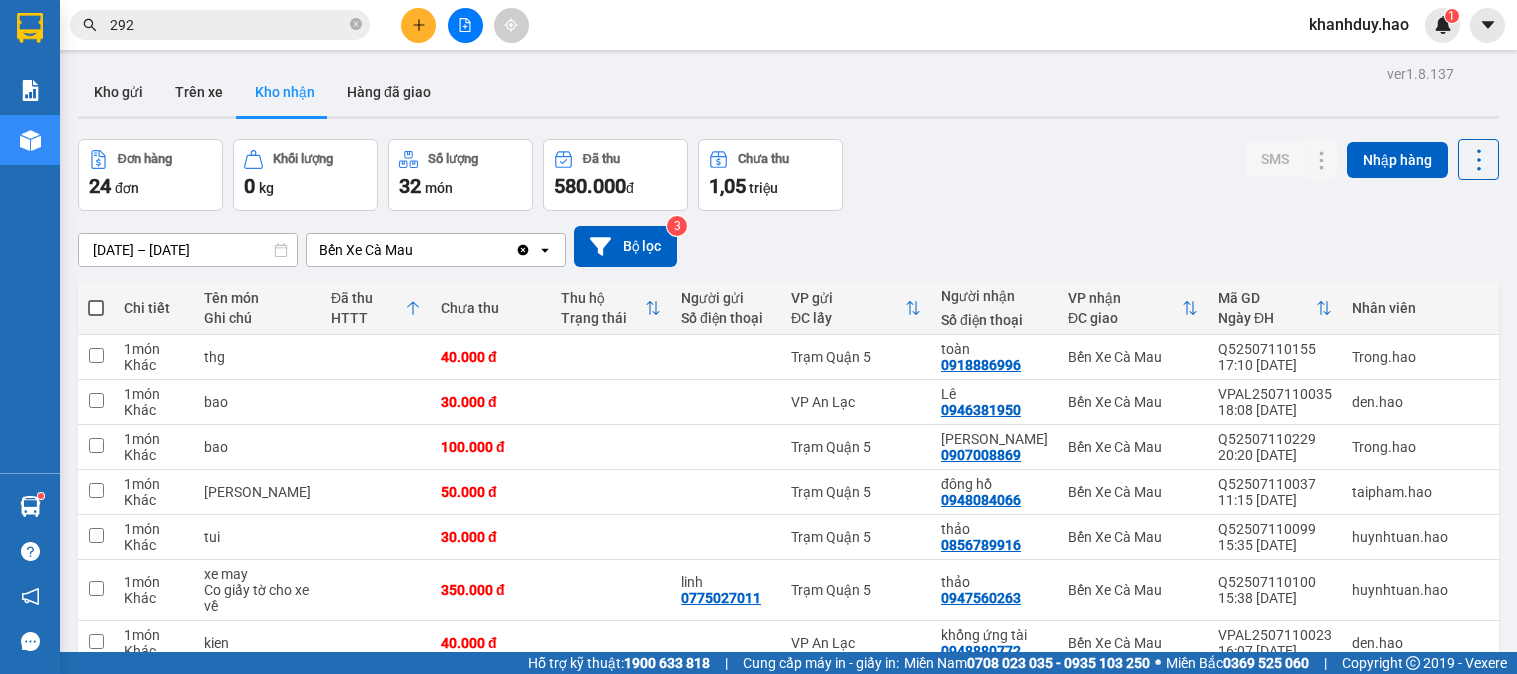scroll, scrollTop: 0, scrollLeft: 0, axis: both 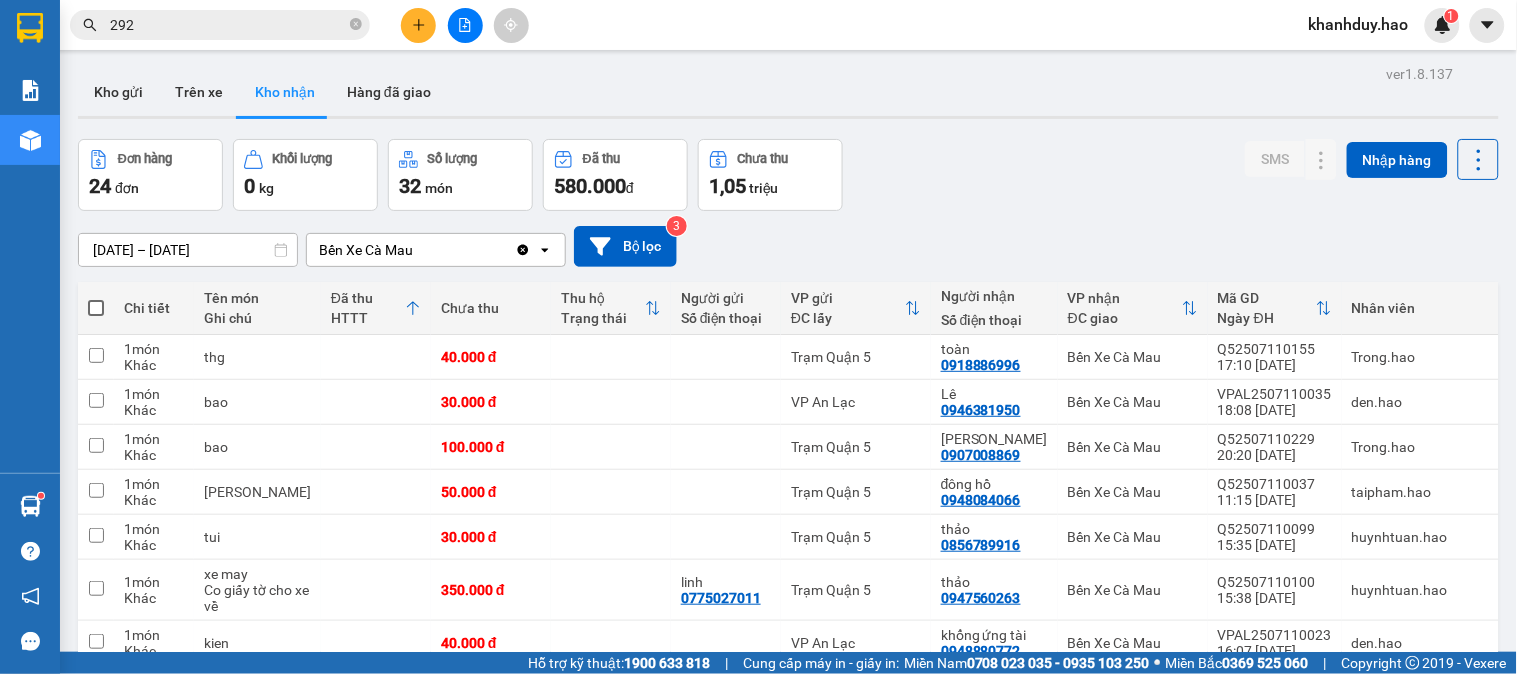 drag, startPoint x: 0, startPoint y: 0, endPoint x: 412, endPoint y: 15, distance: 412.27298 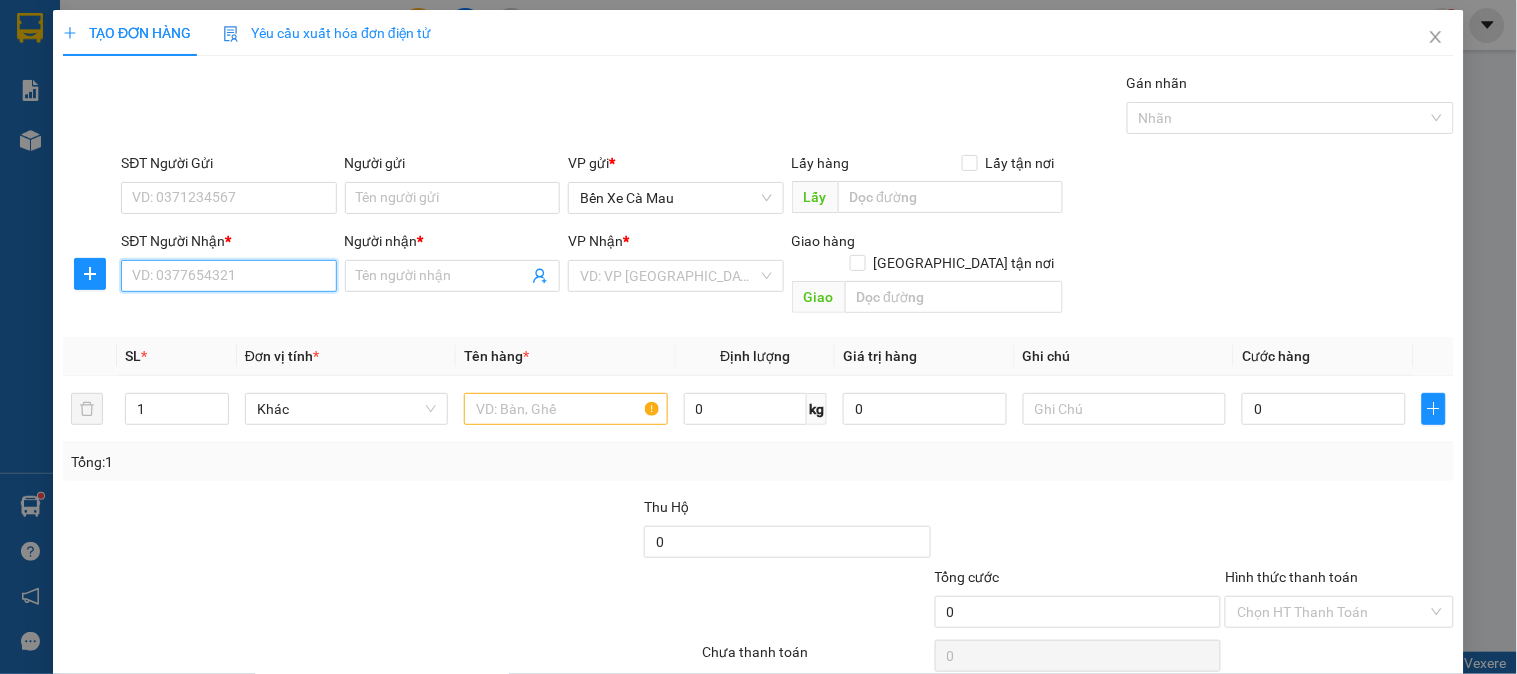 click on "SĐT Người Nhận  *" at bounding box center [228, 276] 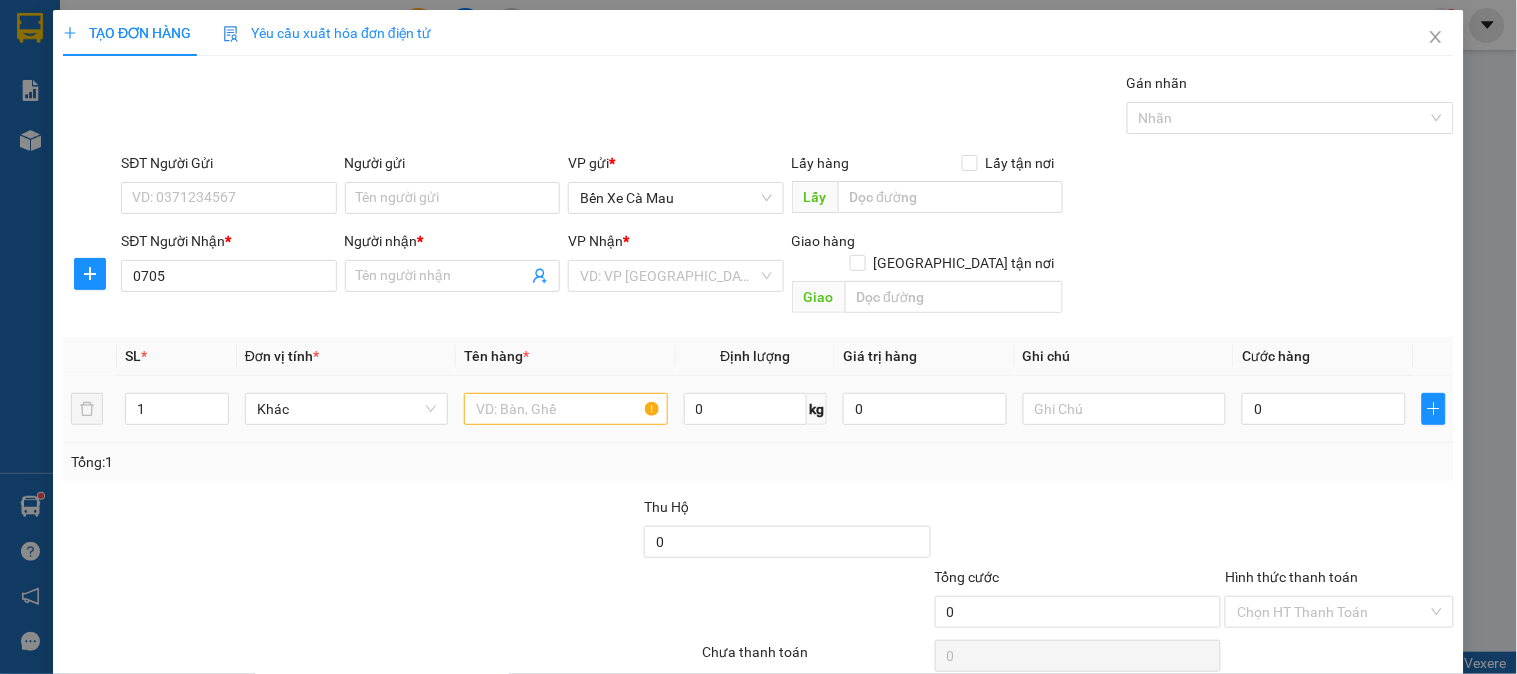 drag, startPoint x: 314, startPoint y: 256, endPoint x: 243, endPoint y: 406, distance: 165.95482 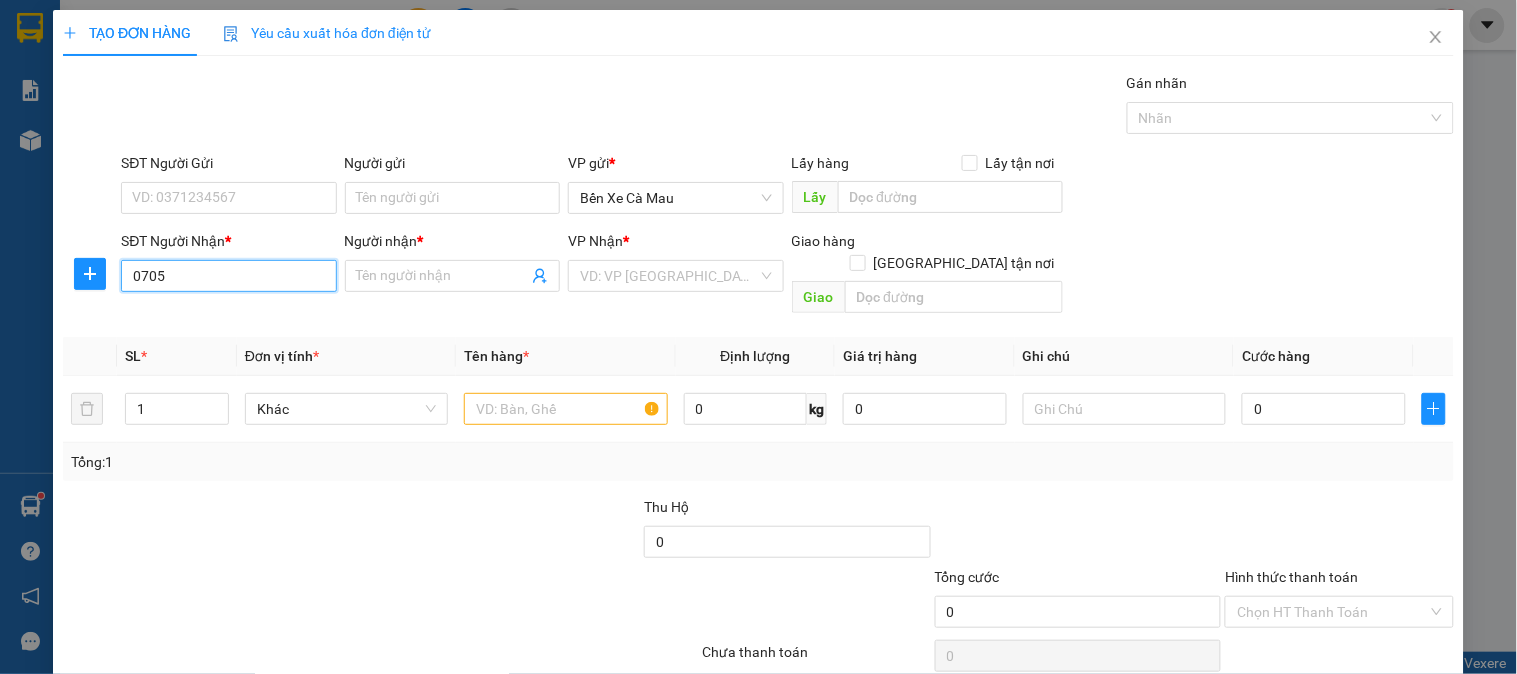 click on "0705" at bounding box center (228, 276) 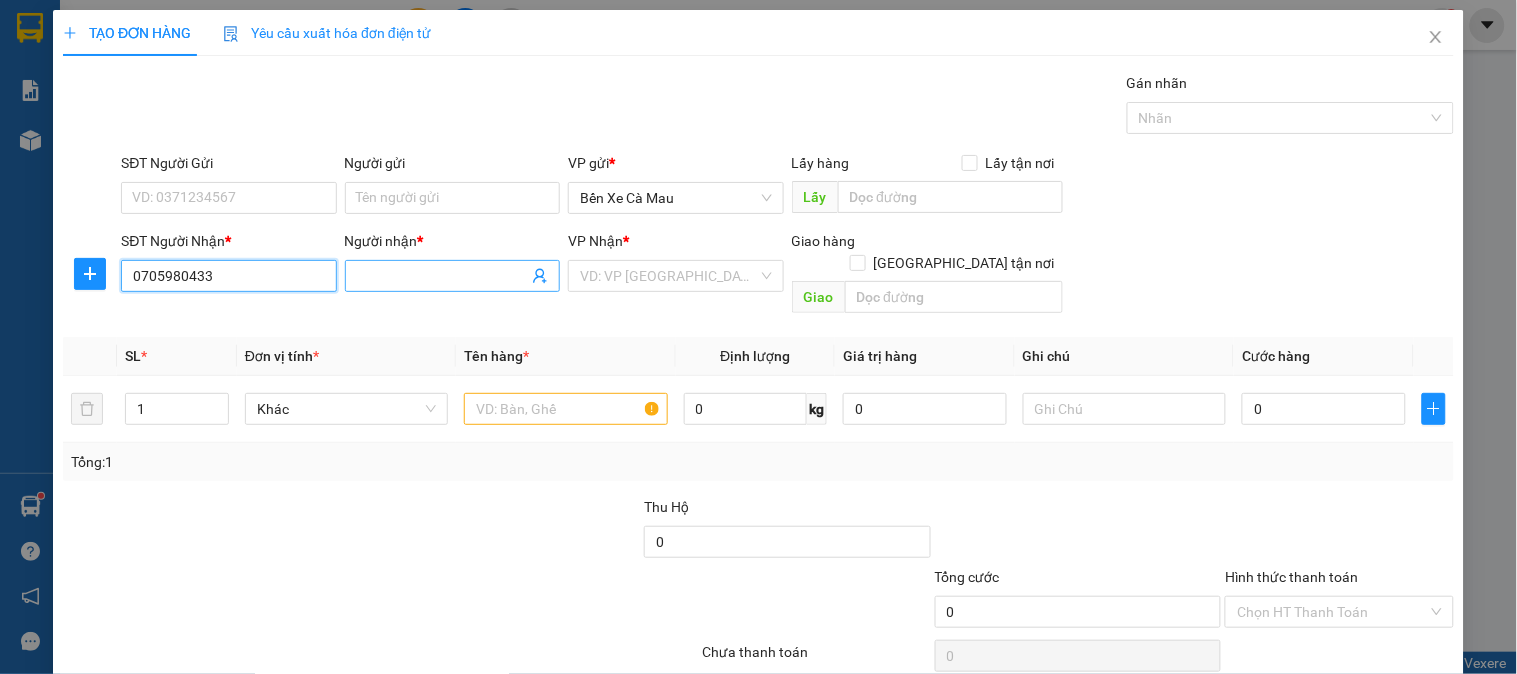 type on "0705980433" 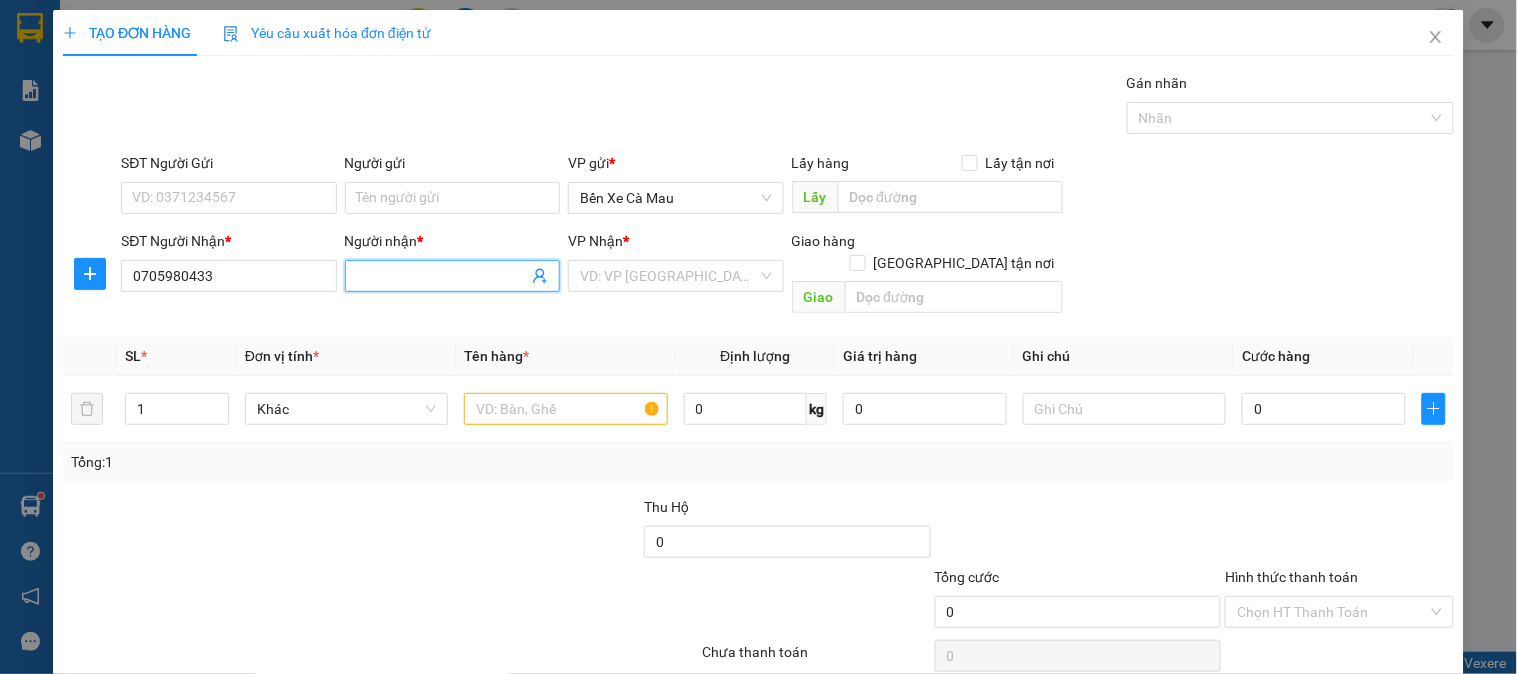 click on "Người nhận  *" at bounding box center (442, 276) 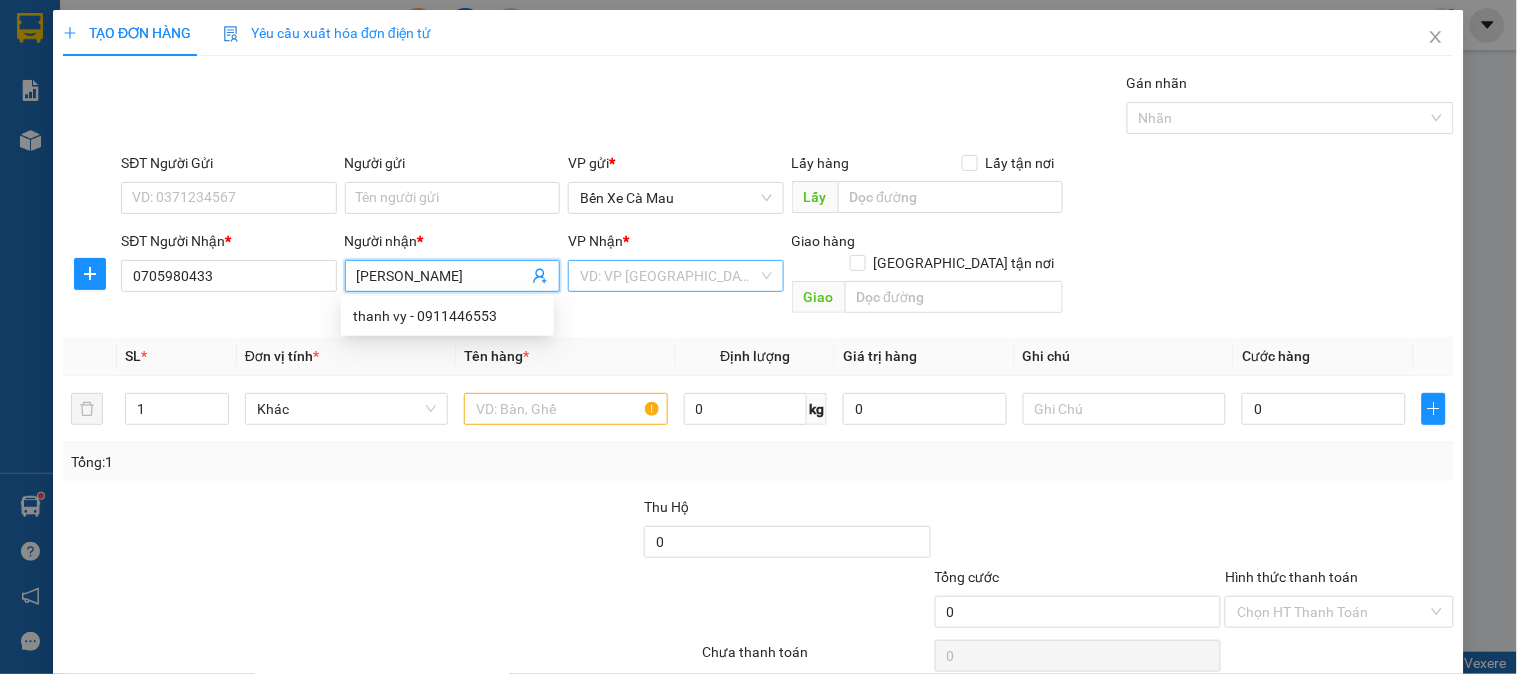 type on "[PERSON_NAME]" 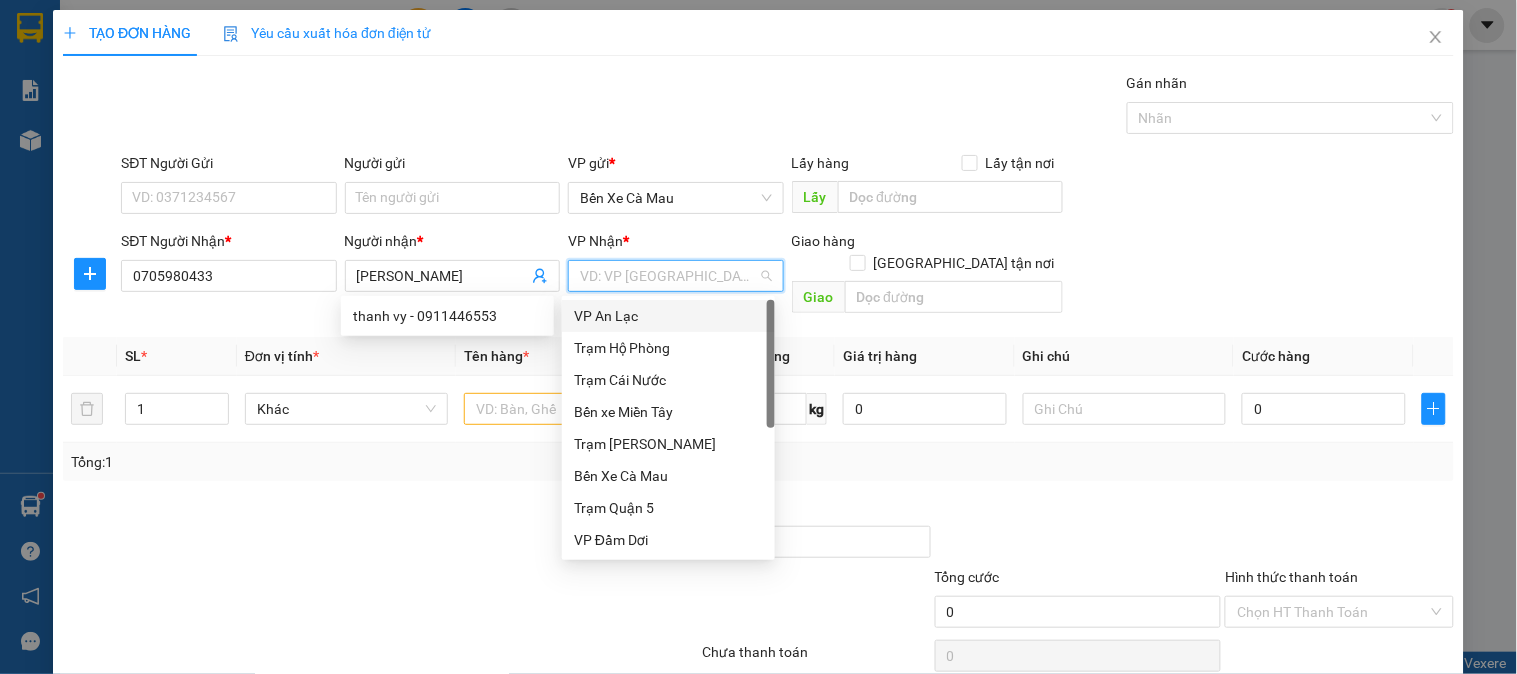 click at bounding box center (668, 276) 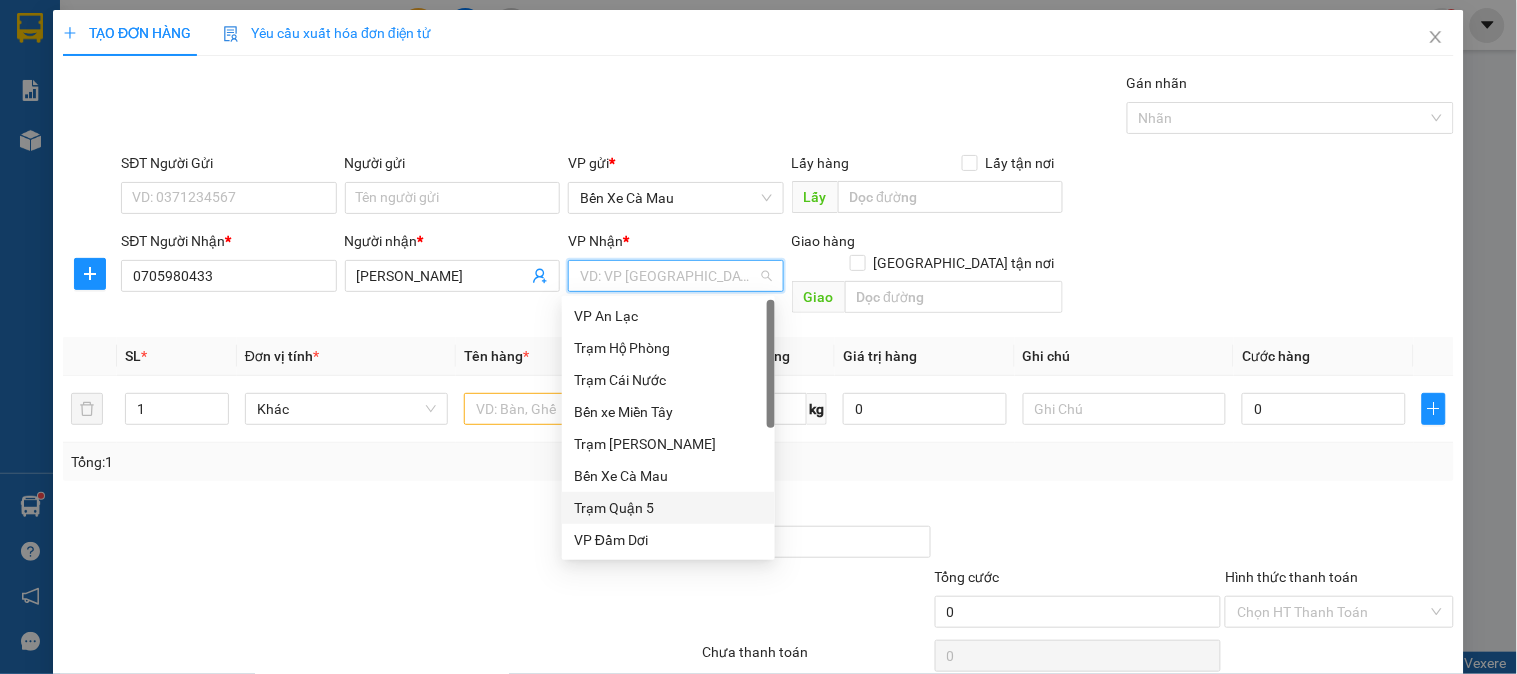 click on "Trạm Quận 5" at bounding box center (668, 508) 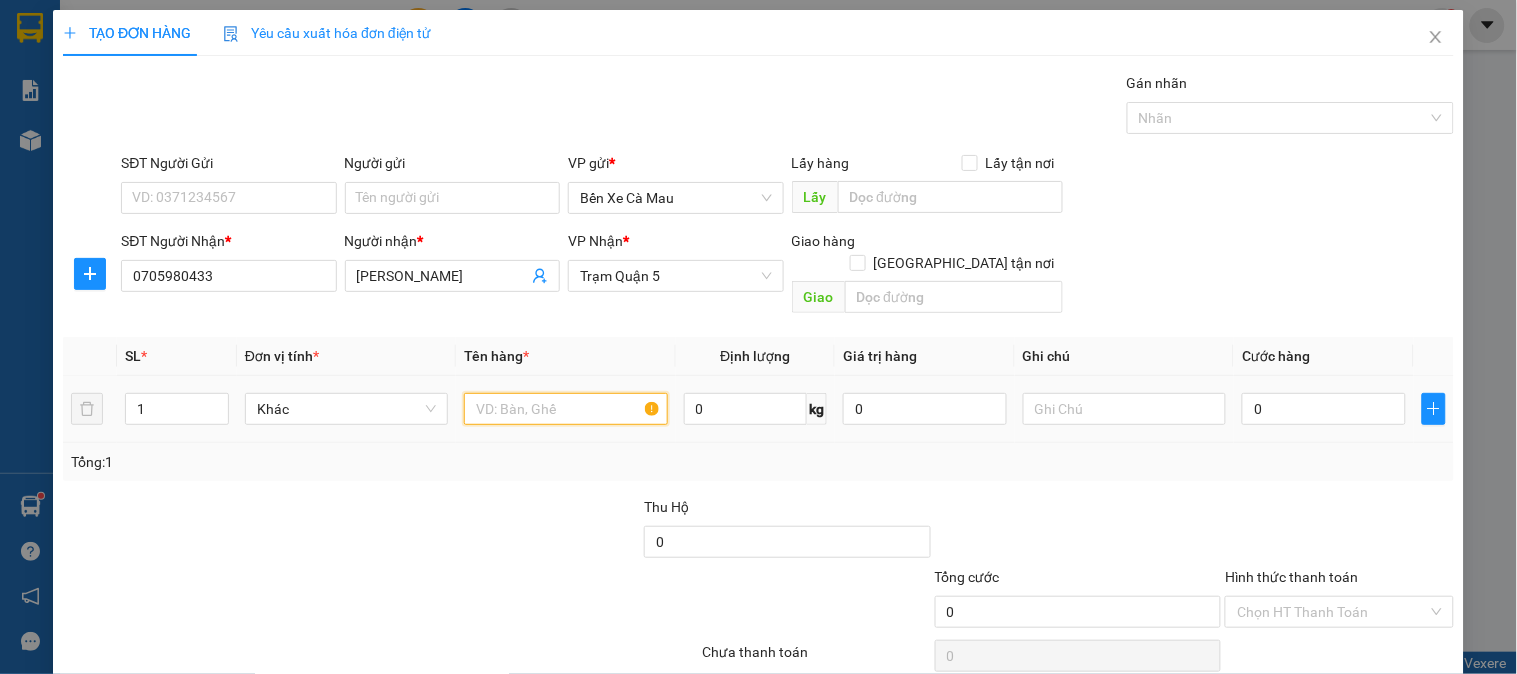 click at bounding box center (565, 409) 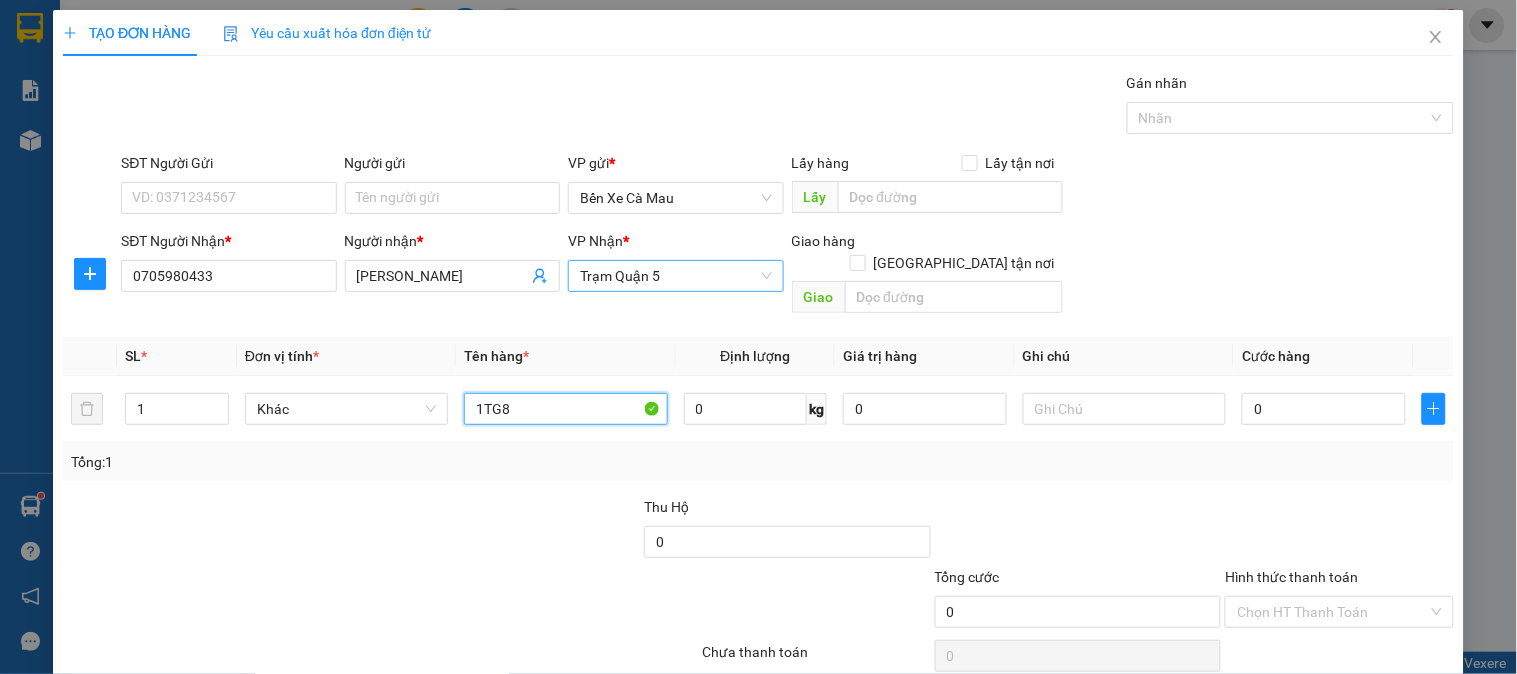 click on "Trạm Quận 5" at bounding box center [675, 276] 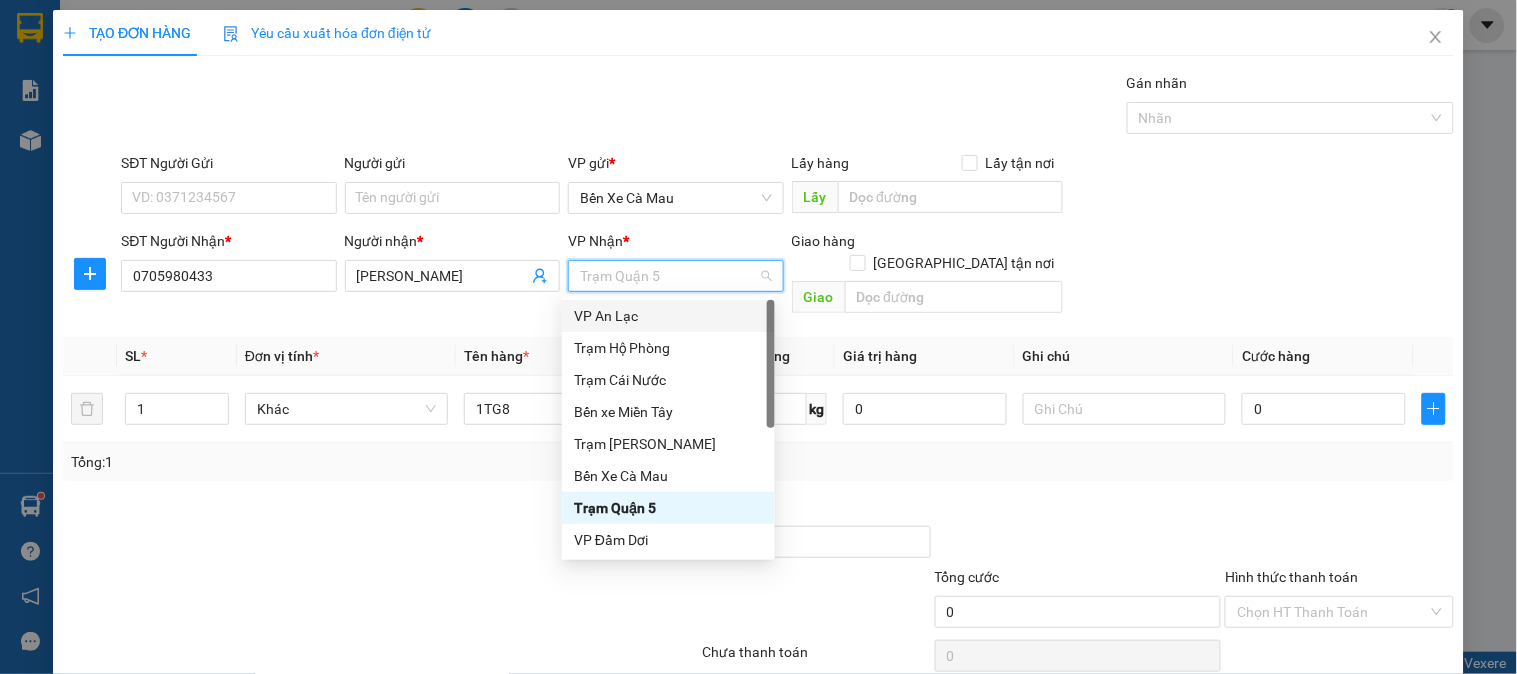 click on "VP An Lạc" at bounding box center (668, 316) 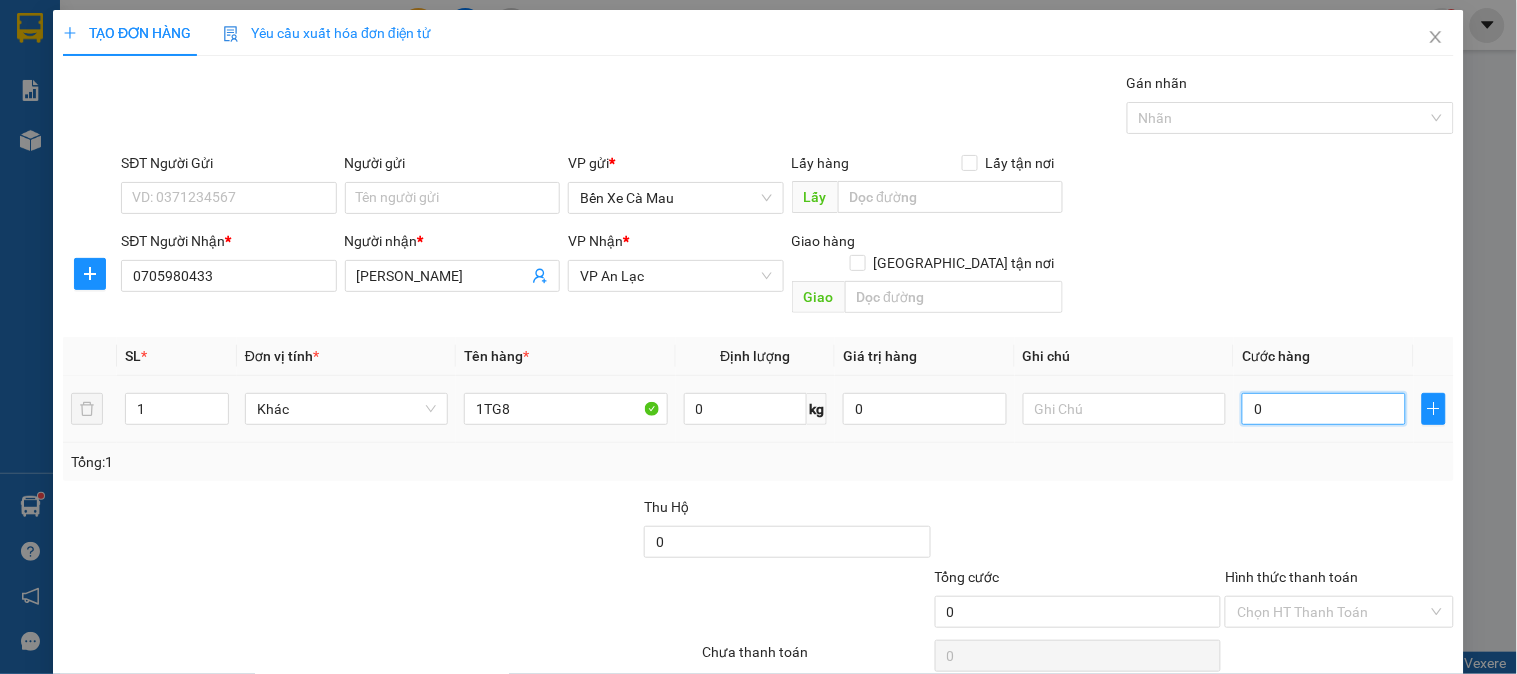 click on "0" at bounding box center (1324, 409) 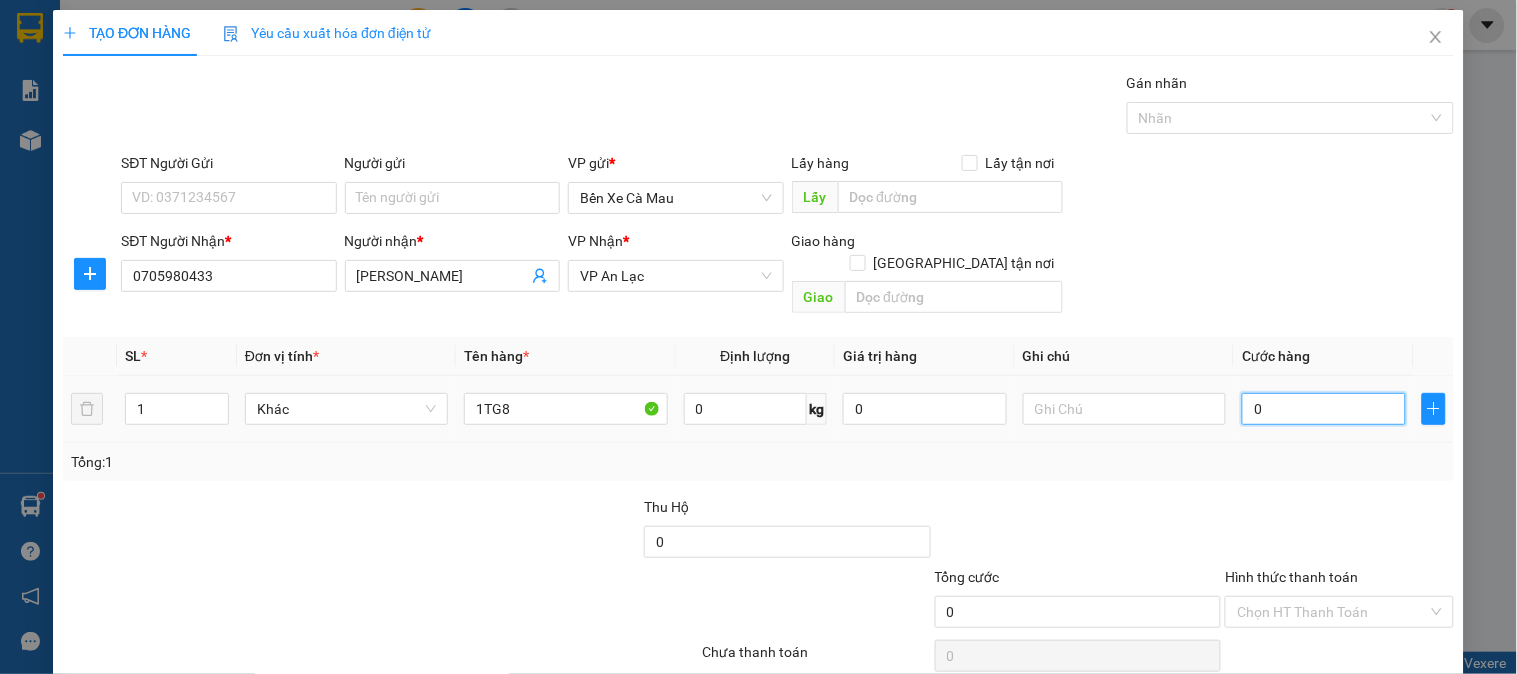 type on "003" 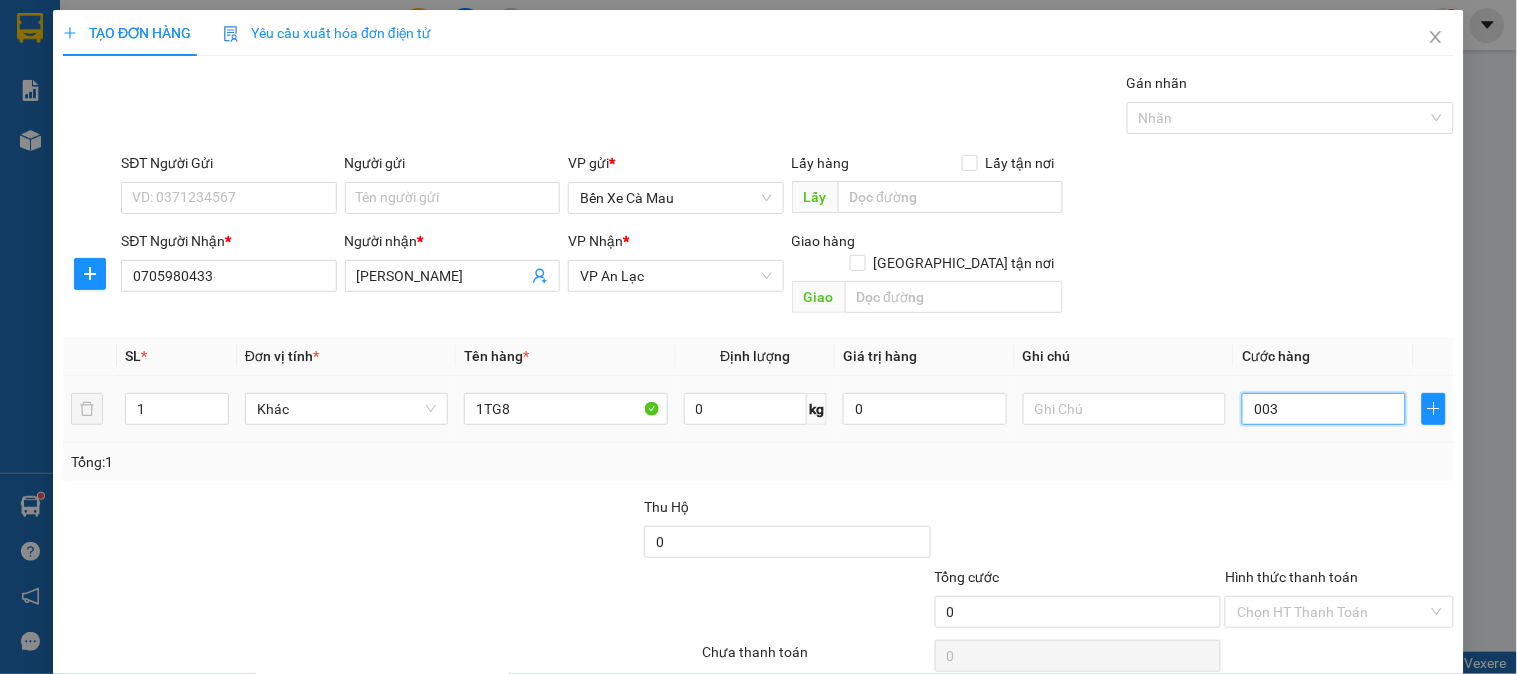 type on "3" 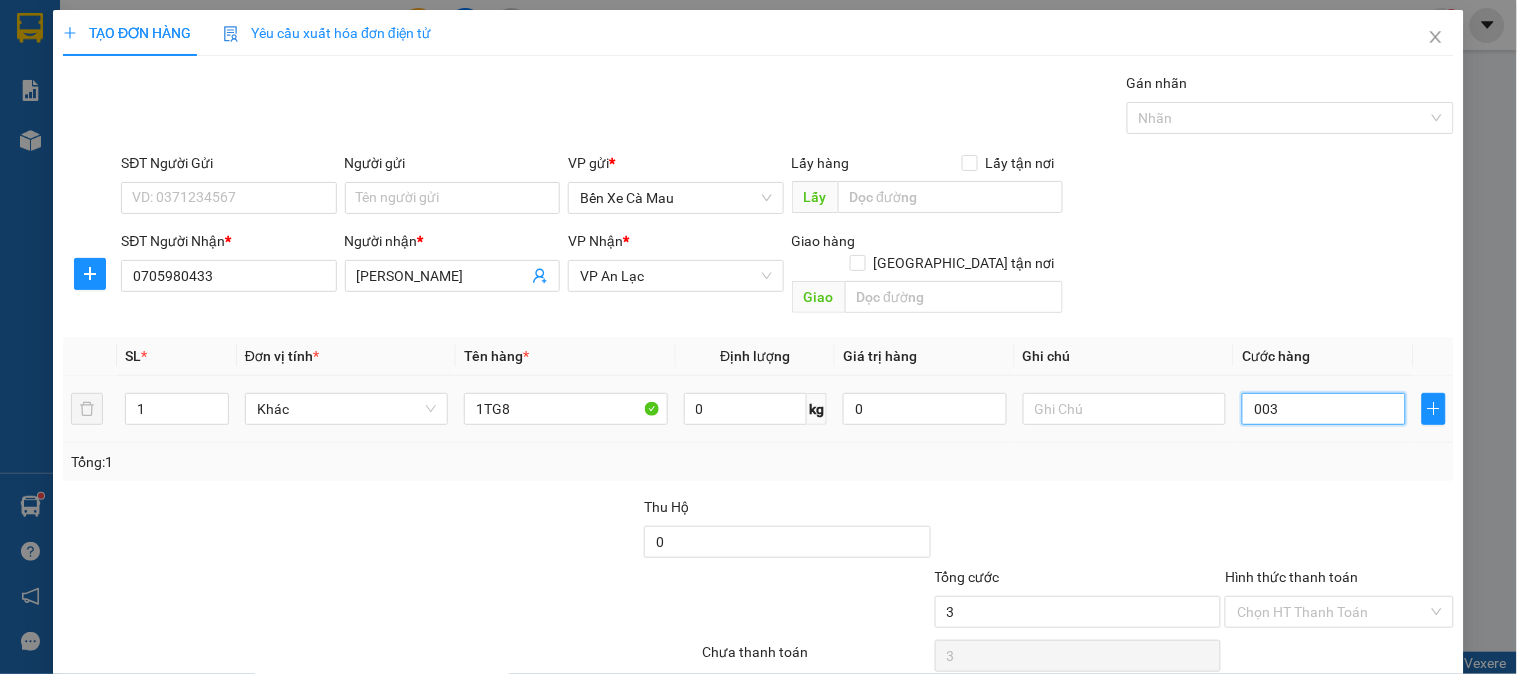 type on "0.030" 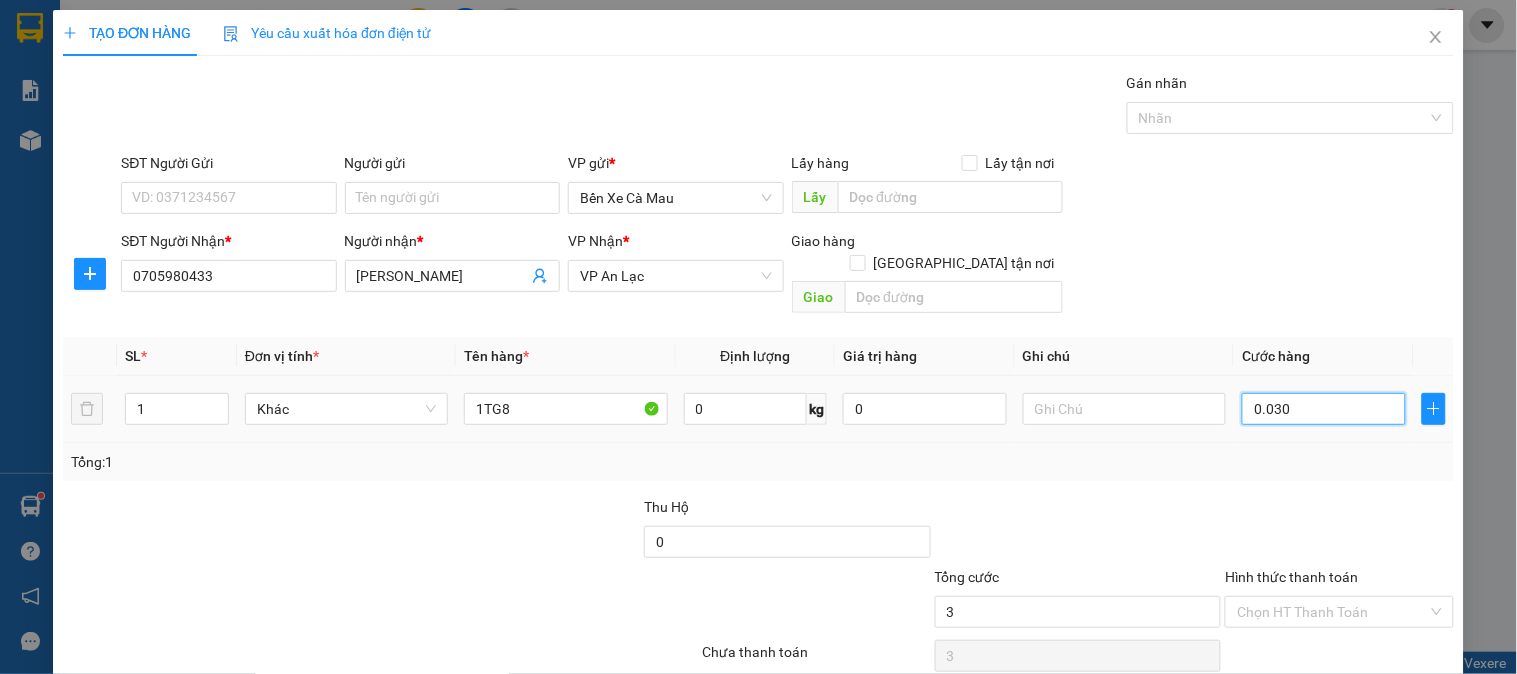type on "30" 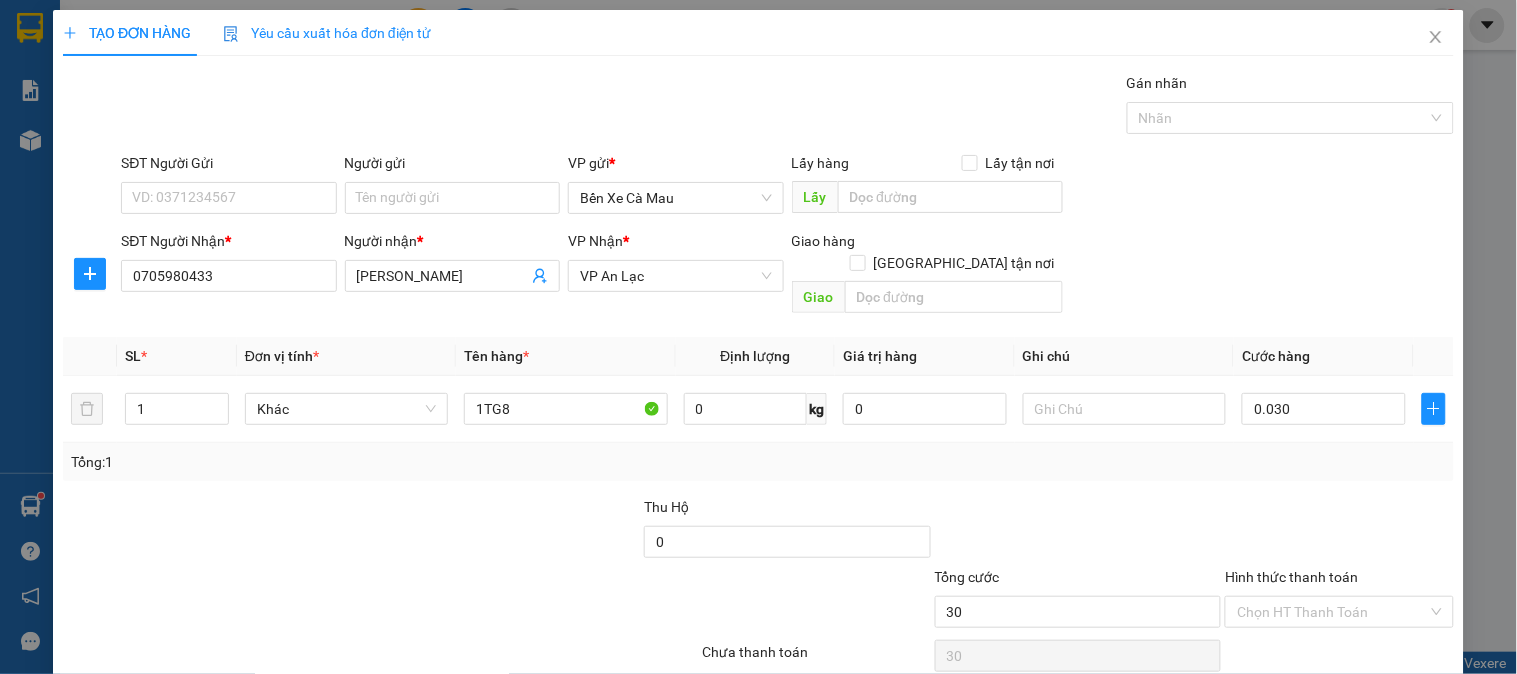 type on "30.000" 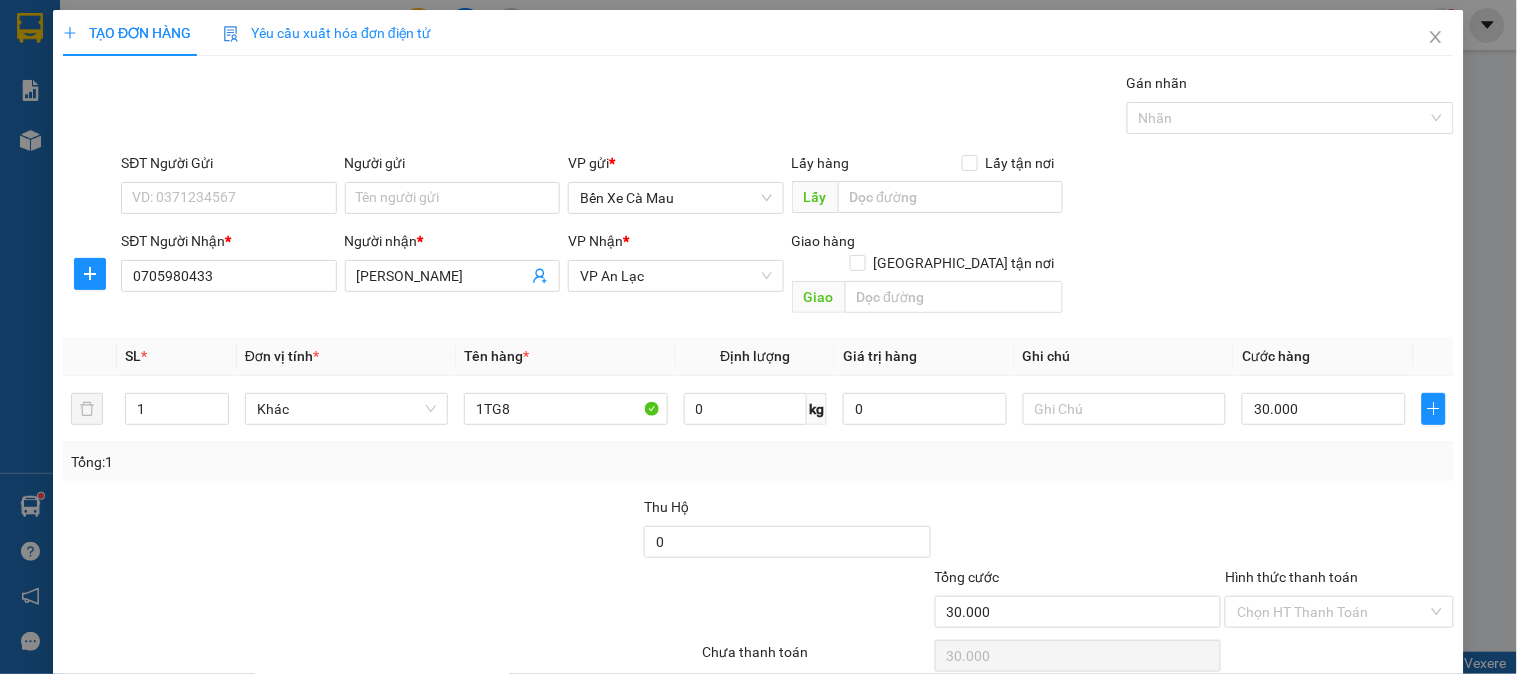click on "SĐT Người Nhận  * 0705980433 Người nhận  * THANH VY VP Nhận  * VP An Lạc Giao hàng Giao tận nơi Giao" at bounding box center (787, 276) 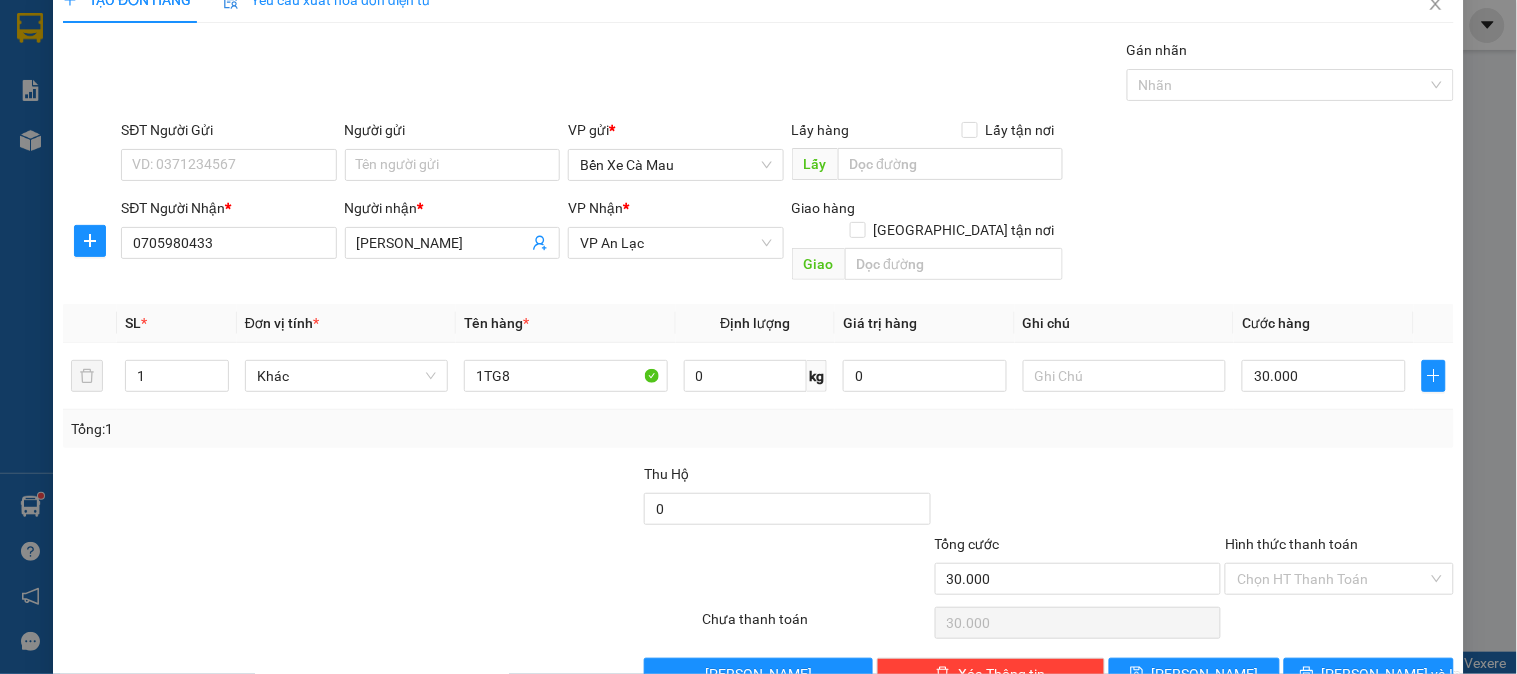 scroll, scrollTop: 65, scrollLeft: 0, axis: vertical 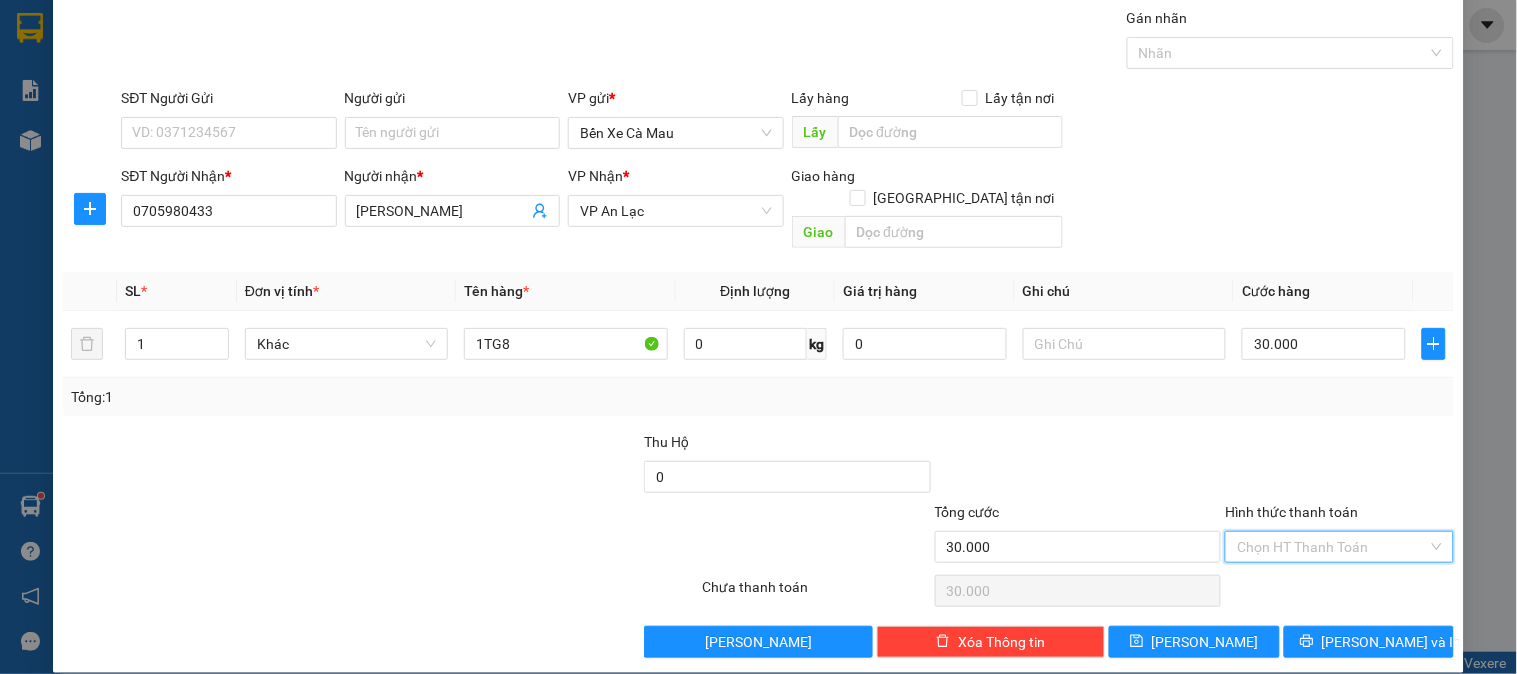 click on "Hình thức thanh toán" at bounding box center (1332, 547) 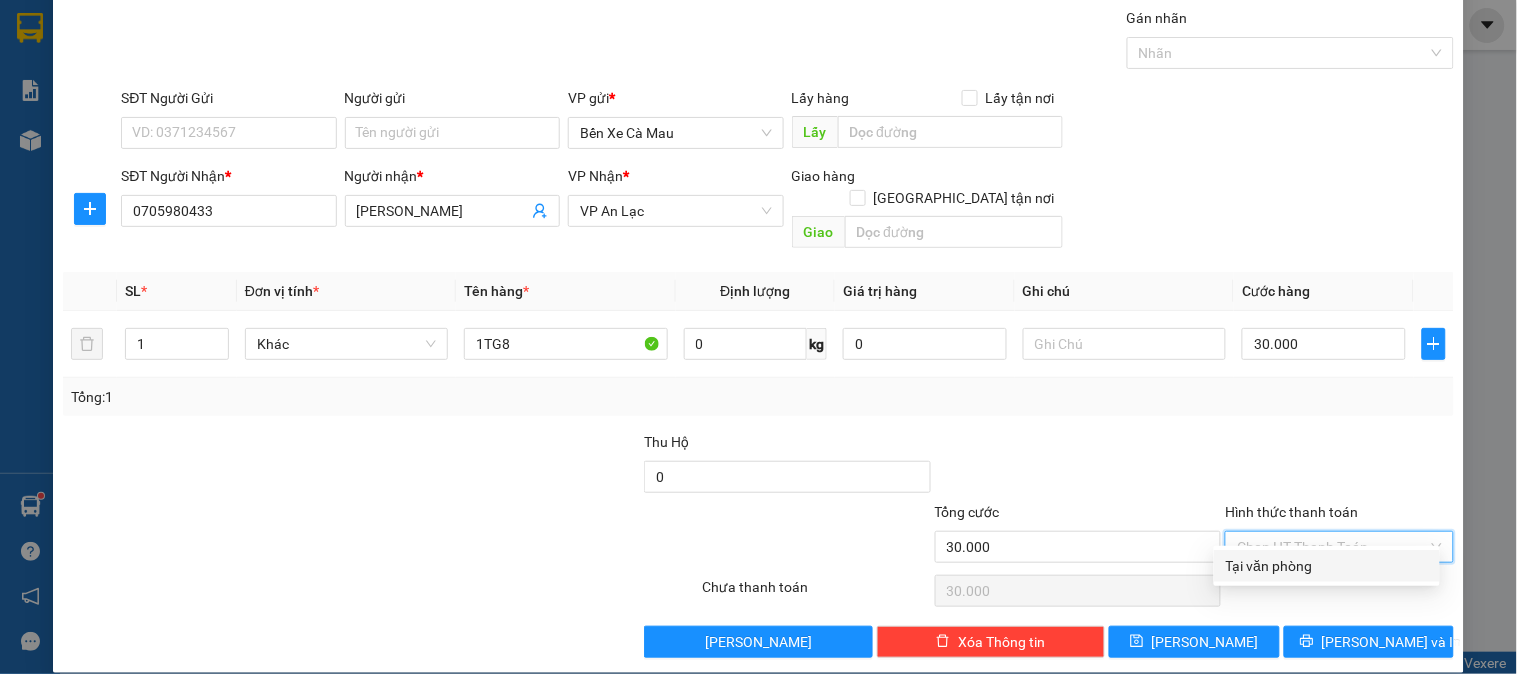 drag, startPoint x: 1327, startPoint y: 556, endPoint x: 1354, endPoint y: 624, distance: 73.1642 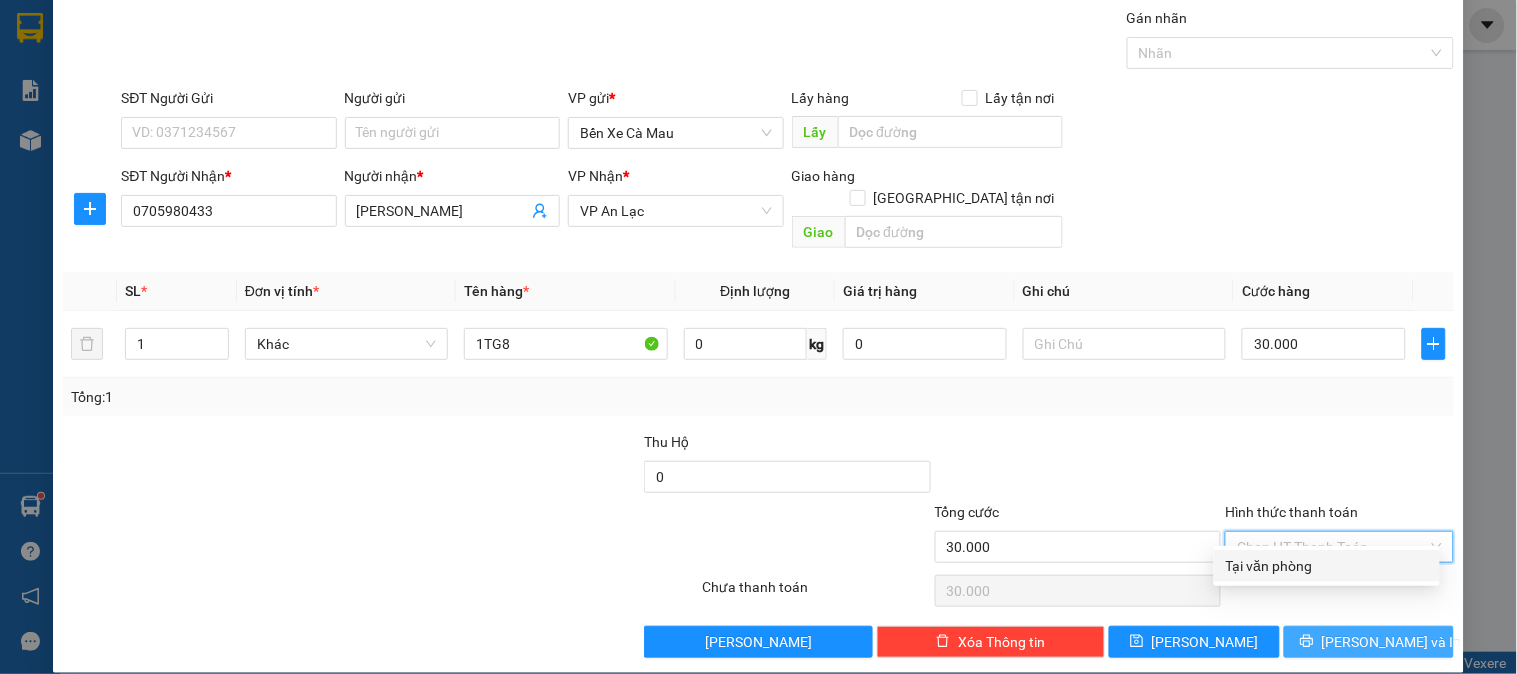 type on "0" 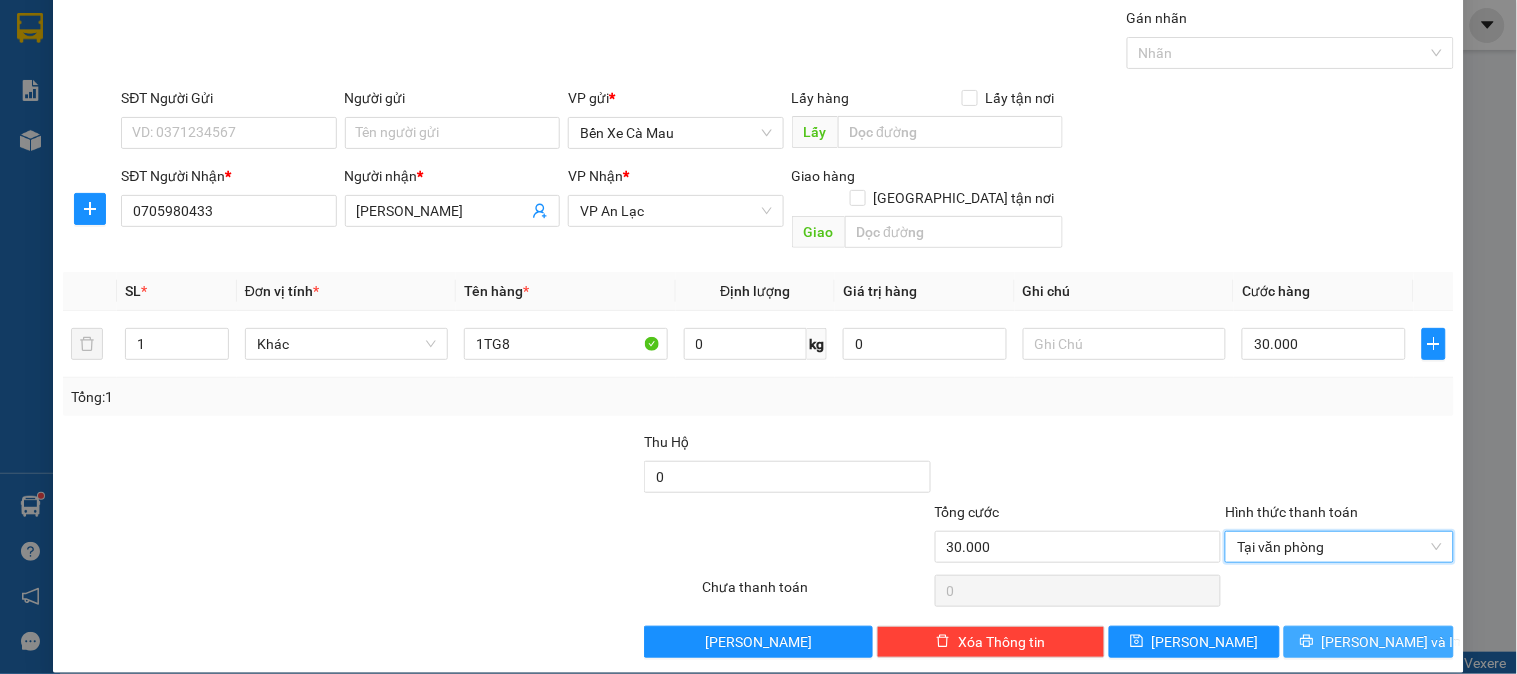 click on "[PERSON_NAME] và In" at bounding box center [1369, 642] 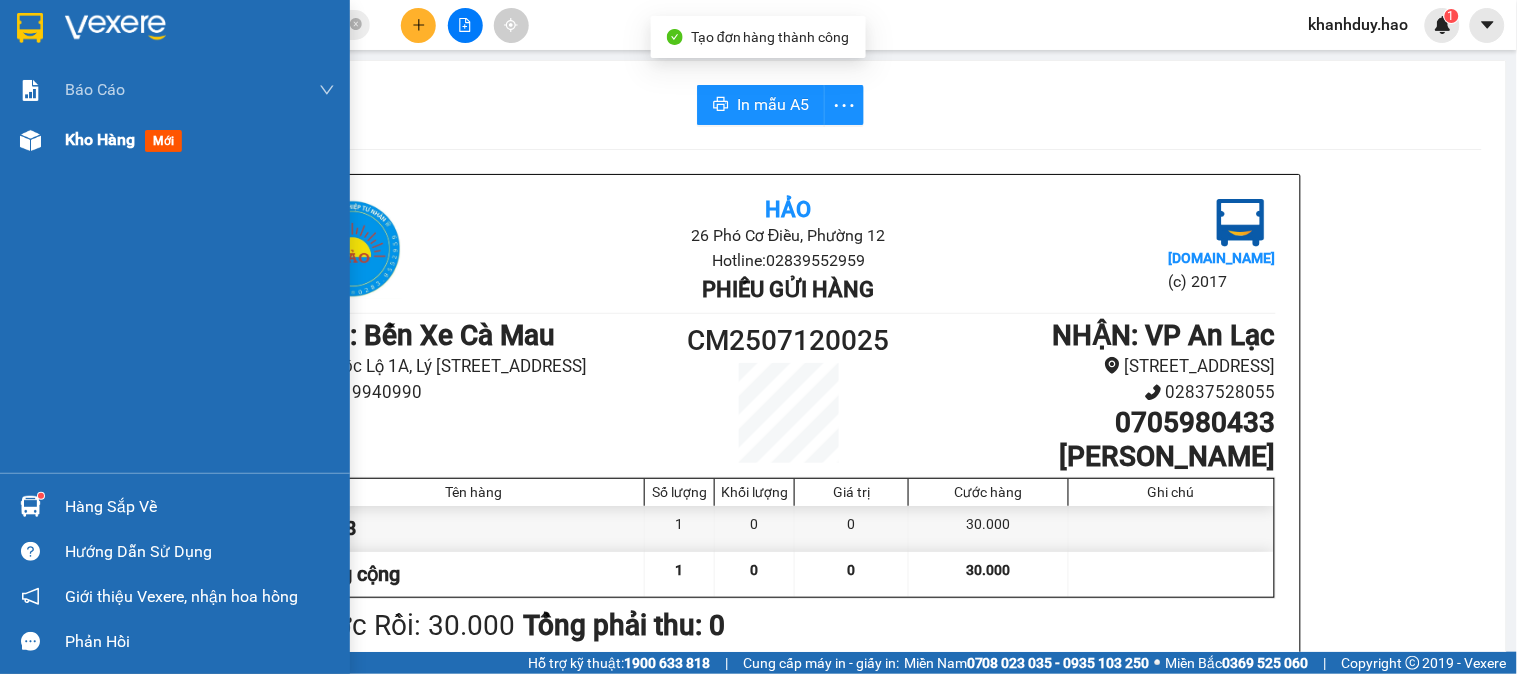 click on "Kho hàng mới" at bounding box center [200, 140] 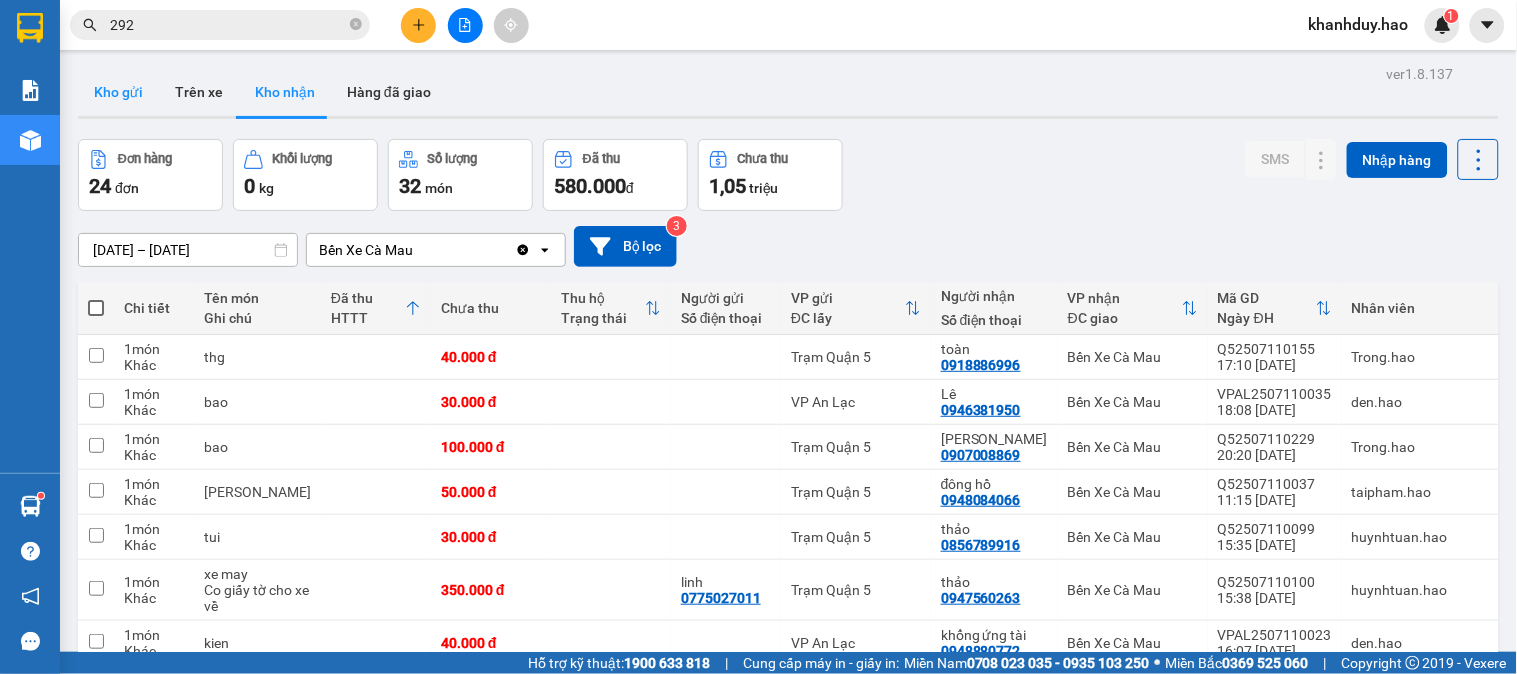 click on "Kho gửi" at bounding box center [118, 92] 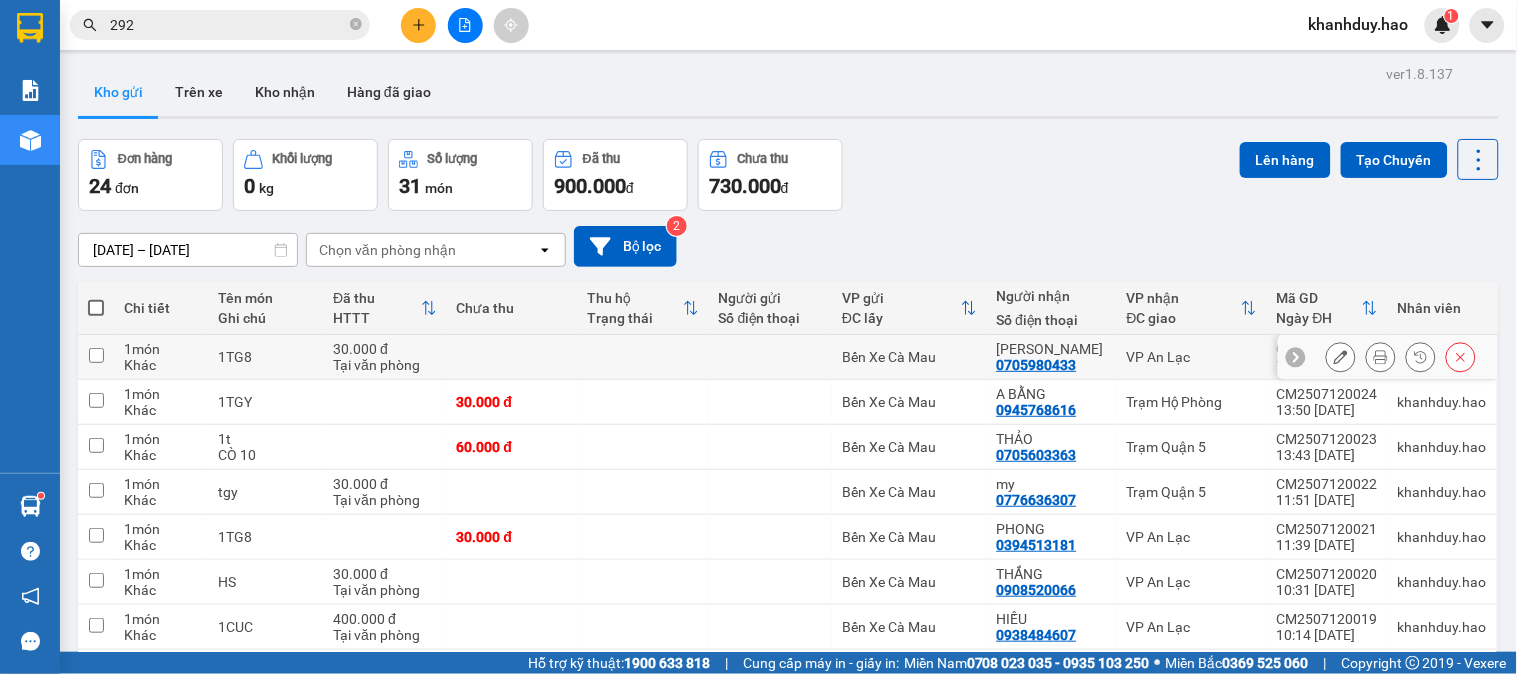 click 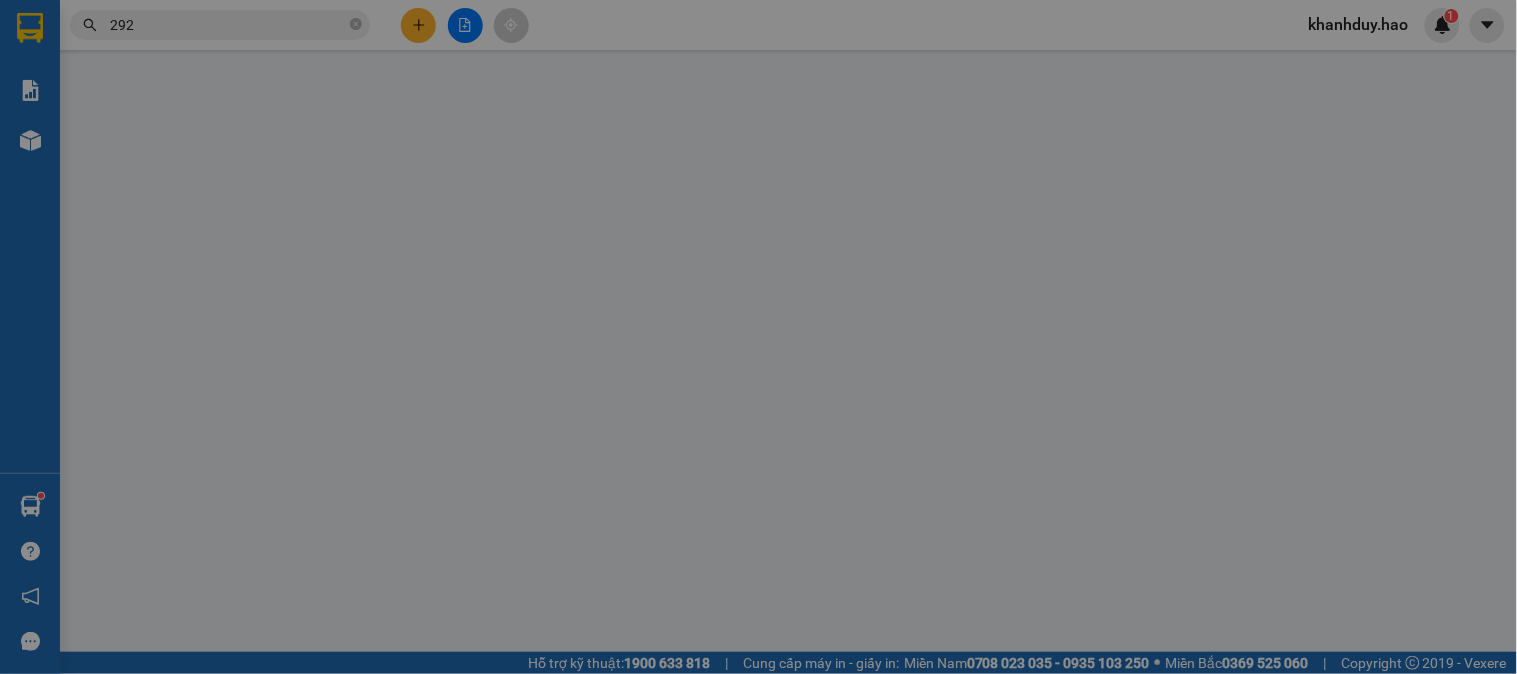 type on "0705980433" 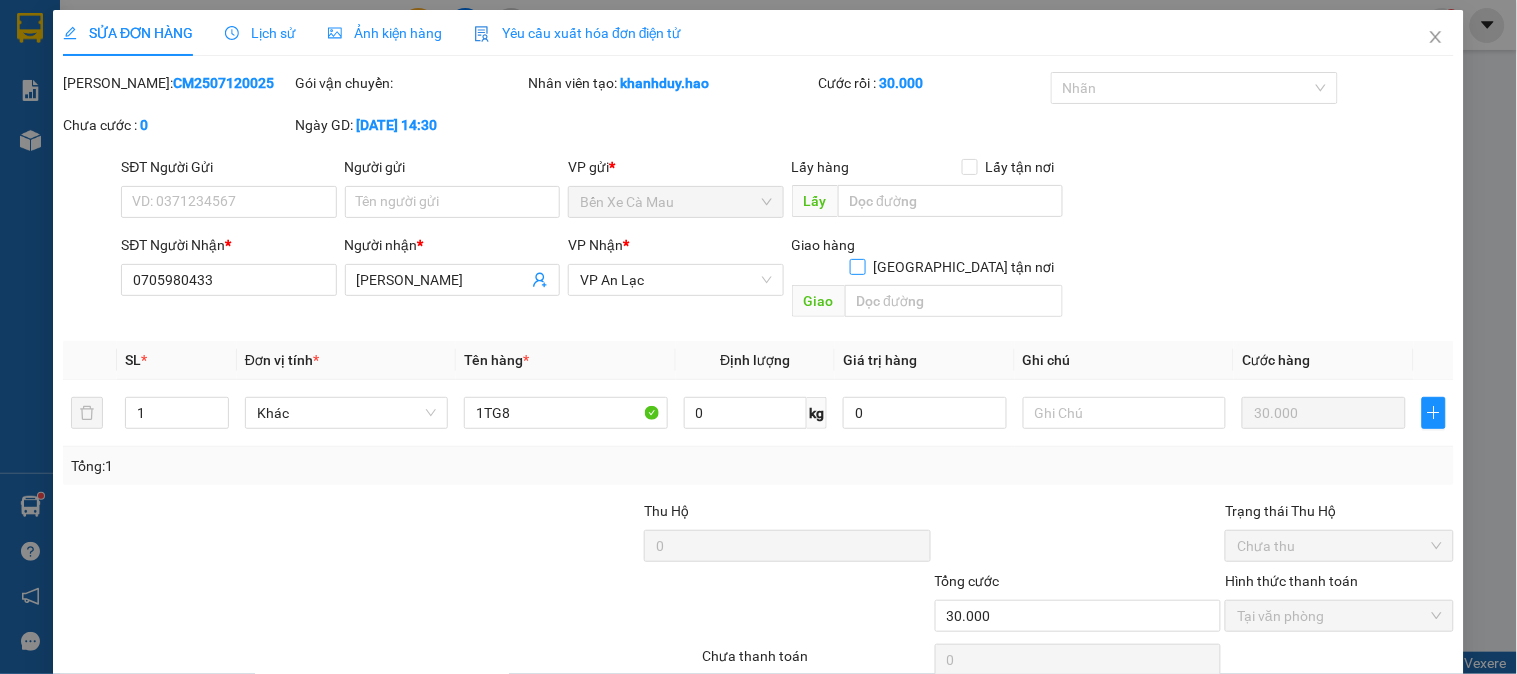 click on "[GEOGRAPHIC_DATA] tận nơi" at bounding box center [857, 266] 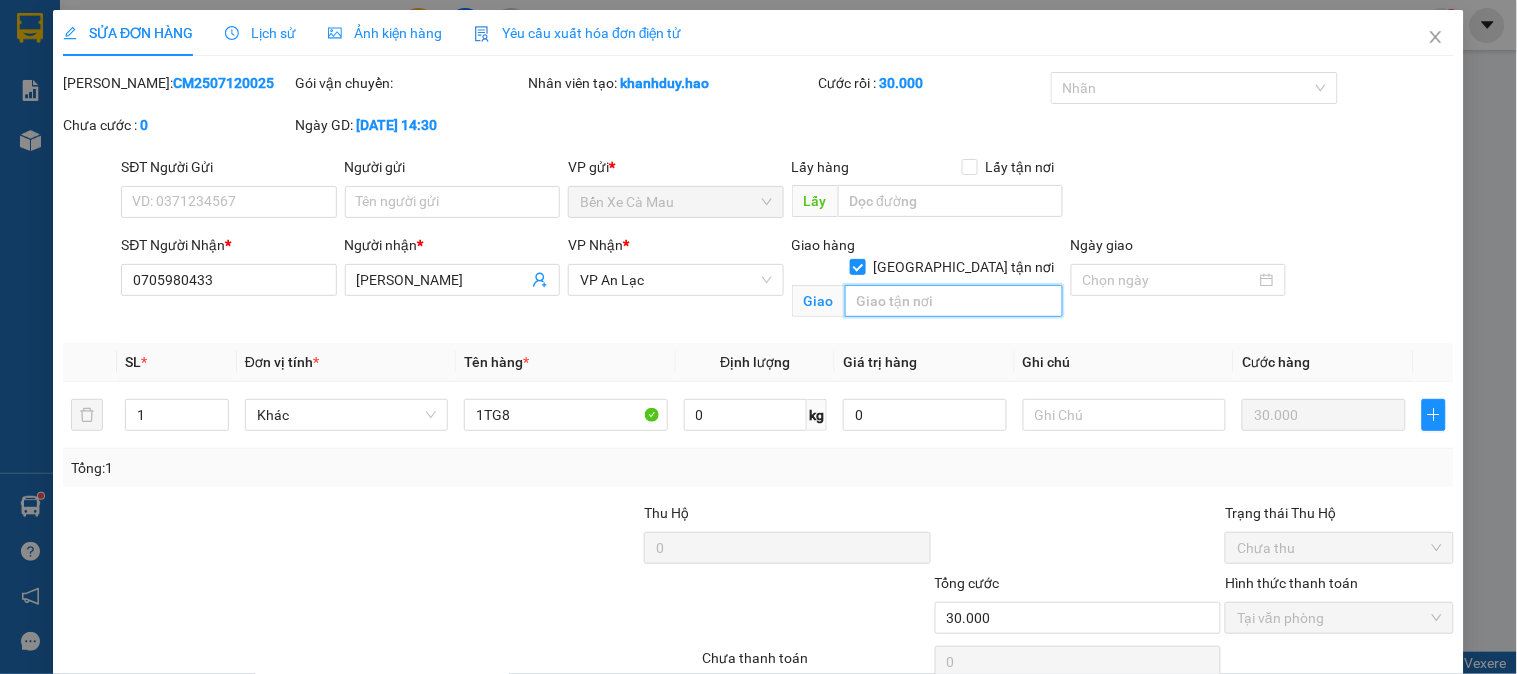 click at bounding box center (954, 301) 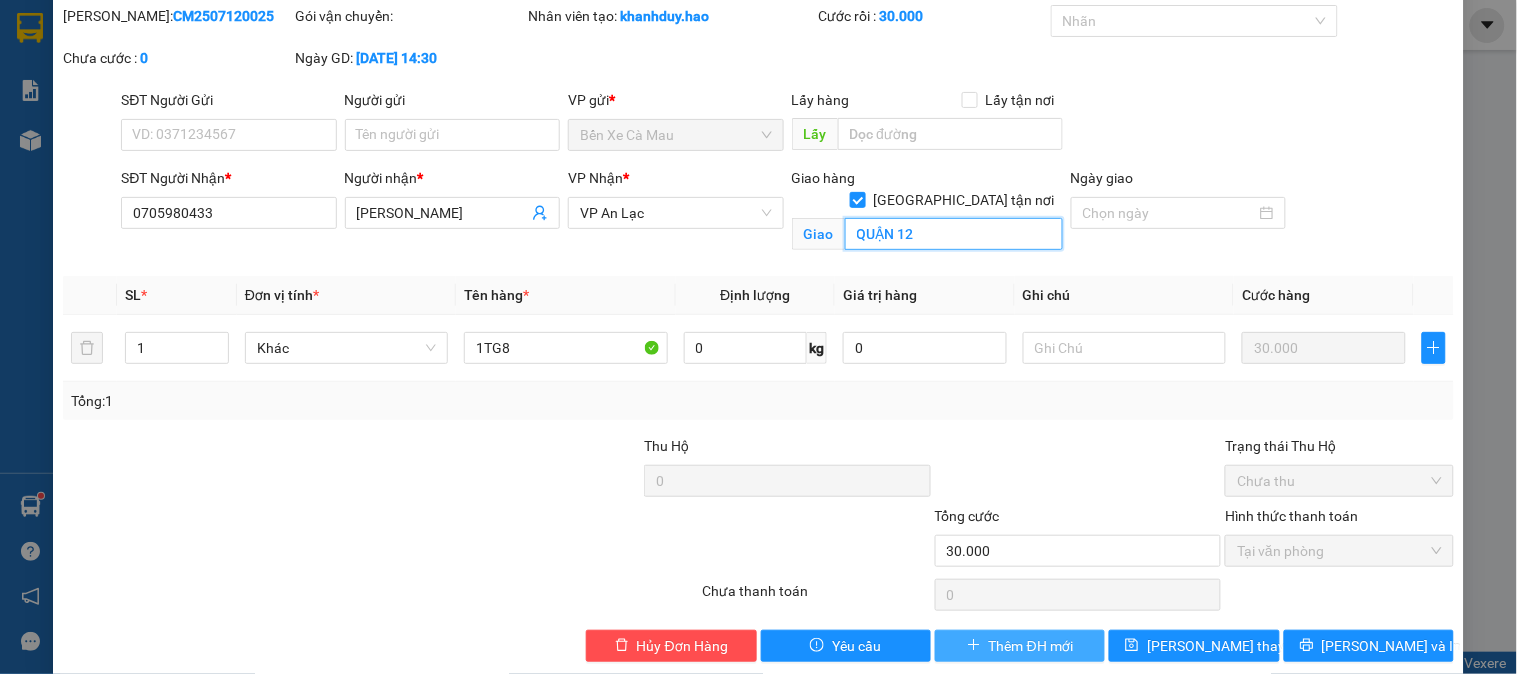 scroll, scrollTop: 93, scrollLeft: 0, axis: vertical 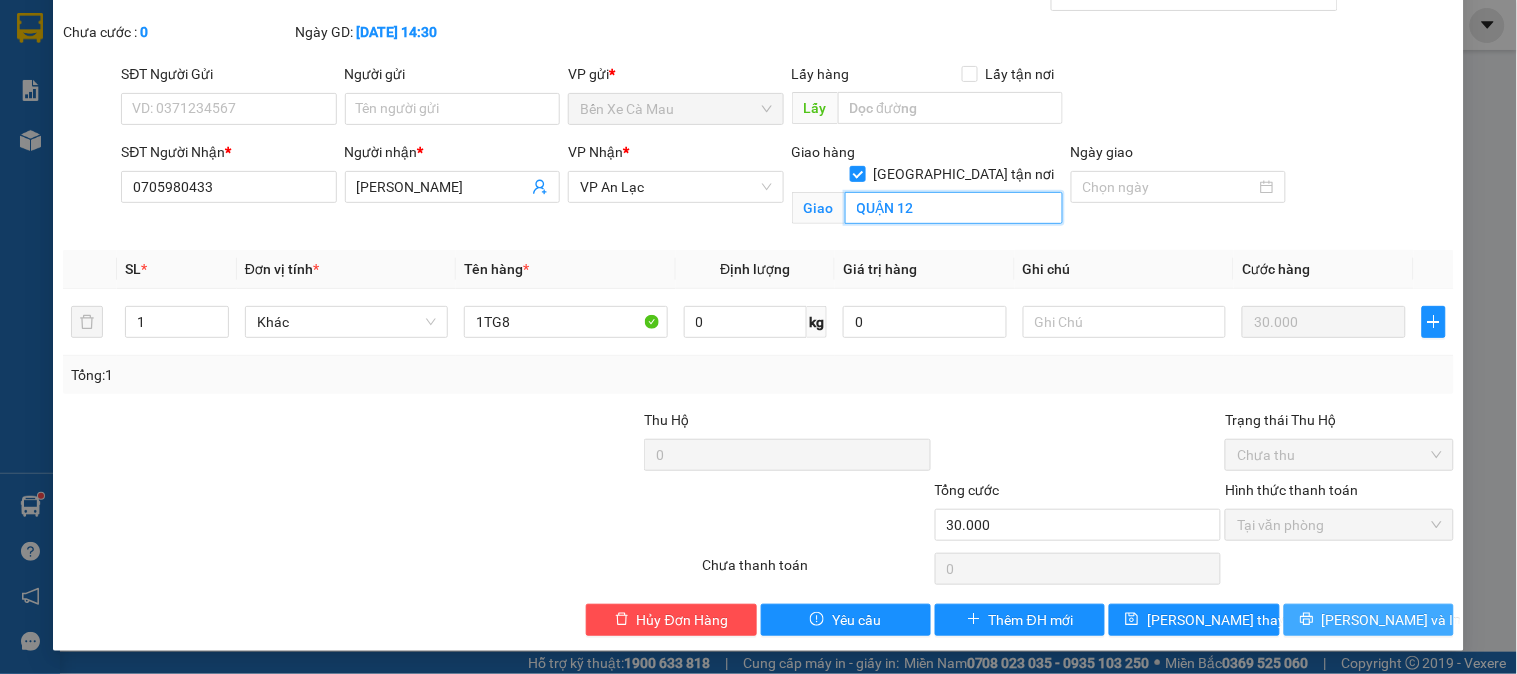 type on "QUẬN 12" 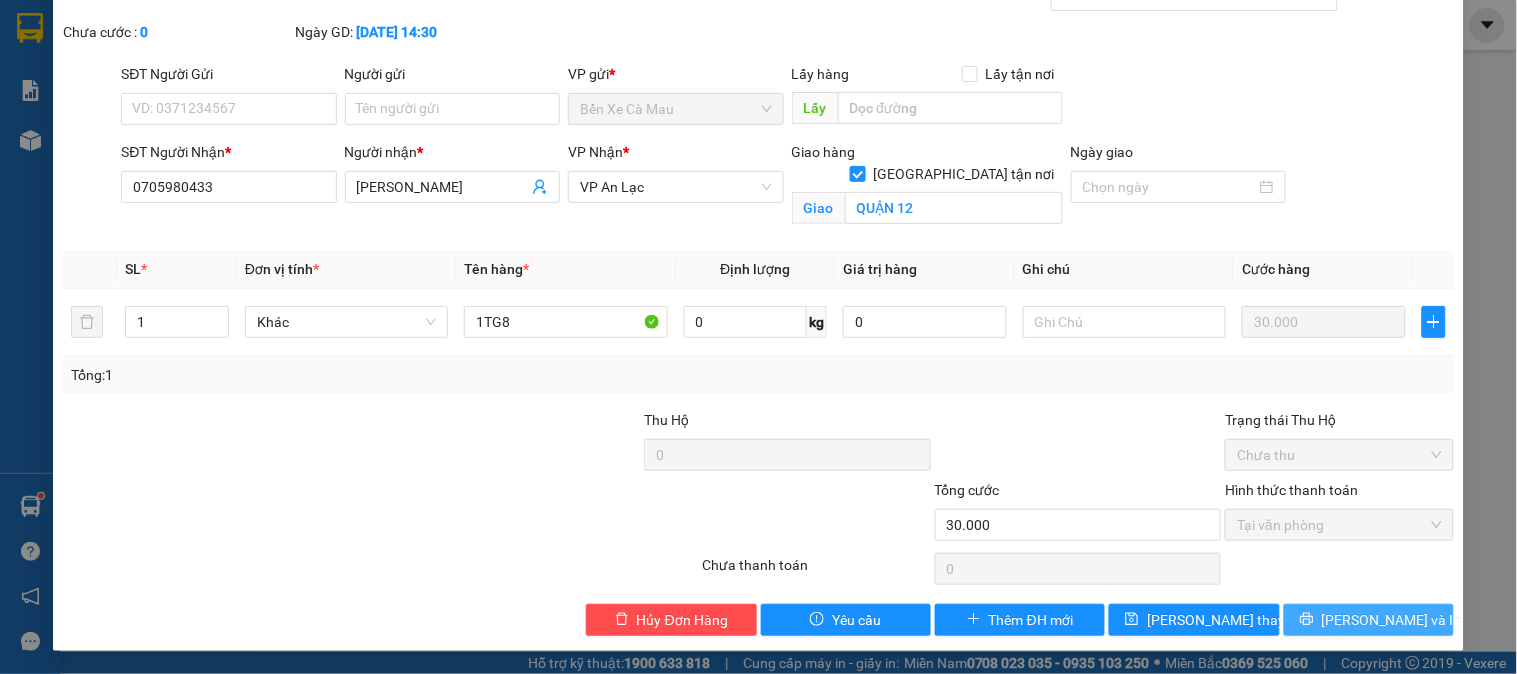 click on "[PERSON_NAME] và In" at bounding box center [1392, 620] 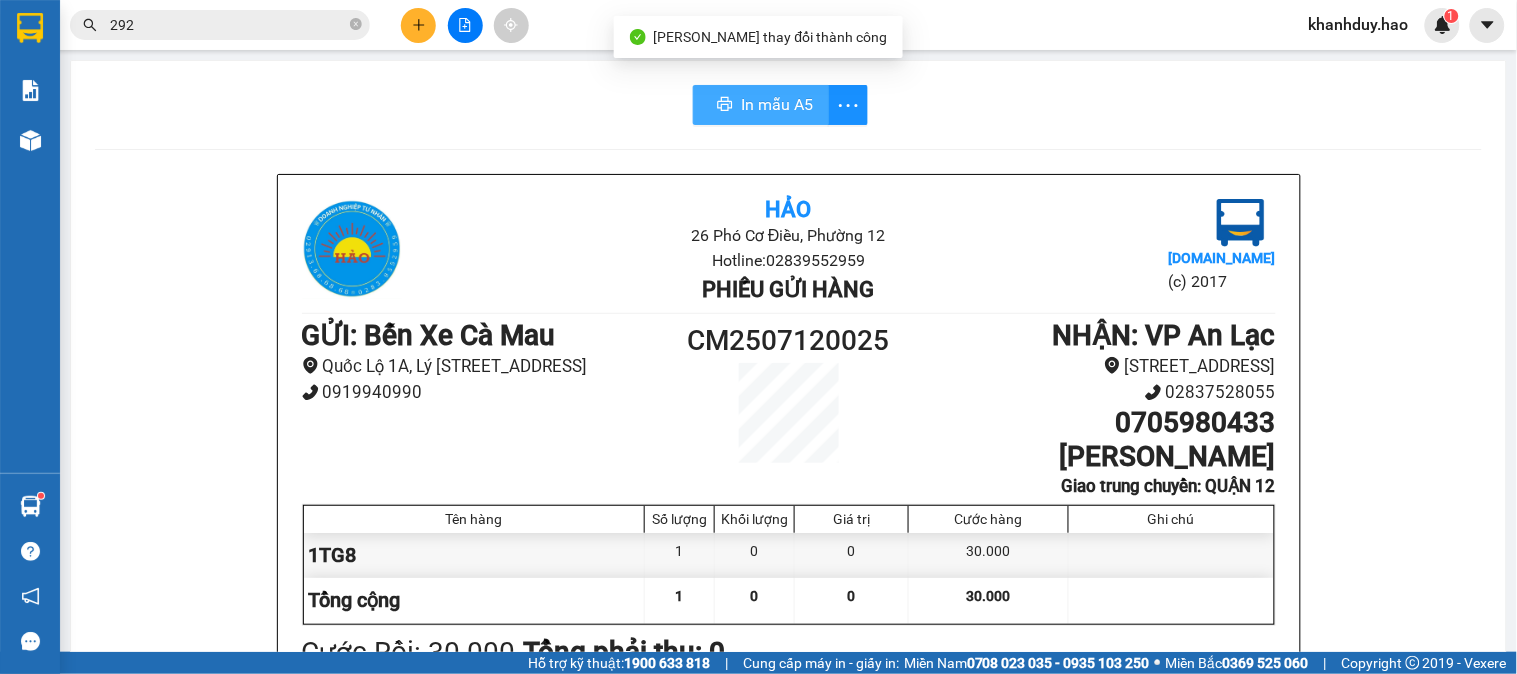 click on "In mẫu A5" at bounding box center [777, 104] 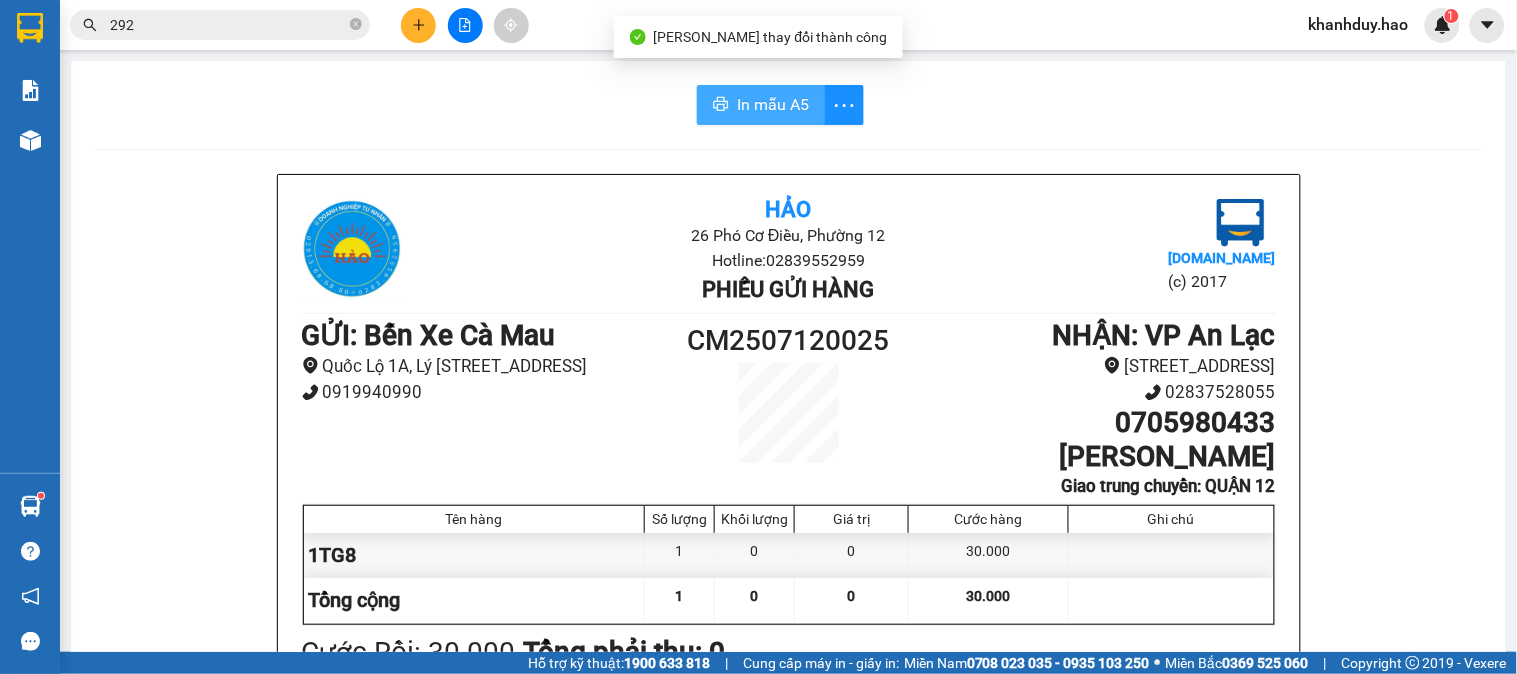 scroll, scrollTop: 0, scrollLeft: 0, axis: both 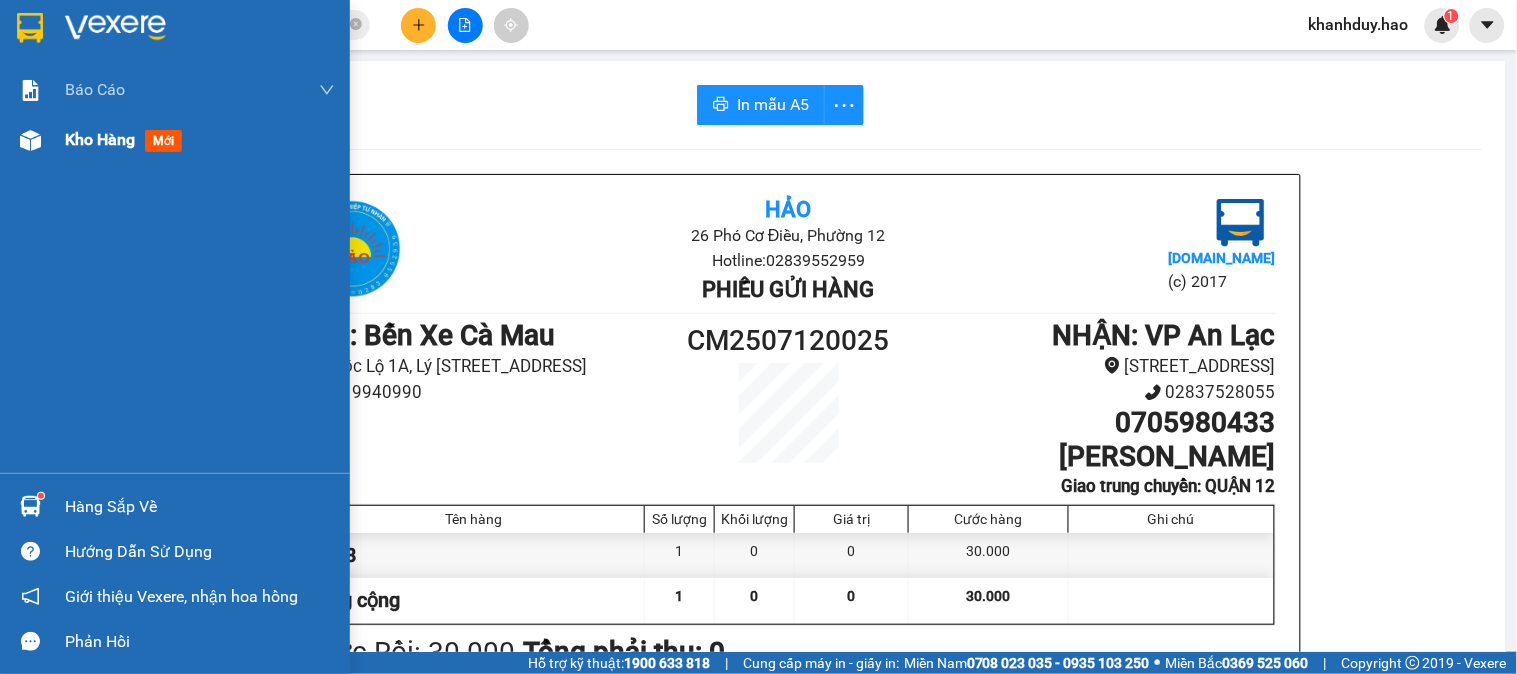 click on "Kho hàng mới" at bounding box center [175, 140] 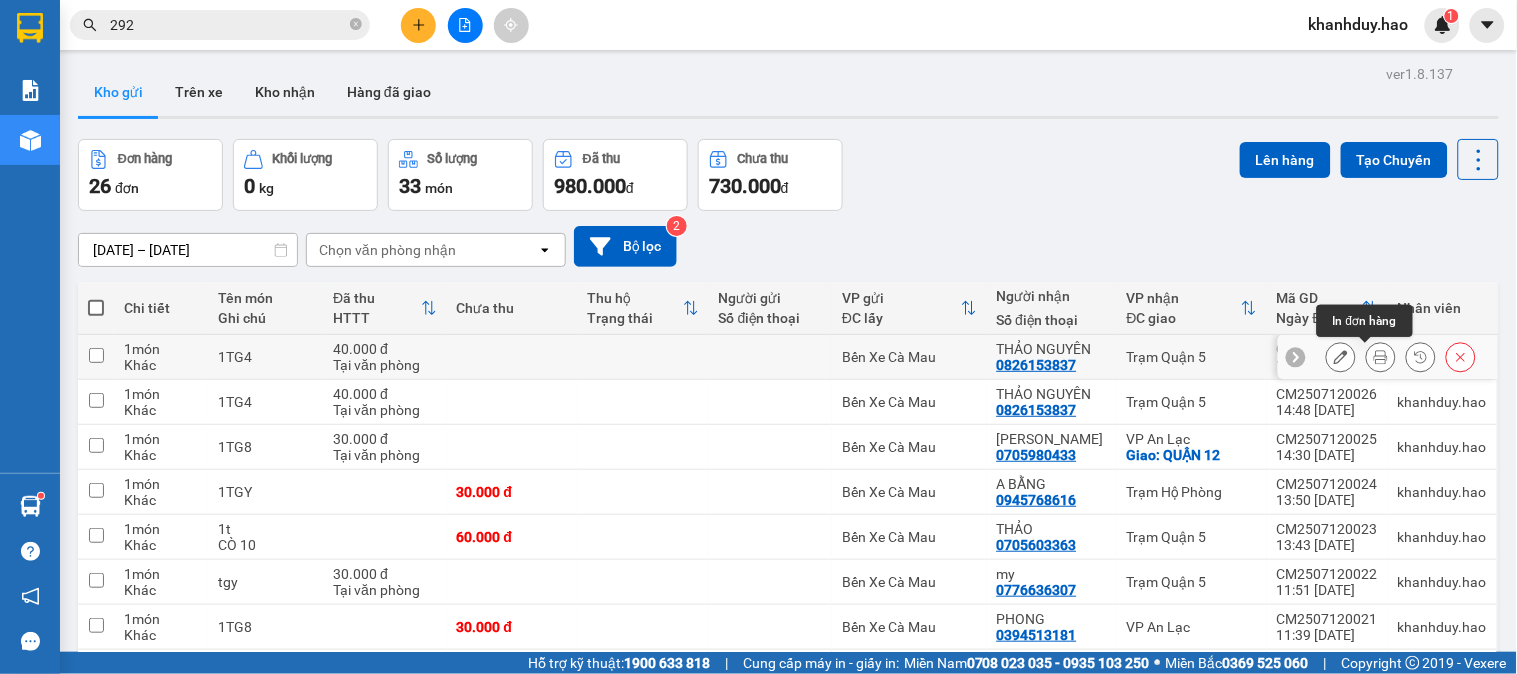 click at bounding box center [1381, 357] 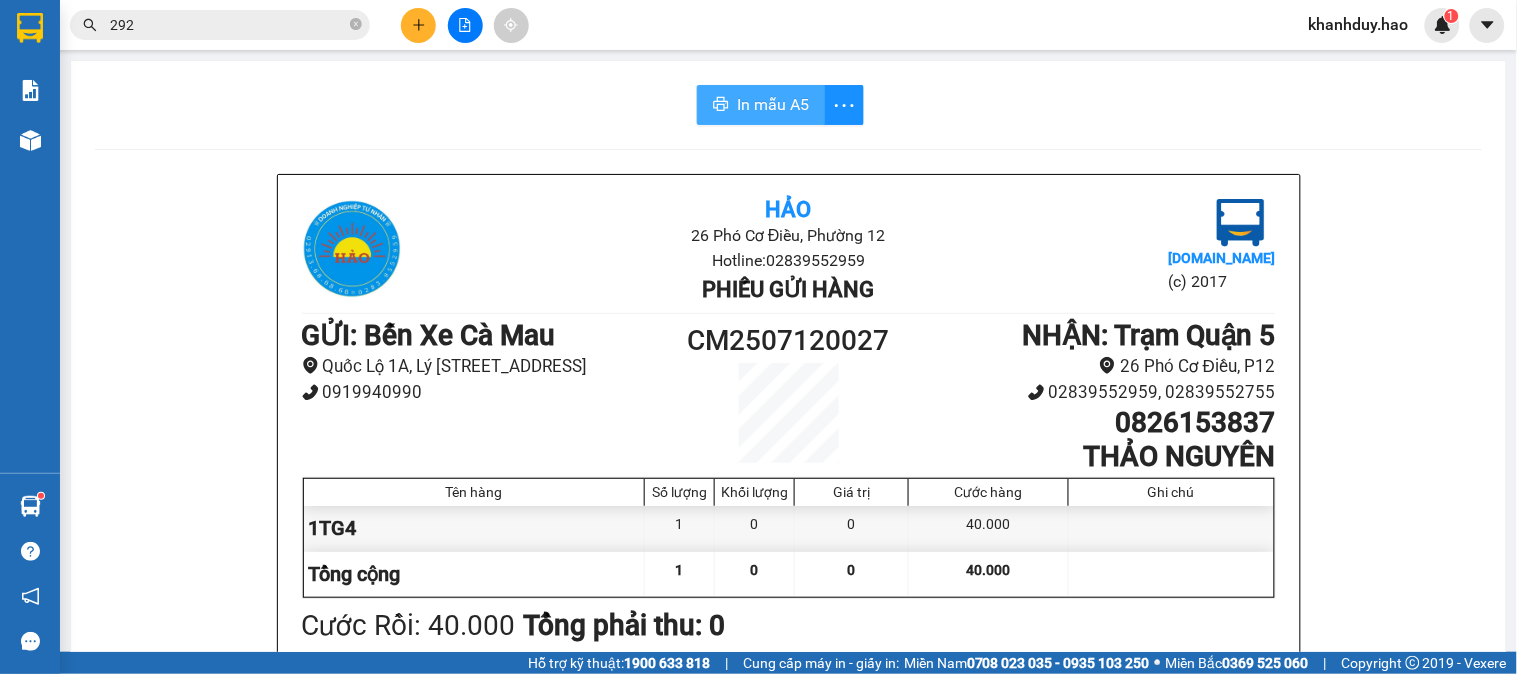 click on "In mẫu A5" at bounding box center [773, 104] 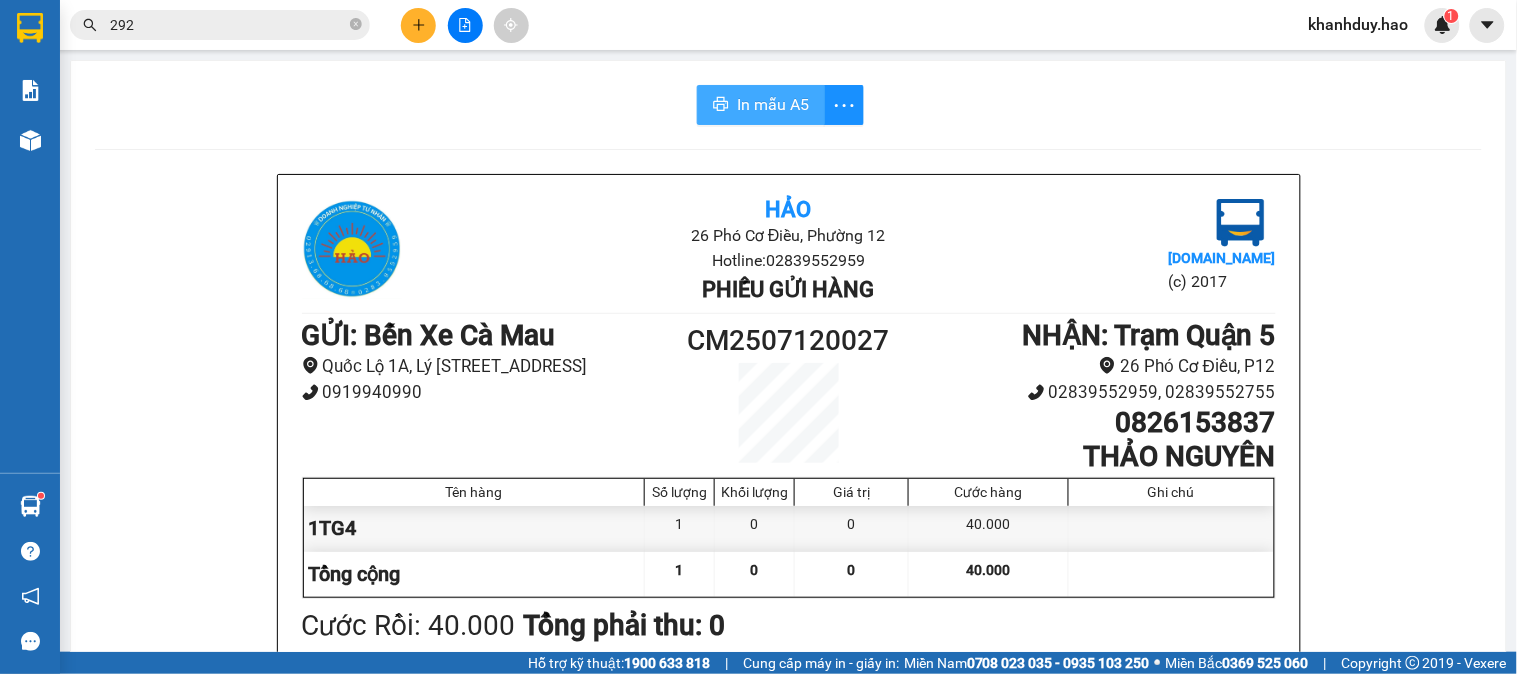 scroll, scrollTop: 0, scrollLeft: 0, axis: both 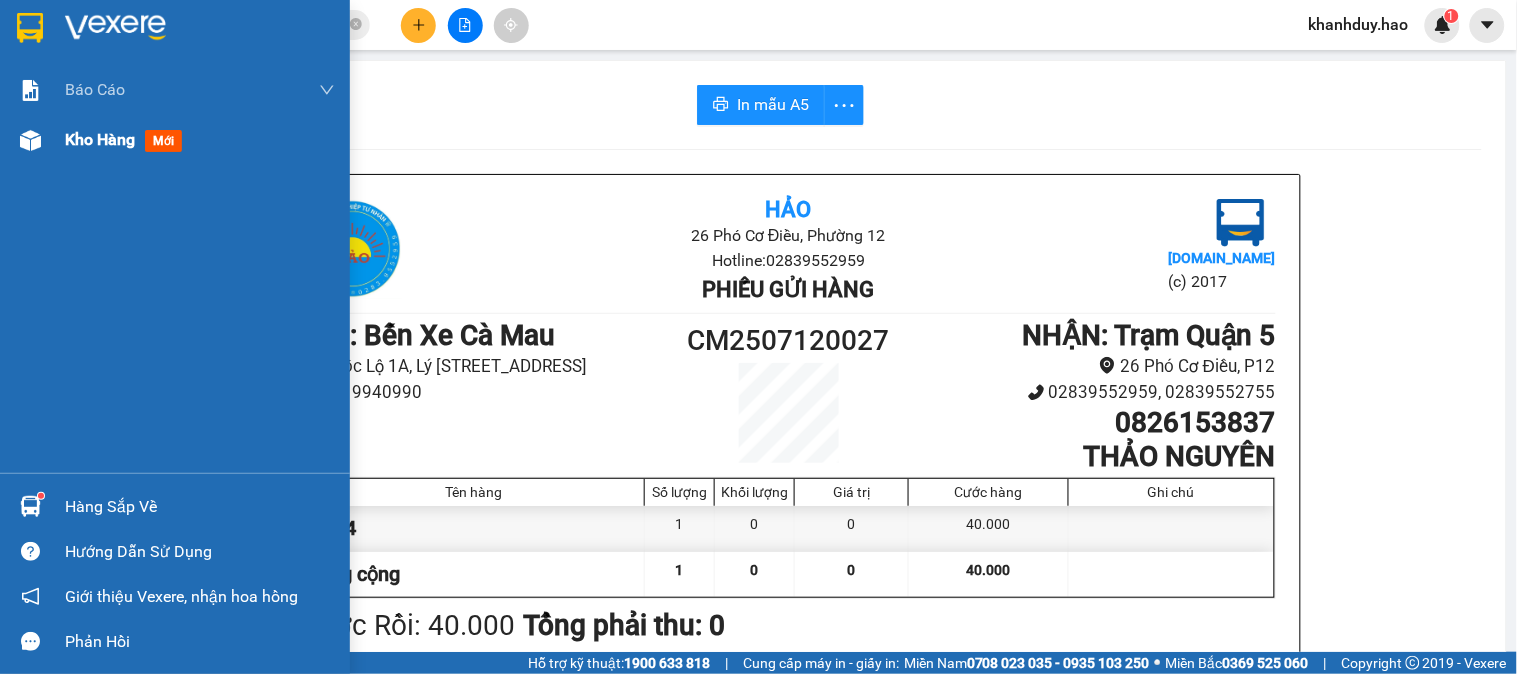 click on "Kho hàng mới" at bounding box center [175, 140] 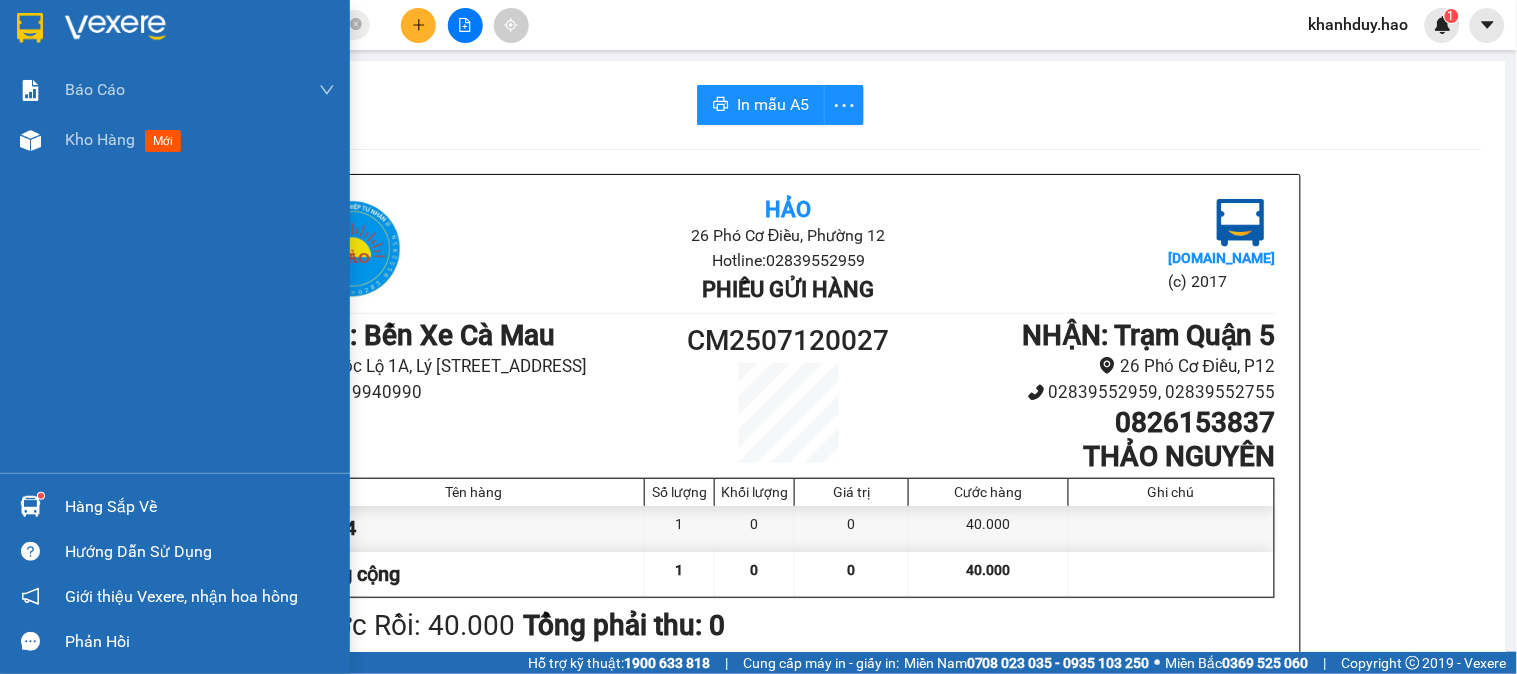 drag, startPoint x: 8, startPoint y: 148, endPoint x: 1498, endPoint y: 425, distance: 1515.5293 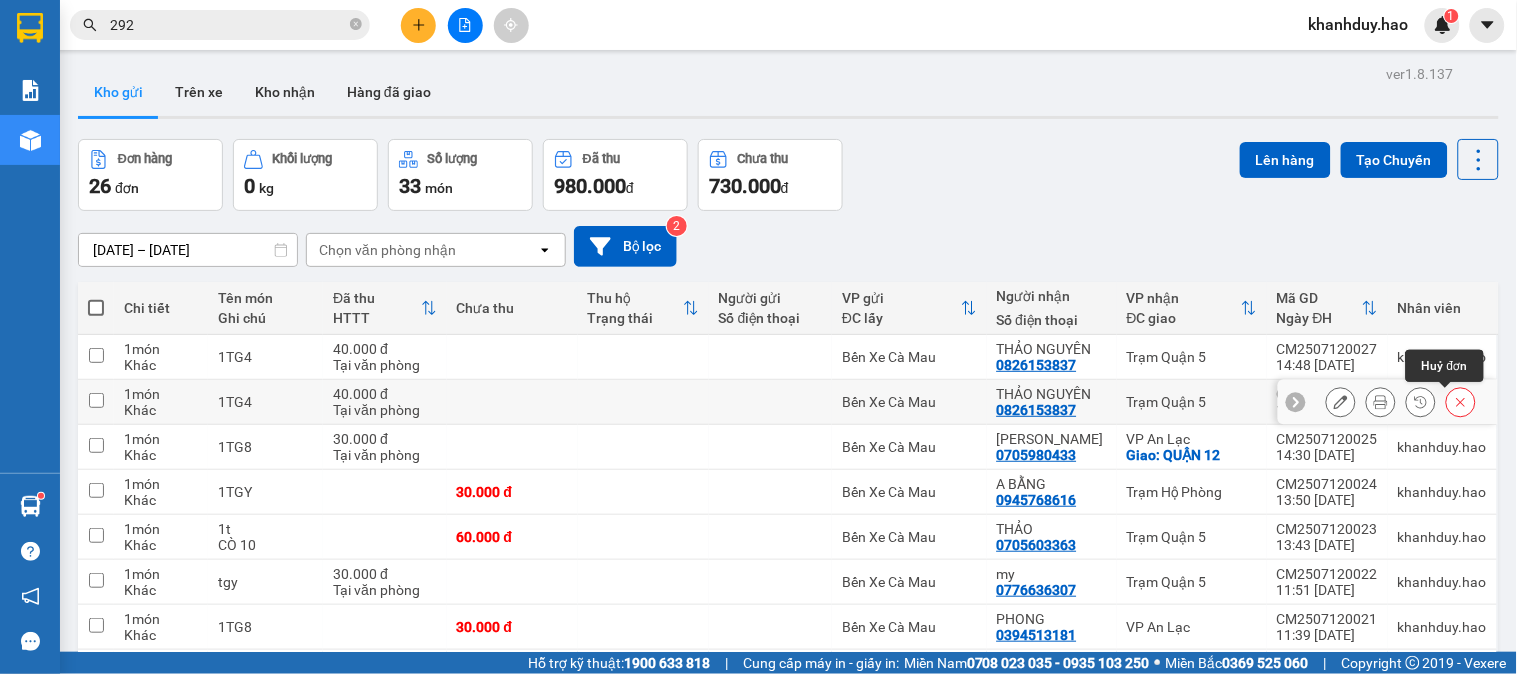 click at bounding box center [1461, 402] 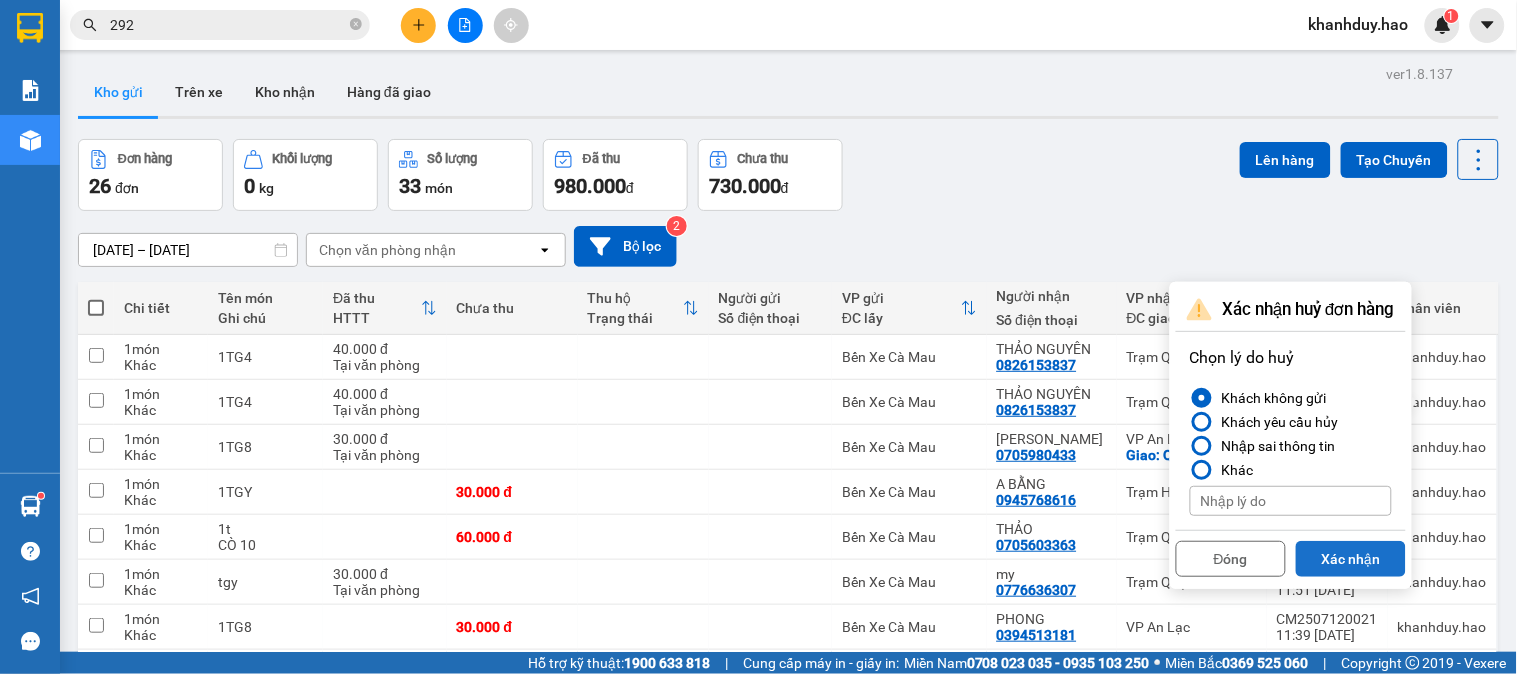 click on "Xác nhận" at bounding box center (1351, 559) 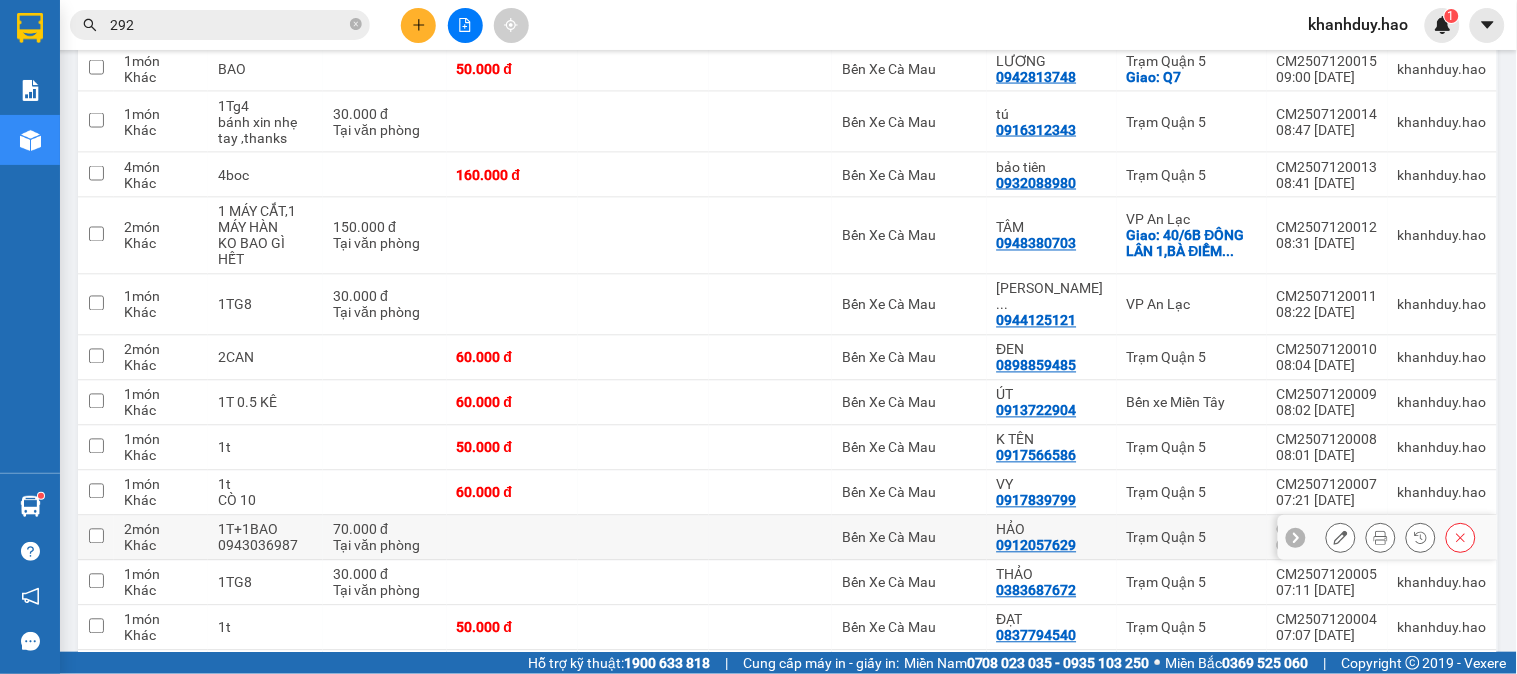 scroll, scrollTop: 941, scrollLeft: 0, axis: vertical 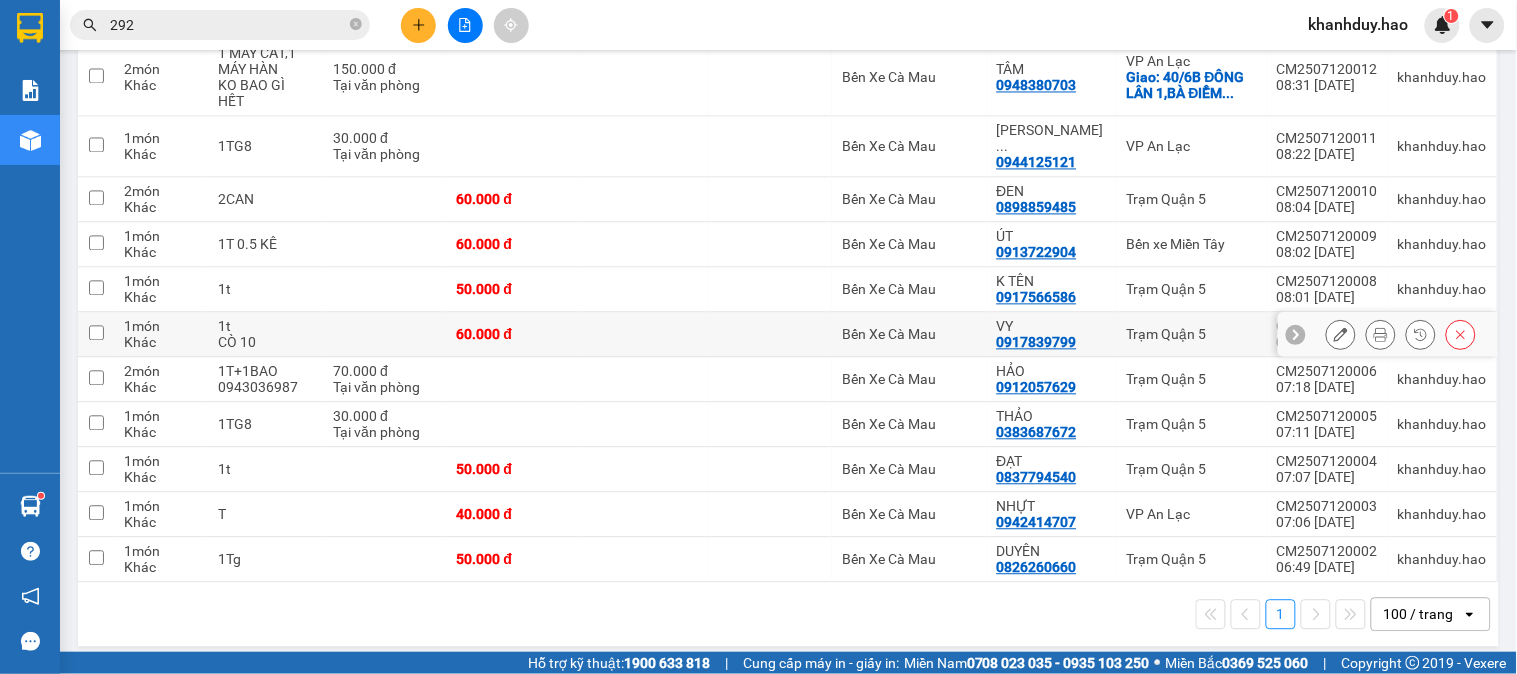 click on "60.000 đ" at bounding box center (512, 335) 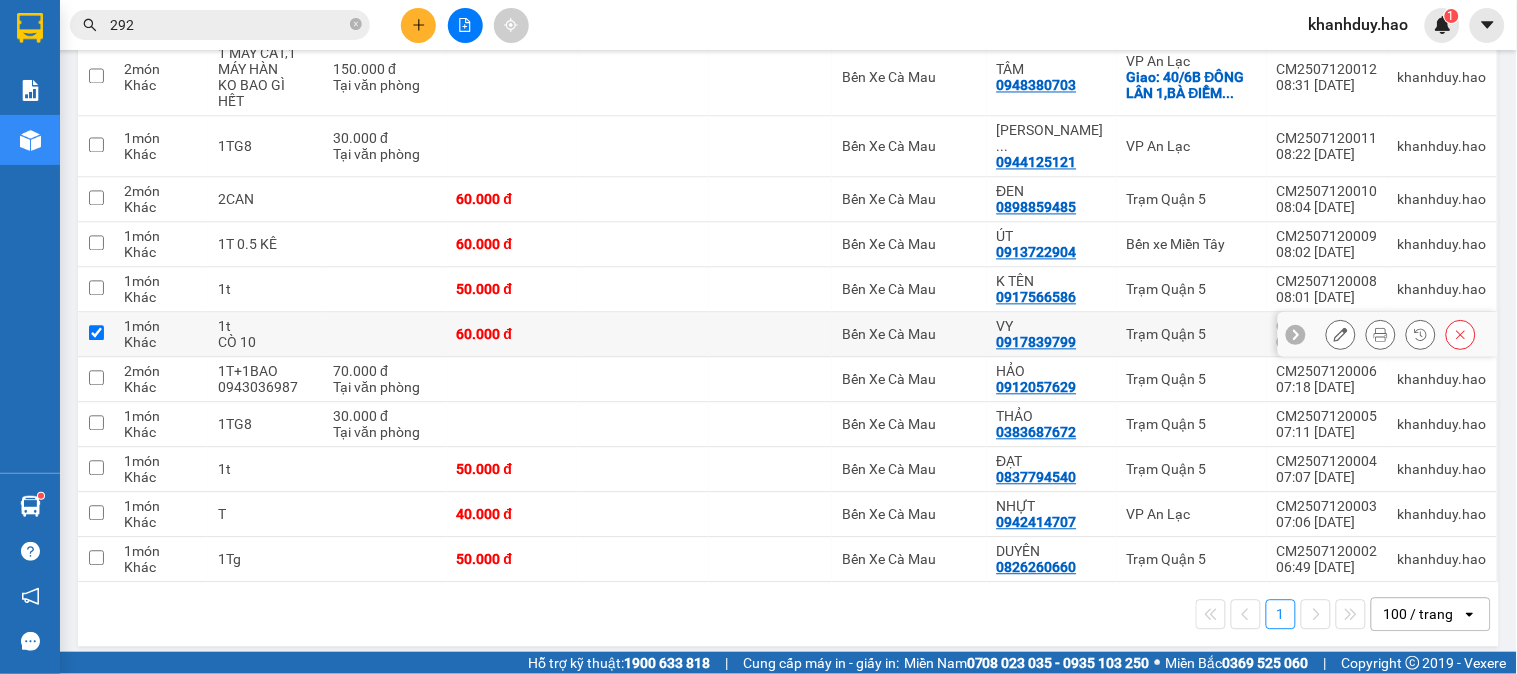 checkbox on "true" 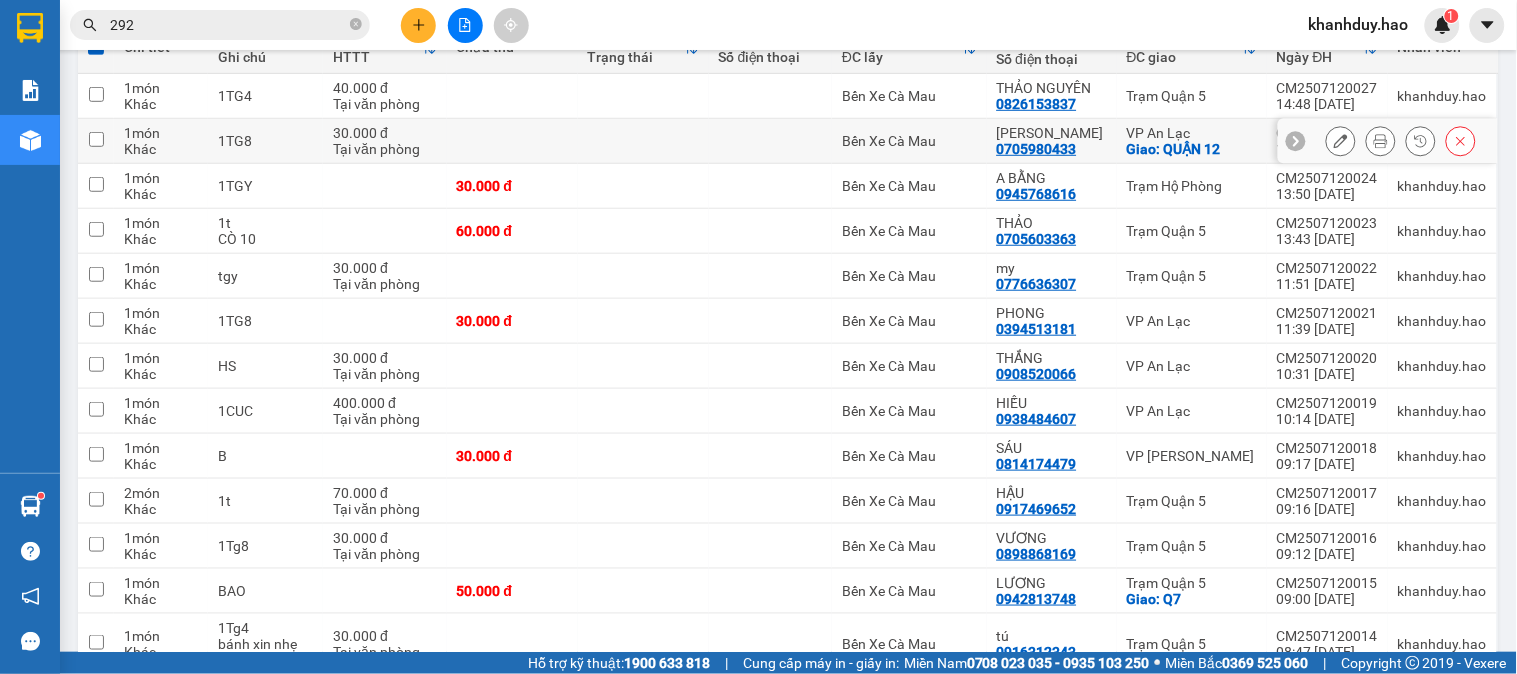 scroll, scrollTop: 0, scrollLeft: 0, axis: both 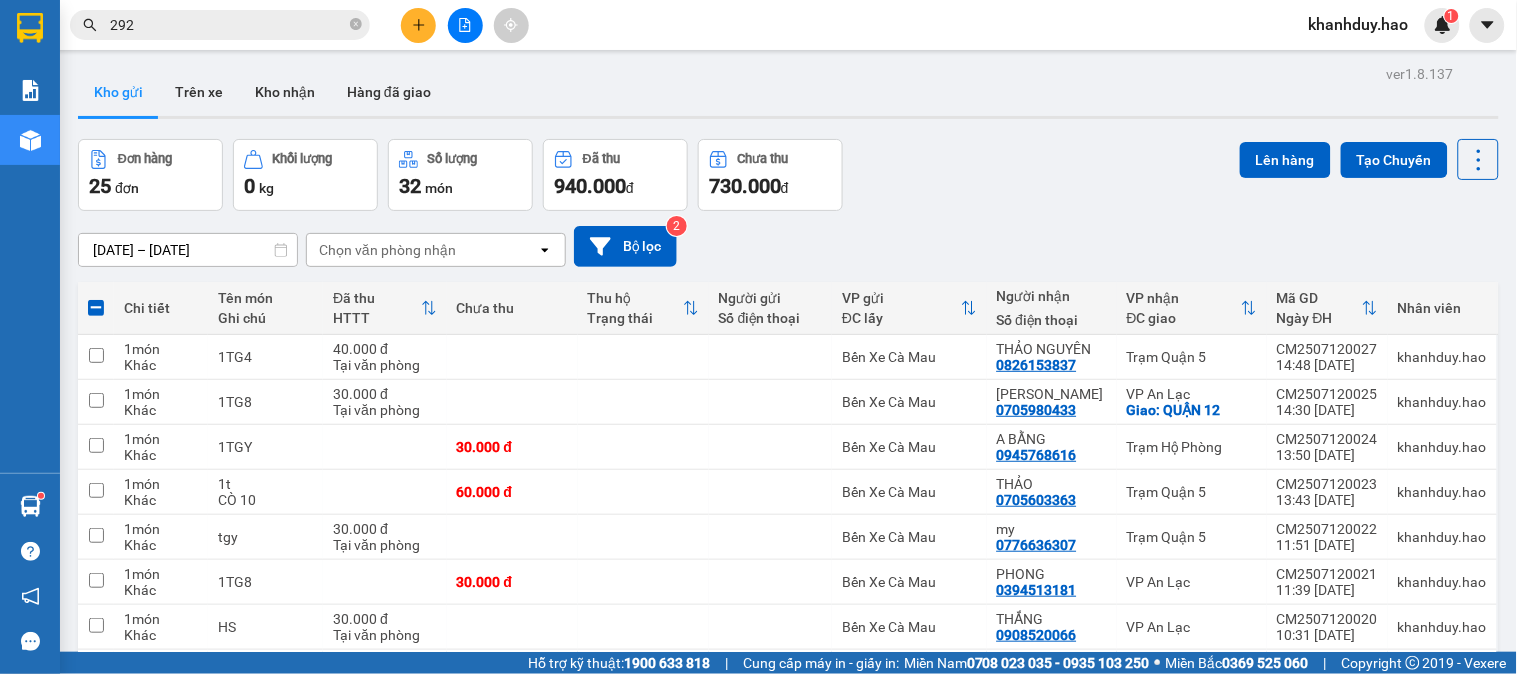 click at bounding box center (96, 308) 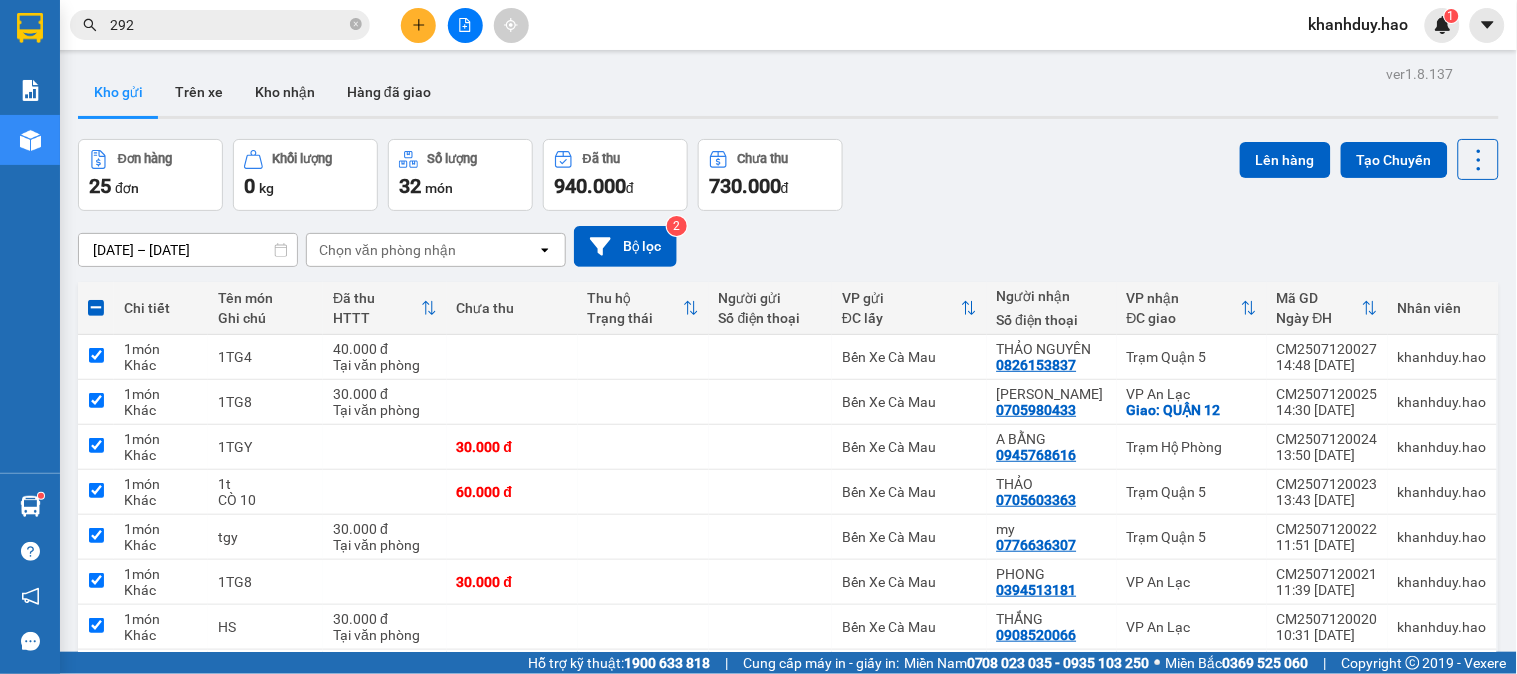 checkbox on "true" 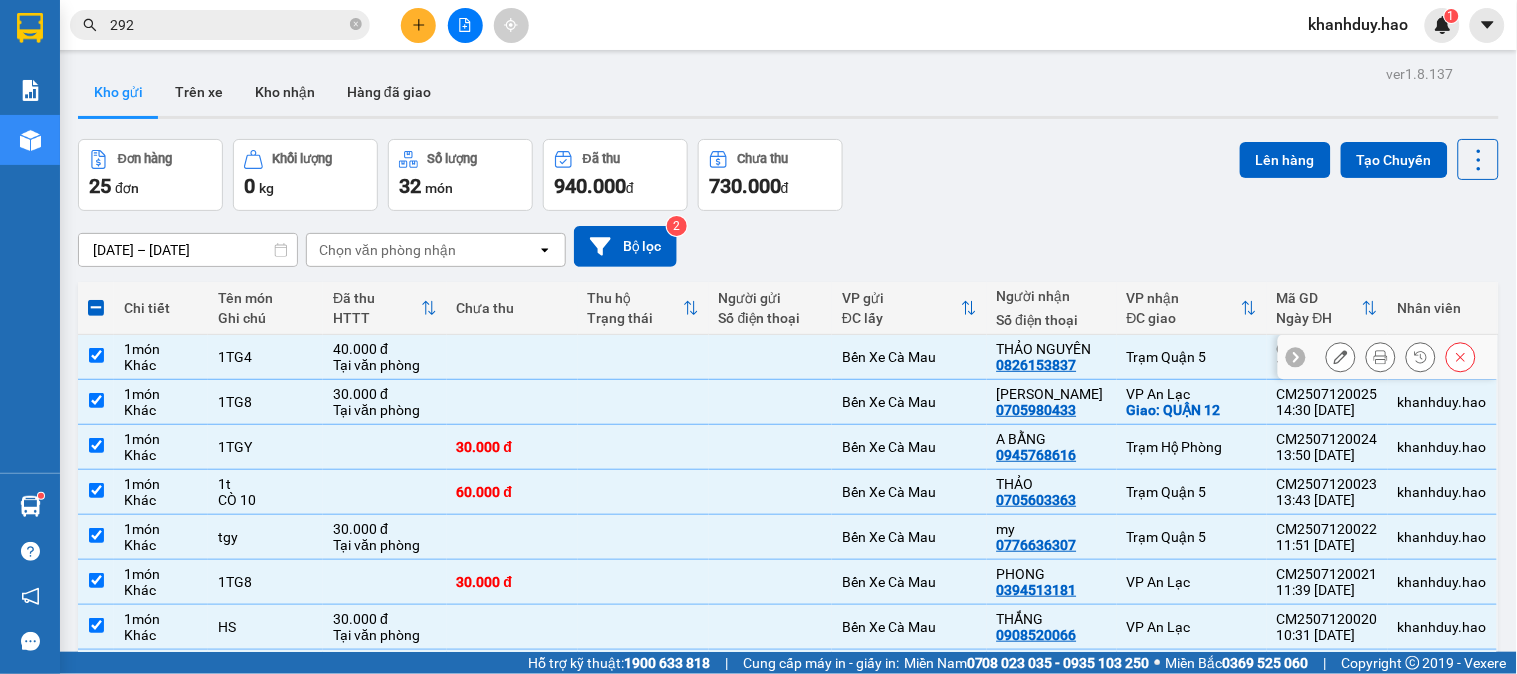 click on "1TG4" at bounding box center [266, 357] 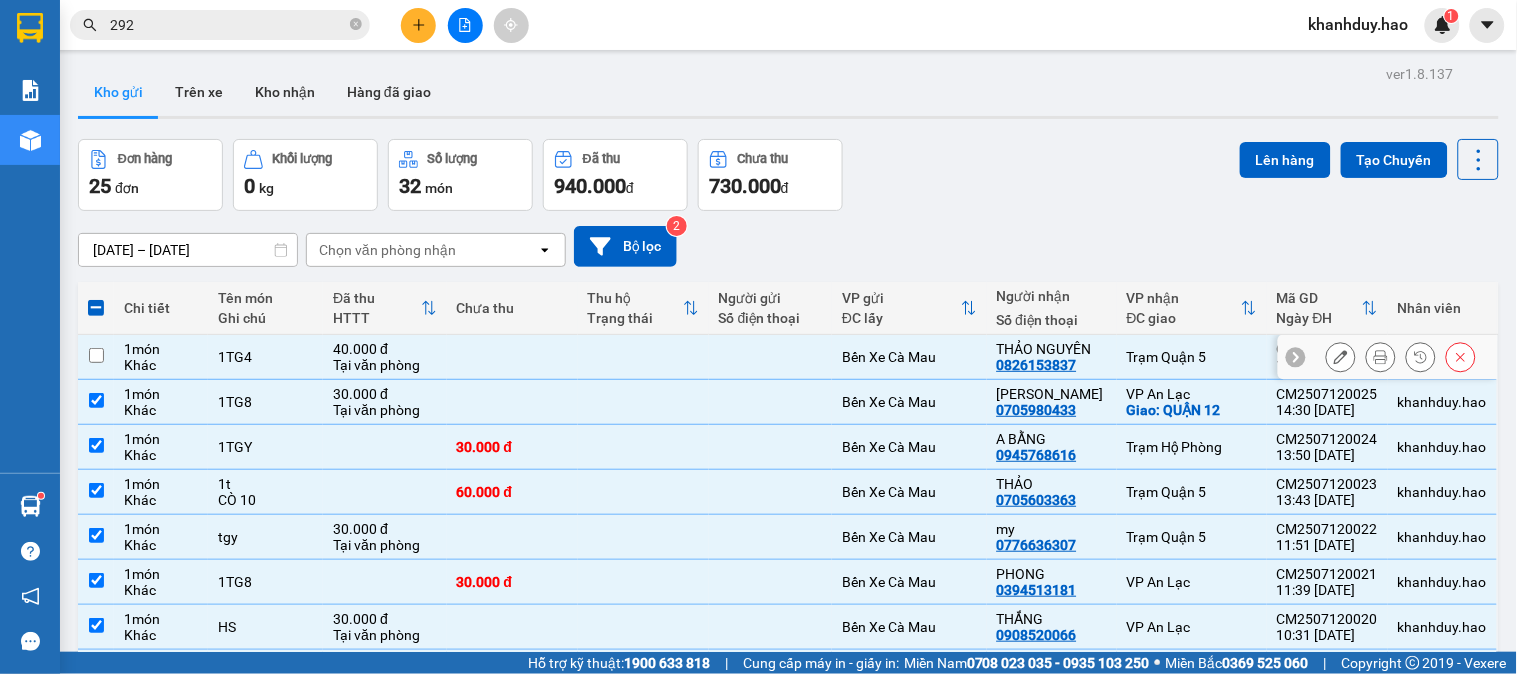 checkbox on "false" 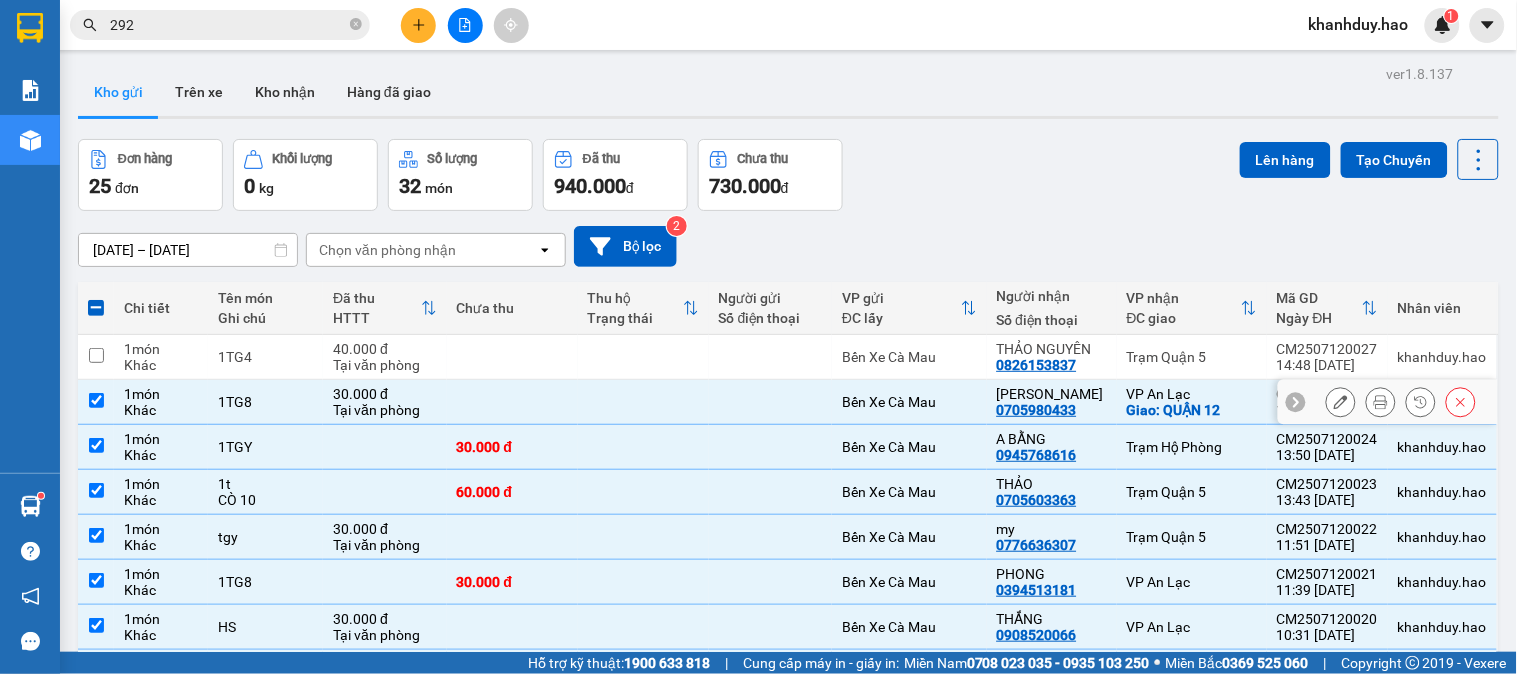 click on "1TG8" at bounding box center [266, 402] 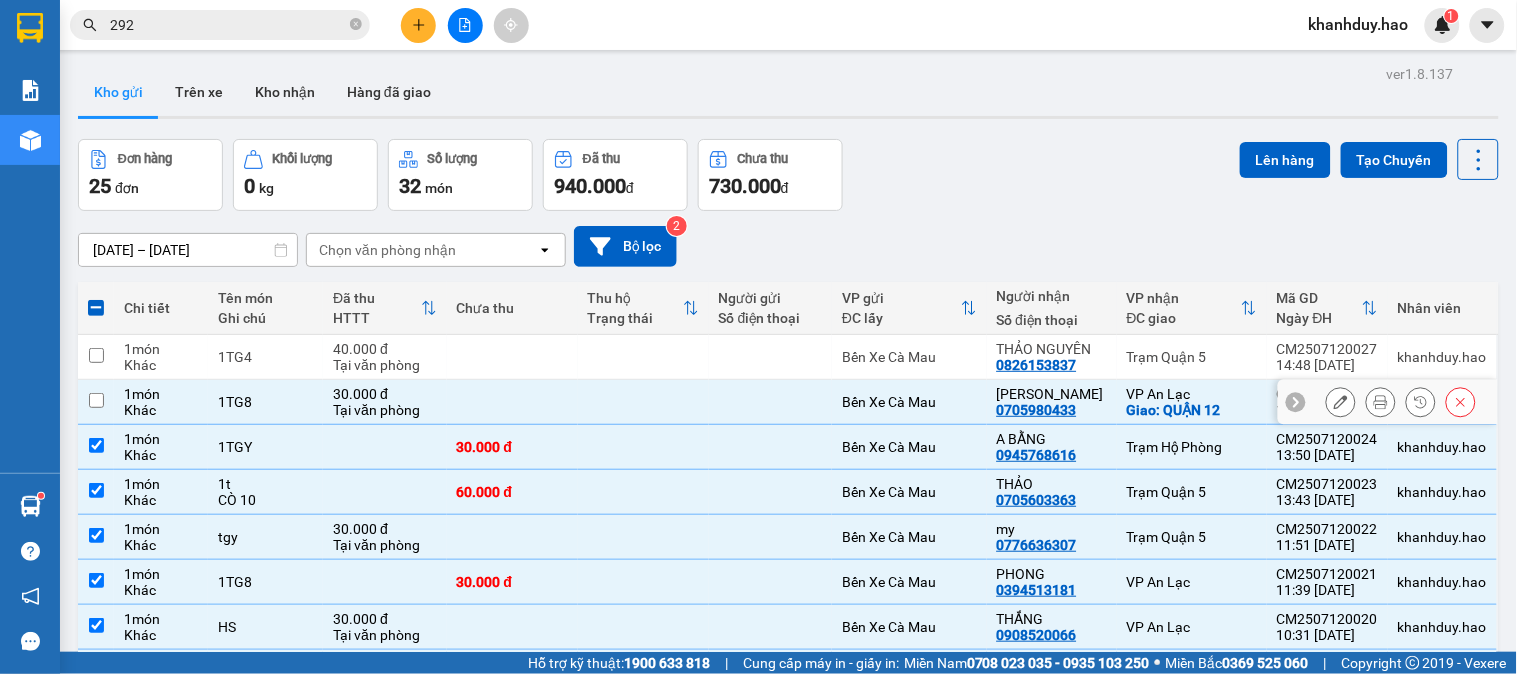 checkbox on "false" 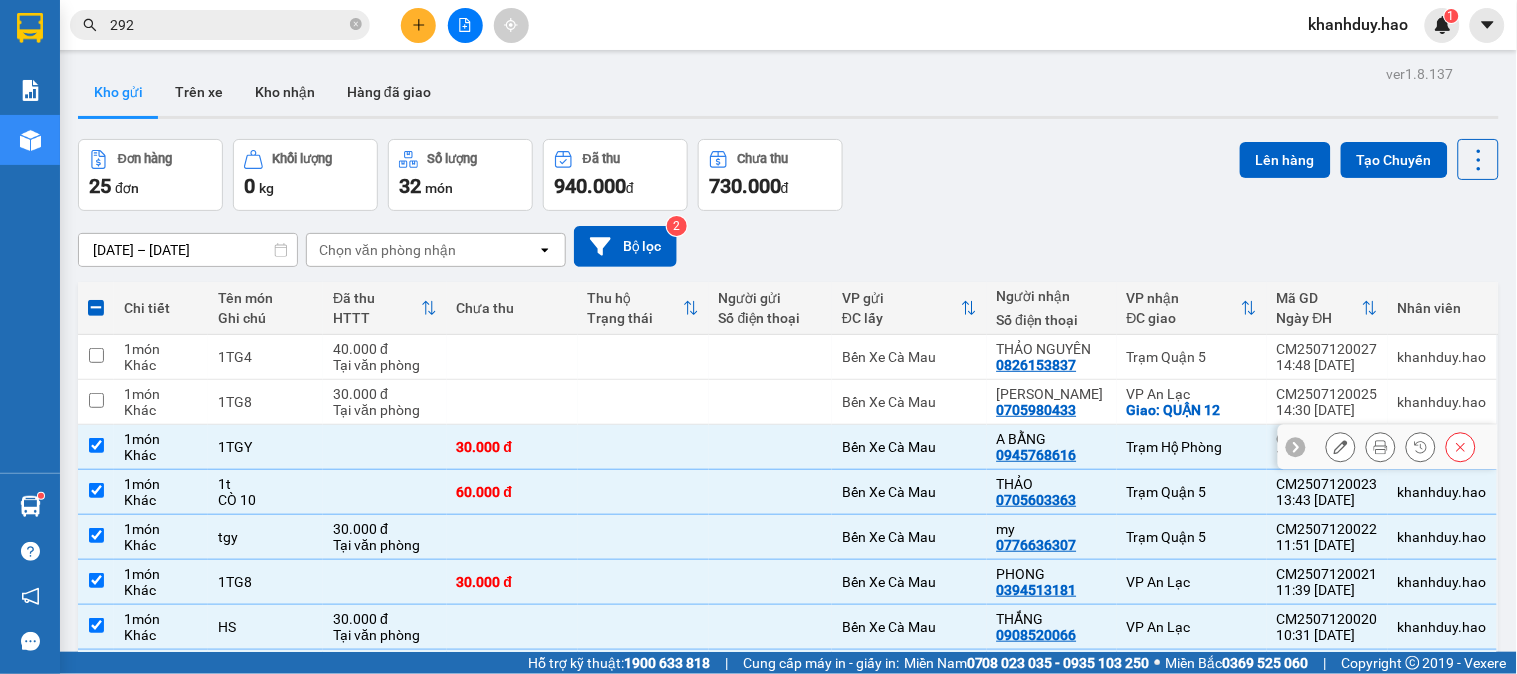 click at bounding box center (384, 447) 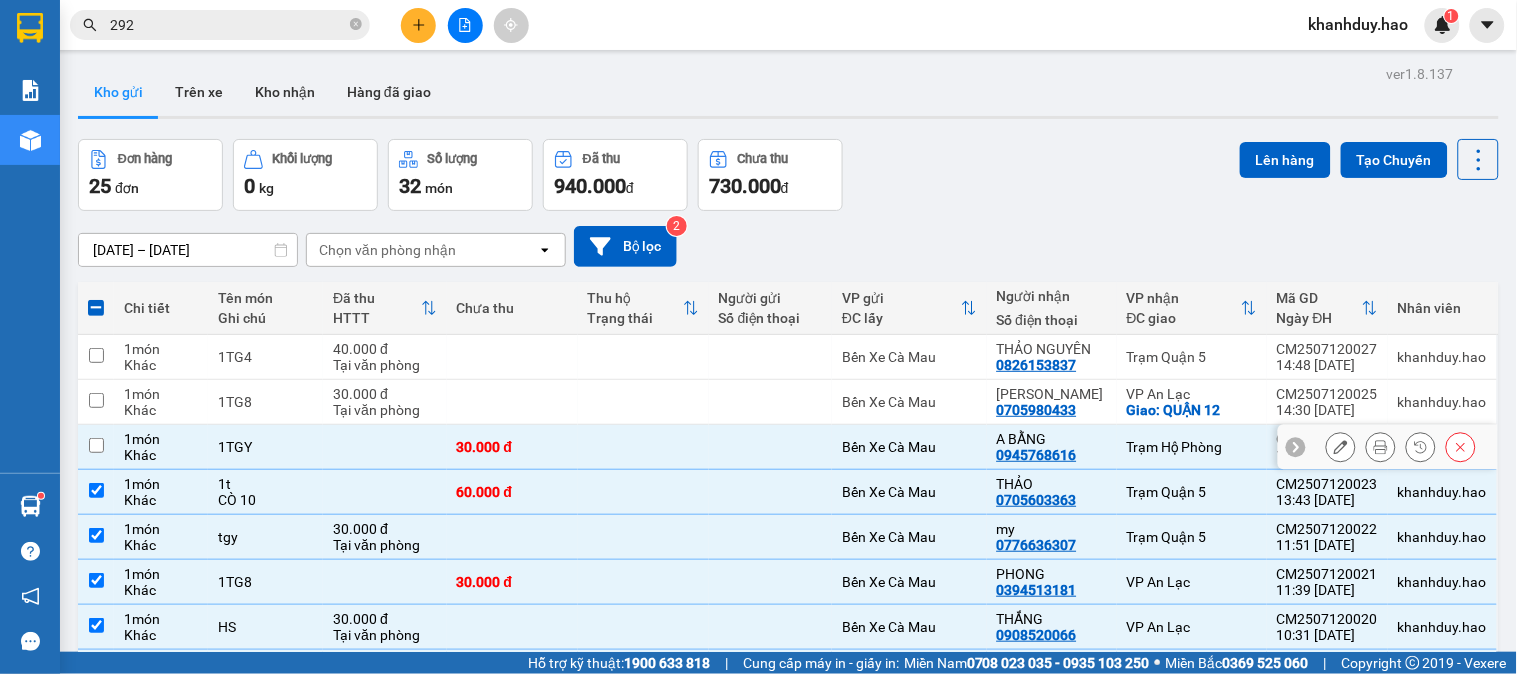 checkbox on "false" 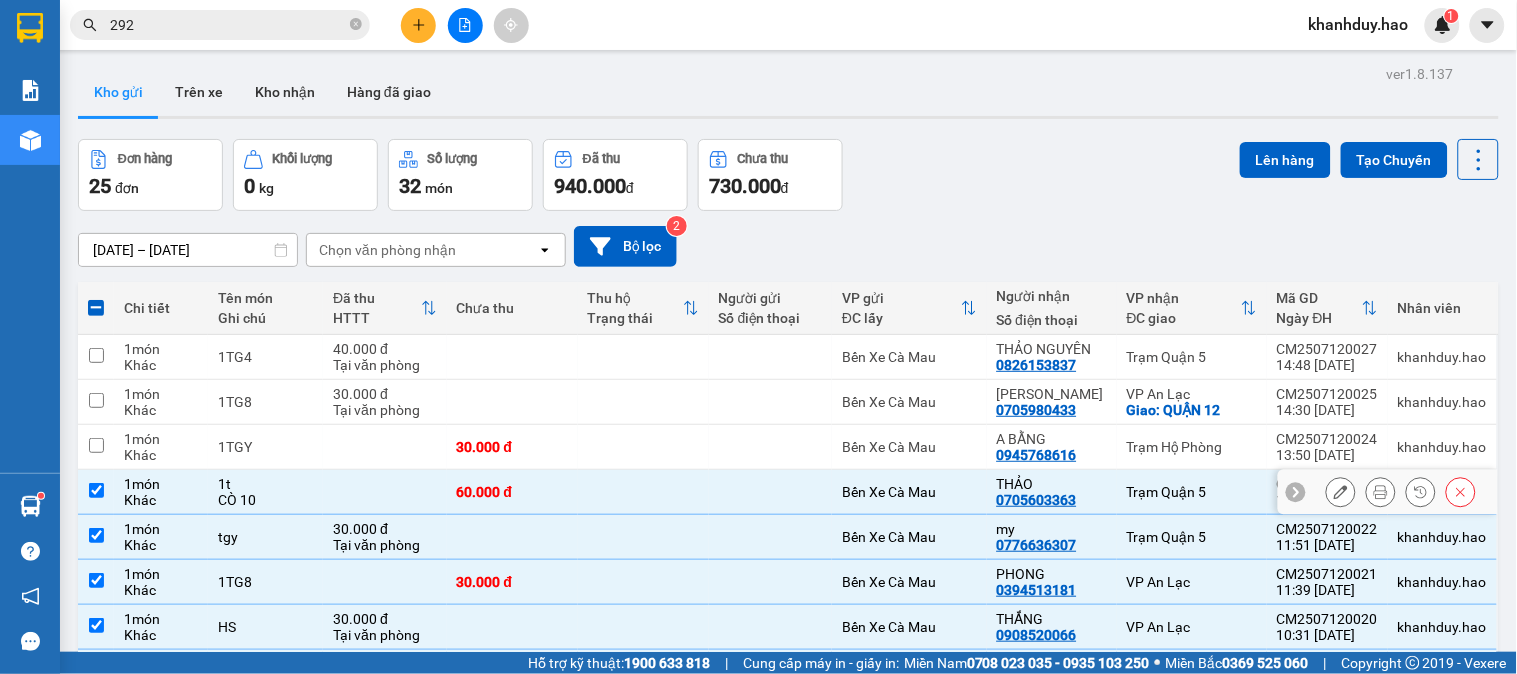 drag, startPoint x: 348, startPoint y: 497, endPoint x: 374, endPoint y: 482, distance: 30.016663 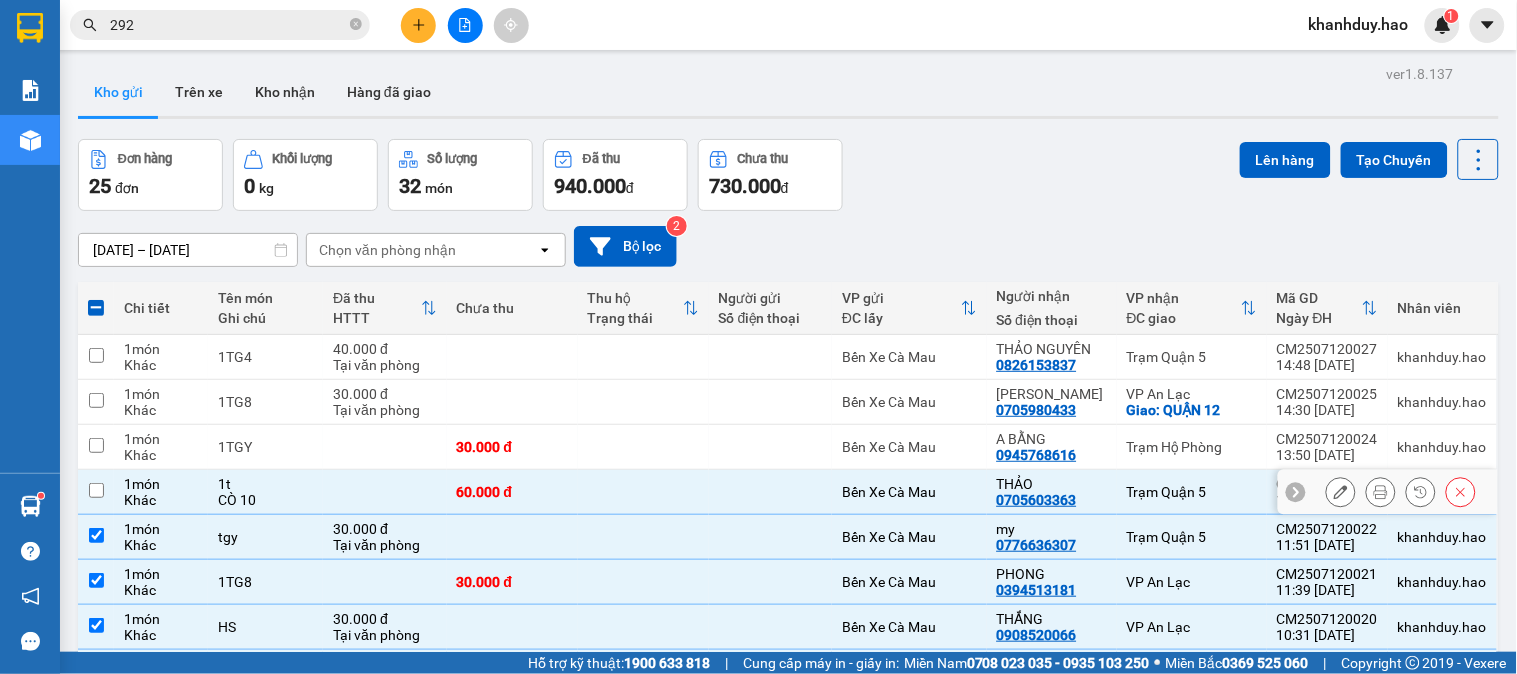 checkbox on "false" 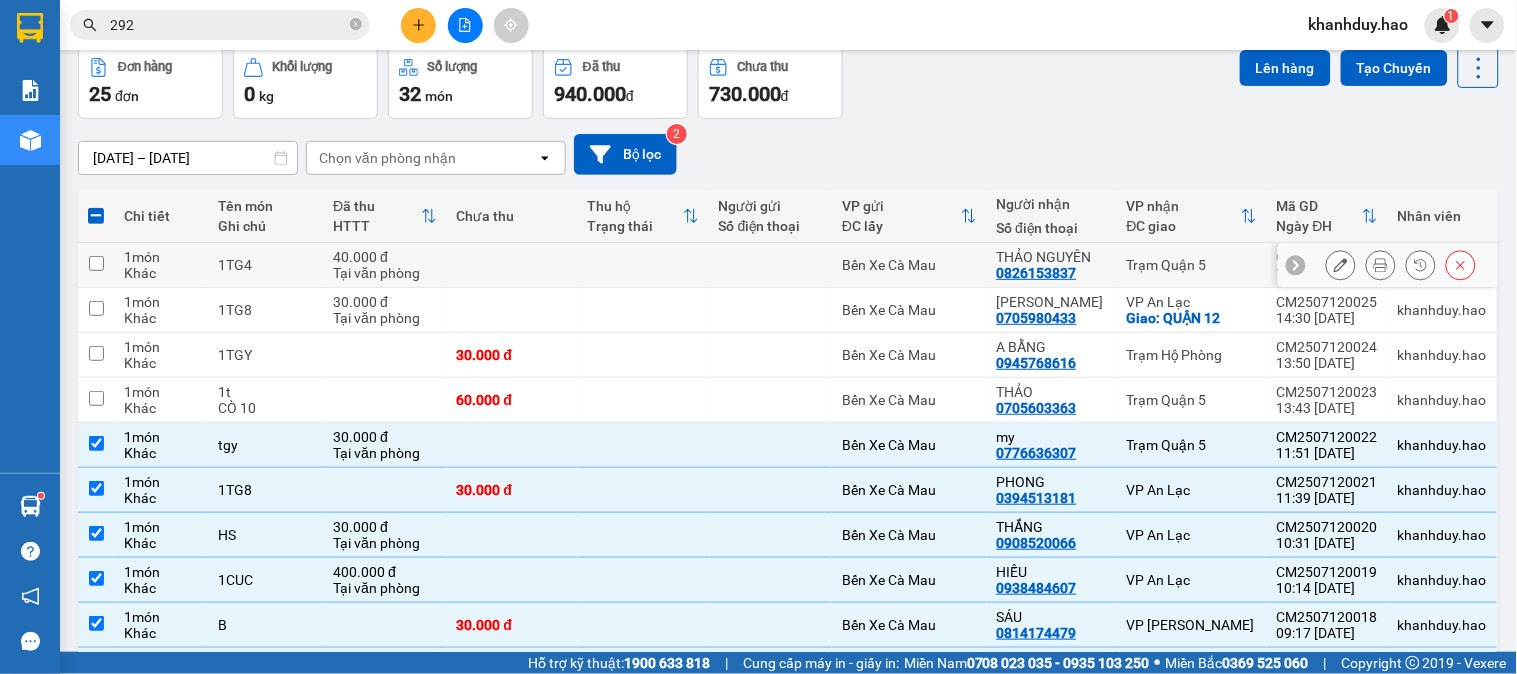 scroll, scrollTop: 0, scrollLeft: 0, axis: both 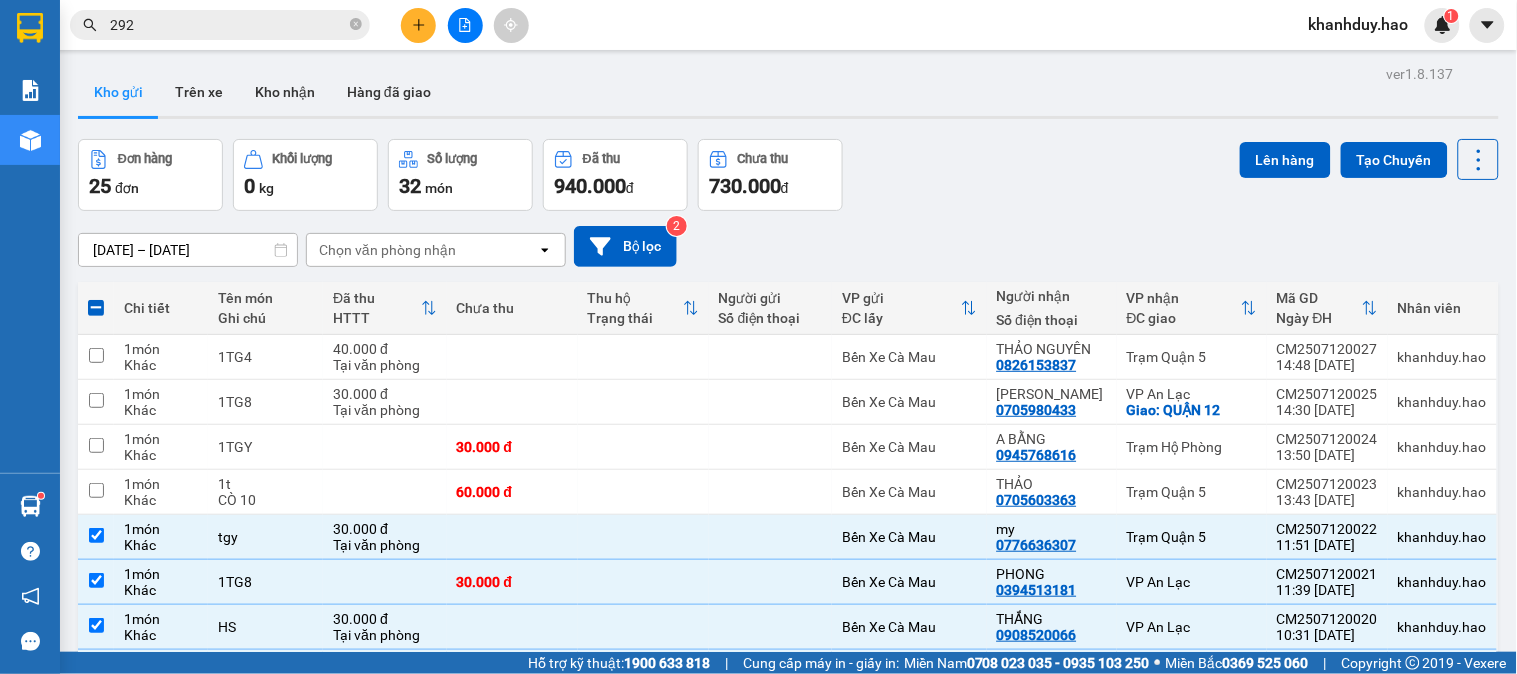 click on "Đơn hàng 25 đơn Khối lượng 0 kg Số lượng 32 món Đã thu 940.000  đ Chưa thu 730.000  đ Lên hàng Tạo Chuyến" at bounding box center (788, 175) 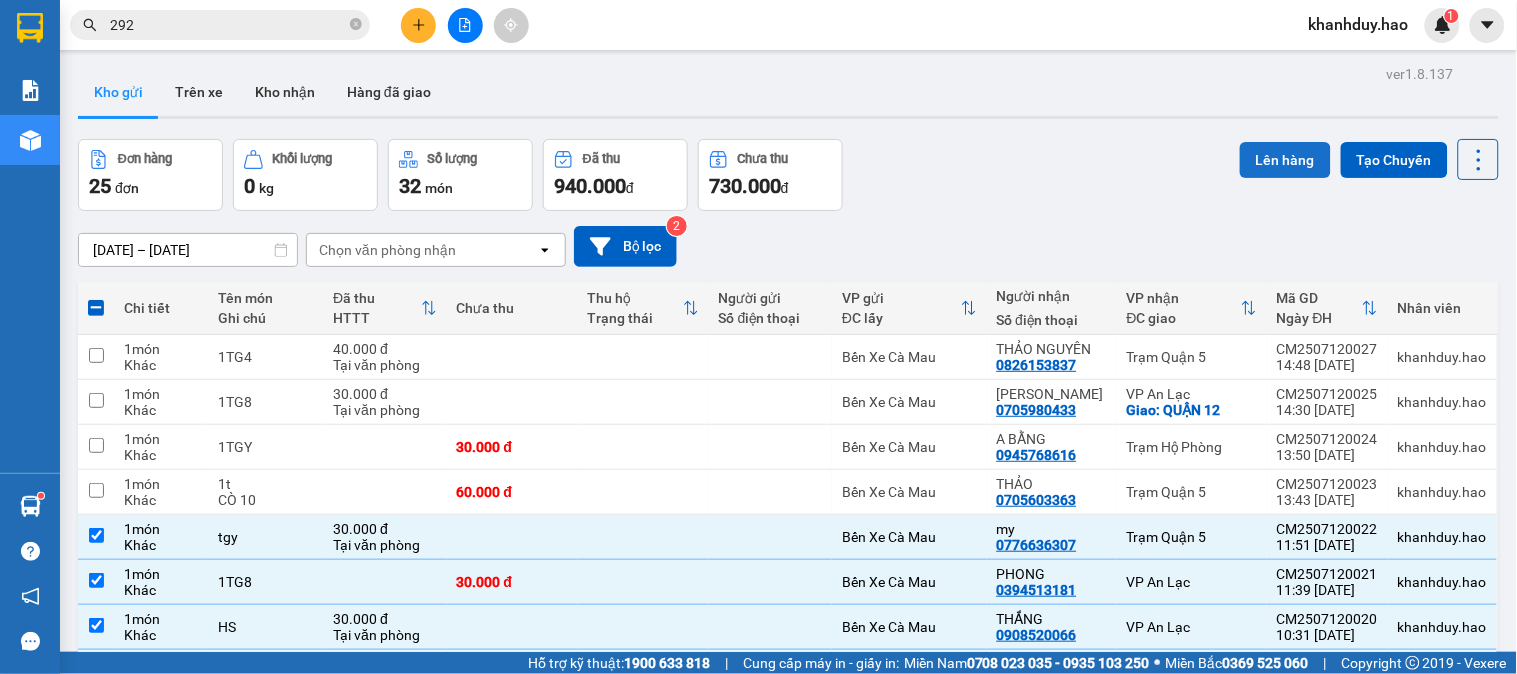 click on "Lên hàng" at bounding box center [1285, 160] 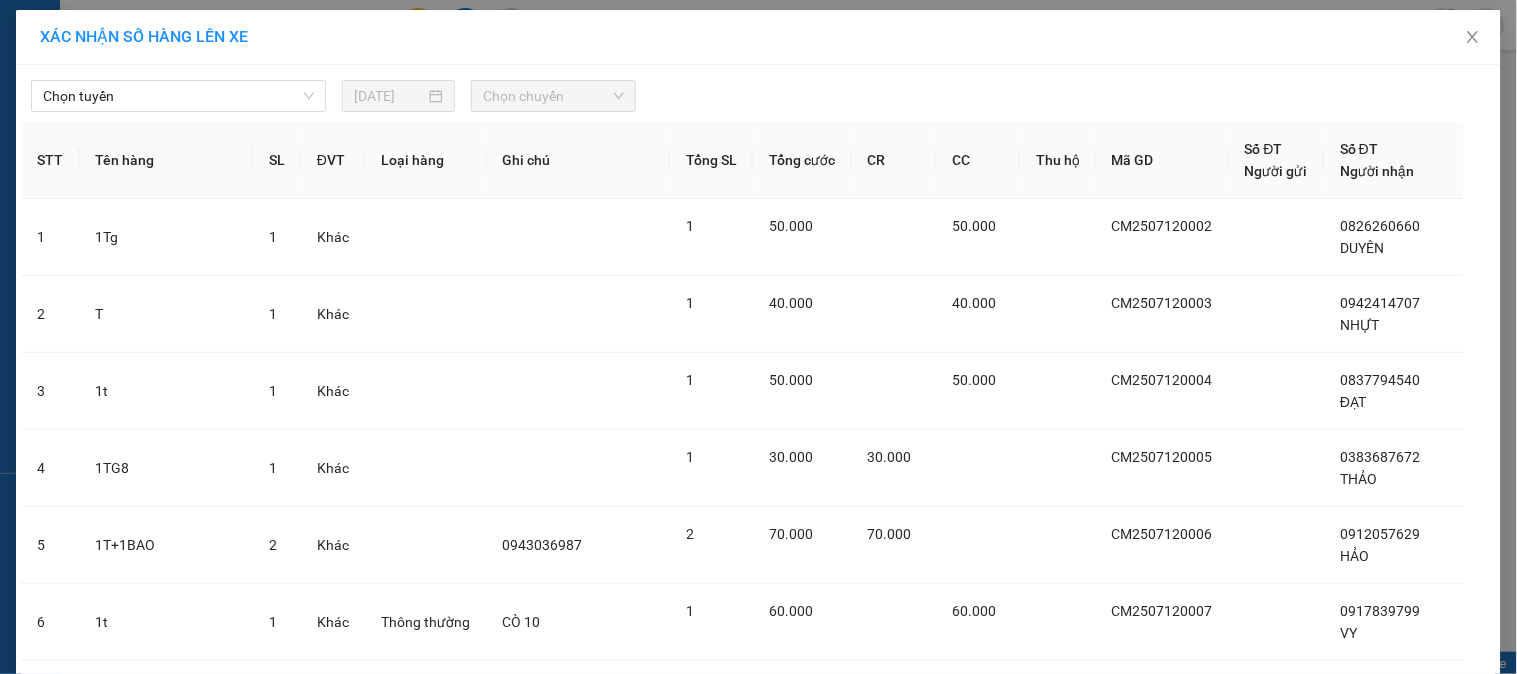 click on "Chọn tuyến 12/07/2025 Chọn chuyến STT Tên hàng SL ĐVT Loại hàng Ghi chú Tổng SL Tổng cước CR CC Thu hộ Mã GD Số ĐT Người gửi Số ĐT Người nhận 1 1Tg 1 Khác 1 50.000 50.000 CM2507120002 0826260660 DUYÊN 2 T 1 Khác 1 40.000 40.000 CM2507120003 0942414707 NHỰT 3 1t 1 Khác 1 50.000 50.000 CM2507120004 0837794540 ĐẠT 4 1TG8 1 Khác 1 30.000 30.000 CM2507120005 0383687672 THẢO 5 1T+1BAO 2 Khác 0943036987 2 70.000 70.000 CM2507120006 0912057629 HẢO 6 1t 1 Khác Thông thường CÒ 10 1 60.000 60.000 CM2507120007 0917839799 VY 7 1t 1 Khác 1 50.000 50.000 CM2507120008 0917566586 K TÊN 8 1T 0.5 KÊ 1 Khác 1 60.000 60.000 CM2507120009 0913722904 ÚT 9 2CAN 2 Khác 2 60.000 60.000 CM2507120010 0898859485 ĐEN 10 1TG8 1 Khác 1 30.000 30.000 CM2507120011 0944125121 NGUYỄN PHƯỚC HẬU 11 1 MÁY CẮT,1 MÁY HÀN 2 Khác KO BAO GÌ HẾT 2 150.000 150.000 CM2507120012 0948380703 TÂM 12 4boc 4 Khác 4 160.000 160.000 CM2507120013 0932088980 bảo tiên 13 1Tg4 1" at bounding box center [758, 1001] 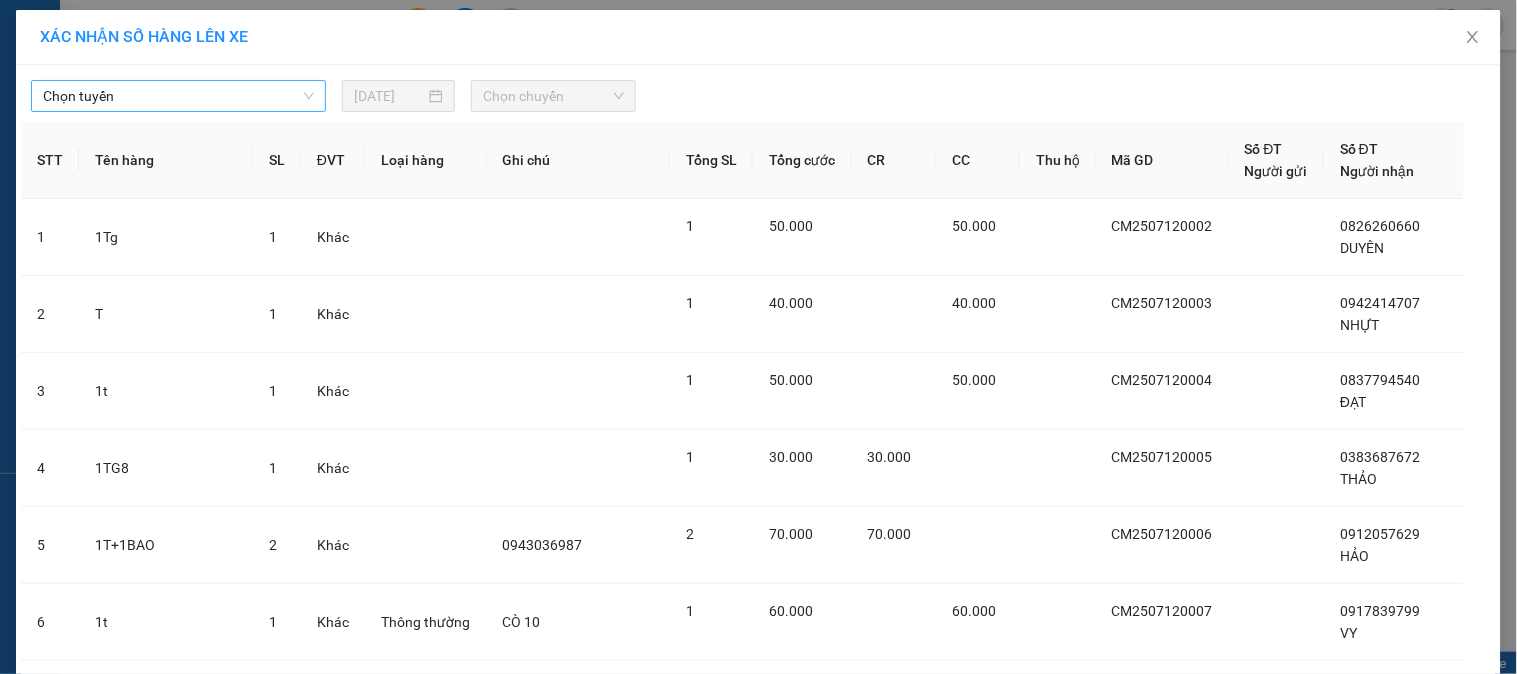 click on "Chọn tuyến" at bounding box center [178, 96] 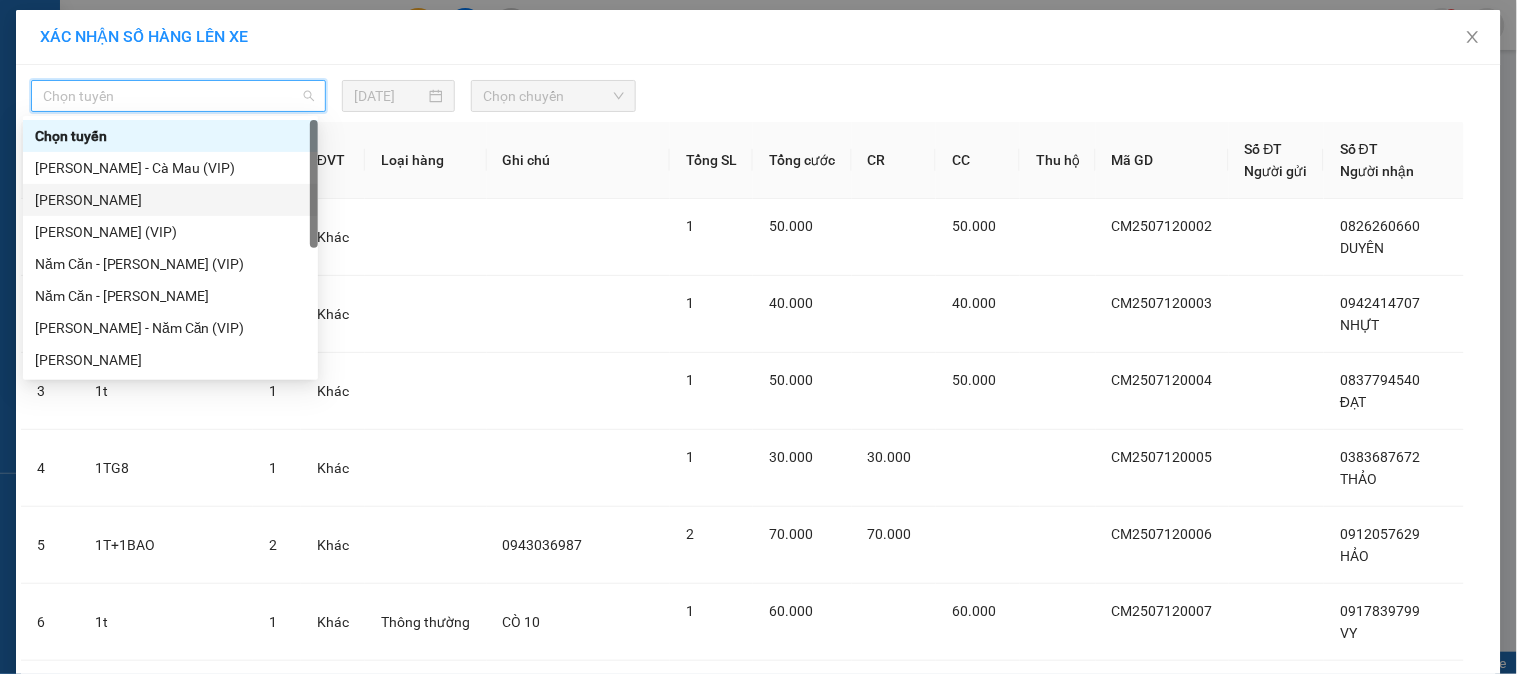 drag, startPoint x: 150, startPoint y: 201, endPoint x: 398, endPoint y: 147, distance: 253.81096 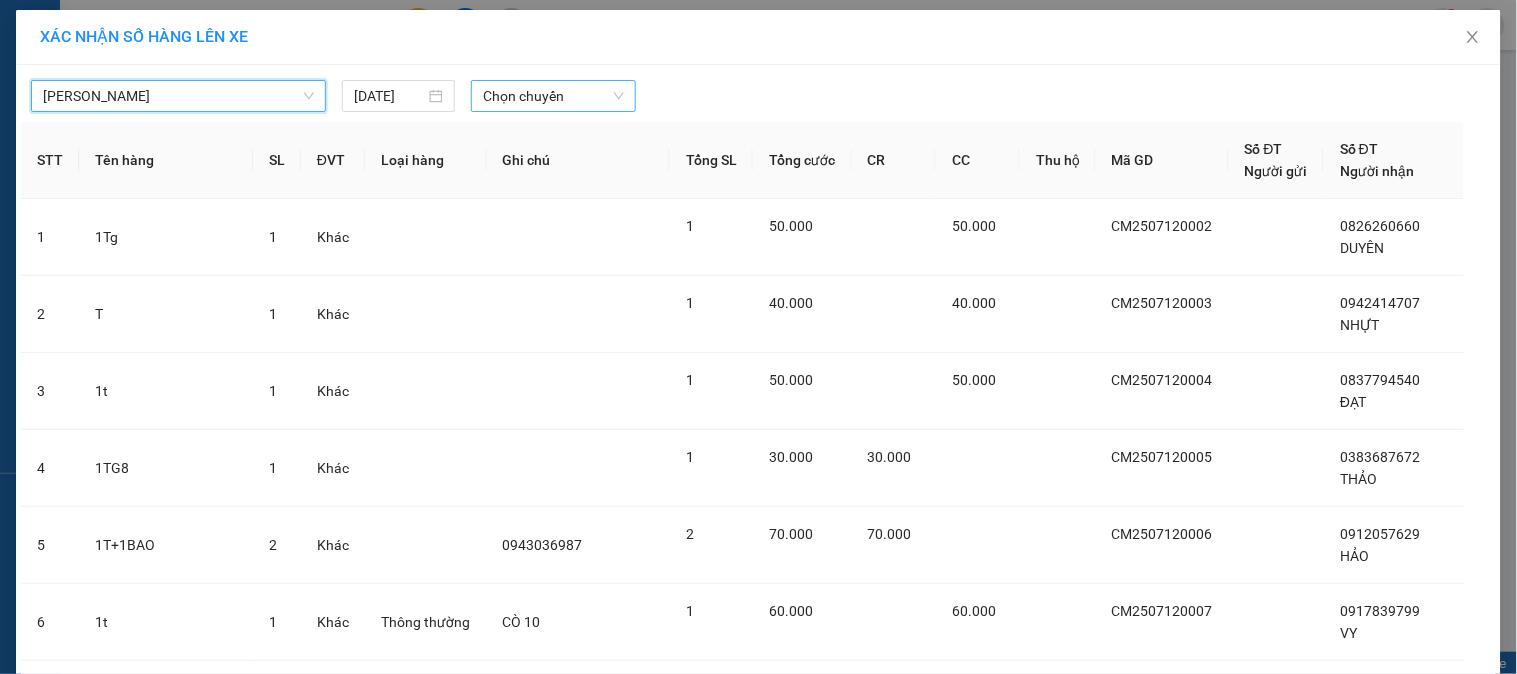 click on "Chọn chuyến" at bounding box center (553, 96) 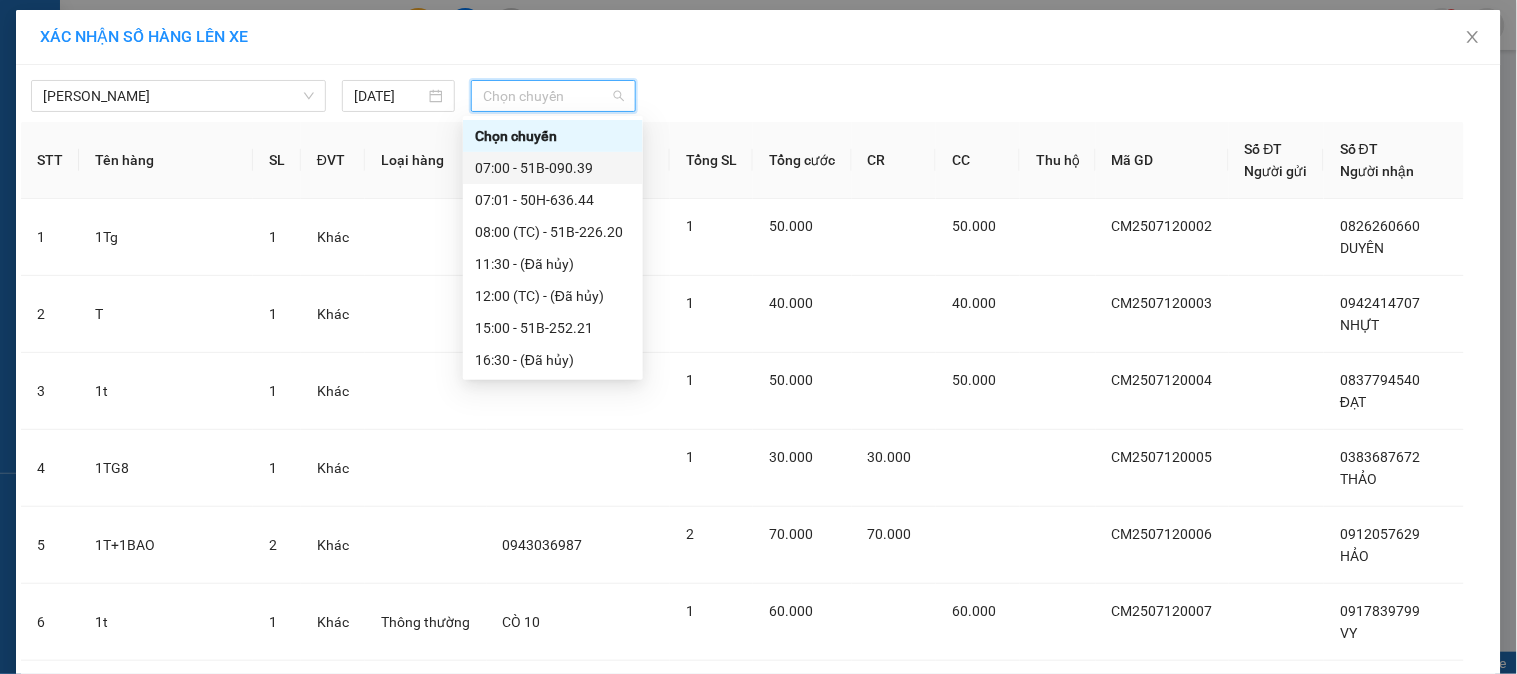 drag, startPoint x: 531, startPoint y: 168, endPoint x: 663, endPoint y: 217, distance: 140.80128 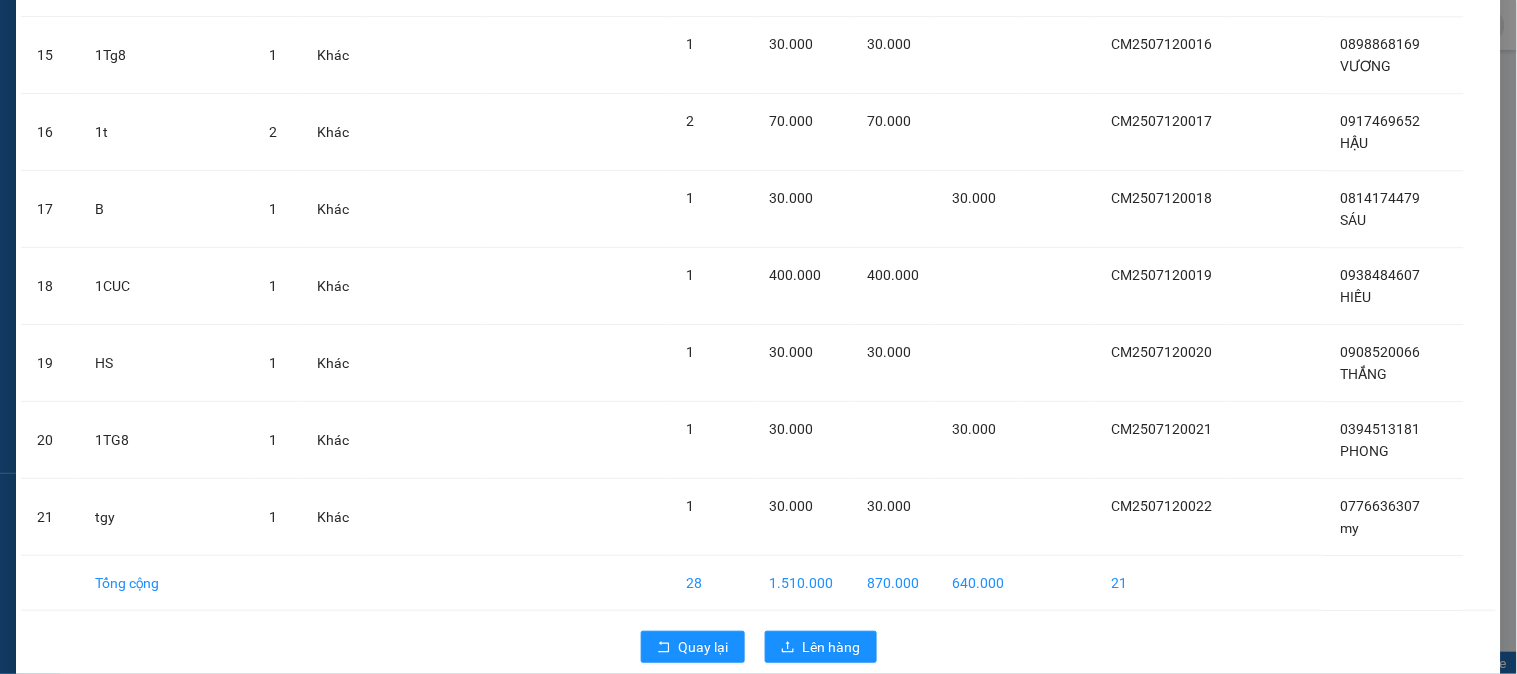 scroll, scrollTop: 1344, scrollLeft: 0, axis: vertical 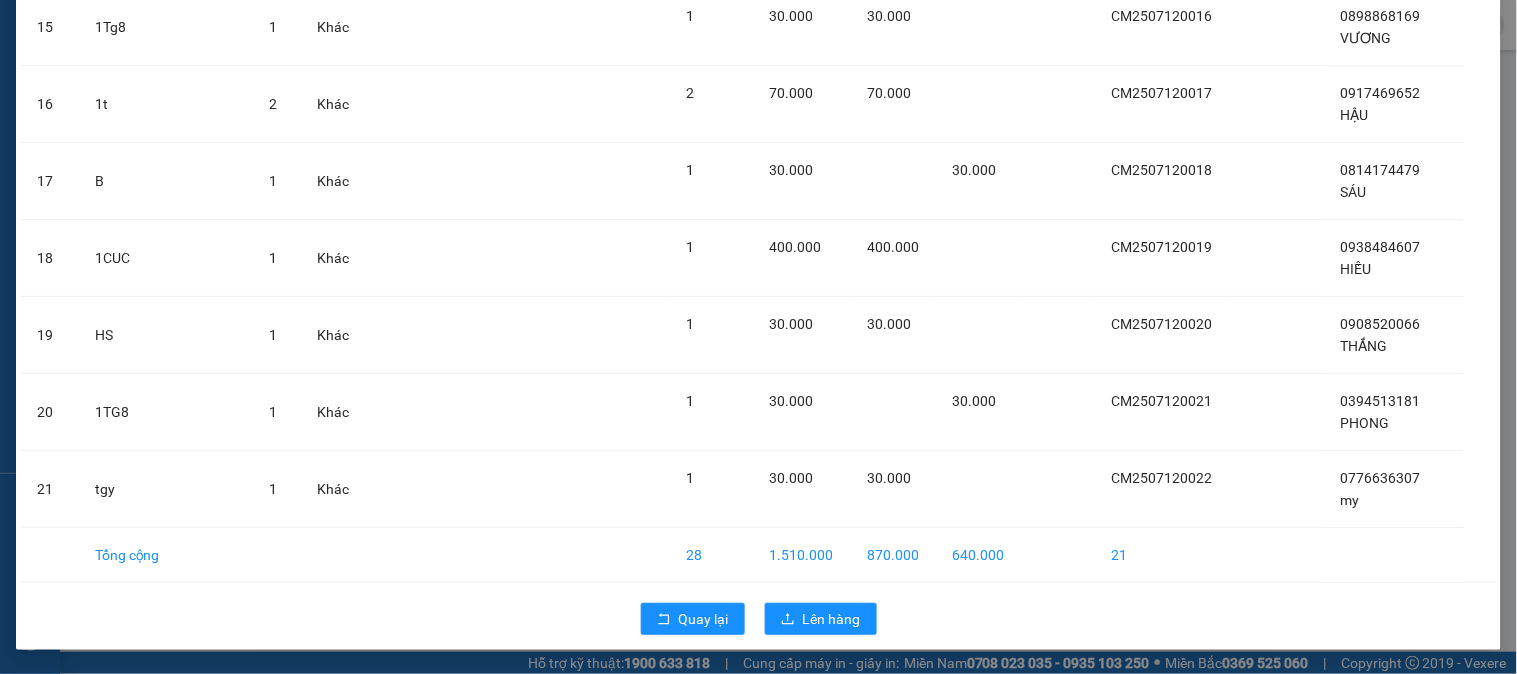 click on "Quay lại Lên hàng" at bounding box center [758, 619] 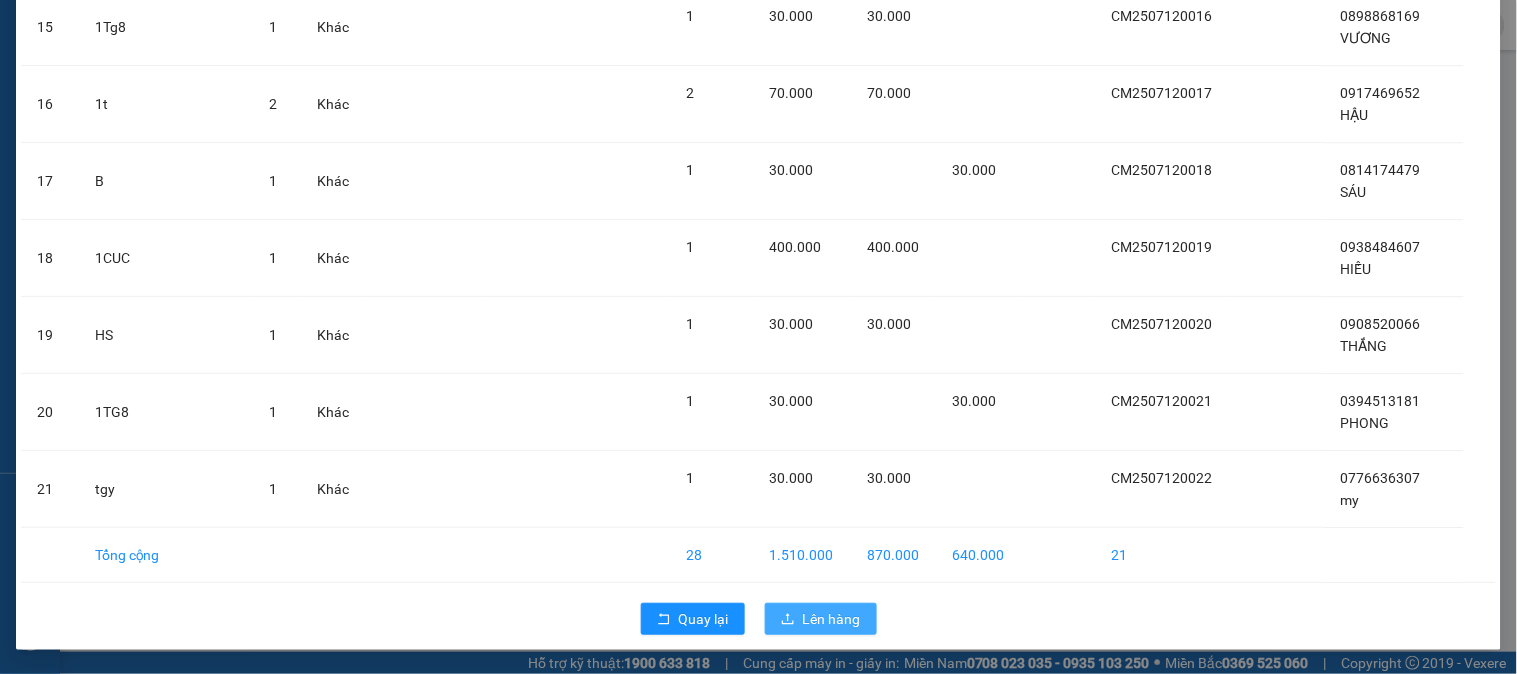 click on "Lên hàng" at bounding box center (832, 619) 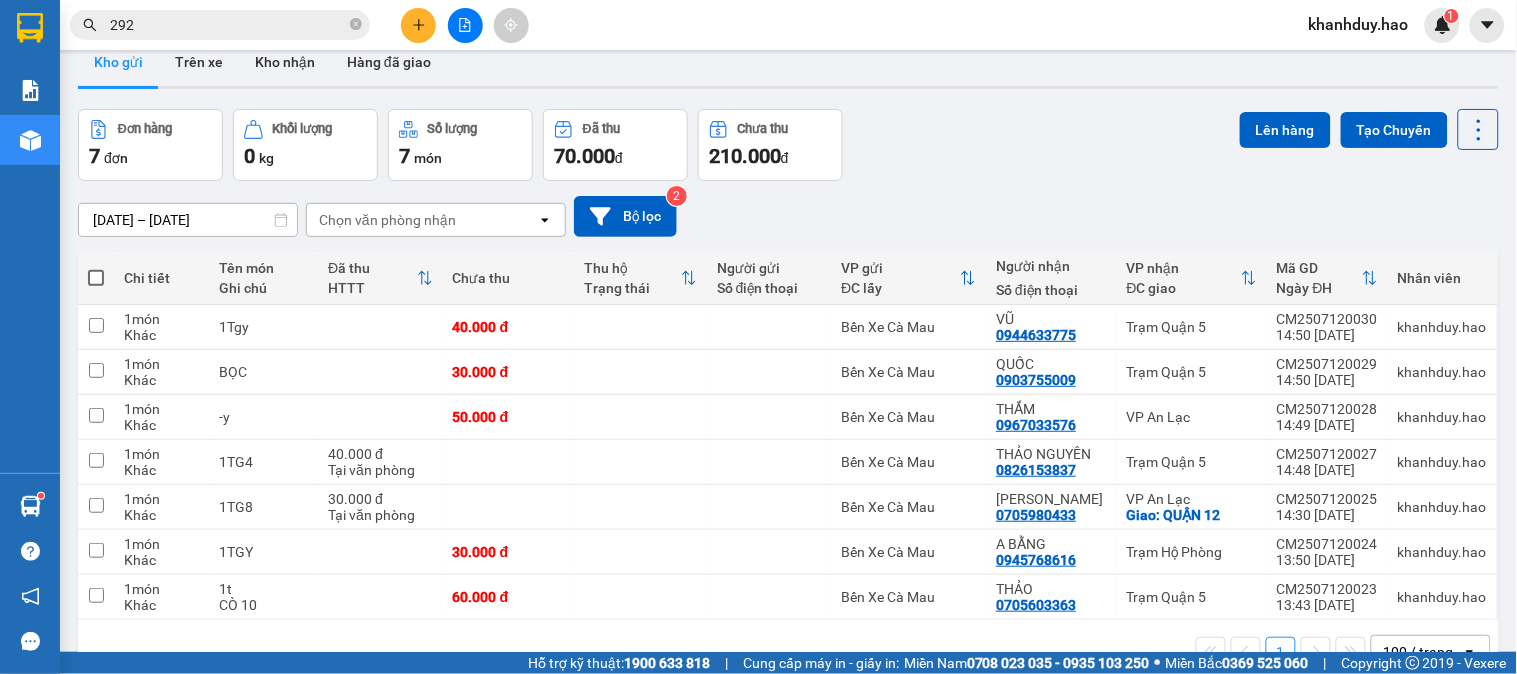 scroll, scrollTop: 0, scrollLeft: 0, axis: both 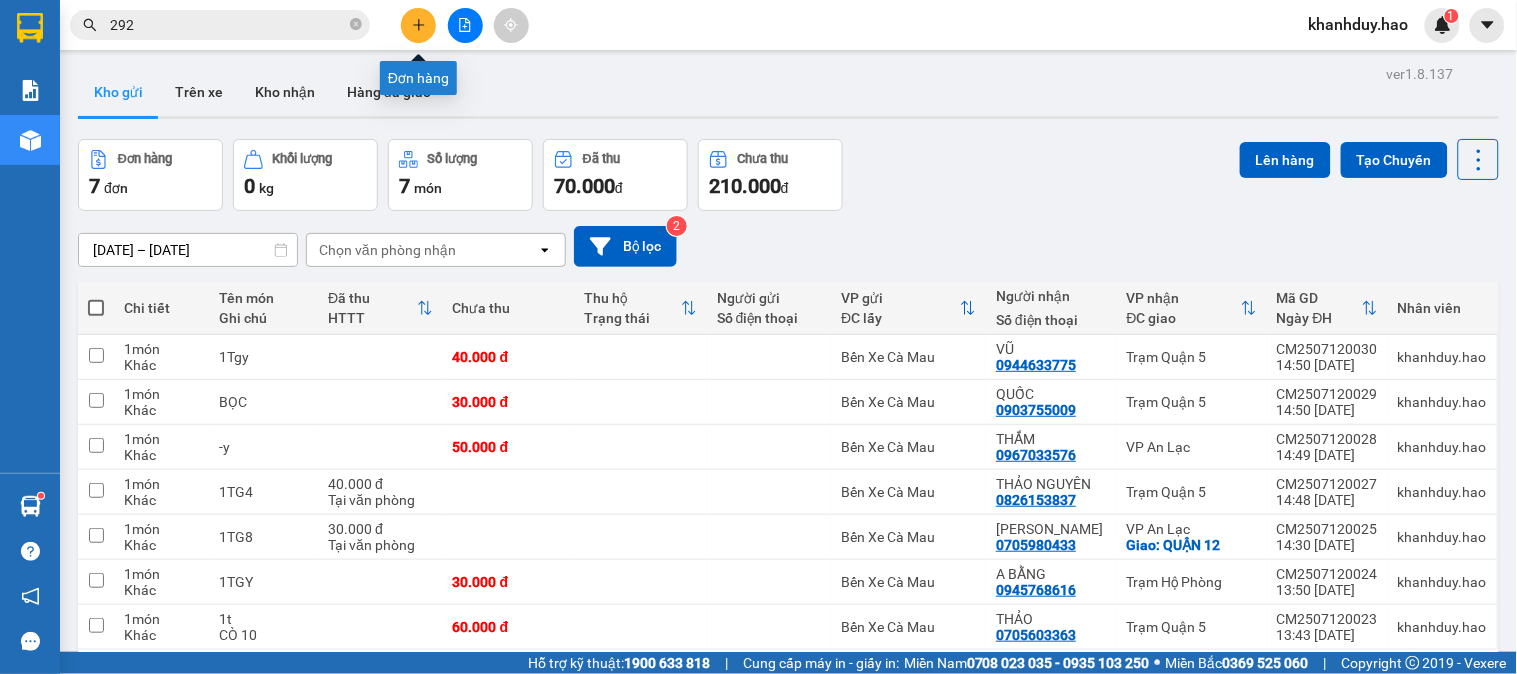 click at bounding box center (418, 25) 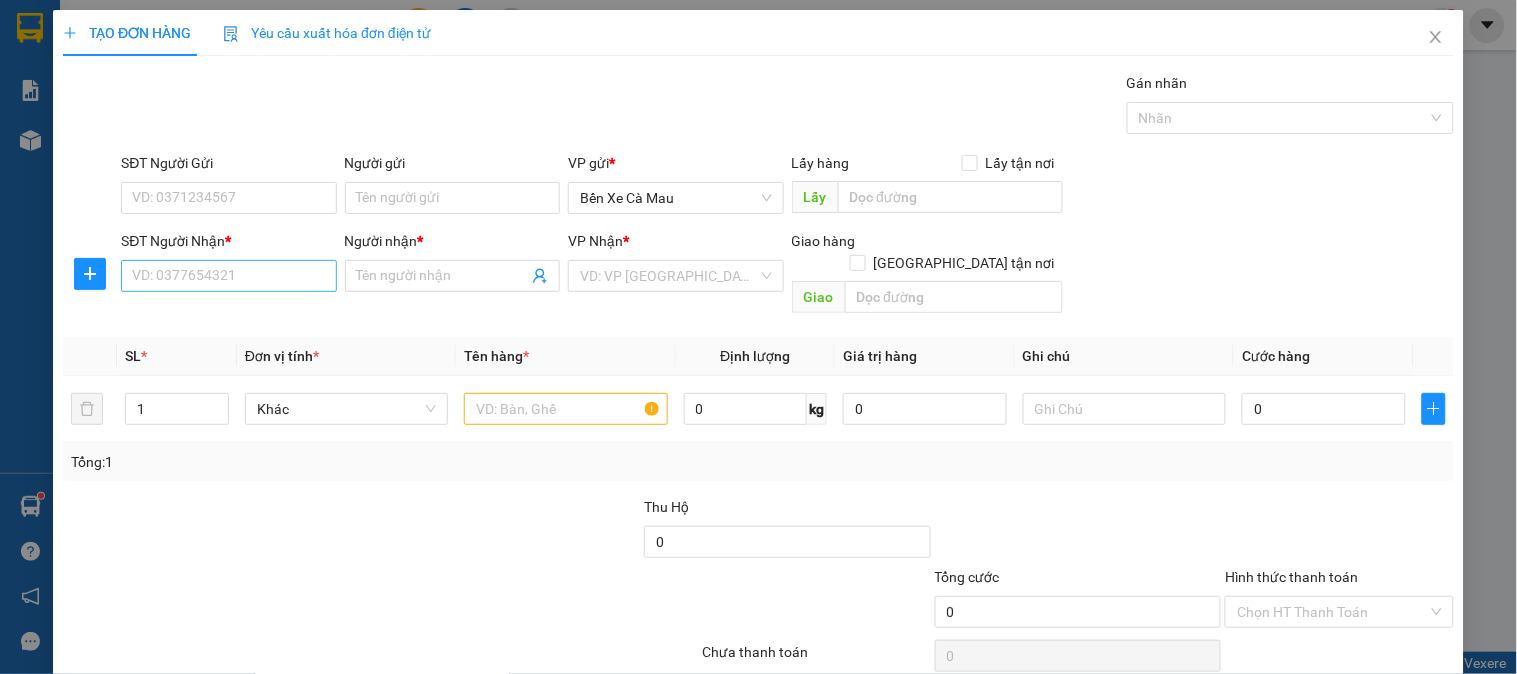 click on "SĐT Người Nhận  *" at bounding box center (228, 245) 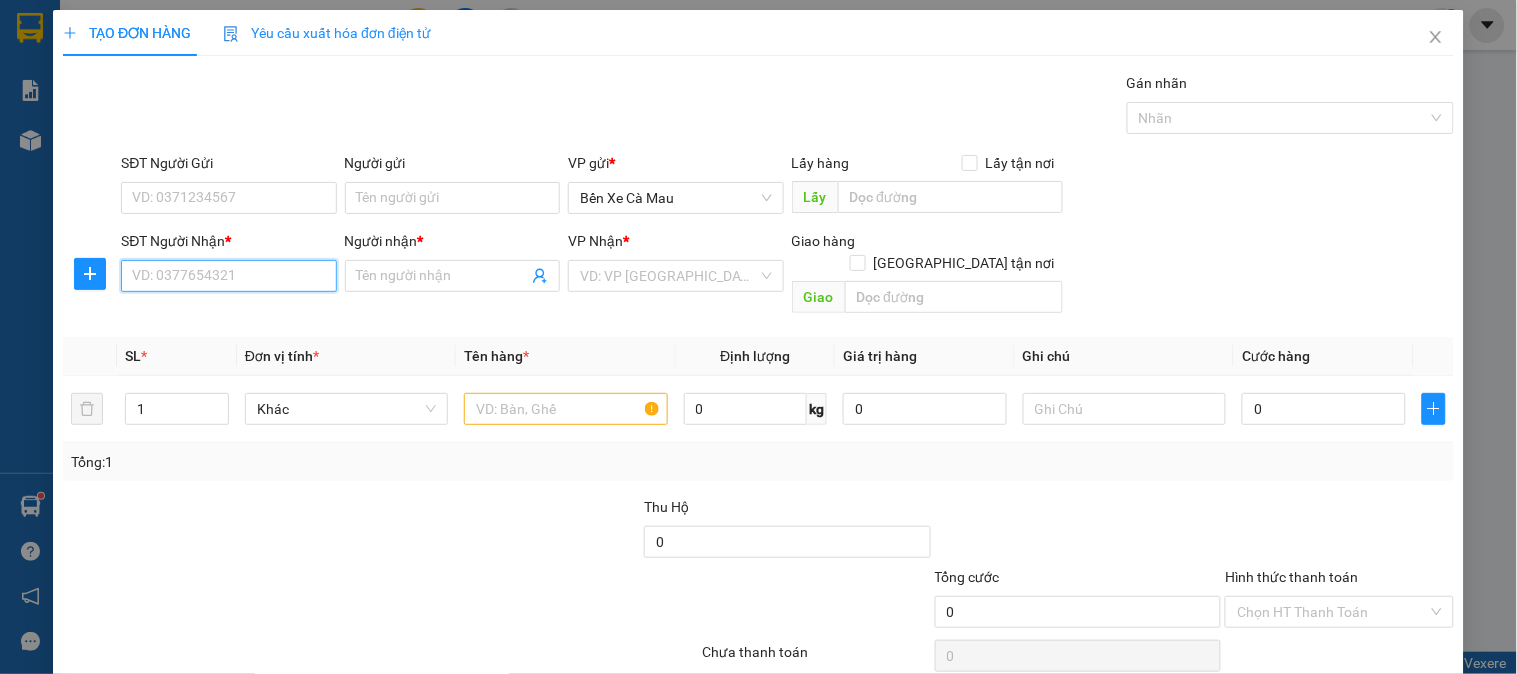 click on "SĐT Người Nhận  *" at bounding box center [228, 276] 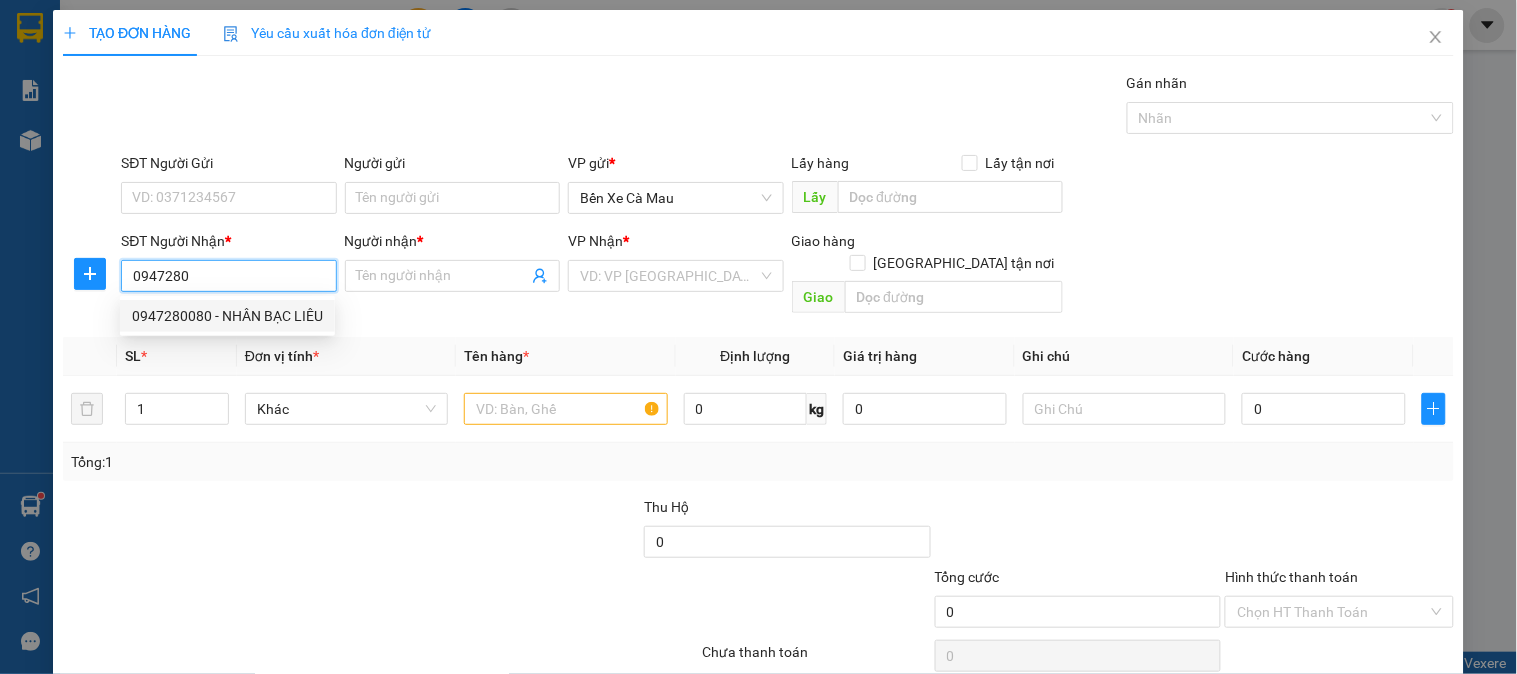 click on "0947280080 - NHÂN BẠC LIÊU" at bounding box center (227, 316) 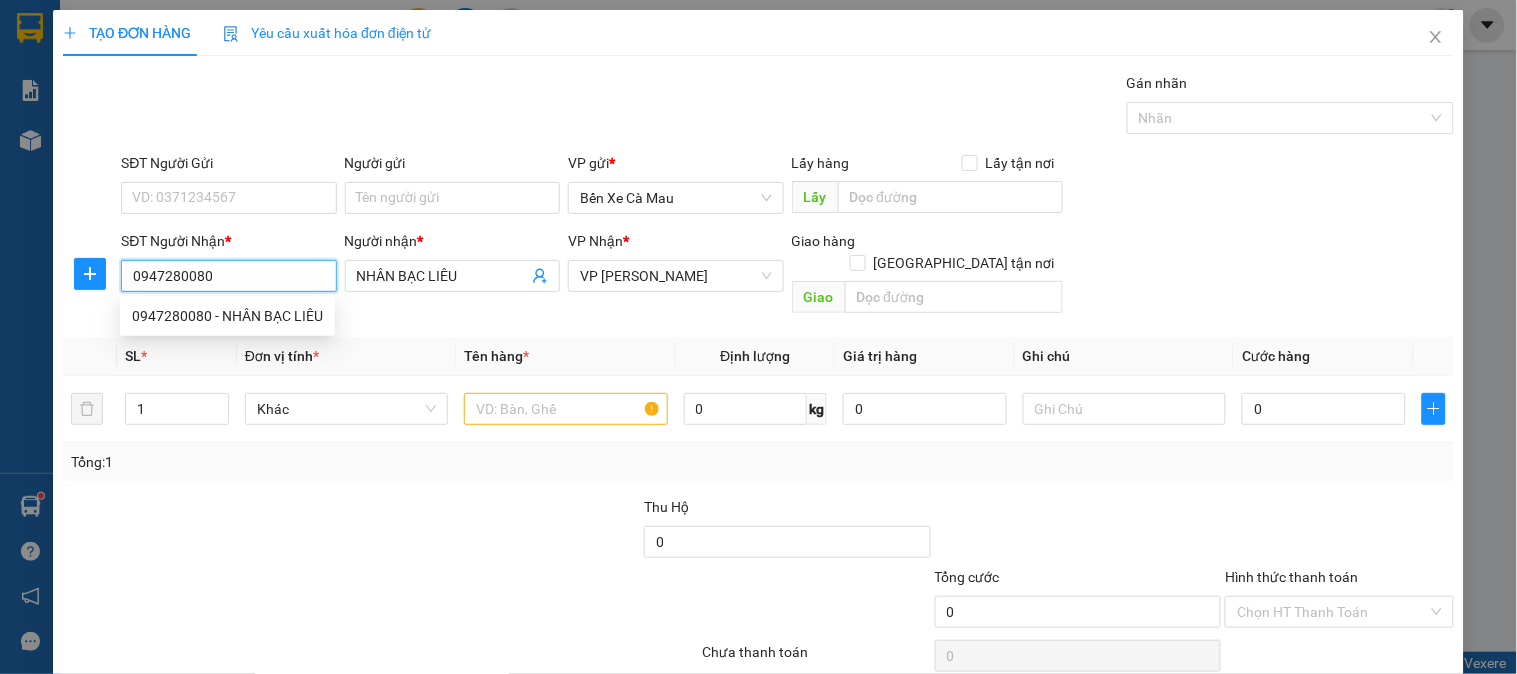 type on "30.000" 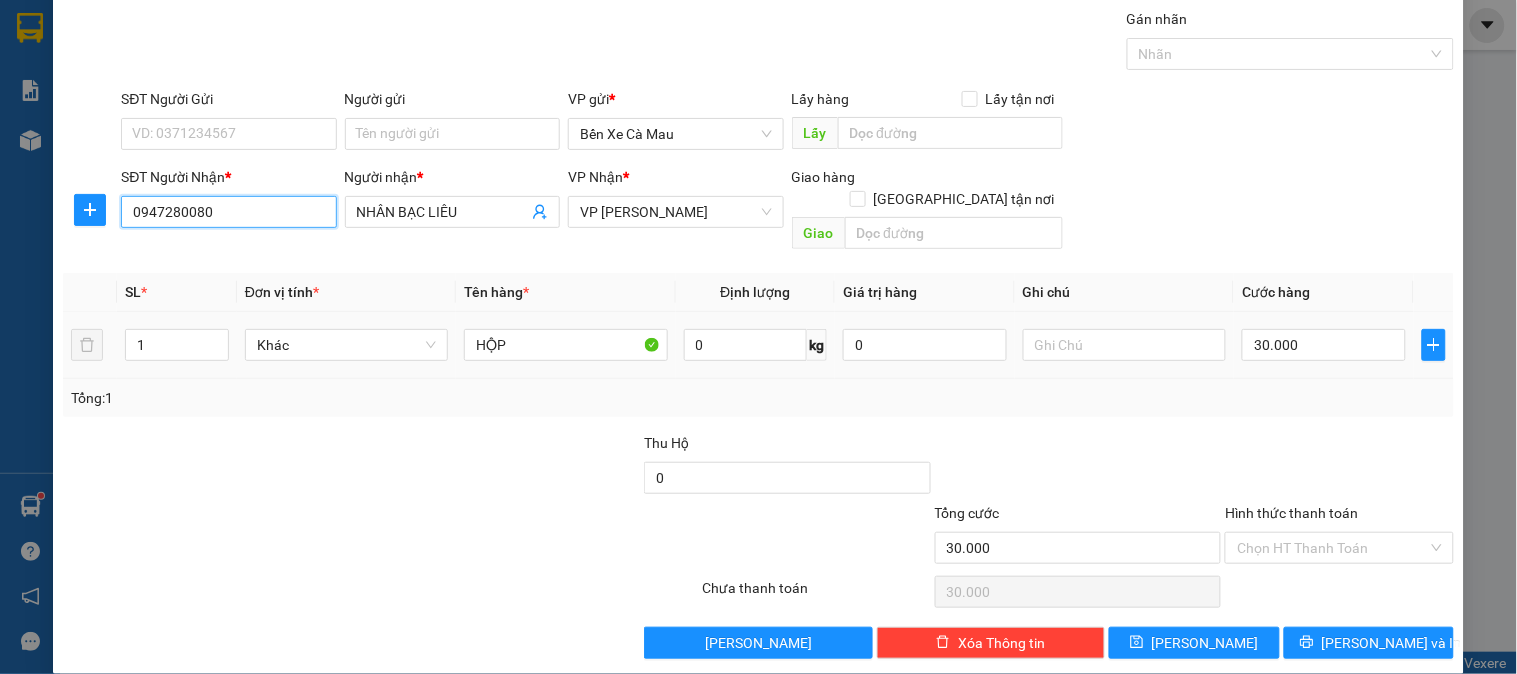 scroll, scrollTop: 65, scrollLeft: 0, axis: vertical 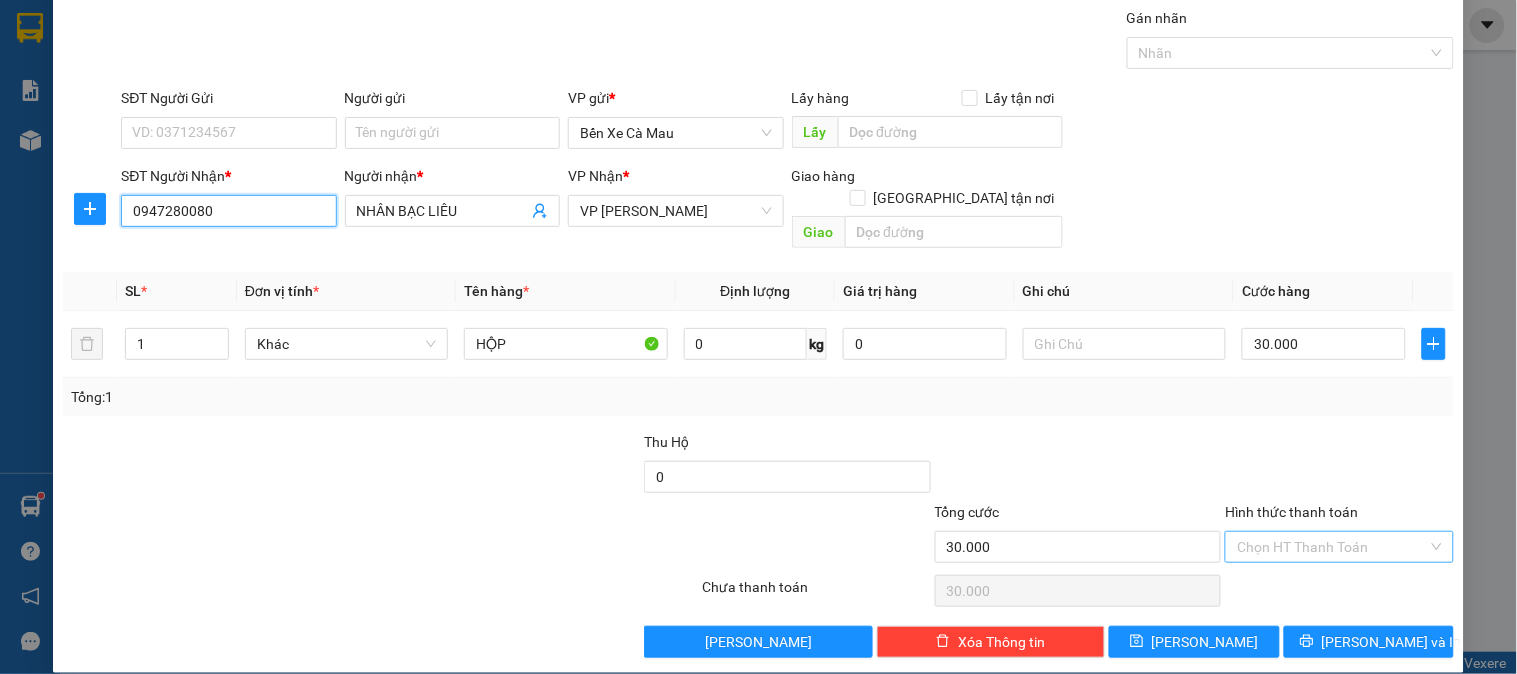 type on "0947280080" 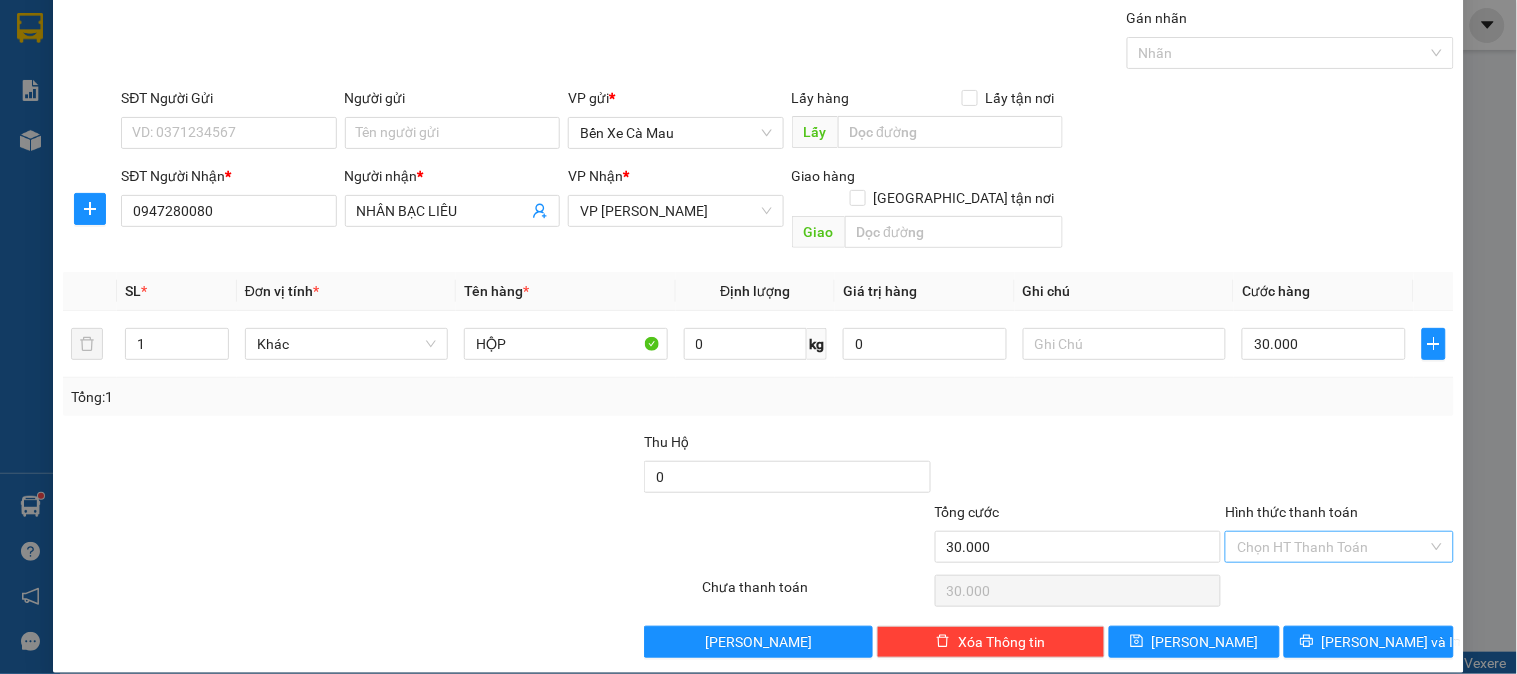 click on "Hình thức thanh toán" at bounding box center [1332, 547] 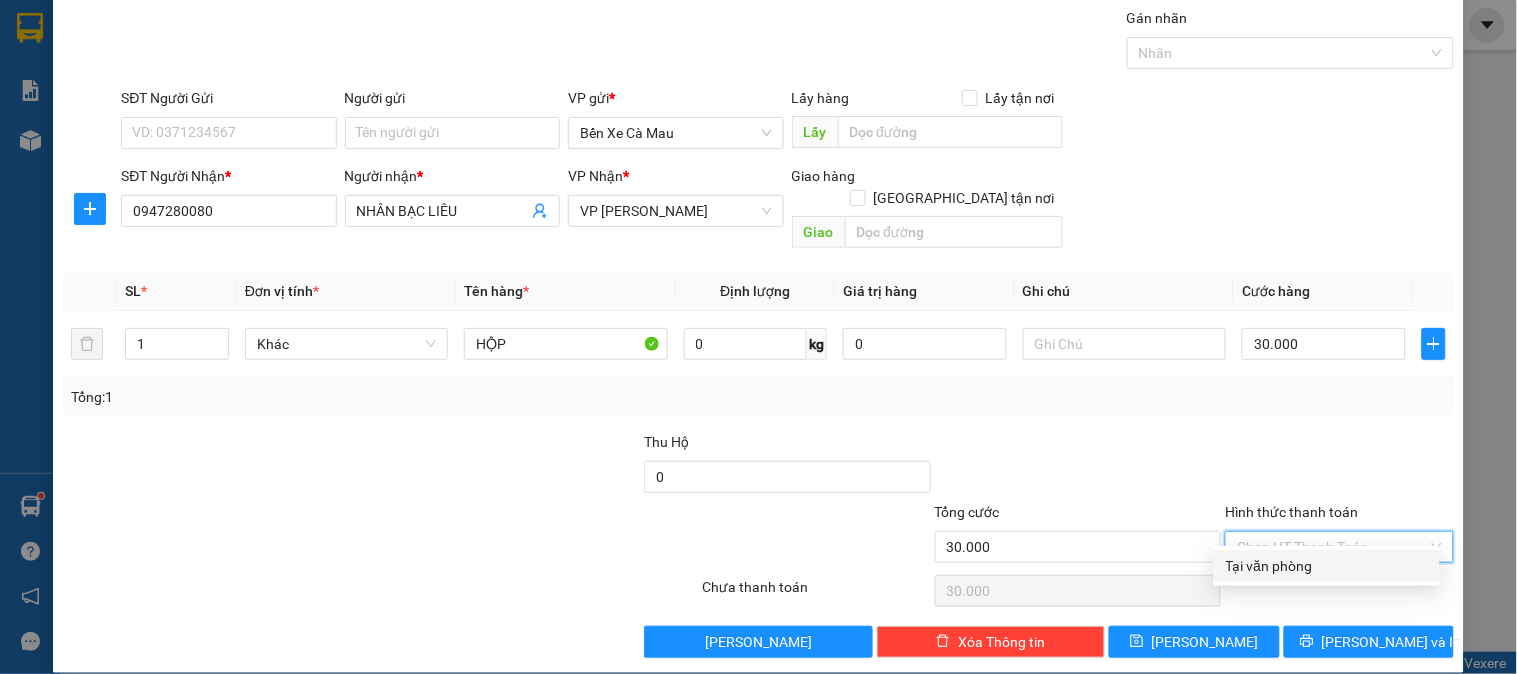 click on "Tại văn phòng" at bounding box center [1327, 566] 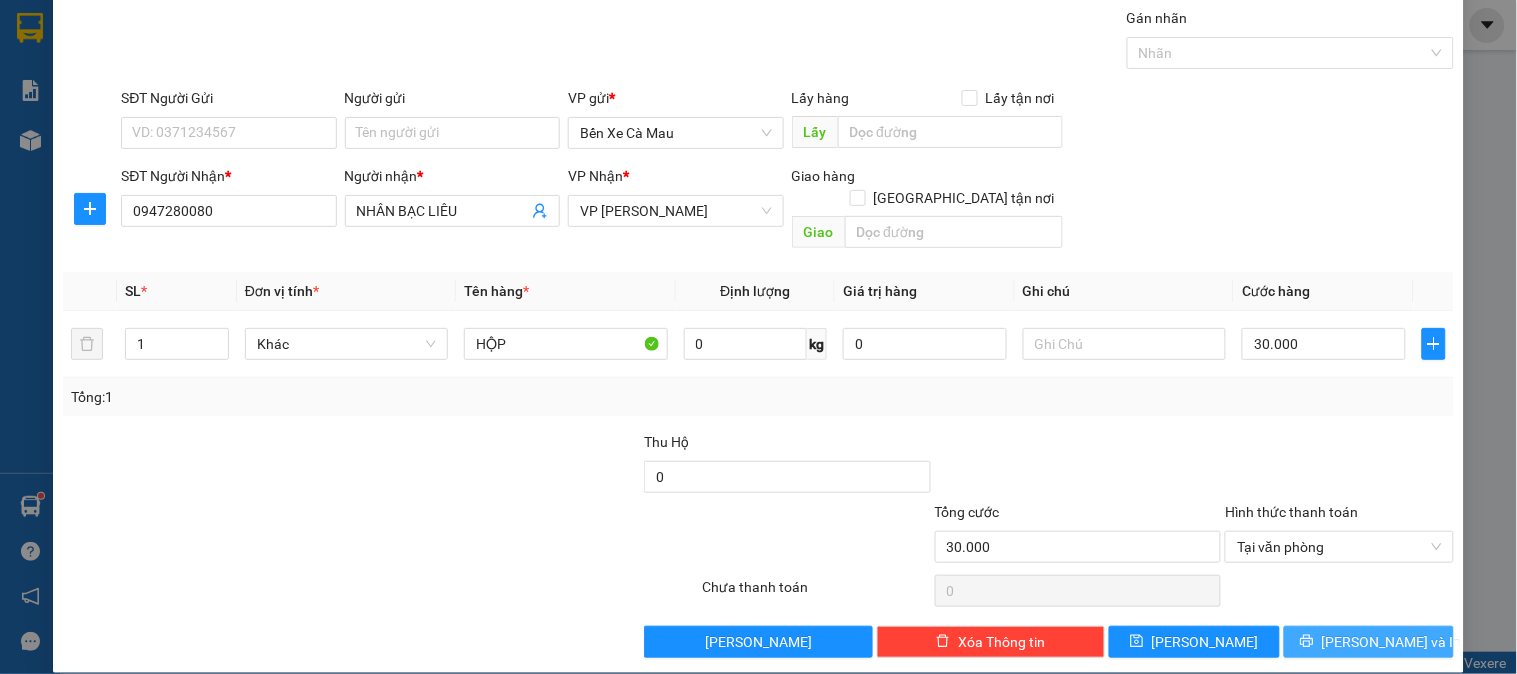 click 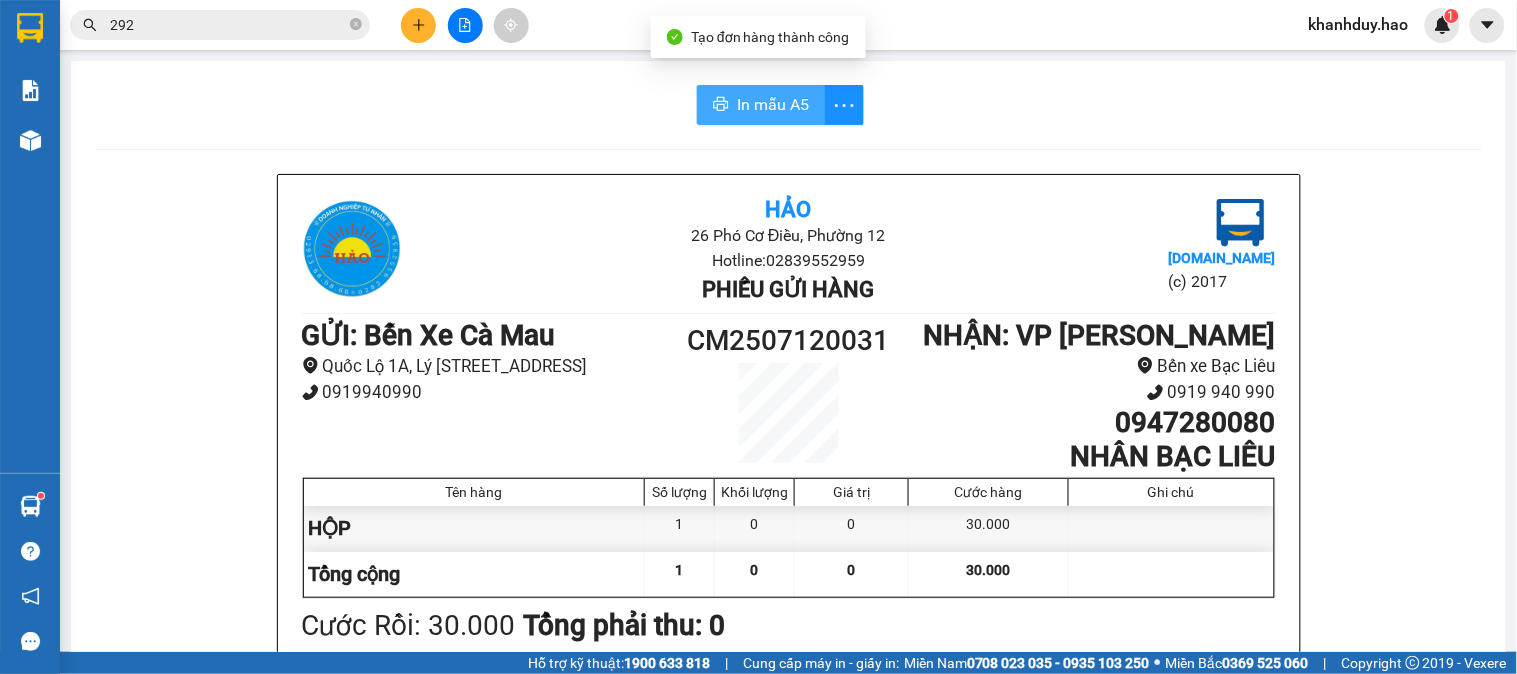 click on "In mẫu A5" at bounding box center (773, 104) 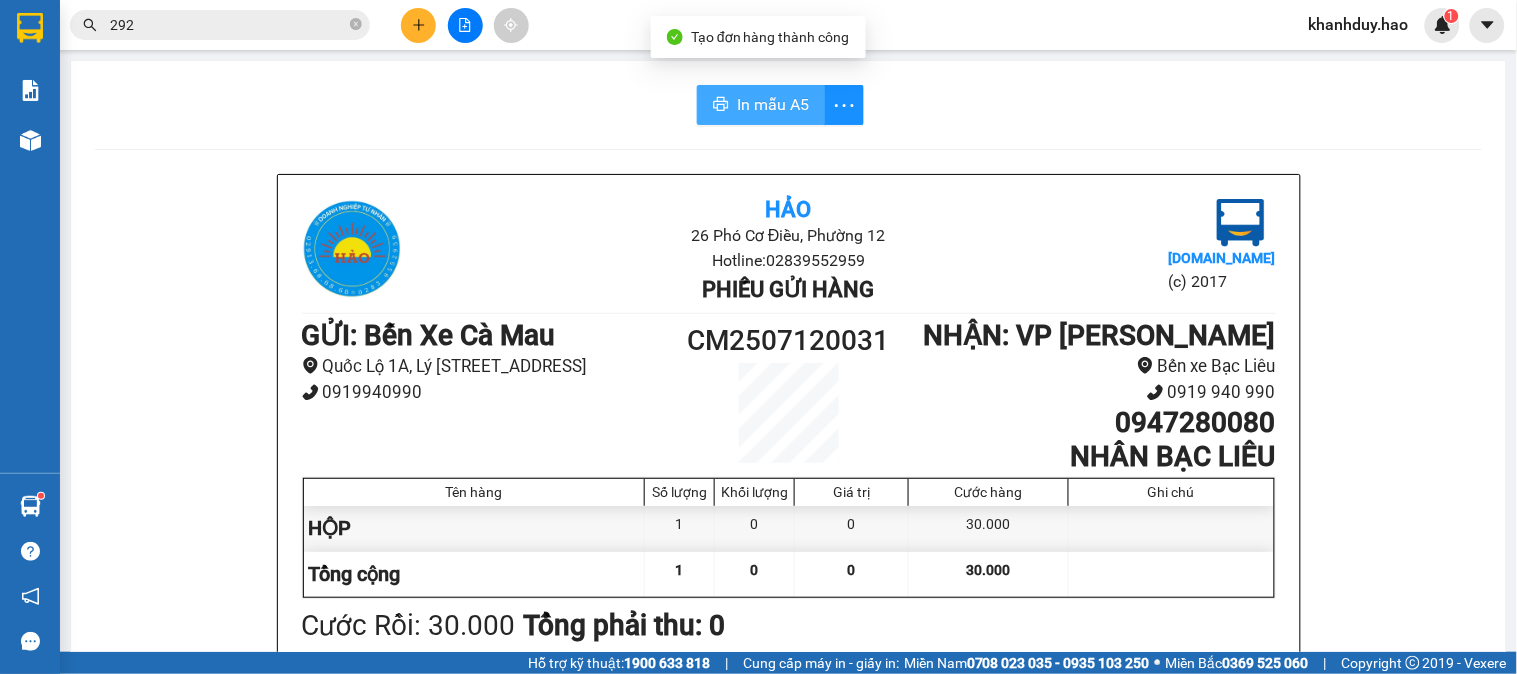 scroll, scrollTop: 0, scrollLeft: 0, axis: both 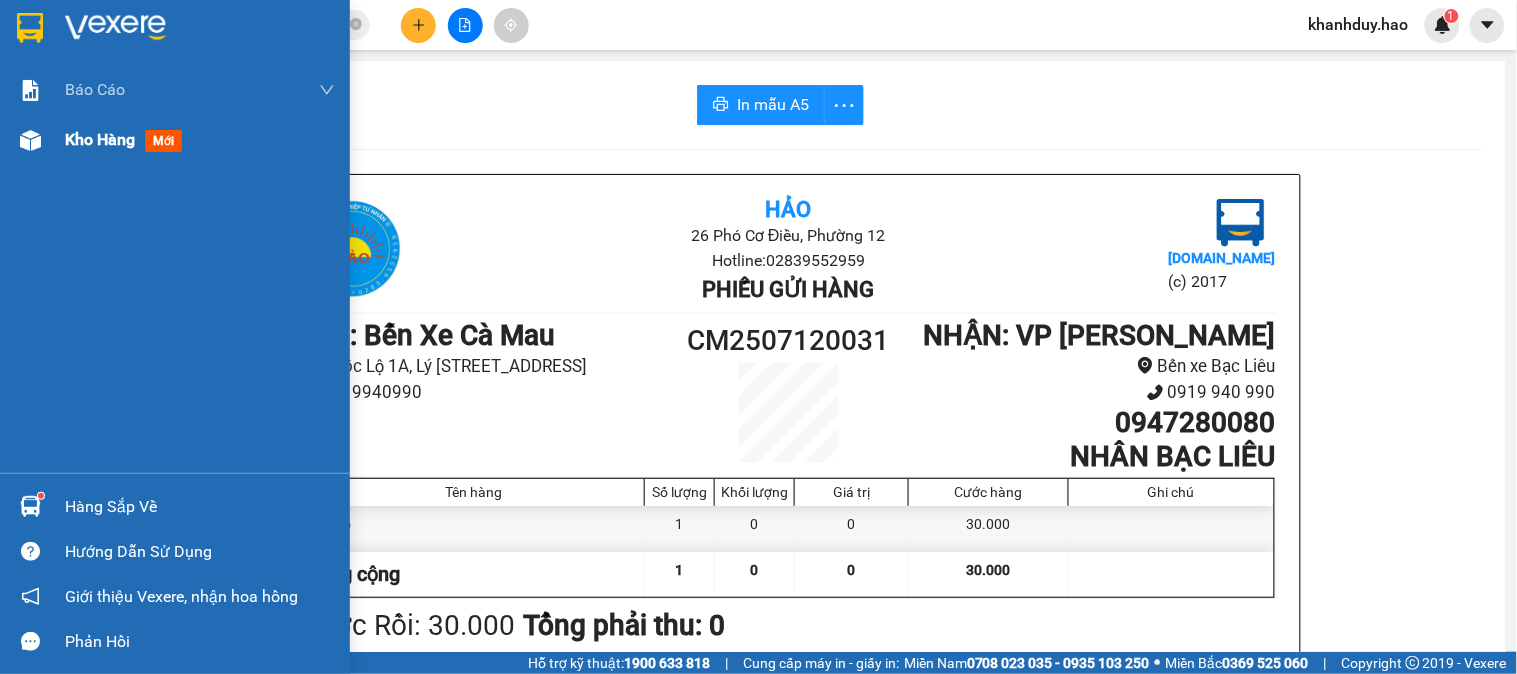 click on "Kho hàng" at bounding box center (100, 139) 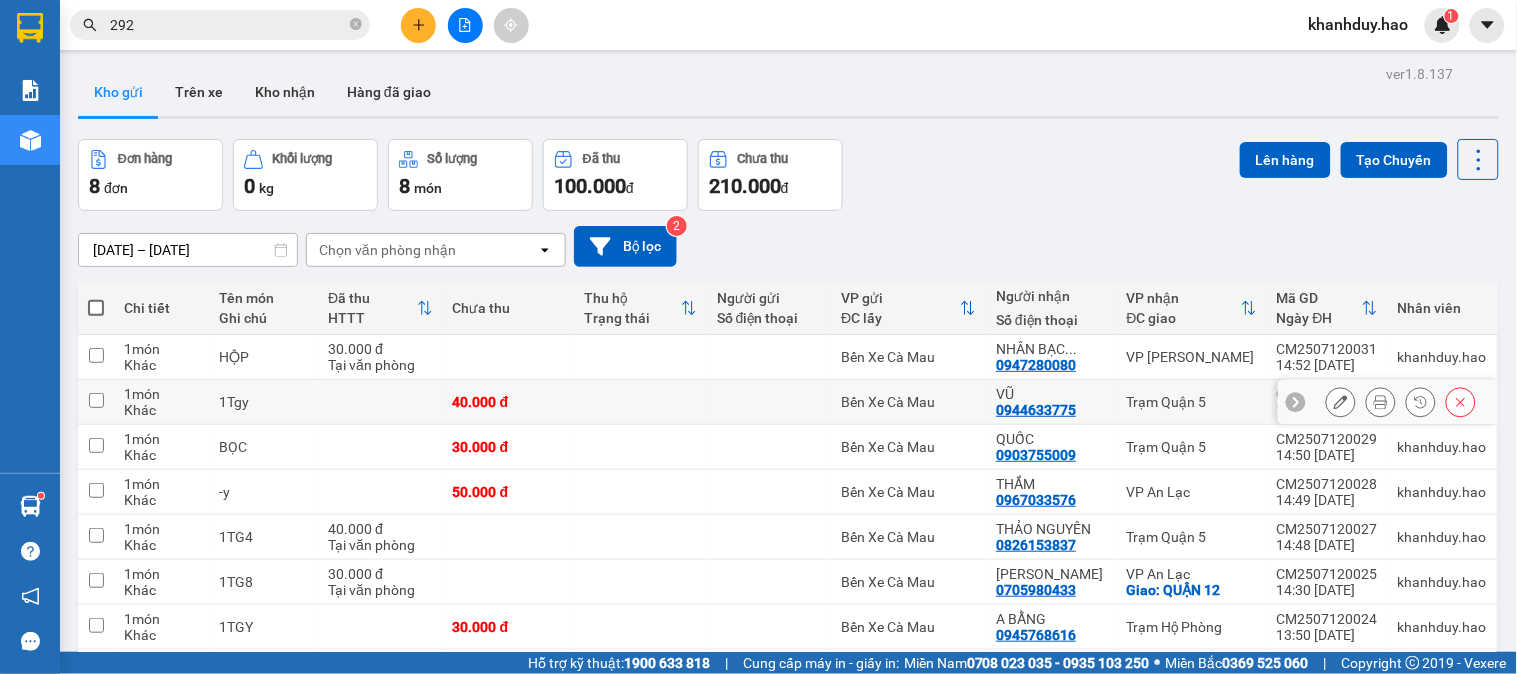 click 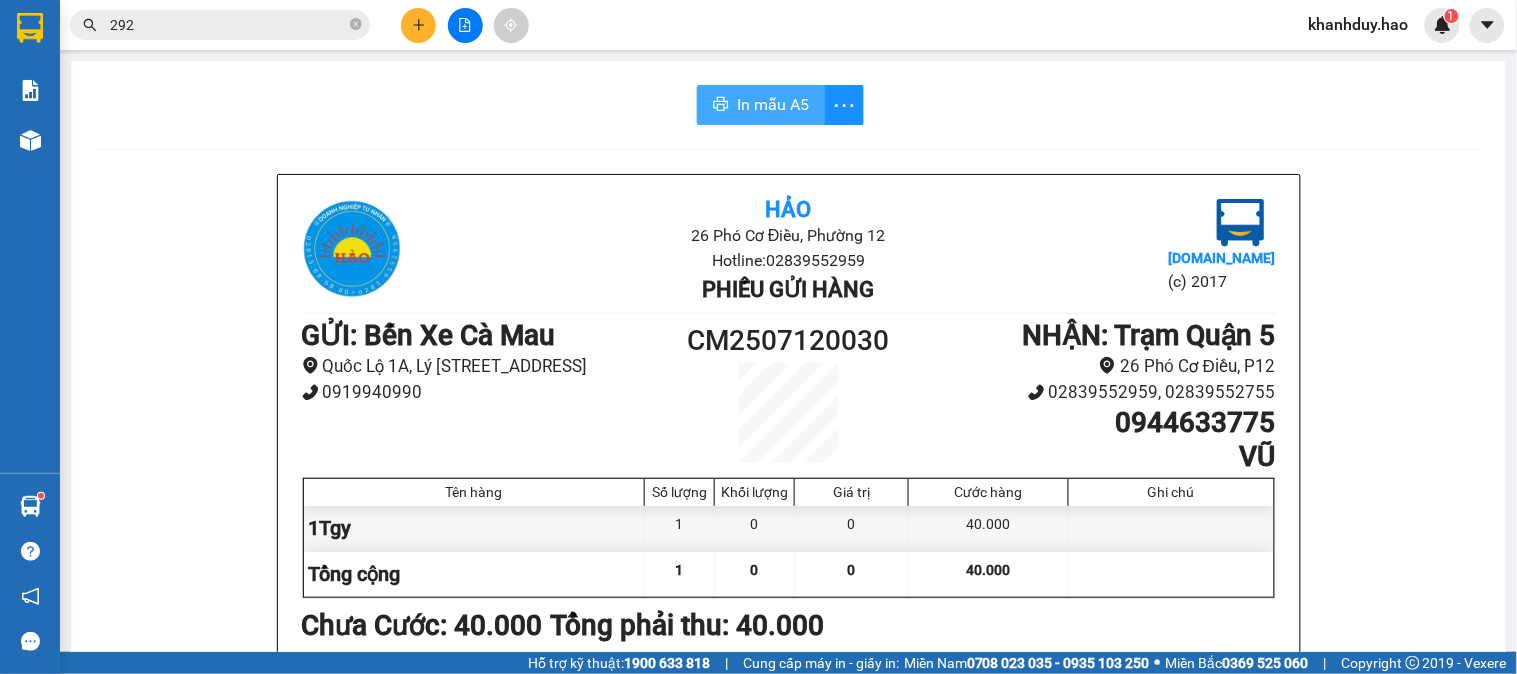 click on "In mẫu A5" at bounding box center [773, 104] 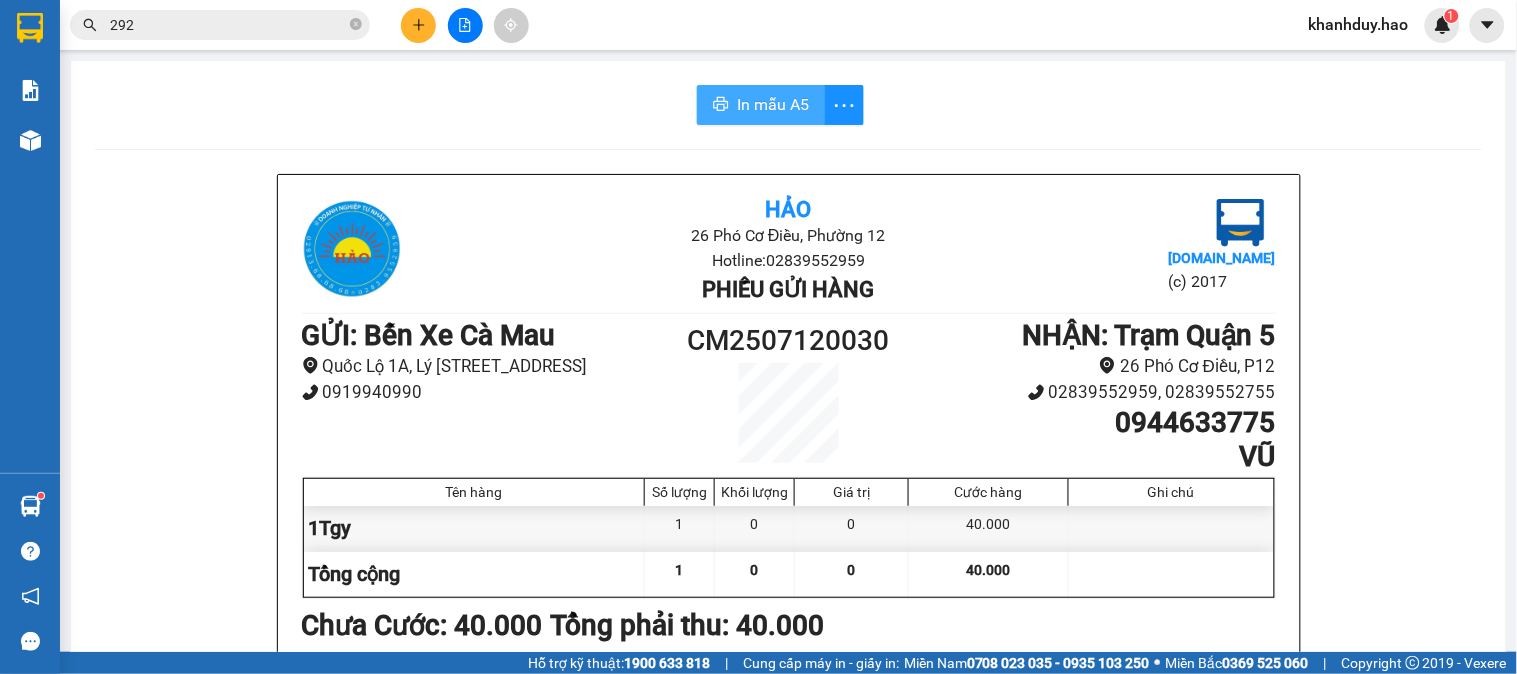 scroll, scrollTop: 0, scrollLeft: 0, axis: both 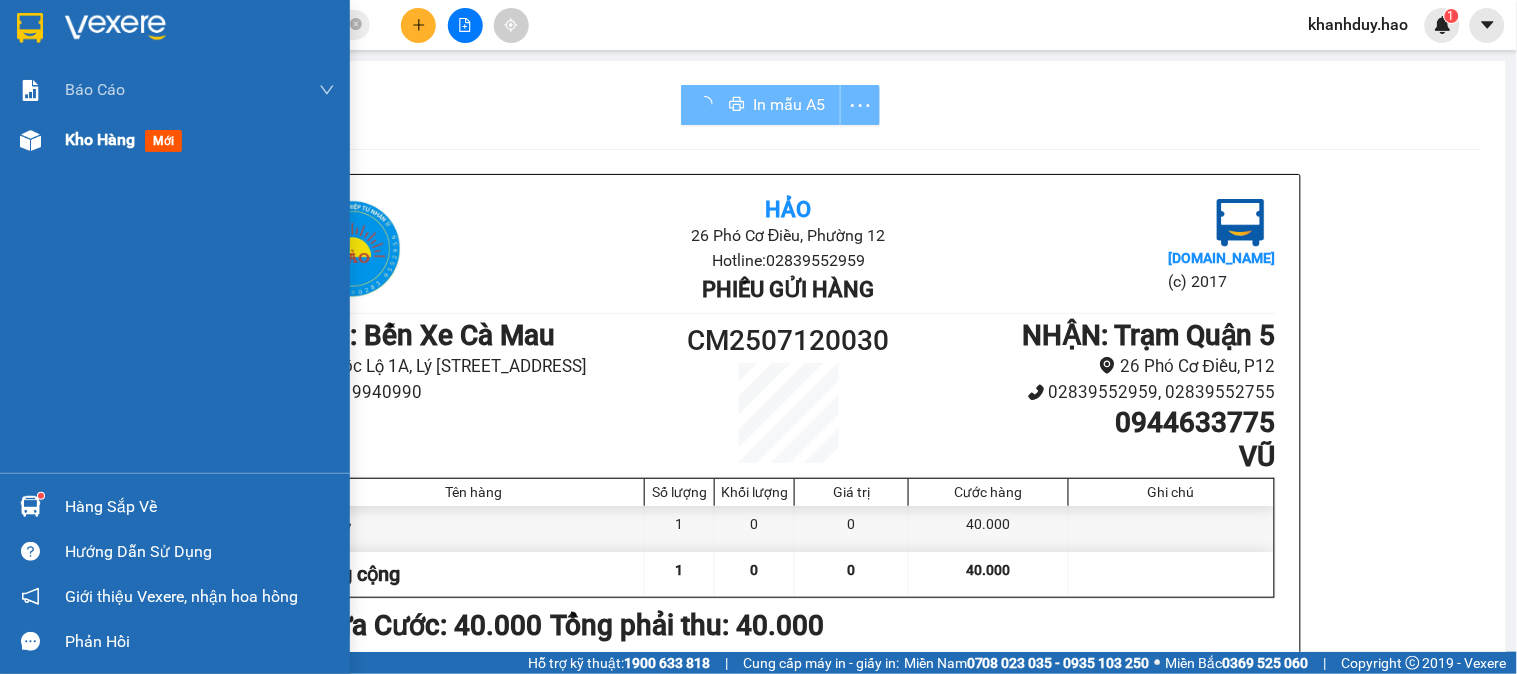 click at bounding box center (30, 140) 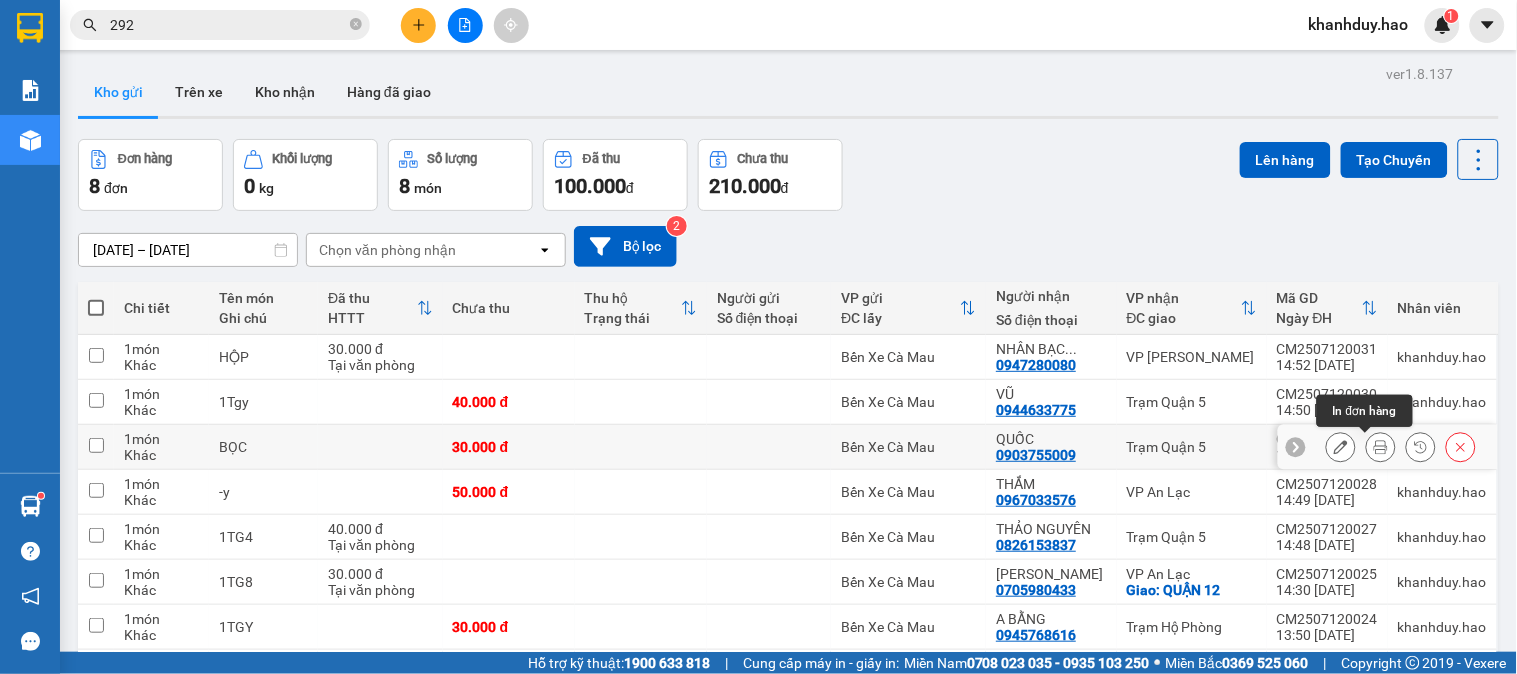 click 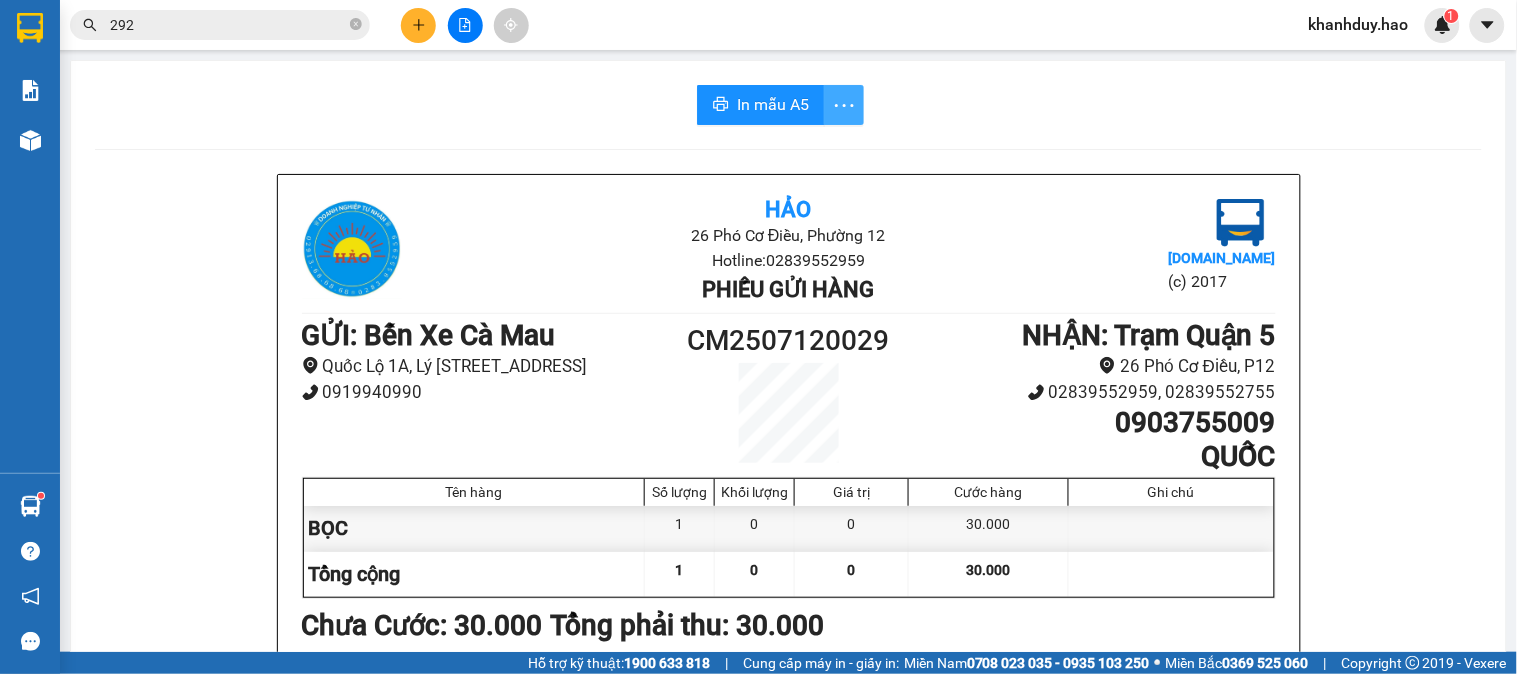 click at bounding box center (844, 105) 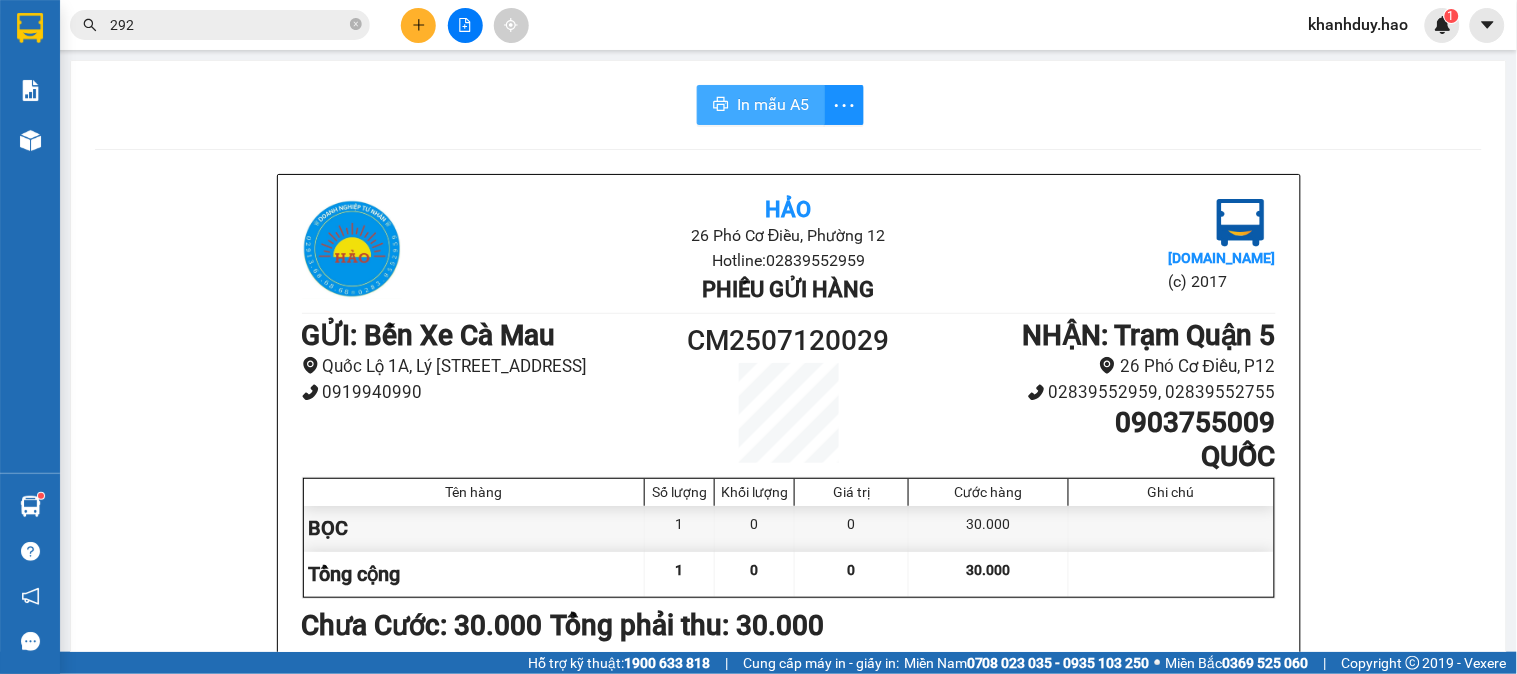 click on "In mẫu A5" at bounding box center (761, 105) 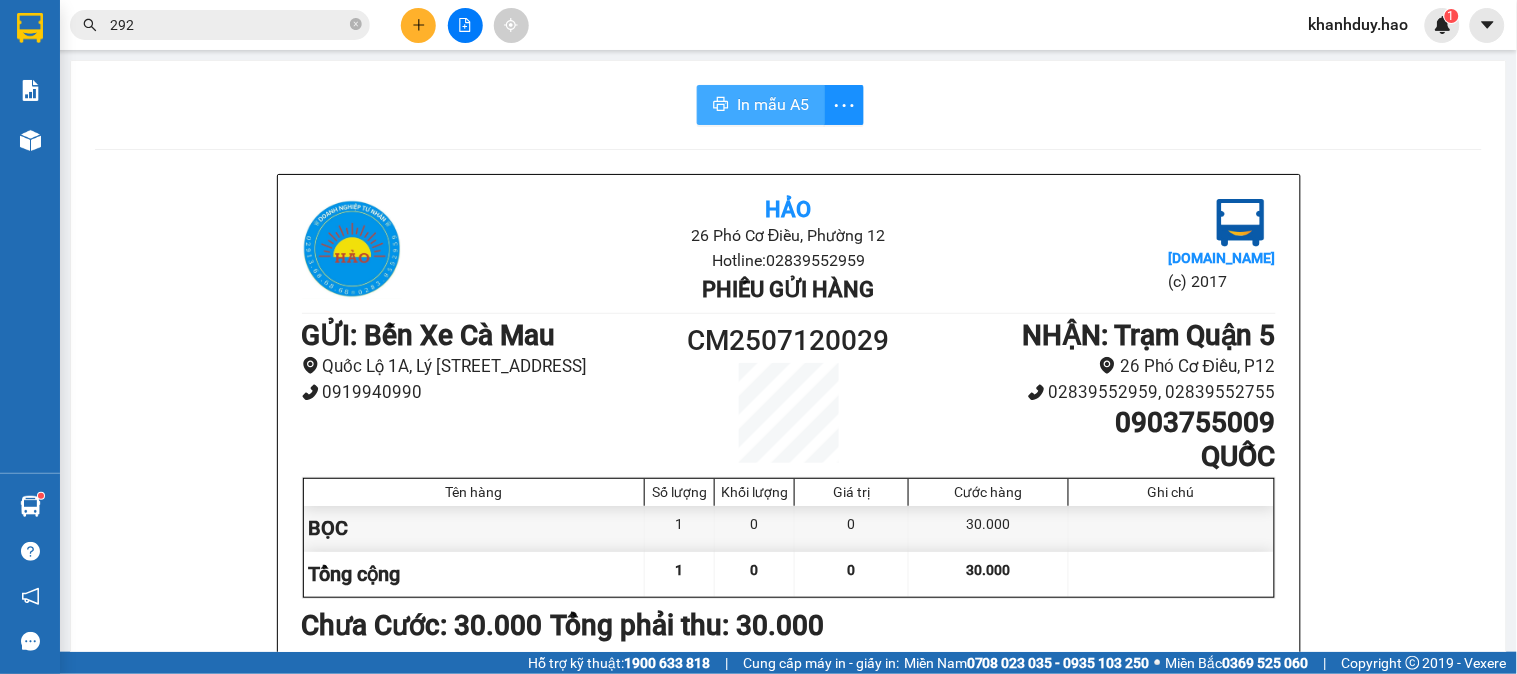 scroll, scrollTop: 0, scrollLeft: 0, axis: both 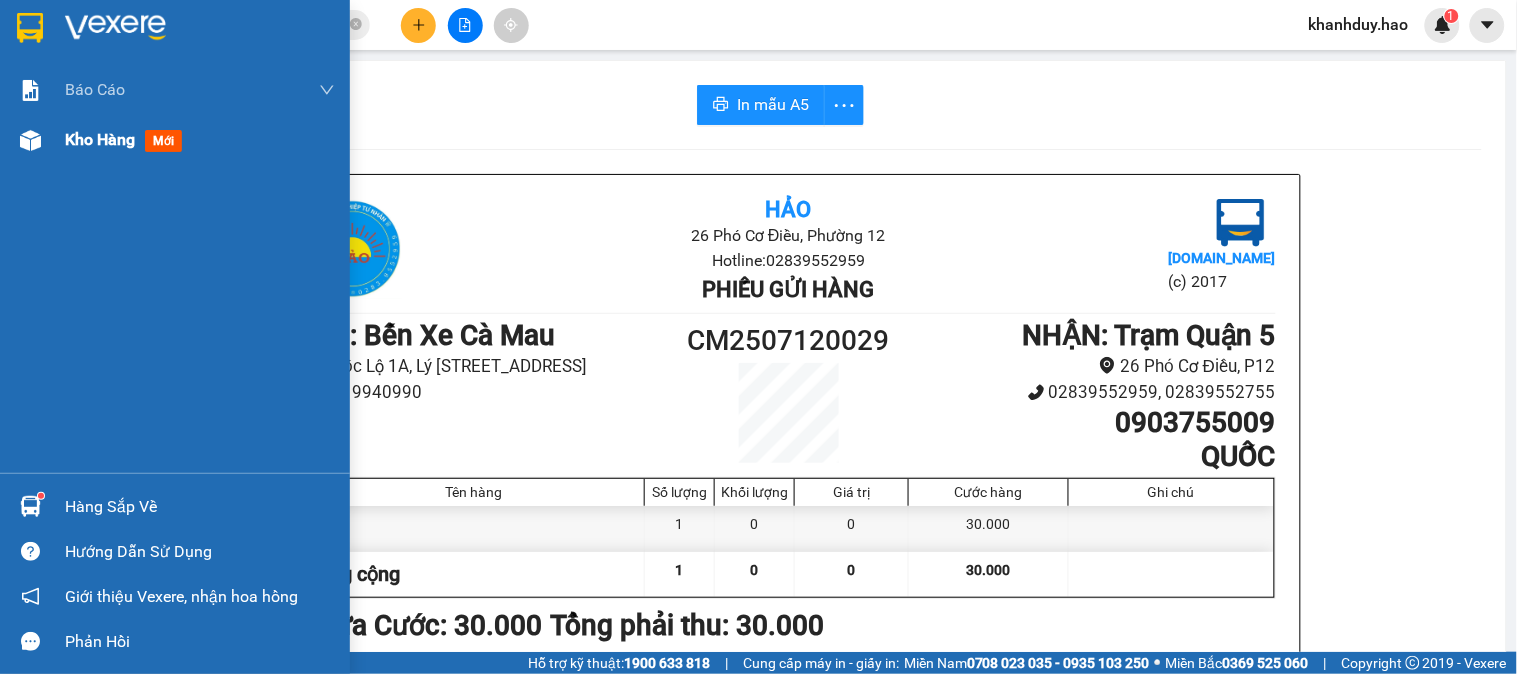 click on "Kho hàng mới" at bounding box center (175, 140) 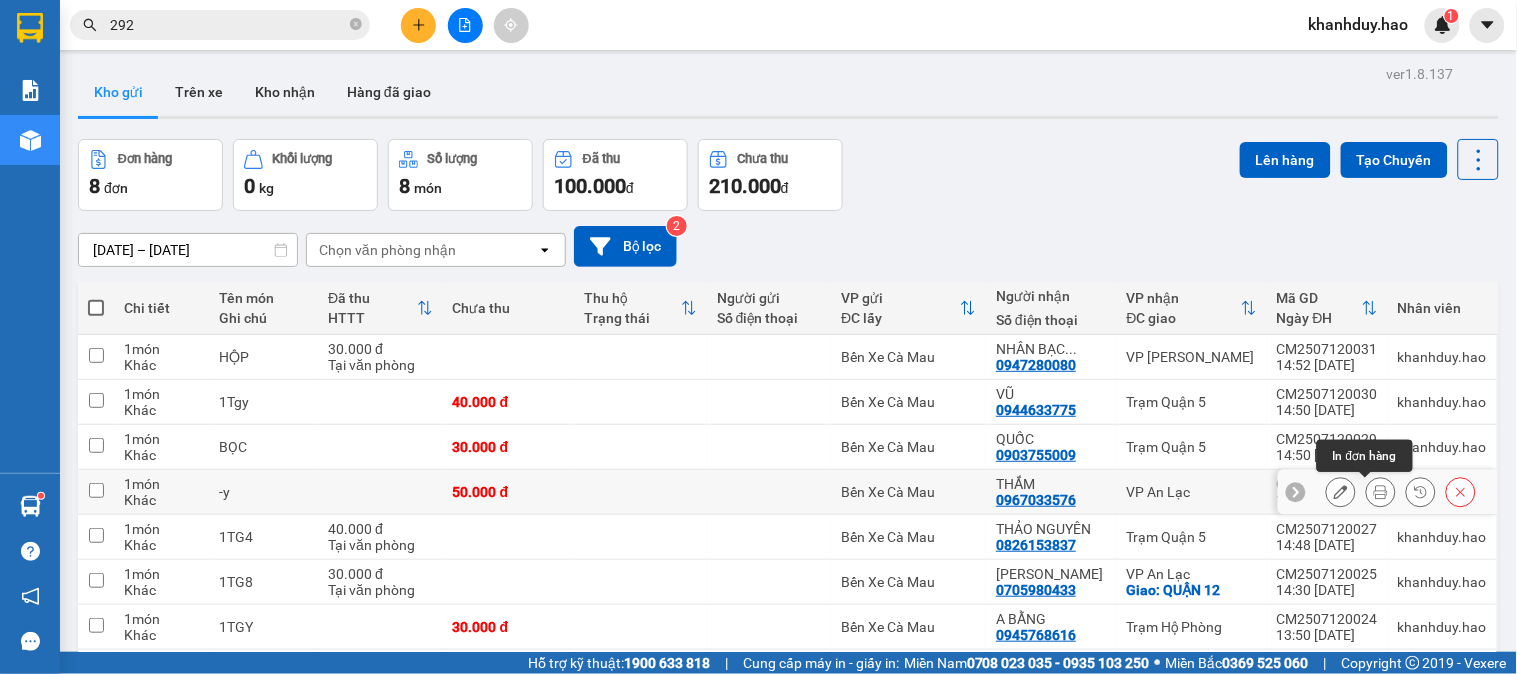 click at bounding box center (1381, 492) 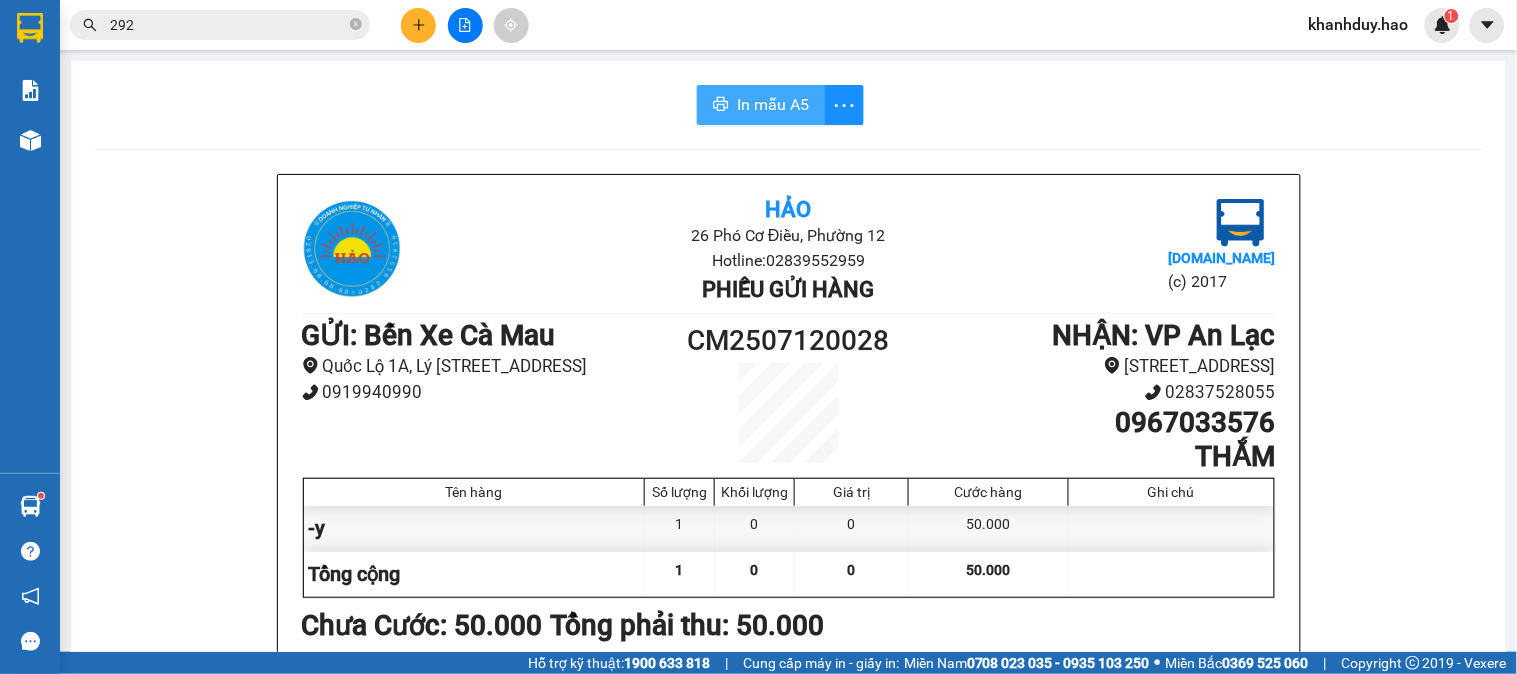 click on "In mẫu A5" at bounding box center [773, 104] 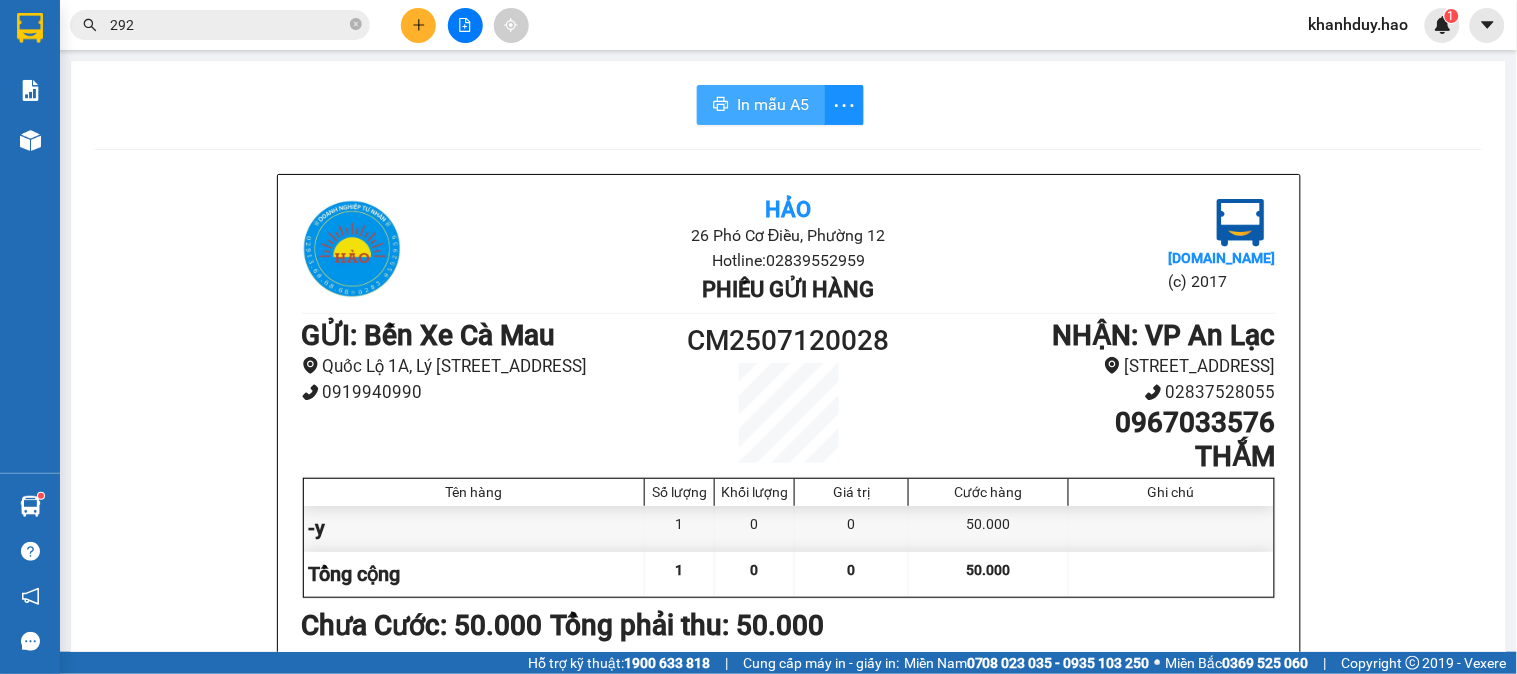 scroll, scrollTop: 0, scrollLeft: 0, axis: both 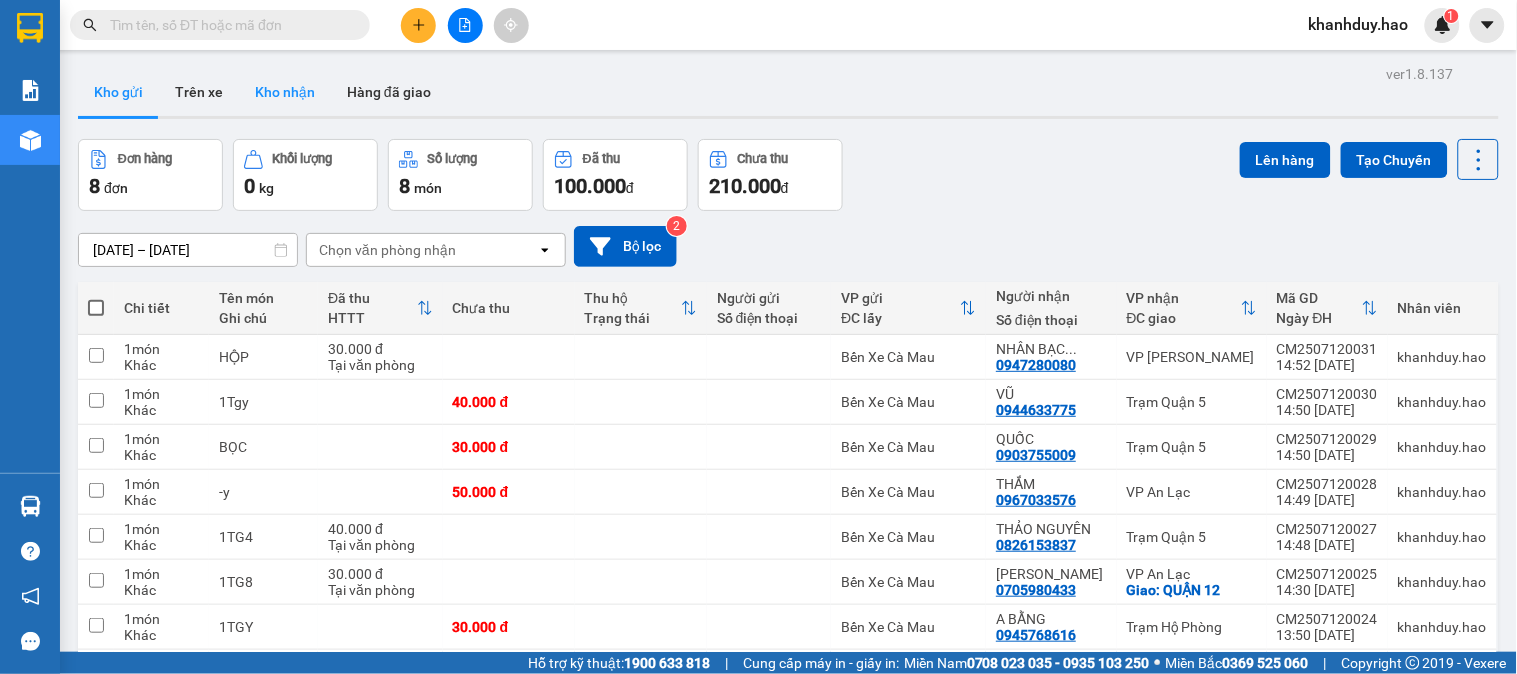 click on "Kho nhận" at bounding box center (285, 92) 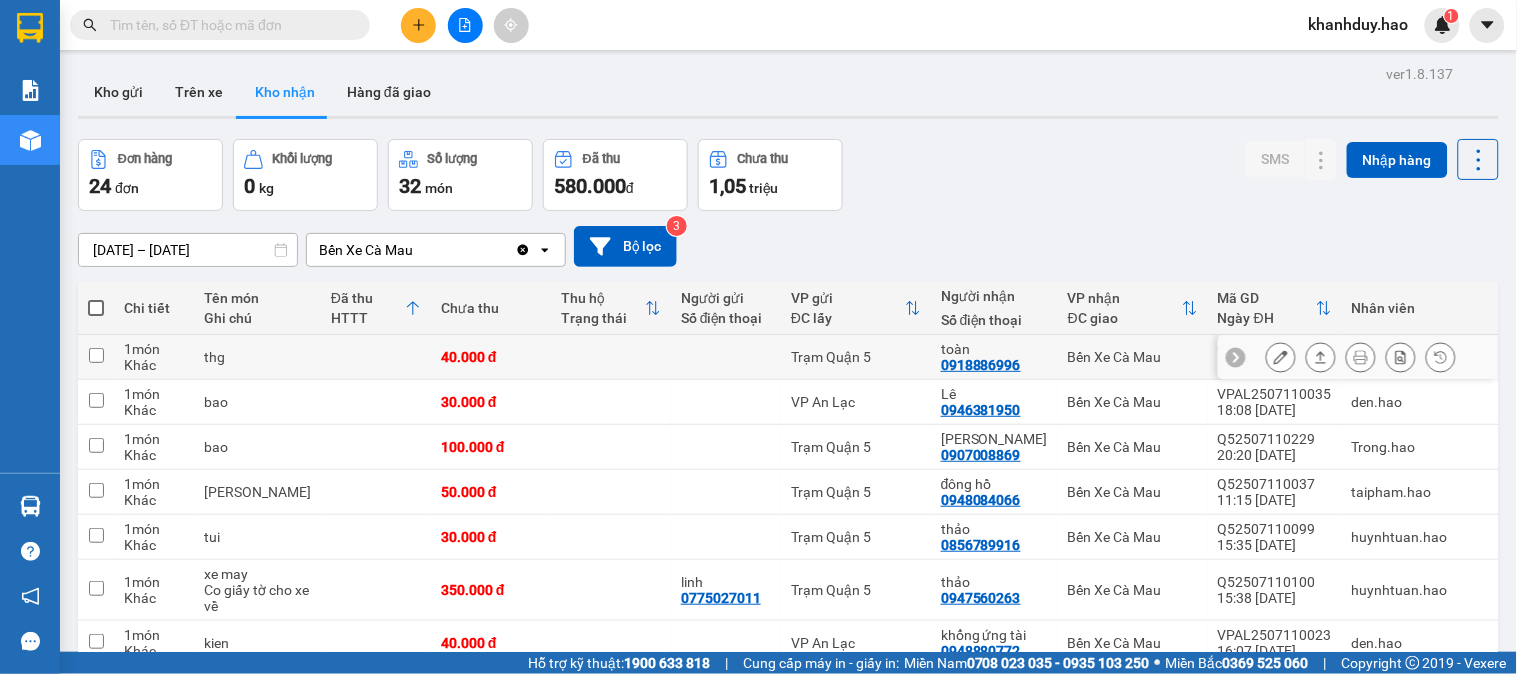 click at bounding box center (1321, 357) 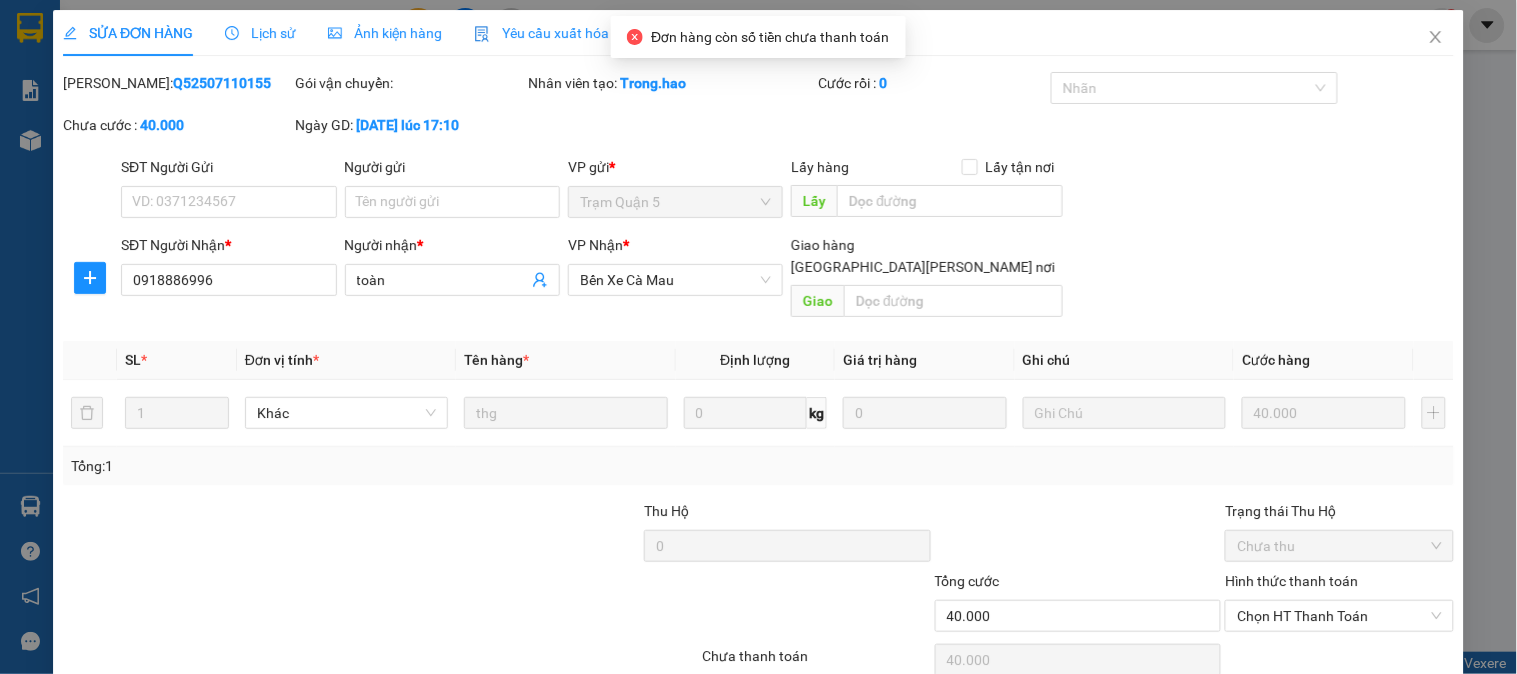 type on "0918886996" 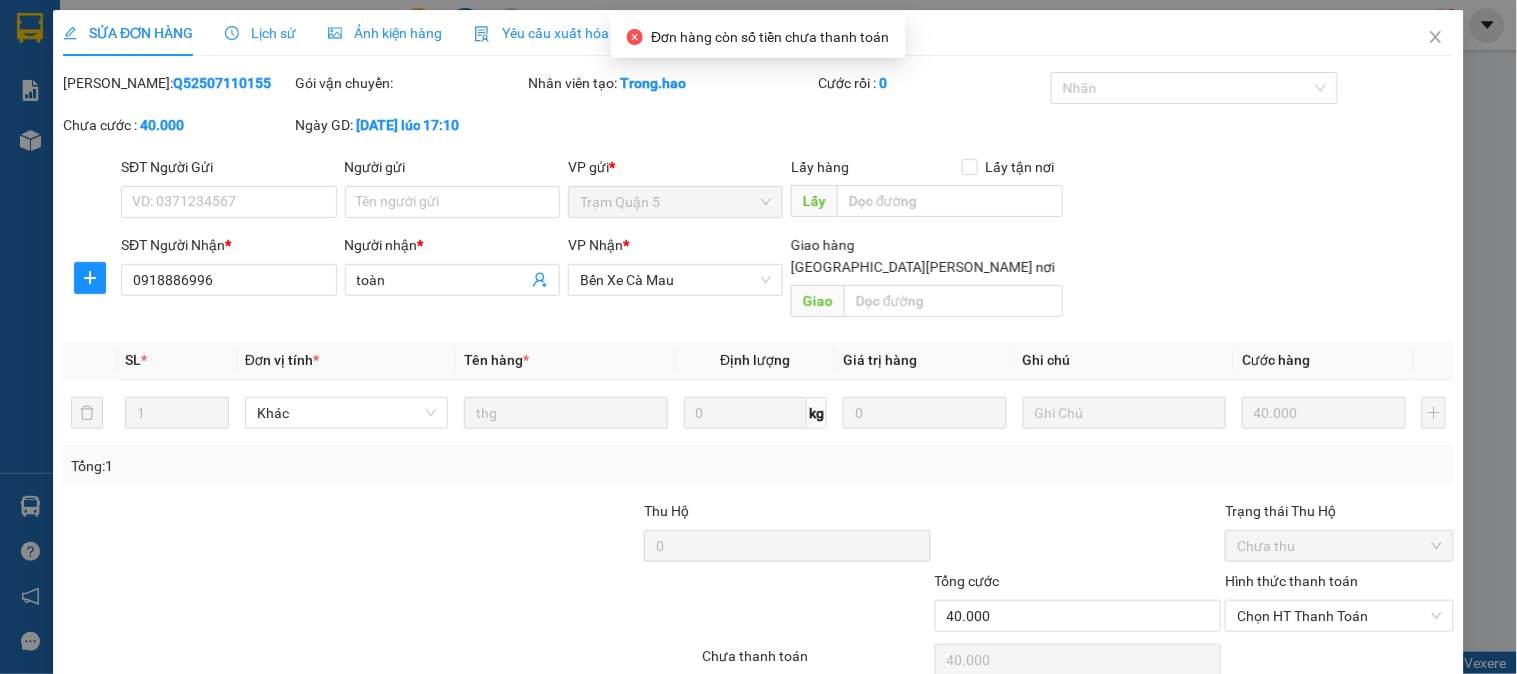 type on "toàn" 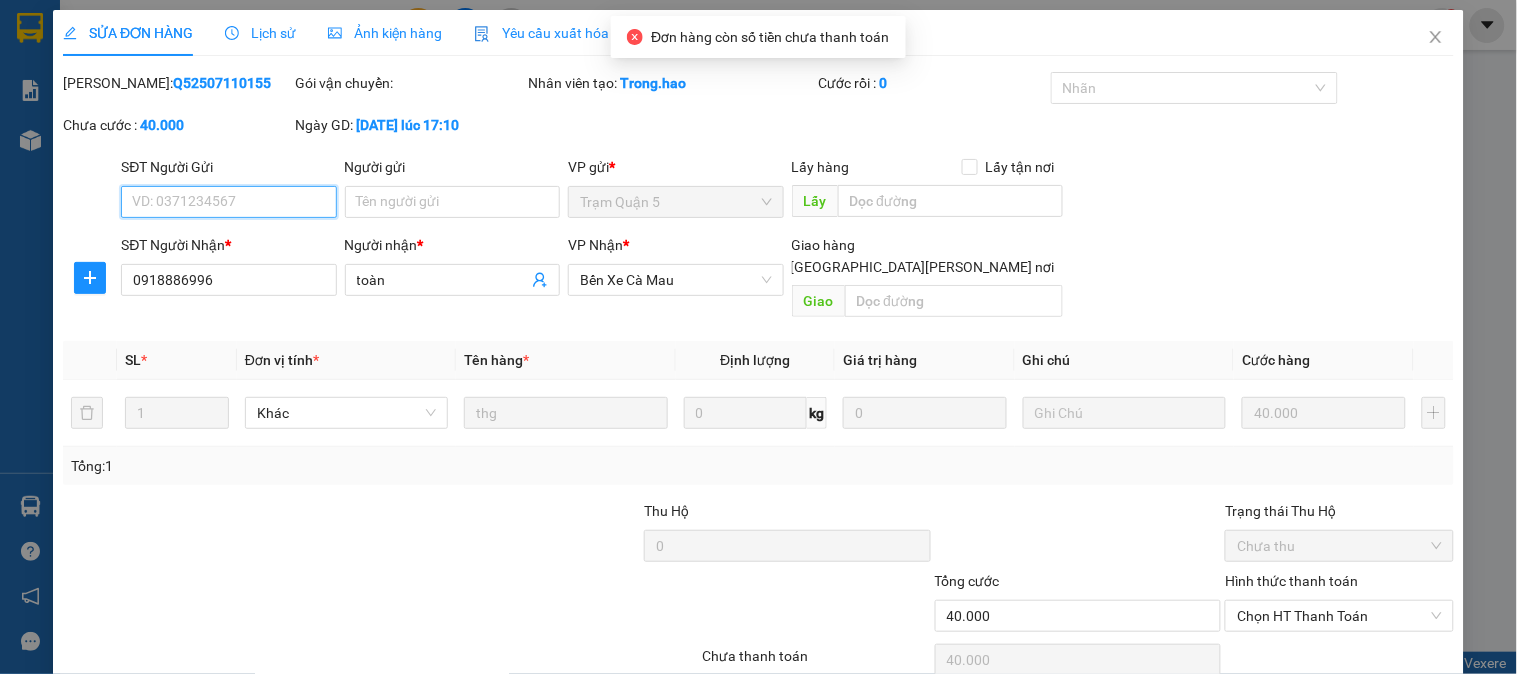 scroll, scrollTop: 70, scrollLeft: 0, axis: vertical 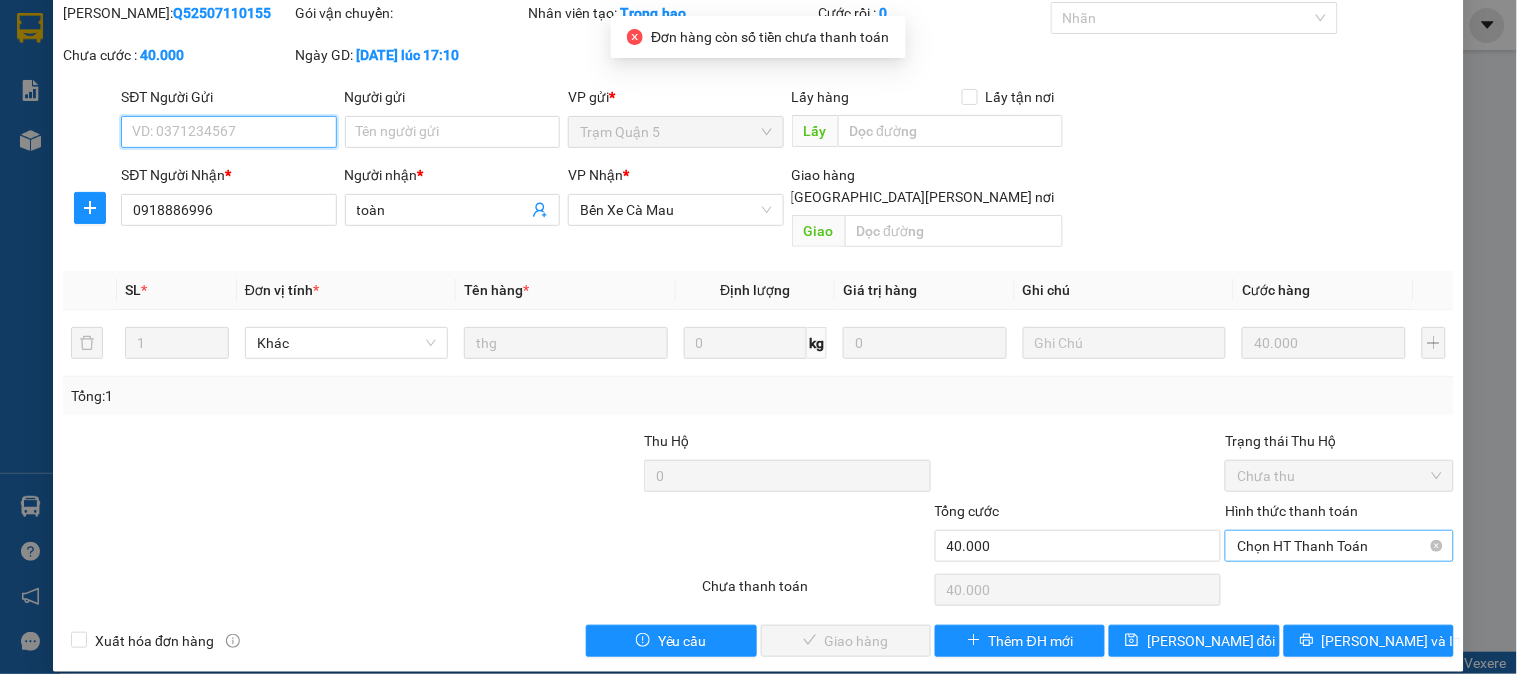 click on "Chọn HT Thanh Toán" at bounding box center [1339, 546] 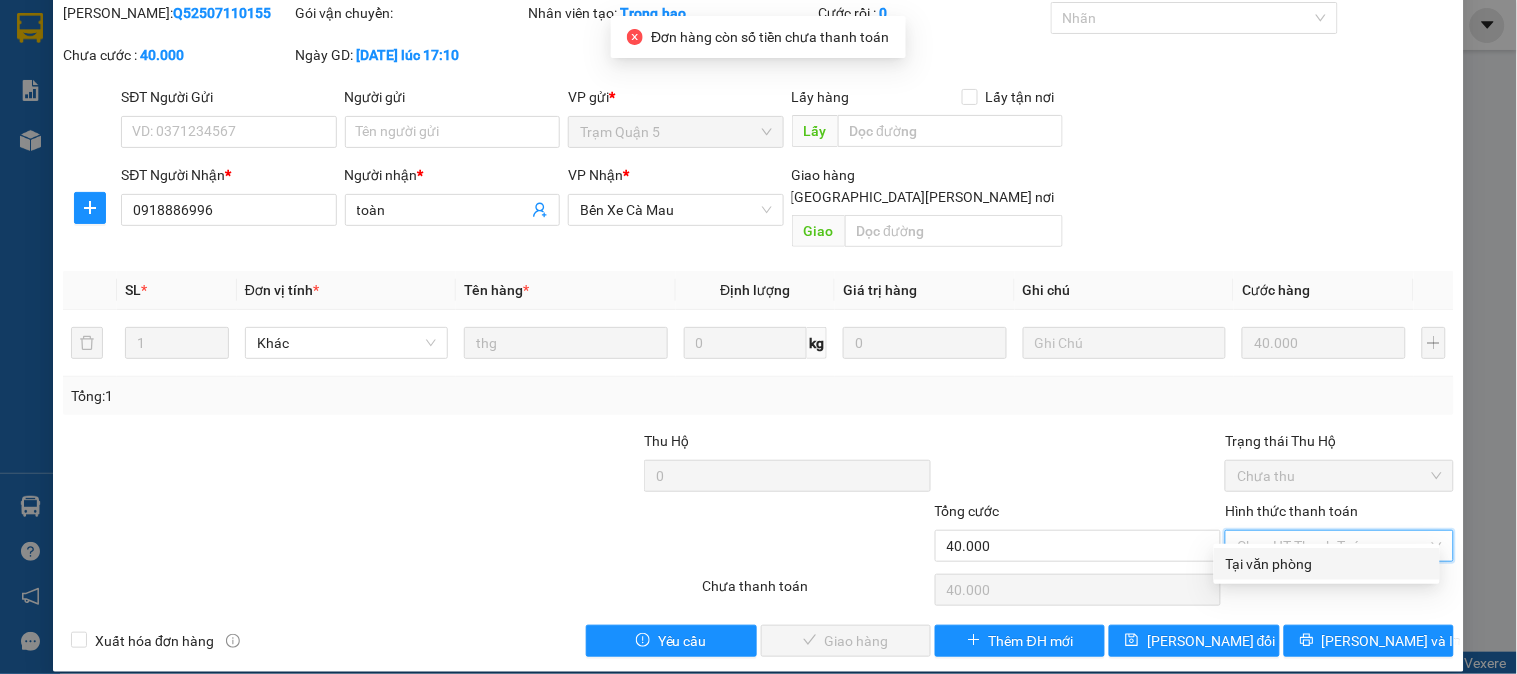 drag, startPoint x: 1301, startPoint y: 571, endPoint x: 1215, endPoint y: 586, distance: 87.29834 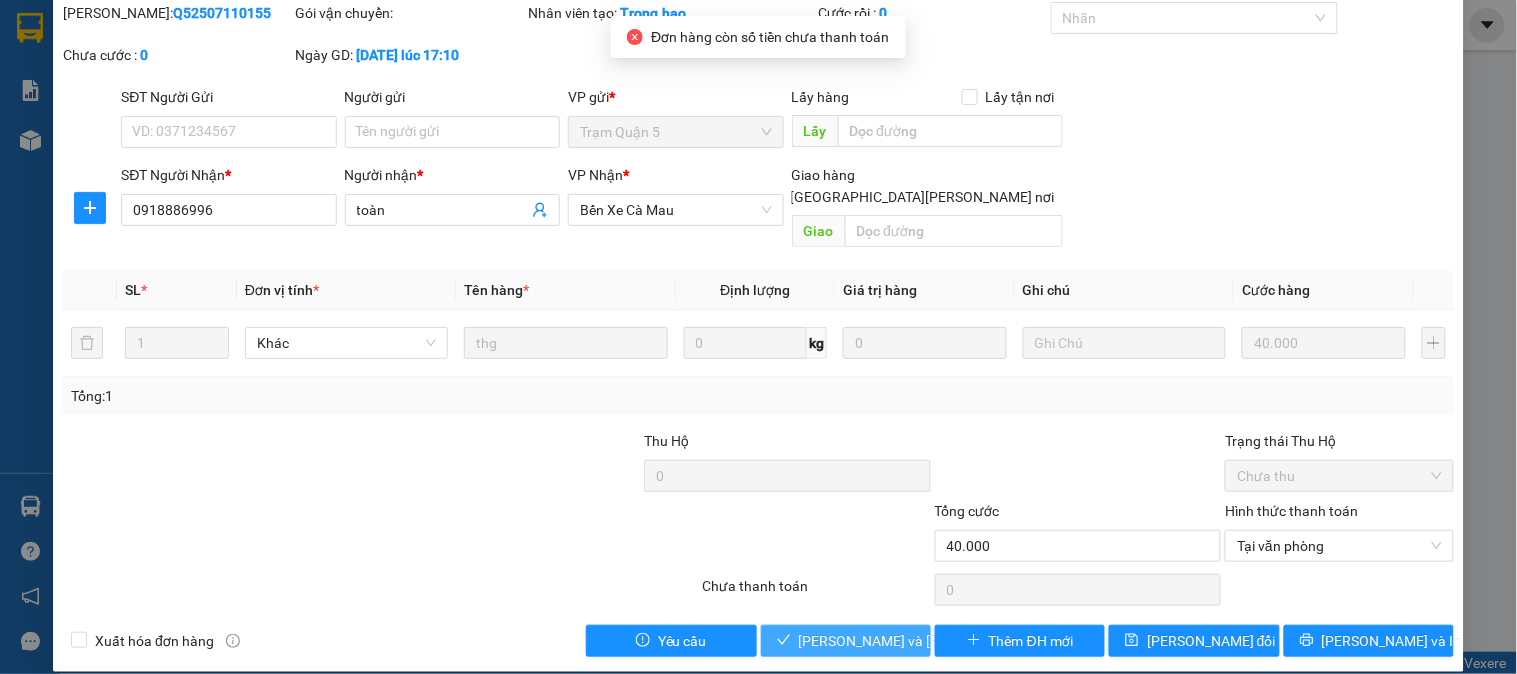 click on "Lưu và Giao hàng" at bounding box center [934, 641] 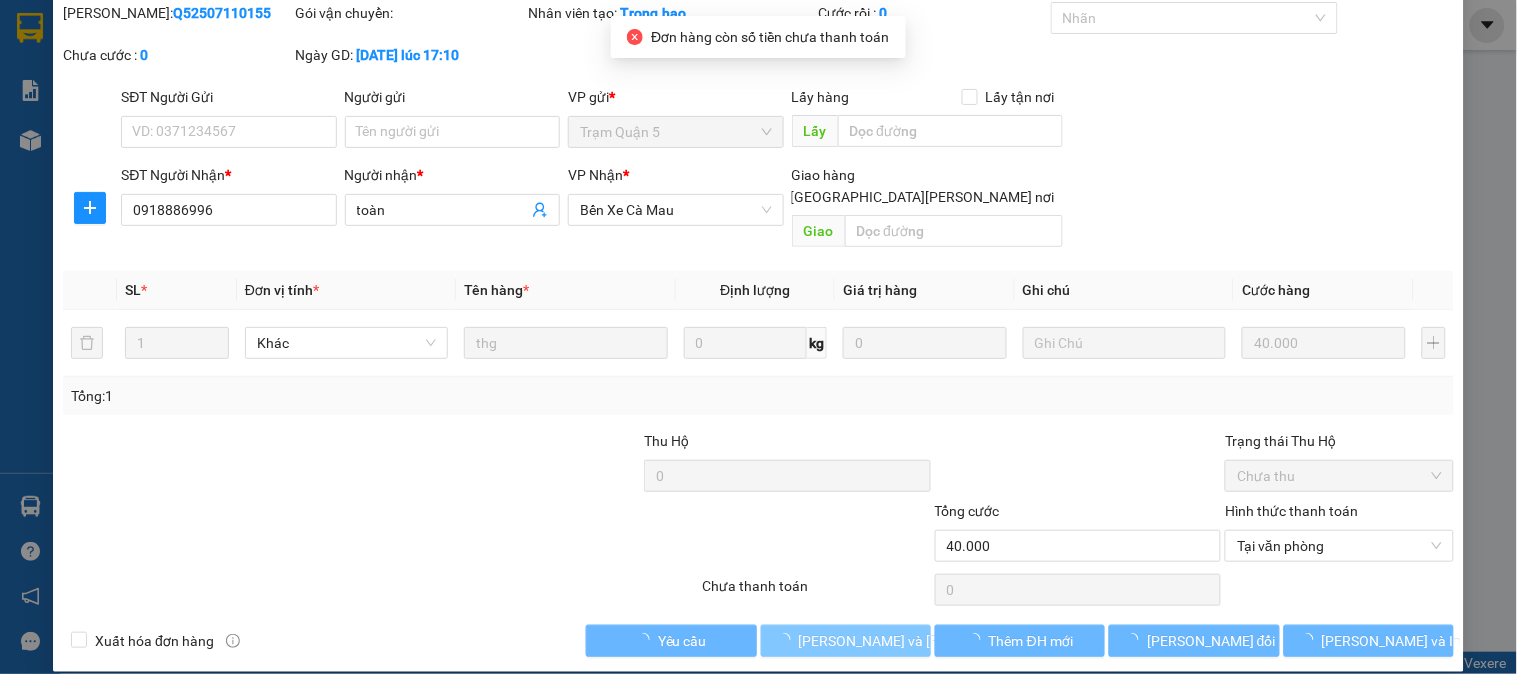 scroll, scrollTop: 0, scrollLeft: 0, axis: both 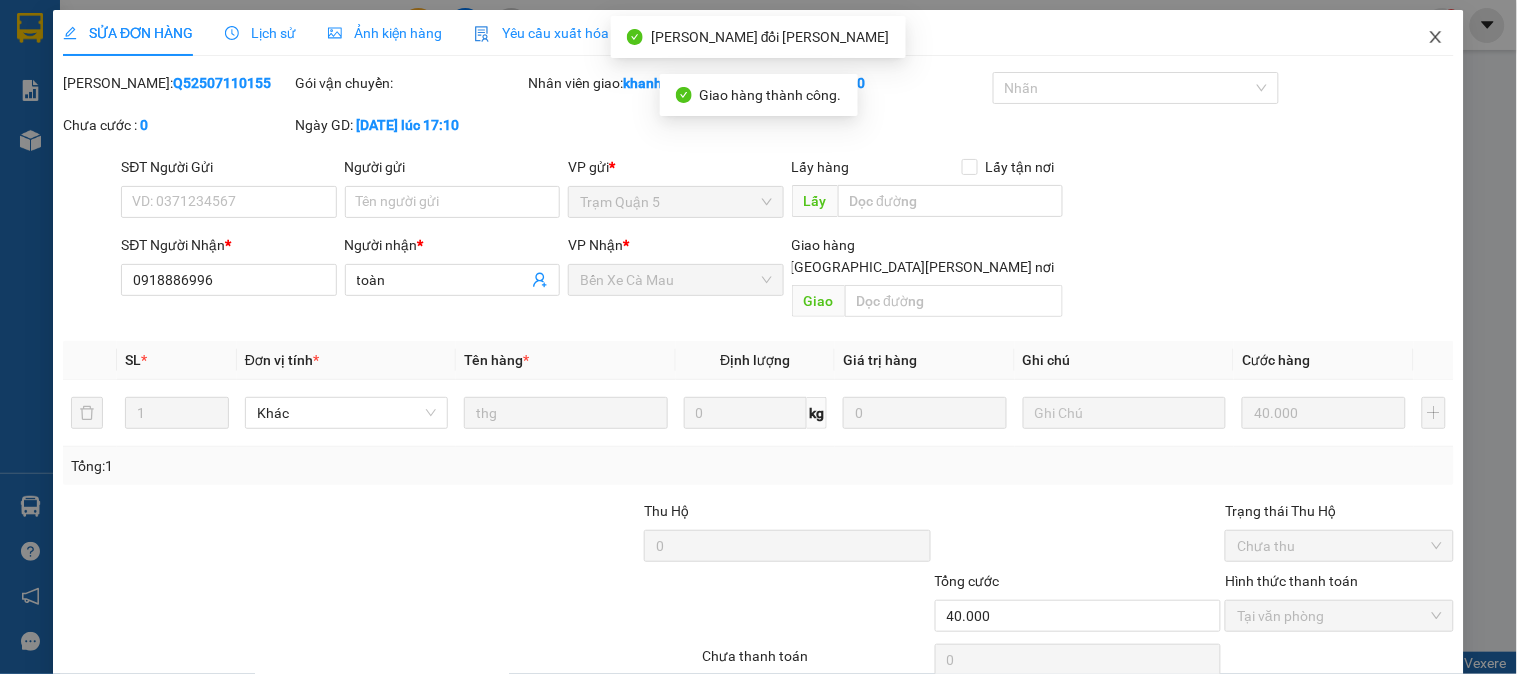 click at bounding box center [1436, 38] 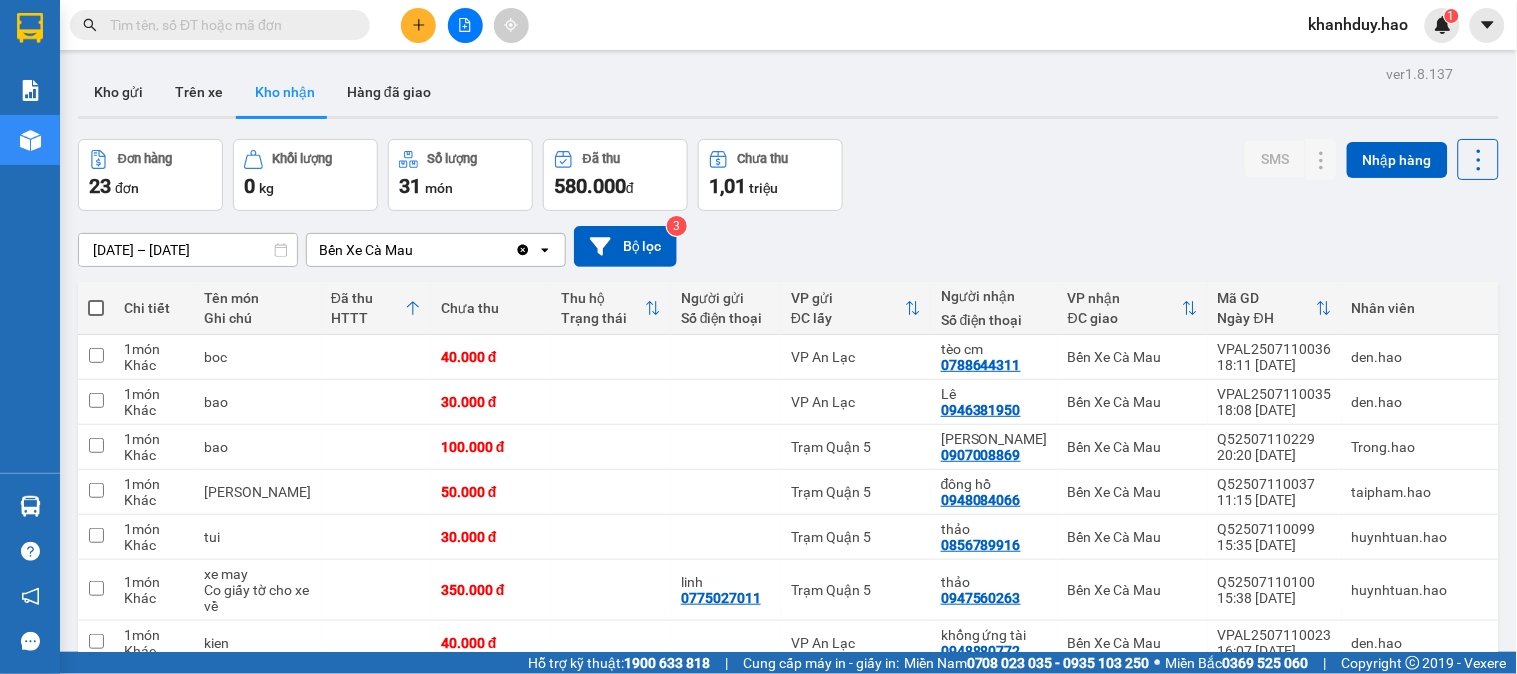 click at bounding box center [228, 25] 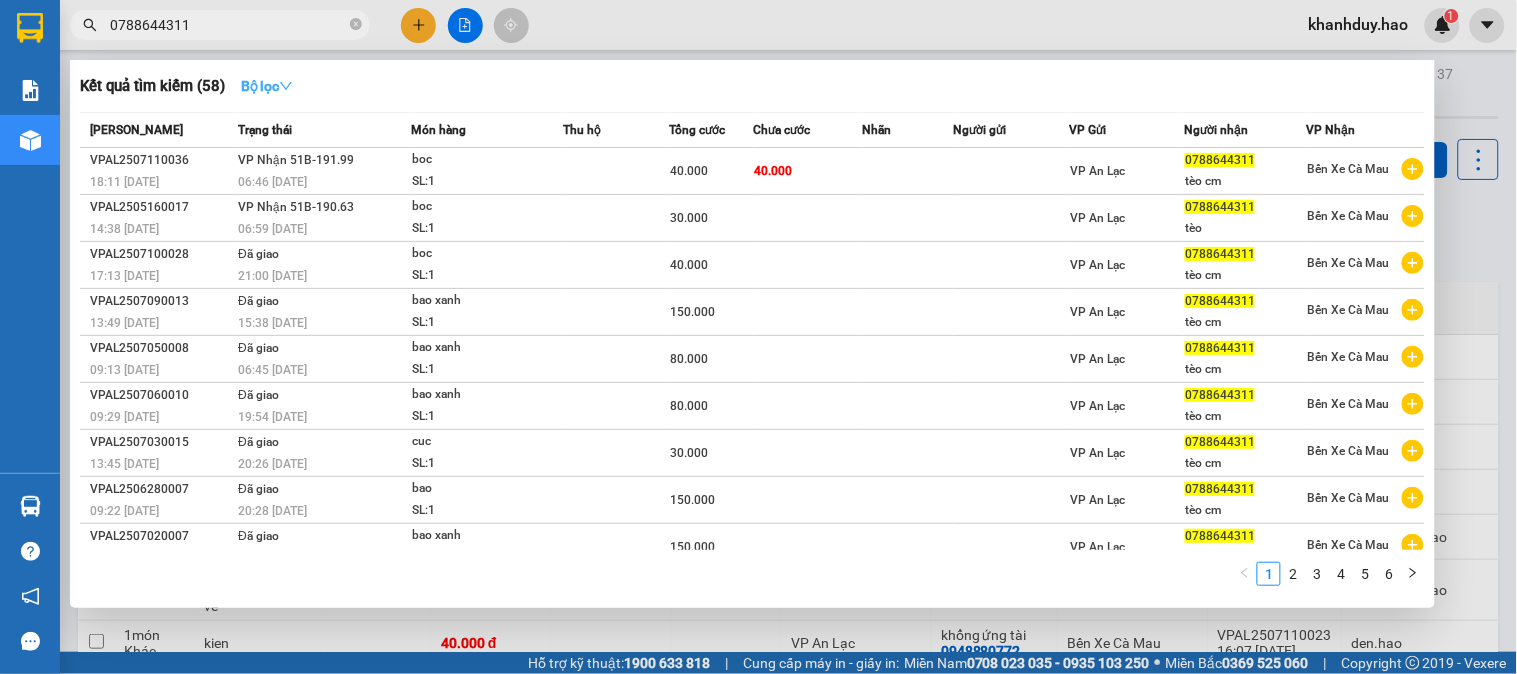 type on "0788644311" 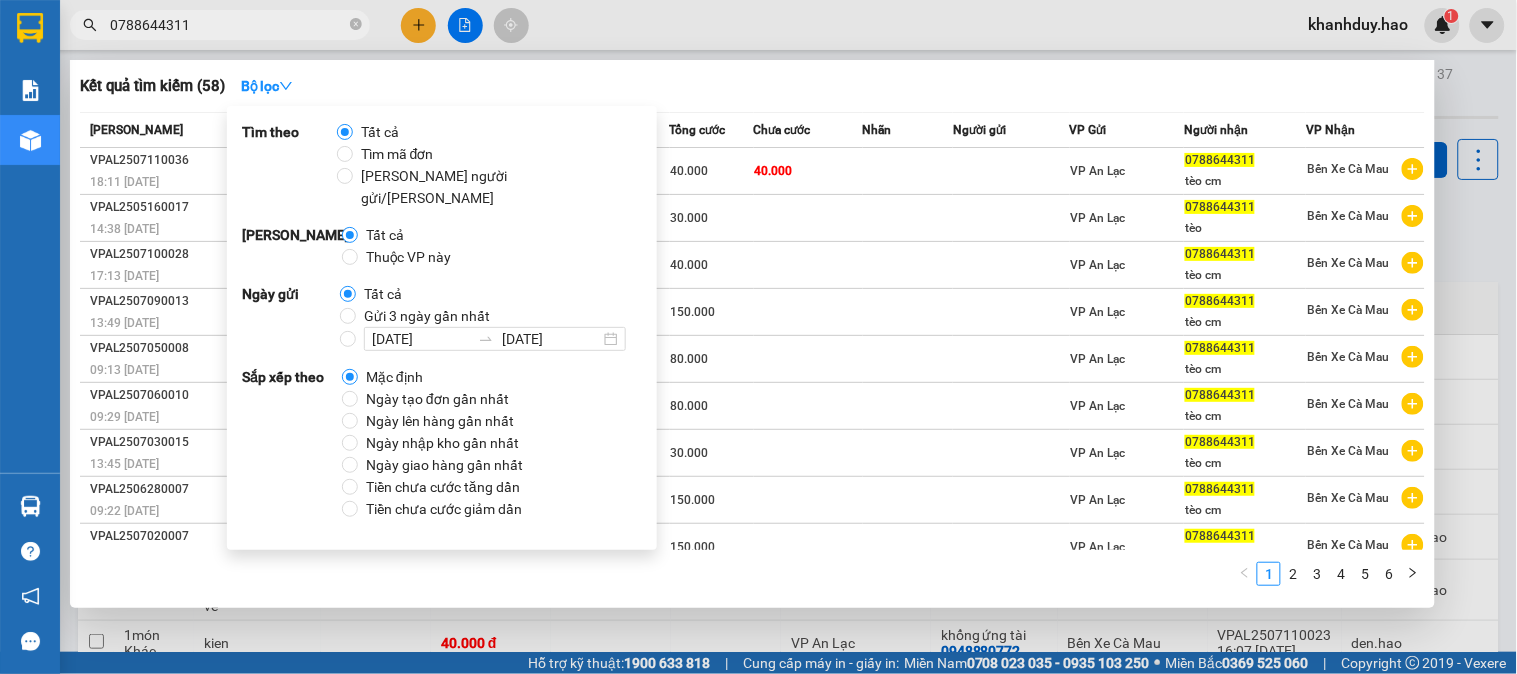 click on "Thuộc VP này" at bounding box center [408, 257] 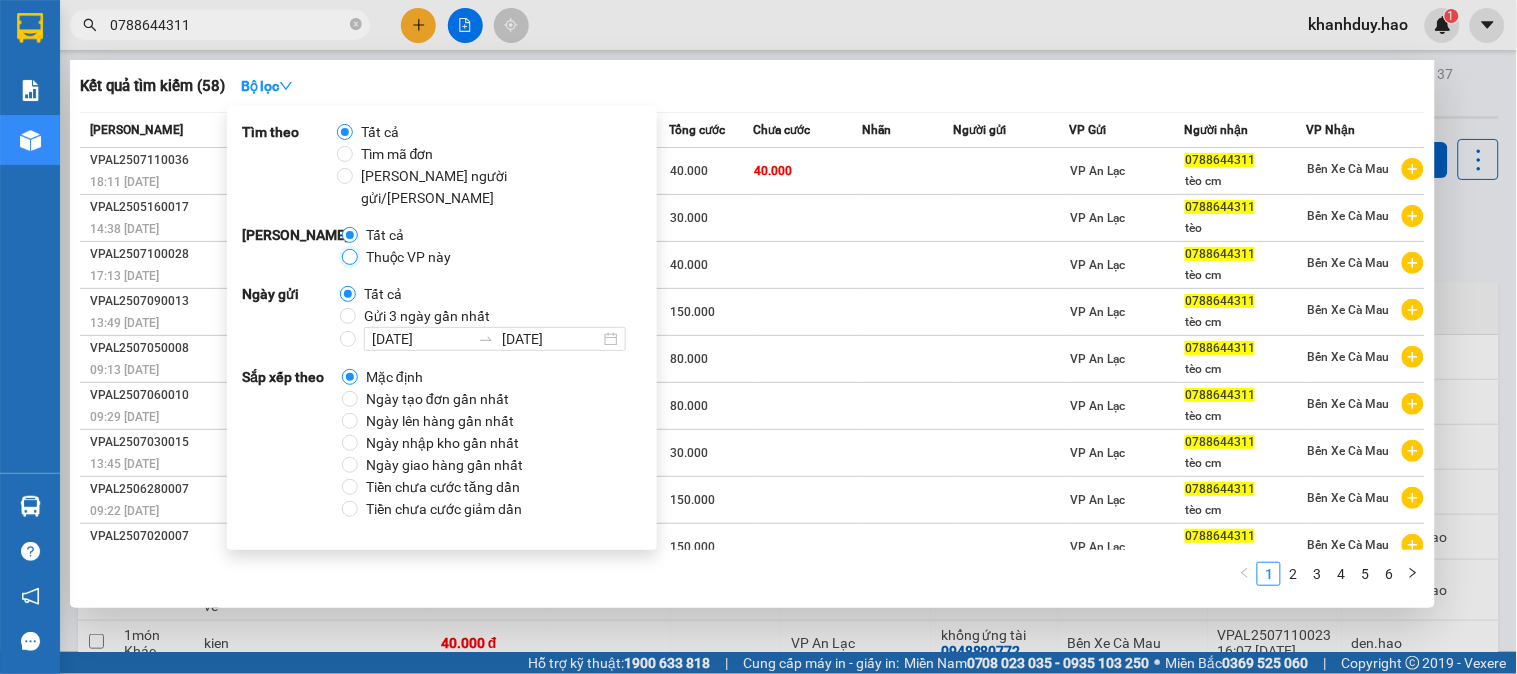 click on "Thuộc VP này" at bounding box center (350, 257) 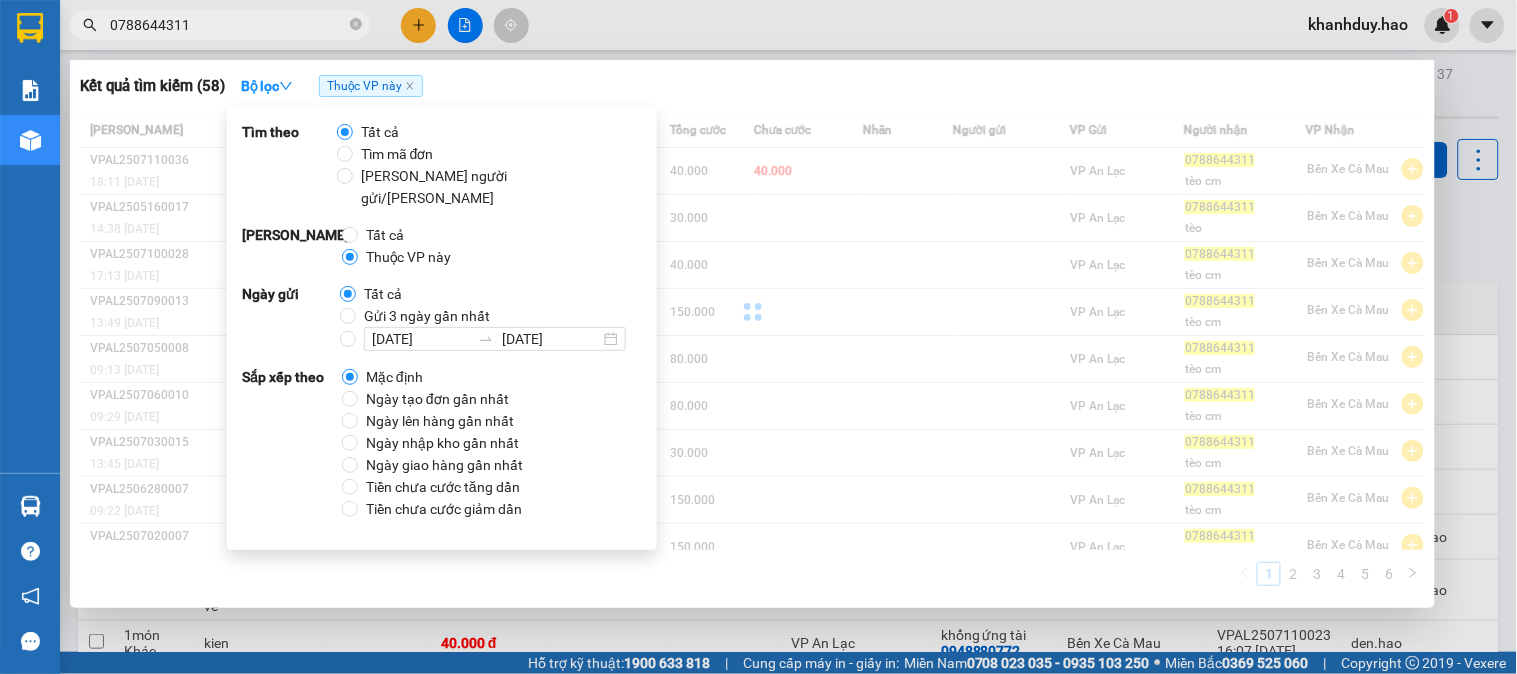 click on "Gửi 3 ngày gần nhất" at bounding box center [427, 316] 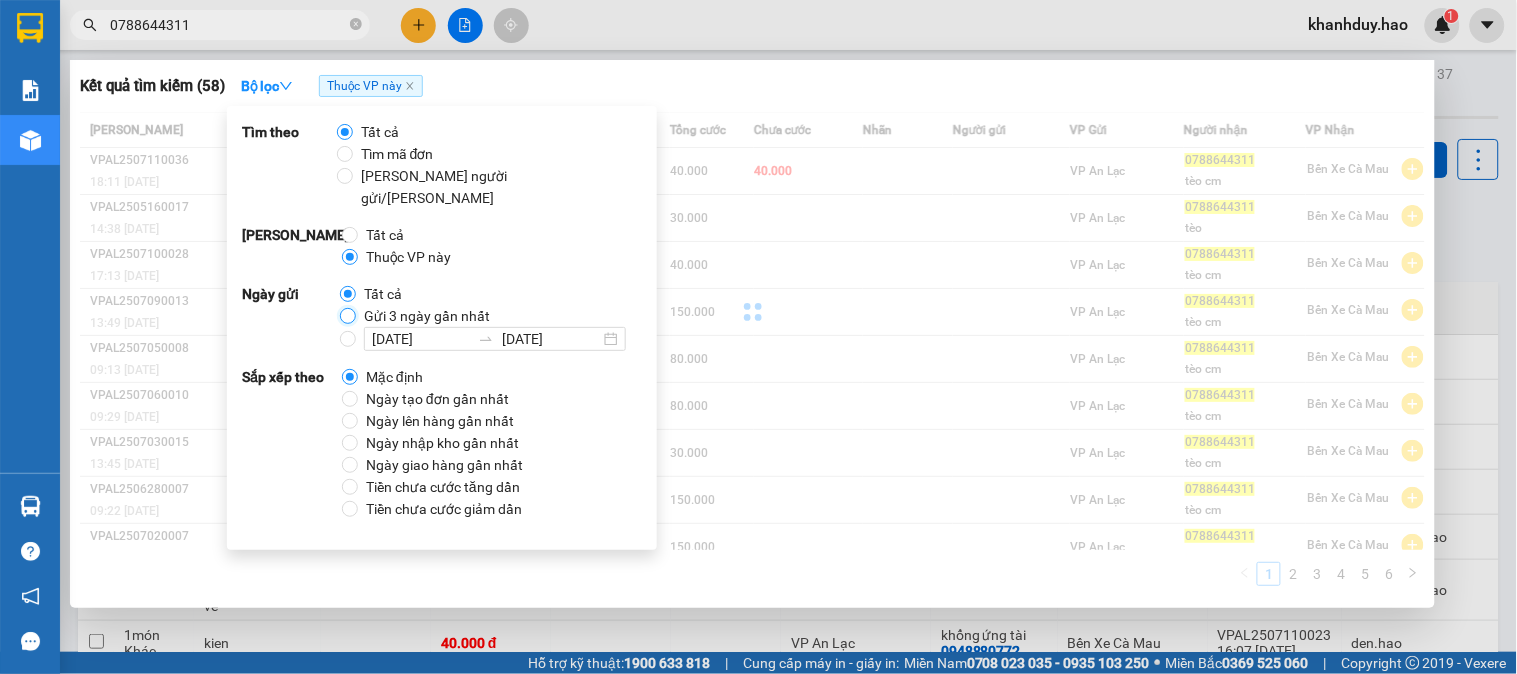 click on "Gửi 3 ngày gần nhất" at bounding box center [348, 316] 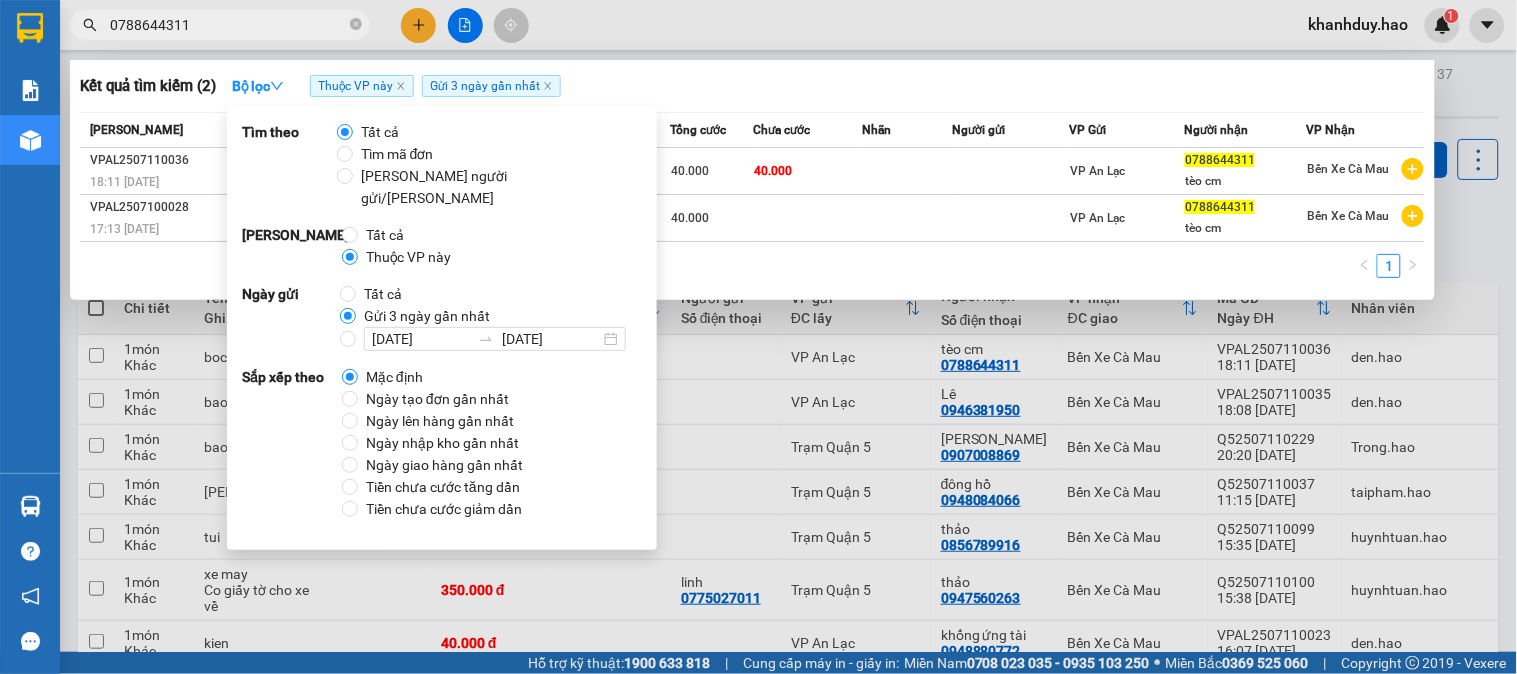 click at bounding box center [758, 337] 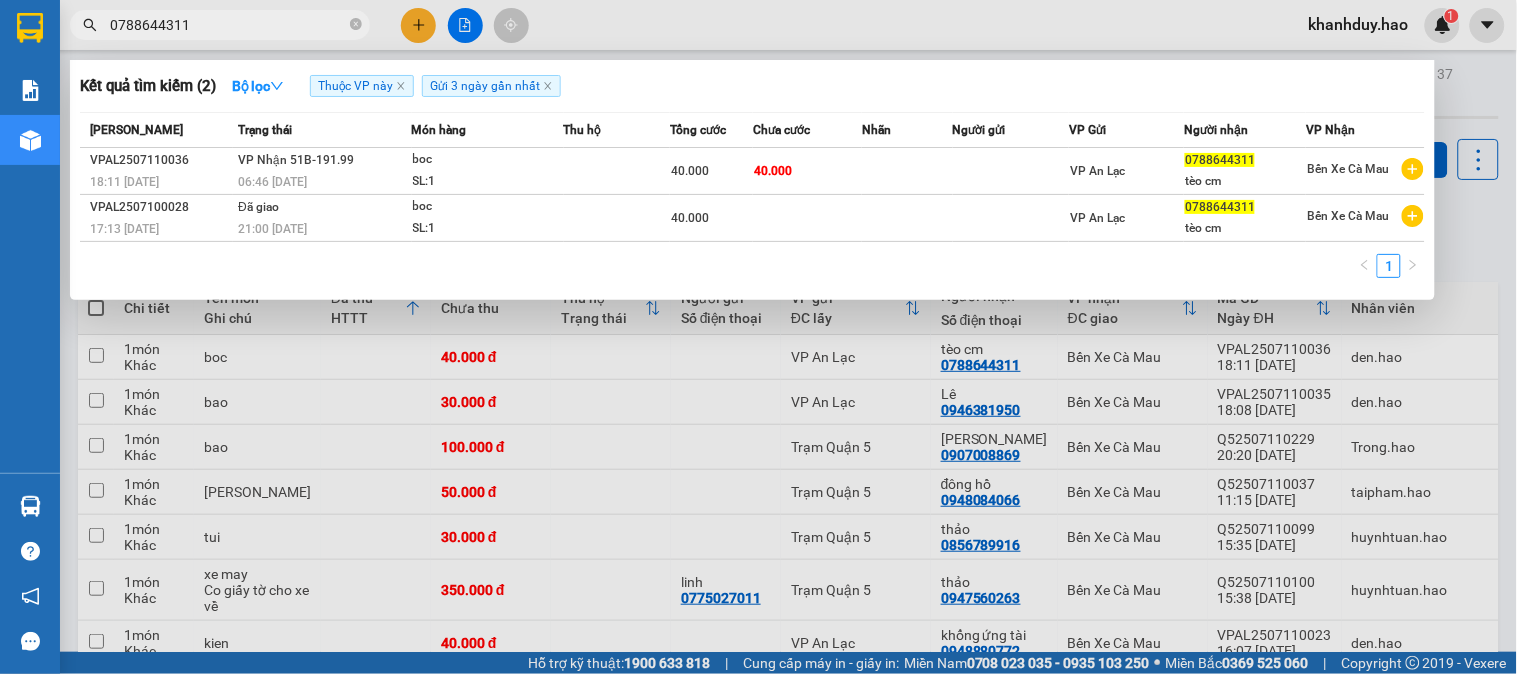 click on "0788644311" at bounding box center (228, 25) 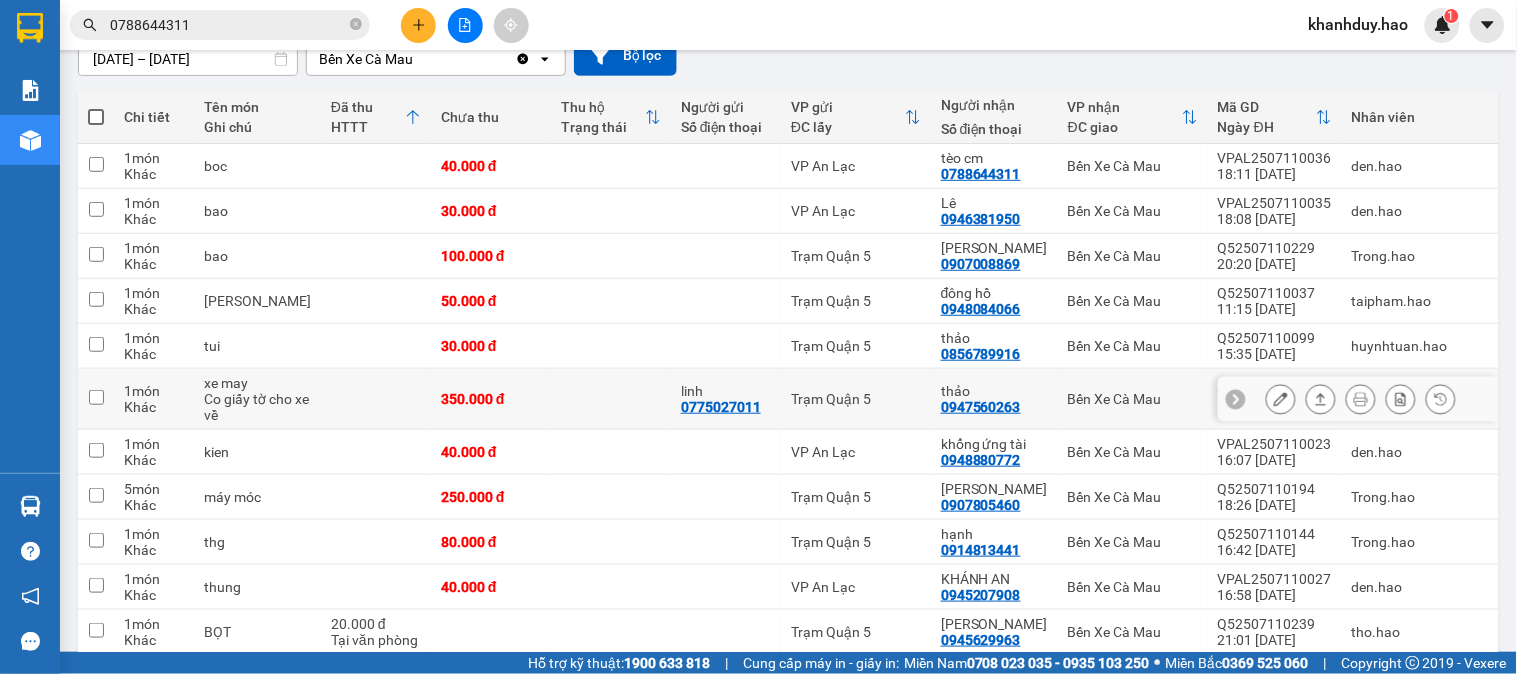 scroll, scrollTop: 222, scrollLeft: 0, axis: vertical 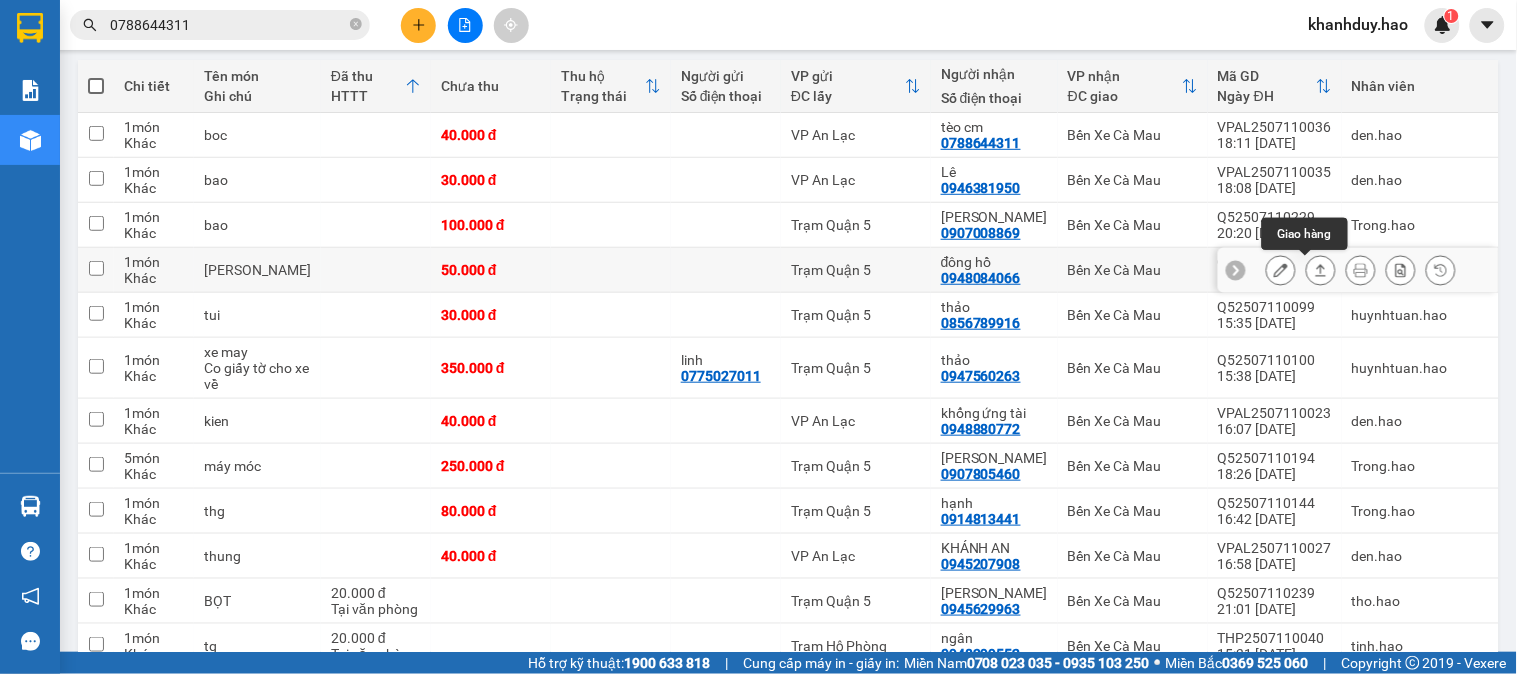 click 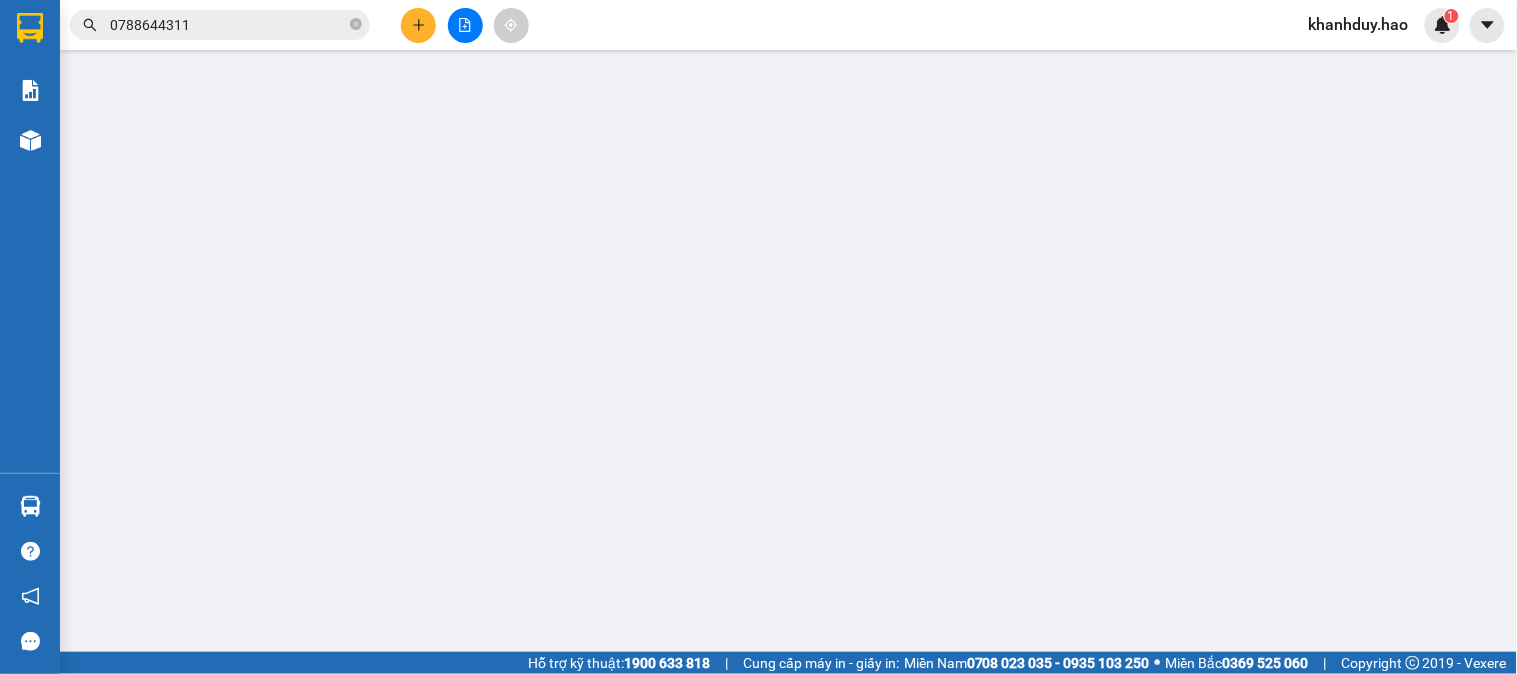type on "0948084066" 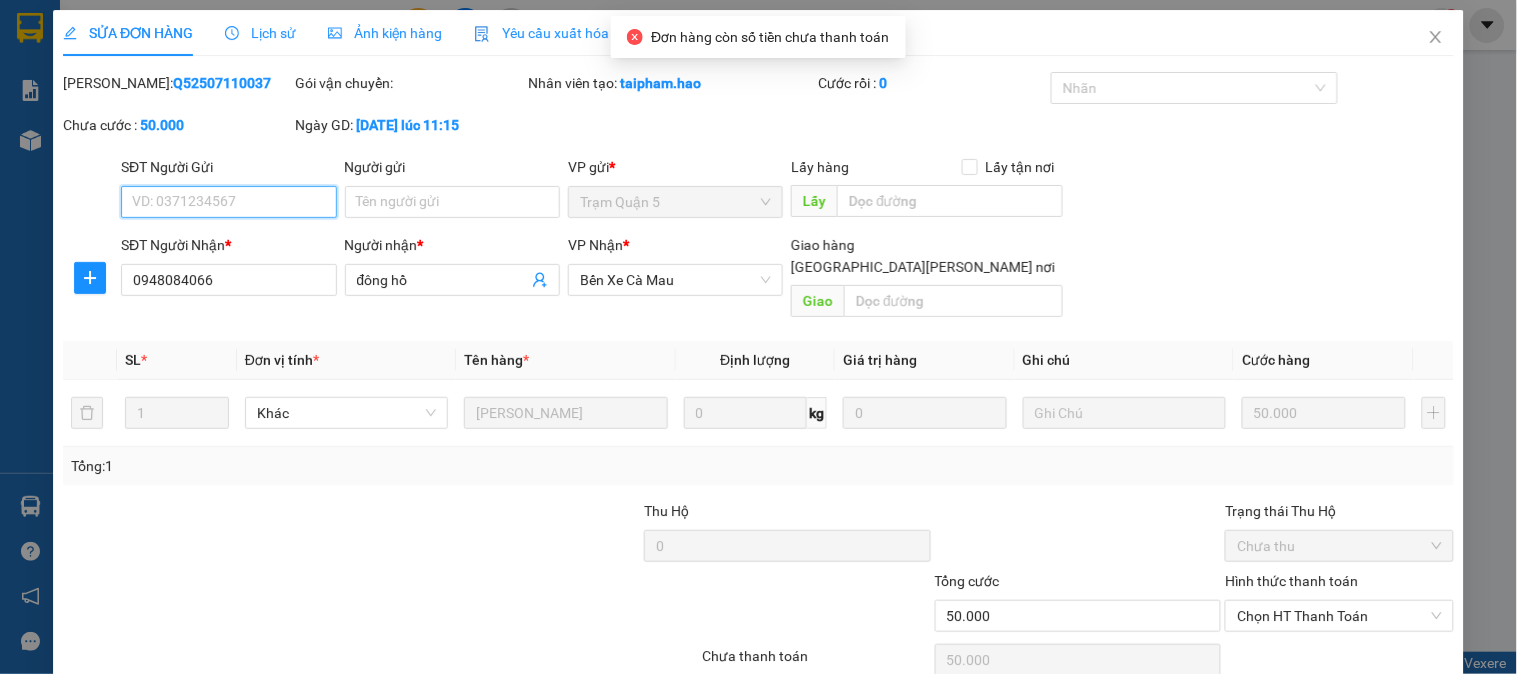 scroll, scrollTop: 0, scrollLeft: 0, axis: both 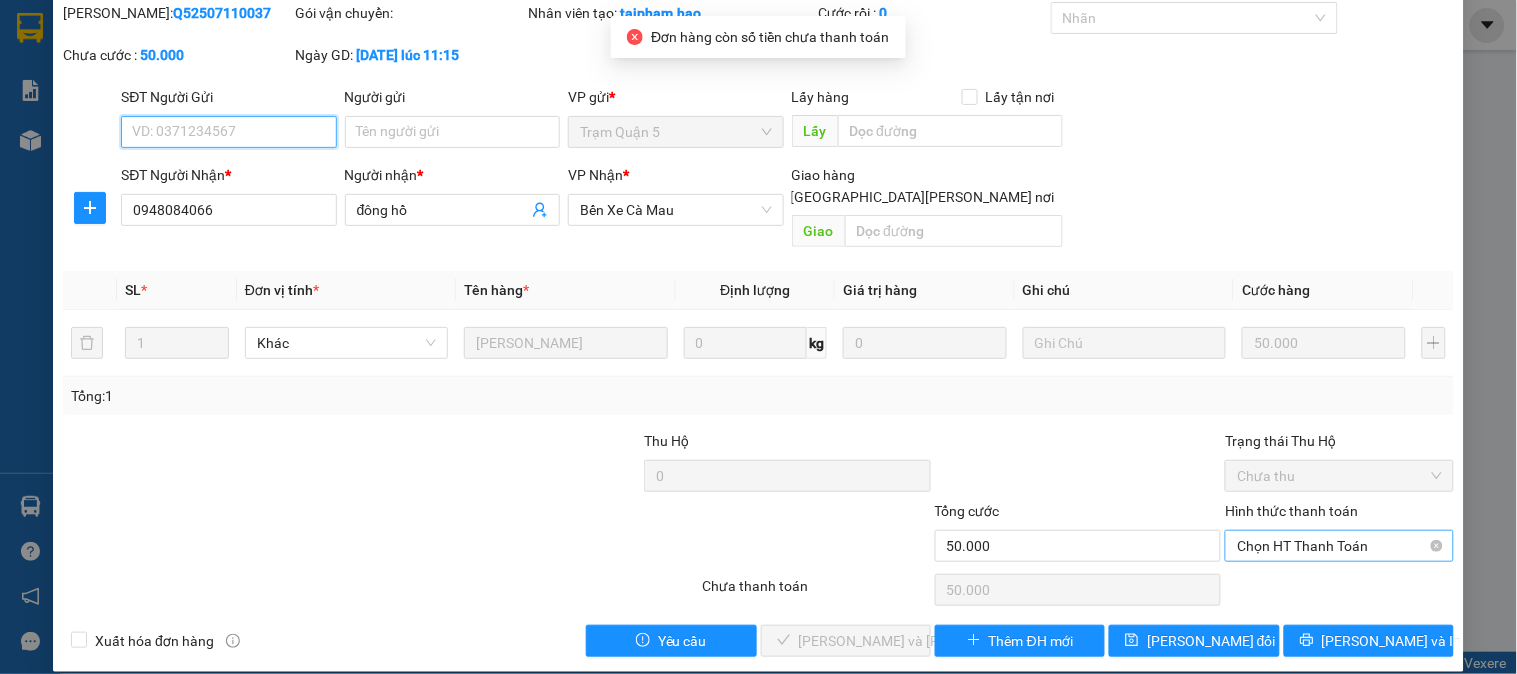 click on "Chọn HT Thanh Toán" at bounding box center (1339, 546) 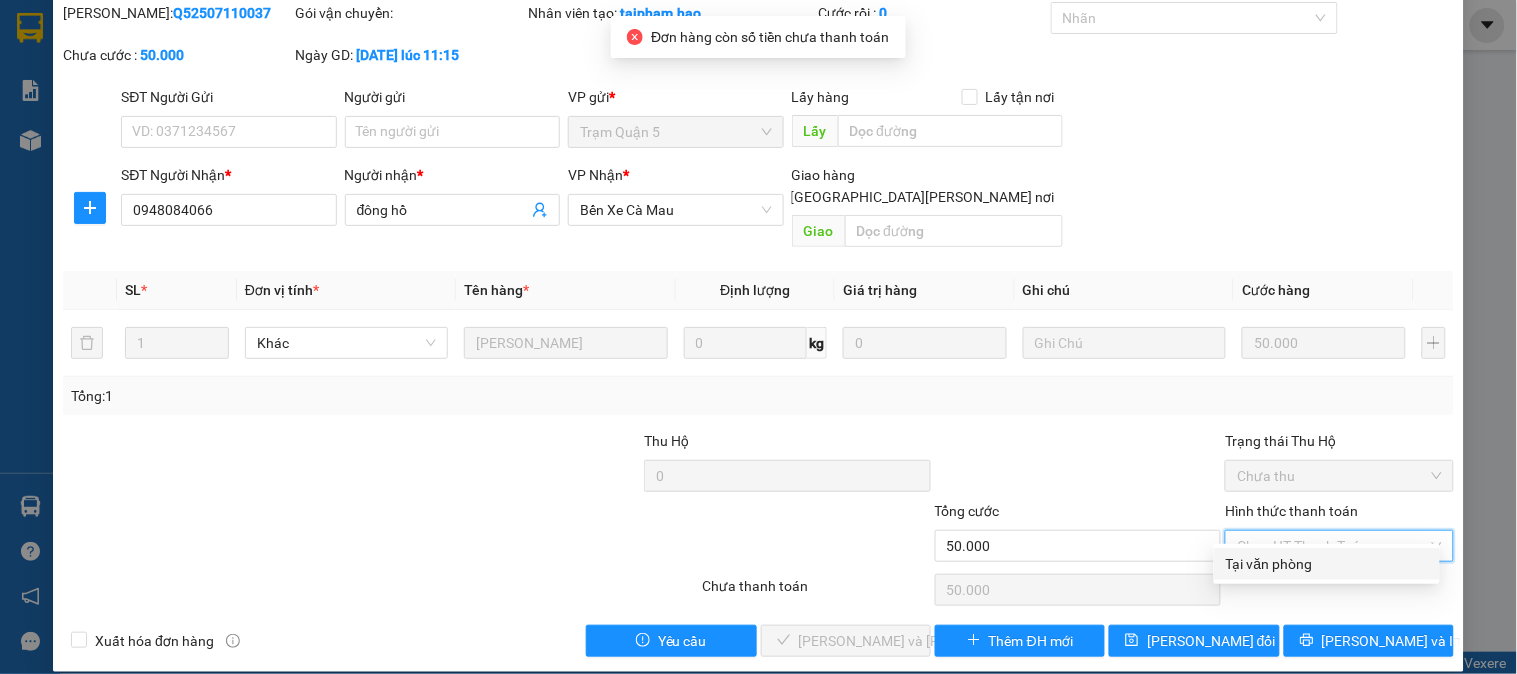 click on "Tại văn phòng" at bounding box center [1327, 564] 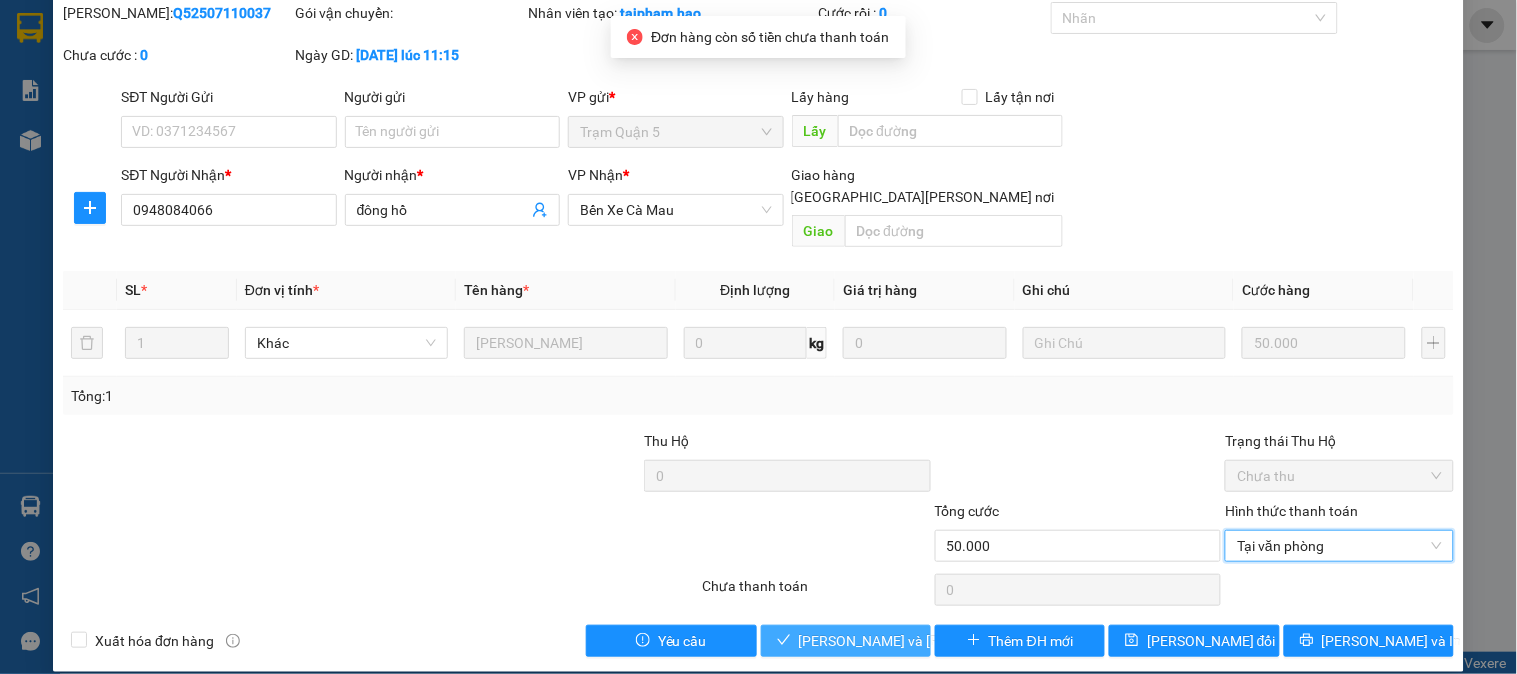 click on "Lưu và Giao hàng" at bounding box center (934, 641) 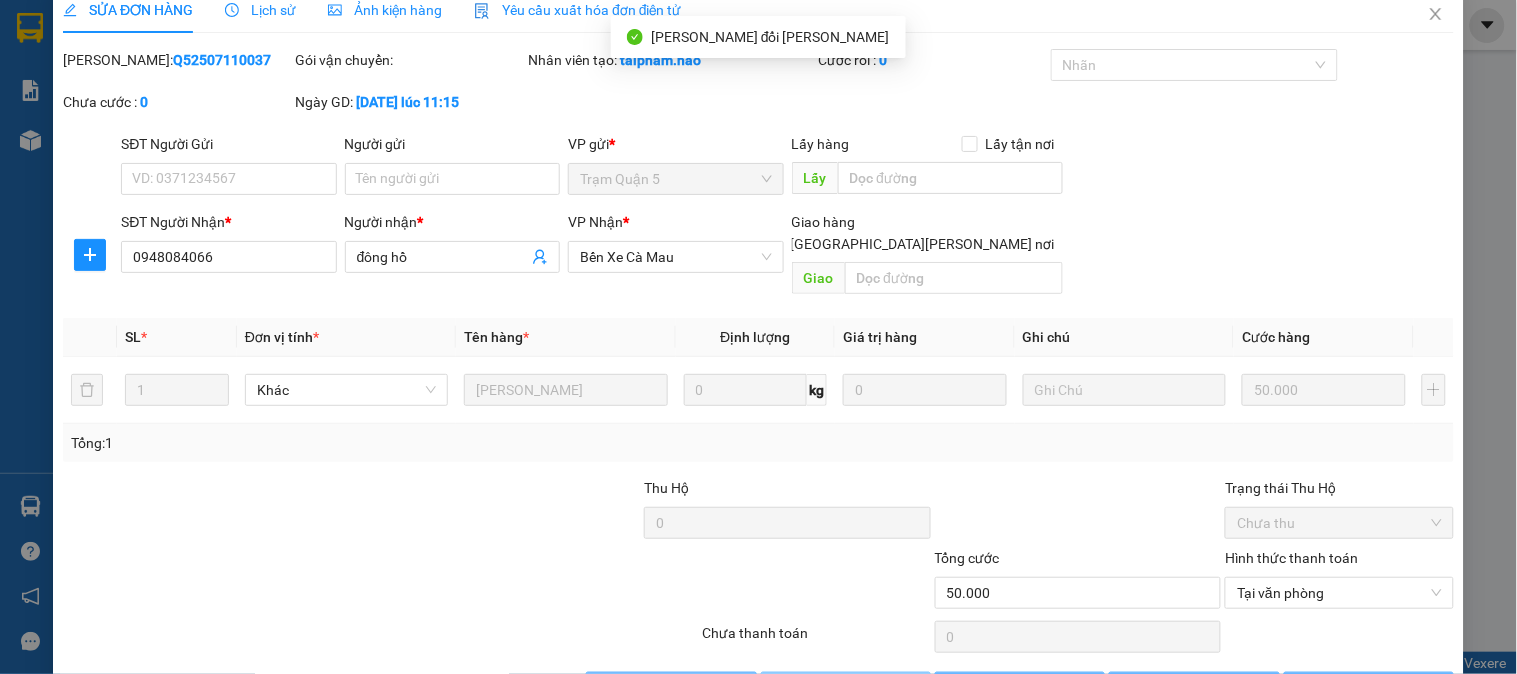 scroll, scrollTop: 0, scrollLeft: 0, axis: both 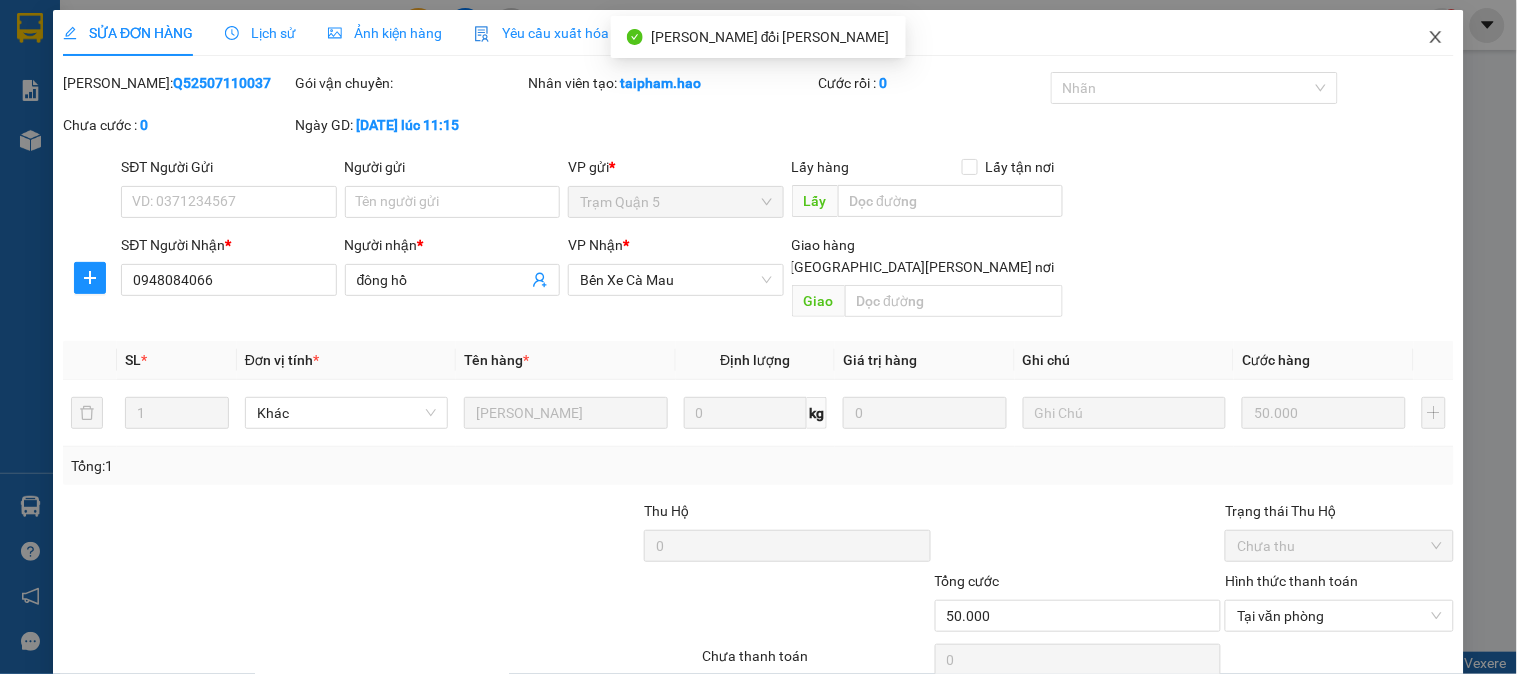click at bounding box center (1436, 38) 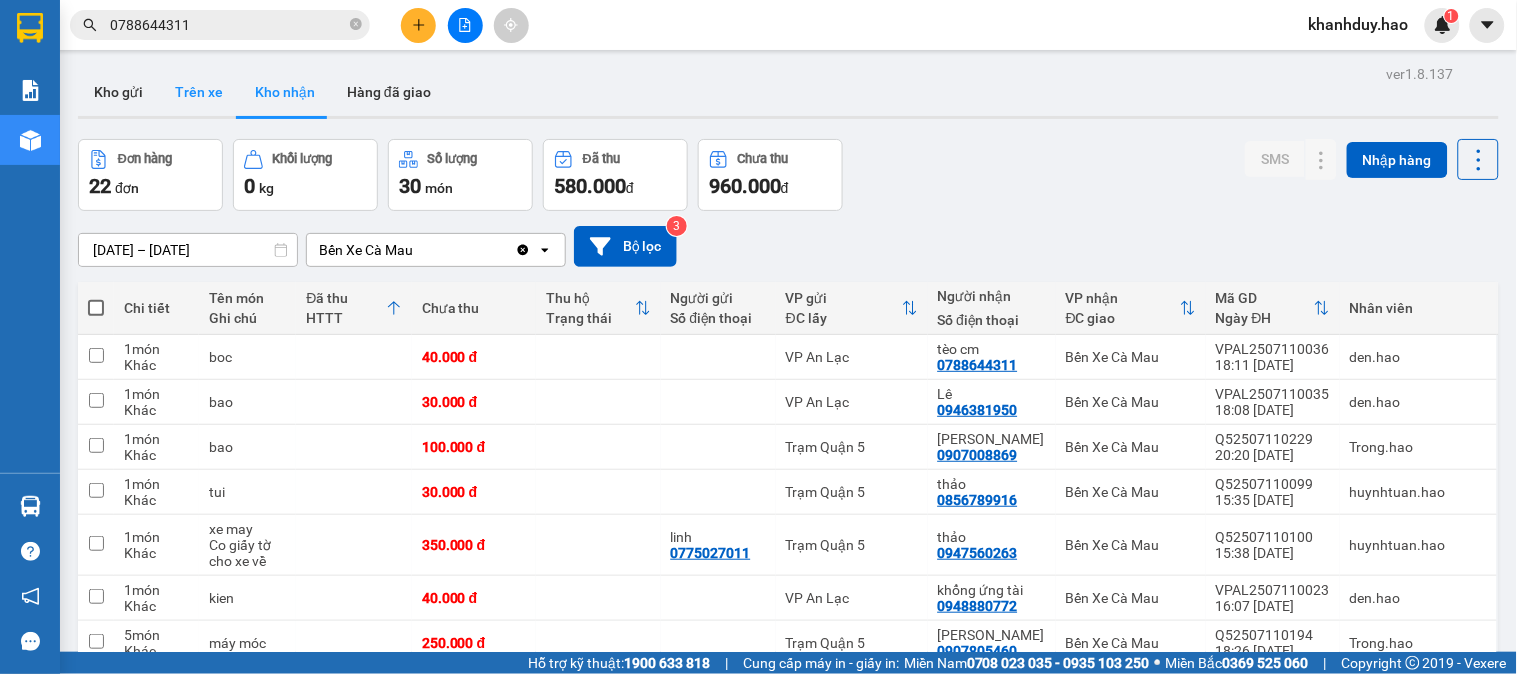 click on "Trên xe" at bounding box center [199, 92] 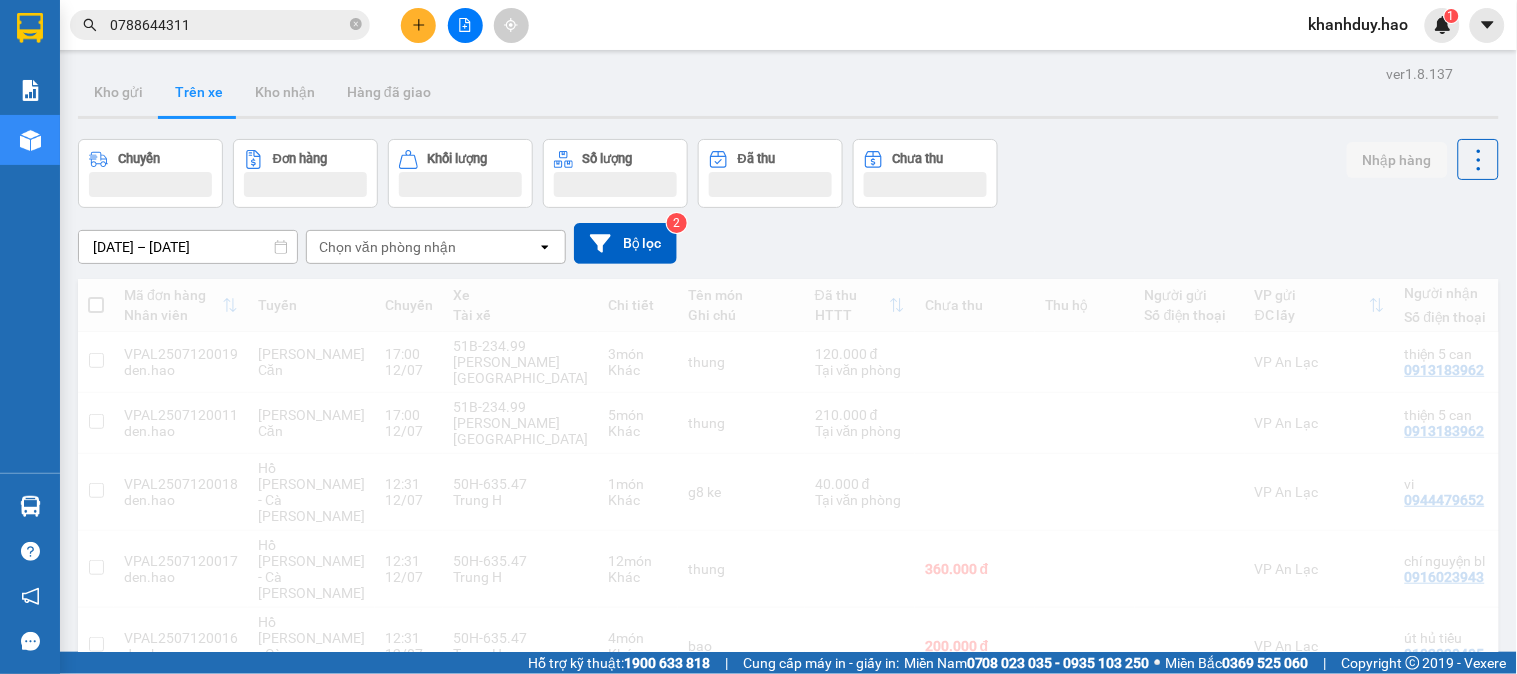click on "Chọn văn phòng nhận" at bounding box center [422, 247] 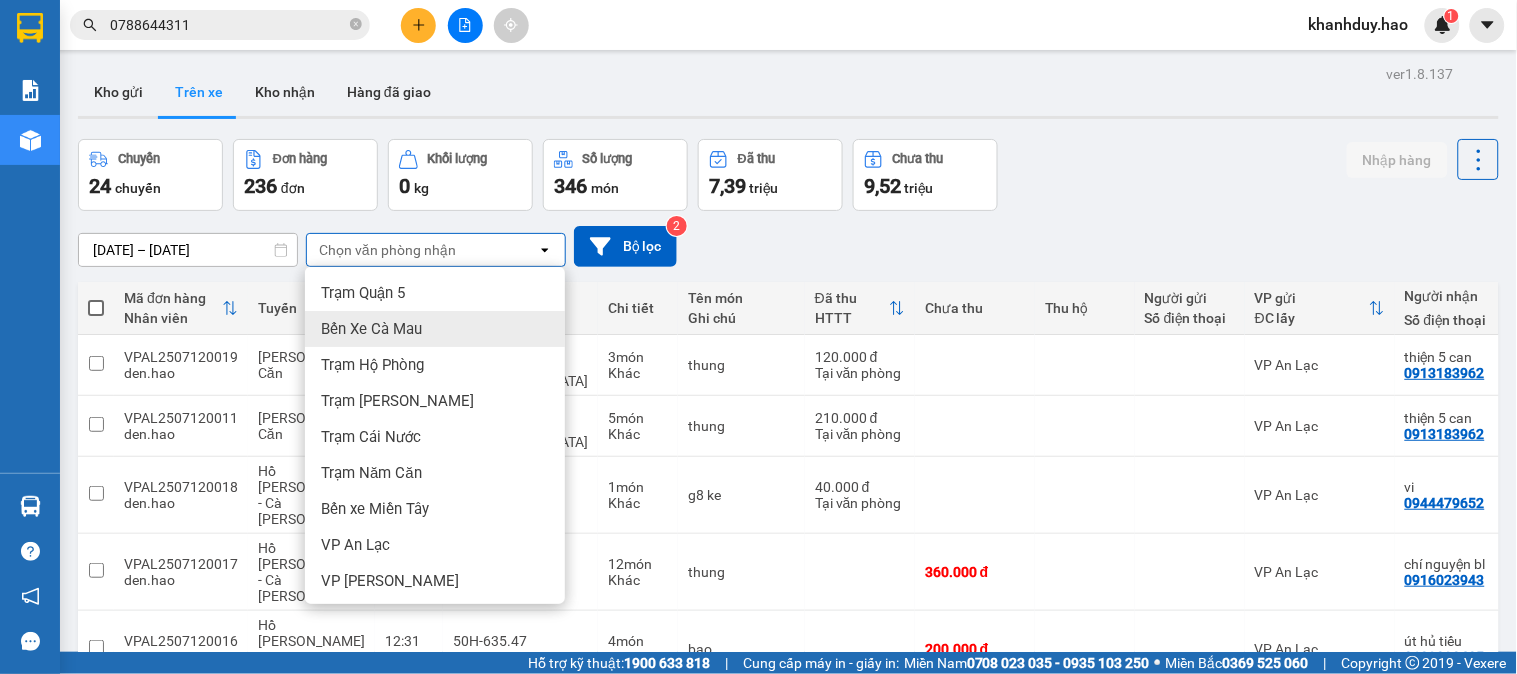 click on "Bến Xe Cà Mau" at bounding box center (371, 329) 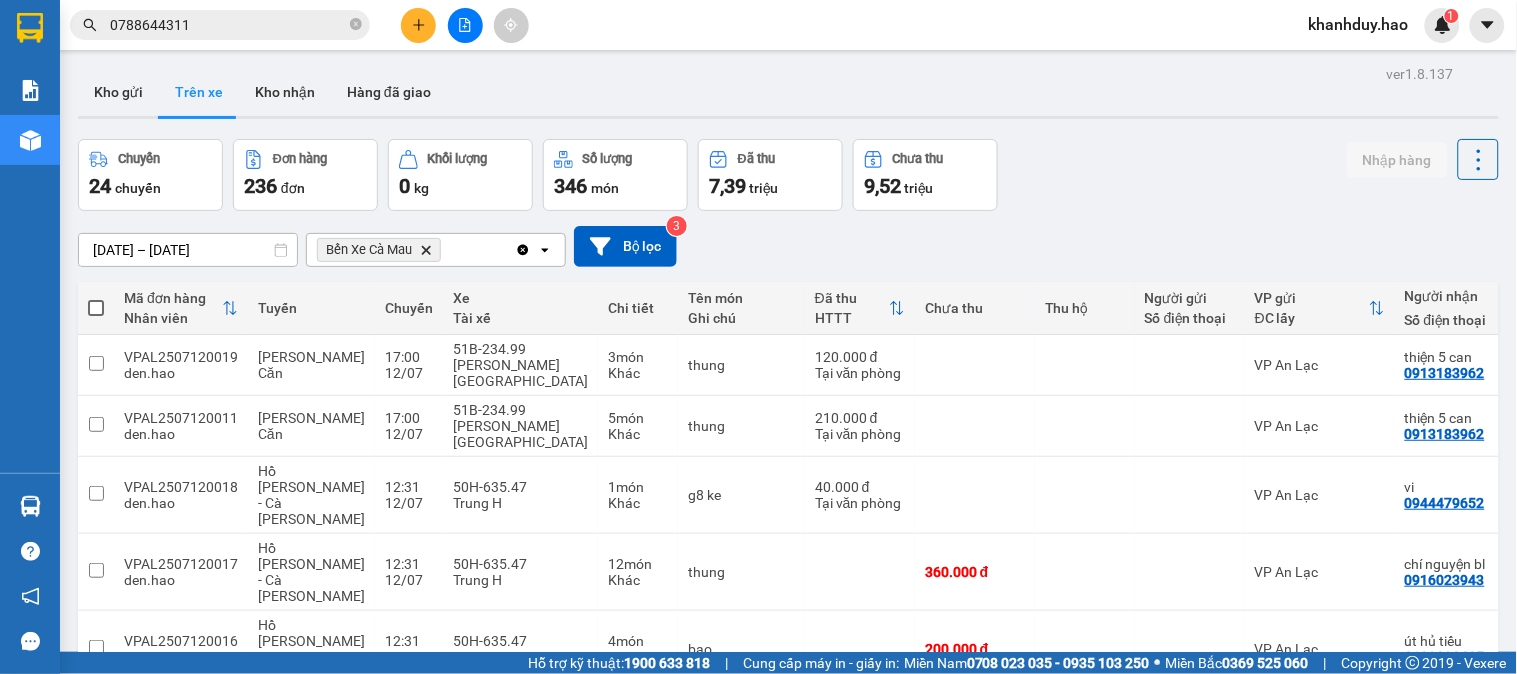 click on "[DATE] – [DATE]" at bounding box center [188, 250] 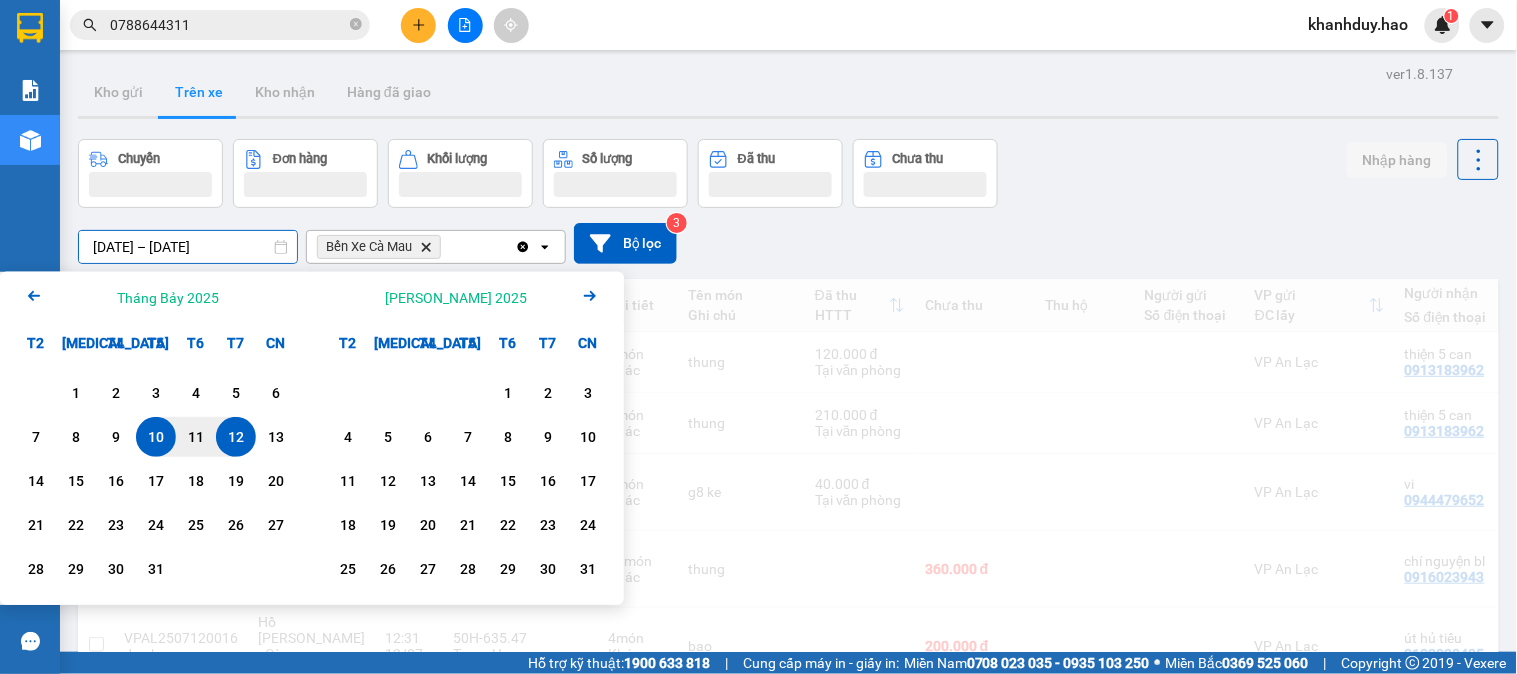 click on "12" at bounding box center (236, 437) 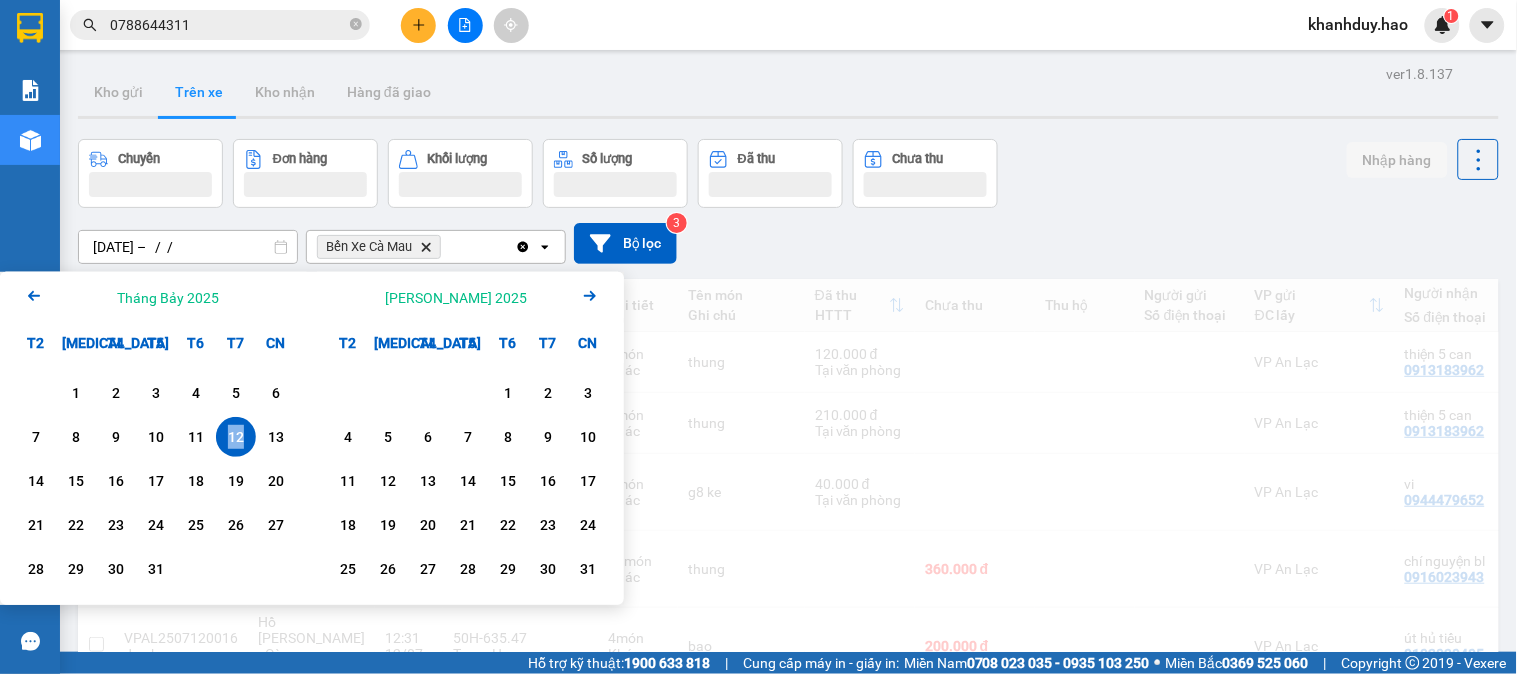 click on "12" at bounding box center (236, 437) 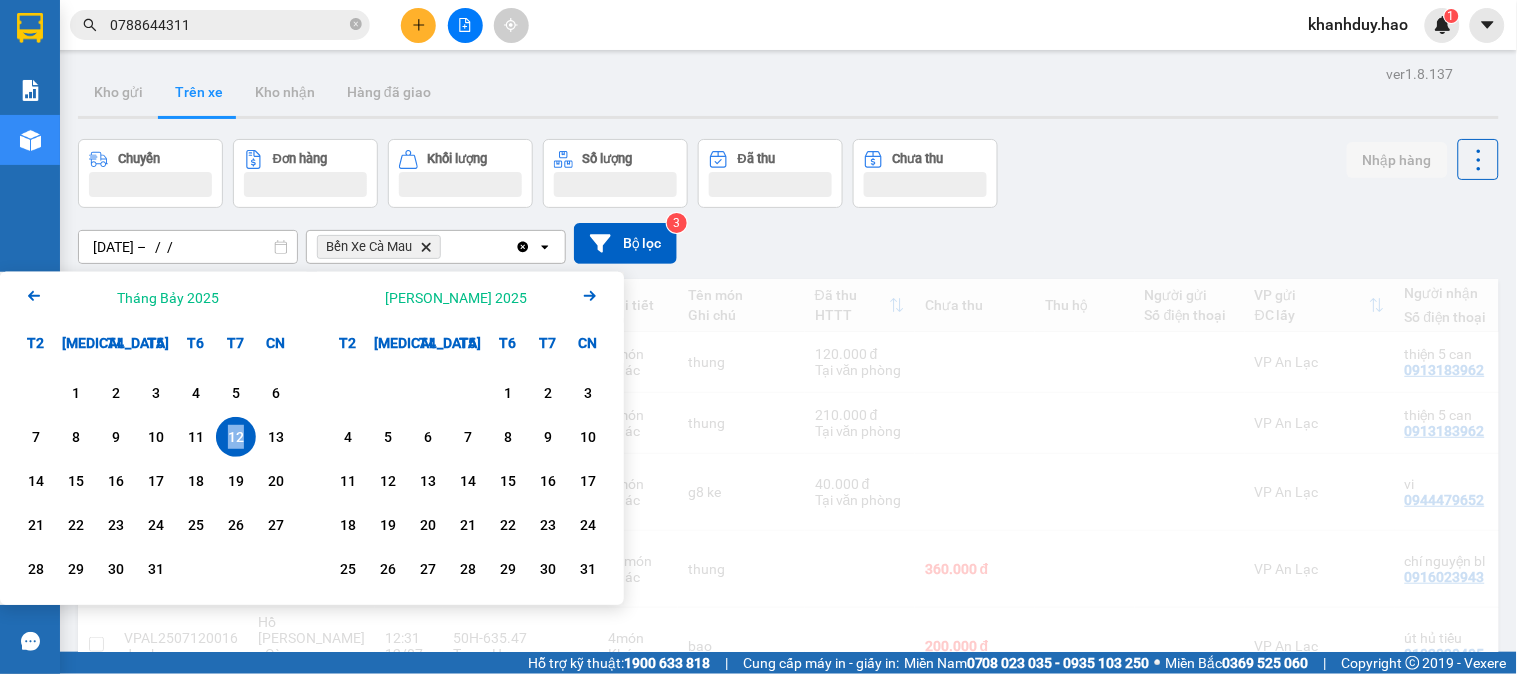 type on "[DATE] – [DATE]" 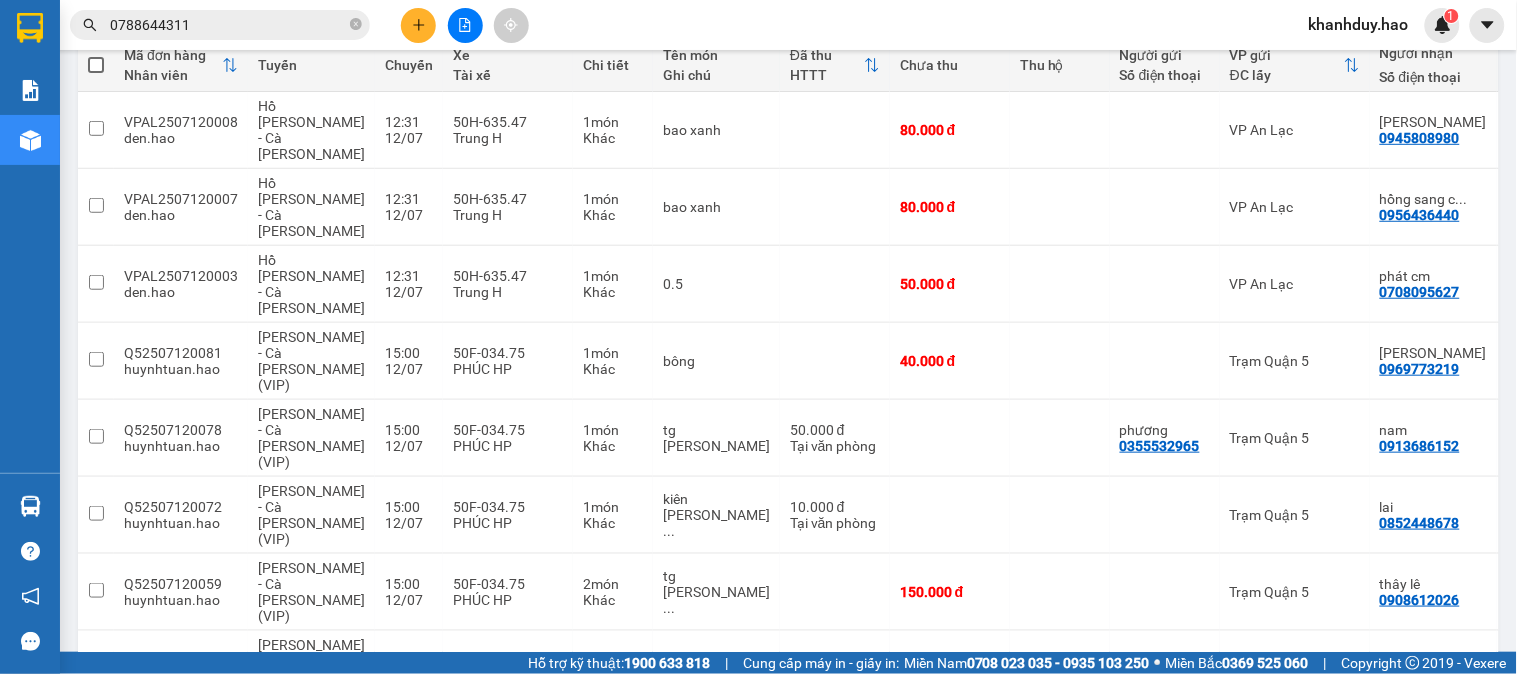 scroll, scrollTop: 336, scrollLeft: 0, axis: vertical 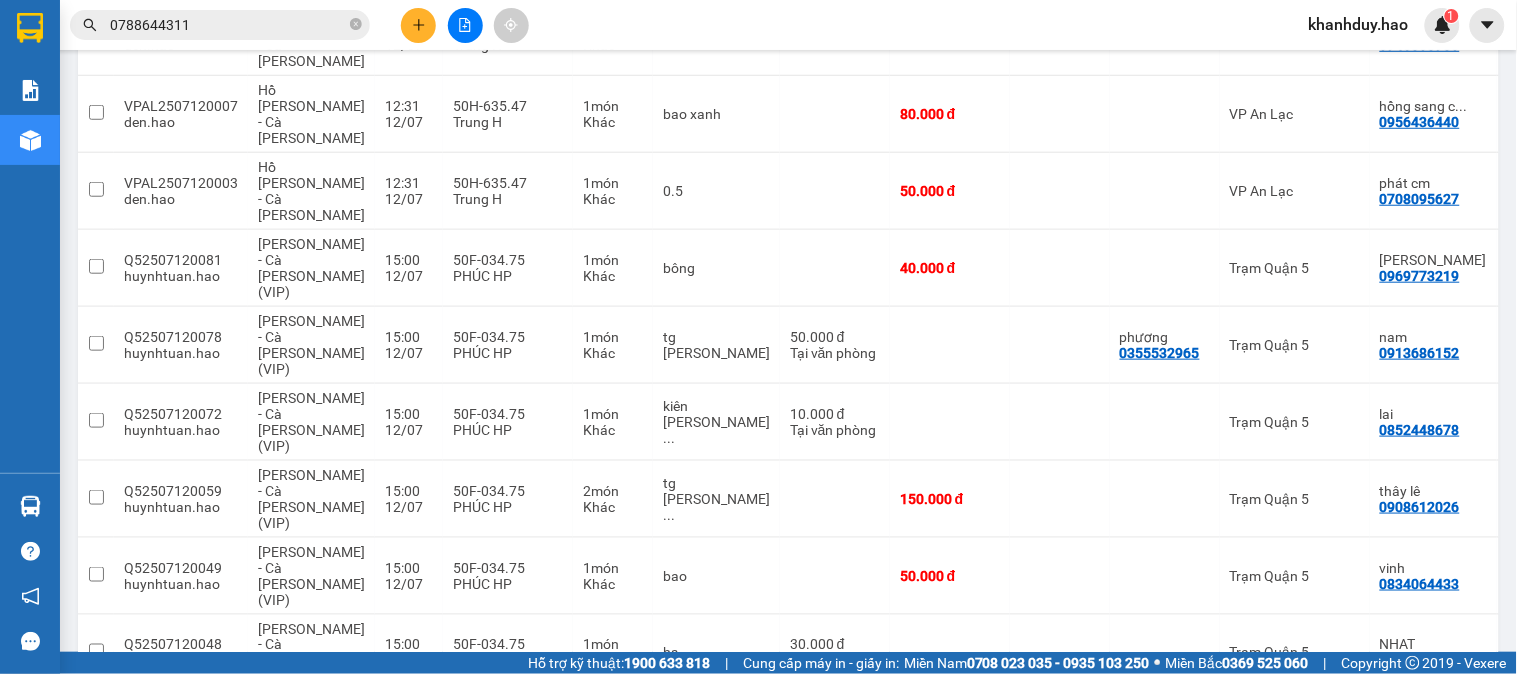 click on "10 / trang" at bounding box center (1417, 801) 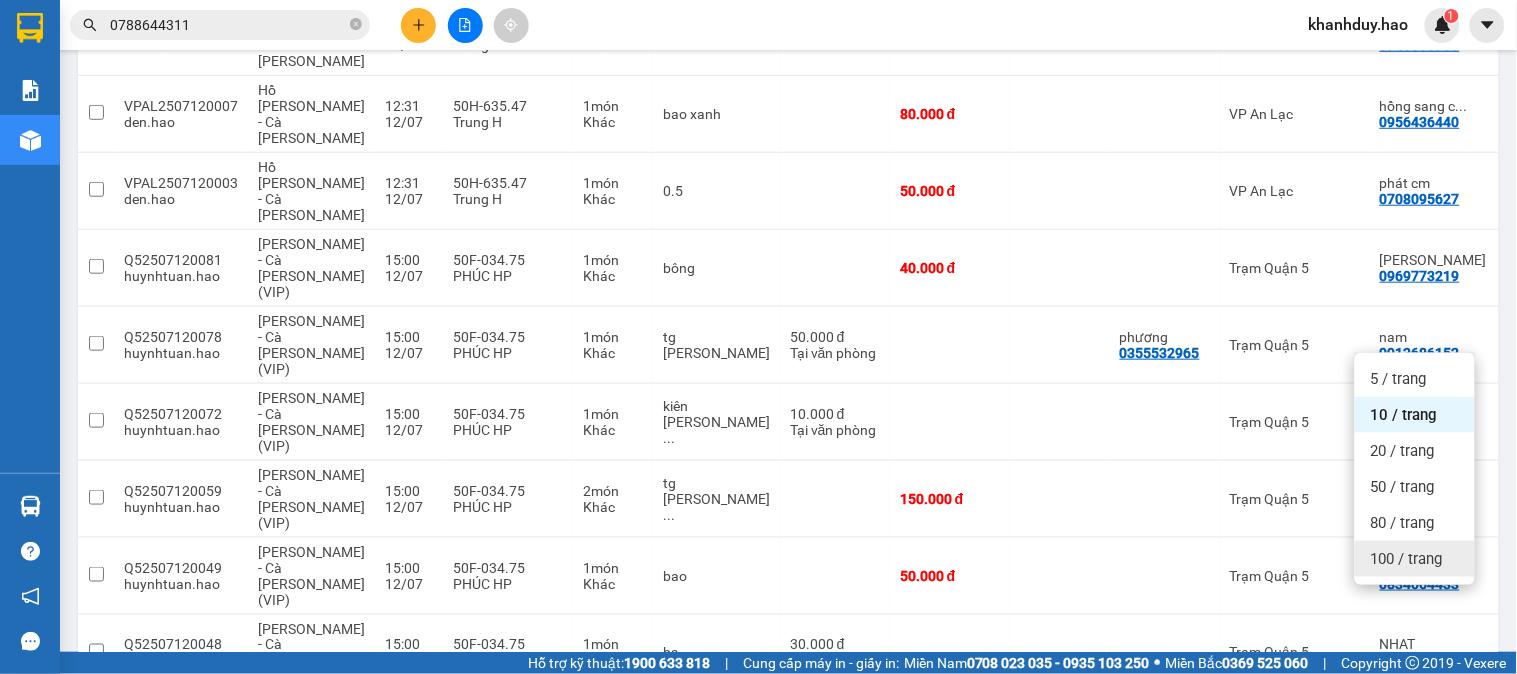 click on "100 / trang" at bounding box center [1407, 559] 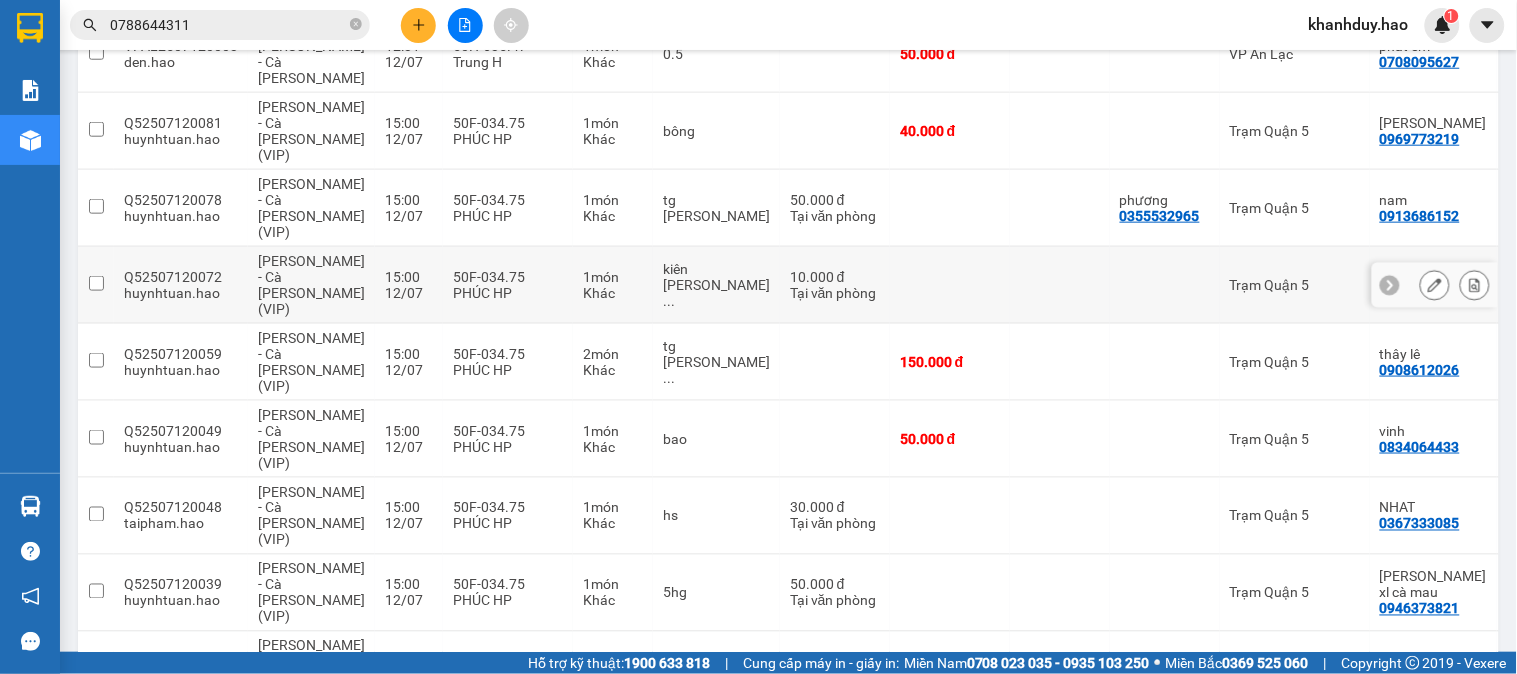 scroll, scrollTop: 581, scrollLeft: 0, axis: vertical 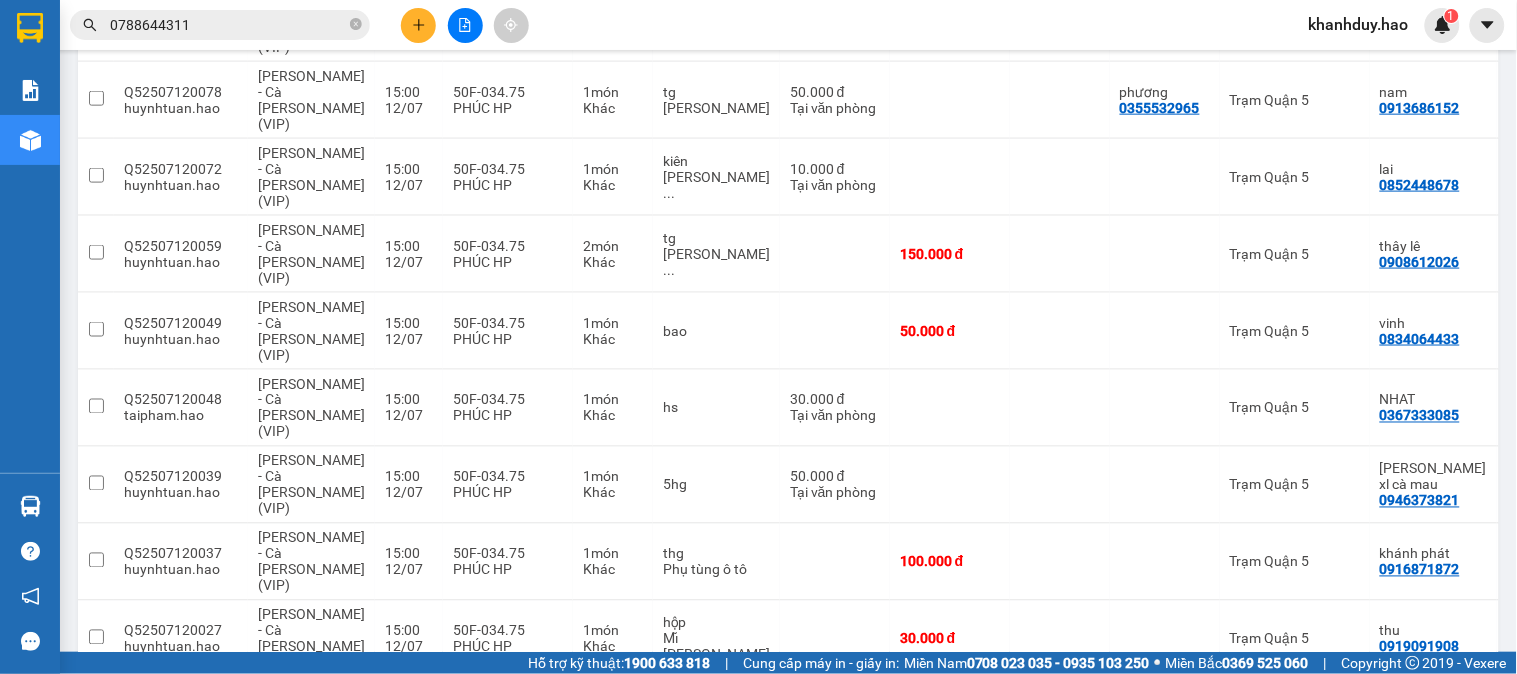 click on "100 / trang" at bounding box center [1419, 864] 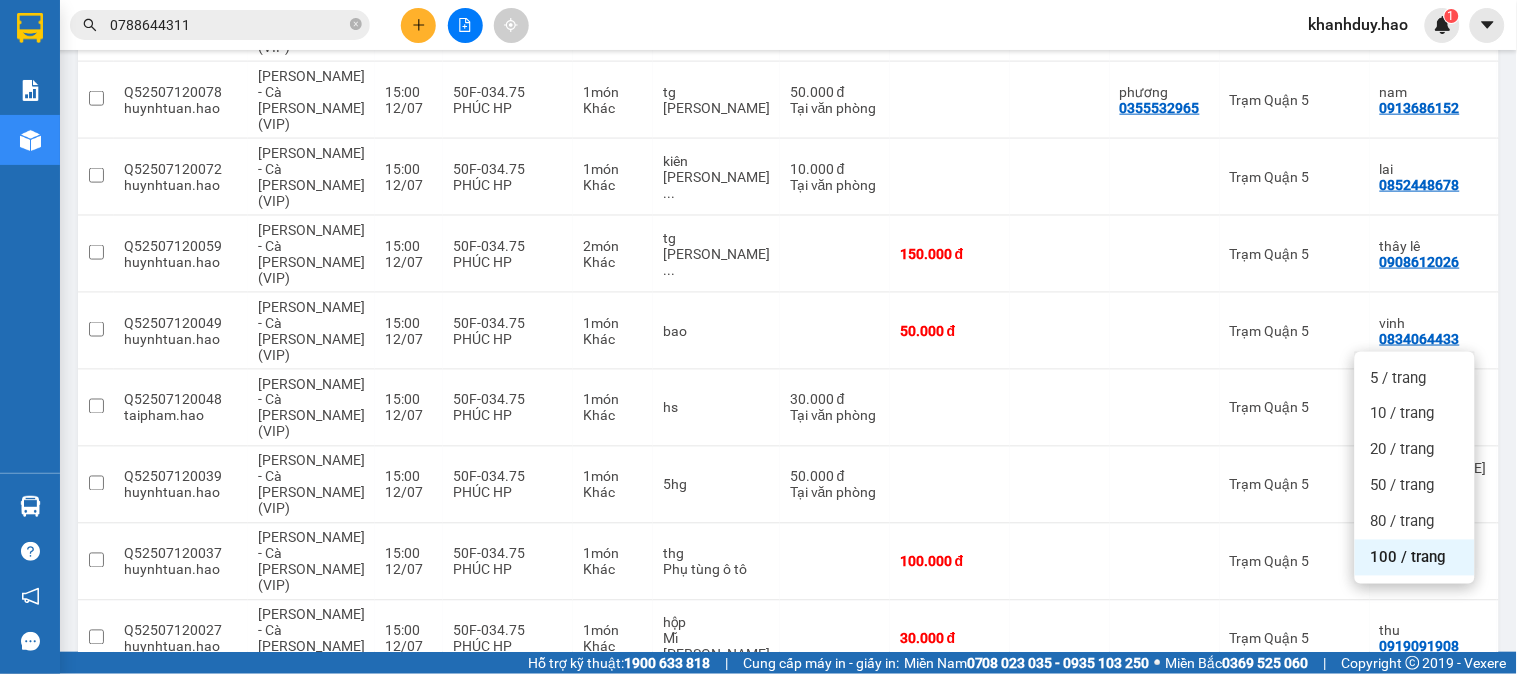 click on "100 / trang" at bounding box center [1409, 558] 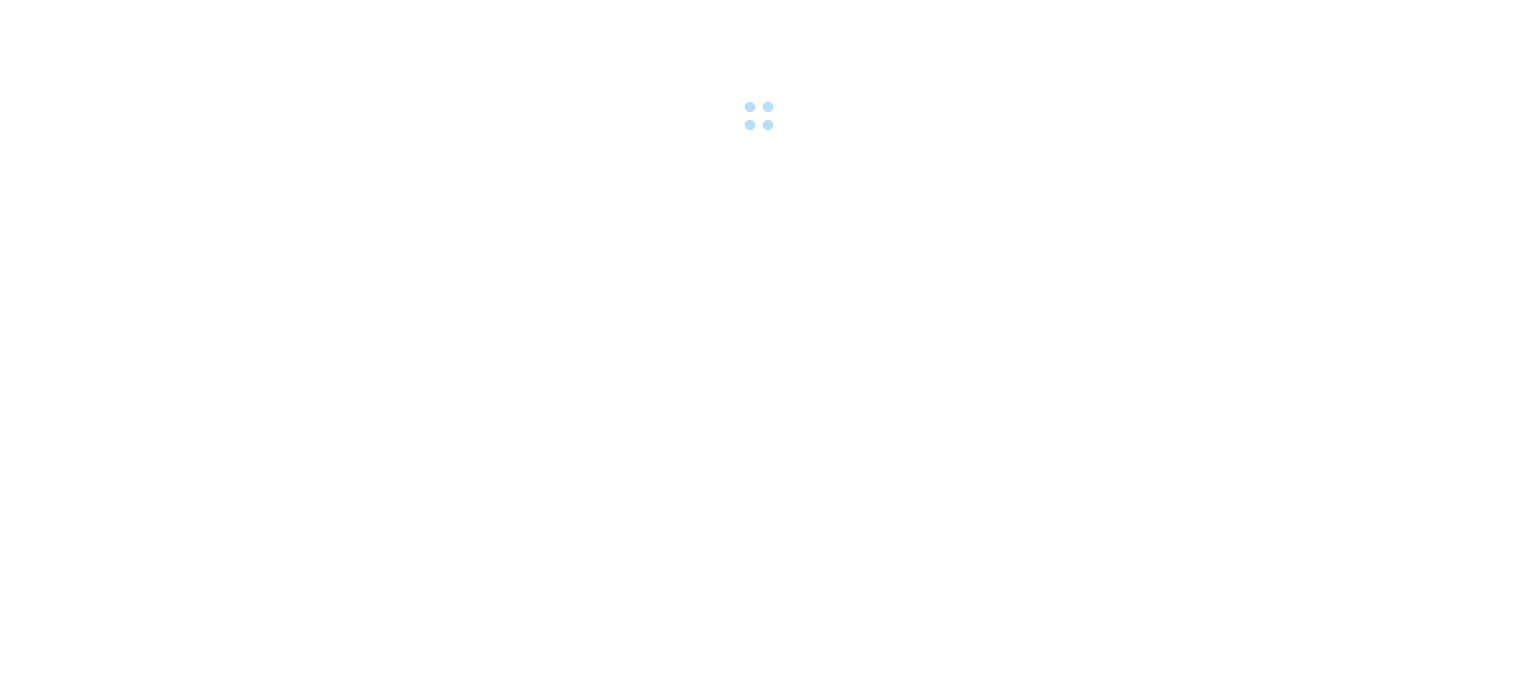 scroll, scrollTop: 0, scrollLeft: 0, axis: both 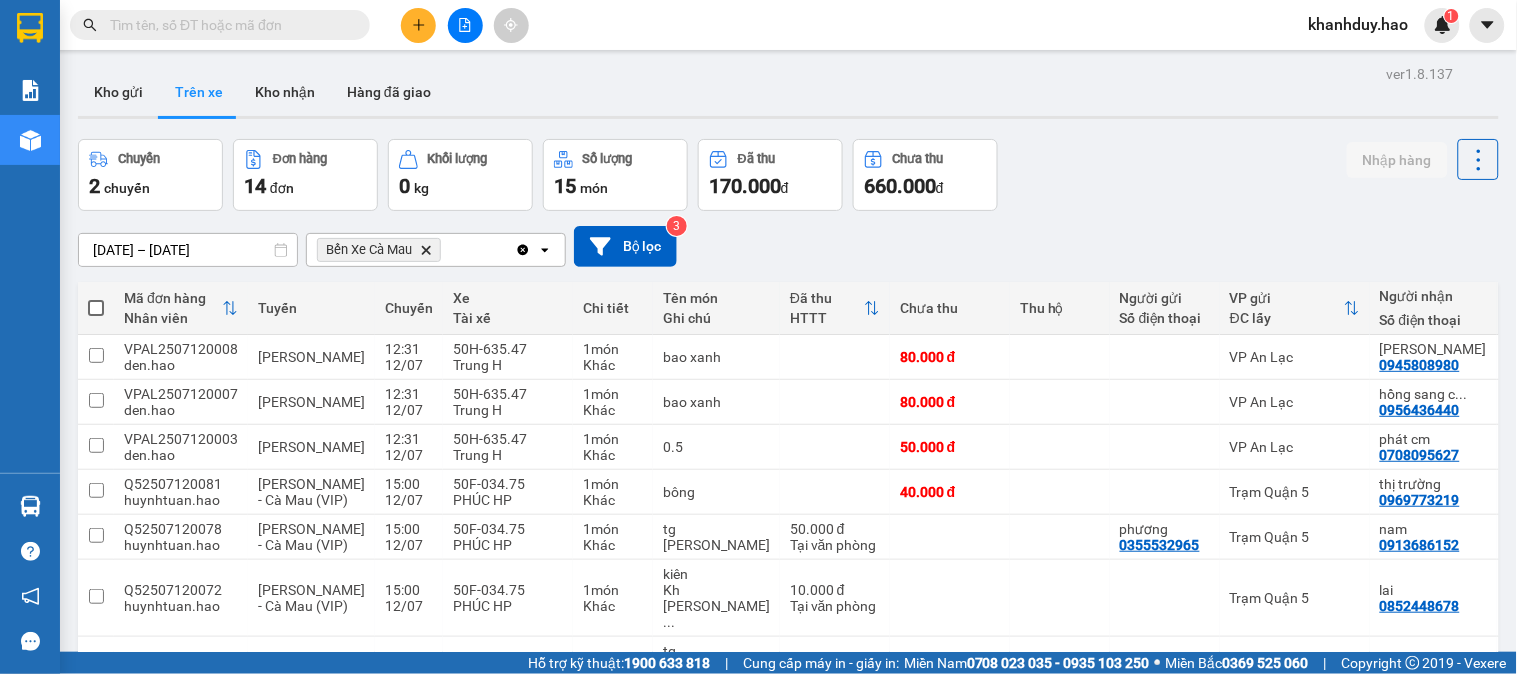 click at bounding box center [788, 117] 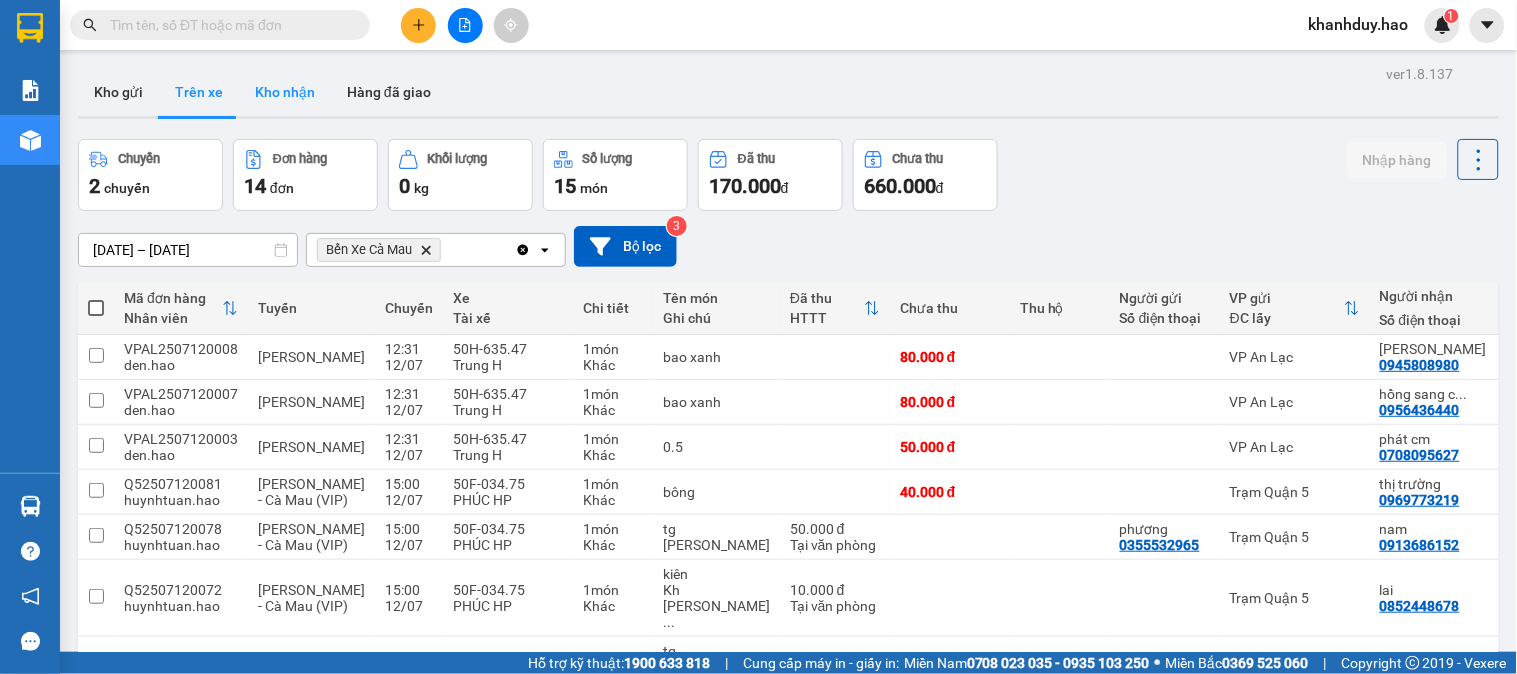 click on "Kho nhận" at bounding box center (285, 92) 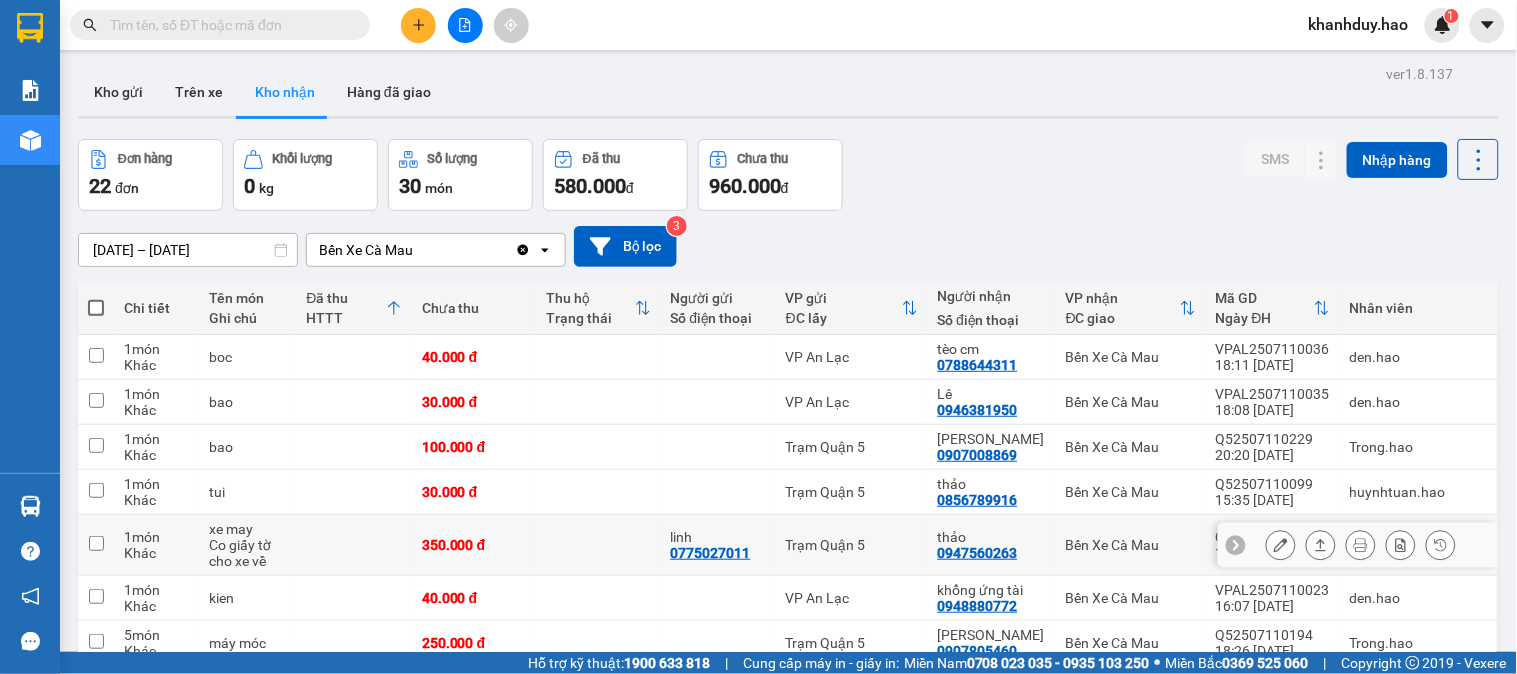 scroll, scrollTop: 333, scrollLeft: 0, axis: vertical 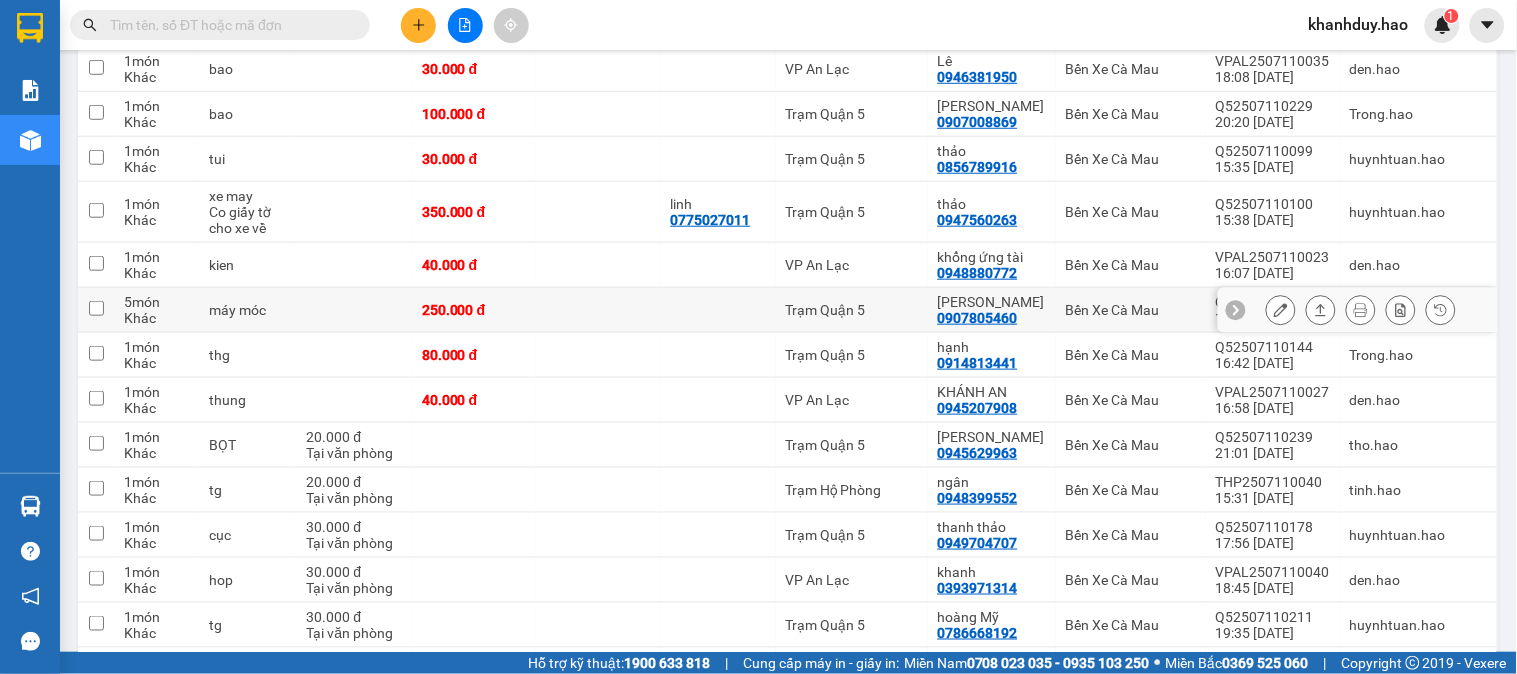 click 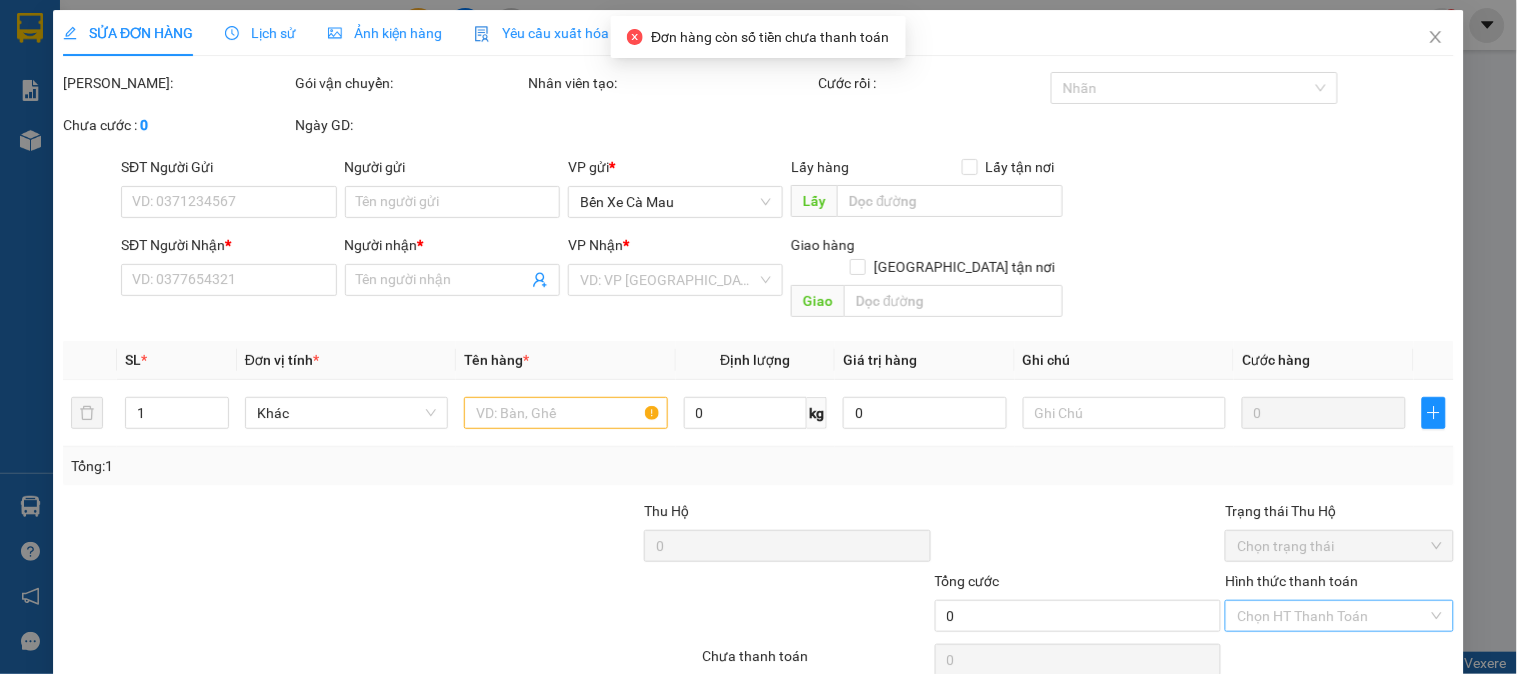 scroll, scrollTop: 0, scrollLeft: 0, axis: both 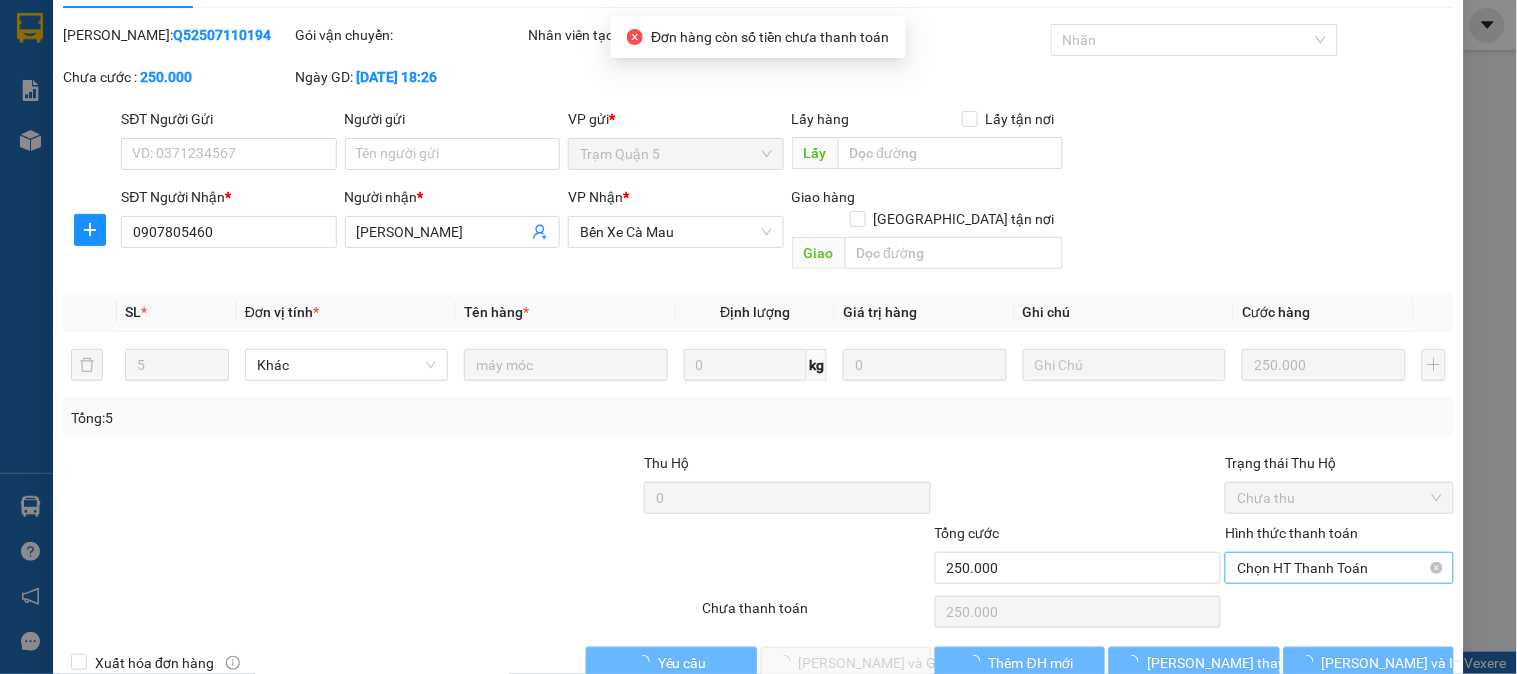 type on "0907805460" 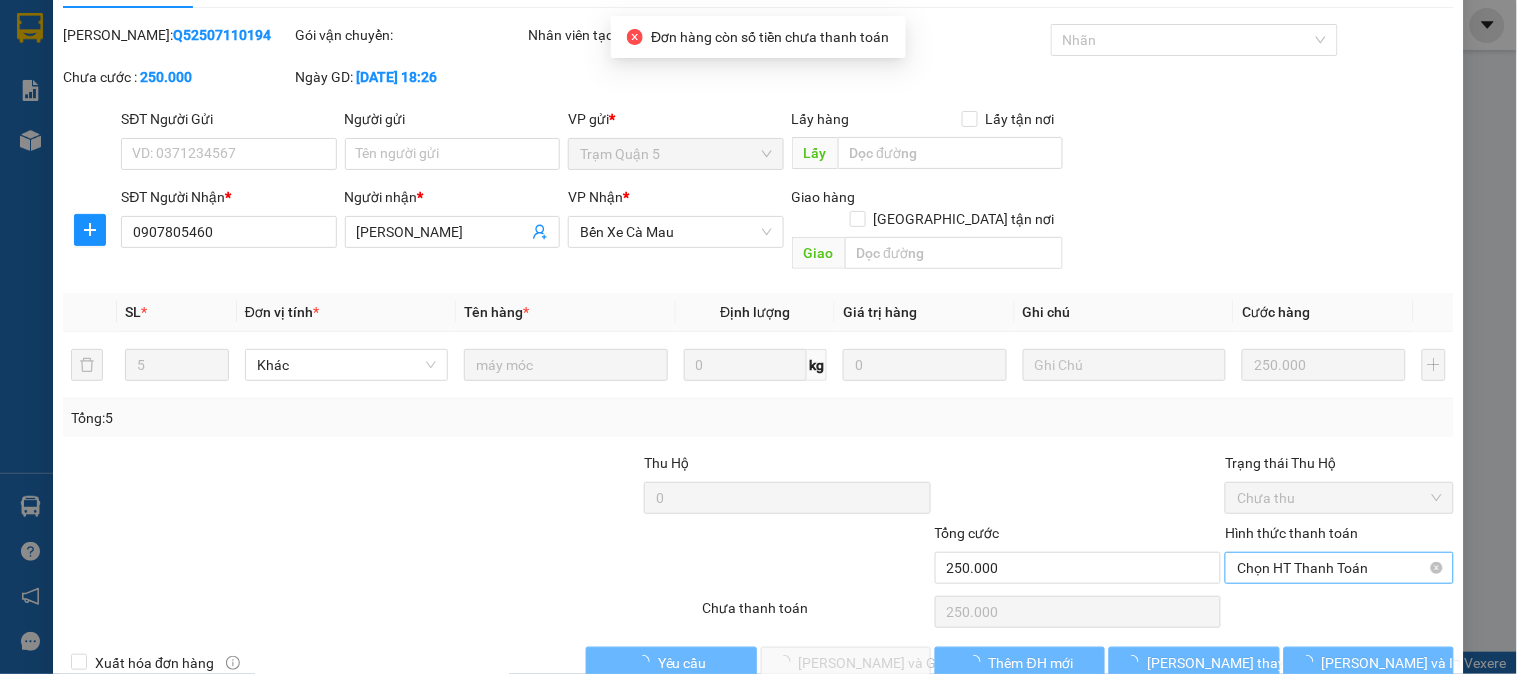 type on "[PERSON_NAME]" 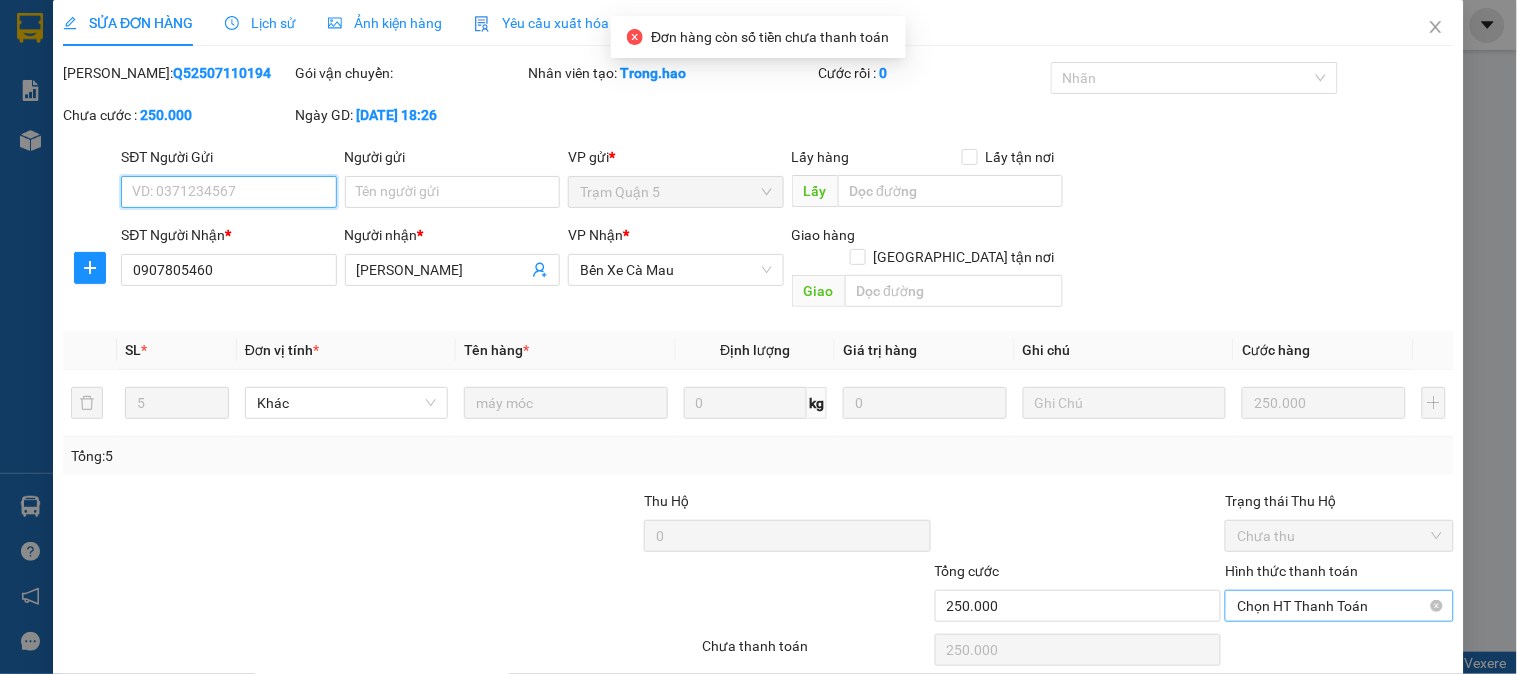 scroll, scrollTop: 70, scrollLeft: 0, axis: vertical 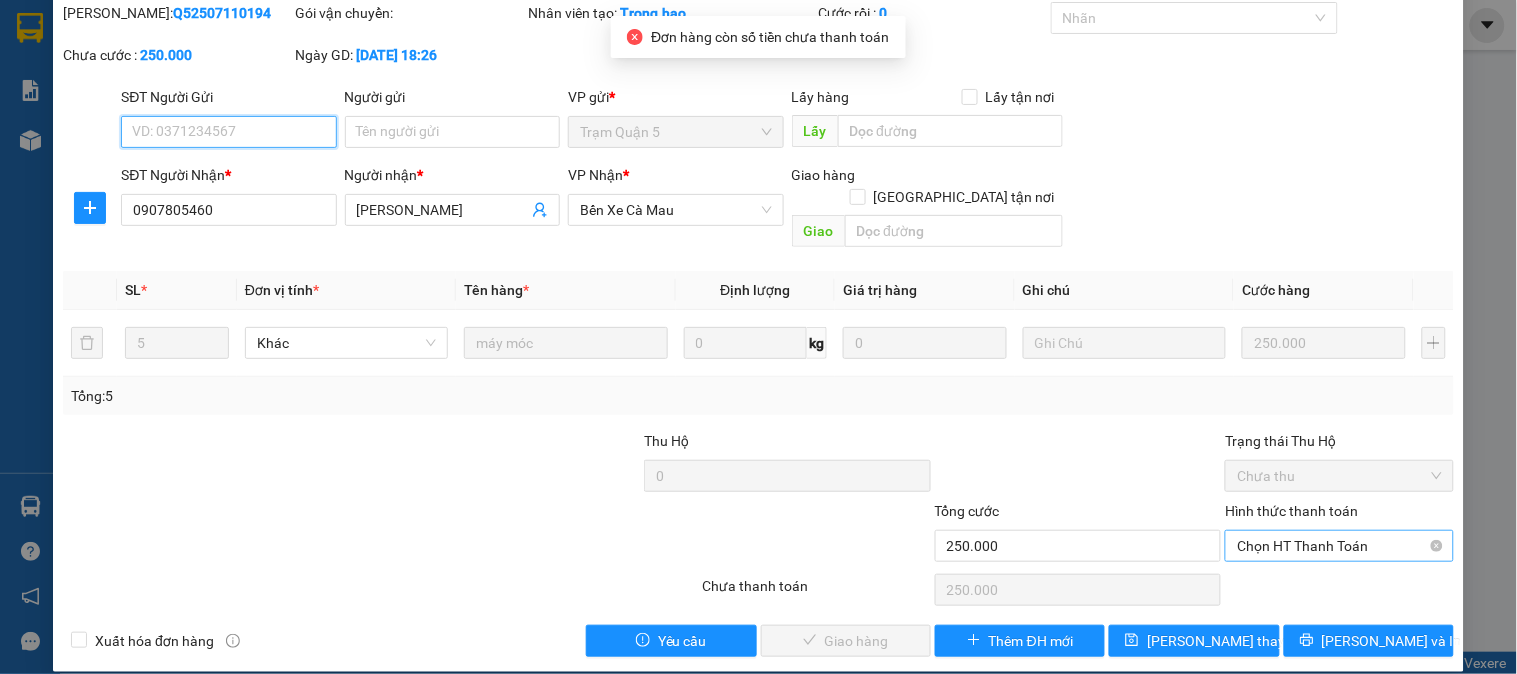click on "Chọn HT Thanh Toán" at bounding box center [1339, 546] 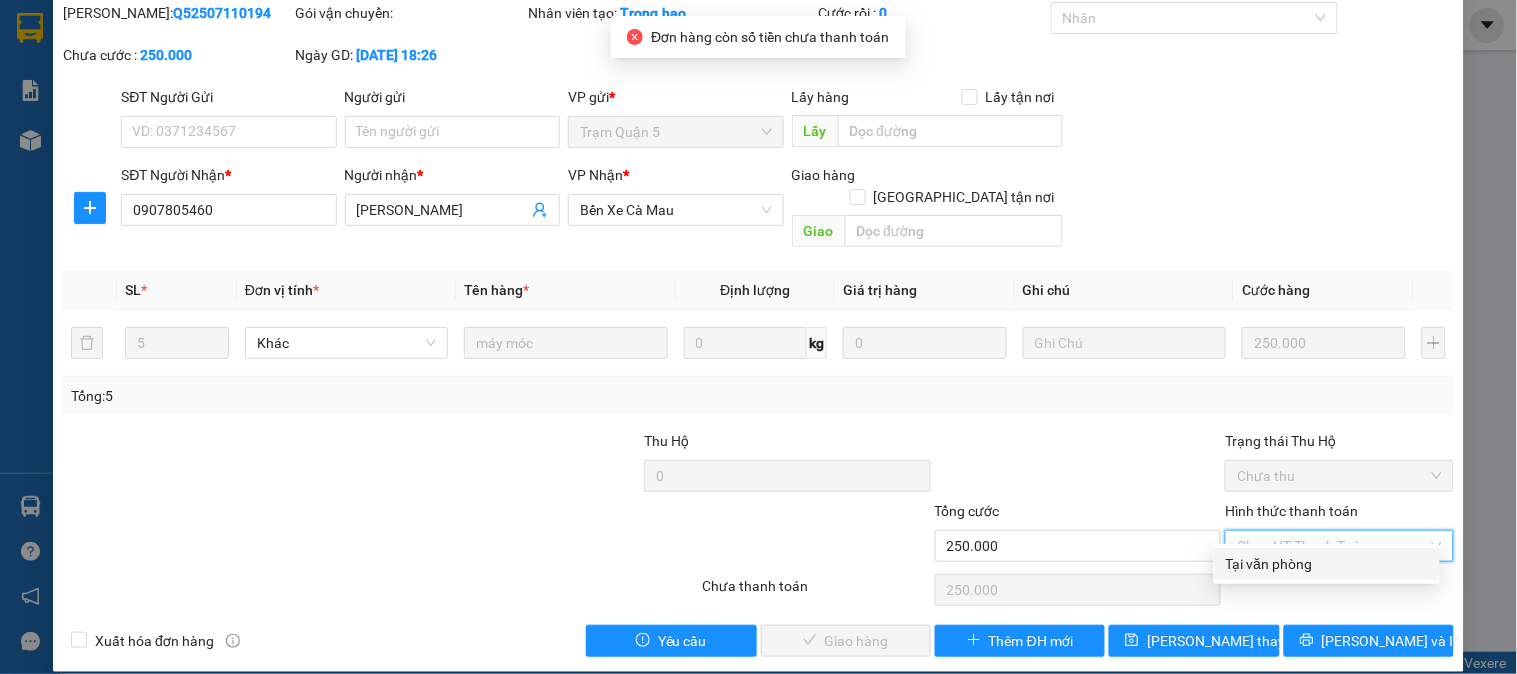 click on "Tại văn phòng" at bounding box center (1327, 564) 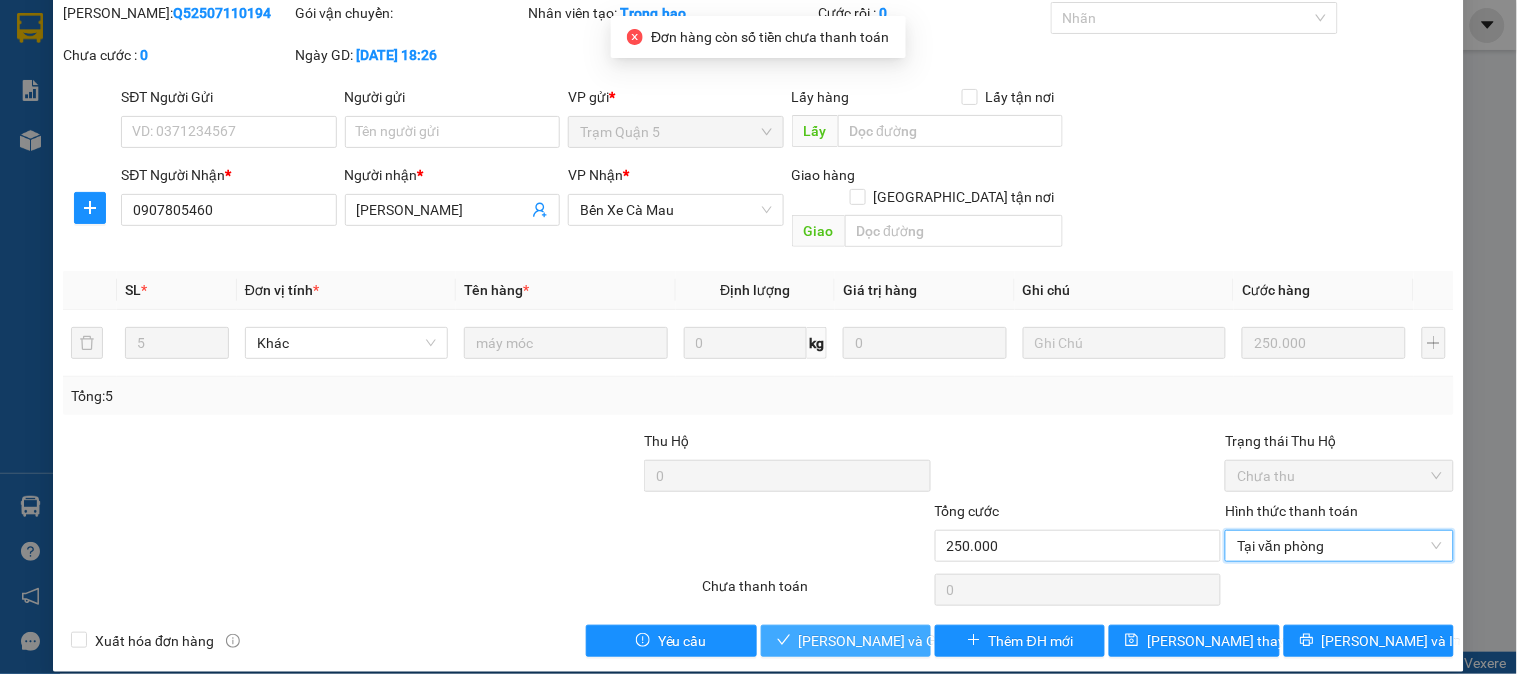 click on "Lưu và Giao hàng" at bounding box center (895, 641) 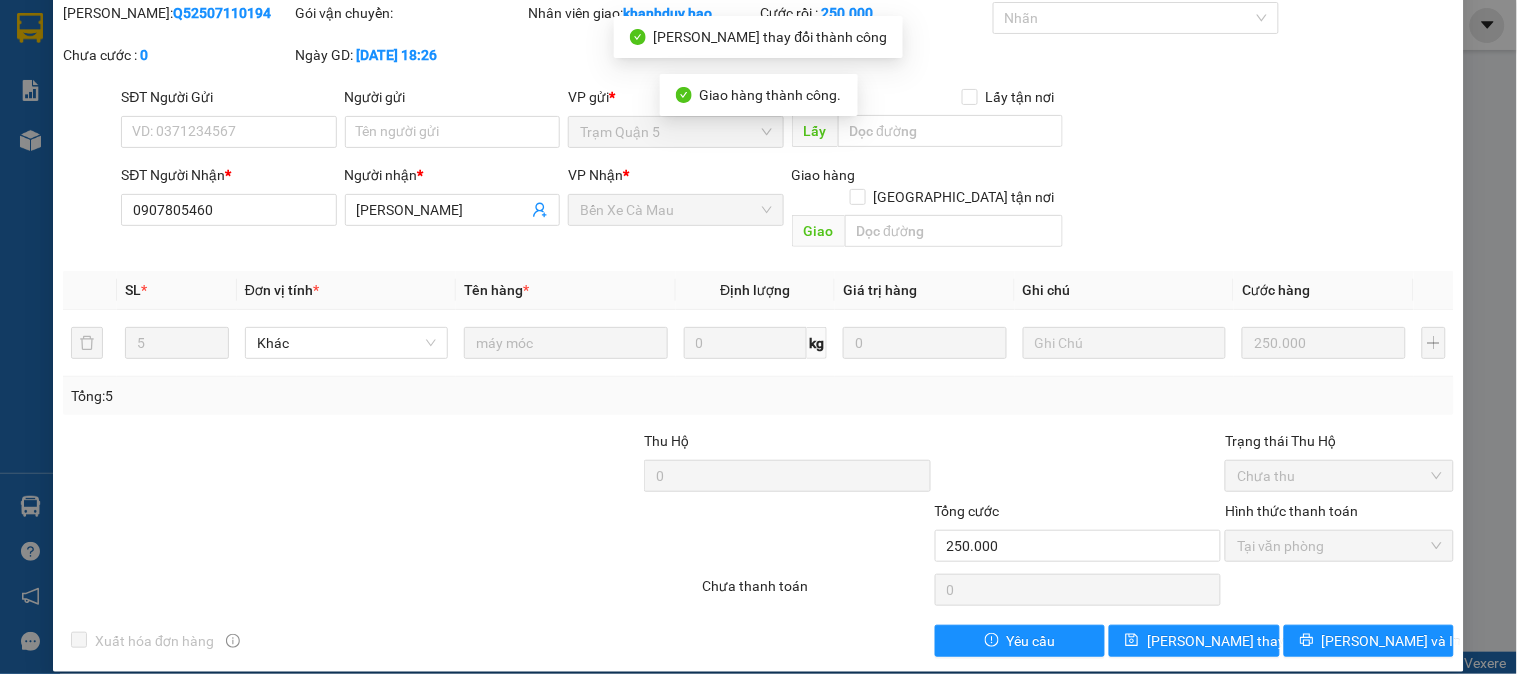 scroll, scrollTop: 0, scrollLeft: 0, axis: both 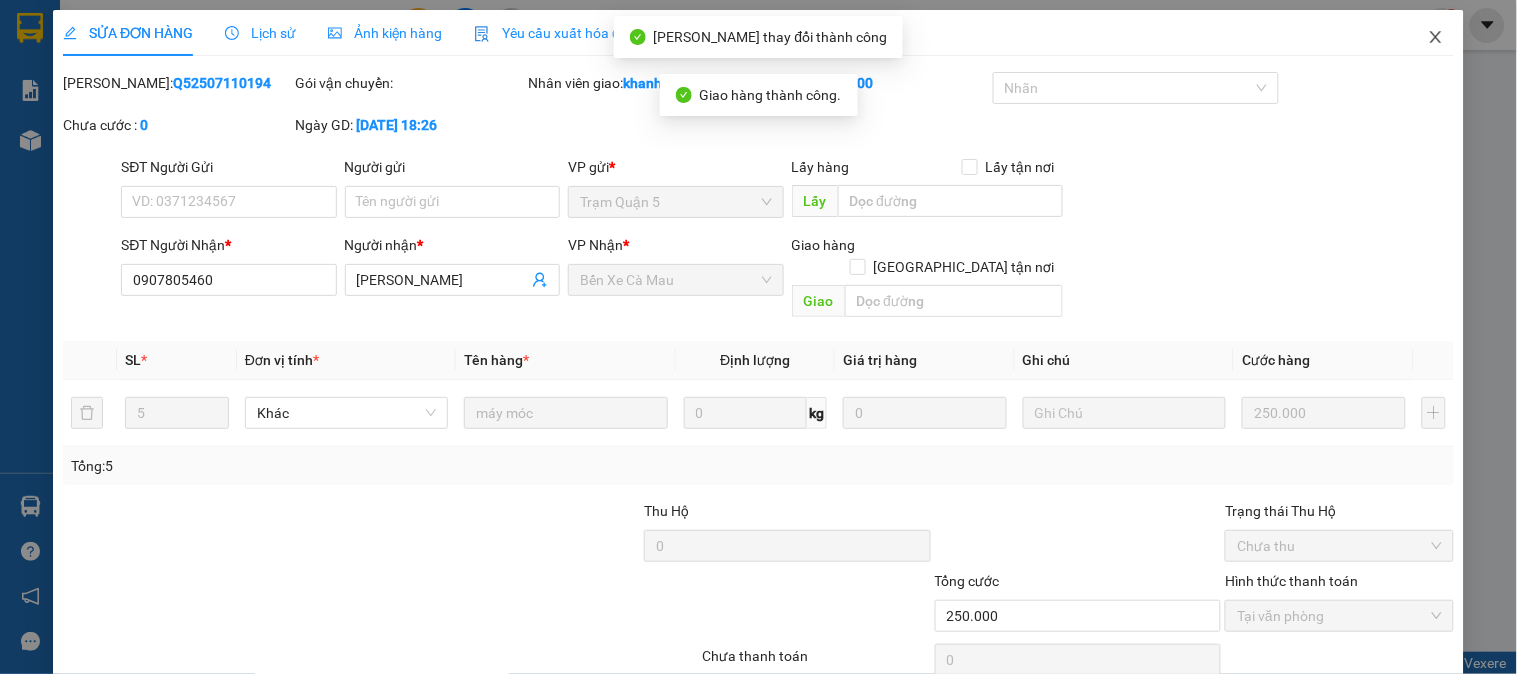 click at bounding box center [1436, 38] 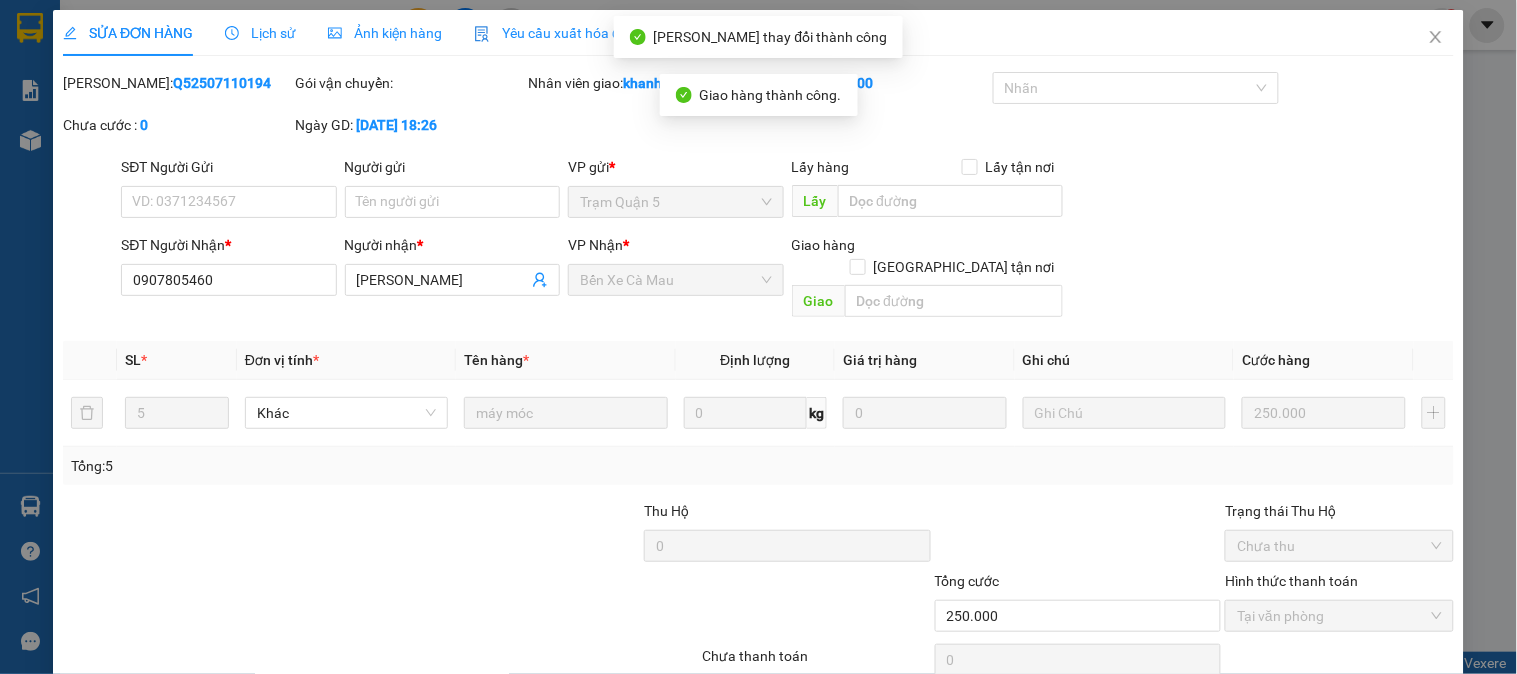 click on "khanhduy.hao" at bounding box center (1359, 24) 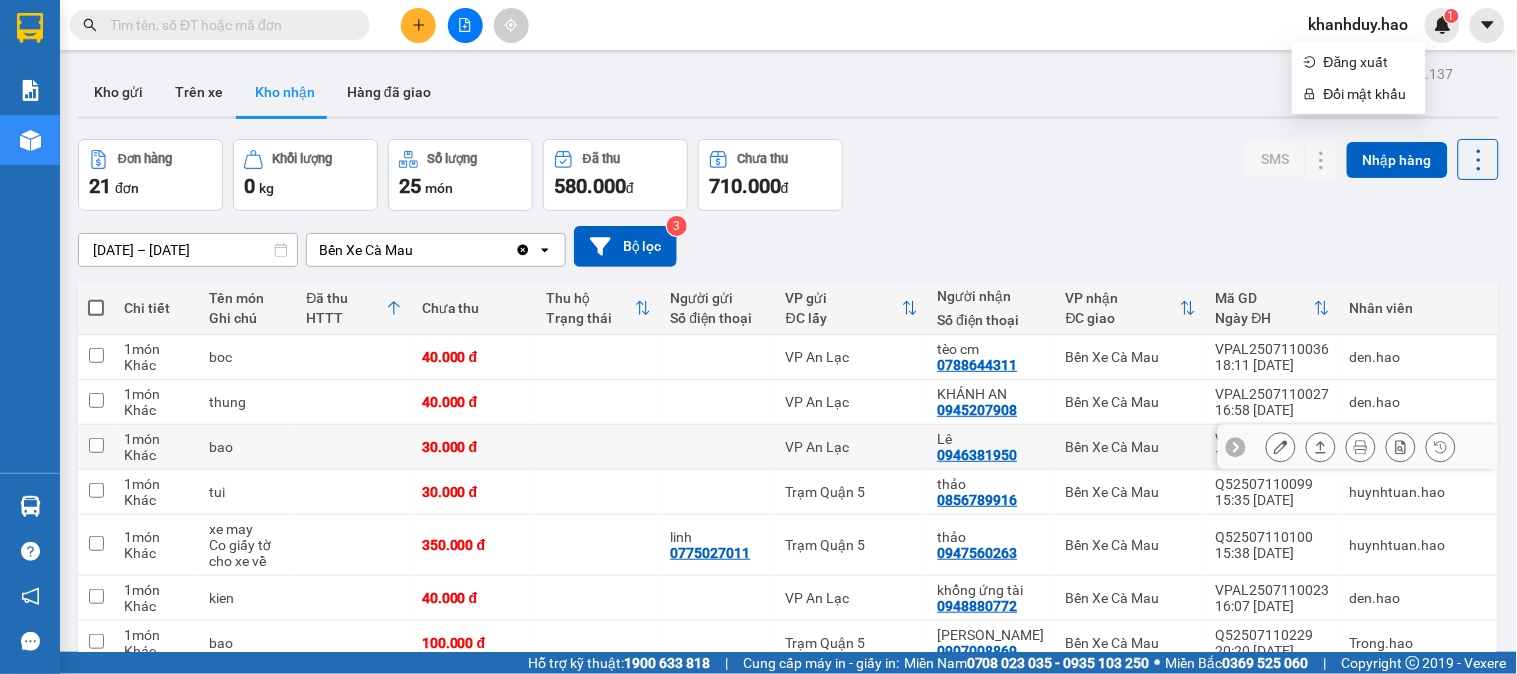 scroll, scrollTop: 111, scrollLeft: 0, axis: vertical 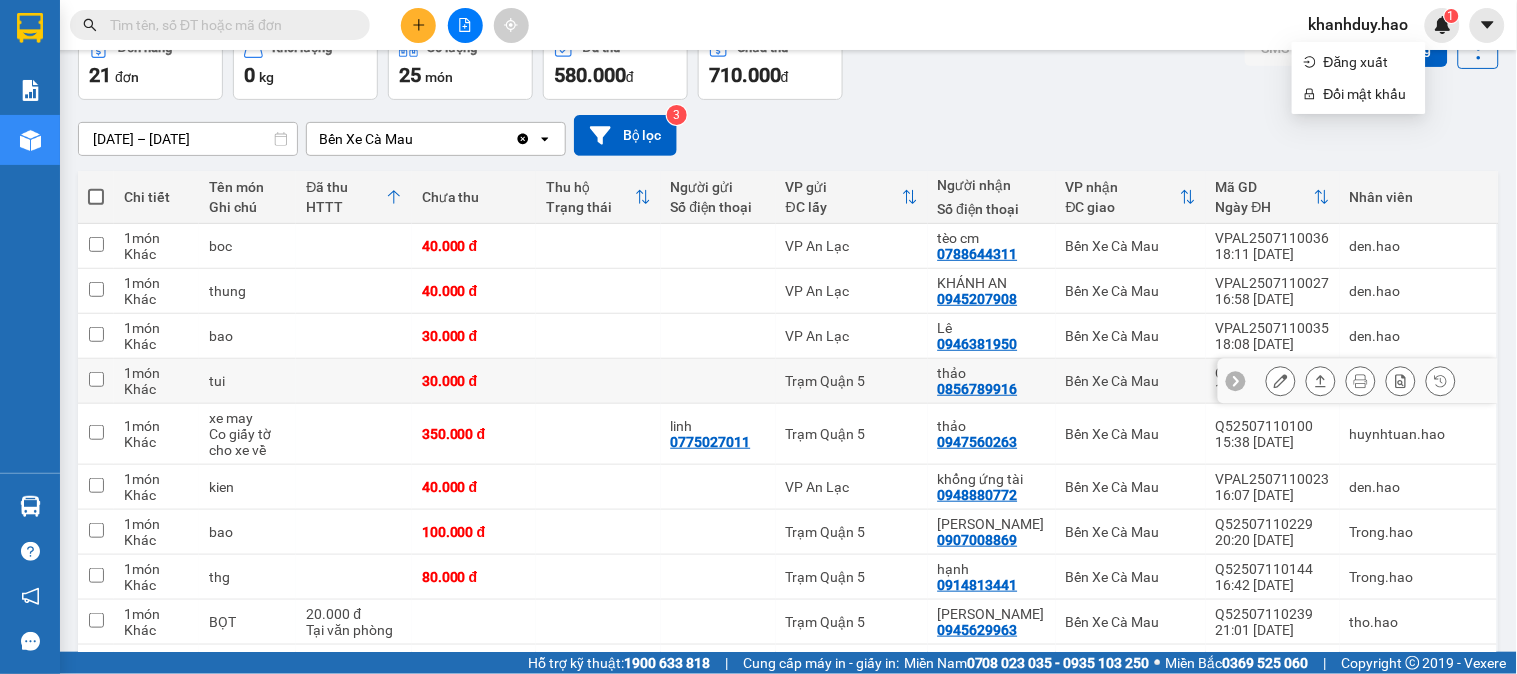 click 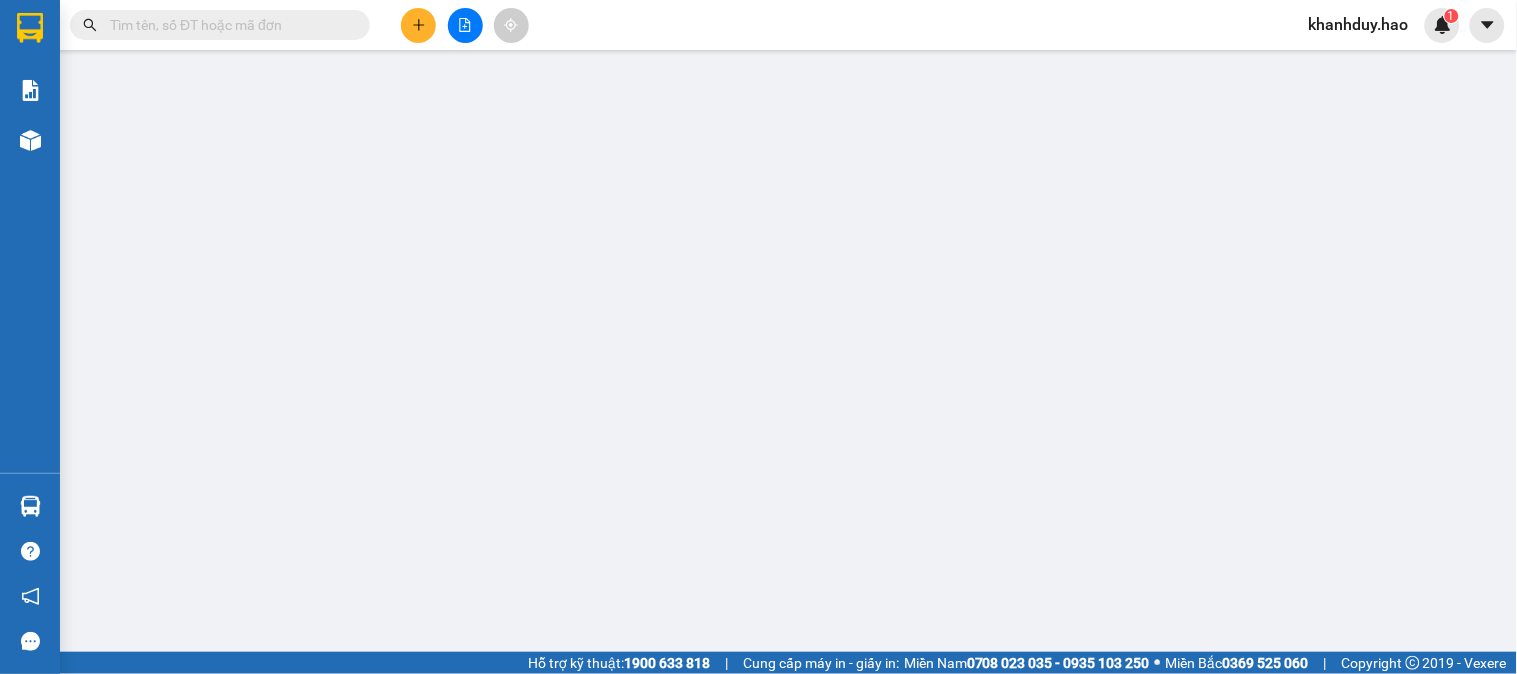 scroll, scrollTop: 0, scrollLeft: 0, axis: both 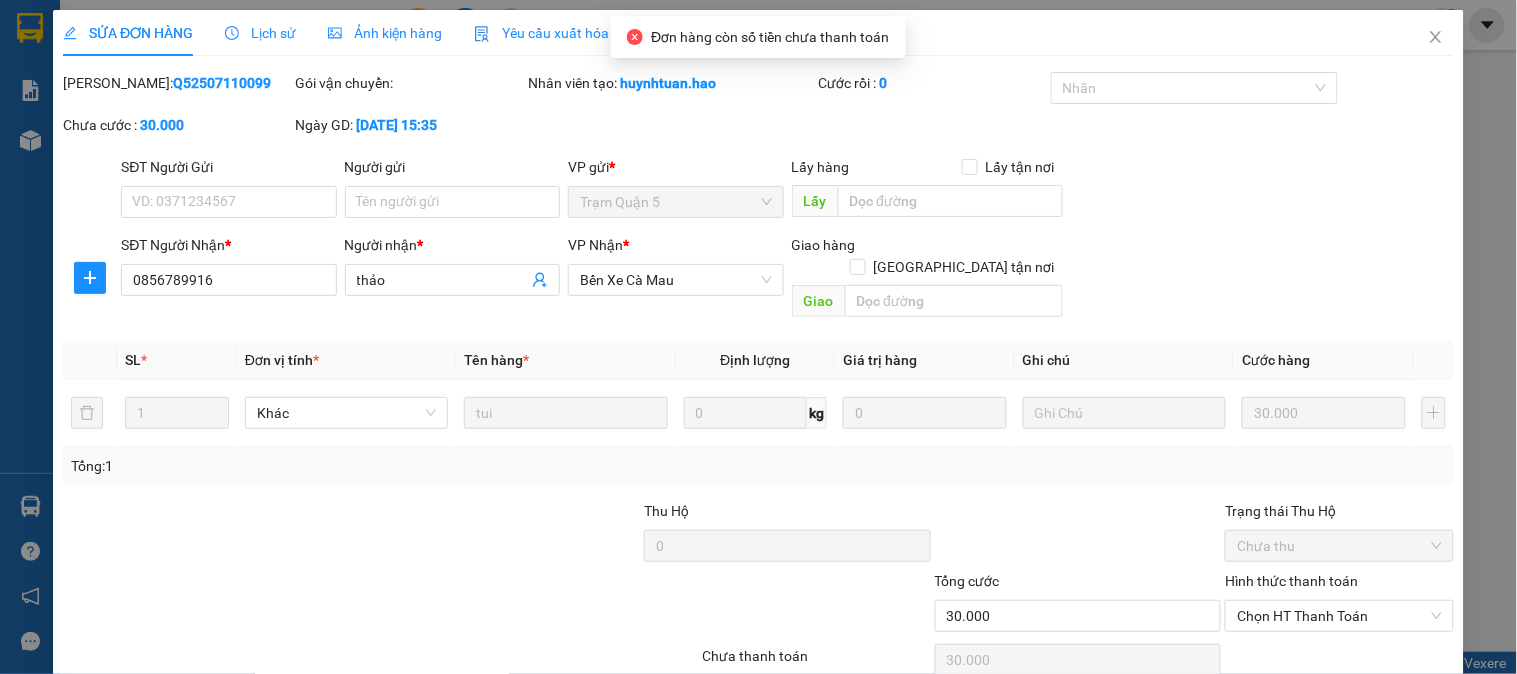 type on "0856789916" 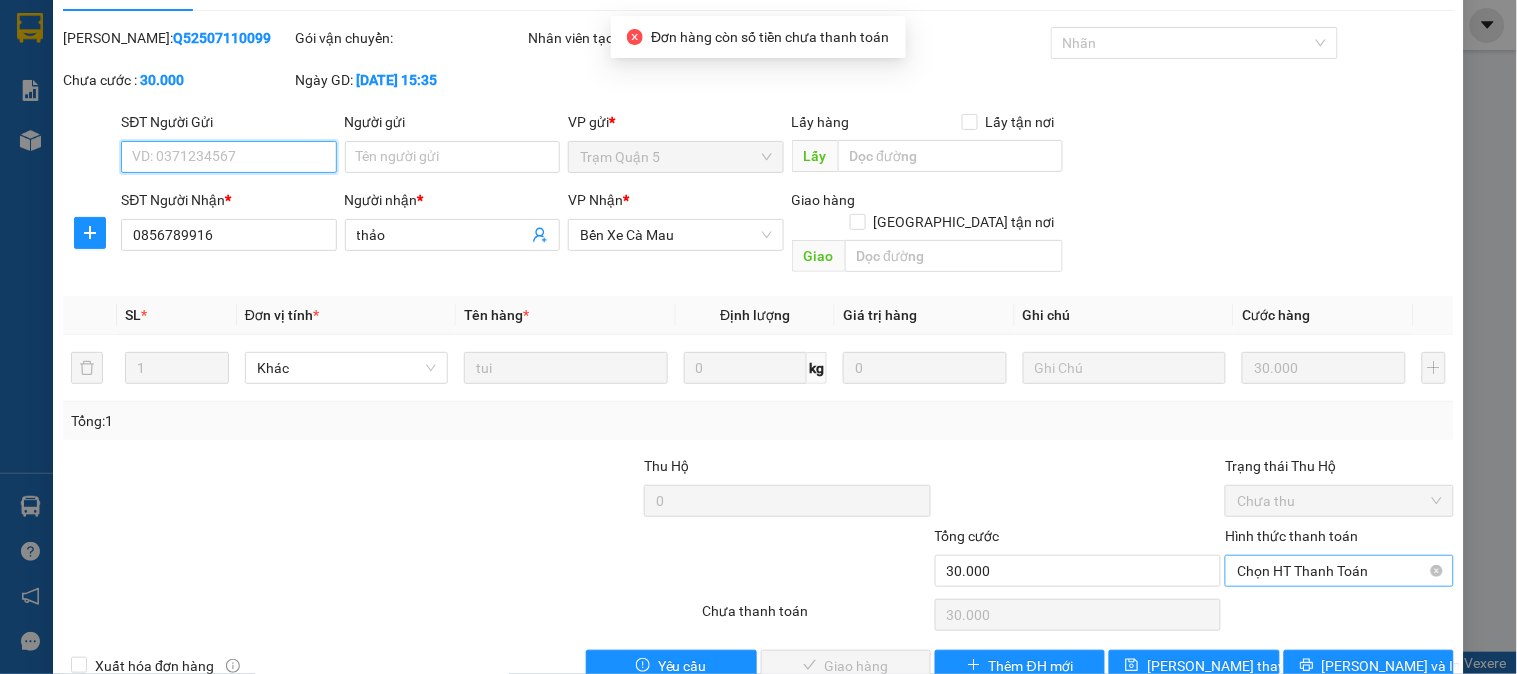 scroll, scrollTop: 70, scrollLeft: 0, axis: vertical 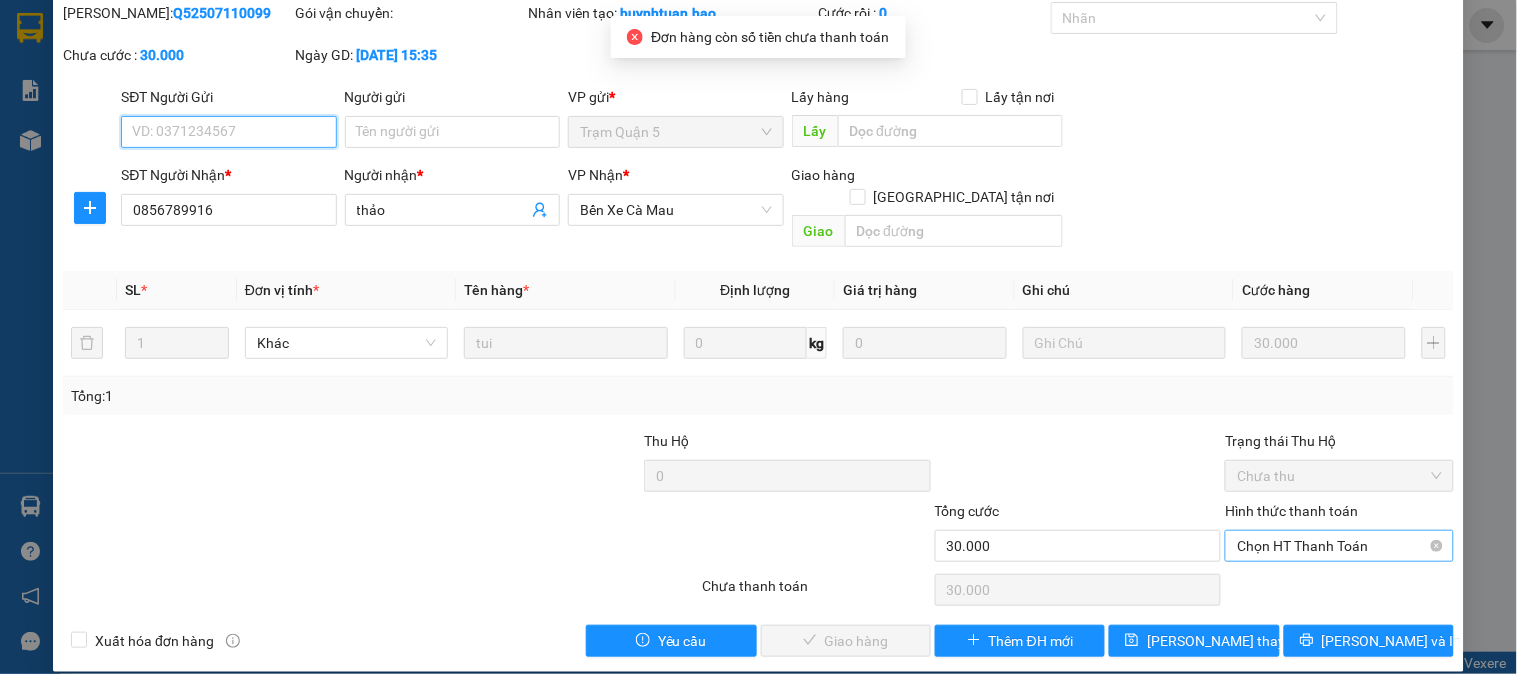 click on "Chọn HT Thanh Toán" at bounding box center [1339, 546] 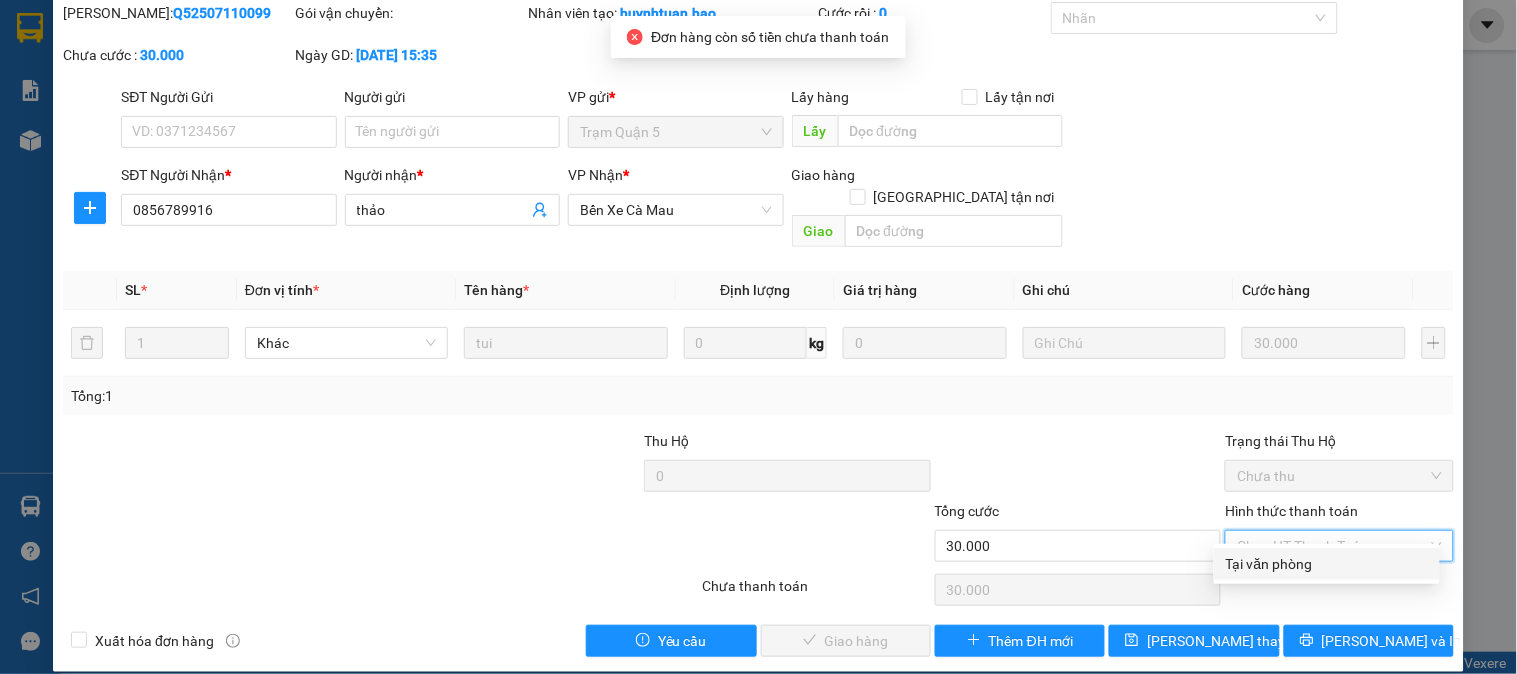 click on "Tại văn phòng" at bounding box center [1327, 564] 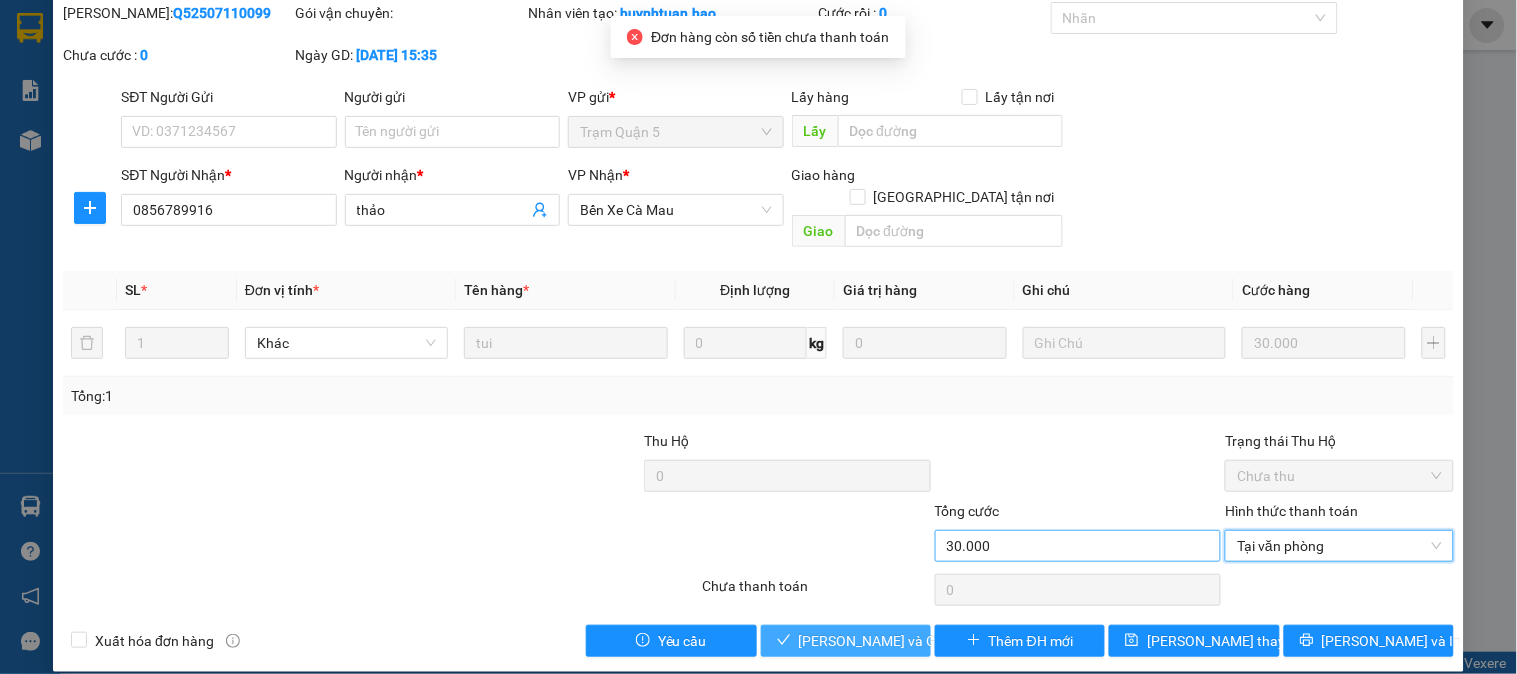 click on "Lưu và Giao hàng" at bounding box center [895, 641] 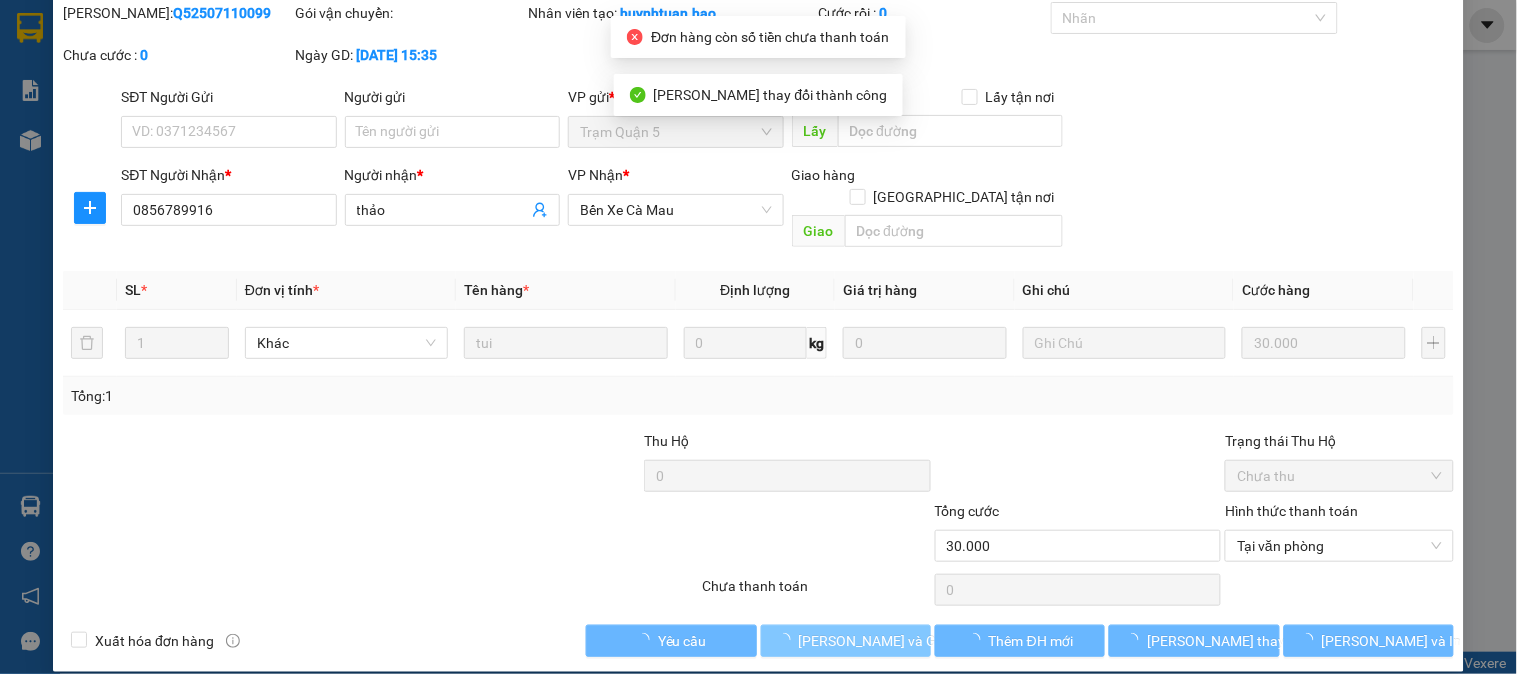 scroll, scrollTop: 0, scrollLeft: 0, axis: both 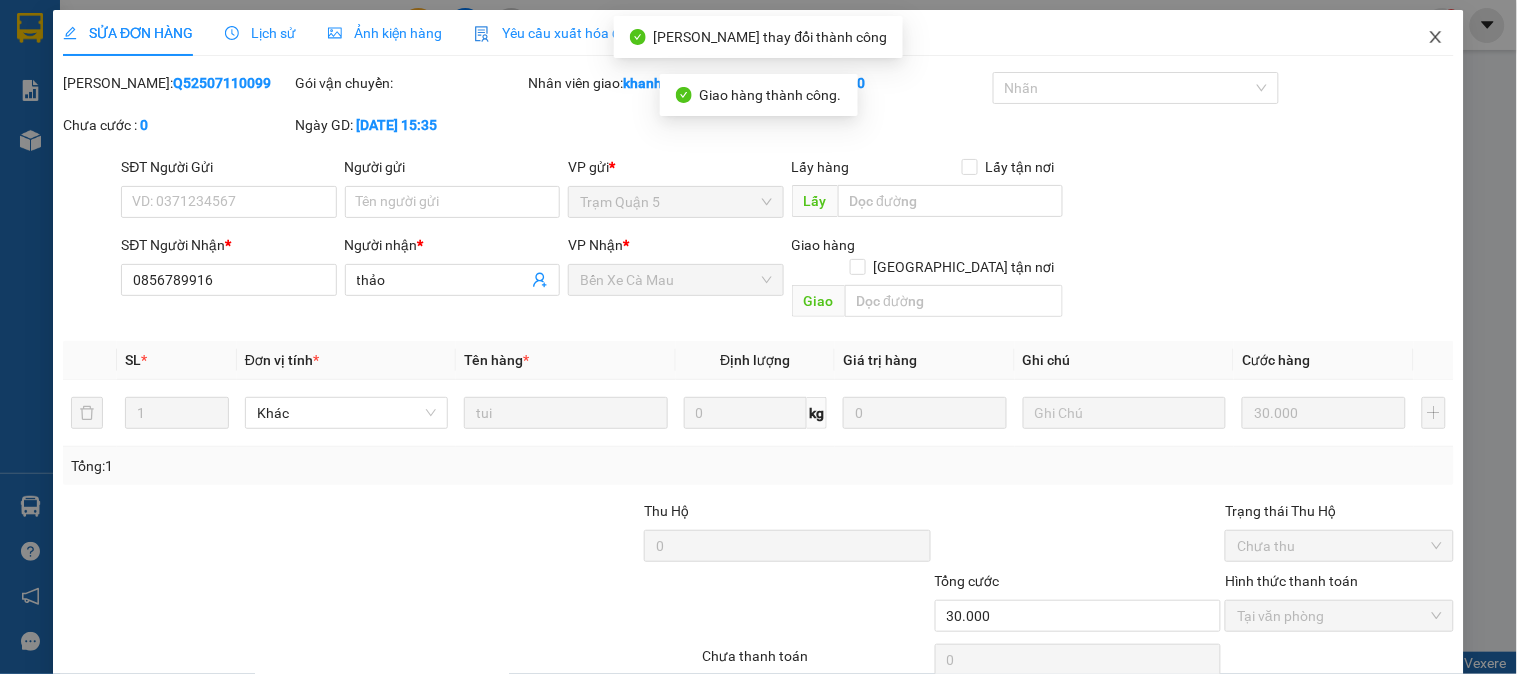 click 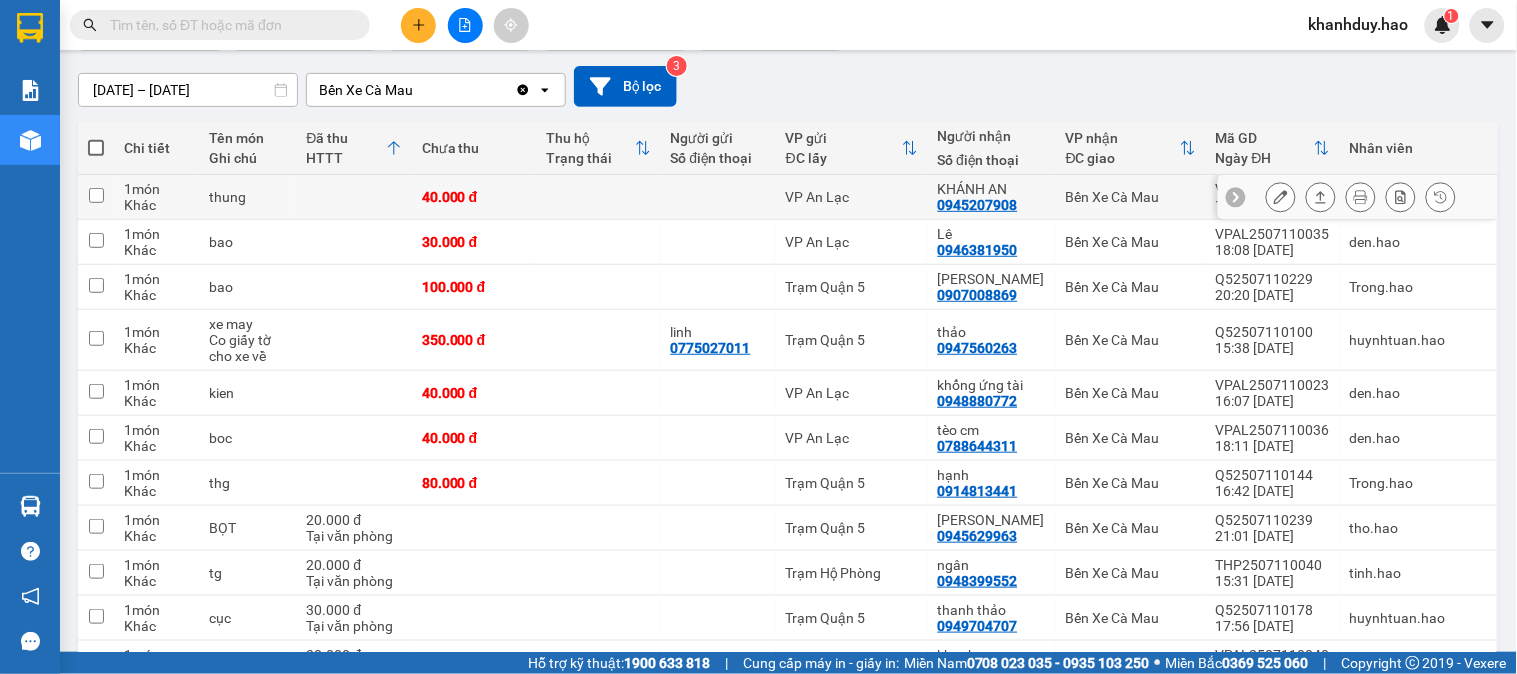 scroll, scrollTop: 111, scrollLeft: 0, axis: vertical 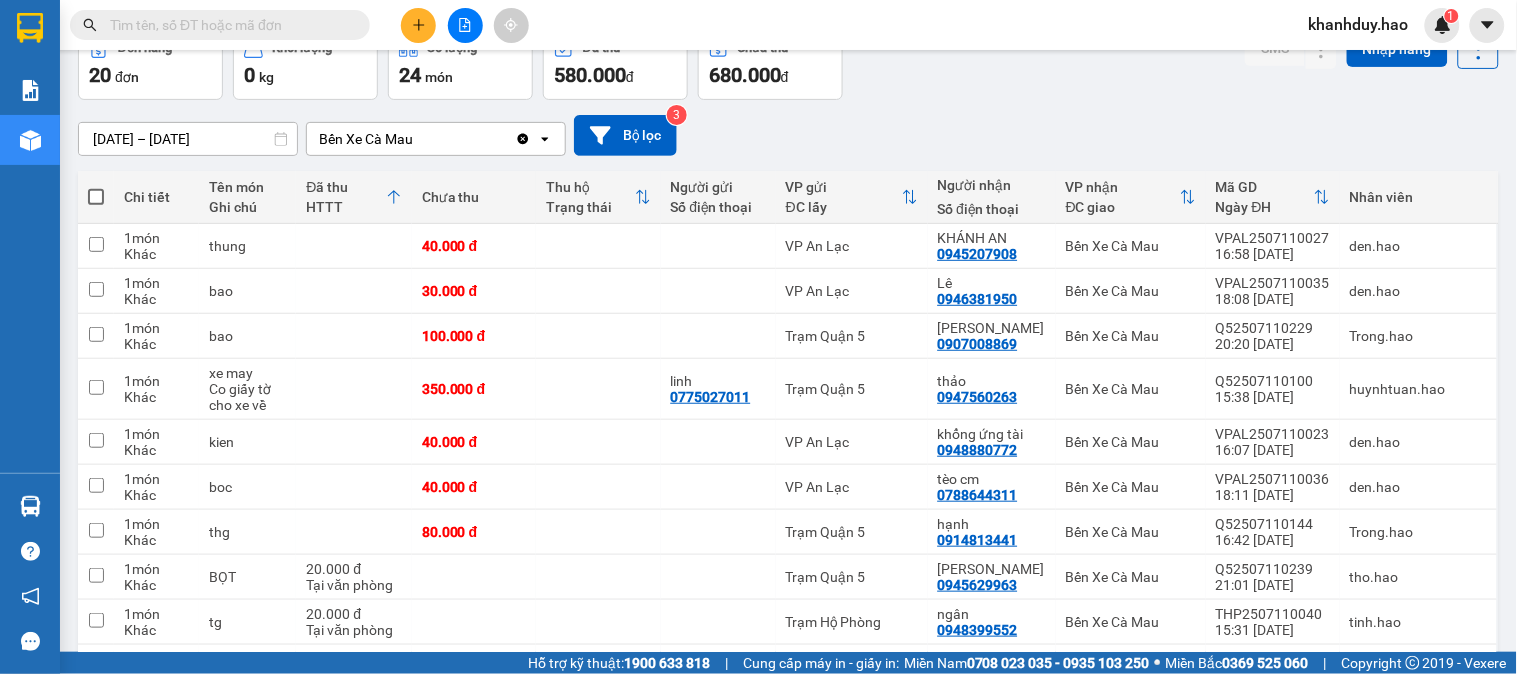 click on "[DATE] – [DATE]" at bounding box center (188, 139) 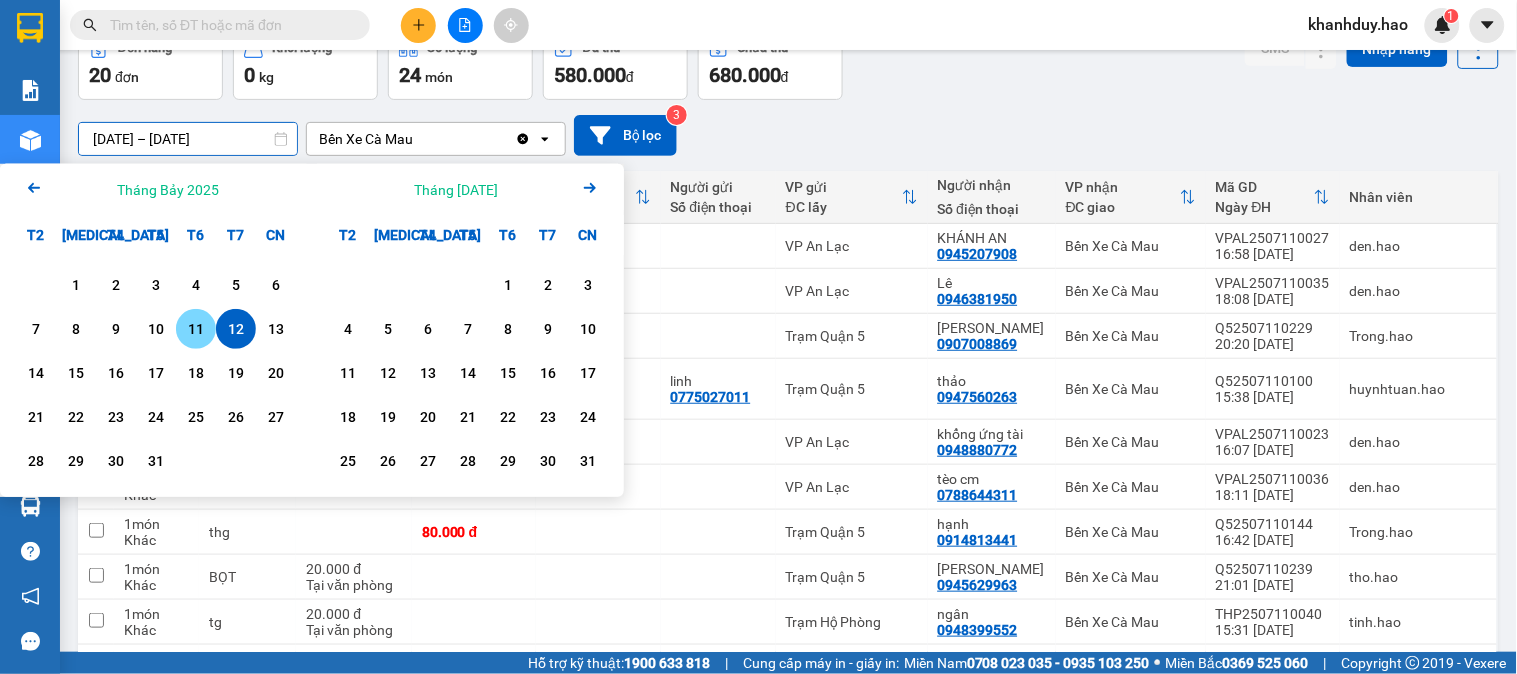 click on "11" at bounding box center [196, 329] 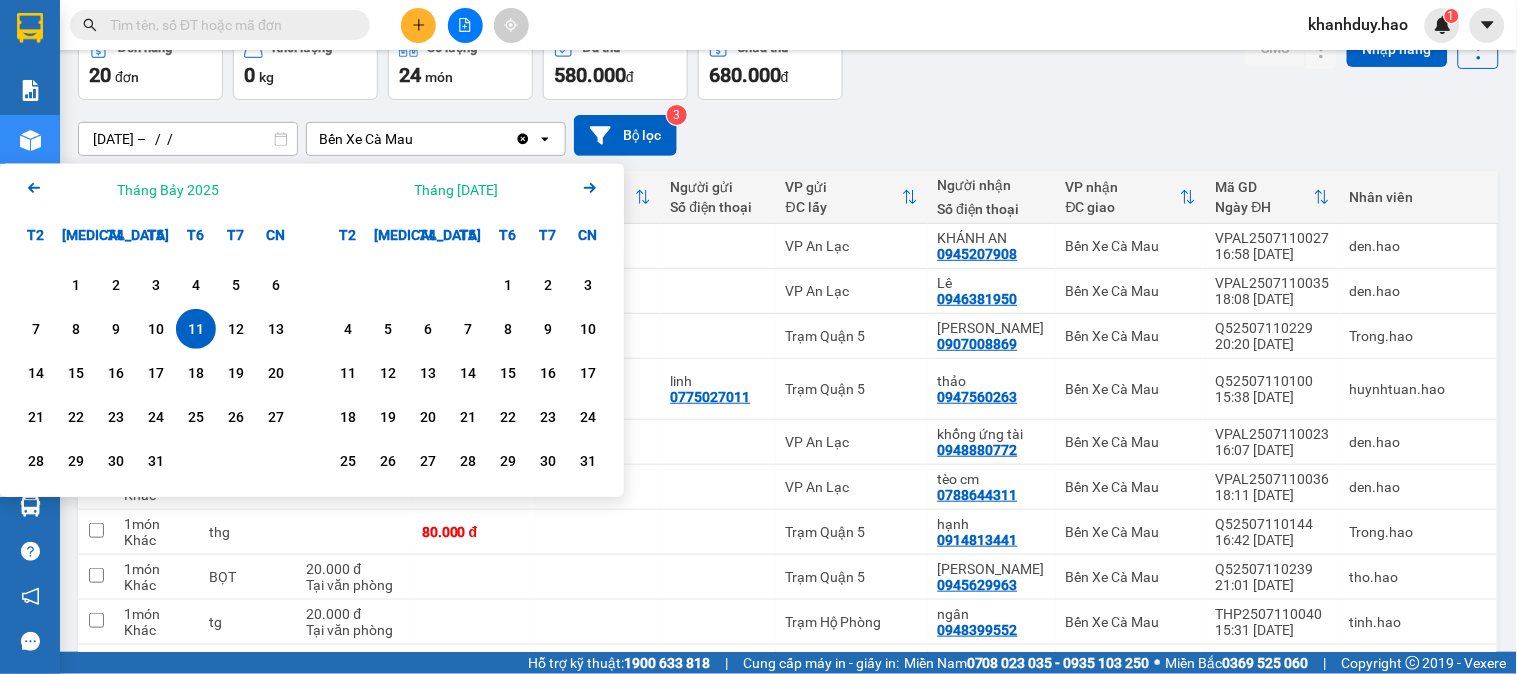click on "11" at bounding box center [196, 329] 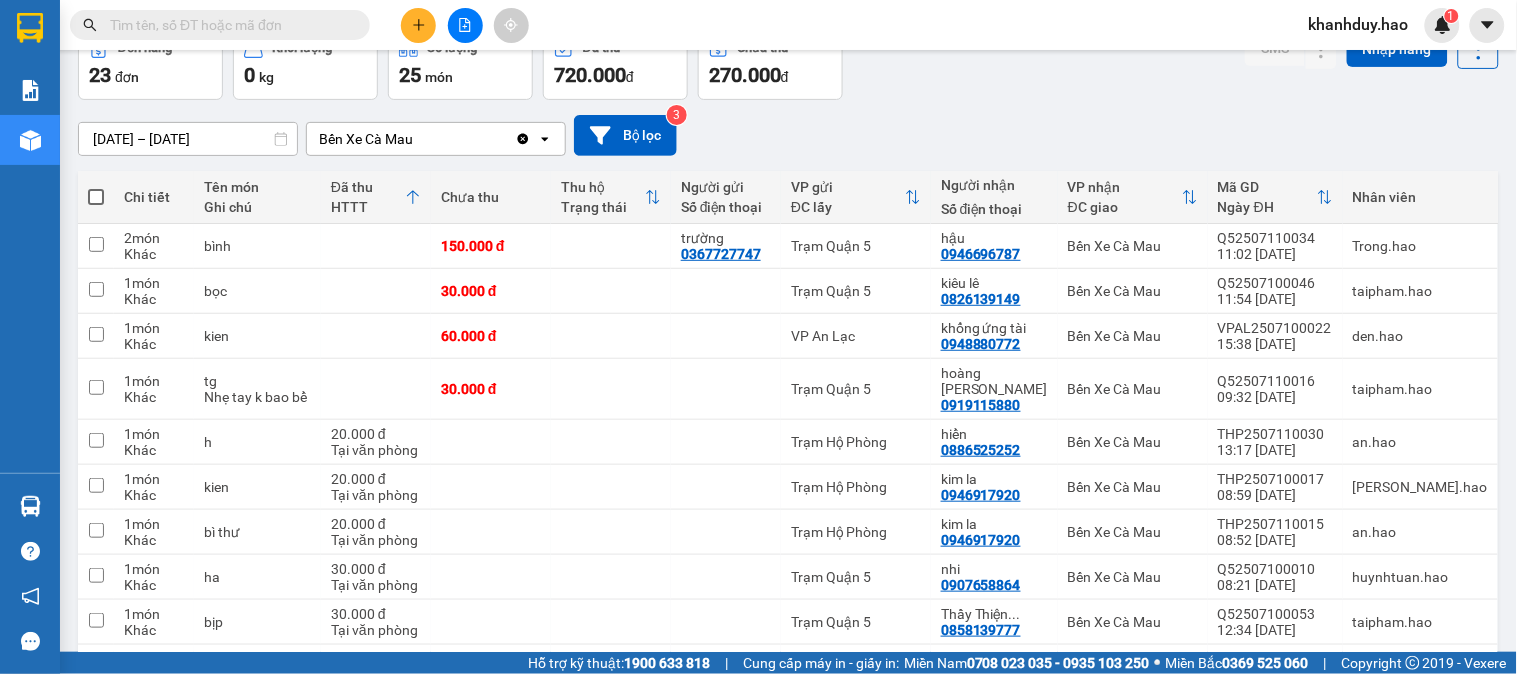 click on "11/07/2025 – 11/07/2025" at bounding box center (188, 139) 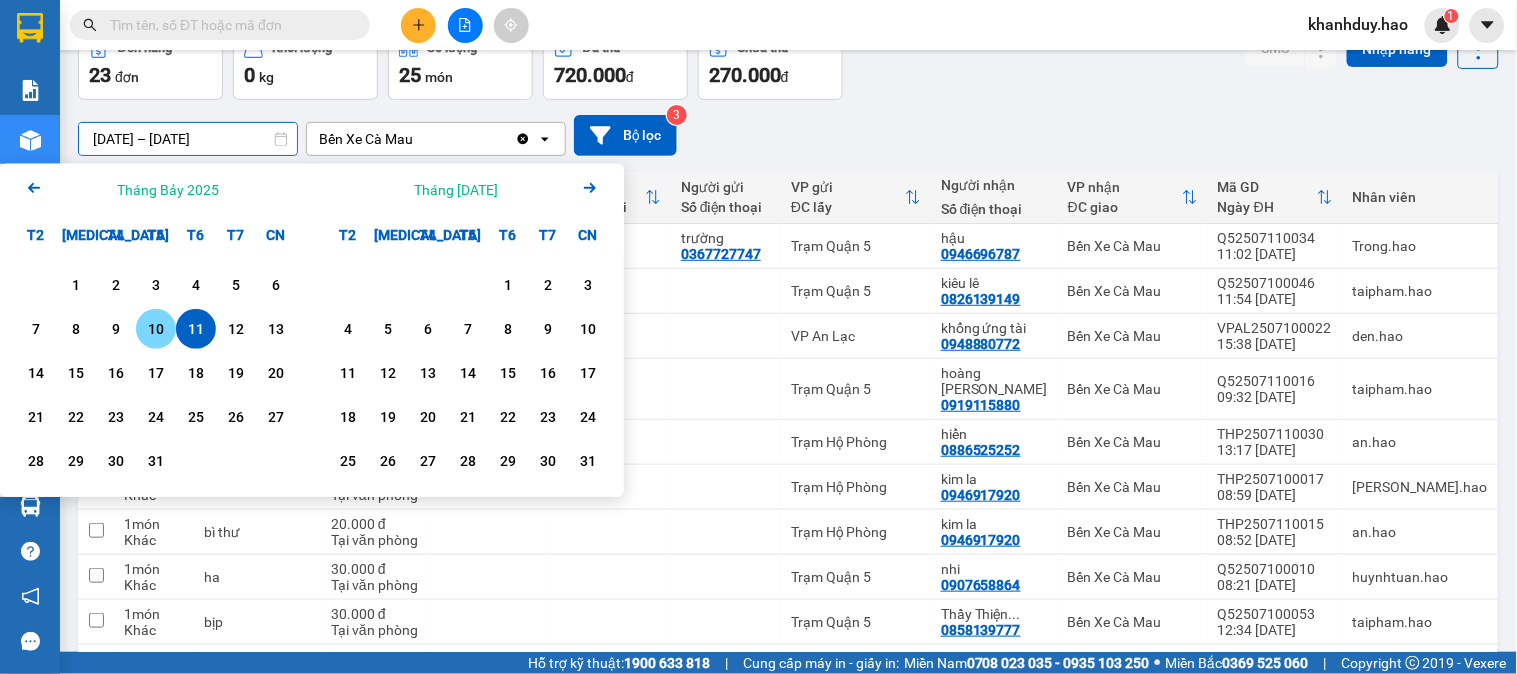 click on "10" at bounding box center [156, 329] 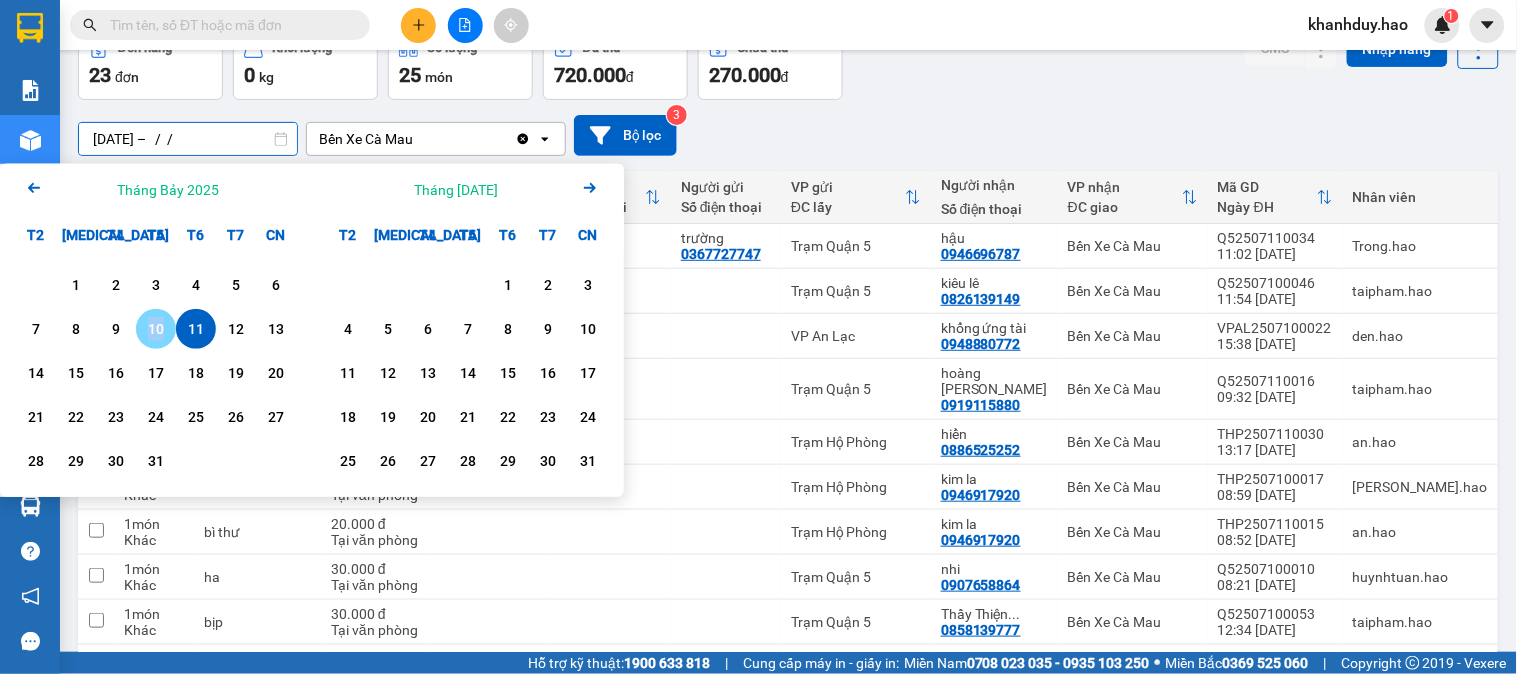 click on "10" at bounding box center (156, 329) 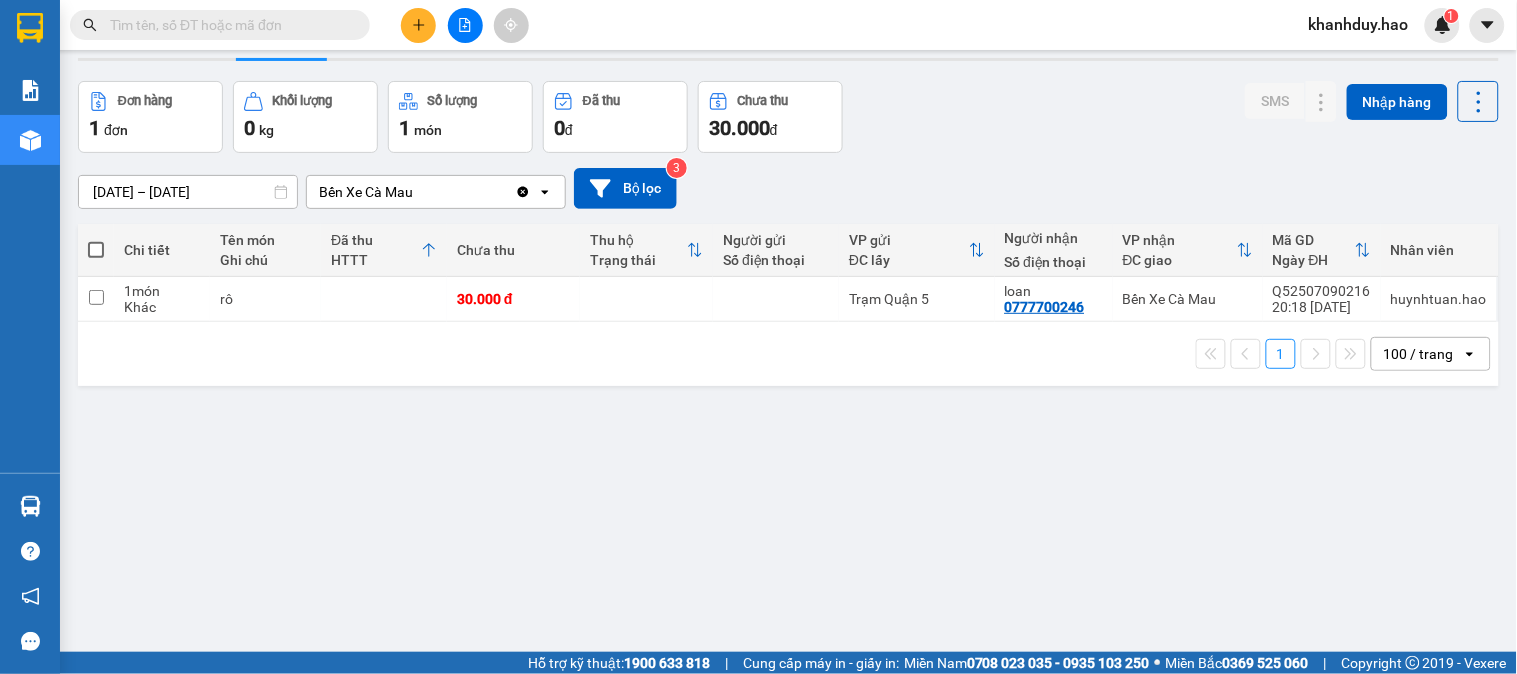scroll, scrollTop: 0, scrollLeft: 0, axis: both 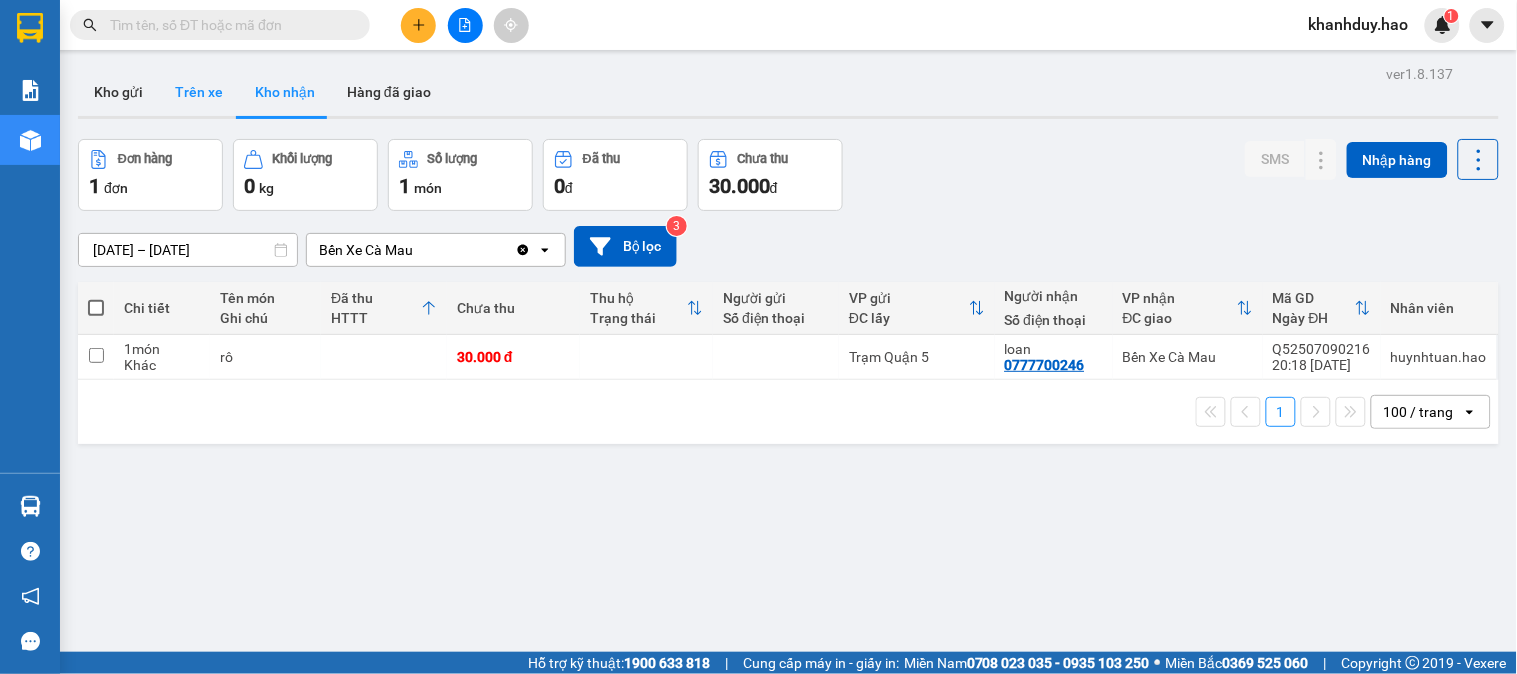 click on "Trên xe" at bounding box center (199, 92) 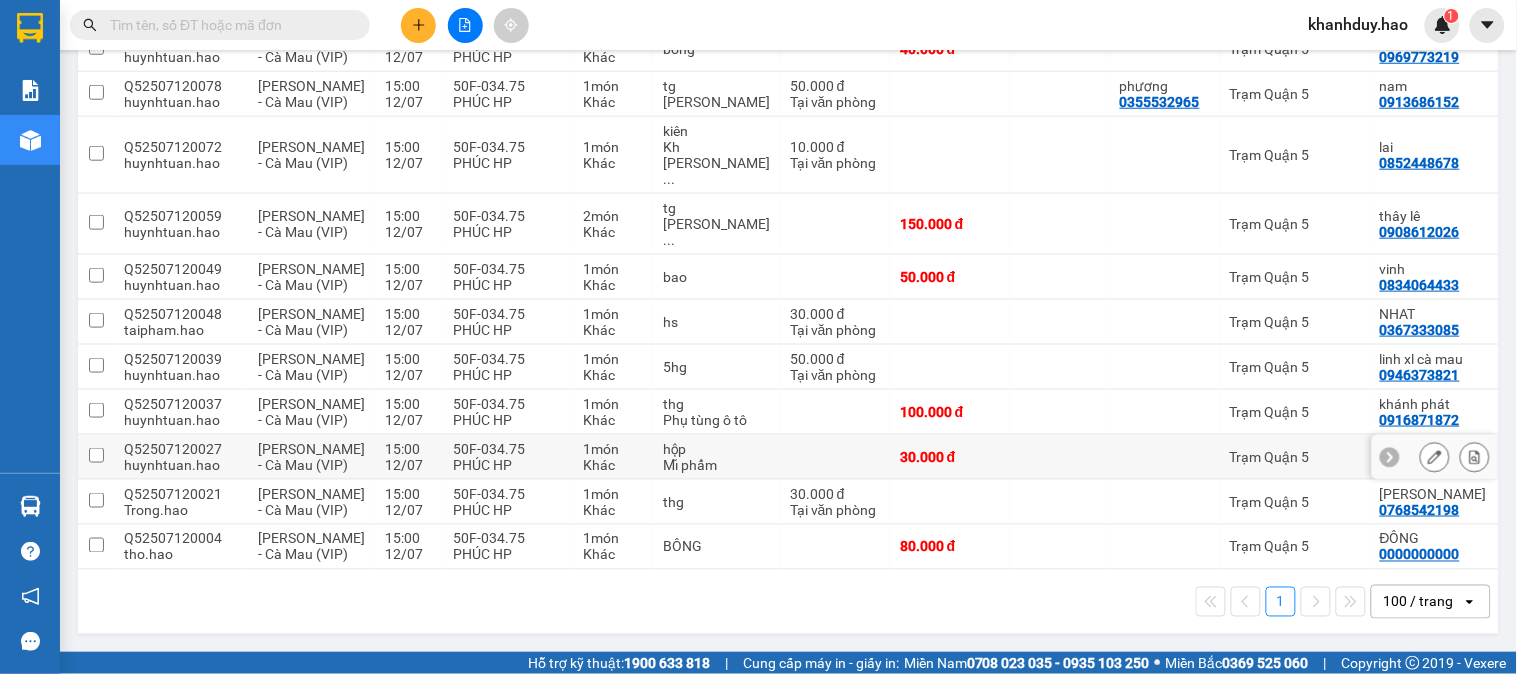 scroll, scrollTop: 581, scrollLeft: 0, axis: vertical 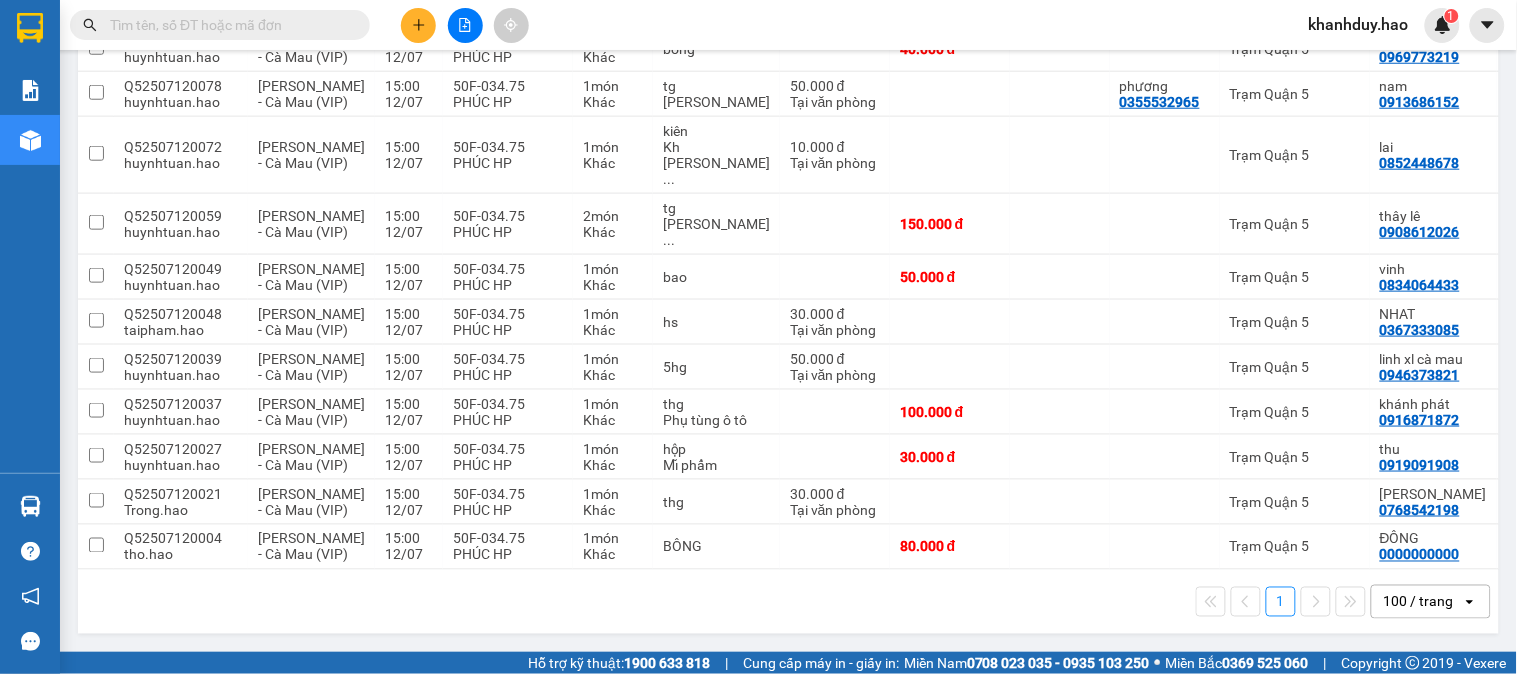 click on "100 / trang" at bounding box center [1419, 602] 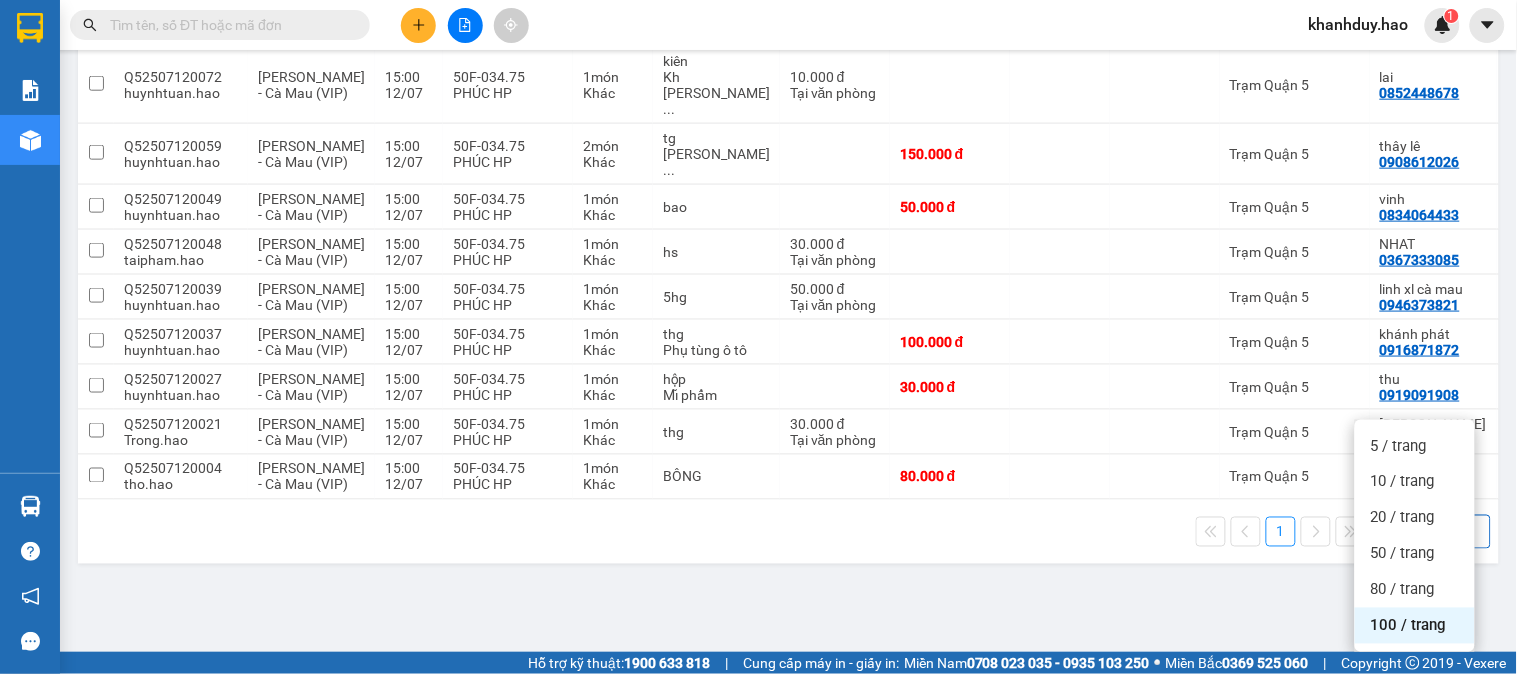 click on "100 / trang" at bounding box center (1415, 626) 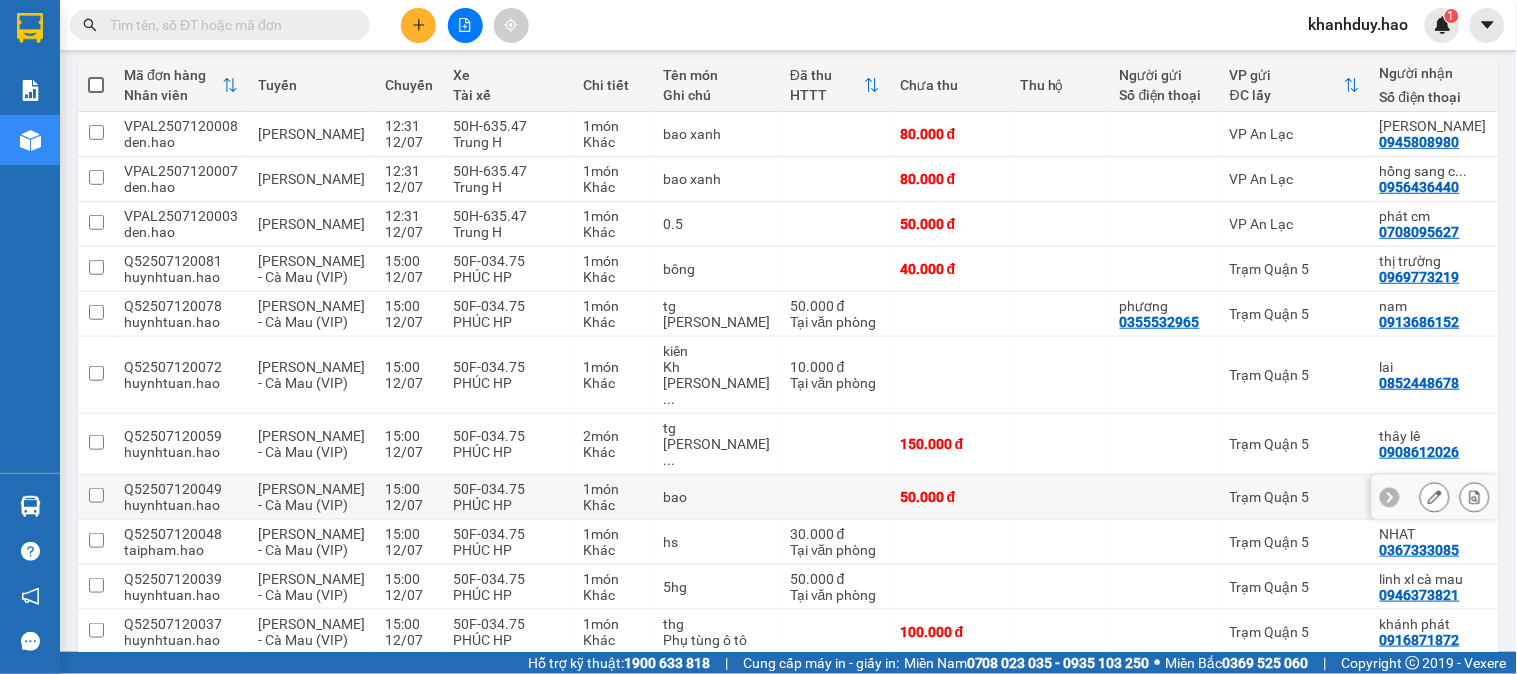 scroll, scrollTop: 0, scrollLeft: 0, axis: both 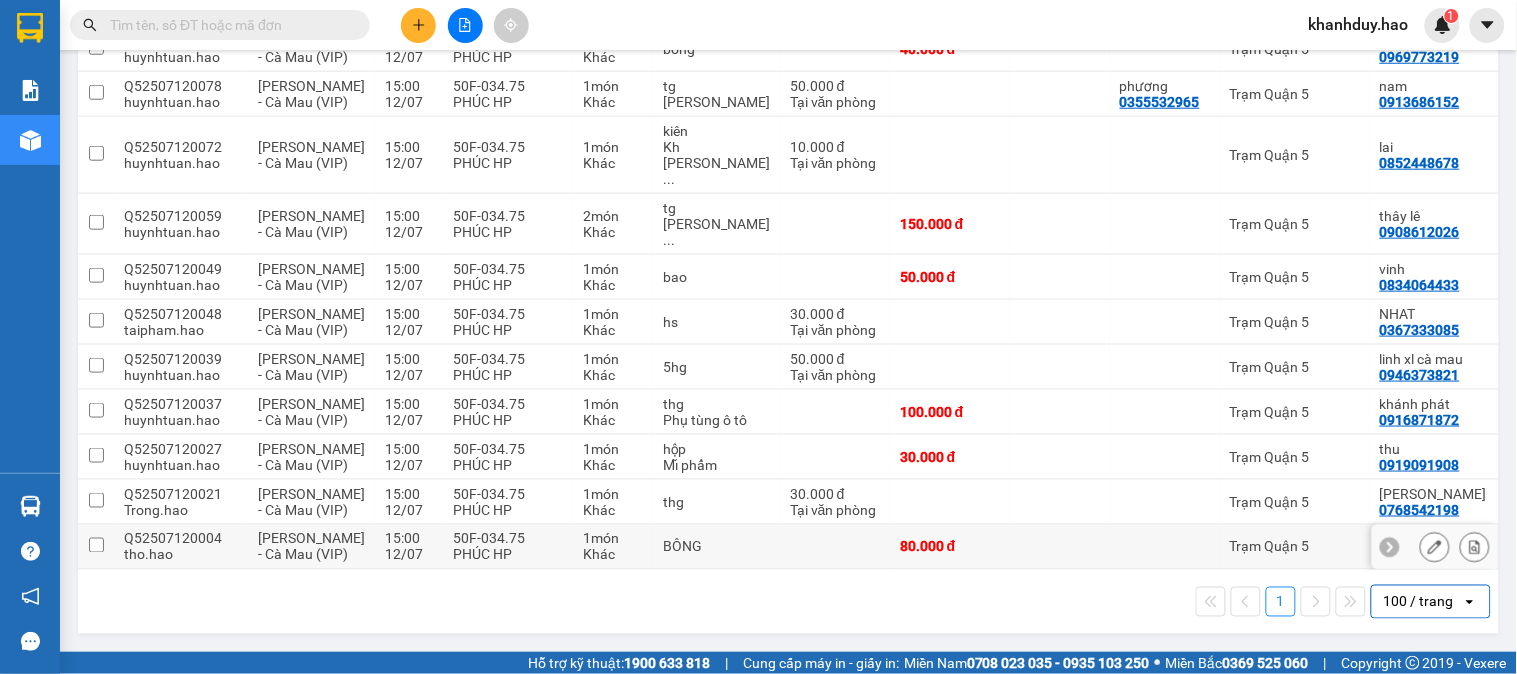 click at bounding box center [1060, 547] 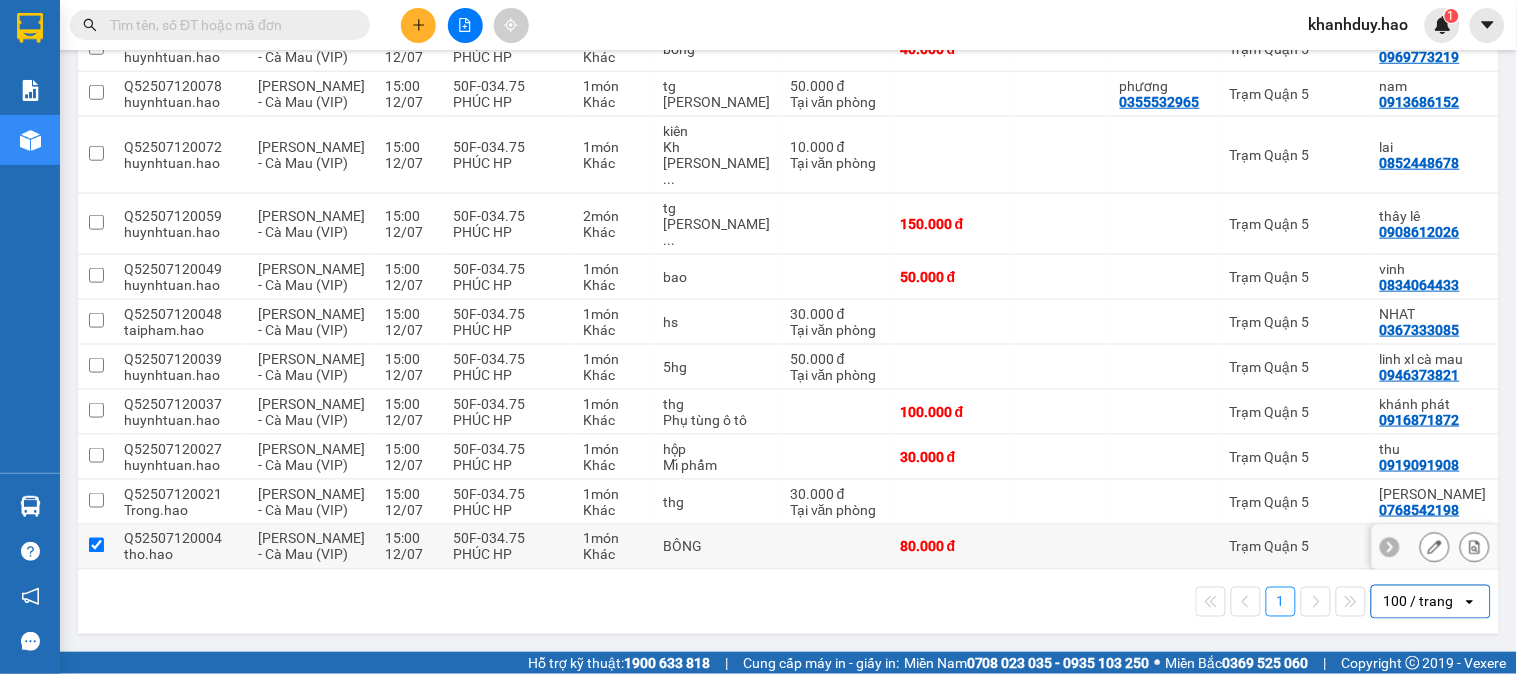 checkbox on "true" 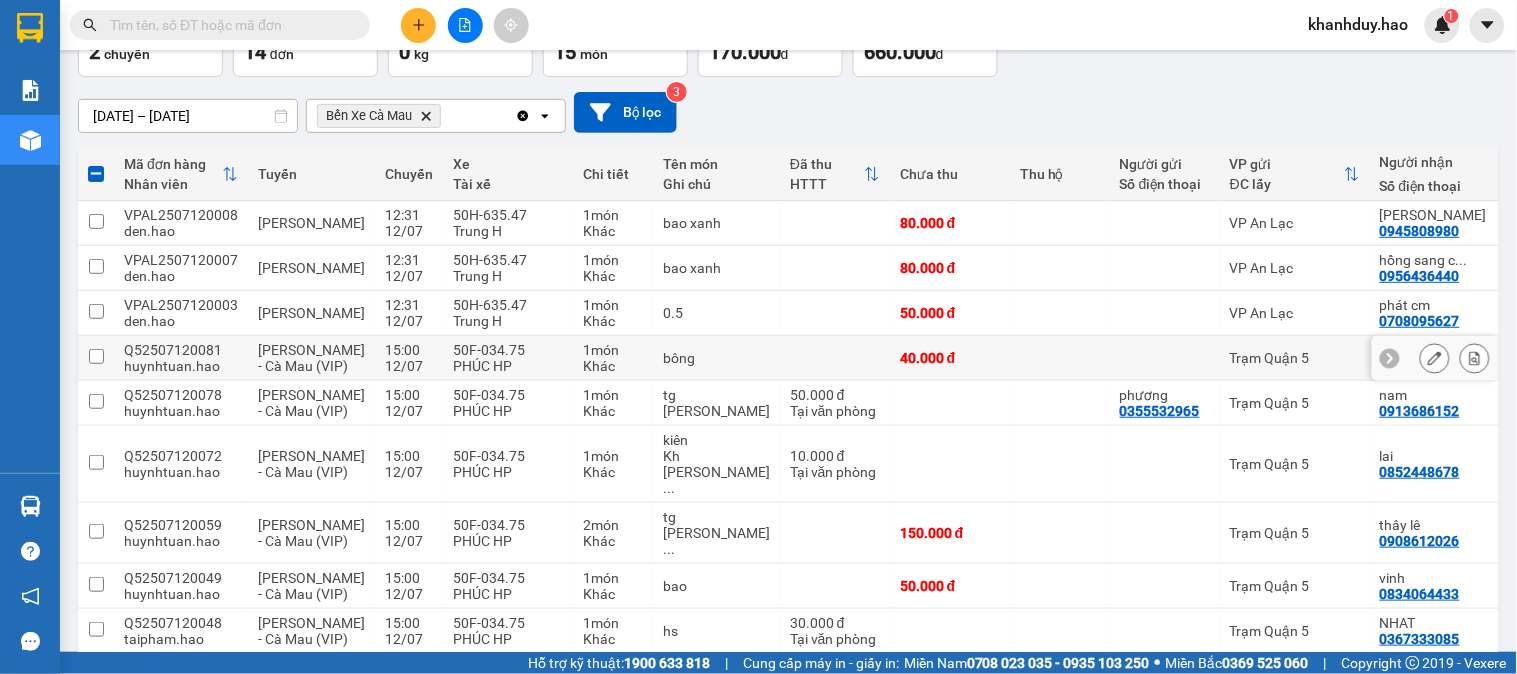 scroll, scrollTop: 0, scrollLeft: 0, axis: both 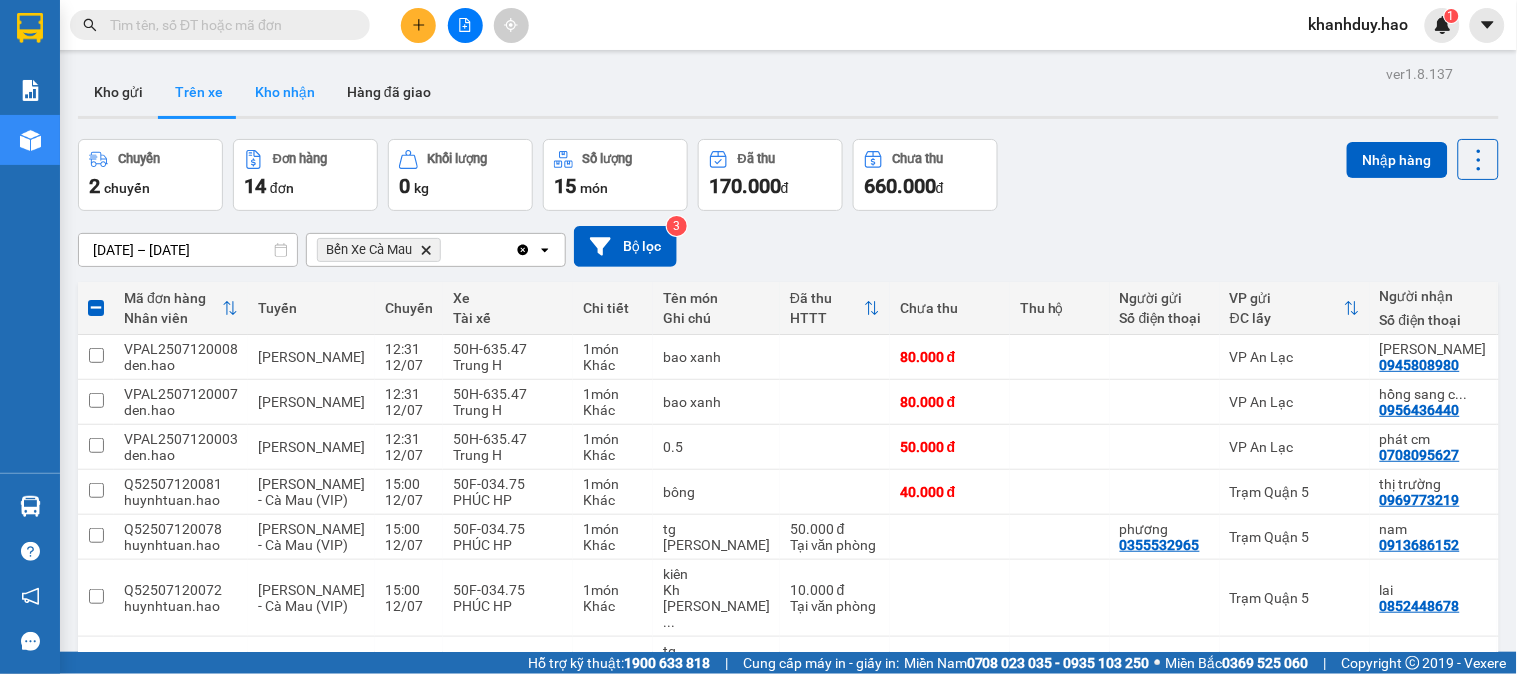 click on "Kho nhận" at bounding box center [285, 92] 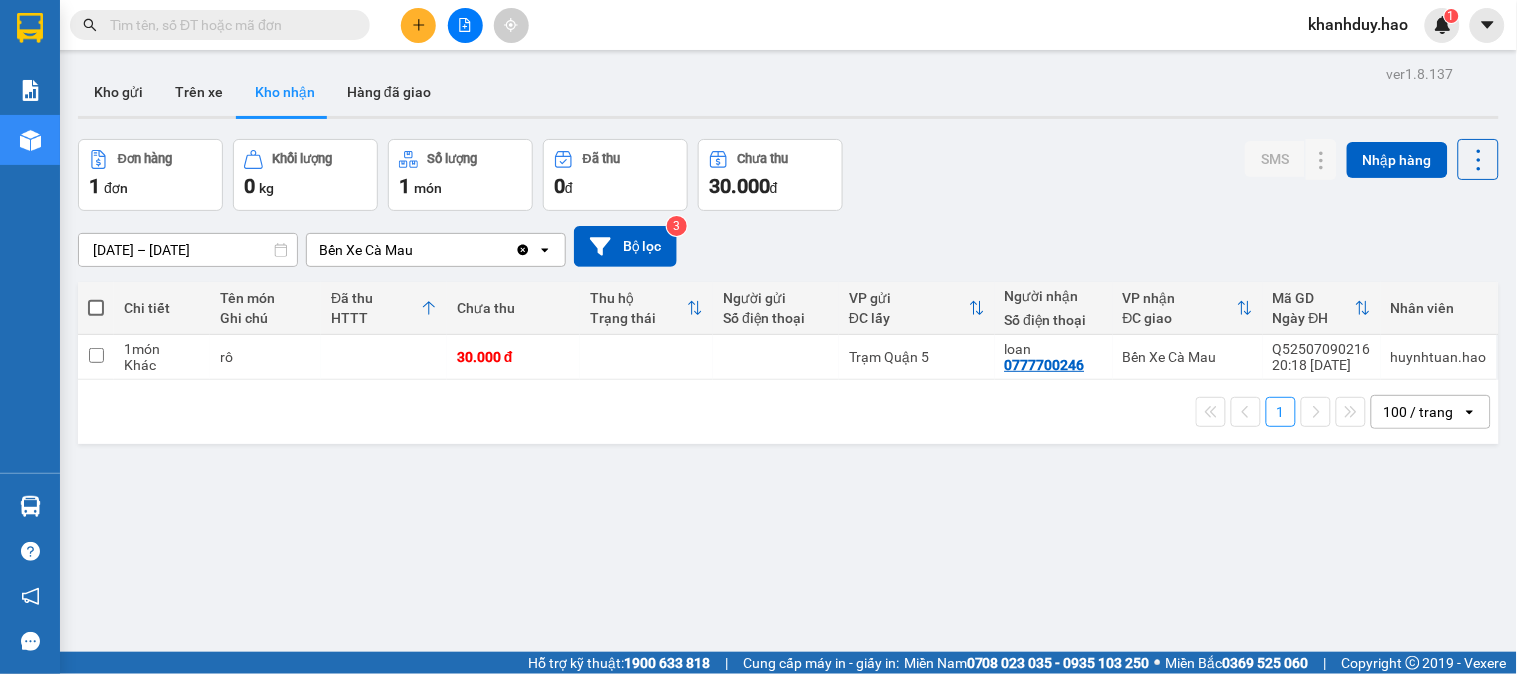 click on "10/07/2025 – 10/07/2025" at bounding box center (188, 250) 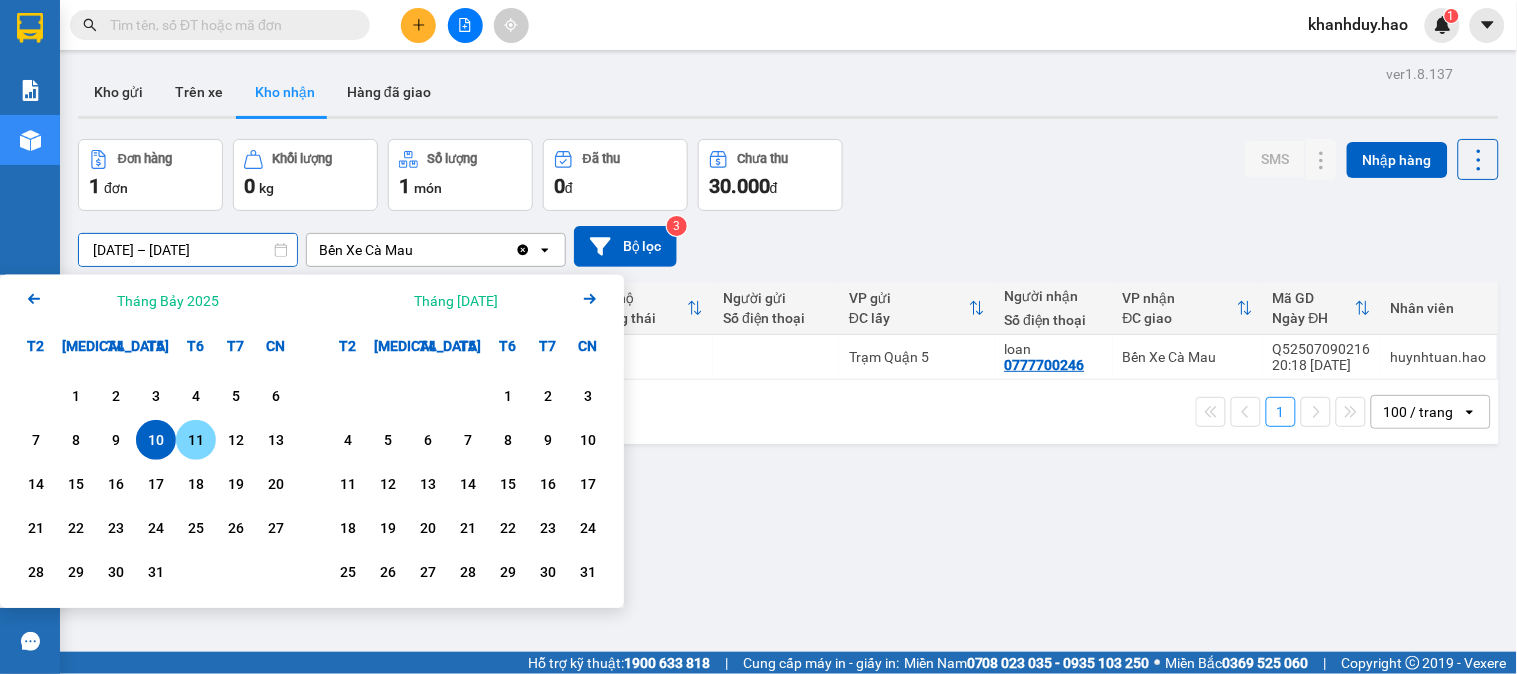 click on "11" at bounding box center (196, 440) 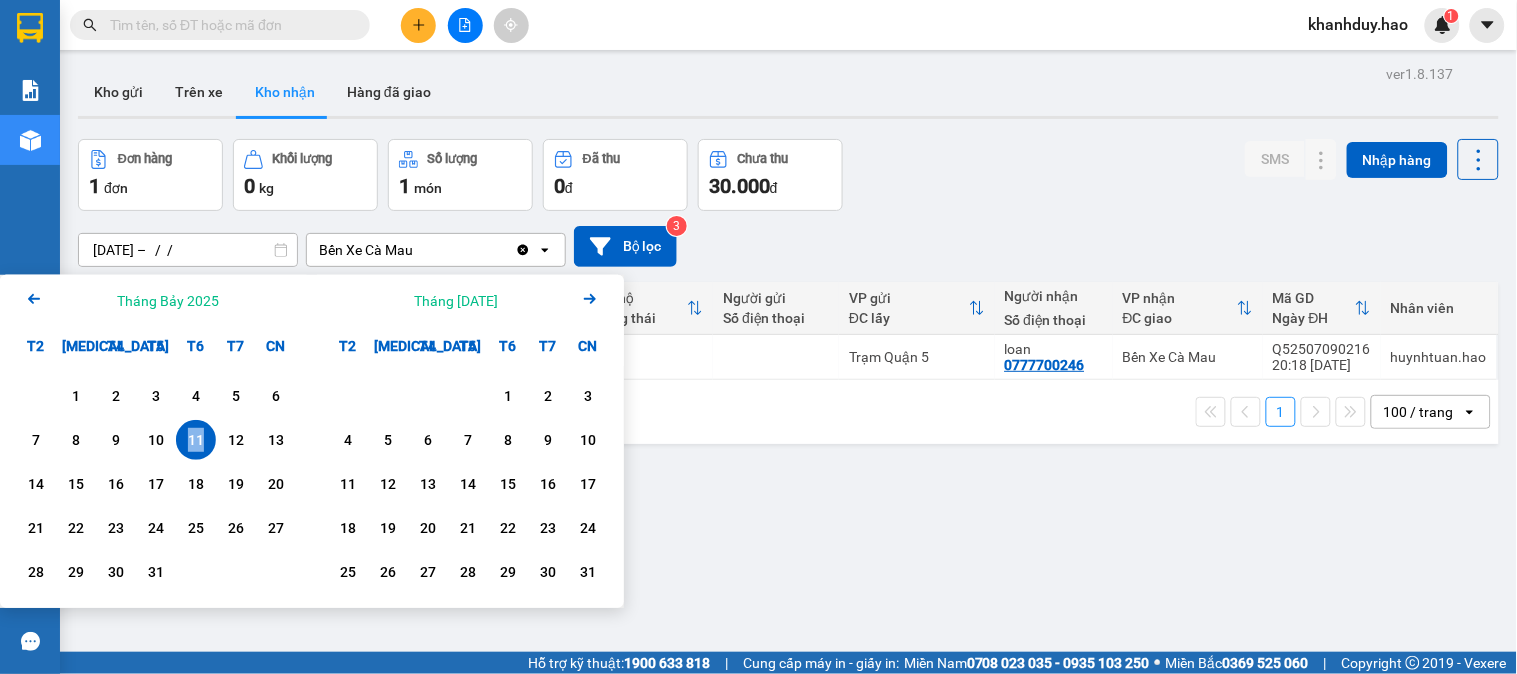 click on "11" at bounding box center (196, 440) 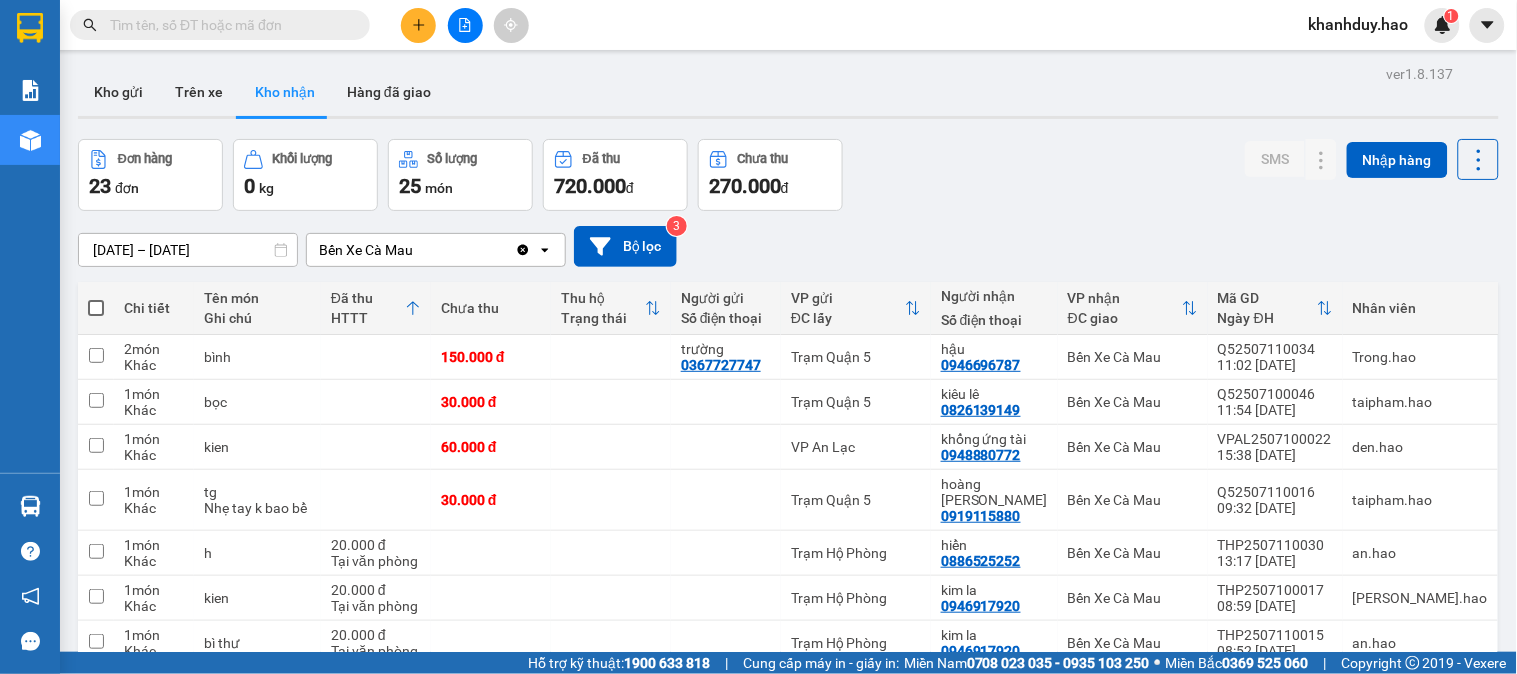click on "11/07/2025 – 11/07/2025" at bounding box center (188, 250) 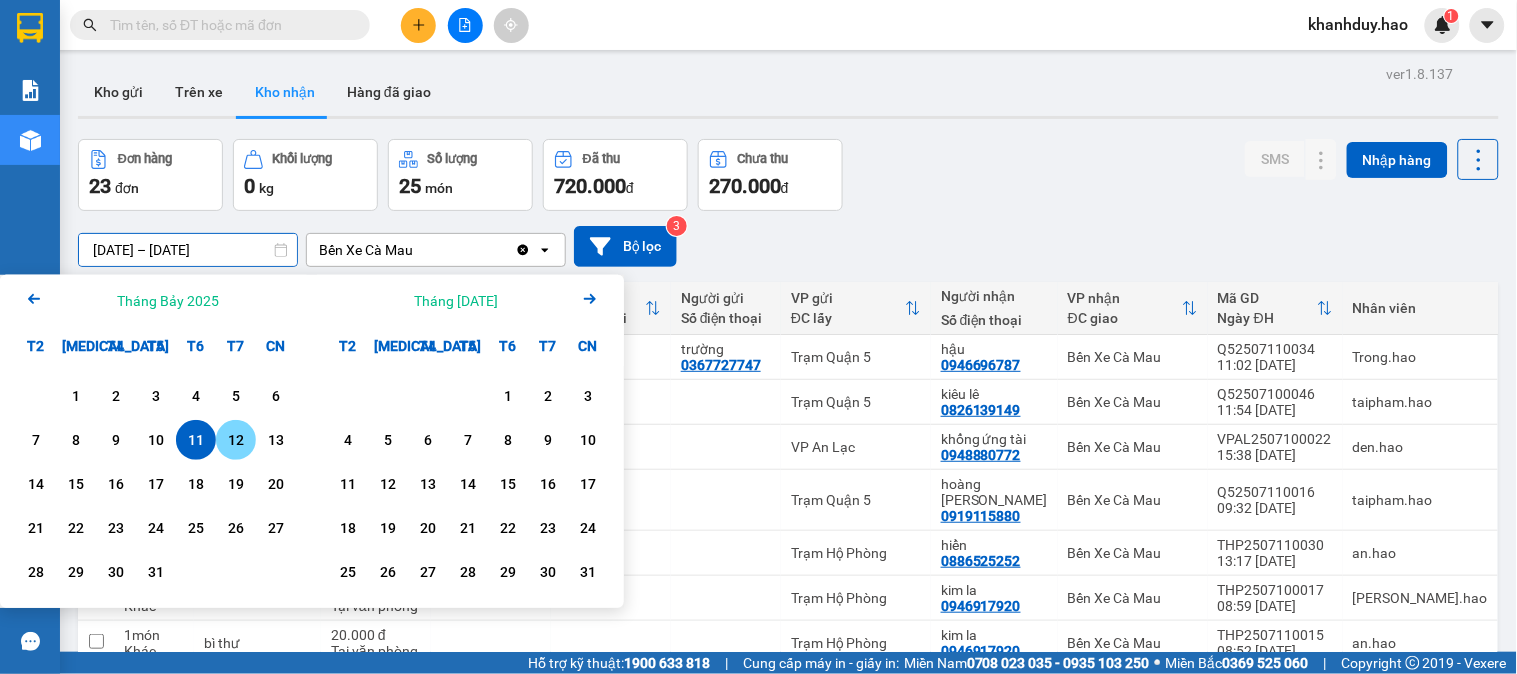 click on "12" at bounding box center [236, 440] 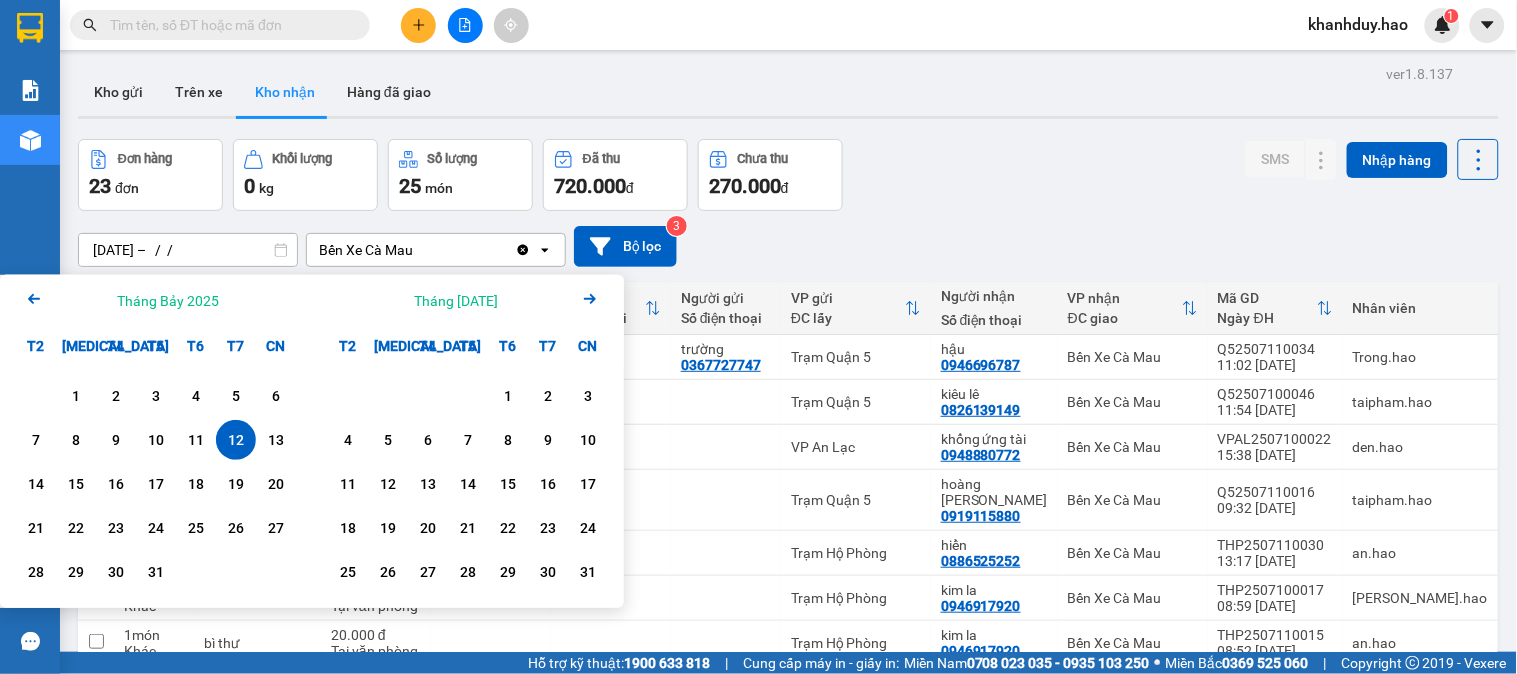 click on "12" at bounding box center (236, 440) 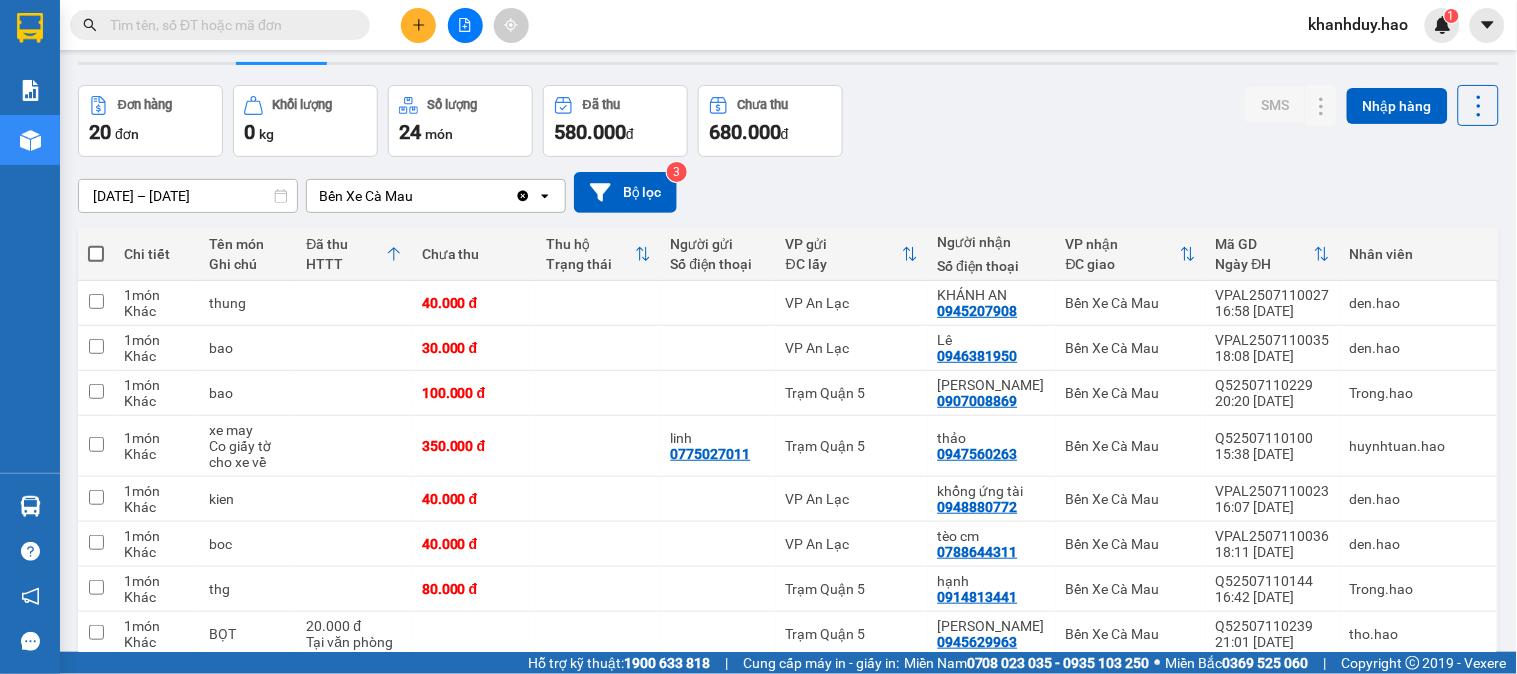 scroll, scrollTop: 0, scrollLeft: 0, axis: both 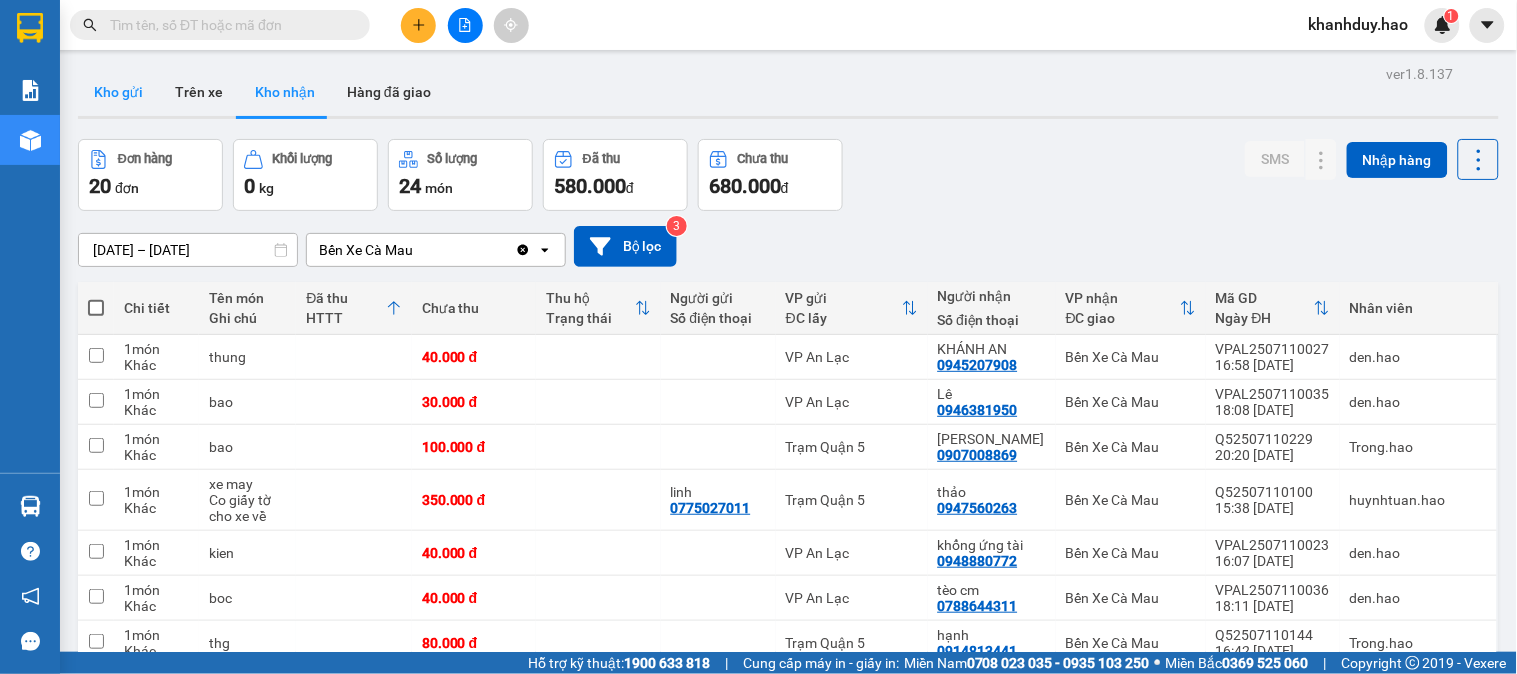 click on "Kho gửi" at bounding box center (118, 92) 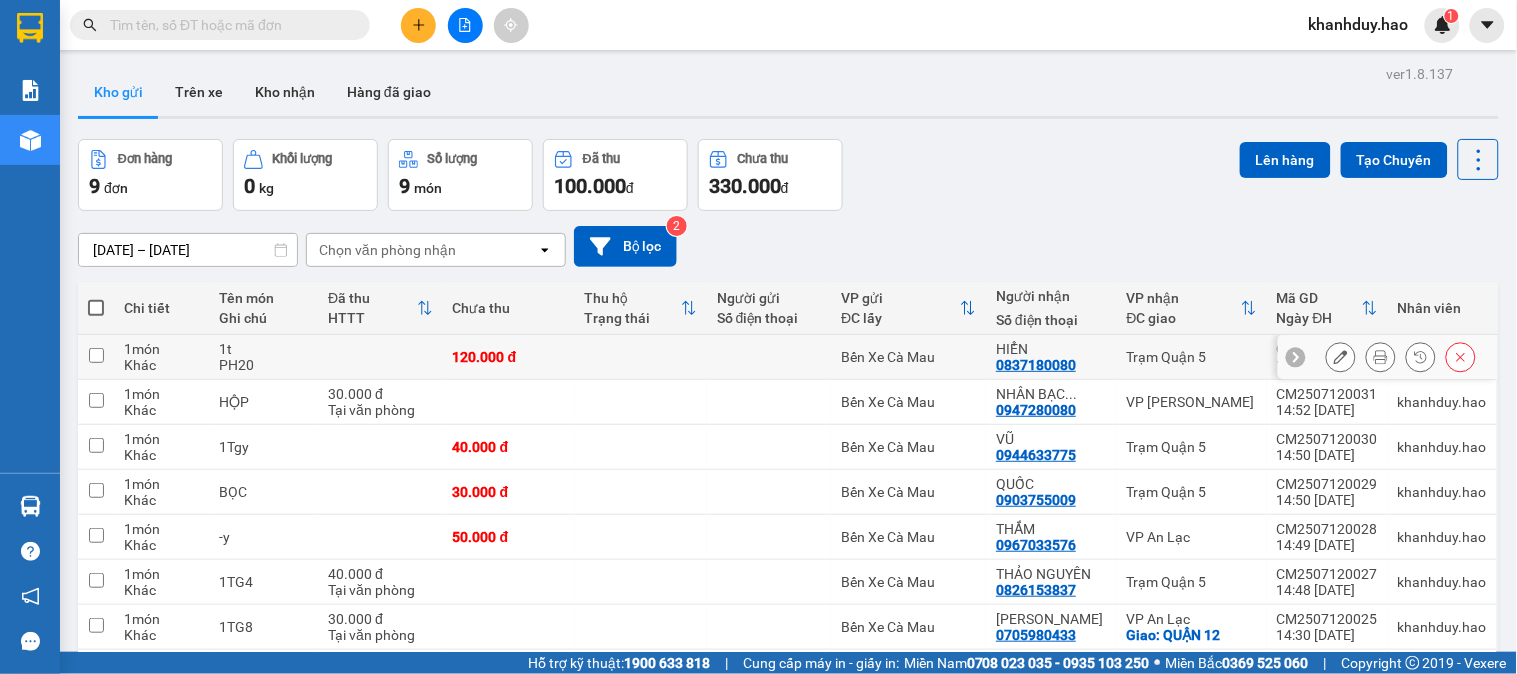 click at bounding box center (1381, 357) 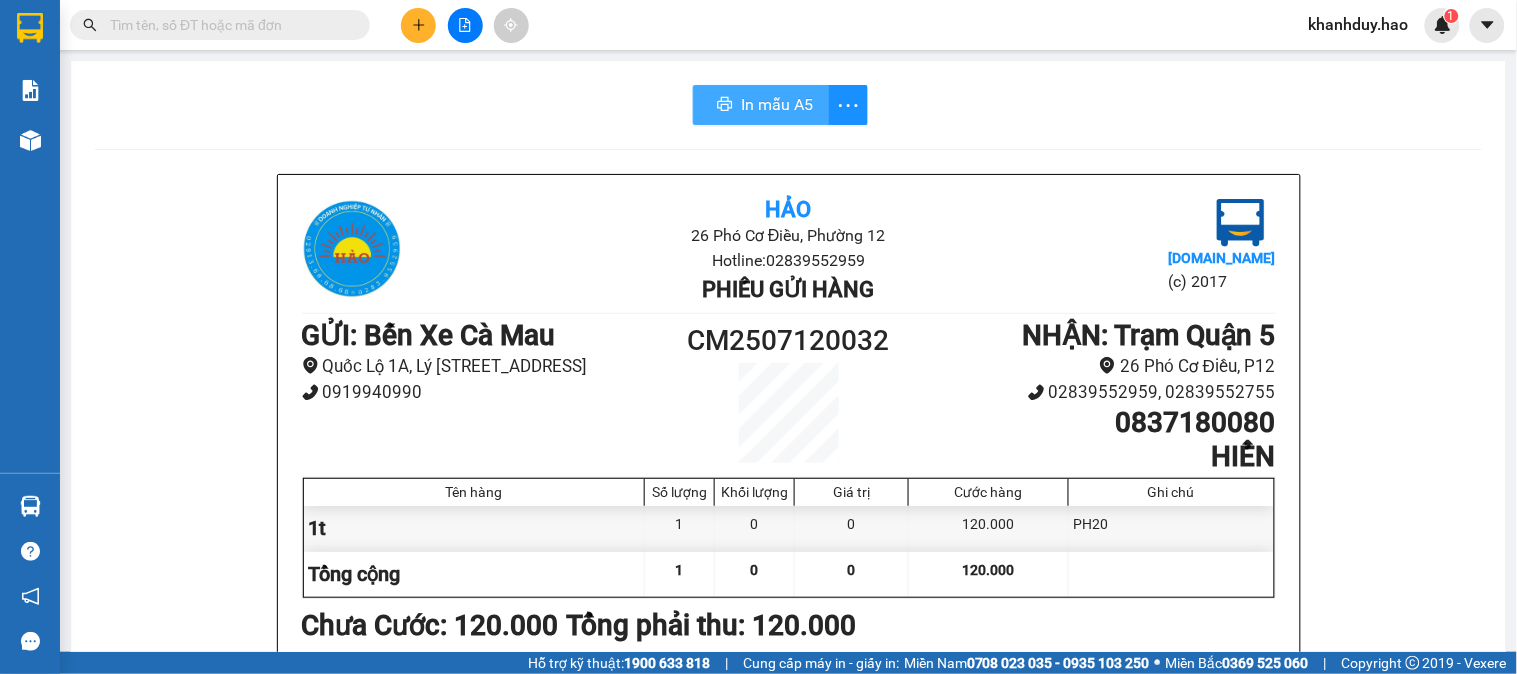 click on "In mẫu A5" at bounding box center [777, 104] 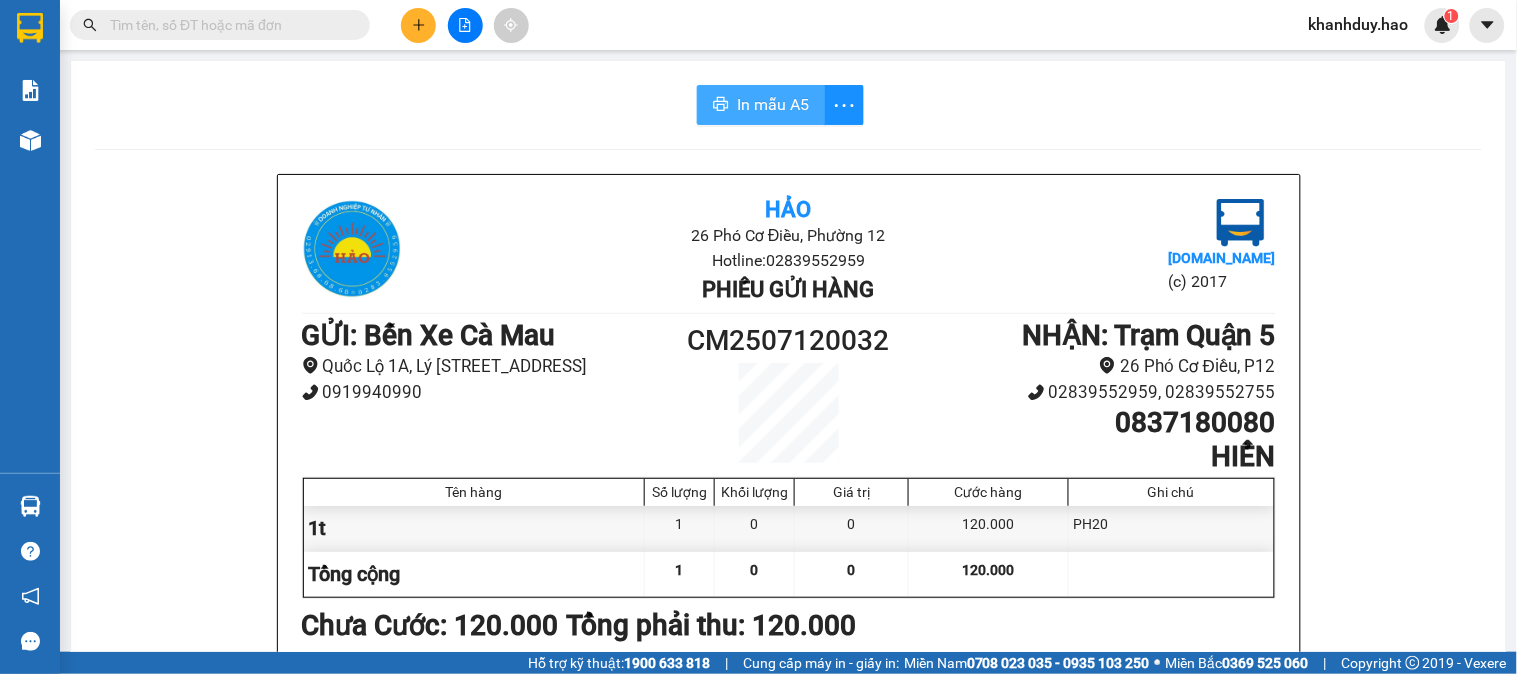 scroll, scrollTop: 0, scrollLeft: 0, axis: both 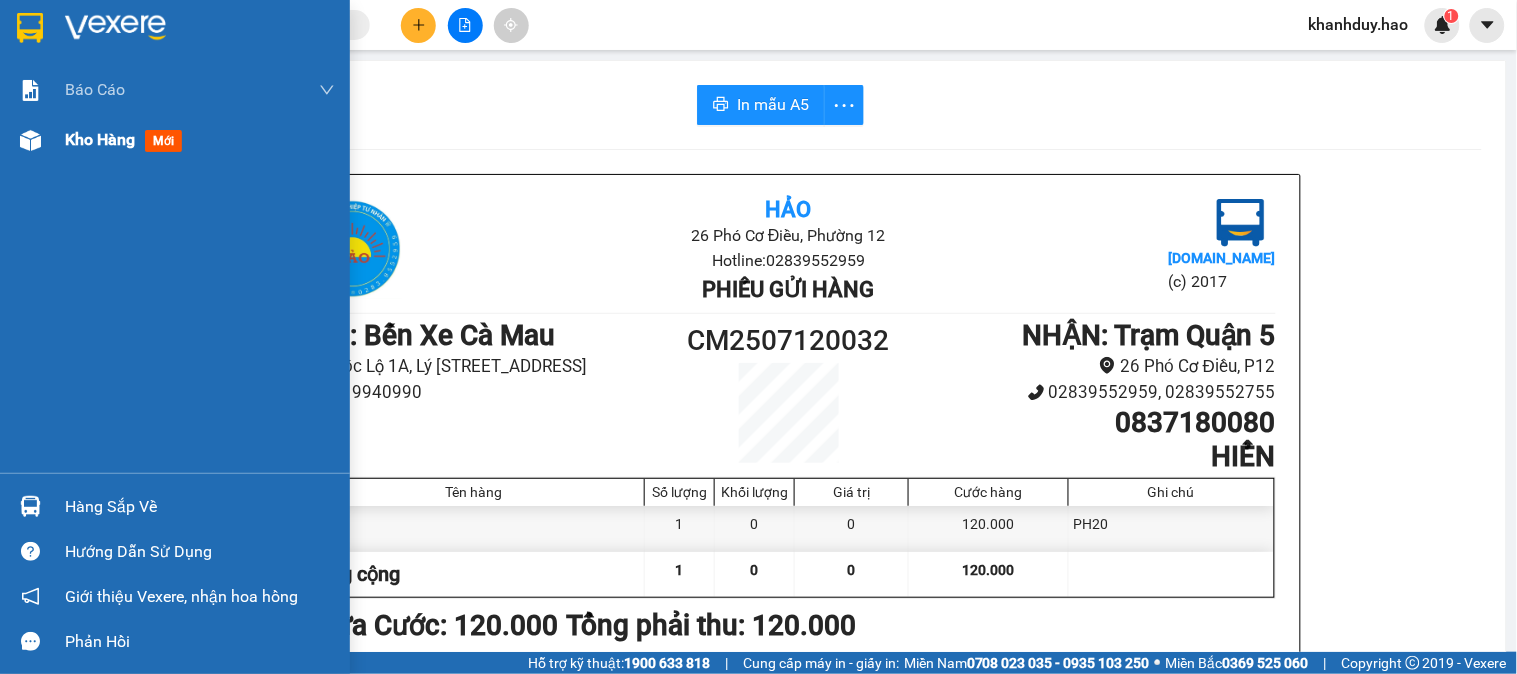click on "Kho hàng mới" at bounding box center [175, 140] 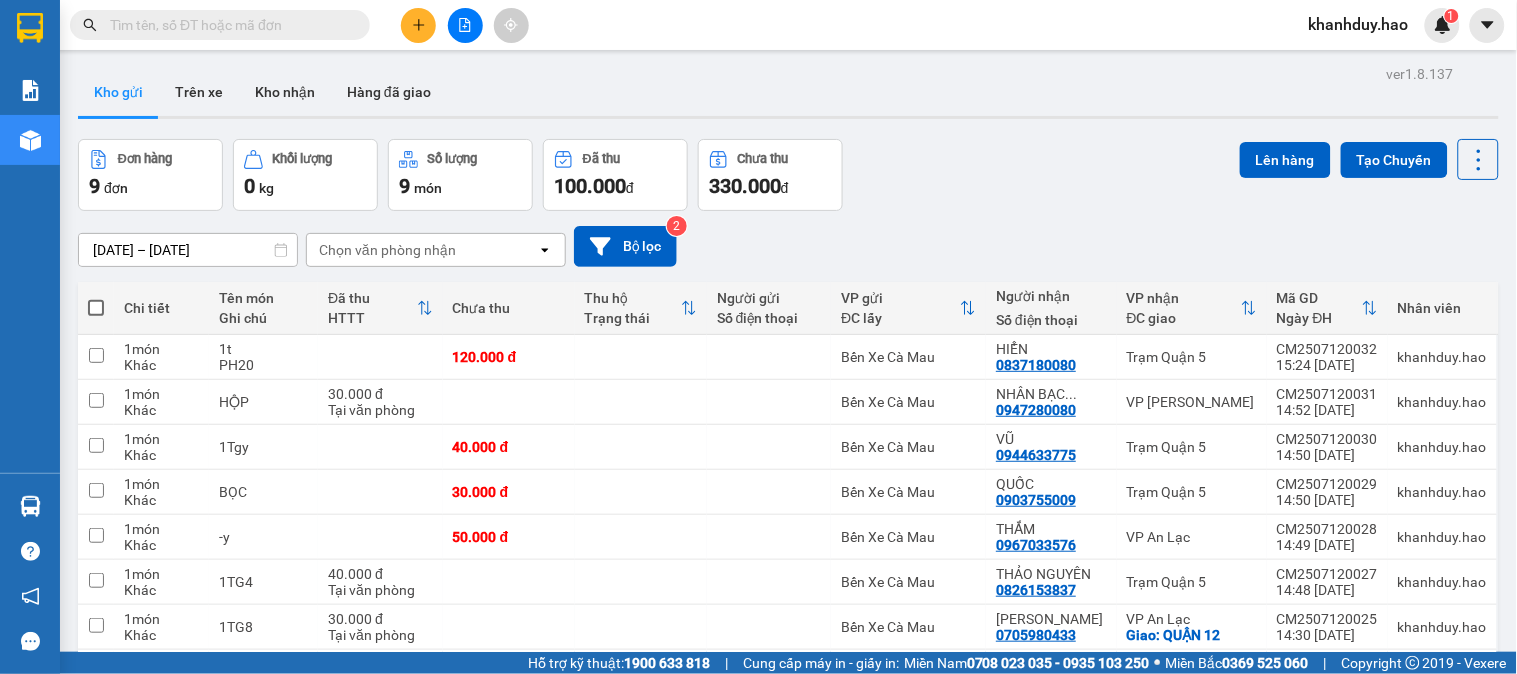 scroll, scrollTop: 171, scrollLeft: 0, axis: vertical 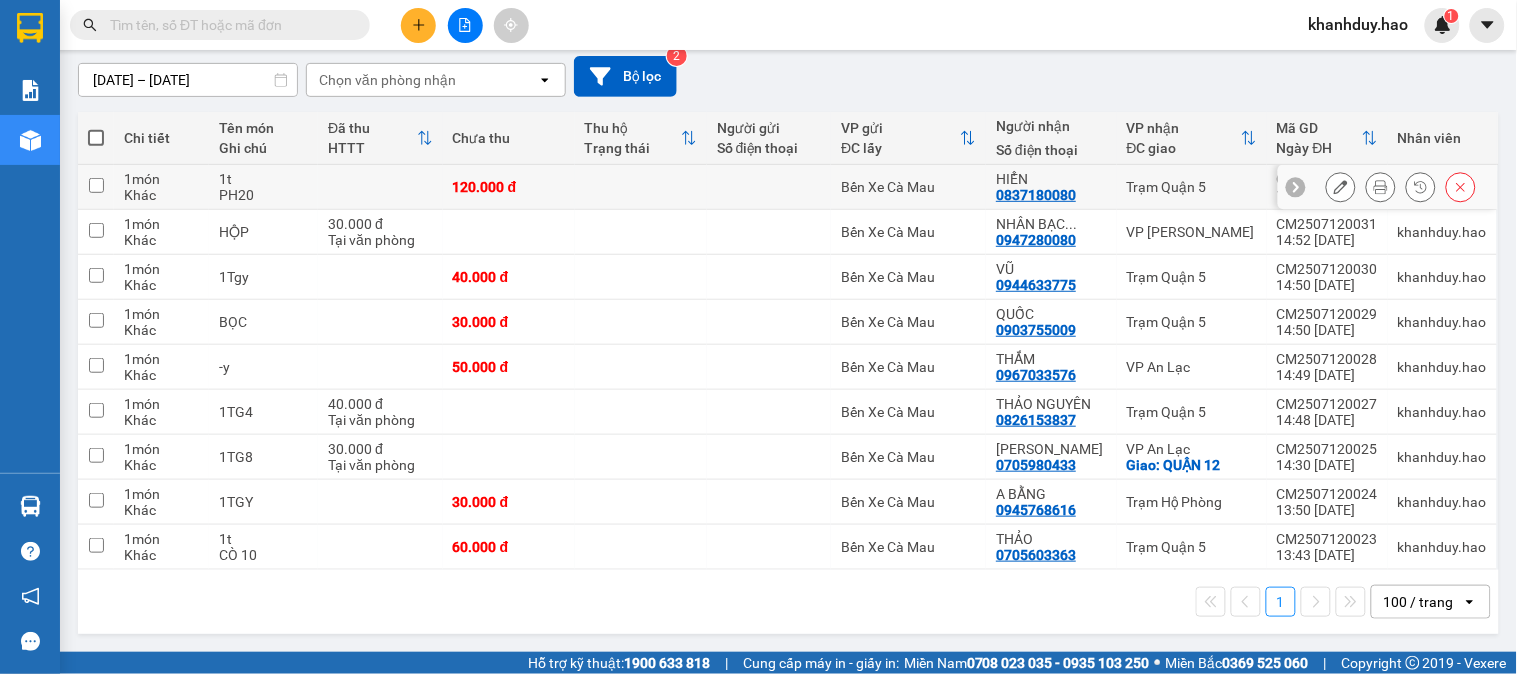 click 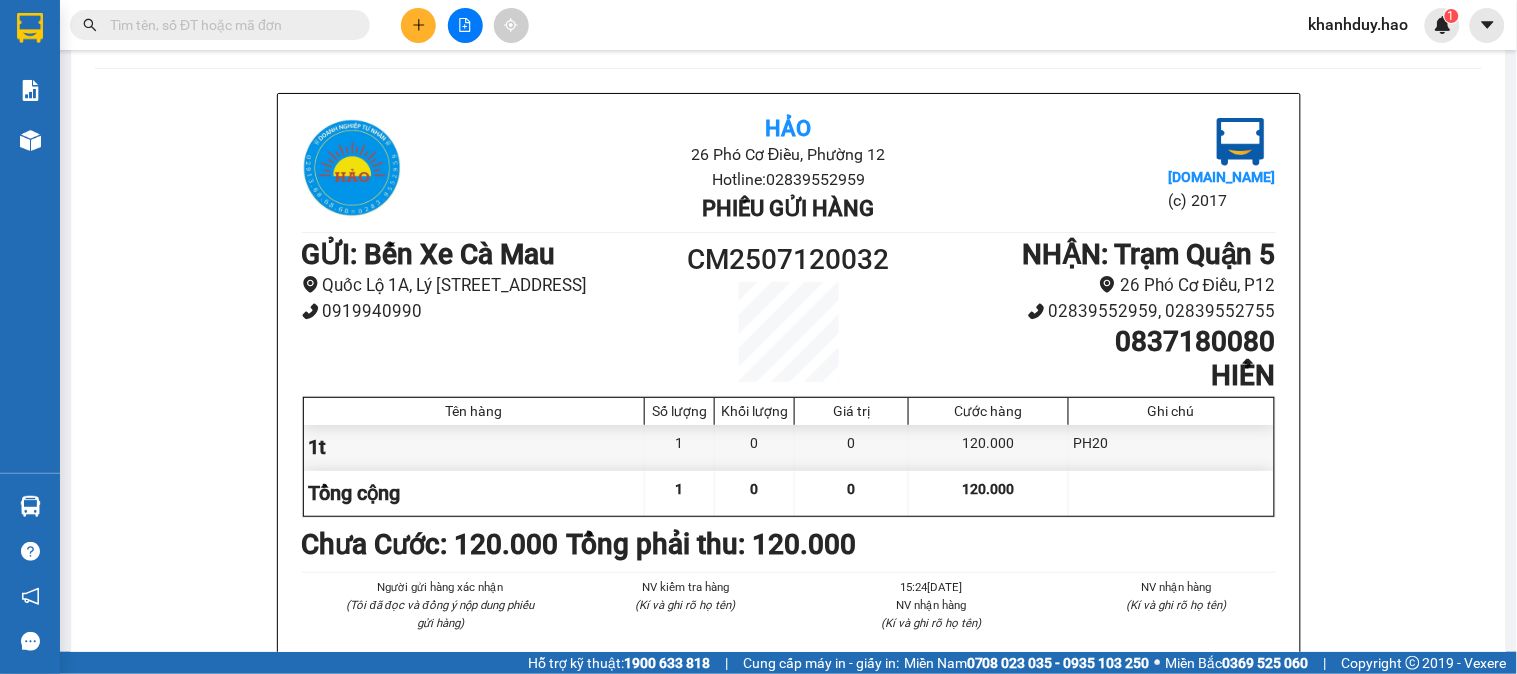 scroll, scrollTop: 0, scrollLeft: 0, axis: both 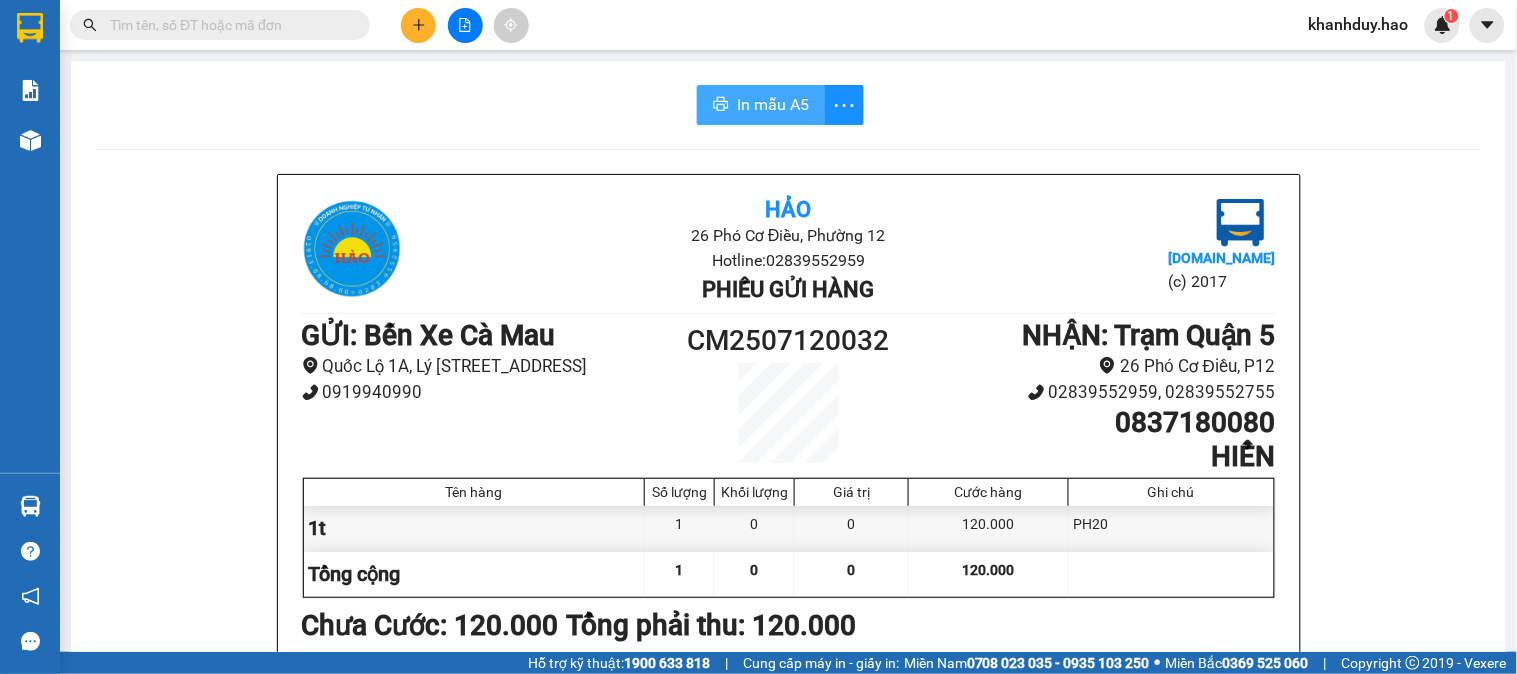 click on "In mẫu A5" at bounding box center (761, 105) 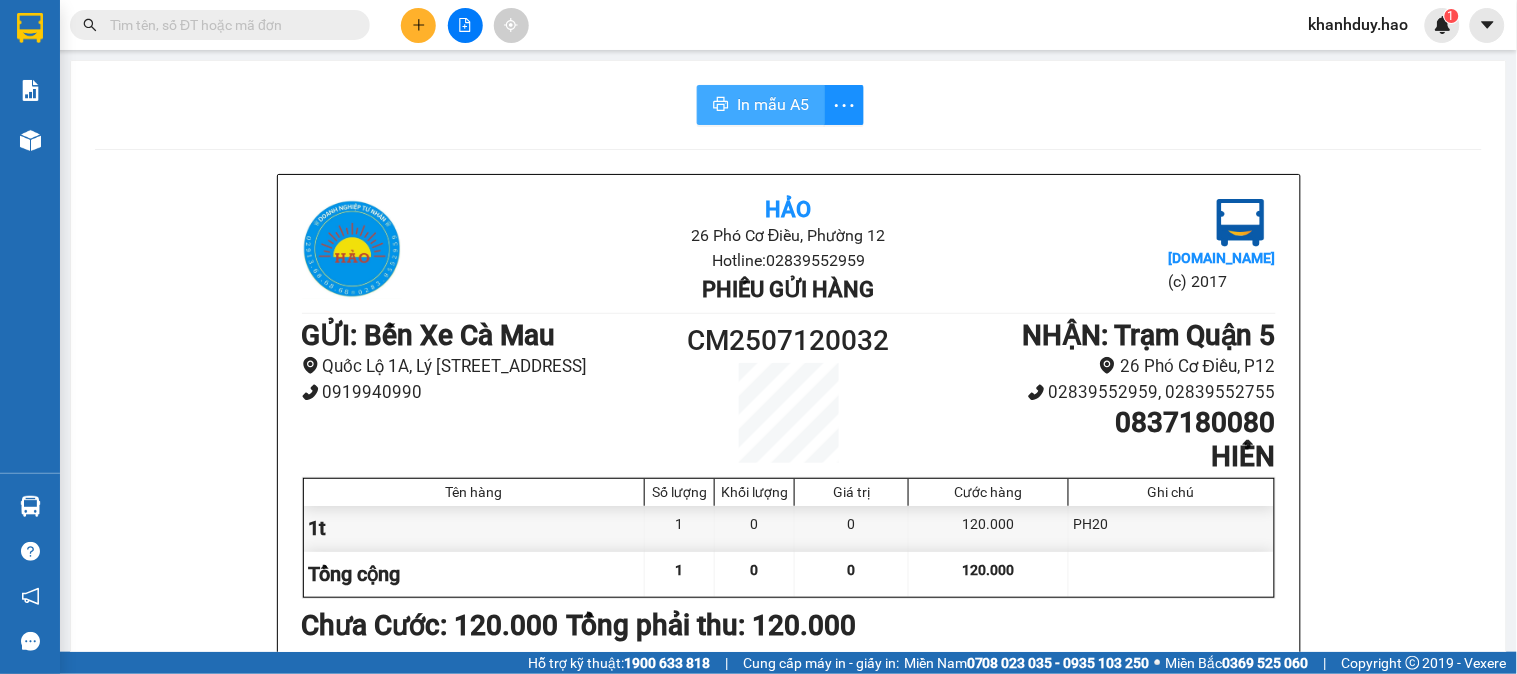 scroll, scrollTop: 0, scrollLeft: 0, axis: both 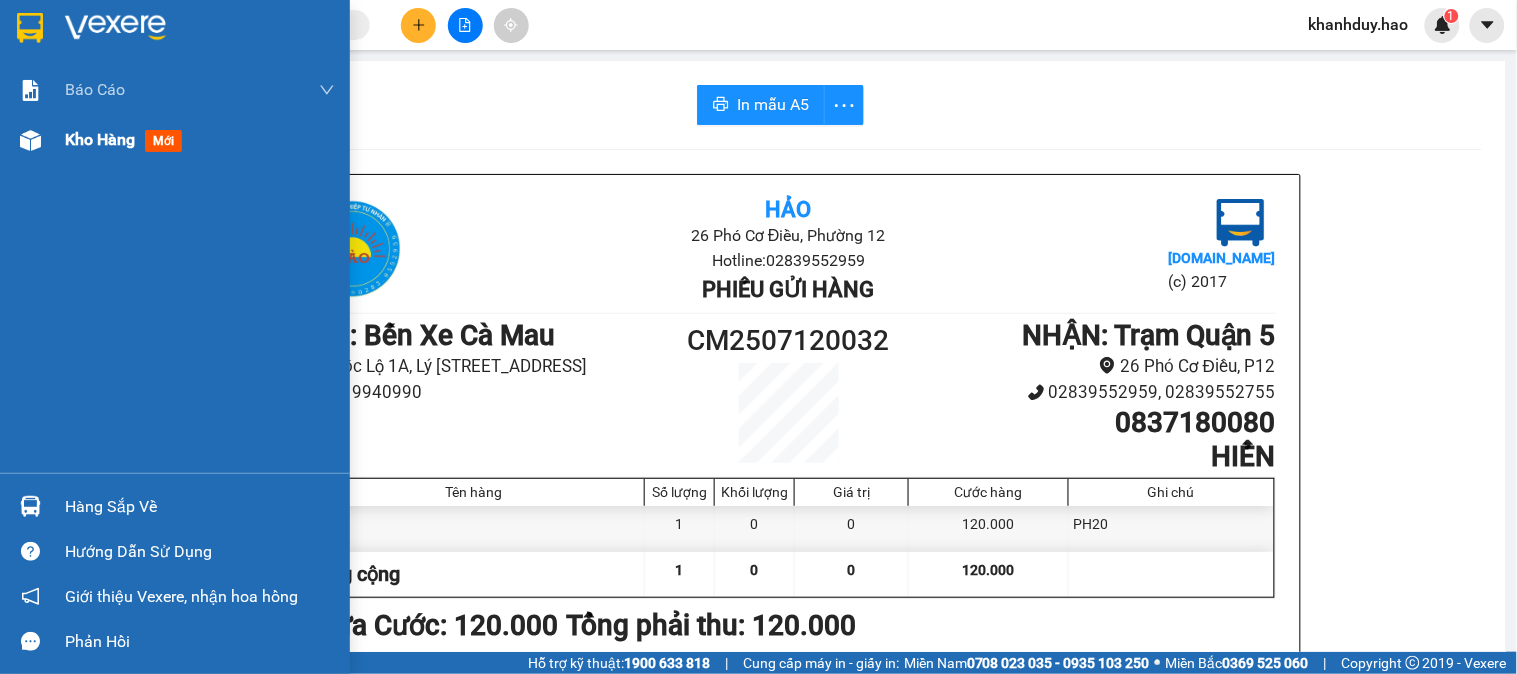 click on "Kho hàng" at bounding box center (100, 139) 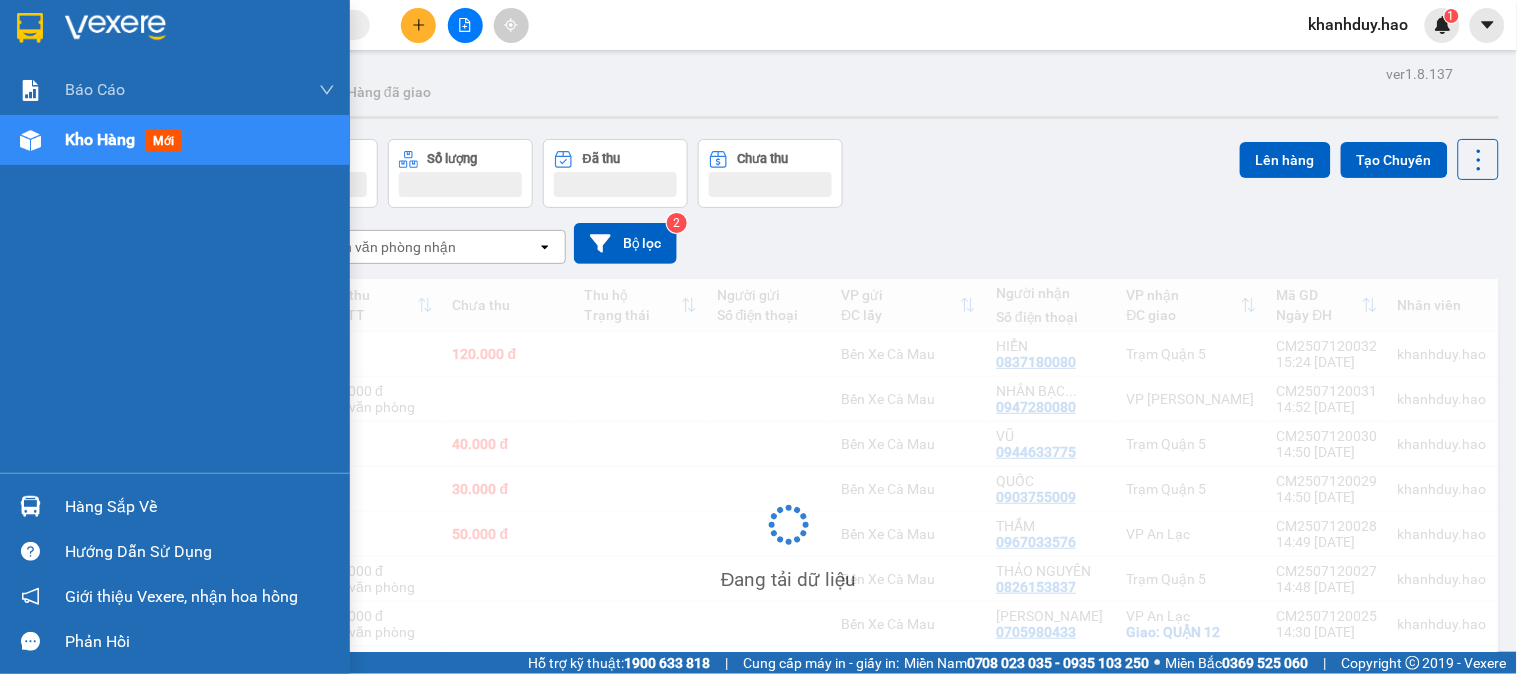 click on "Kho hàng" at bounding box center (100, 139) 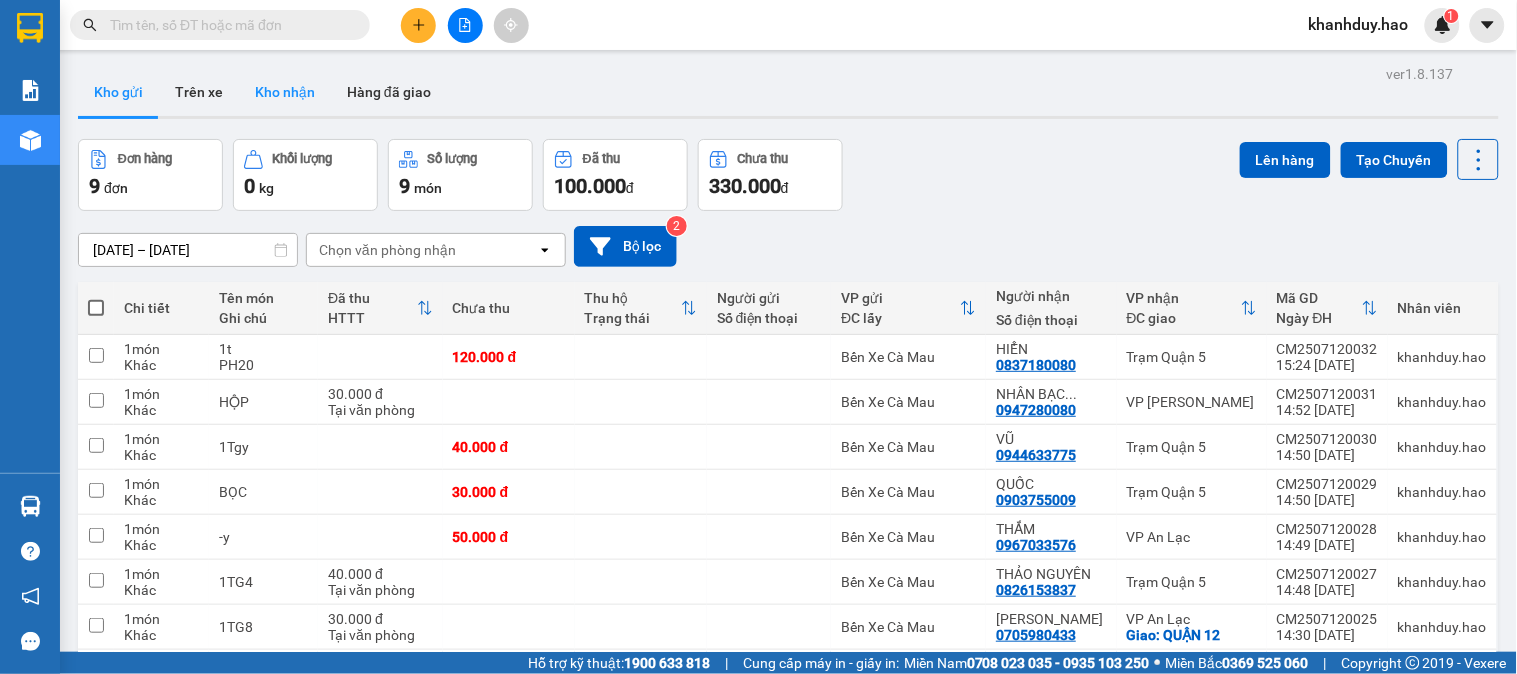 click on "Kho nhận" at bounding box center (285, 92) 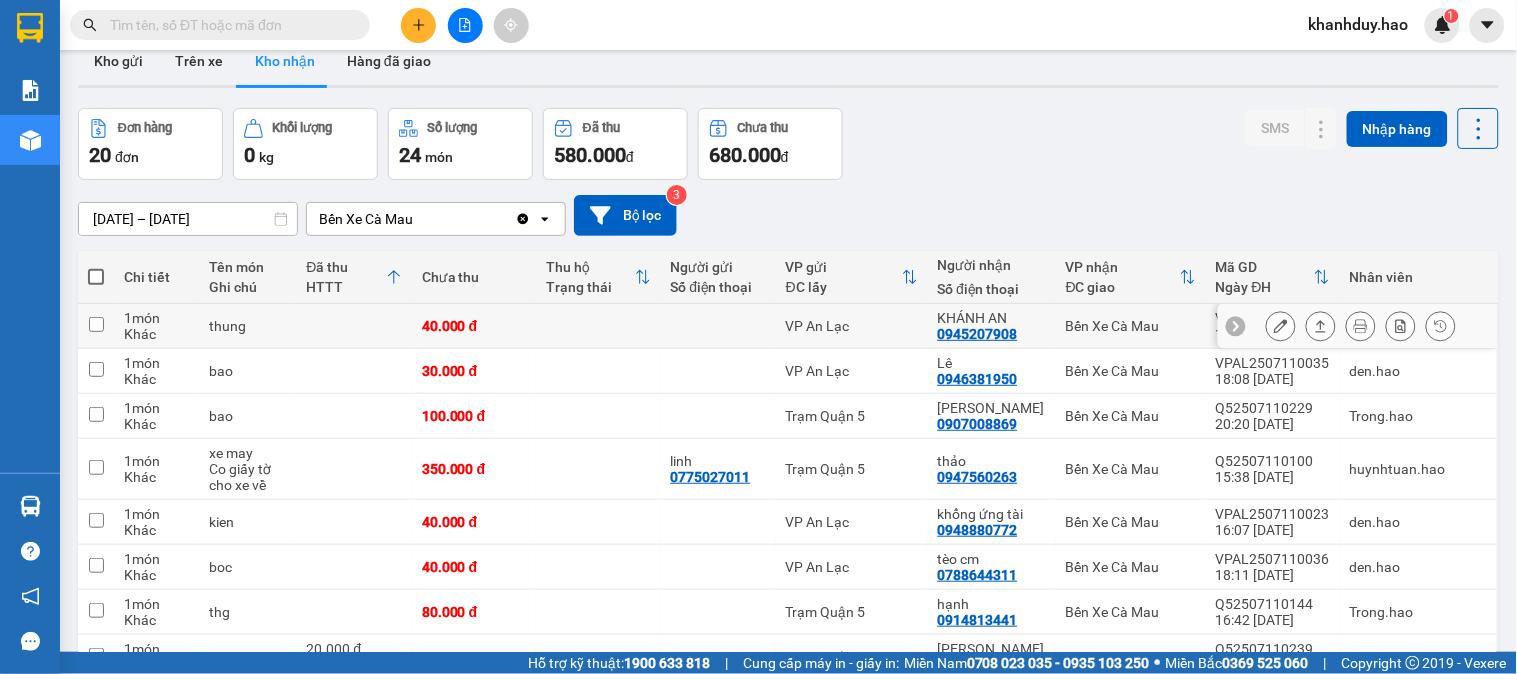 scroll, scrollTop: 111, scrollLeft: 0, axis: vertical 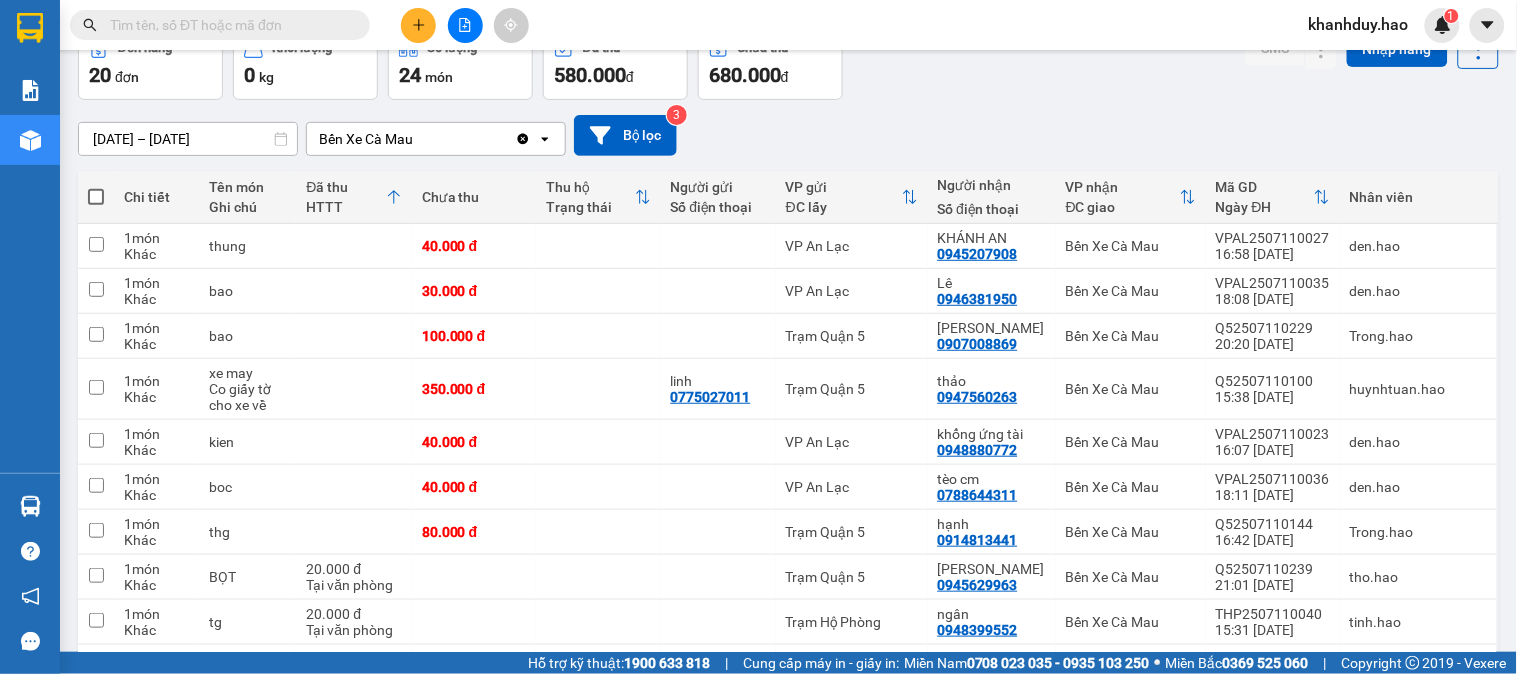 click on "[DATE] – [DATE]" at bounding box center (188, 139) 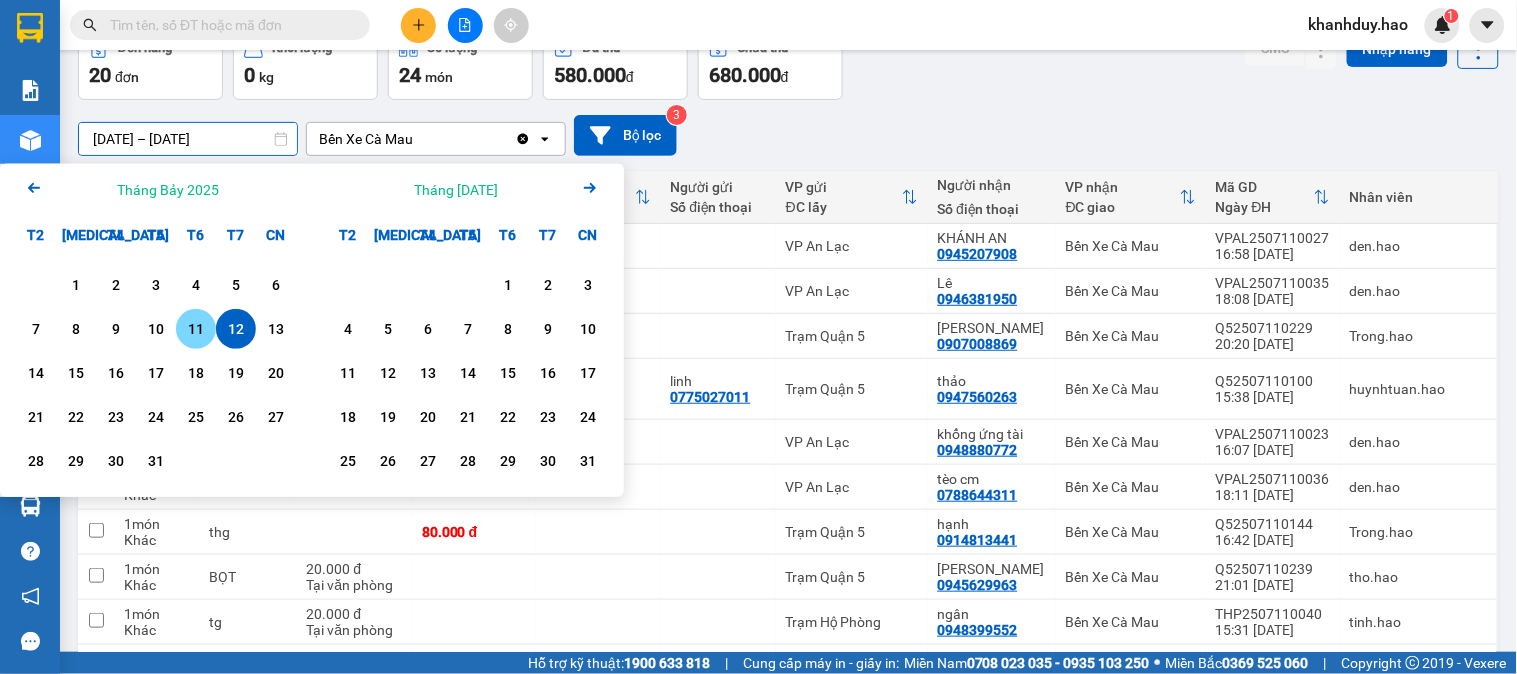 click on "11" at bounding box center [196, 329] 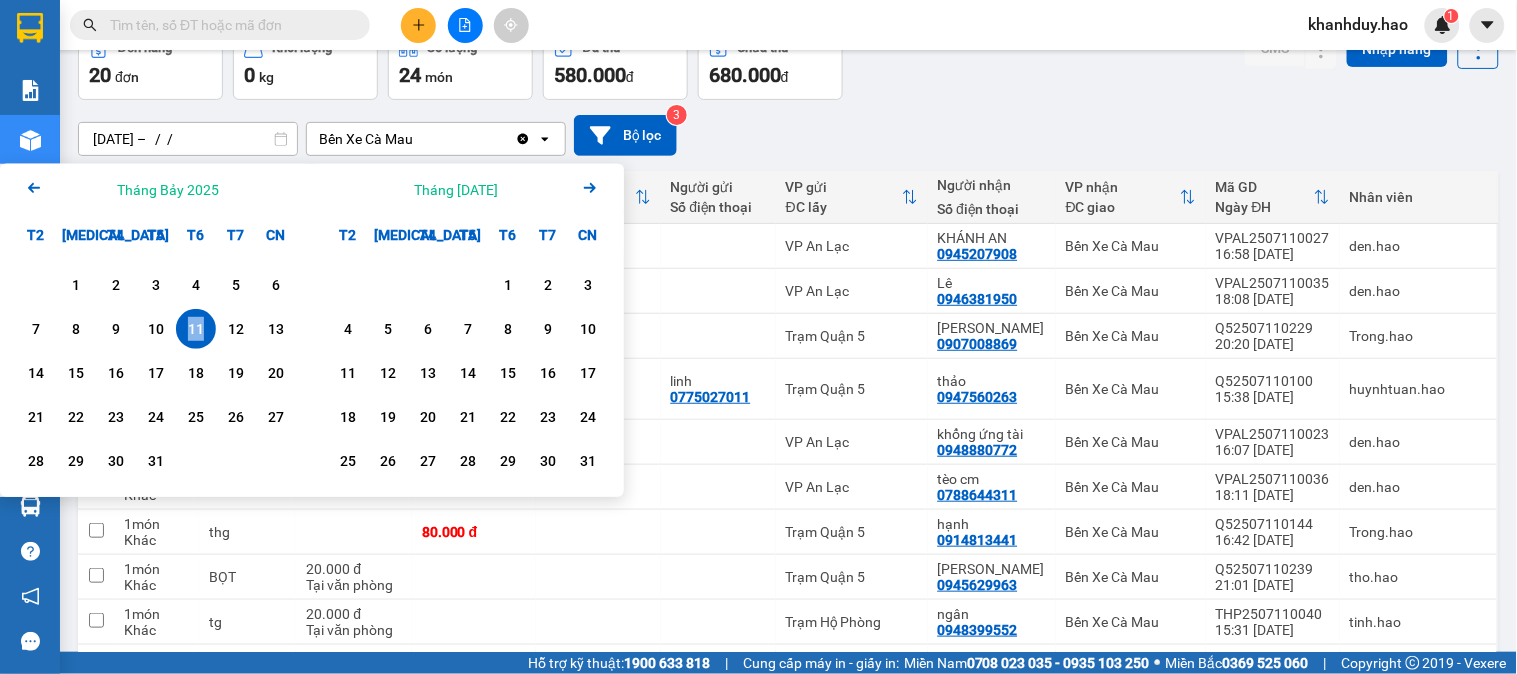 click on "11" at bounding box center [196, 329] 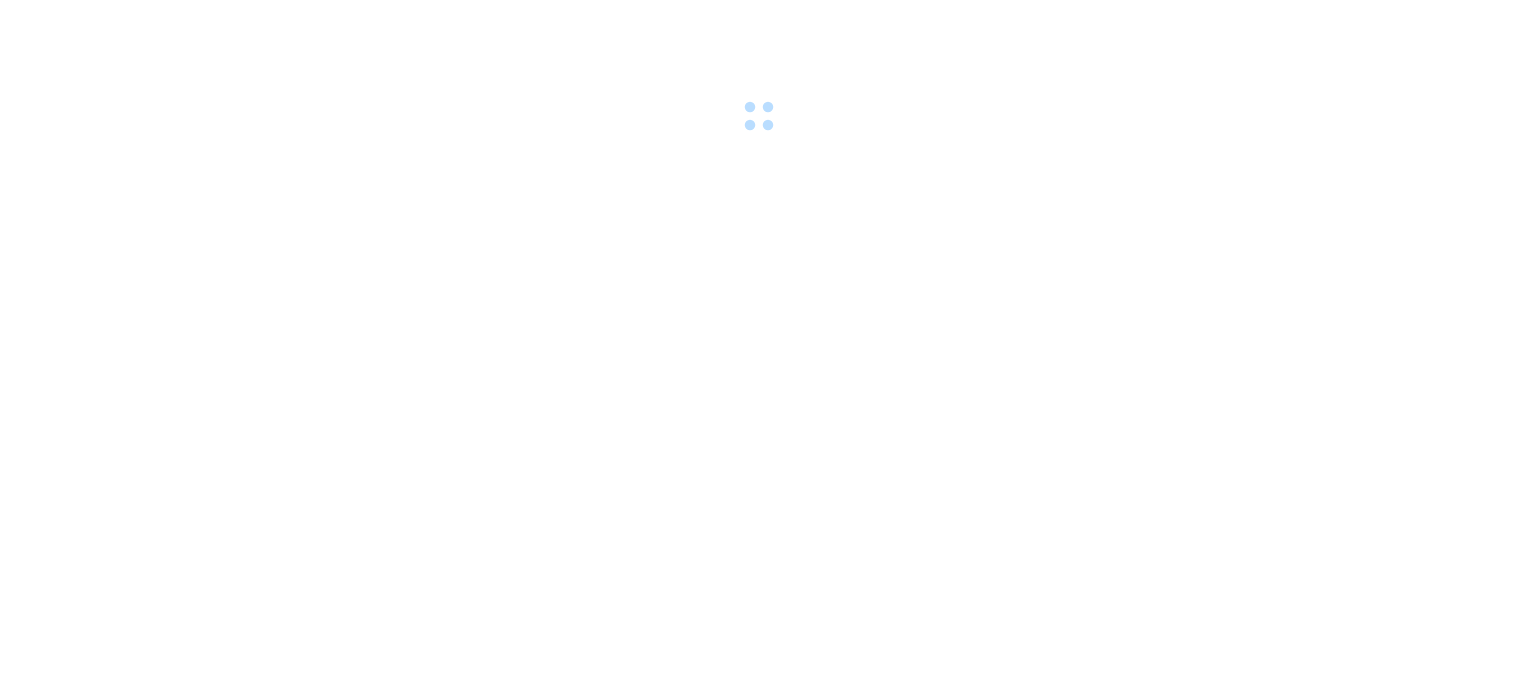 scroll, scrollTop: 0, scrollLeft: 0, axis: both 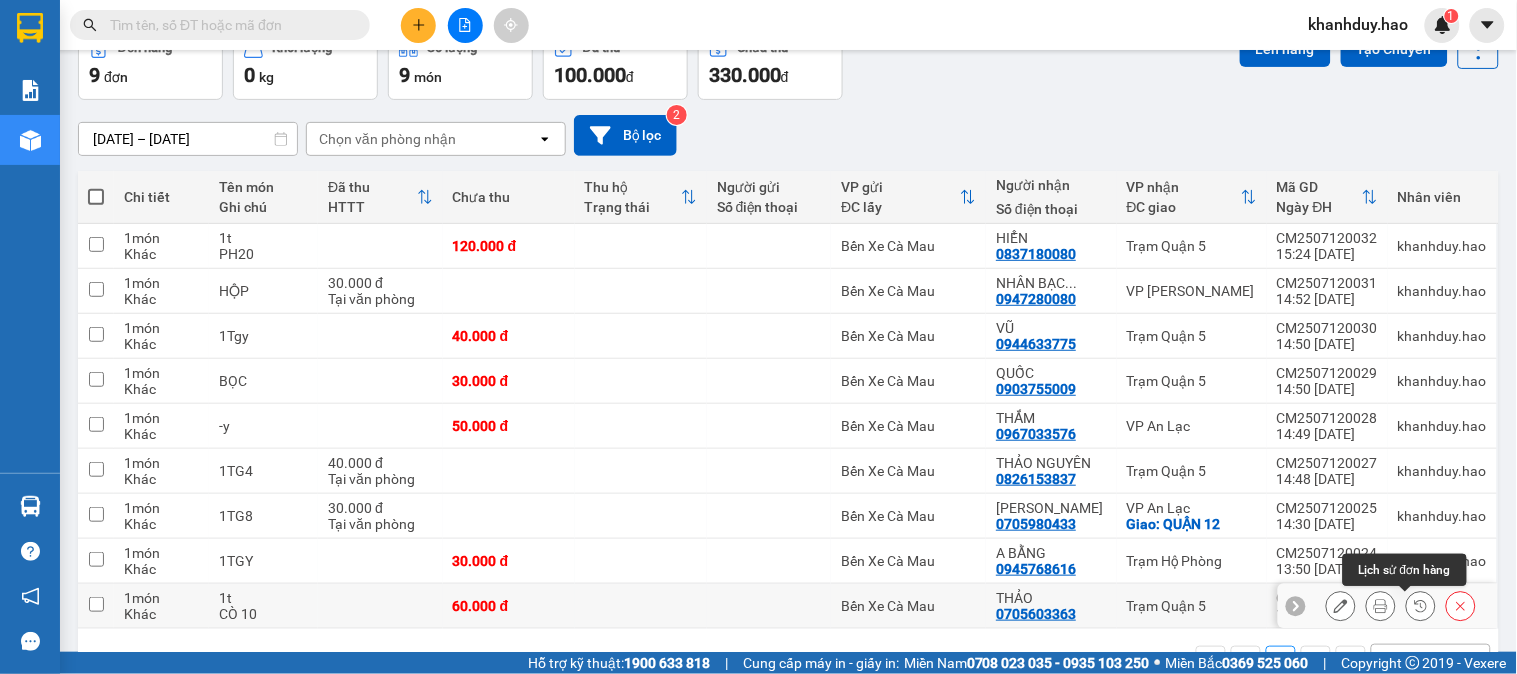 click at bounding box center [1421, 606] 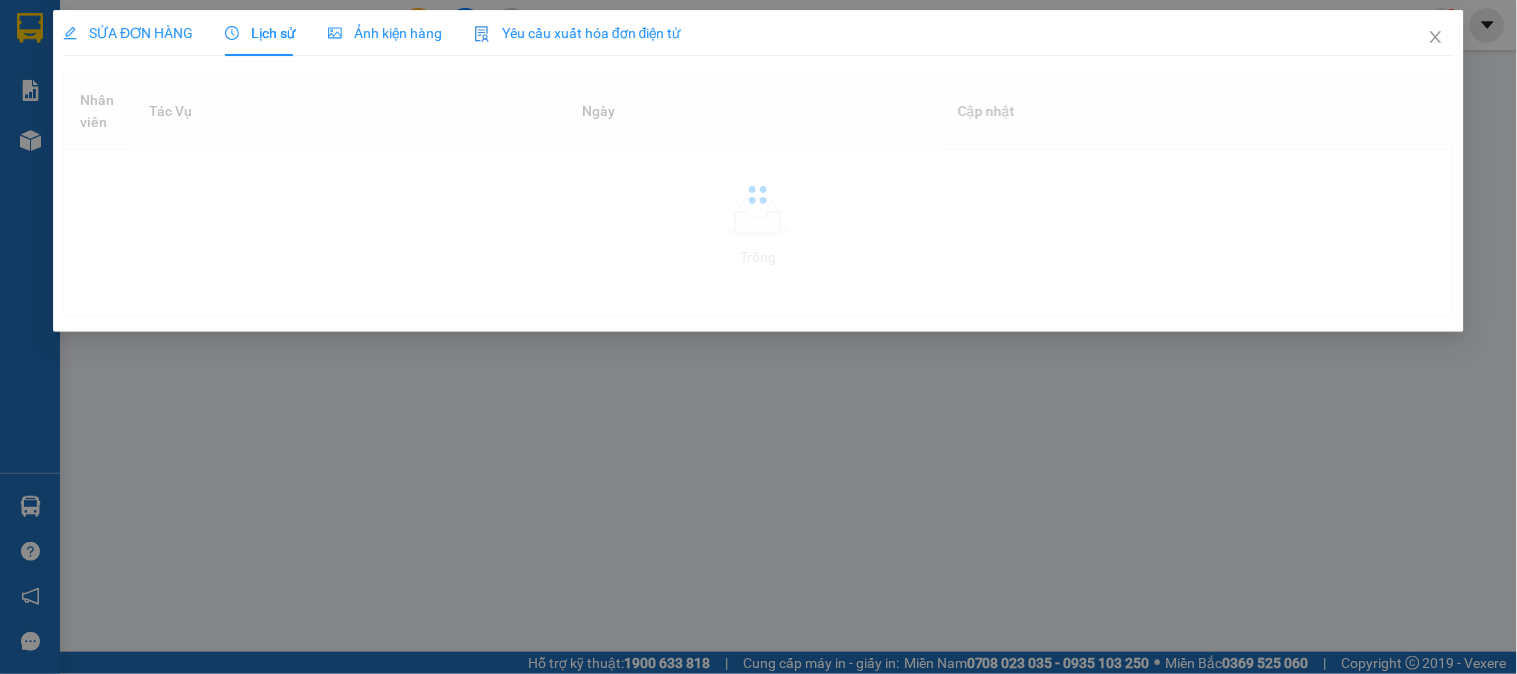 click on "SỬA ĐƠN HÀNG Lịch sử Ảnh kiện hàng Yêu cầu xuất hóa đơn điện tử Nhân viên Tác Vụ Ngày Cập nhật Trống" at bounding box center [758, 337] 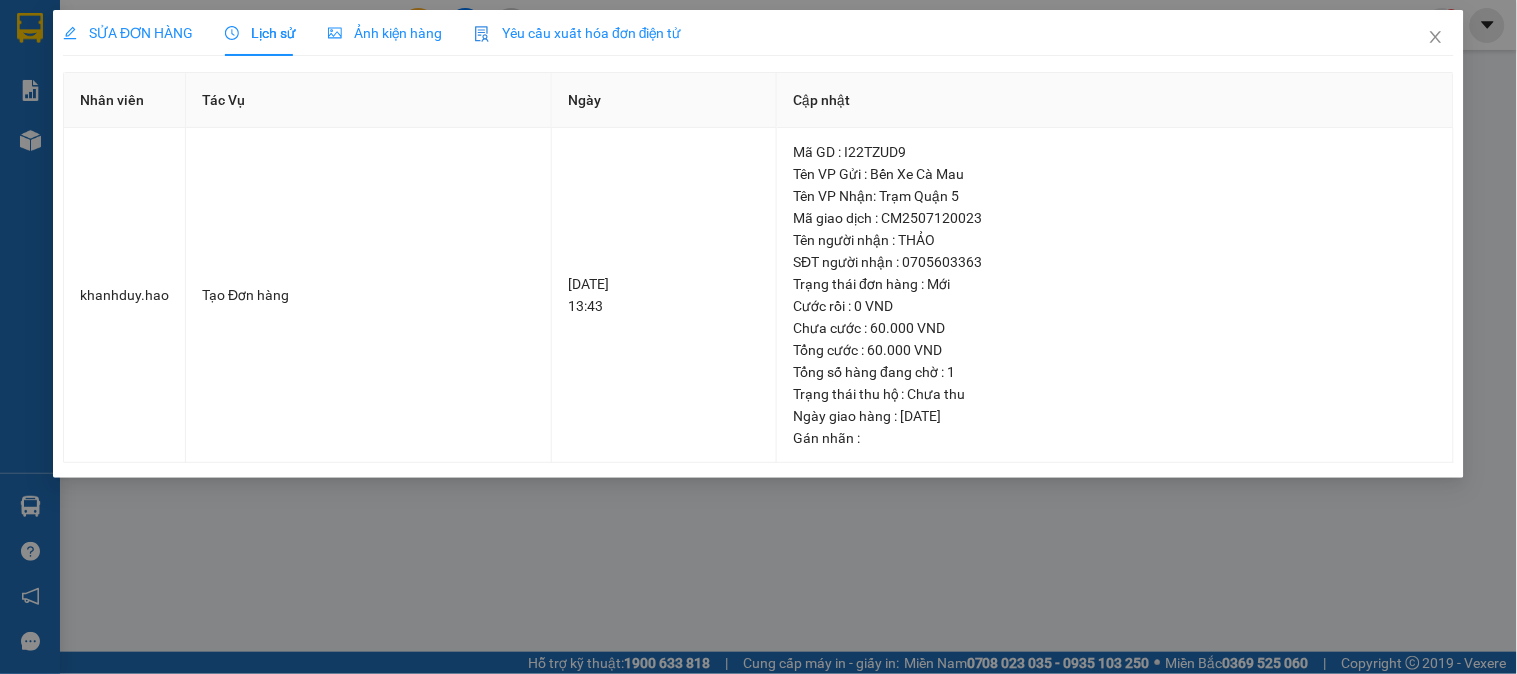 click on "SỬA ĐƠN HÀNG" at bounding box center (128, 33) 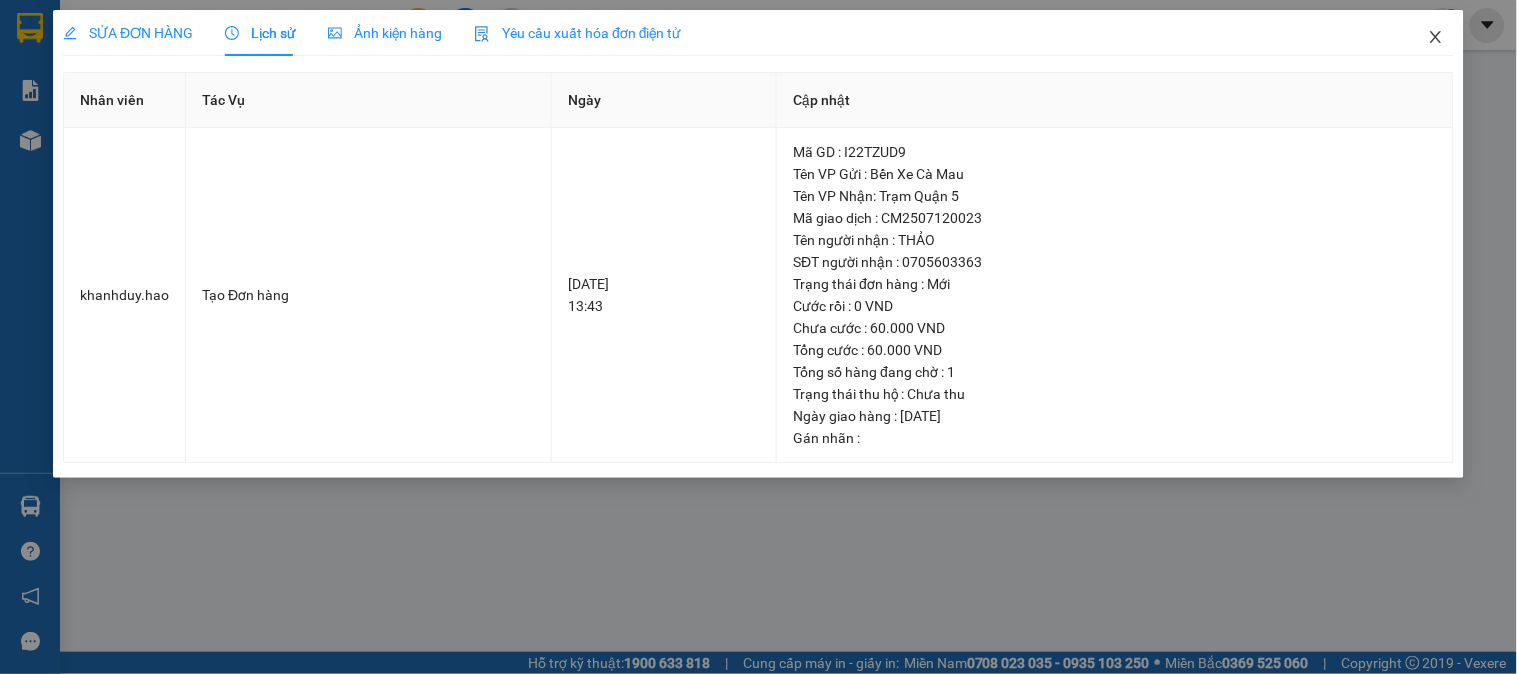 click at bounding box center (1436, 38) 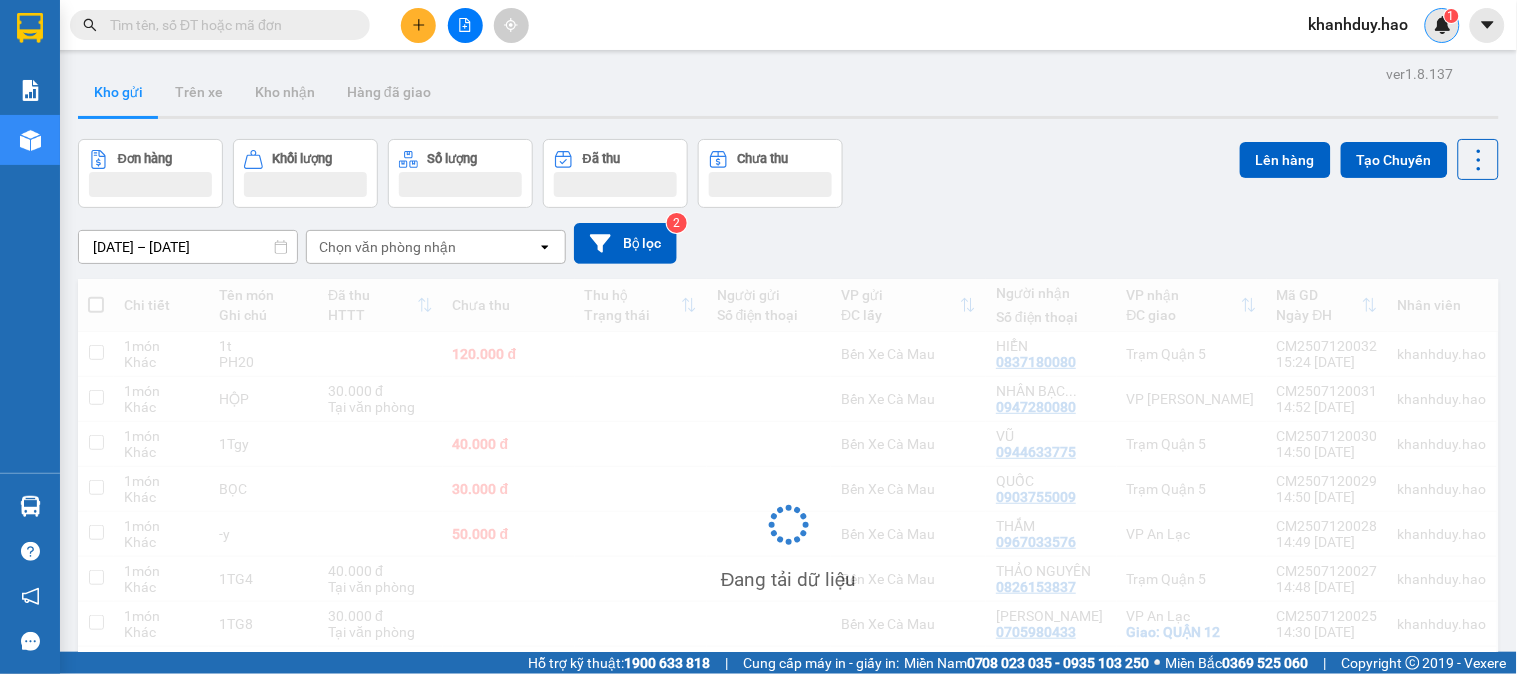 click on "1" at bounding box center (1442, 25) 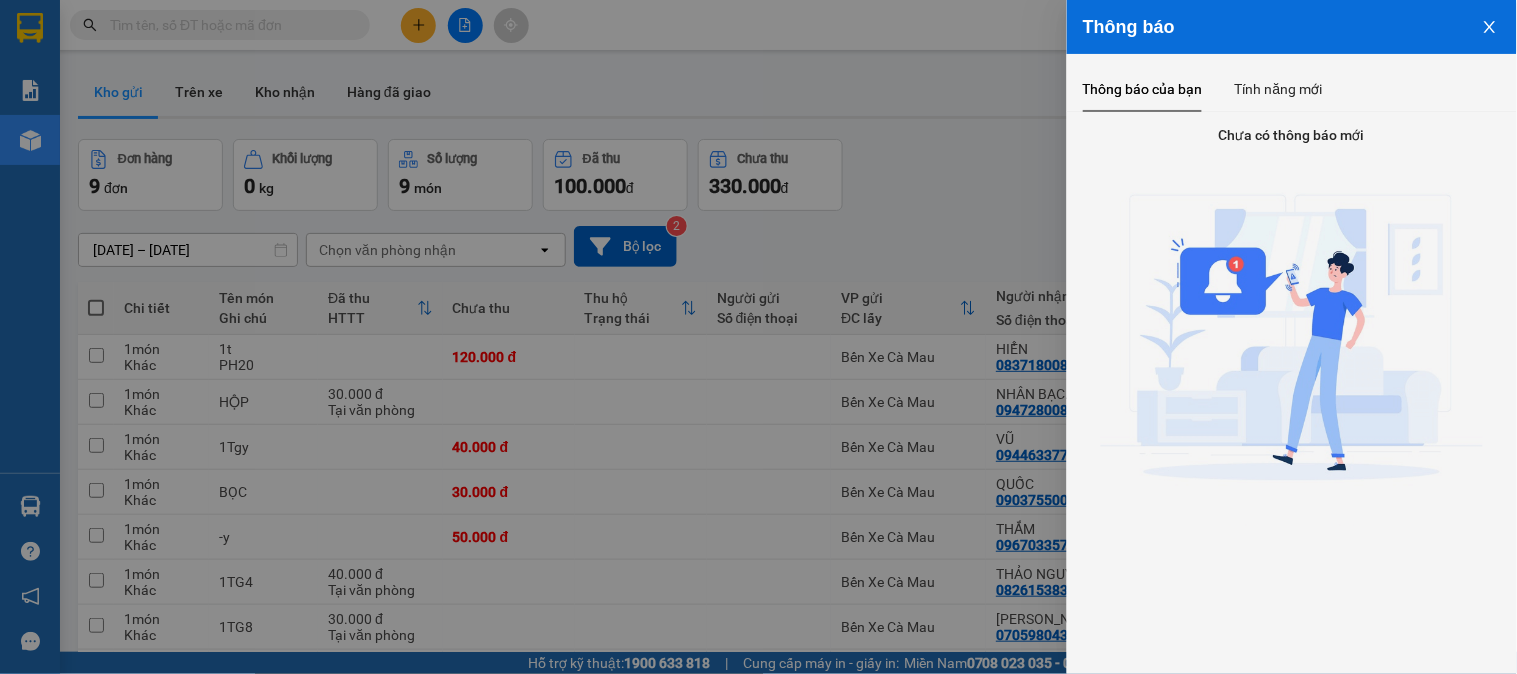 click at bounding box center [758, 337] 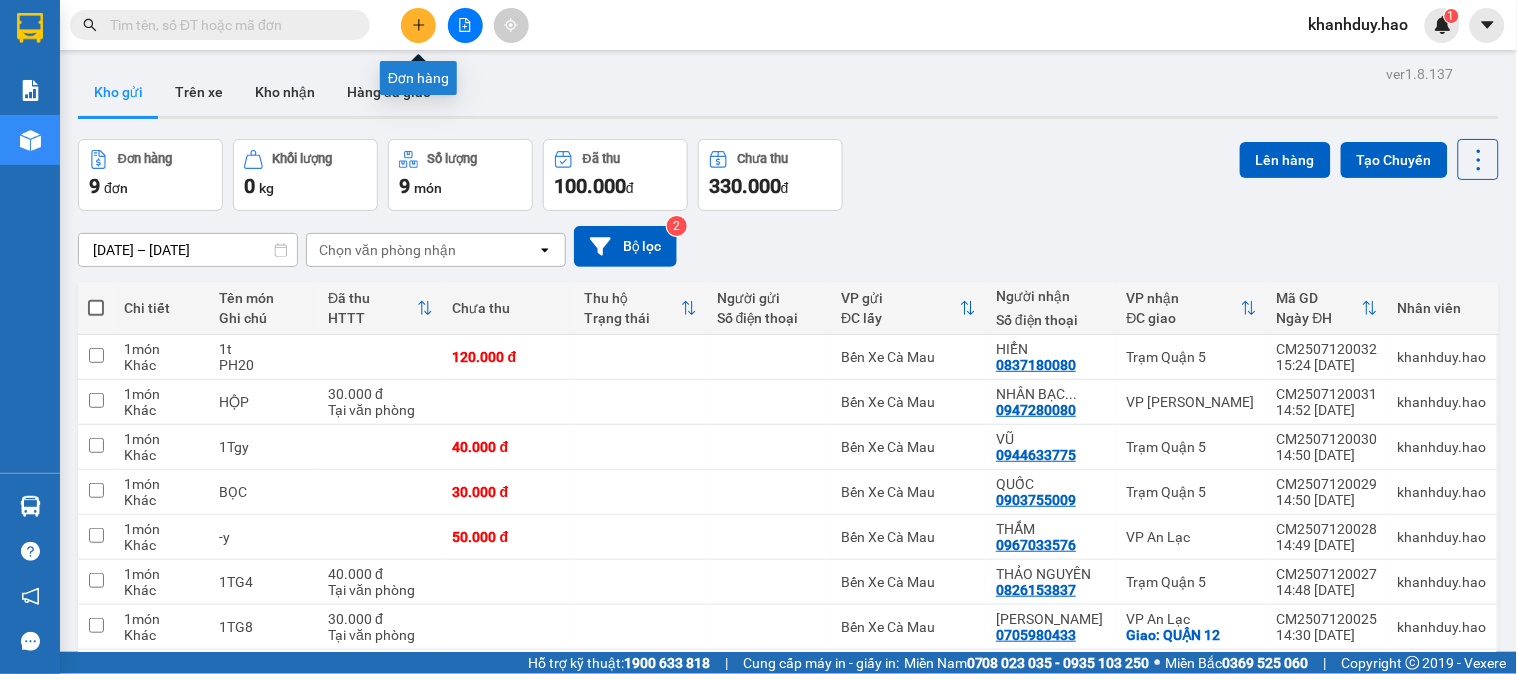 click at bounding box center (418, 25) 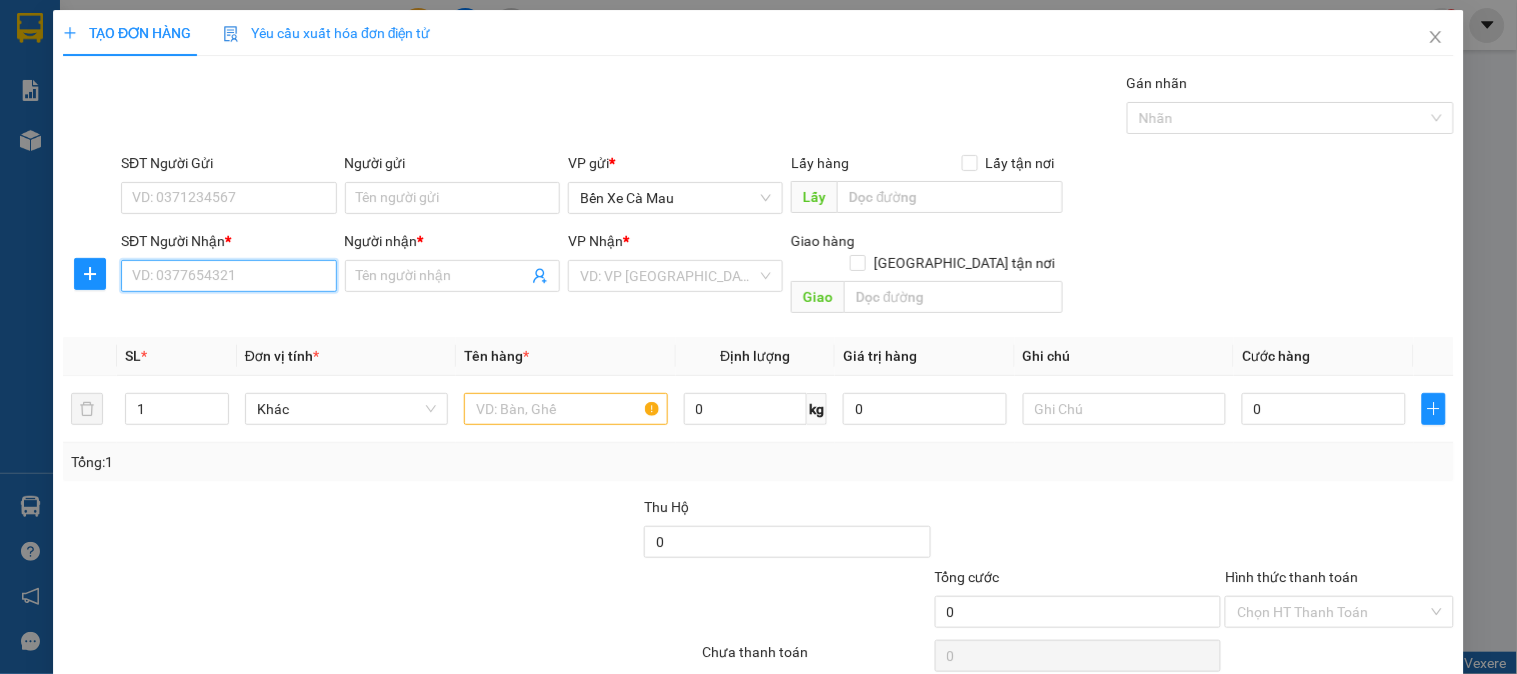 click on "SĐT Người Nhận  *" at bounding box center (228, 276) 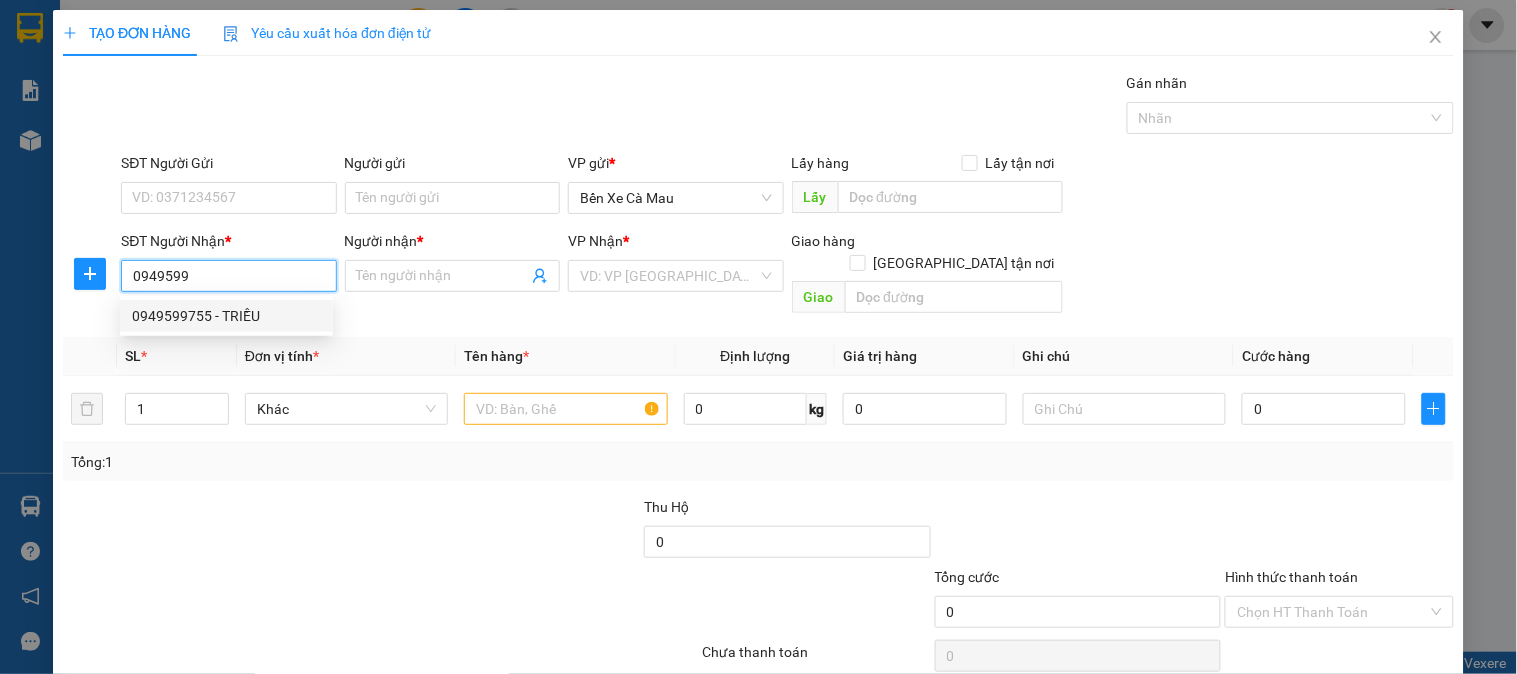 click on "0949599" at bounding box center (228, 276) 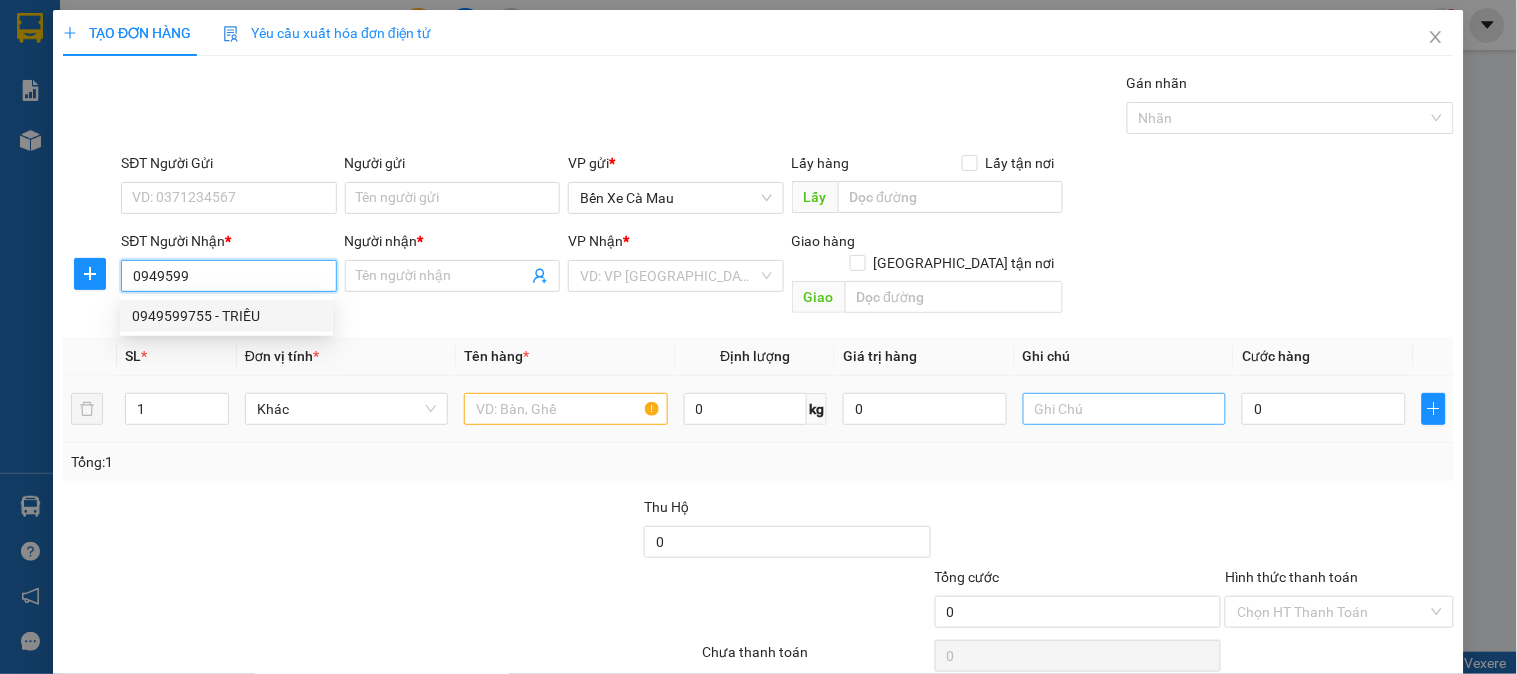 type on "0949599755" 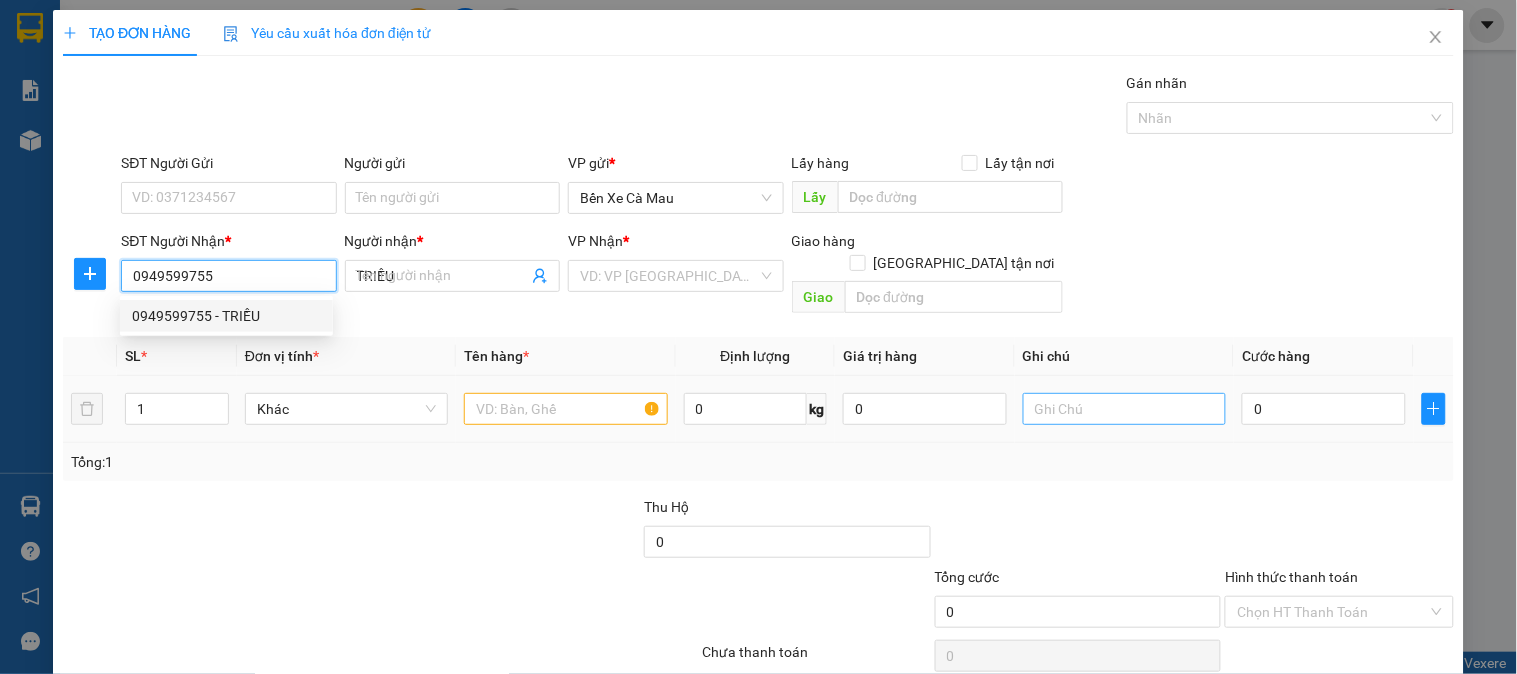 type on "30.000" 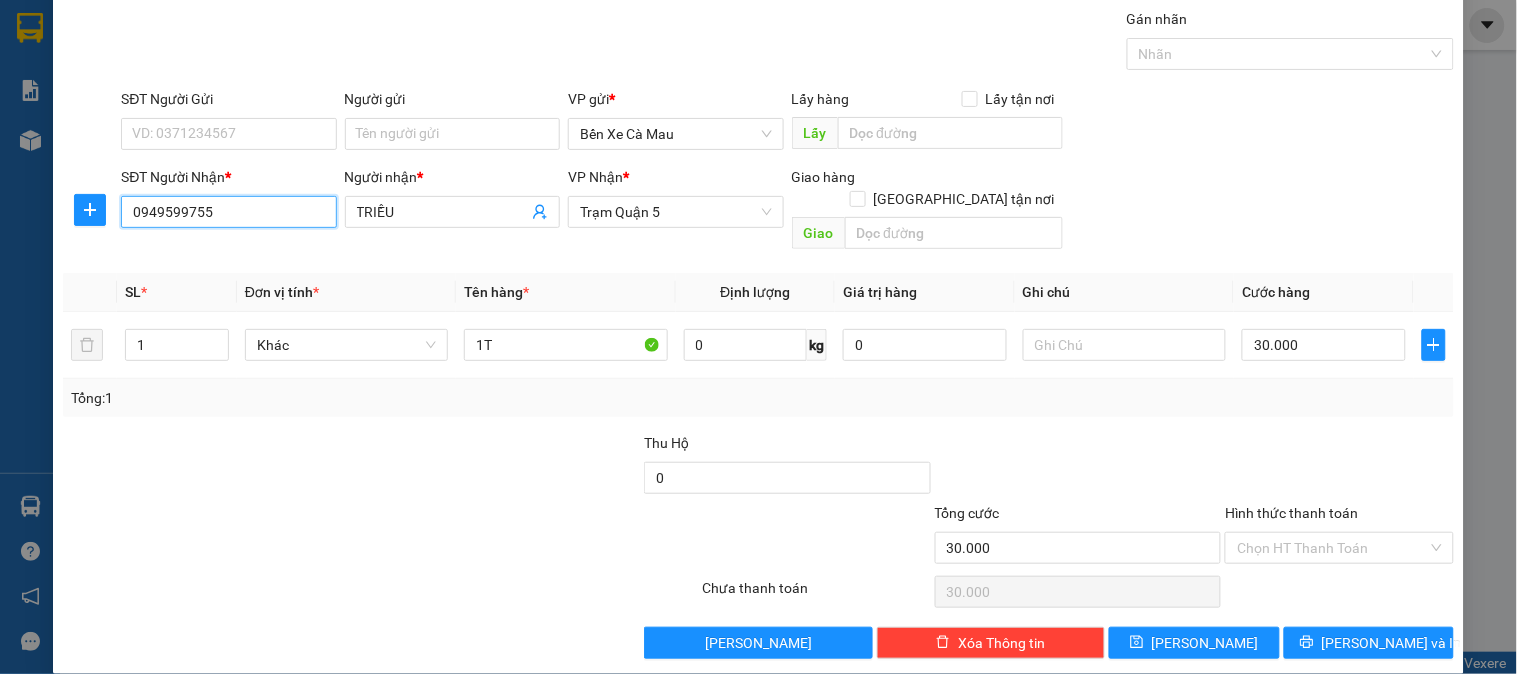 scroll, scrollTop: 65, scrollLeft: 0, axis: vertical 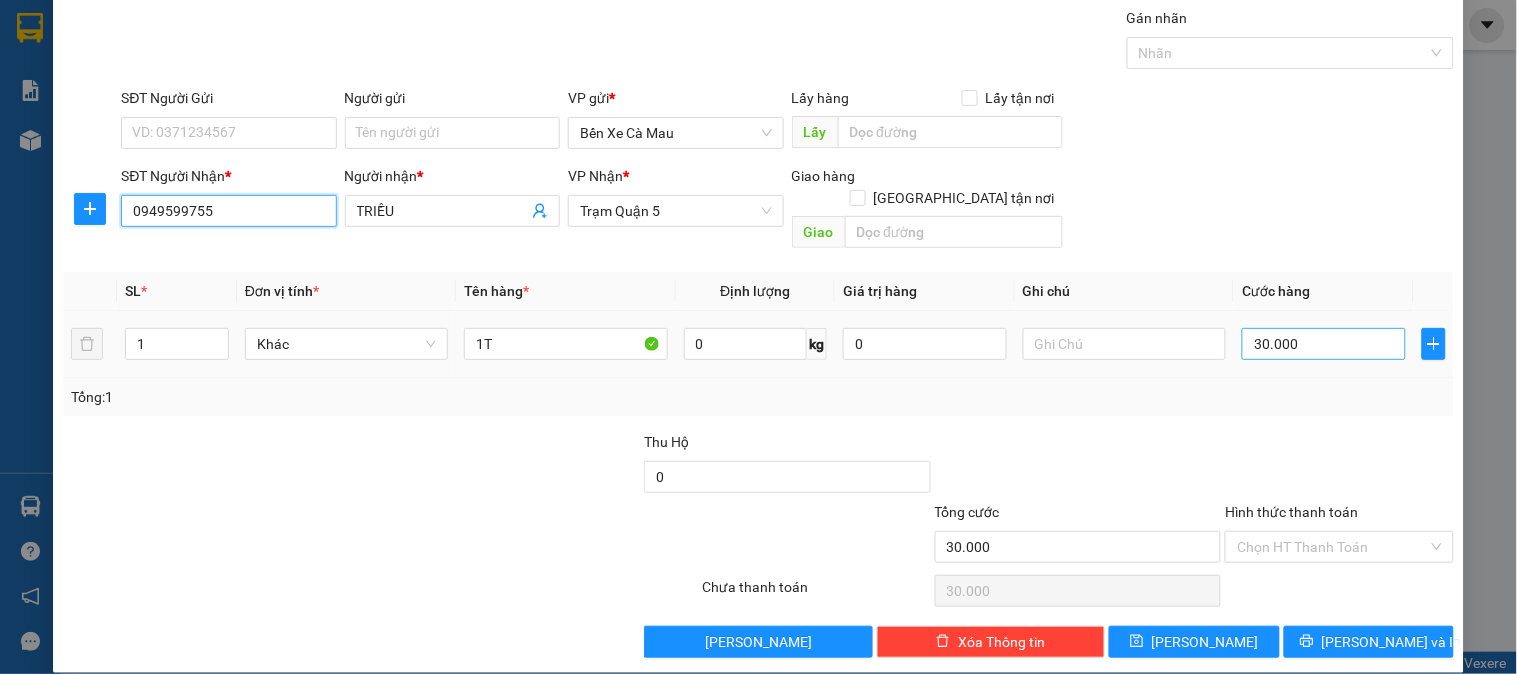 type on "0949599755" 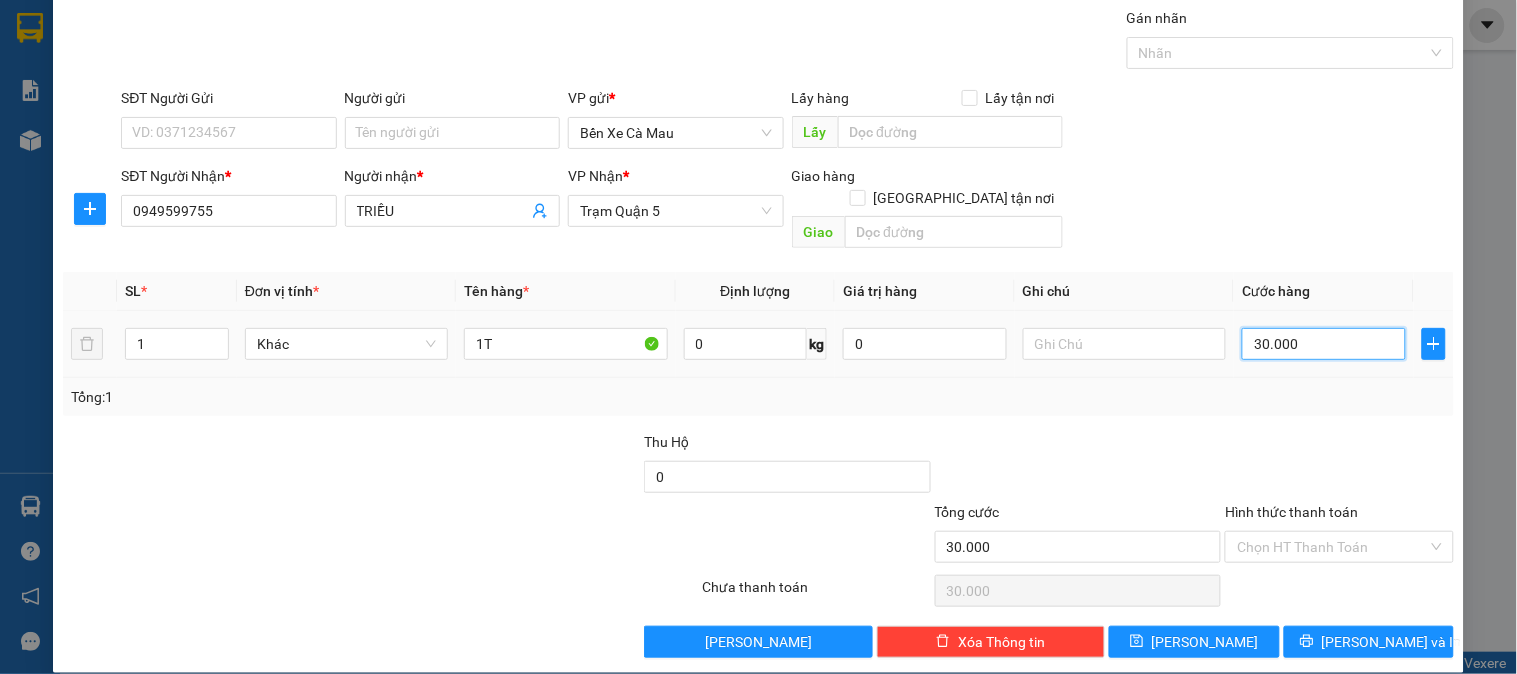 click on "30.000" at bounding box center [1324, 344] 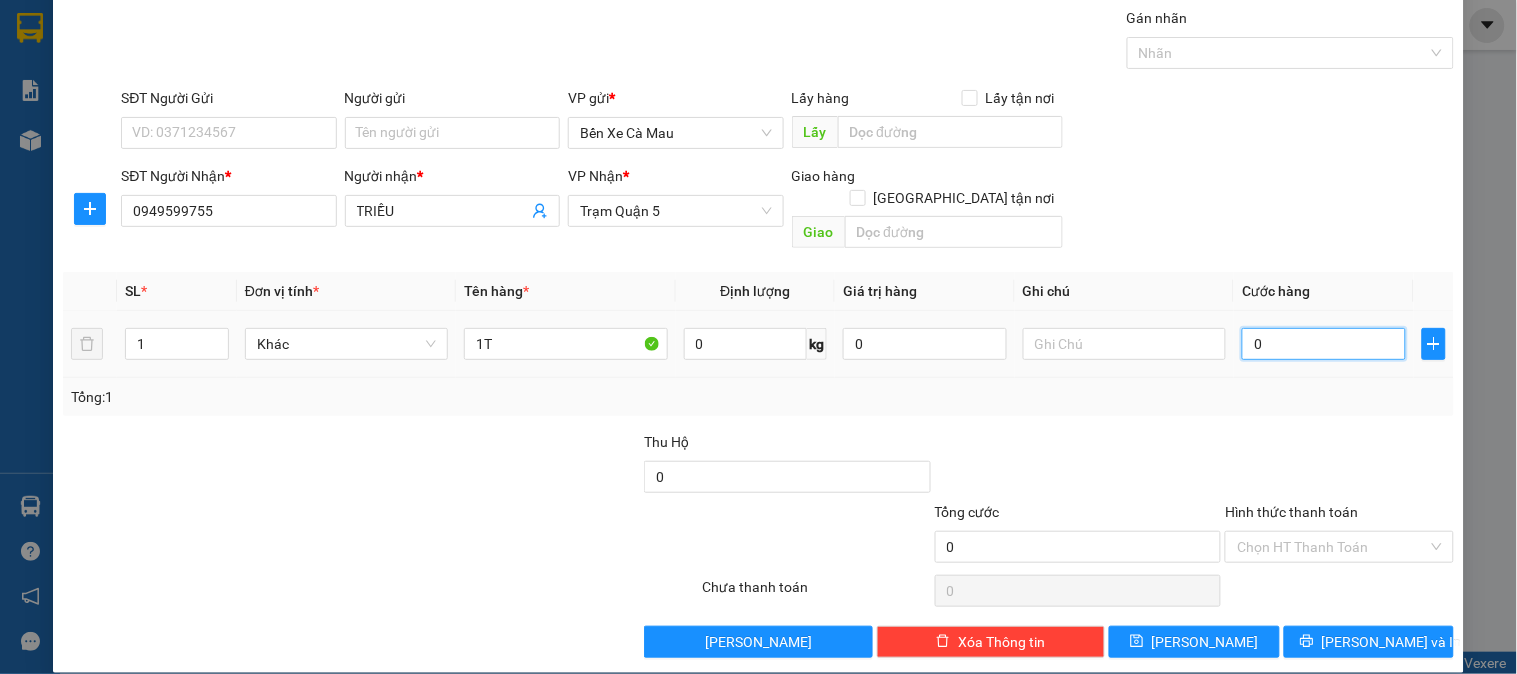 type on "004" 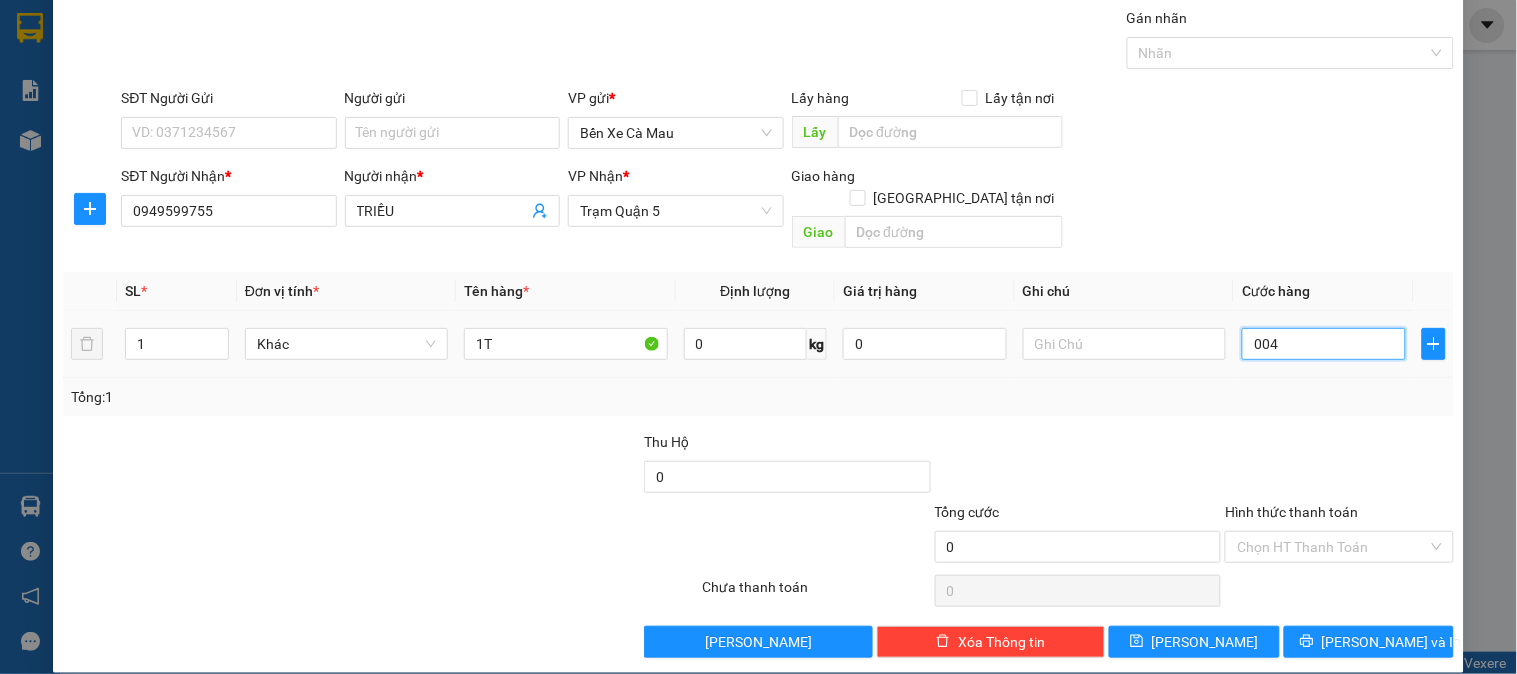 type on "4" 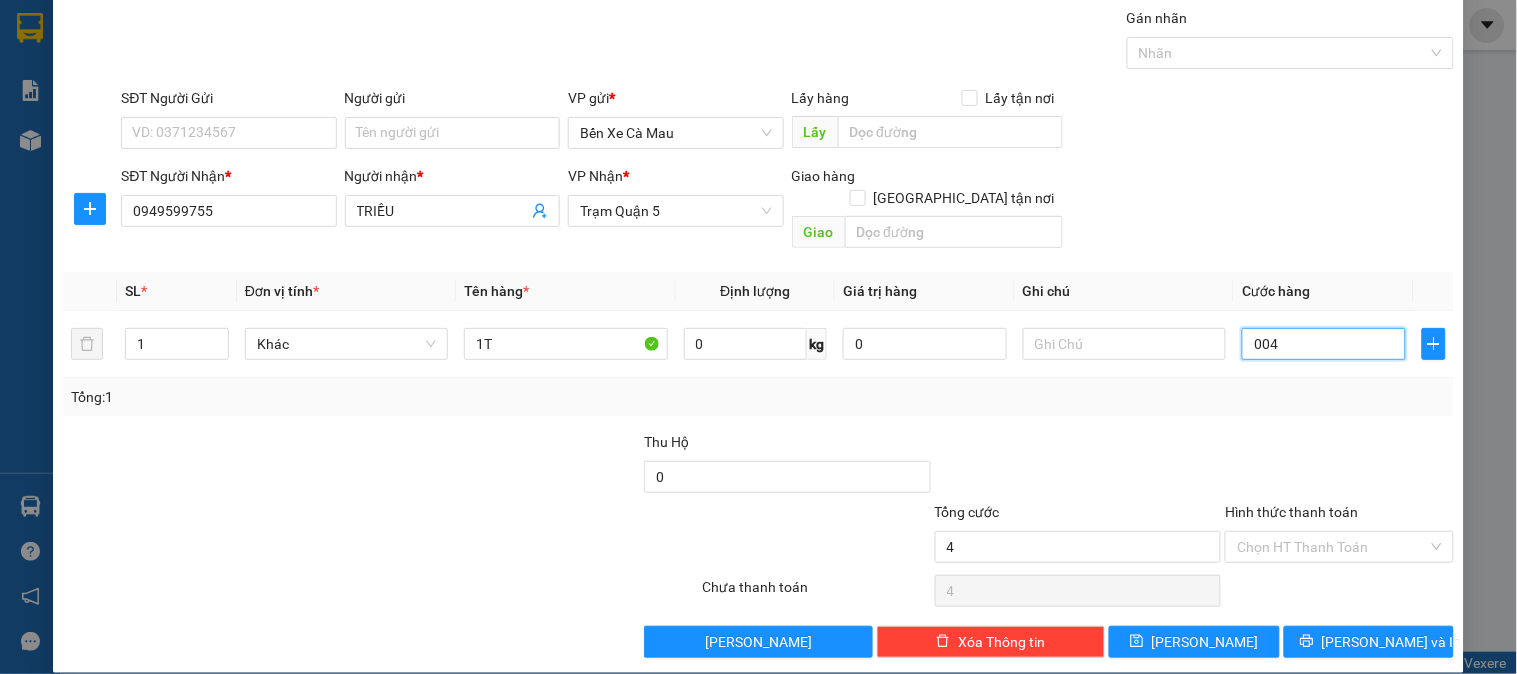 type on "40" 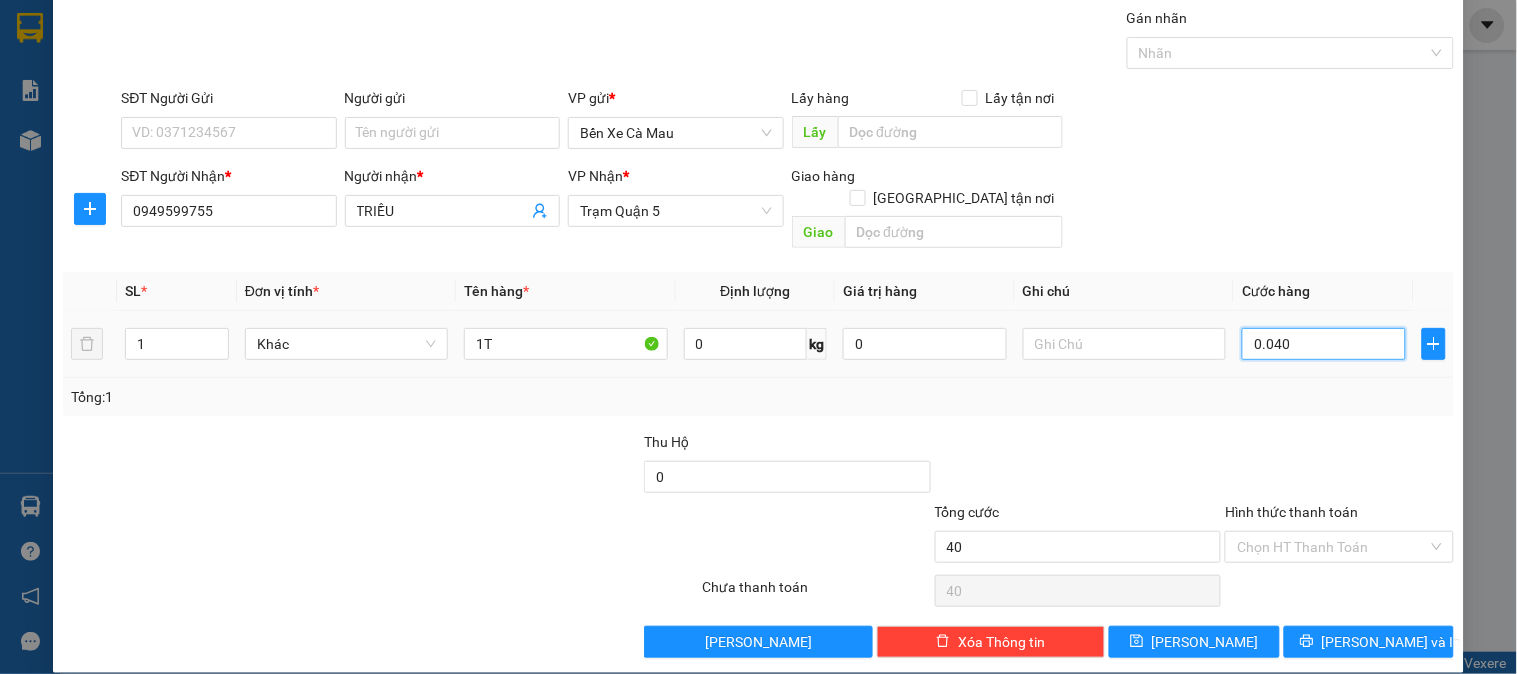 type on "0.040" 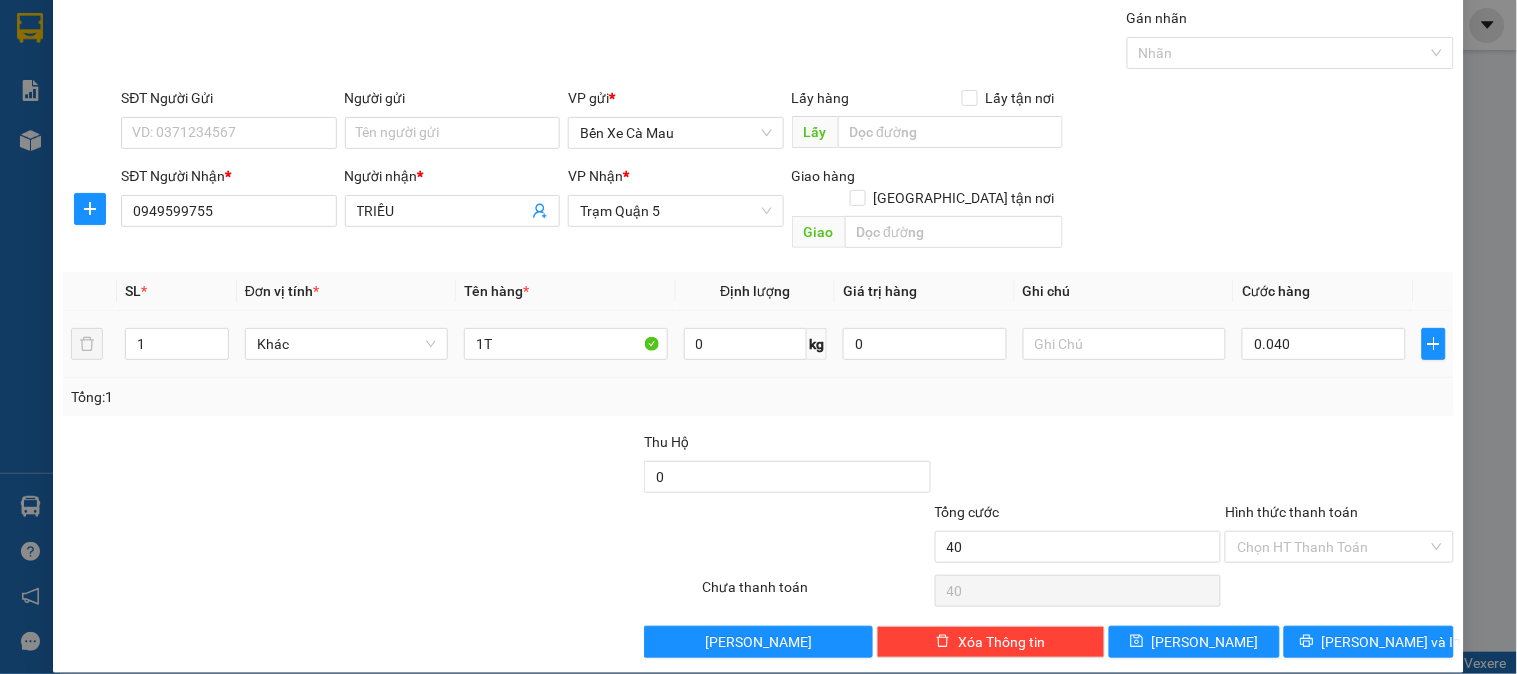 click on "Transit Pickup Surcharge Ids Transit Deliver Surcharge Ids Transit Deliver Surcharge Transit Deliver Surcharge Gán nhãn   Nhãn SĐT Người Gửi VD: 0371234567 Người gửi Tên người gửi VP gửi  * Bến Xe Cà Mau Lấy hàng Lấy tận nơi Lấy SĐT Người Nhận  * 0949599755 Người nhận  * TRIỀU VP Nhận  * Trạm Quận 5 Giao hàng Giao tận nơi Giao SL  * Đơn vị tính  * Tên hàng  * Định lượng Giá trị hàng Ghi chú Cước hàng                   1 Khác 1T 0 kg 0 0.040 Tổng:  1 Thu Hộ 0 Tổng cước 40 Hình thức thanh toán Chọn HT Thanh Toán Số tiền thu trước 0 Chưa thanh toán 40 Chọn HT Thanh Toán Lưu nháp Xóa Thông tin Lưu Lưu và In" at bounding box center [758, 332] 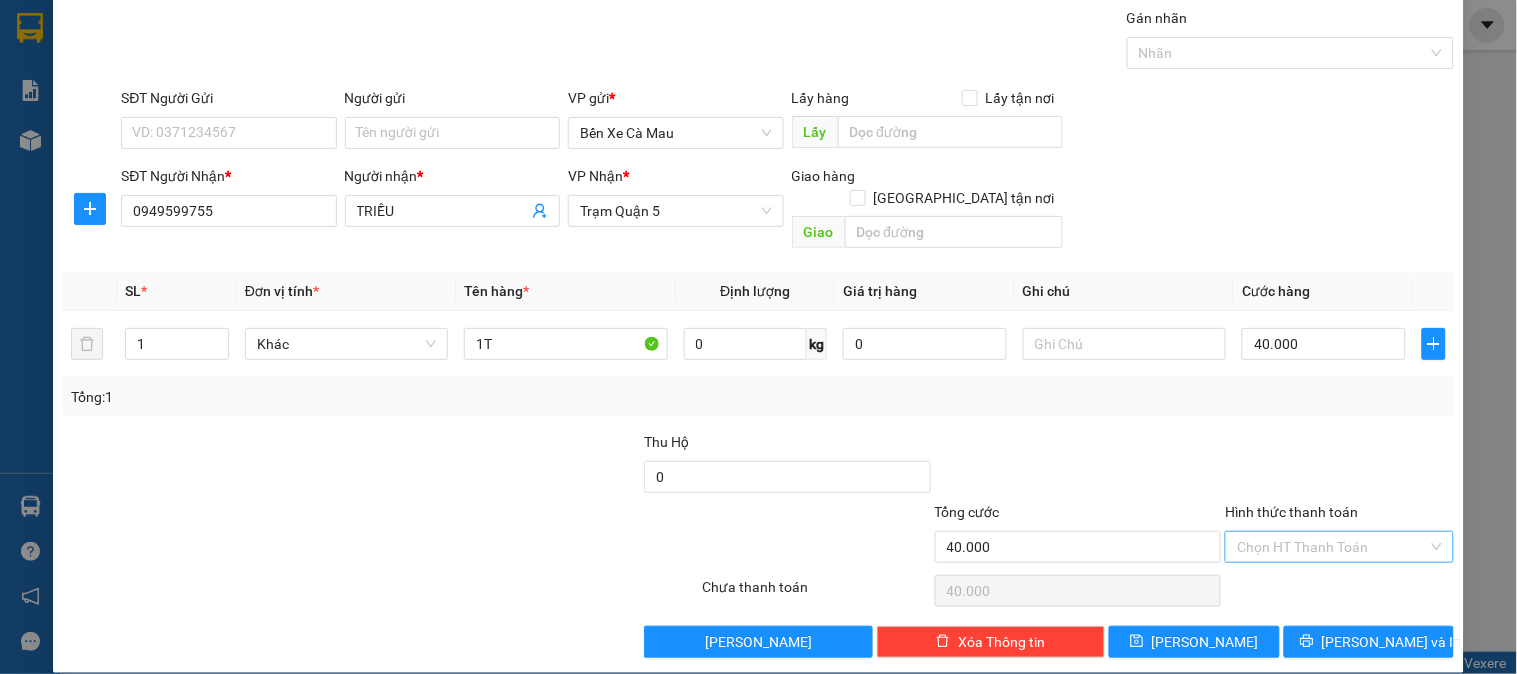 click on "Hình thức thanh toán" at bounding box center (1332, 547) 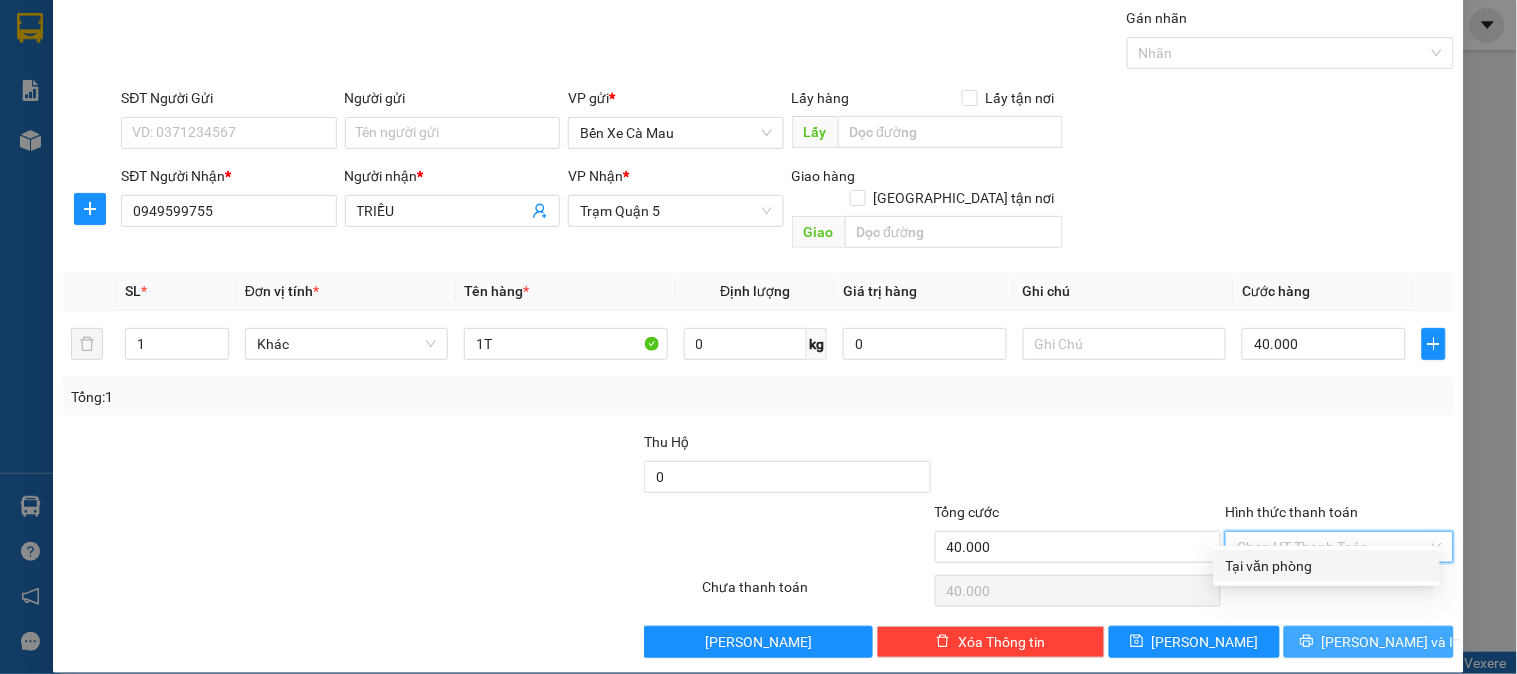 drag, startPoint x: 1310, startPoint y: 567, endPoint x: 1336, endPoint y: 615, distance: 54.589375 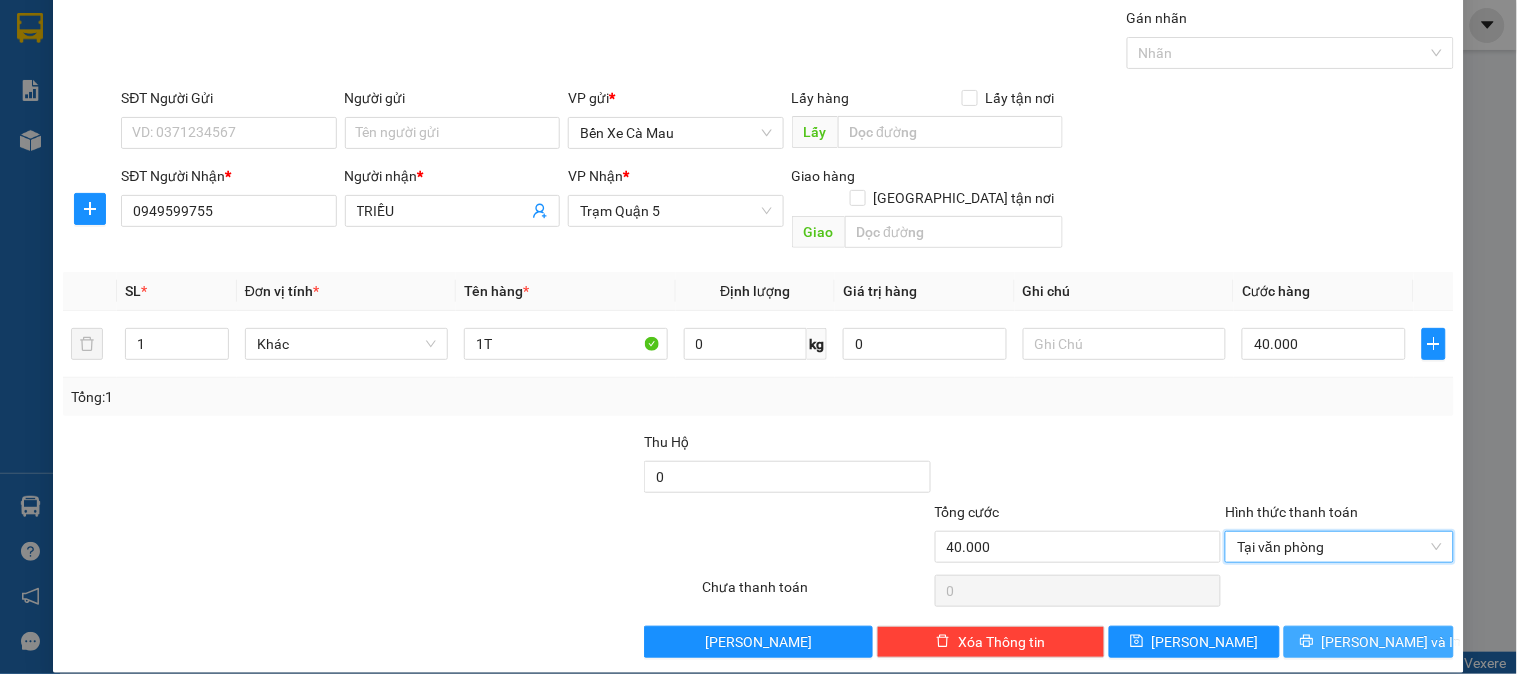 click on "[PERSON_NAME] và In" at bounding box center [1392, 642] 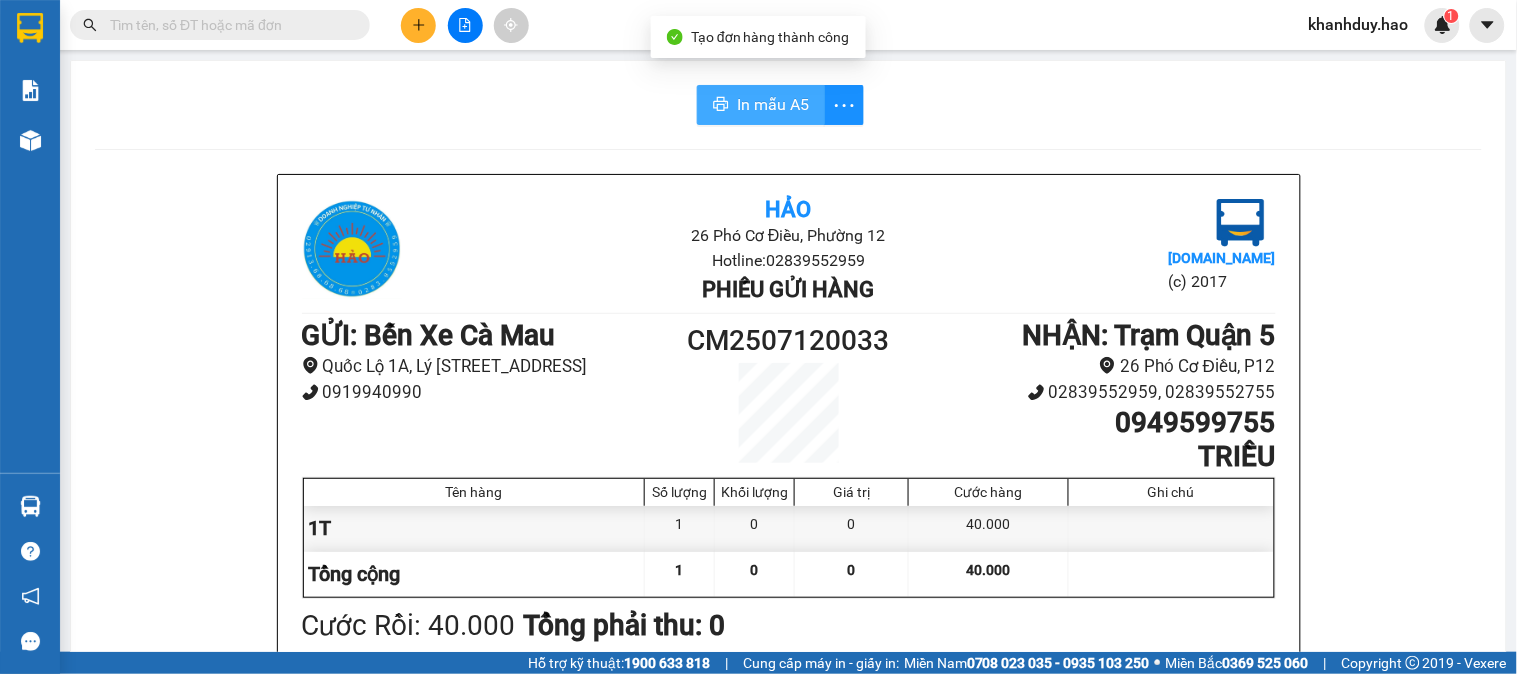 click on "In mẫu A5" at bounding box center (773, 104) 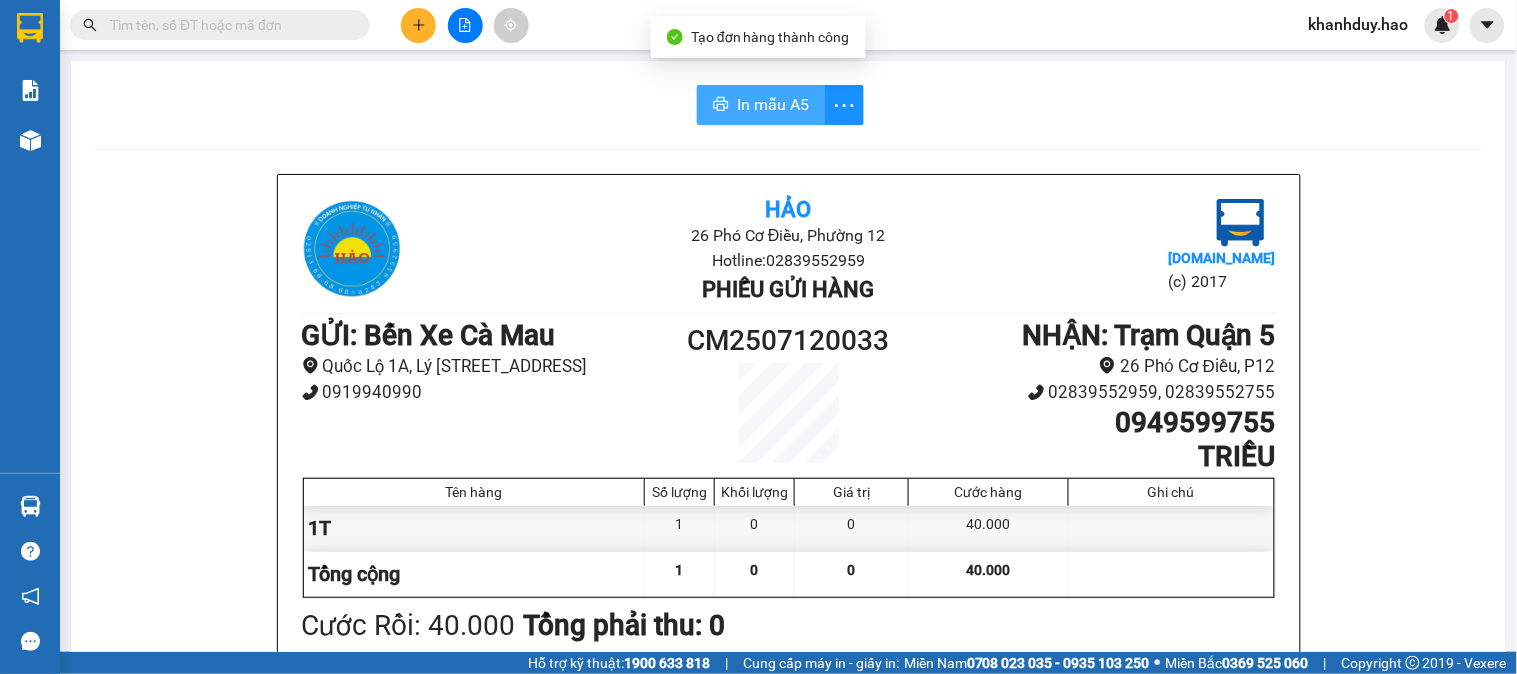 scroll, scrollTop: 0, scrollLeft: 0, axis: both 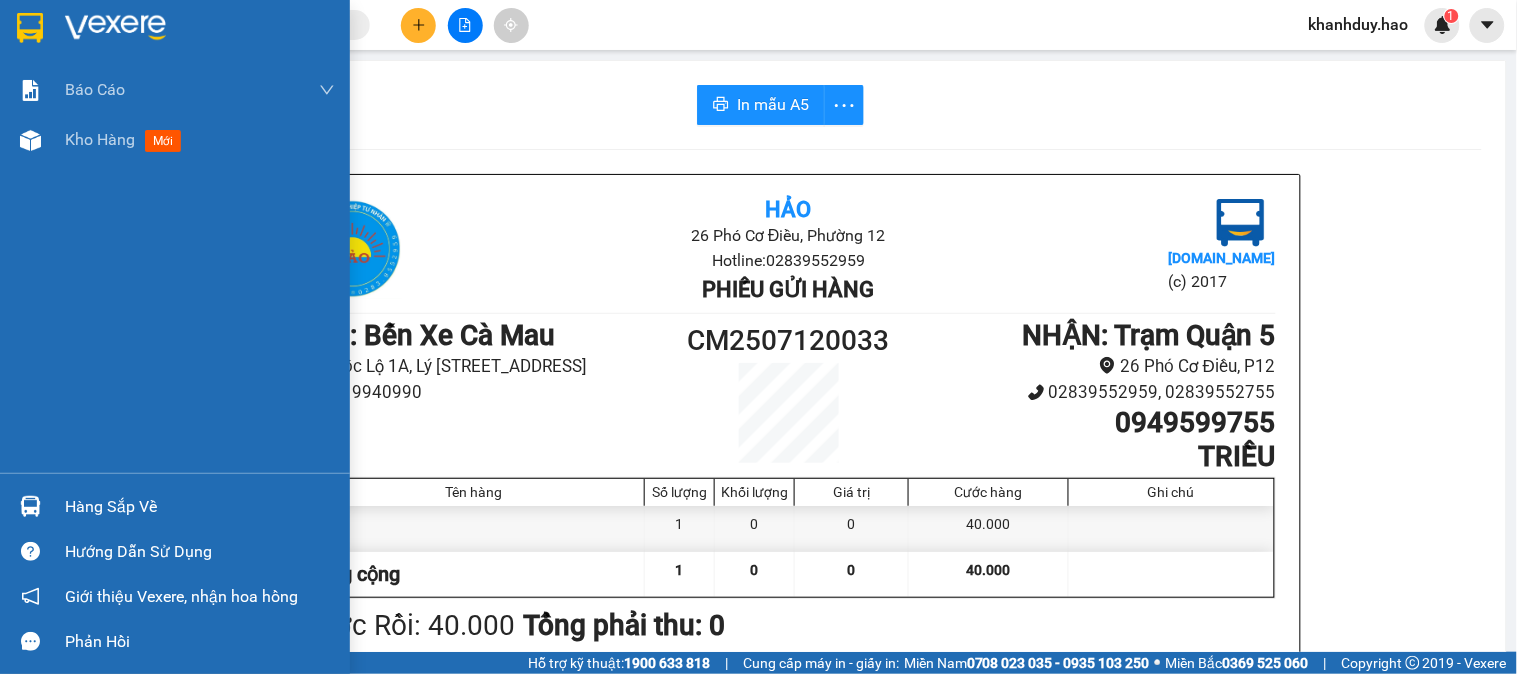 click on "Kho hàng mới" at bounding box center (175, 140) 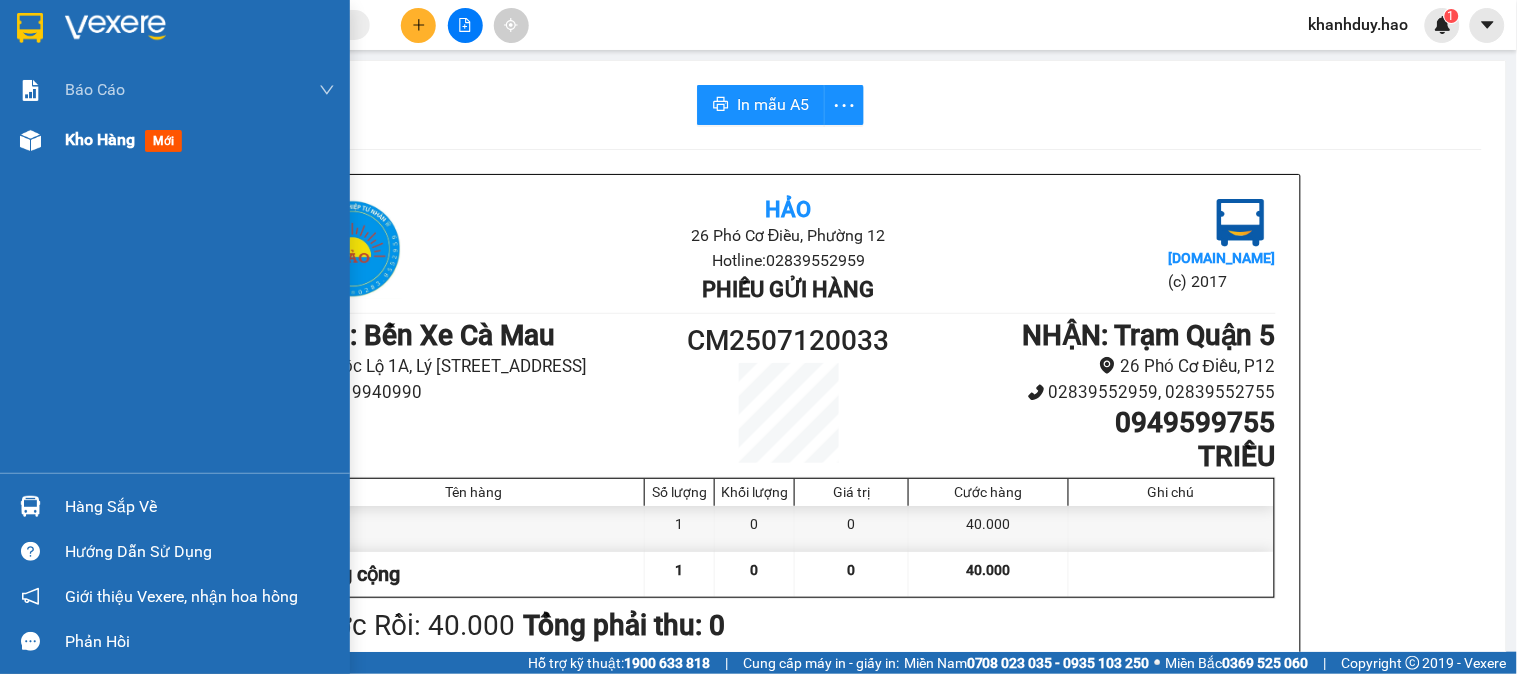 click on "Kho hàng mới" at bounding box center [175, 140] 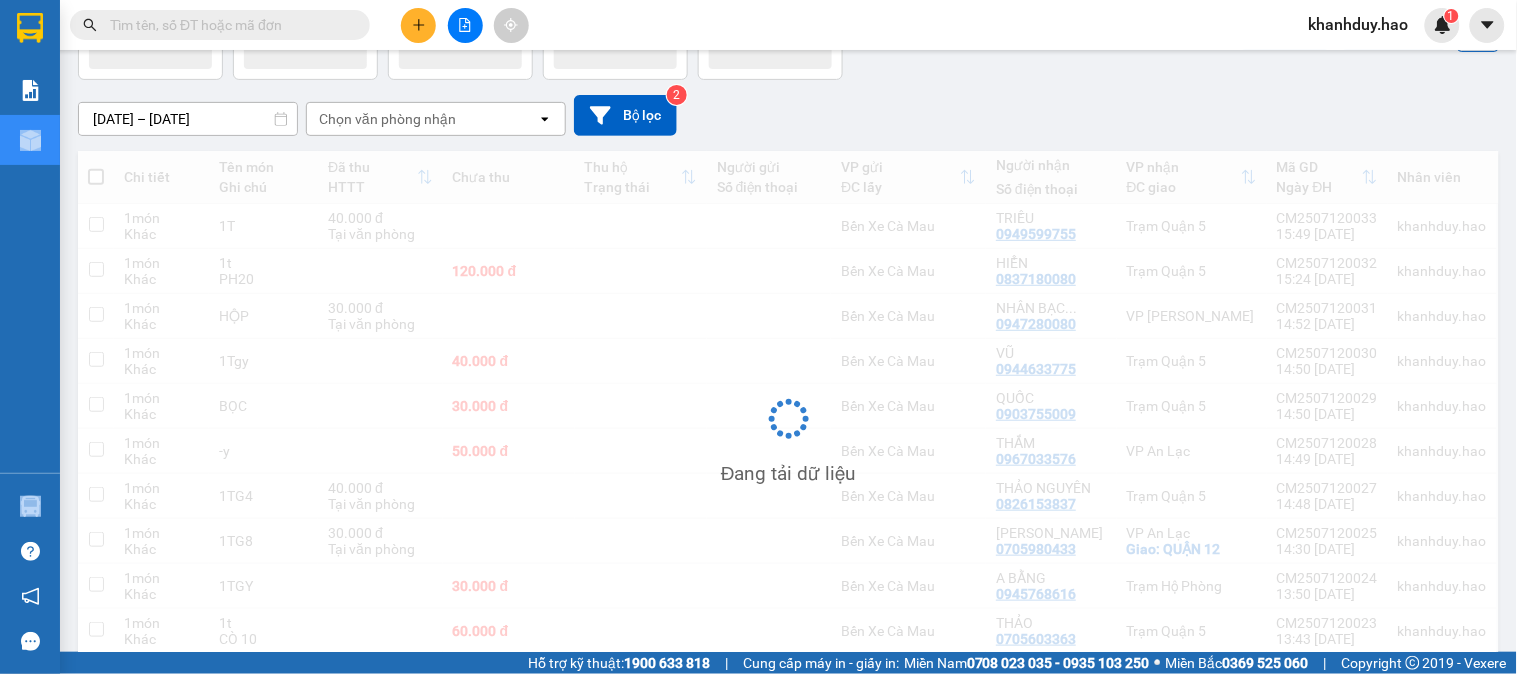 scroll, scrollTop: 213, scrollLeft: 0, axis: vertical 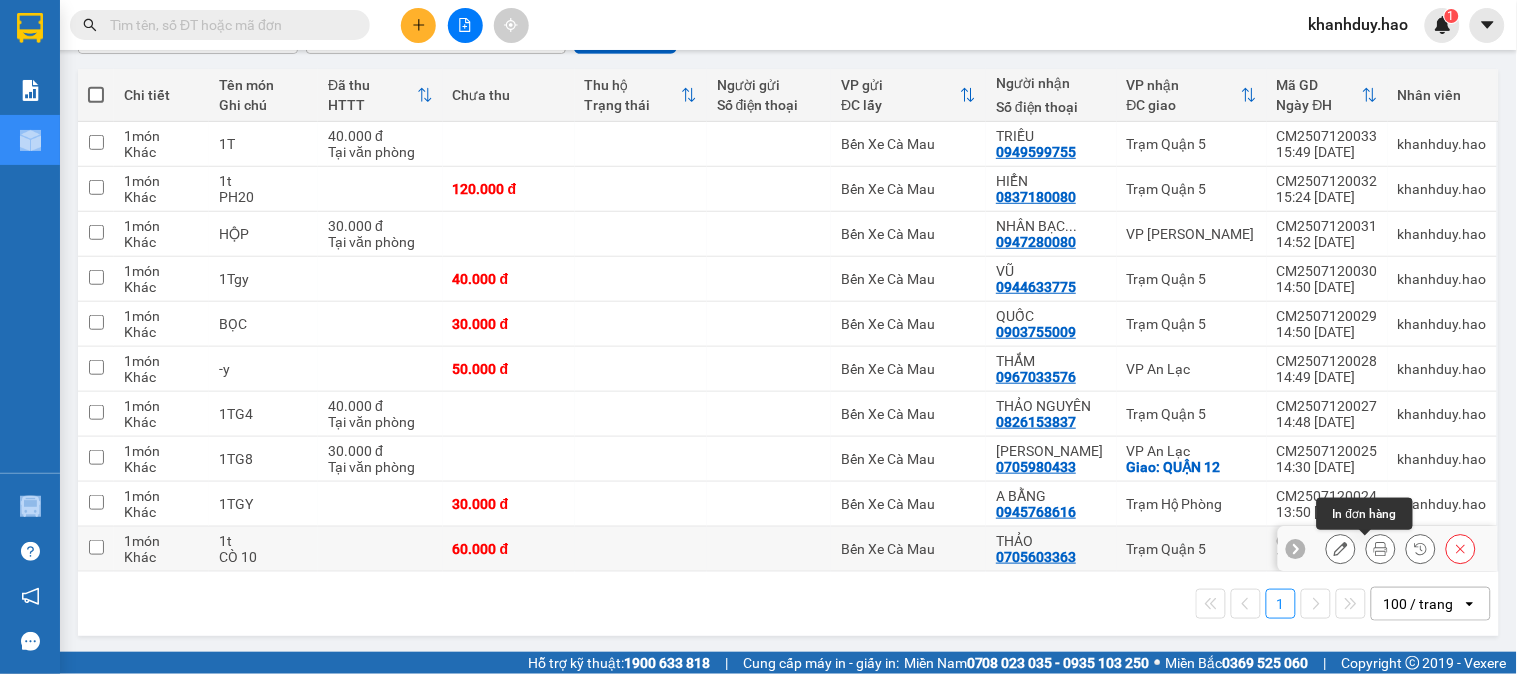 click 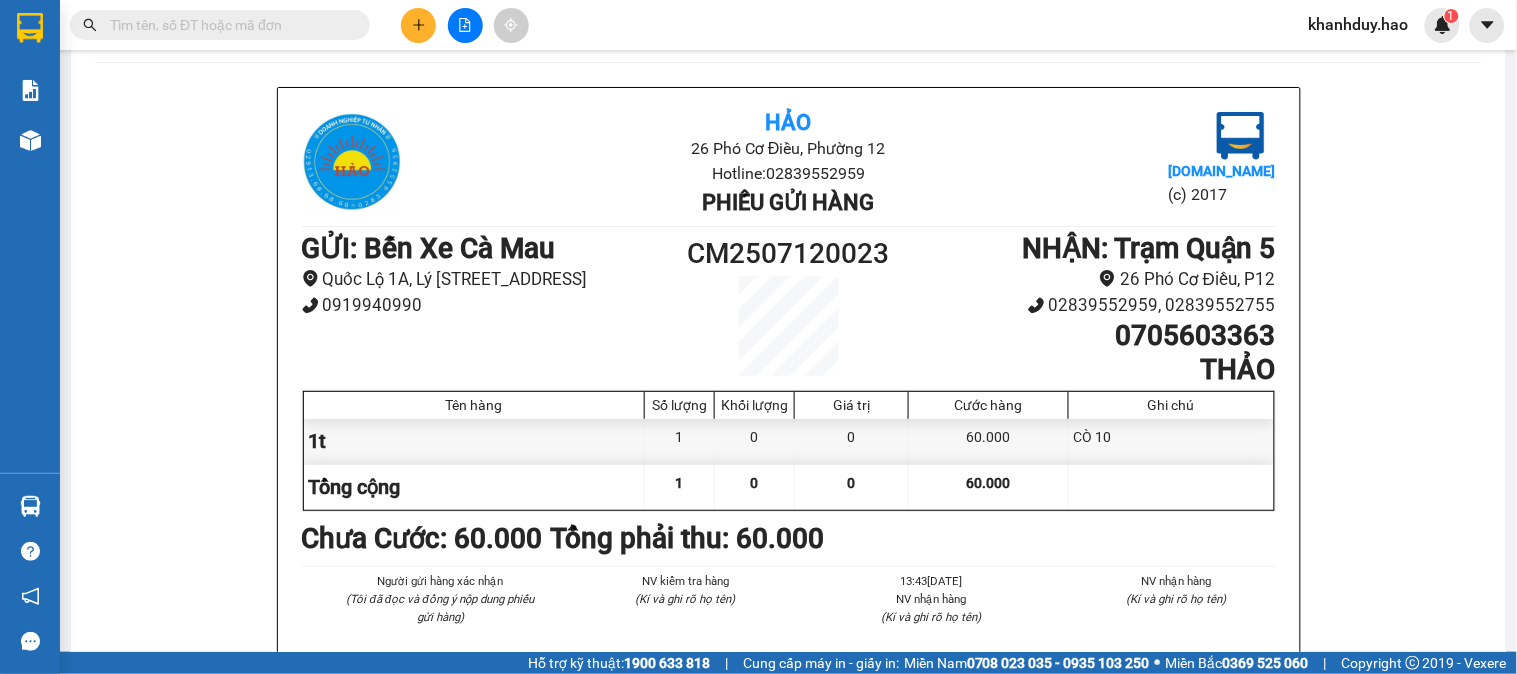 scroll, scrollTop: 0, scrollLeft: 0, axis: both 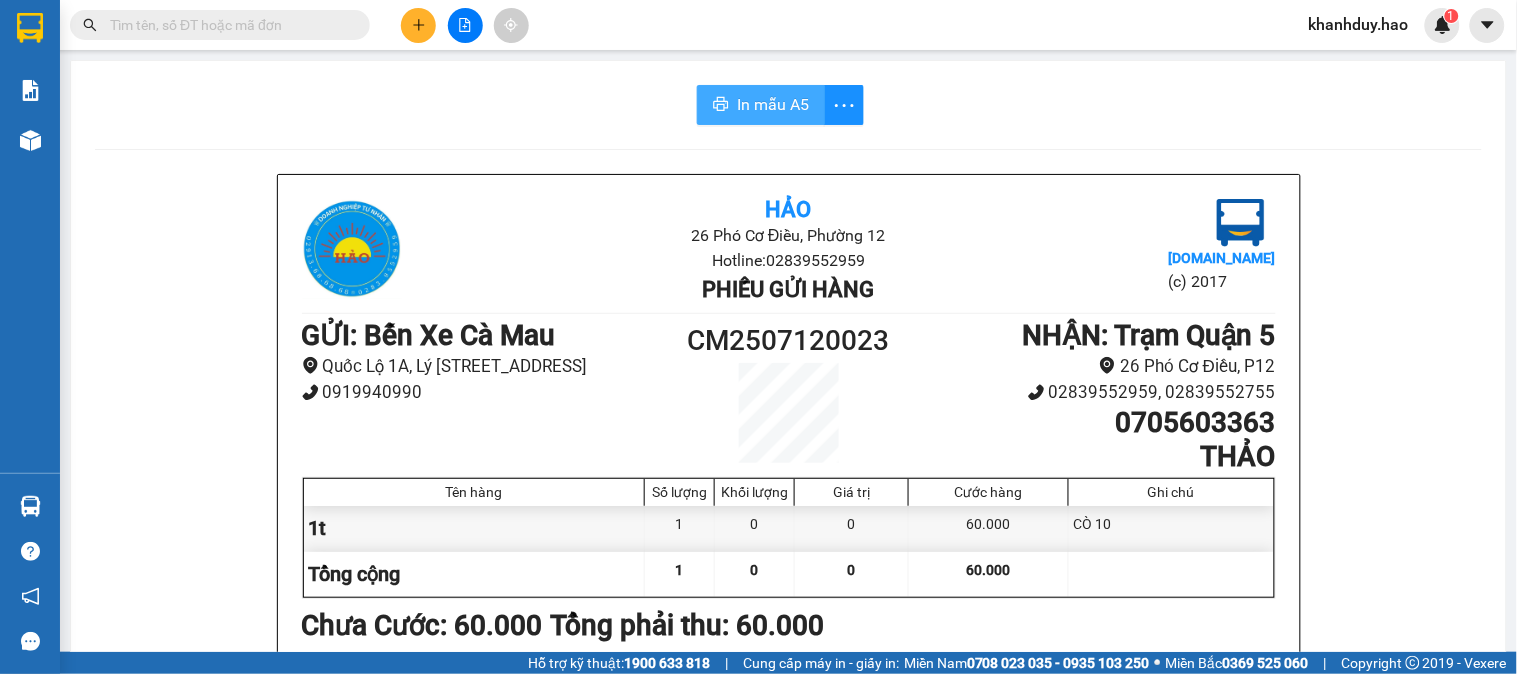 click on "In mẫu A5" at bounding box center [773, 104] 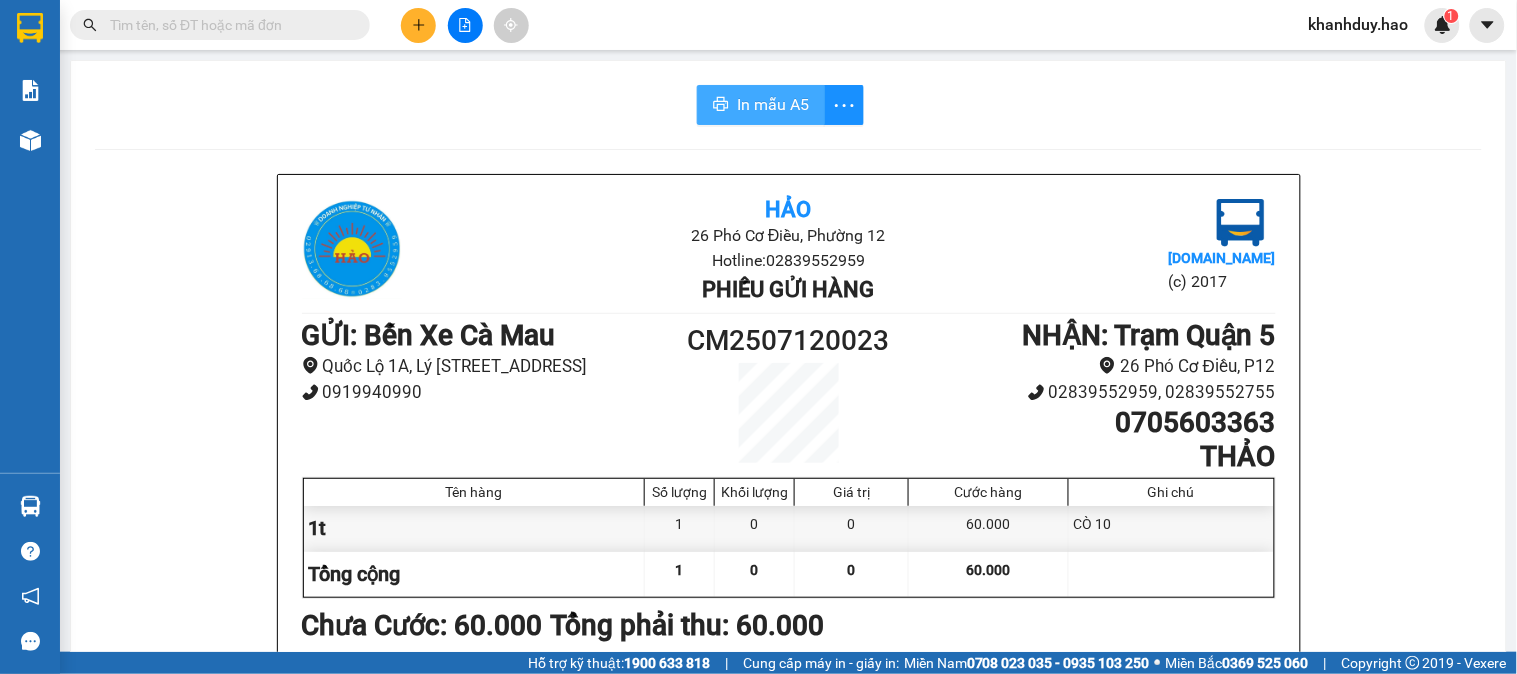 scroll, scrollTop: 0, scrollLeft: 0, axis: both 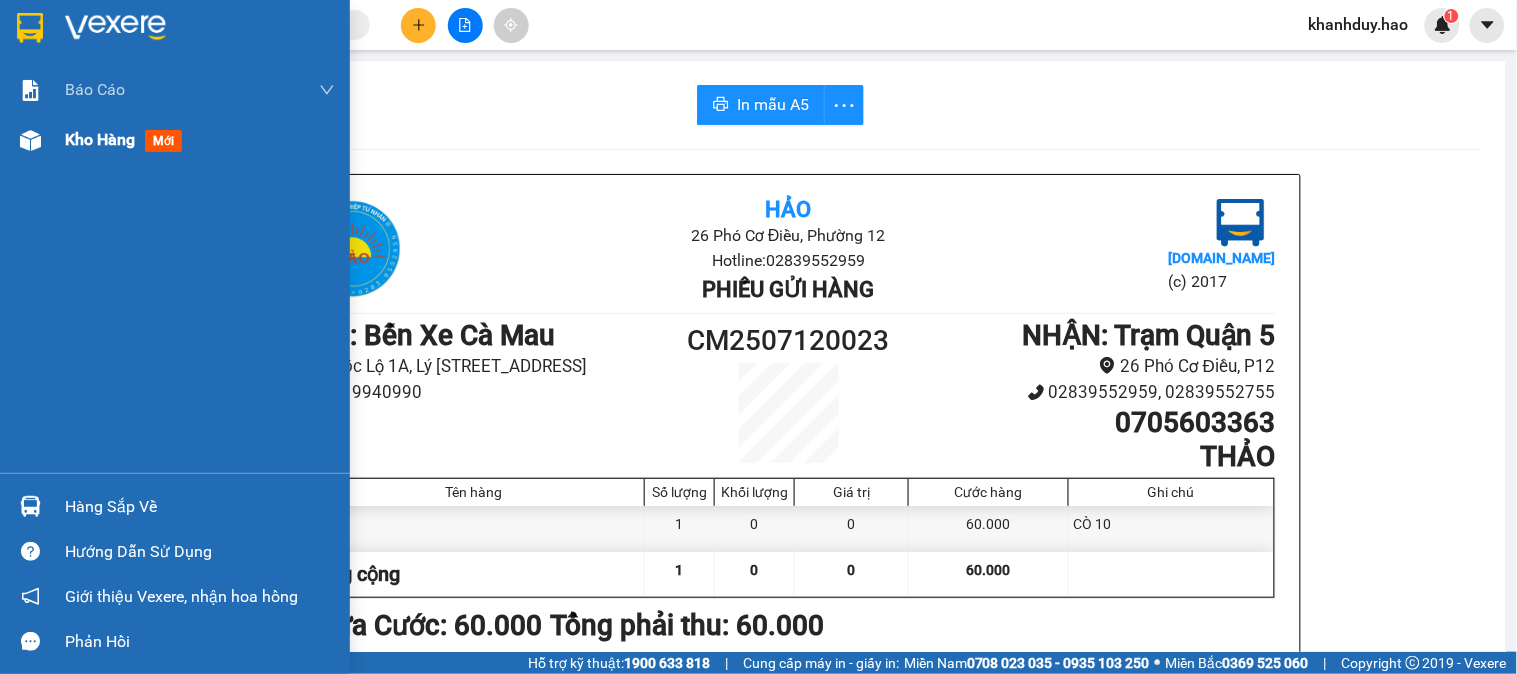 click on "Kho hàng" at bounding box center [100, 139] 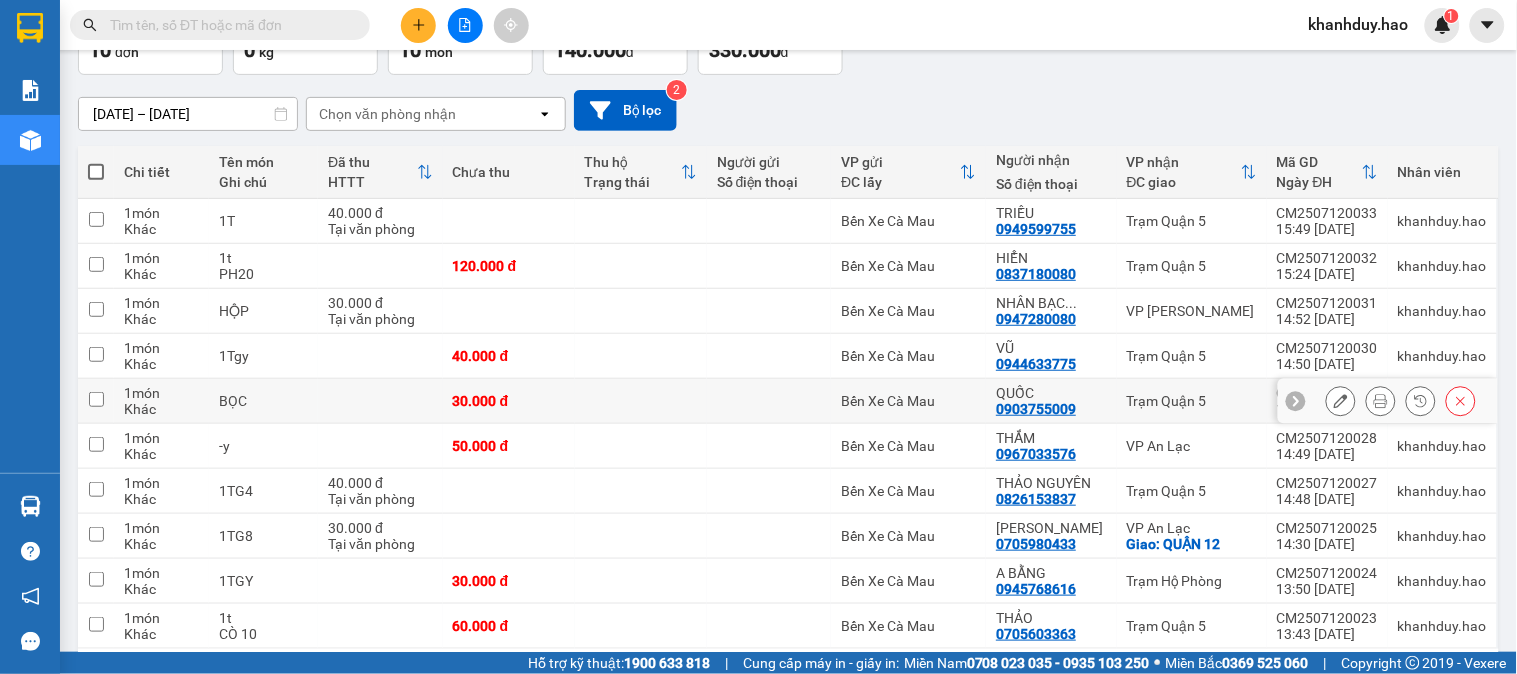 scroll, scrollTop: 216, scrollLeft: 0, axis: vertical 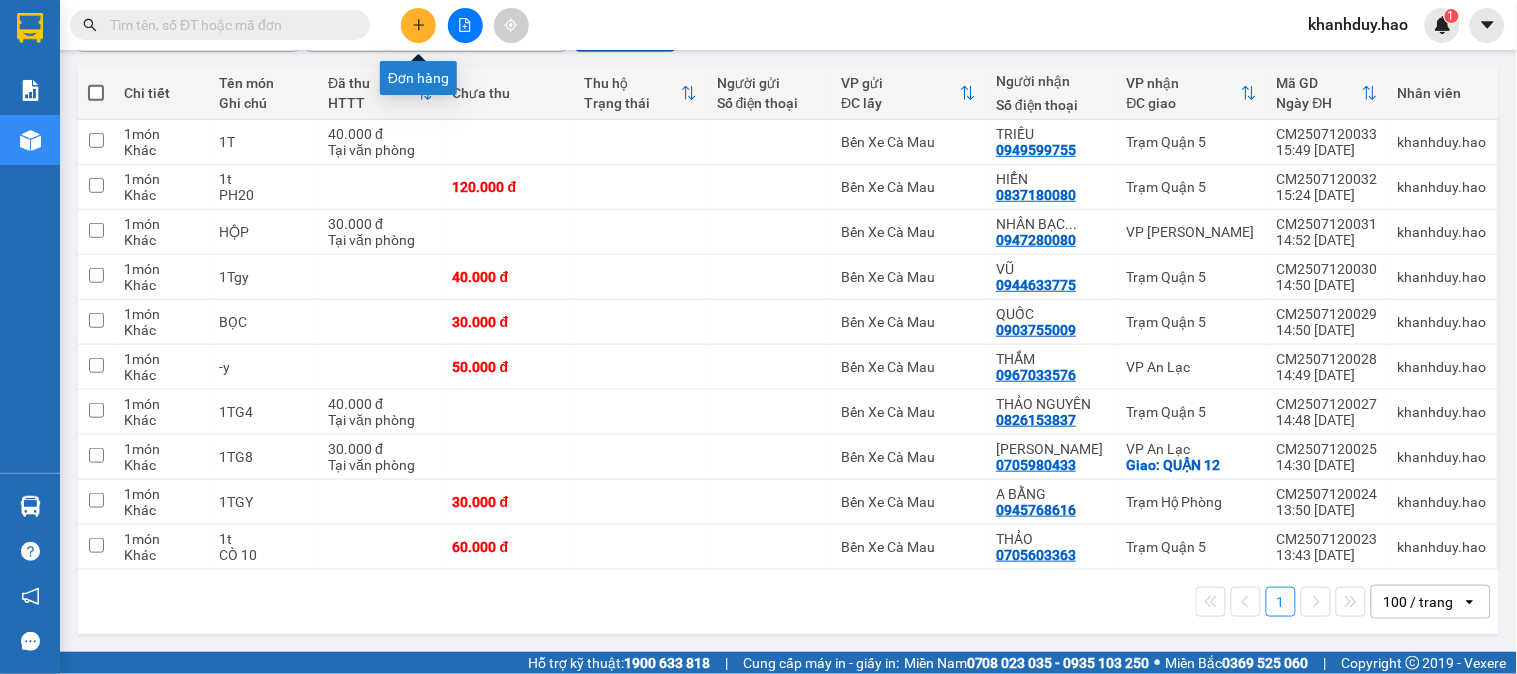 click at bounding box center [418, 25] 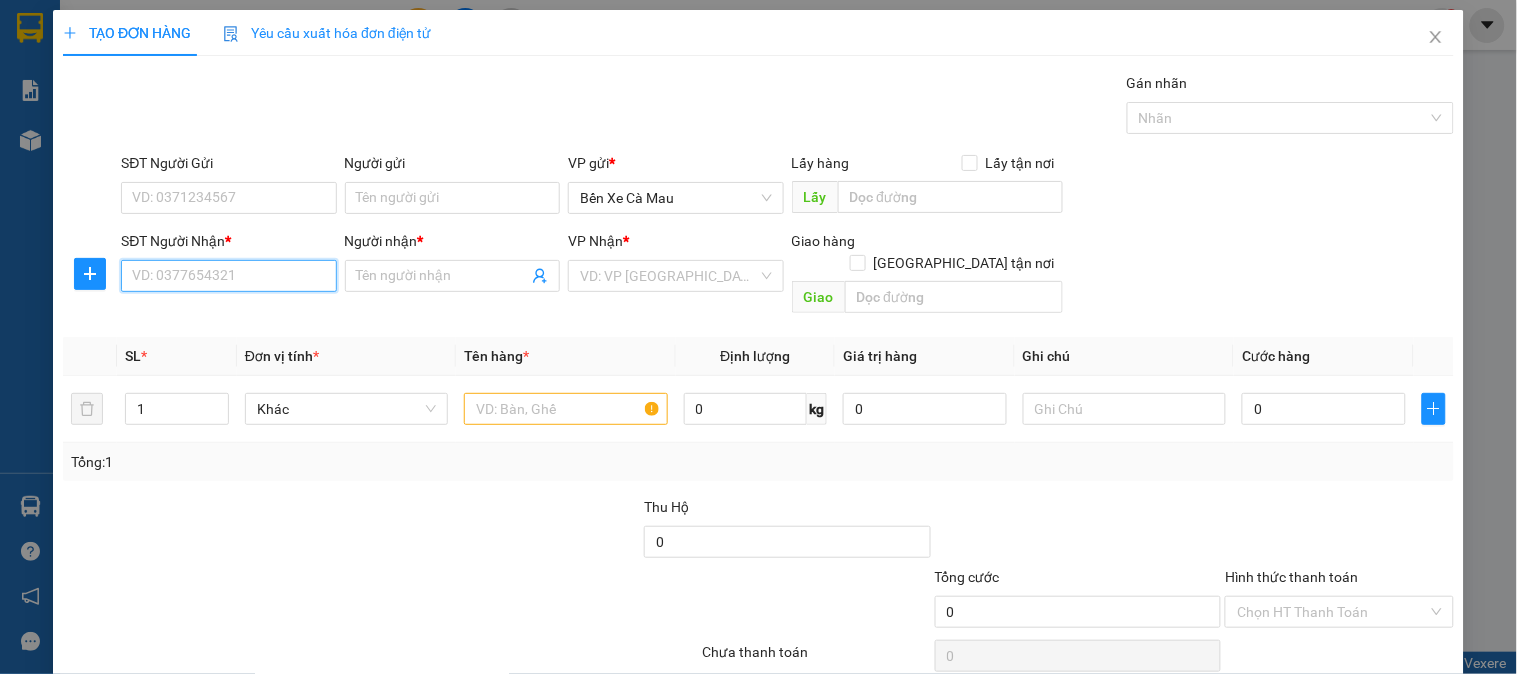 click on "SĐT Người Nhận  *" at bounding box center [228, 276] 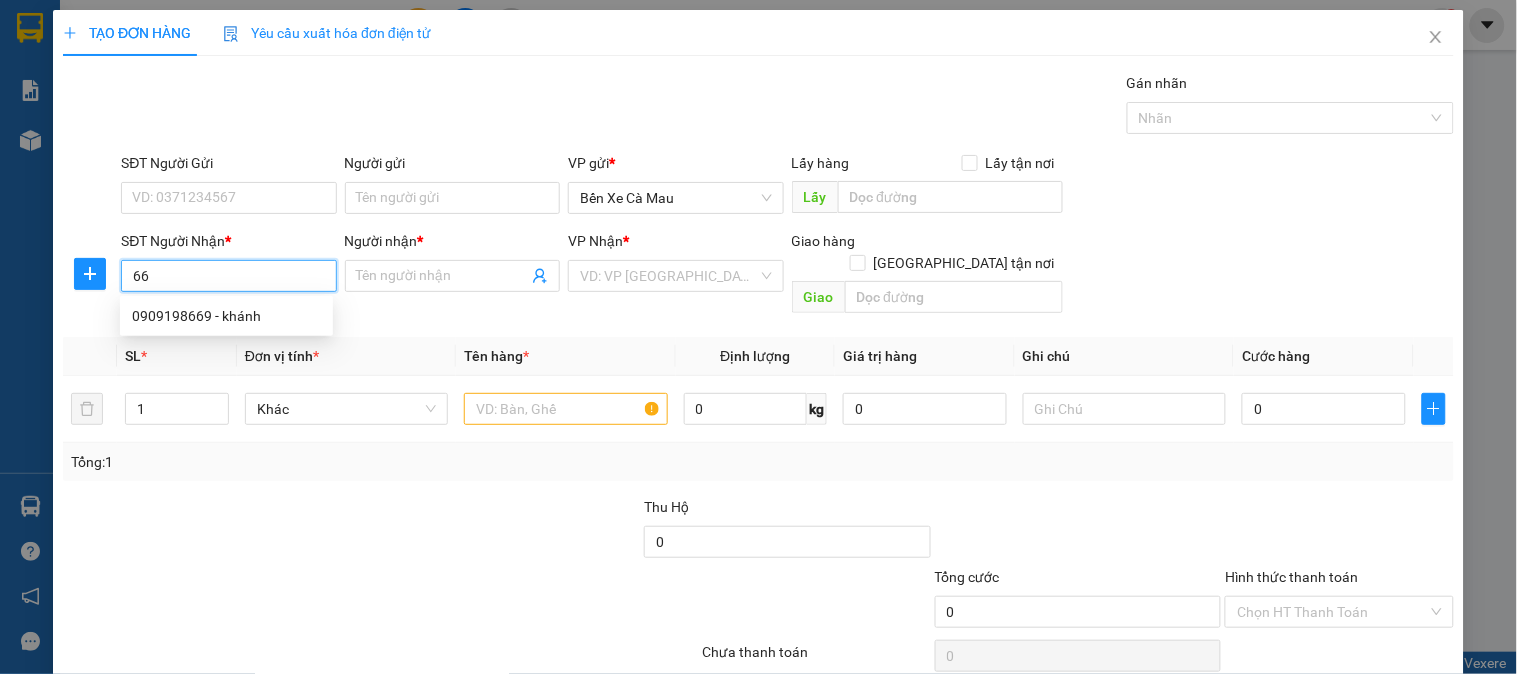 type on "6" 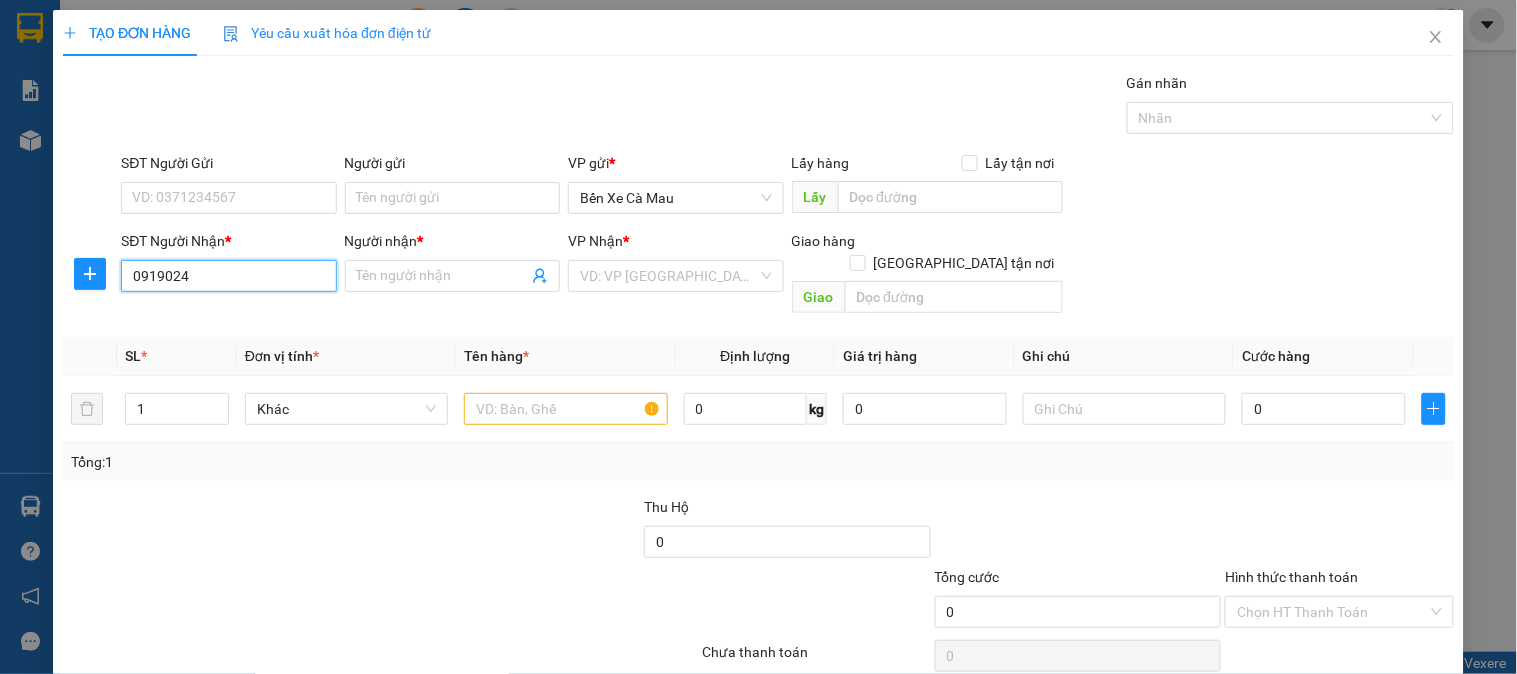 drag, startPoint x: 270, startPoint y: 325, endPoint x: 290, endPoint y: 308, distance: 26.24881 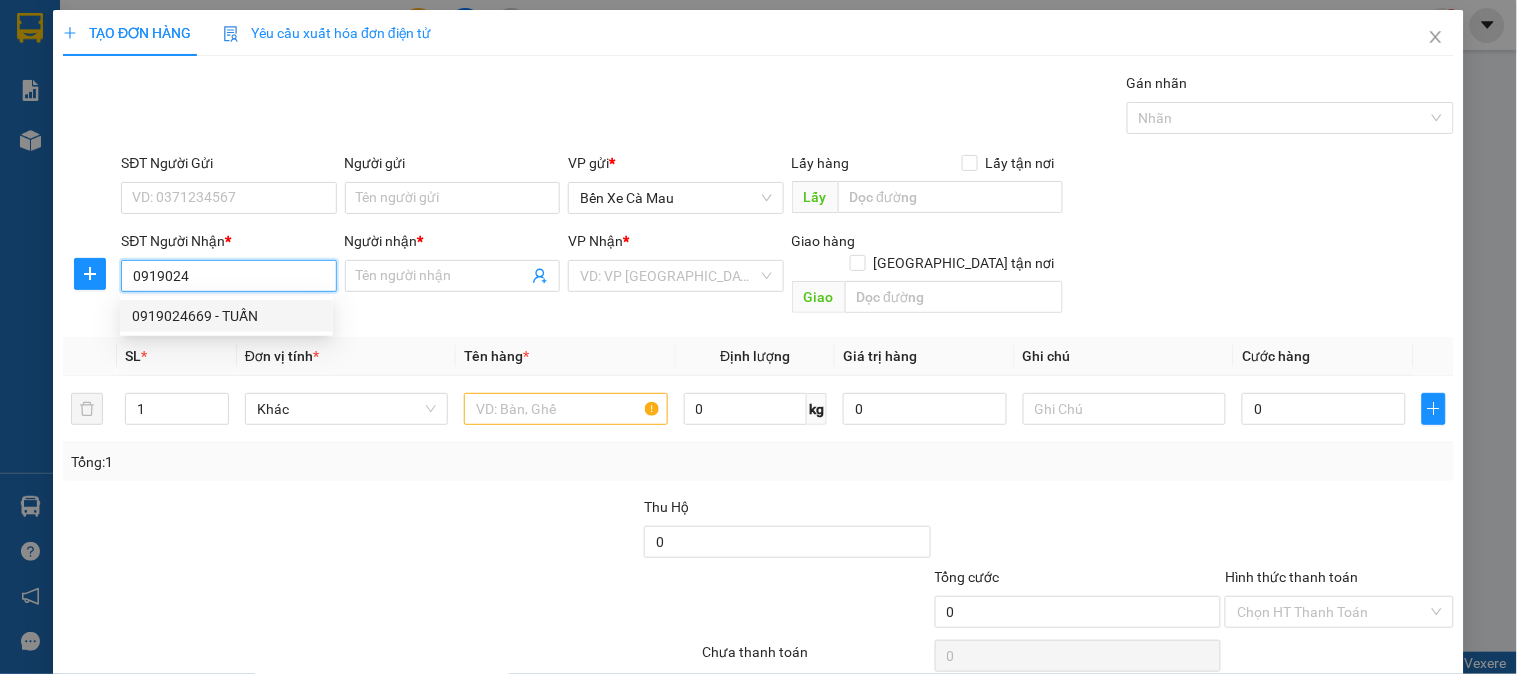 drag, startPoint x: 268, startPoint y: 308, endPoint x: 701, endPoint y: 334, distance: 433.7799 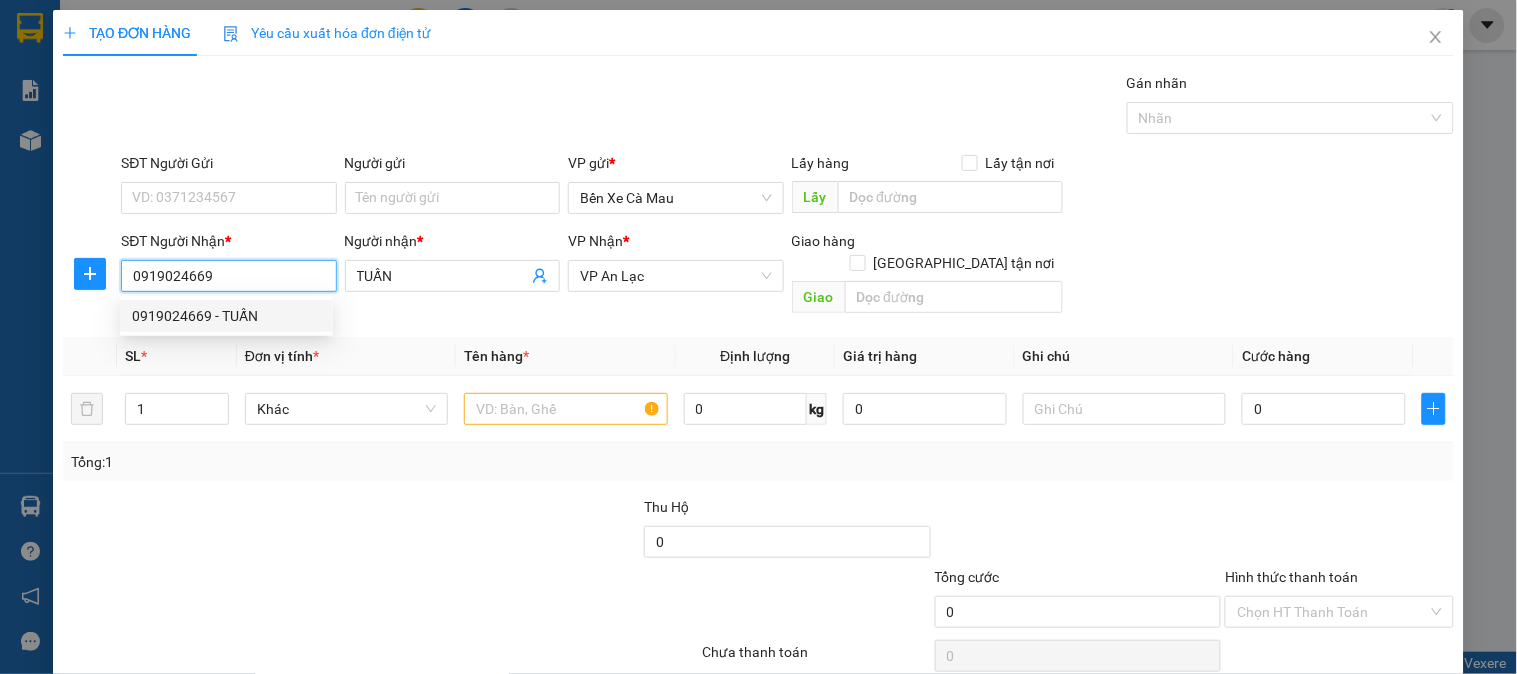 type on "40.000" 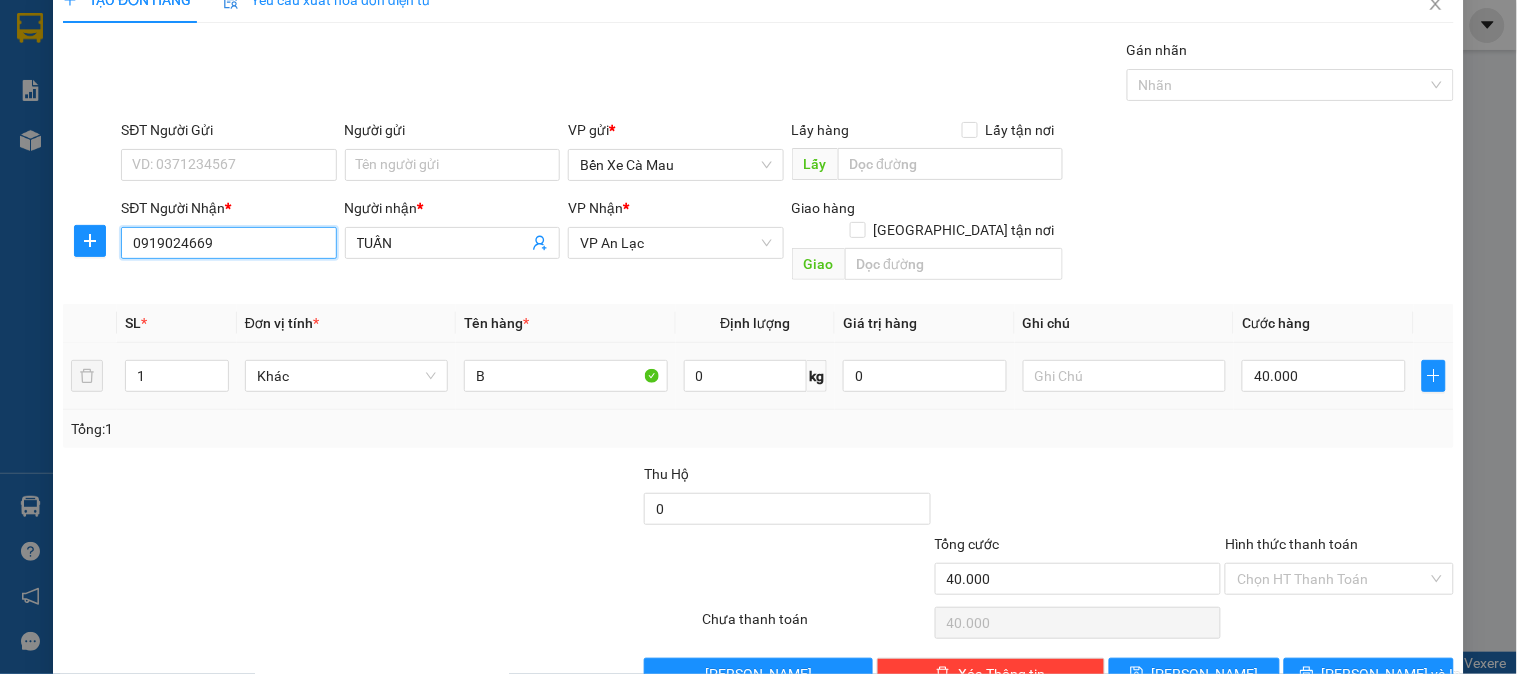 scroll, scrollTop: 65, scrollLeft: 0, axis: vertical 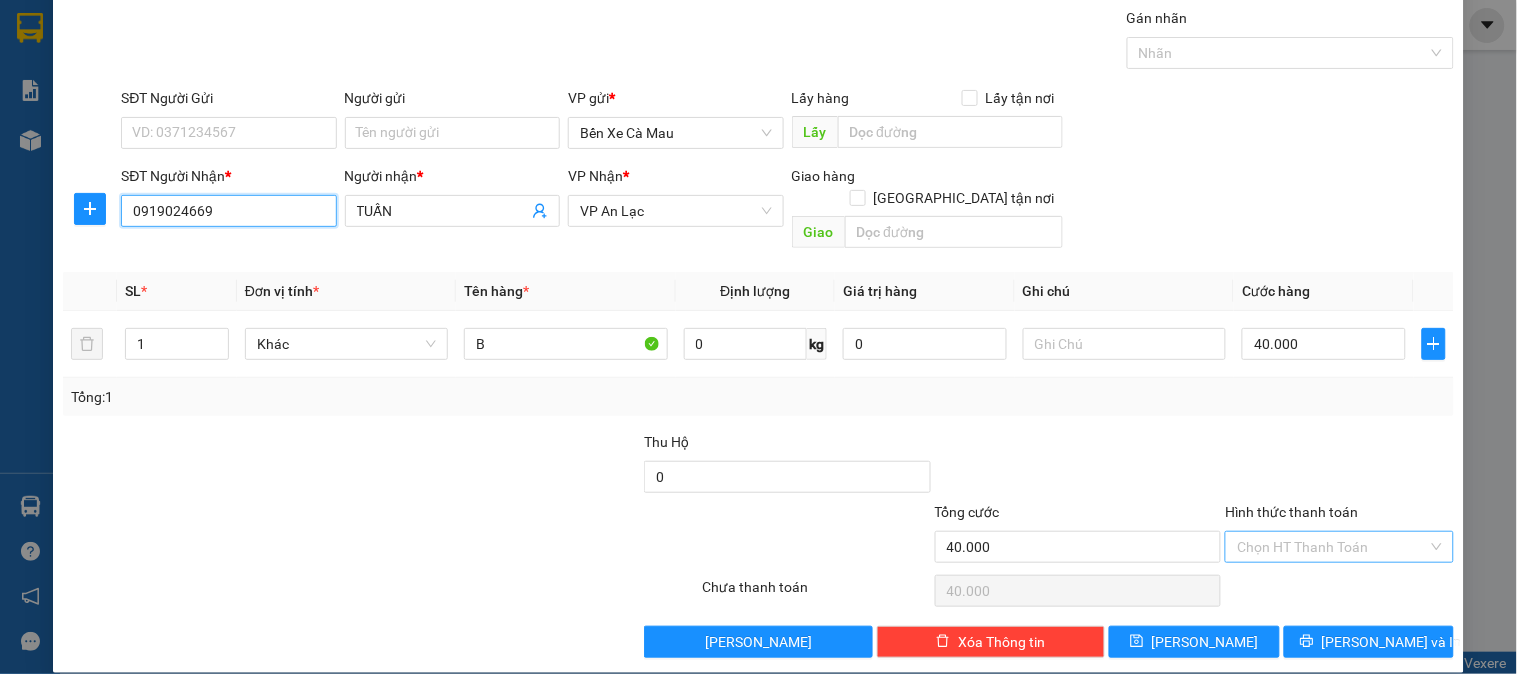 type on "0919024669" 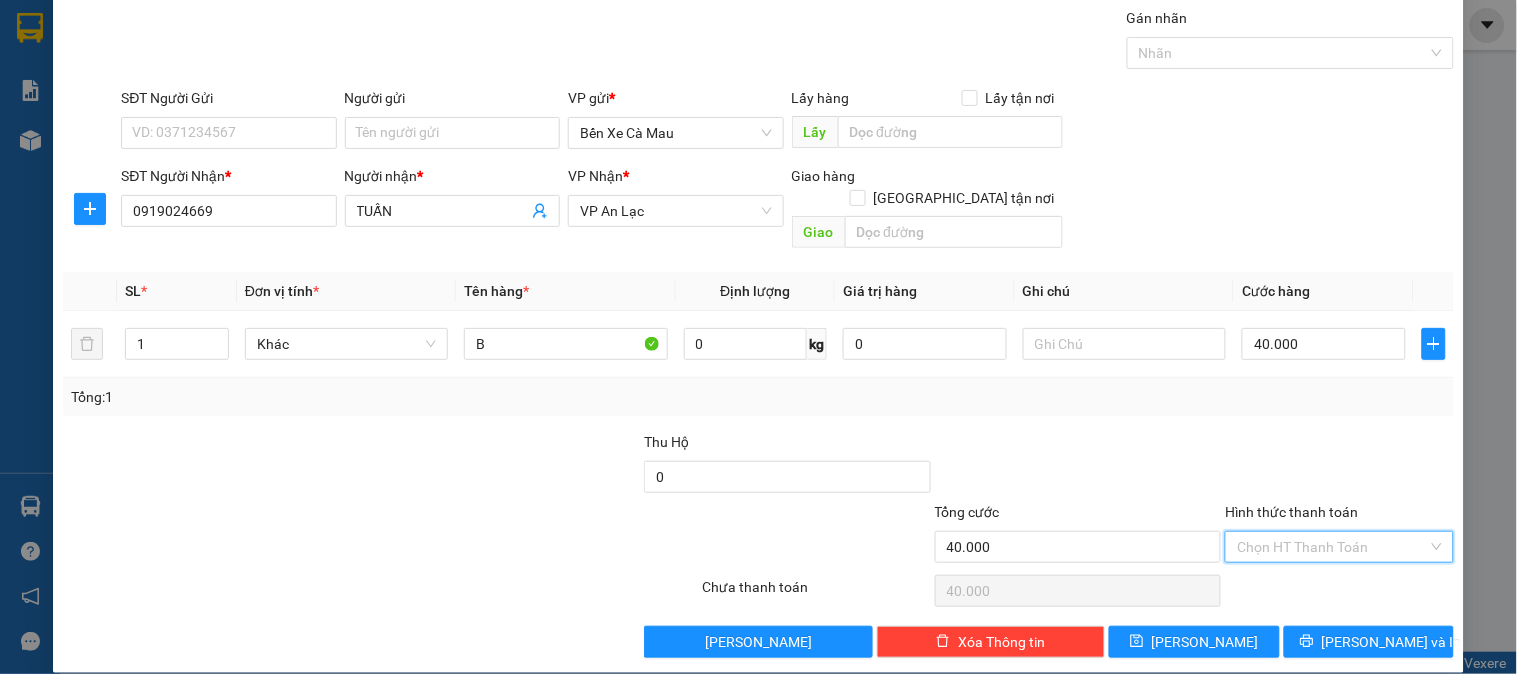 click on "Hình thức thanh toán" at bounding box center [1332, 547] 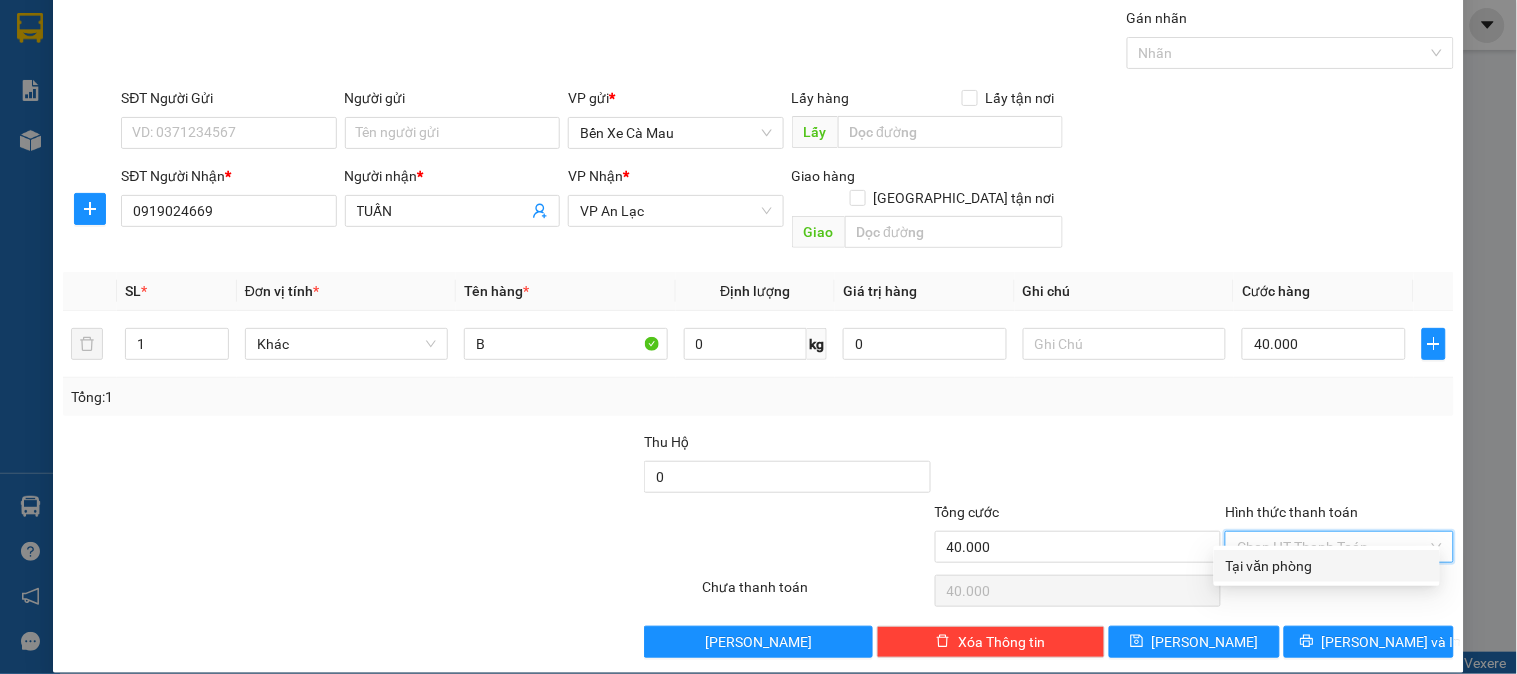 click on "Transit Pickup Surcharge Ids Transit Deliver Surcharge Ids Transit Deliver Surcharge Transit Deliver Surcharge Gán nhãn   Nhãn SĐT Người Gửi VD: 0371234567 Người gửi Tên người gửi VP gửi  * Bến Xe Cà Mau Lấy hàng Lấy tận nơi Lấy SĐT Người Nhận  * 0919024669 Người nhận  * TUẤN VP Nhận  * VP An Lạc Giao hàng Giao tận nơi Giao SL  * Đơn vị tính  * Tên hàng  * Định lượng Giá trị hàng Ghi chú Cước hàng                   1 Khác B 0 kg 0 40.000 Tổng:  1 Thu Hộ 0 Tổng cước 40.000 Hình thức thanh toán Chọn HT Thanh Toán Số tiền thu trước 0 Chưa thanh toán 40.000 Chọn HT Thanh Toán Lưu nháp Xóa Thông tin Lưu Lưu và In Tại văn phòng Tại văn phòng" at bounding box center (758, 332) 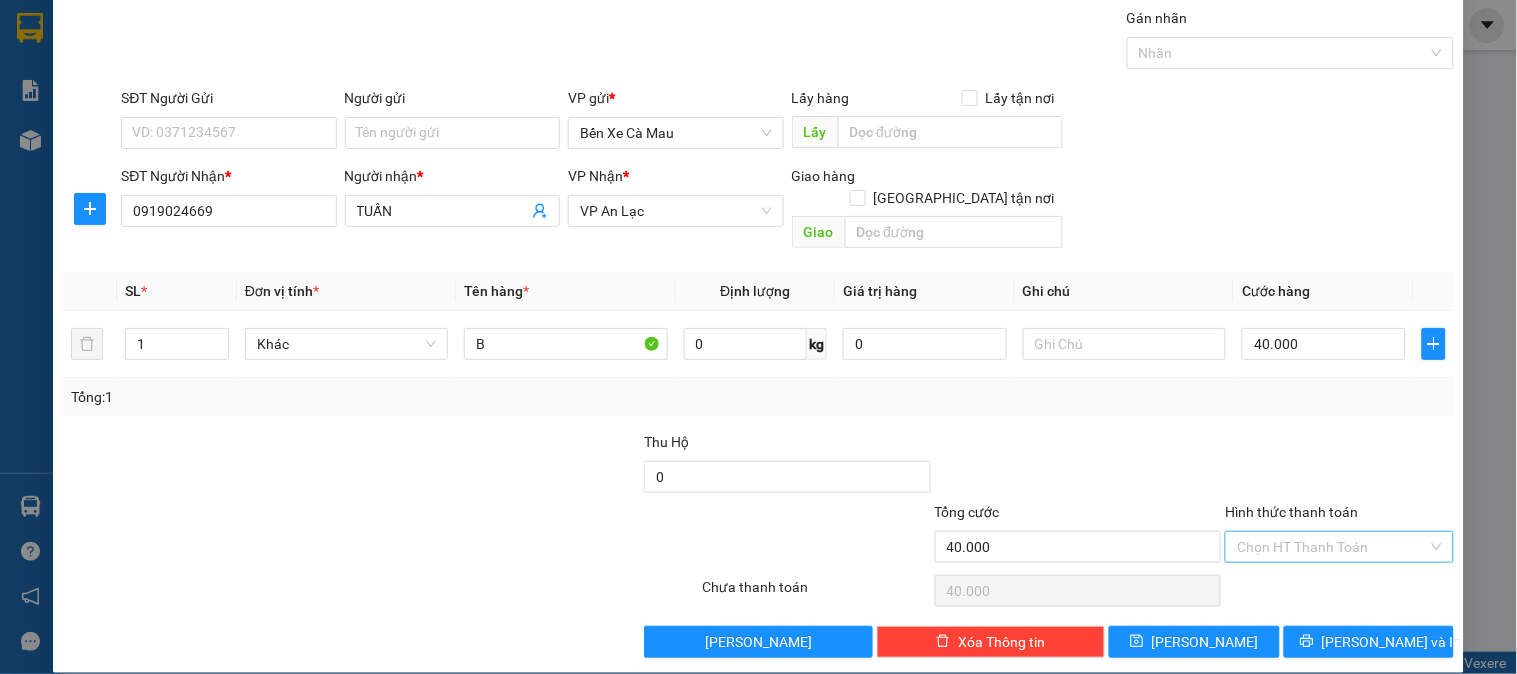 click on "Hình thức thanh toán" at bounding box center [1332, 547] 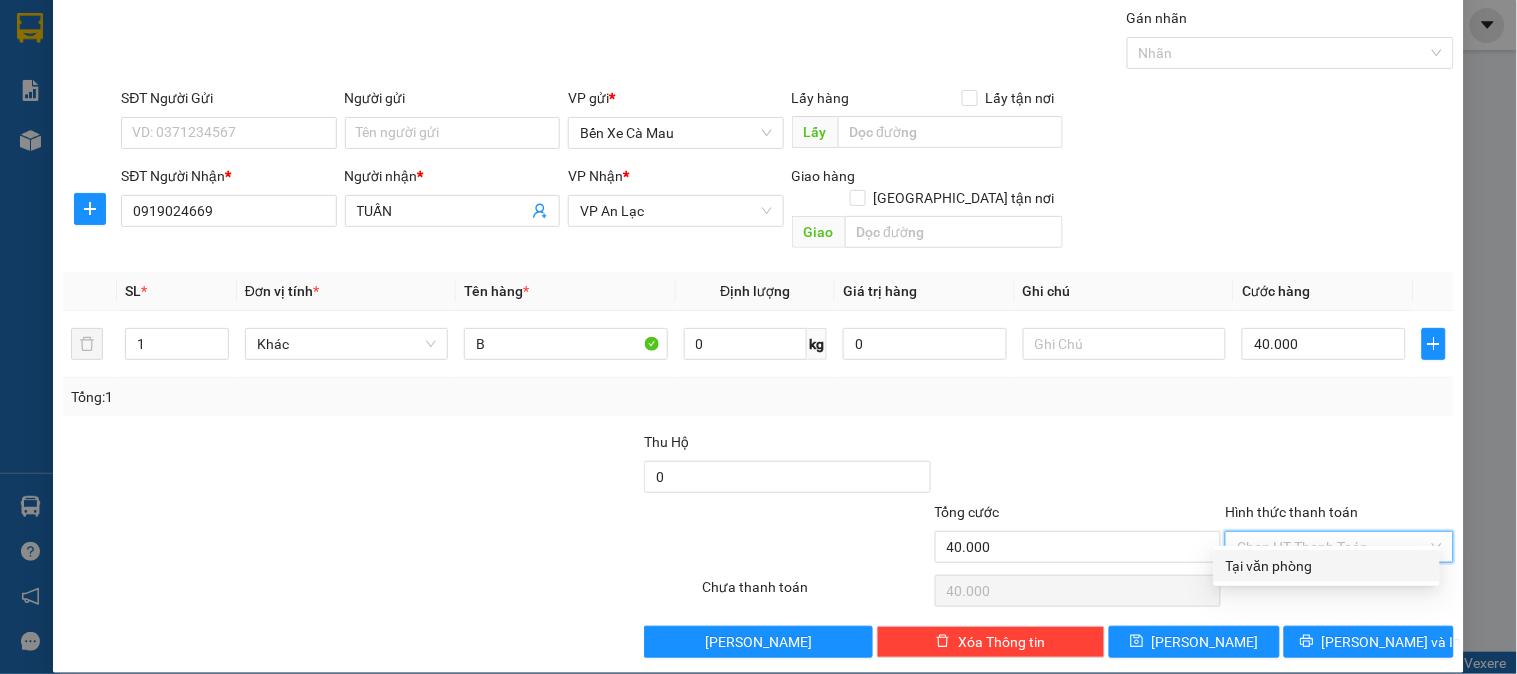 click on "Tại văn phòng" at bounding box center [1327, 566] 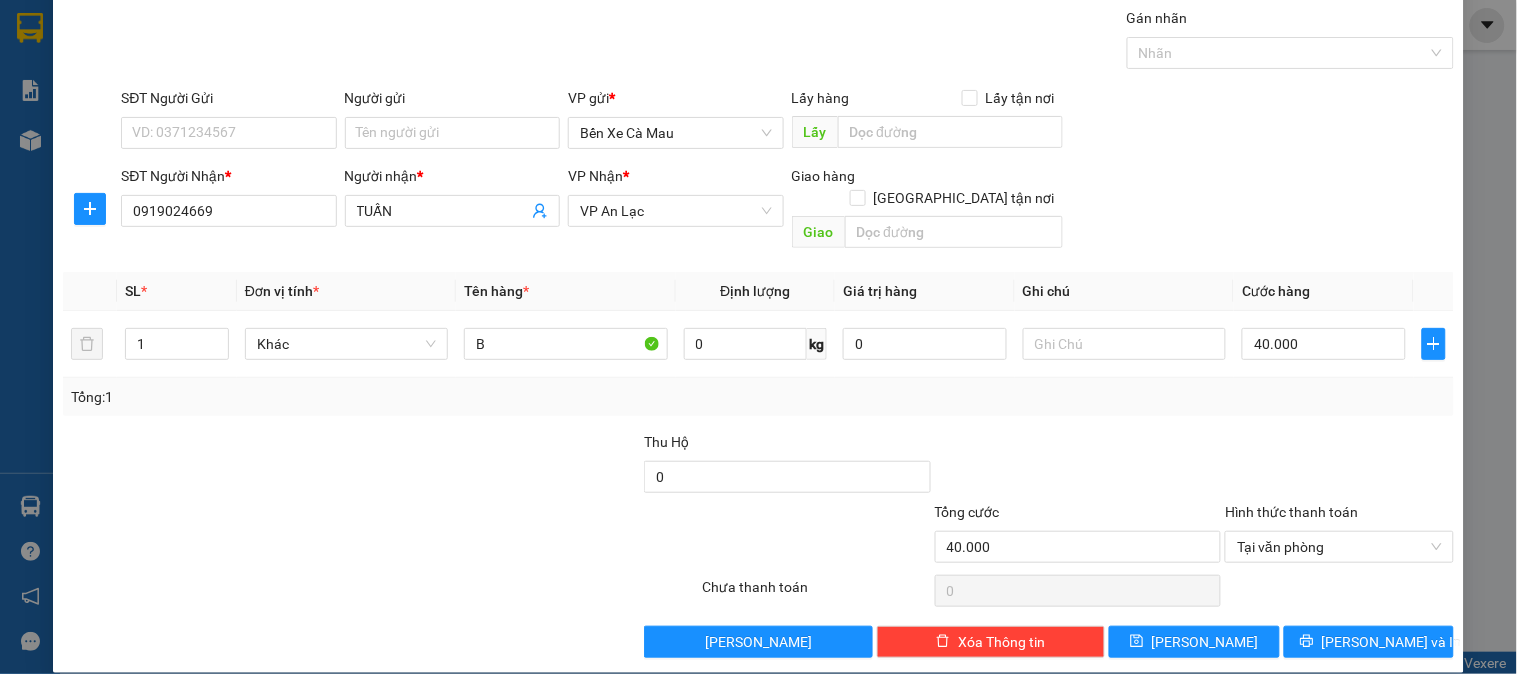 click on "TẠO ĐƠN HÀNG Yêu cầu xuất hóa đơn điện tử Transit Pickup Surcharge Ids Transit Deliver Surcharge Ids Transit Deliver Surcharge Transit Deliver Surcharge Gán nhãn   Nhãn SĐT Người Gửi VD: 0371234567 Người gửi Tên người gửi VP gửi  * Bến Xe Cà Mau Lấy hàng Lấy tận nơi Lấy SĐT Người Nhận  * 0919024669 Người nhận  * TUẤN VP Nhận  * VP An Lạc Giao hàng Giao tận nơi Giao SL  * Đơn vị tính  * Tên hàng  * Định lượng Giá trị hàng Ghi chú Cước hàng                   1 Khác B 0 kg 0 40.000 Tổng:  1 Thu Hộ 0 Tổng cước 40.000 Hình thức thanh toán Tại văn phòng Số tiền thu trước 0 Tại văn phòng Chưa thanh toán 0 Lưu nháp Xóa Thông tin Lưu Lưu và In Tại văn phòng Tại văn phòng" at bounding box center [758, 337] 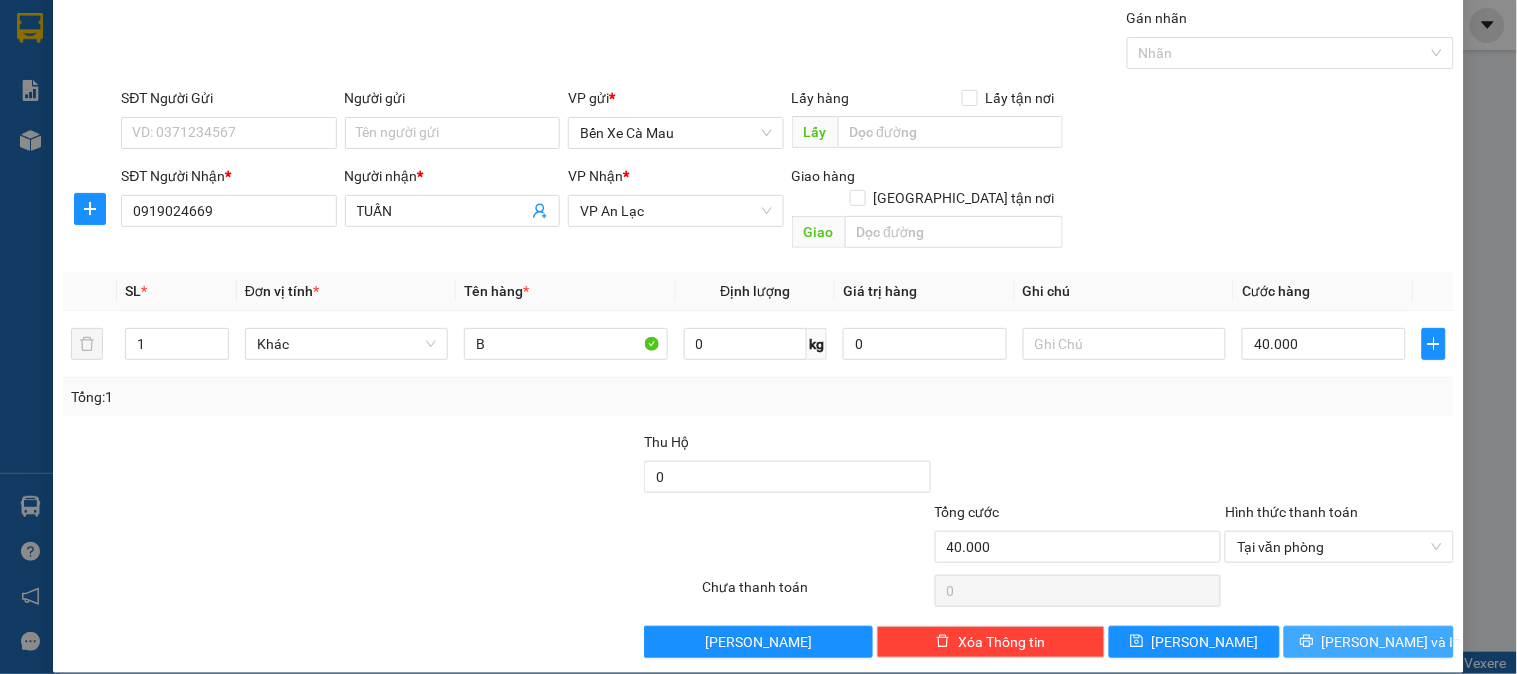 click on "[PERSON_NAME] và In" at bounding box center [1392, 642] 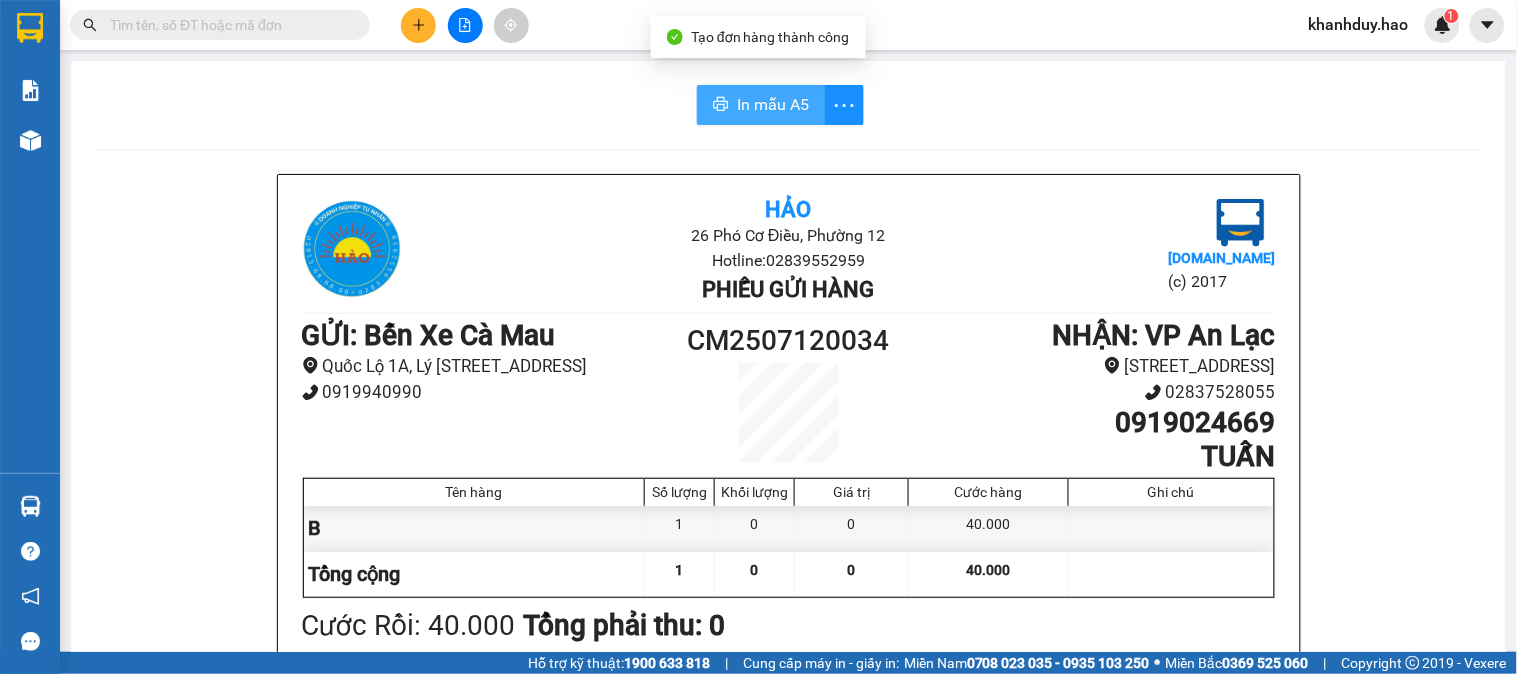 click on "In mẫu A5" at bounding box center (773, 104) 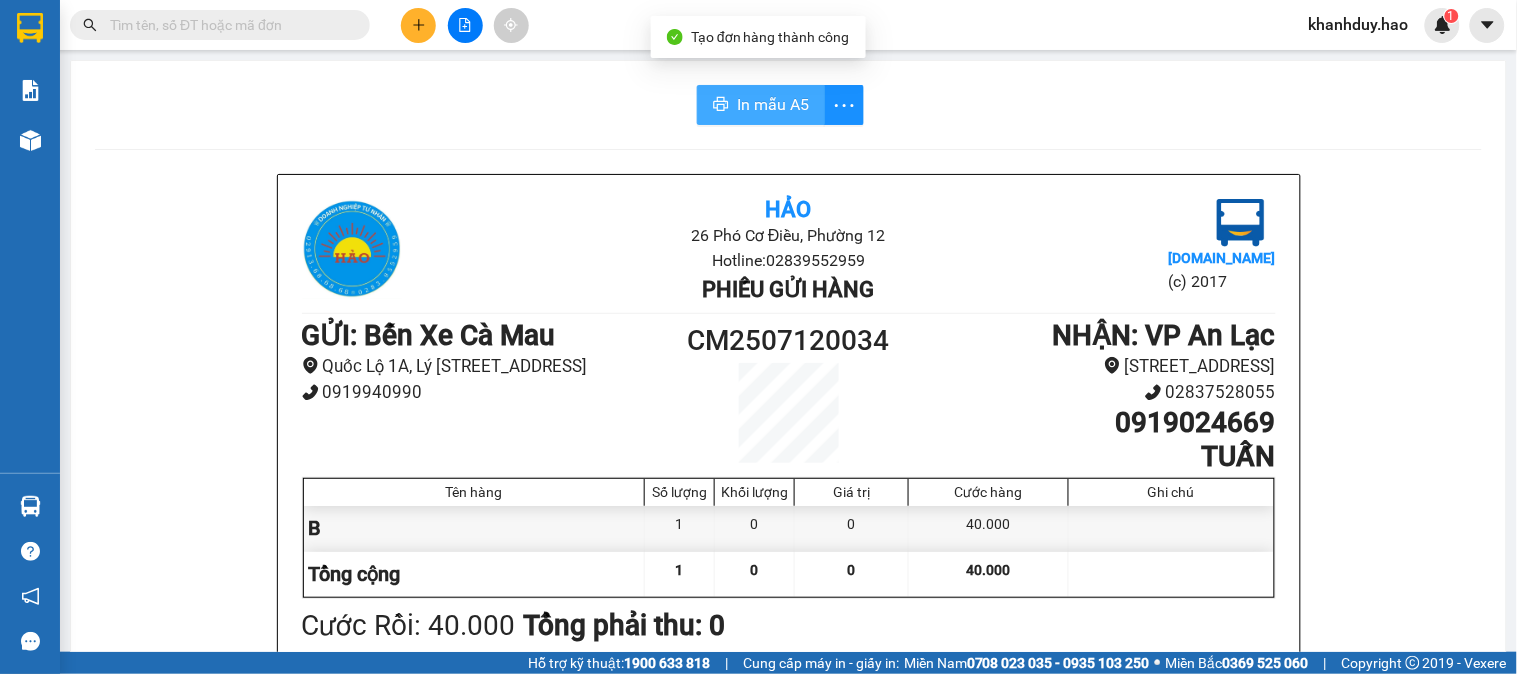 scroll, scrollTop: 0, scrollLeft: 0, axis: both 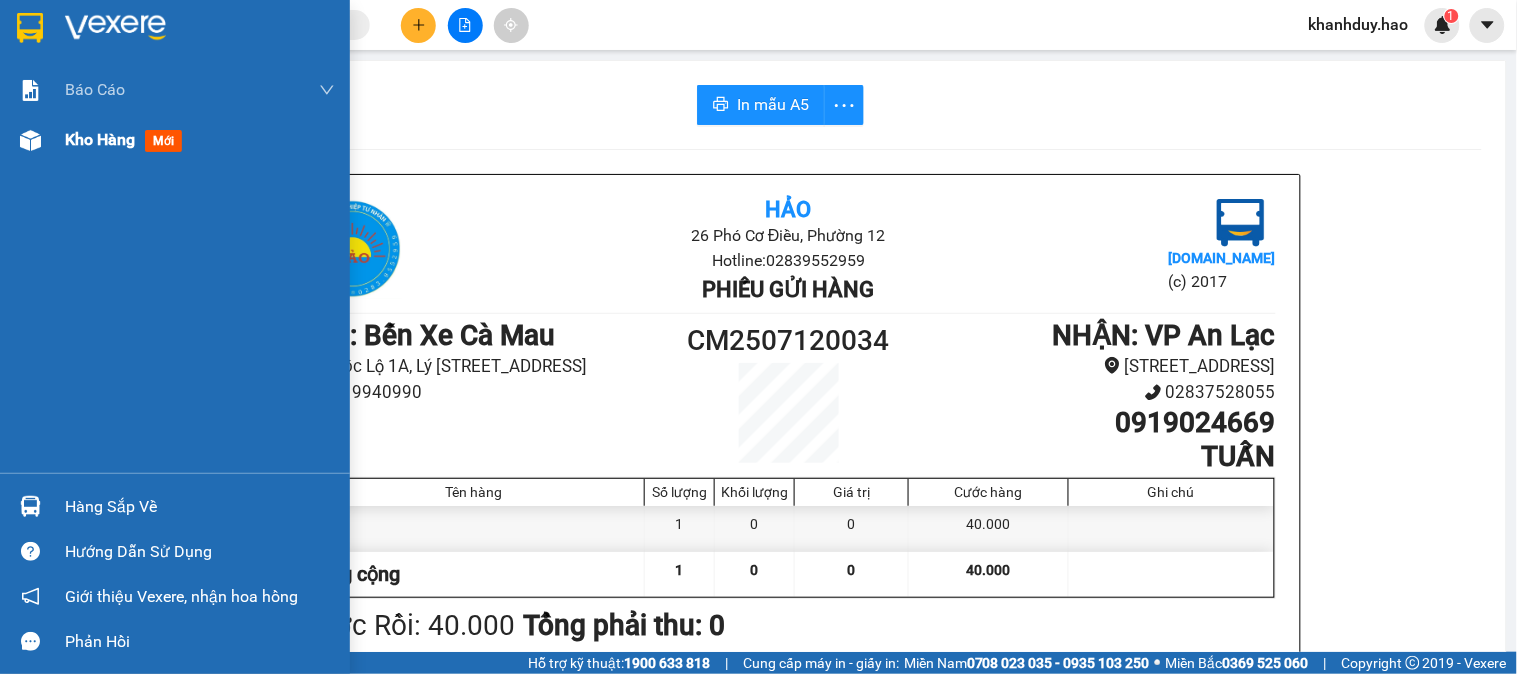 click on "Kho hàng" at bounding box center [100, 139] 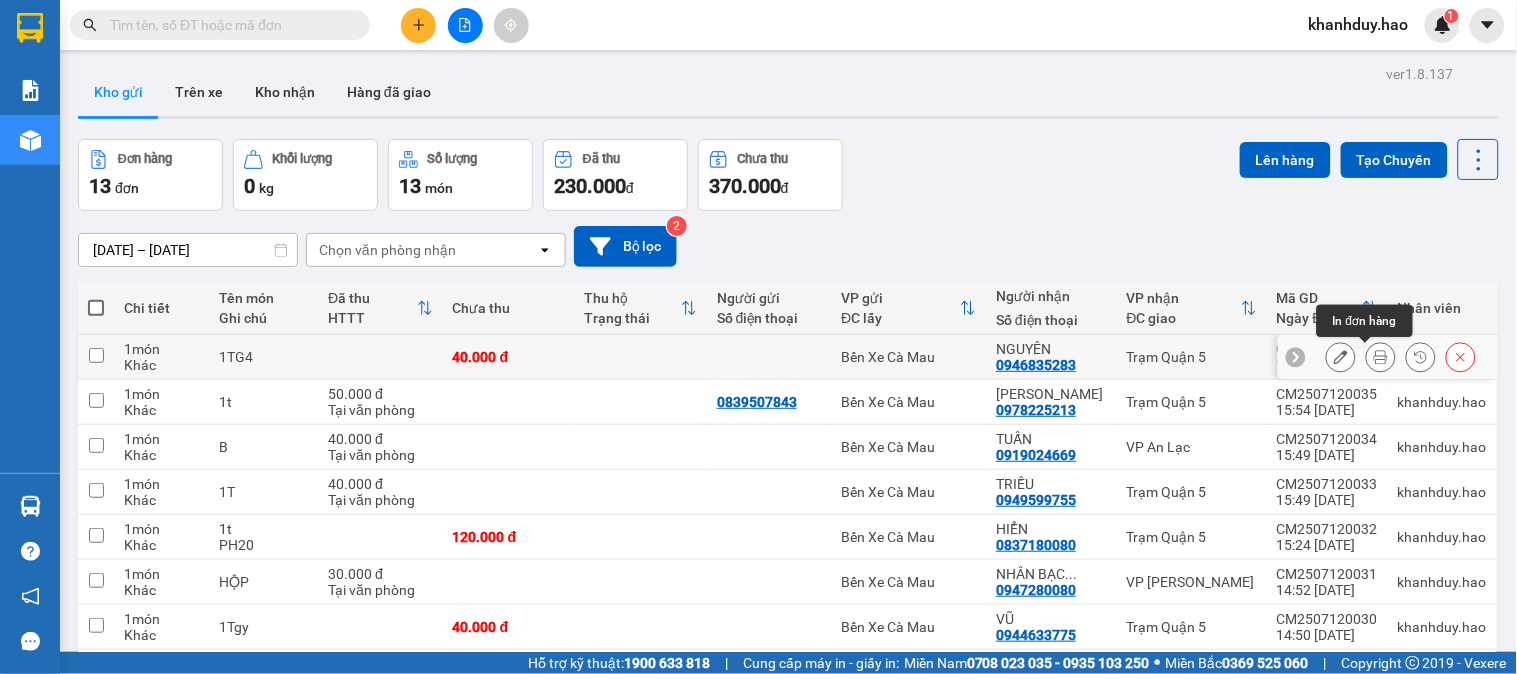click at bounding box center [1381, 357] 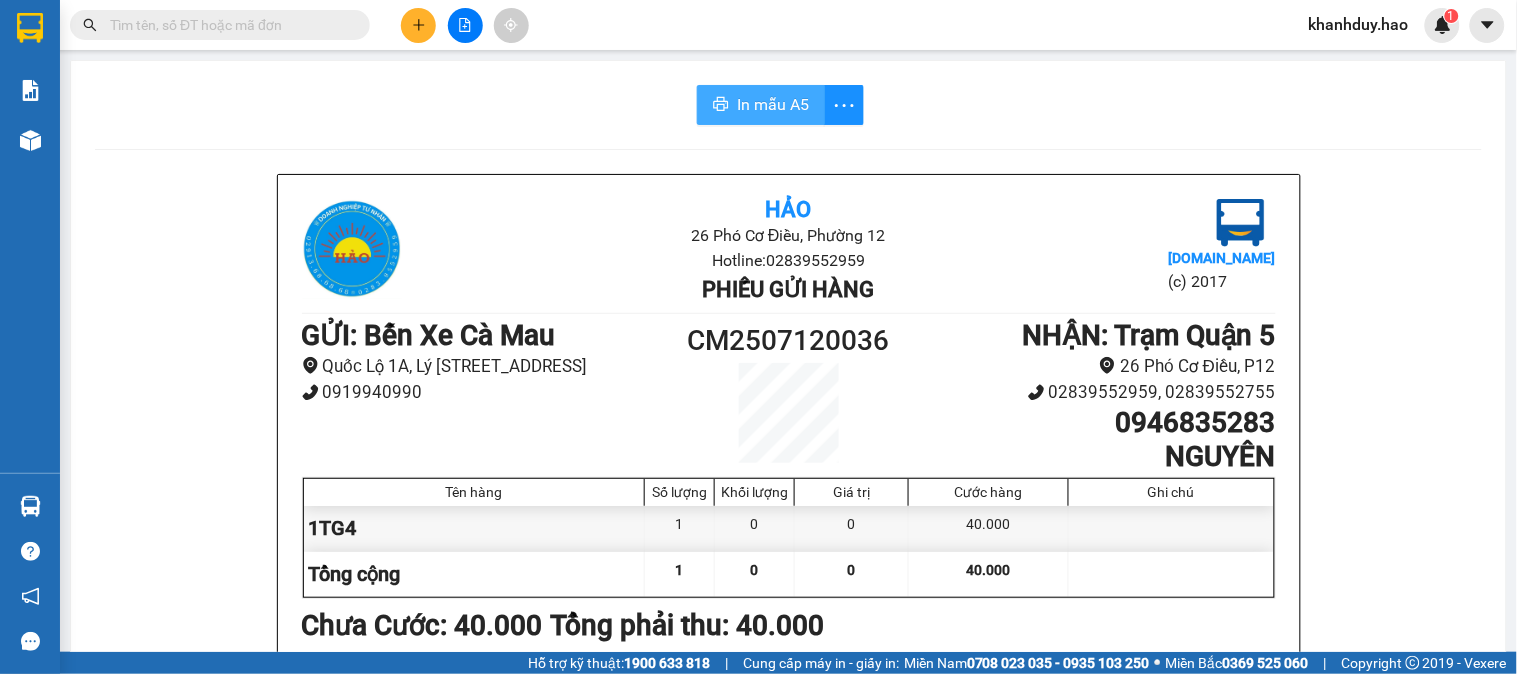 click on "In mẫu A5" at bounding box center [773, 104] 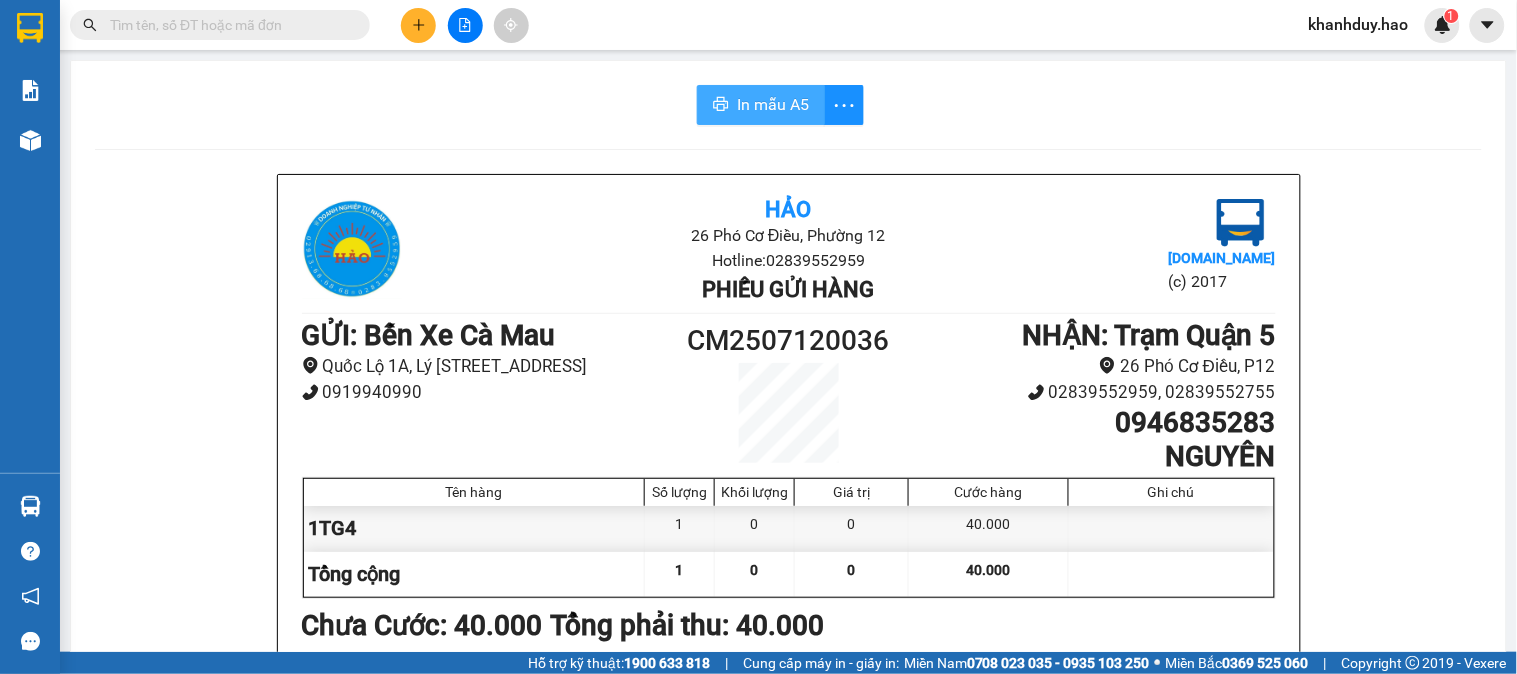 scroll, scrollTop: 0, scrollLeft: 0, axis: both 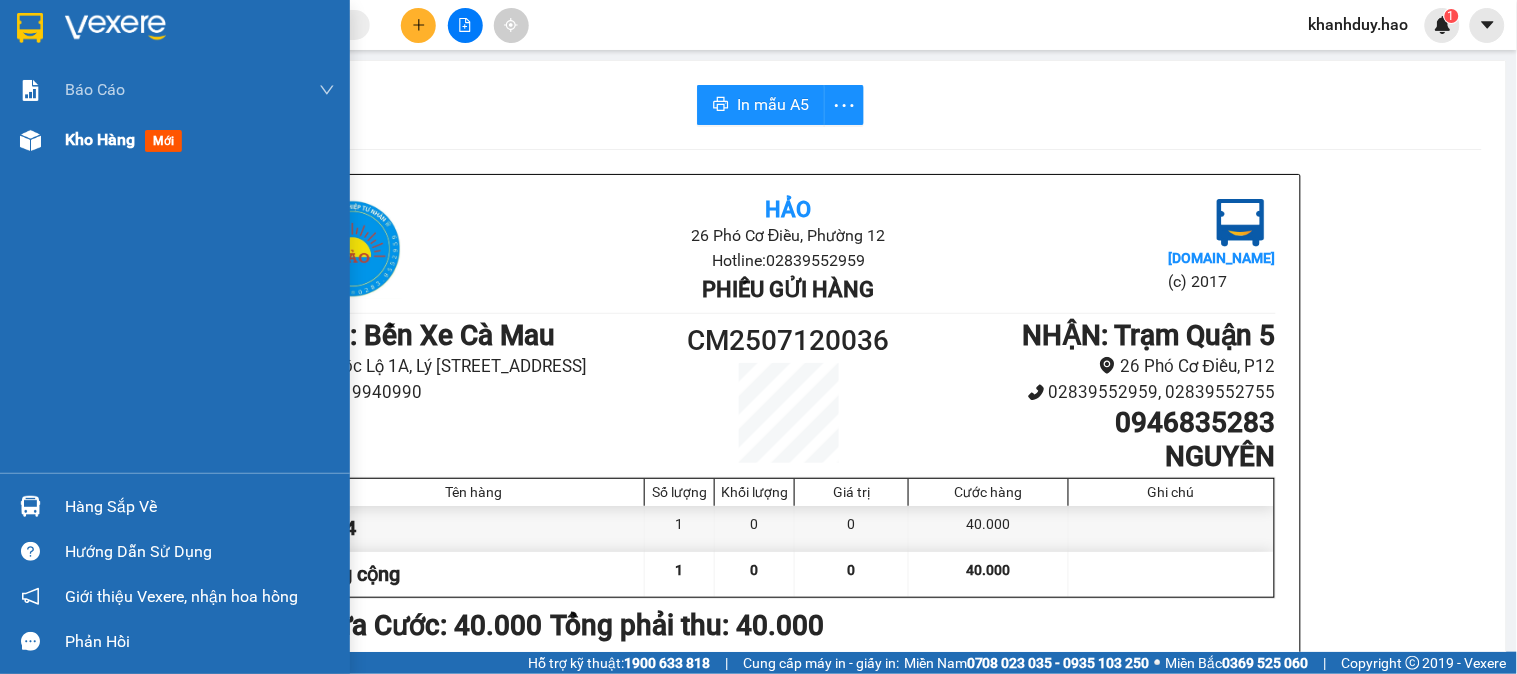 click at bounding box center [30, 140] 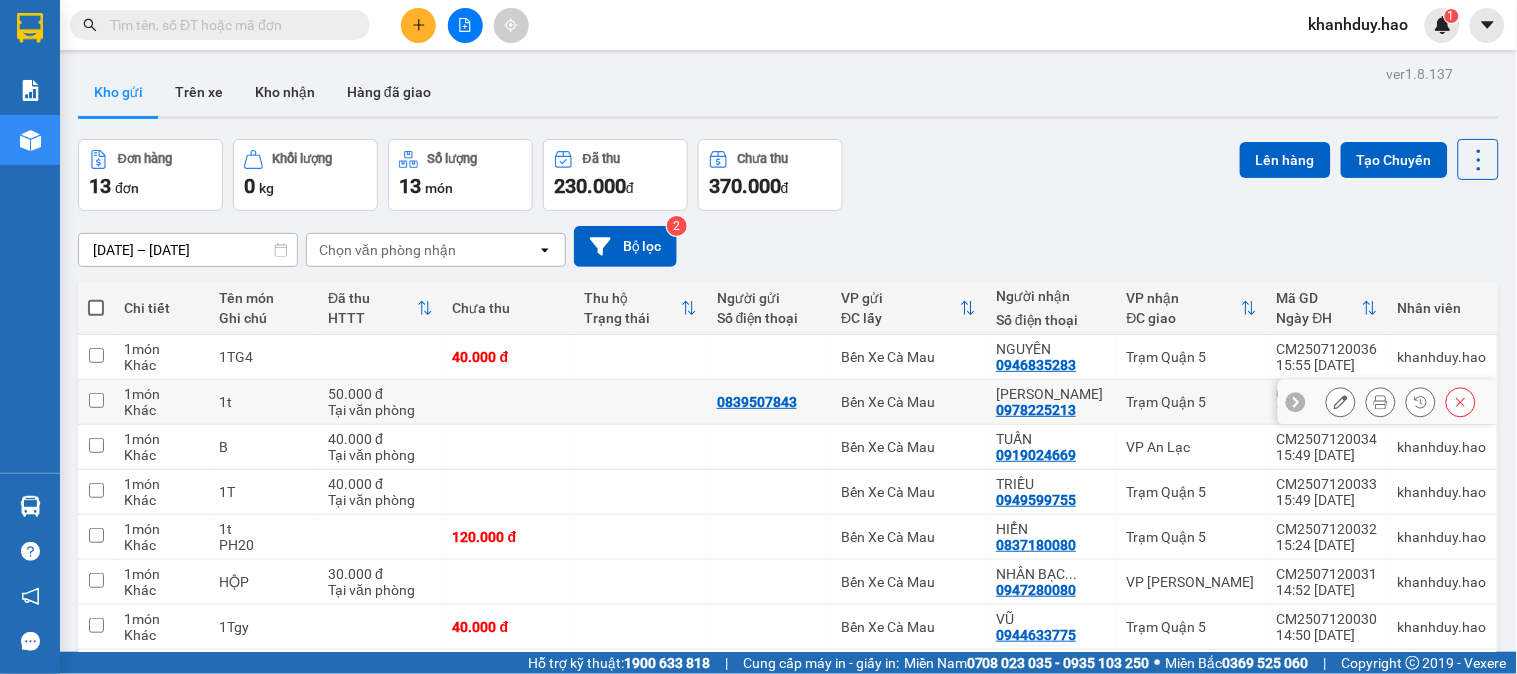 click 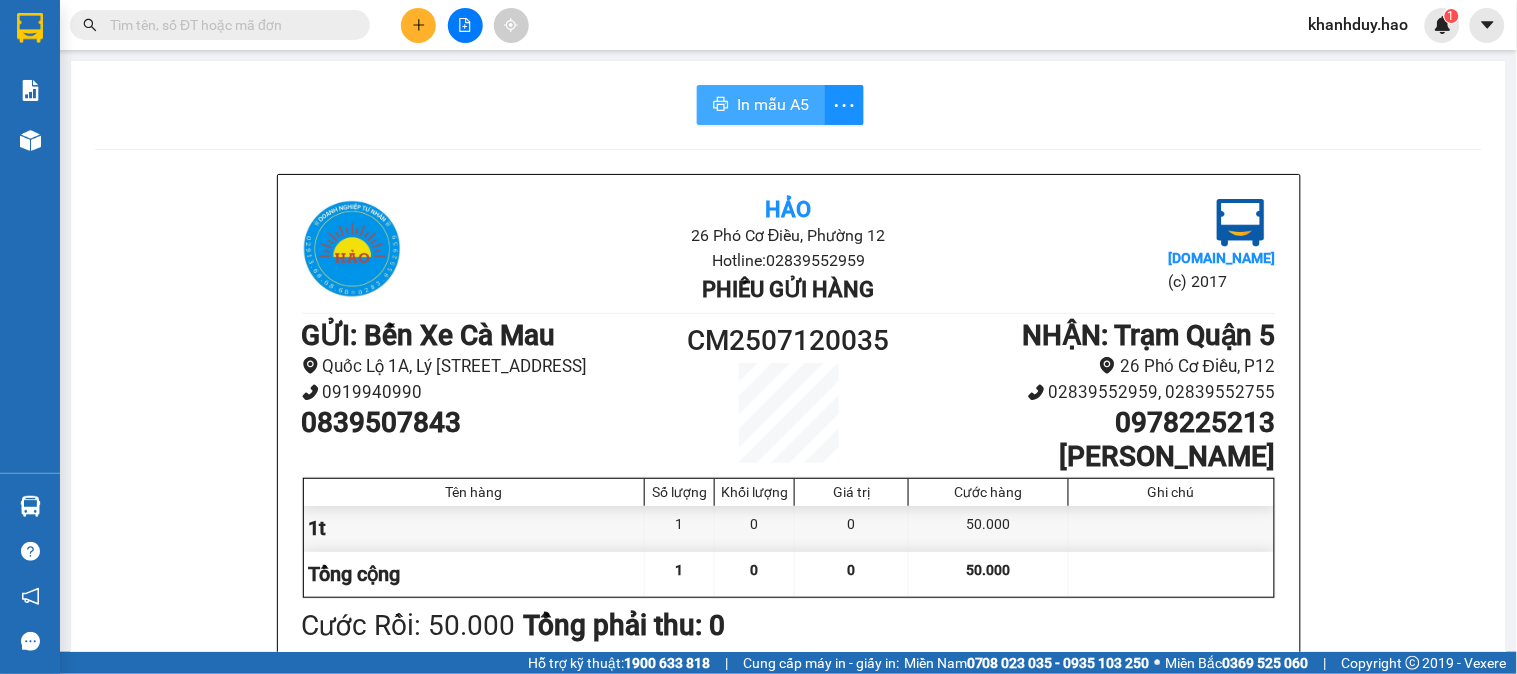 click on "In mẫu A5" at bounding box center (773, 104) 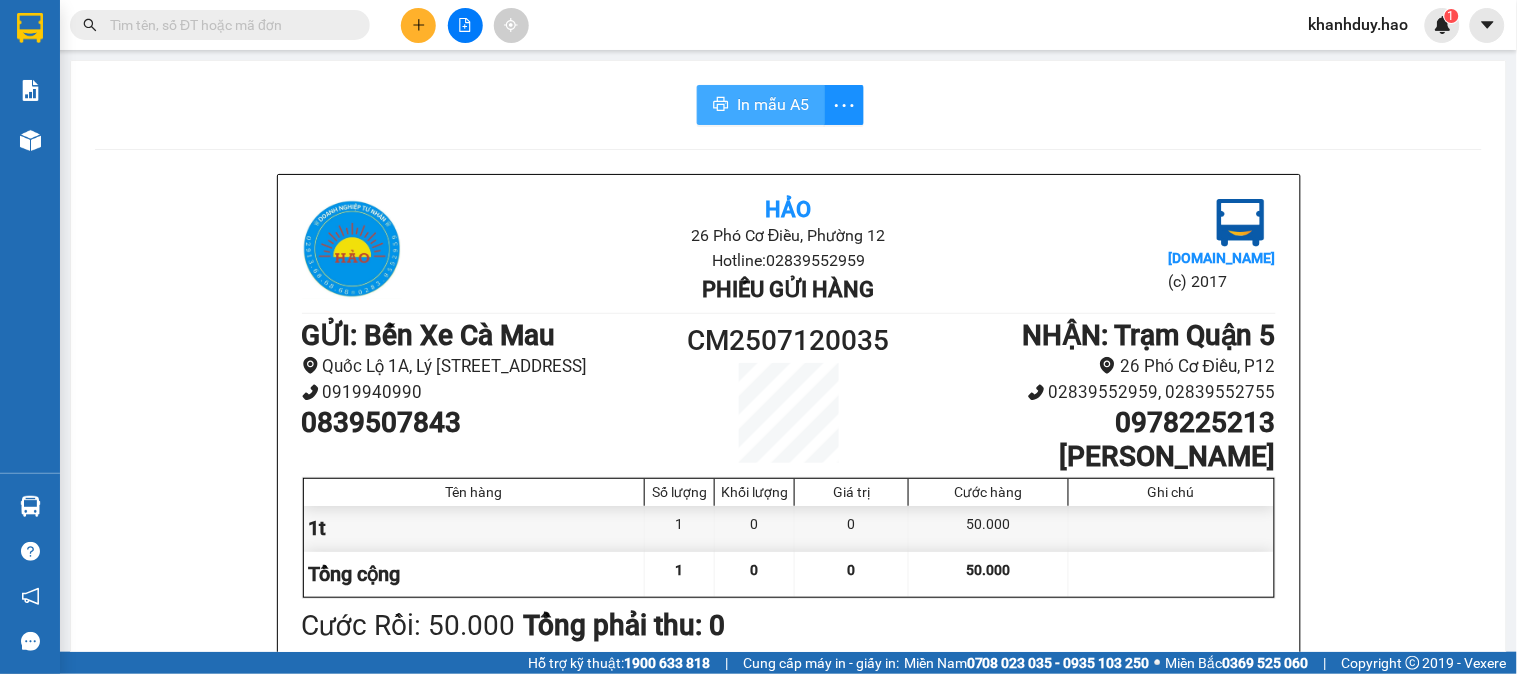 scroll, scrollTop: 0, scrollLeft: 0, axis: both 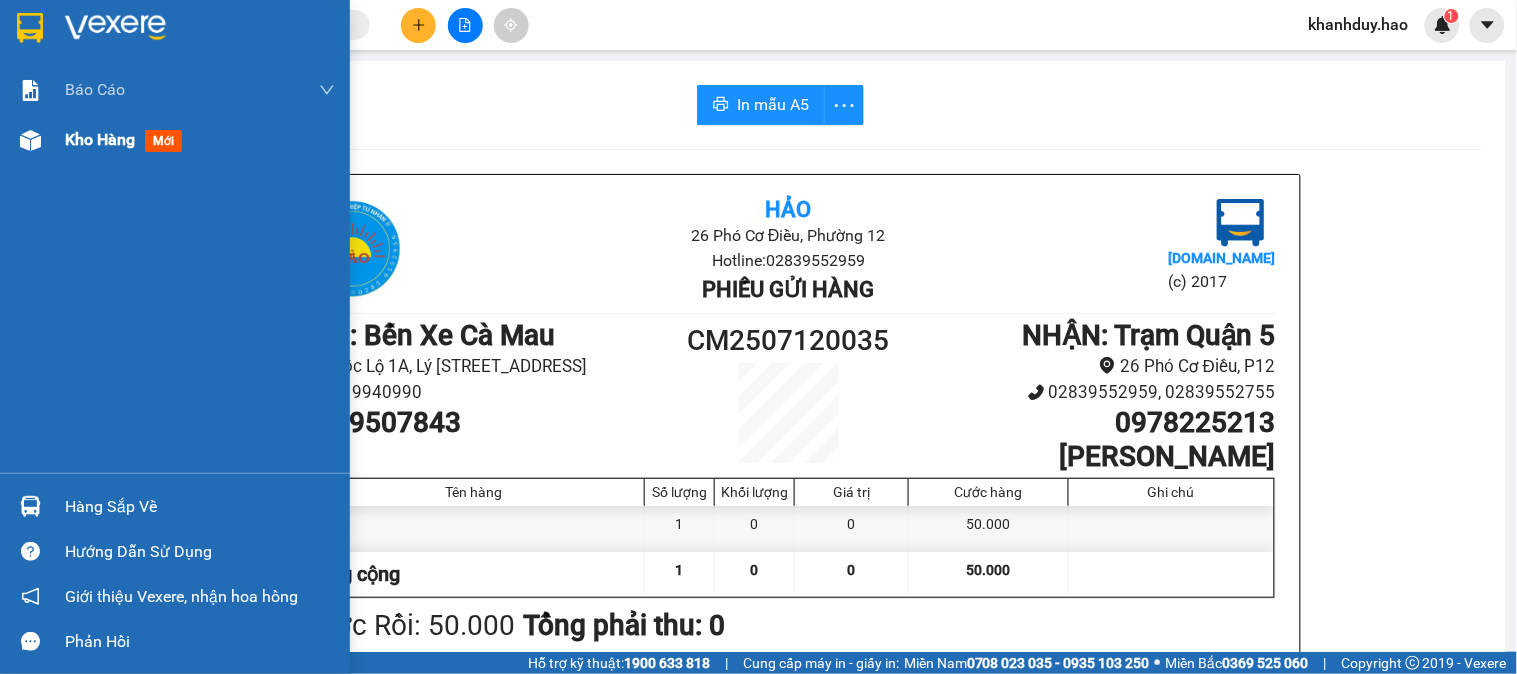 click at bounding box center [30, 140] 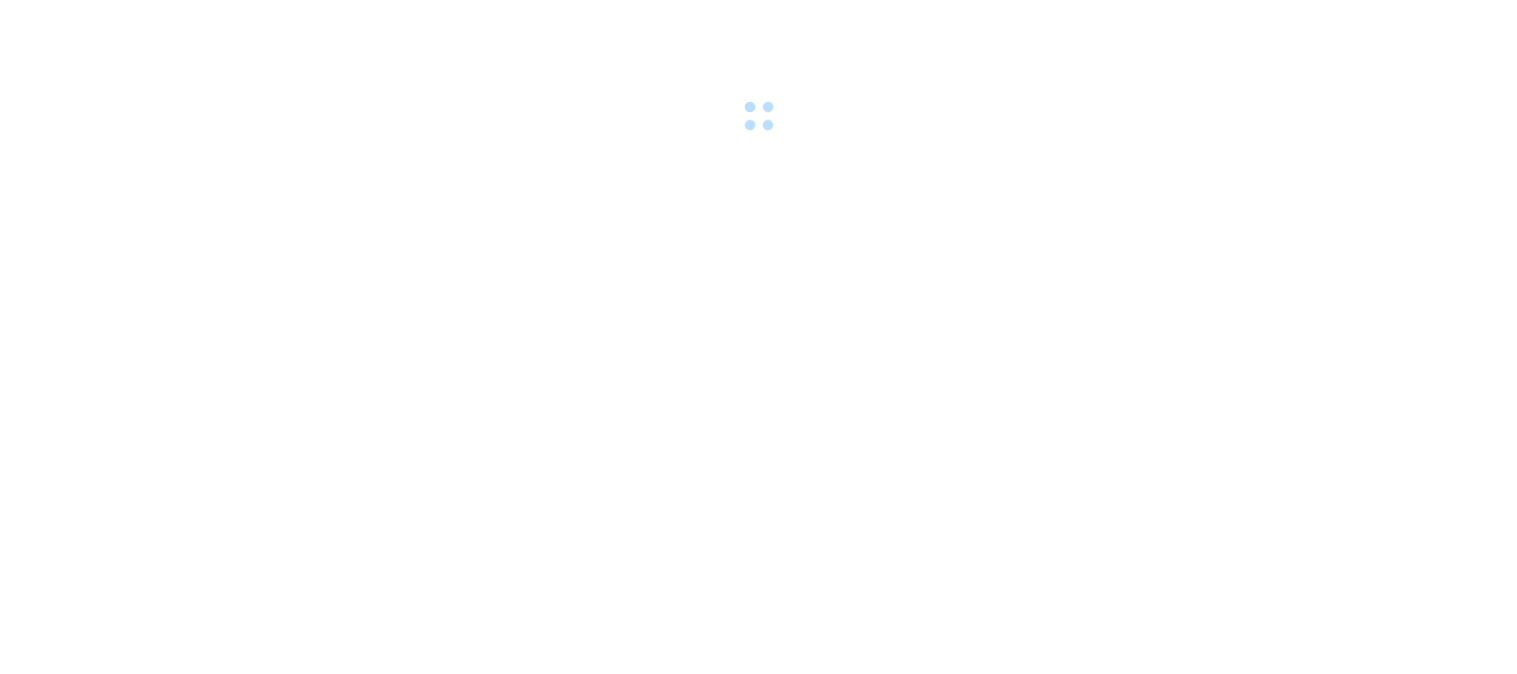 scroll, scrollTop: 0, scrollLeft: 0, axis: both 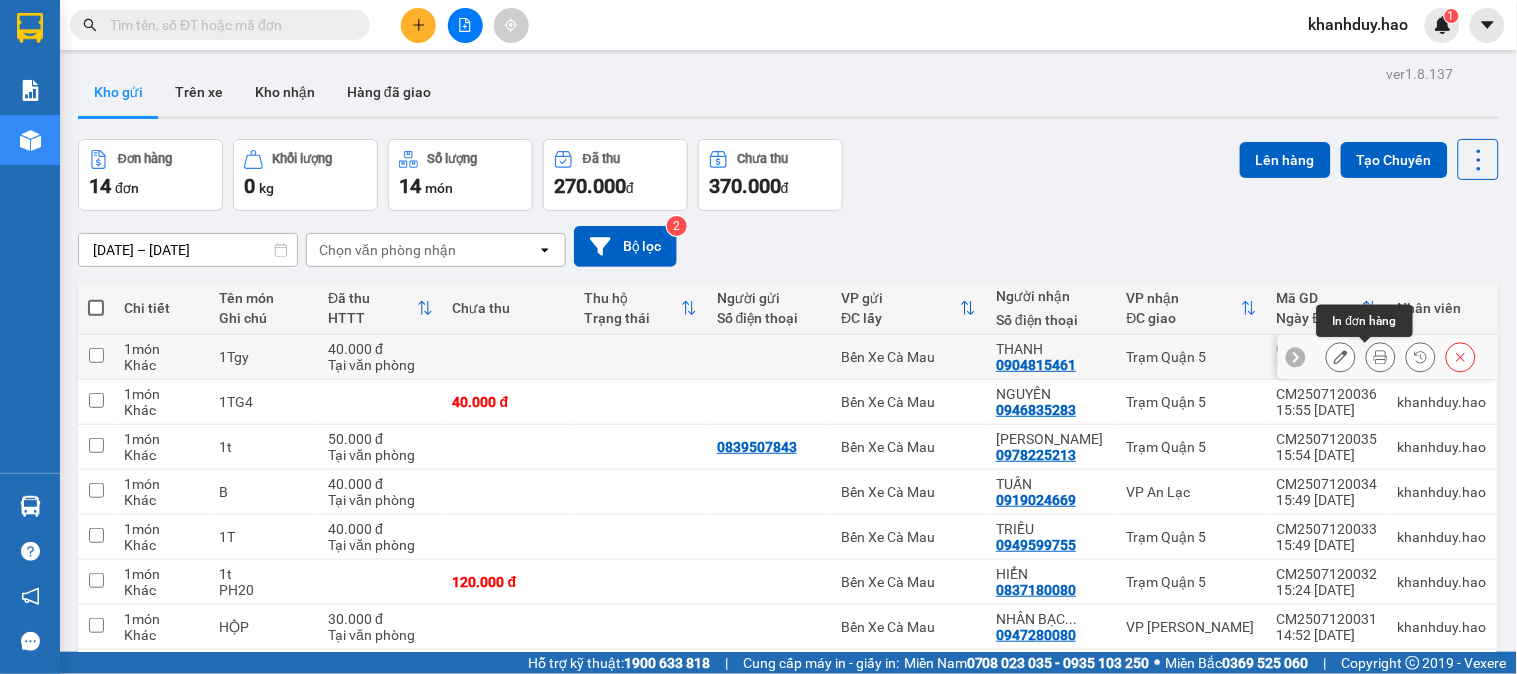 click at bounding box center (1381, 357) 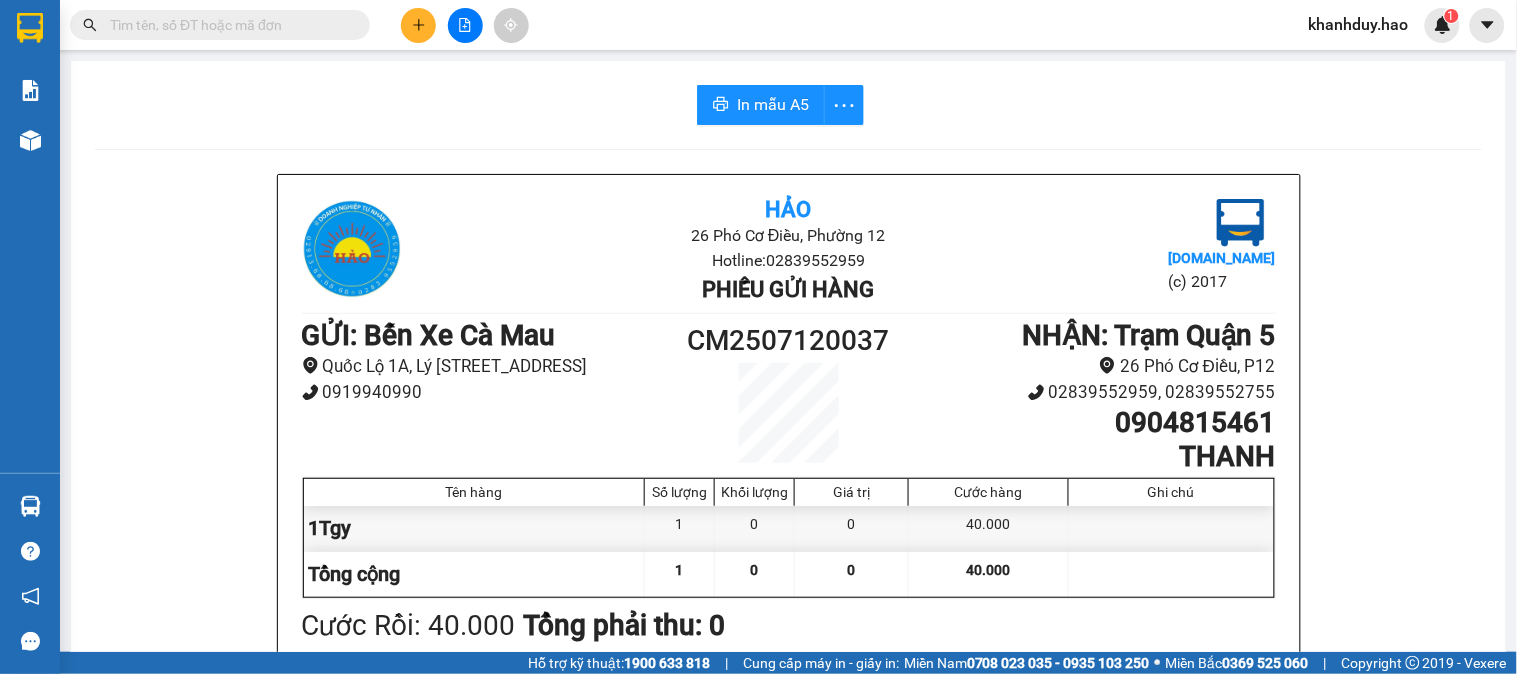 click on "In mẫu A5
Hảo 26 Phó Cơ Điều, Phường 12 Hotline:  02839552959 Phiếu gửi hàng [DOMAIN_NAME] (c) 2017 GỬI :   Bến Xe Cà Mau   Quốc Lộ 1A, Lý [STREET_ADDRESS]   0919940990 CM2507120037 NHẬN :   Trạm Quận 5   26 Phó Cơ Điều, P12   02839552959, 02839552755 0904815461 THANH Tên hàng Số lượng Khối lượng Giá trị Cước hàng Ghi chú 1Tgy 1 0 0 40.000 Tổng cộng 1 0 0 40.000 Loading... Cước Rồi : 40.000 Tổng phải thu: 0 Người gửi hàng xác nhận (Tôi đã đọc và đồng ý nộp dung phiếu gửi hàng) NV kiểm tra hàng (Kí và ghi rõ họ tên) 16:12[DATE] NV nhận hàng (Kí và ghi rõ họ tên) [PERSON_NAME] NV nhận hàng (Kí và ghi rõ họ tên) Quy định nhận/gửi hàng : Không vận chuyển hàng cấm. Vui lòng nhận hàng kể từ ngày gửi-nhận trong vòng 7 ngày. Nếu qua 7 ngày, mất mát công ty sẽ không chịu trách nhiệm.  Hảo [DOMAIN_NAME]" at bounding box center [788, 834] 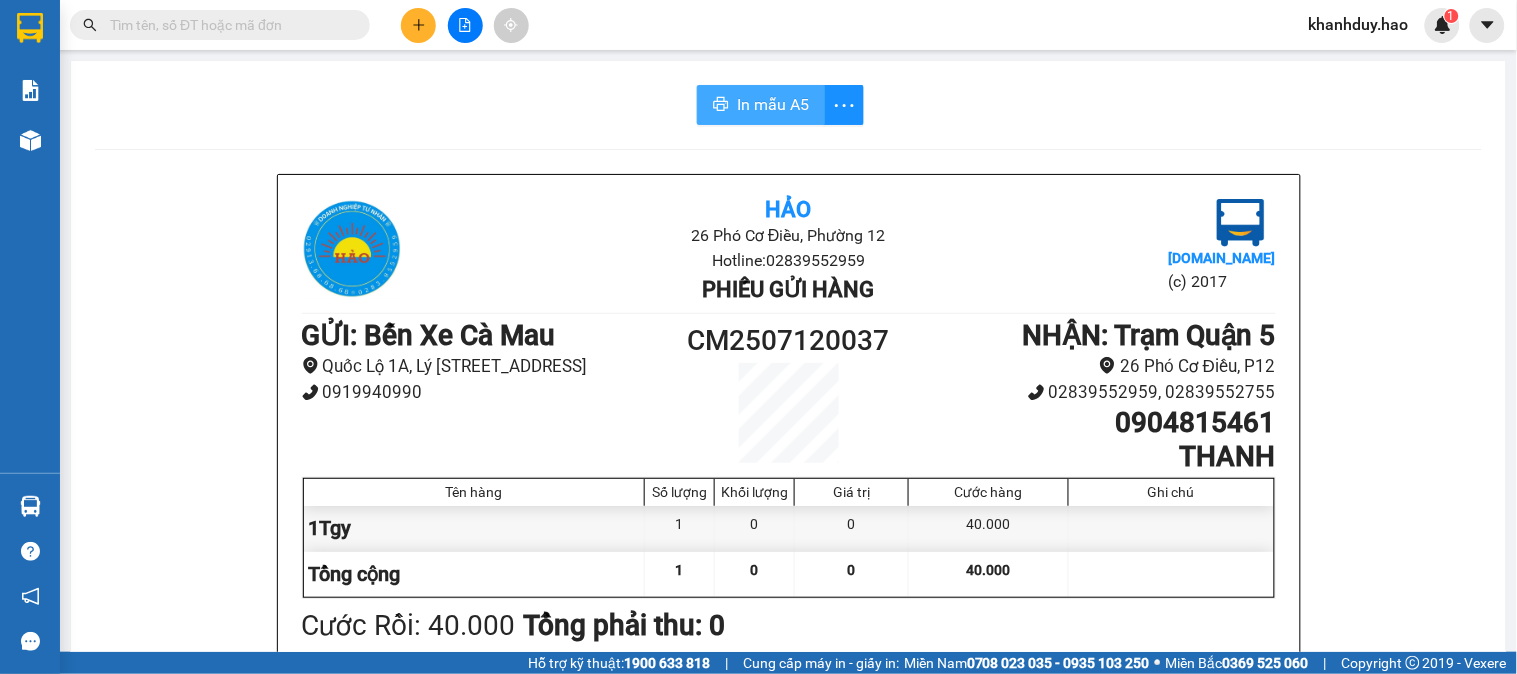 click on "In mẫu A5" at bounding box center [773, 104] 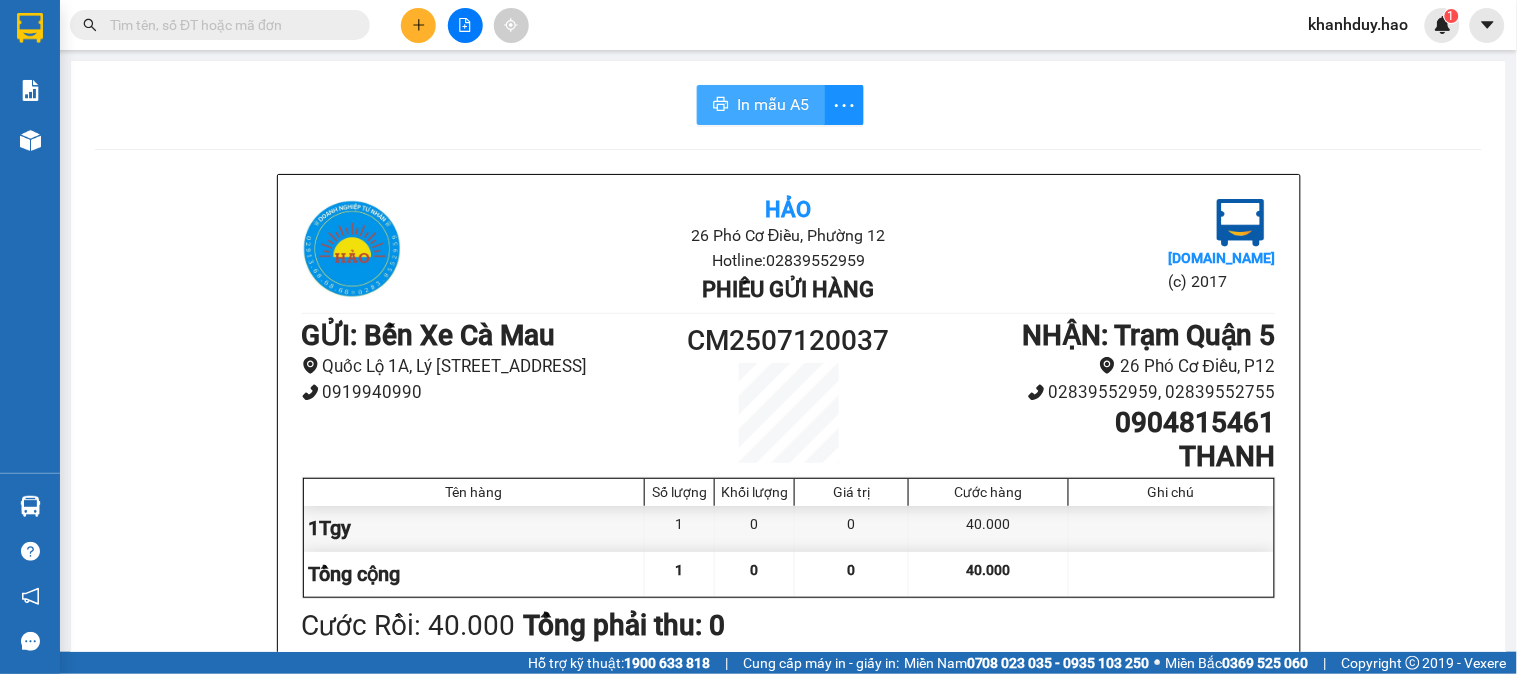 scroll, scrollTop: 0, scrollLeft: 0, axis: both 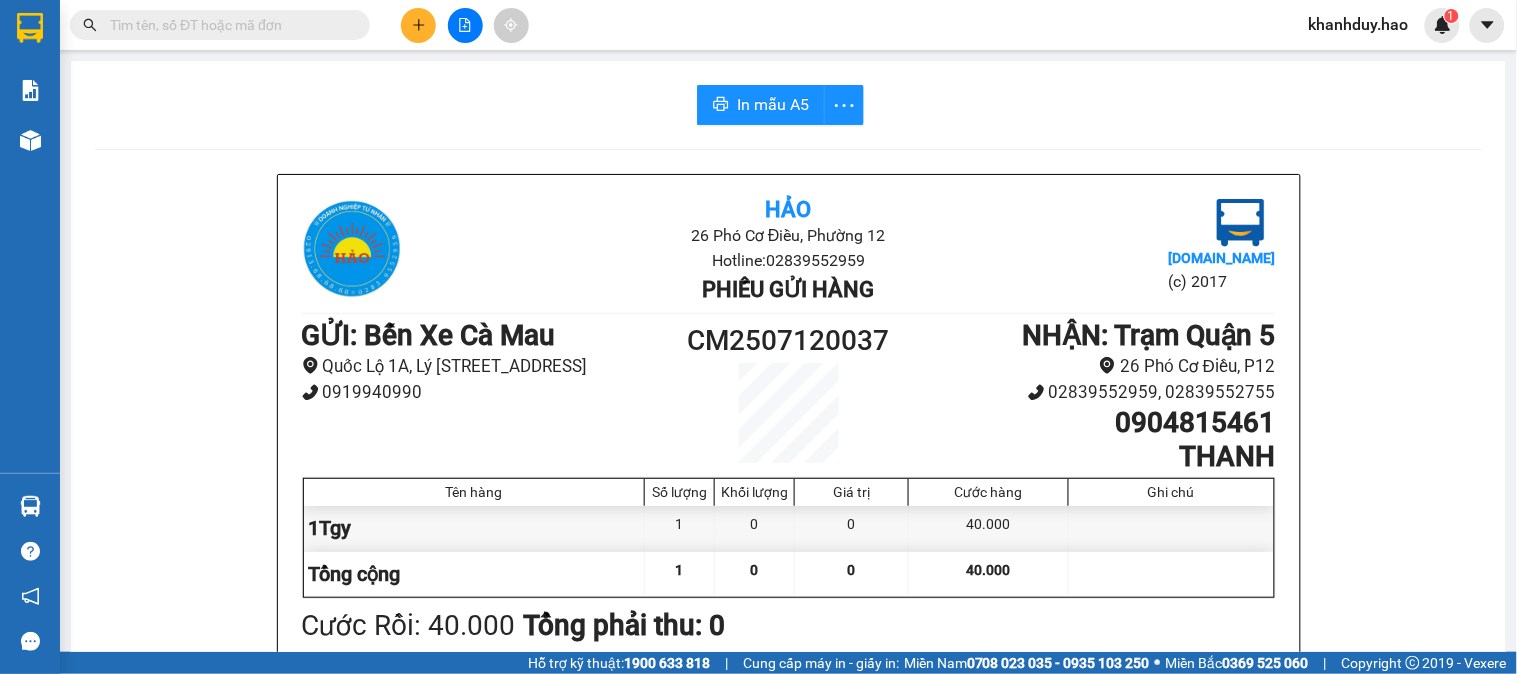 click at bounding box center (465, 25) 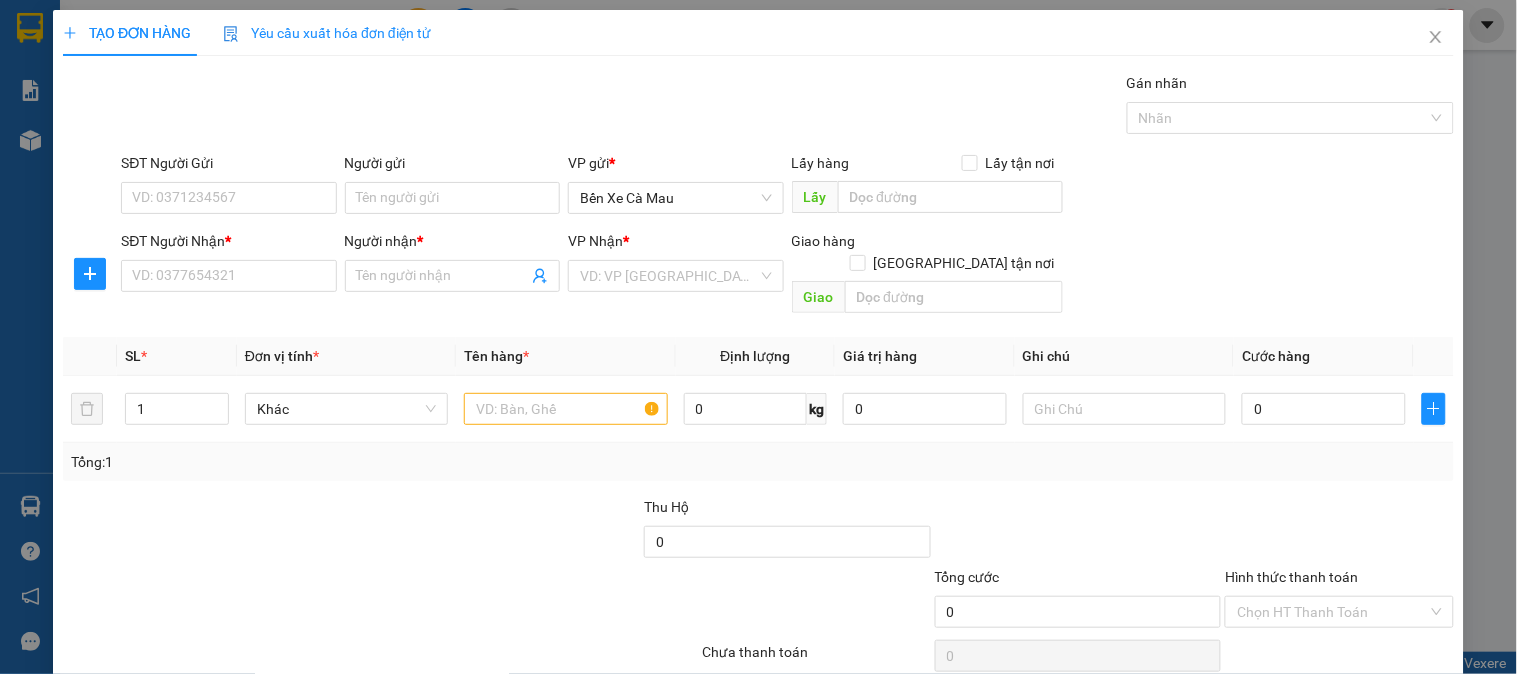 click on "SĐT Người Nhận  *" at bounding box center (228, 245) 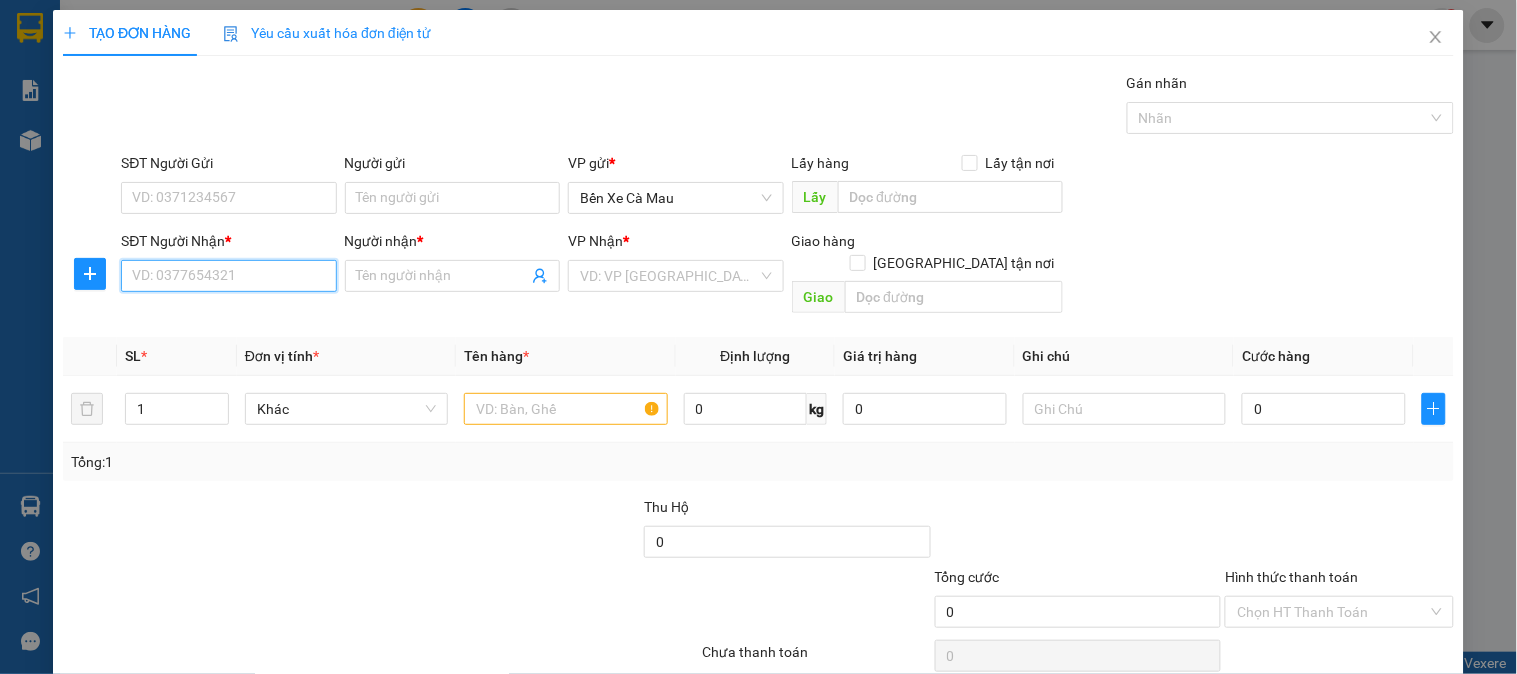 click on "SĐT Người Nhận  *" at bounding box center (228, 276) 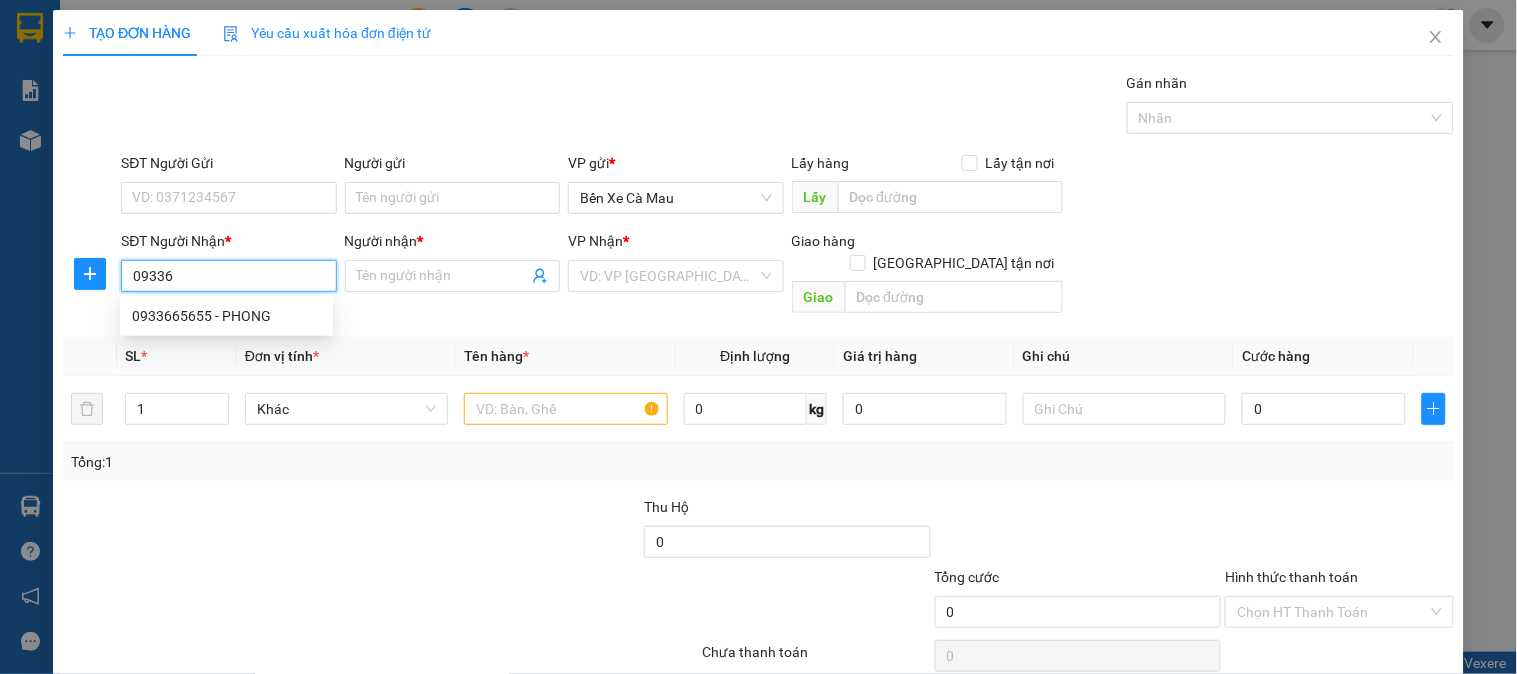 click on "0933665655 - PHONG" at bounding box center (226, 316) 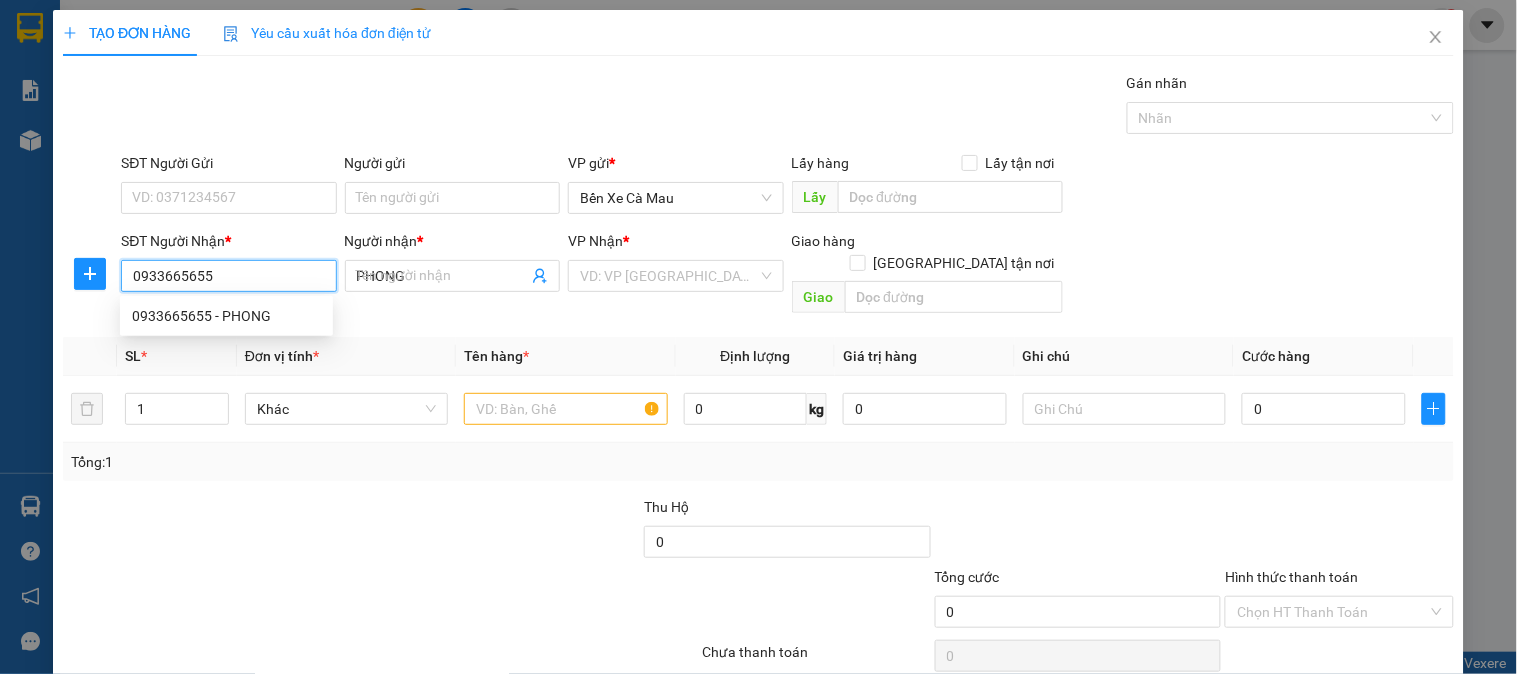 type on "30.000" 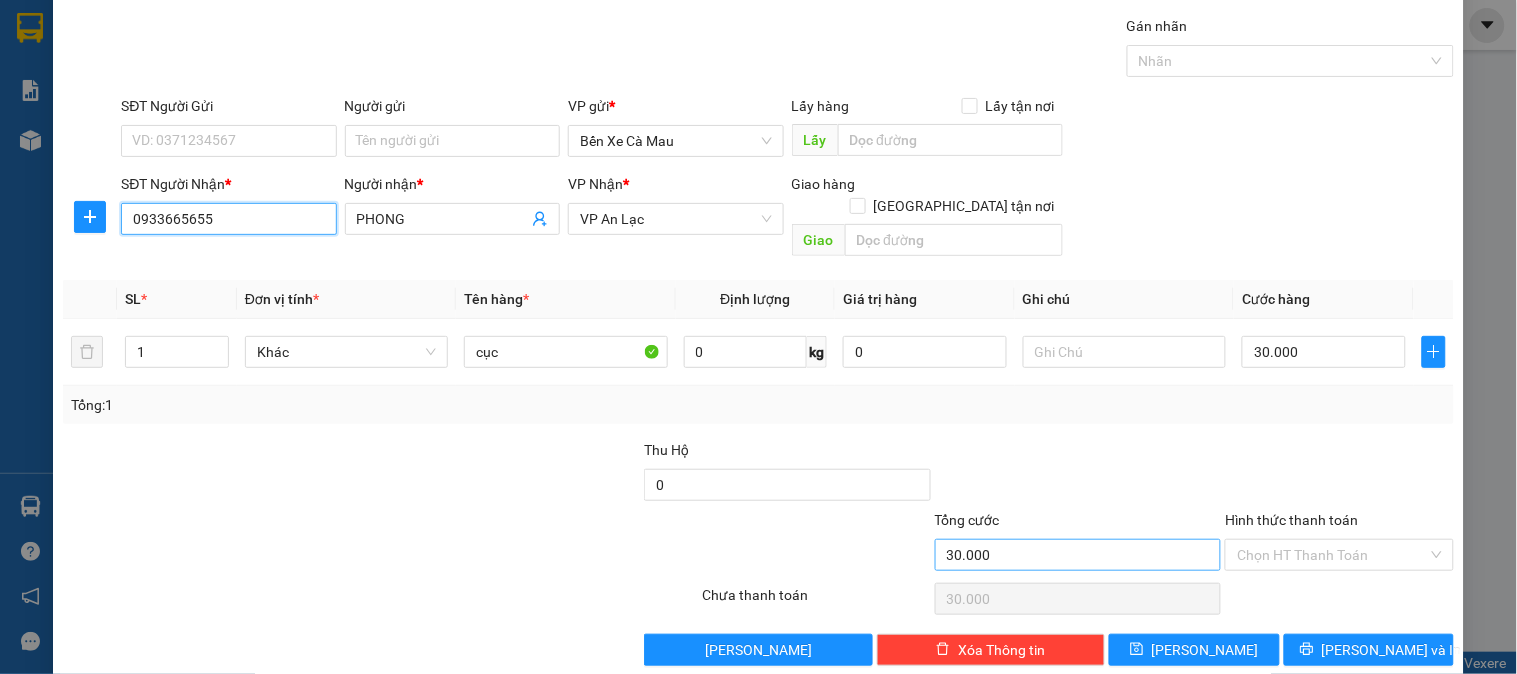 scroll, scrollTop: 65, scrollLeft: 0, axis: vertical 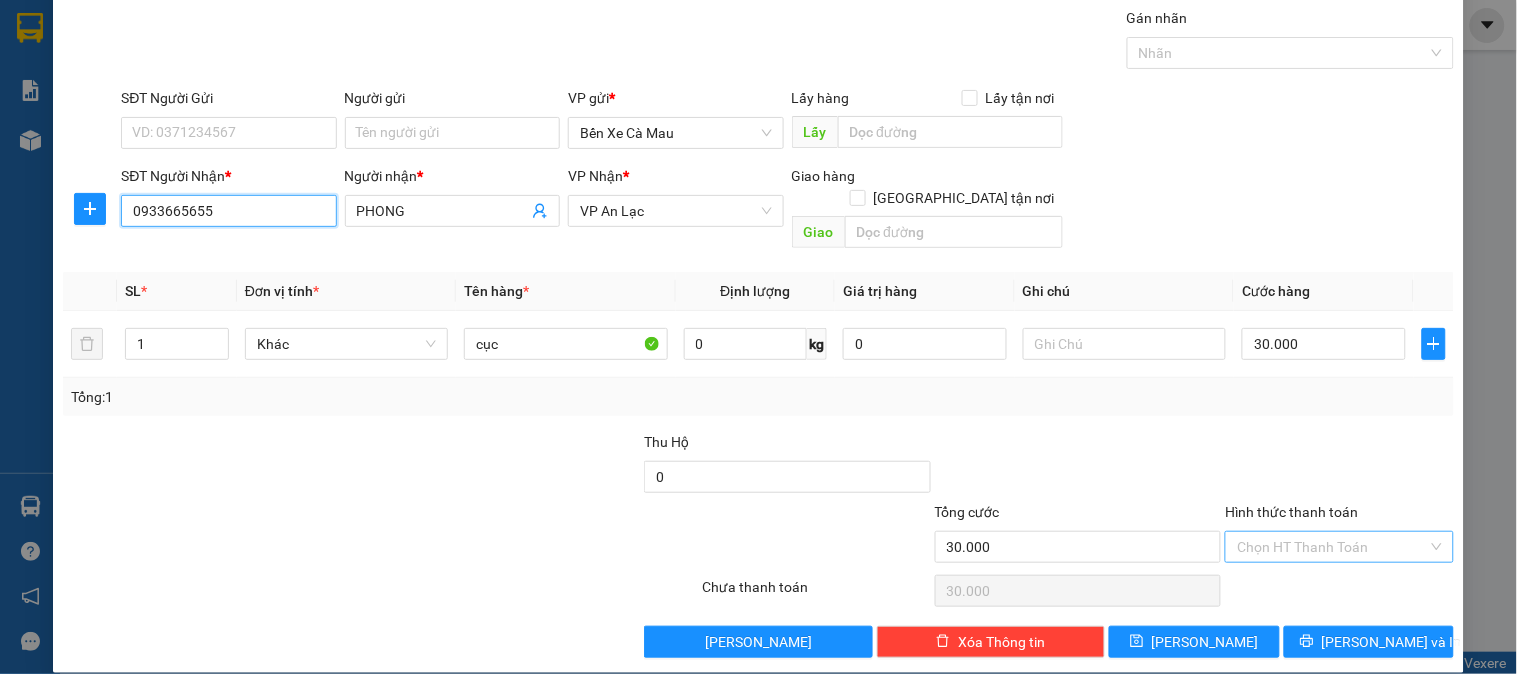 type on "0933665655" 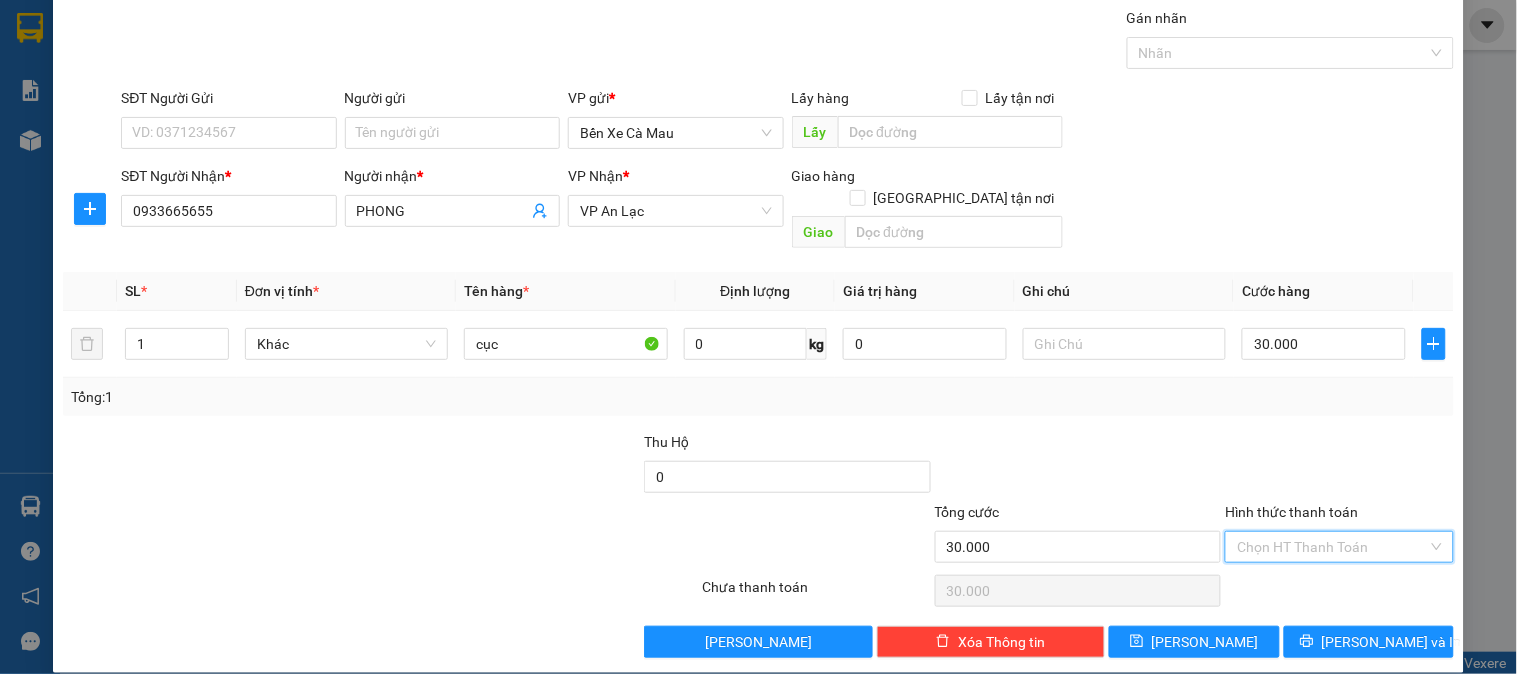 click on "Hình thức thanh toán" at bounding box center (1332, 547) 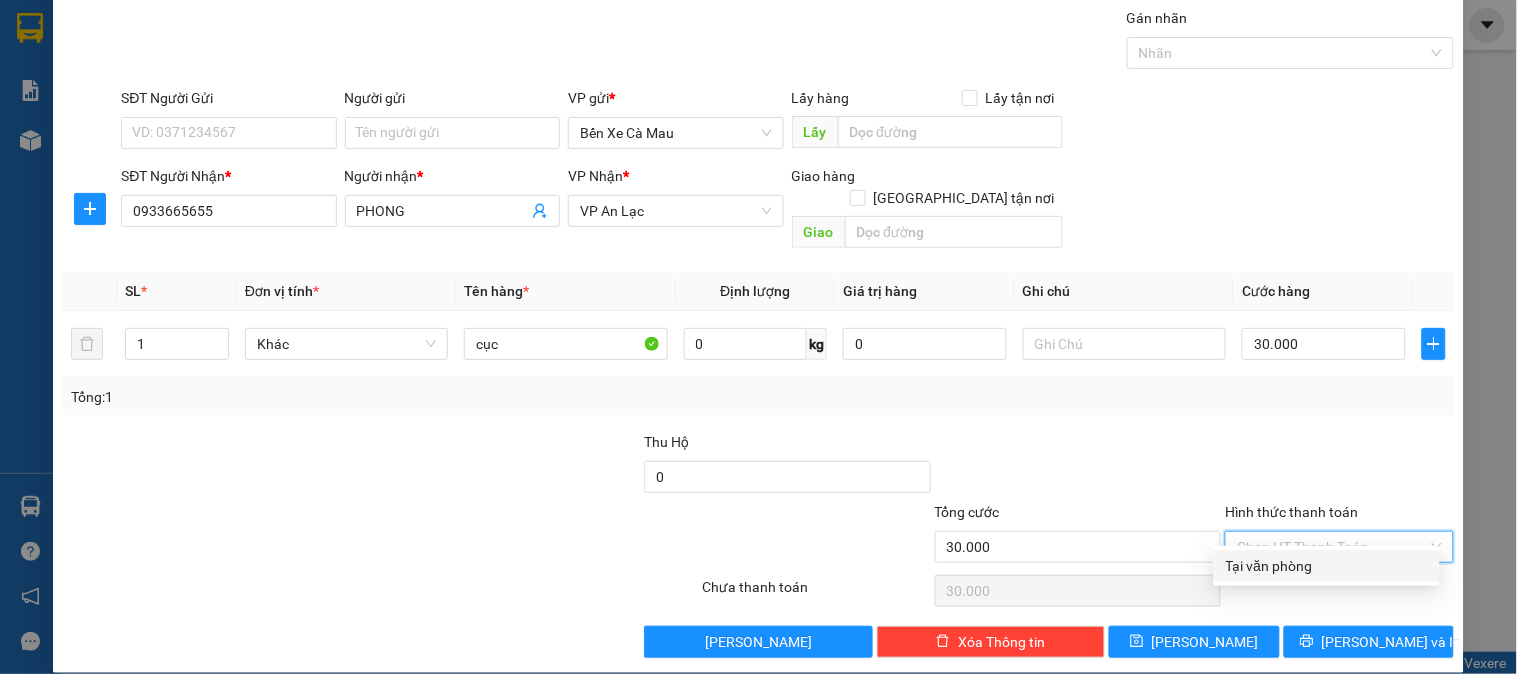 click on "Tại văn phòng" at bounding box center (1327, 566) 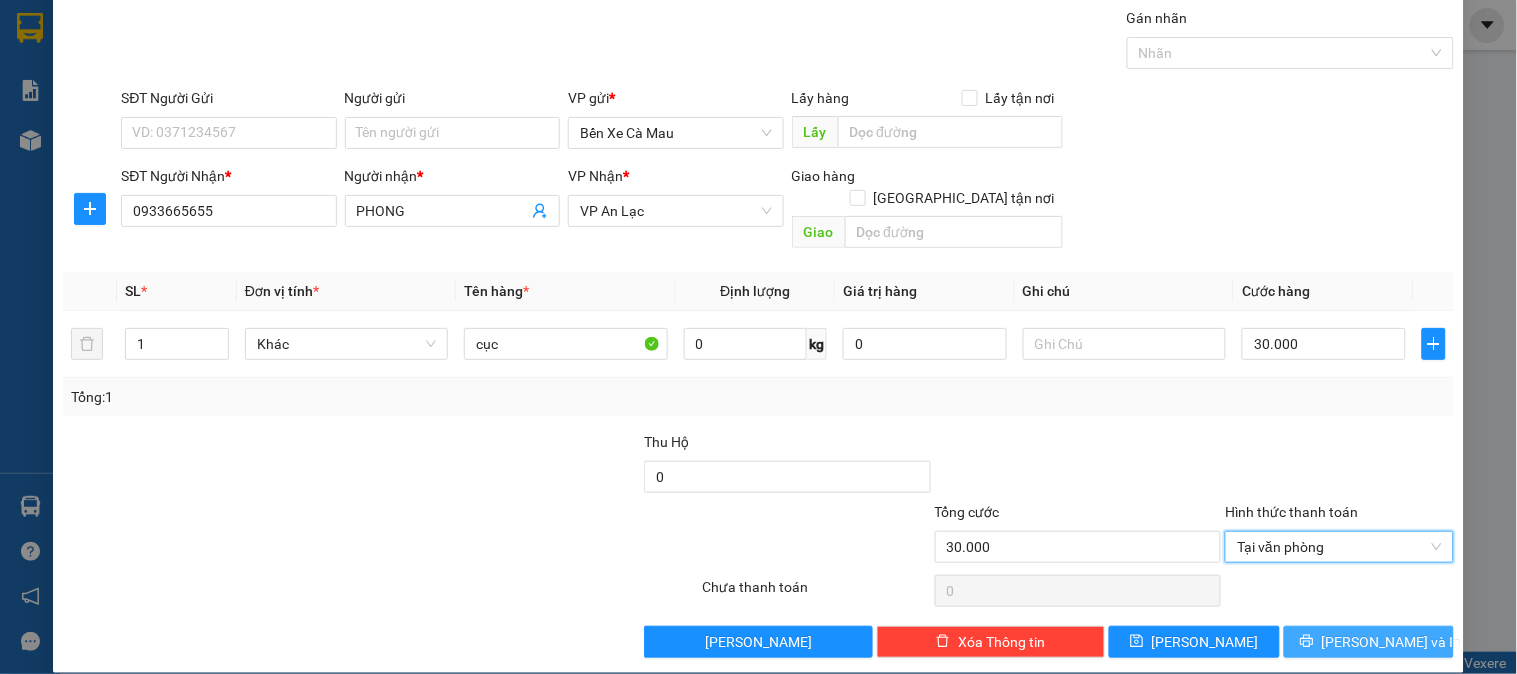 click on "[PERSON_NAME] và In" at bounding box center (1392, 642) 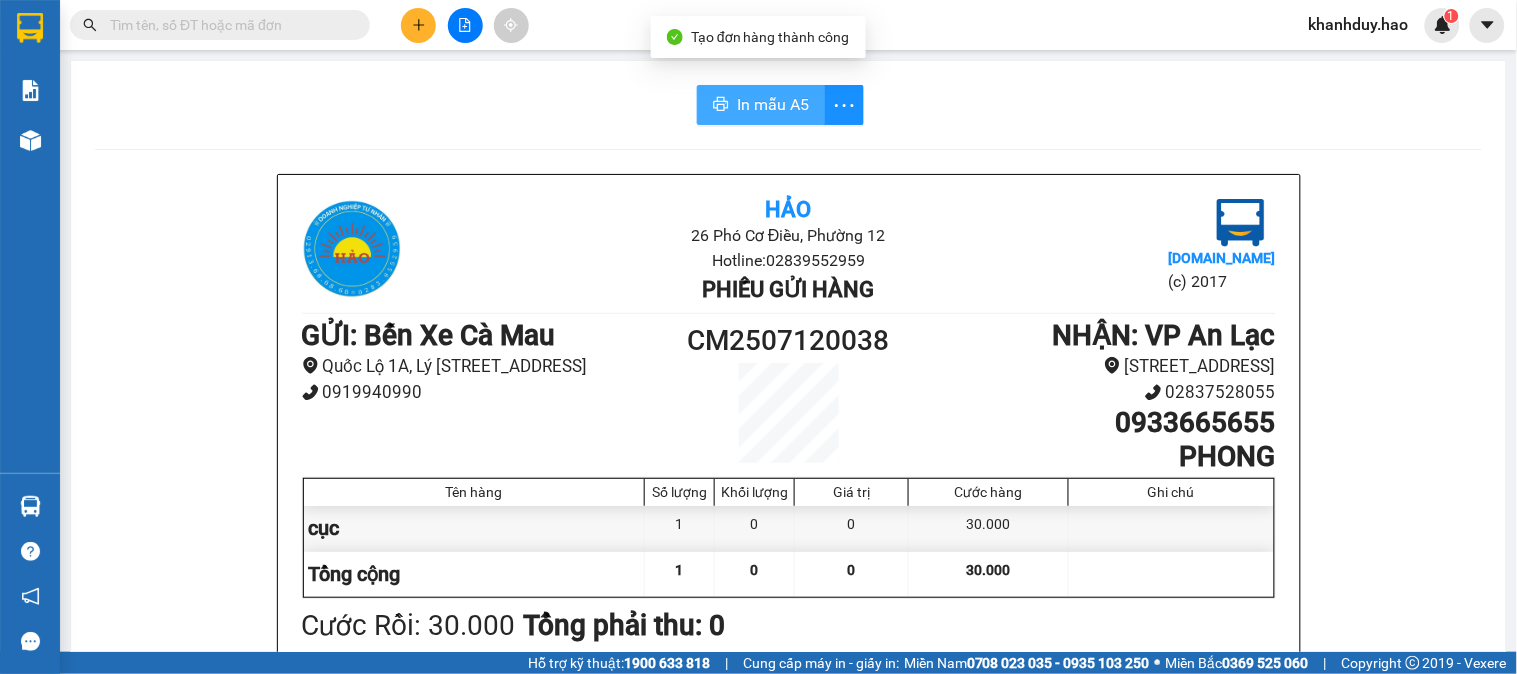 click on "In mẫu A5" at bounding box center [773, 104] 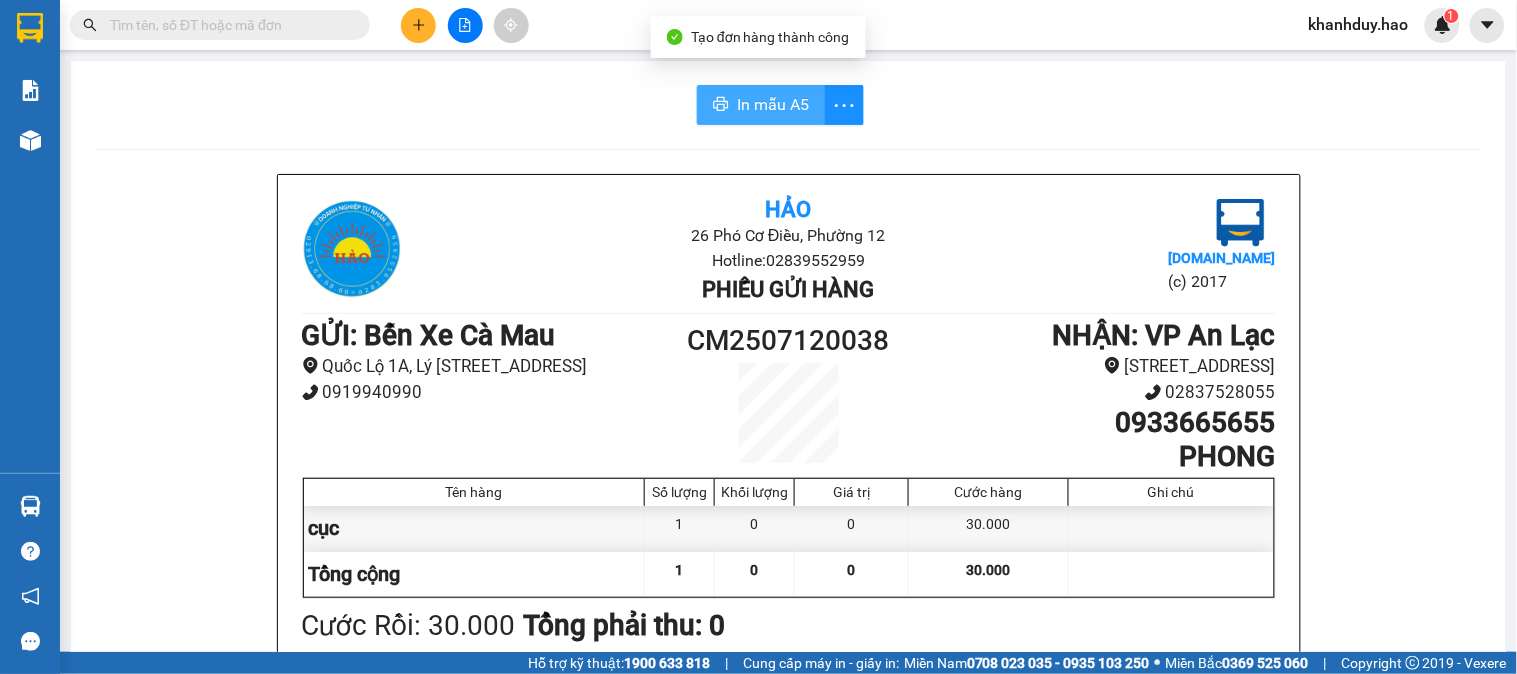 scroll, scrollTop: 0, scrollLeft: 0, axis: both 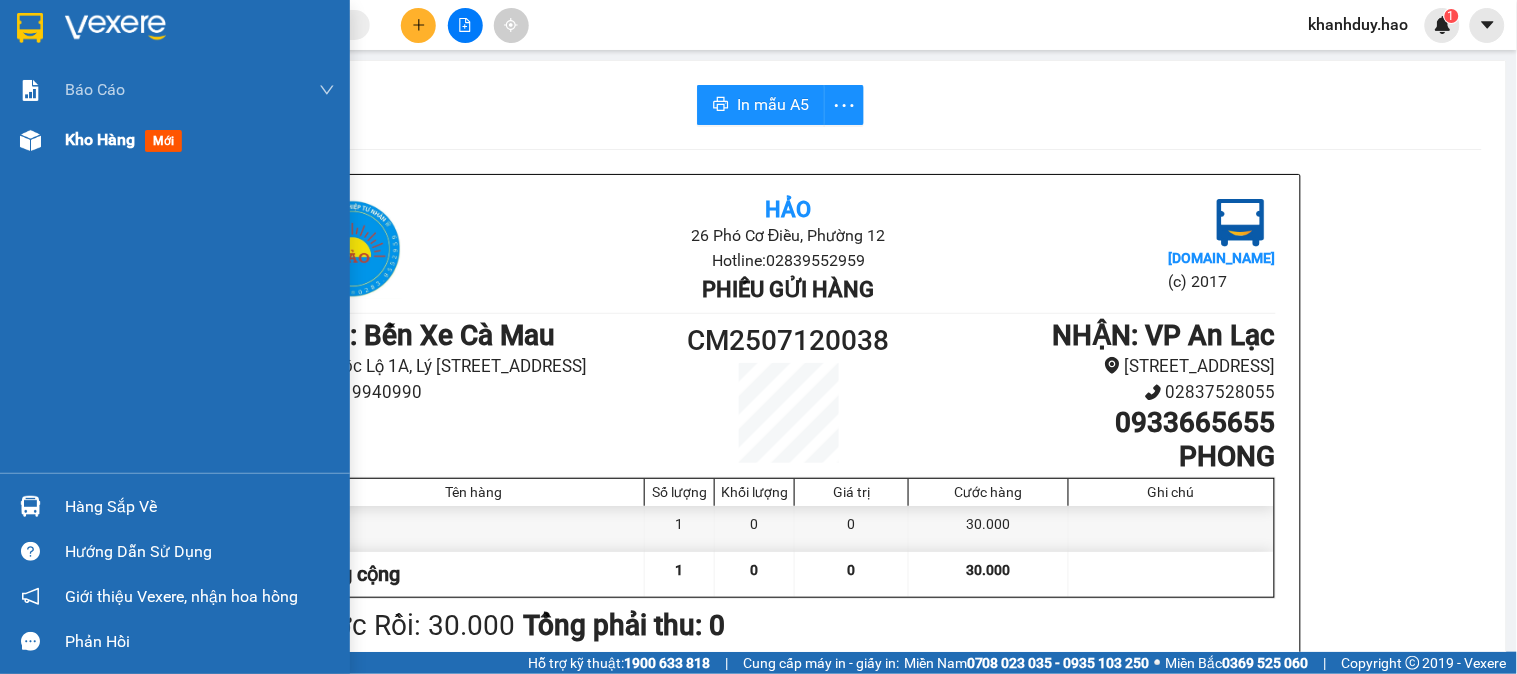 click on "Kho hàng mới" at bounding box center (200, 140) 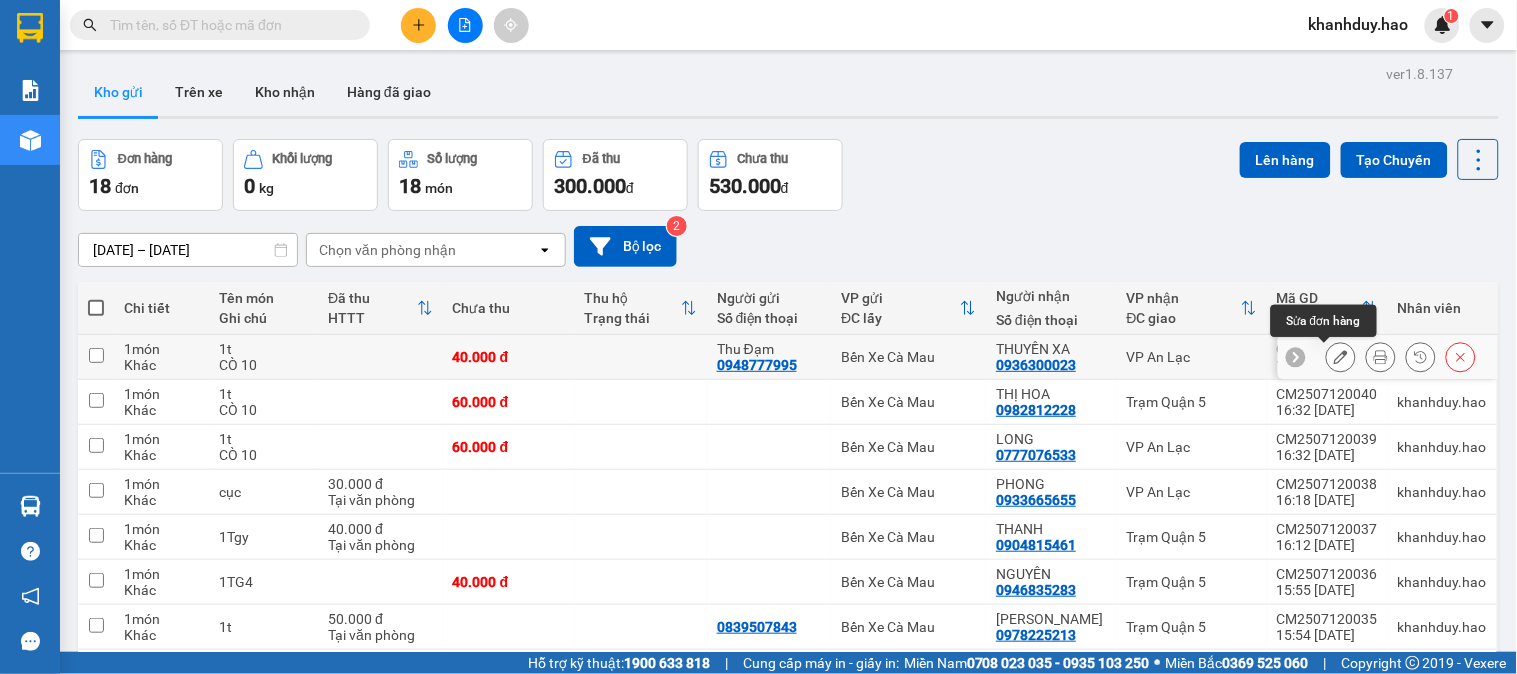click at bounding box center (1401, 357) 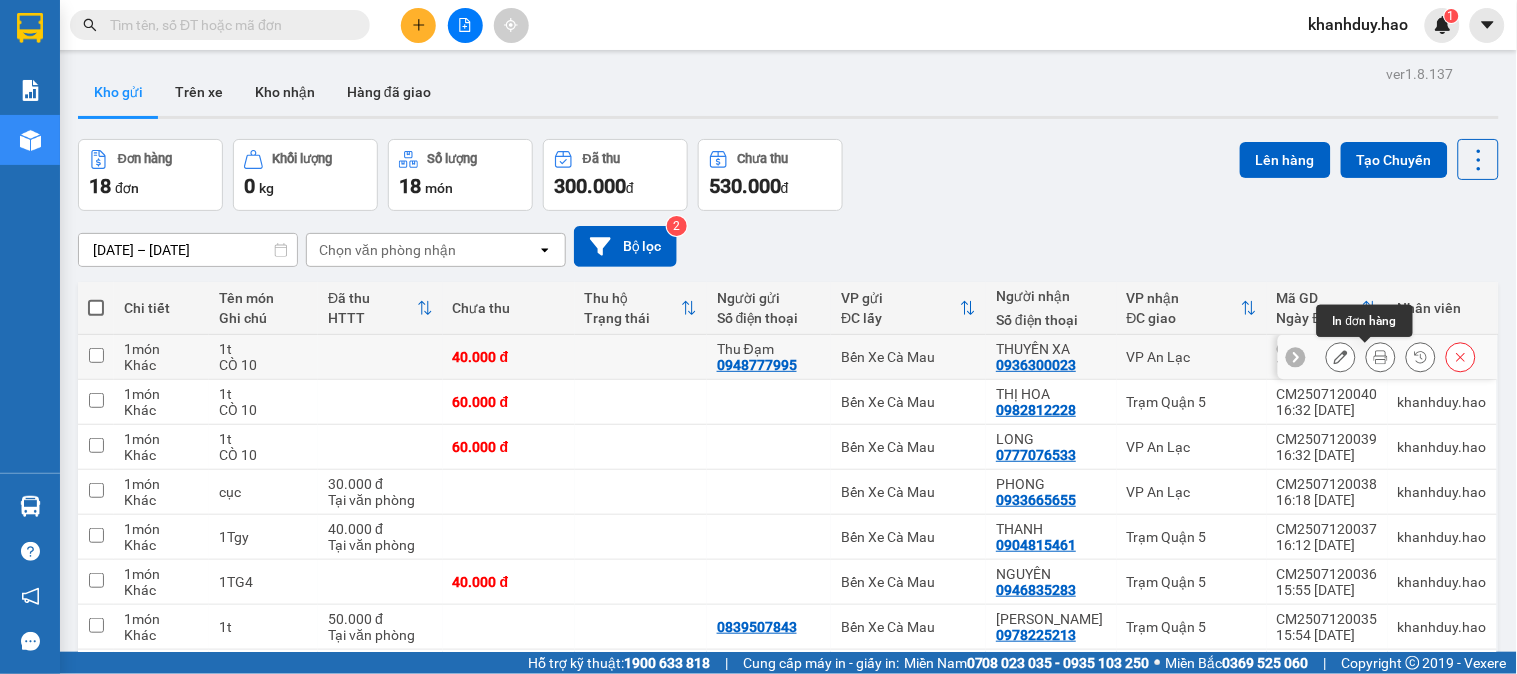 click 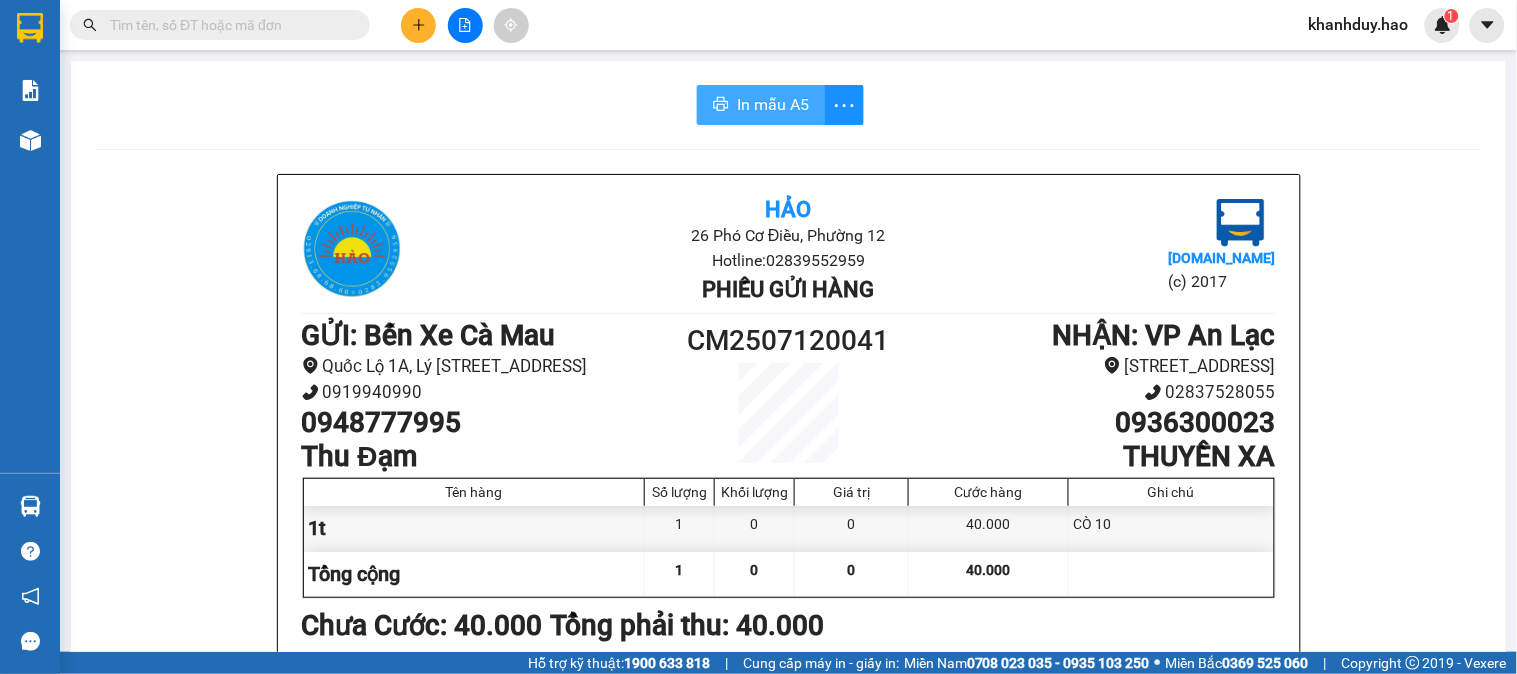 click on "In mẫu A5" at bounding box center (773, 104) 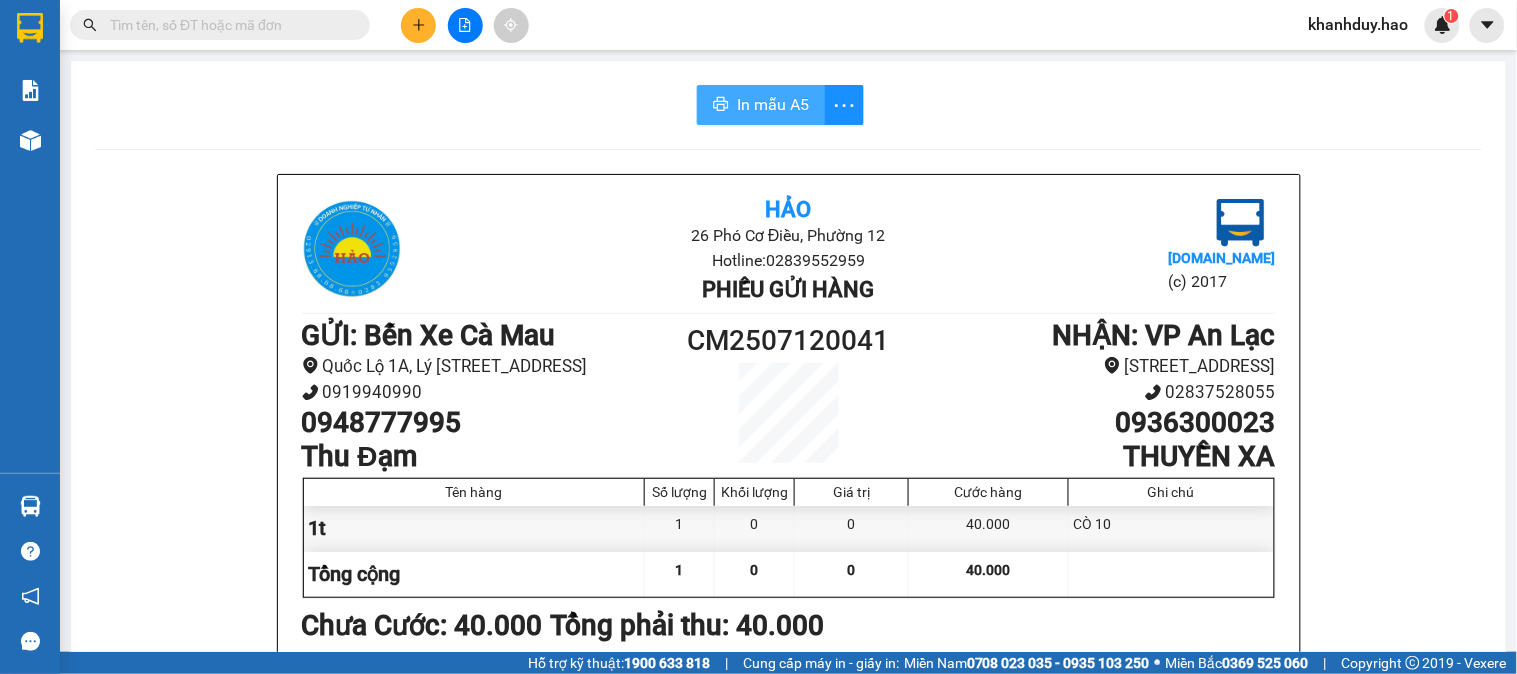 scroll, scrollTop: 0, scrollLeft: 0, axis: both 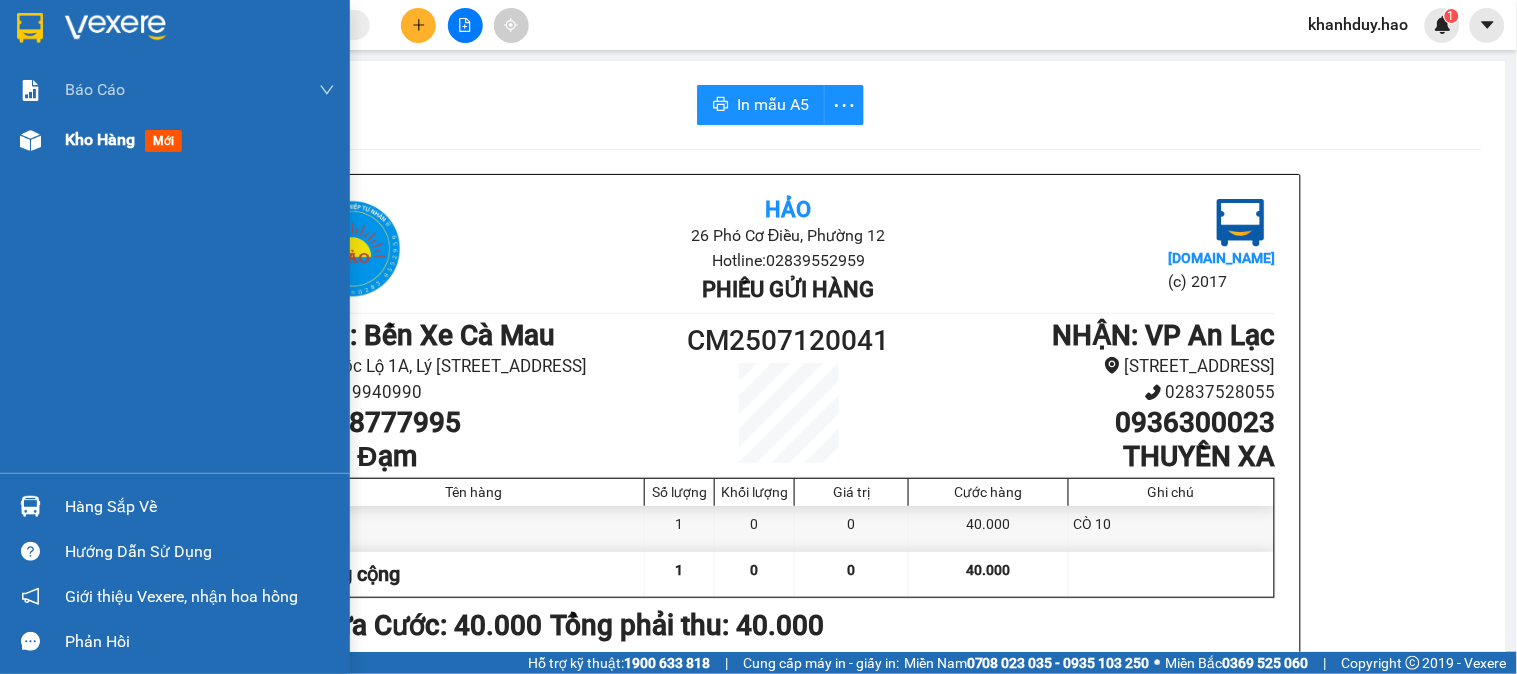 click on "Kho hàng" at bounding box center [100, 139] 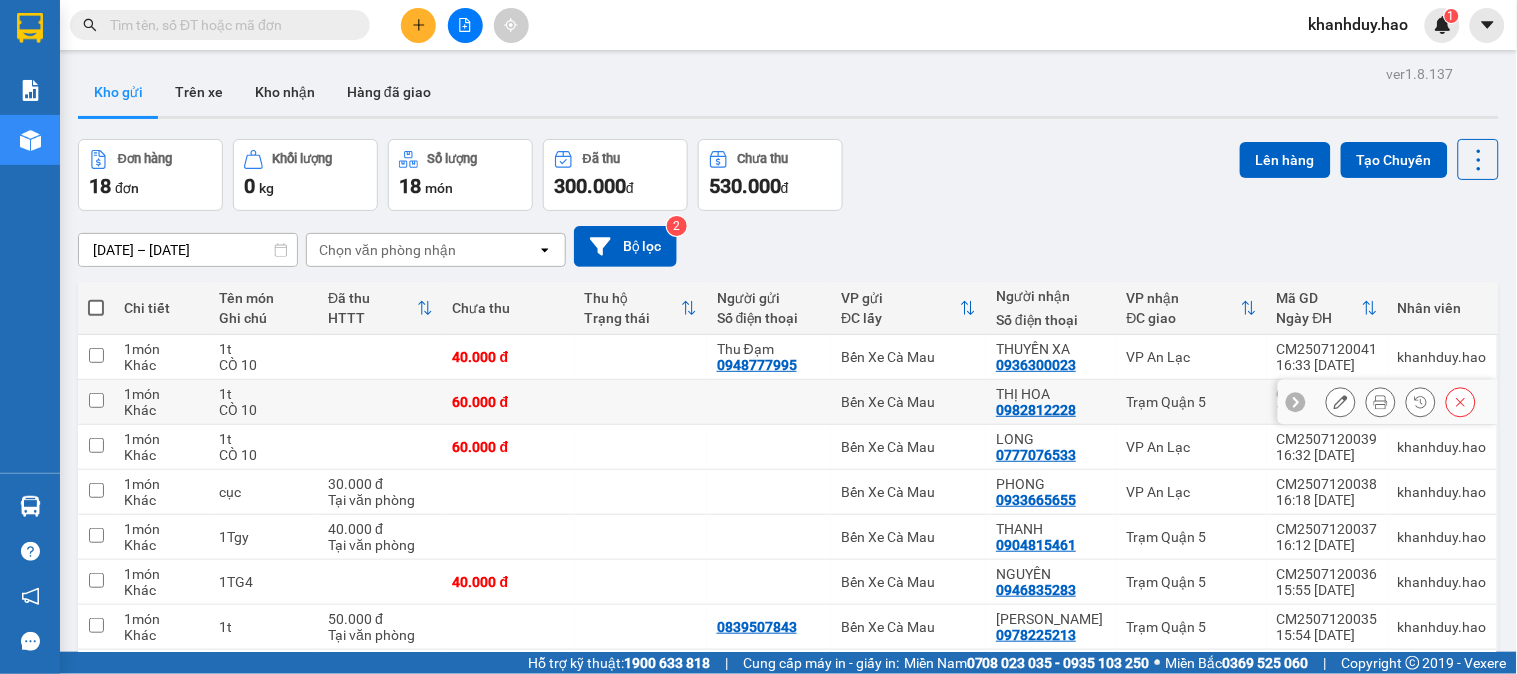 click 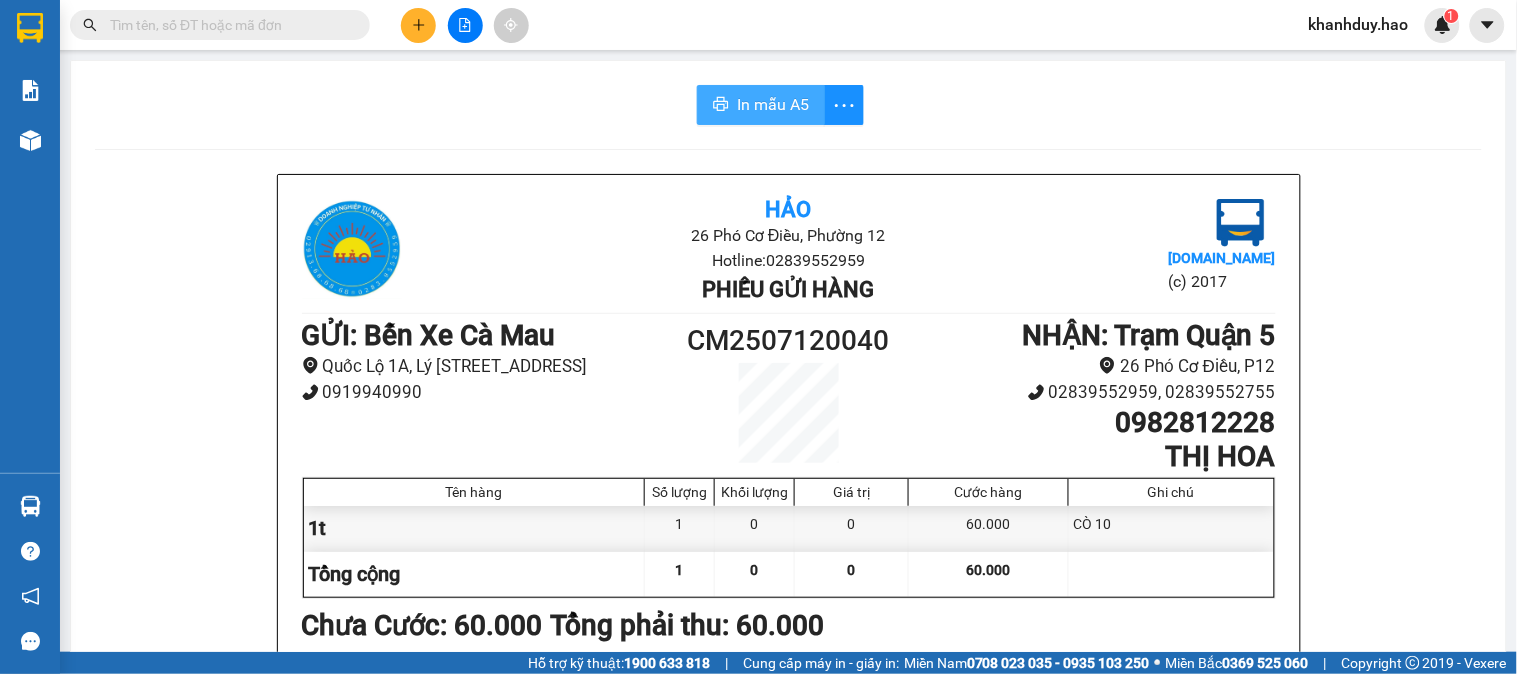 click on "In mẫu A5" at bounding box center (773, 104) 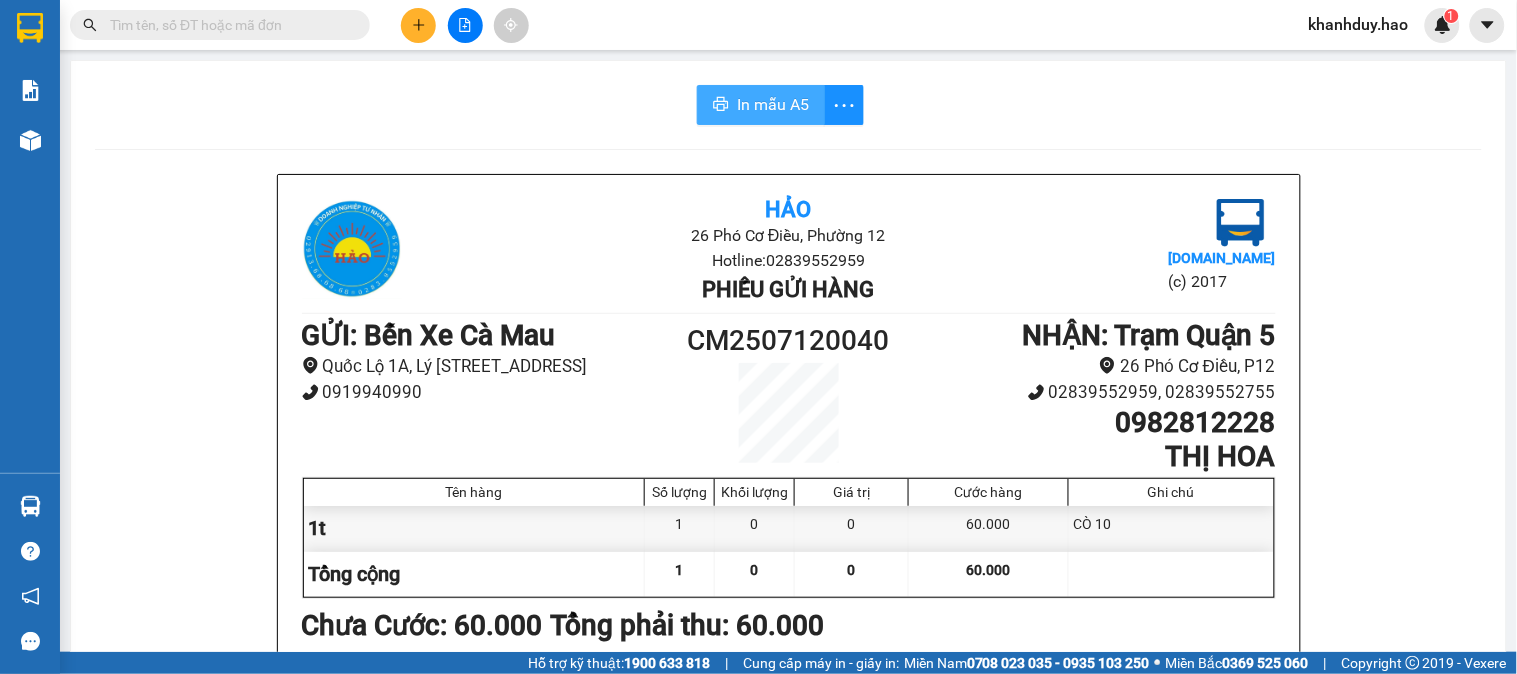 scroll, scrollTop: 0, scrollLeft: 0, axis: both 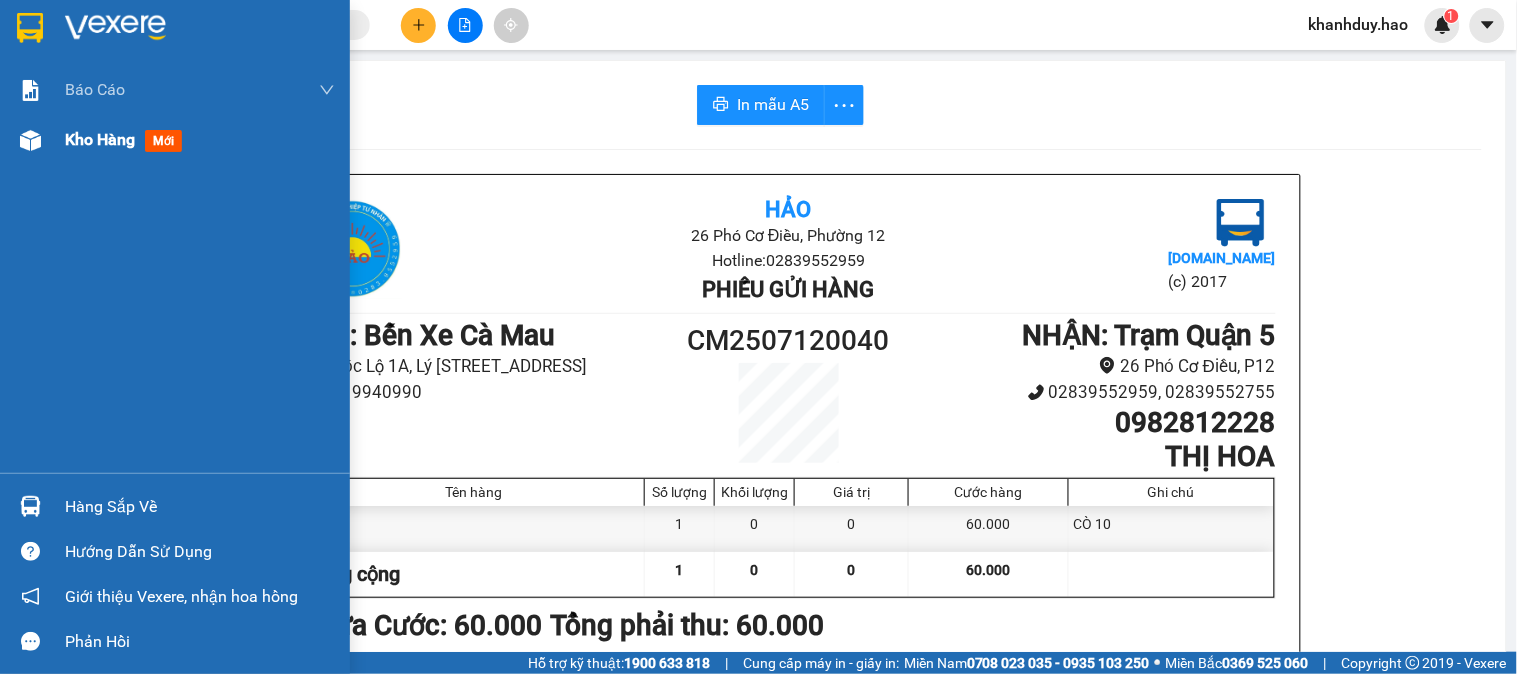 click on "Kho hàng" at bounding box center [100, 139] 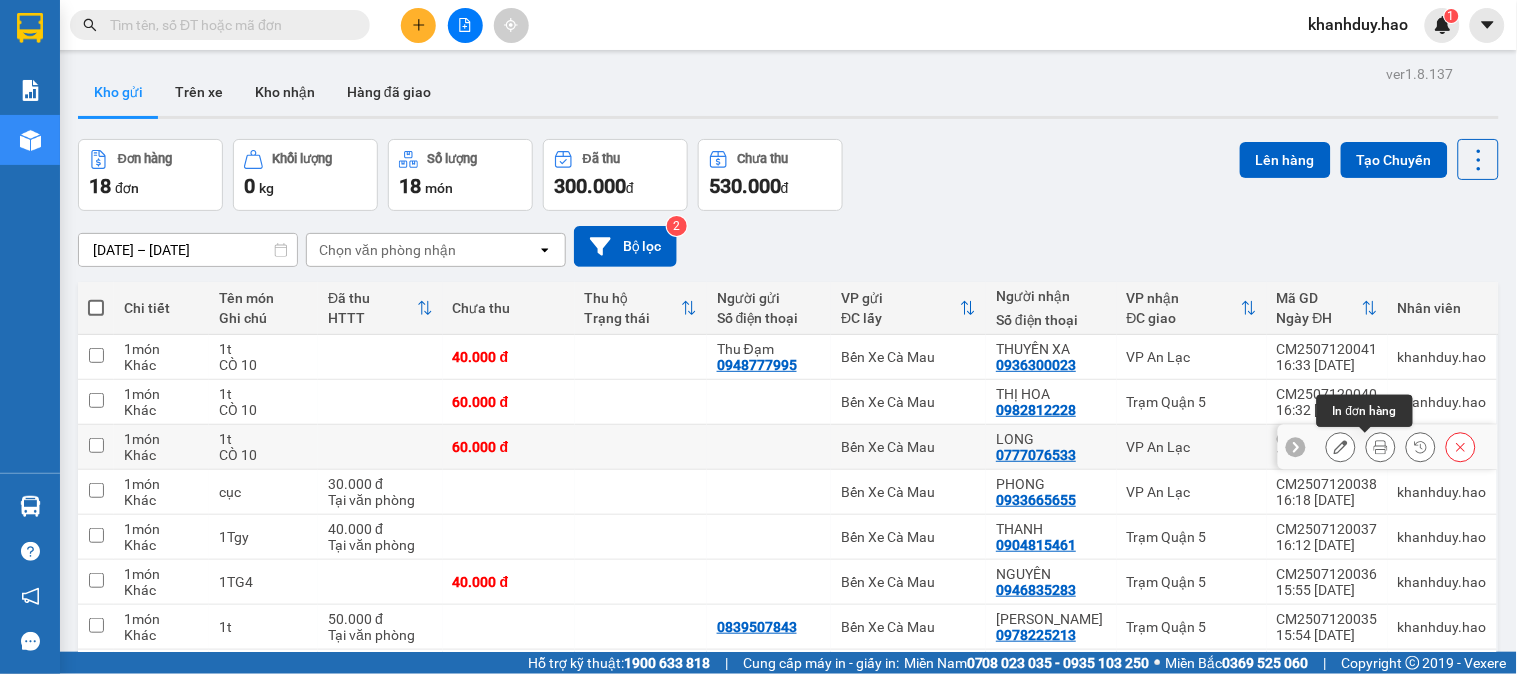 click at bounding box center (1381, 447) 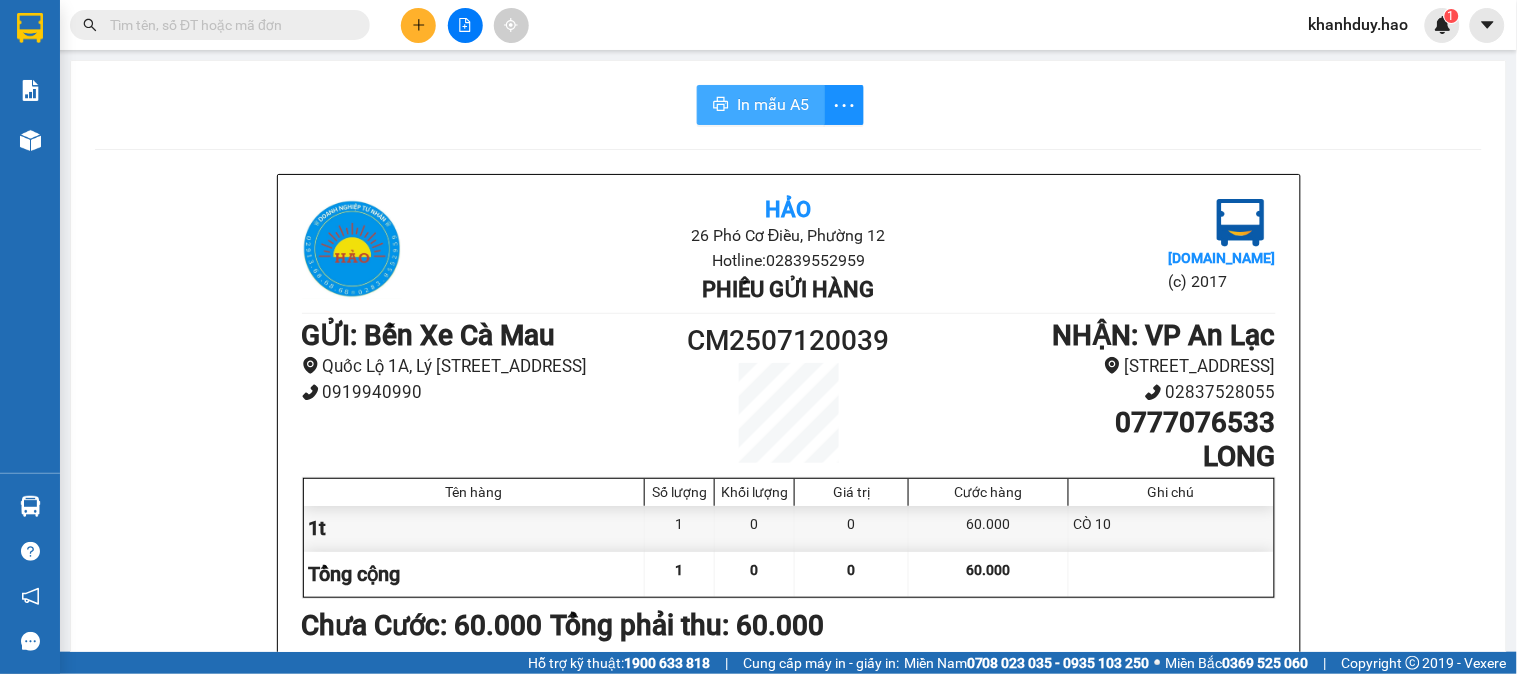 click on "In mẫu A5" at bounding box center (773, 104) 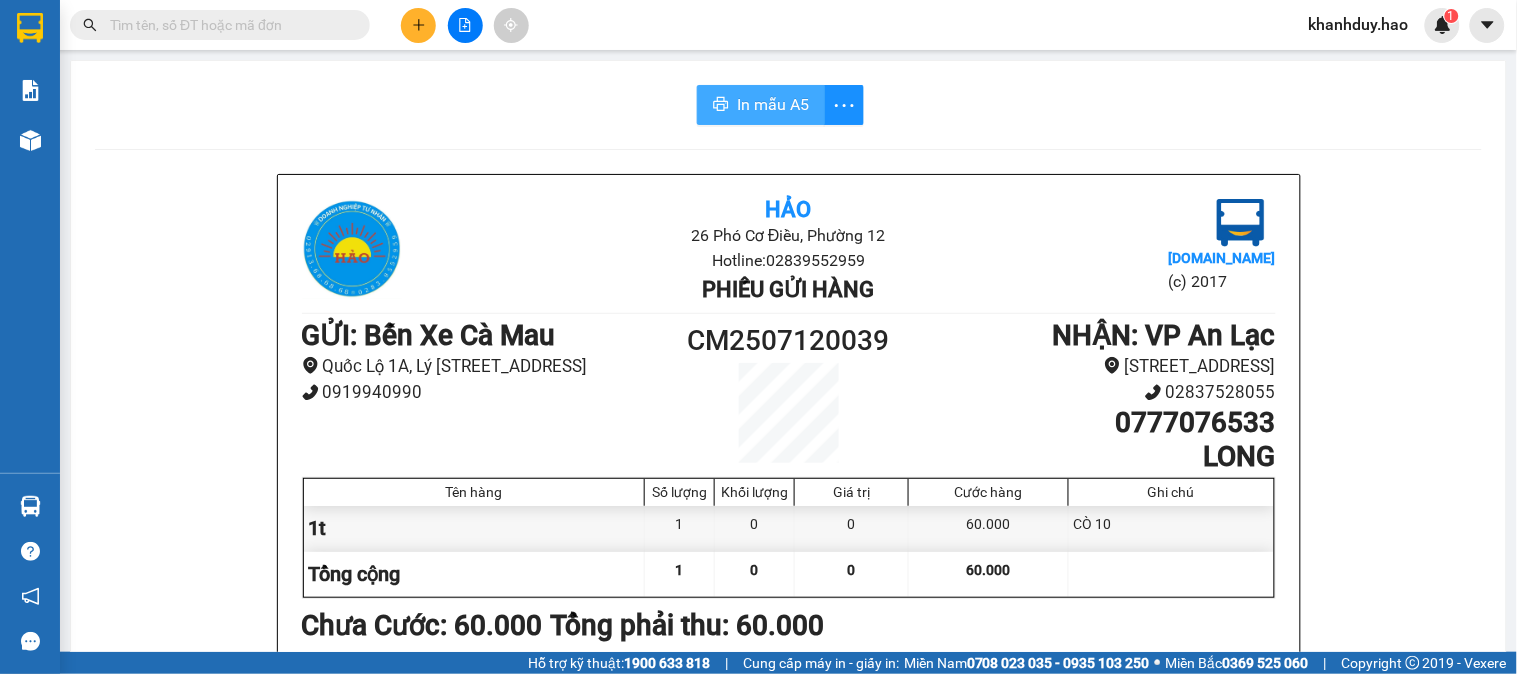 scroll, scrollTop: 0, scrollLeft: 0, axis: both 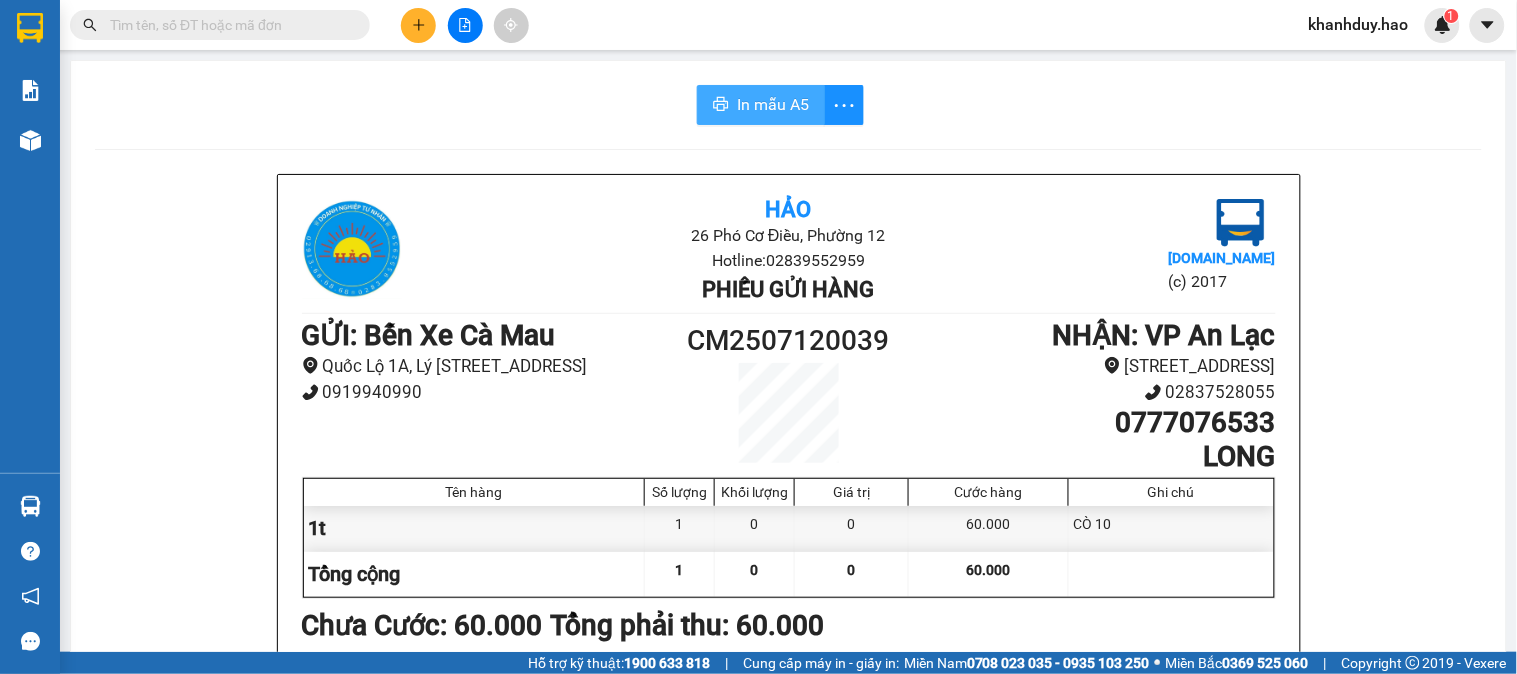 click on "In mẫu A5" at bounding box center [773, 104] 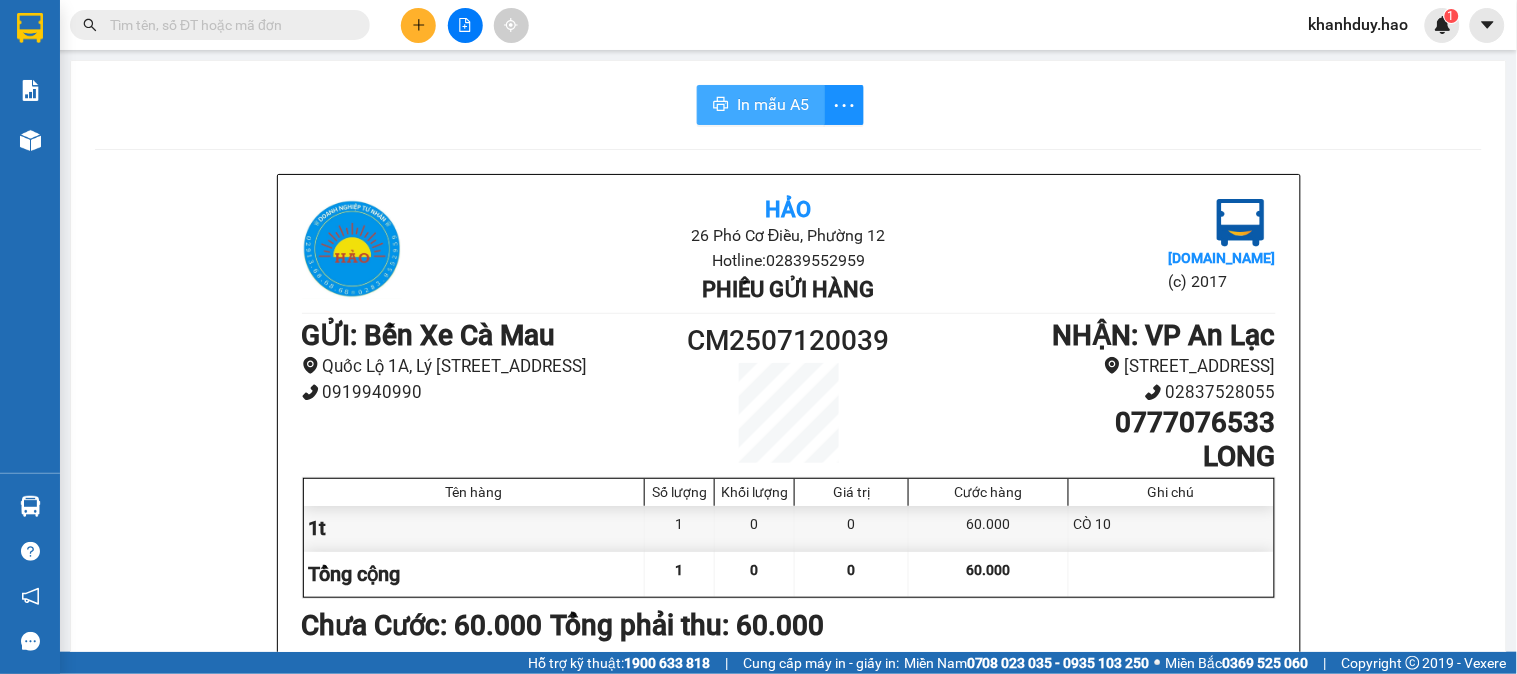 scroll, scrollTop: 0, scrollLeft: 0, axis: both 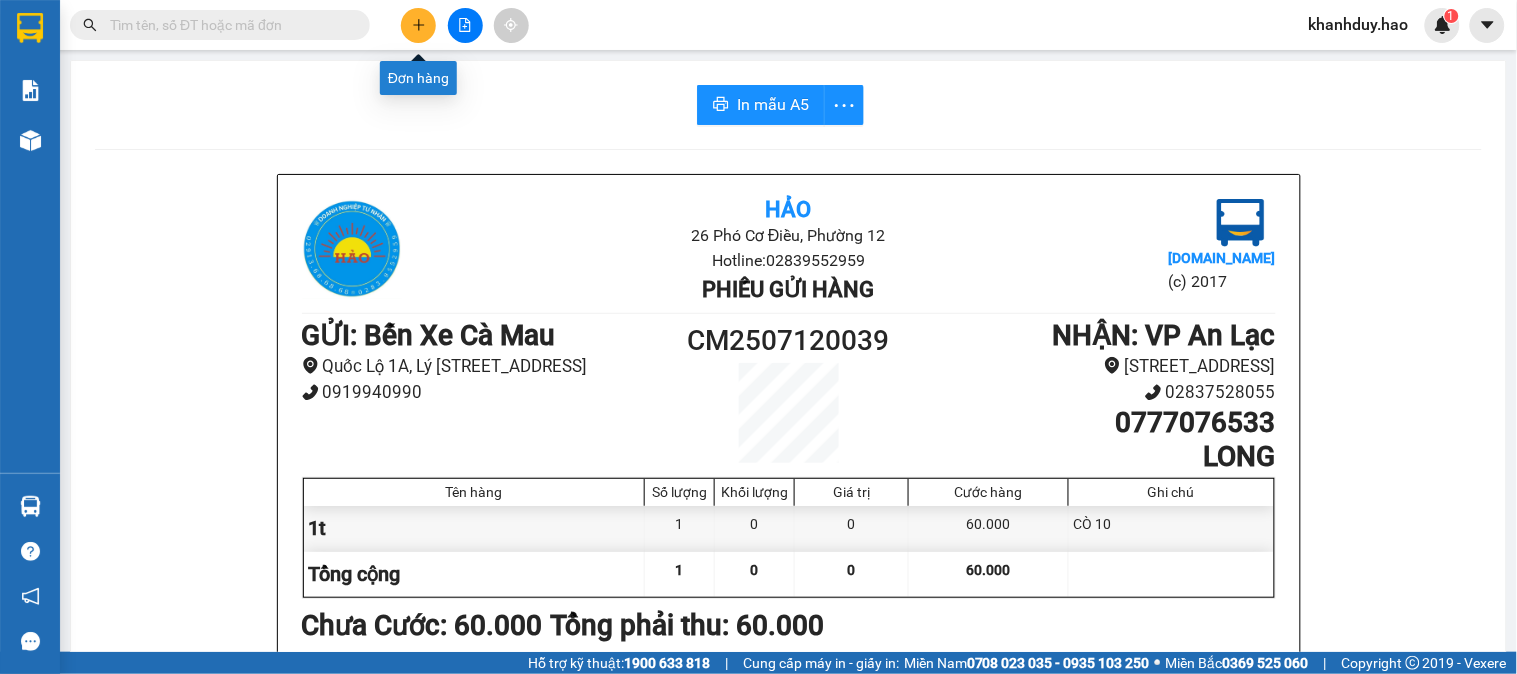 click at bounding box center (418, 25) 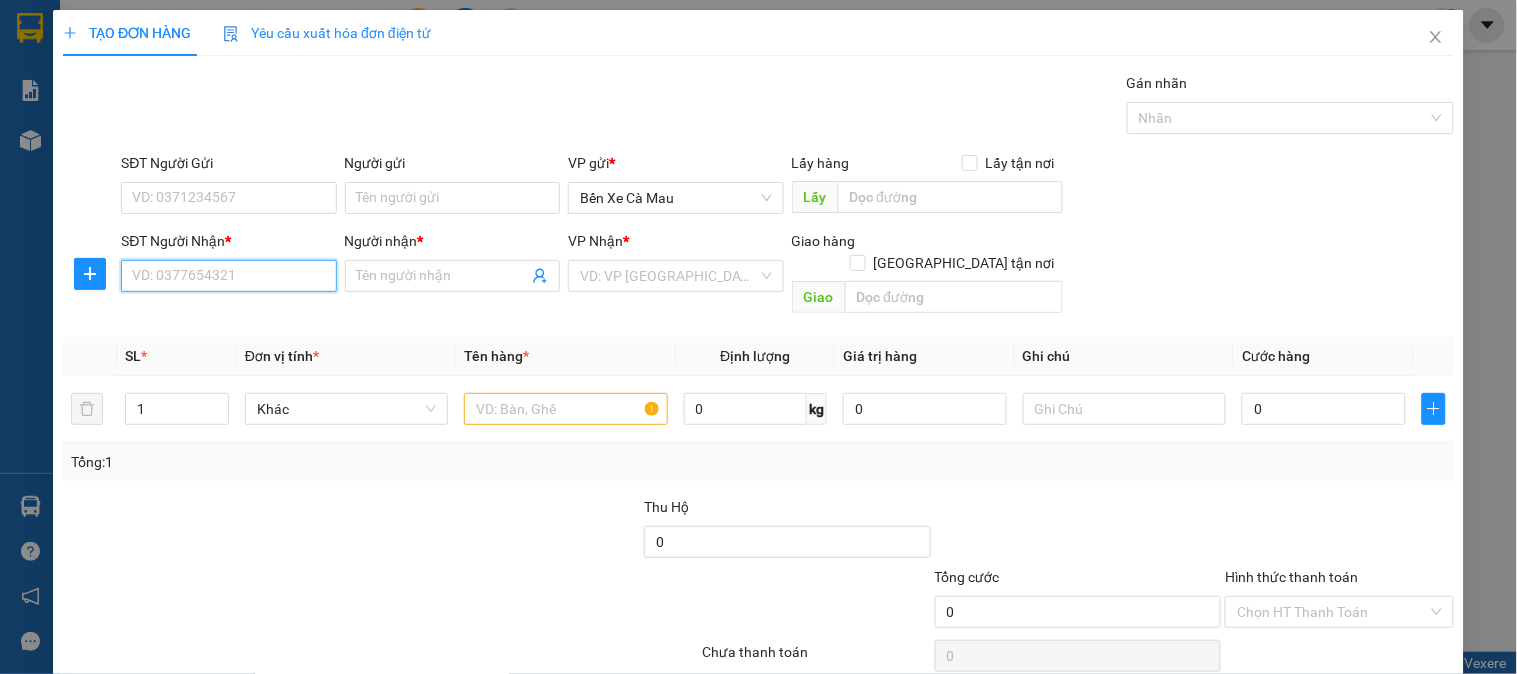 click on "SĐT Người Nhận  *" at bounding box center [228, 276] 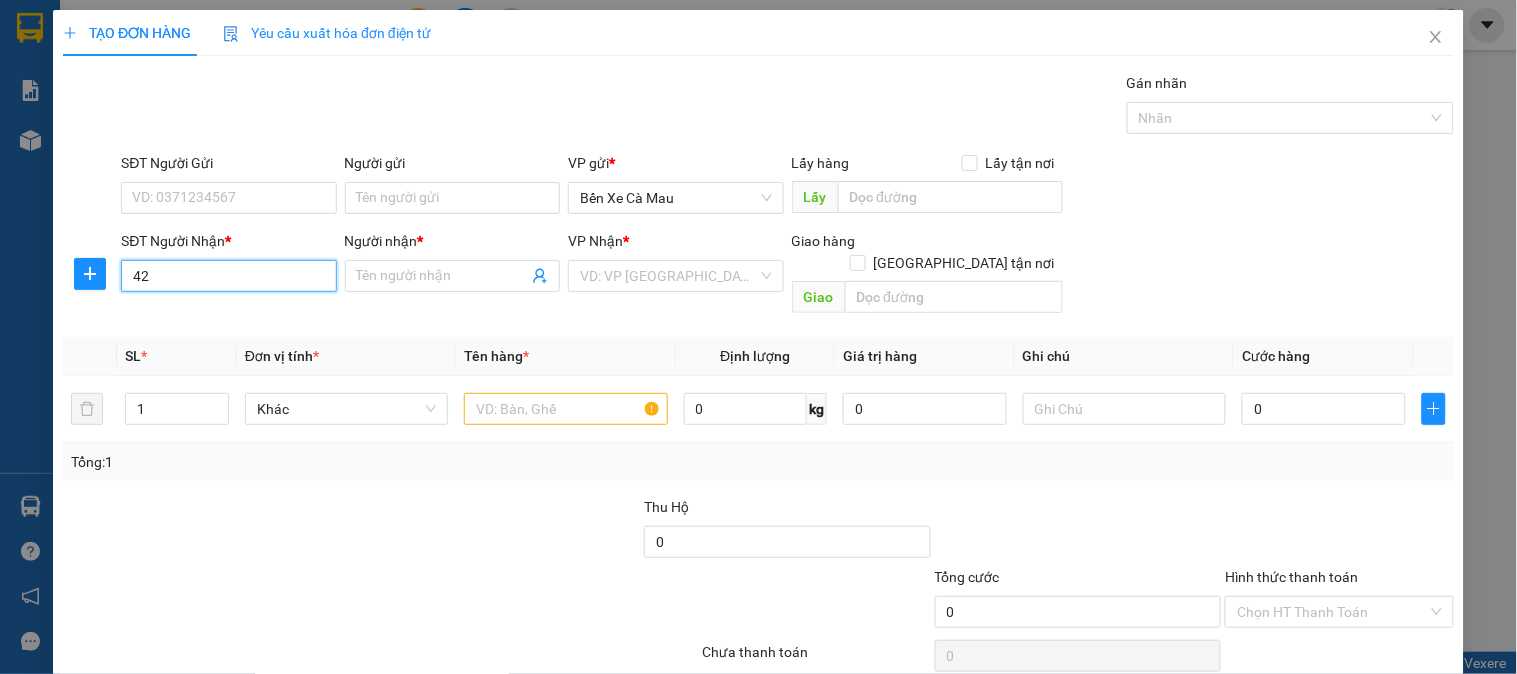 type on "4" 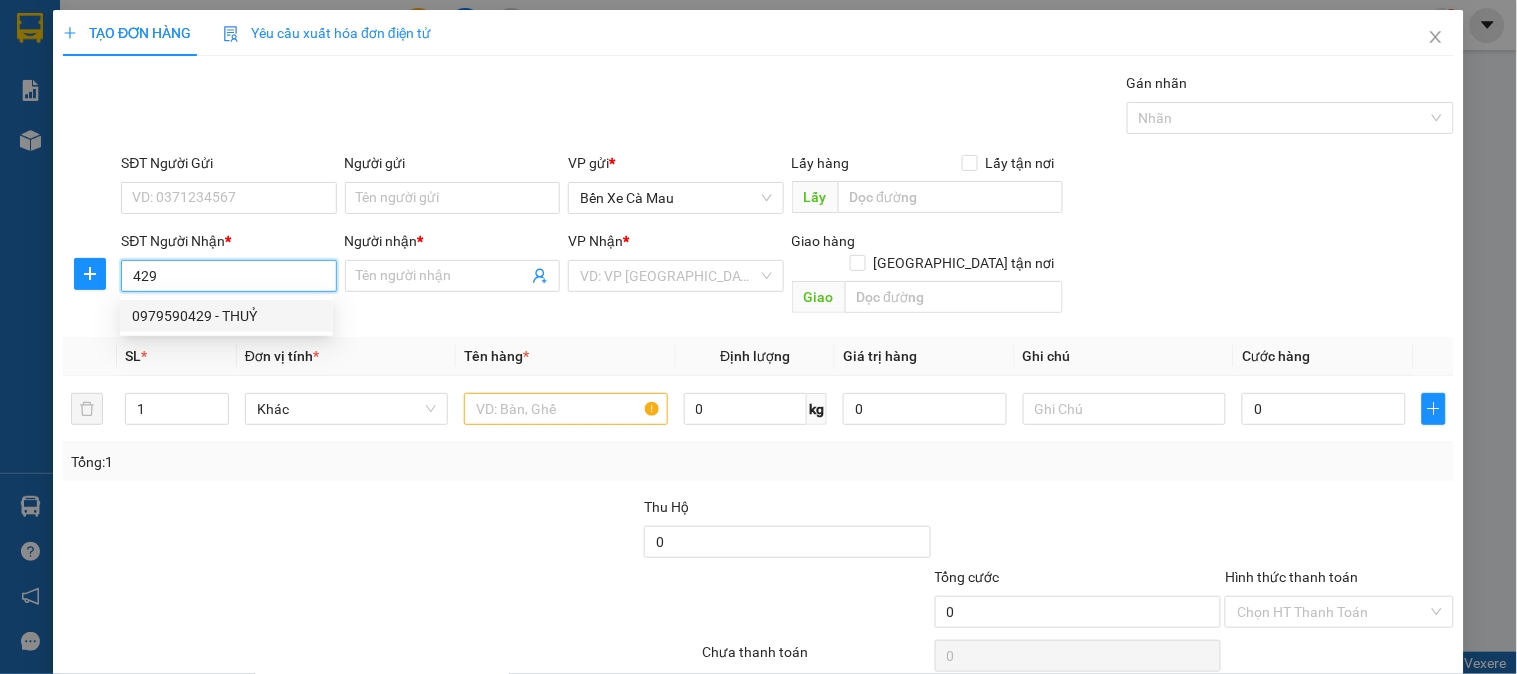 click on "0979590429 - THUỶ" at bounding box center [226, 316] 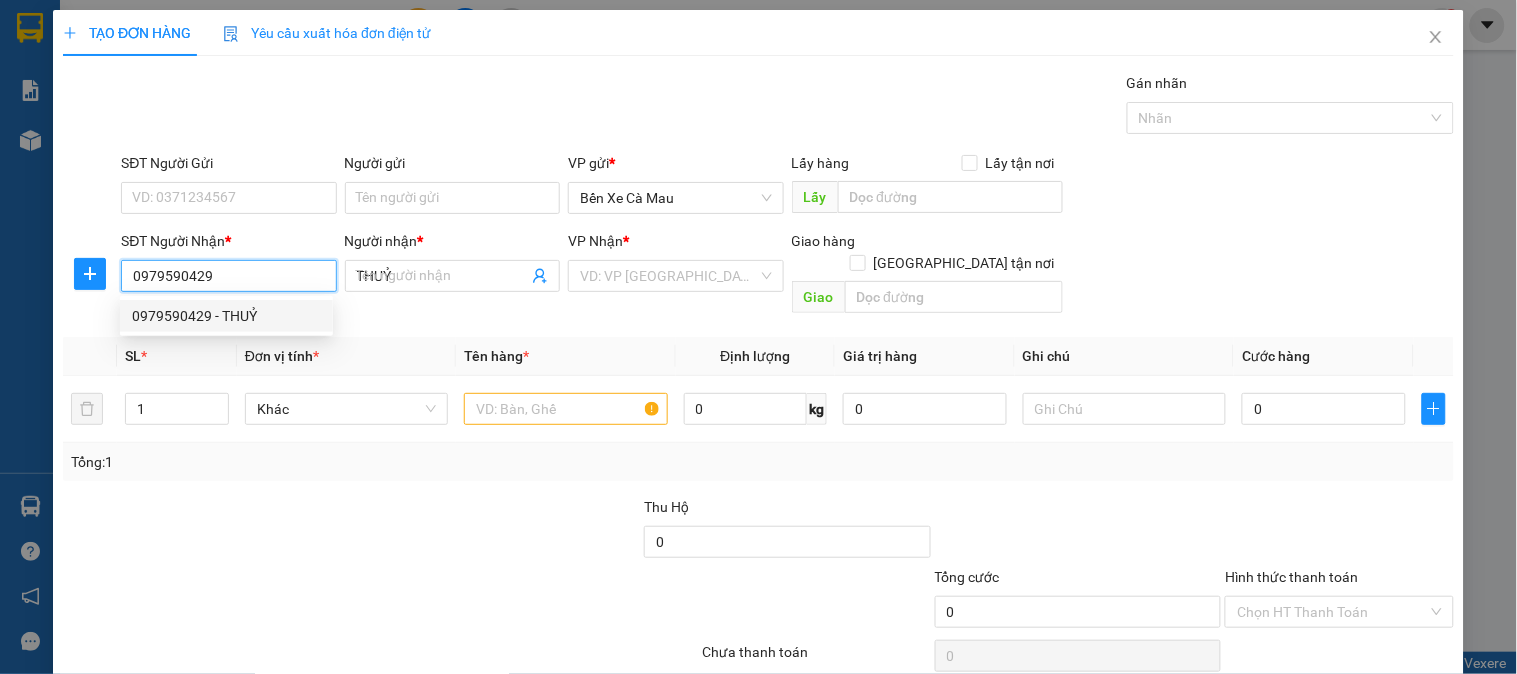 type on "150.000" 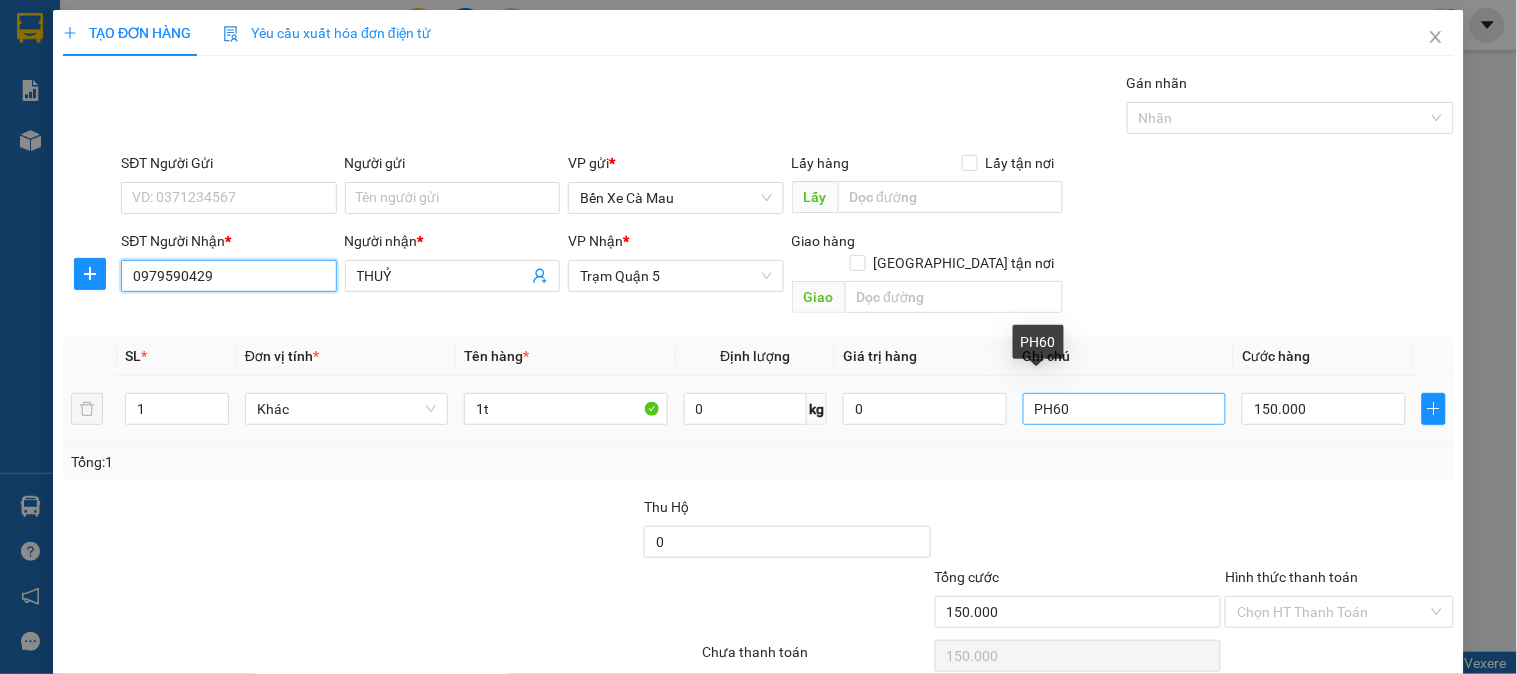 type on "0979590429" 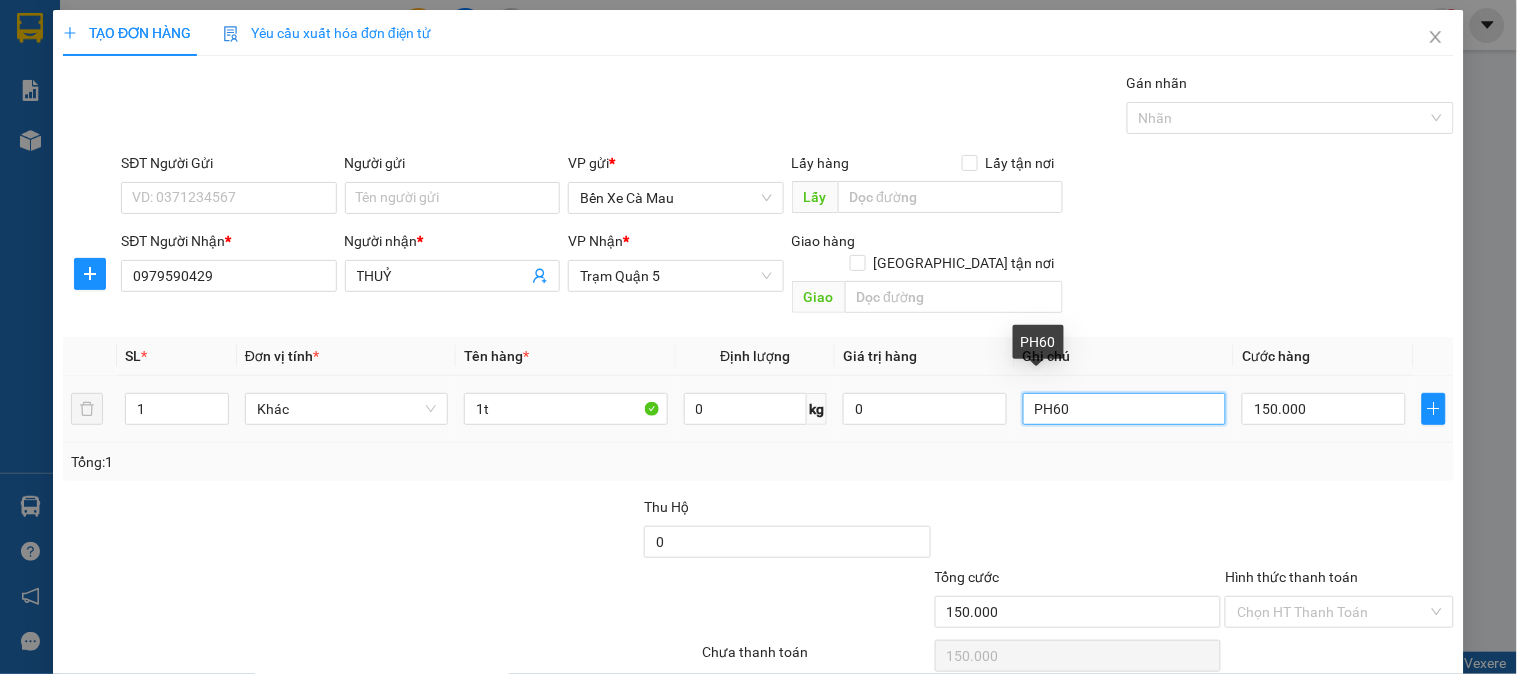 click on "PH60" at bounding box center [1124, 409] 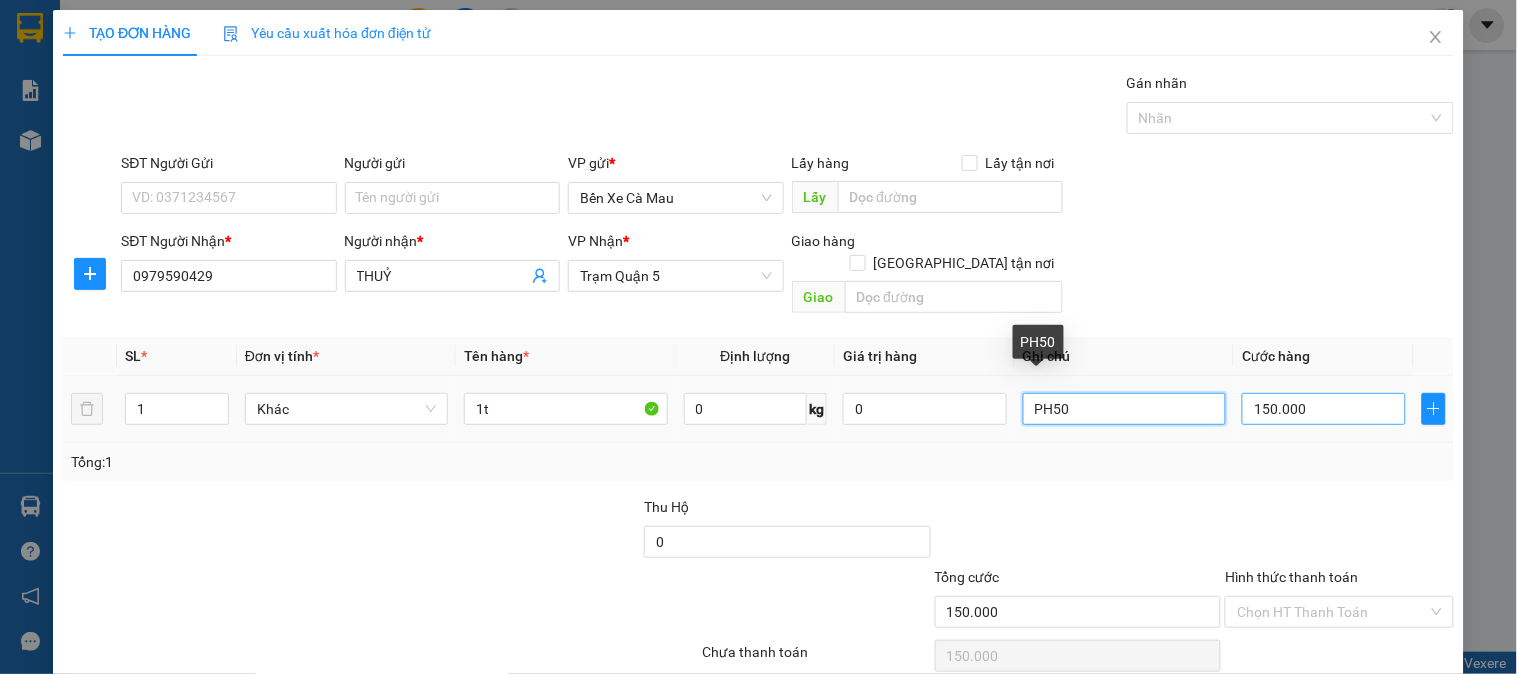 type on "PH50" 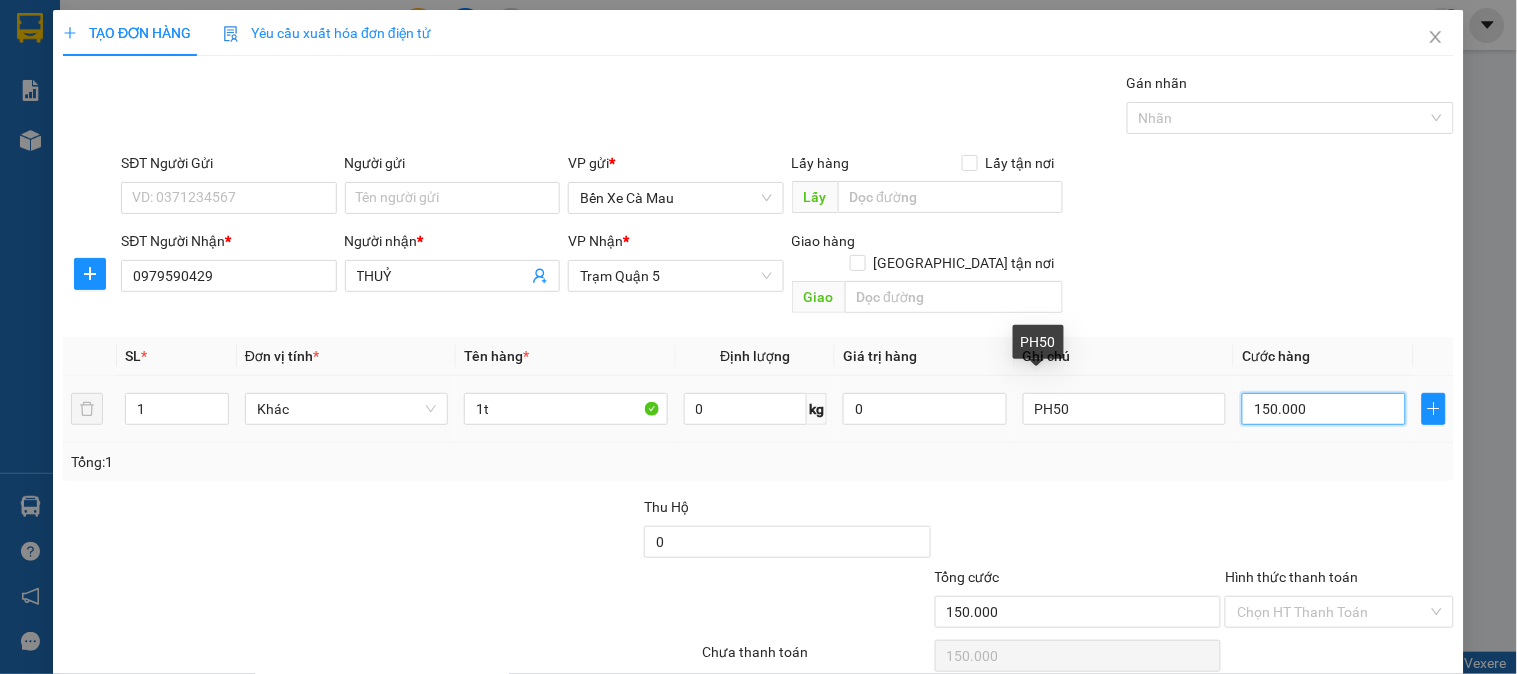 click on "150.000" at bounding box center (1324, 409) 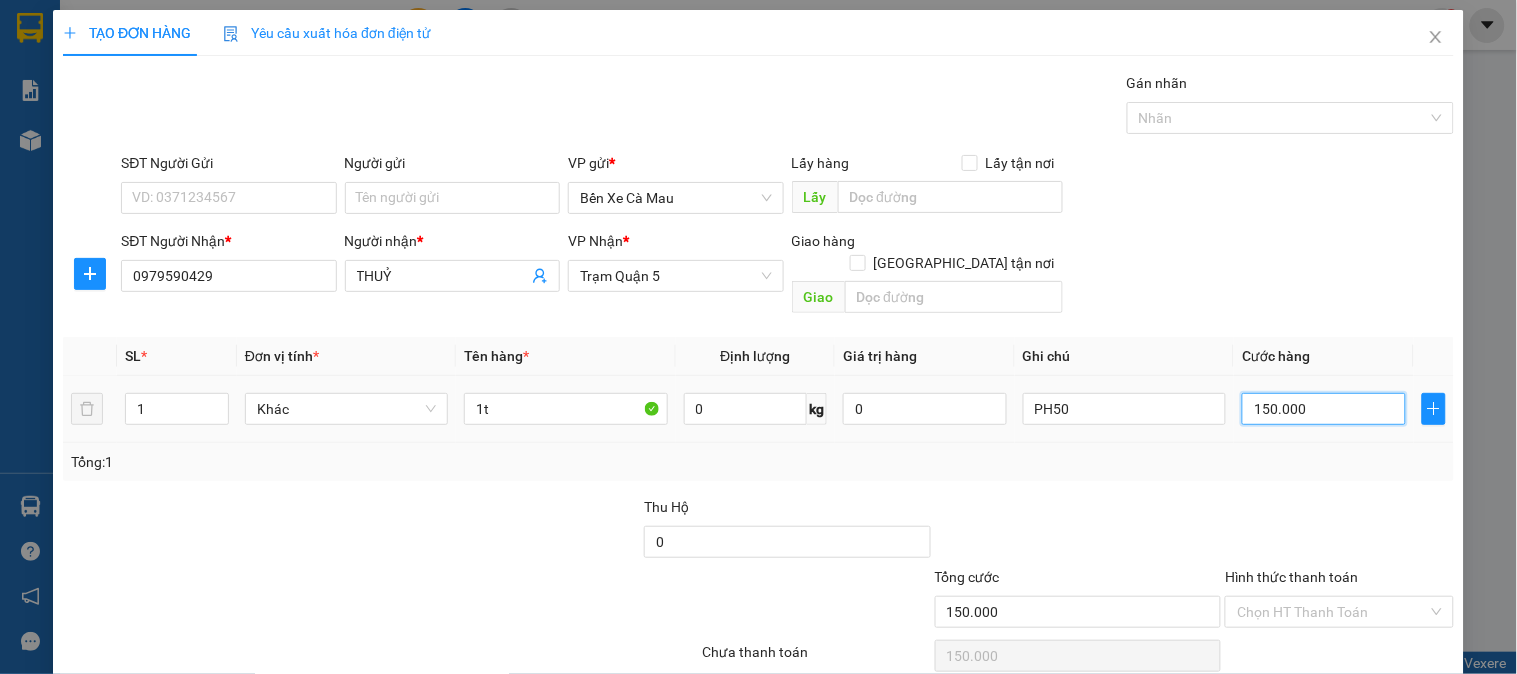 type on "0" 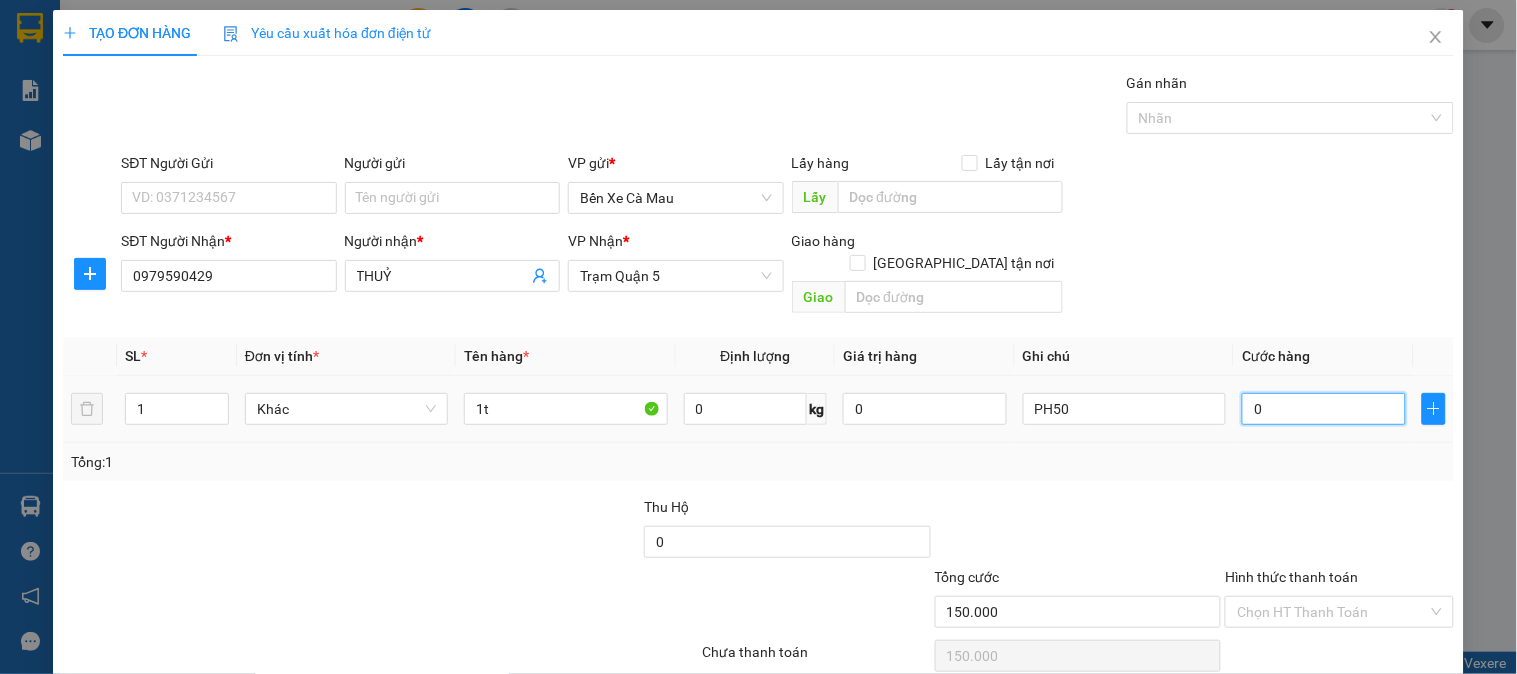 type on "0" 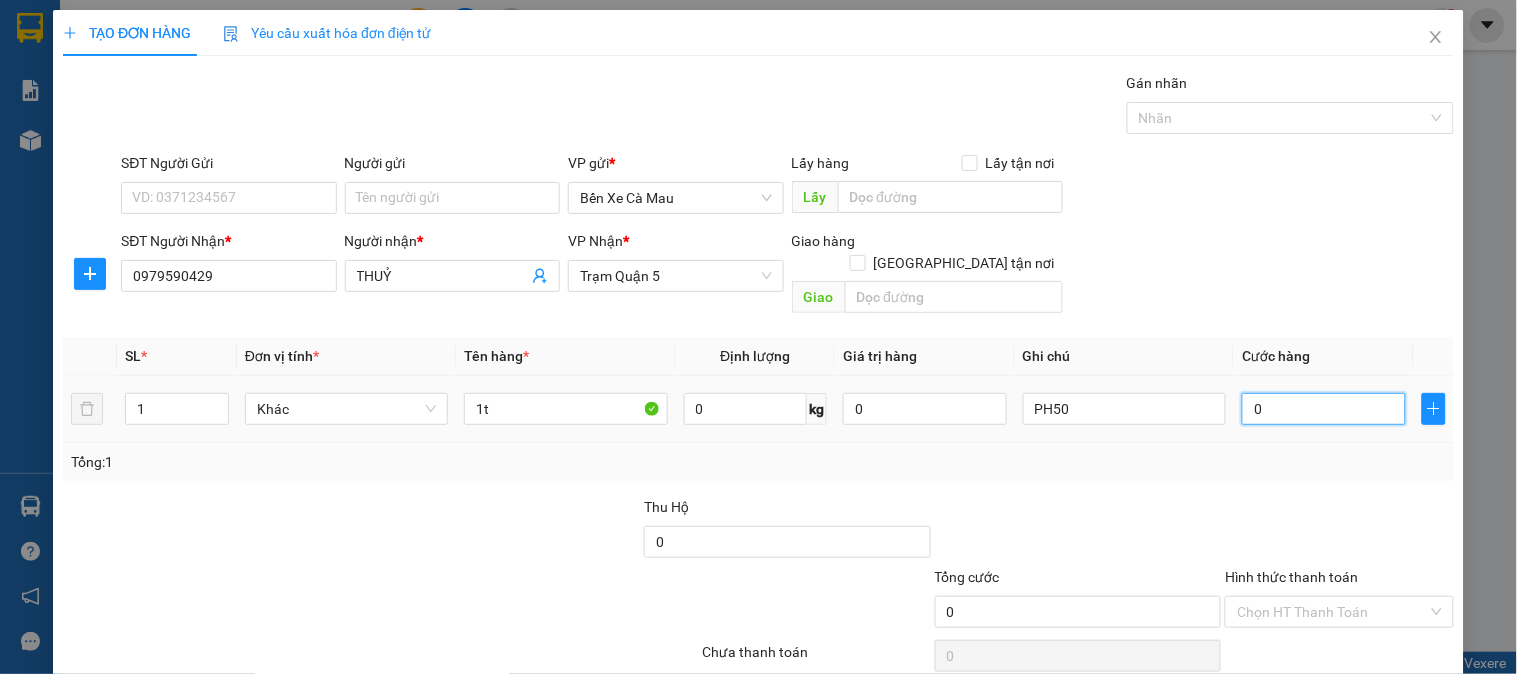 type on "001" 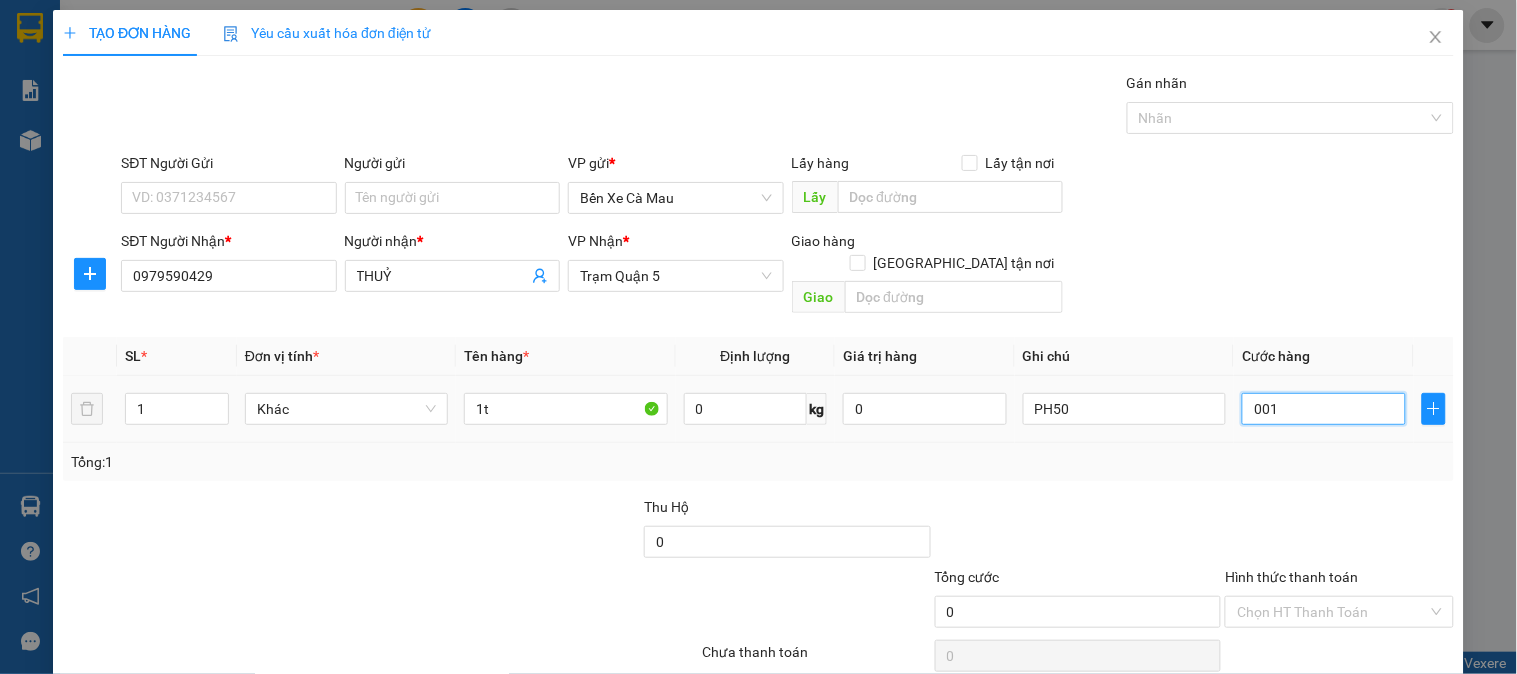 type on "1" 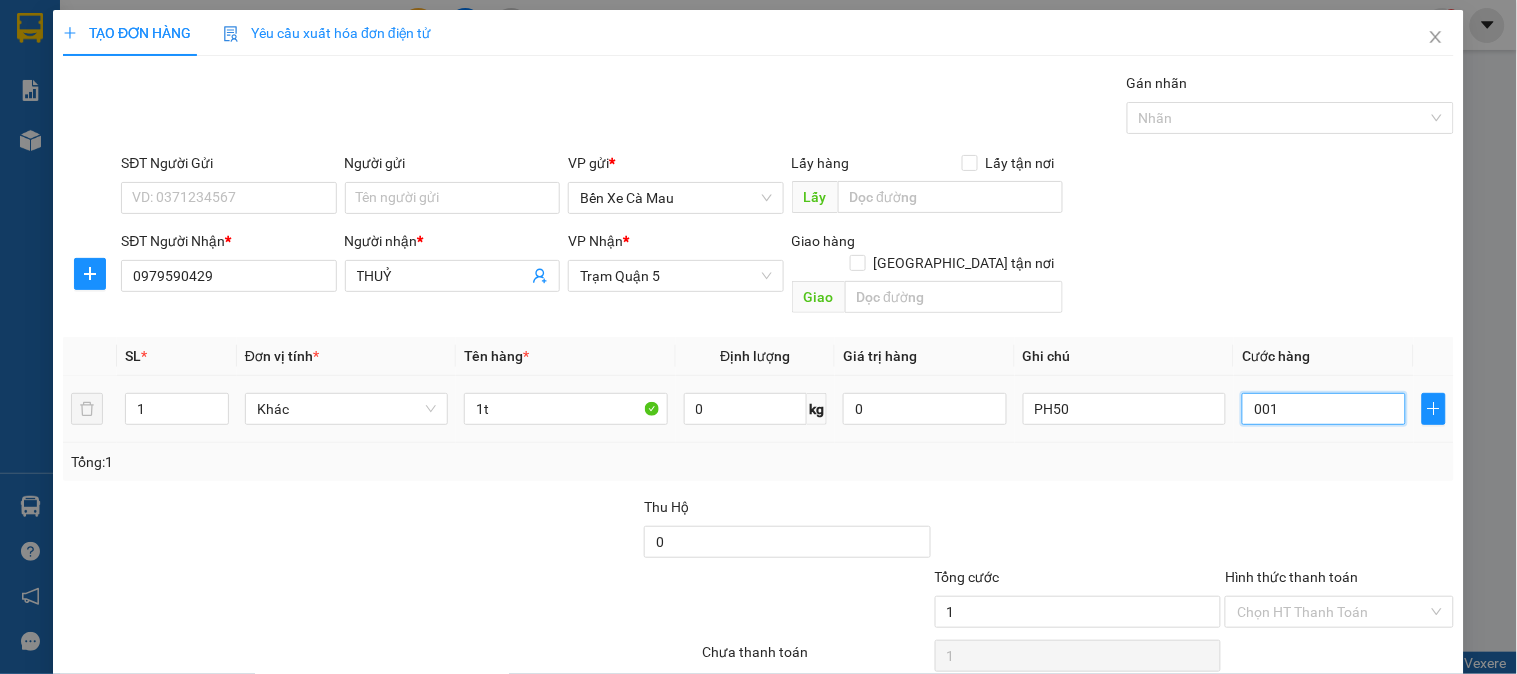 type on "0.010" 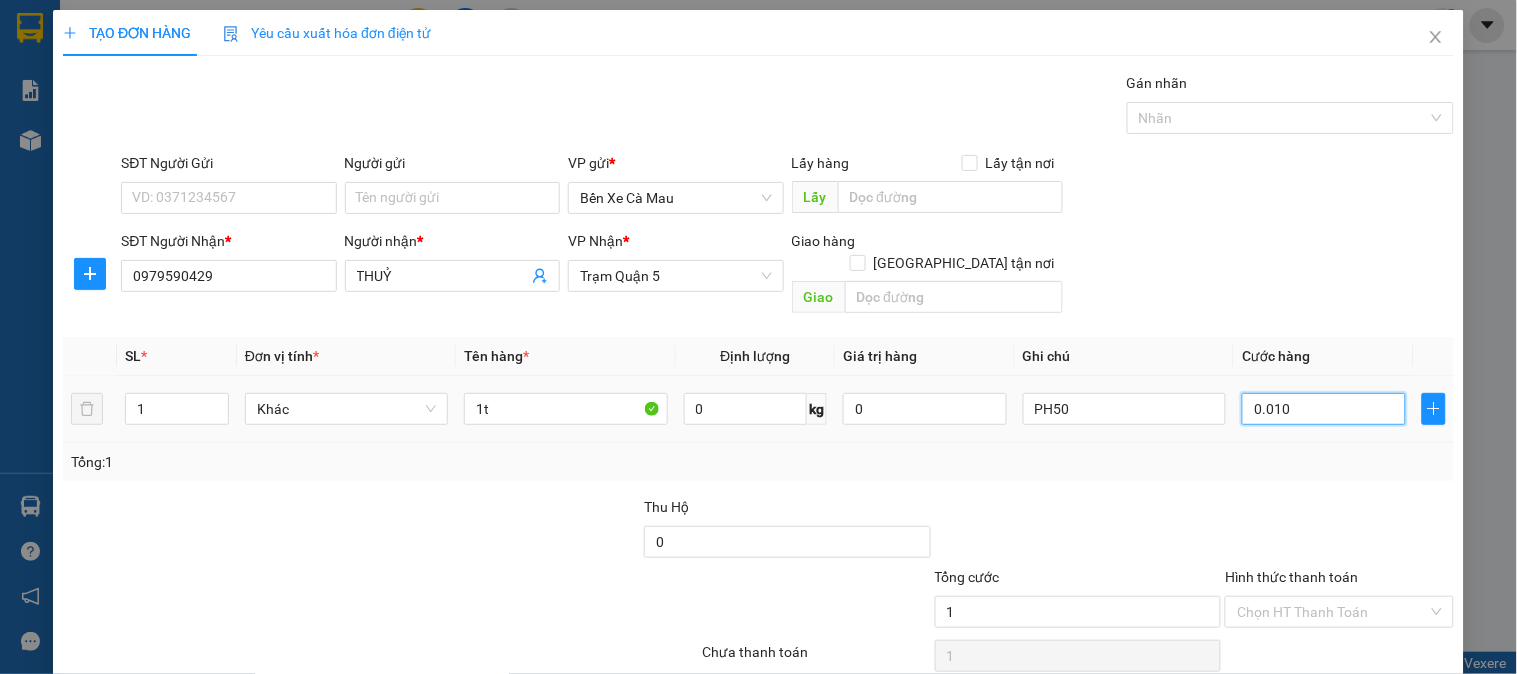 type on "10" 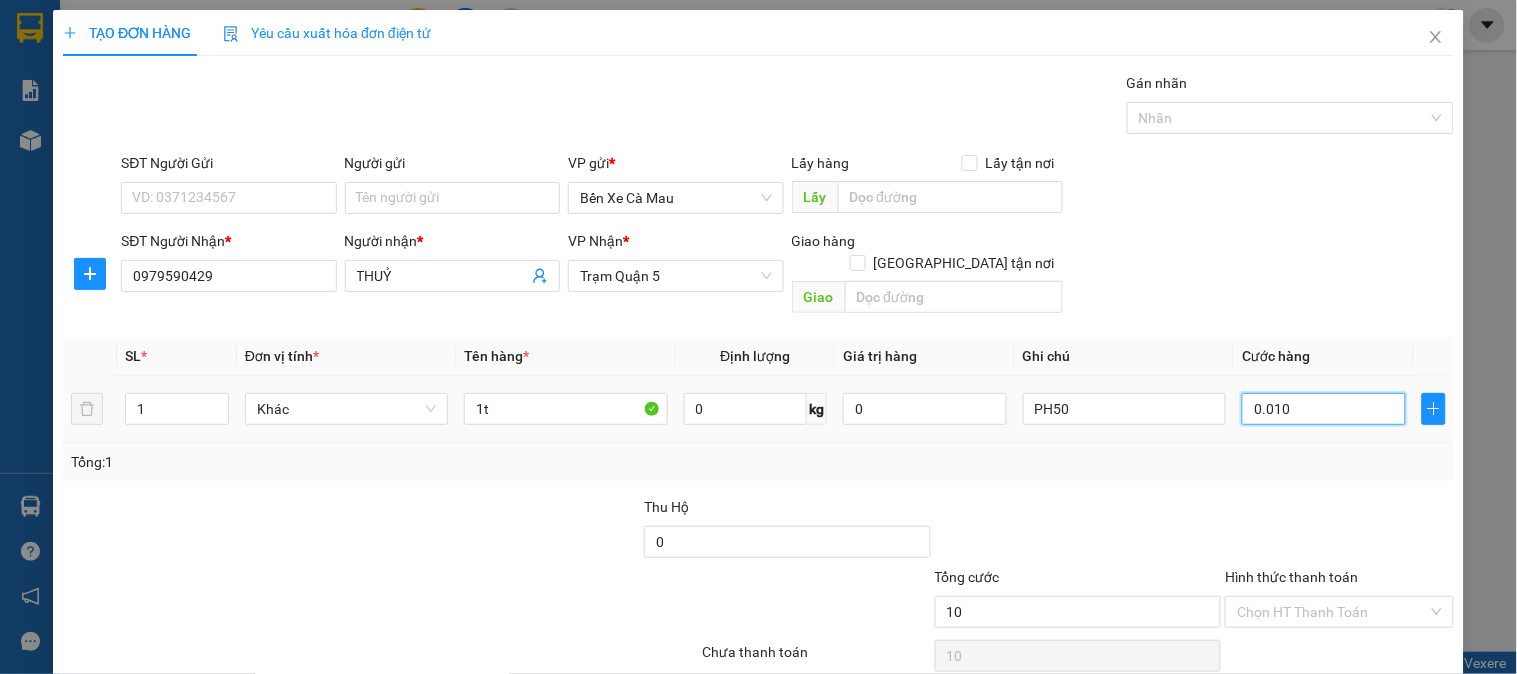 type on "00.100" 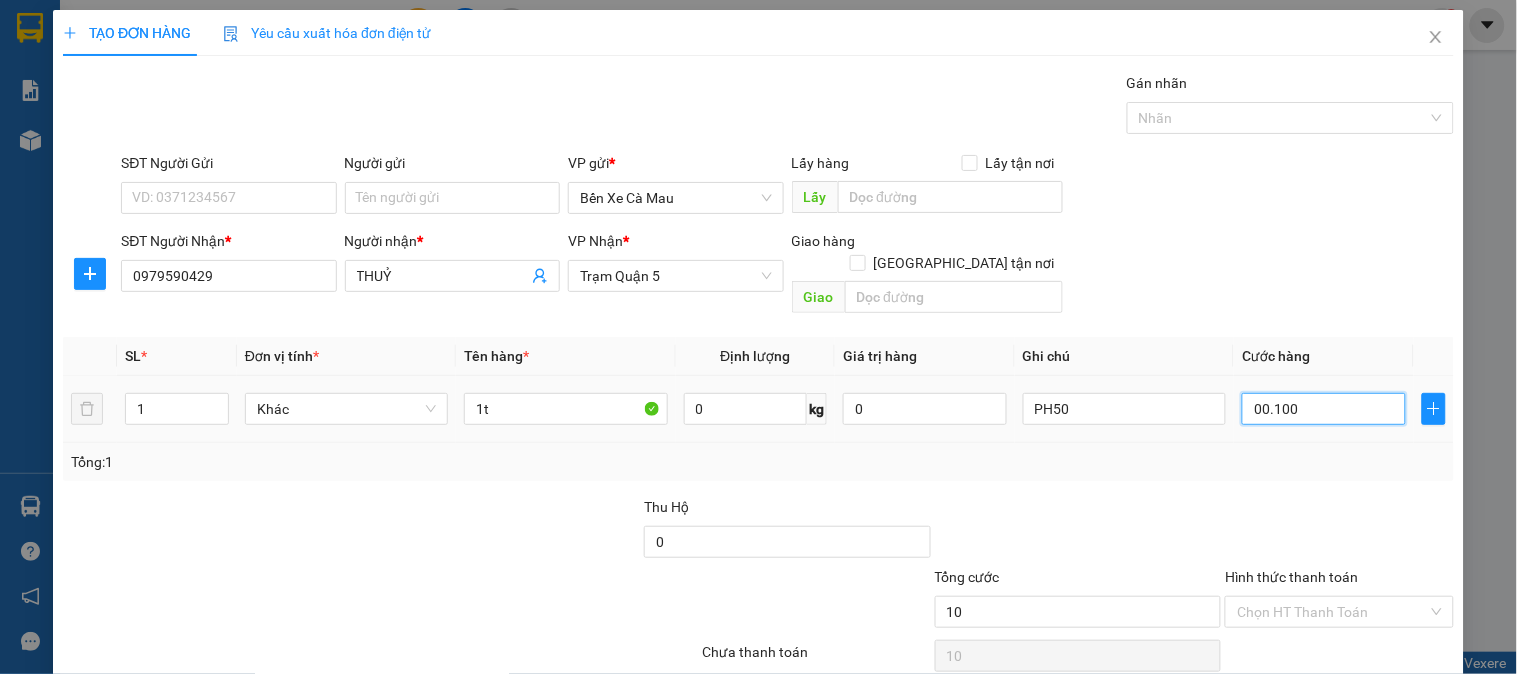 type on "100" 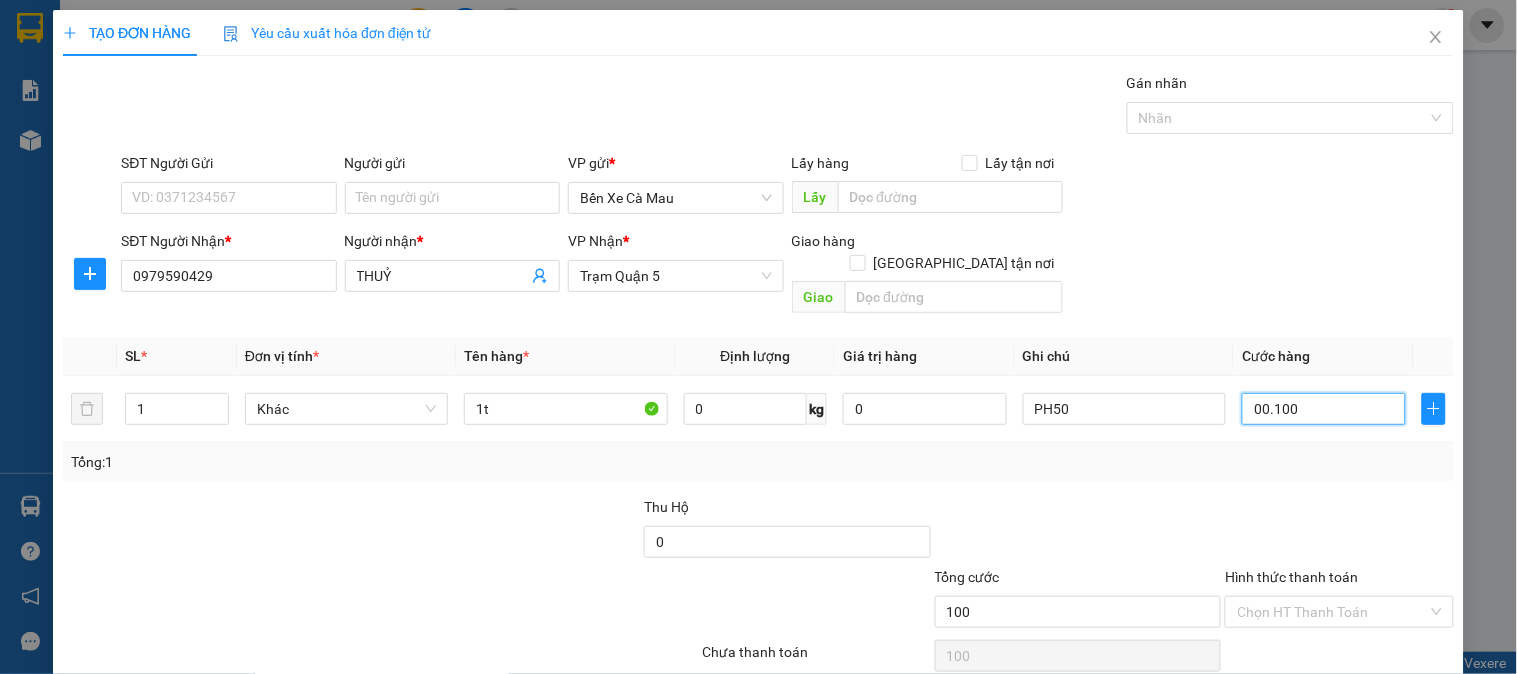 type on "00.100" 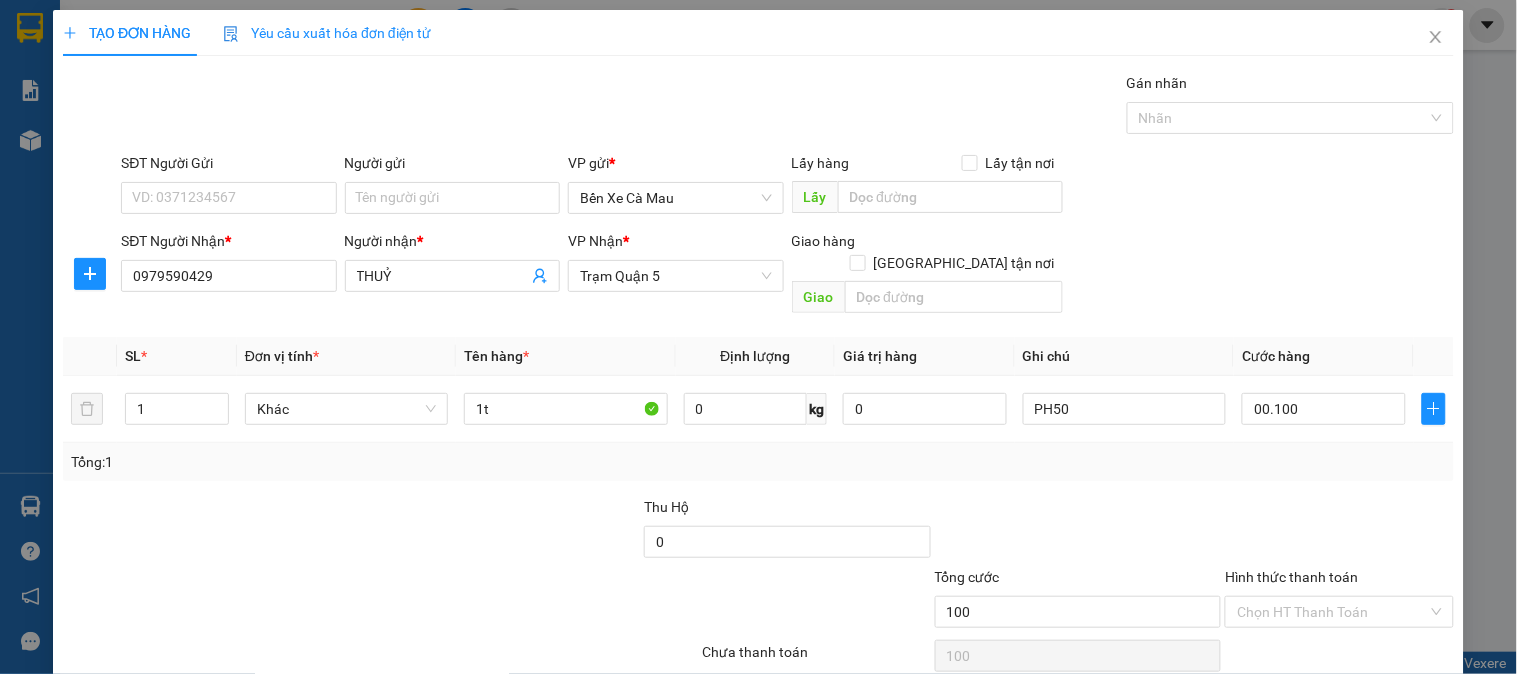 type on "100.000" 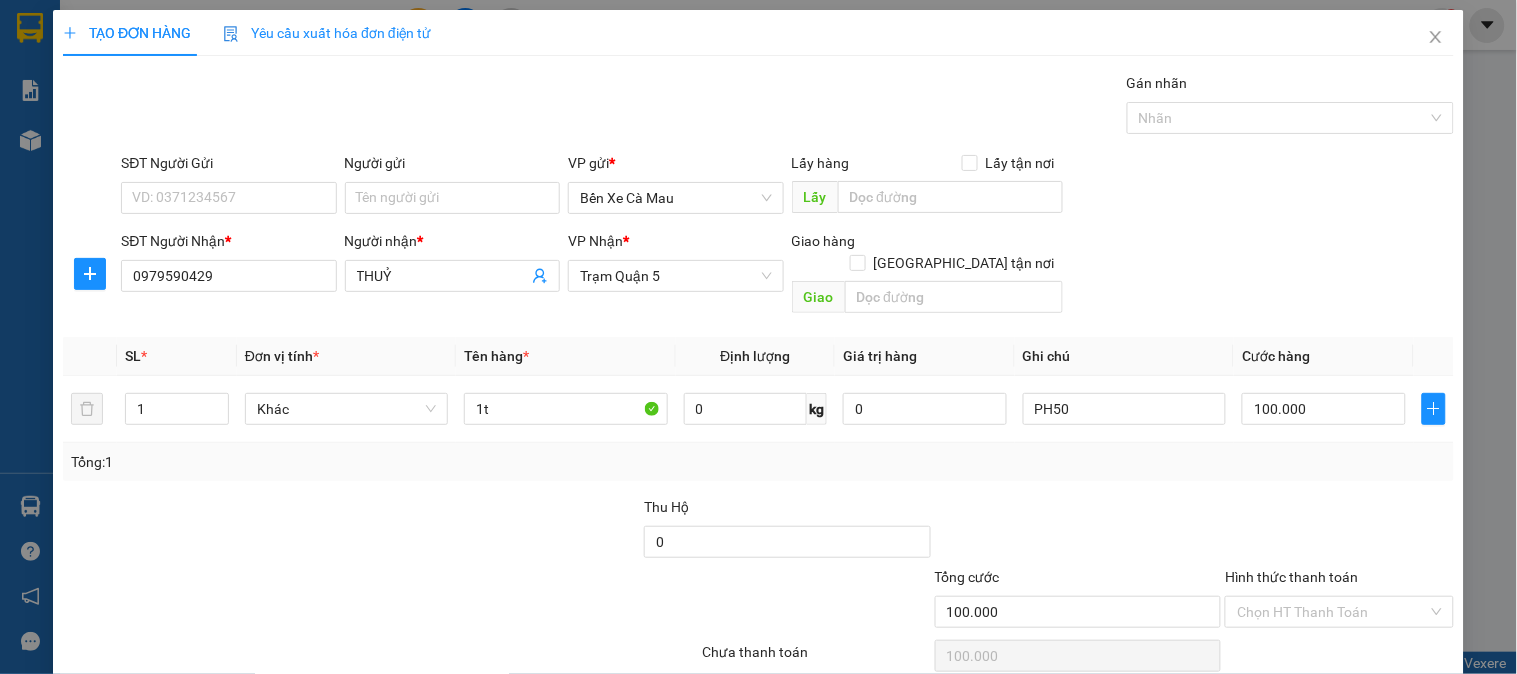 click on "SĐT Người Nhận  * 0979590429 Người nhận  * THUỶ VP Nhận  * Trạm Quận 5 Giao hàng Giao tận nơi Giao" at bounding box center [787, 276] 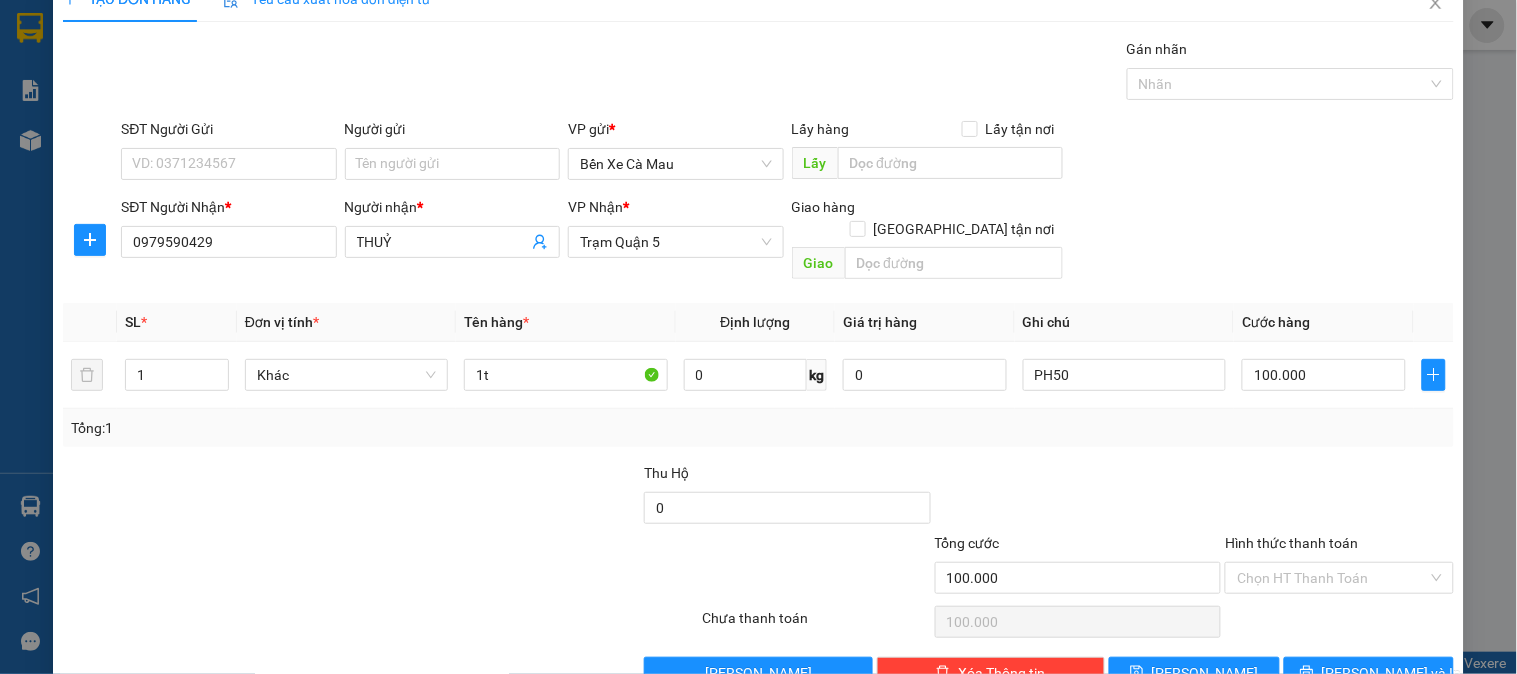 scroll, scrollTop: 65, scrollLeft: 0, axis: vertical 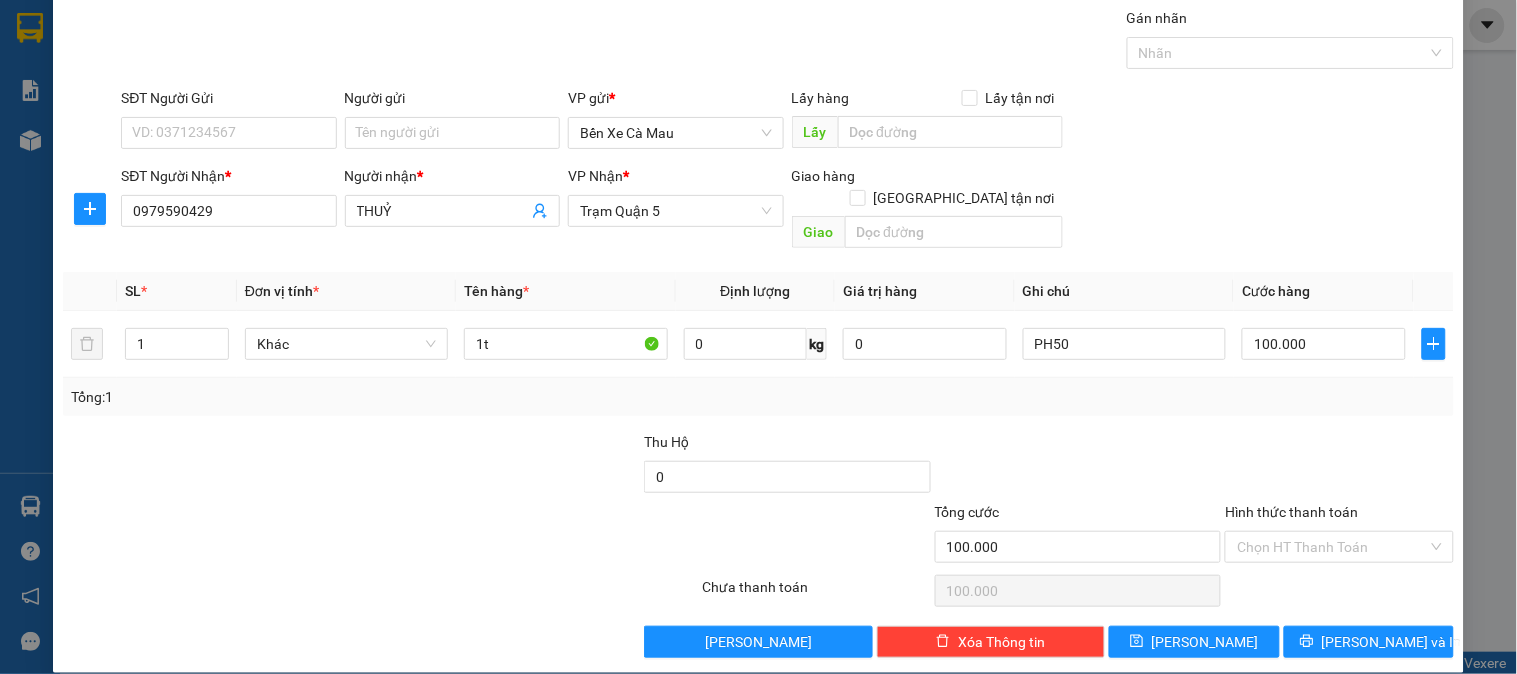 click on "Transit Pickup Surcharge Ids Transit Deliver Surcharge Ids Transit Deliver Surcharge Transit Deliver Surcharge Gán nhãn   Nhãn SĐT Người Gửi VD: 0371234567 Người gửi Tên người gửi VP gửi  * Bến Xe Cà Mau Lấy hàng Lấy tận nơi Lấy SĐT Người Nhận  * 0979590429 Người nhận  * THUỶ VP Nhận  * Trạm Quận 5 Giao hàng Giao tận nơi Giao SL  * Đơn vị tính  * Tên hàng  * Định lượng Giá trị hàng Ghi chú Cước hàng                   1 Khác 1t 0 kg 0 PH50 100.000 Tổng:  1 Thu Hộ 0 Tổng cước 100.000 Hình thức thanh toán Chọn HT Thanh Toán Số tiền thu trước 0 Chưa thanh toán 100.000 Chọn HT Thanh Toán Lưu nháp Xóa Thông tin Lưu Lưu và In PH50" at bounding box center (758, 332) 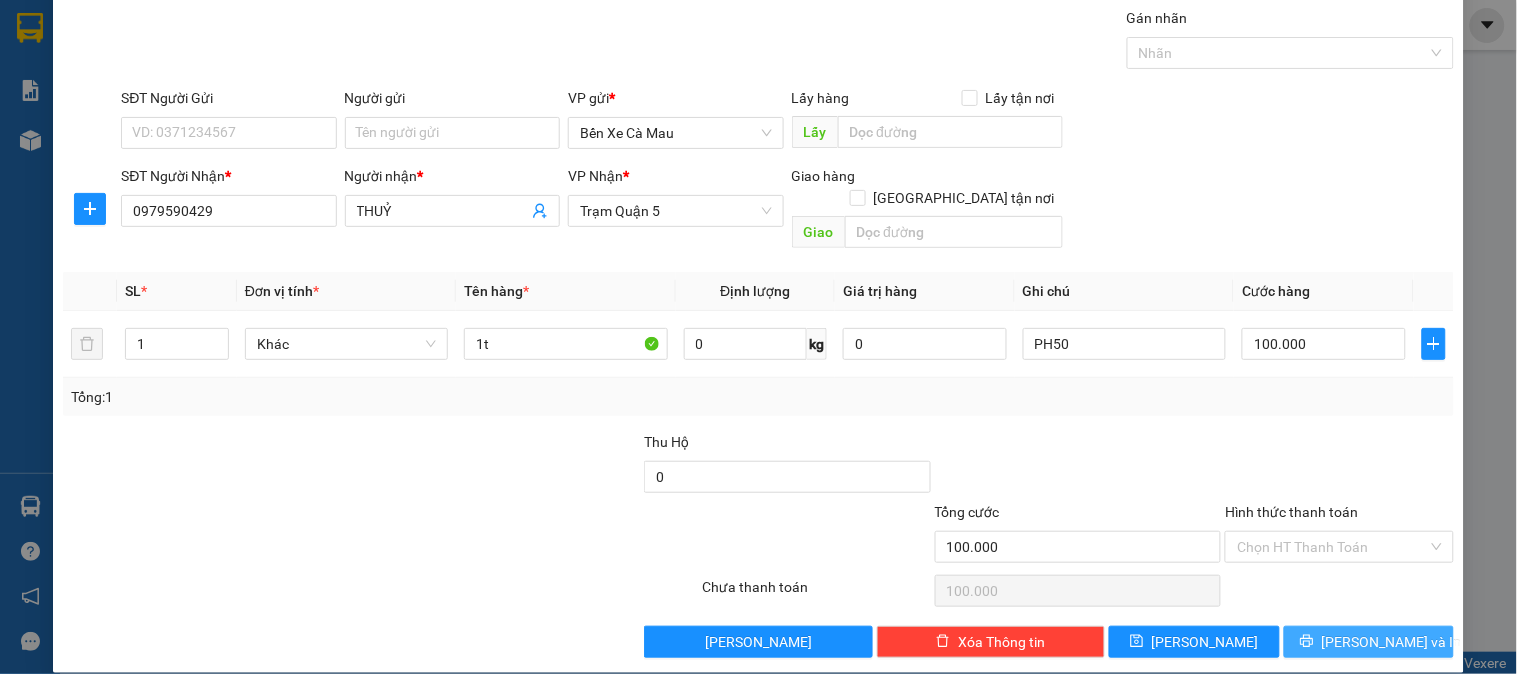 click on "[PERSON_NAME] và In" at bounding box center [1392, 642] 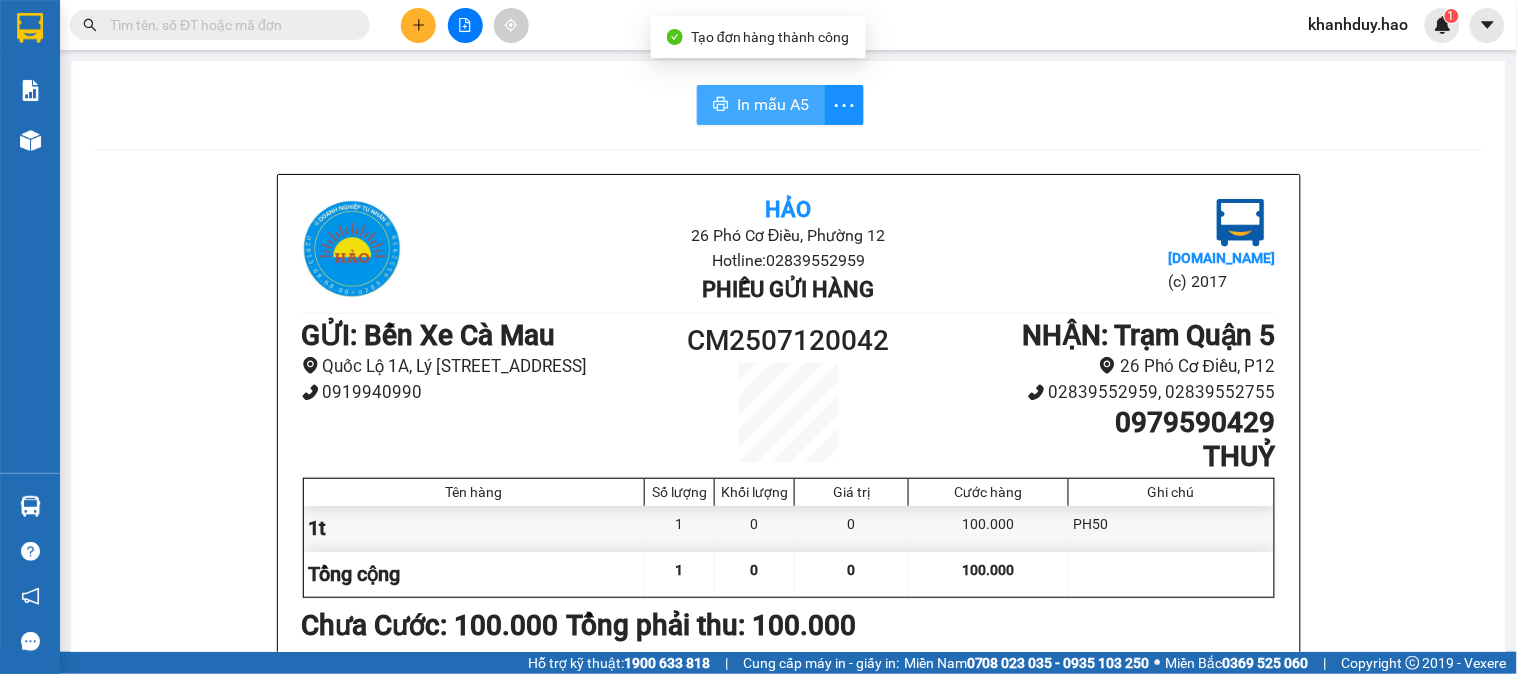 click on "In mẫu A5" at bounding box center [773, 104] 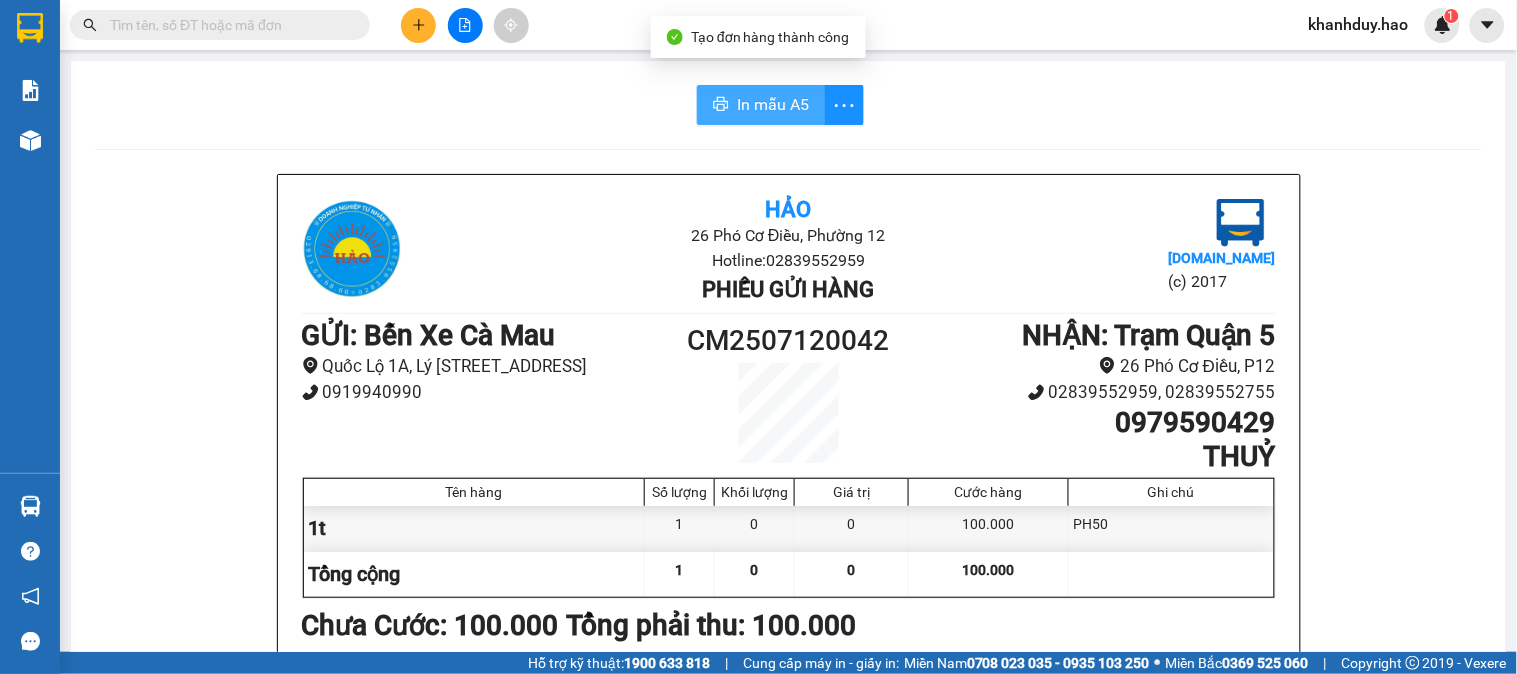 scroll, scrollTop: 0, scrollLeft: 0, axis: both 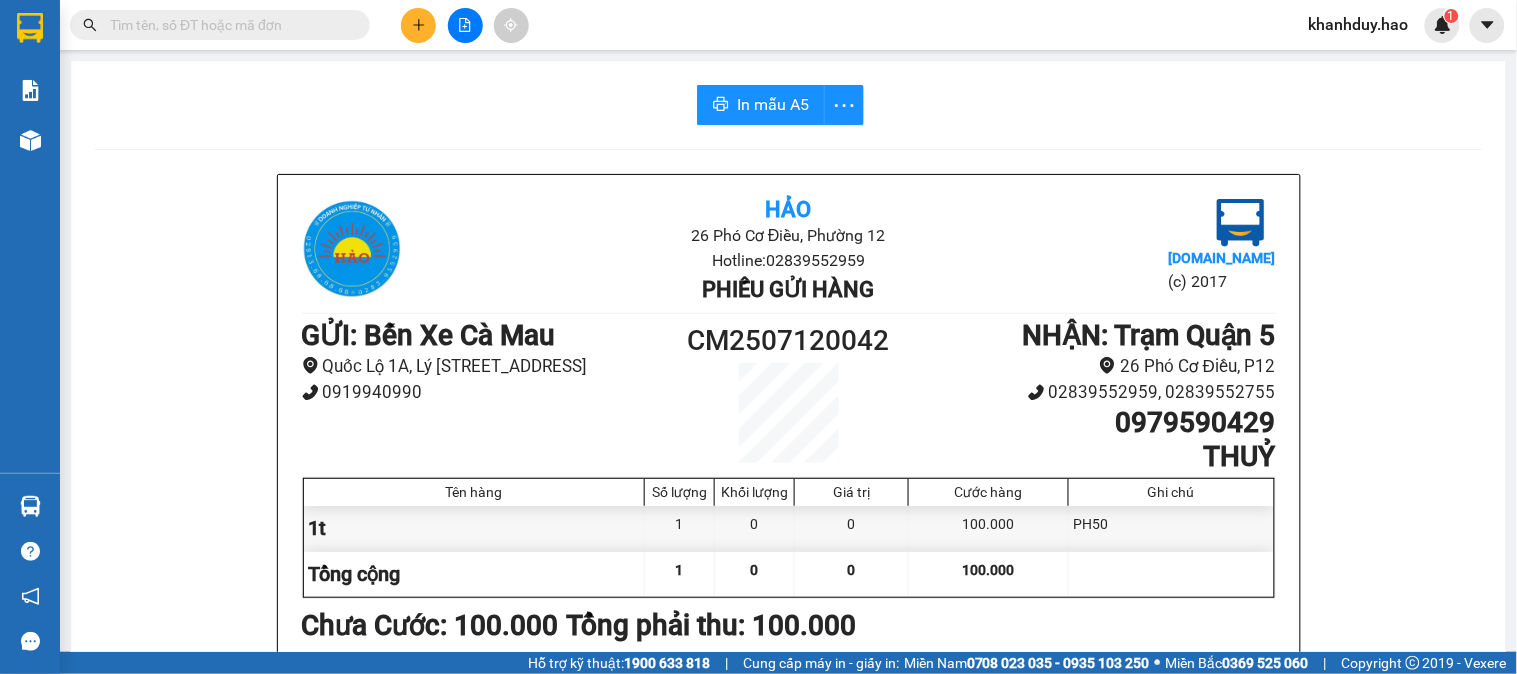 click at bounding box center [465, 25] 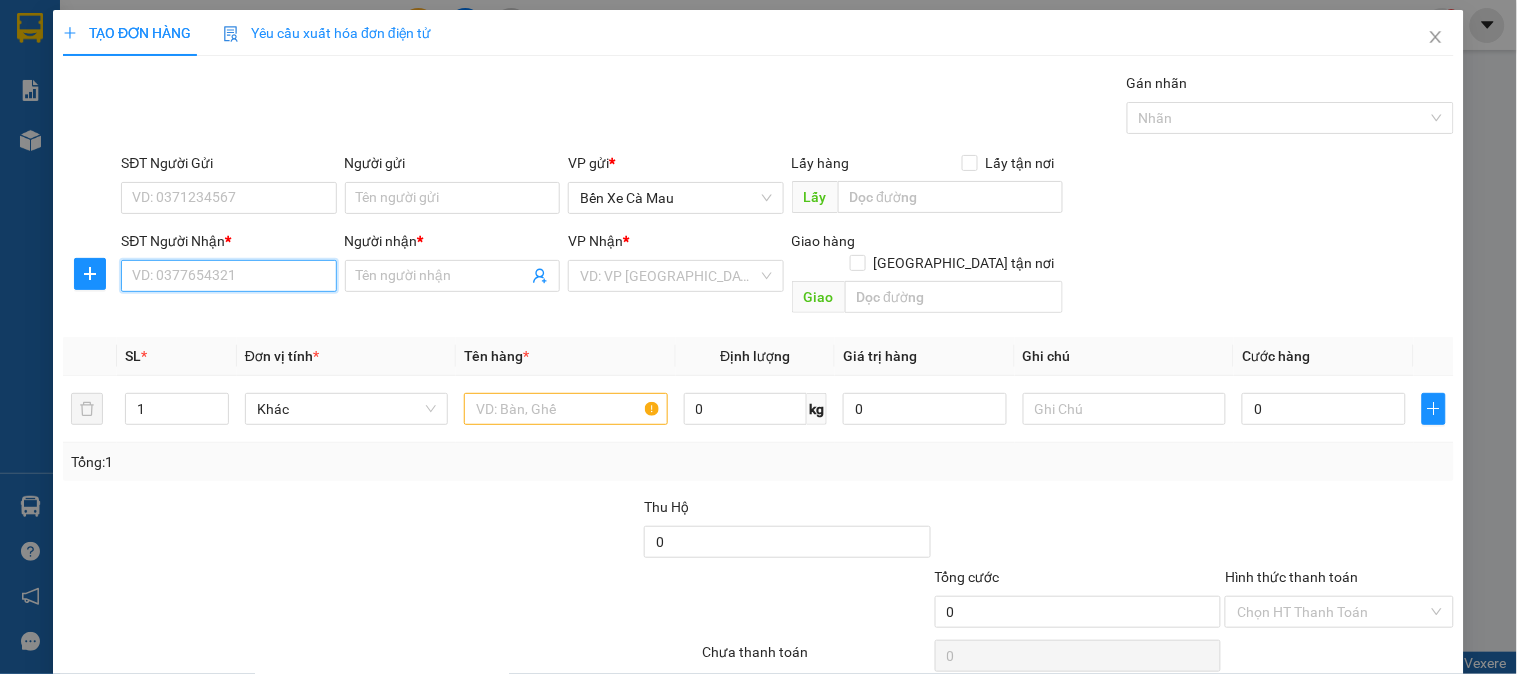 click on "SĐT Người Nhận  *" at bounding box center (228, 276) 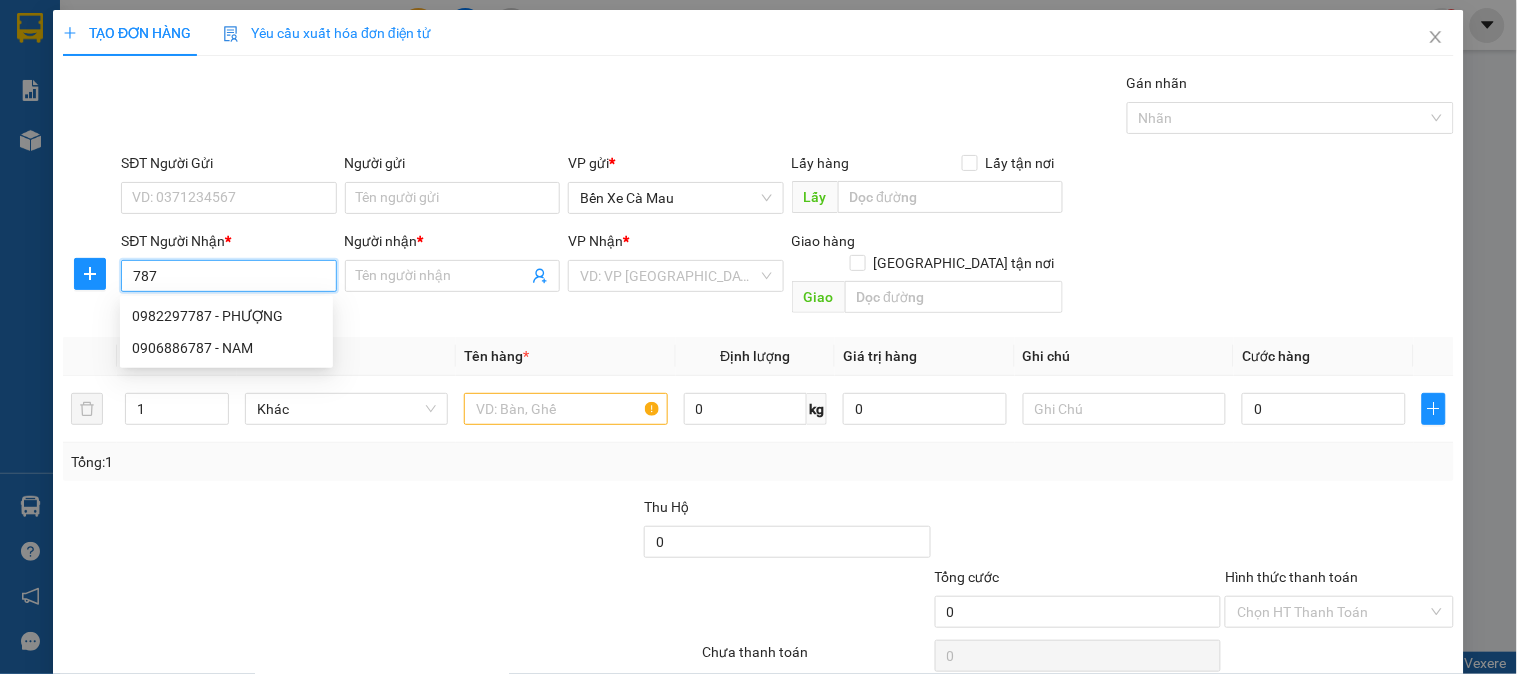 click on "0982297787 - PHƯỢNG" at bounding box center [226, 316] 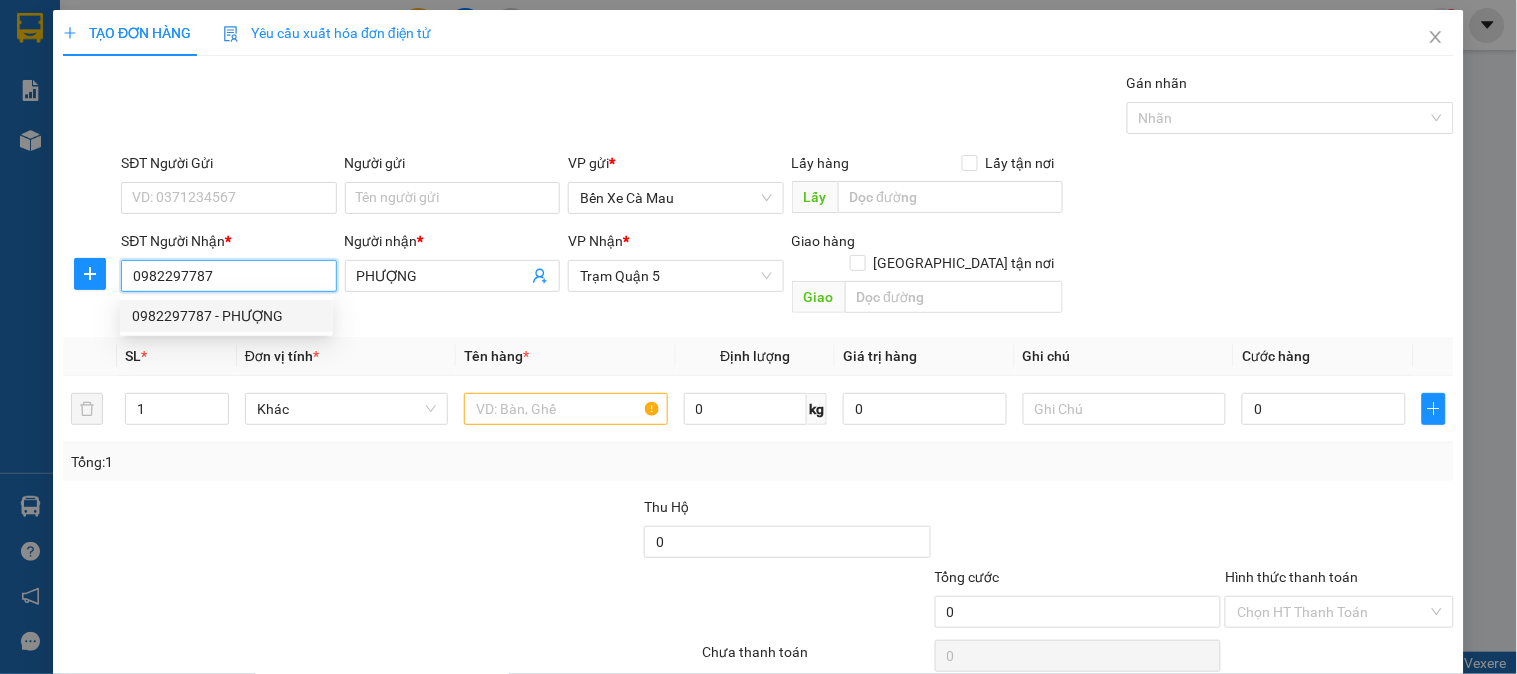 type on "30.000" 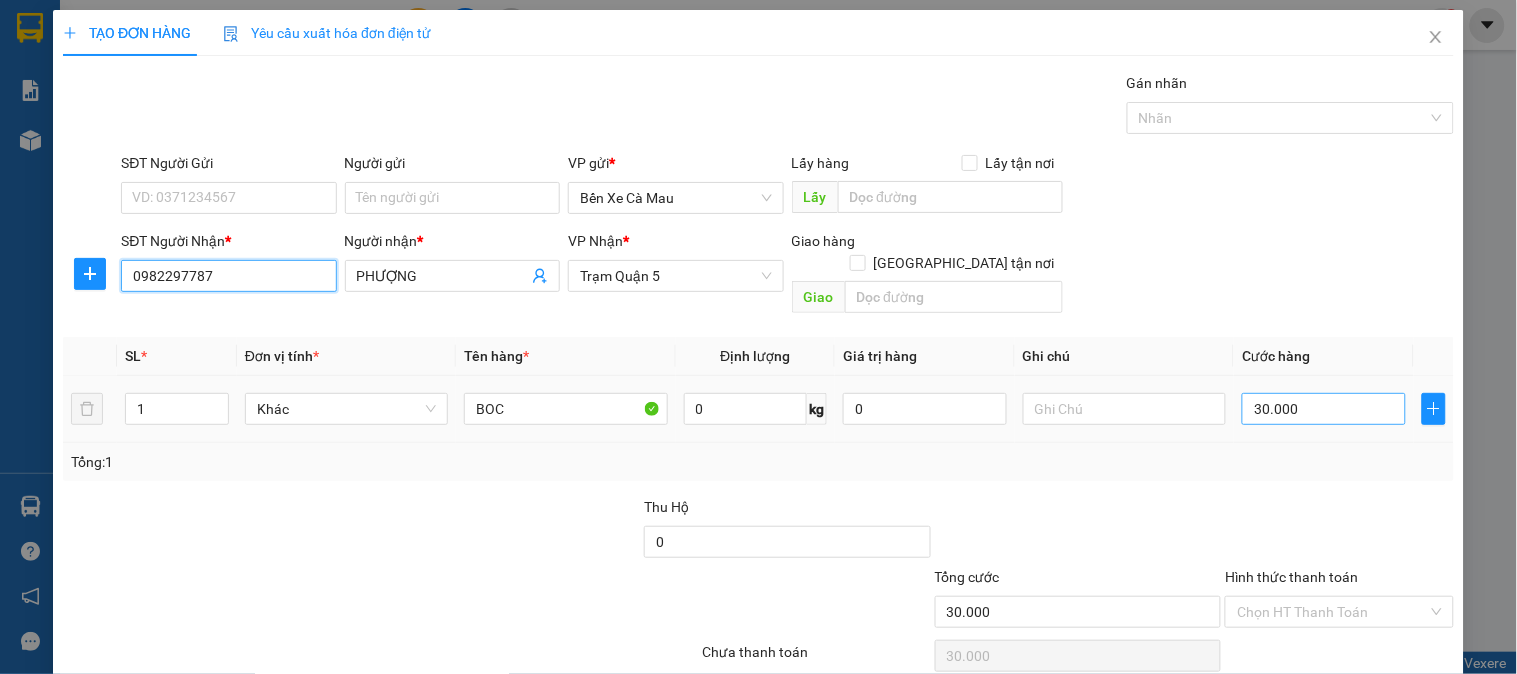 type on "0982297787" 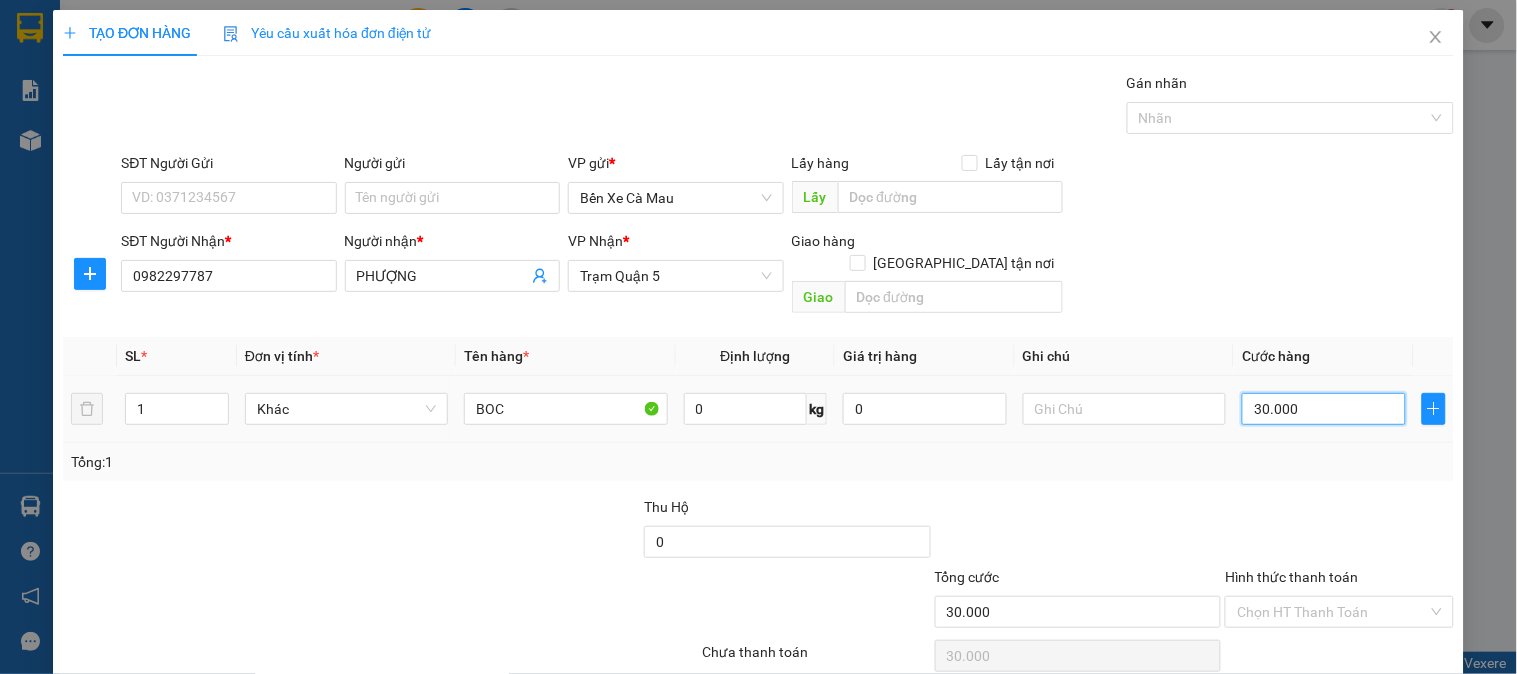 click on "30.000" at bounding box center (1324, 409) 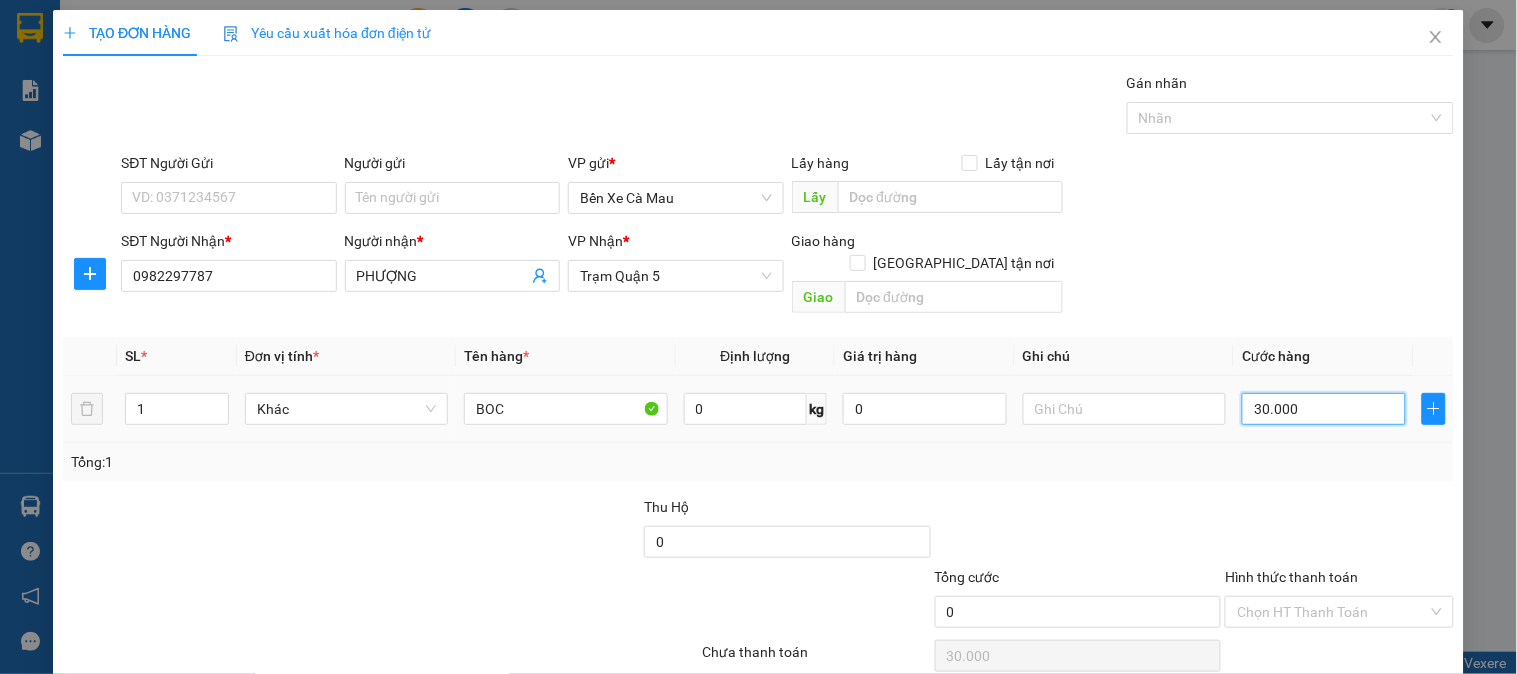 type on "0" 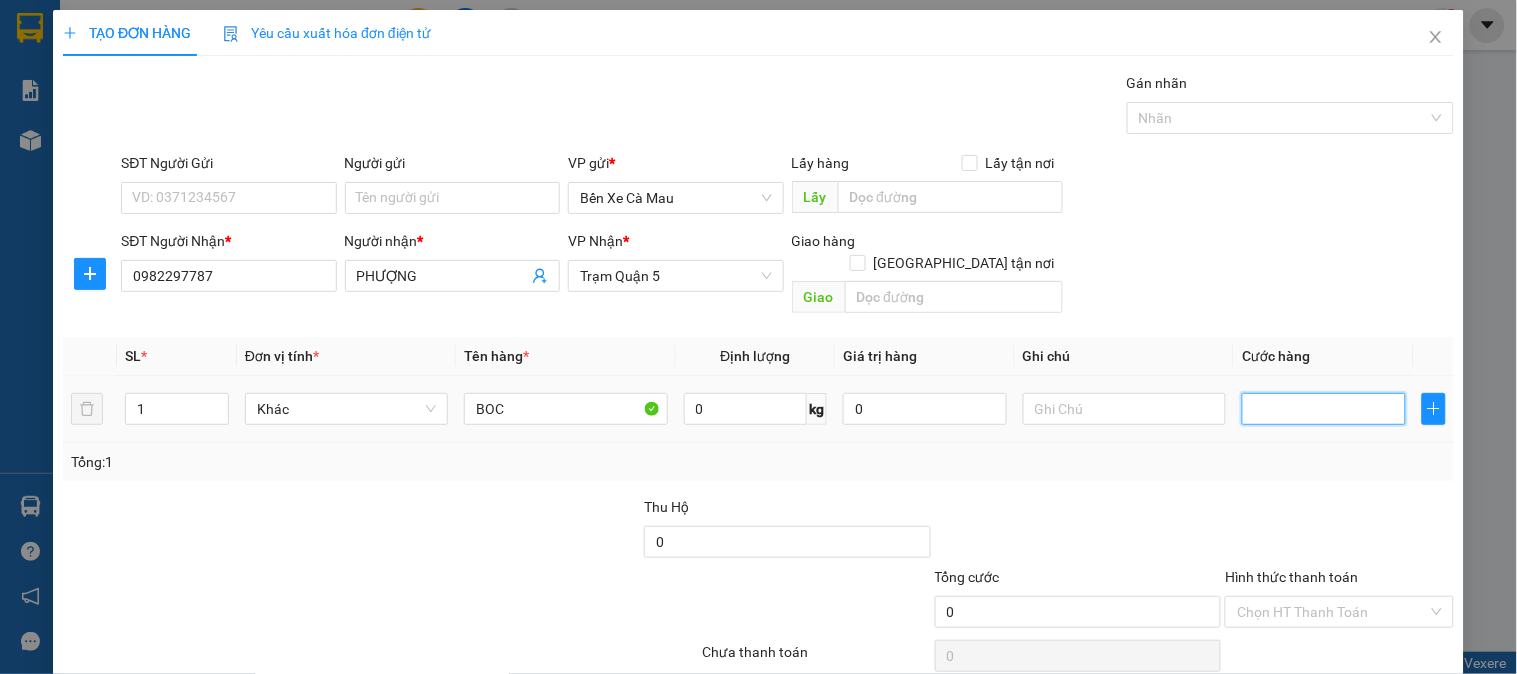 type on "4" 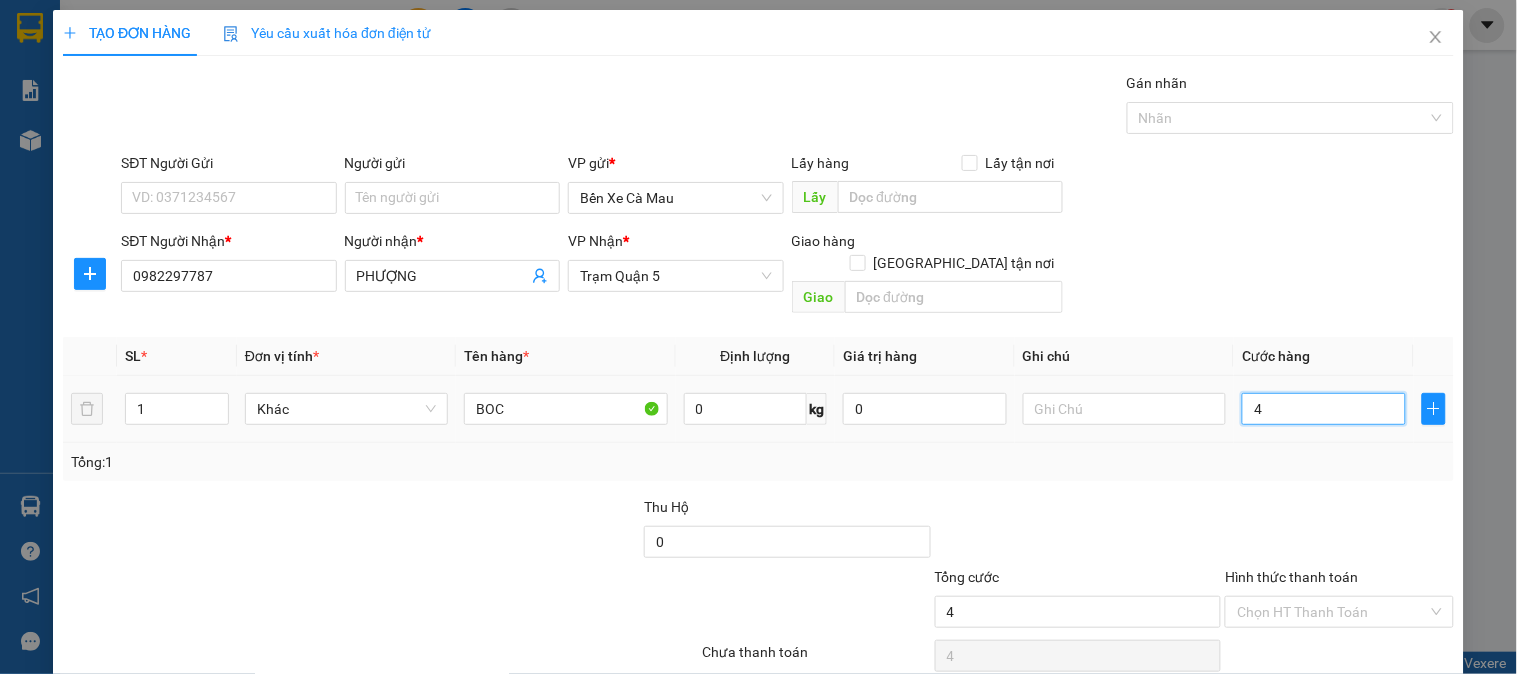 type on "40" 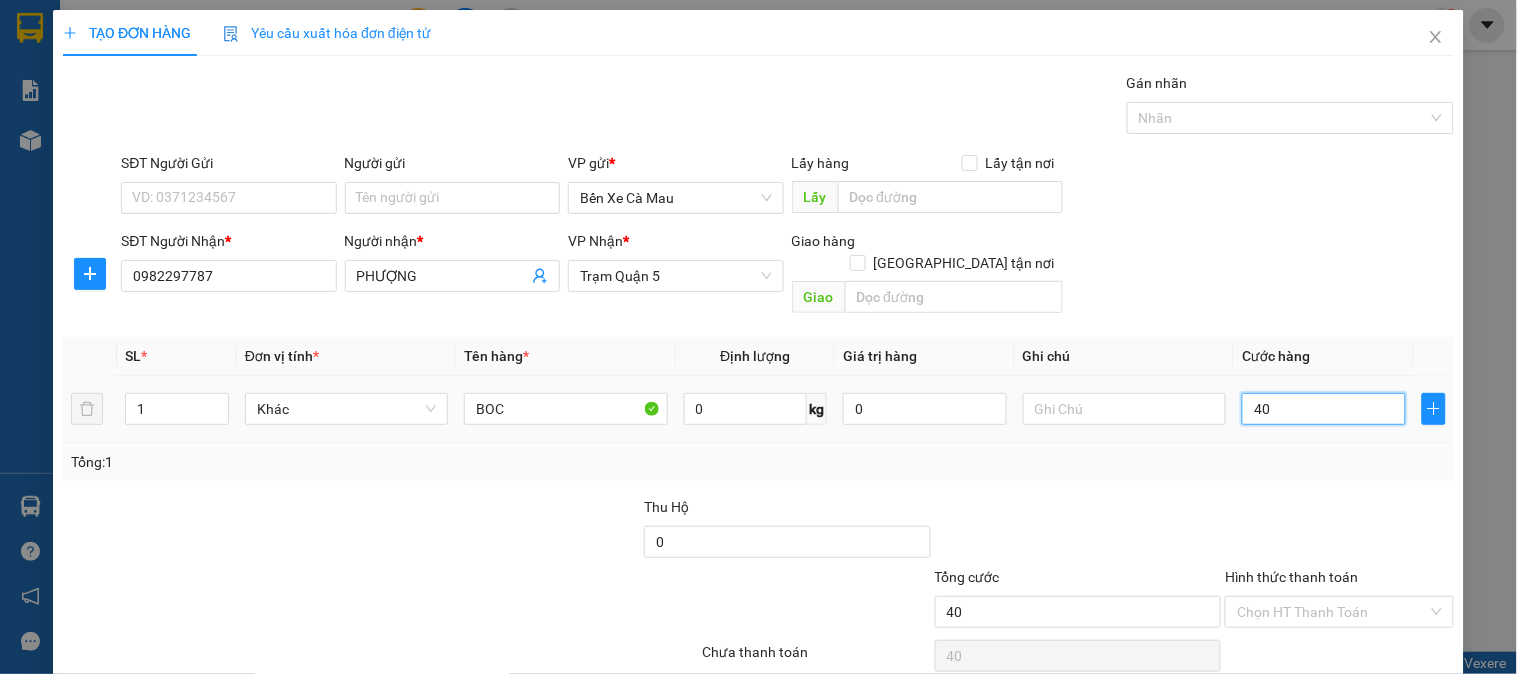 type on "40" 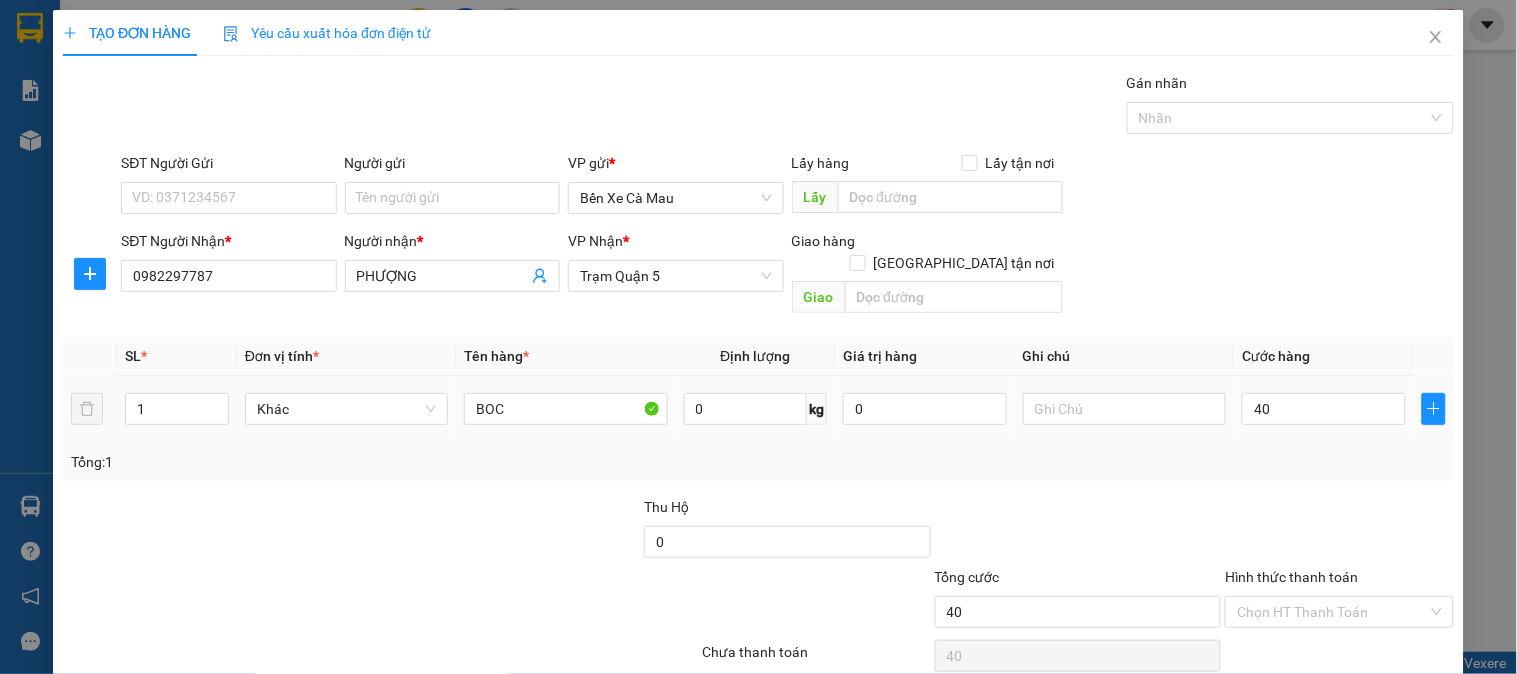 click on "SĐT Người Nhận  * 0982297787 Người nhận  * PHƯỢNG VP Nhận  * Trạm Quận 5 Giao hàng Giao tận nơi Giao" at bounding box center [787, 276] 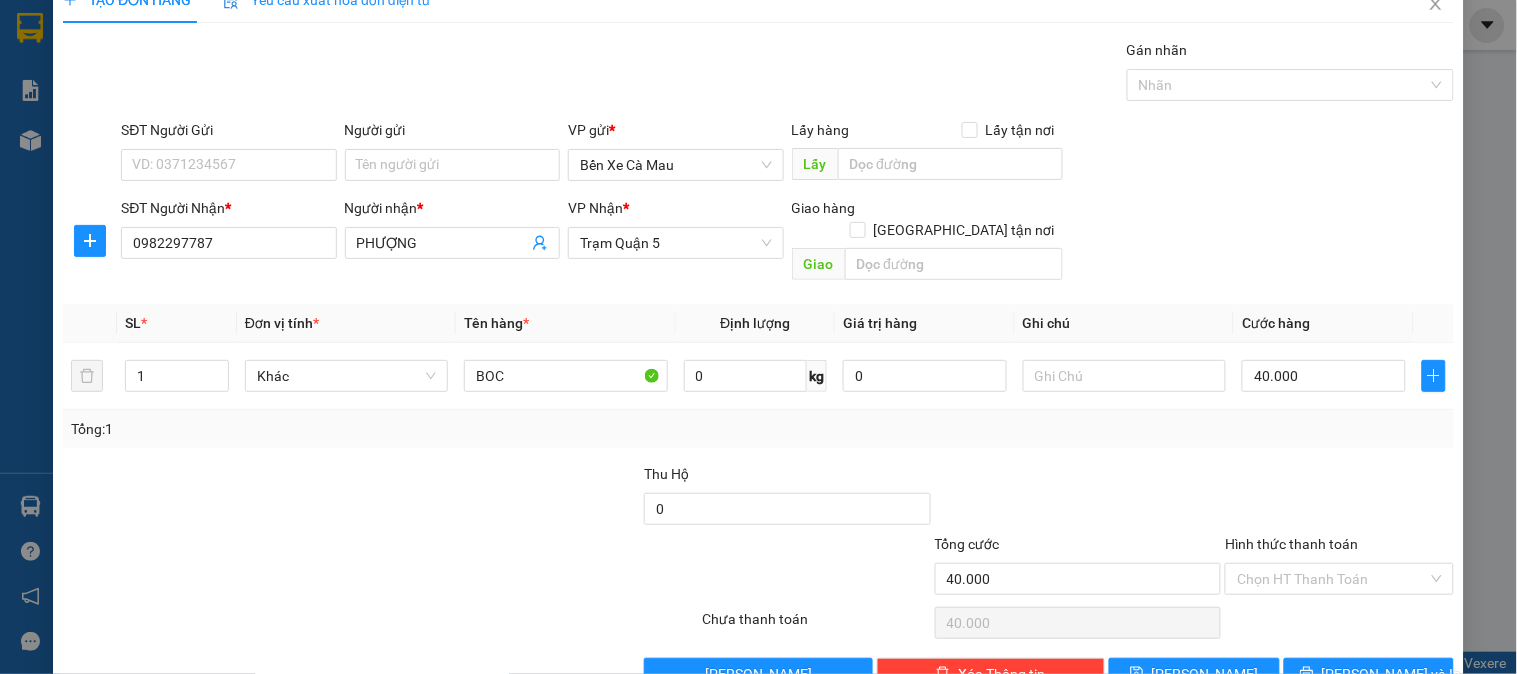scroll, scrollTop: 65, scrollLeft: 0, axis: vertical 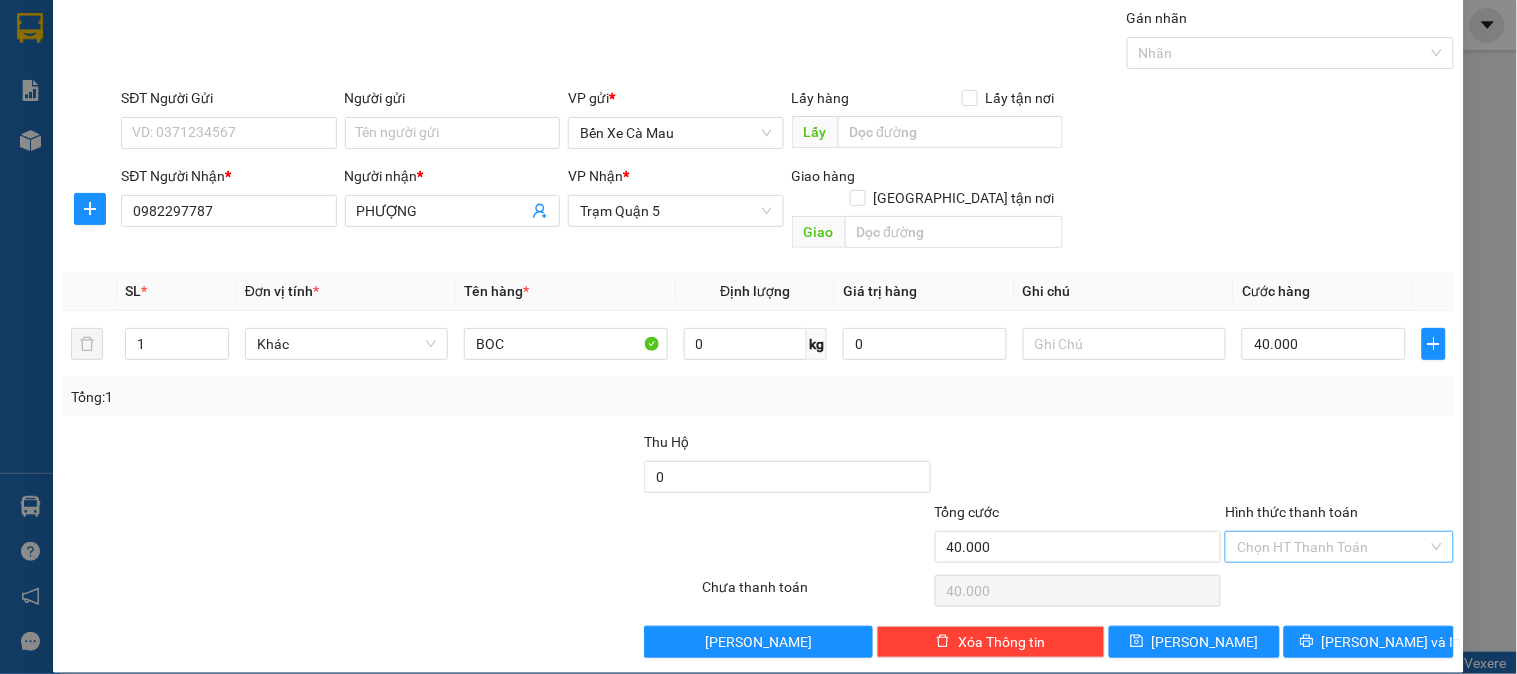 click on "Hình thức thanh toán" at bounding box center [1332, 547] 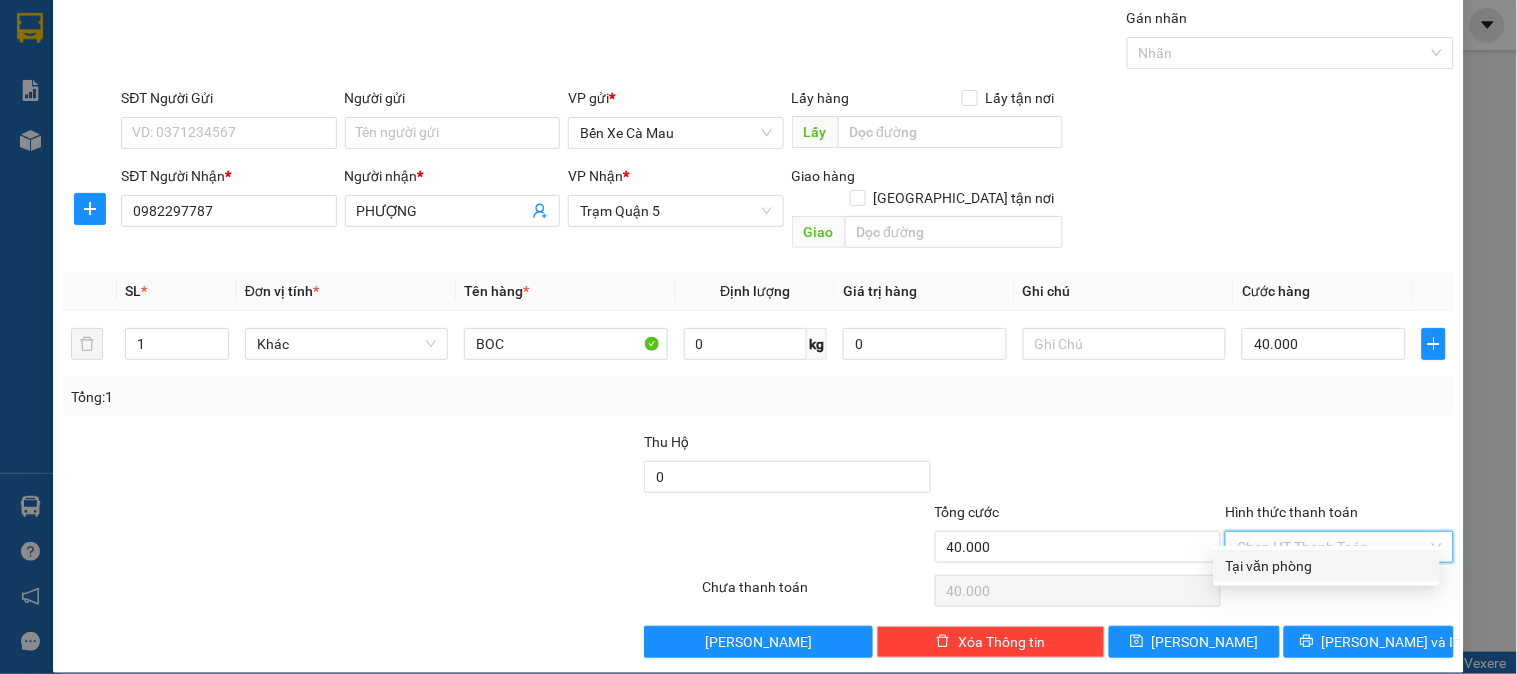 click on "Tại văn phòng" at bounding box center (1327, 566) 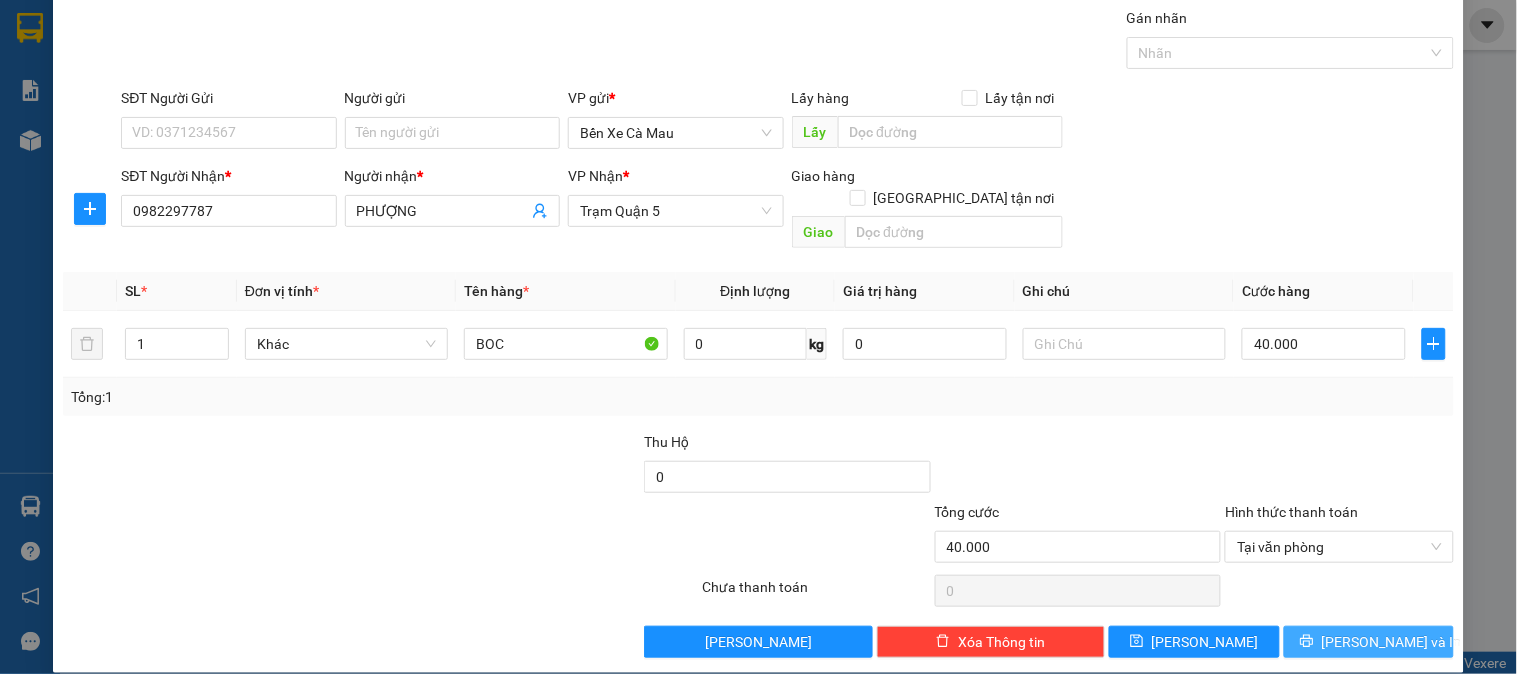 click on "[PERSON_NAME] và In" at bounding box center (1392, 642) 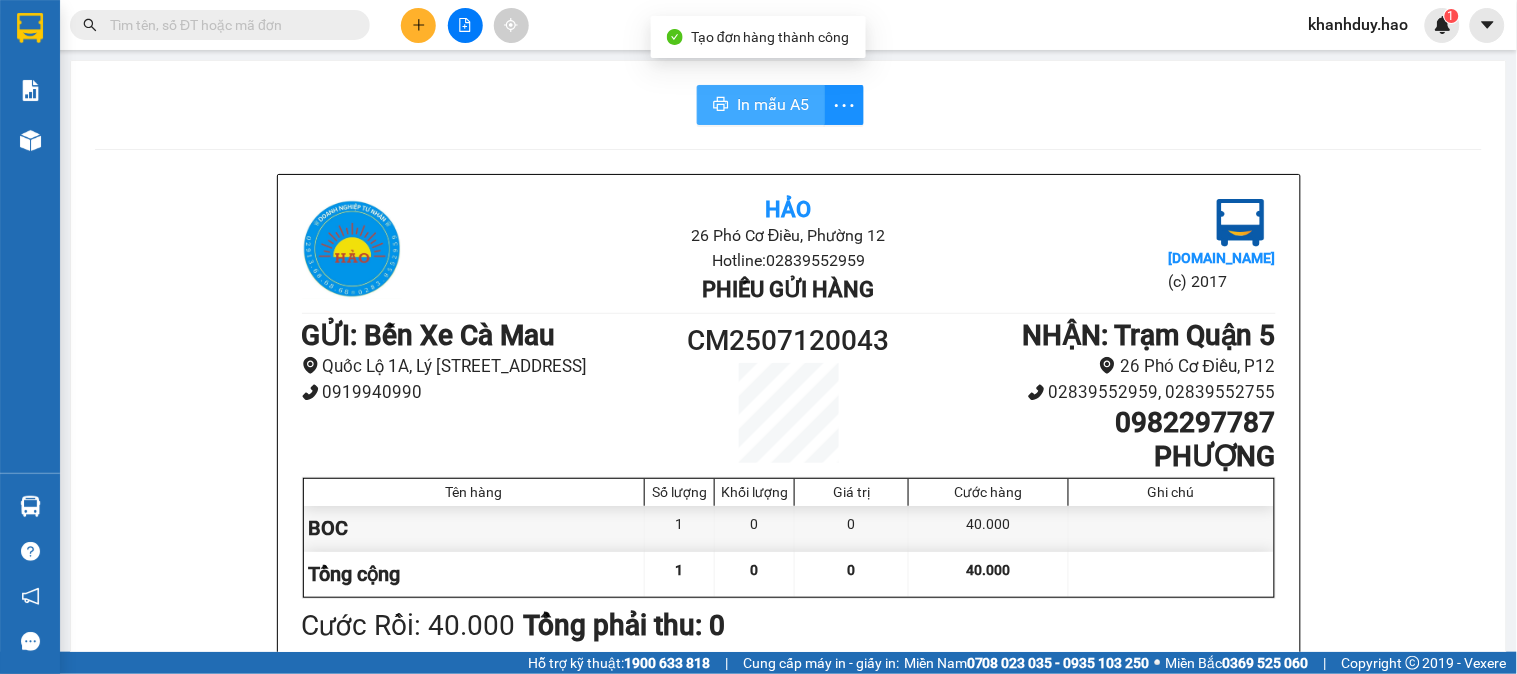 click on "In mẫu A5" at bounding box center (773, 104) 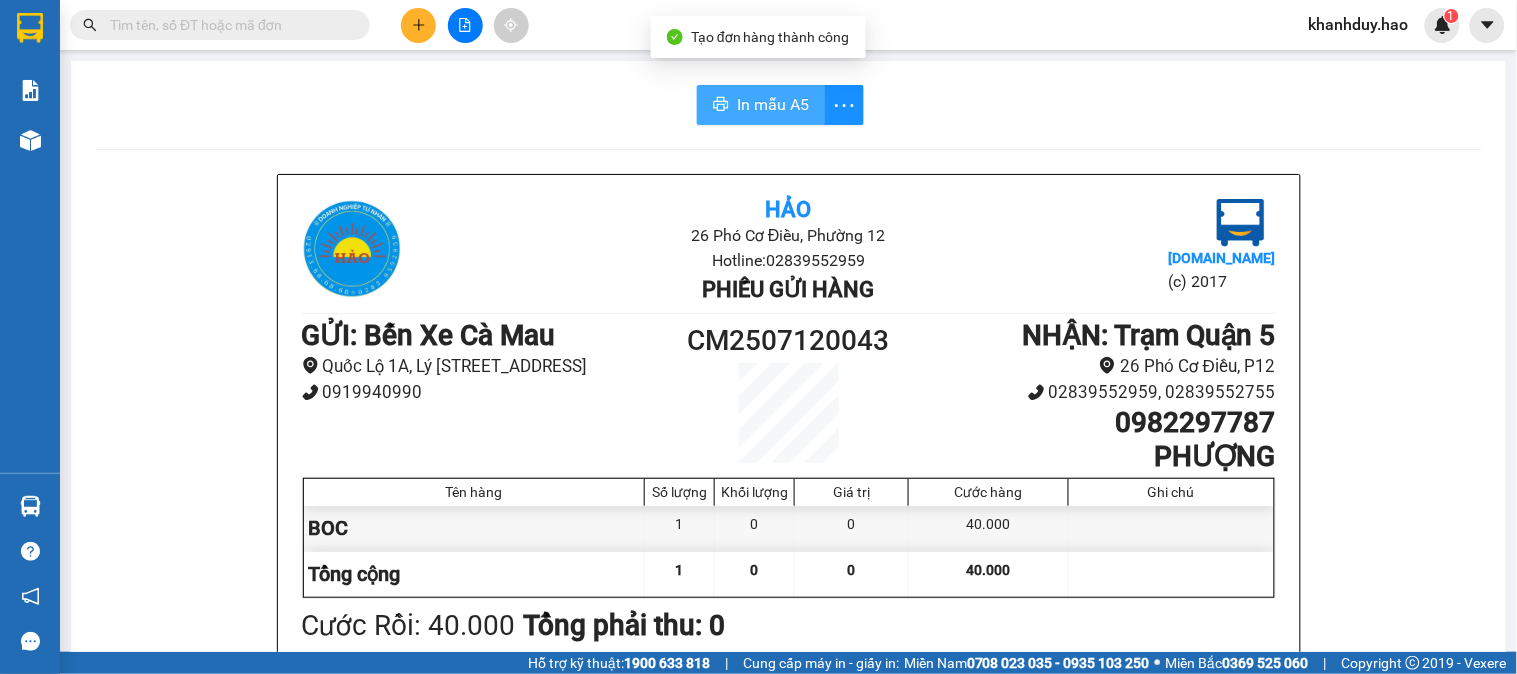 scroll, scrollTop: 0, scrollLeft: 0, axis: both 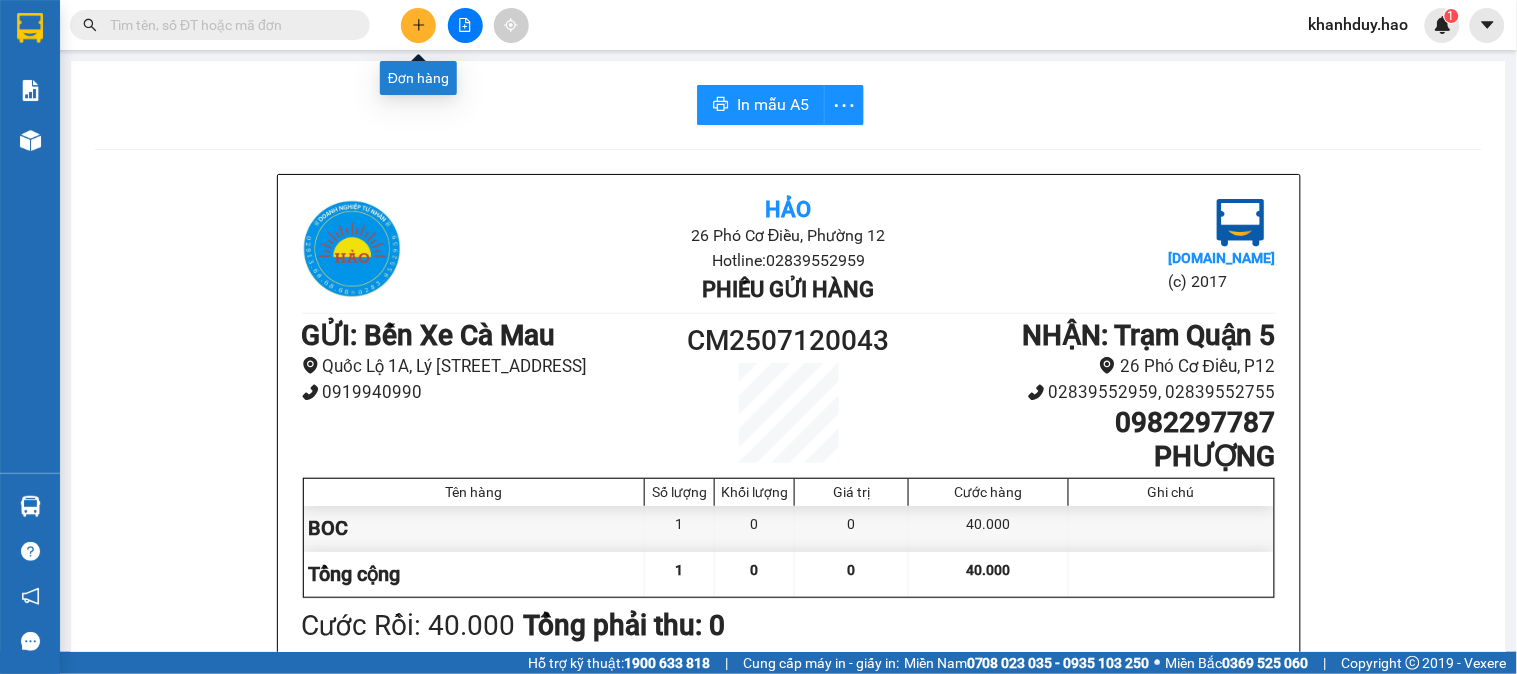 click at bounding box center [418, 25] 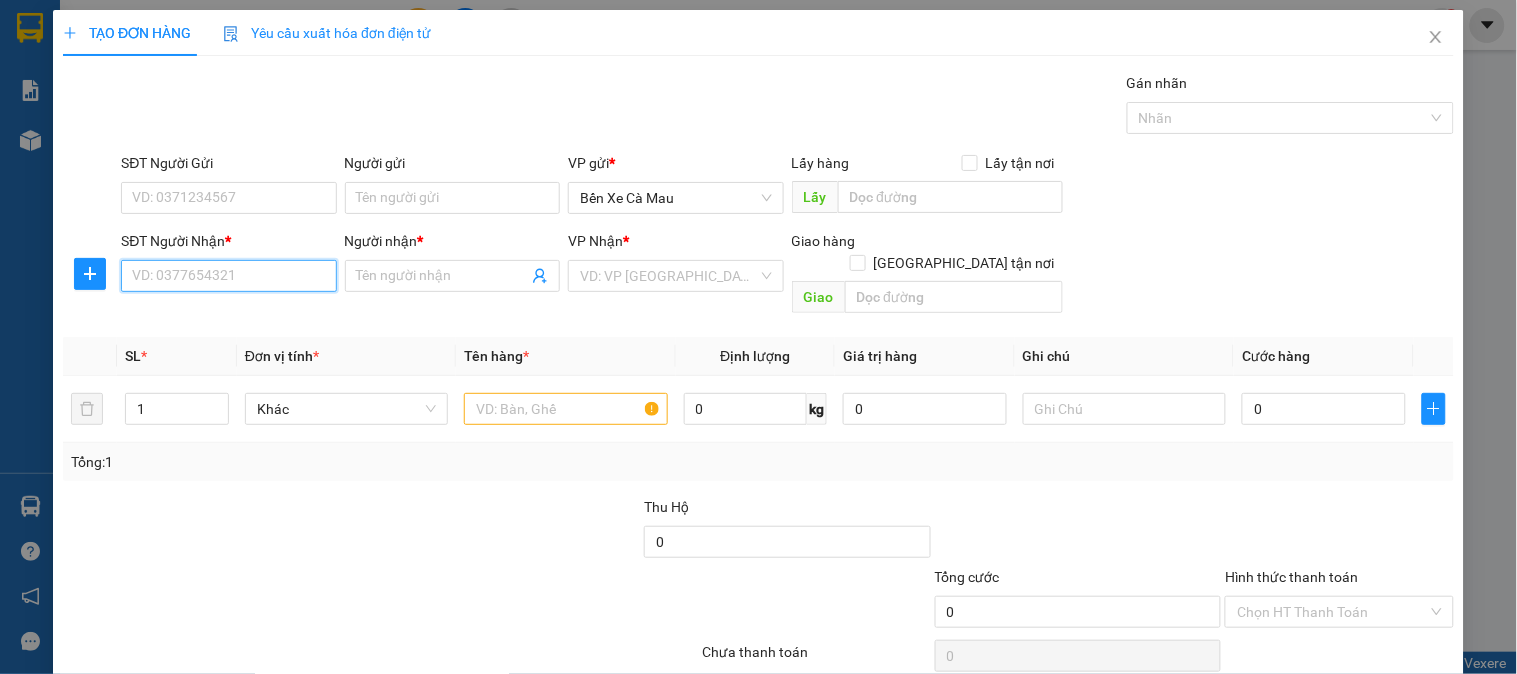 click on "SĐT Người Nhận  *" at bounding box center [228, 276] 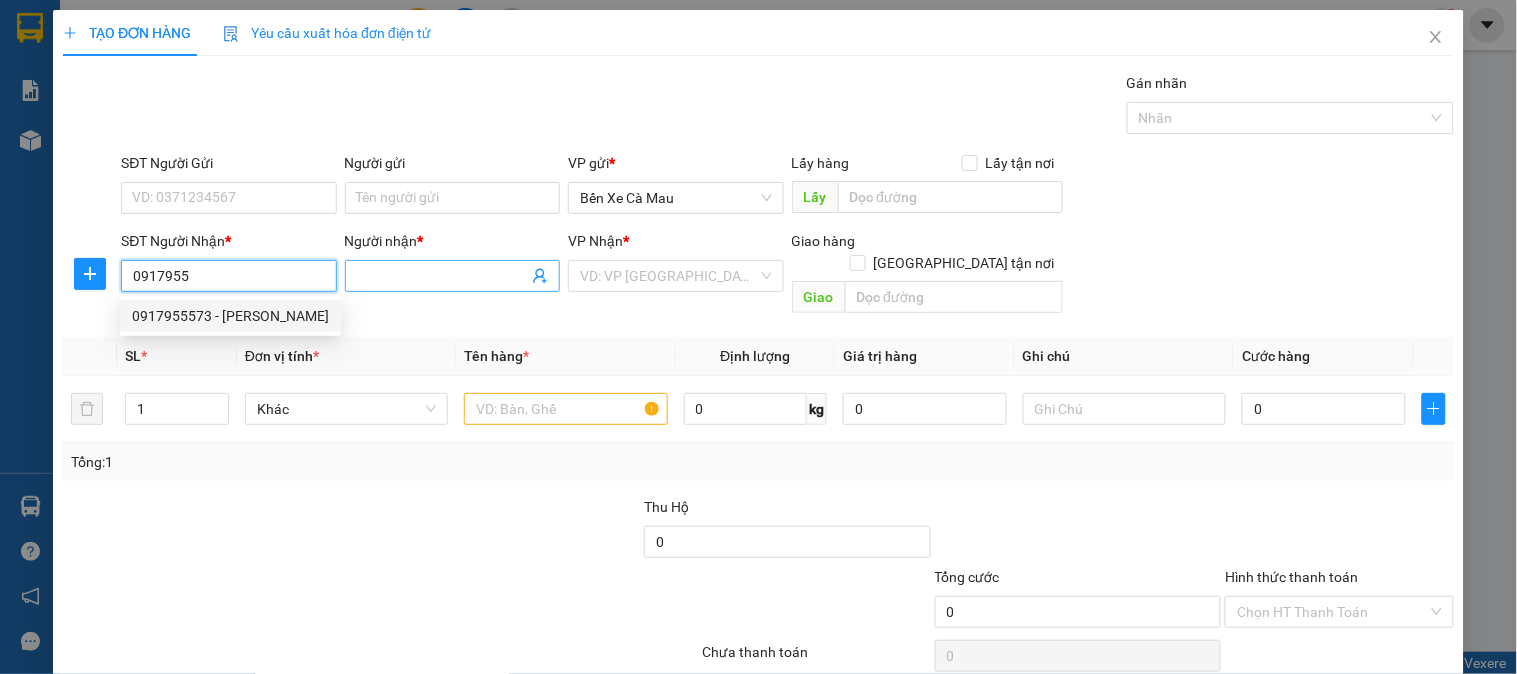drag, startPoint x: 268, startPoint y: 331, endPoint x: 368, endPoint y: 288, distance: 108.85311 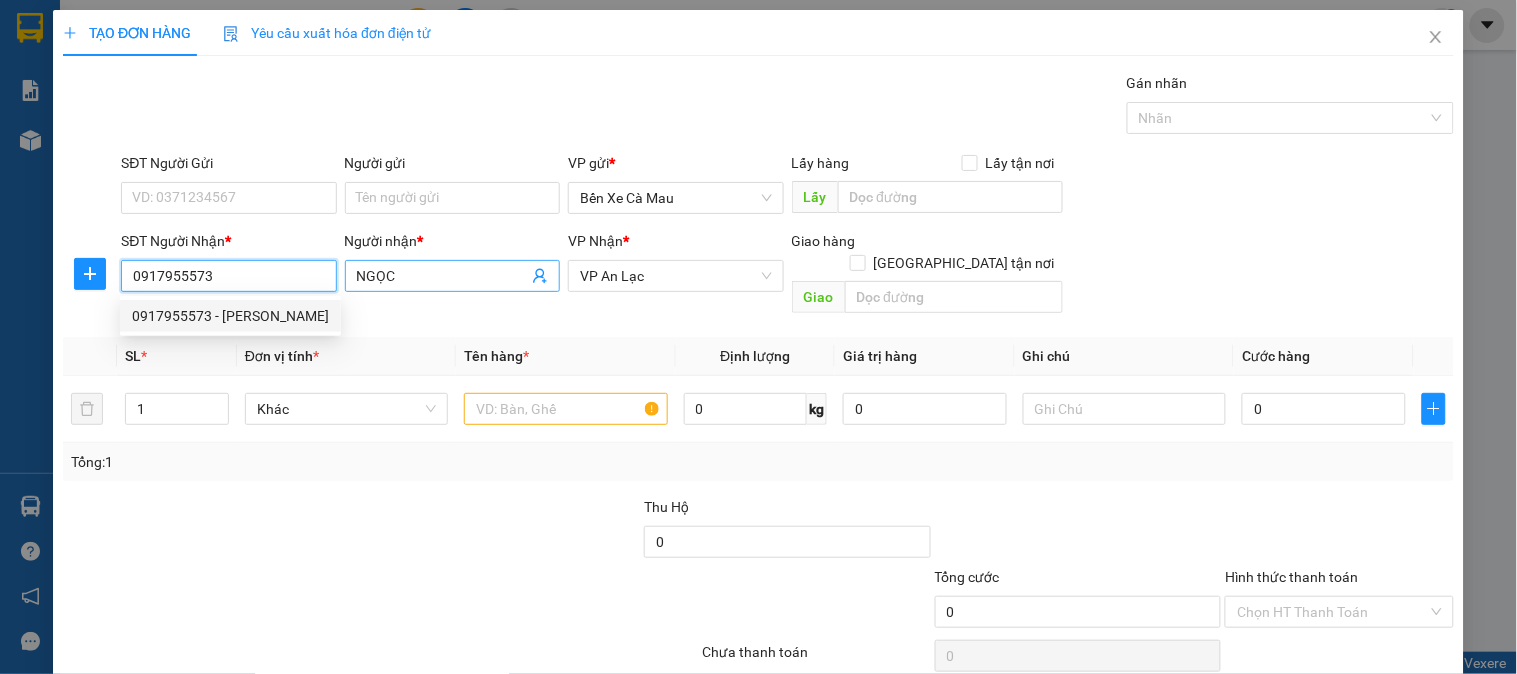 type on "40.000" 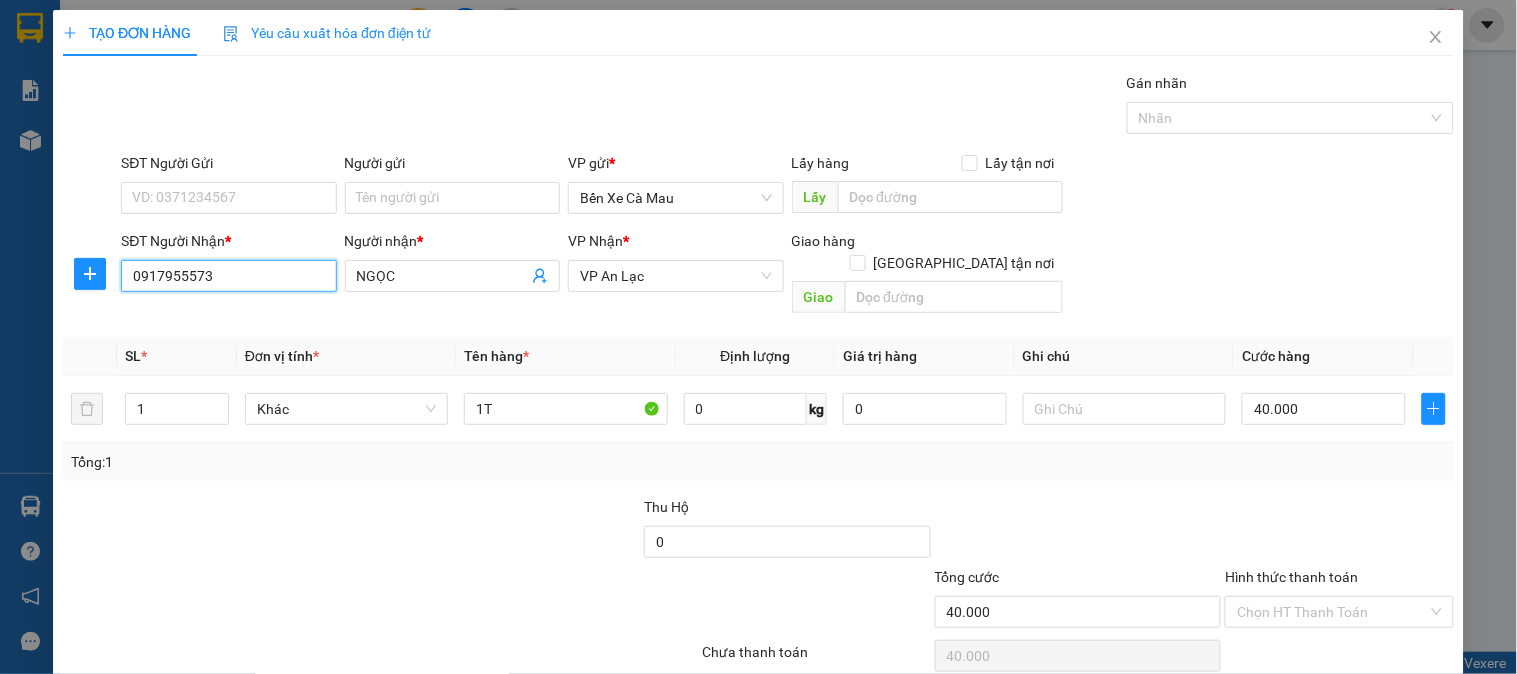 scroll, scrollTop: 65, scrollLeft: 0, axis: vertical 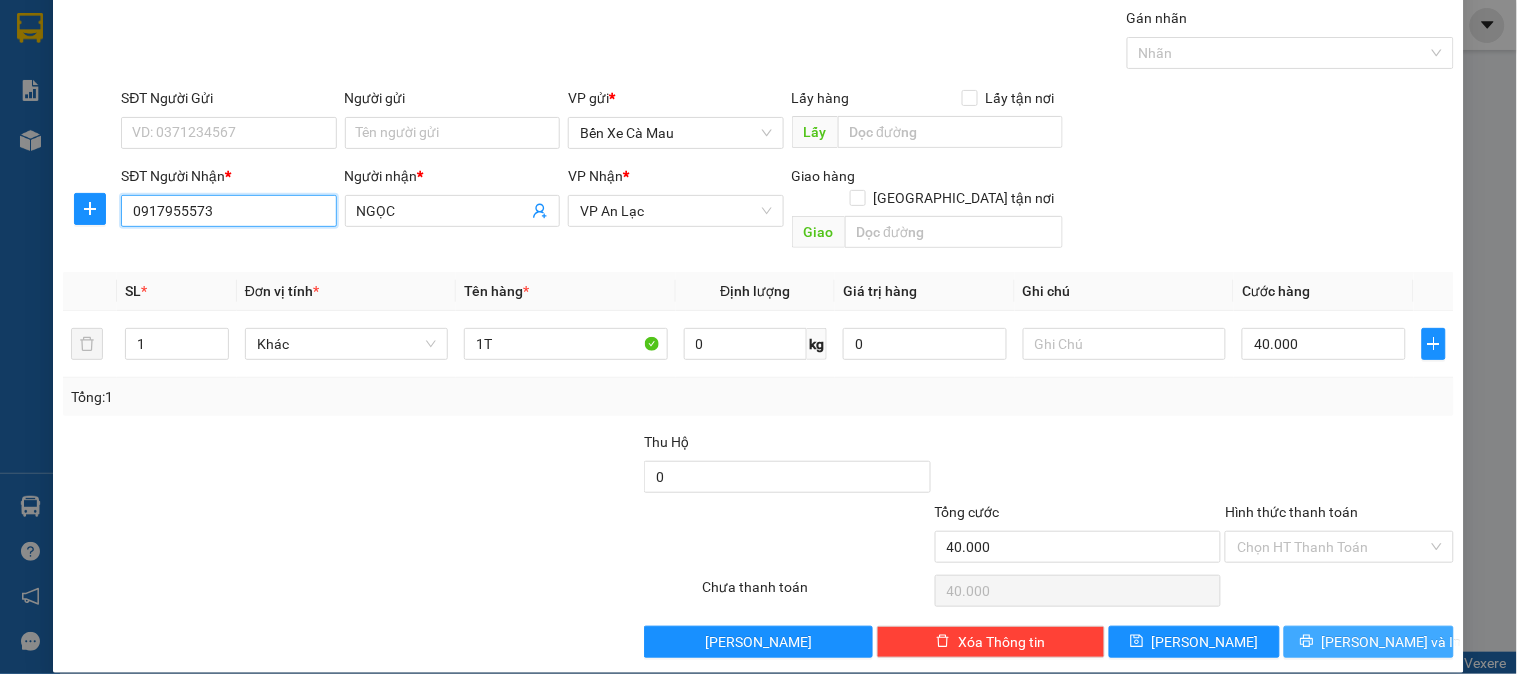 type on "0917955573" 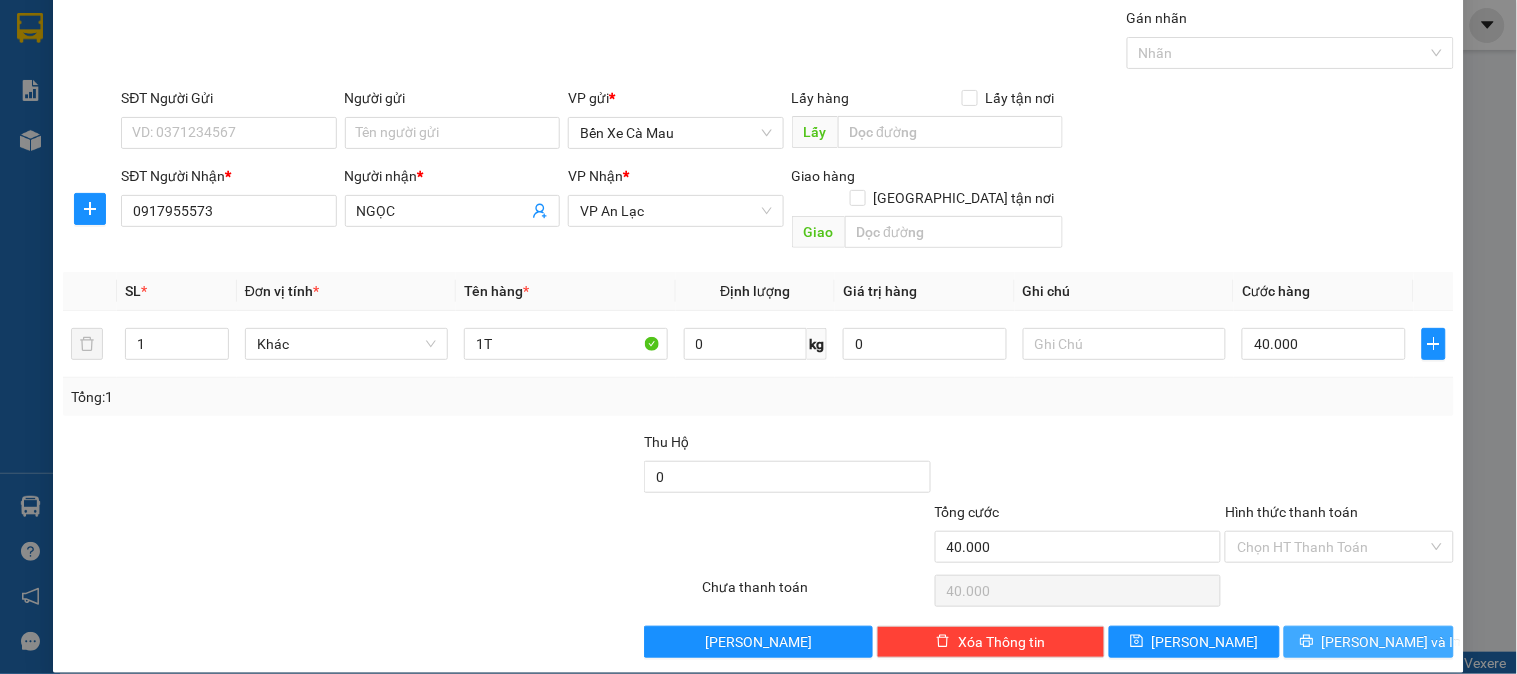 click on "[PERSON_NAME] và In" at bounding box center (1369, 642) 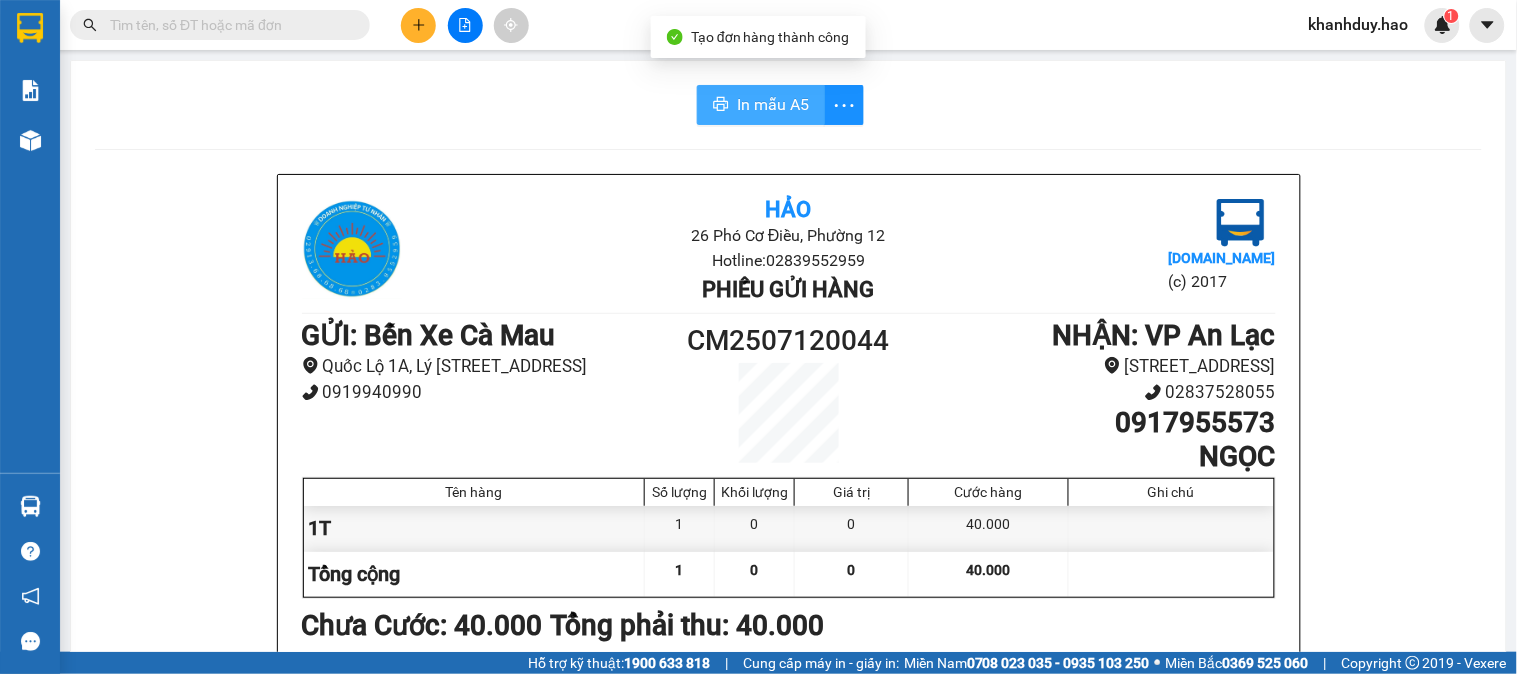 click on "In mẫu A5" at bounding box center [761, 105] 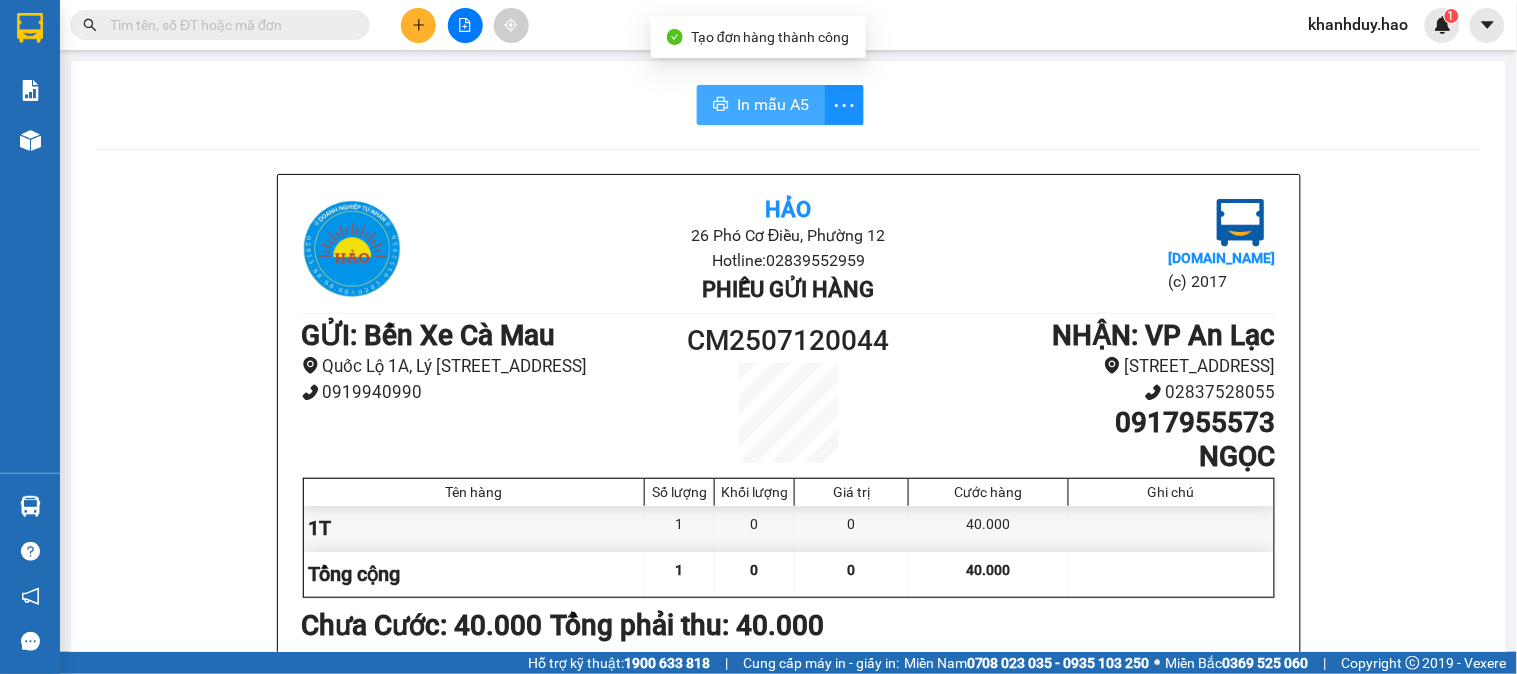 scroll, scrollTop: 0, scrollLeft: 0, axis: both 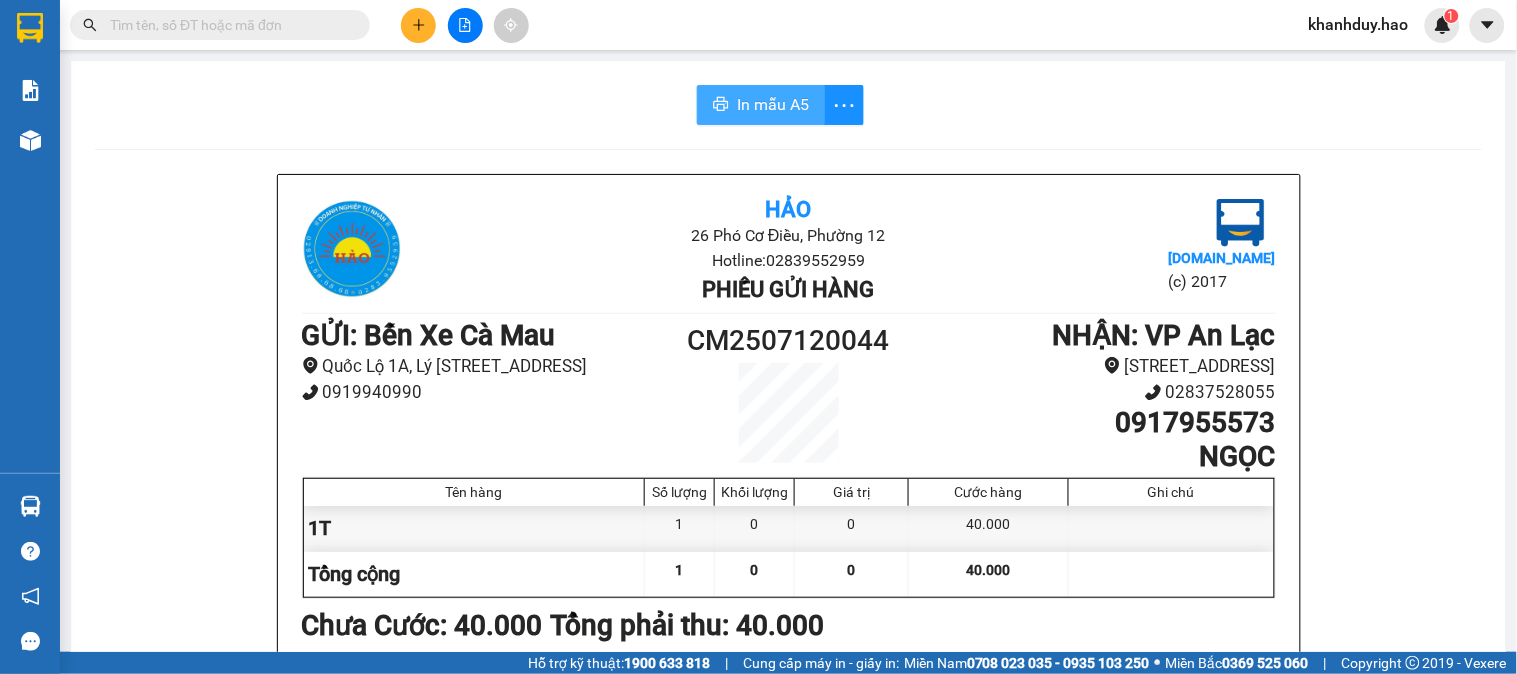 click on "In mẫu A5" at bounding box center (773, 104) 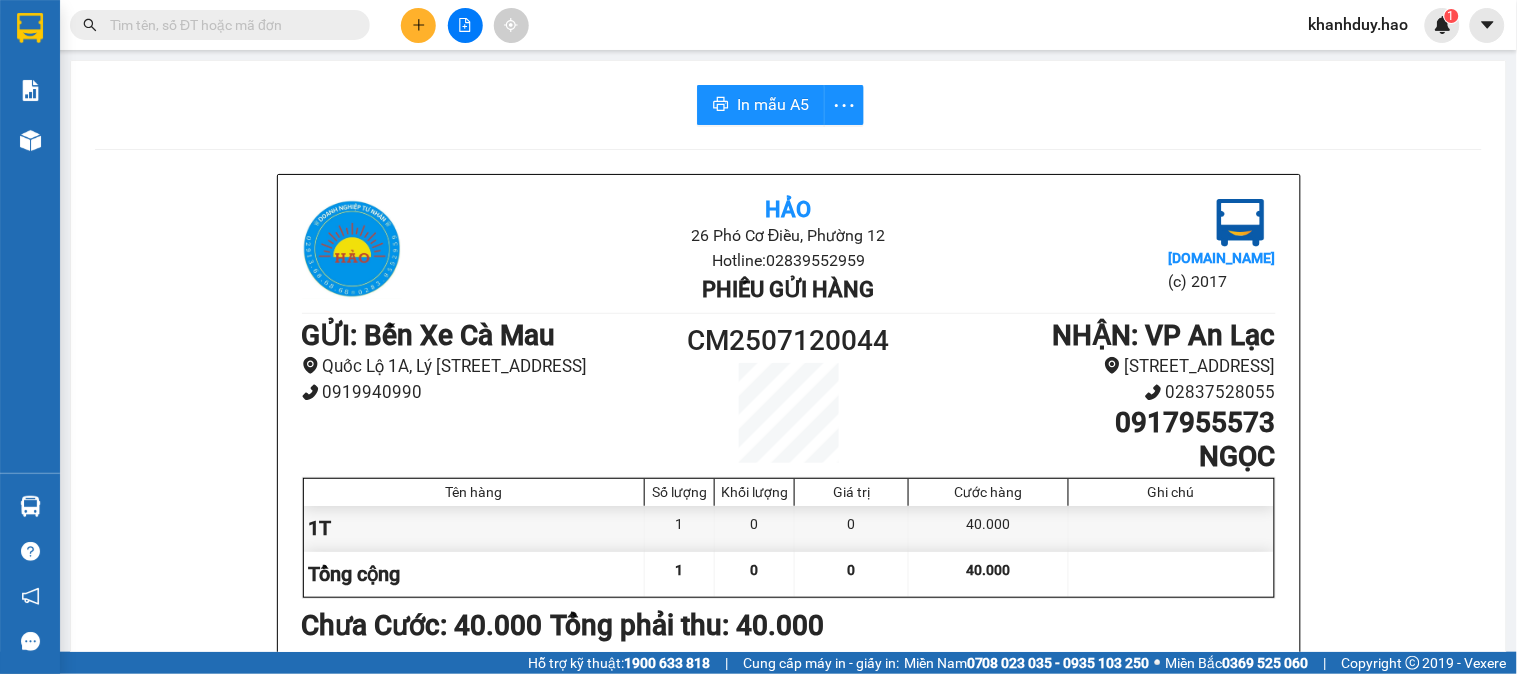click 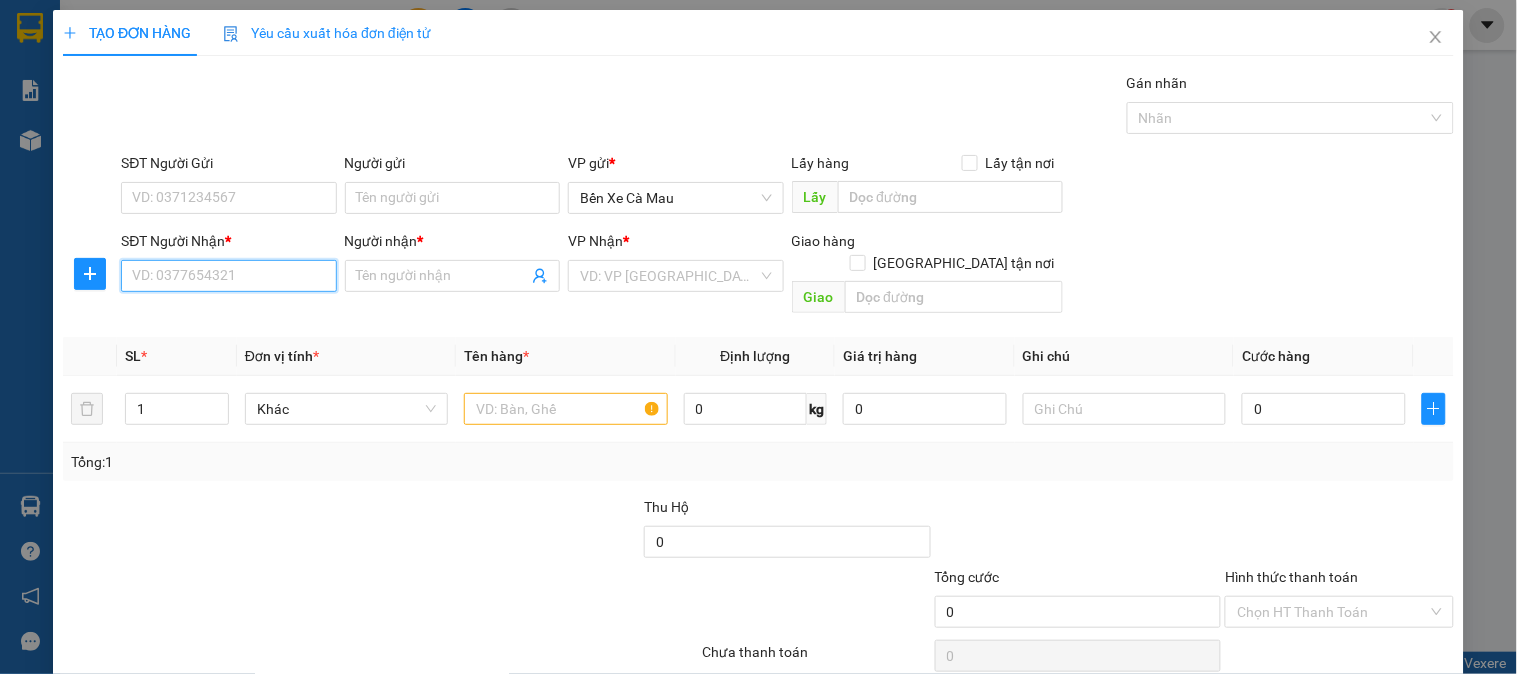 click on "SĐT Người Nhận  *" at bounding box center (228, 276) 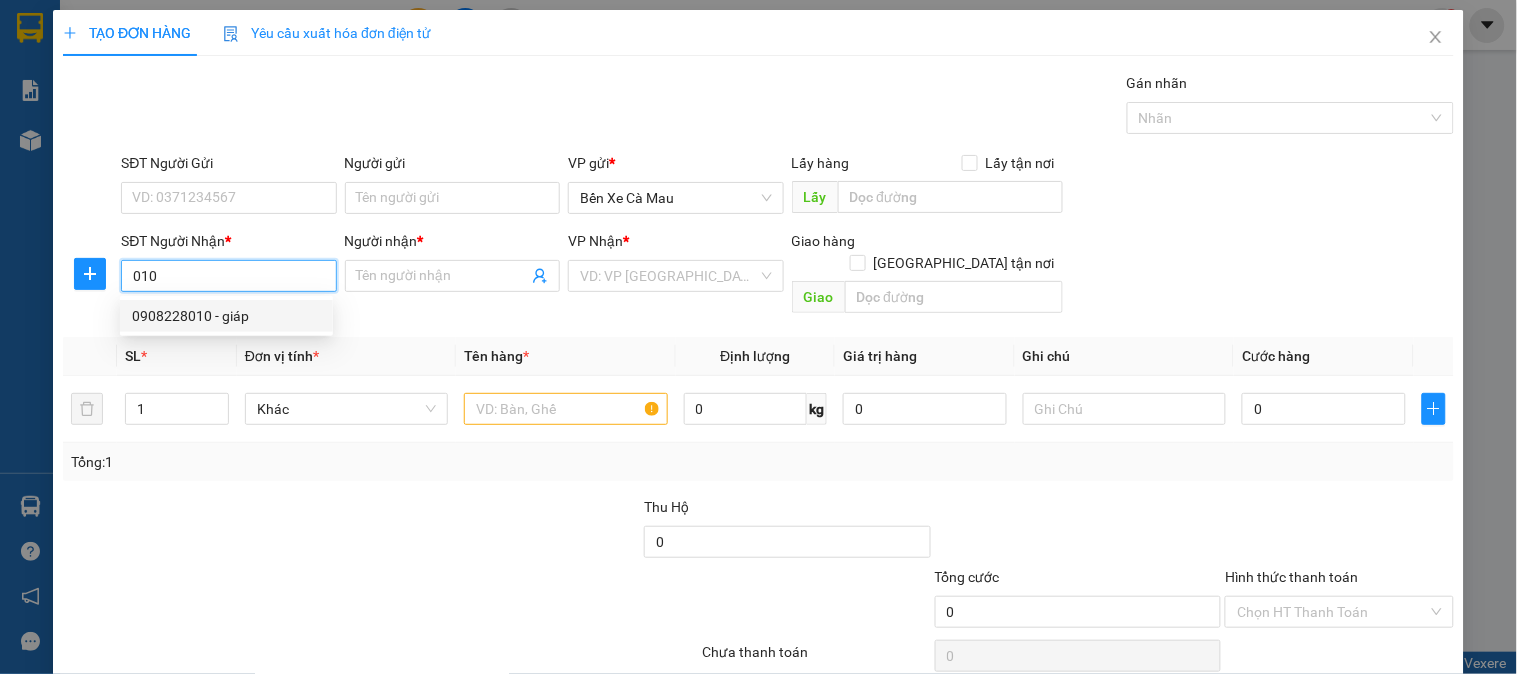 drag, startPoint x: 253, startPoint y: 313, endPoint x: 166, endPoint y: 275, distance: 94.93682 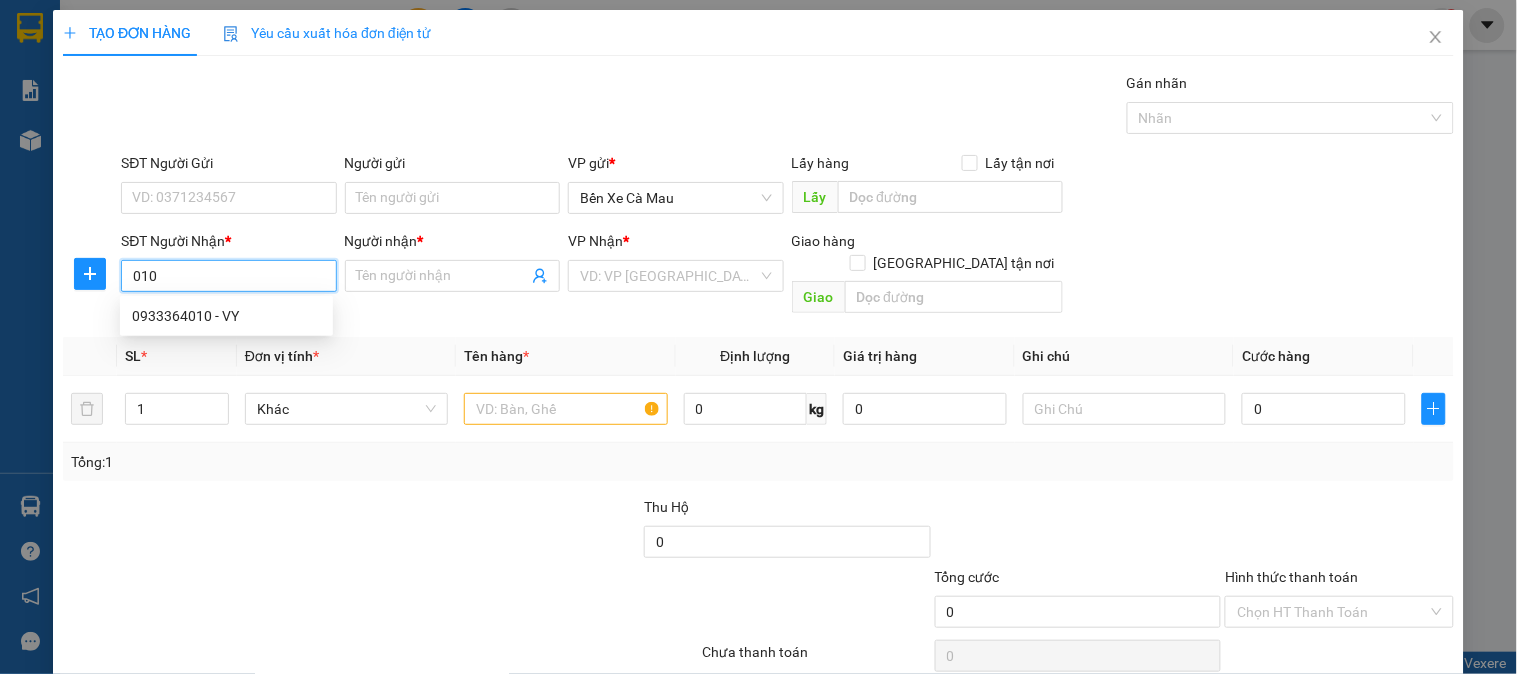 drag, startPoint x: 255, startPoint y: 313, endPoint x: 210, endPoint y: 277, distance: 57.628117 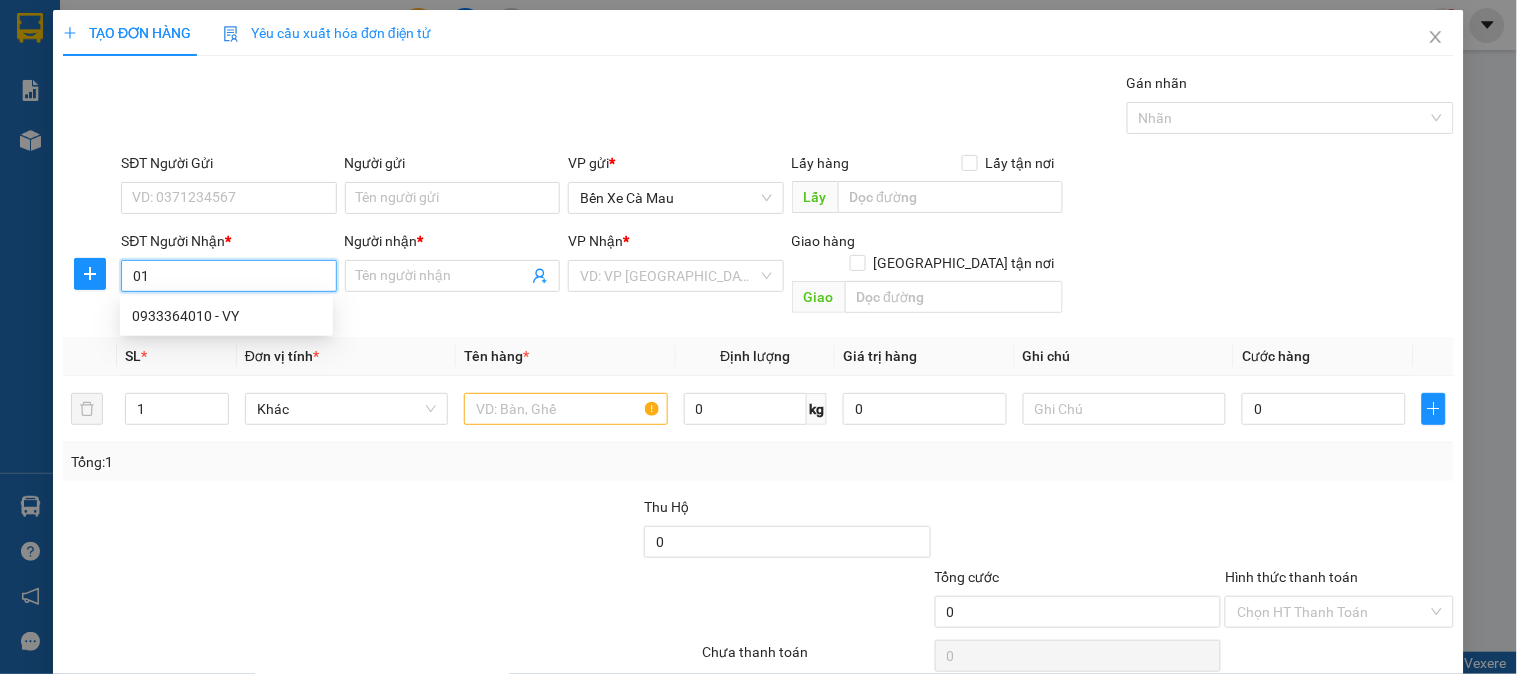 click on "01" at bounding box center (228, 276) 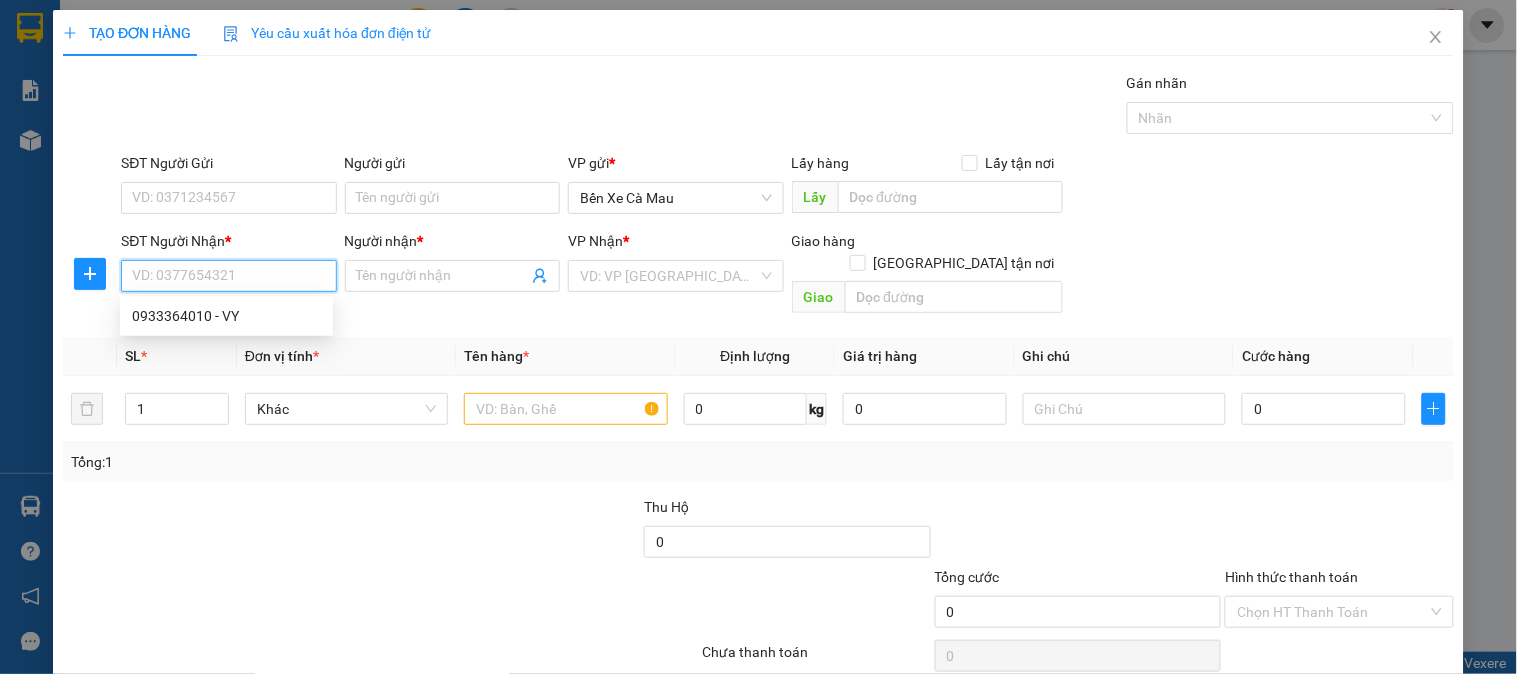 click on "SĐT Người Nhận  *" at bounding box center (228, 276) 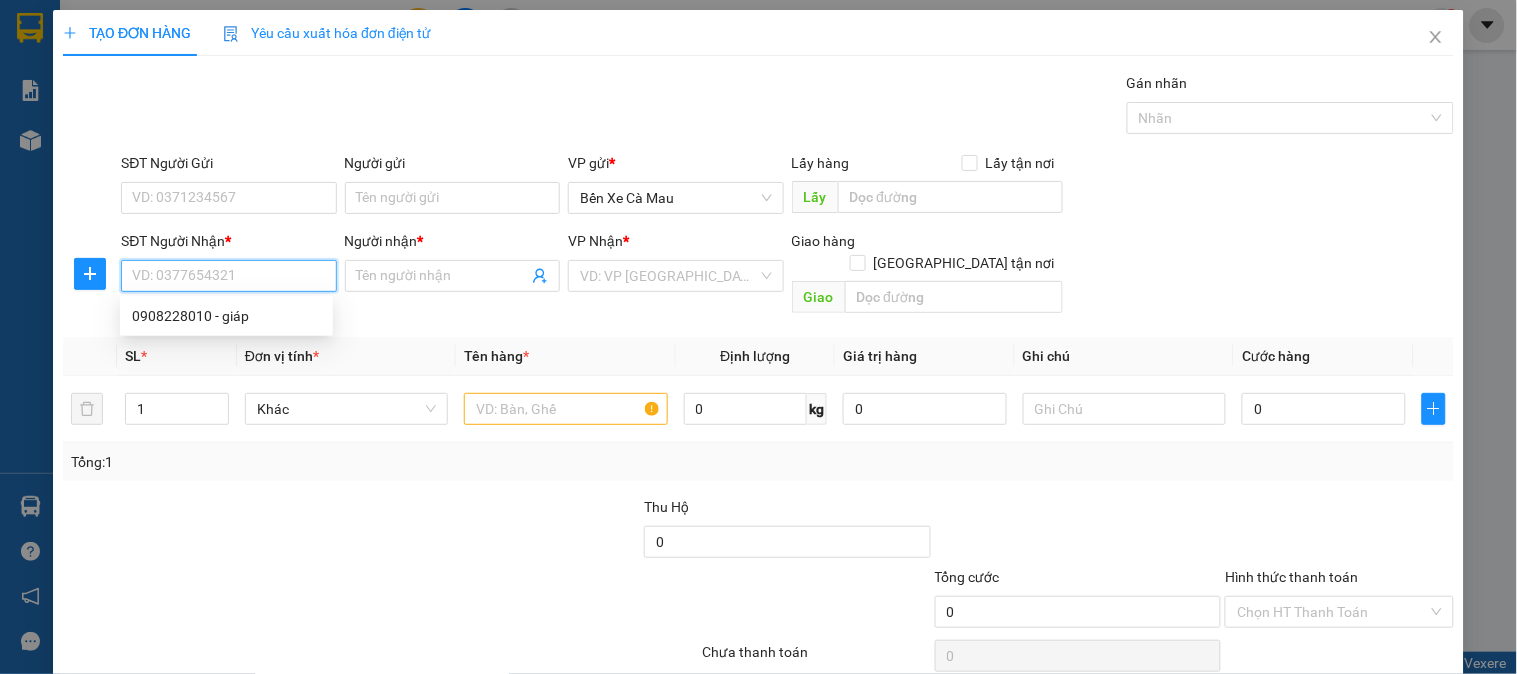 click on "SĐT Người Nhận  *" at bounding box center (228, 276) 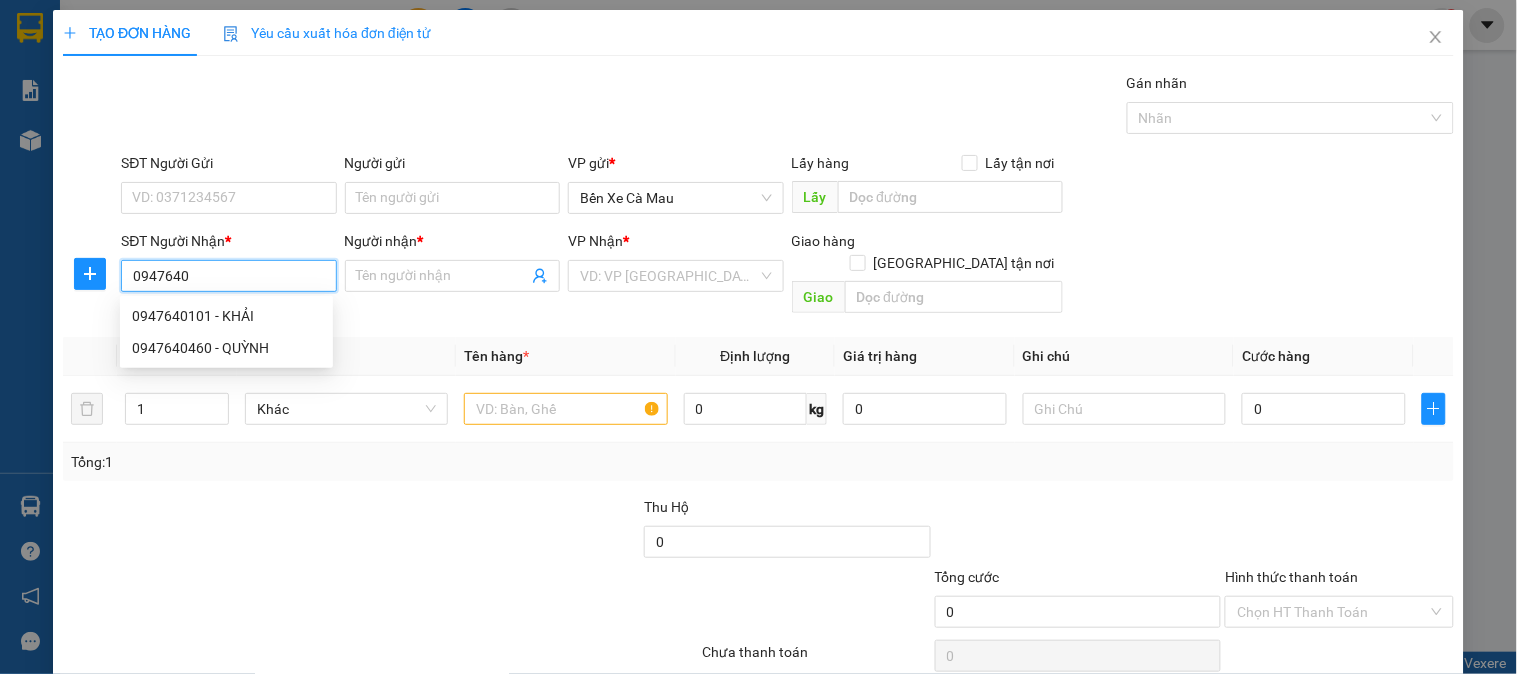 click on "0947640101 - KHẢI" at bounding box center (226, 316) 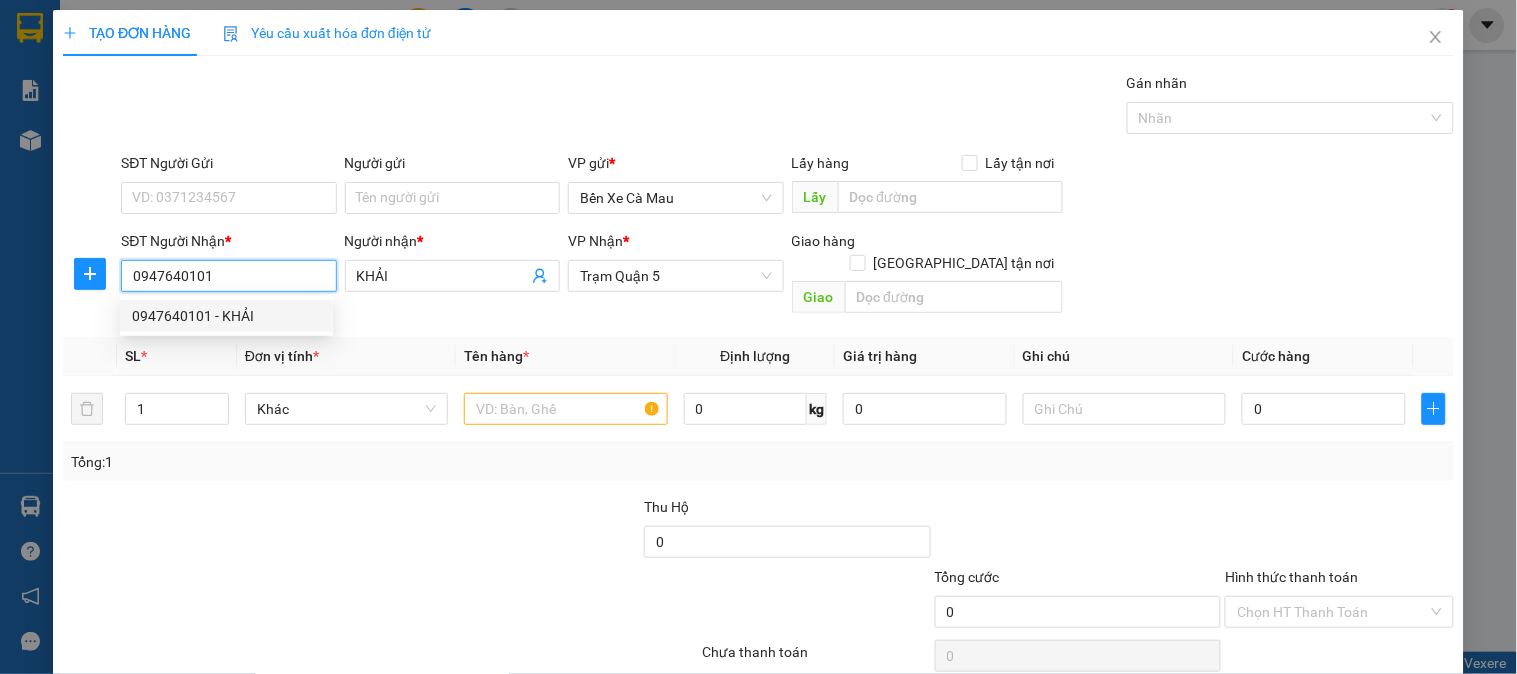 type on "50.000" 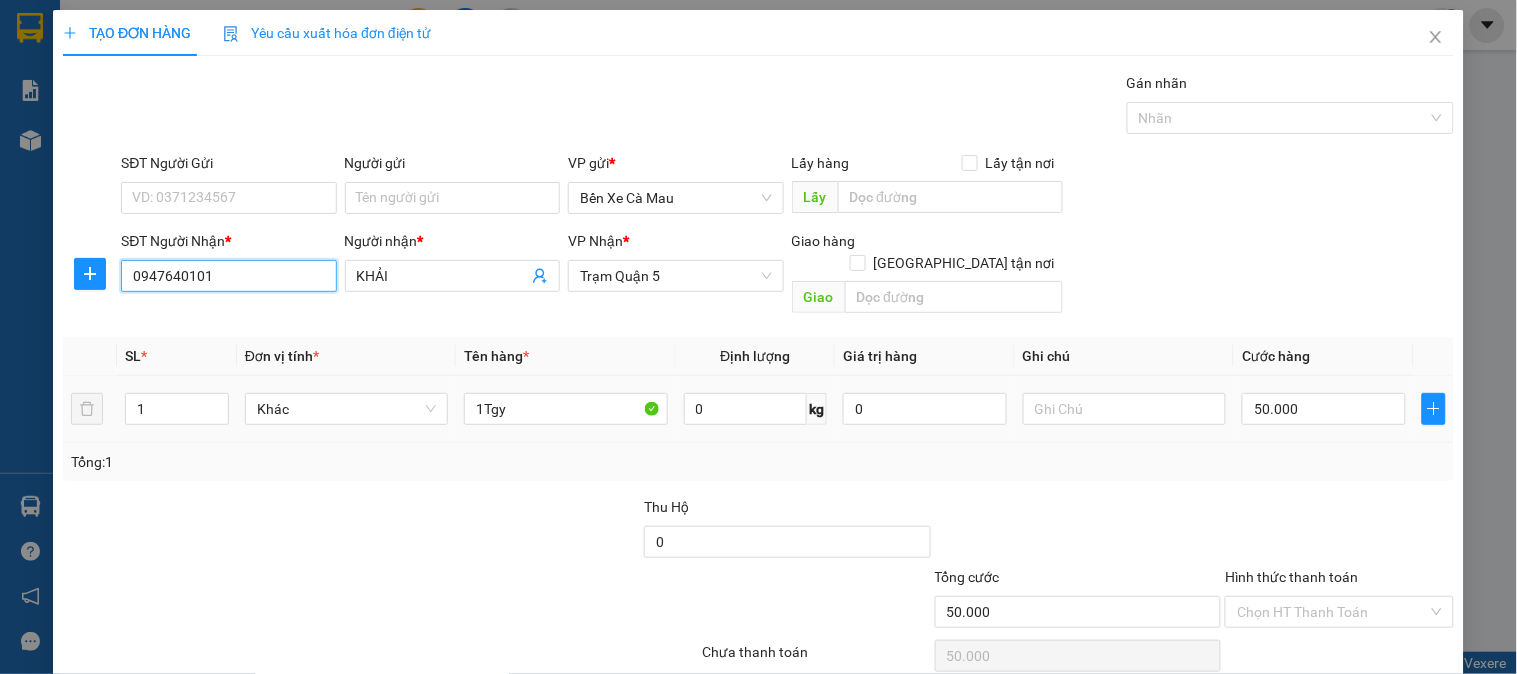 type on "0947640101" 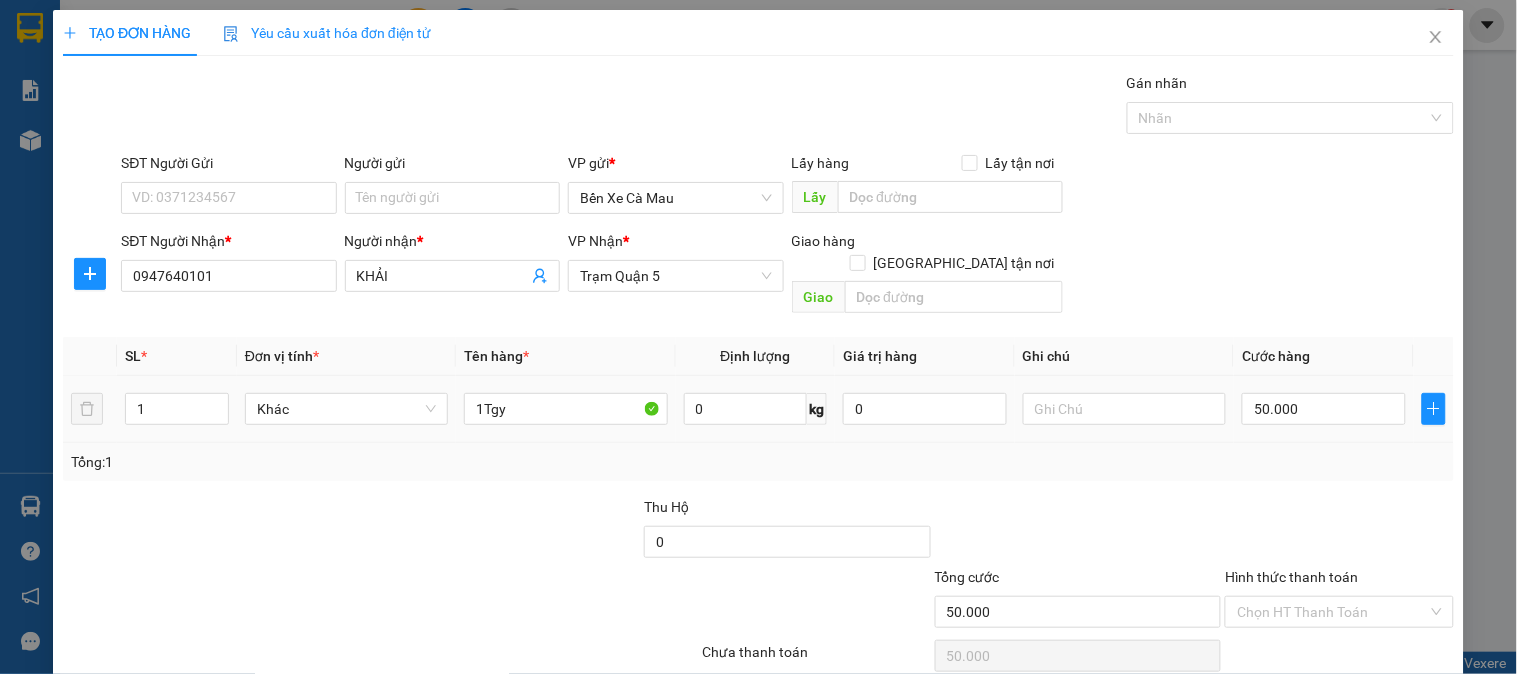 click on "SL  * Đơn vị tính  * Tên hàng  * Định lượng Giá trị hàng Ghi chú Cước hàng                   1 Khác 1Tgy 0 kg 0 50.000 Tổng:  1" at bounding box center (758, 409) 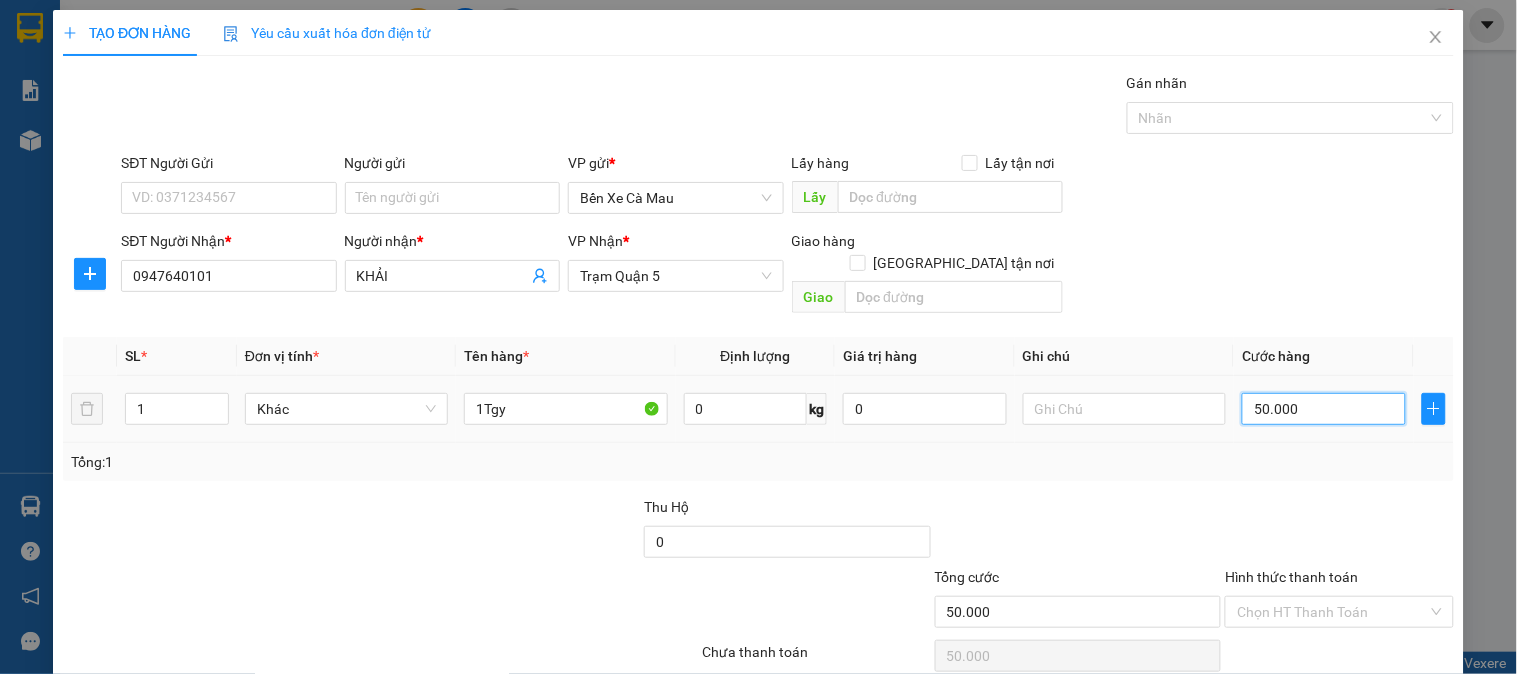 click on "50.000" at bounding box center [1324, 409] 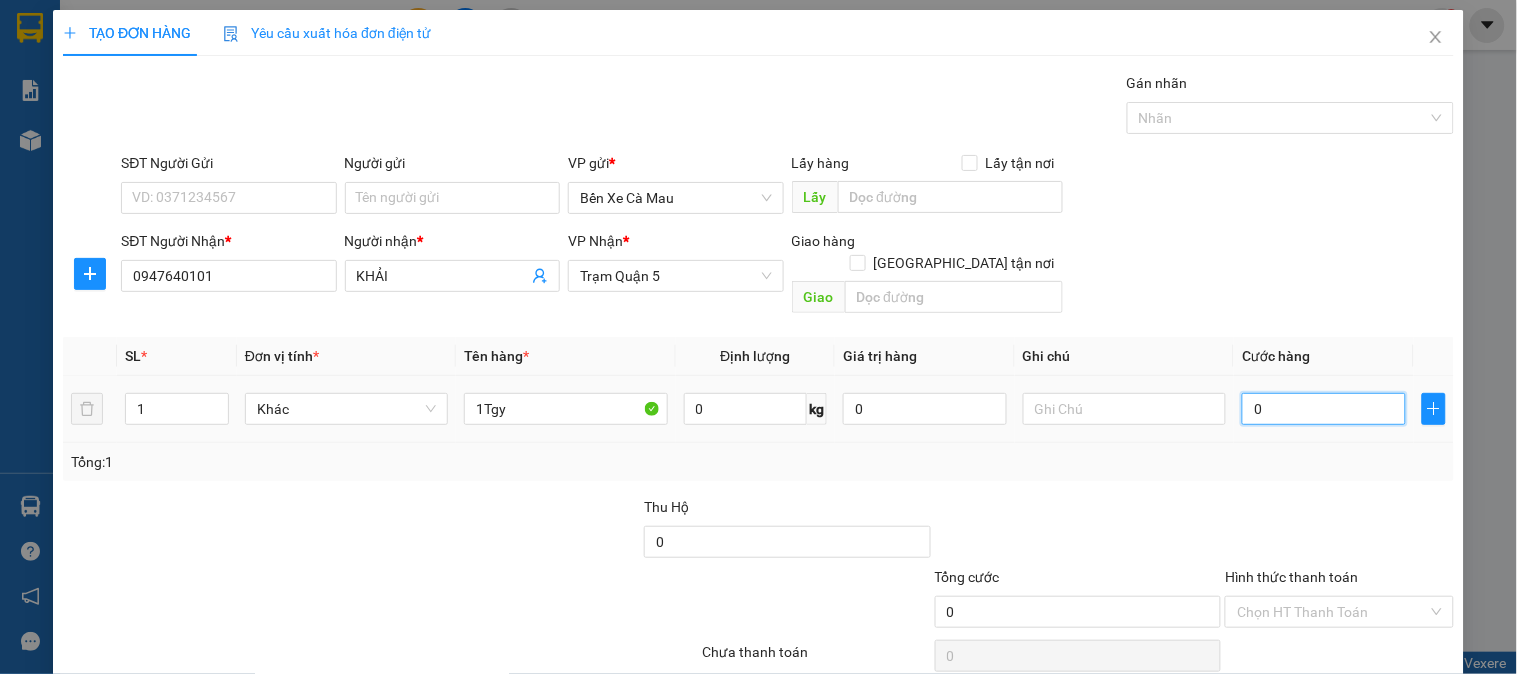 type on "004" 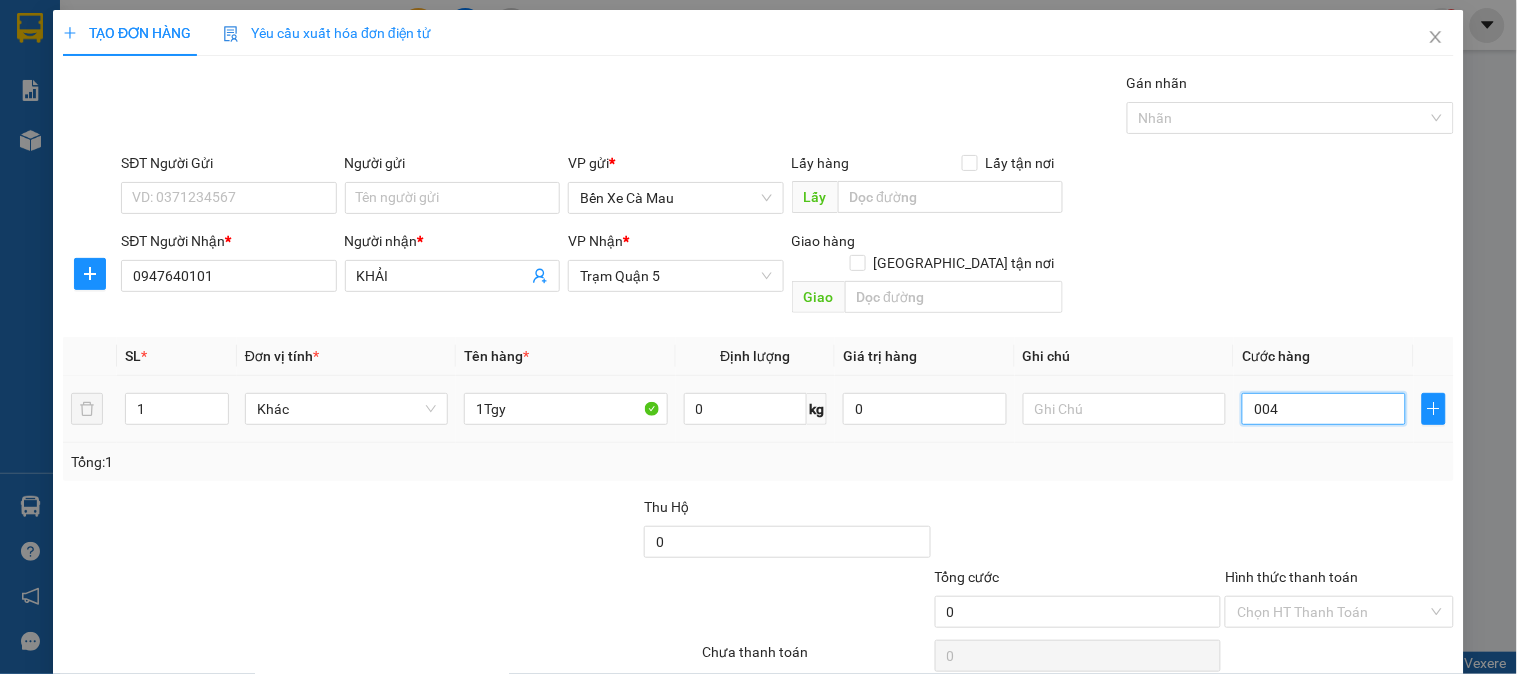 type on "4" 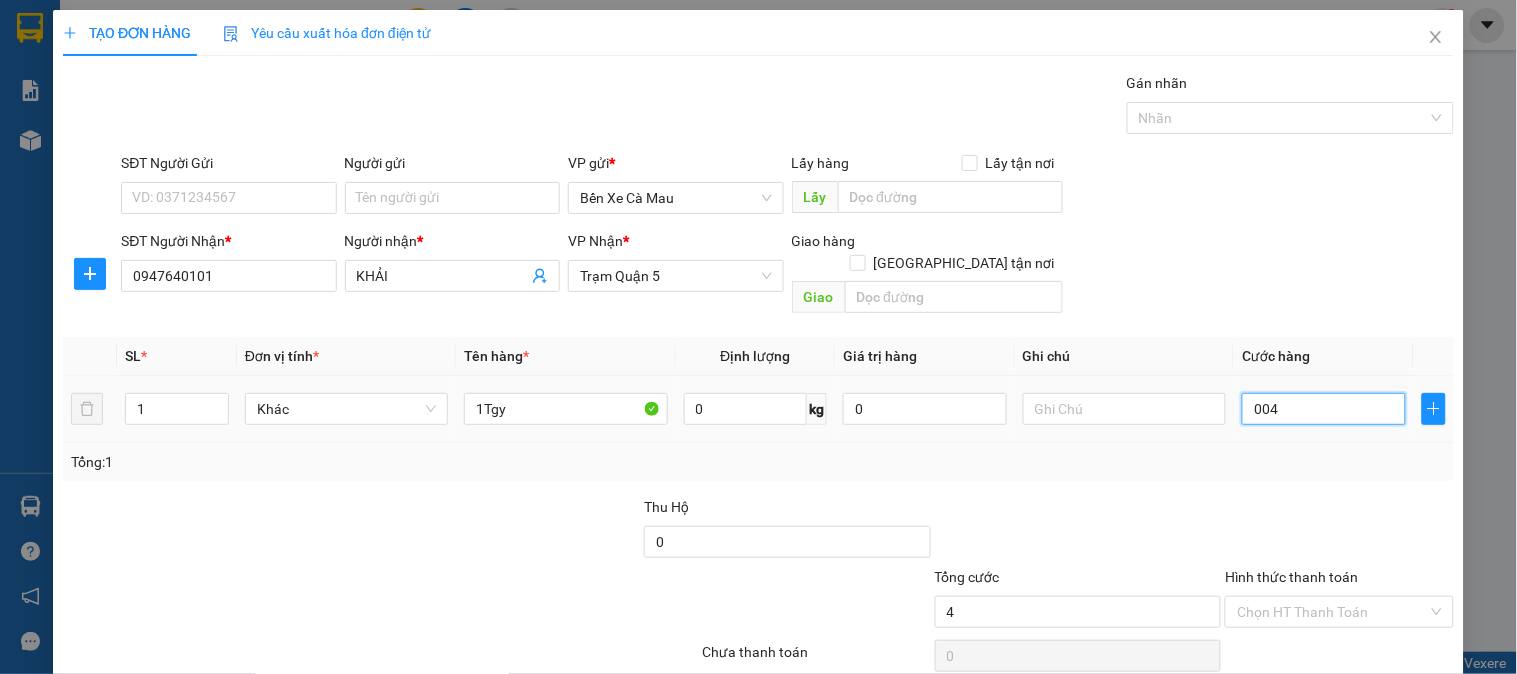 type on "4" 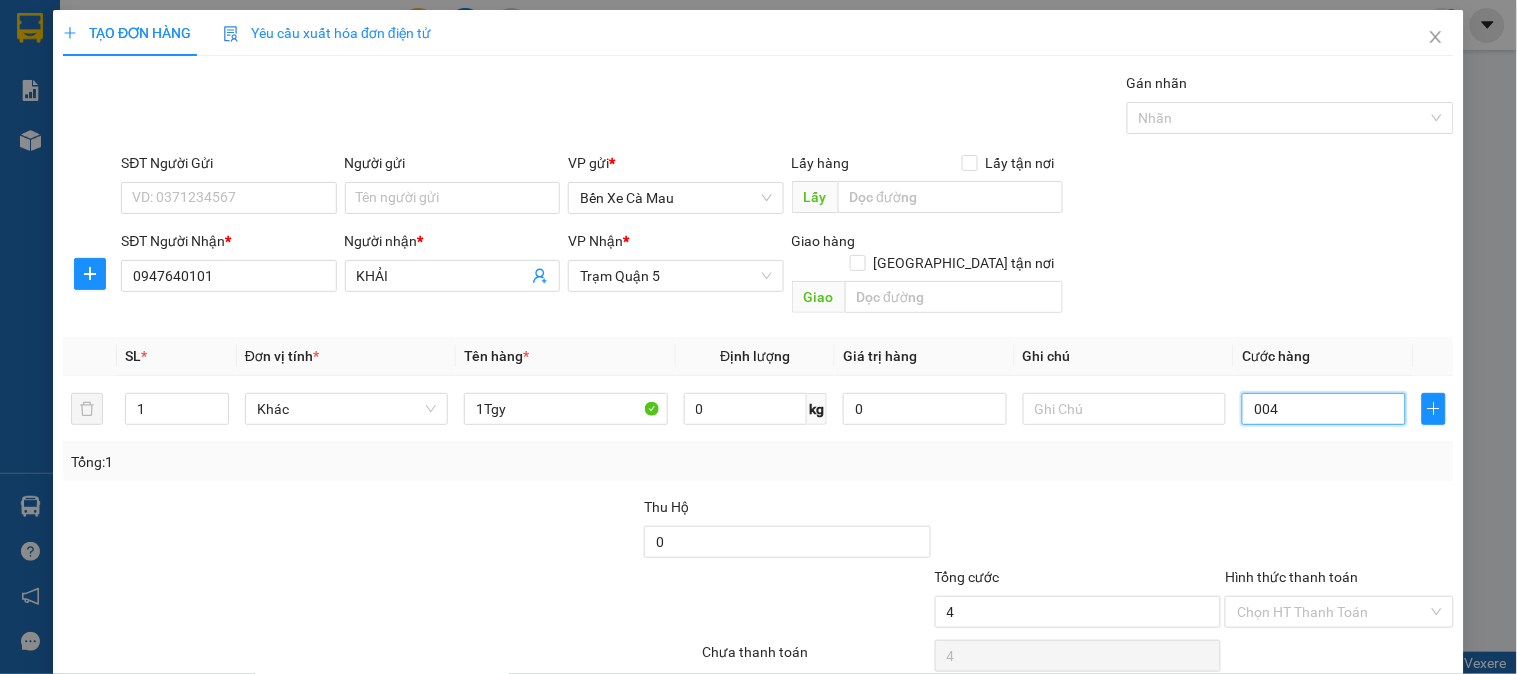 type on "40" 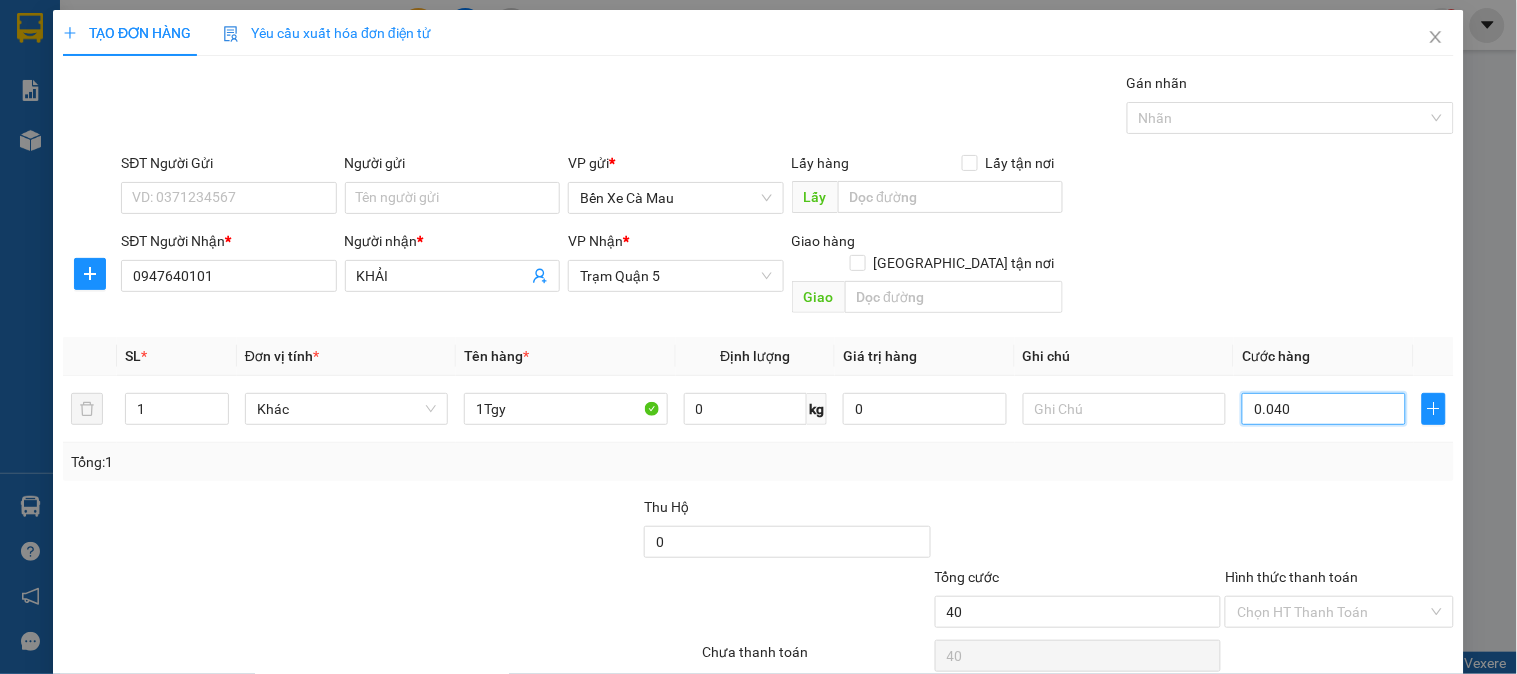 type on "0.040" 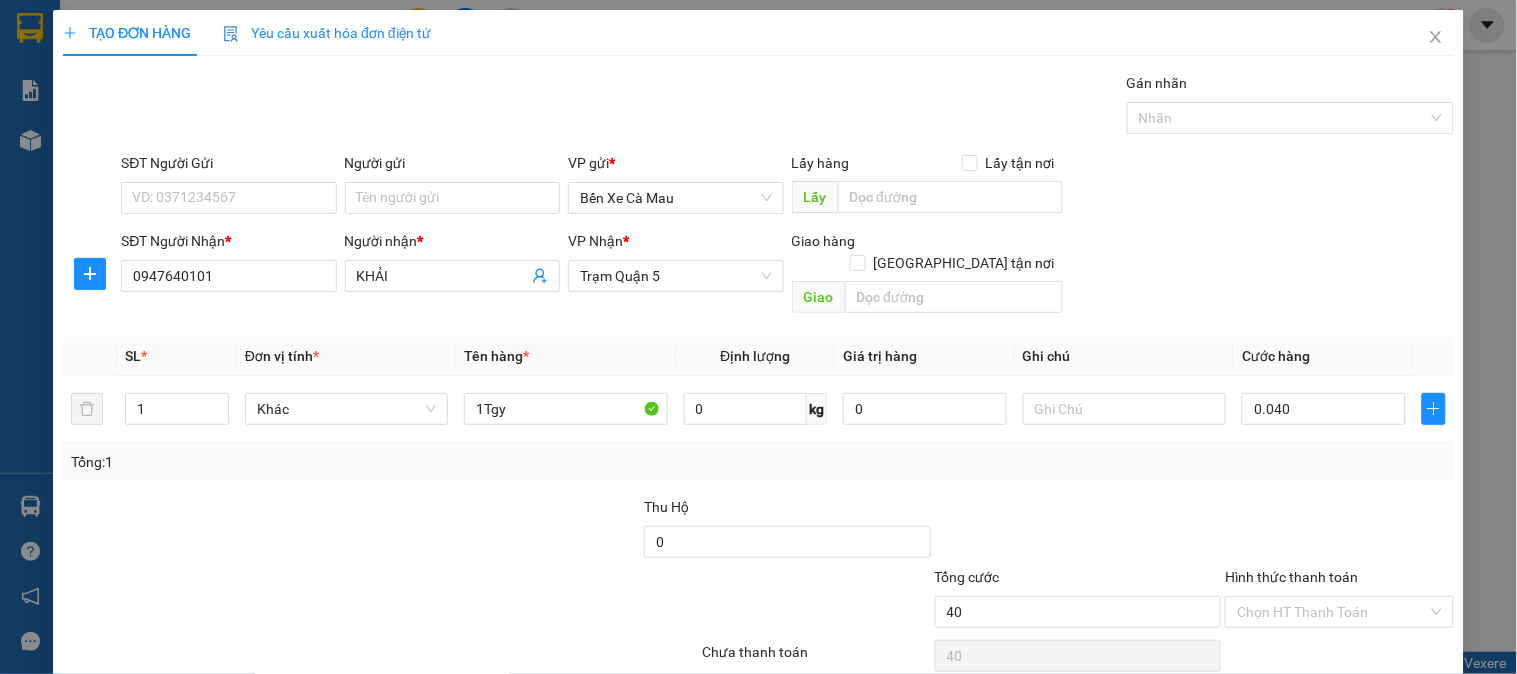 click on "SĐT Người Nhận  * 0947640101 Người nhận  * KHẢI VP Nhận  * Trạm Quận 5 Giao hàng Giao tận nơi Giao" at bounding box center (787, 276) 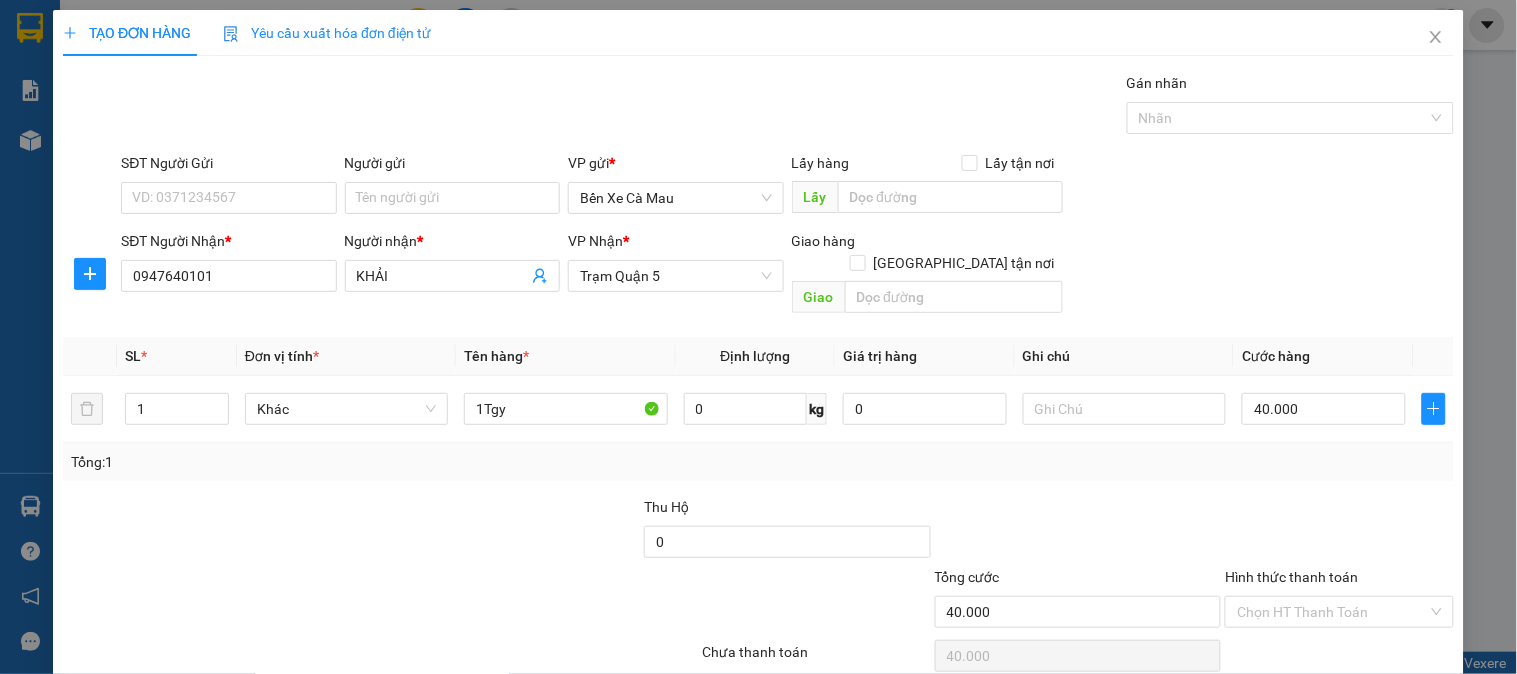 click on "Hình thức thanh toán Chọn HT Thanh Toán" at bounding box center (1339, 601) 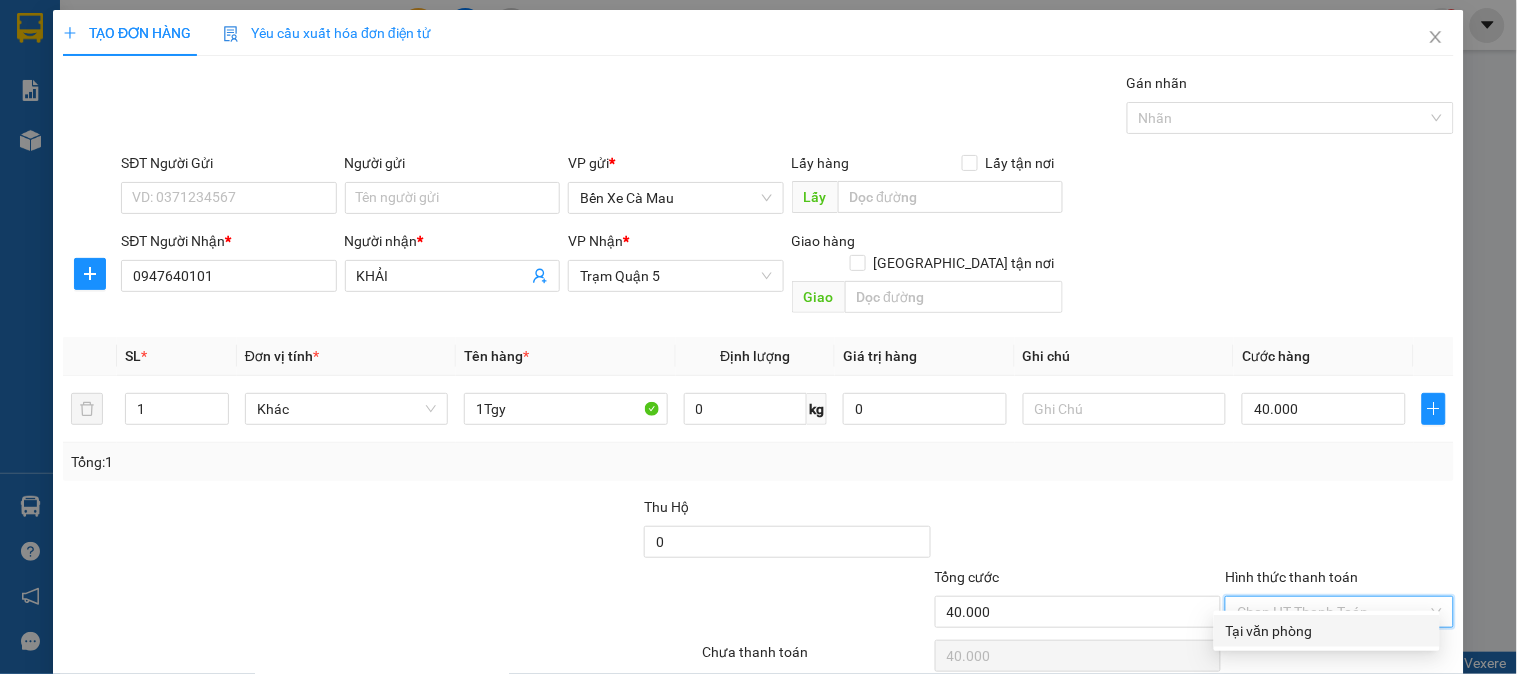 click on "Tại văn phòng" at bounding box center (1327, 631) 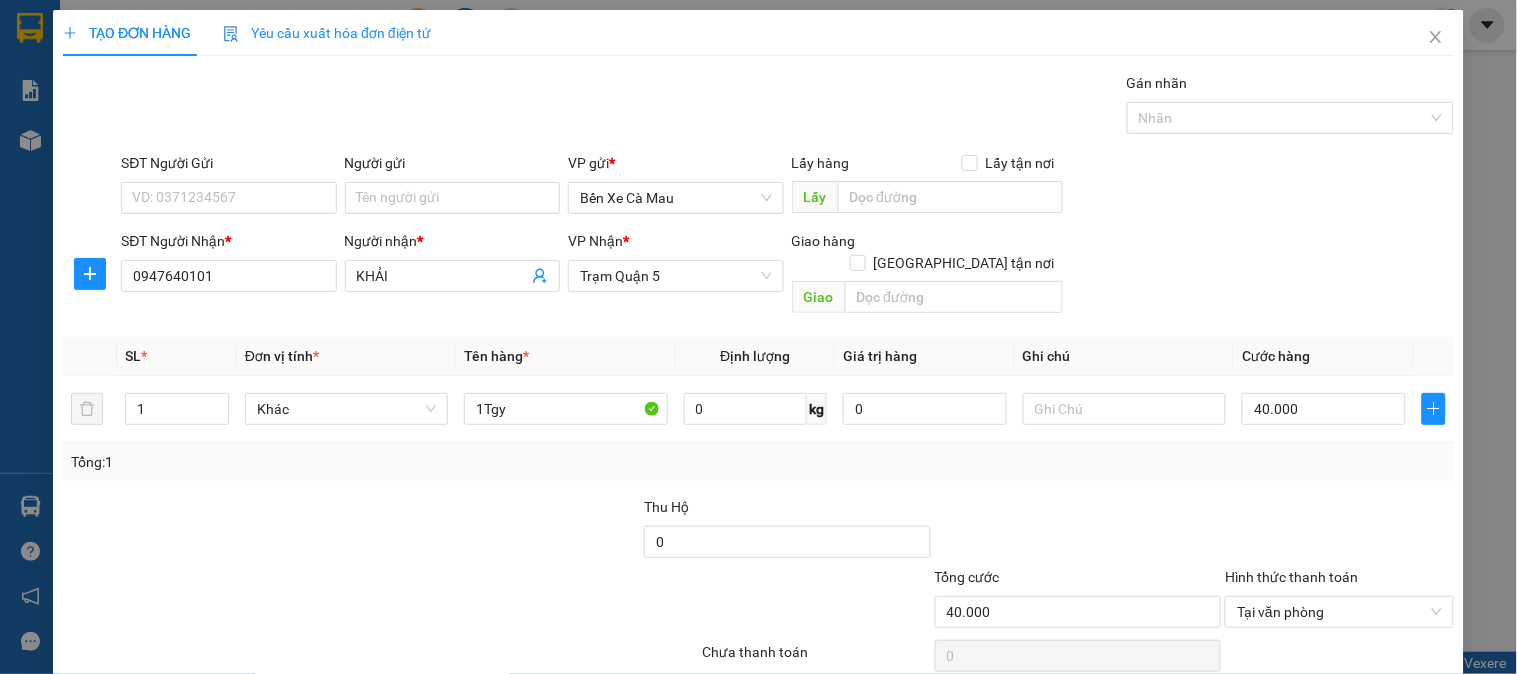 drag, startPoint x: 1332, startPoint y: 600, endPoint x: 1325, endPoint y: 622, distance: 23.086792 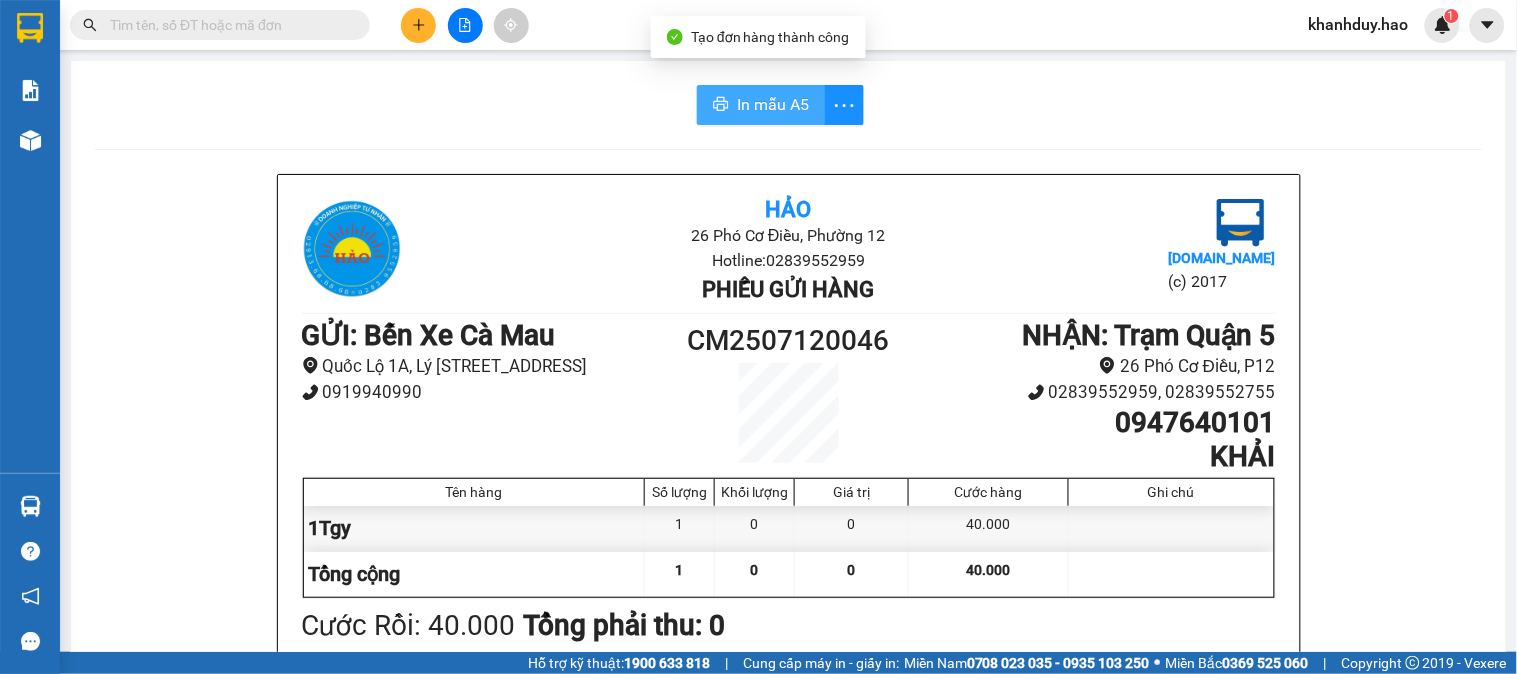 click on "In mẫu A5" at bounding box center (773, 104) 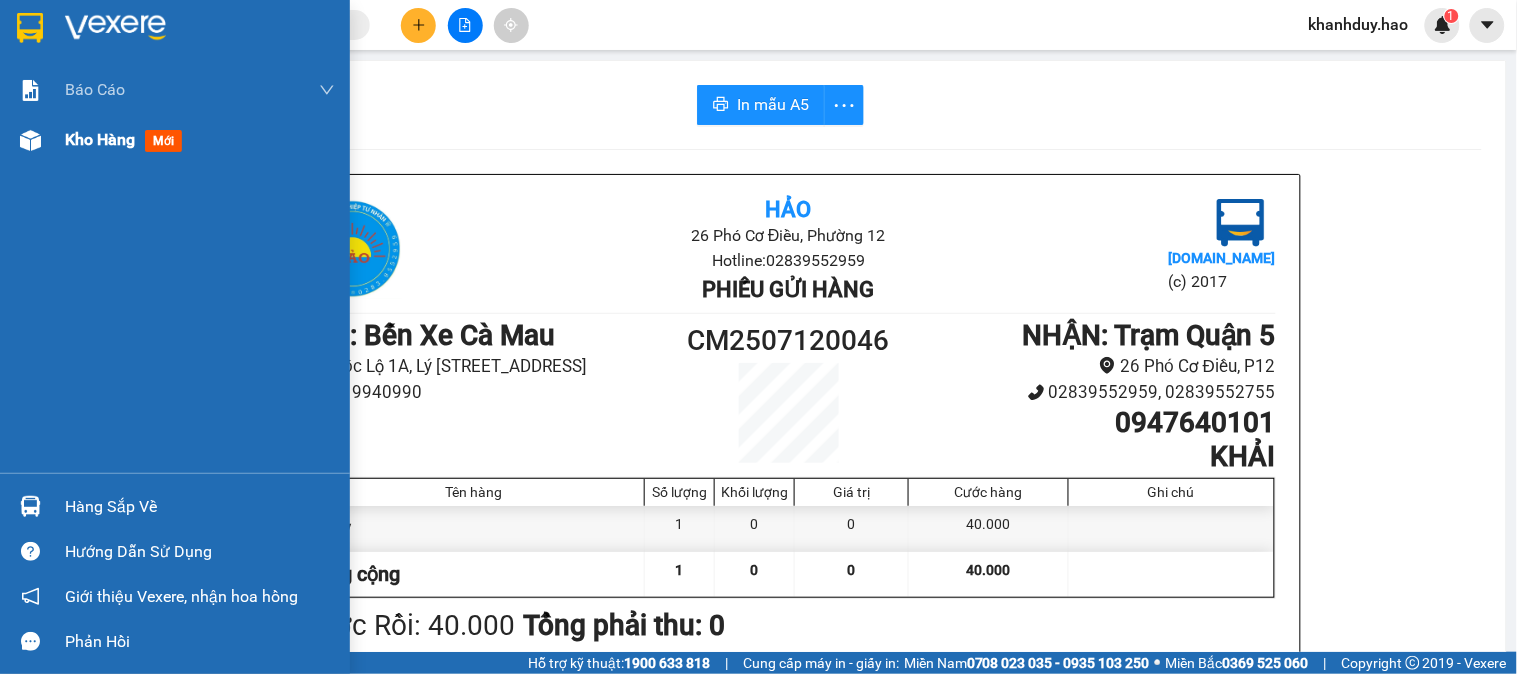 click at bounding box center (30, 140) 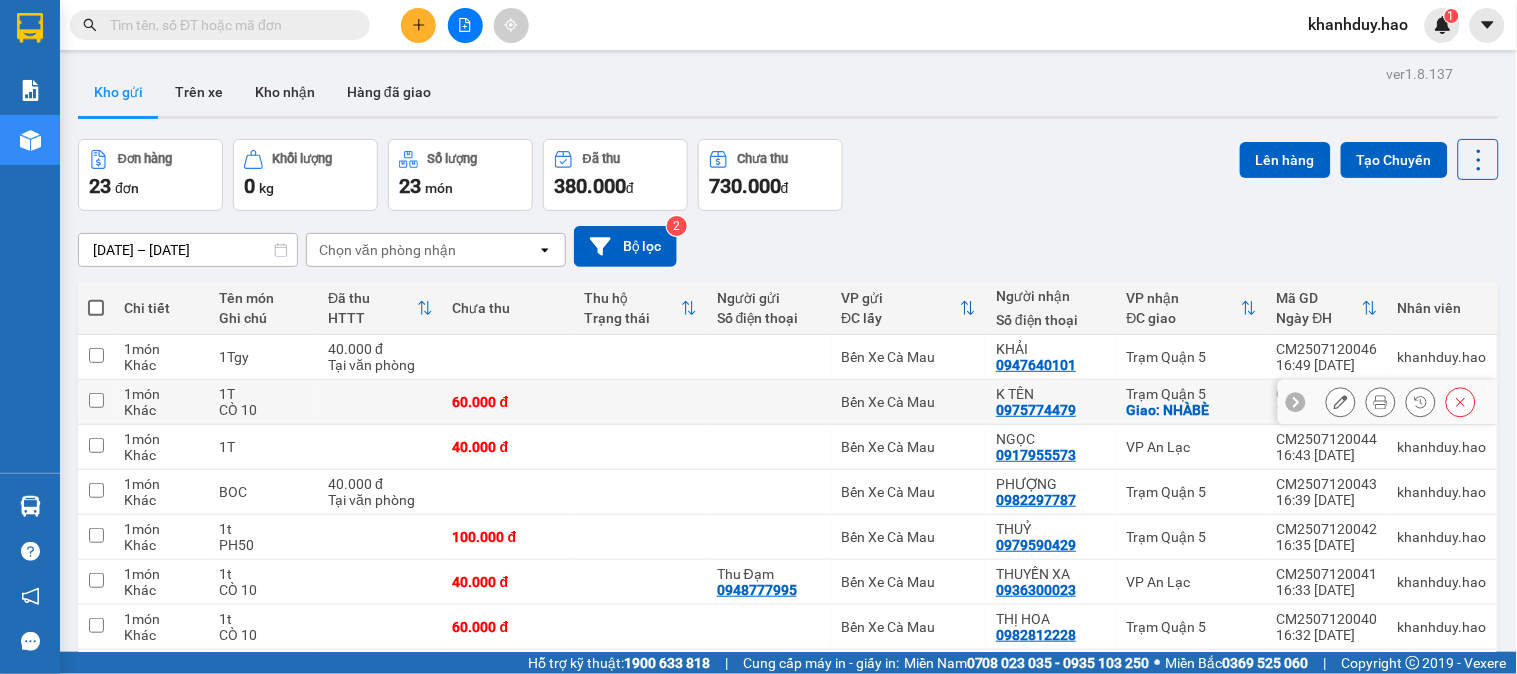 click at bounding box center [1381, 402] 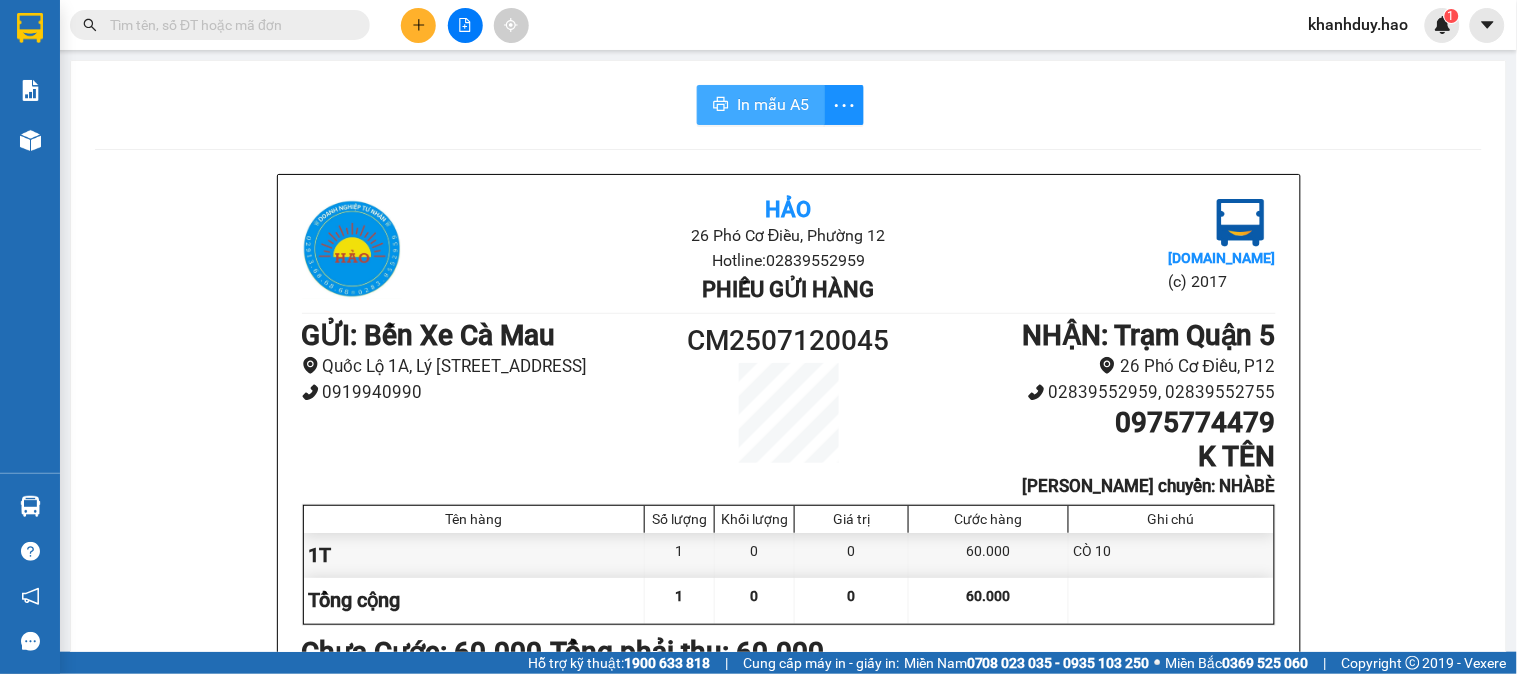 click on "In mẫu A5" at bounding box center (761, 105) 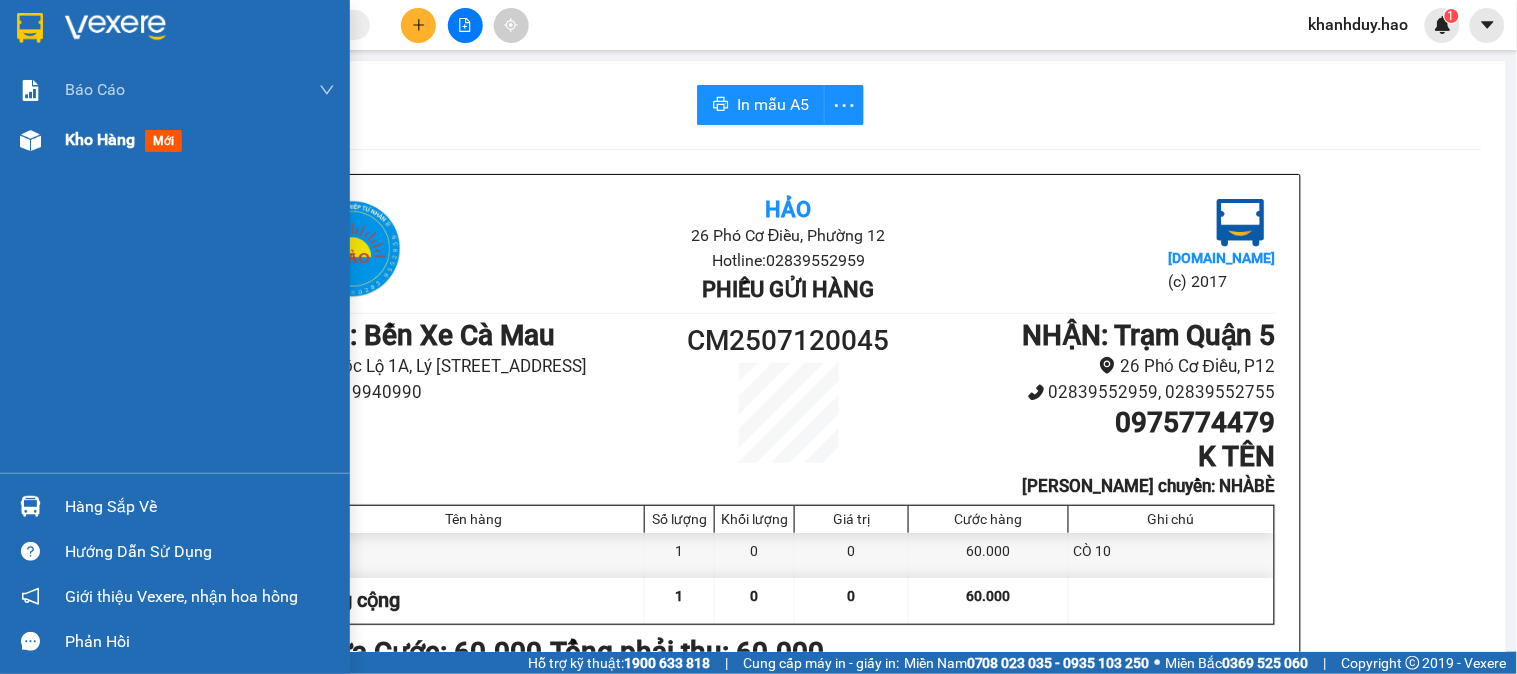 click on "Kho hàng mới" at bounding box center (175, 140) 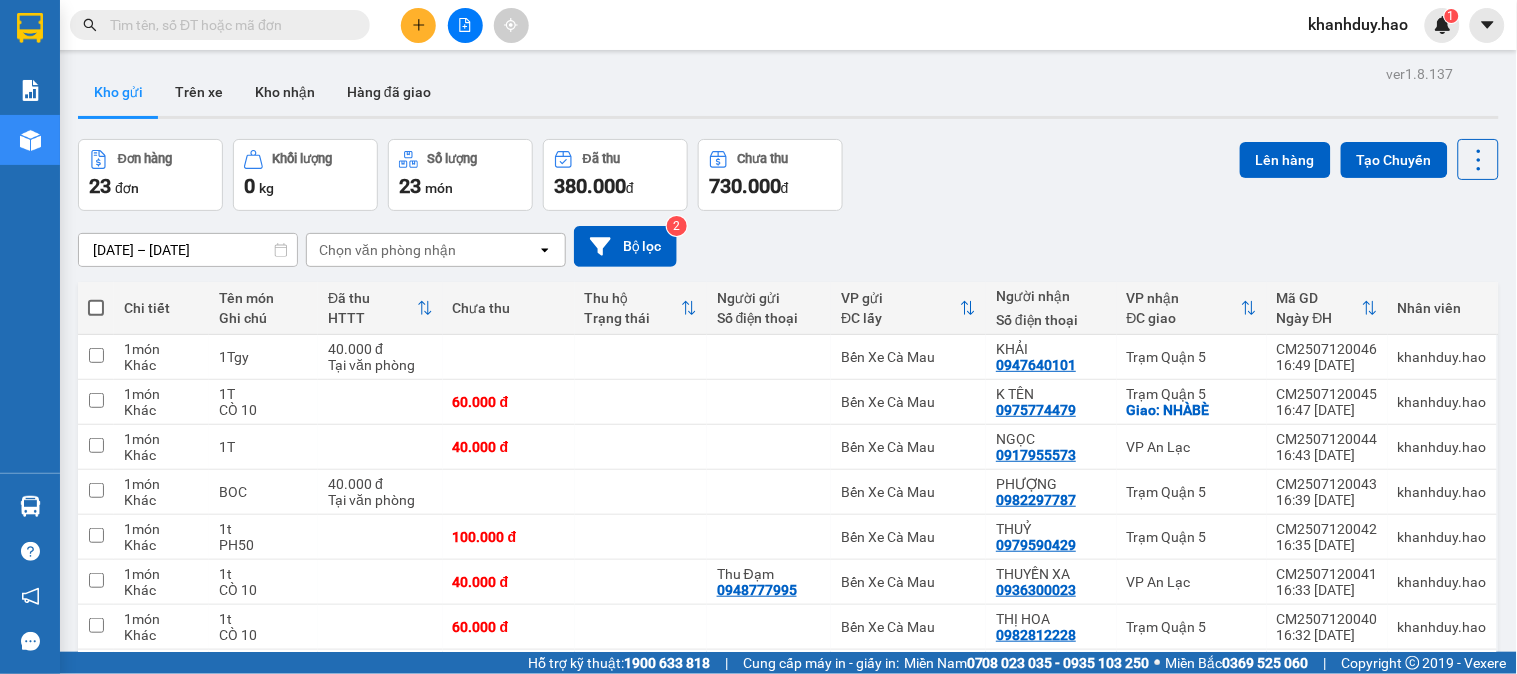 click at bounding box center [418, 25] 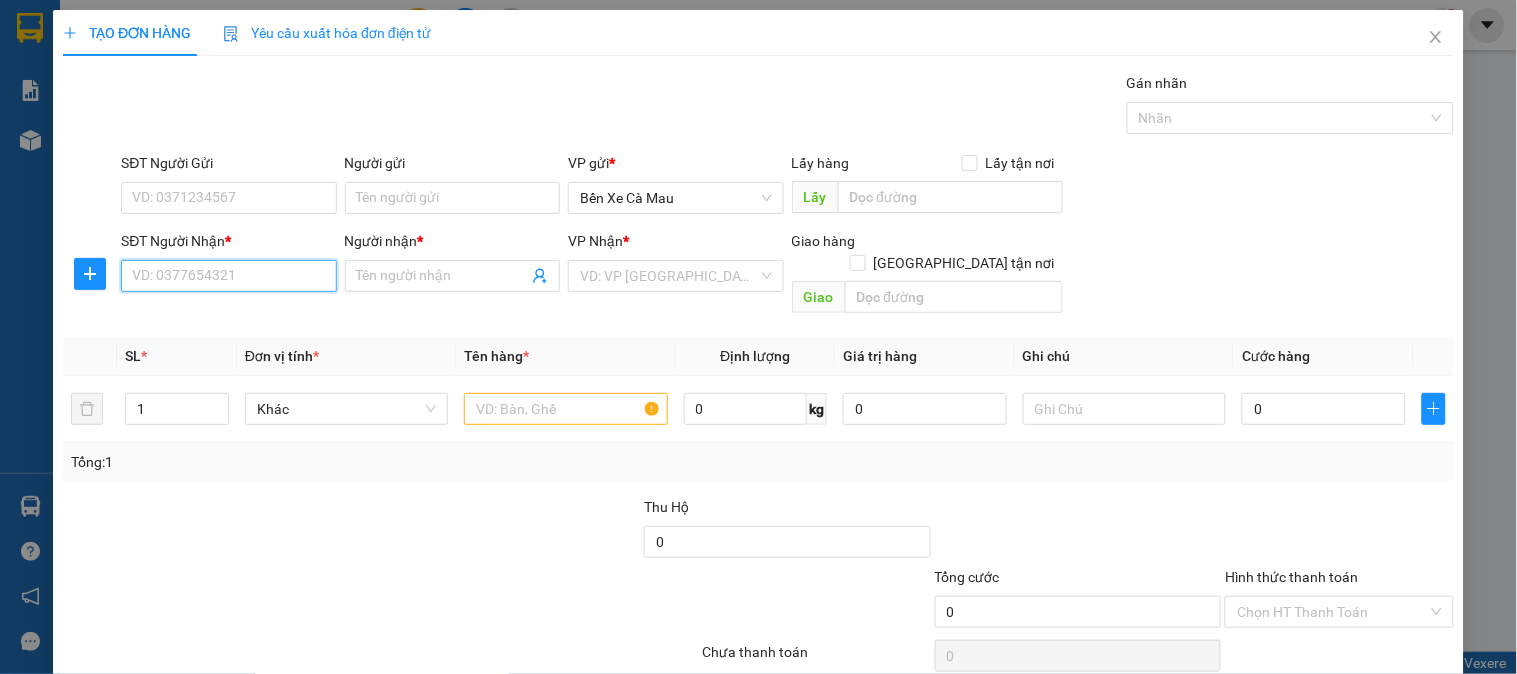 click on "SĐT Người Nhận  *" at bounding box center (228, 276) 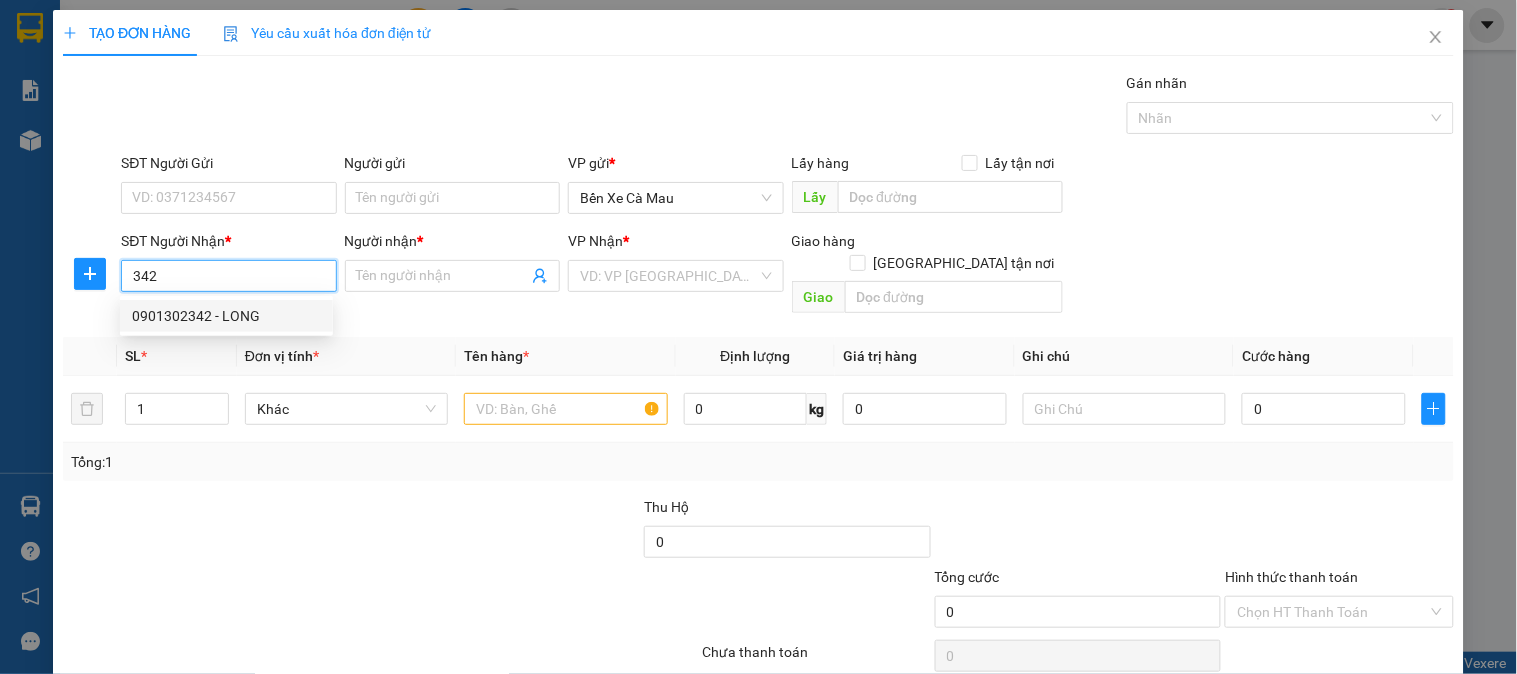 click on "0901302342 - LONG" at bounding box center [226, 316] 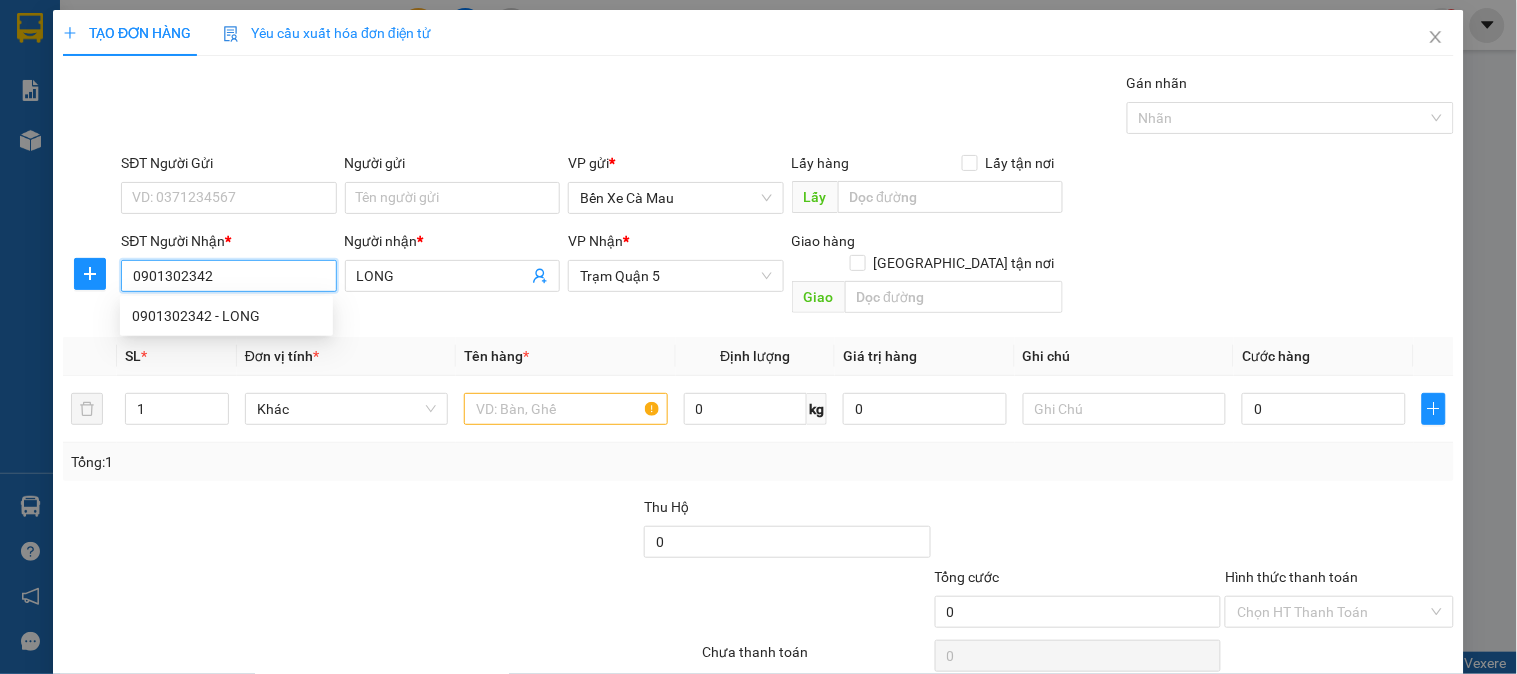 type on "50.000" 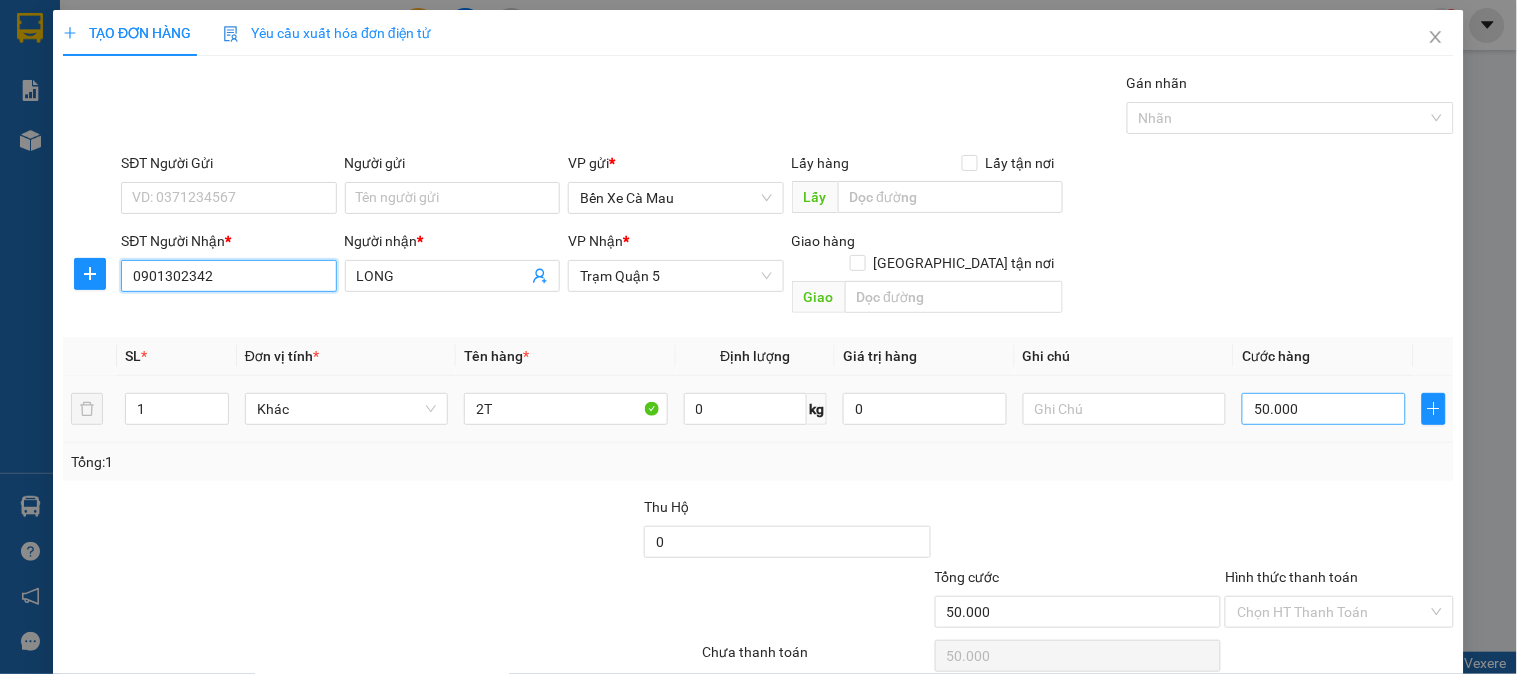 type on "0901302342" 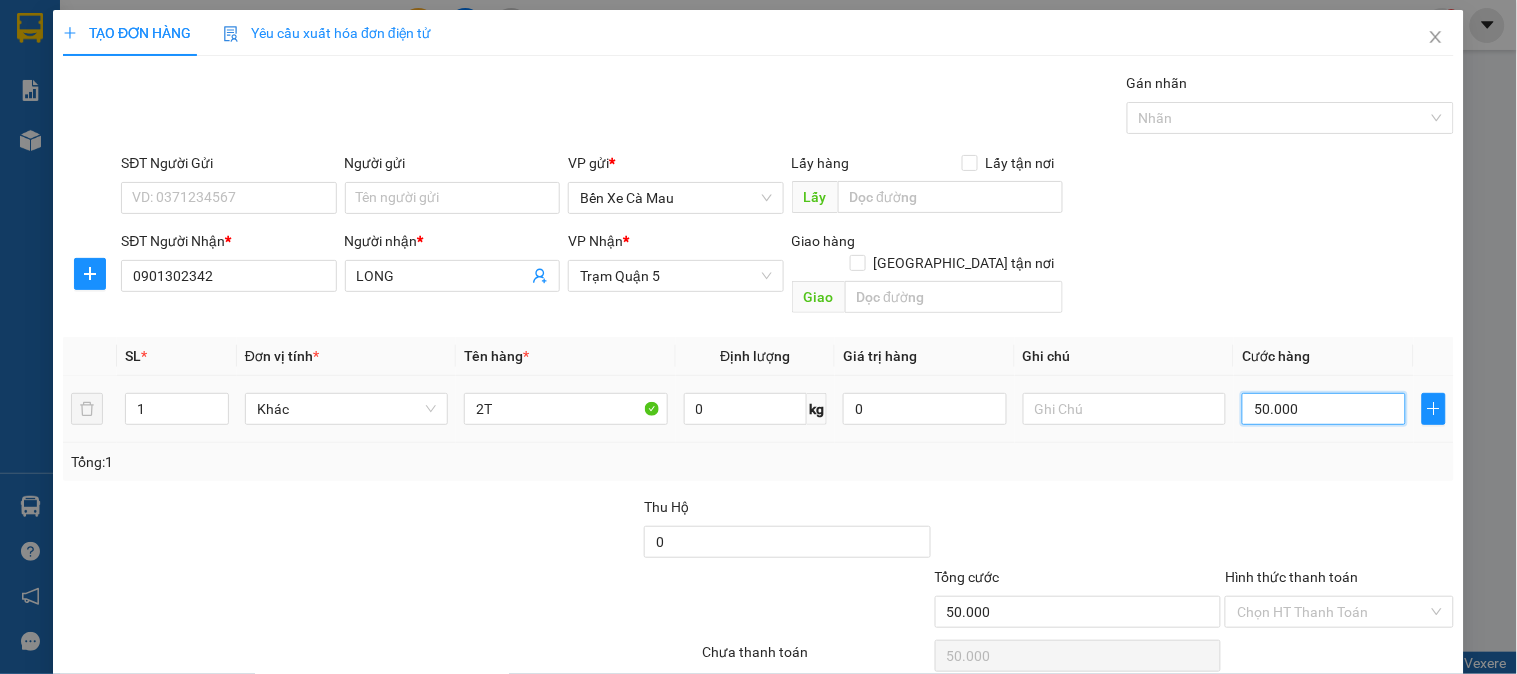 click on "50.000" at bounding box center [1324, 409] 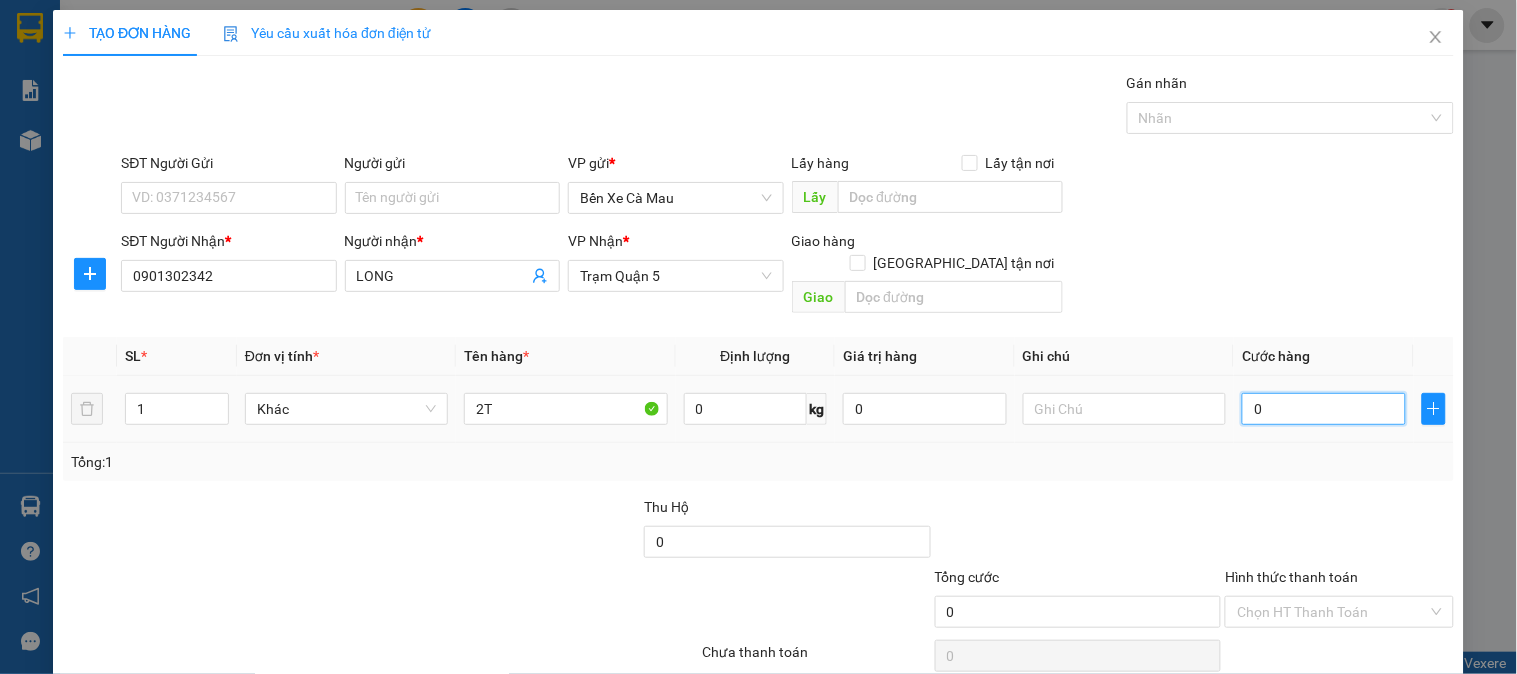 type on "000" 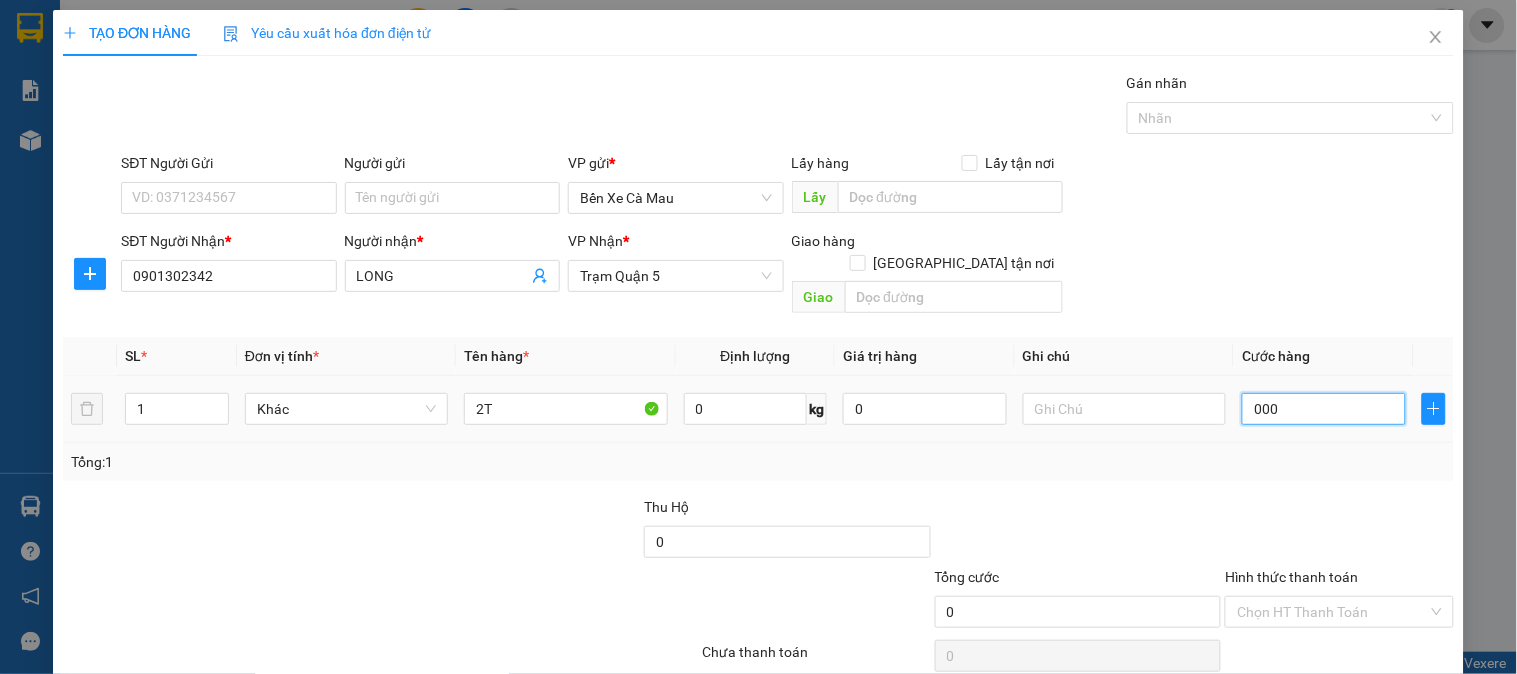 type on "8" 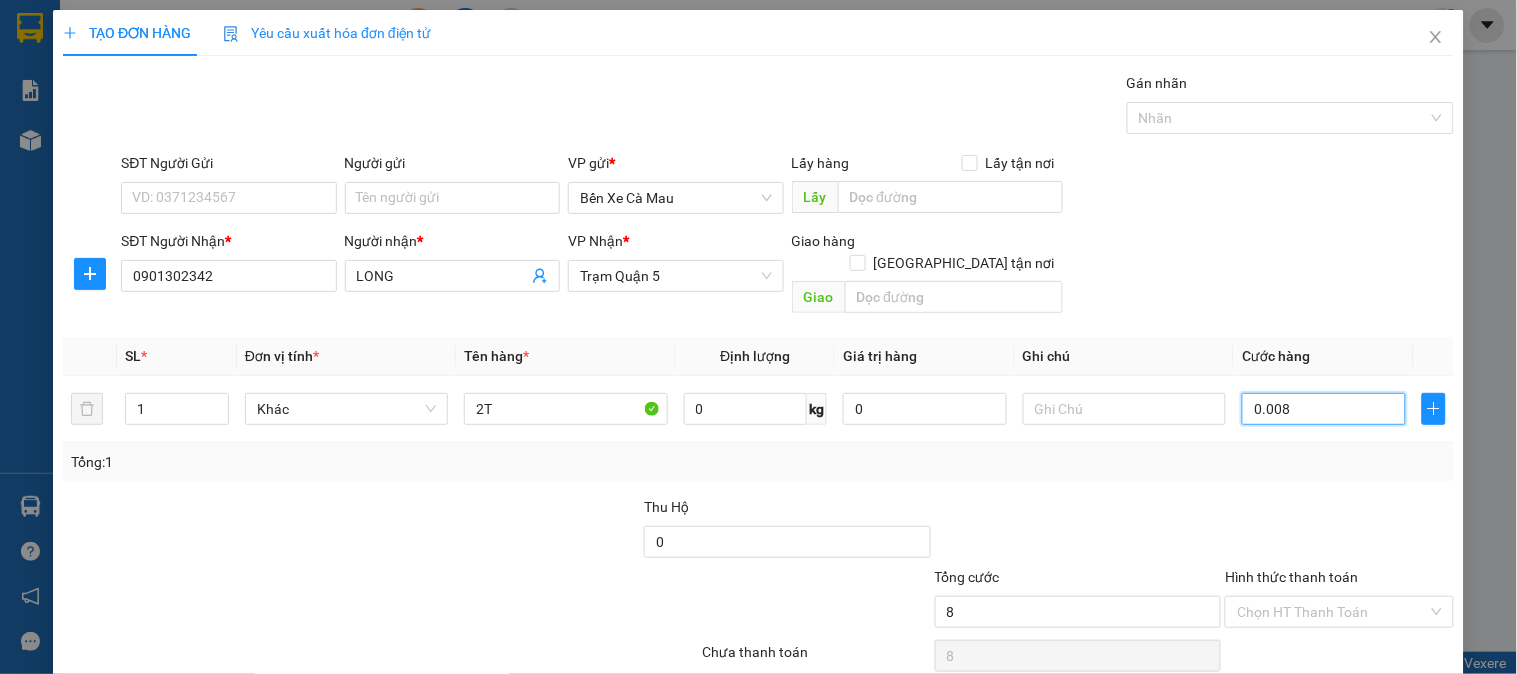 type on "0.008" 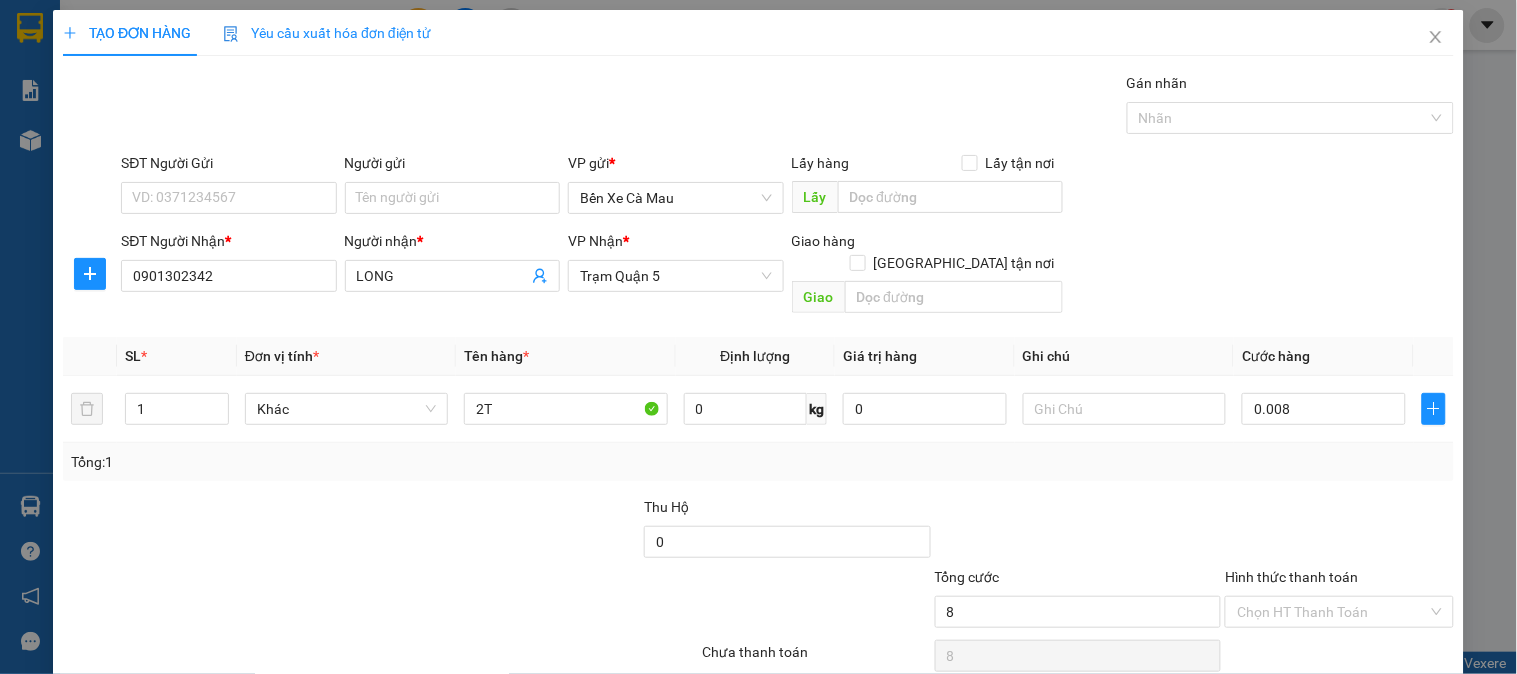 click on "SĐT Người Nhận  * 0901302342 Người nhận  * LONG VP Nhận  * Trạm Quận 5 Giao hàng Giao tận nơi Giao" at bounding box center [787, 276] 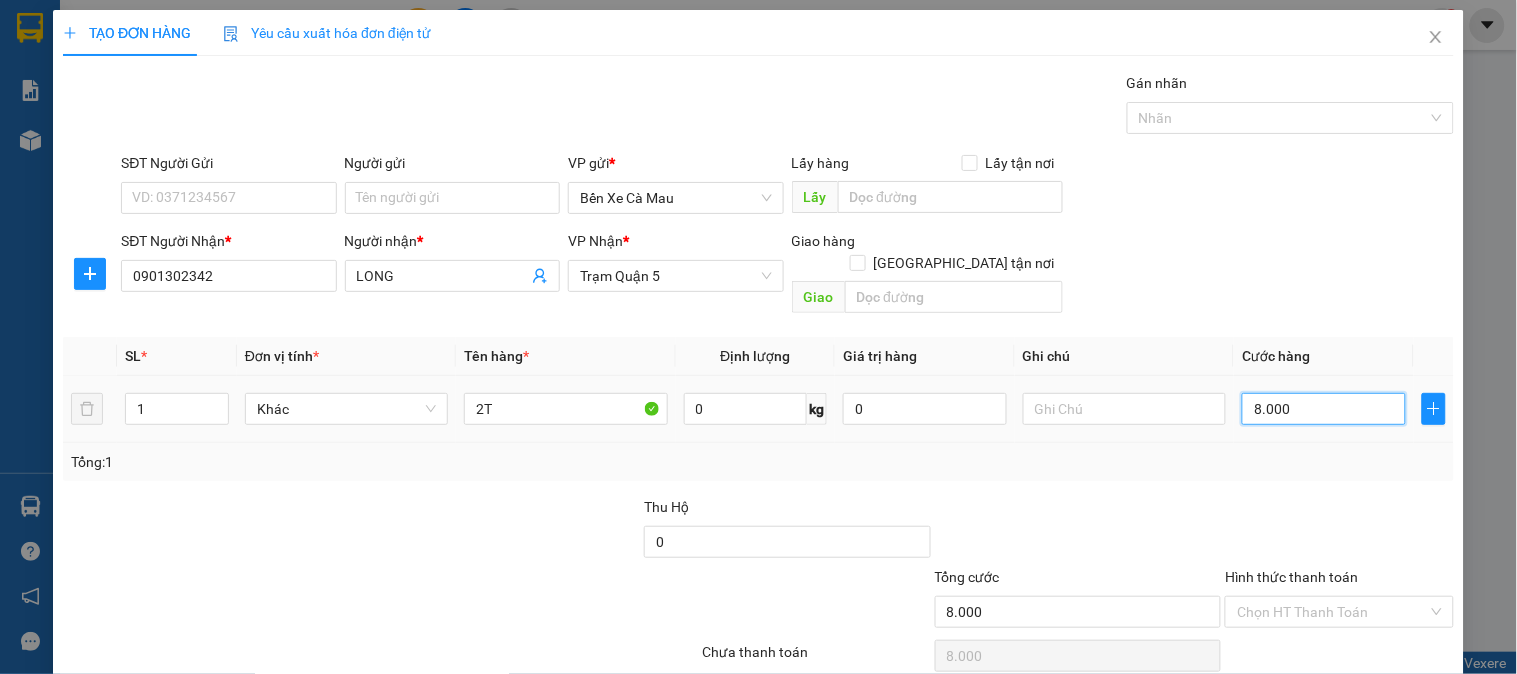click on "8.000" at bounding box center [1324, 409] 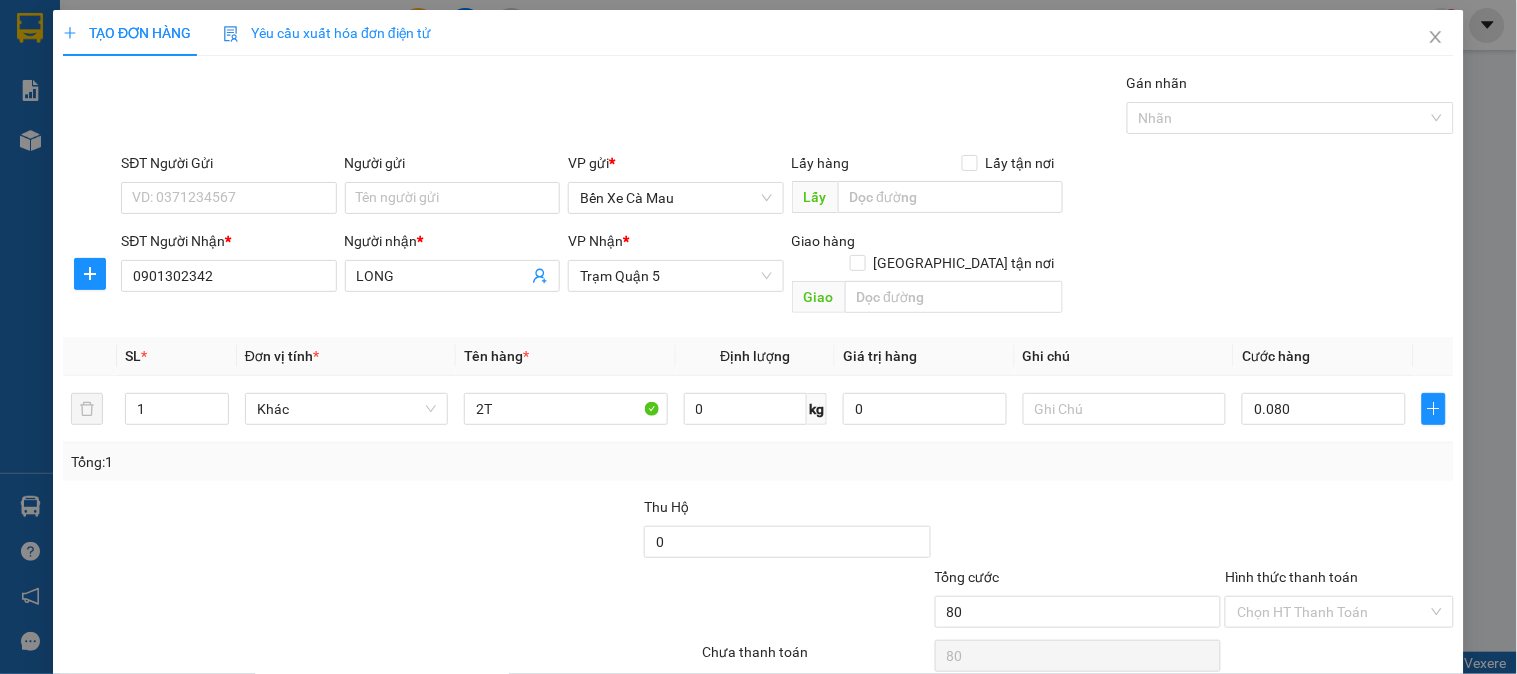 click on "SĐT Người Nhận  * 0901302342 Người nhận  * LONG VP Nhận  * Trạm Quận 5 Giao hàng Giao tận nơi Giao" at bounding box center [787, 276] 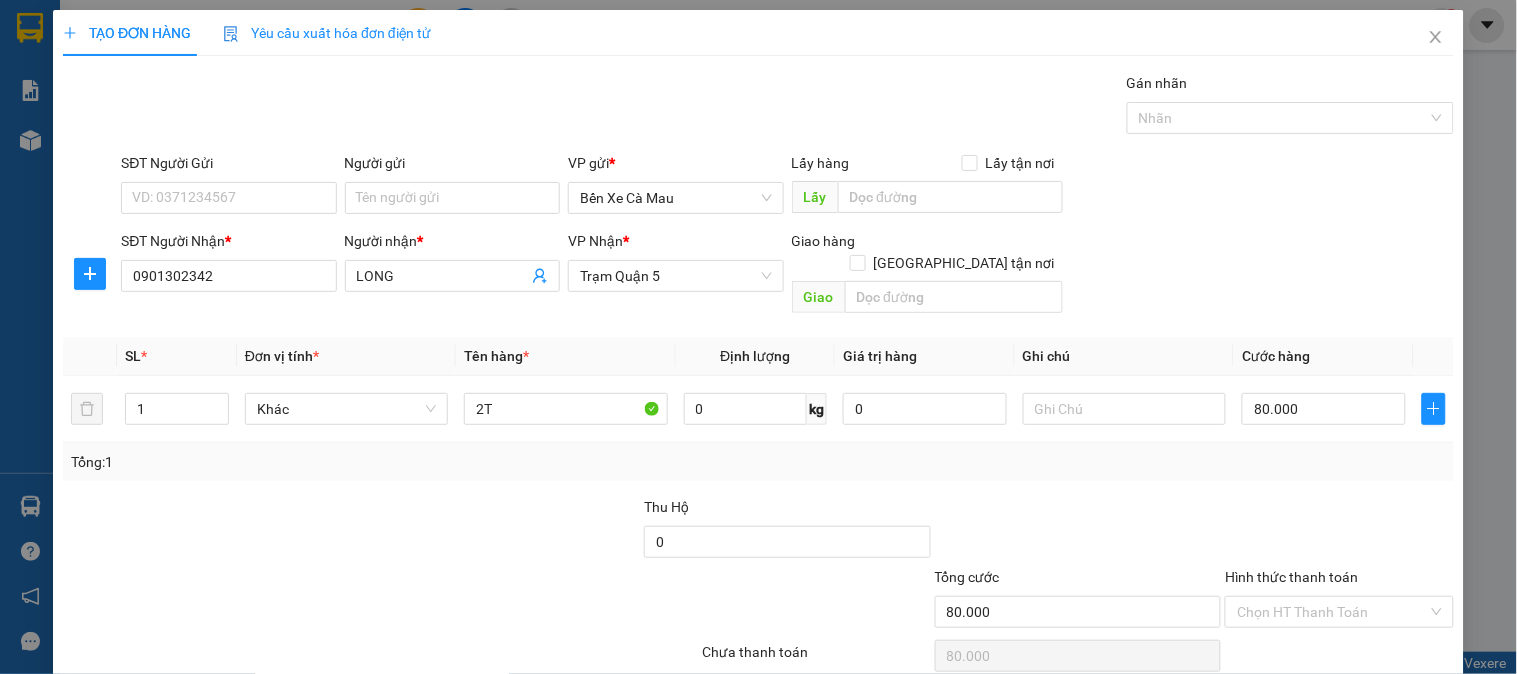 click on "TẠO ĐƠN HÀNG Yêu cầu xuất hóa đơn điện tử Transit Pickup Surcharge Ids Transit Deliver Surcharge Ids Transit Deliver Surcharge Transit Deliver Surcharge Gán nhãn   Nhãn SĐT Người Gửi VD: 0371234567 Người gửi Tên người gửi VP gửi  * Bến Xe Cà Mau Lấy hàng Lấy tận nơi Lấy SĐT Người Nhận  * 0901302342 Người nhận  * LONG VP Nhận  * Trạm Quận 5 Giao hàng Giao tận nơi Giao SL  * Đơn vị tính  * Tên hàng  * Định lượng Giá trị hàng Ghi chú Cước hàng                   1 Khác 2T 0 kg 0 80.000 Tổng:  1 Thu Hộ 0 Tổng cước 80.000 Hình thức thanh toán Chọn HT Thanh Toán Số tiền thu trước 0 Chưa thanh toán 80.000 Chọn HT Thanh Toán Lưu nháp Xóa Thông tin Lưu Lưu và In" at bounding box center [758, 374] 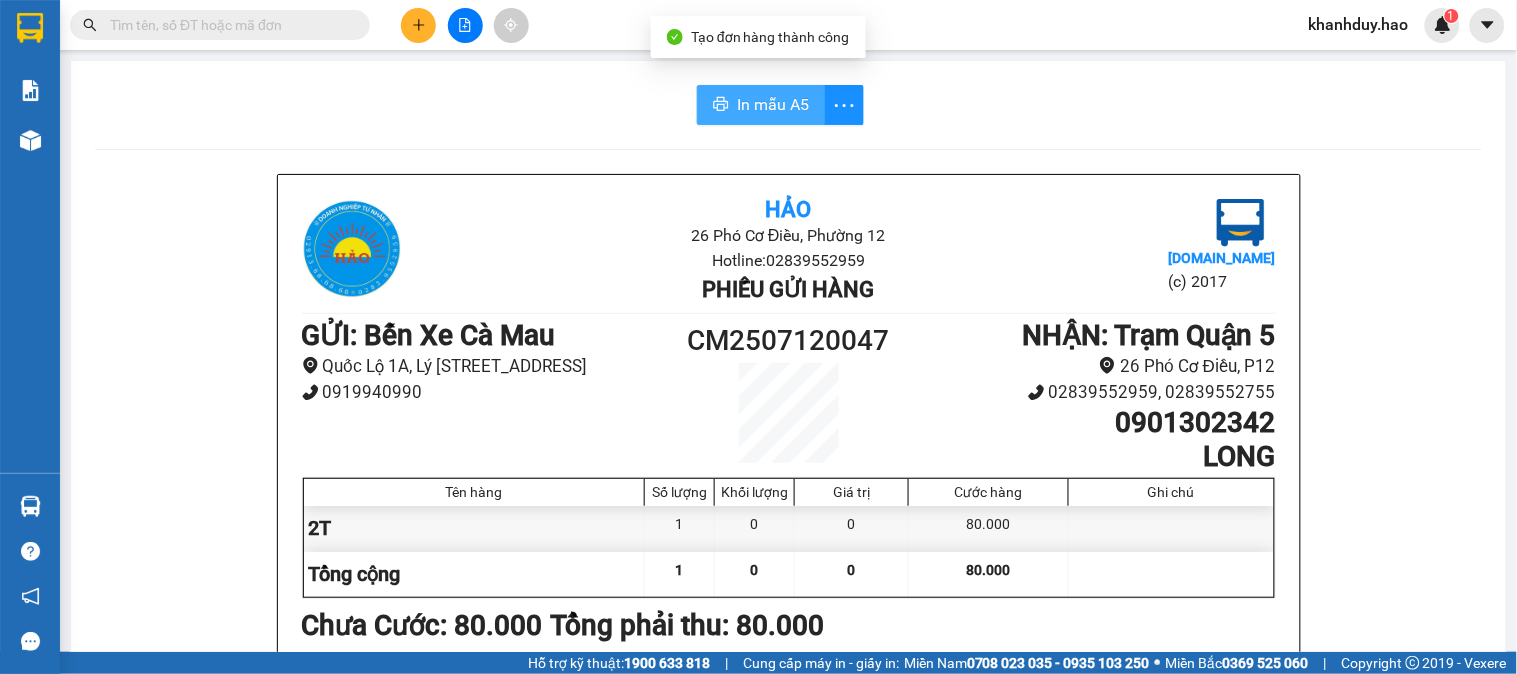 click on "In mẫu A5" at bounding box center (773, 104) 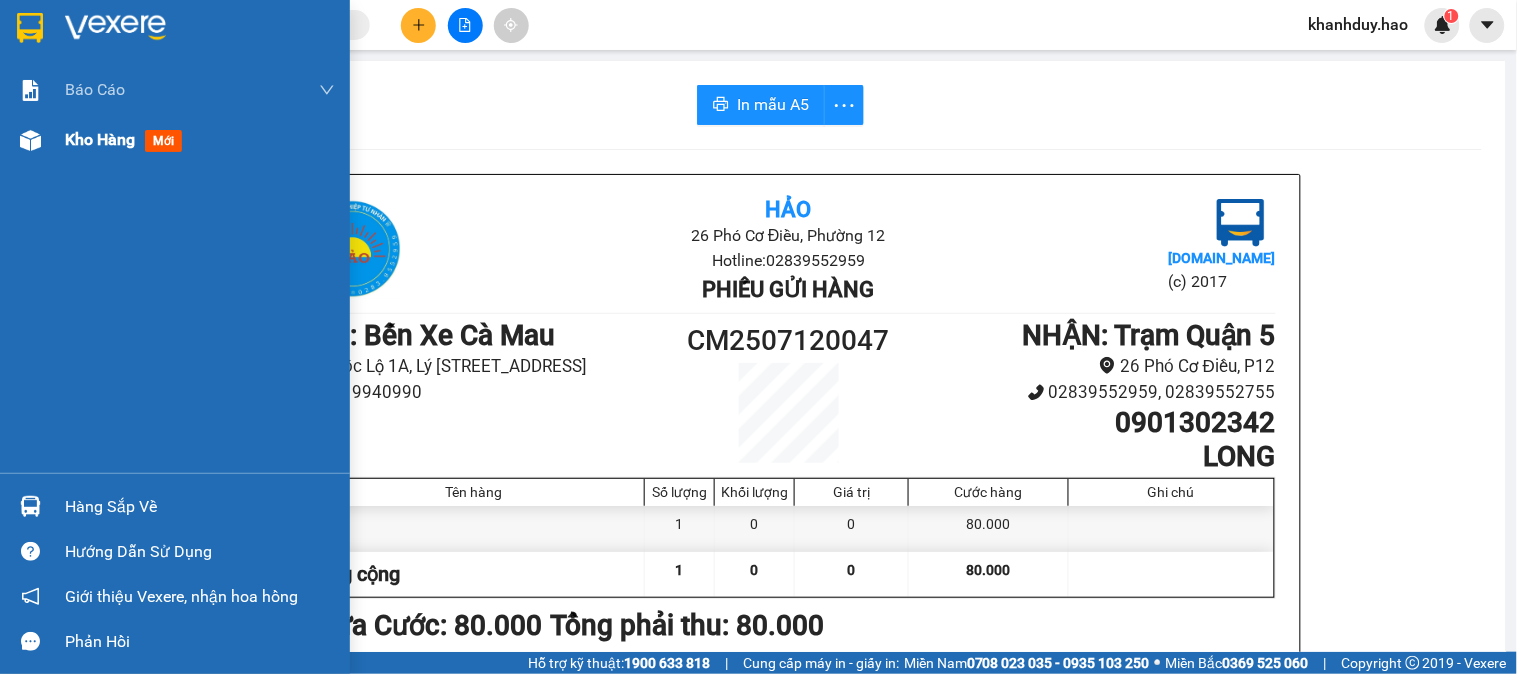 click on "Kho hàng mới" at bounding box center [175, 140] 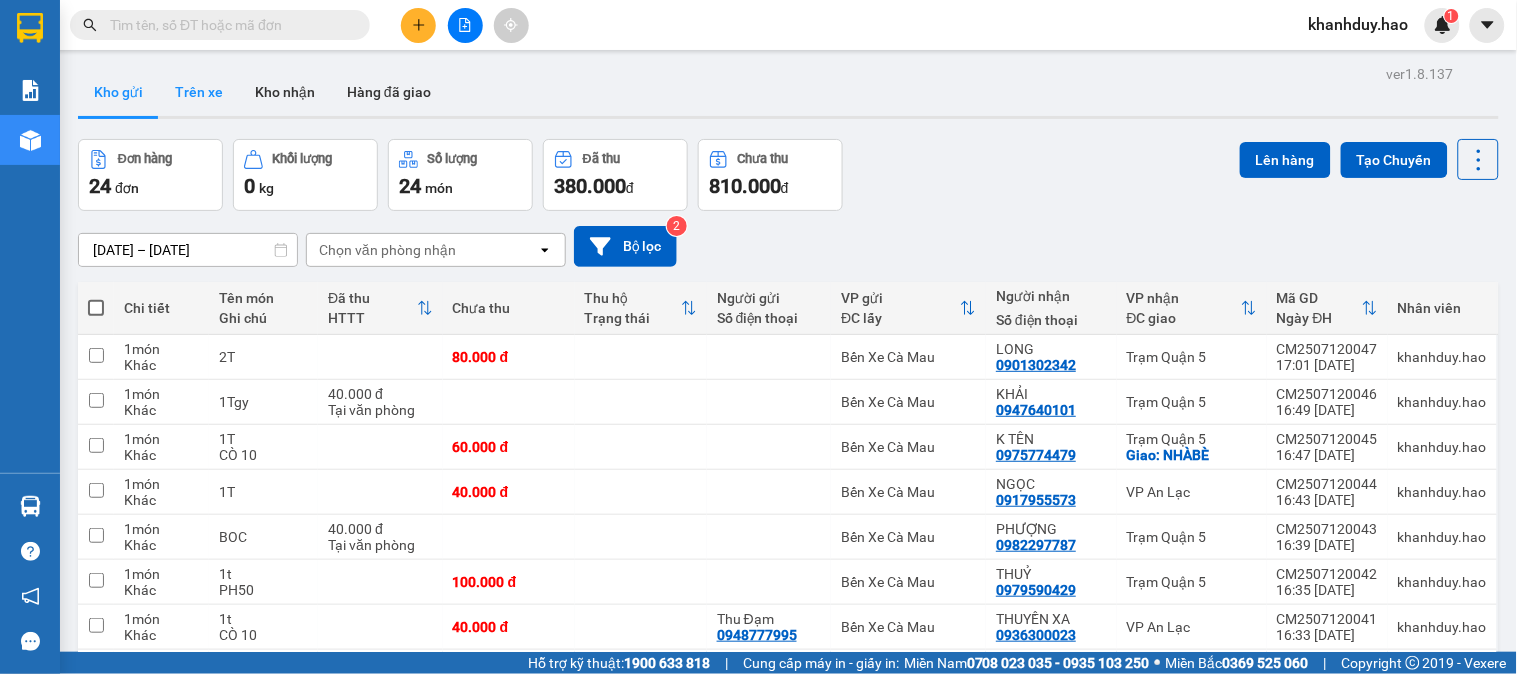 drag, startPoint x: 183, startPoint y: 63, endPoint x: 188, endPoint y: 84, distance: 21.587032 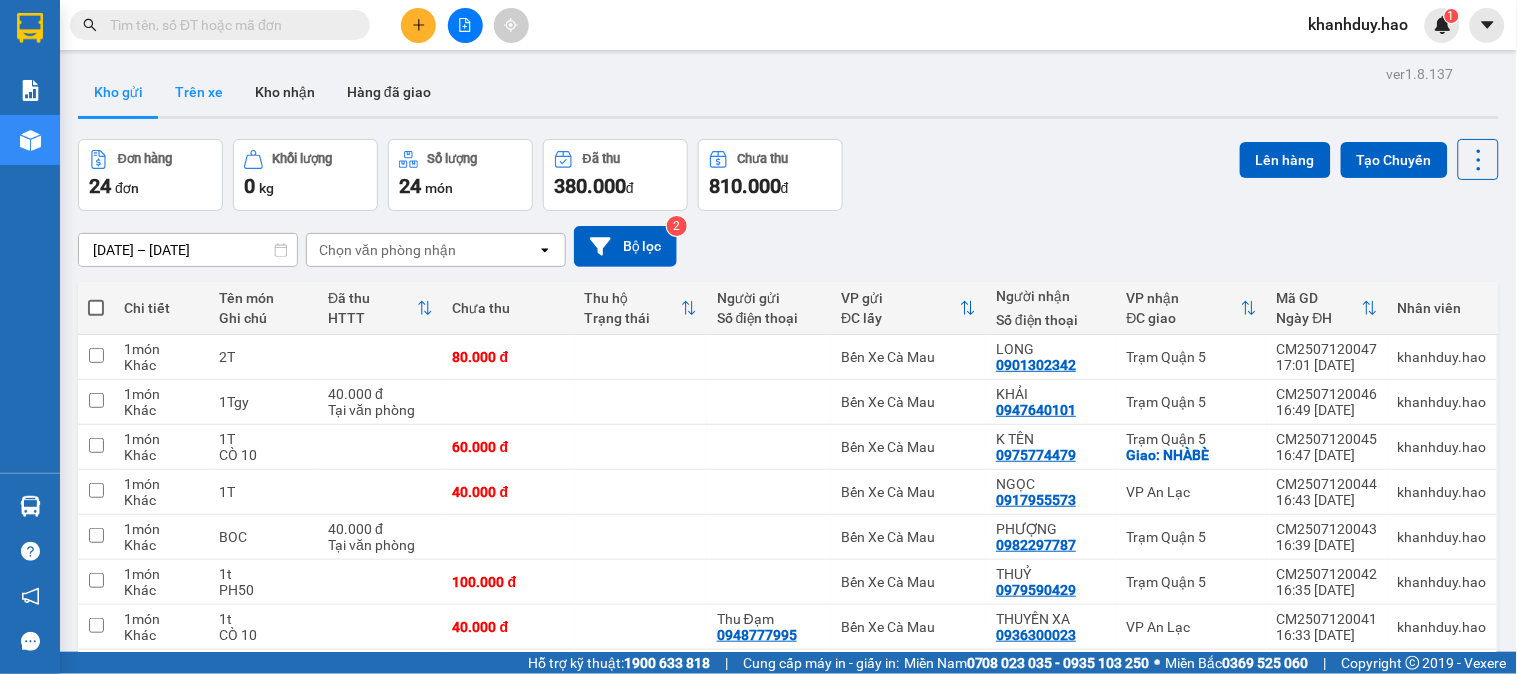 click on "Trên xe" at bounding box center (199, 92) 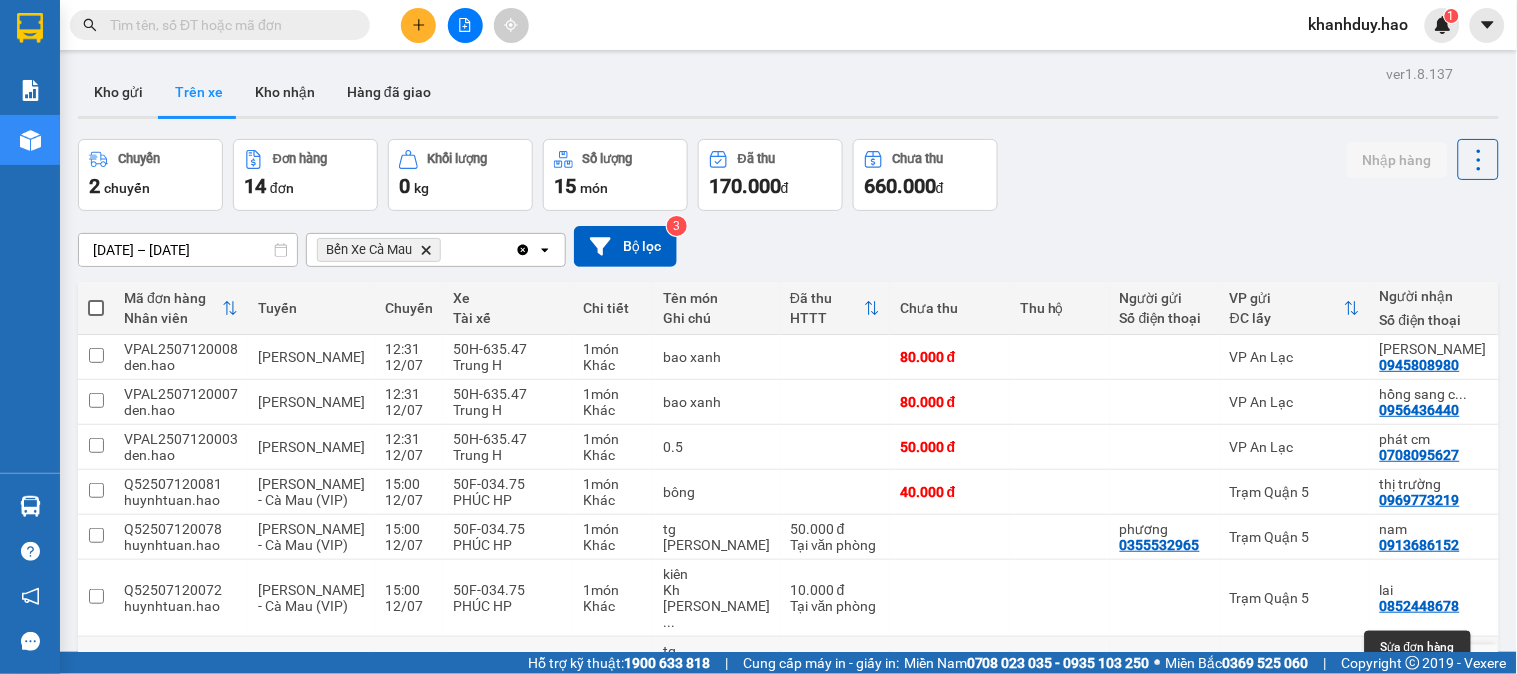 click at bounding box center [1435, 667] 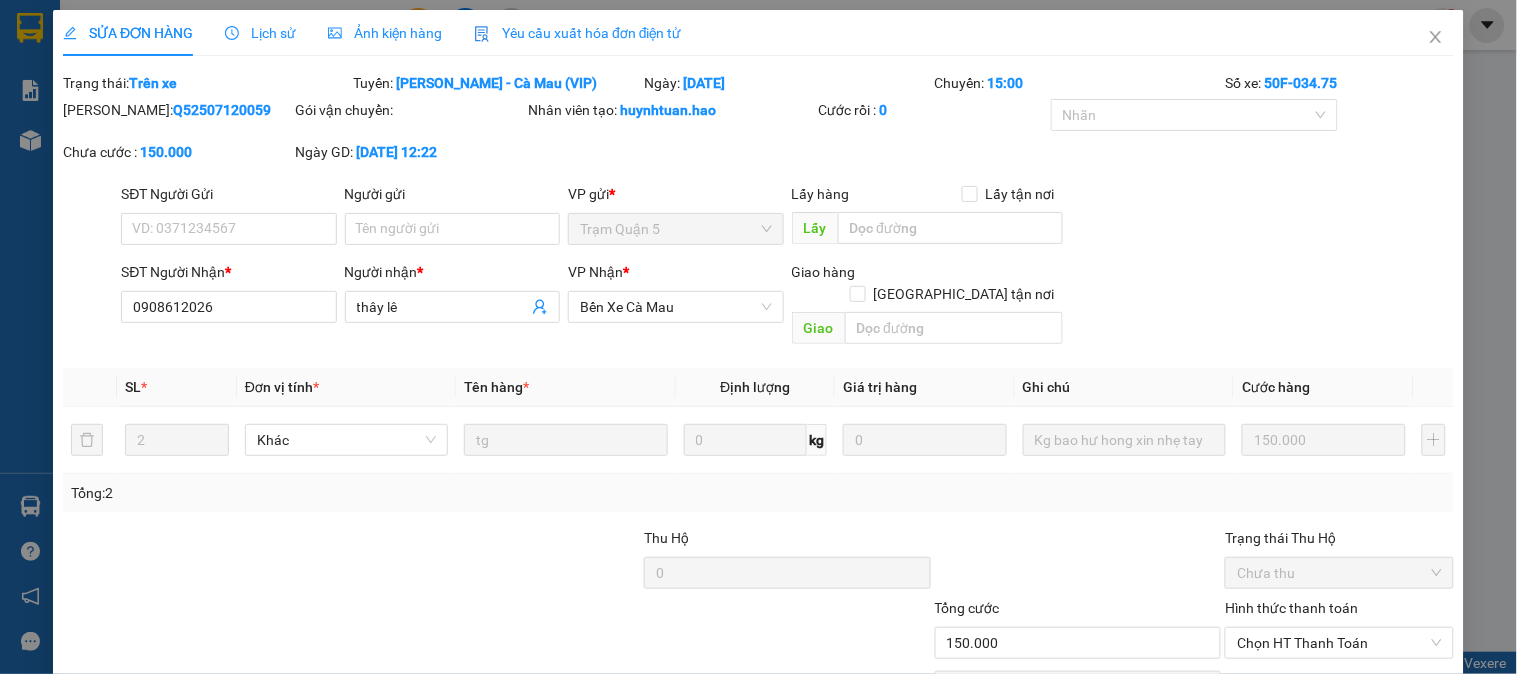 click on "Ảnh kiện hàng" at bounding box center (385, 33) 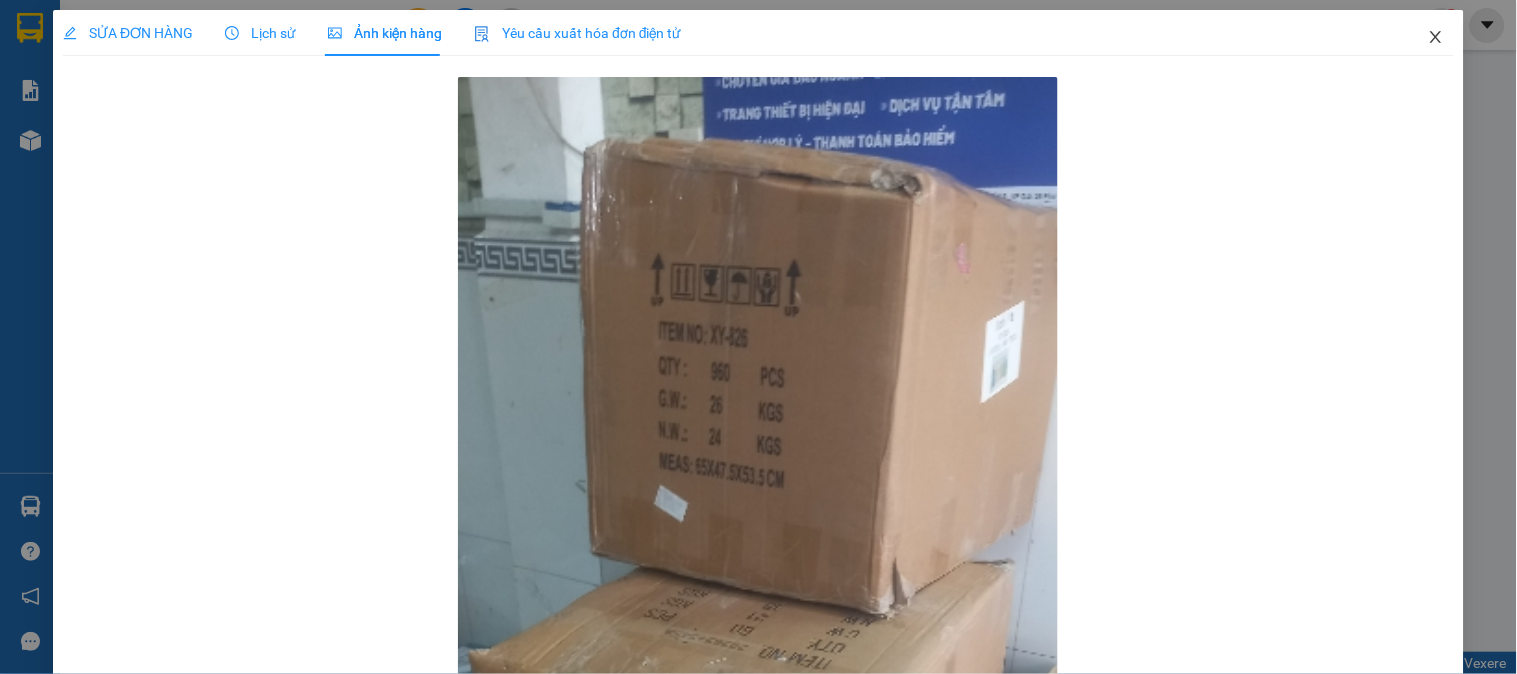 click at bounding box center [1436, 38] 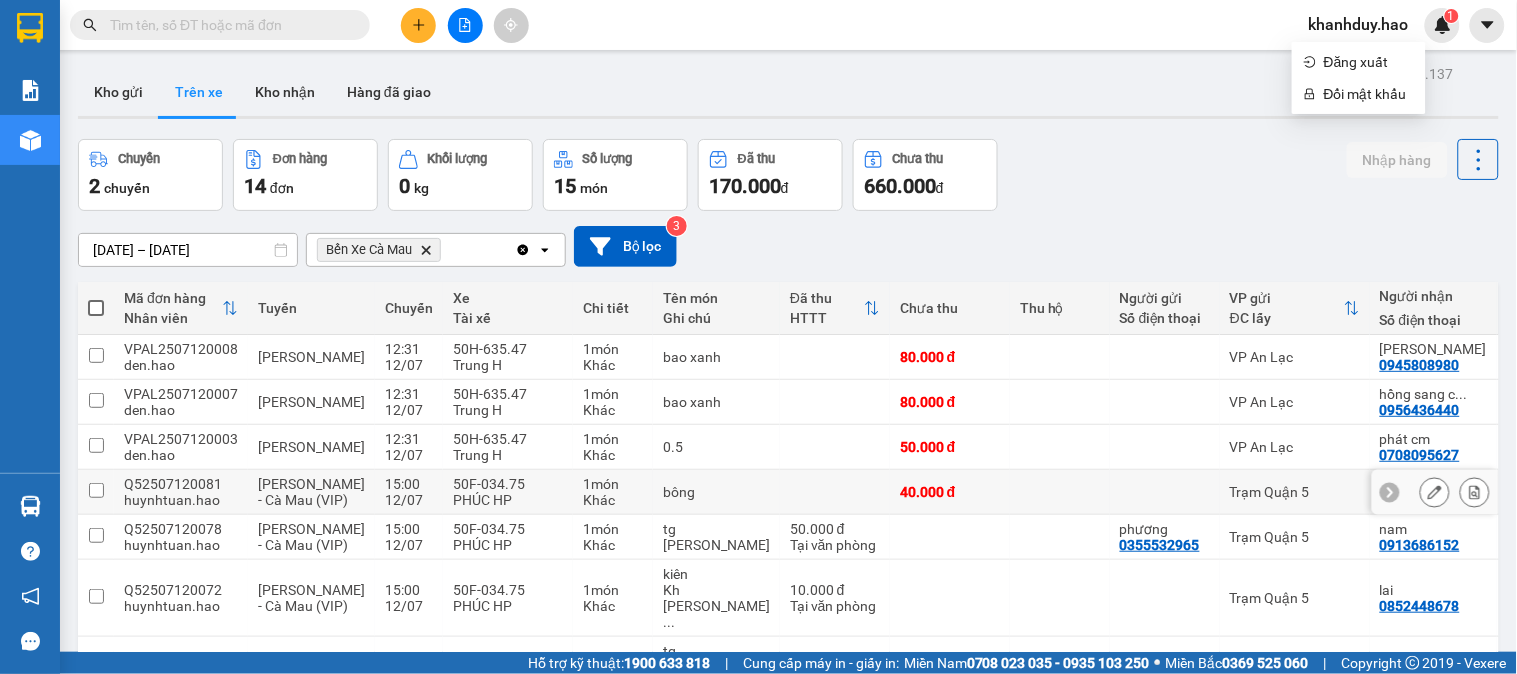 click at bounding box center (1435, 492) 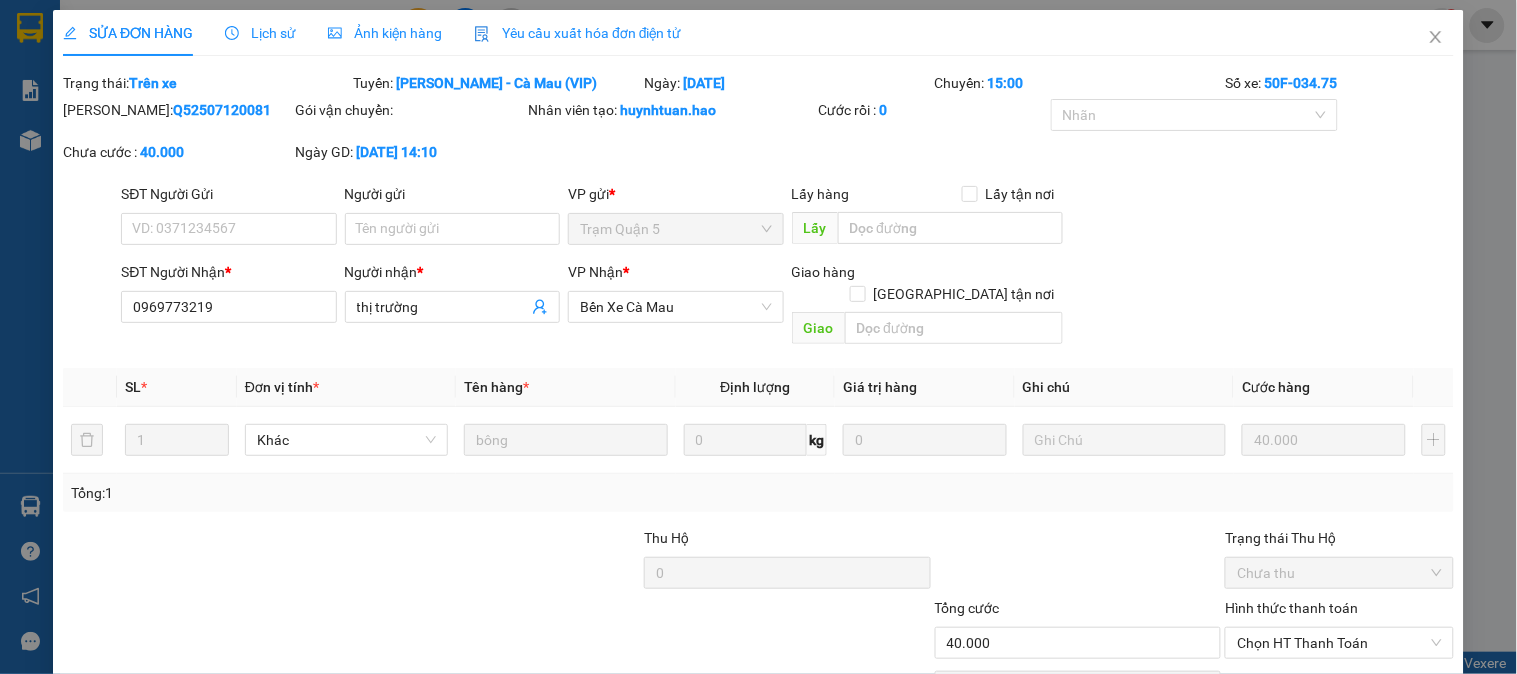 click on "SỬA ĐƠN HÀNG Lịch sử Ảnh kiện hàng Yêu cầu xuất hóa đơn điện tử" at bounding box center (372, 33) 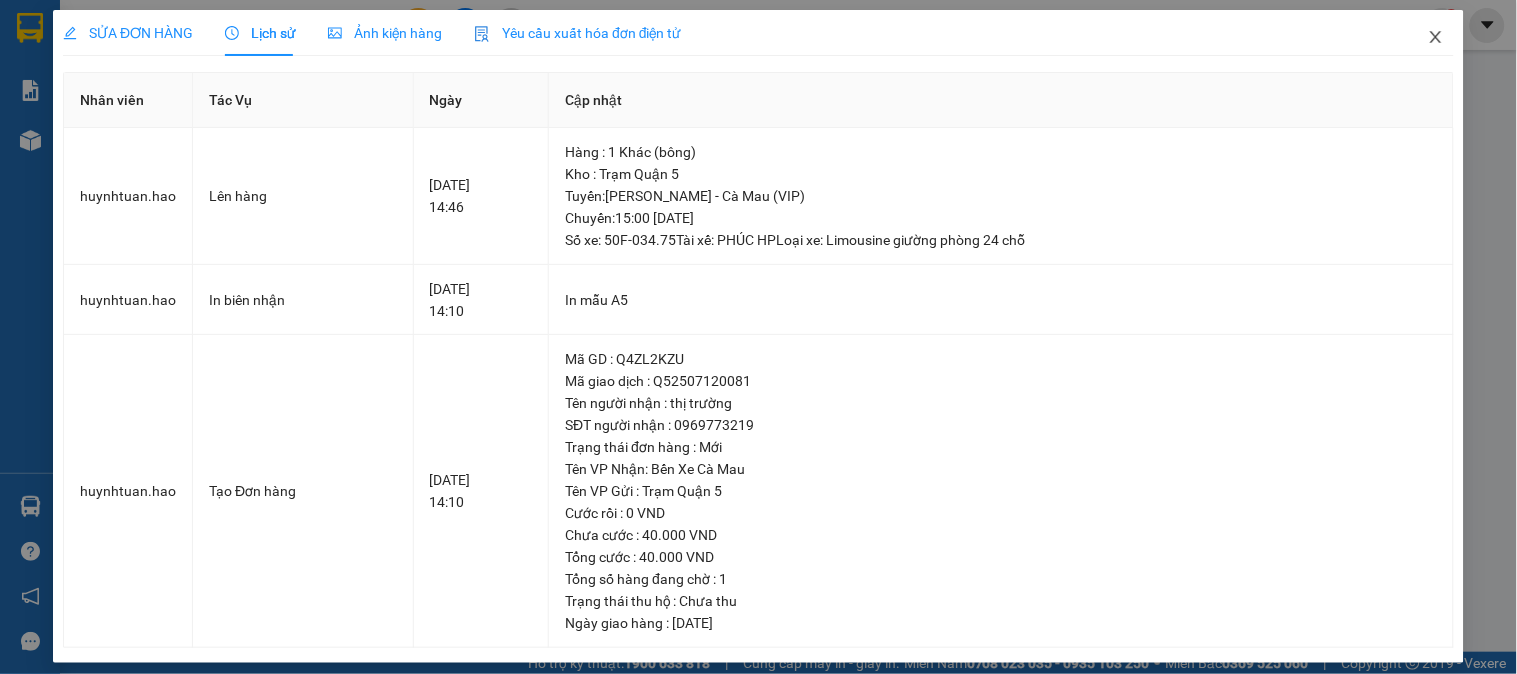 click at bounding box center (1436, 38) 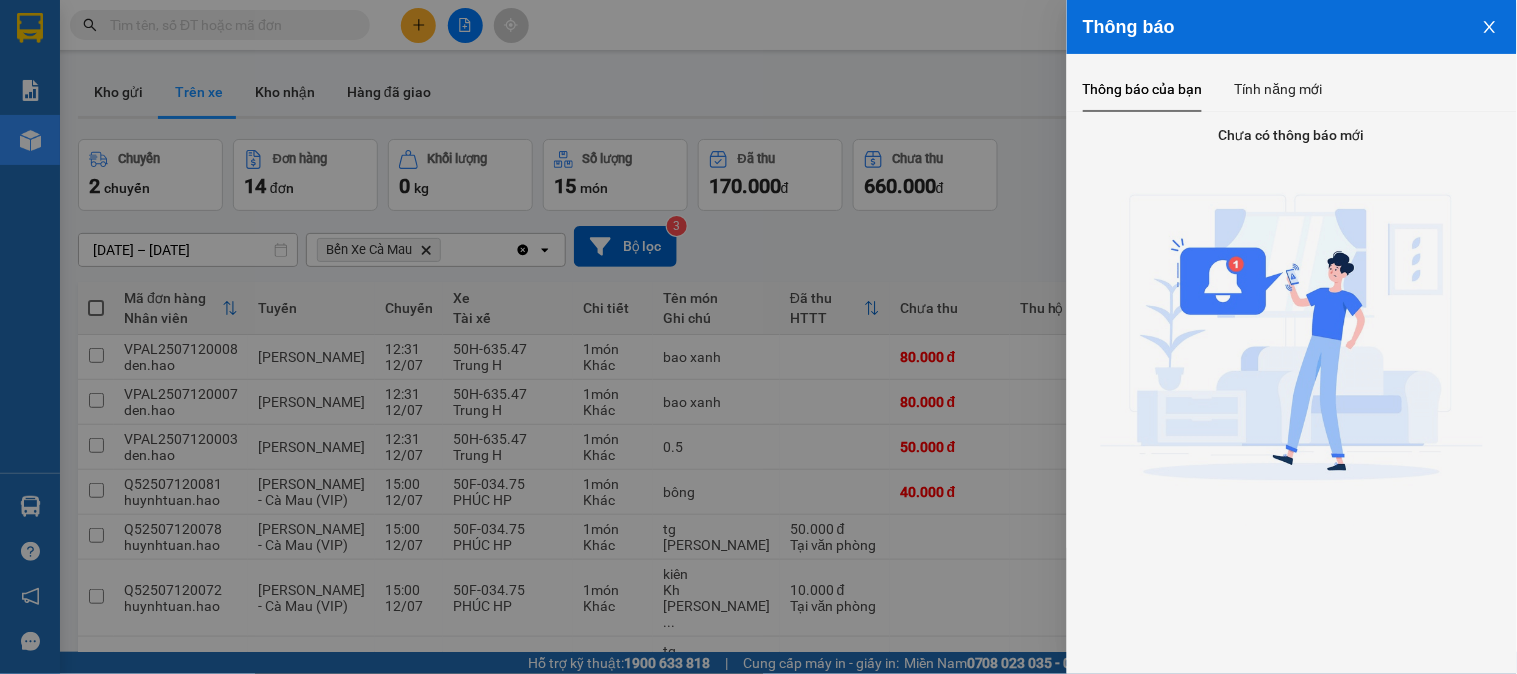click at bounding box center [758, 337] 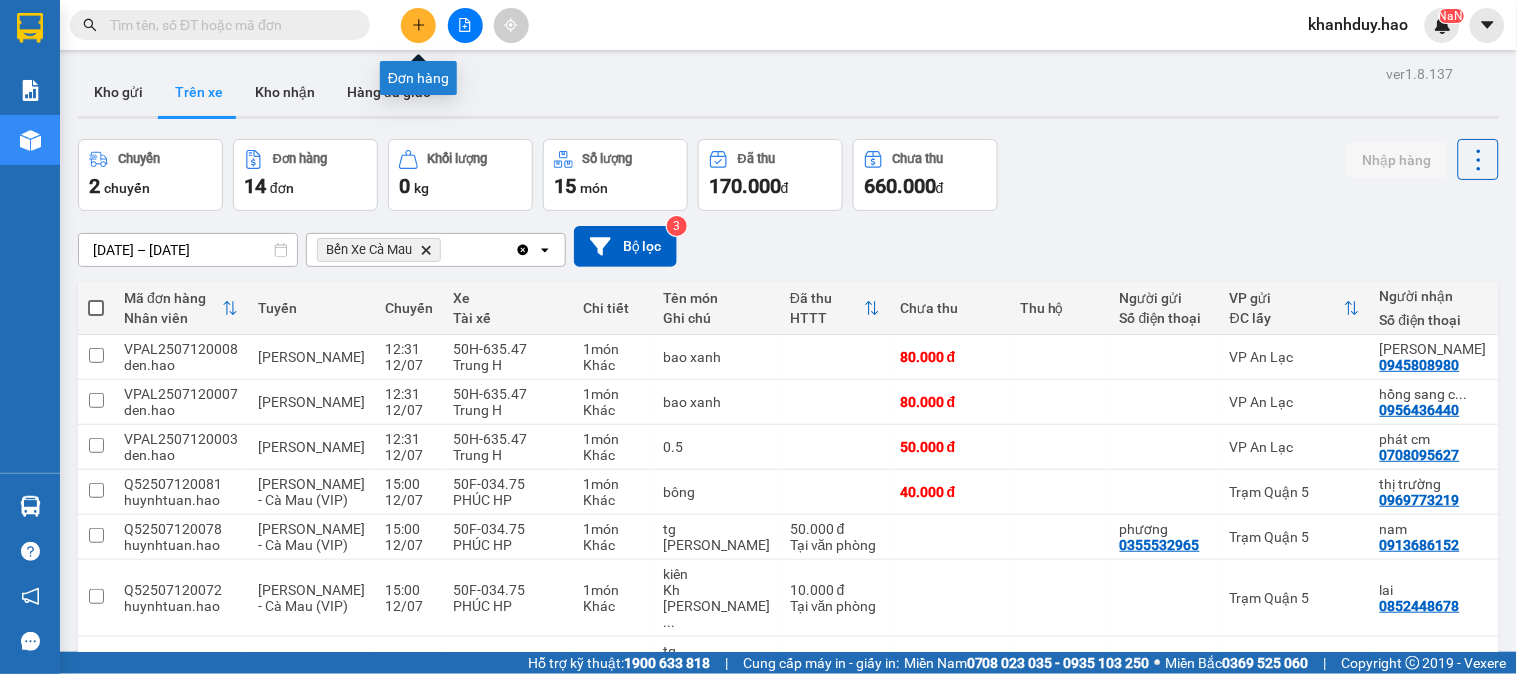 click 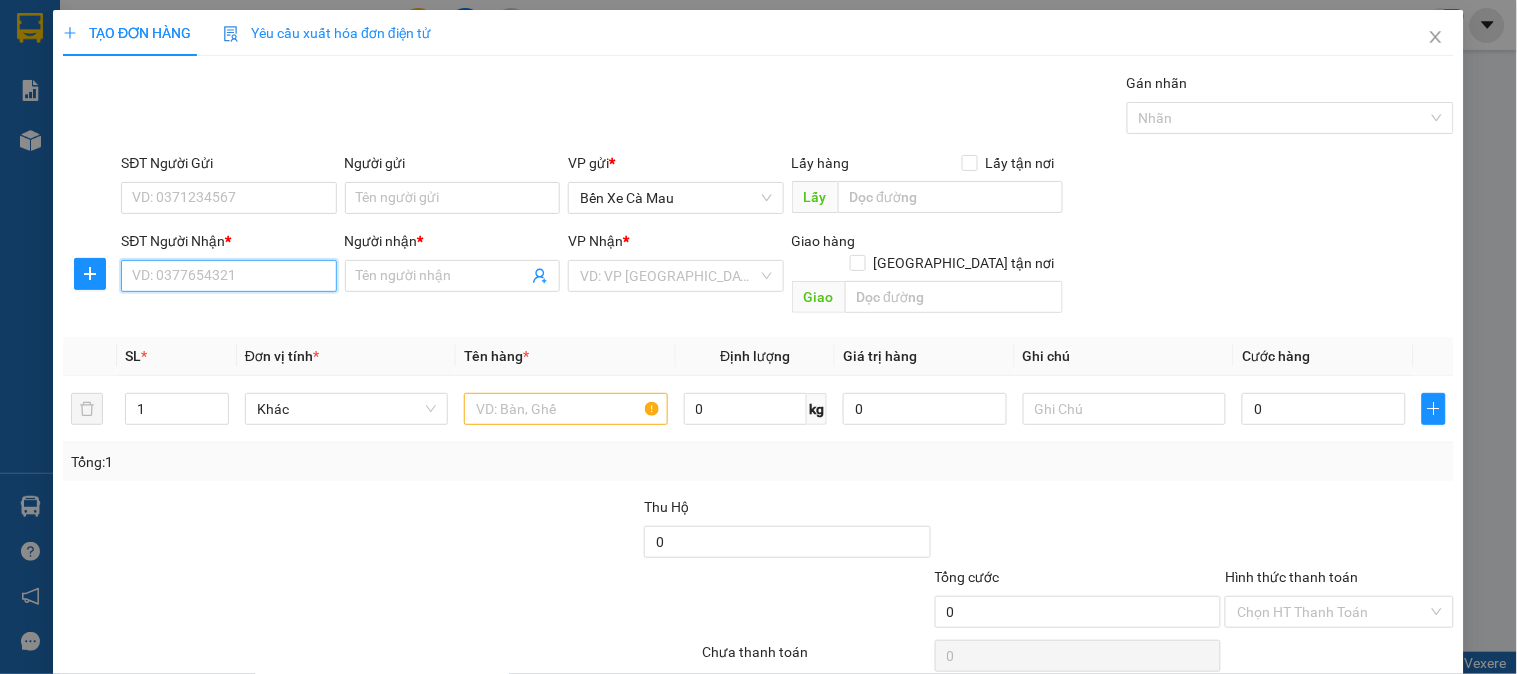 click on "SĐT Người Nhận  *" at bounding box center (228, 276) 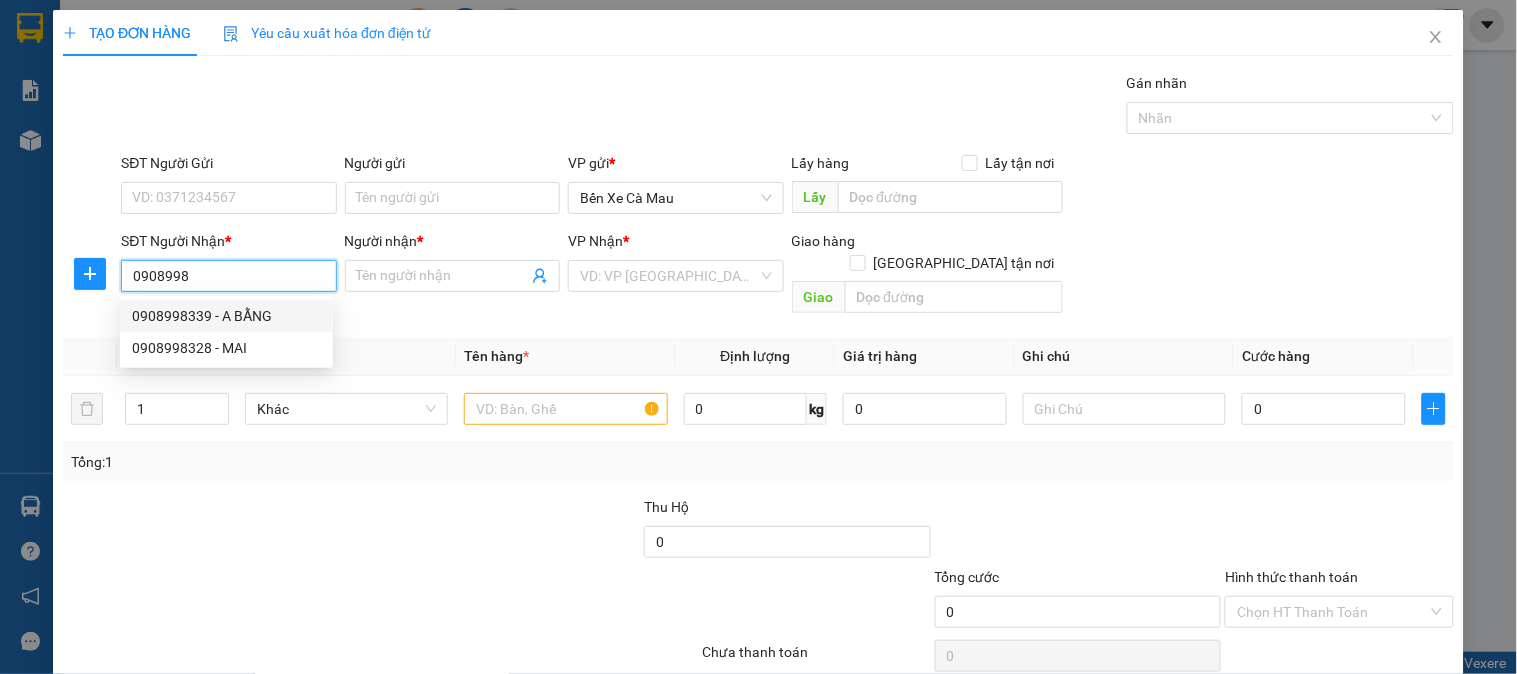 drag, startPoint x: 264, startPoint y: 317, endPoint x: 277, endPoint y: 313, distance: 13.601471 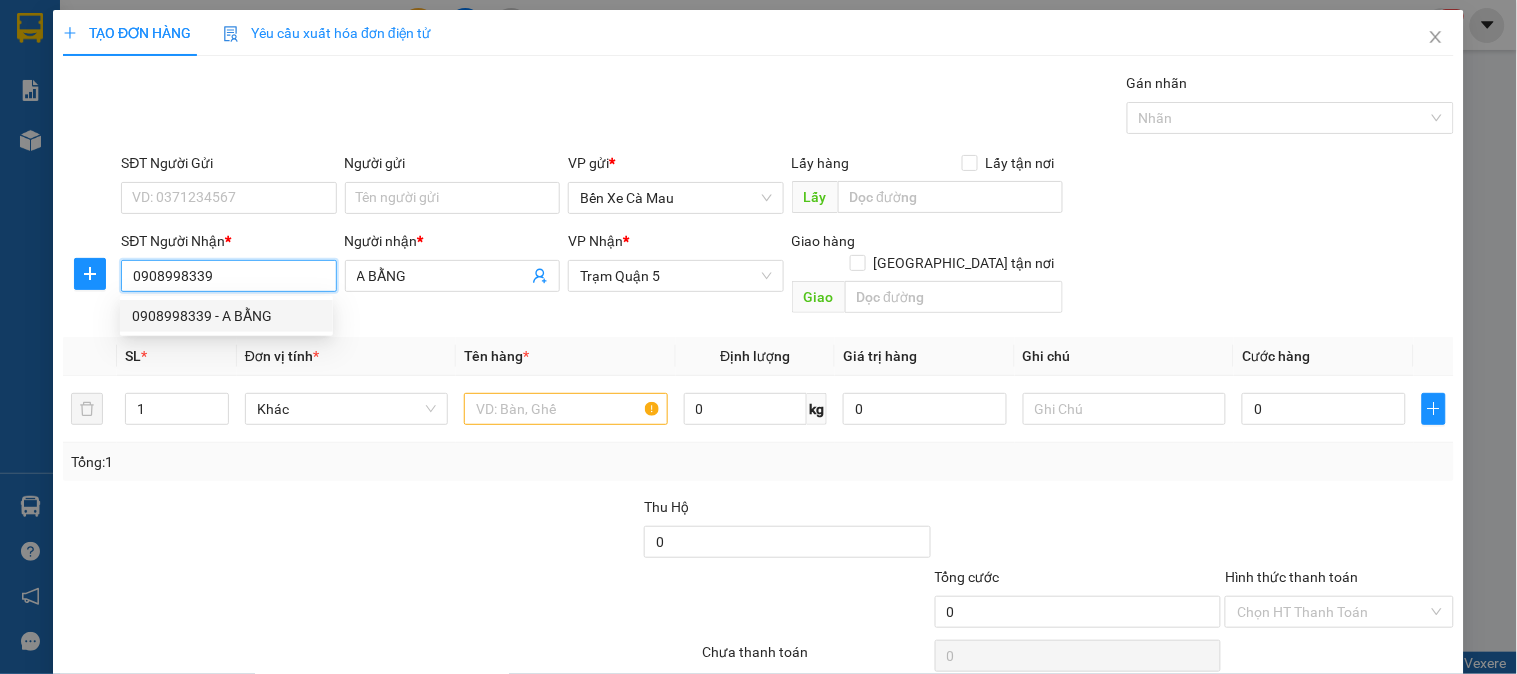 type on "50.000" 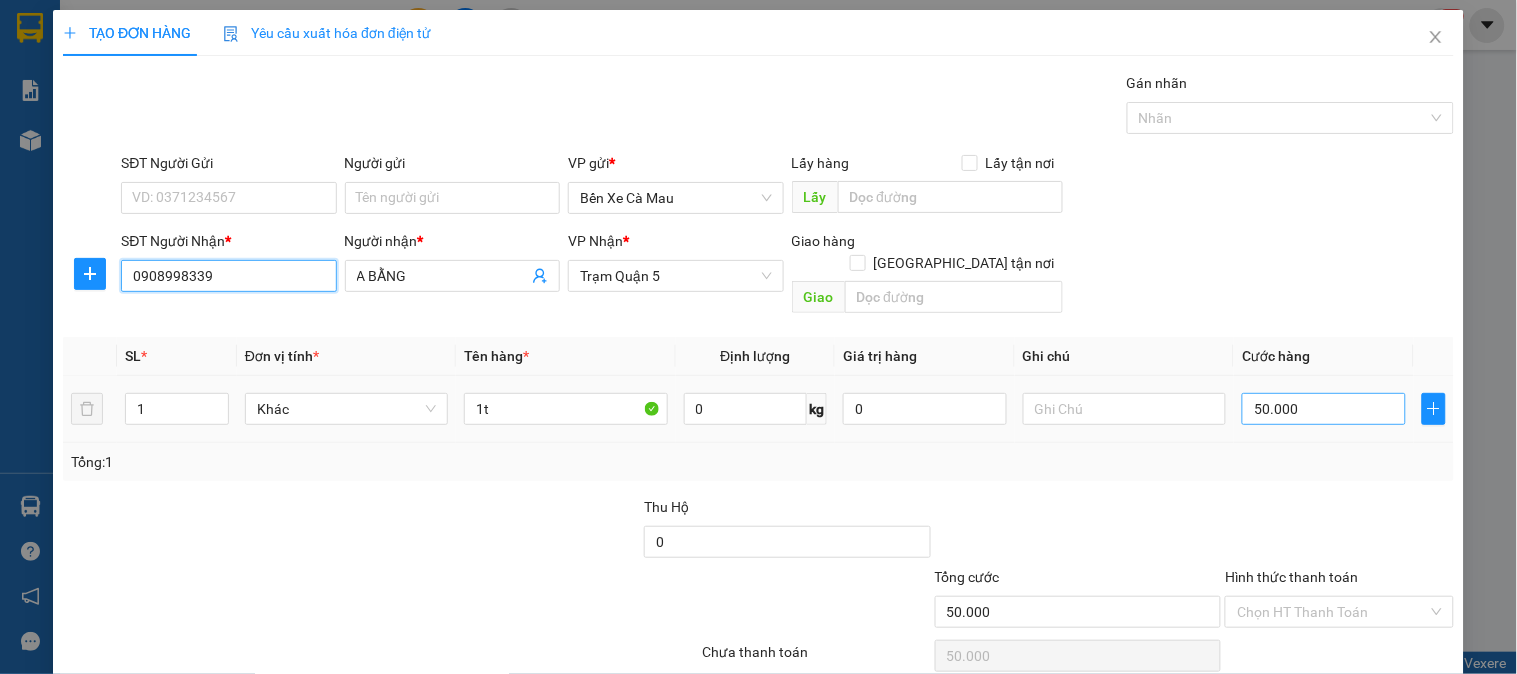 type on "0908998339" 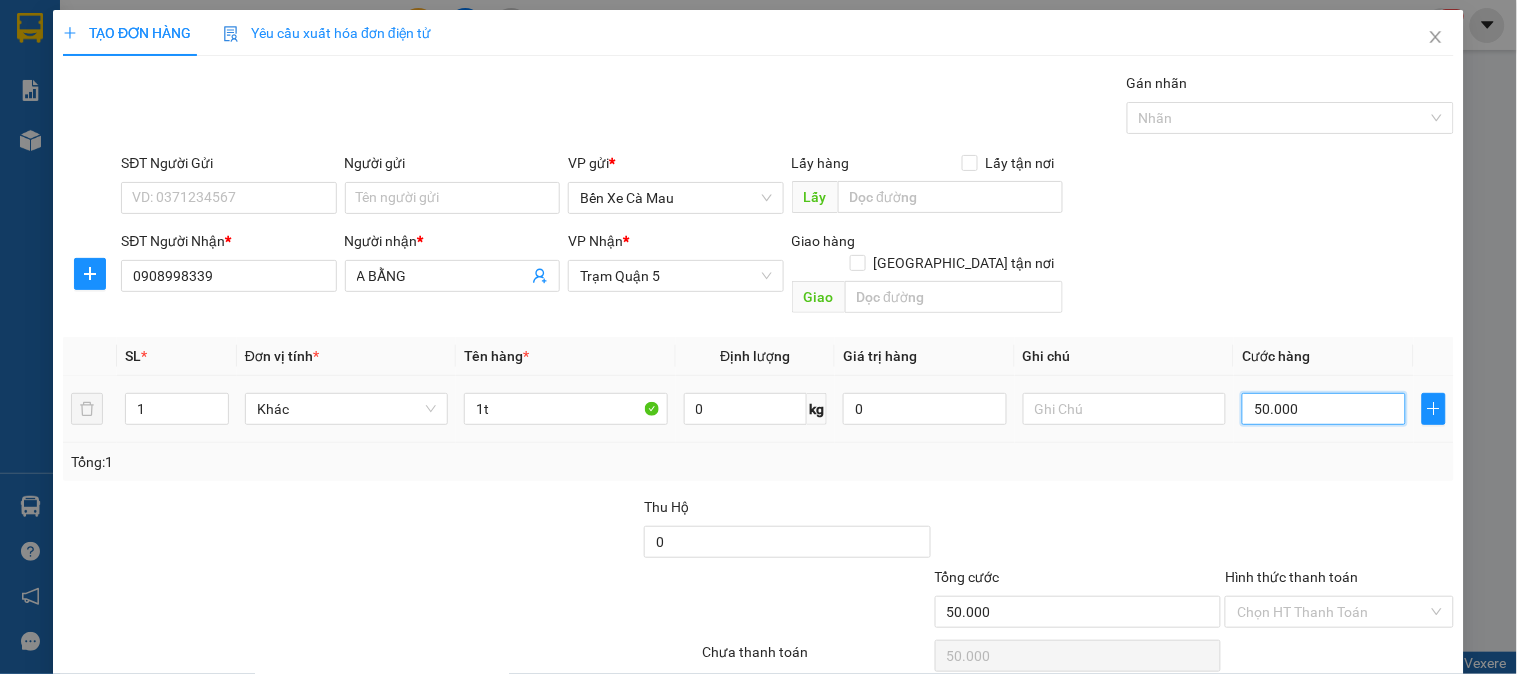 click on "50.000" at bounding box center (1324, 409) 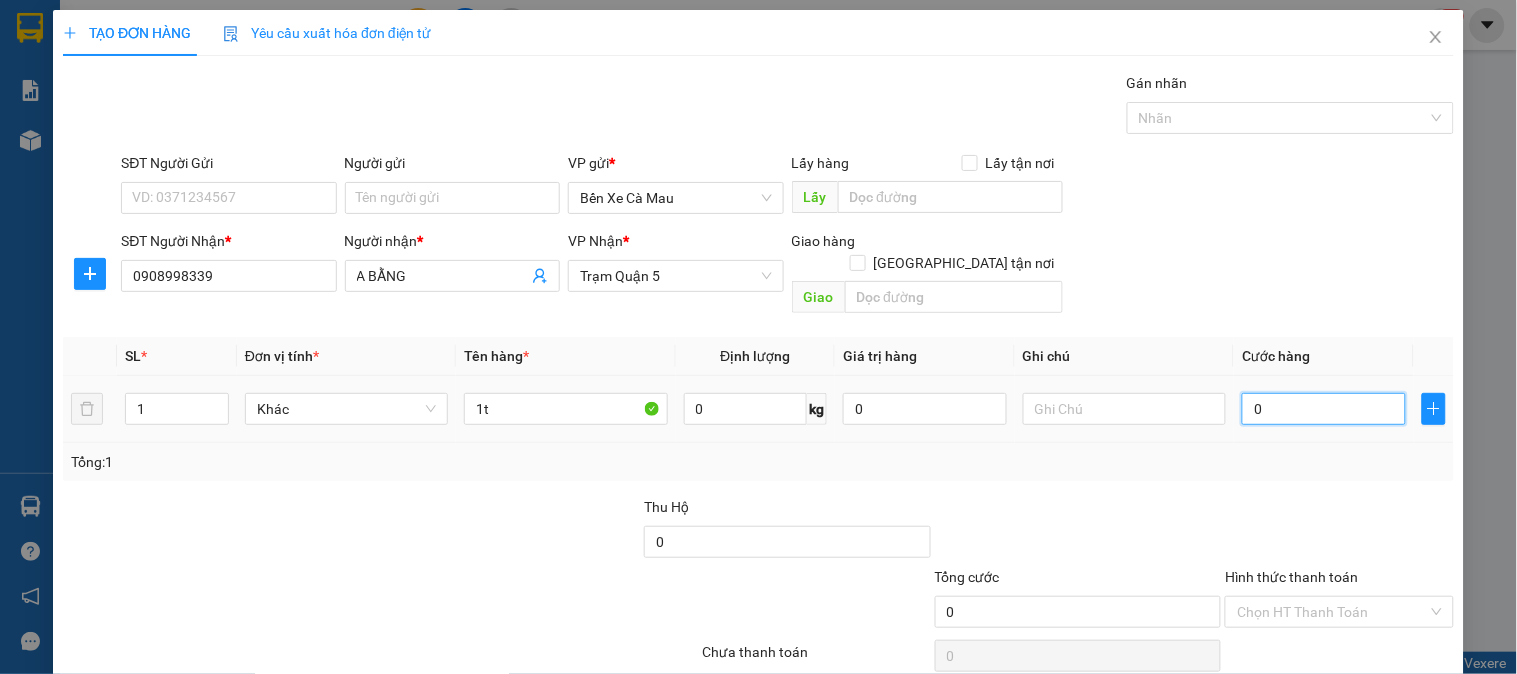type on "004" 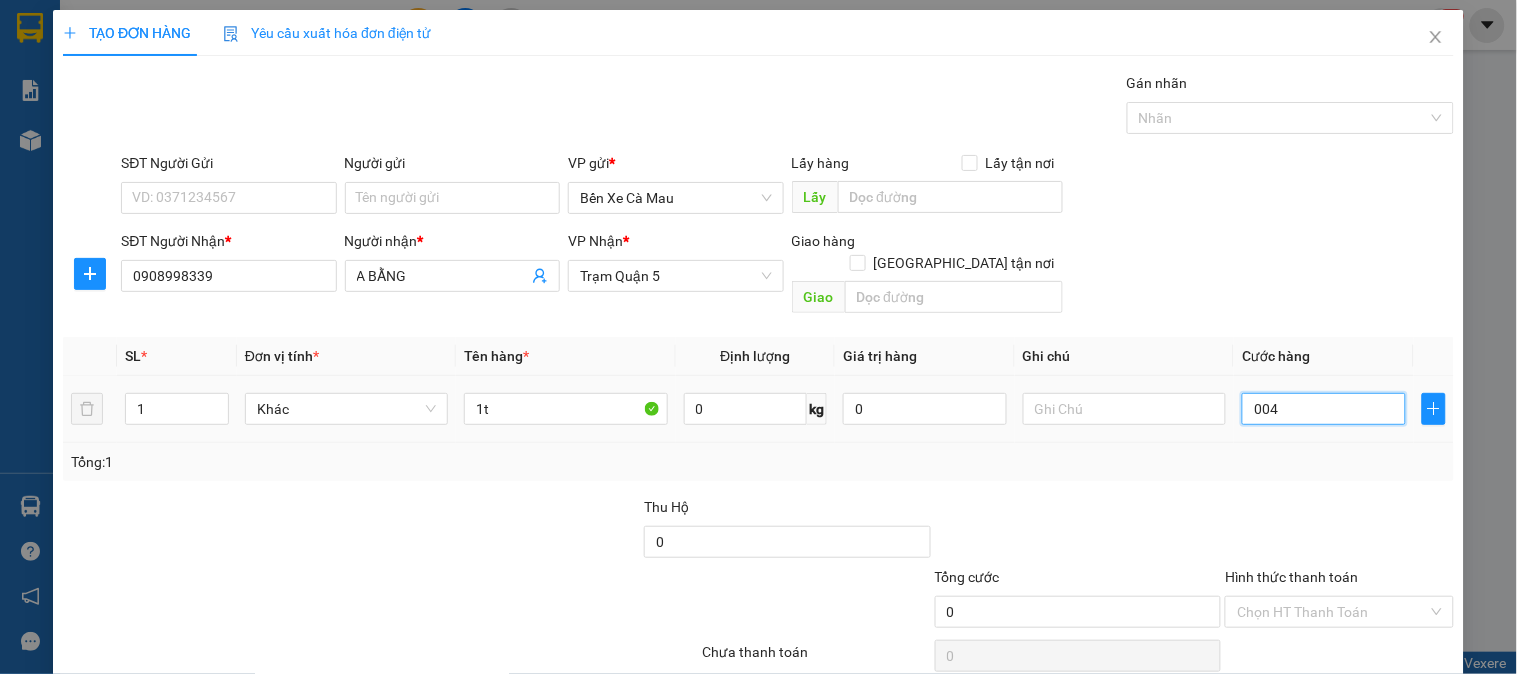 type on "4" 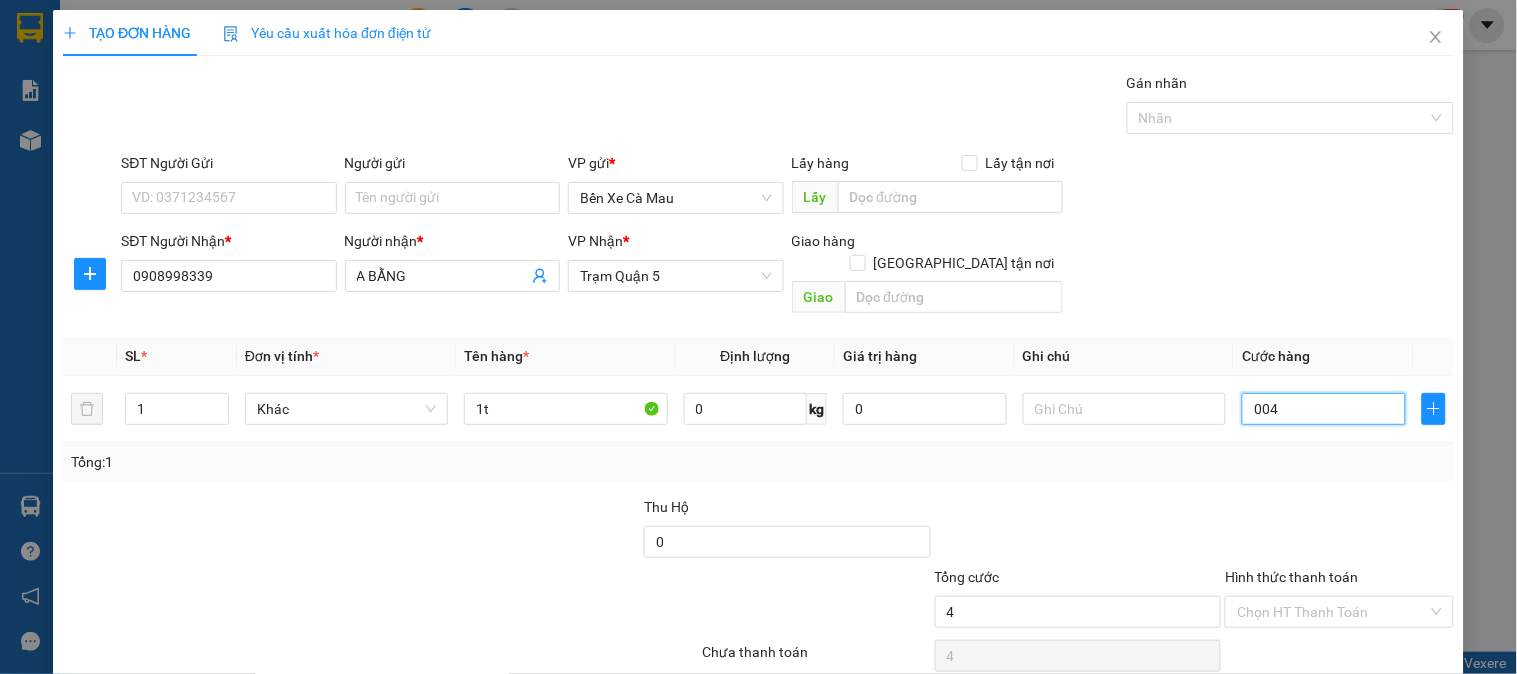 type on "40" 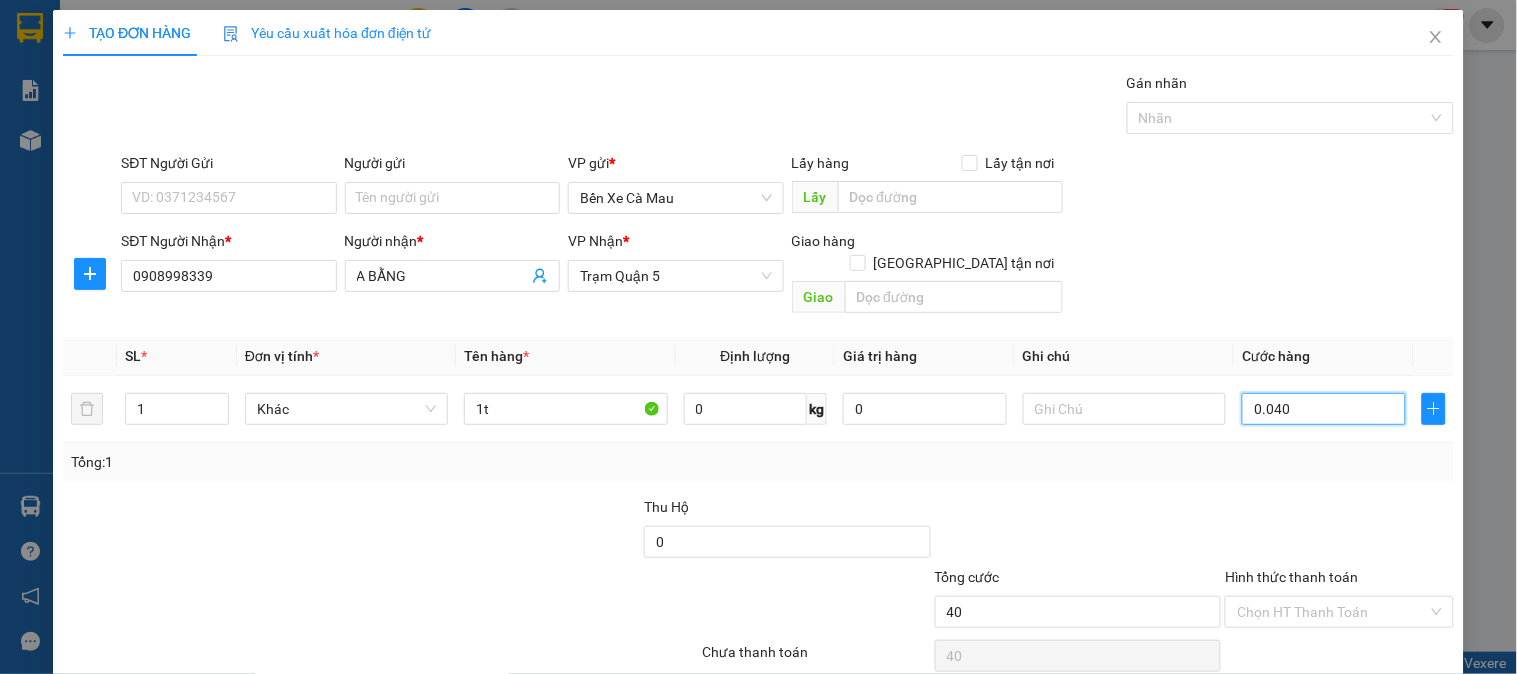 type on "0.040" 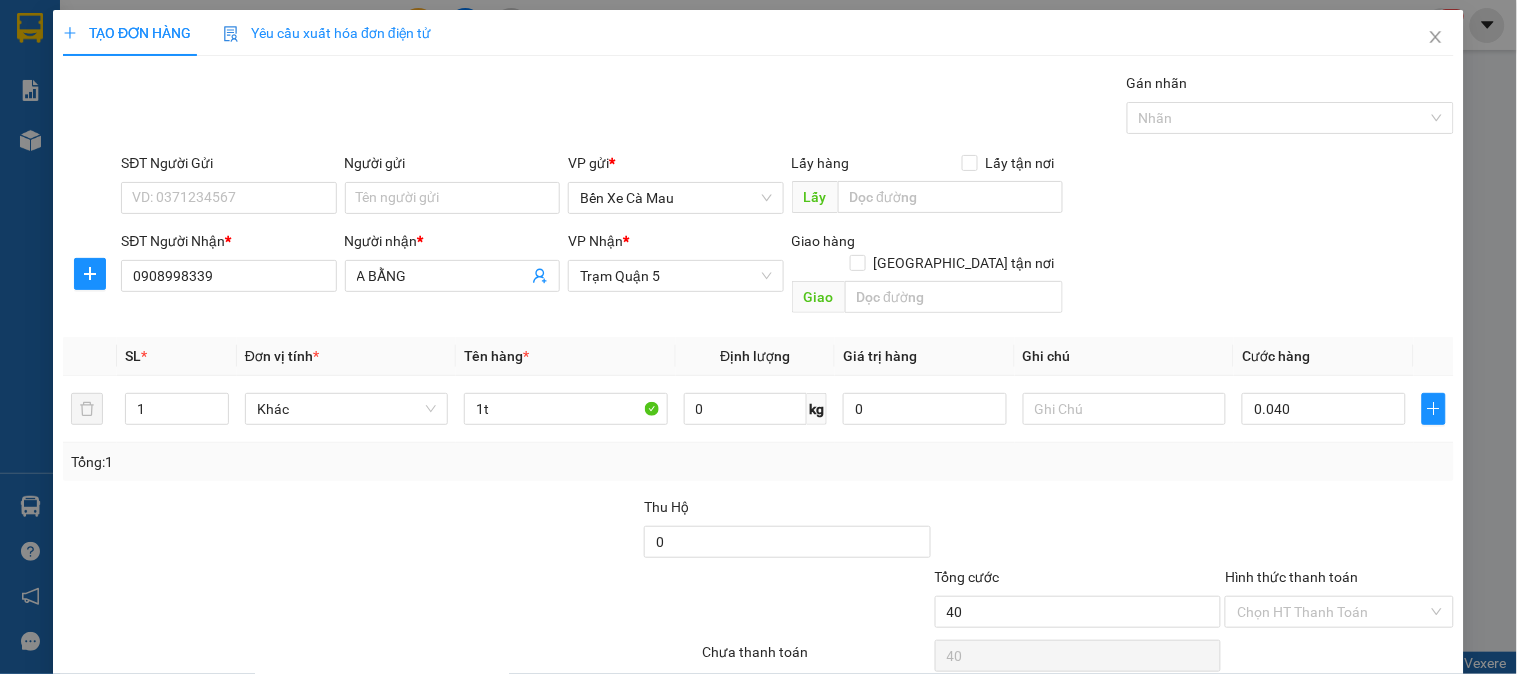 click on "SĐT Người Nhận  * 0908998339 Người nhận  * A BẰNG VP Nhận  * Trạm Quận 5 Giao hàng Giao tận nơi Giao" at bounding box center [787, 276] 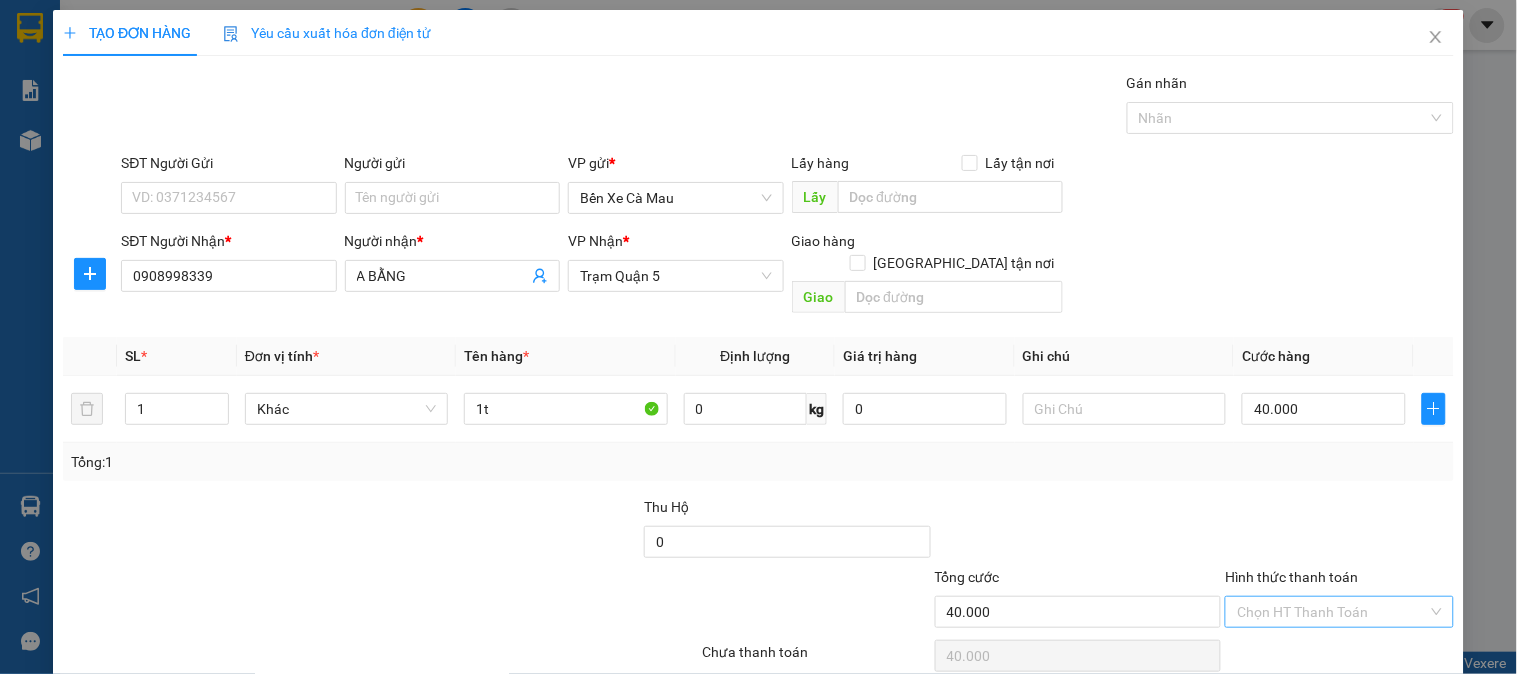click on "Hình thức thanh toán Chọn HT Thanh Toán" at bounding box center [1339, 601] 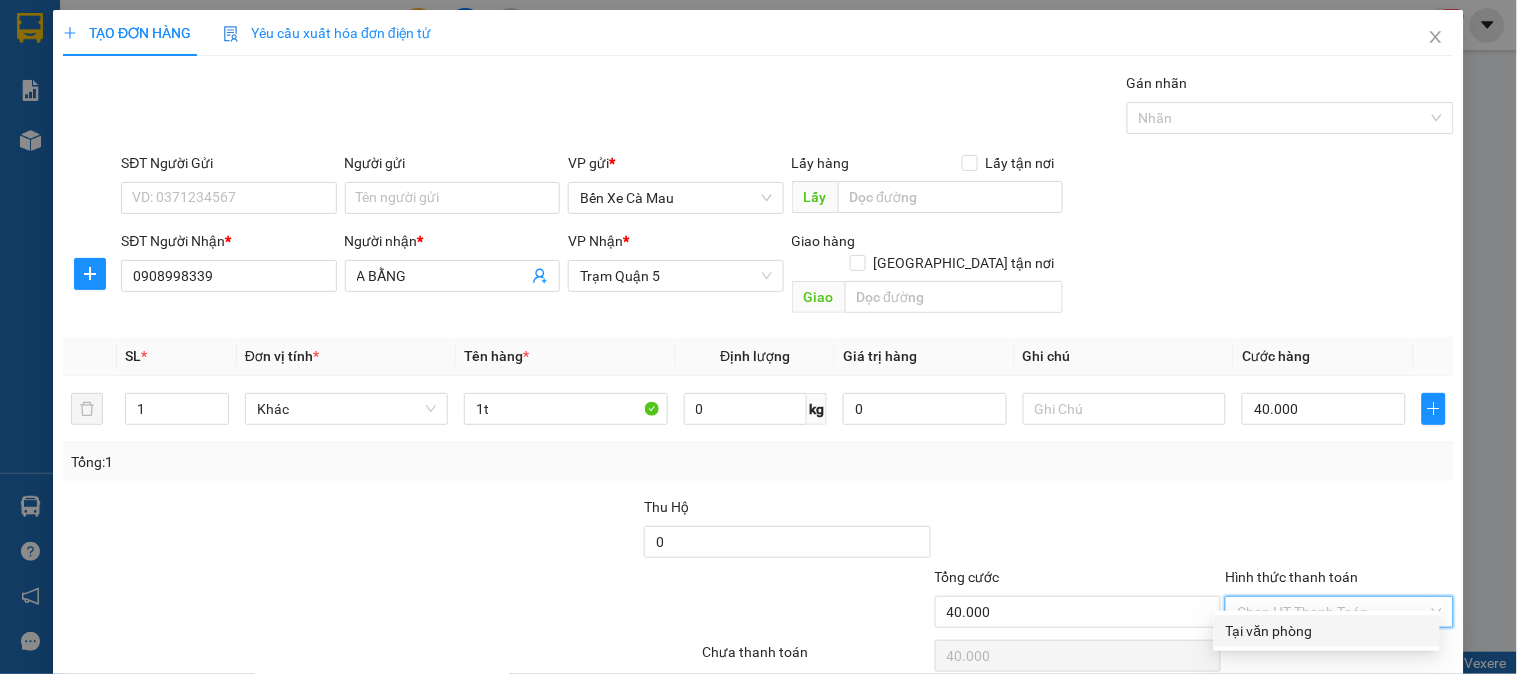 drag, startPoint x: 1334, startPoint y: 553, endPoint x: 1331, endPoint y: 578, distance: 25.179358 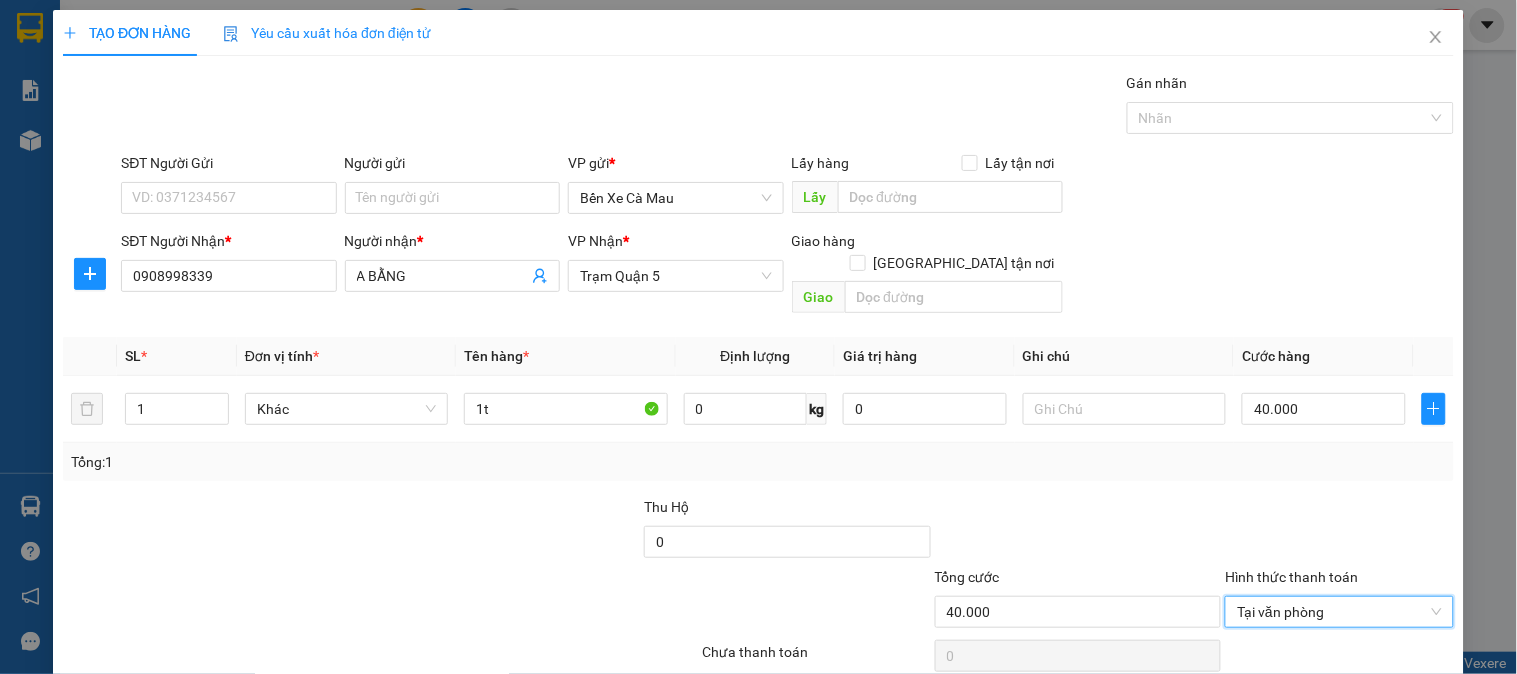 click on "[PERSON_NAME] và In" at bounding box center [1369, 707] 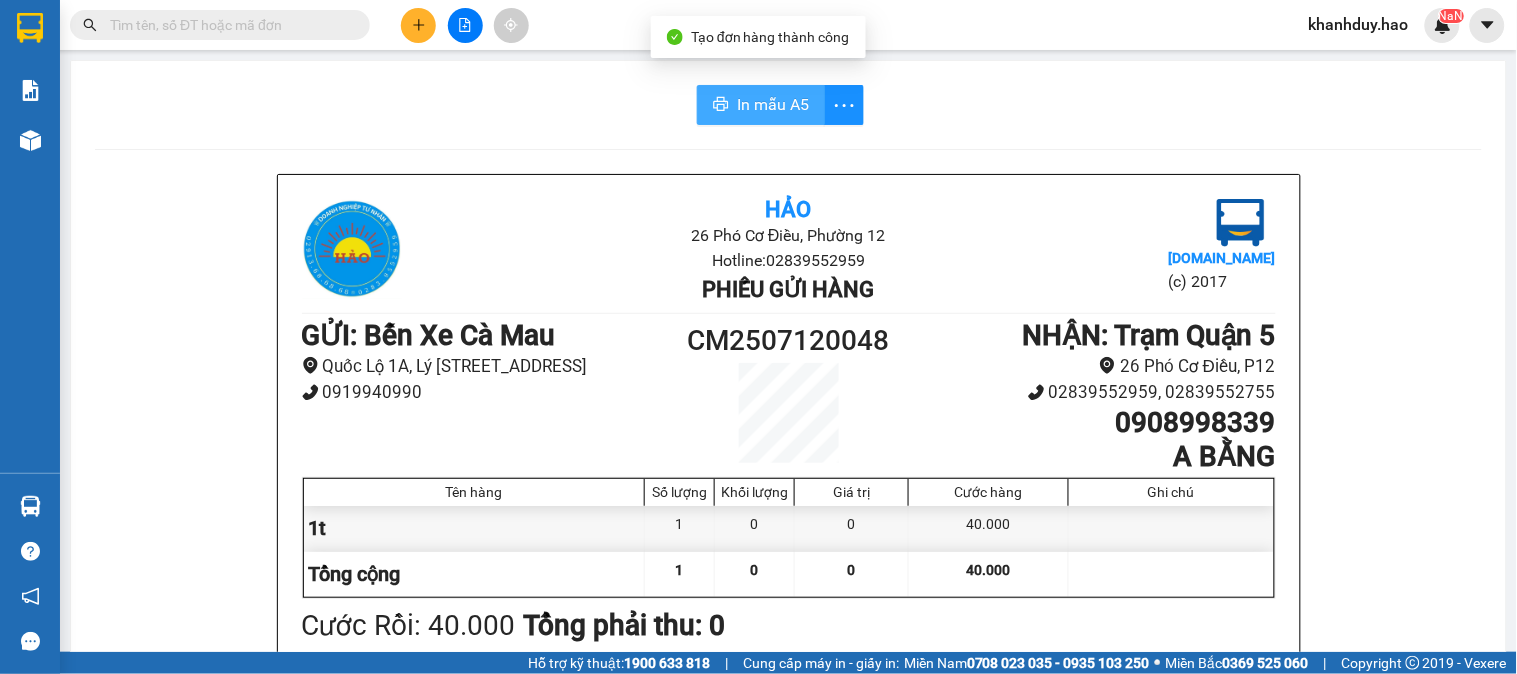 click on "In mẫu A5" at bounding box center (773, 104) 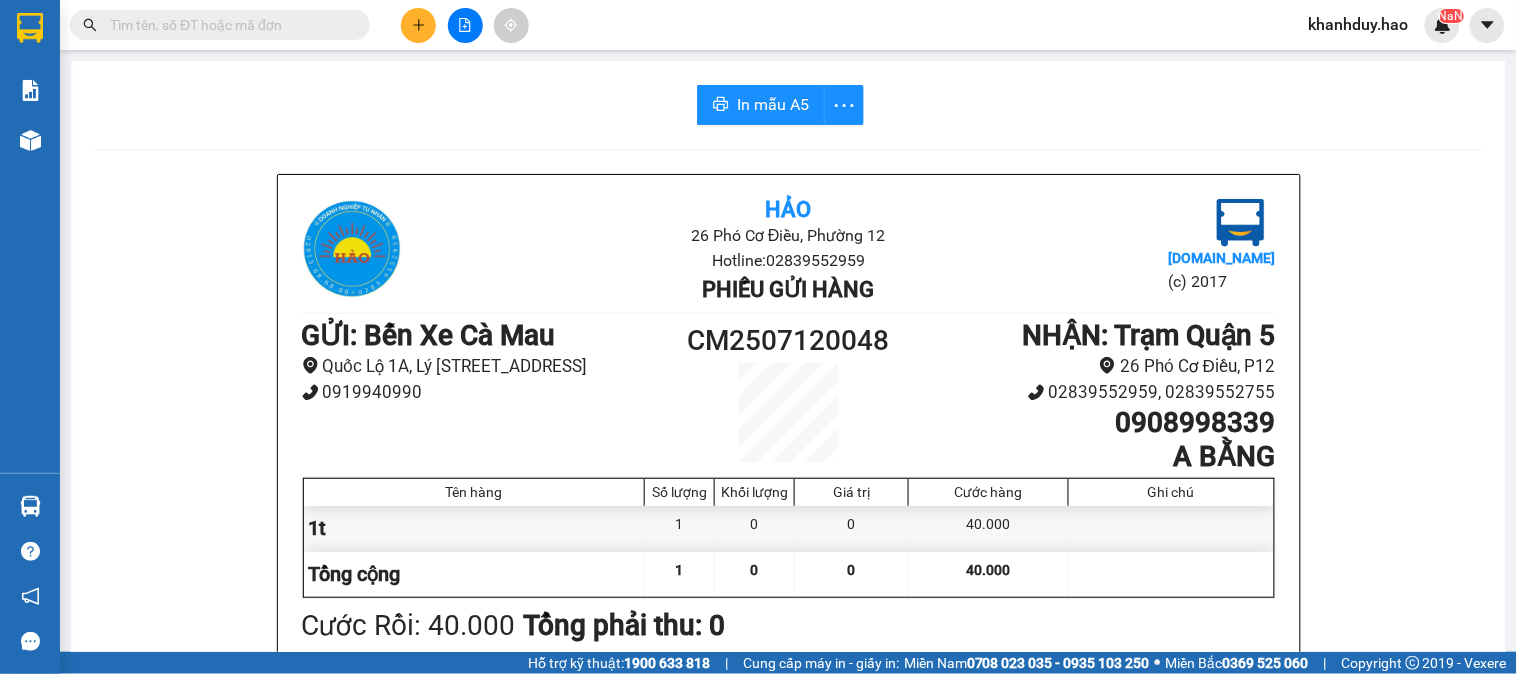 click on "Kết quả tìm kiếm ( 0 )  Bộ lọc  Thuộc VP này Gửi 3 ngày gần nhất No Data khanhduy.hao NaN     Báo cáo BC tiền công nợ Báo cáo dòng tiền (trưởng trạm) Doanh số tạo đơn theo VP gửi (trưởng trạm)     Kho hàng mới Hàng sắp về Hướng dẫn sử dụng Giới thiệu Vexere, nhận hoa hồng Phản hồi Phần mềm hỗ trợ bạn tốt chứ?  In mẫu A5
Hảo 26 Phó Cơ Điều, Phường 12 Hotline:  02839552959 Phiếu gửi hàng Vexere.com (c) 2017 GỬI :   Bến Xe Cà Mau   Quốc Lộ 1A, Lý Thường Kiệt, Khóm 5, Phường 6   0919940990 CM2507120048 NHẬN :   Trạm Quận 5   26 Phó Cơ Điều, P12   02839552959, 02839552755 0908998339 A BẰNG Tên hàng Số lượng Khối lượng Giá trị Cước hàng Ghi chú 1t 1 0 0 40.000 Tổng cộng 1 0 0 40.000 Loading... Cước Rồi : 40.000 Tổng phải thu: 0 Người gửi hàng xác nhận (Tôi đã đọc và đồng ý nộp dung phiếu gửi hàng) Khánh Duy" at bounding box center [758, 337] 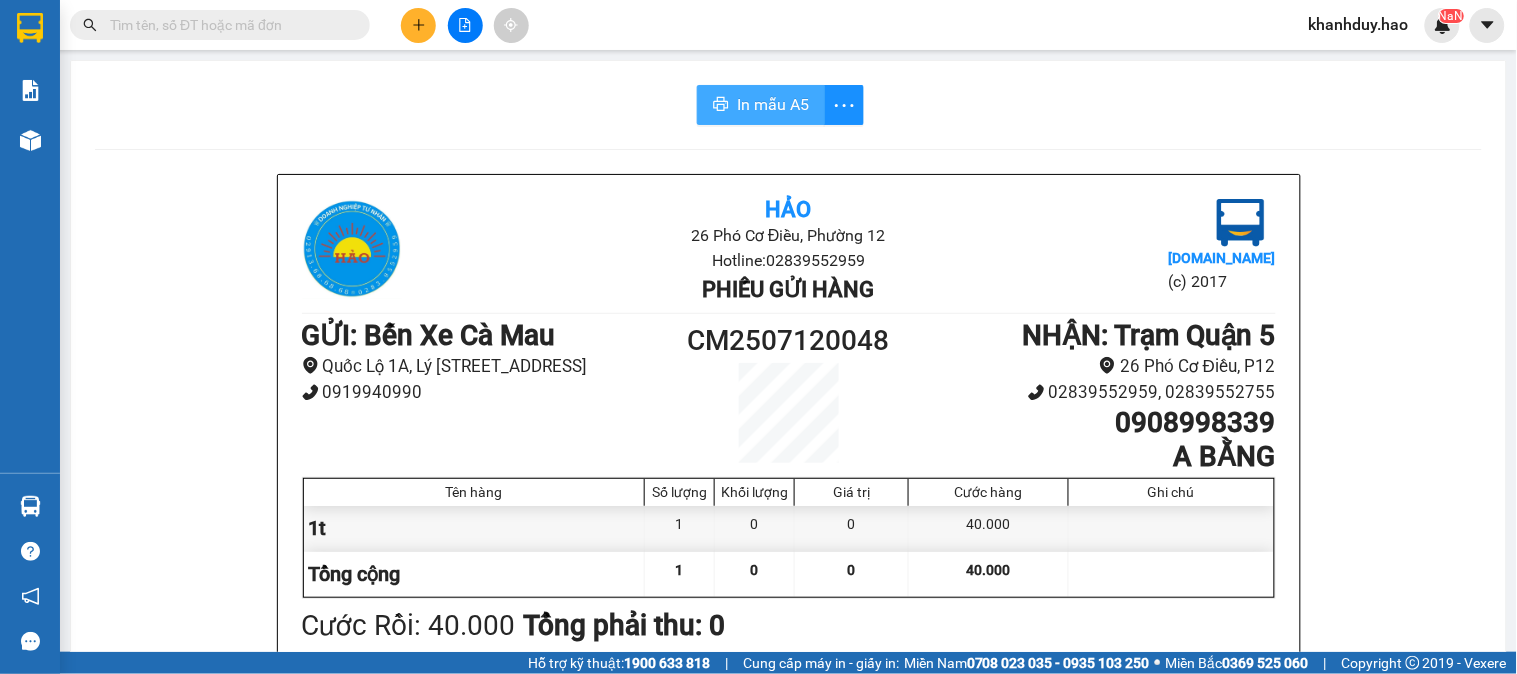 click on "In mẫu A5" at bounding box center (773, 104) 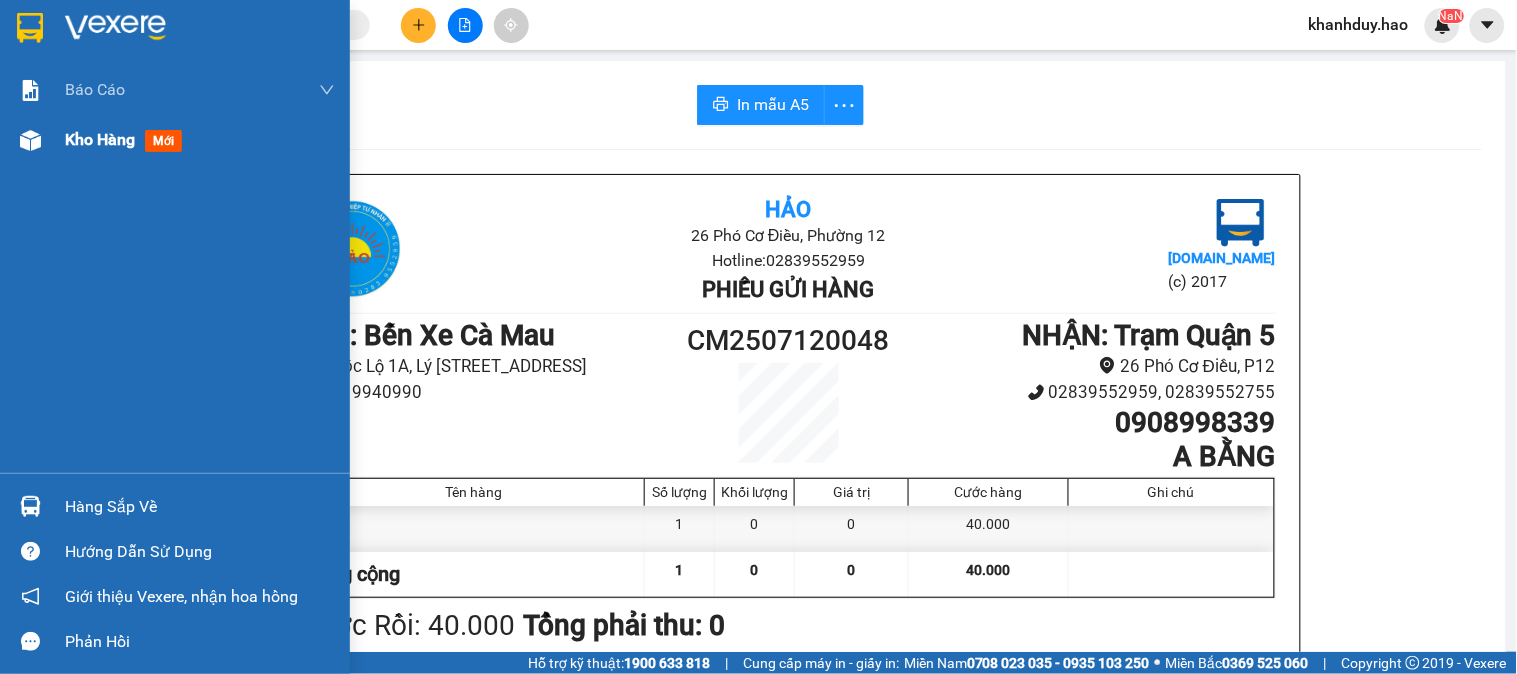 click on "Kho hàng mới" at bounding box center (200, 140) 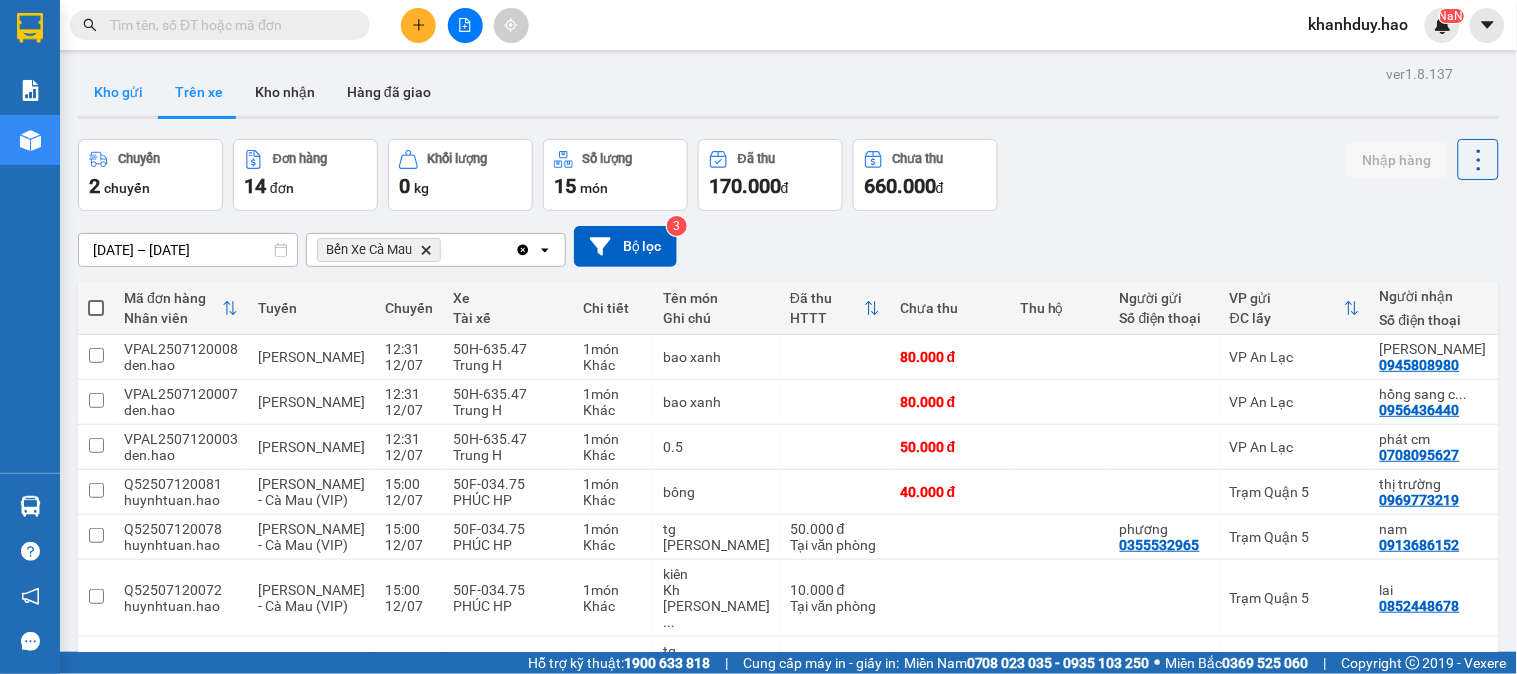 click on "Kho gửi" at bounding box center [118, 92] 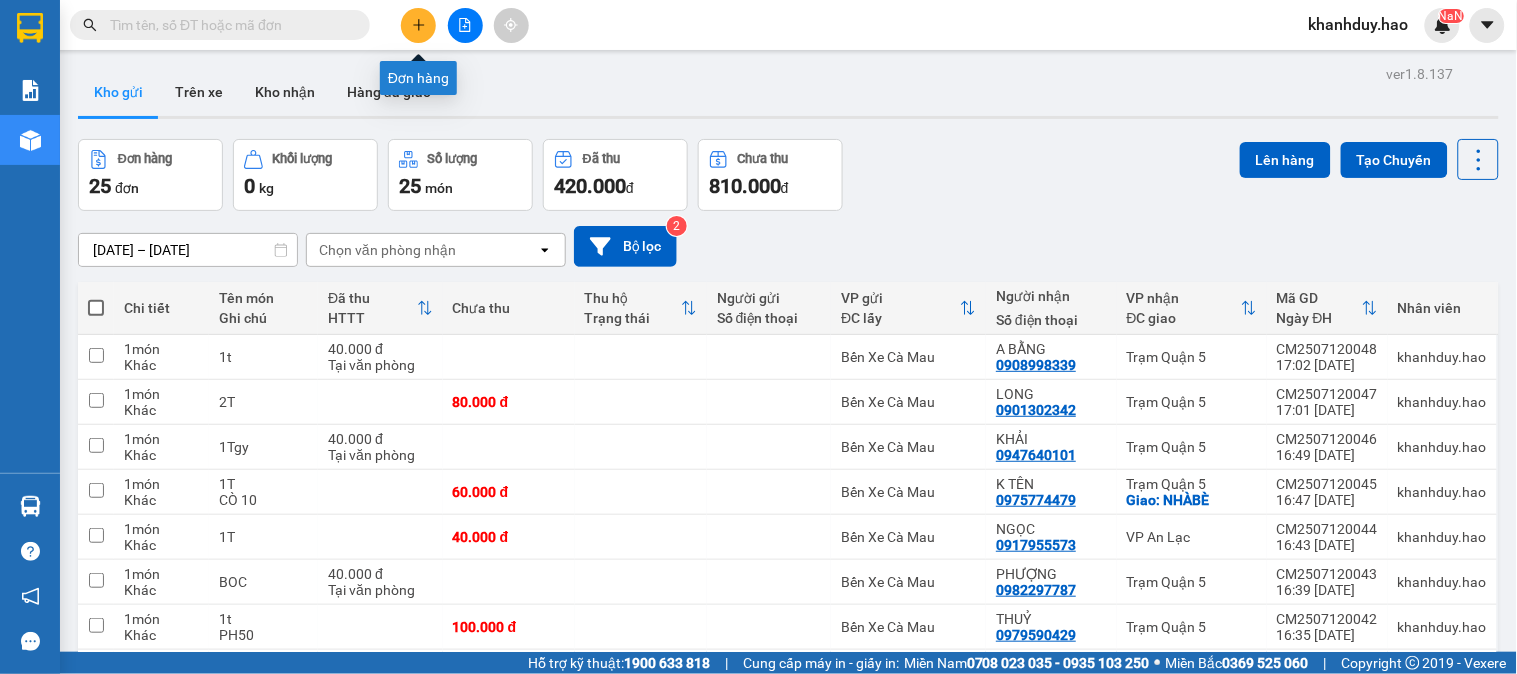 drag, startPoint x: 408, startPoint y: 43, endPoint x: 426, endPoint y: 27, distance: 24.083189 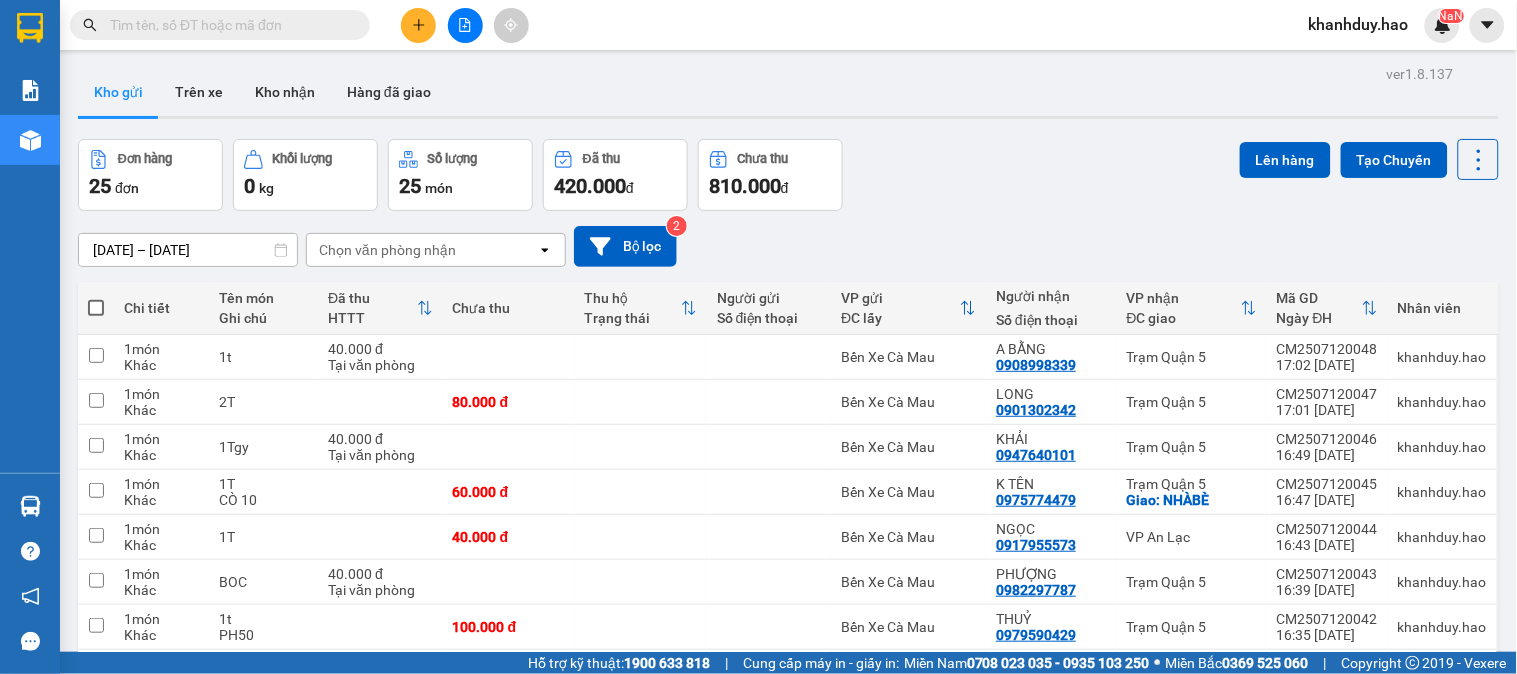 click at bounding box center (418, 25) 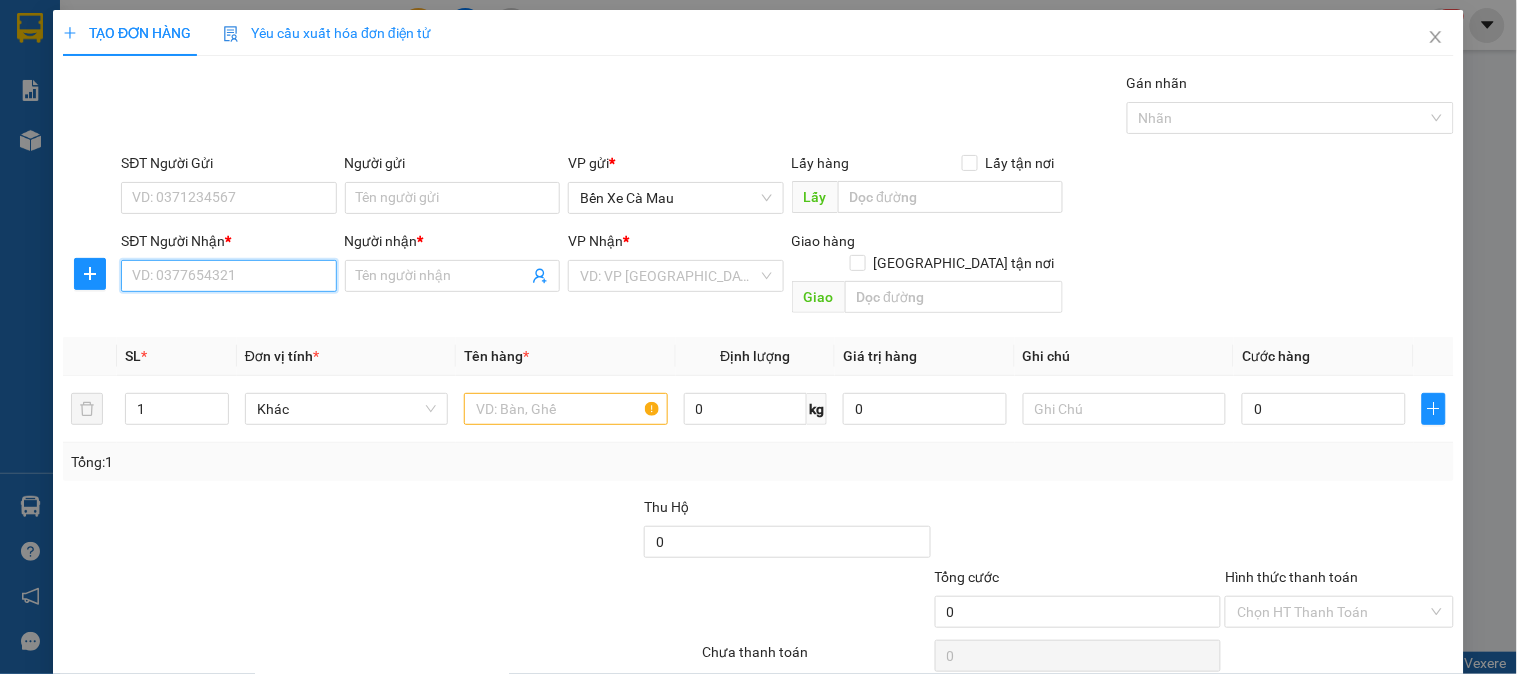 click on "SĐT Người Nhận  *" at bounding box center (228, 276) 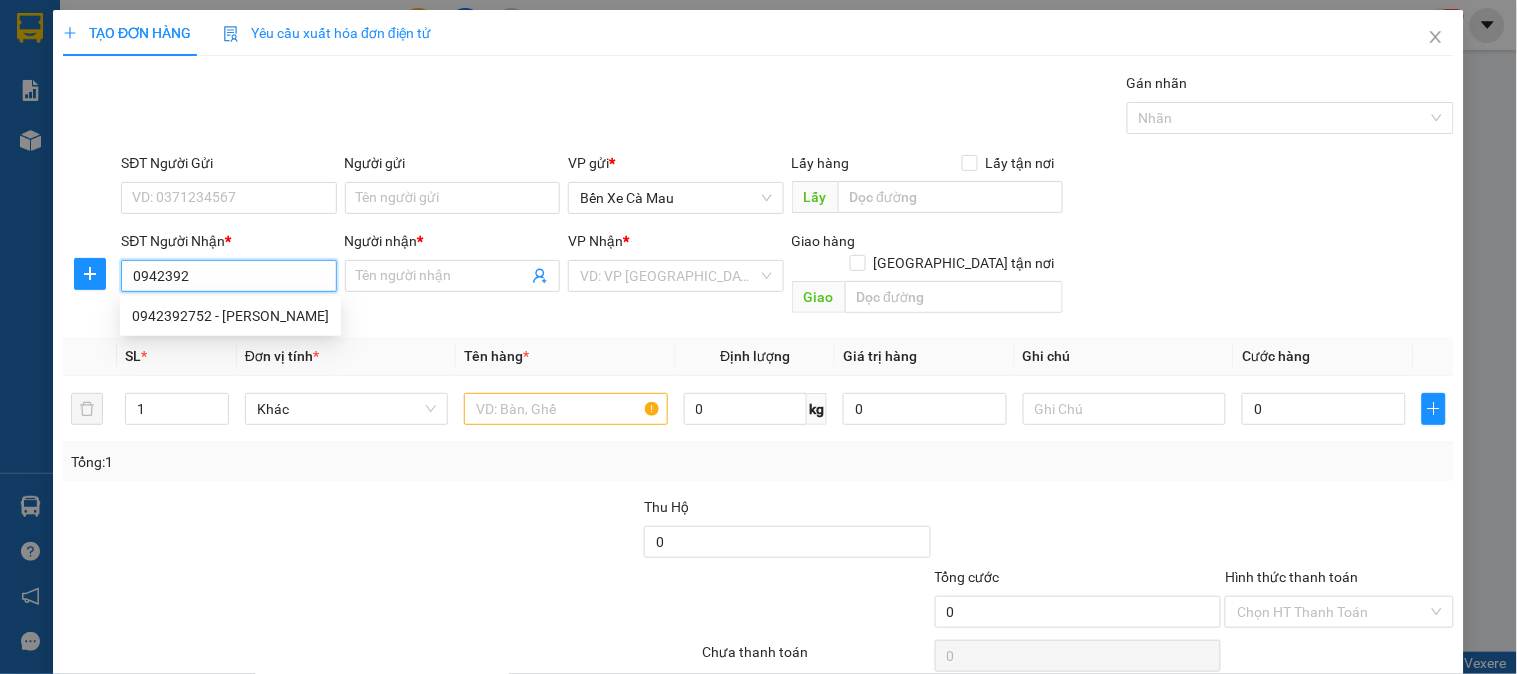 click on "0942392" at bounding box center (228, 276) 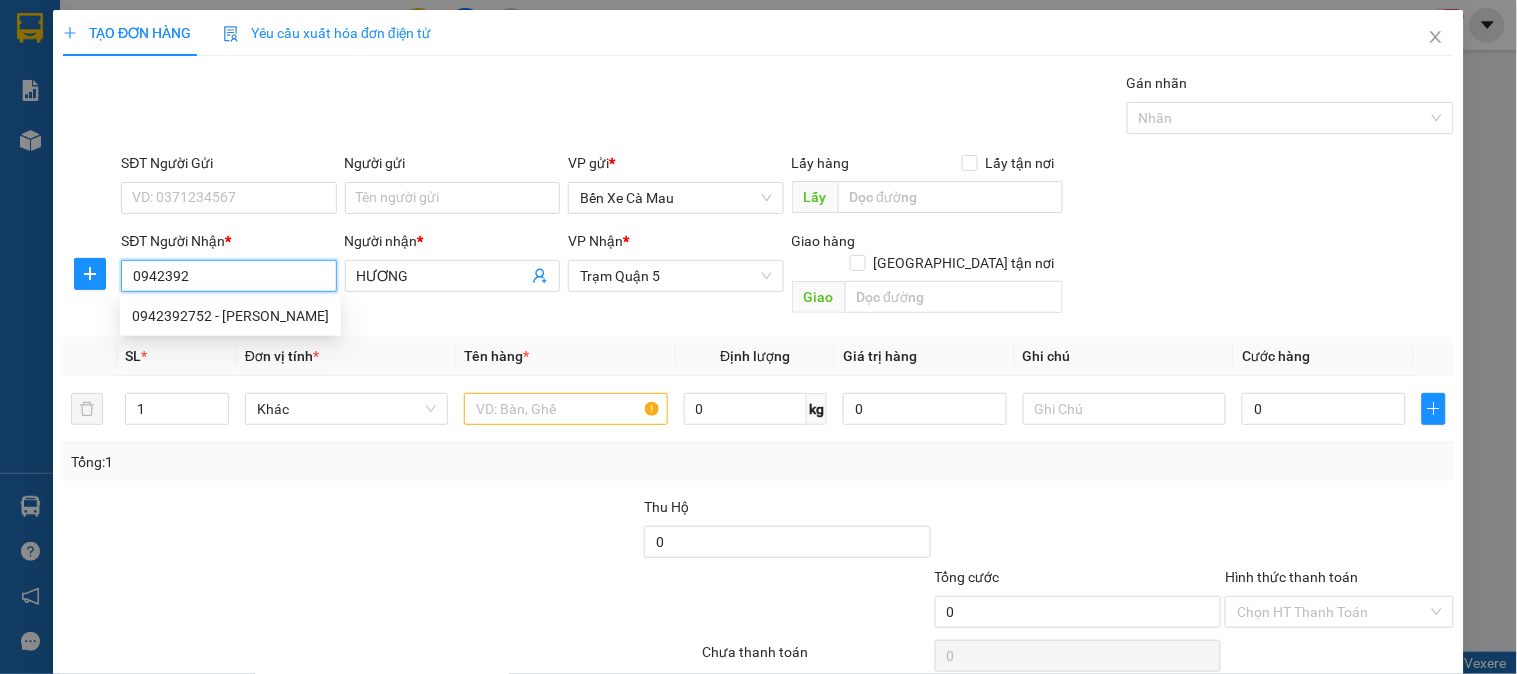 type on "0942392752" 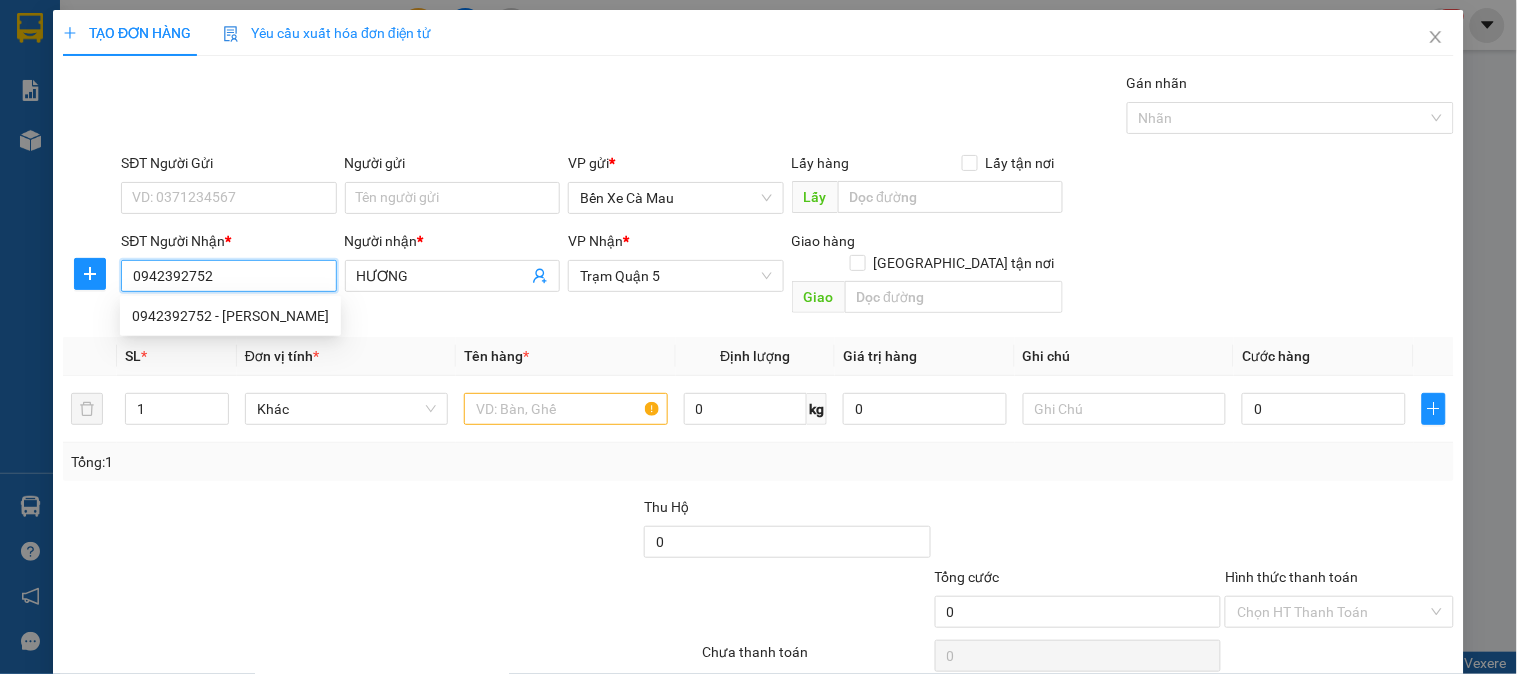 click on "0942392752 - HƯƠNG" at bounding box center (230, 316) 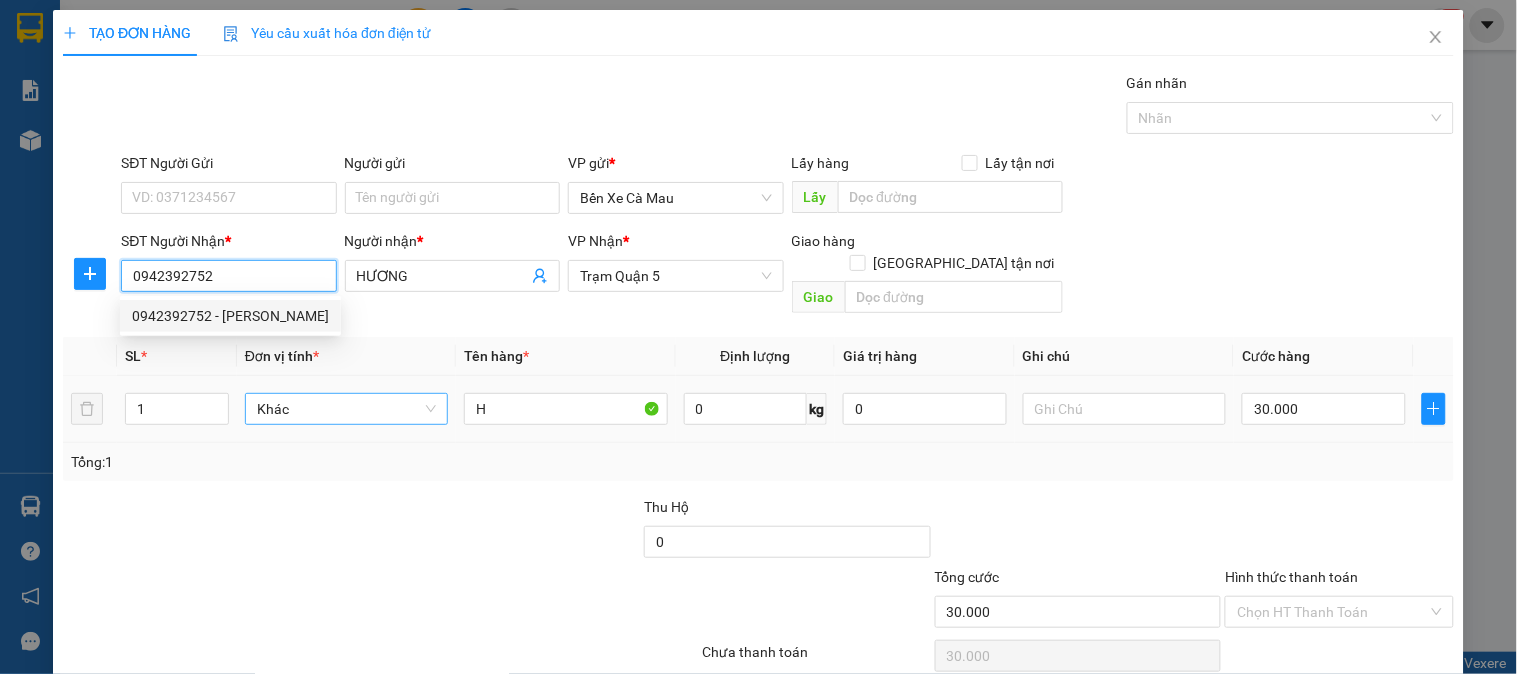 drag, startPoint x: 234, startPoint y: 306, endPoint x: 337, endPoint y: 375, distance: 123.97581 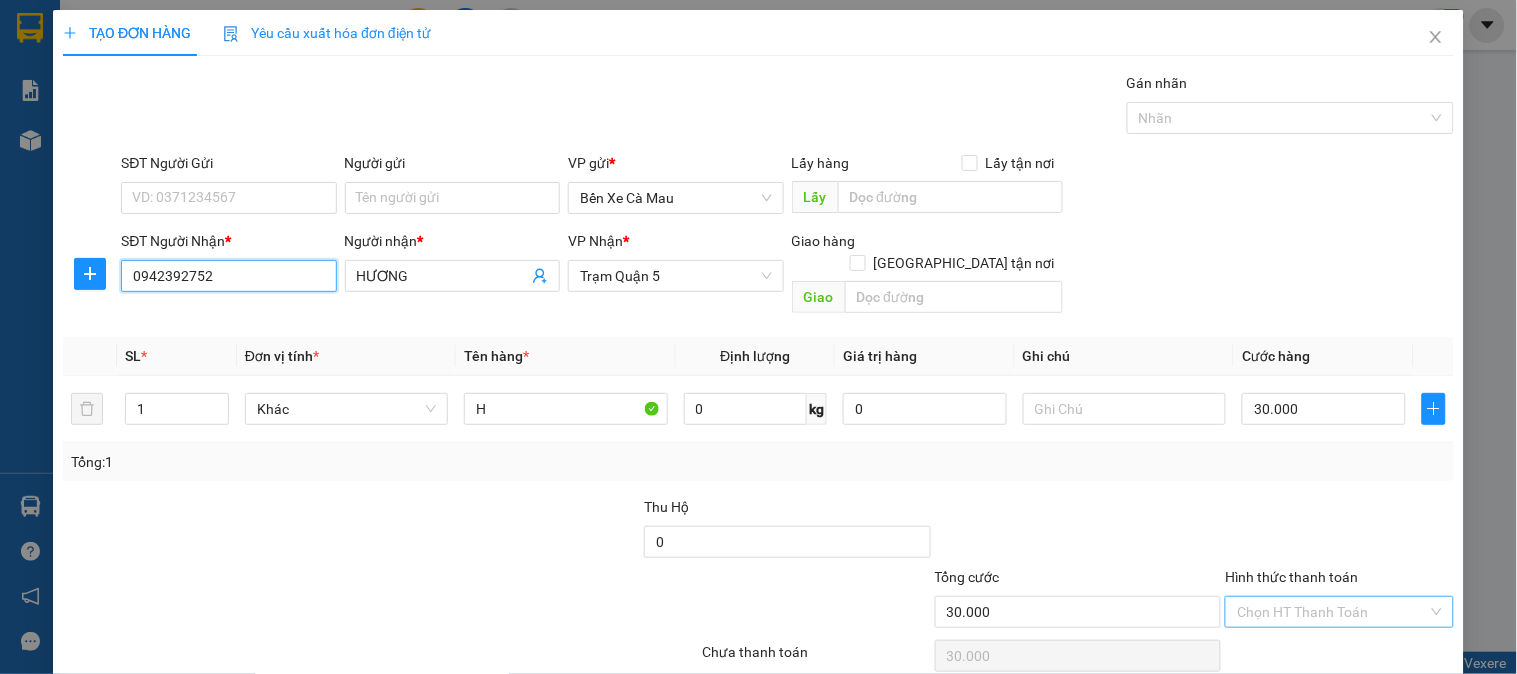 type on "0942392752" 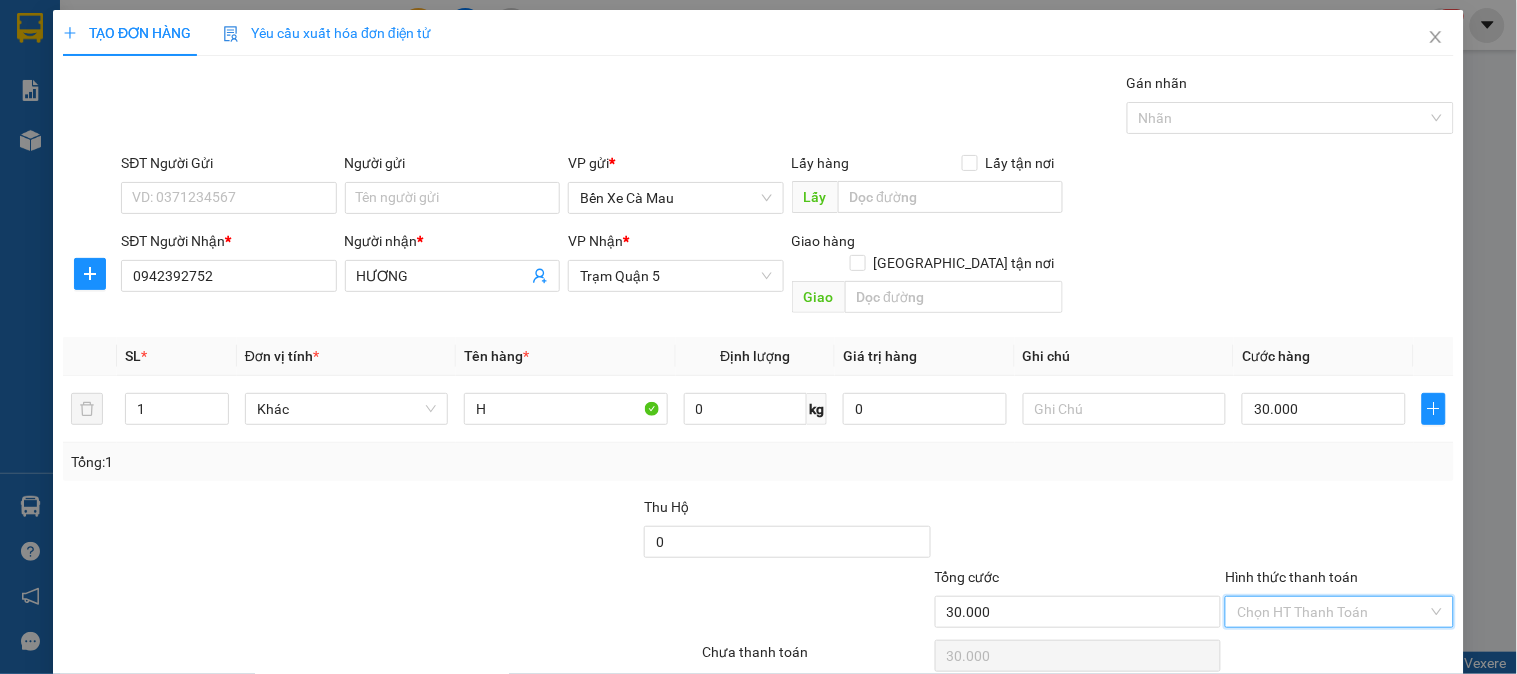 click on "Hình thức thanh toán" at bounding box center [1332, 612] 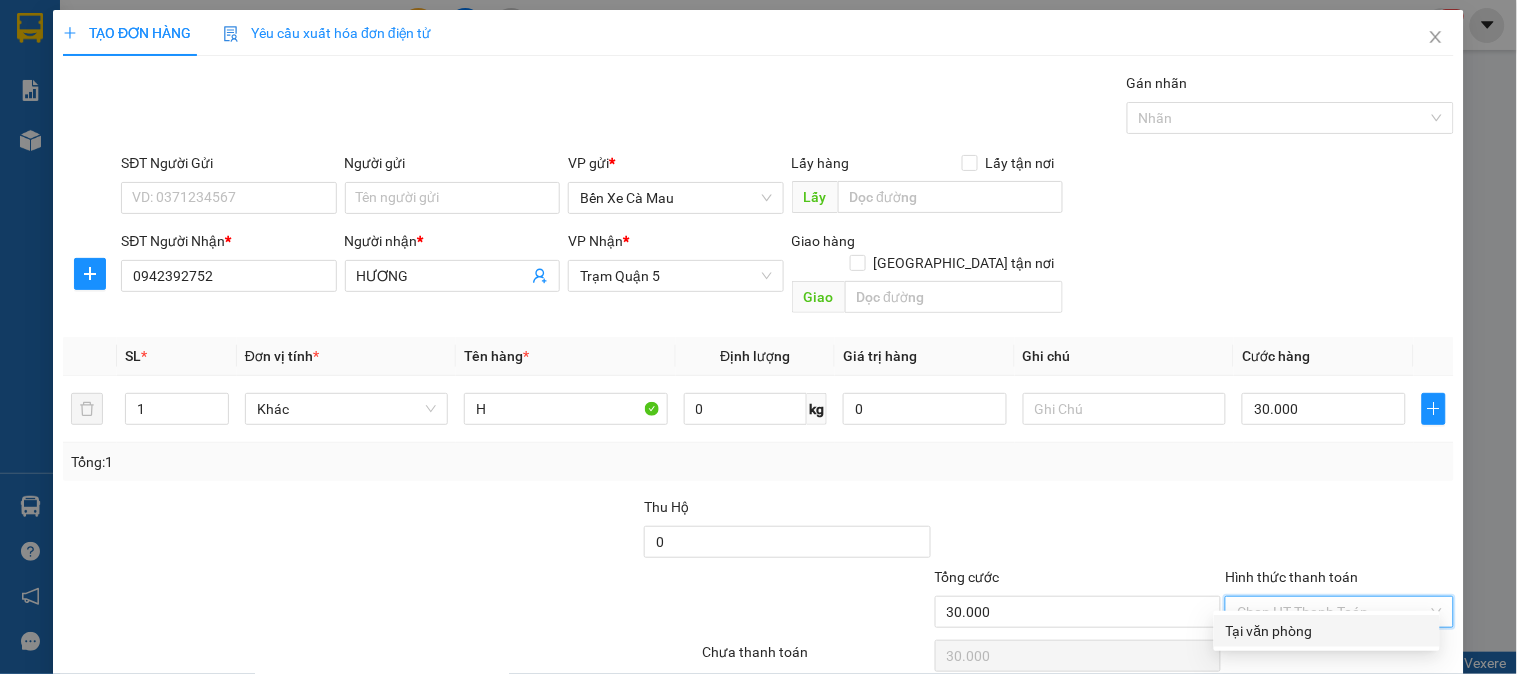 click on "Tại văn phòng" at bounding box center (1327, 631) 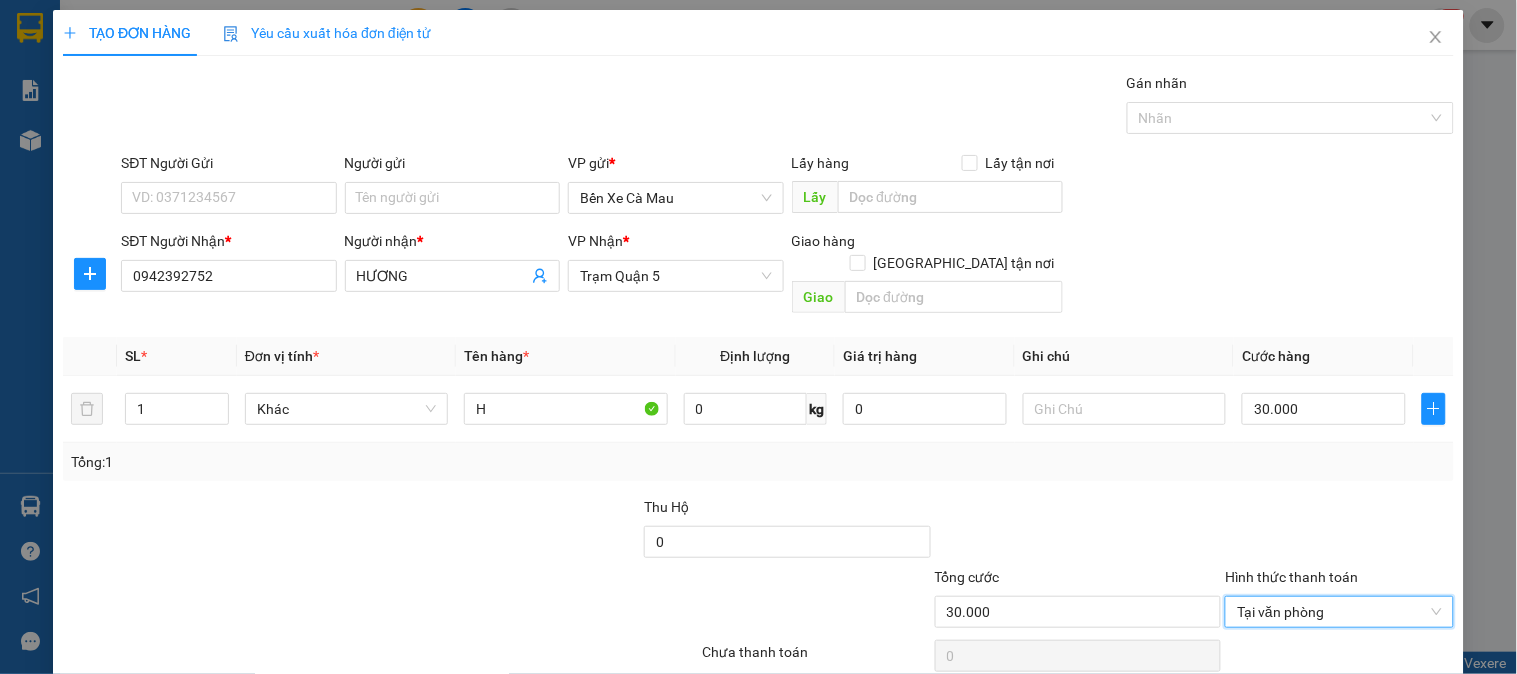 click on "TẠO ĐƠN HÀNG Yêu cầu xuất hóa đơn điện tử Transit Pickup Surcharge Ids Transit Deliver Surcharge Ids Transit Deliver Surcharge Transit Deliver Surcharge Gán nhãn   Nhãn SĐT Người Gửi VD: 0371234567 Người gửi Tên người gửi VP gửi  * Bến Xe Cà Mau Lấy hàng Lấy tận nơi Lấy SĐT Người Nhận  * 0942392752 Người nhận  * HƯƠNG VP Nhận  * Trạm Quận 5 Giao hàng Giao tận nơi Giao SL  * Đơn vị tính  * Tên hàng  * Định lượng Giá trị hàng Ghi chú Cước hàng                   1 Khác H 0 kg 0 30.000 Tổng:  1 Thu Hộ 0 Tổng cước 30.000 Hình thức thanh toán Tại văn phòng Tại văn phòng Số tiền thu trước 0 Tại văn phòng Chưa thanh toán 0 Lưu nháp Xóa Thông tin Lưu Lưu và In Tại văn phòng Tại văn phòng" at bounding box center (758, 374) 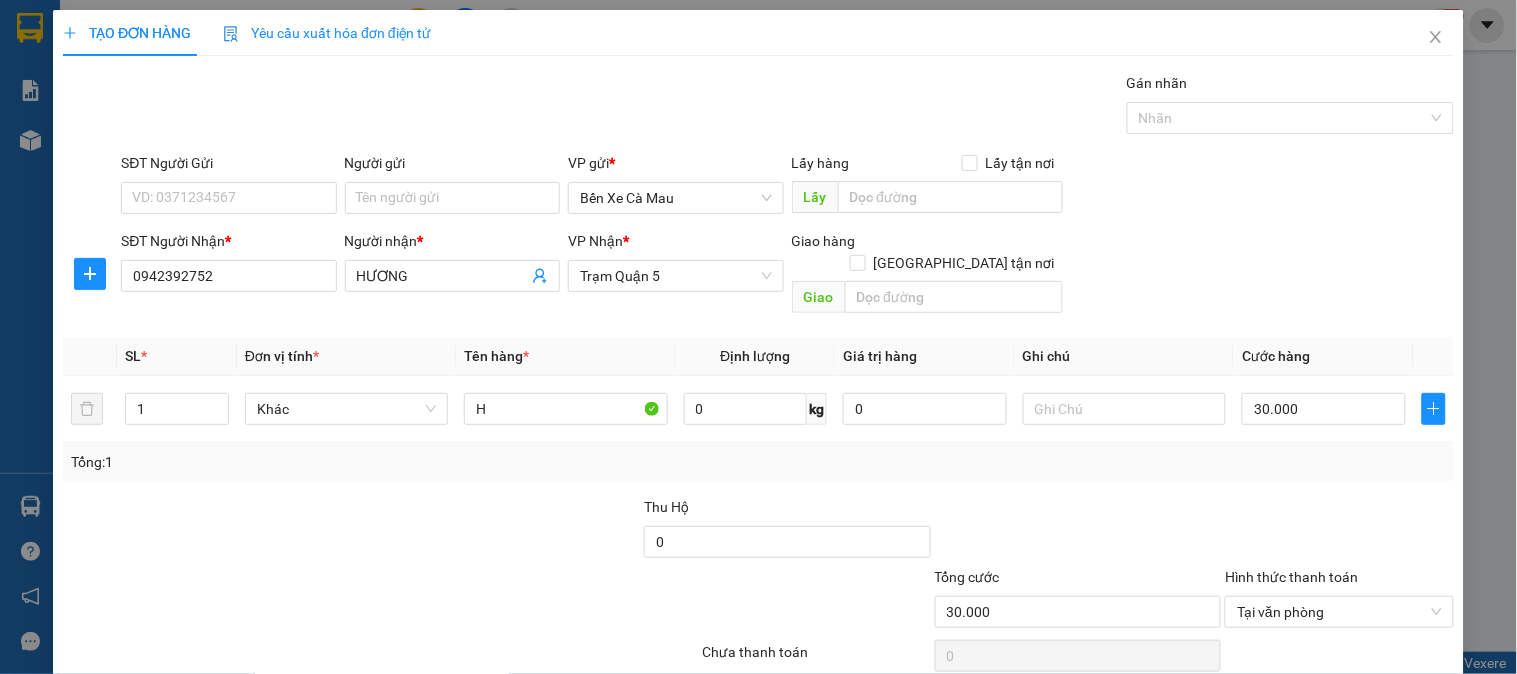 click on "[PERSON_NAME] và In" at bounding box center [1369, 707] 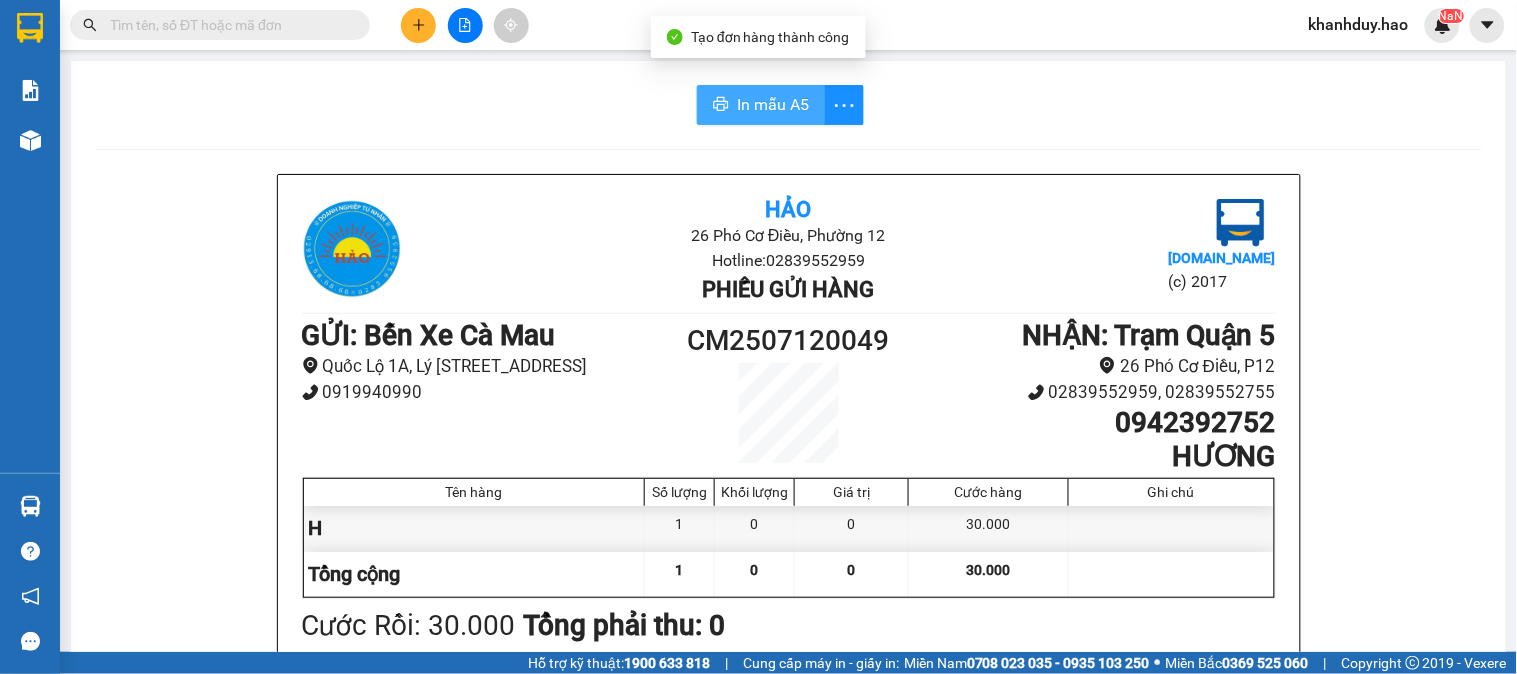 click on "In mẫu A5" at bounding box center (773, 104) 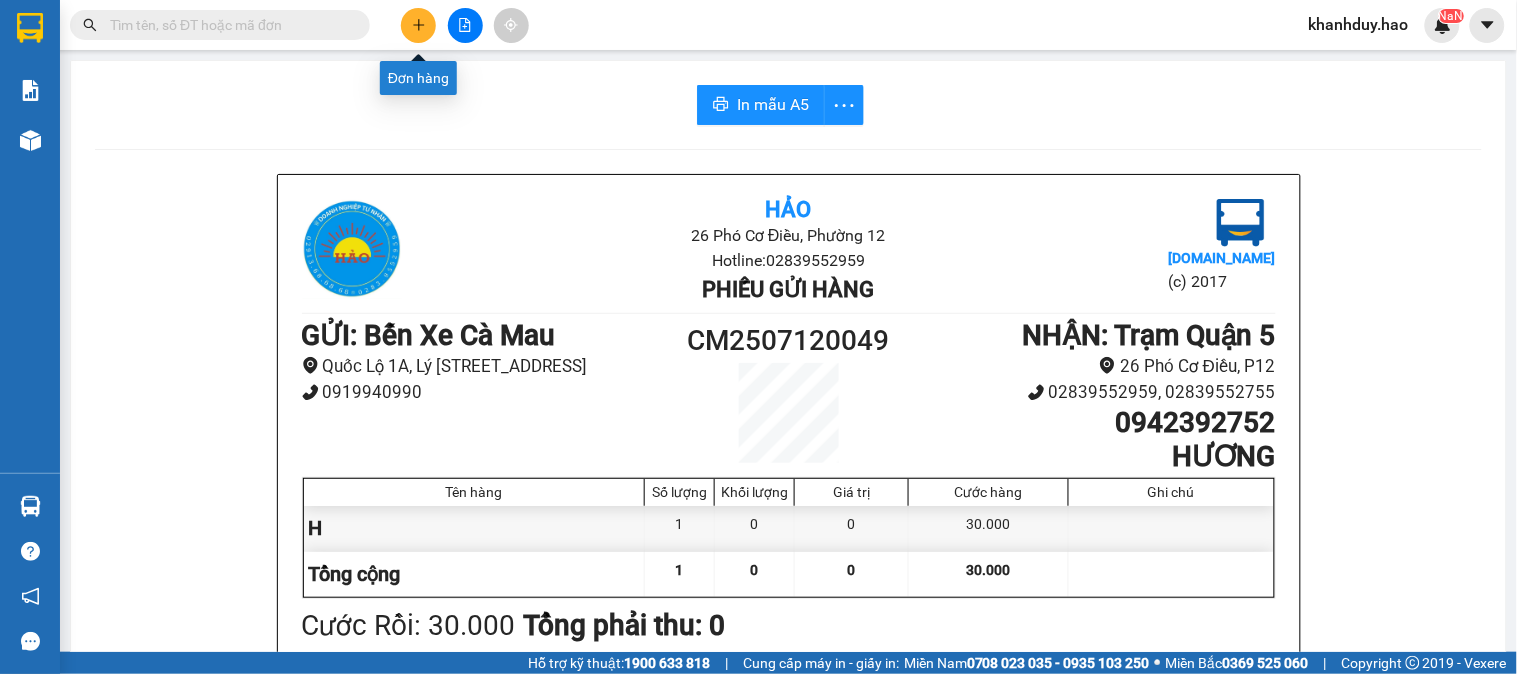 click at bounding box center (418, 25) 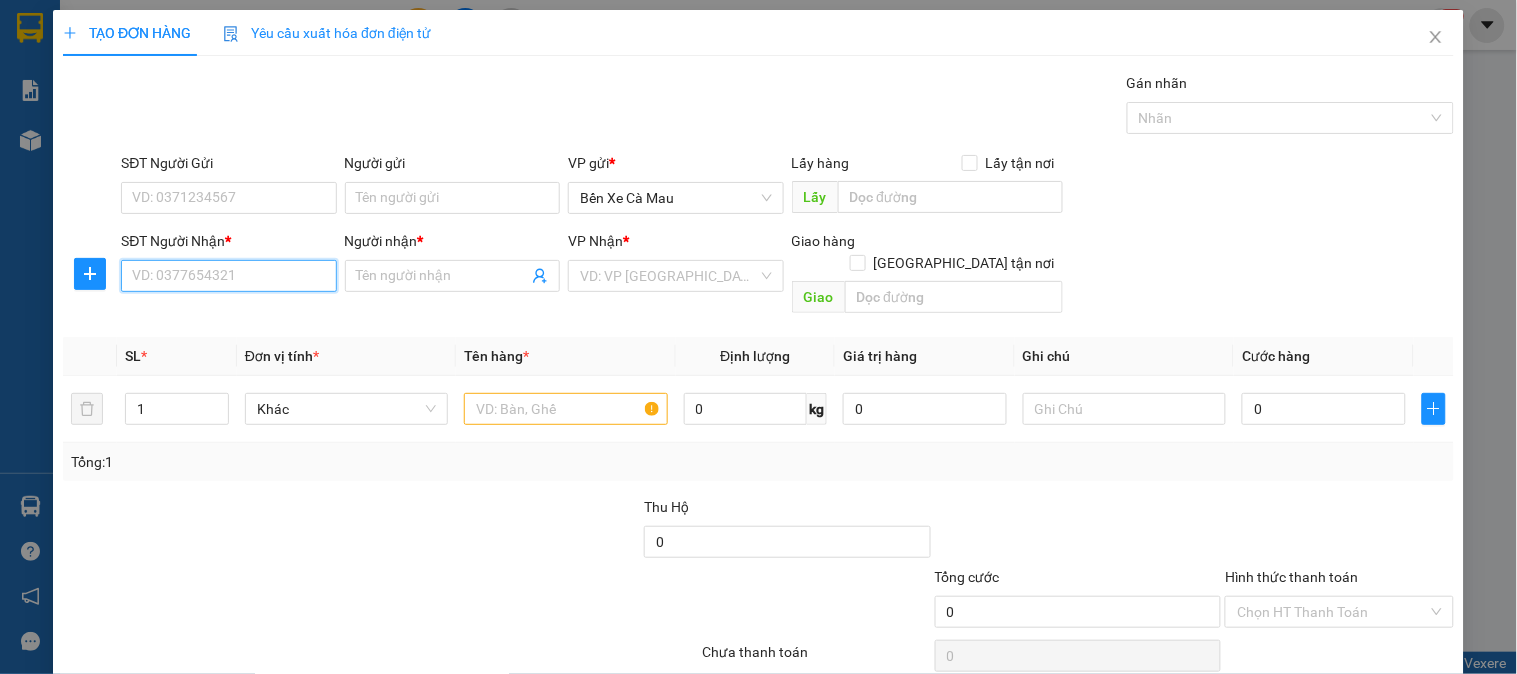 click on "SĐT Người Nhận  *" at bounding box center (228, 276) 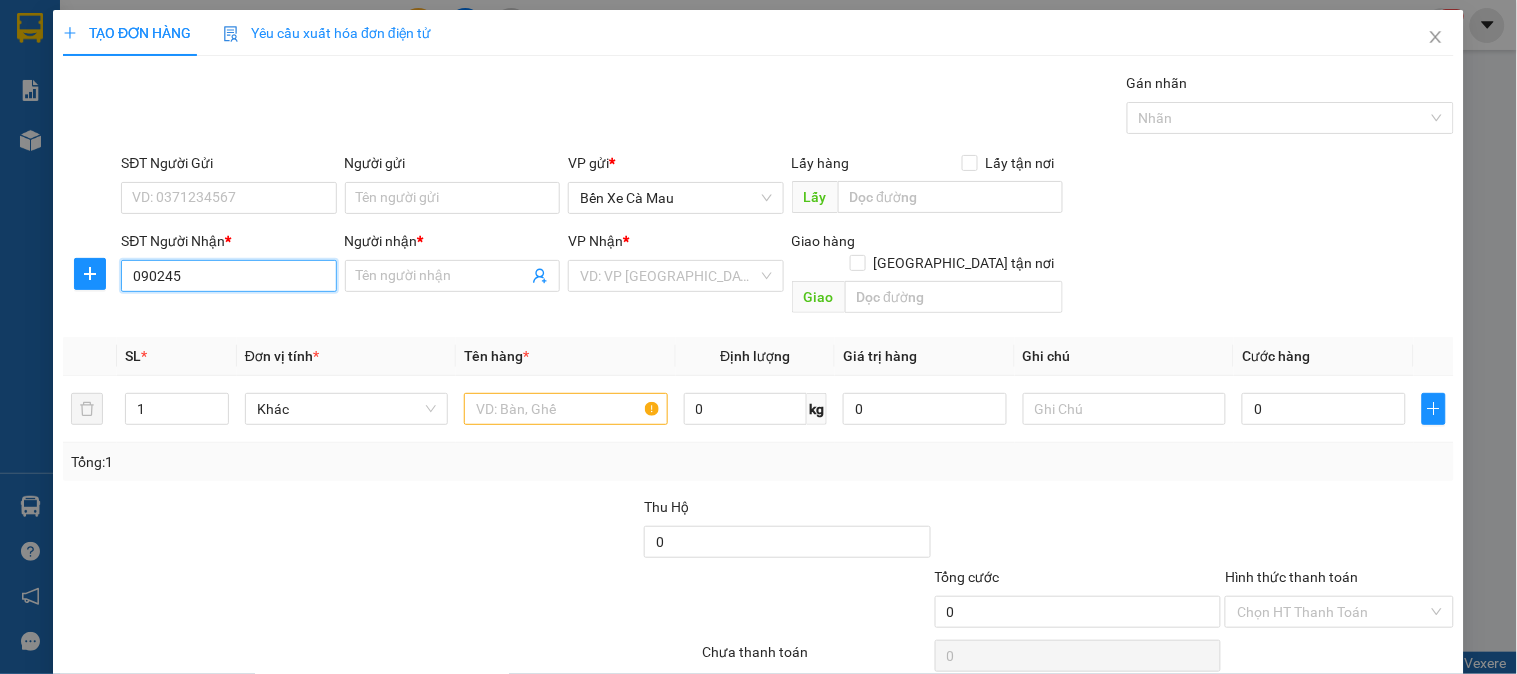 type on "0902455" 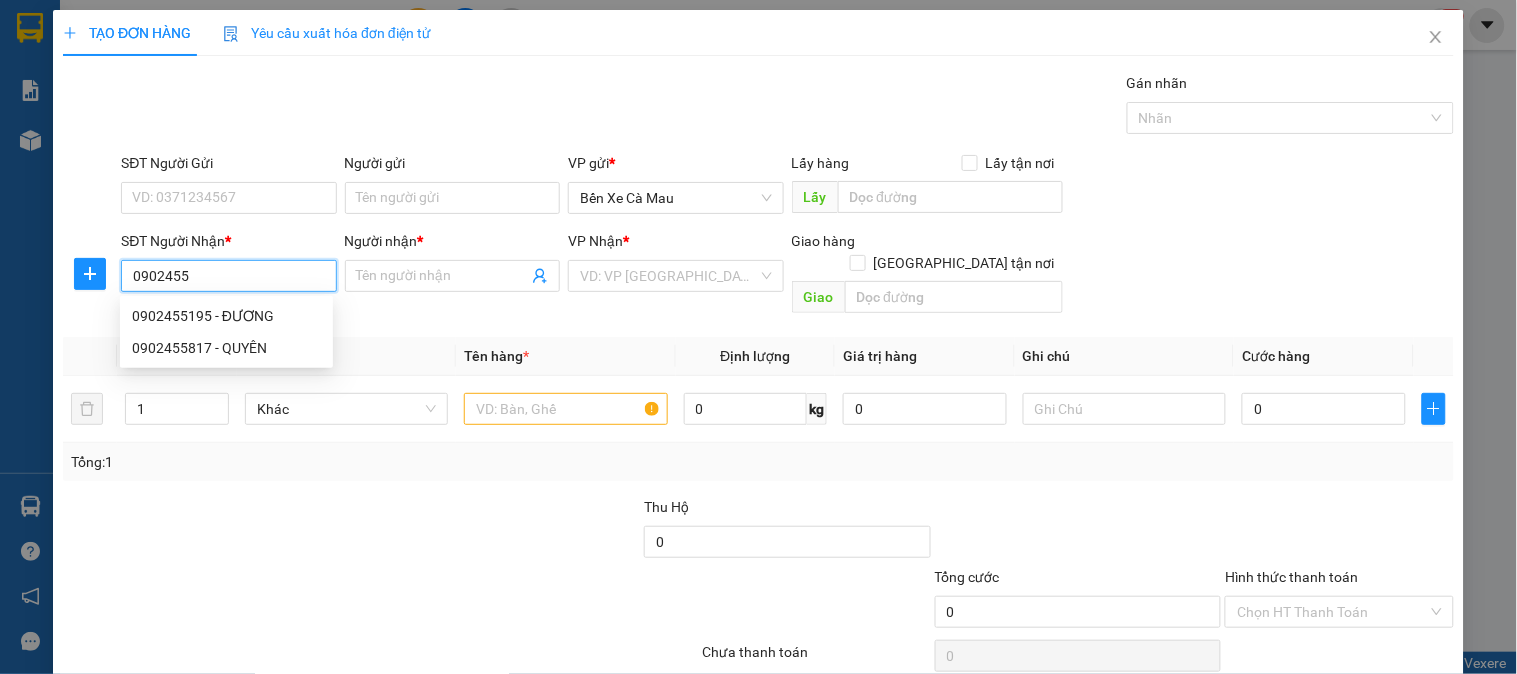 click on "0902455195 - ĐƯƠNG" at bounding box center [226, 316] 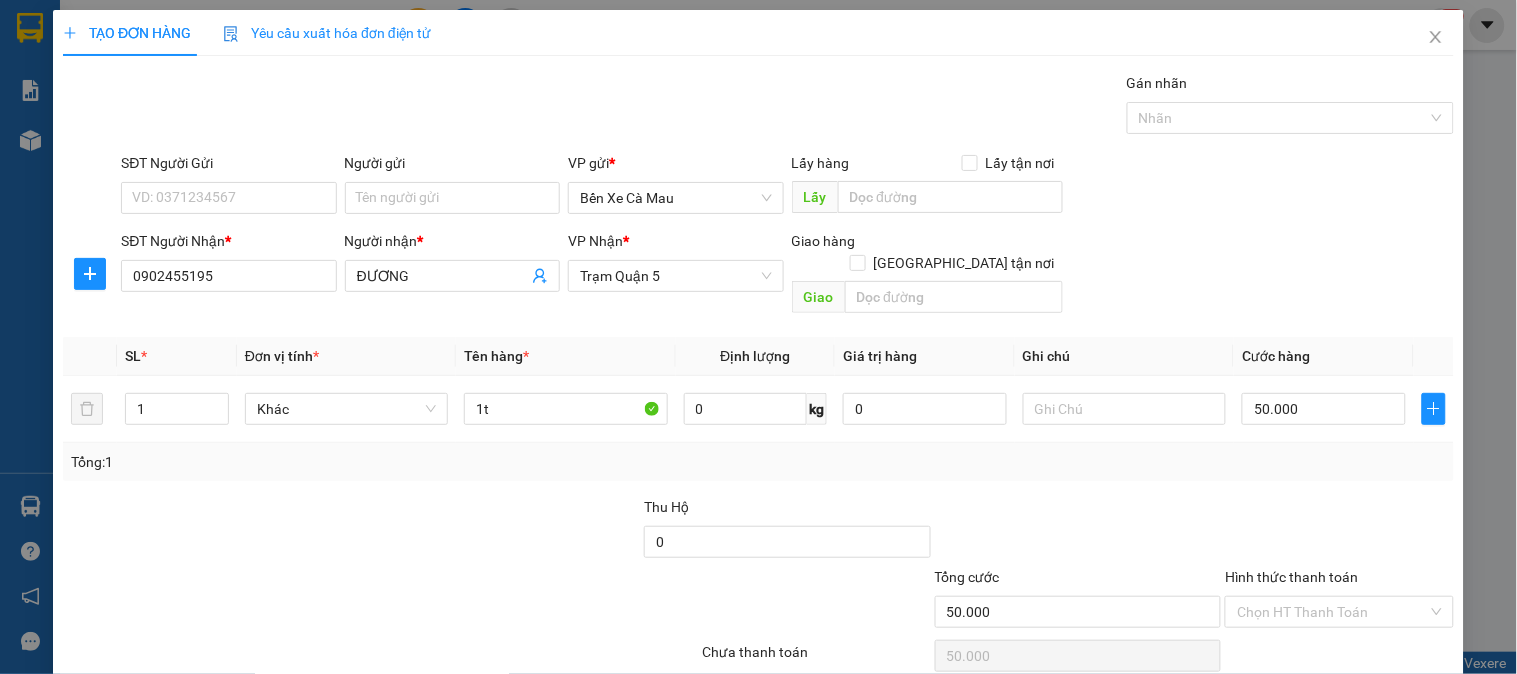 click 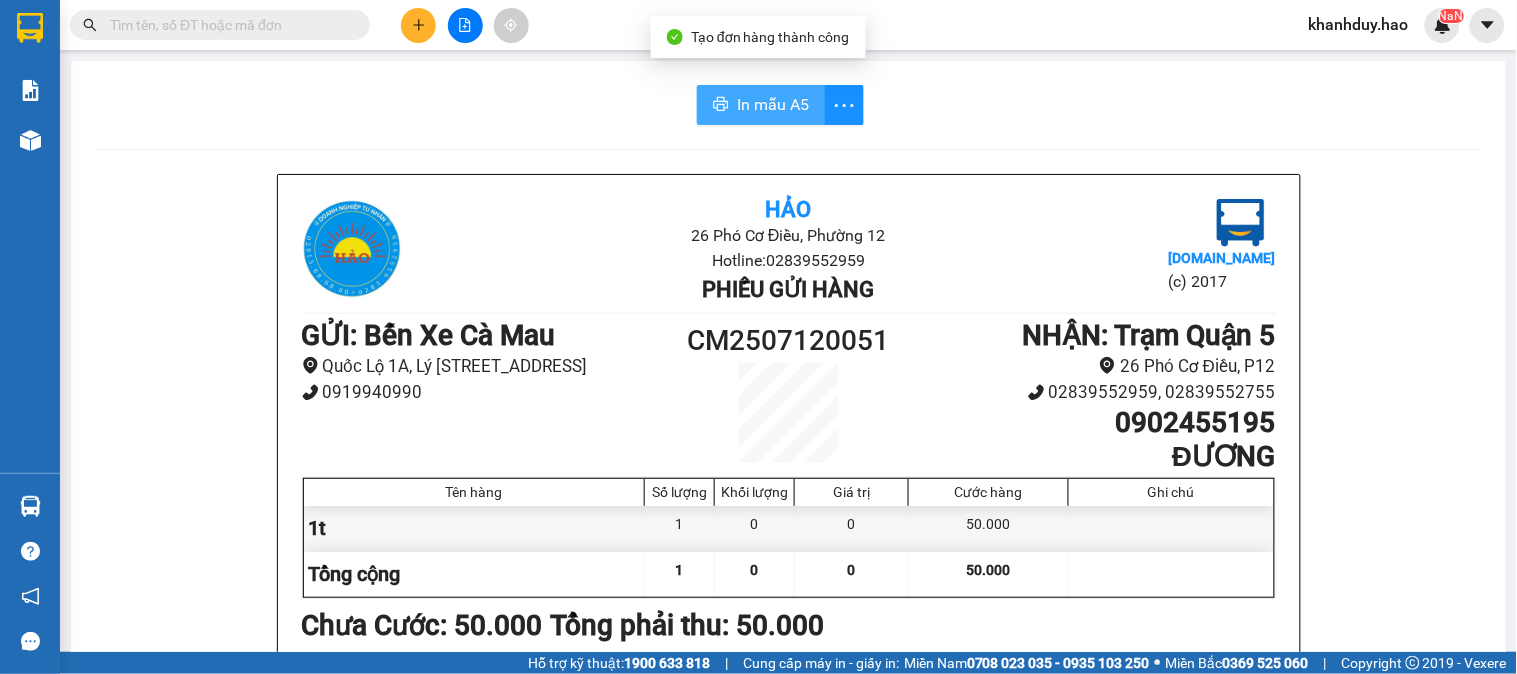 click on "In mẫu A5" at bounding box center [773, 104] 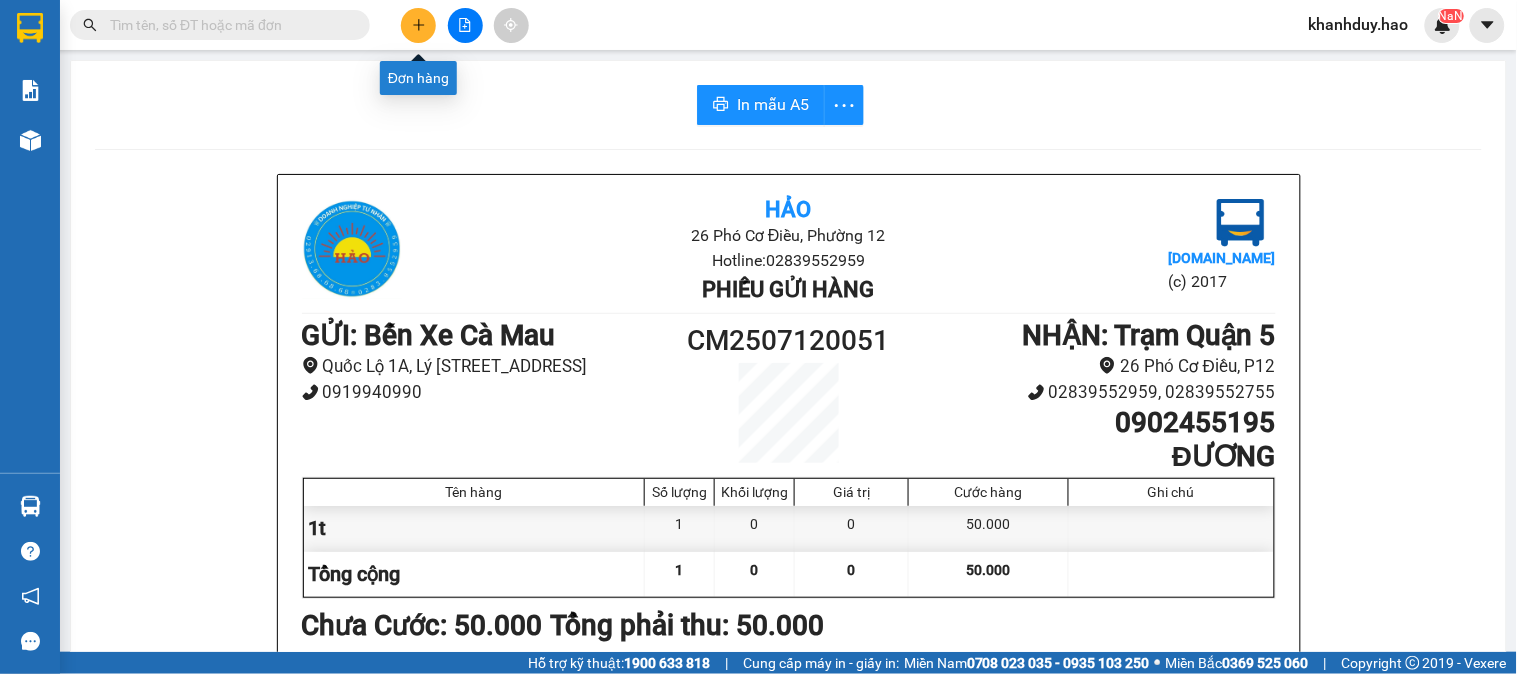 click 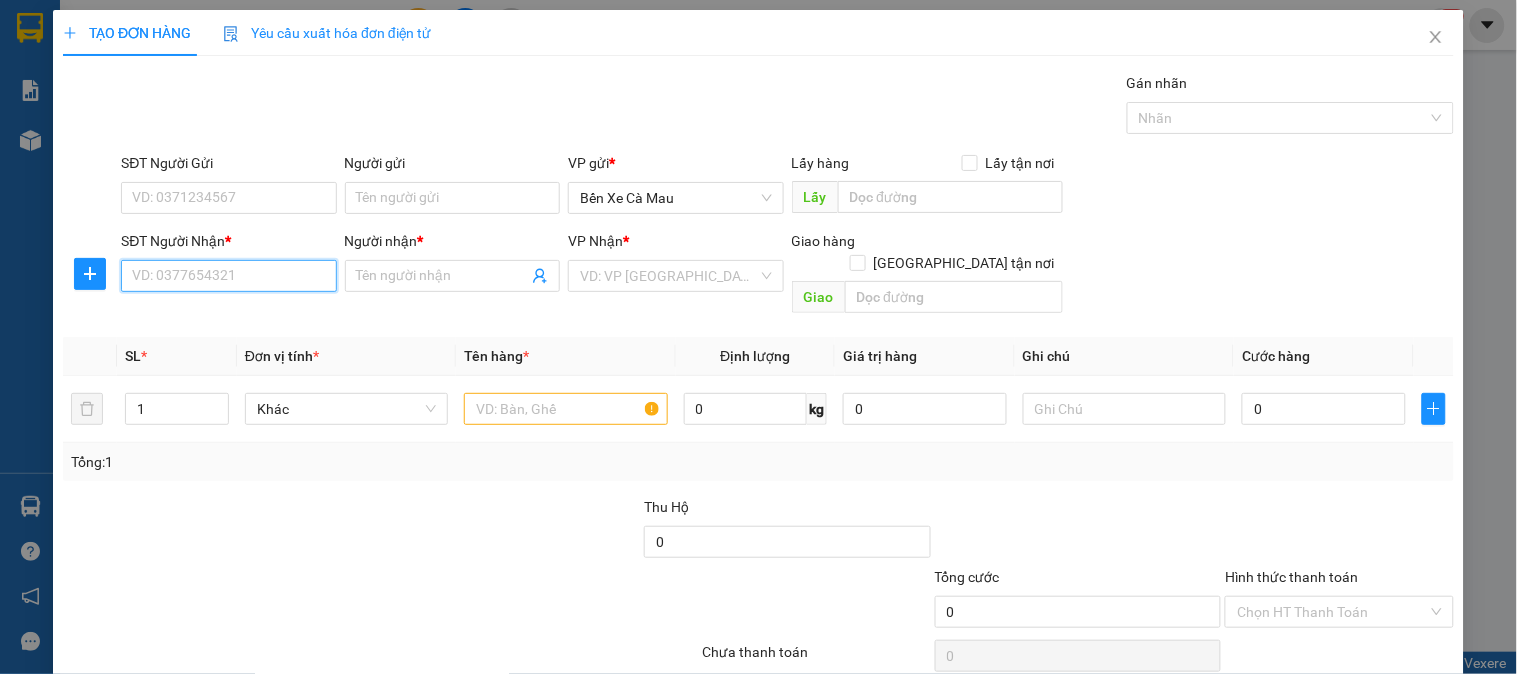 click on "SĐT Người Nhận  *" at bounding box center [228, 276] 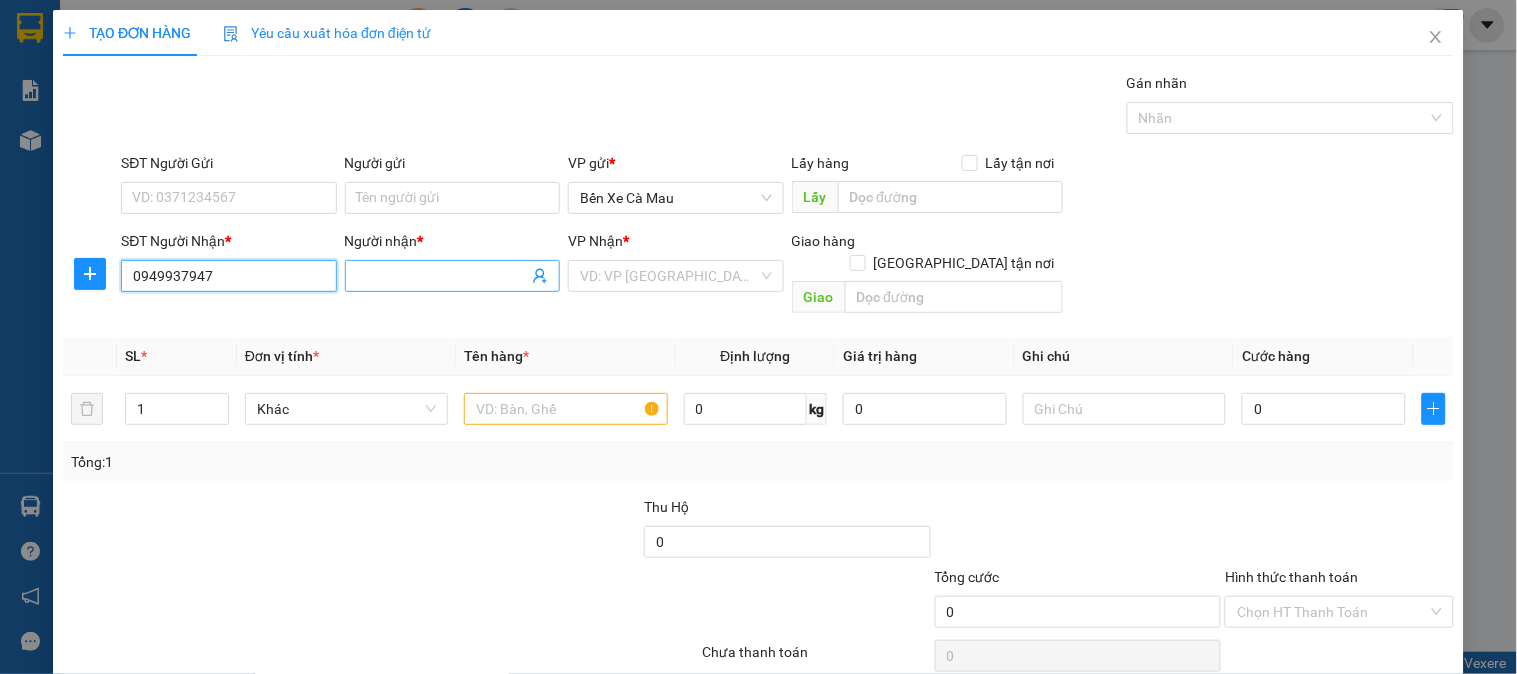 type on "0949937947" 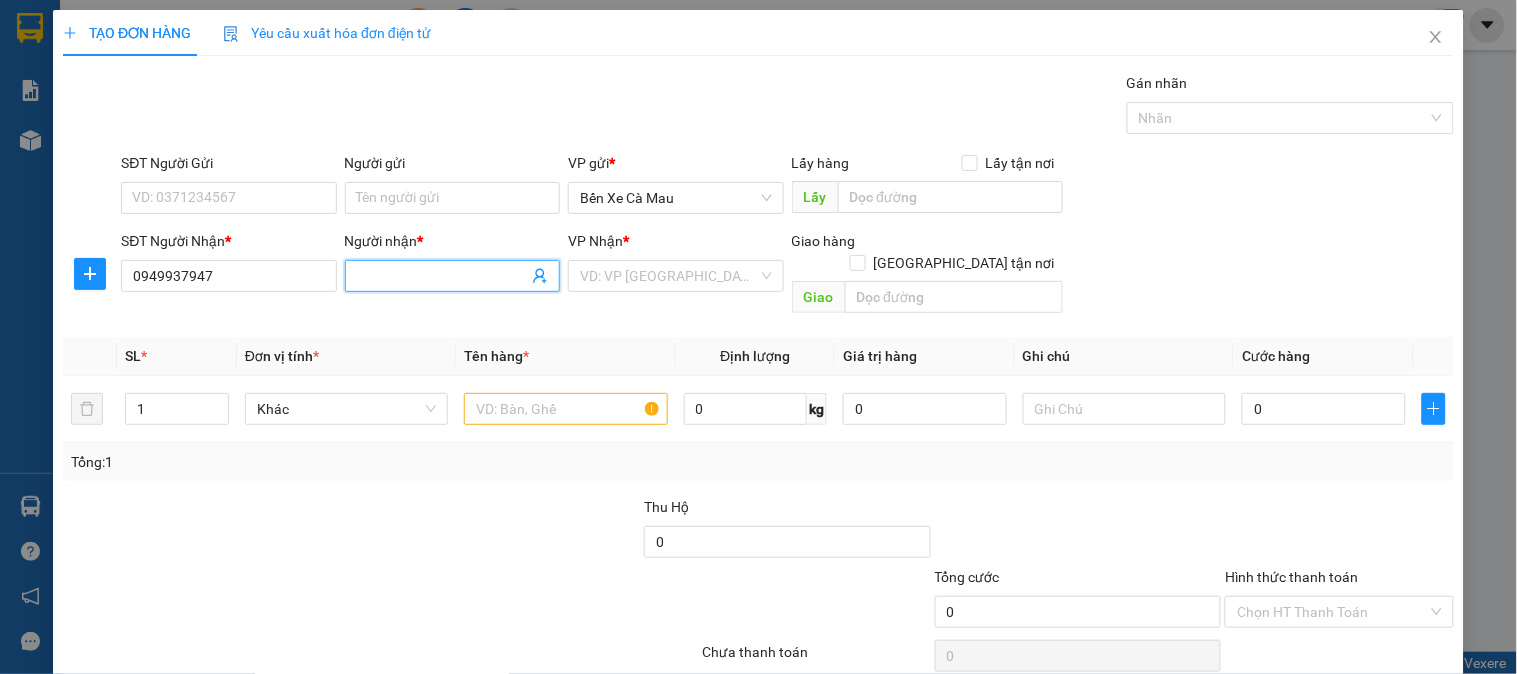 click on "Người nhận  *" at bounding box center (442, 276) 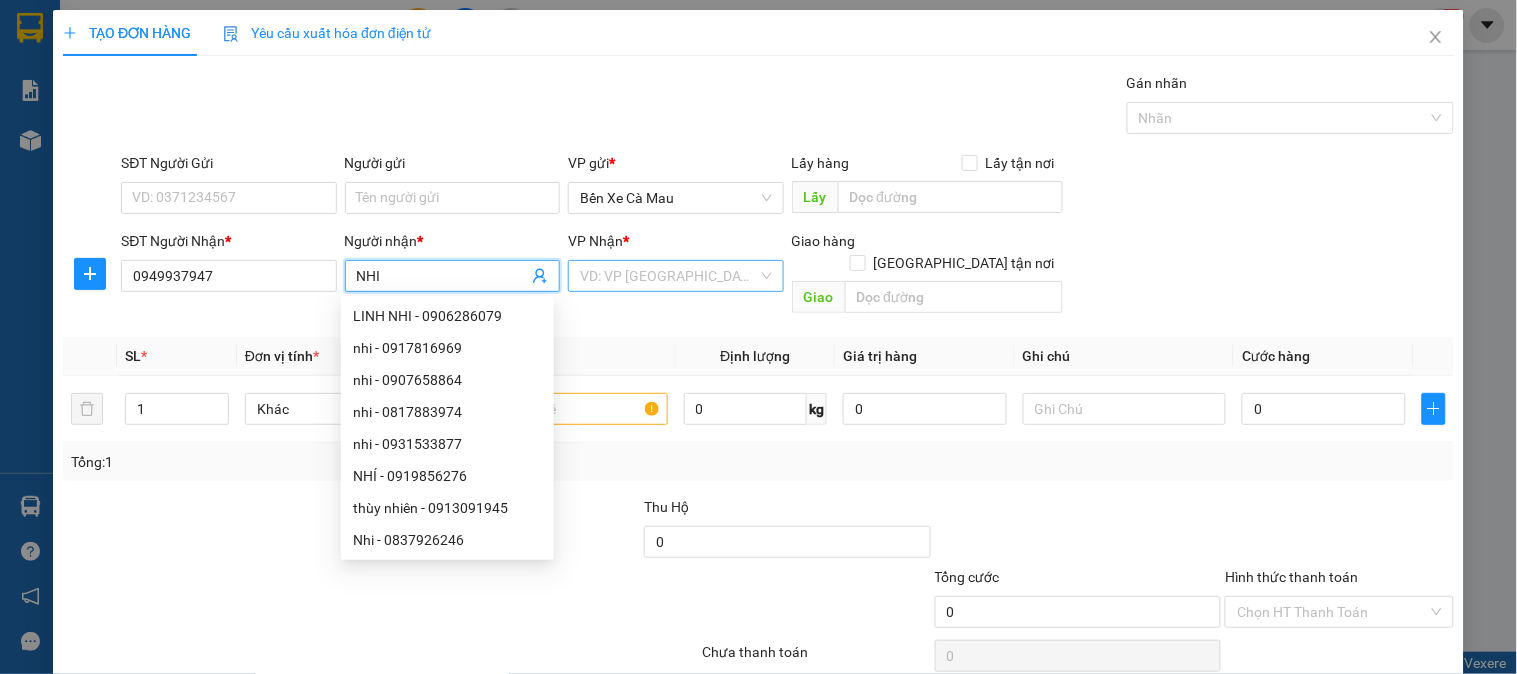 type on "NHI" 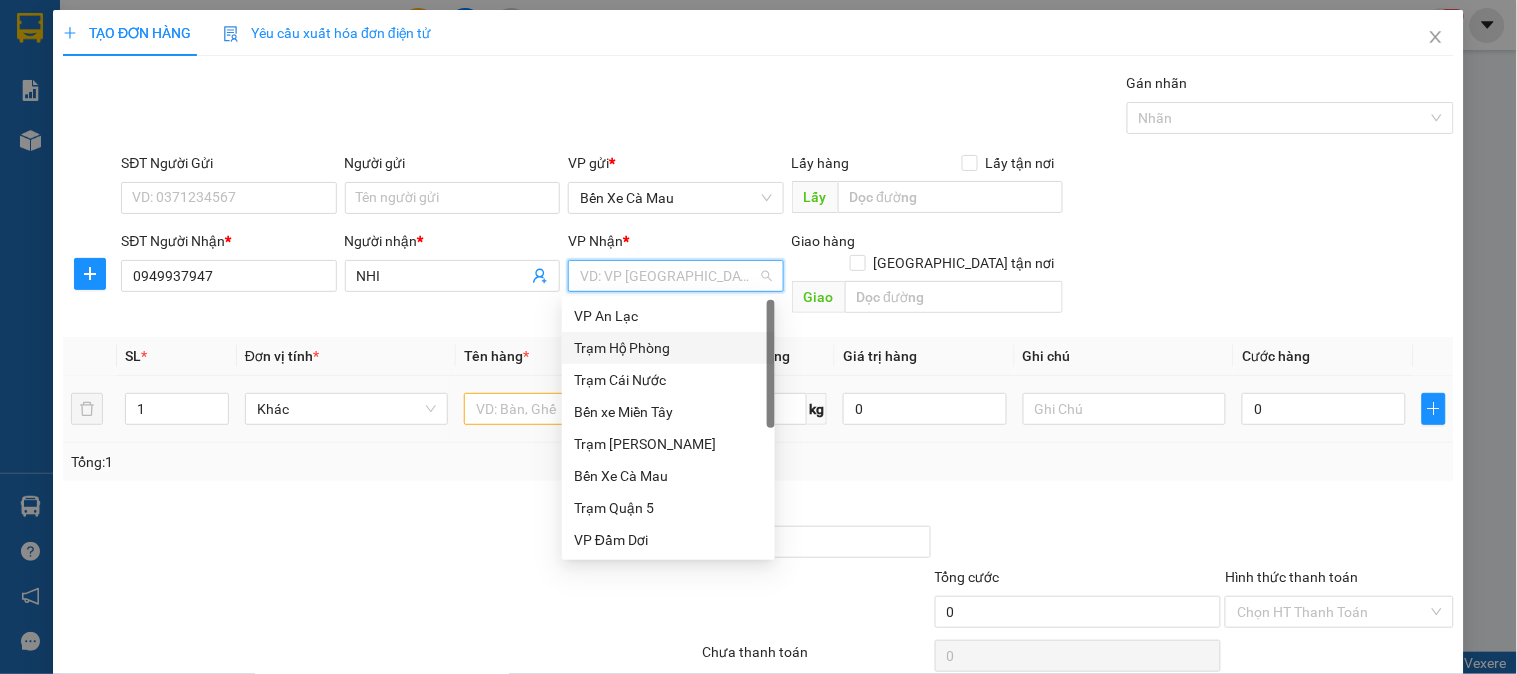 drag, startPoint x: 623, startPoint y: 344, endPoint x: 614, endPoint y: 356, distance: 15 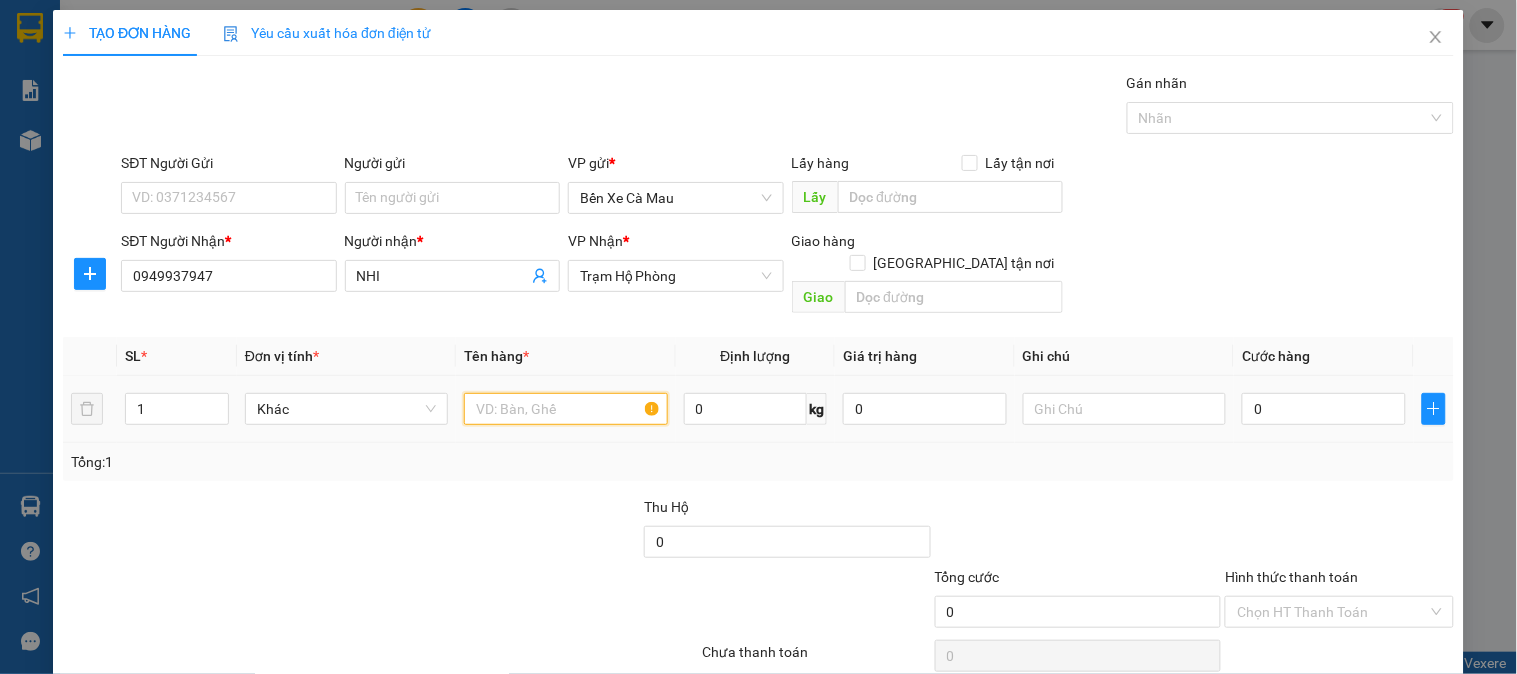 click at bounding box center (565, 409) 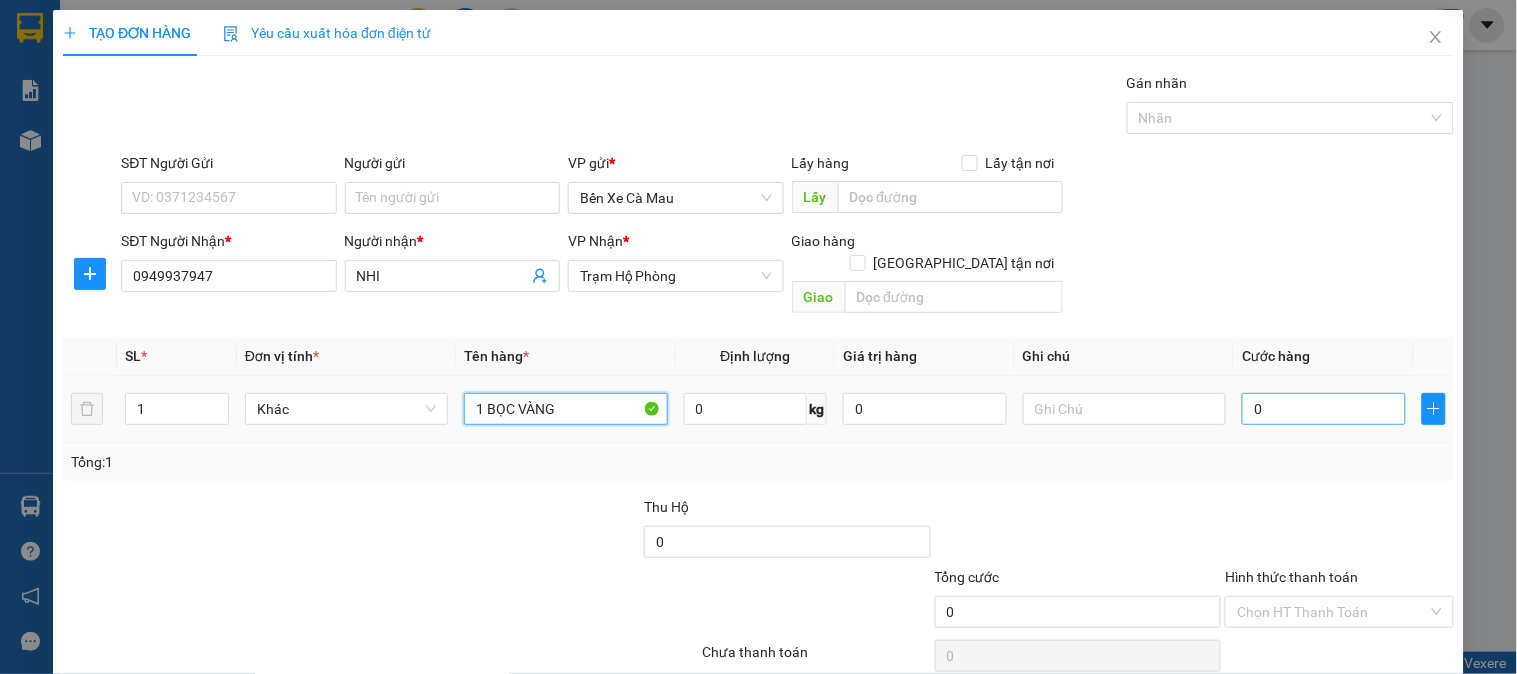 type on "1 BỌC VÀNG" 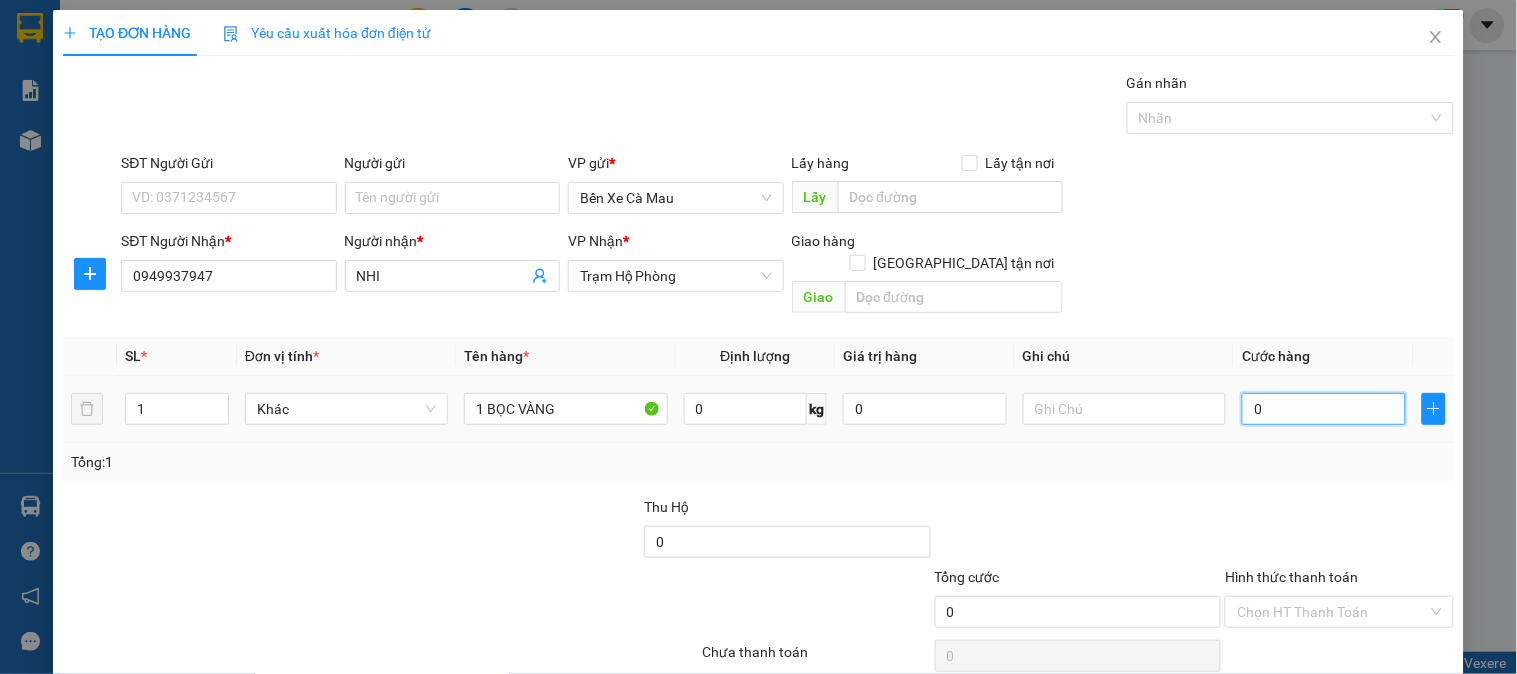click on "0" at bounding box center (1324, 409) 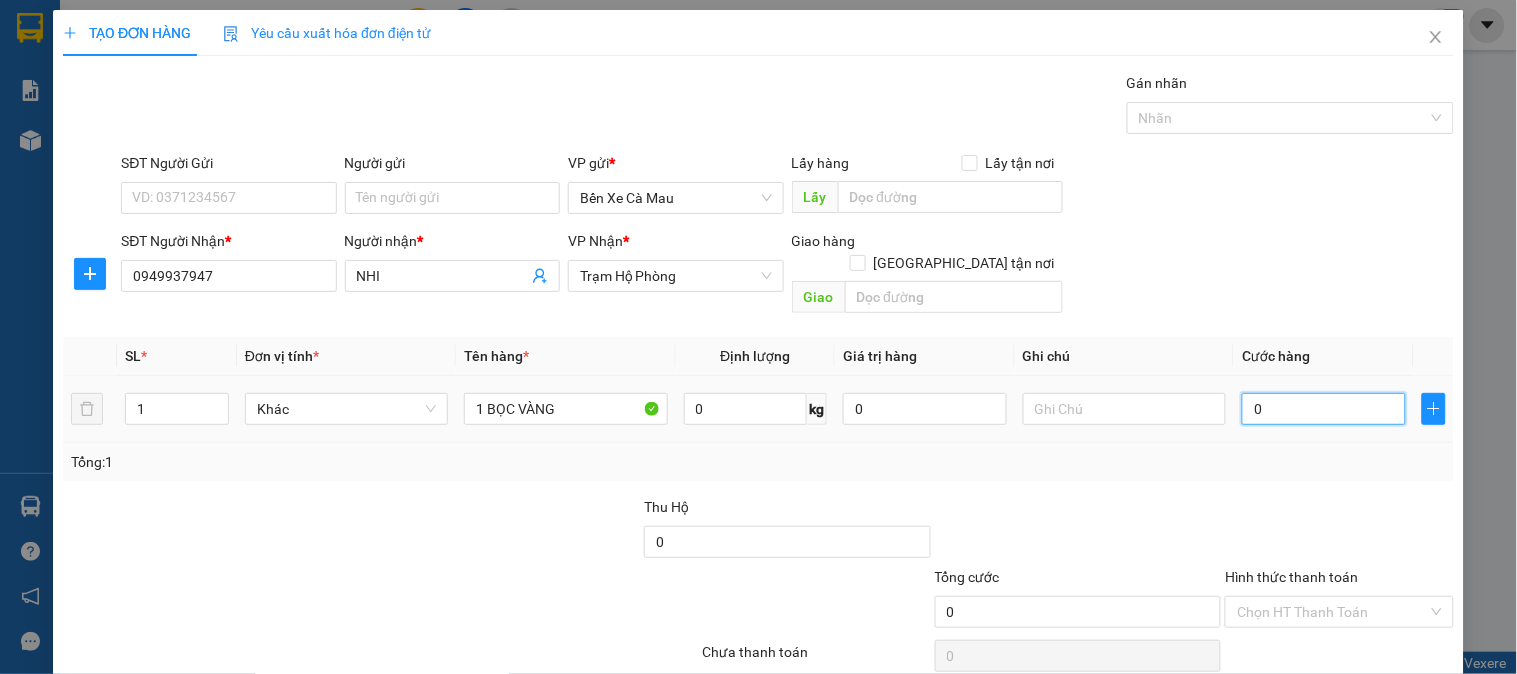 type on "003" 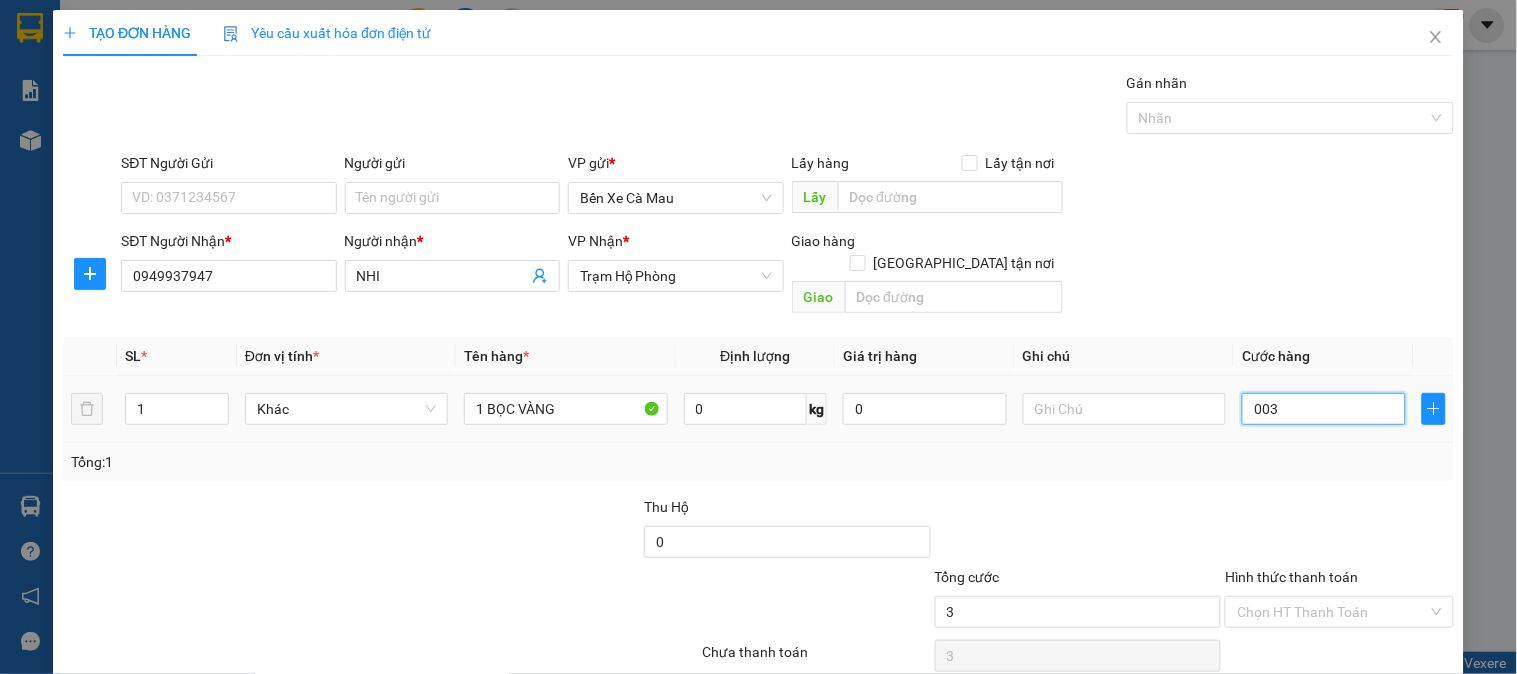 type on "3" 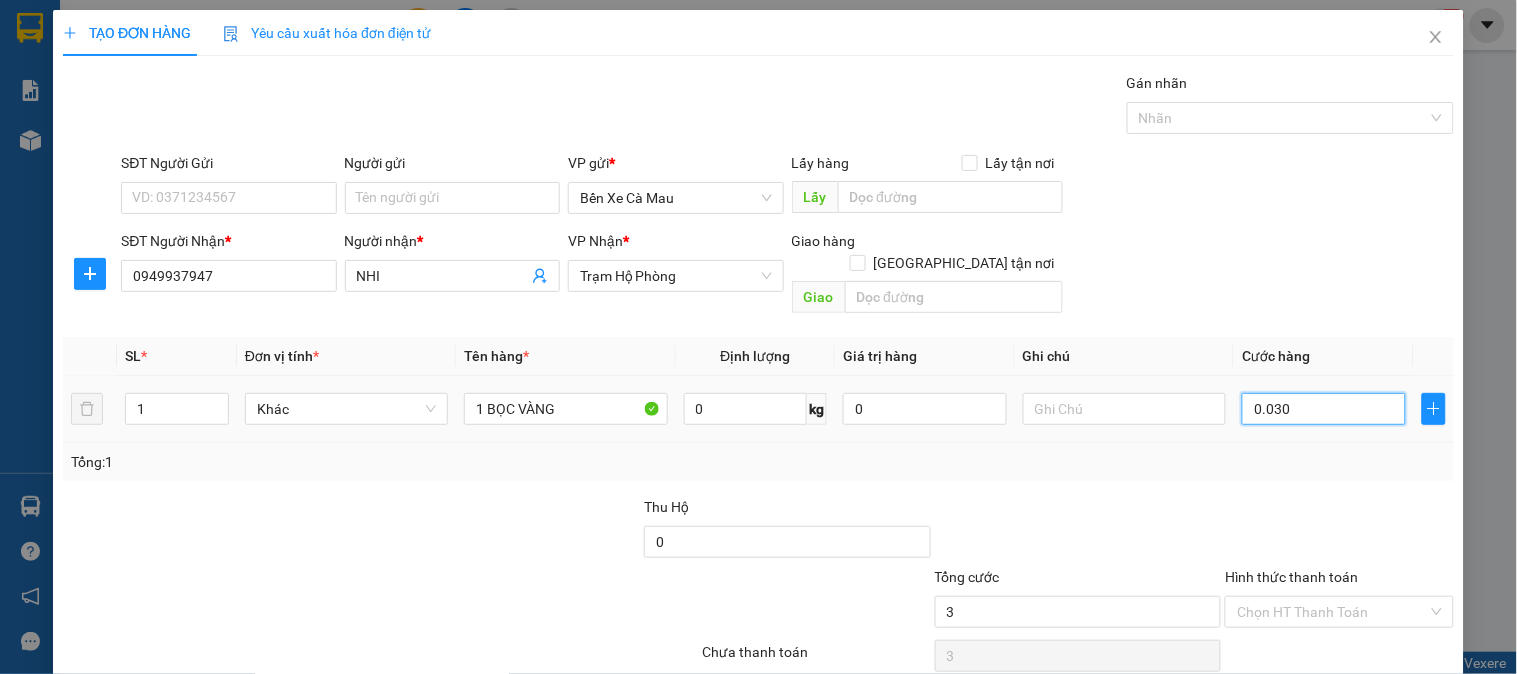 type on "30" 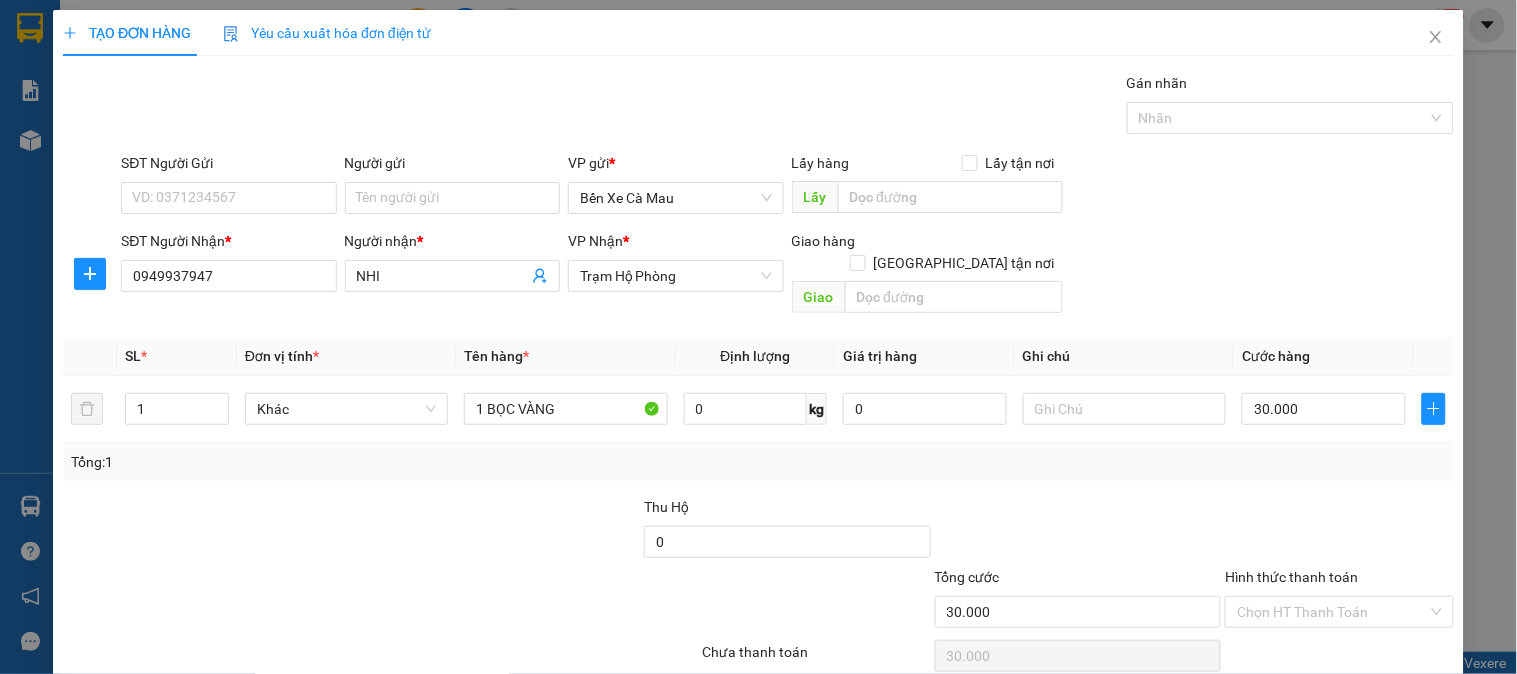 click on "[PERSON_NAME] và In" at bounding box center [1392, 707] 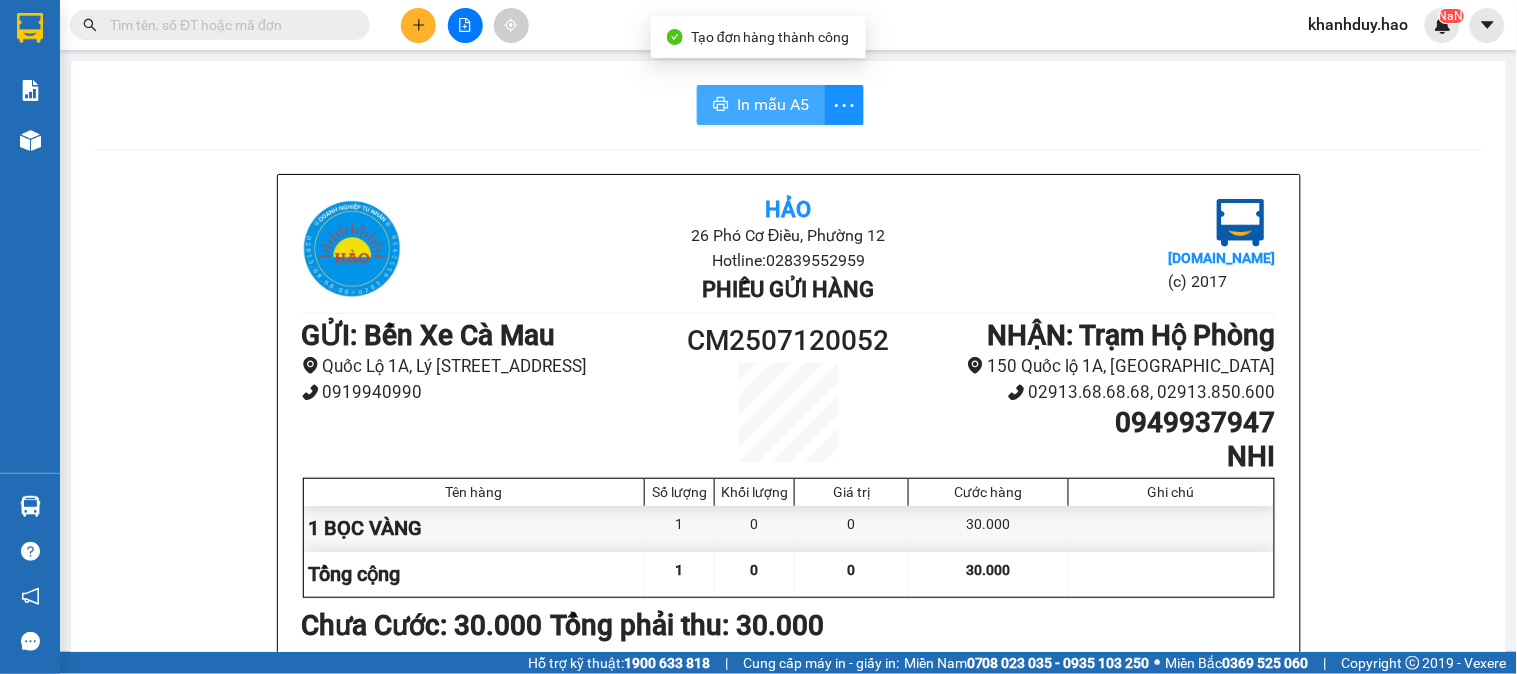 click on "In mẫu A5" at bounding box center [761, 105] 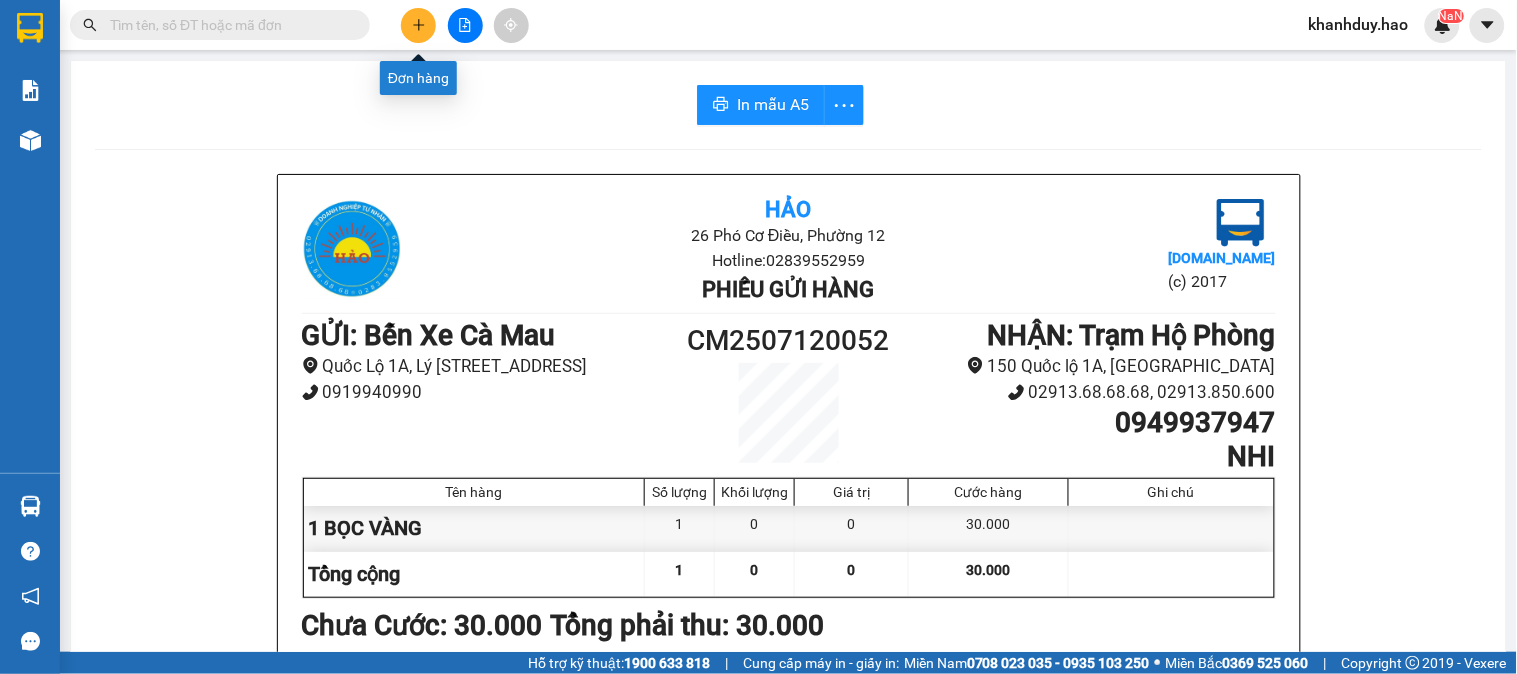click at bounding box center [418, 25] 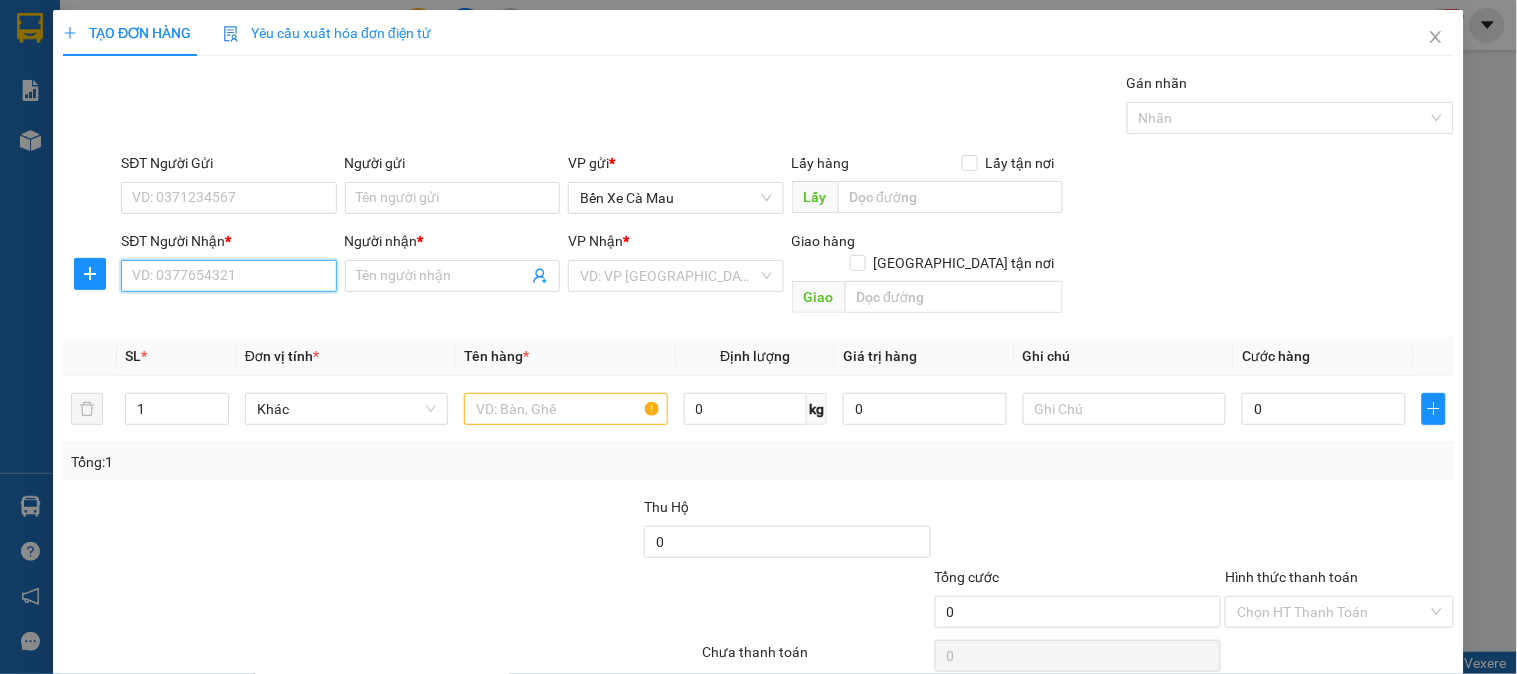 click on "SĐT Người Nhận  *" at bounding box center [228, 276] 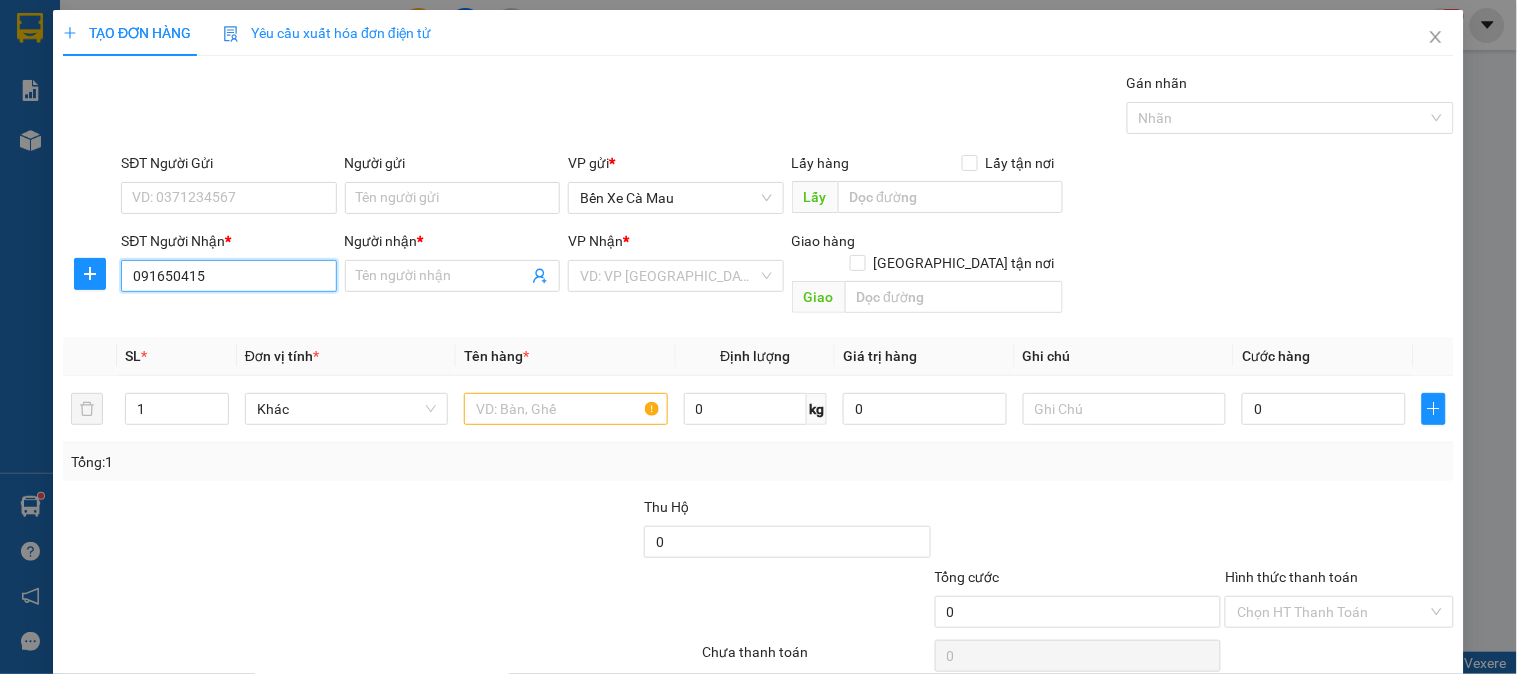 type on "0916504156" 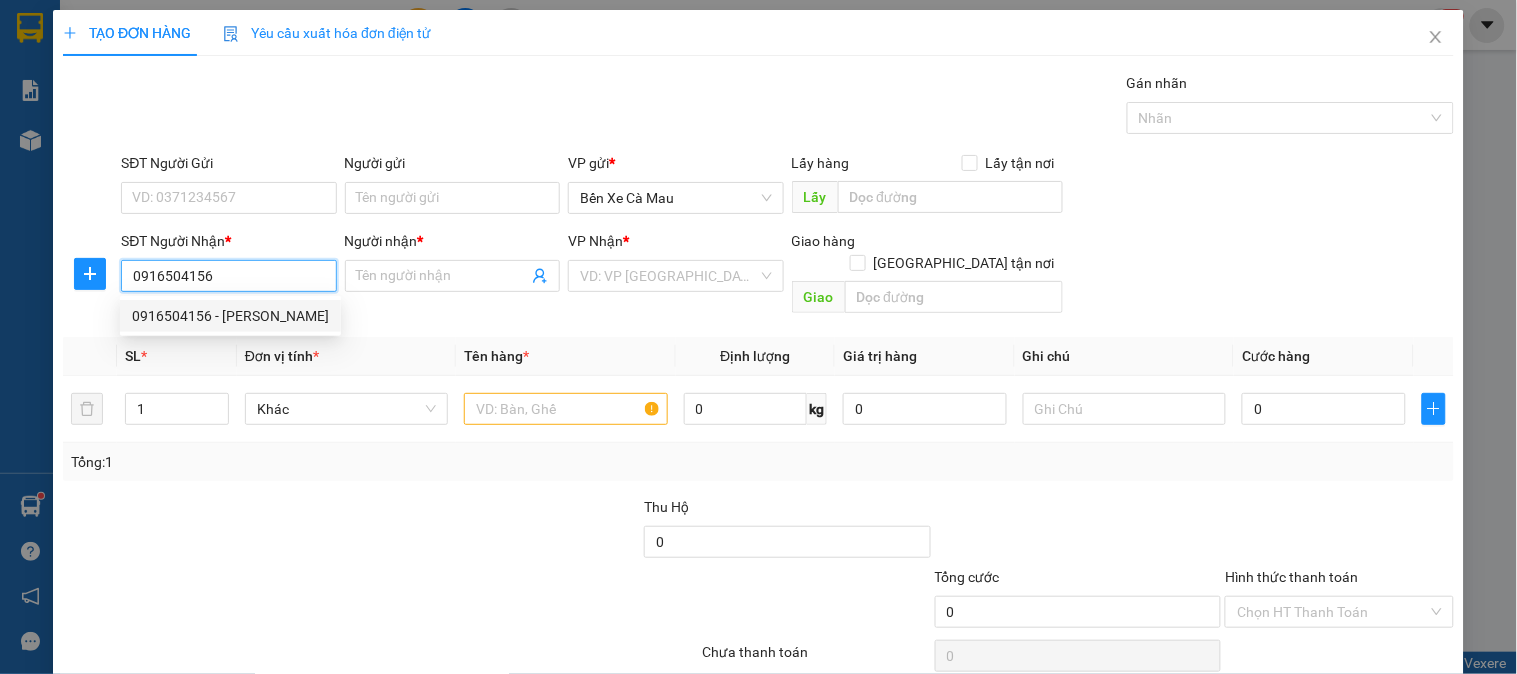 click on "0916504156 - VŨ LINH" at bounding box center (230, 316) 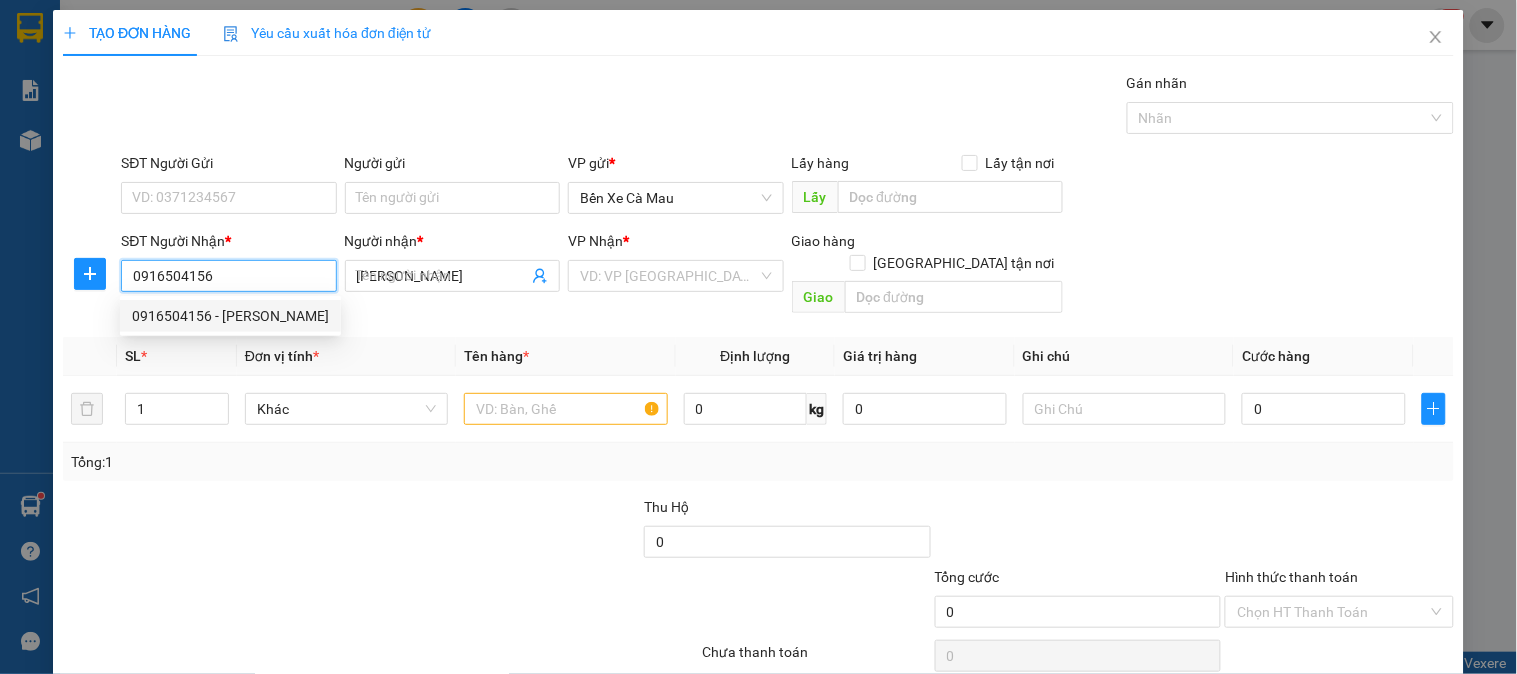 type on "40.000" 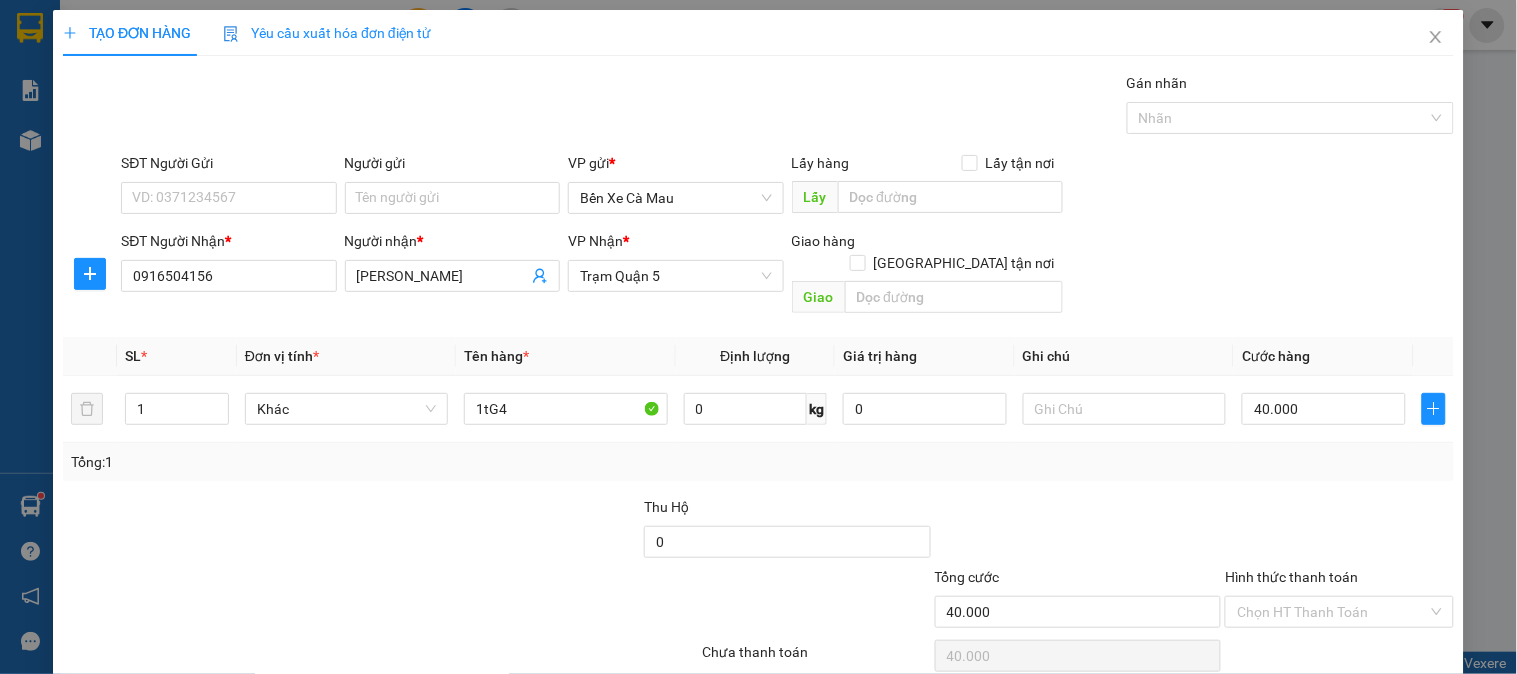 click on "Hình thức thanh toán" at bounding box center (1291, 577) 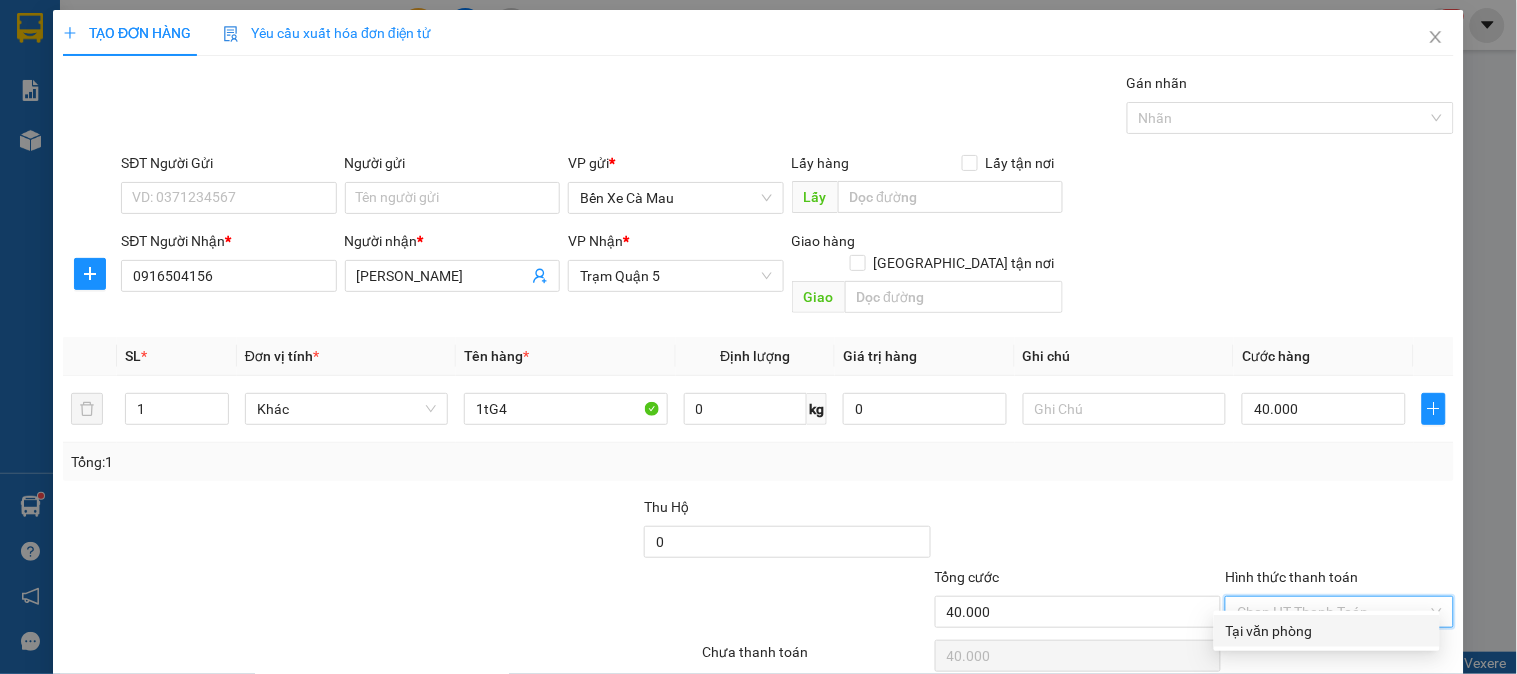 click on "Tại văn phòng" at bounding box center (1327, 631) 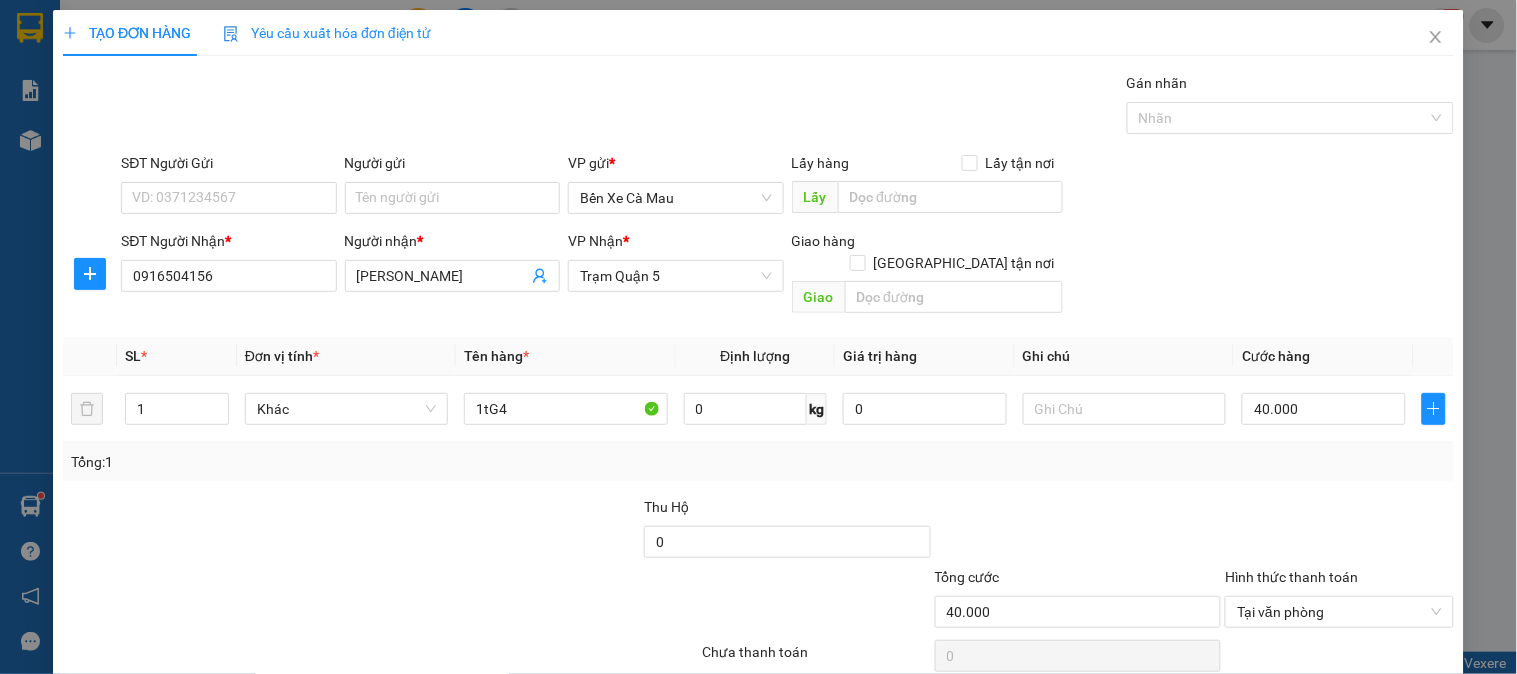 click on "[PERSON_NAME] và In" at bounding box center [1369, 707] 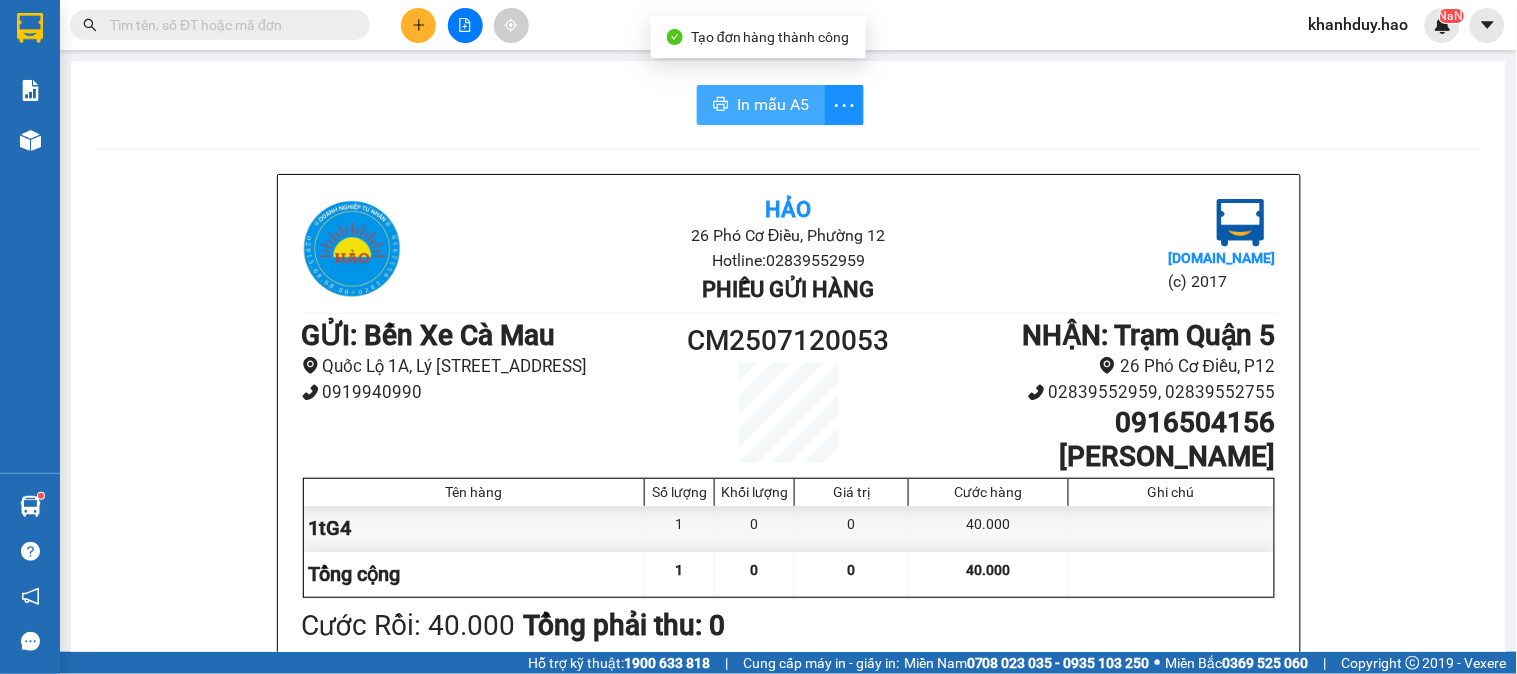 click on "In mẫu A5" at bounding box center [773, 104] 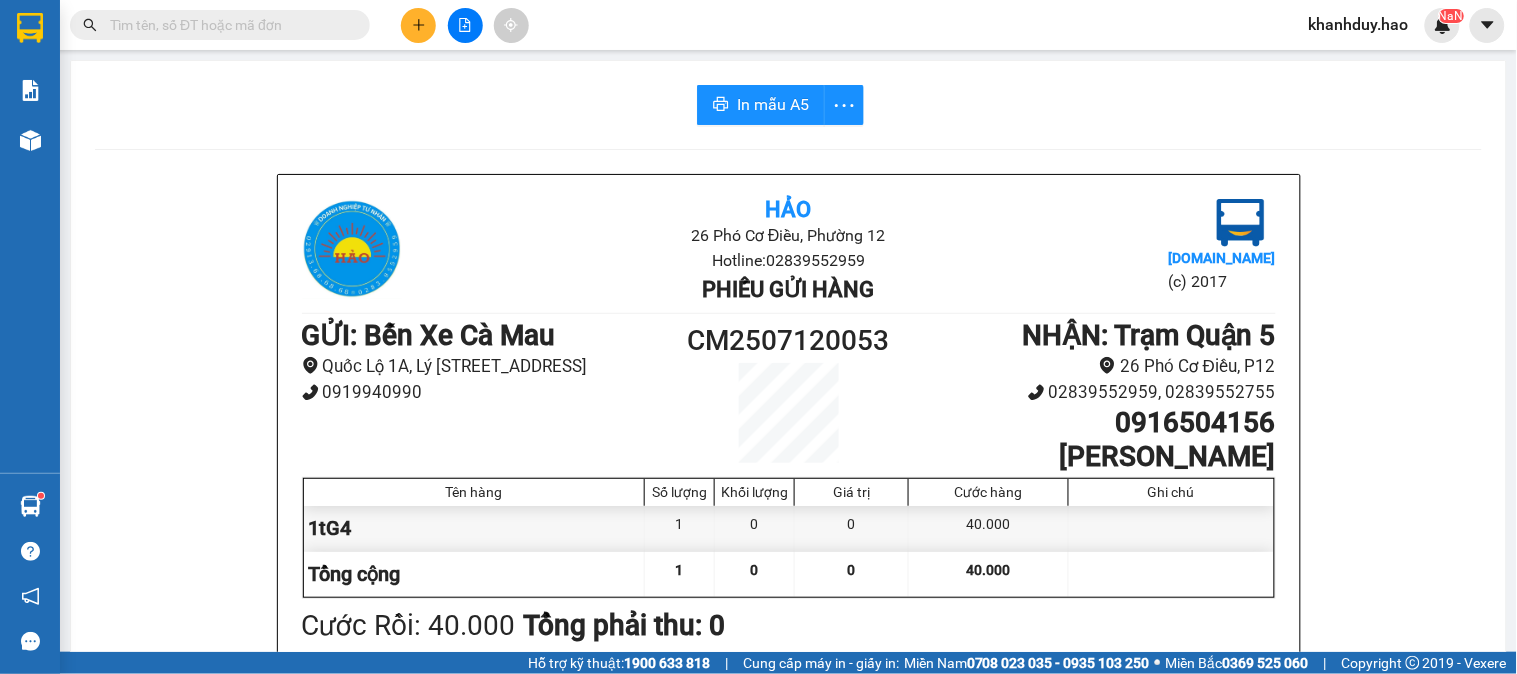 click at bounding box center (418, 25) 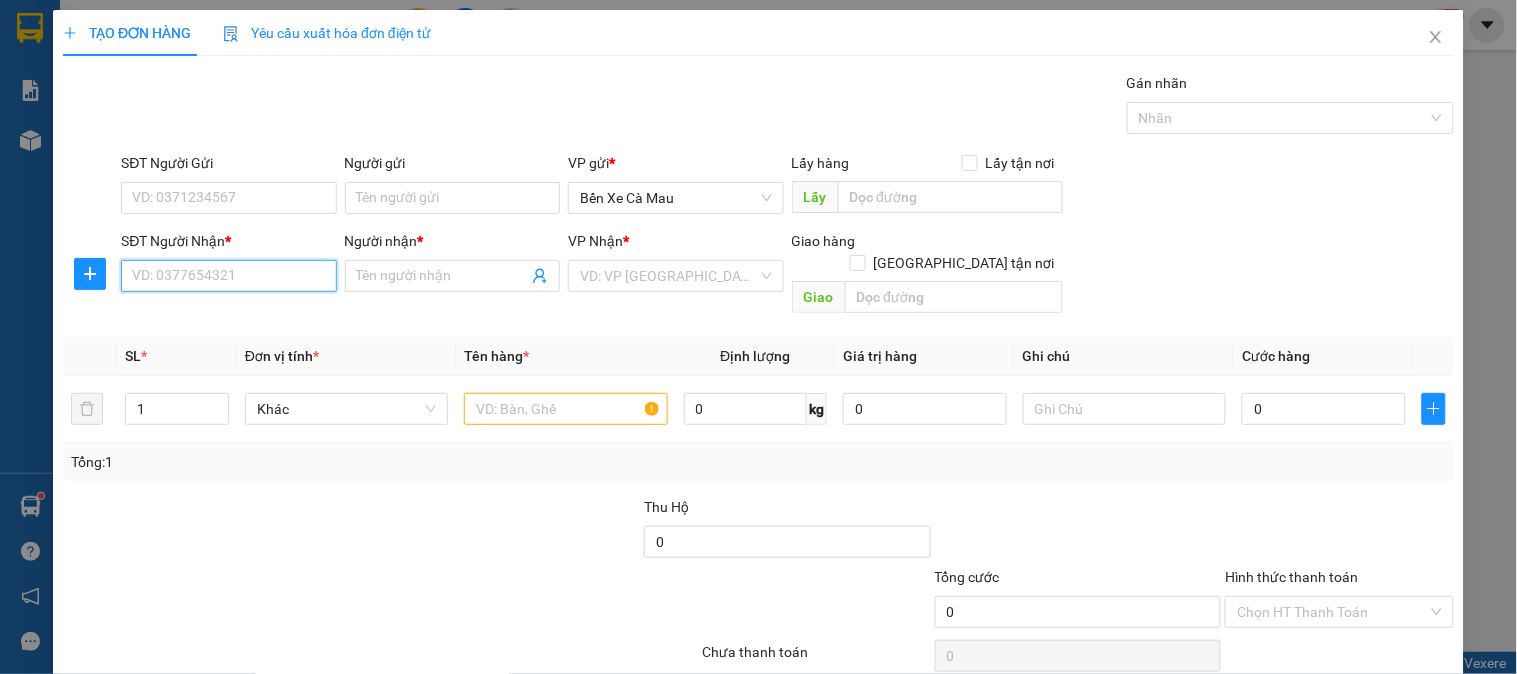 click on "SĐT Người Nhận  *" at bounding box center (228, 276) 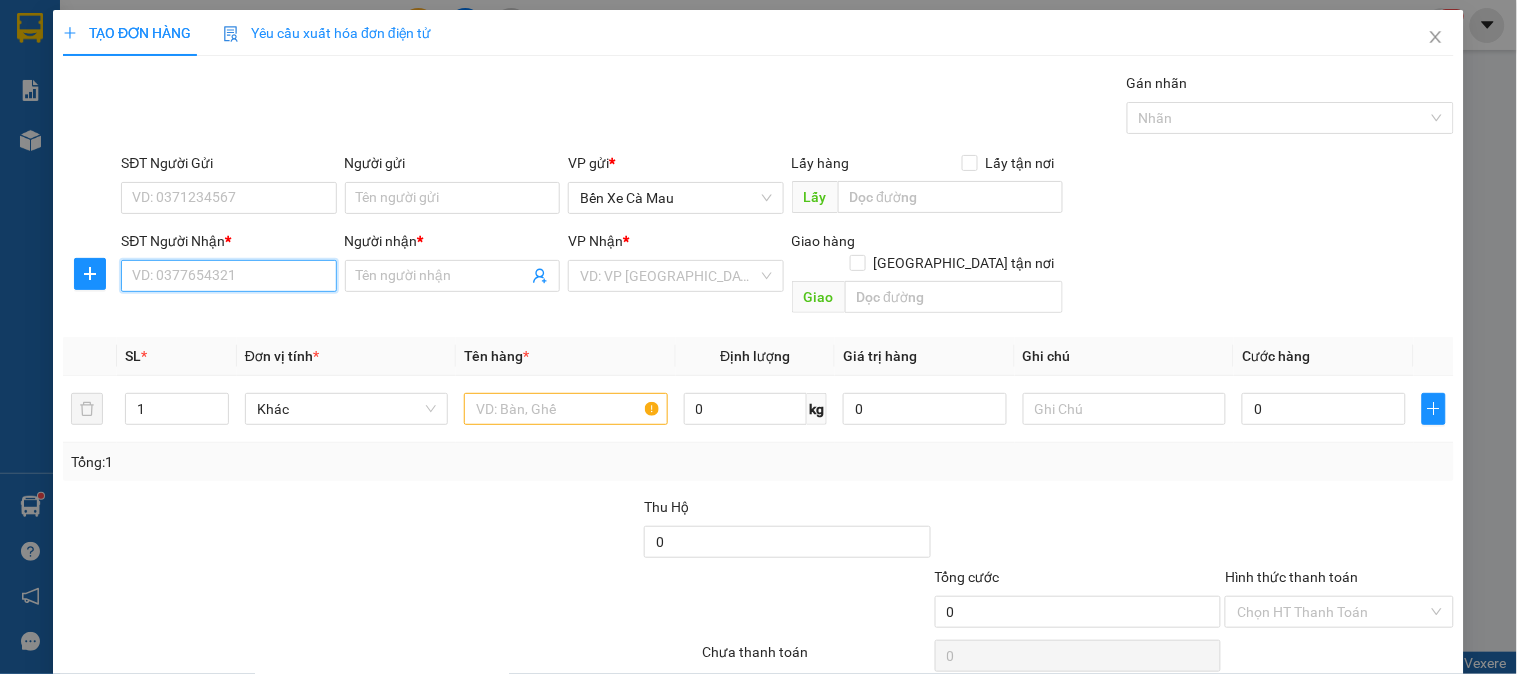 click on "SĐT Người Nhận  *" at bounding box center (228, 276) 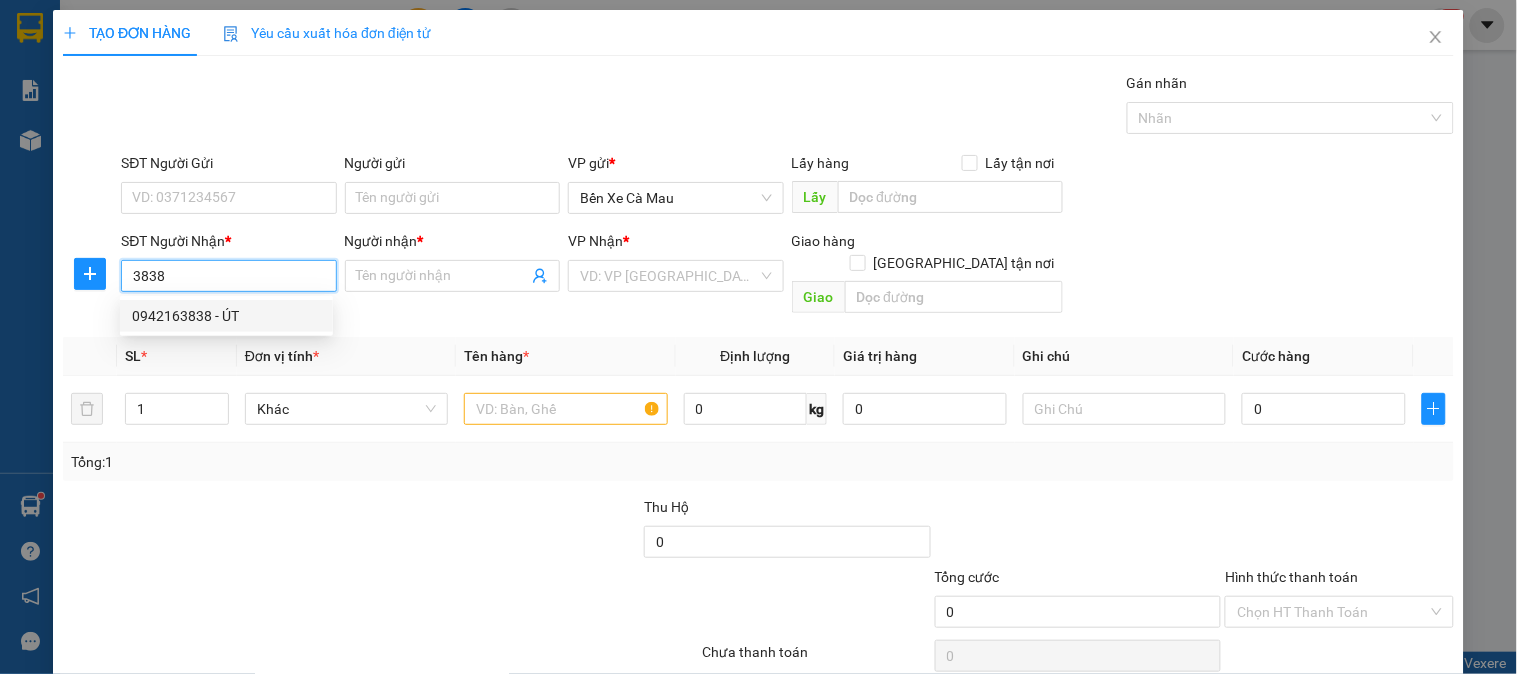 drag, startPoint x: 225, startPoint y: 308, endPoint x: 278, endPoint y: 303, distance: 53.235325 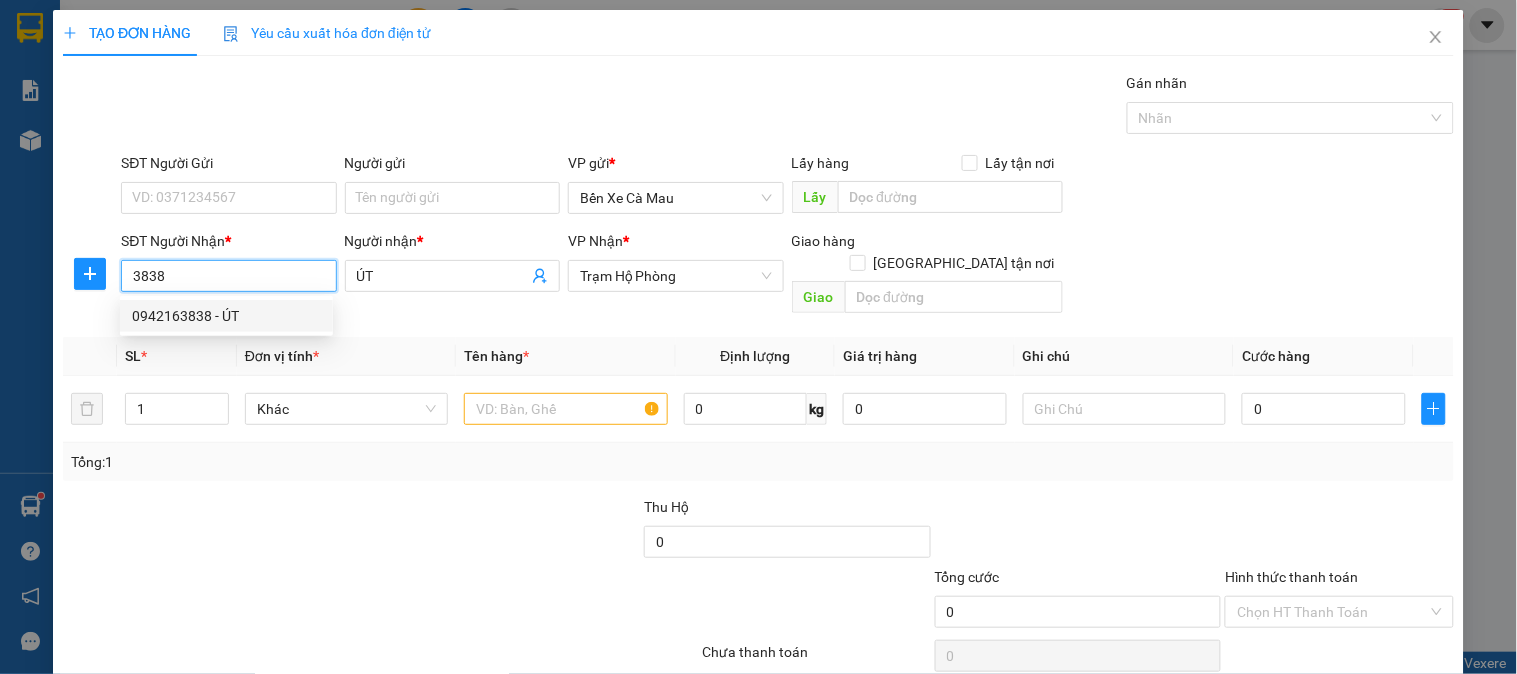 type on "0942163838" 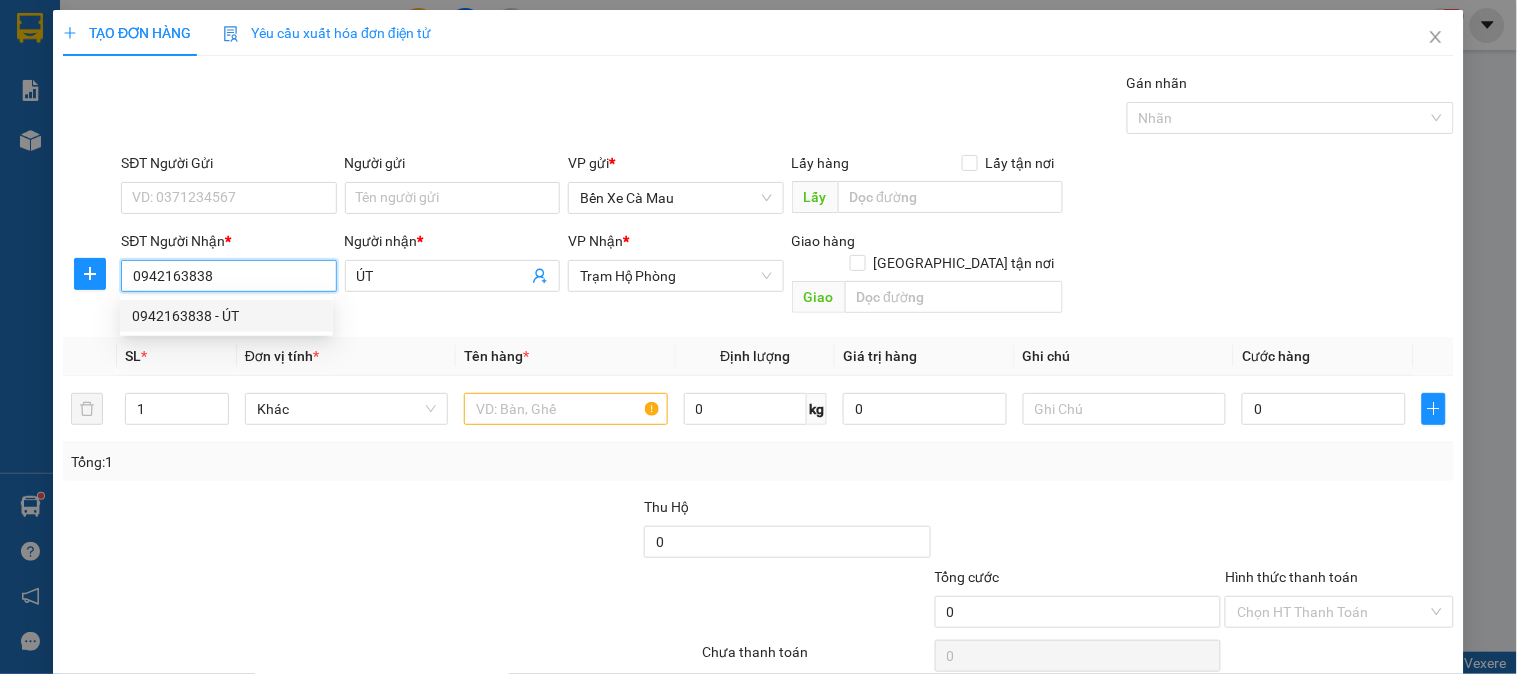 type on "30.000" 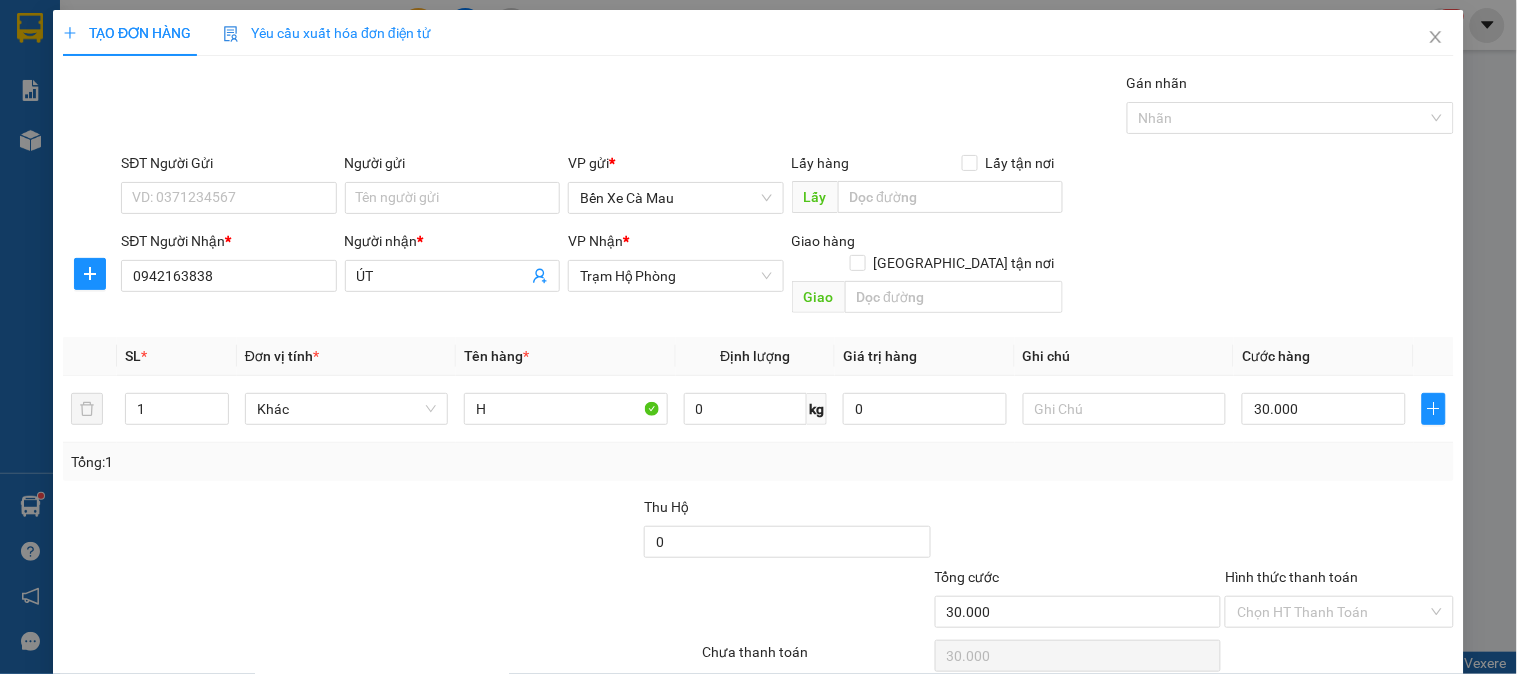 click on "[PERSON_NAME] và In" at bounding box center [1392, 707] 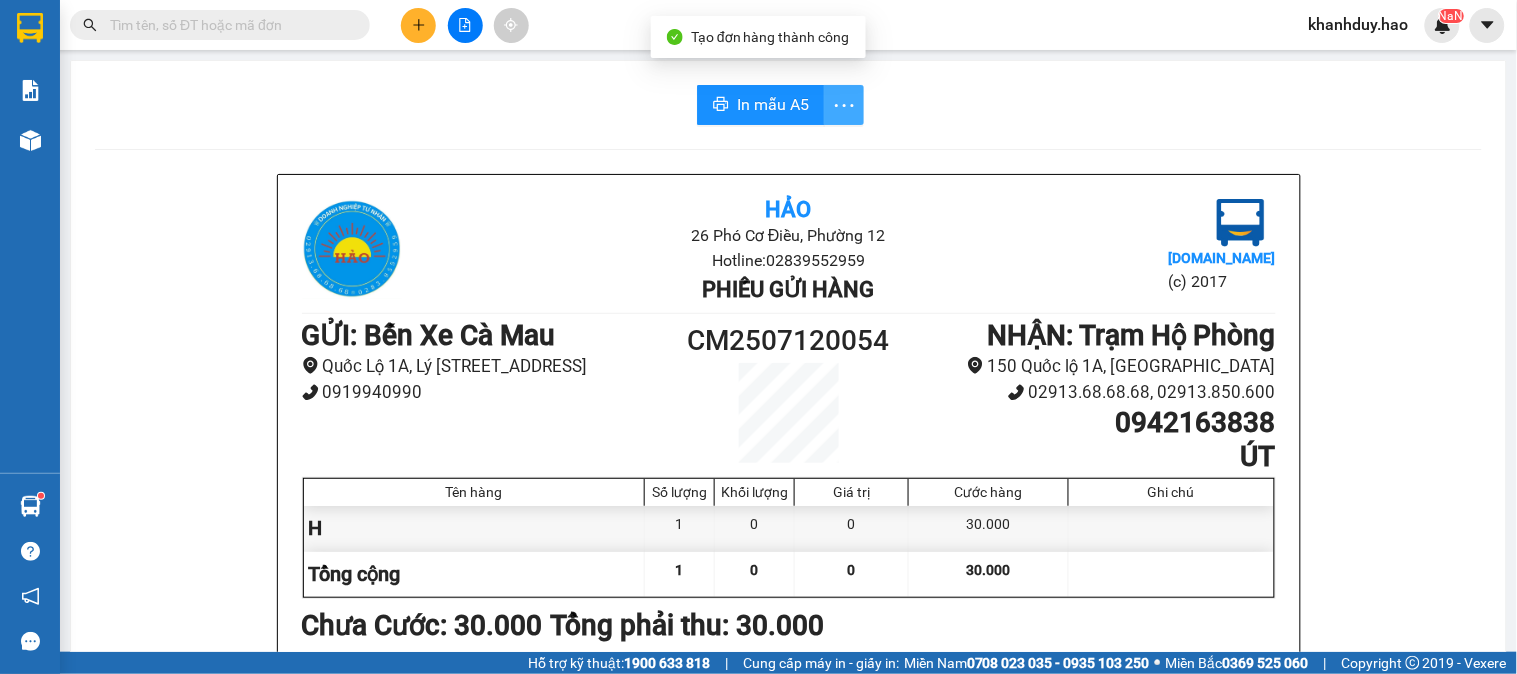 click at bounding box center [844, 105] 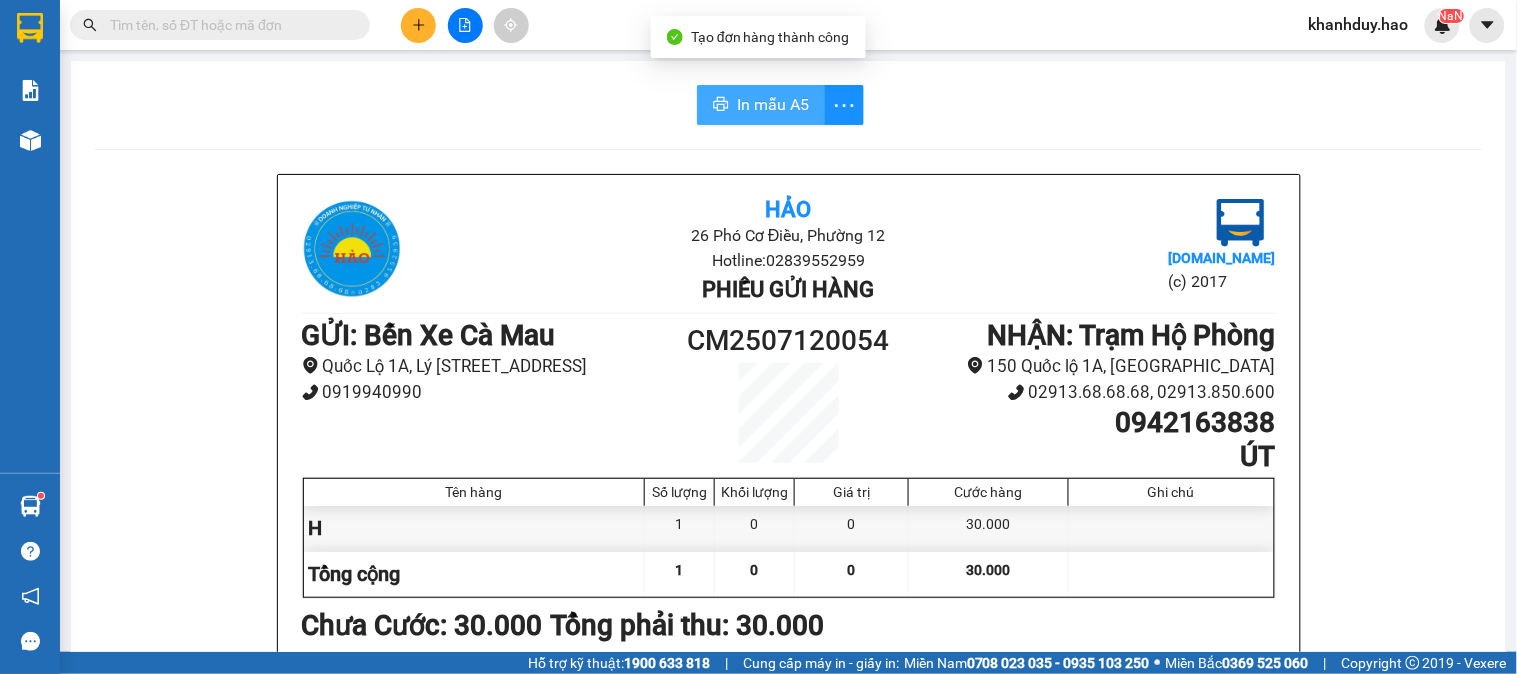 click on "In mẫu A5" at bounding box center (773, 104) 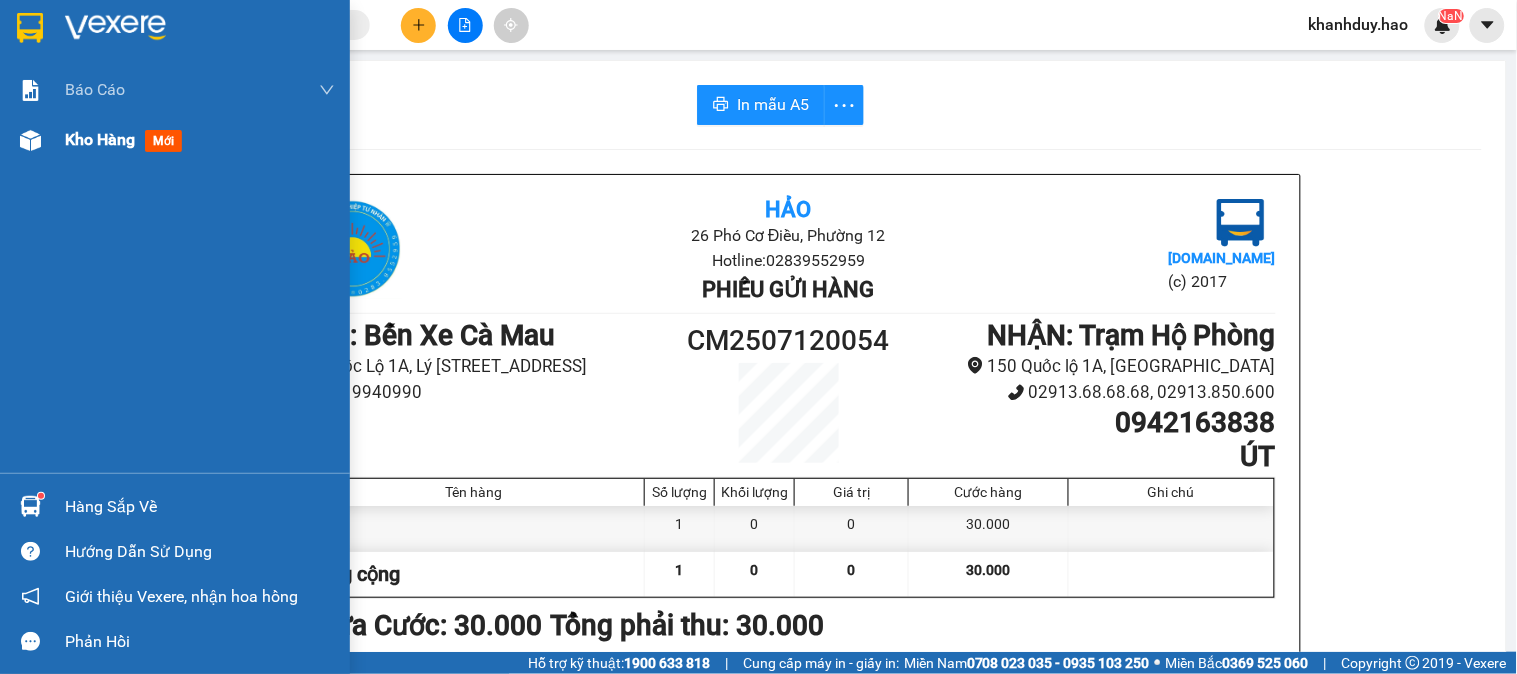 click at bounding box center [30, 140] 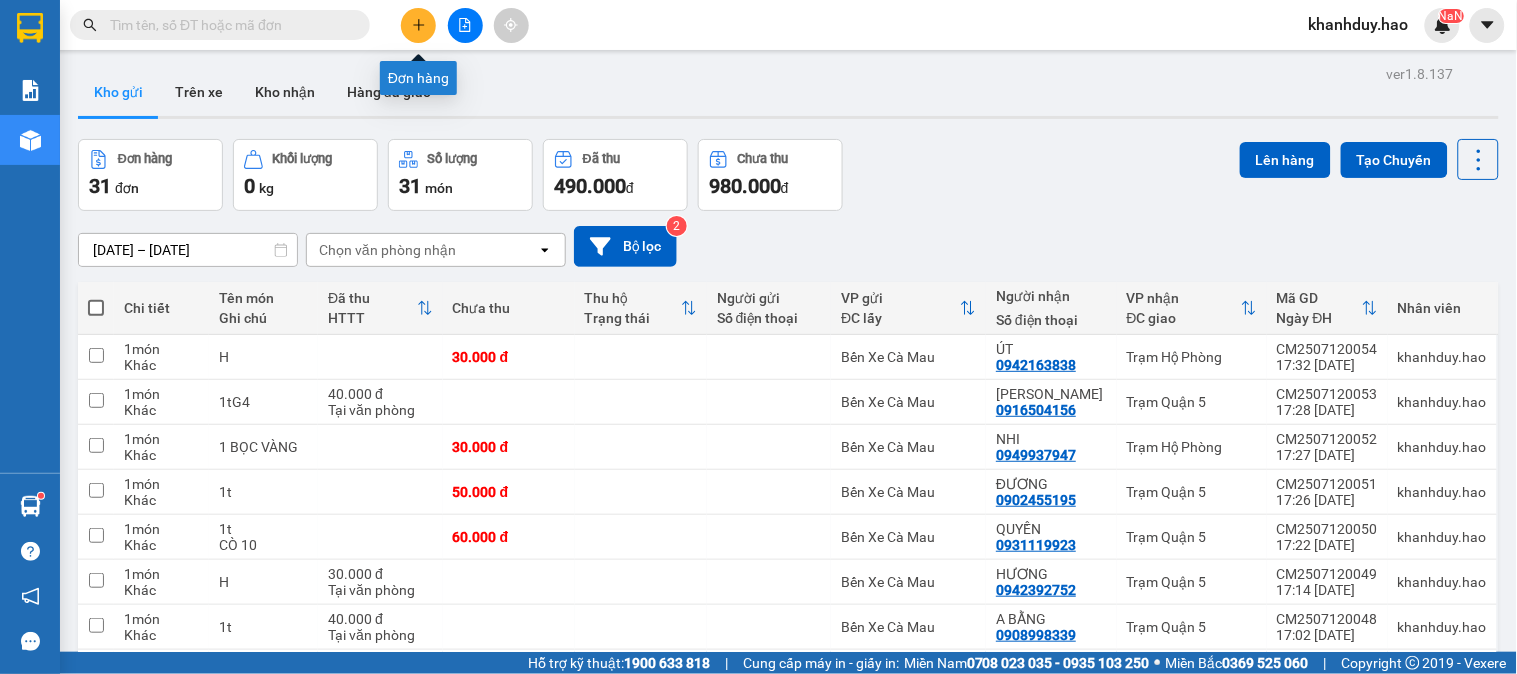 click 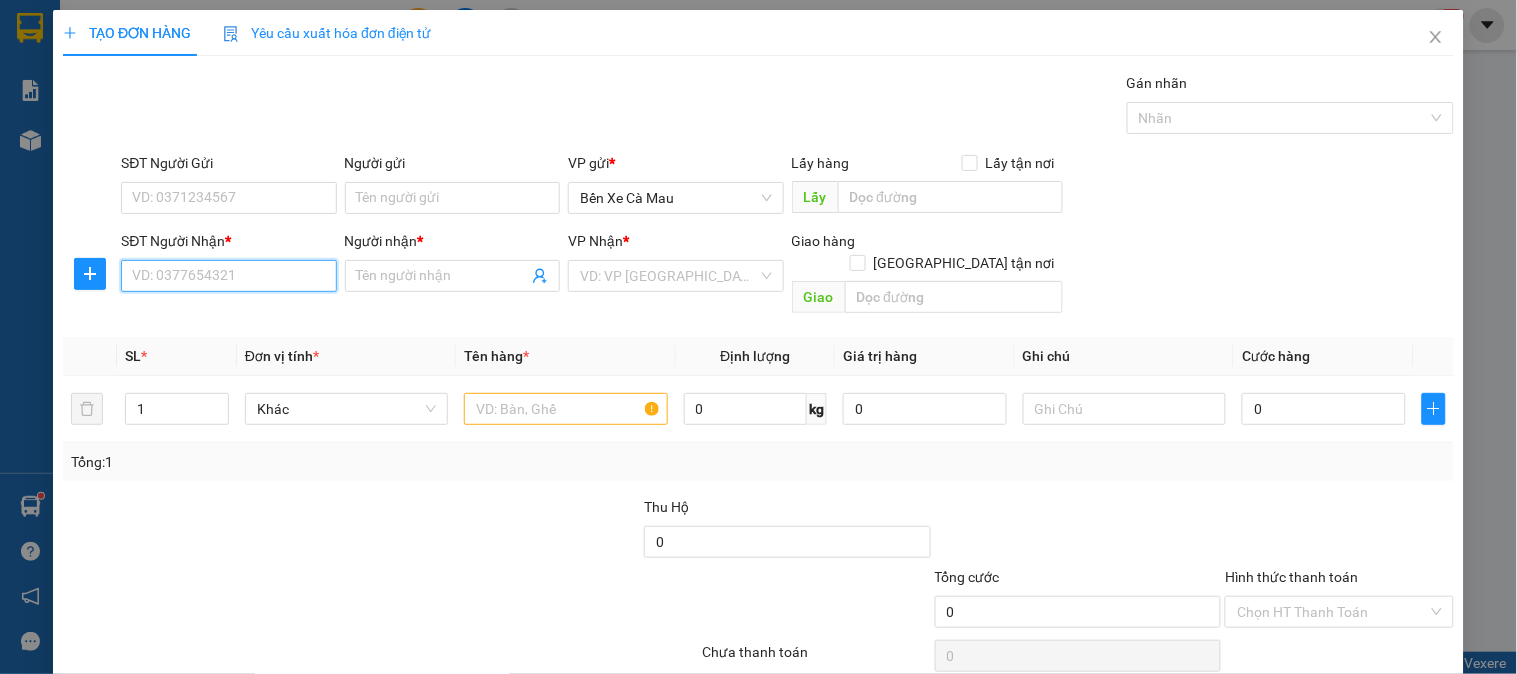 click on "SĐT Người Nhận  *" at bounding box center [228, 276] 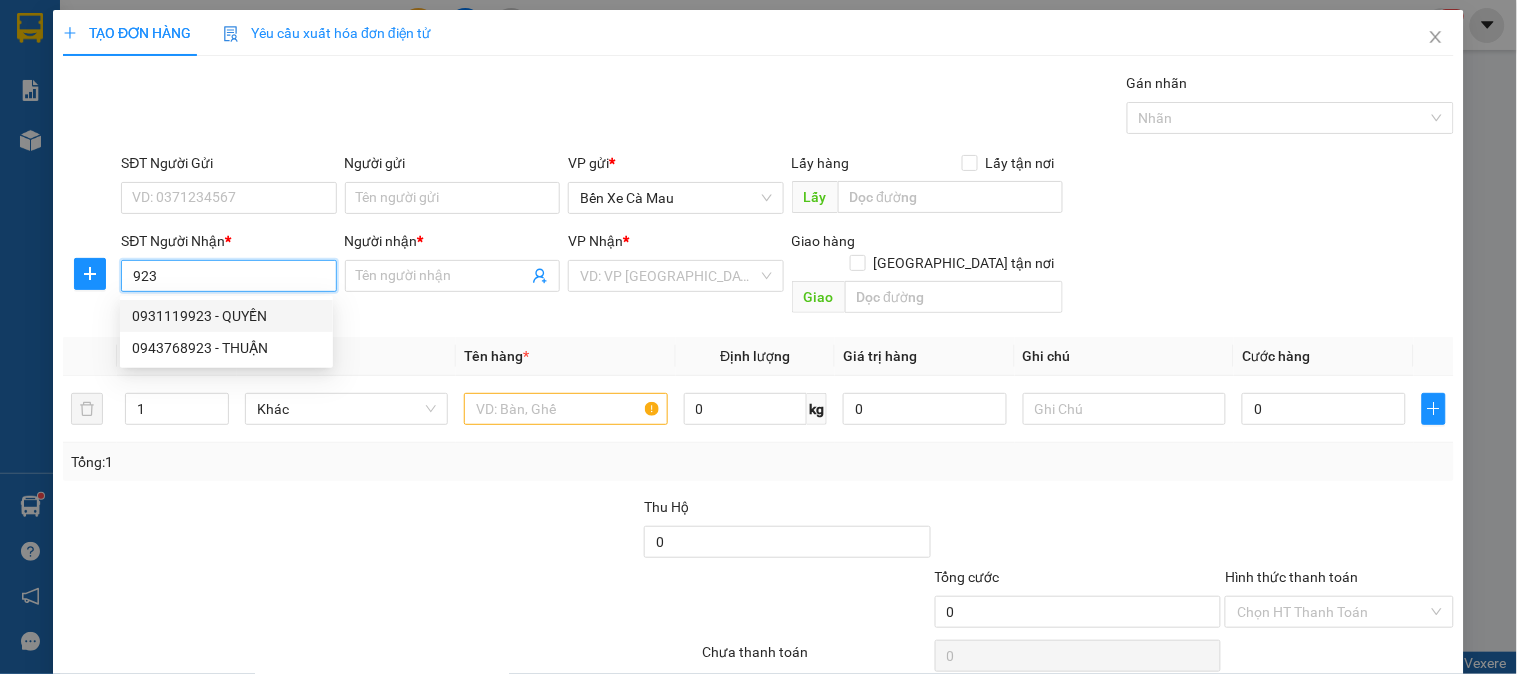 click on "0931119923 - QUYỀN" at bounding box center [226, 316] 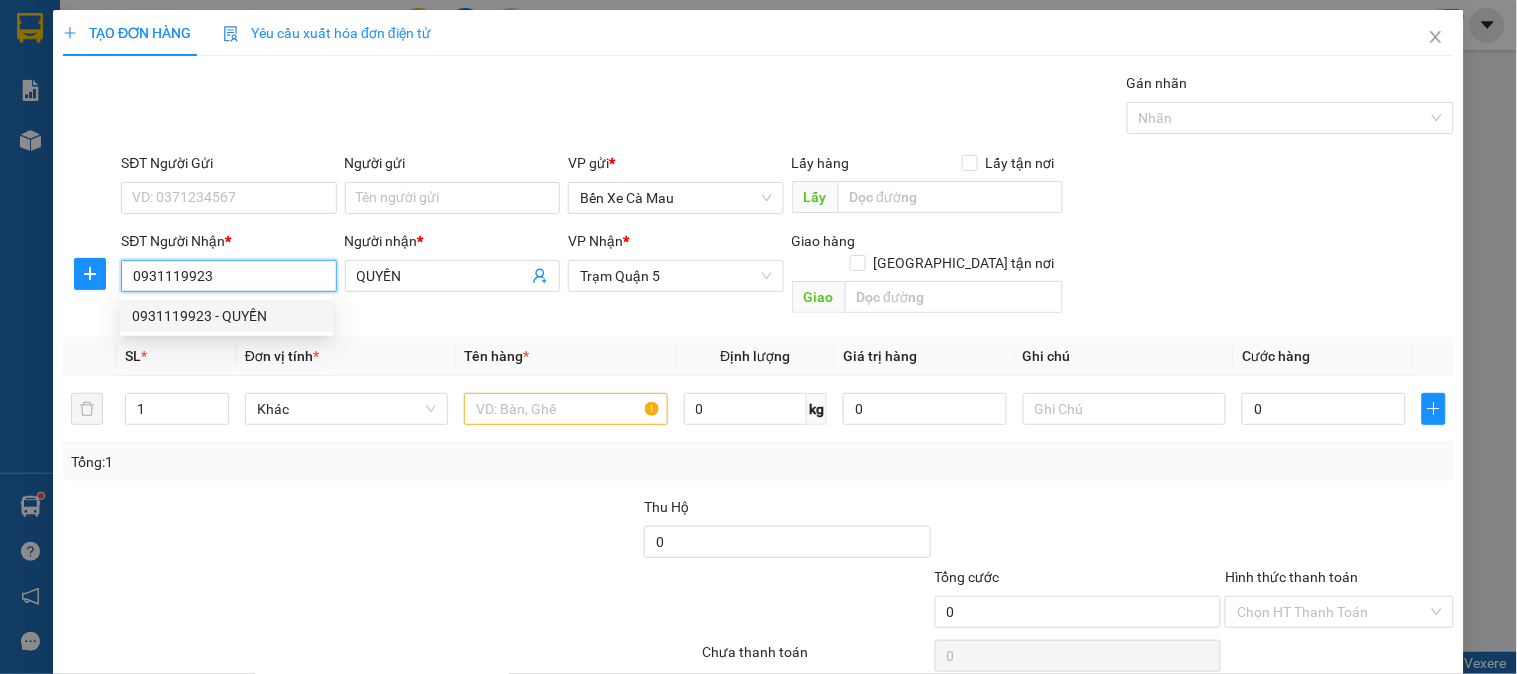 type on "60.000" 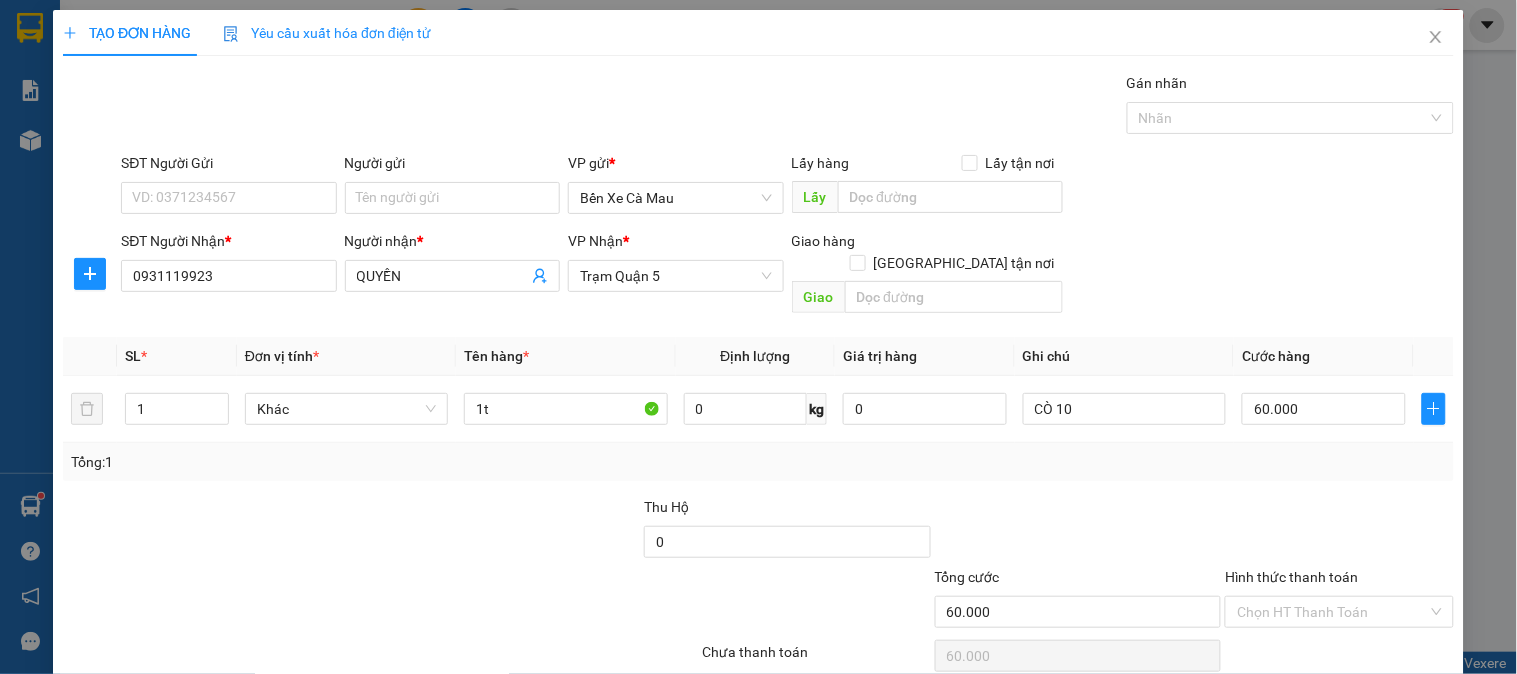 click on "[PERSON_NAME] và In" at bounding box center (1369, 707) 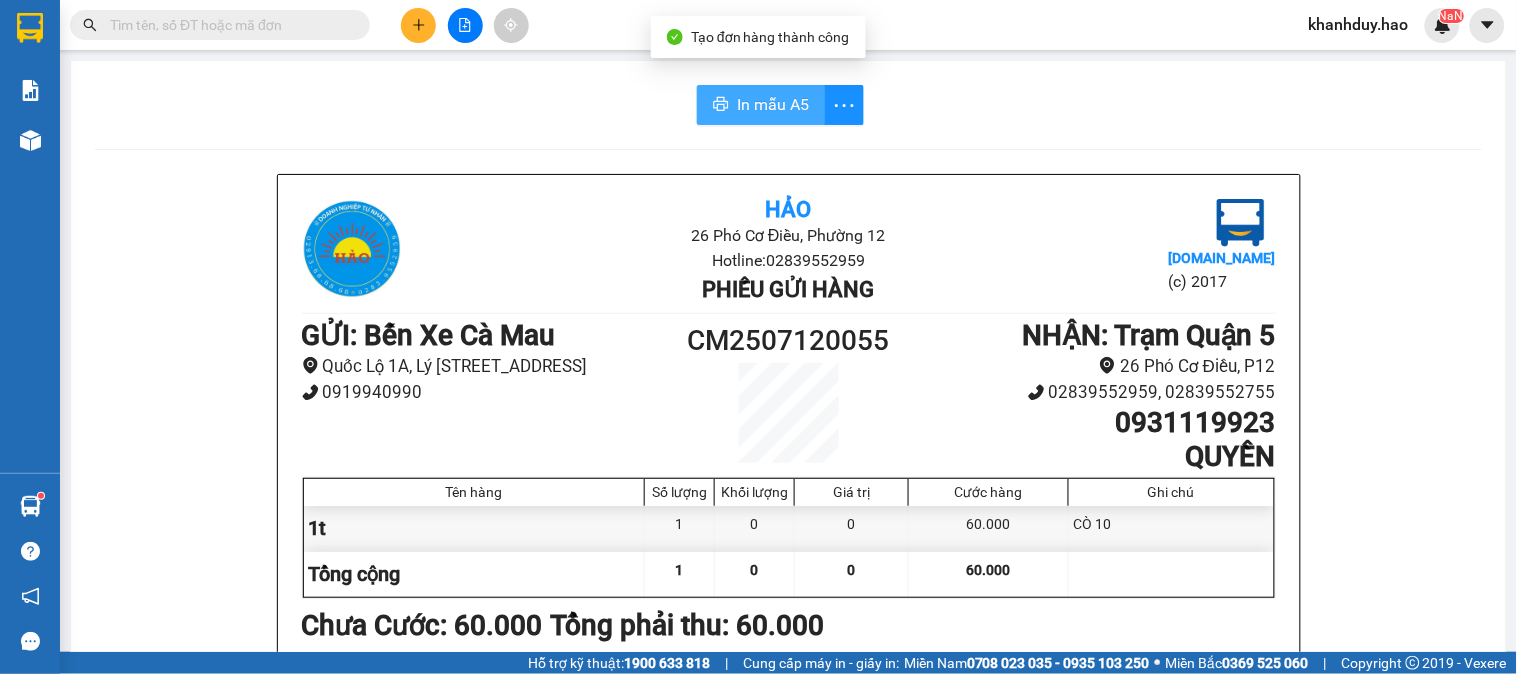 click on "In mẫu A5" at bounding box center [773, 104] 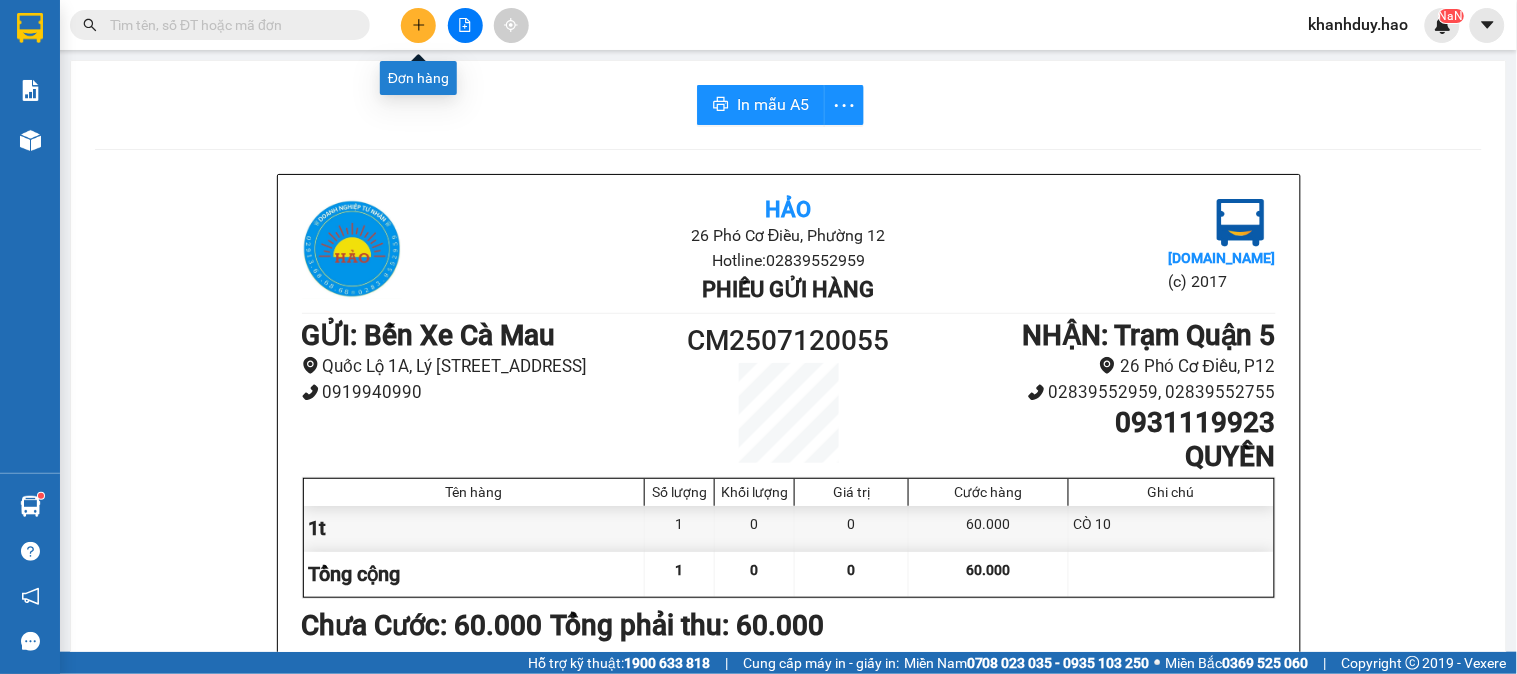 click 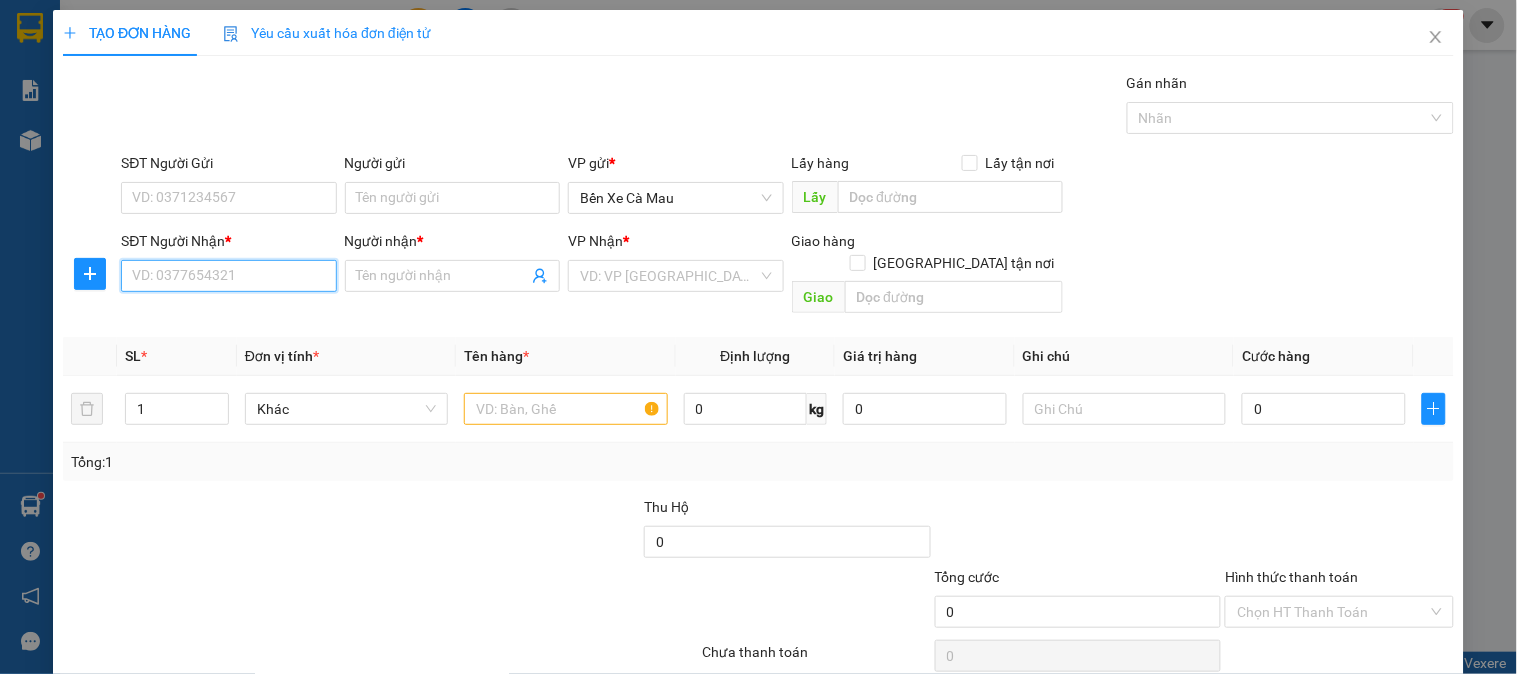 click on "SĐT Người Nhận  *" at bounding box center (228, 276) 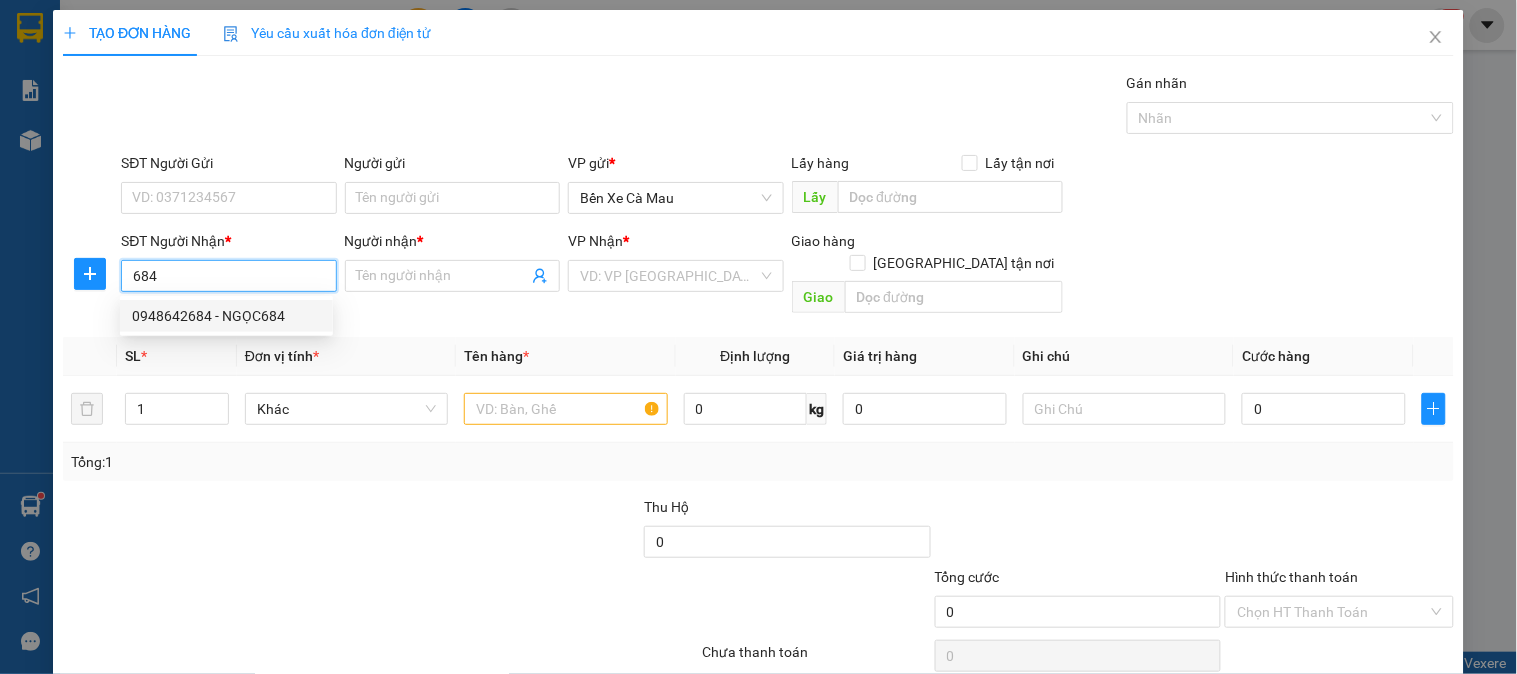 click on "0948642684 - NGỌC684" at bounding box center (226, 316) 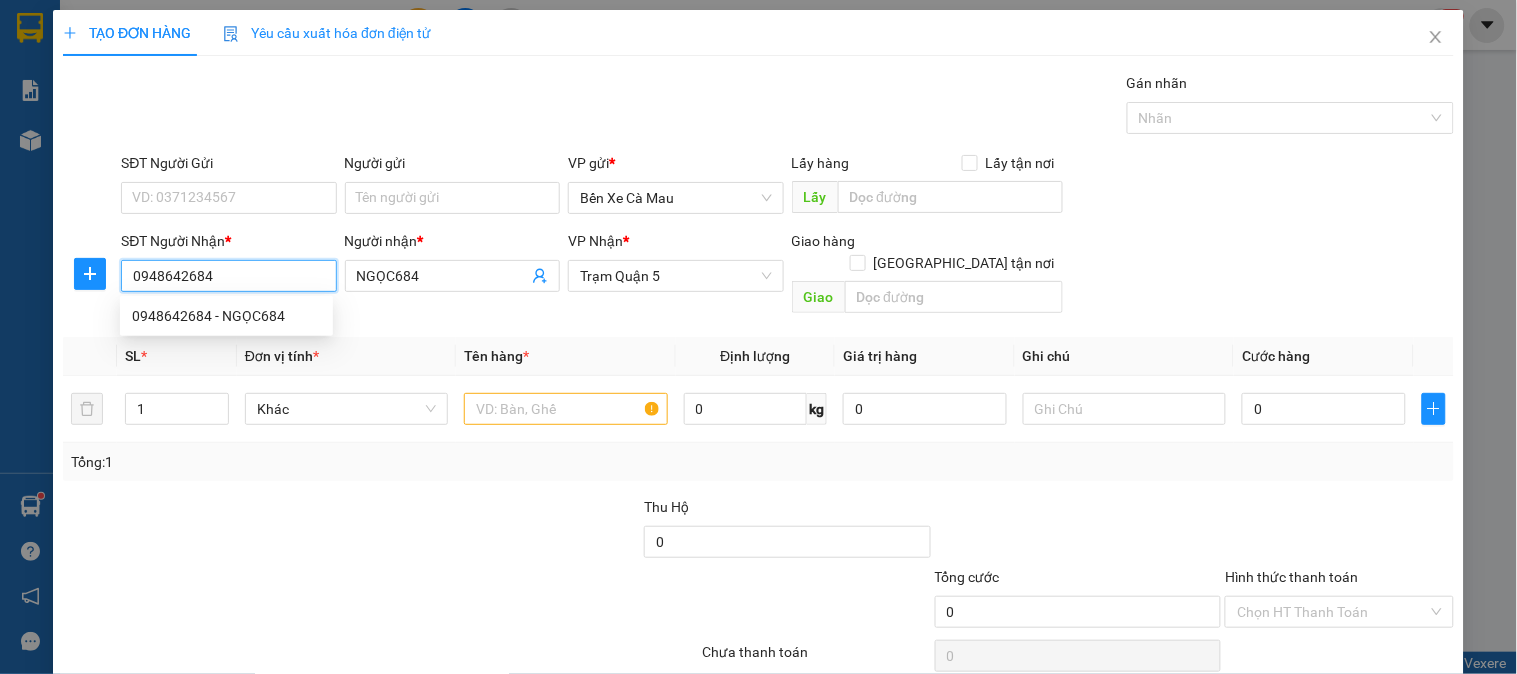type on "100.000" 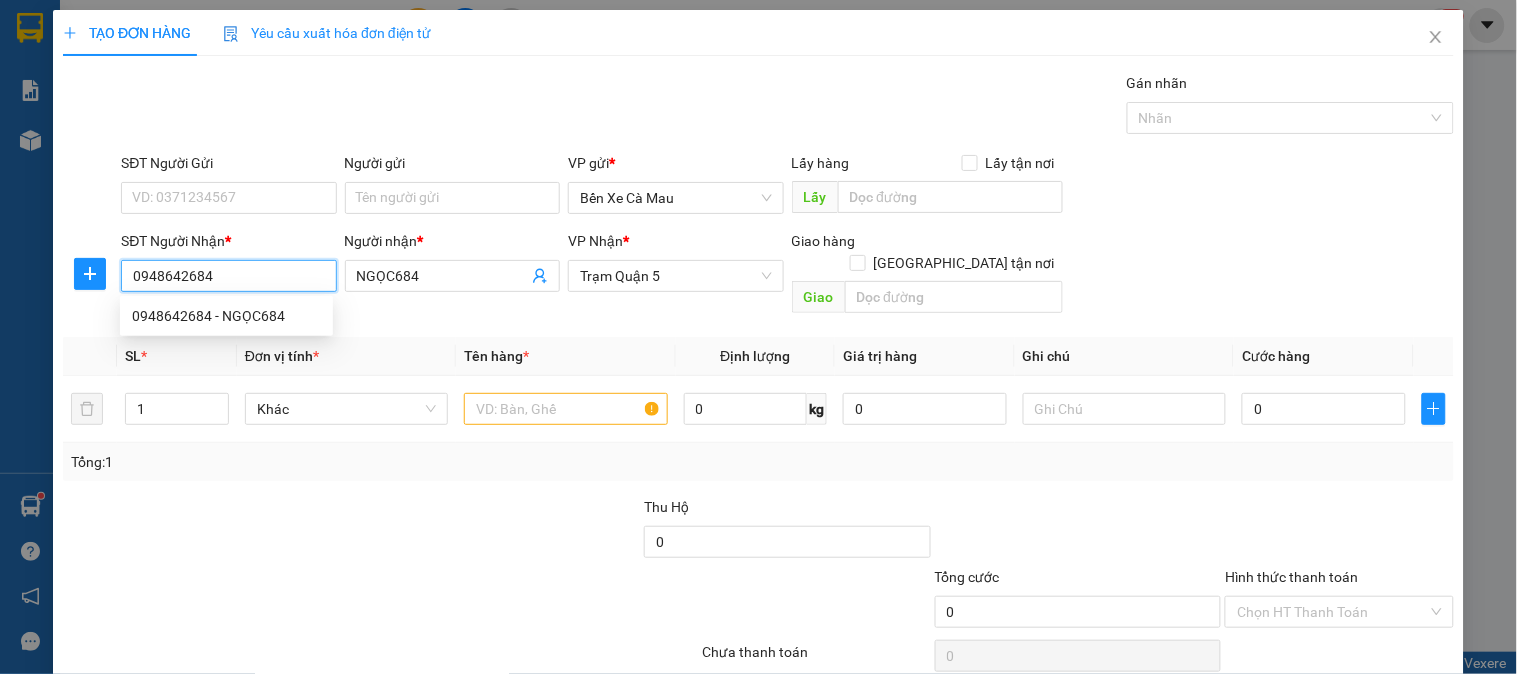 type on "100.000" 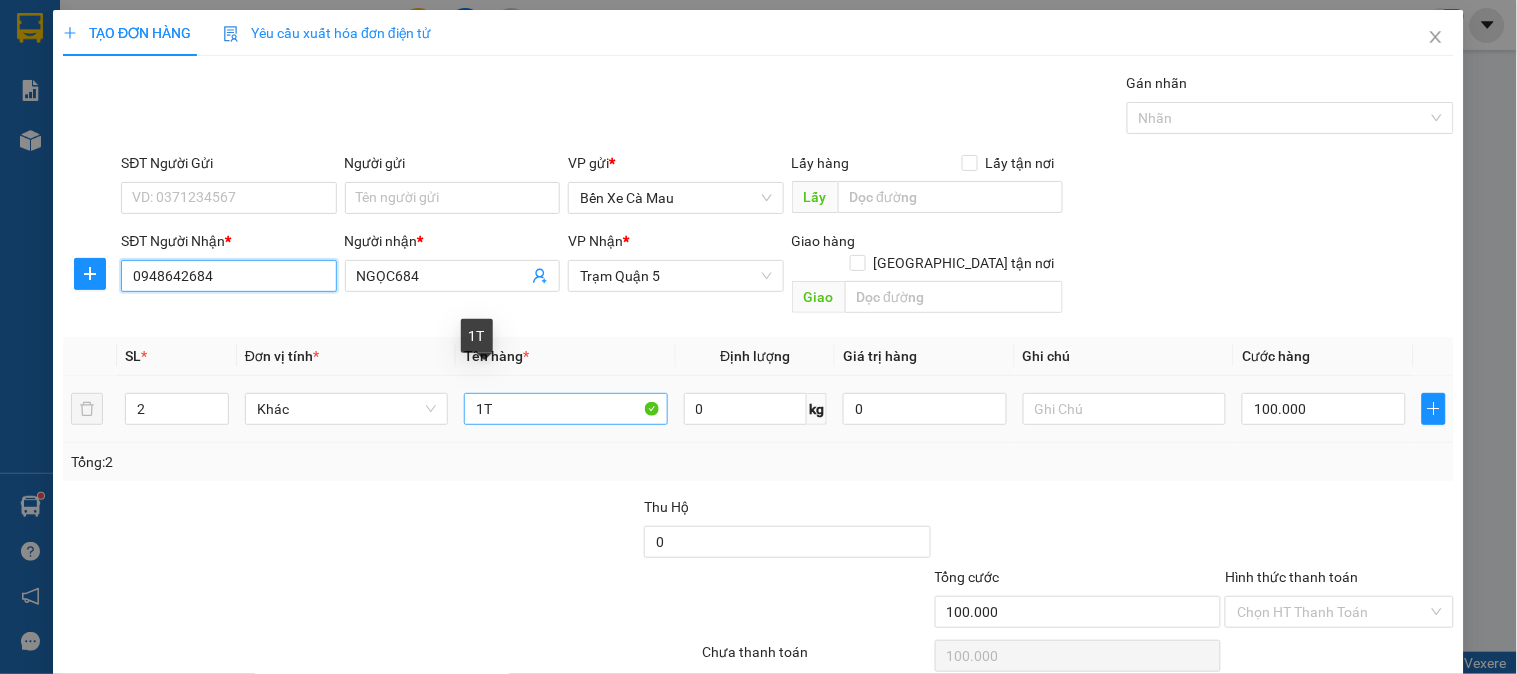 type on "0948642684" 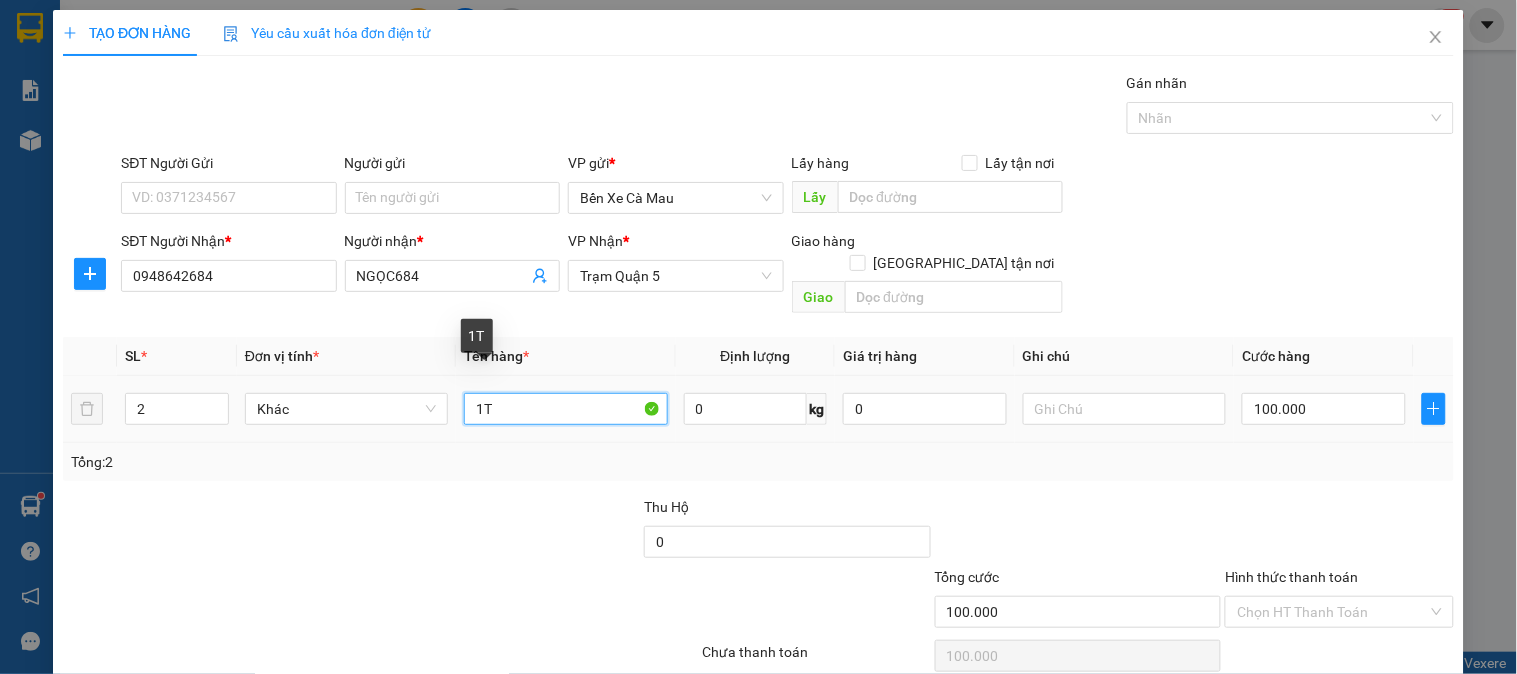 click on "1T" at bounding box center (565, 409) 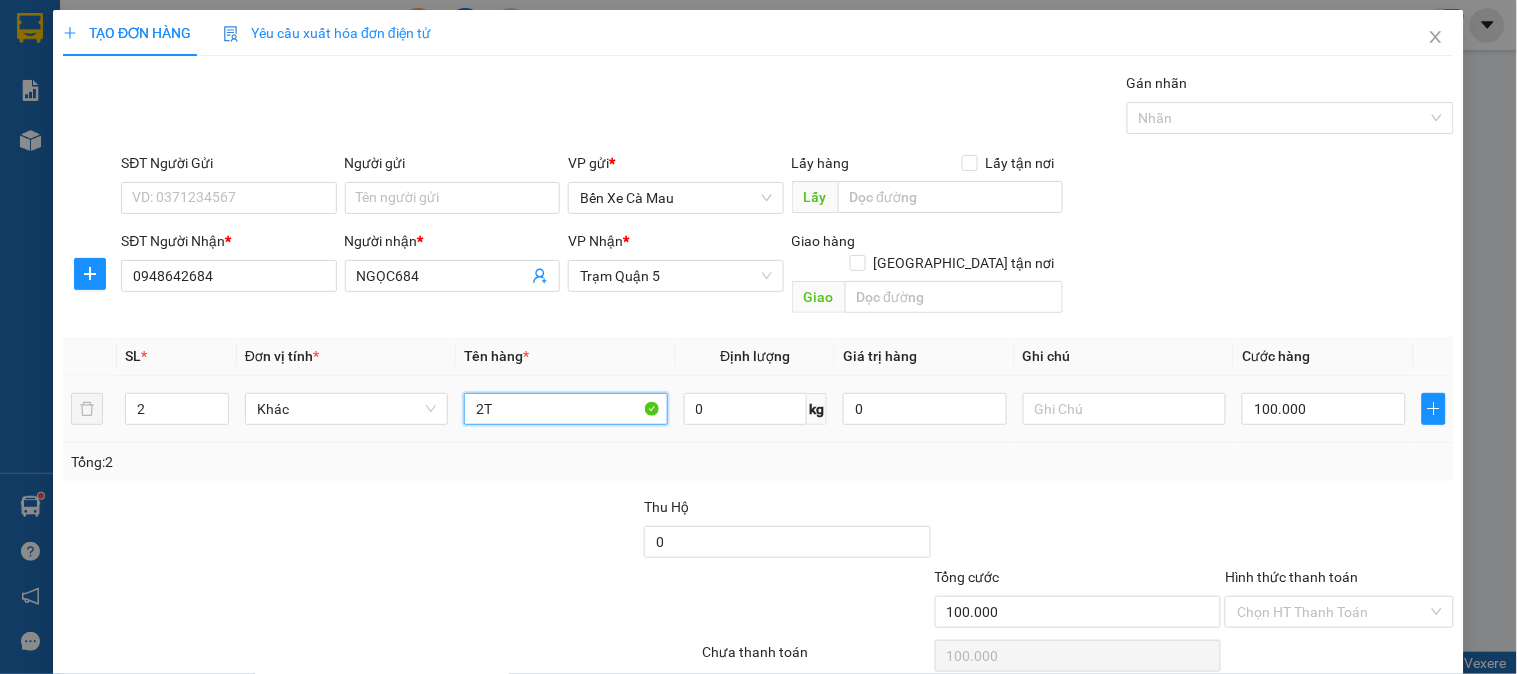 type on "2T" 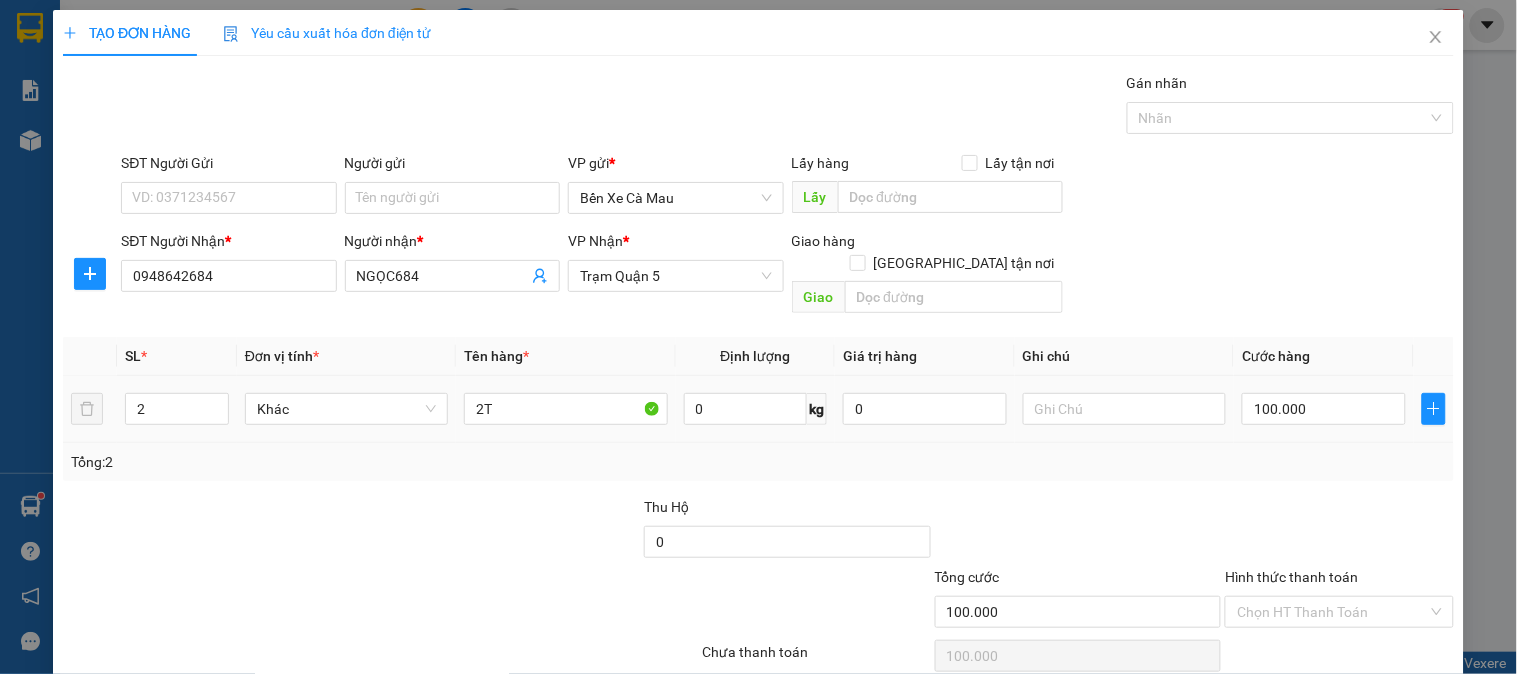 click on "100.000" at bounding box center [1324, 409] 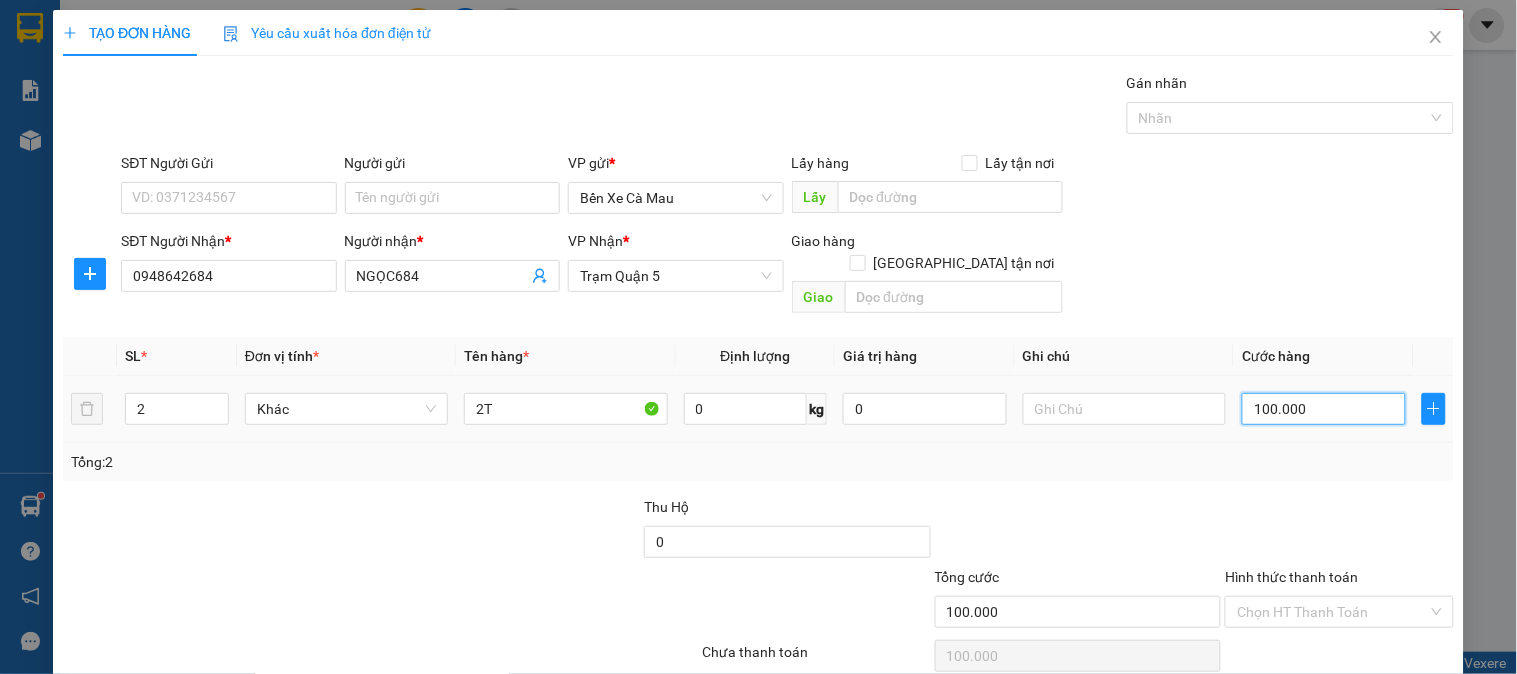 click on "100.000" at bounding box center [1324, 409] 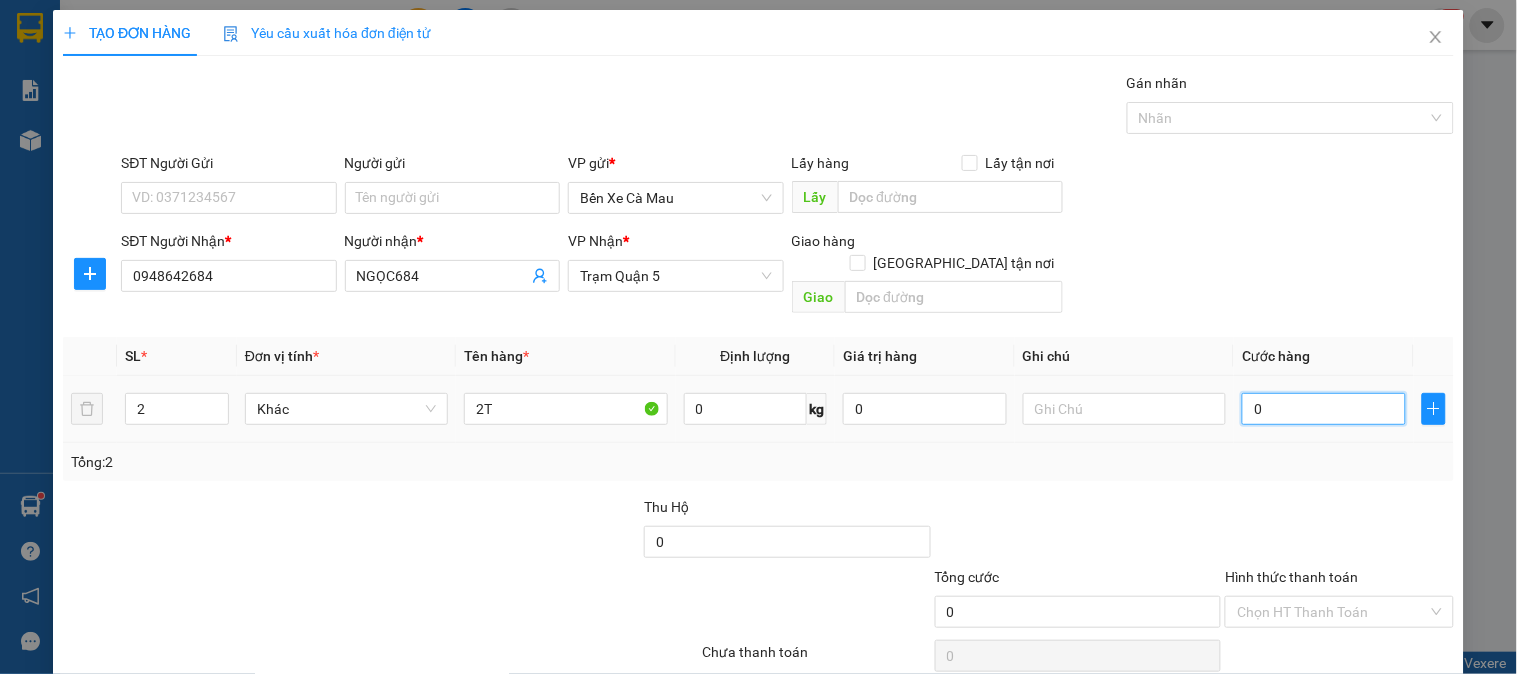 type on "9" 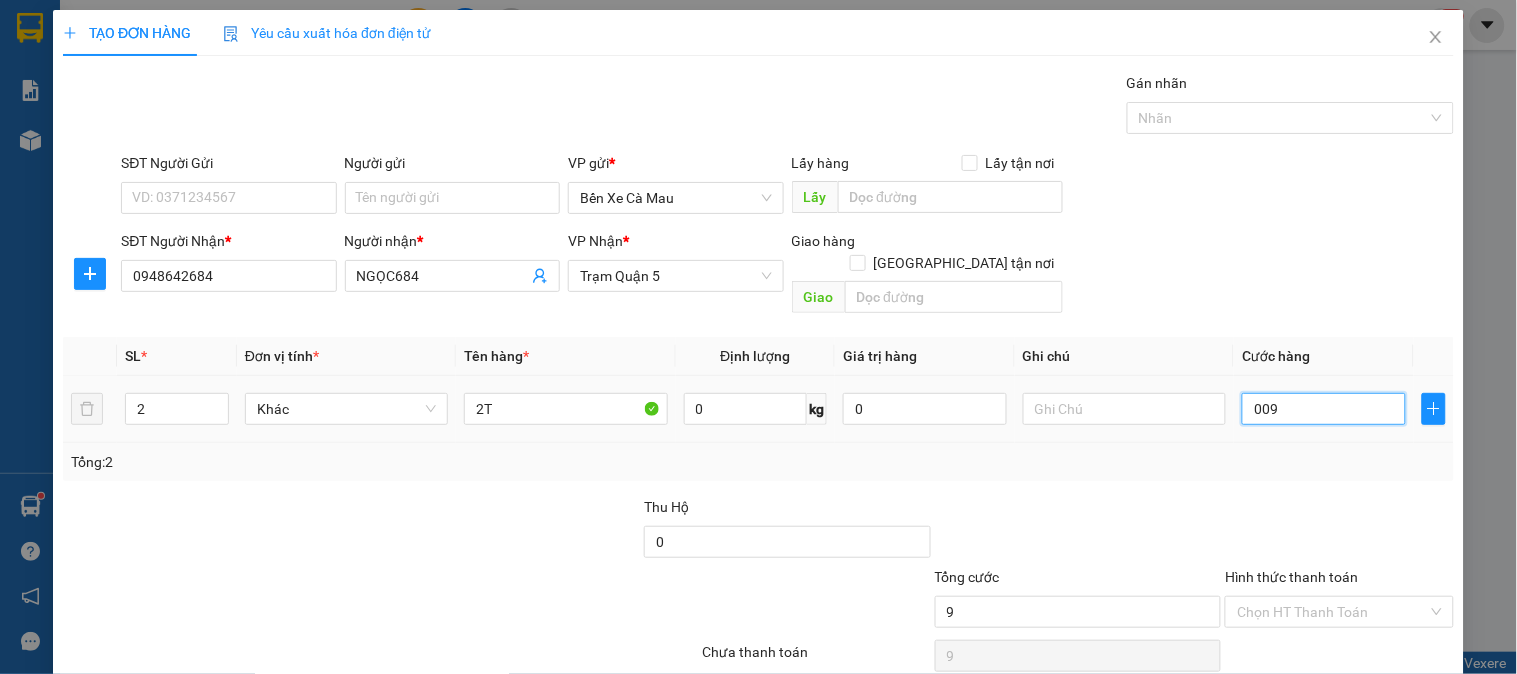 type on "90" 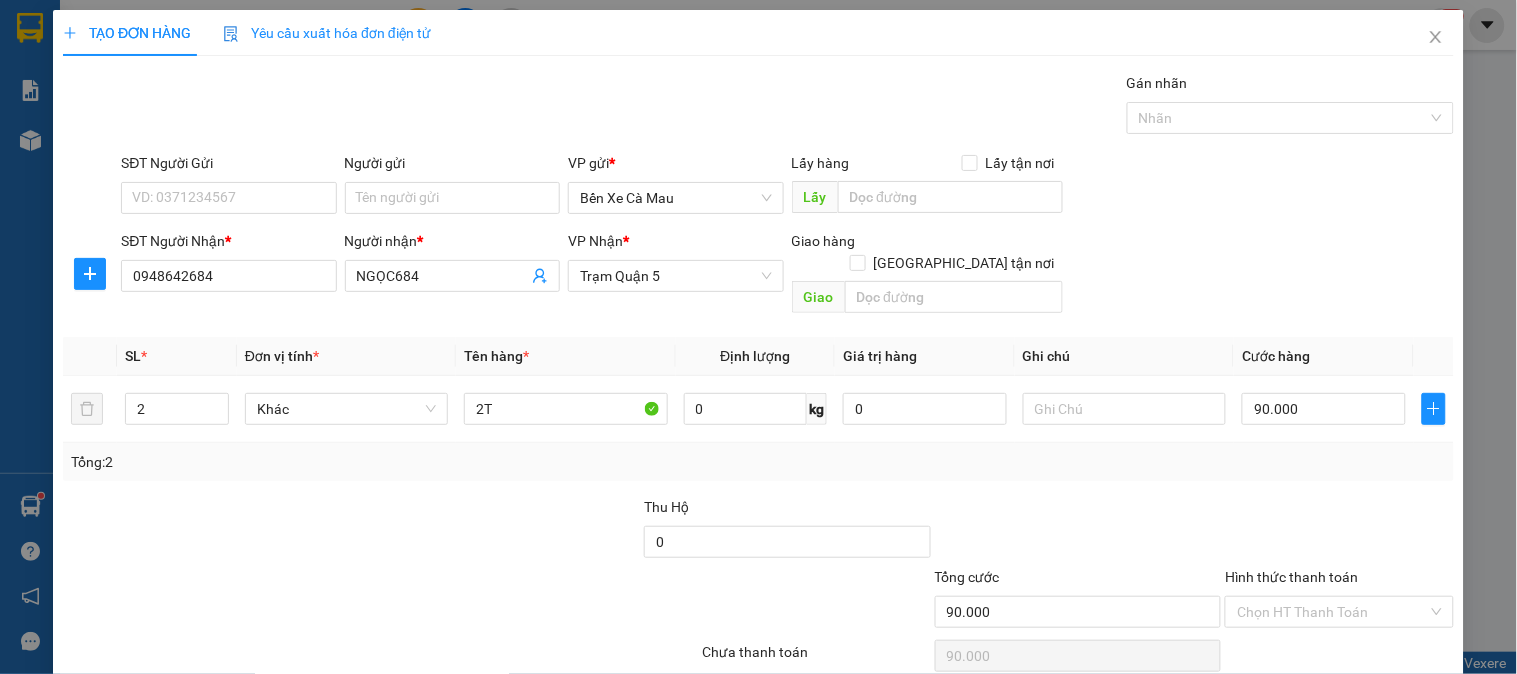 click on "[PERSON_NAME] và In" at bounding box center (1392, 707) 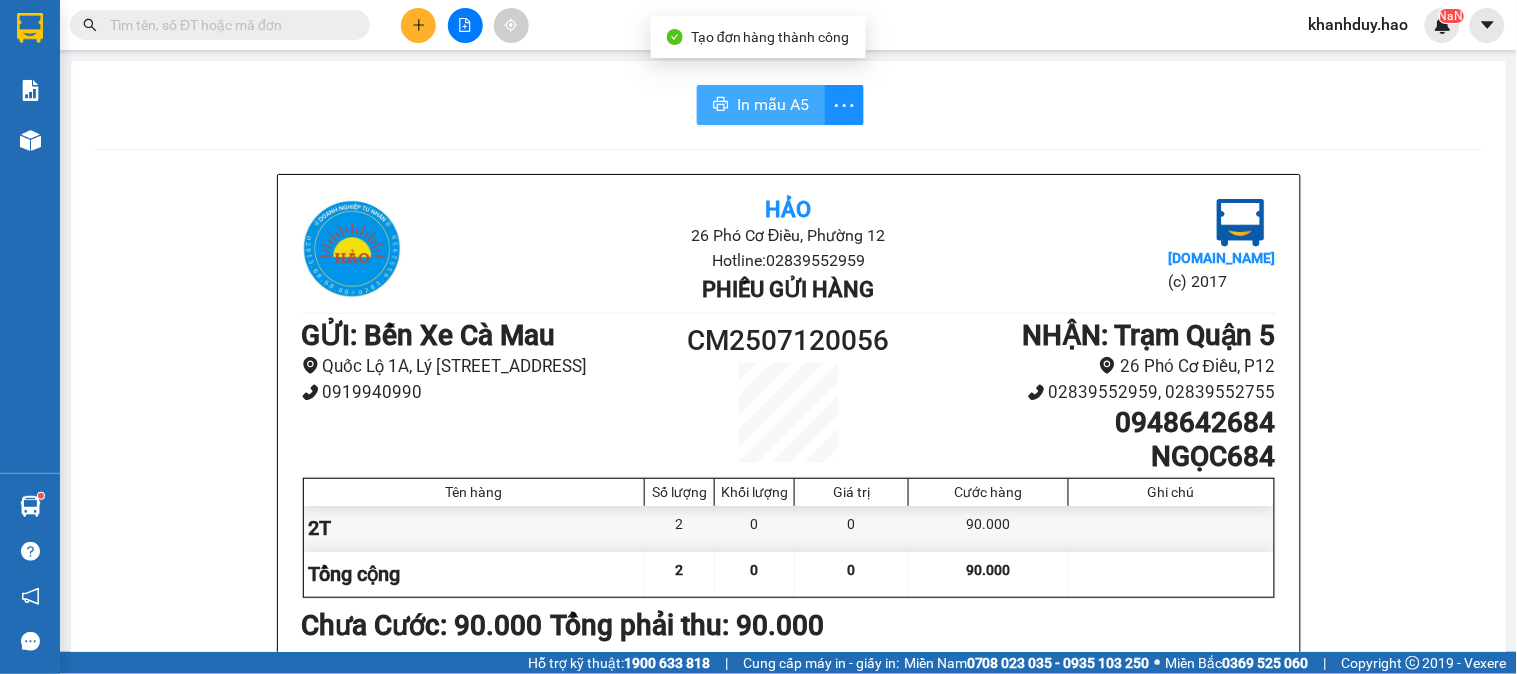 click on "In mẫu A5" at bounding box center [761, 105] 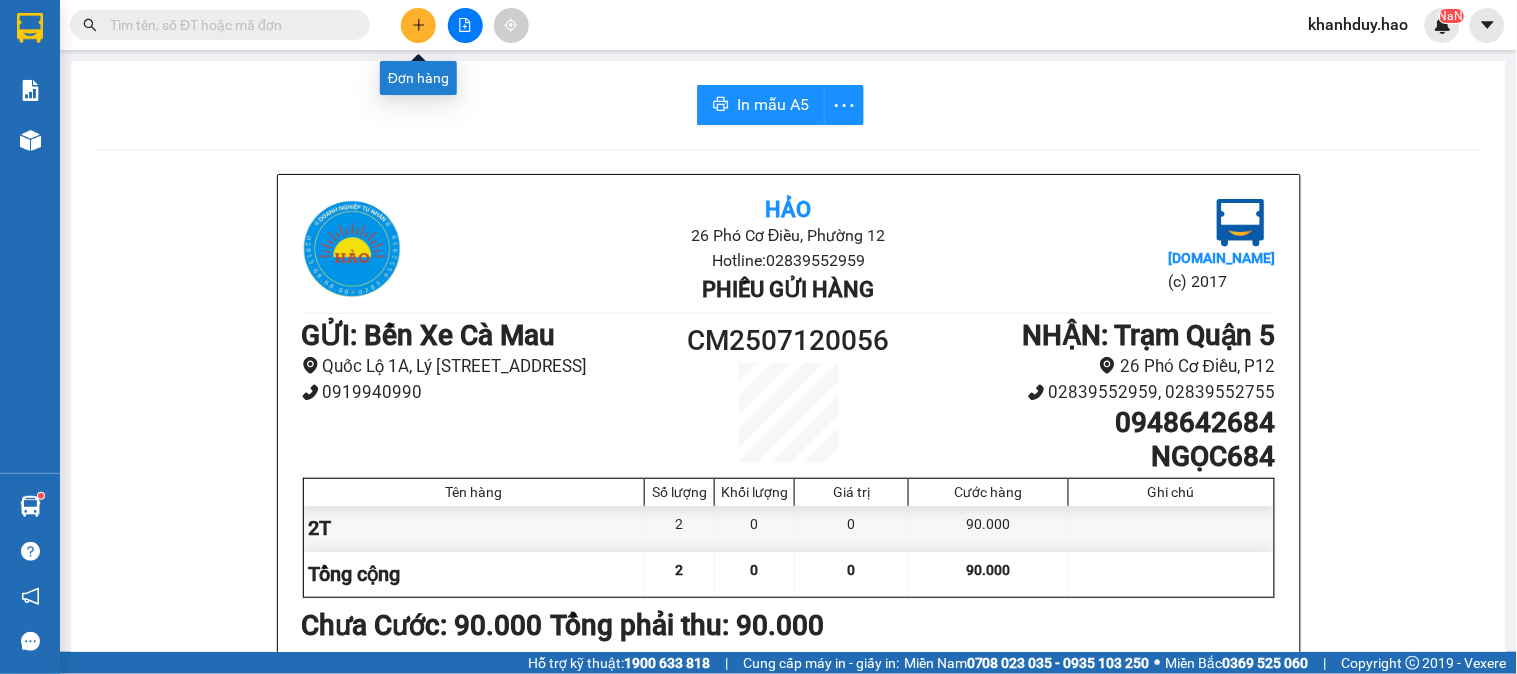 click 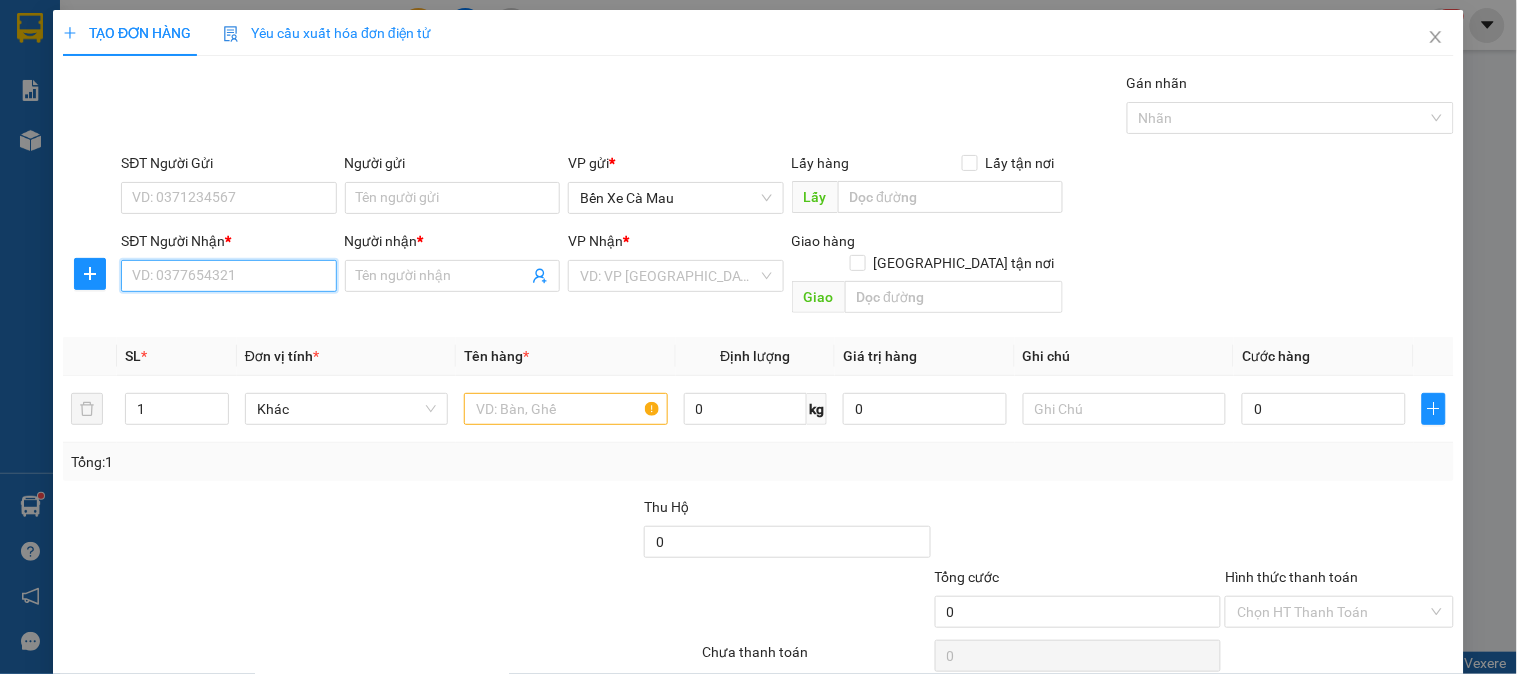 click on "SĐT Người Nhận  *" at bounding box center (228, 276) 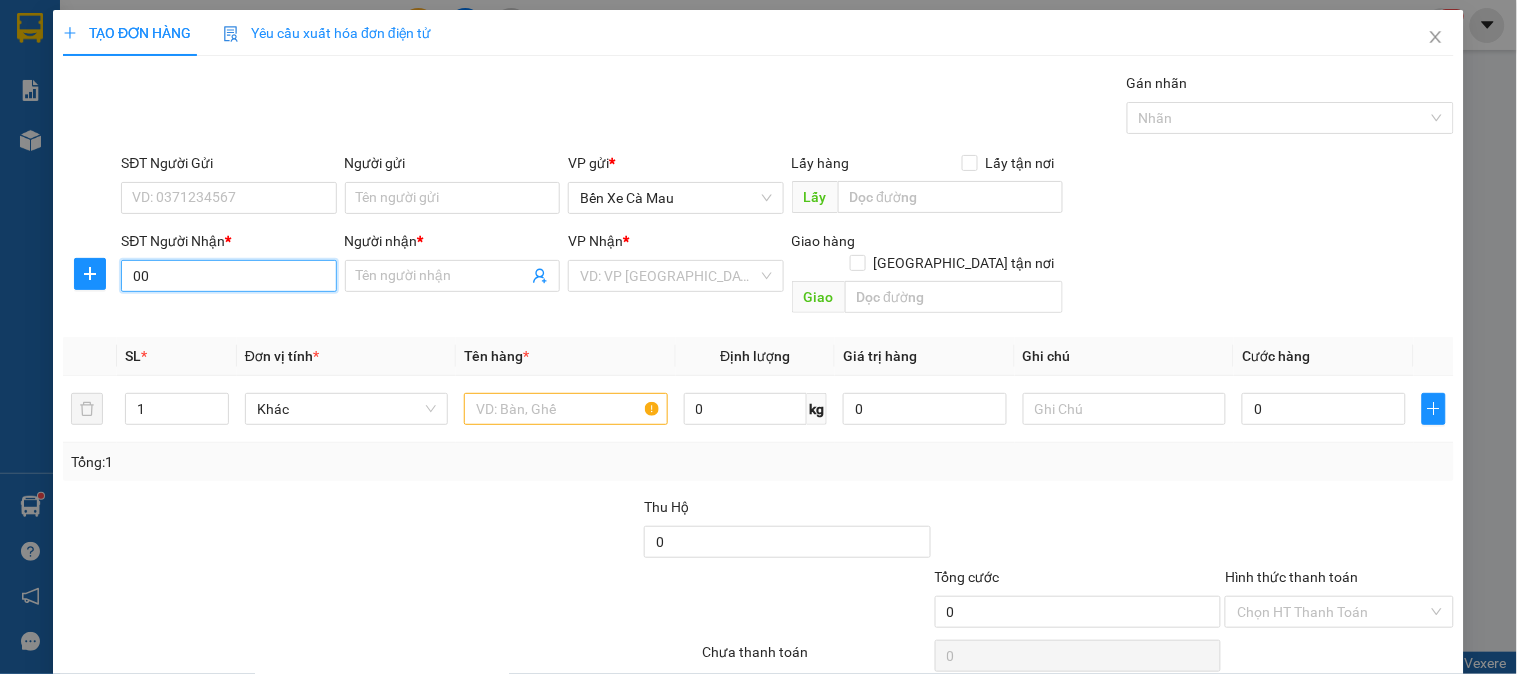 type on "0" 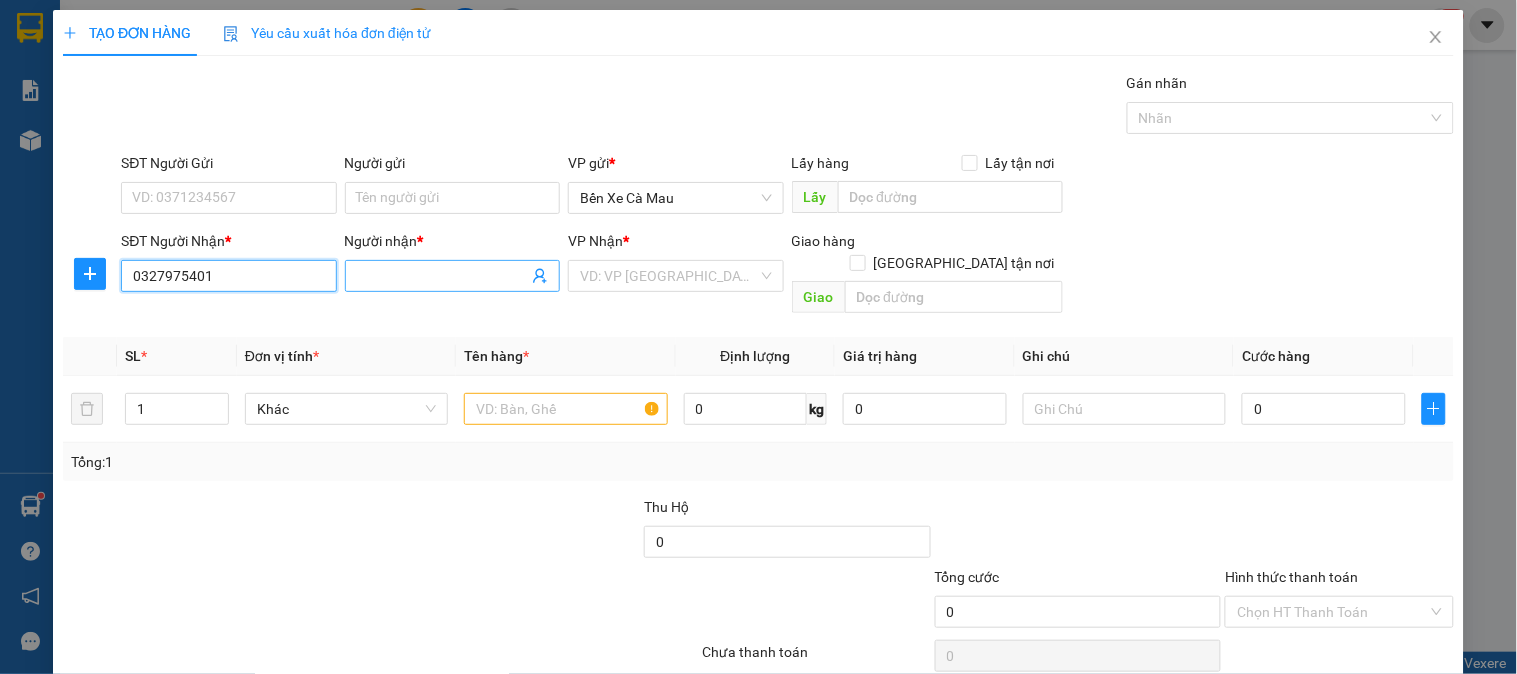 type on "0327975401" 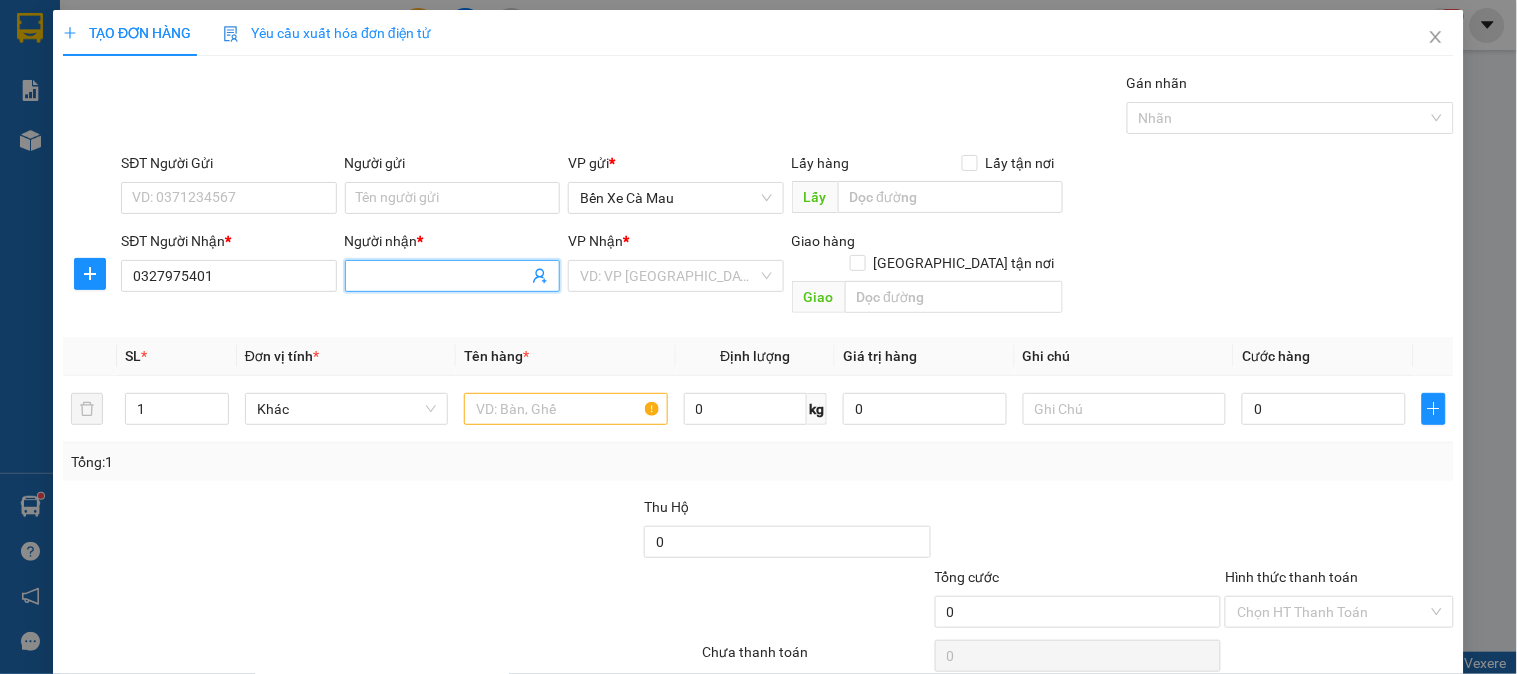 click at bounding box center (452, 276) 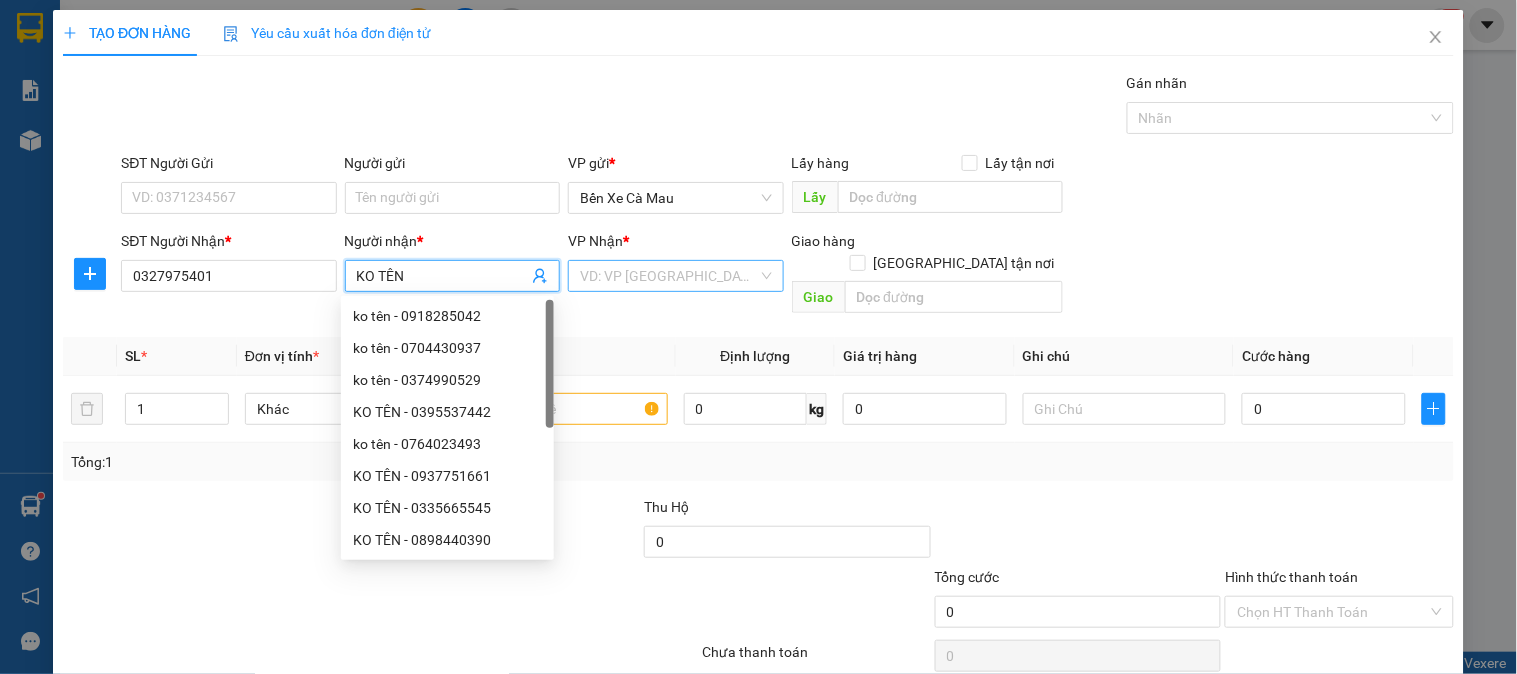 type on "KO TÊN" 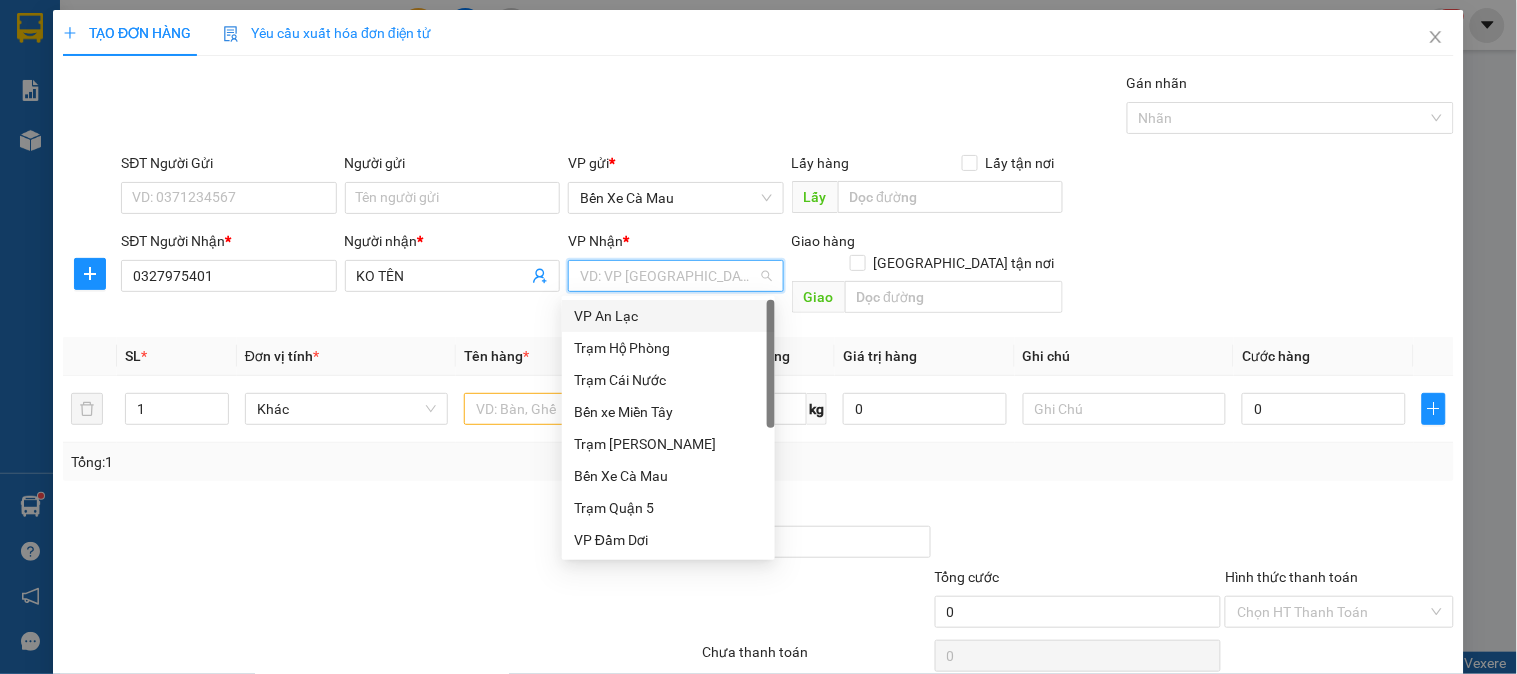 click on "VP An Lạc" at bounding box center (668, 316) 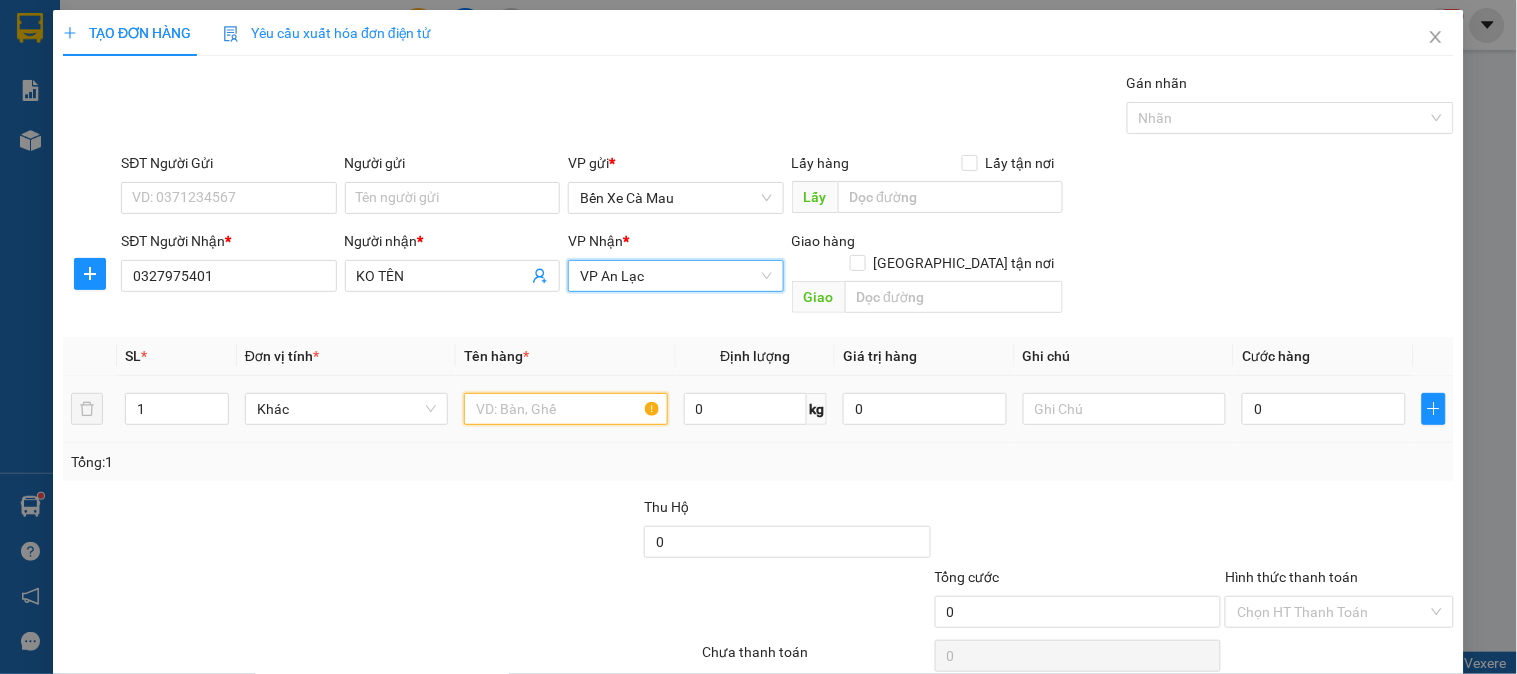 click at bounding box center (565, 409) 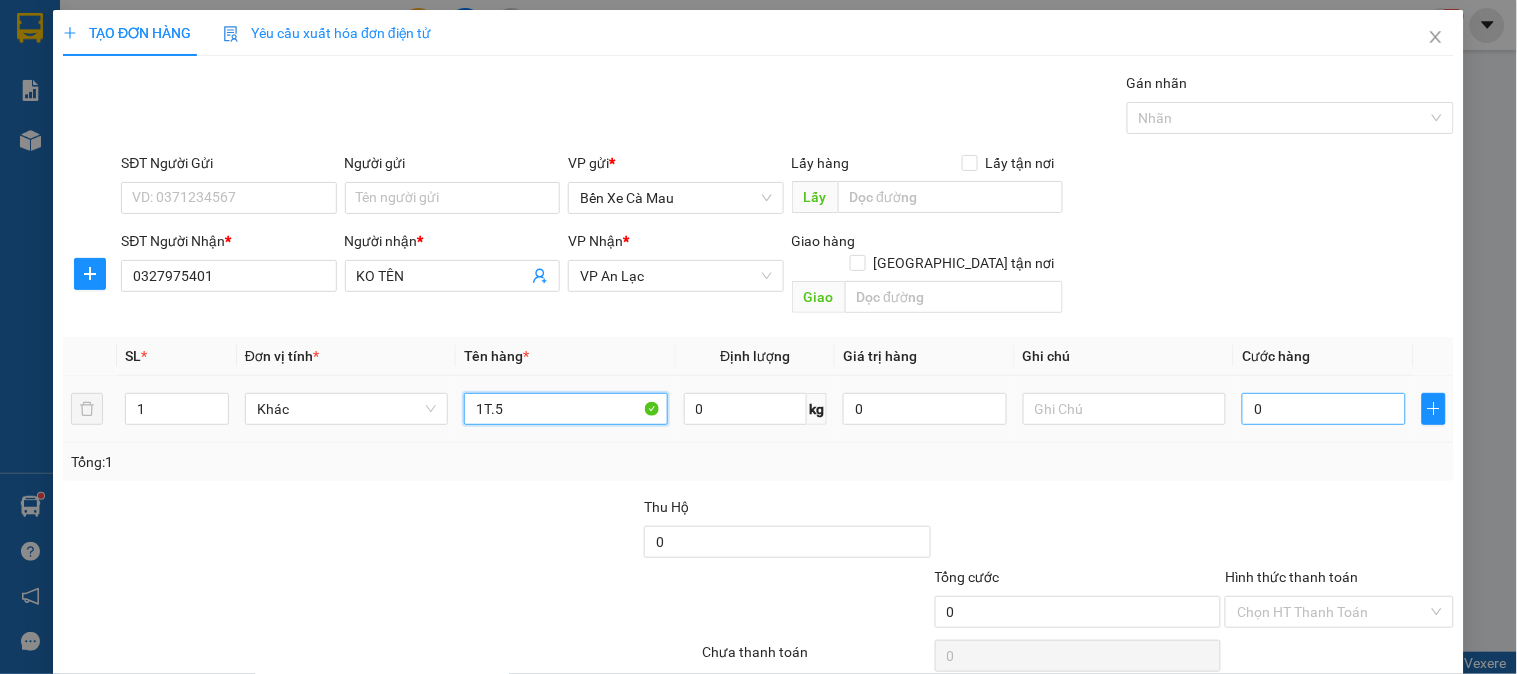 type on "1T.5" 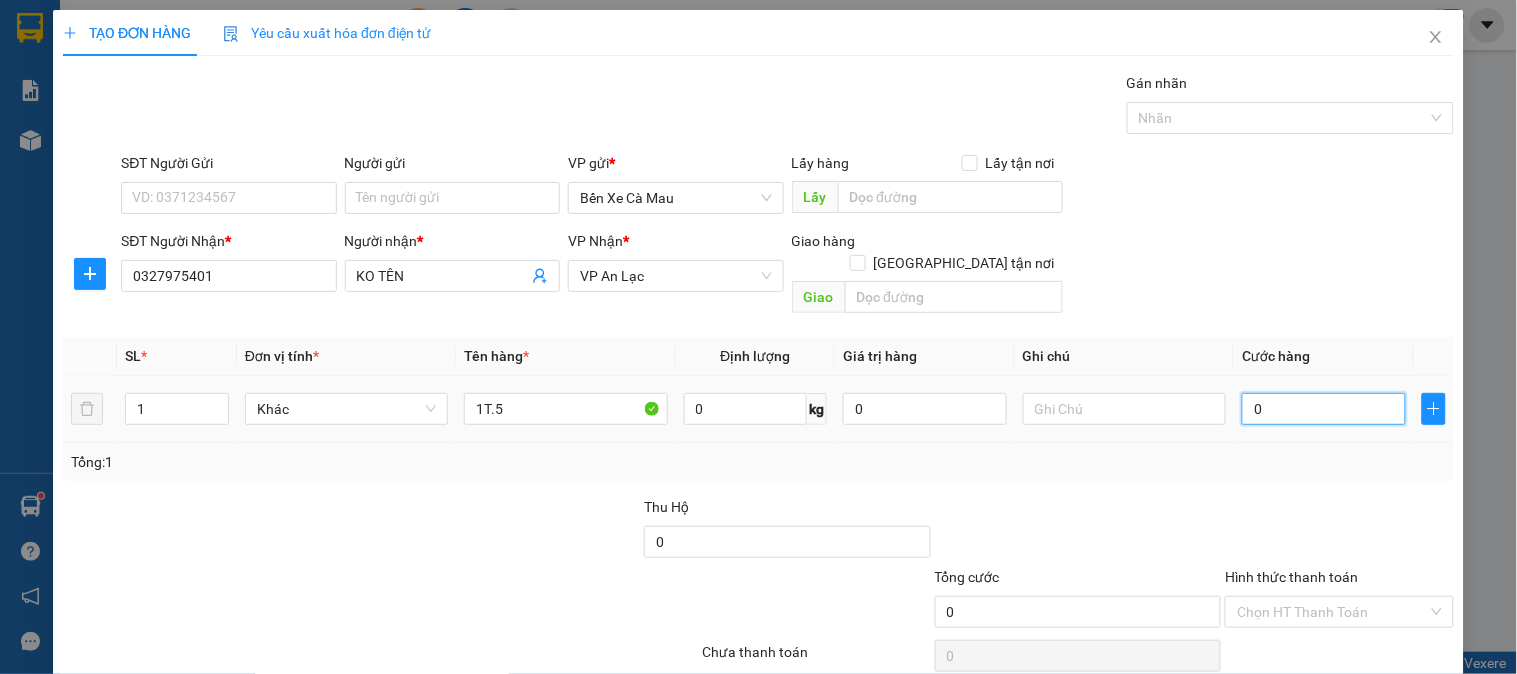 click on "0" at bounding box center (1324, 409) 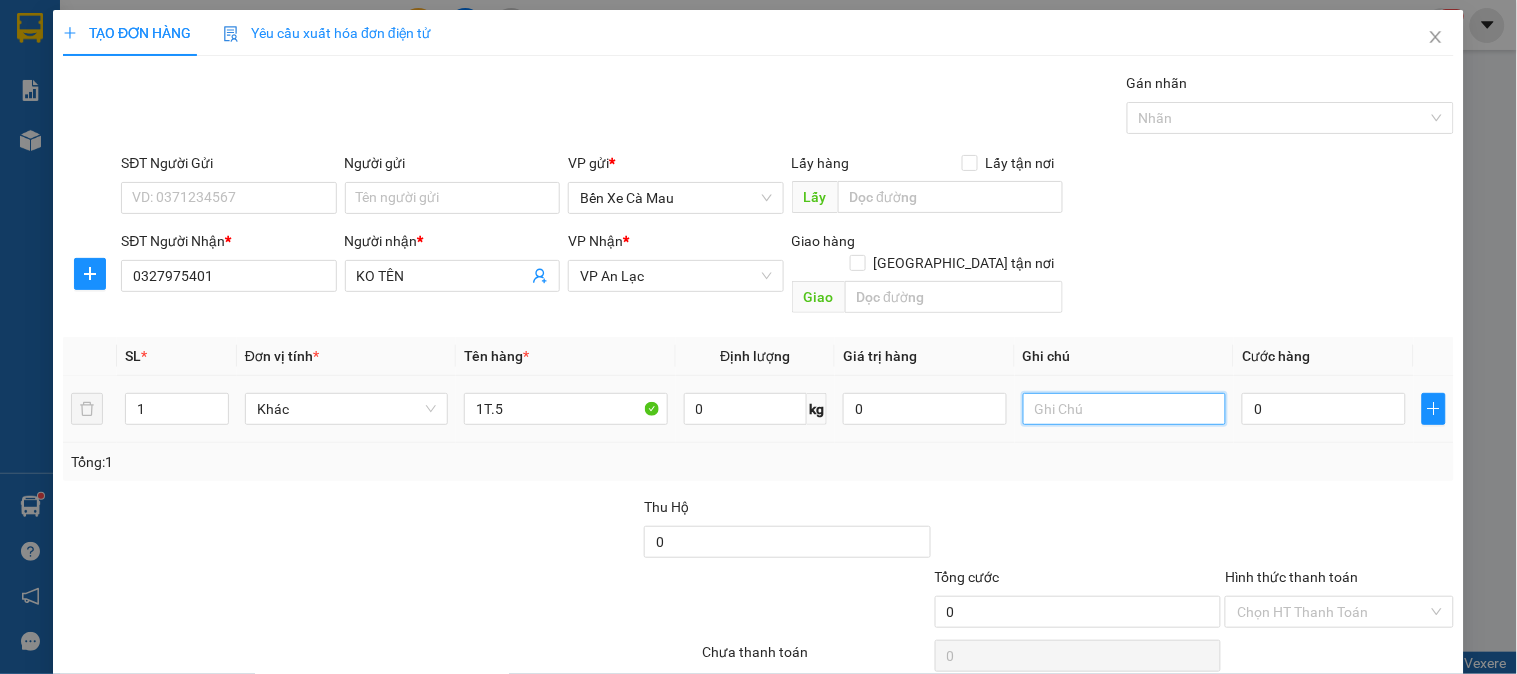 click at bounding box center (1124, 409) 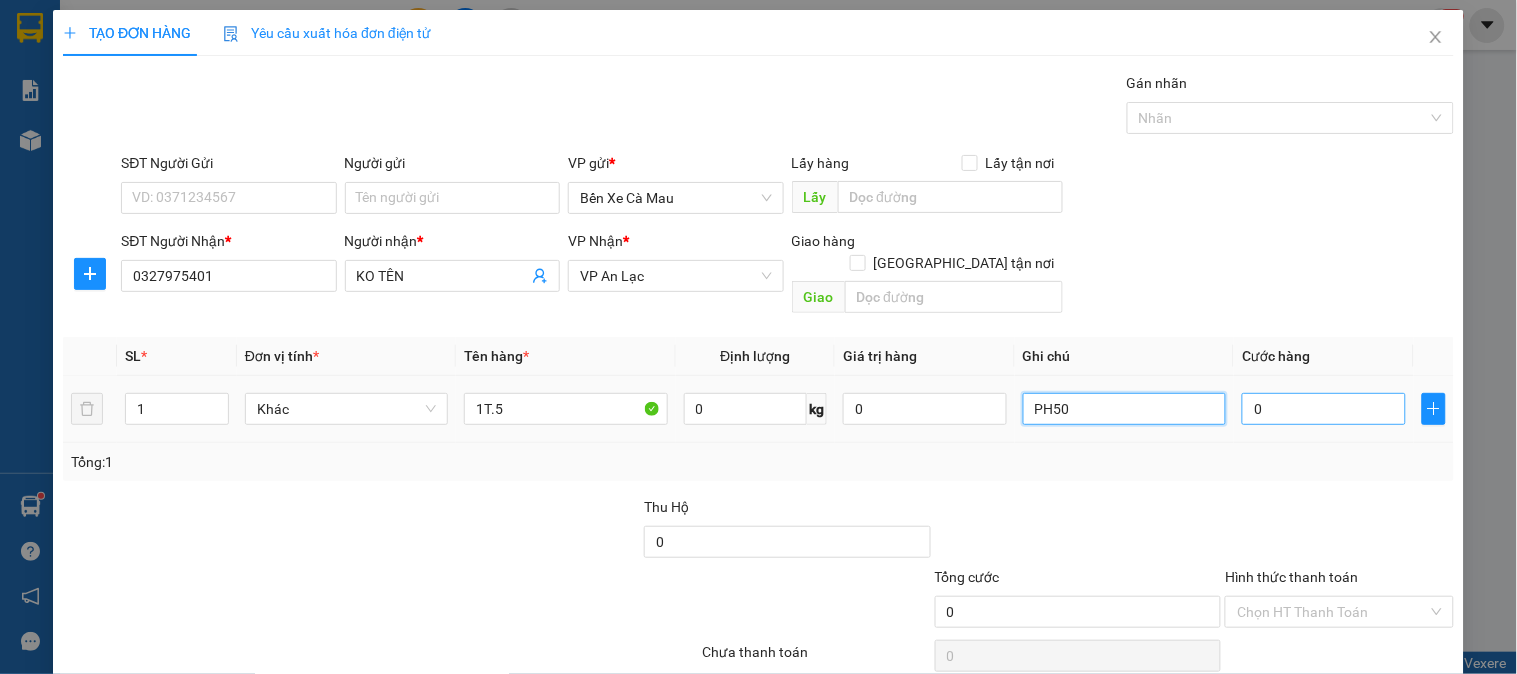 type on "PH50" 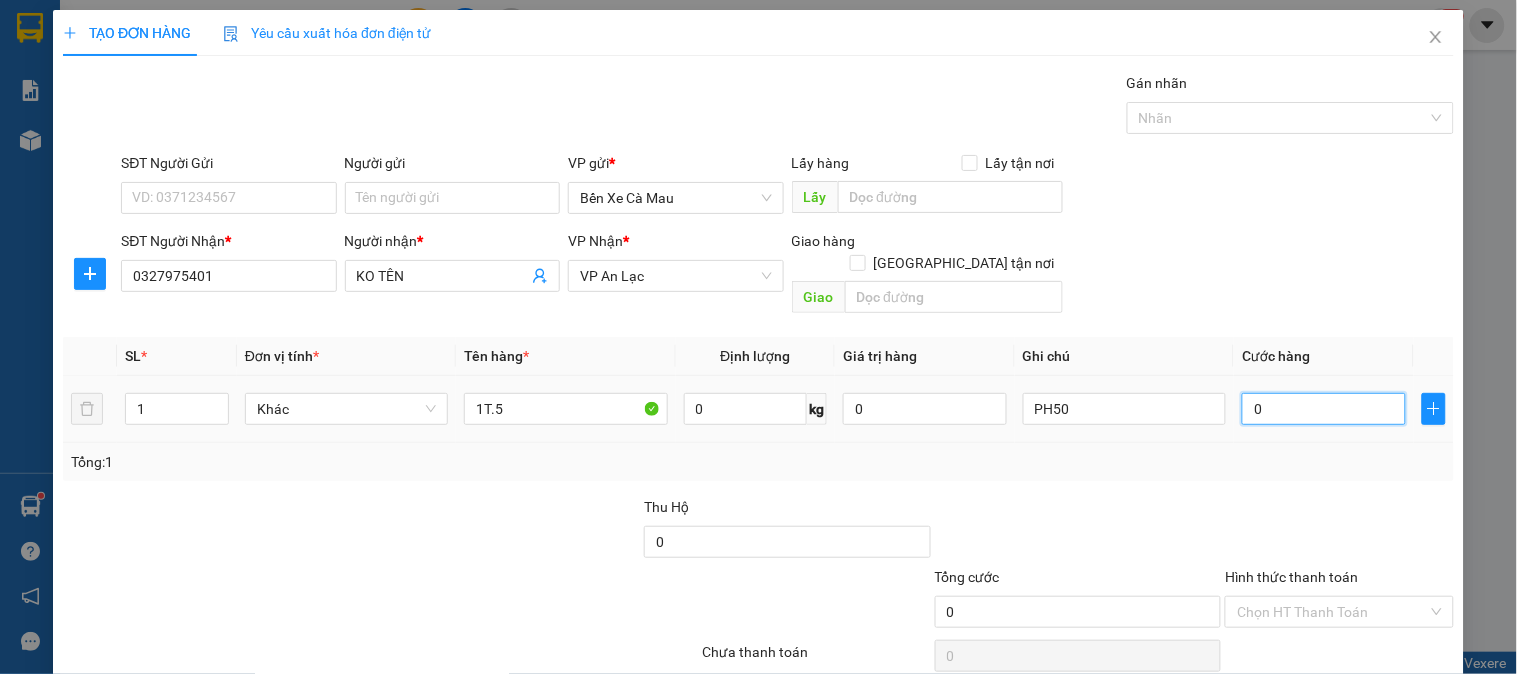 click on "0" at bounding box center [1324, 409] 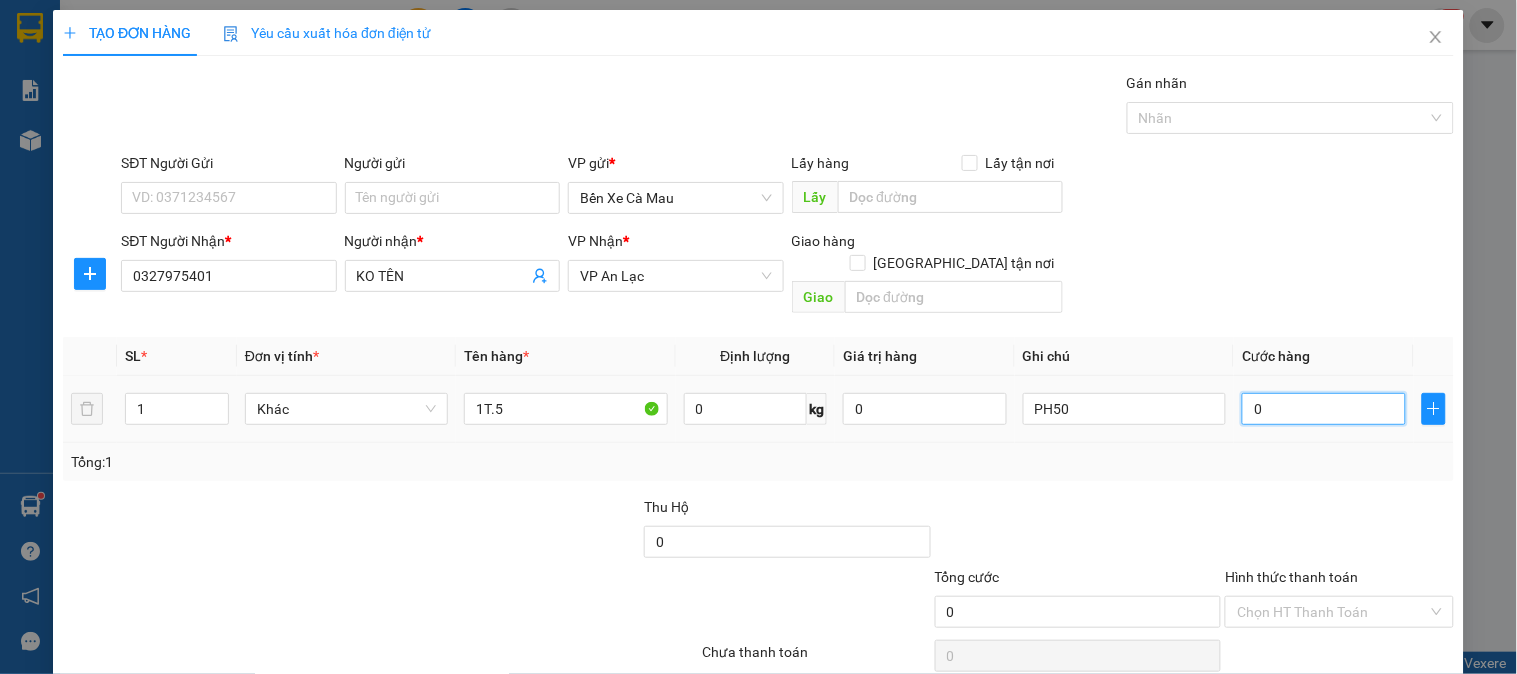 type on "001" 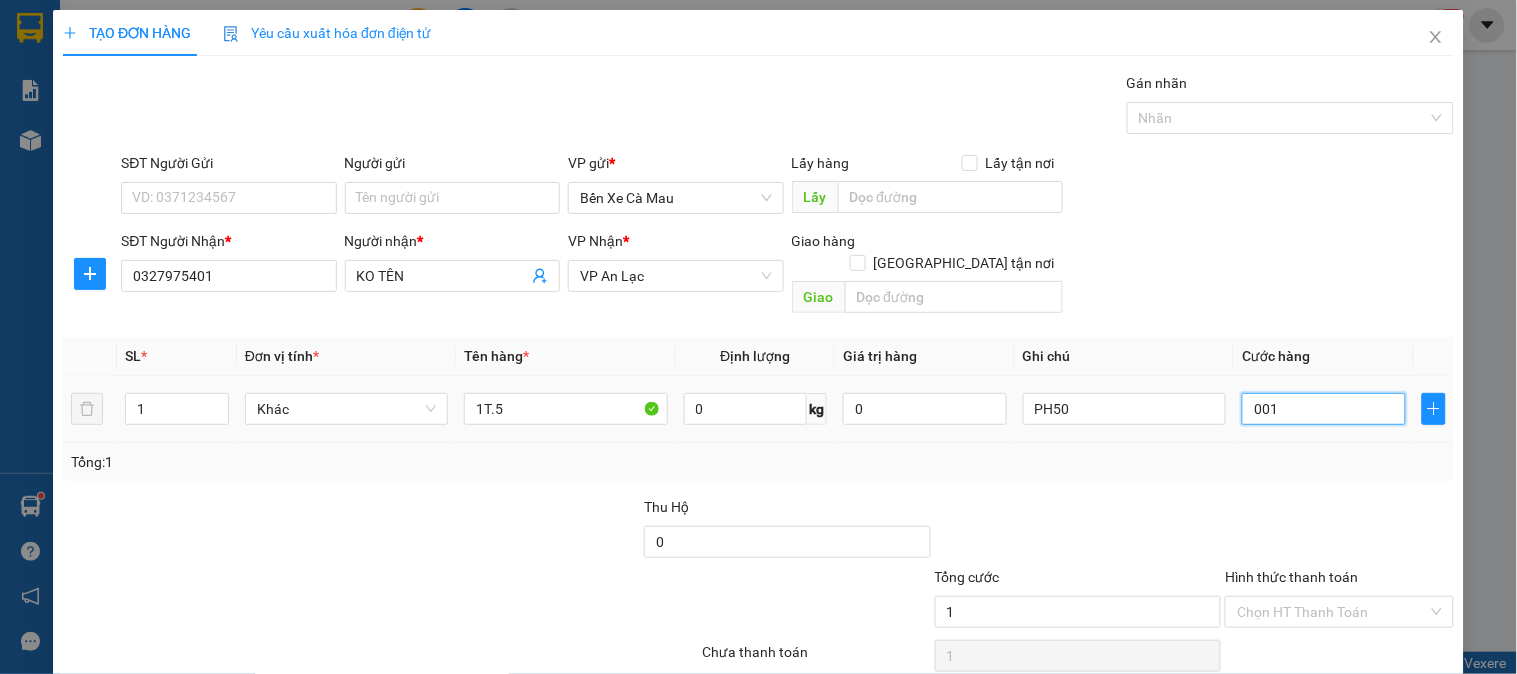 type on "0.010" 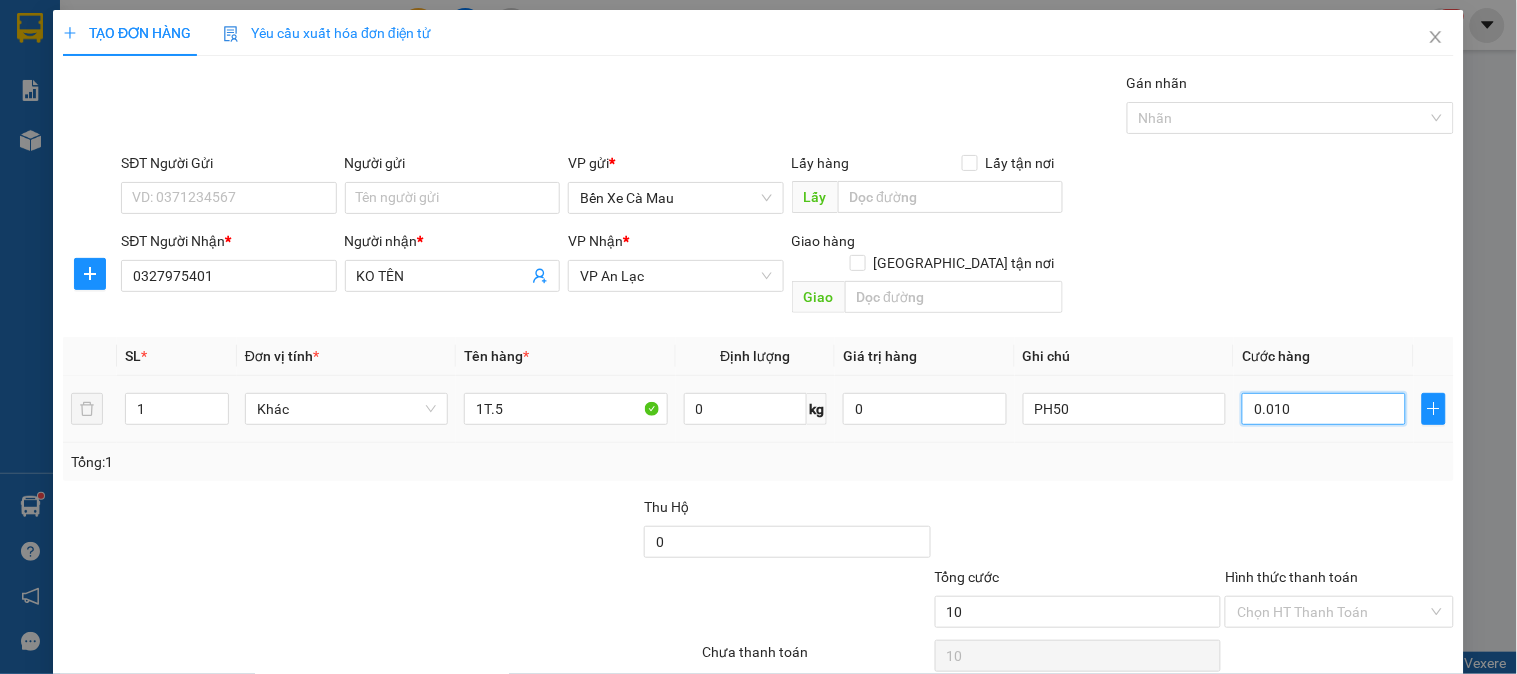 type on "00.100" 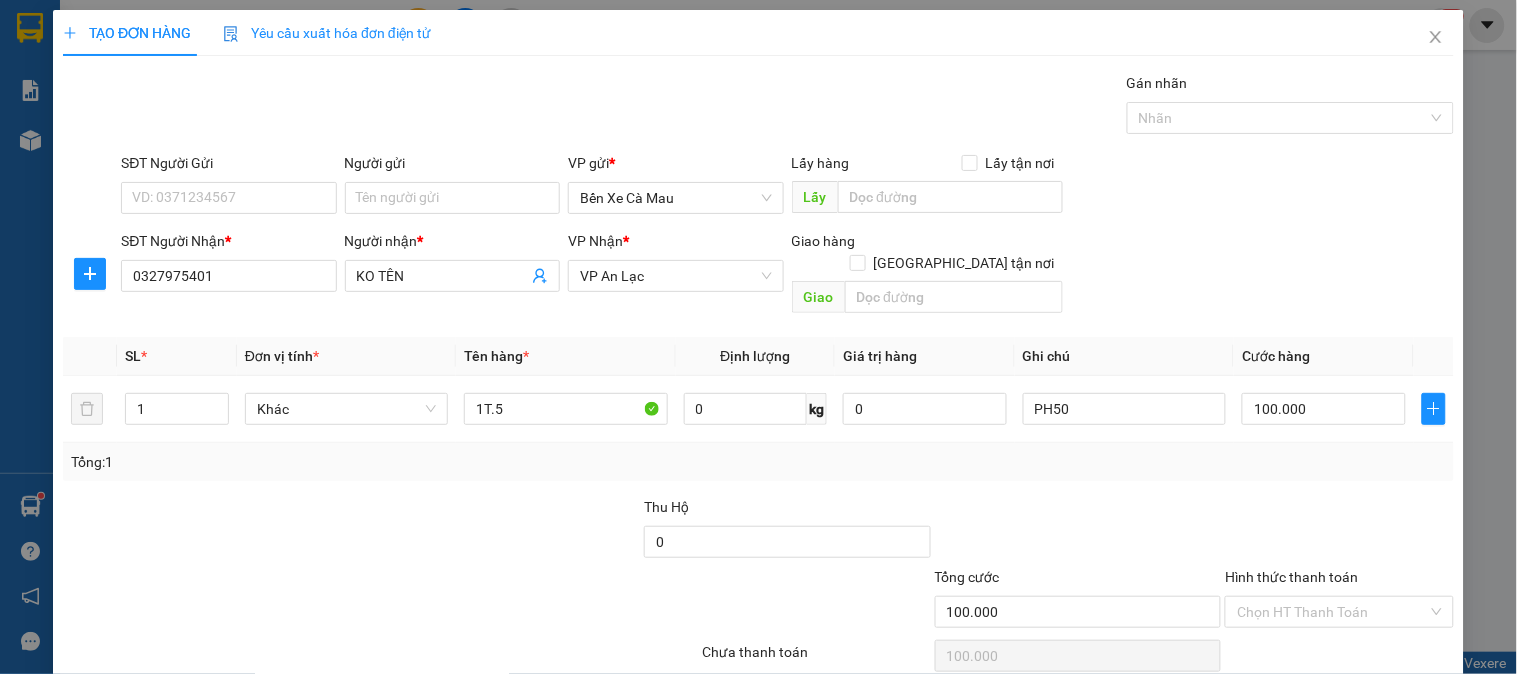 click on "Lưu và In" at bounding box center (1392, 707) 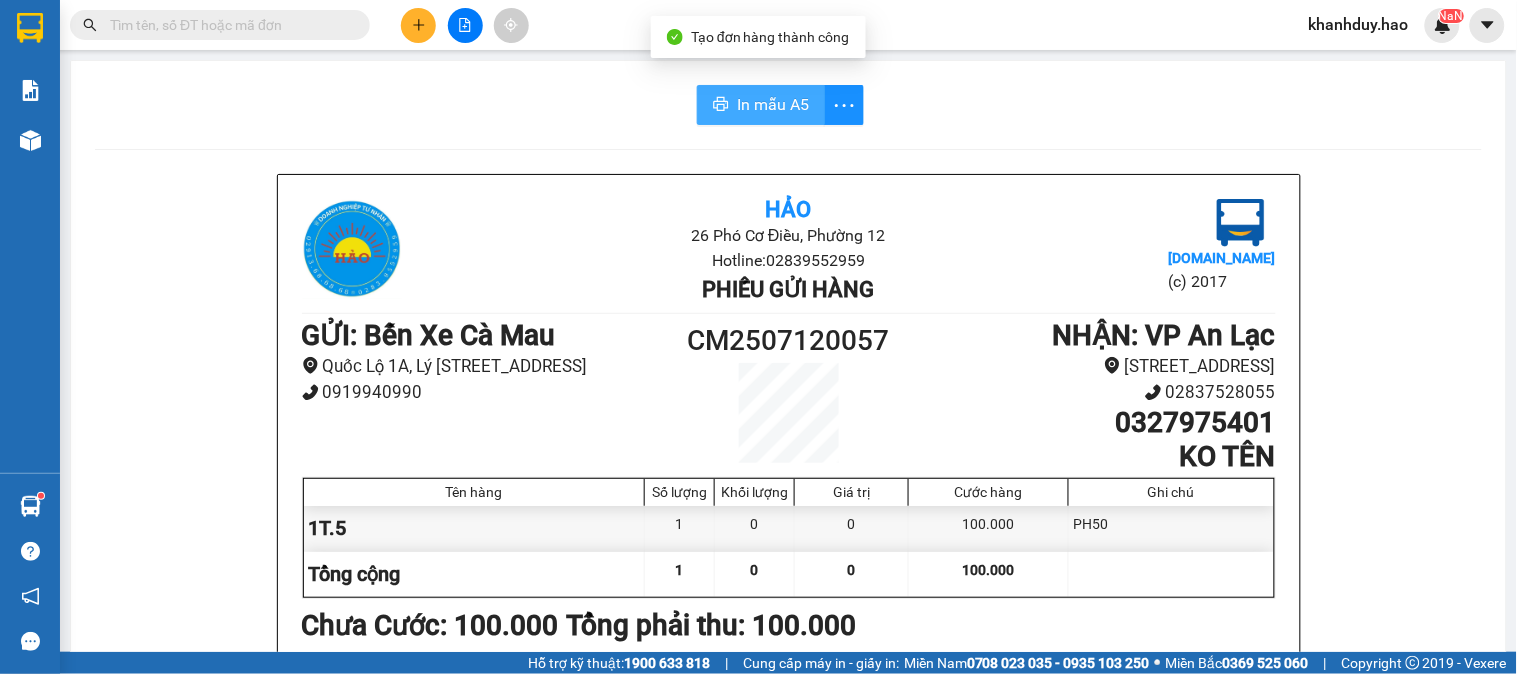 click on "In mẫu A5" at bounding box center (773, 104) 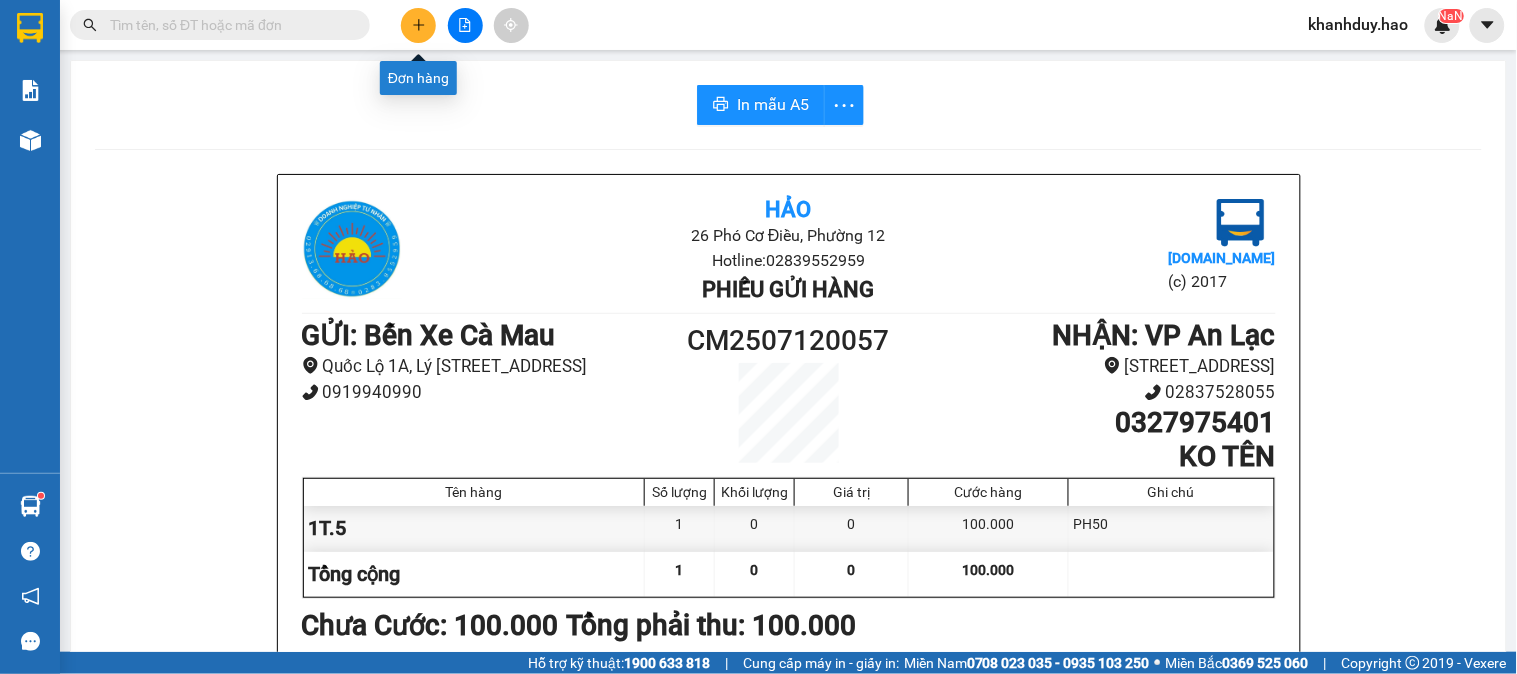 click 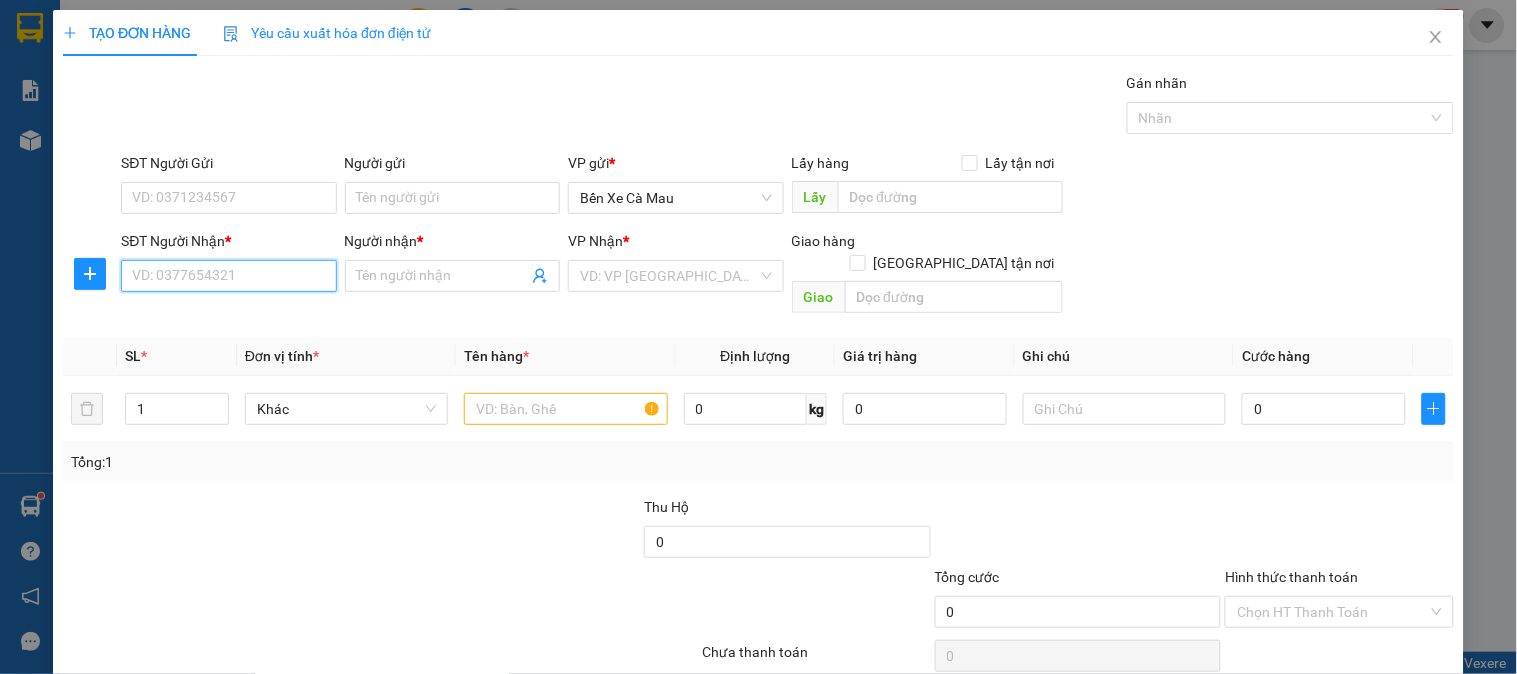 click on "SĐT Người Nhận  *" at bounding box center [228, 276] 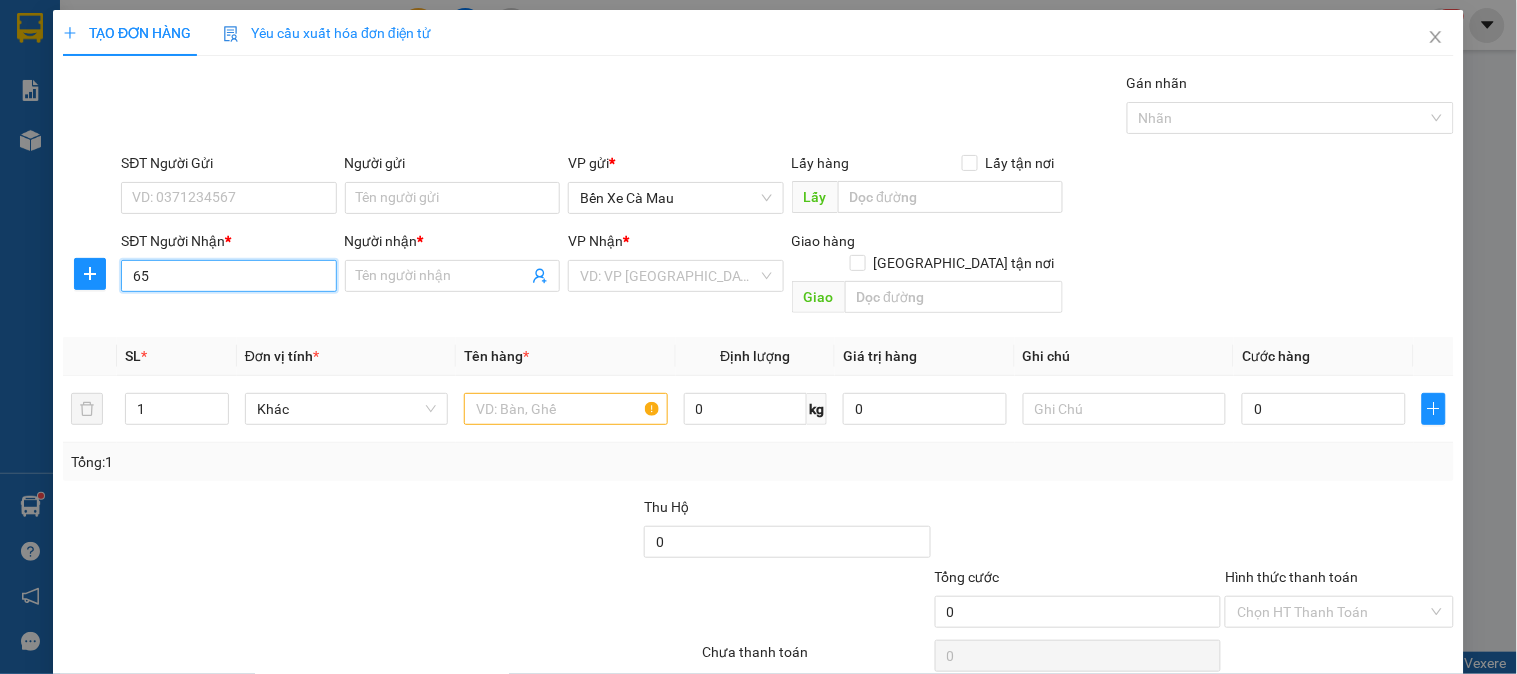 type on "651" 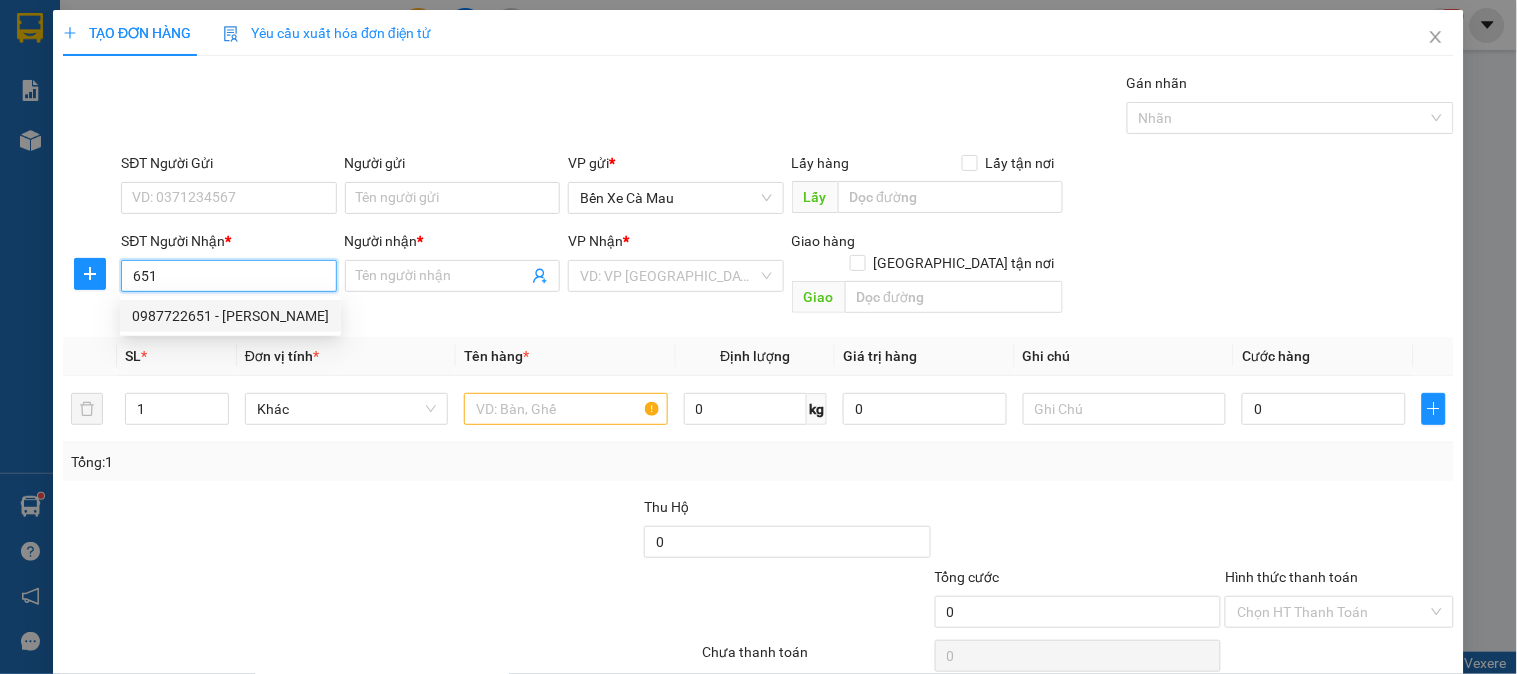 click on "0987722651 - HƯƠNG" at bounding box center (230, 316) 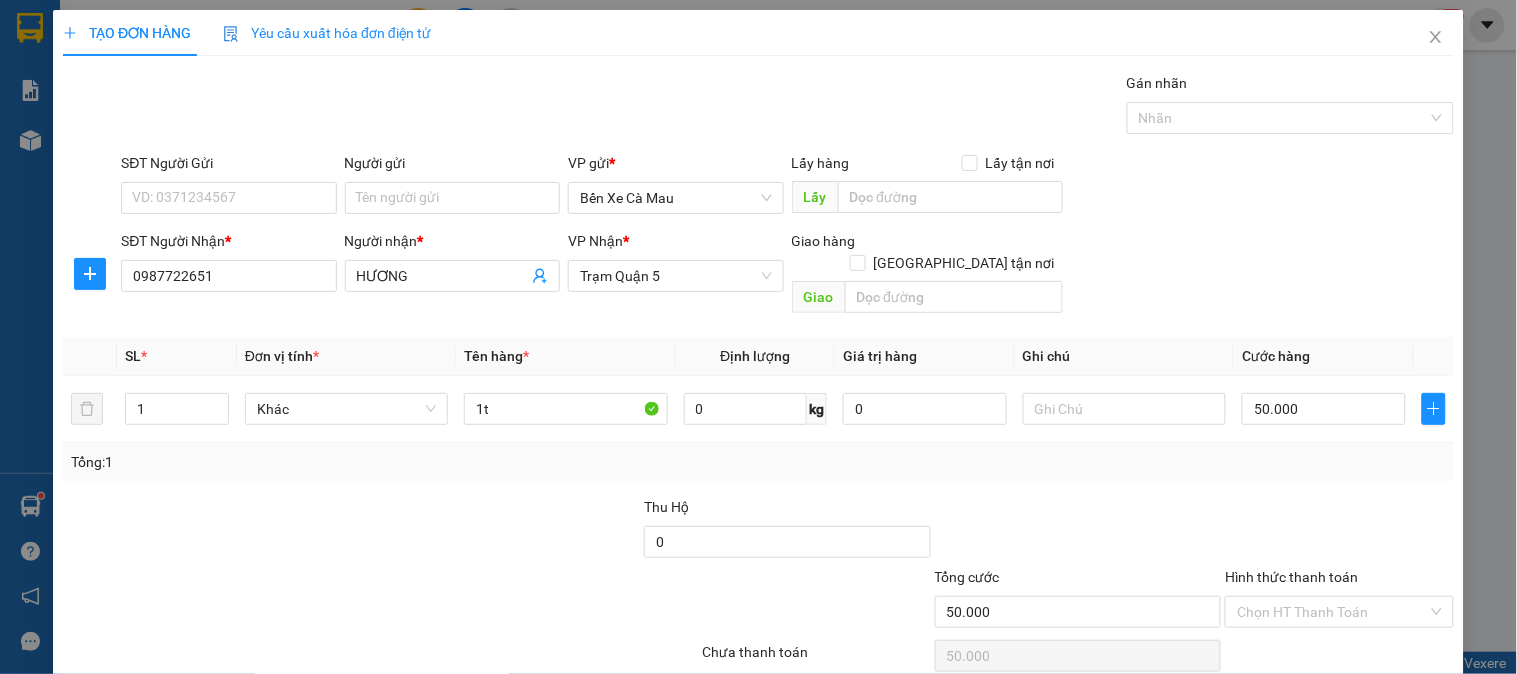 click on "Lưu và In" at bounding box center (1369, 707) 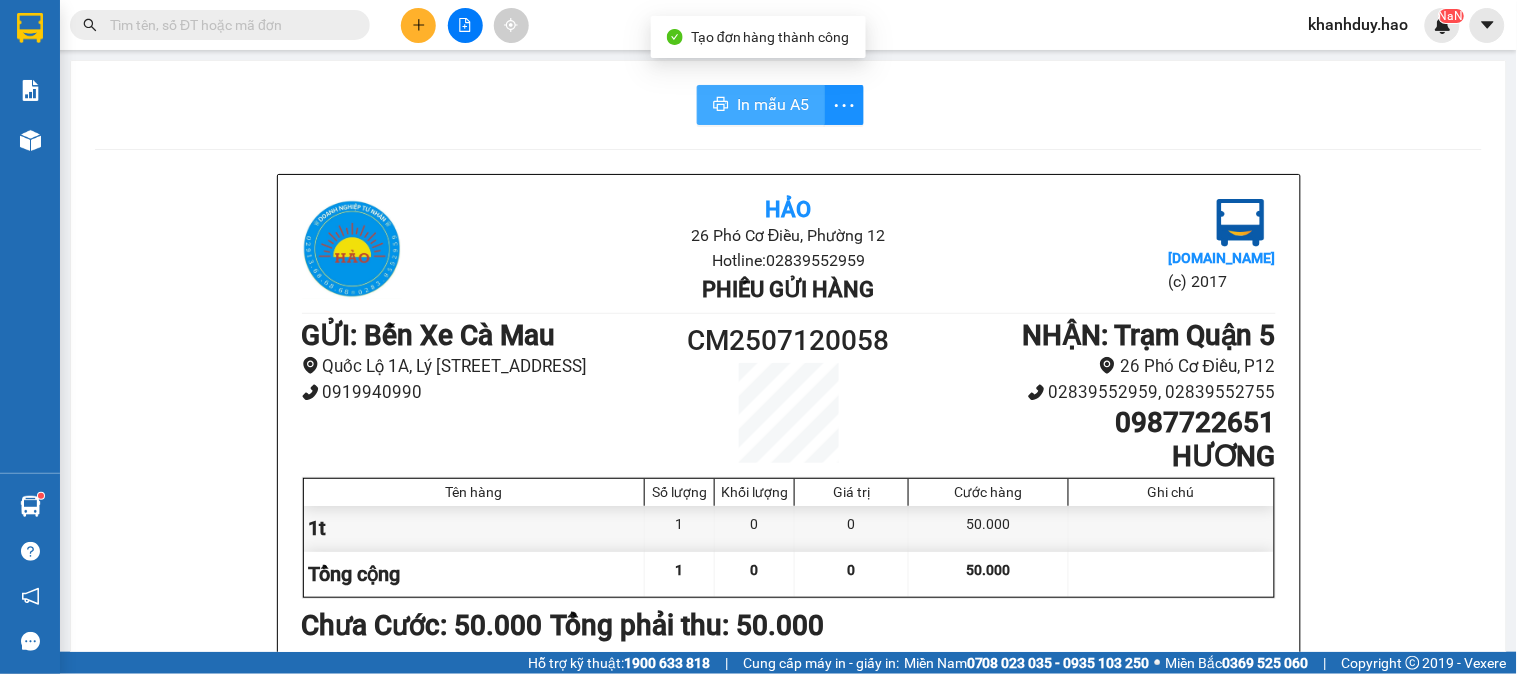 click on "In mẫu A5" at bounding box center [773, 104] 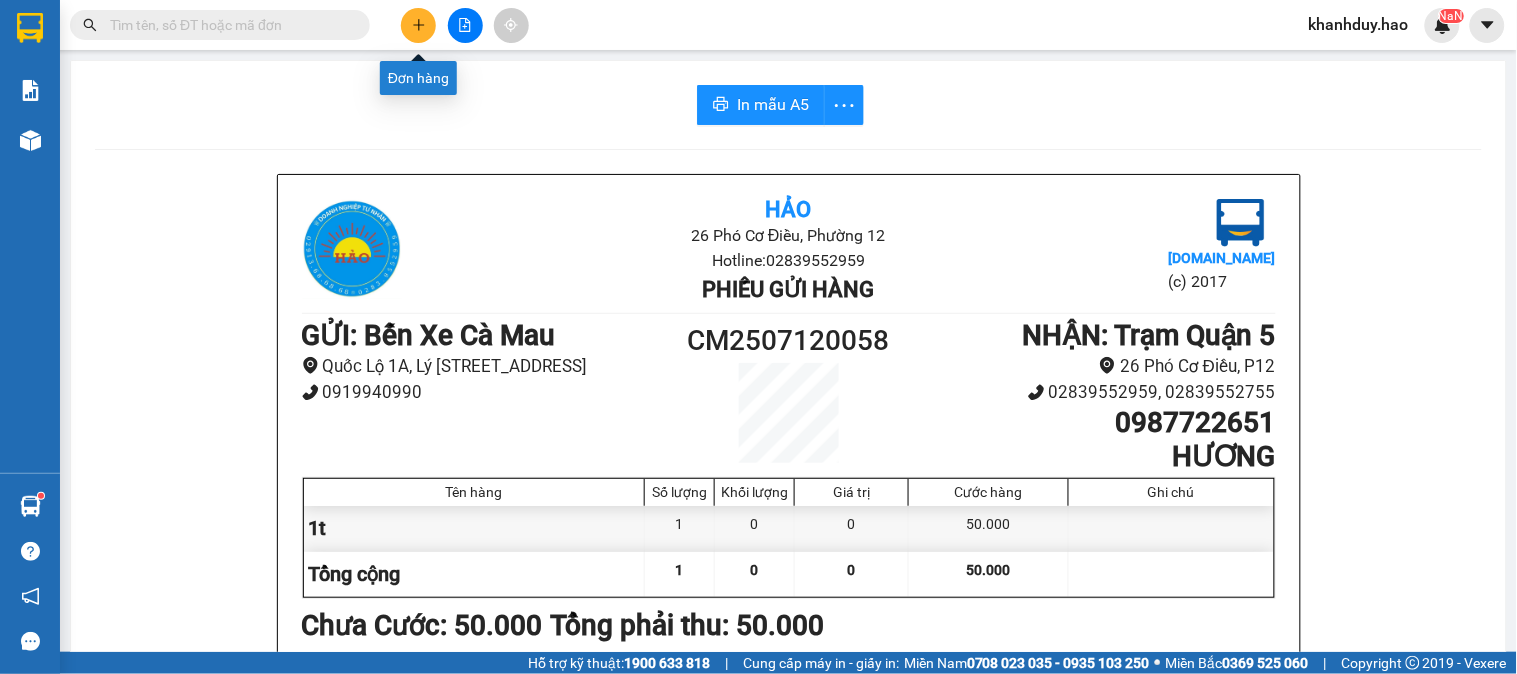 click at bounding box center [465, 25] 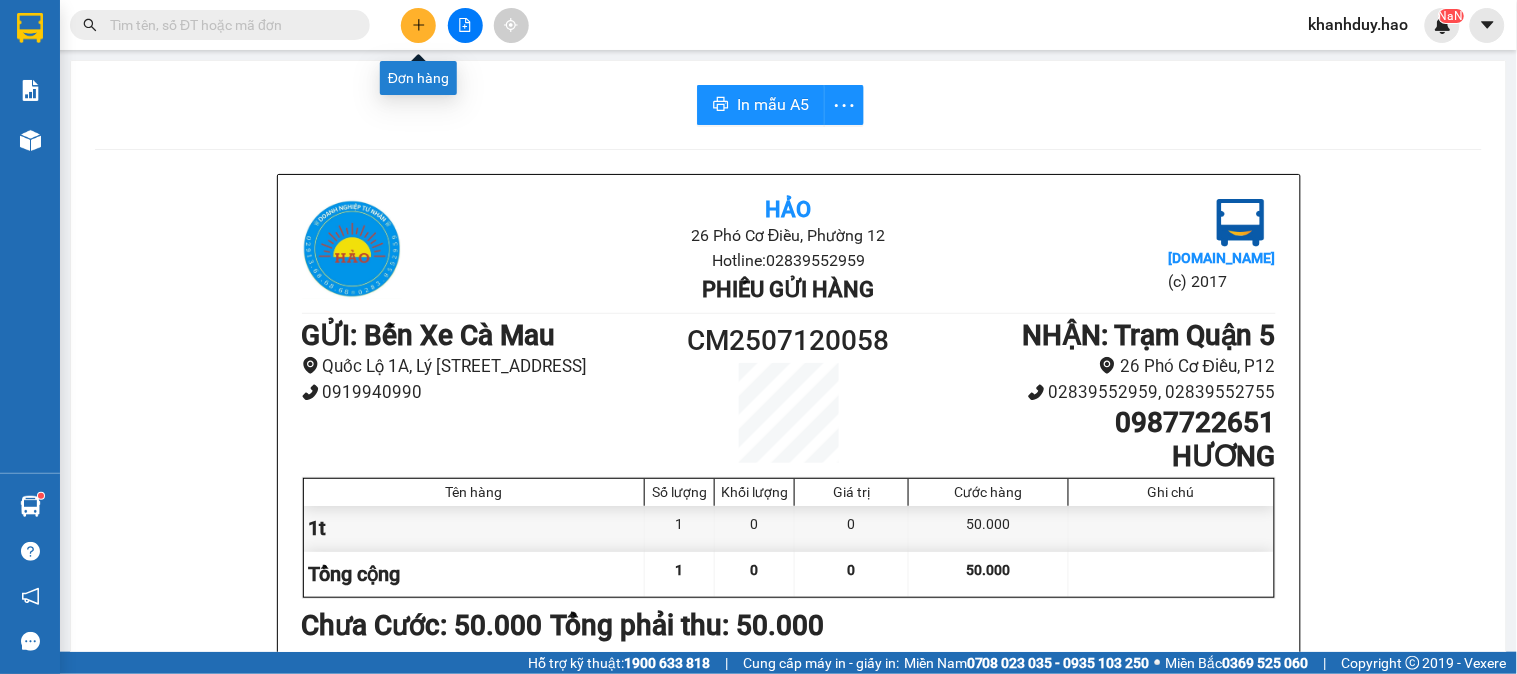 click at bounding box center [418, 25] 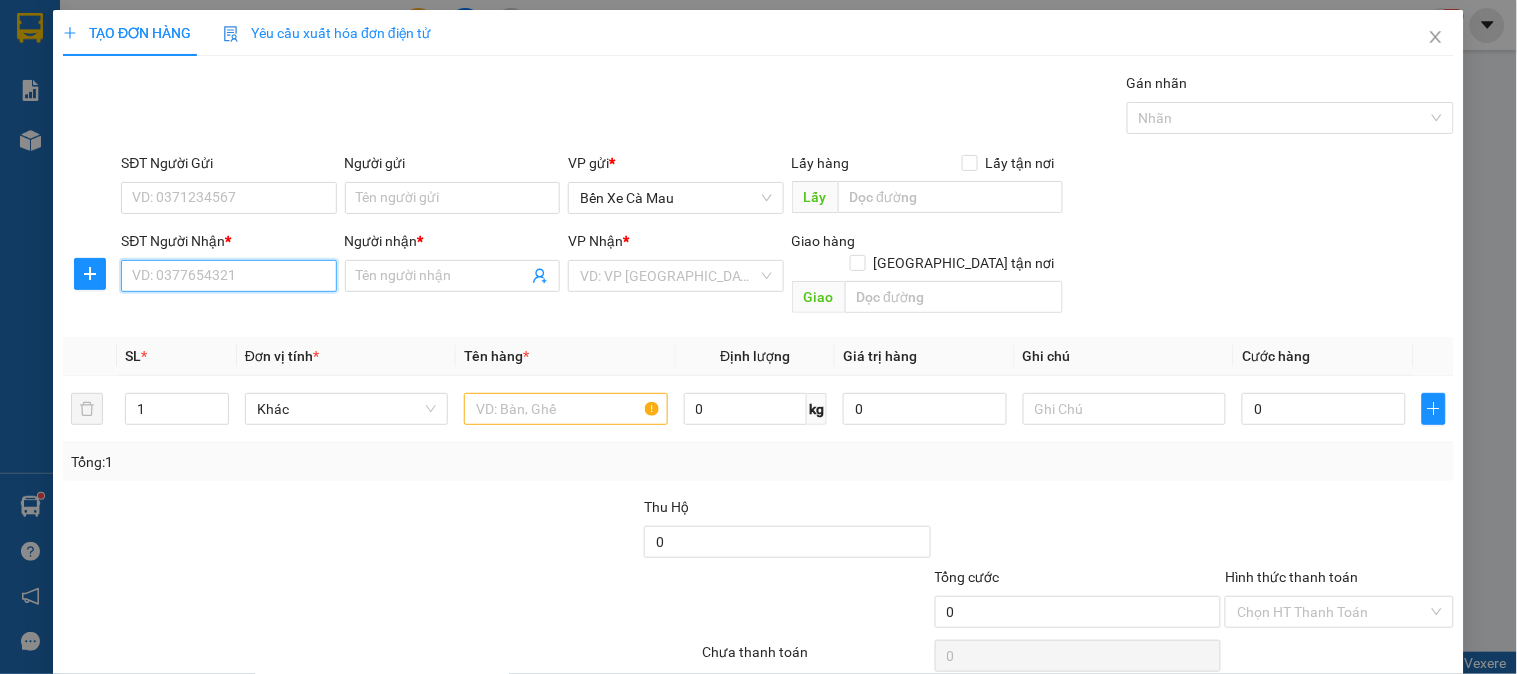 click on "SĐT Người Nhận  *" at bounding box center (228, 276) 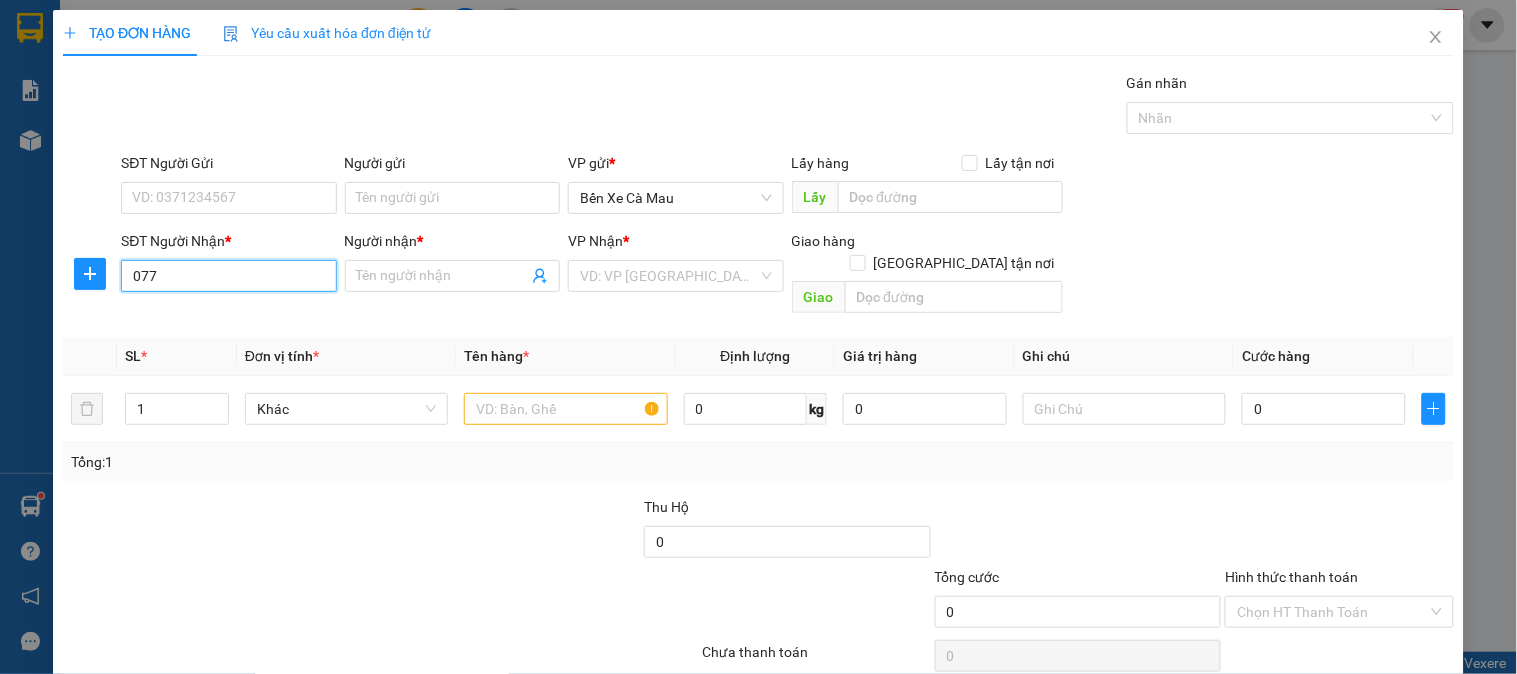 type on "0777" 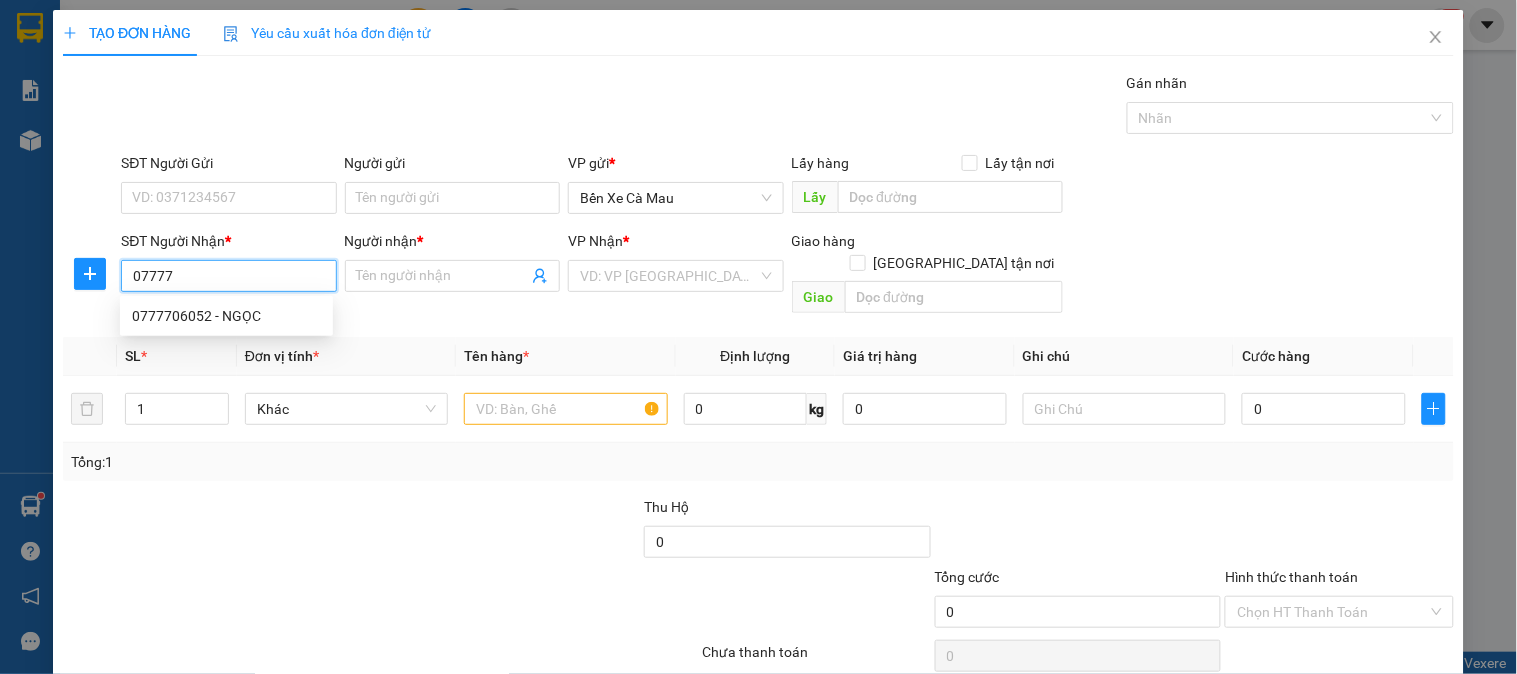 click on "0777706052 - NGỌC" at bounding box center (226, 316) 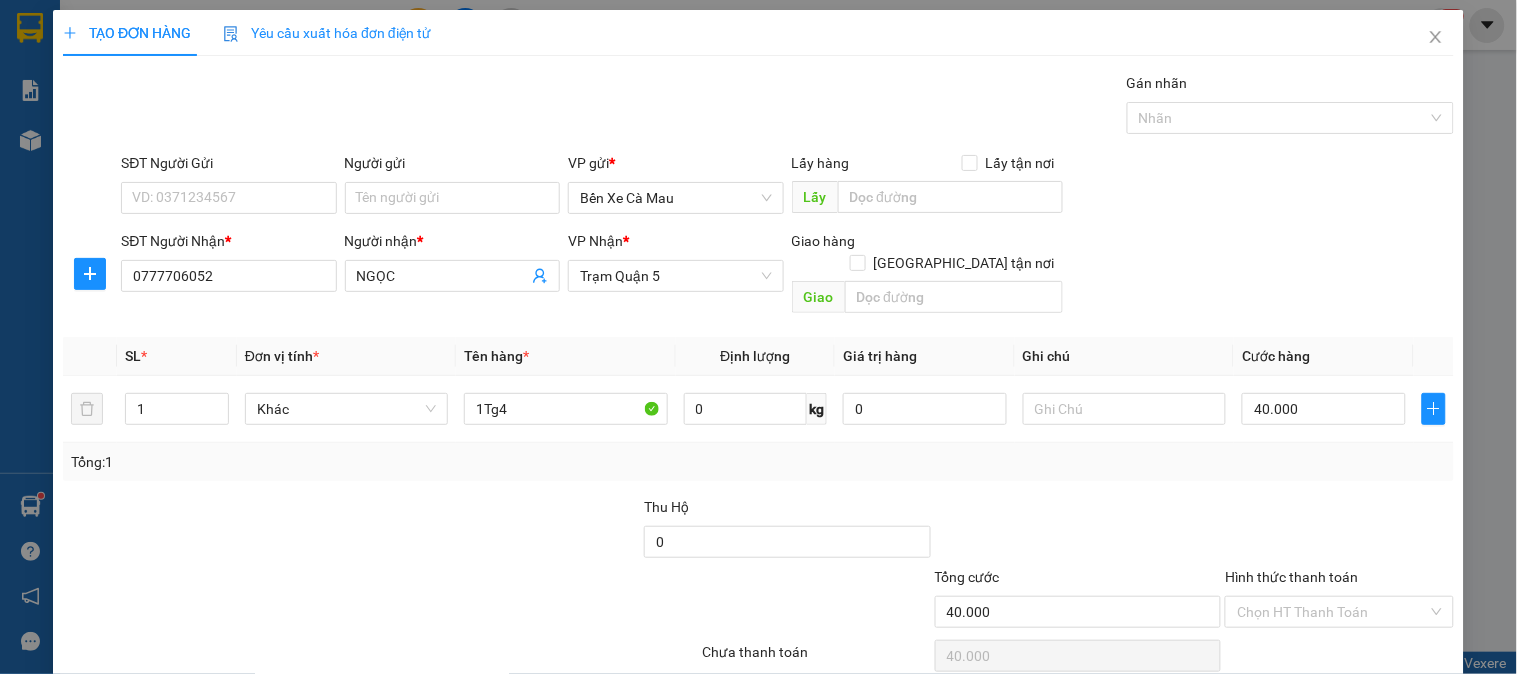 click on "Lưu và In" at bounding box center [1369, 707] 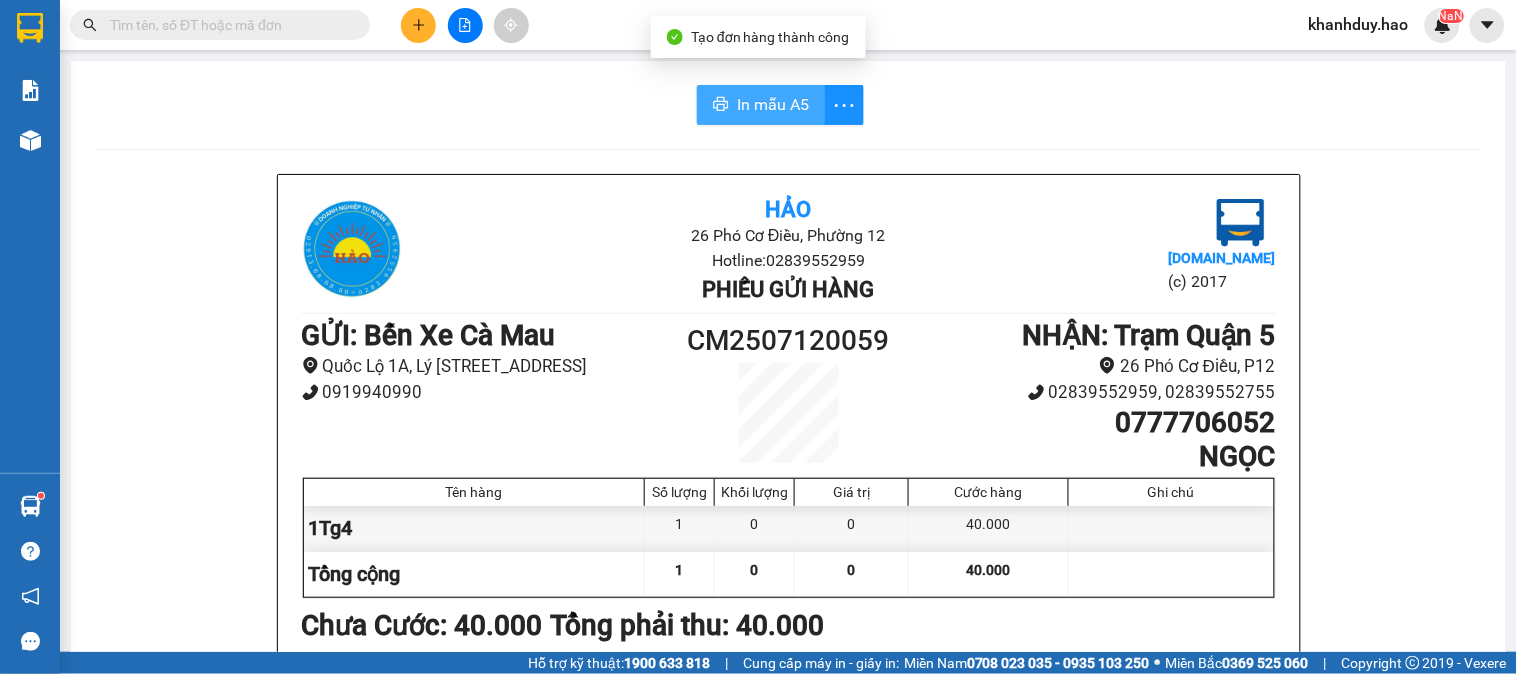 click on "In mẫu A5" at bounding box center [773, 104] 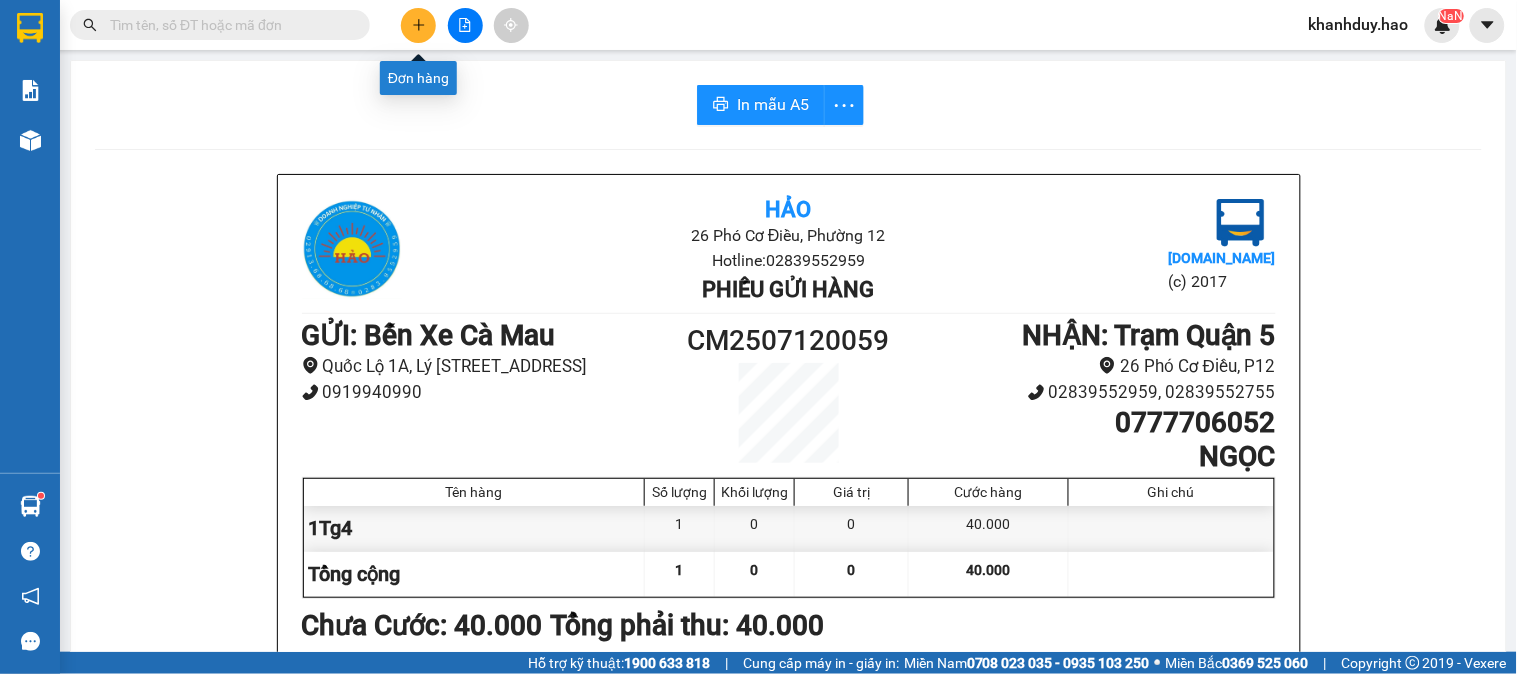click at bounding box center (418, 25) 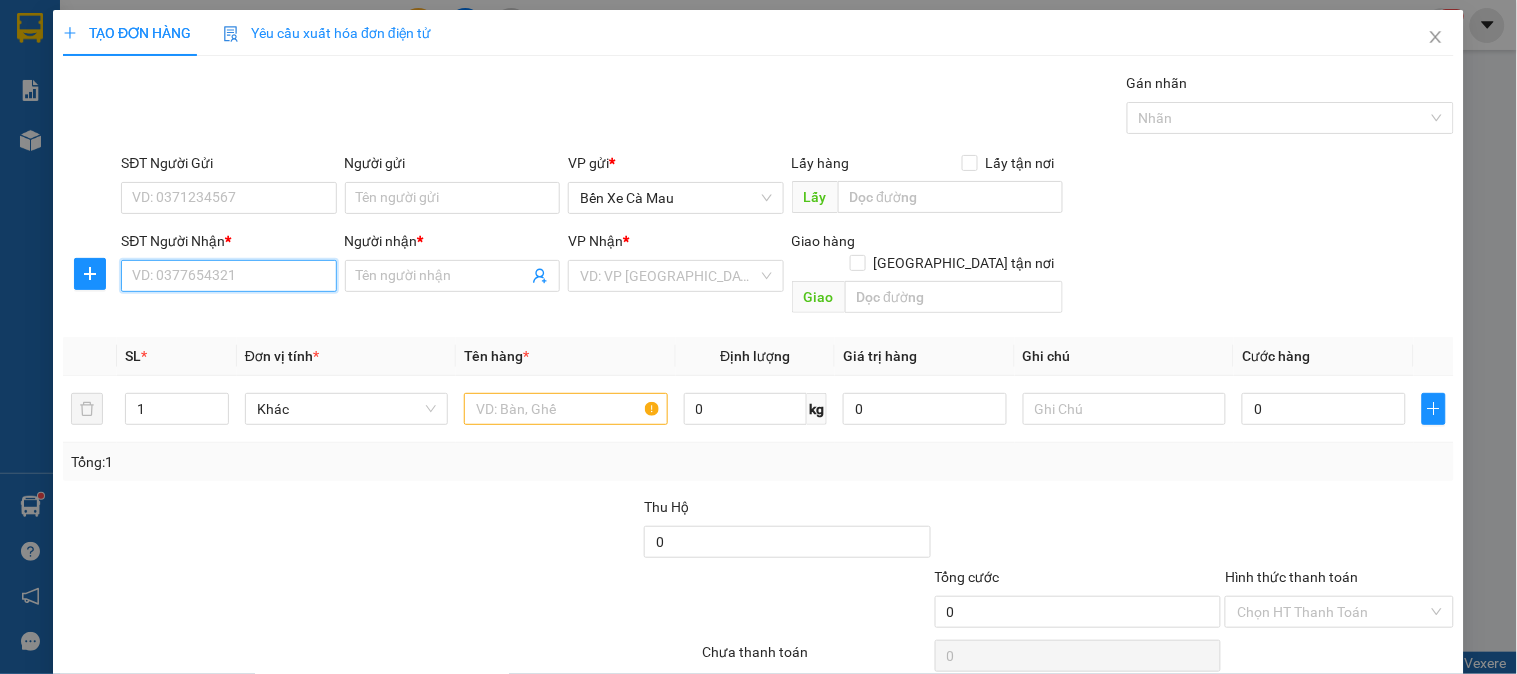 click on "SĐT Người Nhận  *" at bounding box center (228, 276) 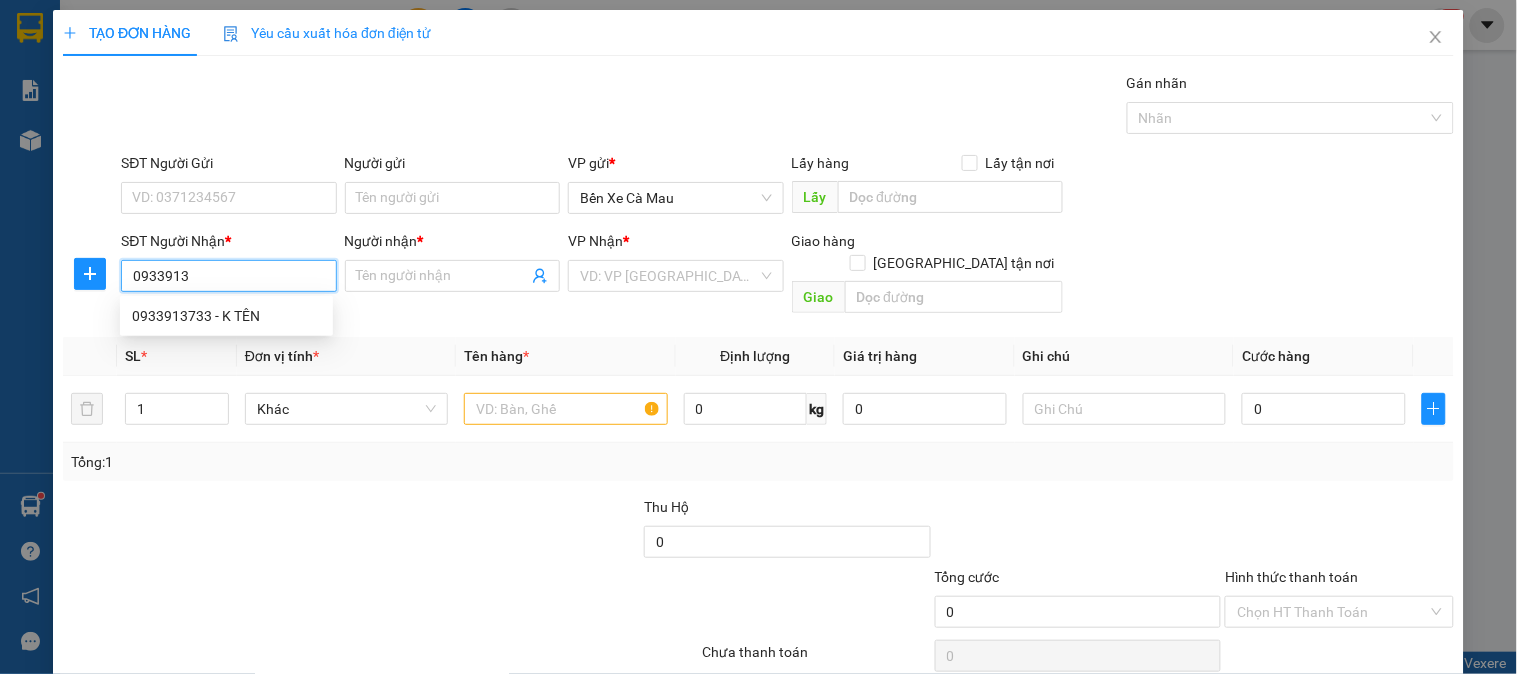click on "0933913733 - K TÊN" at bounding box center (226, 316) 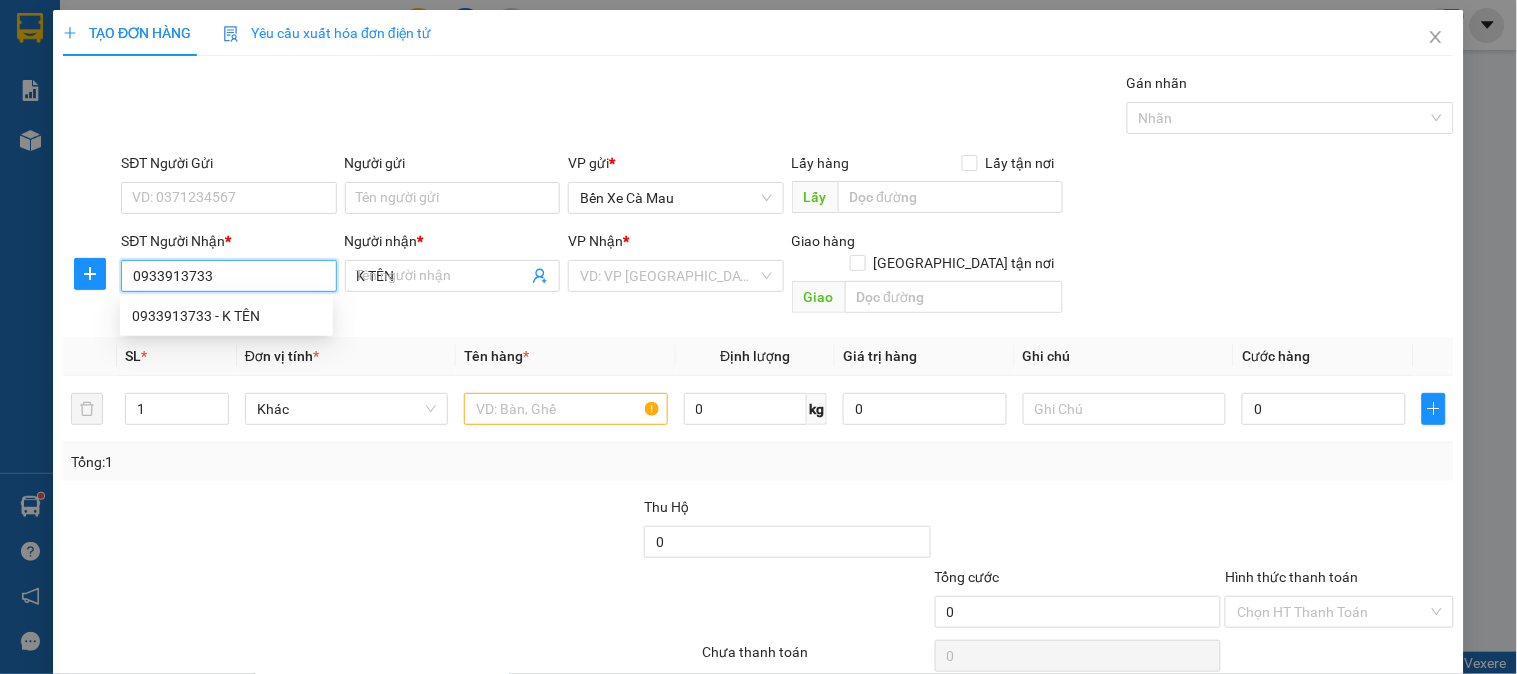 type on "40.000" 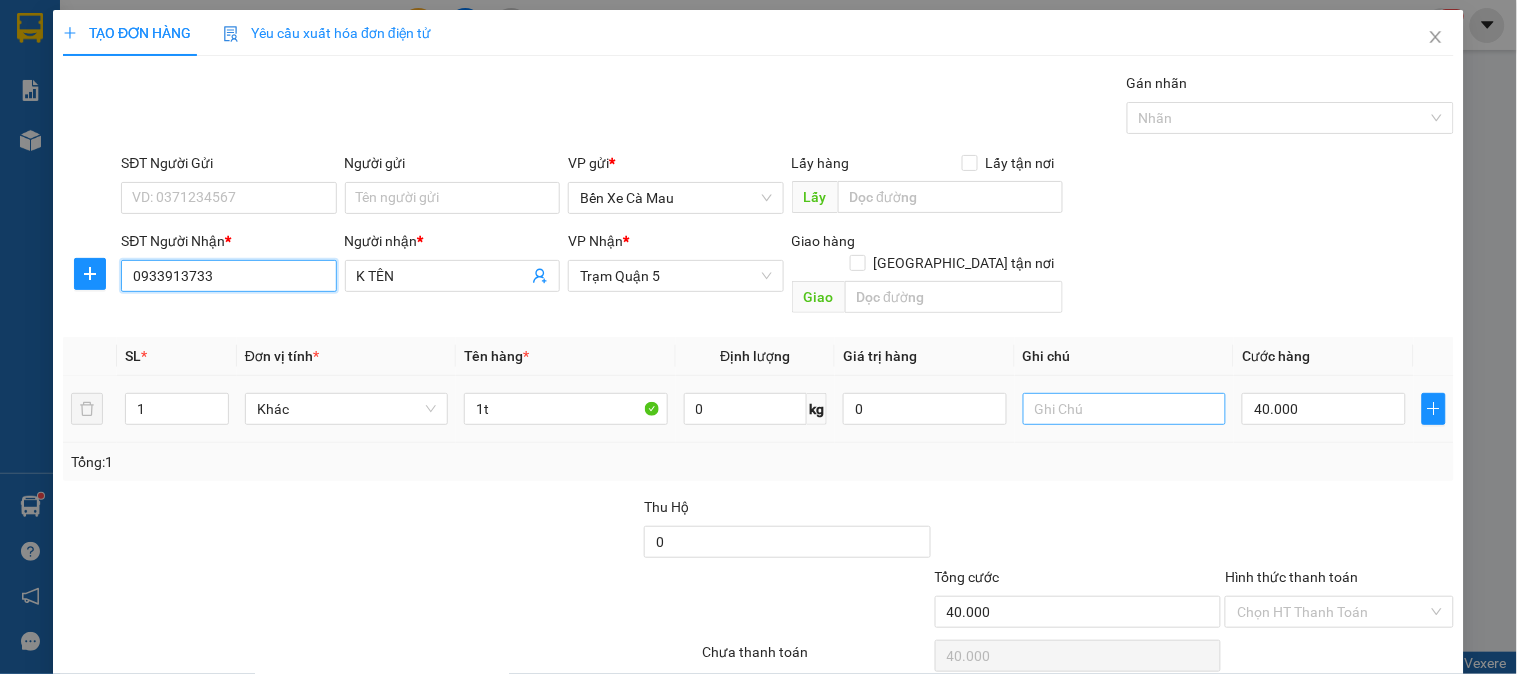 type on "0933913733" 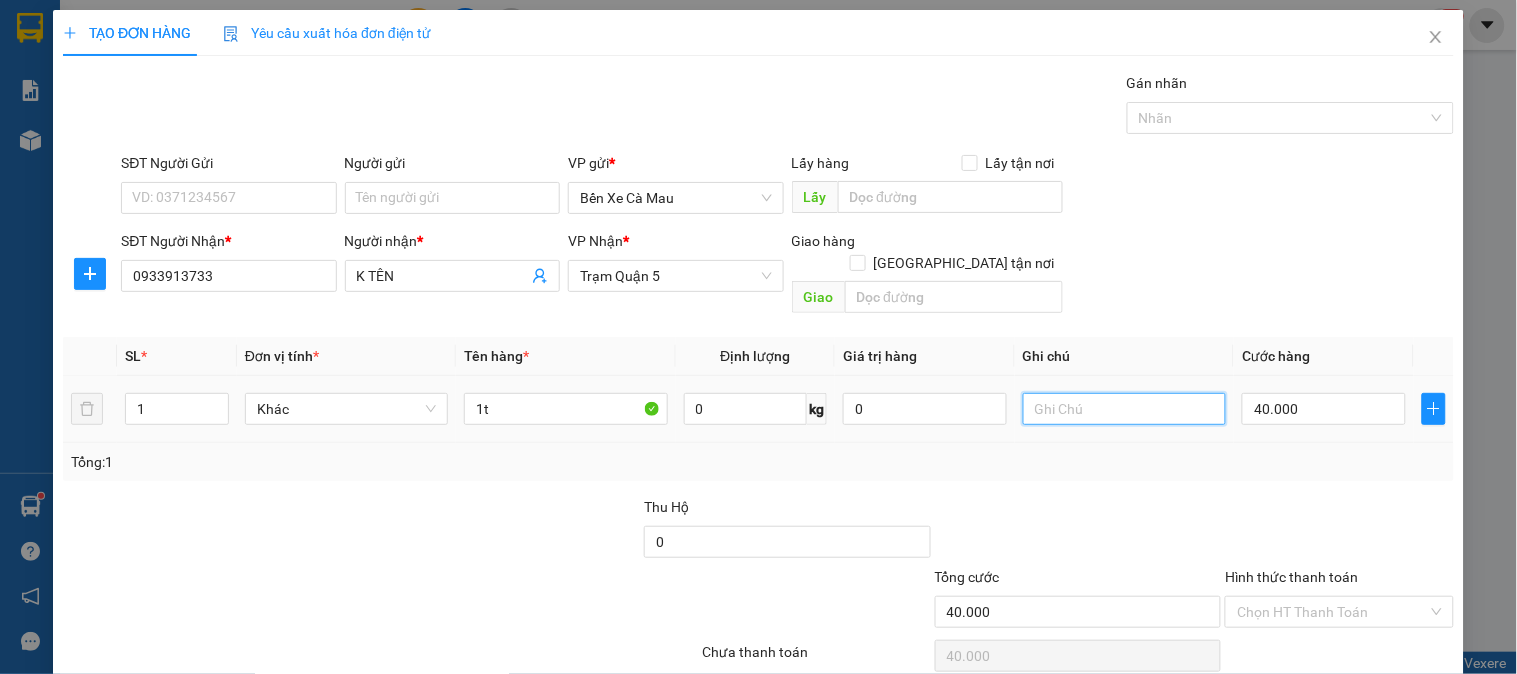 click at bounding box center (1124, 409) 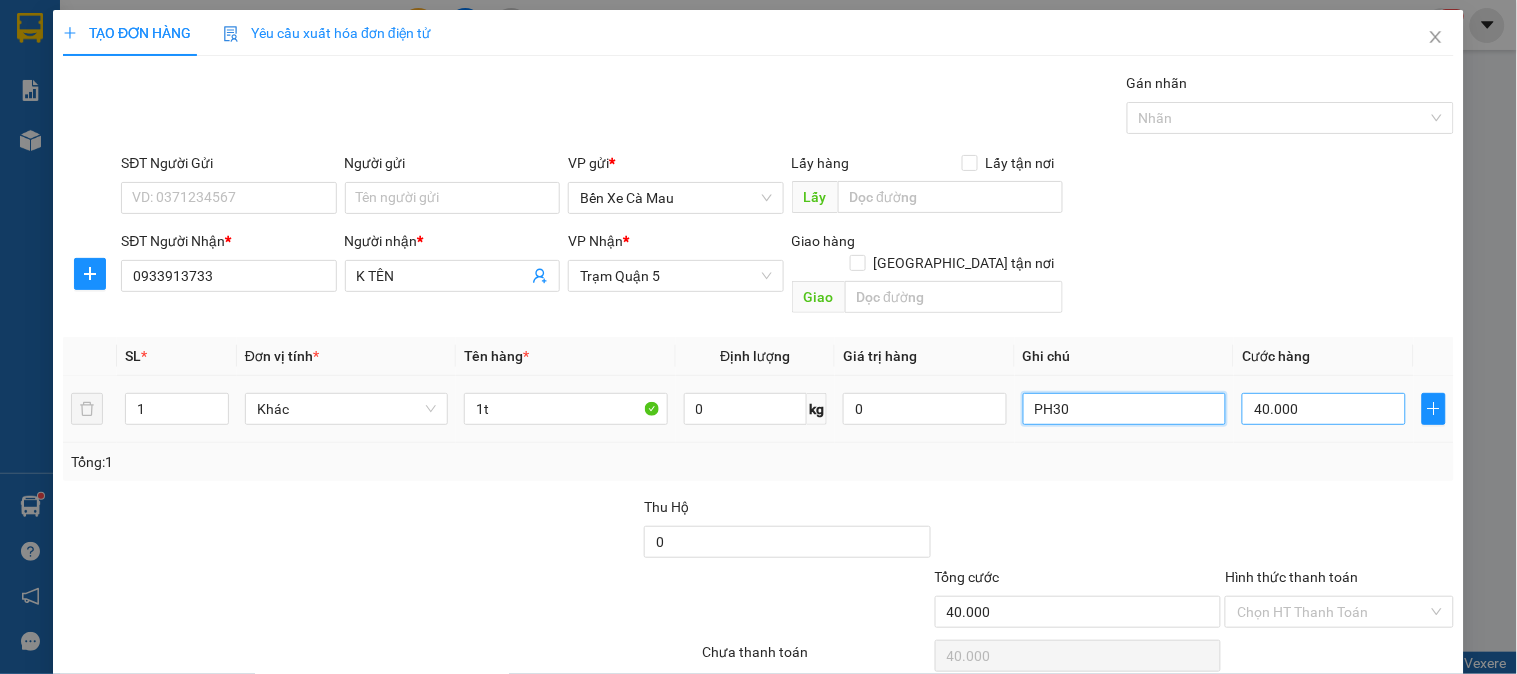type on "PH30" 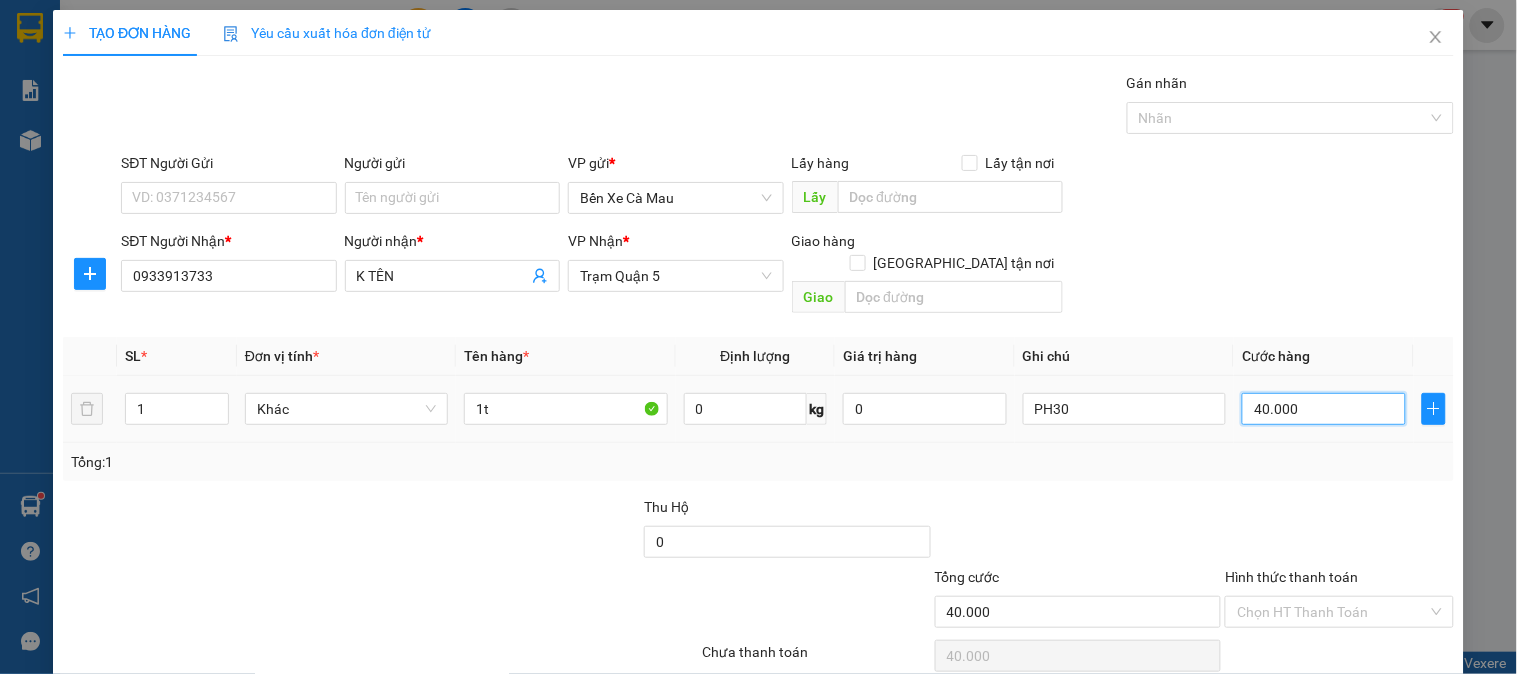 click on "40.000" at bounding box center (1324, 409) 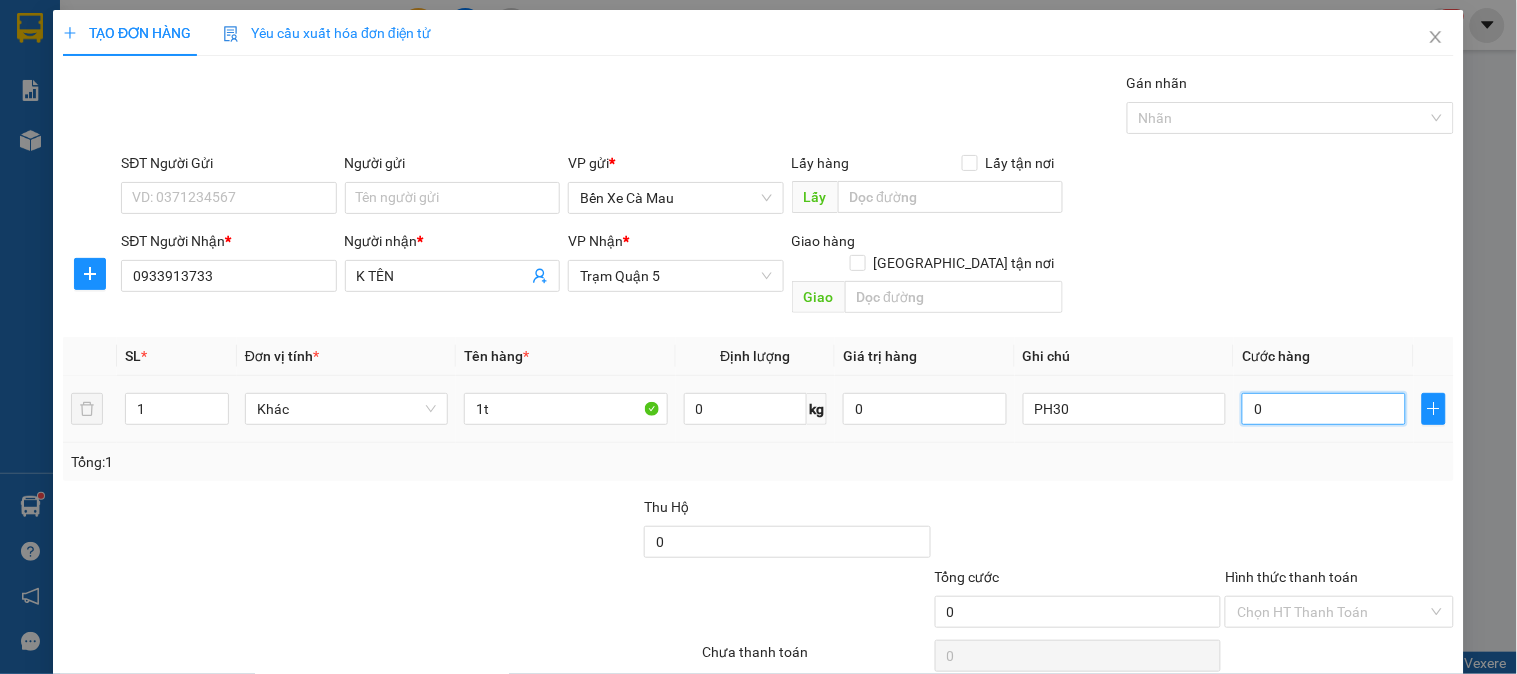 type on "7" 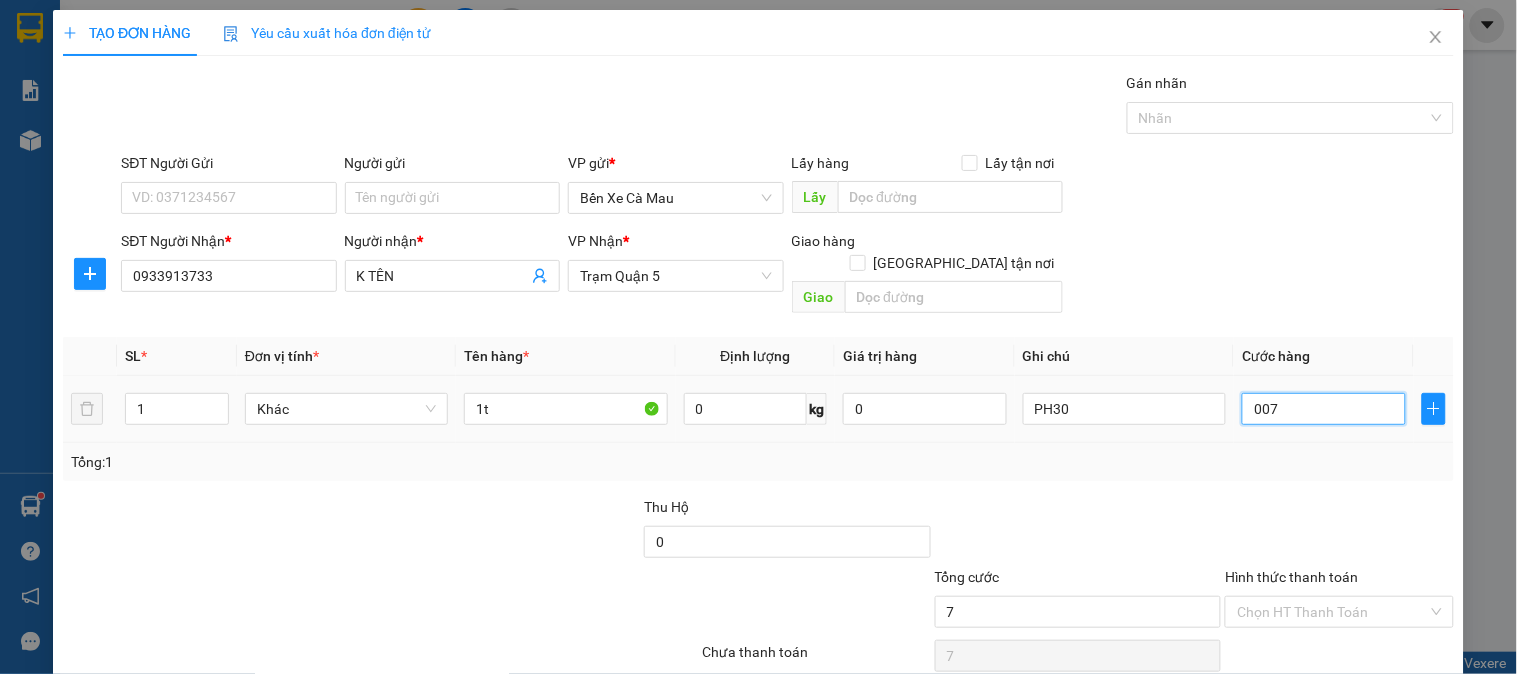 type on "70" 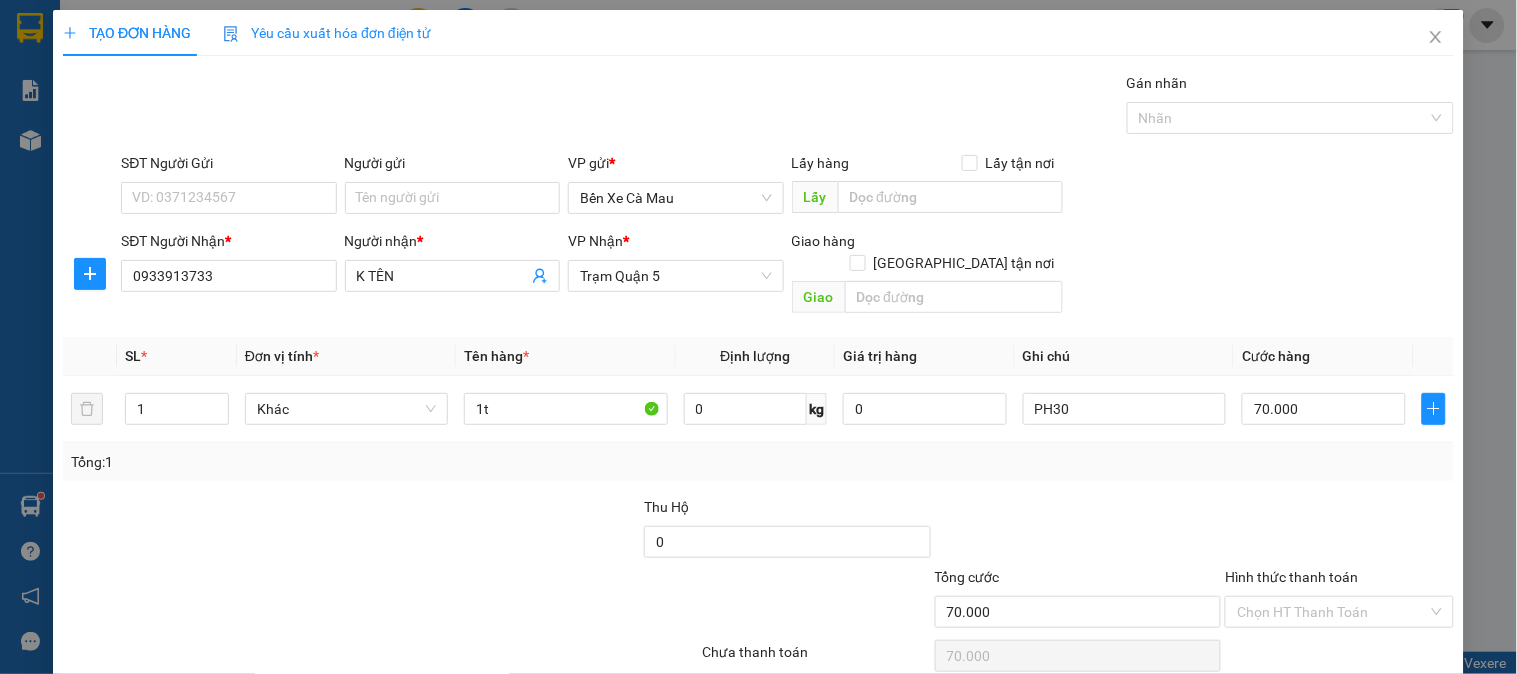 click on "Lưu và In" at bounding box center [1369, 707] 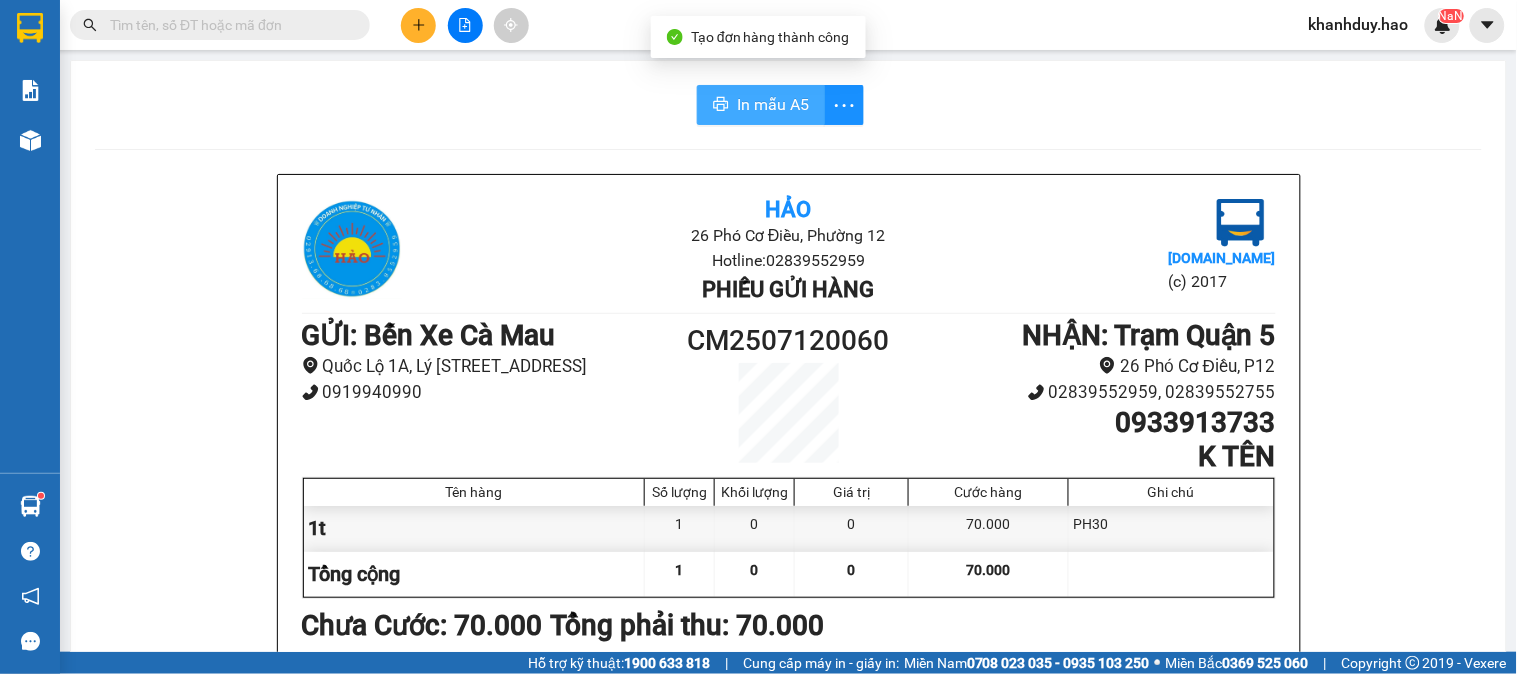 click on "In mẫu A5" at bounding box center (761, 105) 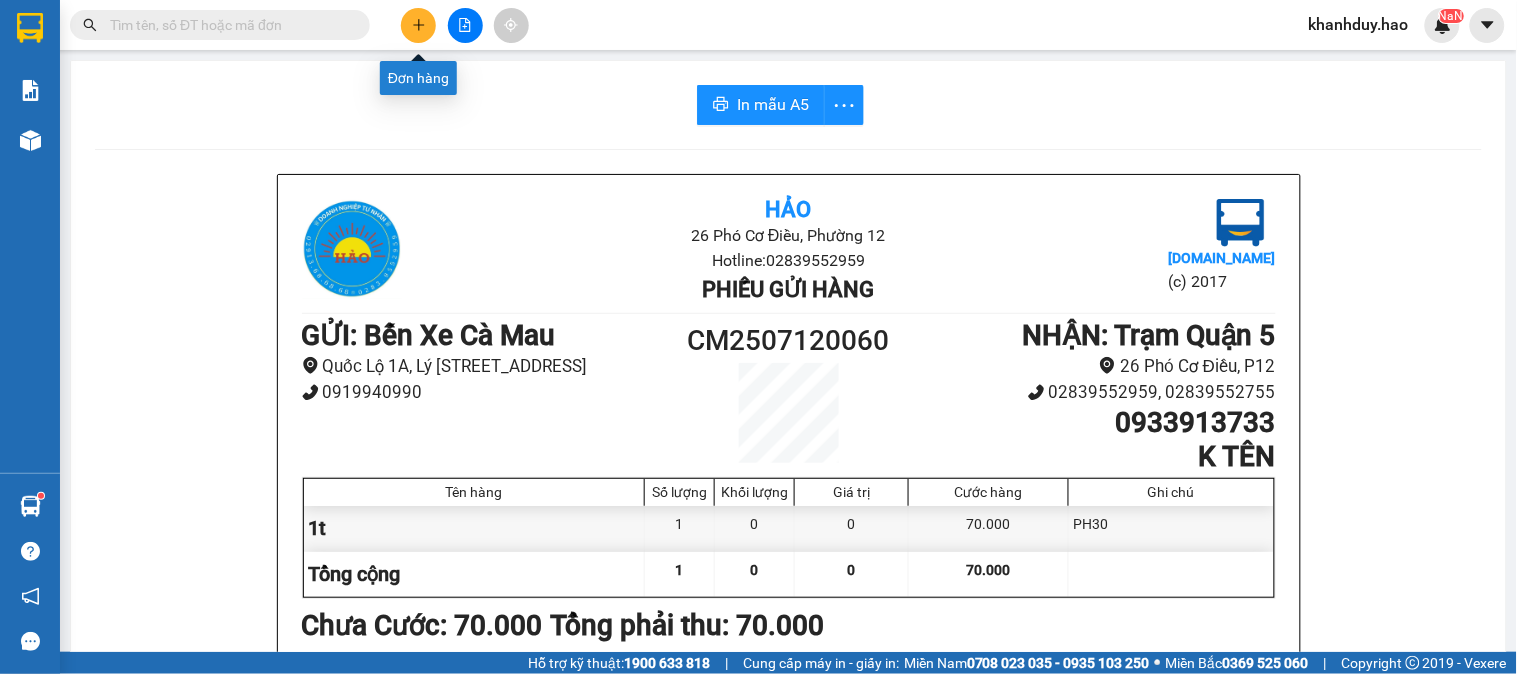 click at bounding box center (418, 25) 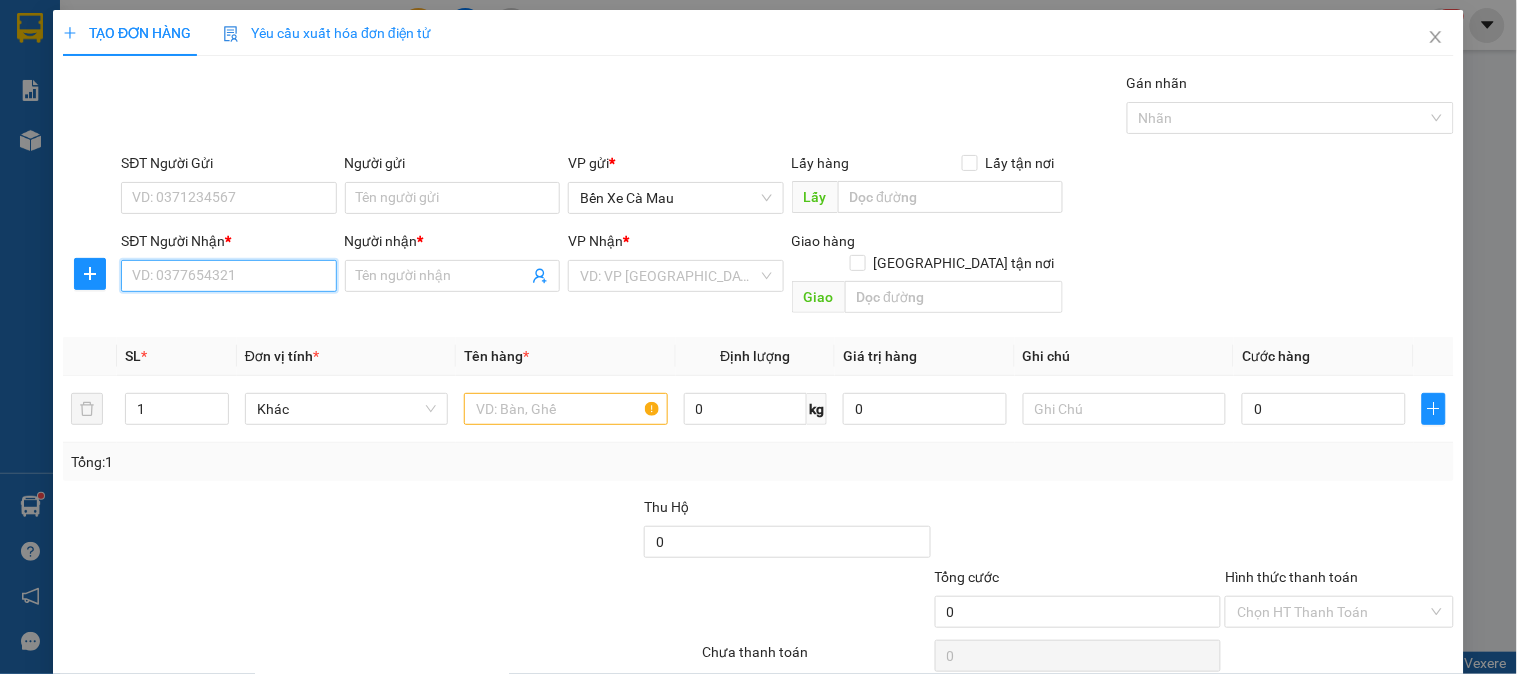 click on "SĐT Người Nhận  *" at bounding box center [228, 276] 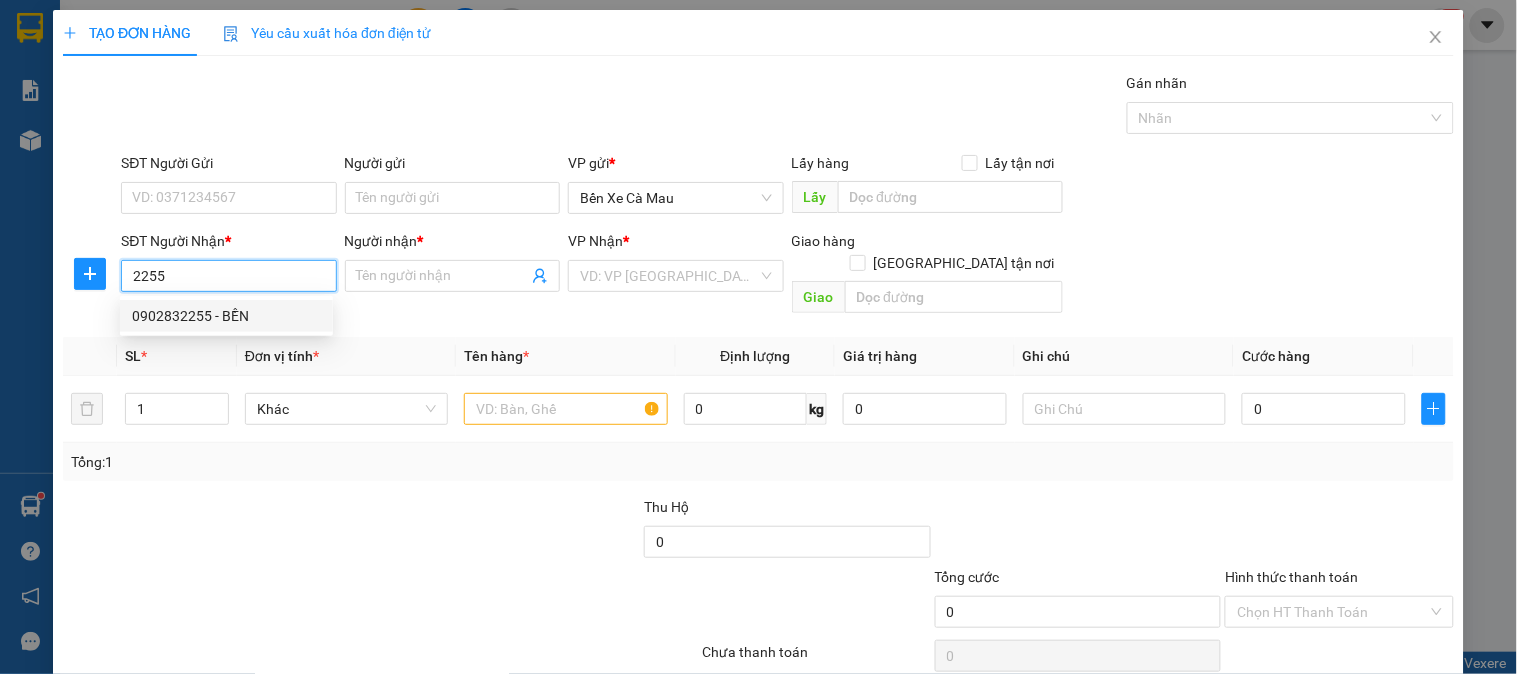 click on "0902832255 - BỀN" at bounding box center (226, 316) 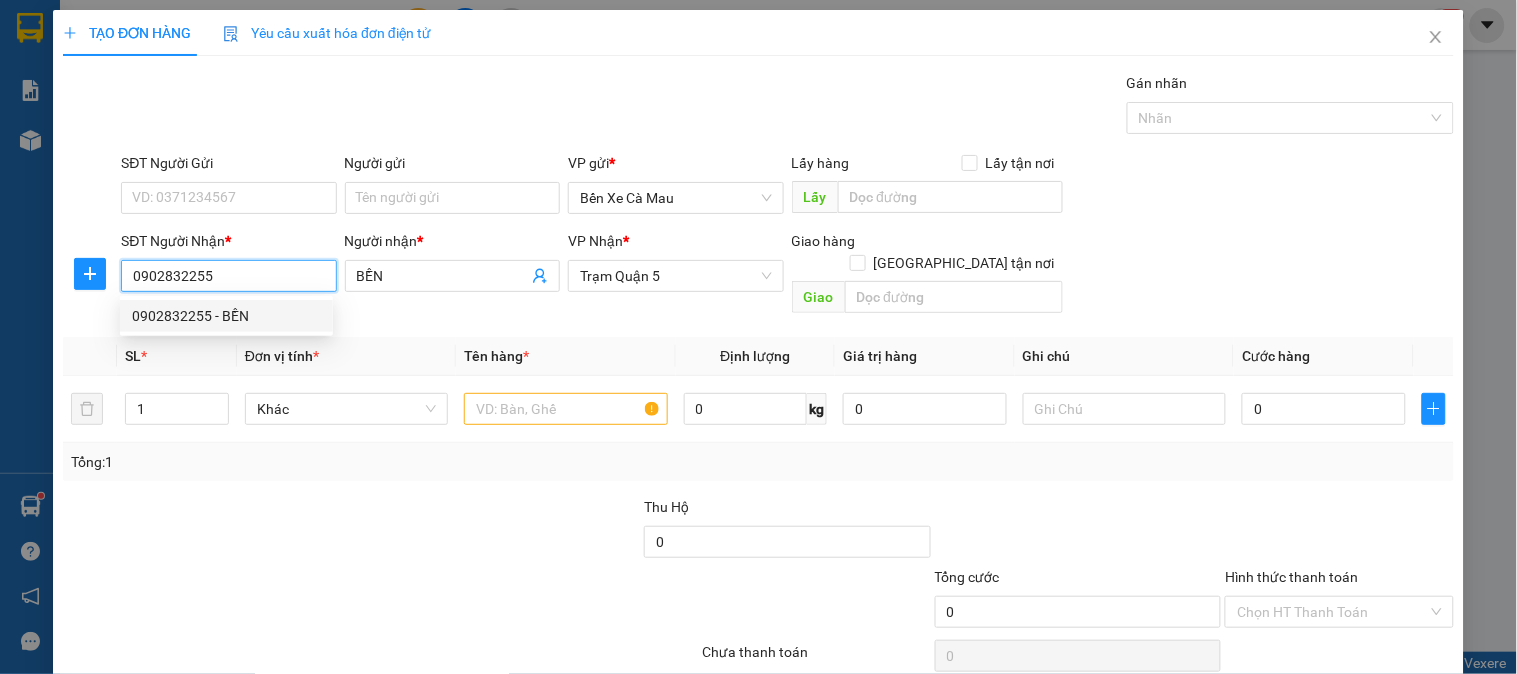 type on "30.000" 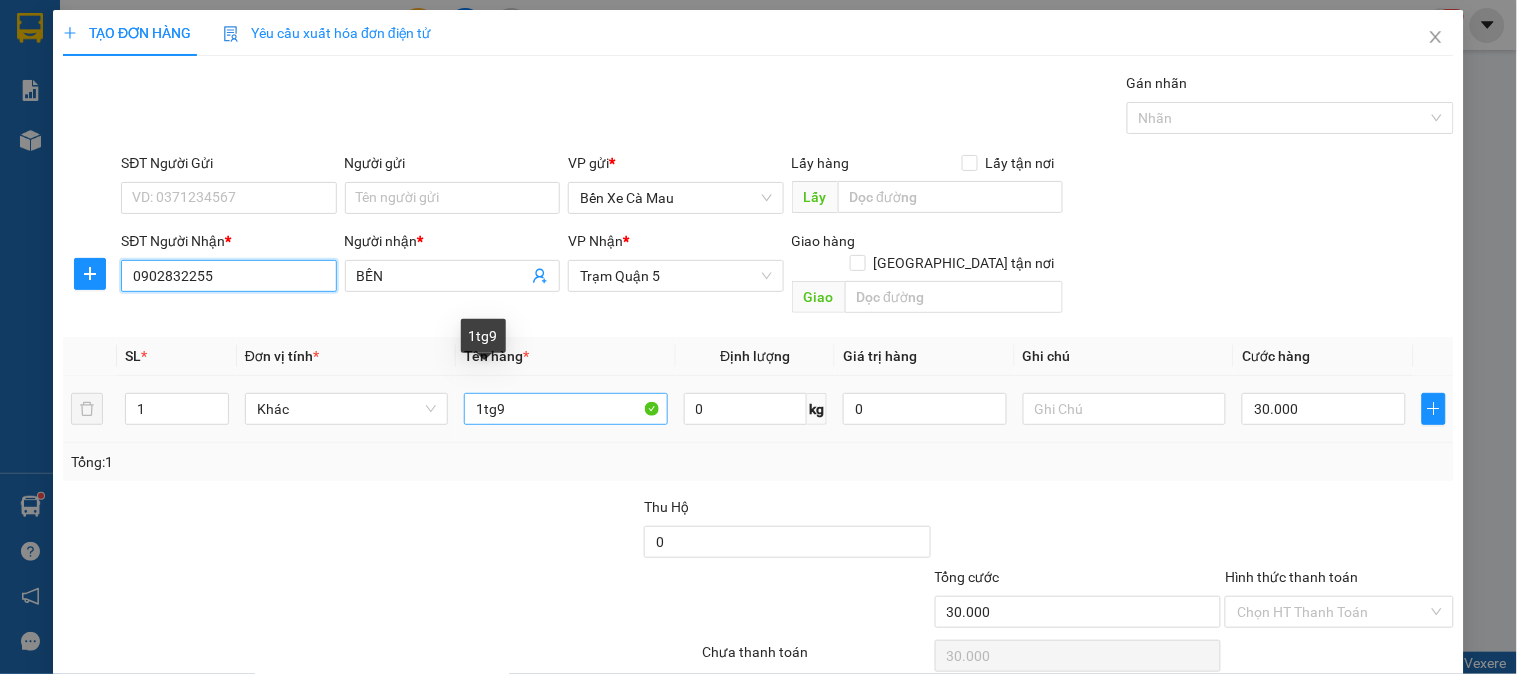 type on "0902832255" 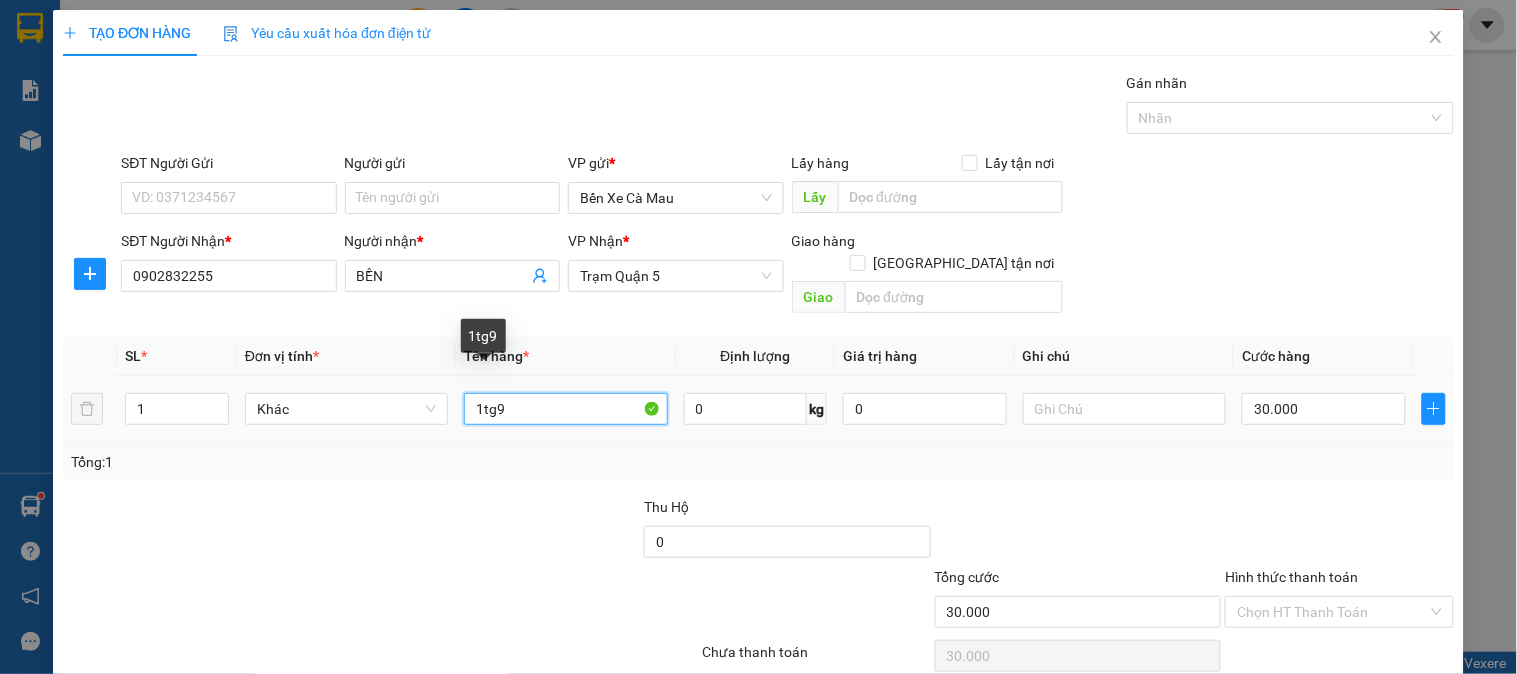 click on "1tg9" at bounding box center (565, 409) 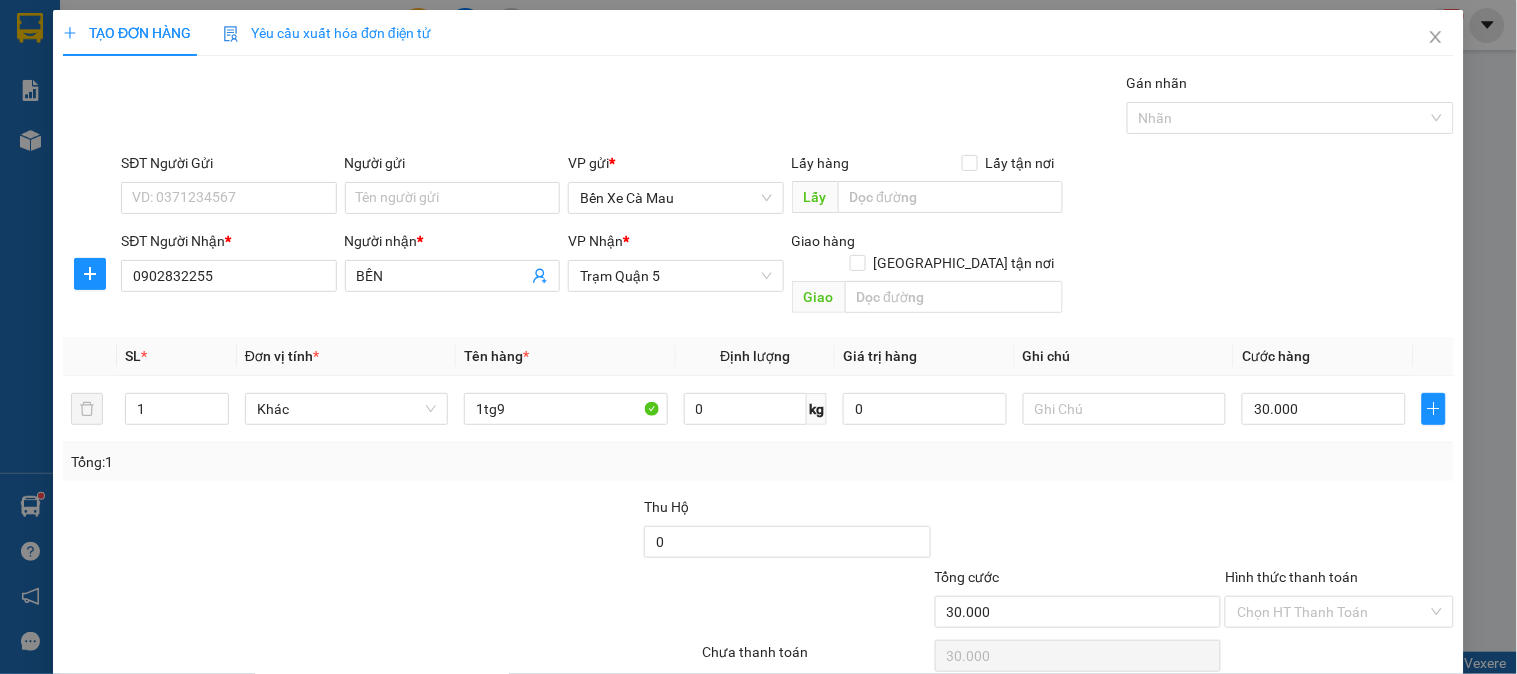 click on "Lưu và In" at bounding box center [1392, 707] 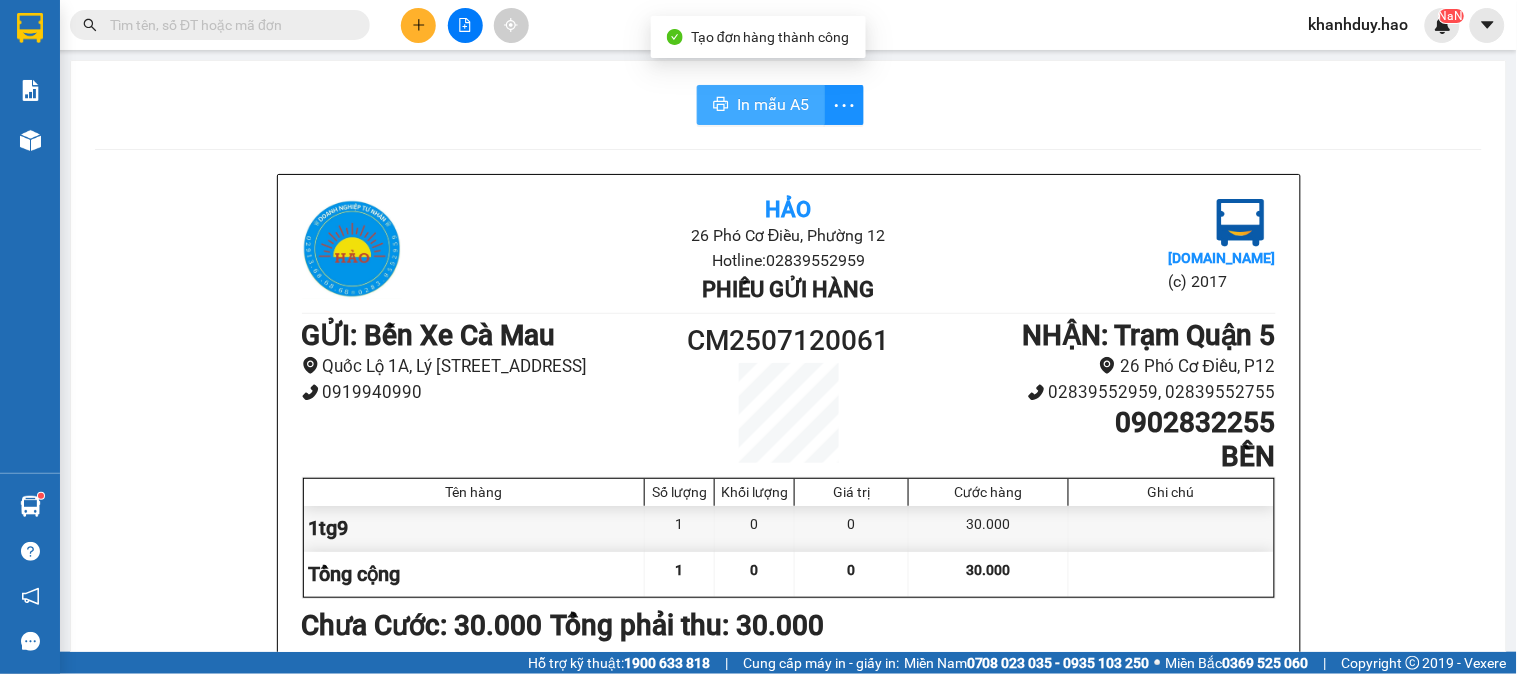 click on "In mẫu A5" at bounding box center (773, 104) 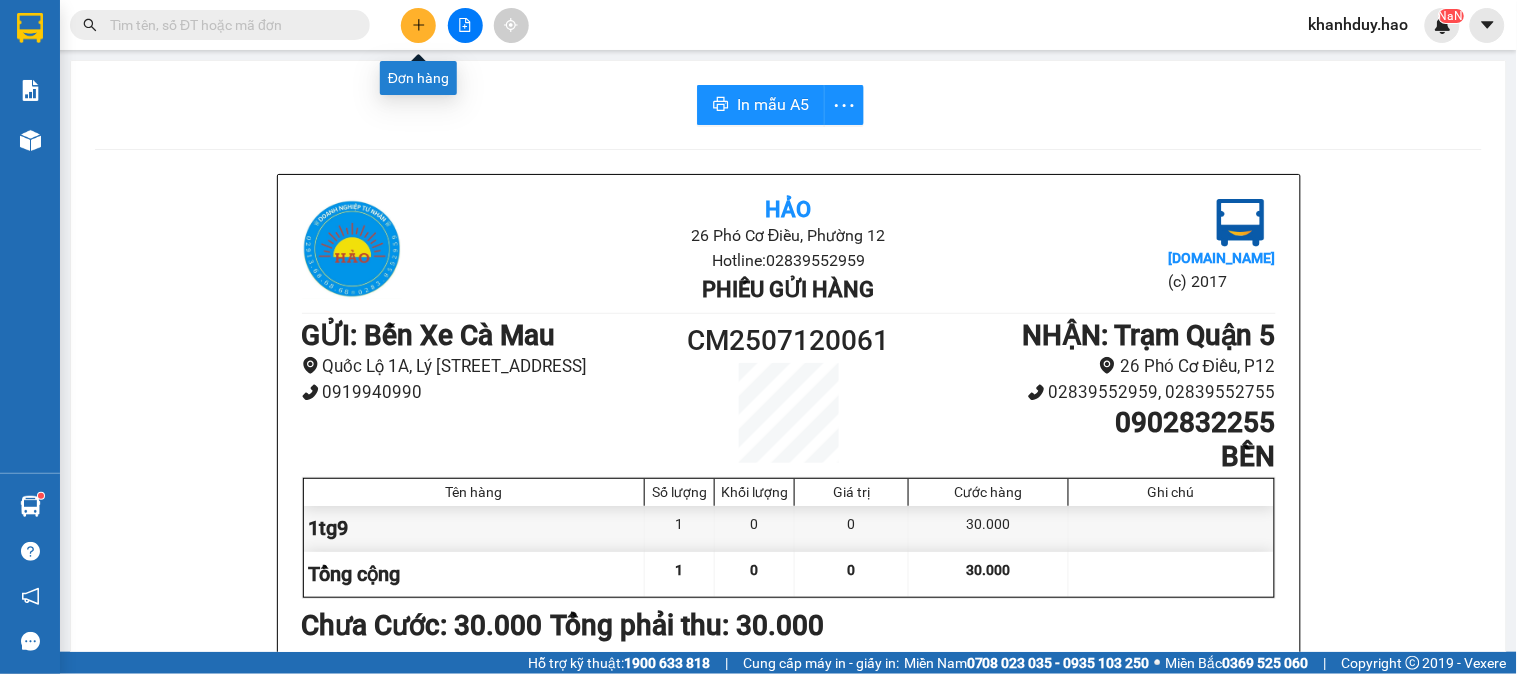 click at bounding box center (418, 25) 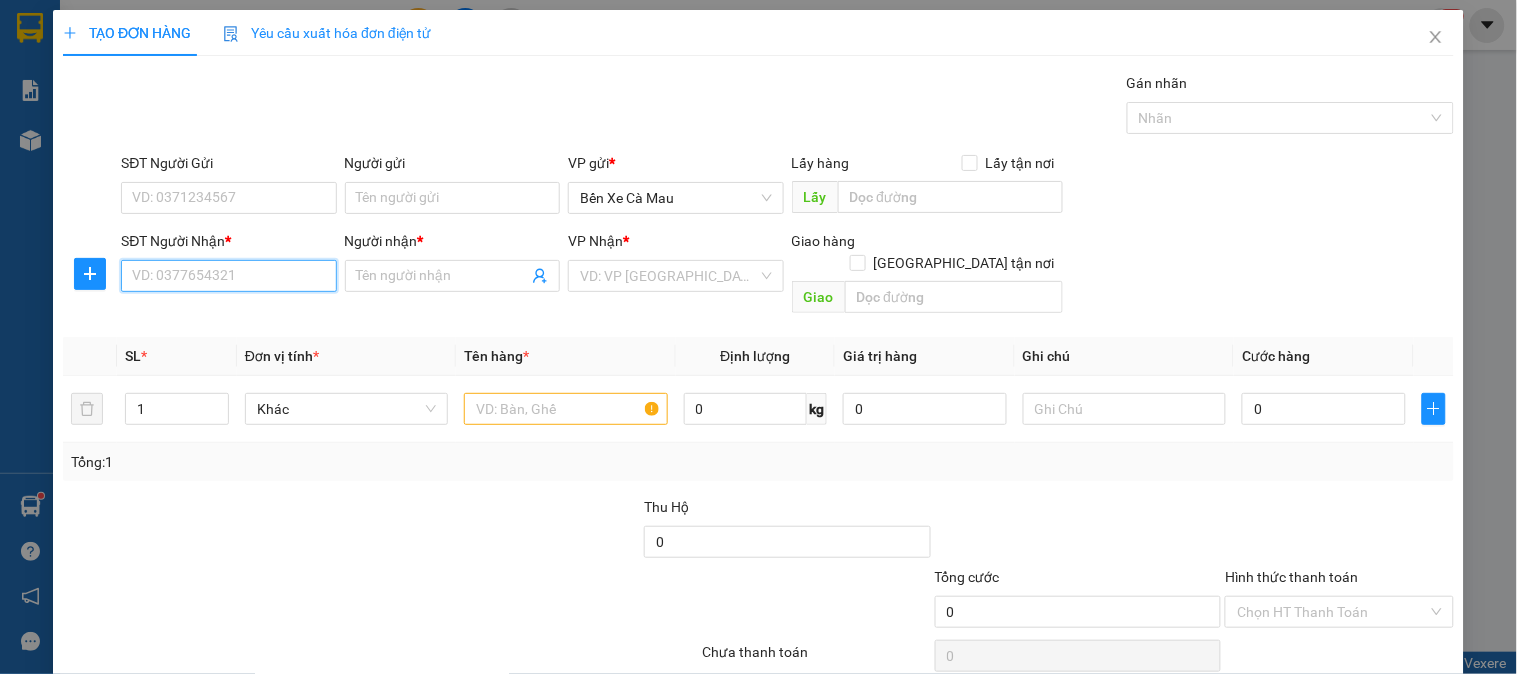 click on "SĐT Người Nhận  *" at bounding box center (228, 276) 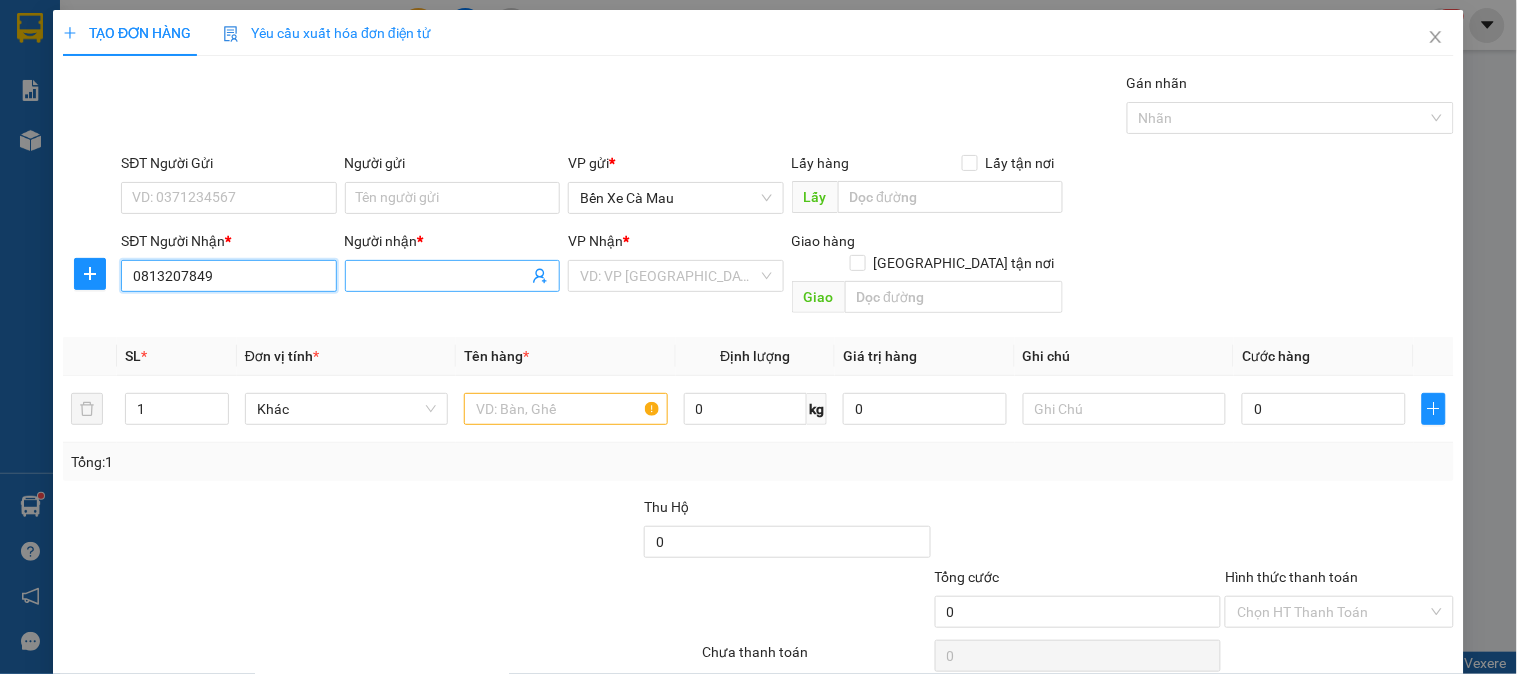 type on "0813207849" 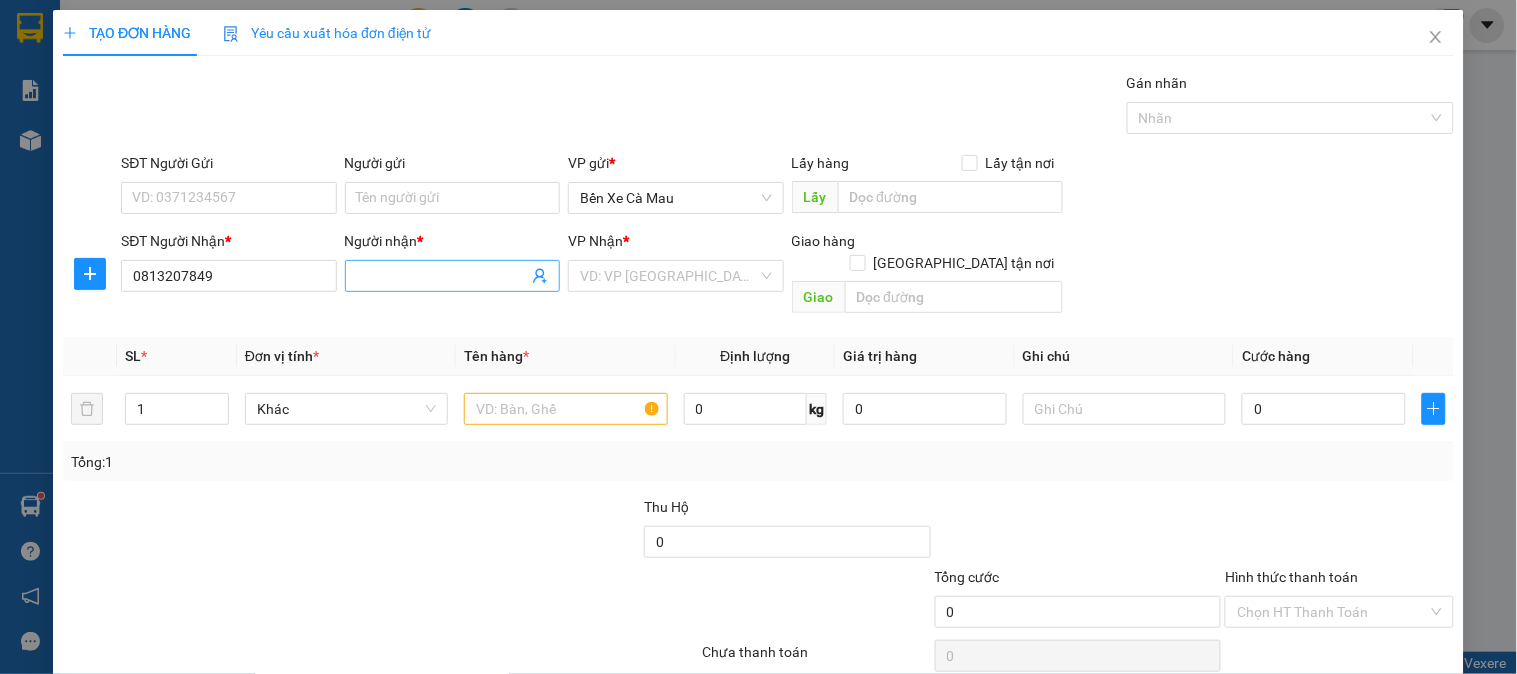 click on "Người nhận  *" at bounding box center (442, 276) 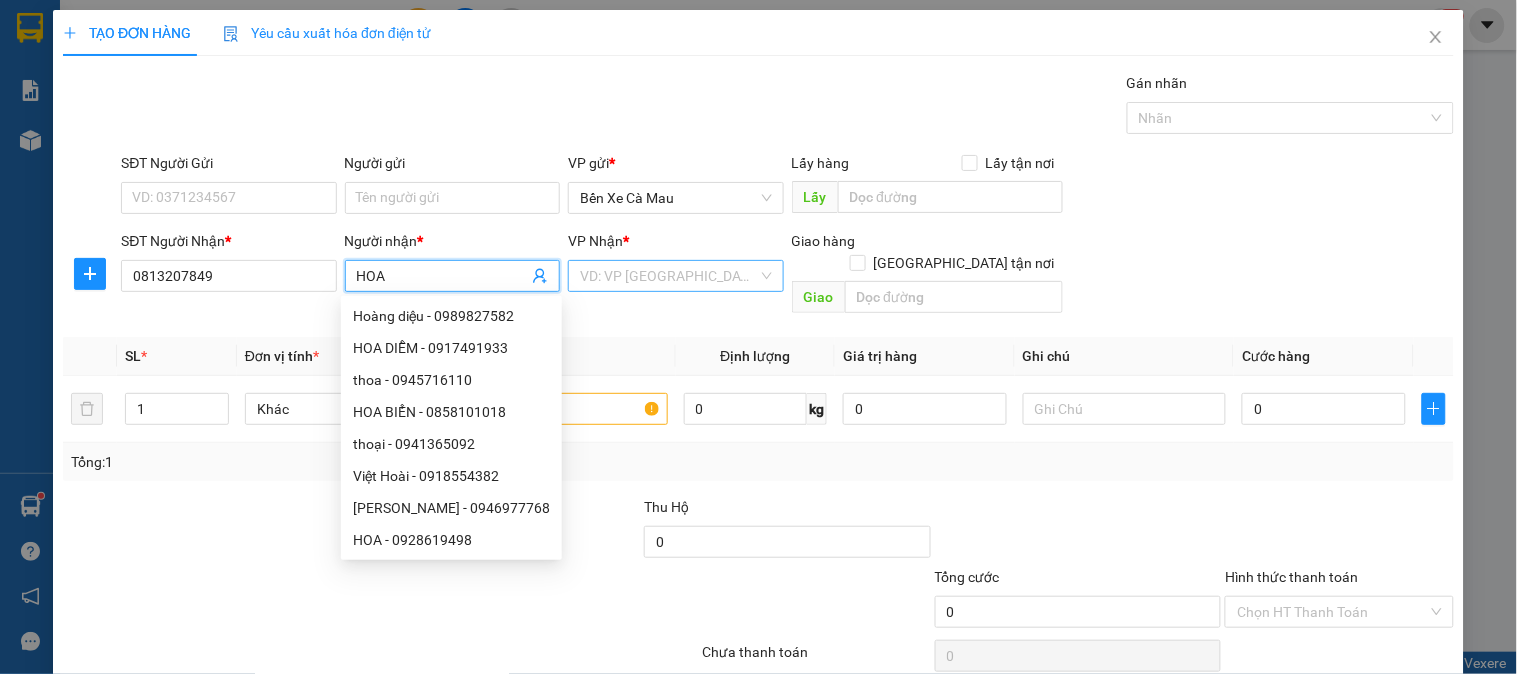 type on "HOA" 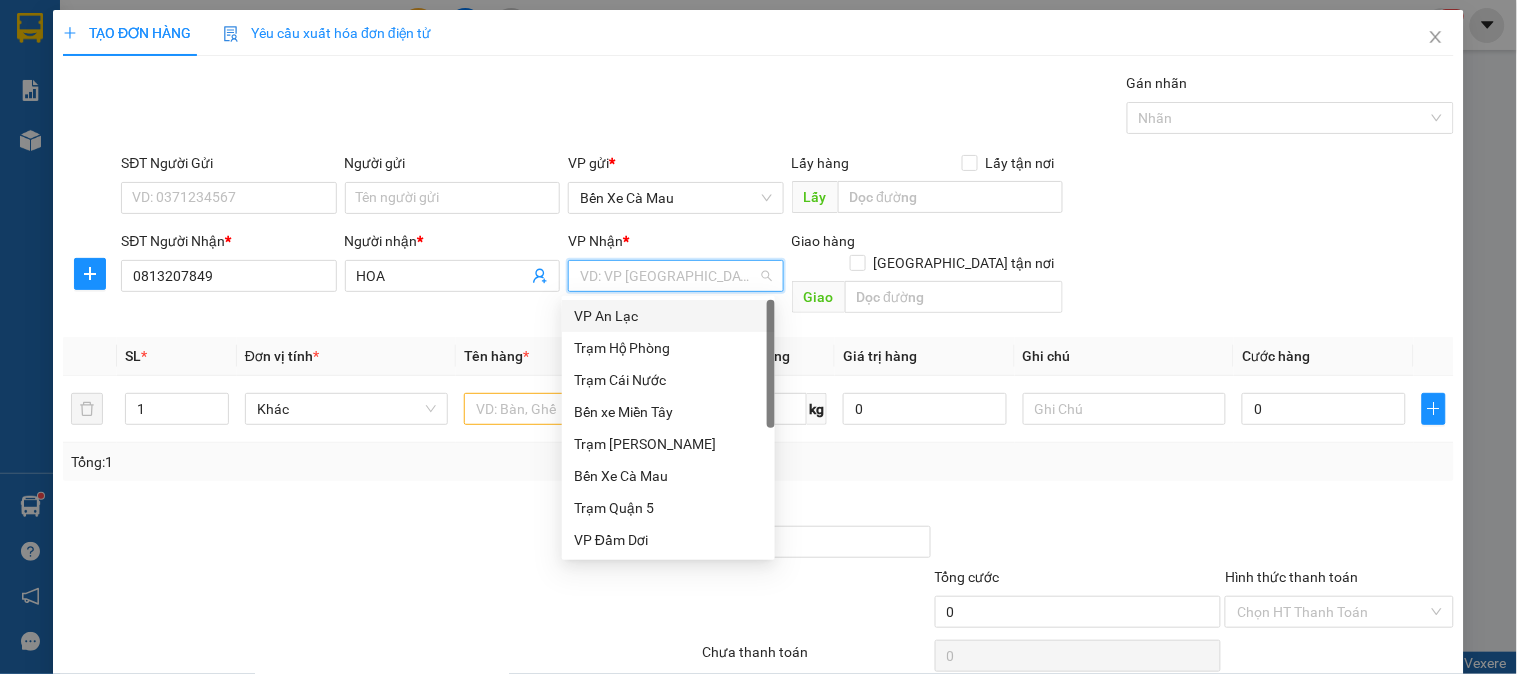 click on "VP An Lạc" at bounding box center [668, 316] 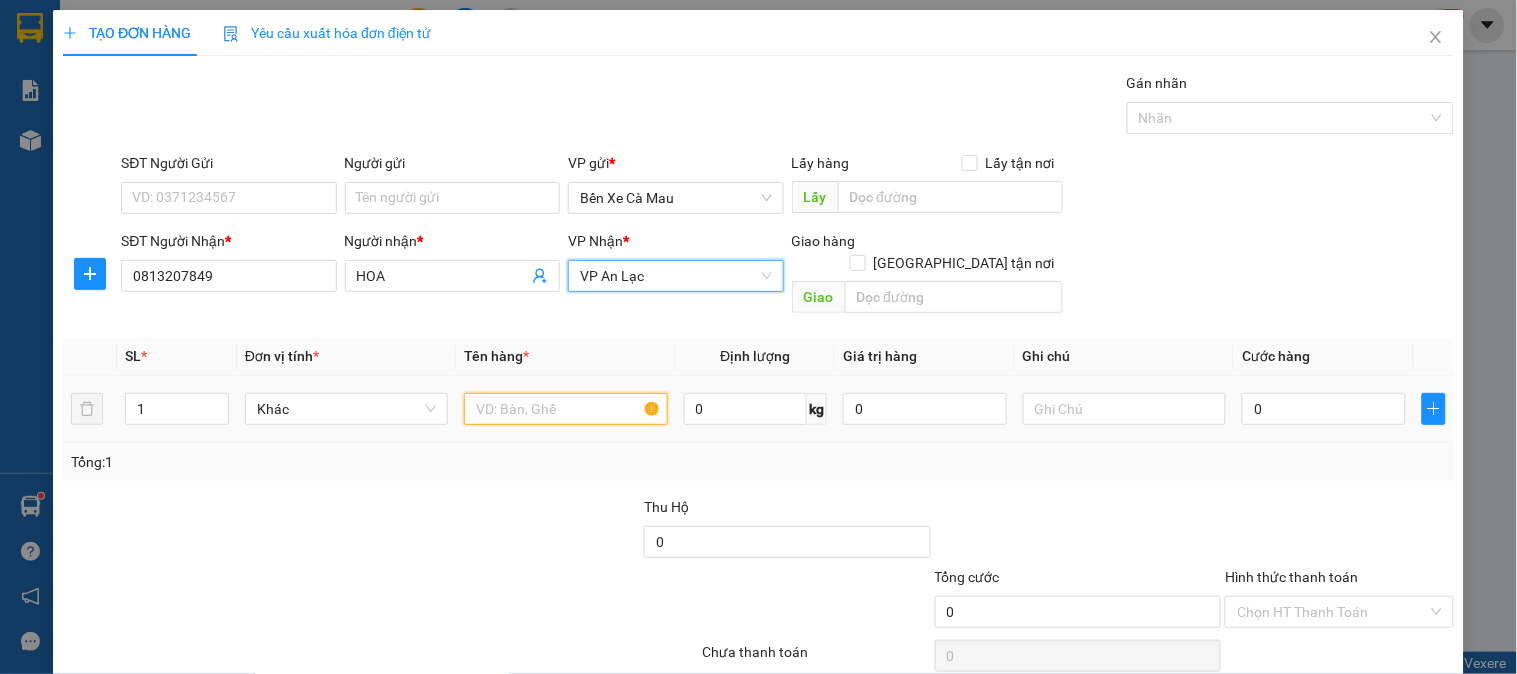 click at bounding box center (565, 409) 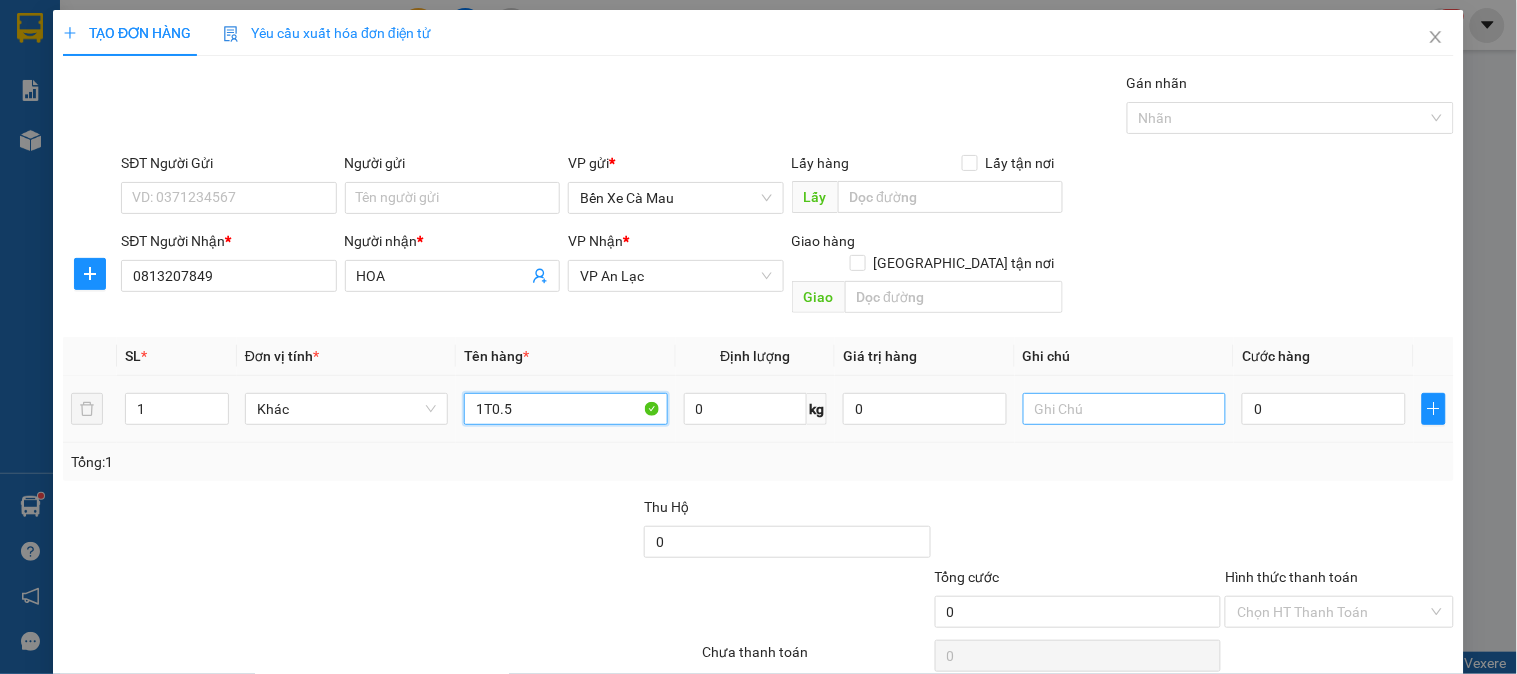 type on "1T0.5" 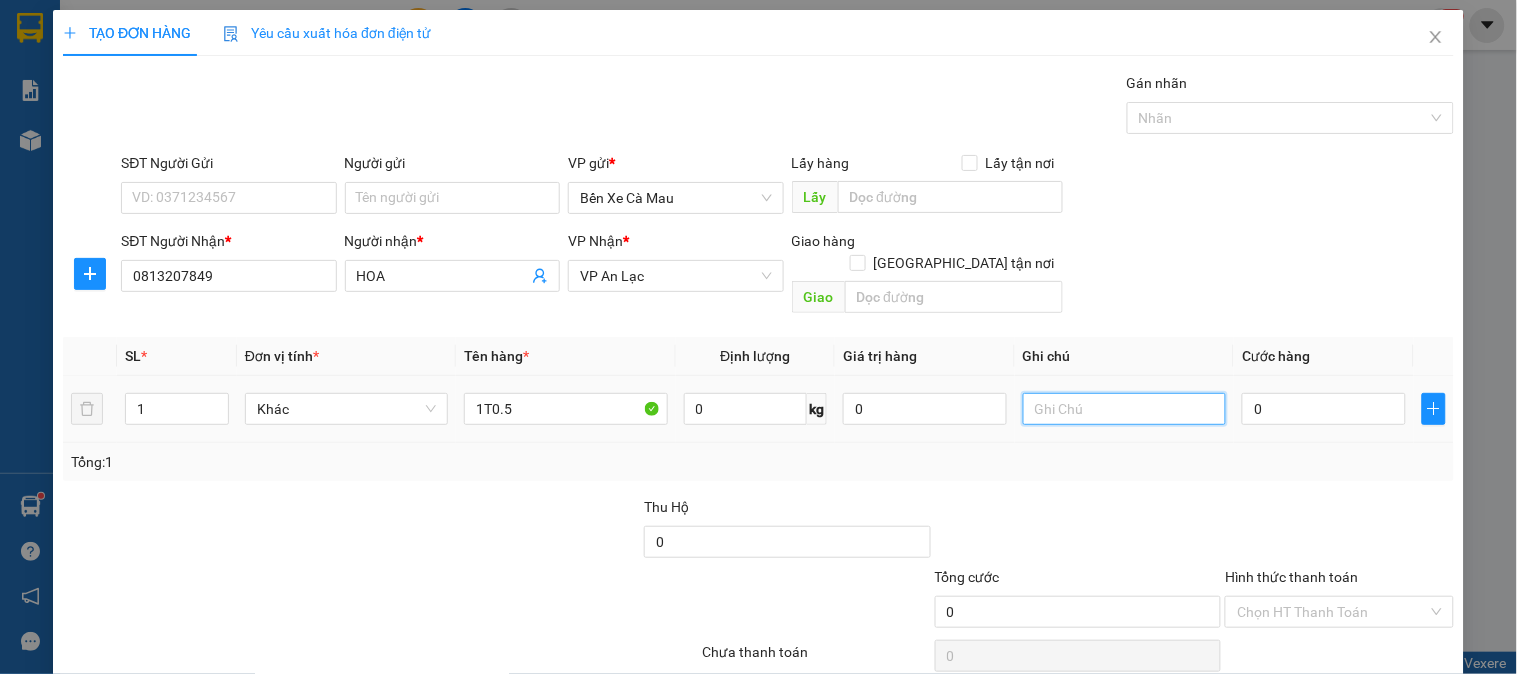 click at bounding box center [1124, 409] 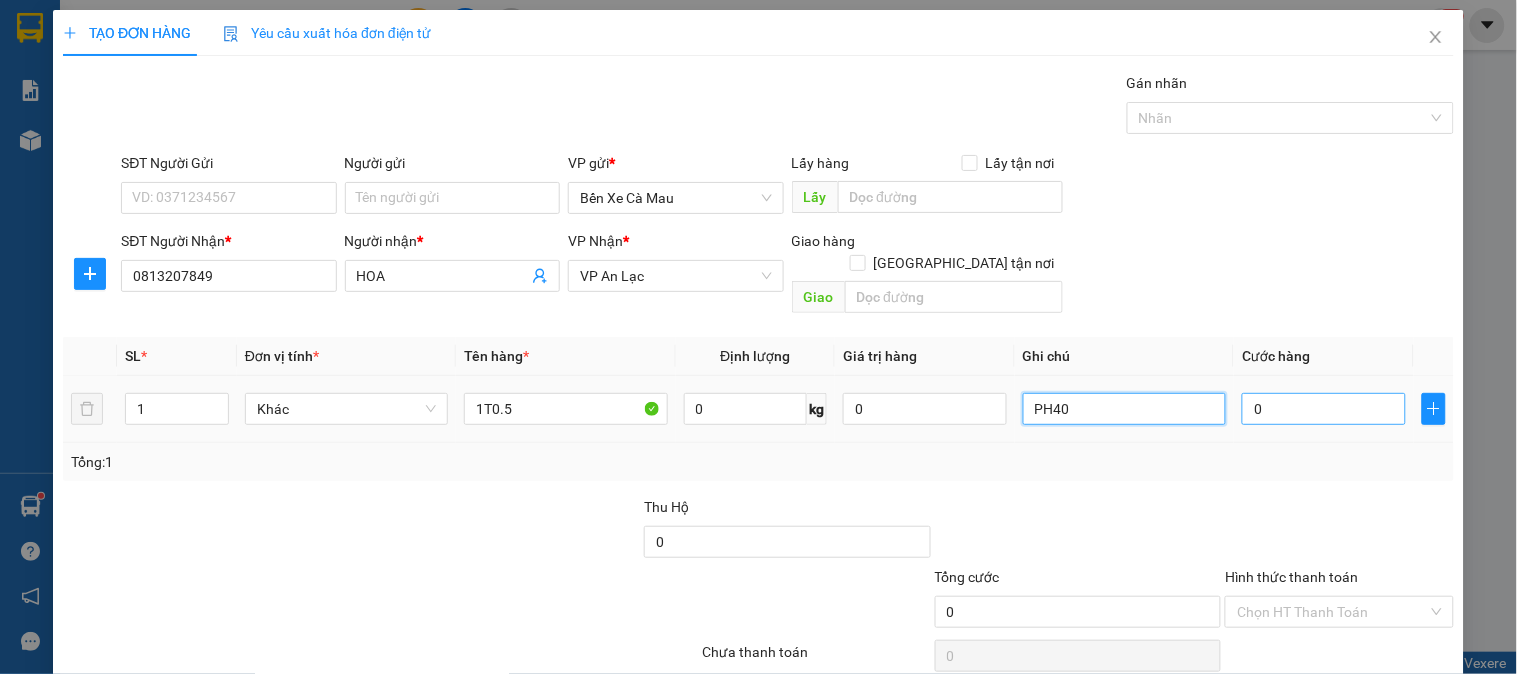 type on "PH40" 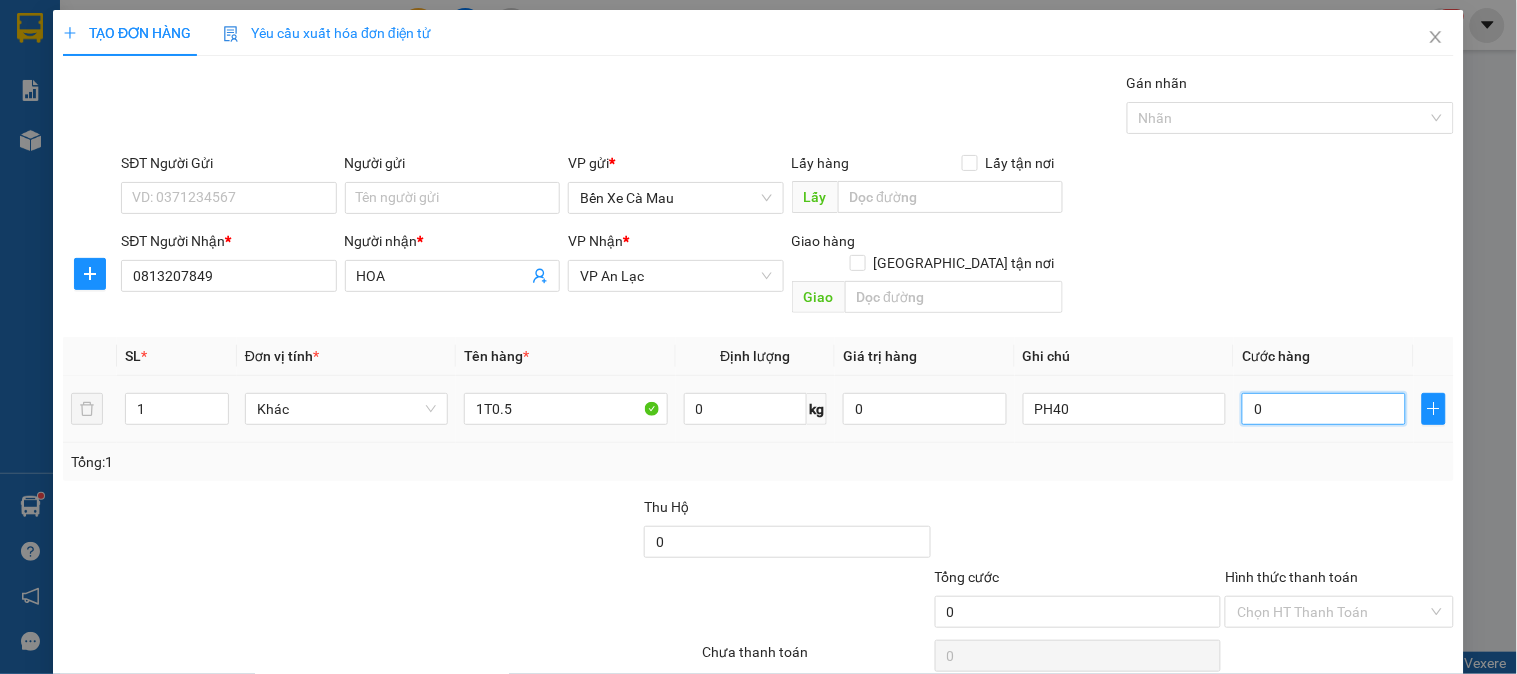 click on "0" at bounding box center (1324, 409) 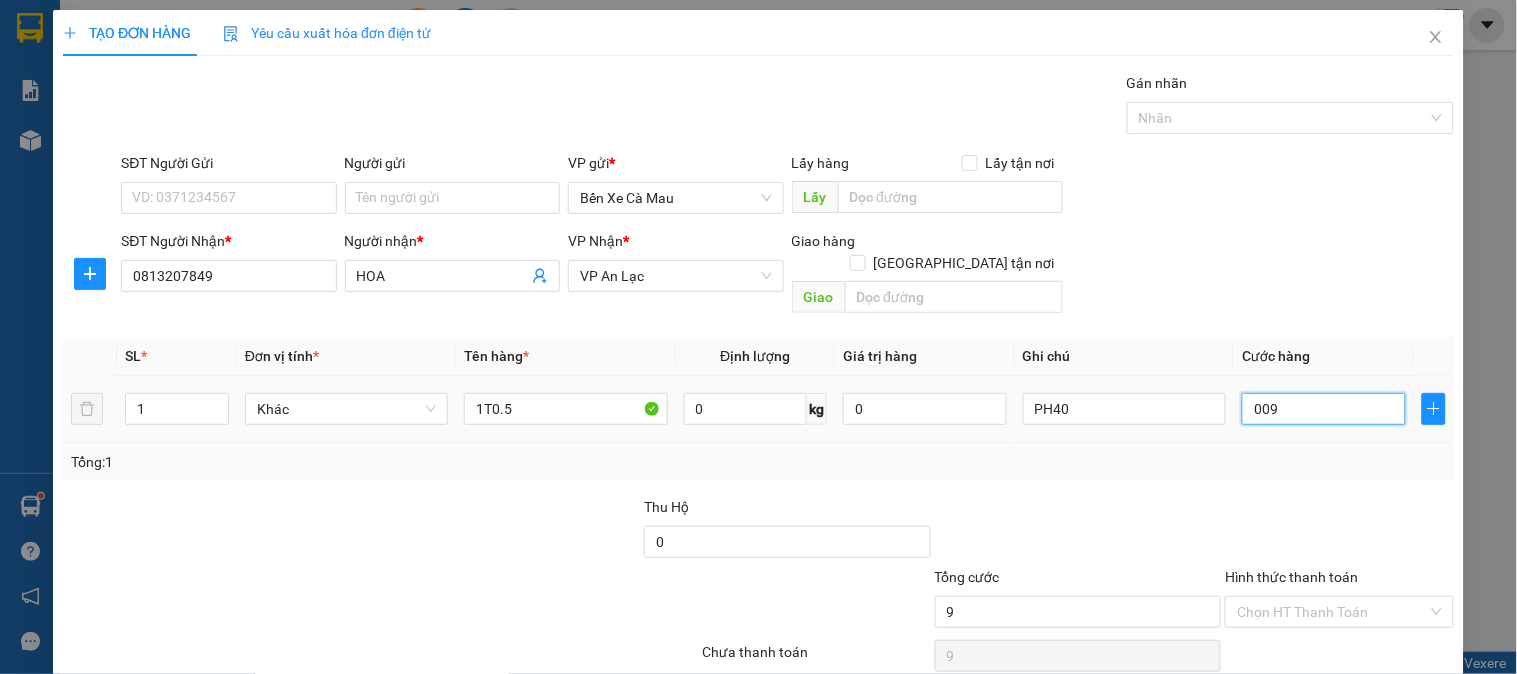 type on "0.090" 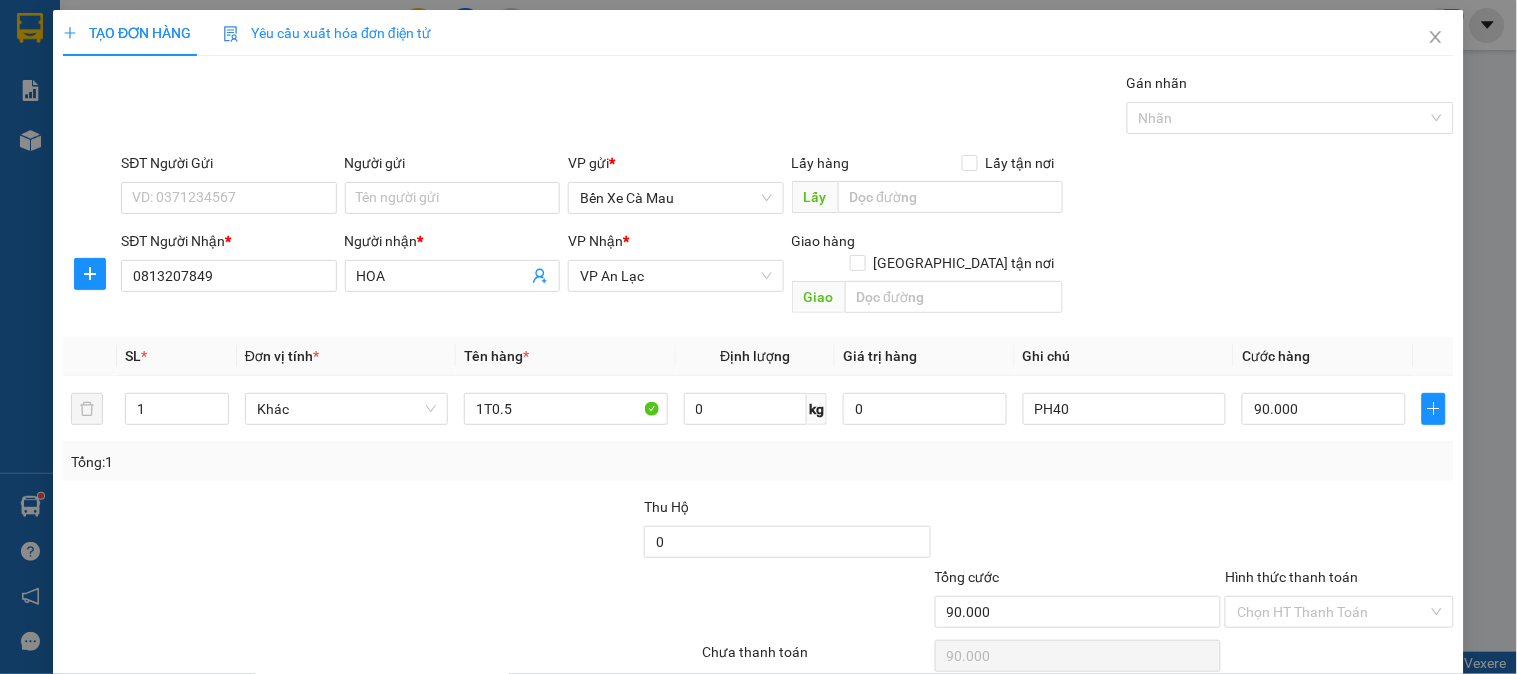 click 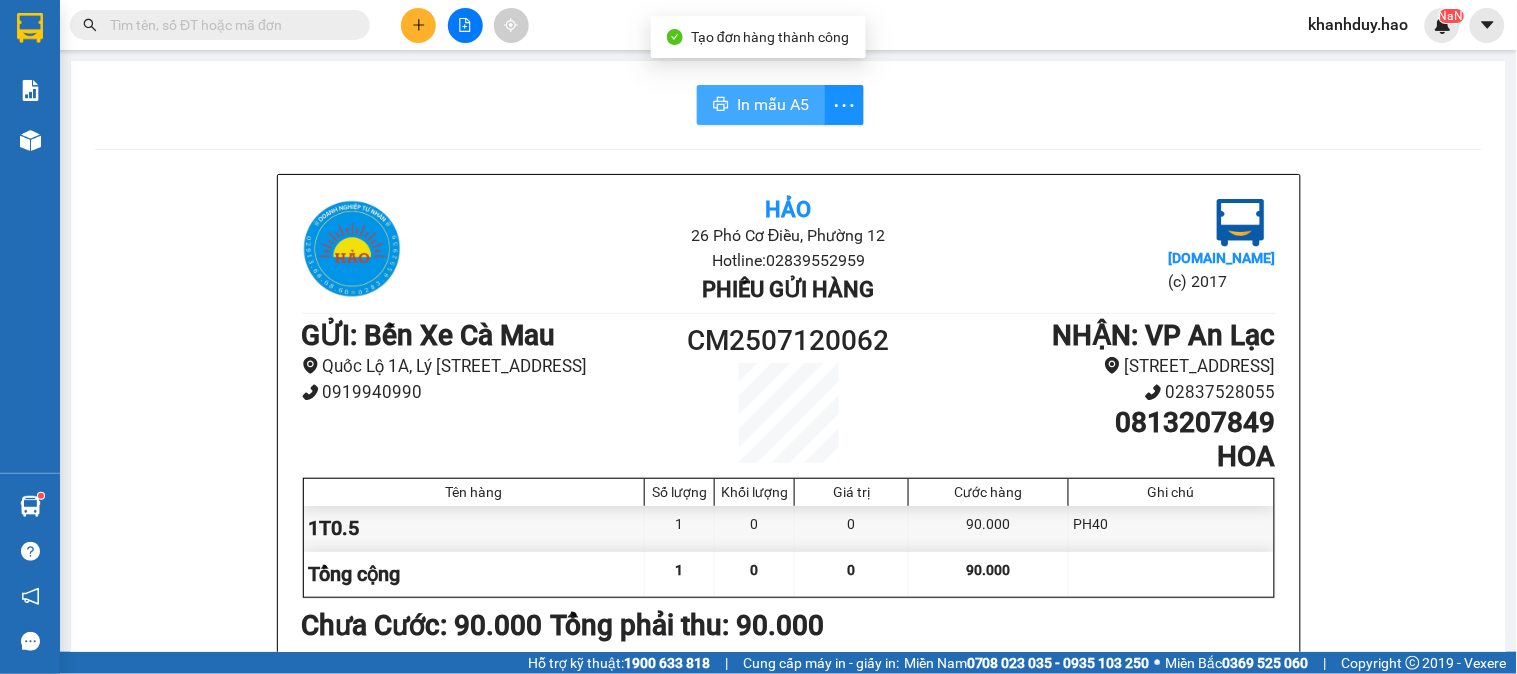 click on "In mẫu A5" at bounding box center [773, 104] 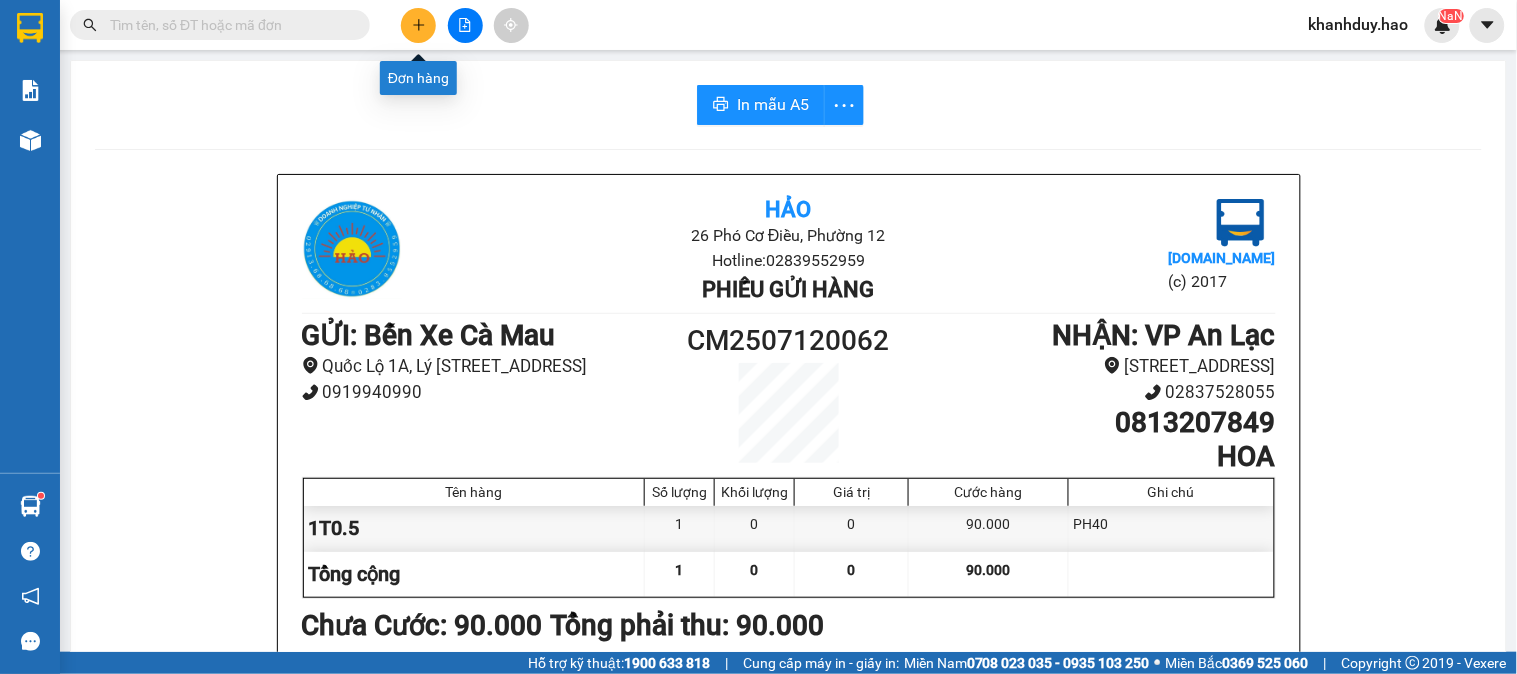 click 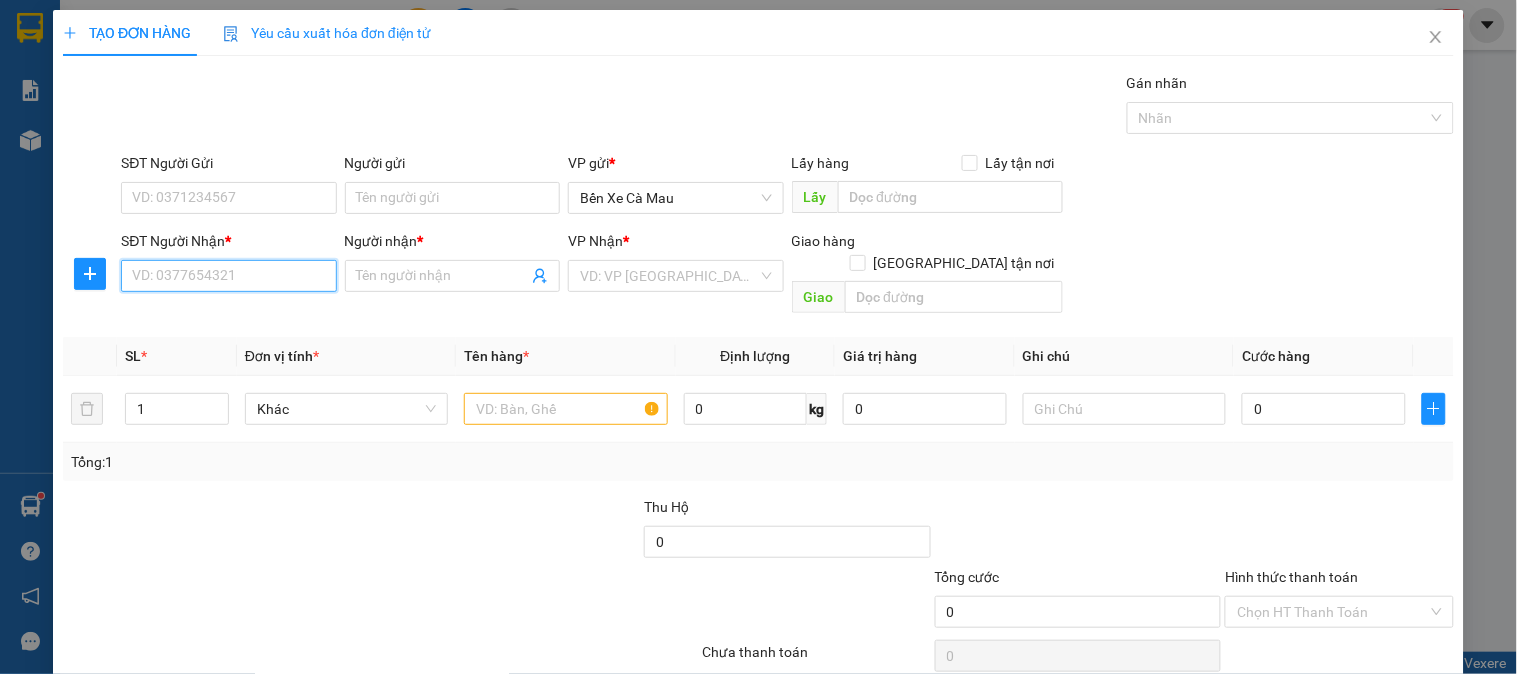click on "SĐT Người Nhận  *" at bounding box center (228, 276) 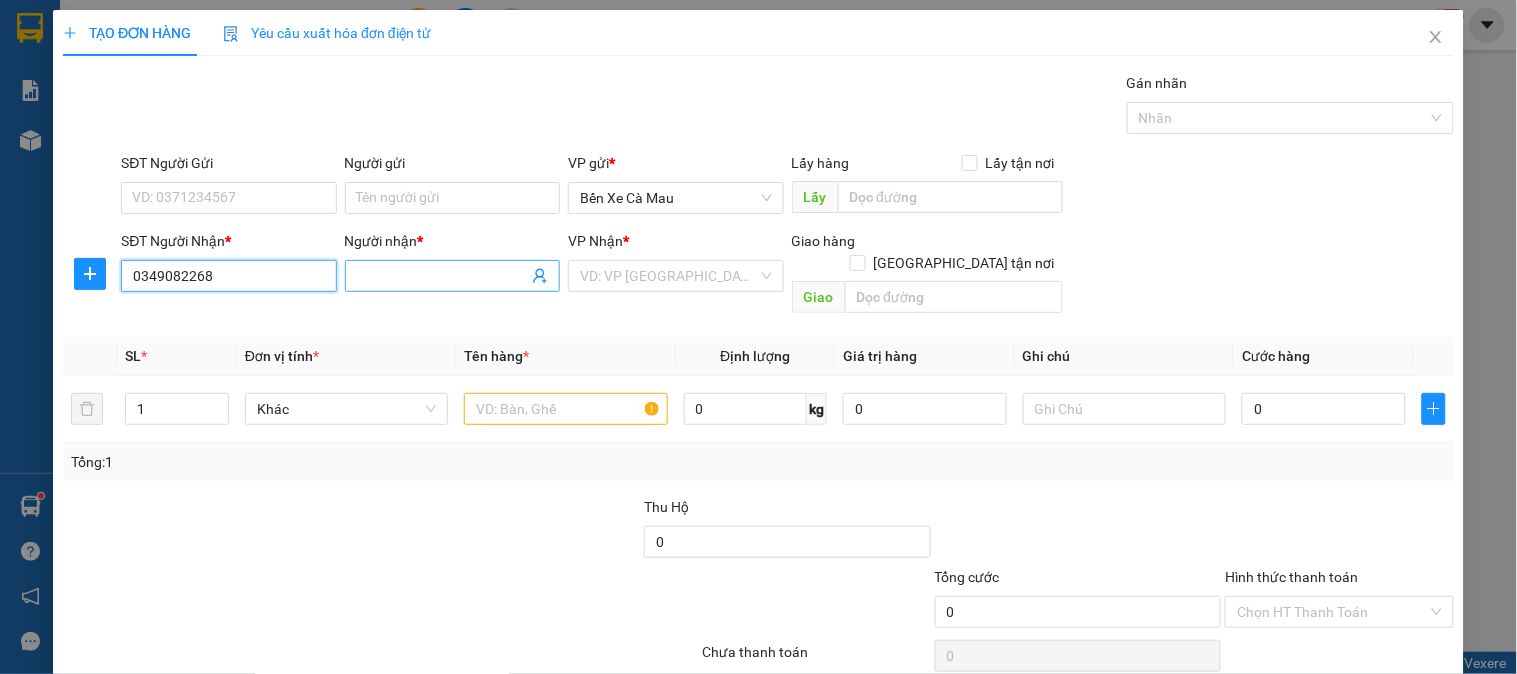 type on "0349082268" 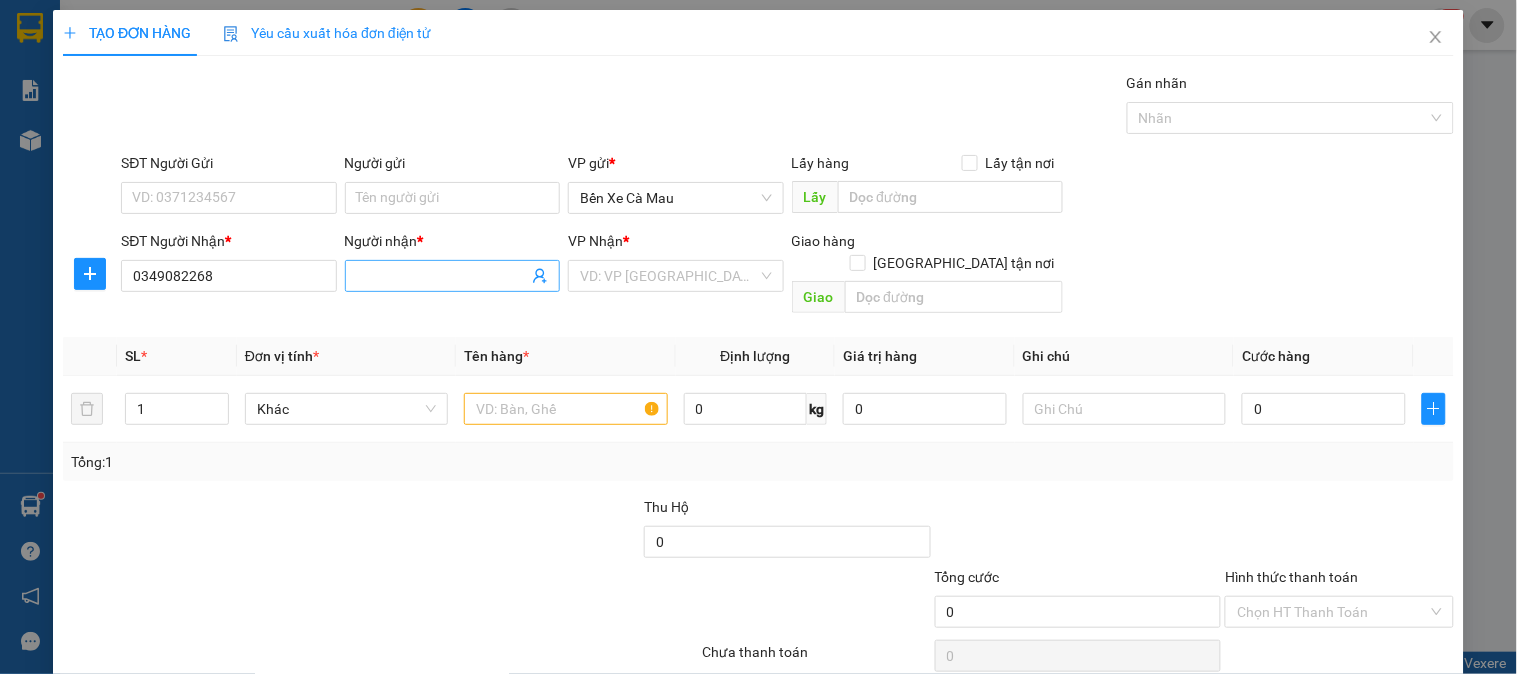 click on "Người nhận  *" at bounding box center [442, 276] 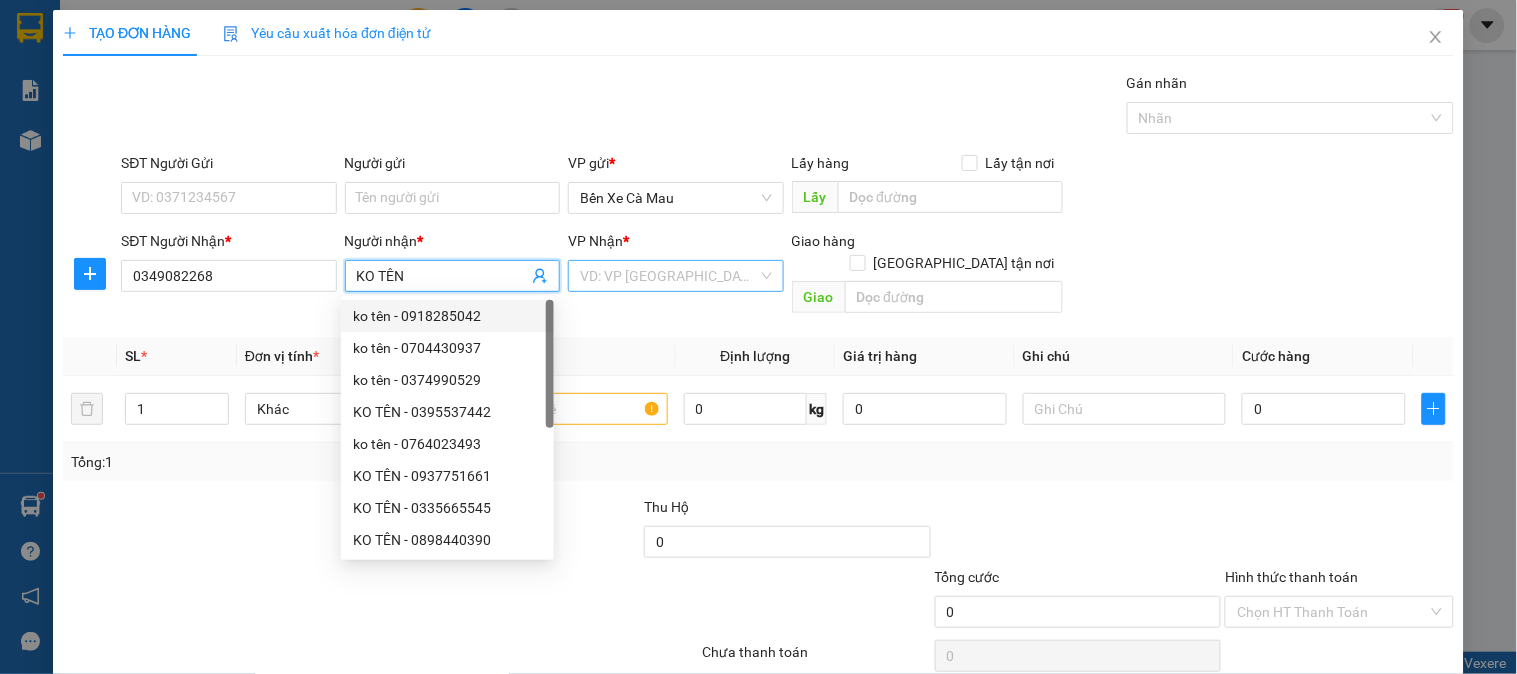 type on "KO TÊN" 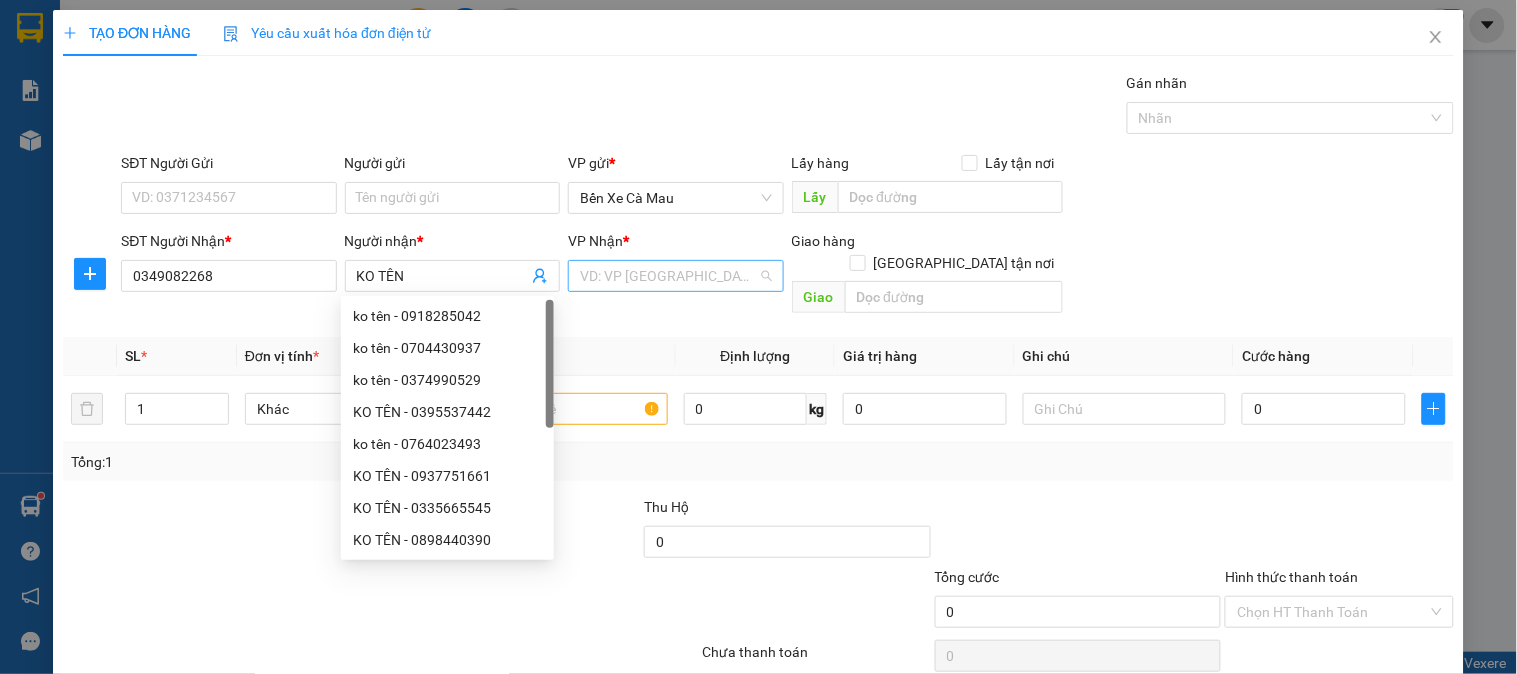 click at bounding box center [668, 276] 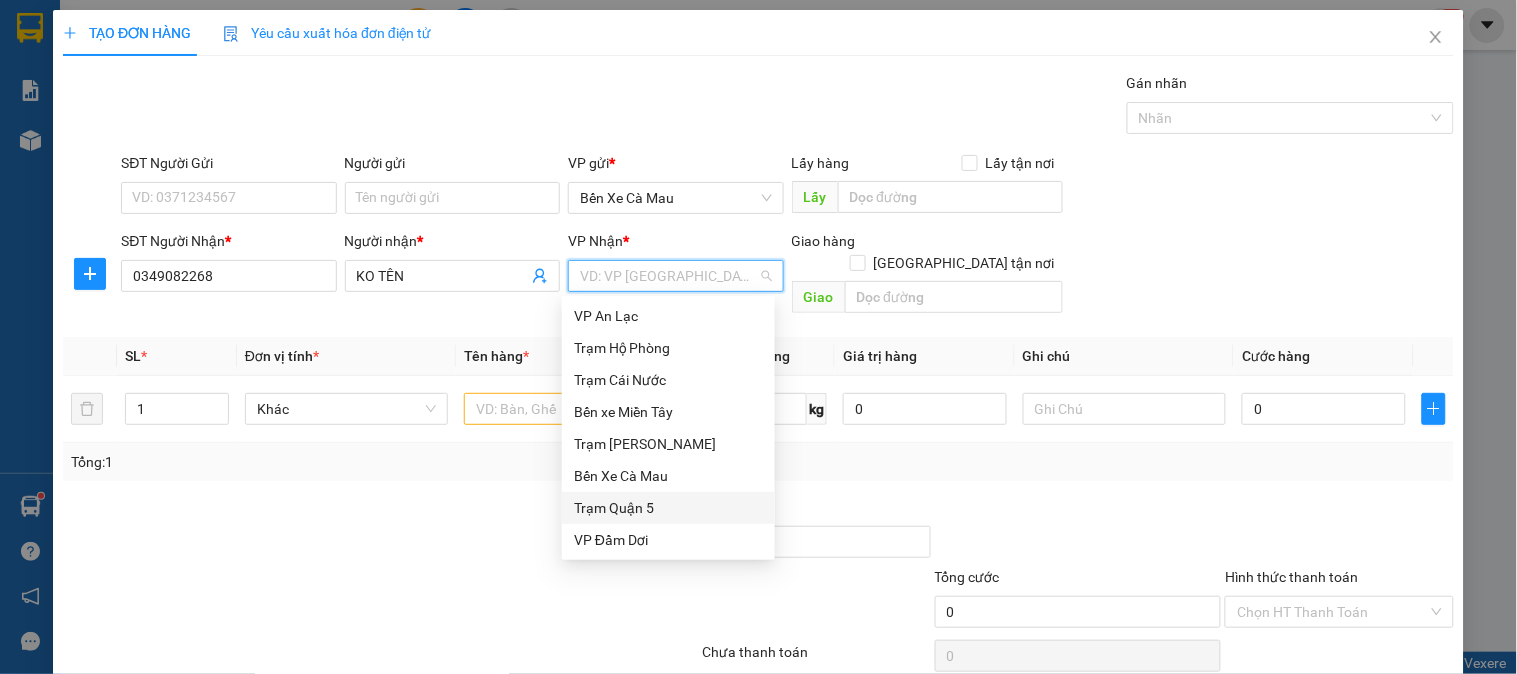 click on "Trạm Quận 5" at bounding box center [668, 508] 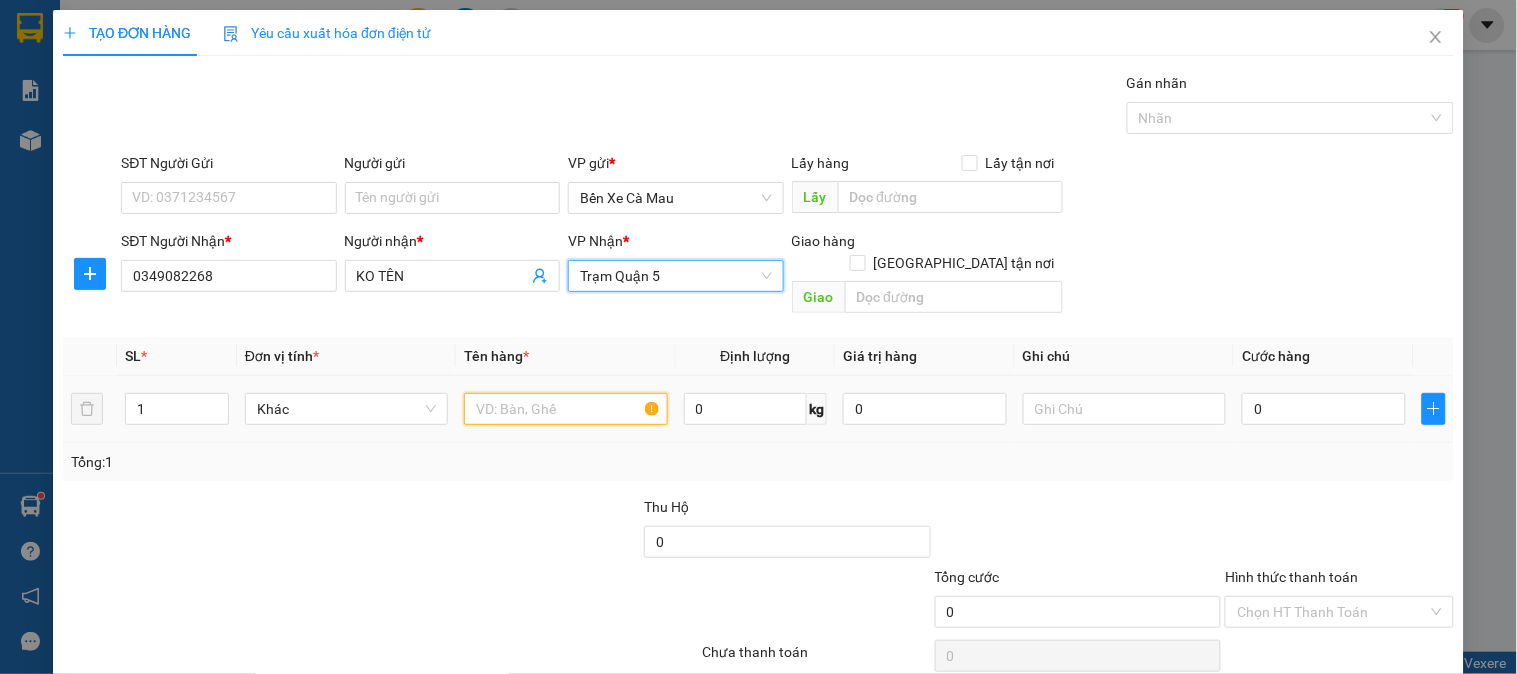 click at bounding box center [565, 409] 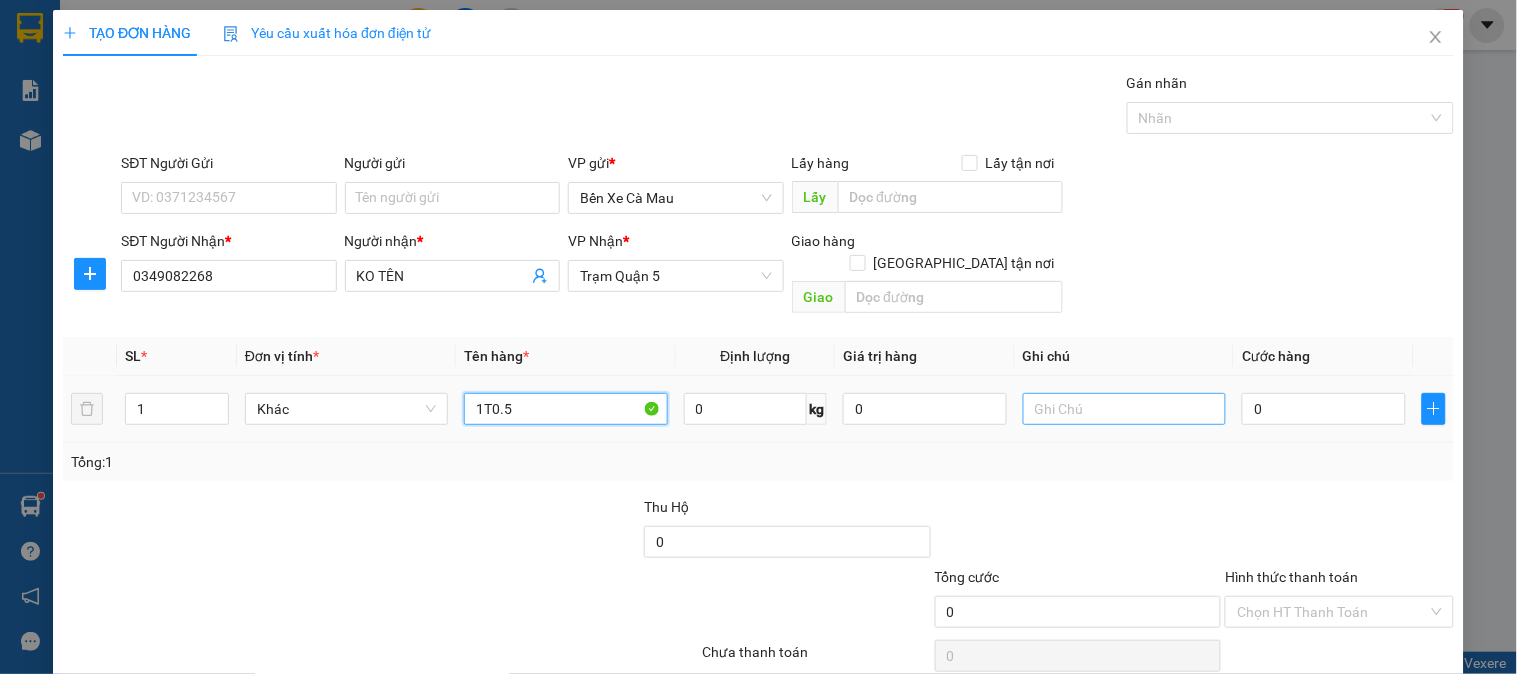 type on "1T0.5" 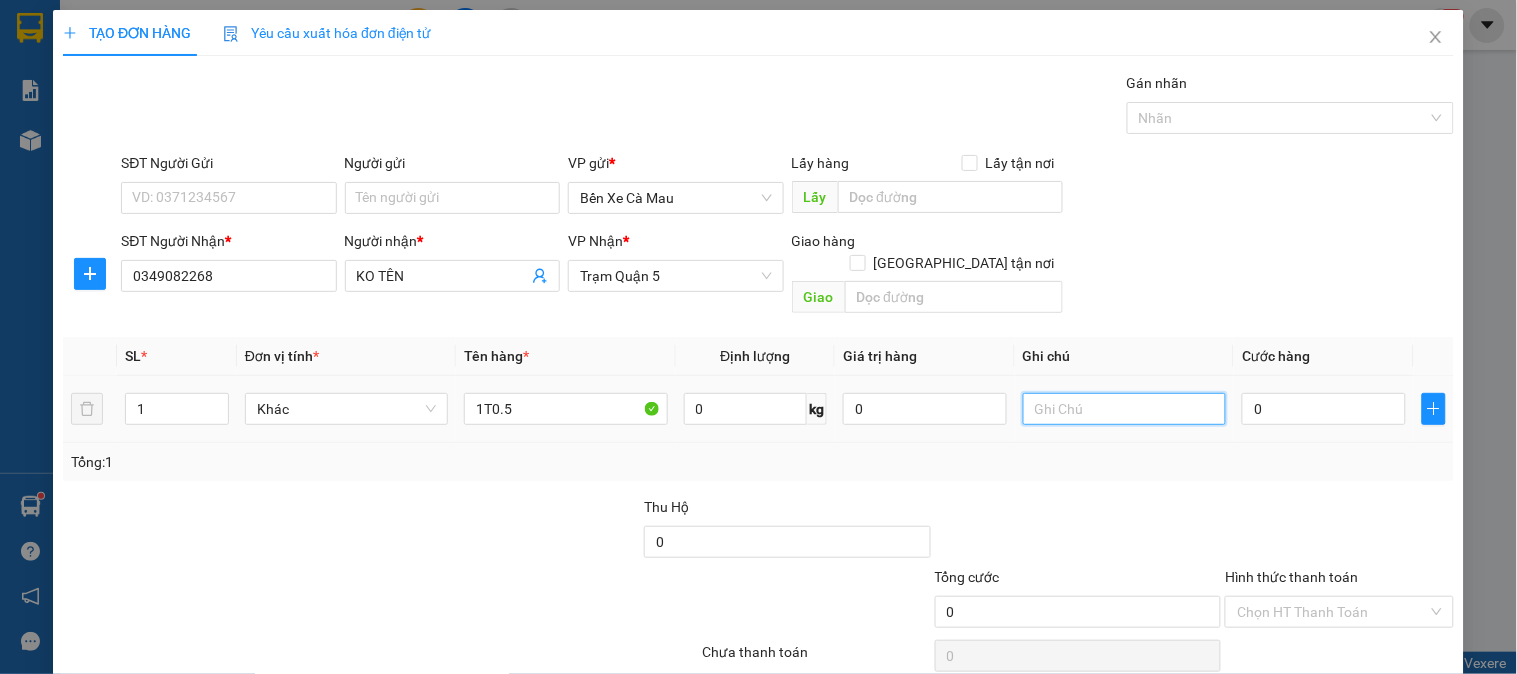 click at bounding box center [1124, 409] 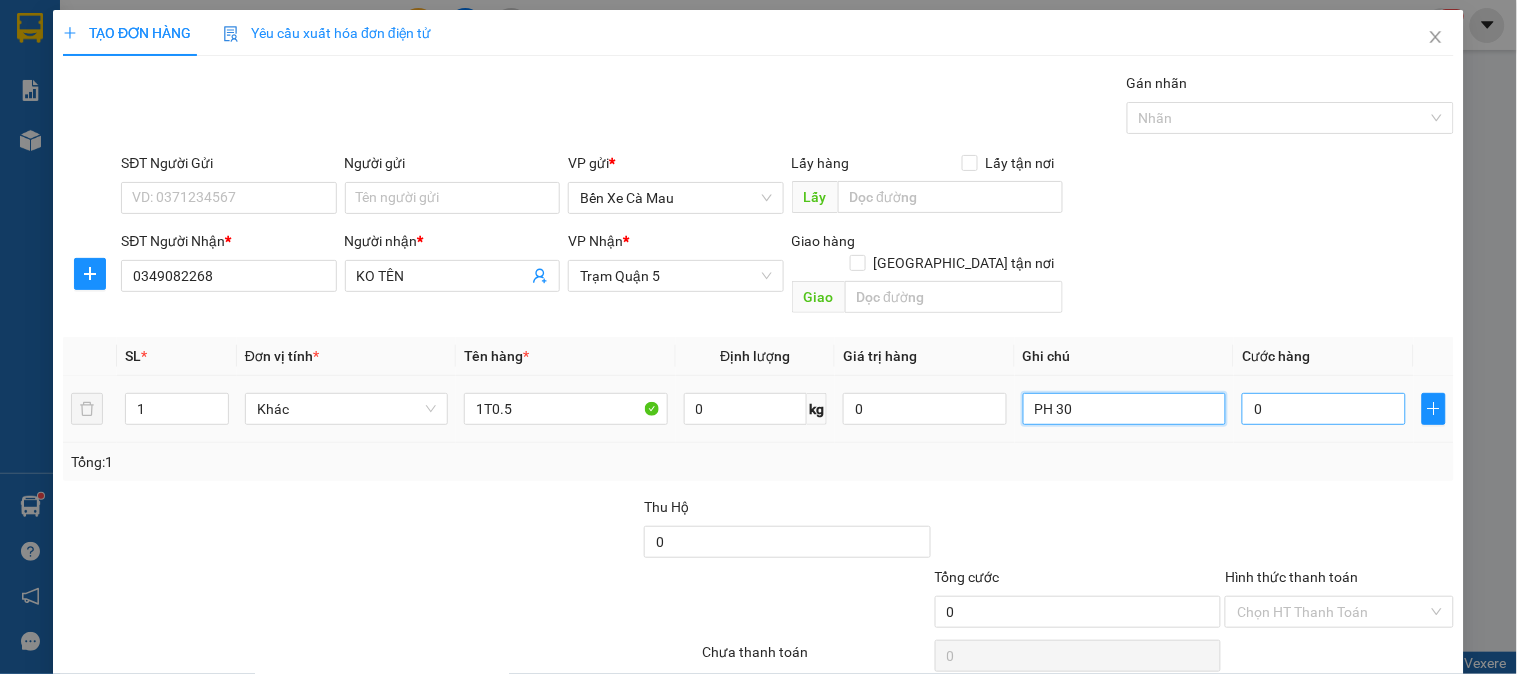 type on "PH 30" 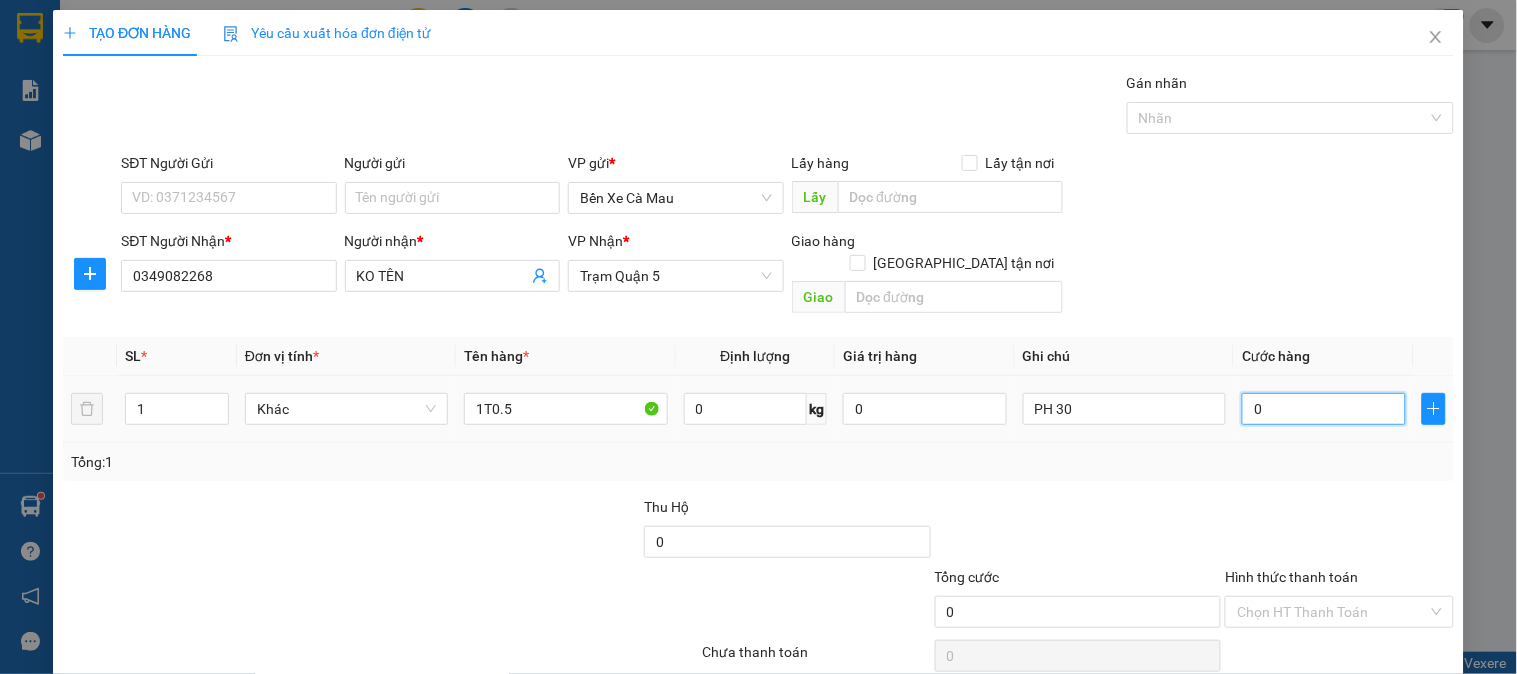 click on "0" at bounding box center [1324, 409] 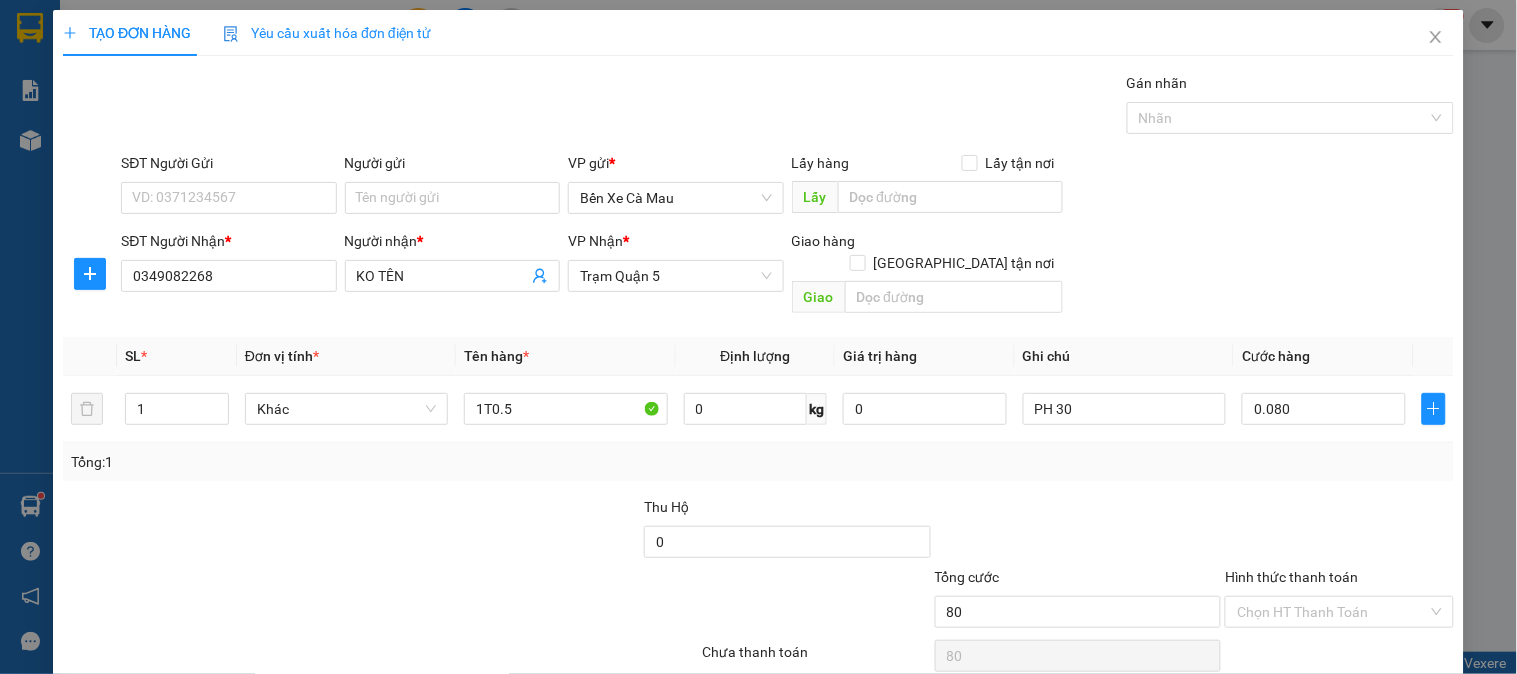 click on "Lưu và In" at bounding box center (1369, 707) 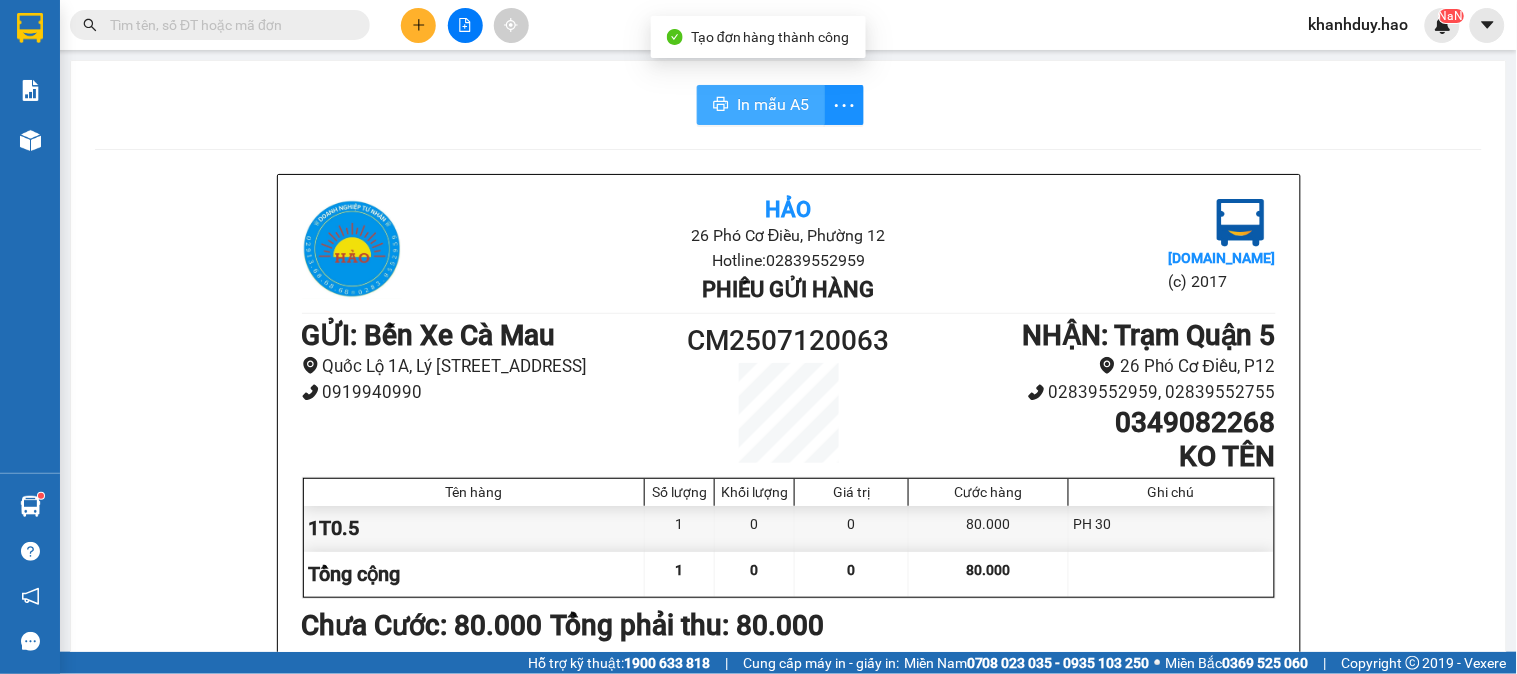 click on "In mẫu A5" at bounding box center [761, 105] 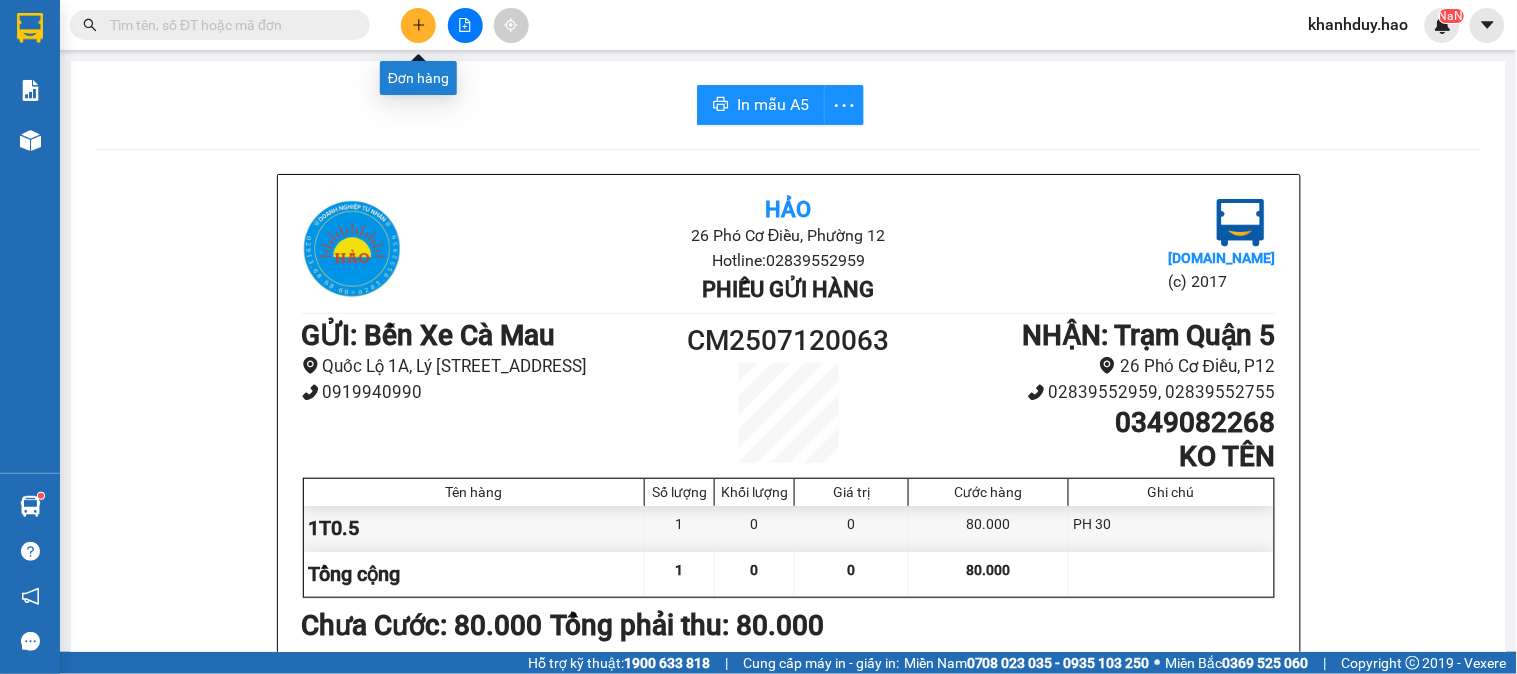 click 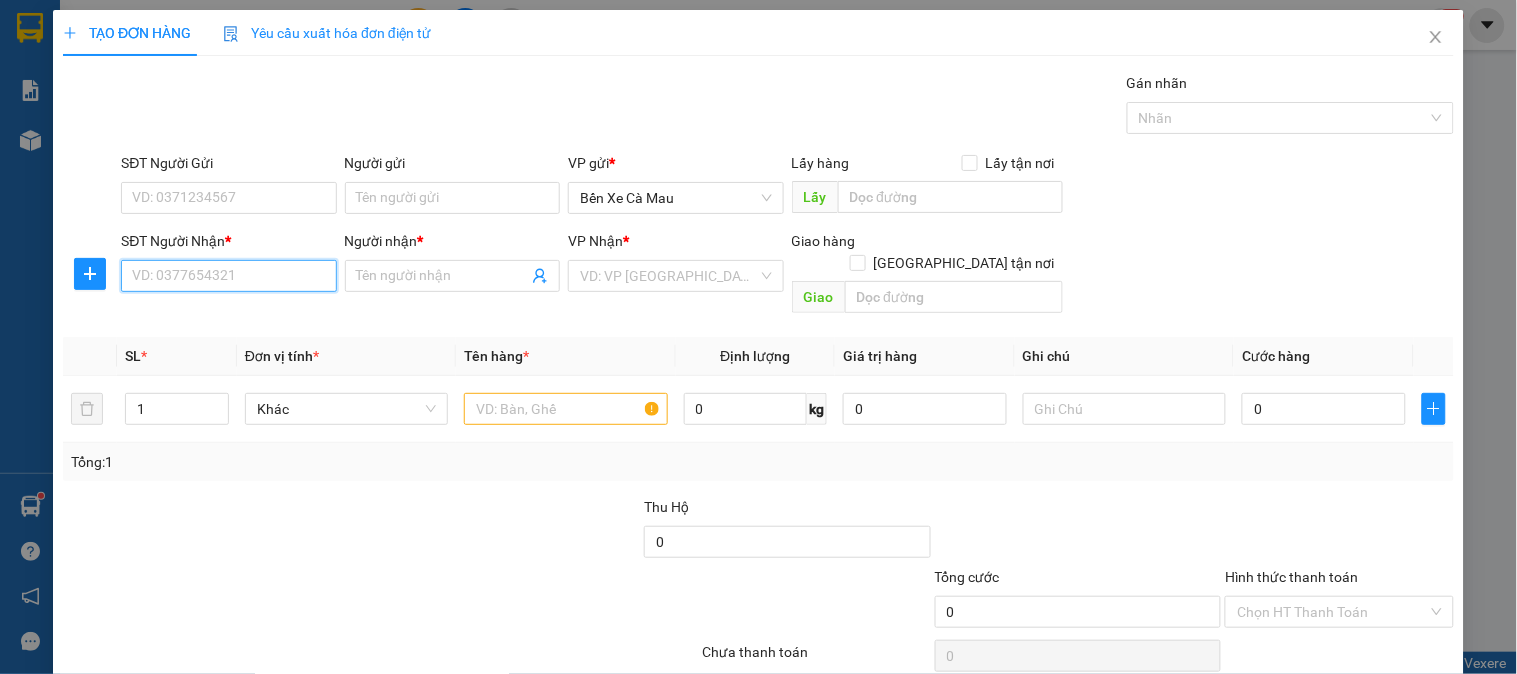 click on "SĐT Người Nhận  *" at bounding box center [228, 276] 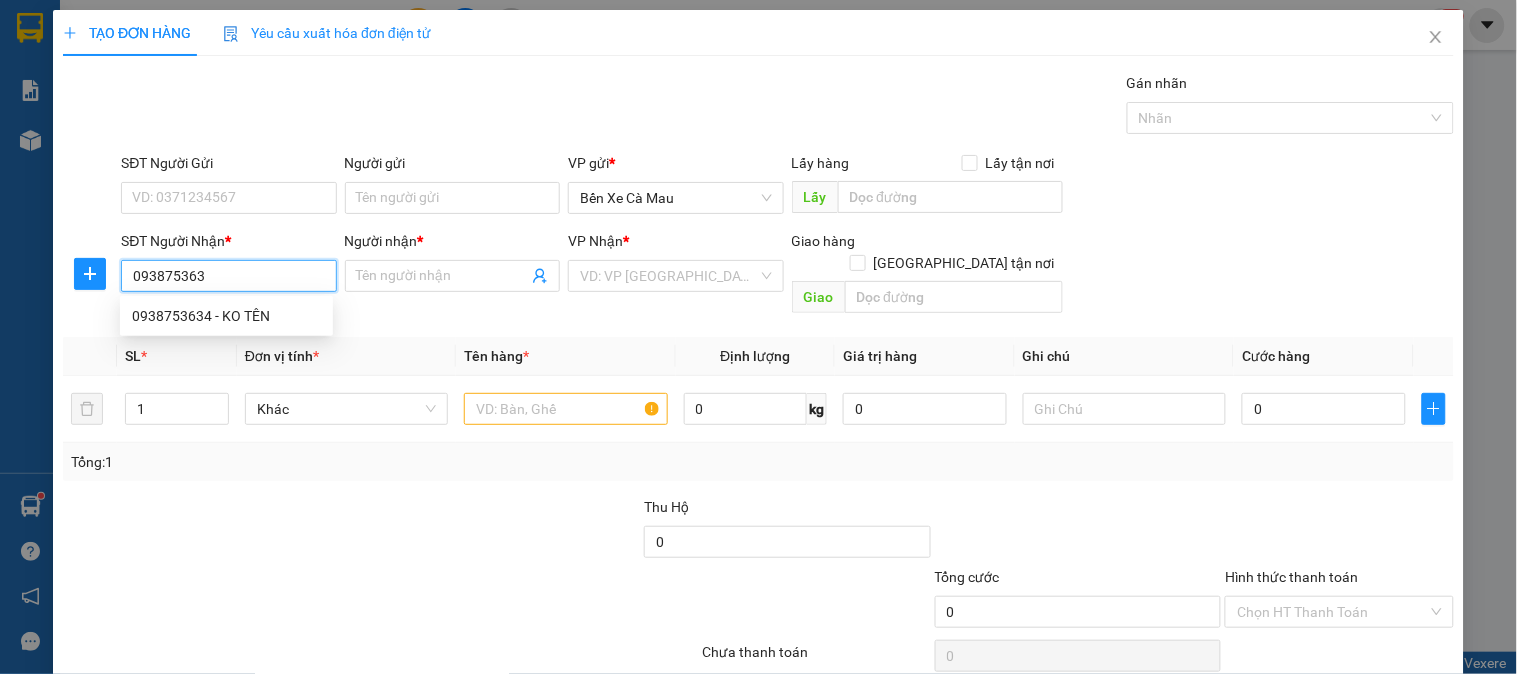 type on "0938753634" 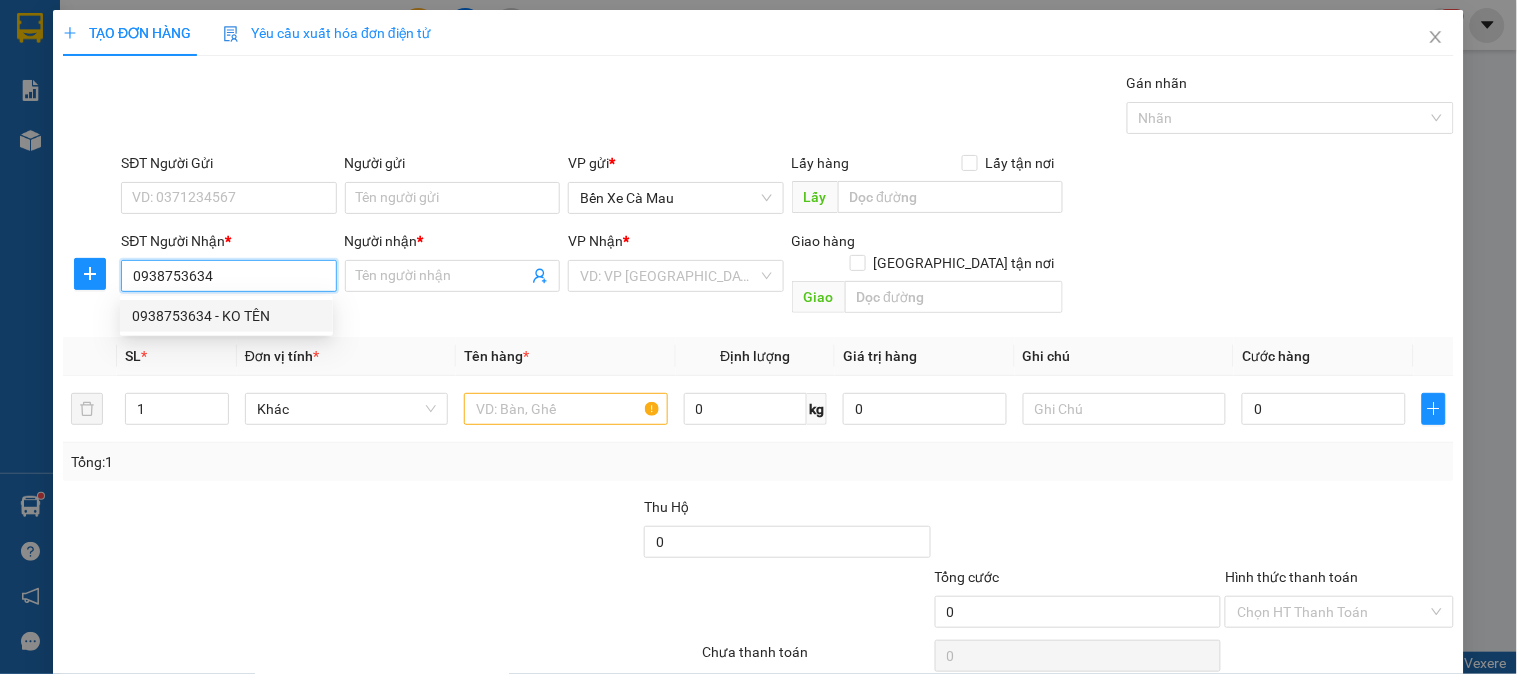 click on "0938753634 - KO TÊN" at bounding box center (226, 316) 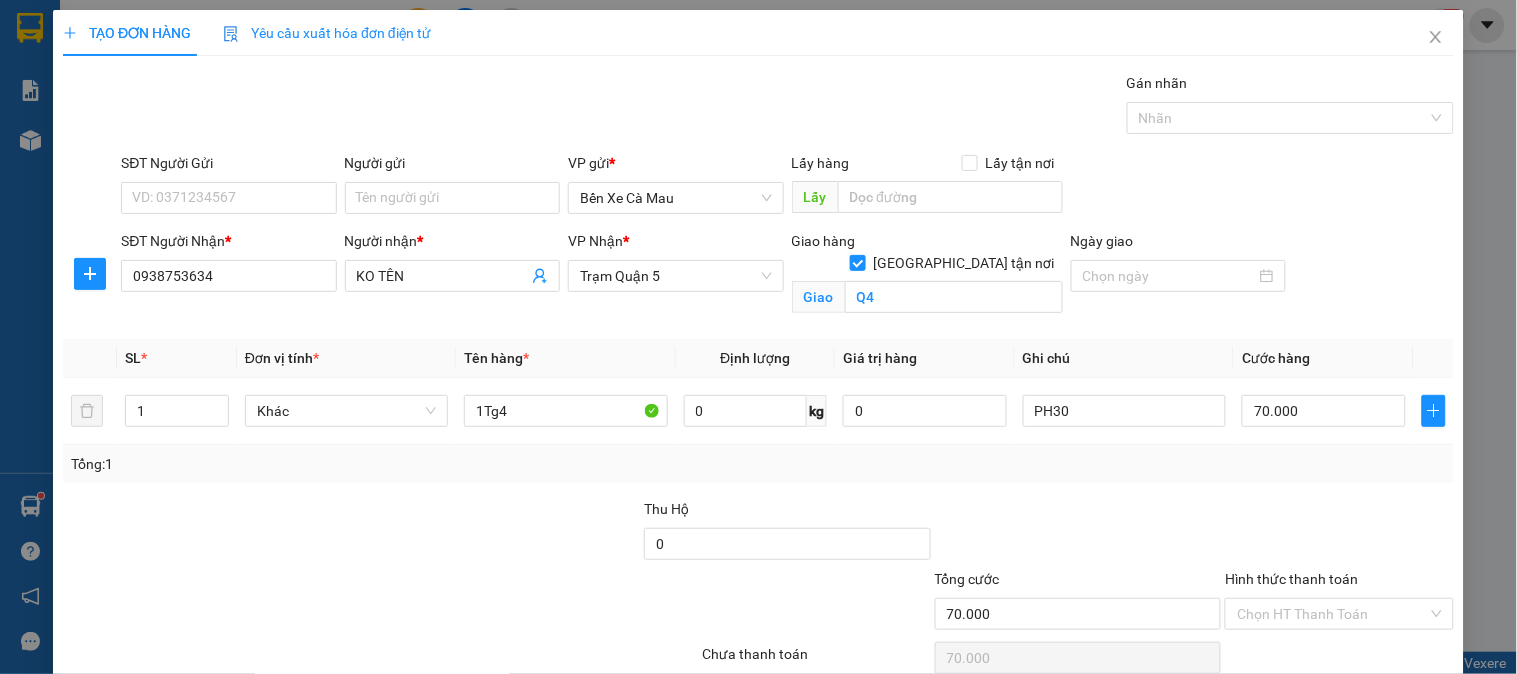 click on "Lưu và In" at bounding box center (1369, 709) 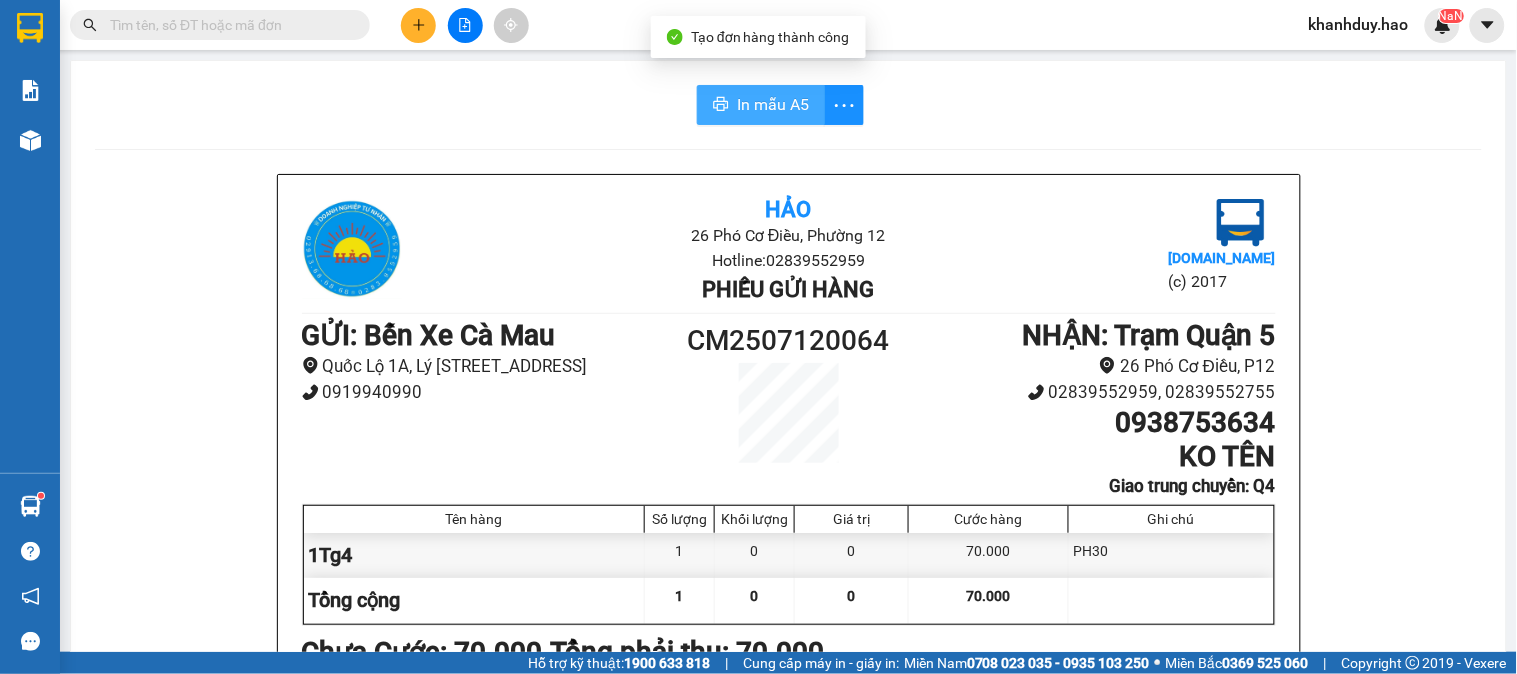 click on "In mẫu A5" at bounding box center [773, 104] 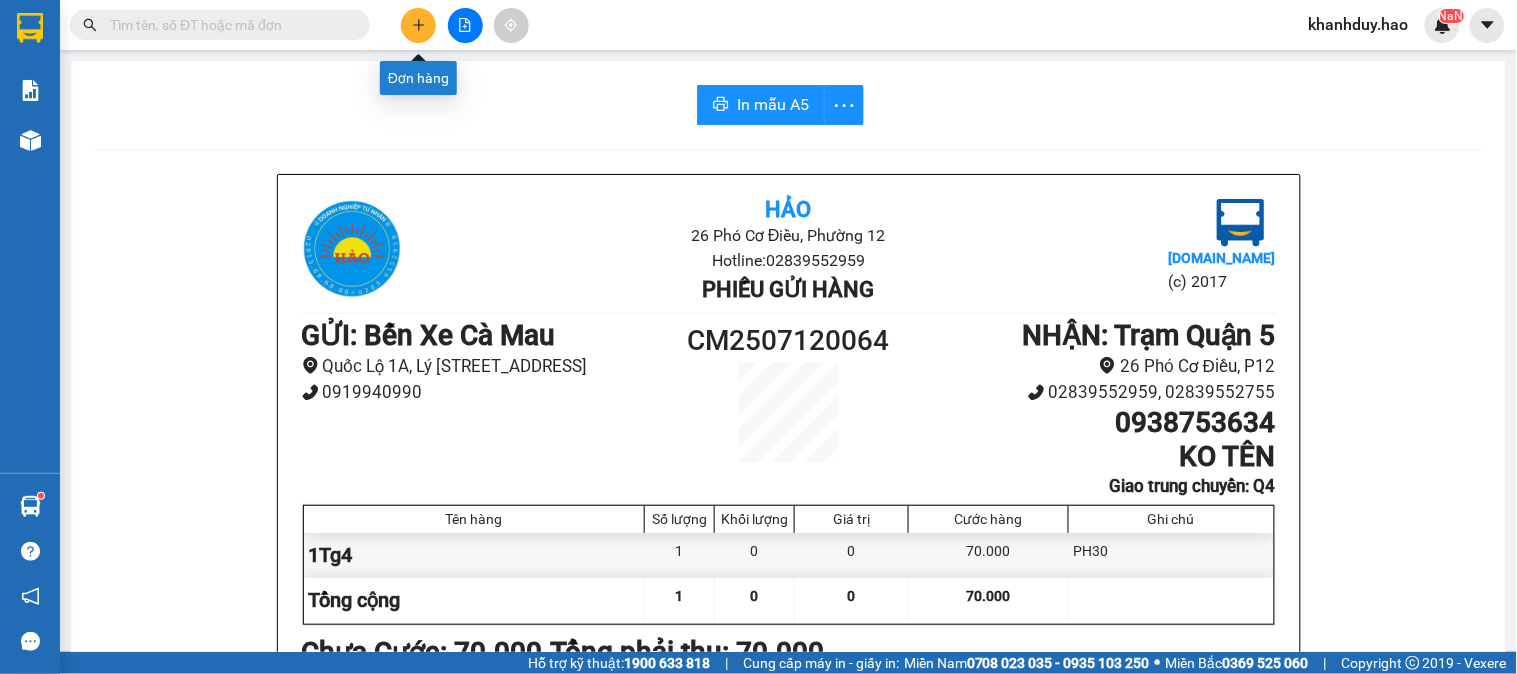 click 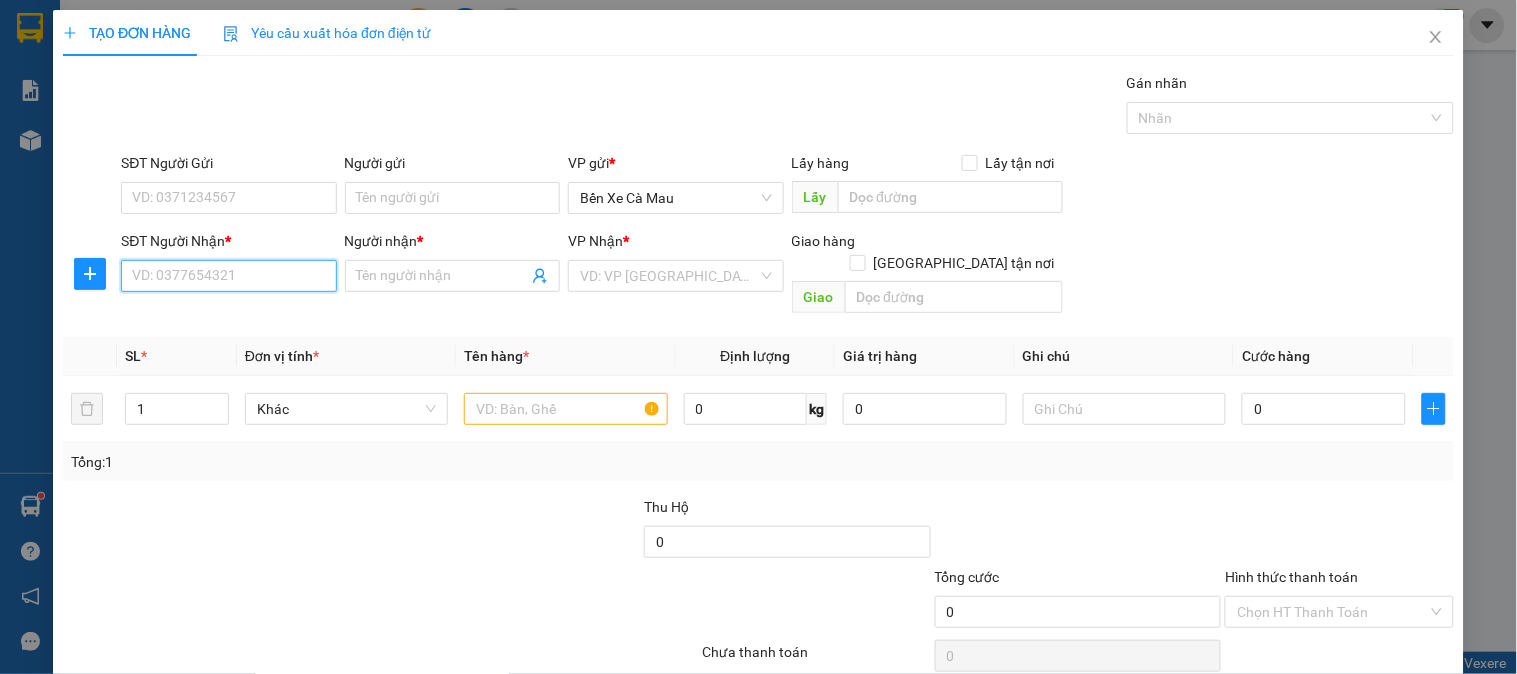 click on "SĐT Người Nhận  *" at bounding box center [228, 276] 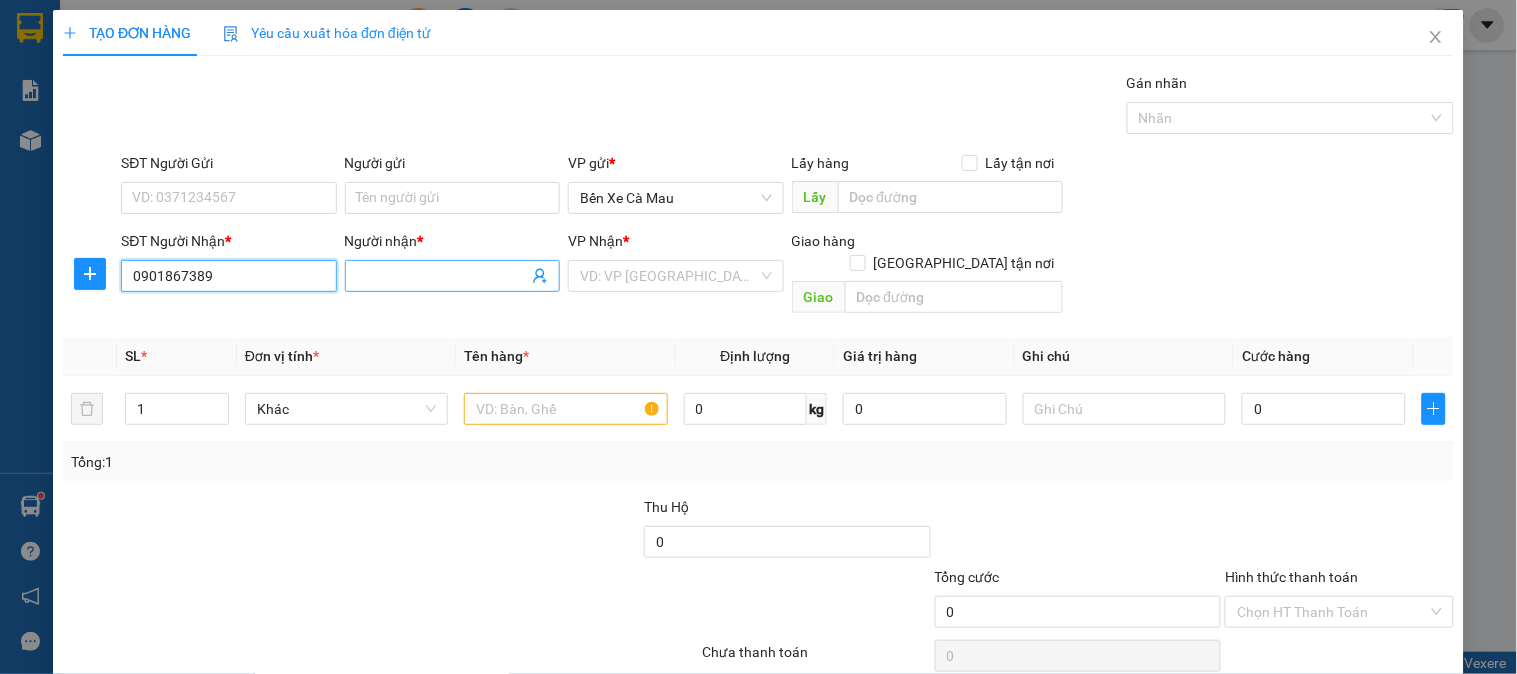type on "0901867389" 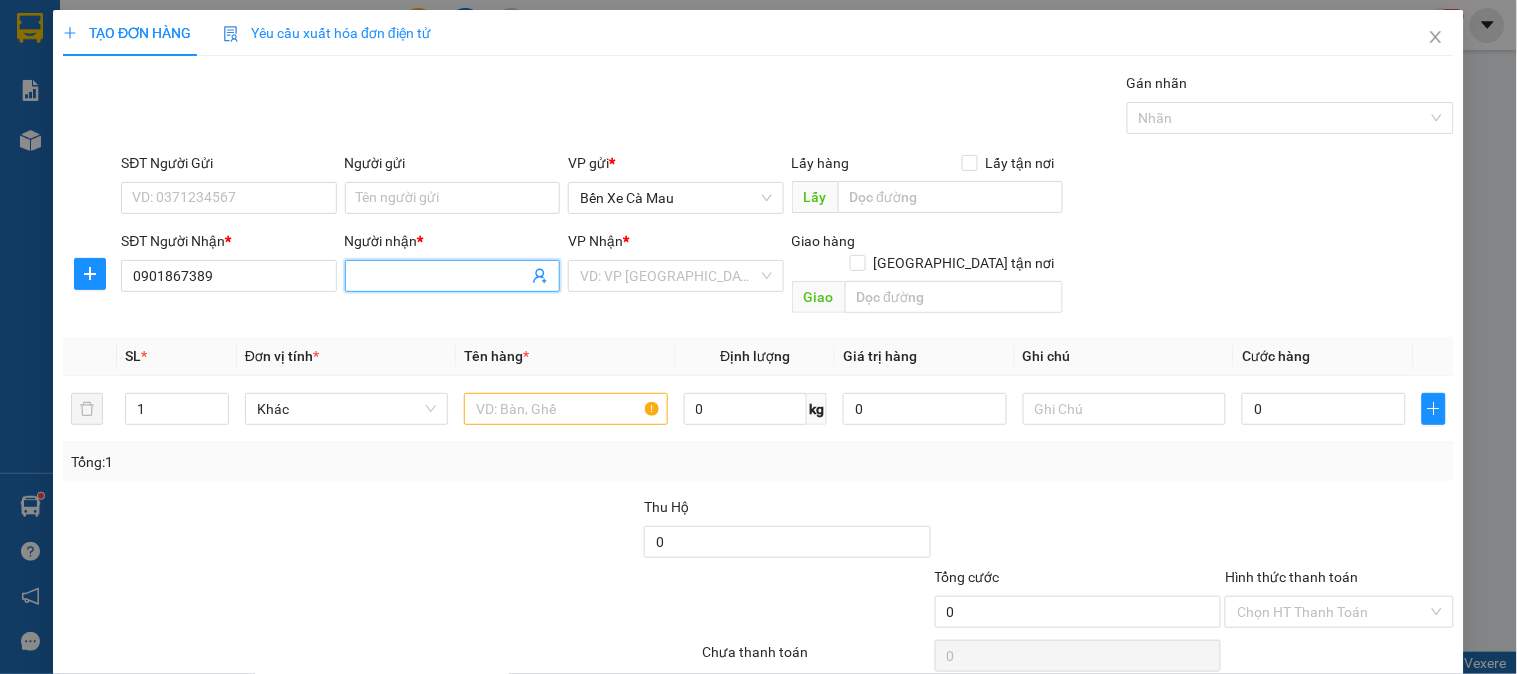 click on "Người nhận  *" at bounding box center (442, 276) 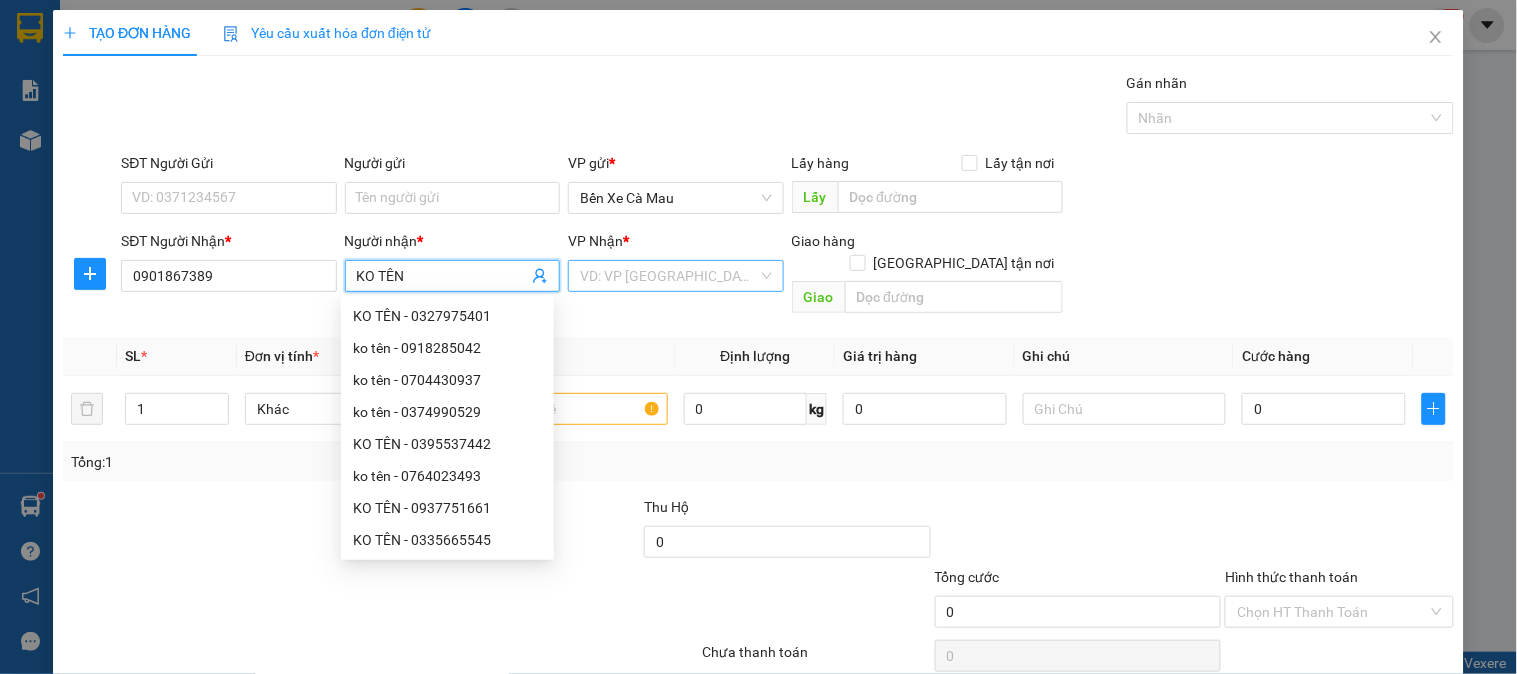 type on "KO TÊN" 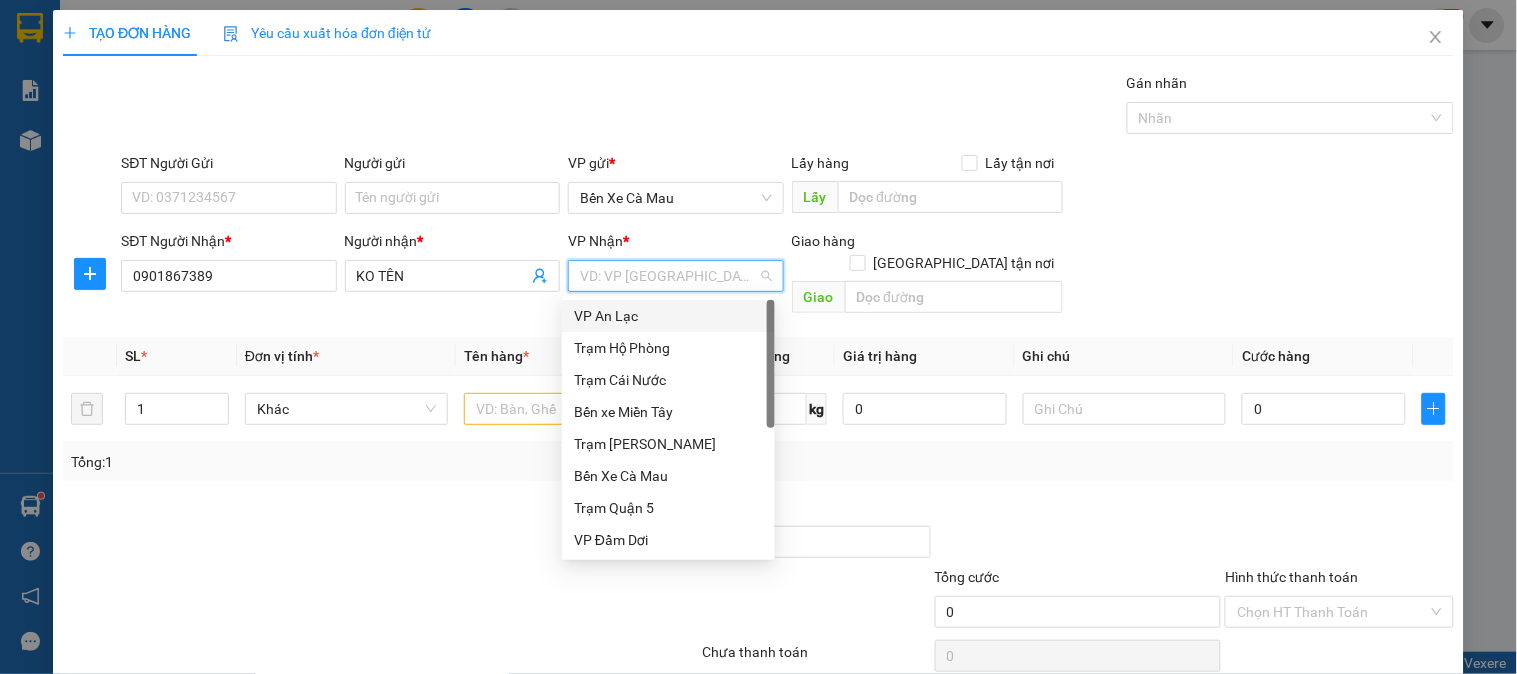 click on "VP An Lạc" at bounding box center (668, 316) 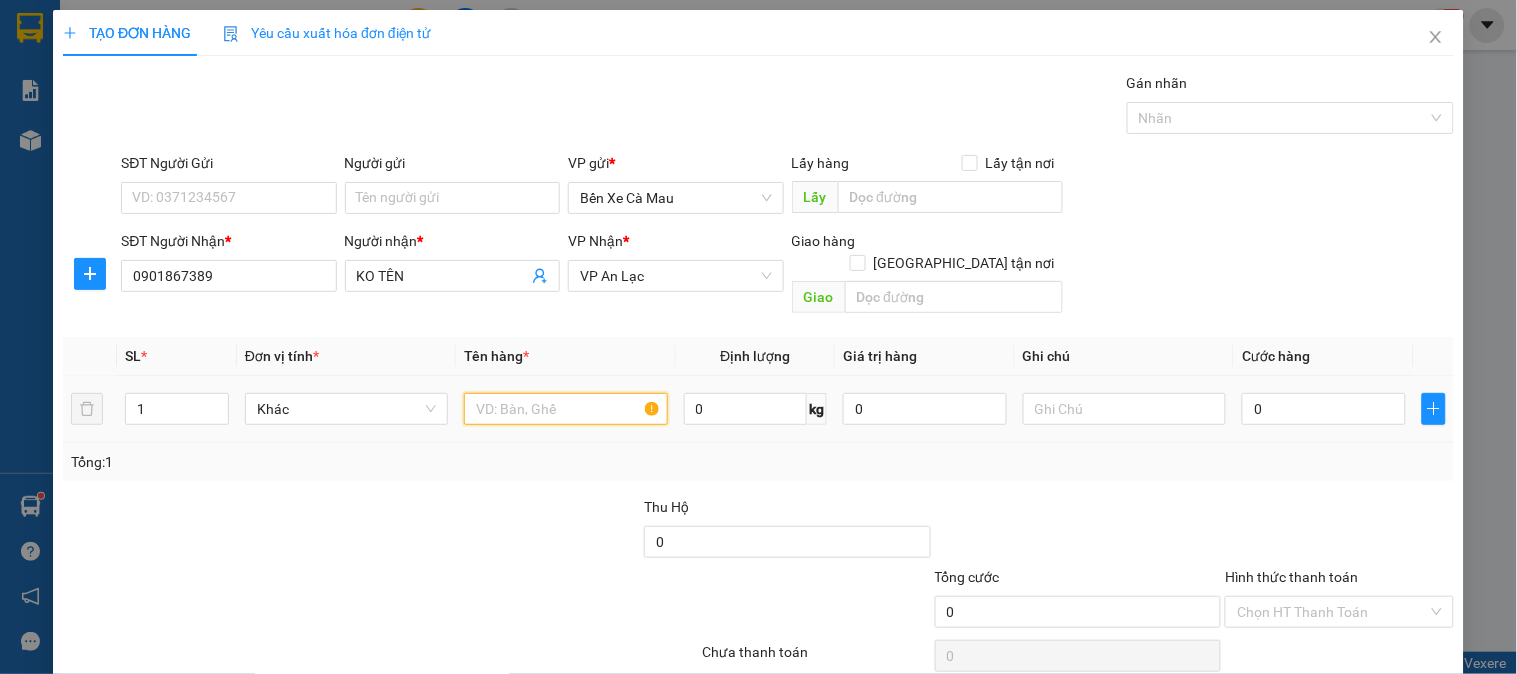 click at bounding box center [565, 409] 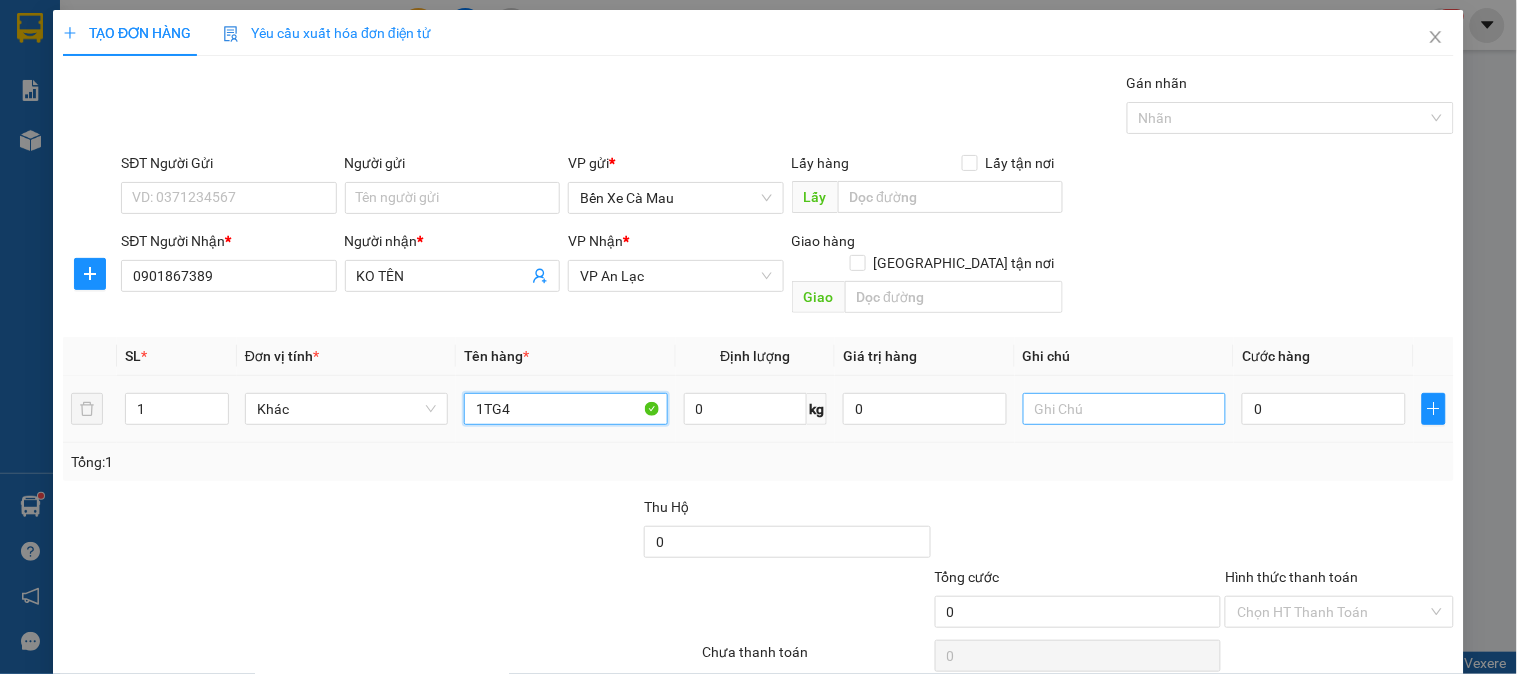 type on "1TG4" 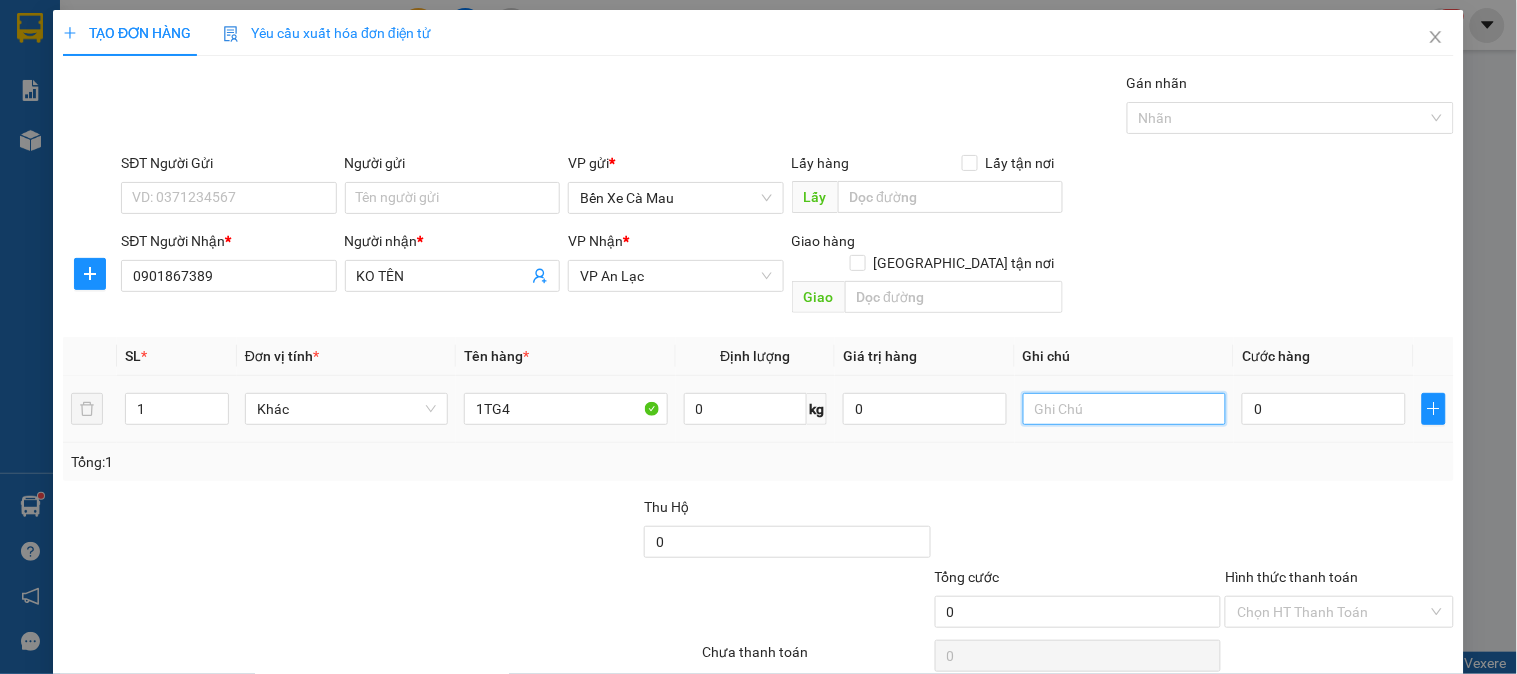 click at bounding box center [1124, 409] 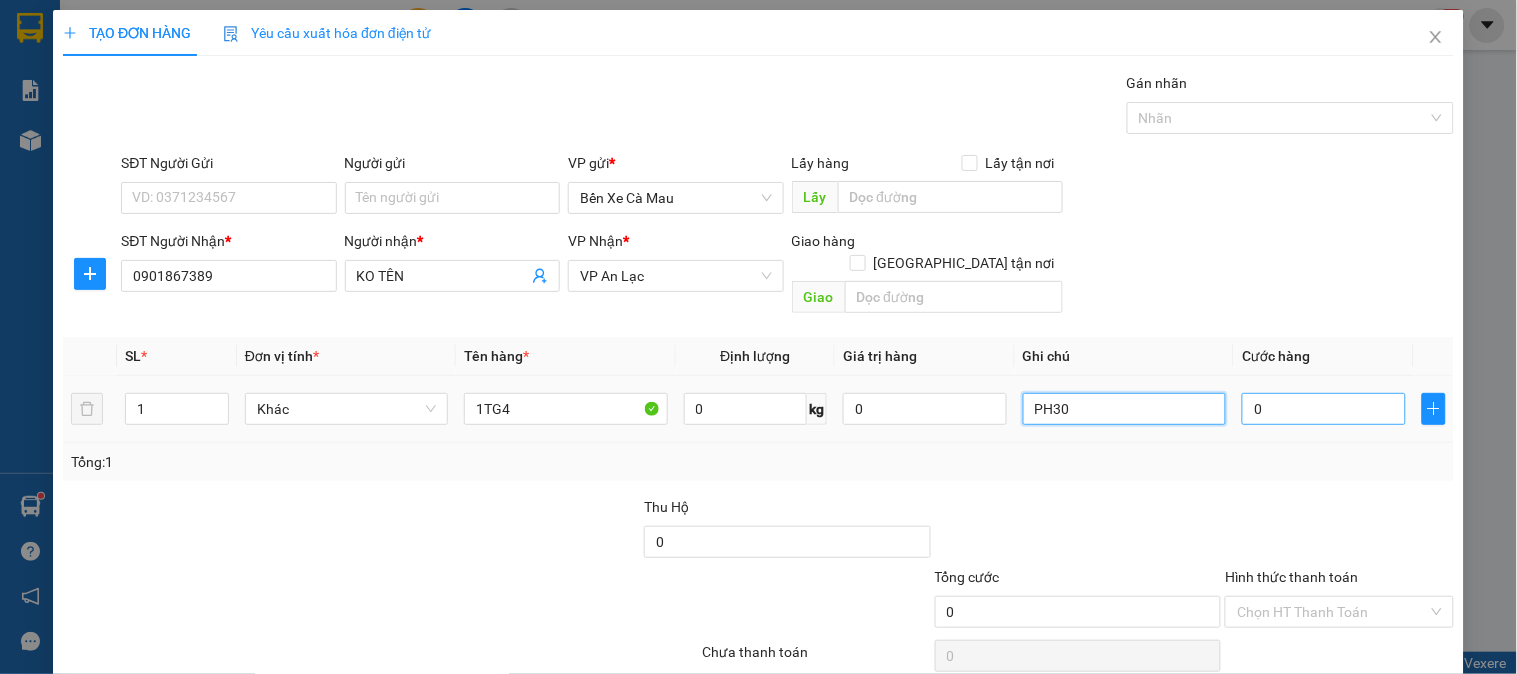 type on "PH30" 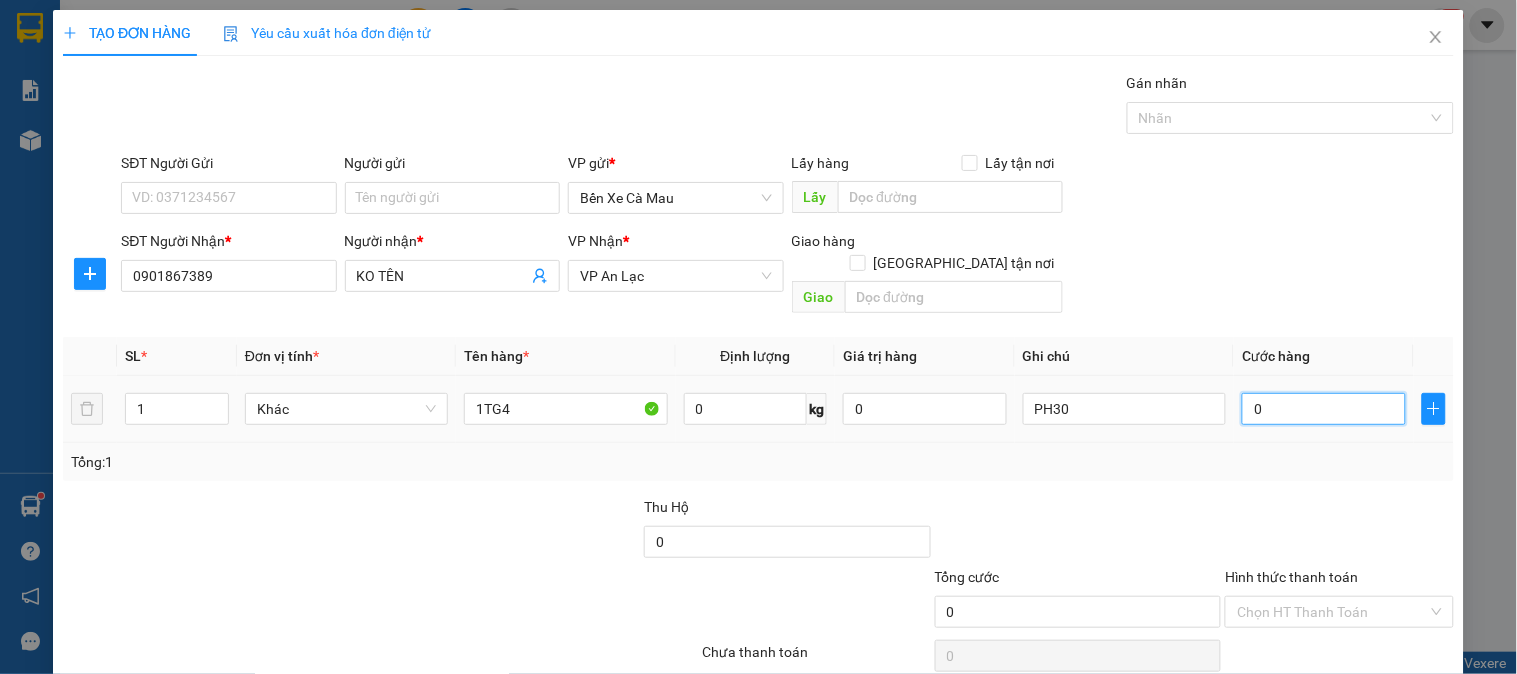click on "0" at bounding box center [1324, 409] 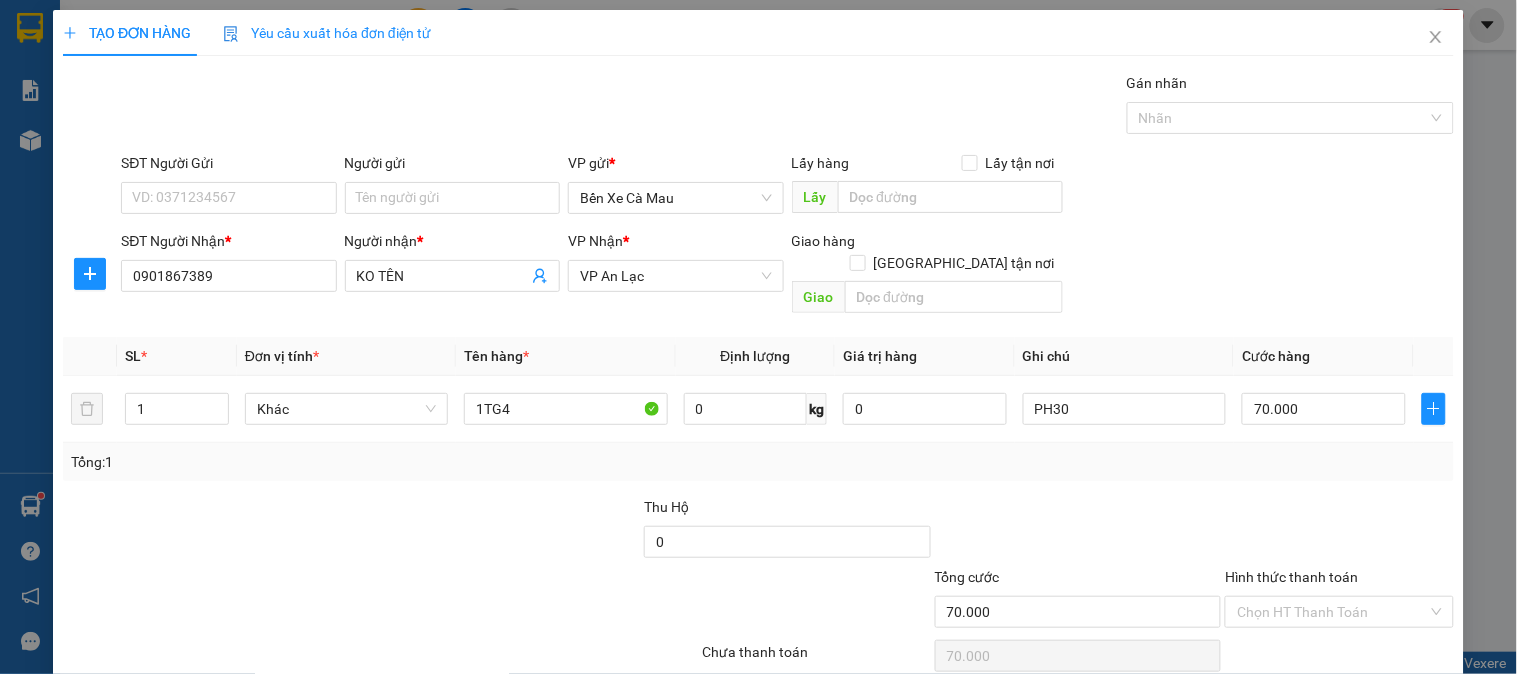 click on "Lưu và In" at bounding box center (1392, 707) 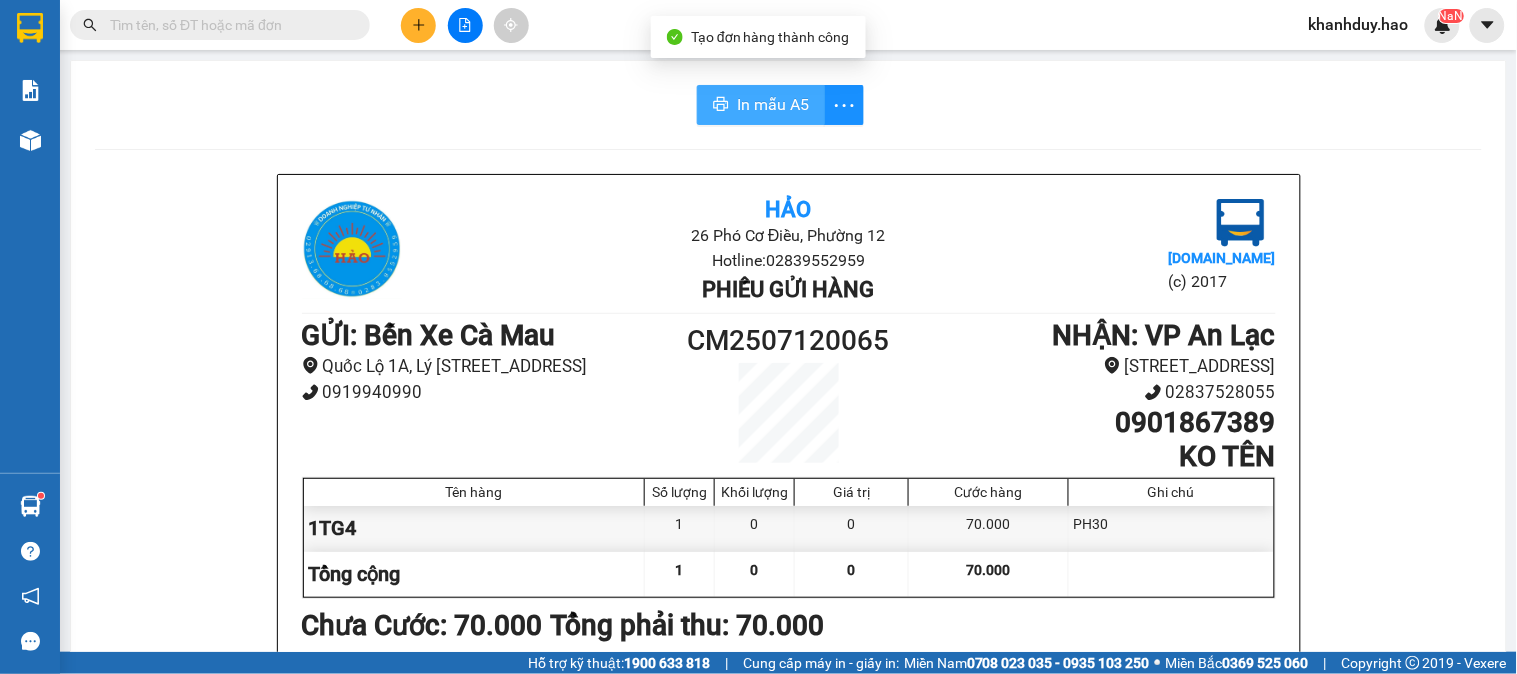 click on "In mẫu A5" at bounding box center (773, 104) 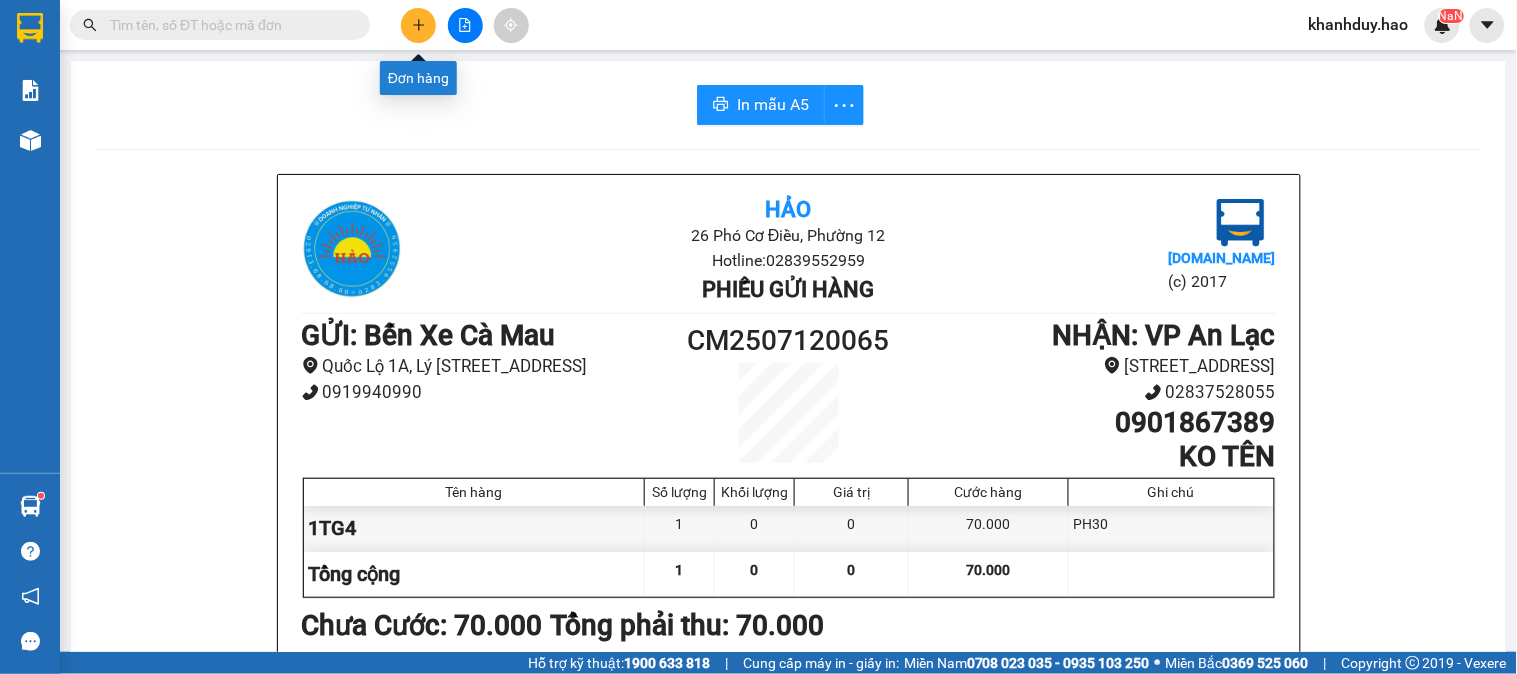 click at bounding box center (418, 25) 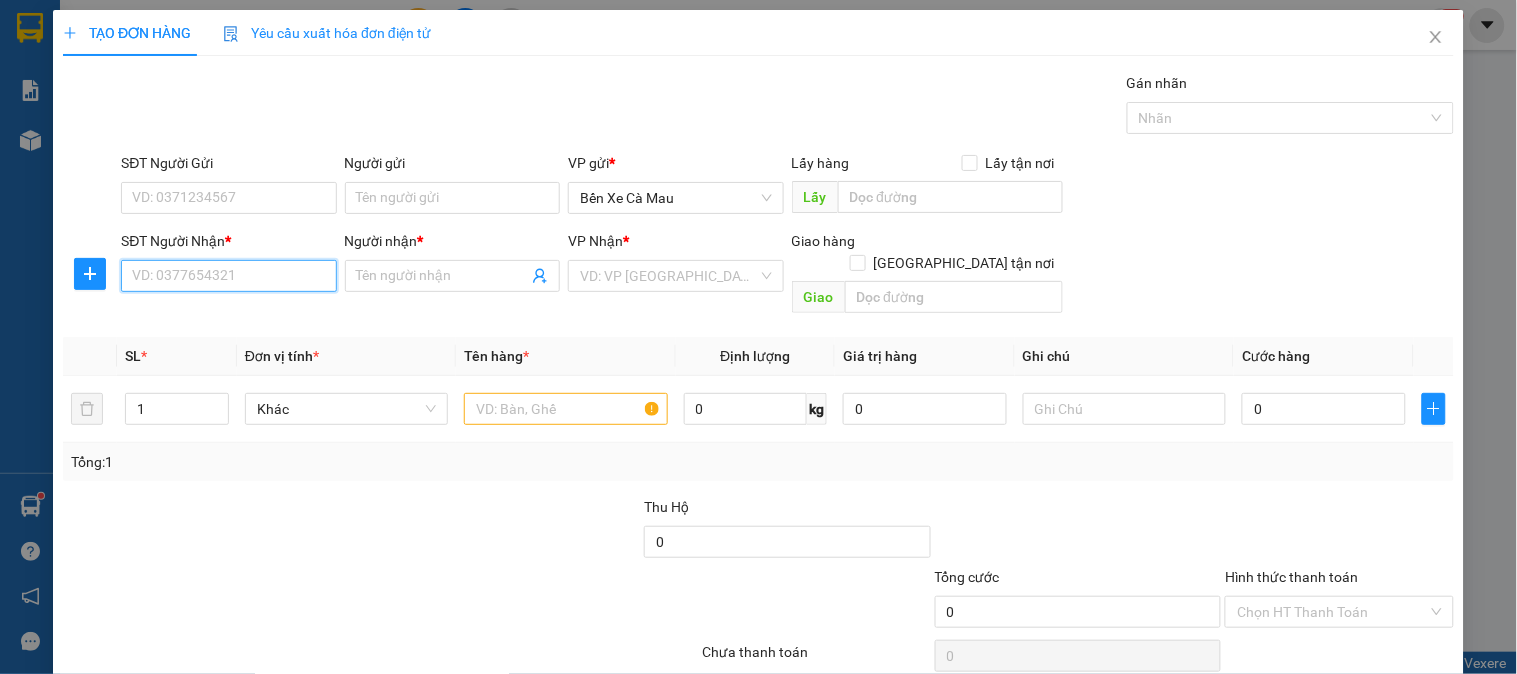 click on "SĐT Người Nhận  *" at bounding box center (228, 276) 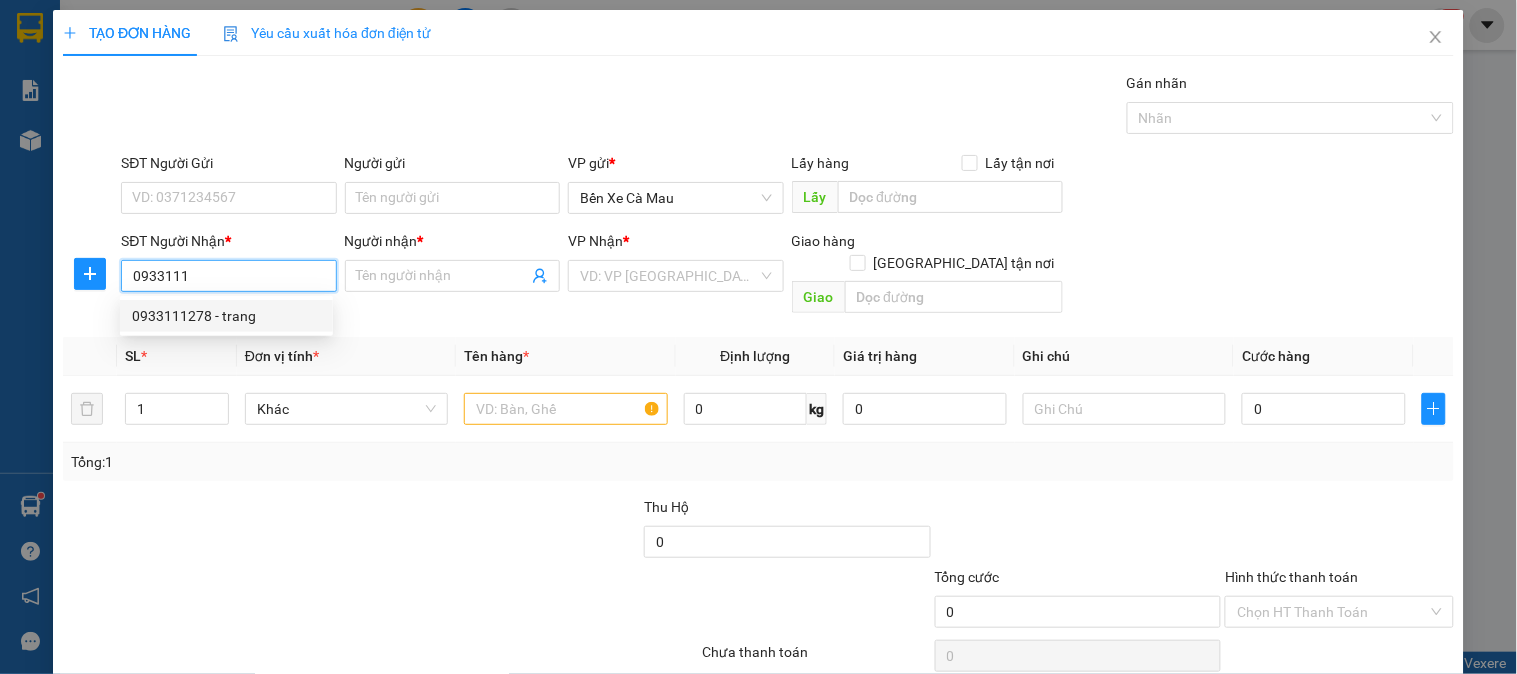 click on "0933111278 - trang" at bounding box center (226, 316) 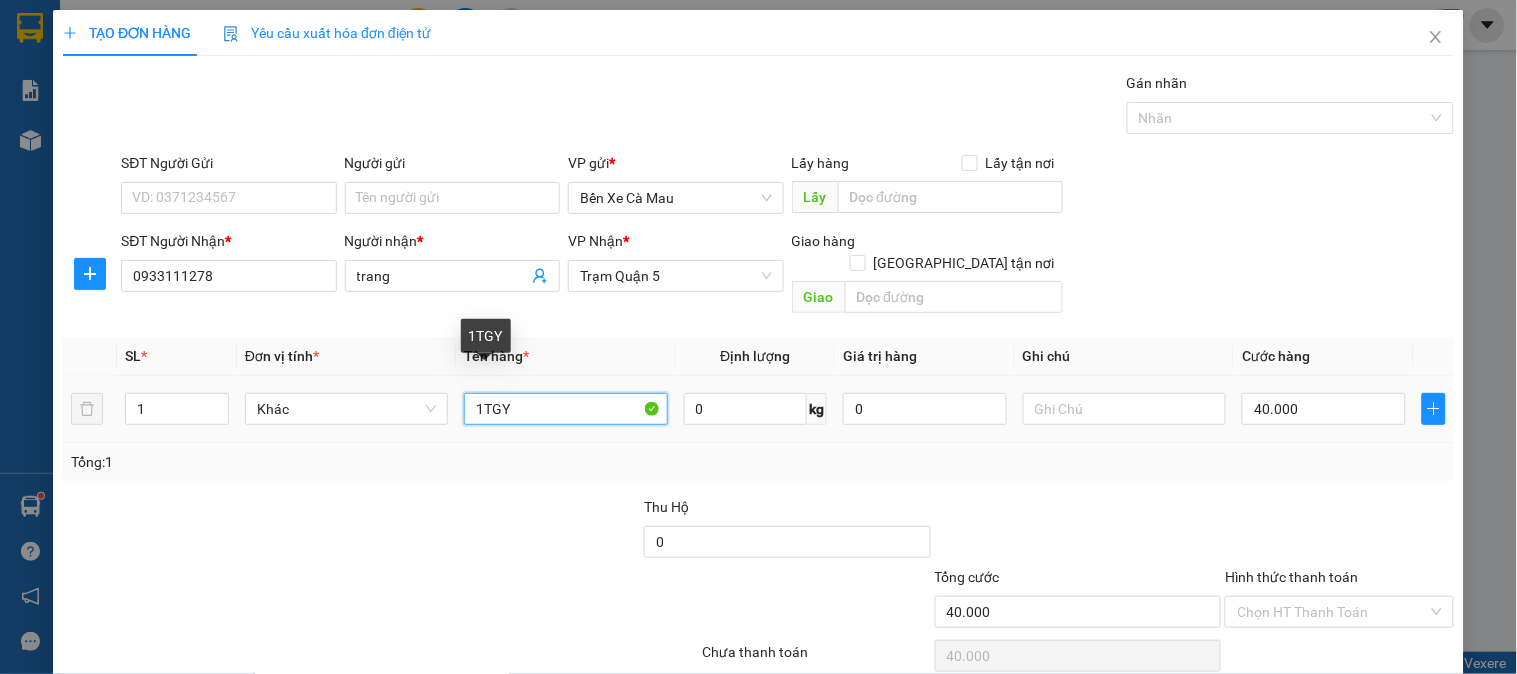 click on "1TGY" at bounding box center [565, 409] 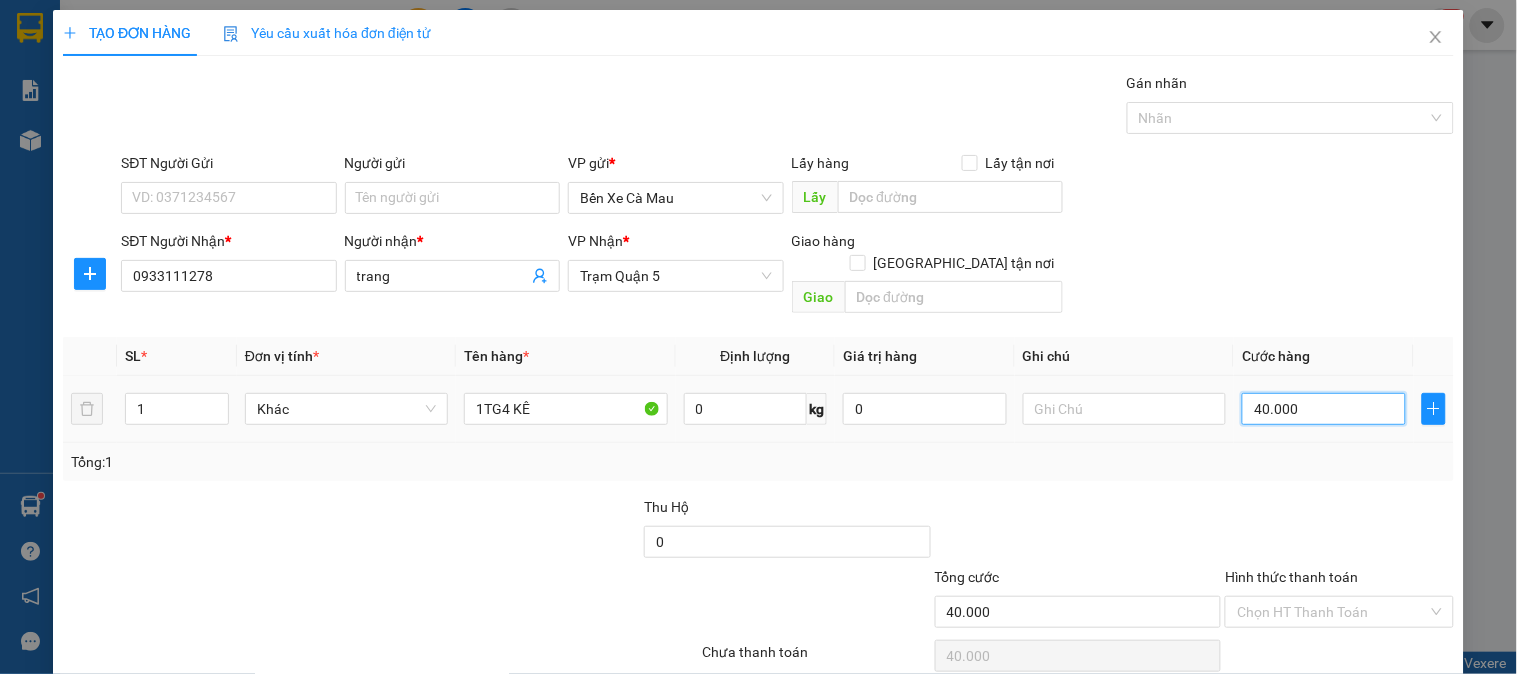 click on "40.000" at bounding box center [1324, 409] 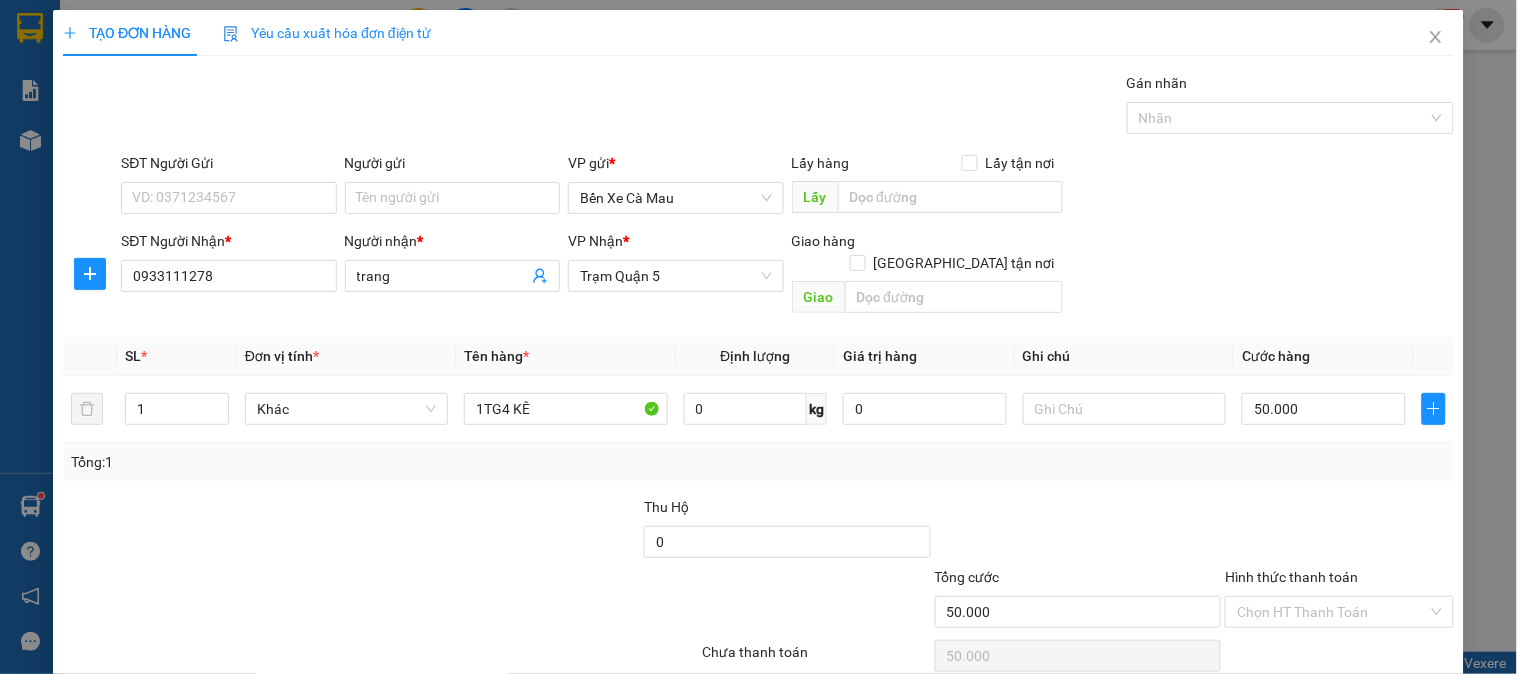 click on "Hình thức thanh toán" at bounding box center (1291, 577) 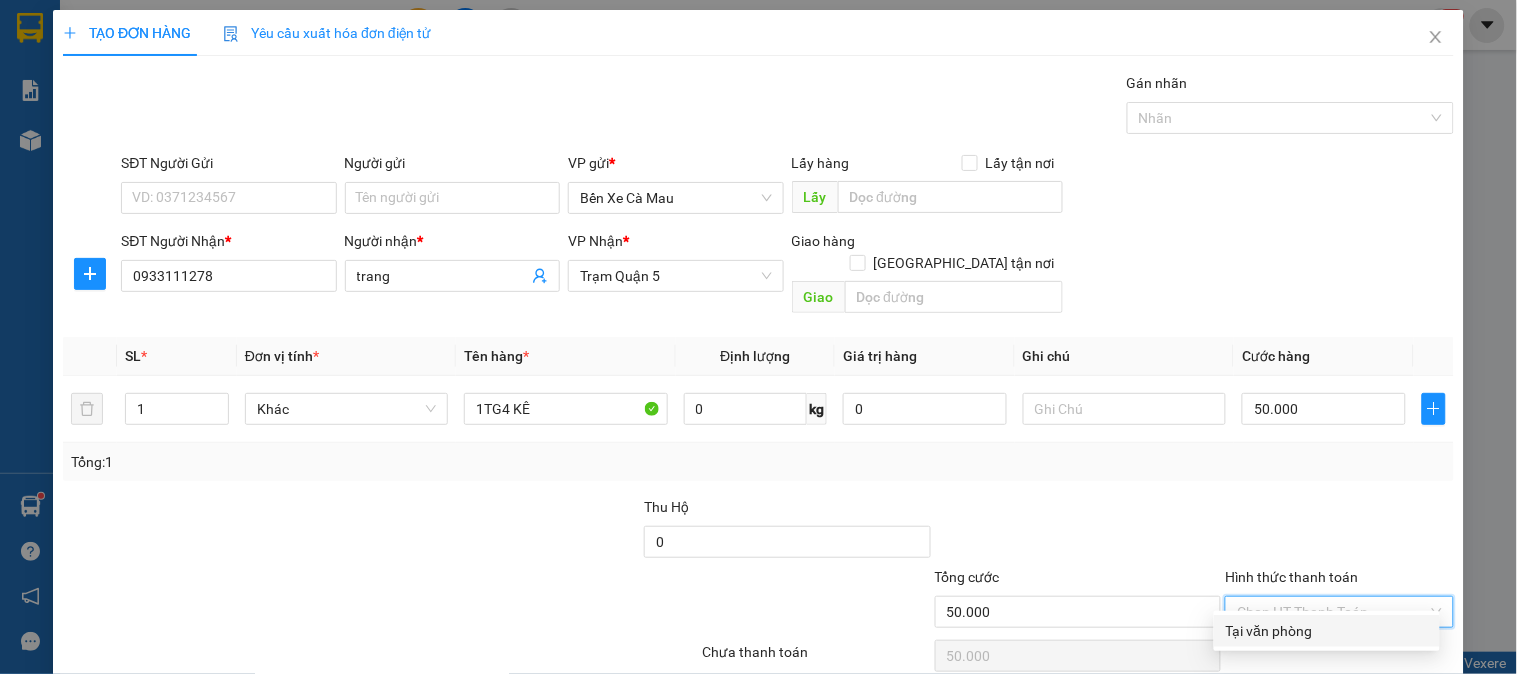 drag, startPoint x: 1301, startPoint y: 561, endPoint x: 1301, endPoint y: 614, distance: 53 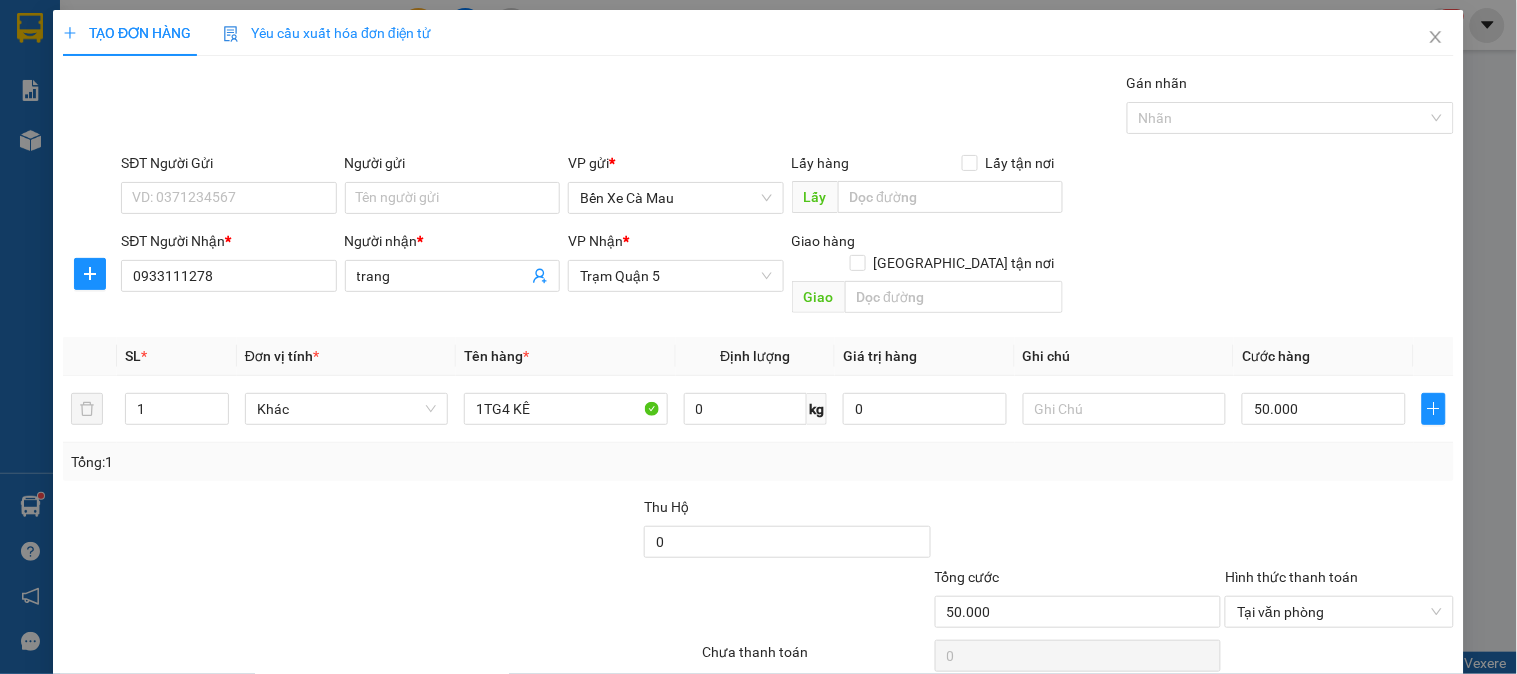 click on "Lưu và In" at bounding box center (1369, 707) 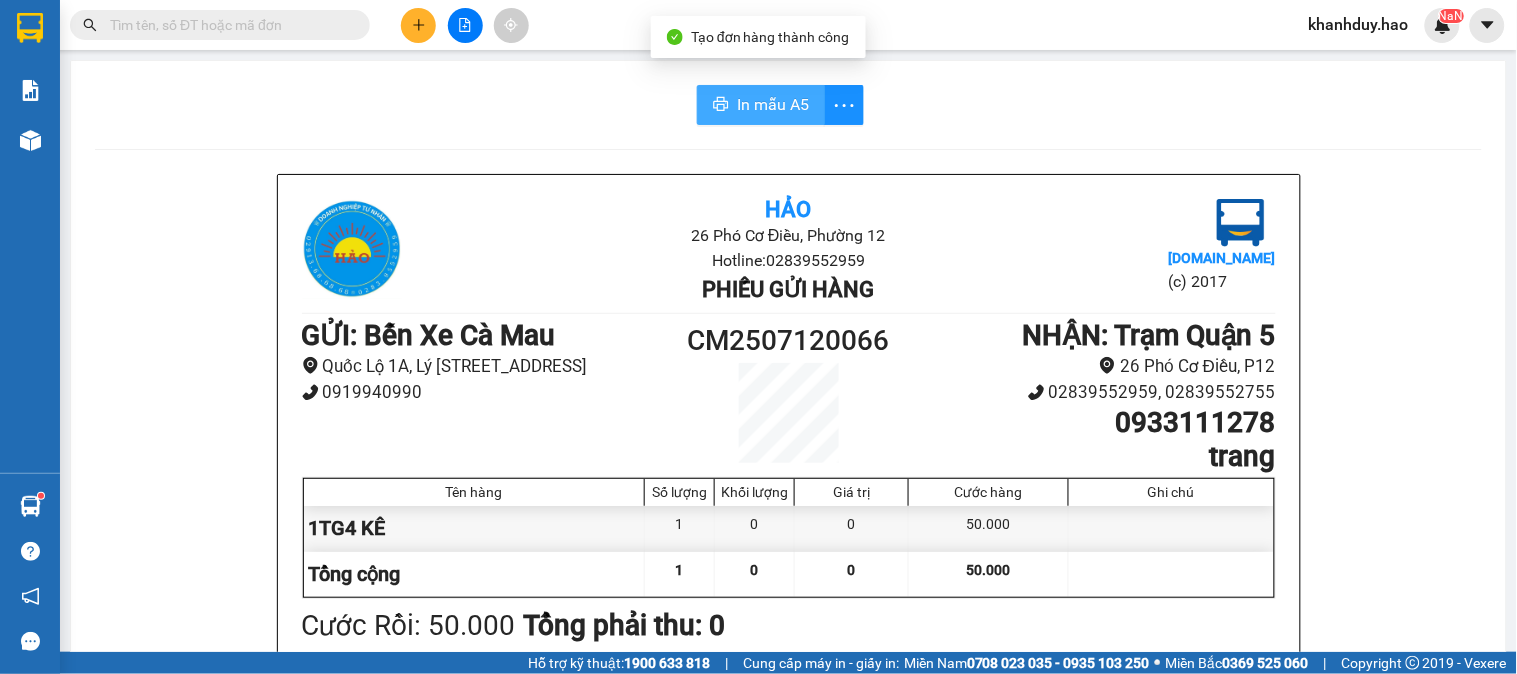 click on "In mẫu A5" at bounding box center (773, 104) 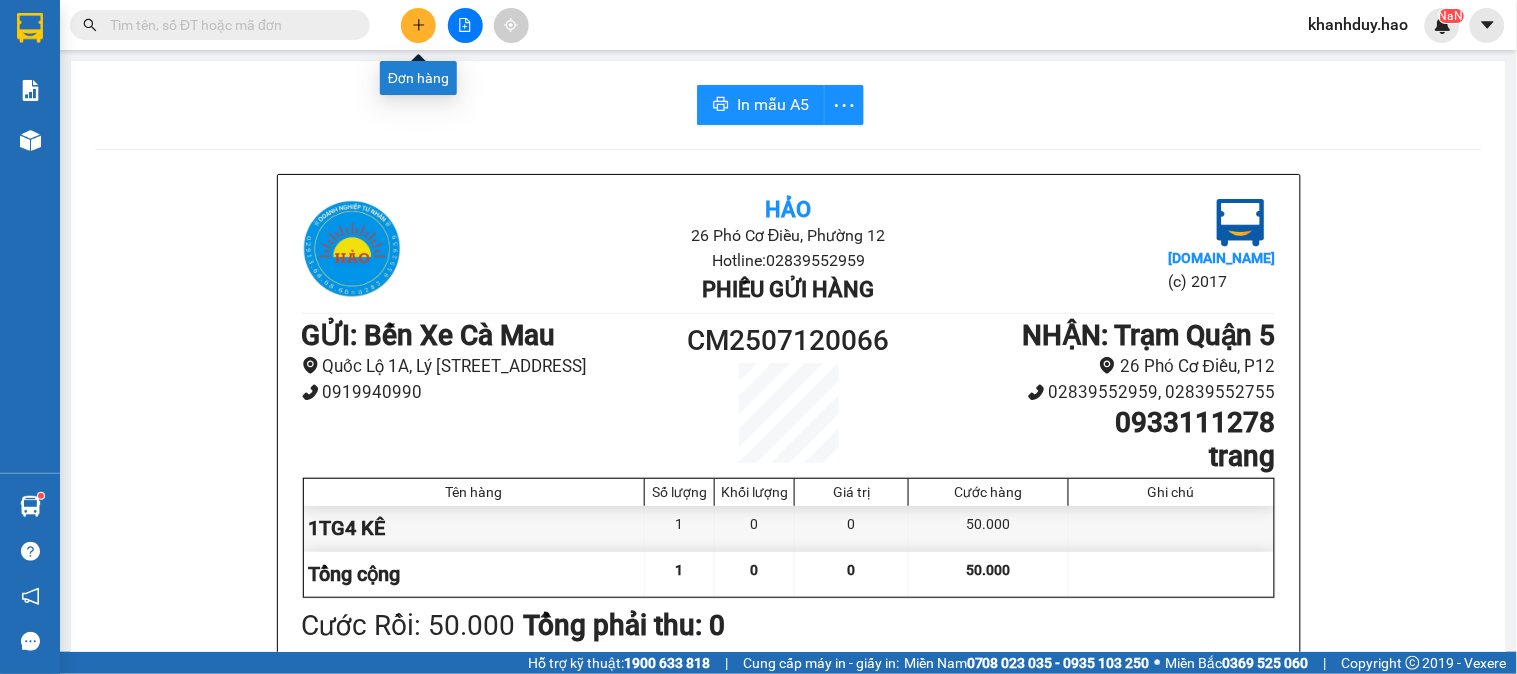 click 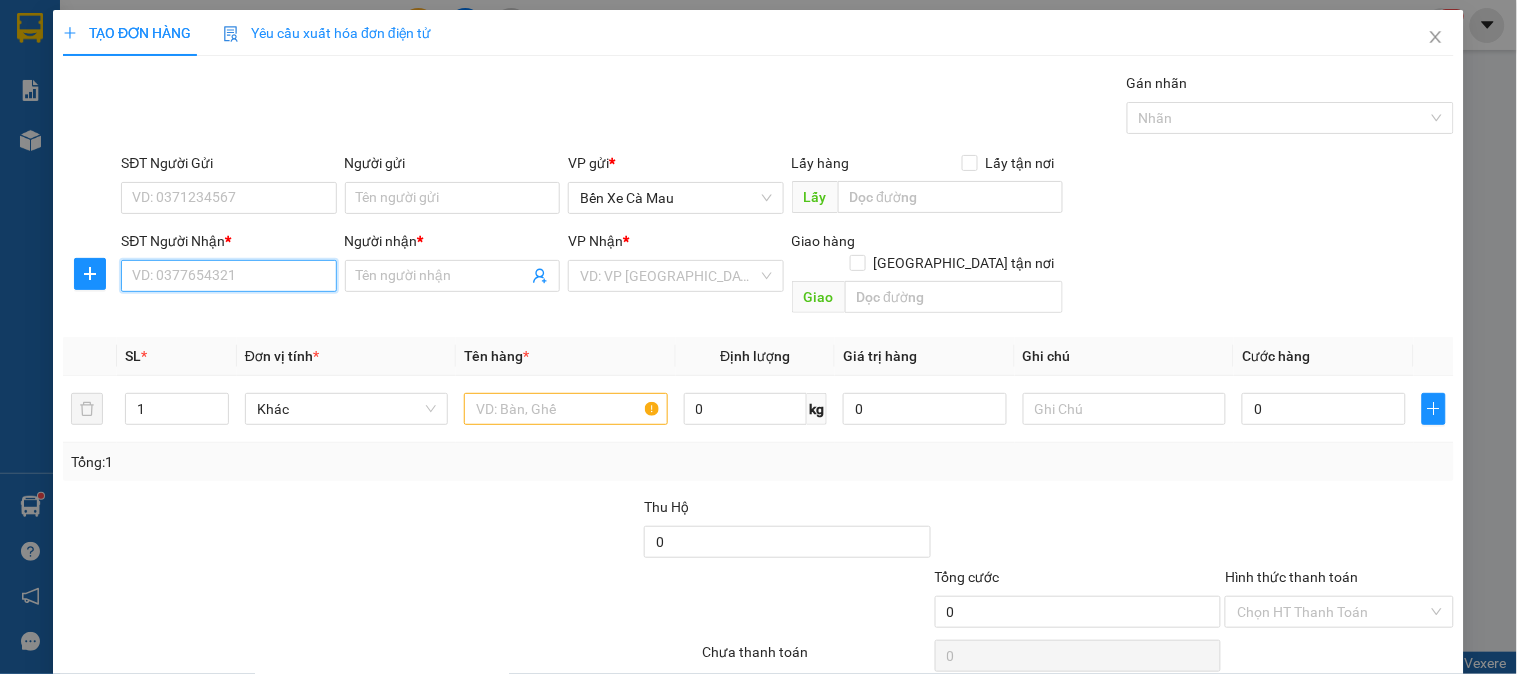 click on "SĐT Người Nhận  *" at bounding box center [228, 276] 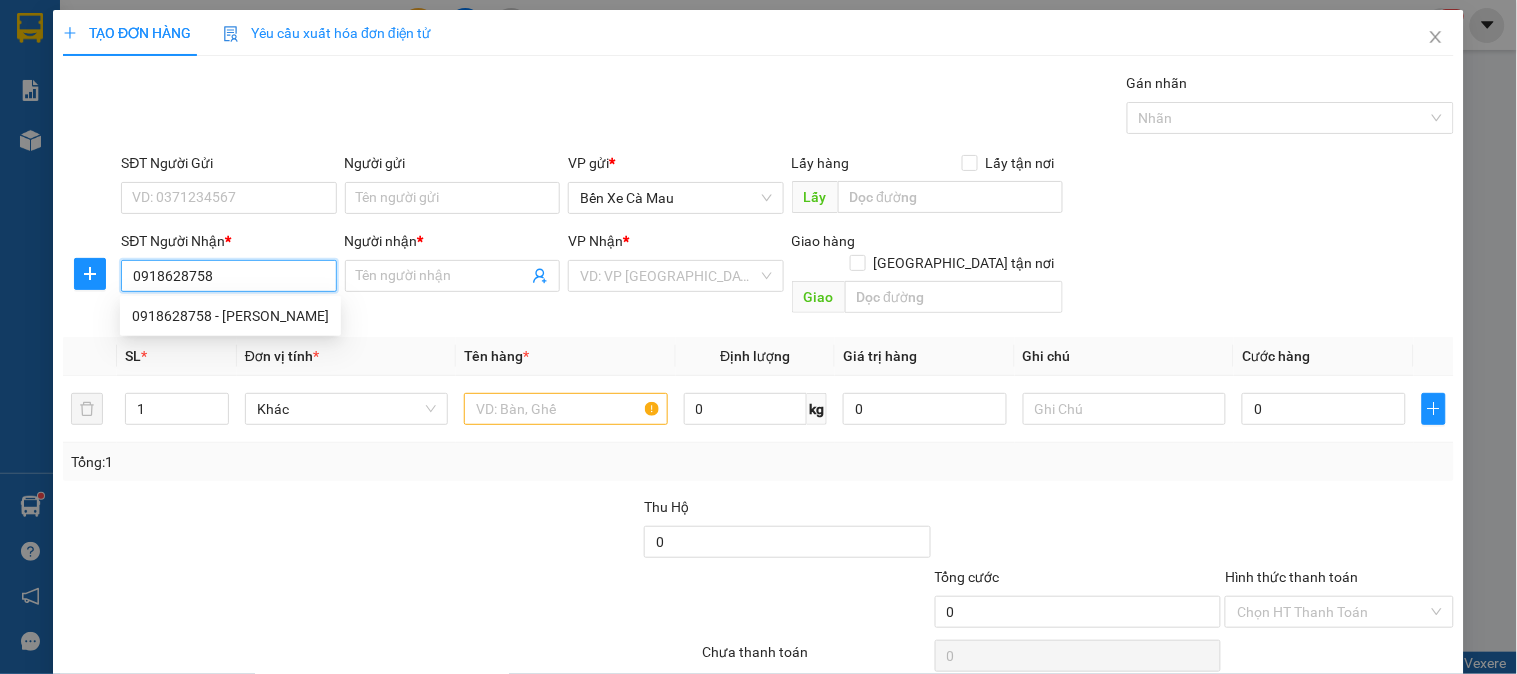 click on "0918628758 - LÊ PHONG" at bounding box center [230, 316] 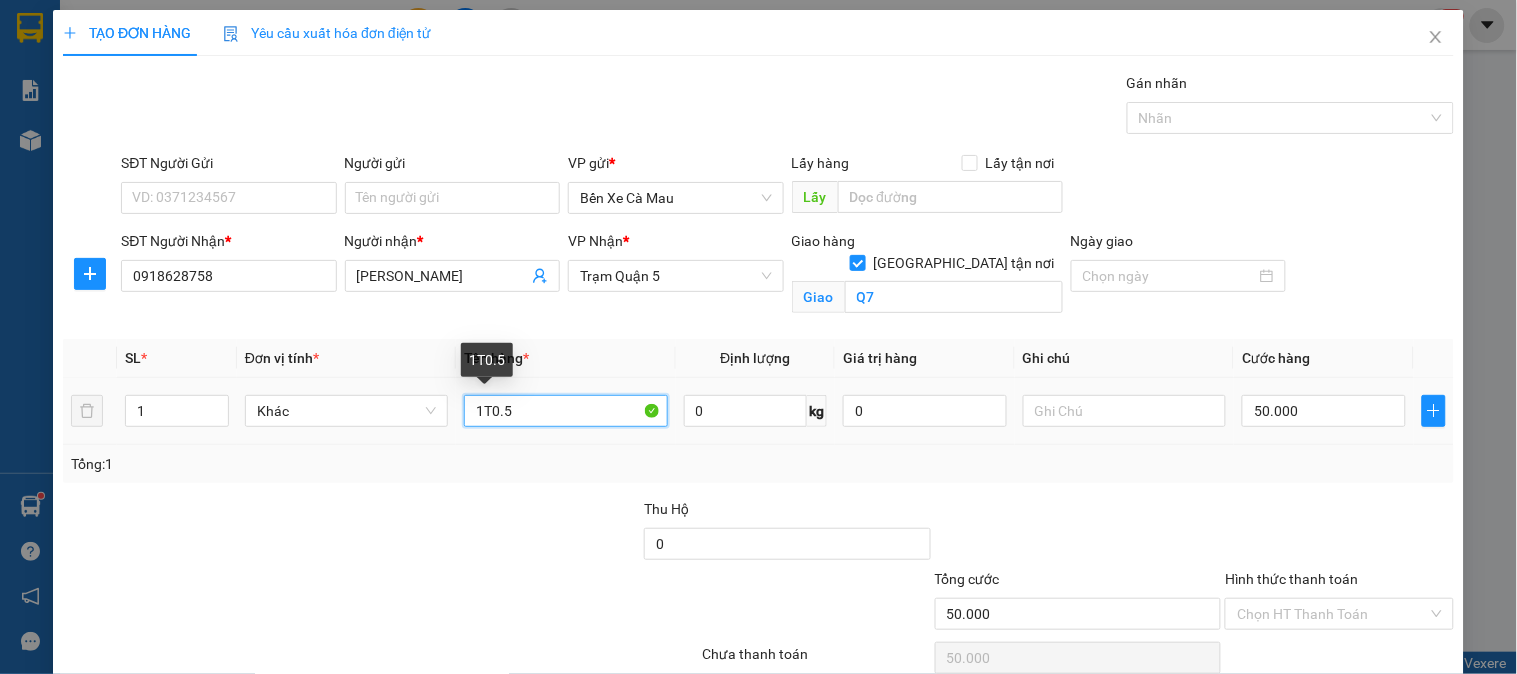 click on "1T0.5" at bounding box center (565, 411) 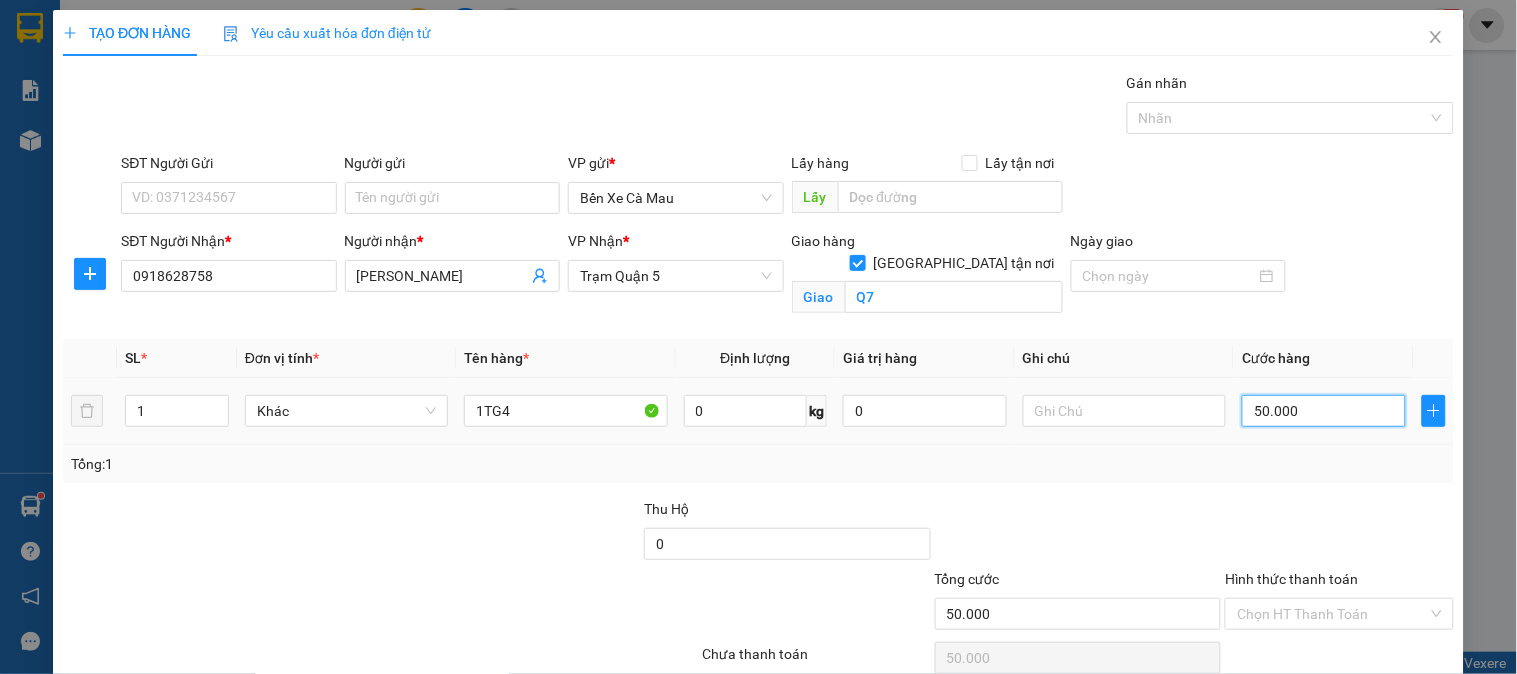 click on "50.000" at bounding box center [1324, 411] 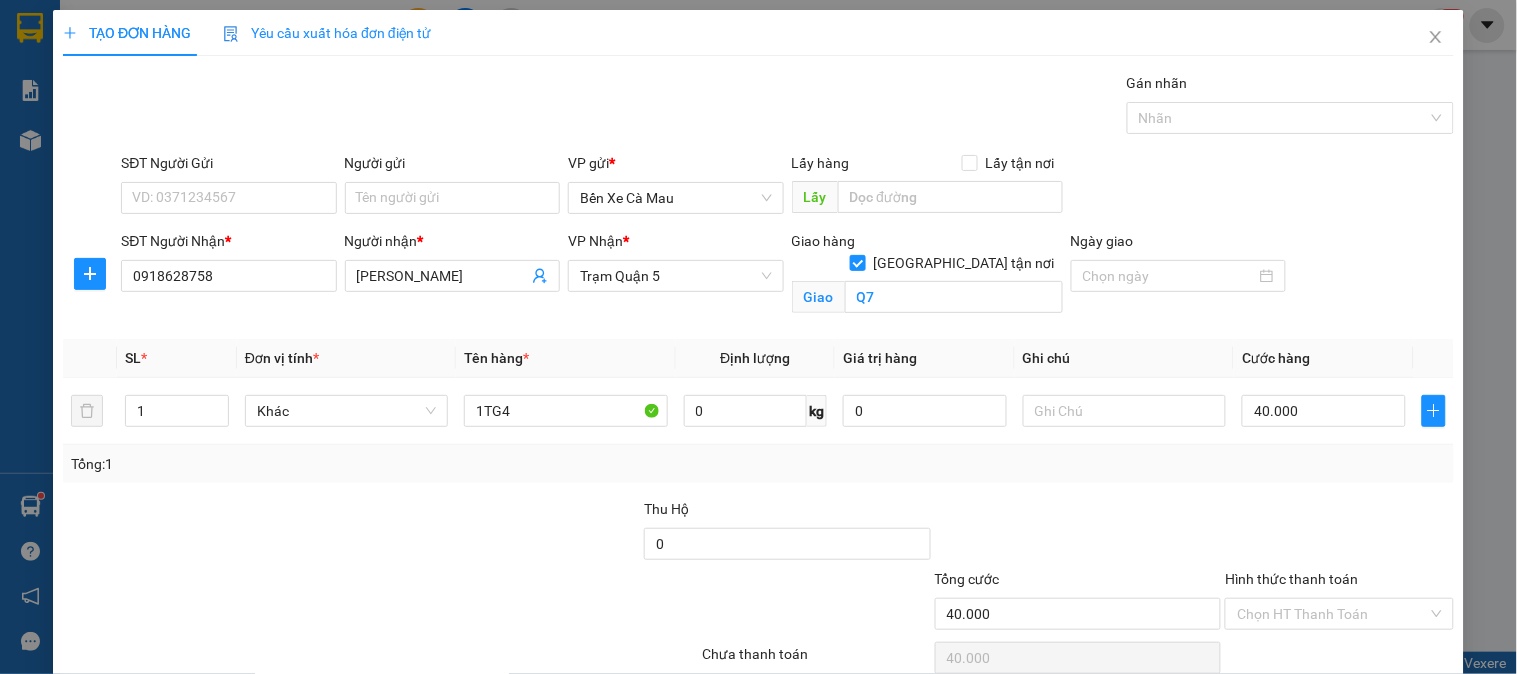click on "Hình thức thanh toán" at bounding box center [1291, 579] 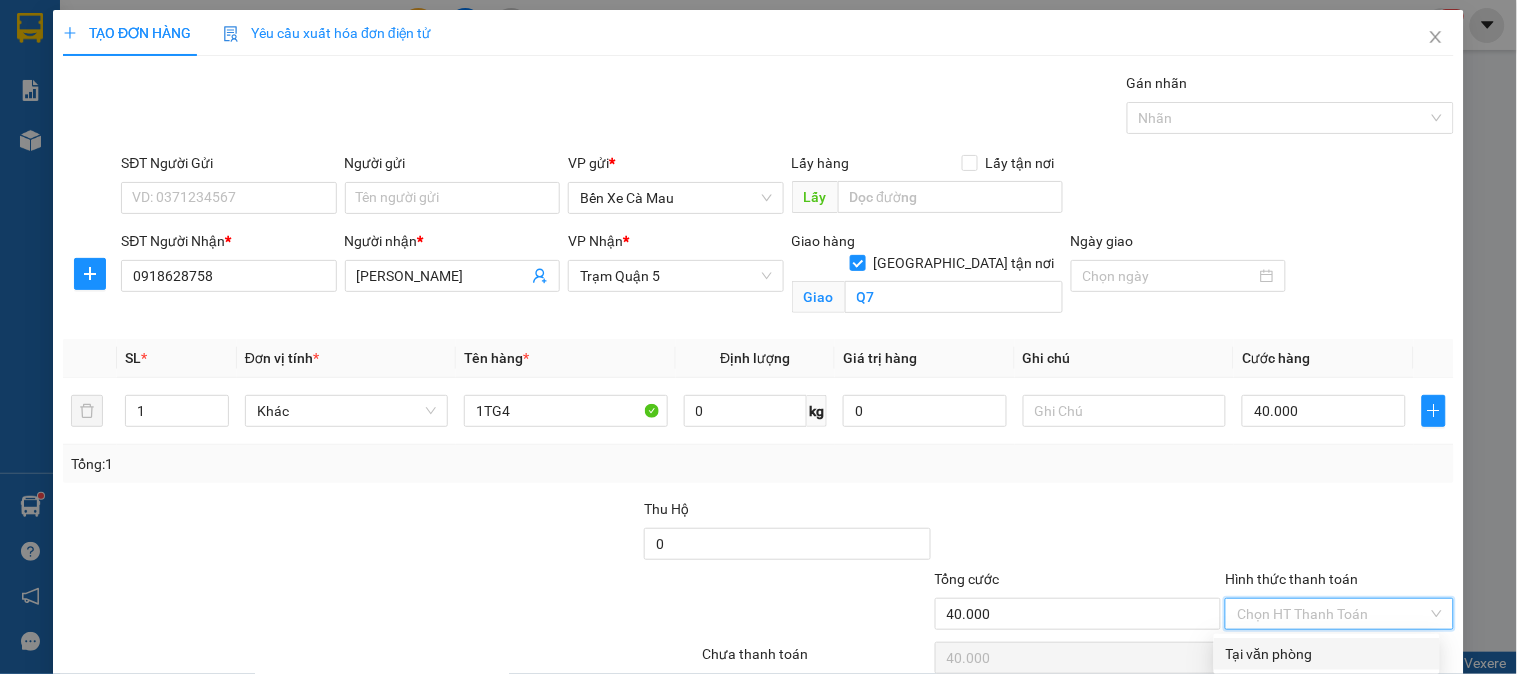click on "Tại văn phòng" at bounding box center (1327, 654) 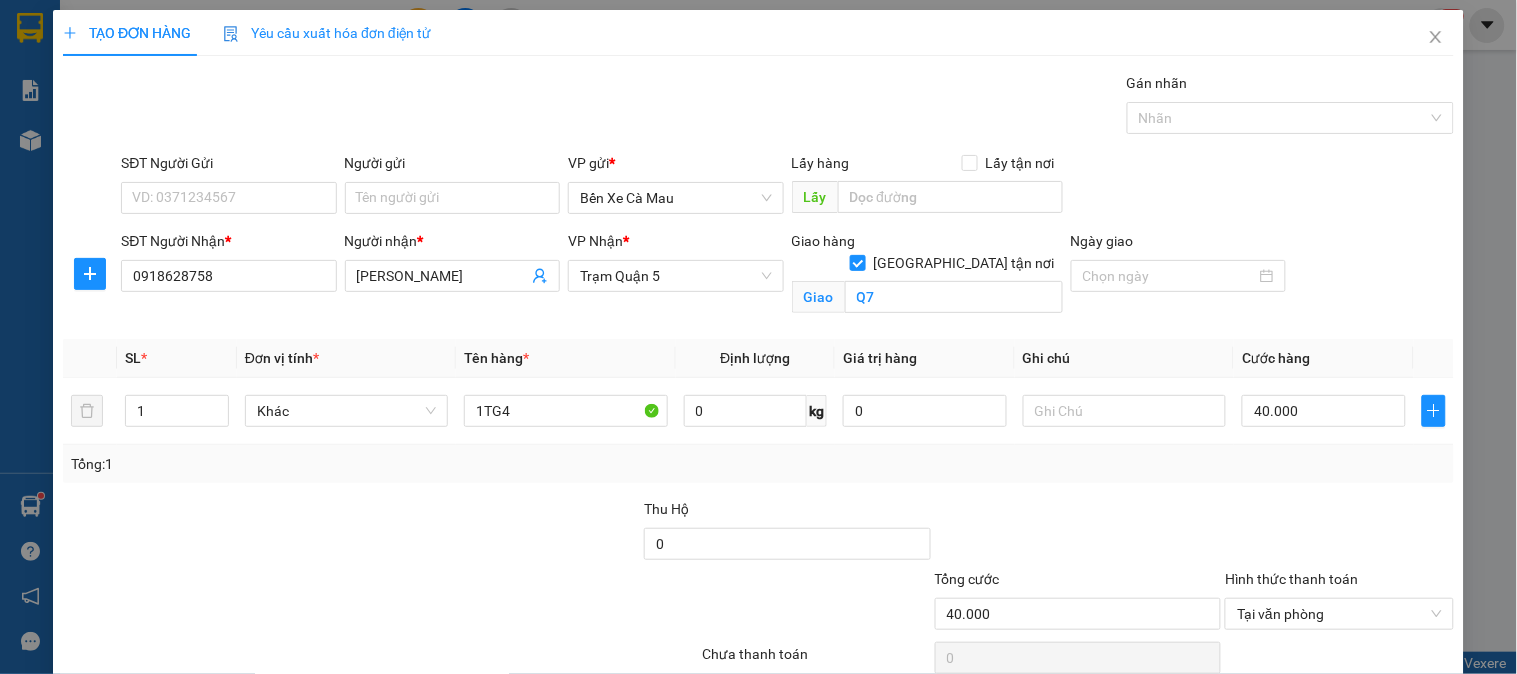 click on "Lưu và In" at bounding box center (1369, 709) 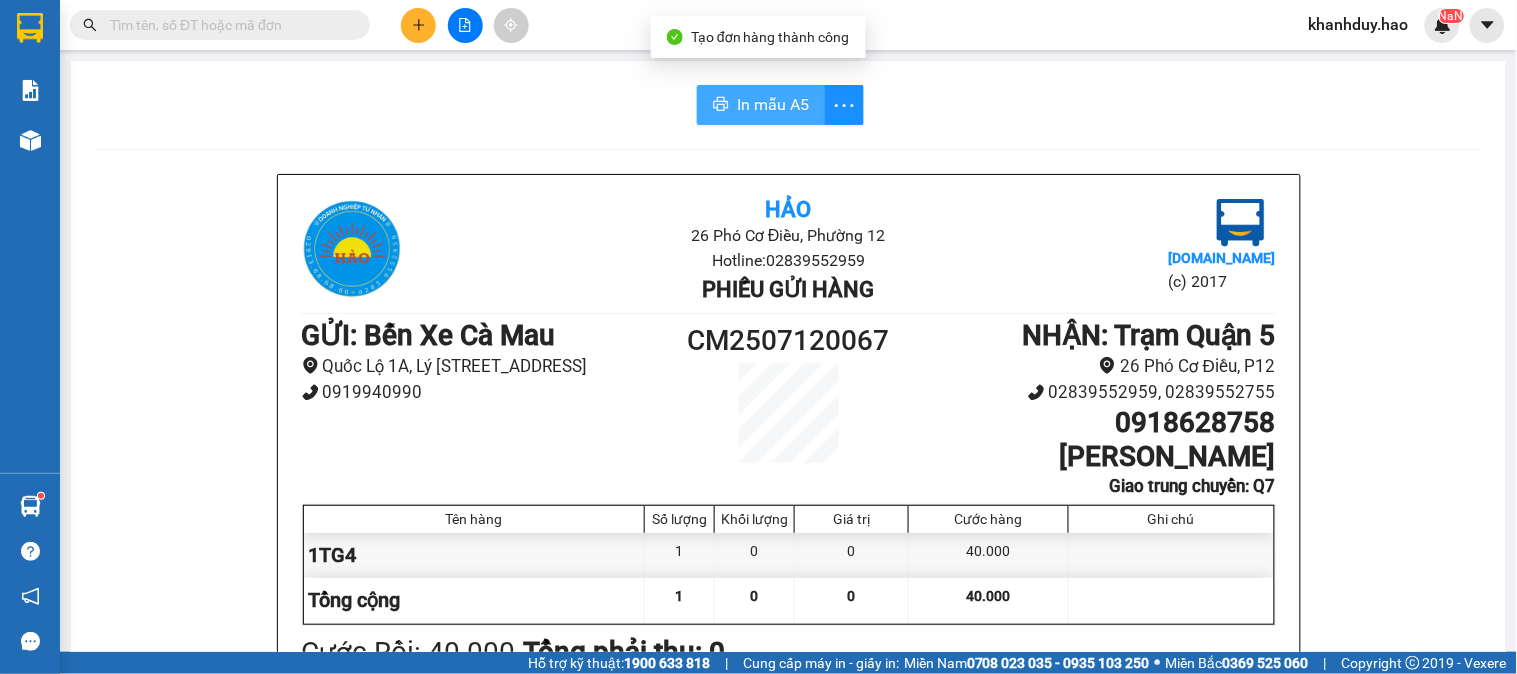 click on "In mẫu A5" at bounding box center (773, 104) 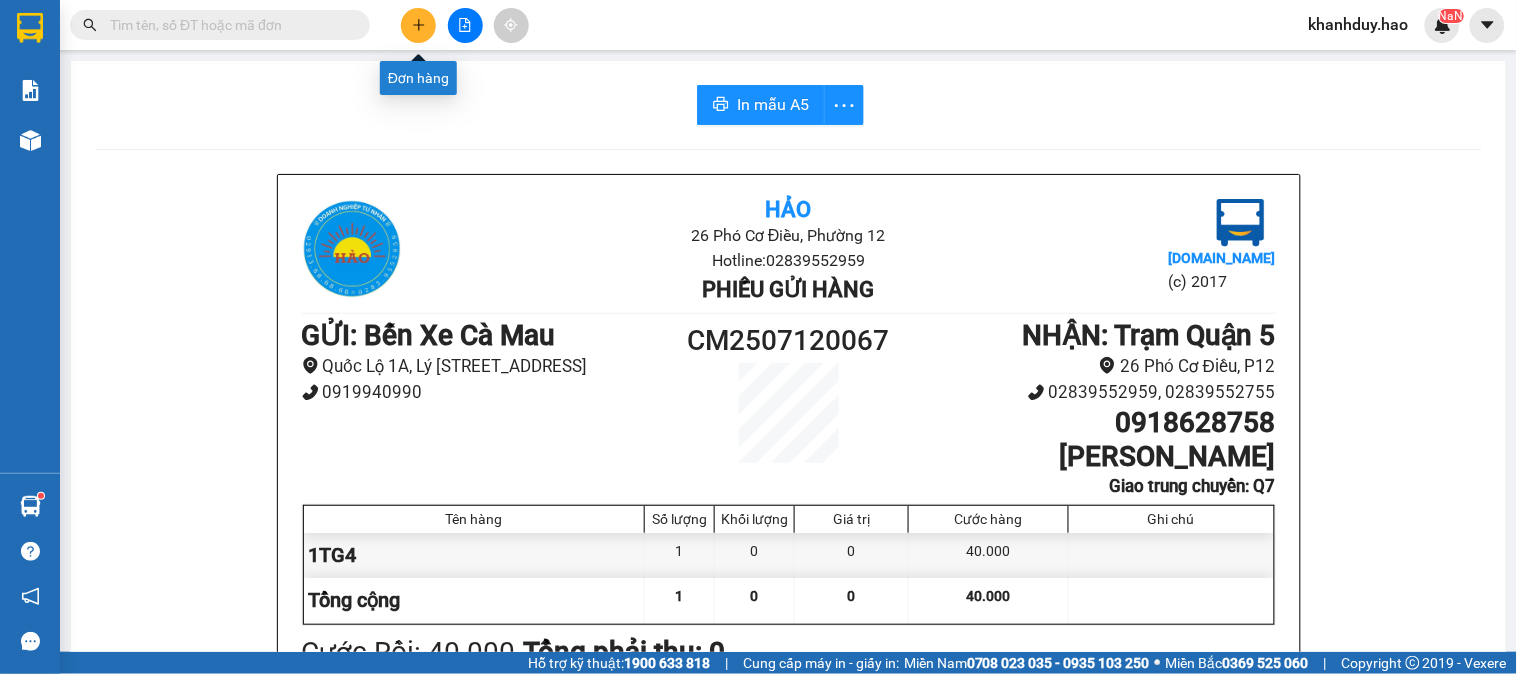 click at bounding box center (418, 25) 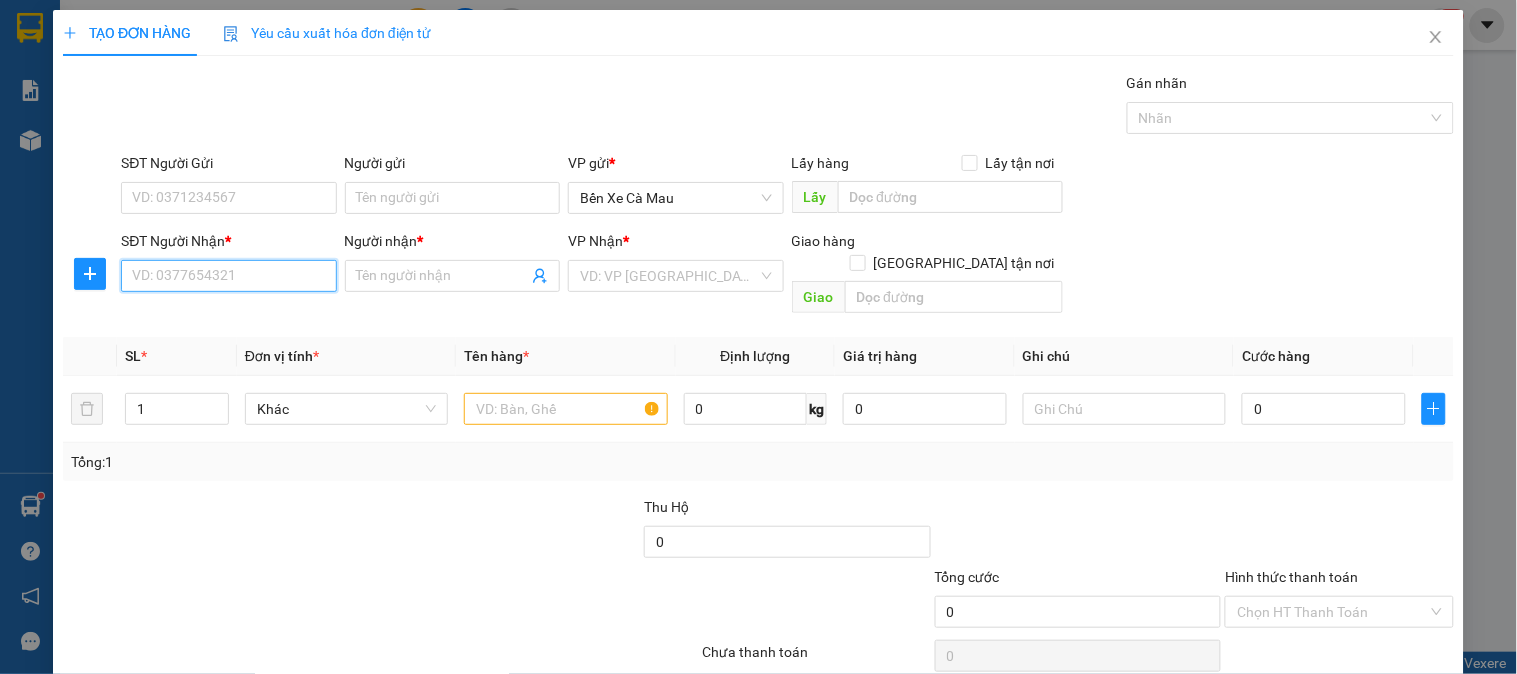 click on "SĐT Người Nhận  *" at bounding box center (228, 276) 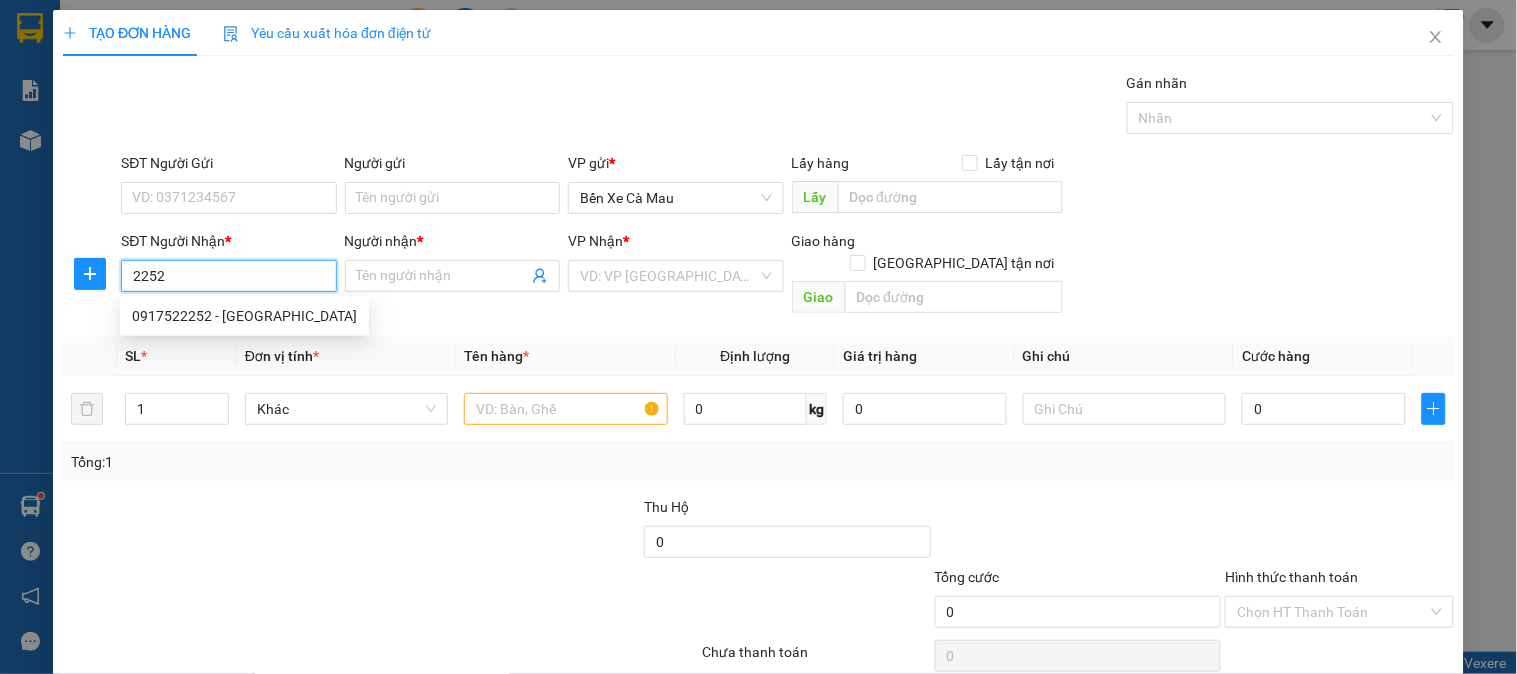 click on "0917522252 - THÁI NHƠN" at bounding box center [244, 316] 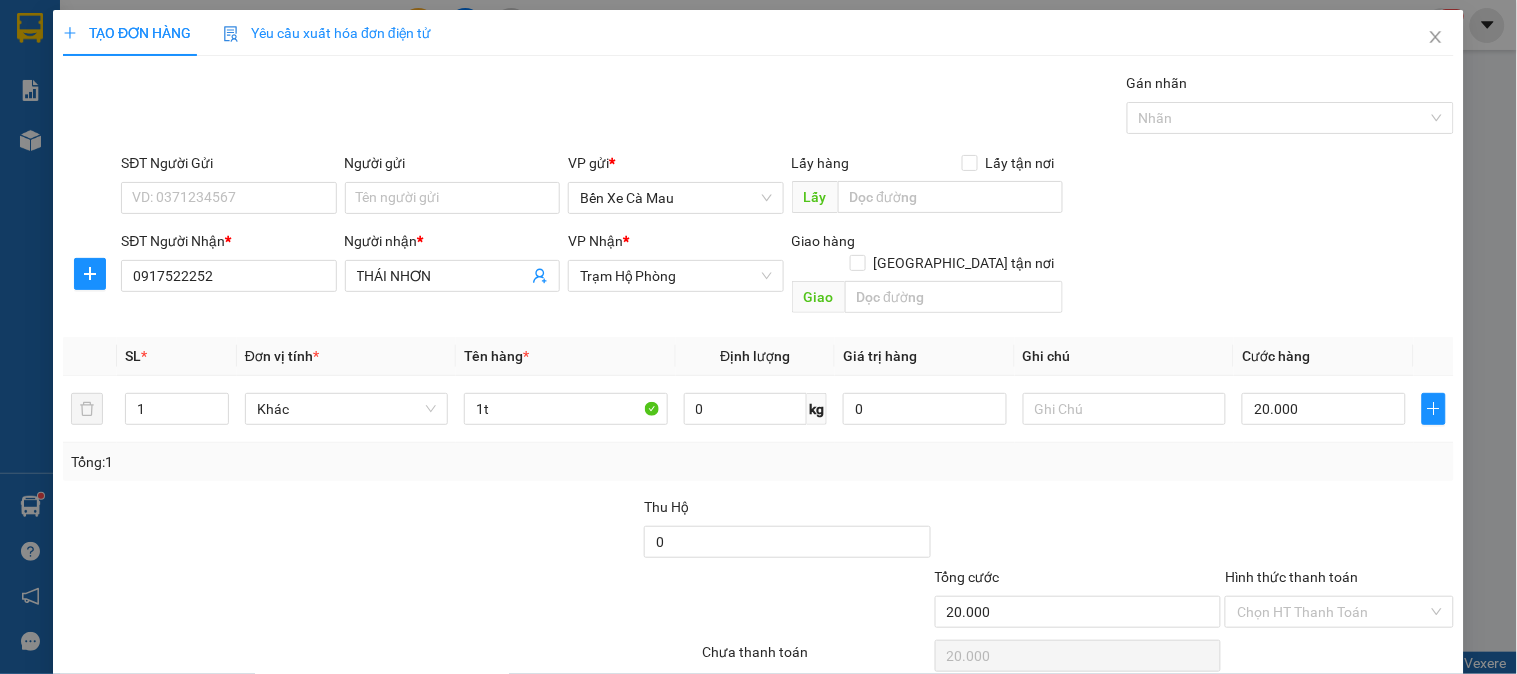 click on "Lưu và In" at bounding box center (1369, 707) 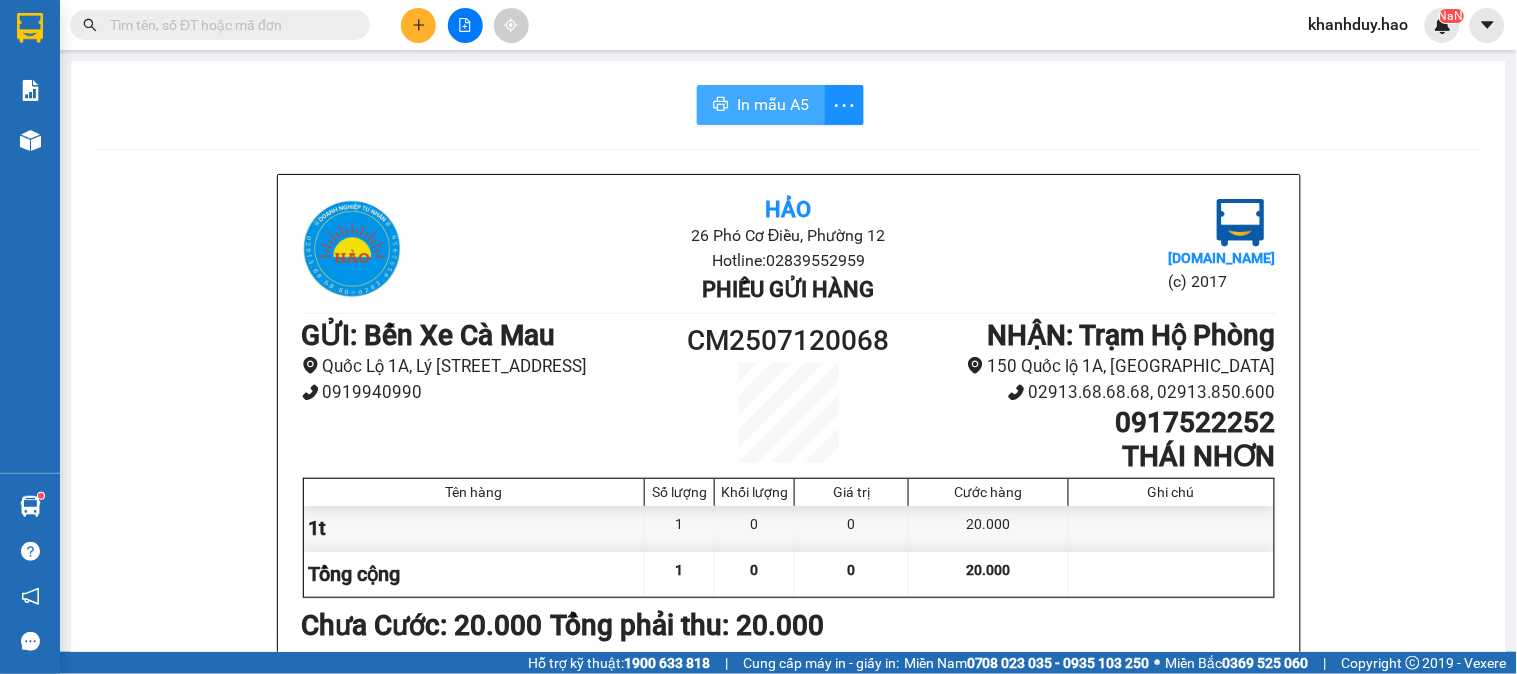 click on "In mẫu A5" at bounding box center [773, 104] 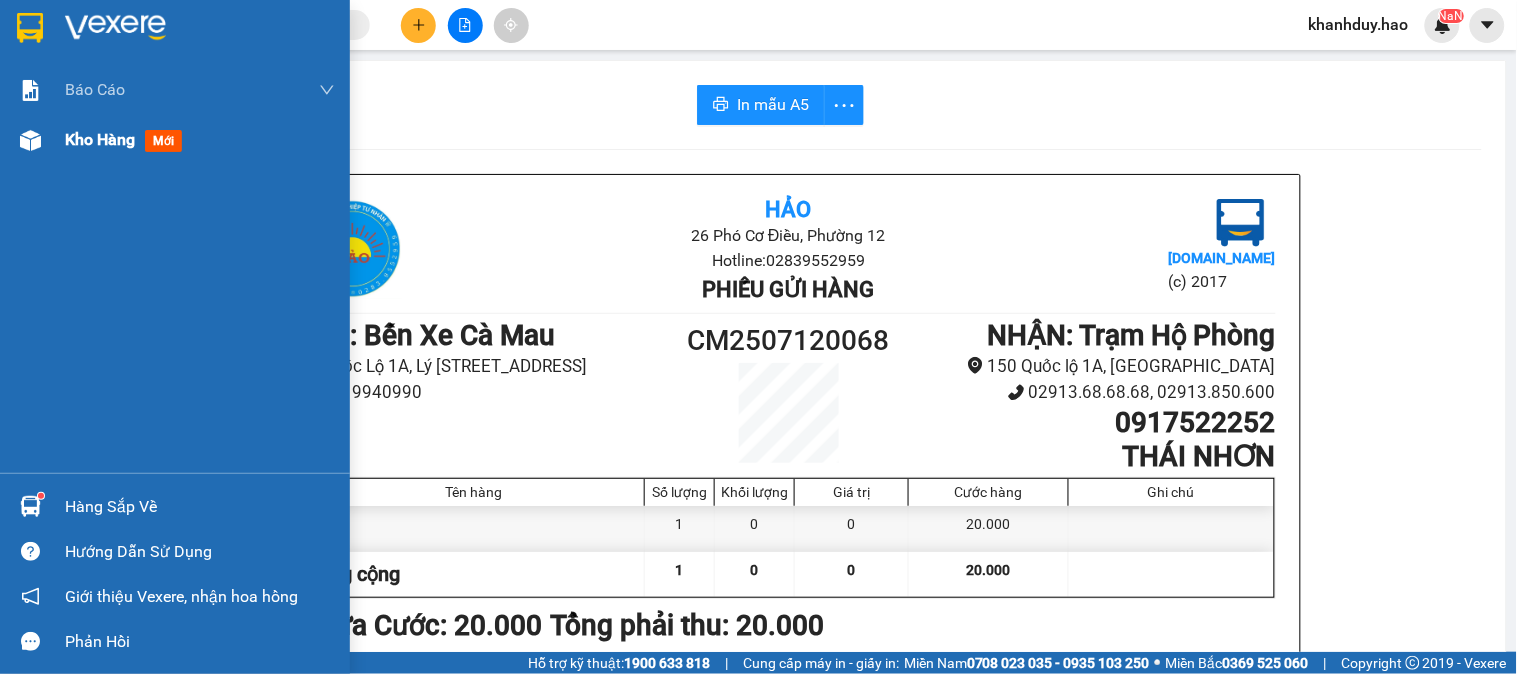click on "mới" at bounding box center (163, 141) 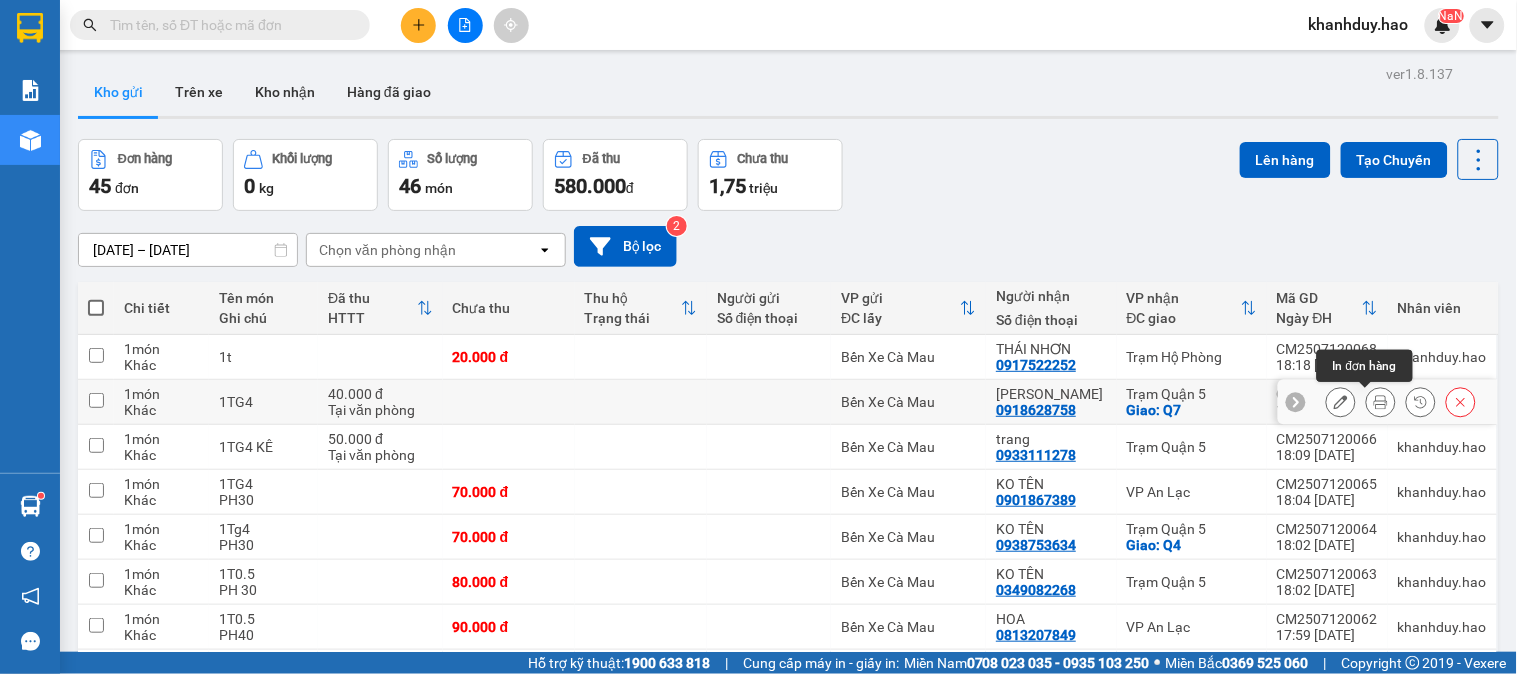 click 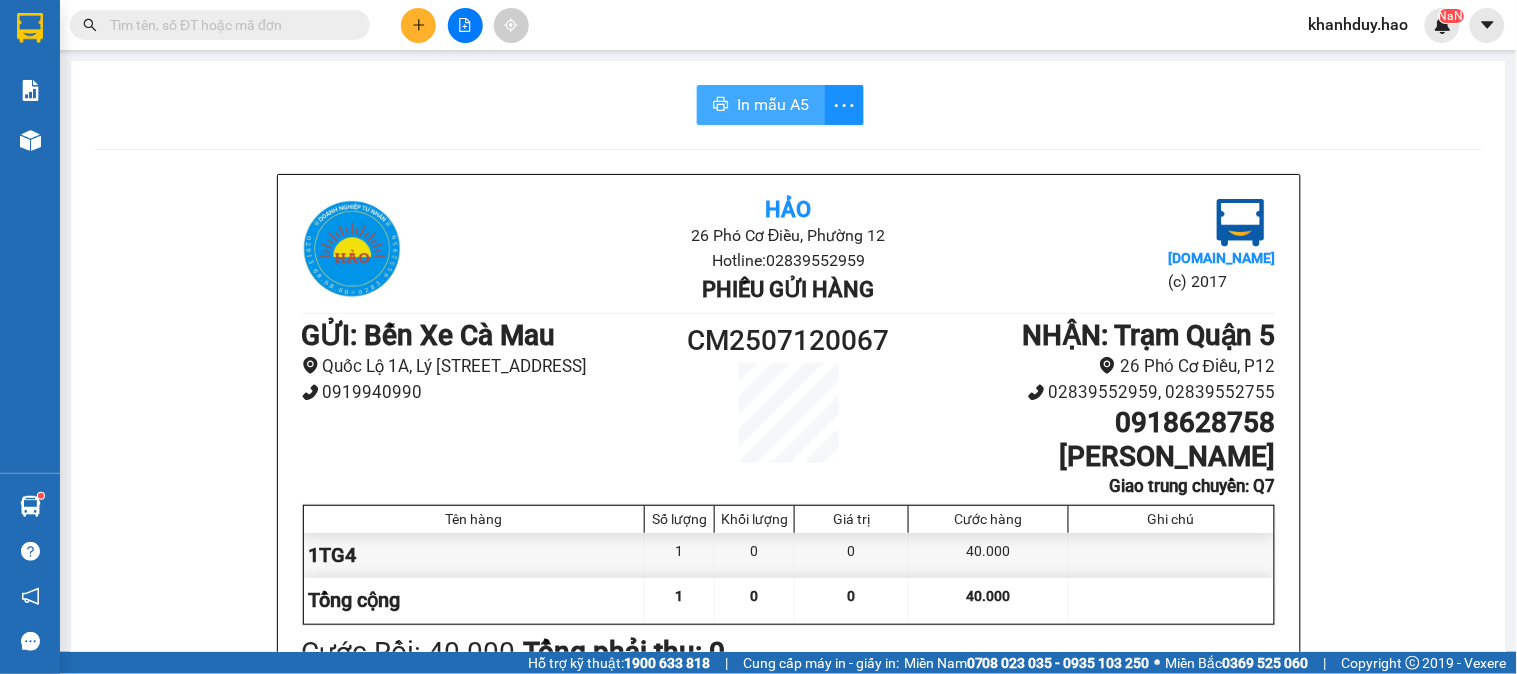 click on "In mẫu A5" at bounding box center [773, 104] 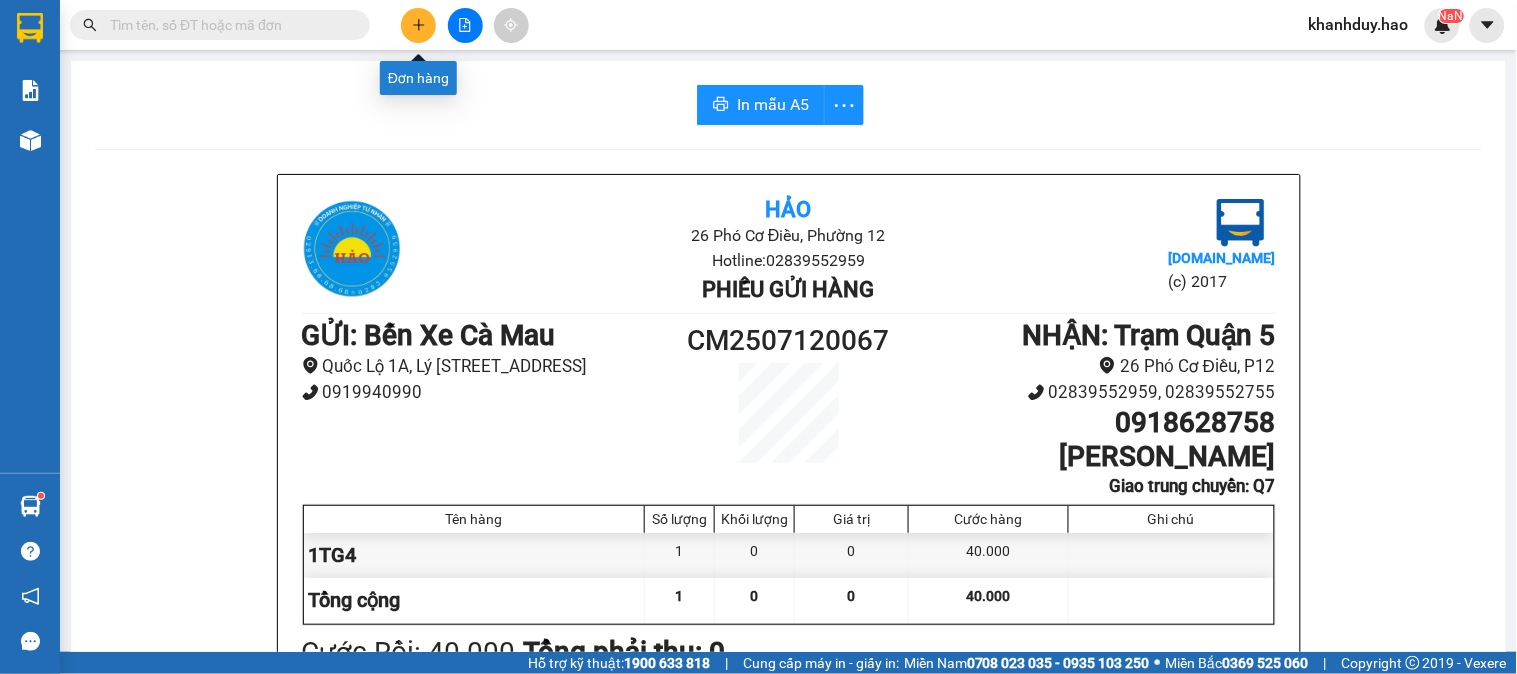click at bounding box center [418, 25] 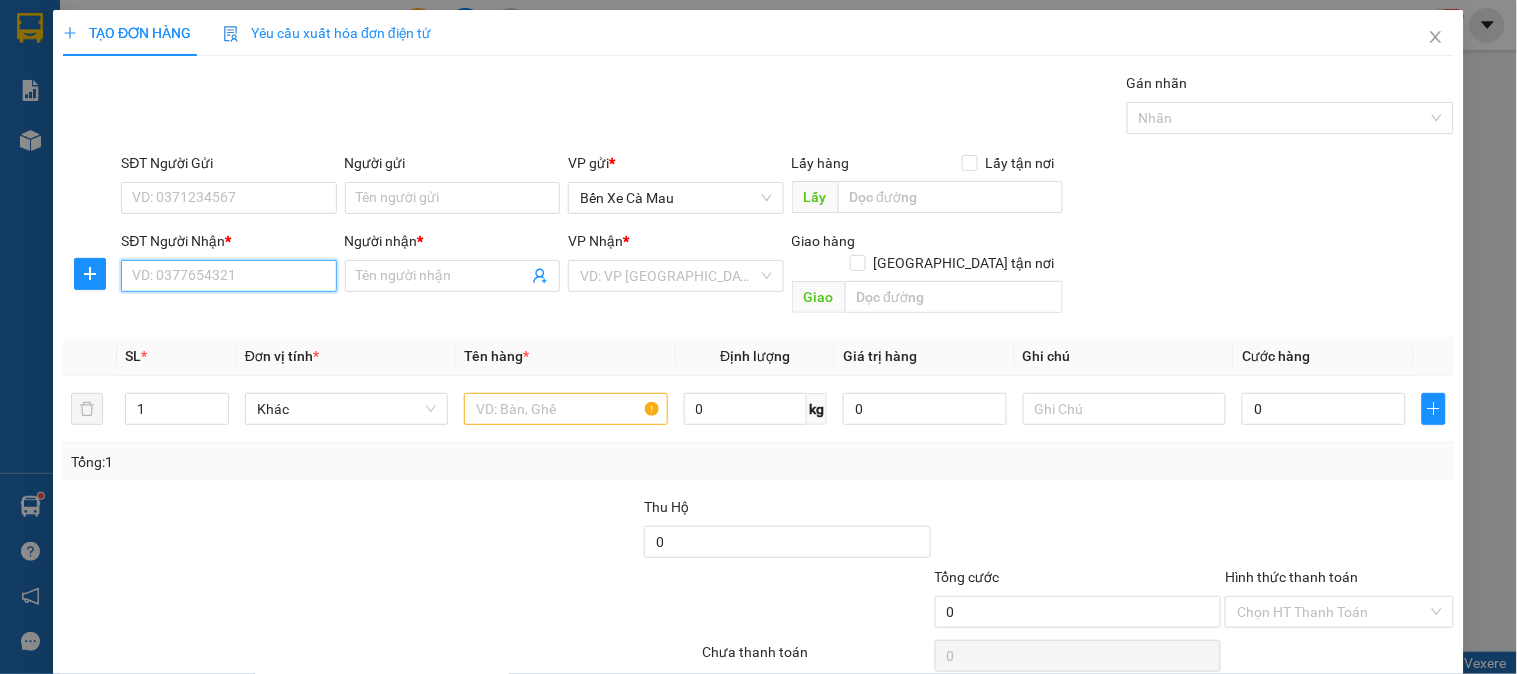 click on "SĐT Người Nhận  *" at bounding box center (228, 276) 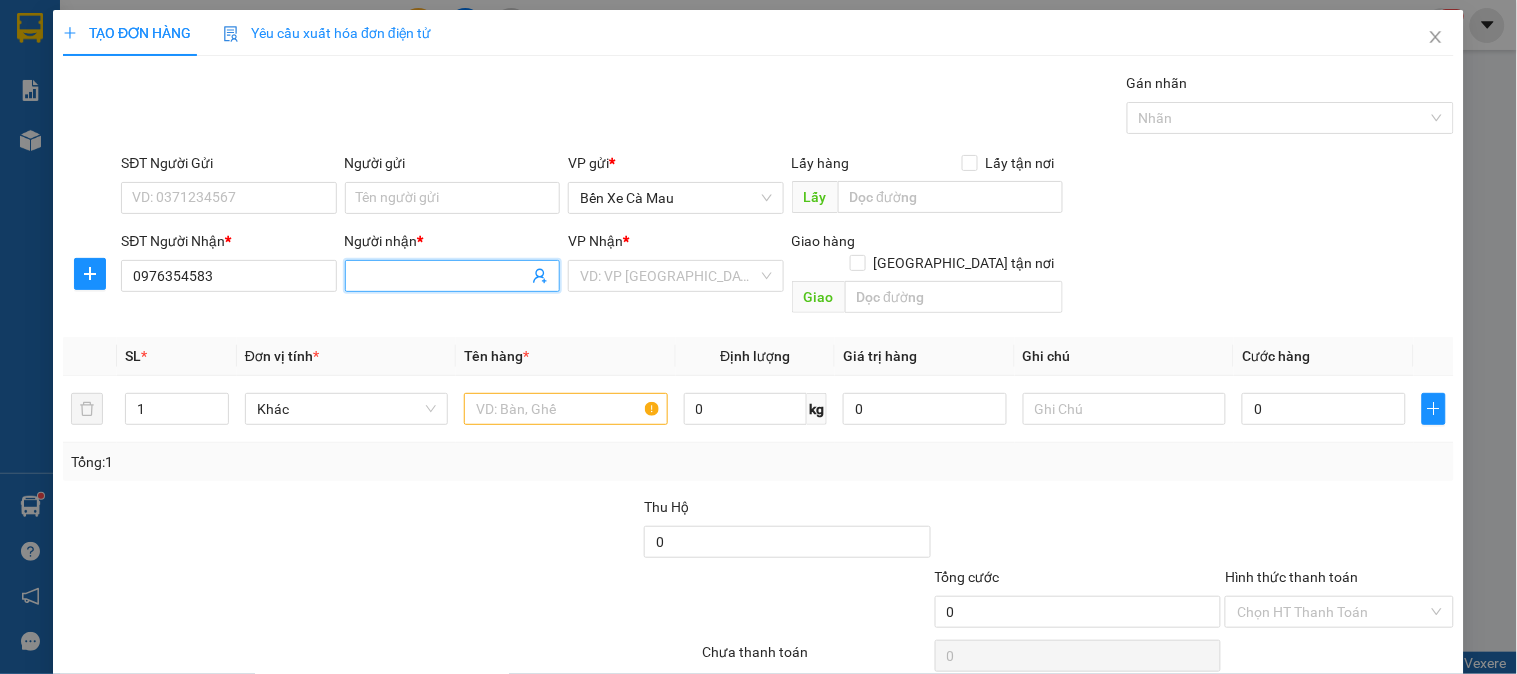 click on "Người nhận  *" at bounding box center [442, 276] 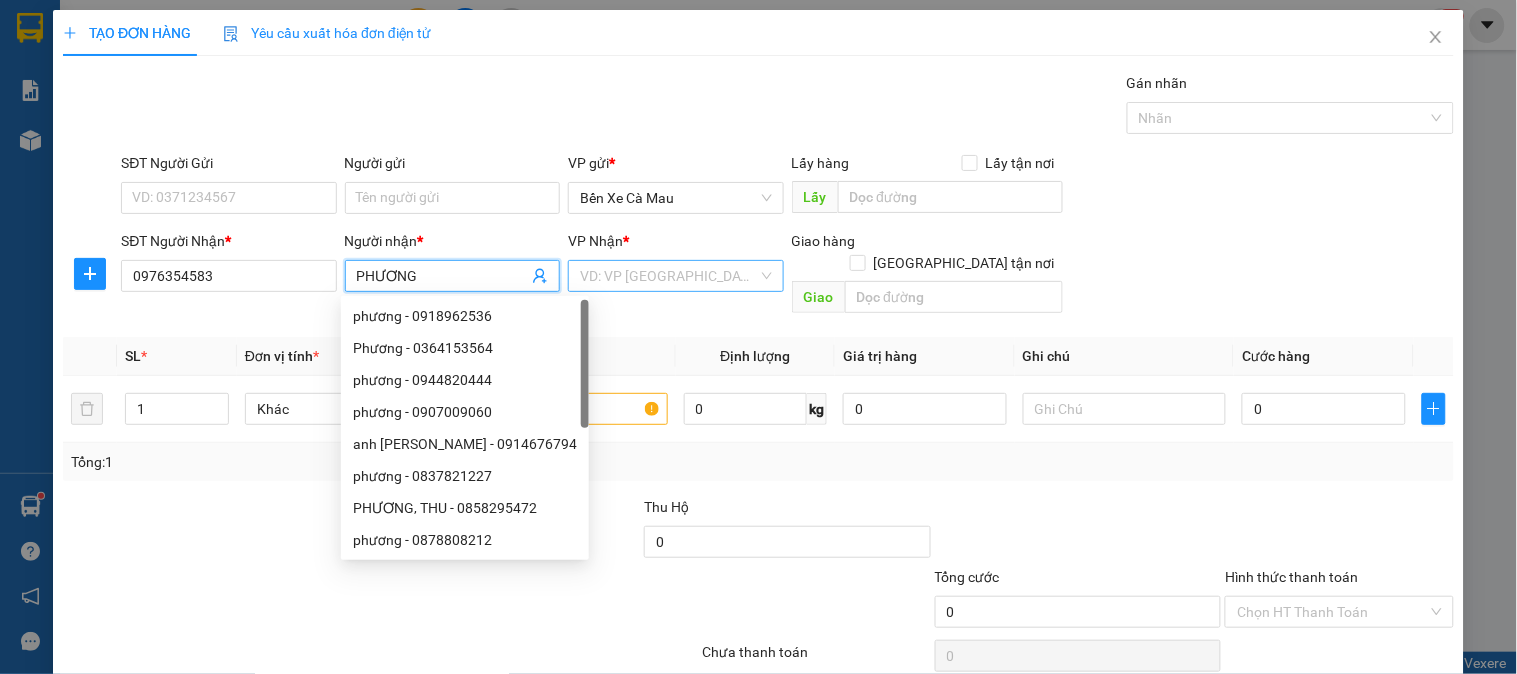 click at bounding box center (668, 276) 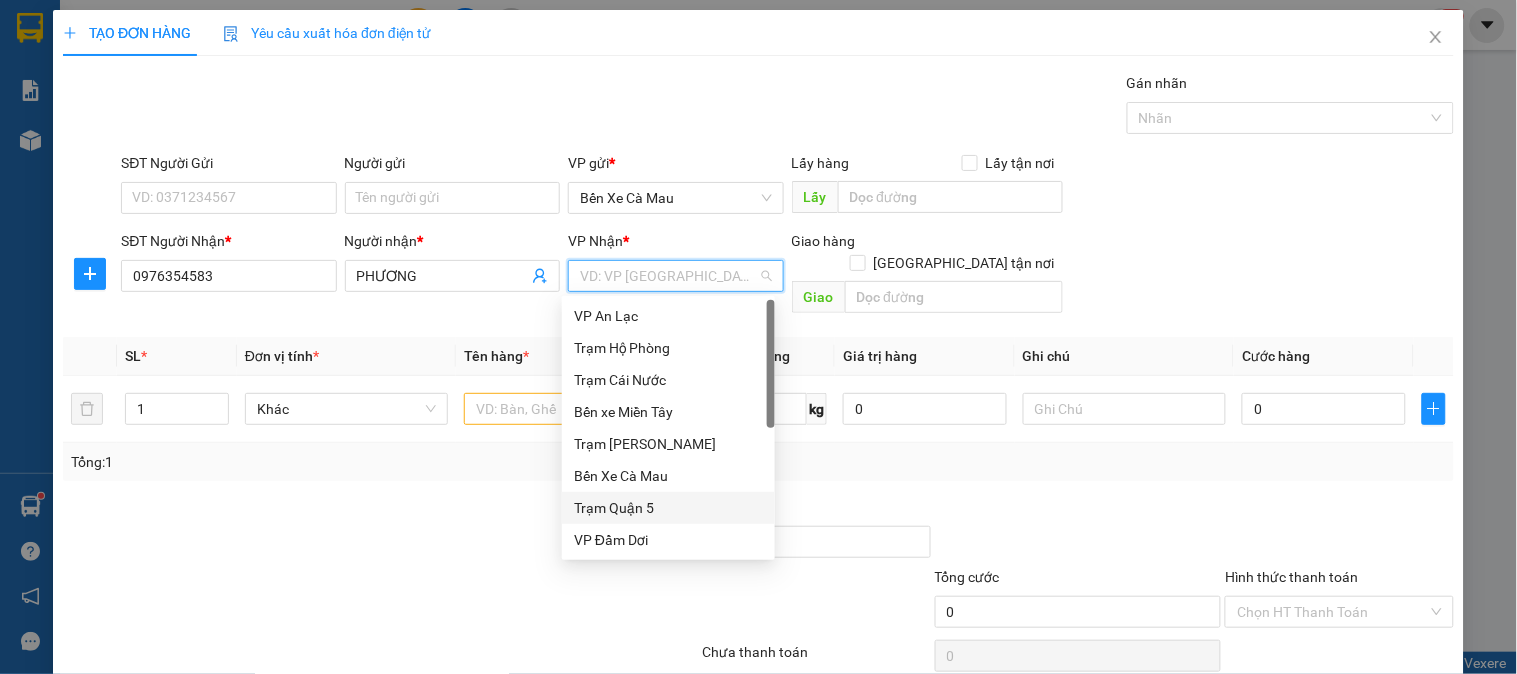 click on "Trạm Quận 5" at bounding box center [668, 508] 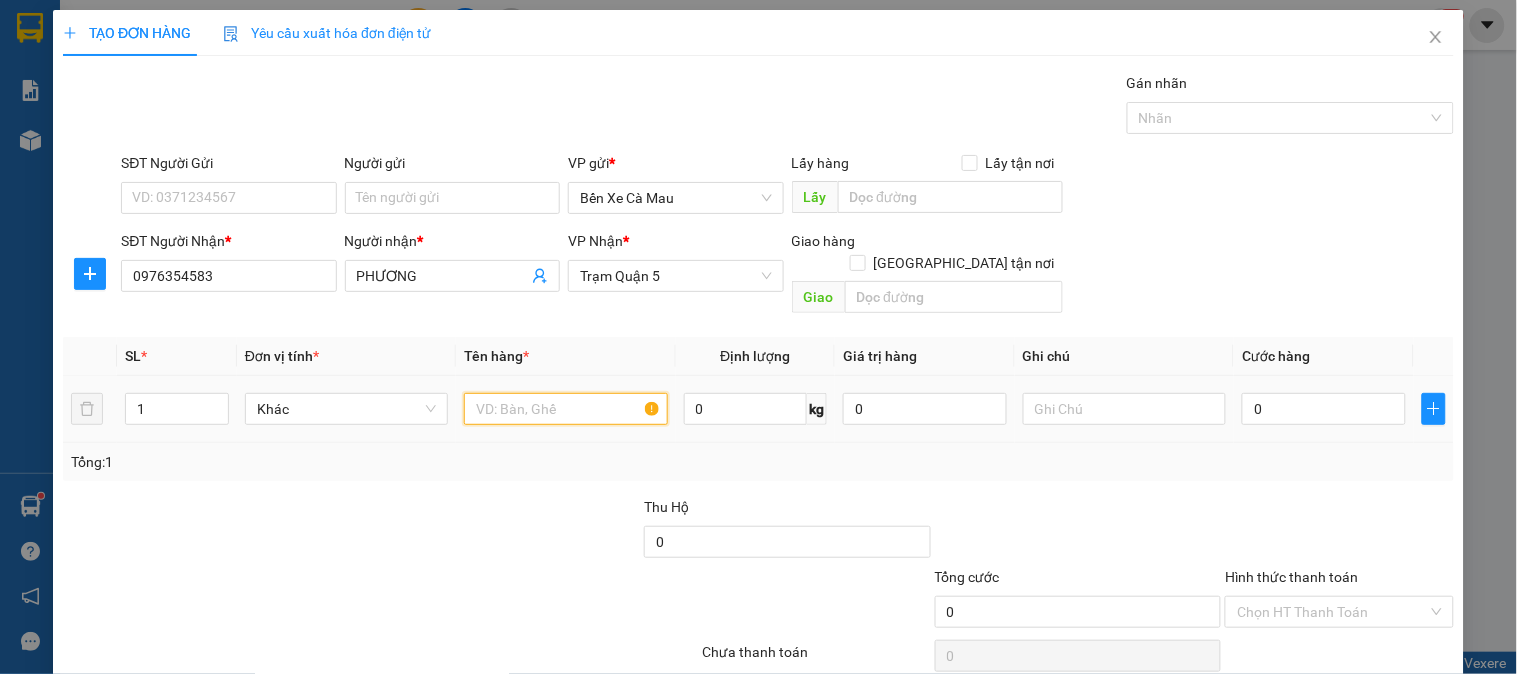 click at bounding box center (565, 409) 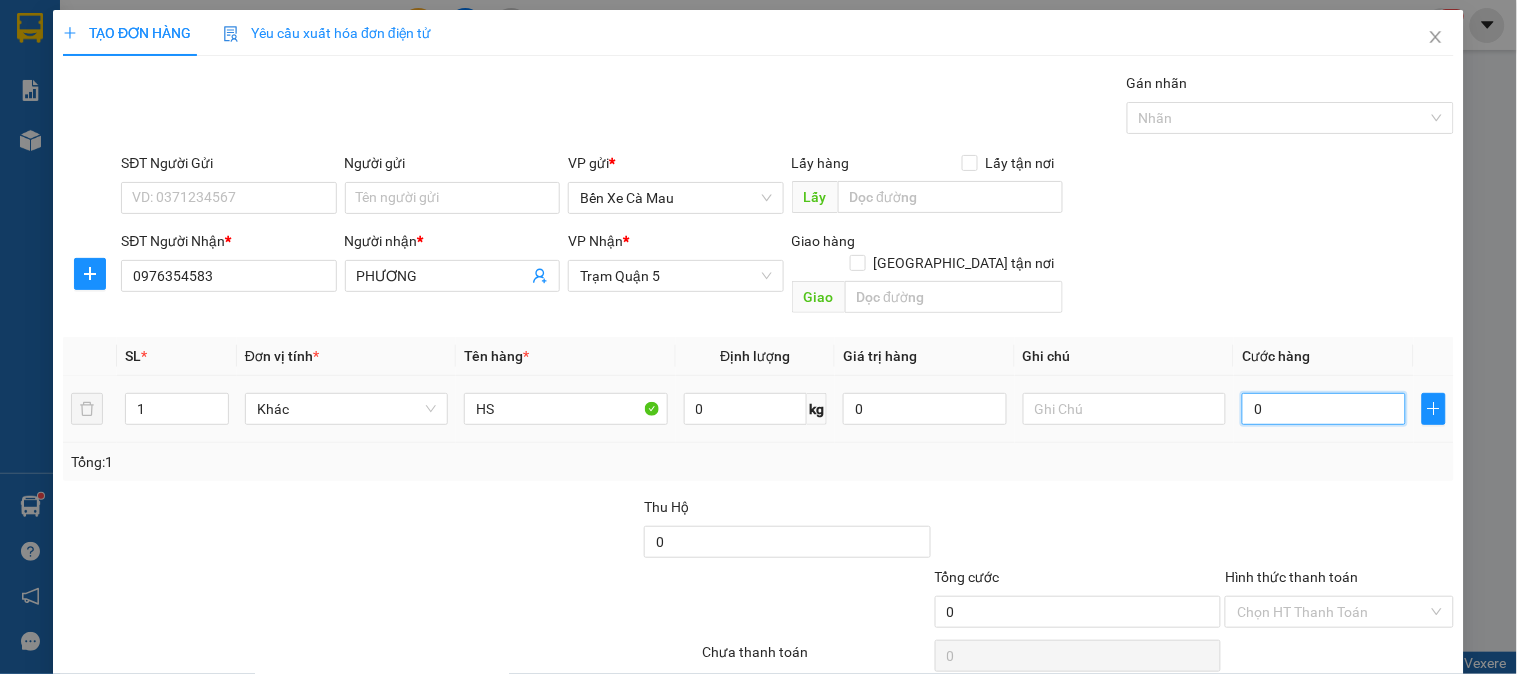 click on "0" at bounding box center [1324, 409] 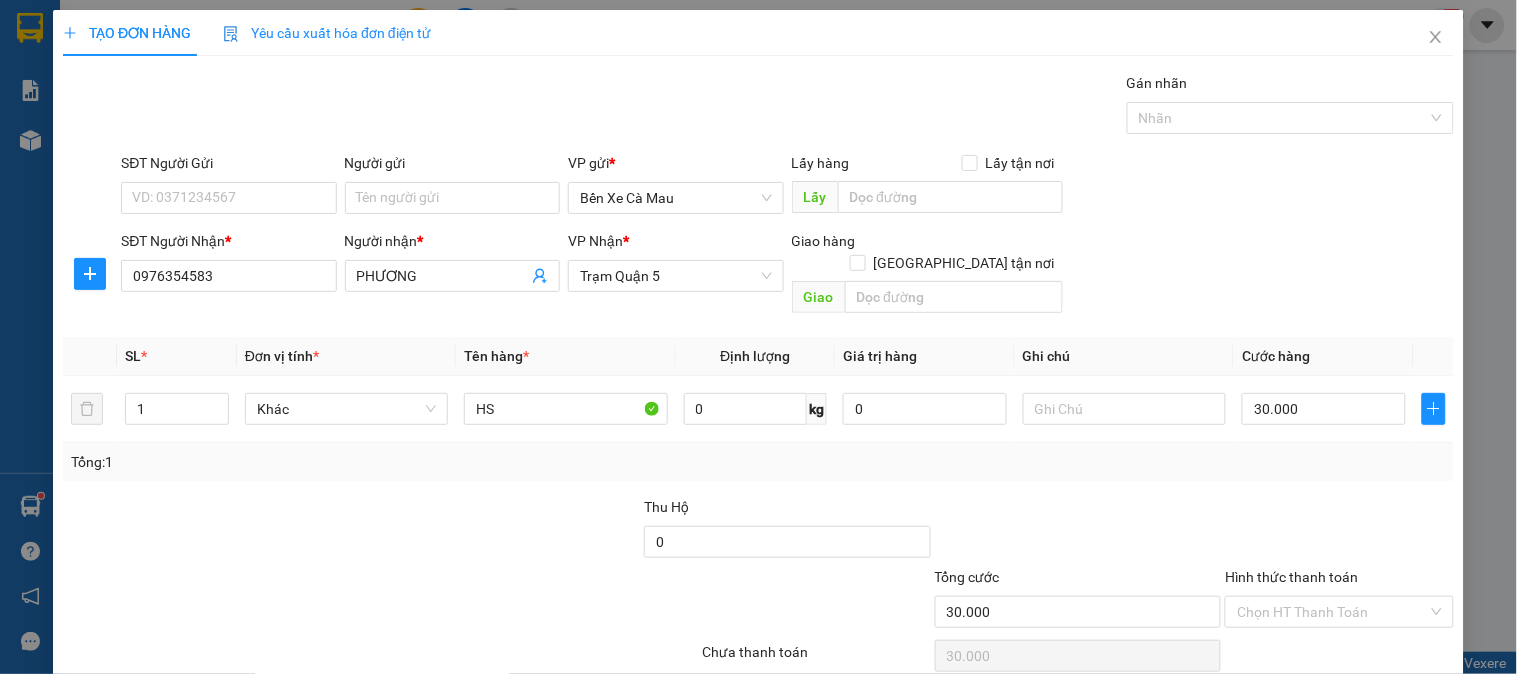 click 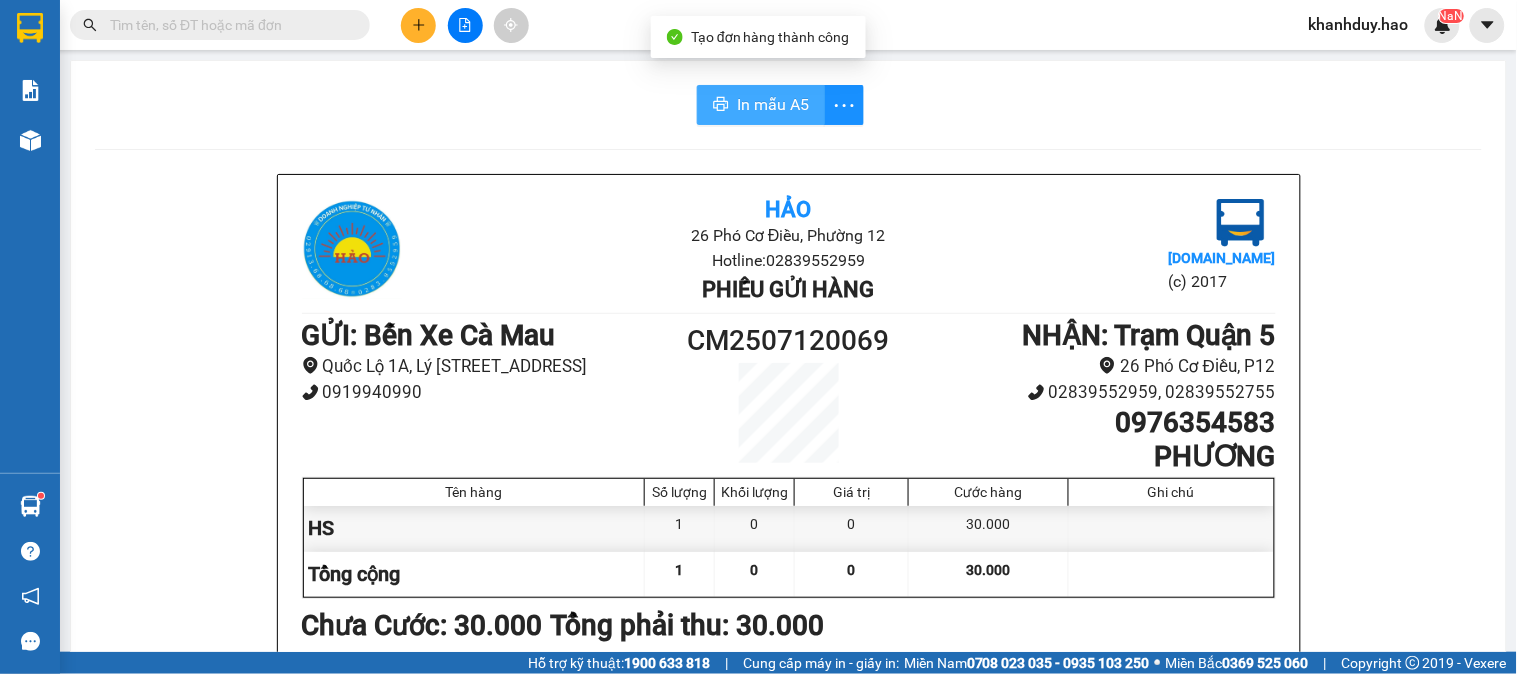 click on "In mẫu A5" at bounding box center [761, 105] 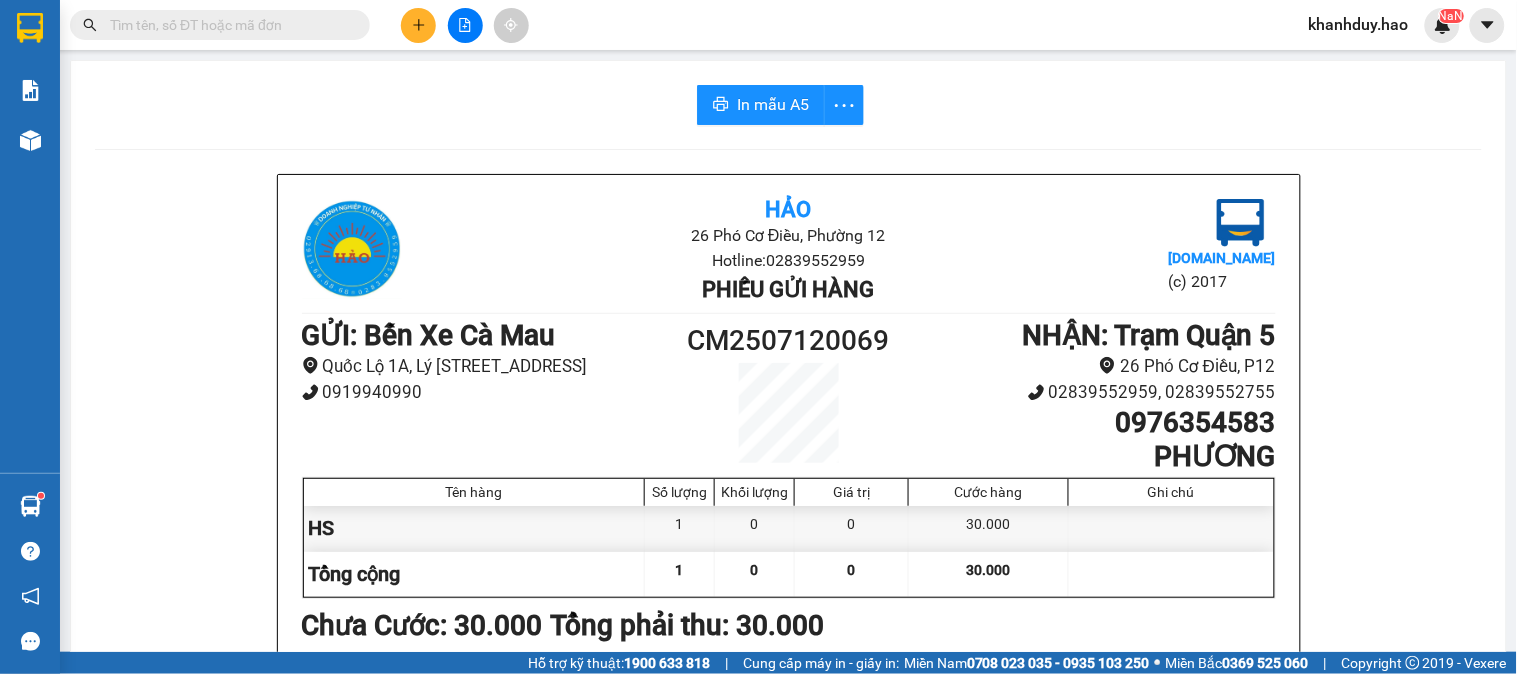click at bounding box center [465, 25] 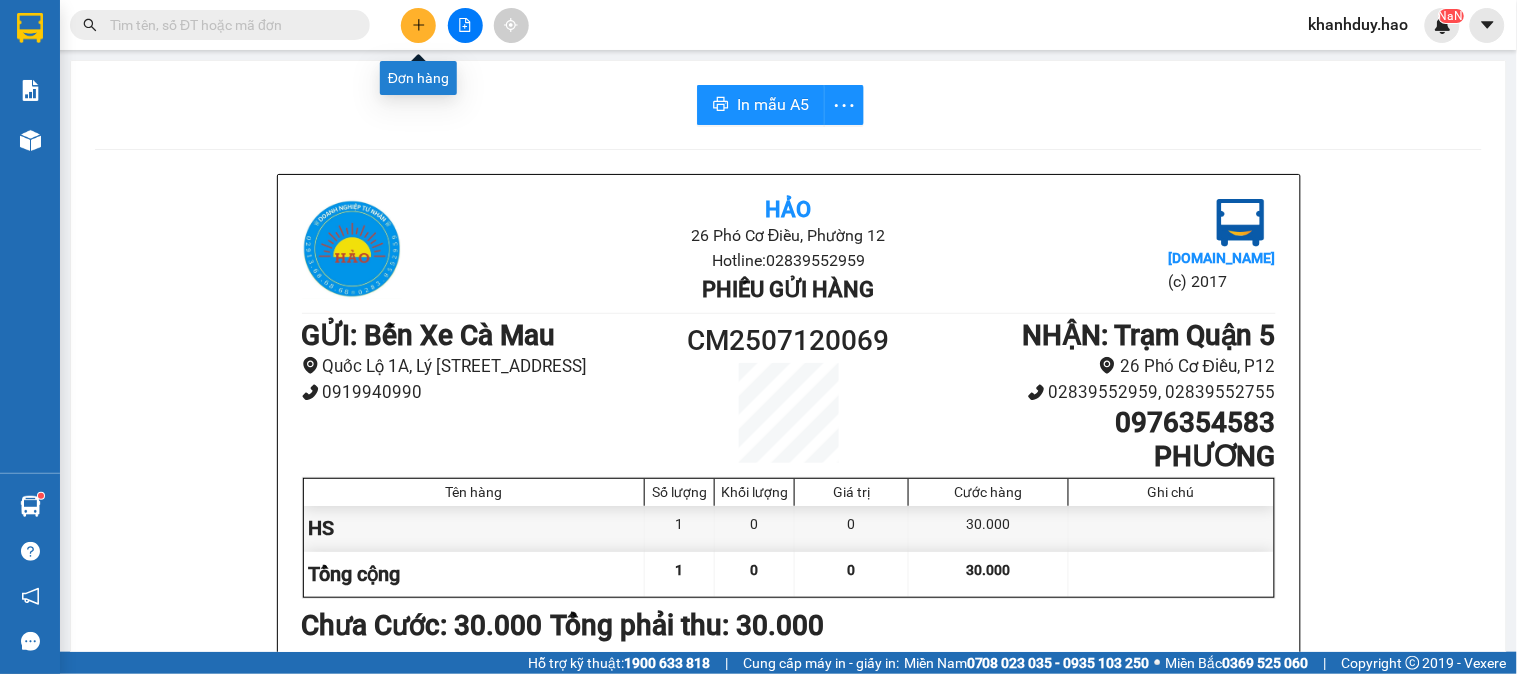 click 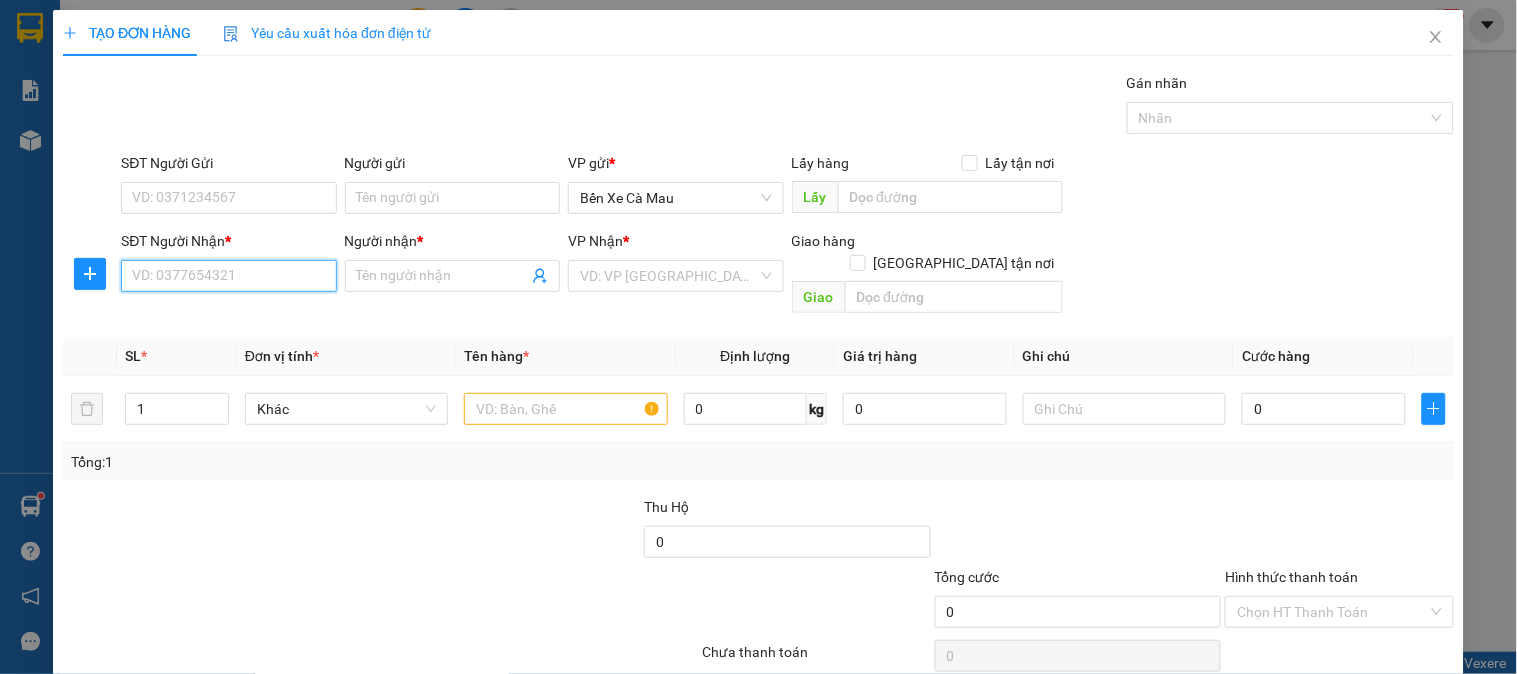 click on "SĐT Người Nhận  *" at bounding box center [228, 276] 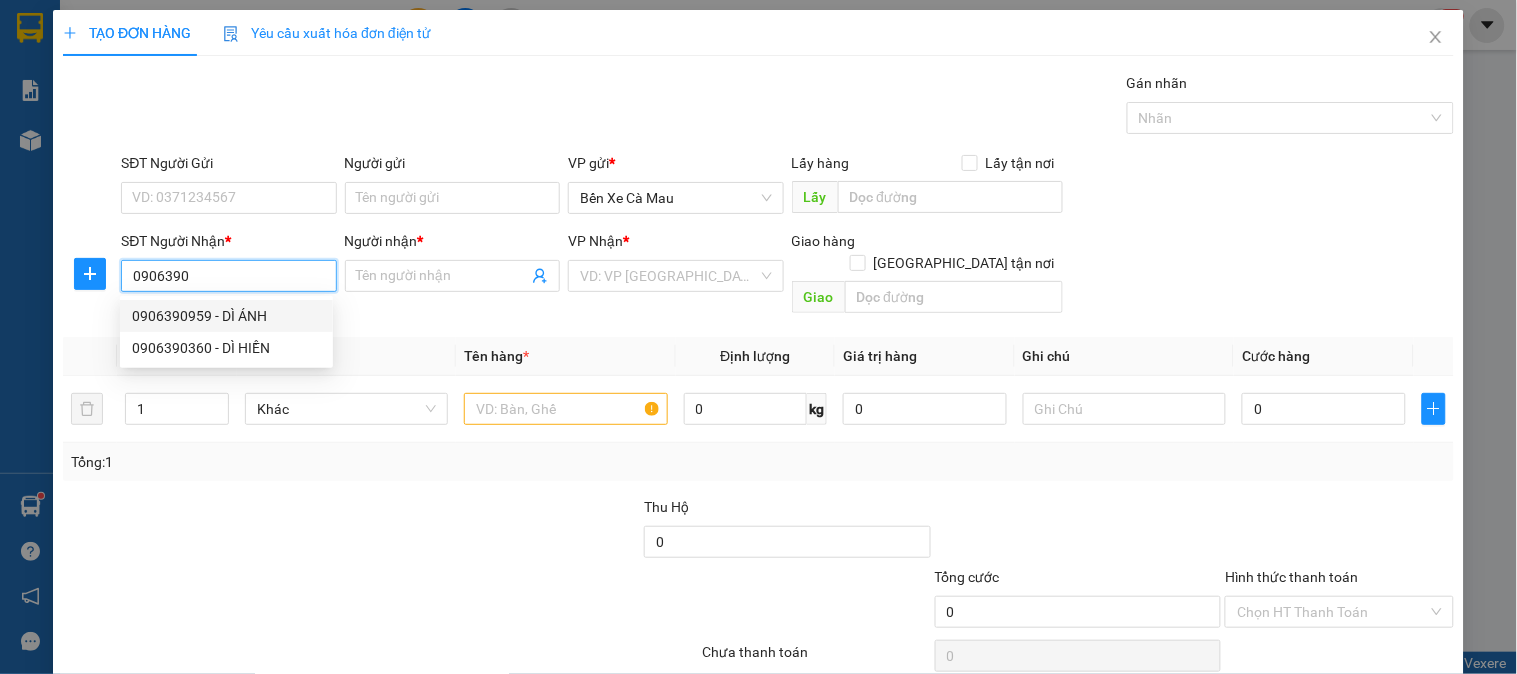 click on "0906390959 - DÌ ÁNH" at bounding box center (226, 316) 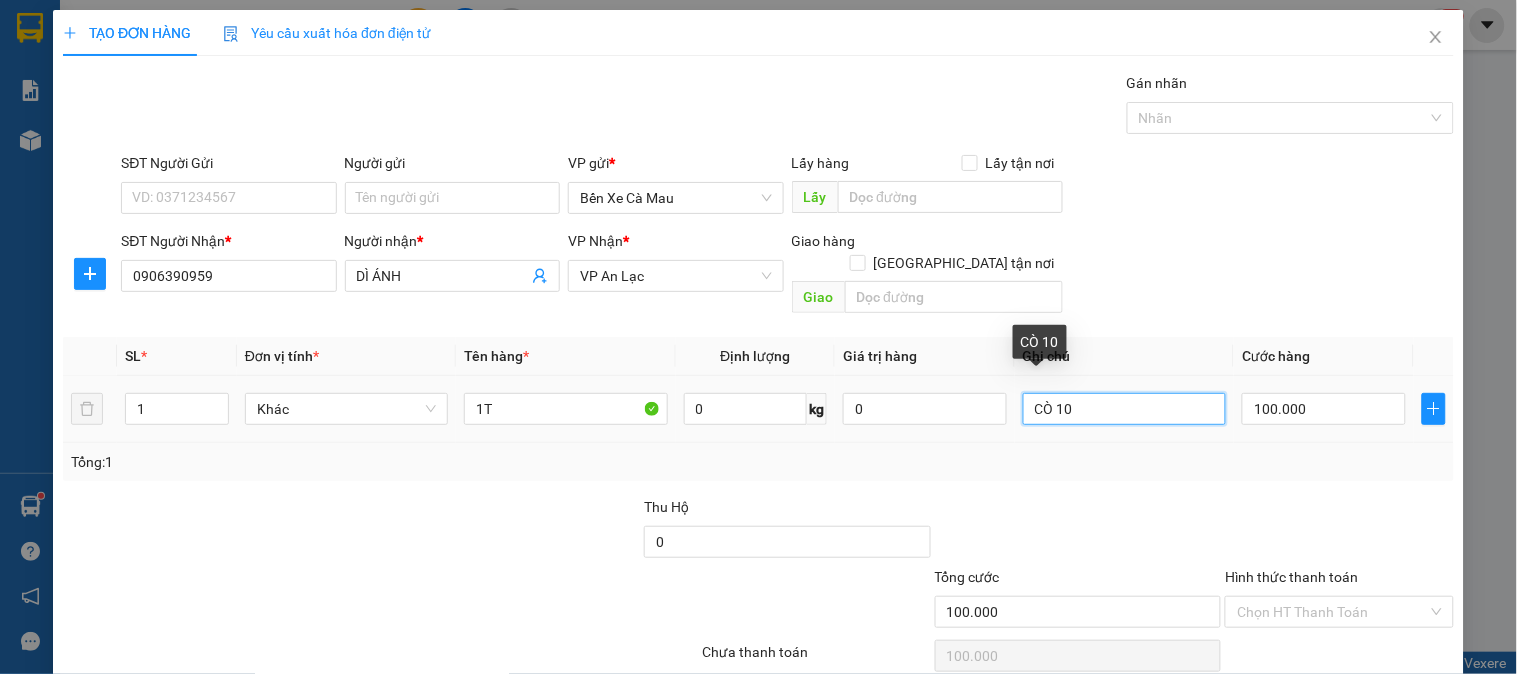 click on "CÒ 10" at bounding box center [1124, 409] 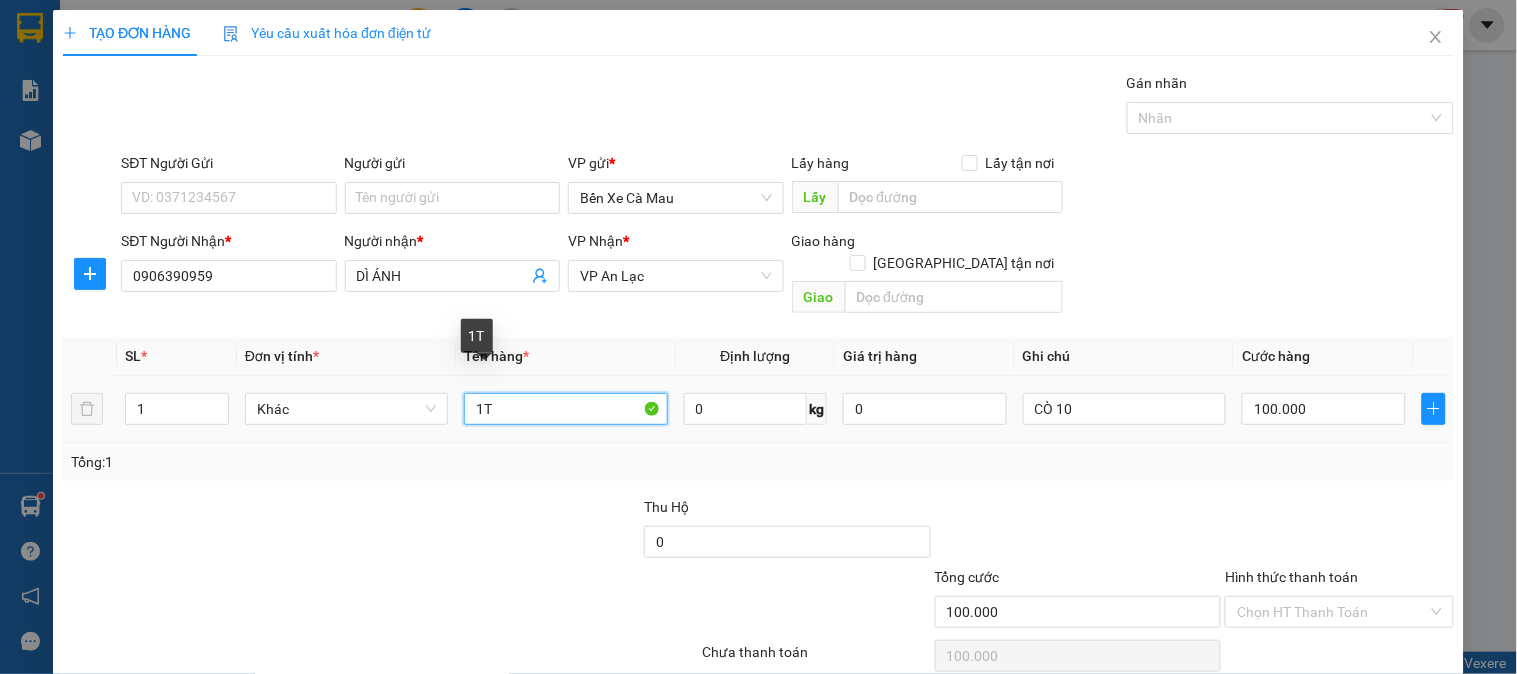click on "1T" at bounding box center (565, 409) 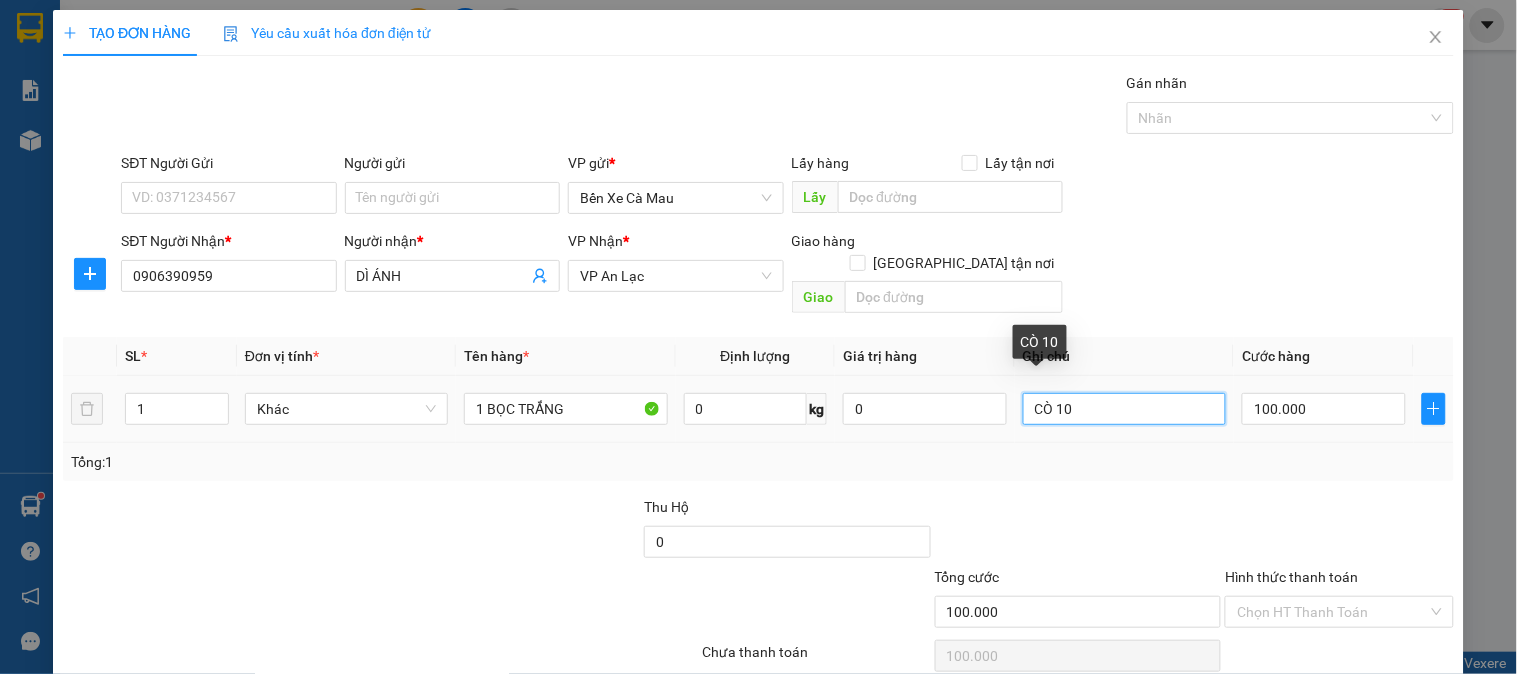 click on "CÒ 10" at bounding box center (1124, 409) 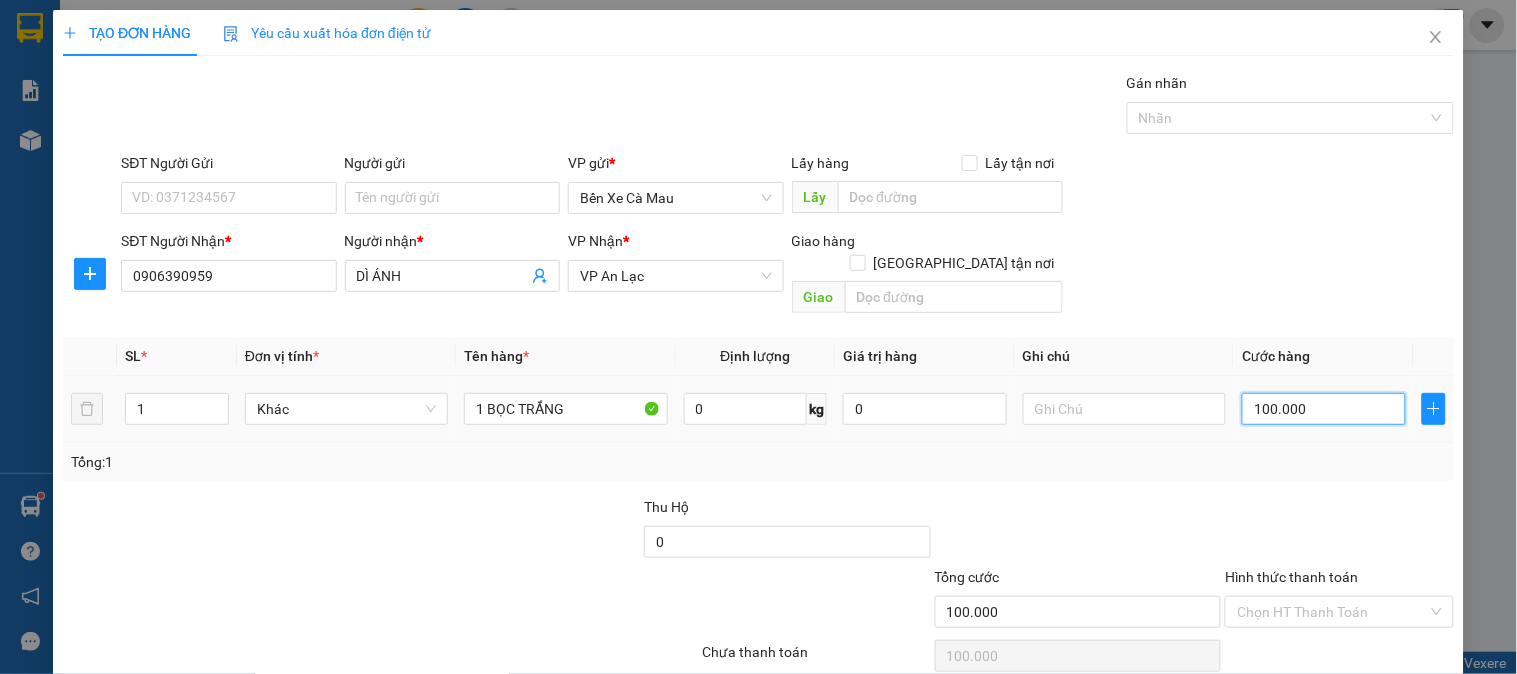 click on "100.000" at bounding box center (1324, 409) 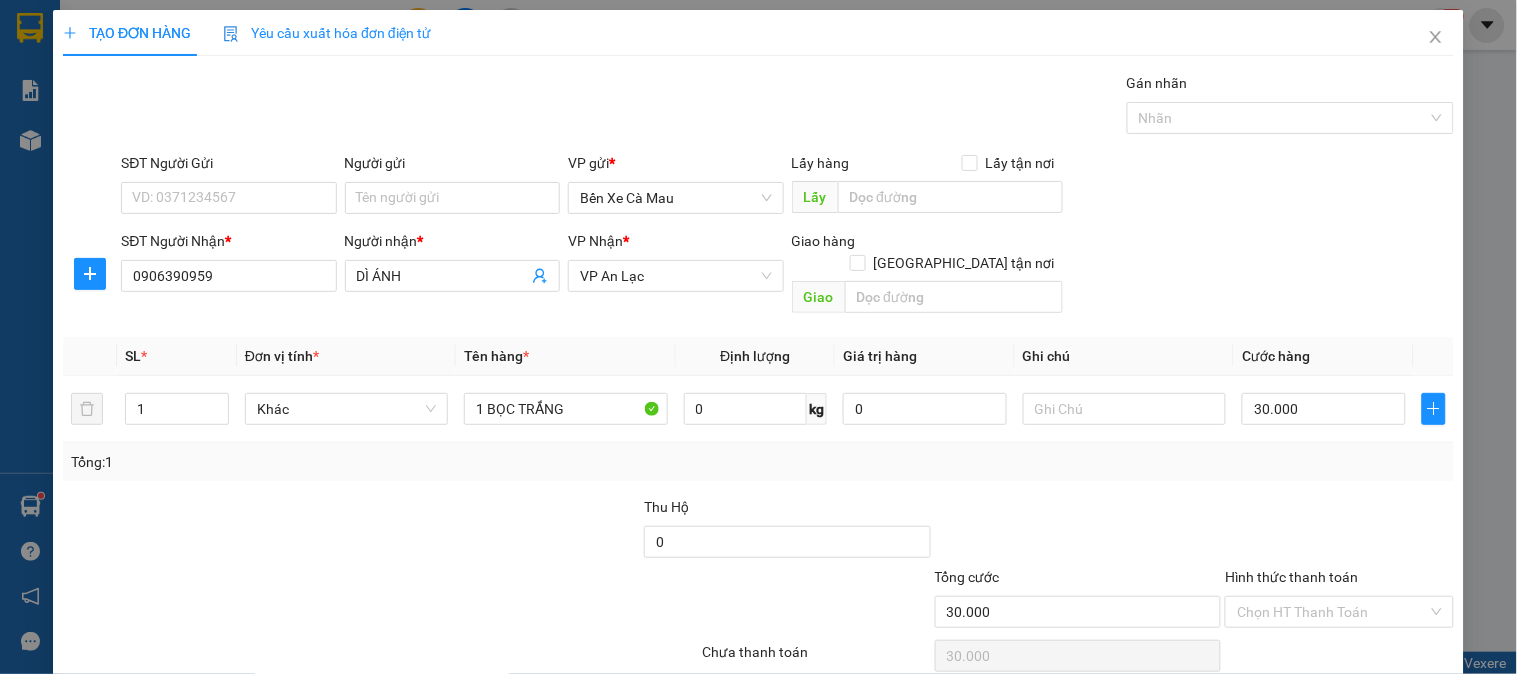 click on "Lưu và In" at bounding box center [1369, 707] 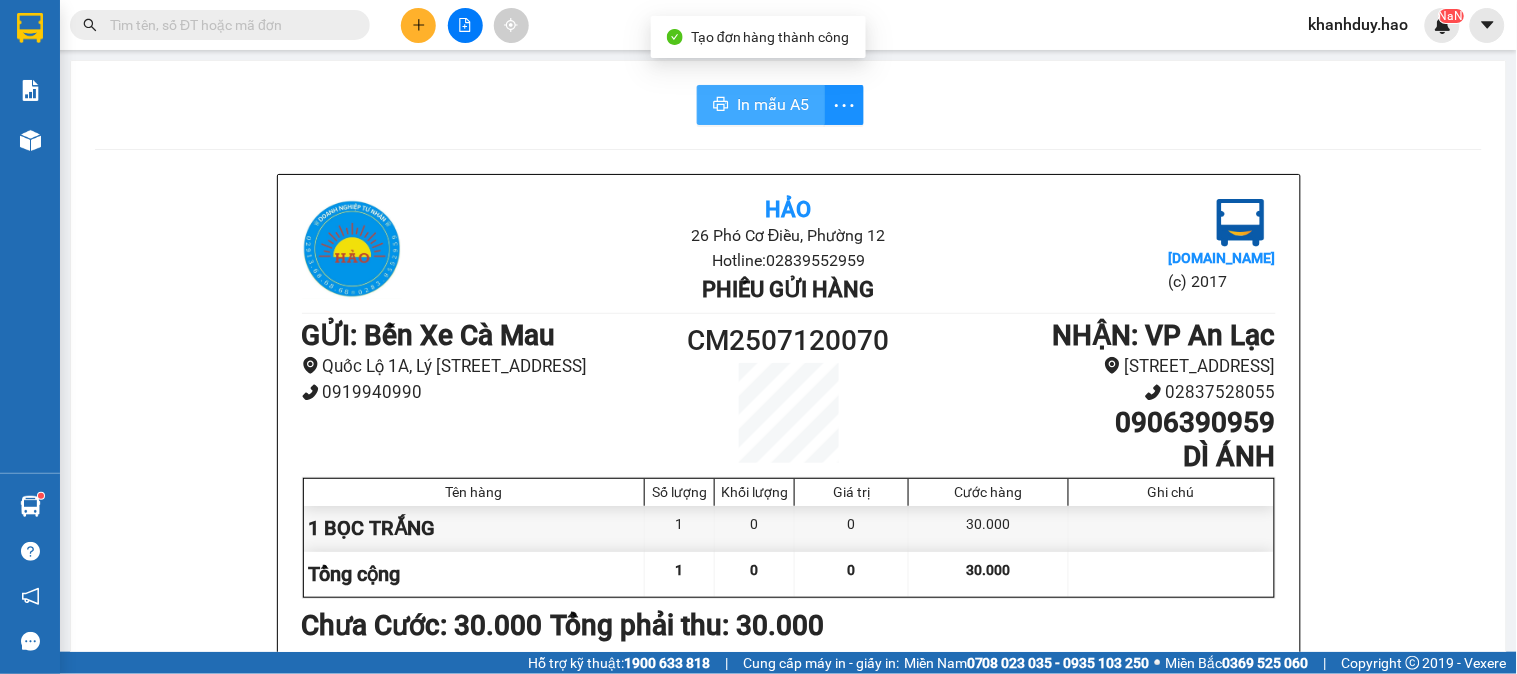 click on "In mẫu A5" at bounding box center [761, 105] 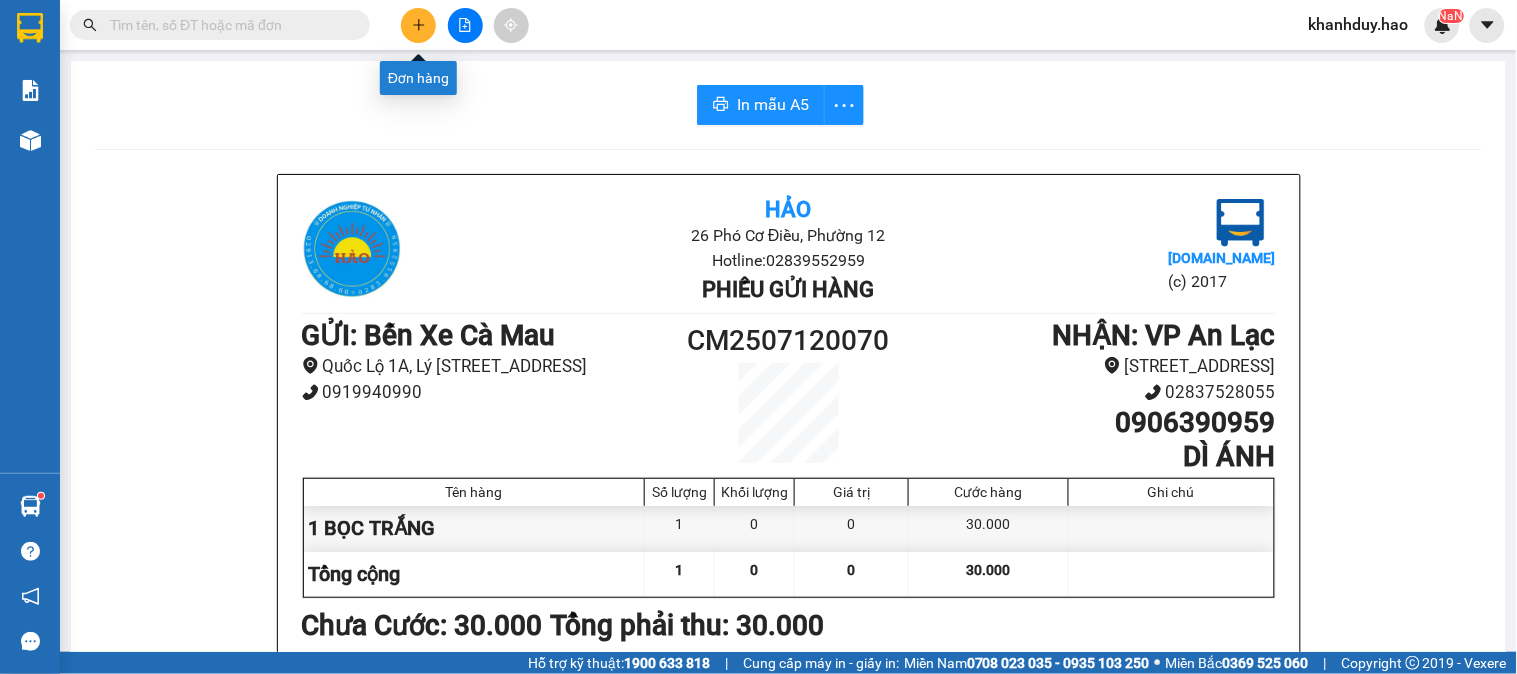 click 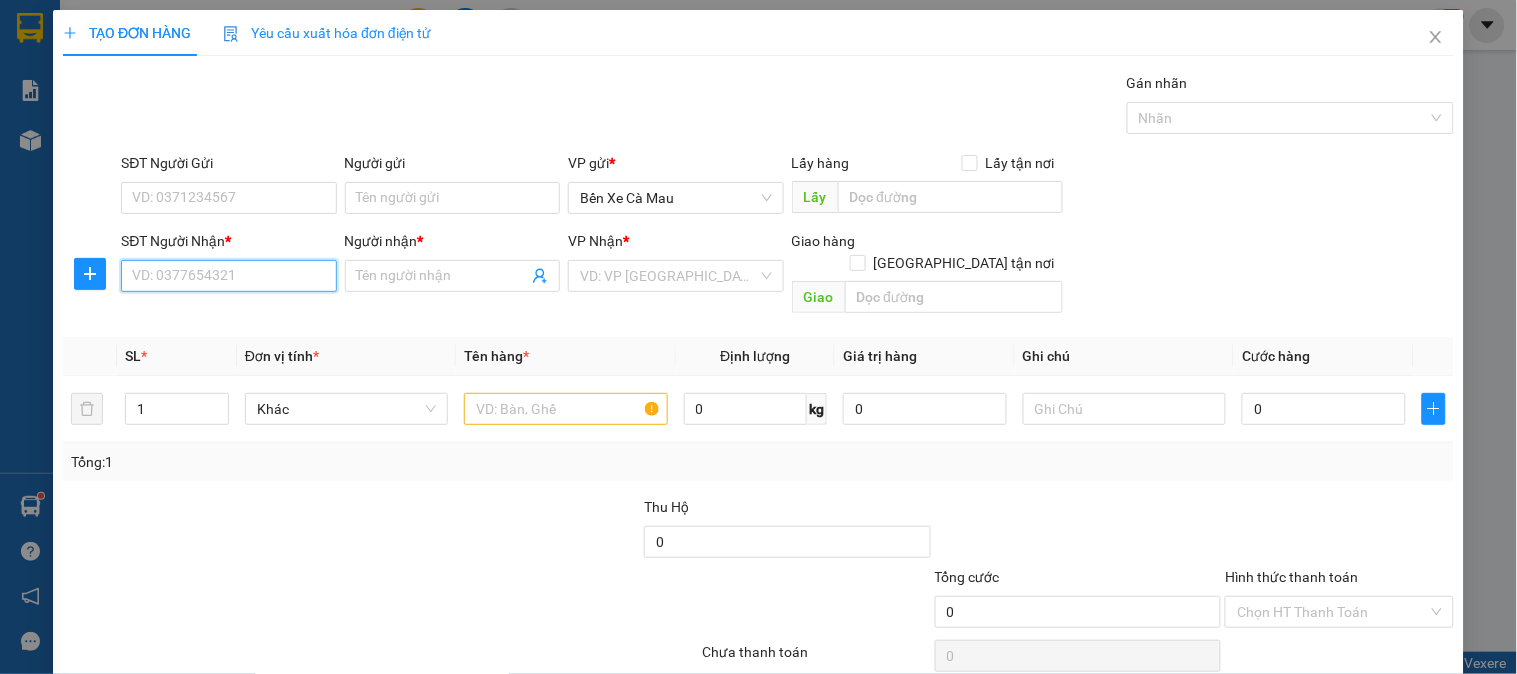 click on "SĐT Người Nhận  *" at bounding box center [228, 276] 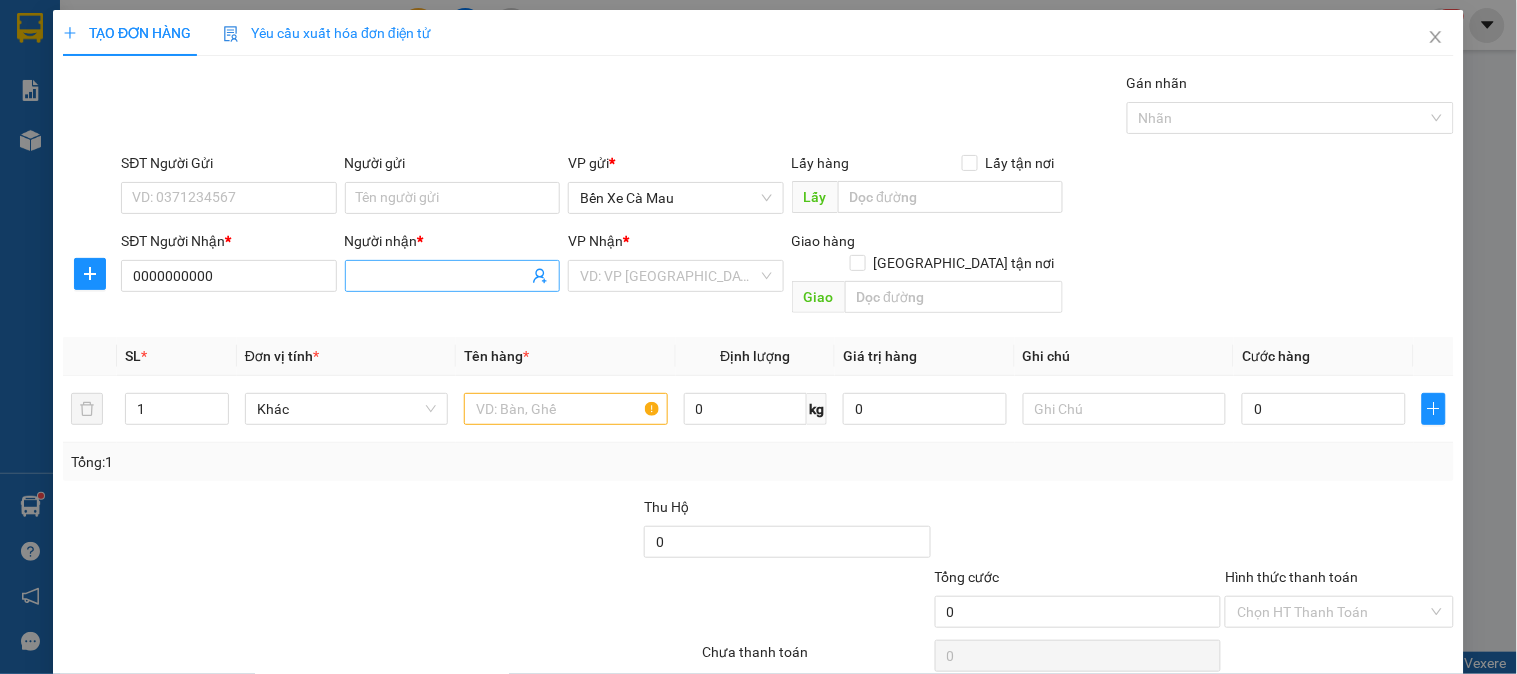 click on "Người nhận  *" at bounding box center (442, 276) 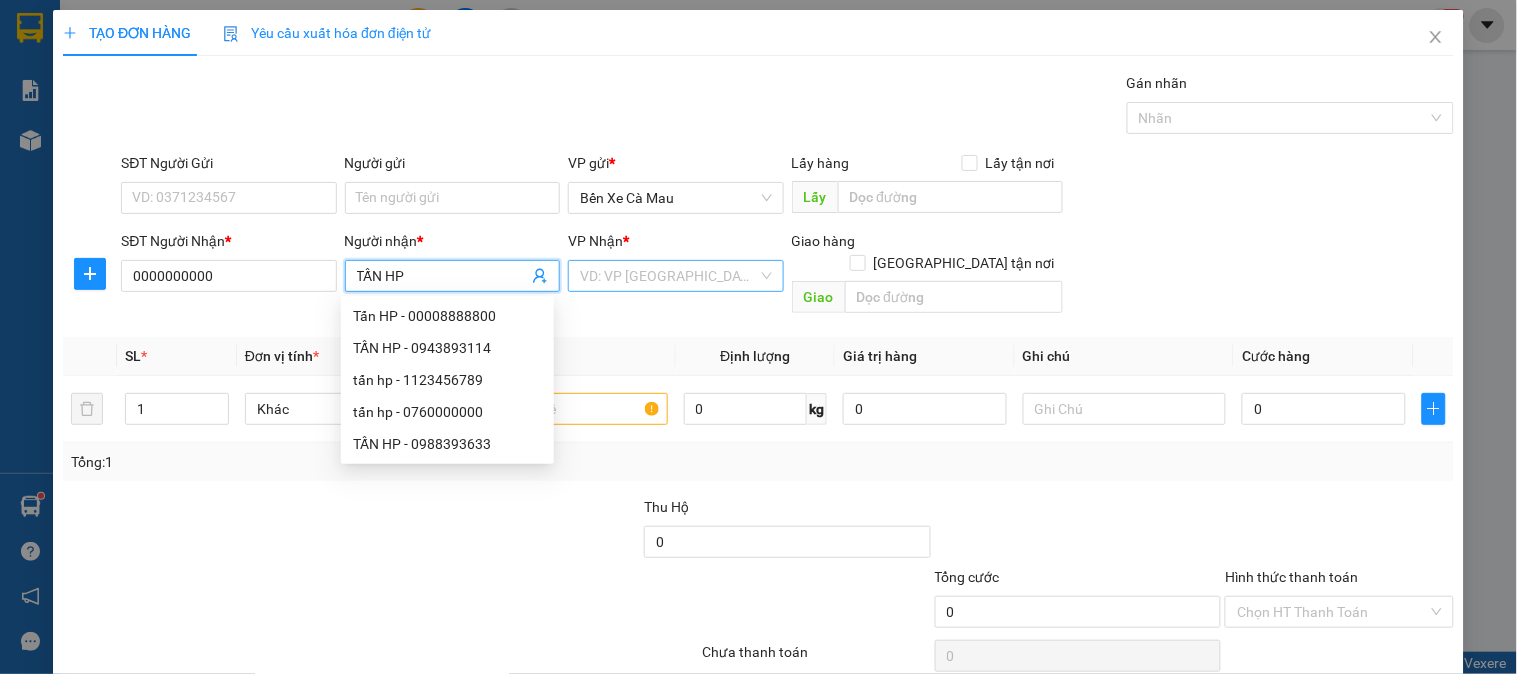 click at bounding box center (668, 276) 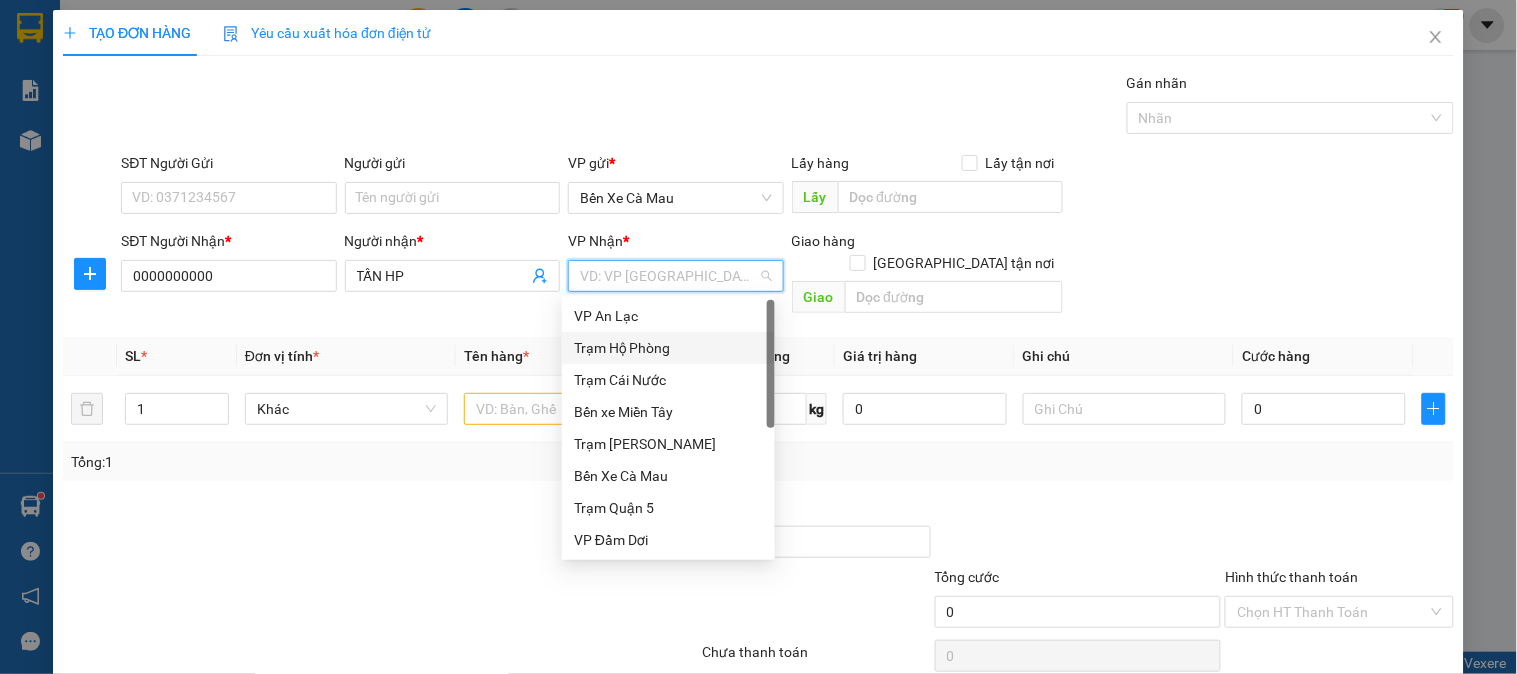 click on "Trạm Hộ Phòng" at bounding box center [668, 348] 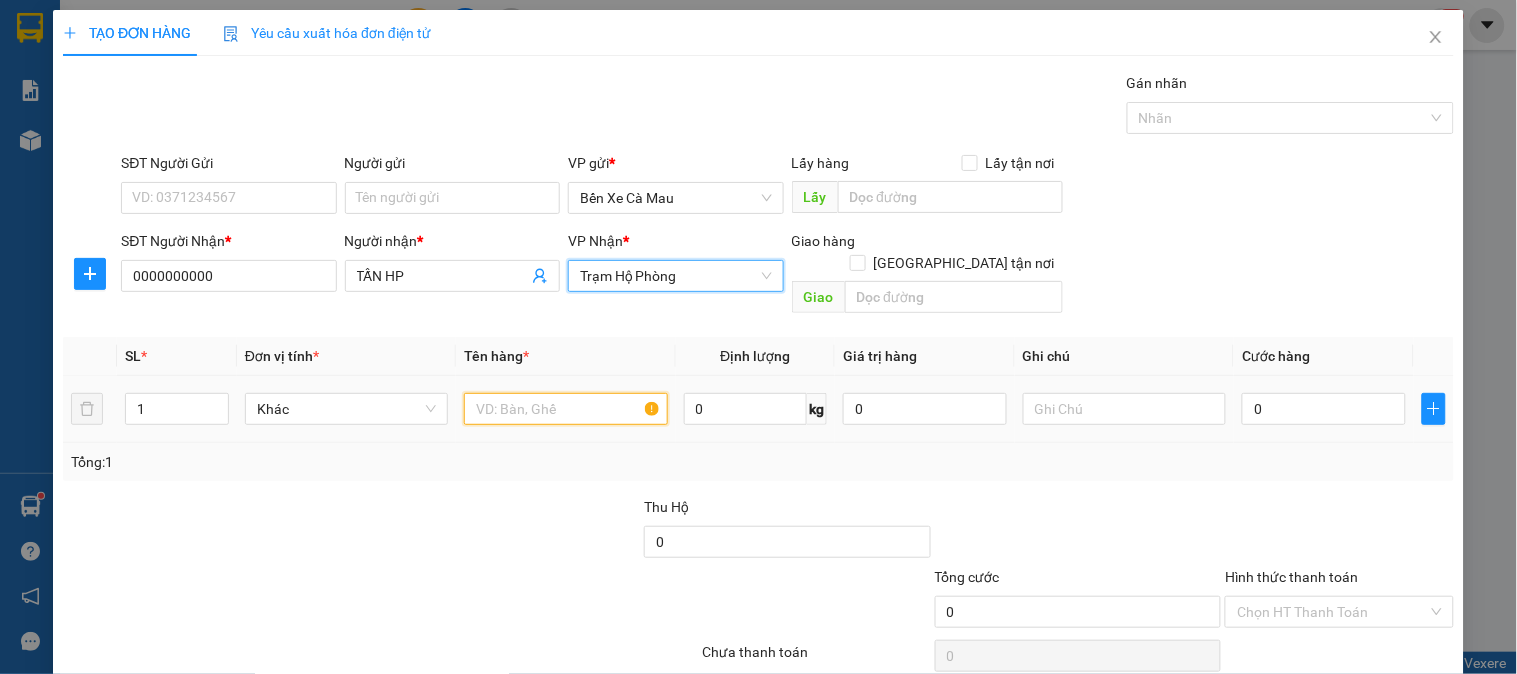 click at bounding box center (565, 409) 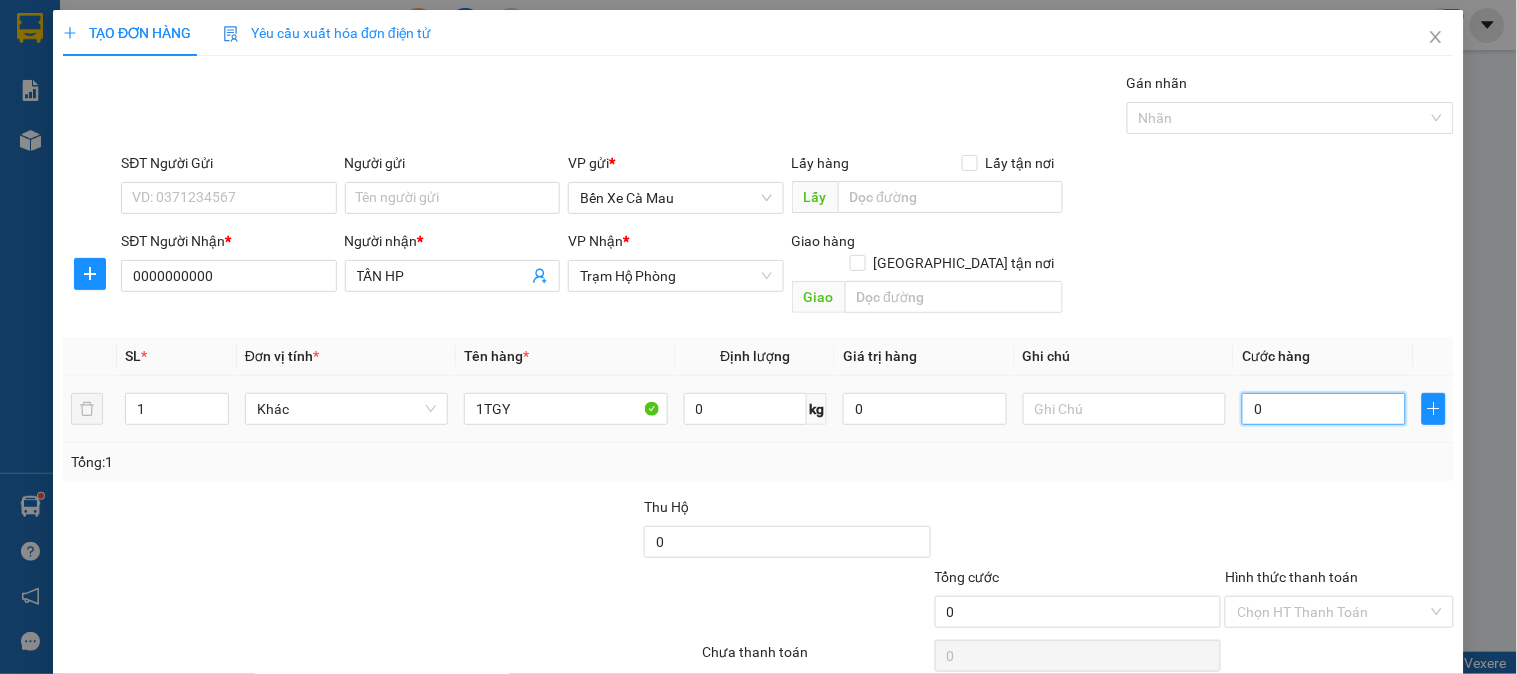 click on "0" at bounding box center (1324, 409) 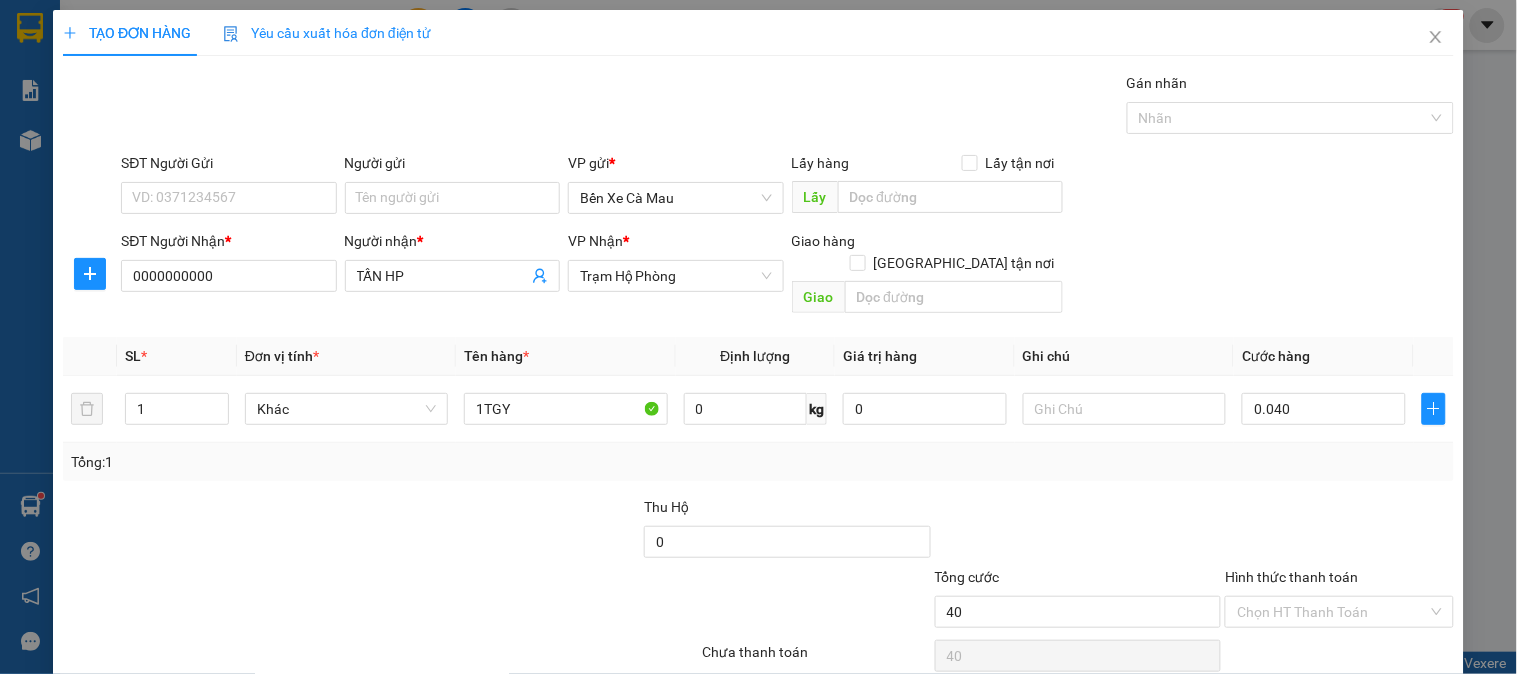 click 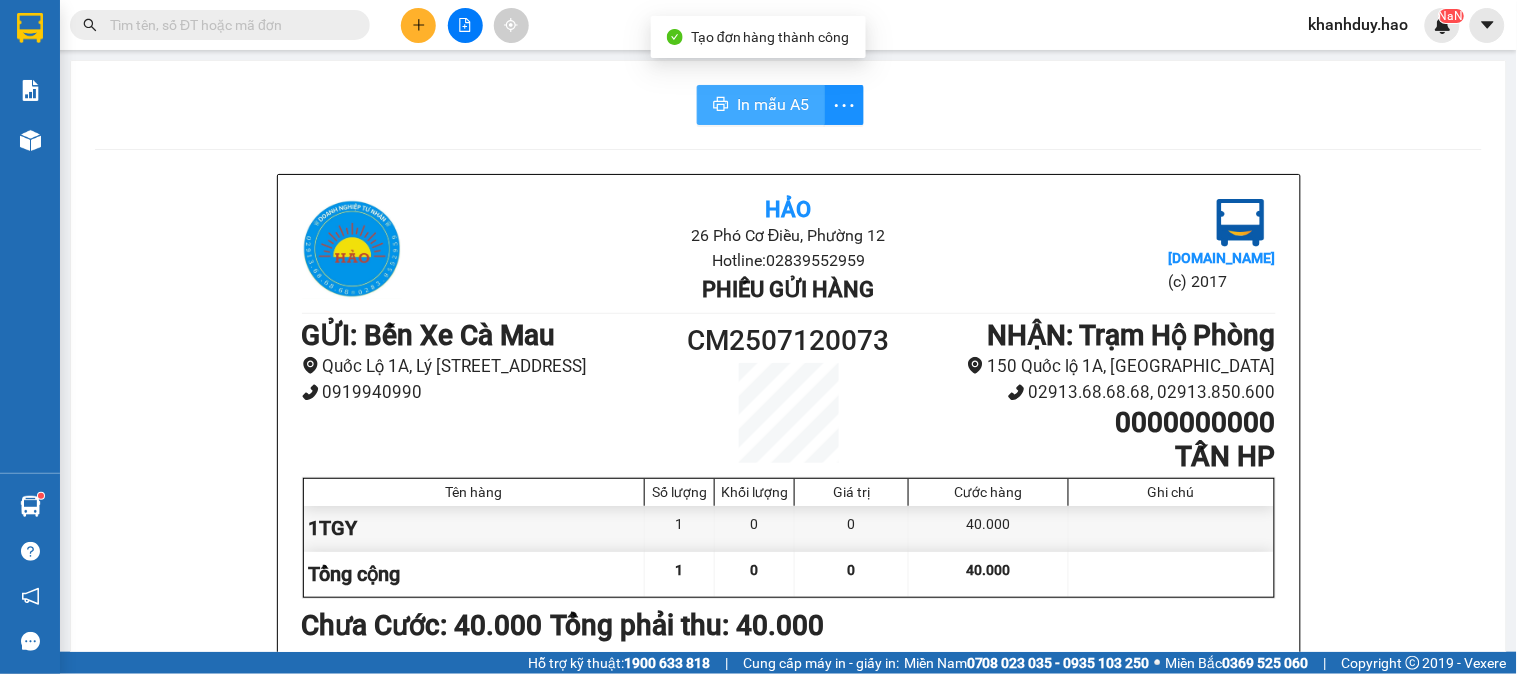 click on "In mẫu A5" at bounding box center [773, 104] 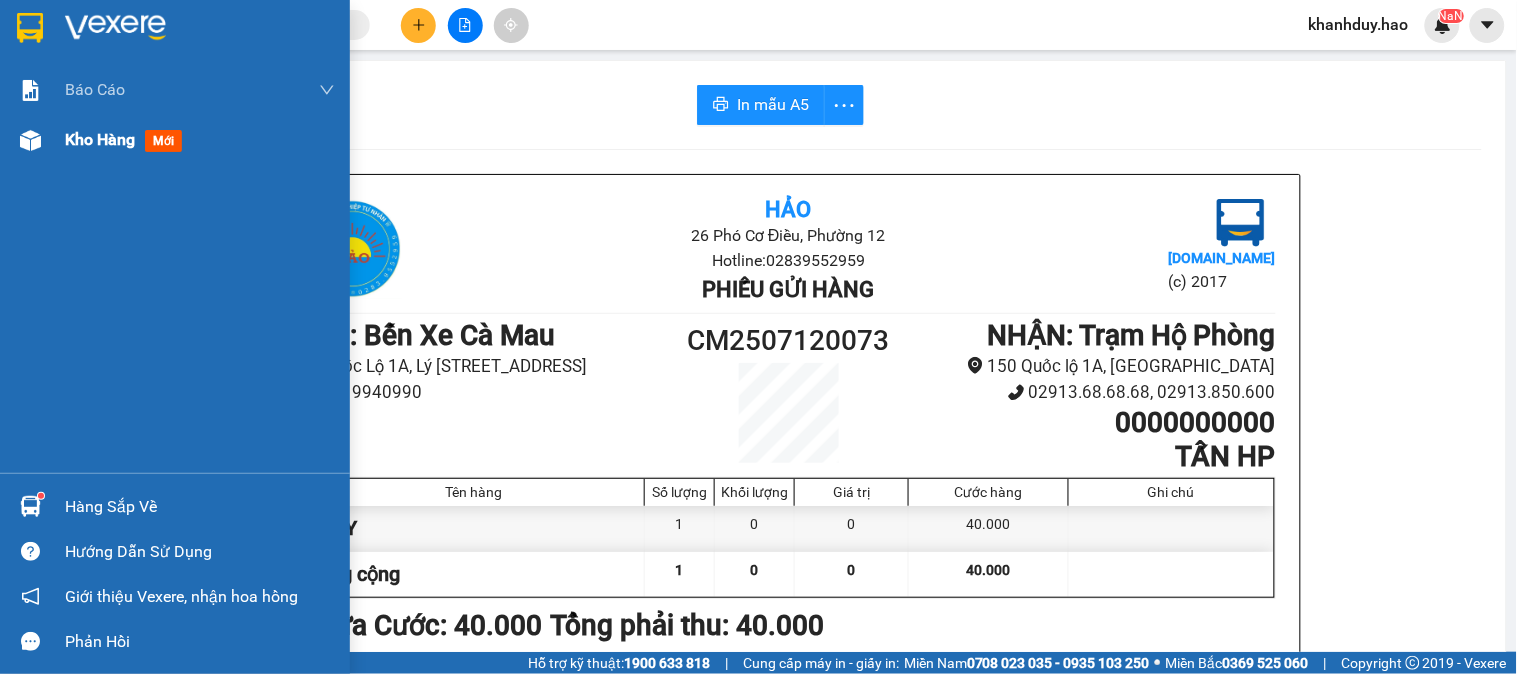 click on "Kho hàng mới" at bounding box center [200, 140] 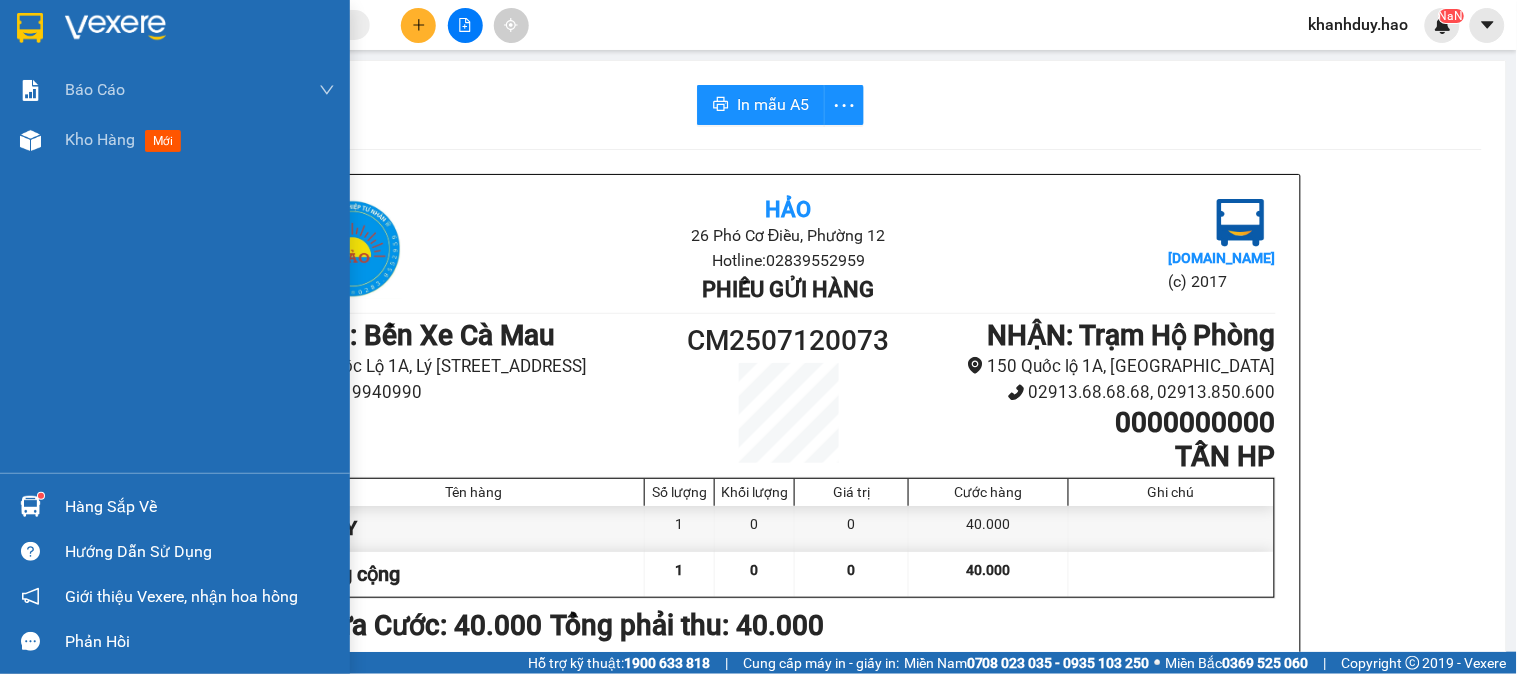 click on "Báo cáo BC tiền công nợ Báo cáo dòng tiền (trưởng trạm) Doanh số tạo đơn theo VP gửi (trưởng trạm)     Kho hàng mới" at bounding box center [175, 269] 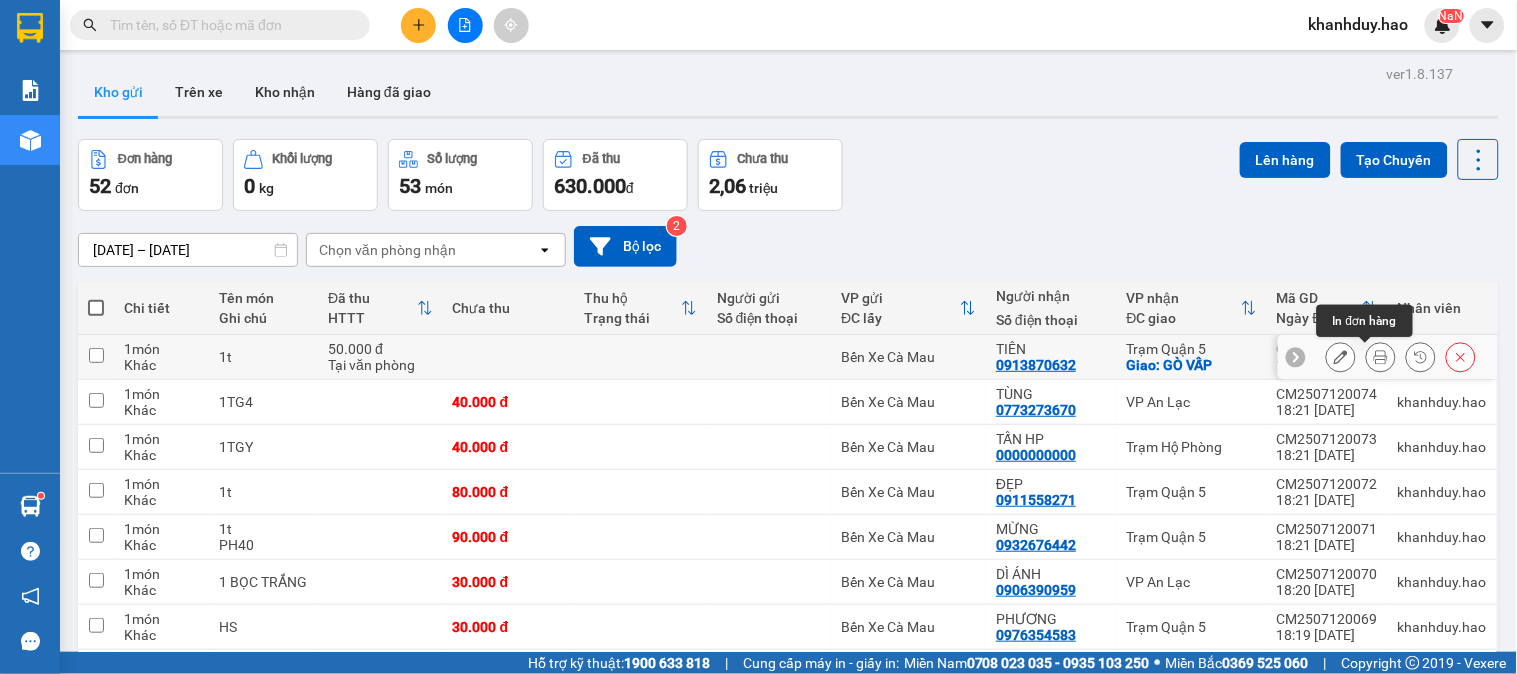 click 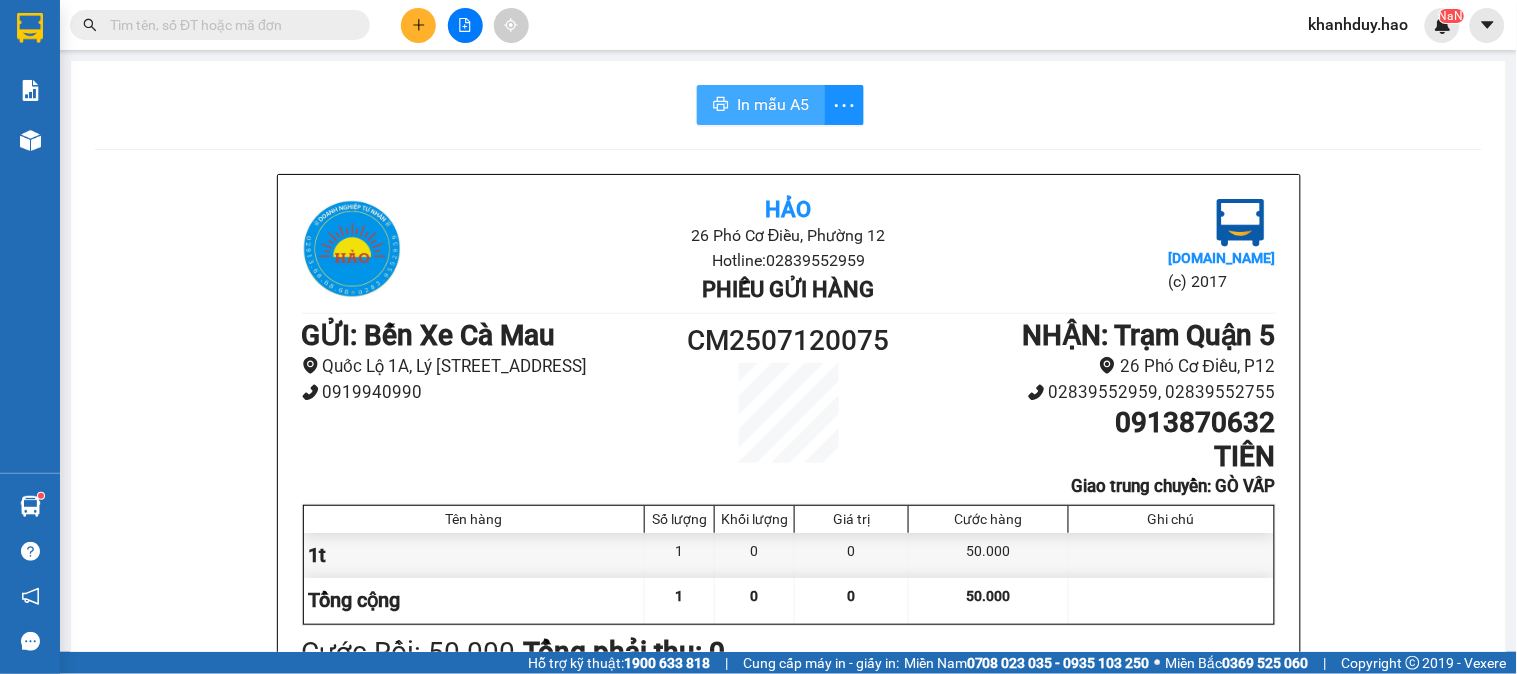 click on "In mẫu A5" at bounding box center (761, 105) 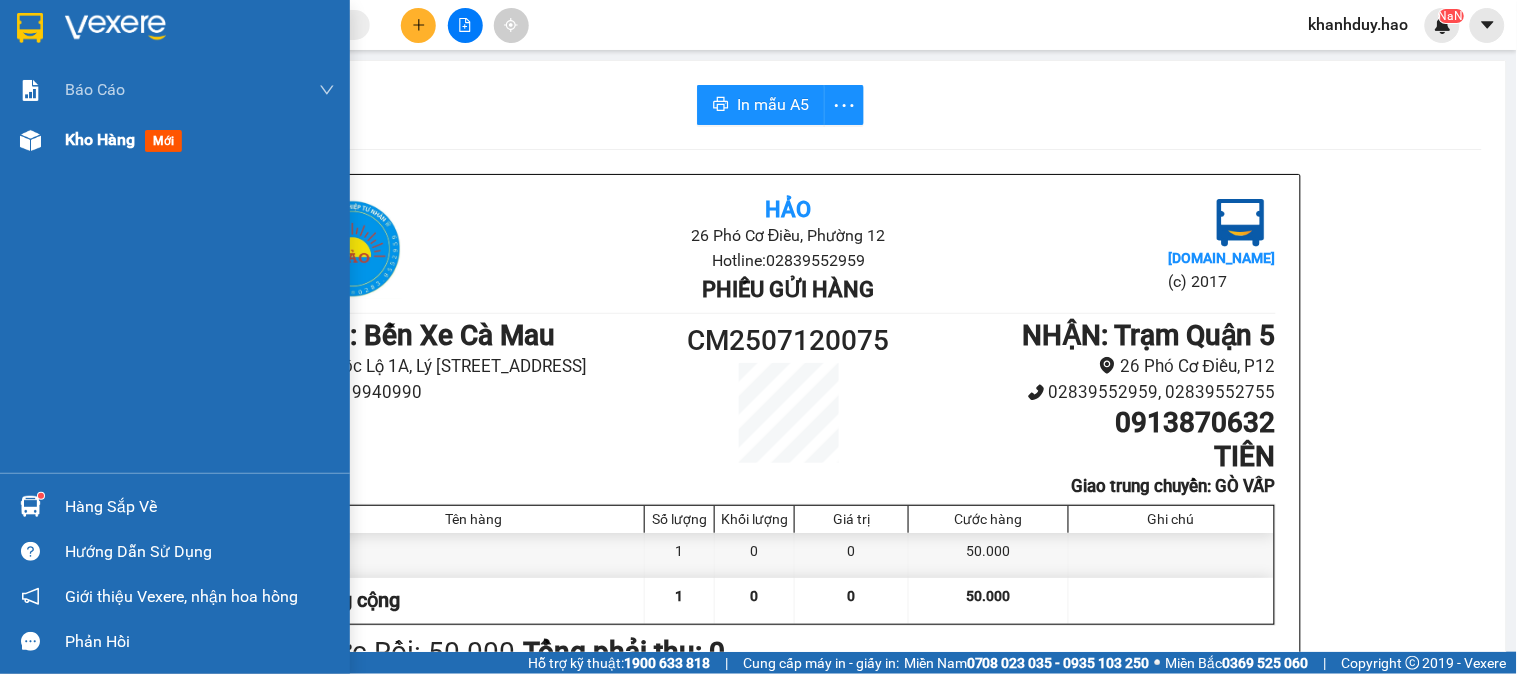 click on "Kho hàng" at bounding box center [100, 139] 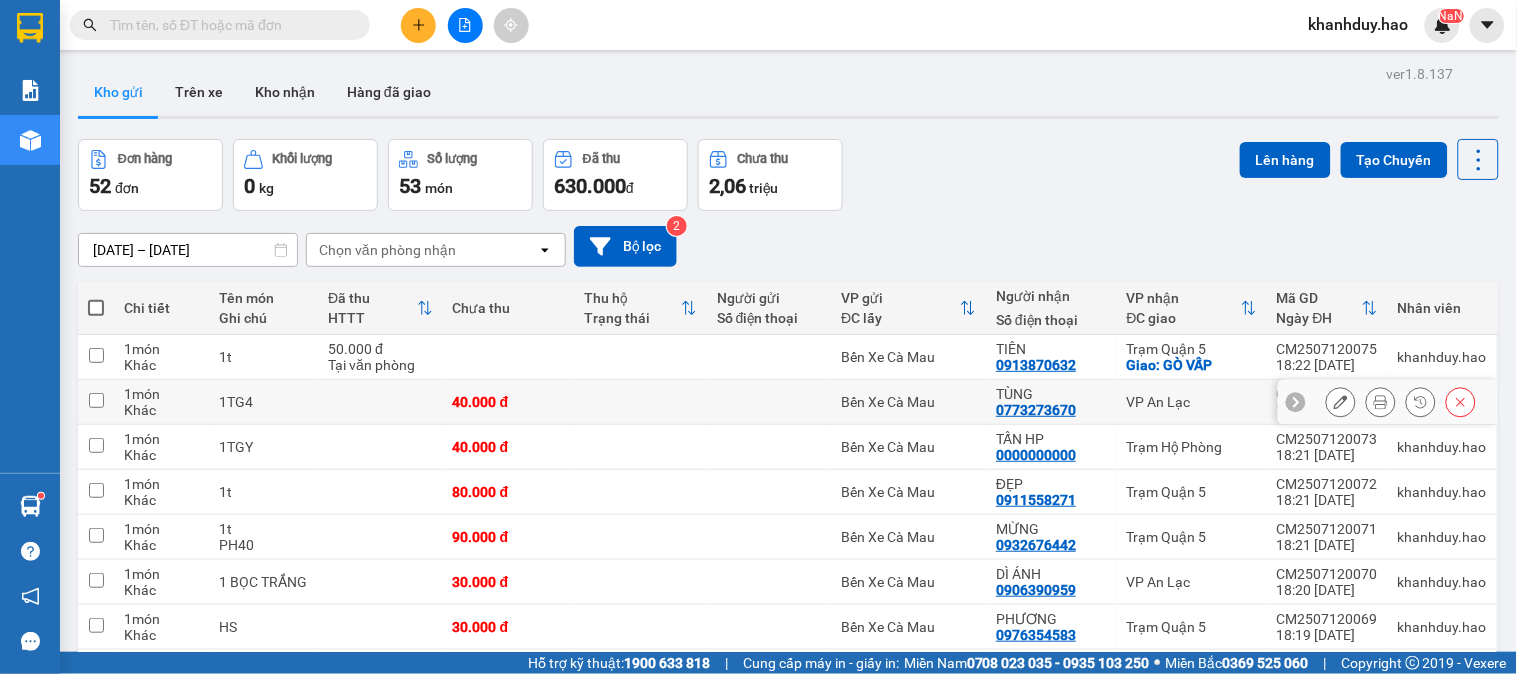 click at bounding box center [1381, 402] 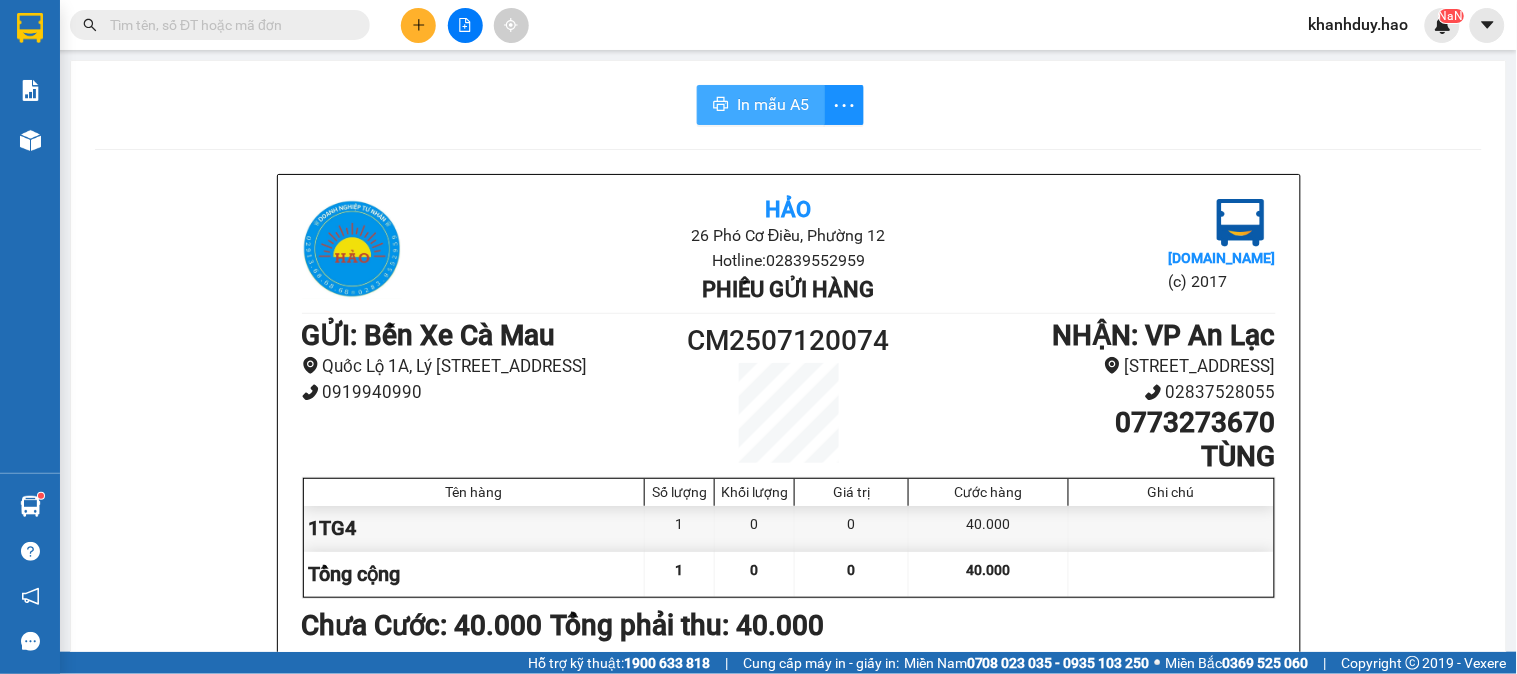 click on "In mẫu A5" at bounding box center [773, 104] 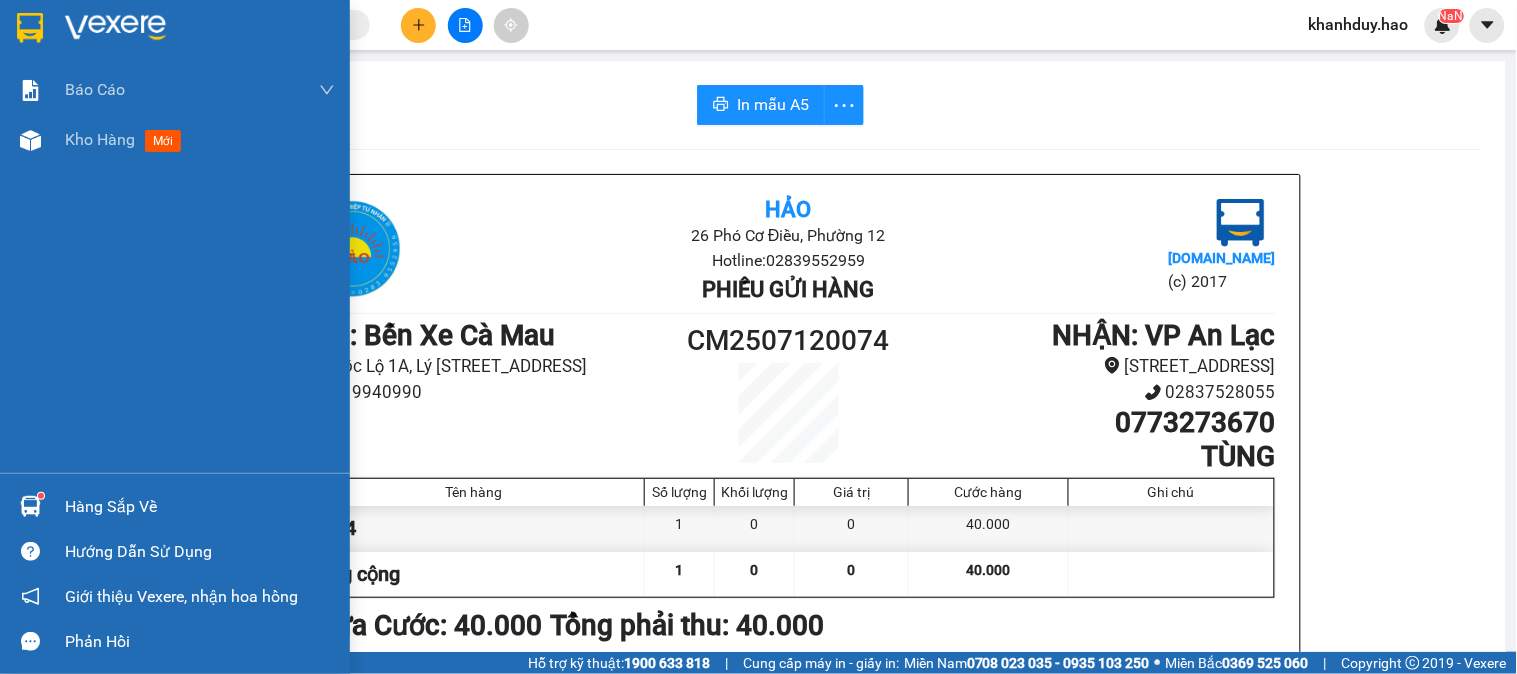 click on "Báo cáo BC tiền công nợ Báo cáo dòng tiền (trưởng trạm) Doanh số tạo đơn theo VP gửi (trưởng trạm)     Kho hàng mới" at bounding box center [175, 269] 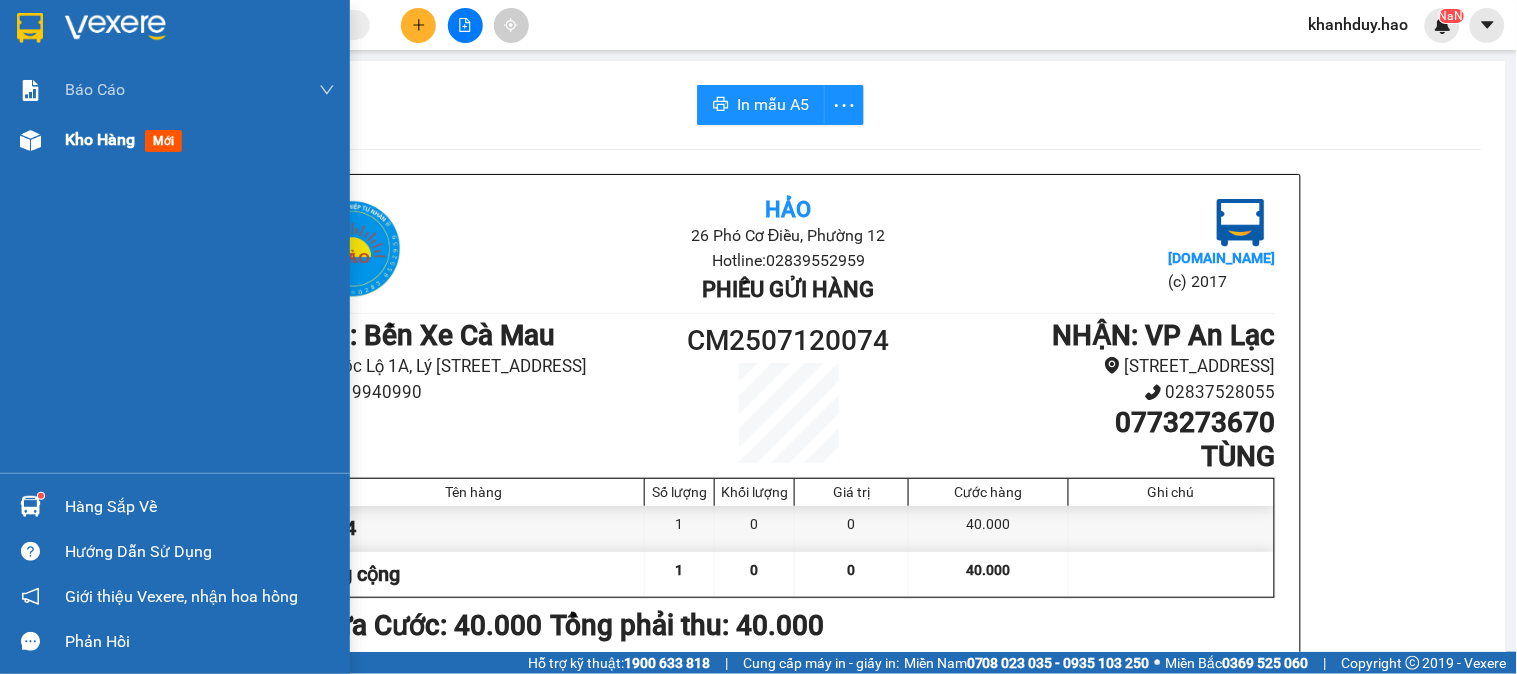 click on "Kho hàng mới" at bounding box center [200, 140] 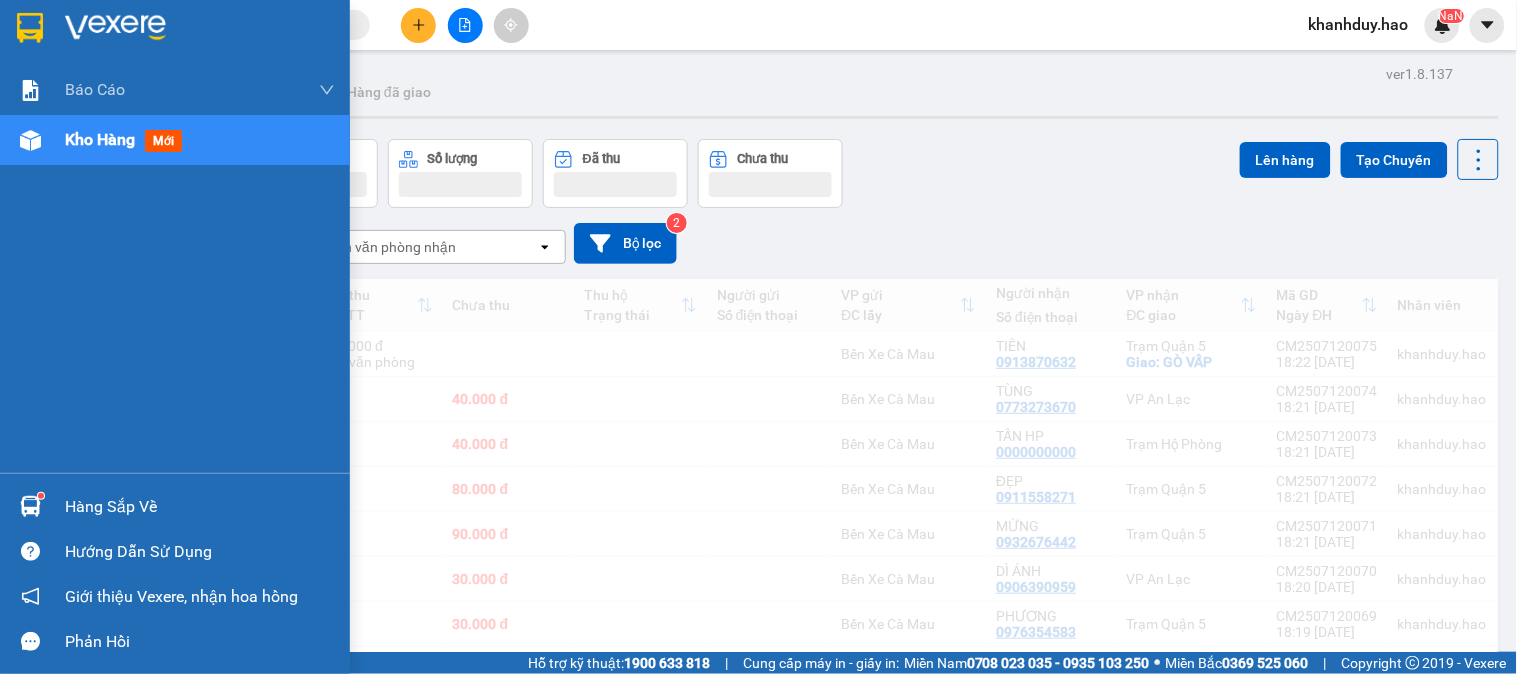 click on "Kho hàng mới" at bounding box center (200, 140) 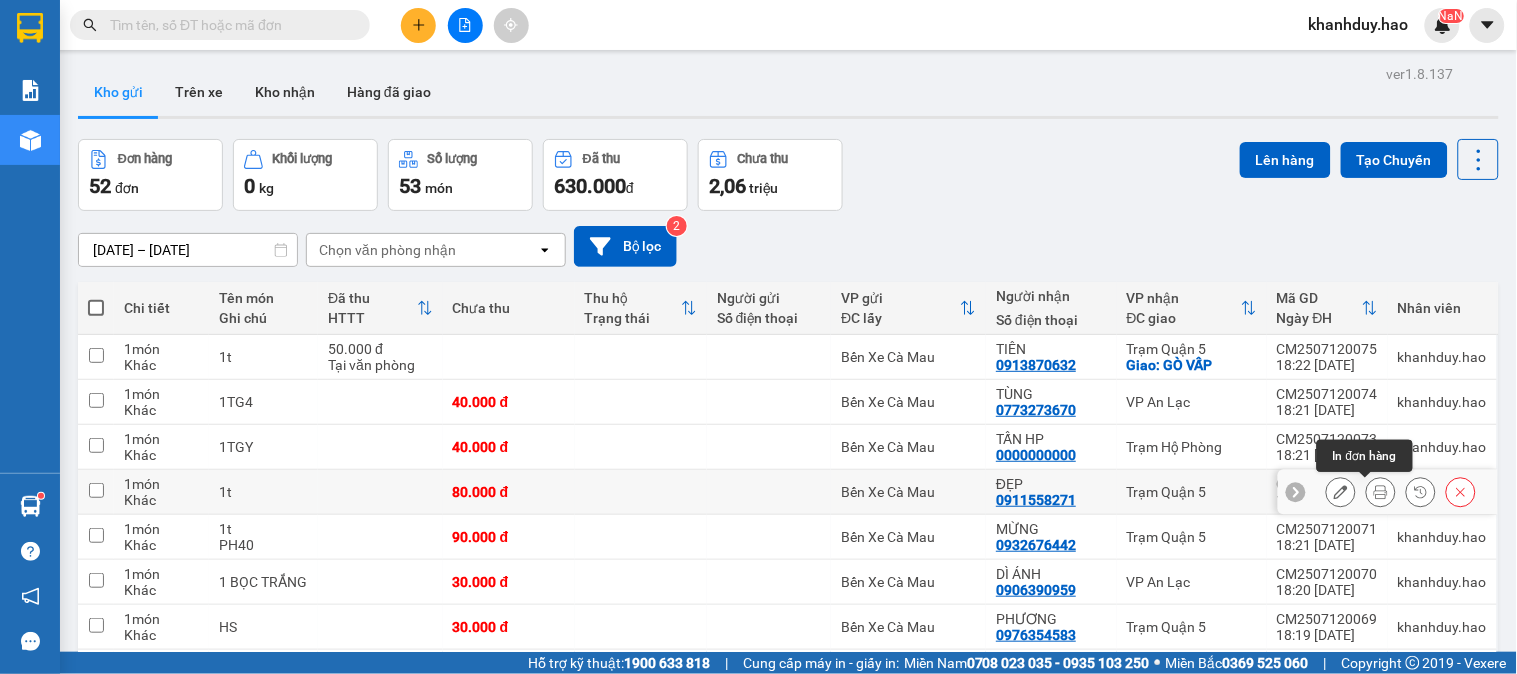 click 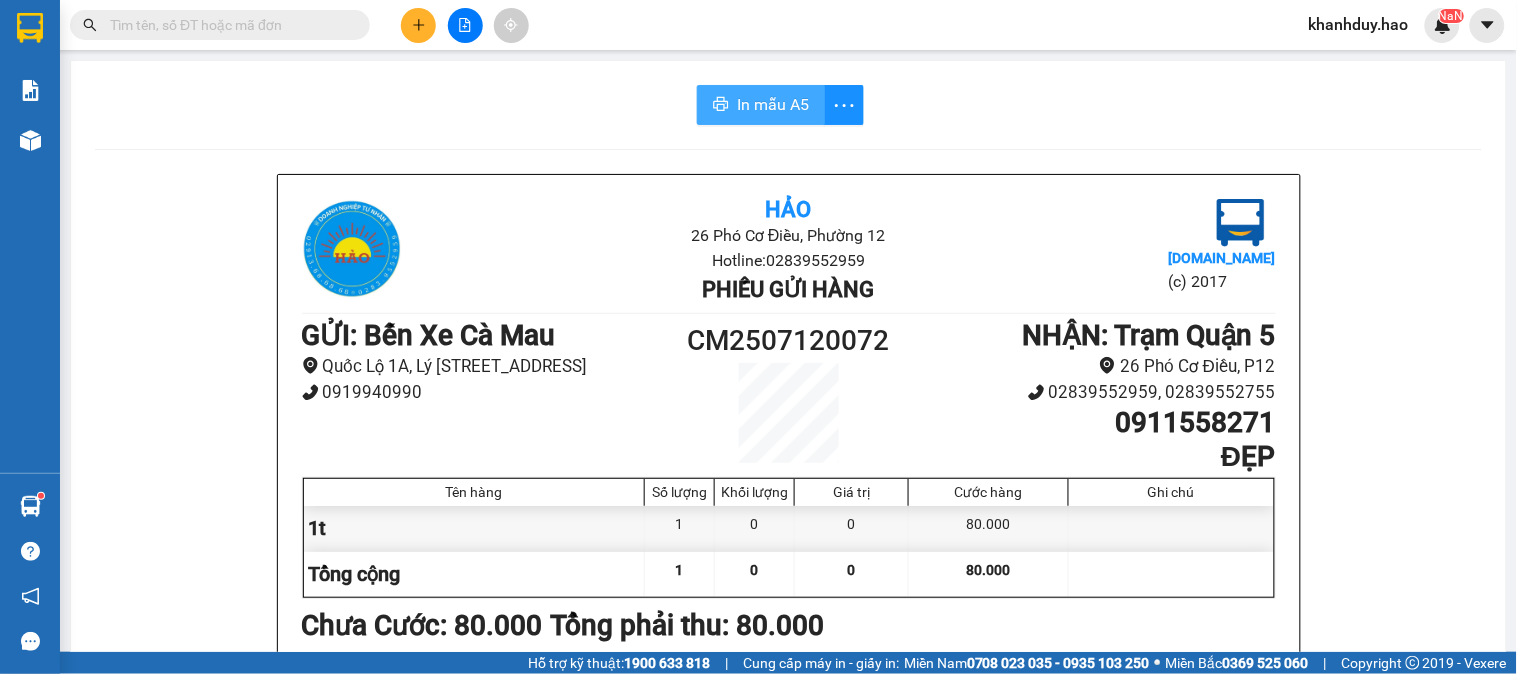 click on "In mẫu A5" at bounding box center [773, 104] 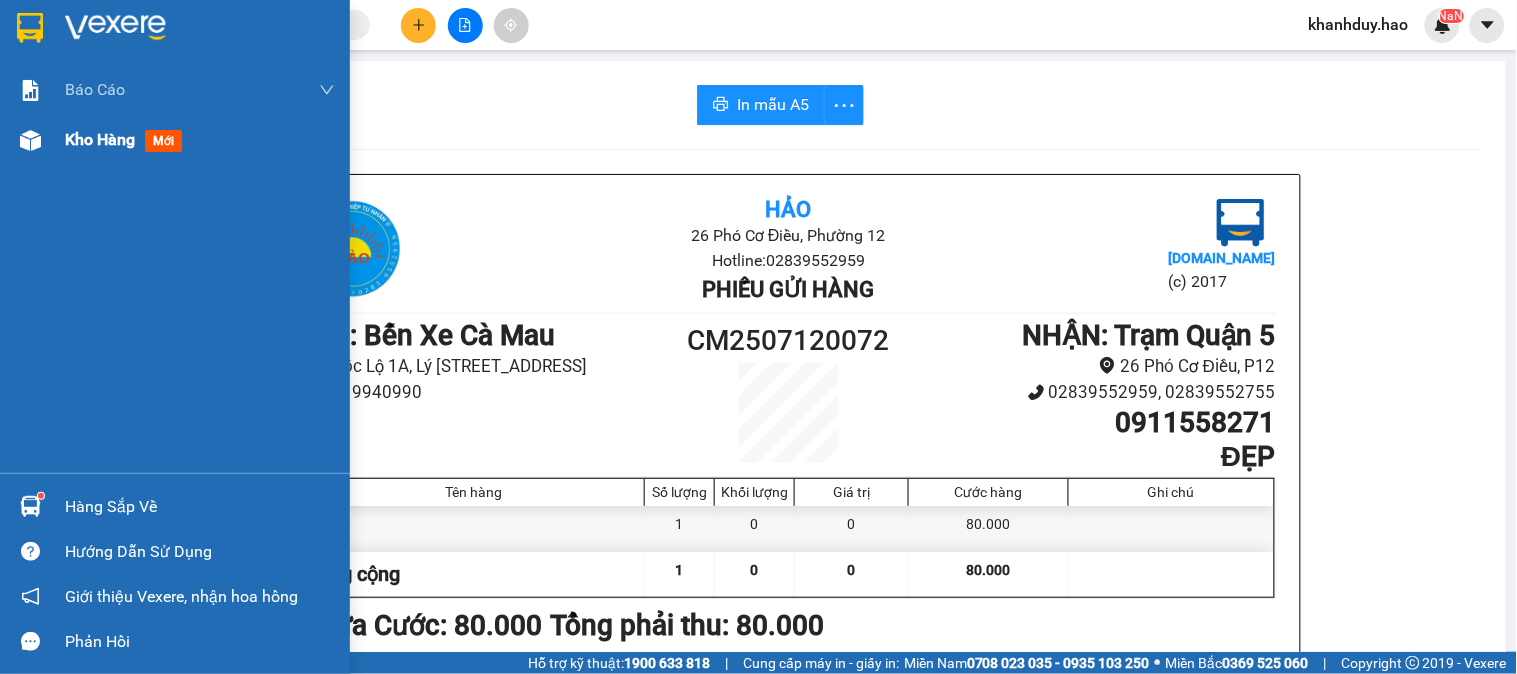 click on "Kho hàng mới" at bounding box center (200, 140) 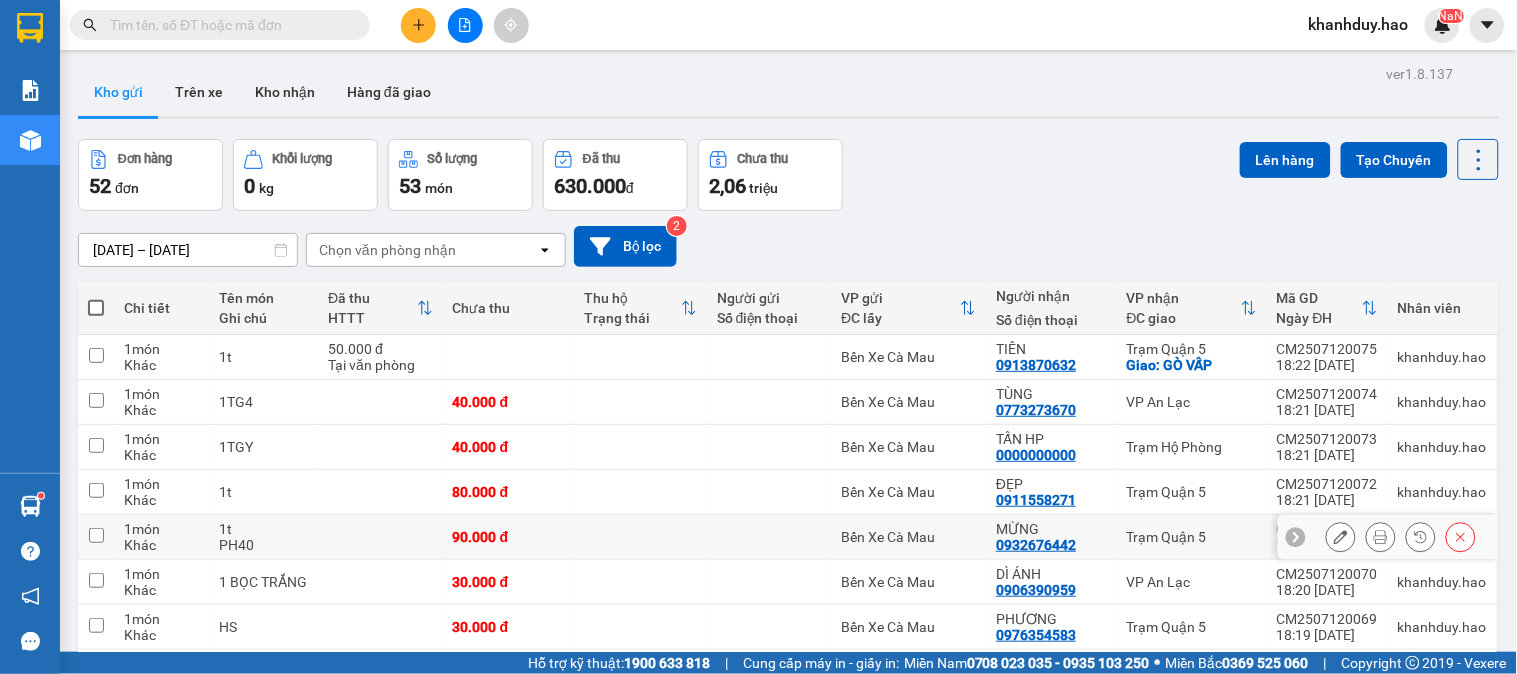 click at bounding box center [1381, 537] 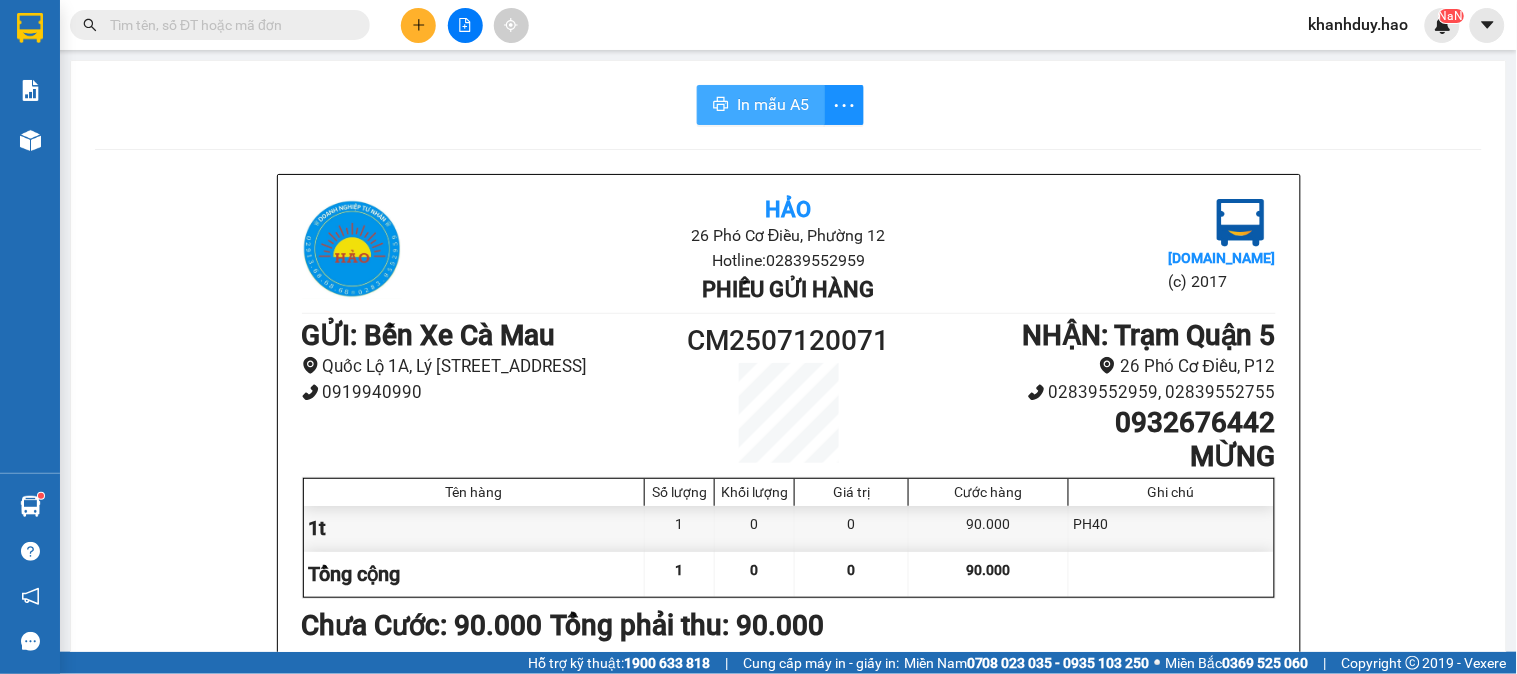 click on "In mẫu A5" at bounding box center (761, 105) 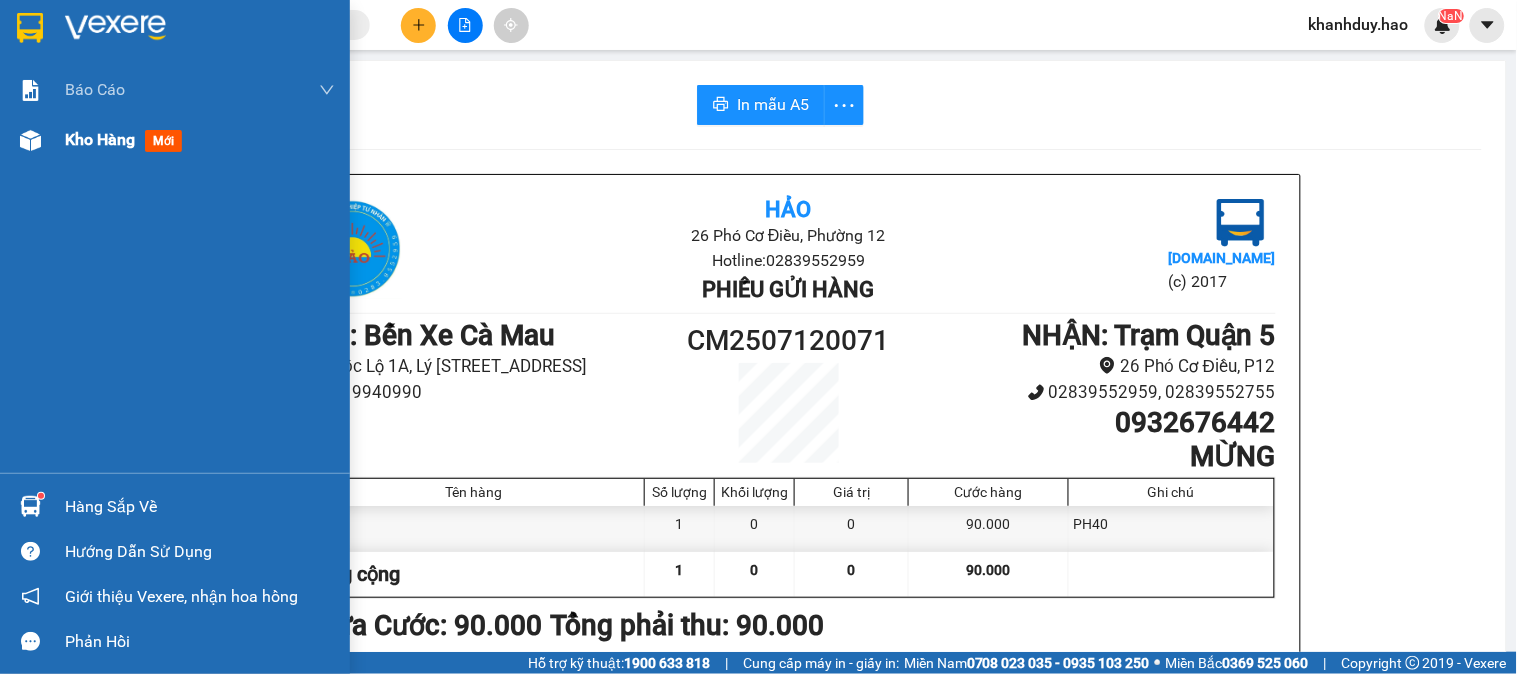 click on "mới" at bounding box center [163, 141] 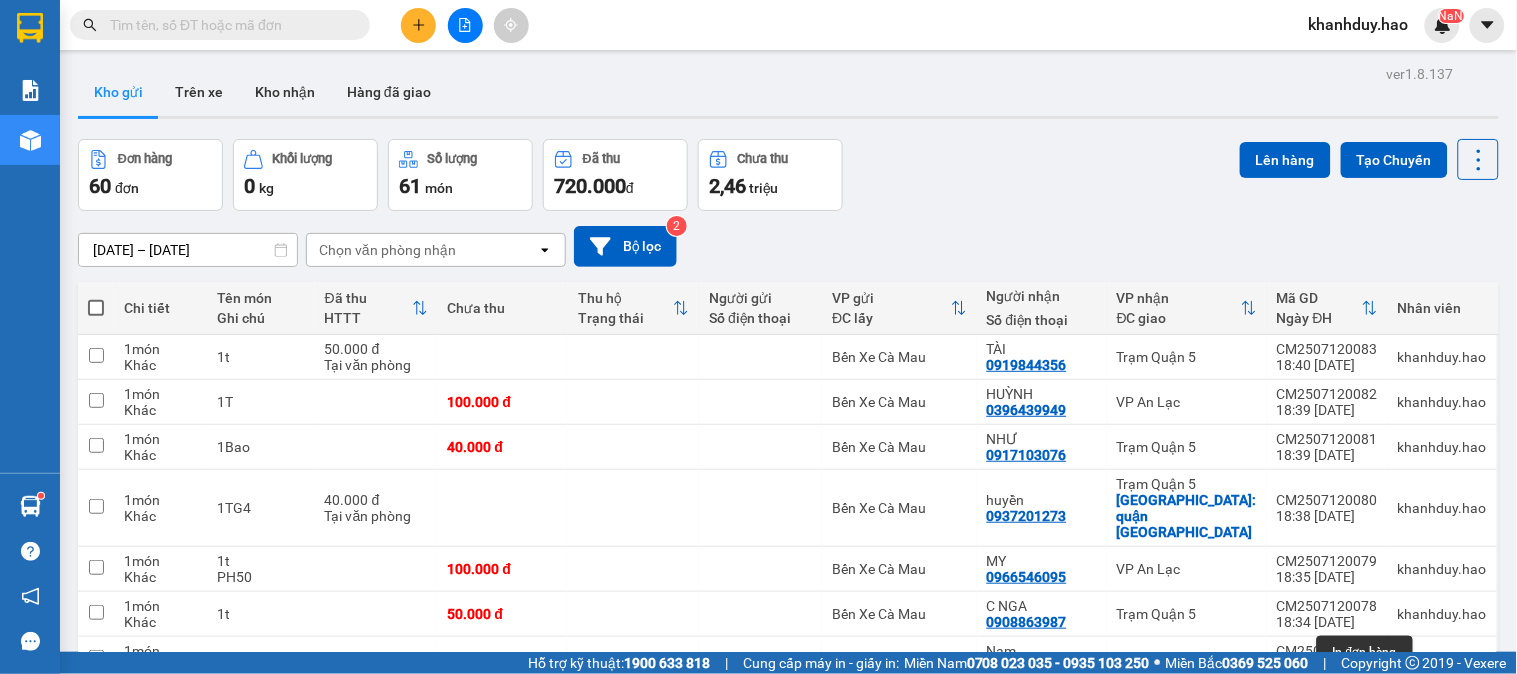 click 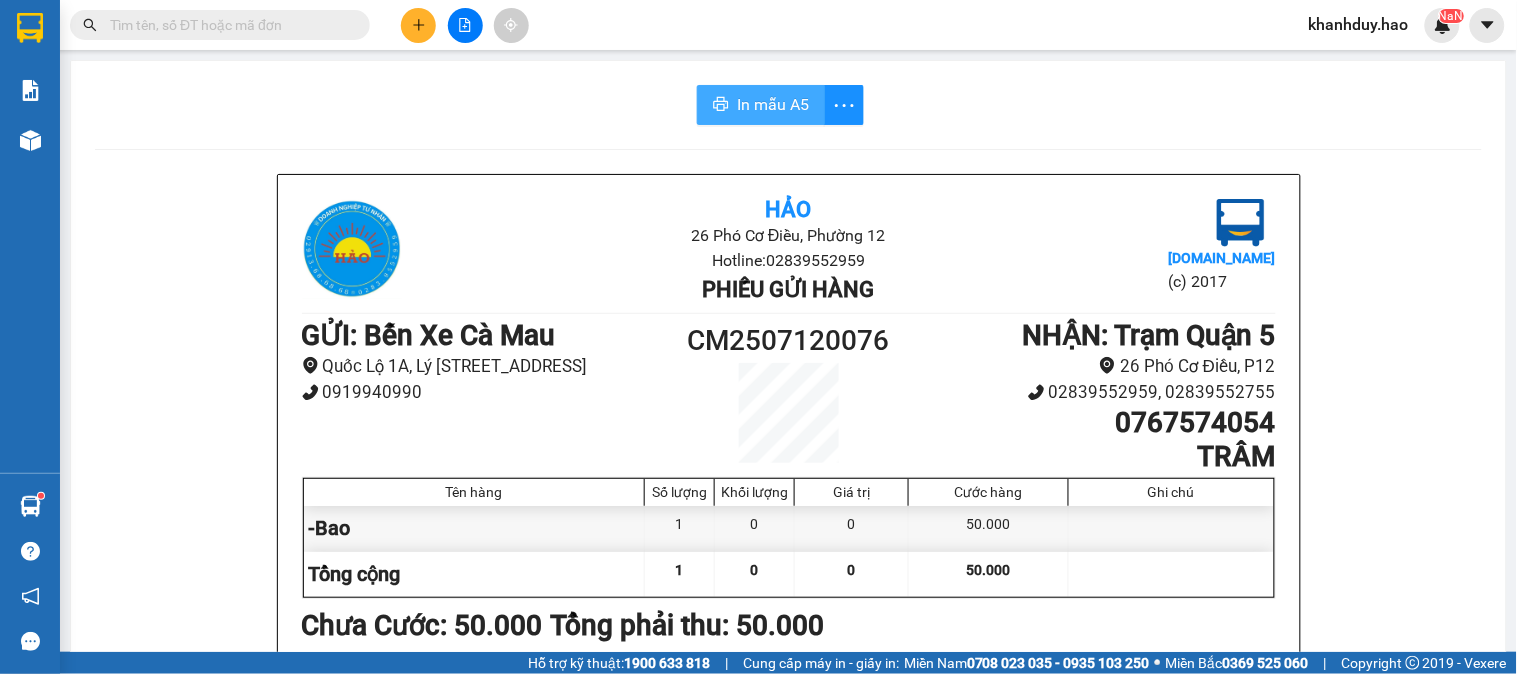 click on "In mẫu A5" at bounding box center (773, 104) 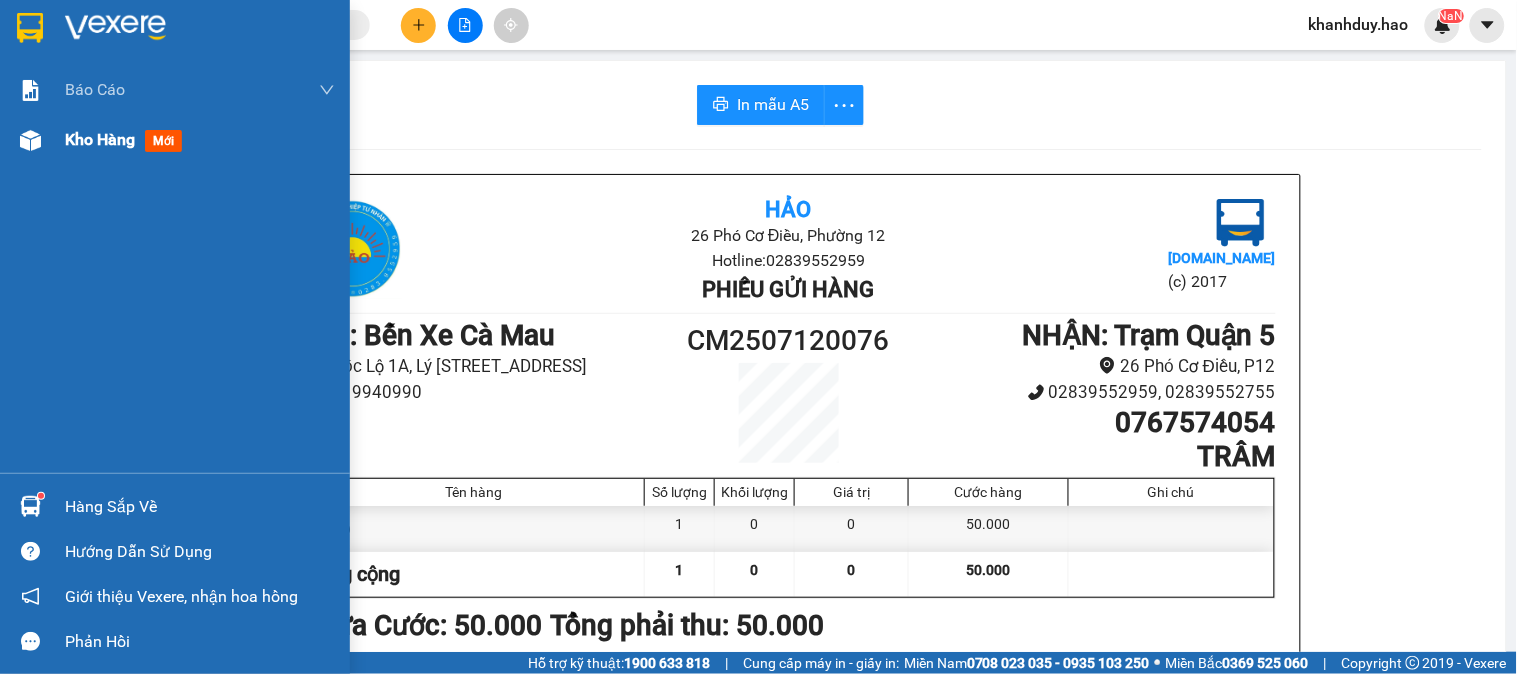 click on "mới" at bounding box center (163, 141) 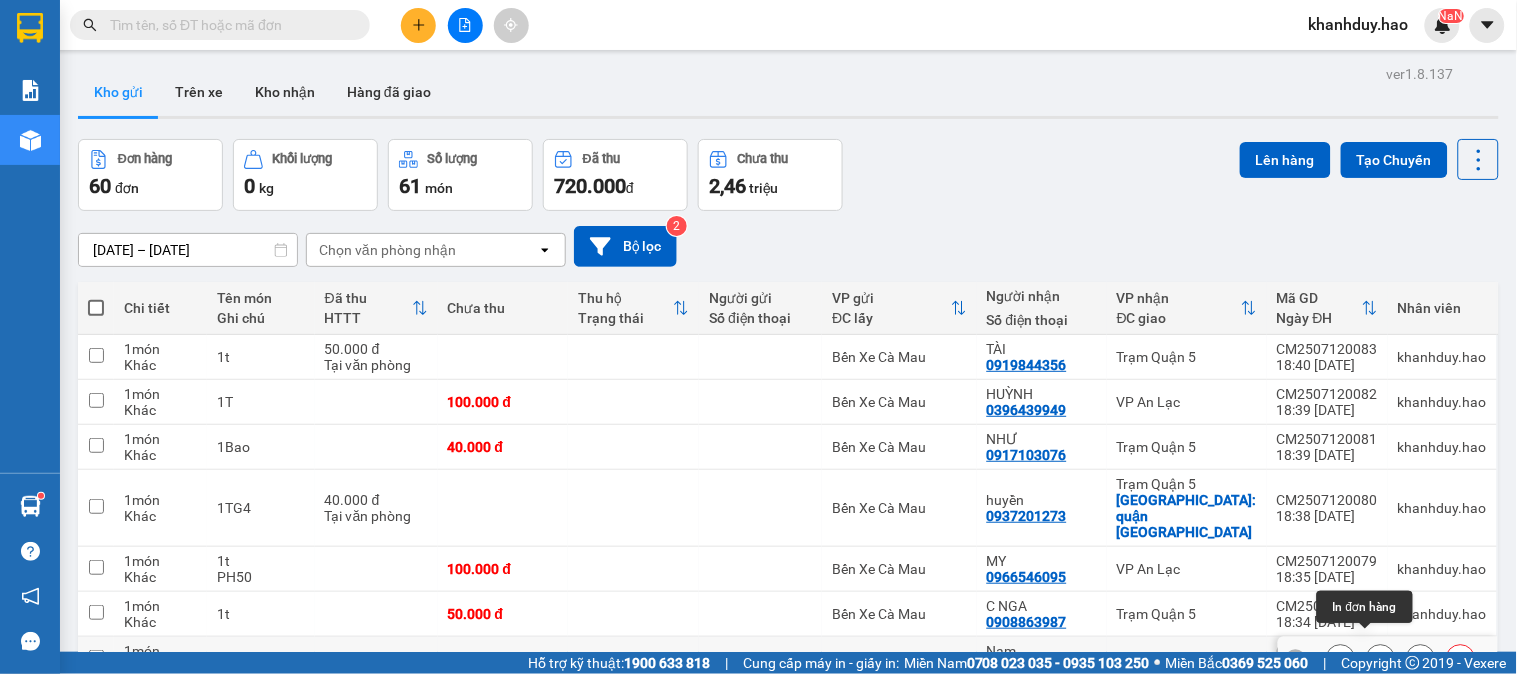 click 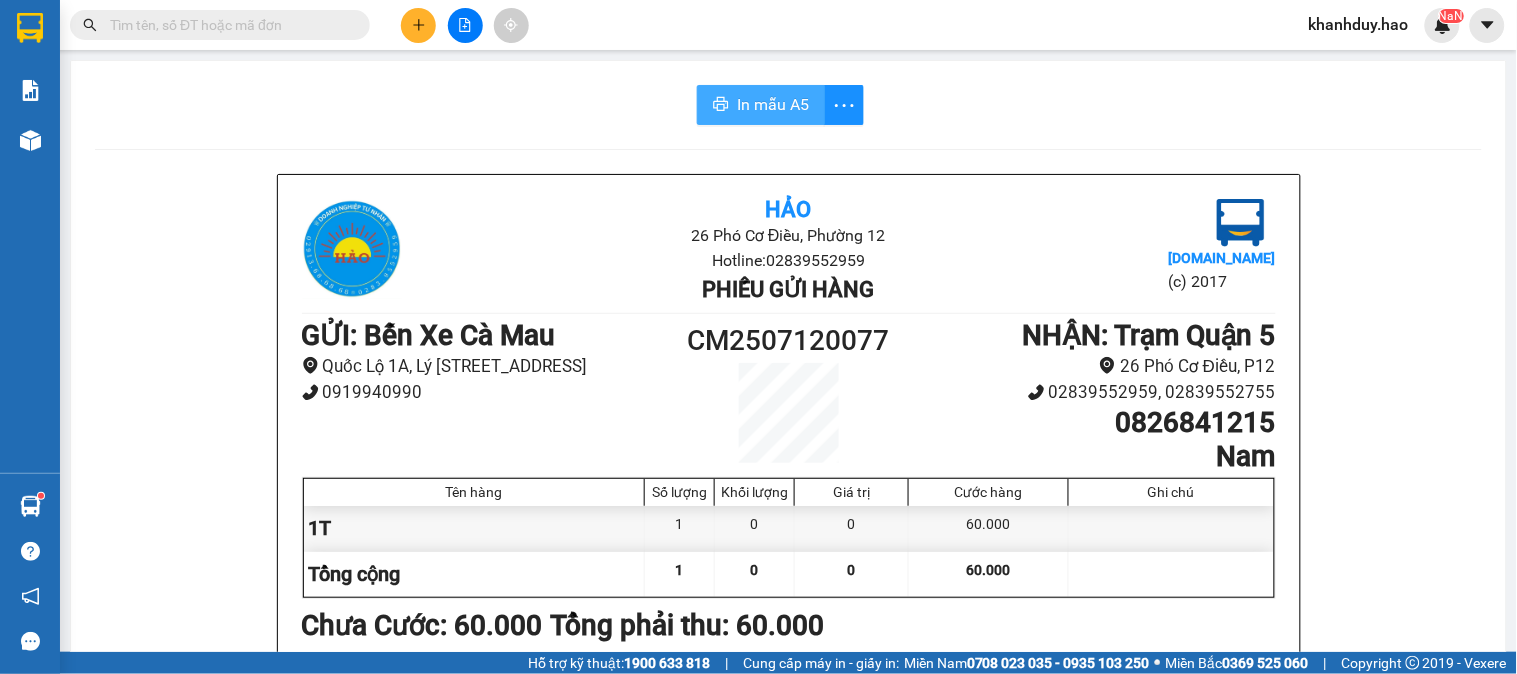 click on "In mẫu A5" at bounding box center [773, 104] 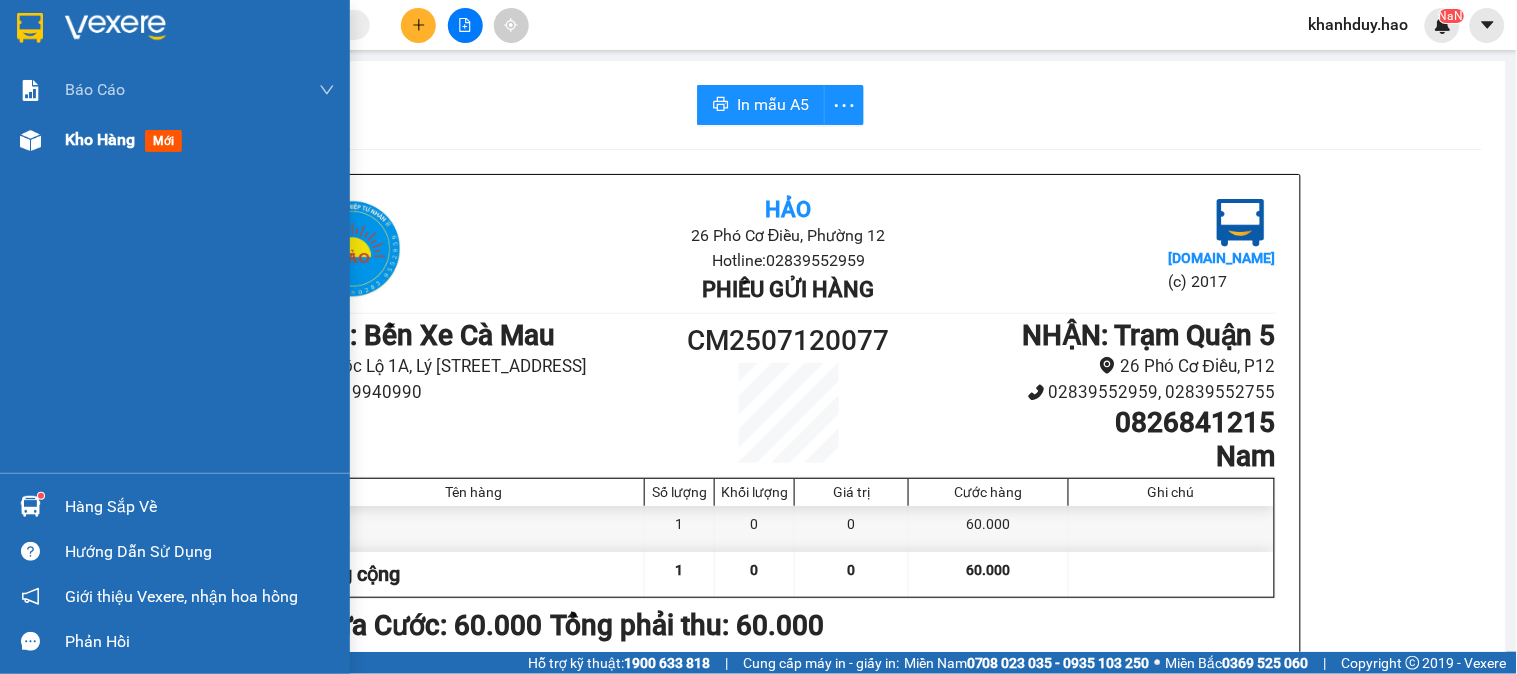 click on "mới" at bounding box center (163, 141) 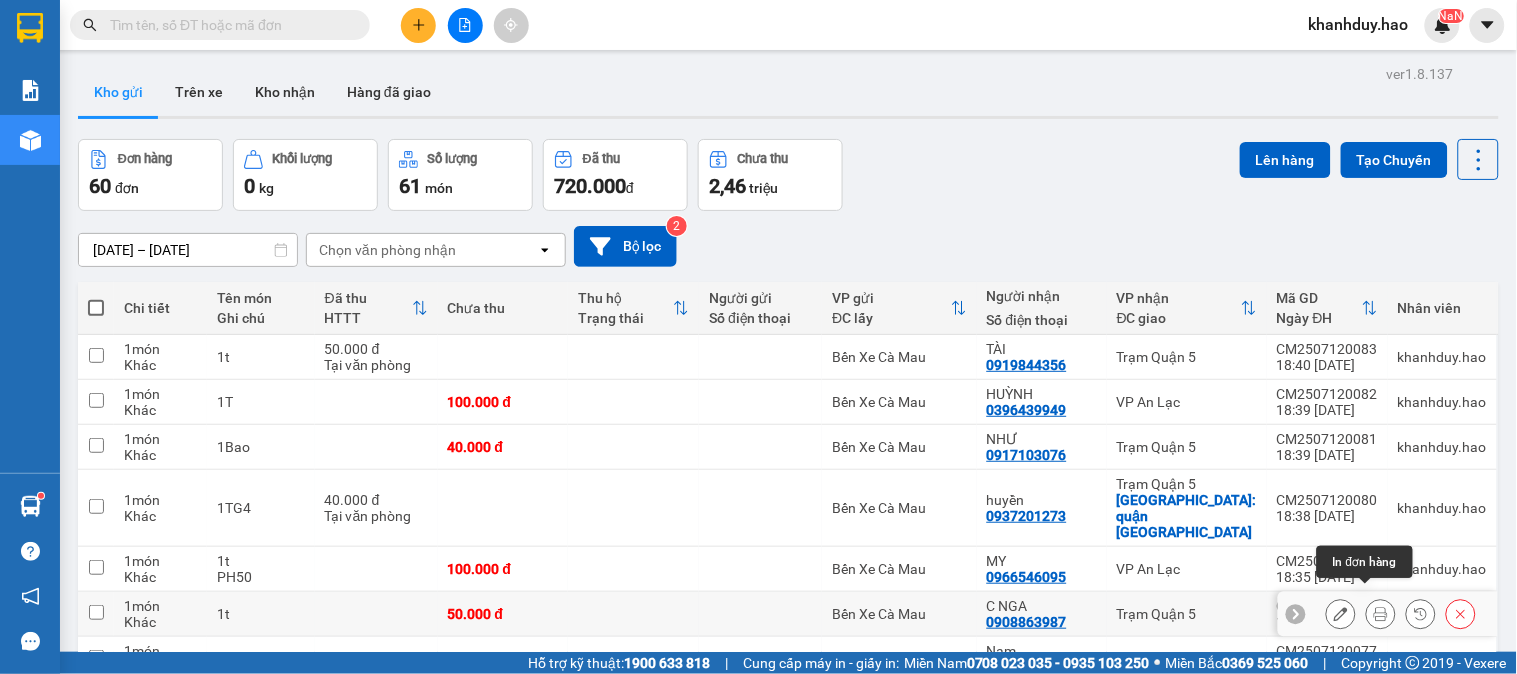 click 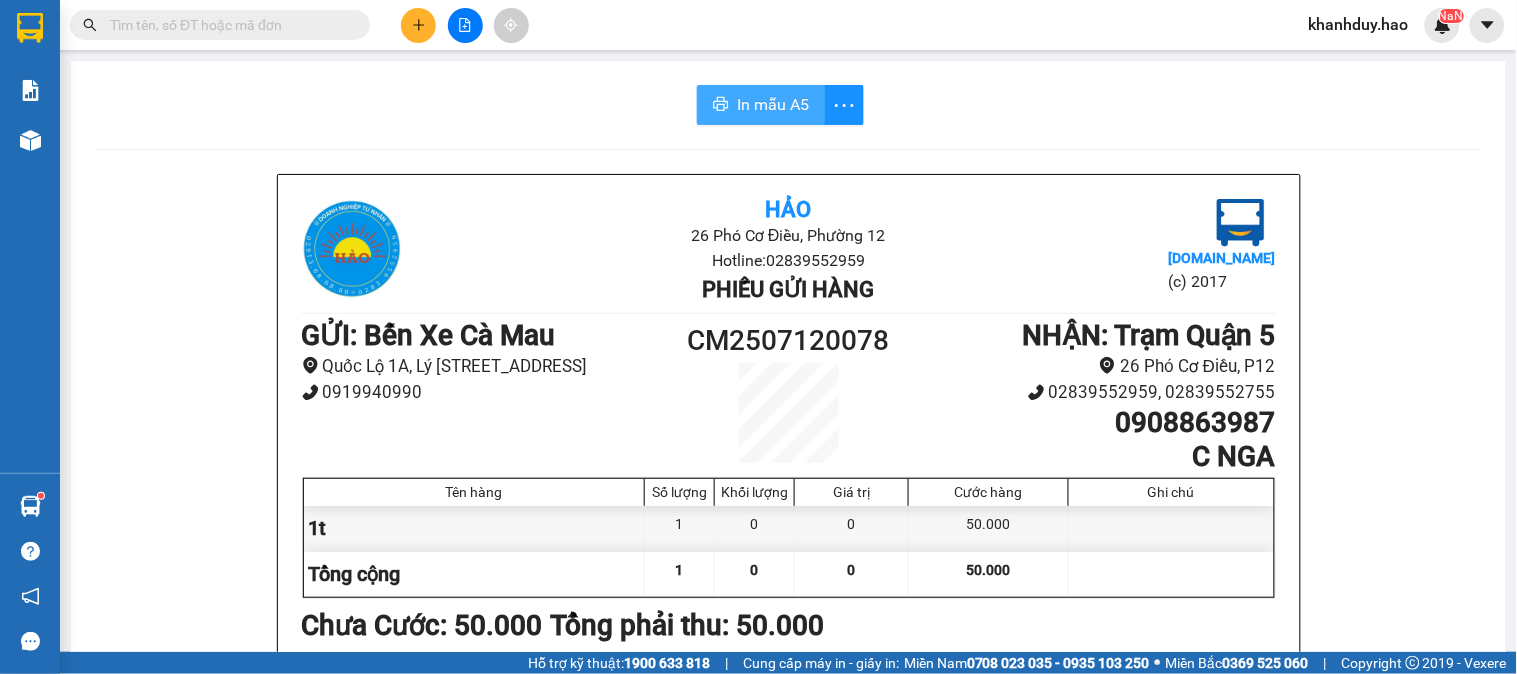 click on "In mẫu A5" at bounding box center (773, 104) 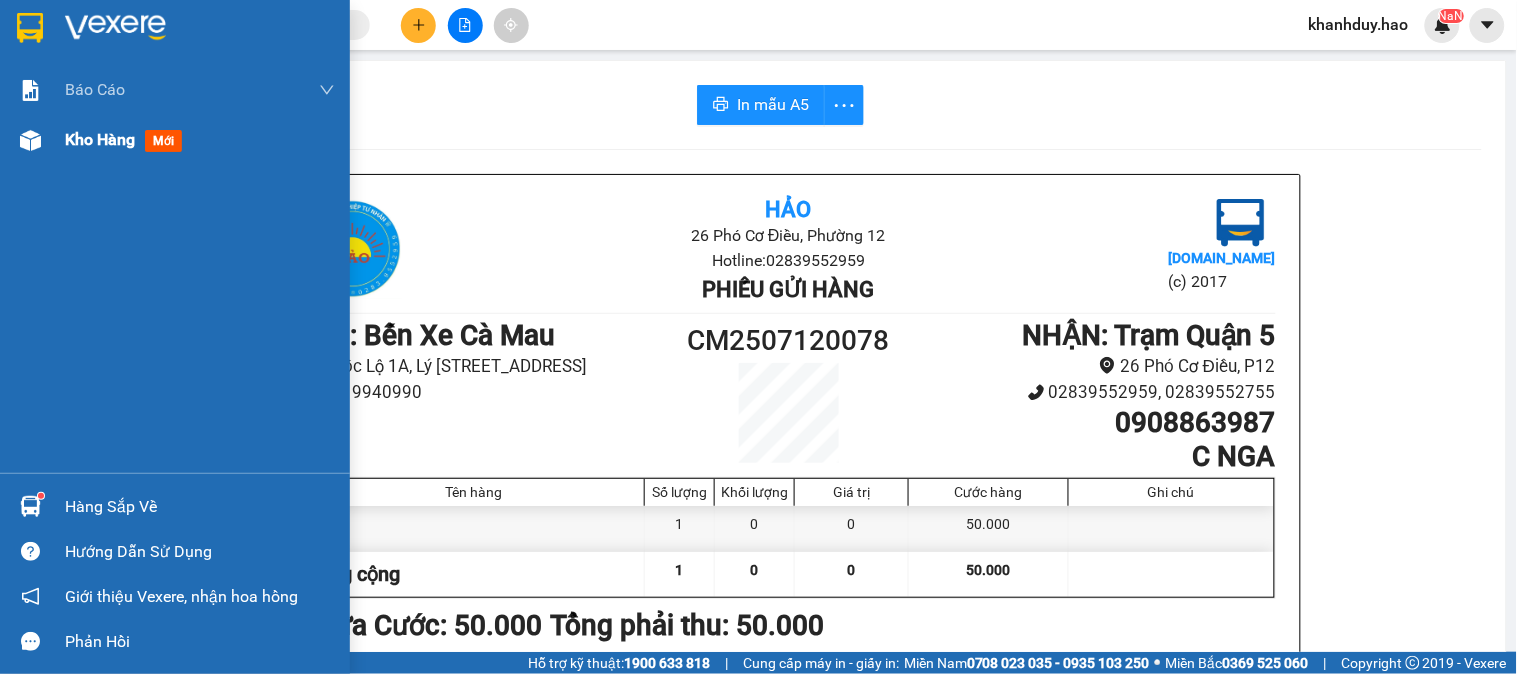 click on "Kho hàng mới" at bounding box center [127, 139] 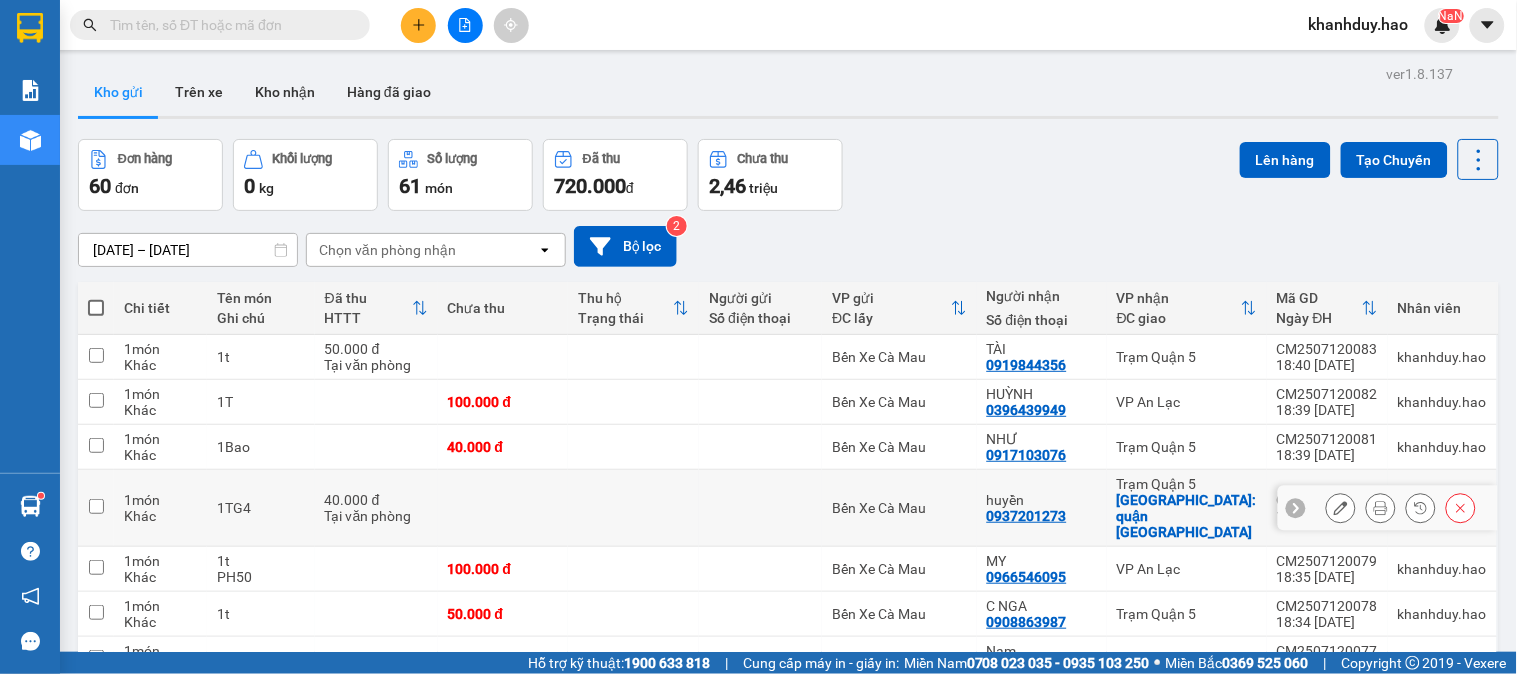 scroll, scrollTop: 0, scrollLeft: 0, axis: both 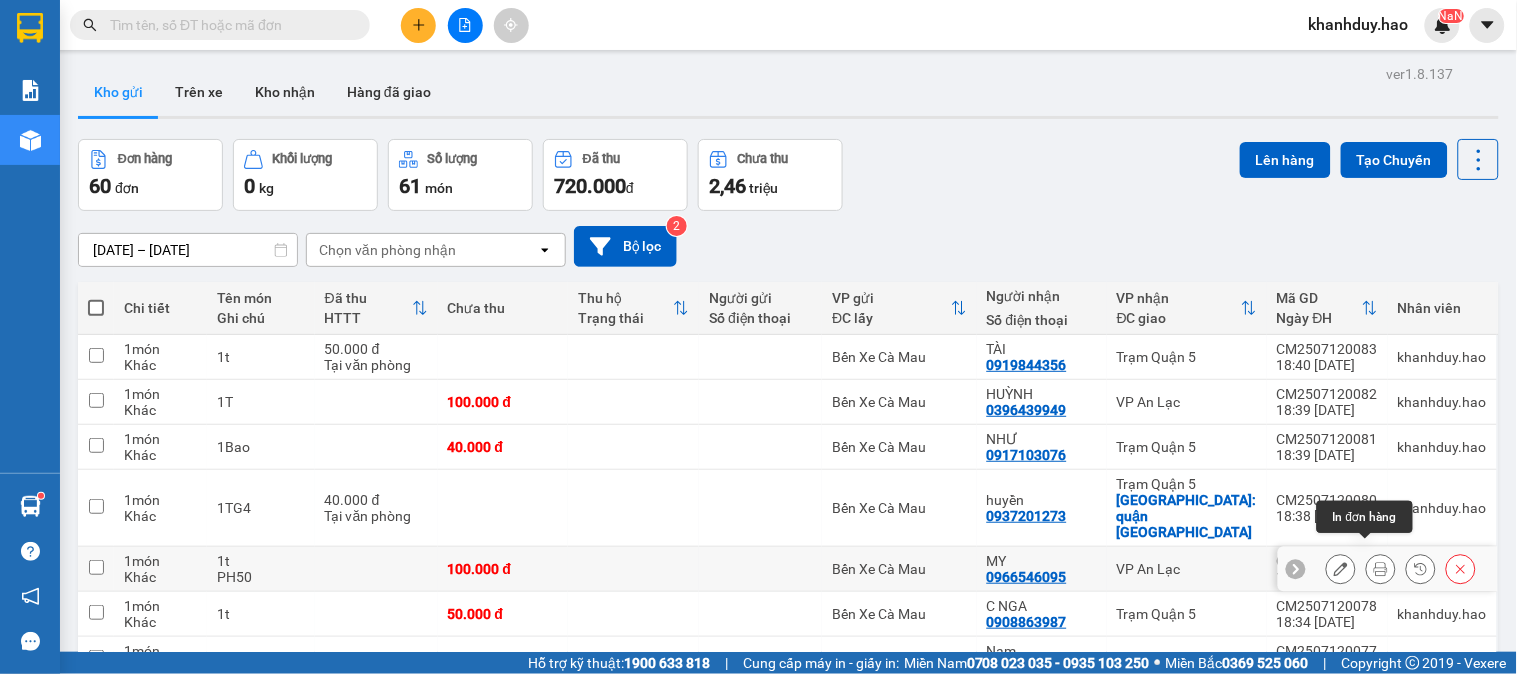 click 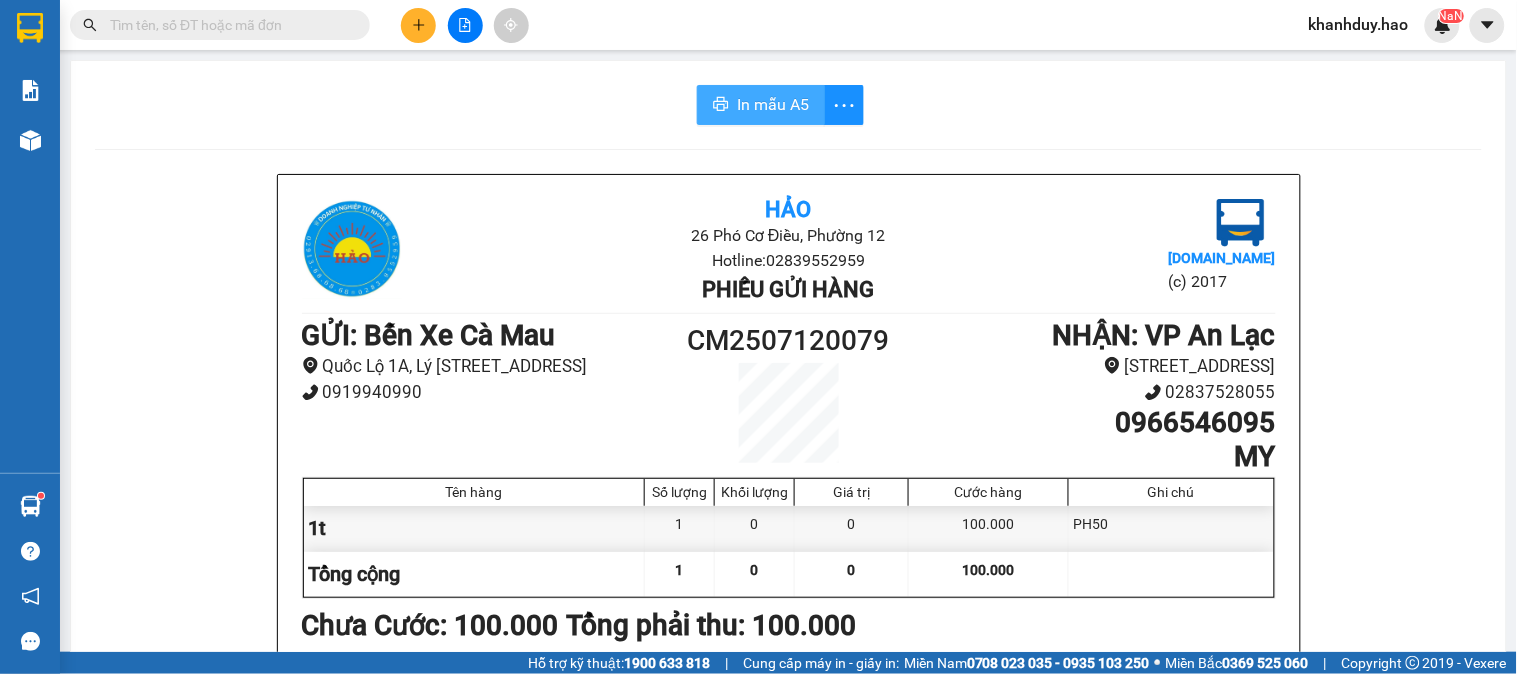 click on "In mẫu A5" at bounding box center [773, 104] 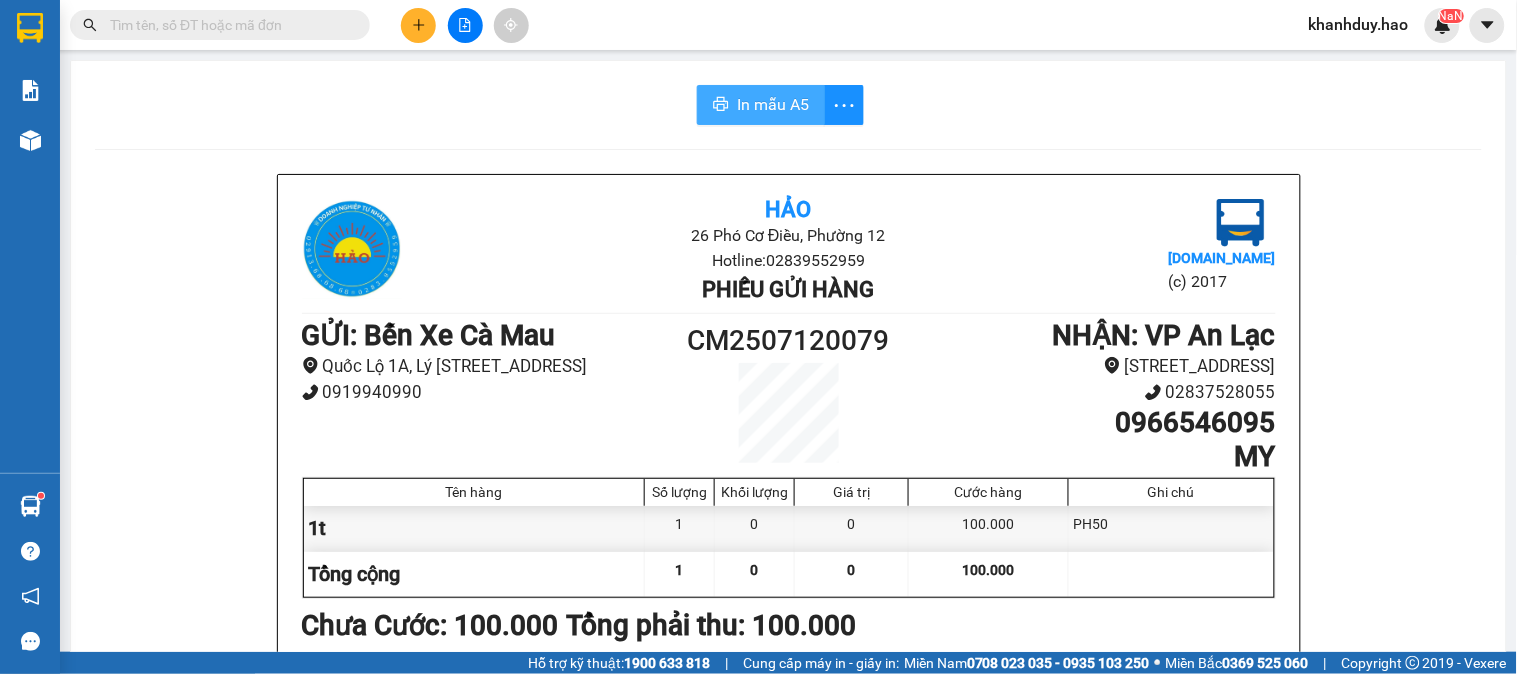 scroll, scrollTop: 0, scrollLeft: 0, axis: both 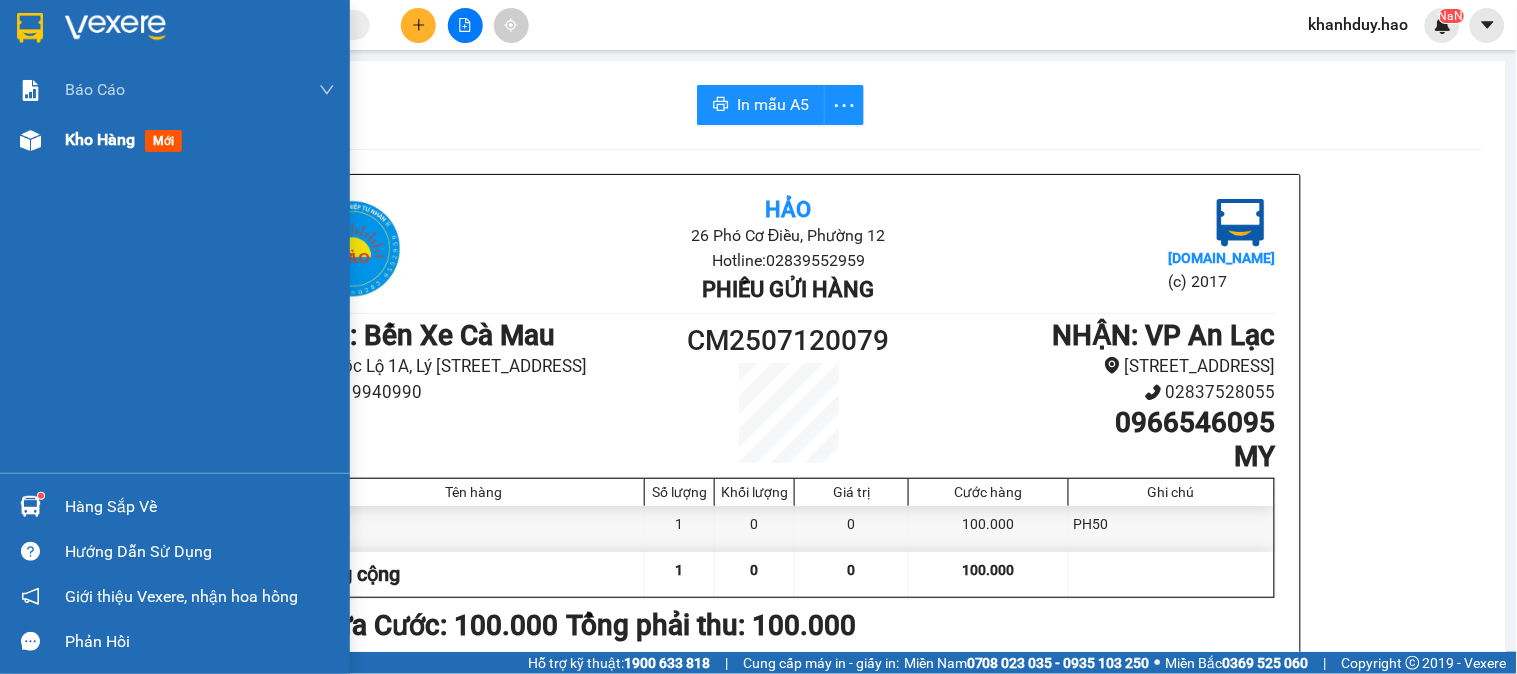 click on "mới" at bounding box center (163, 141) 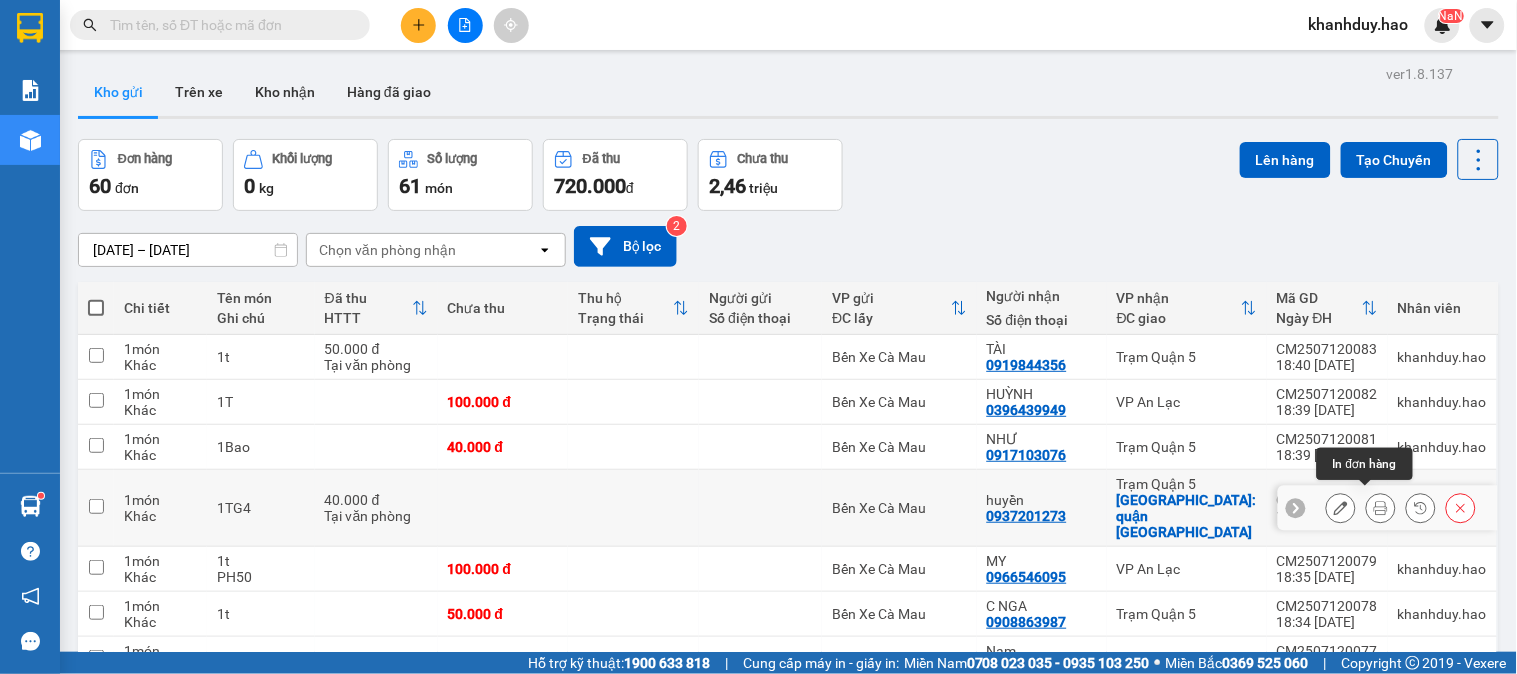 click at bounding box center [1381, 508] 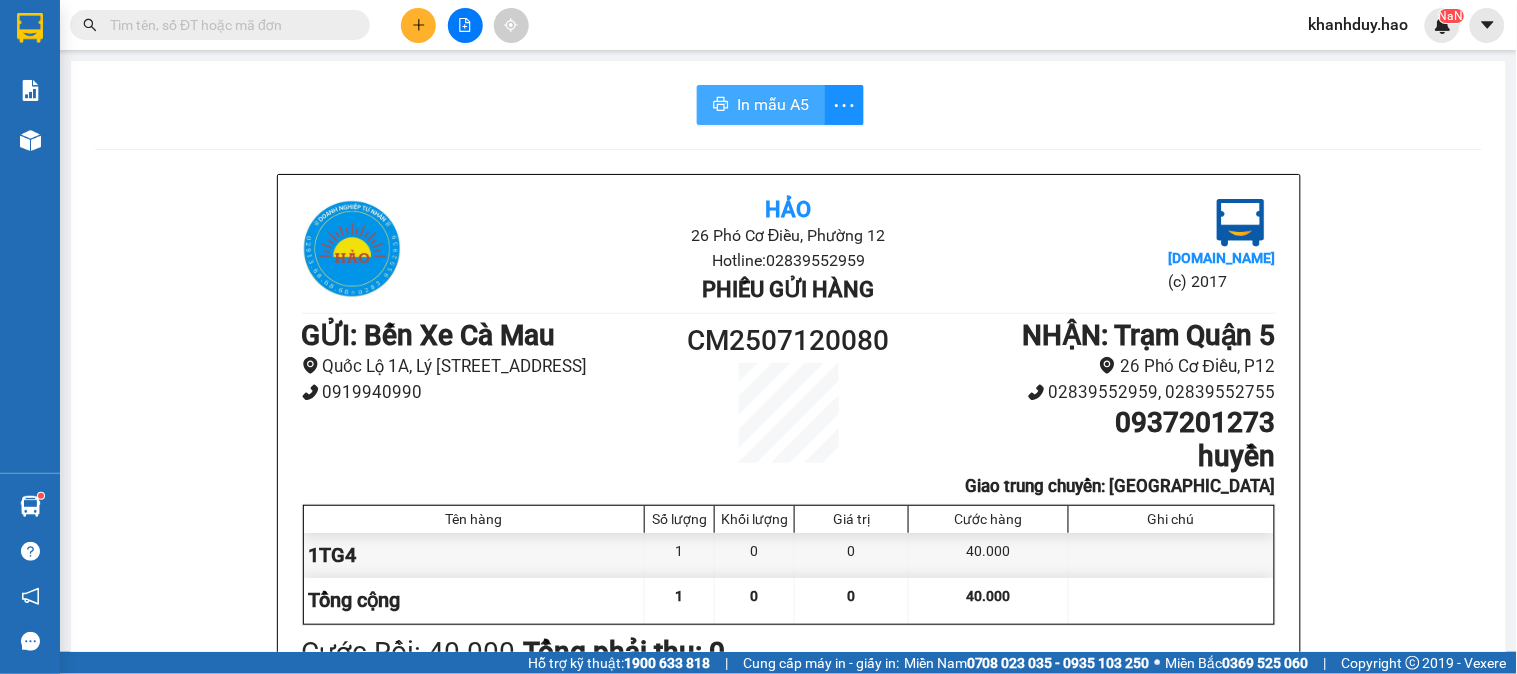 click on "In mẫu A5" at bounding box center (773, 104) 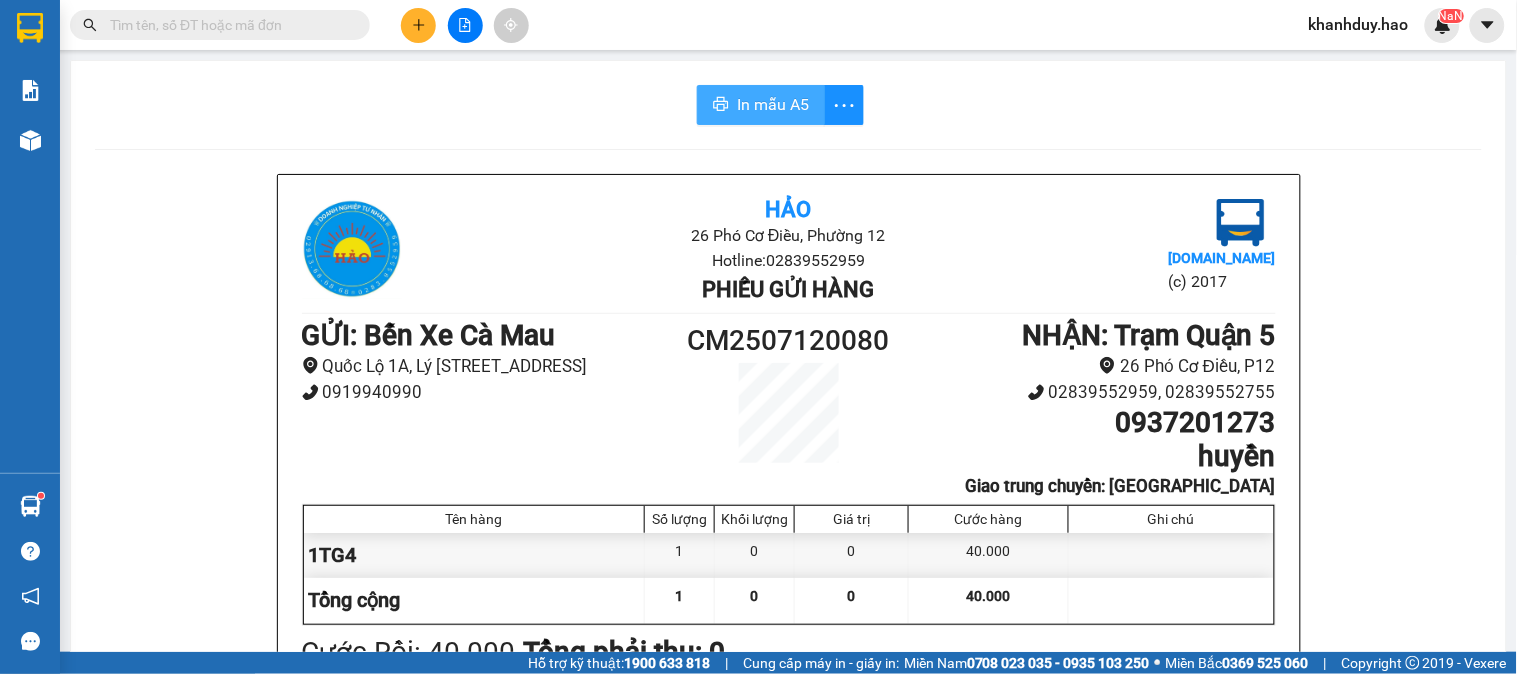 scroll, scrollTop: 0, scrollLeft: 0, axis: both 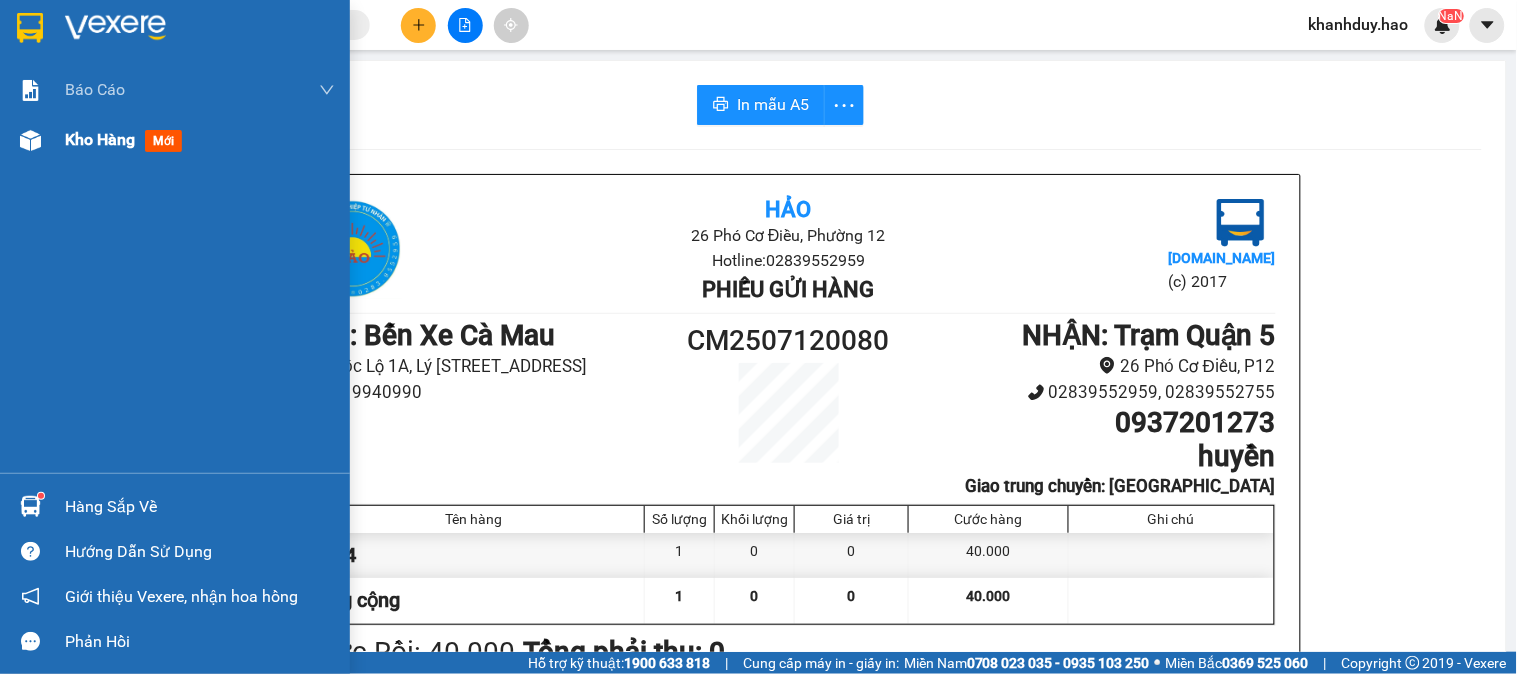 click on "mới" at bounding box center [163, 141] 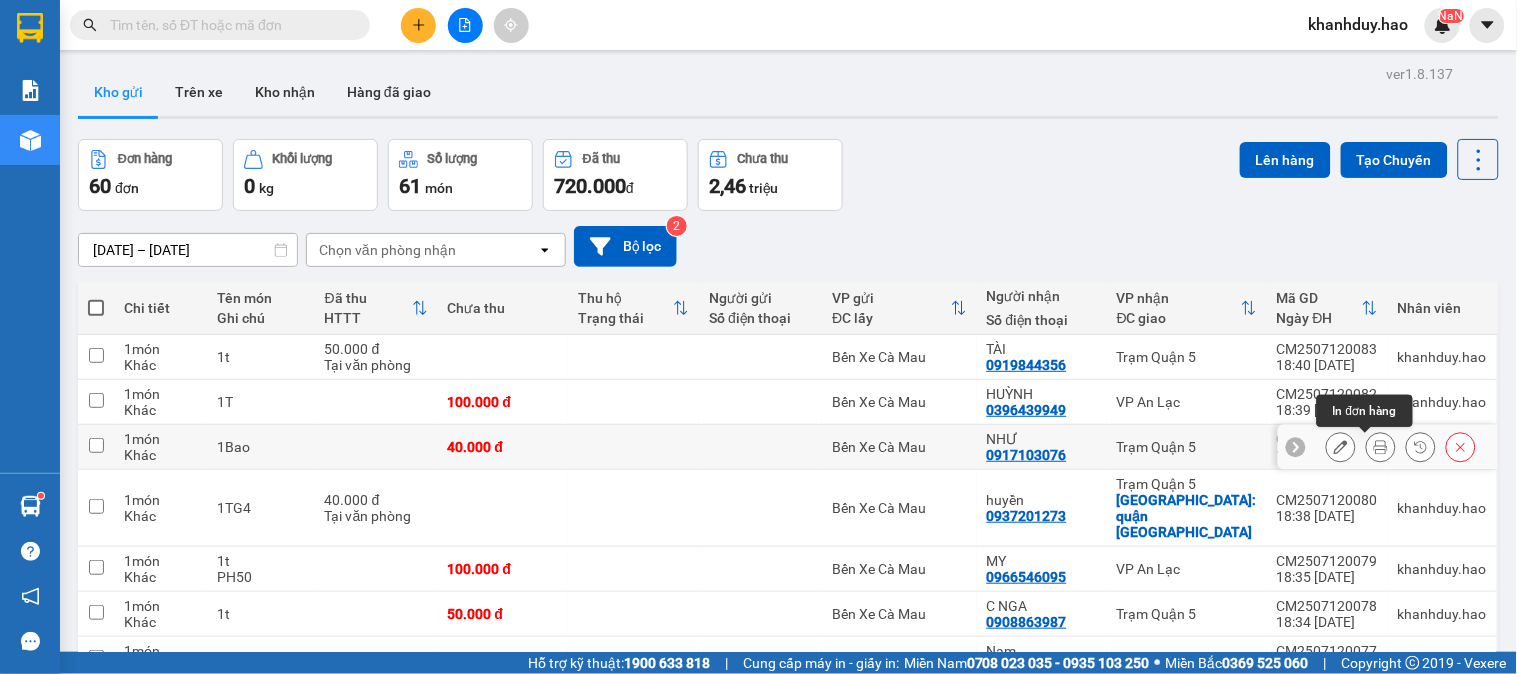 click 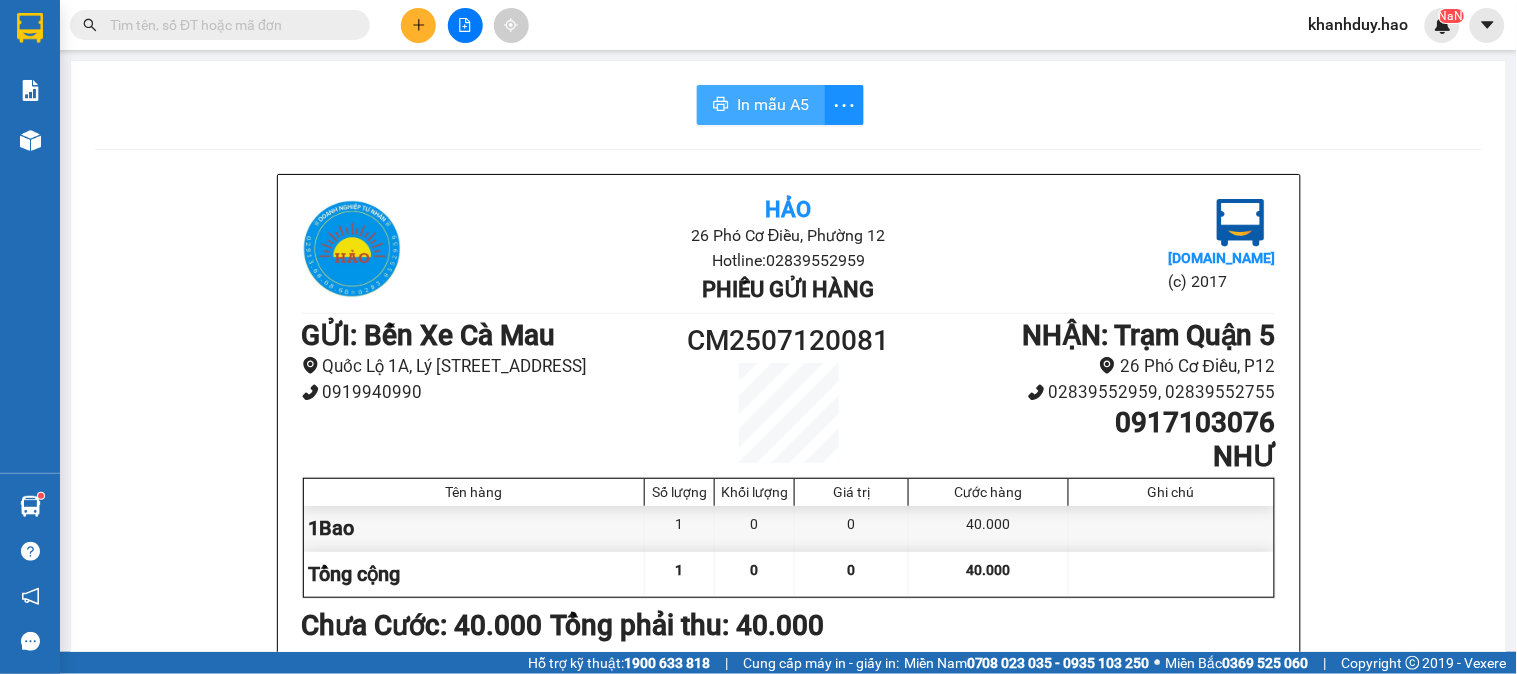 click on "In mẫu A5" at bounding box center (773, 104) 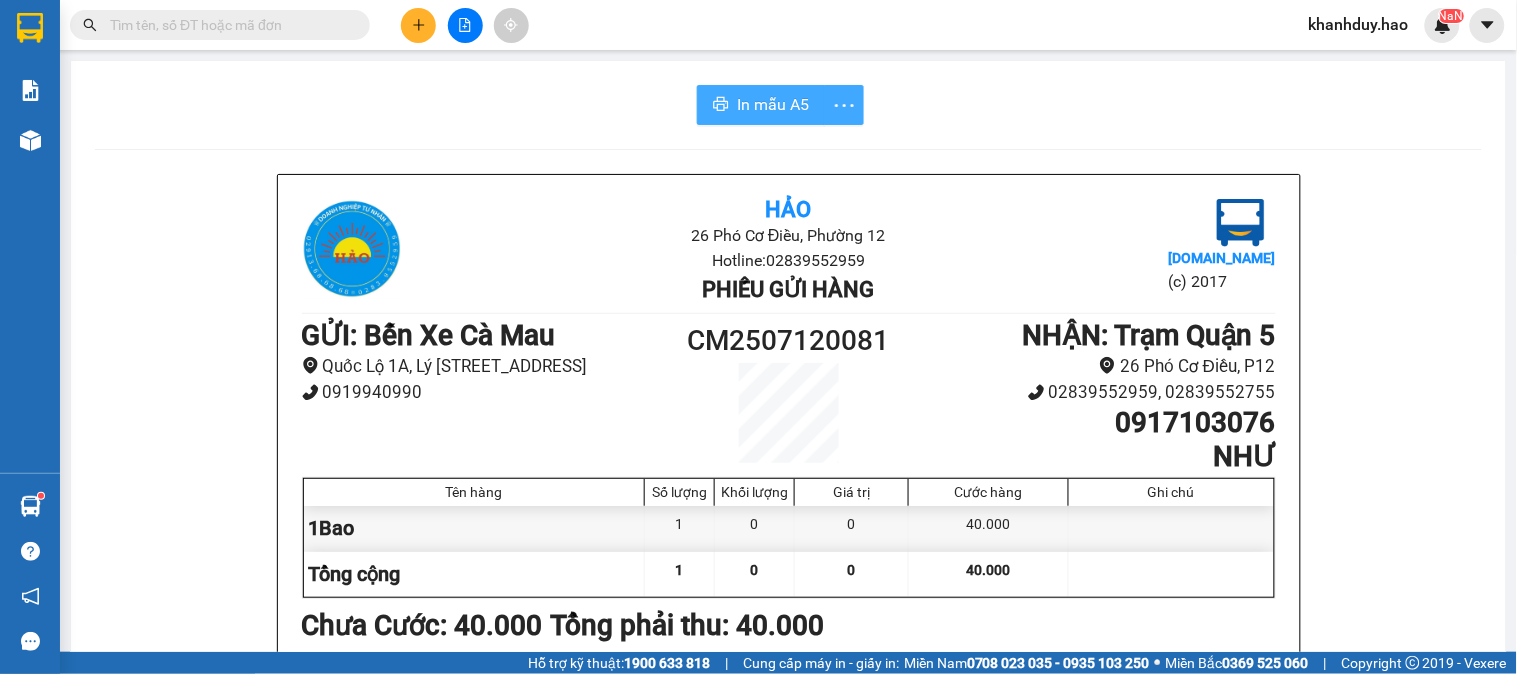 scroll, scrollTop: 0, scrollLeft: 0, axis: both 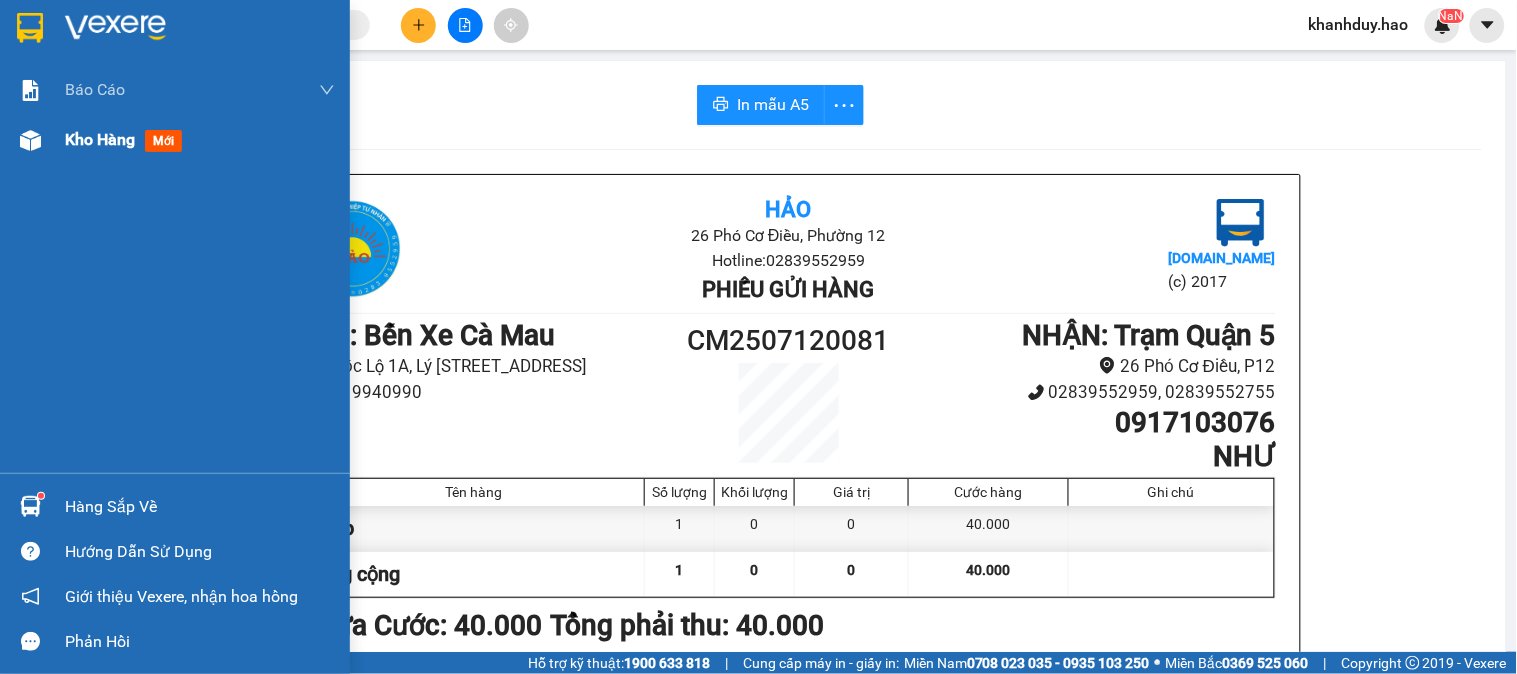 click on "mới" at bounding box center [163, 141] 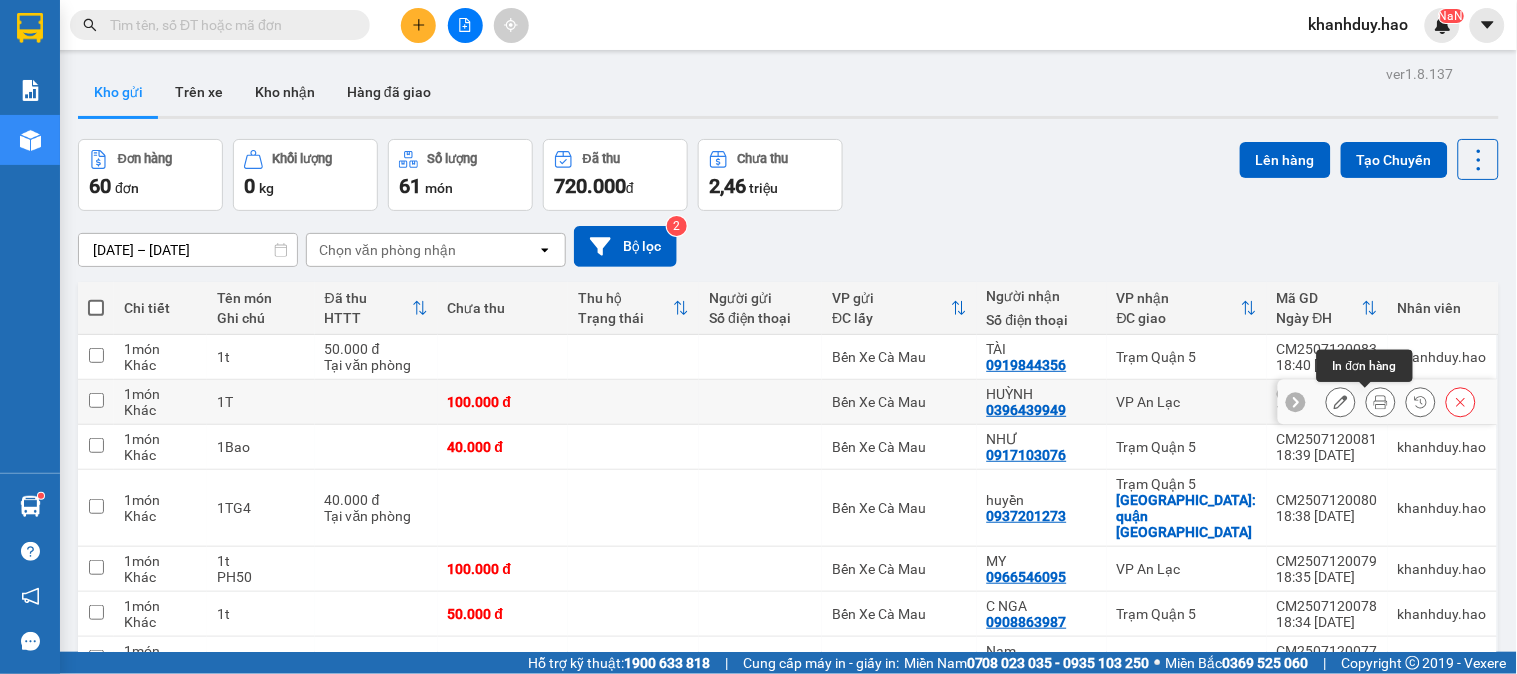 click 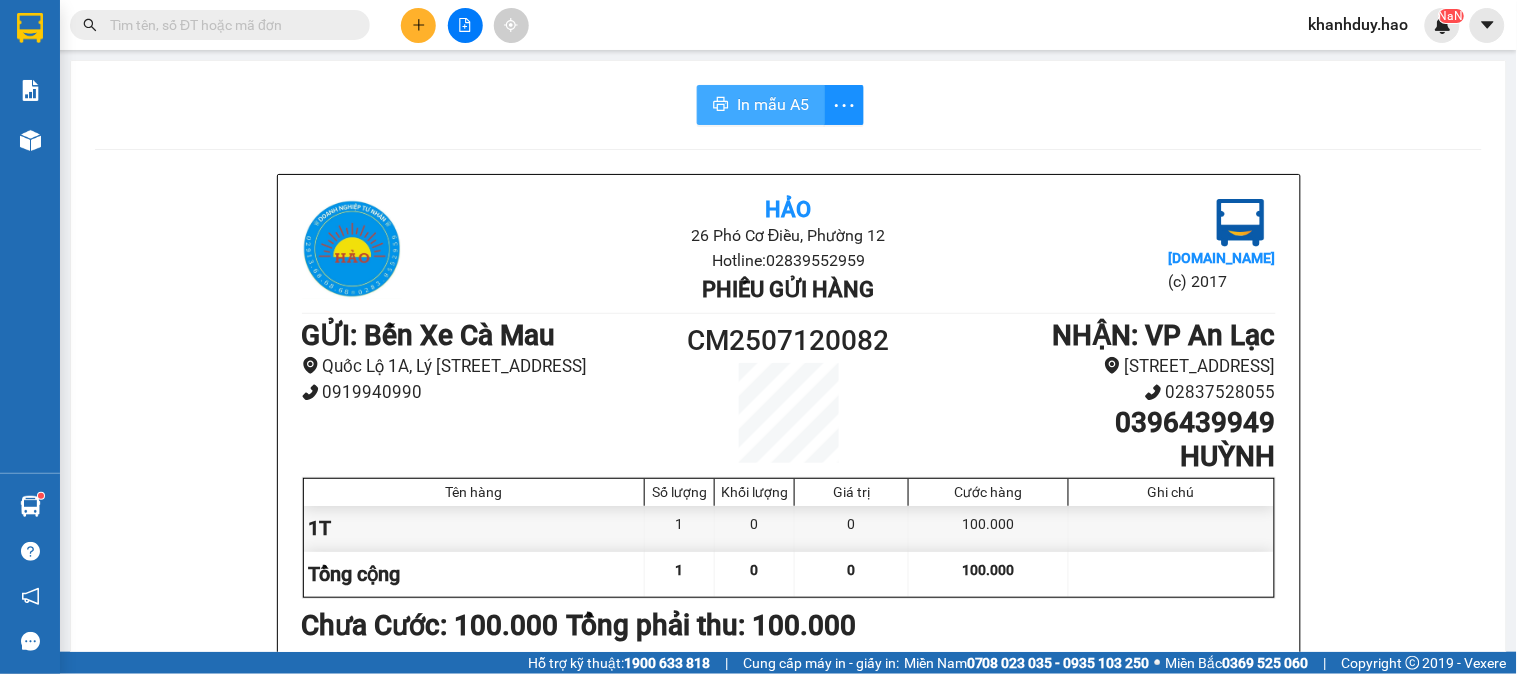 click on "In mẫu A5" at bounding box center (773, 104) 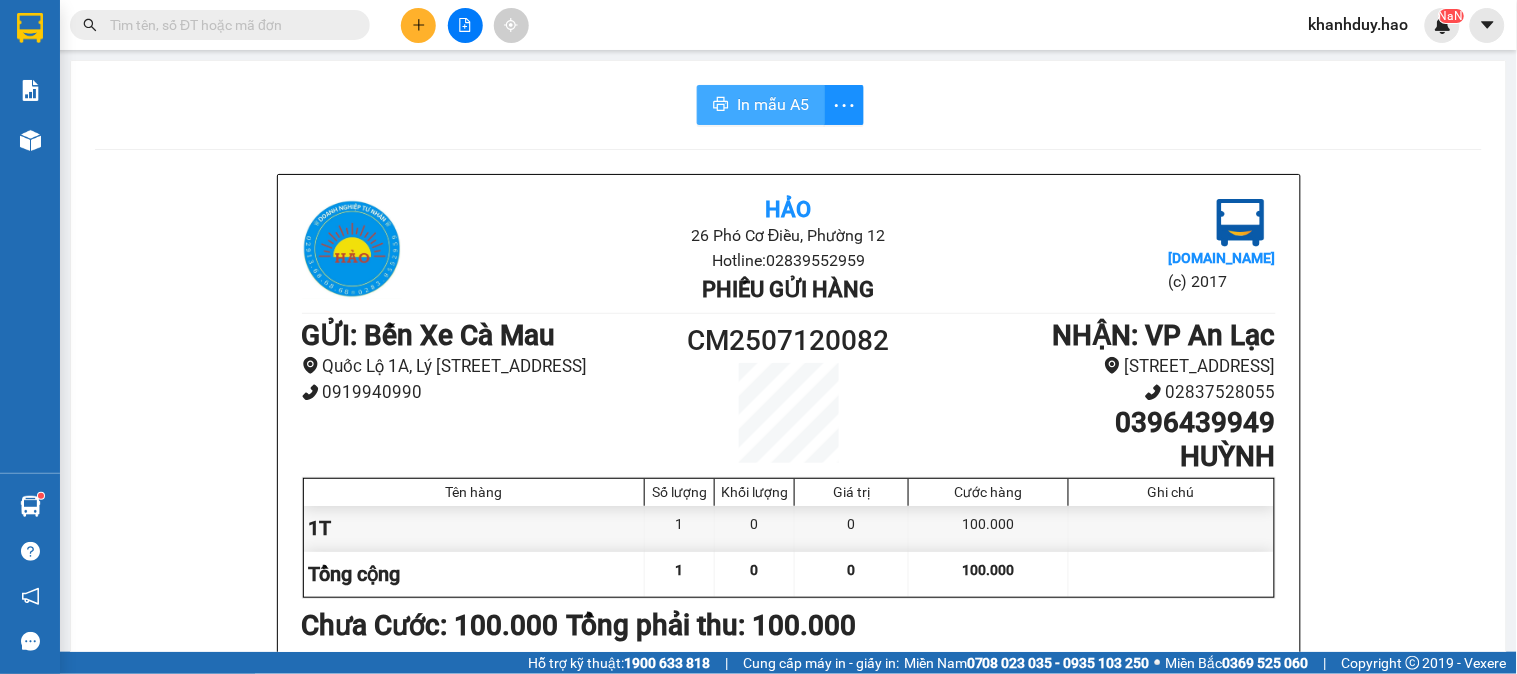scroll, scrollTop: 0, scrollLeft: 0, axis: both 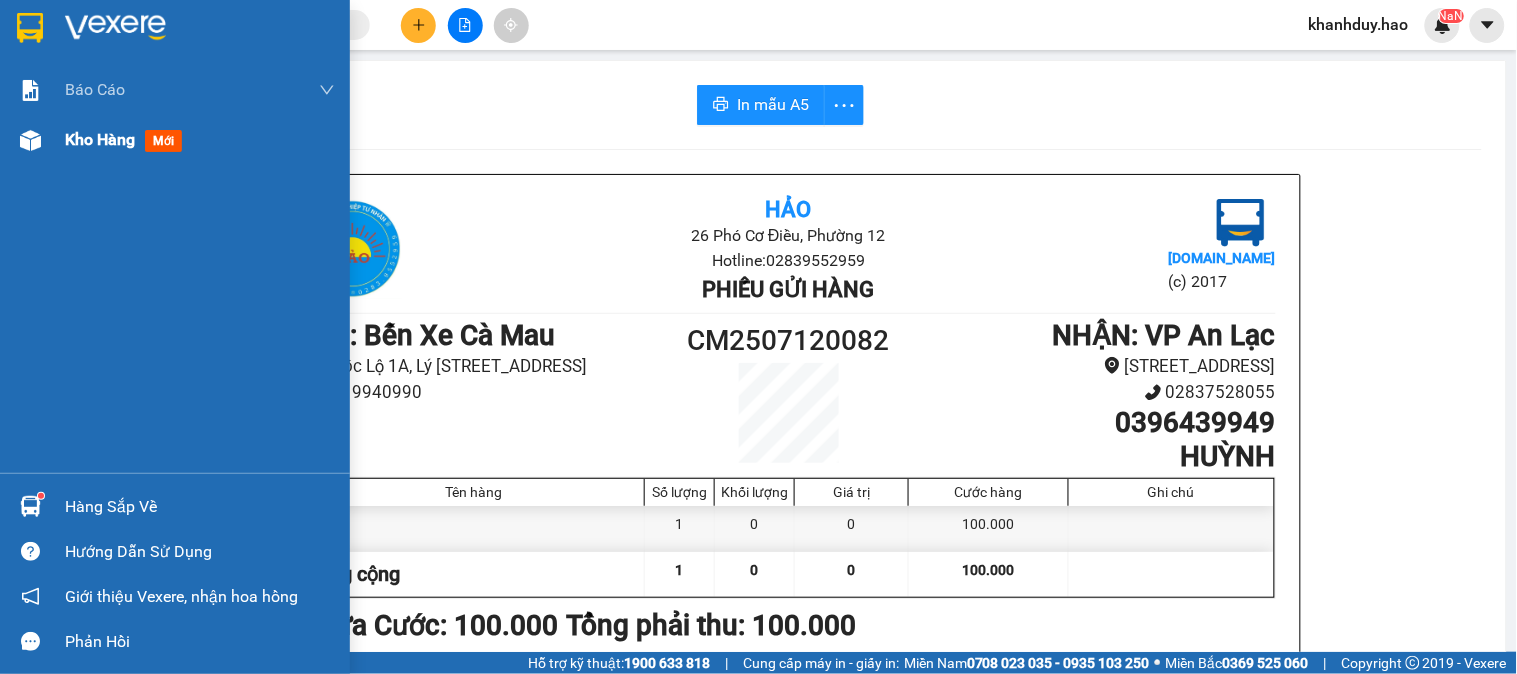 click on "mới" at bounding box center [163, 141] 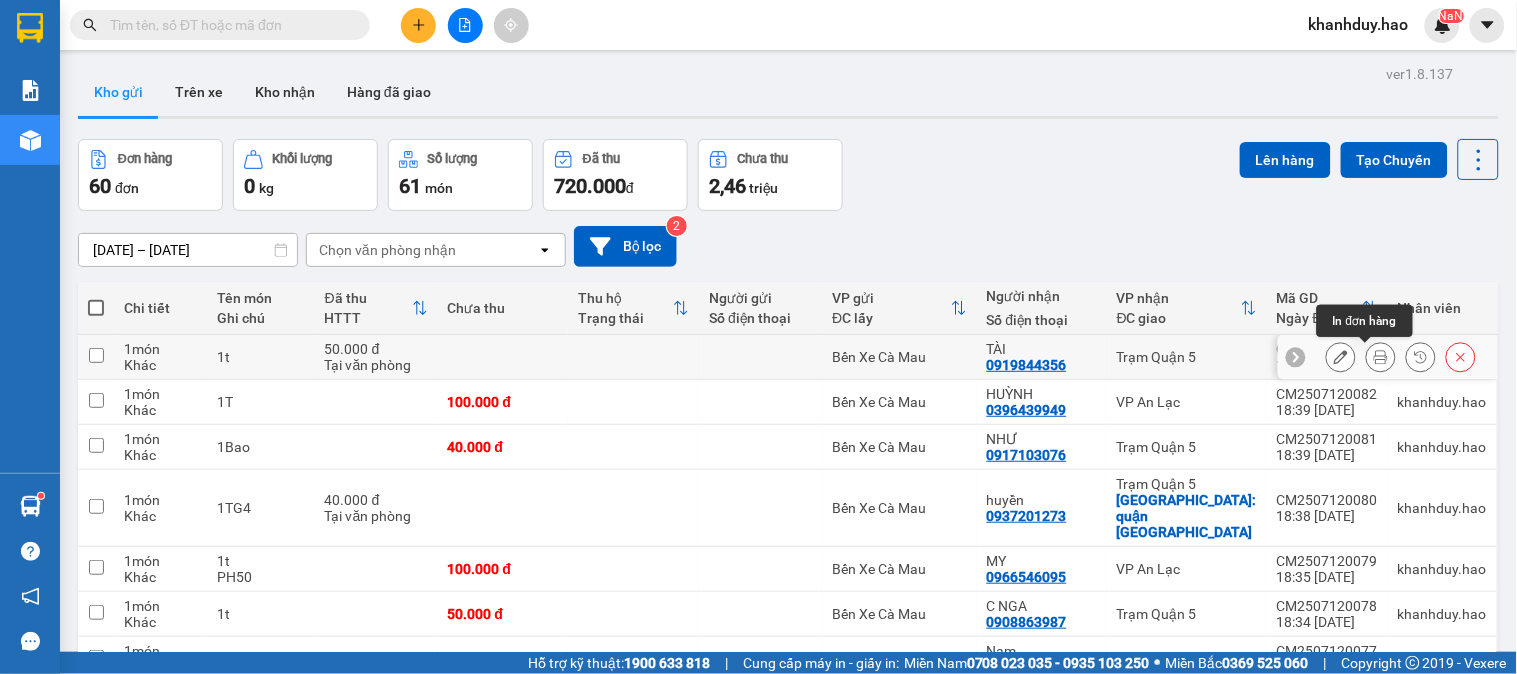 click 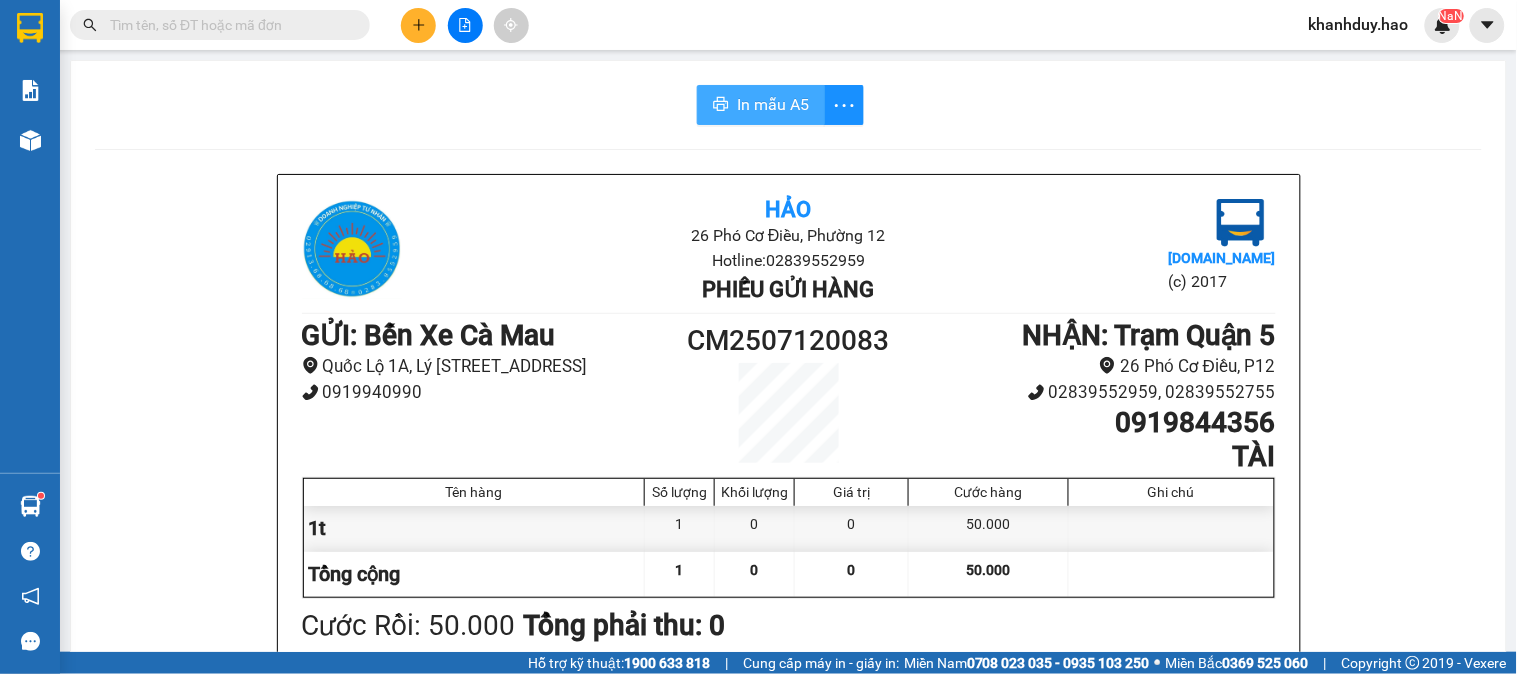 click on "In mẫu A5" at bounding box center (773, 104) 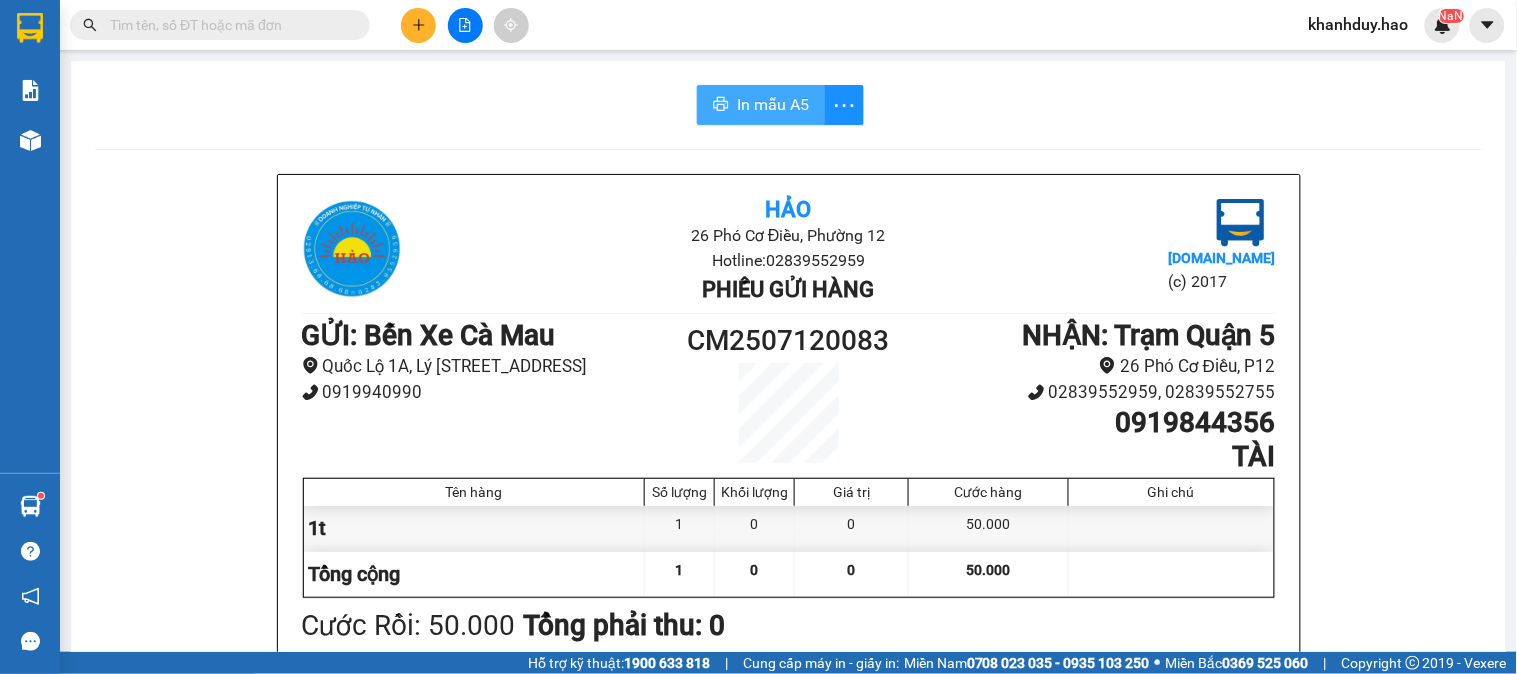 scroll, scrollTop: 0, scrollLeft: 0, axis: both 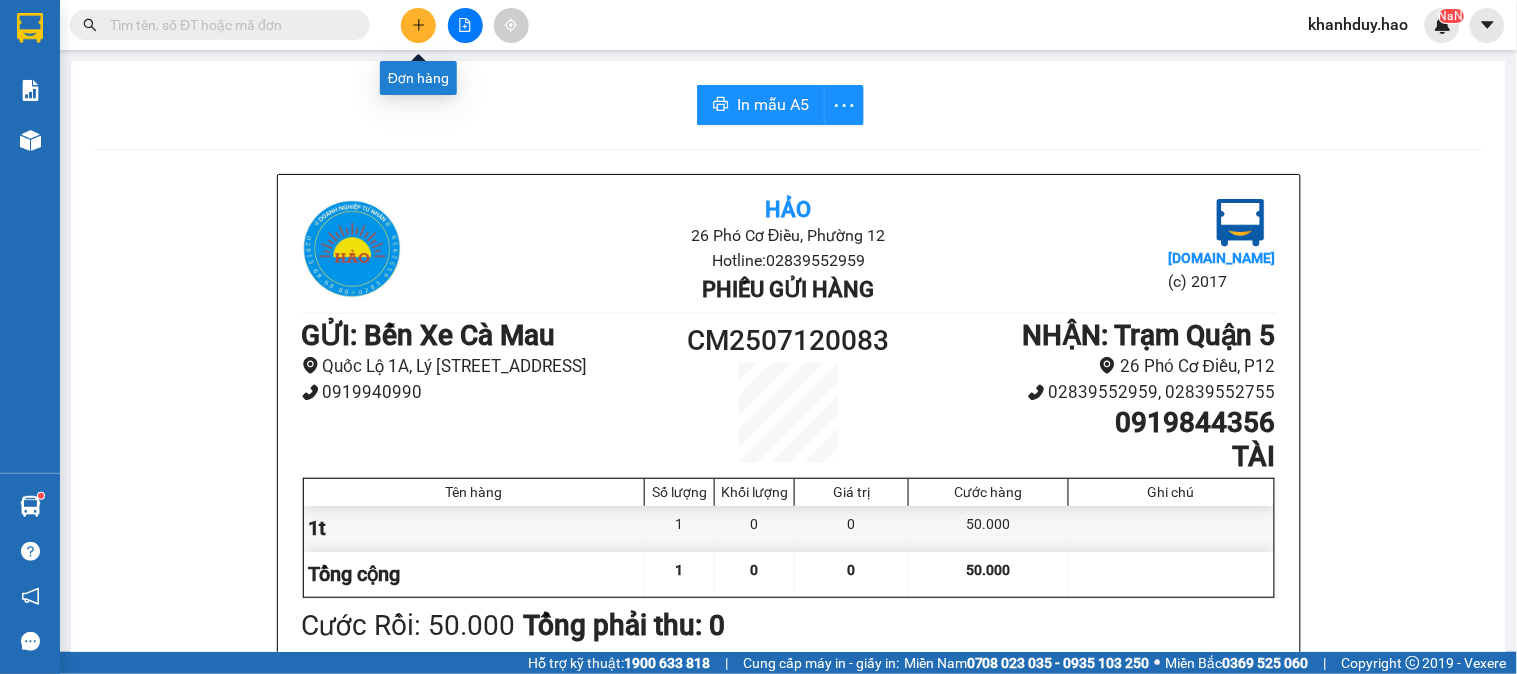 click 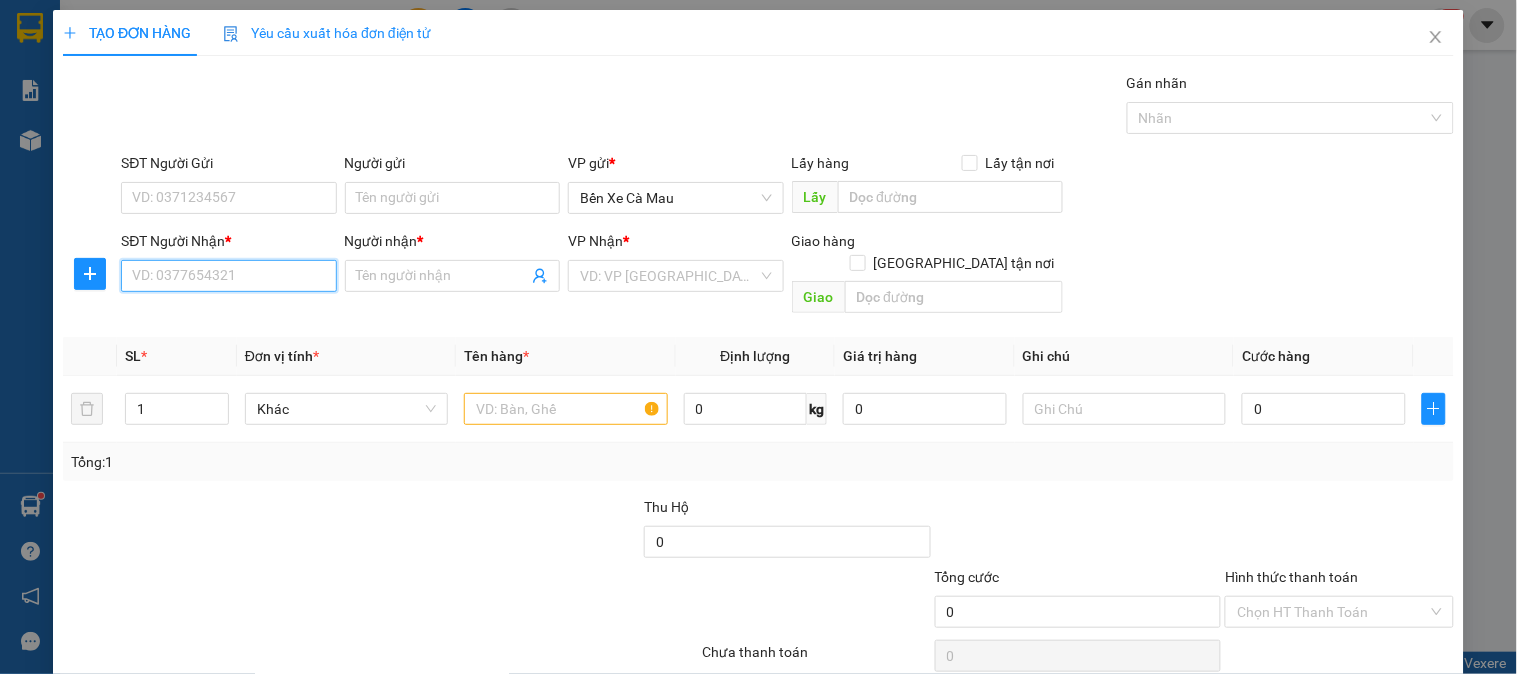 click on "SĐT Người Nhận  *" at bounding box center [228, 276] 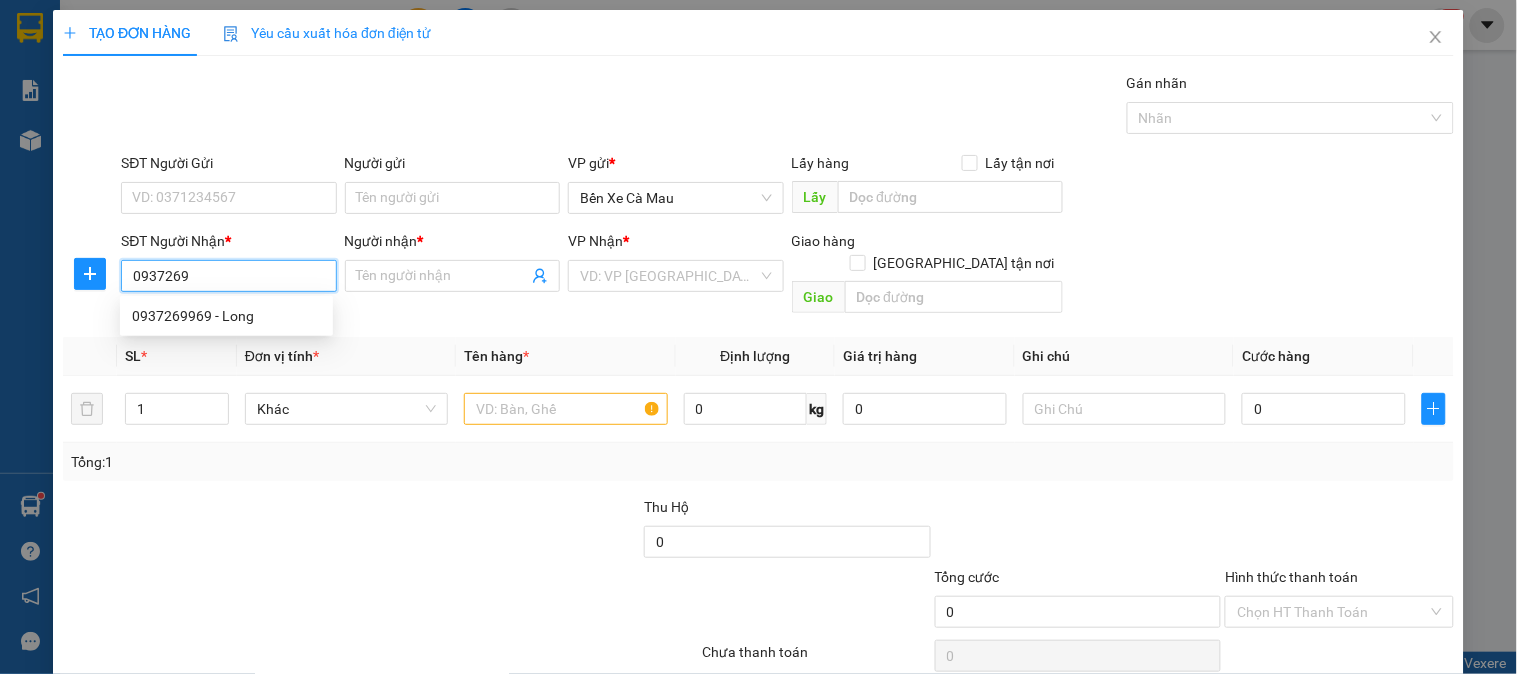 click on "0937269969 - Long" at bounding box center (226, 316) 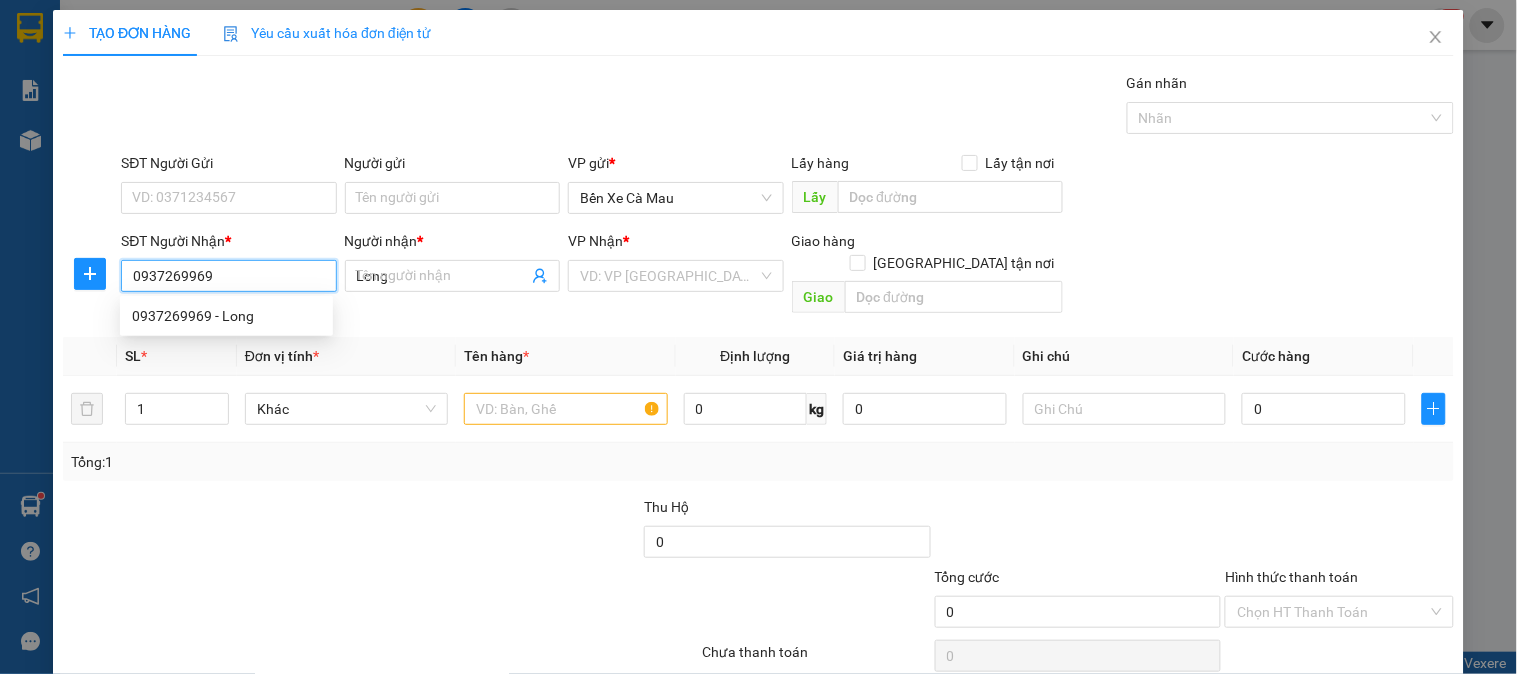 type on "50.000" 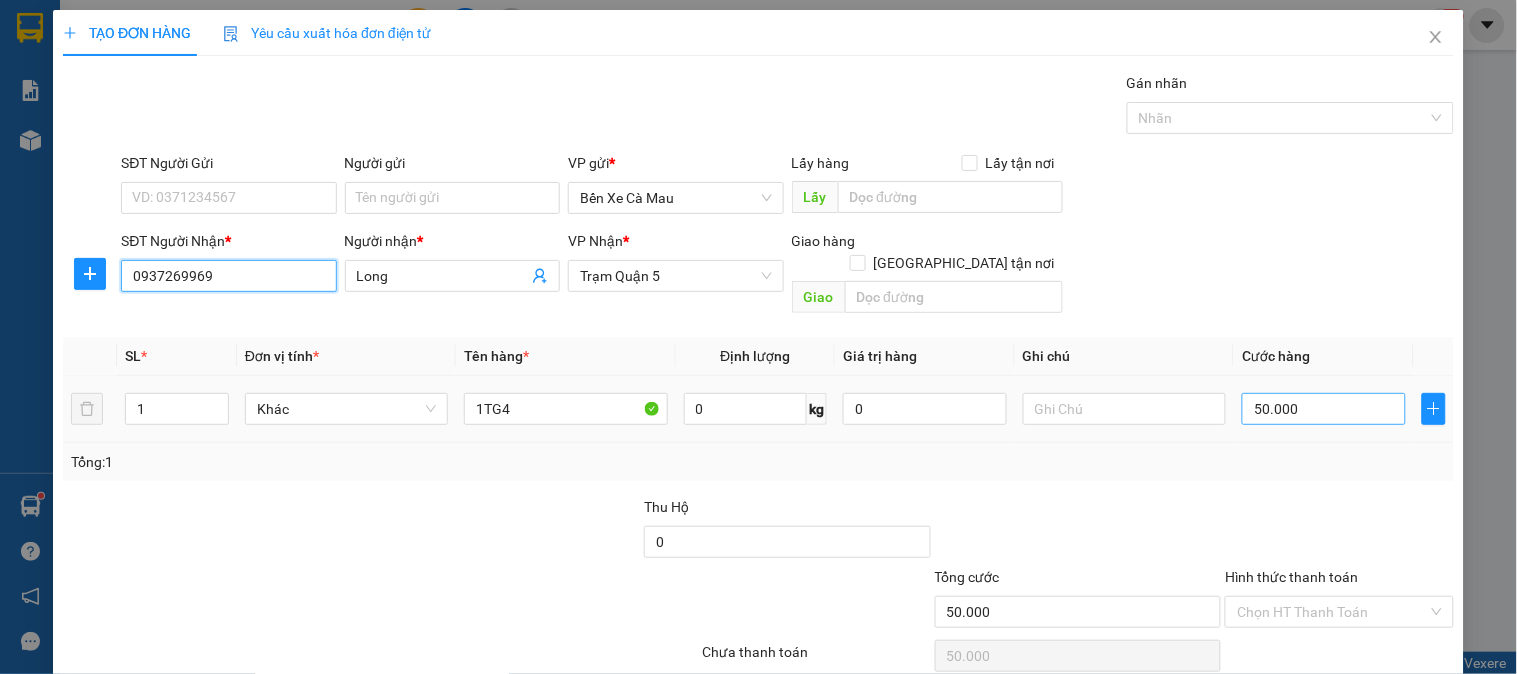 type on "0937269969" 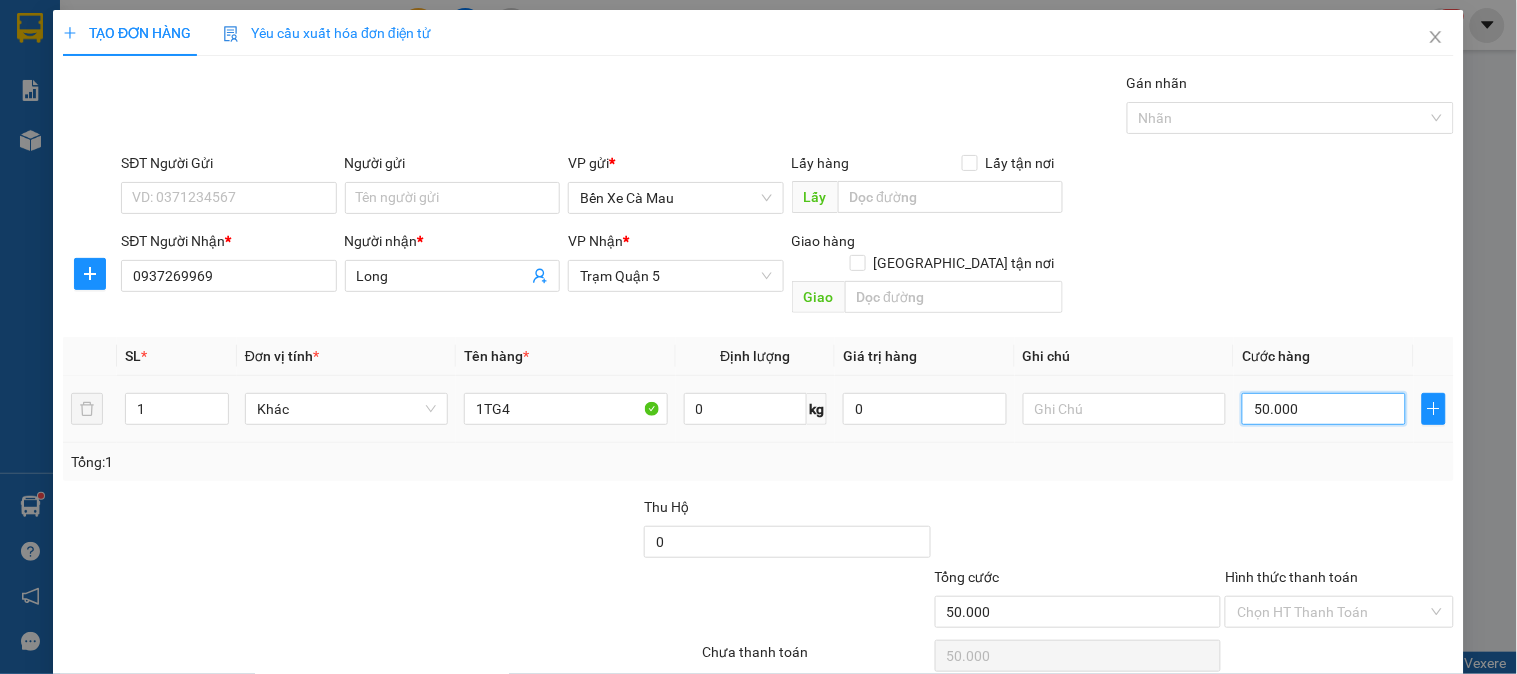 click on "50.000" at bounding box center [1324, 409] 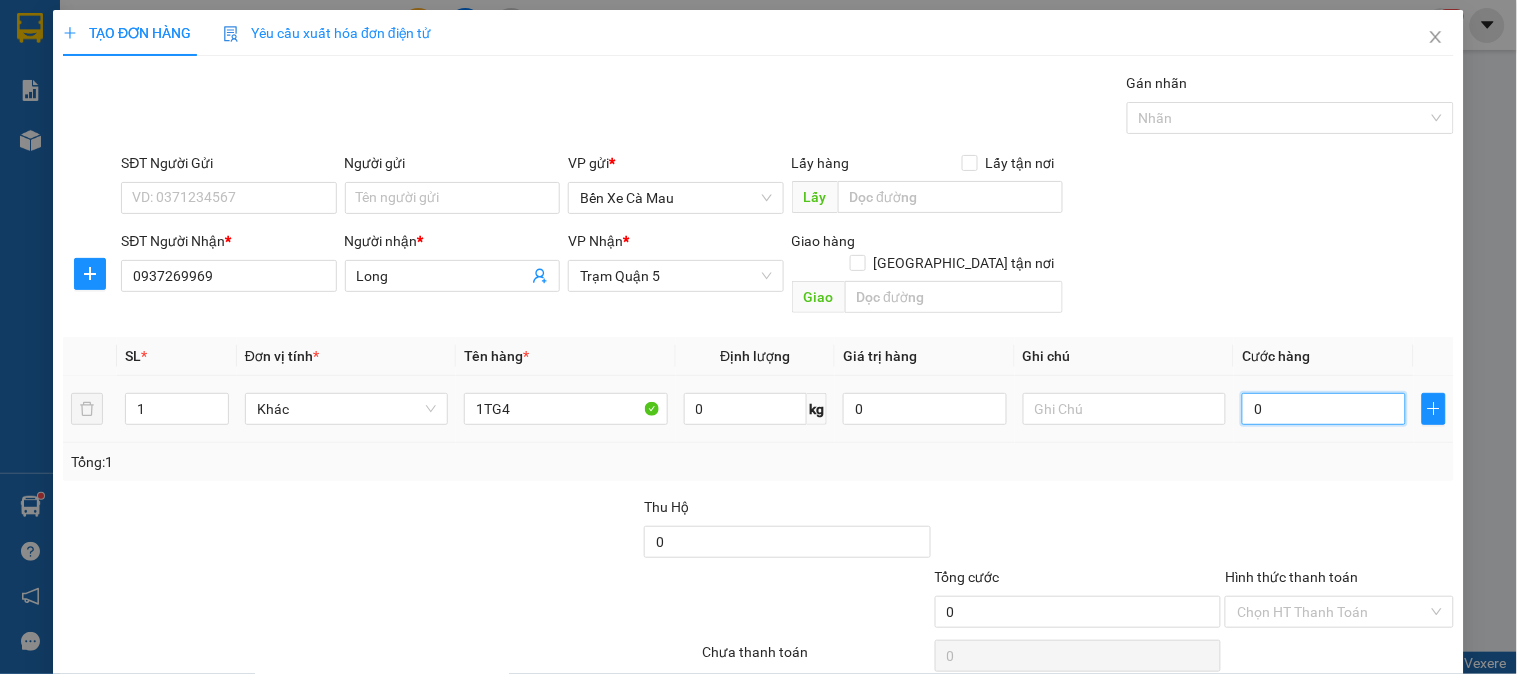type on "4" 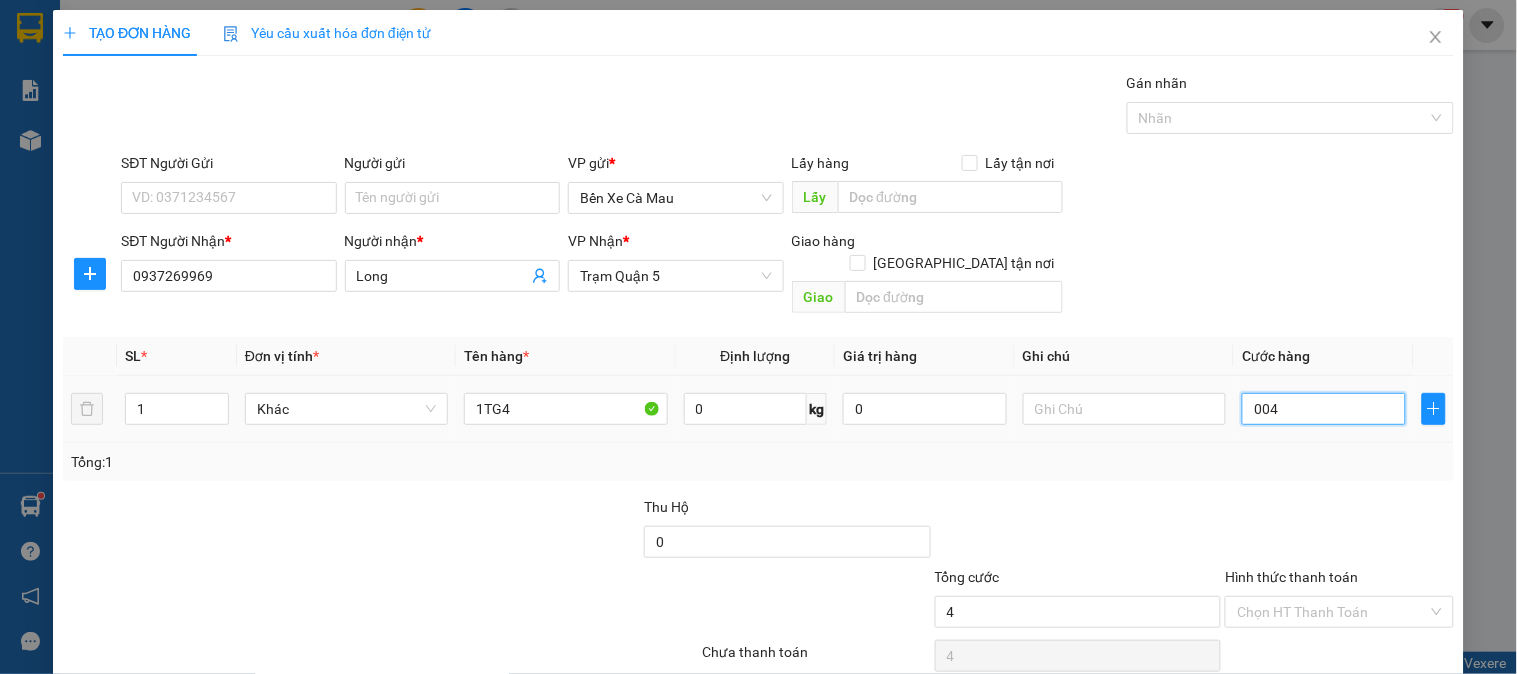 type on "40" 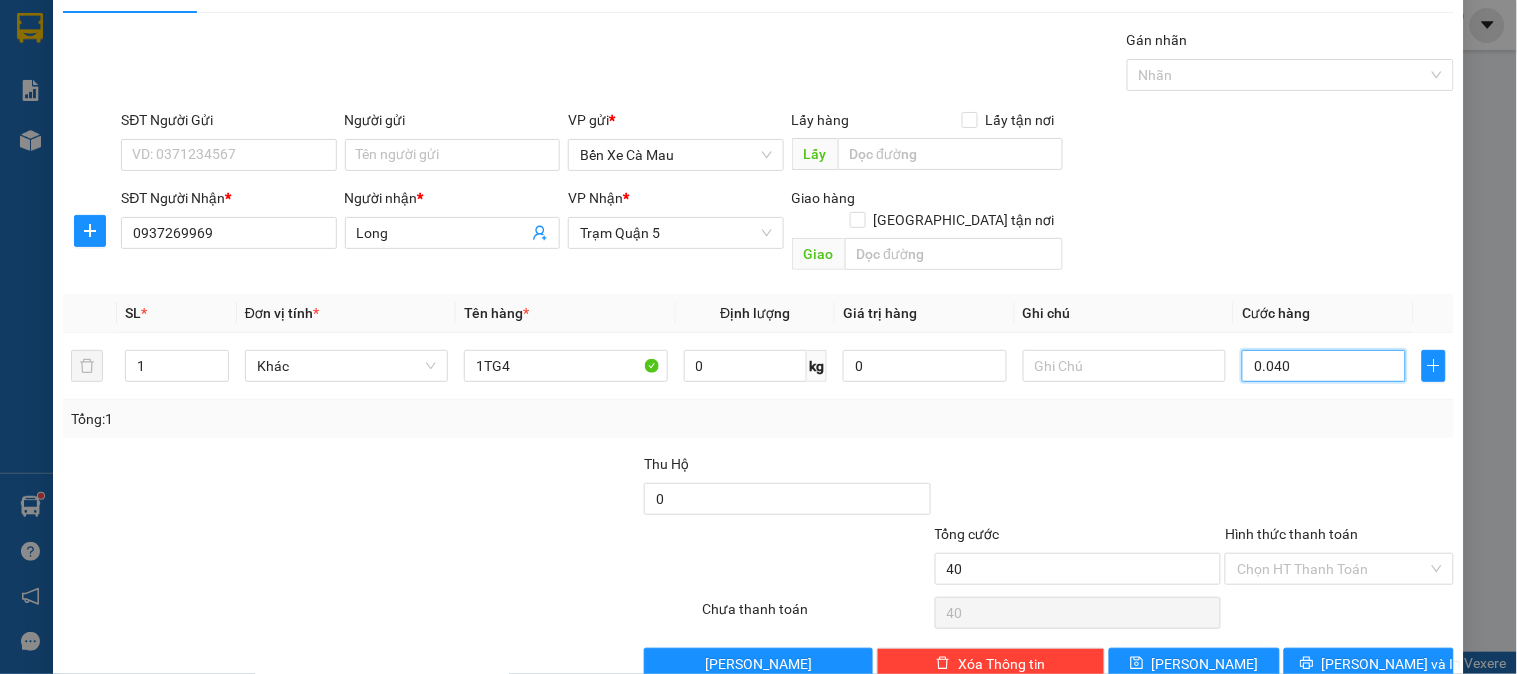 scroll, scrollTop: 65, scrollLeft: 0, axis: vertical 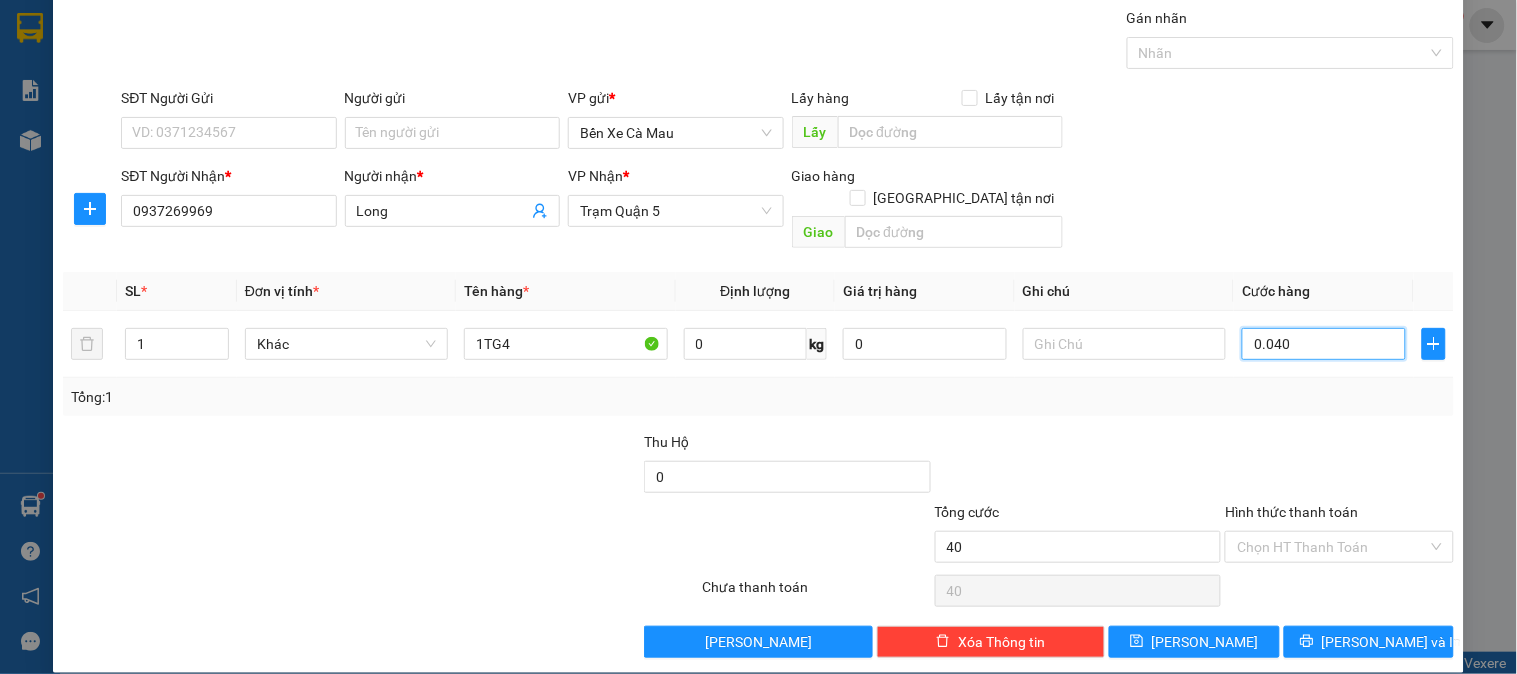 type on "0.040" 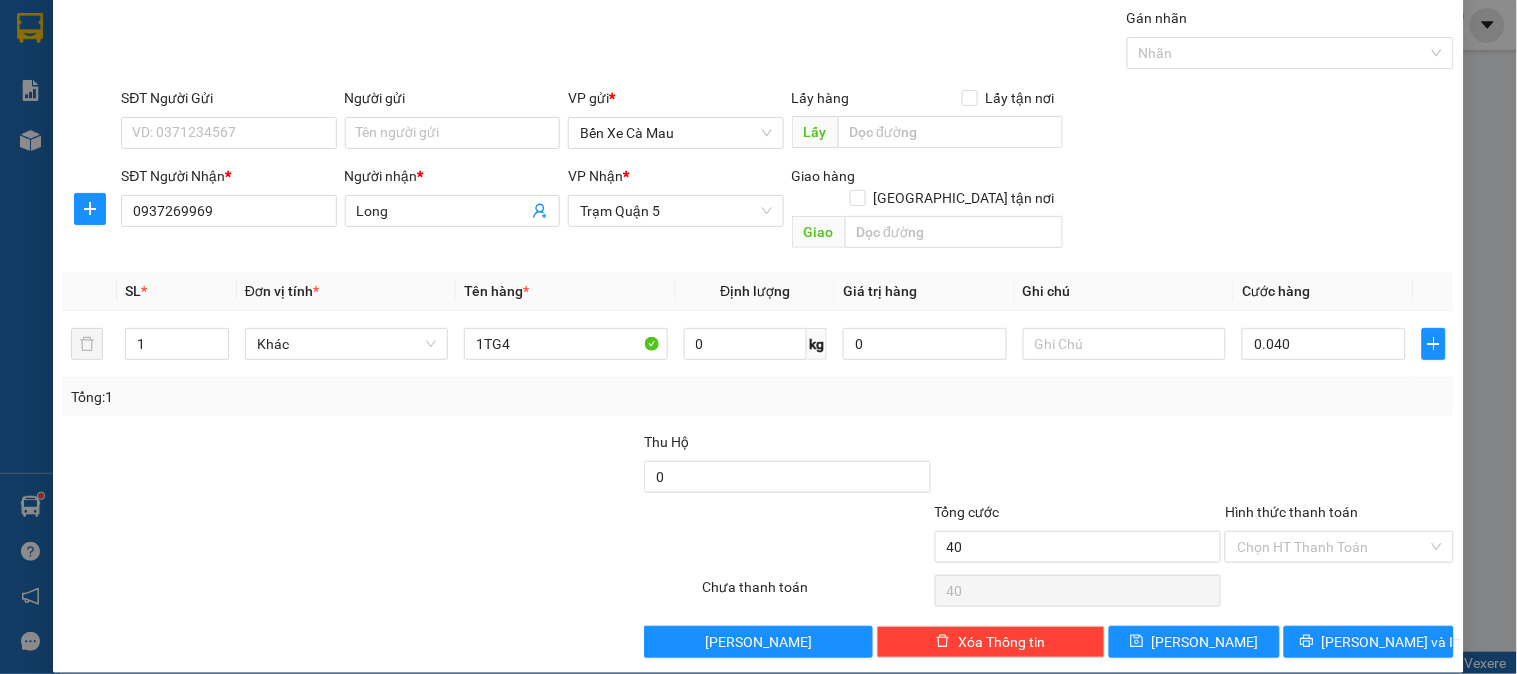 type on "40.000" 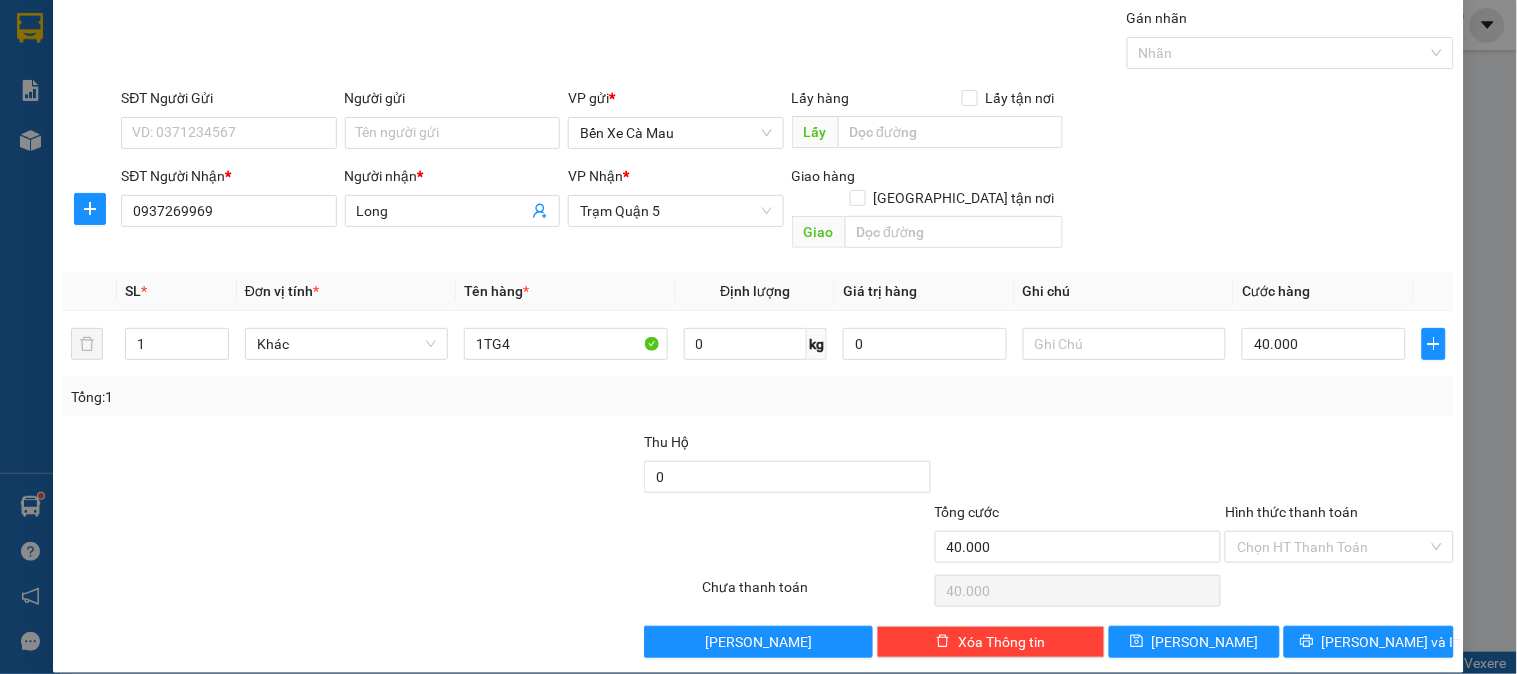 click on "Hình thức thanh toán" at bounding box center [1291, 512] 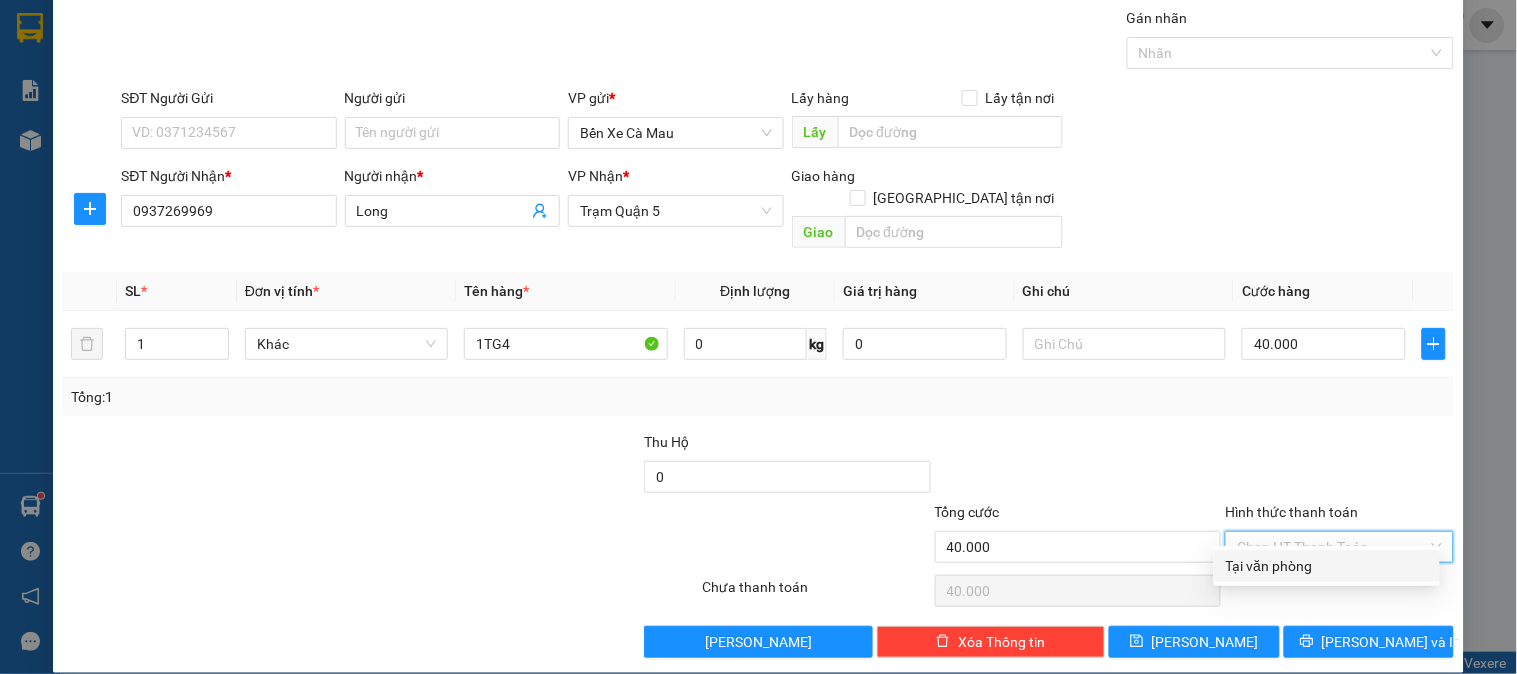 click on "Tại văn phòng" at bounding box center (1327, 566) 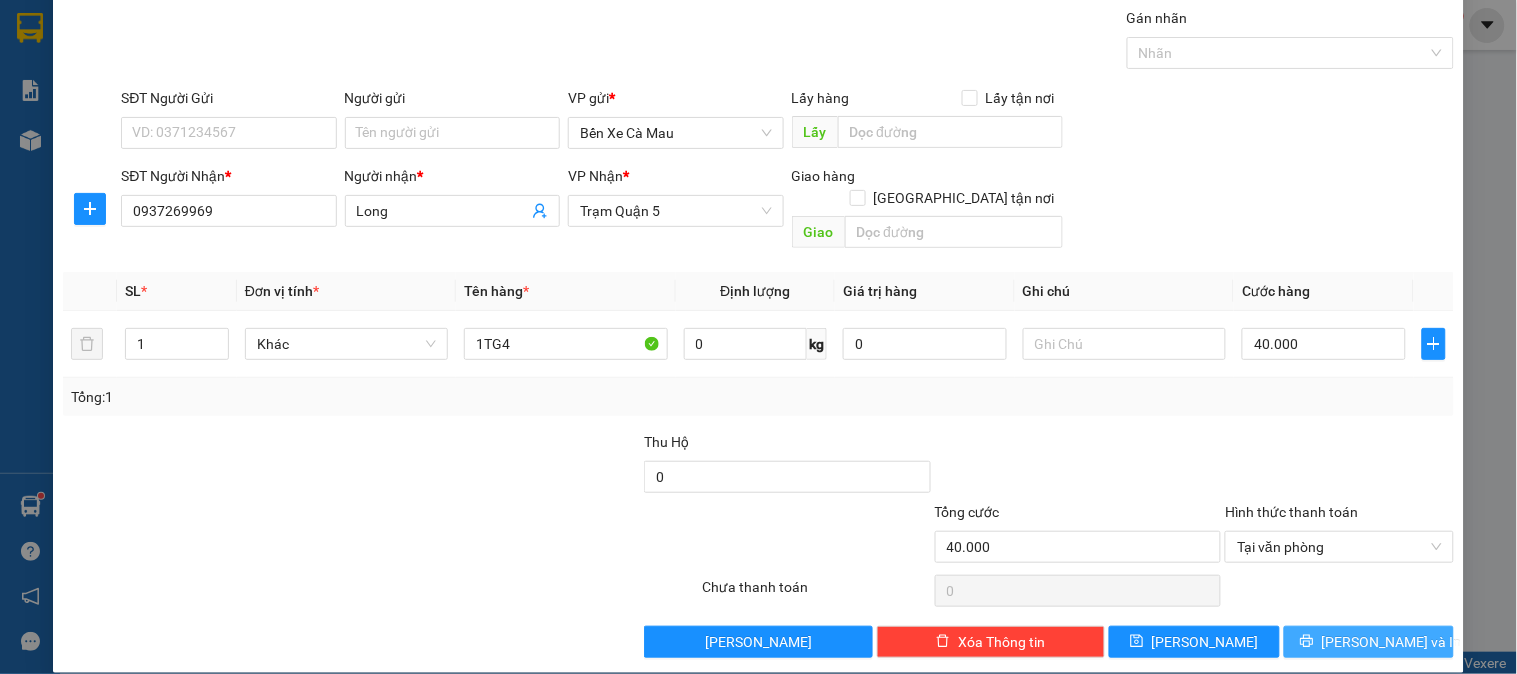 click on "[PERSON_NAME] và In" at bounding box center [1369, 642] 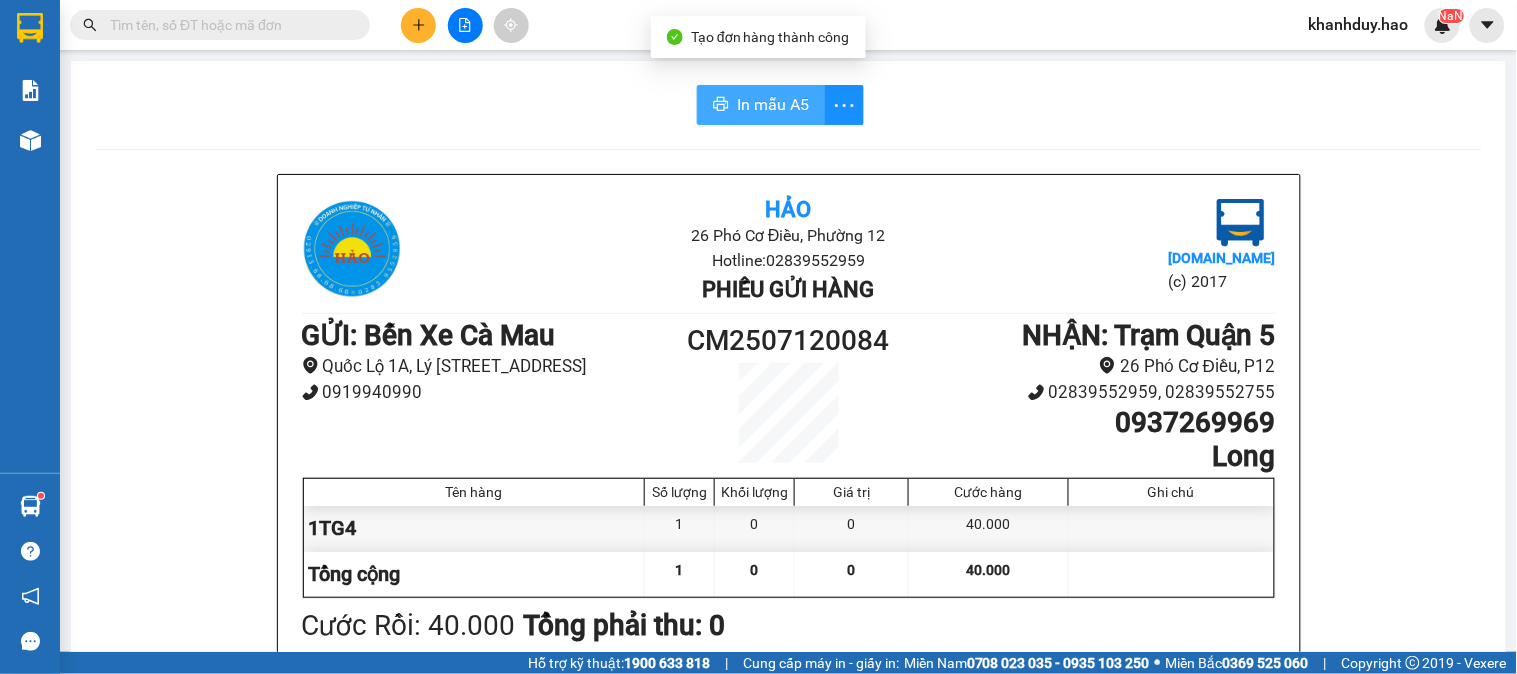 click on "In mẫu A5" at bounding box center (761, 105) 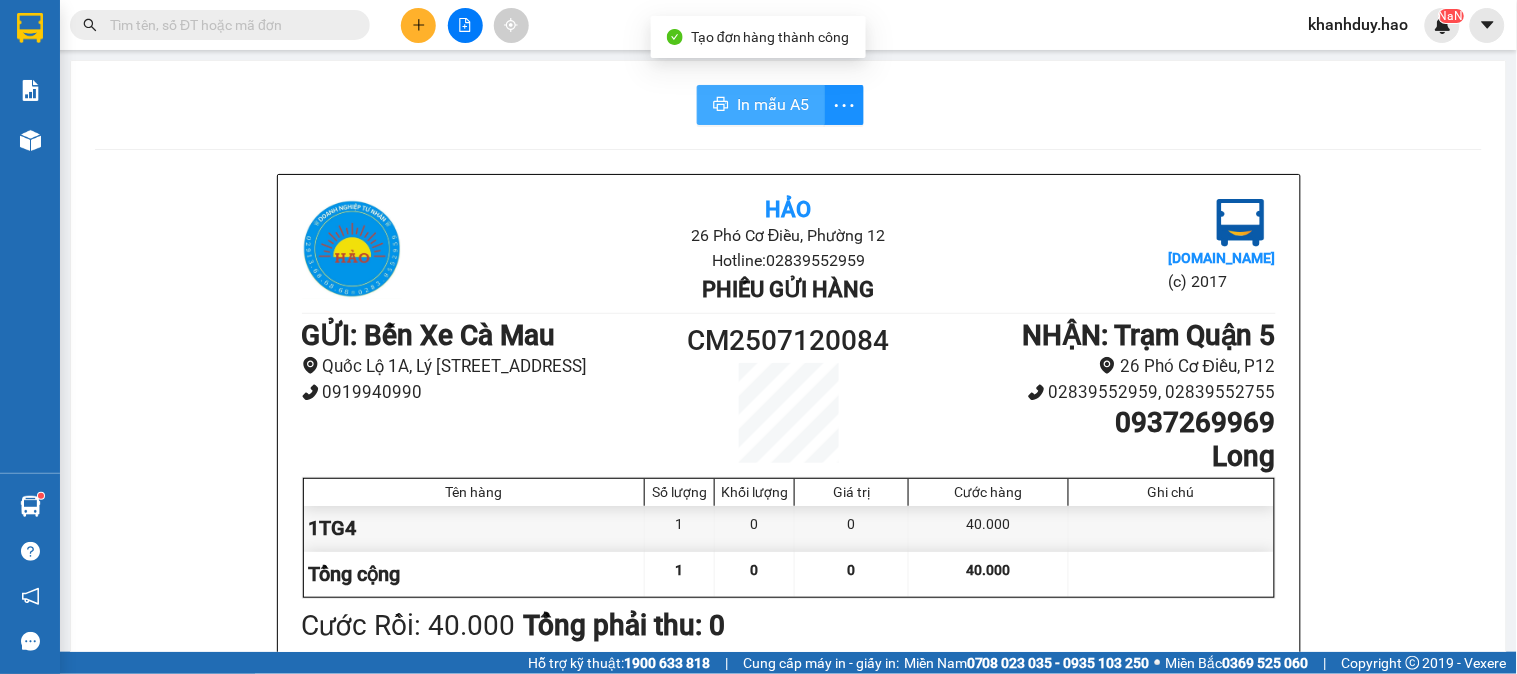 scroll, scrollTop: 0, scrollLeft: 0, axis: both 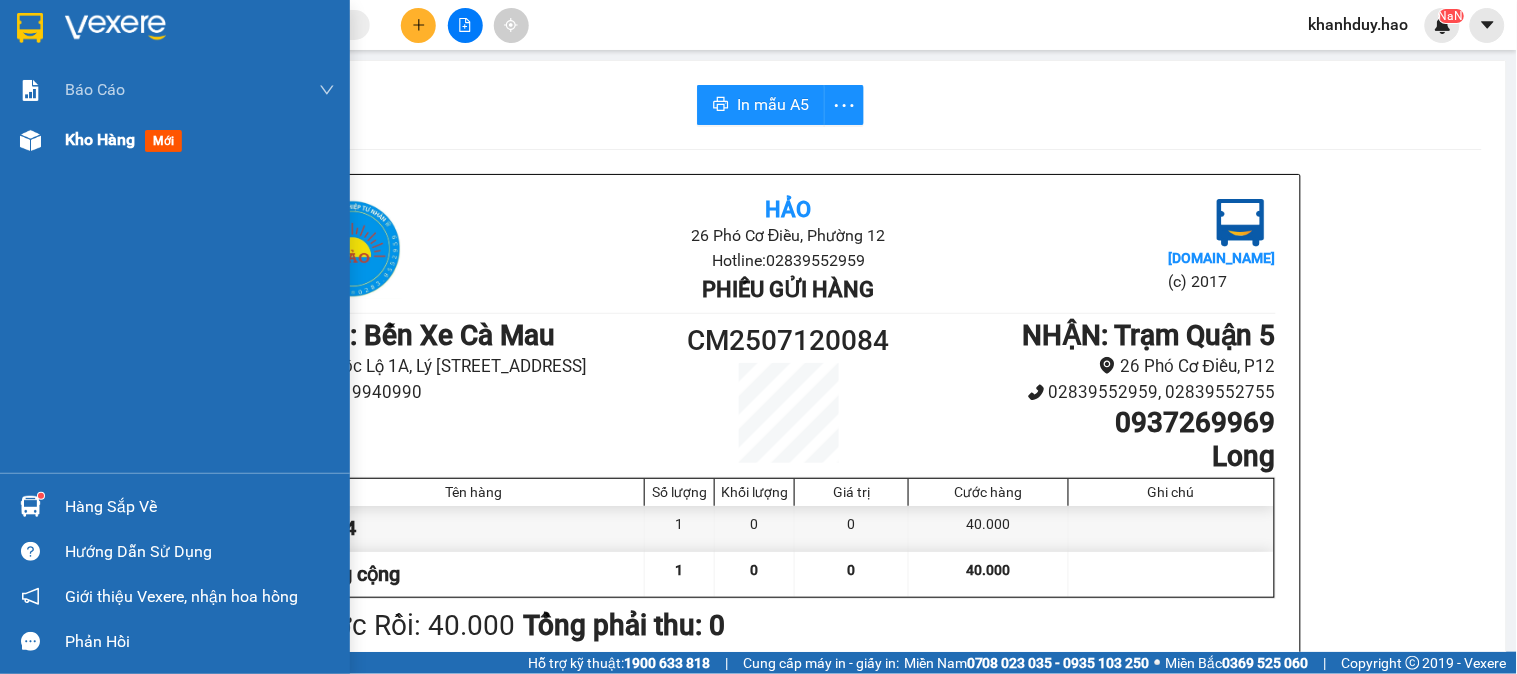 click on "mới" at bounding box center [163, 141] 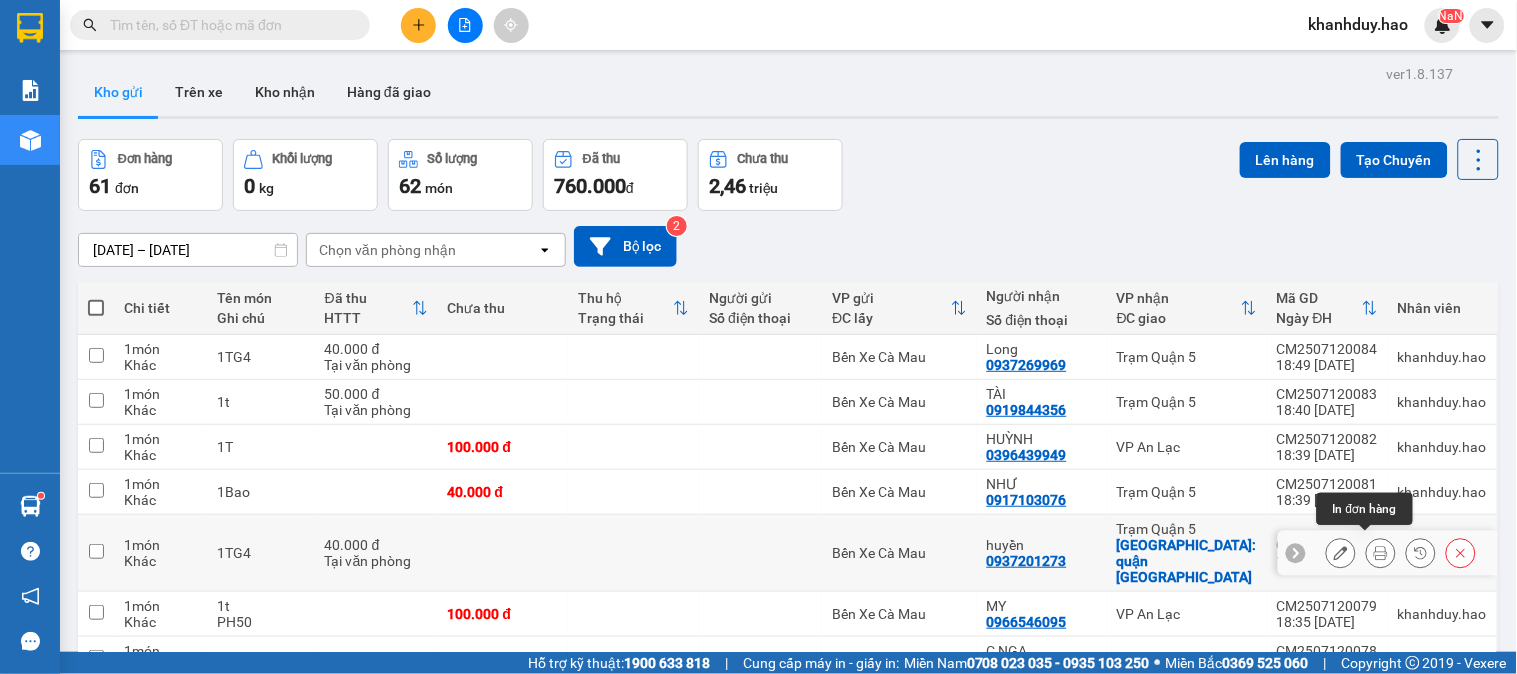 click 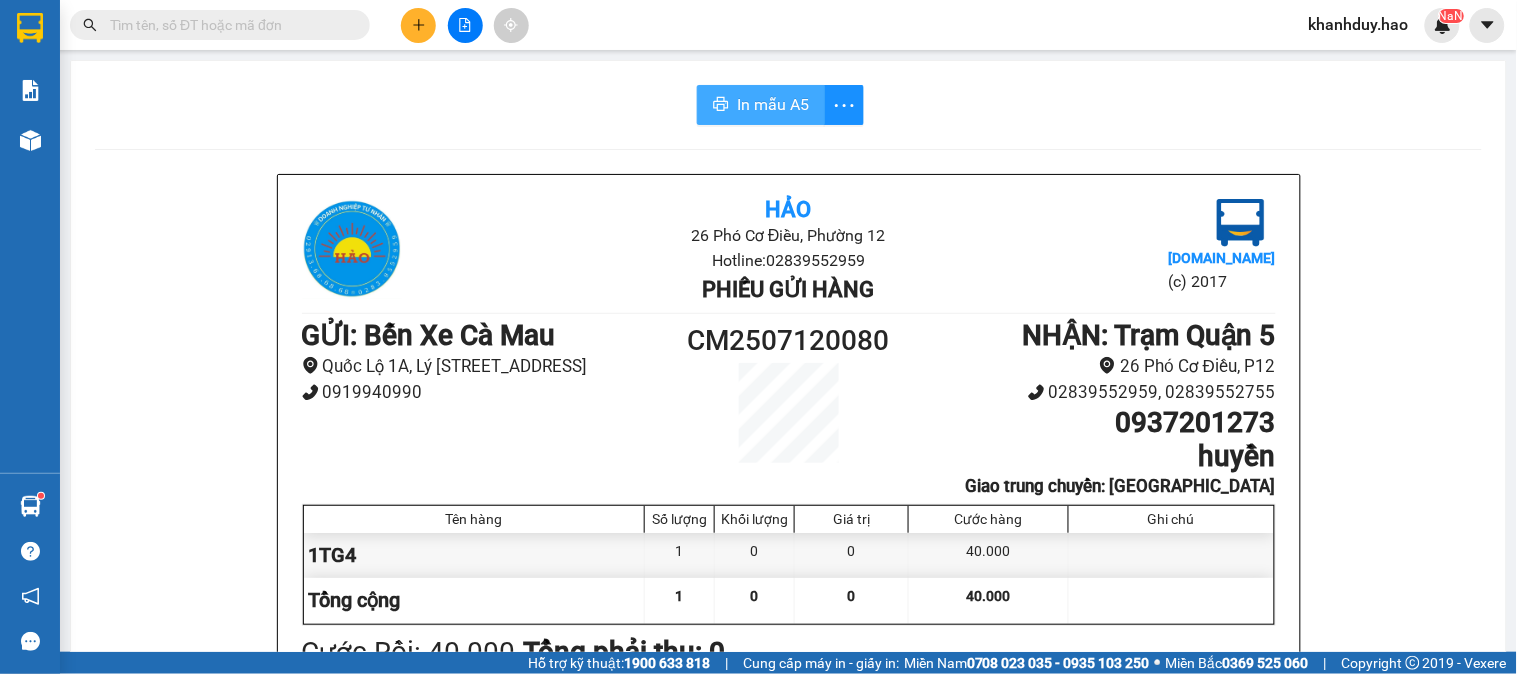 click on "In mẫu A5" at bounding box center (761, 105) 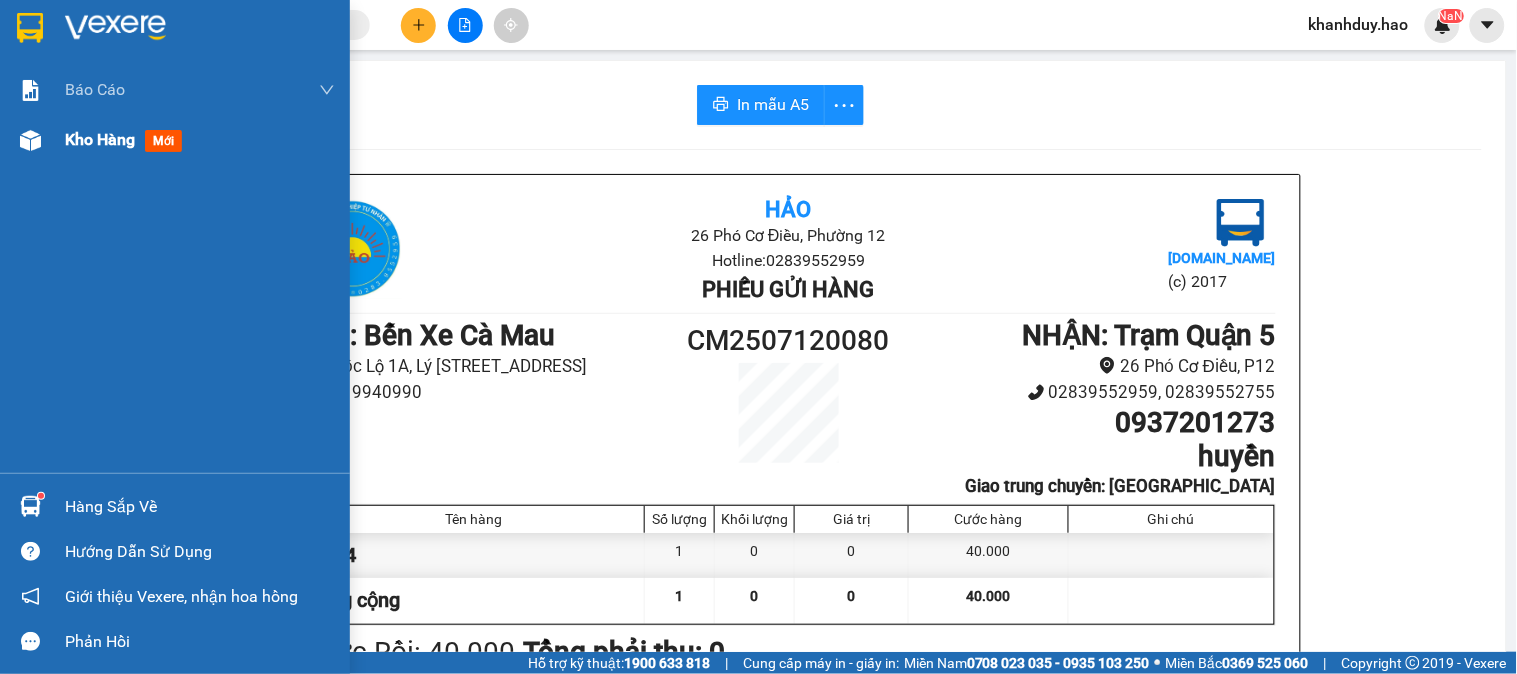 click on "Kho hàng" at bounding box center [100, 139] 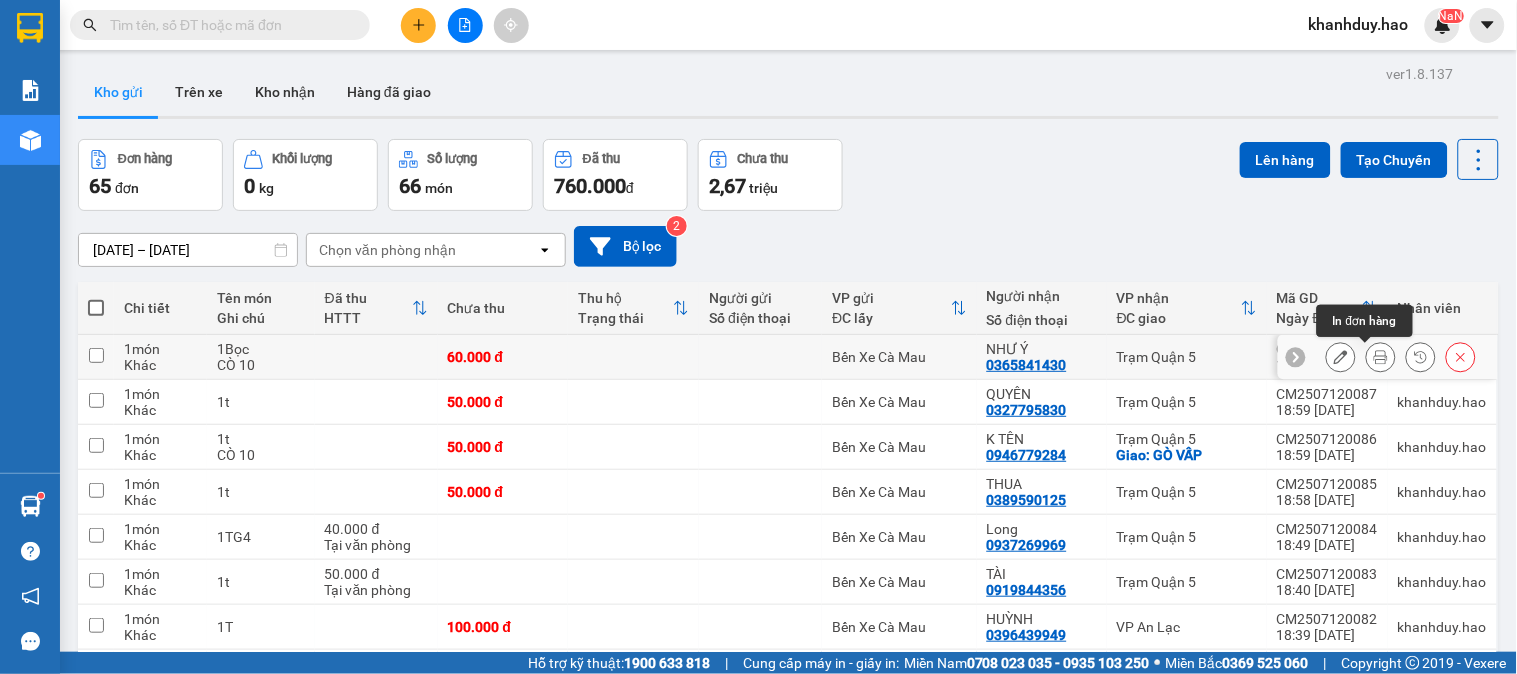 click at bounding box center [1381, 357] 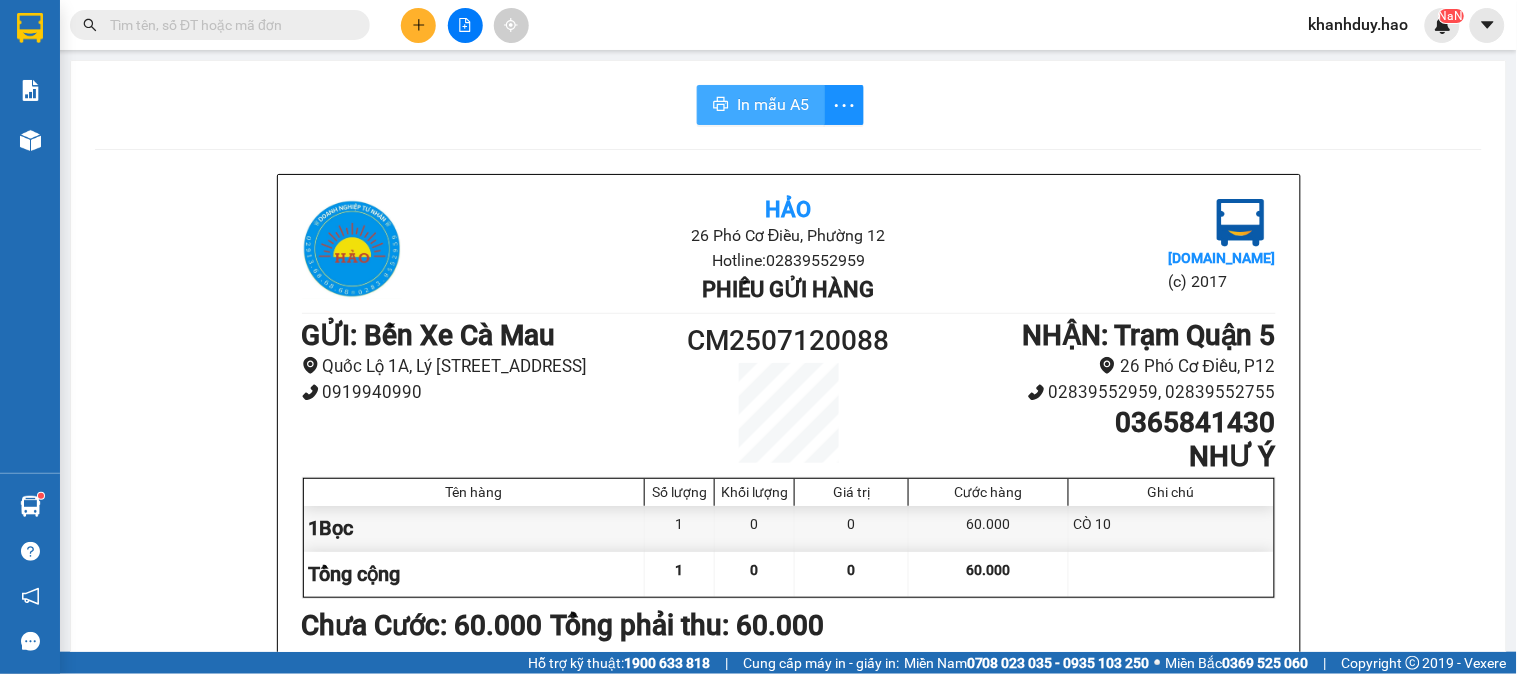 click on "In mẫu A5" at bounding box center [773, 104] 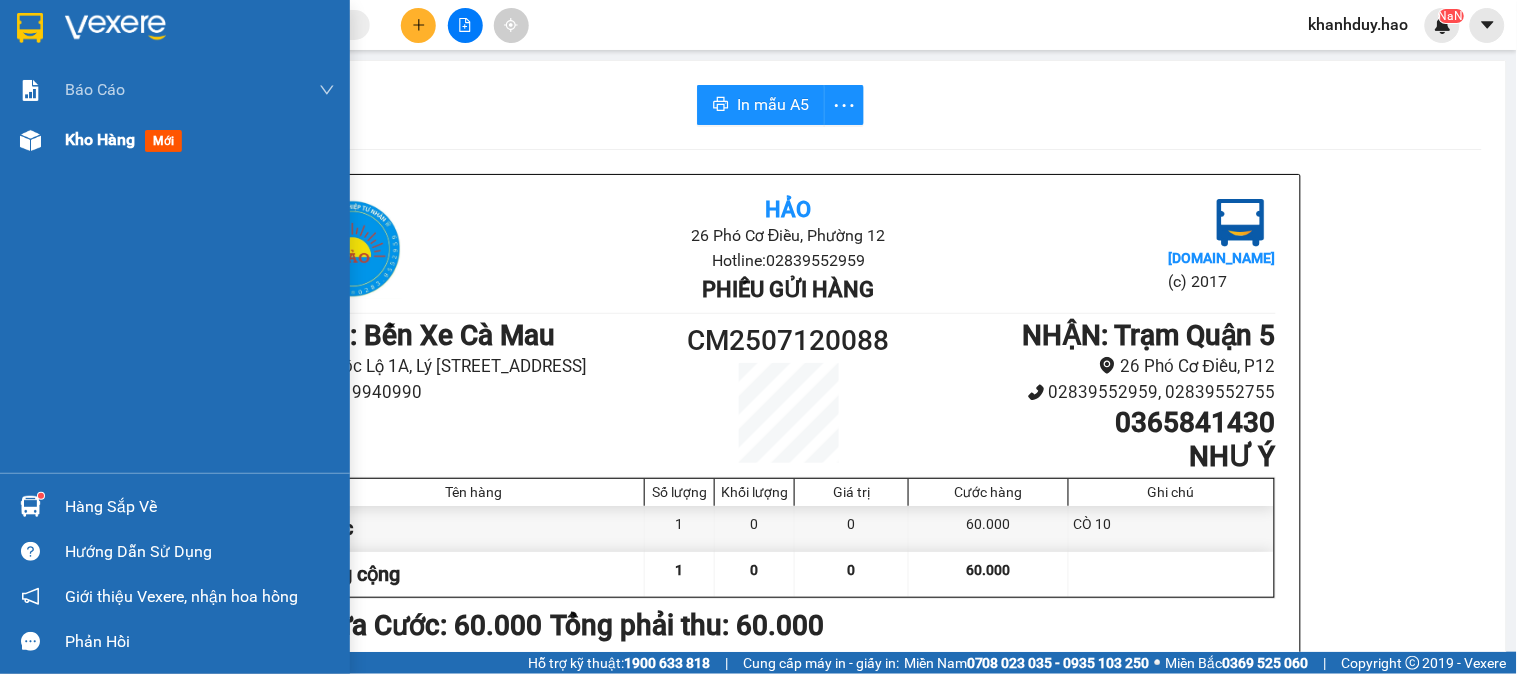 click on "Kho hàng mới" at bounding box center [200, 140] 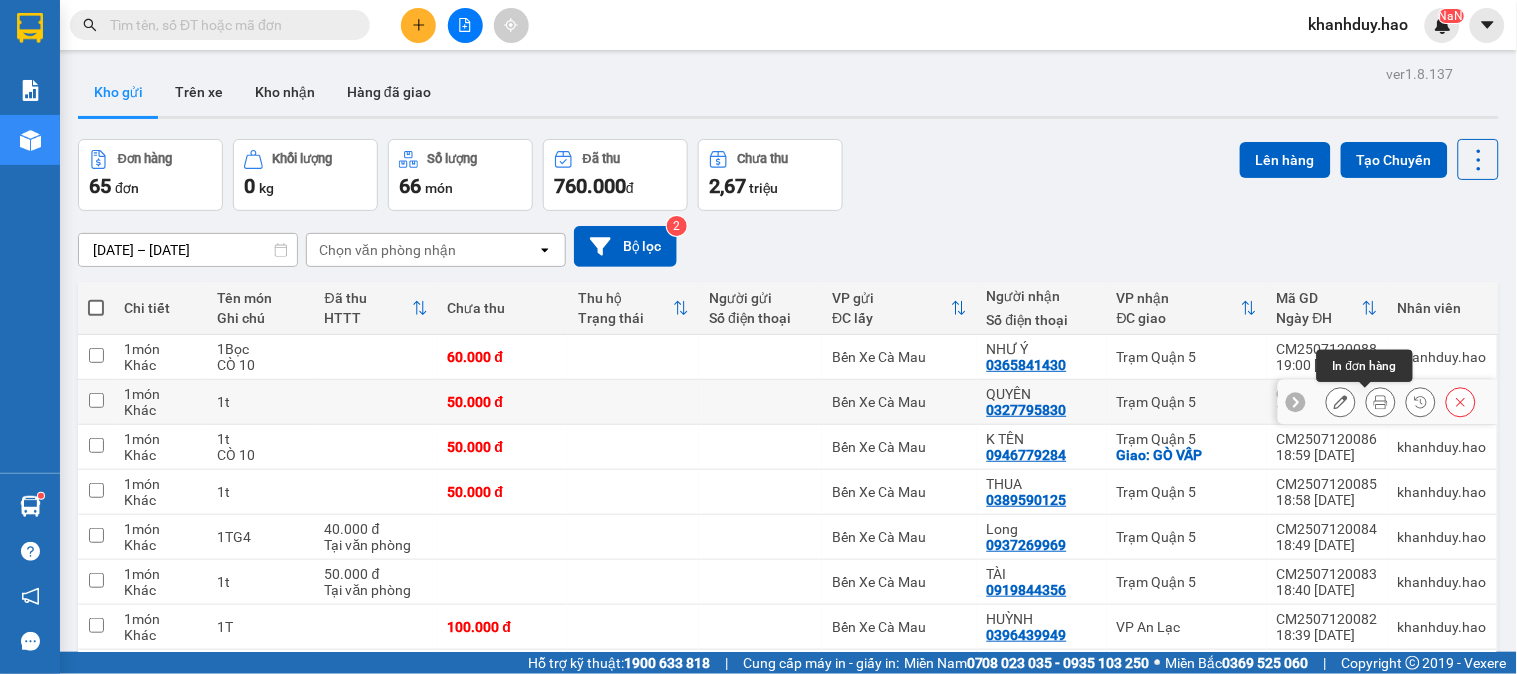click 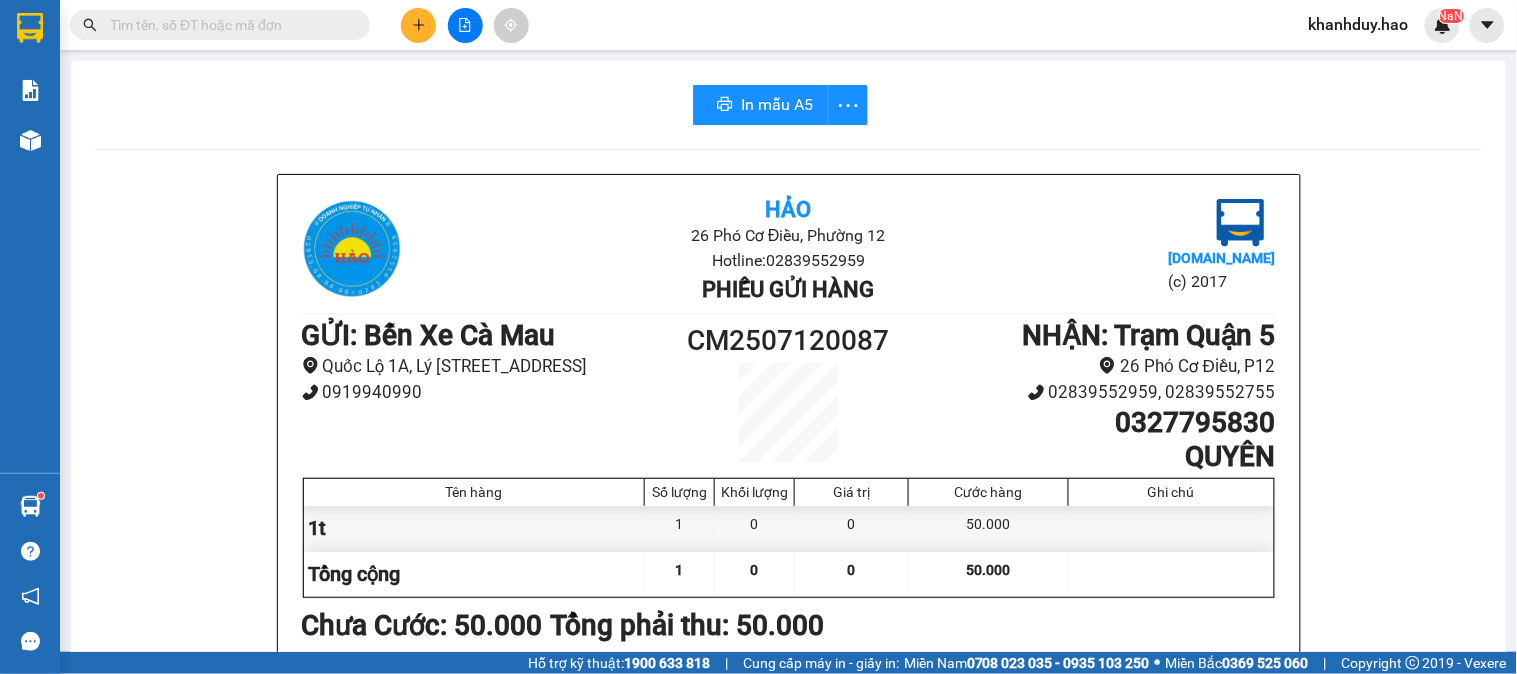 click on "In mẫu A5" at bounding box center [780, 105] 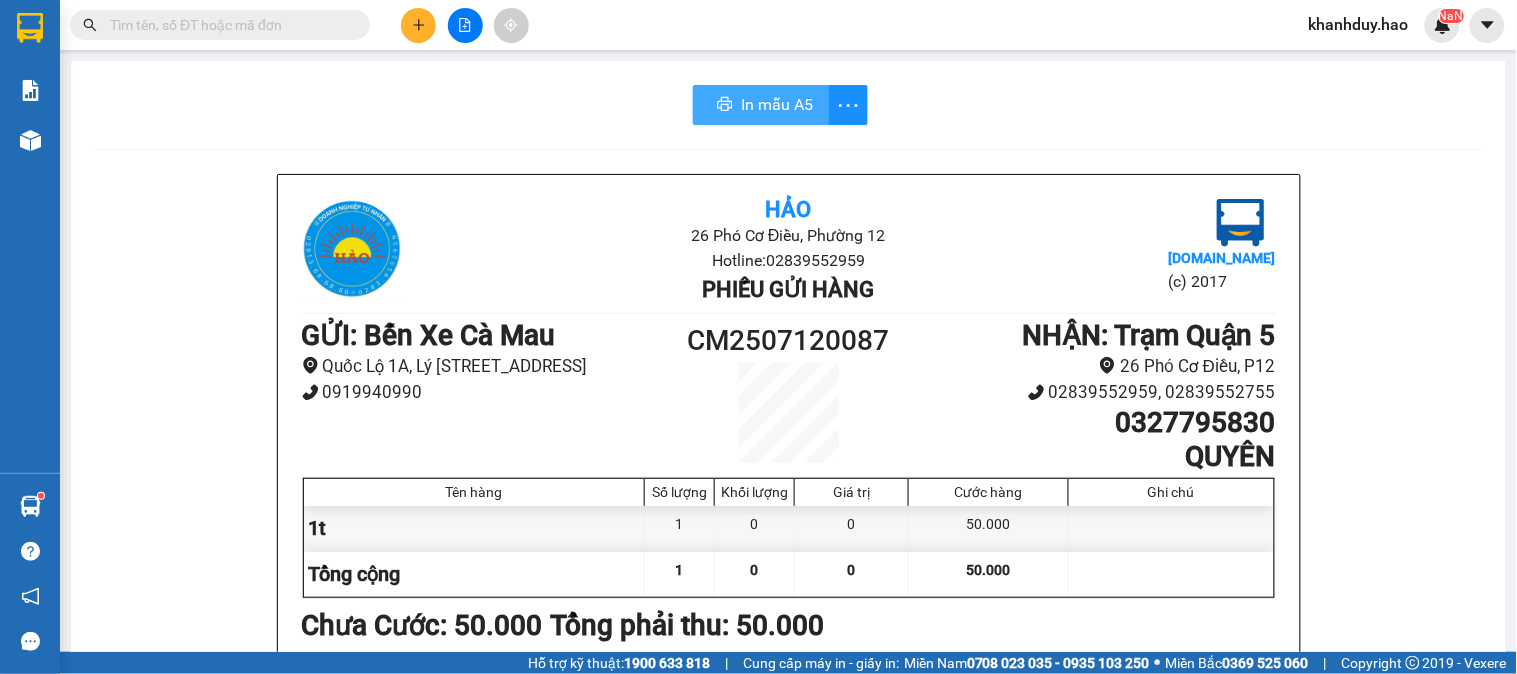 click on "In mẫu A5" at bounding box center [777, 104] 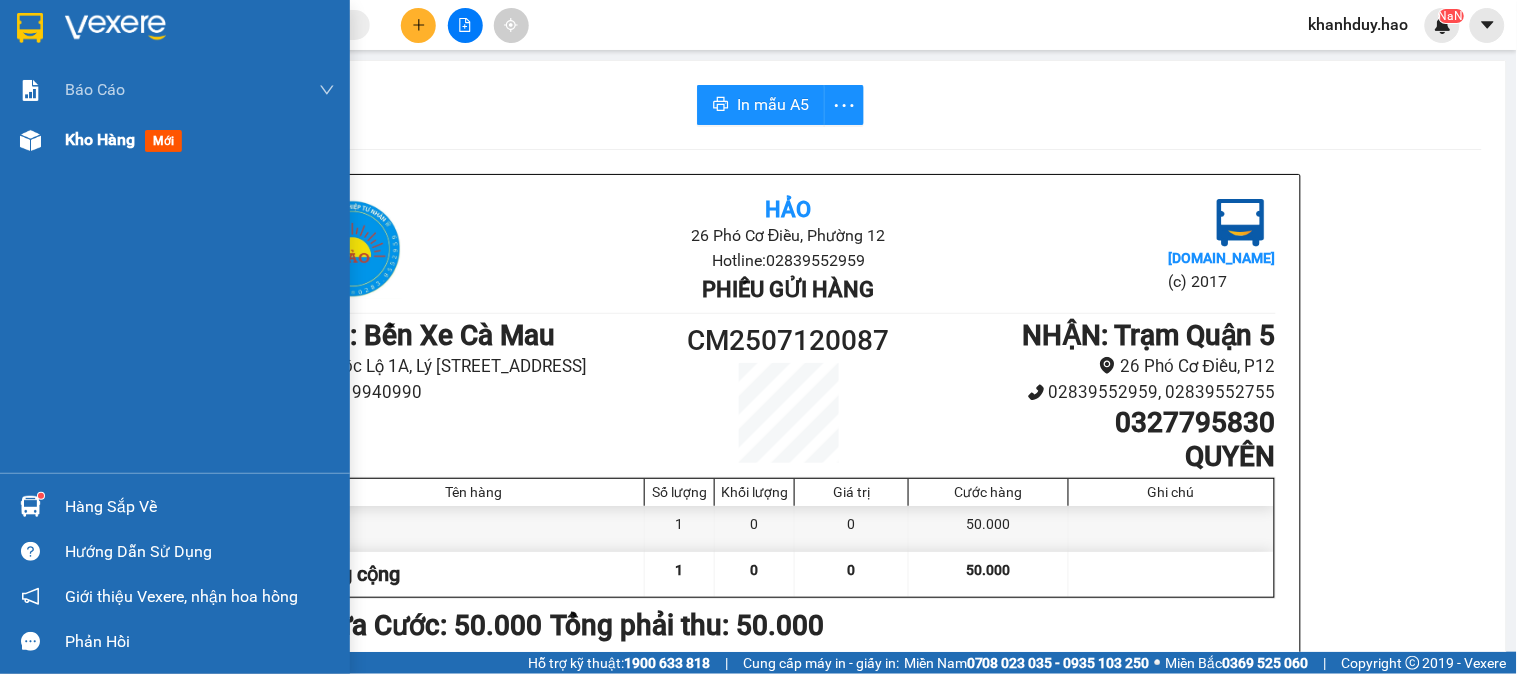 click on "Kho hàng" at bounding box center [100, 139] 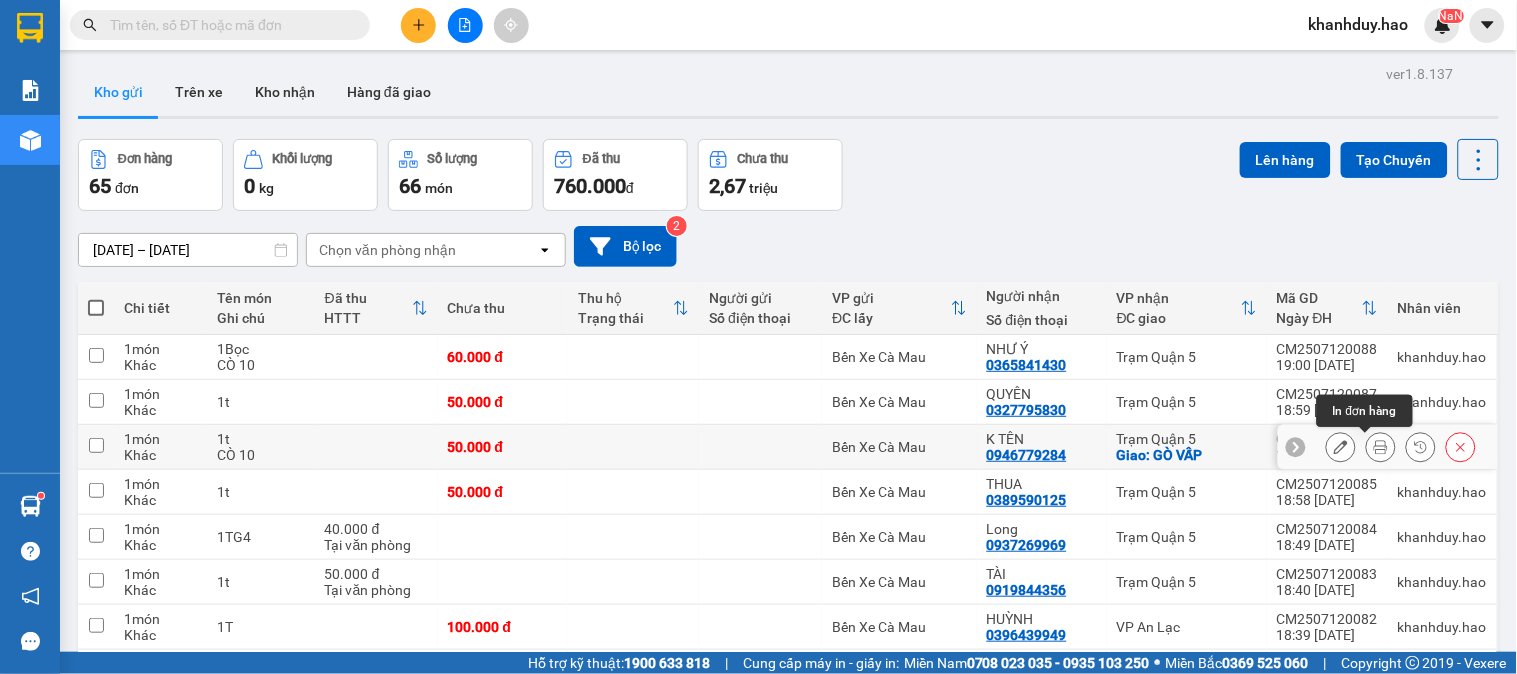 click at bounding box center [1381, 447] 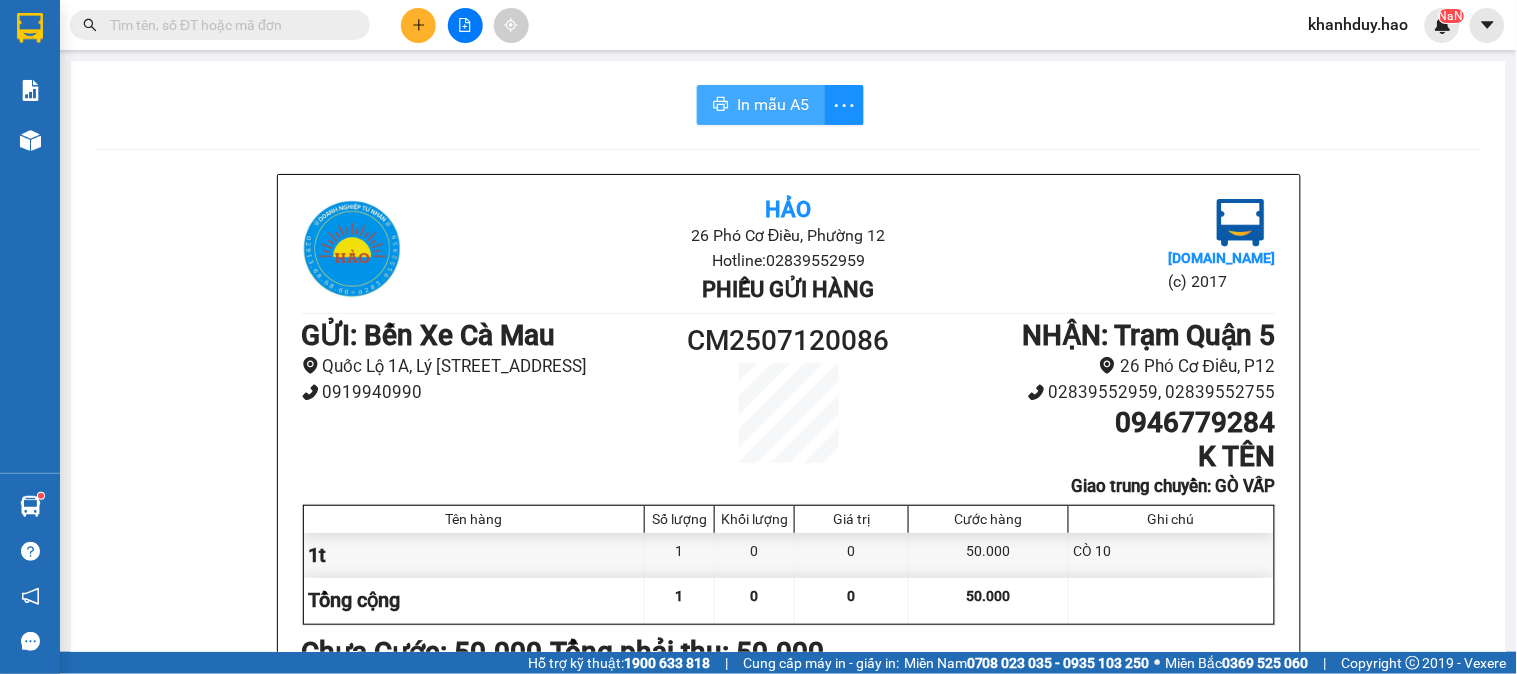 click on "In mẫu A5" at bounding box center [773, 104] 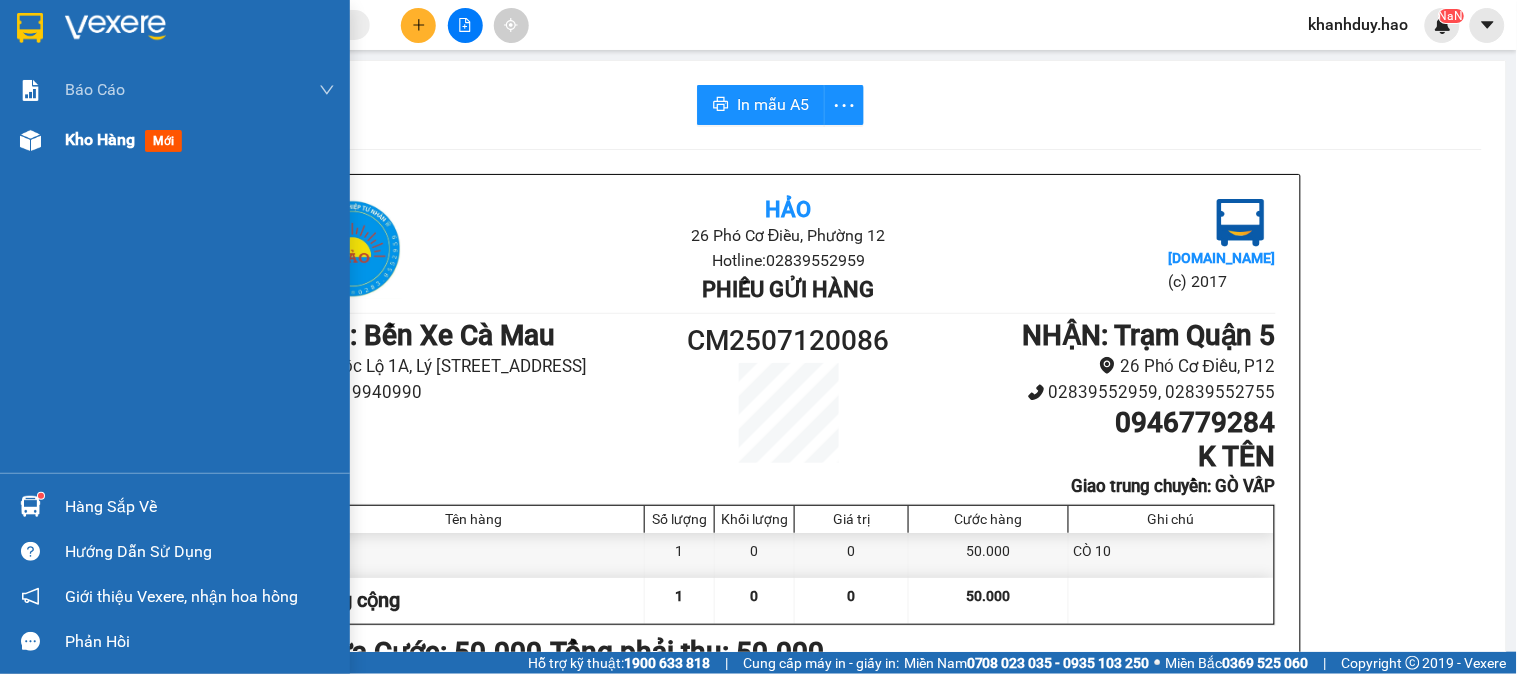 click on "Kho hàng" at bounding box center (100, 139) 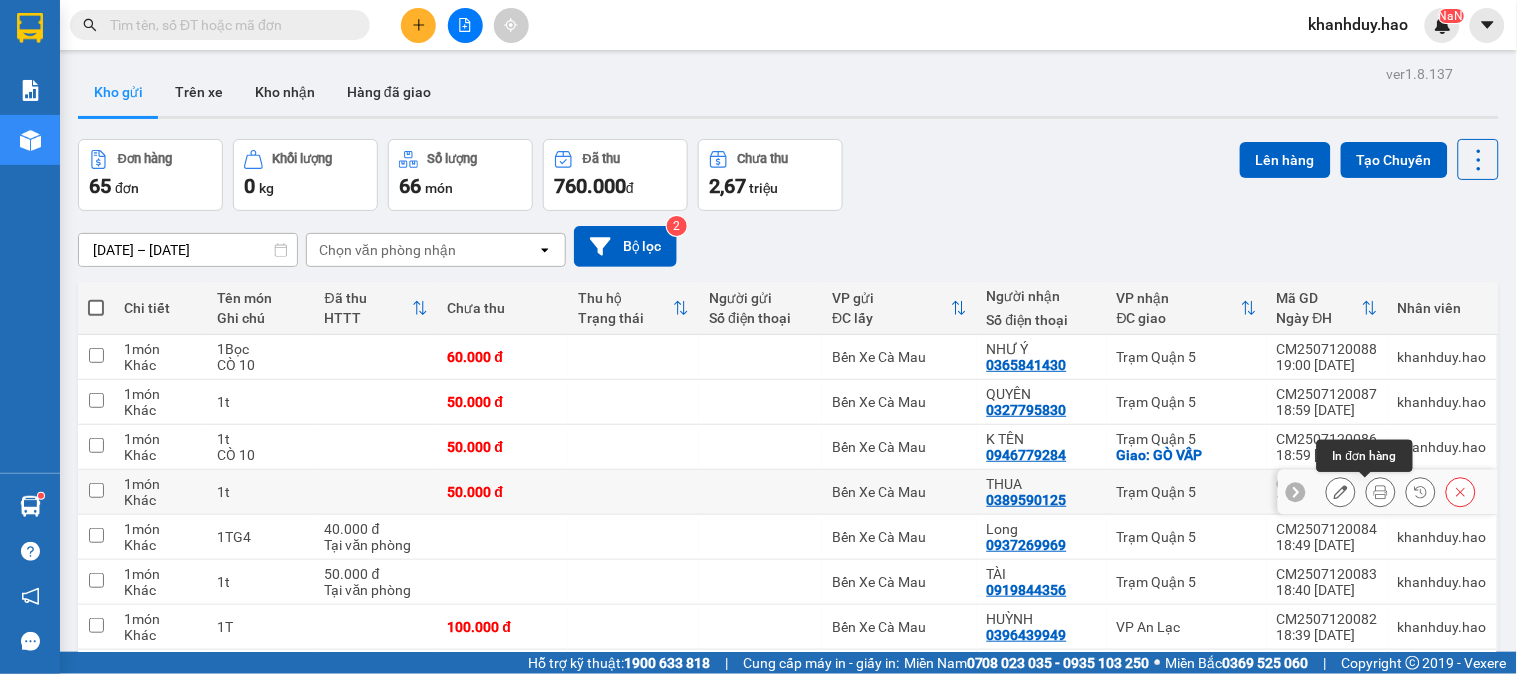 click at bounding box center (1381, 492) 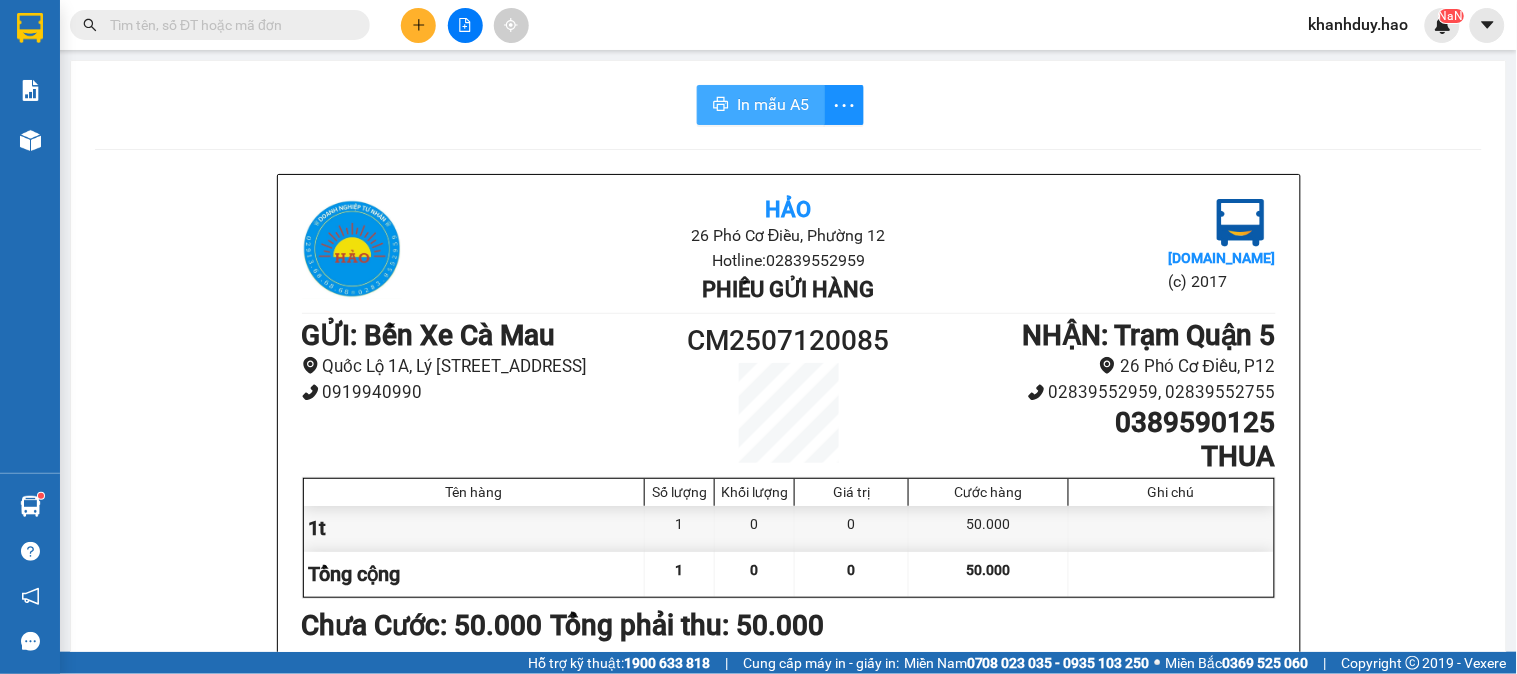 click on "In mẫu A5" at bounding box center (773, 104) 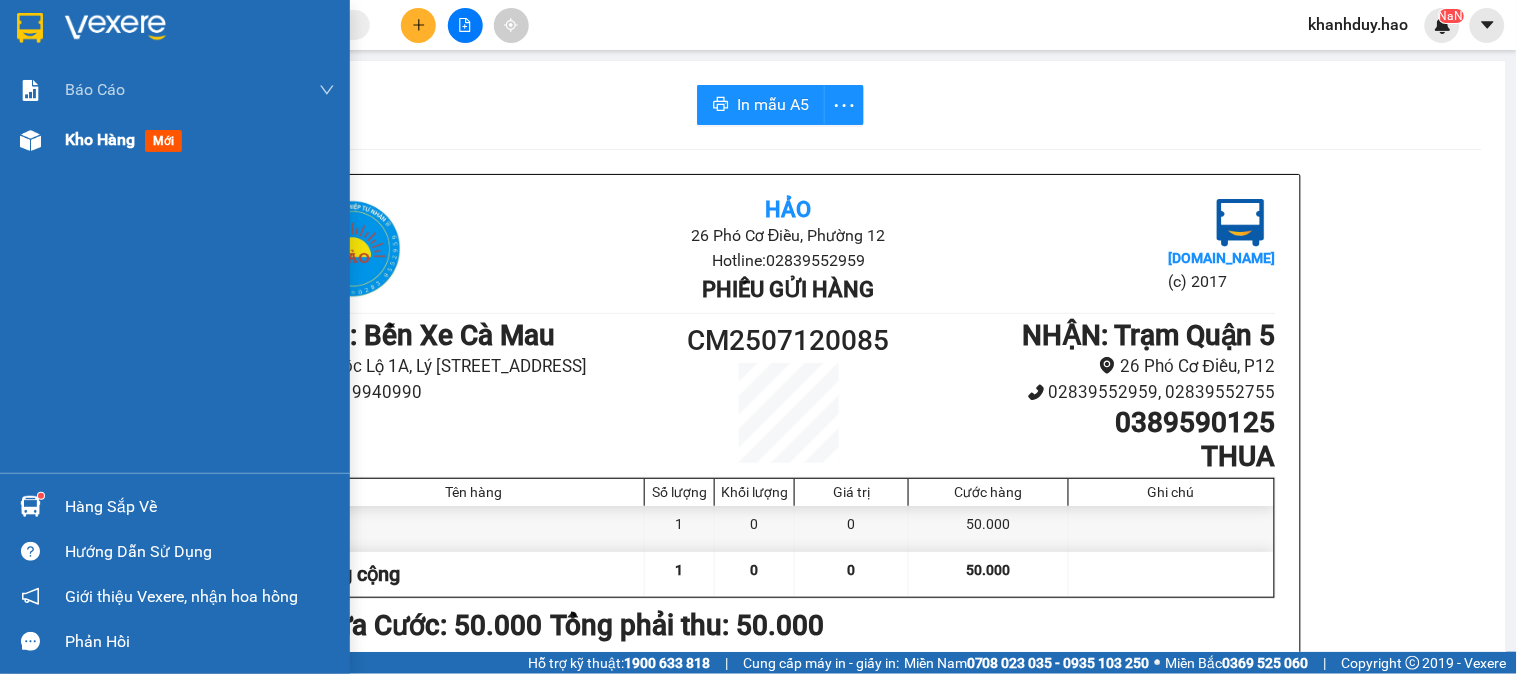 click on "Kho hàng" at bounding box center [100, 139] 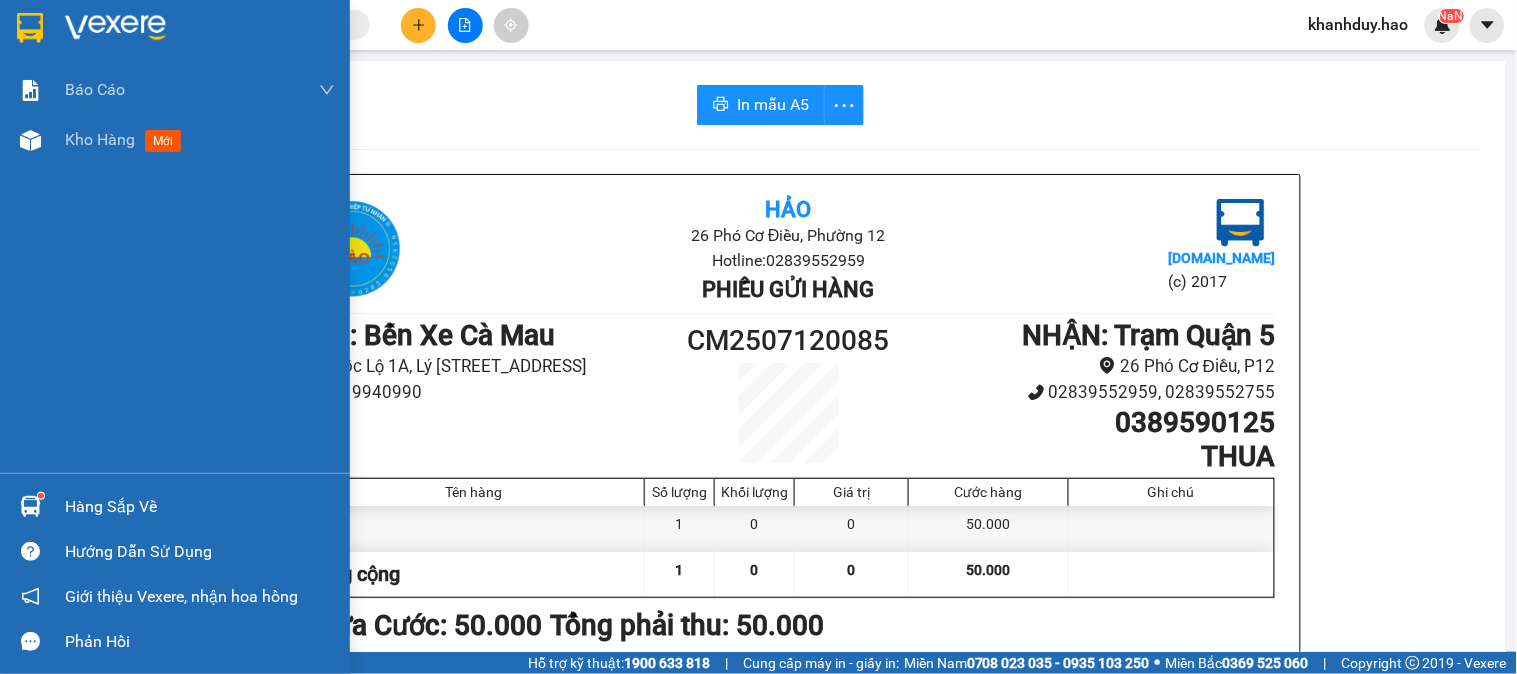 click on "Kho hàng" at bounding box center (100, 139) 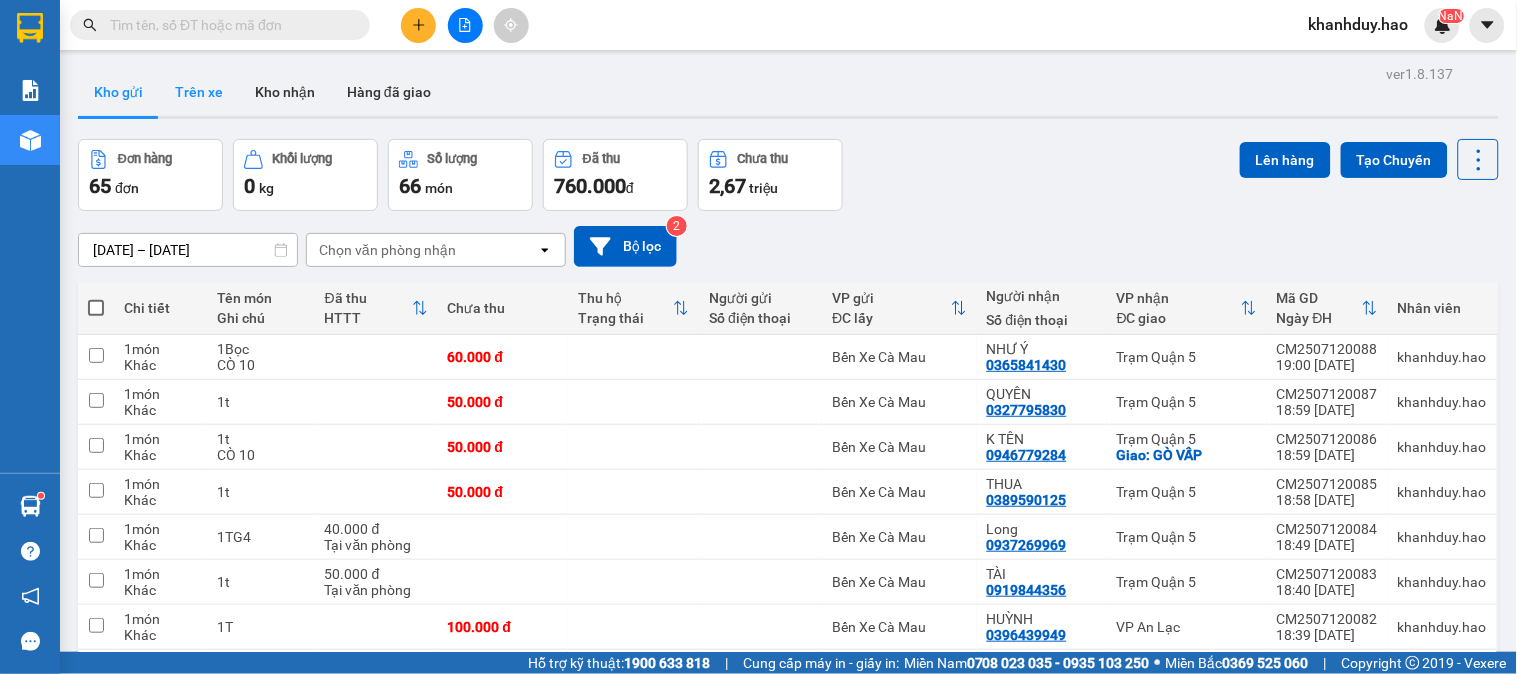 click on "Trên xe" at bounding box center (199, 92) 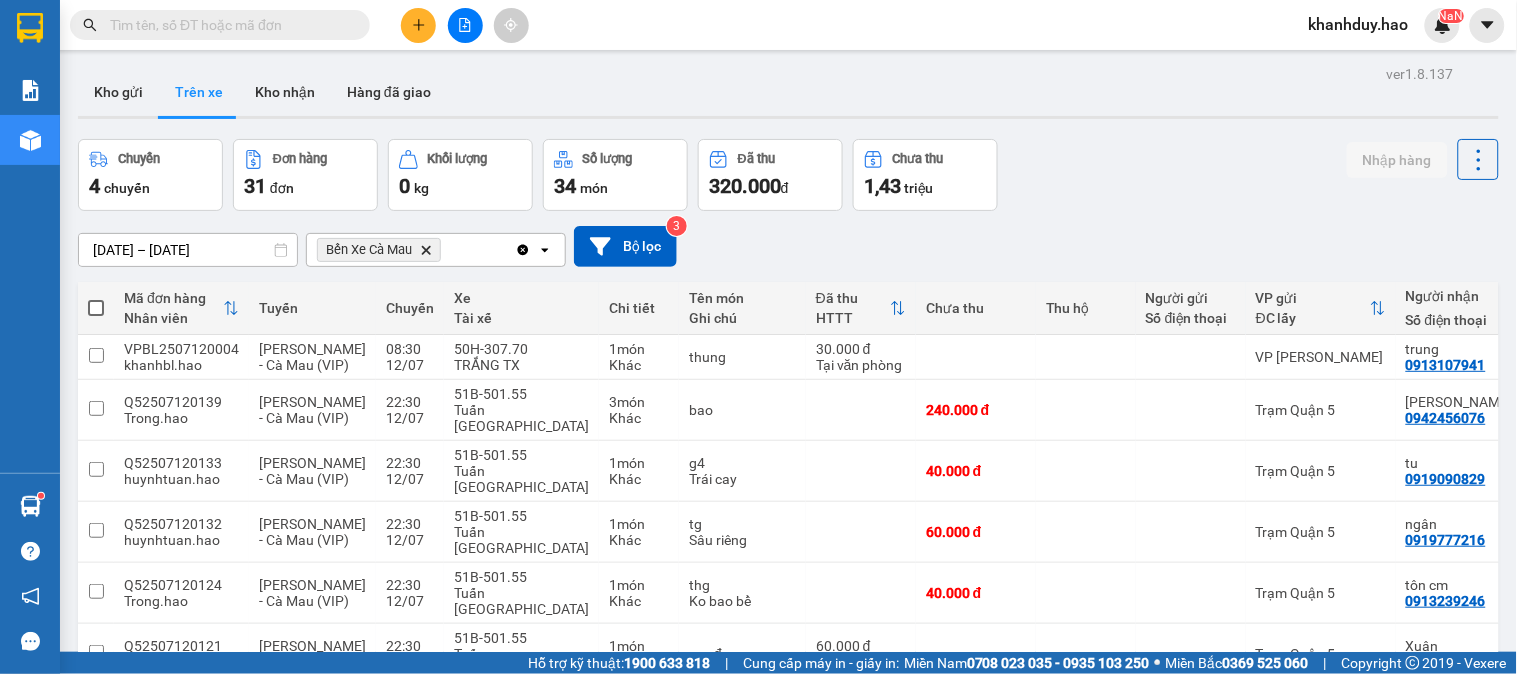 click at bounding box center [418, 25] 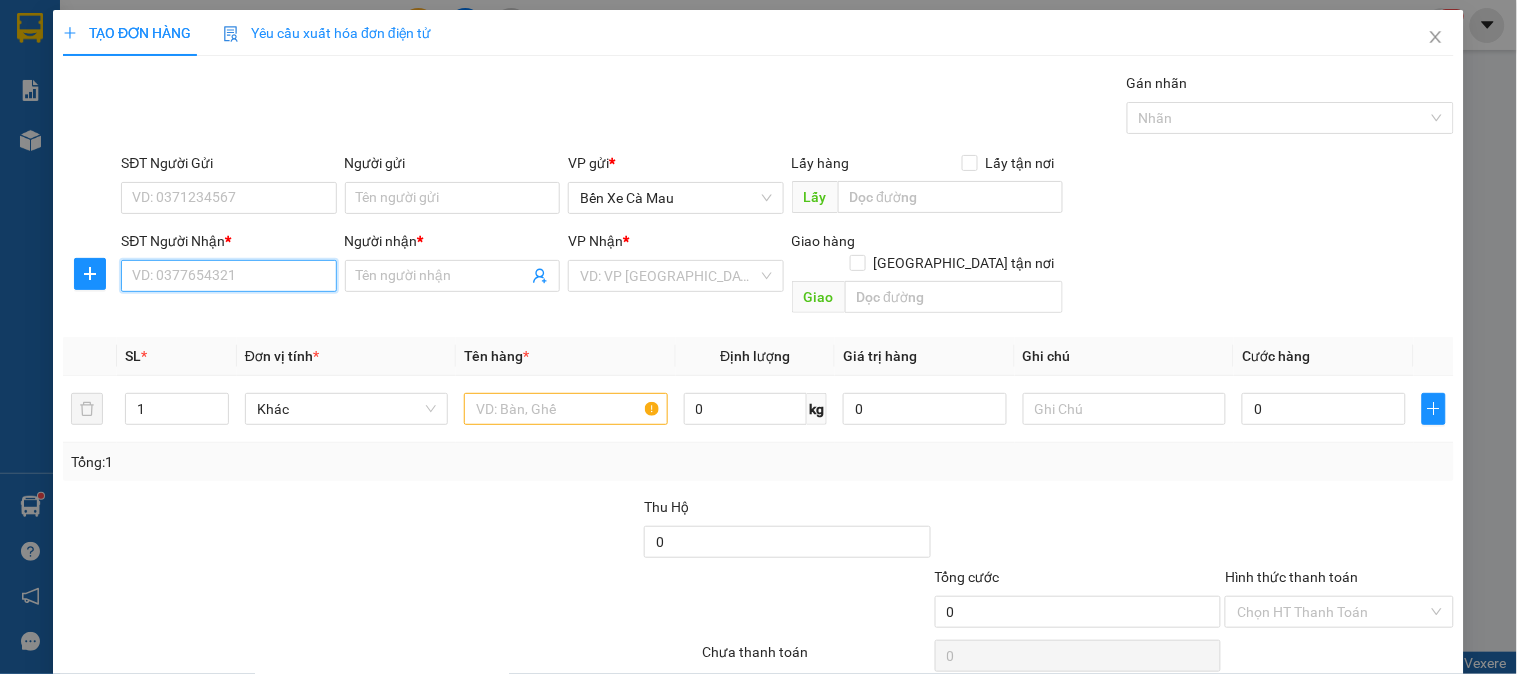 click on "SĐT Người Nhận  *" at bounding box center (228, 276) 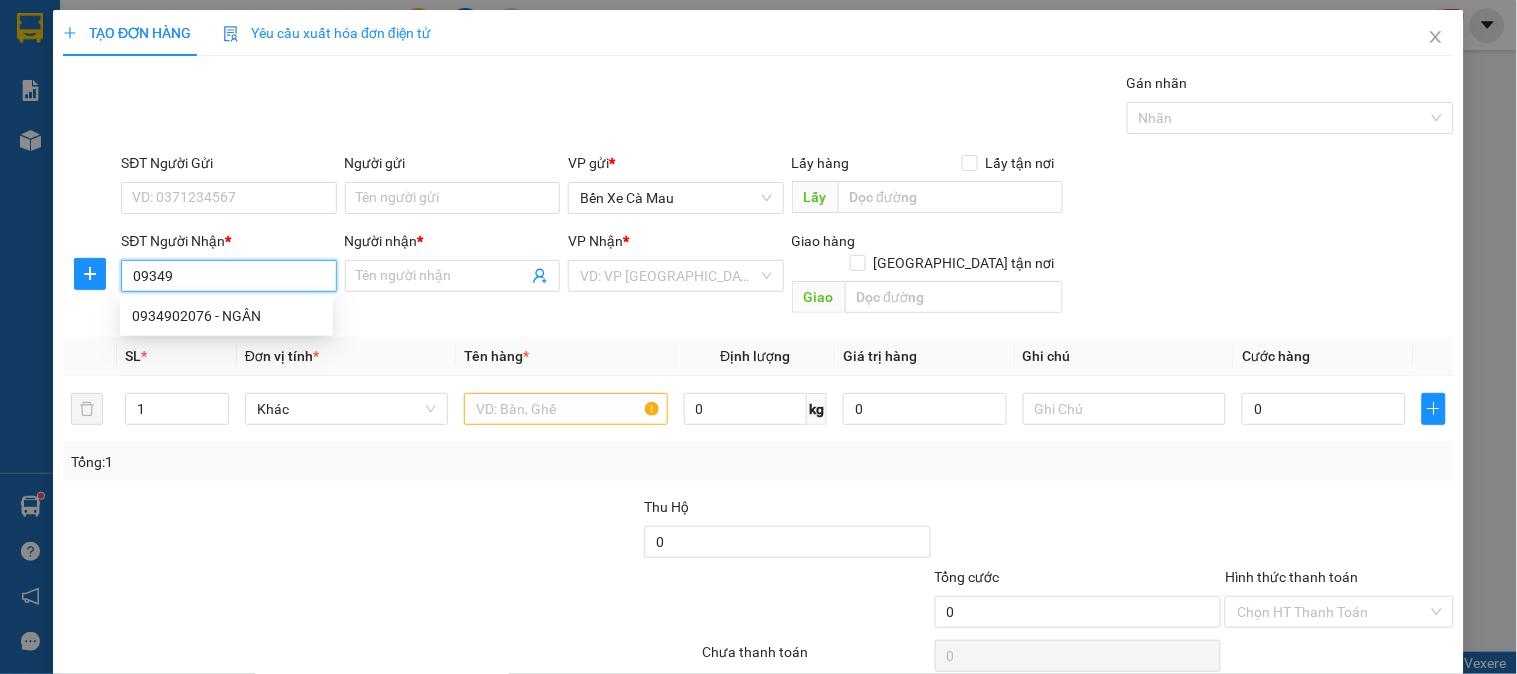 drag, startPoint x: 263, startPoint y: 316, endPoint x: 1451, endPoint y: 357, distance: 1188.7073 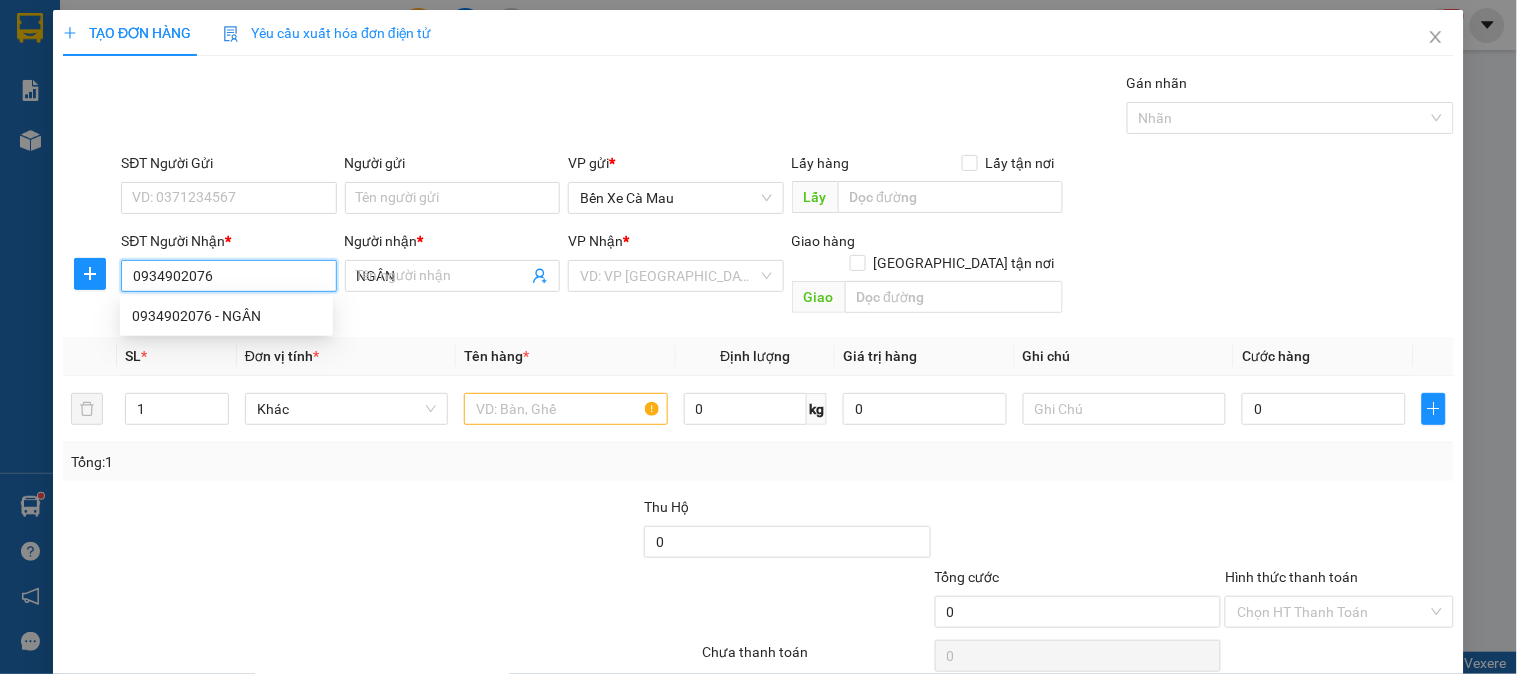 type on "60.000" 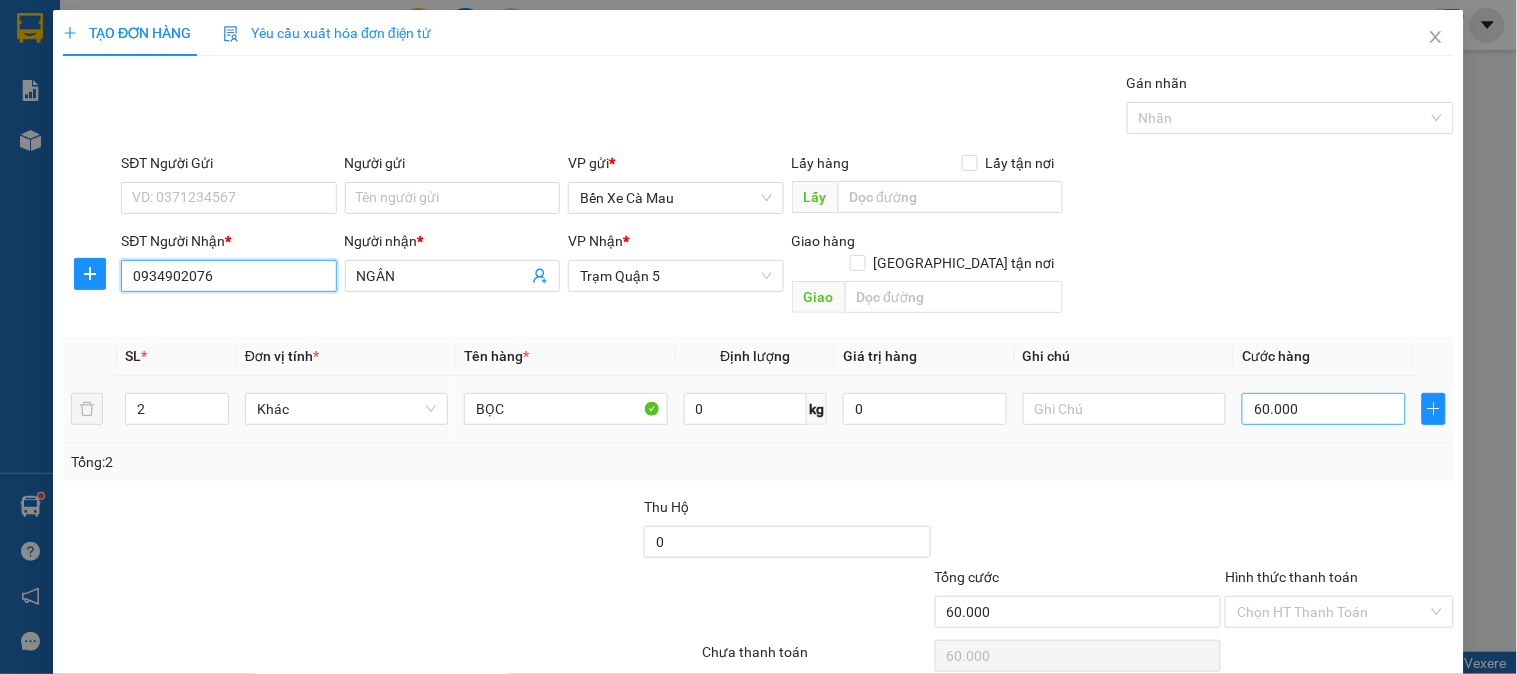 type on "0934902076" 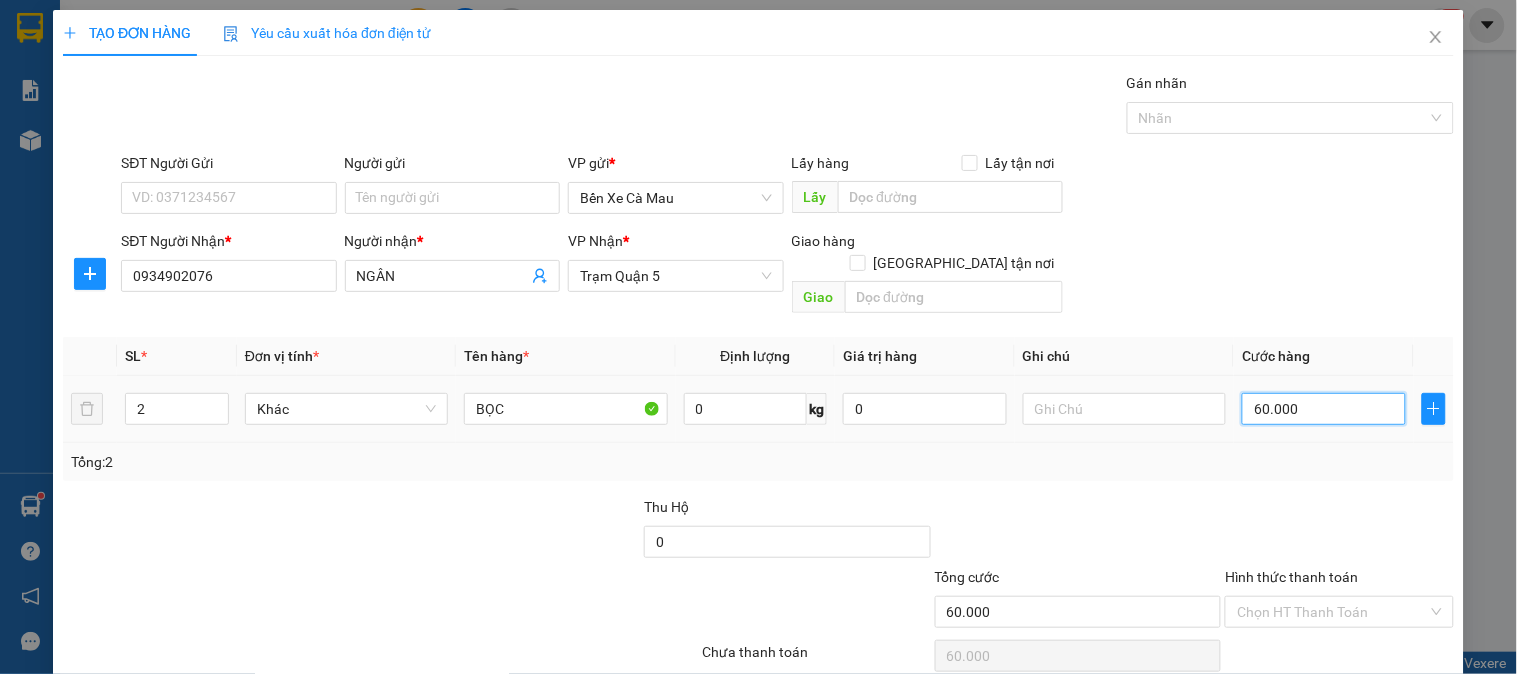 click on "60.000" at bounding box center [1324, 409] 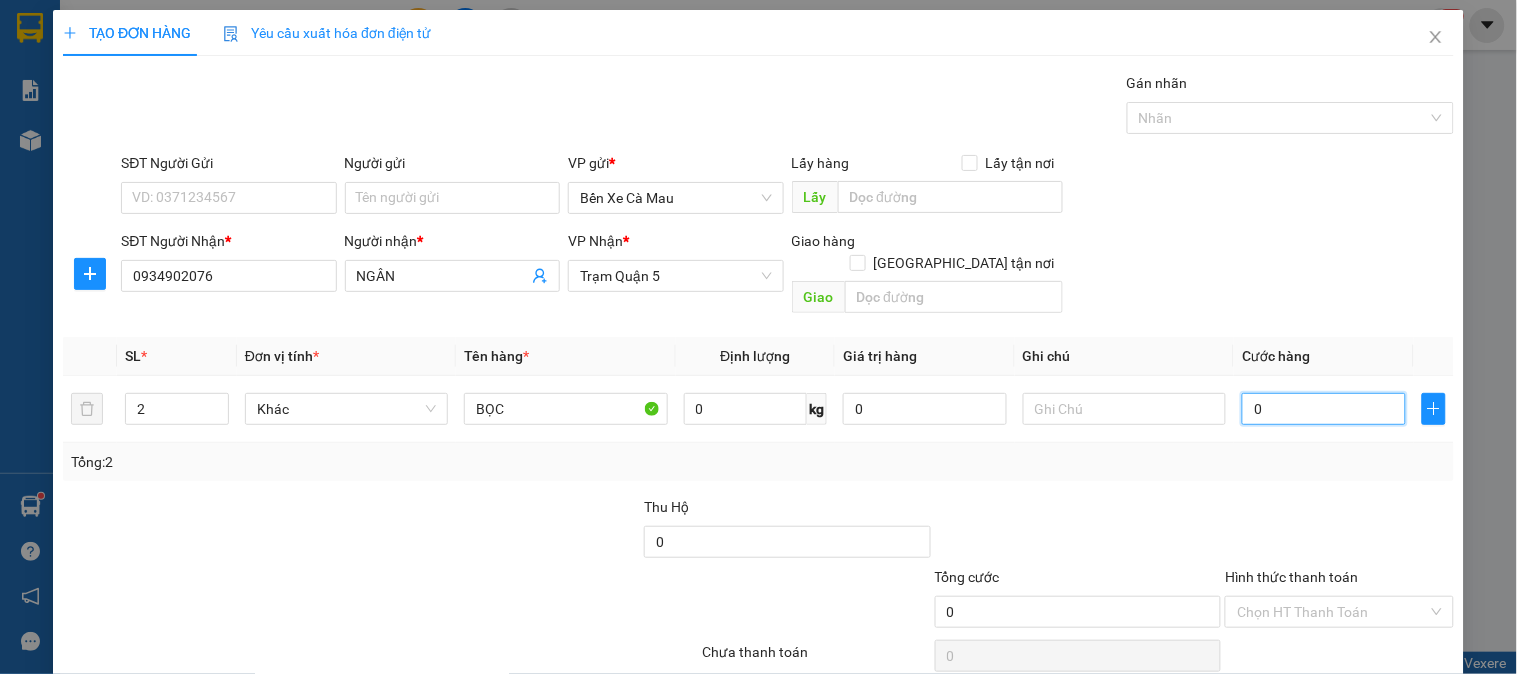 type on "4" 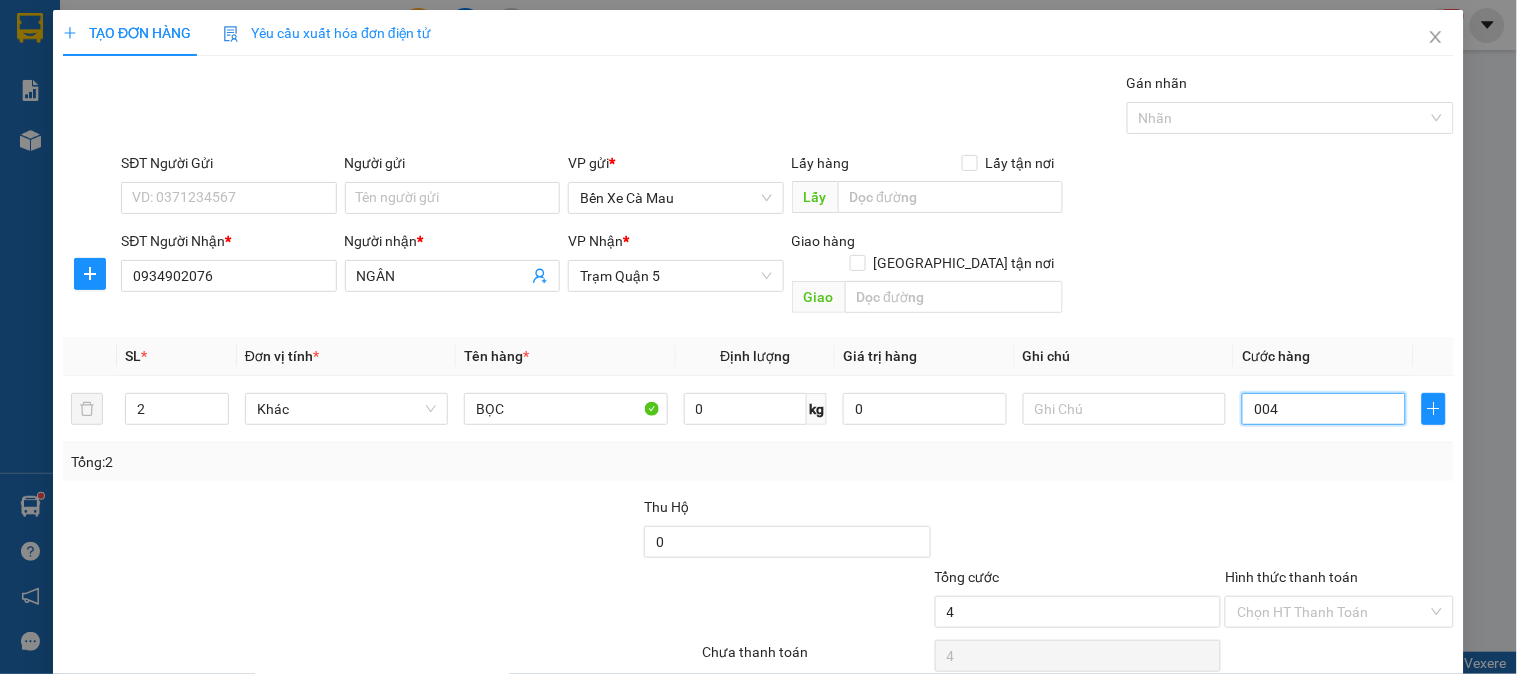 type on "40" 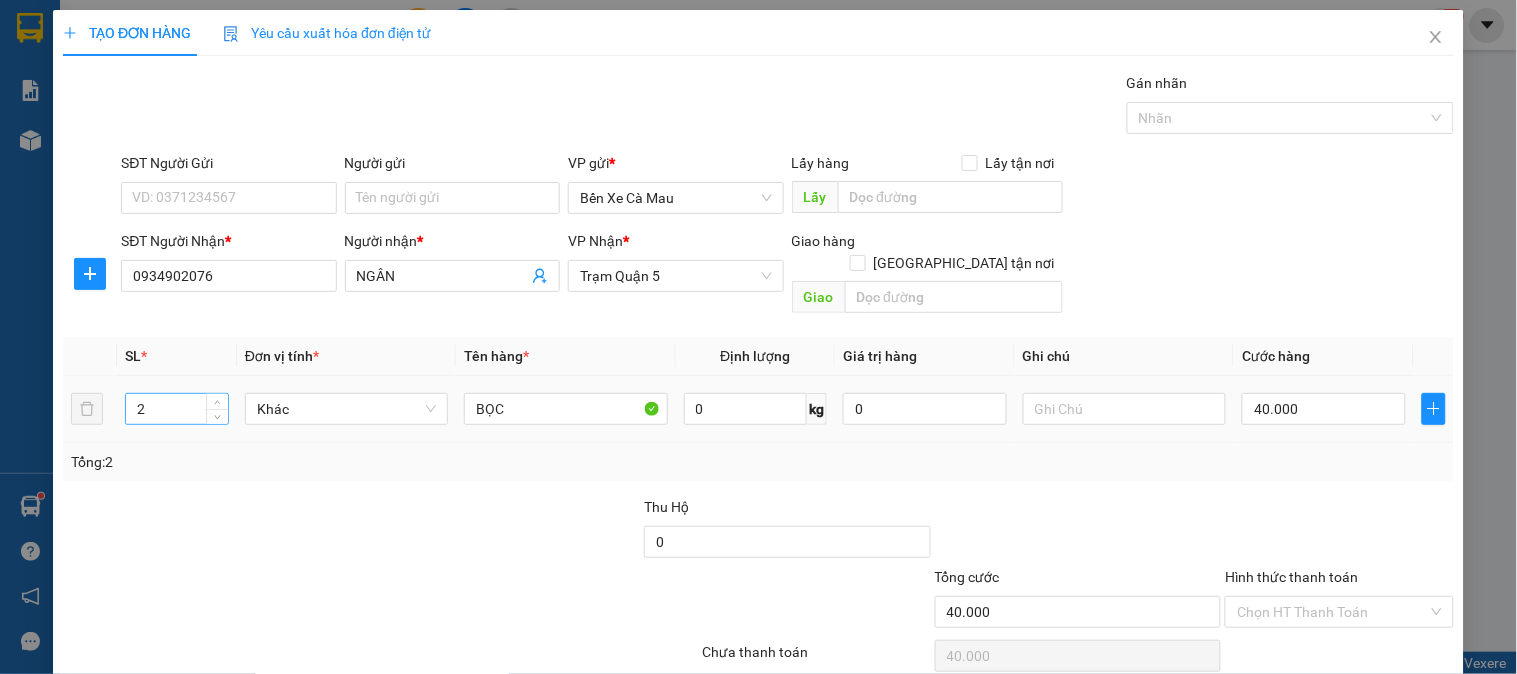 click on "2" at bounding box center (177, 409) 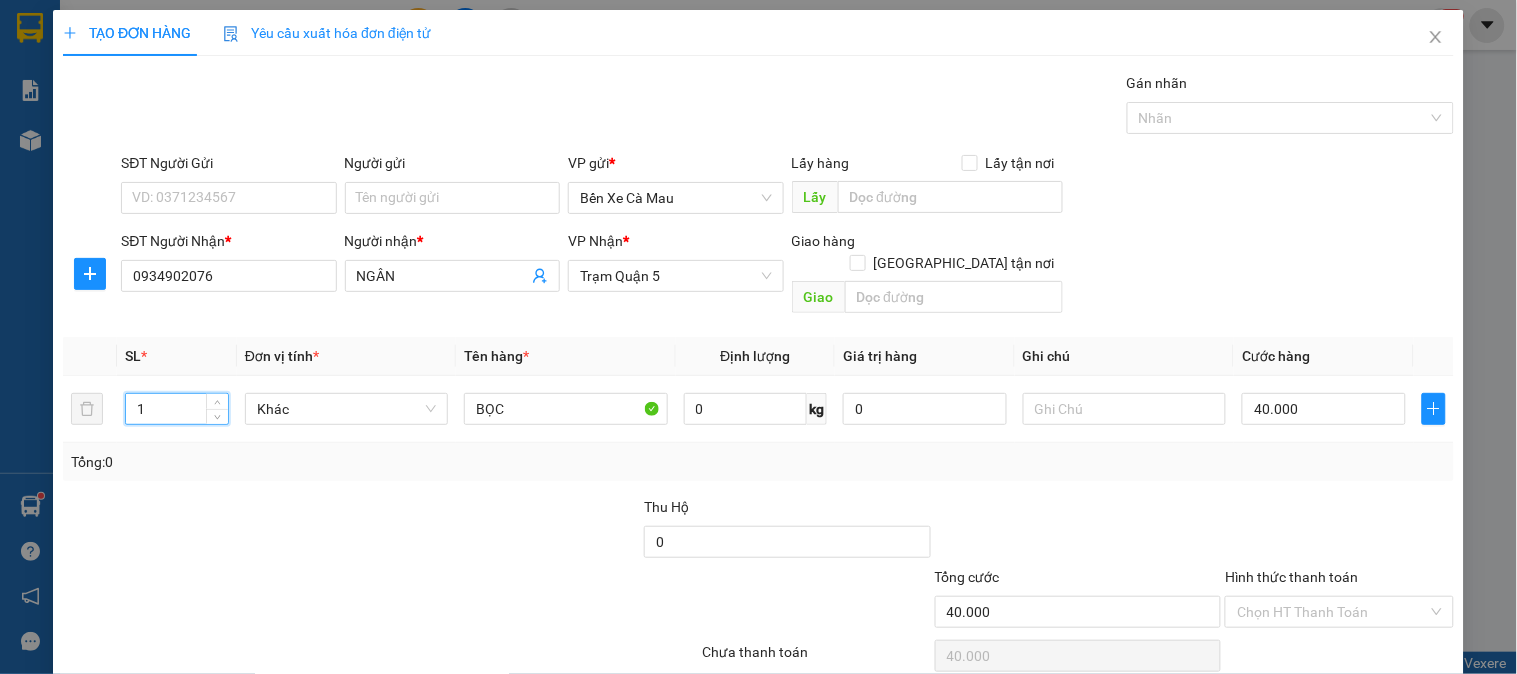 click on "[PERSON_NAME] và In" at bounding box center (1369, 707) 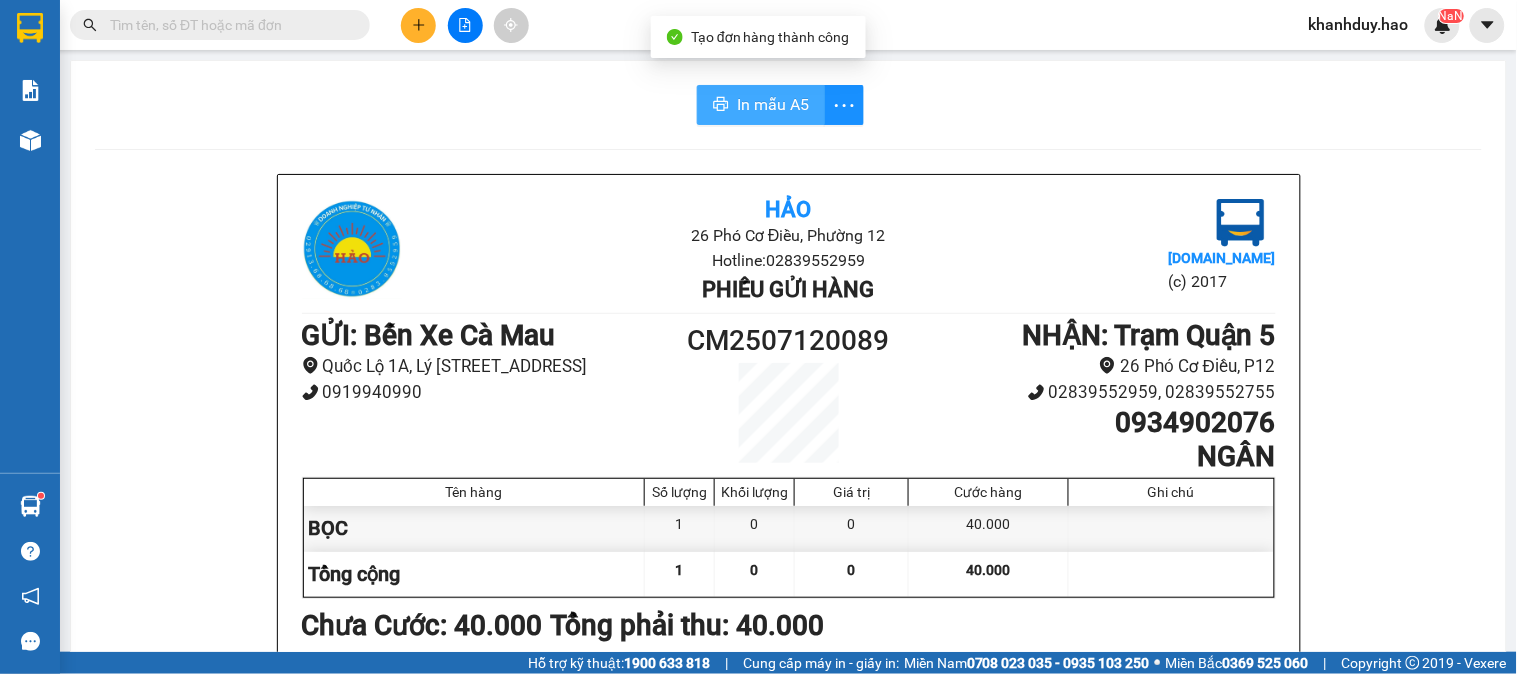 click on "In mẫu A5" at bounding box center [773, 104] 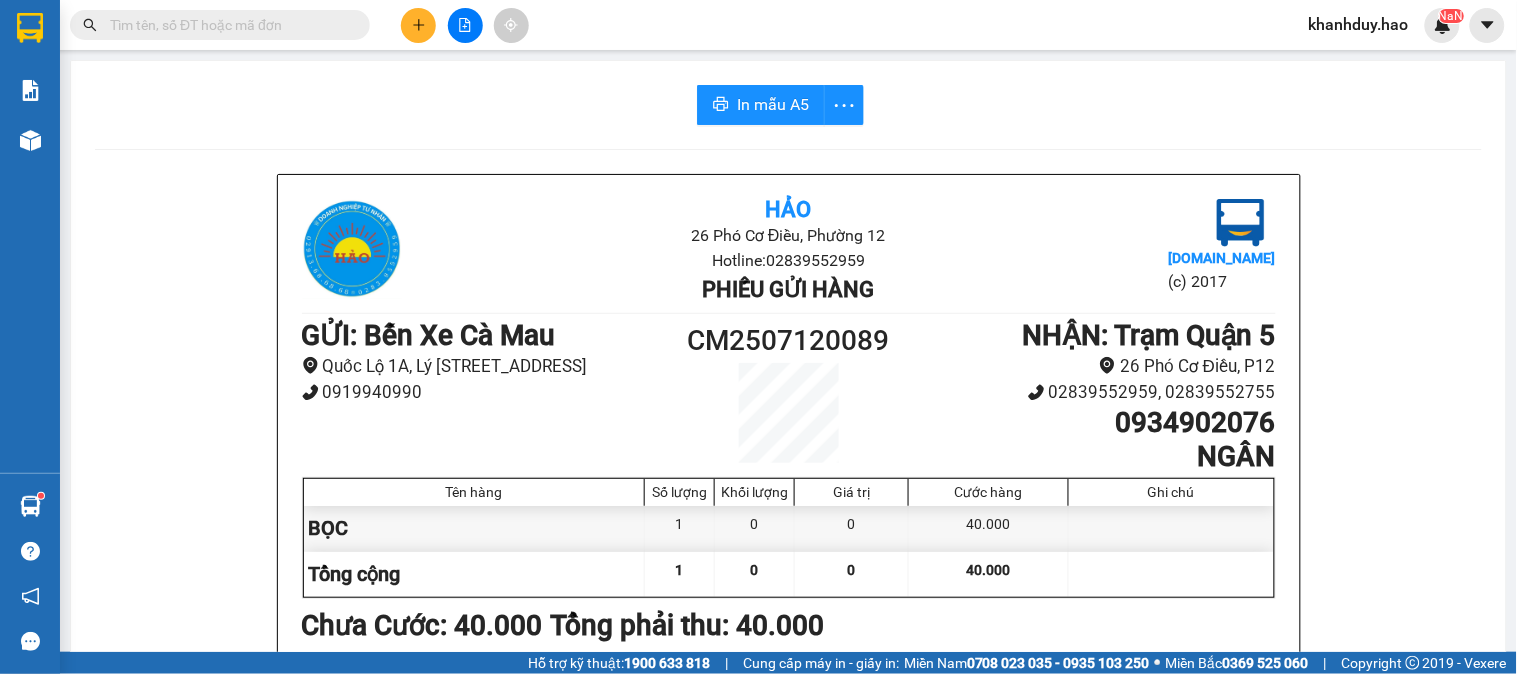 drag, startPoint x: 813, startPoint y: 211, endPoint x: 812, endPoint y: 182, distance: 29.017237 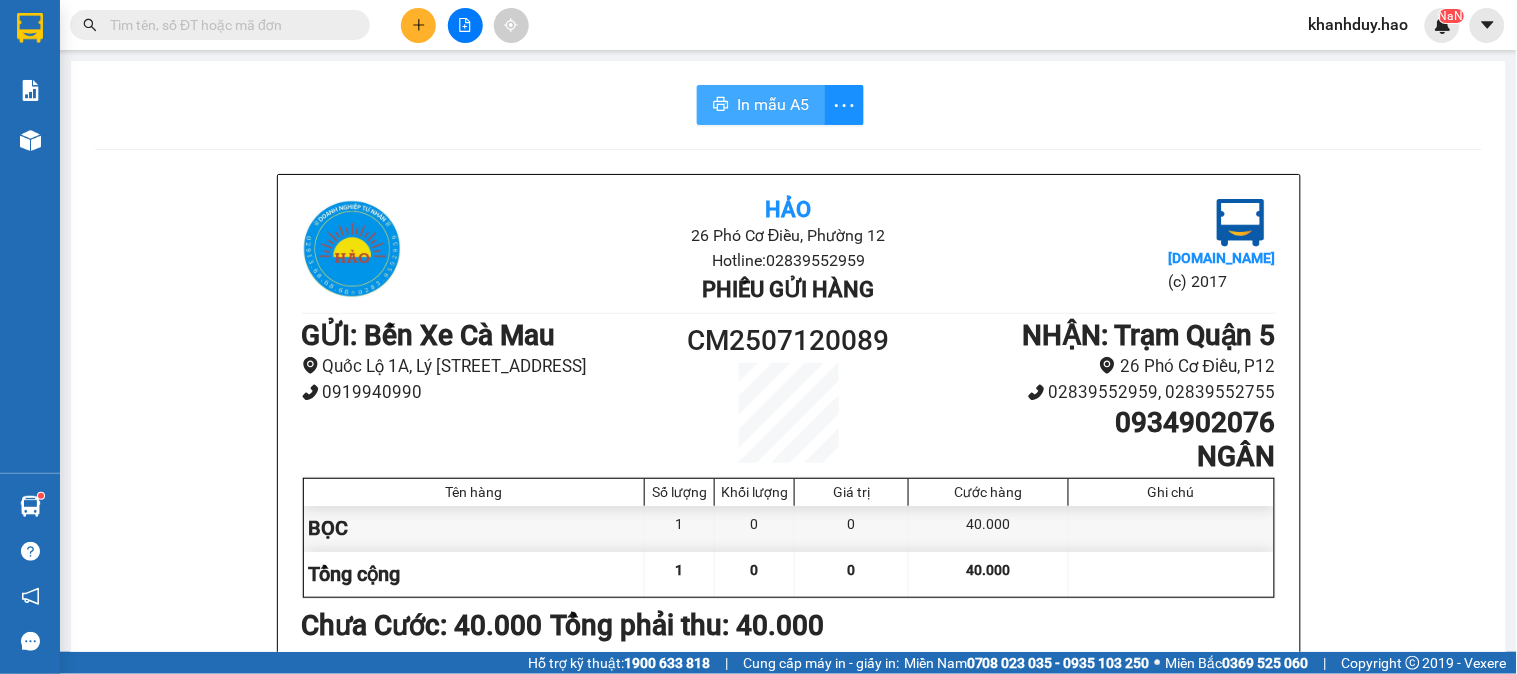 click on "In mẫu A5" at bounding box center (773, 104) 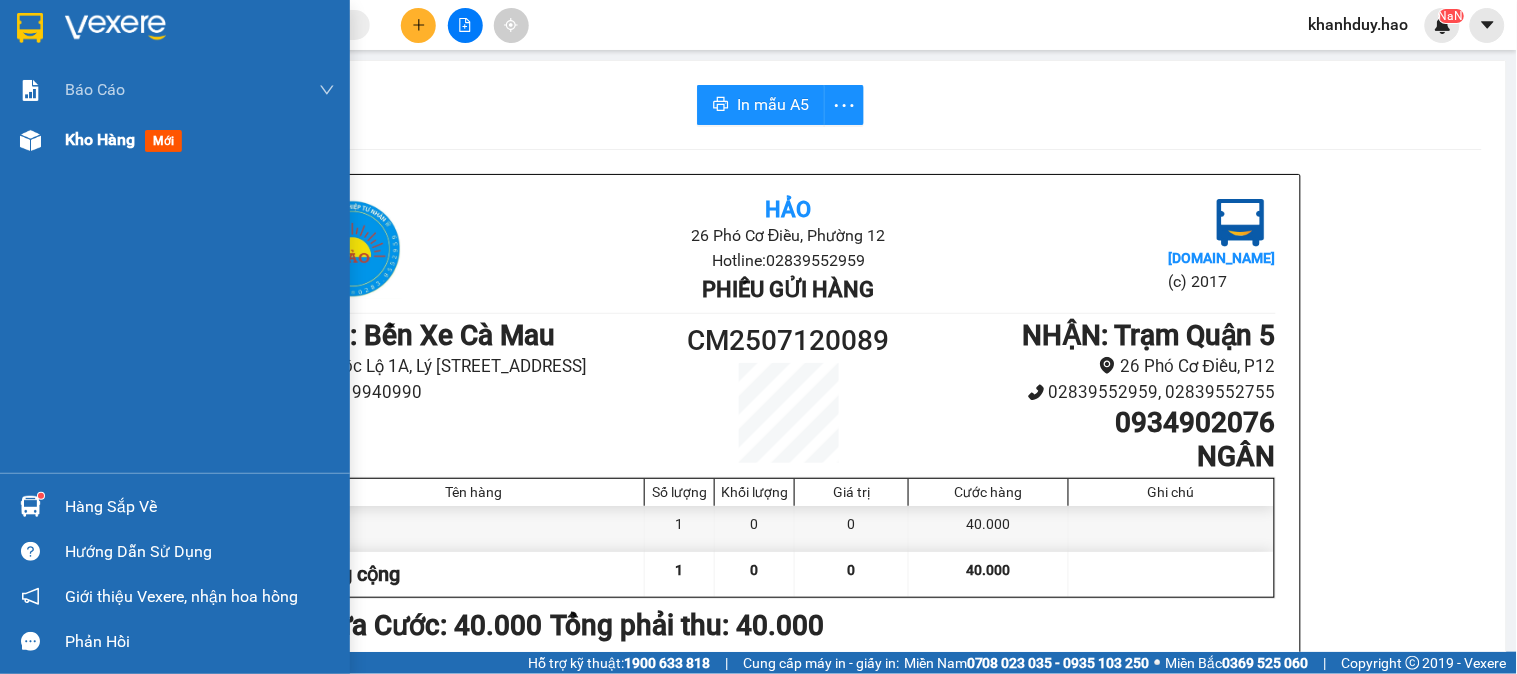 click on "Kho hàng mới" at bounding box center [175, 140] 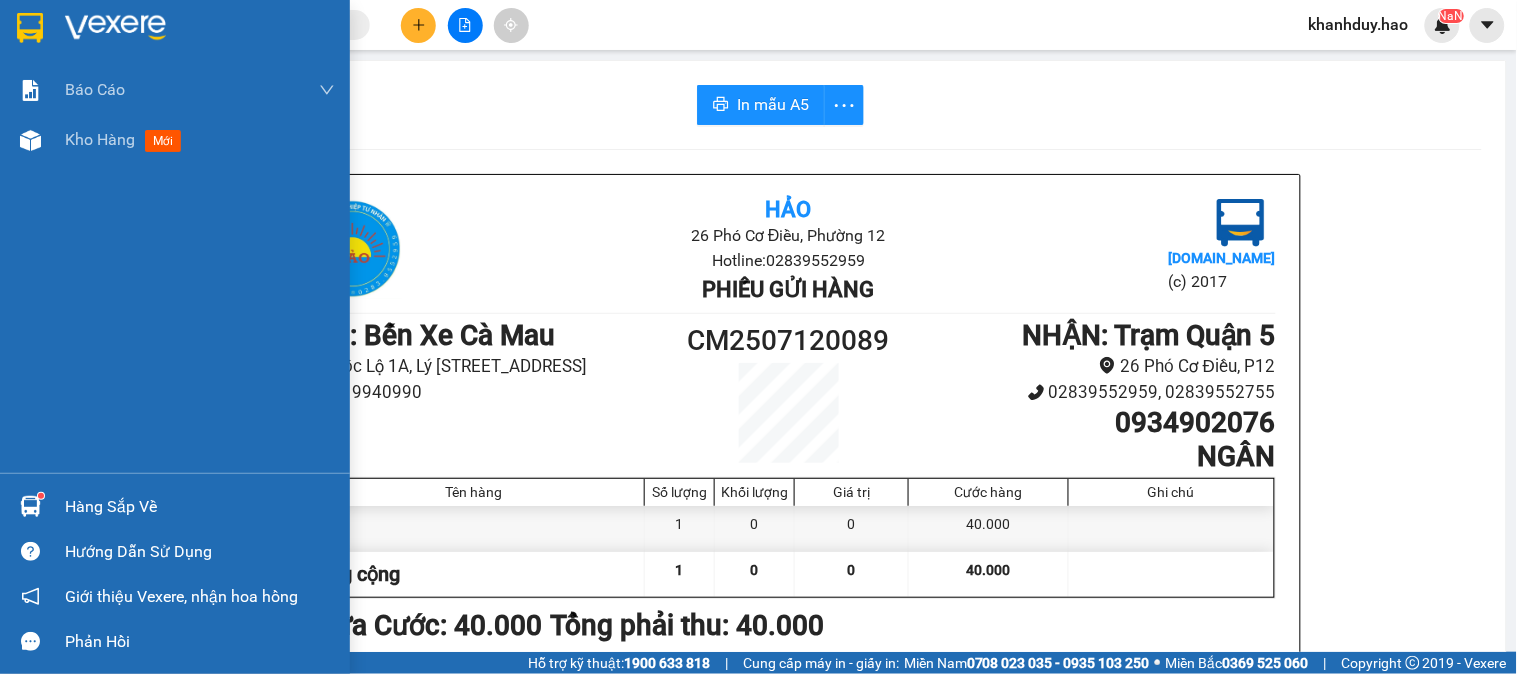 click on "Kho hàng" at bounding box center (100, 139) 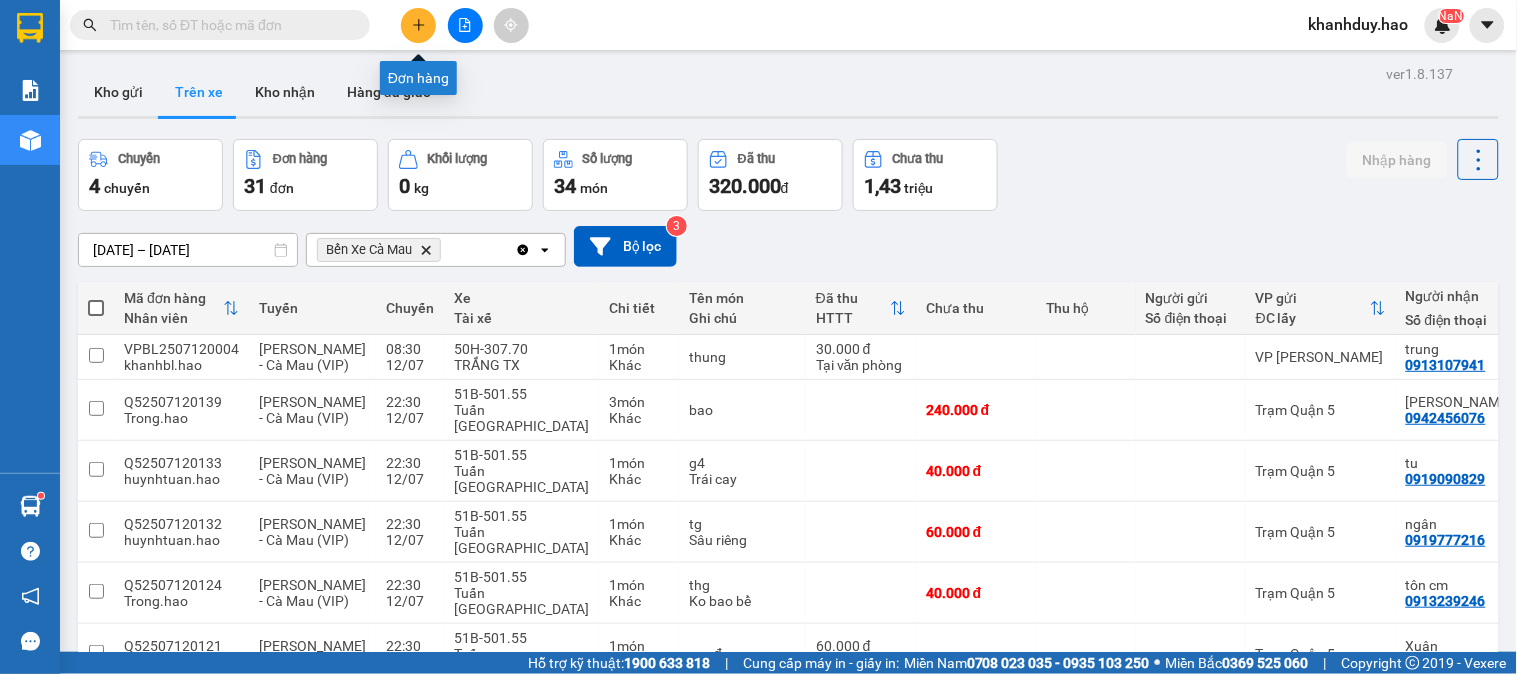 click at bounding box center [418, 25] 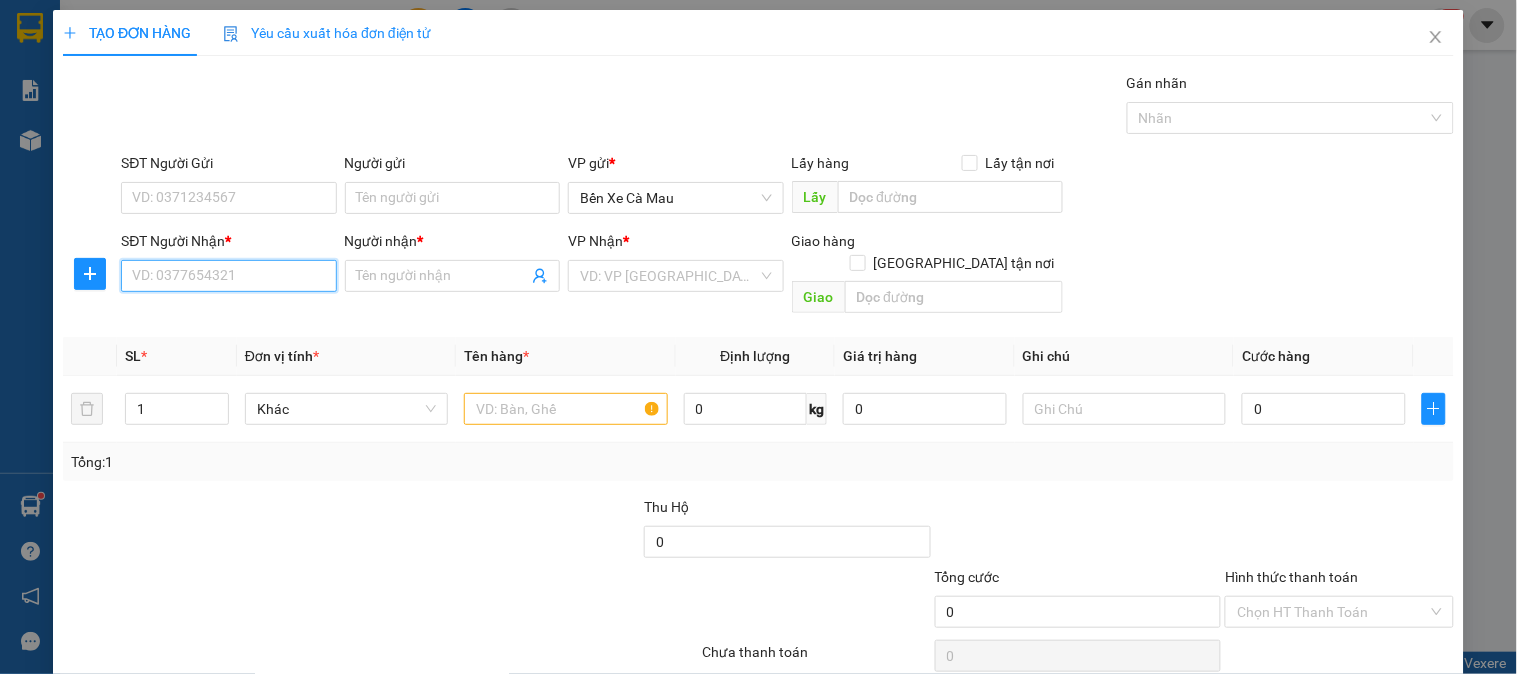 click on "SĐT Người Nhận  *" at bounding box center (228, 276) 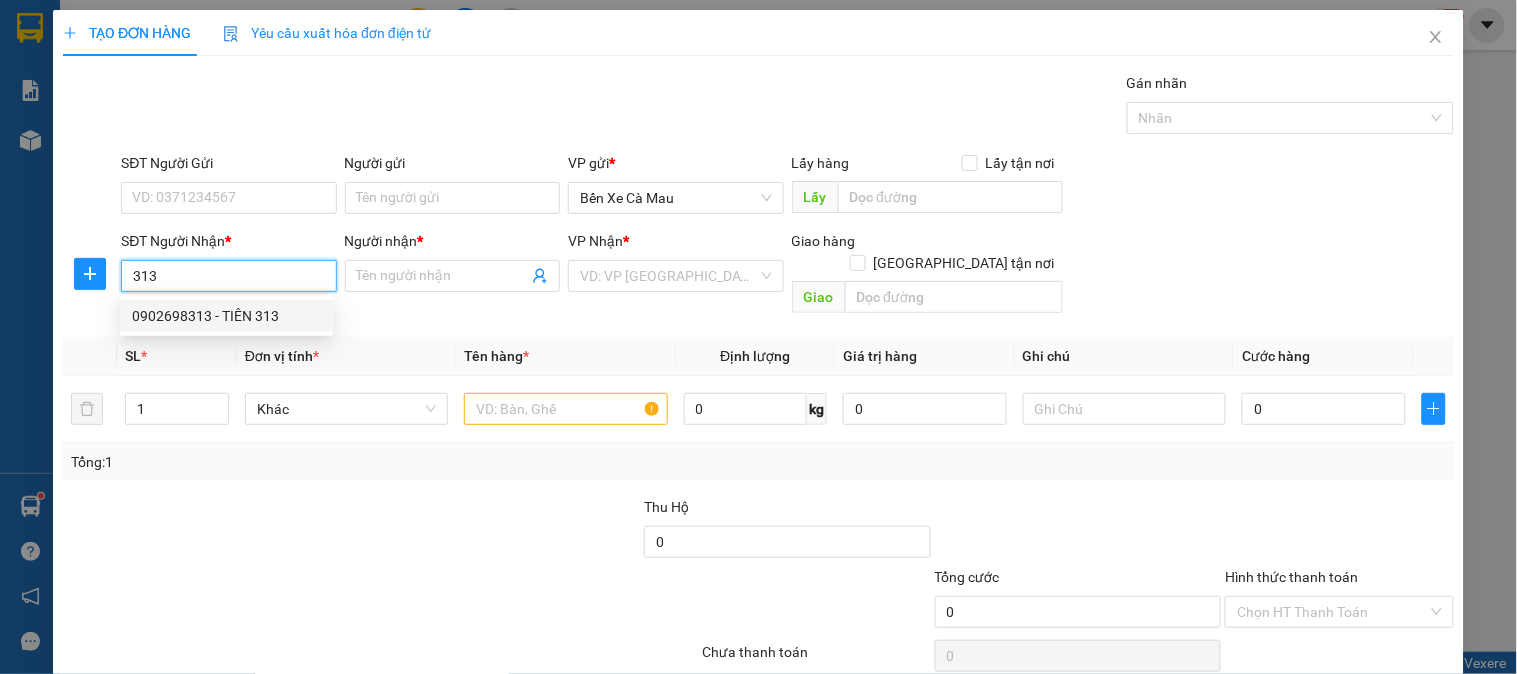 click on "0902698313 - TIÊN 313" at bounding box center (226, 316) 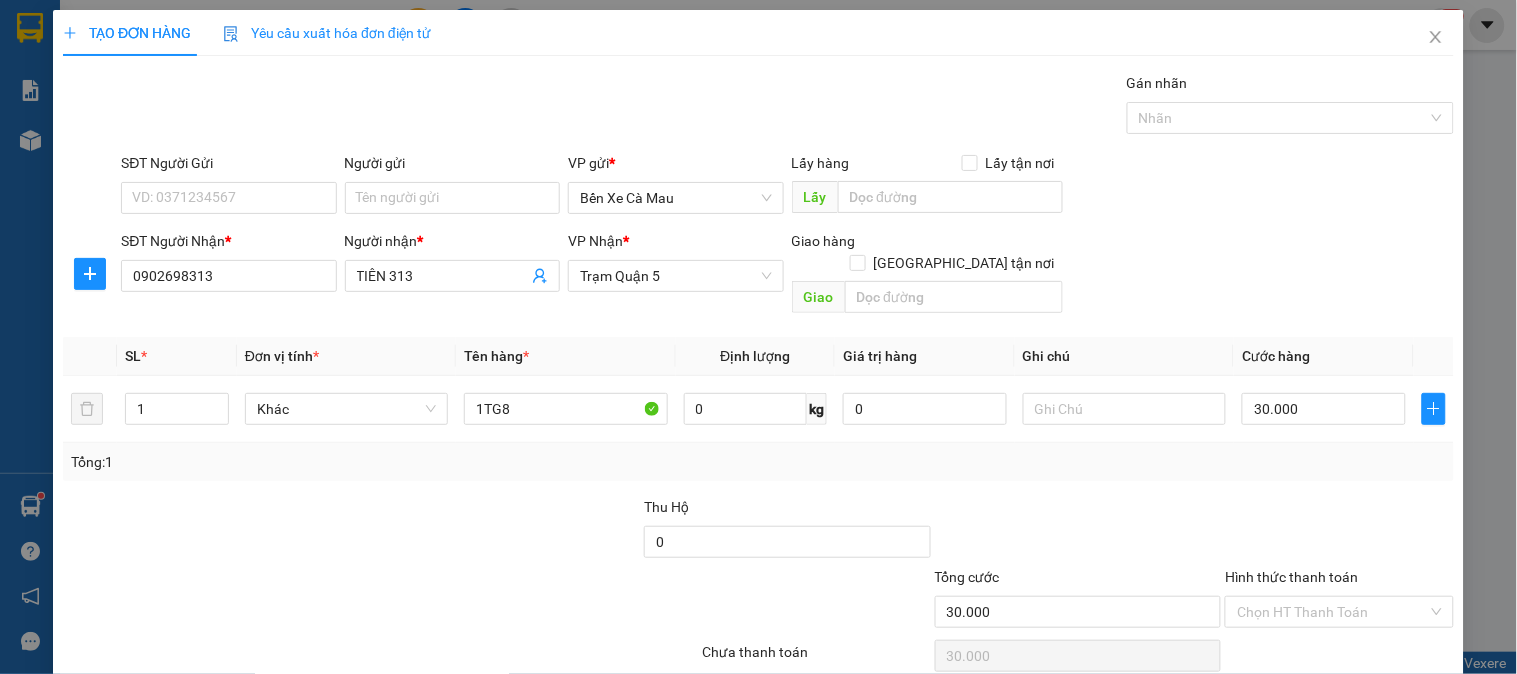 click on "[PERSON_NAME] và In" at bounding box center (1392, 707) 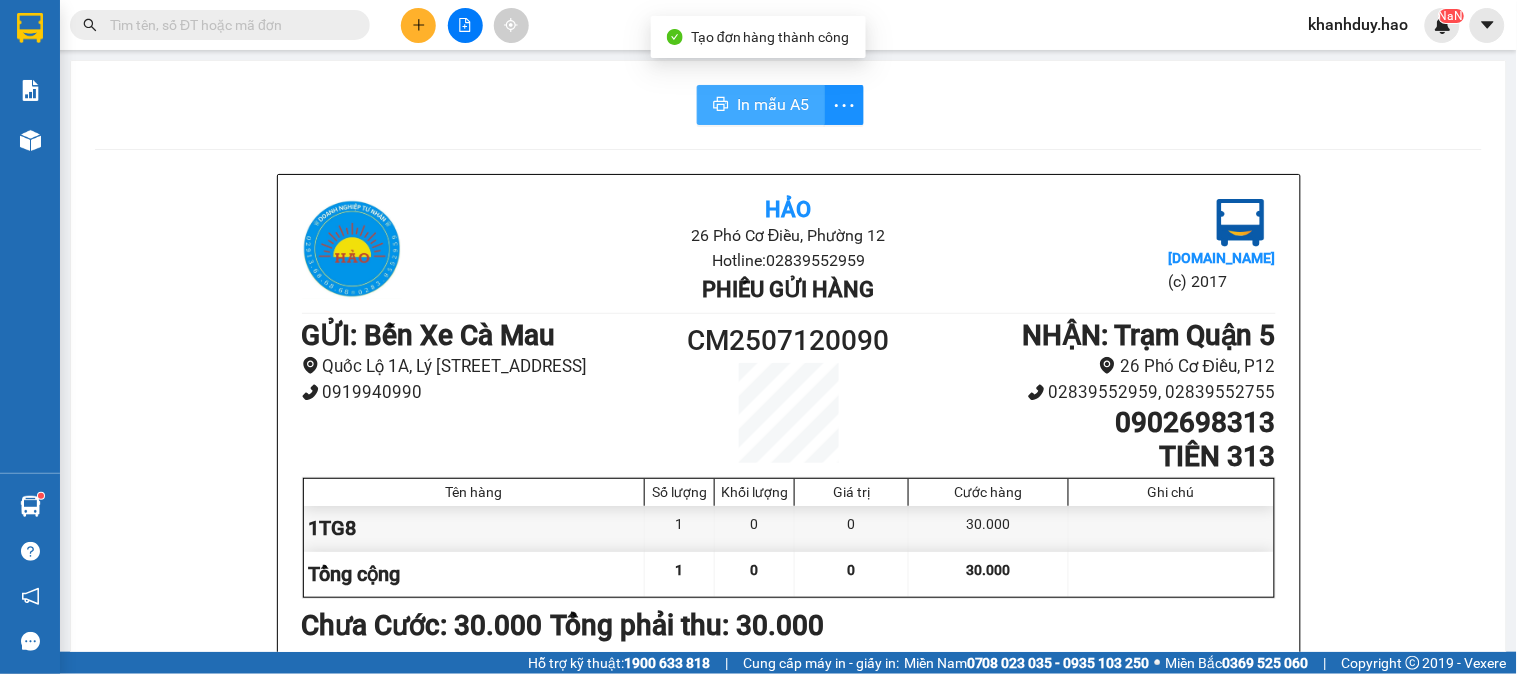 click on "In mẫu A5" at bounding box center [761, 105] 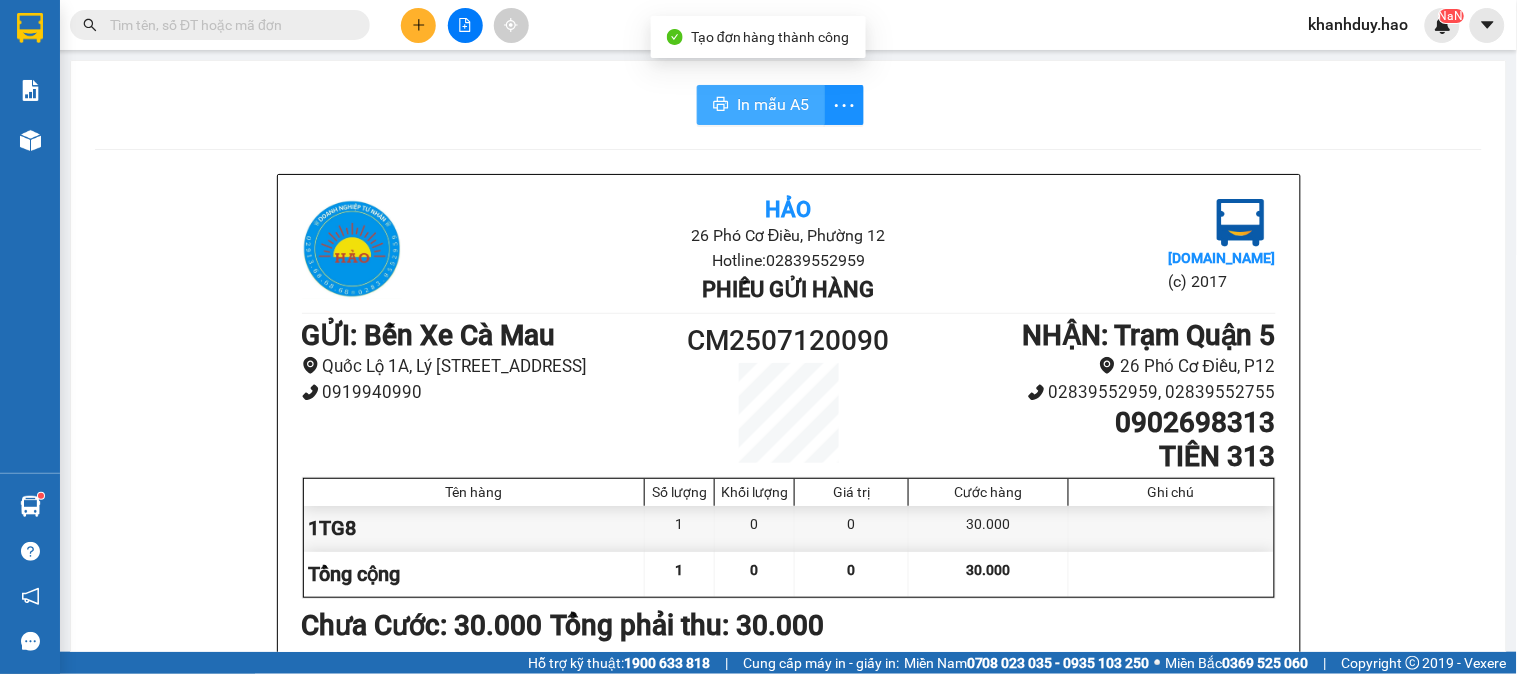 click on "In mẫu A5" at bounding box center (761, 105) 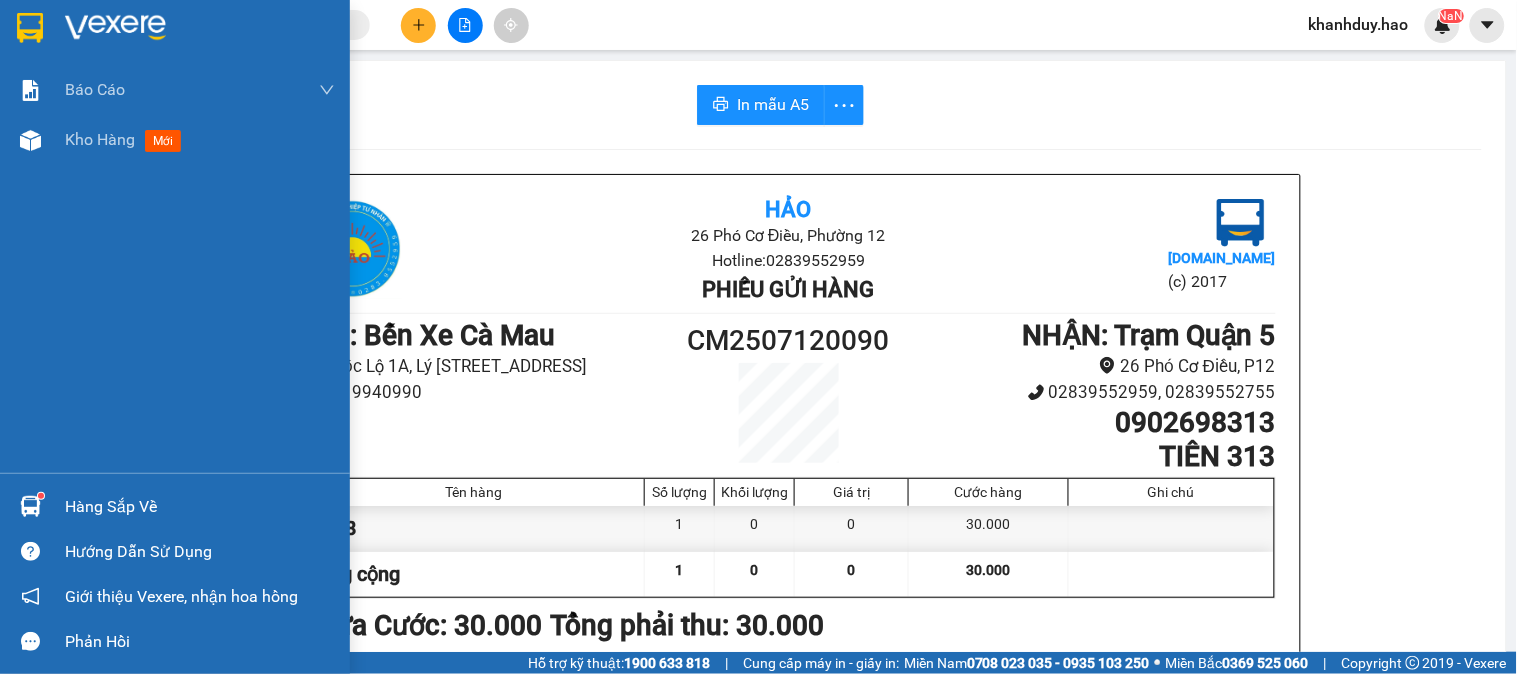 click on "Kho hàng" at bounding box center [100, 139] 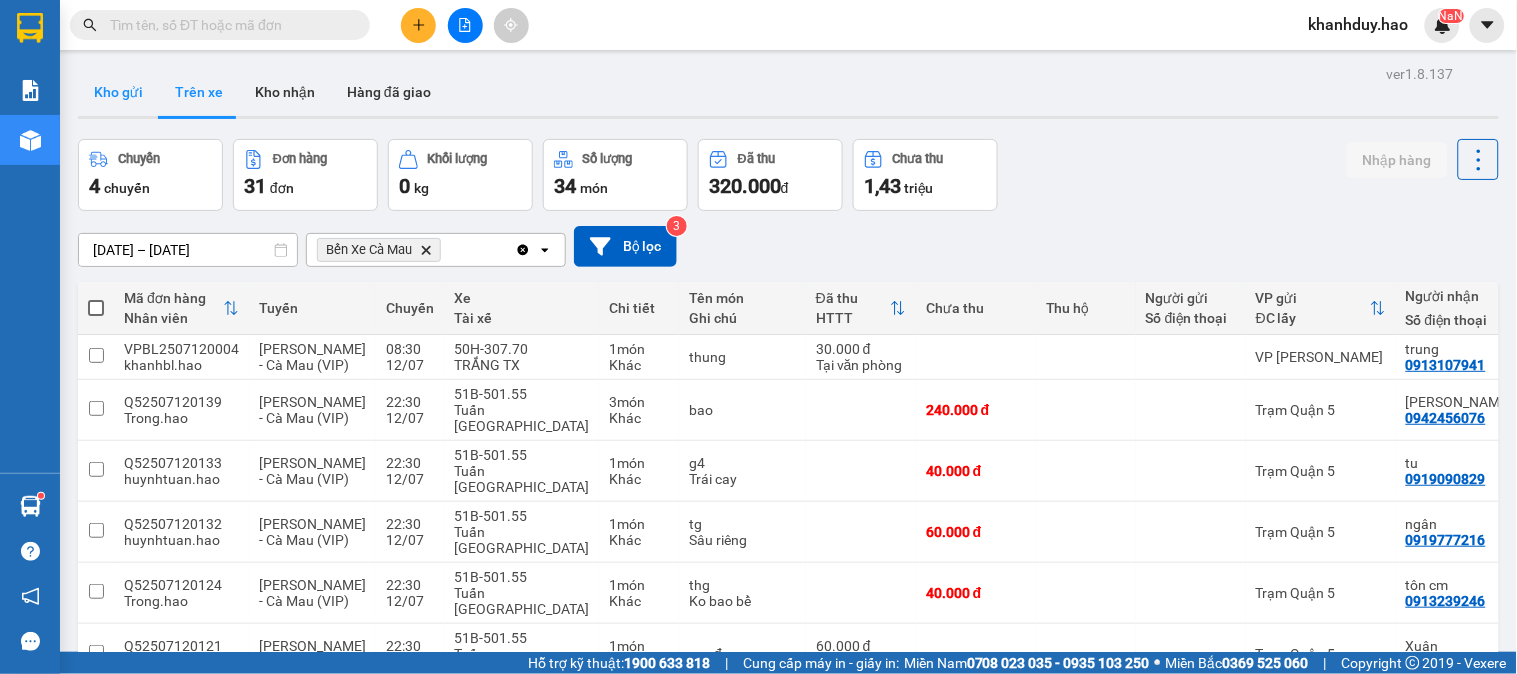 click on "Kho gửi" at bounding box center [118, 92] 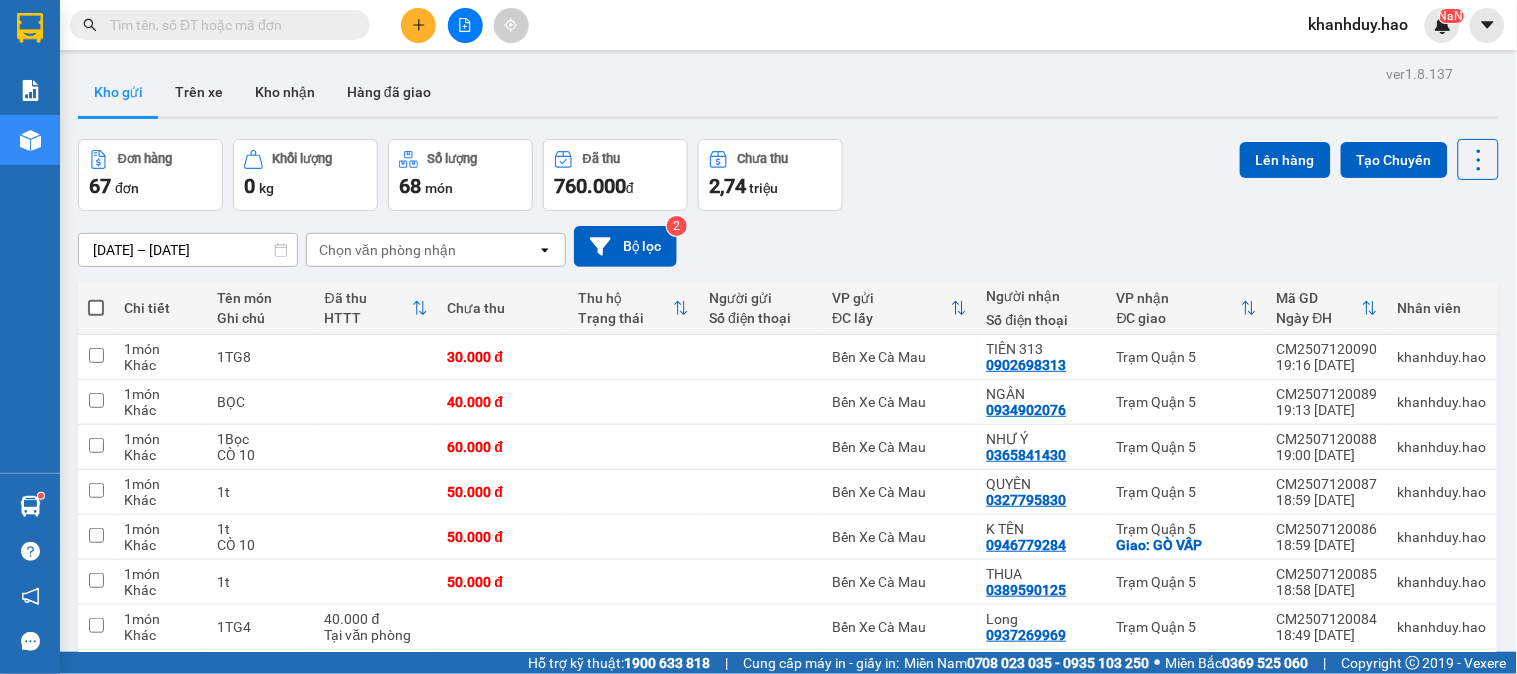 click 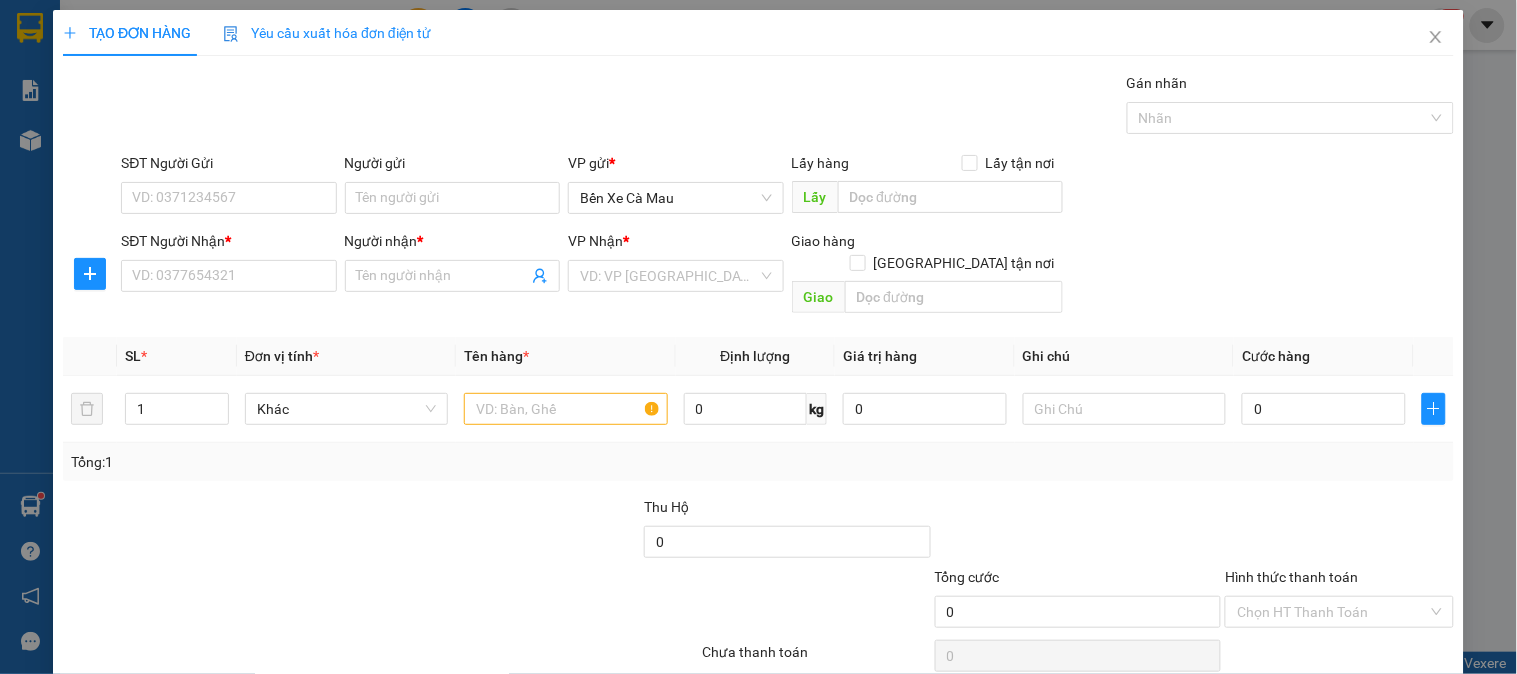 click on "SĐT Người Nhận  * VD: 0377654321" at bounding box center (228, 265) 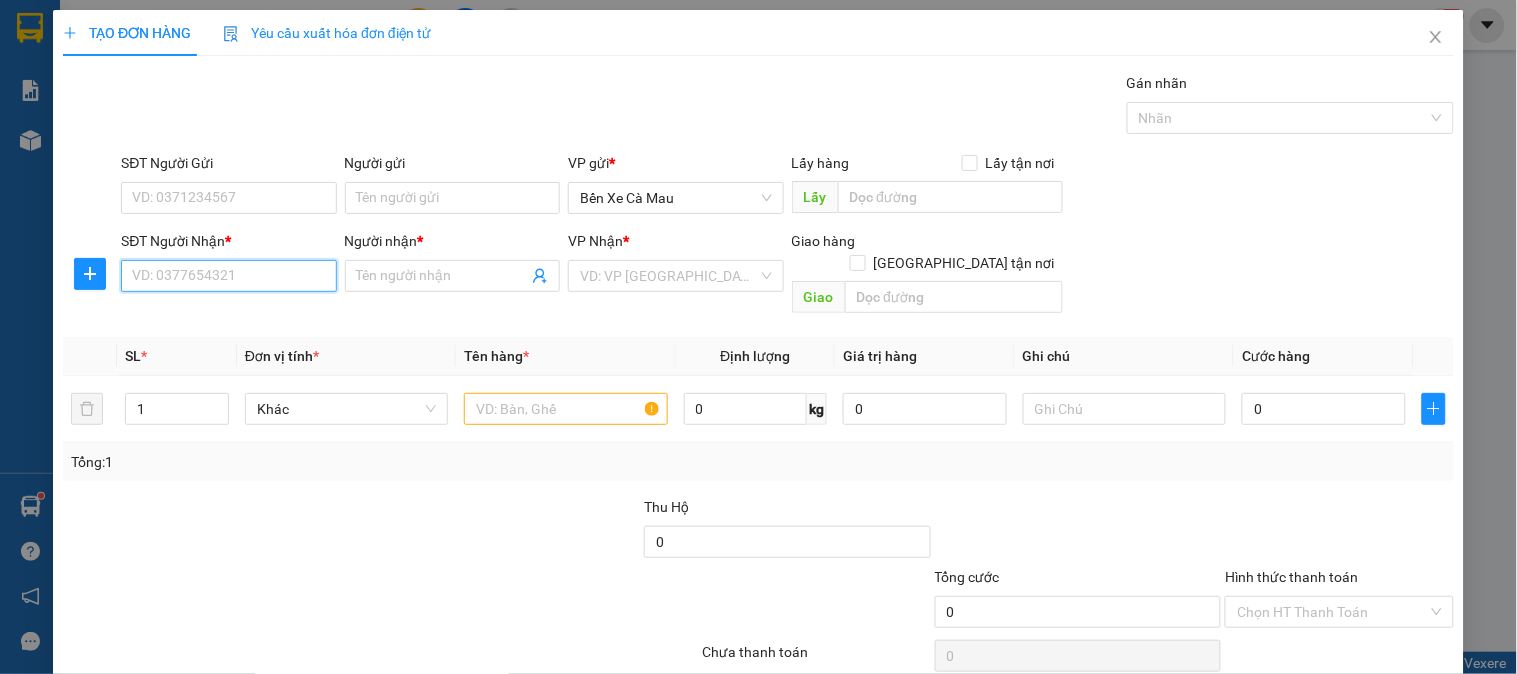 click on "SĐT Người Nhận  *" at bounding box center (228, 276) 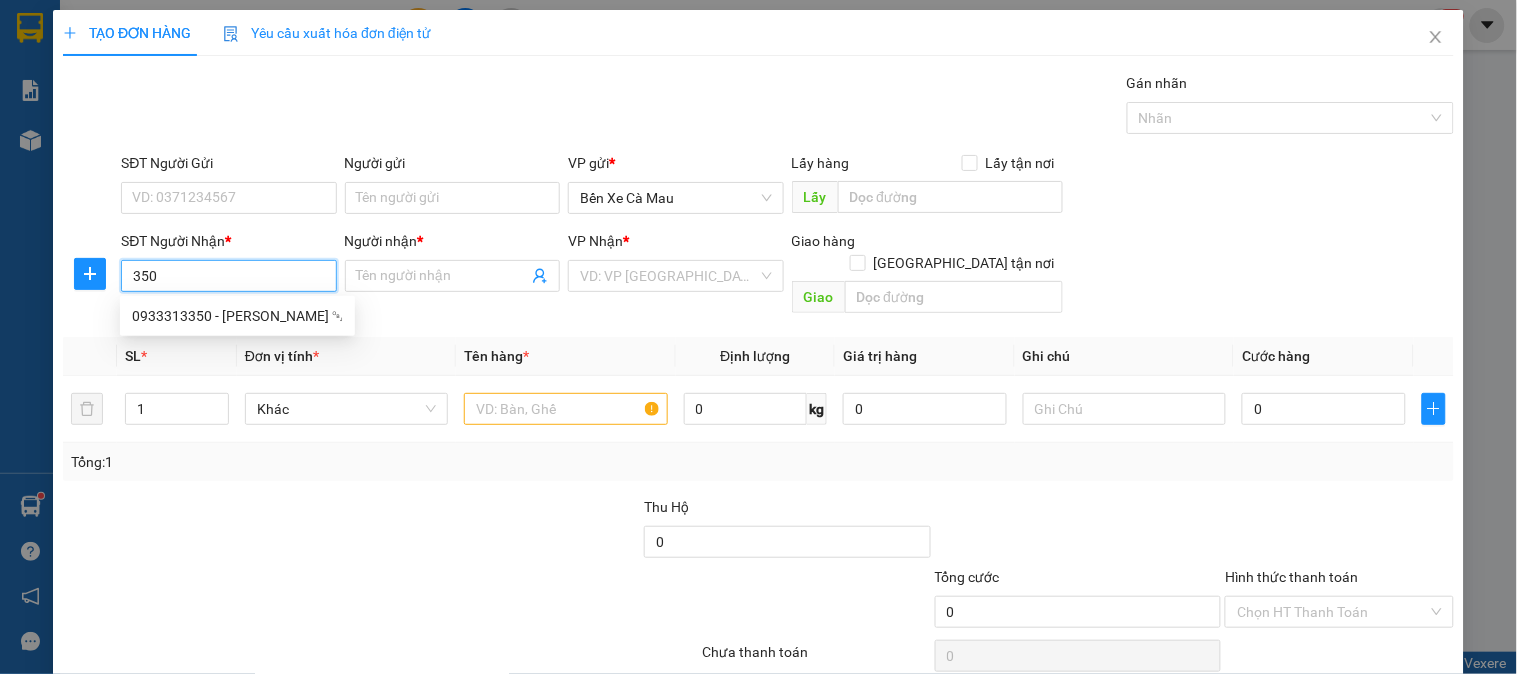 click on "0933313350 - THANH TÙNG ￼" at bounding box center (237, 316) 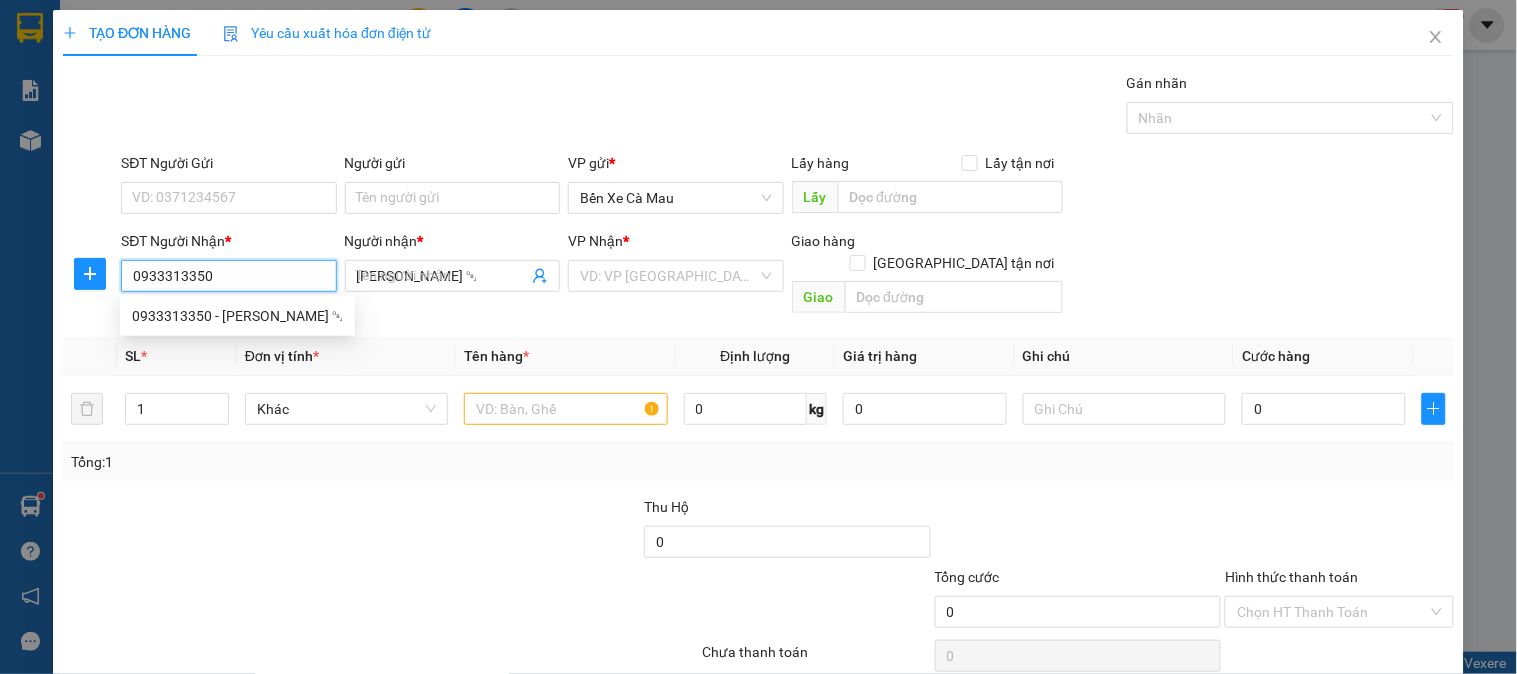 type on "100.000" 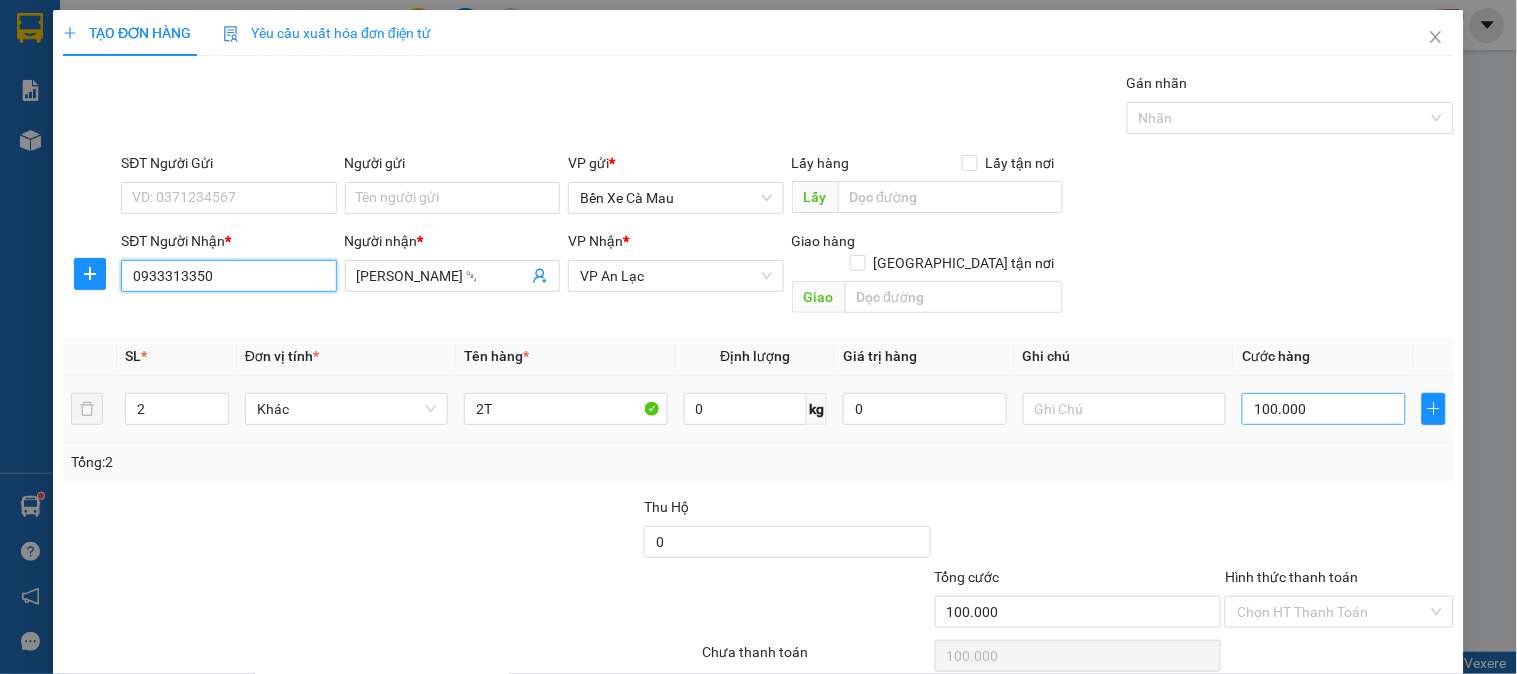 type on "0933313350" 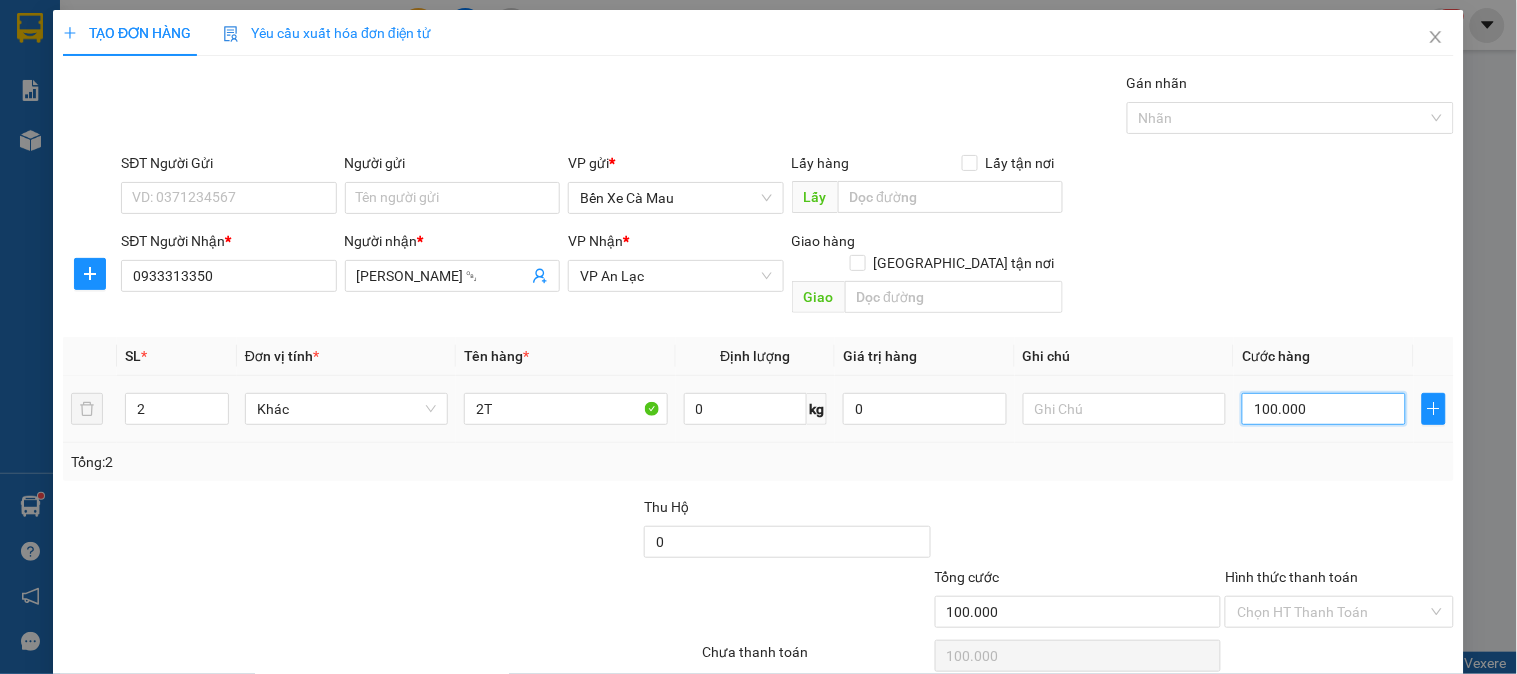 type on "0" 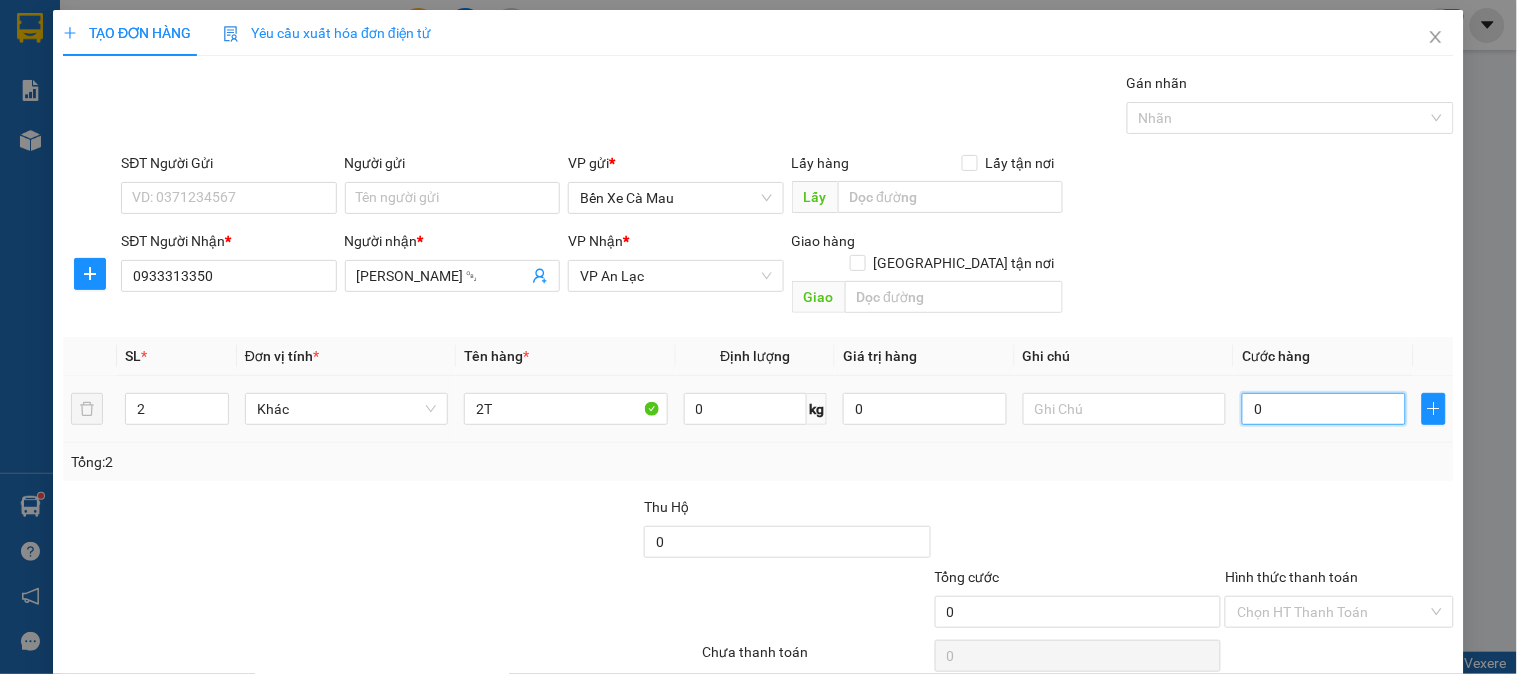 click on "0" at bounding box center (1324, 409) 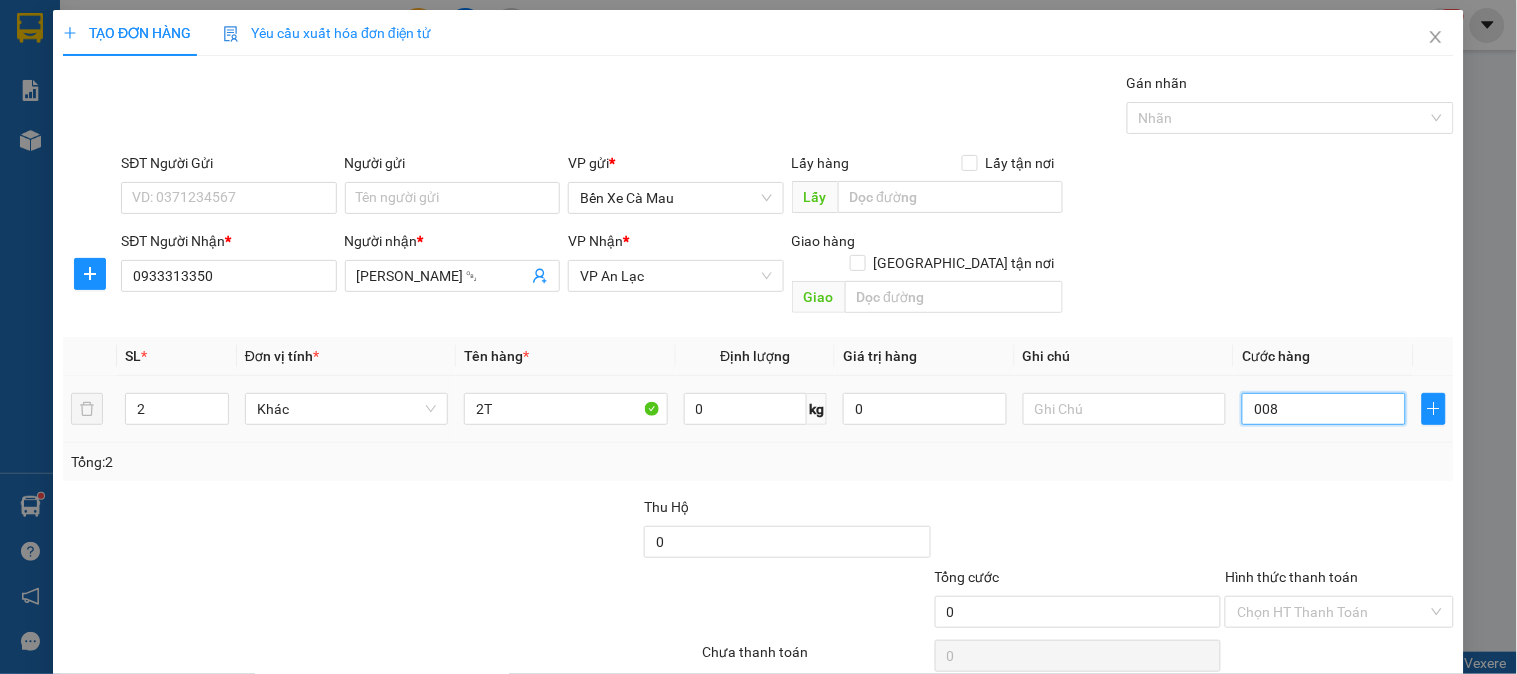 type on "8" 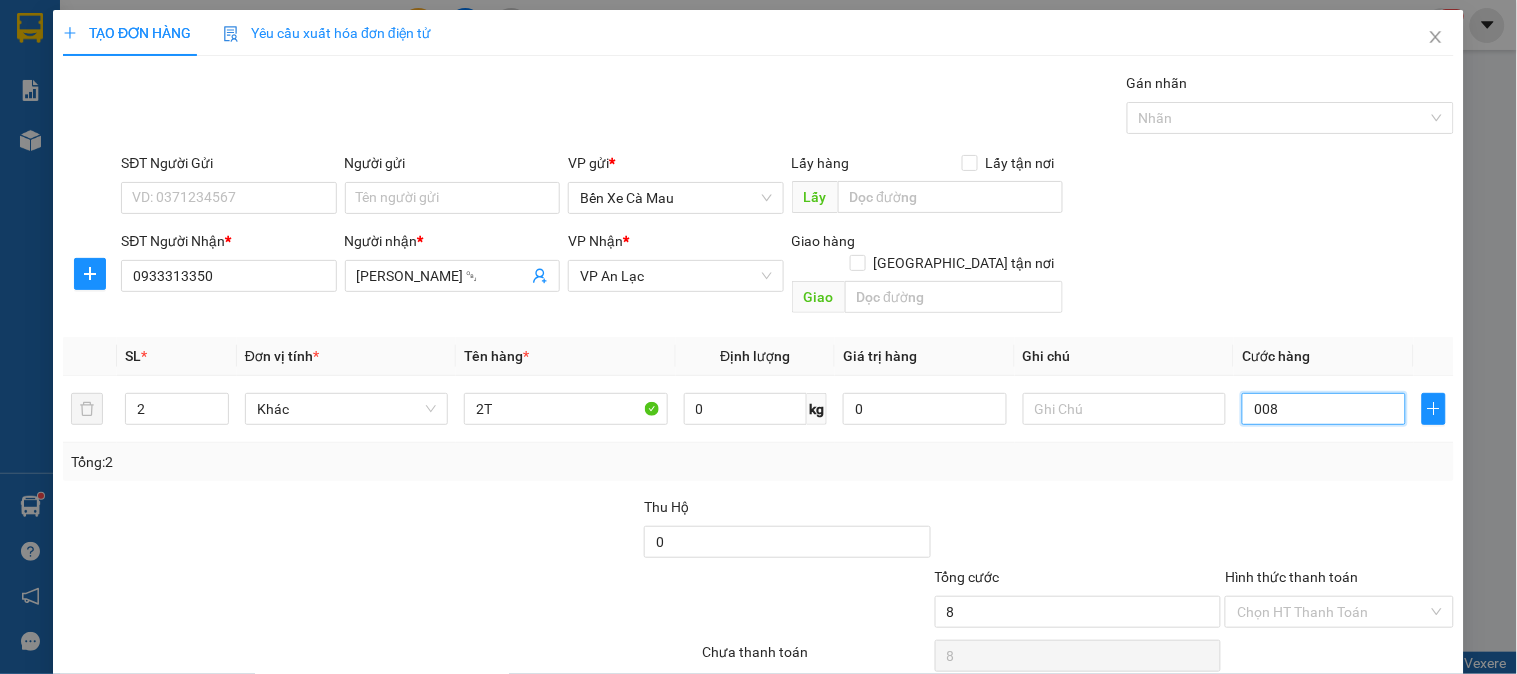 type on "008" 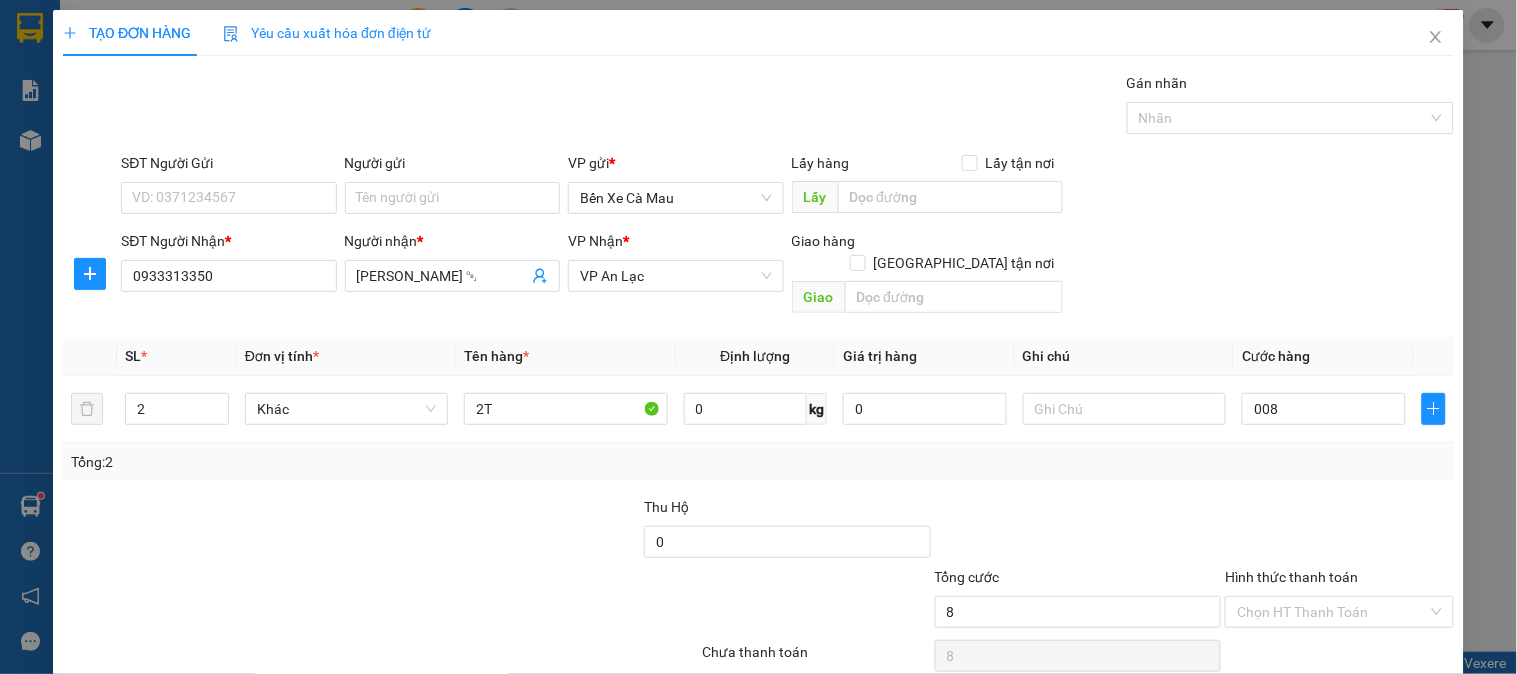 click on "SĐT Người Nhận  * 0933313350 Người nhận  * THANH TÙNG ￼ VP Nhận  * VP An Lạc Giao hàng Giao tận nơi Giao" at bounding box center [787, 276] 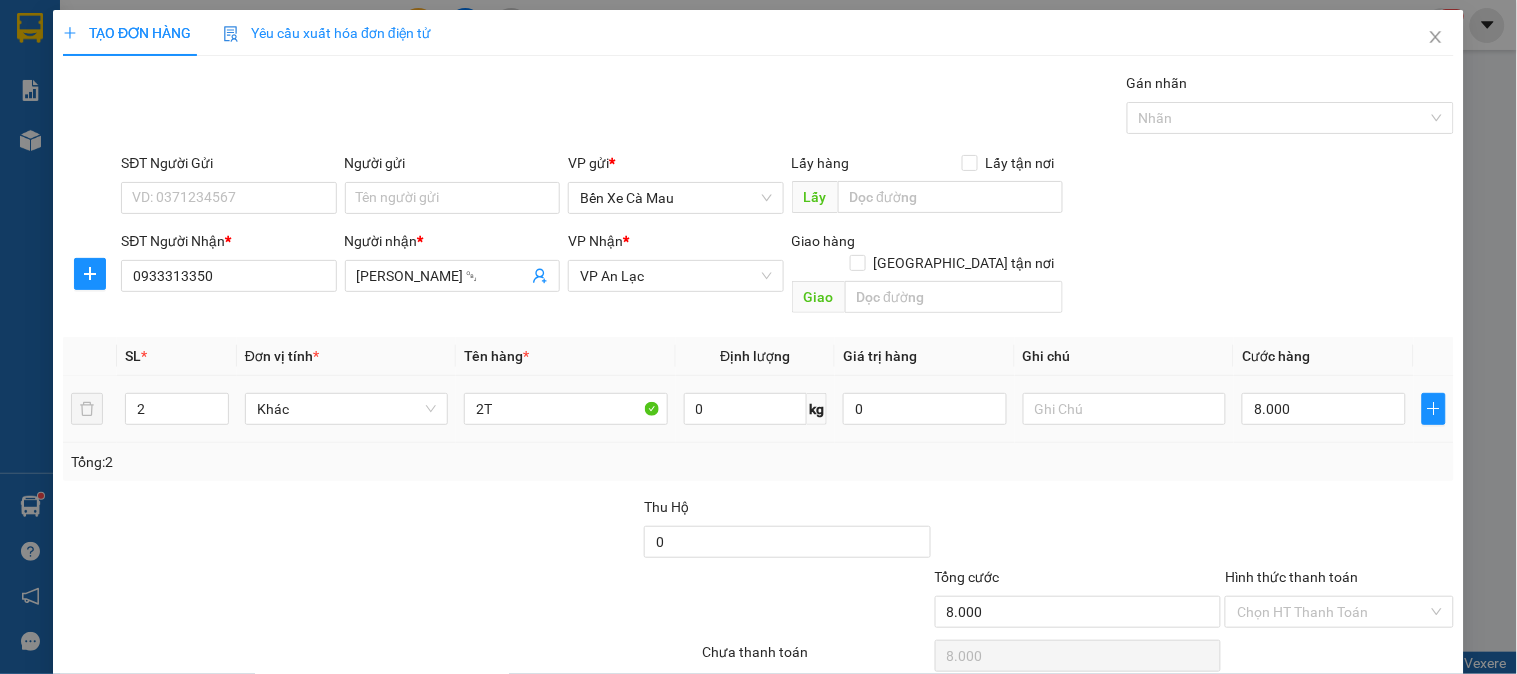click on "8.000" at bounding box center (1324, 409) 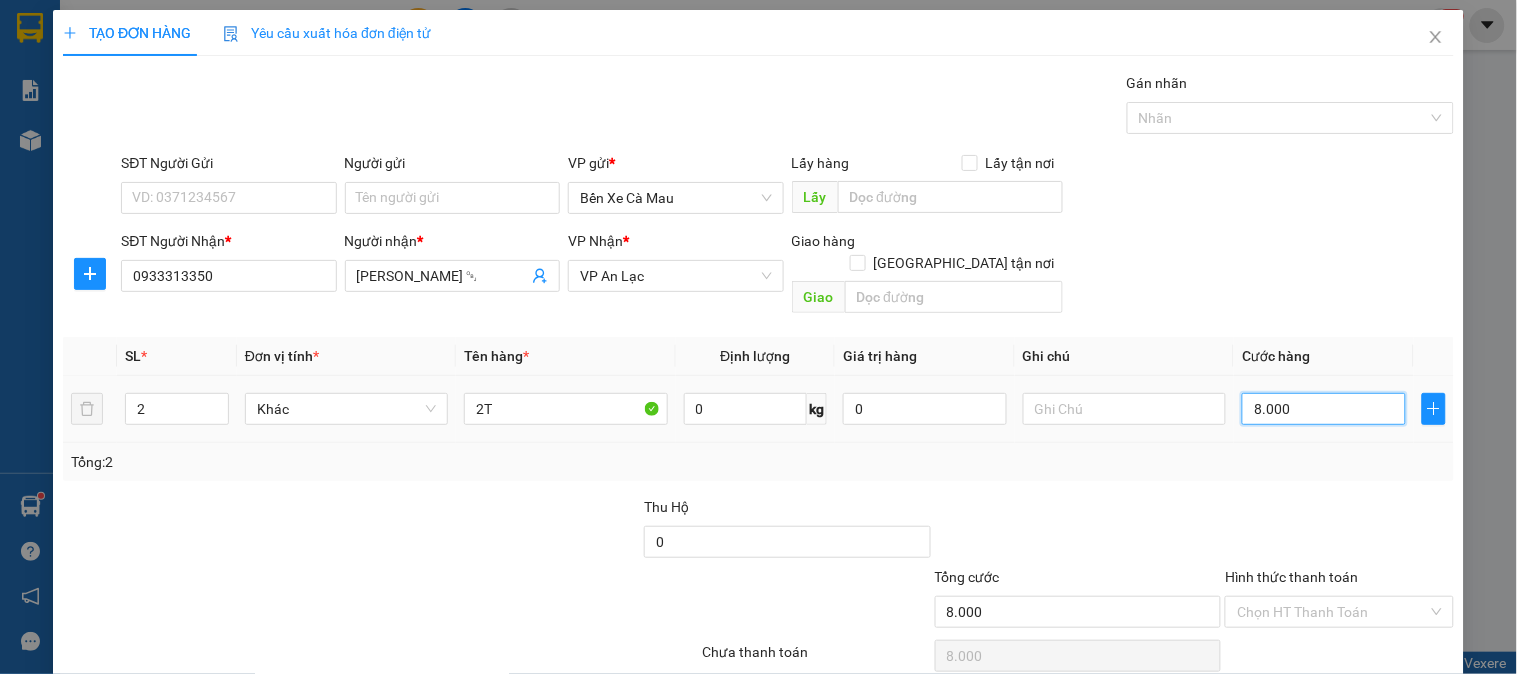 click on "8.000" at bounding box center [1324, 409] 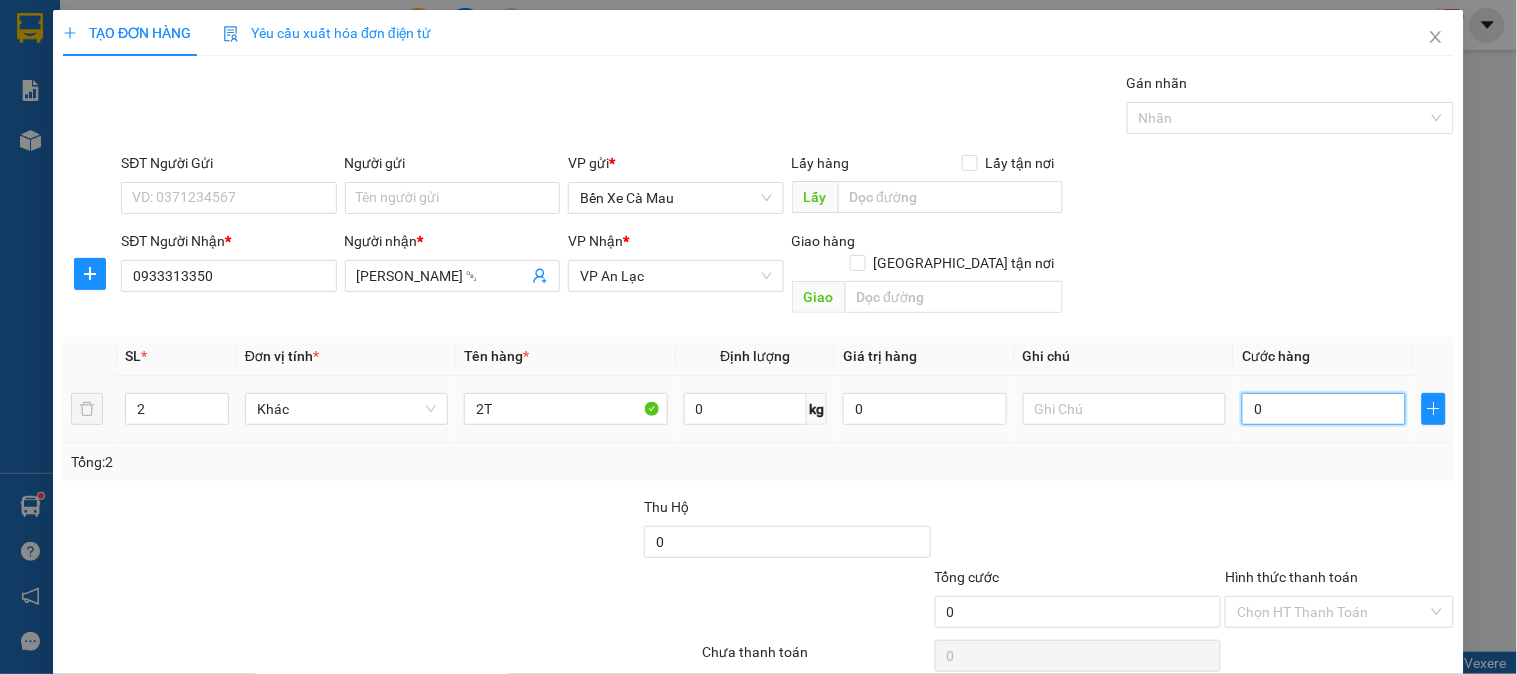 type on "8" 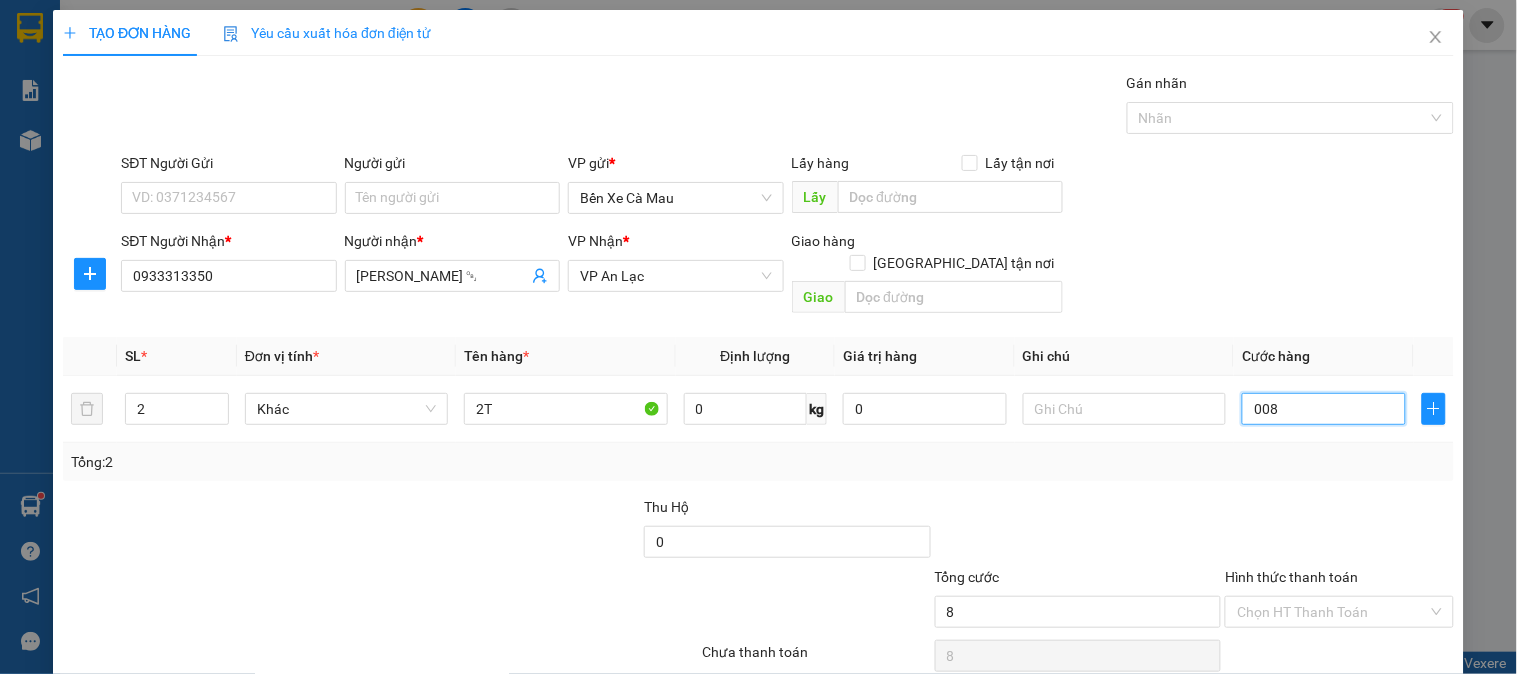 type on "80" 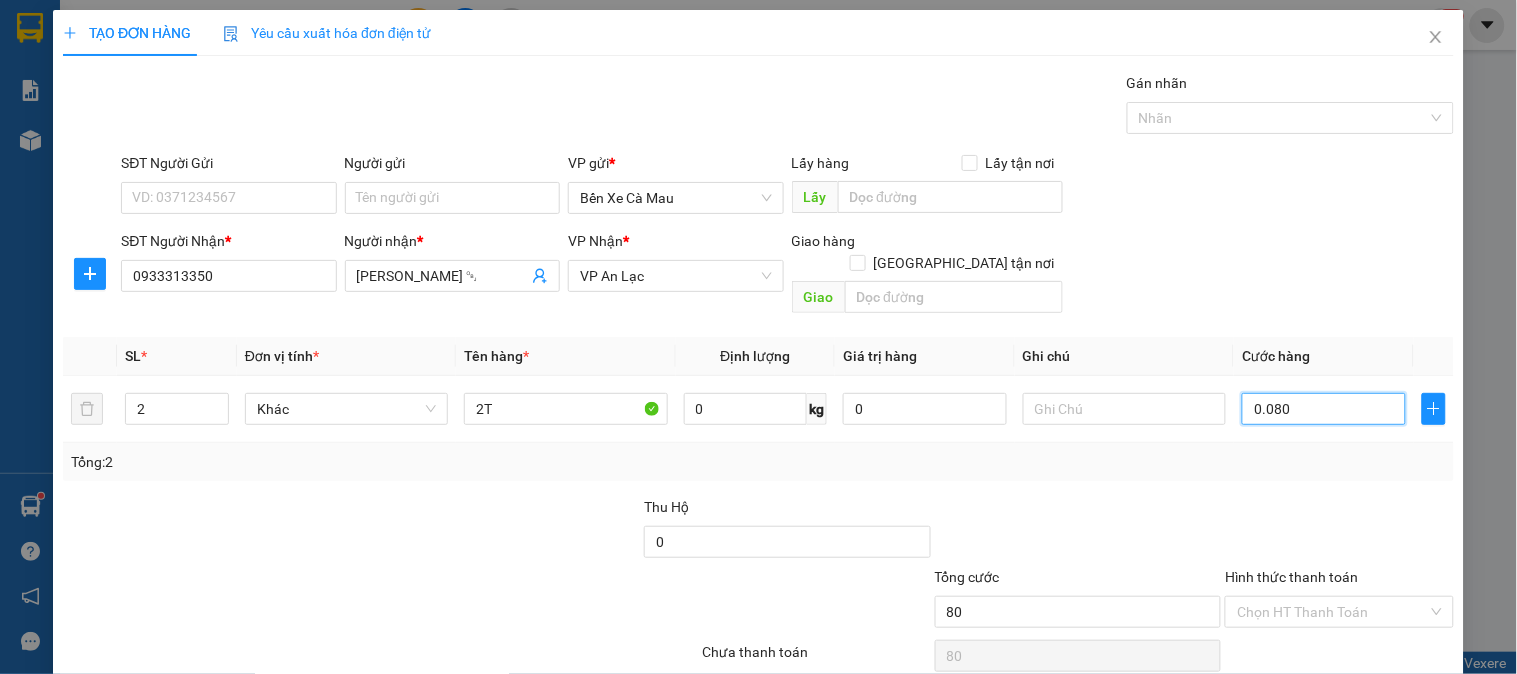 type on "0.080" 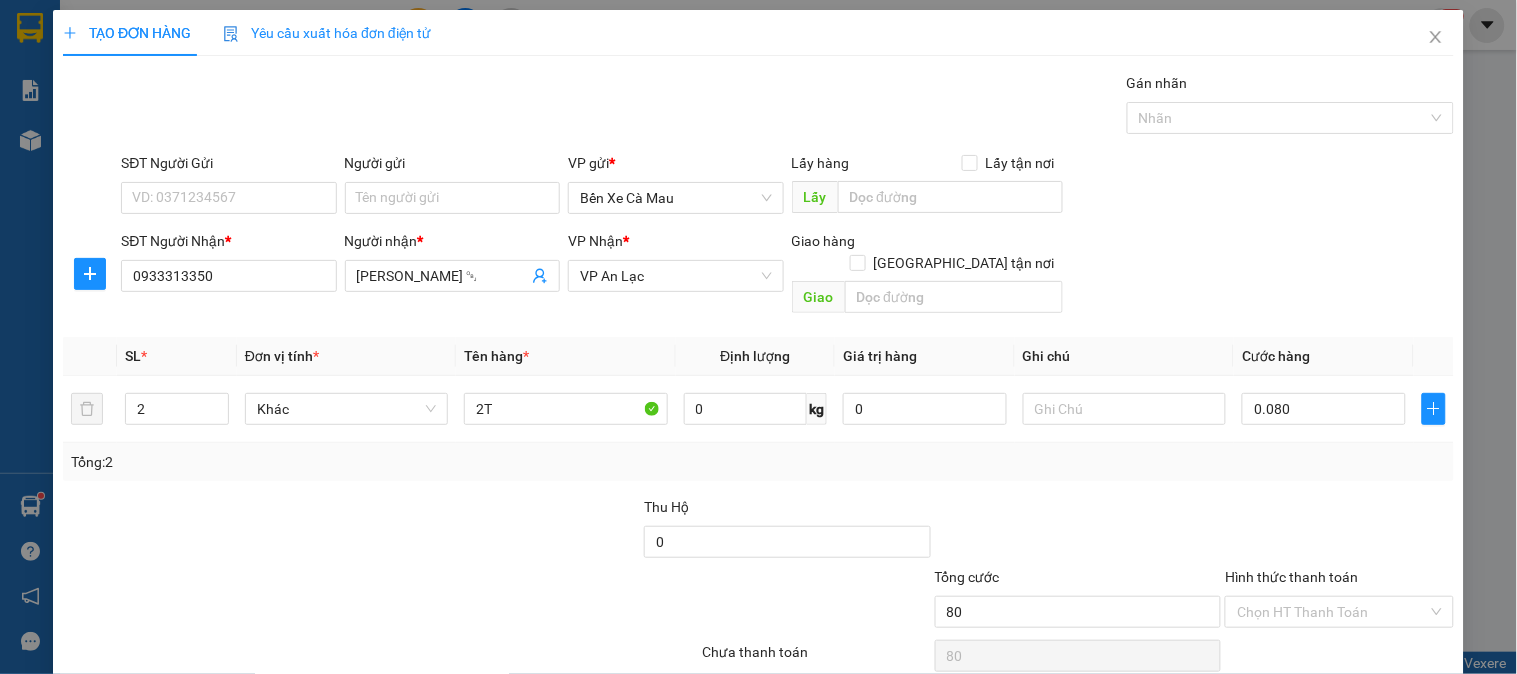 type on "80.000" 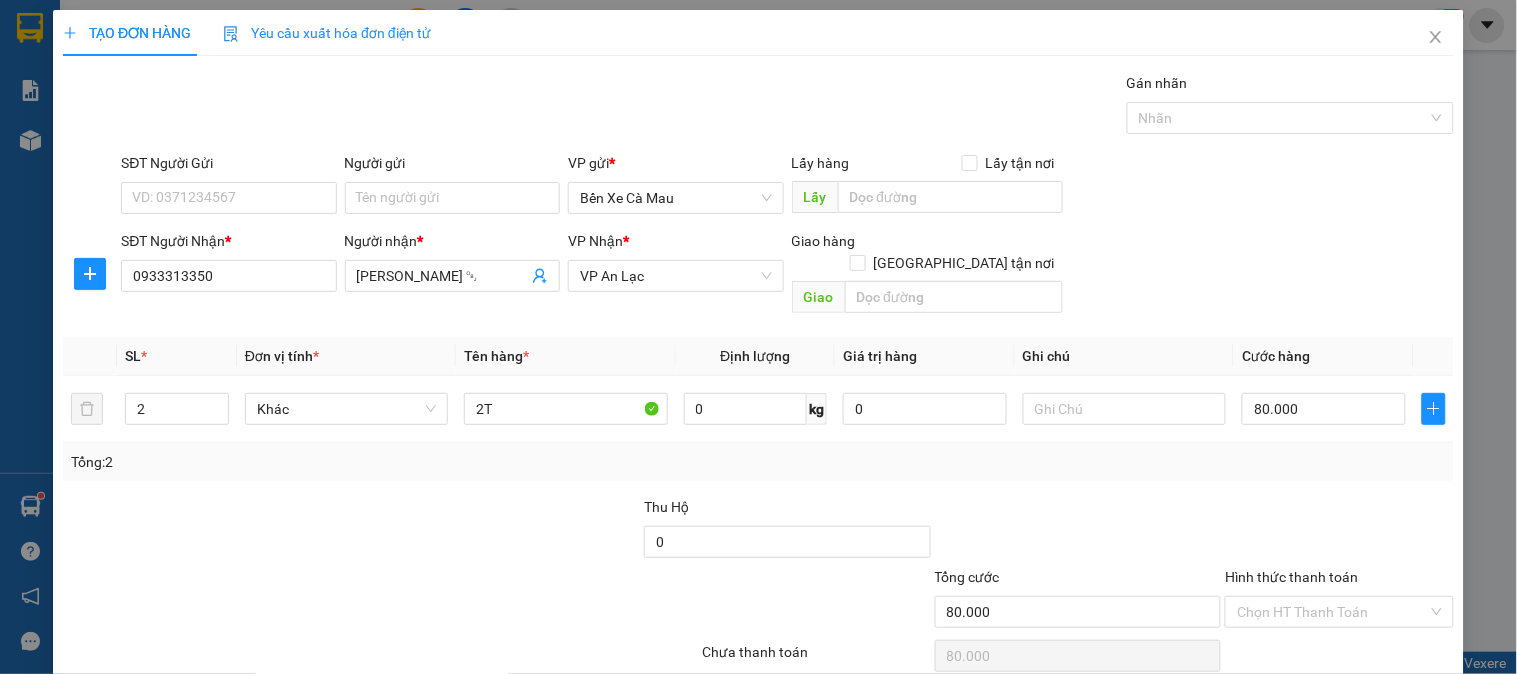 drag, startPoint x: 1317, startPoint y: 296, endPoint x: 891, endPoint y: 316, distance: 426.46924 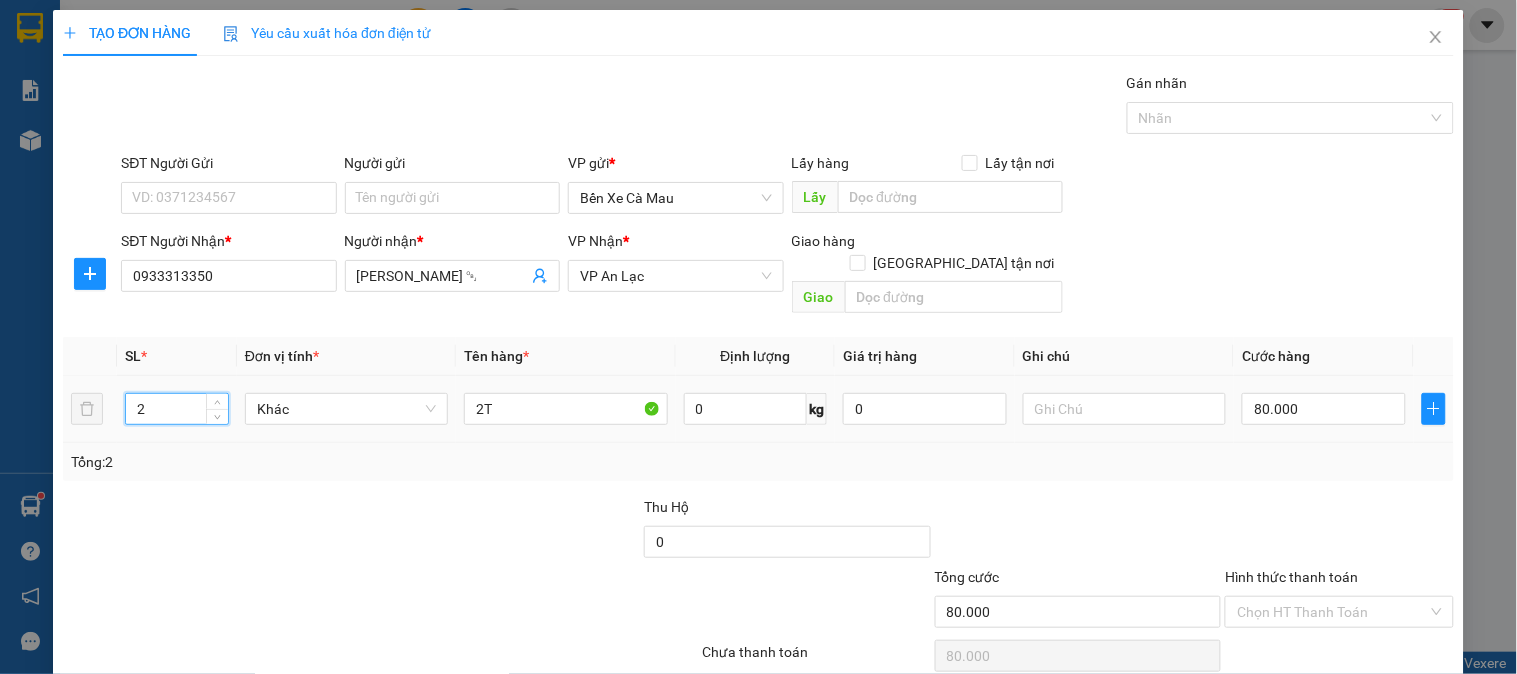 click on "2" at bounding box center [177, 409] 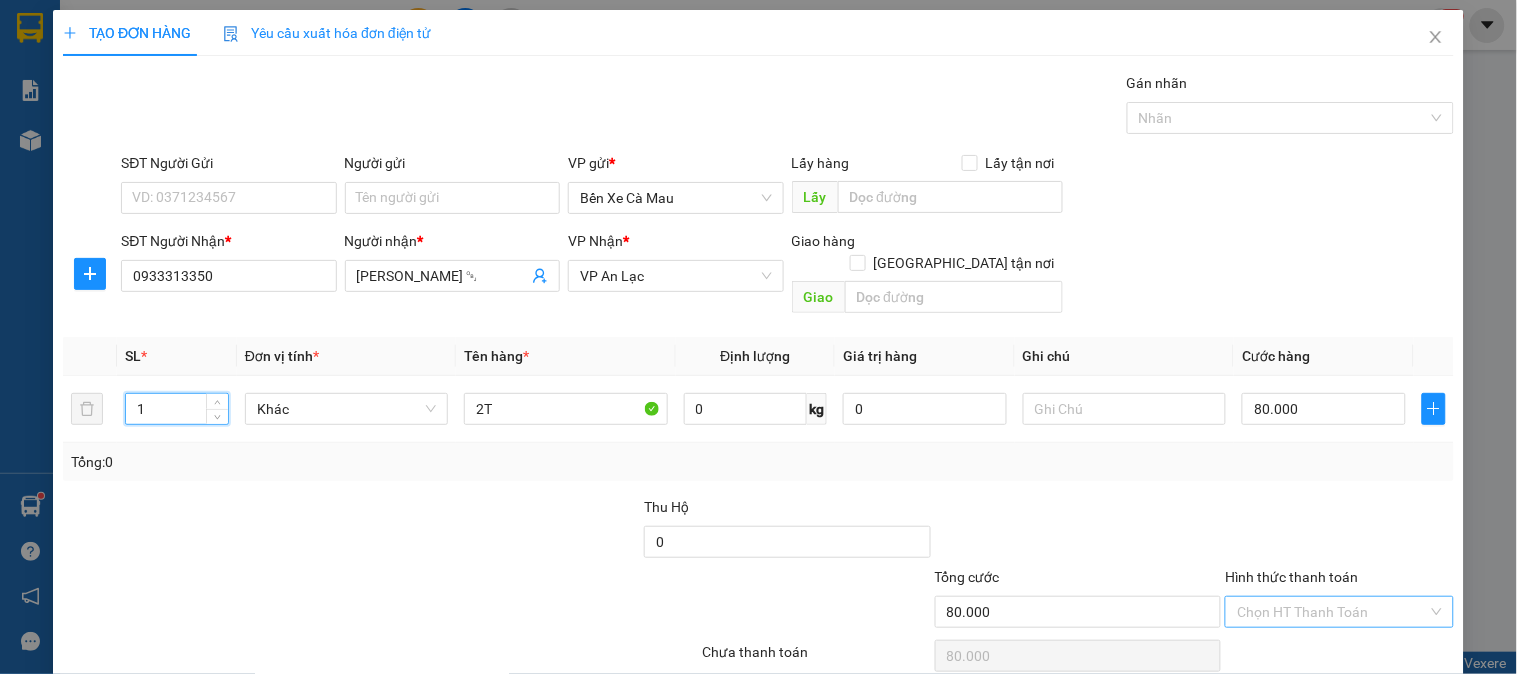type on "1" 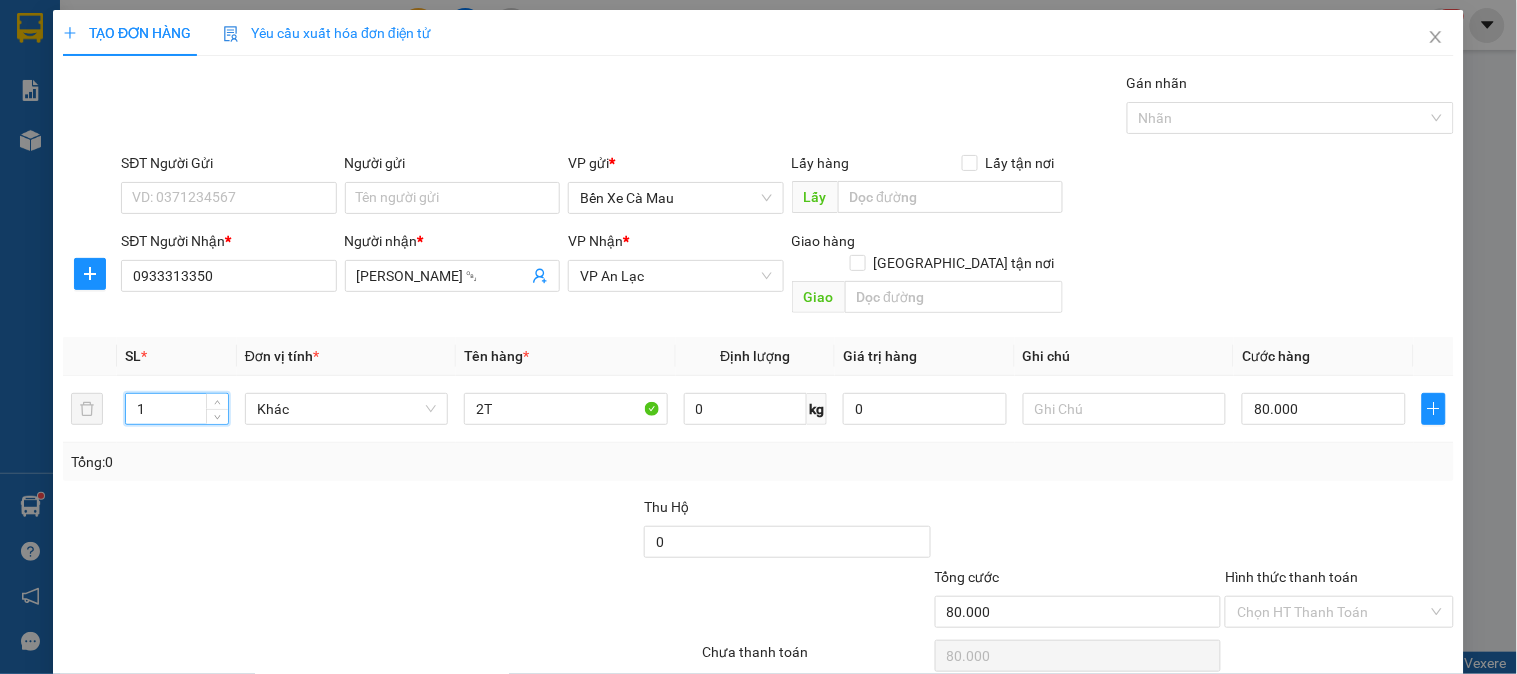 drag, startPoint x: 1354, startPoint y: 532, endPoint x: 1352, endPoint y: 548, distance: 16.124516 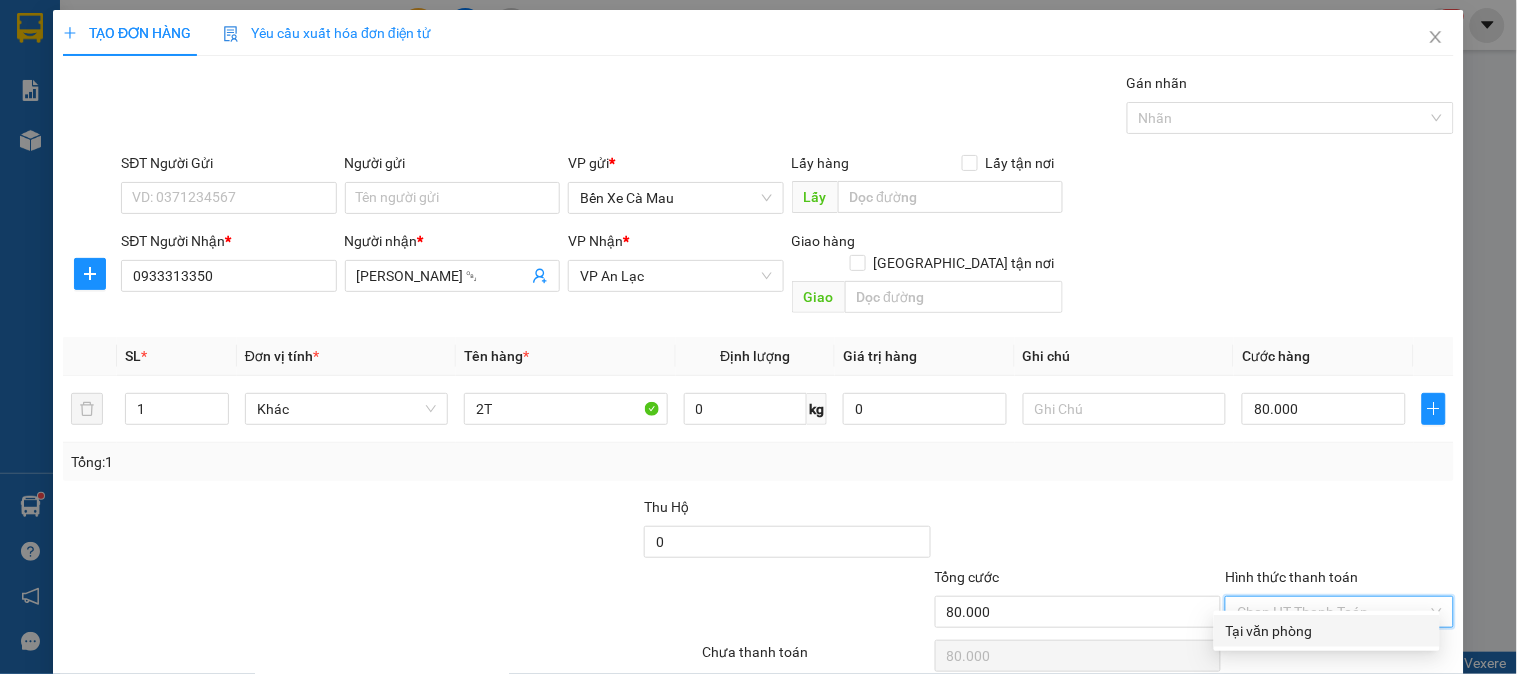 click on "Tại văn phòng" at bounding box center (1327, 631) 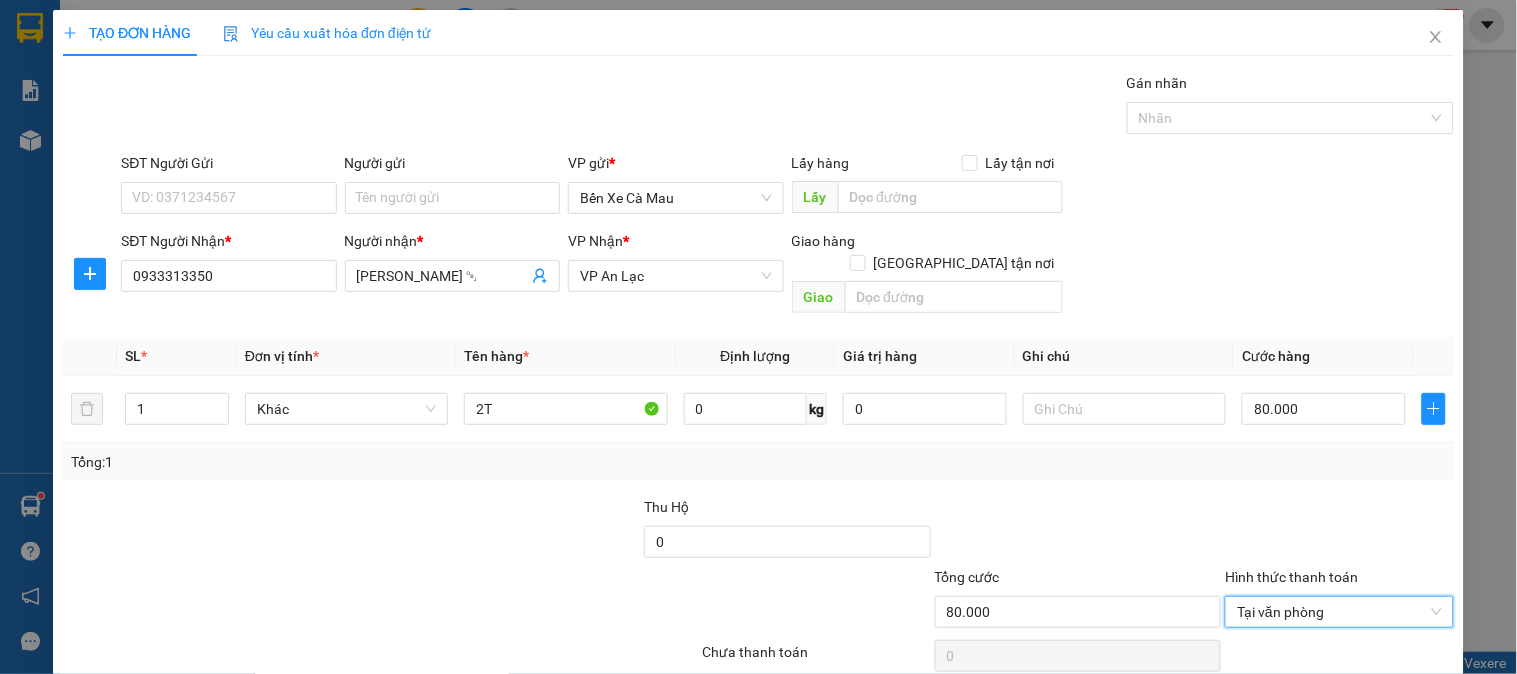 click on "[PERSON_NAME] và In" at bounding box center (1392, 707) 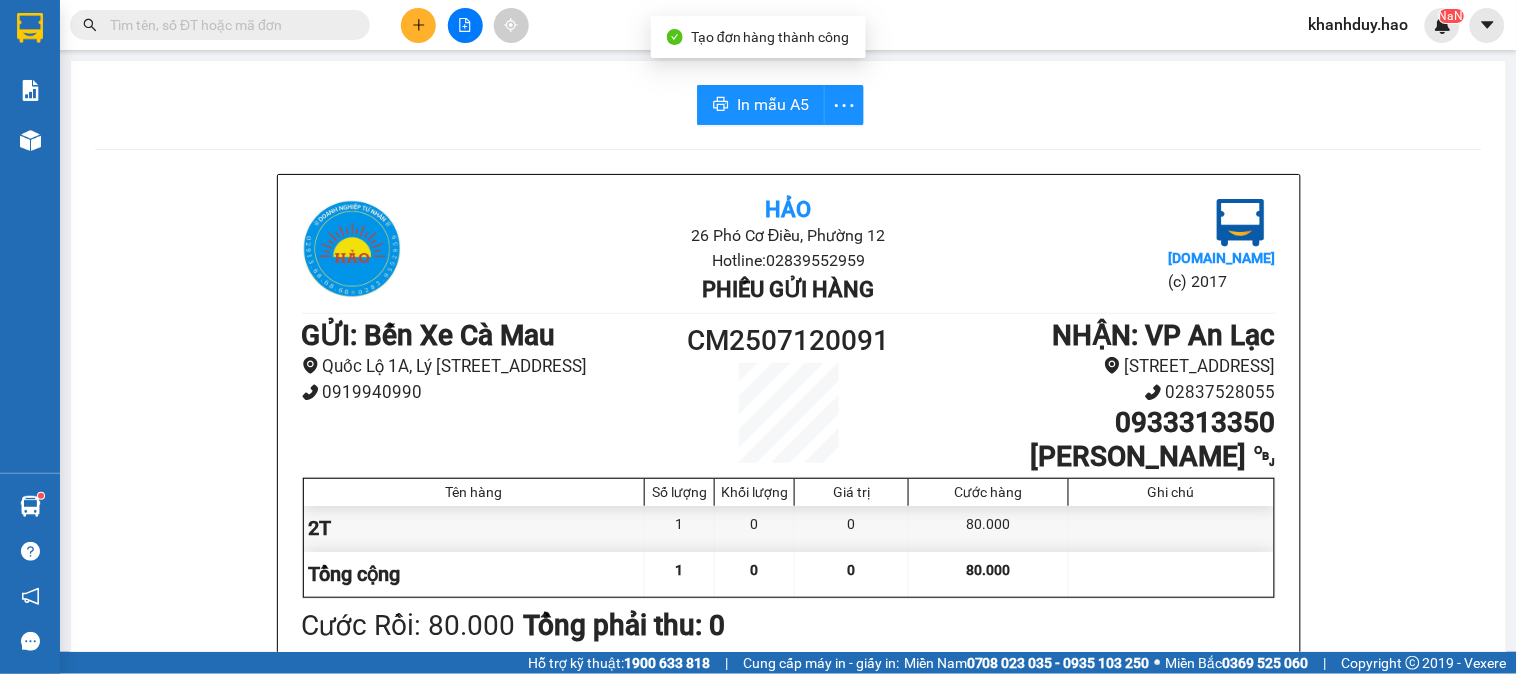 click on "In mẫu A5
Hảo 26 Phó Cơ Điều, Phường 12 Hotline:  02839552959 Phiếu gửi hàng Vexere.com (c) 2017 GỬI :   Bến Xe Cà Mau   Quốc Lộ 1A, Lý Thường Kiệt, Khóm 5, Phường 6   0919940990 CM2507120091 NHẬN :   VP An Lạc   65 đường 16, Bình Trị Đông B   02837528055 0933313350 THANH TÙNG ￼ Tên hàng Số lượng Khối lượng Giá trị Cước hàng Ghi chú 2T 1 0 0 80.000 Tổng cộng 1 0 0 80.000 Loading... Cước Rồi : 80.000 Tổng phải thu: 0 Người gửi hàng xác nhận (Tôi đã đọc và đồng ý nộp dung phiếu gửi hàng) NV kiểm tra hàng (Kí và ghi rõ họ tên) 19:24, ngày 12 tháng 07 năm 2025 NV nhận hàng (Kí và ghi rõ họ tên) Khánh Duy NV nhận hàng (Kí và ghi rõ họ tên) Quy định nhận/gửi hàng : Không vận chuyển hàng cấm. Vui lòng nhận hàng kể từ ngày gửi-nhận trong vòng 7 ngày. Nếu qua 7 ngày, mất mát công ty sẽ không chịu trách nhiệm.  Hảo   SL:" at bounding box center [788, 834] 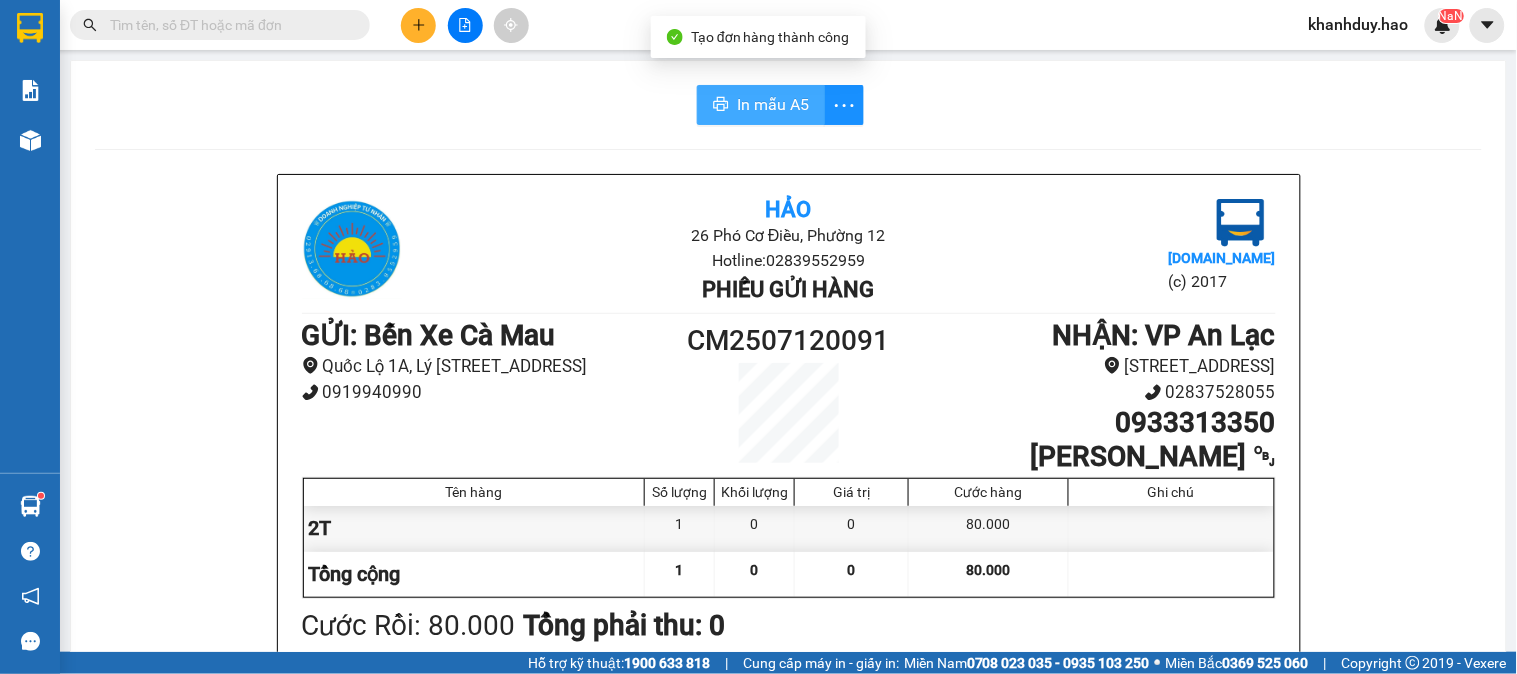 click on "In mẫu A5" at bounding box center (773, 104) 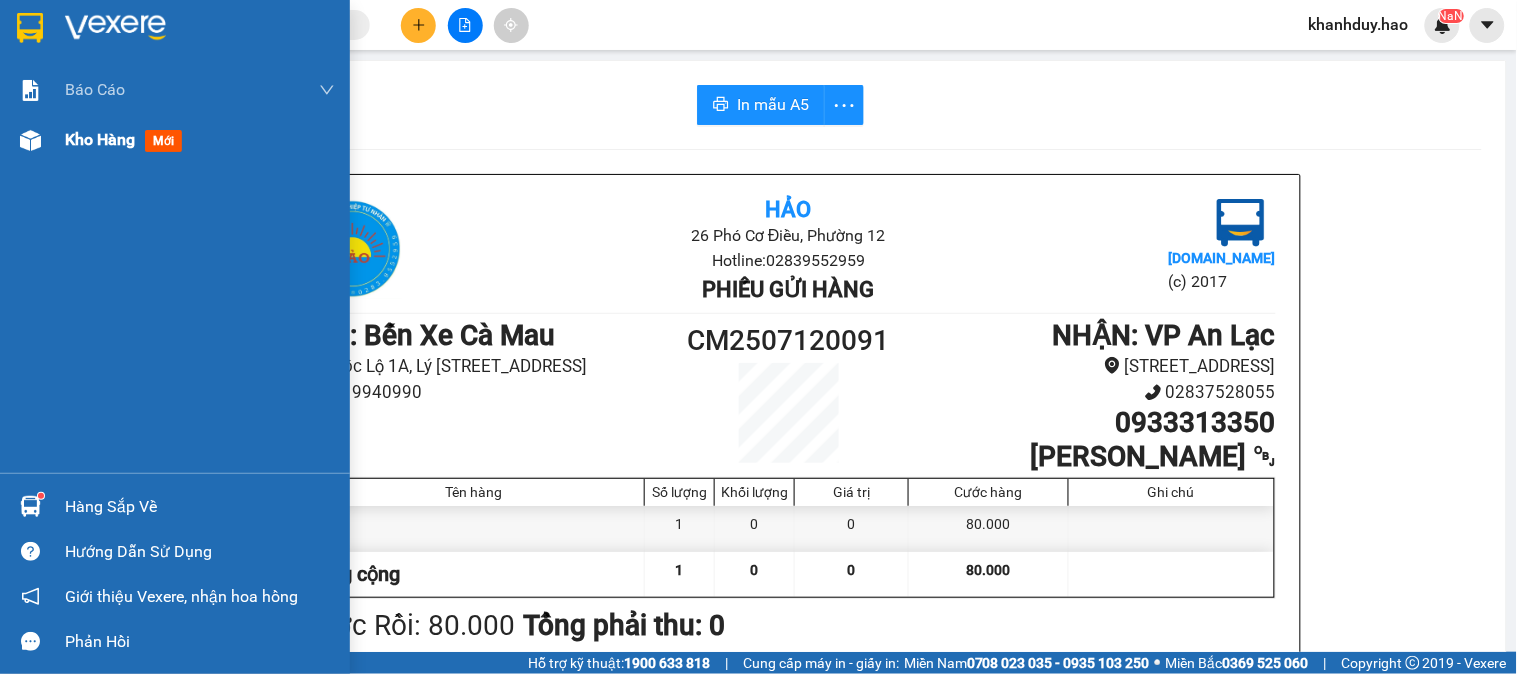 click on "Kho hàng mới" at bounding box center (200, 140) 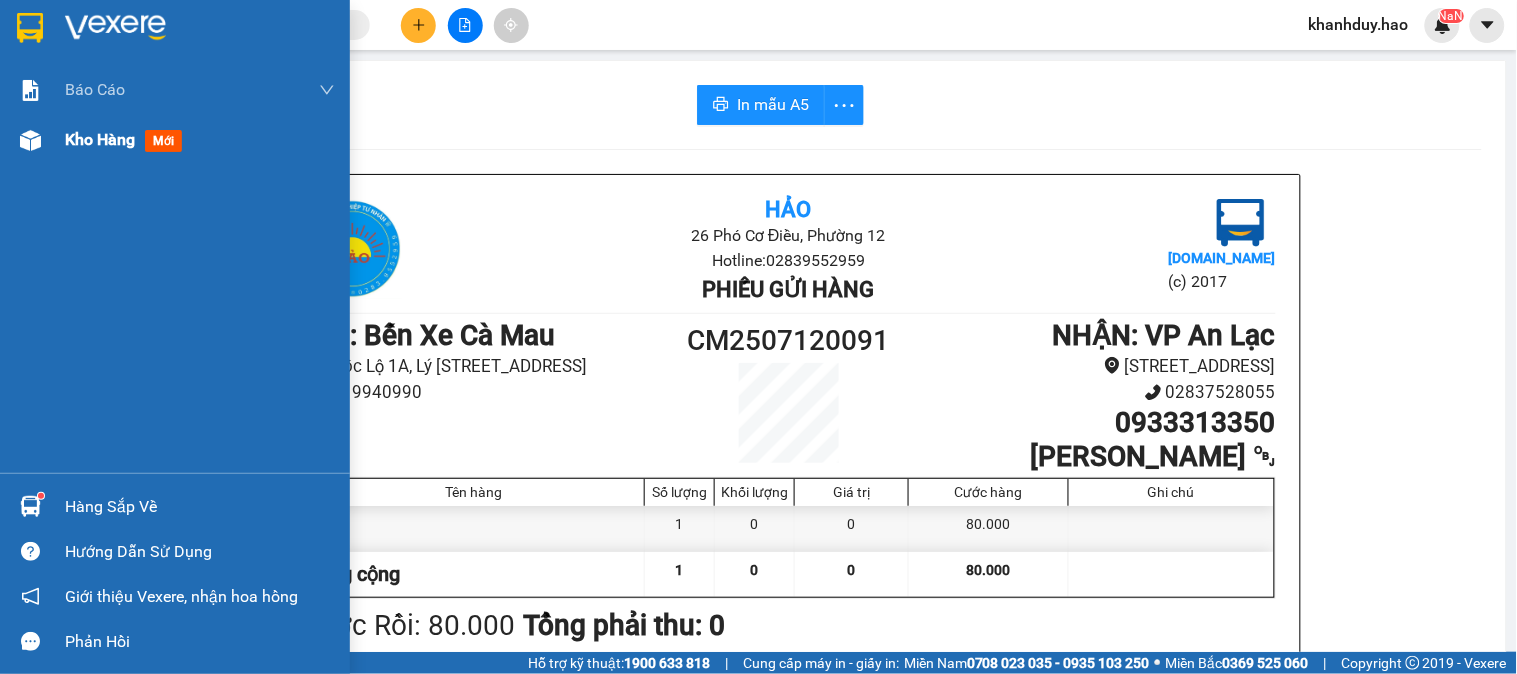 click on "Kho hàng mới" at bounding box center [200, 140] 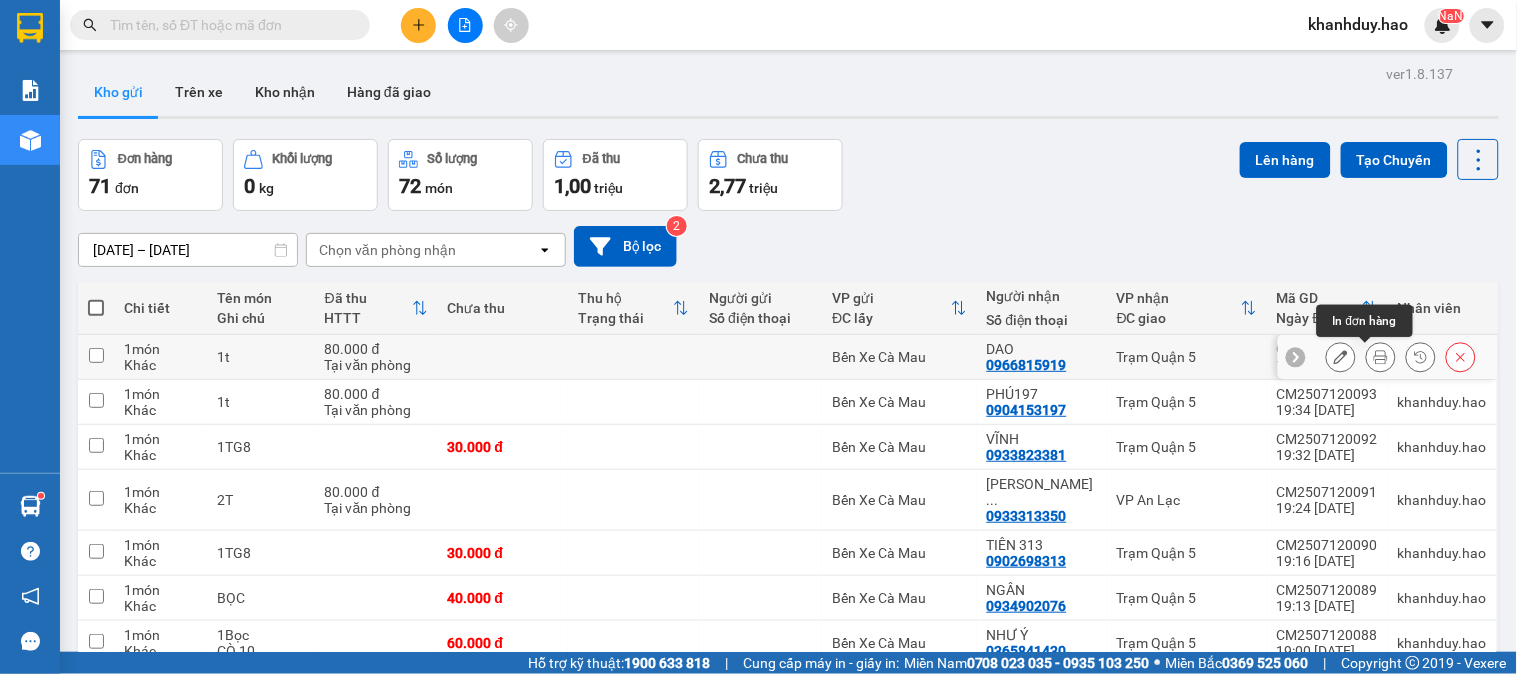 click at bounding box center [1381, 357] 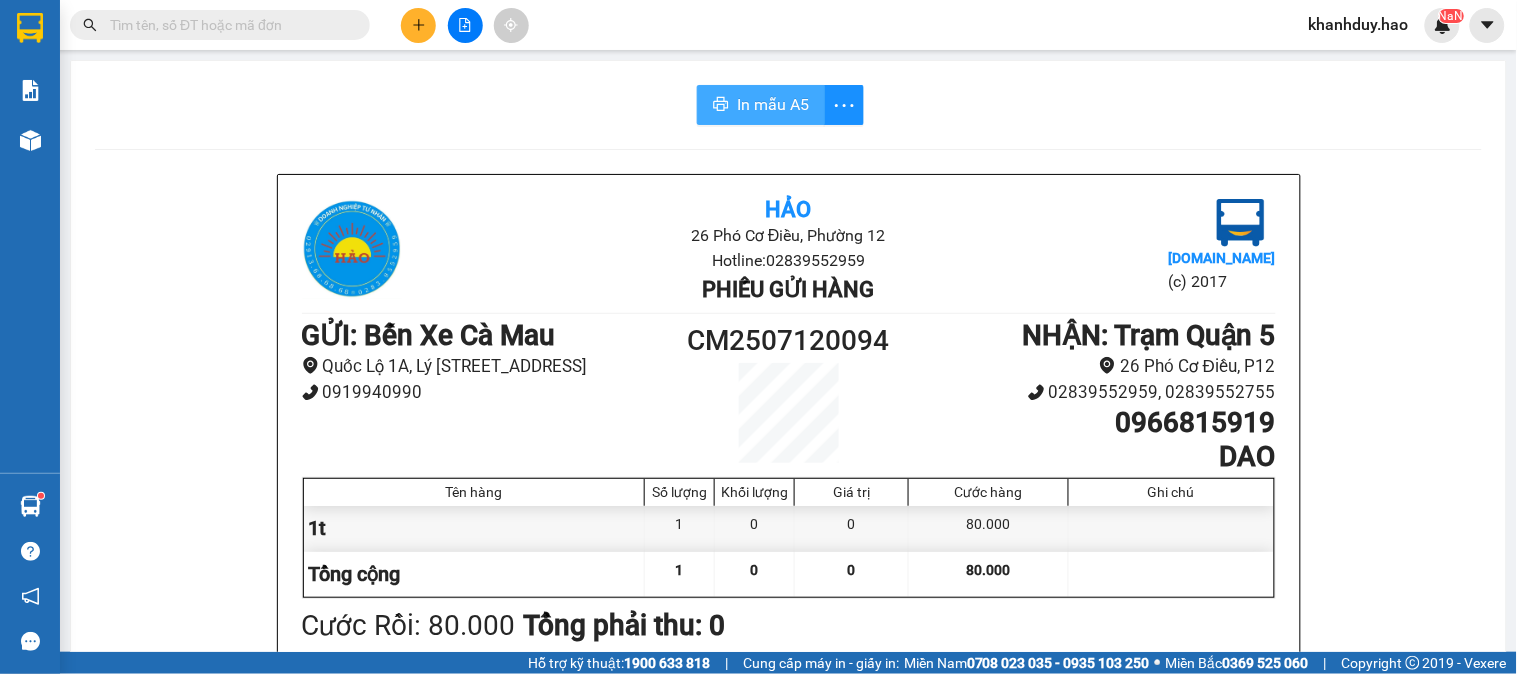 click on "In mẫu A5" at bounding box center [773, 104] 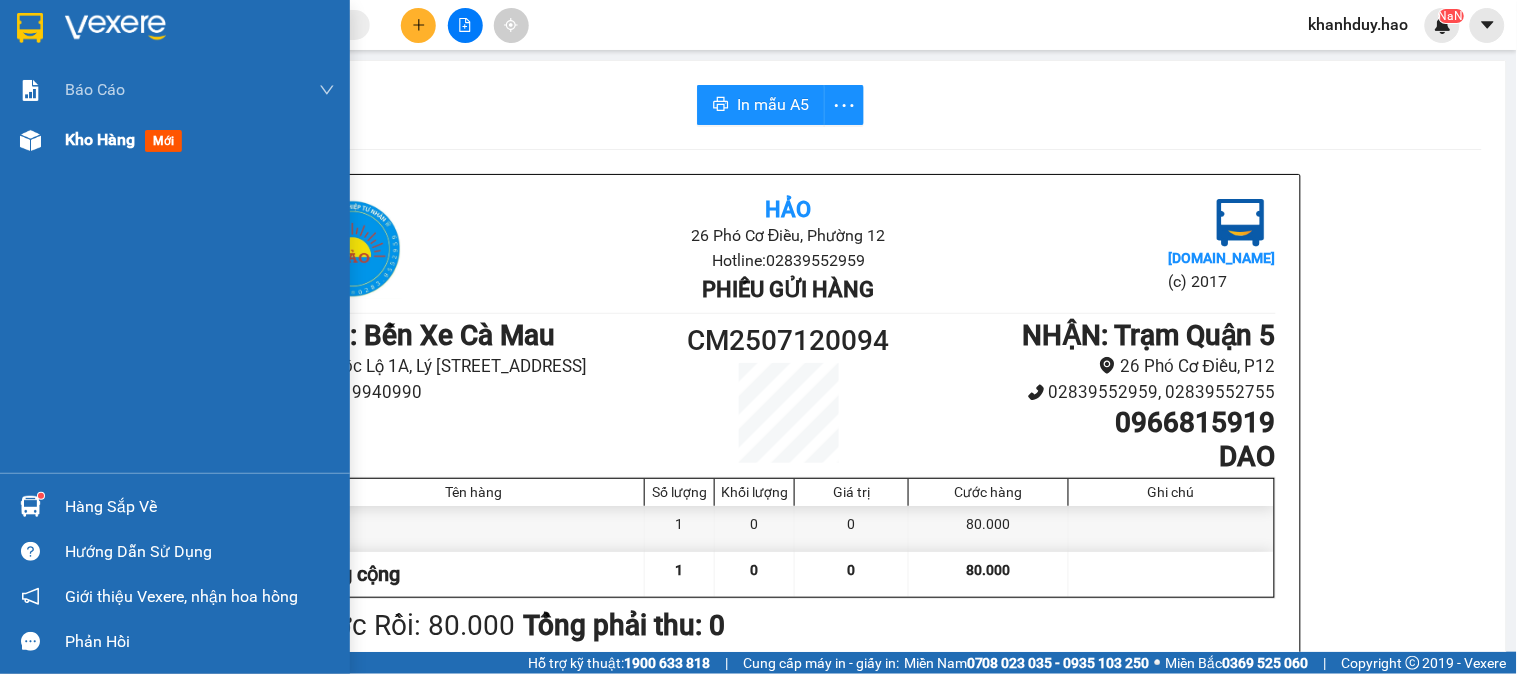 click on "Kho hàng mới" at bounding box center (175, 140) 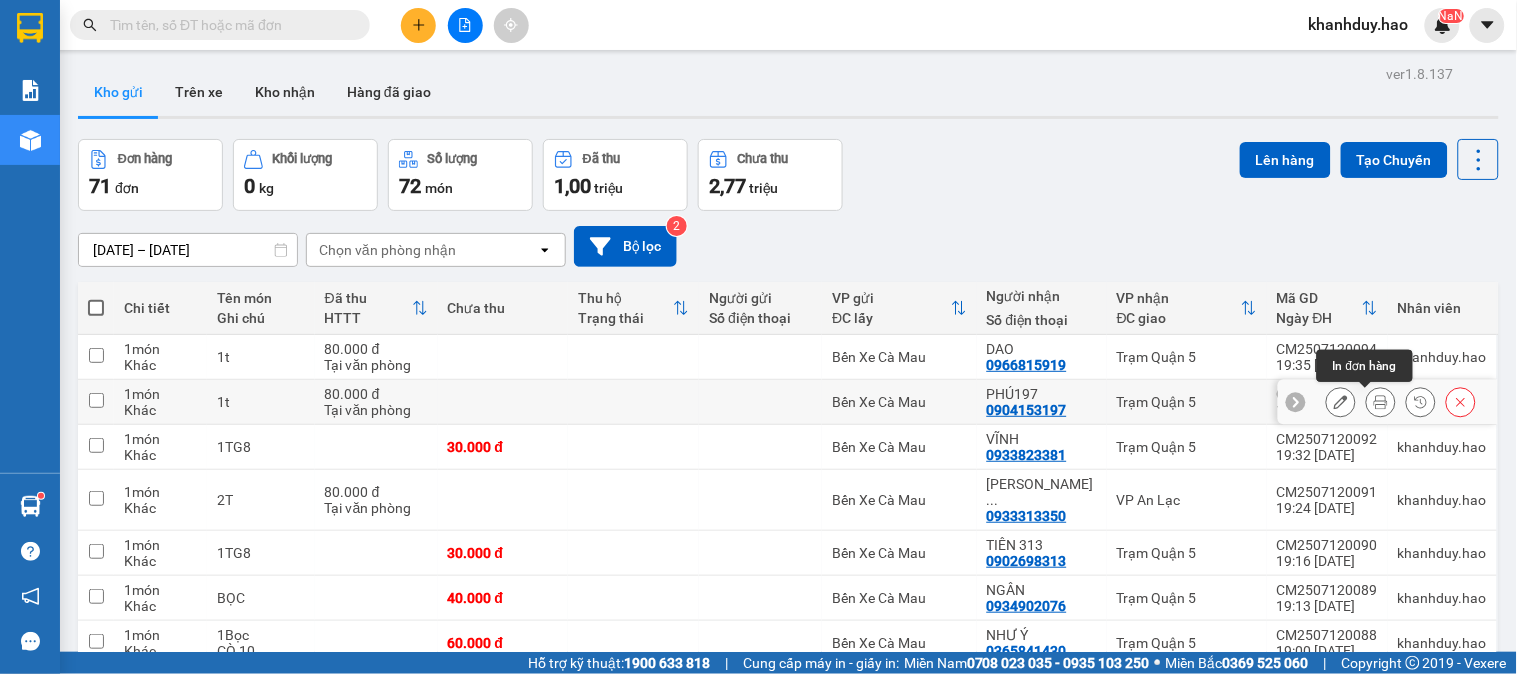 click 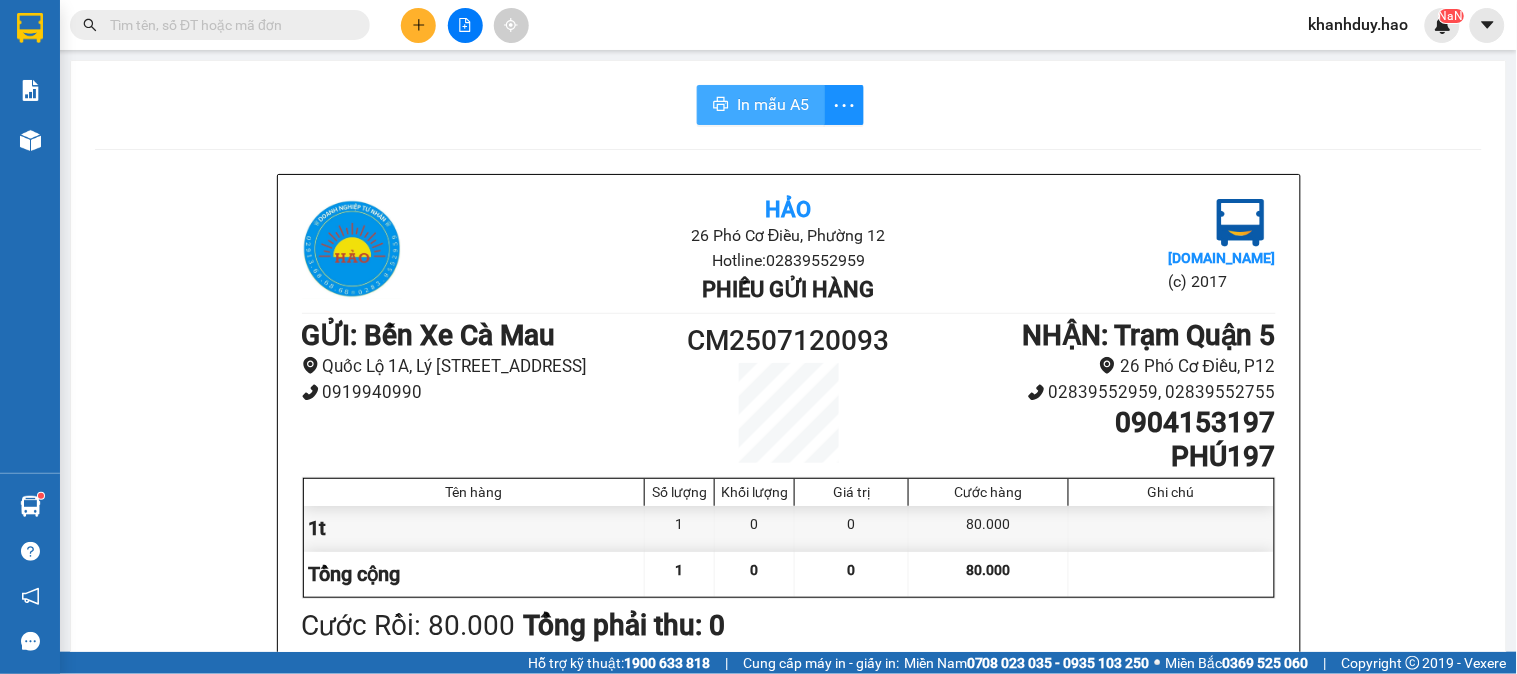 click on "In mẫu A5" at bounding box center (773, 104) 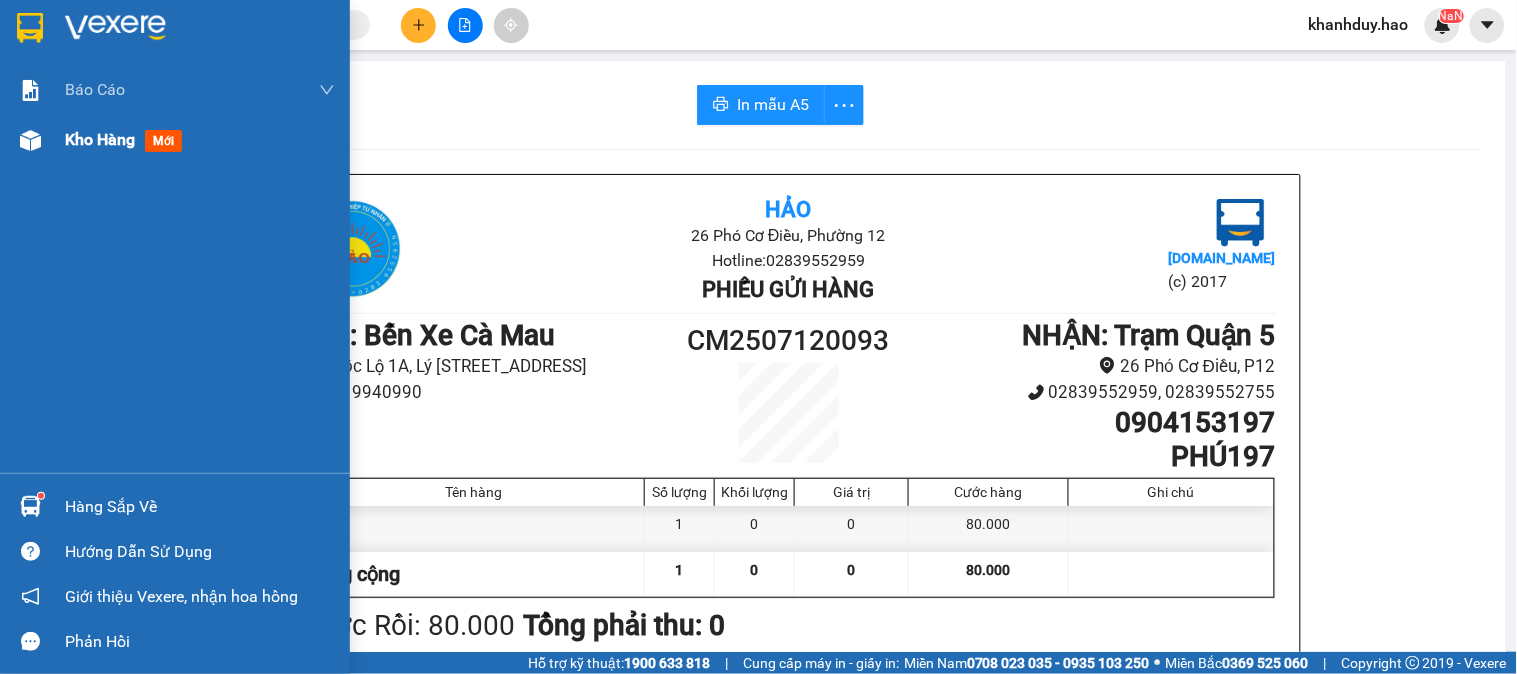 click on "Kho hàng mới" at bounding box center [175, 140] 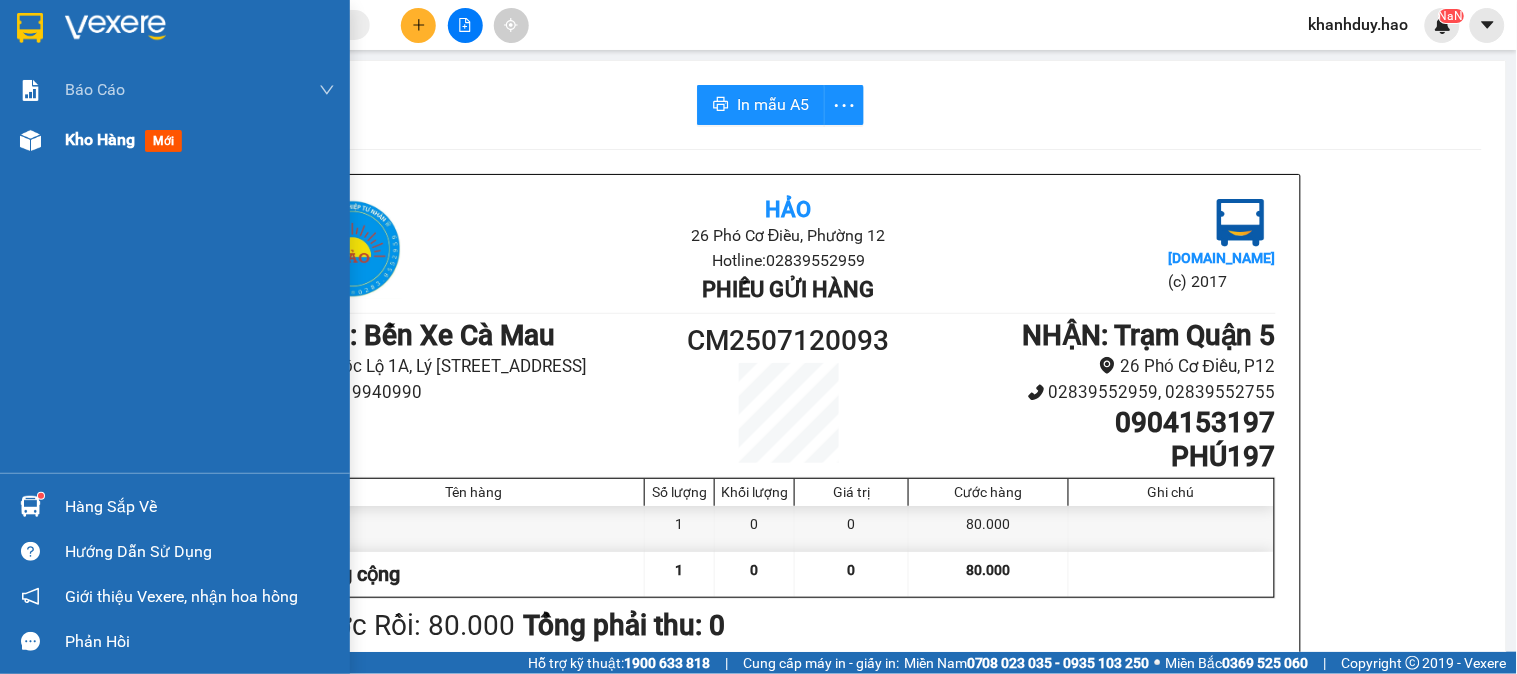 click on "Kho hàng mới" at bounding box center [175, 140] 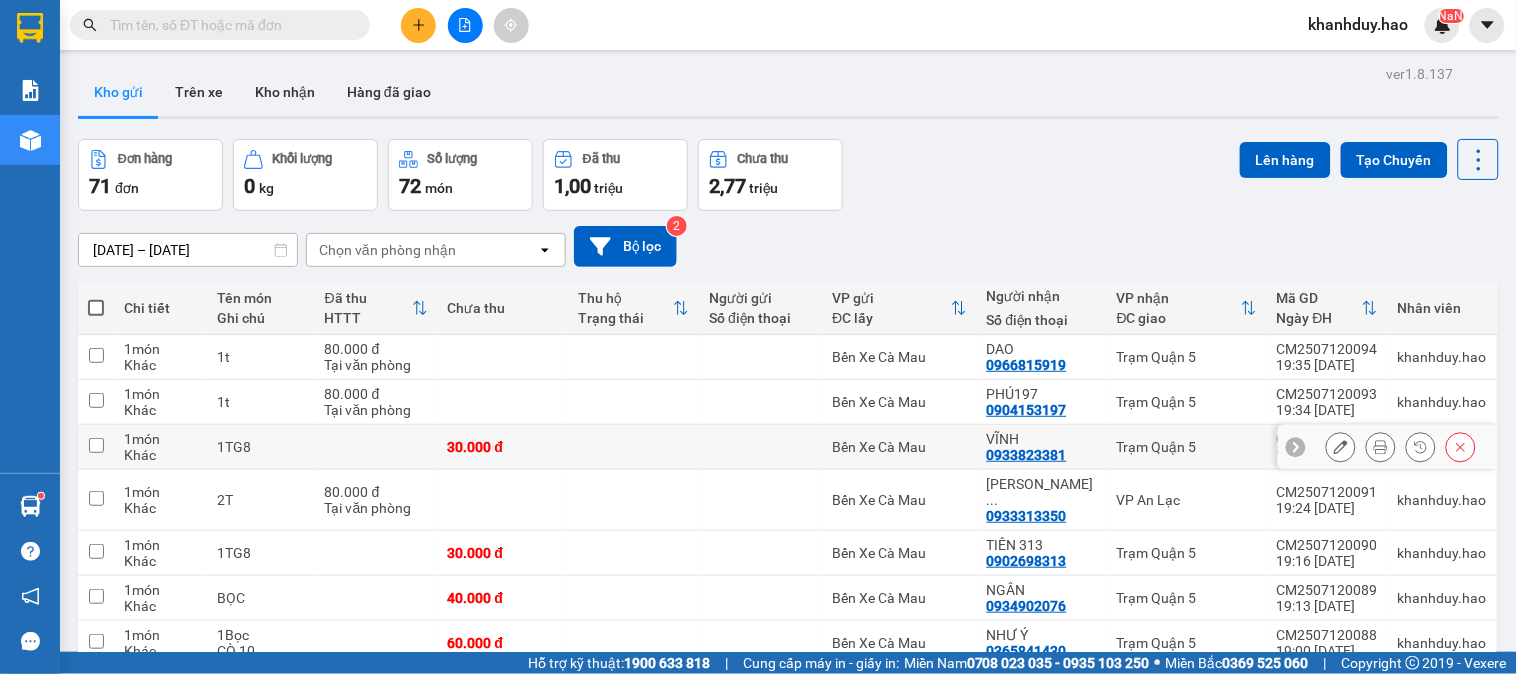 click 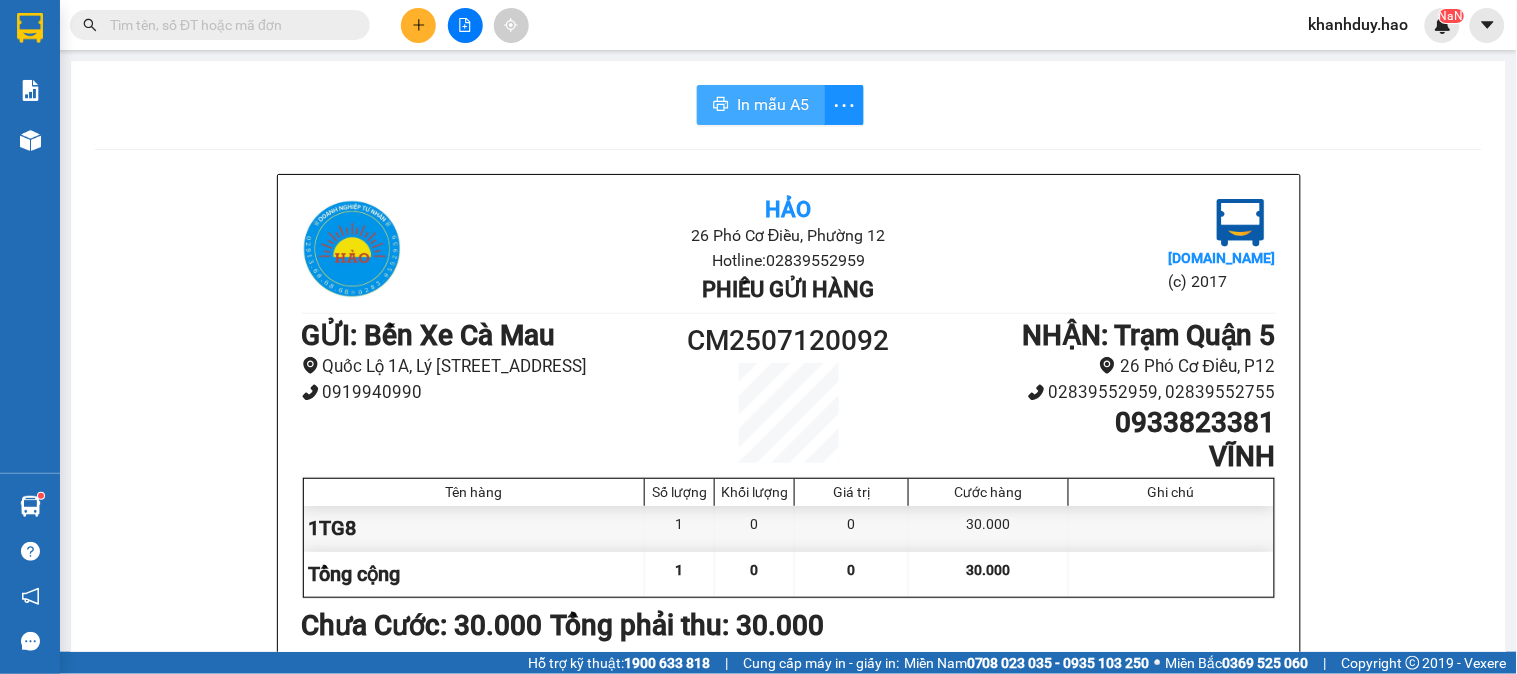 click on "In mẫu A5" at bounding box center (773, 104) 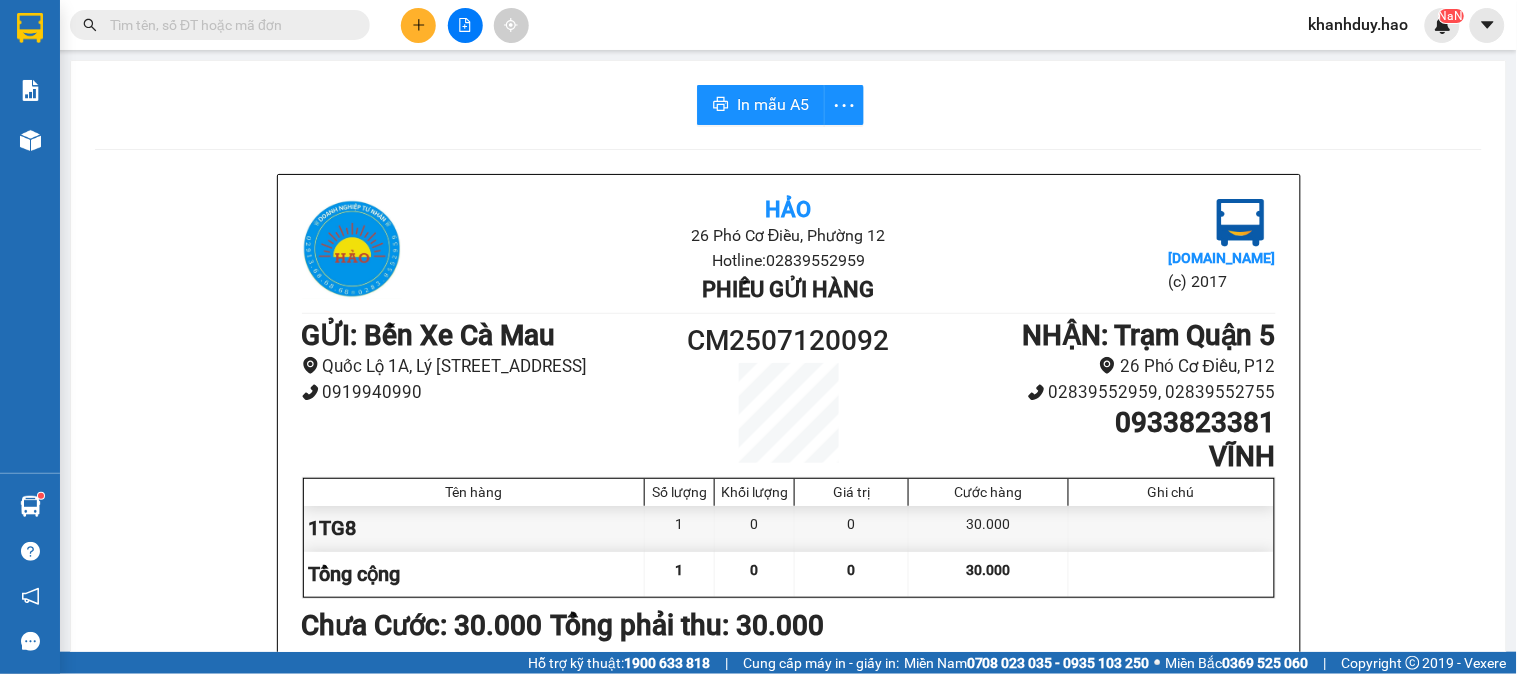 click at bounding box center [465, 25] 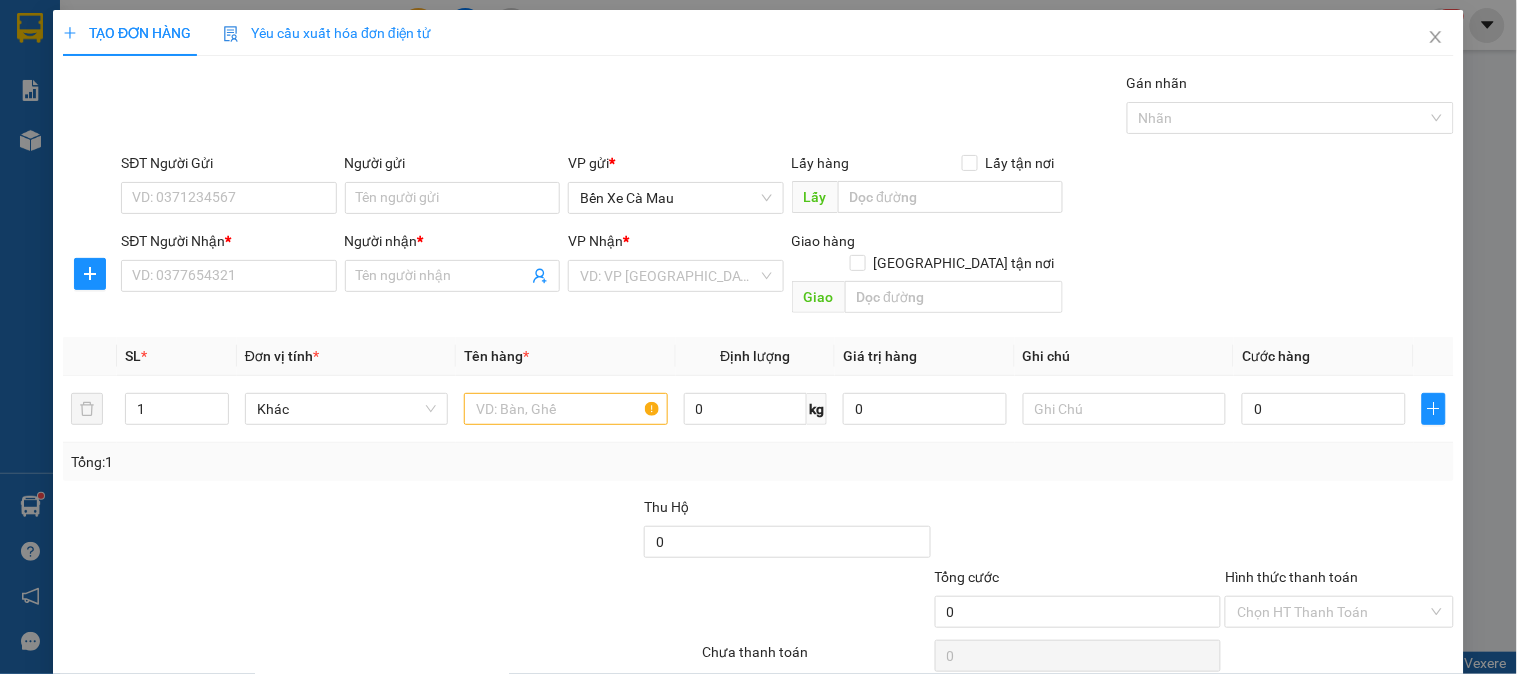 click on "SĐT Người Nhận  *" at bounding box center [228, 245] 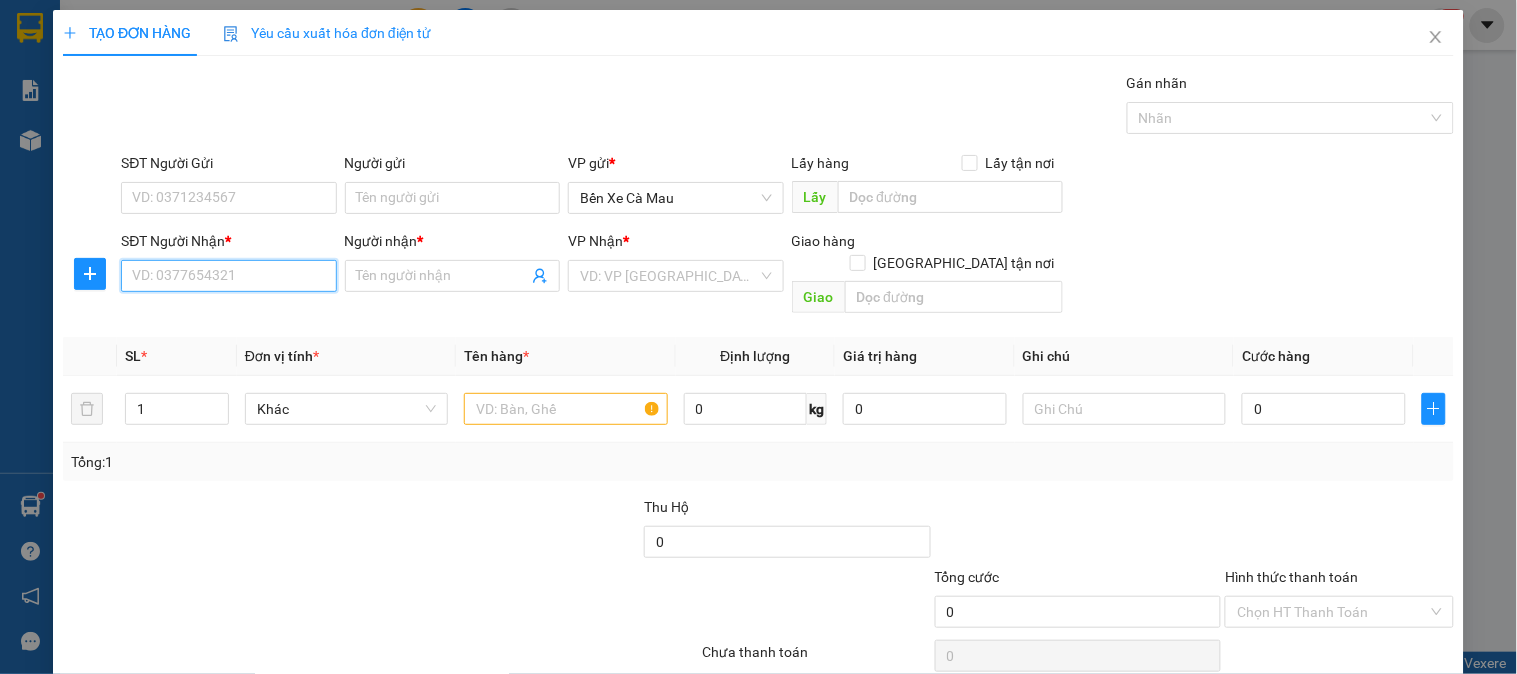 click on "SĐT Người Nhận  *" at bounding box center (228, 276) 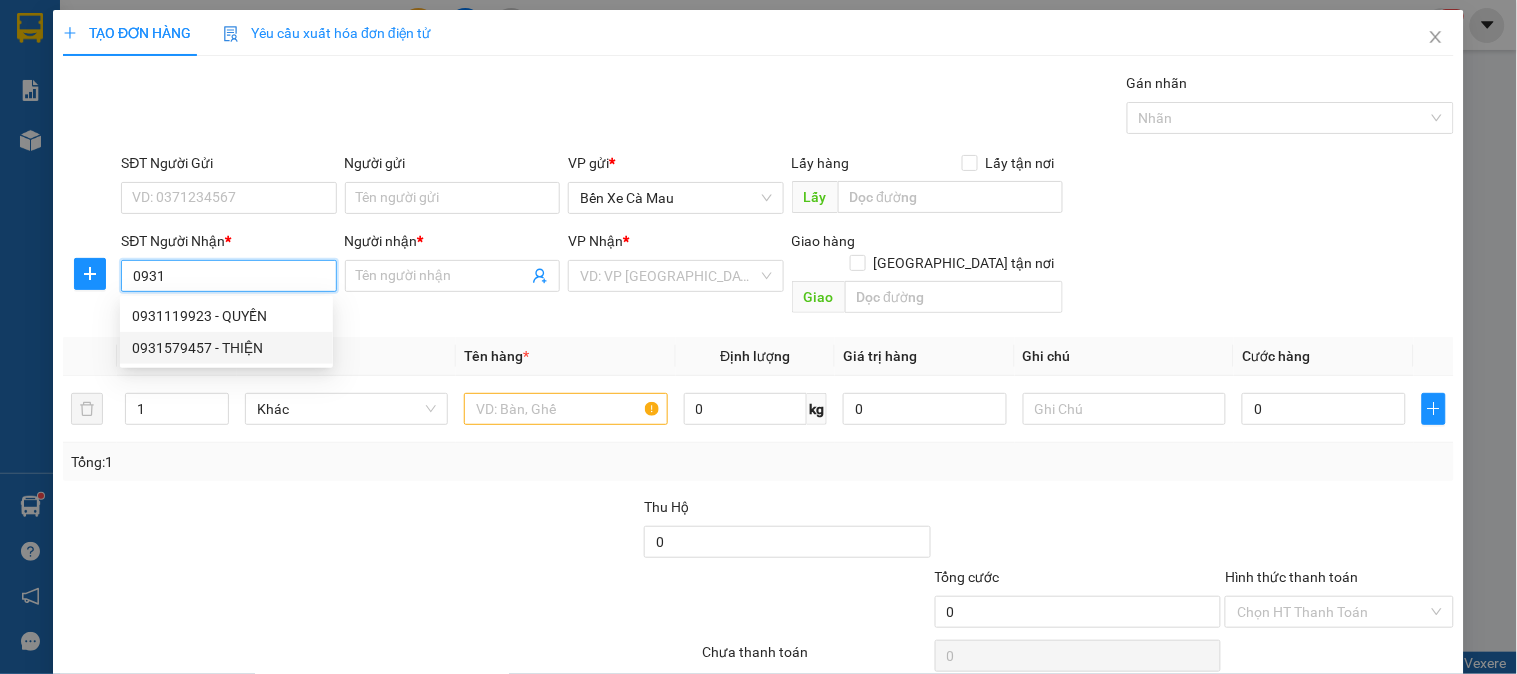 click on "0931579457 - THIỆN" at bounding box center [226, 348] 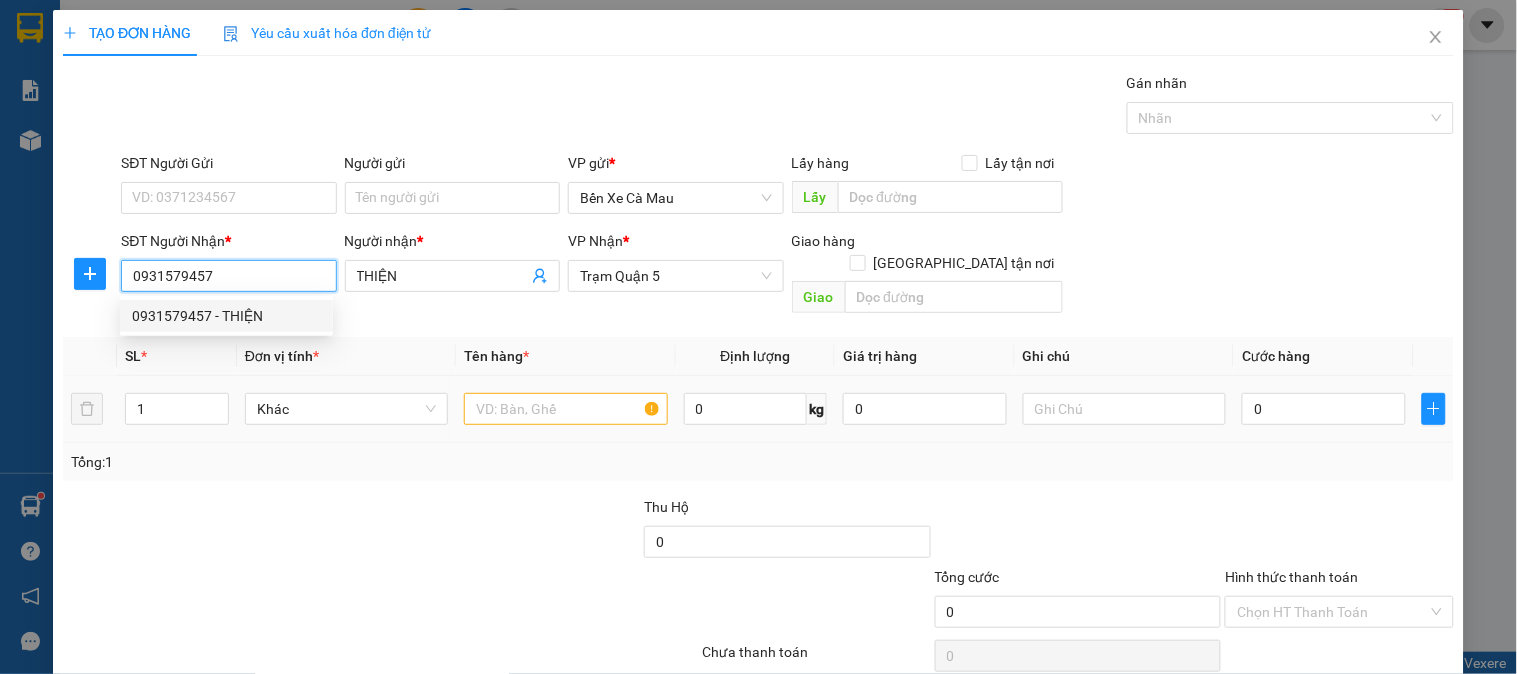 type on "30.000" 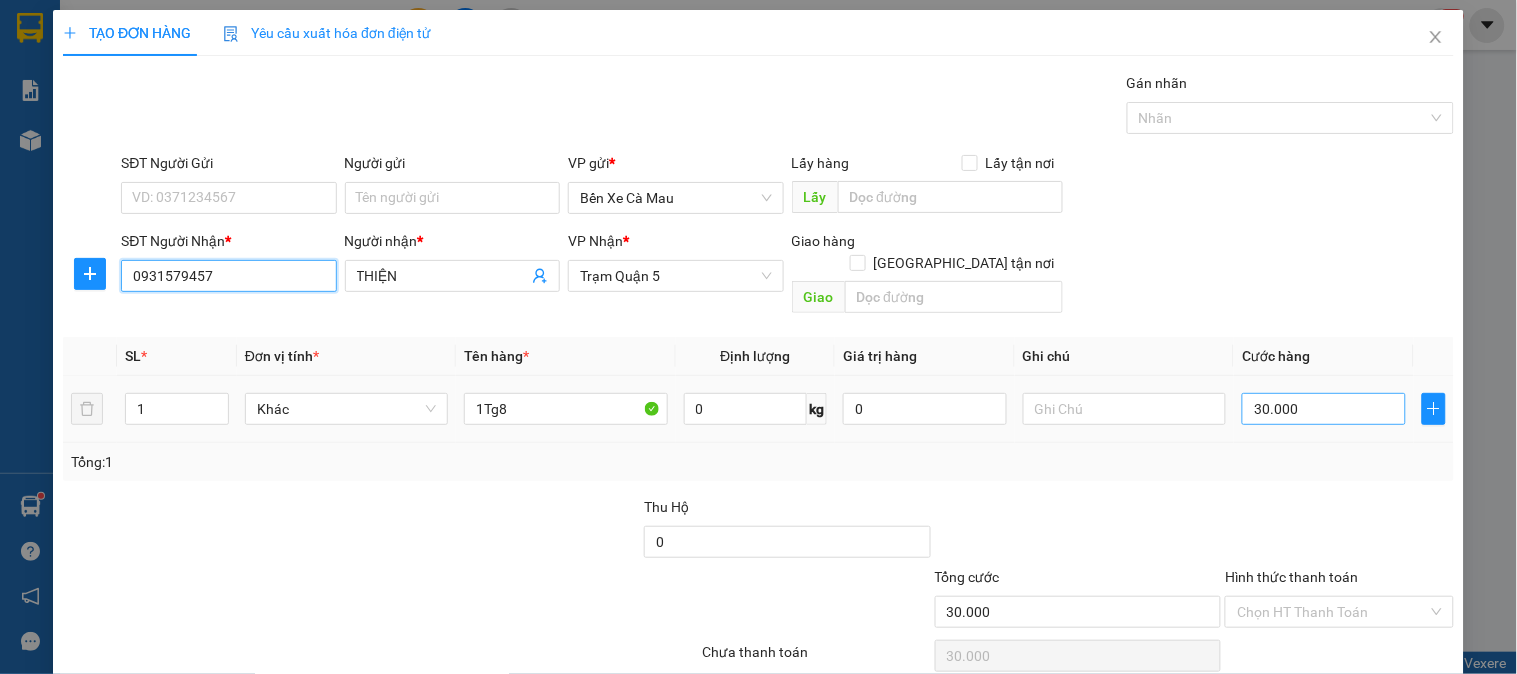type on "0931579457" 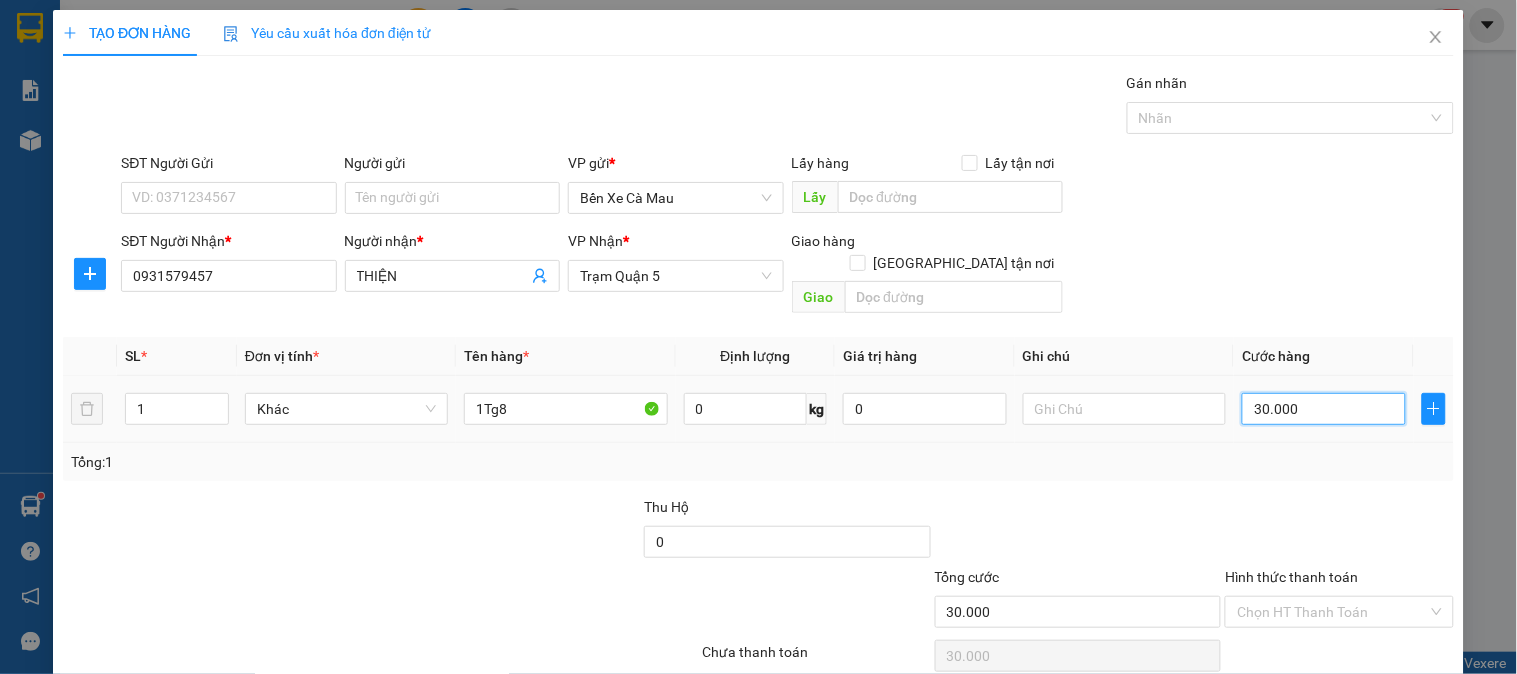 type on "0" 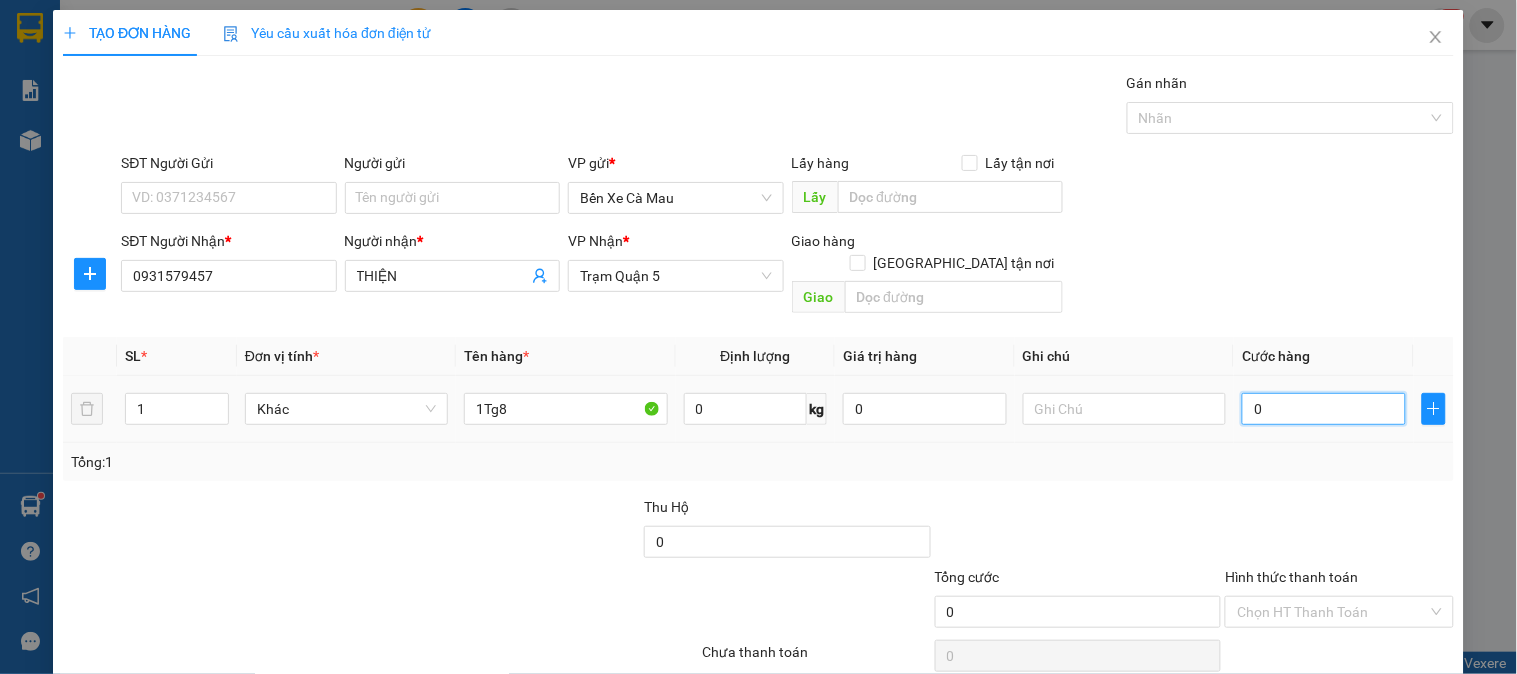 type on "004" 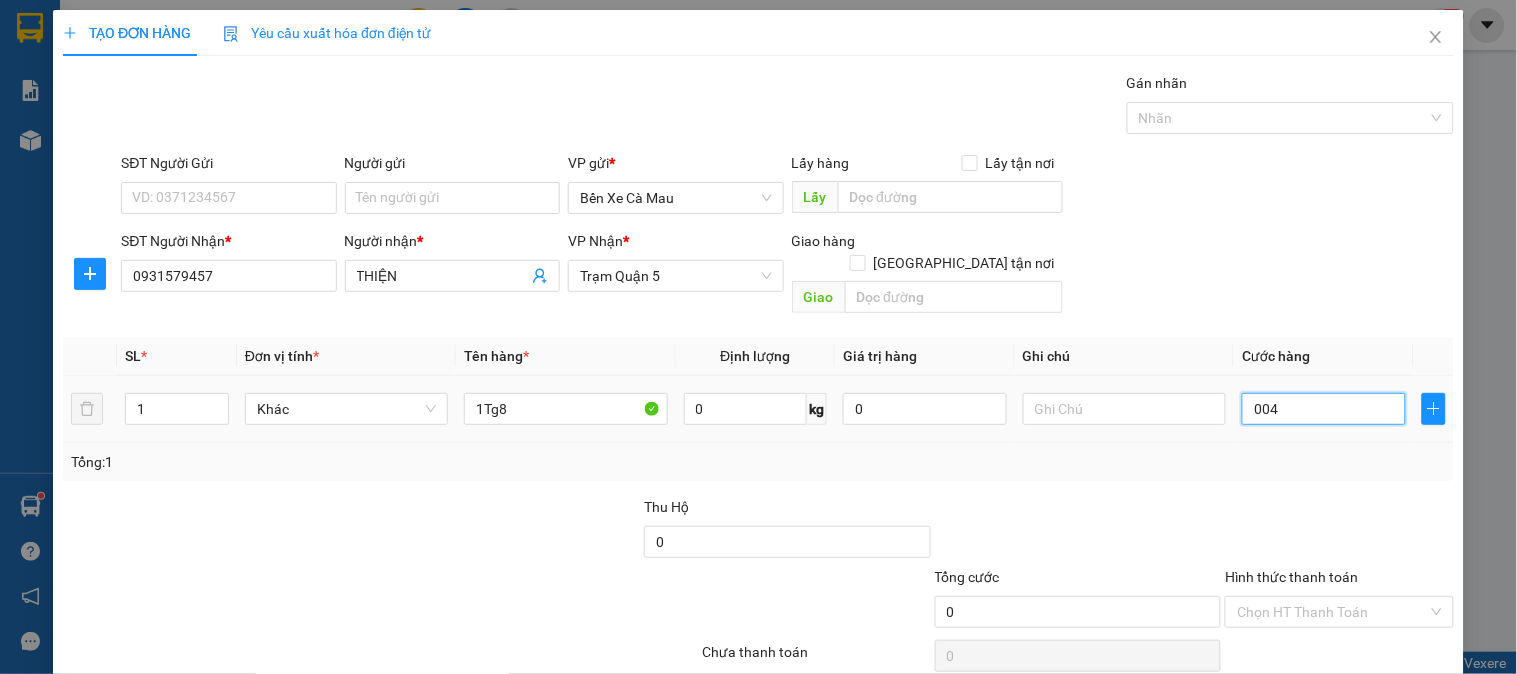 type on "4" 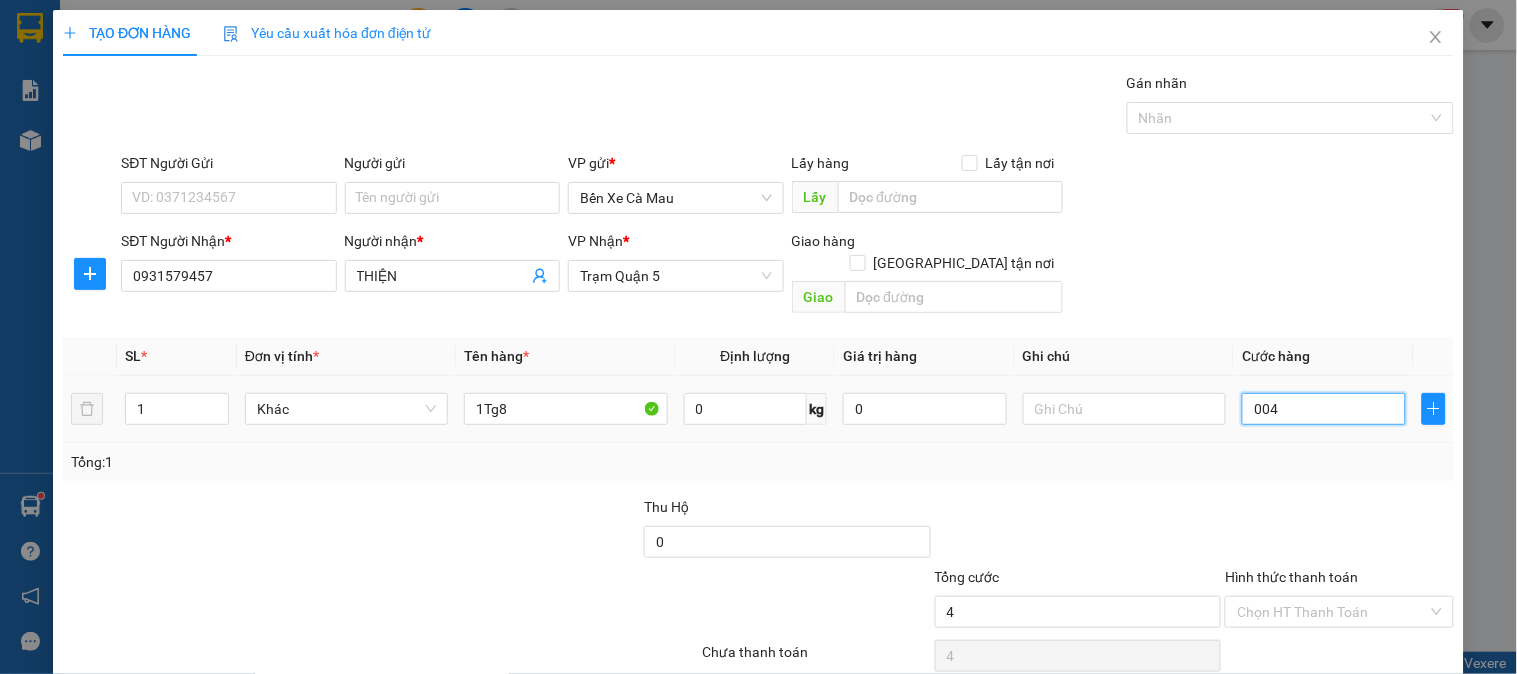 type on "0.040" 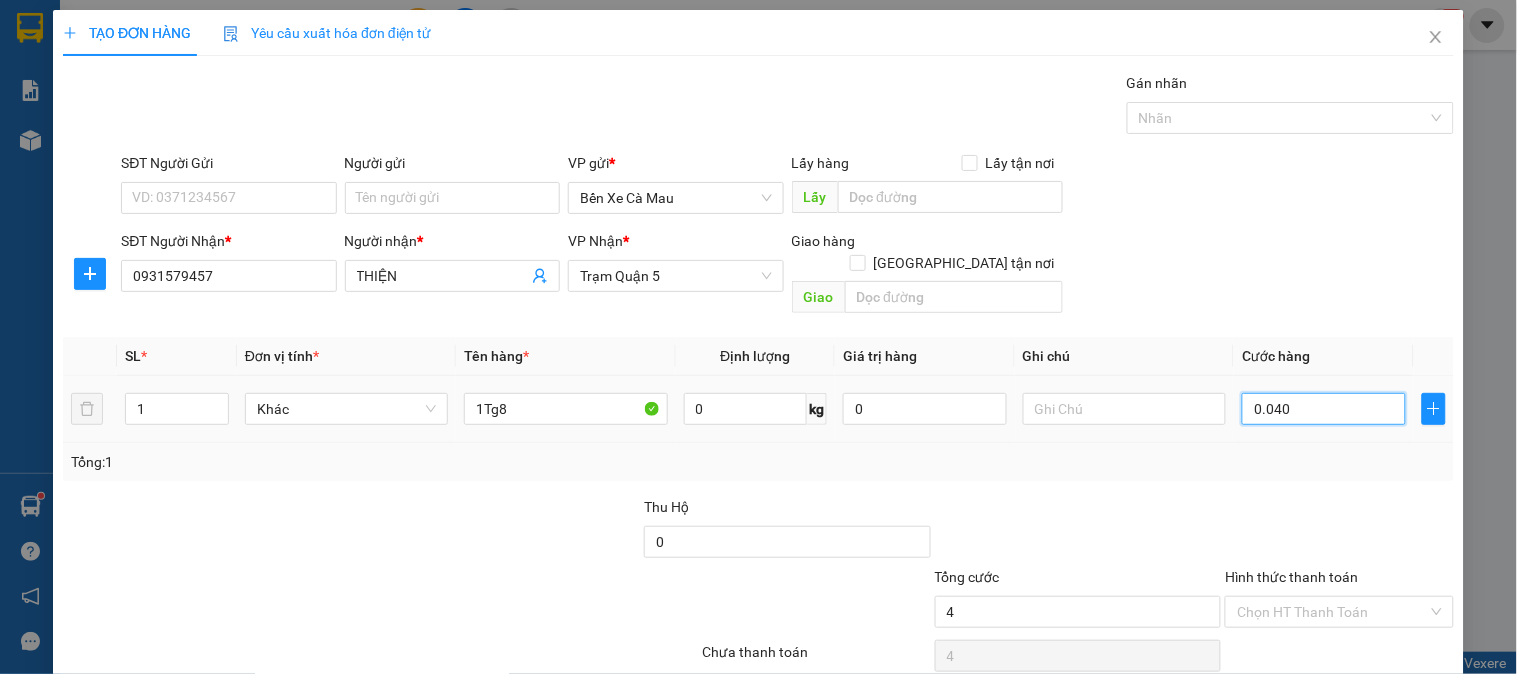 type on "40" 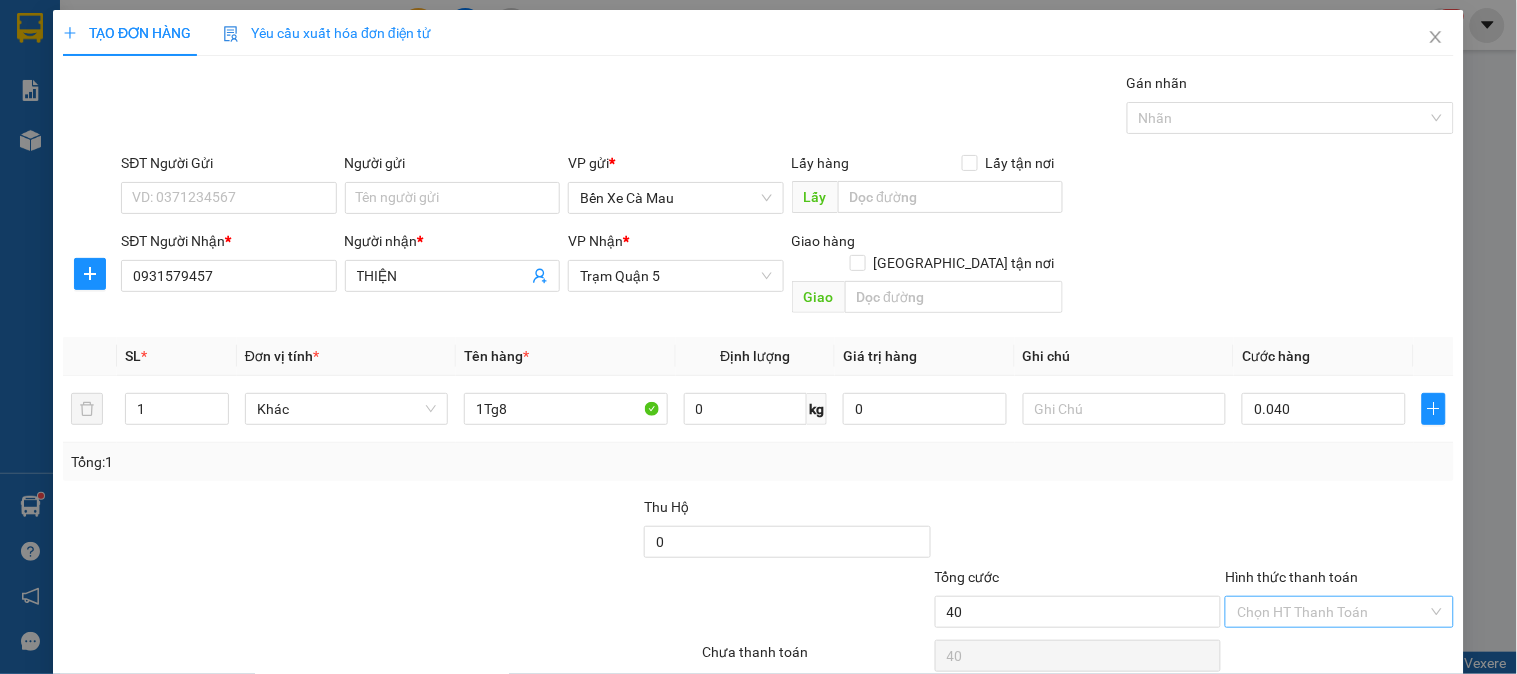 drag, startPoint x: 1384, startPoint y: 520, endPoint x: 1378, endPoint y: 535, distance: 16.155495 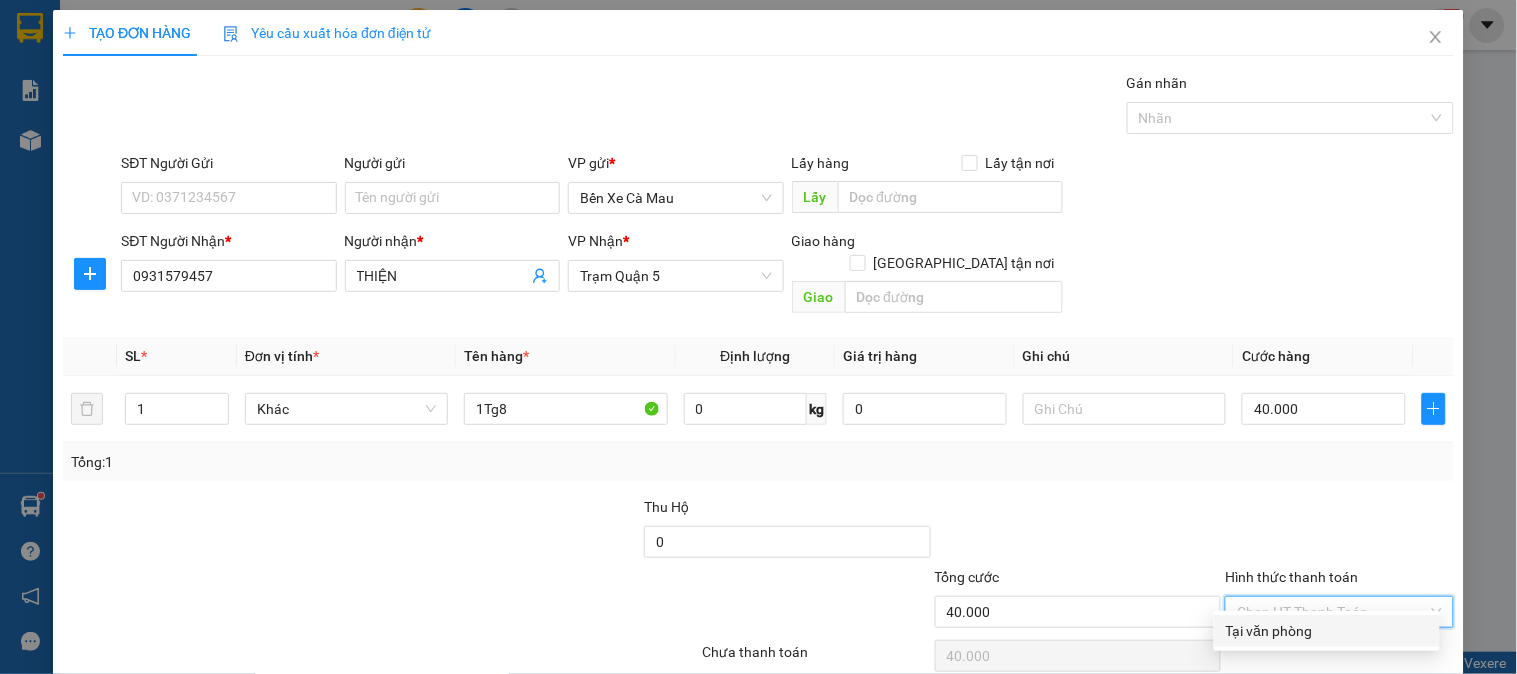 click on "Tại văn phòng" at bounding box center [1327, 631] 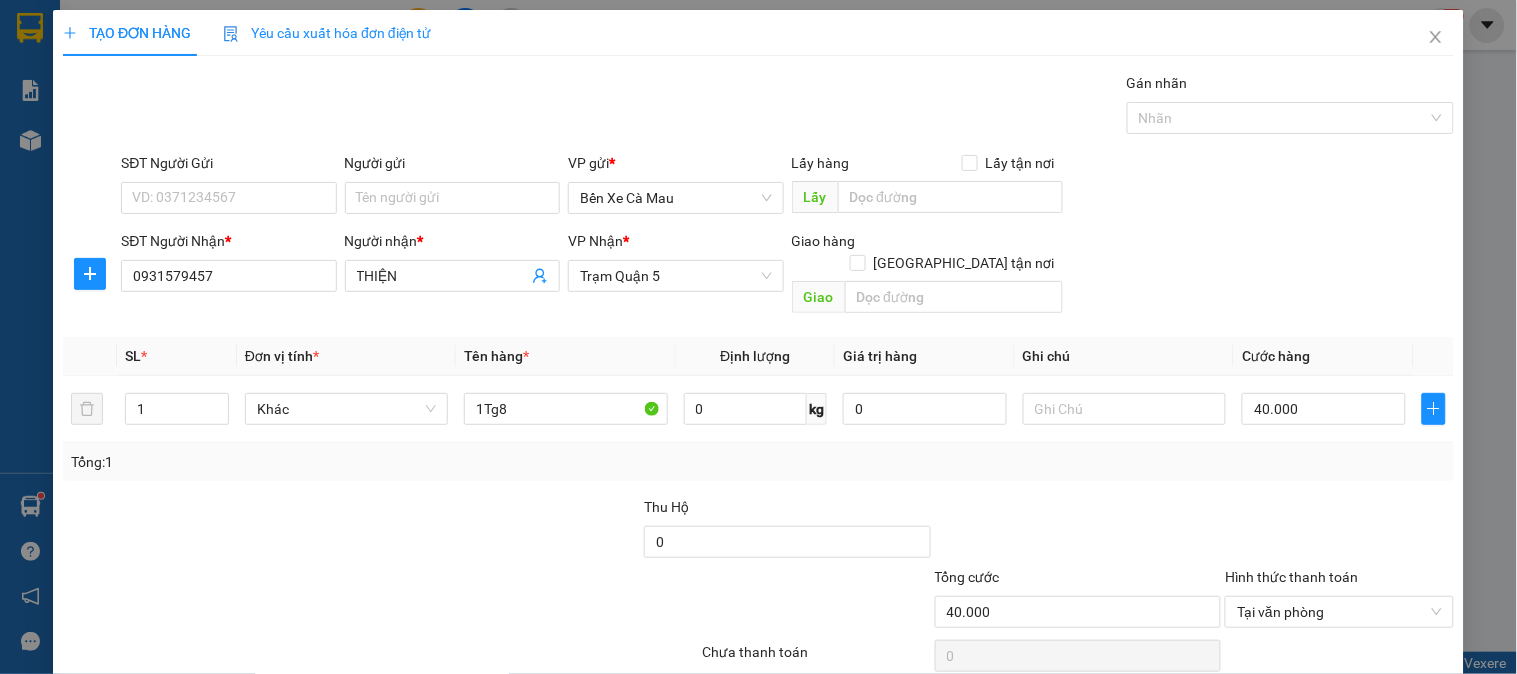 click on "[PERSON_NAME] và In" at bounding box center [1392, 707] 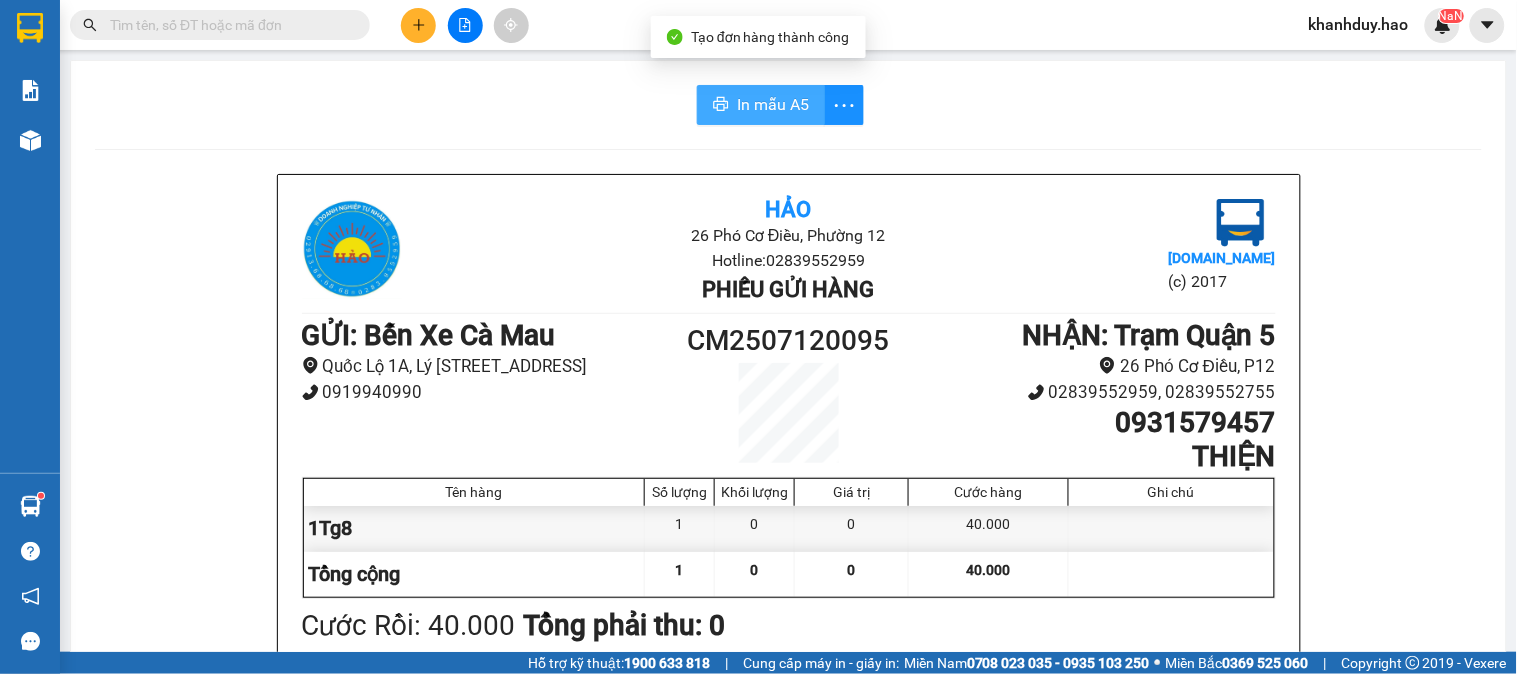 click on "In mẫu A5" at bounding box center (761, 105) 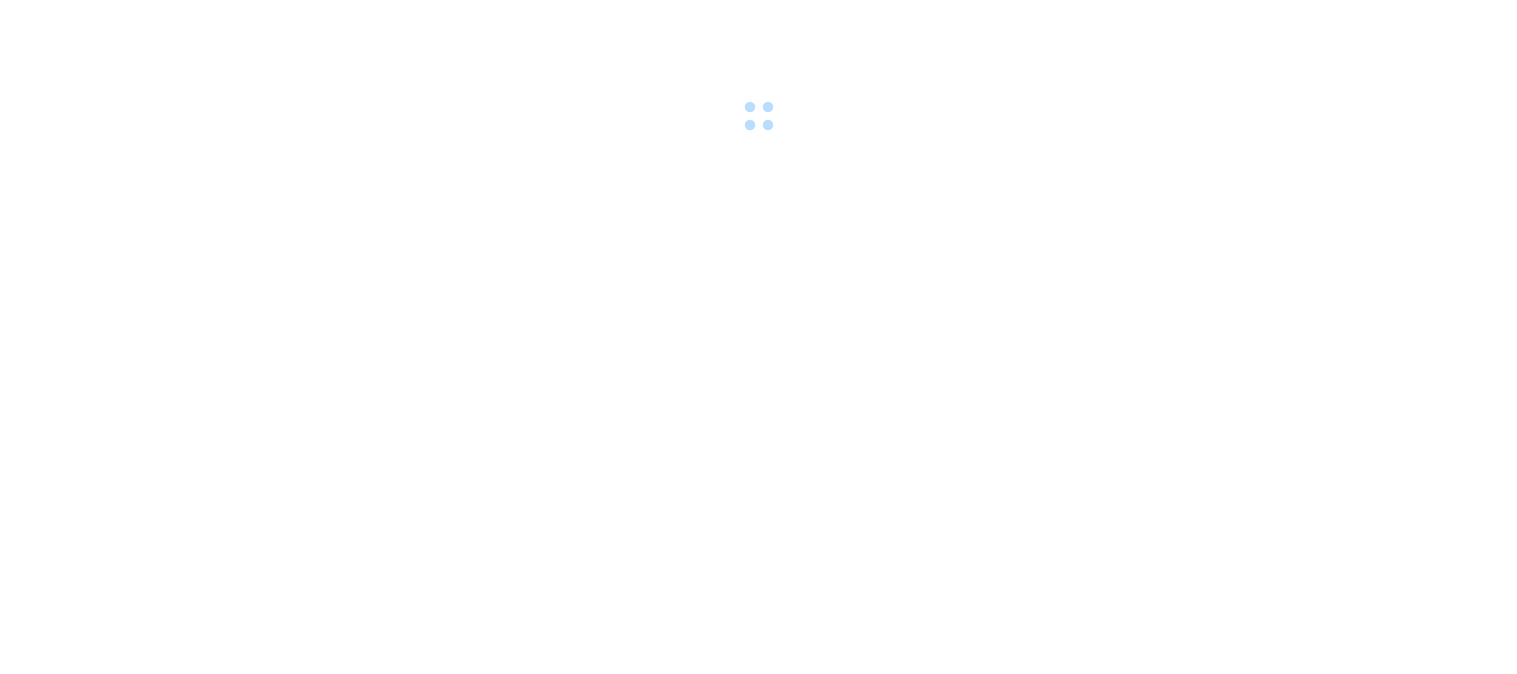scroll, scrollTop: 0, scrollLeft: 0, axis: both 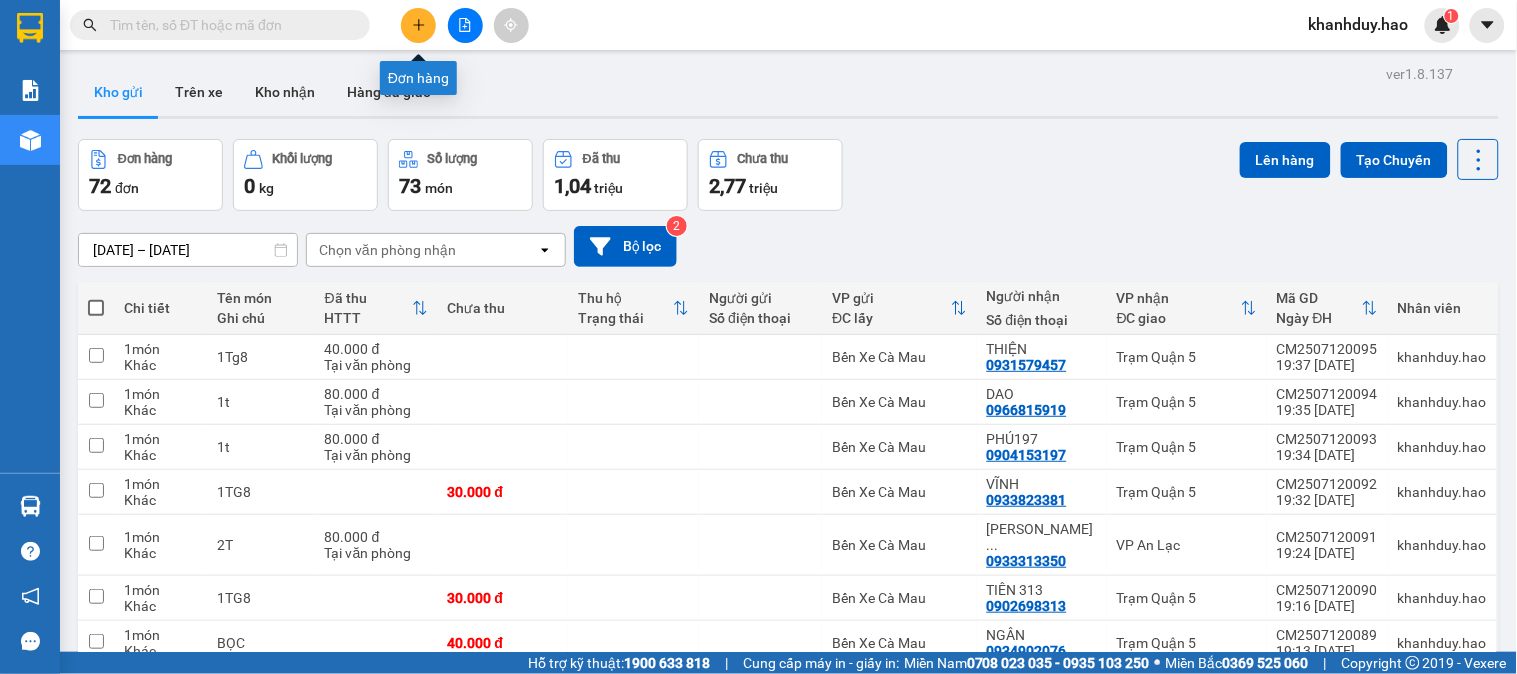 click 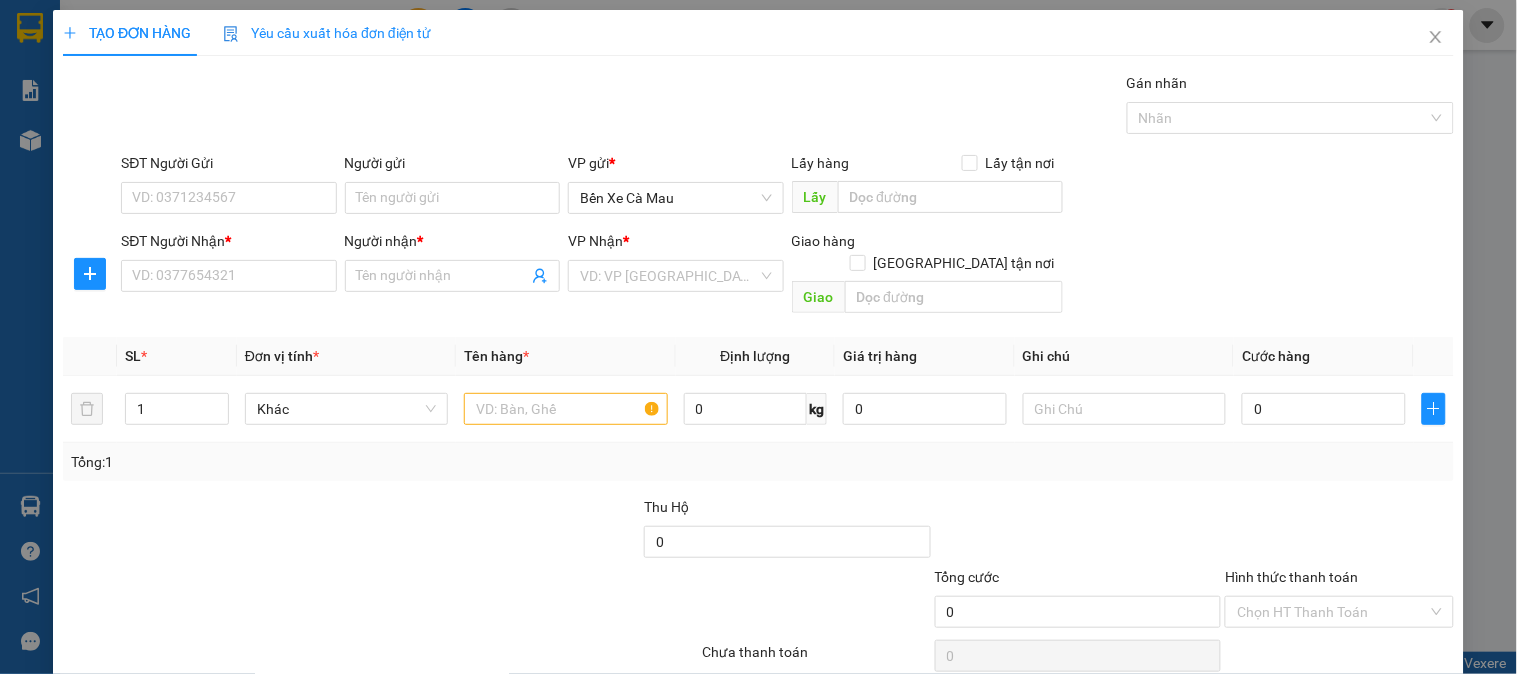click on "*" at bounding box center [228, 241] 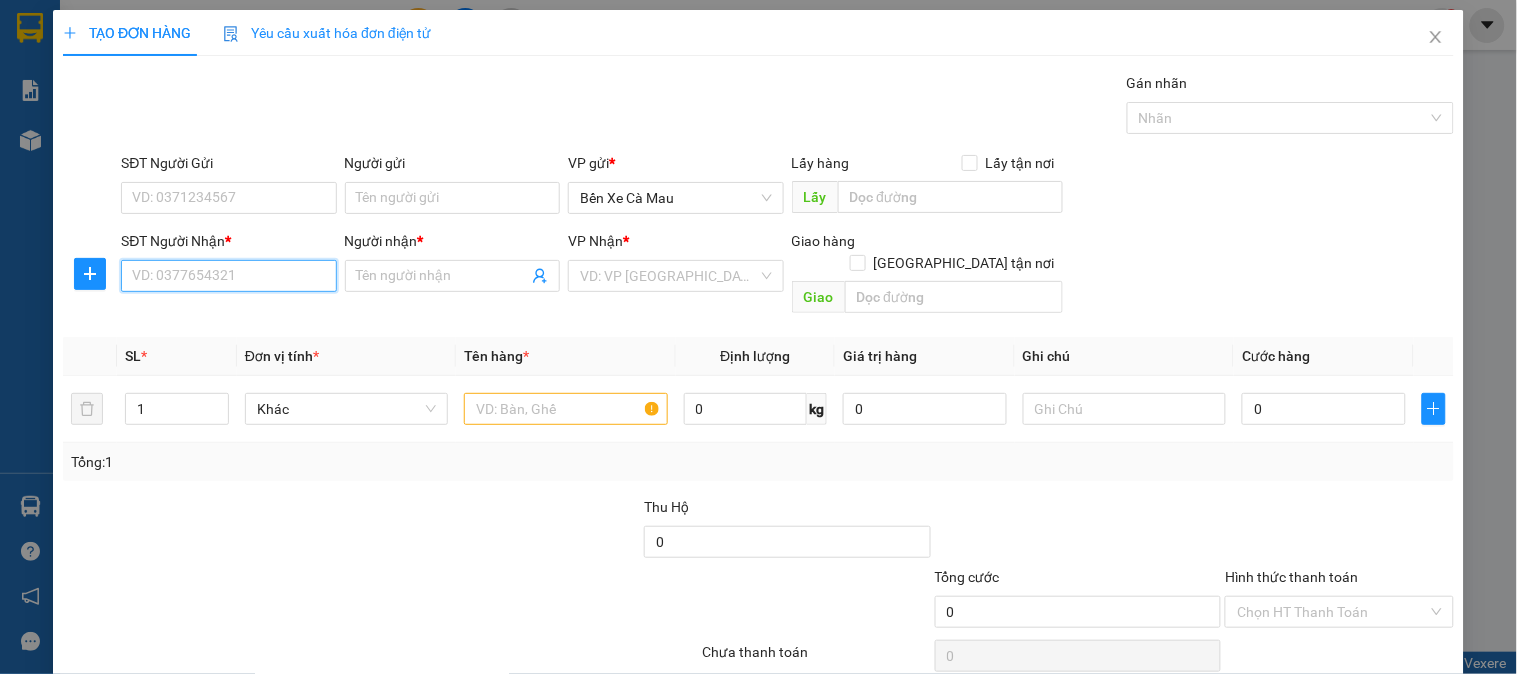 click on "SĐT Người Nhận  *" at bounding box center [228, 276] 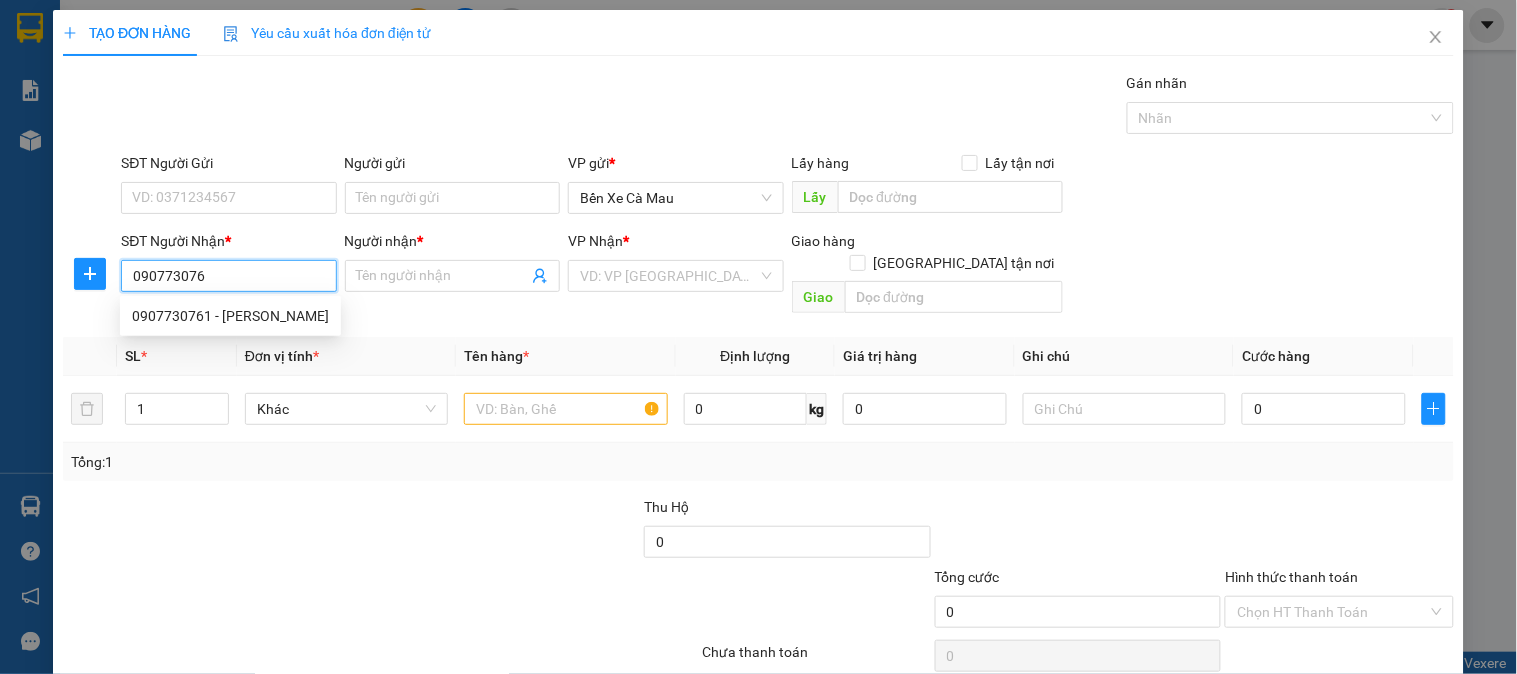 type on "0907730761" 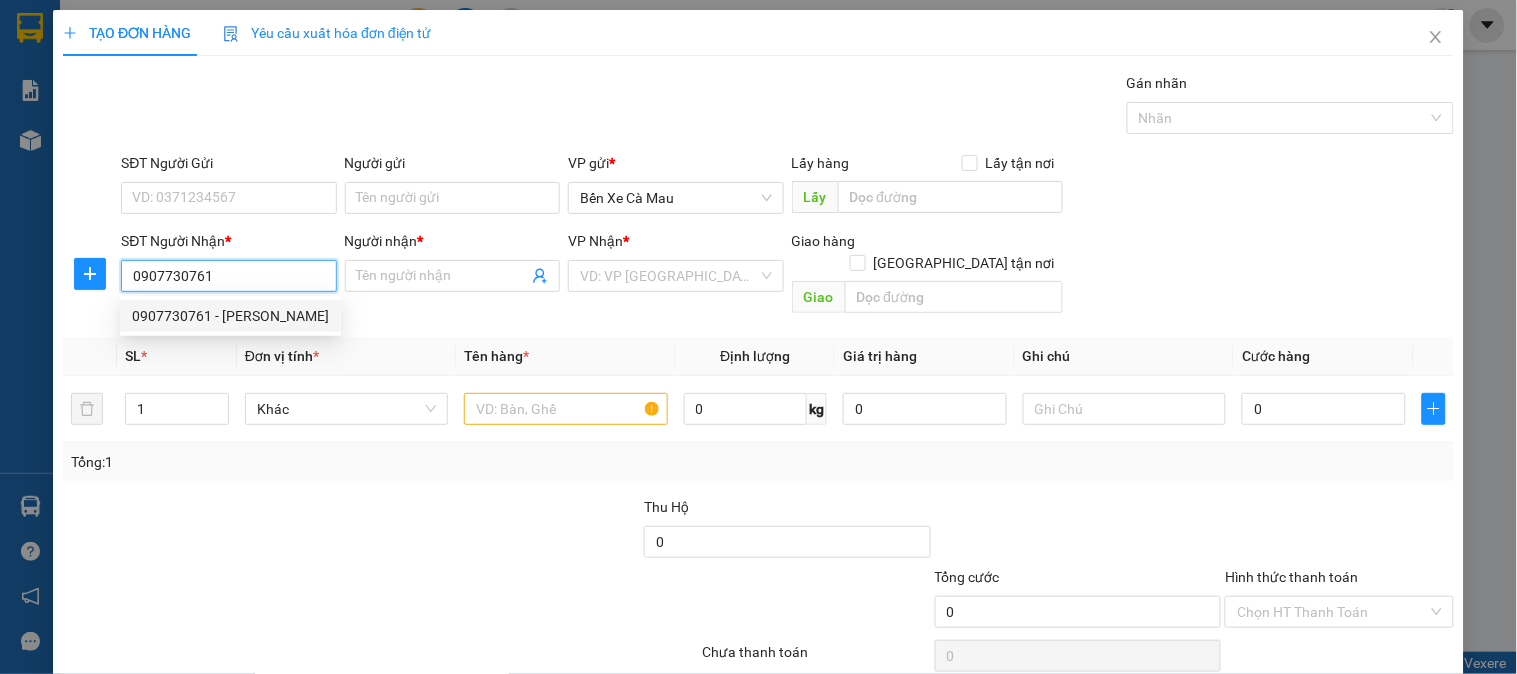 click on "0907730761 - [PERSON_NAME]" at bounding box center [230, 316] 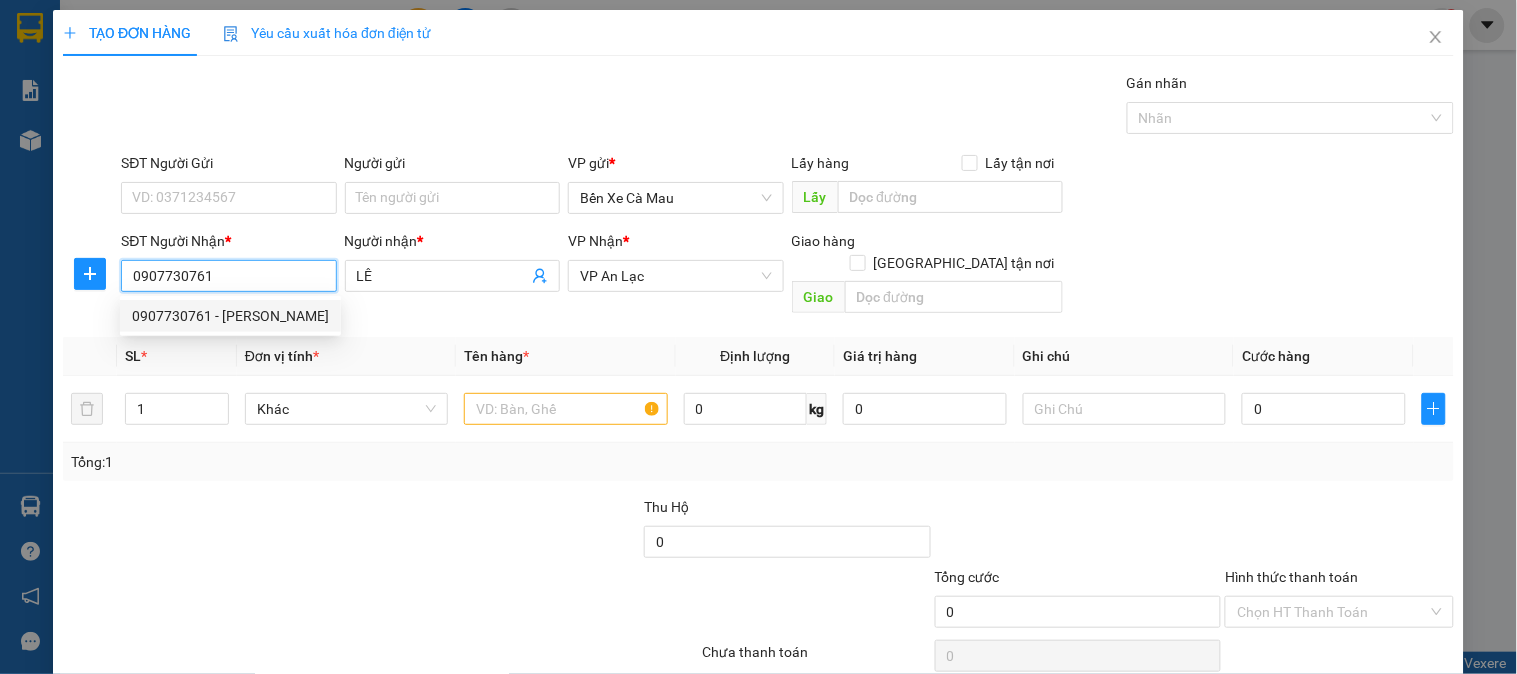 type on "30.000" 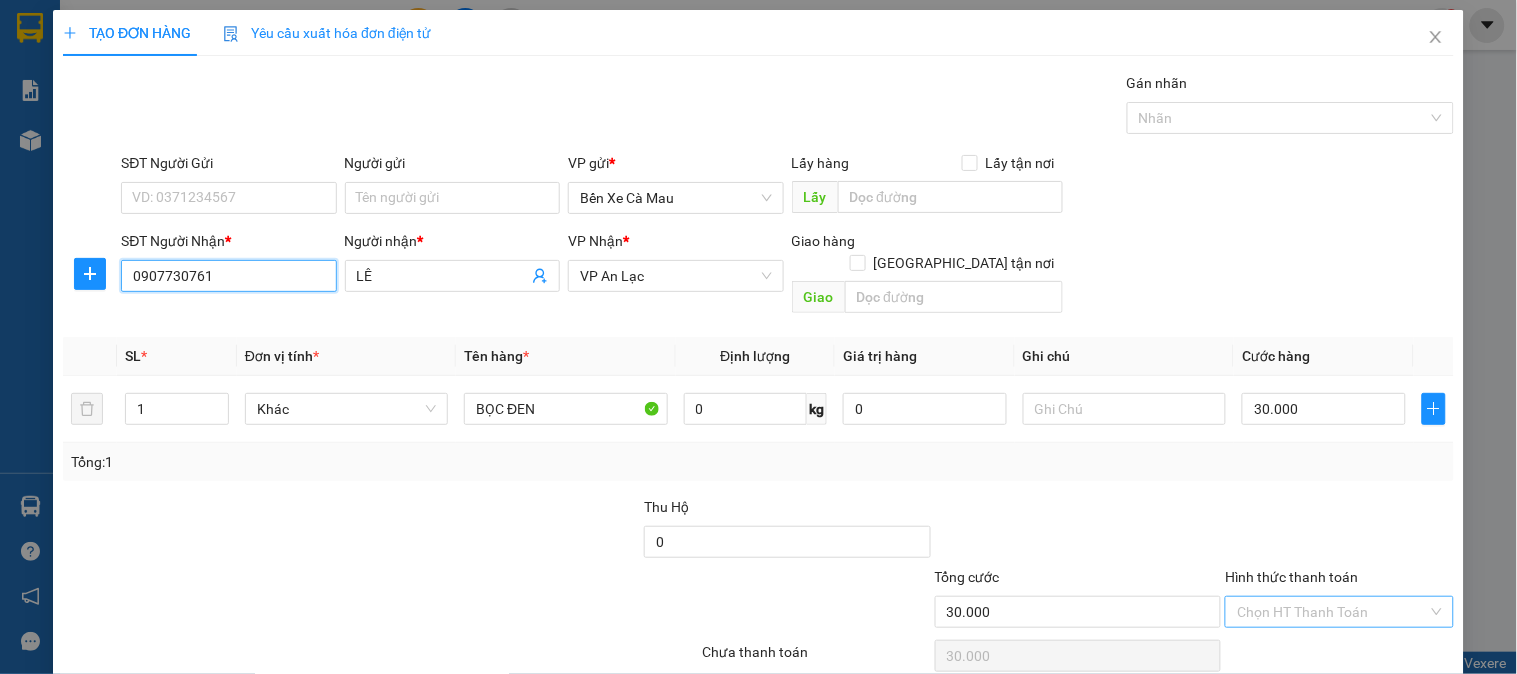 type on "0907730761" 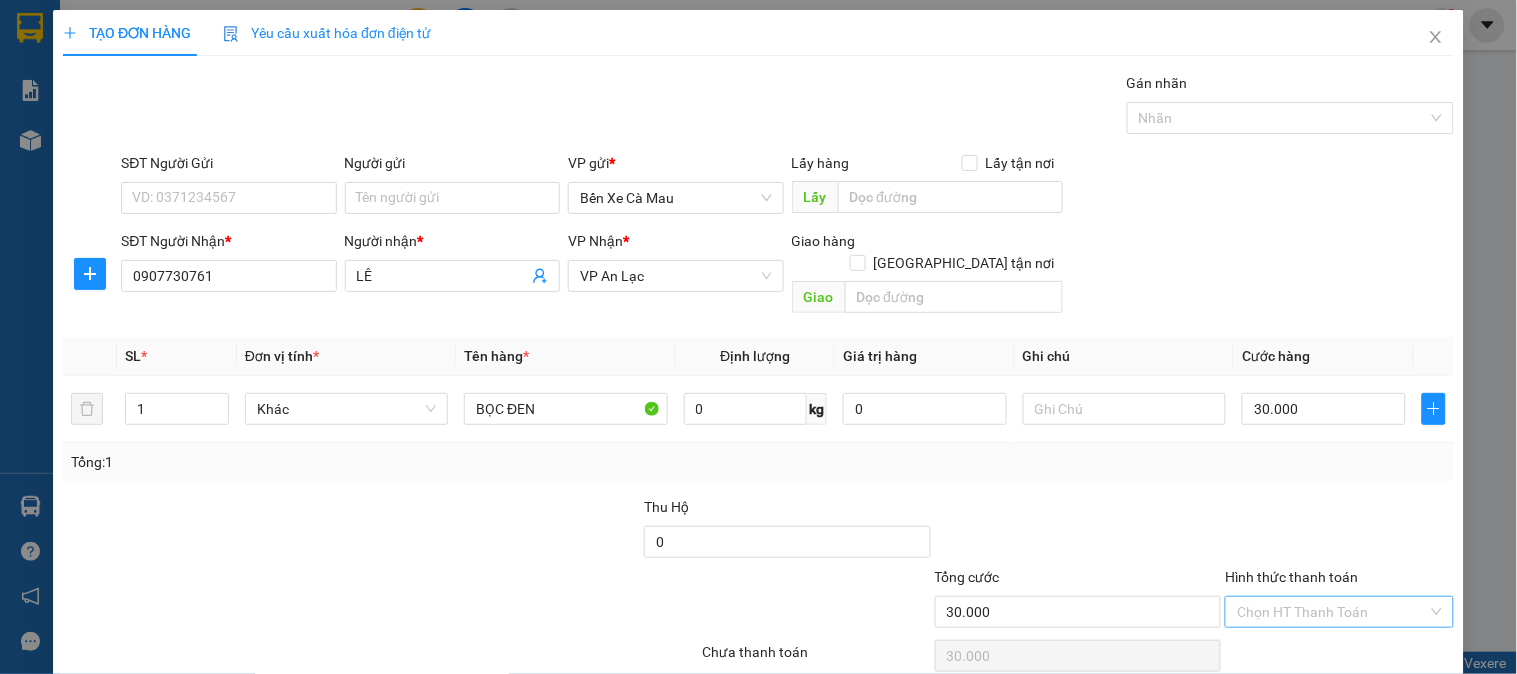click on "Hình thức thanh toán" at bounding box center [1332, 612] 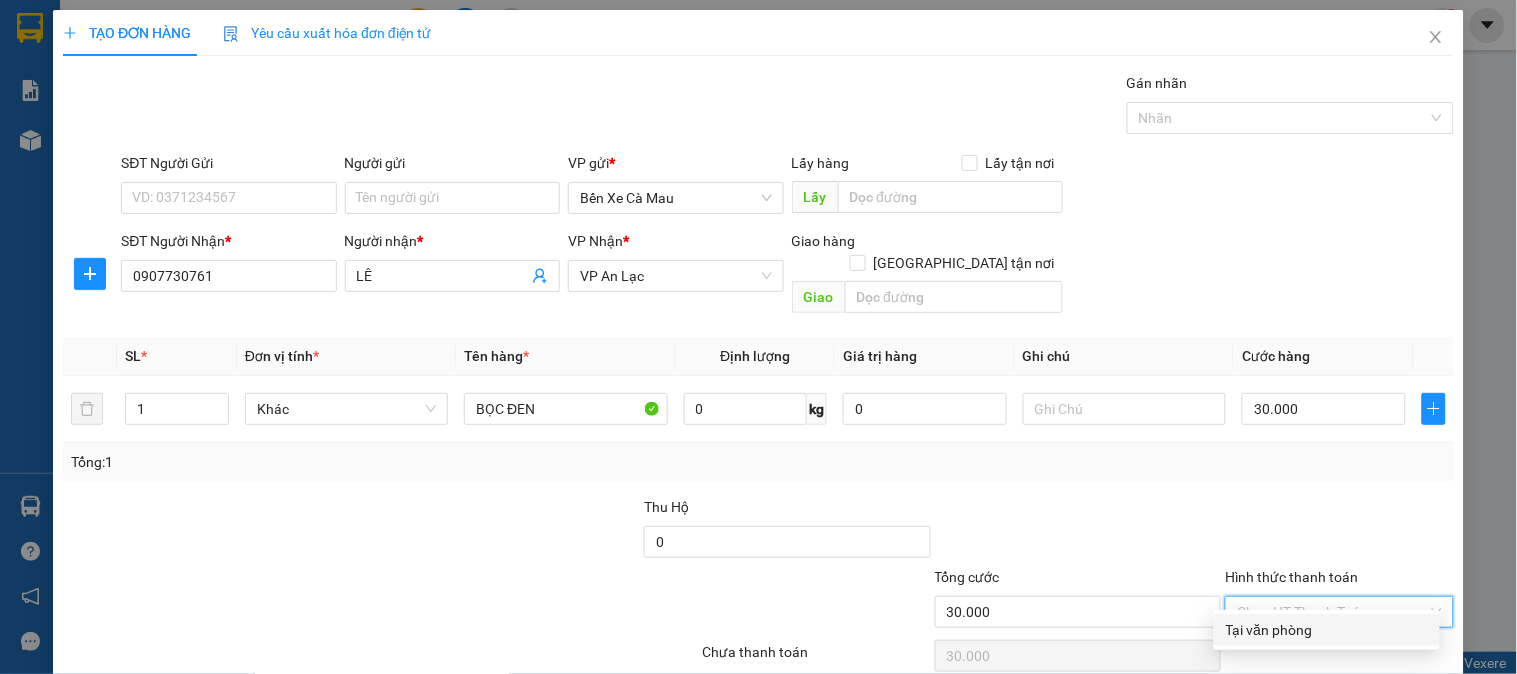 click on "Tại văn phòng" at bounding box center (1327, 630) 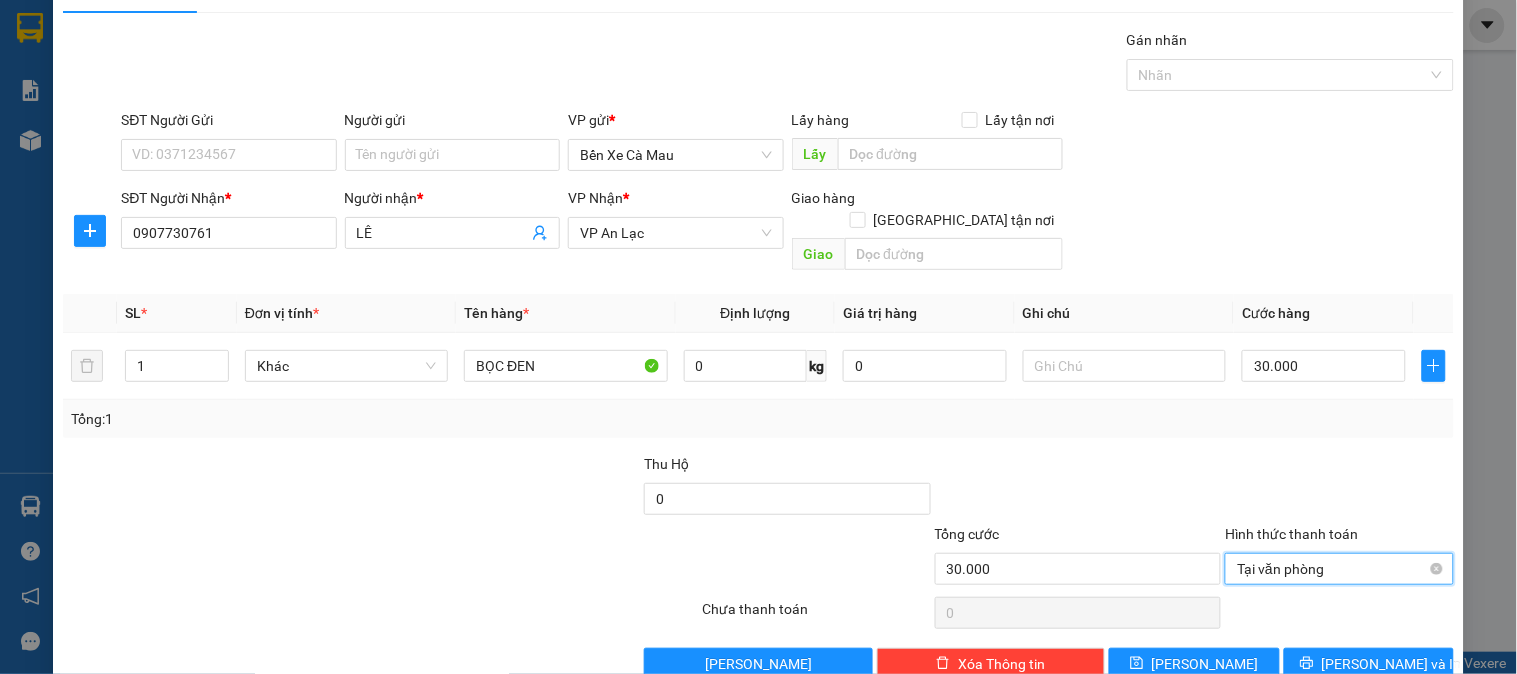 scroll, scrollTop: 65, scrollLeft: 0, axis: vertical 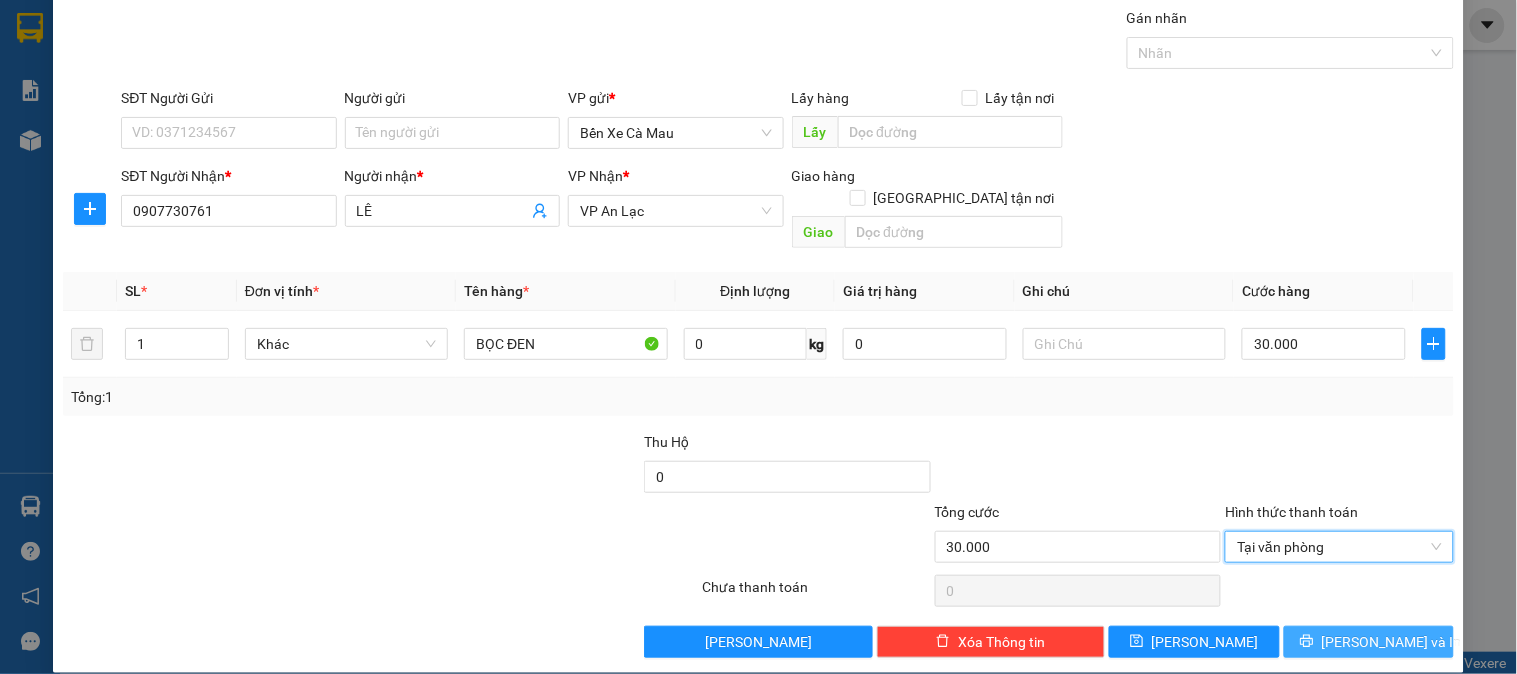 click on "[PERSON_NAME] và In" at bounding box center (1369, 642) 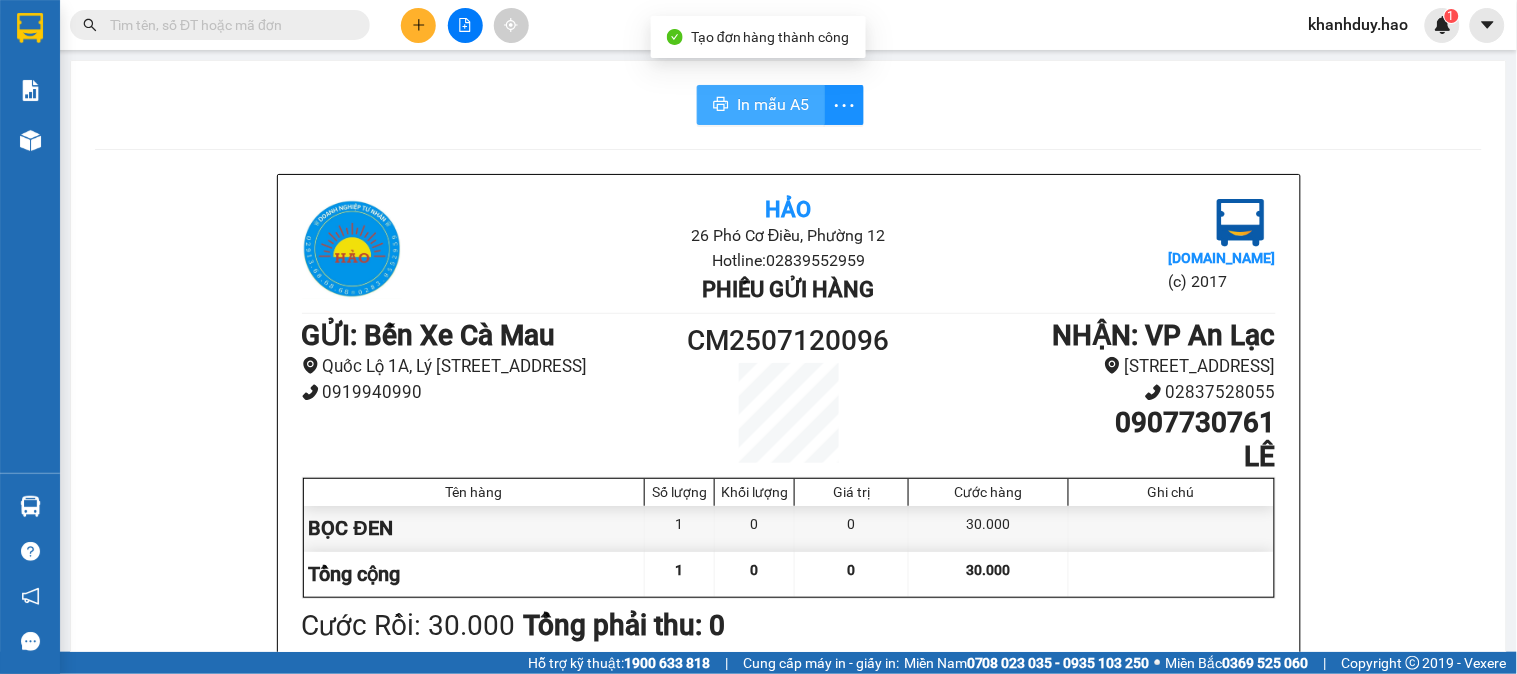 click on "In mẫu A5" at bounding box center (773, 104) 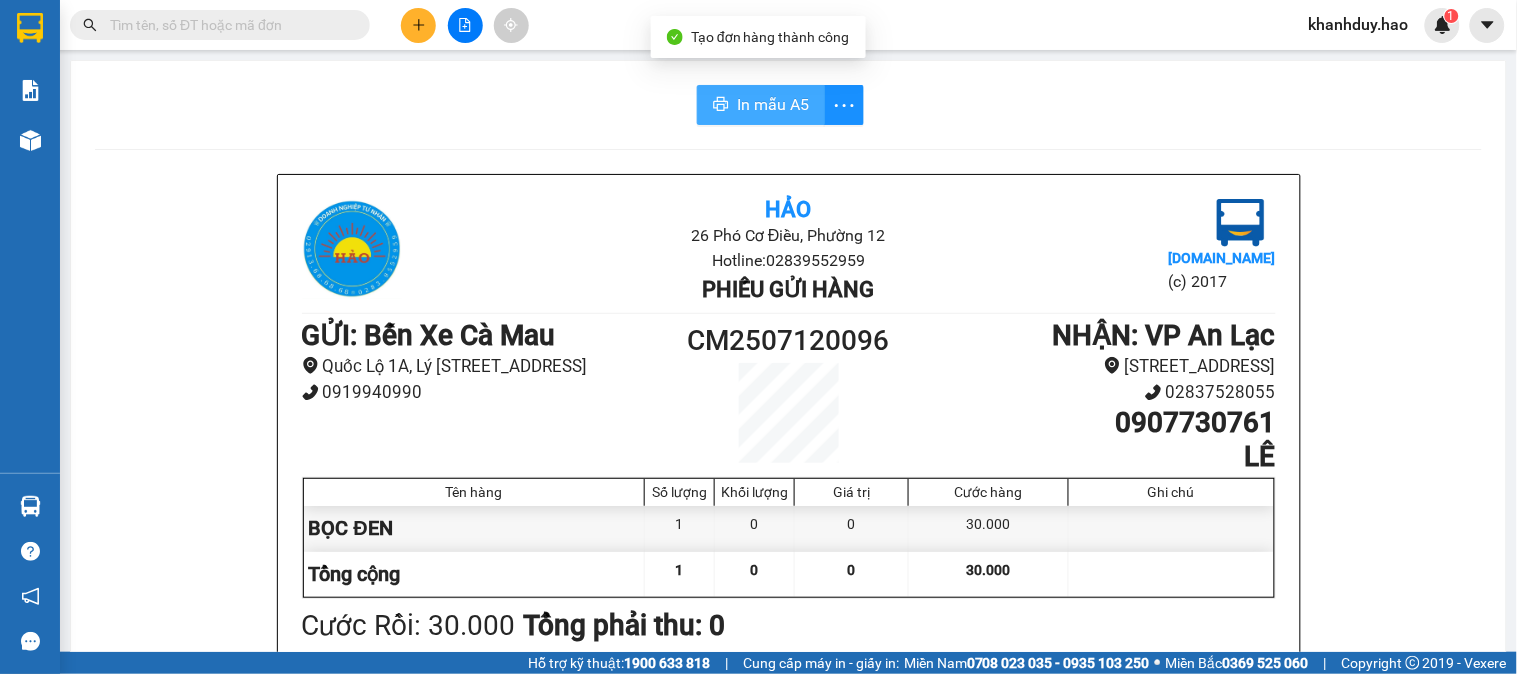scroll, scrollTop: 0, scrollLeft: 0, axis: both 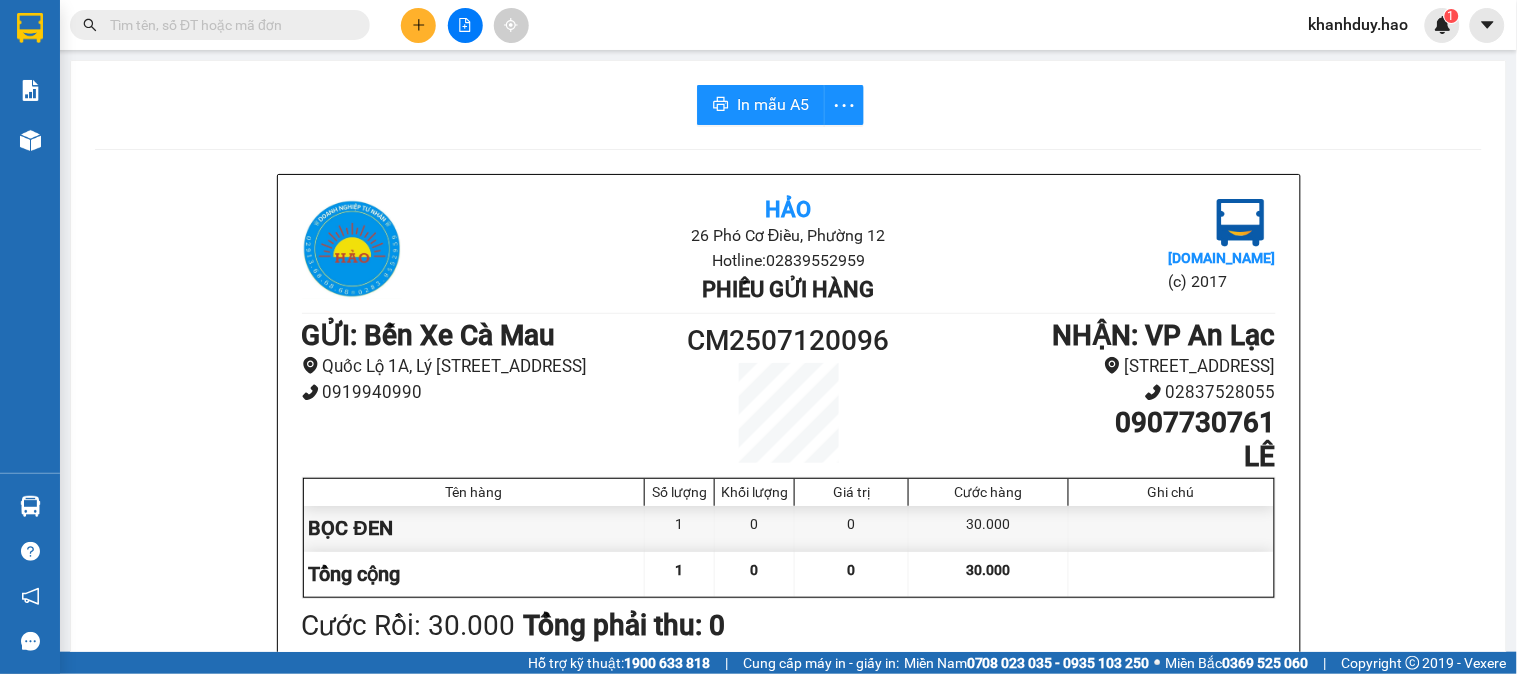 click at bounding box center (418, 25) 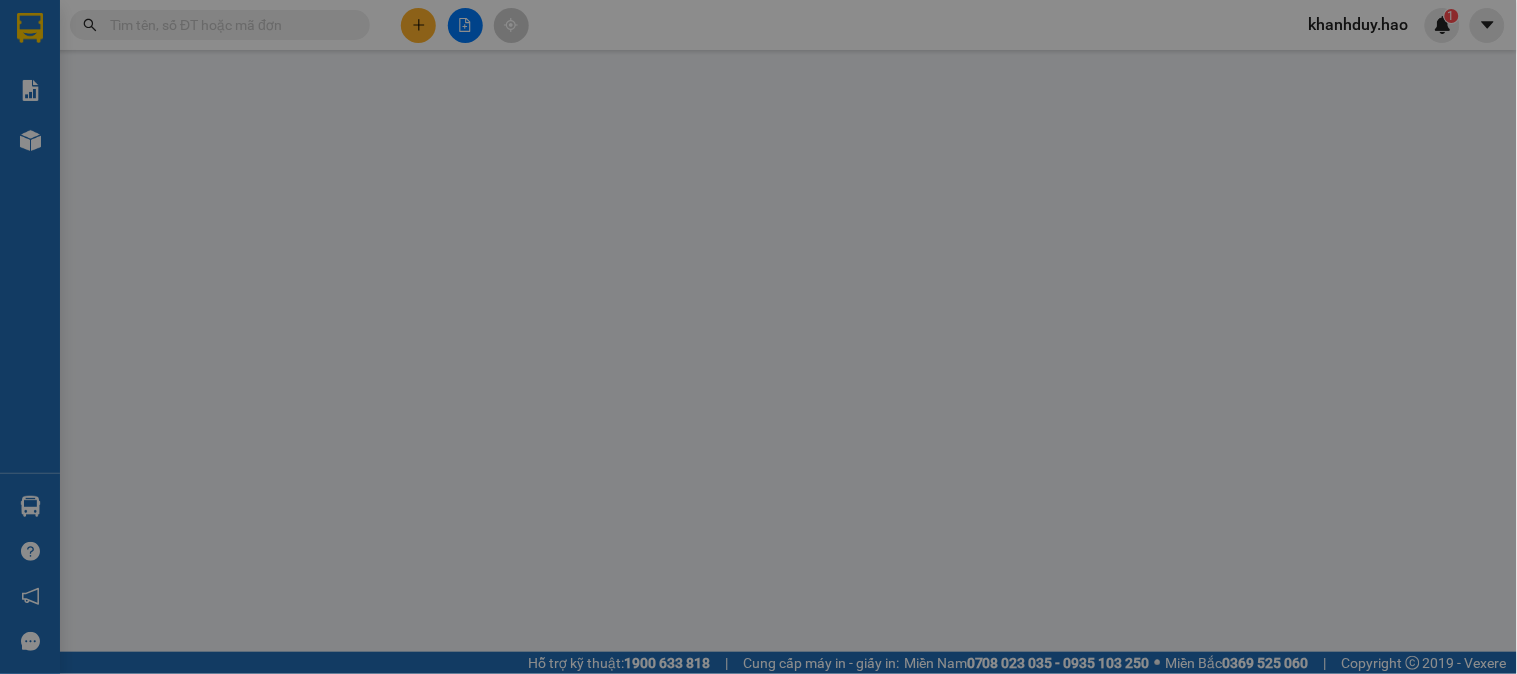 click on "TẠO ĐƠN HÀNG Yêu cầu xuất hóa đơn điện tử Transit Pickup Surcharge Ids Transit Deliver Surcharge Ids Transit Deliver Surcharge Transit Deliver Surcharge Gán nhãn   Nhãn SĐT Người Gửi VD: 0371234567 Người gửi Tên người gửi VP gửi  * Bến Xe Cà Mau Lấy hàng Lấy tận nơi Lấy SĐT Người Nhận  * VD: 0377654321 Người nhận  * Tên người nhận VP Nhận  * VD: VP [GEOGRAPHIC_DATA] Giao hàng Giao tận nơi Giao SL  * Đơn vị tính  * Tên hàng  * Định lượng Giá trị hàng Ghi chú Cước hàng                   1 Khác 0 kg 0 0 Tổng:  1 Thu Hộ 0 Tổng cước 0 Hình thức thanh toán Chọn HT Thanh Toán Số tiền thu trước Chưa thanh toán 0 Chọn HT Thanh Toán Lưu nháp Xóa Thông tin [PERSON_NAME] và In" at bounding box center (758, 366) 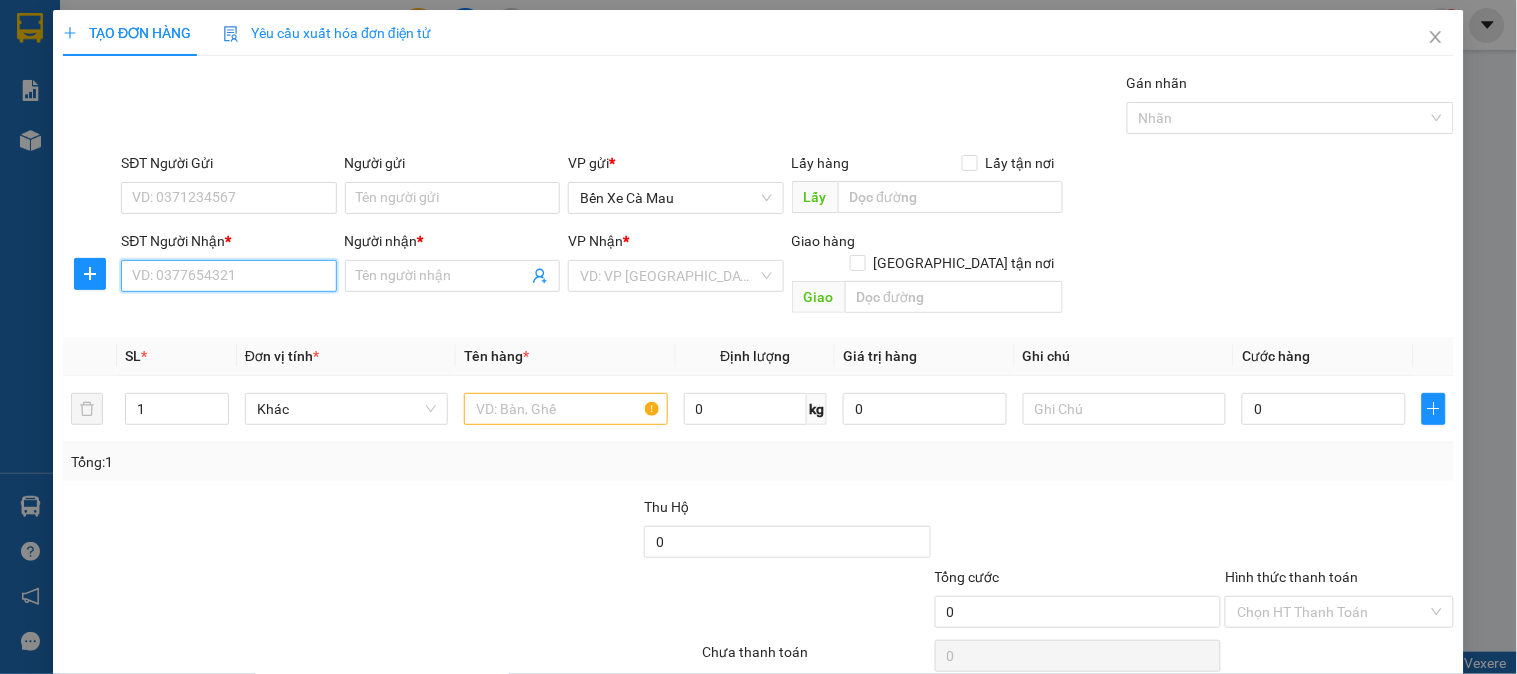 click on "SĐT Người Nhận  *" at bounding box center [228, 276] 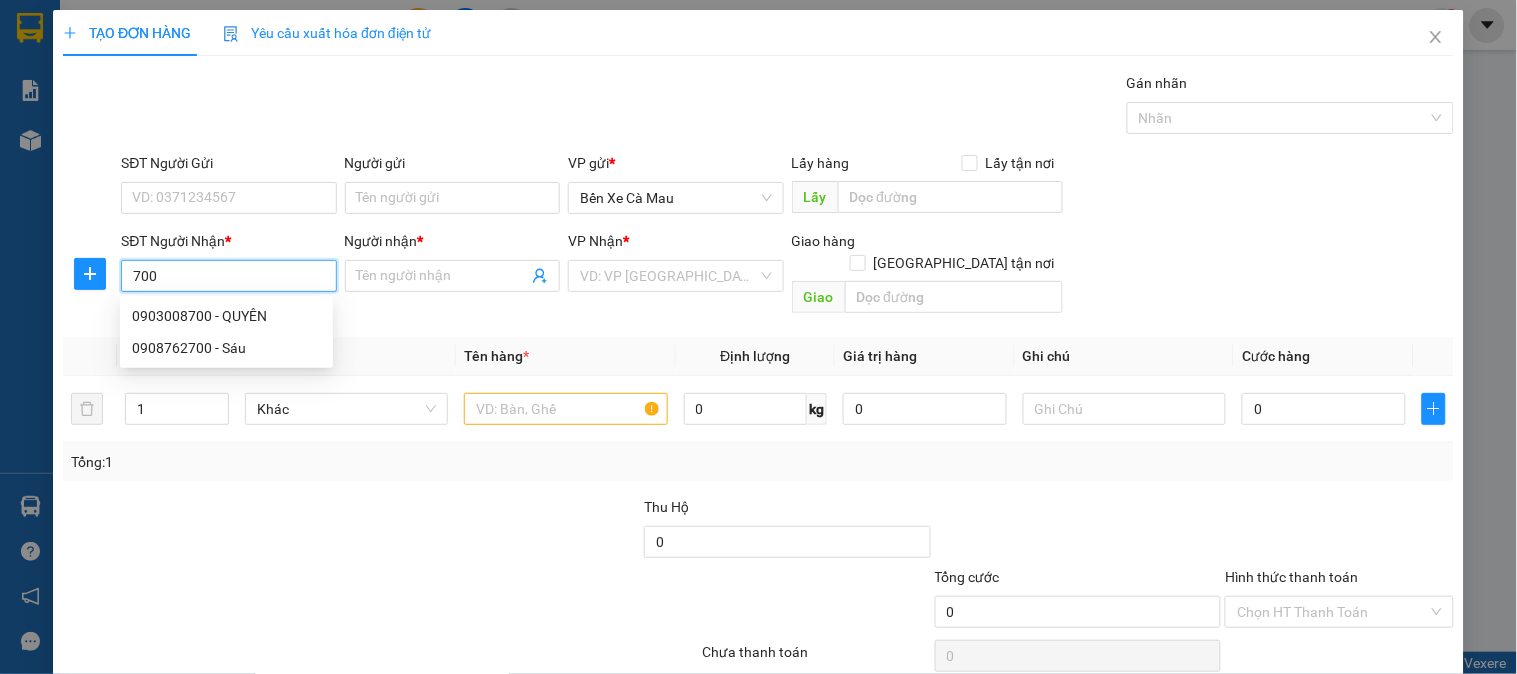 click on "0903008700 - QUYÊN" at bounding box center (226, 316) 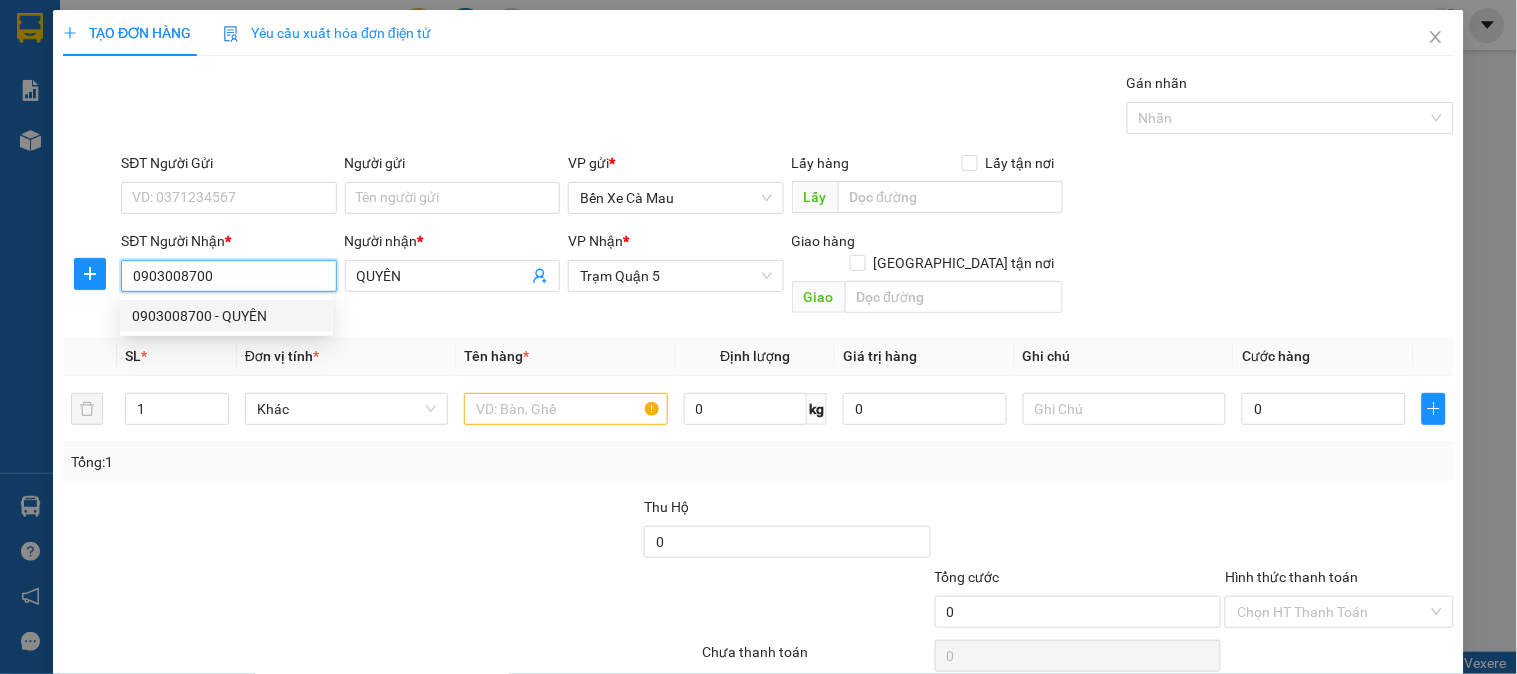 type on "50.000" 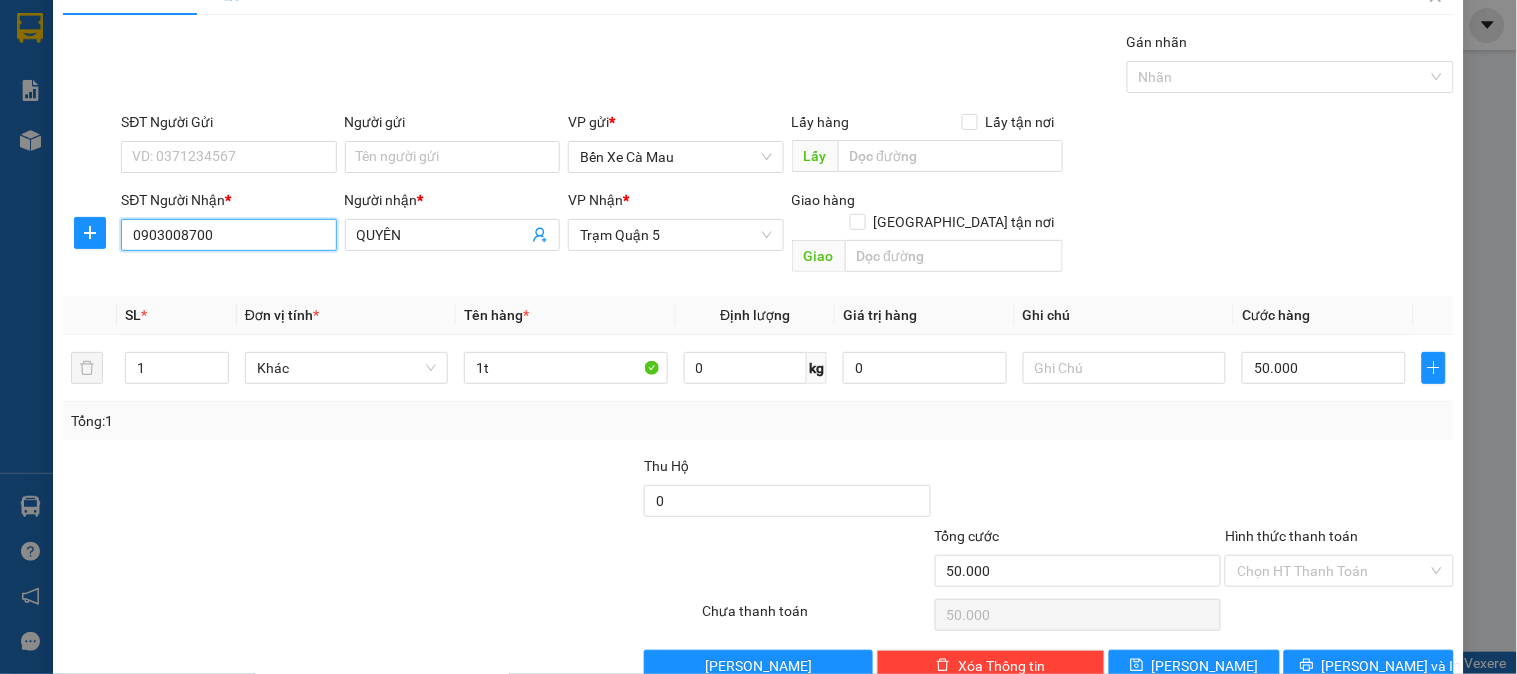 scroll, scrollTop: 0, scrollLeft: 0, axis: both 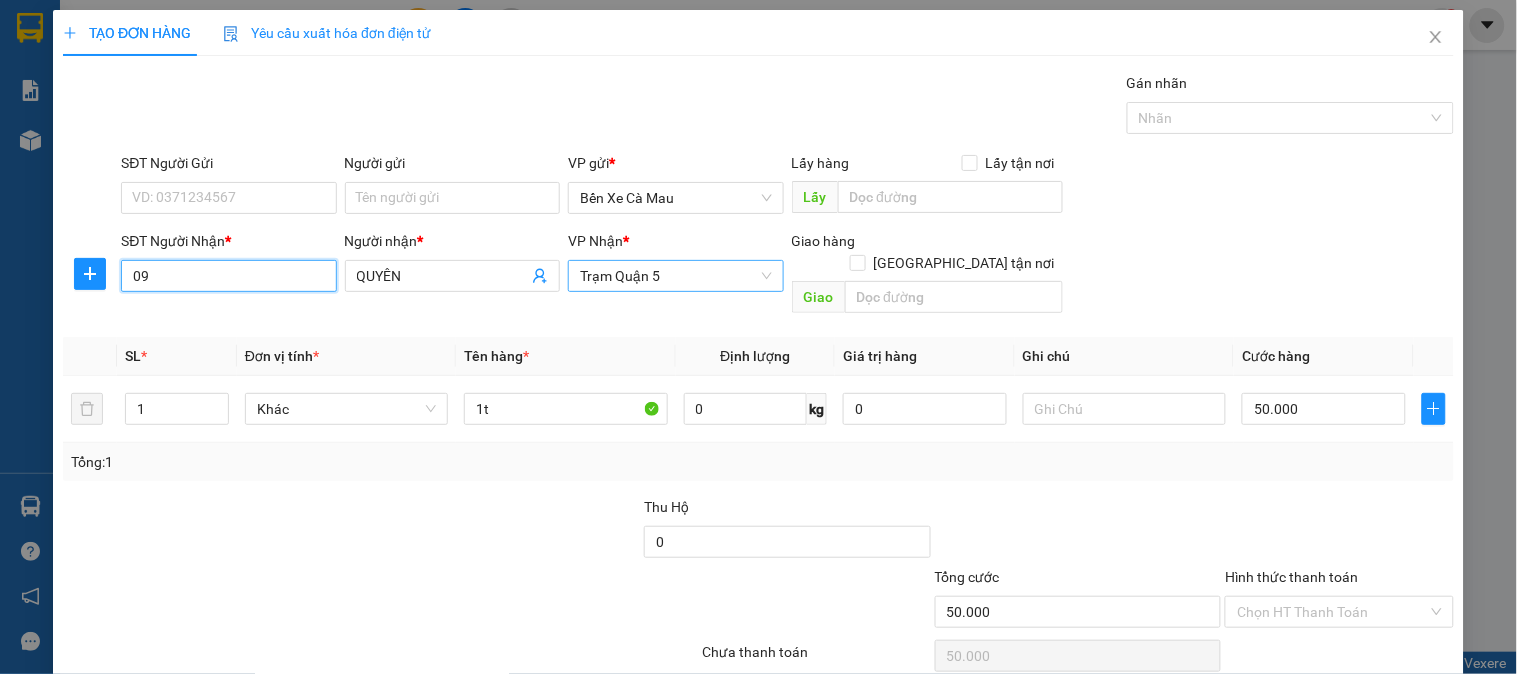 type on "0" 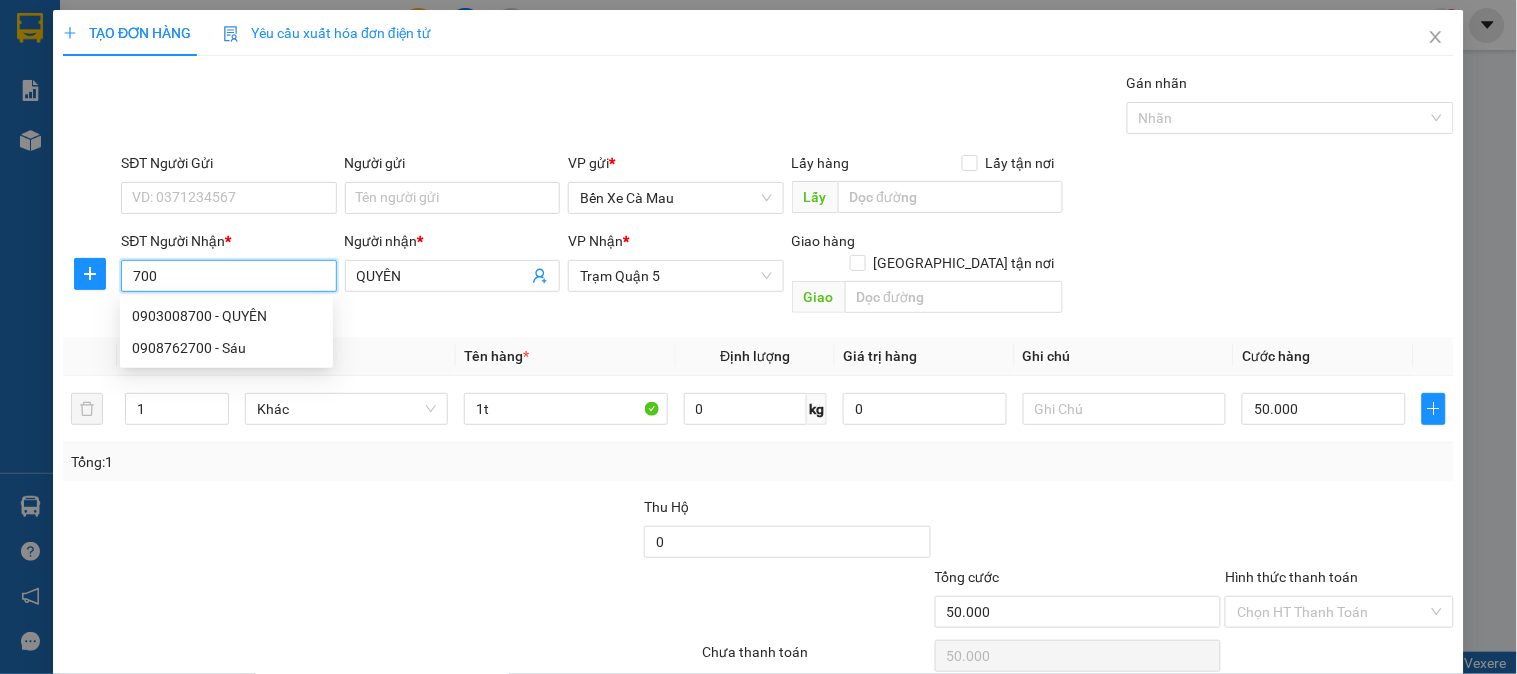 click on "0908762700 - Sáu" at bounding box center (226, 348) 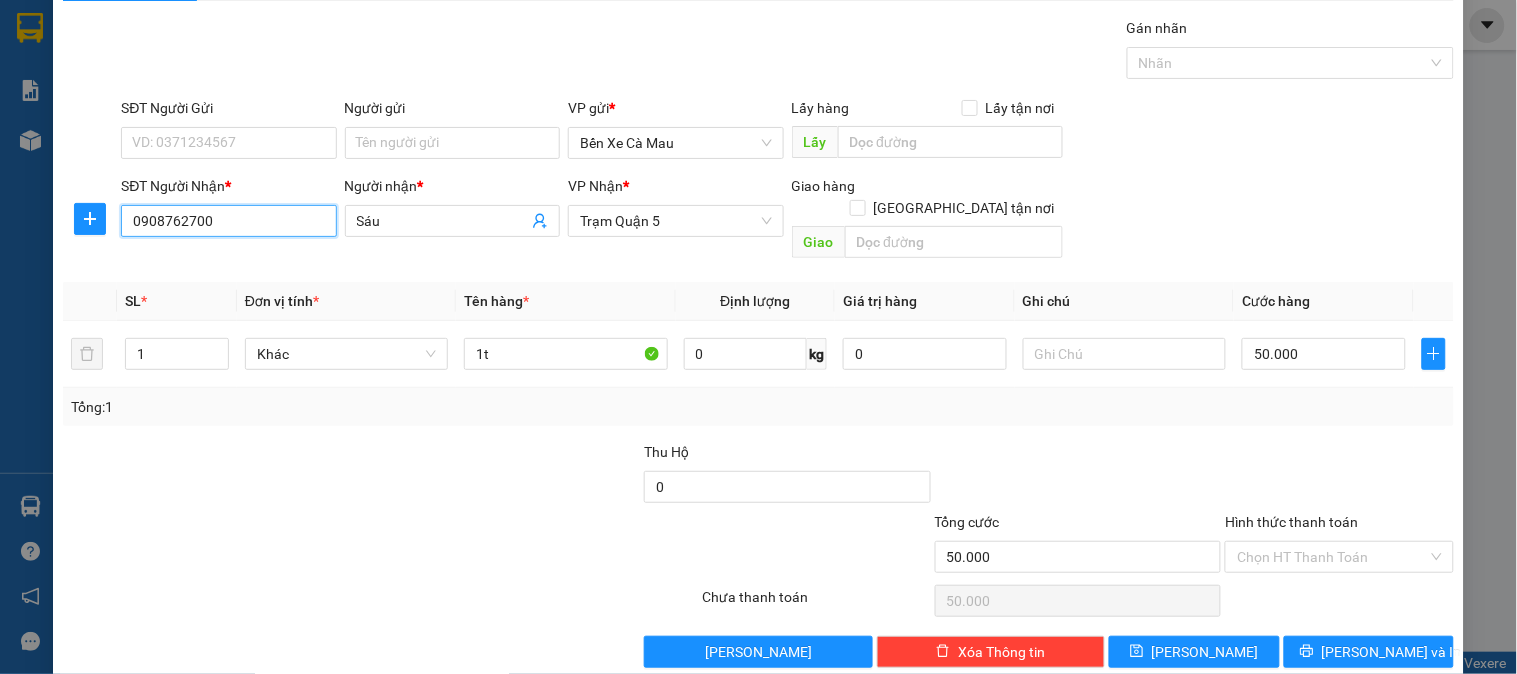 scroll, scrollTop: 65, scrollLeft: 0, axis: vertical 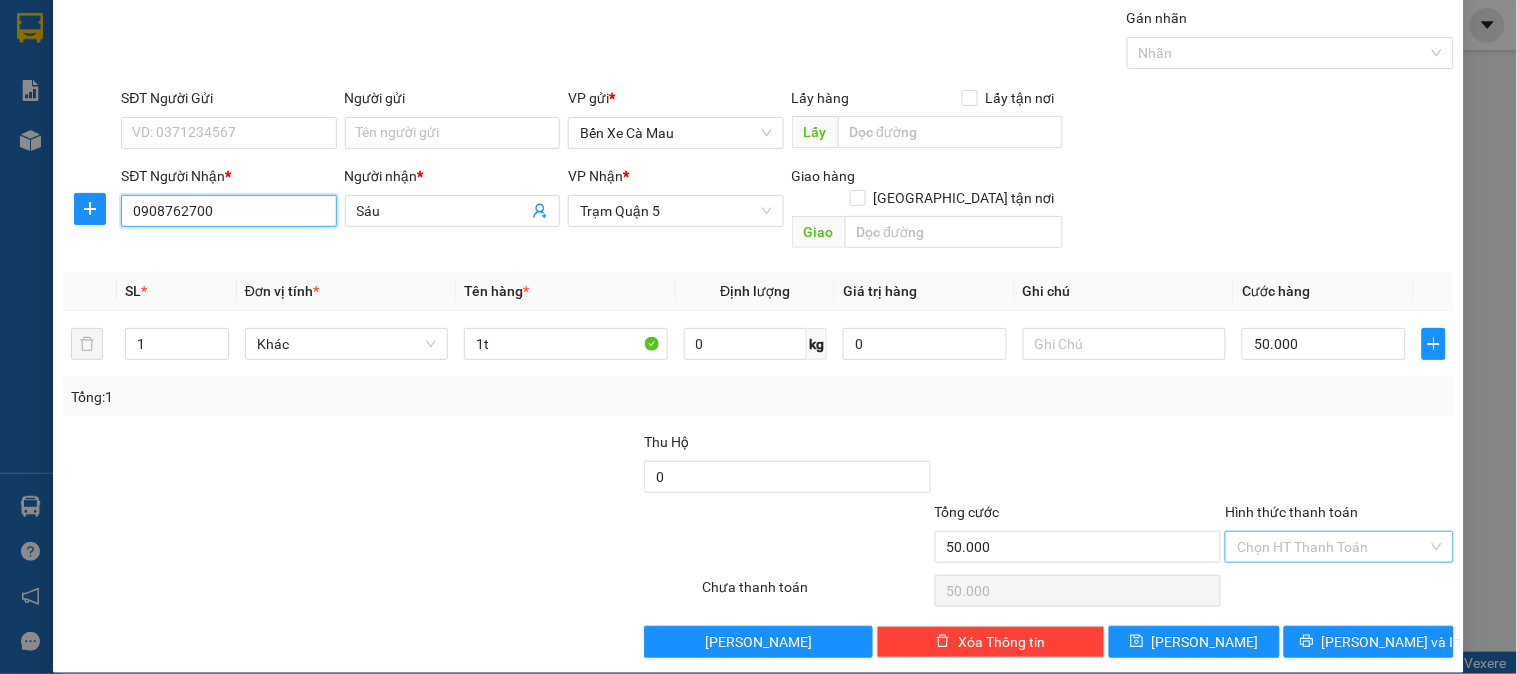 type on "0908762700" 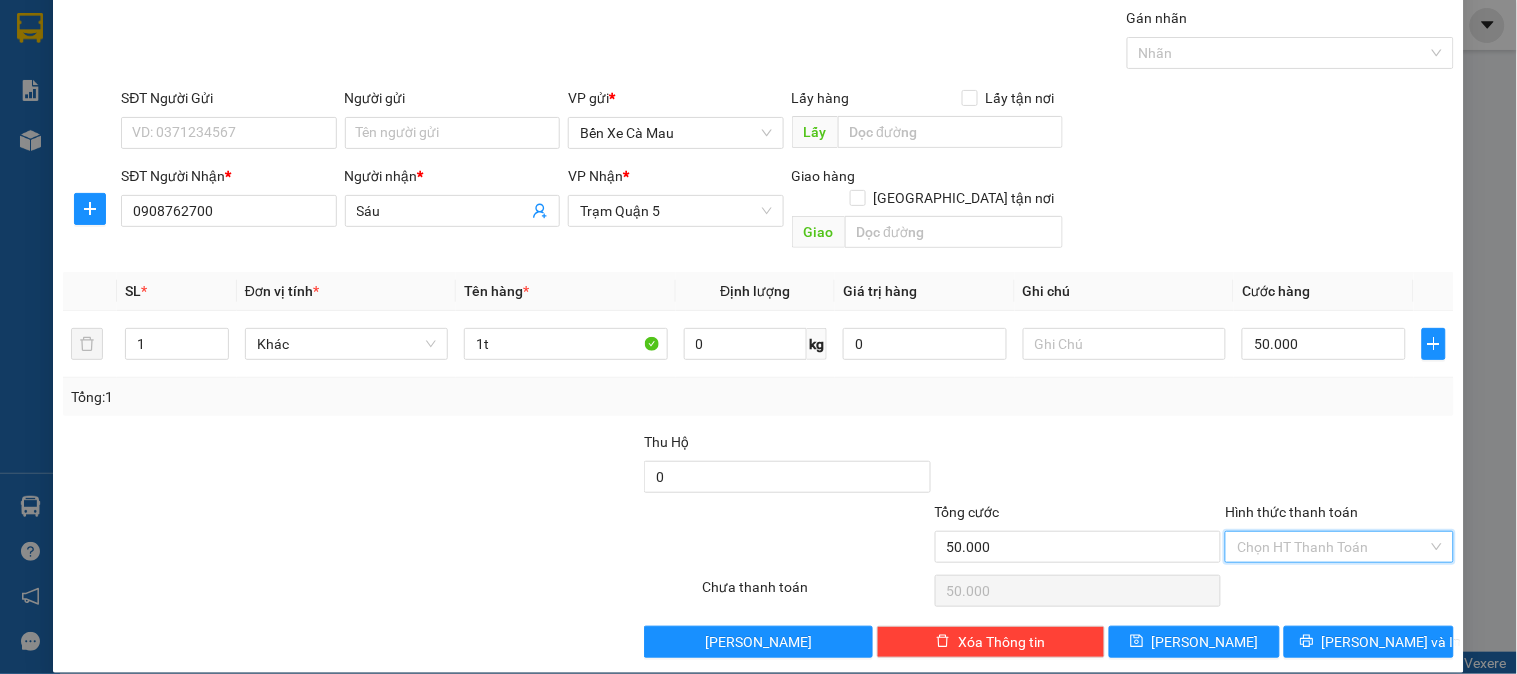 click on "Hình thức thanh toán" at bounding box center [1332, 547] 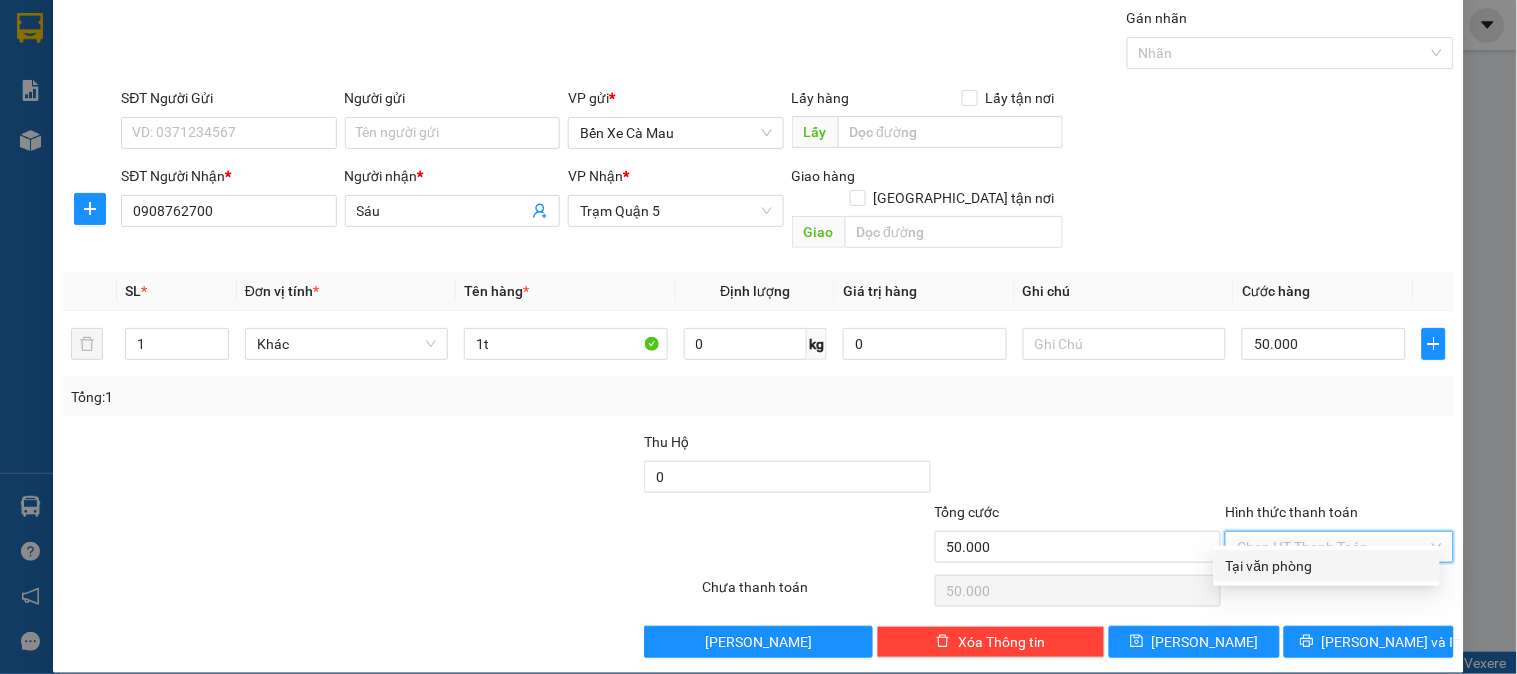 click on "Tại văn phòng" at bounding box center [1327, 566] 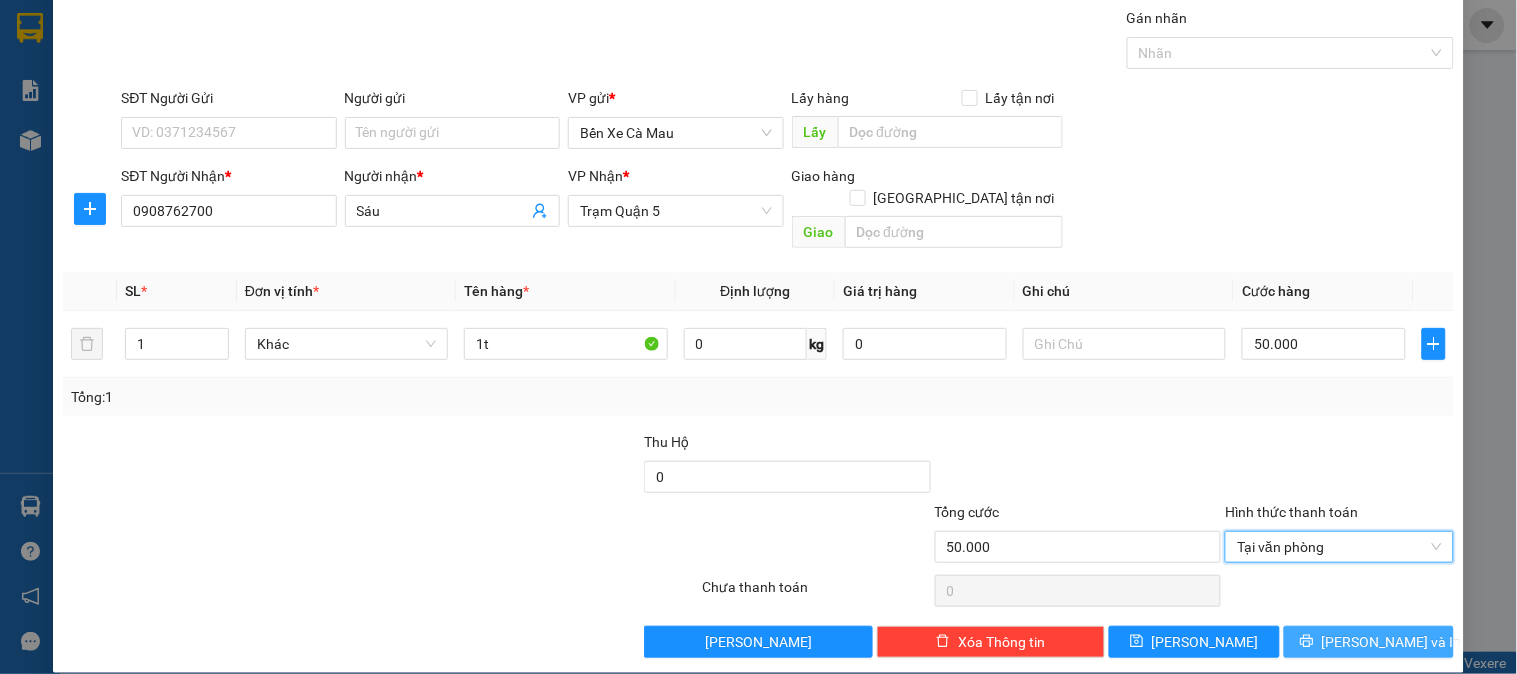 click 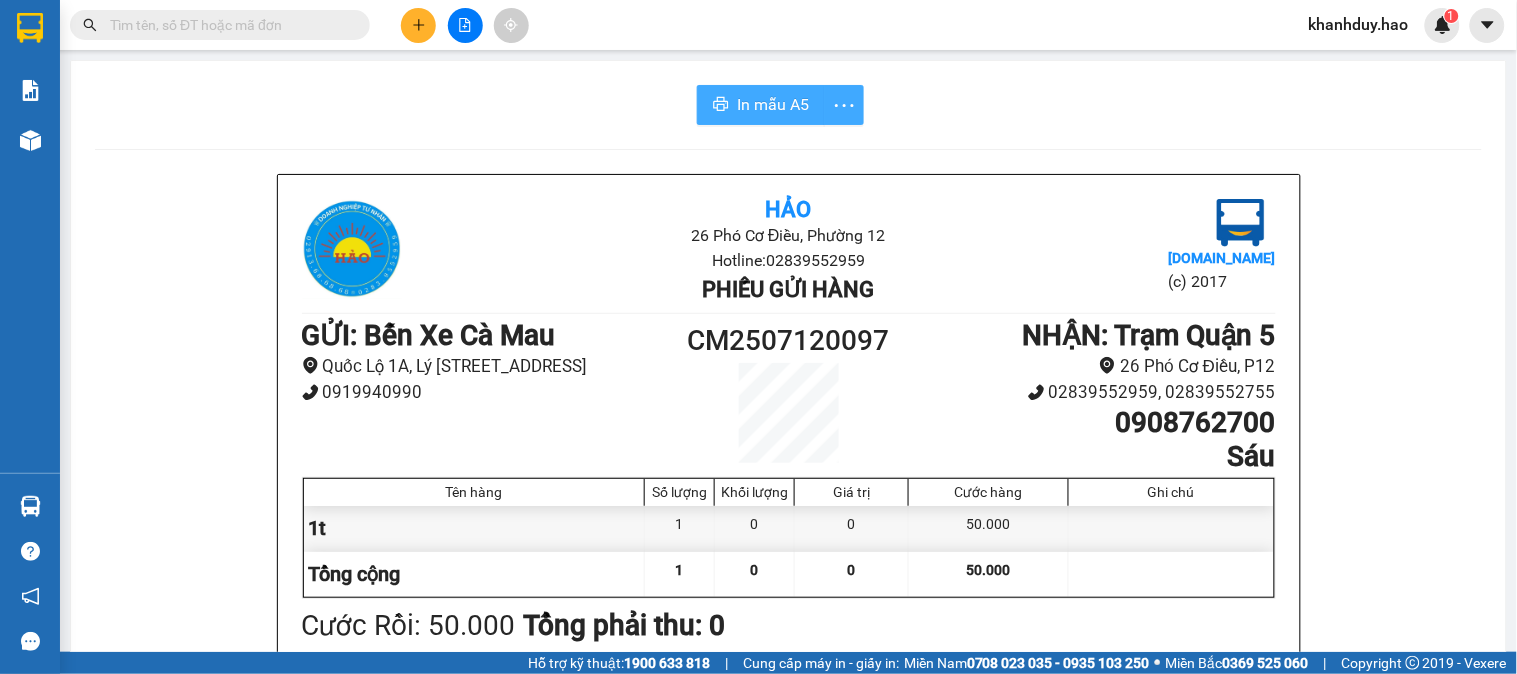 click on "In mẫu A5" at bounding box center [761, 105] 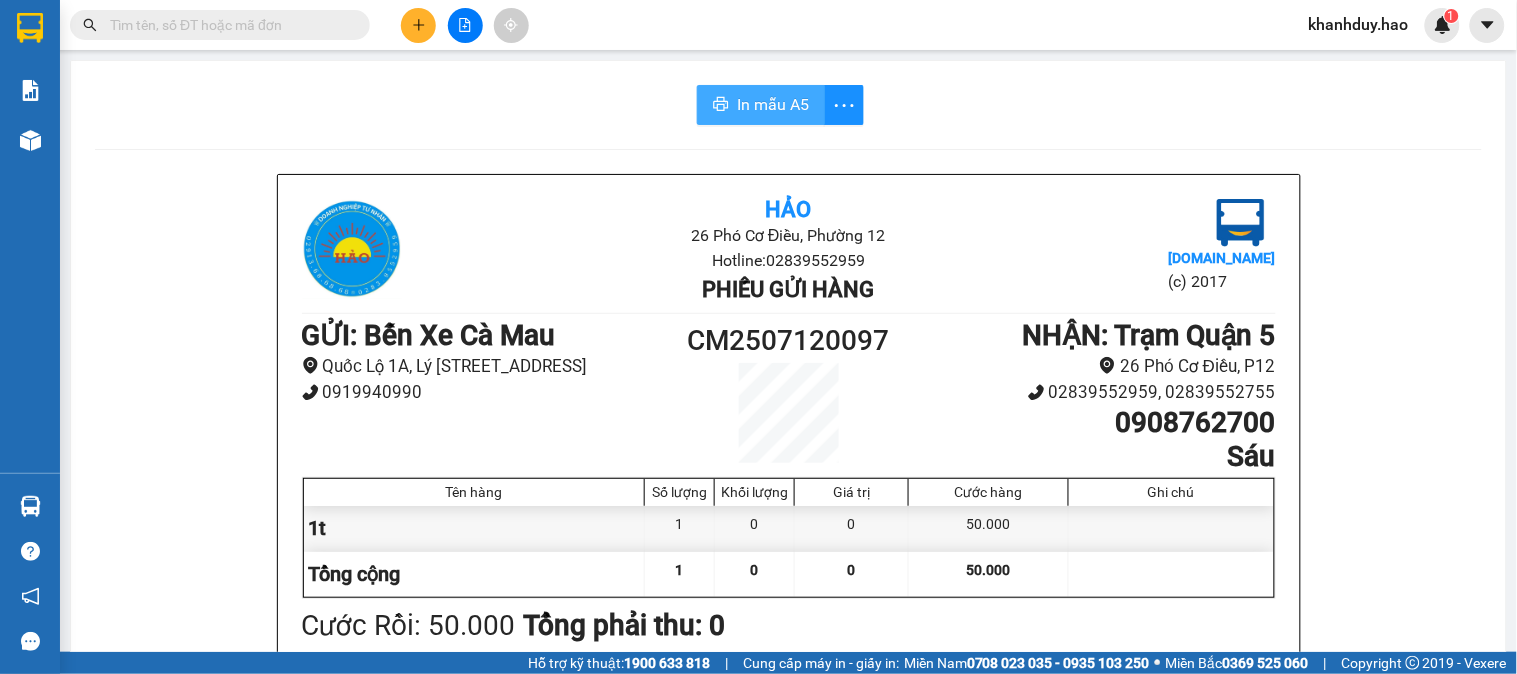 scroll, scrollTop: 0, scrollLeft: 0, axis: both 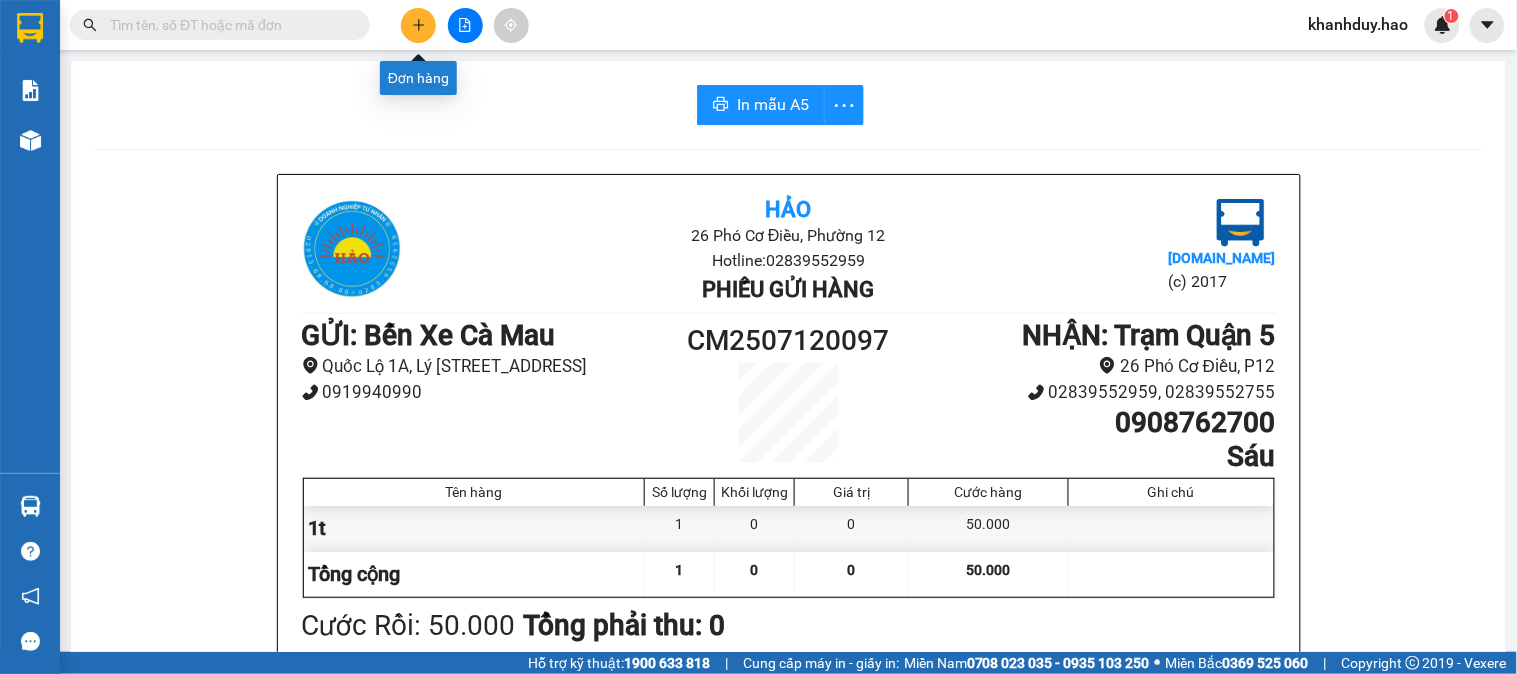 click 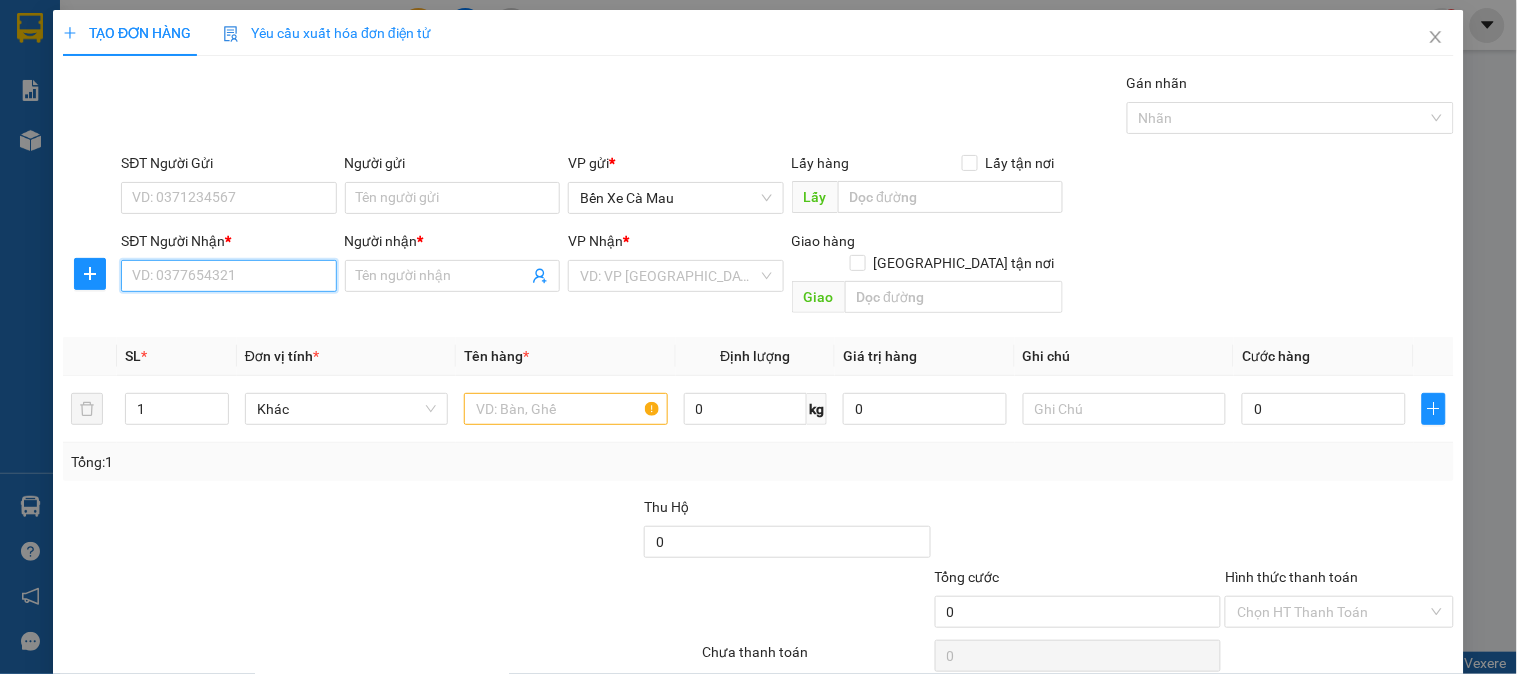 click on "SĐT Người Nhận  *" at bounding box center (228, 276) 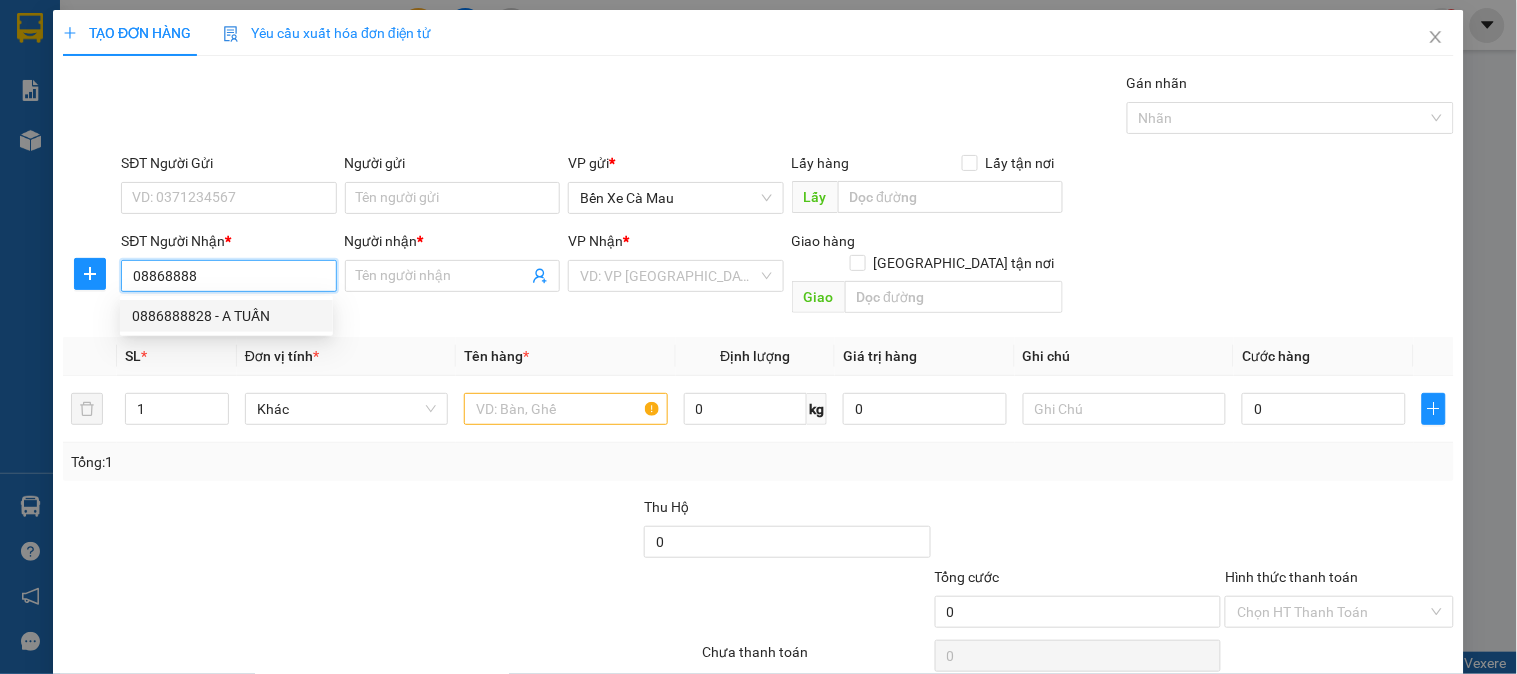 click on "0886888828 - A TUẤN" at bounding box center (226, 316) 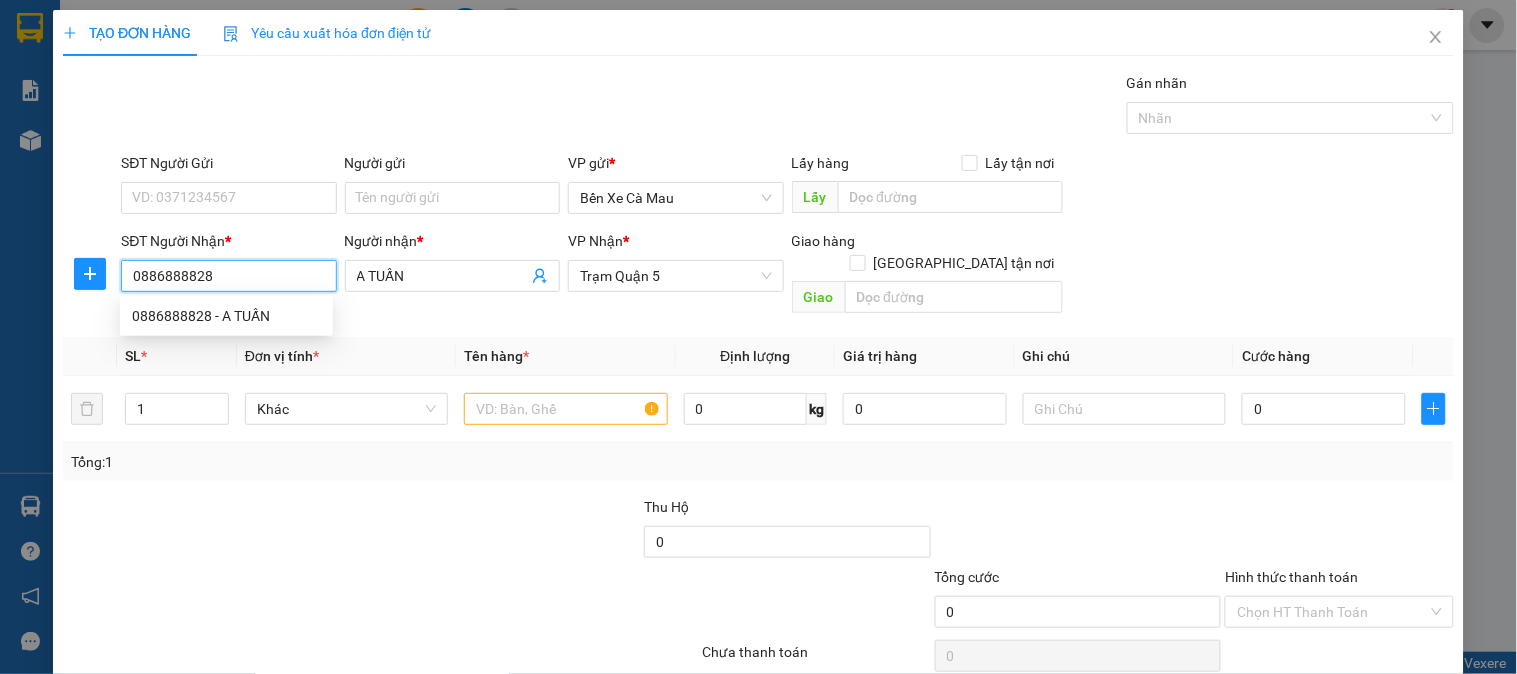 type on "30.000" 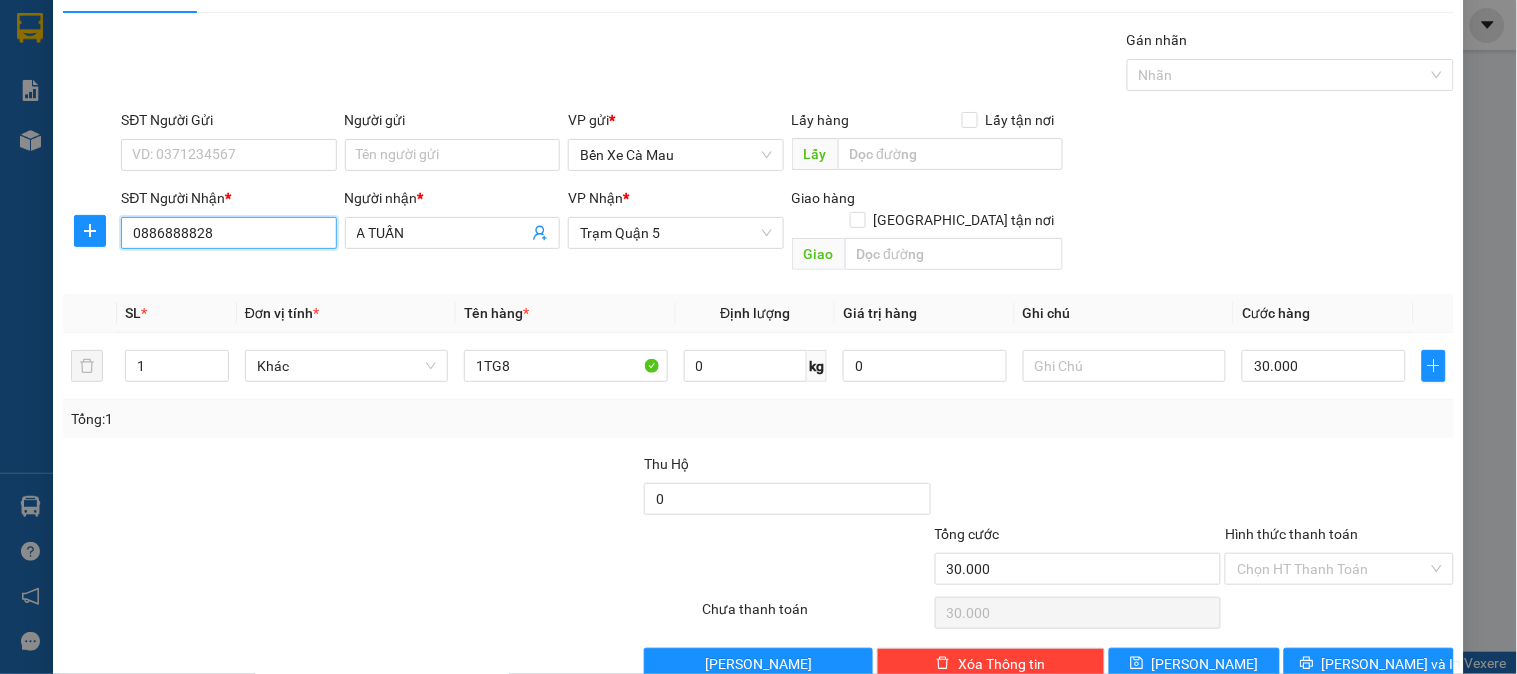 scroll, scrollTop: 65, scrollLeft: 0, axis: vertical 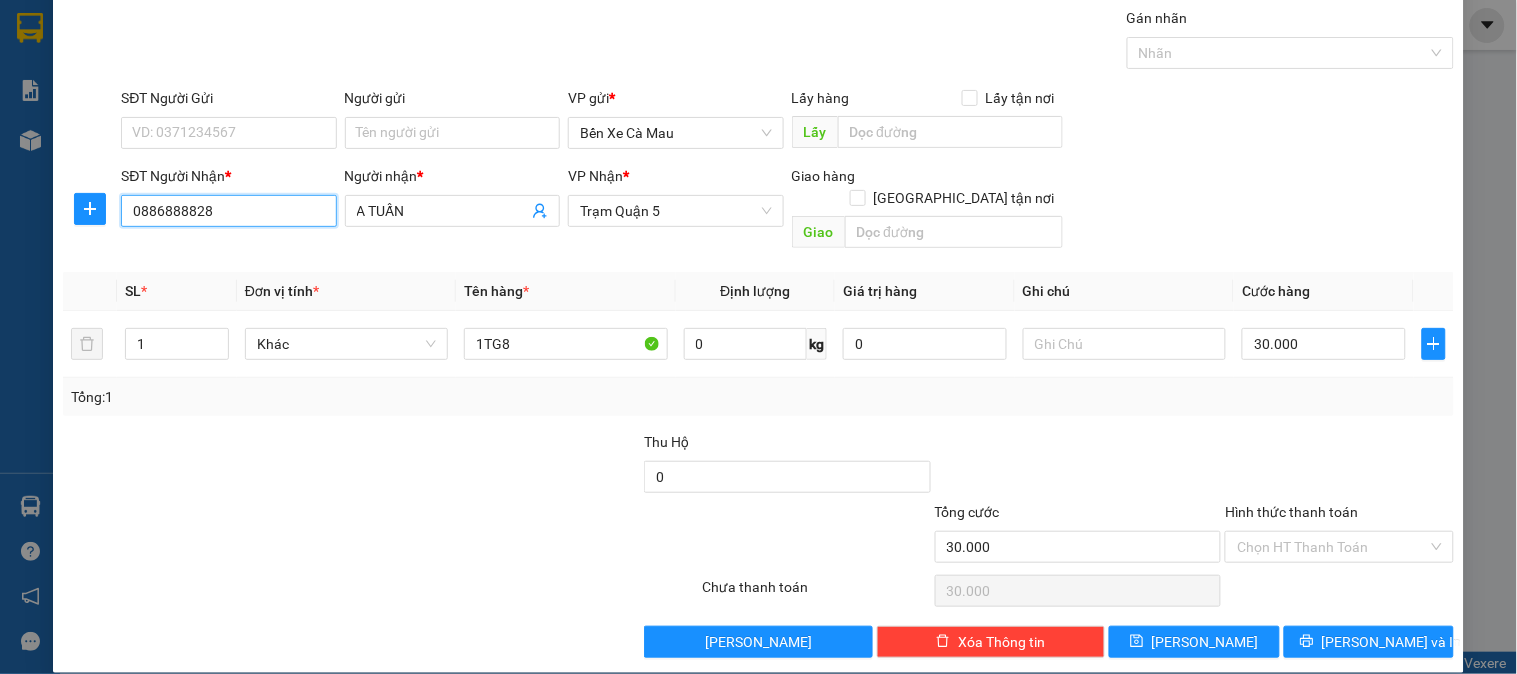 type on "0886888828" 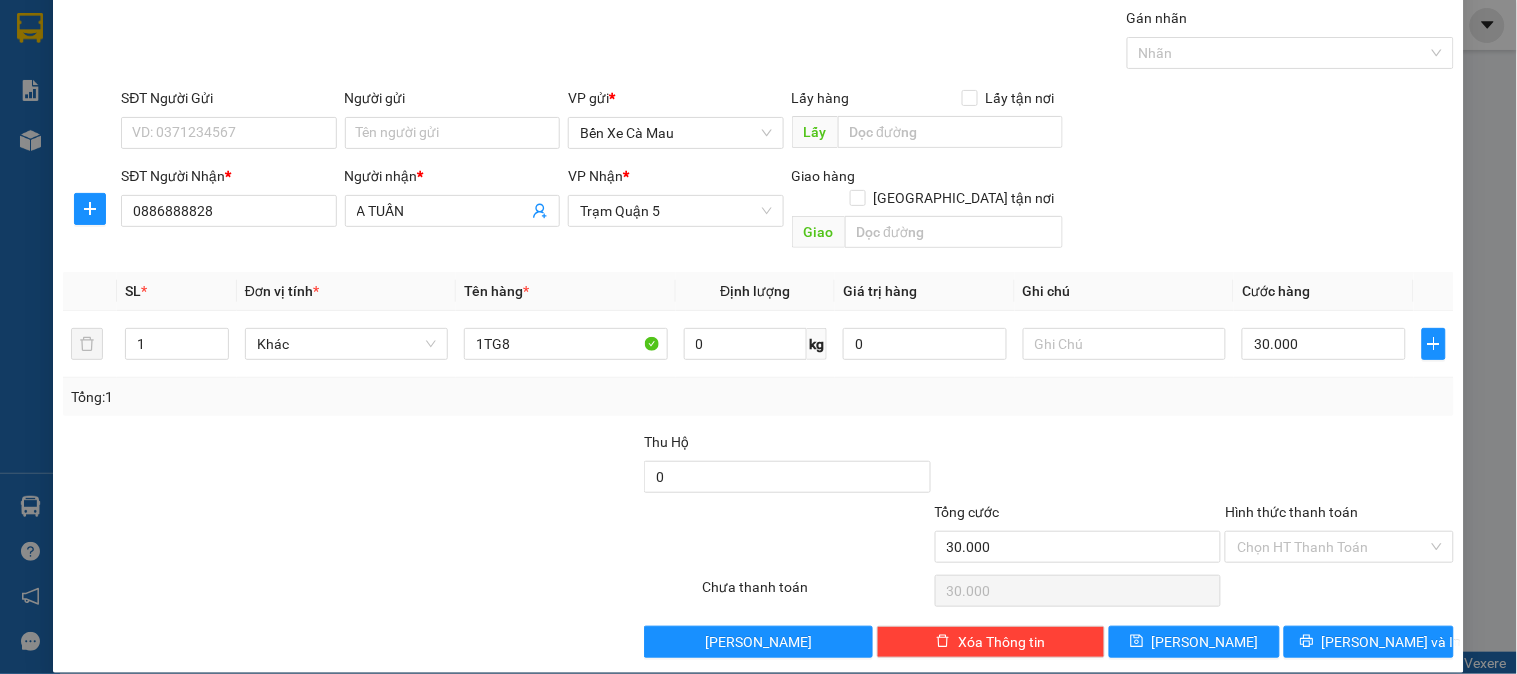 click on "Hình thức thanh toán" at bounding box center [1291, 512] 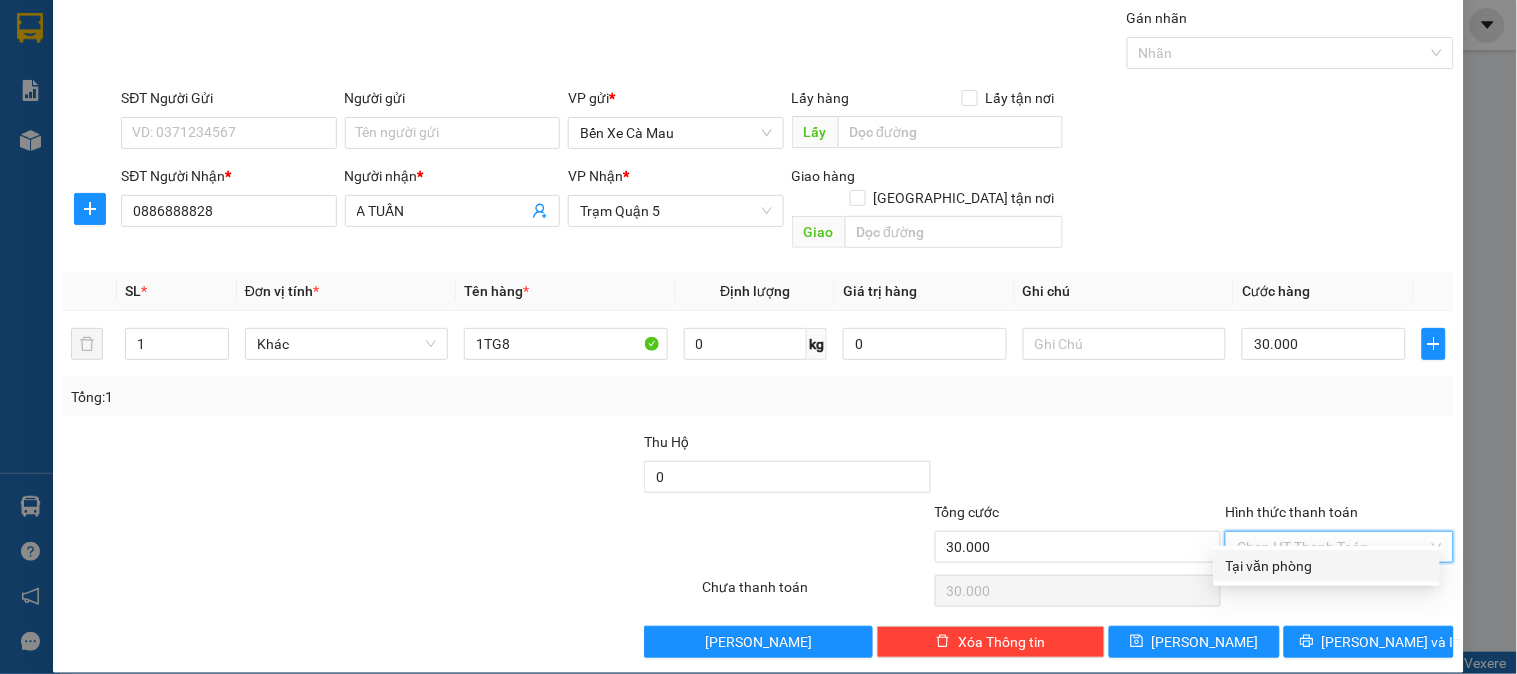 click on "Tại văn phòng" at bounding box center [1327, 566] 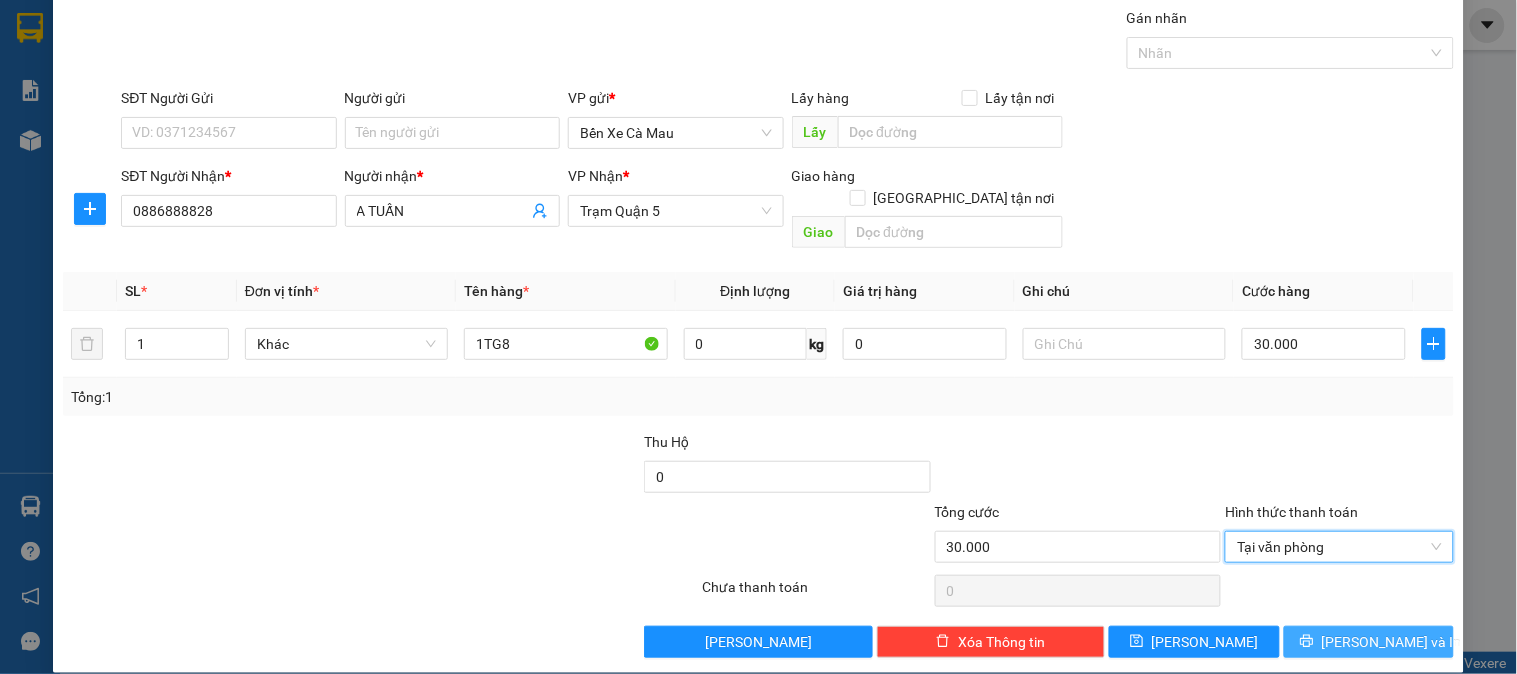 click on "[PERSON_NAME] và In" at bounding box center [1369, 642] 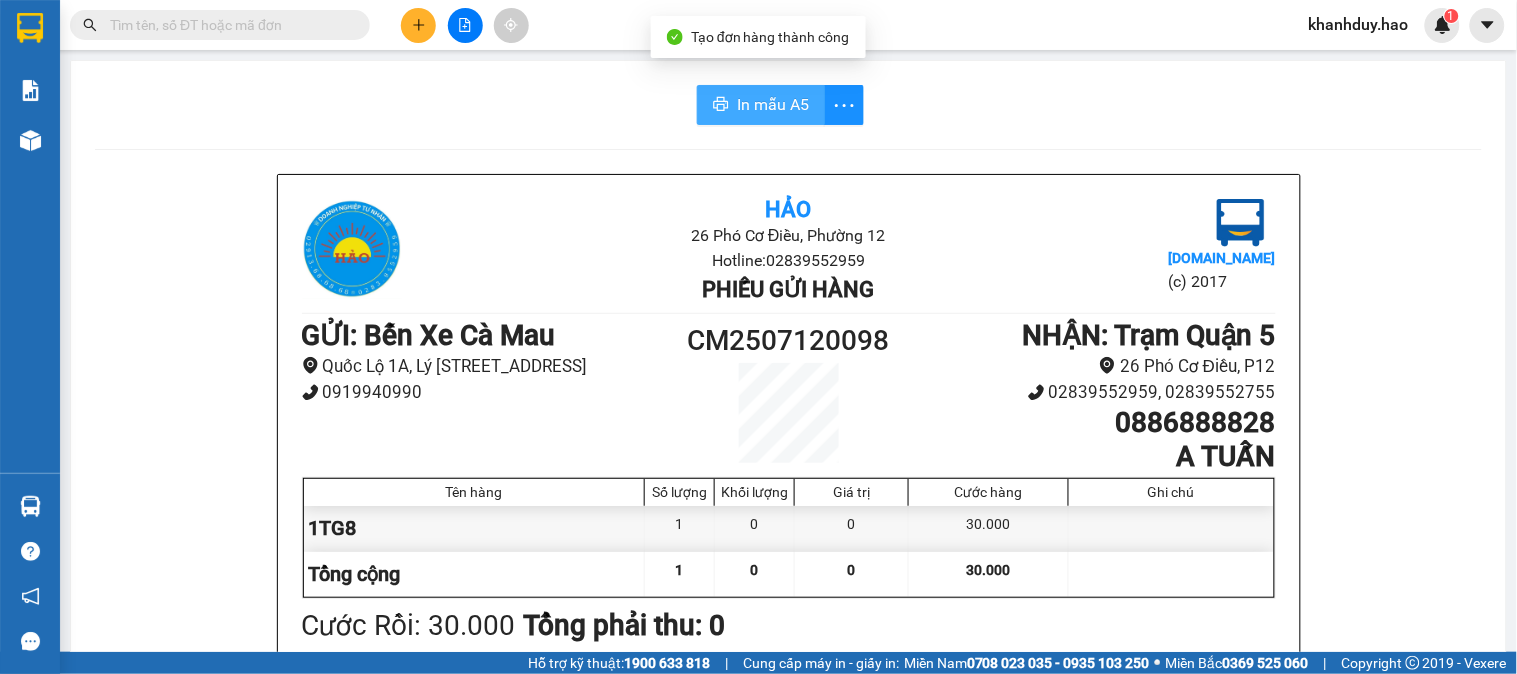 click on "In mẫu A5" at bounding box center [773, 104] 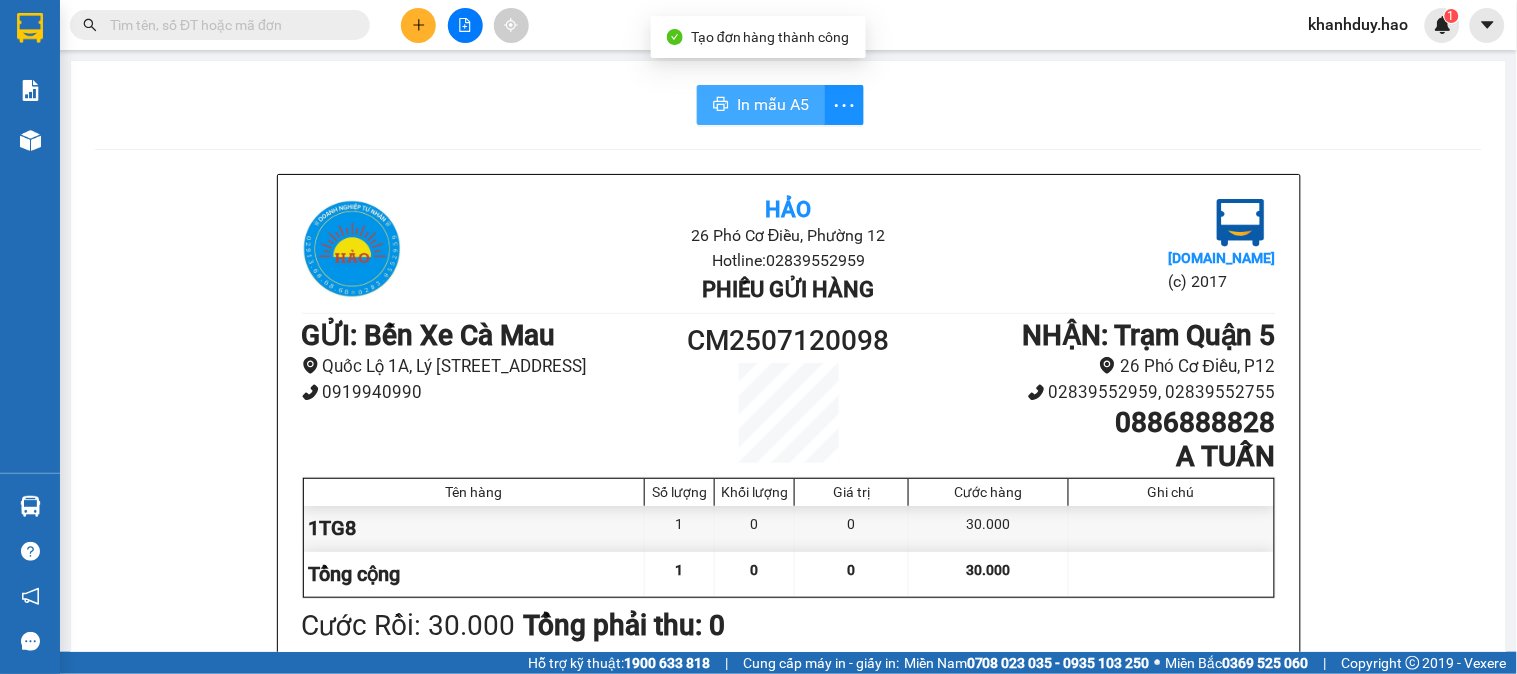 scroll, scrollTop: 0, scrollLeft: 0, axis: both 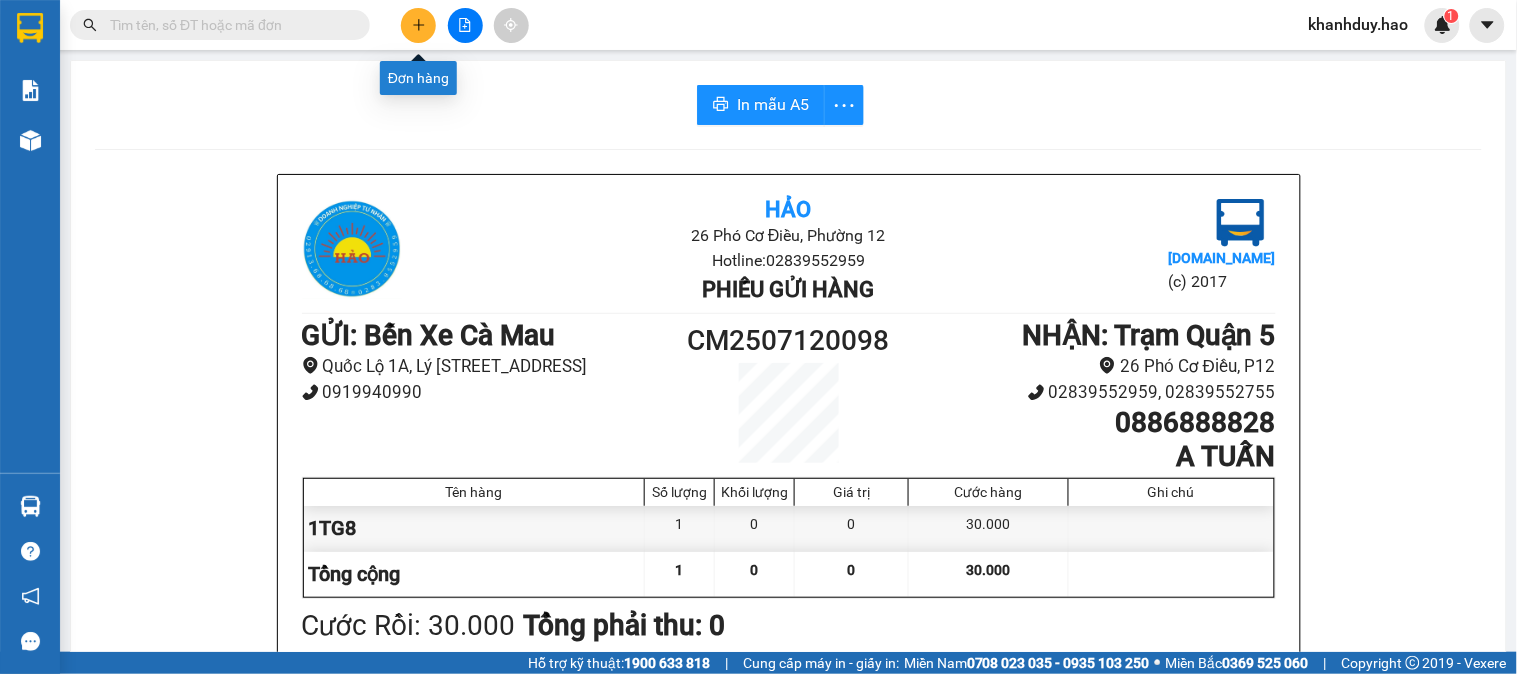 click at bounding box center (418, 25) 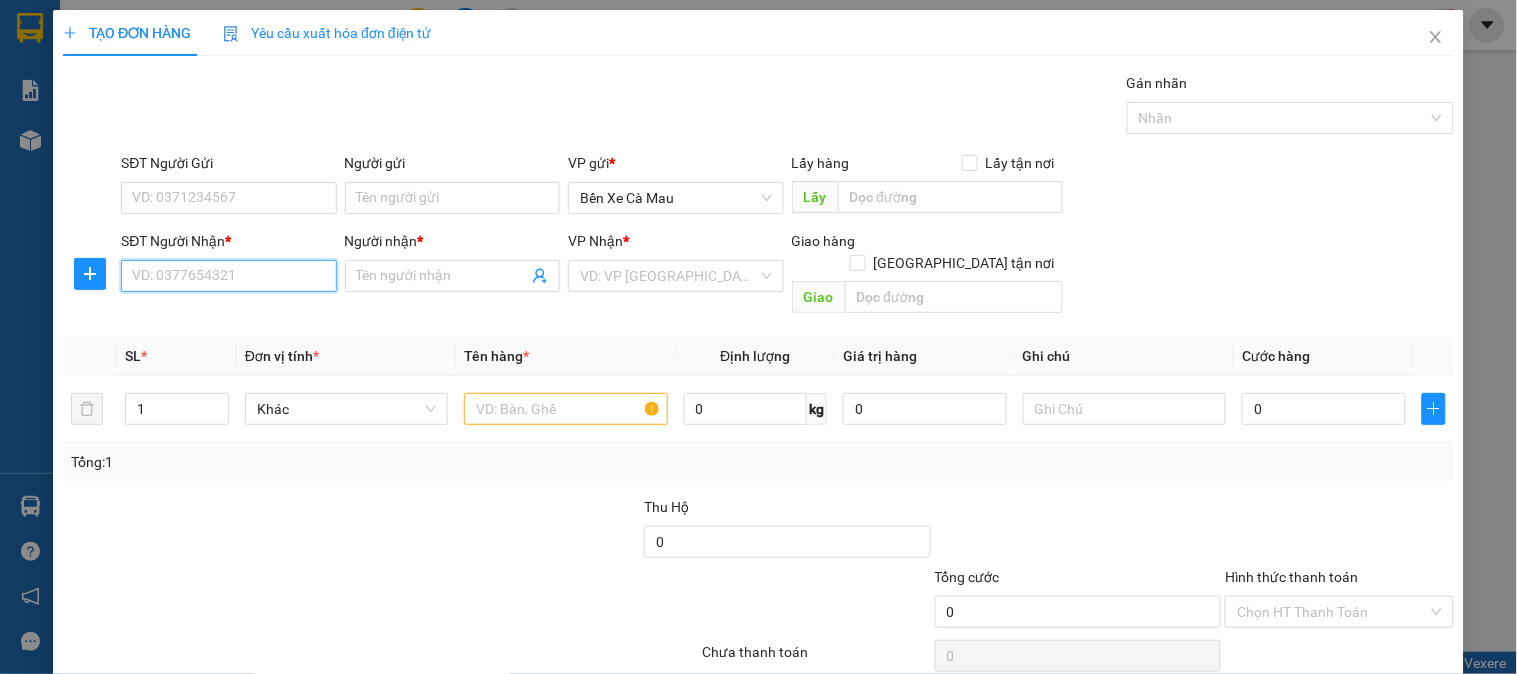 click on "SĐT Người Nhận  *" at bounding box center [228, 276] 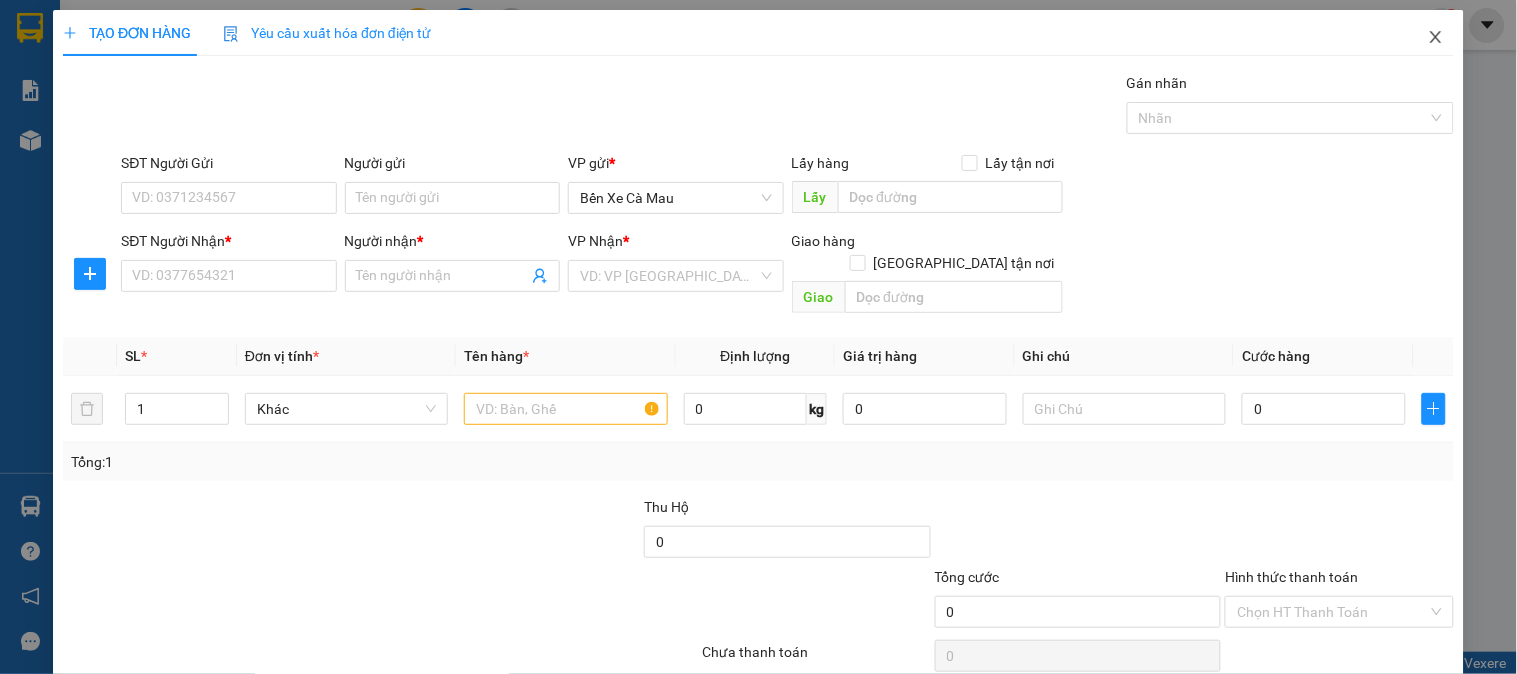 click at bounding box center (1436, 38) 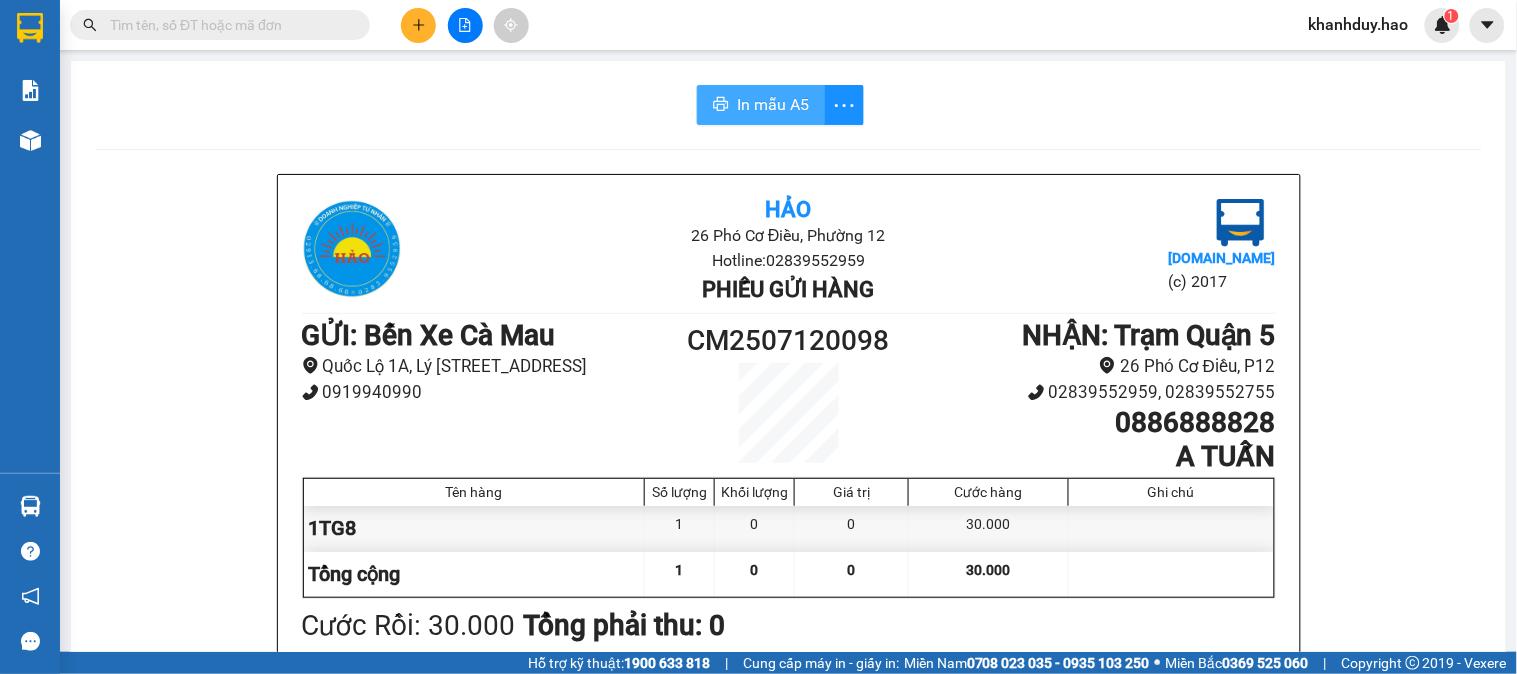 click on "In mẫu A5" at bounding box center [773, 104] 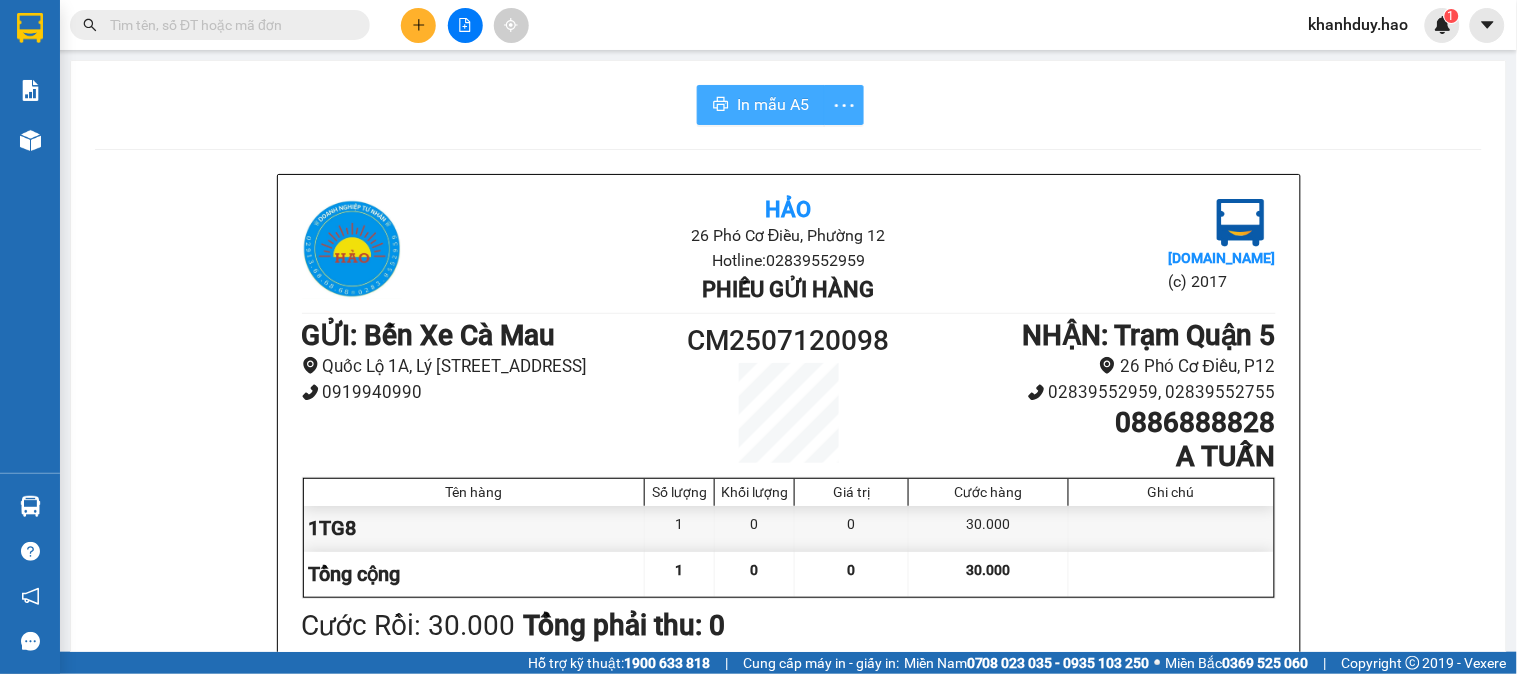 scroll, scrollTop: 0, scrollLeft: 0, axis: both 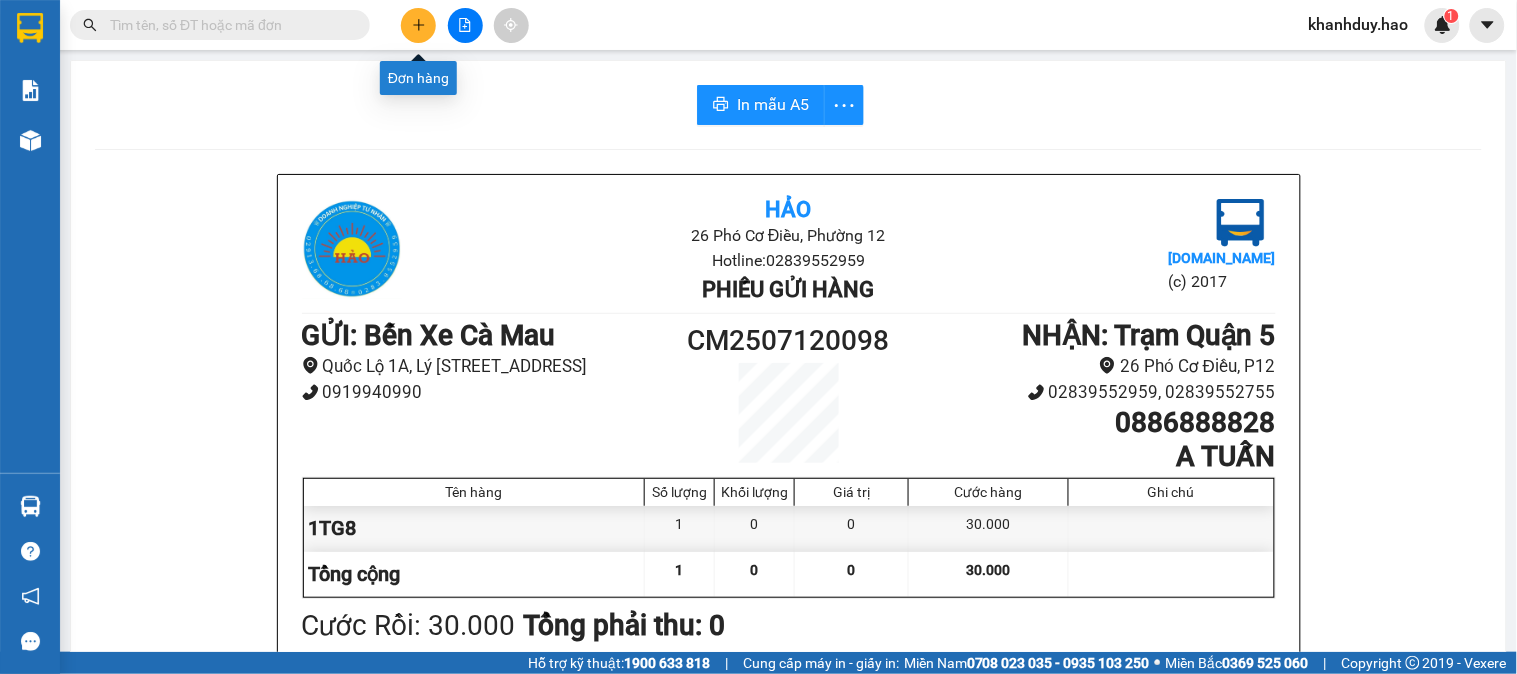 click 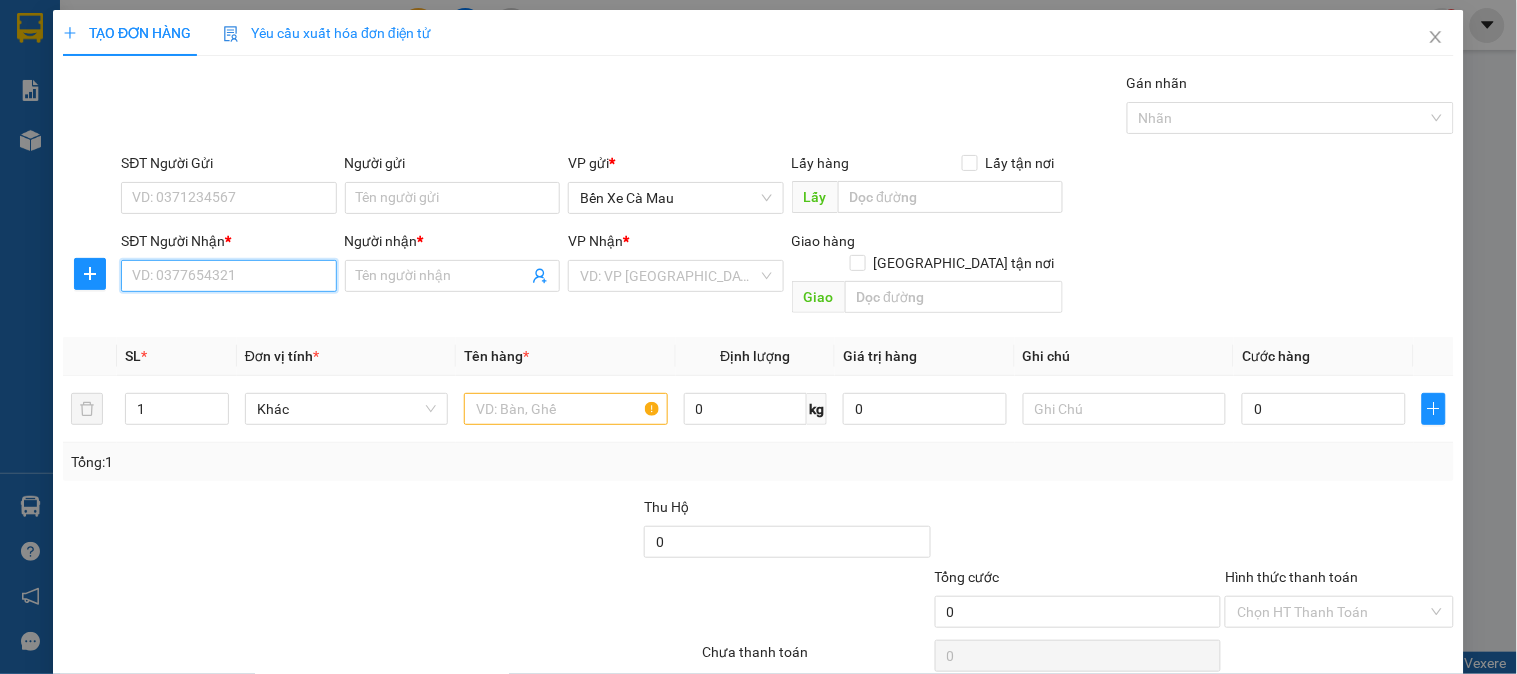 click on "SĐT Người Nhận  *" at bounding box center (228, 276) 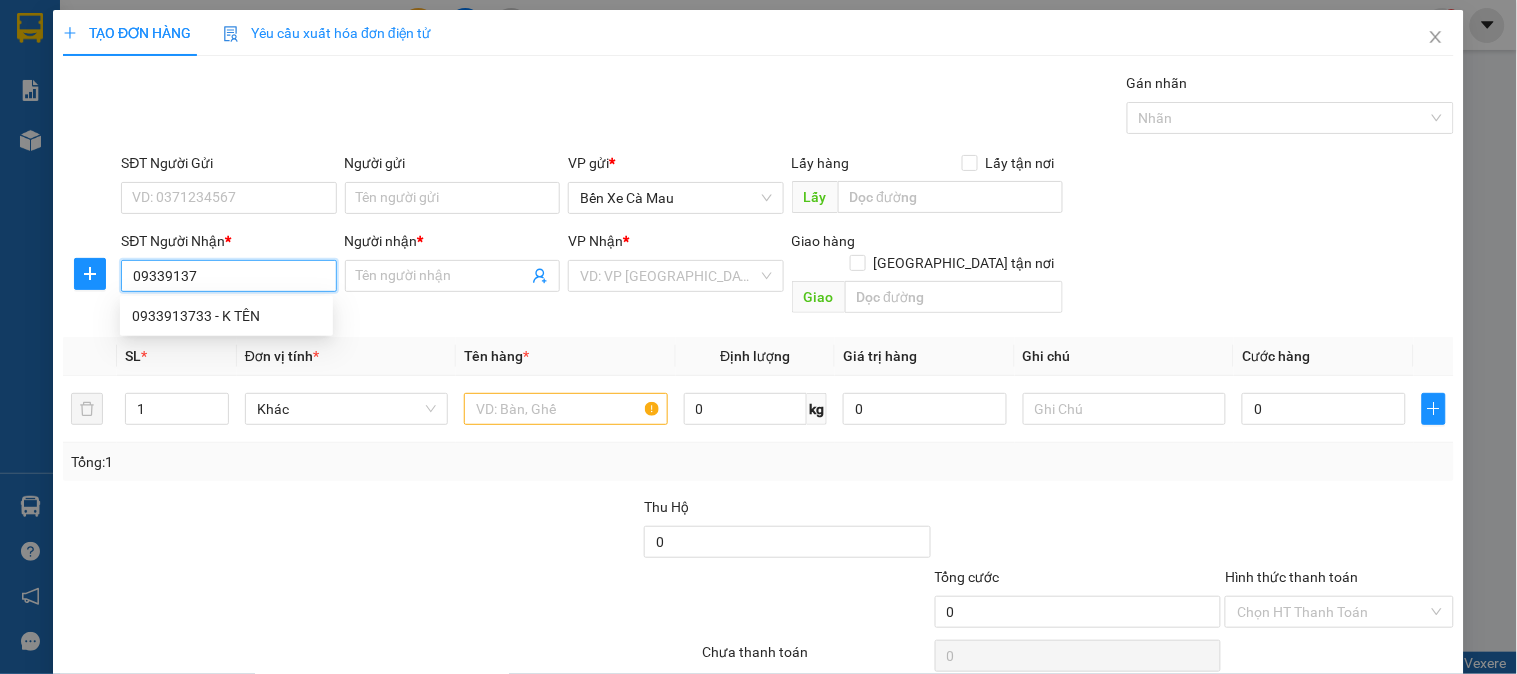 click on "0933913733 - K TÊN" at bounding box center [226, 316] 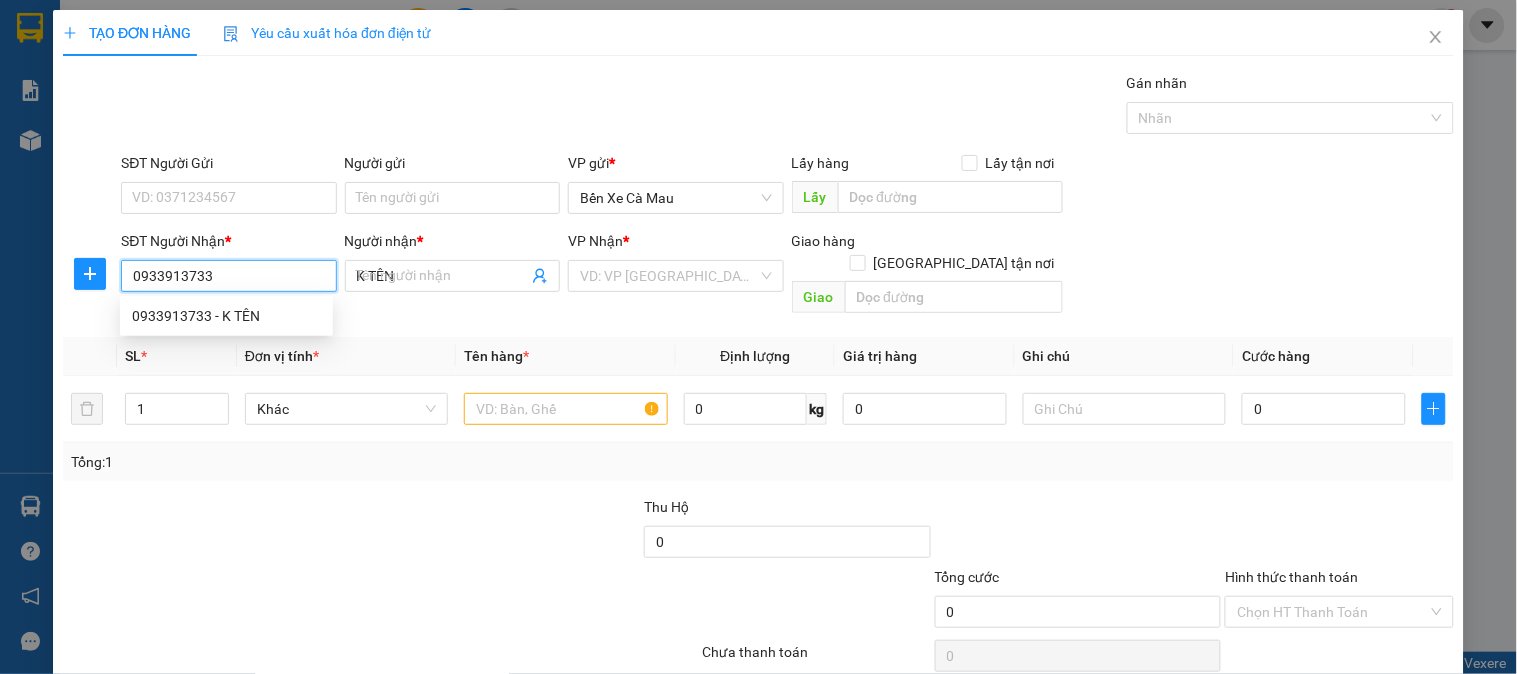 type on "70.000" 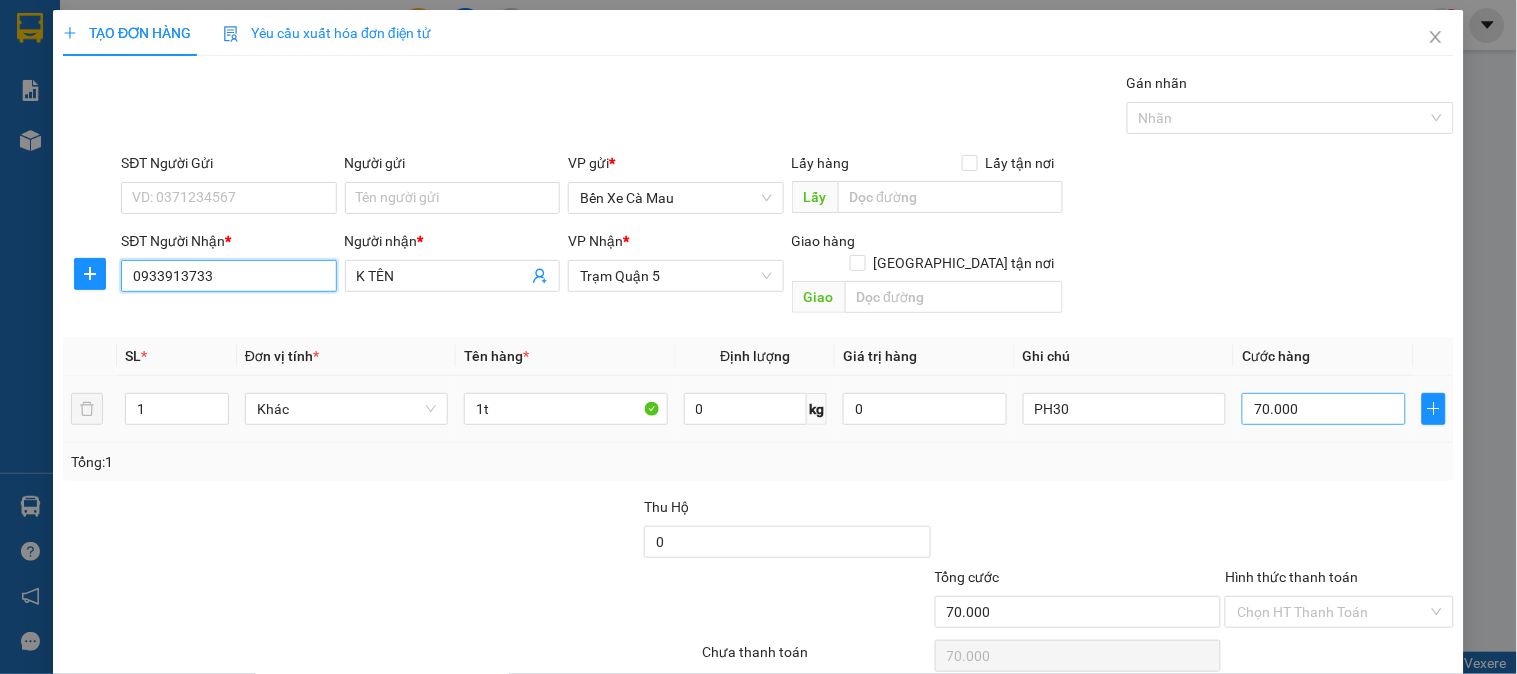type on "0933913733" 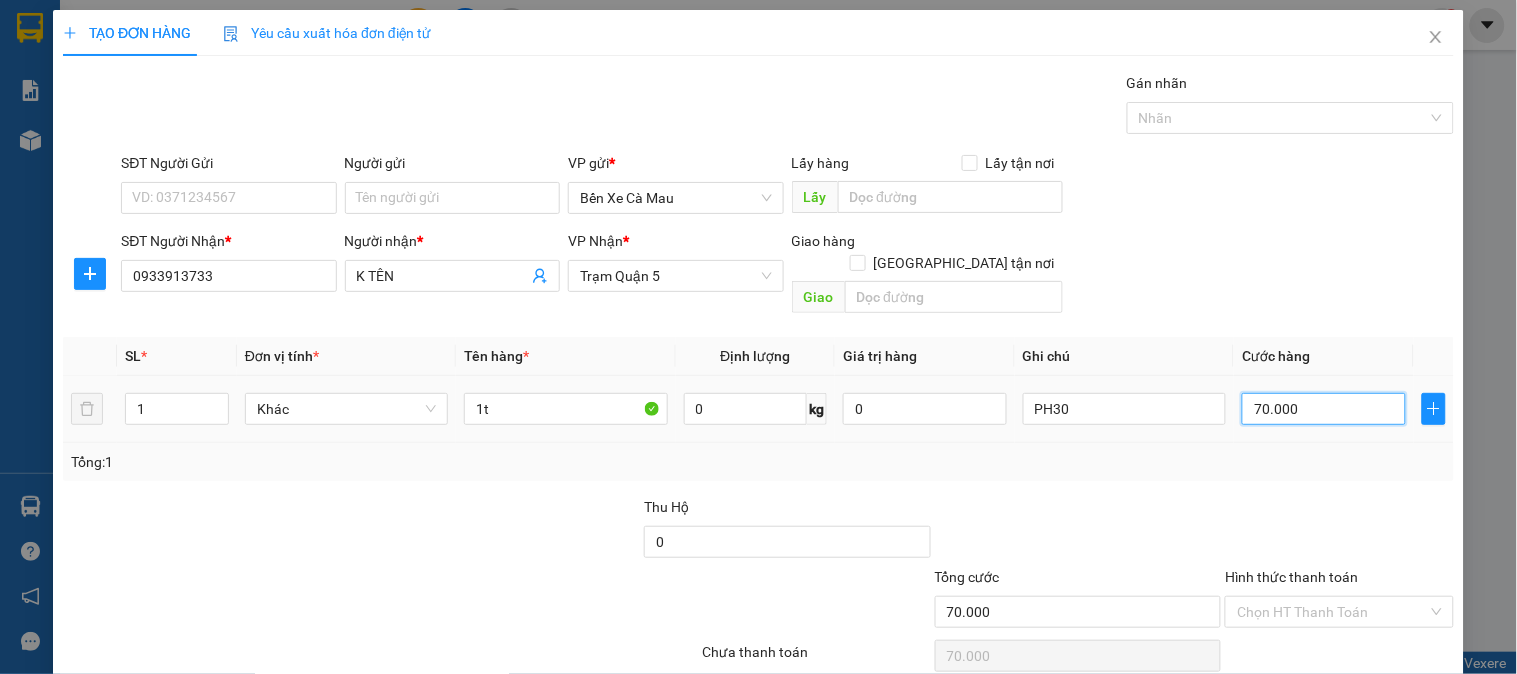 click on "70.000" at bounding box center [1324, 409] 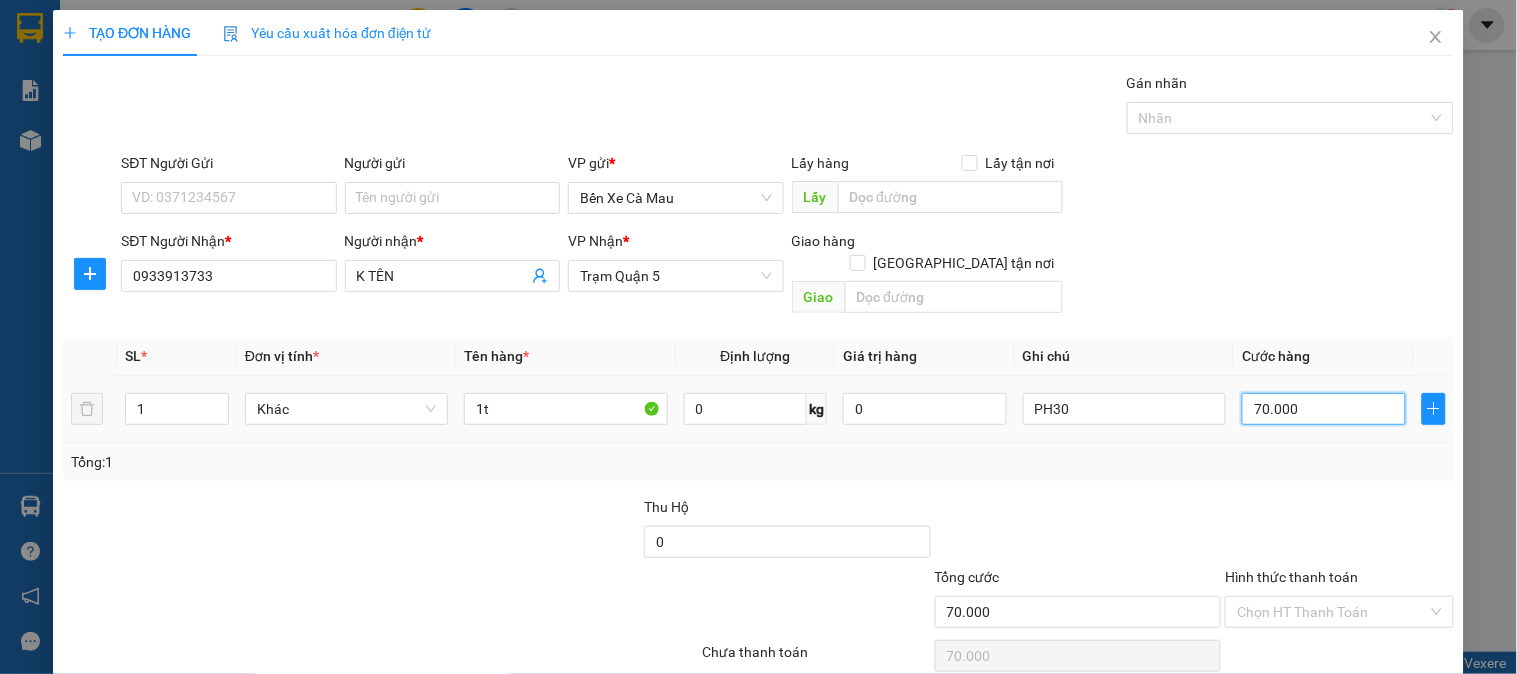 type on "0" 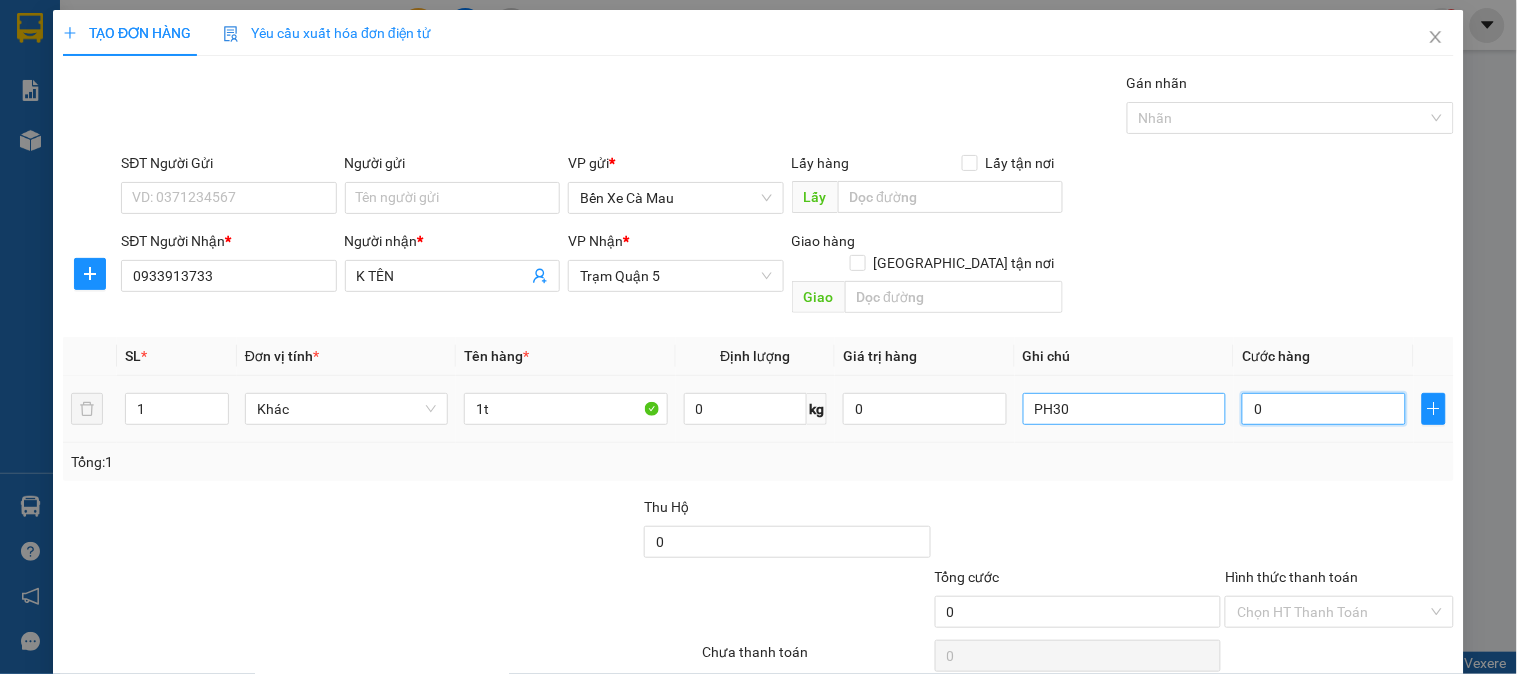 type on "0" 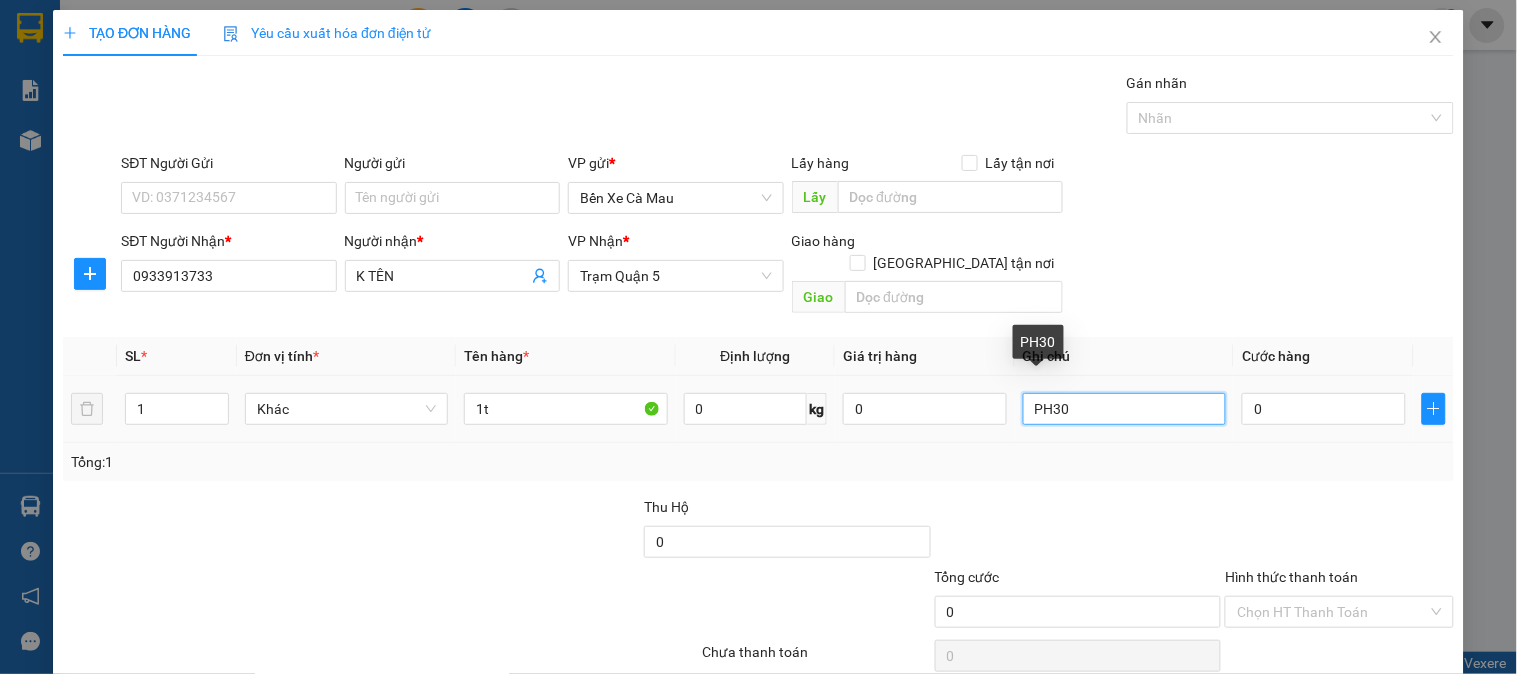 click on "PH30" at bounding box center [1124, 409] 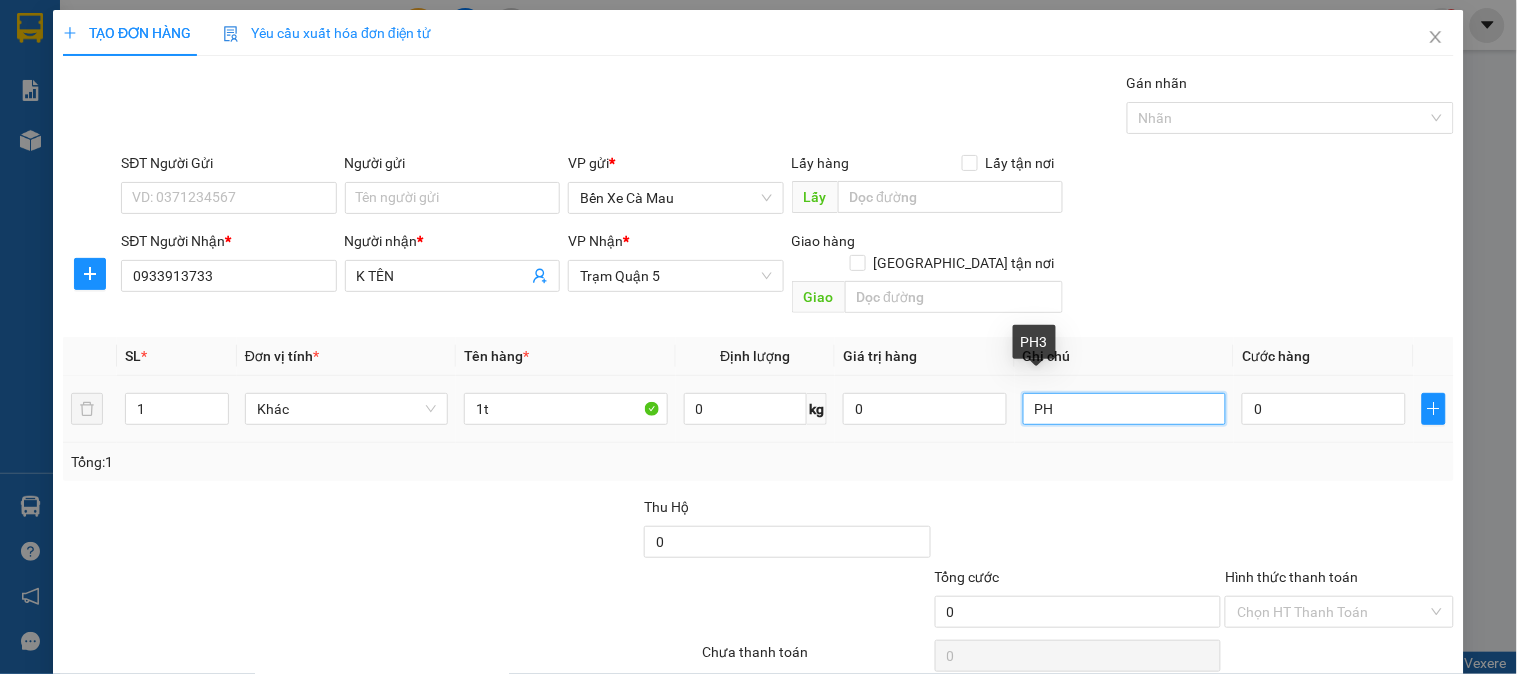 type on "P" 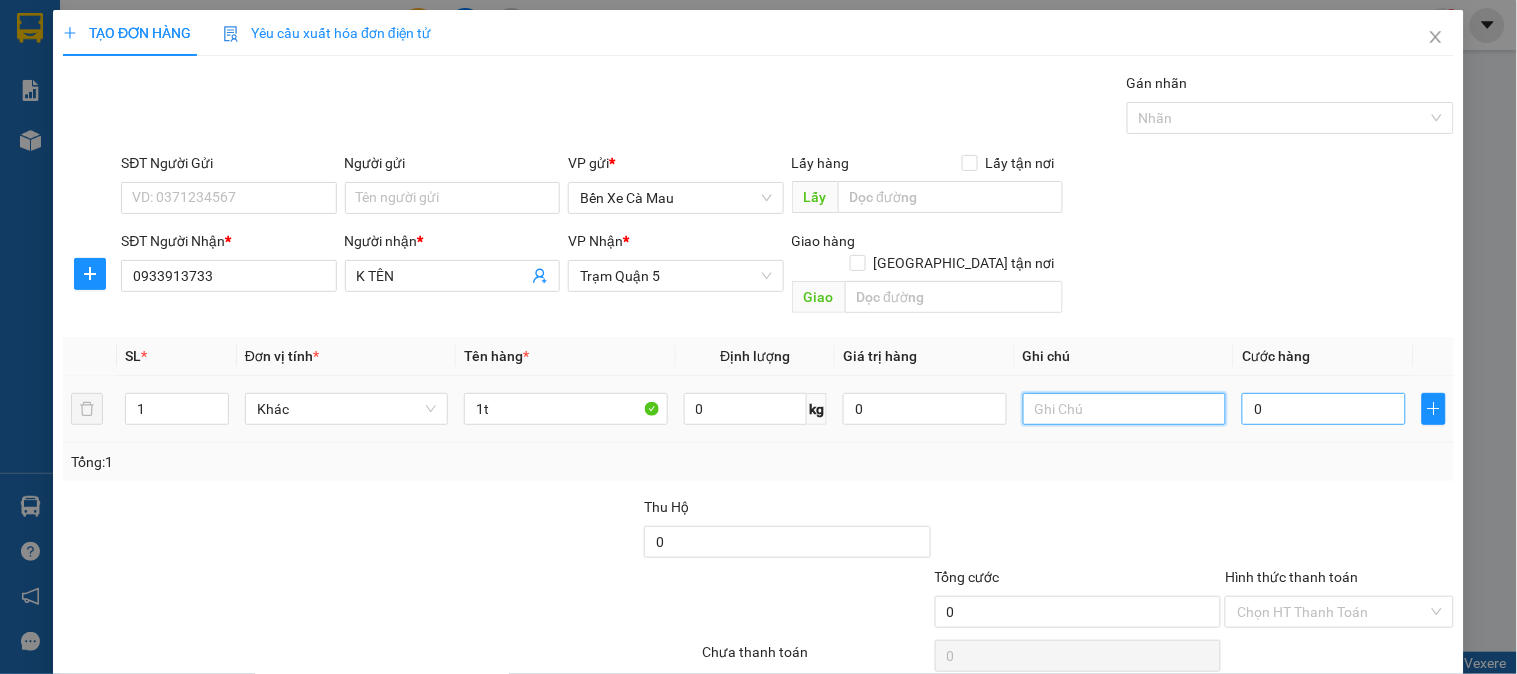 type 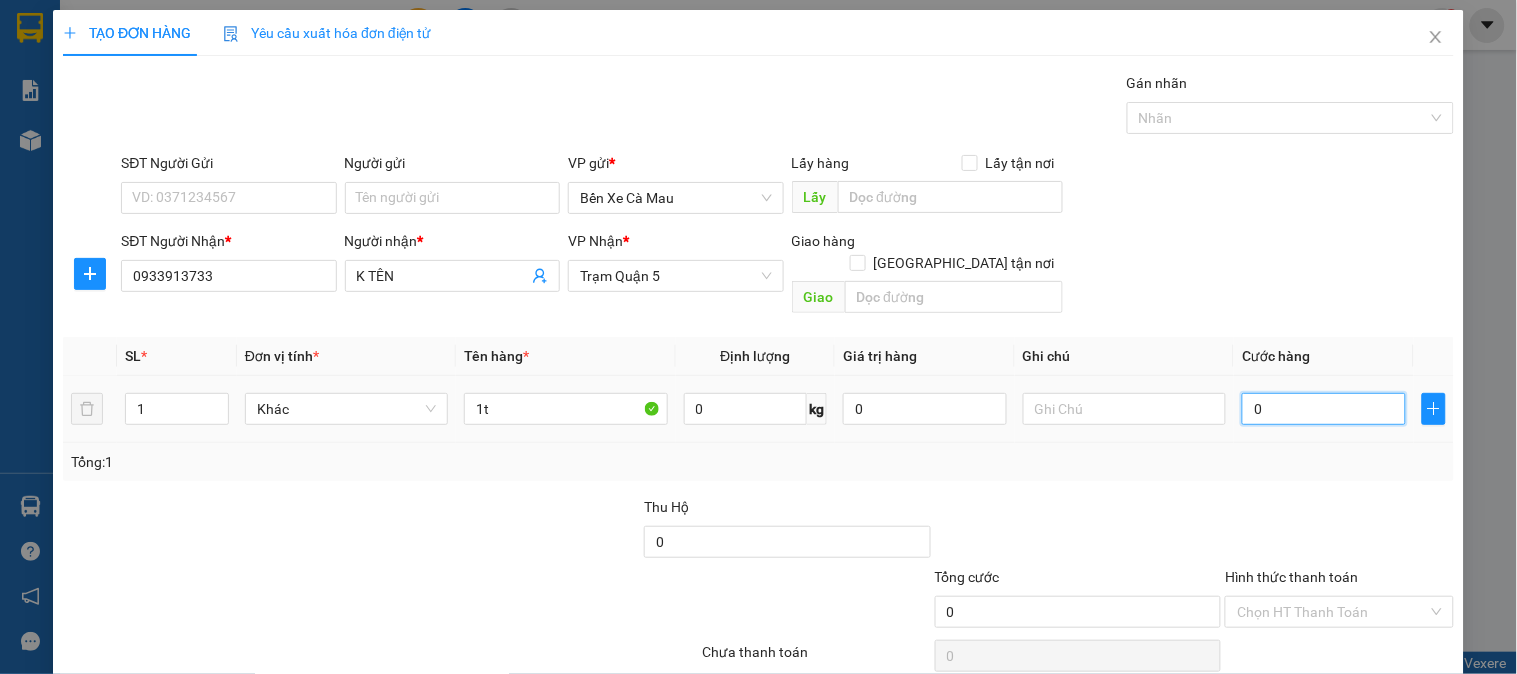 click on "0" at bounding box center (1324, 409) 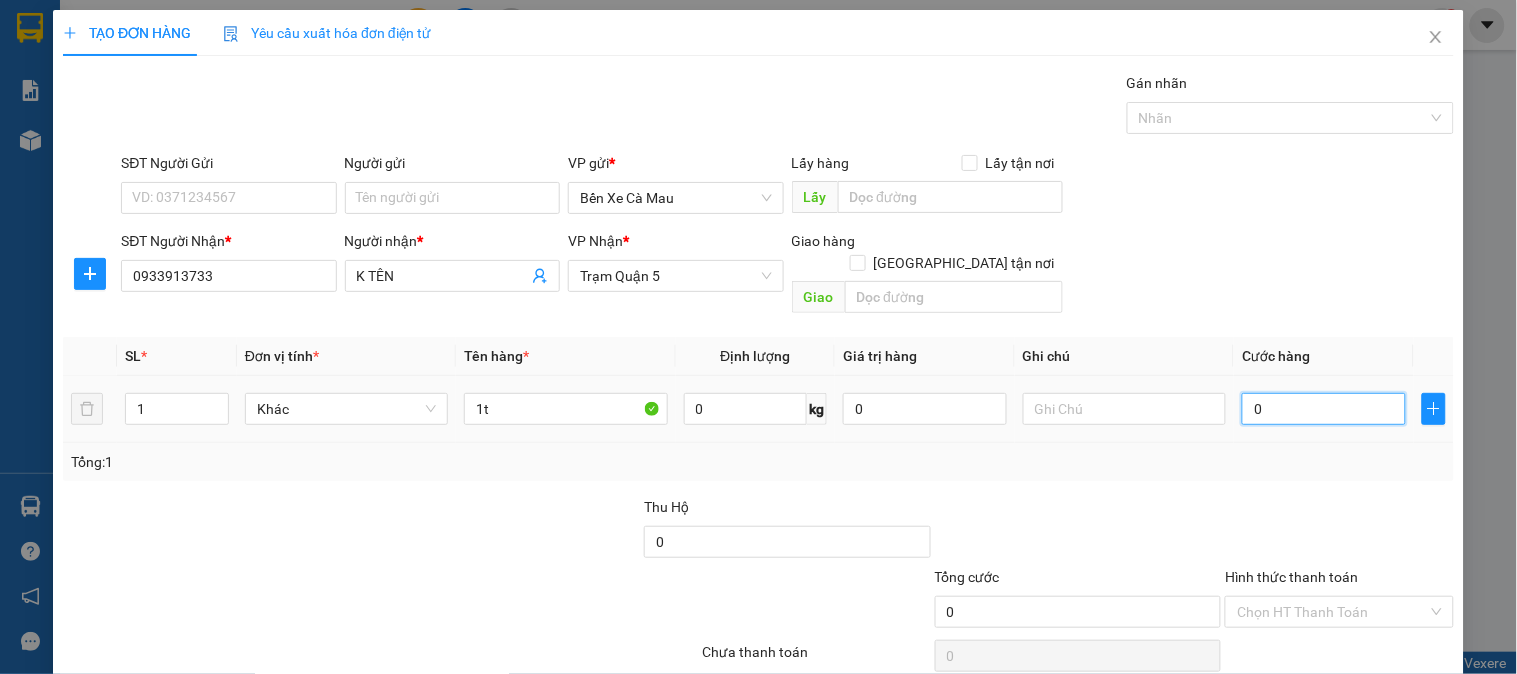 type on "004" 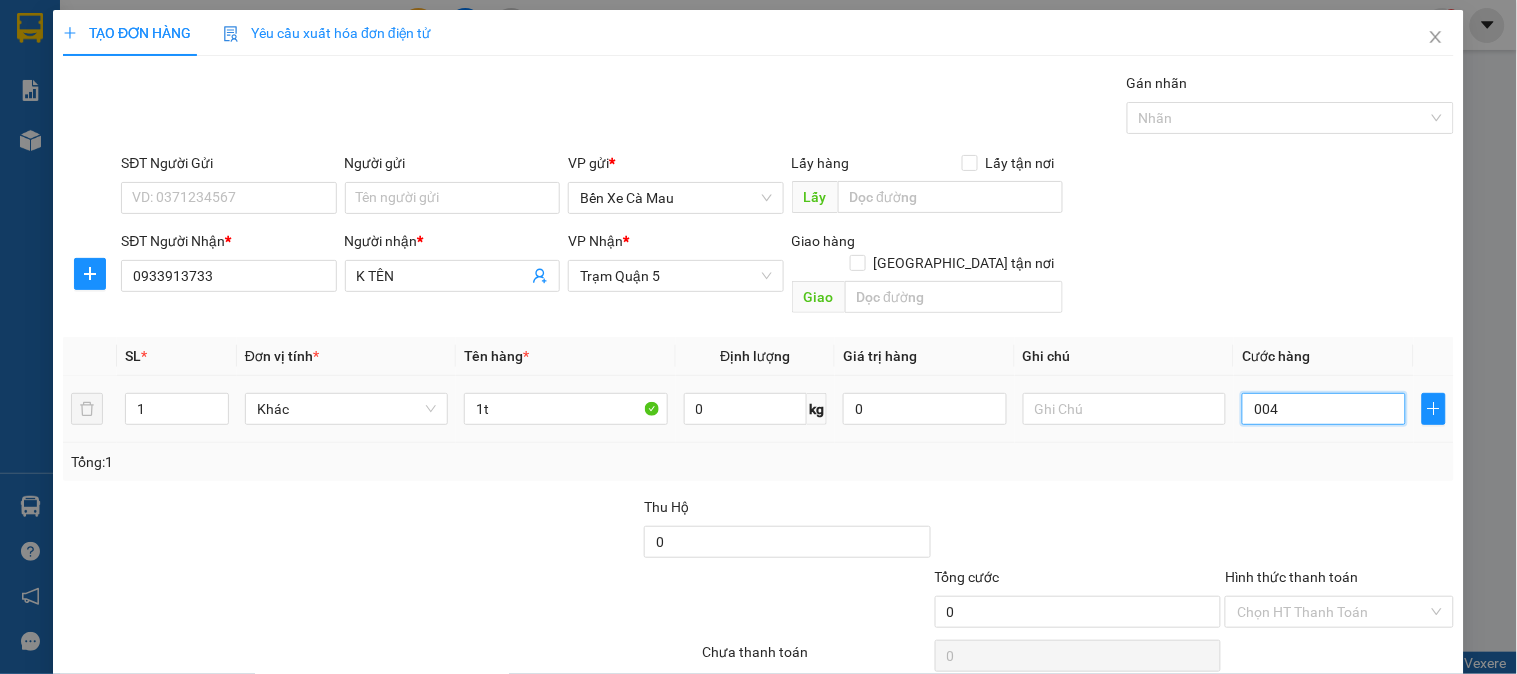 type on "4" 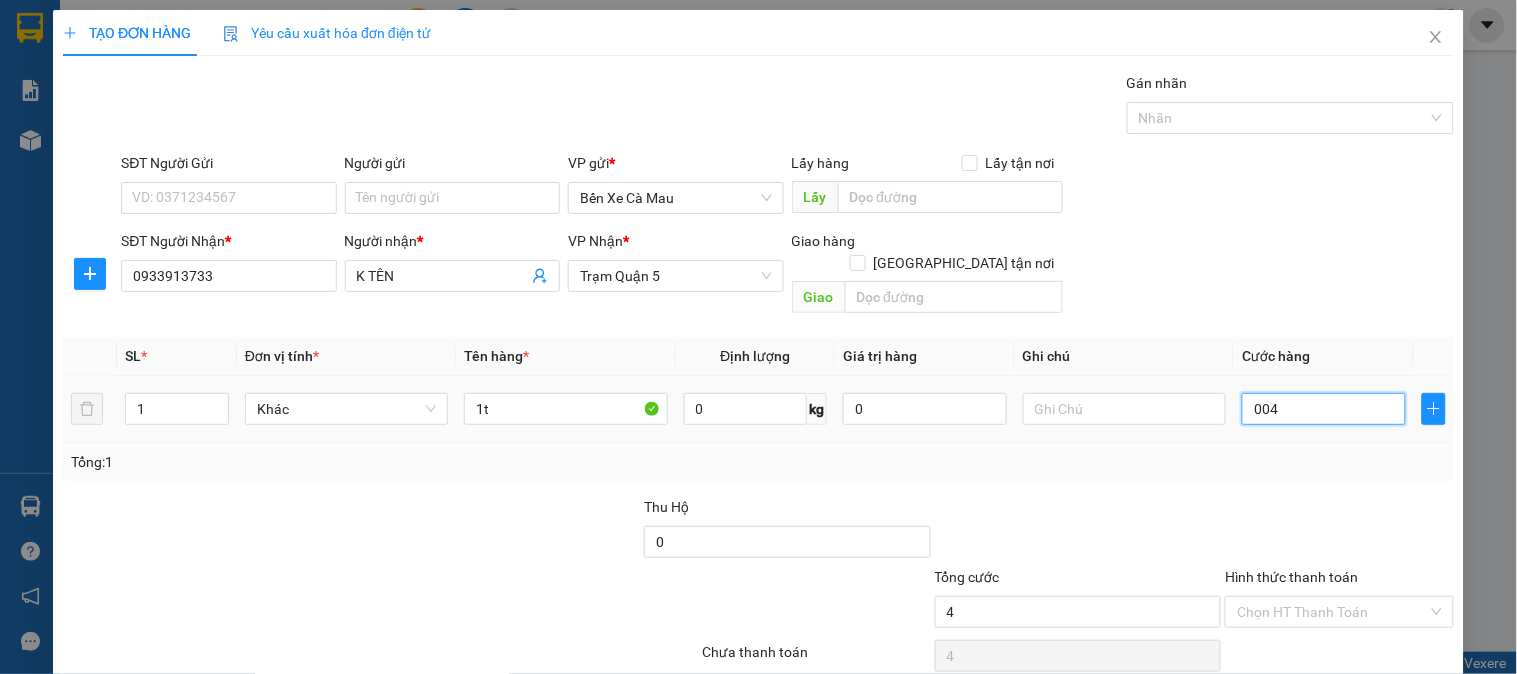 type on "0.040" 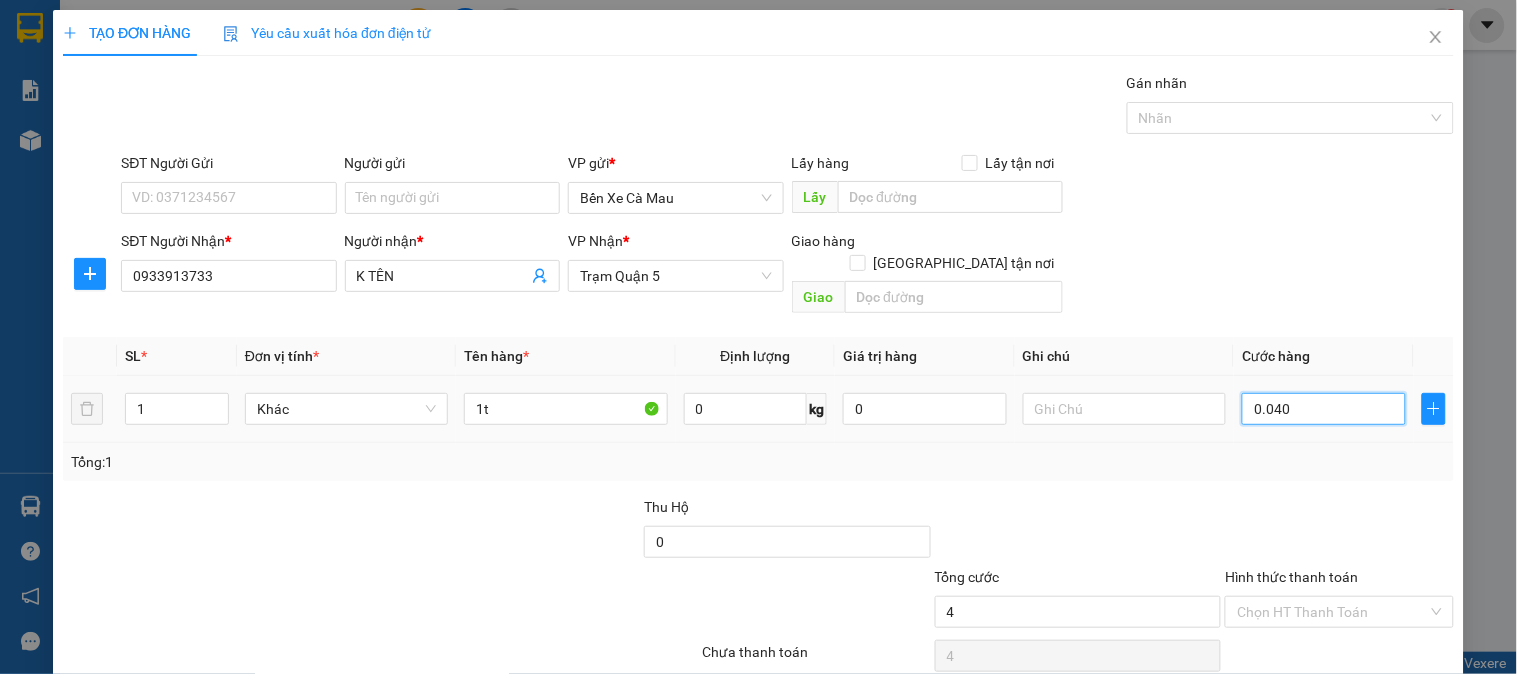 type on "40" 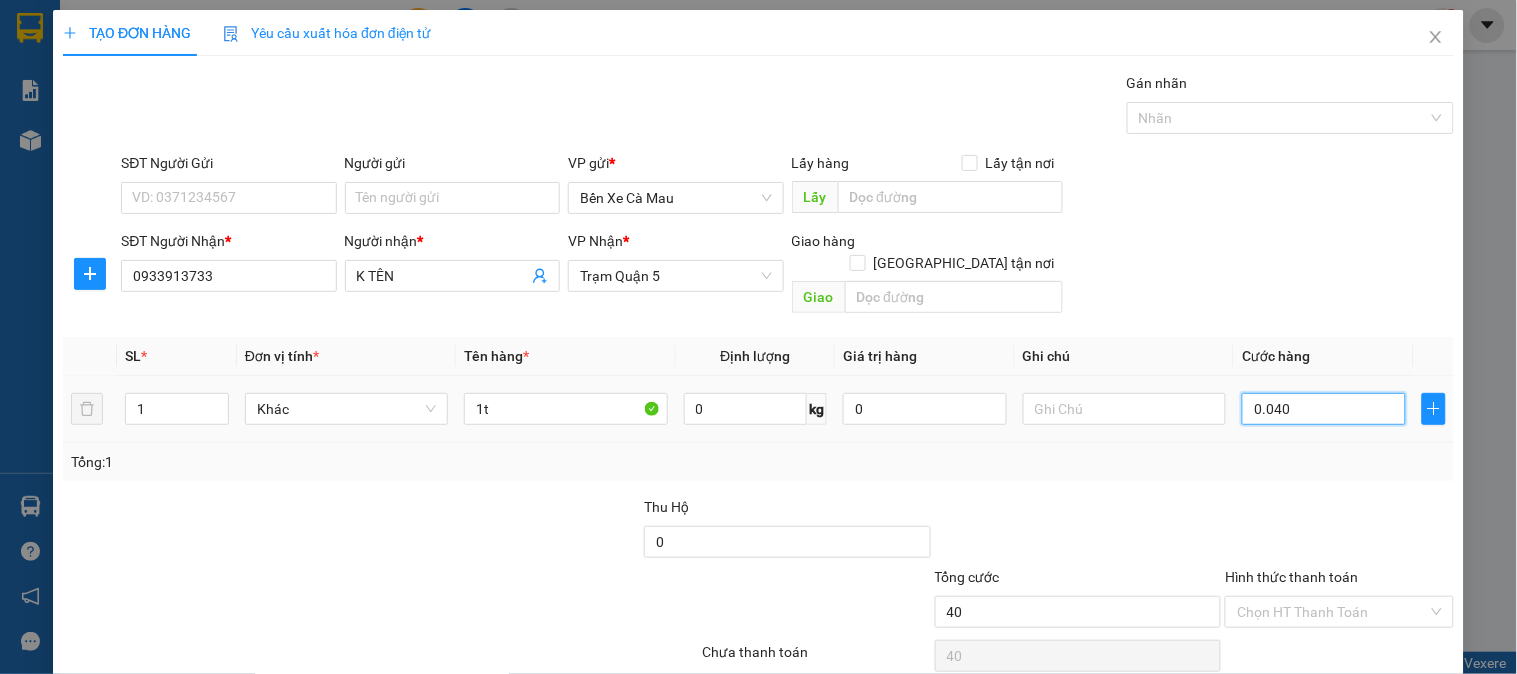 scroll, scrollTop: 65, scrollLeft: 0, axis: vertical 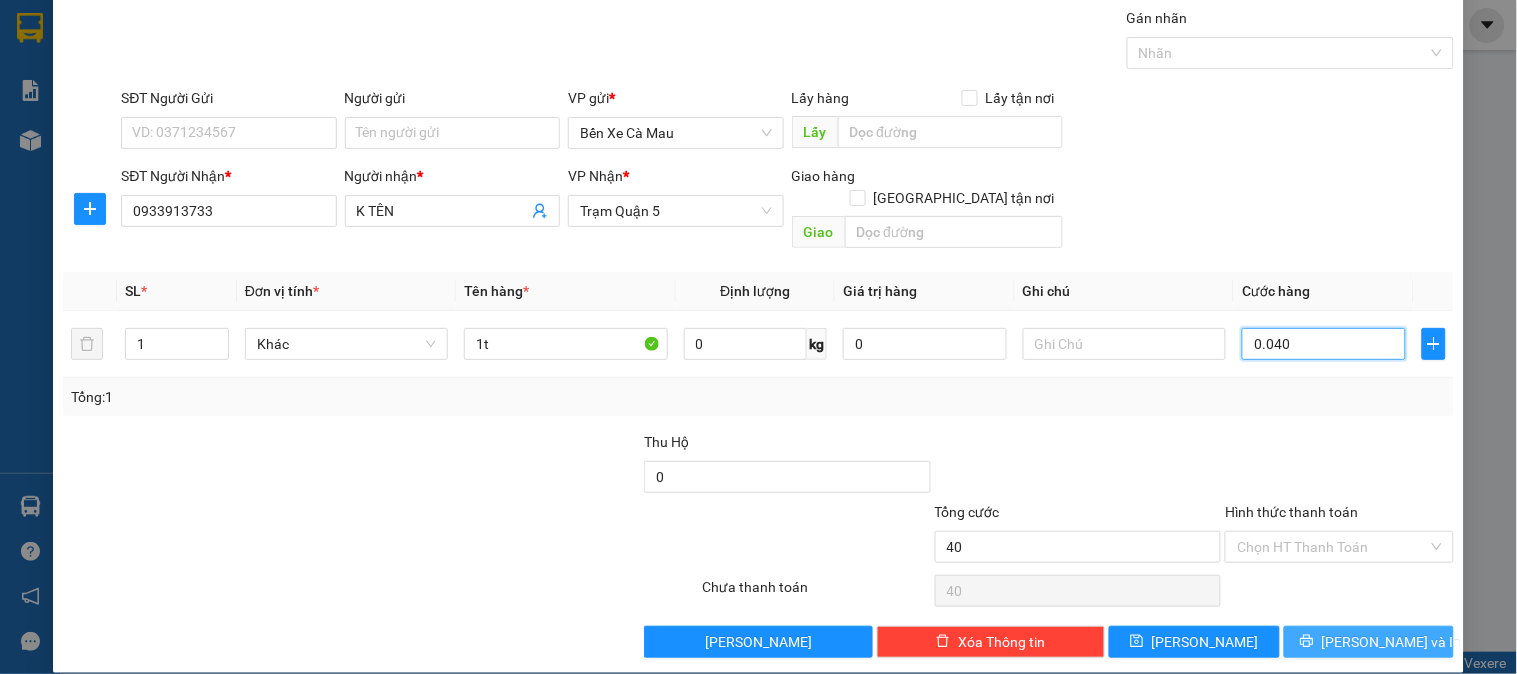 type on "0.040" 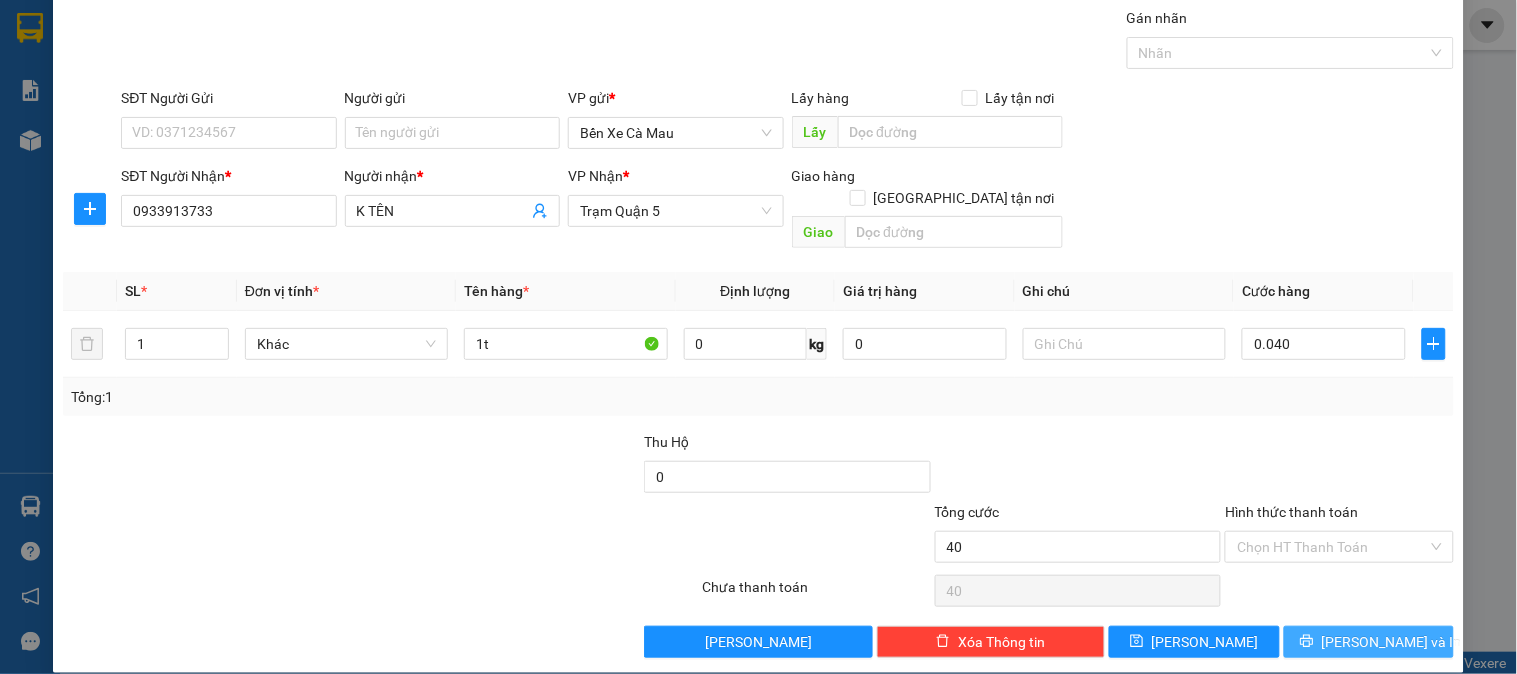 type on "40.000" 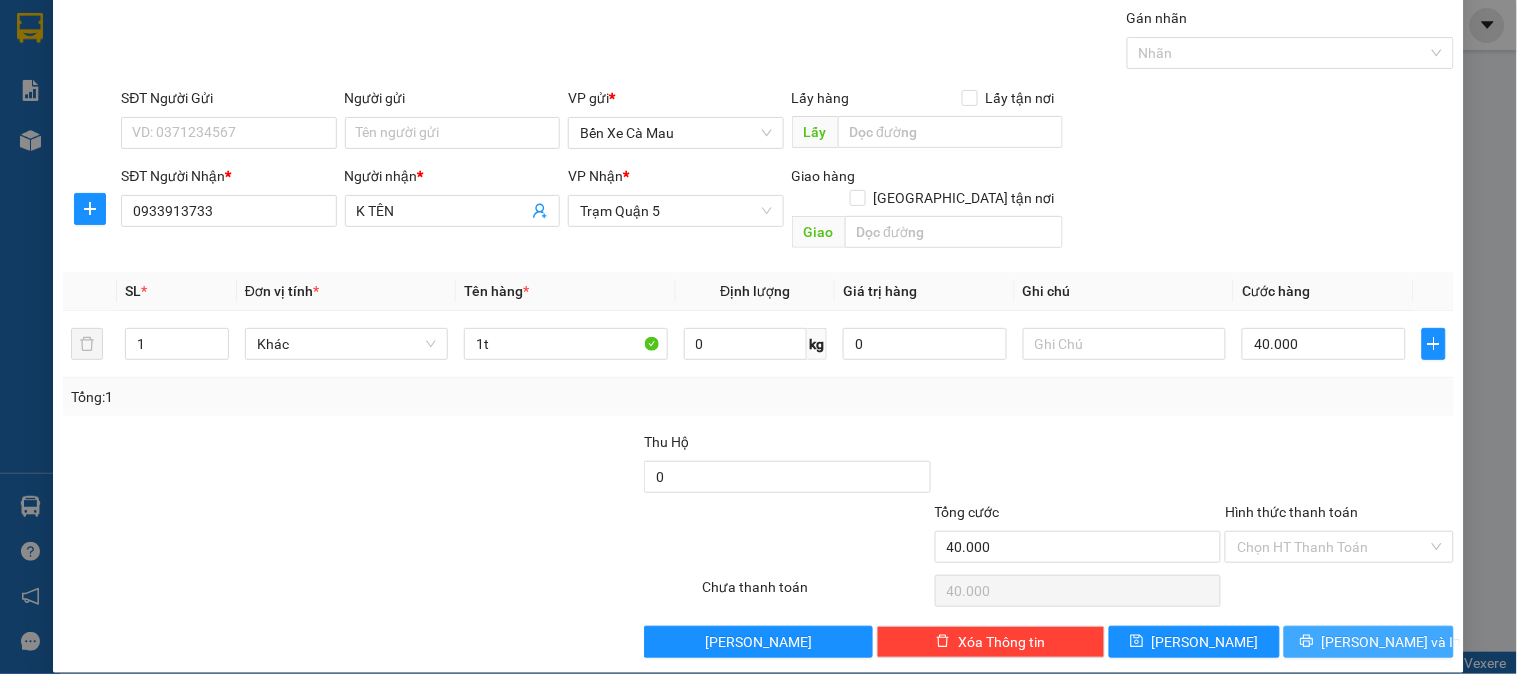 click on "[PERSON_NAME] và In" at bounding box center [1392, 642] 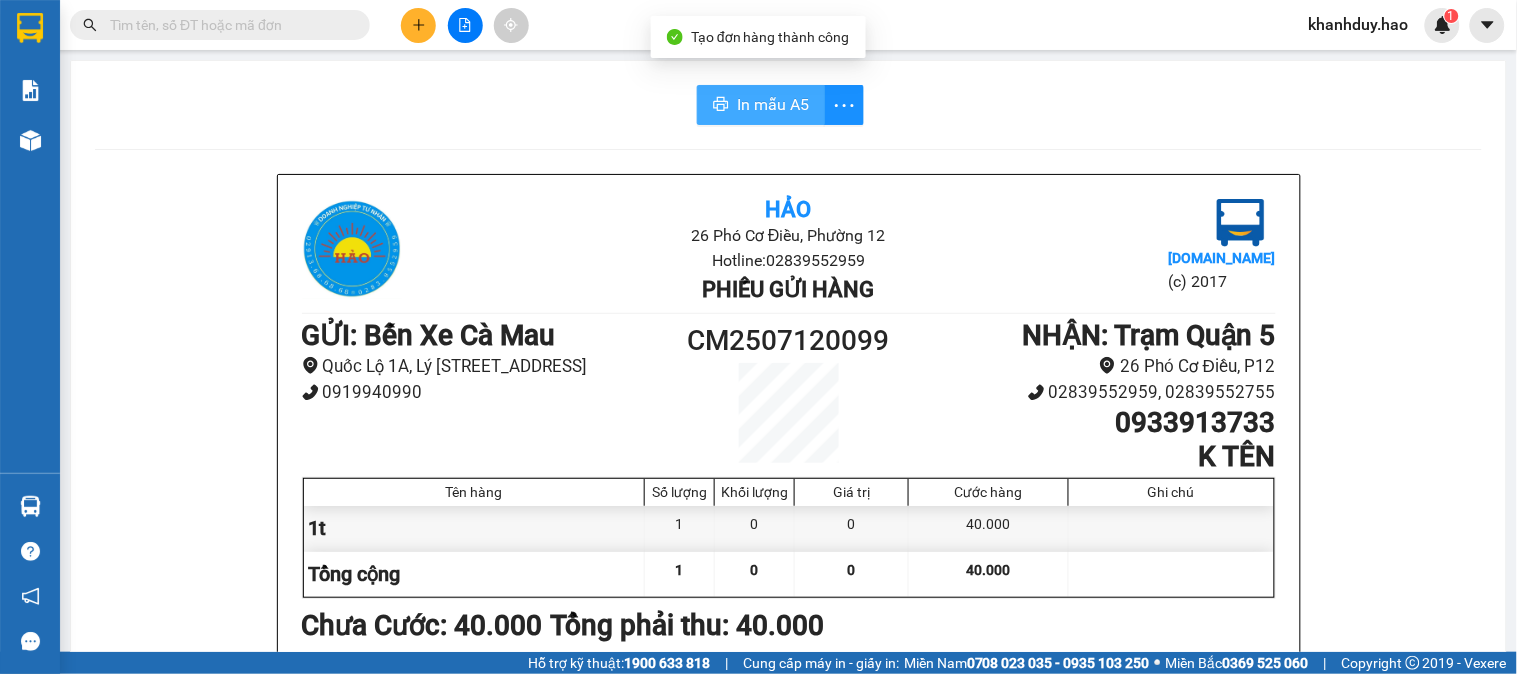 click on "In mẫu A5" at bounding box center [761, 105] 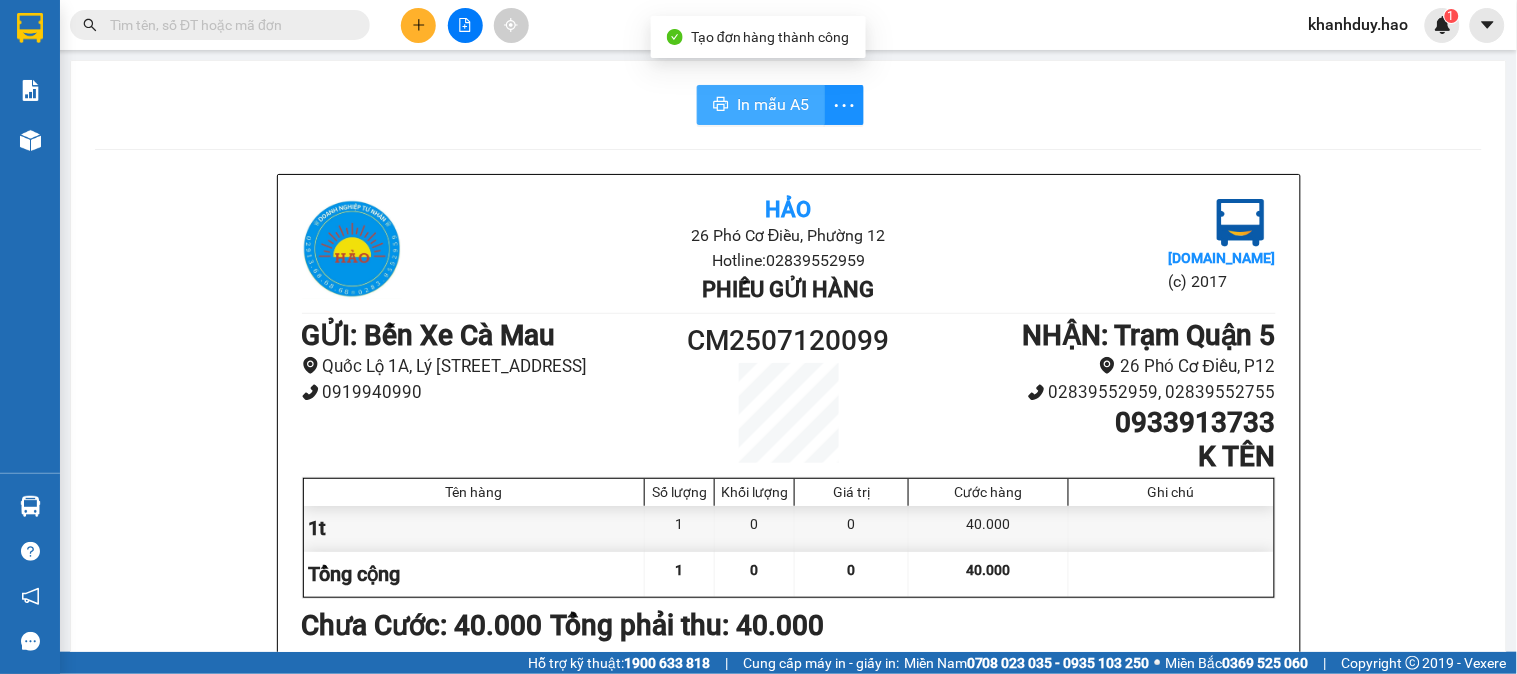 scroll, scrollTop: 0, scrollLeft: 0, axis: both 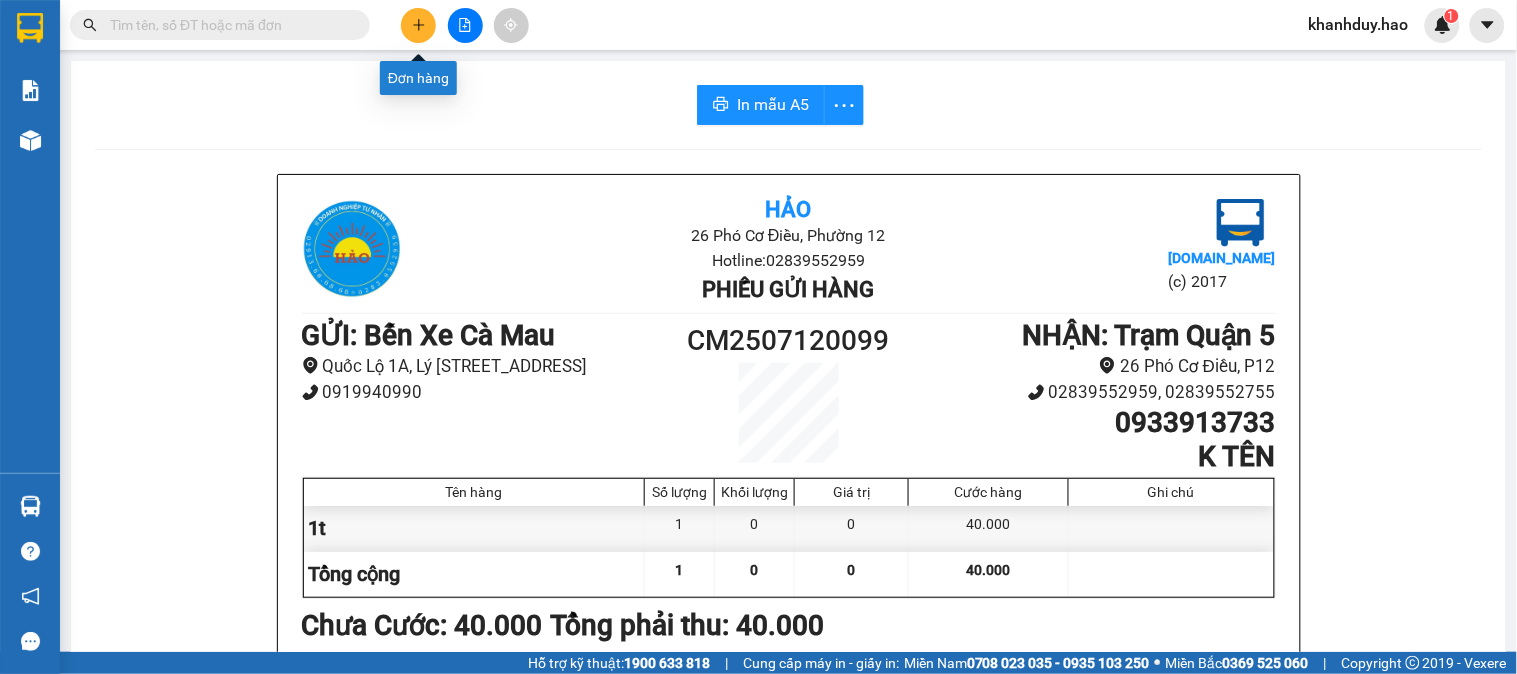 click at bounding box center [418, 25] 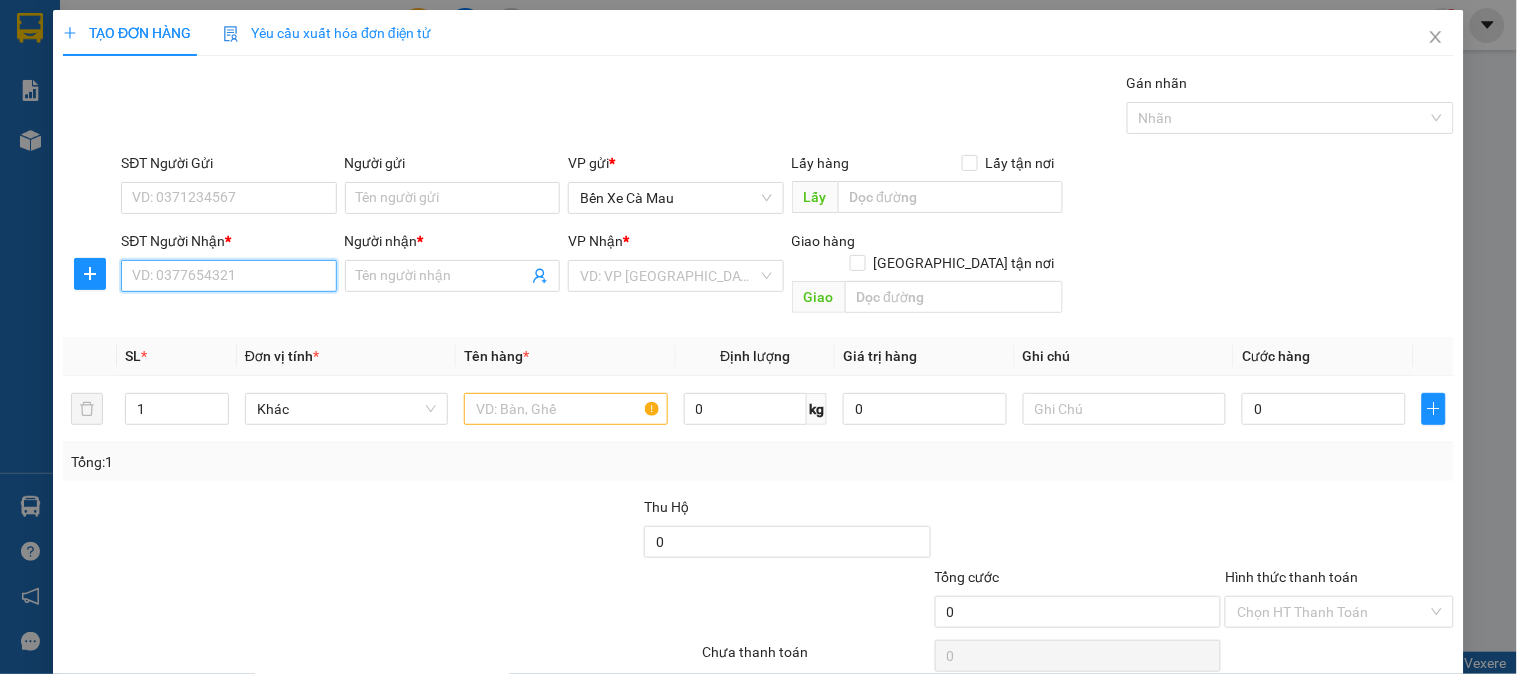 click on "SĐT Người Nhận  *" at bounding box center [228, 276] 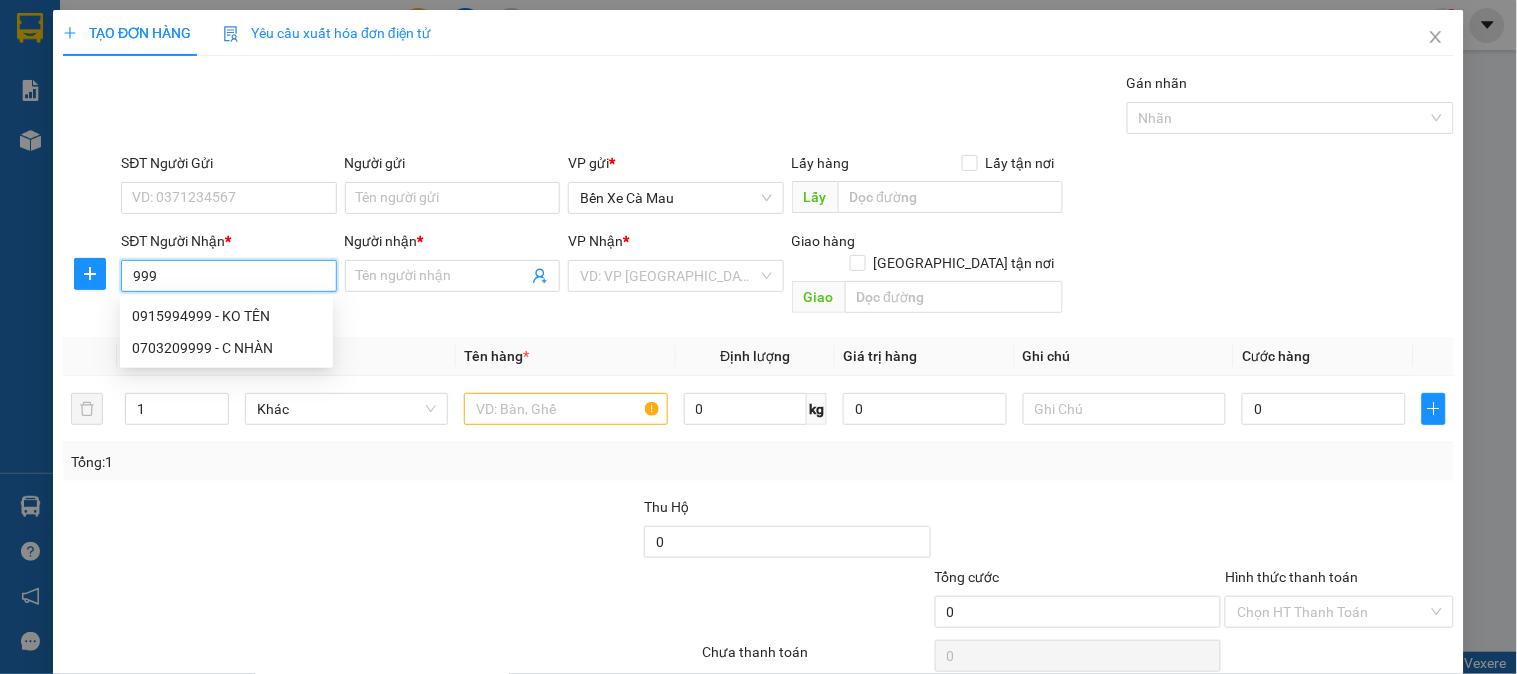 click on "0915994999 - KO TÊN" at bounding box center [226, 316] 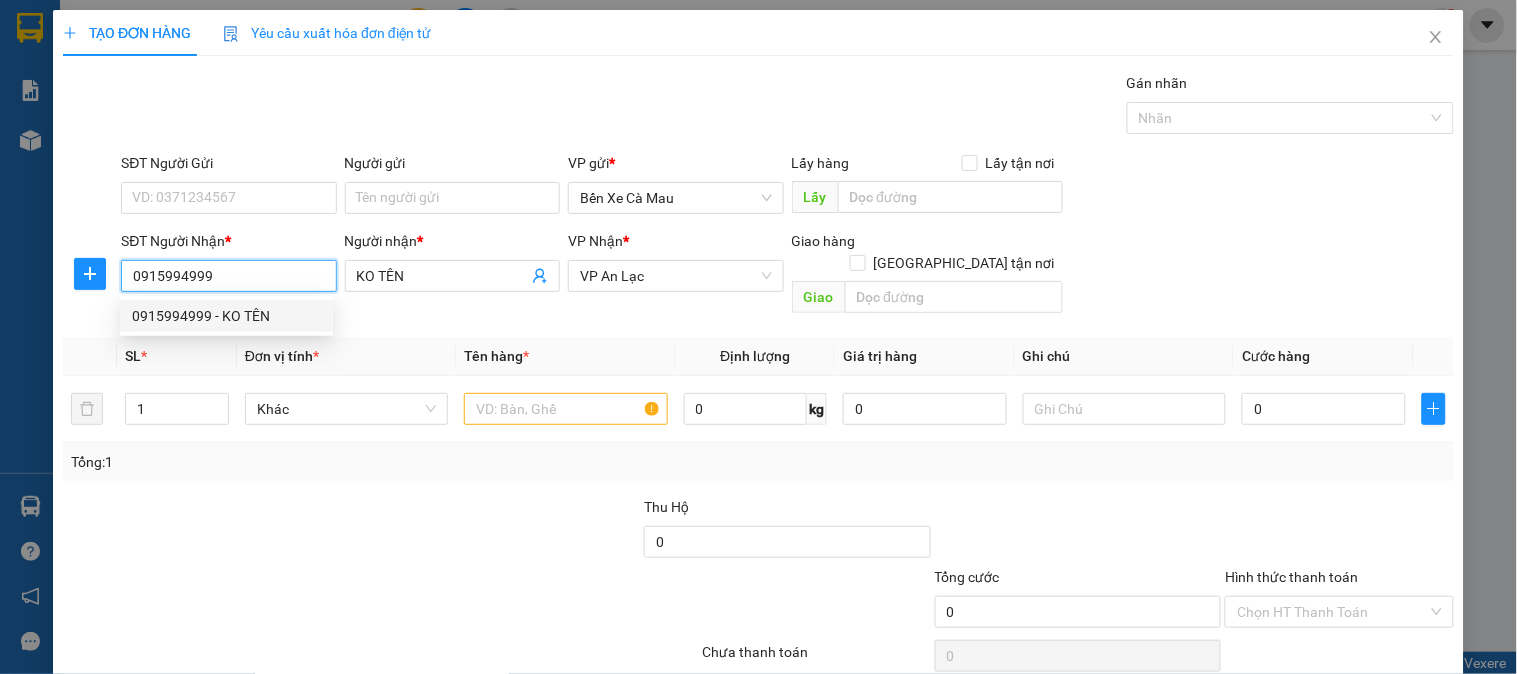 type on "40.000" 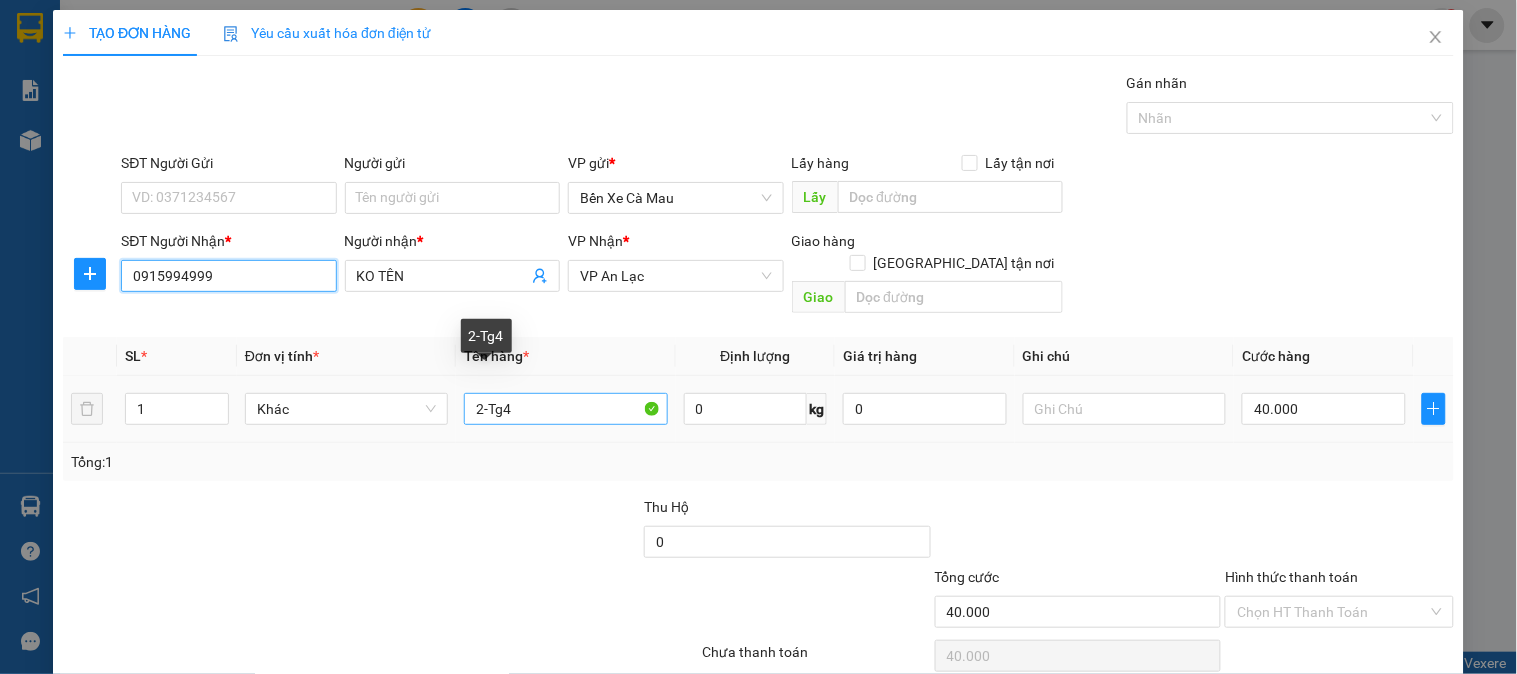 type on "0915994999" 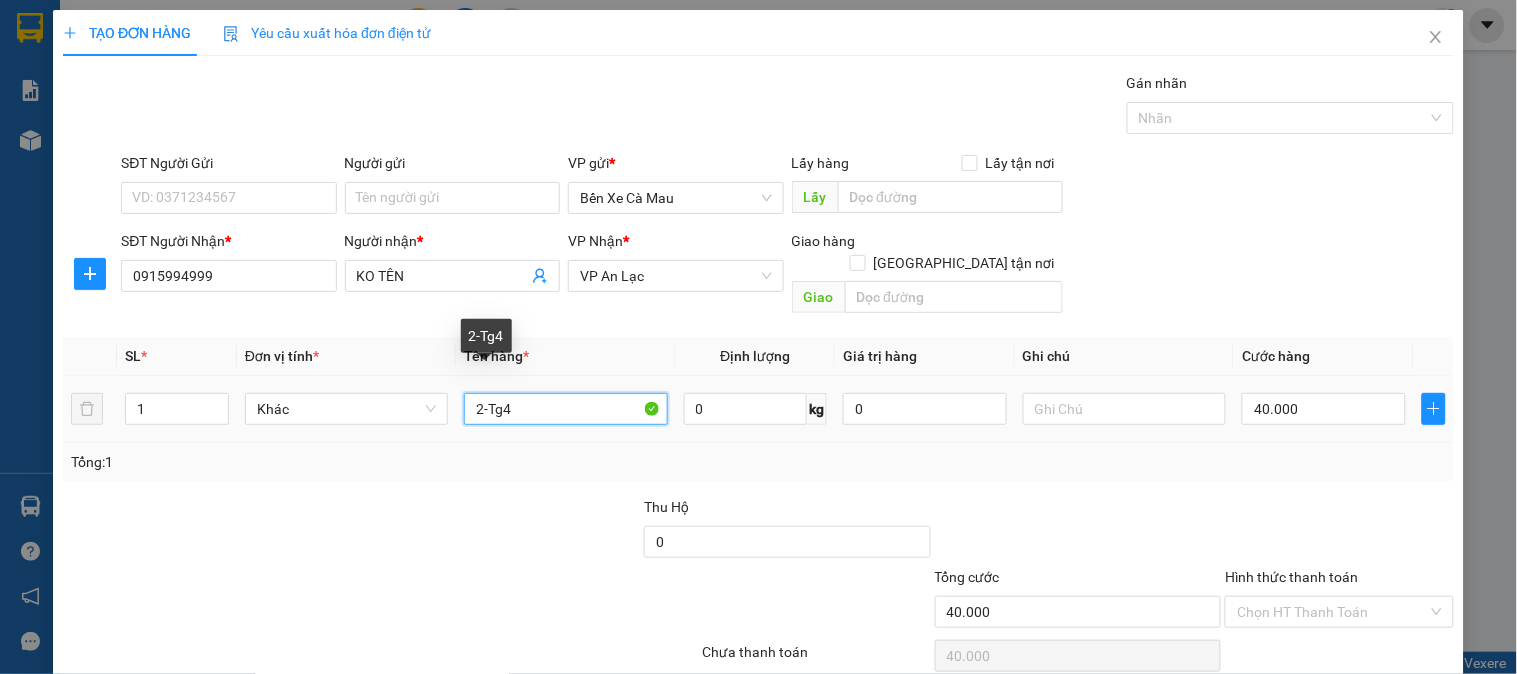 click on "2-Tg4" at bounding box center (565, 409) 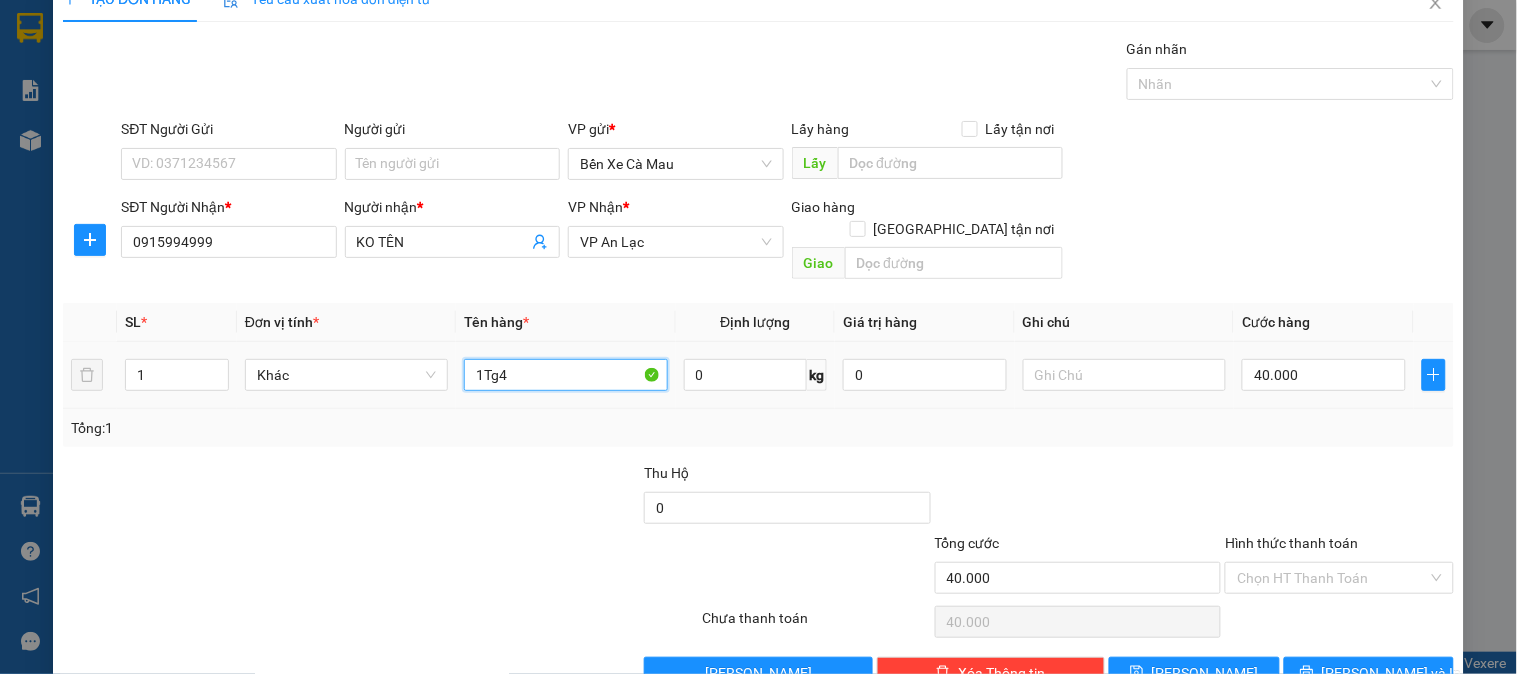 scroll, scrollTop: 65, scrollLeft: 0, axis: vertical 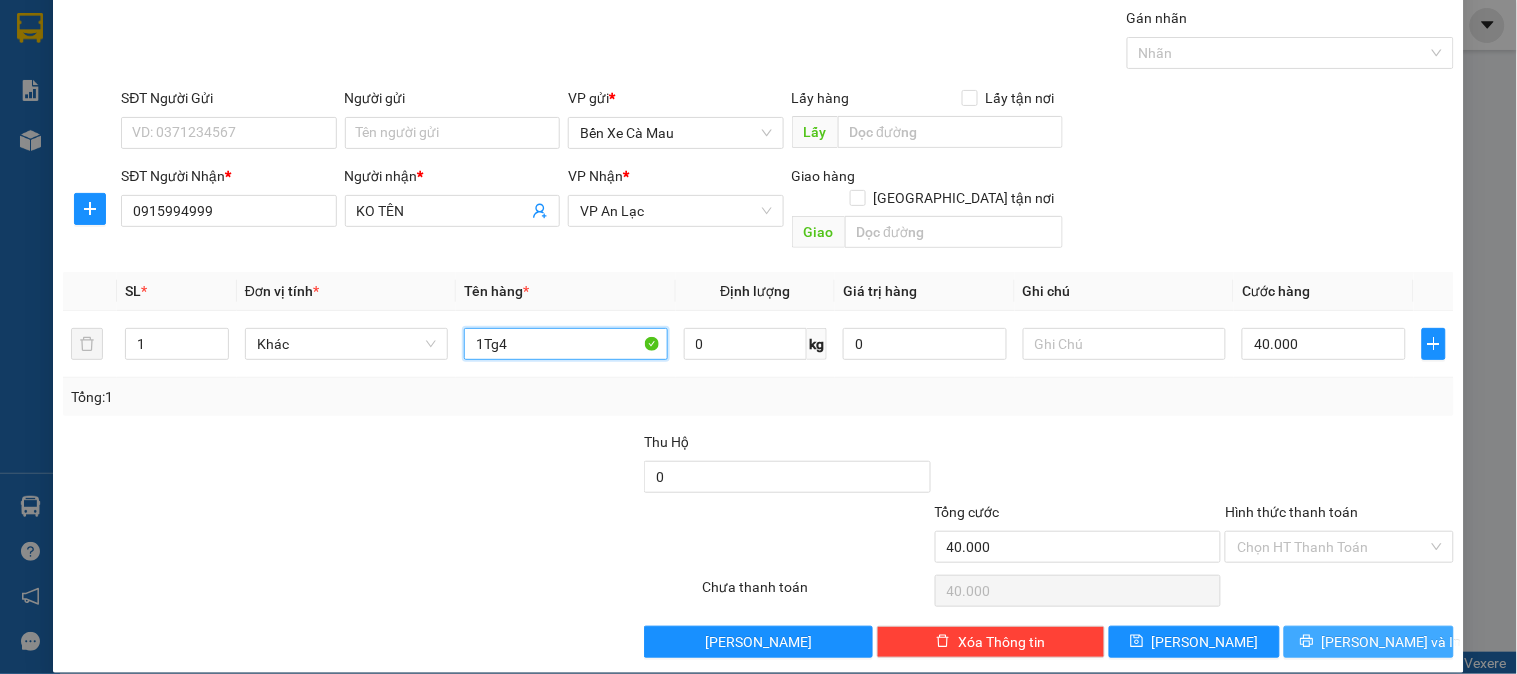 type on "1Tg4" 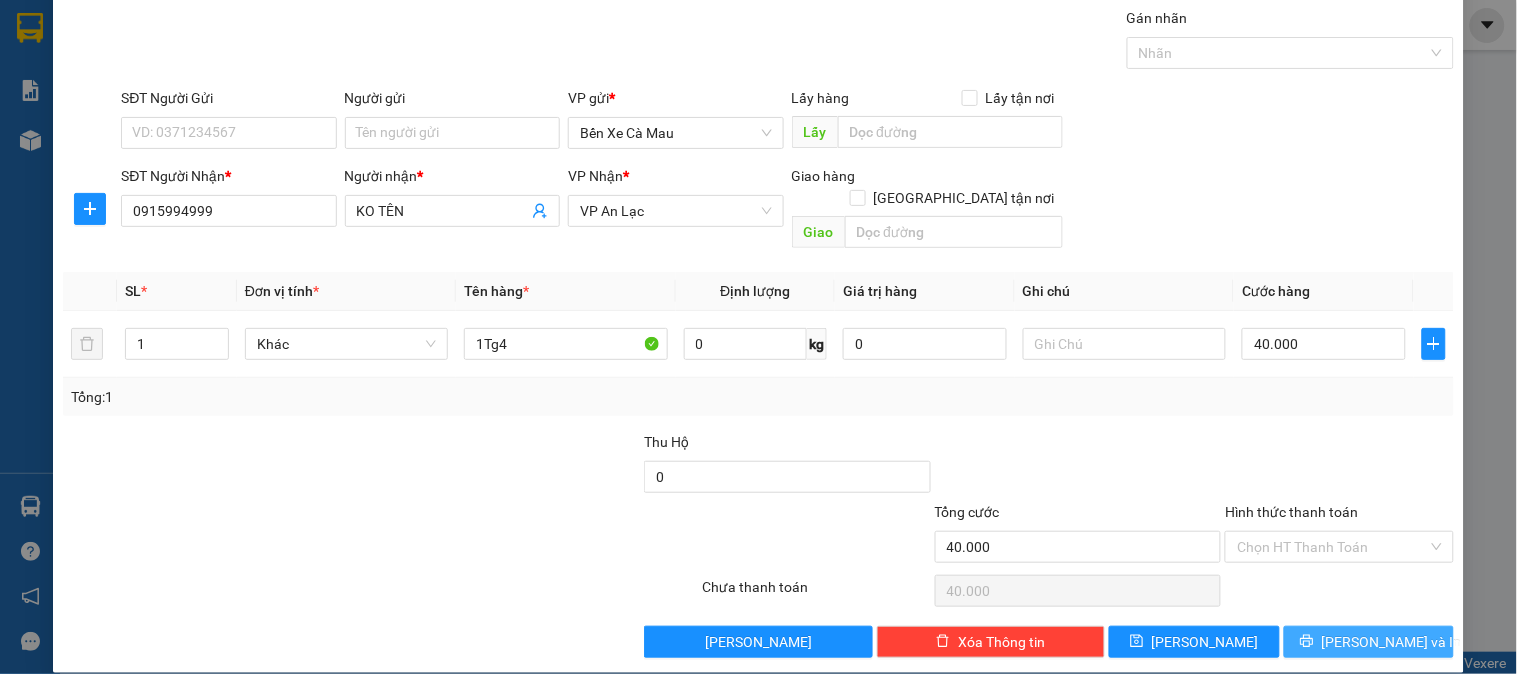 click on "[PERSON_NAME] và In" at bounding box center [1392, 642] 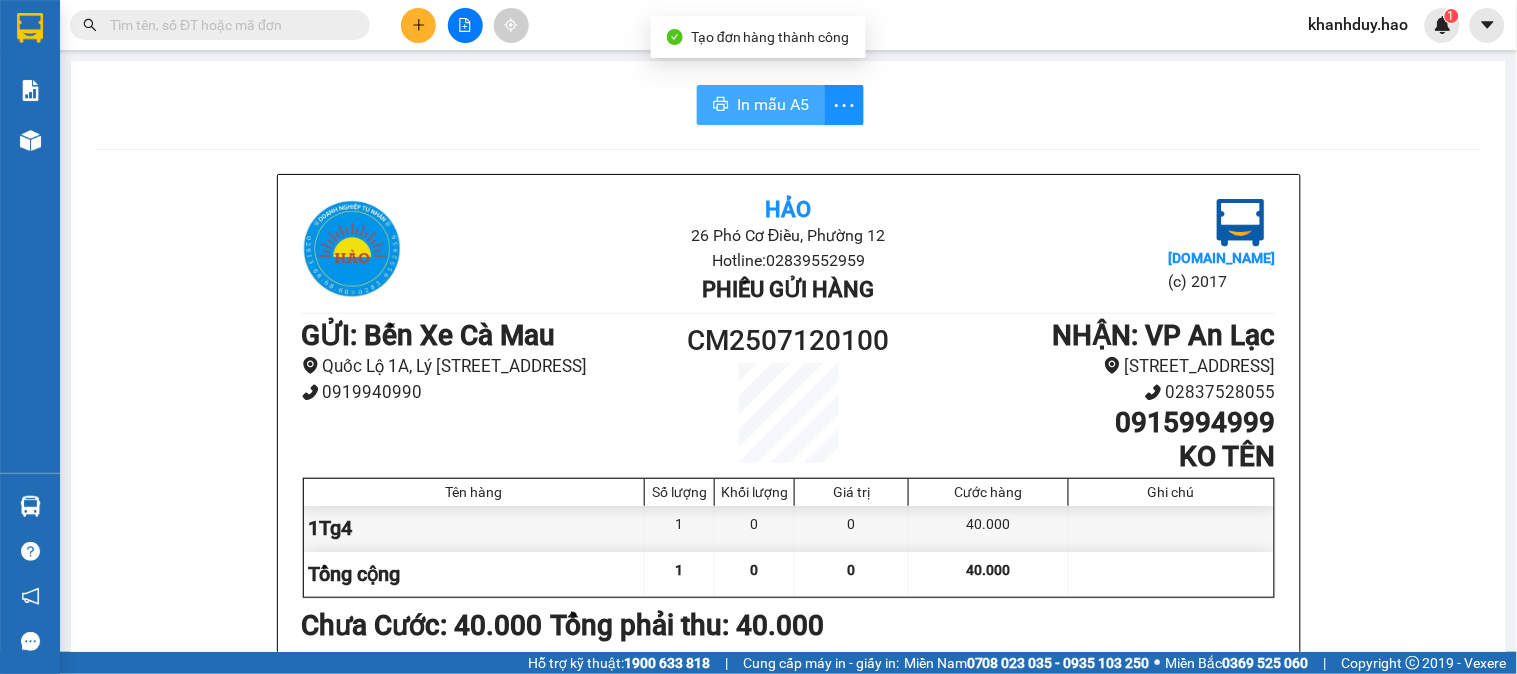 click on "In mẫu A5" at bounding box center (773, 104) 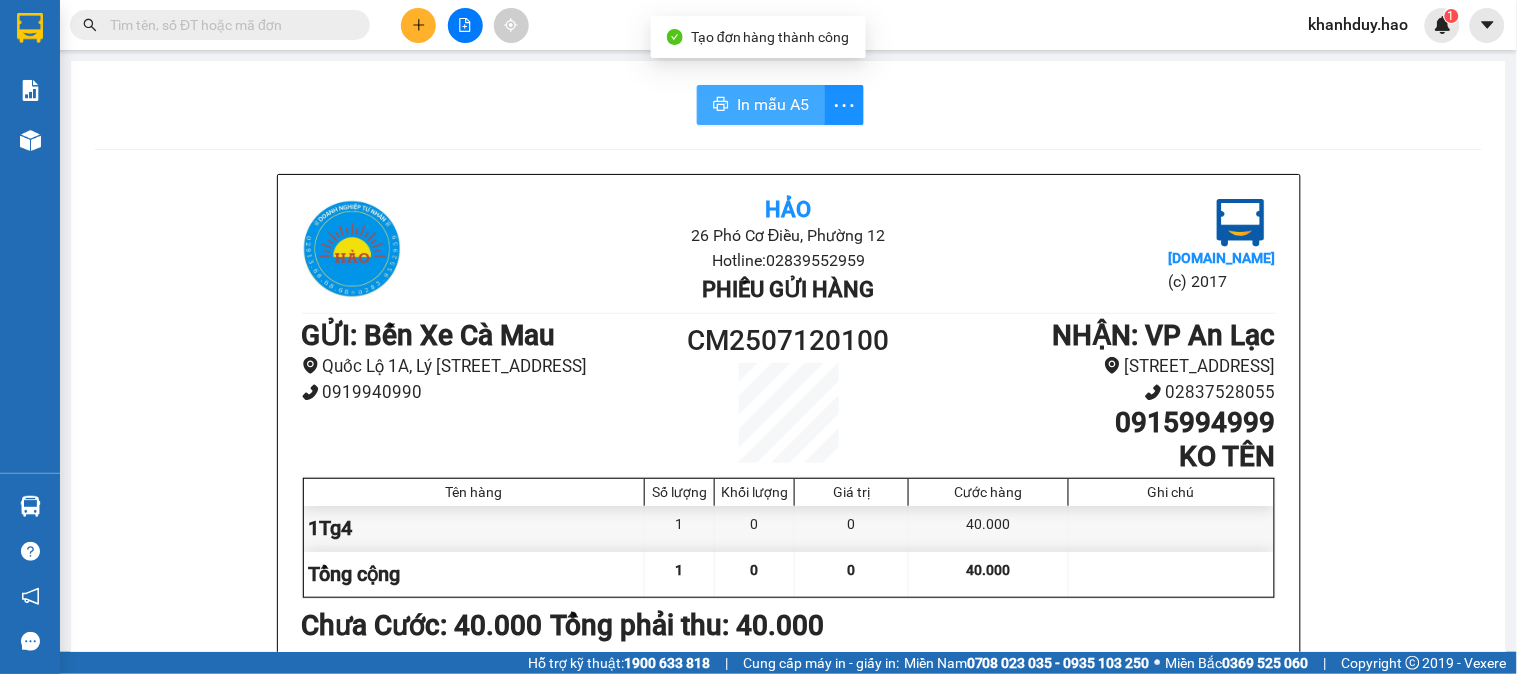 scroll, scrollTop: 0, scrollLeft: 0, axis: both 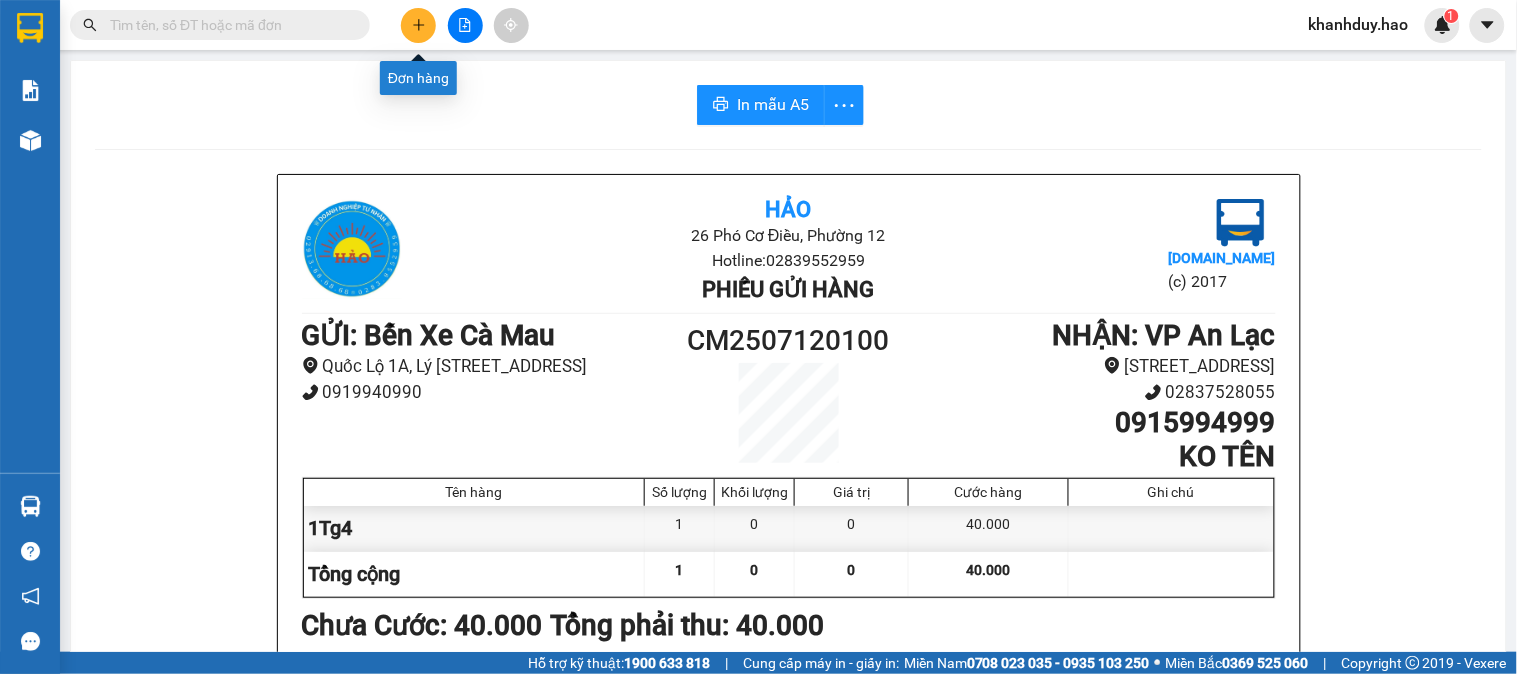 click 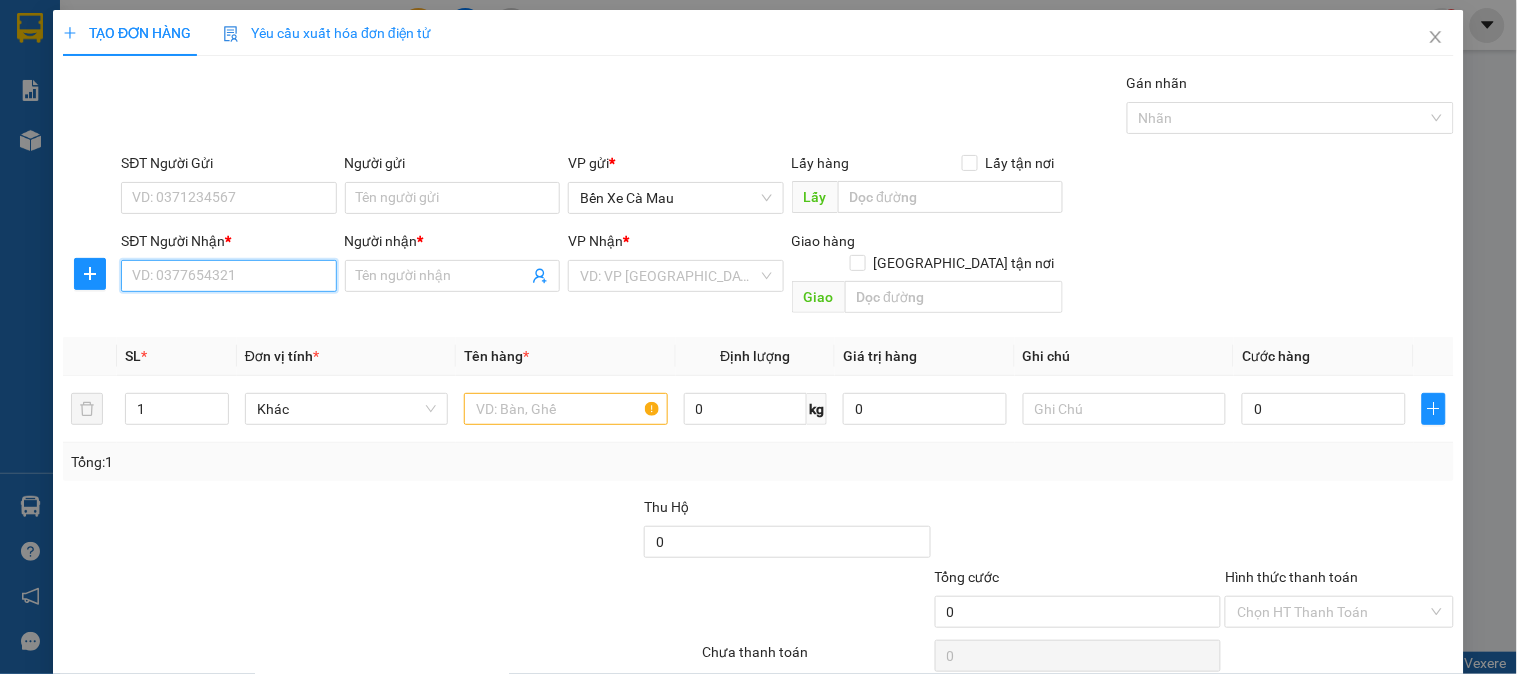 click on "SĐT Người Nhận  *" at bounding box center [228, 276] 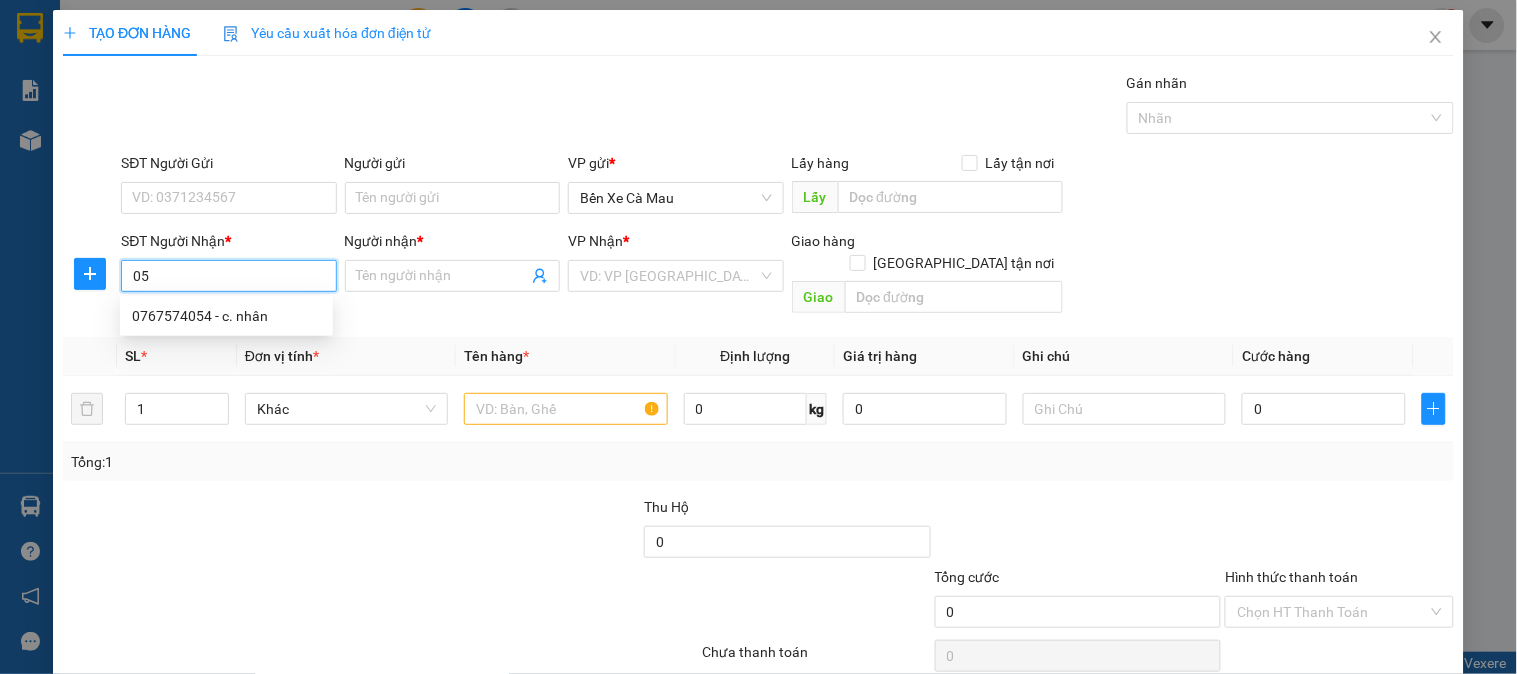 type on "0" 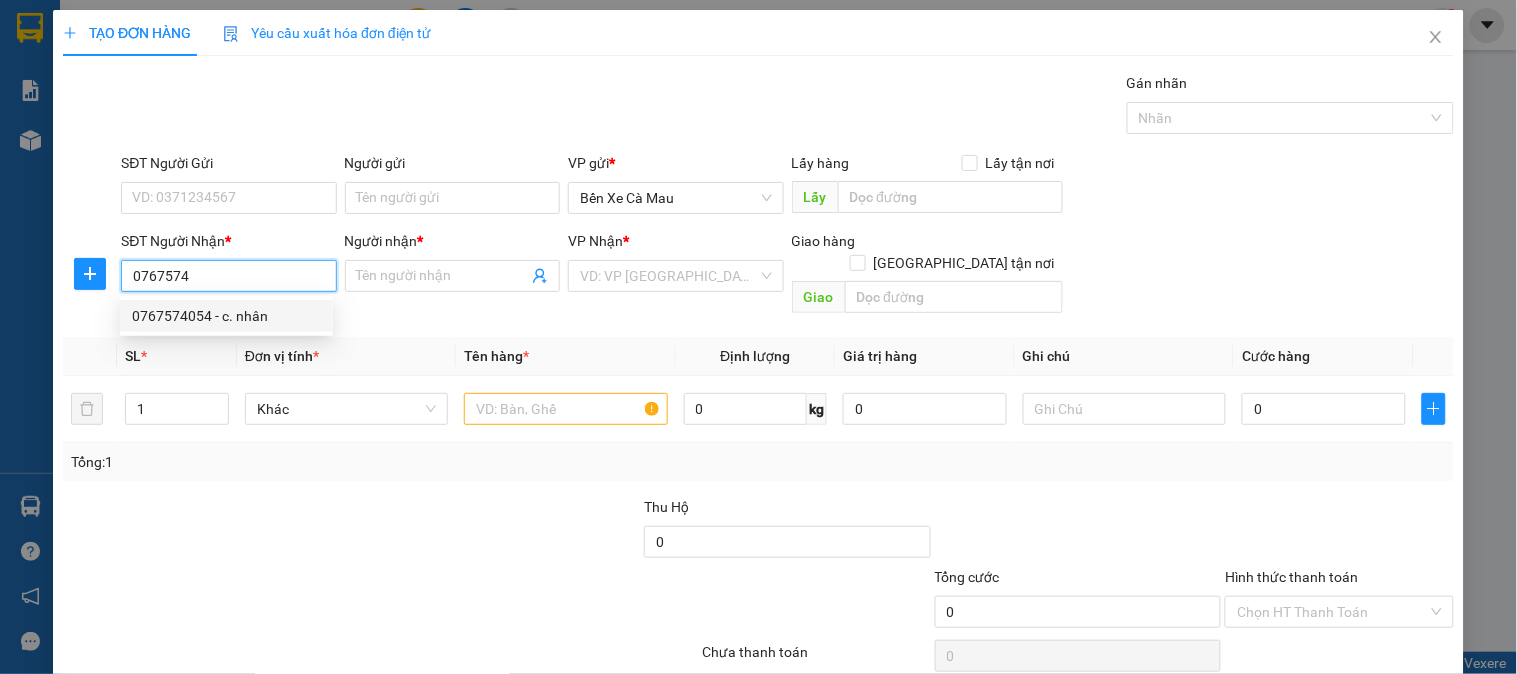 click on "0767574054 - c. nhân" at bounding box center [226, 316] 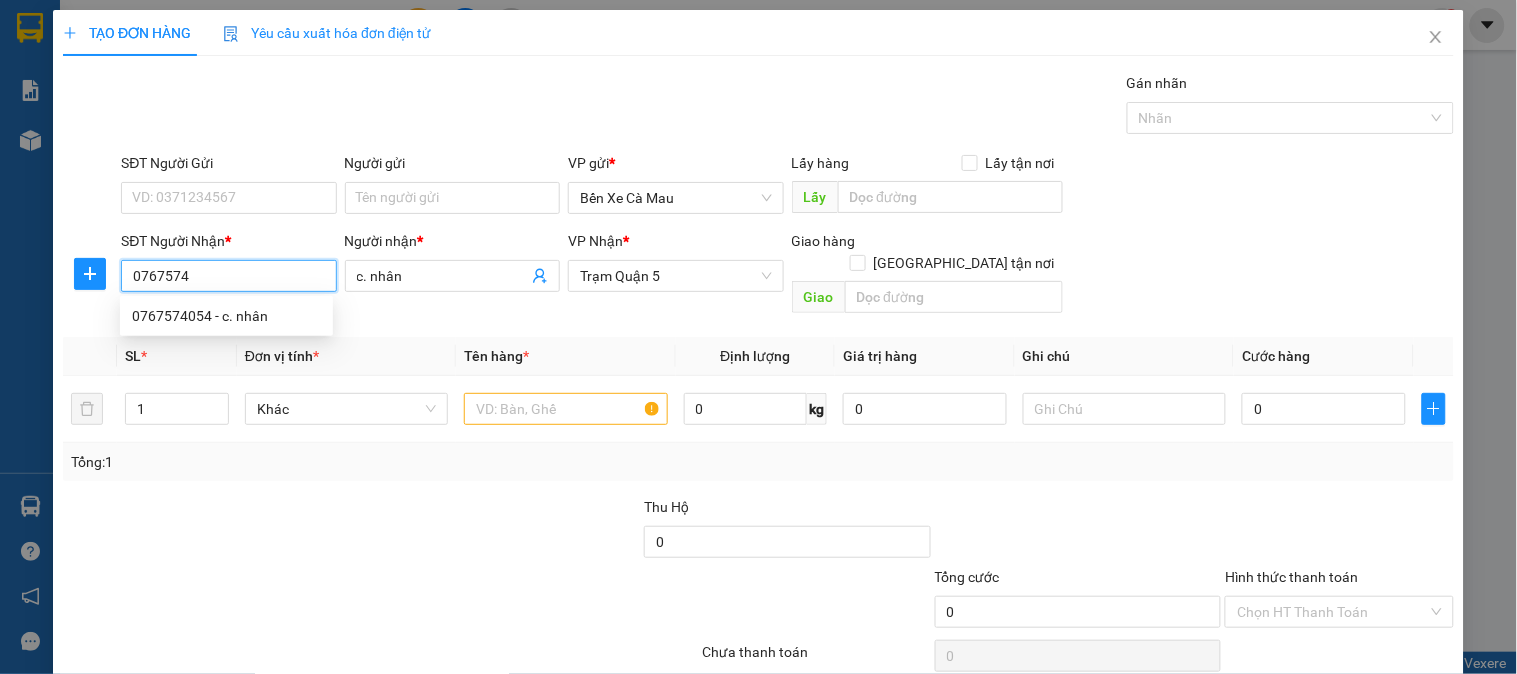 type on "0767574054" 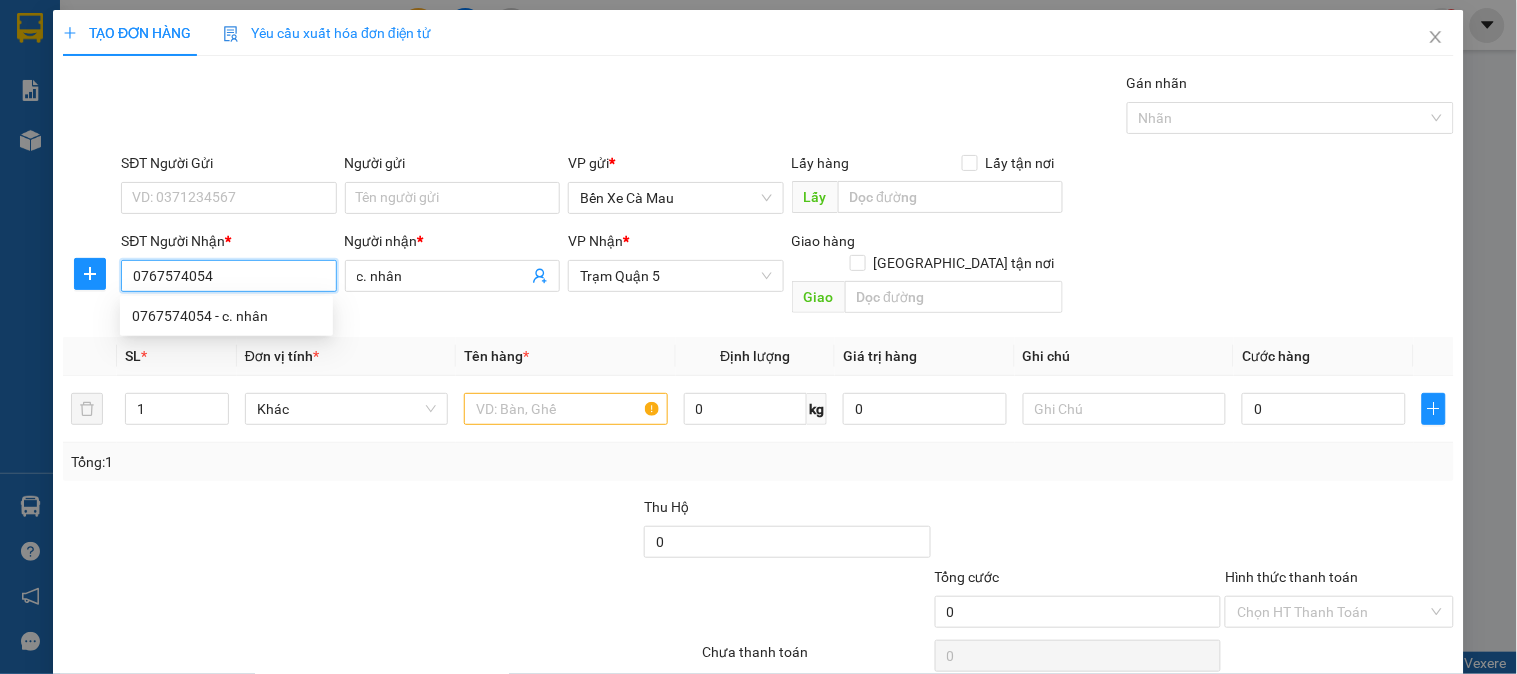 type on "50.000" 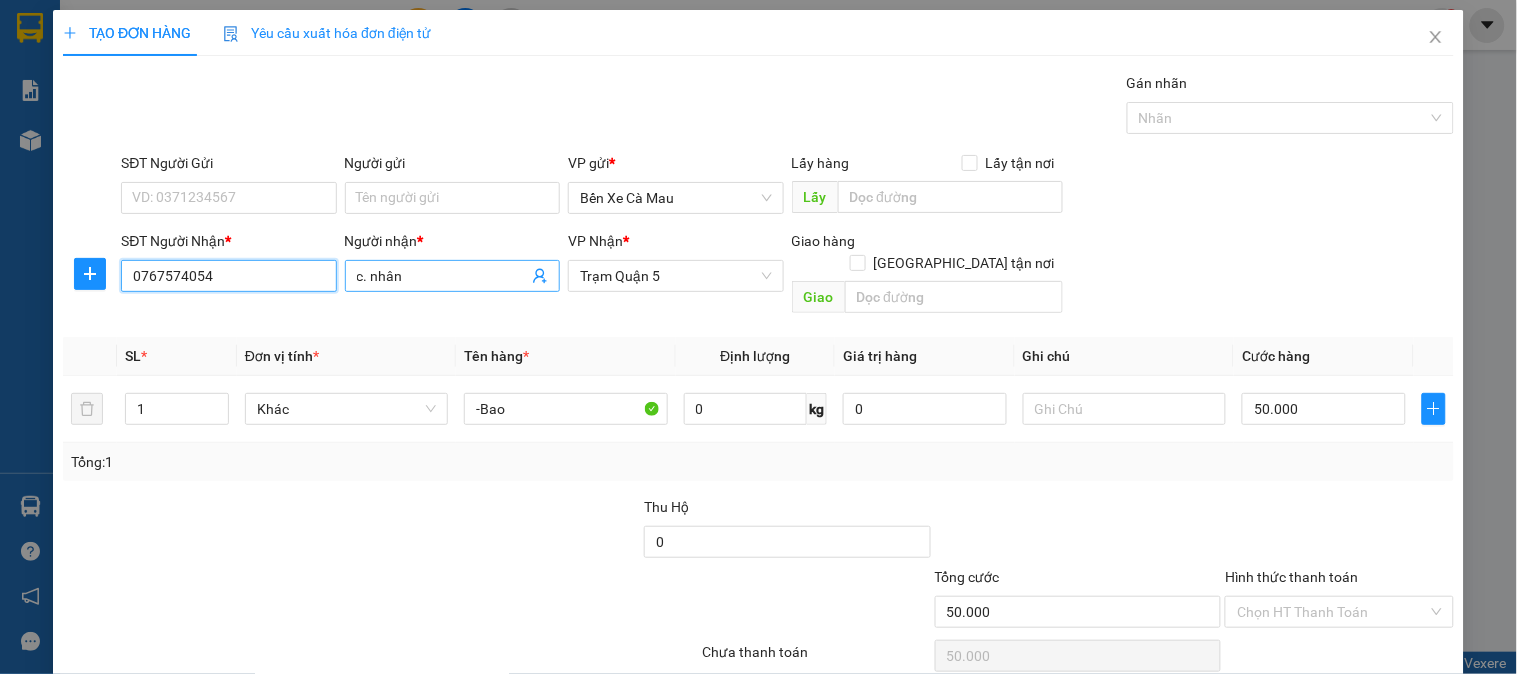 type on "0767574054" 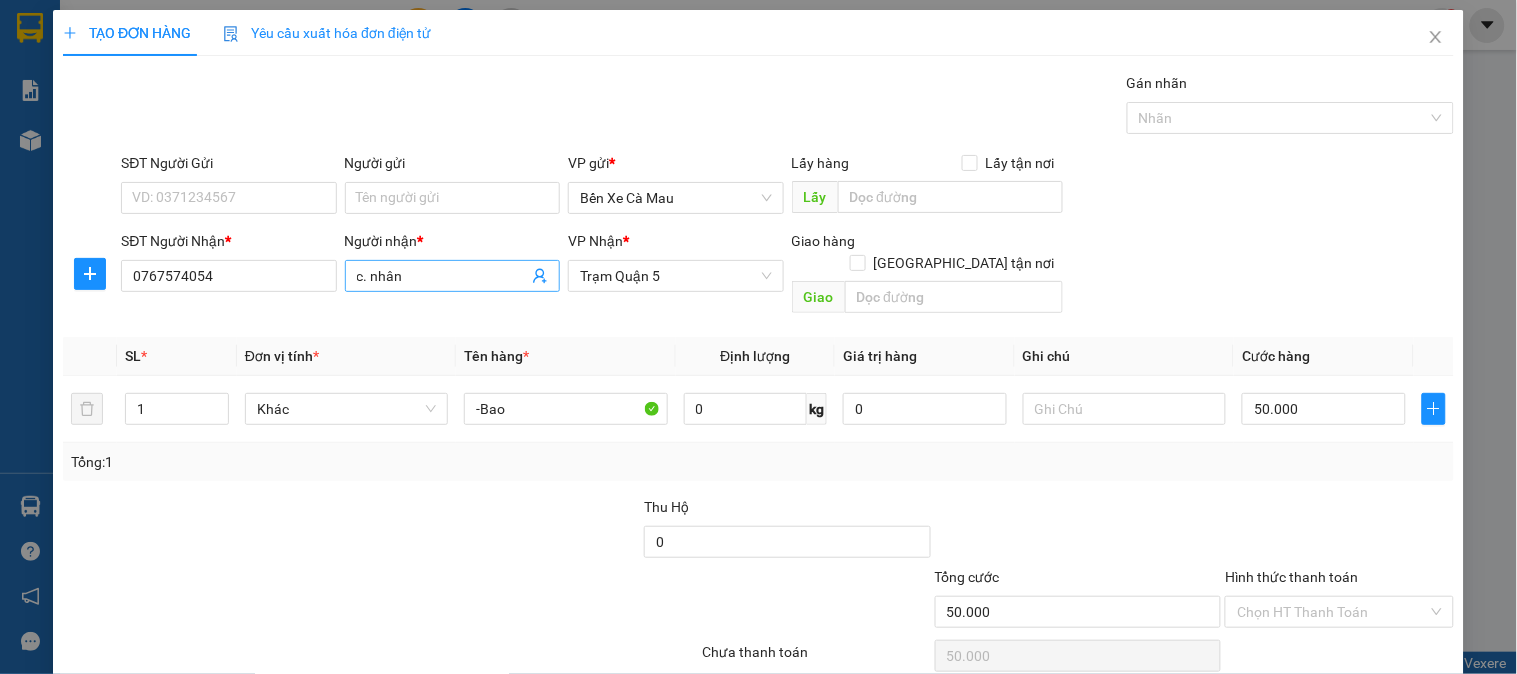 click on "c. nhân" at bounding box center [442, 276] 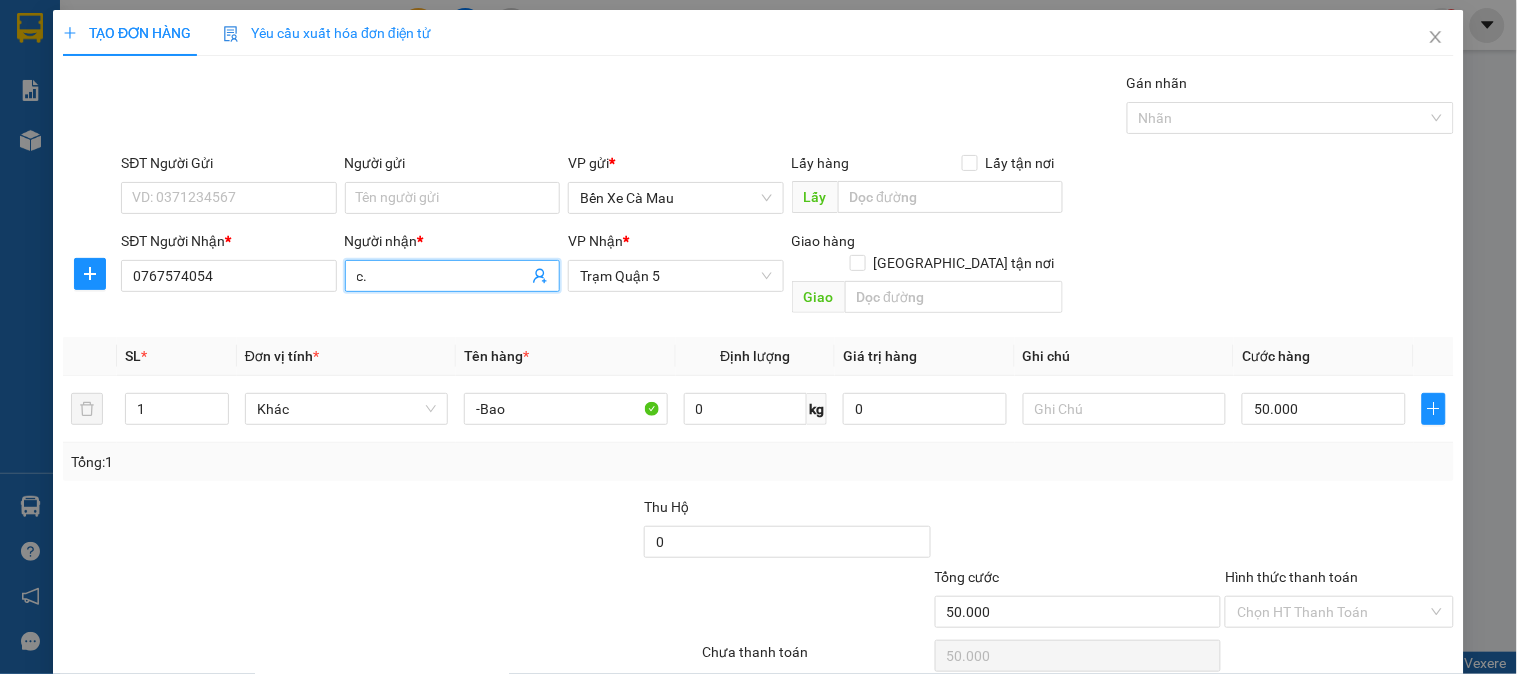 type on "c" 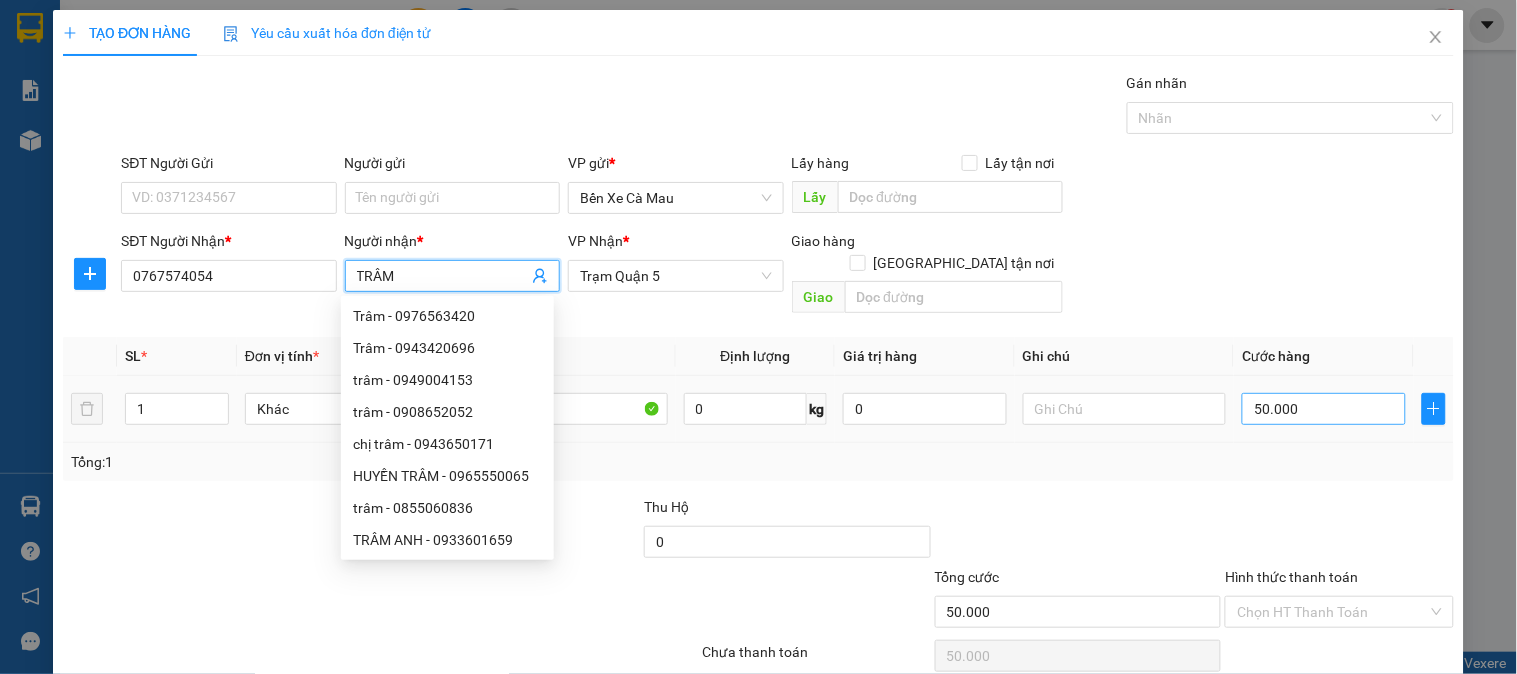 type on "TRÂM" 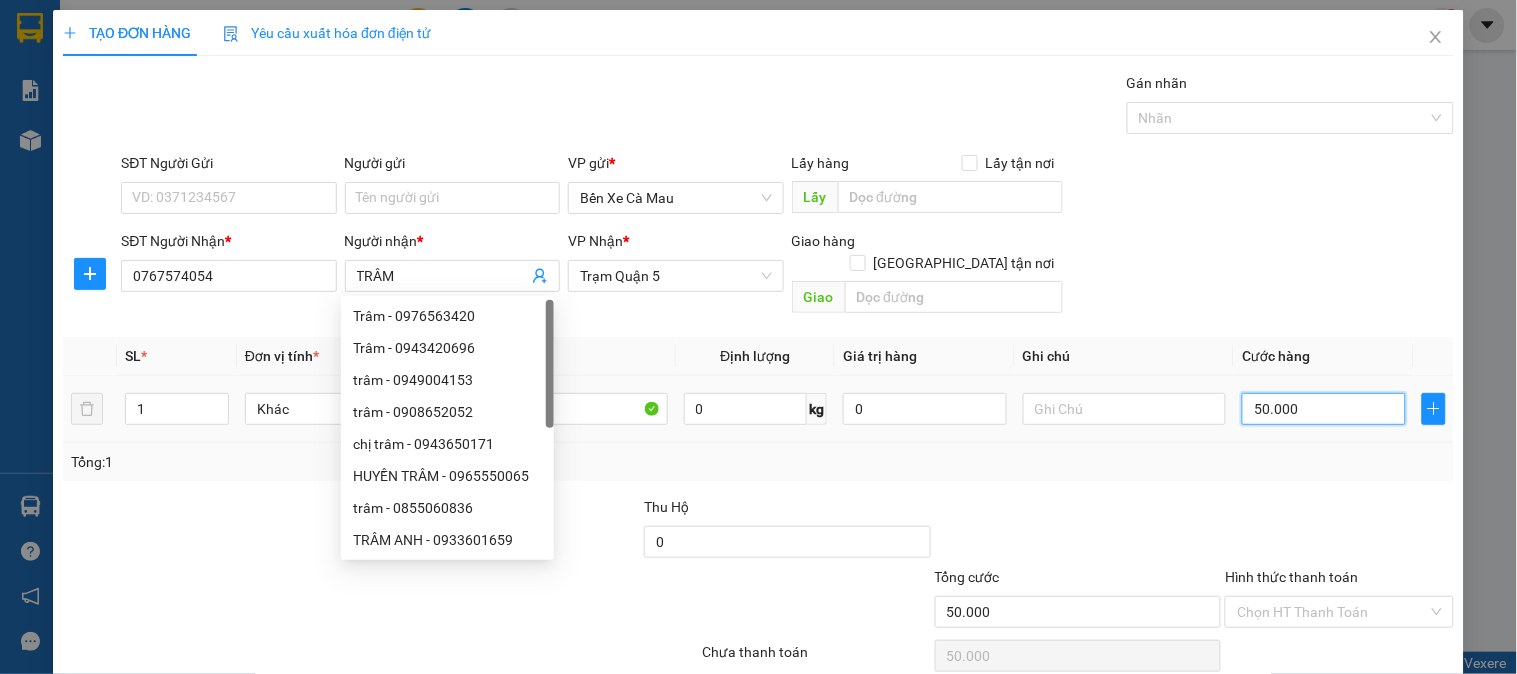 click on "50.000" at bounding box center [1324, 409] 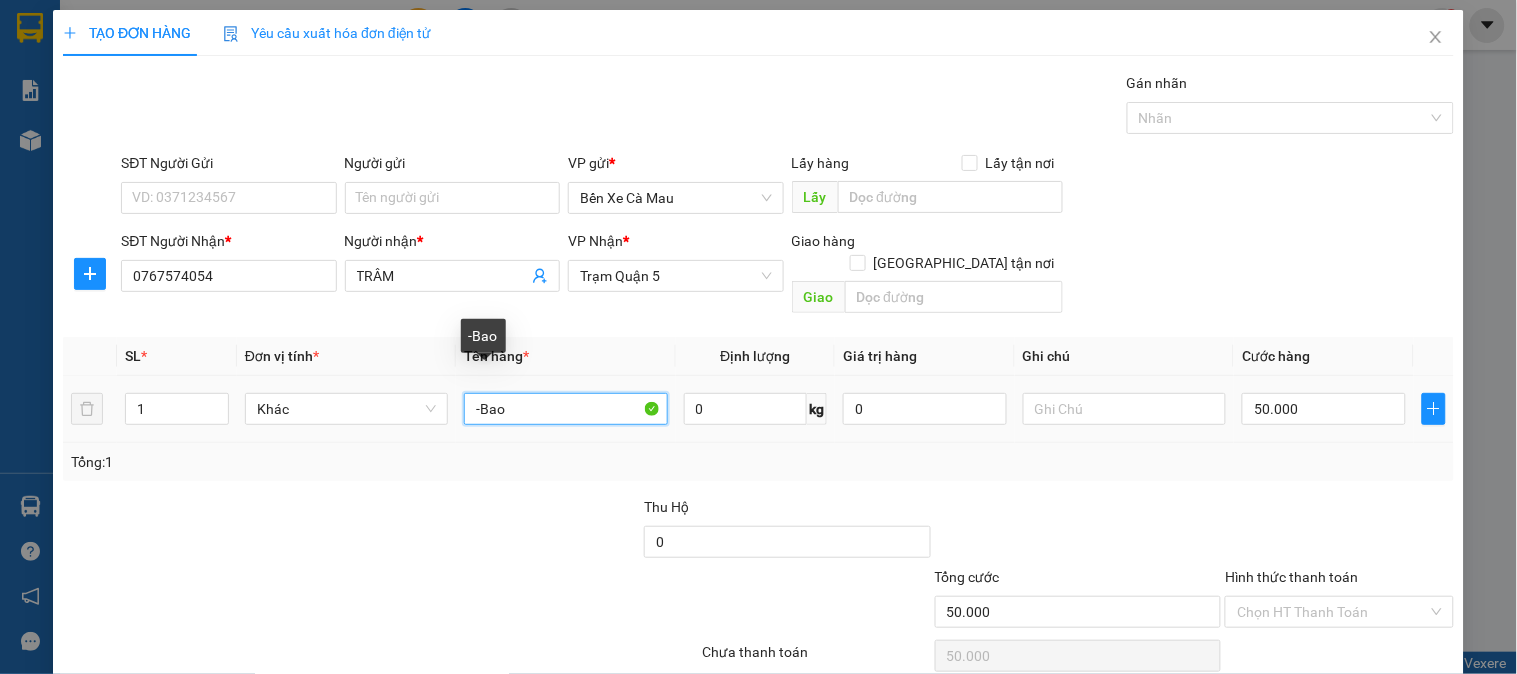 click on "-Bao" at bounding box center [565, 409] 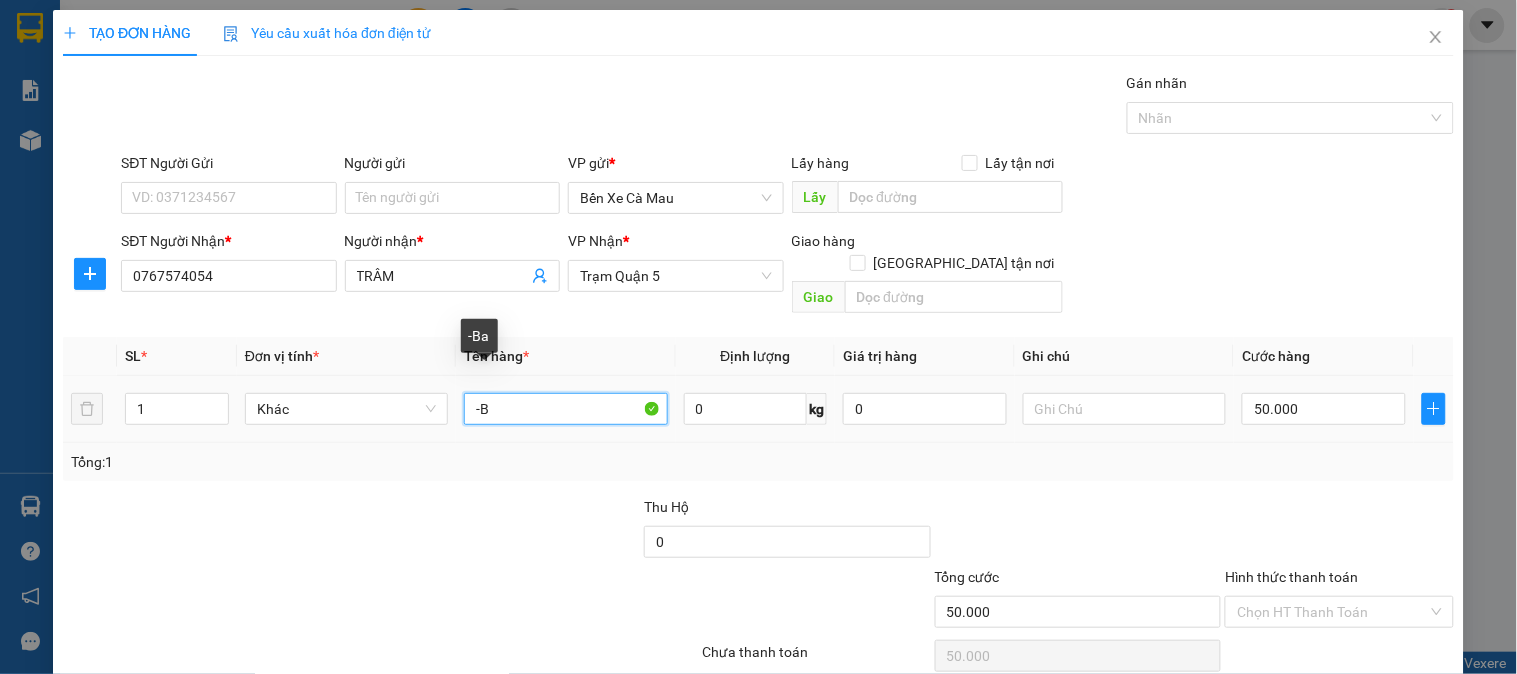 type on "-" 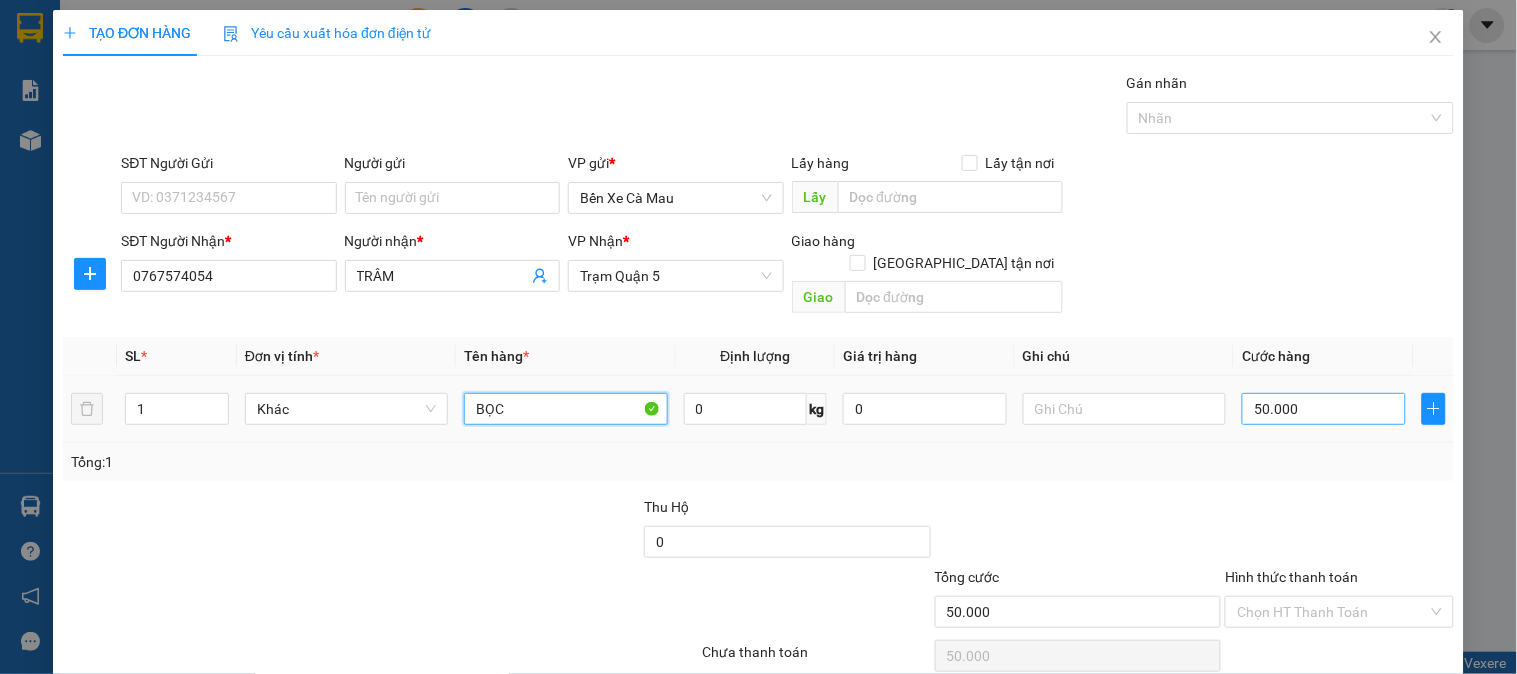 type on "BỌC" 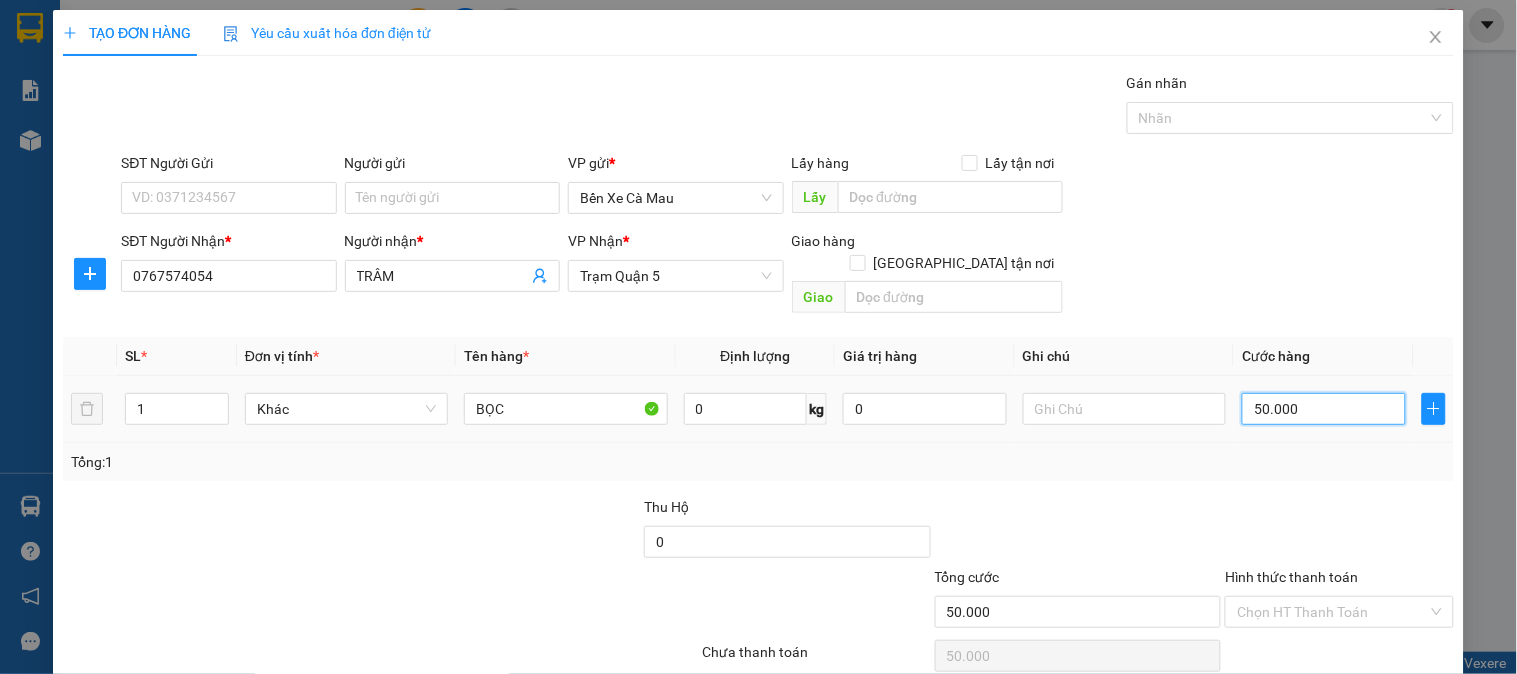 click on "50.000" at bounding box center (1324, 409) 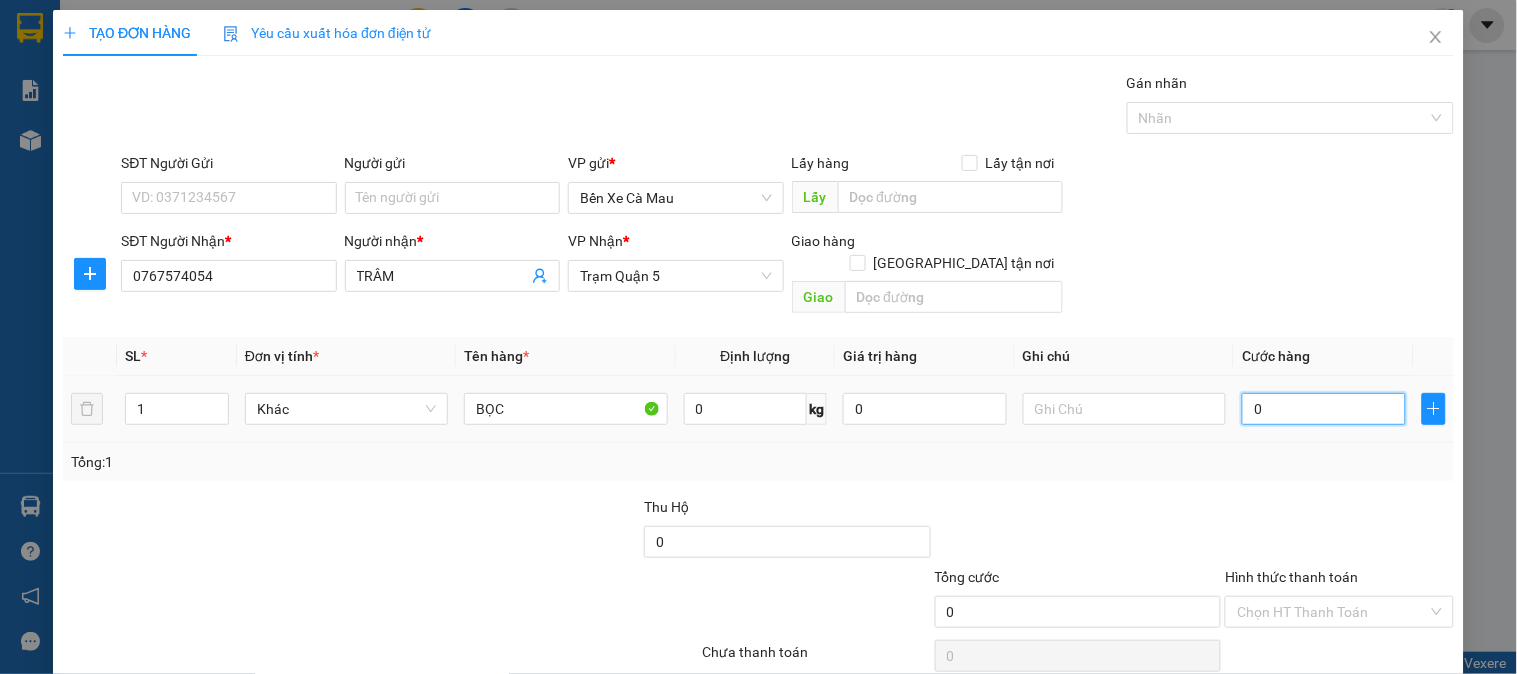 type on "2" 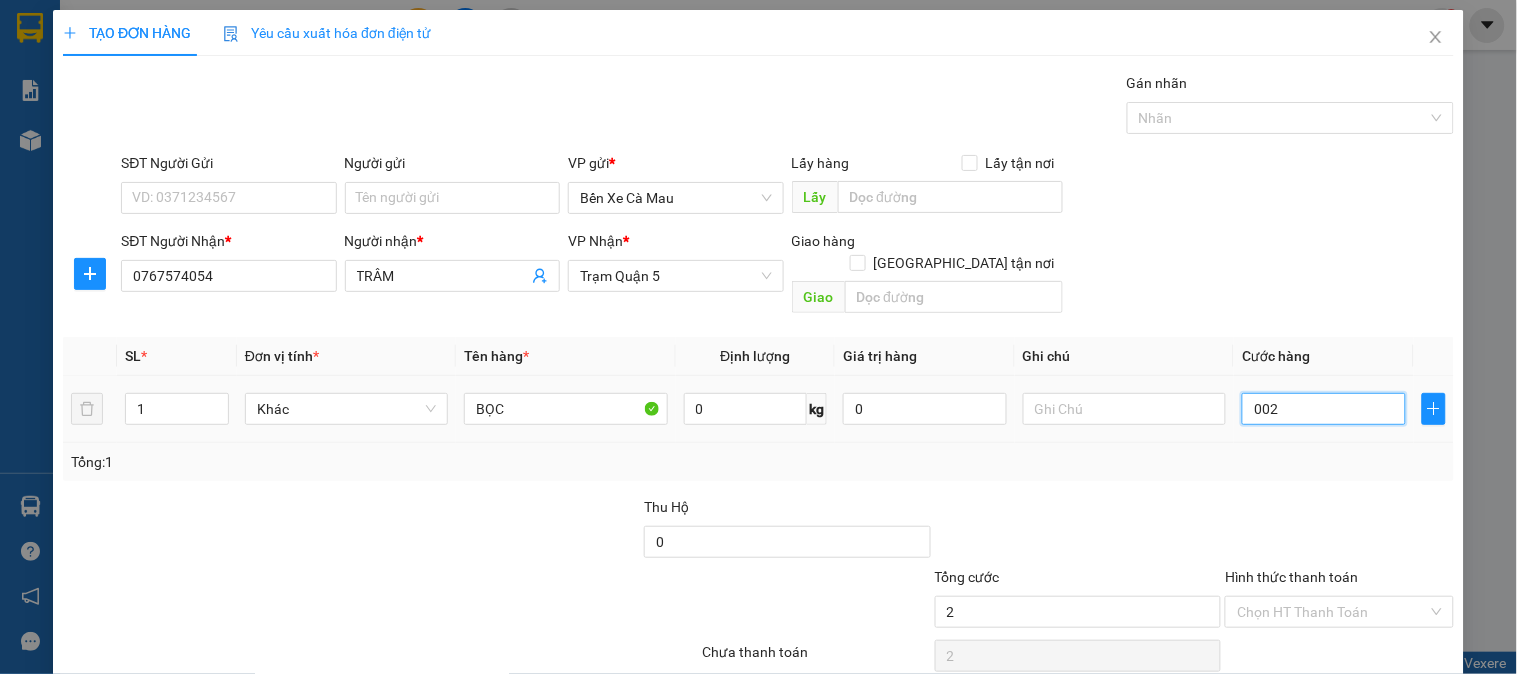 type on "20" 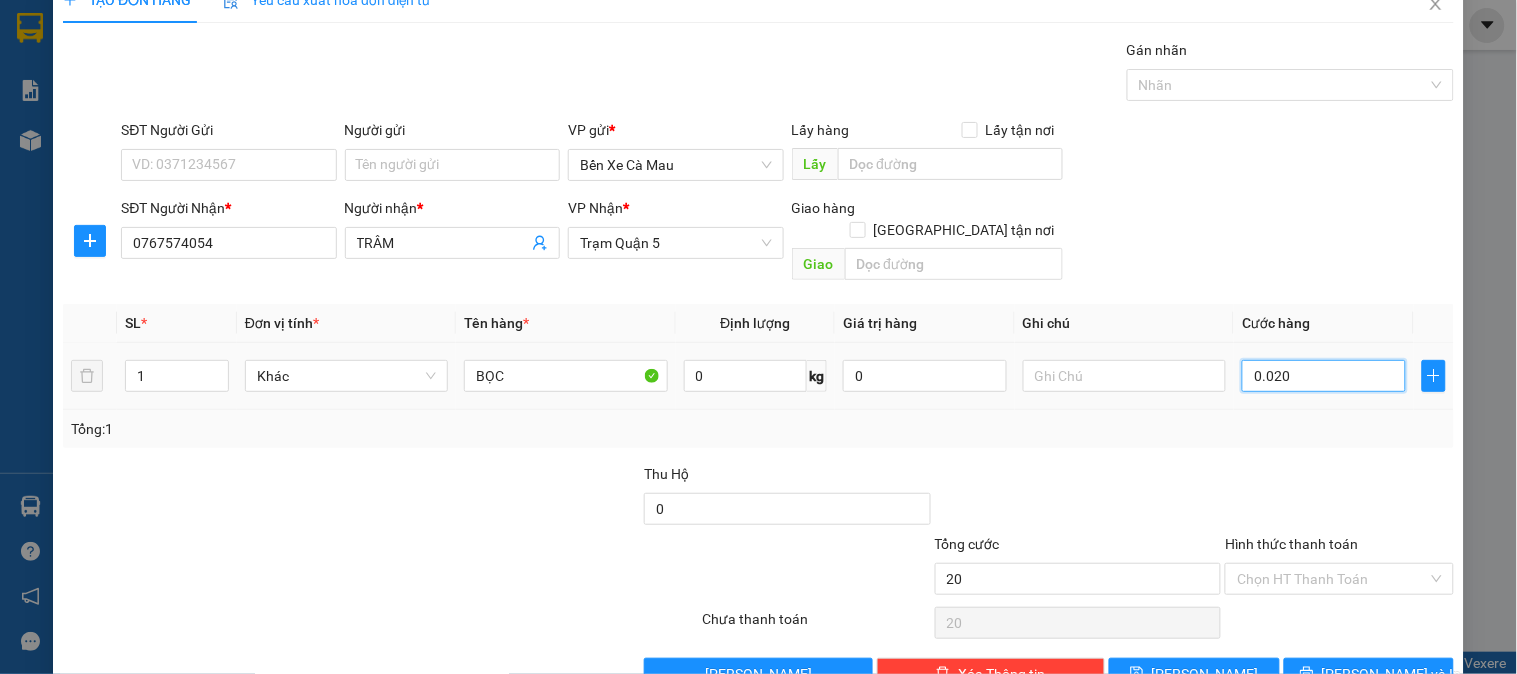 scroll, scrollTop: 65, scrollLeft: 0, axis: vertical 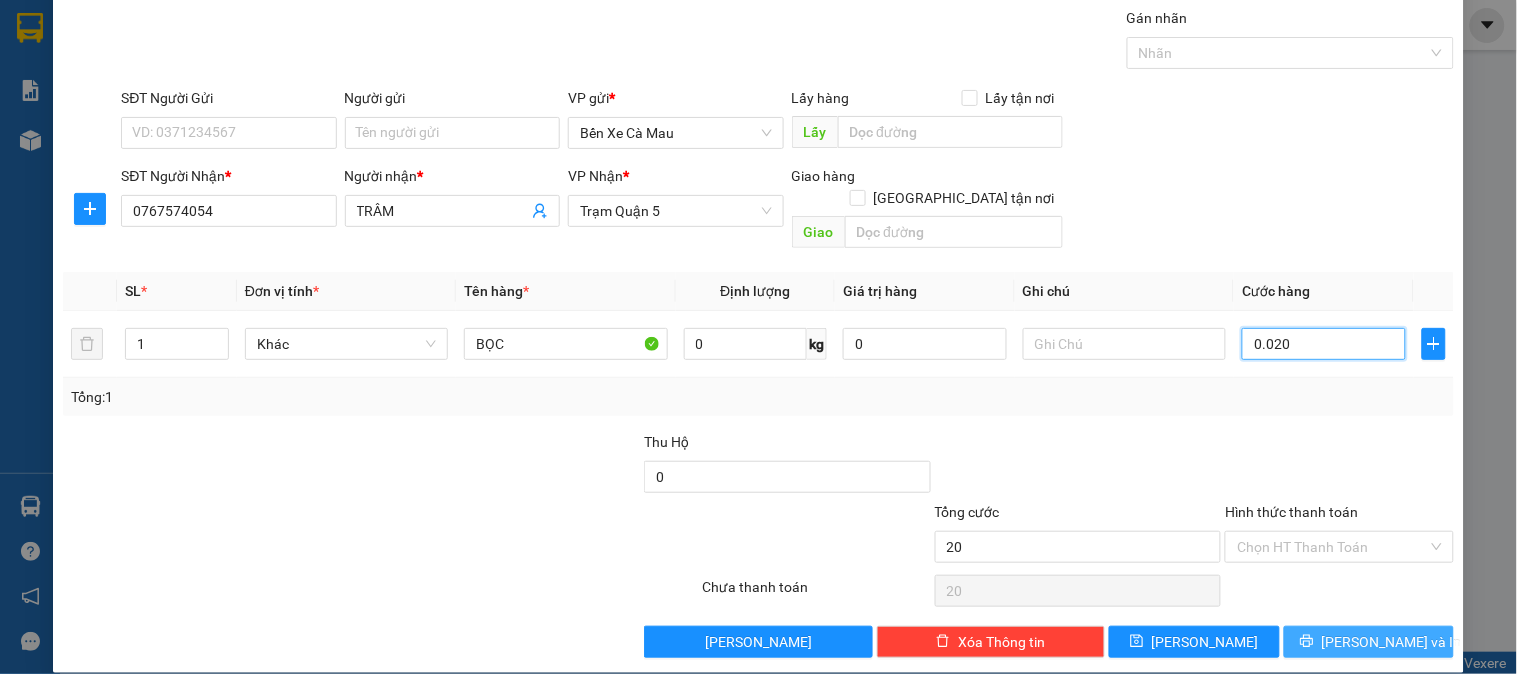 type on "0.020" 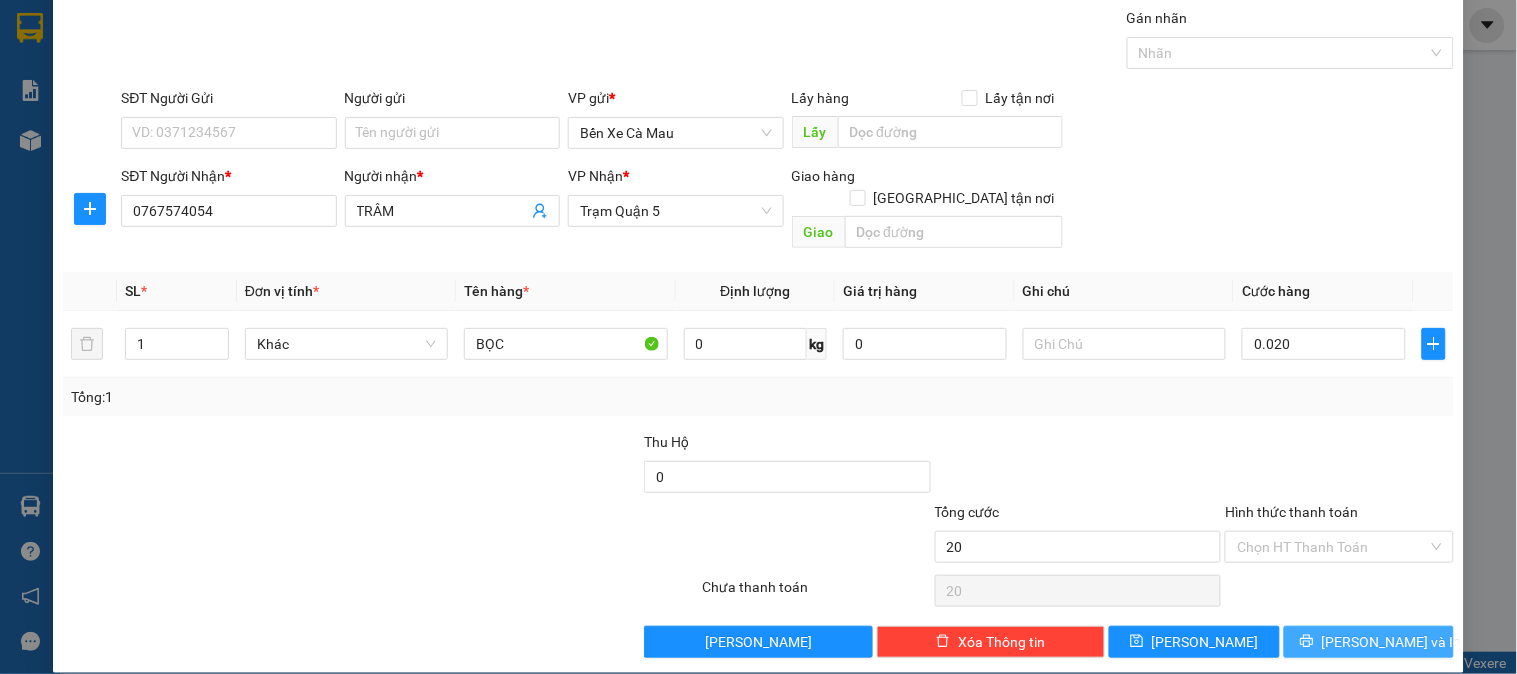 click on "[PERSON_NAME] và In" at bounding box center [1369, 642] 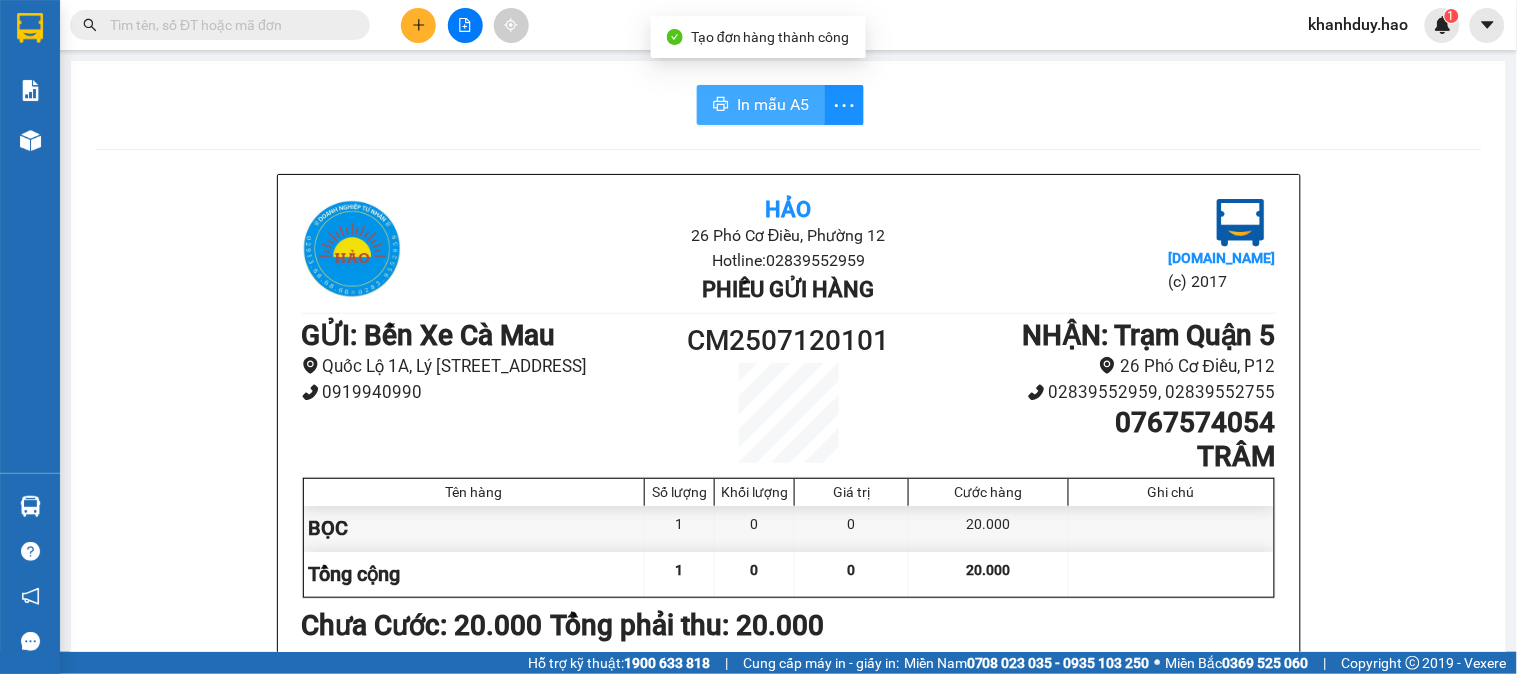 click on "In mẫu A5" at bounding box center (761, 105) 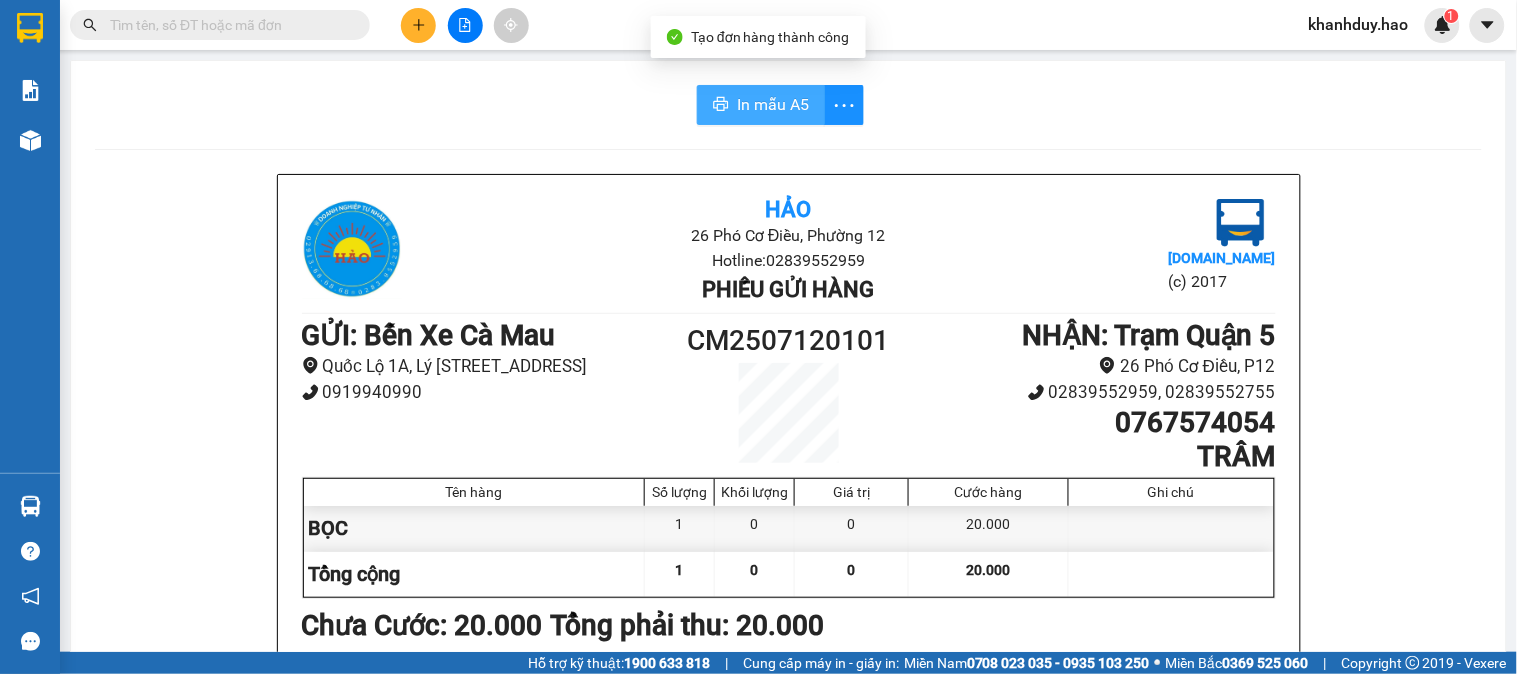 scroll, scrollTop: 0, scrollLeft: 0, axis: both 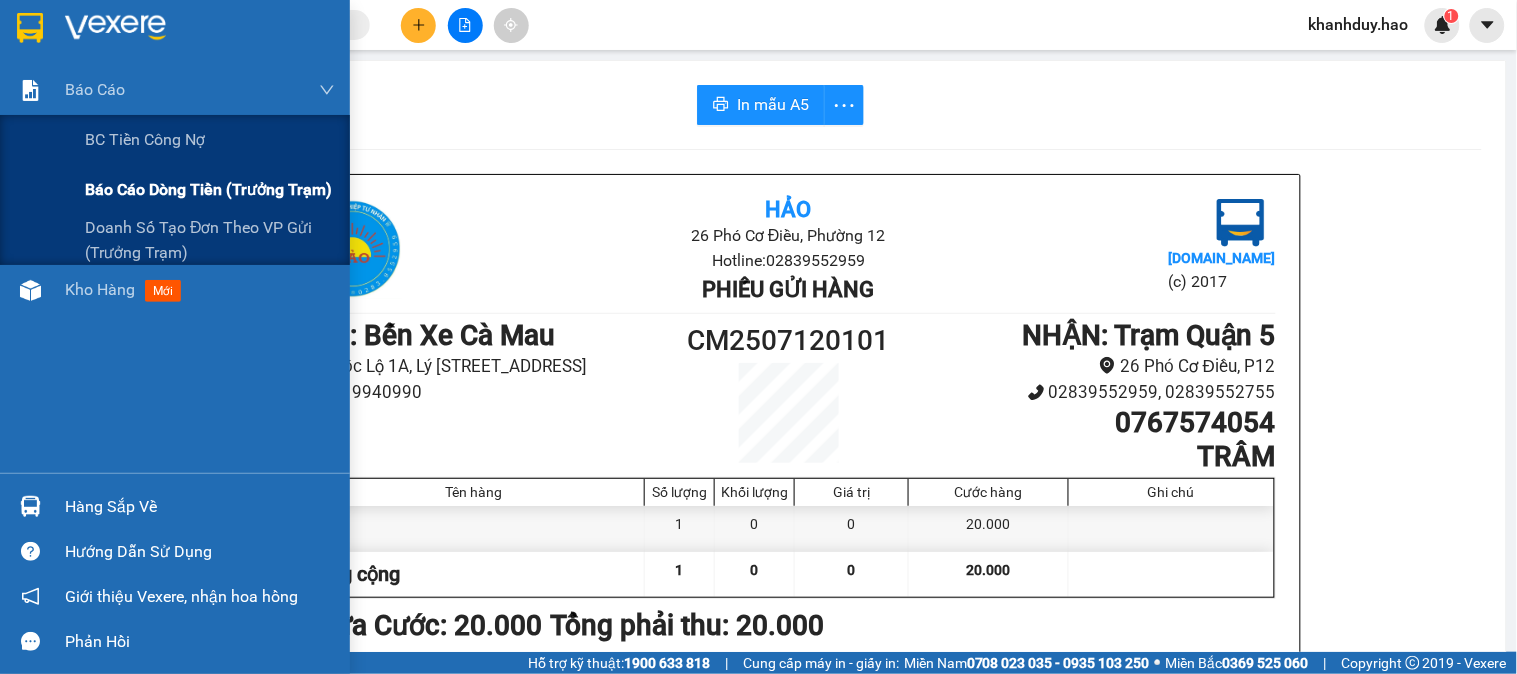 click on "Báo cáo dòng tiền (trưởng trạm)" at bounding box center (208, 189) 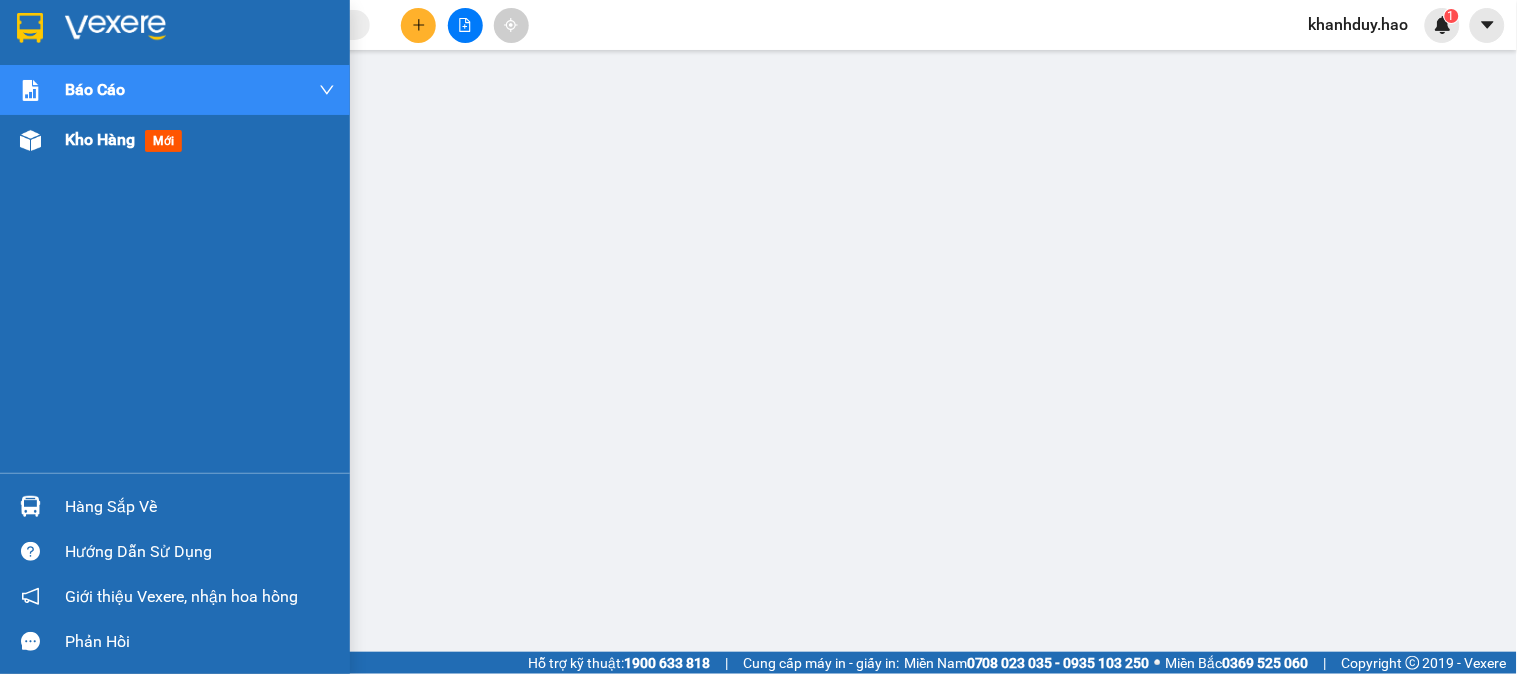 click on "Kho hàng mới" at bounding box center (175, 140) 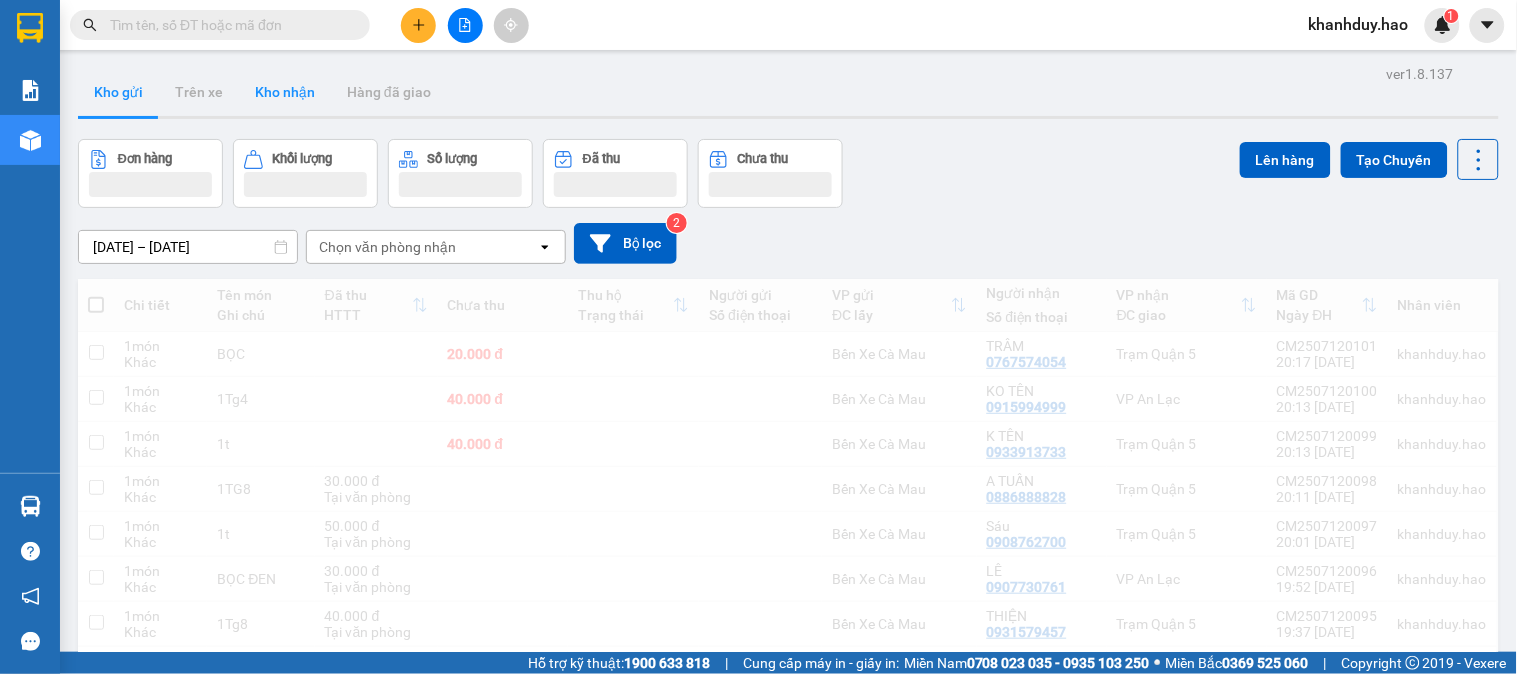click on "Kho nhận" at bounding box center [285, 92] 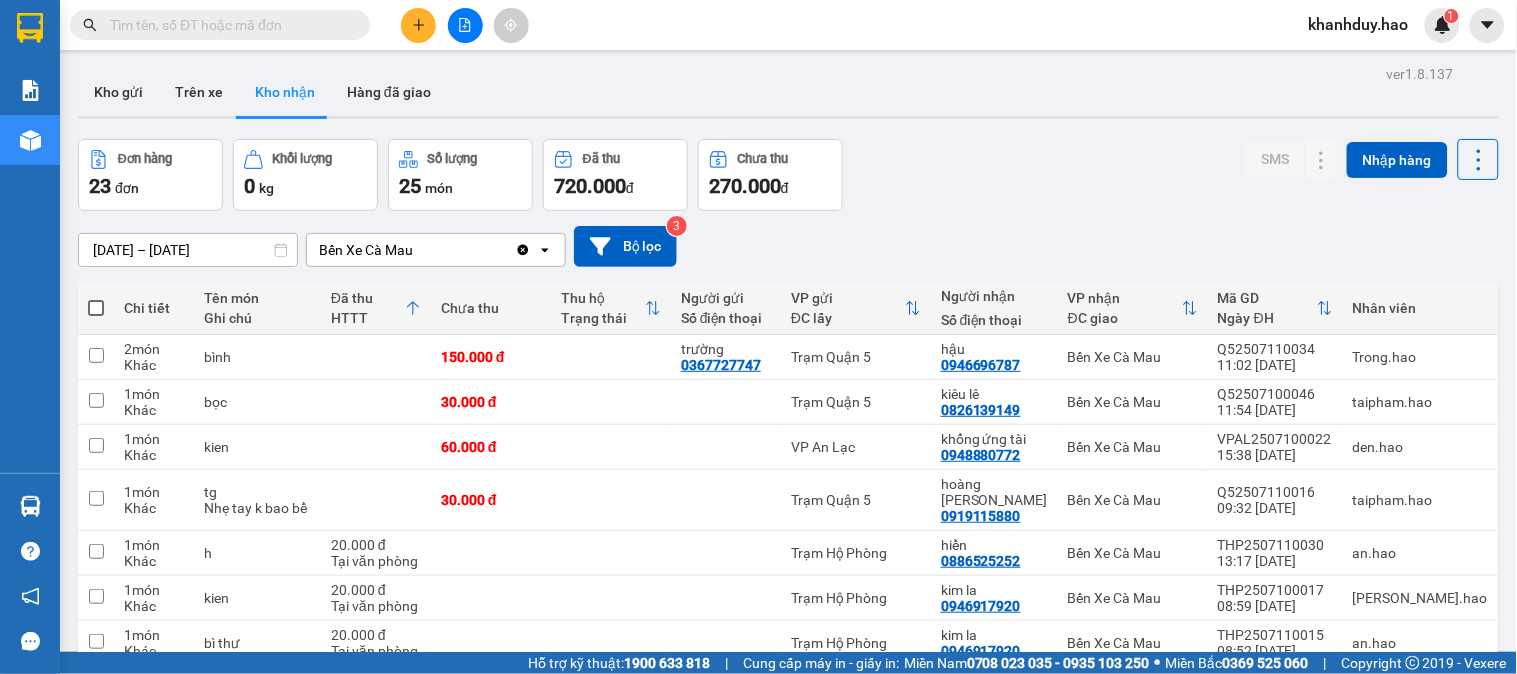 click on "[DATE] – [DATE]" at bounding box center (188, 250) 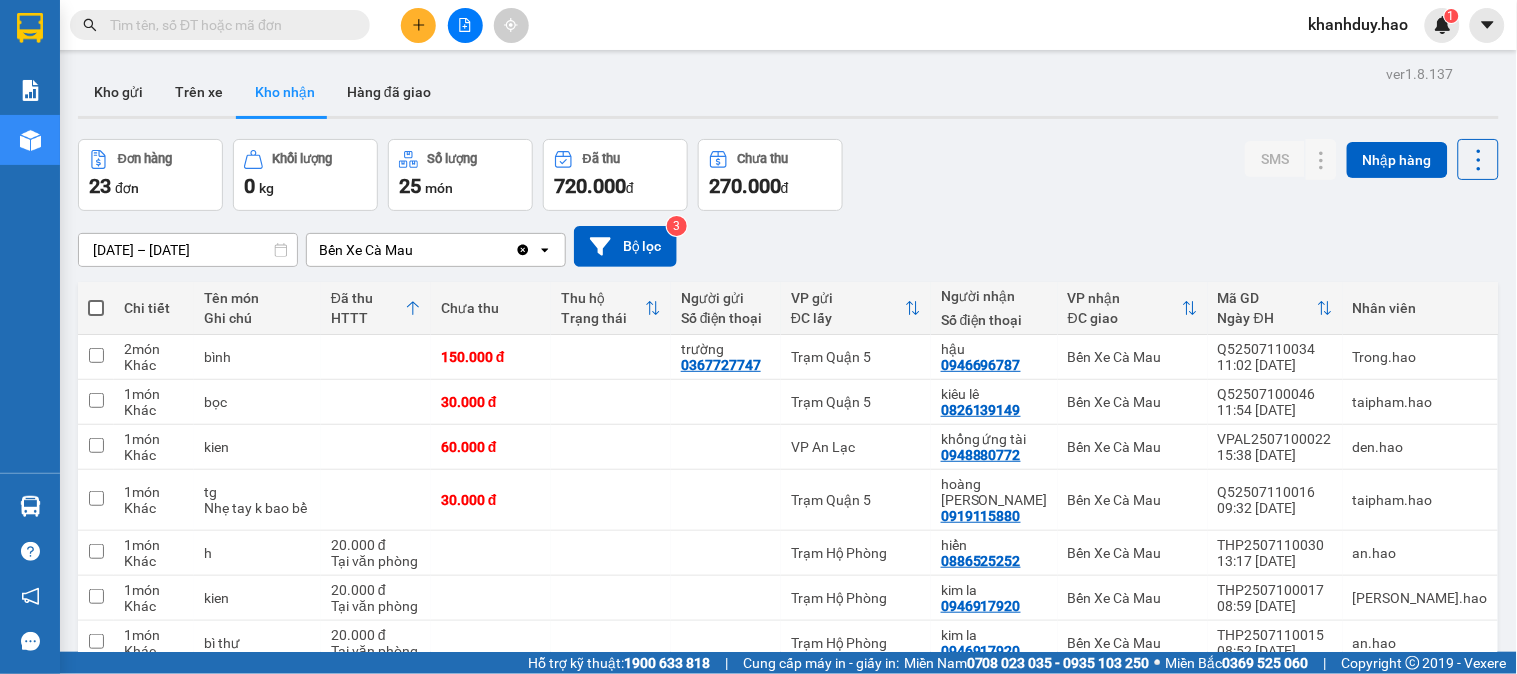 click on "SMS Nhập hàng" at bounding box center (1372, 175) 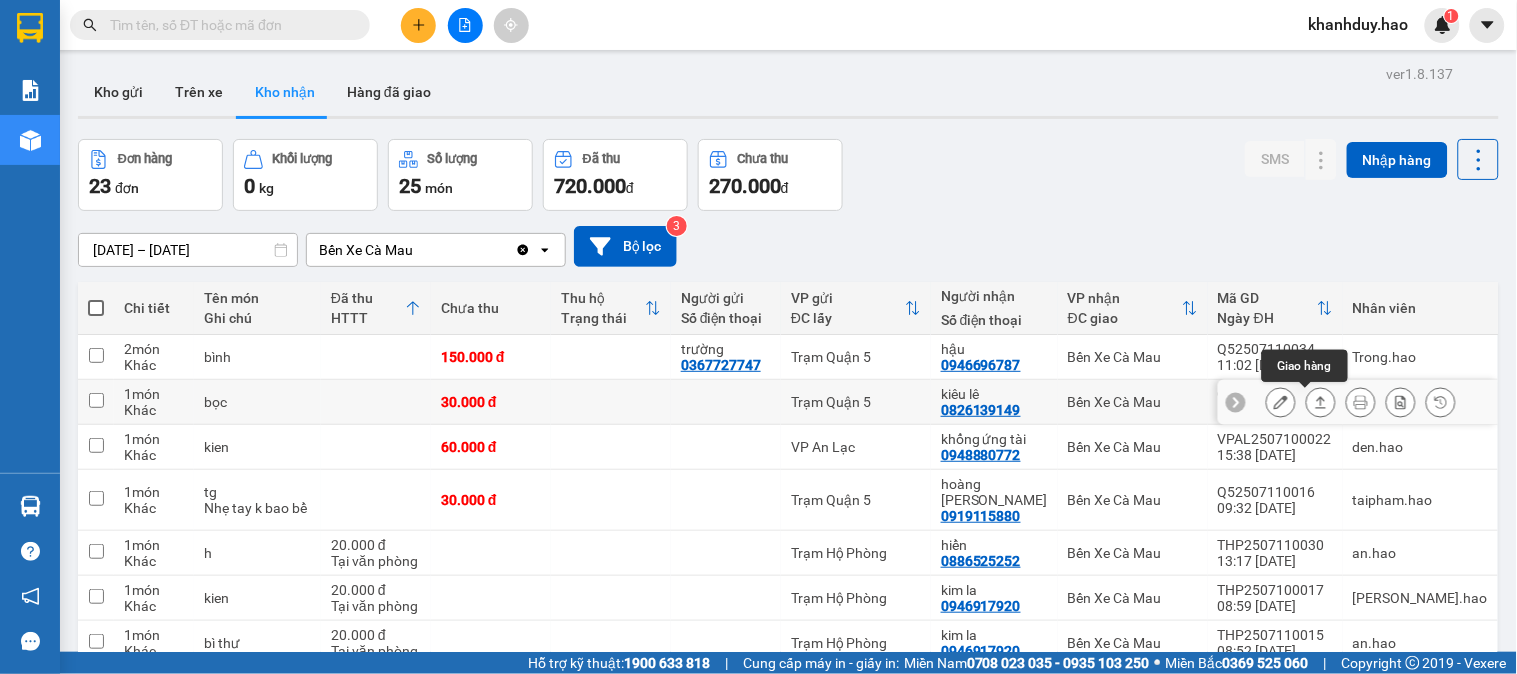 click at bounding box center [1321, 402] 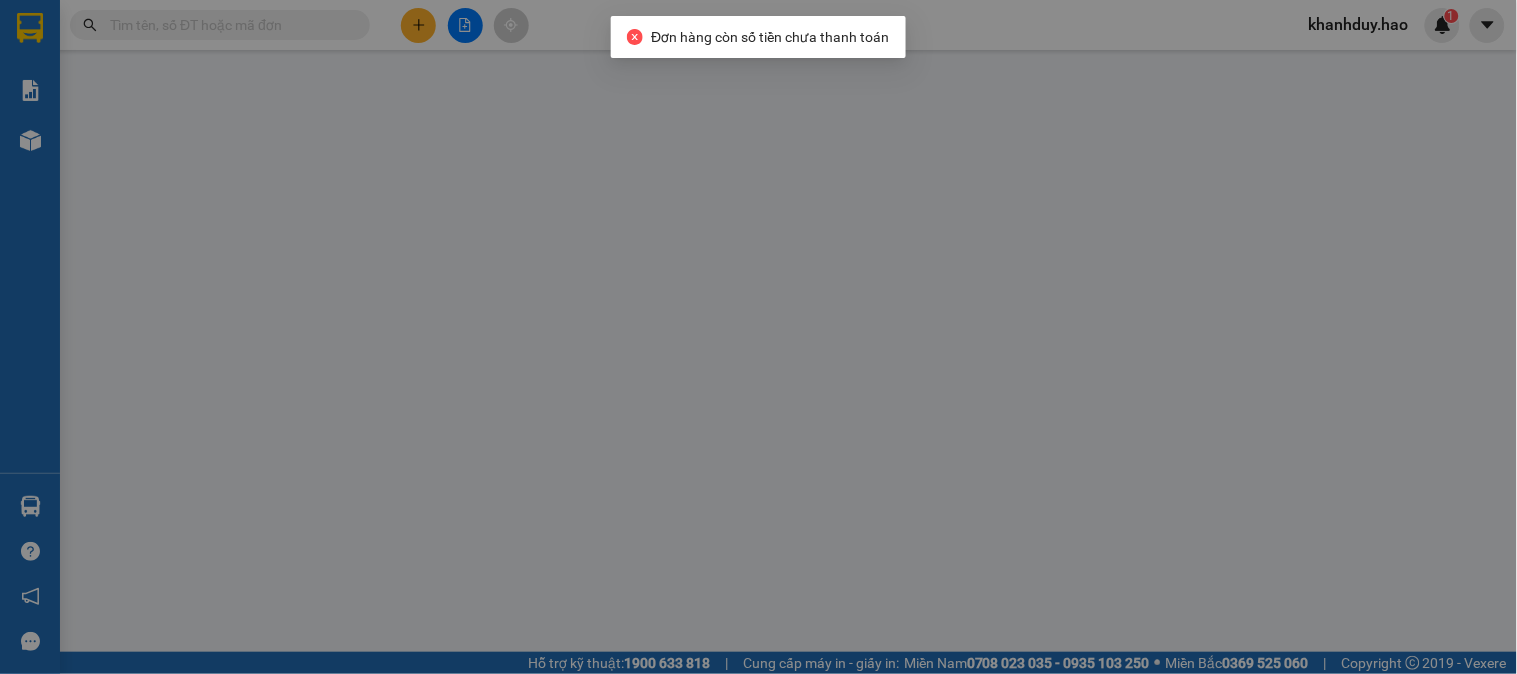 type on "0826139149" 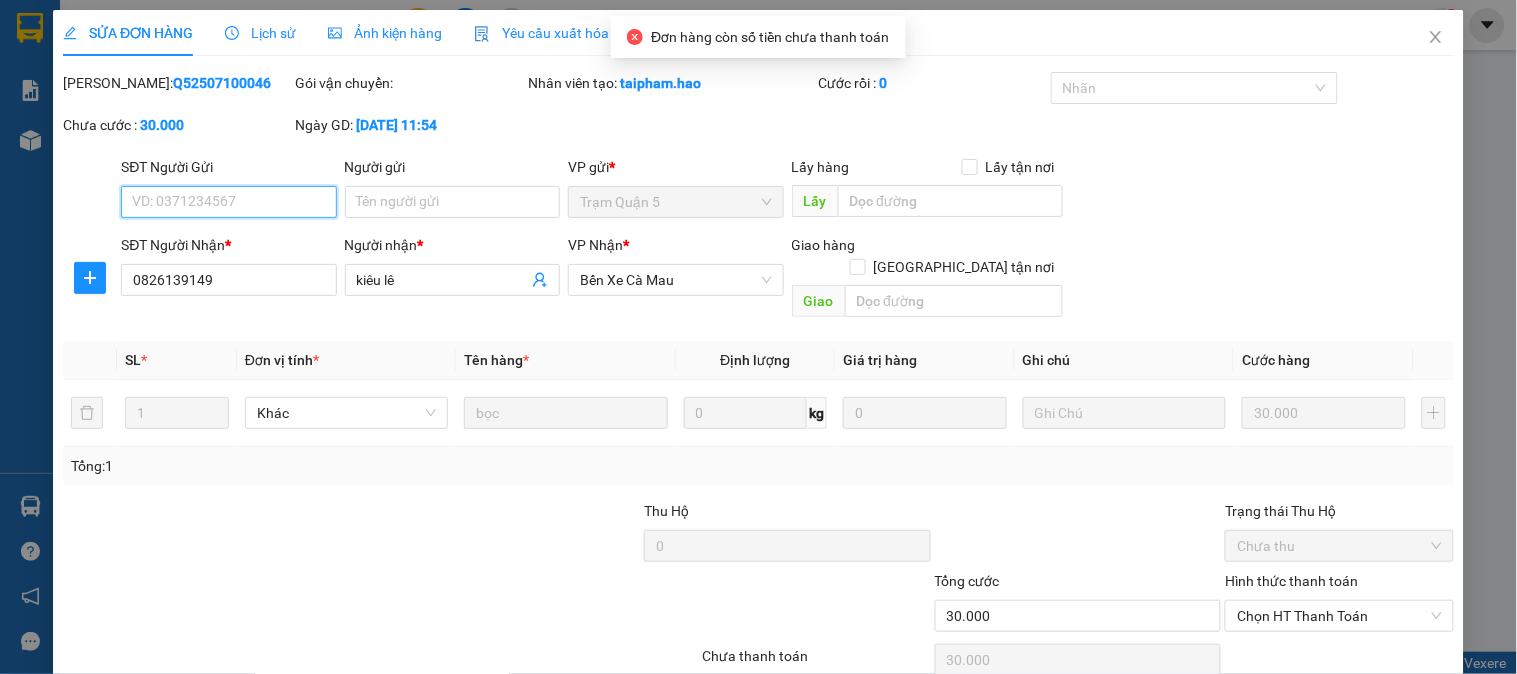 scroll, scrollTop: 70, scrollLeft: 0, axis: vertical 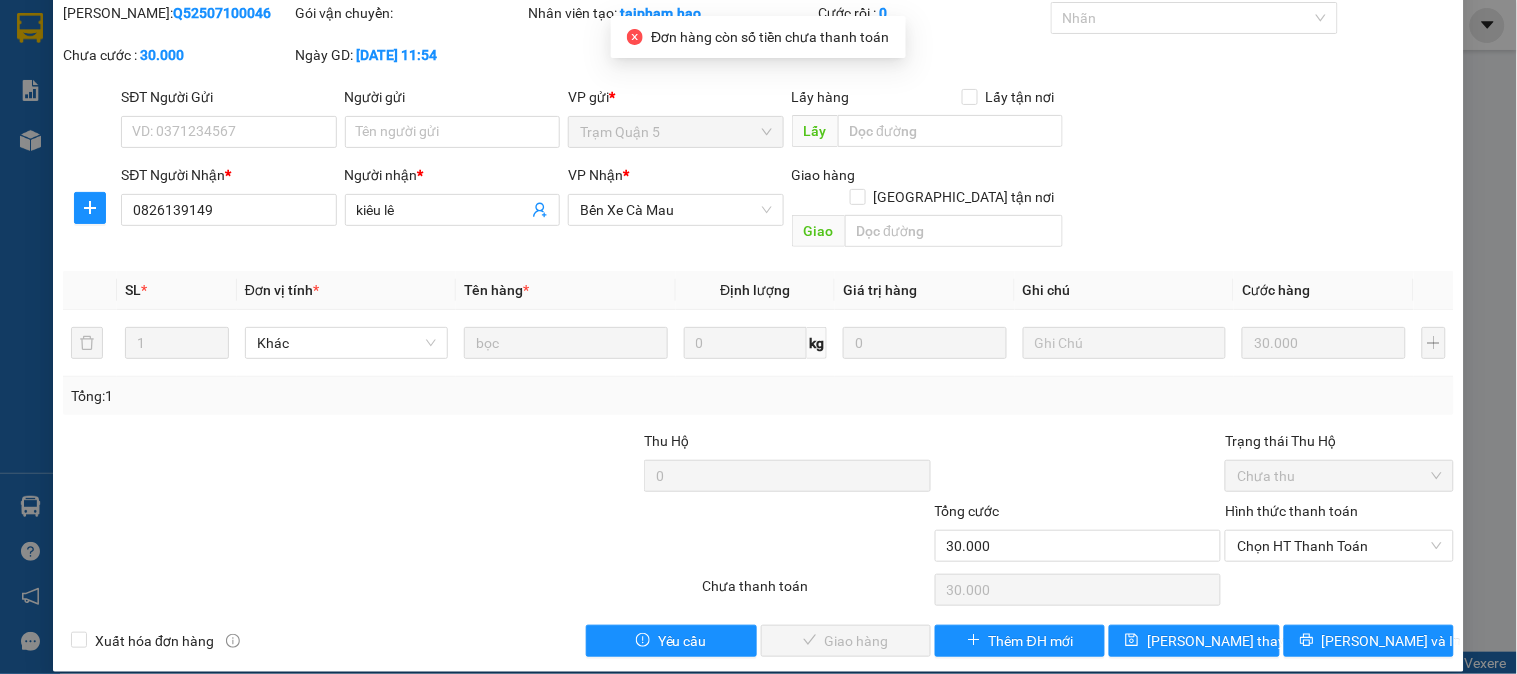 click on "Hình thức thanh toán Chọn HT Thanh Toán" at bounding box center (1339, 535) 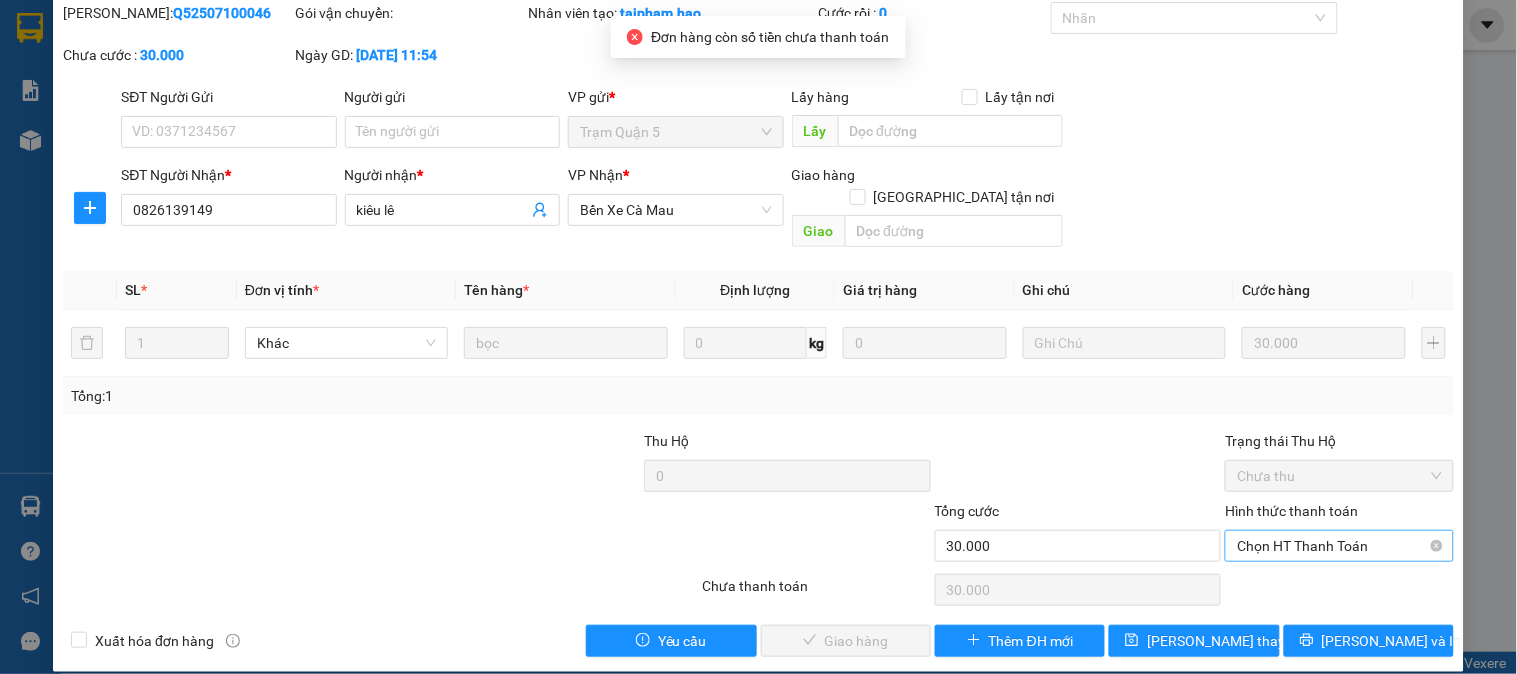 click on "Chọn HT Thanh Toán" at bounding box center [1339, 546] 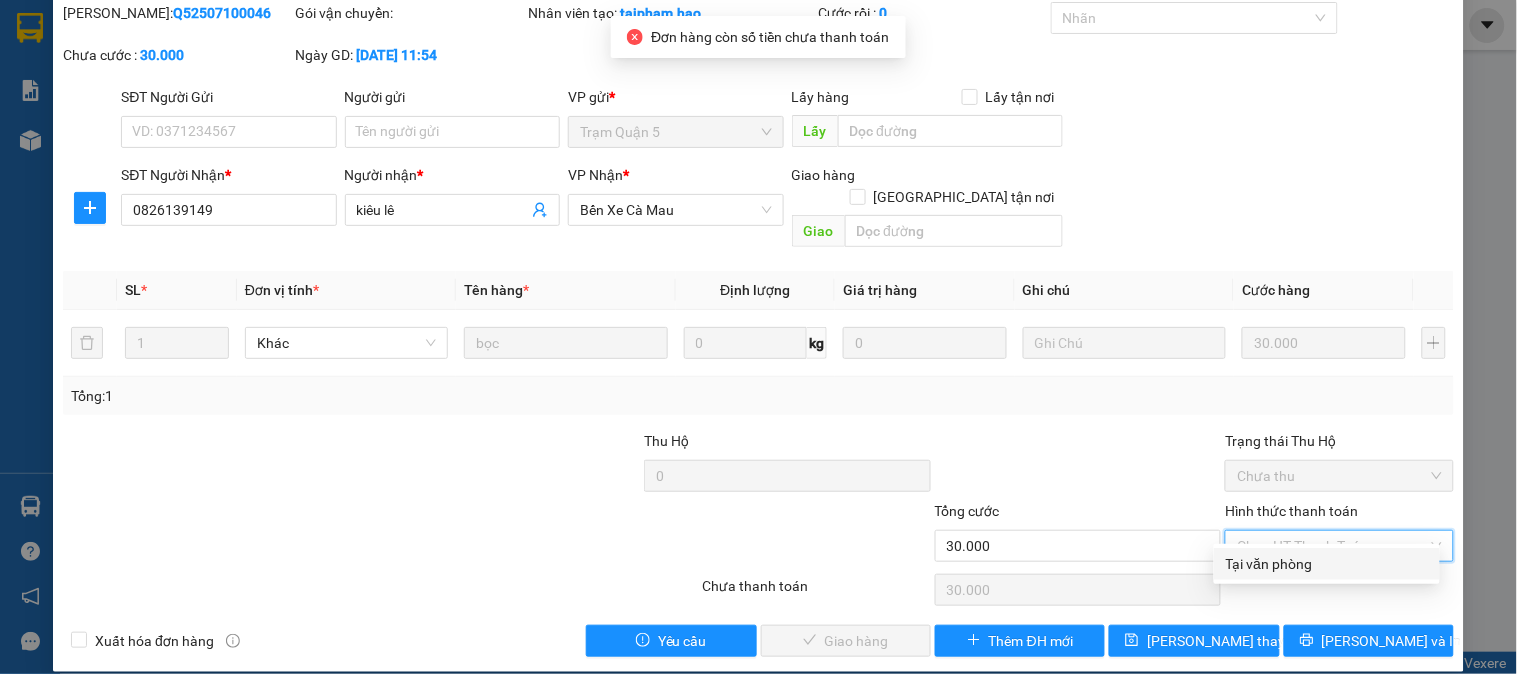 click on "Tại văn phòng" at bounding box center [1327, 564] 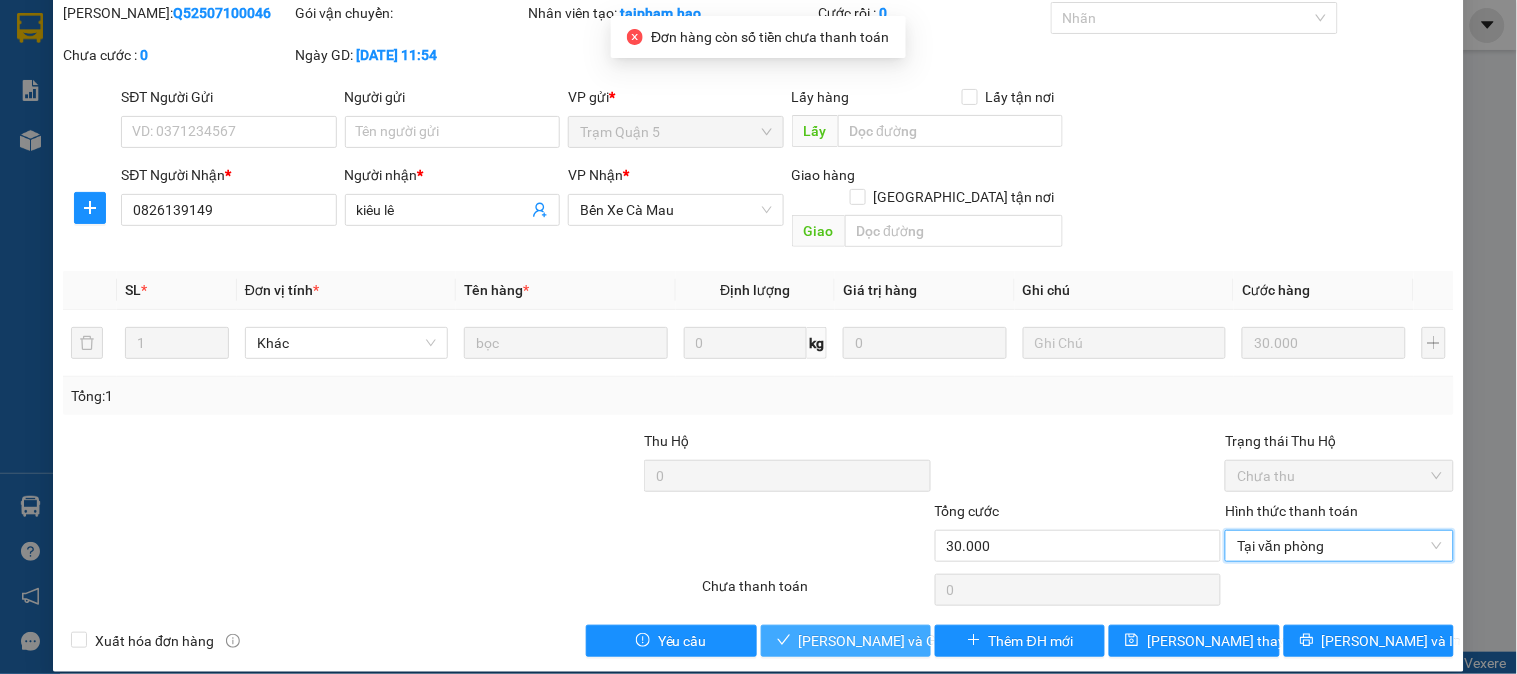 click on "[PERSON_NAME] và Giao hàng" at bounding box center [895, 641] 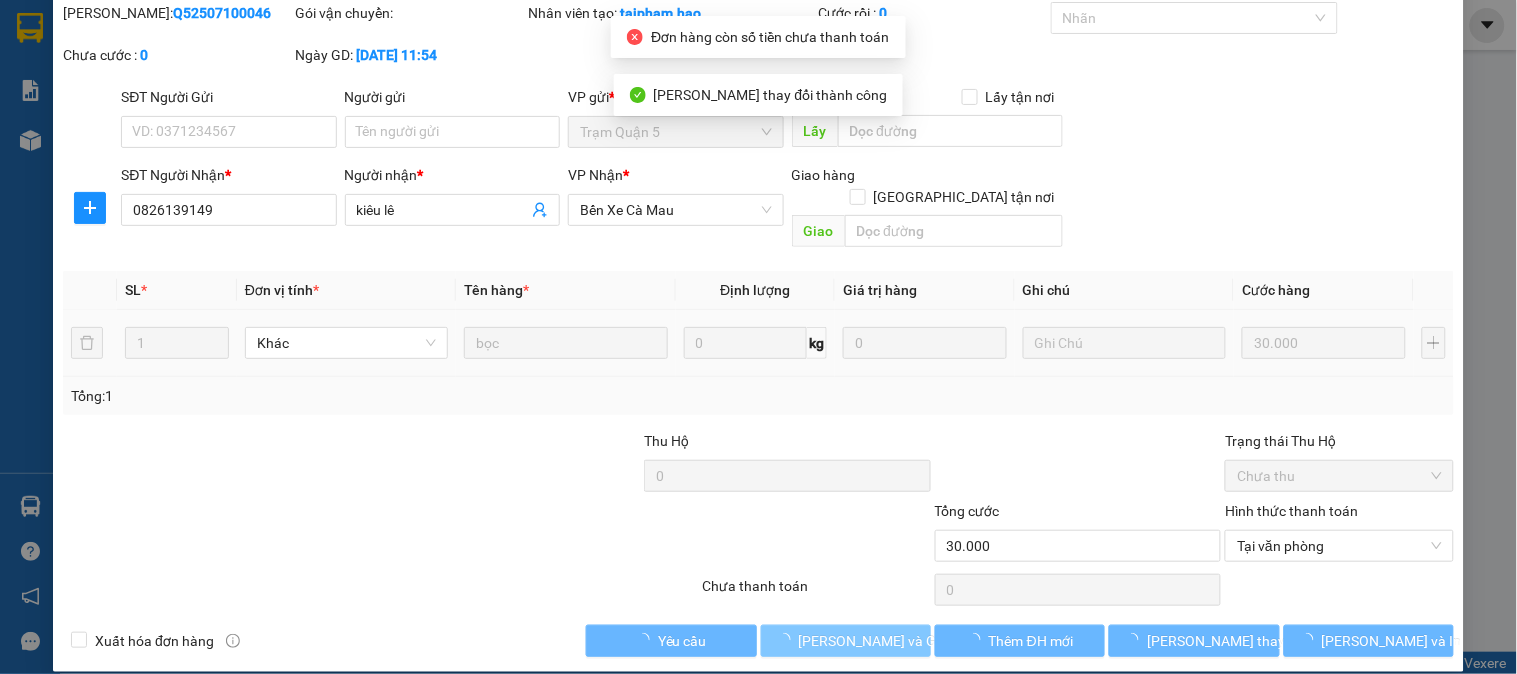 scroll, scrollTop: 1, scrollLeft: 0, axis: vertical 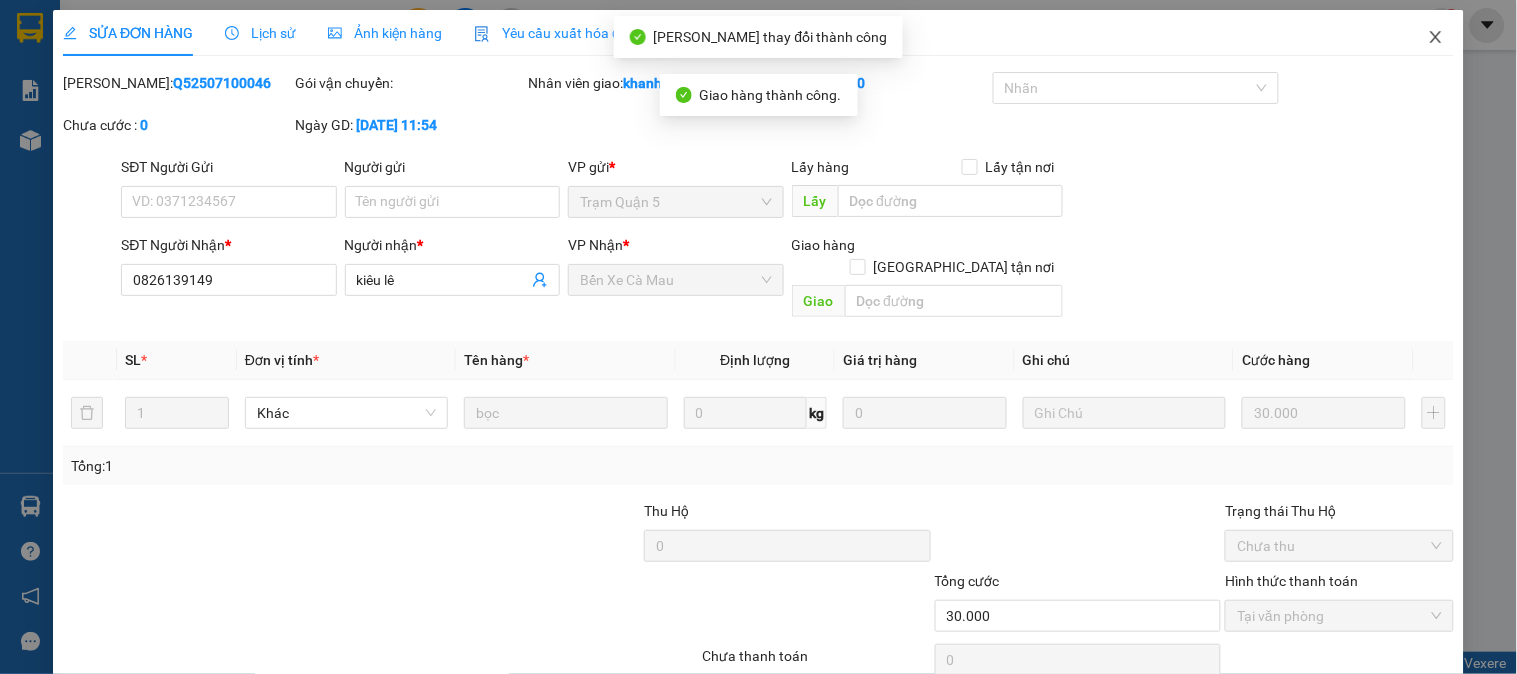 click at bounding box center [1436, 38] 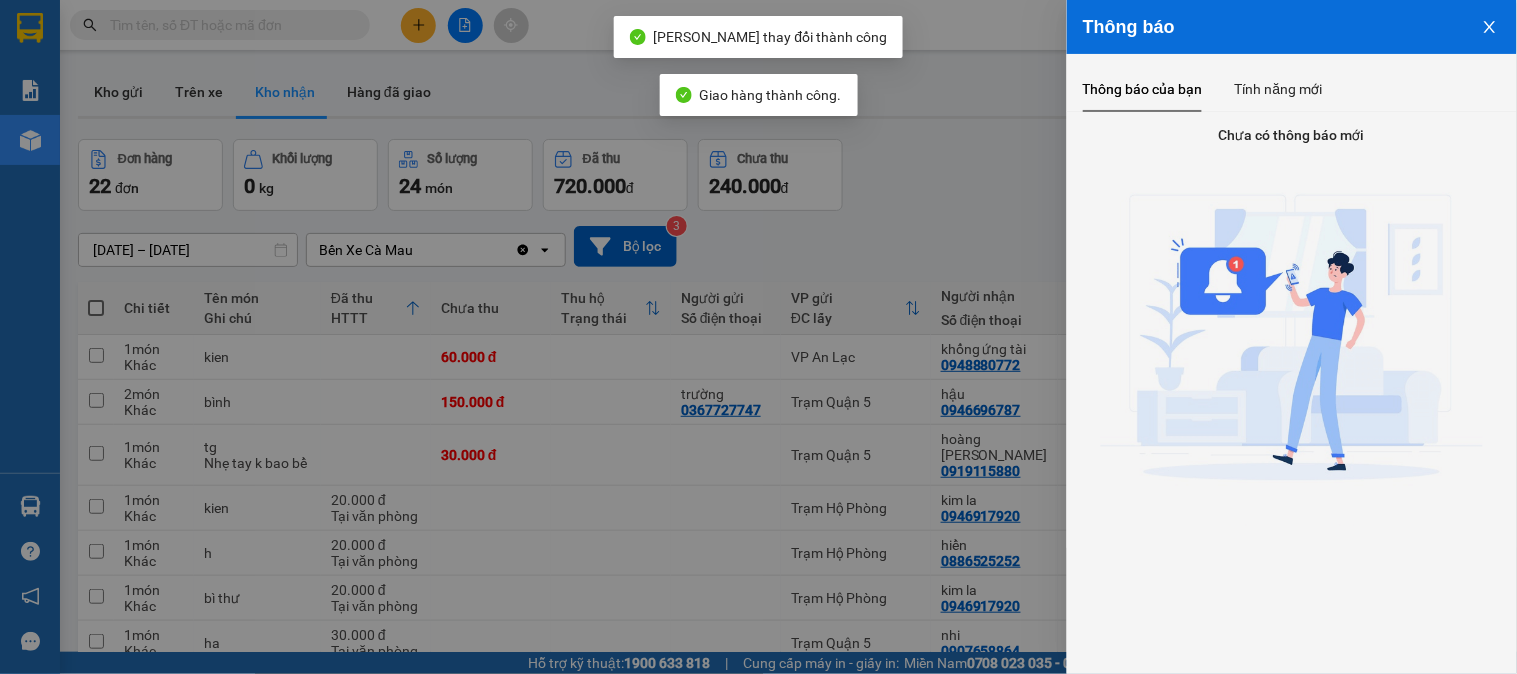 click at bounding box center (758, 337) 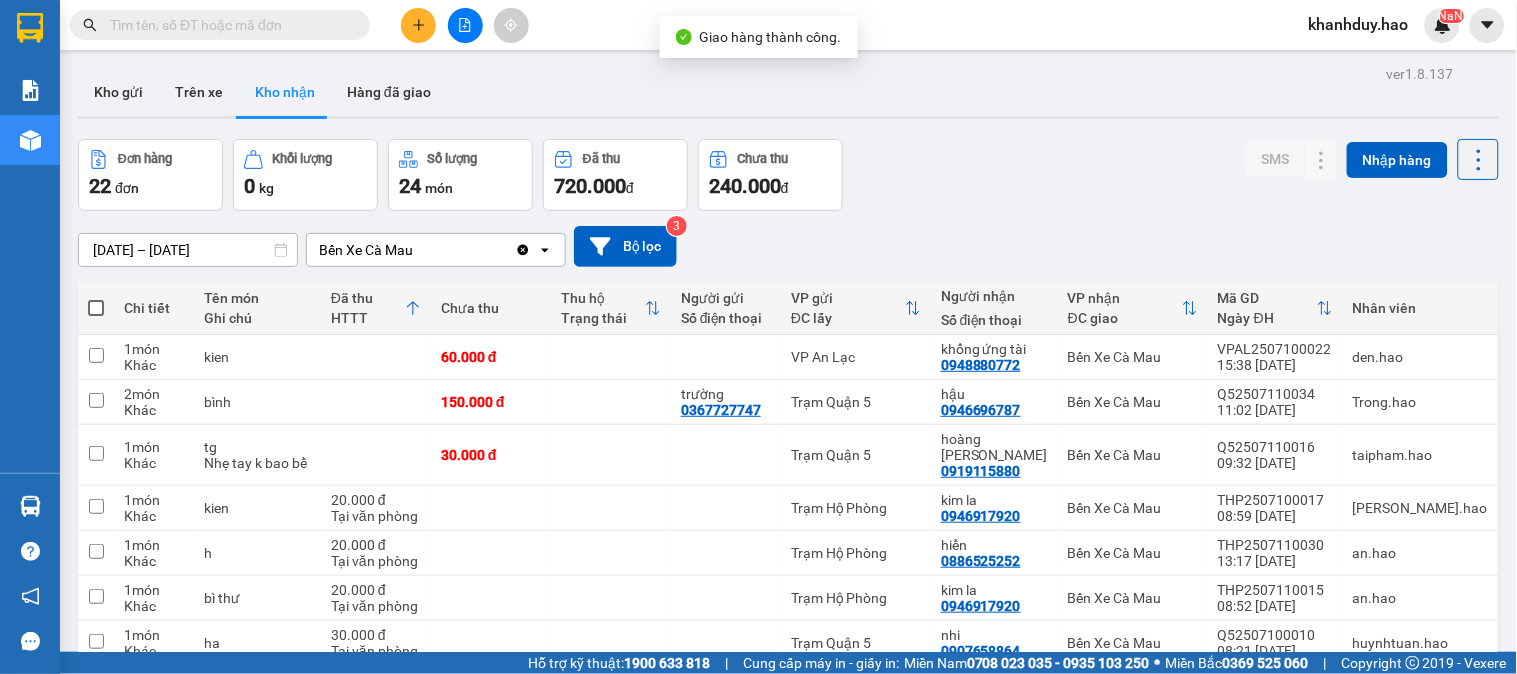 click on "ver  1.8.137 Kho gửi Trên xe Kho nhận Hàng đã giao Đơn hàng 22 đơn Khối lượng 0 kg Số lượng 24 món Đã thu 720.000  đ Chưa thu 240.000  đ SMS Nhập hàng 11/07/2025 – 11/07/2025 Press the down arrow key to interact with the calendar and select a date. Press the escape button to close the calendar. Selected date range is from 11/07/2025 to 11/07/2025. Bến Xe Cà Mau Clear value open Bộ lọc 3 Chi tiết Tên món Ghi chú Đã thu HTTT Chưa thu Thu hộ Trạng thái Người gửi Số điện thoại VP gửi ĐC lấy Người nhận Số điện thoại VP nhận ĐC giao Mã GD Ngày ĐH Nhân viên 1  món Khác kien 60.000 đ VP An Lạc khổng ứng tài 0948880772 Bến Xe Cà Mau VPAL2507100022 15:38 10/07 den.hao 2  món Khác bình  150.000 đ trường 0367727747 Trạm Quận 5 hậu 0946696787 Bến Xe Cà Mau Q52507110034 11:02 11/07 Trong.hao 1  món Khác tg Nhẹ tay k bao bể 30.000 đ Trạm Quận 5 hoàng nguyễn 0919115880 Bến Xe Cà Mau 1  món" at bounding box center (788, 760) 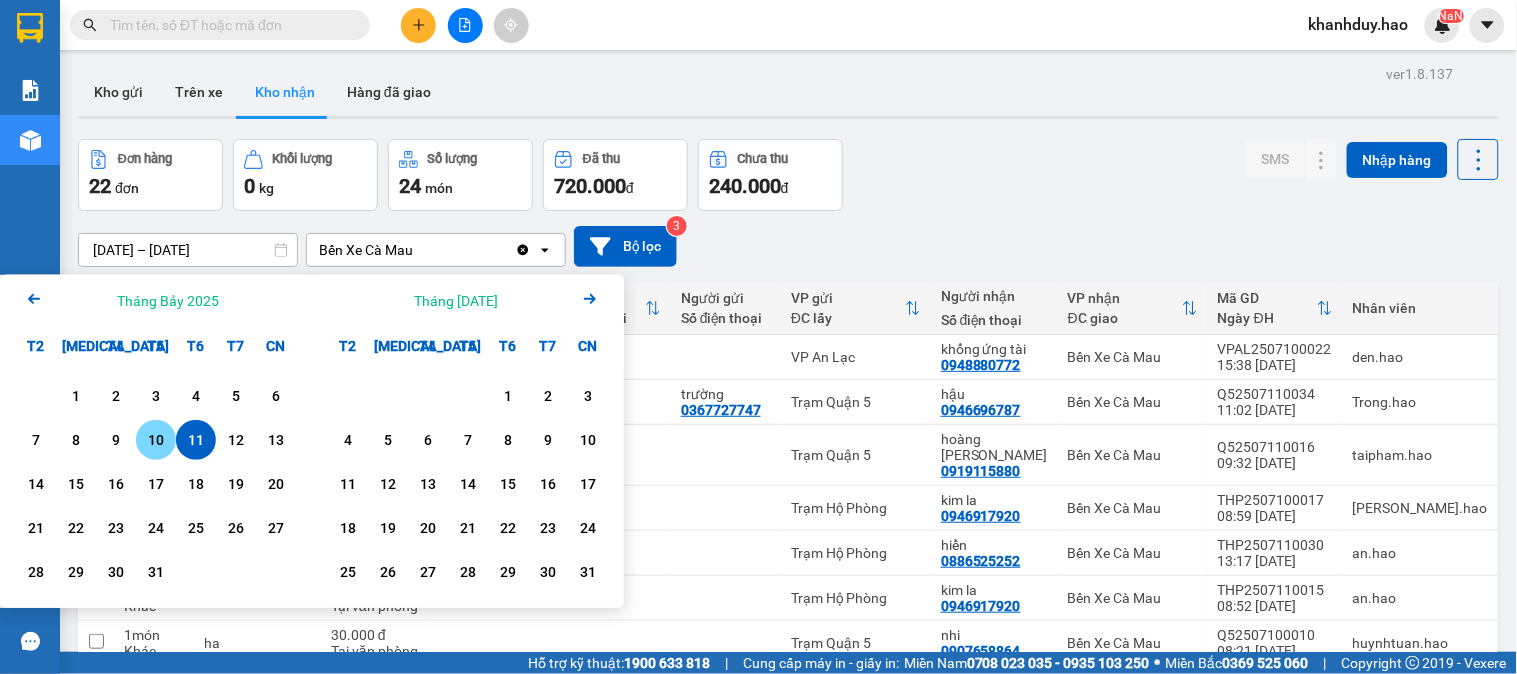 click on "10" at bounding box center [156, 440] 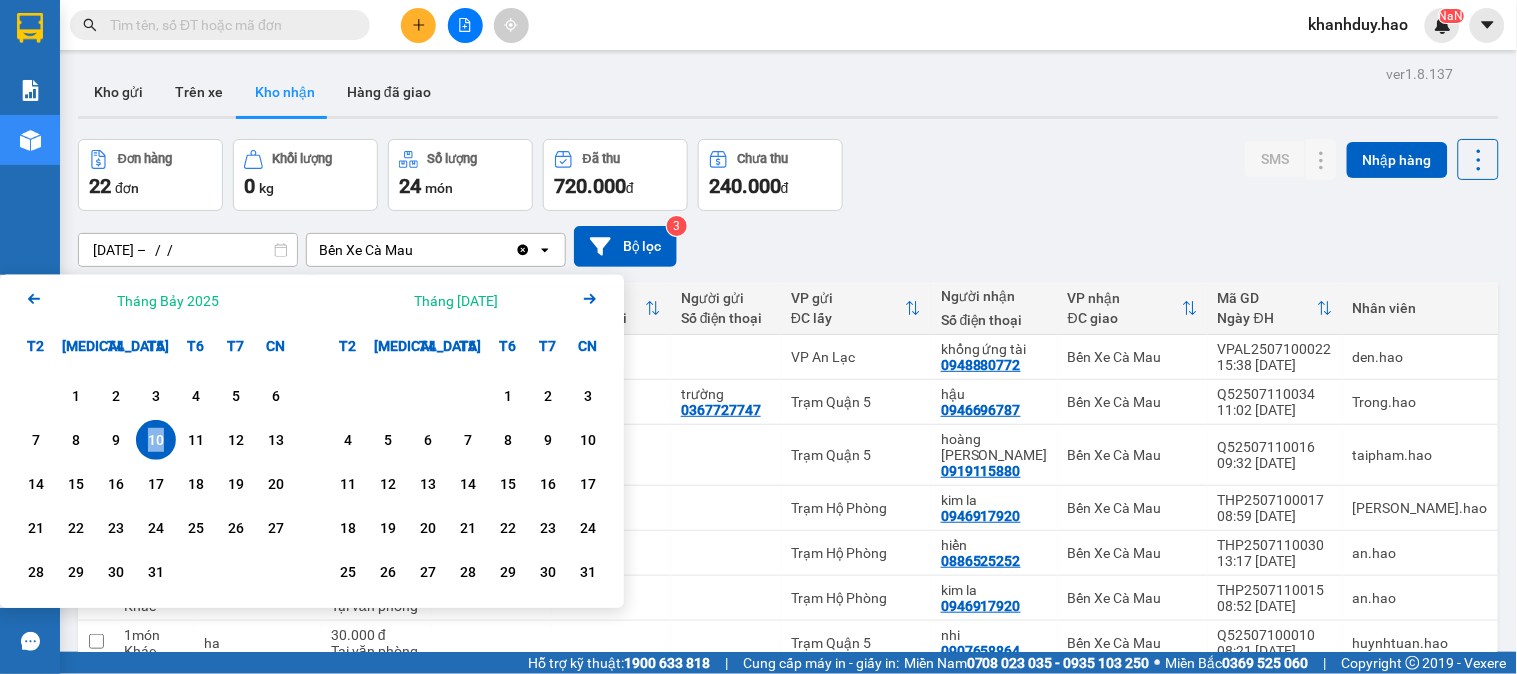 click on "10" at bounding box center (156, 440) 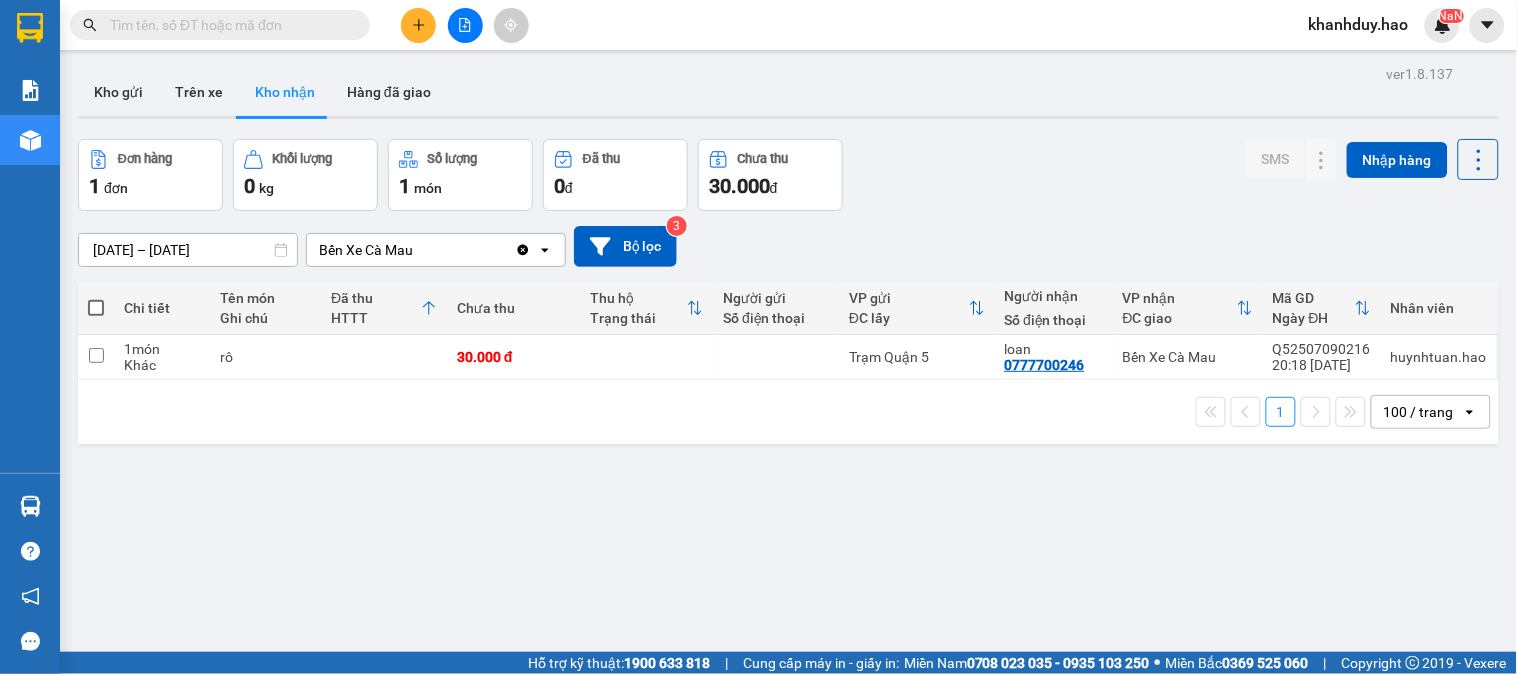 click on "10/07/2025 – 10/07/2025" at bounding box center (188, 250) 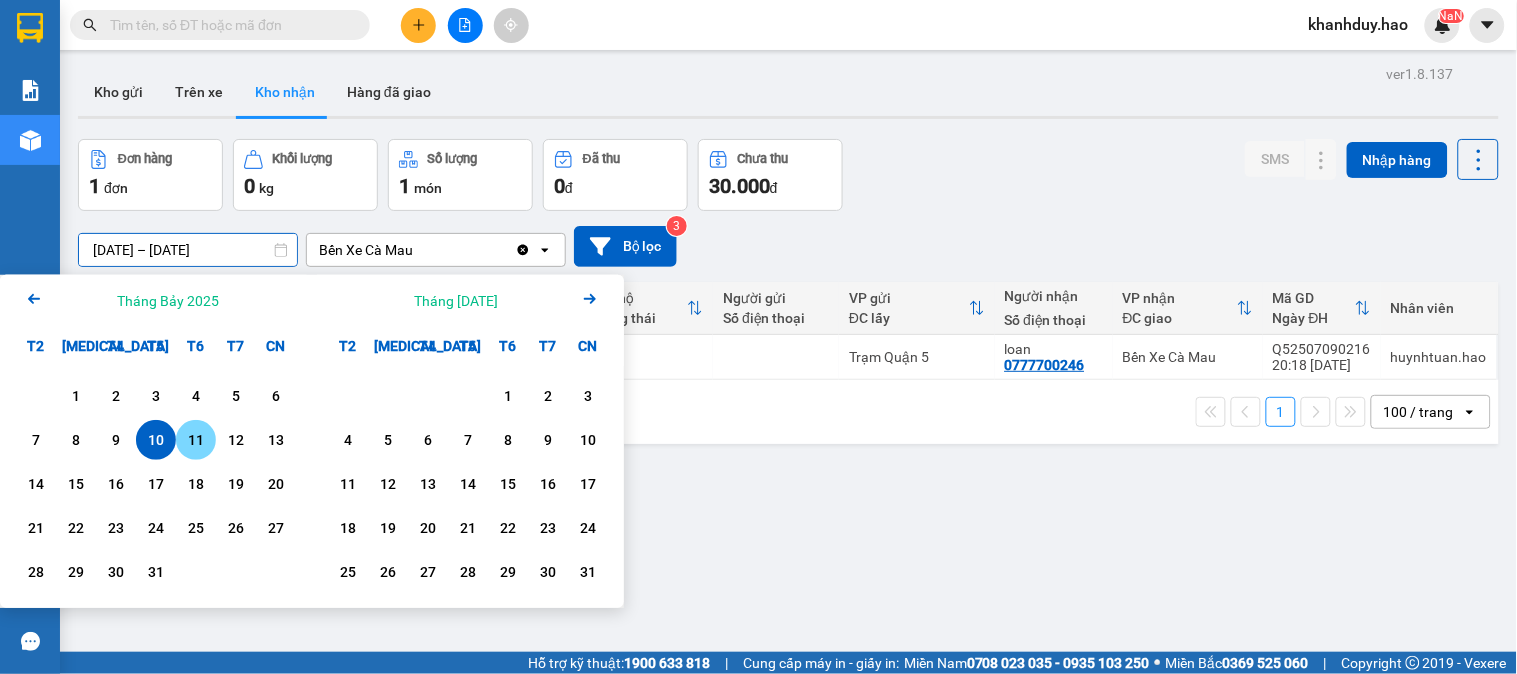 click on "11" at bounding box center [196, 440] 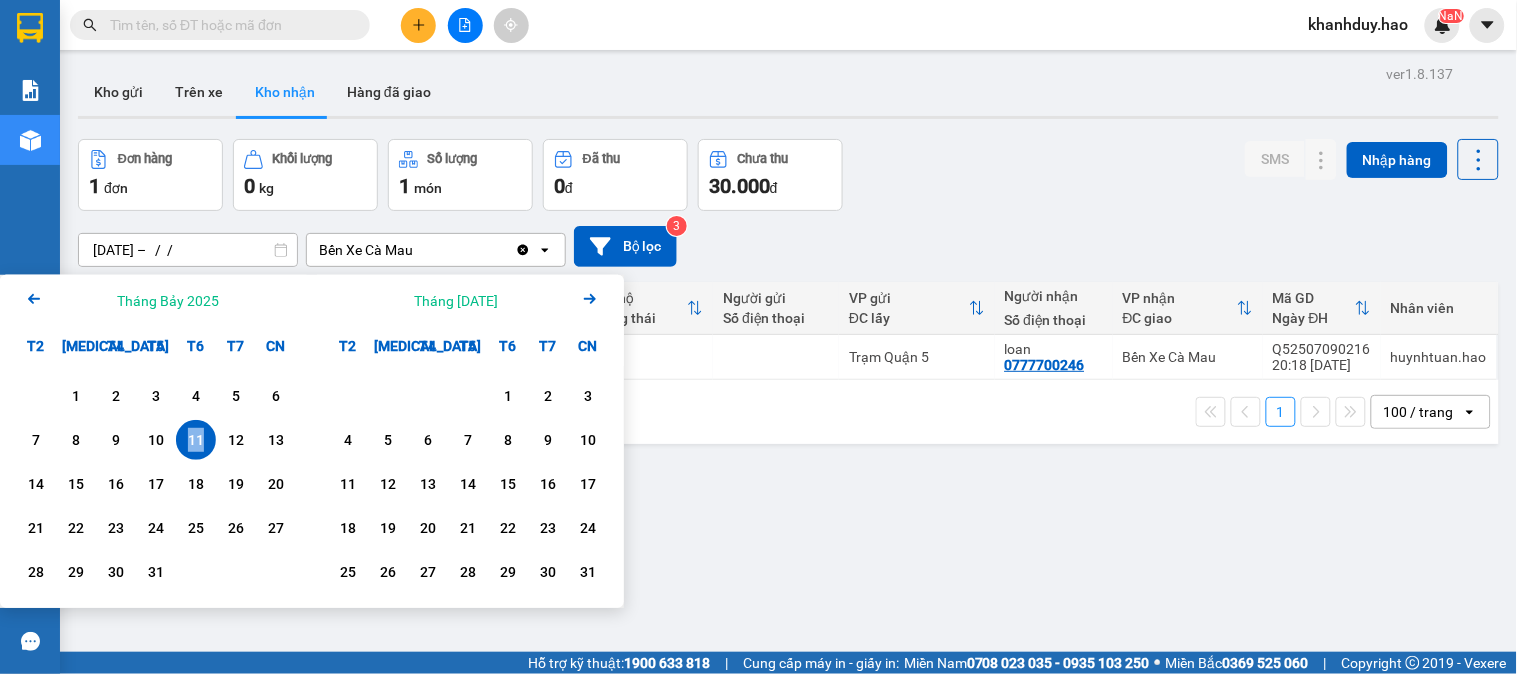 click on "11" at bounding box center [196, 440] 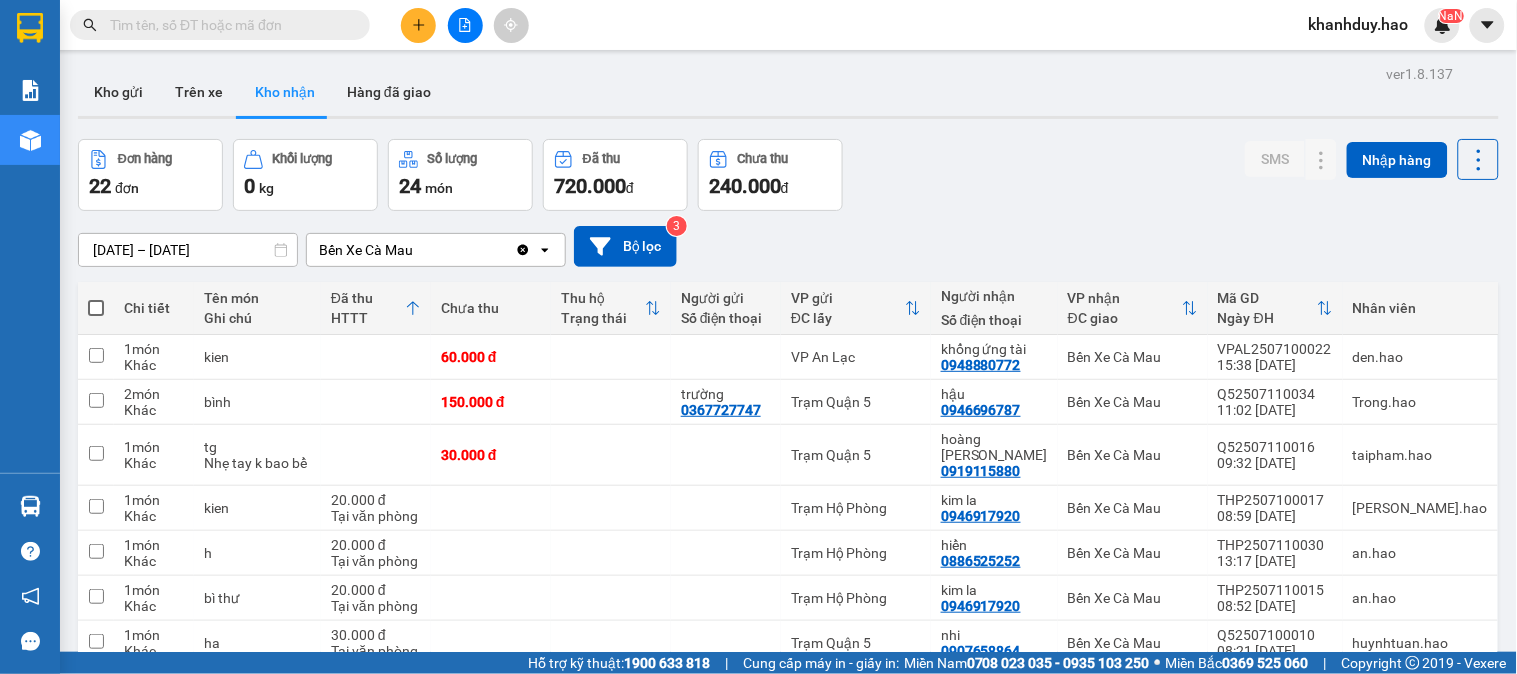 click on "[DATE] – [DATE]" at bounding box center [188, 250] 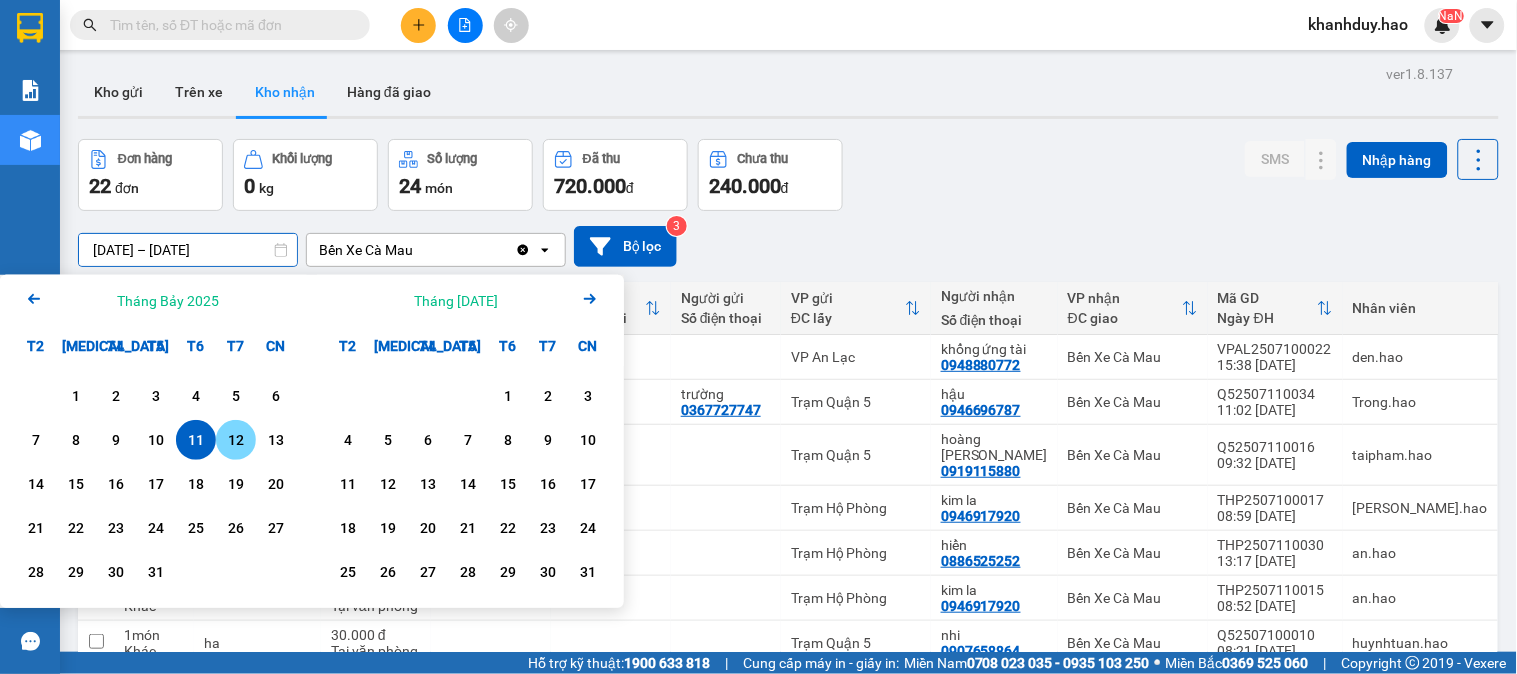 click on "12" at bounding box center (236, 440) 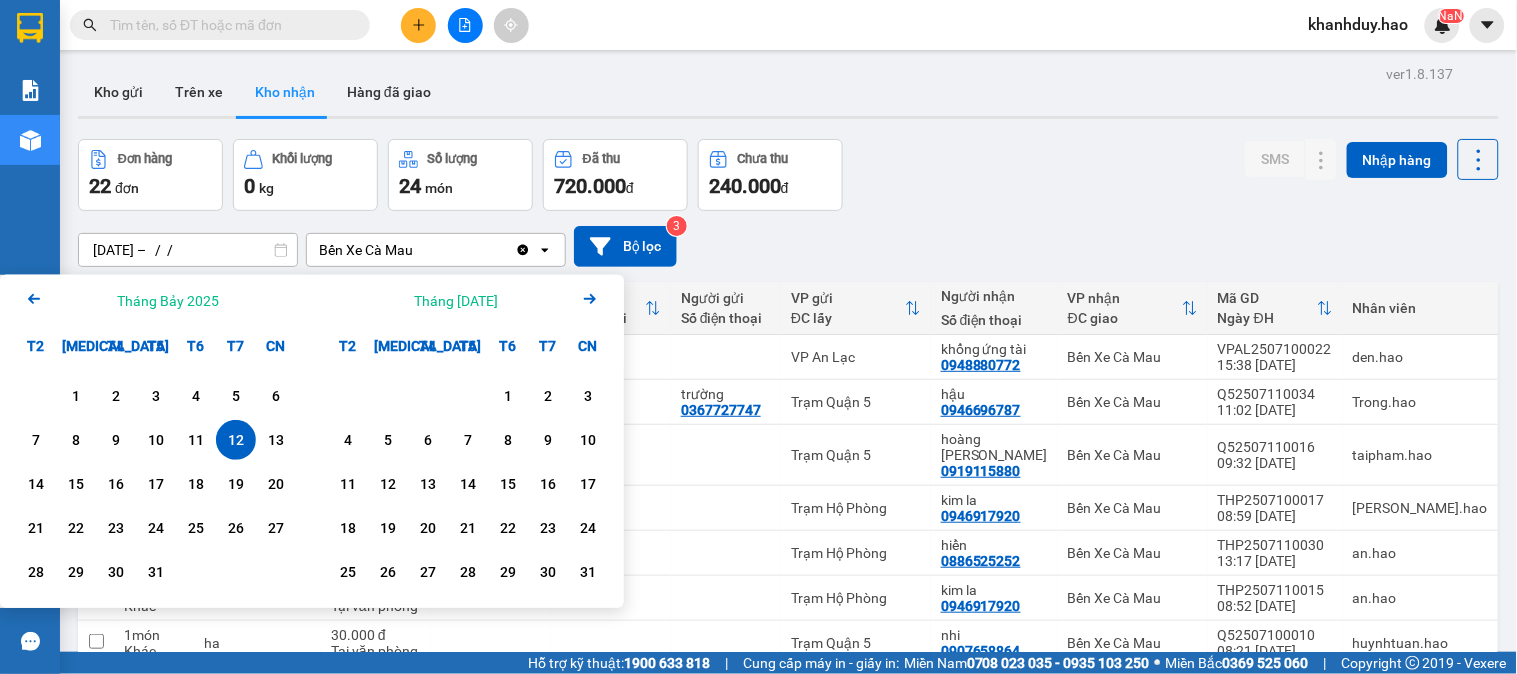 click on "12" at bounding box center (236, 440) 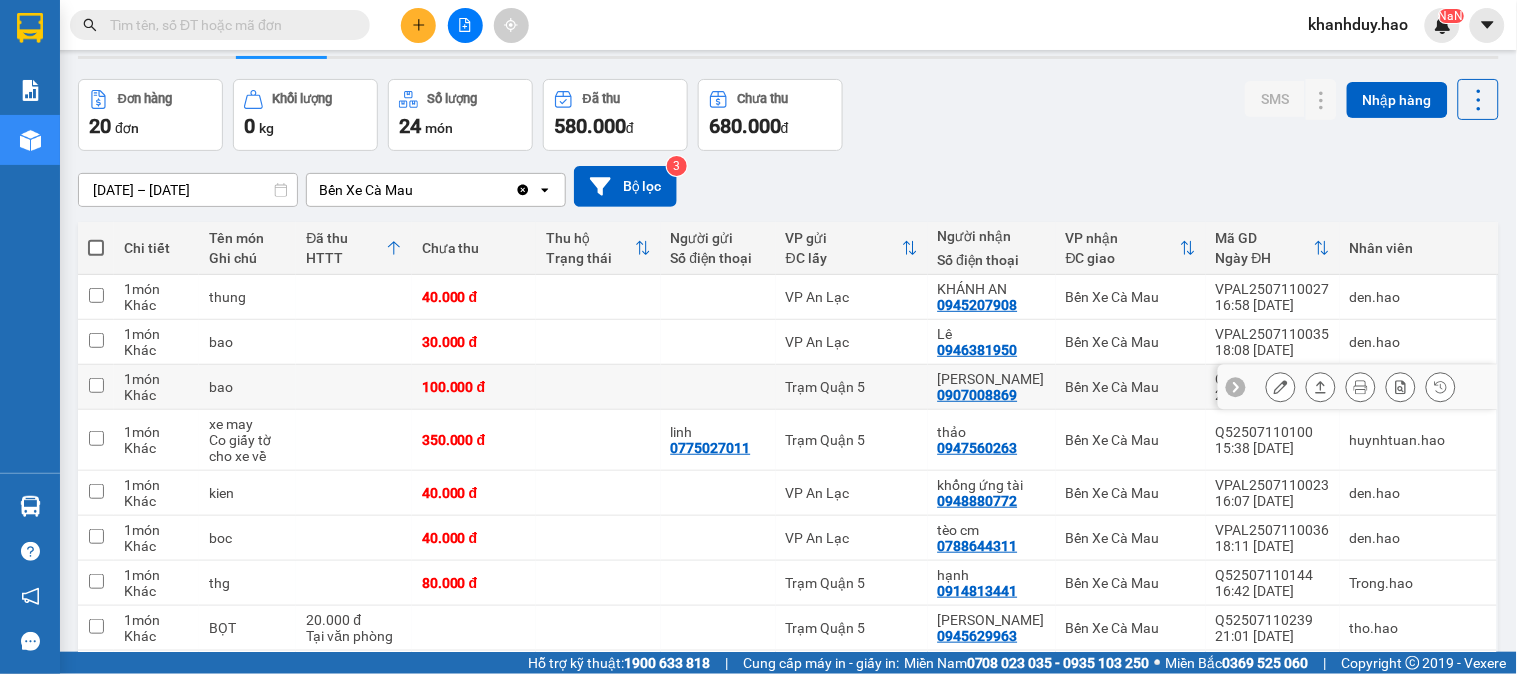 scroll, scrollTop: 111, scrollLeft: 0, axis: vertical 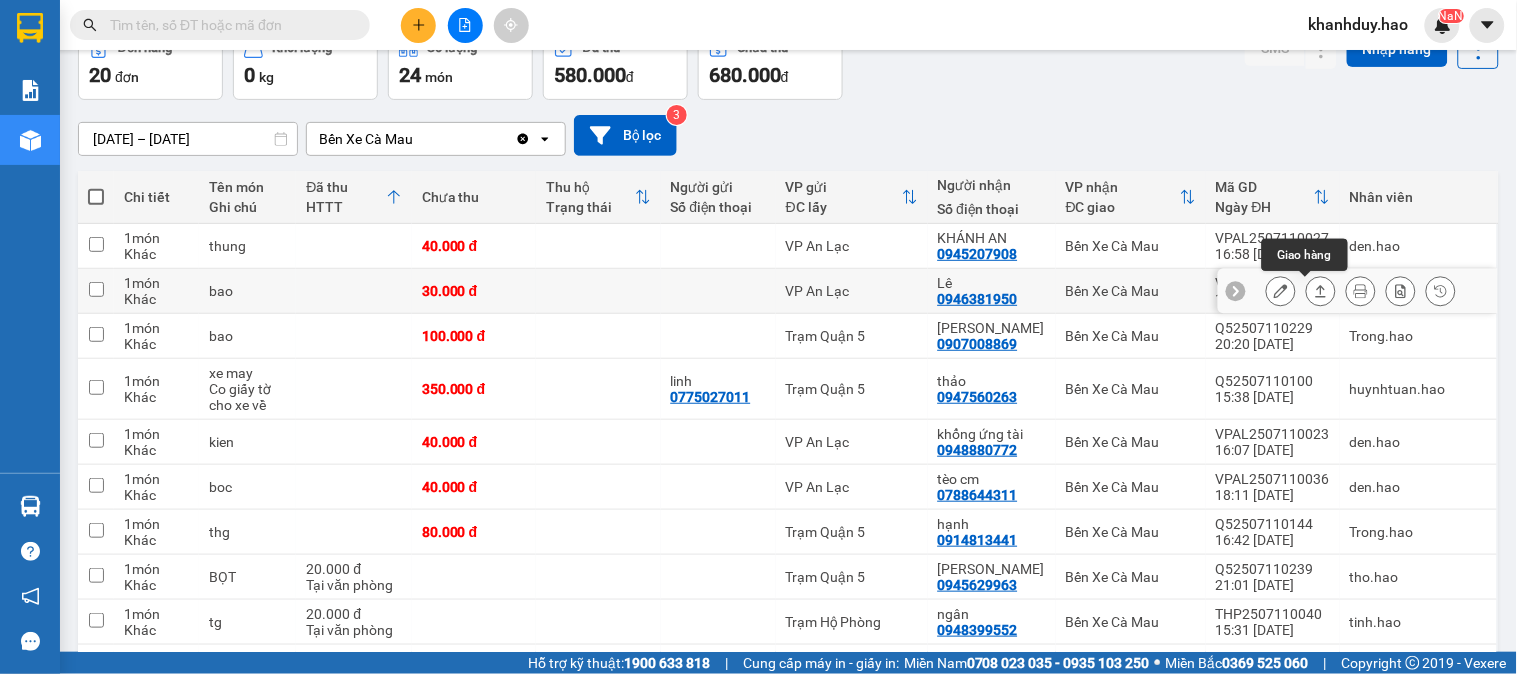 click at bounding box center [1321, 291] 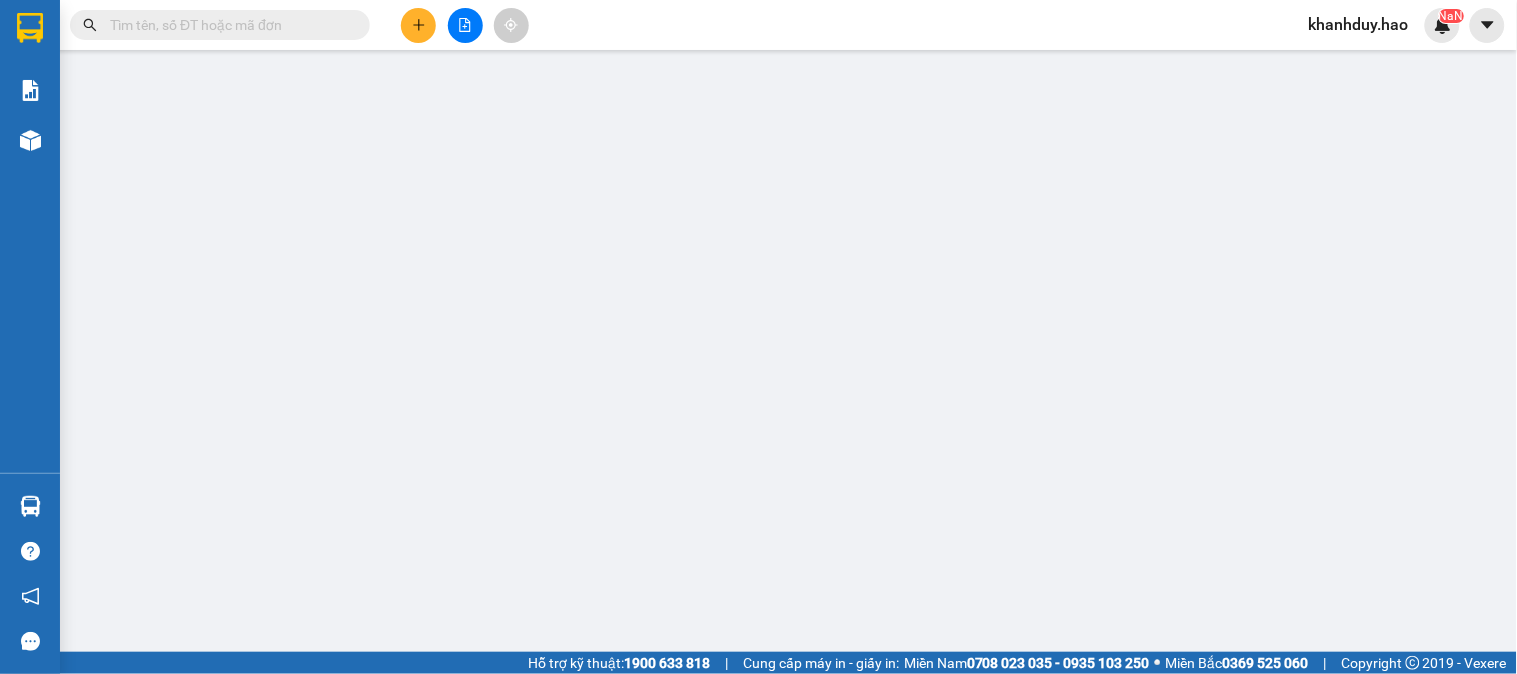 type on "0946381950" 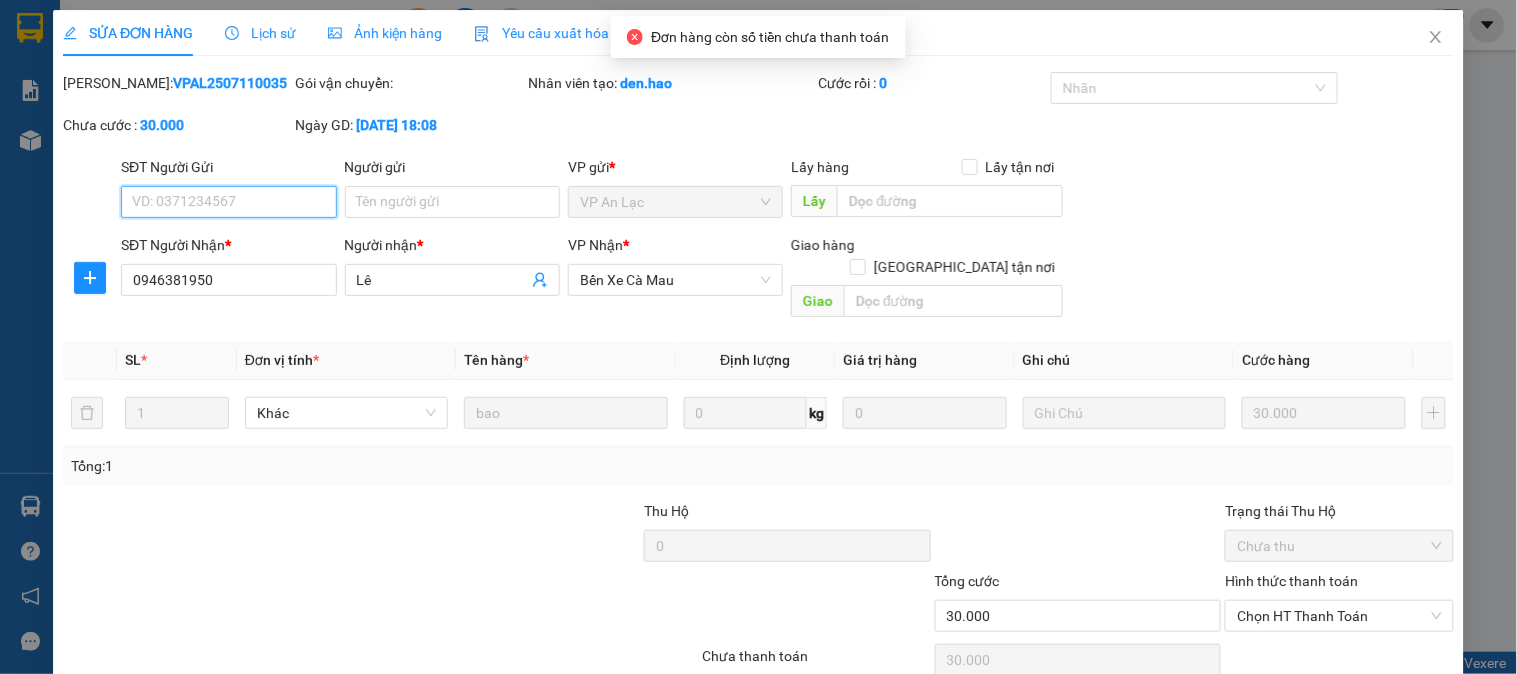 scroll, scrollTop: 0, scrollLeft: 0, axis: both 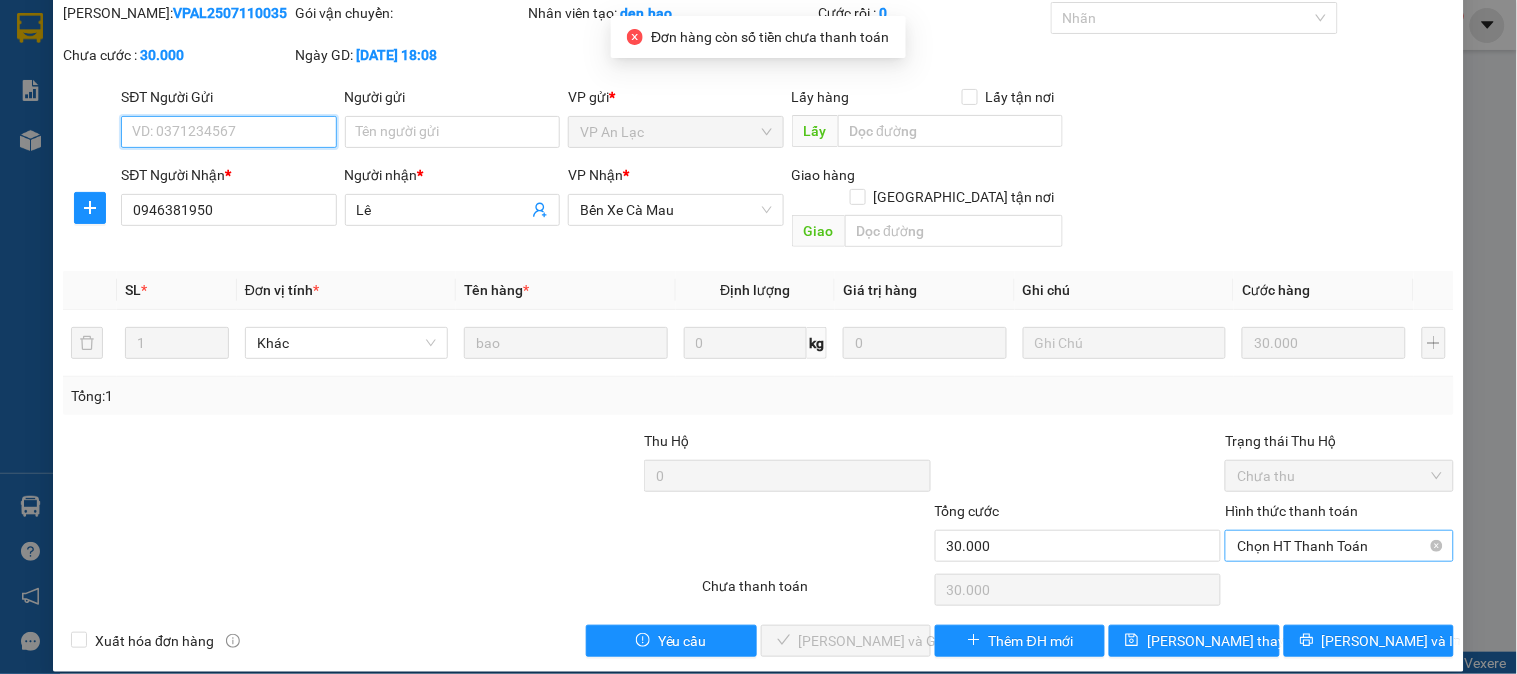 click on "Chọn HT Thanh Toán" at bounding box center [1339, 546] 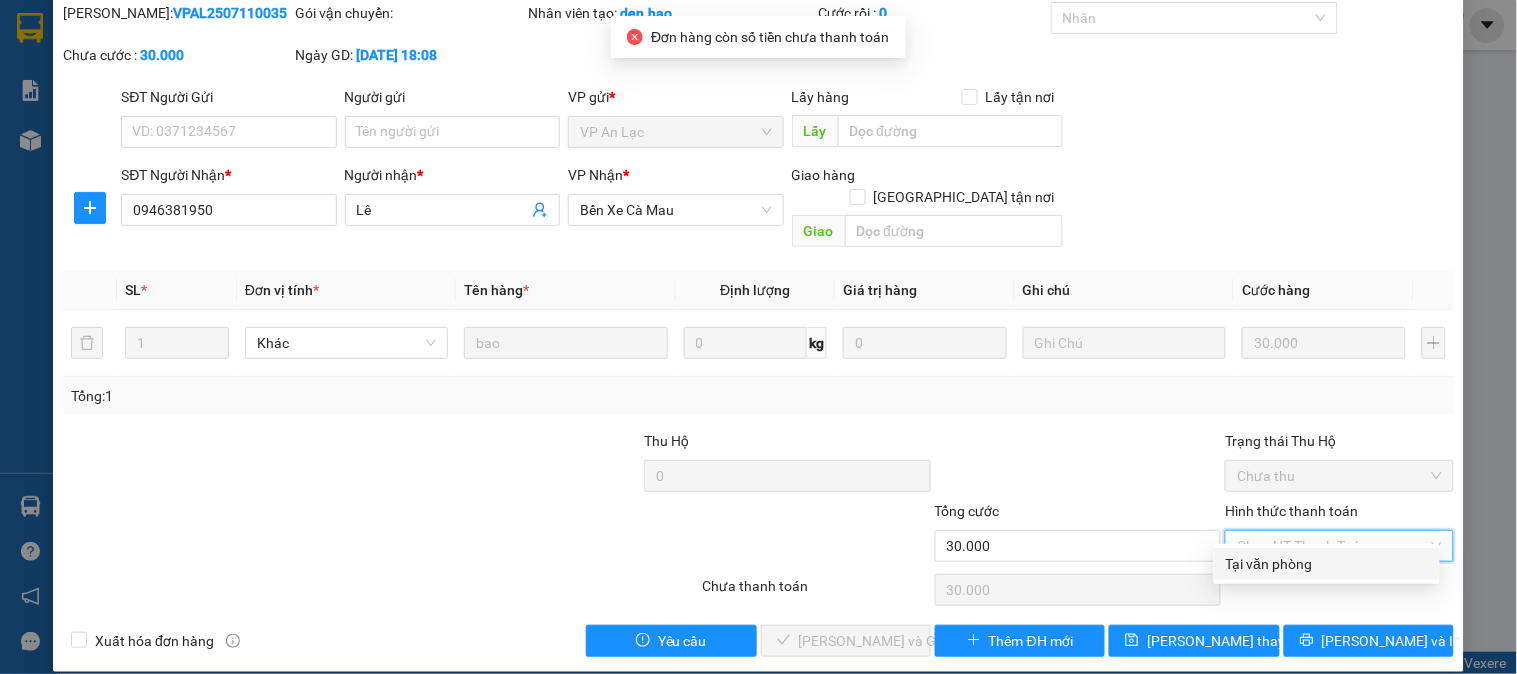 drag, startPoint x: 1347, startPoint y: 557, endPoint x: 970, endPoint y: 566, distance: 377.10742 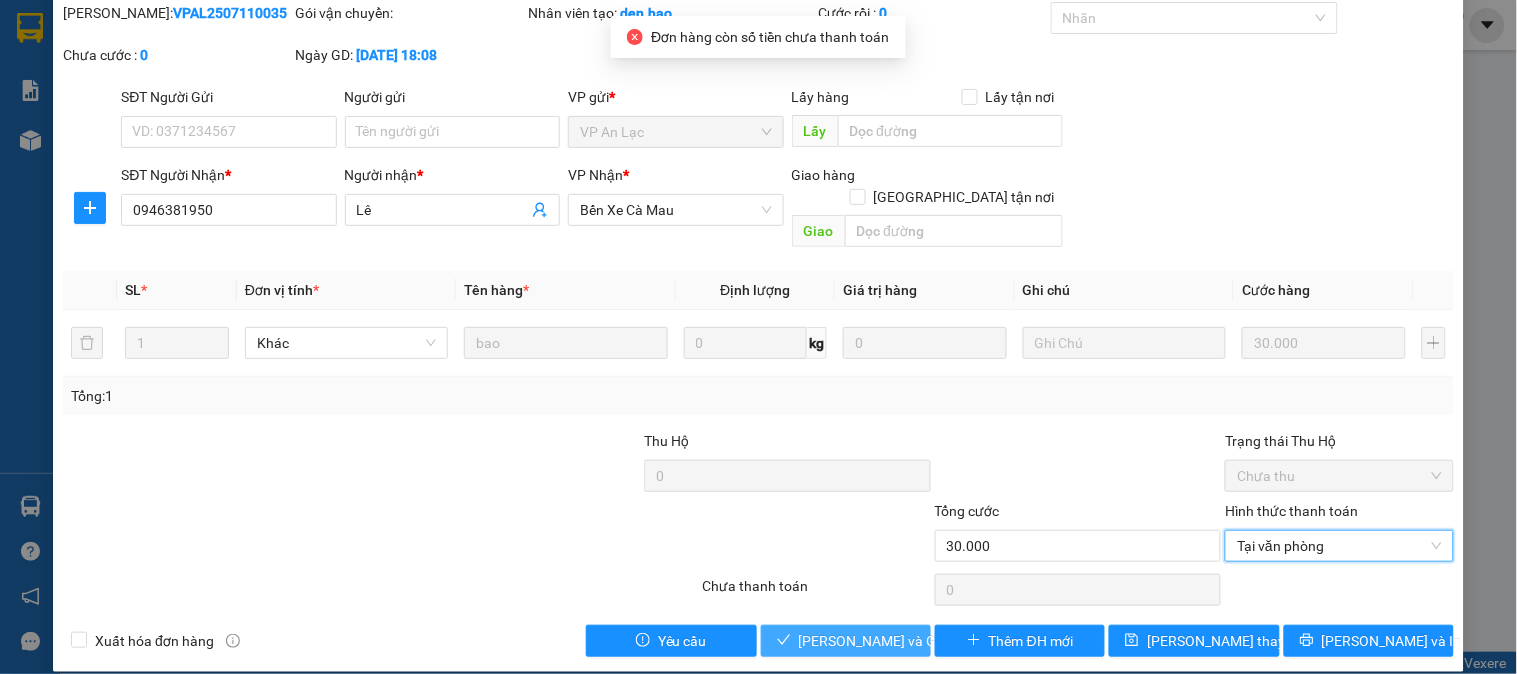 click on "[PERSON_NAME] và Giao hàng" at bounding box center (846, 641) 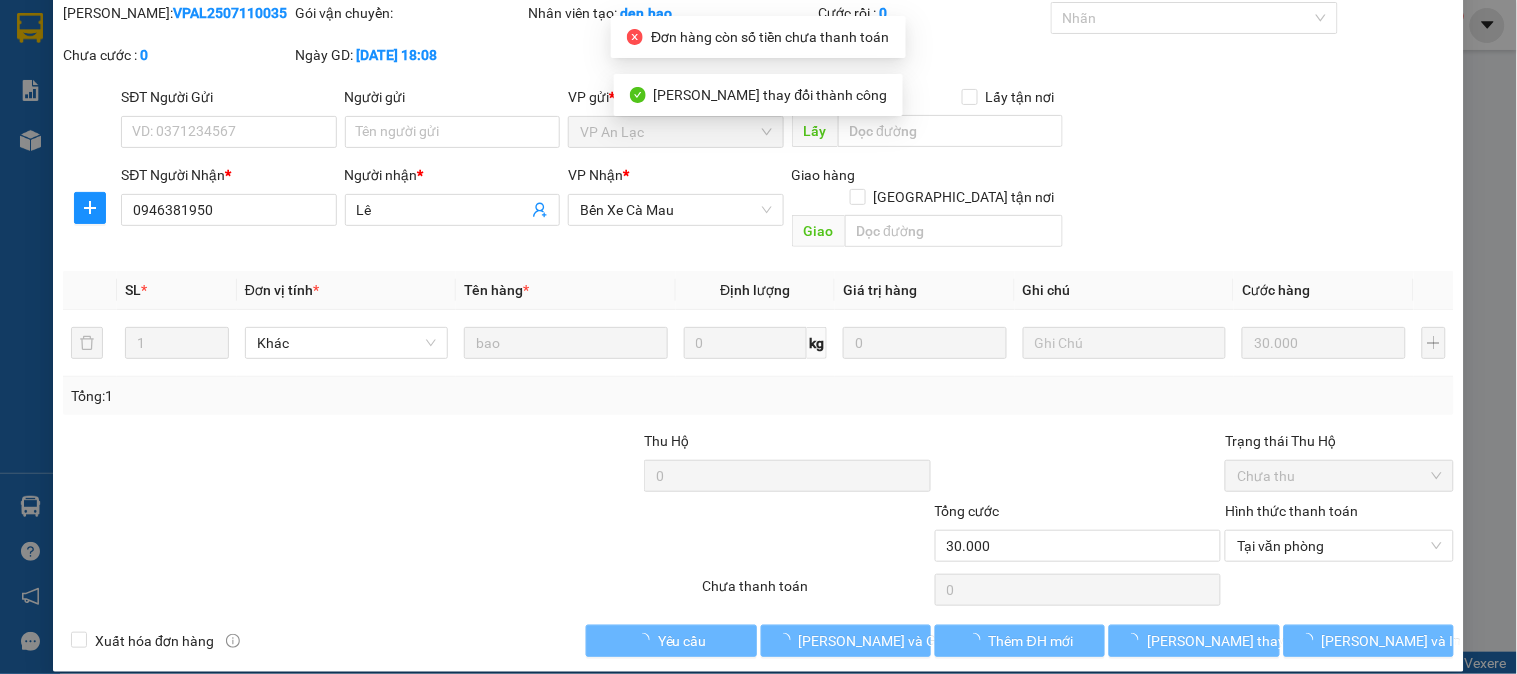 scroll, scrollTop: 0, scrollLeft: 0, axis: both 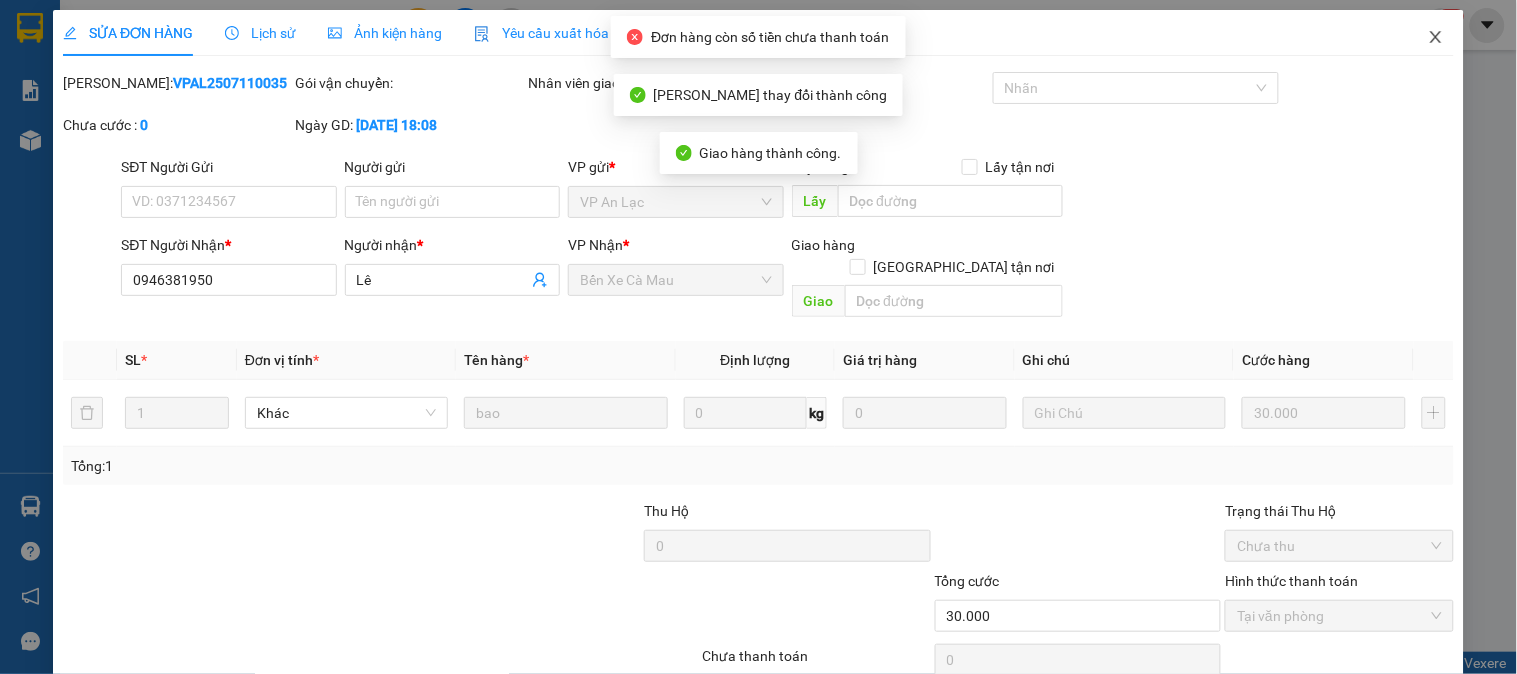 click at bounding box center [1436, 38] 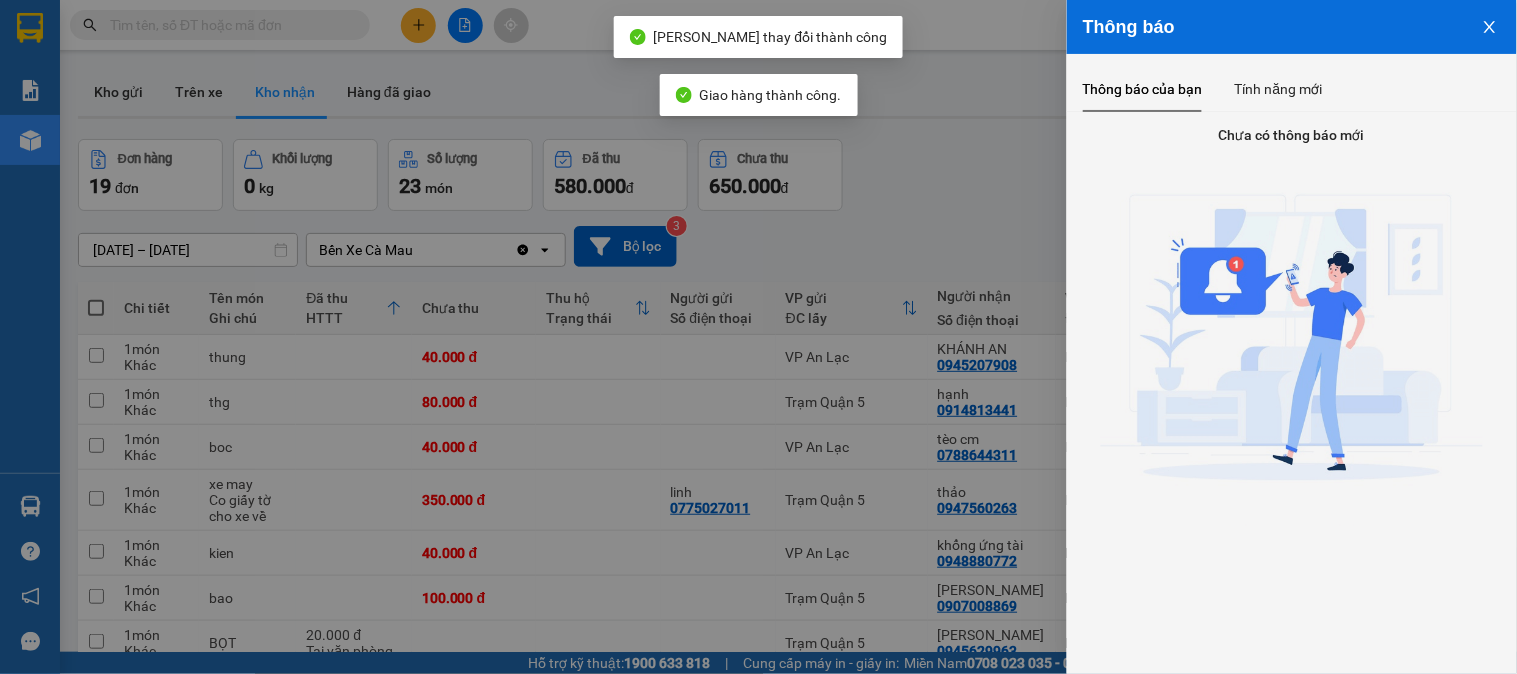 click at bounding box center (758, 337) 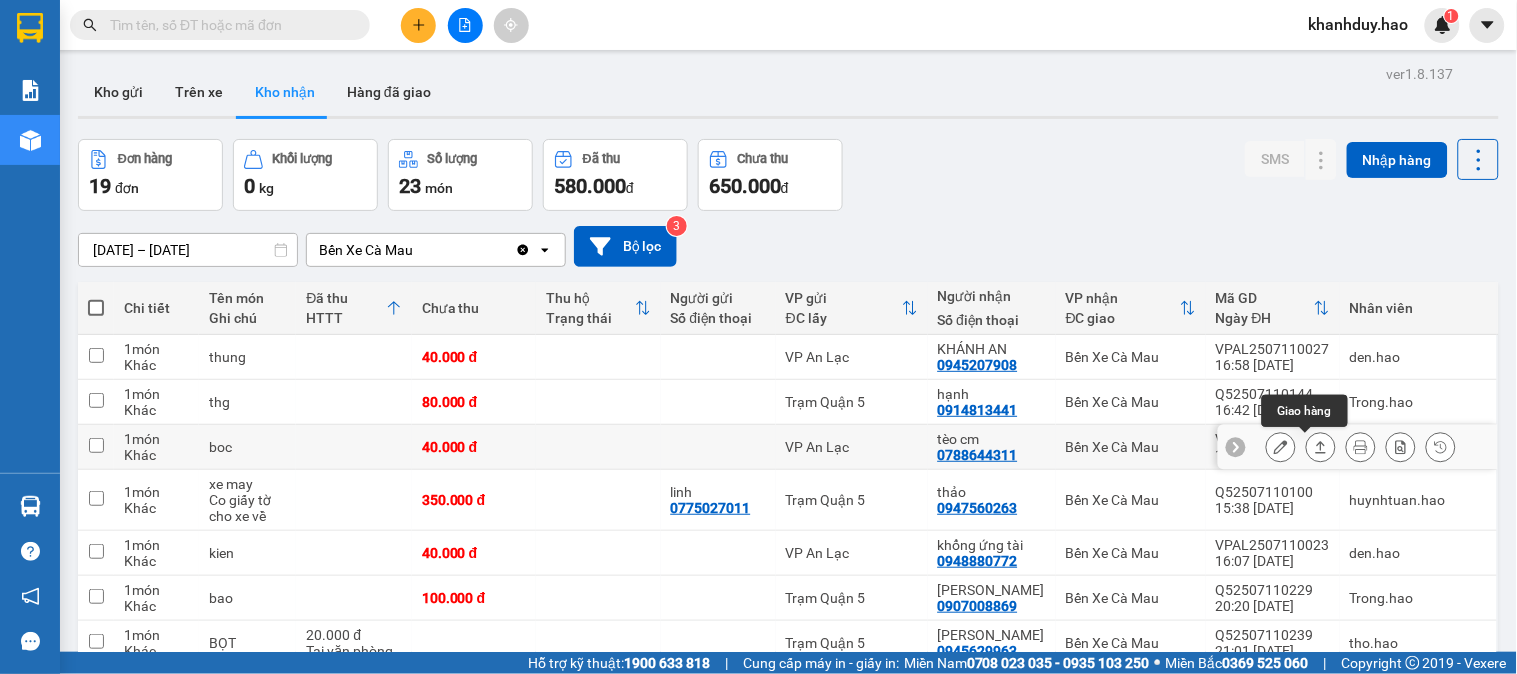 click at bounding box center [1321, 447] 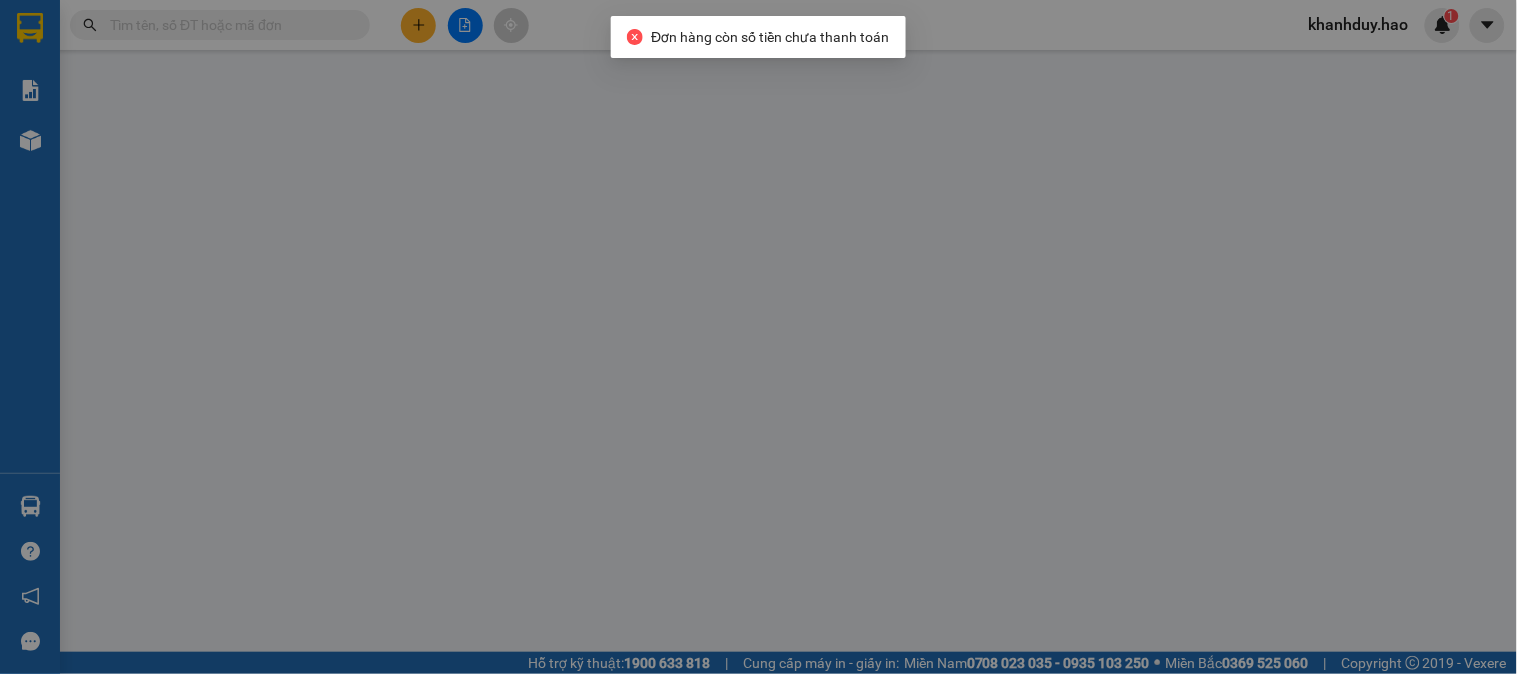 type on "0788644311" 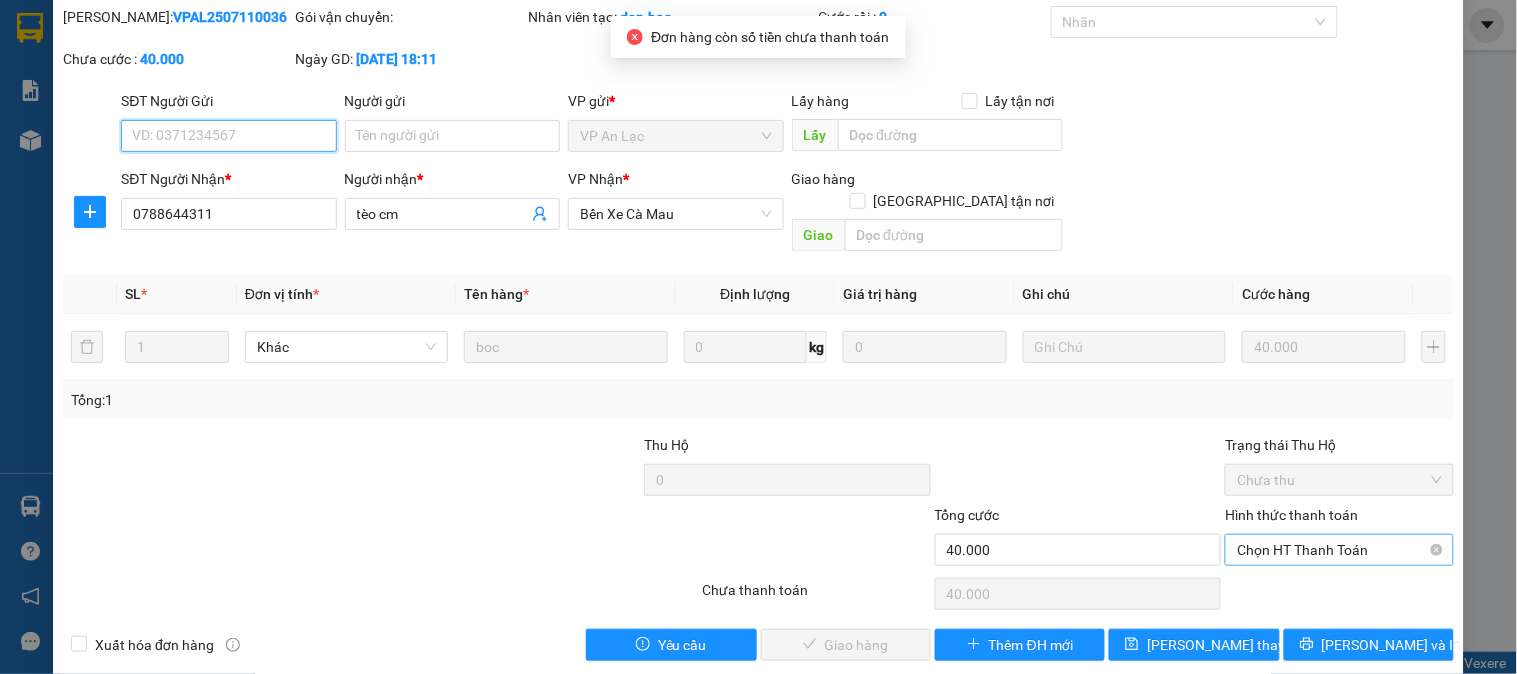 scroll, scrollTop: 70, scrollLeft: 0, axis: vertical 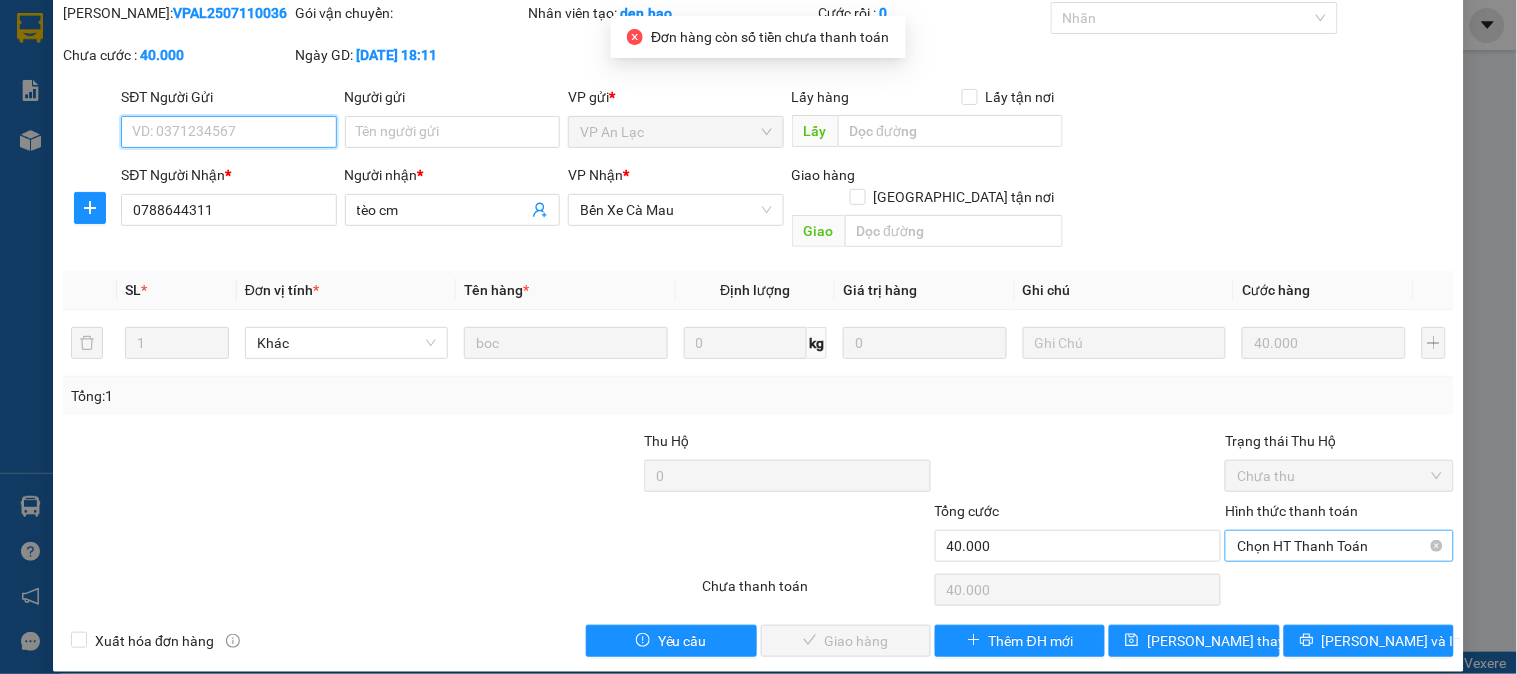 click on "Chọn HT Thanh Toán" at bounding box center (1339, 546) 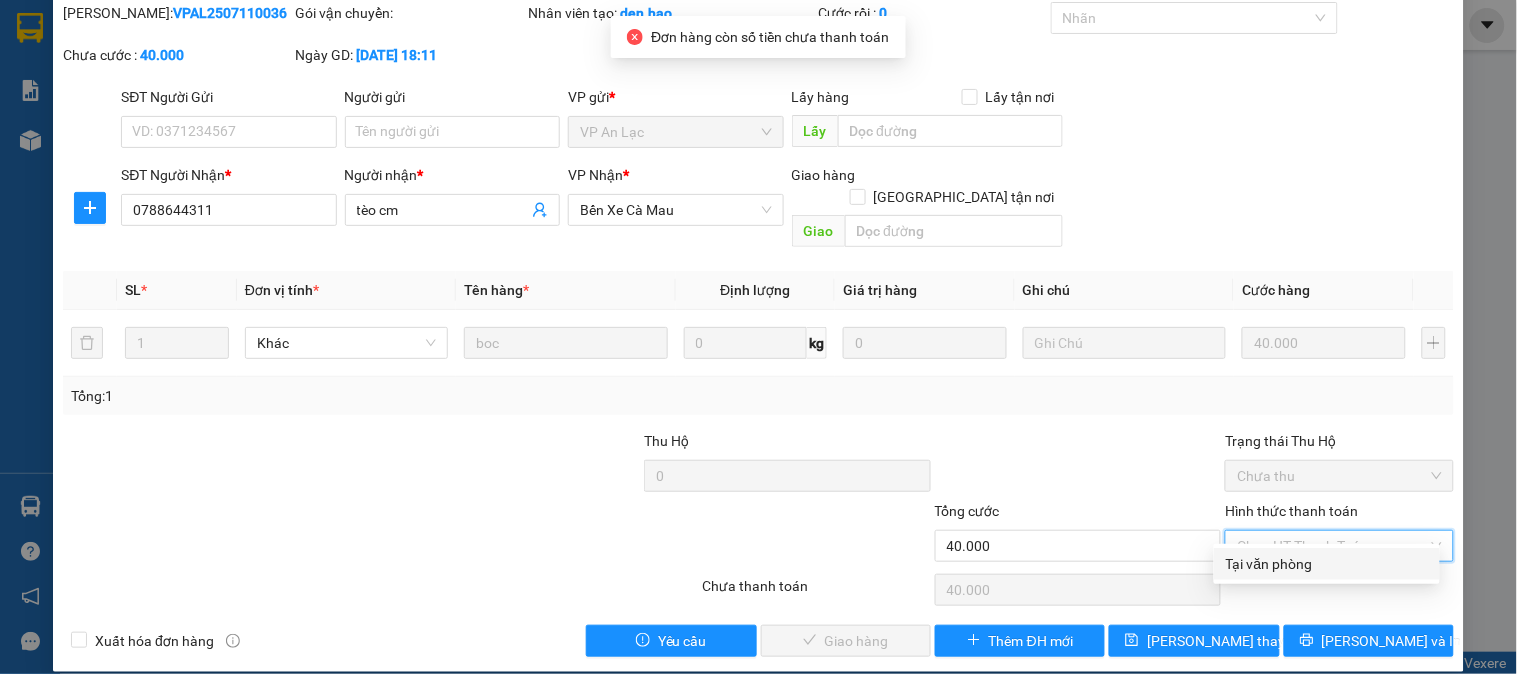 drag, startPoint x: 1274, startPoint y: 558, endPoint x: 1237, endPoint y: 564, distance: 37.48333 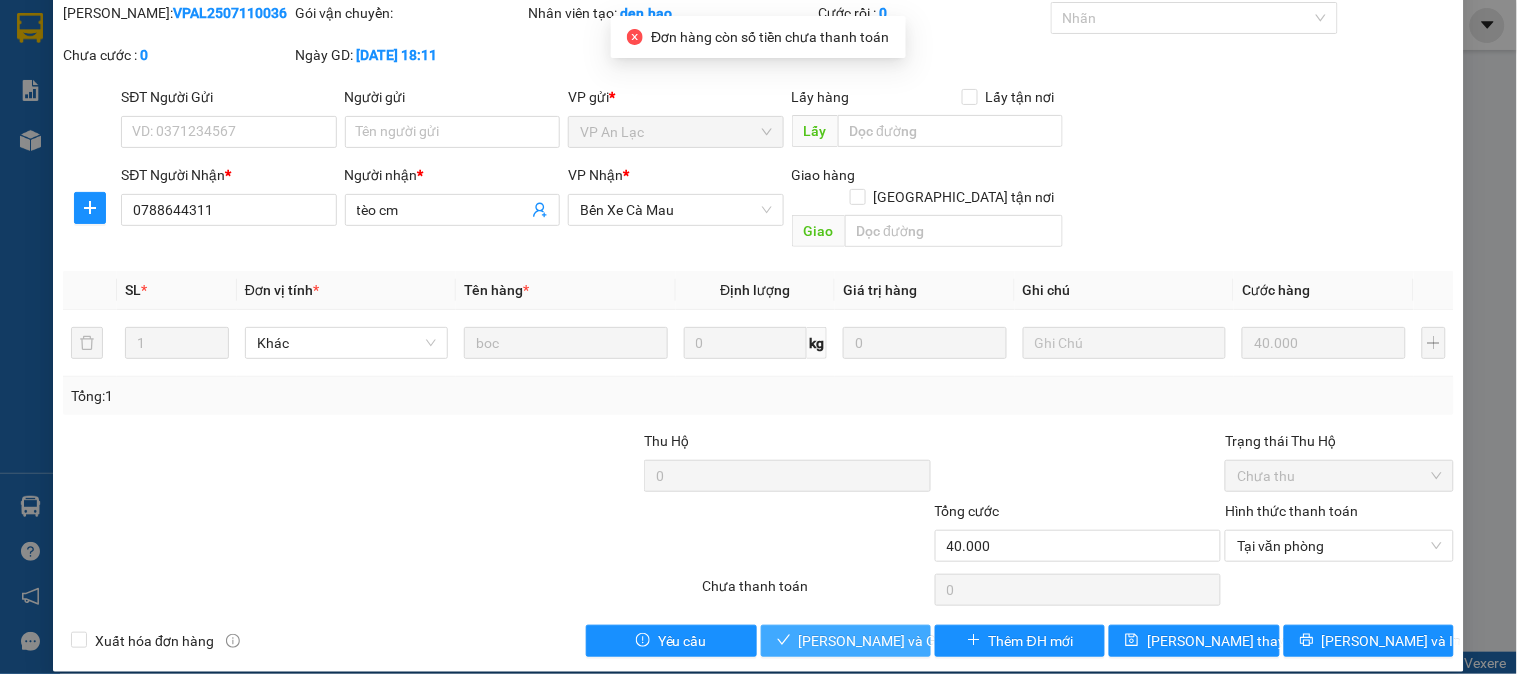 click on "[PERSON_NAME] và Giao hàng" at bounding box center [895, 641] 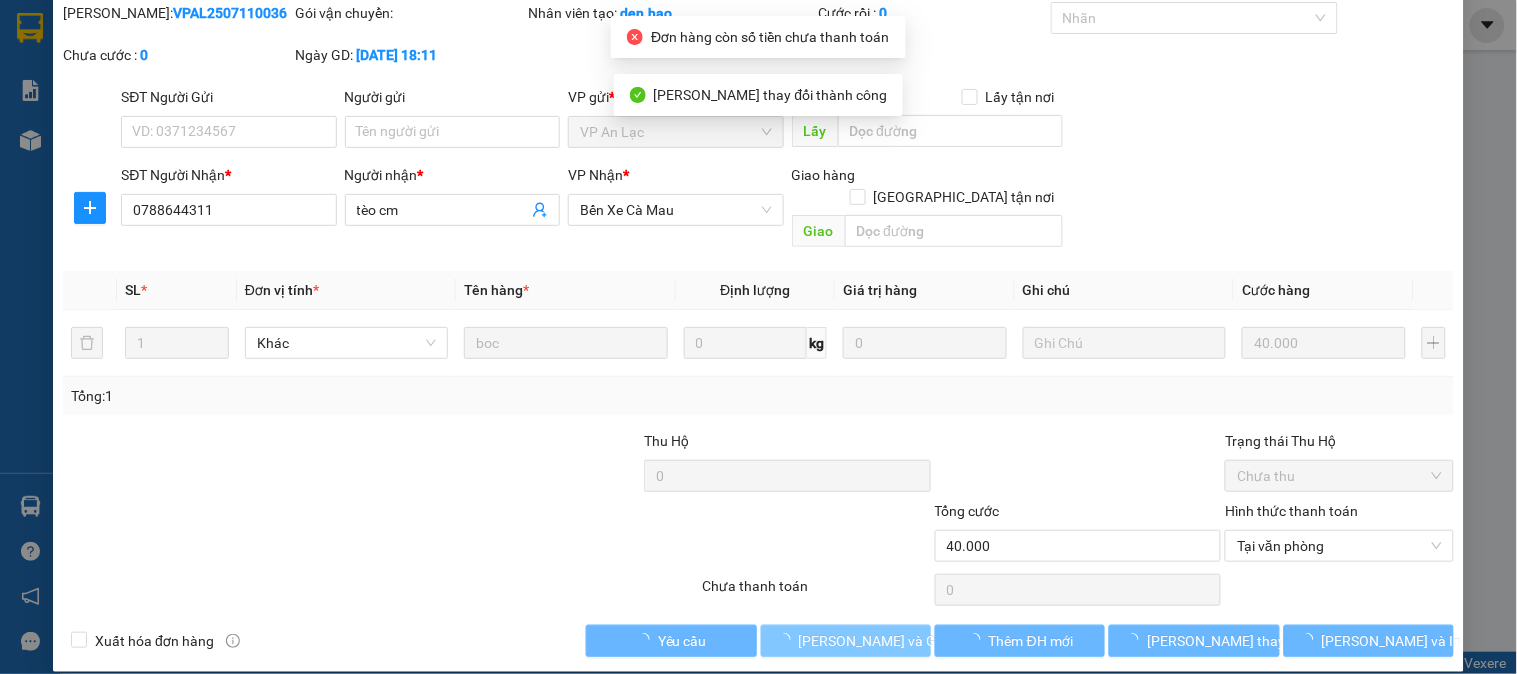 scroll, scrollTop: 0, scrollLeft: 0, axis: both 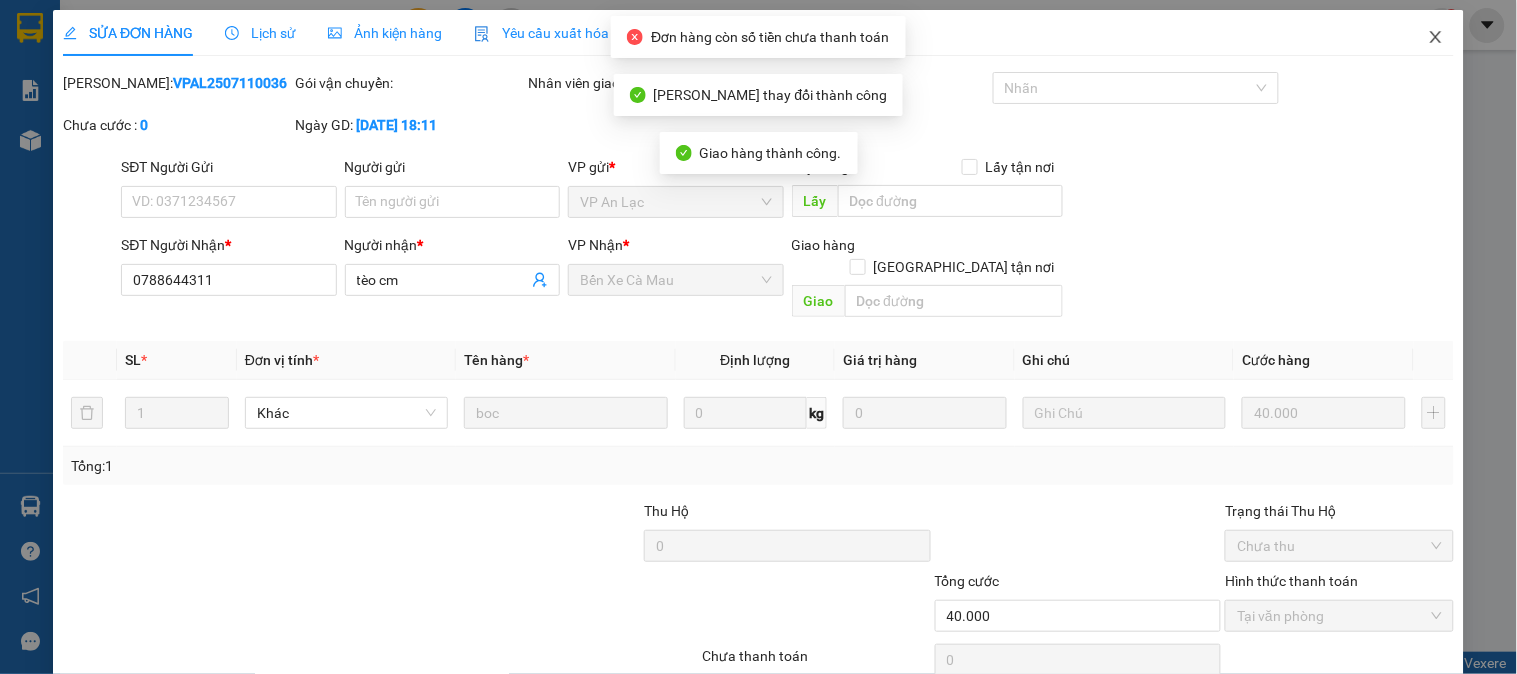 click at bounding box center [1436, 38] 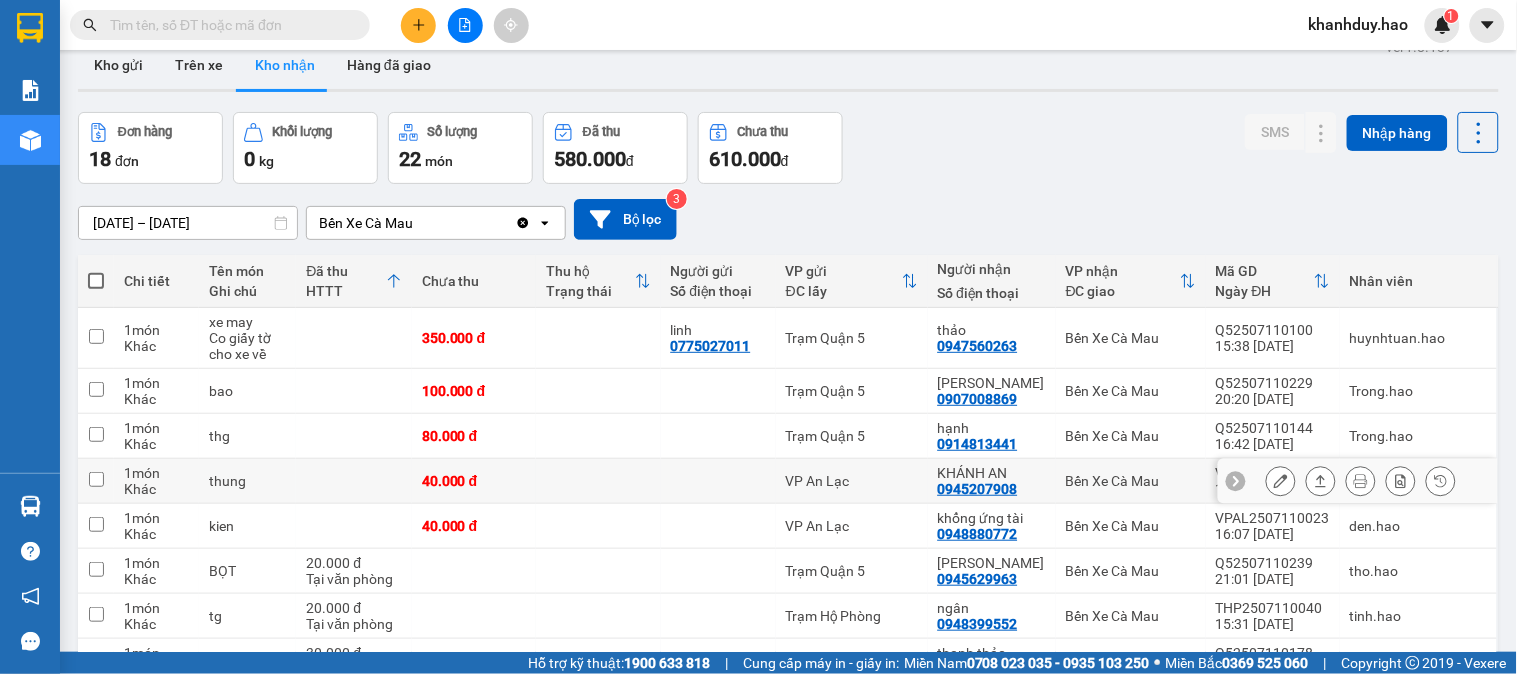 scroll, scrollTop: 0, scrollLeft: 0, axis: both 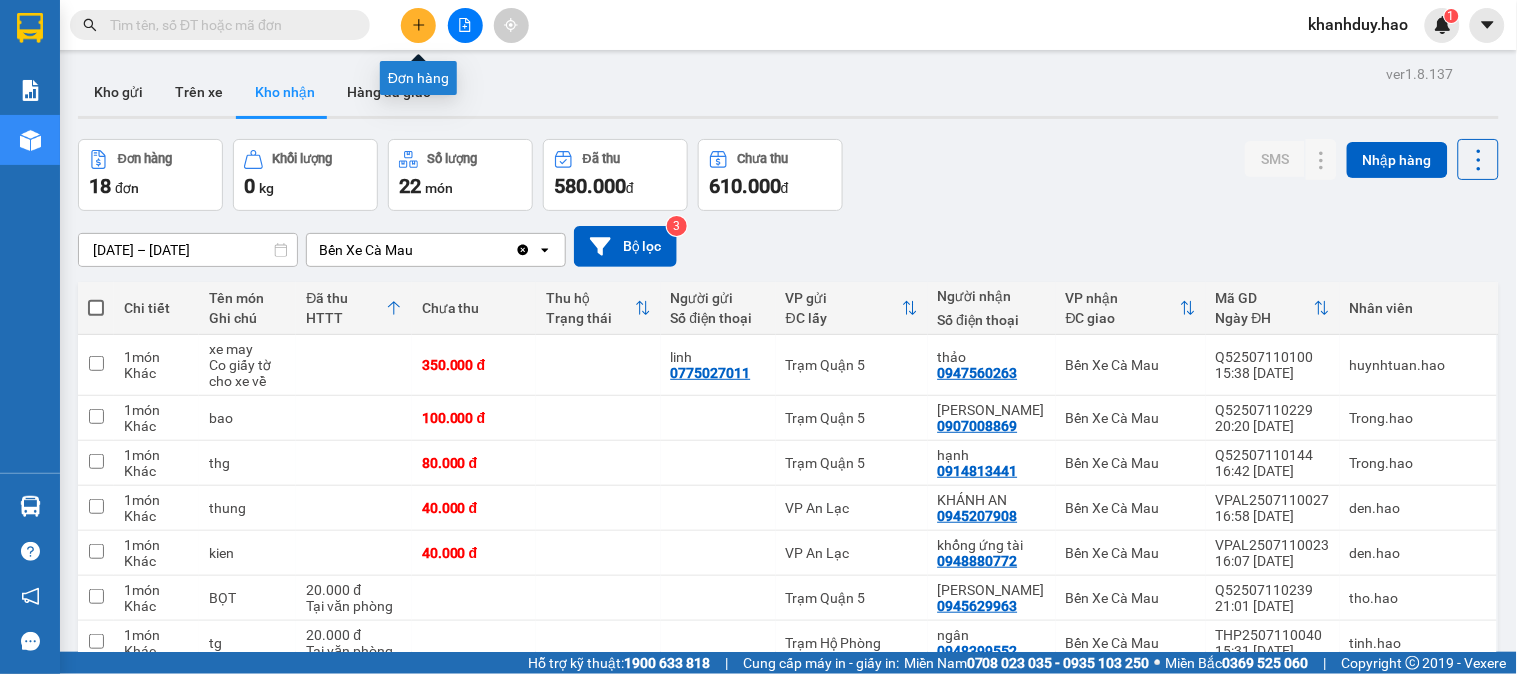 click 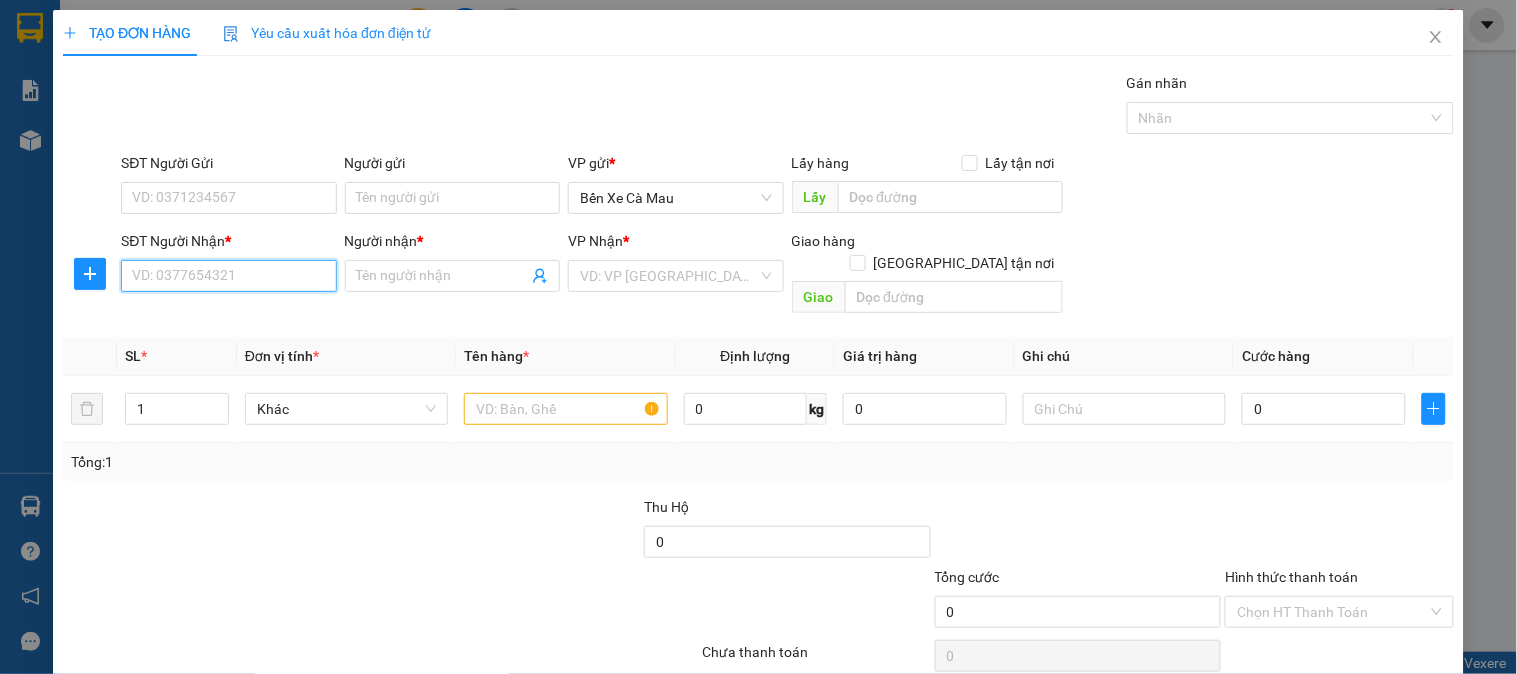 click on "SĐT Người Nhận  *" at bounding box center (228, 276) 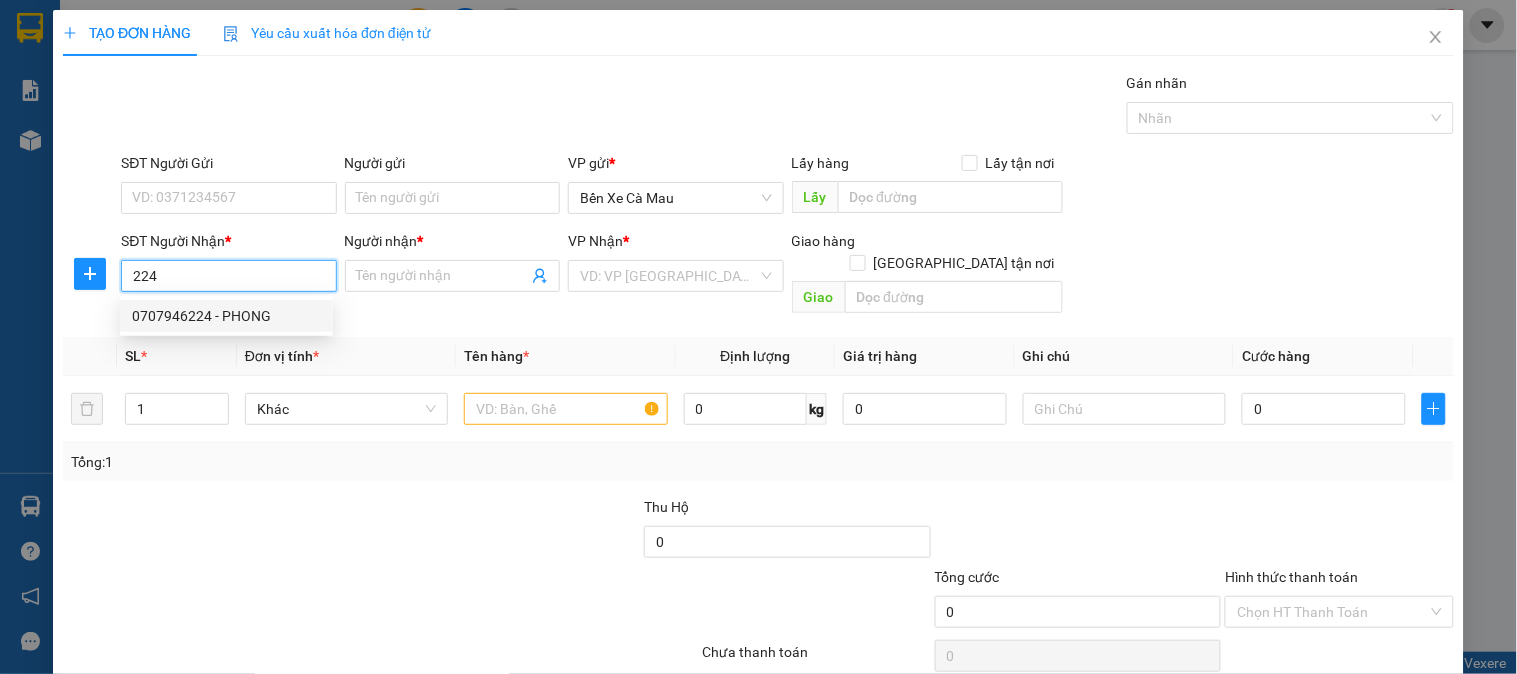 click on "0707946224 - PHONG" at bounding box center [226, 316] 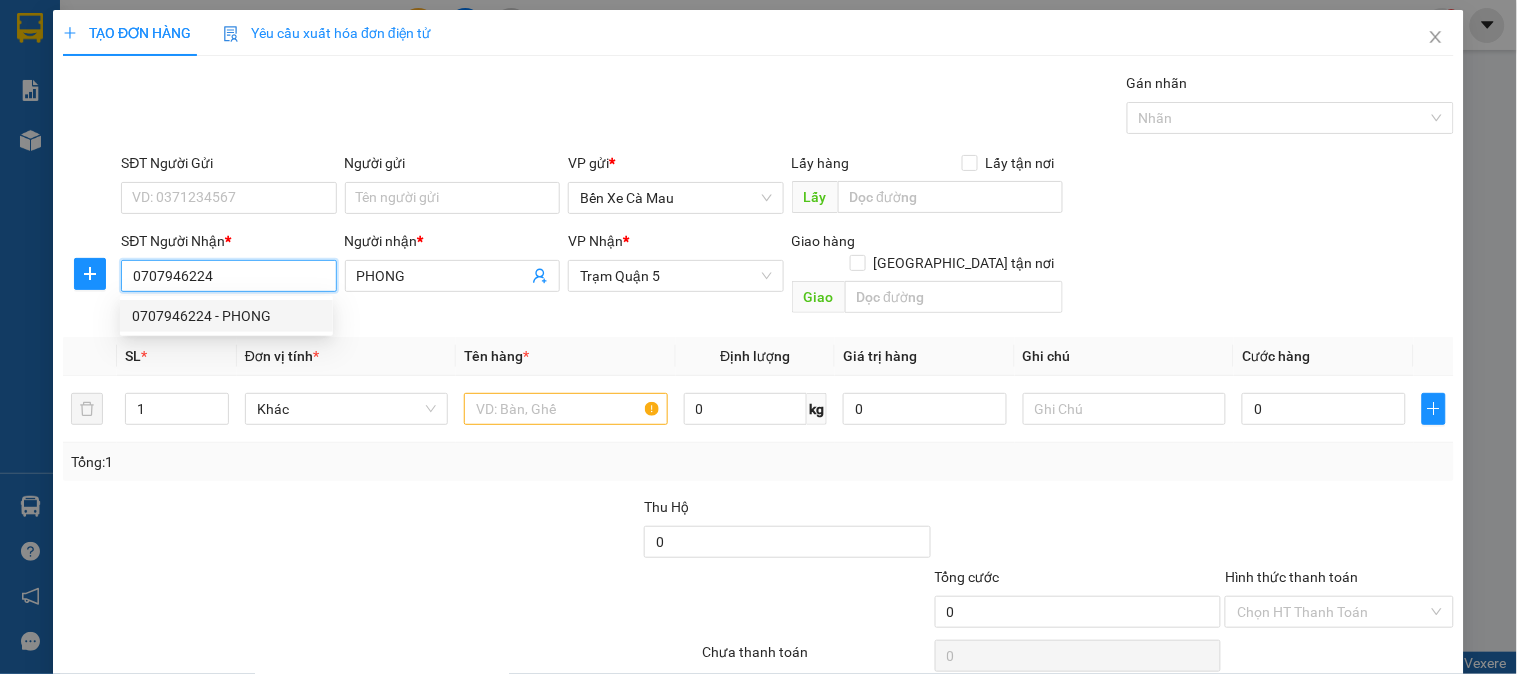 type on "80.000" 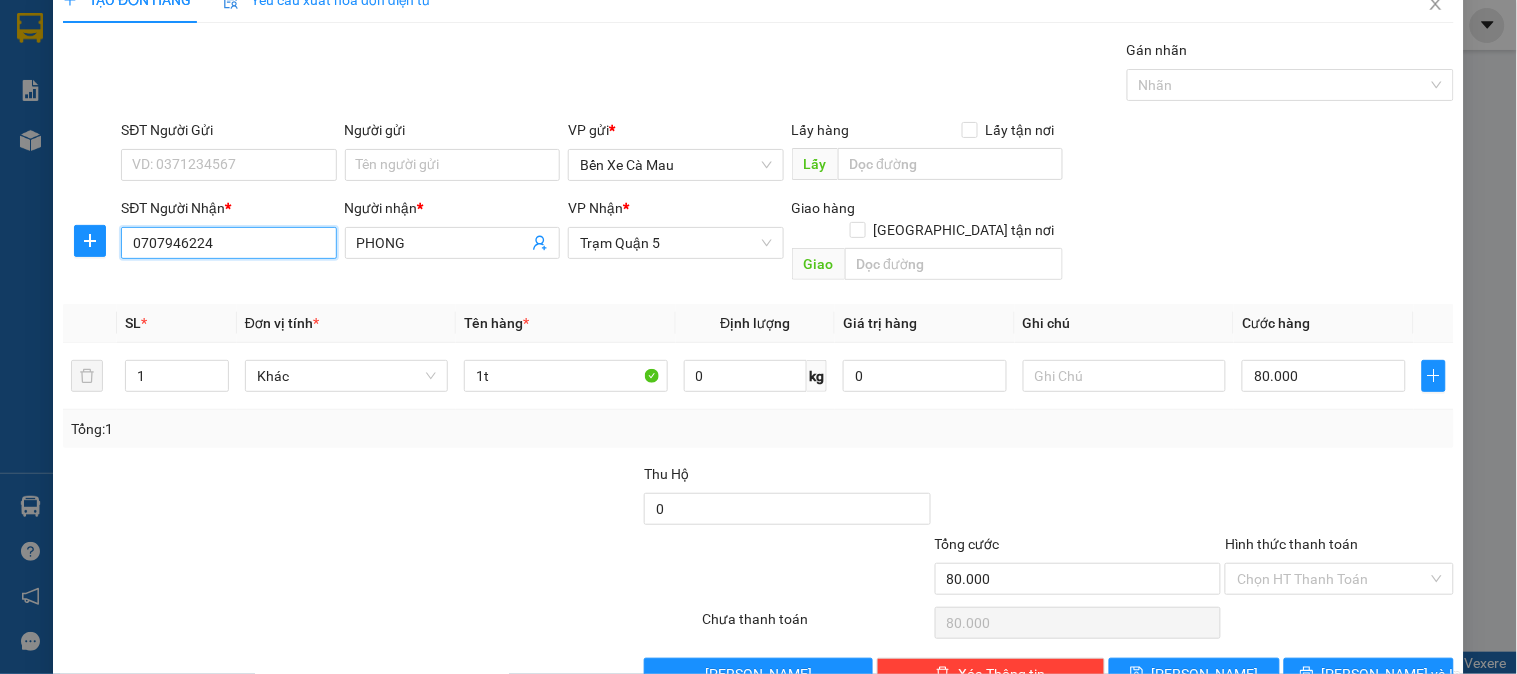scroll, scrollTop: 65, scrollLeft: 0, axis: vertical 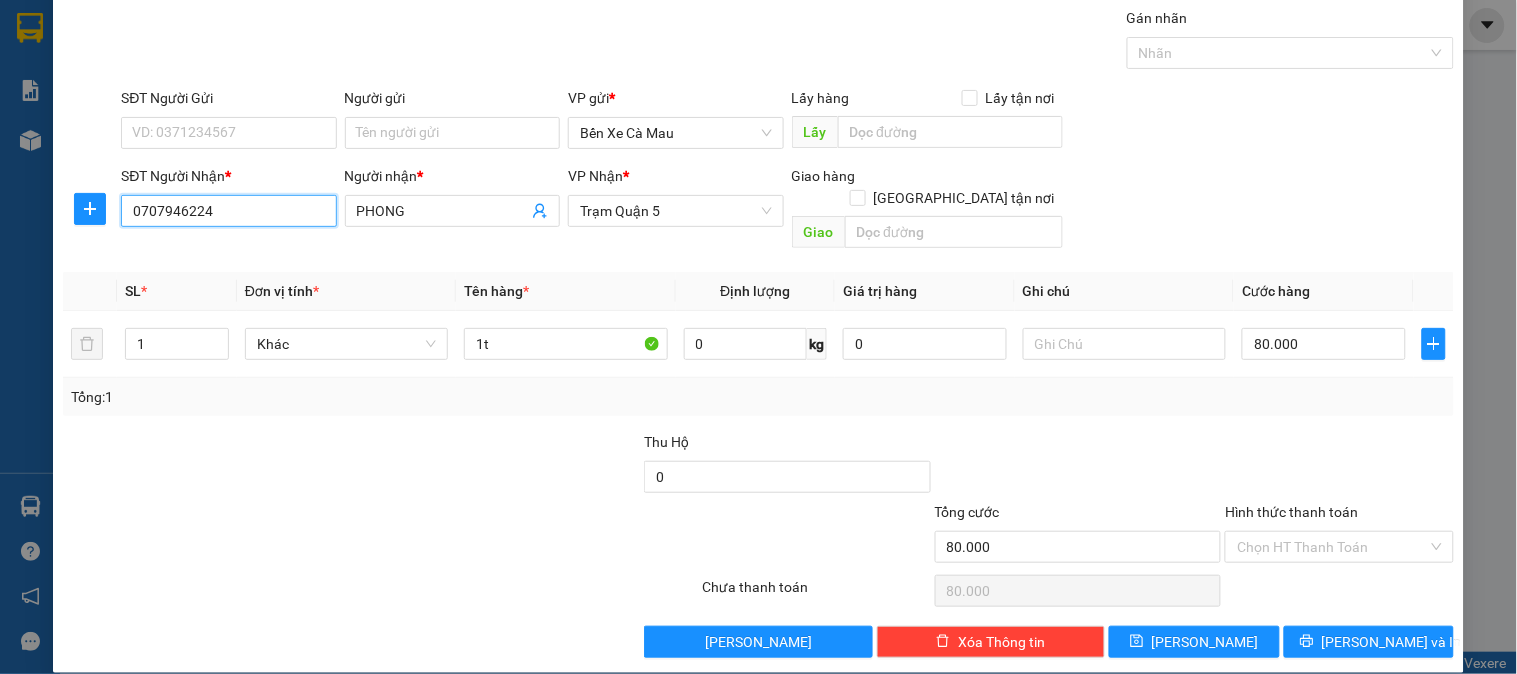 type on "0707946224" 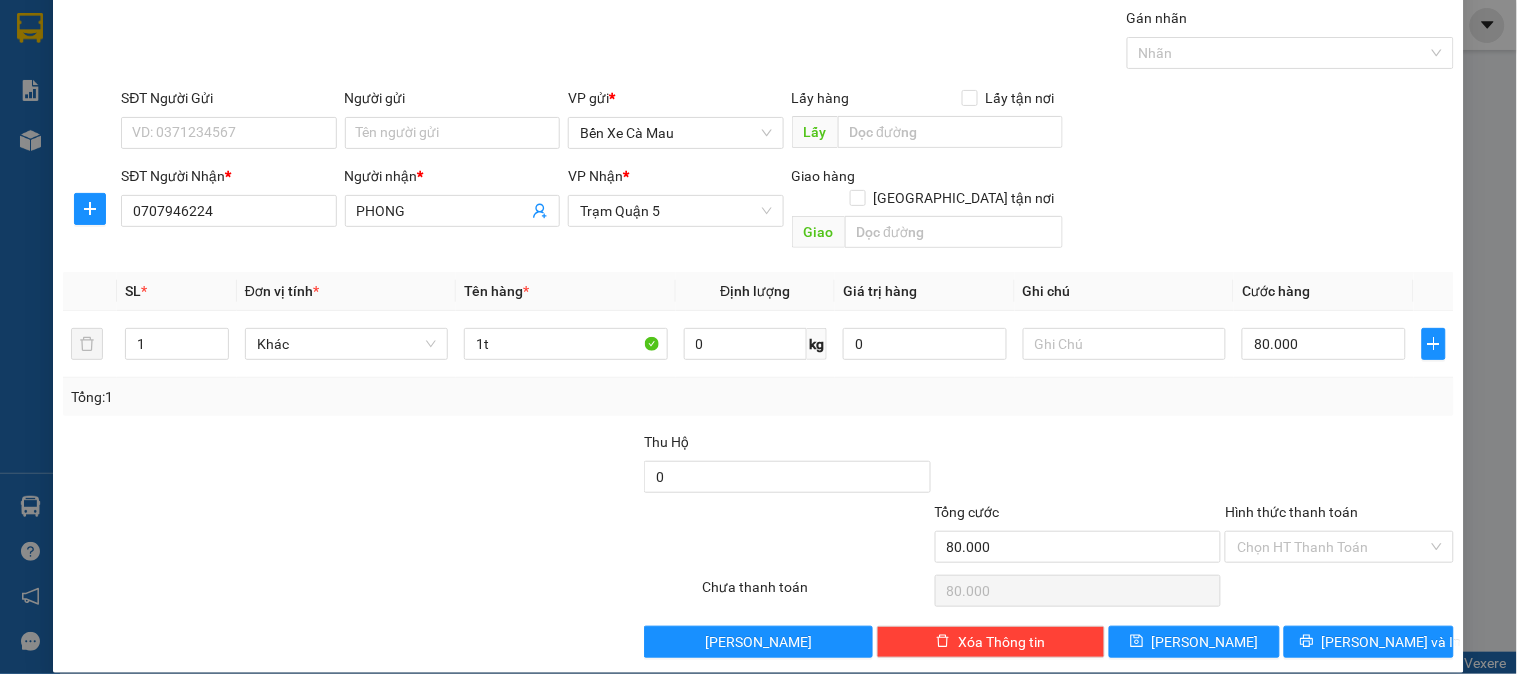 click on "Hình thức thanh toán" at bounding box center (1291, 512) 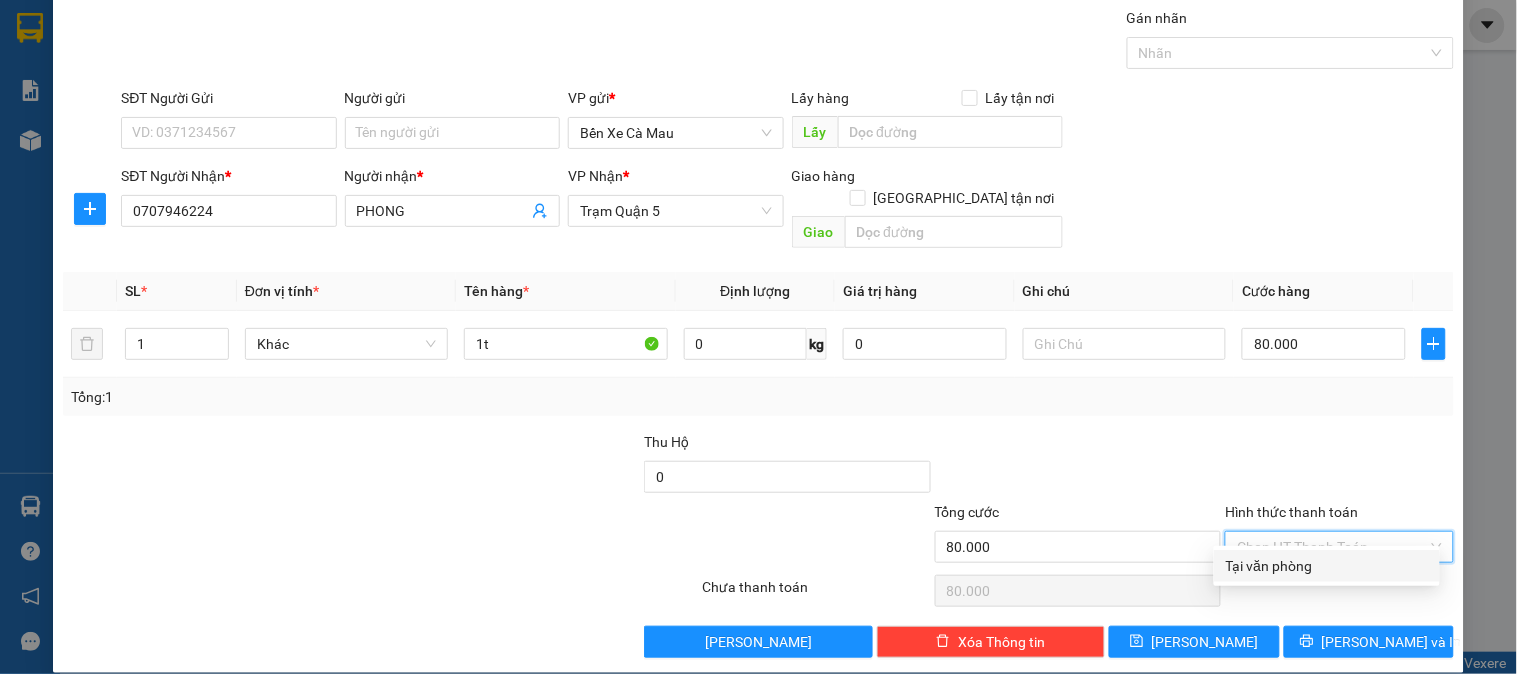 click on "Tại văn phòng" at bounding box center [1327, 566] 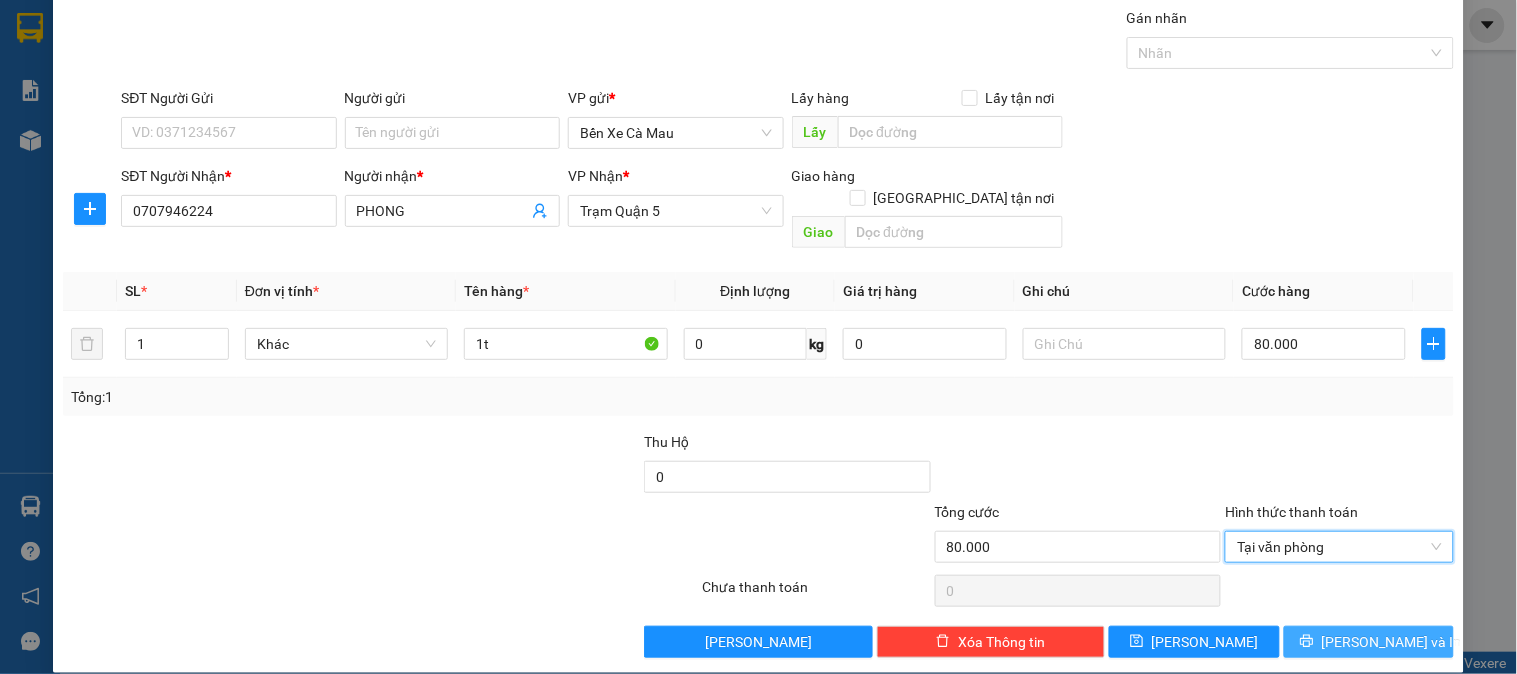click on "[PERSON_NAME] và In" at bounding box center [1369, 642] 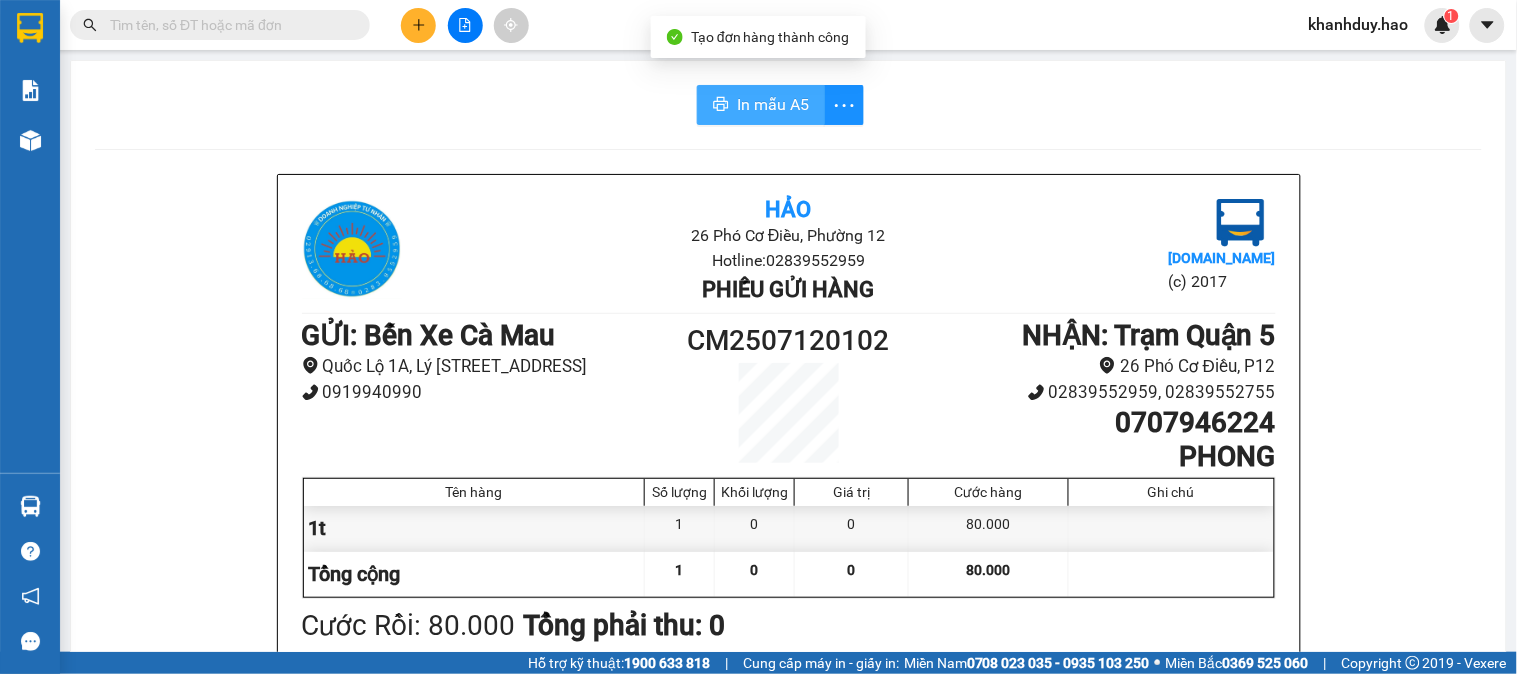 click on "In mẫu A5" at bounding box center (773, 104) 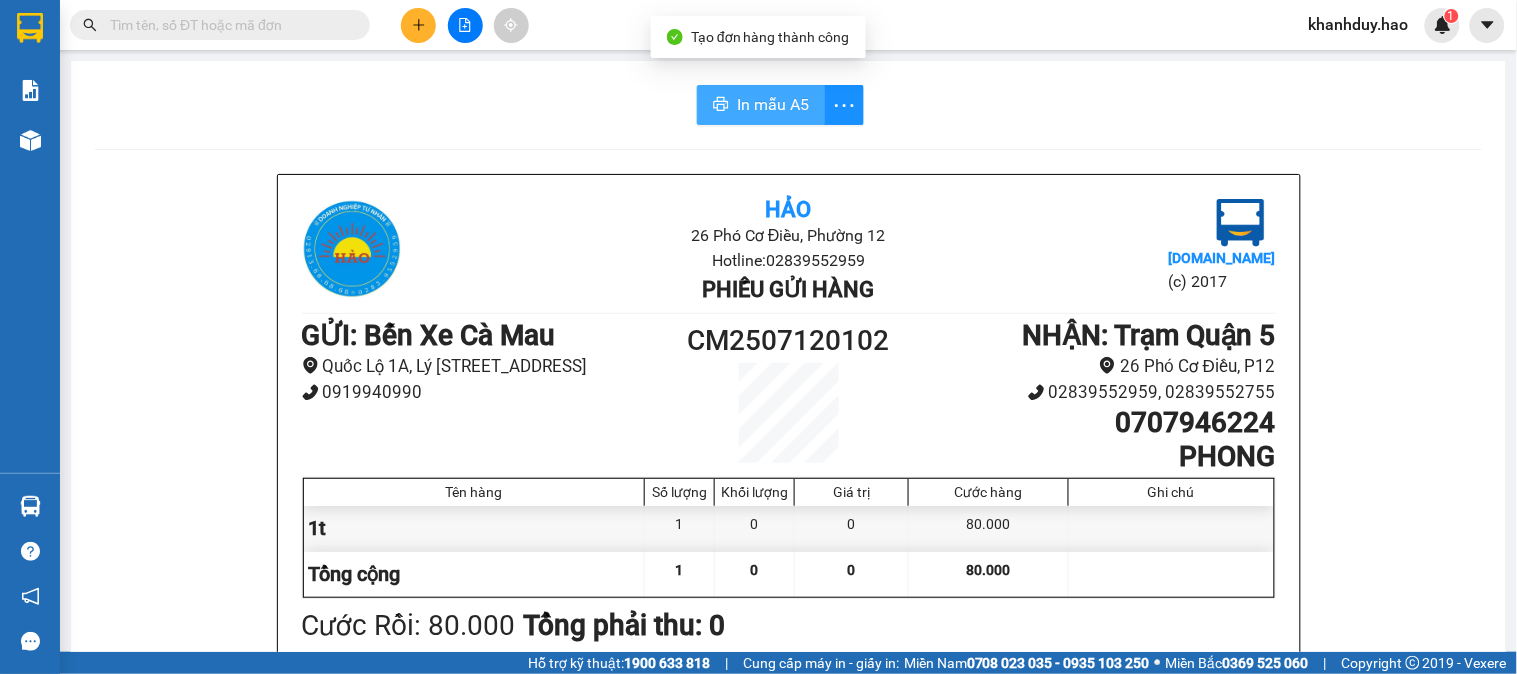 scroll, scrollTop: 0, scrollLeft: 0, axis: both 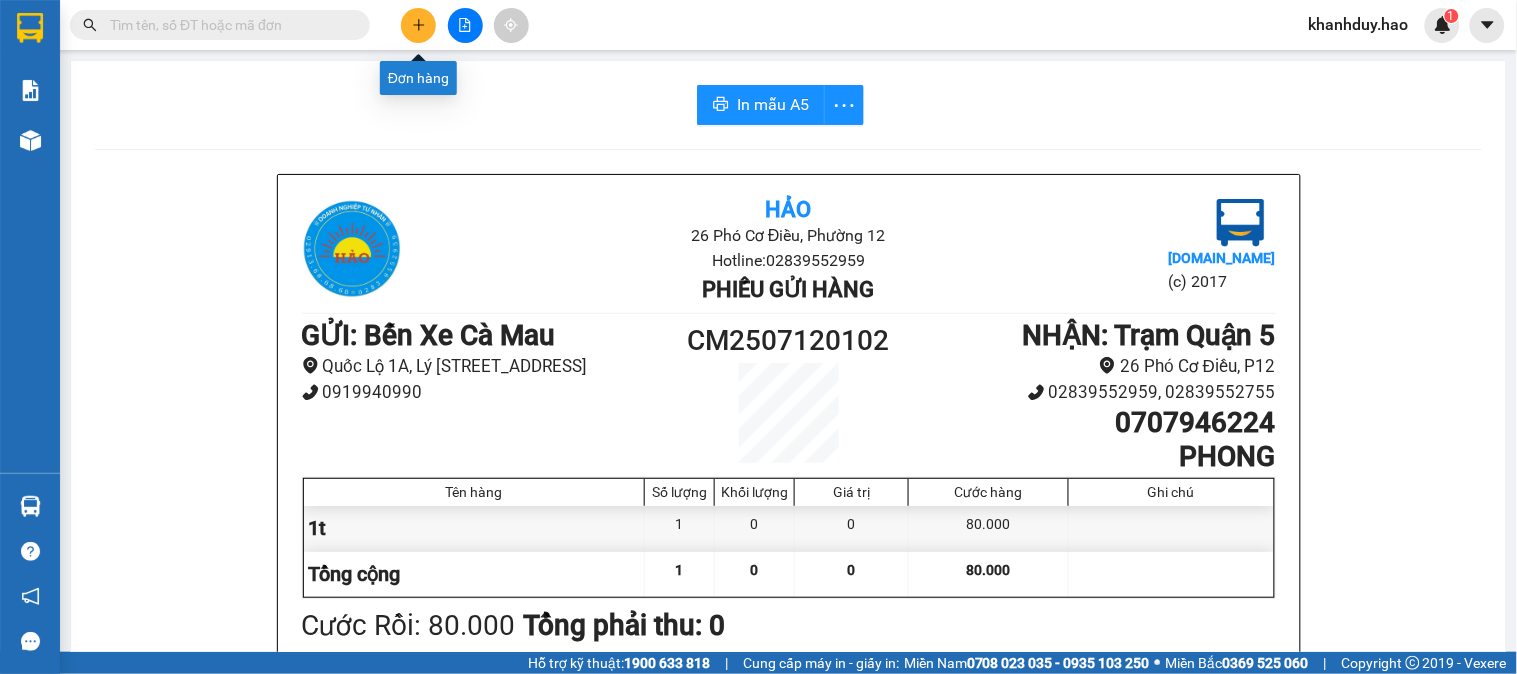 click at bounding box center (418, 25) 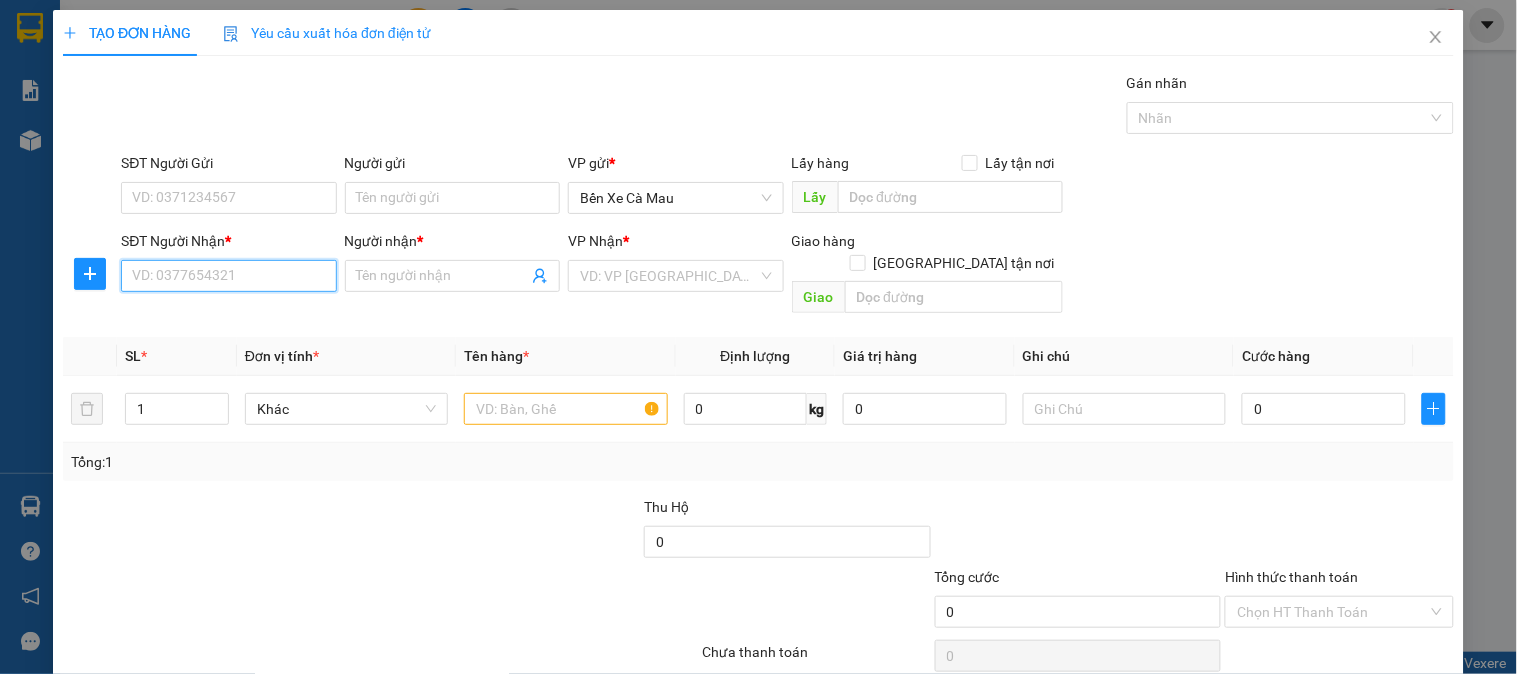 click on "SĐT Người Nhận  *" at bounding box center (228, 276) 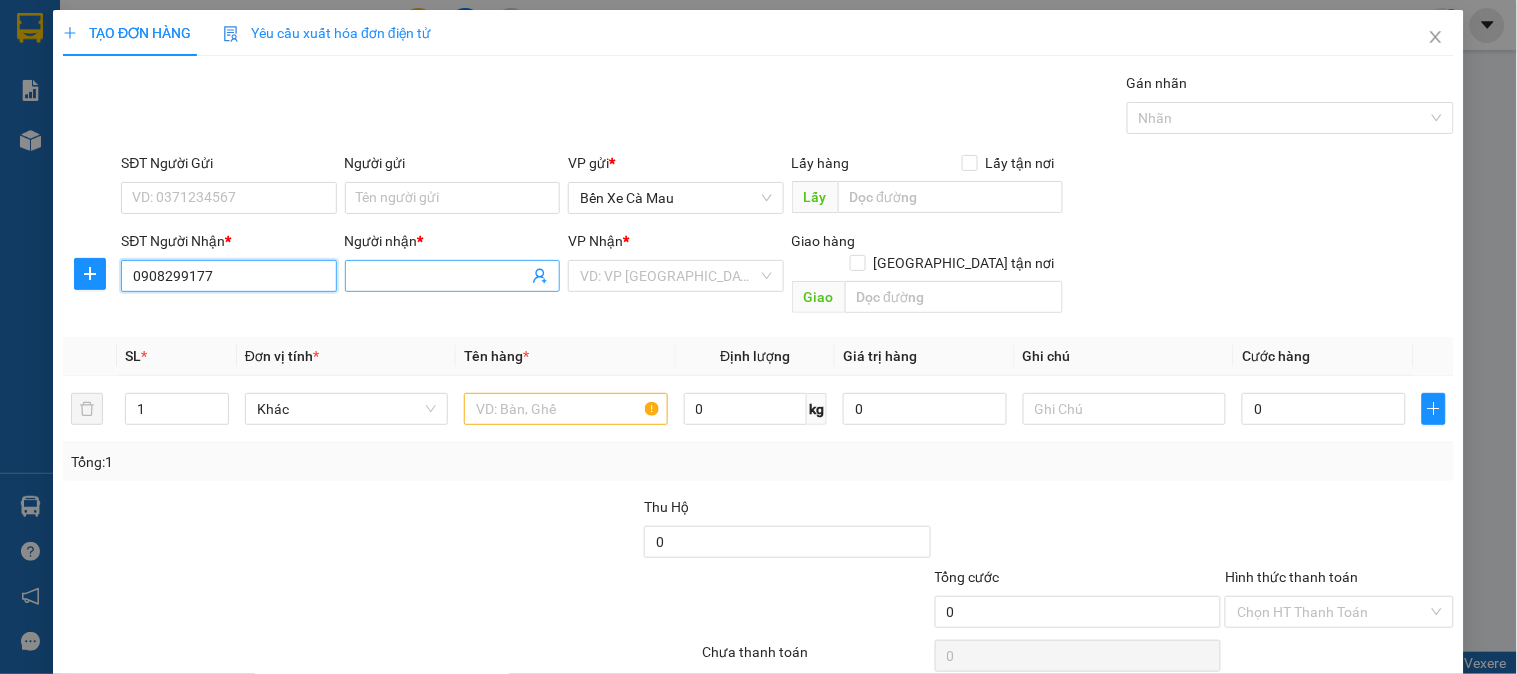 type on "0908299177" 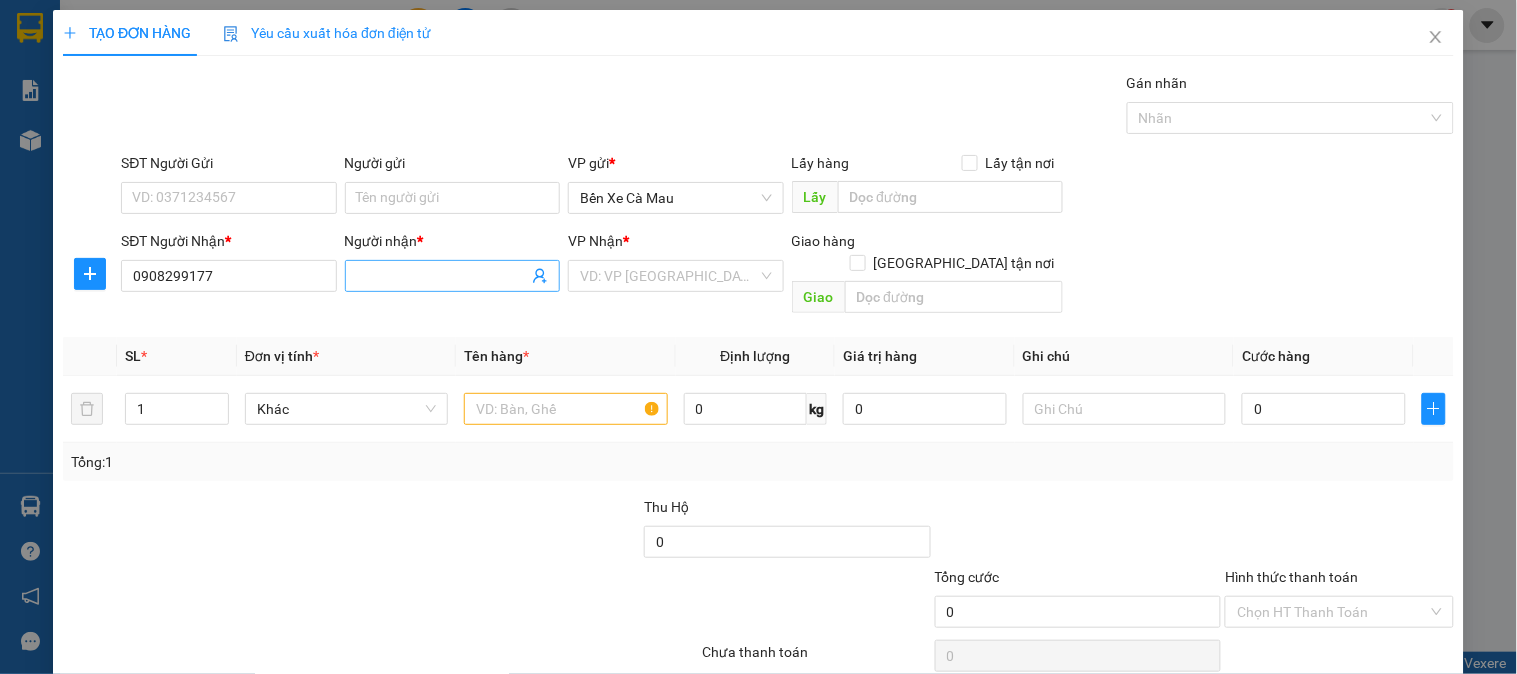 click on "Người nhận  *" at bounding box center [442, 276] 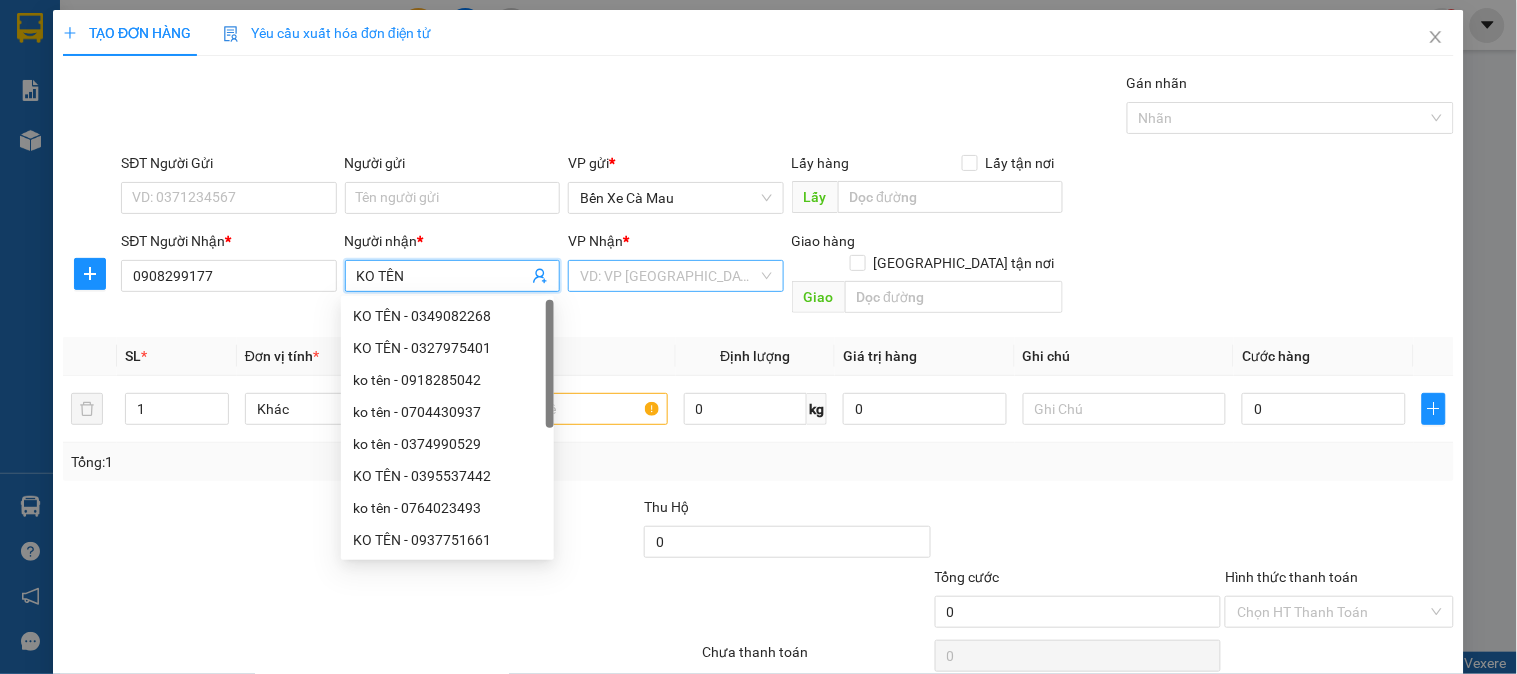 type on "KO TÊN" 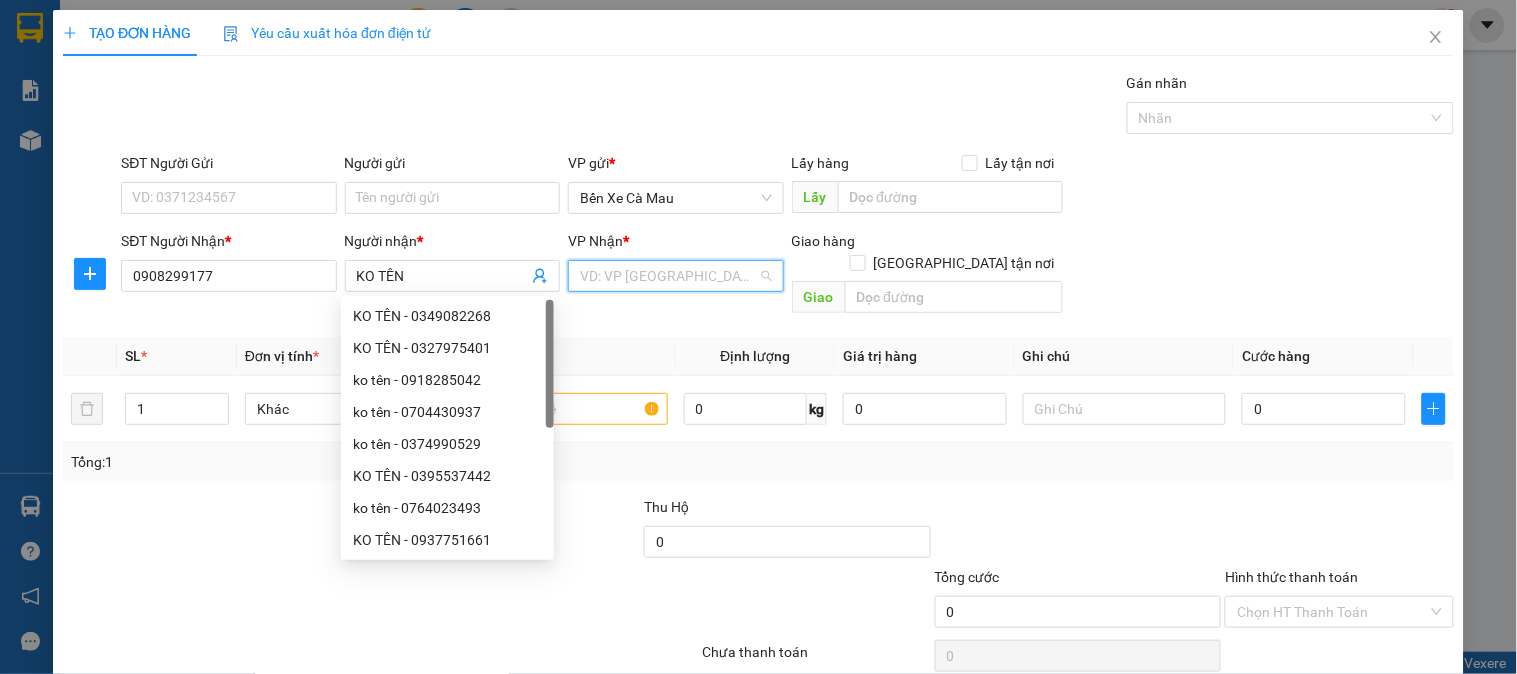 click at bounding box center (668, 276) 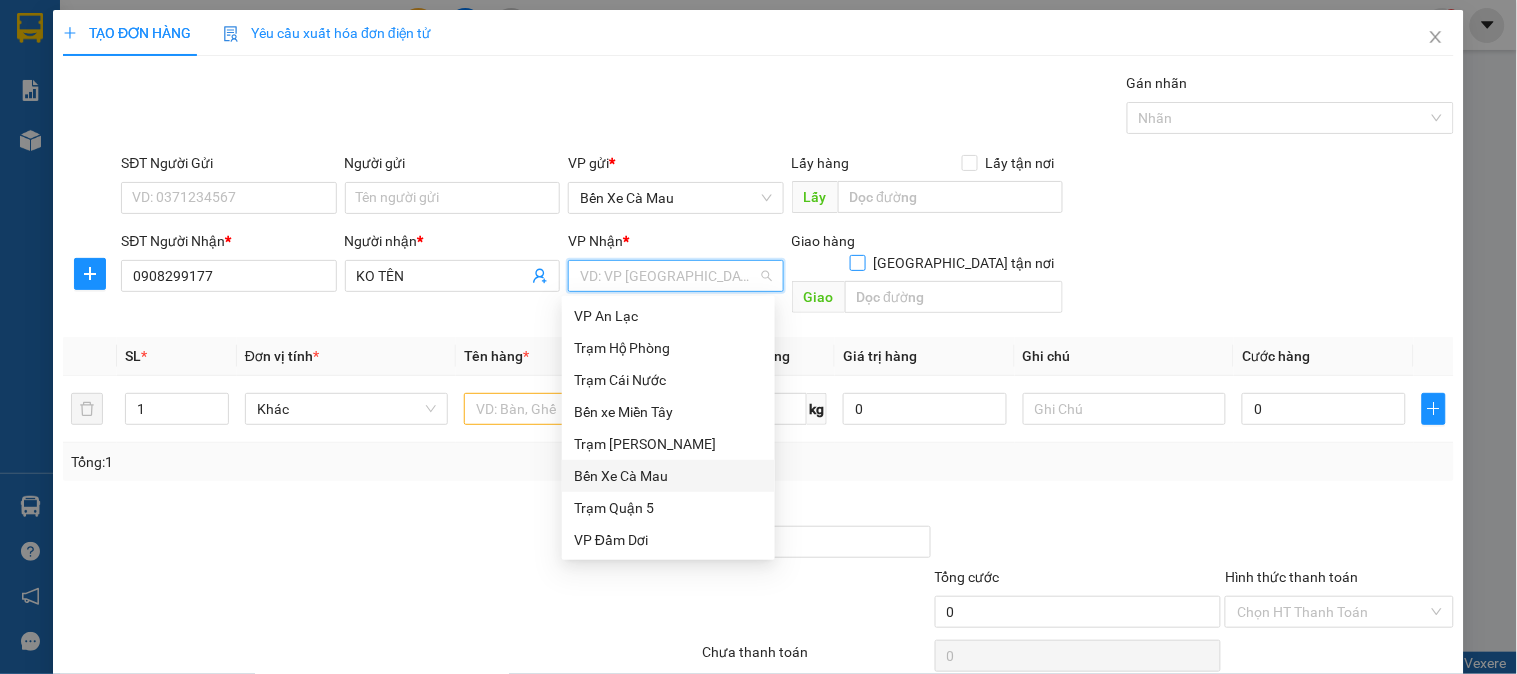 click on "Giao tận nơi" at bounding box center [857, 262] 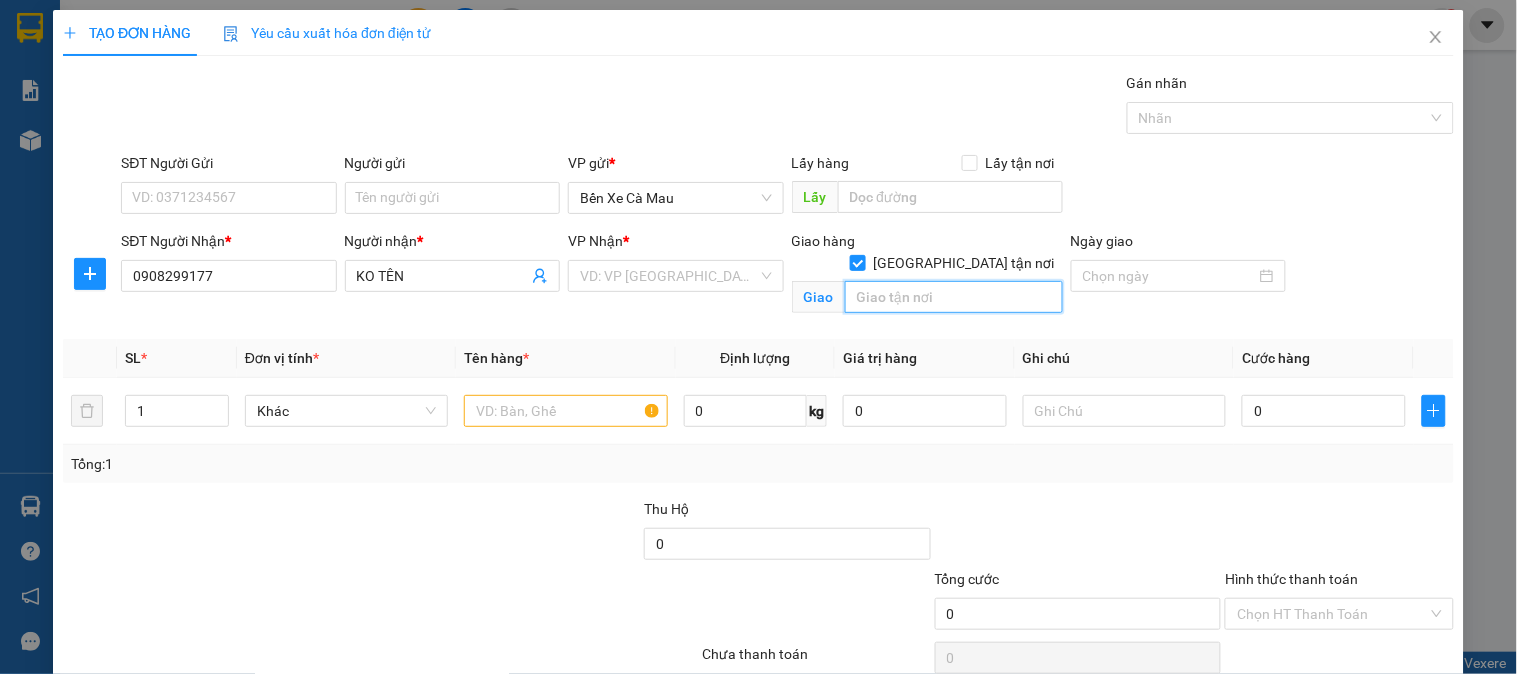 click at bounding box center [954, 297] 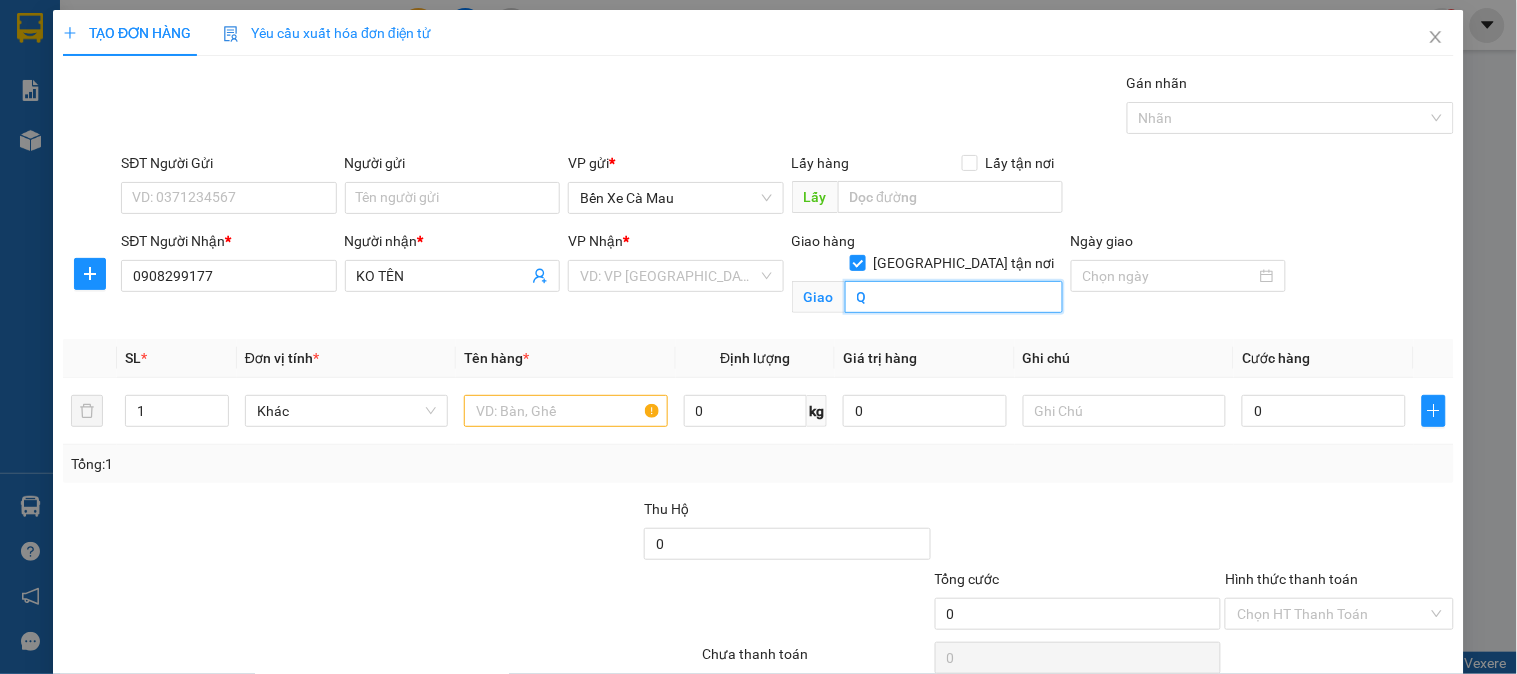 type on "Q" 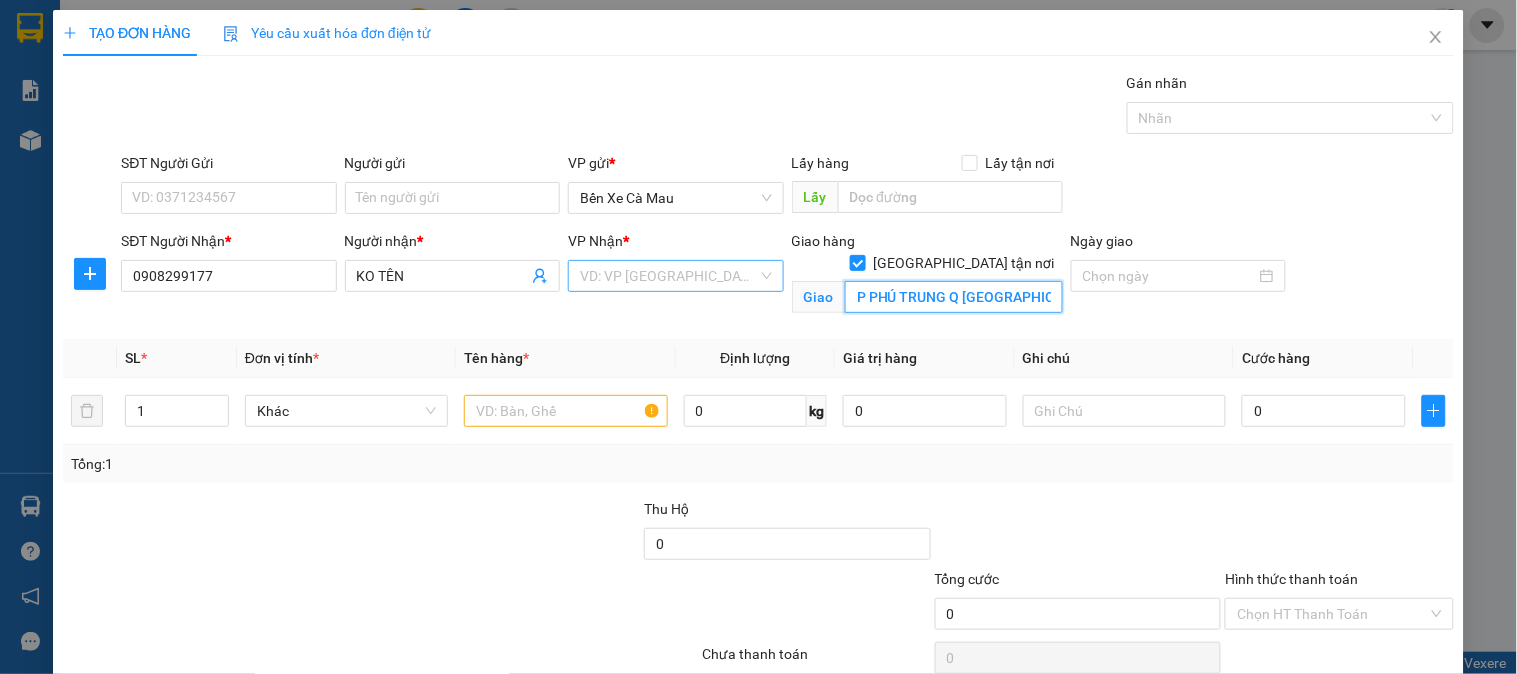 type on "P PHÚ TRUNG Q TÂN PHÚ" 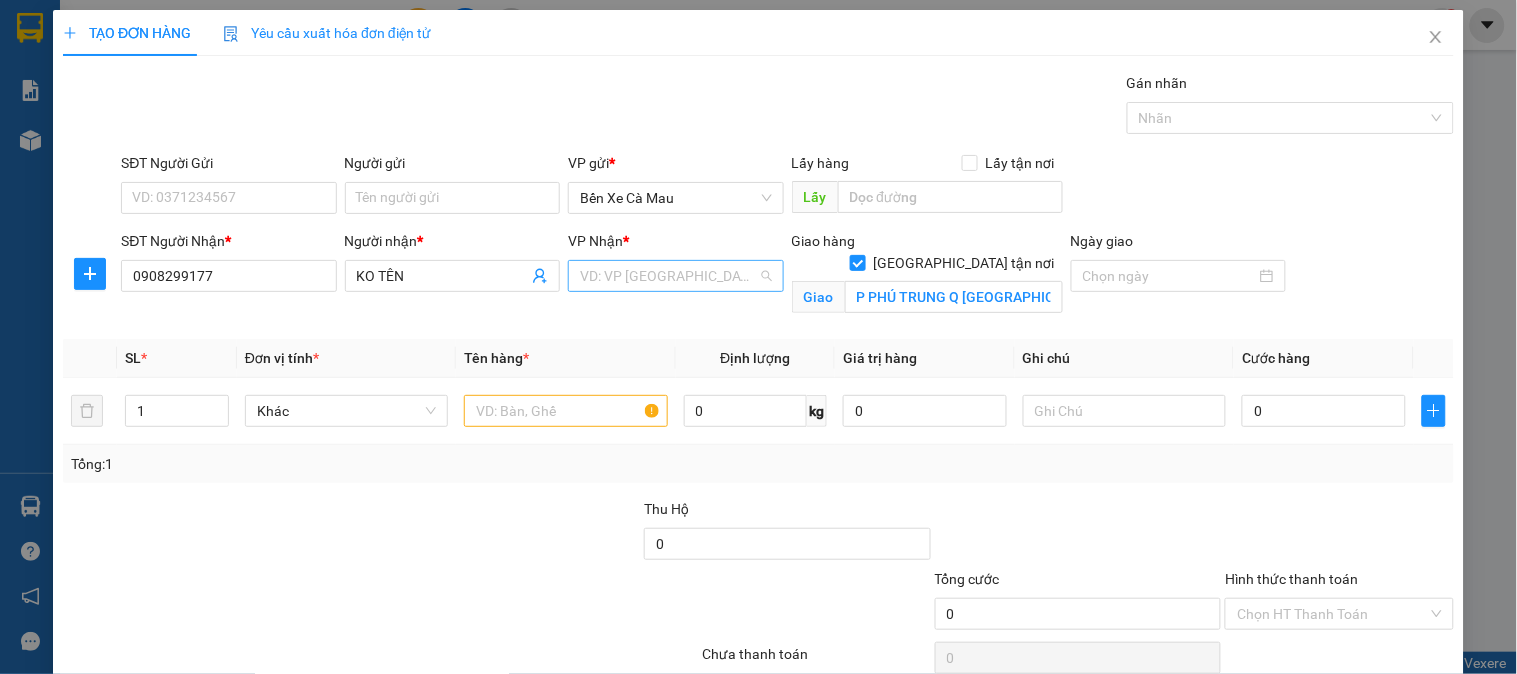 click at bounding box center (668, 276) 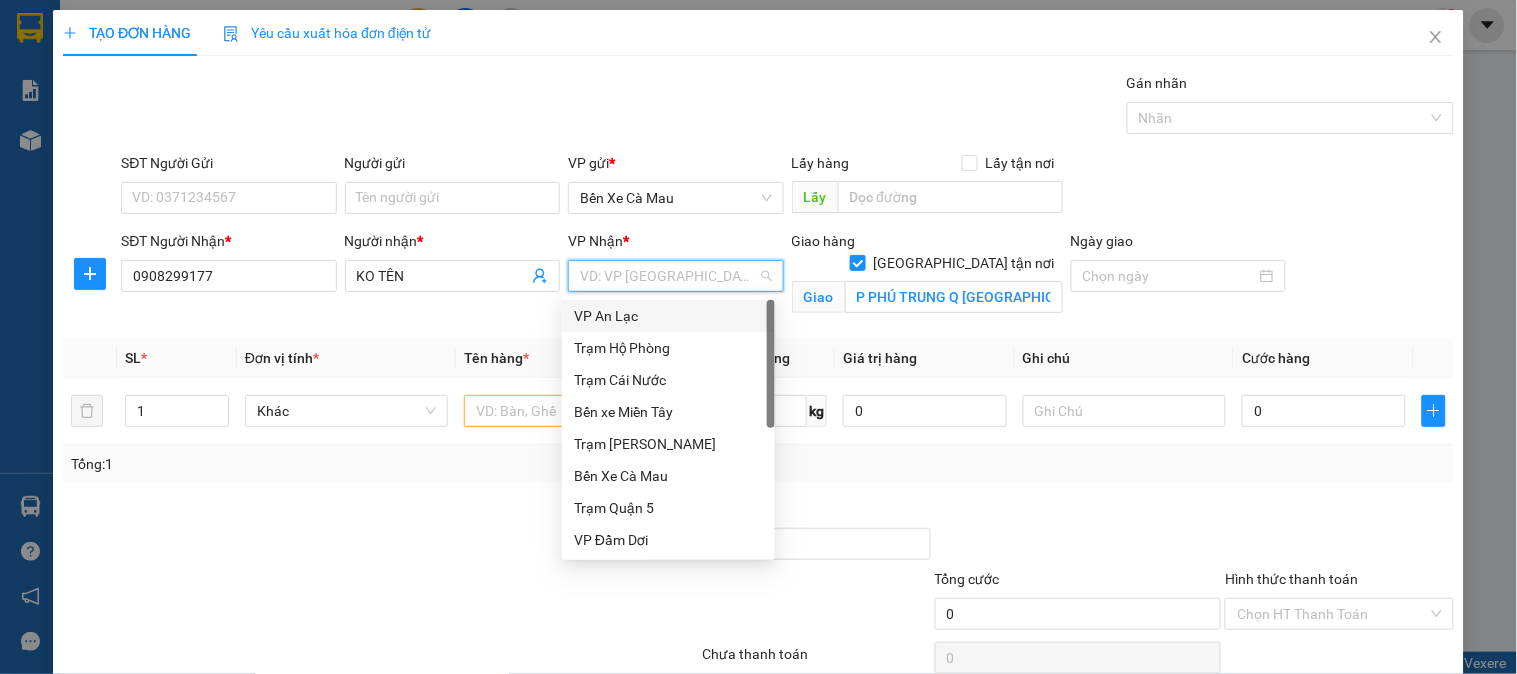 click on "VP An Lạc" at bounding box center (668, 316) 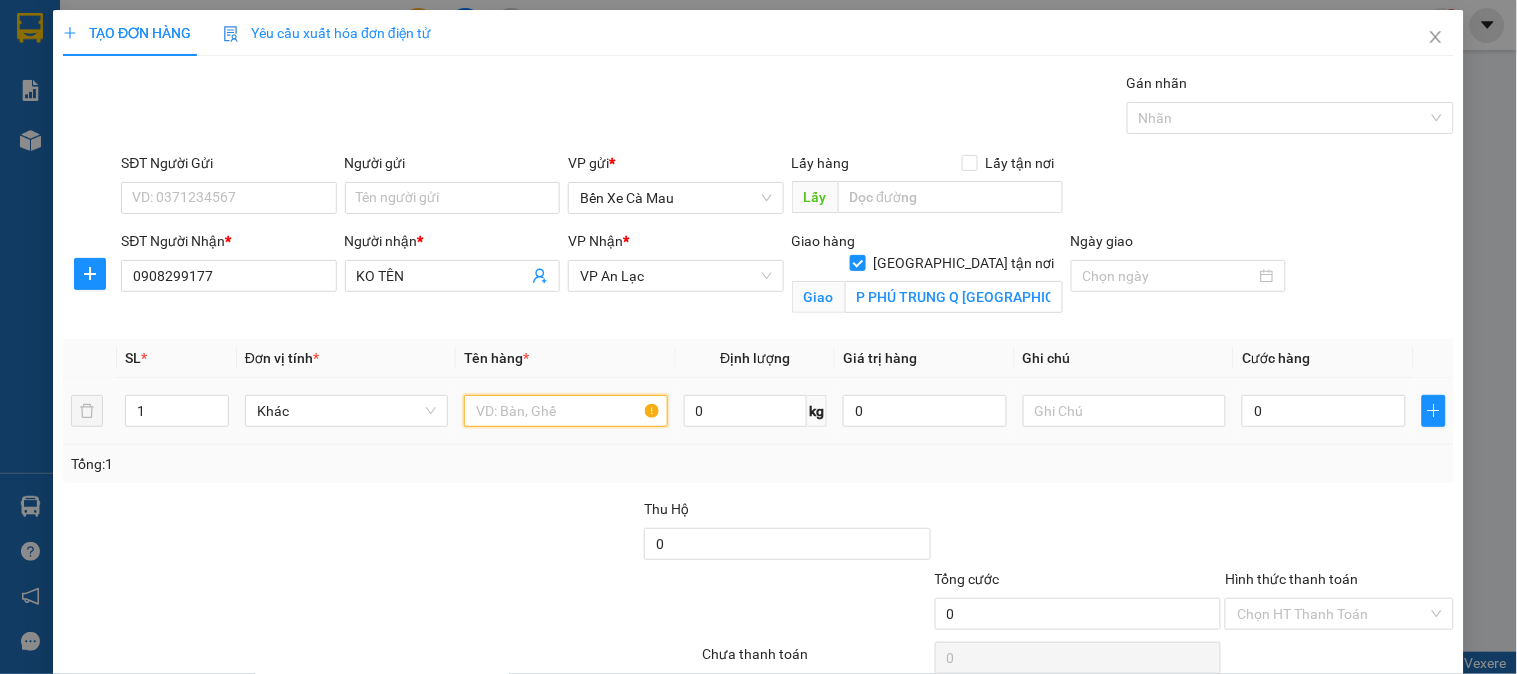 click at bounding box center [565, 411] 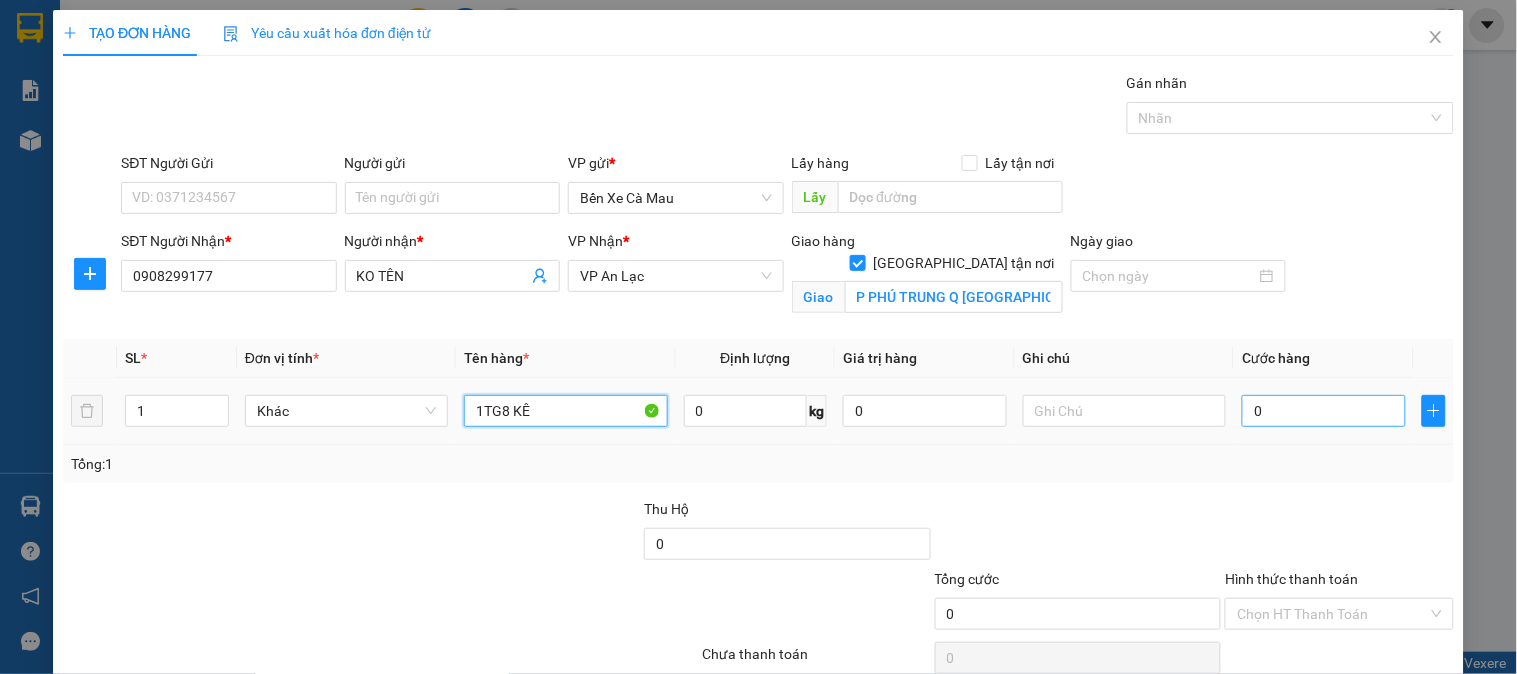 type on "1TG8 KÊ" 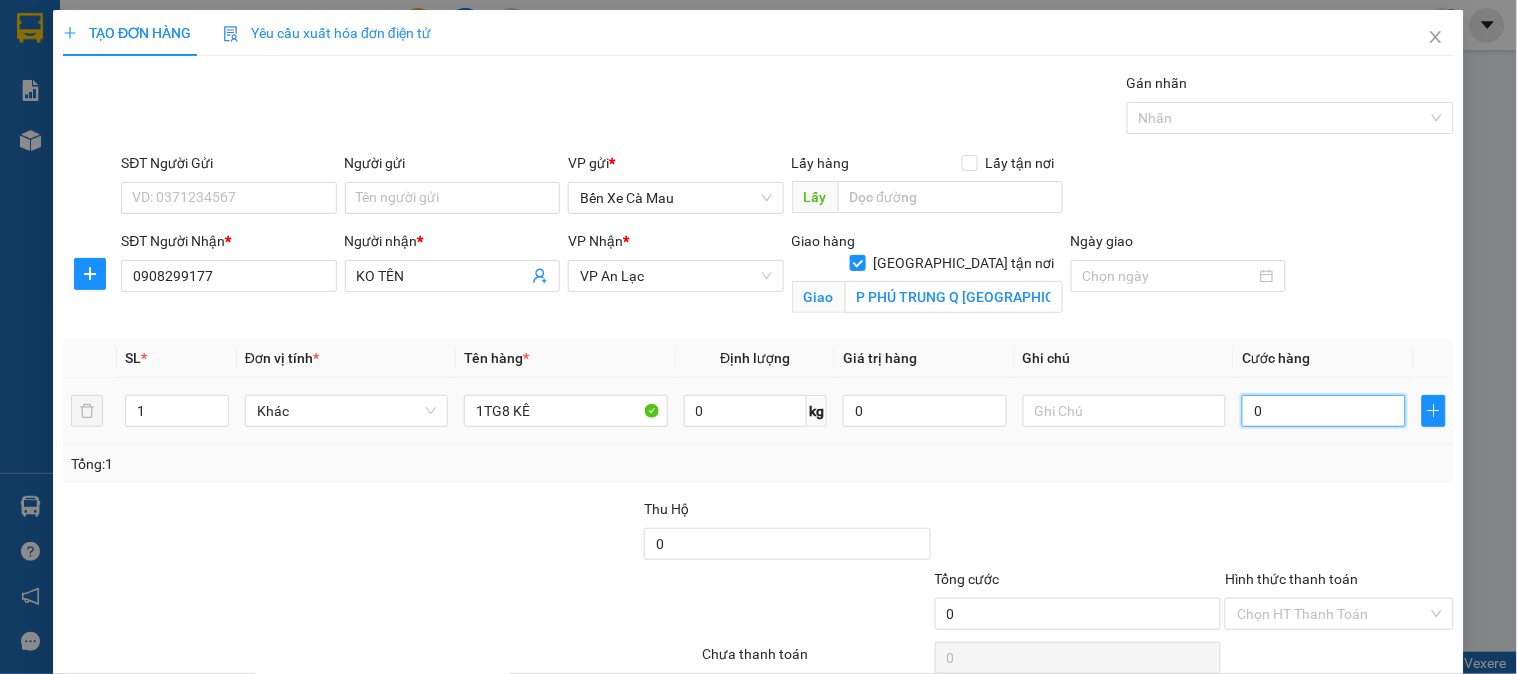click on "0" at bounding box center (1324, 411) 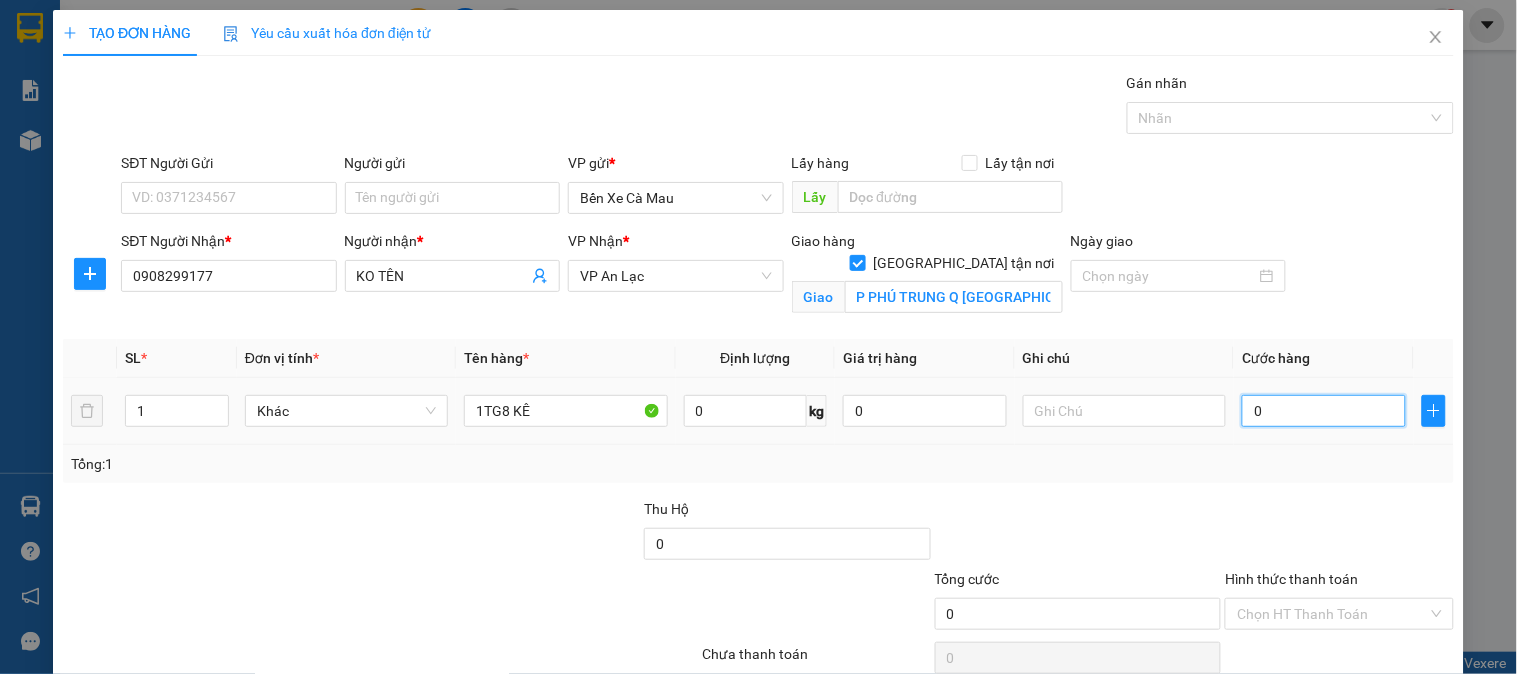 type on "008" 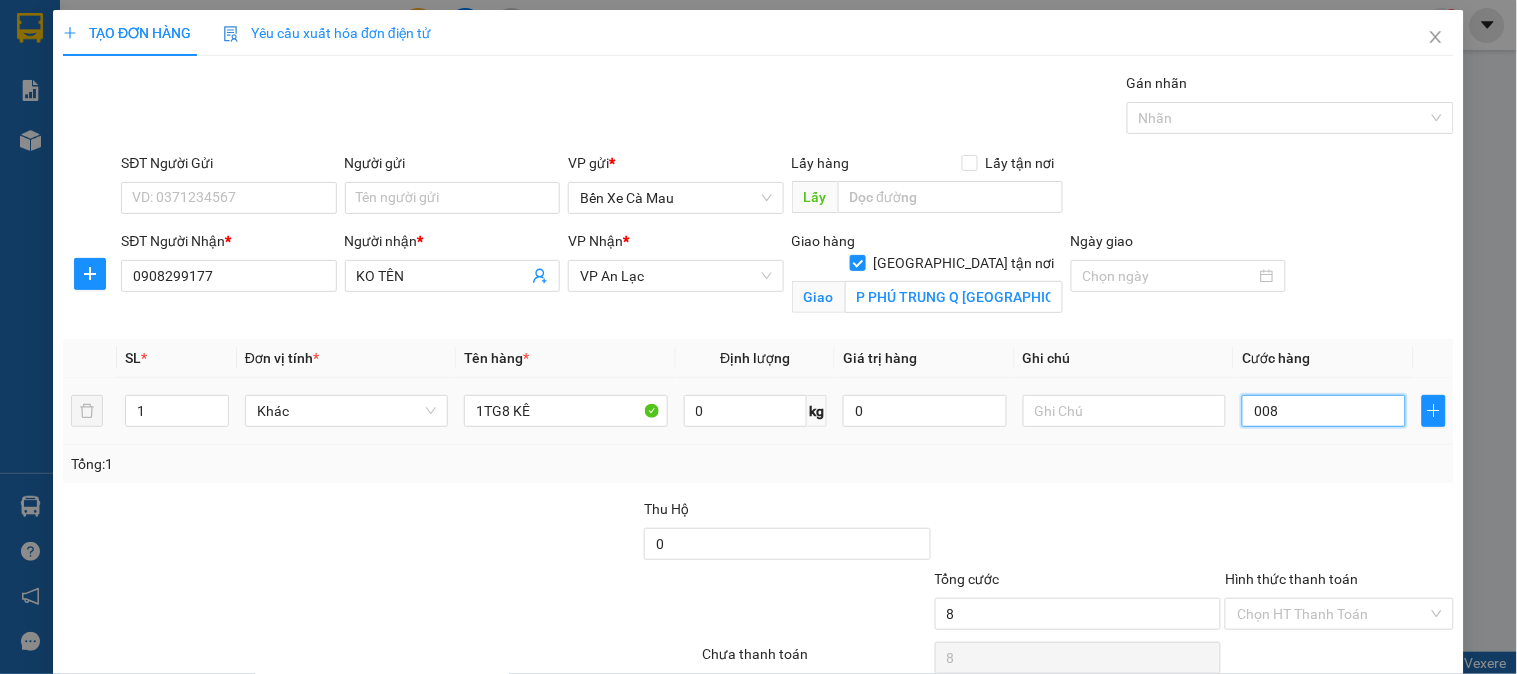type on "0.080" 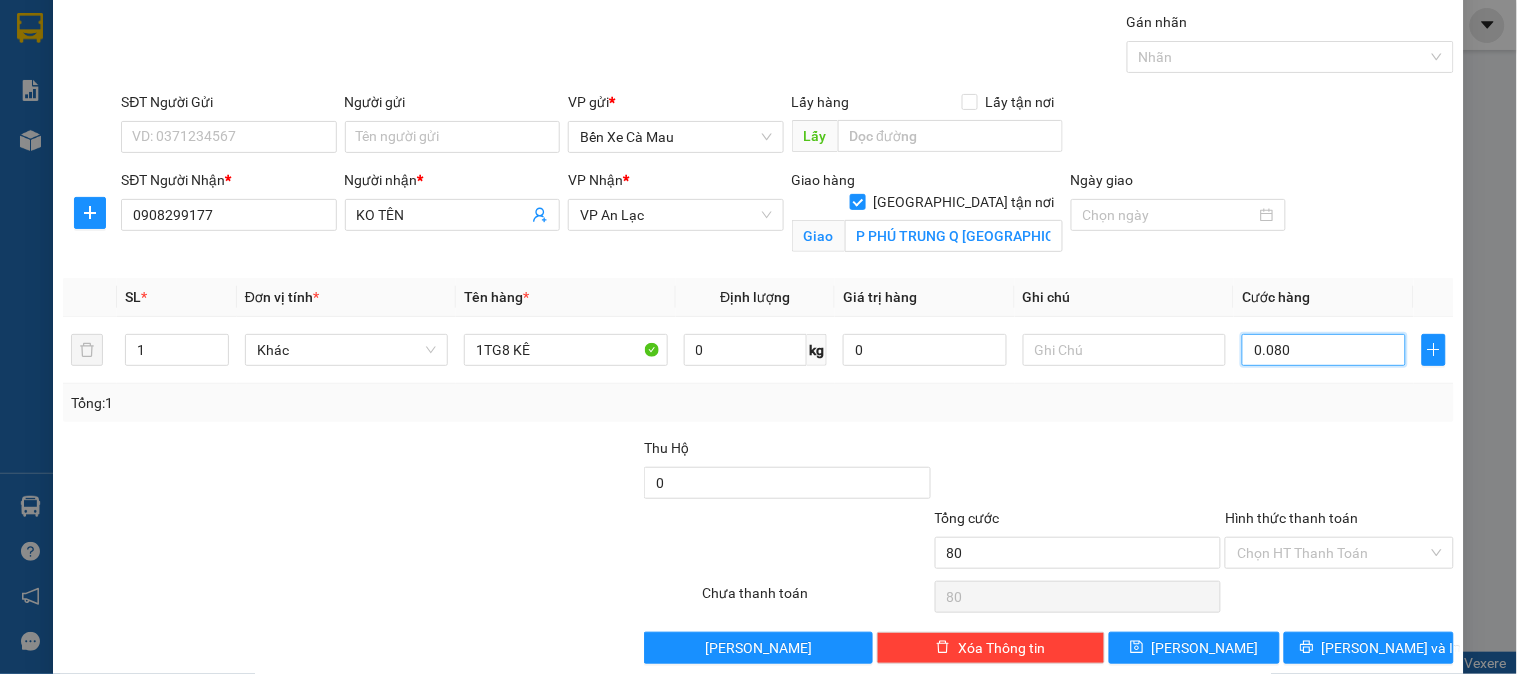 scroll, scrollTop: 90, scrollLeft: 0, axis: vertical 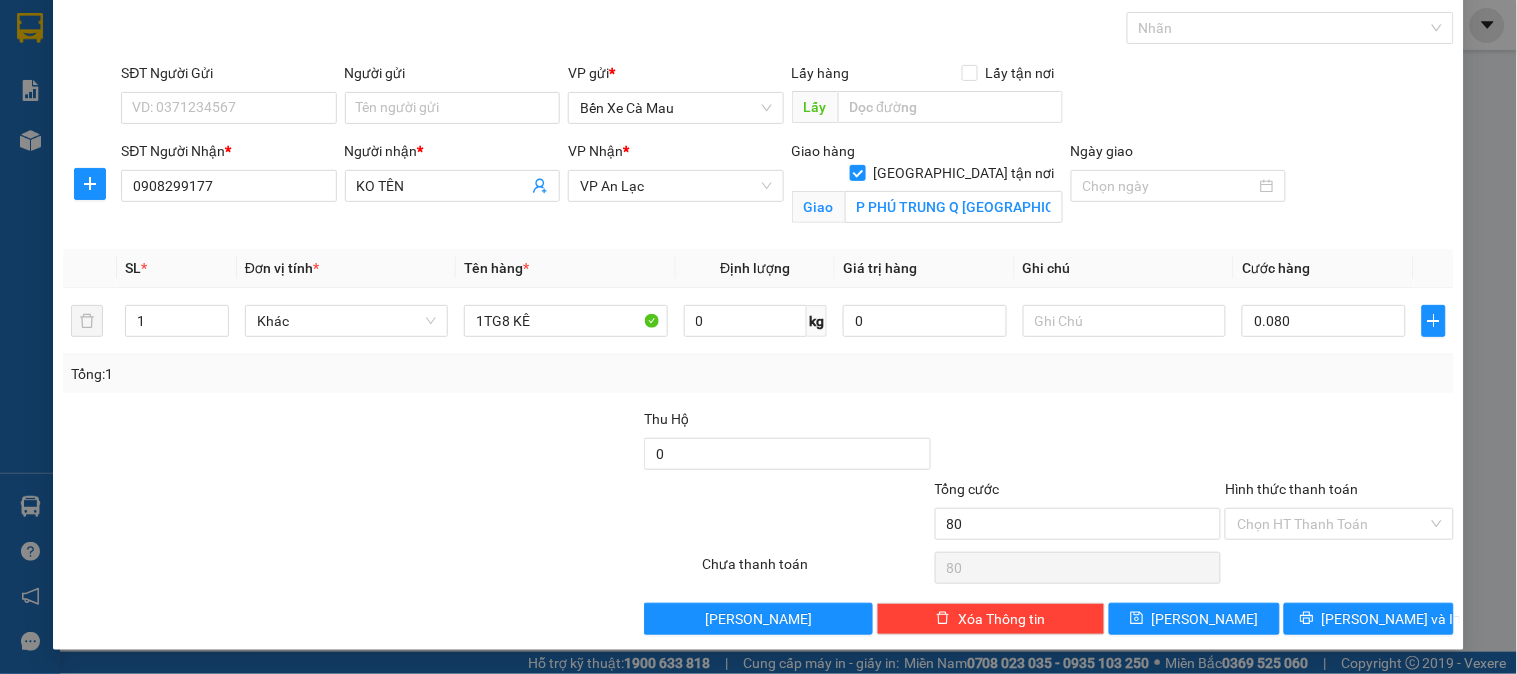 click on "Hình thức thanh toán" at bounding box center (1291, 489) 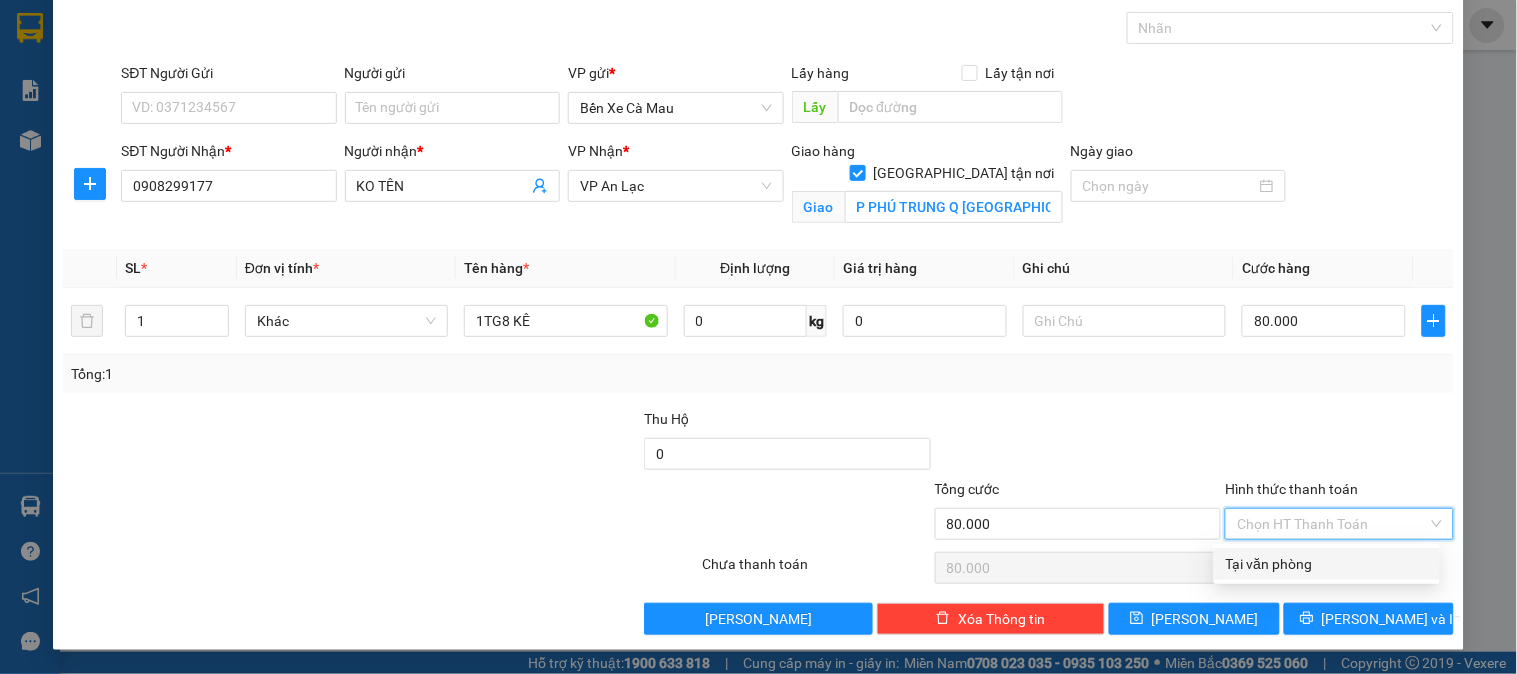click on "Tại văn phòng" at bounding box center (1327, 564) 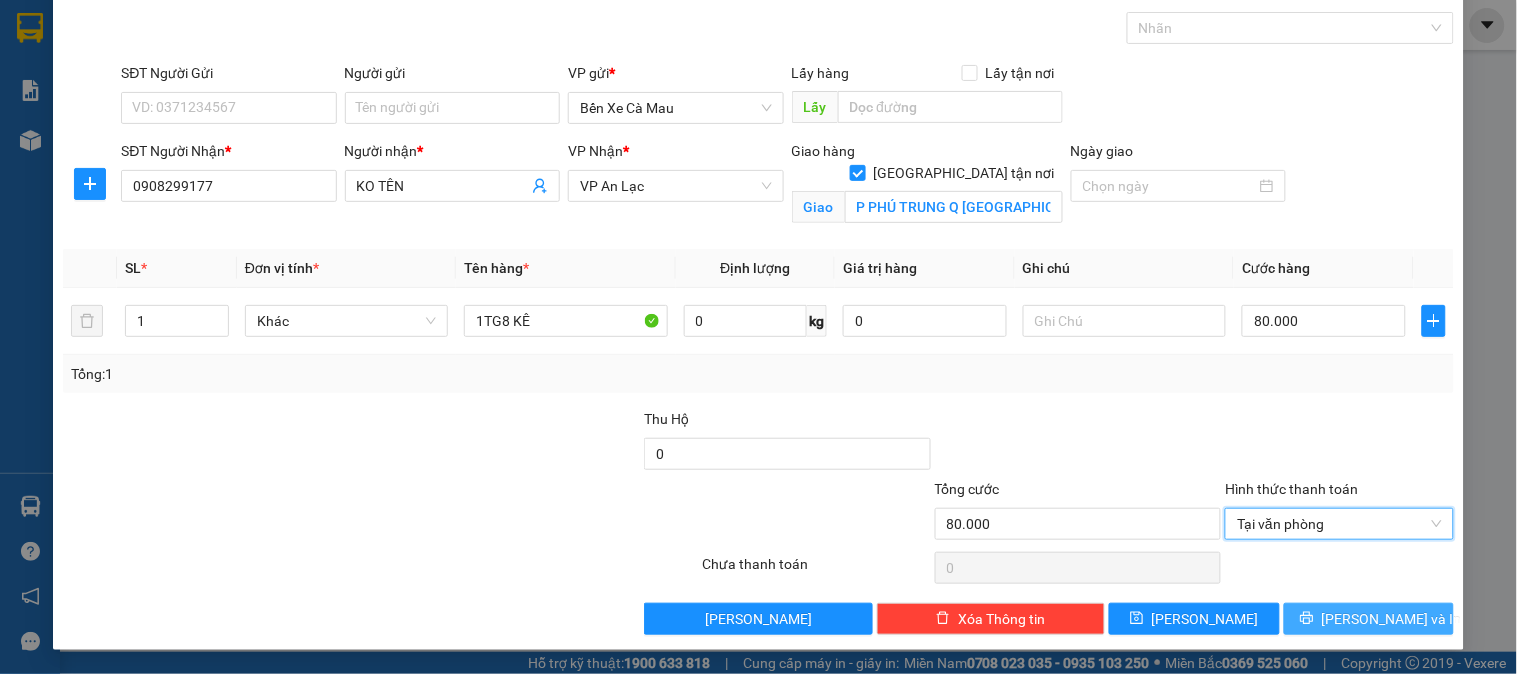 click on "Lưu và In" at bounding box center (1369, 619) 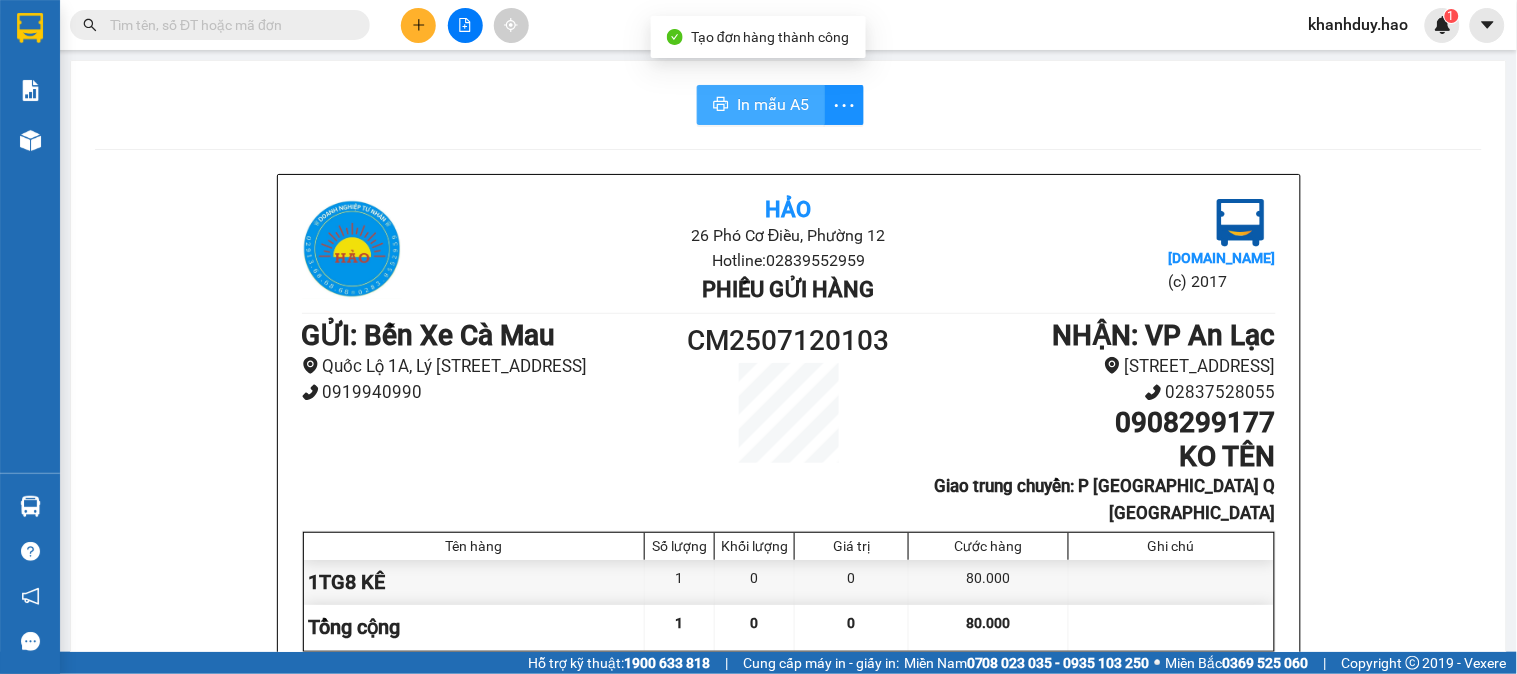 click on "In mẫu A5" at bounding box center [773, 104] 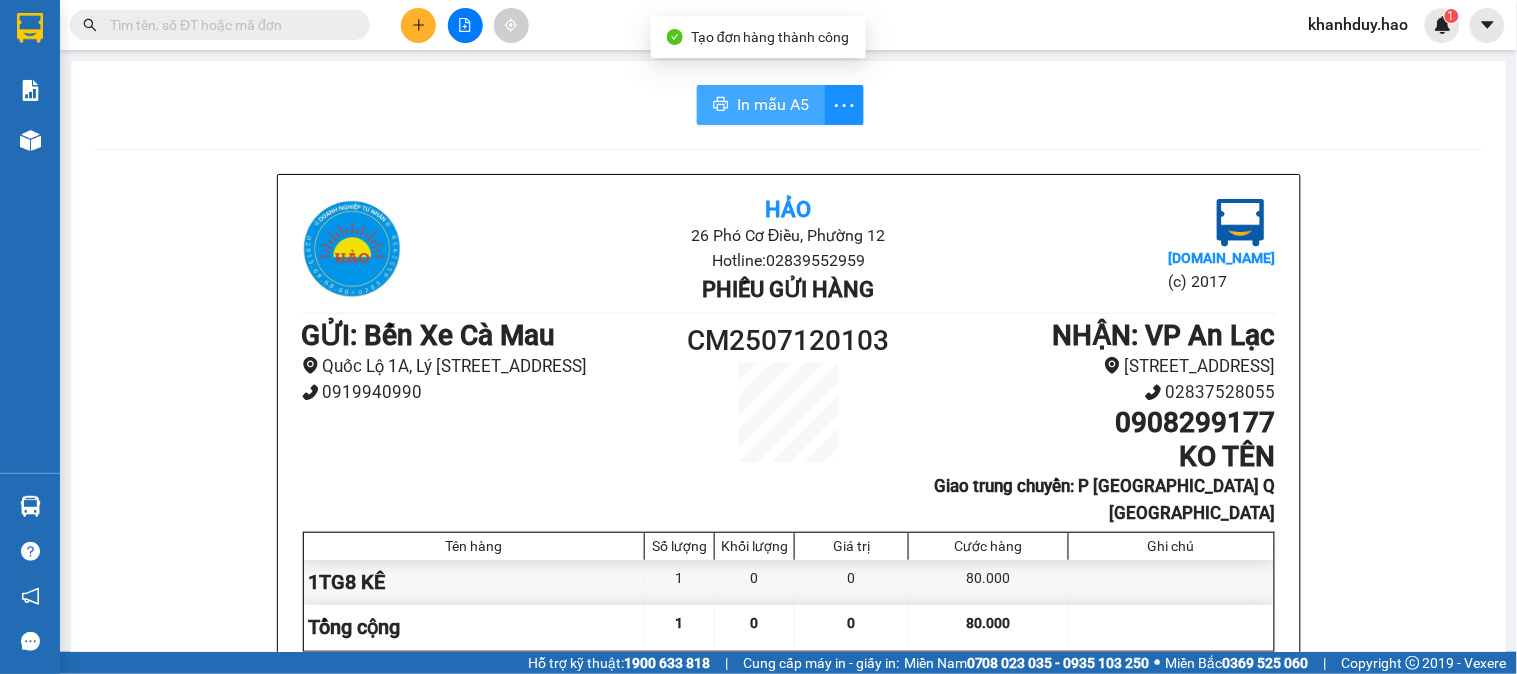 scroll, scrollTop: 0, scrollLeft: 0, axis: both 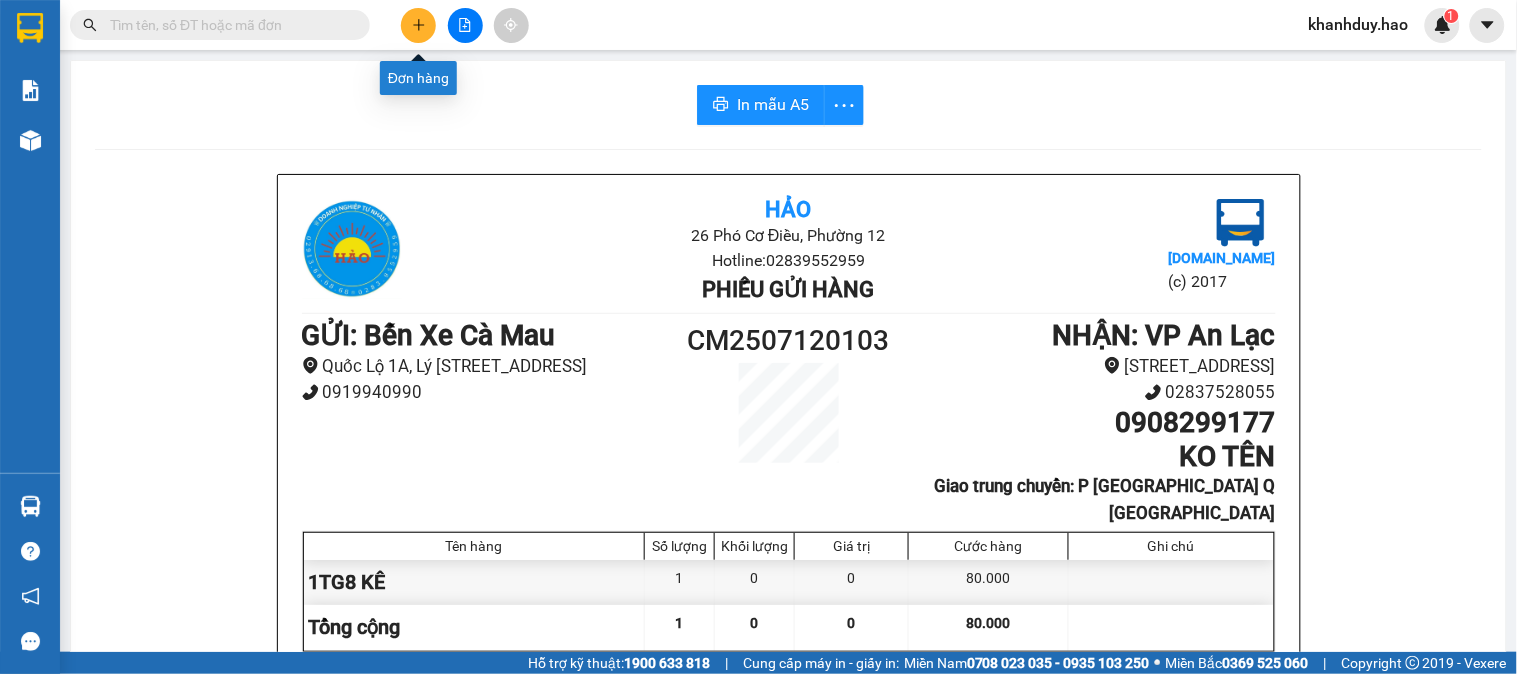click at bounding box center (418, 25) 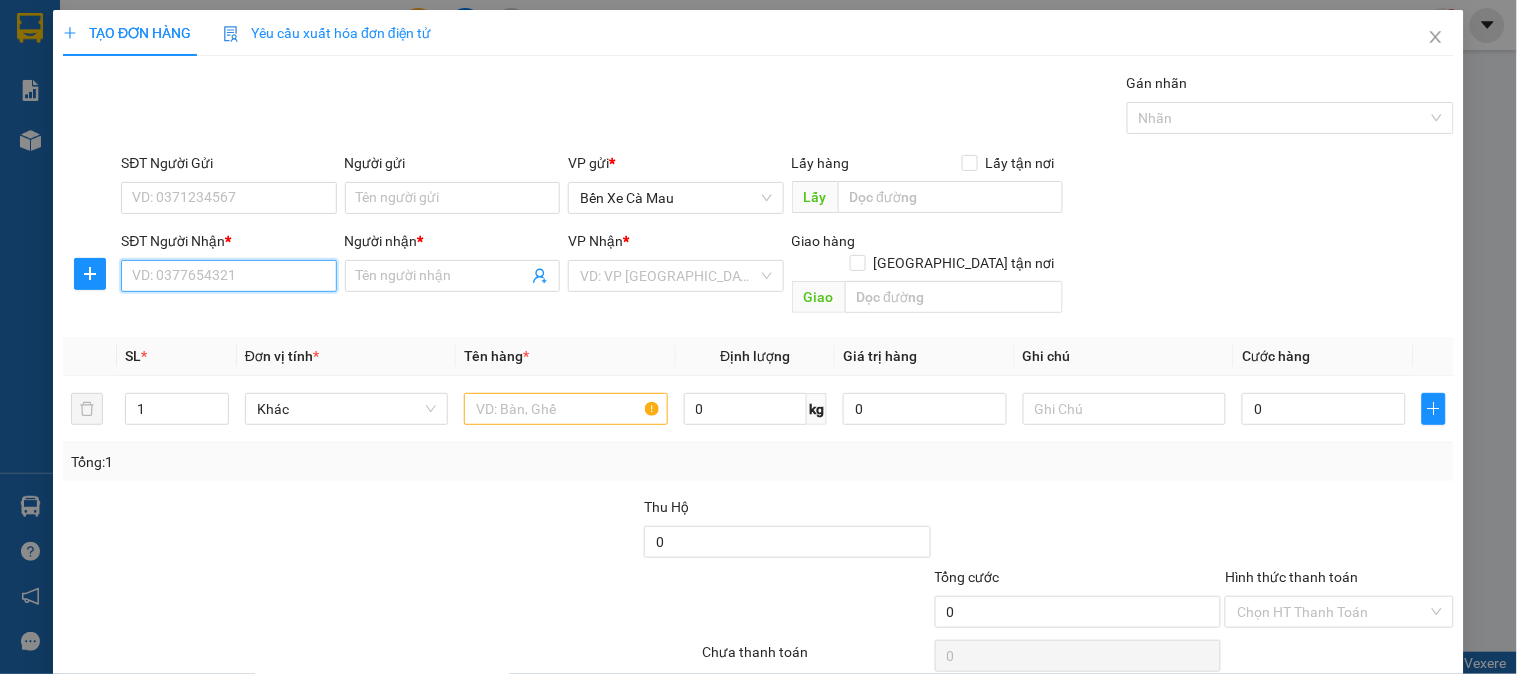 click on "SĐT Người Nhận  *" at bounding box center [228, 276] 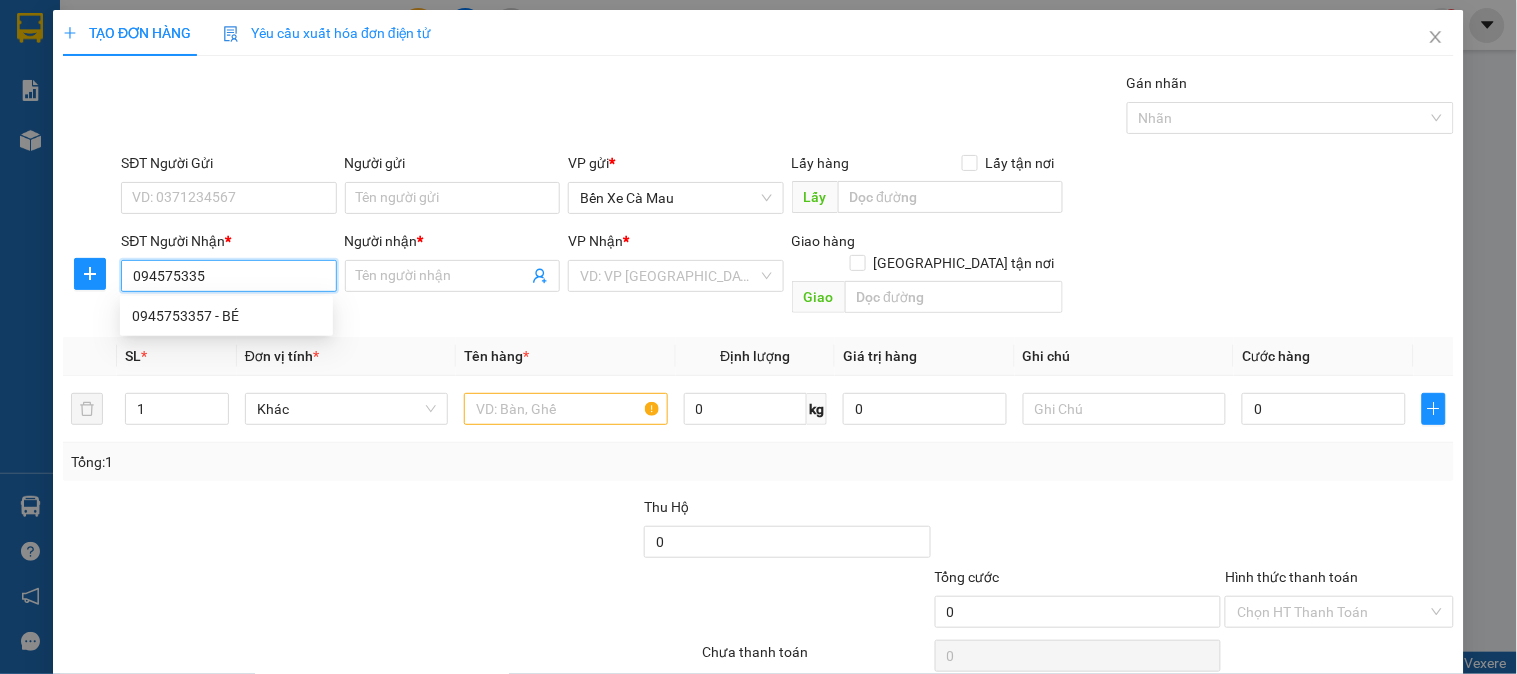 type on "0945753357" 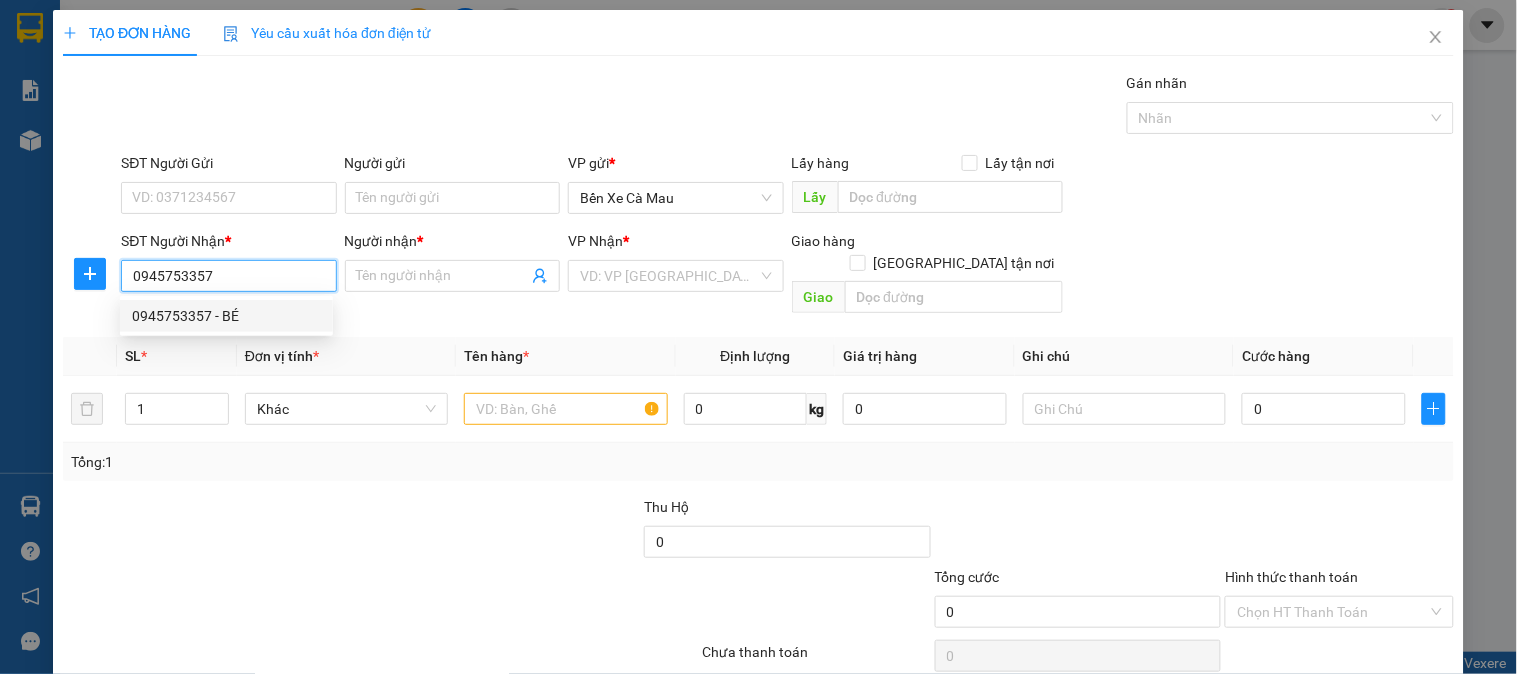 click on "0945753357 - BÉ" at bounding box center (226, 316) 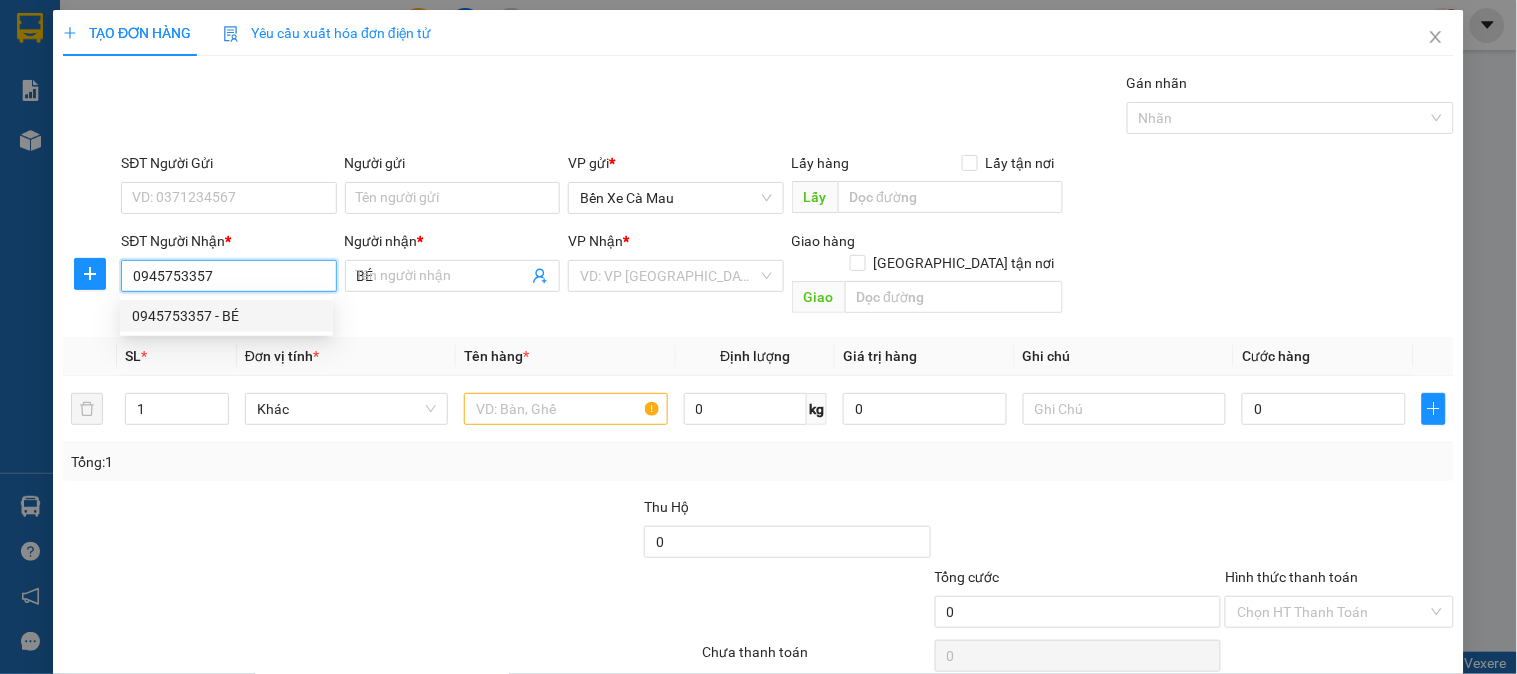 type on "30.000" 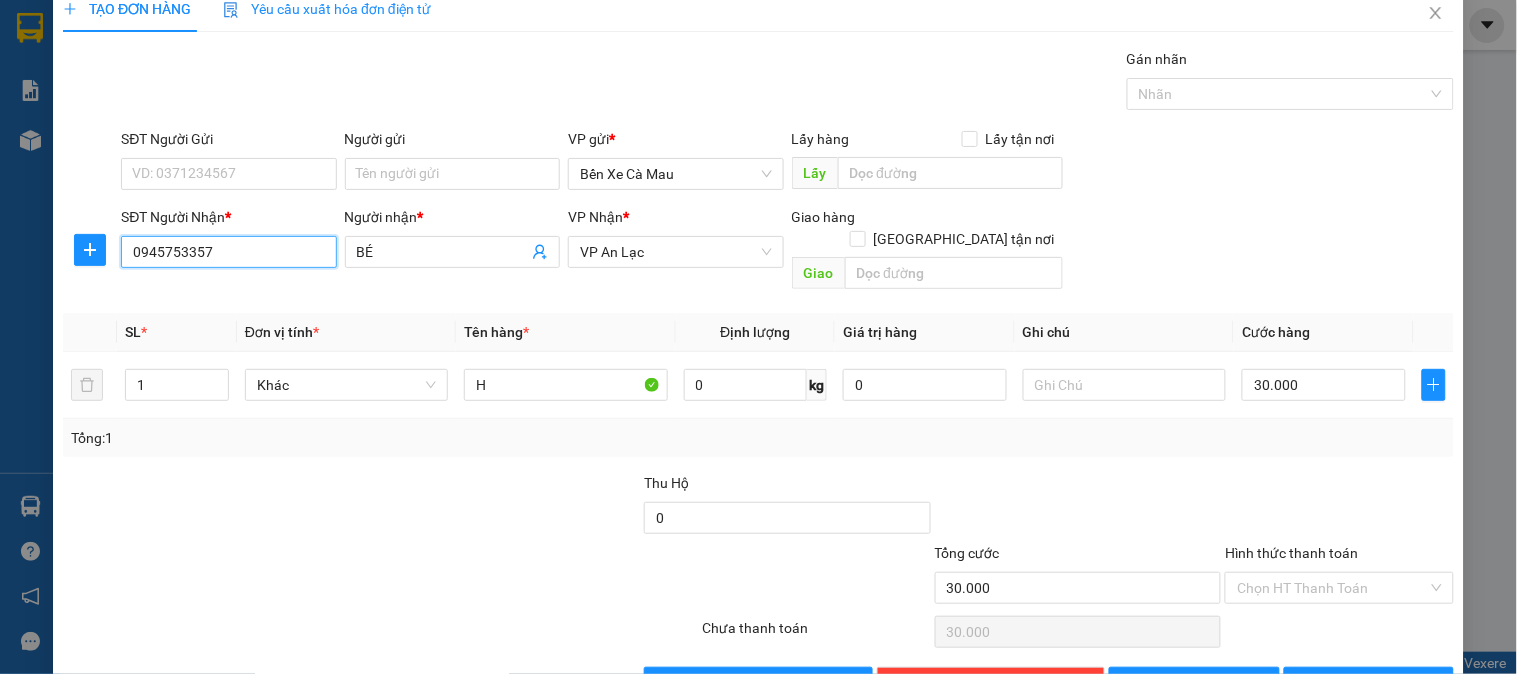 scroll, scrollTop: 65, scrollLeft: 0, axis: vertical 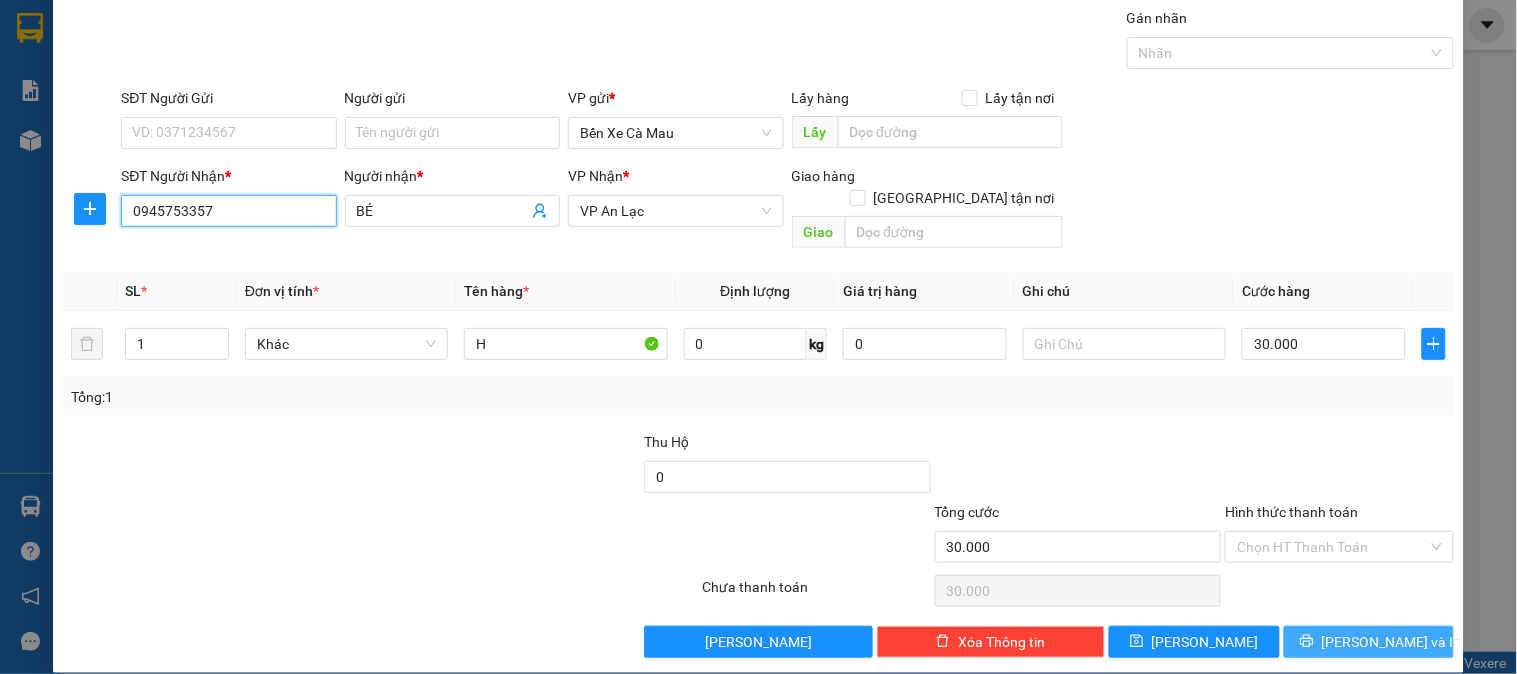 type on "0945753357" 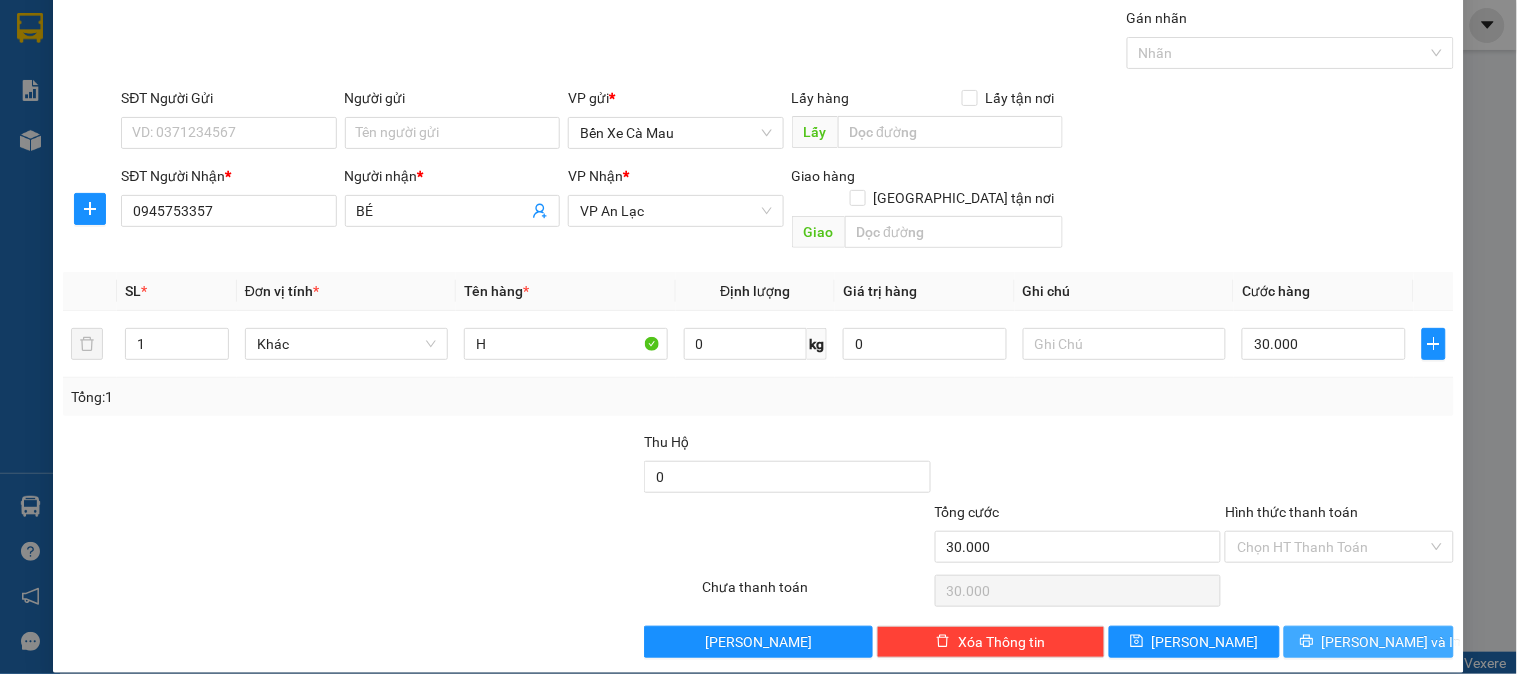 click 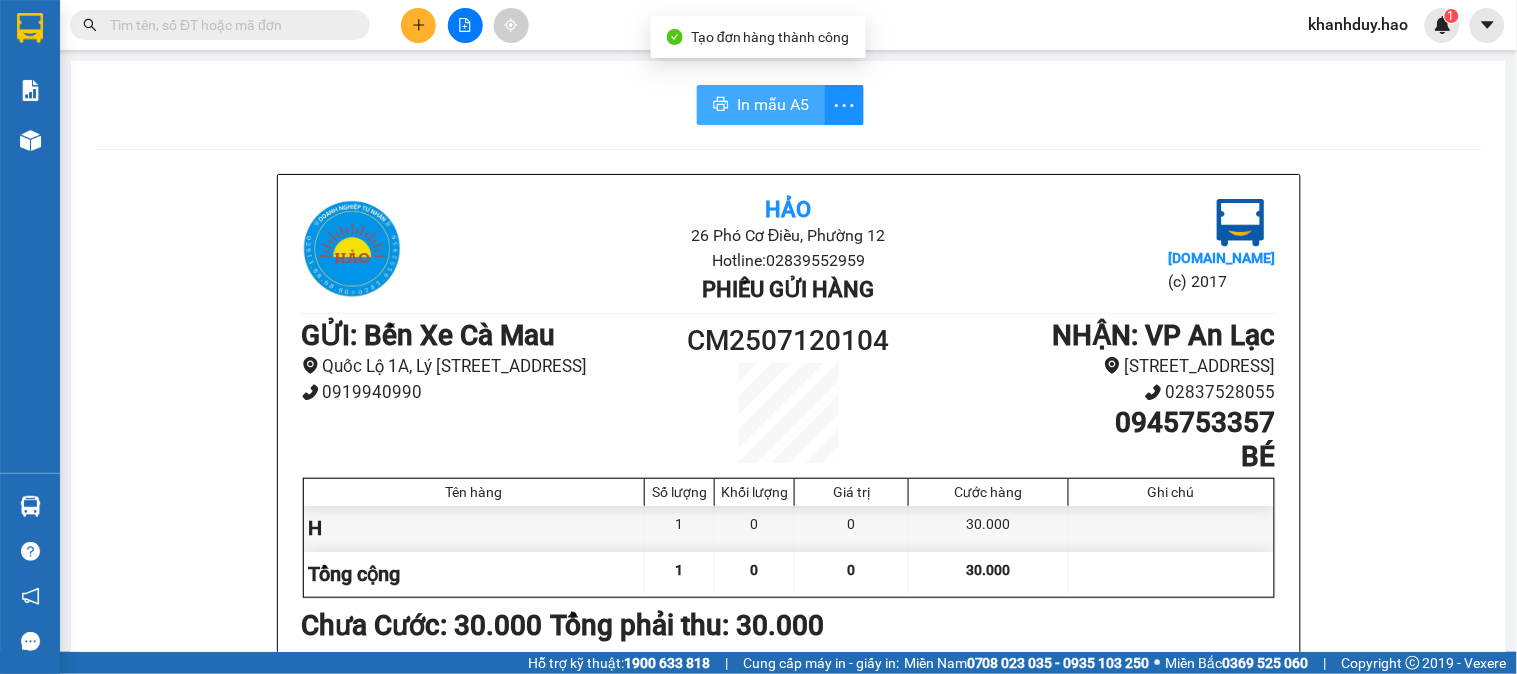 click on "In mẫu A5" at bounding box center [773, 104] 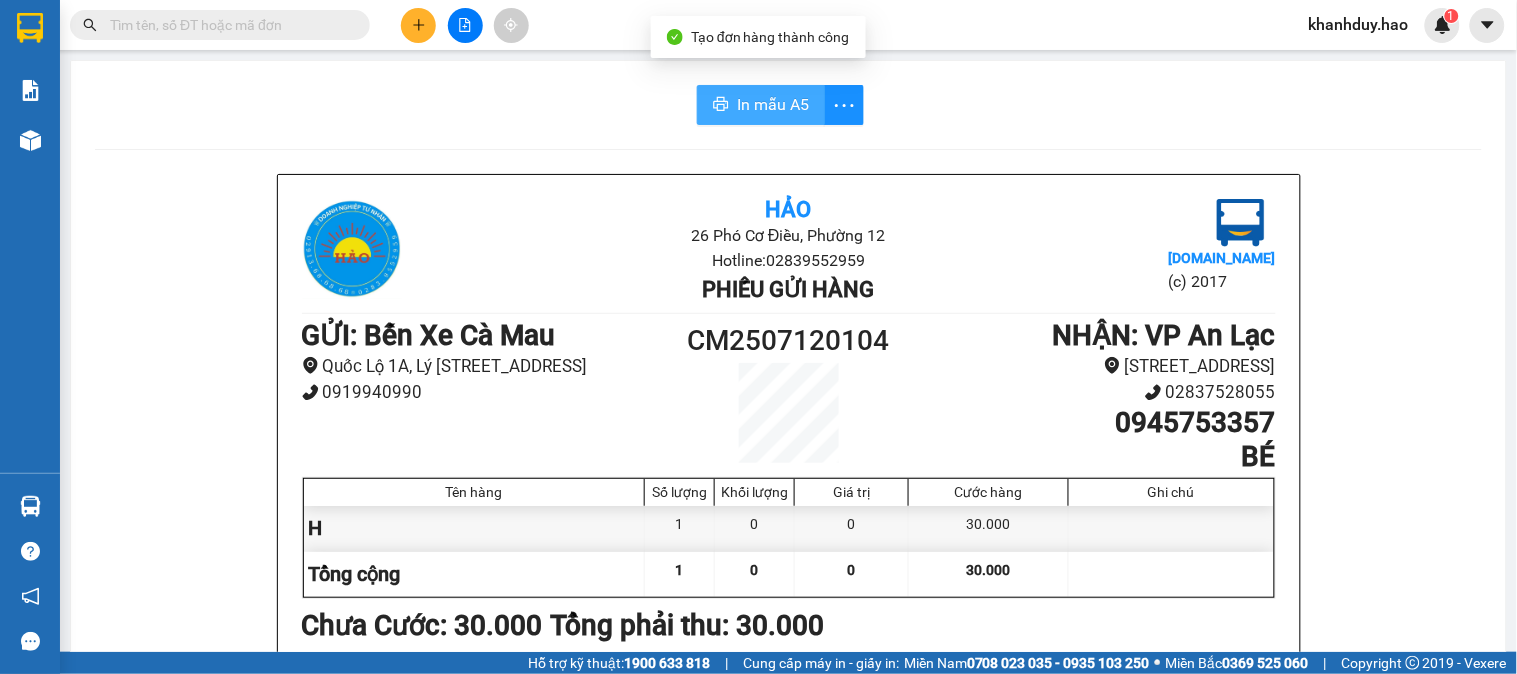 scroll, scrollTop: 0, scrollLeft: 0, axis: both 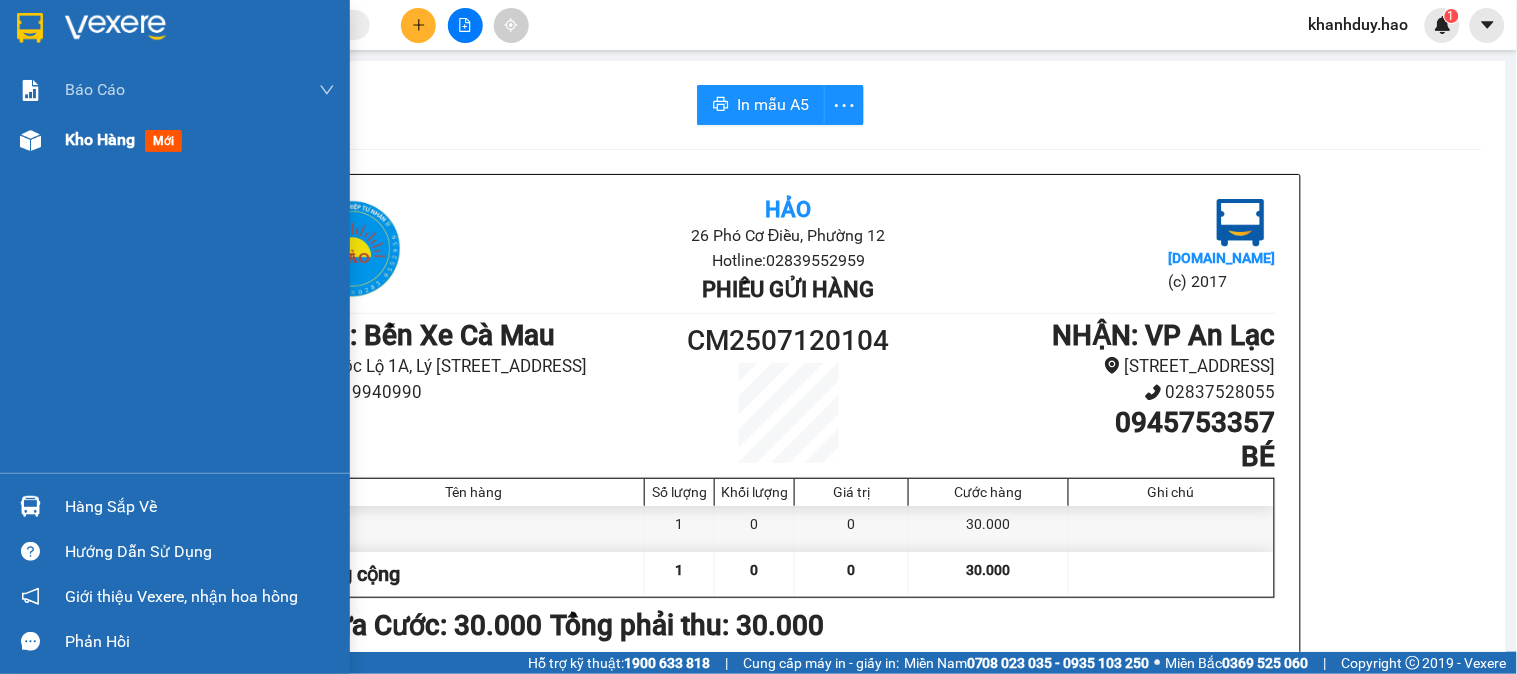 click on "mới" at bounding box center [163, 141] 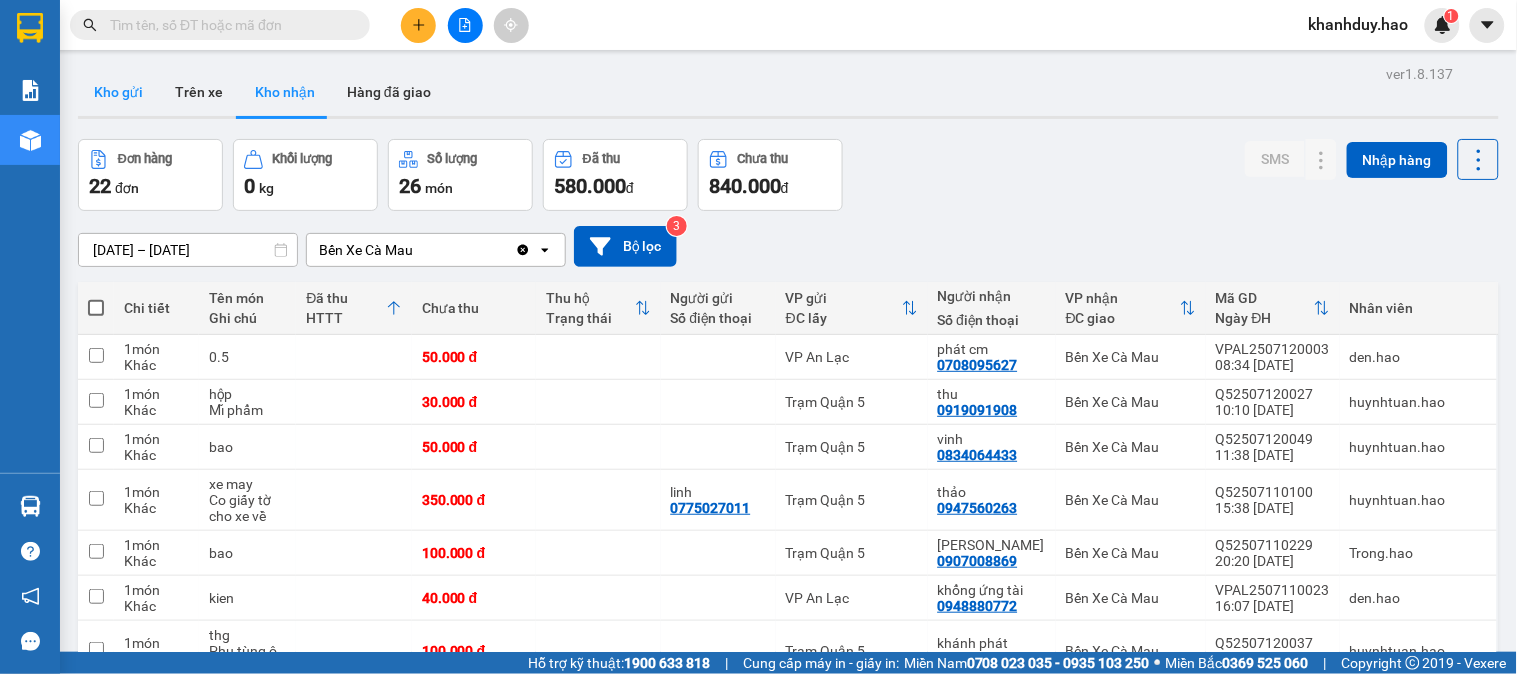 click on "Kho gửi" at bounding box center [118, 92] 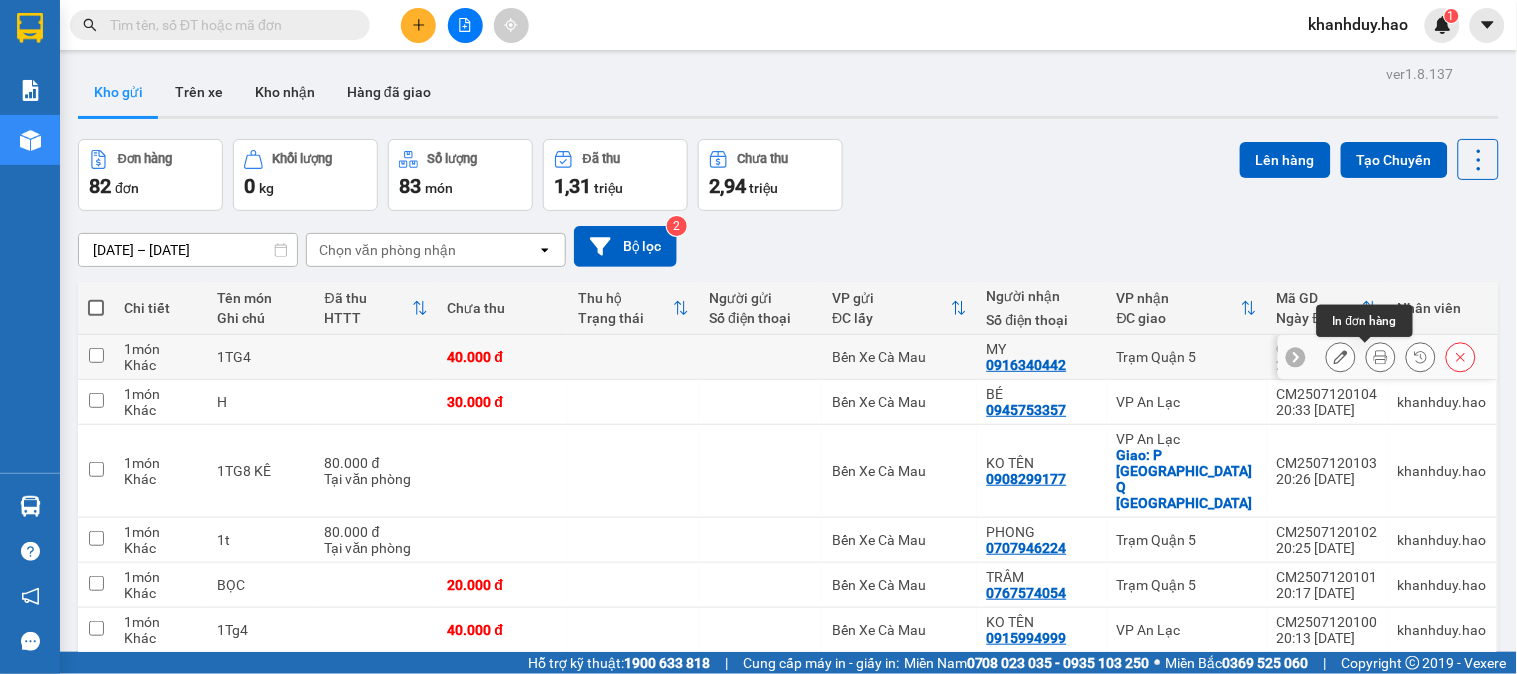 click 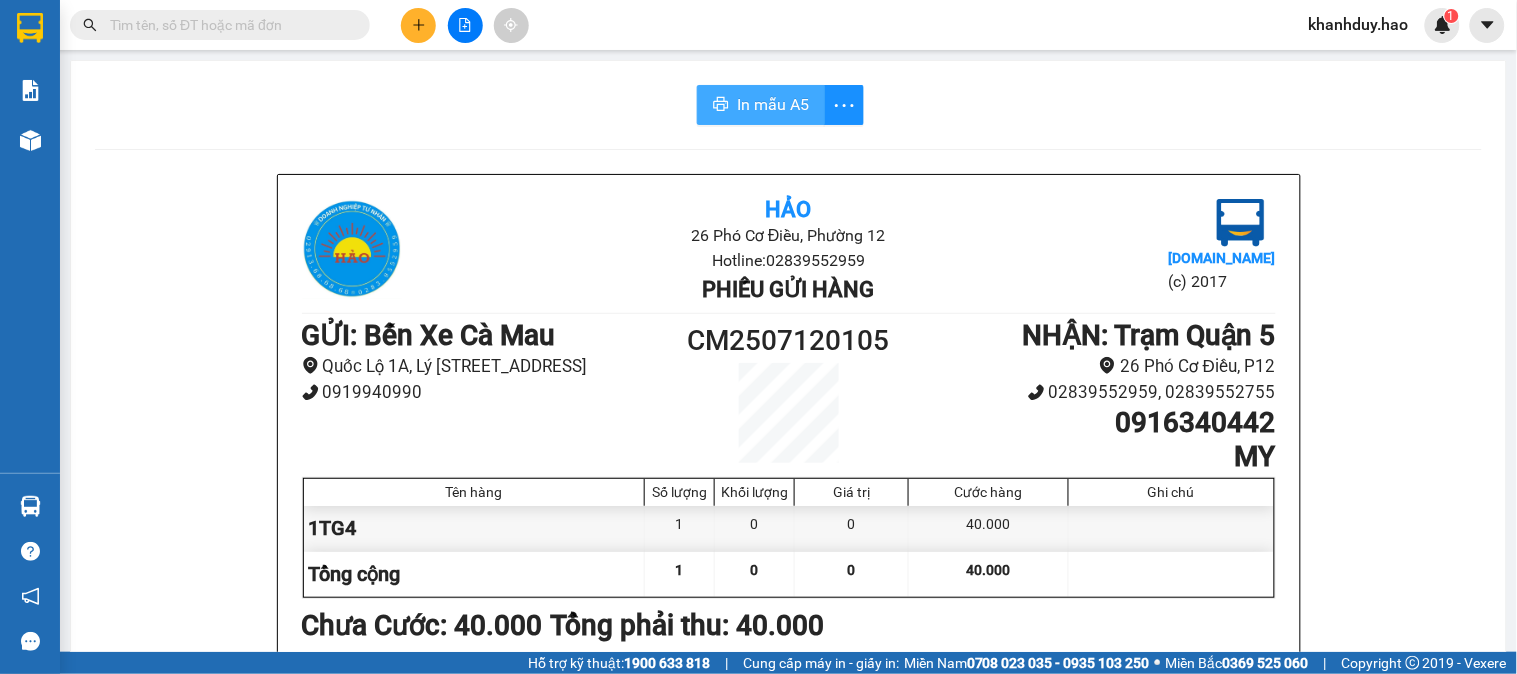 click on "In mẫu A5" at bounding box center [773, 104] 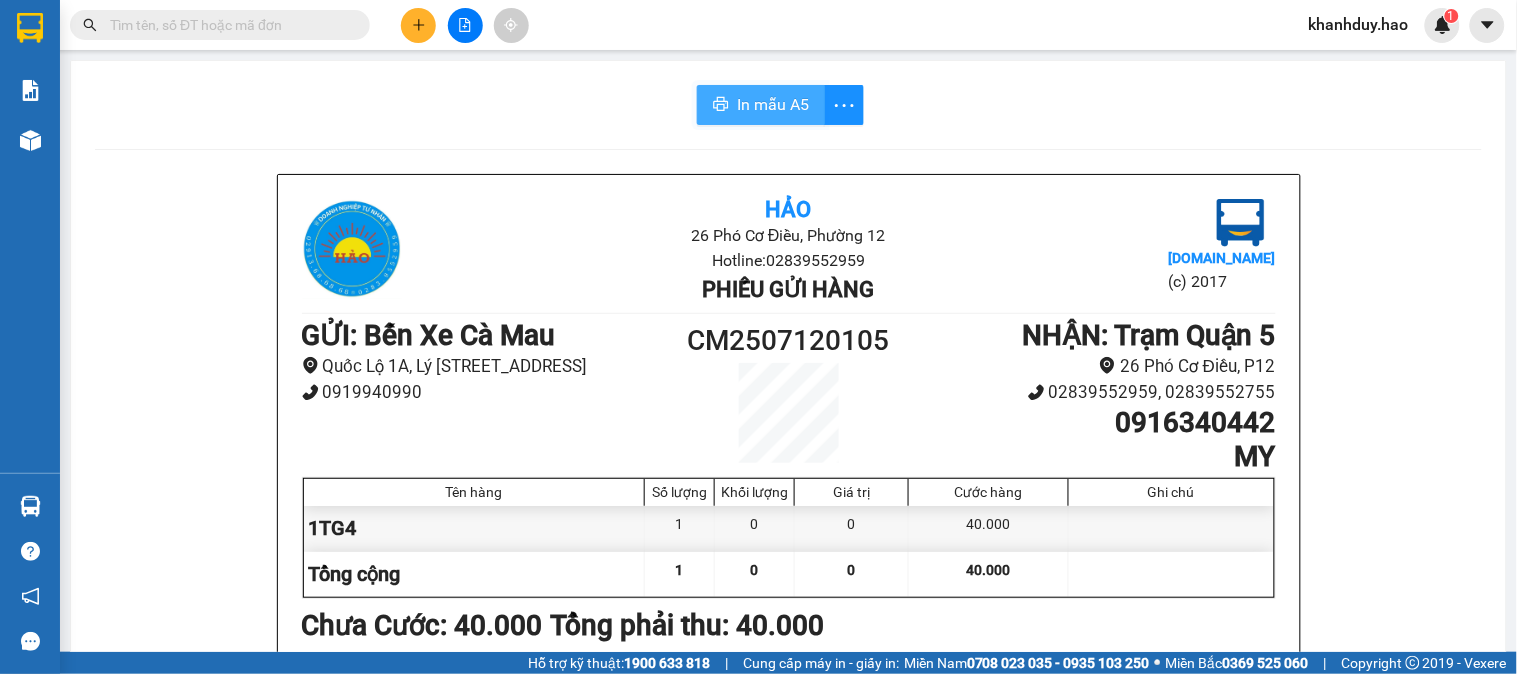 scroll, scrollTop: 0, scrollLeft: 0, axis: both 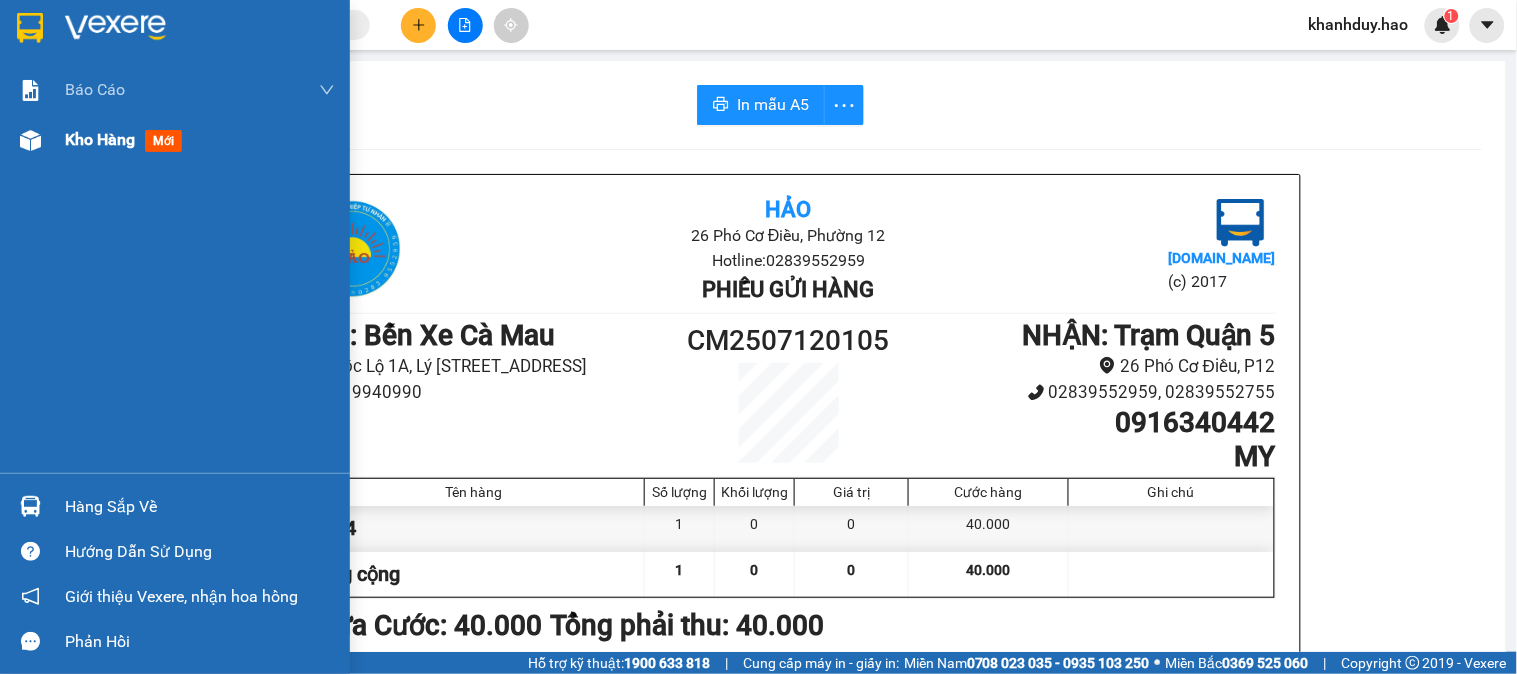 click on "mới" at bounding box center [163, 141] 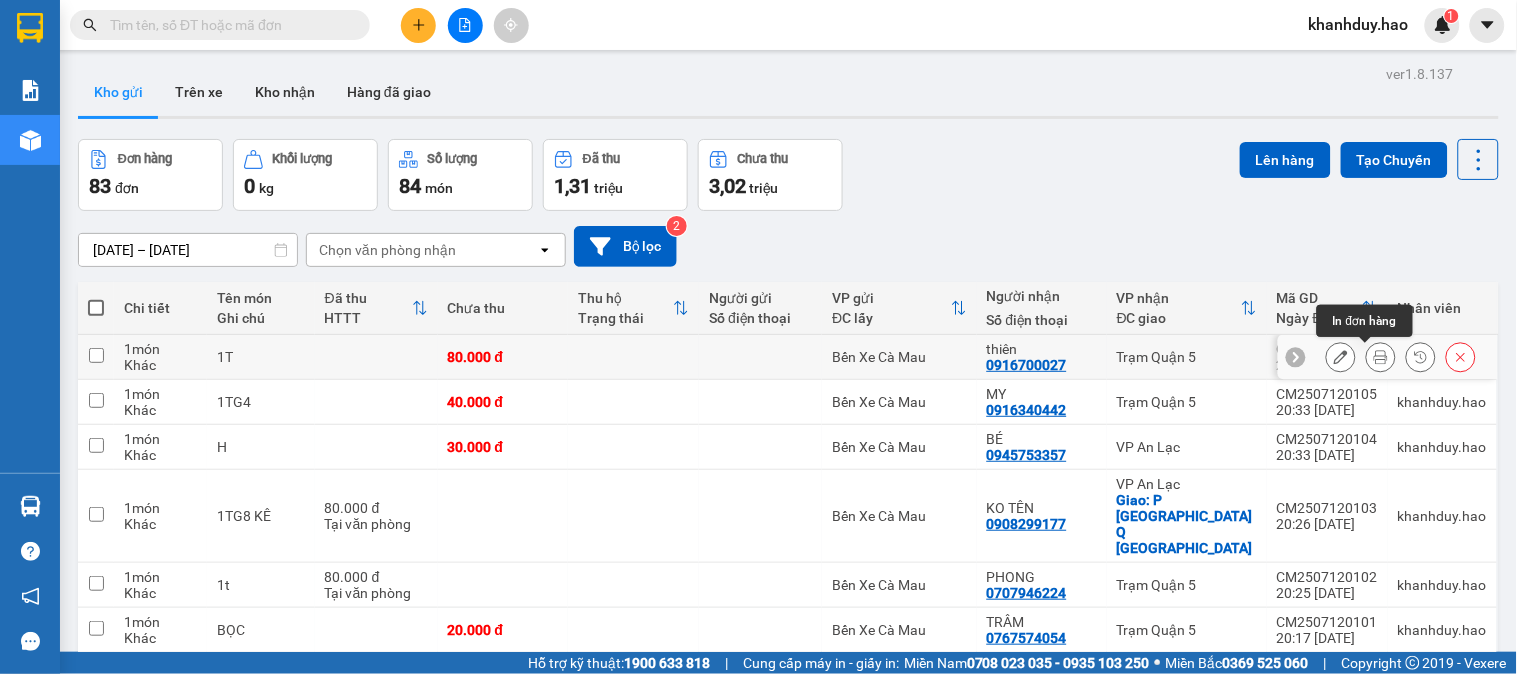 click 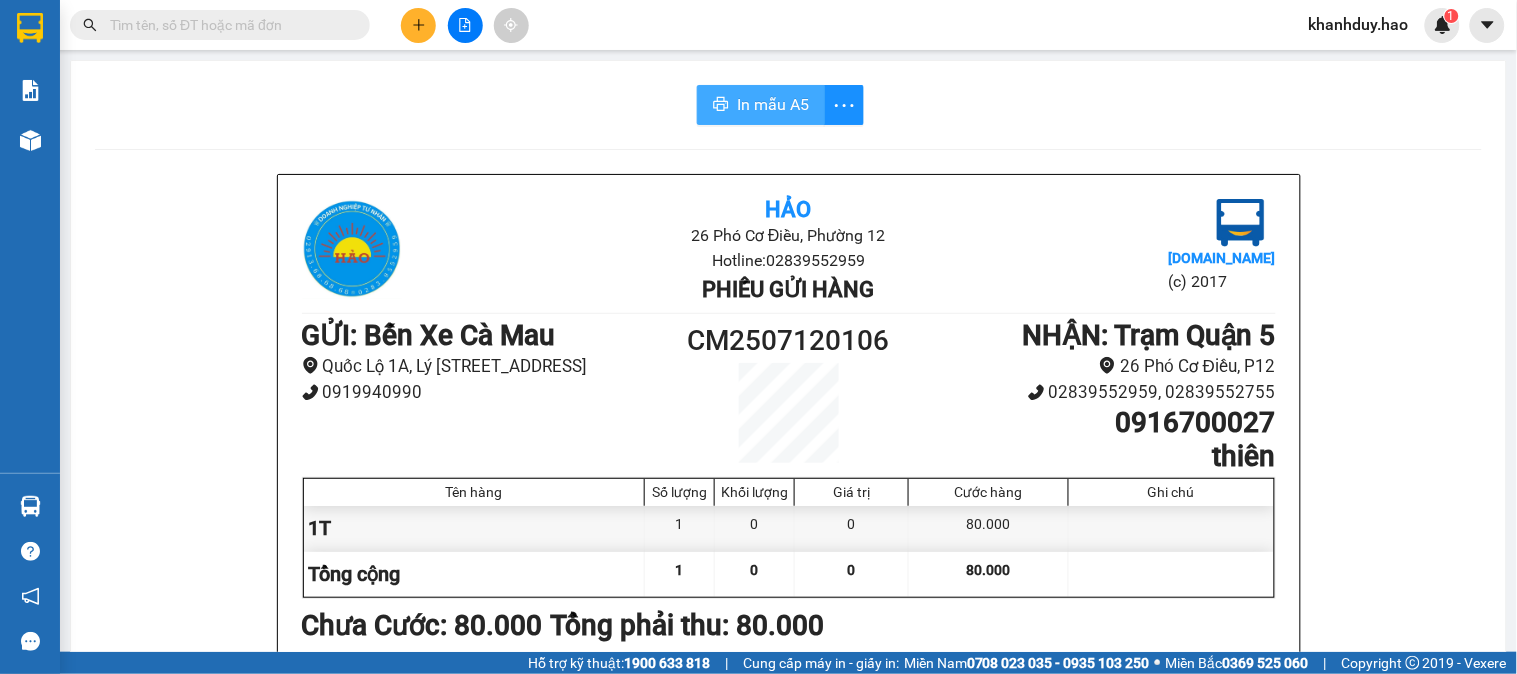 click on "In mẫu A5" at bounding box center (761, 105) 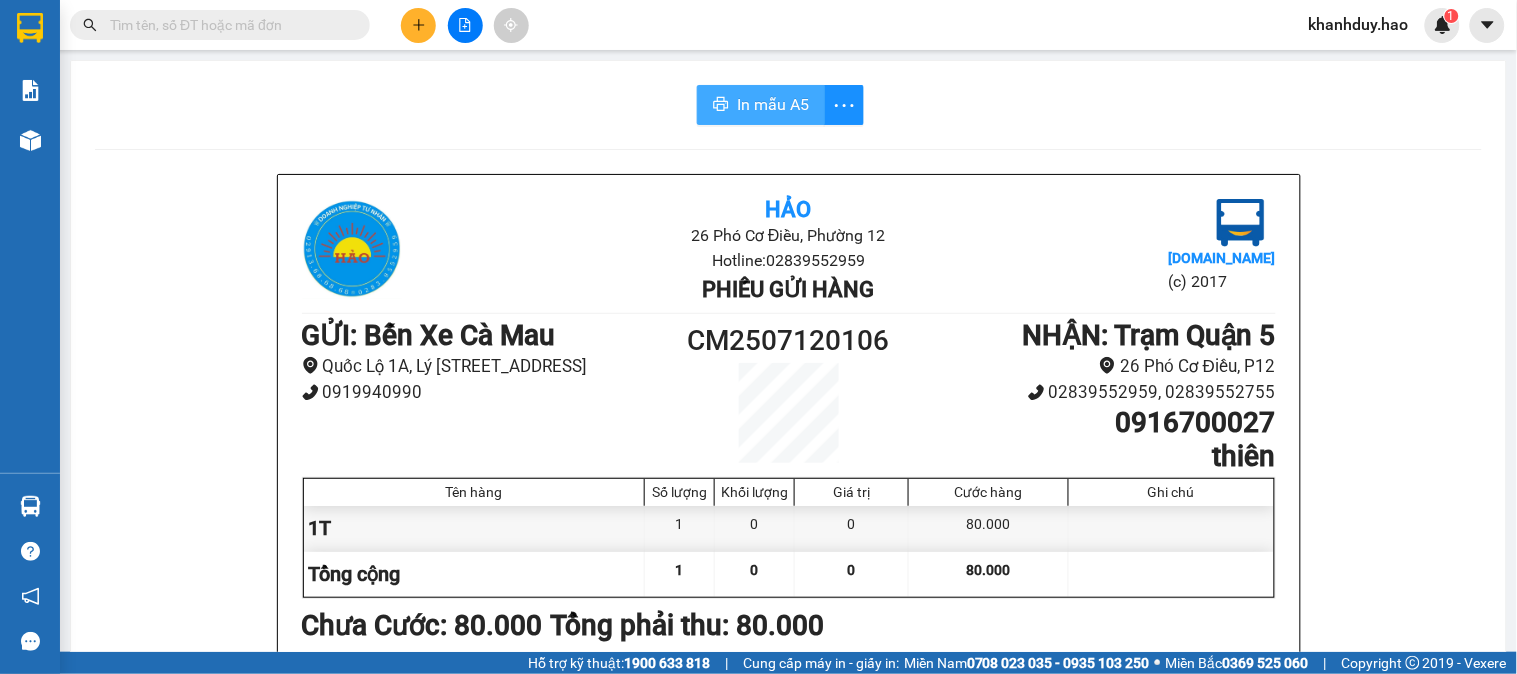 scroll, scrollTop: 0, scrollLeft: 0, axis: both 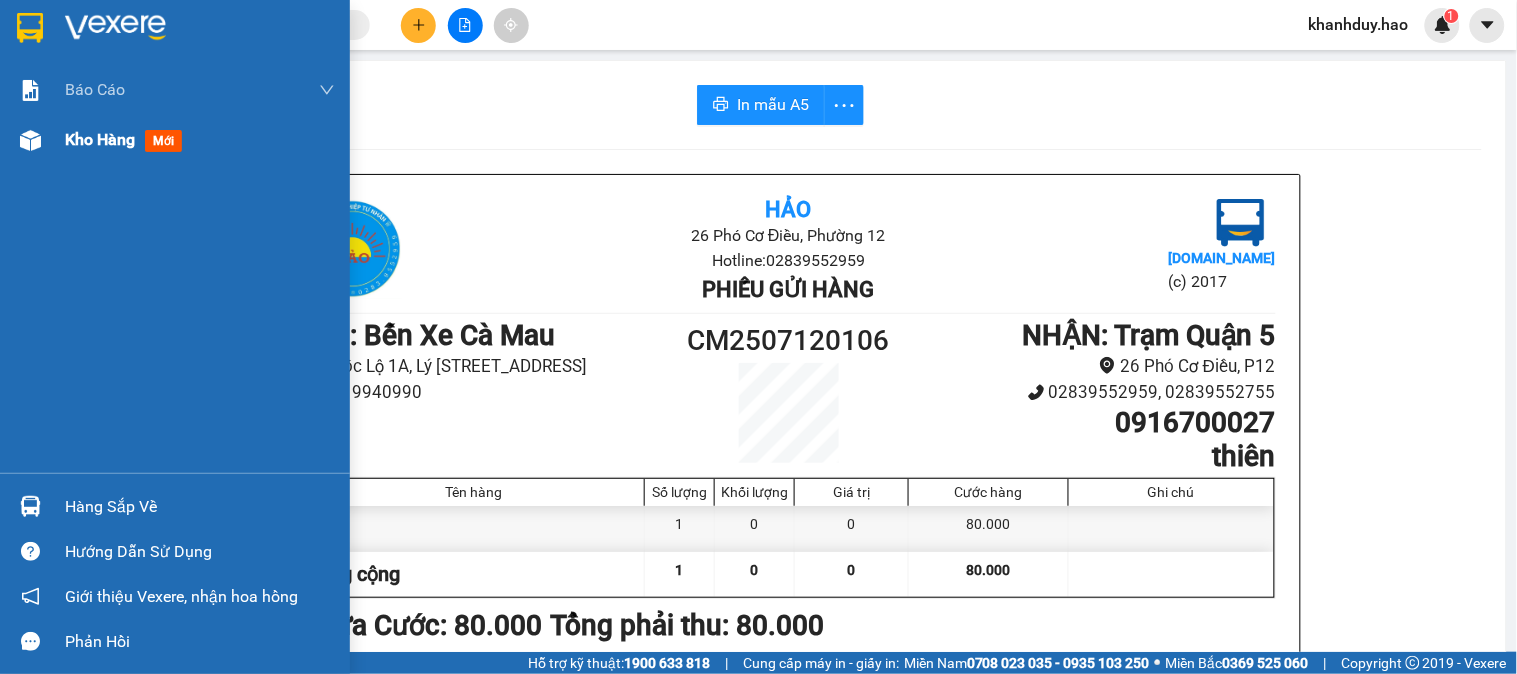 click on "Kho hàng" at bounding box center [100, 139] 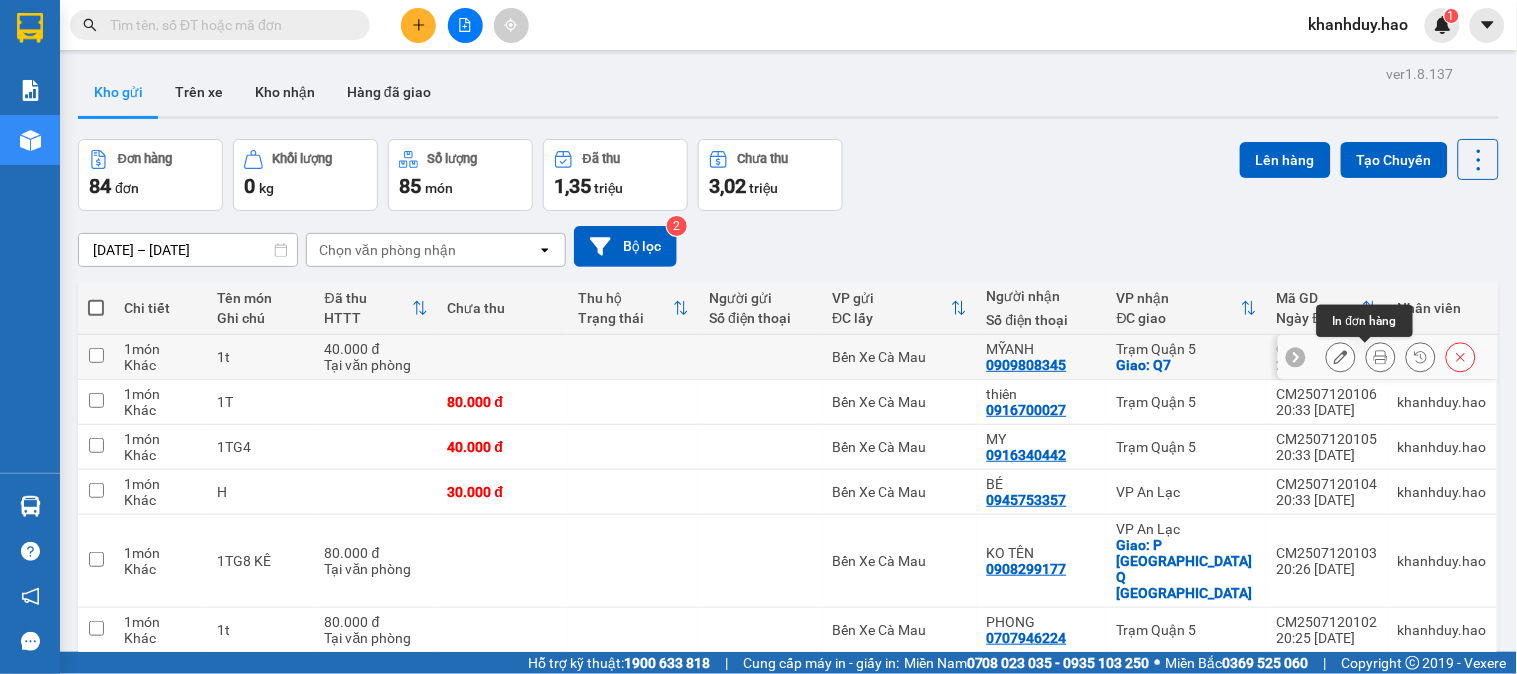 click at bounding box center [1381, 357] 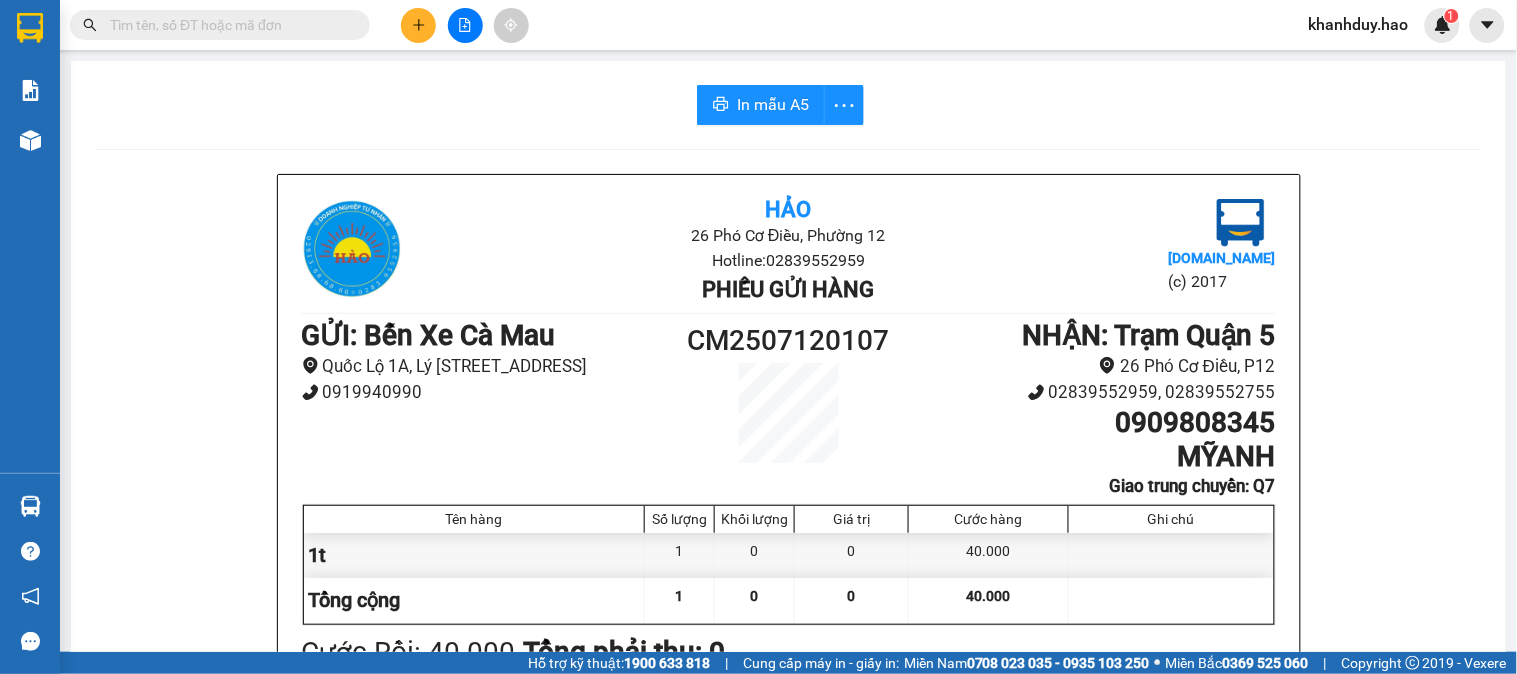 click on "In mẫu A5
Hảo 26 Phó Cơ Điều, Phường 12 Hotline:  02839552959 Phiếu gửi hàng Vexere.com (c) 2017 GỬI :   Bến Xe Cà Mau   Quốc Lộ 1A, Lý Thường Kiệt, Khóm 5, Phường 6   0919940990 CM2507120107 NHẬN :   Trạm Quận 5   26 Phó Cơ Điều, P12   02839552959, 02839552755 0909808345 MỸANH Giao trung chuyển: Q7 Tên hàng Số lượng Khối lượng Giá trị Cước hàng Ghi chú 1t 1 0 0 40.000 Tổng cộng 1 0 0 40.000 Loading... Cước Rồi : 40.000 Tổng phải thu: 0 Người gửi hàng xác nhận (Tôi đã đọc và đồng ý nộp dung phiếu gửi hàng) NV kiểm tra hàng (Kí và ghi rõ họ tên) 20:39, ngày 12 tháng 07 năm 2025 NV nhận hàng (Kí và ghi rõ họ tên) Khánh Duy NV nhận hàng (Kí và ghi rõ họ tên) Quy định nhận/gửi hàng : Không vận chuyển hàng cấm. Trong quá trình vận chuyển hàng, nếu hàng bị thất lạc , công ty đền 30% giá trị hàng. Hảo vexere.com CM2507120107" at bounding box center [788, 847] 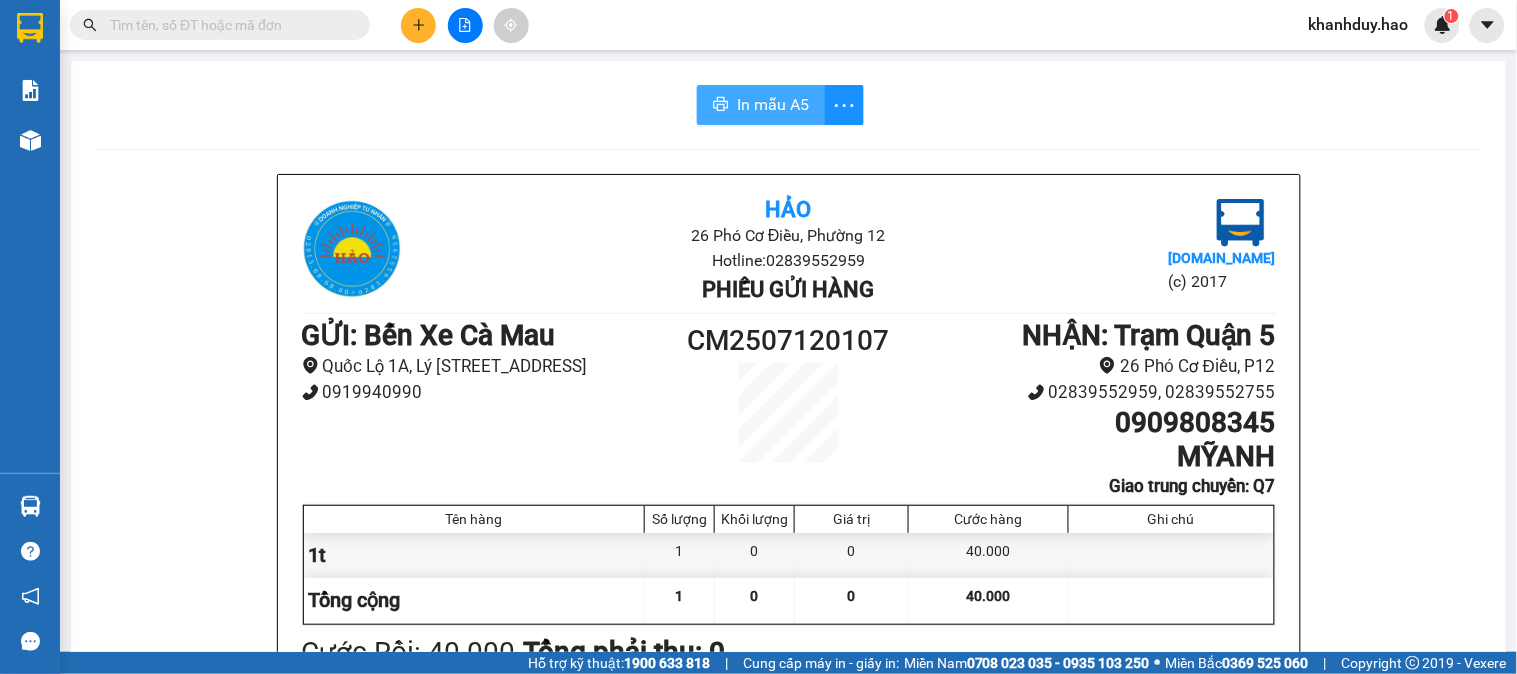 click on "In mẫu A5" at bounding box center [773, 104] 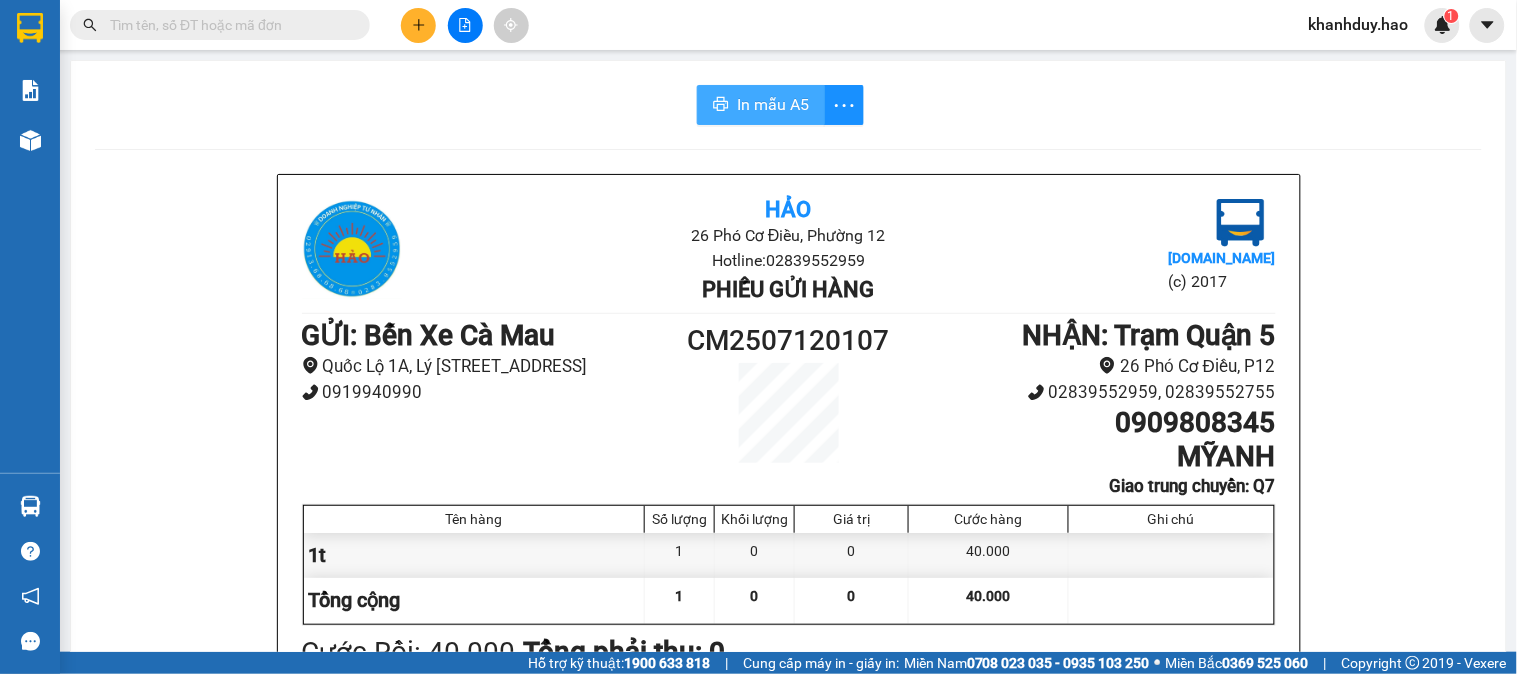 scroll, scrollTop: 0, scrollLeft: 0, axis: both 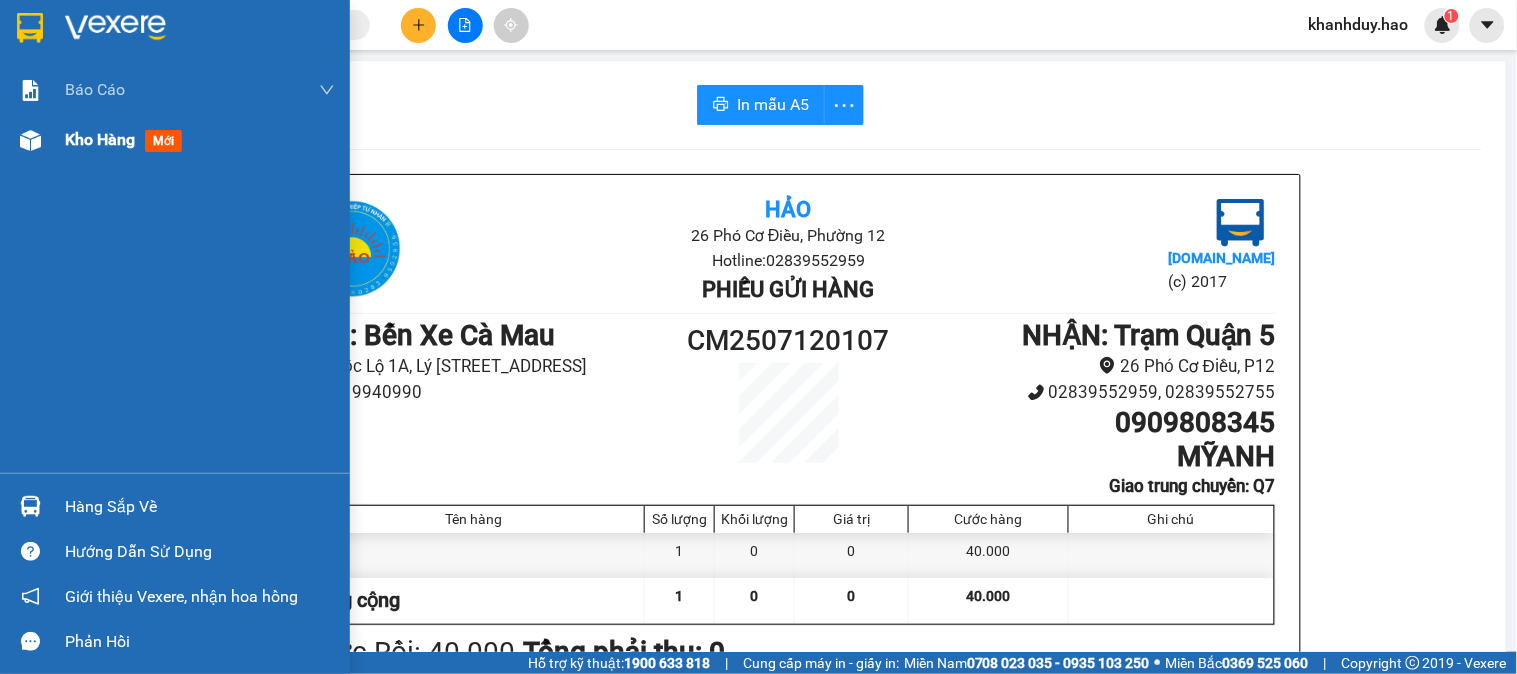 click at bounding box center [30, 140] 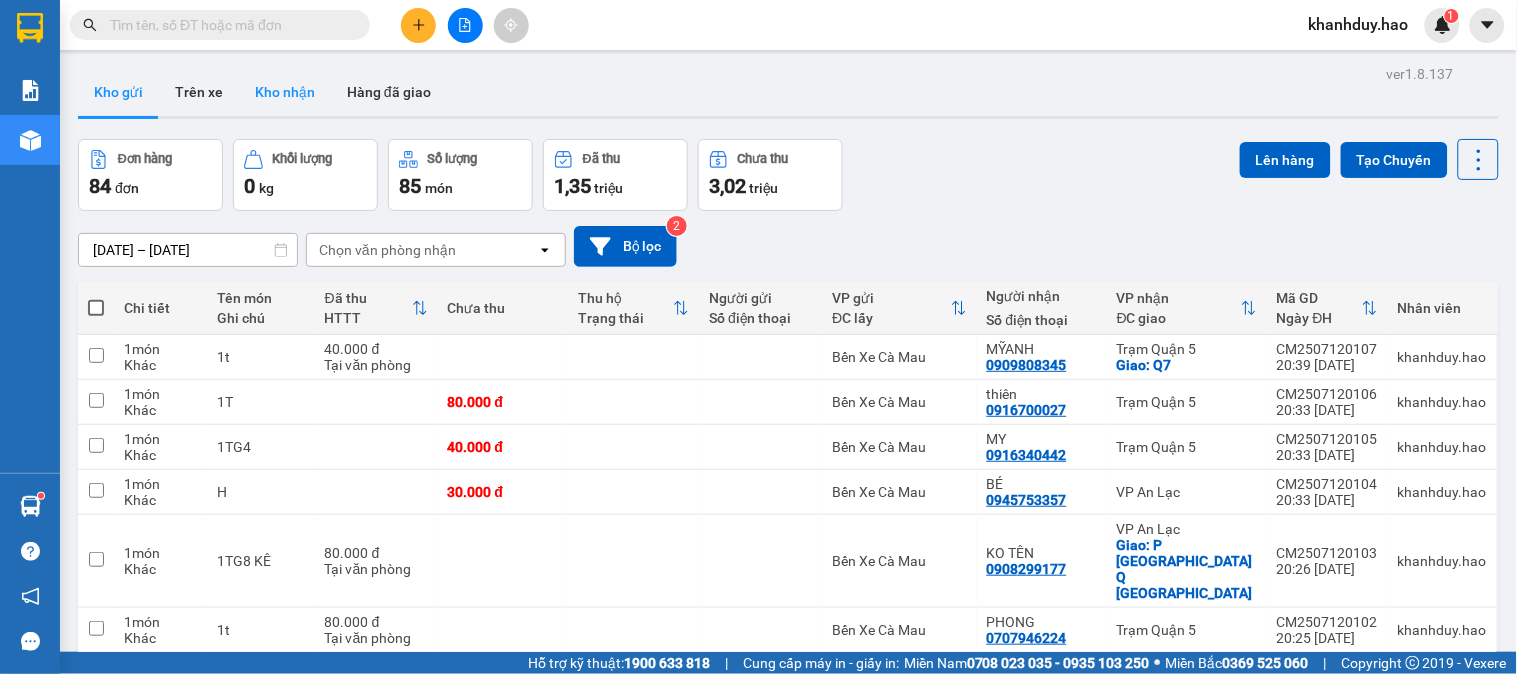 click on "Kho nhận" at bounding box center (285, 92) 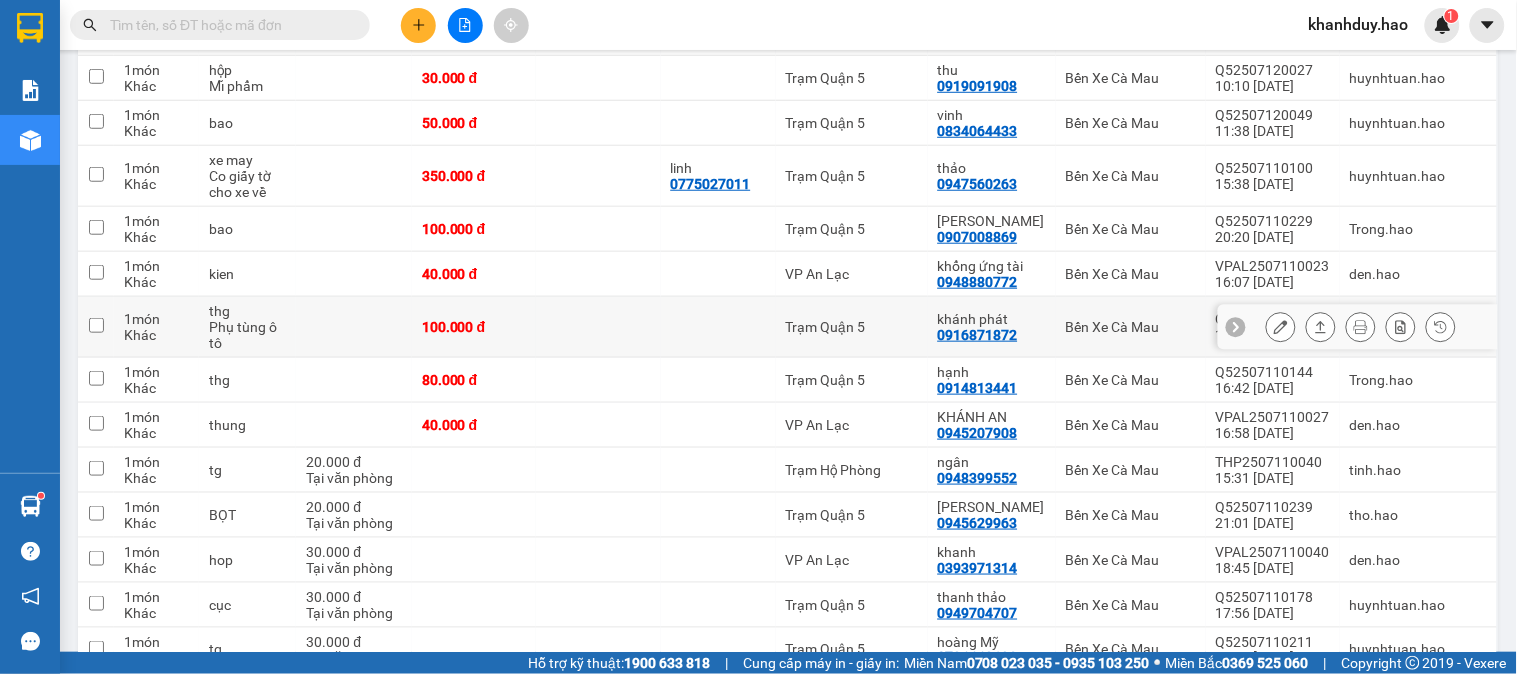 scroll, scrollTop: 333, scrollLeft: 0, axis: vertical 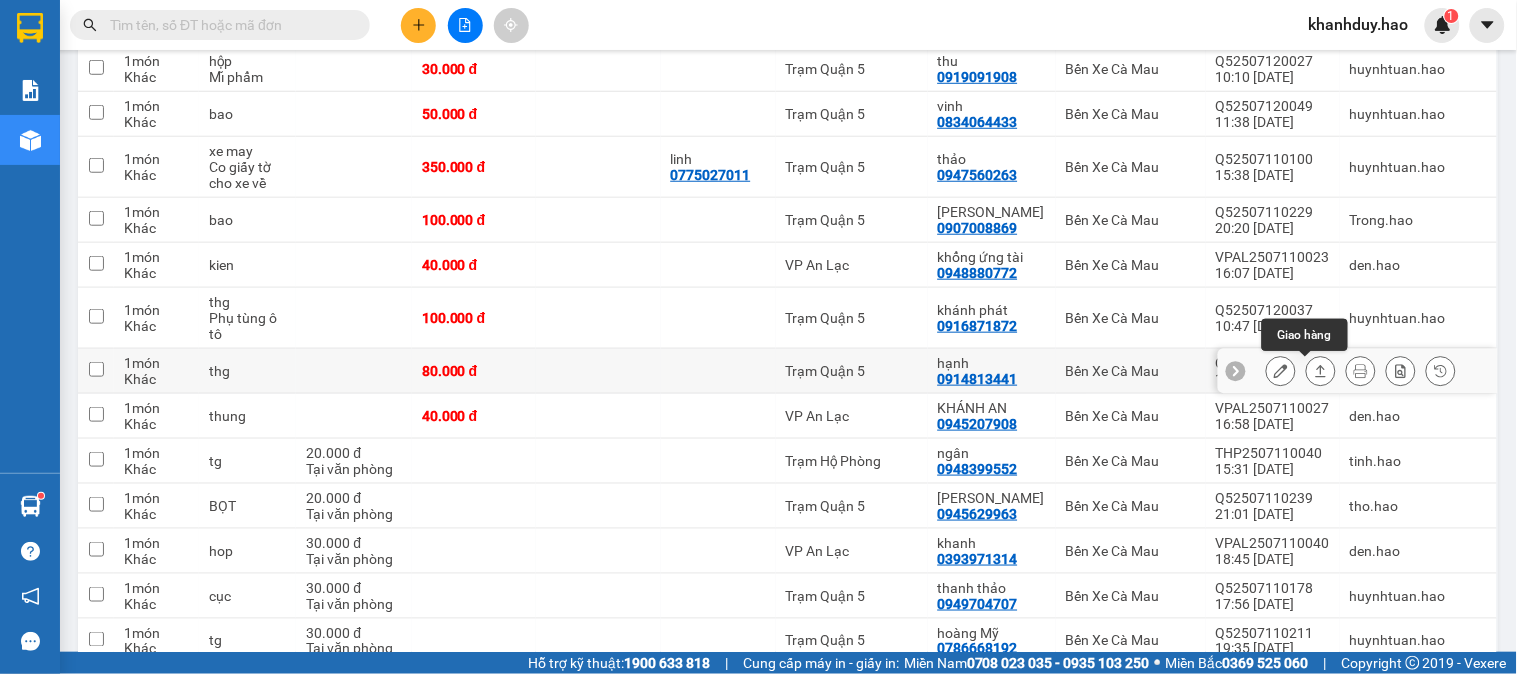 click at bounding box center (1361, 371) 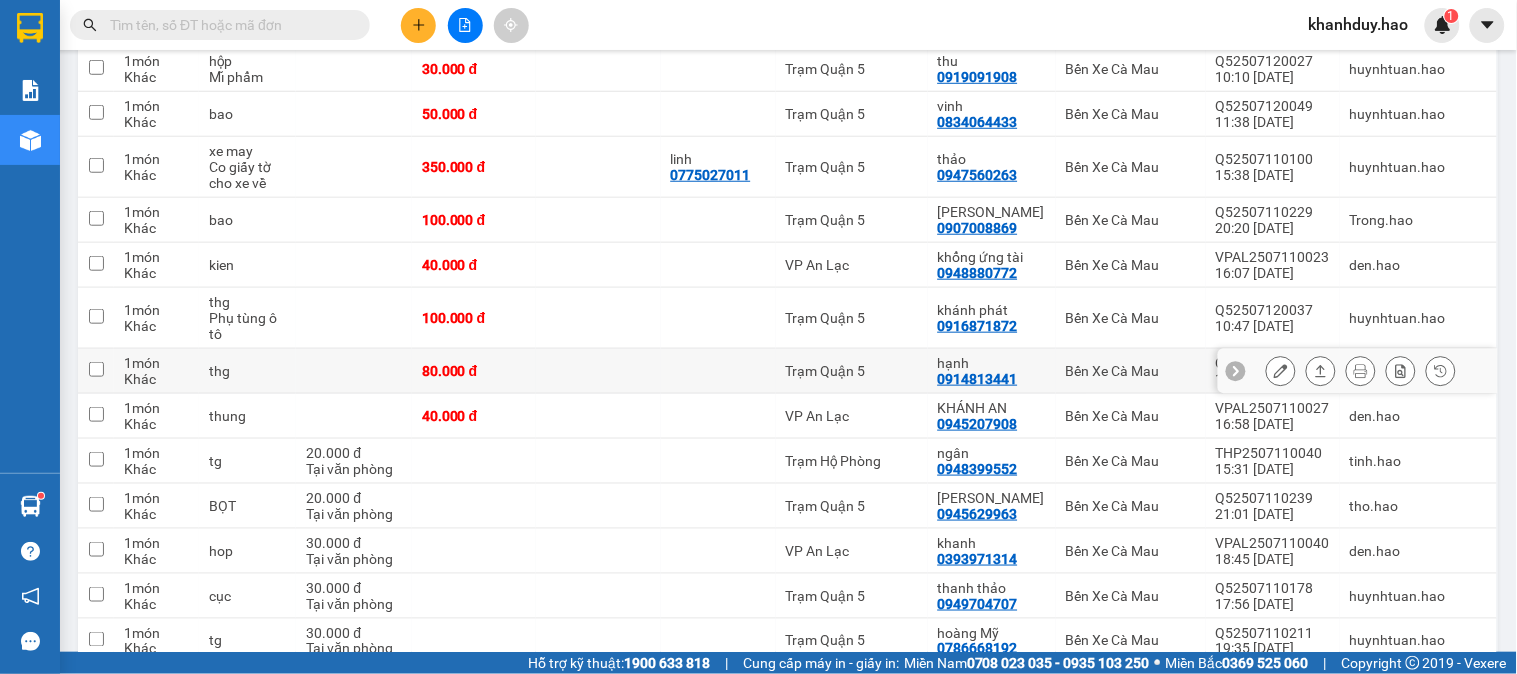 click 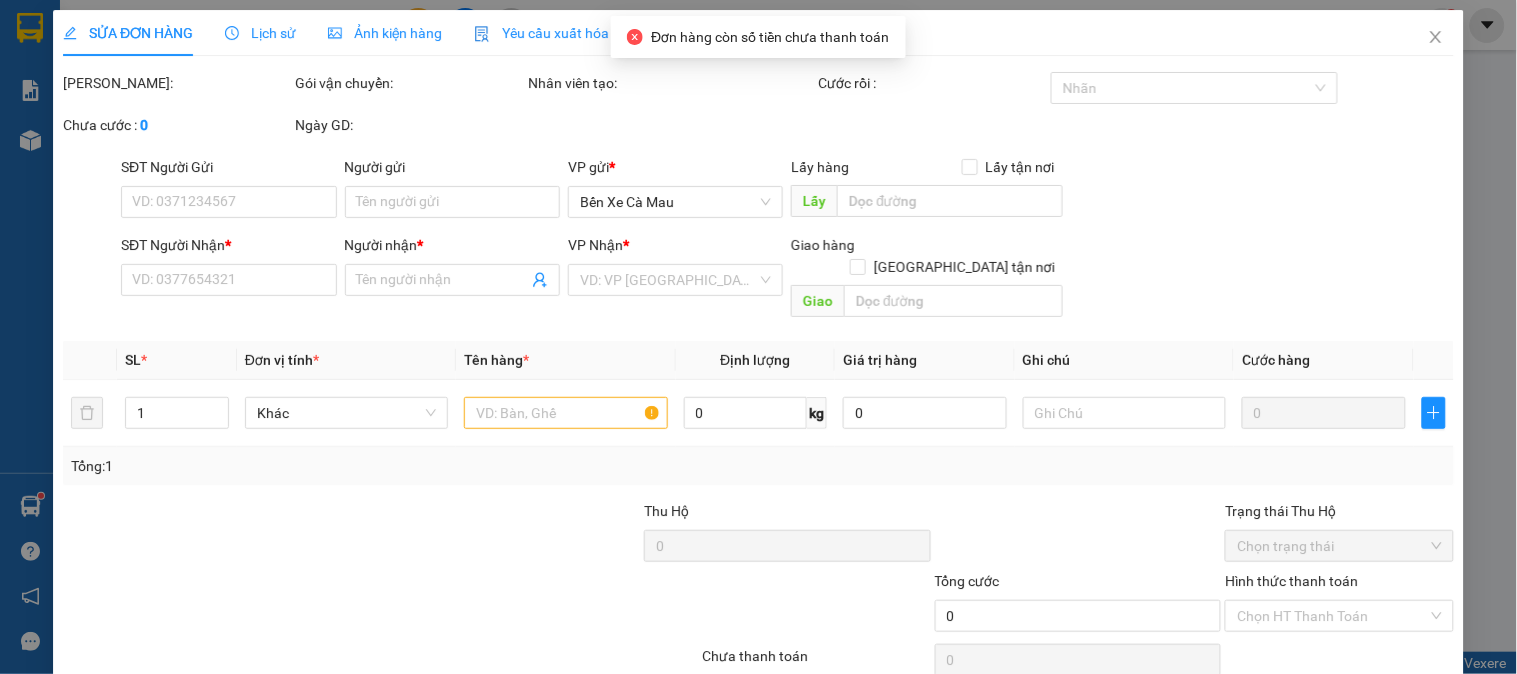 scroll, scrollTop: 0, scrollLeft: 0, axis: both 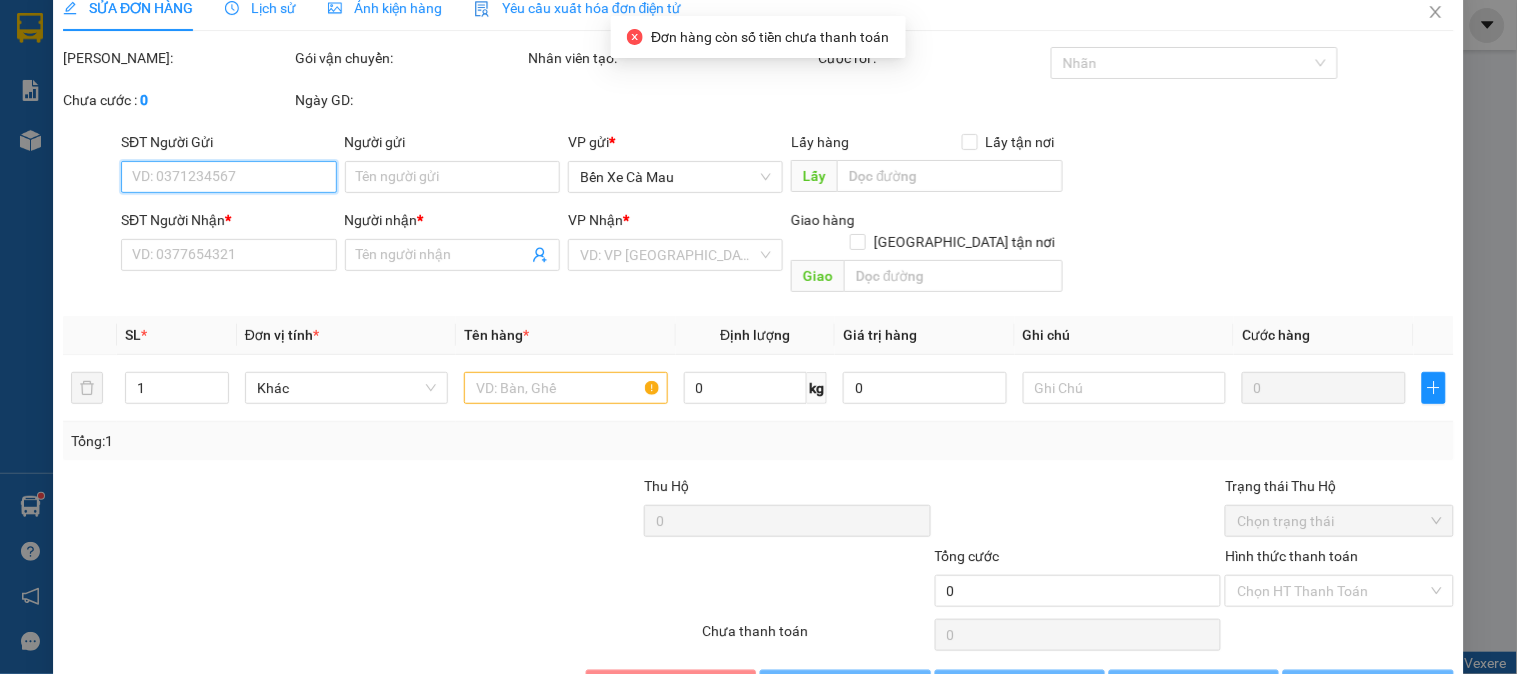 type on "0914813441" 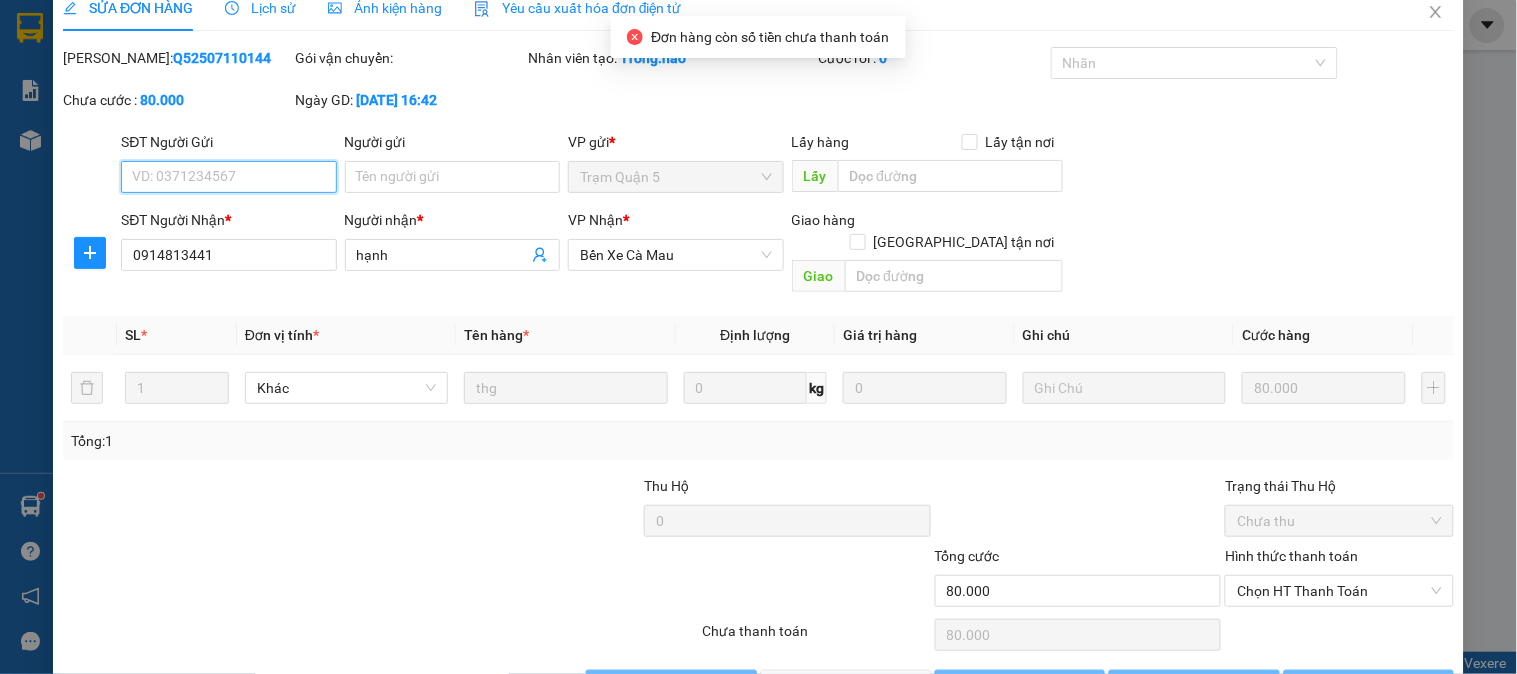 scroll, scrollTop: 70, scrollLeft: 0, axis: vertical 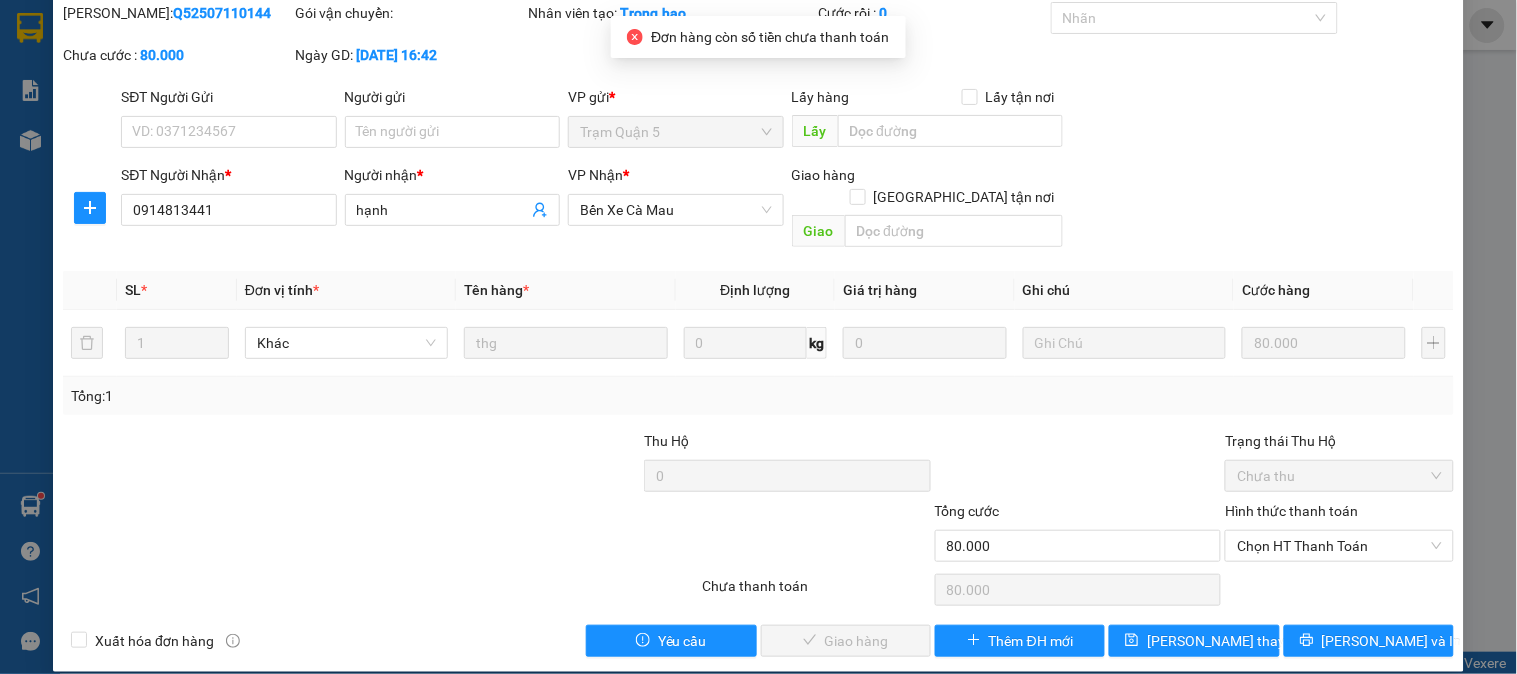 click on "Hình thức thanh toán" at bounding box center [1339, 515] 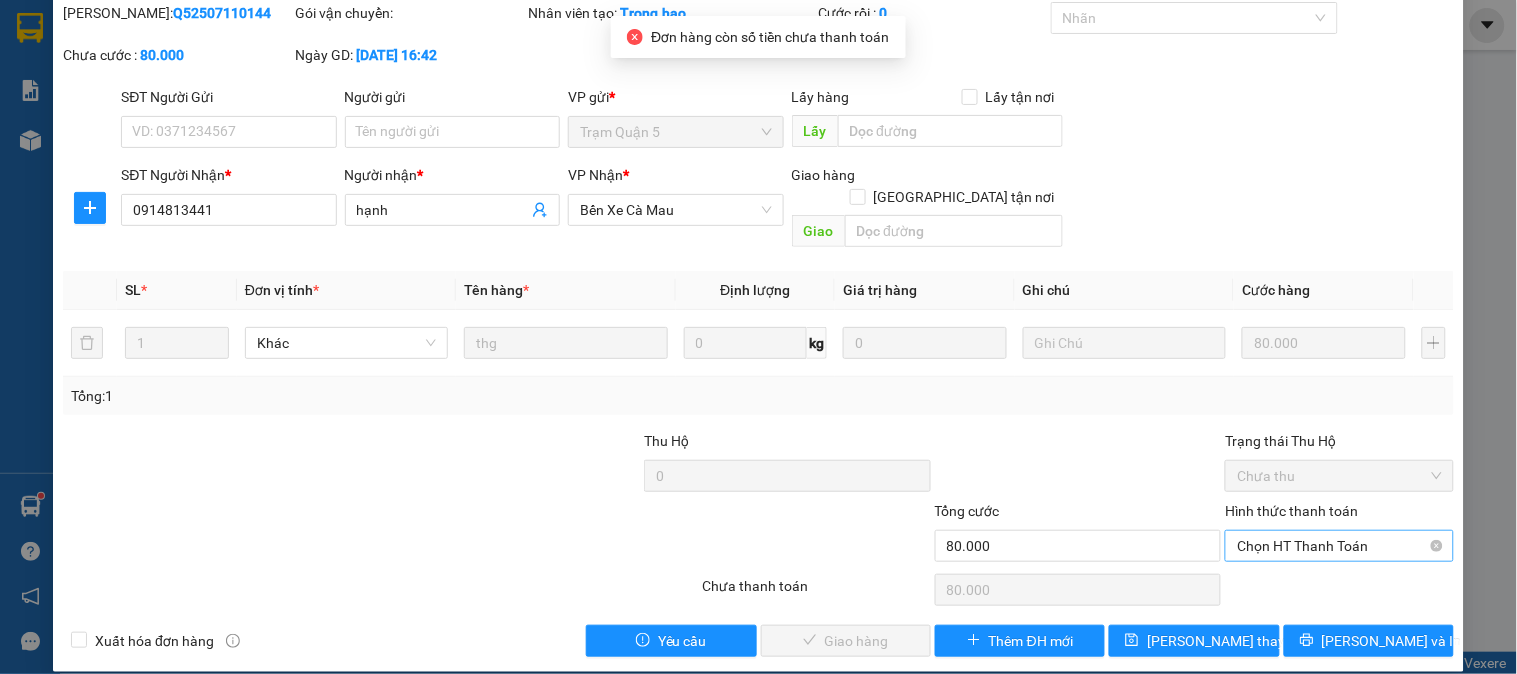 click on "Hình thức thanh toán" at bounding box center (1332, 546) 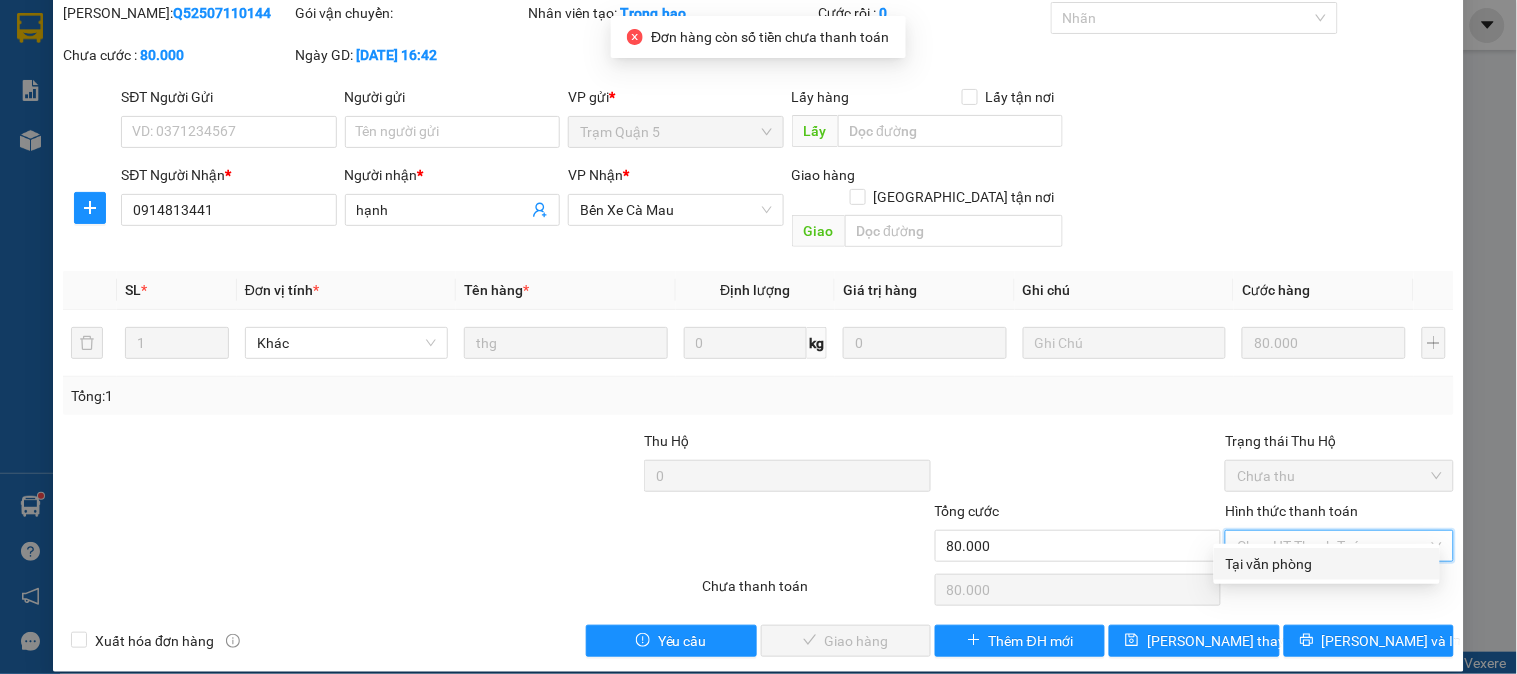 drag, startPoint x: 1298, startPoint y: 561, endPoint x: 938, endPoint y: 604, distance: 362.55896 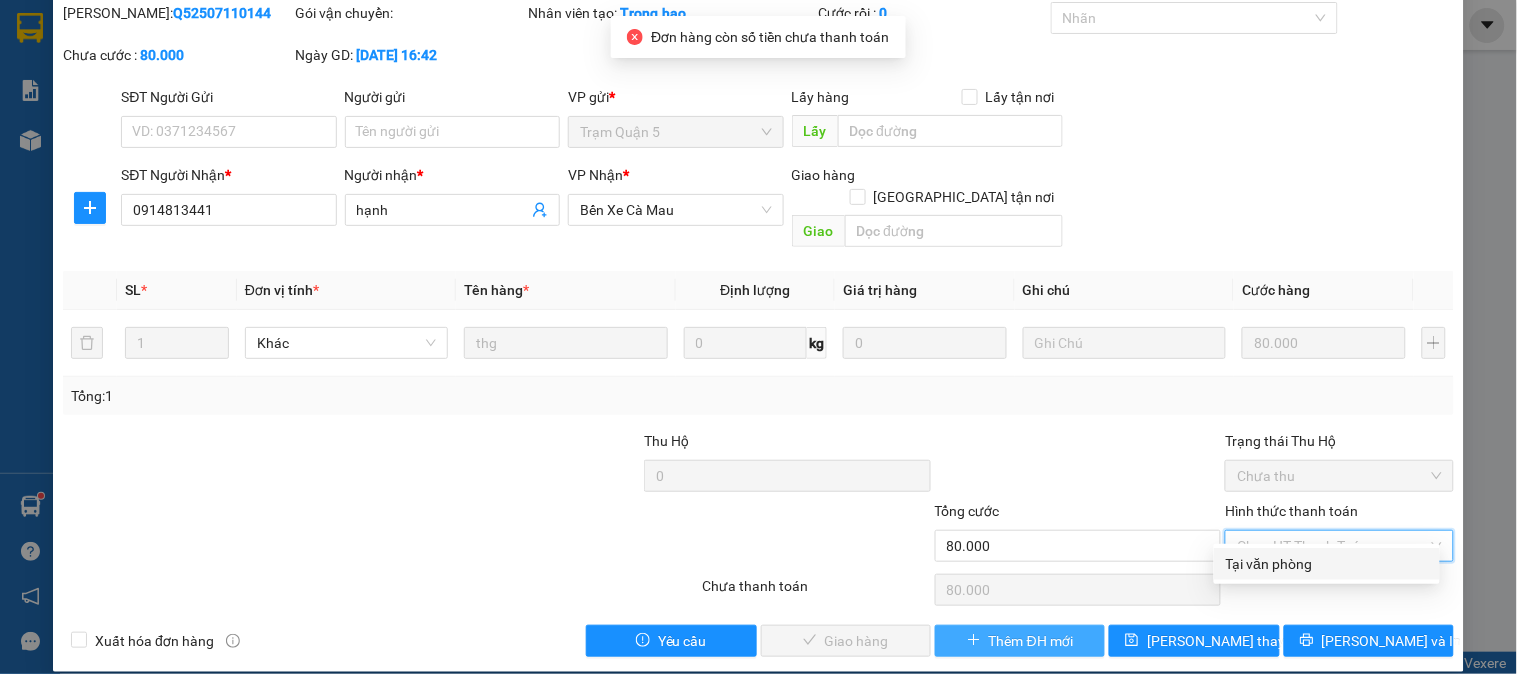 type on "0" 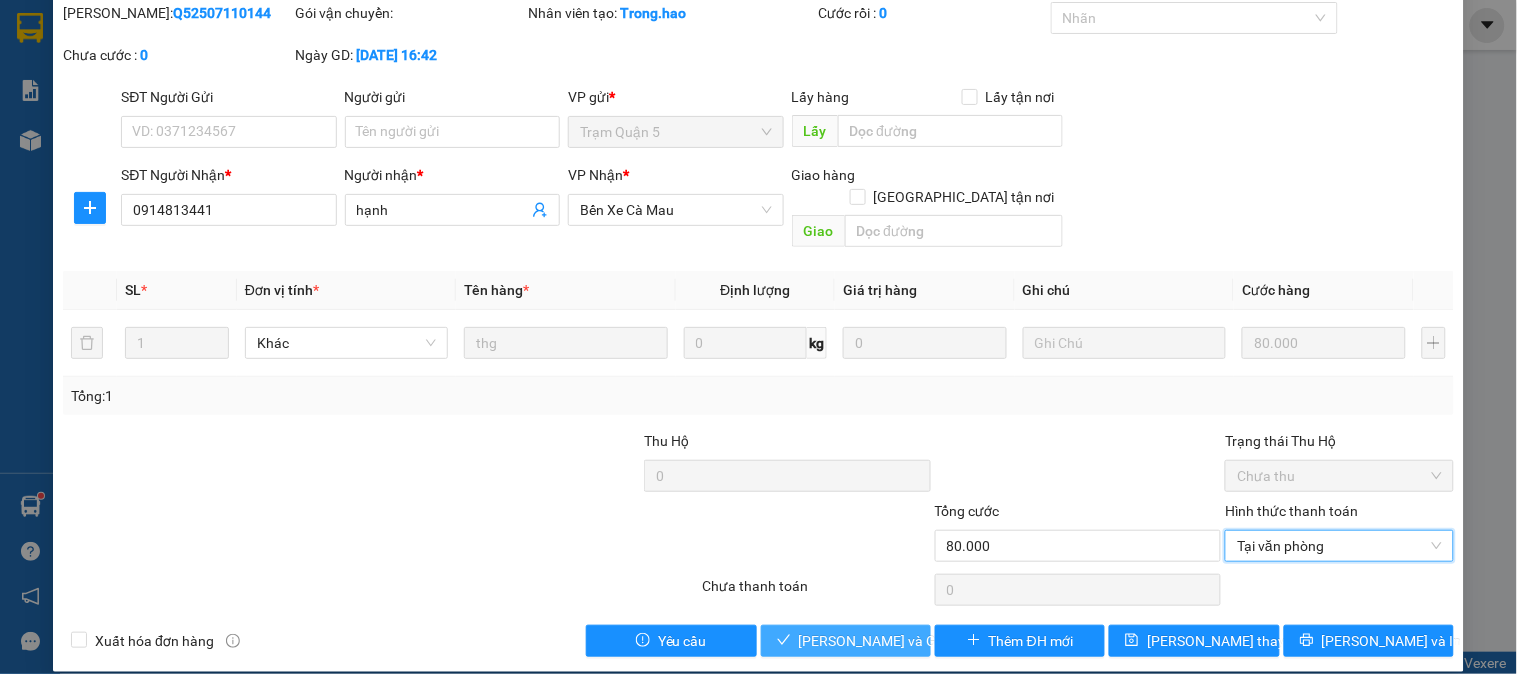 drag, startPoint x: 882, startPoint y: 610, endPoint x: 944, endPoint y: 546, distance: 89.106674 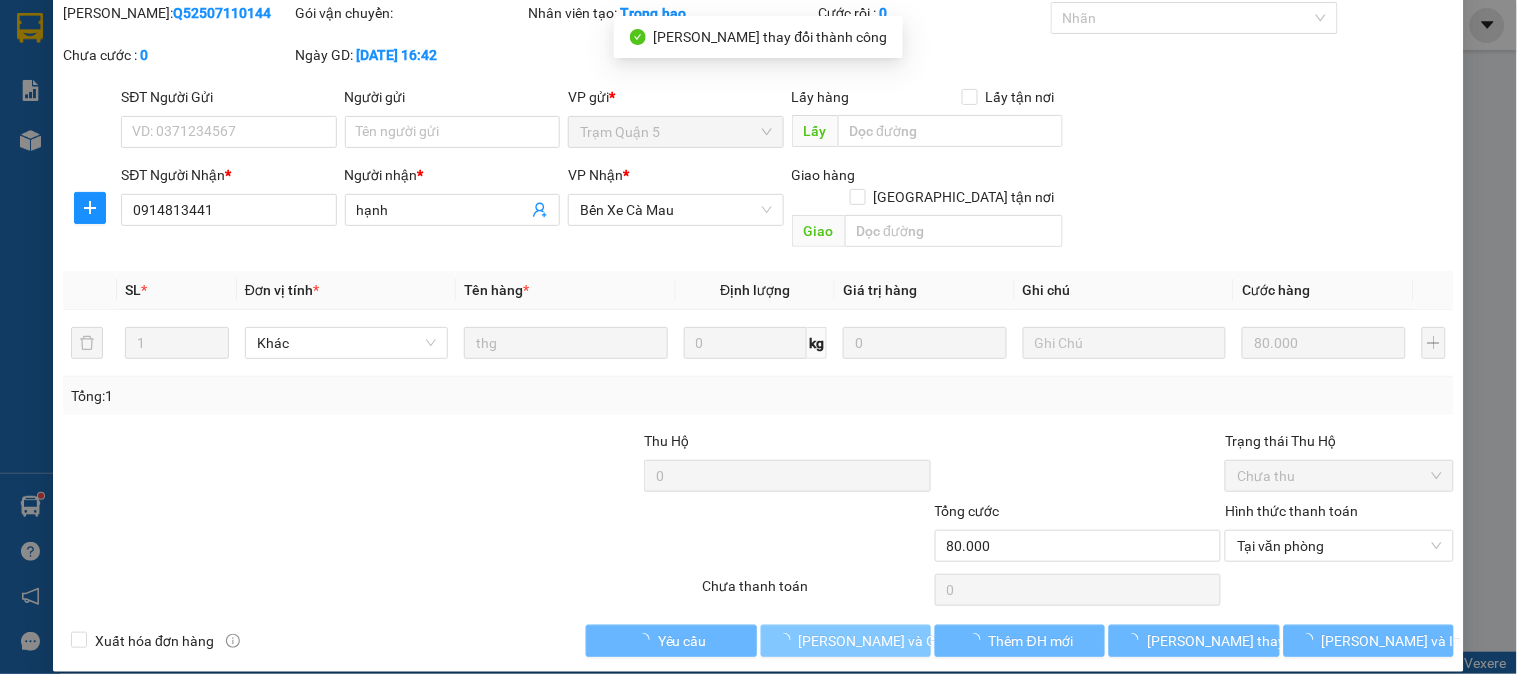 scroll, scrollTop: 0, scrollLeft: 0, axis: both 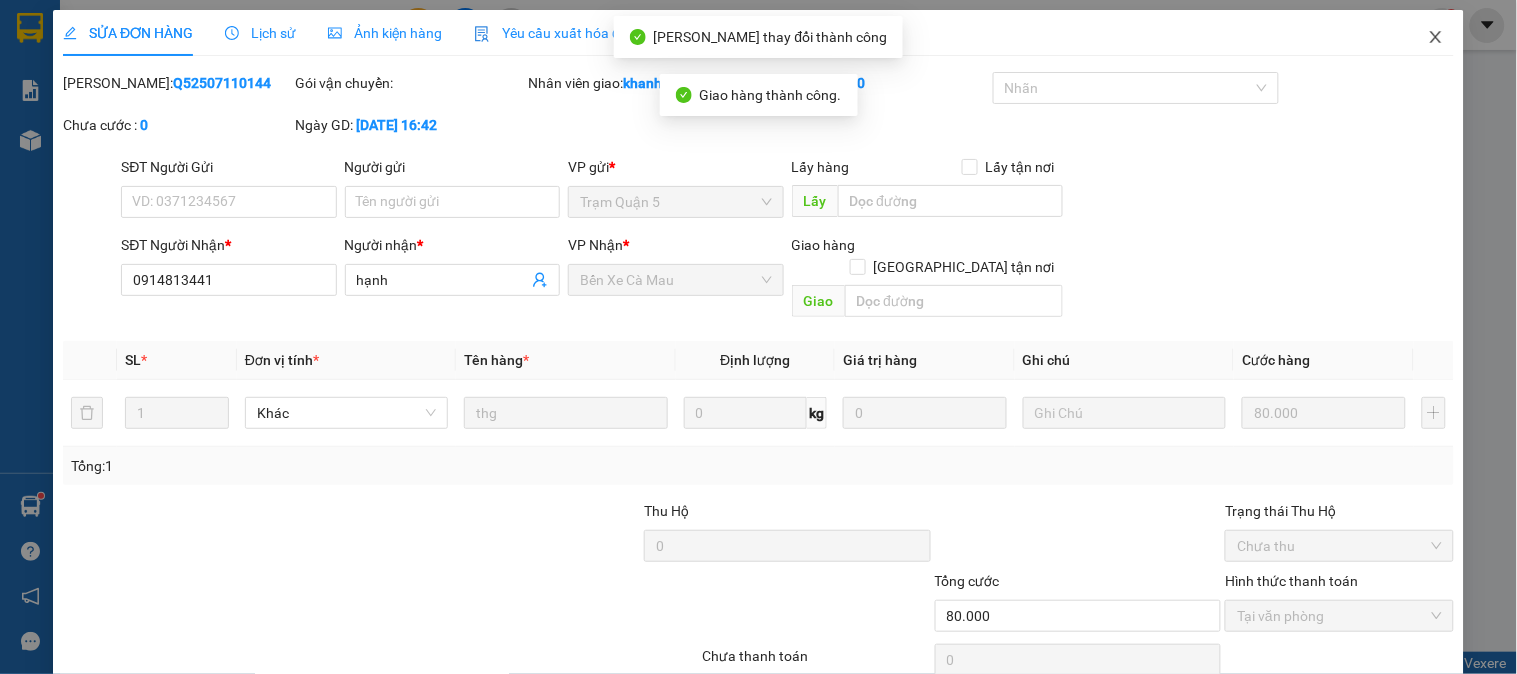 click 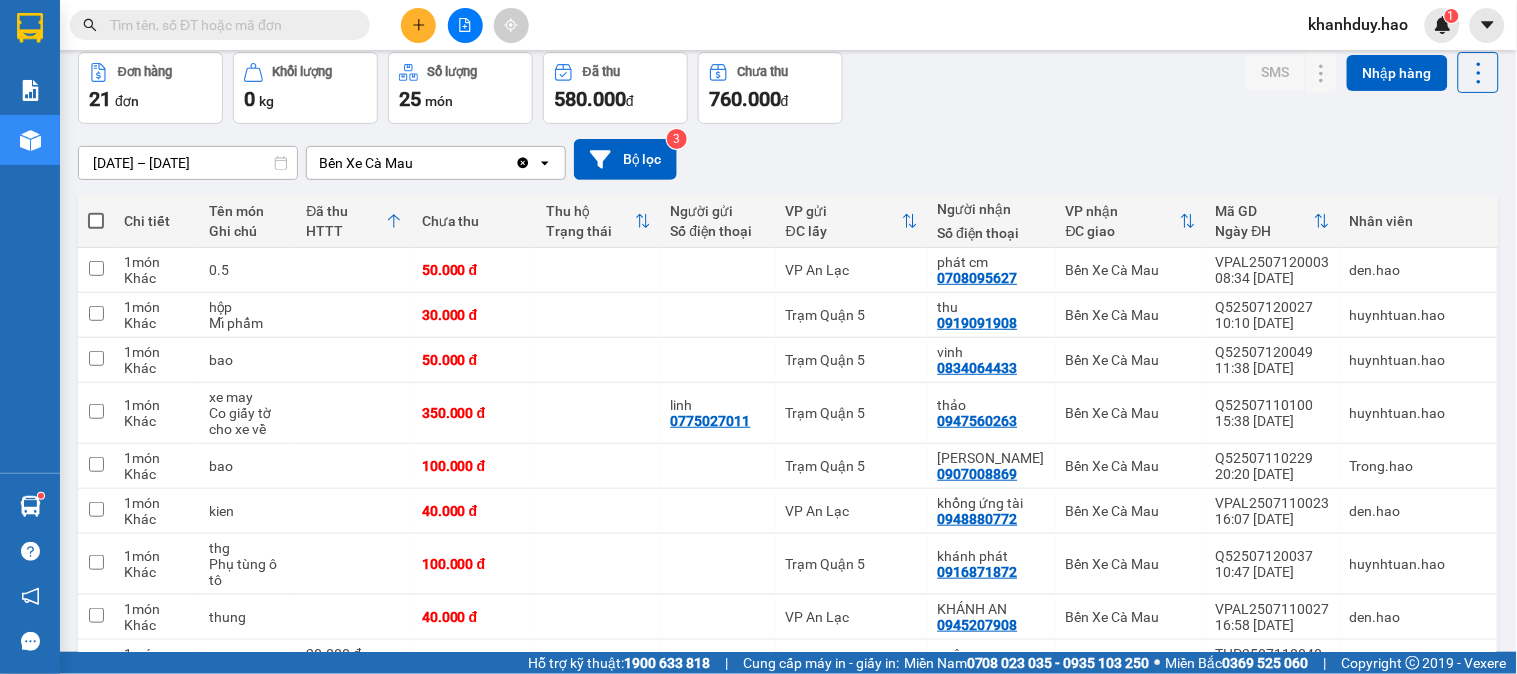 scroll, scrollTop: 0, scrollLeft: 0, axis: both 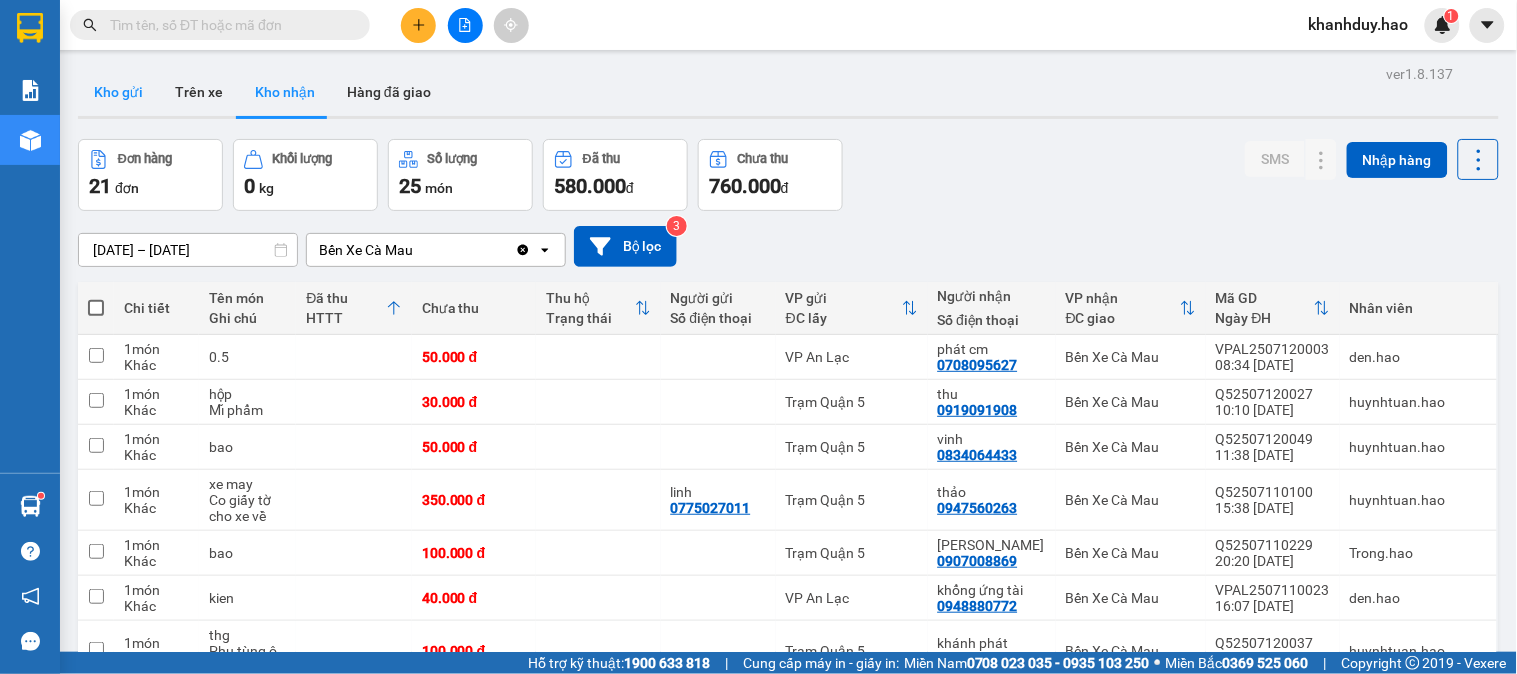 click on "Kho gửi" at bounding box center [118, 92] 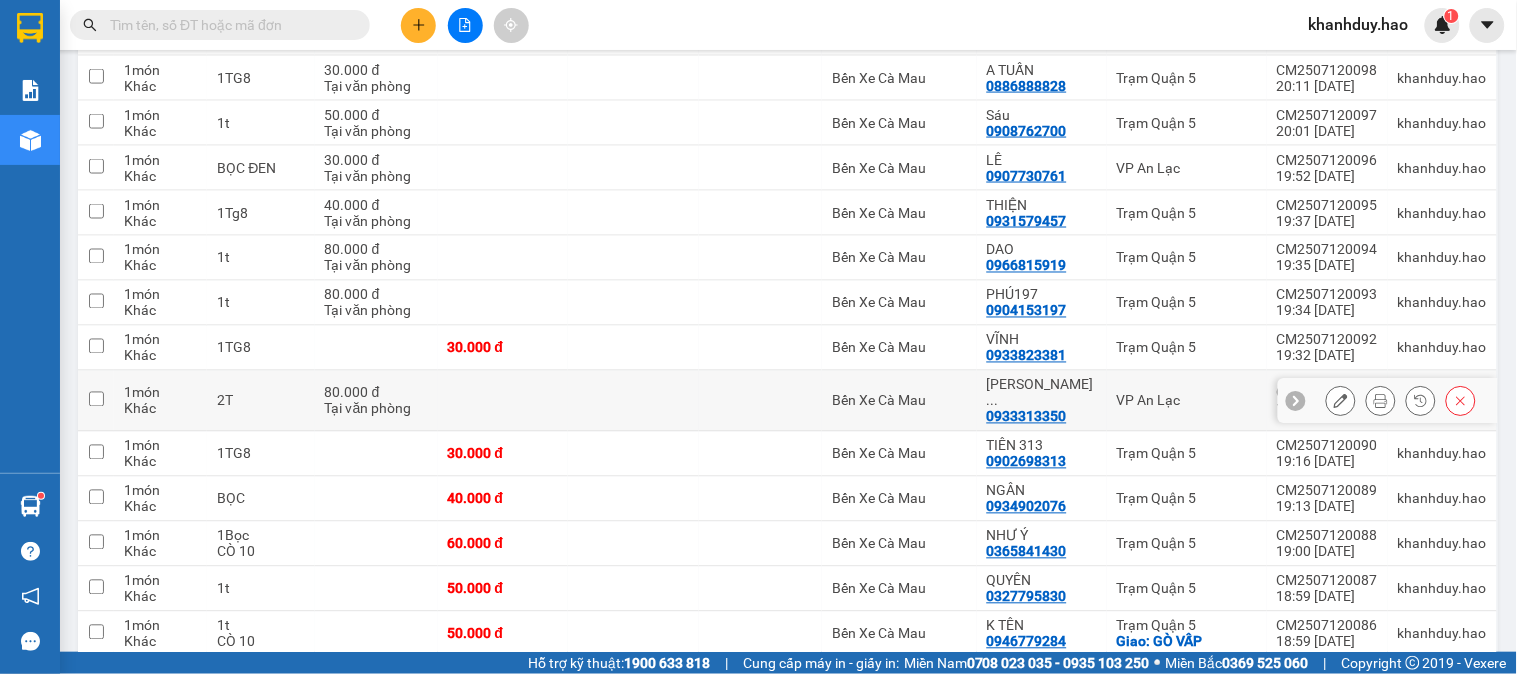 scroll, scrollTop: 777, scrollLeft: 0, axis: vertical 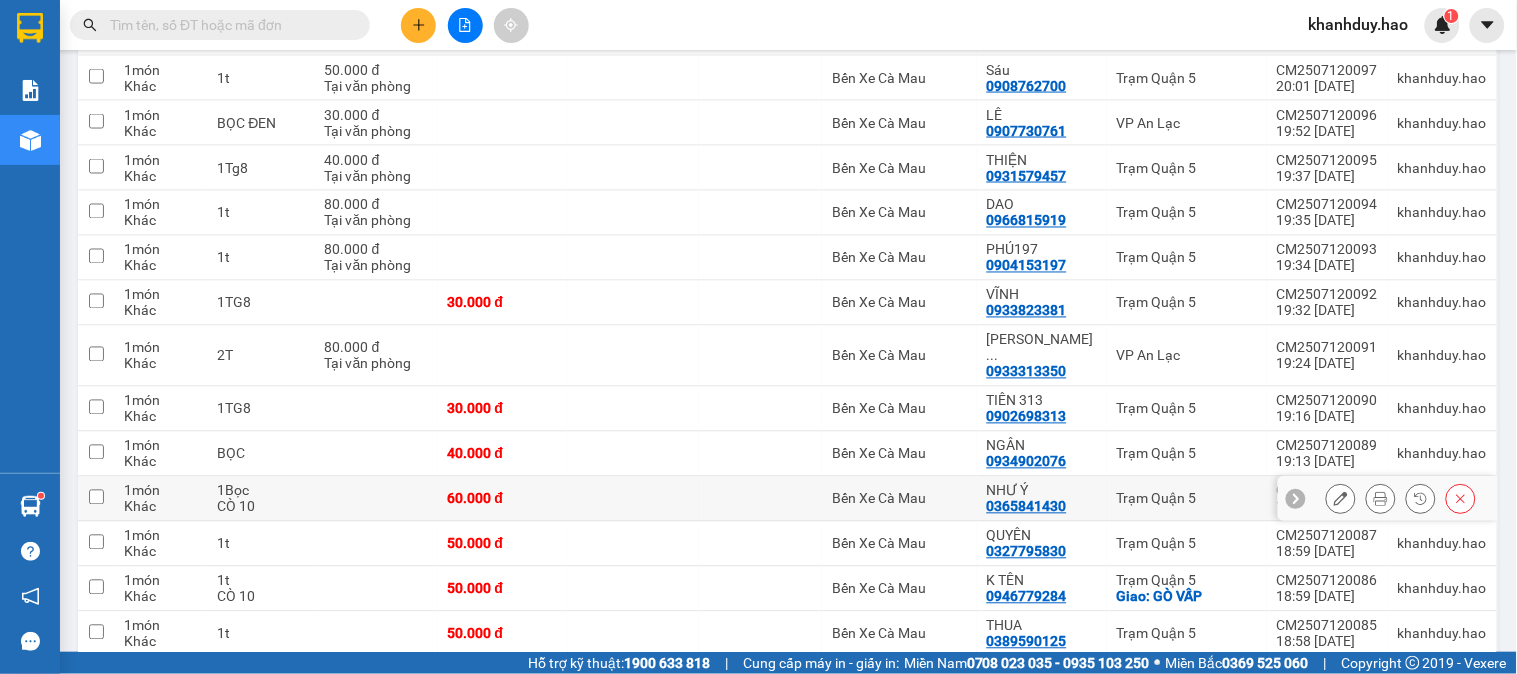 click on "1Bọc" at bounding box center [260, 491] 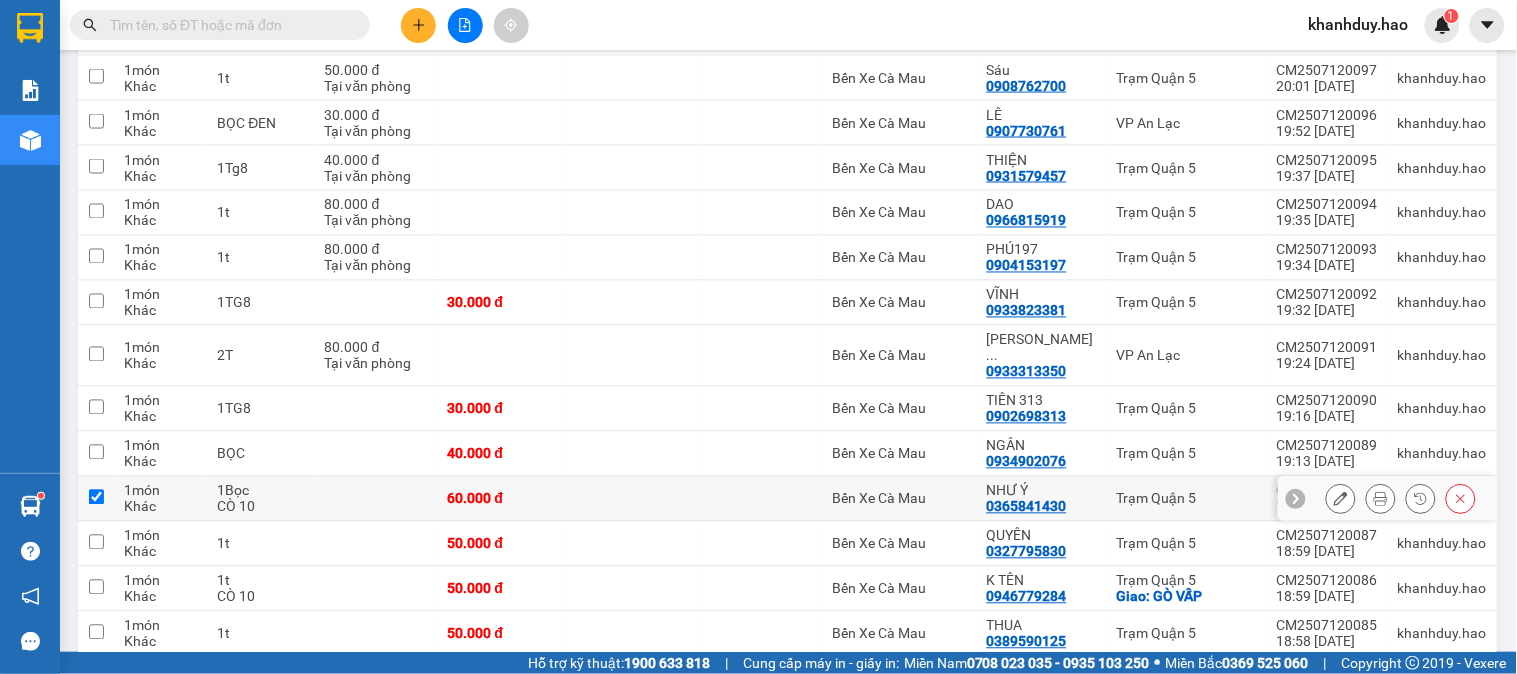 checkbox on "true" 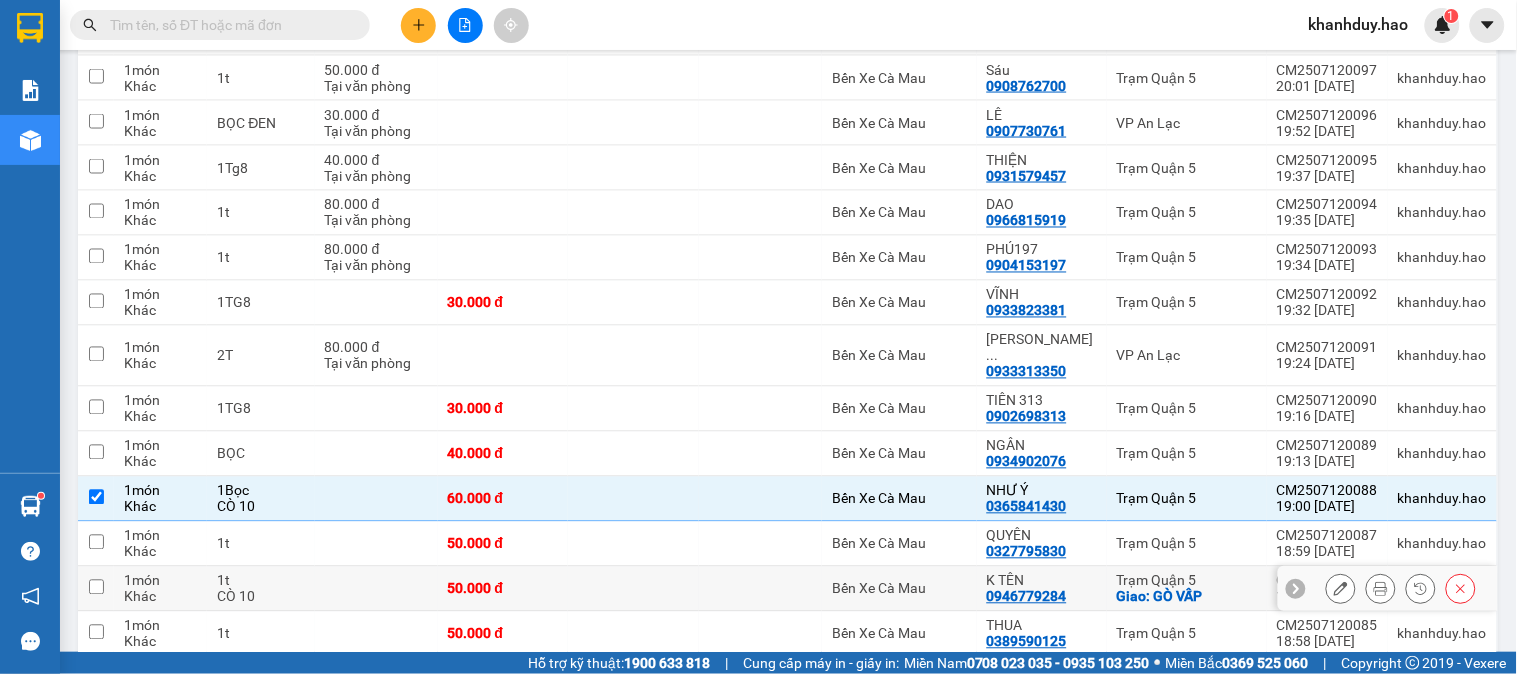 click on "1t" at bounding box center [260, 581] 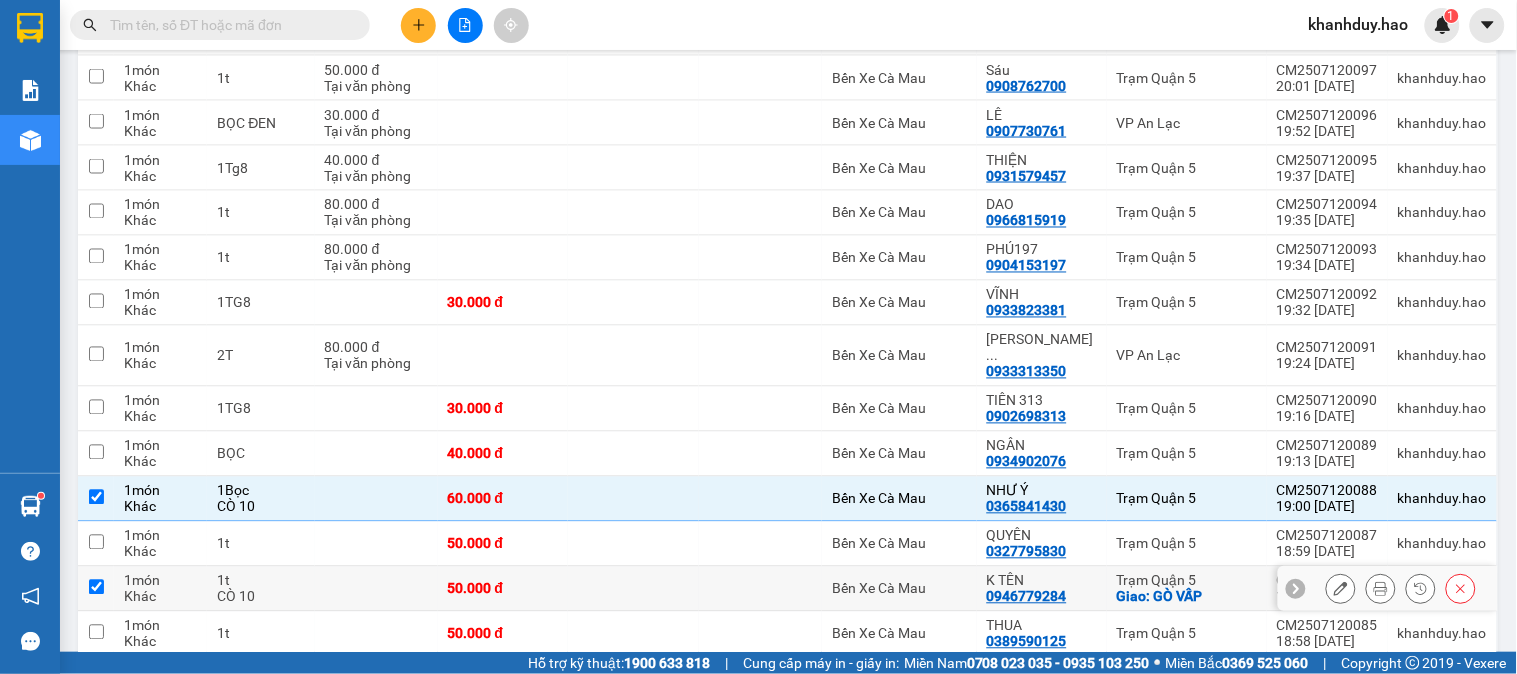 checkbox on "true" 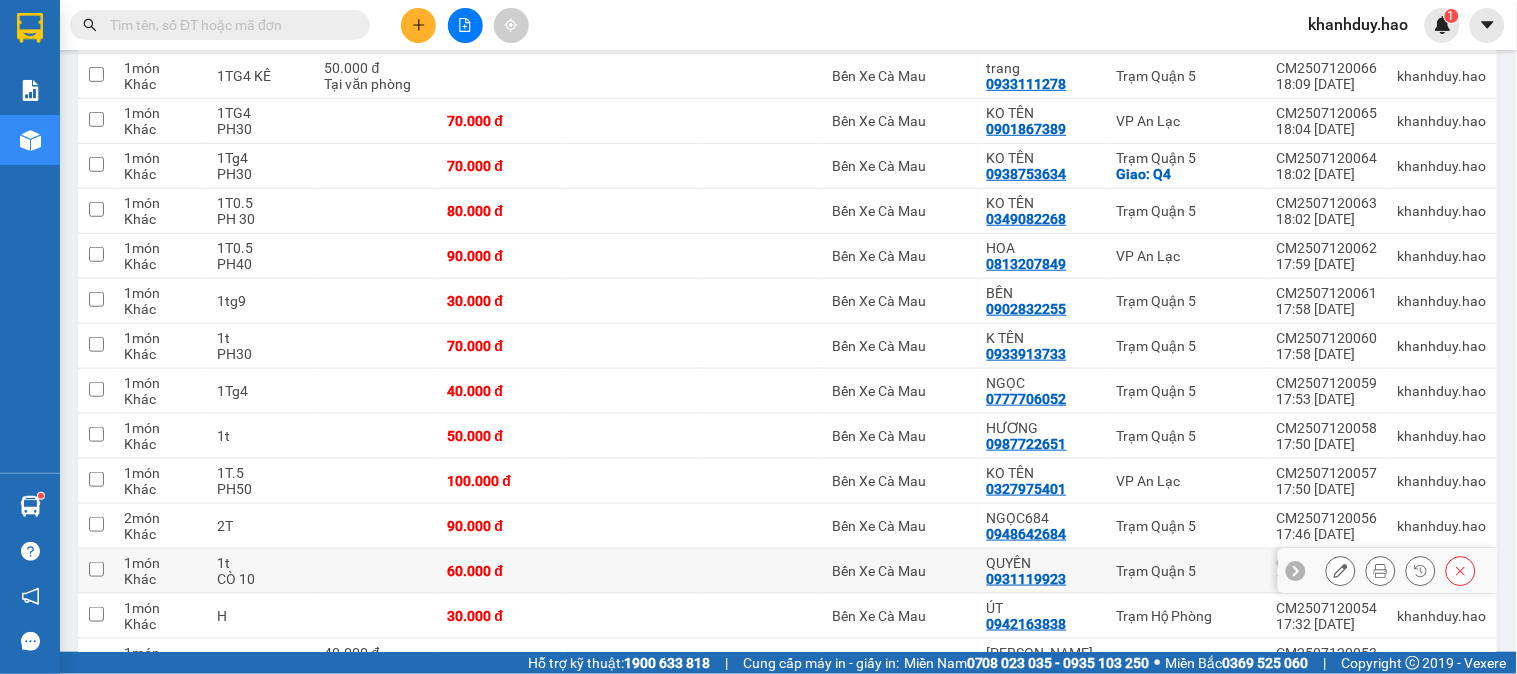 click at bounding box center [376, 571] 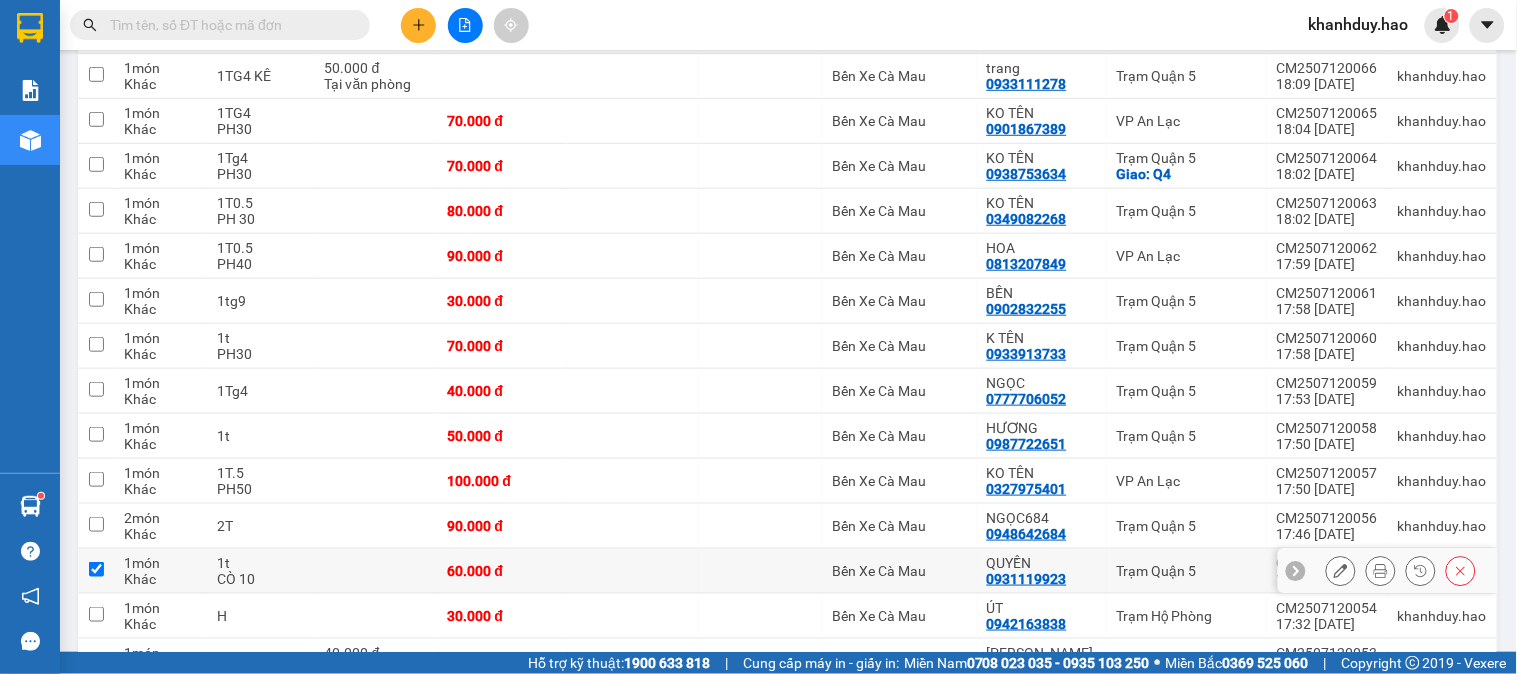 checkbox on "true" 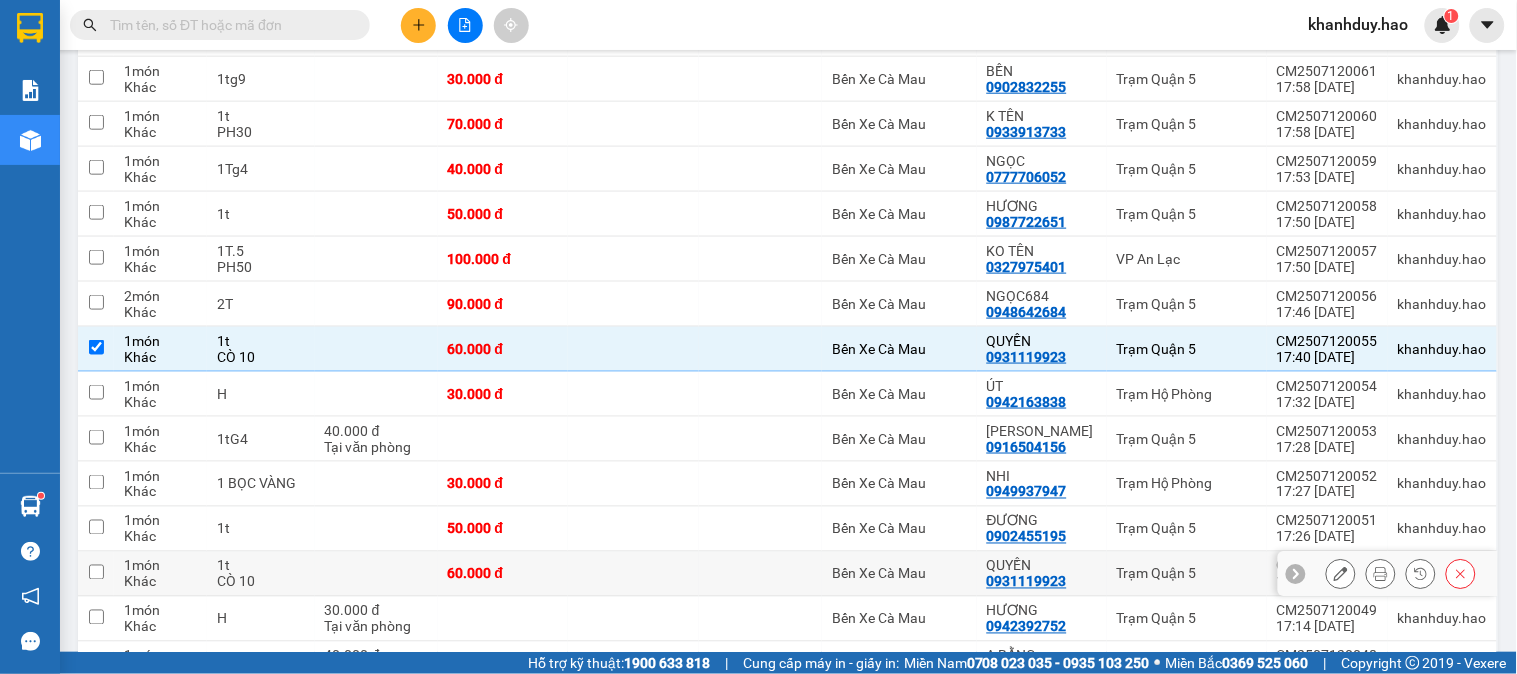 click at bounding box center (376, 574) 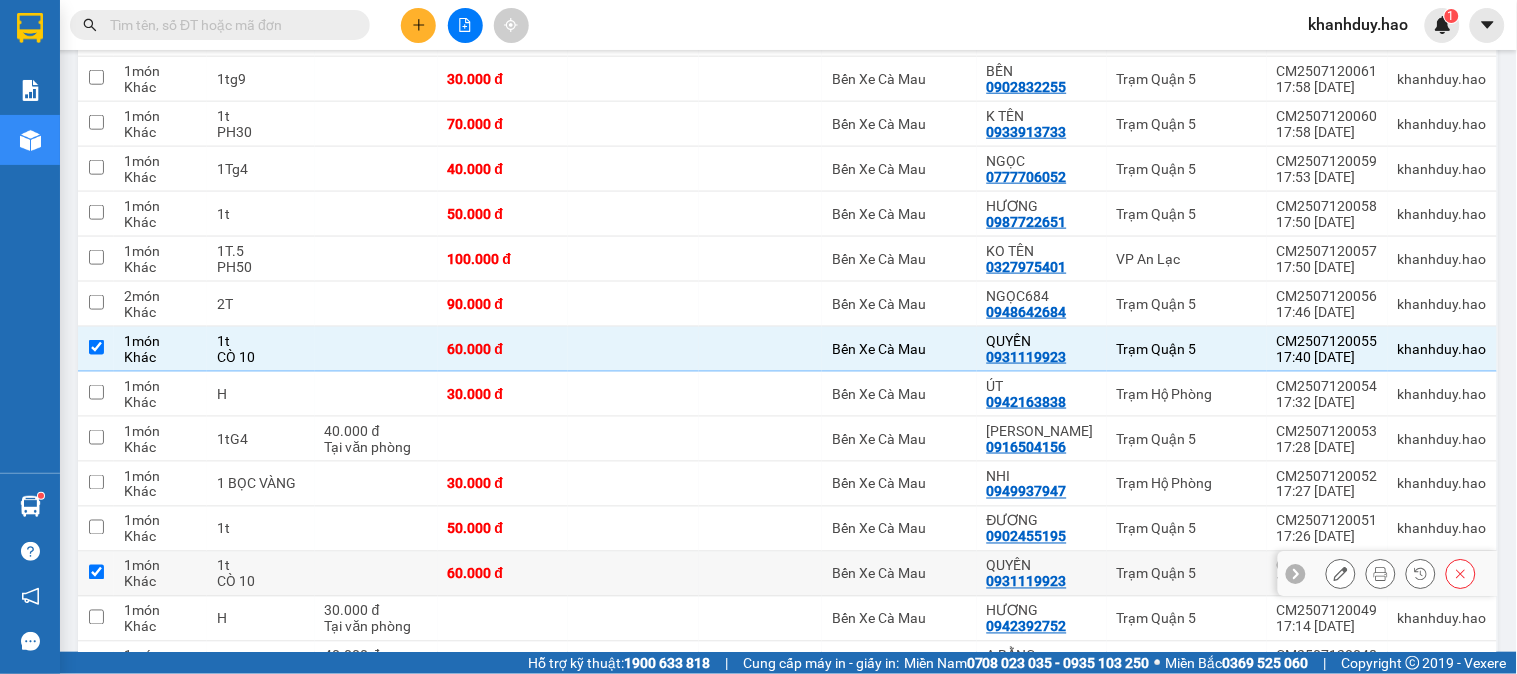 checkbox on "true" 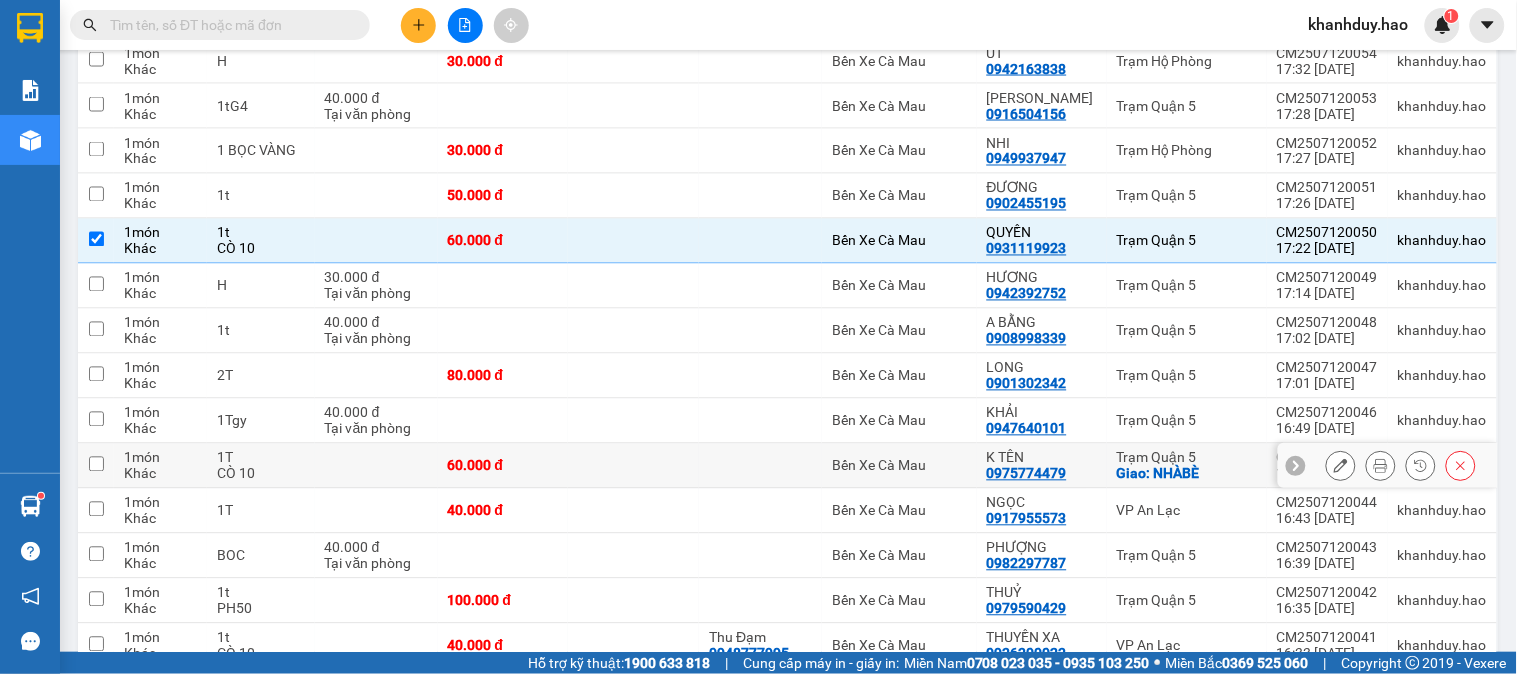 click at bounding box center (376, 466) 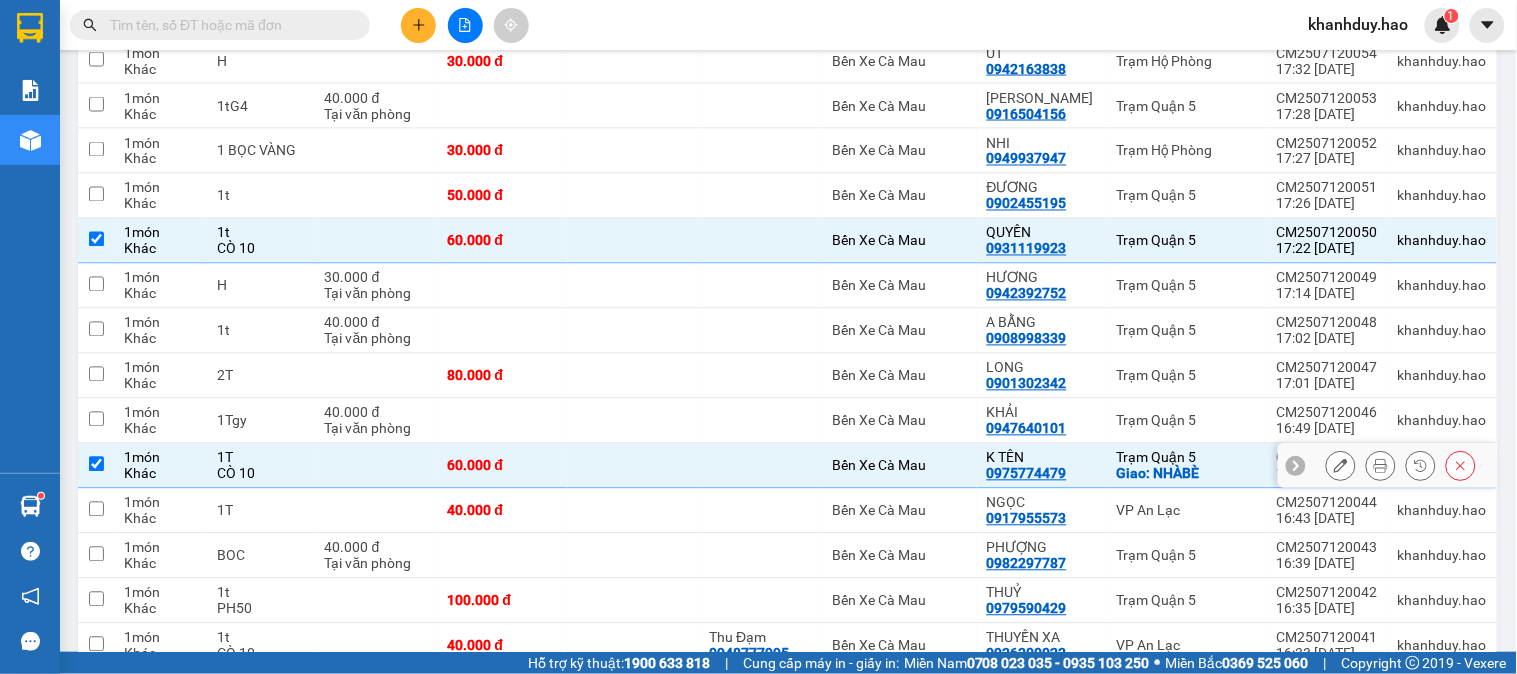 checkbox on "true" 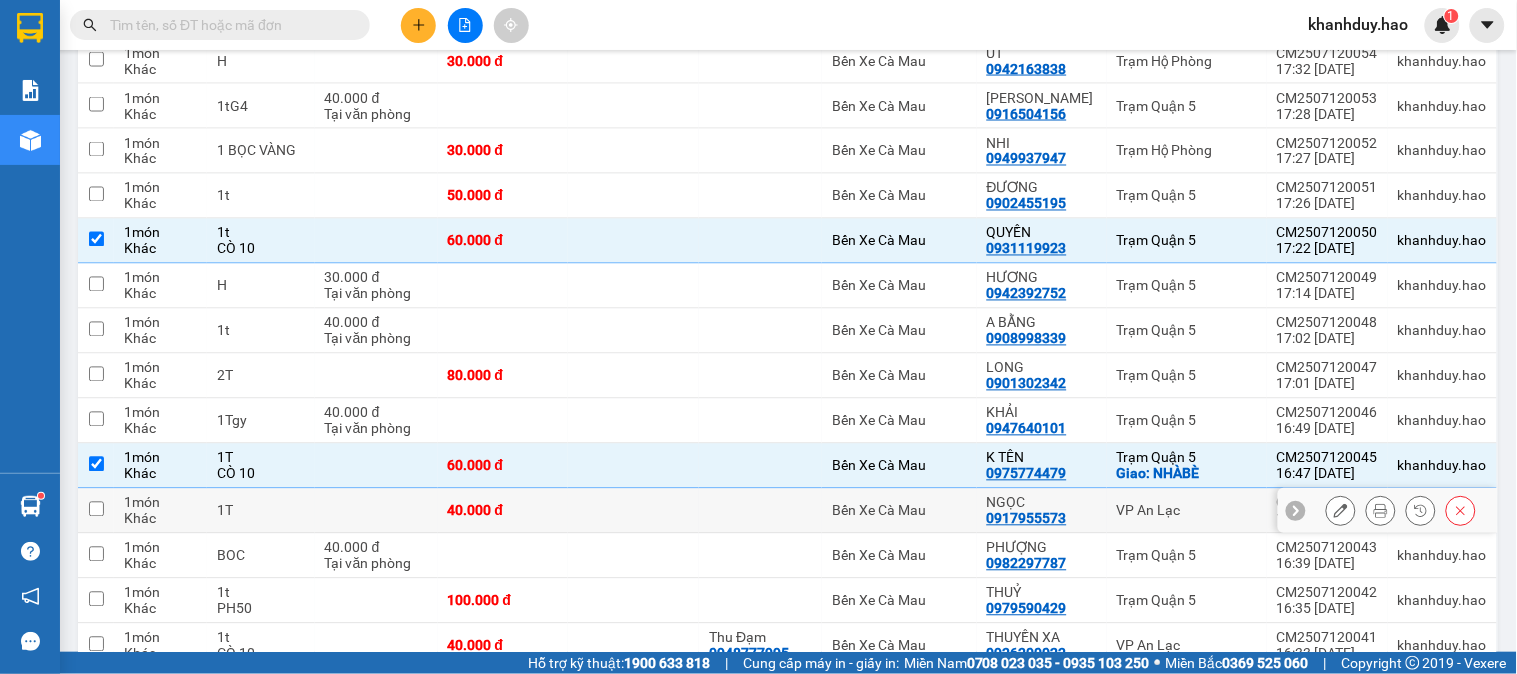 scroll, scrollTop: 2888, scrollLeft: 0, axis: vertical 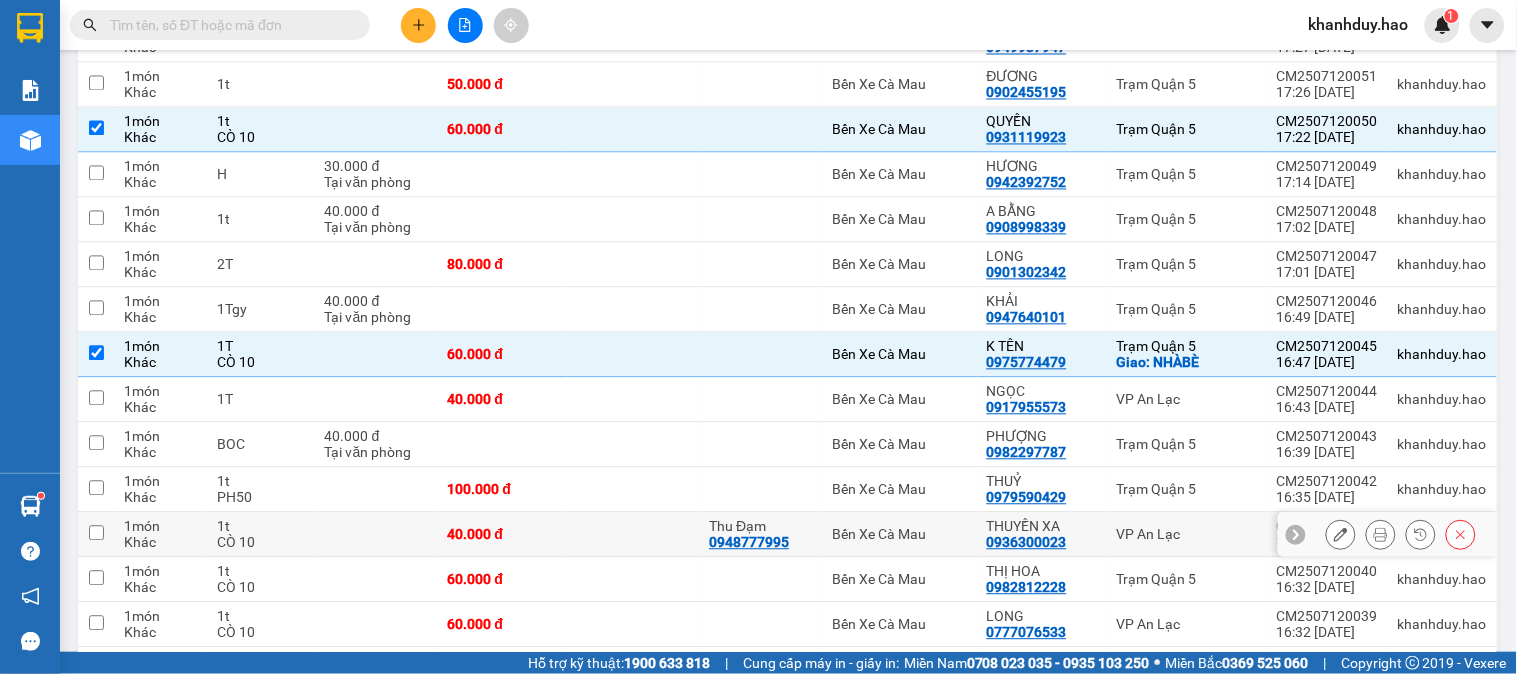 click at bounding box center (376, 535) 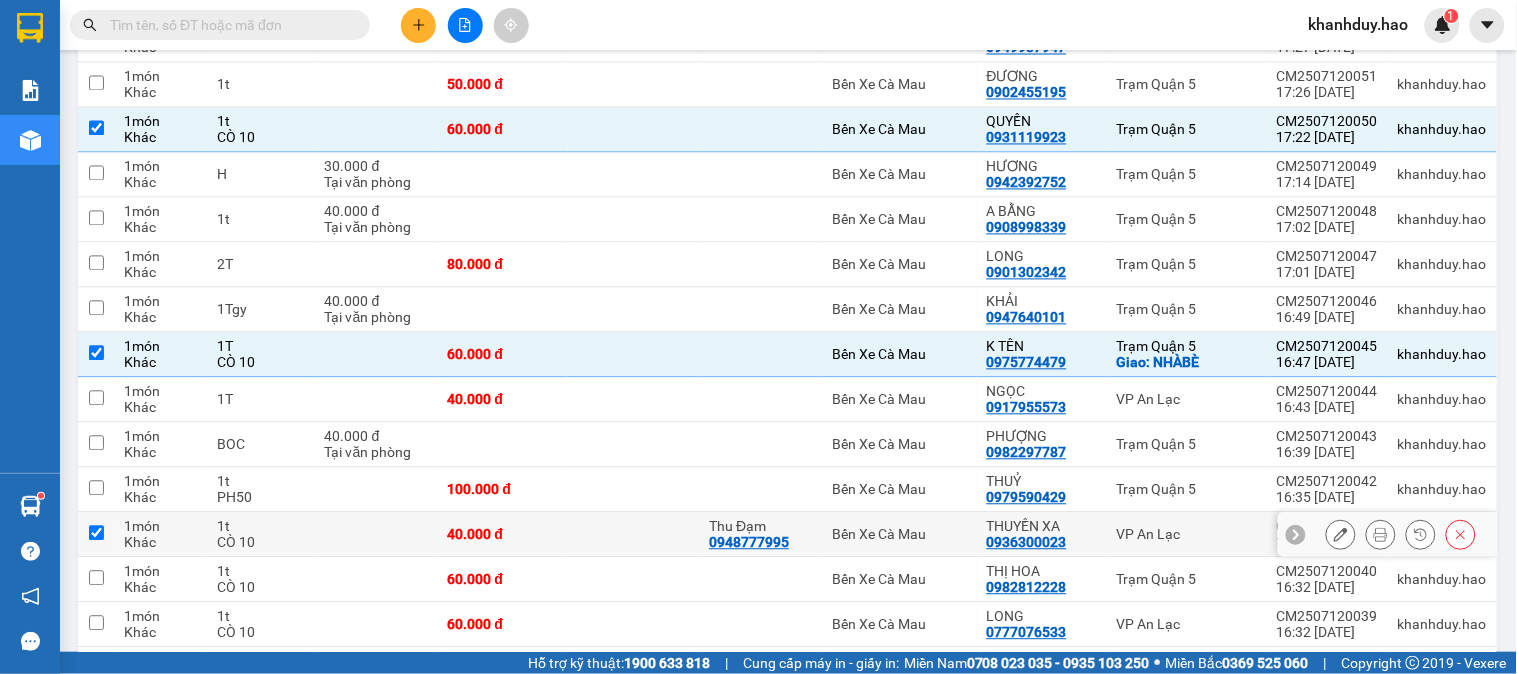 checkbox on "true" 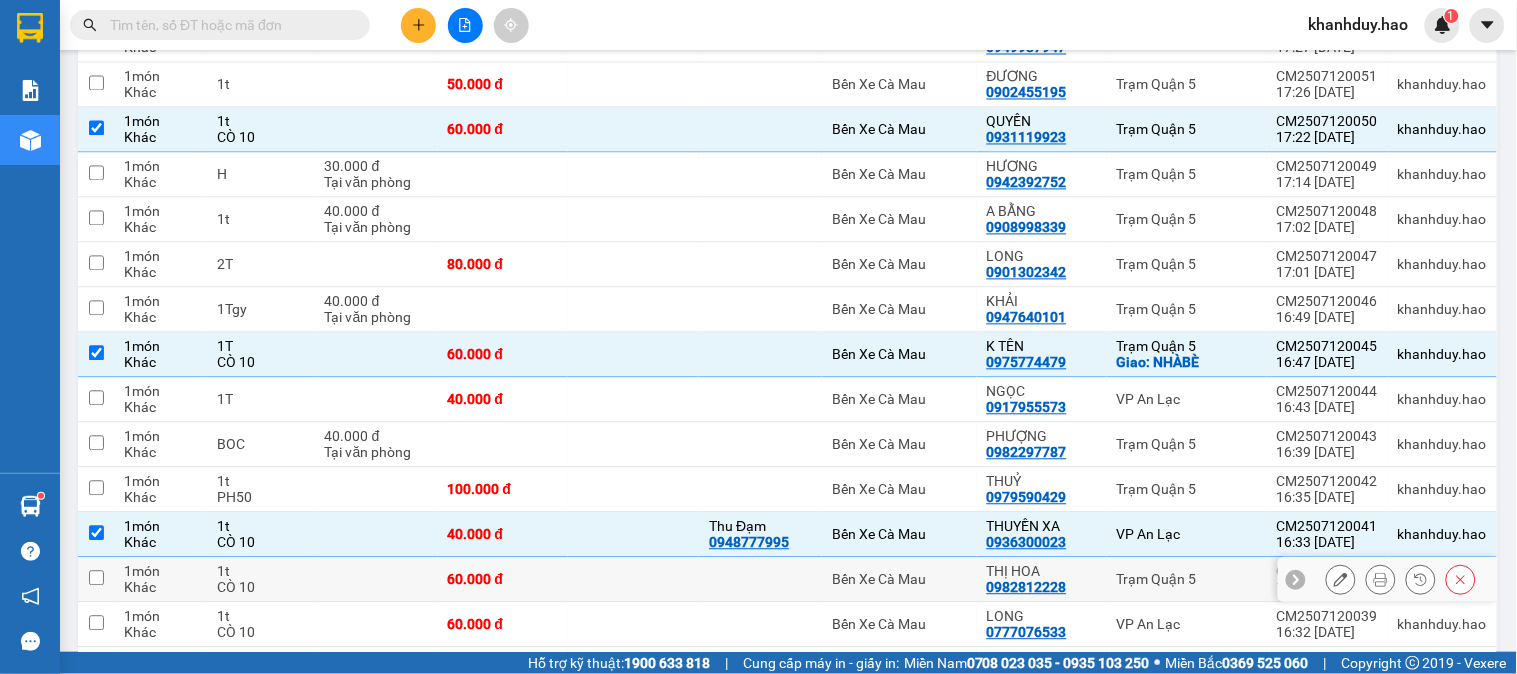 click at bounding box center (376, 580) 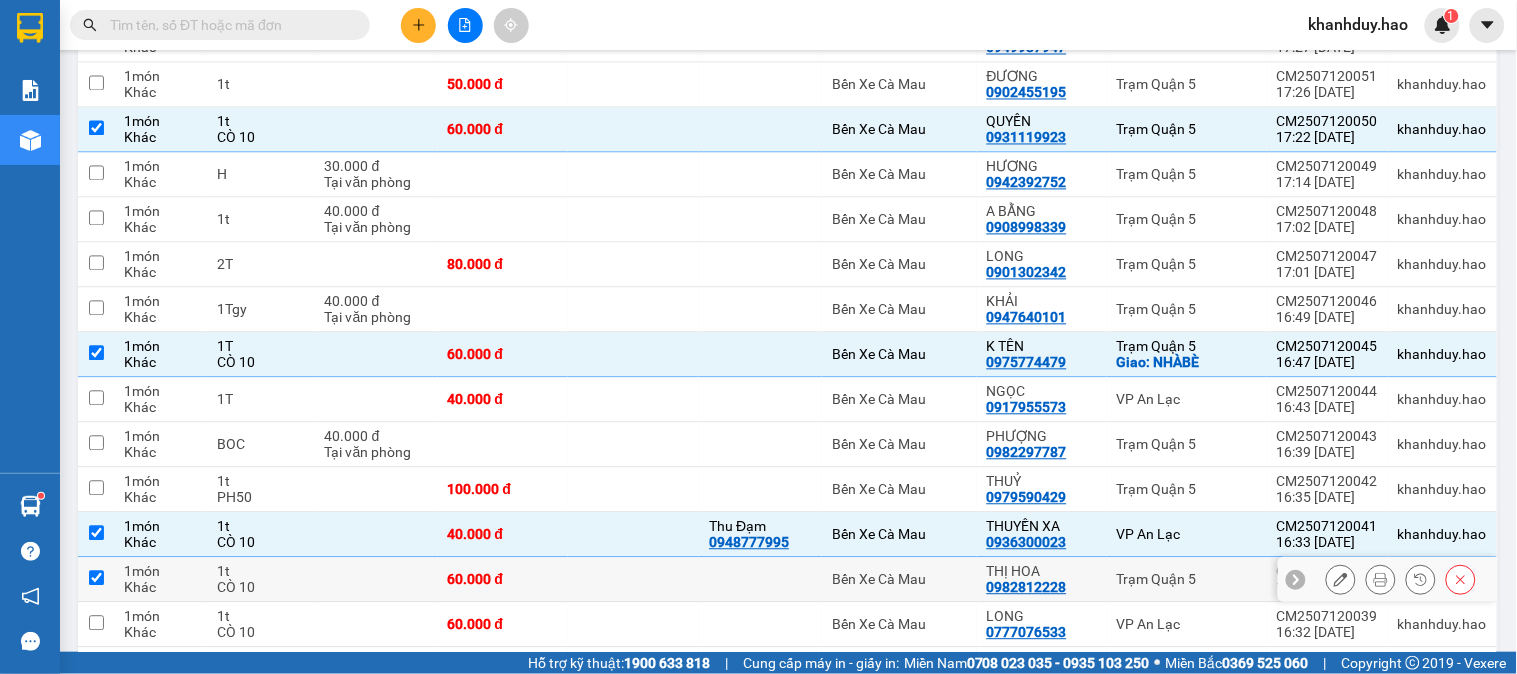 checkbox on "true" 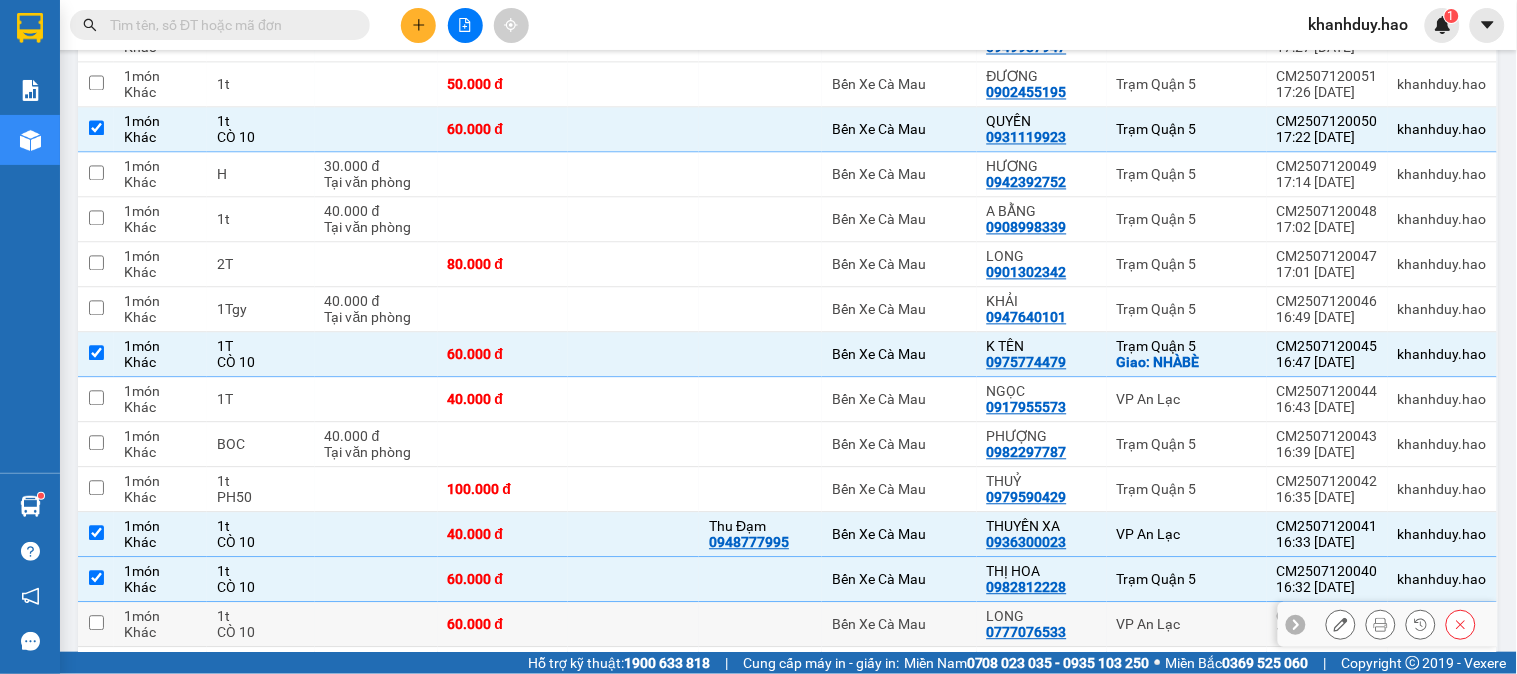 click at bounding box center (376, 625) 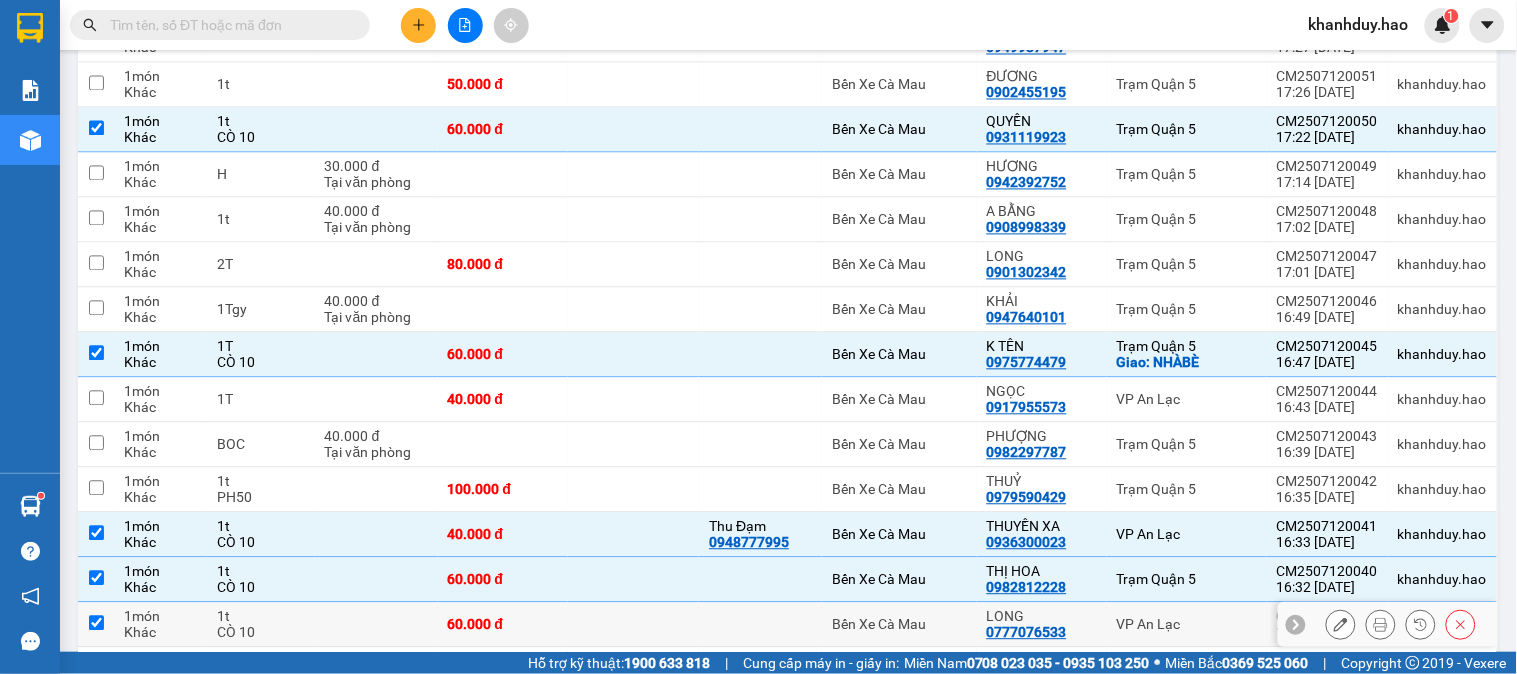 checkbox on "true" 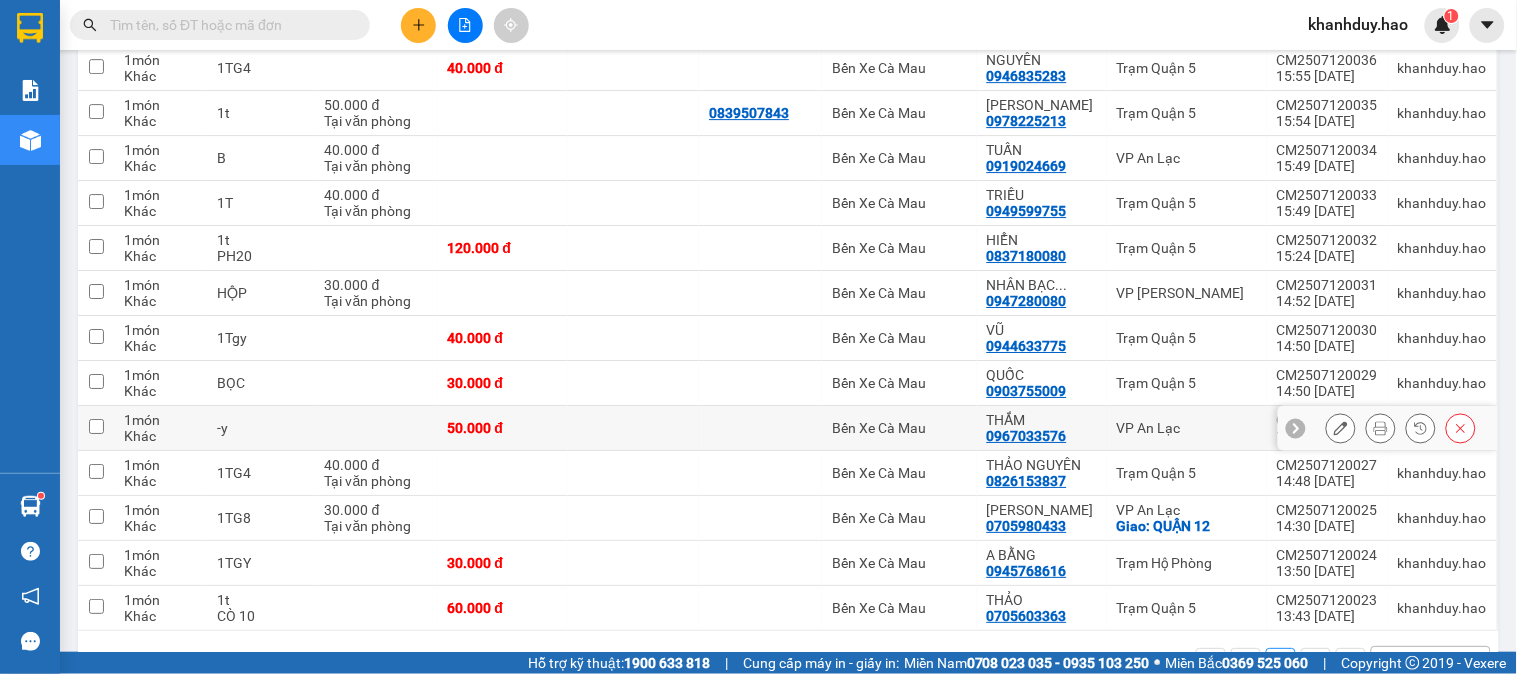 scroll, scrollTop: 3586, scrollLeft: 0, axis: vertical 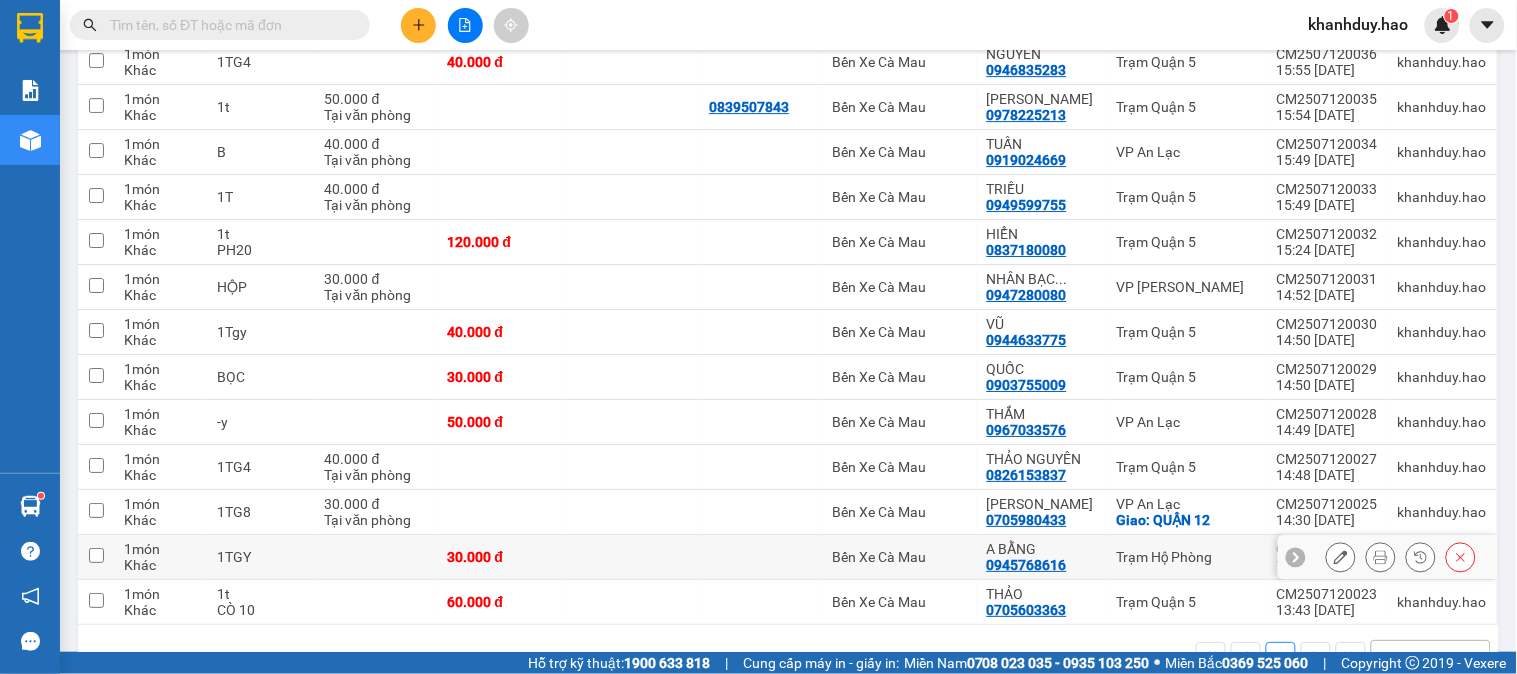 click at bounding box center (376, 602) 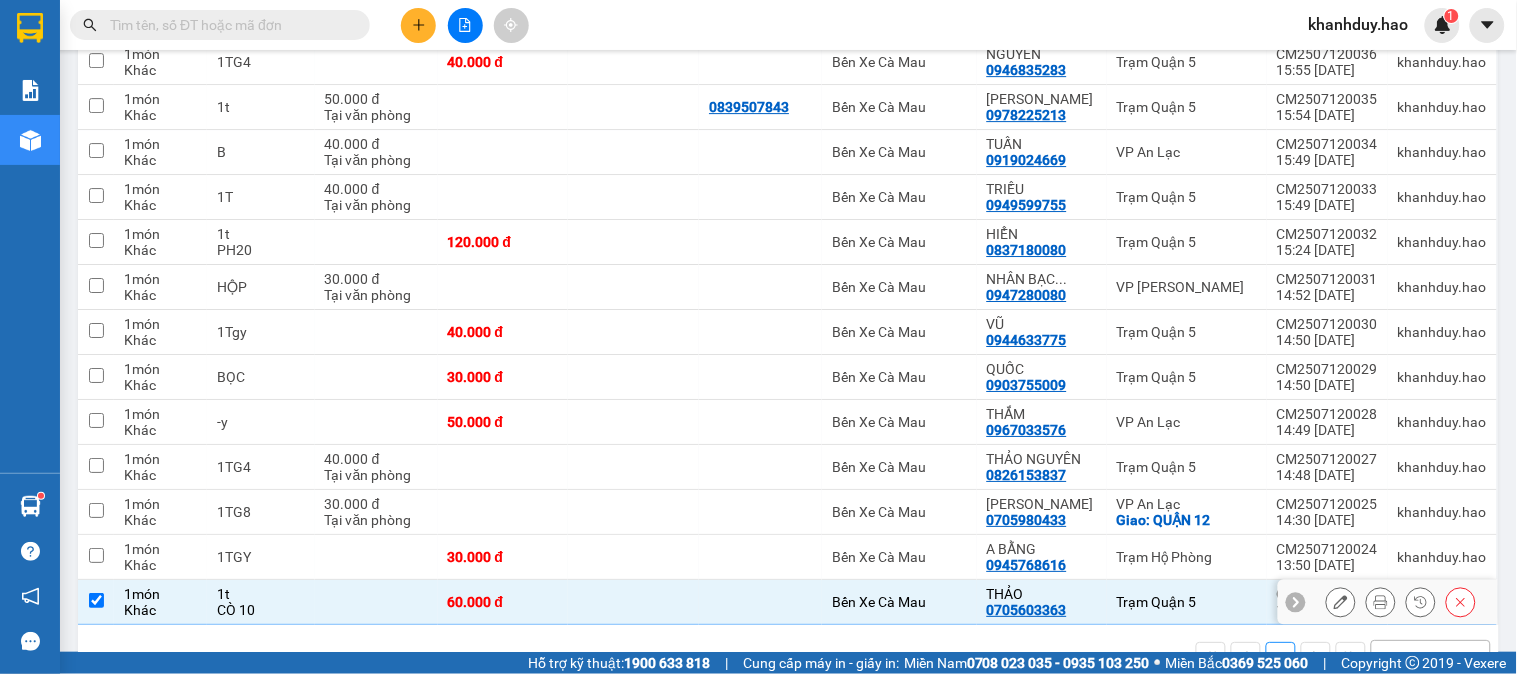 checkbox on "true" 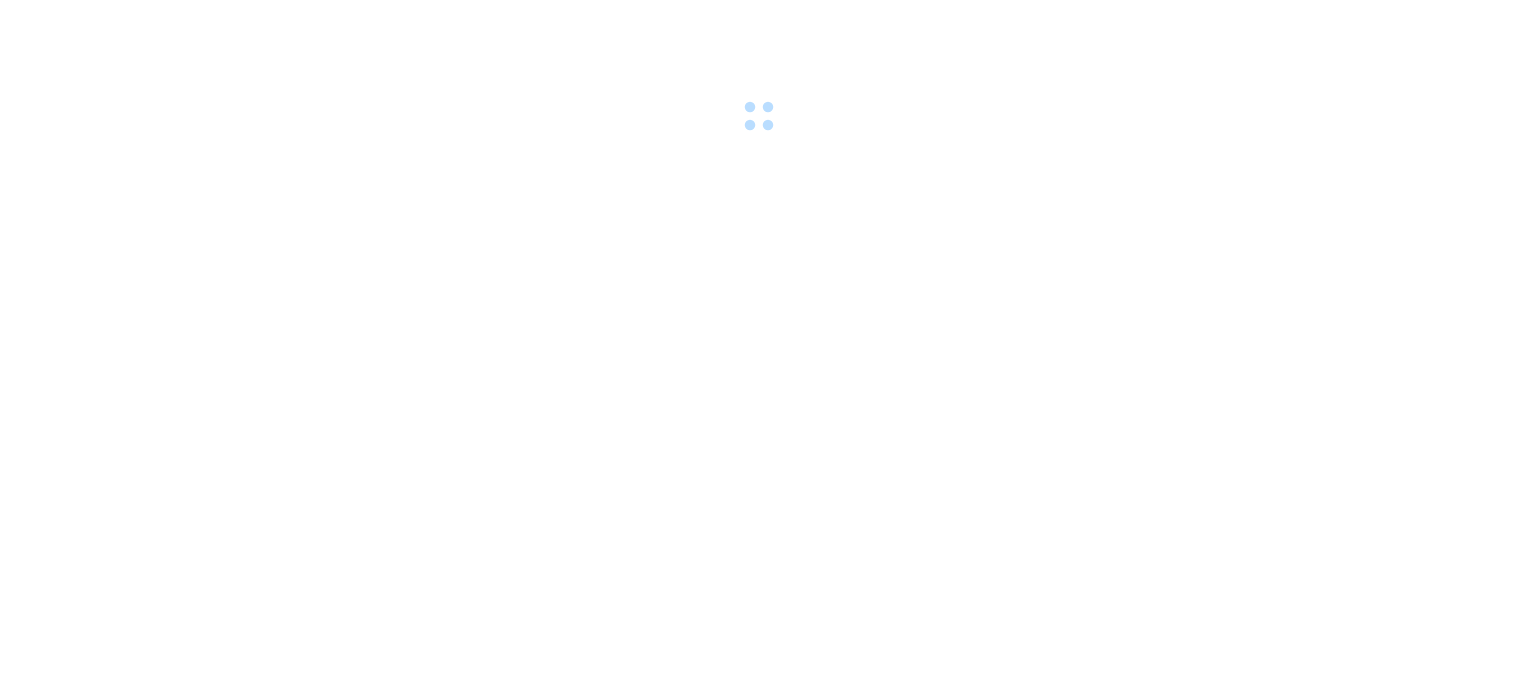 scroll, scrollTop: 0, scrollLeft: 0, axis: both 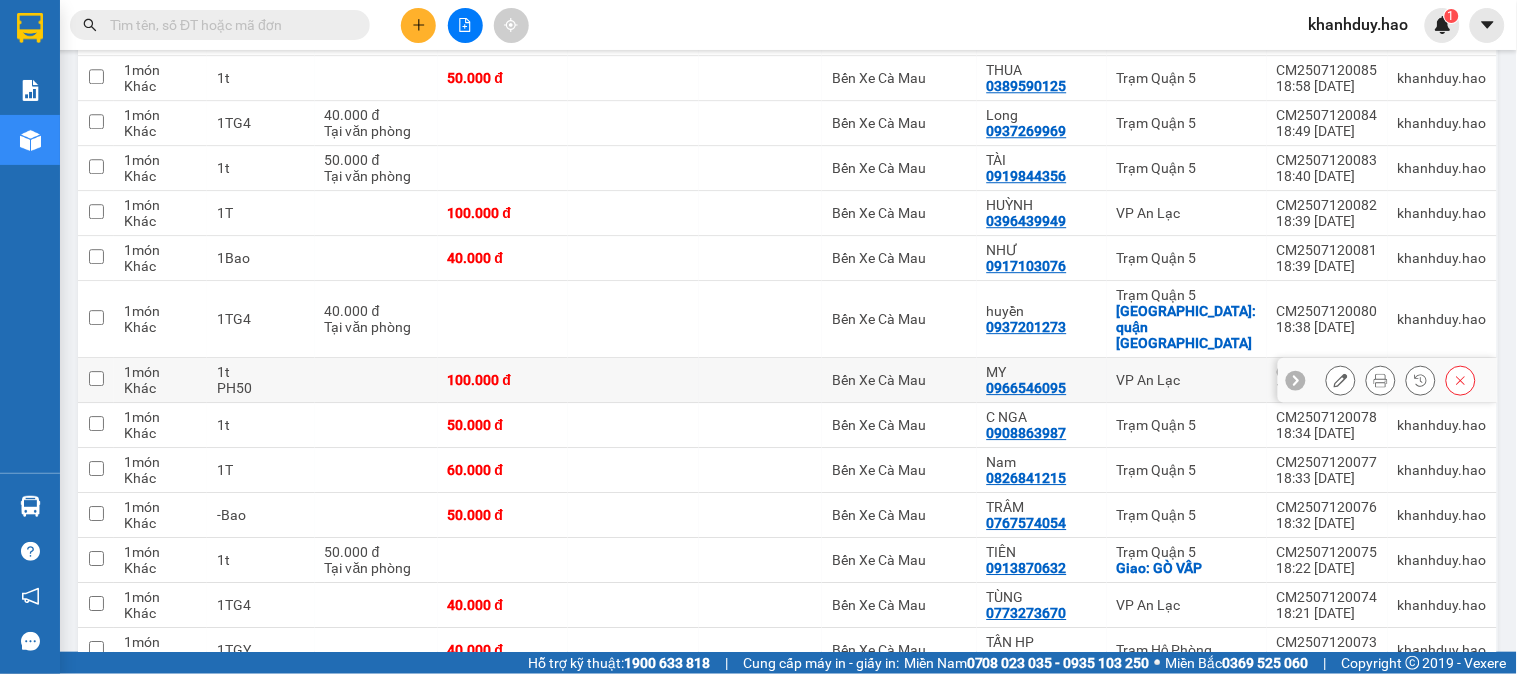 click on "PH50" at bounding box center (260, 388) 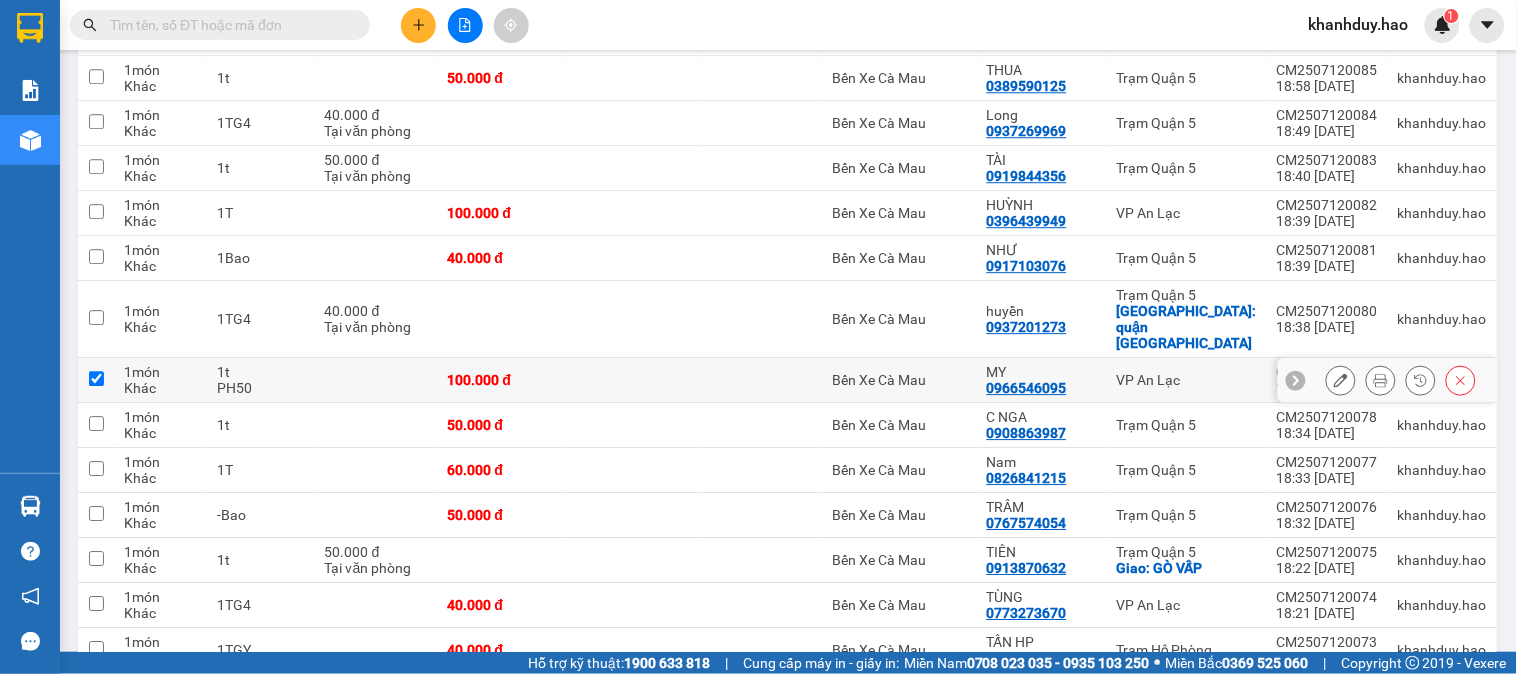 checkbox on "true" 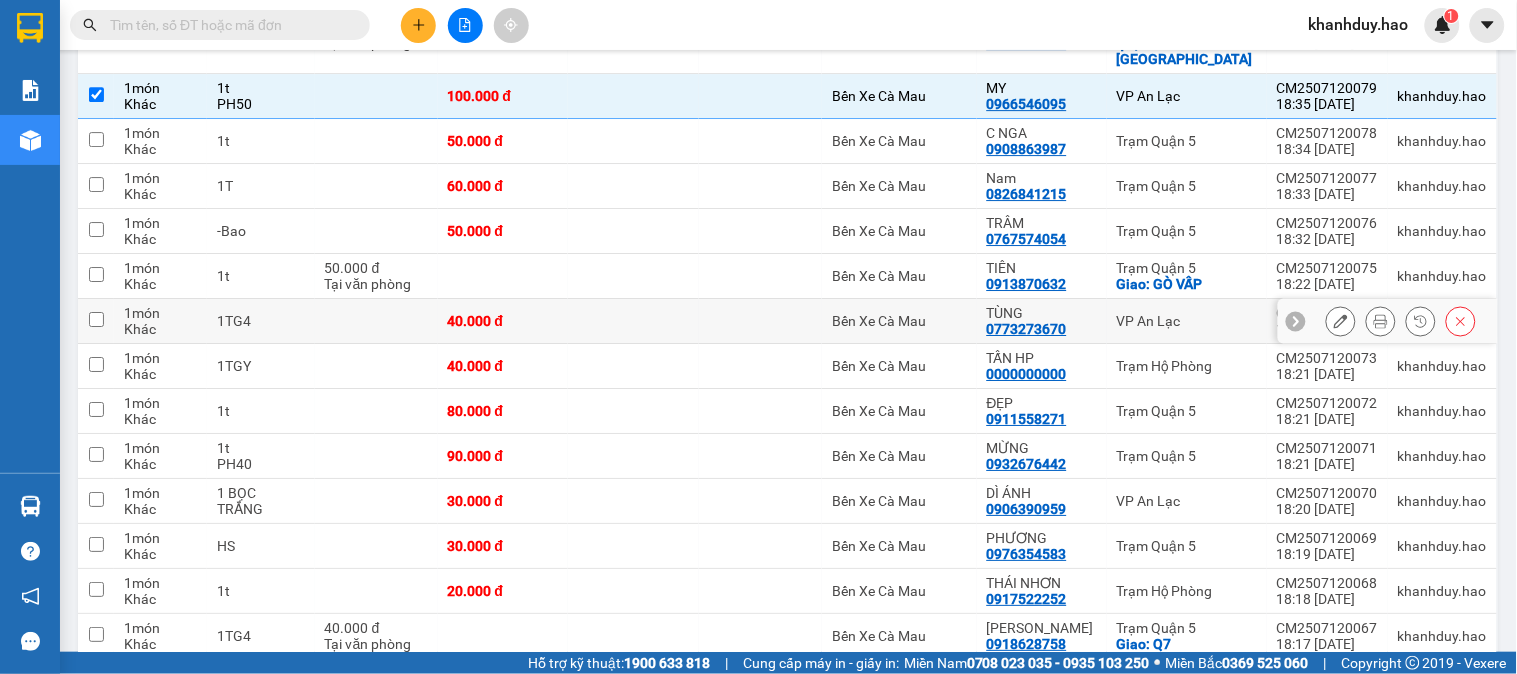 scroll, scrollTop: 1666, scrollLeft: 0, axis: vertical 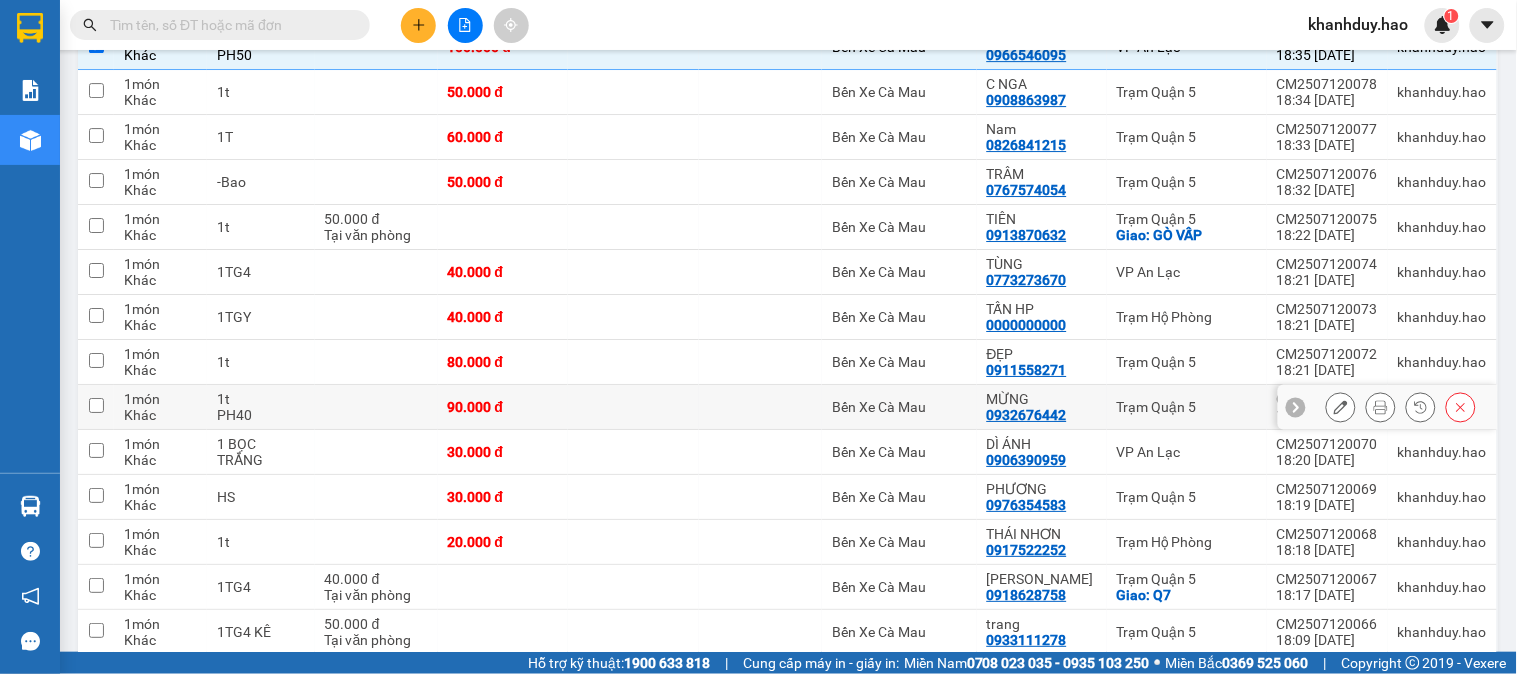 click on "PH40" at bounding box center (260, 415) 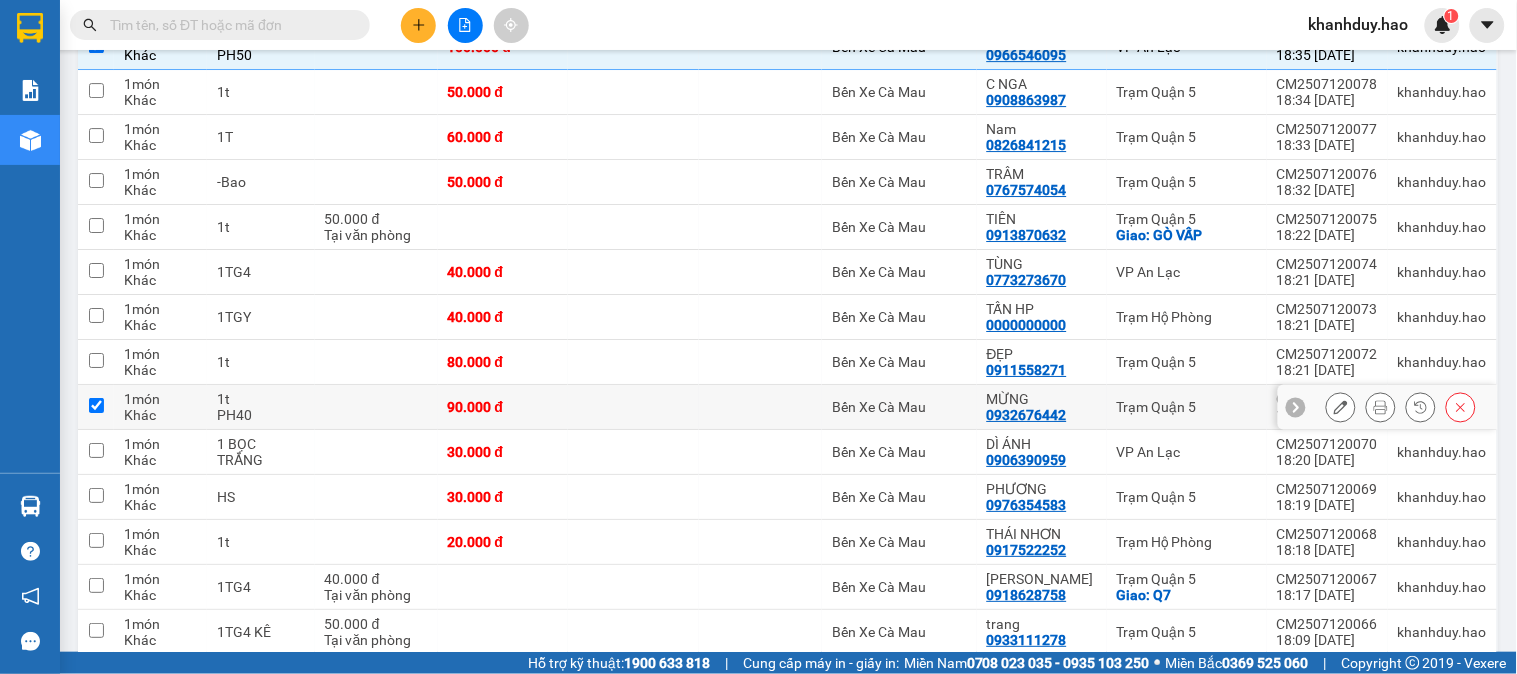checkbox on "true" 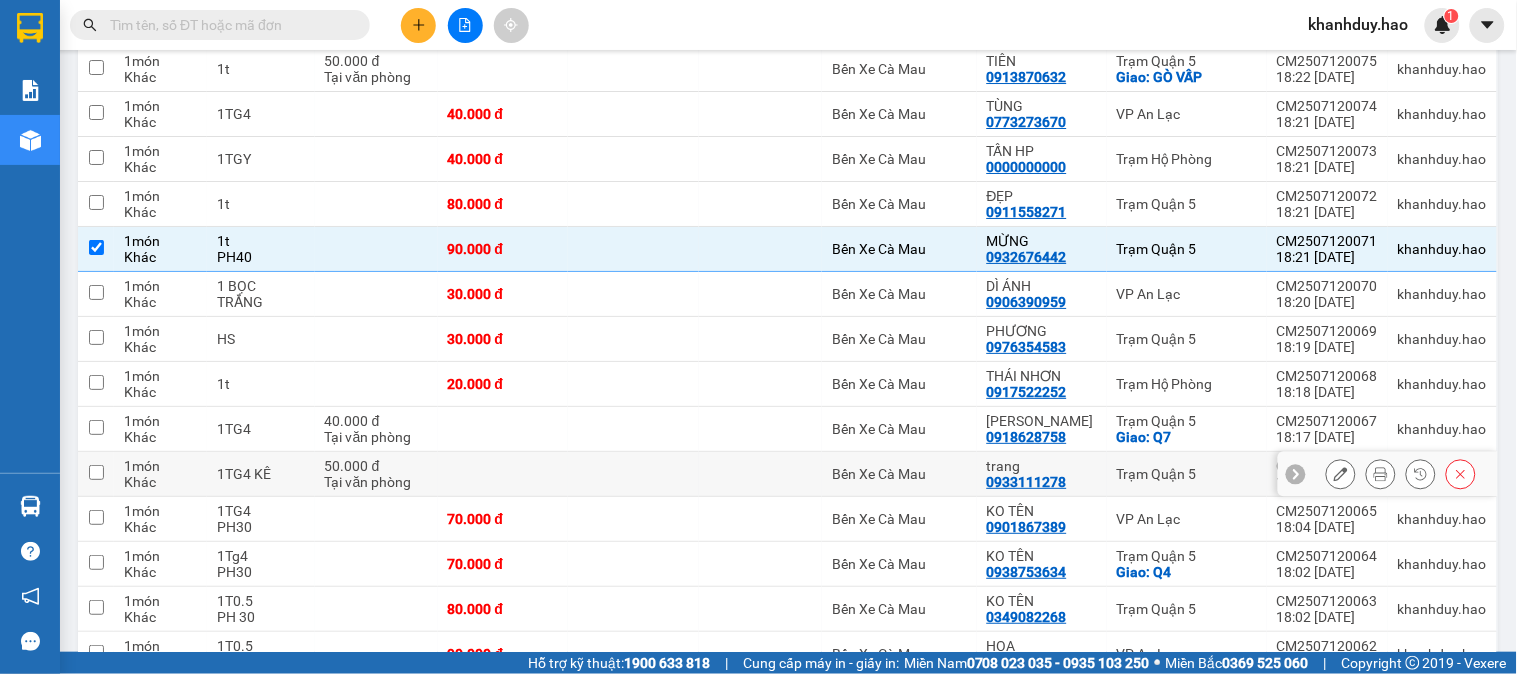 scroll, scrollTop: 1888, scrollLeft: 0, axis: vertical 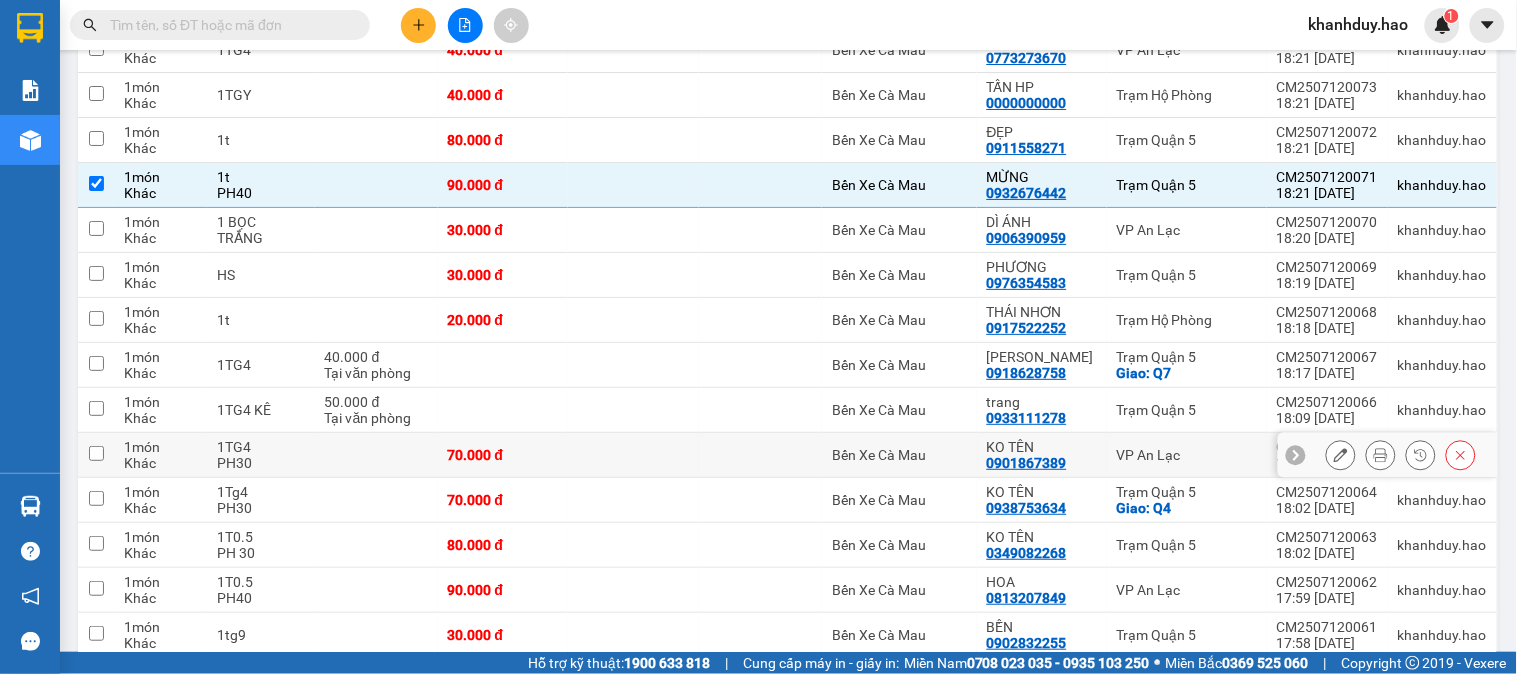 click at bounding box center [376, 455] 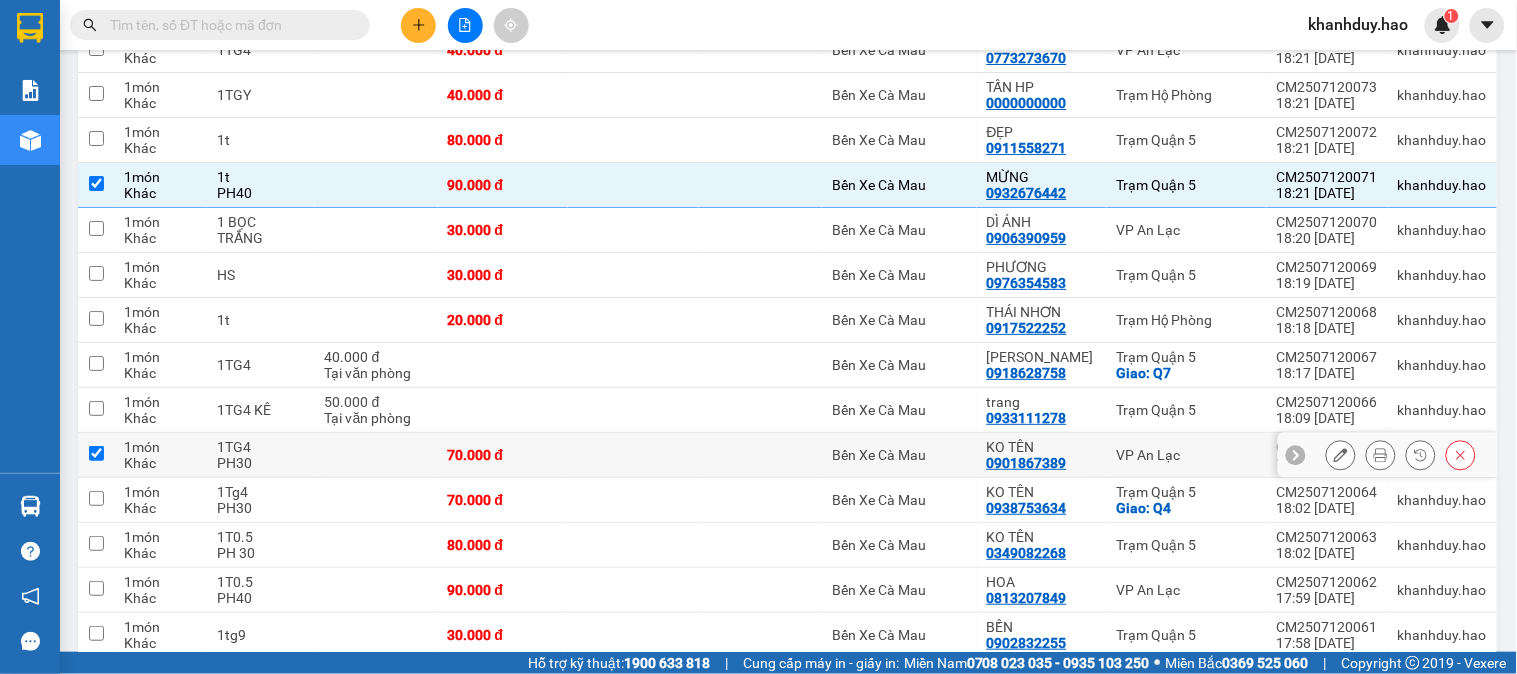 checkbox on "true" 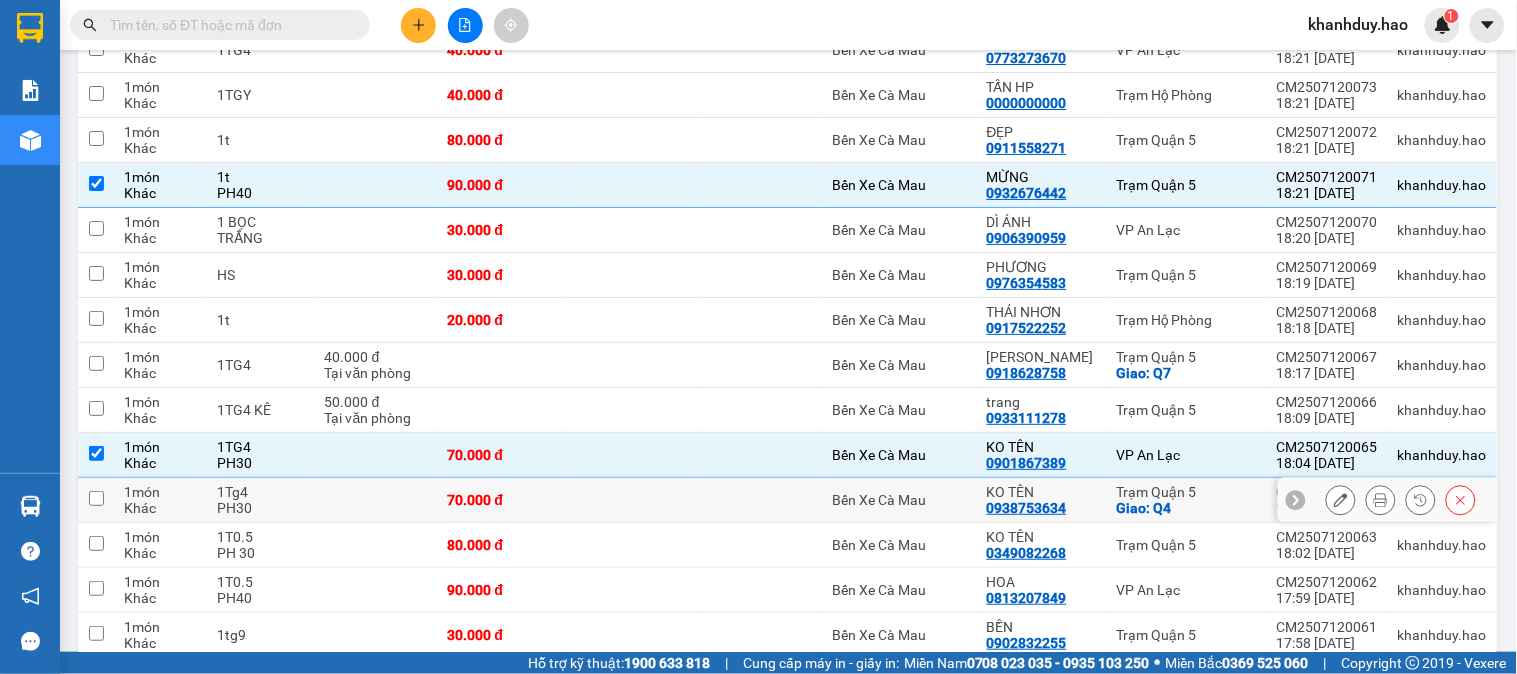 click at bounding box center [376, 500] 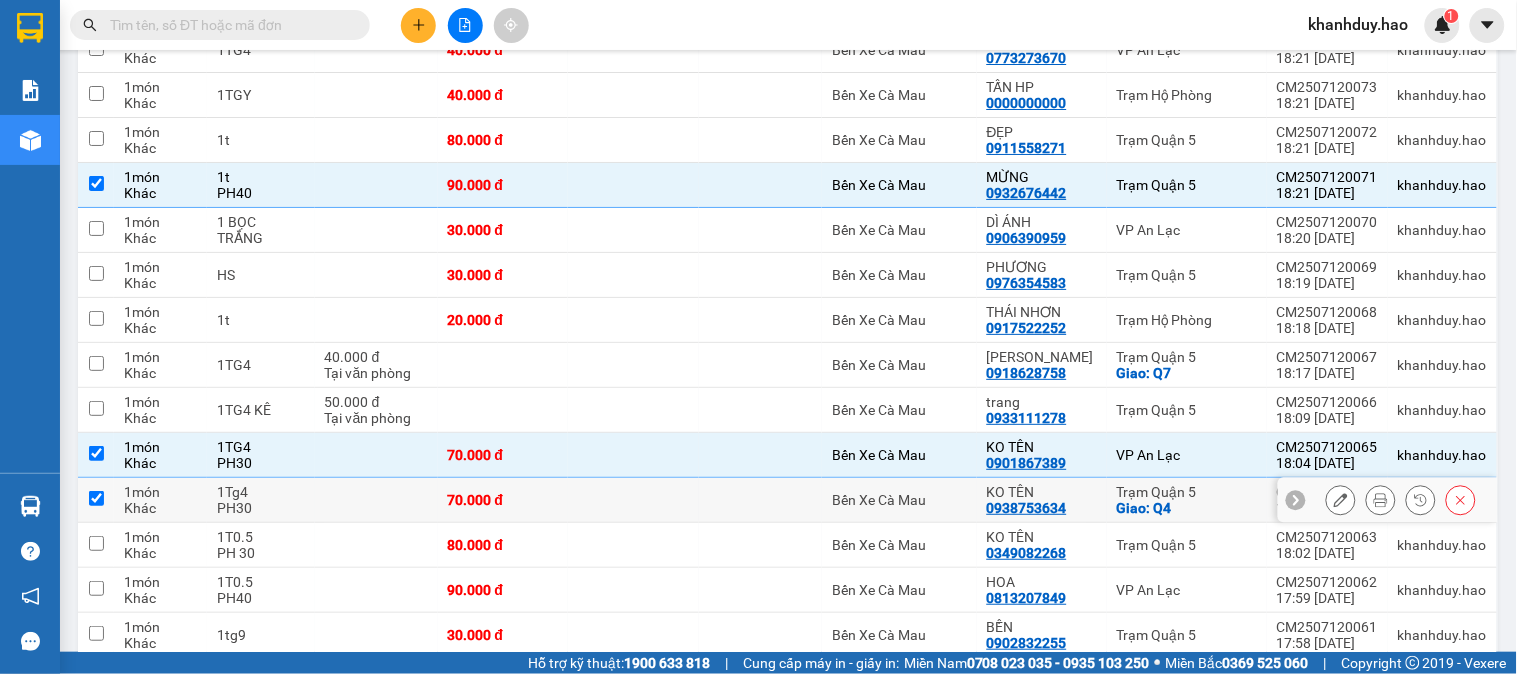 checkbox on "true" 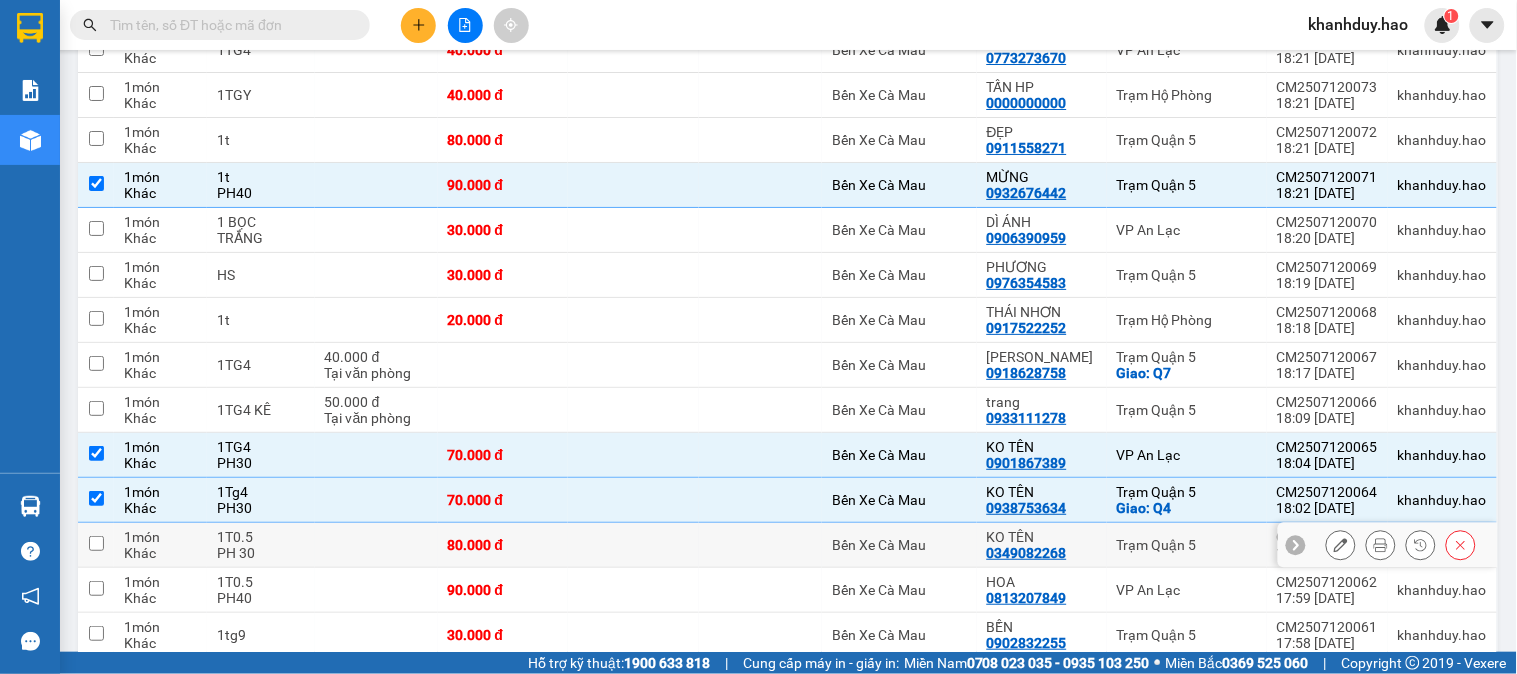click at bounding box center [376, 545] 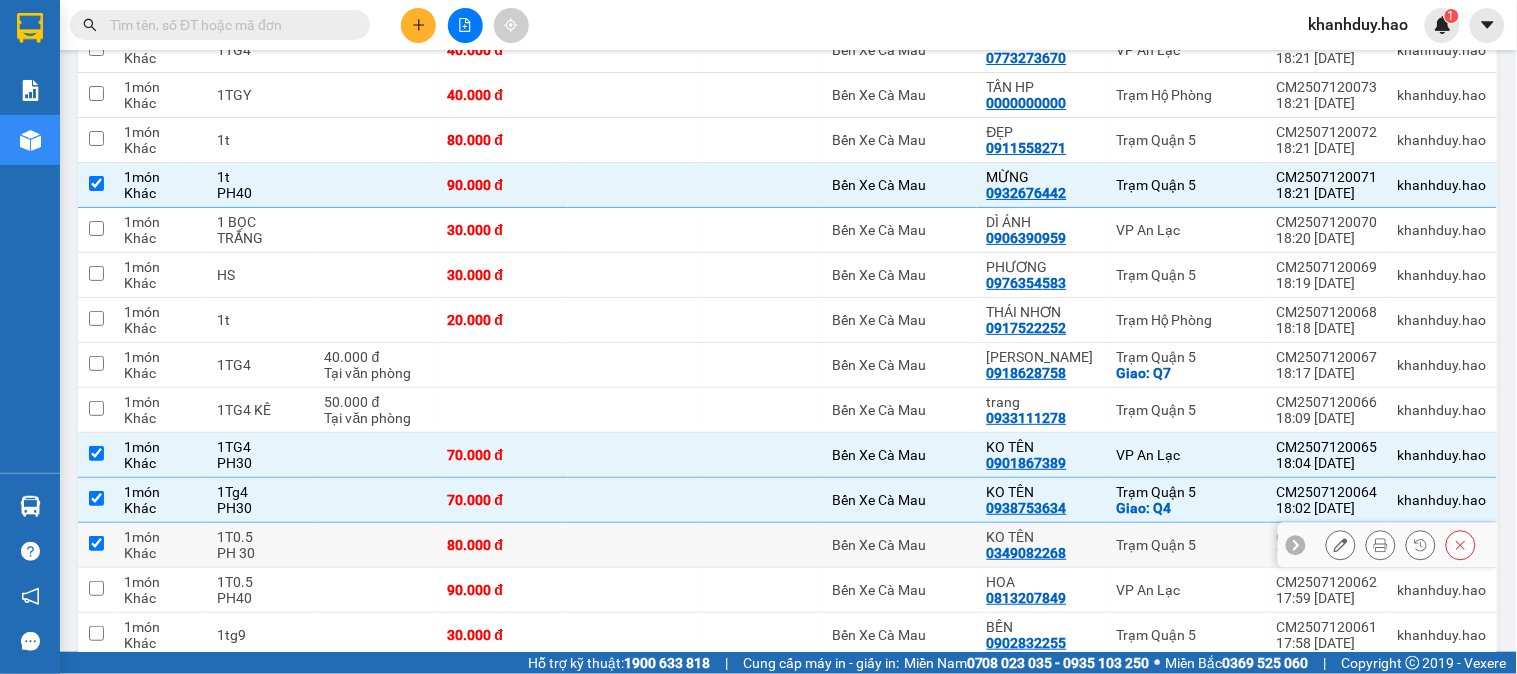 checkbox on "true" 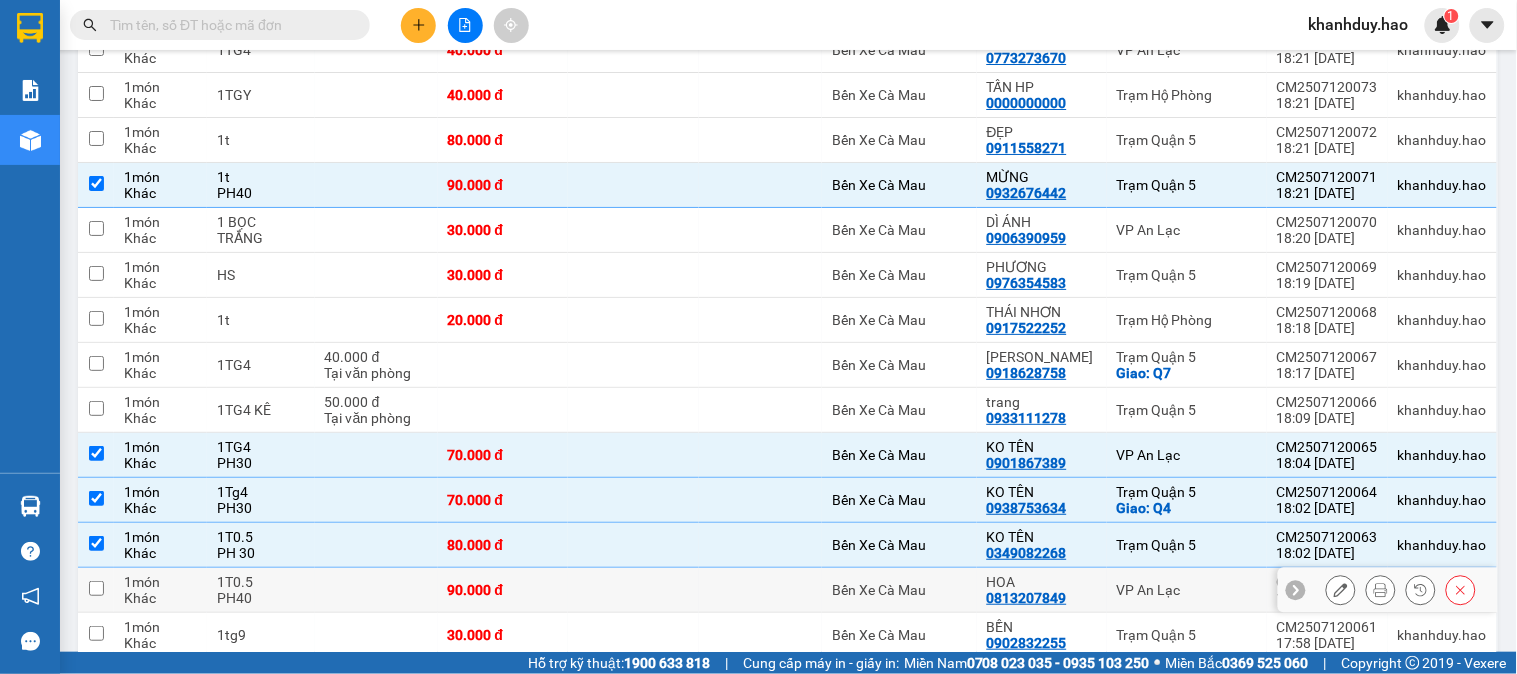click at bounding box center [376, 590] 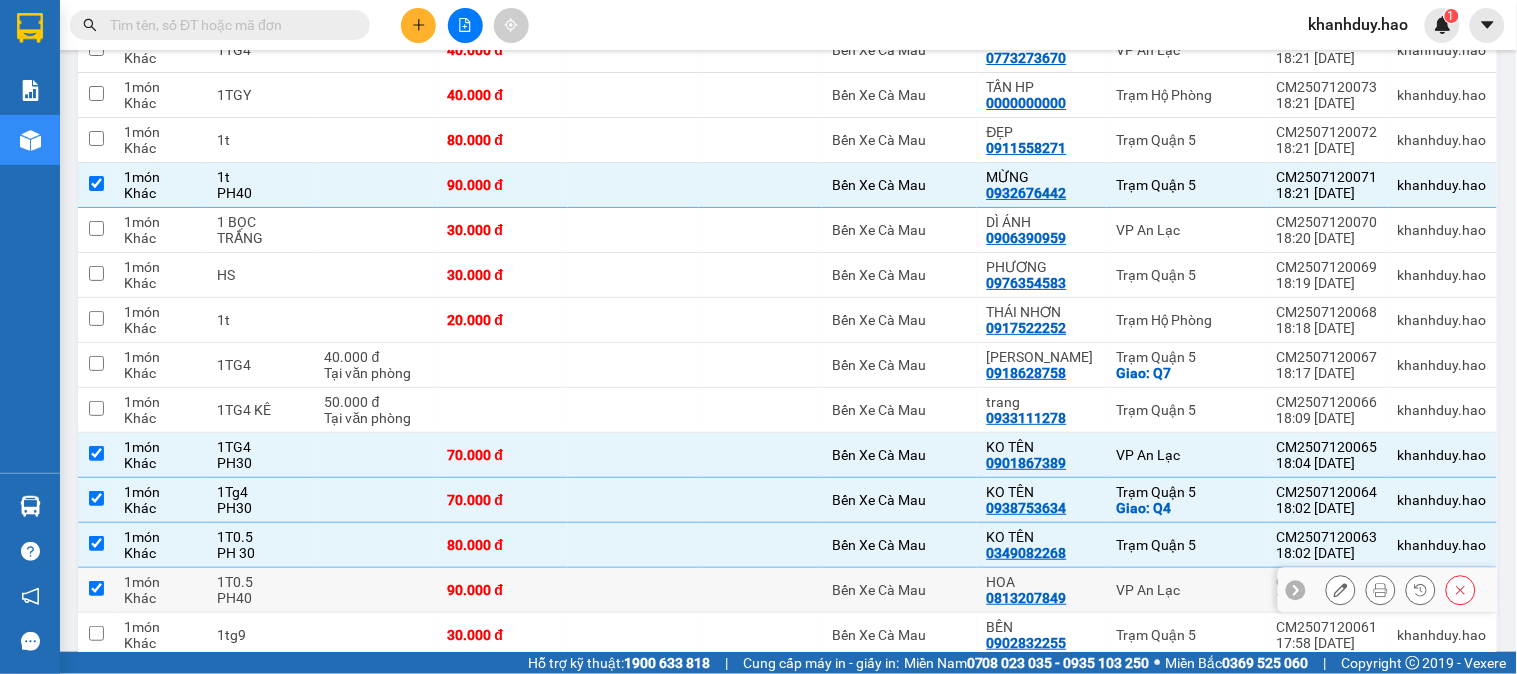 checkbox on "true" 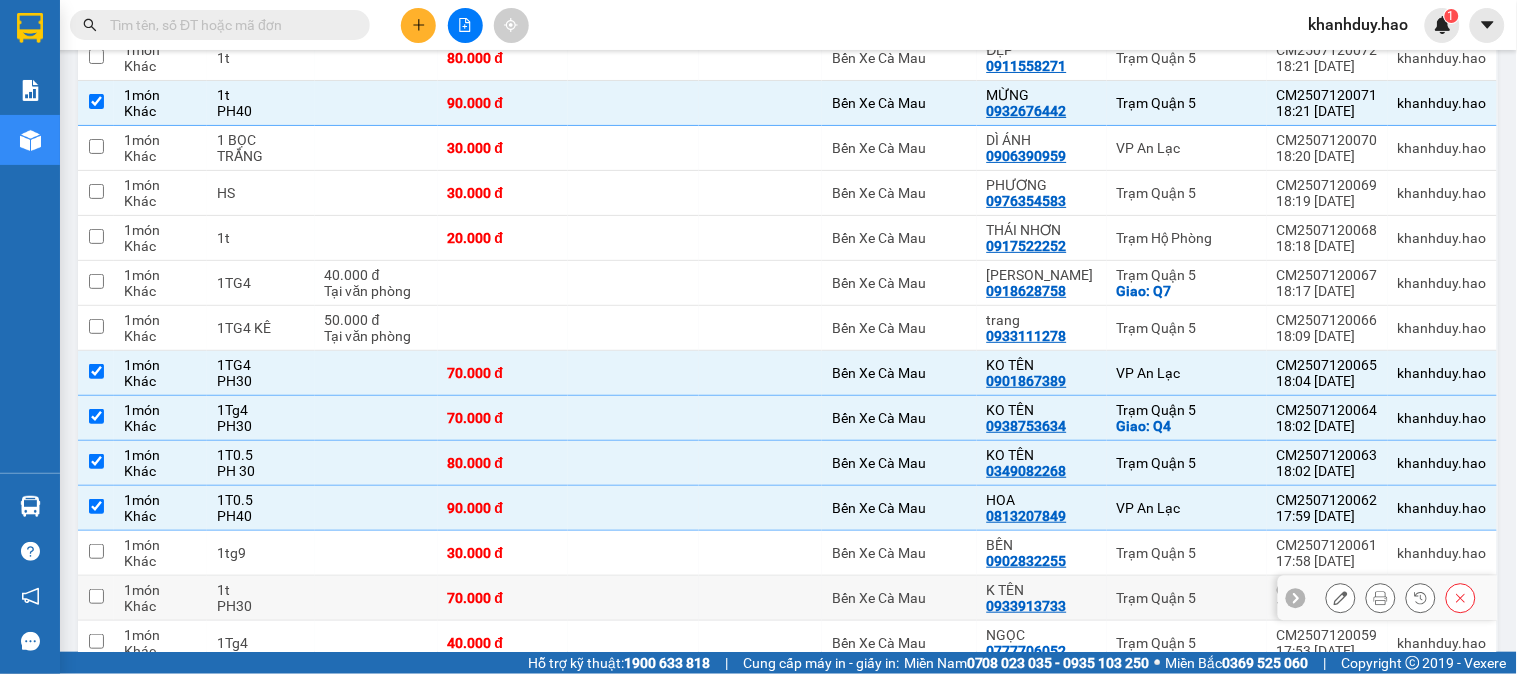 scroll, scrollTop: 2000, scrollLeft: 0, axis: vertical 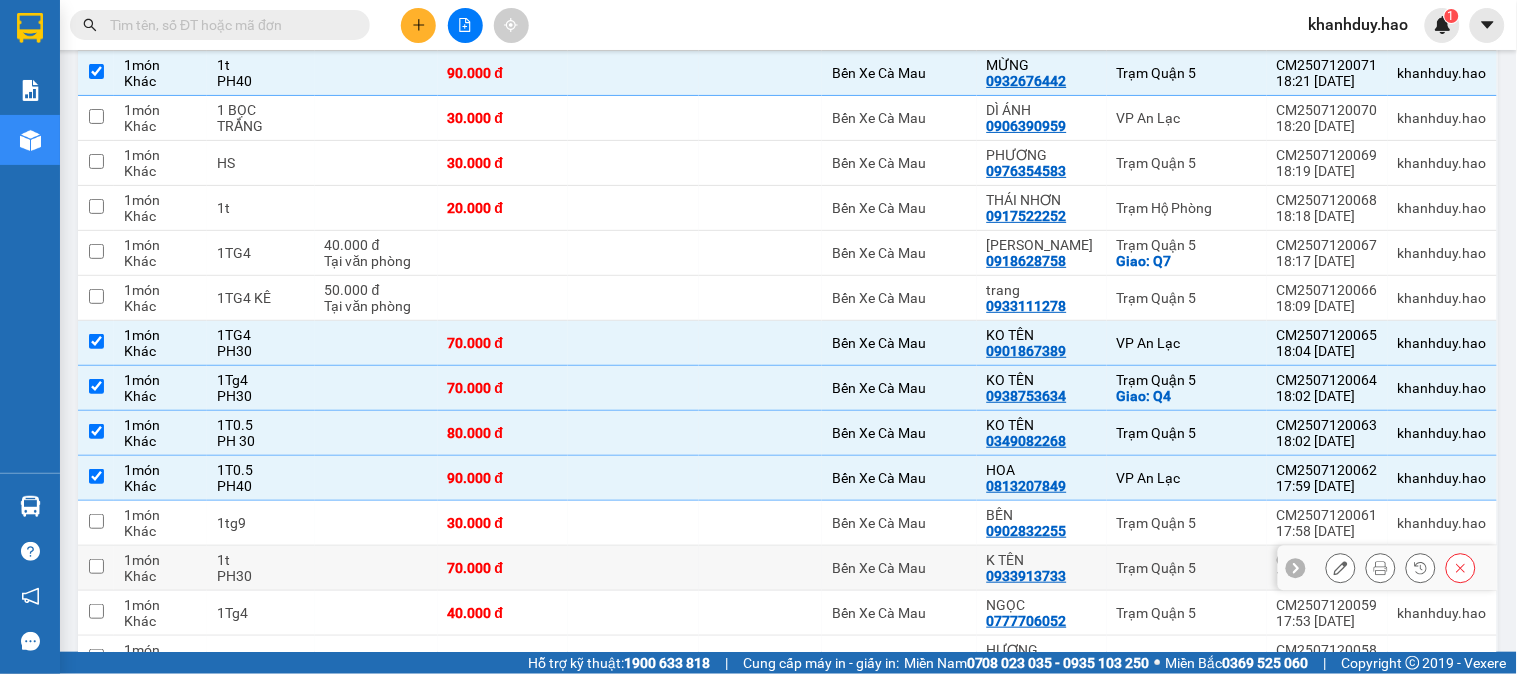 click at bounding box center [376, 568] 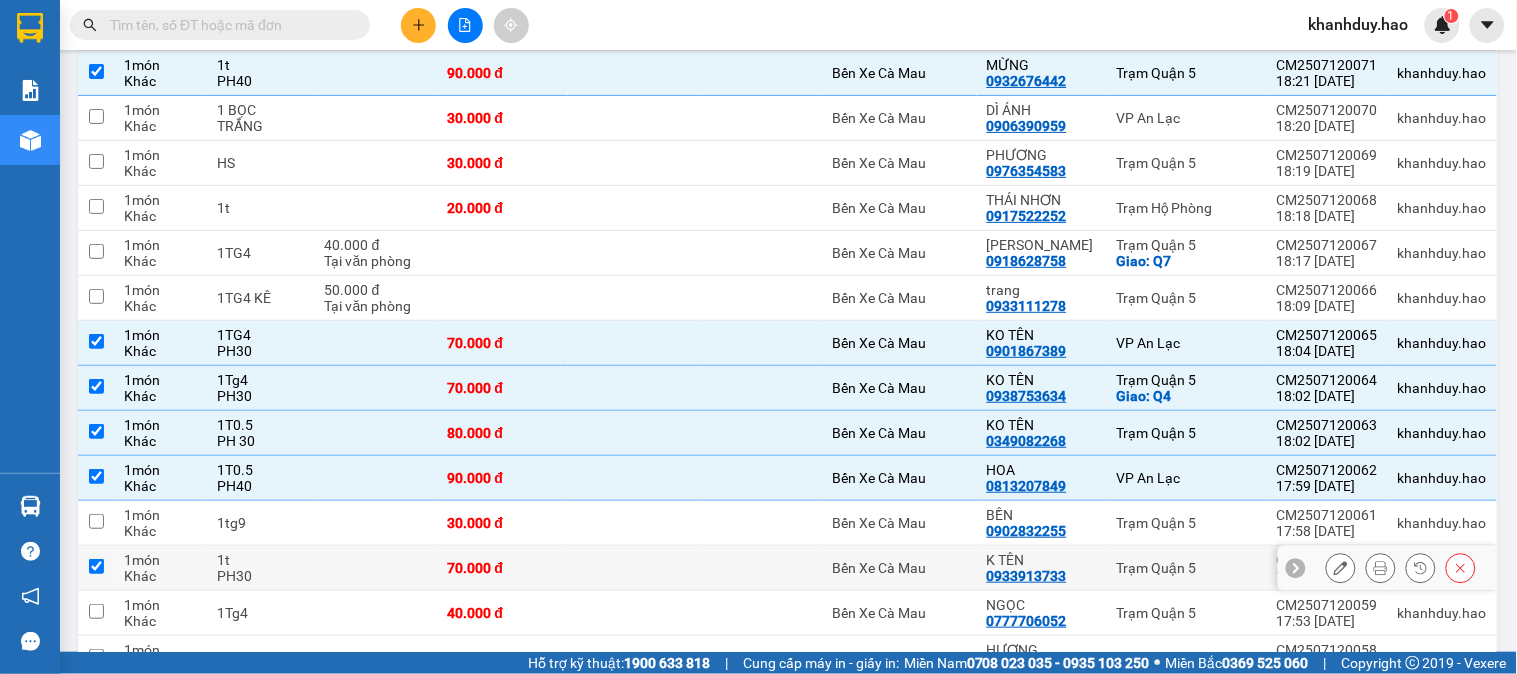 checkbox on "true" 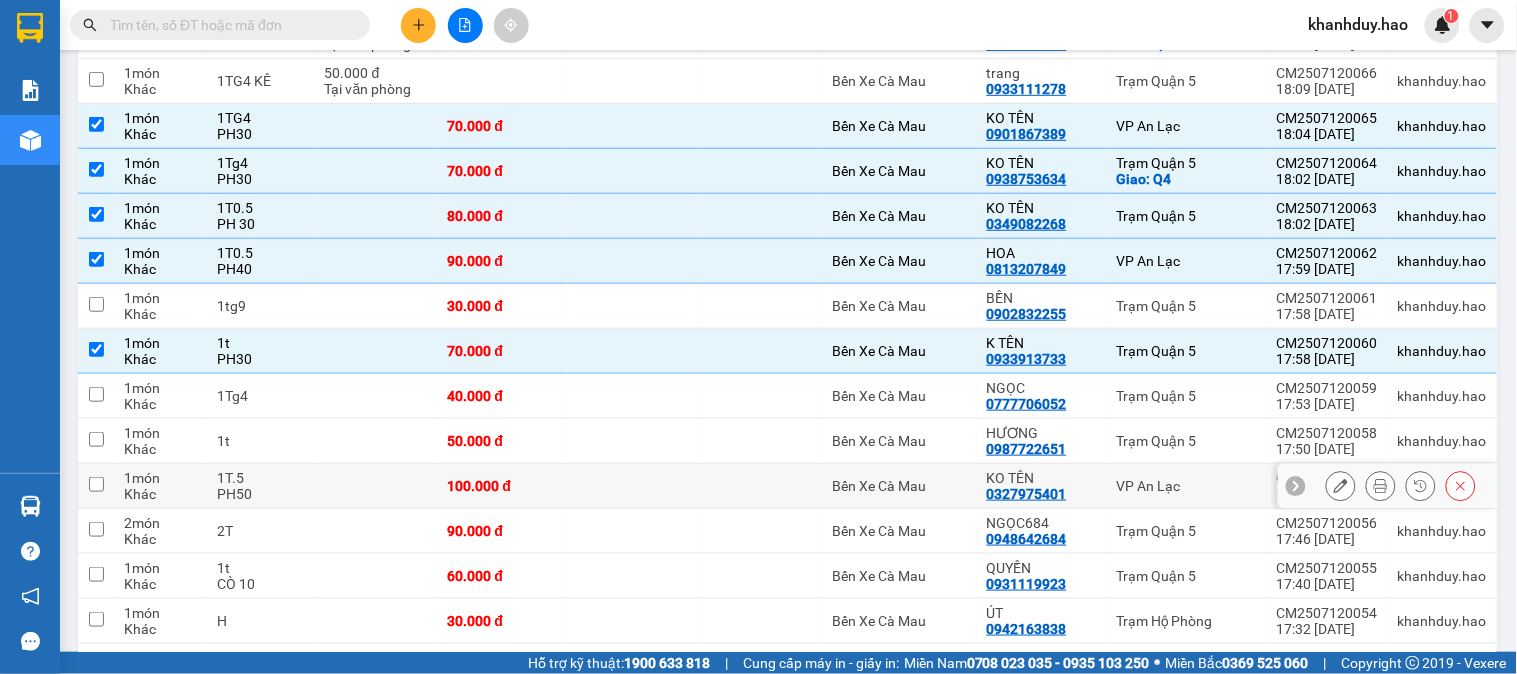 scroll, scrollTop: 2222, scrollLeft: 0, axis: vertical 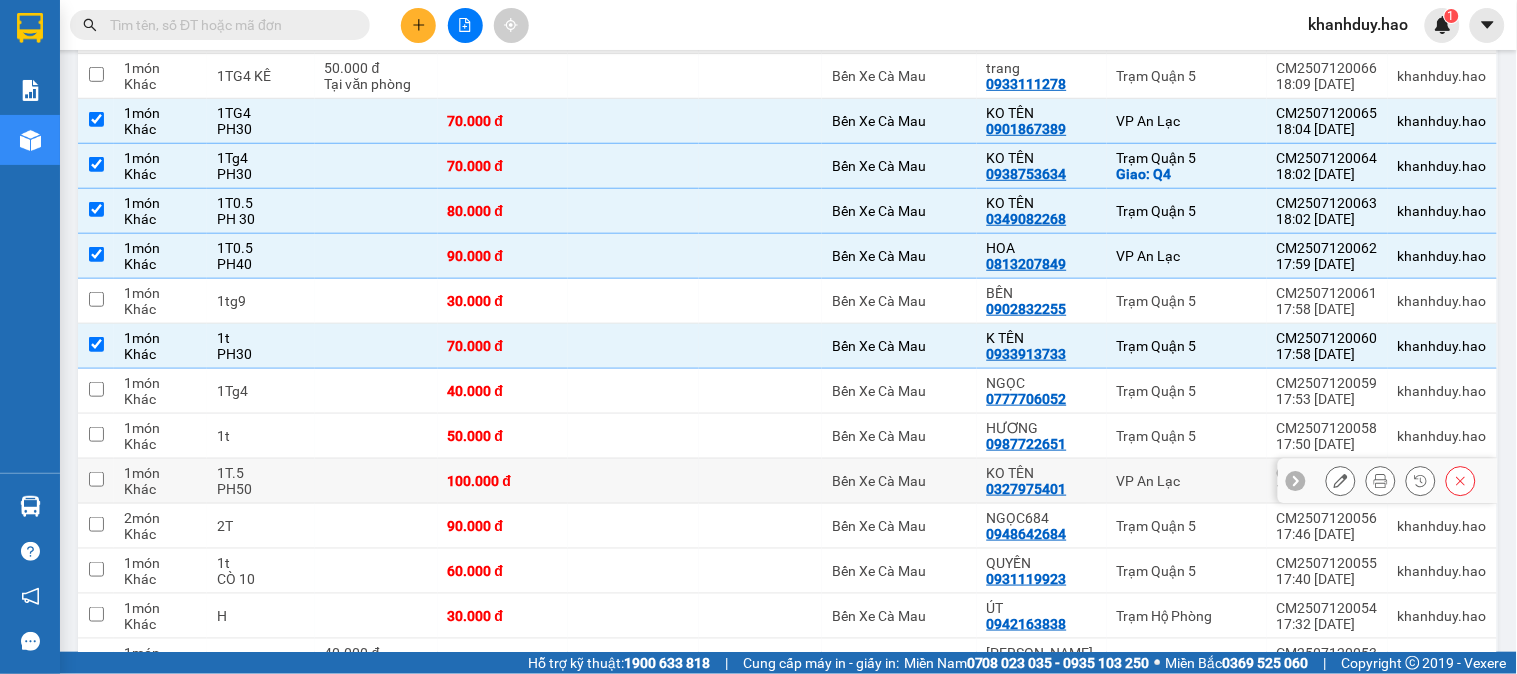 click on "PH50" at bounding box center [260, 489] 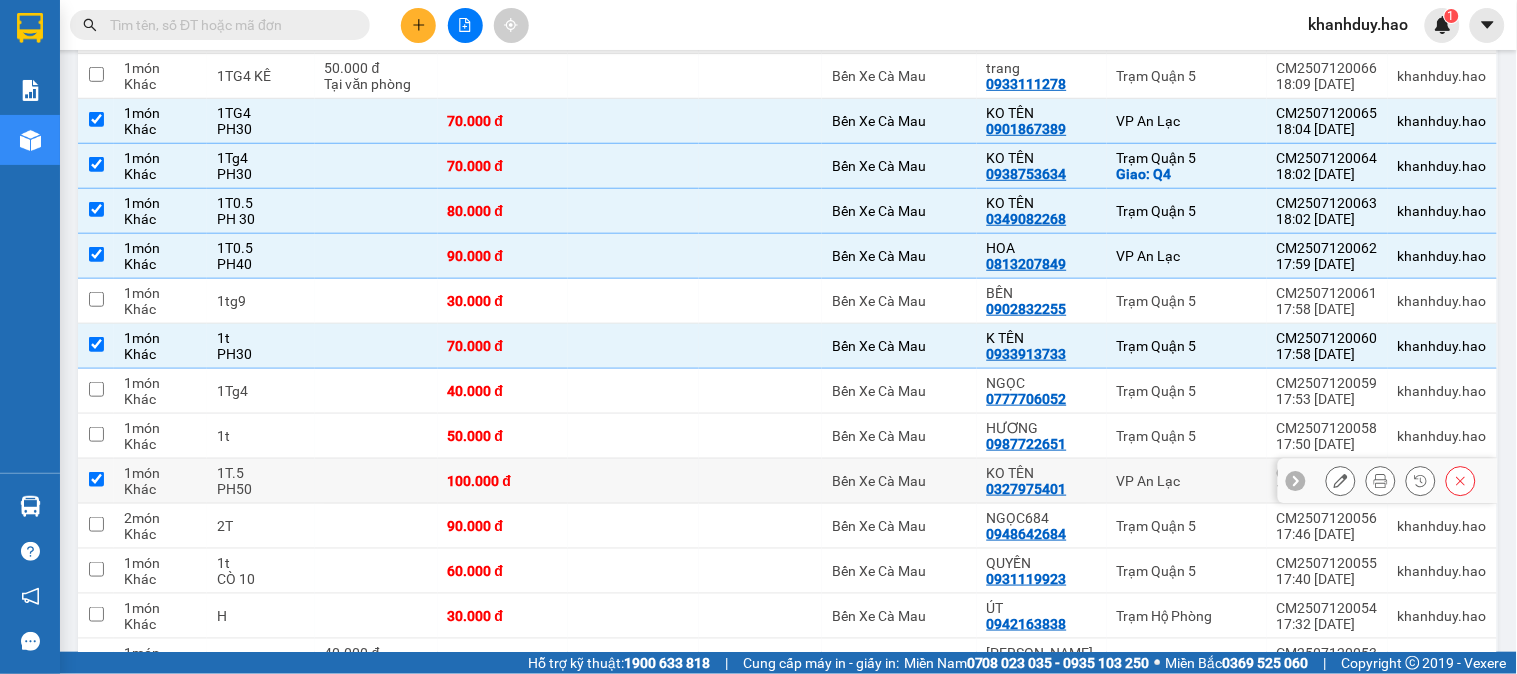 checkbox on "true" 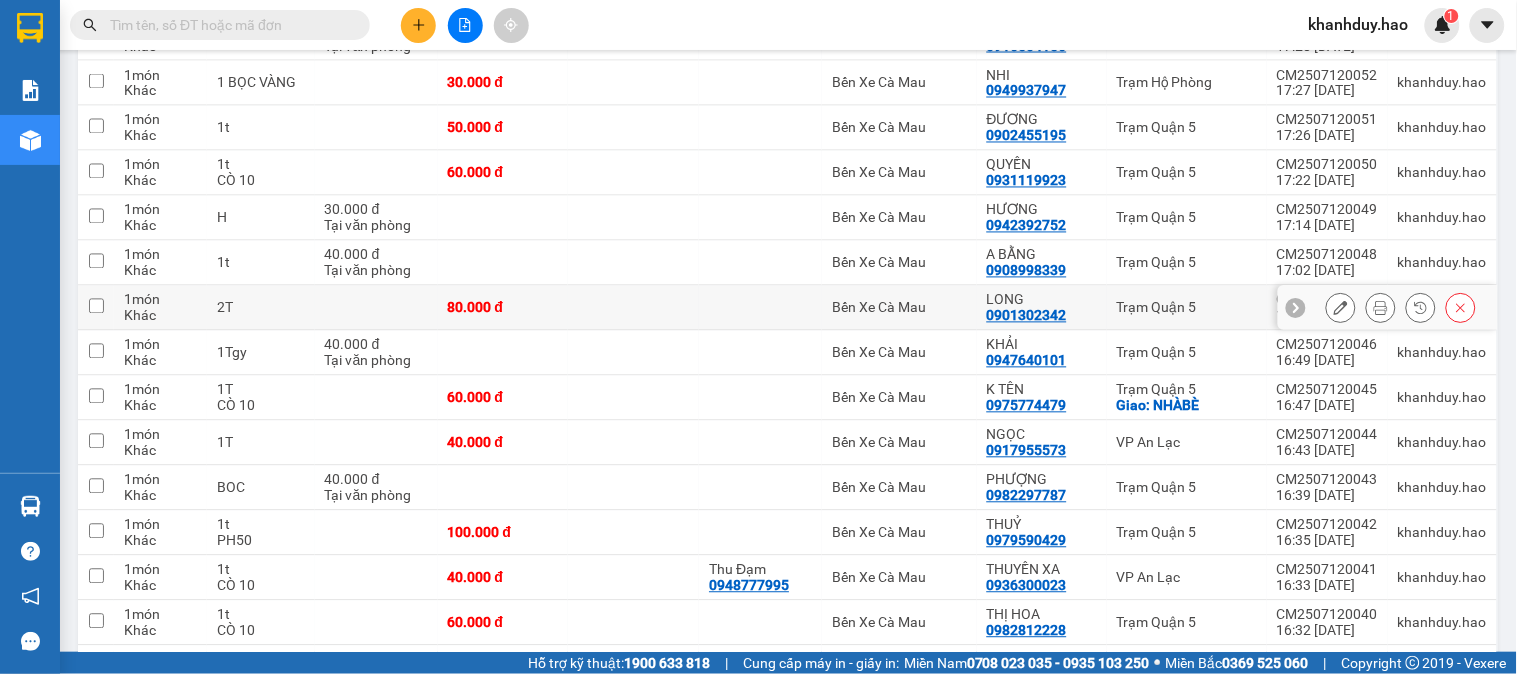 scroll, scrollTop: 2888, scrollLeft: 0, axis: vertical 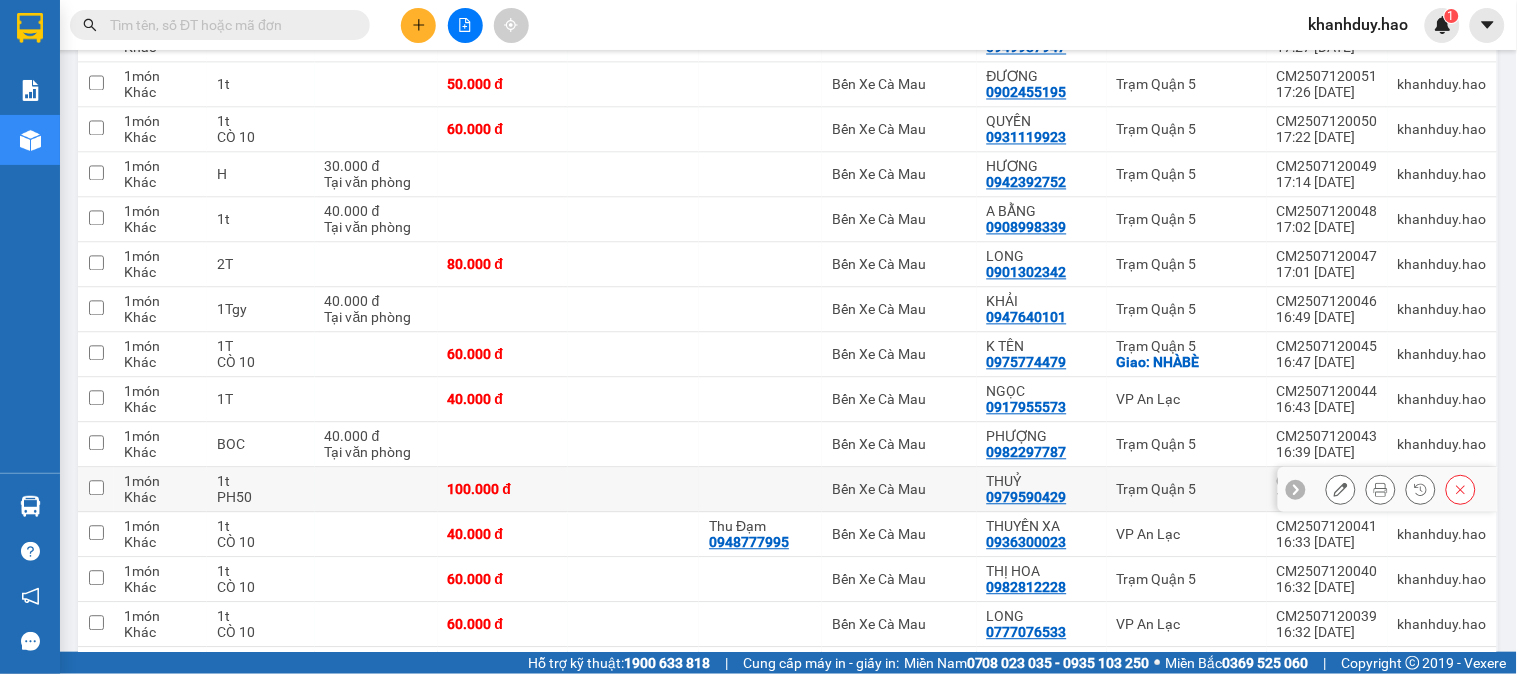 click at bounding box center (376, 490) 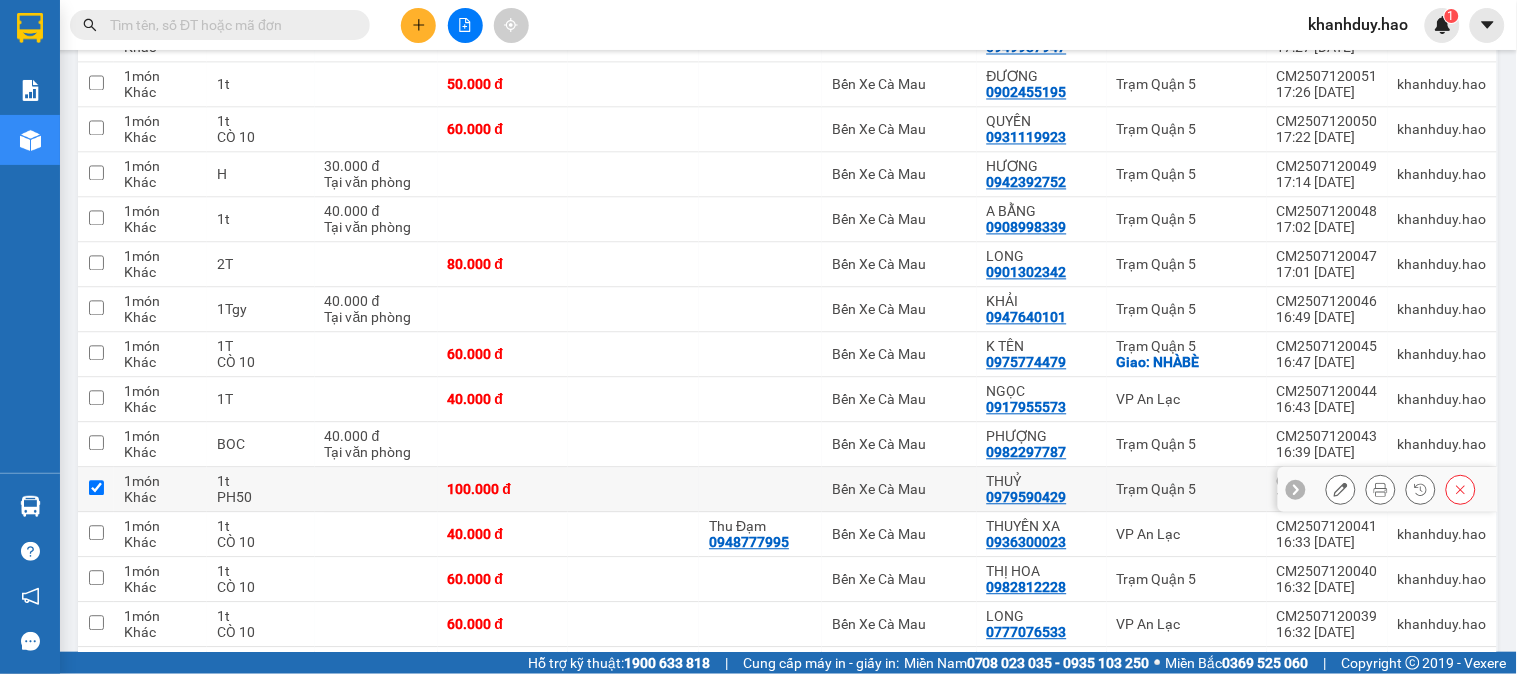 checkbox on "true" 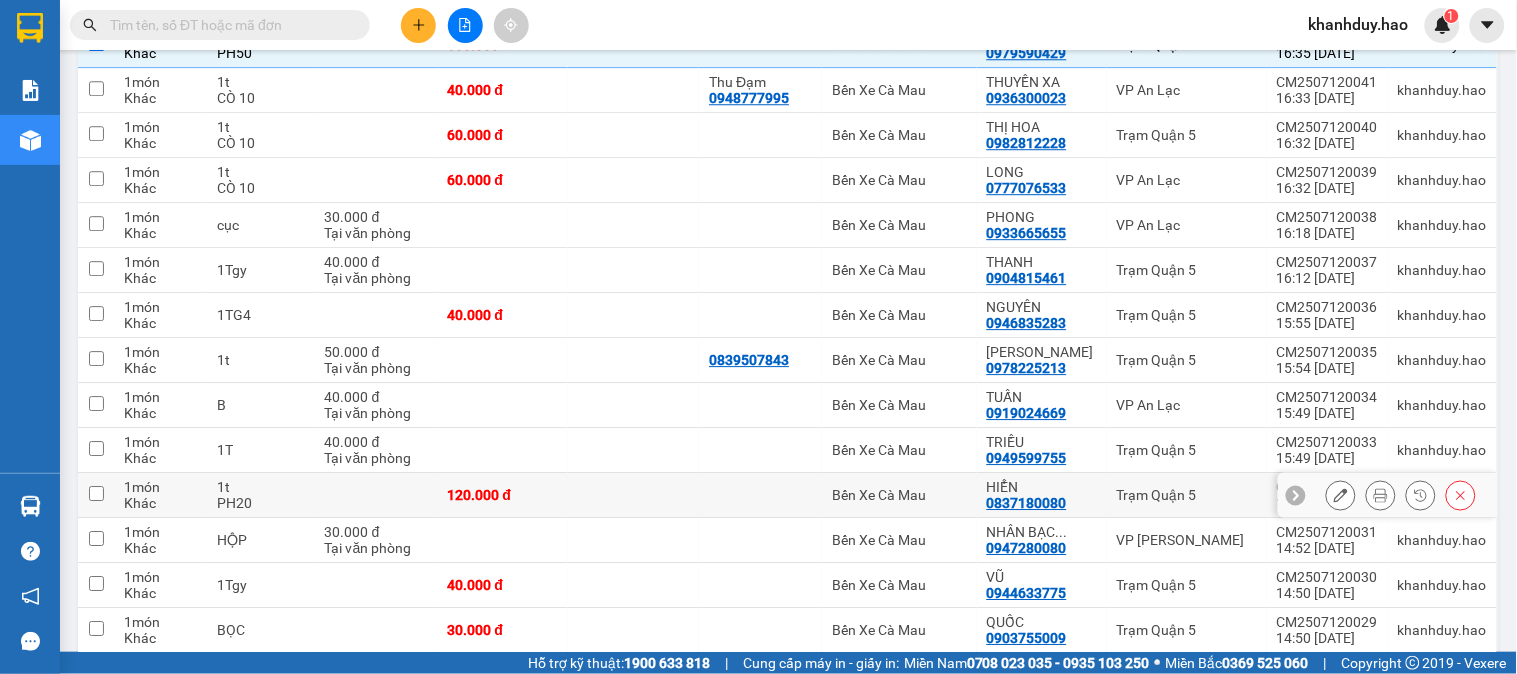 click at bounding box center [376, 495] 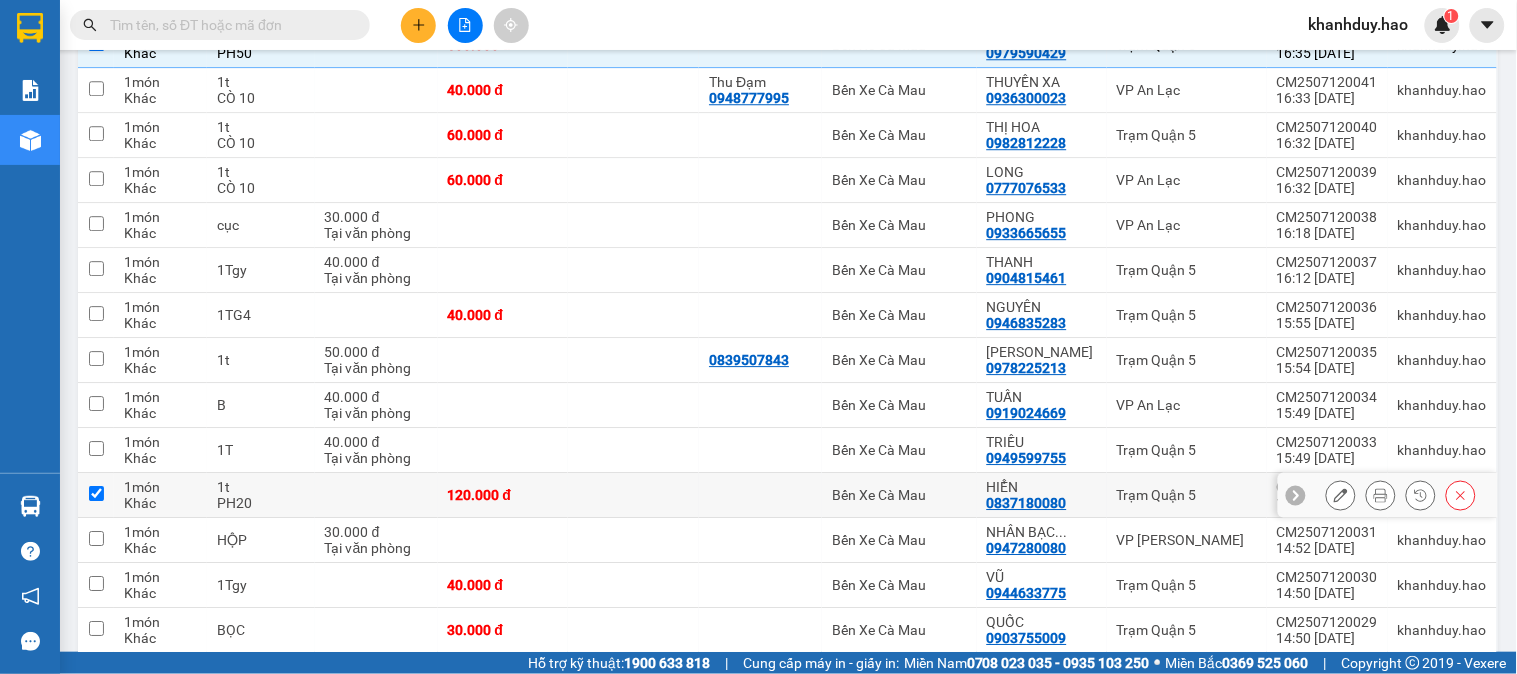 checkbox on "true" 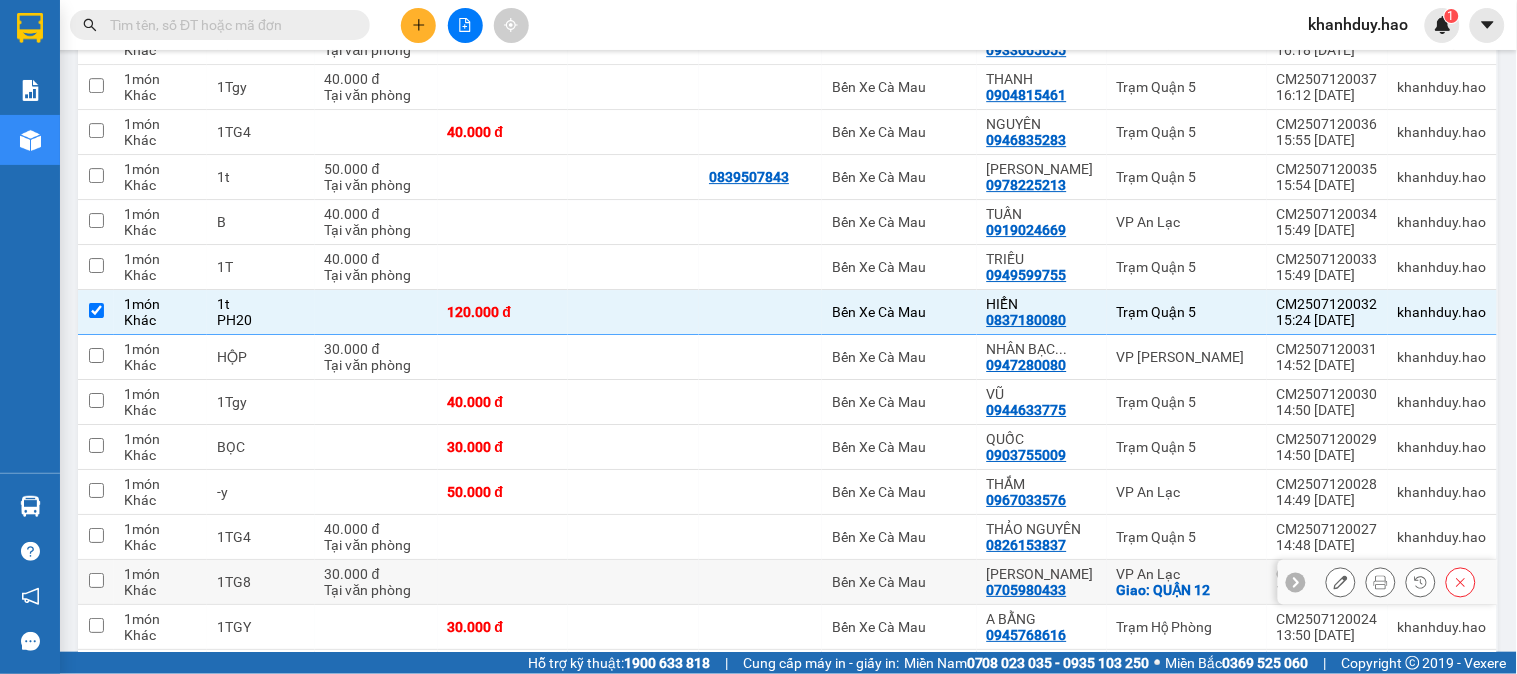 scroll, scrollTop: 3586, scrollLeft: 0, axis: vertical 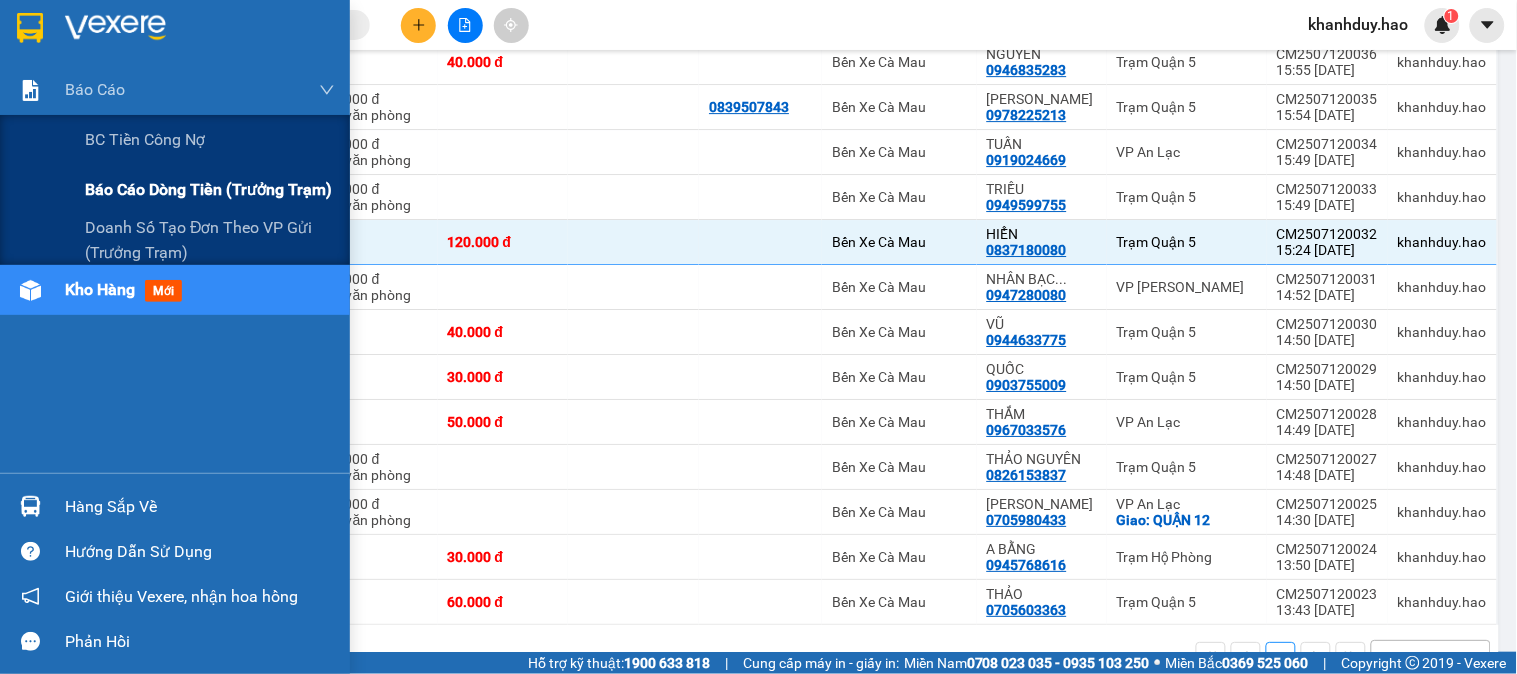 click on "Báo cáo dòng tiền (trưởng trạm)" at bounding box center (208, 189) 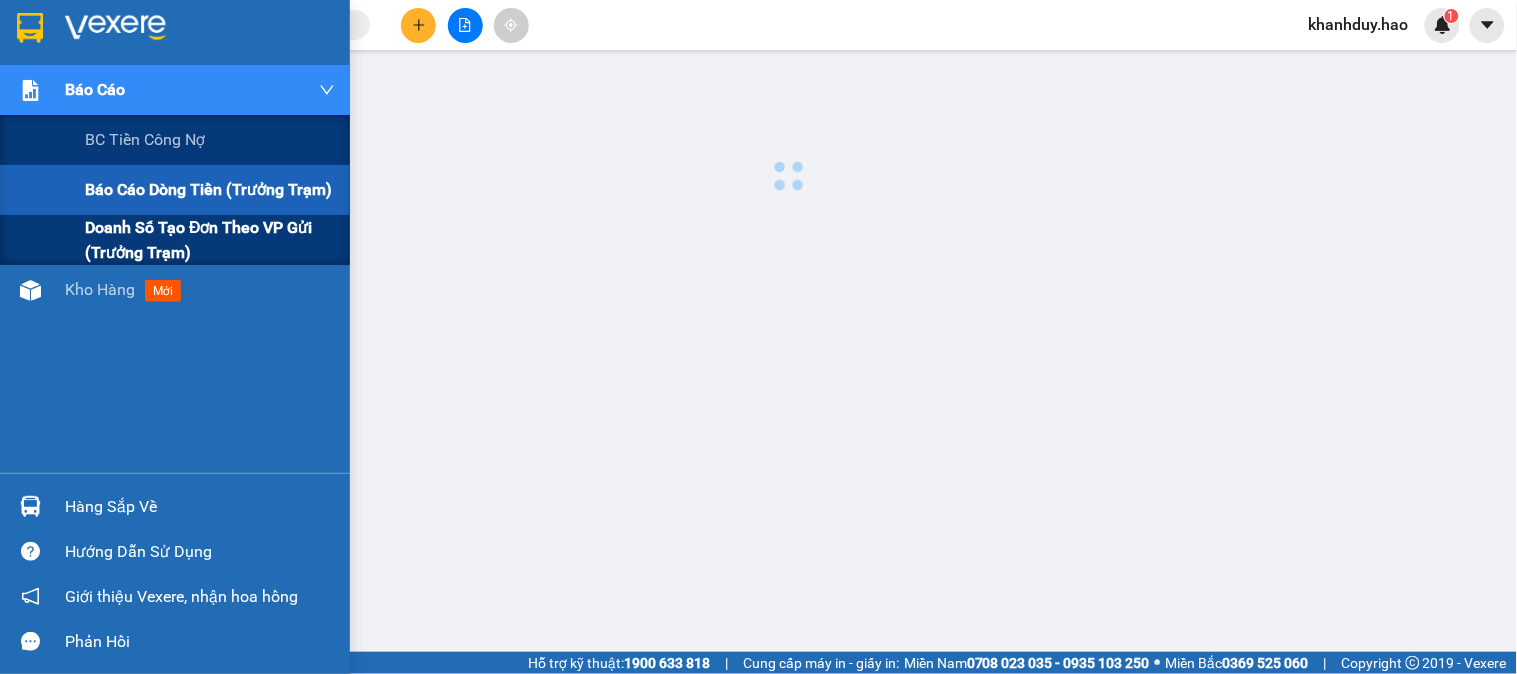 scroll, scrollTop: 0, scrollLeft: 0, axis: both 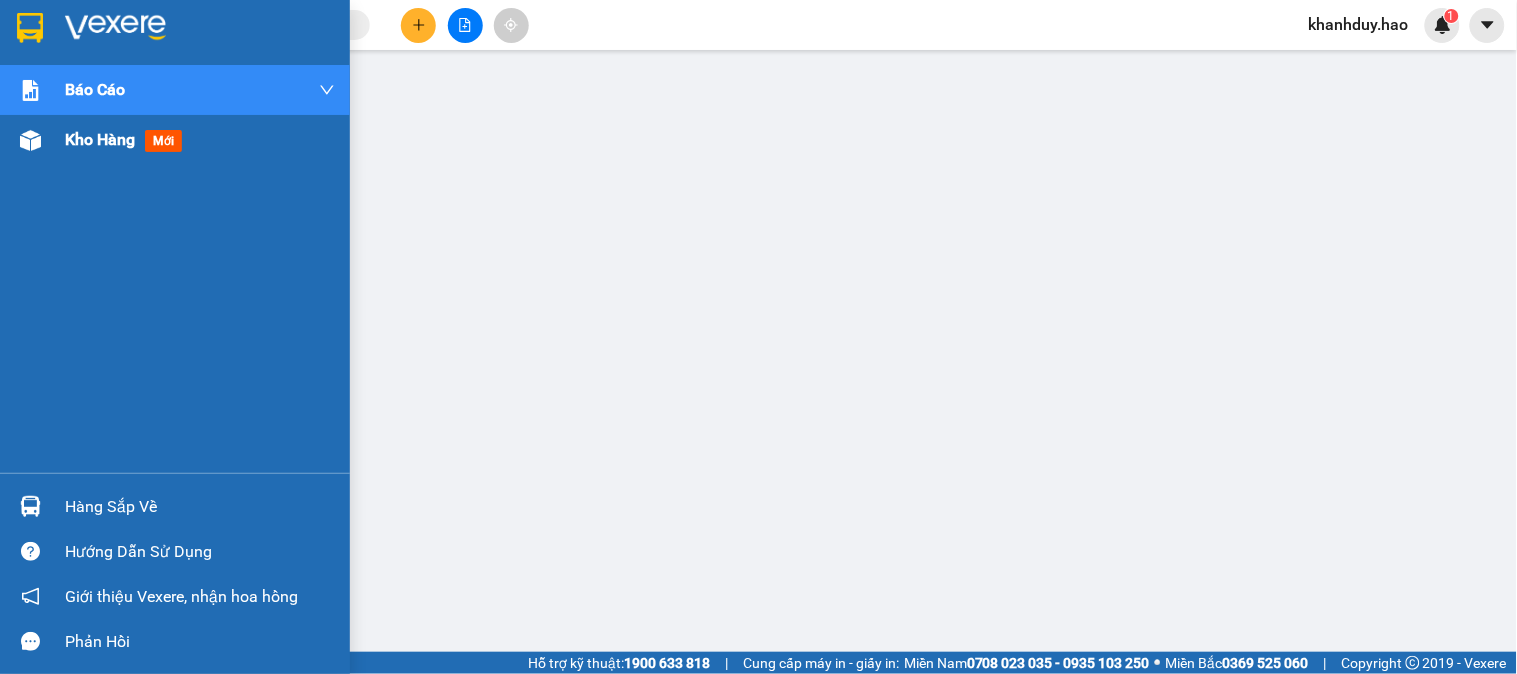 click on "Kho hàng mới" at bounding box center (175, 140) 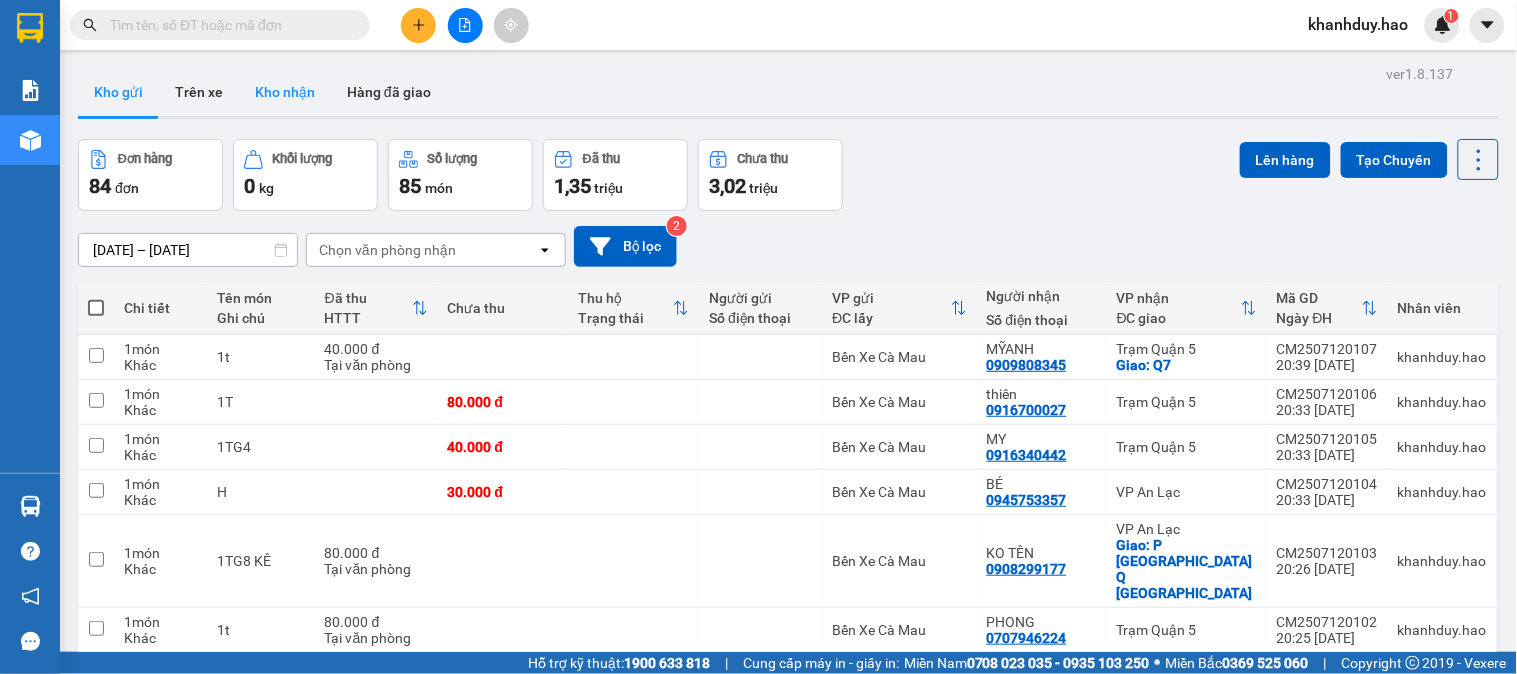 click on "Kho nhận" at bounding box center [285, 92] 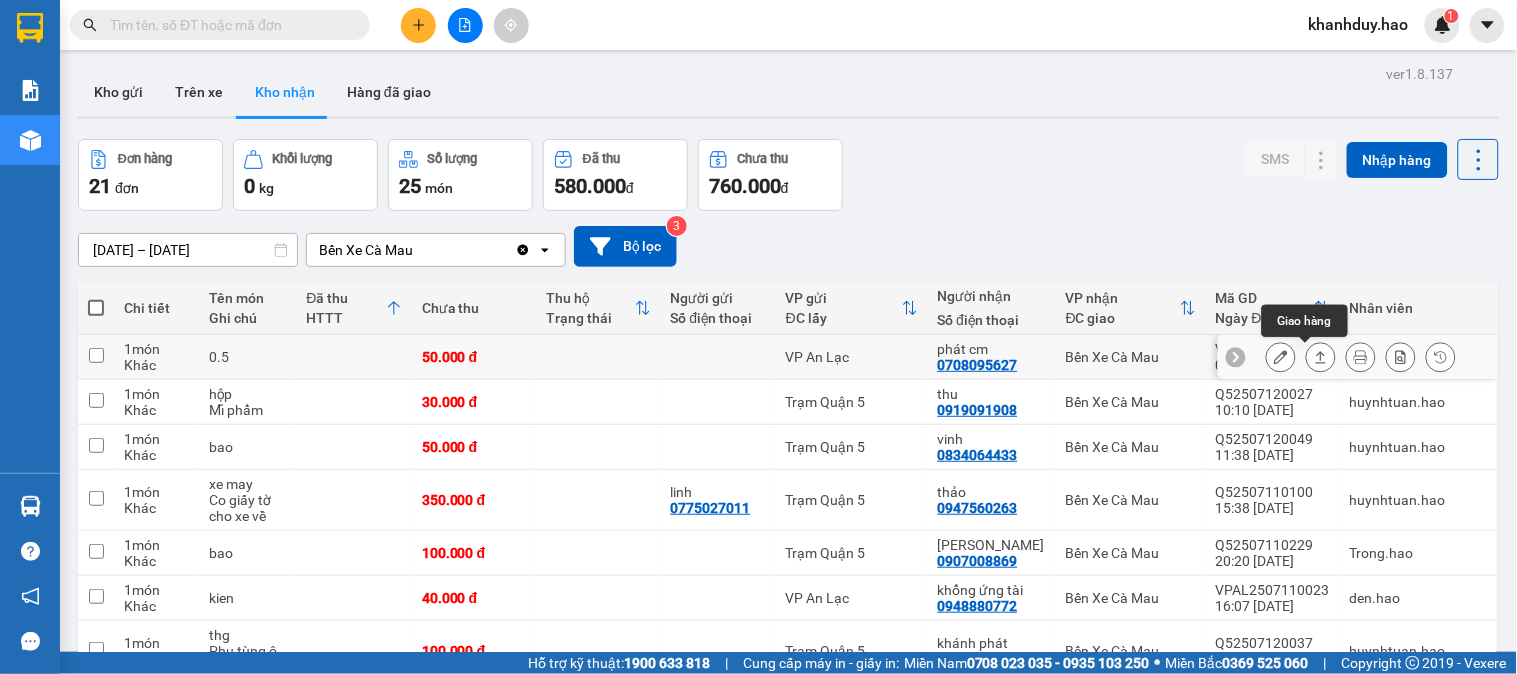 click 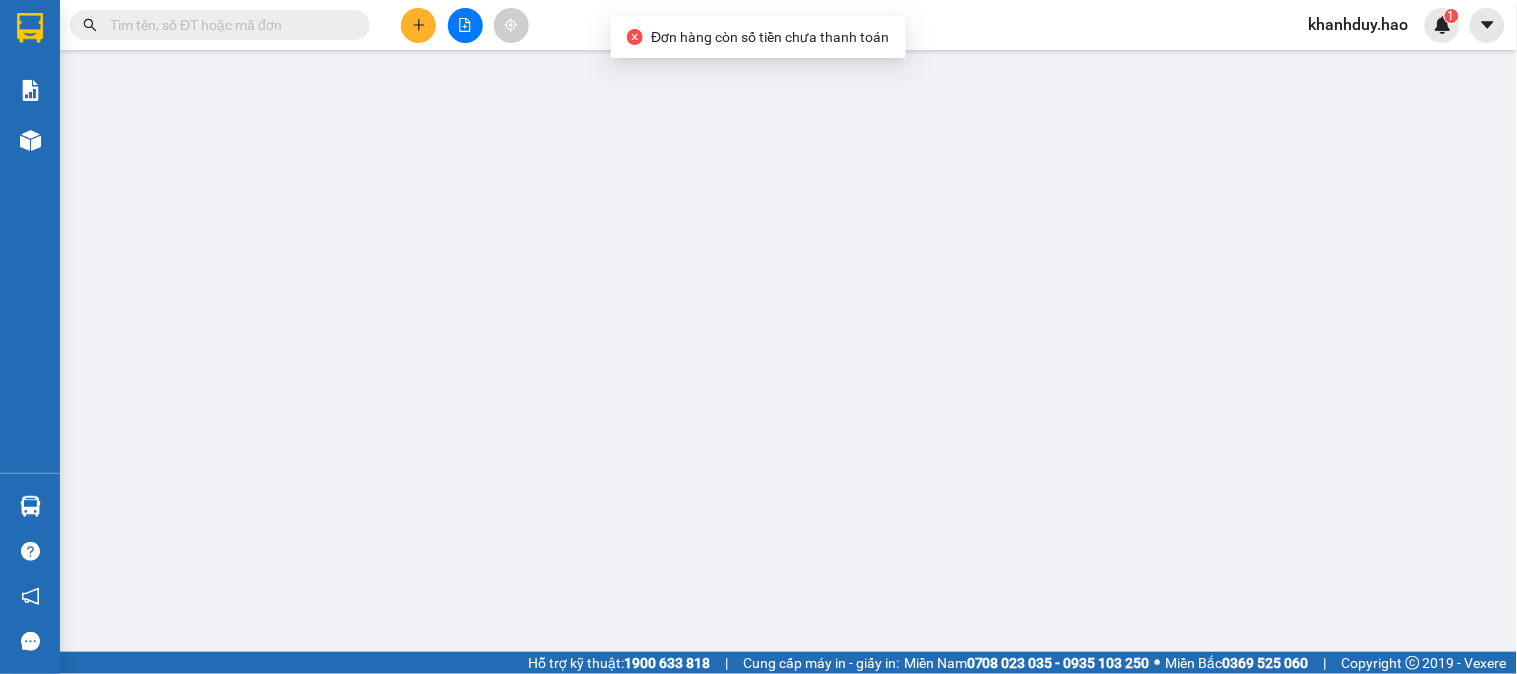 type on "0708095627" 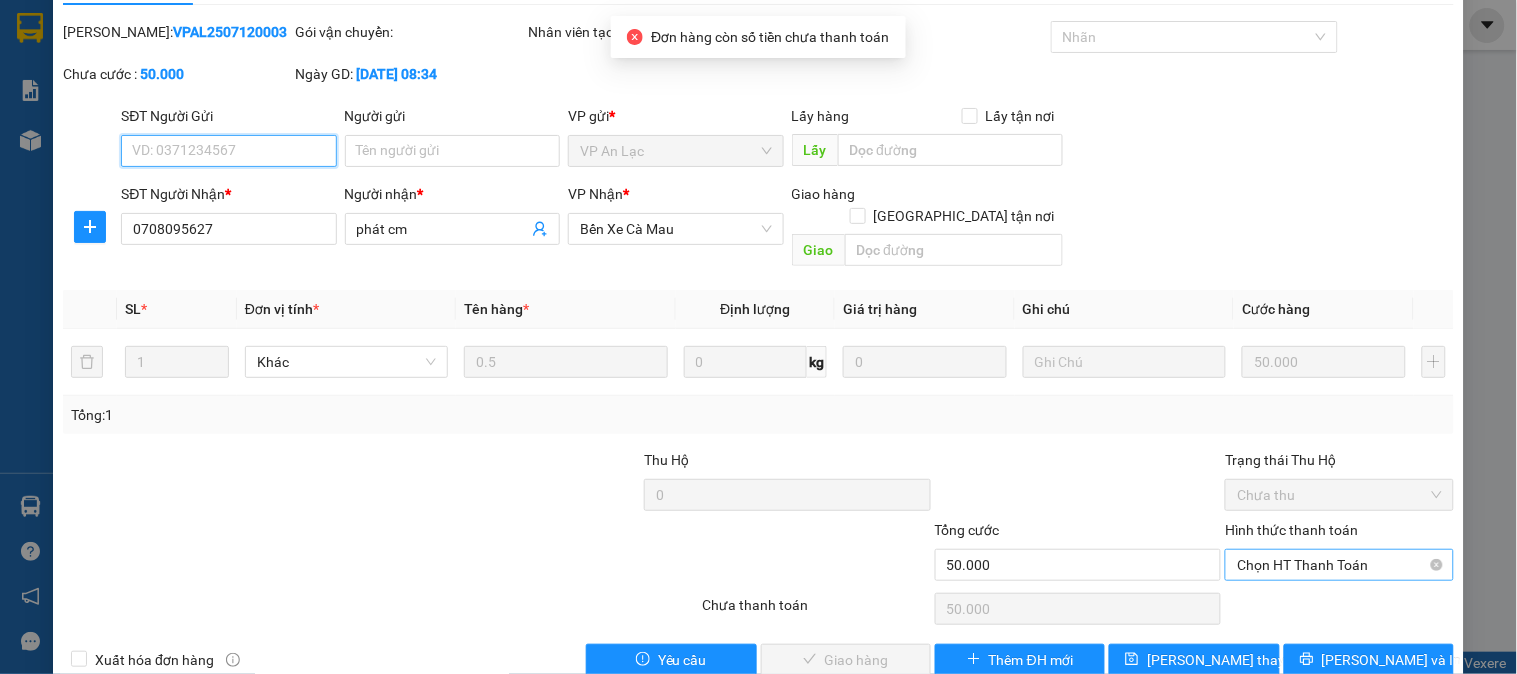 scroll, scrollTop: 70, scrollLeft: 0, axis: vertical 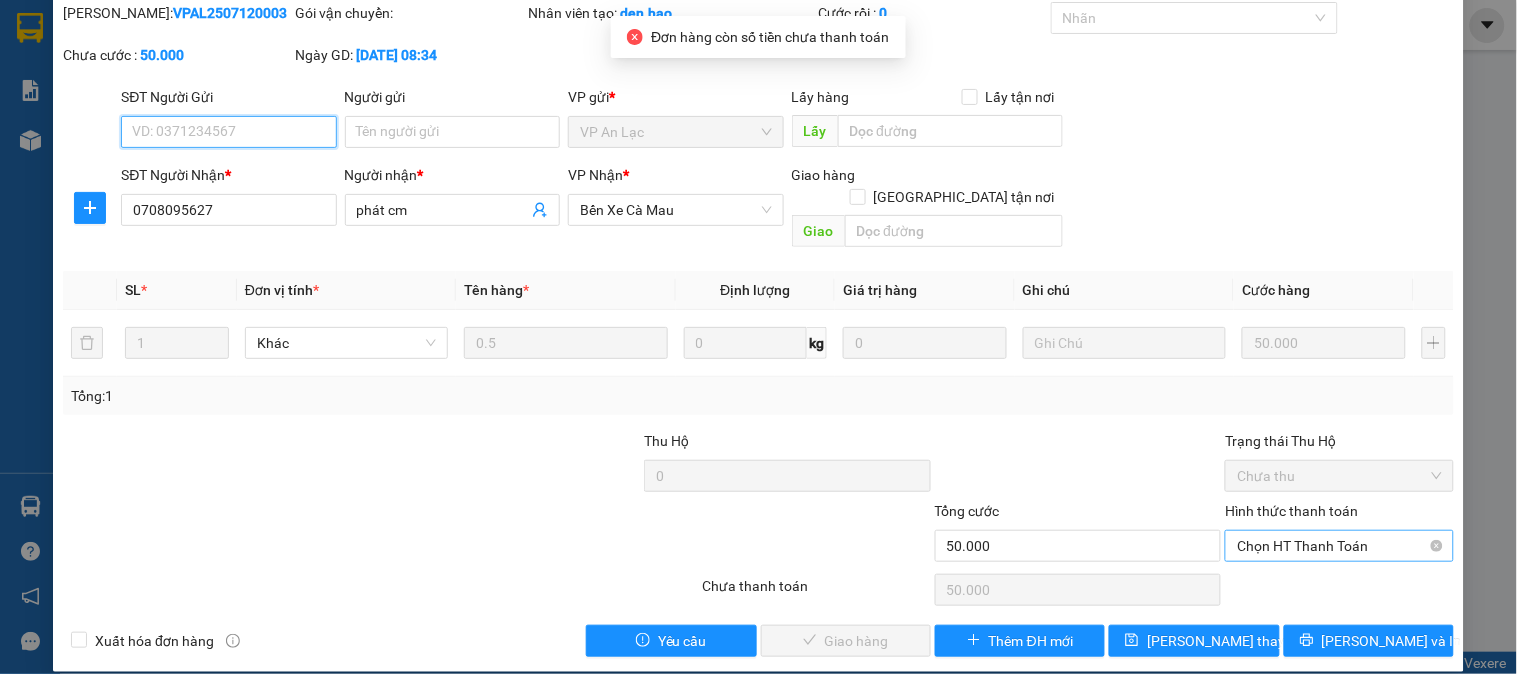 click on "Chọn HT Thanh Toán" at bounding box center (1339, 546) 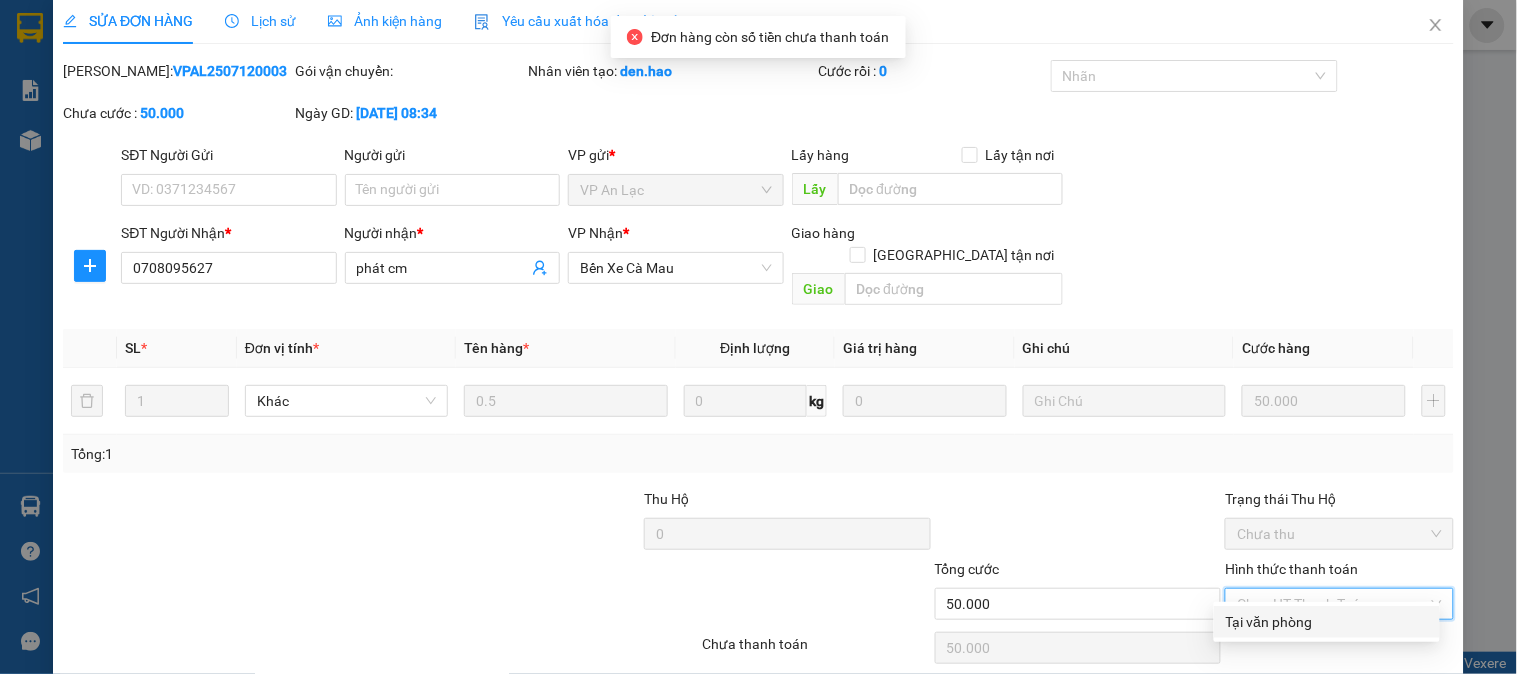 scroll, scrollTop: 0, scrollLeft: 0, axis: both 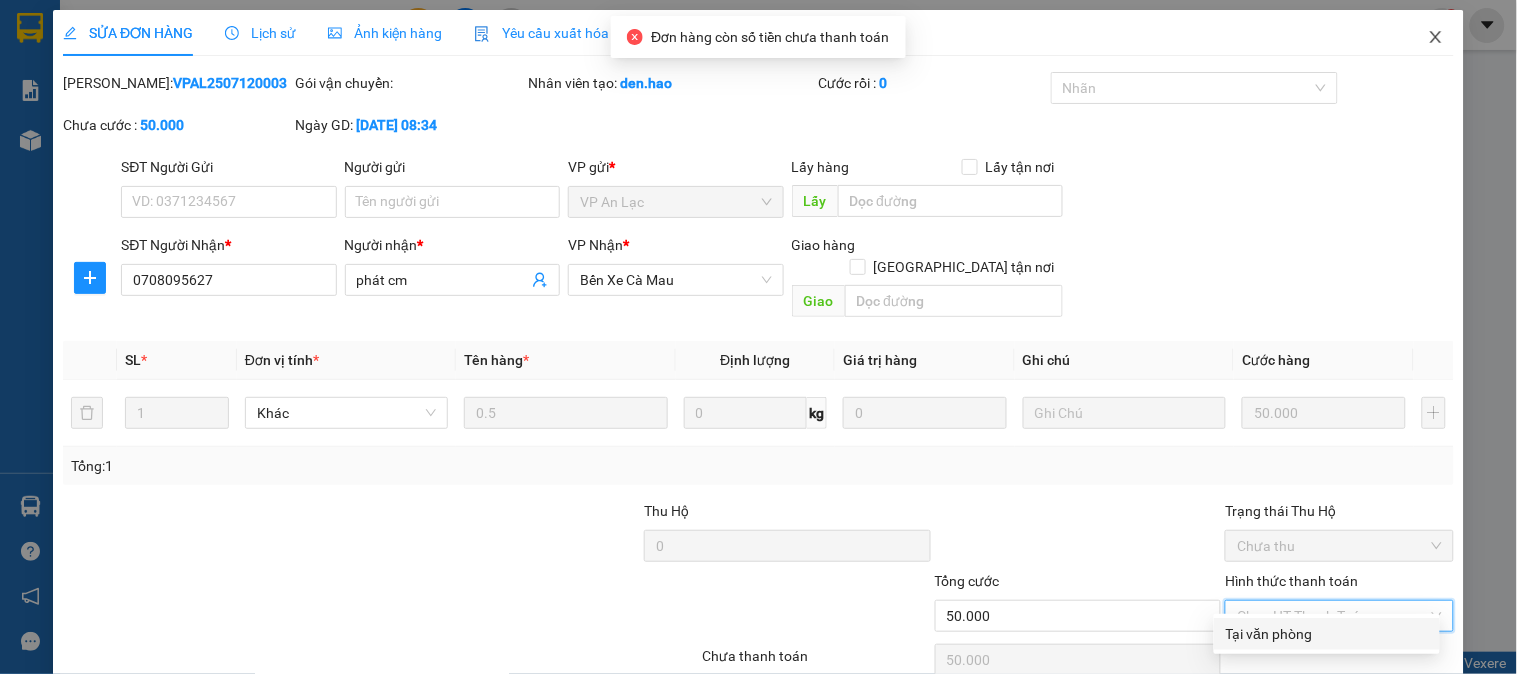 click 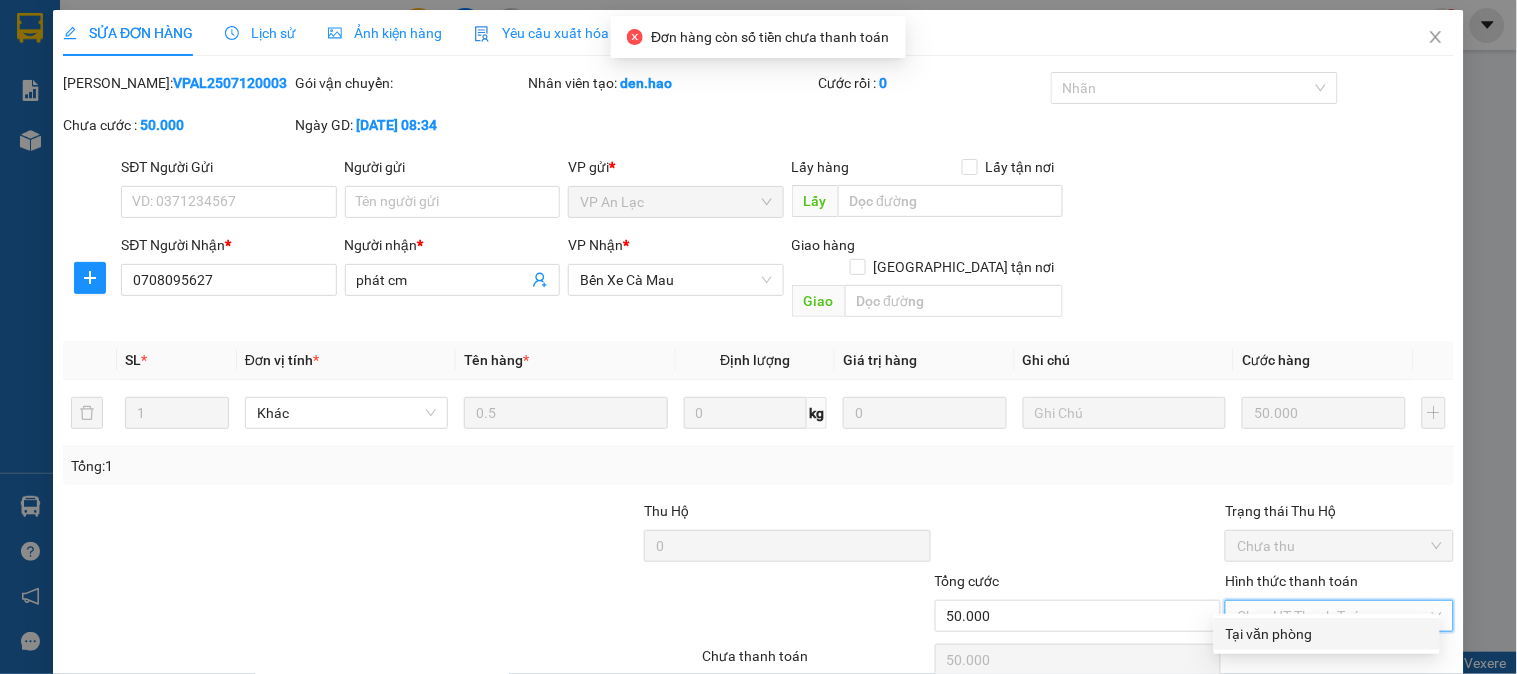 click on "khanhduy.hao" at bounding box center (1359, 24) 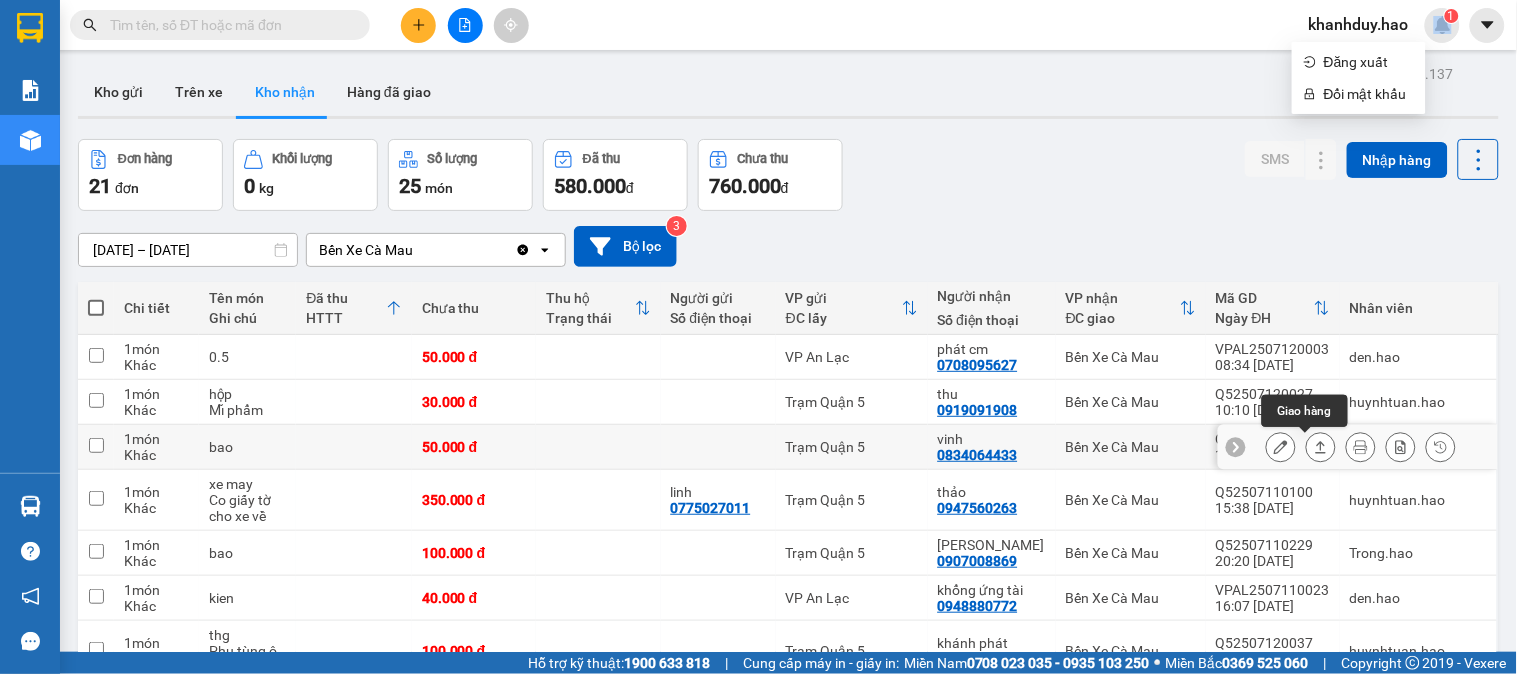 click at bounding box center [1321, 447] 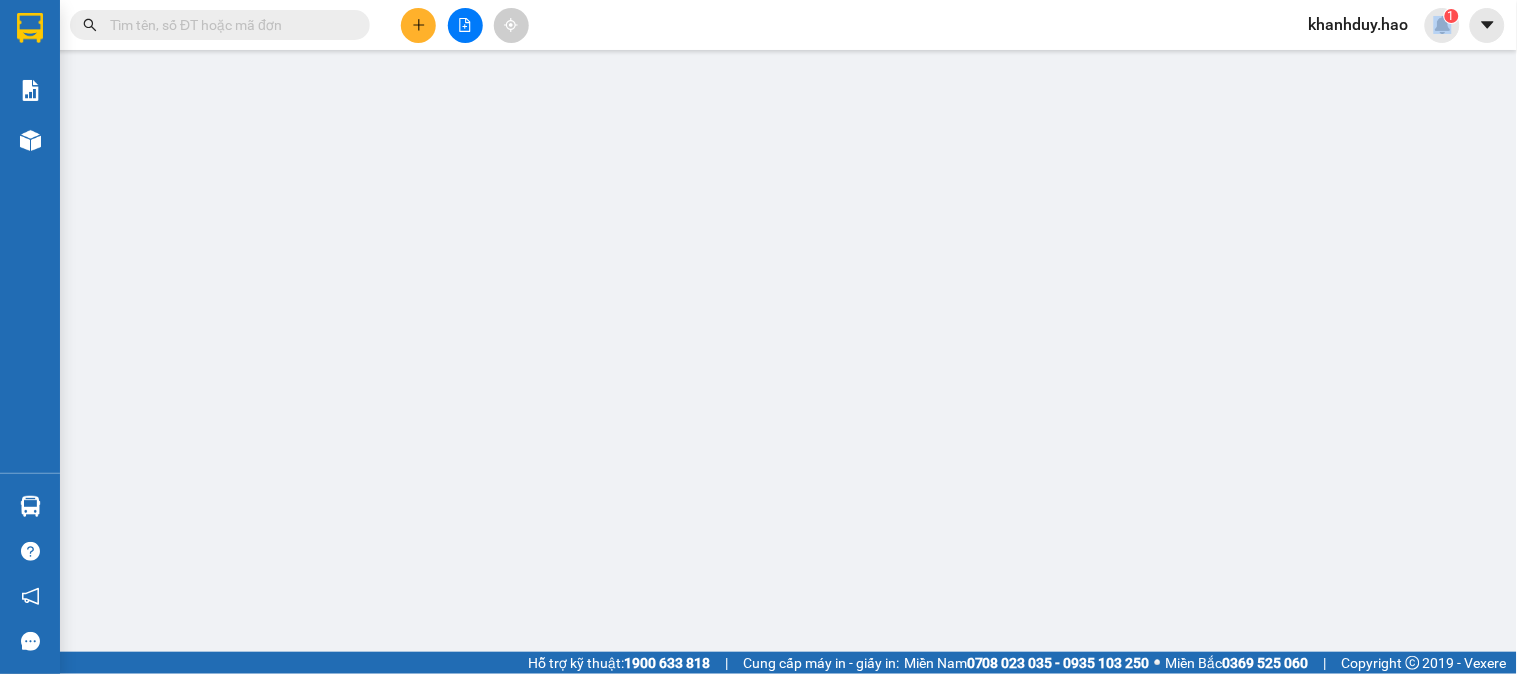 type on "0834064433" 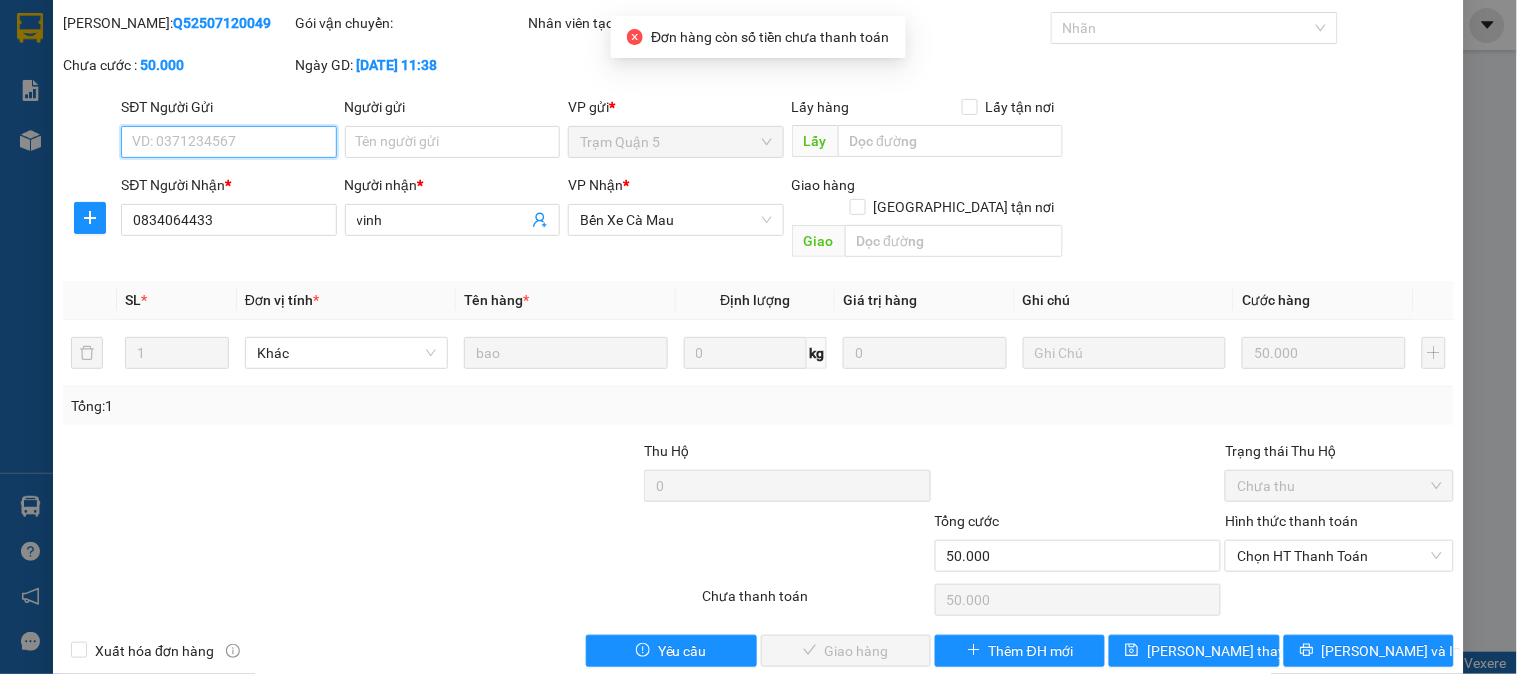 scroll, scrollTop: 70, scrollLeft: 0, axis: vertical 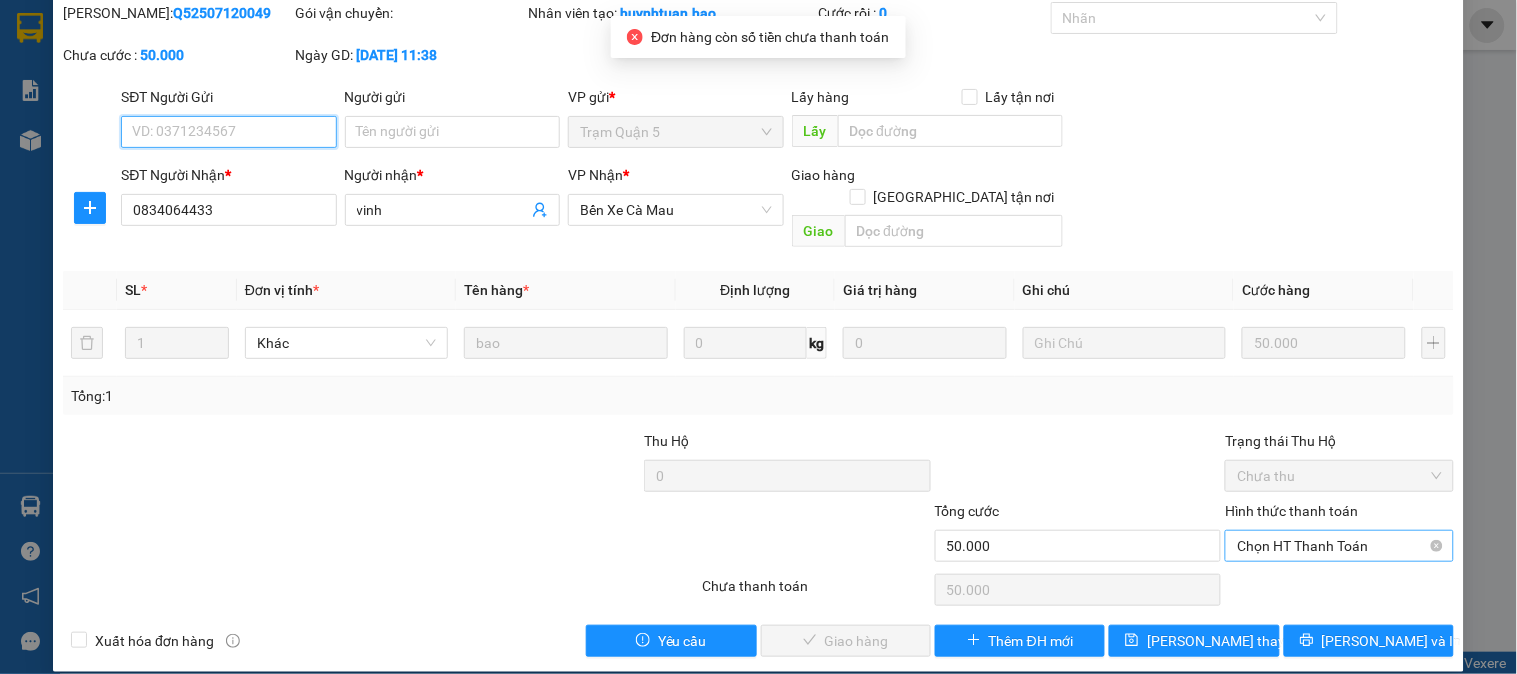click on "Chọn HT Thanh Toán" at bounding box center [1339, 546] 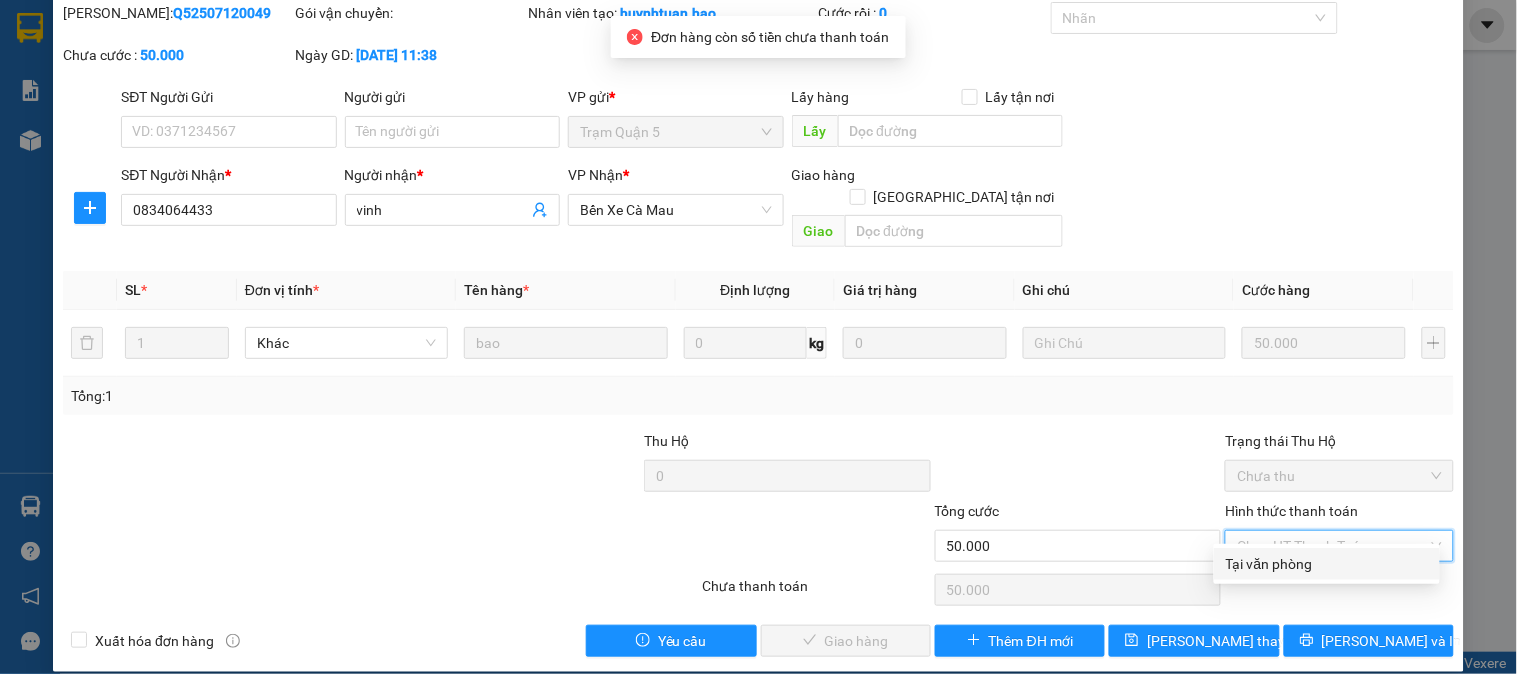 drag, startPoint x: 1315, startPoint y: 554, endPoint x: 1213, endPoint y: 571, distance: 103.40696 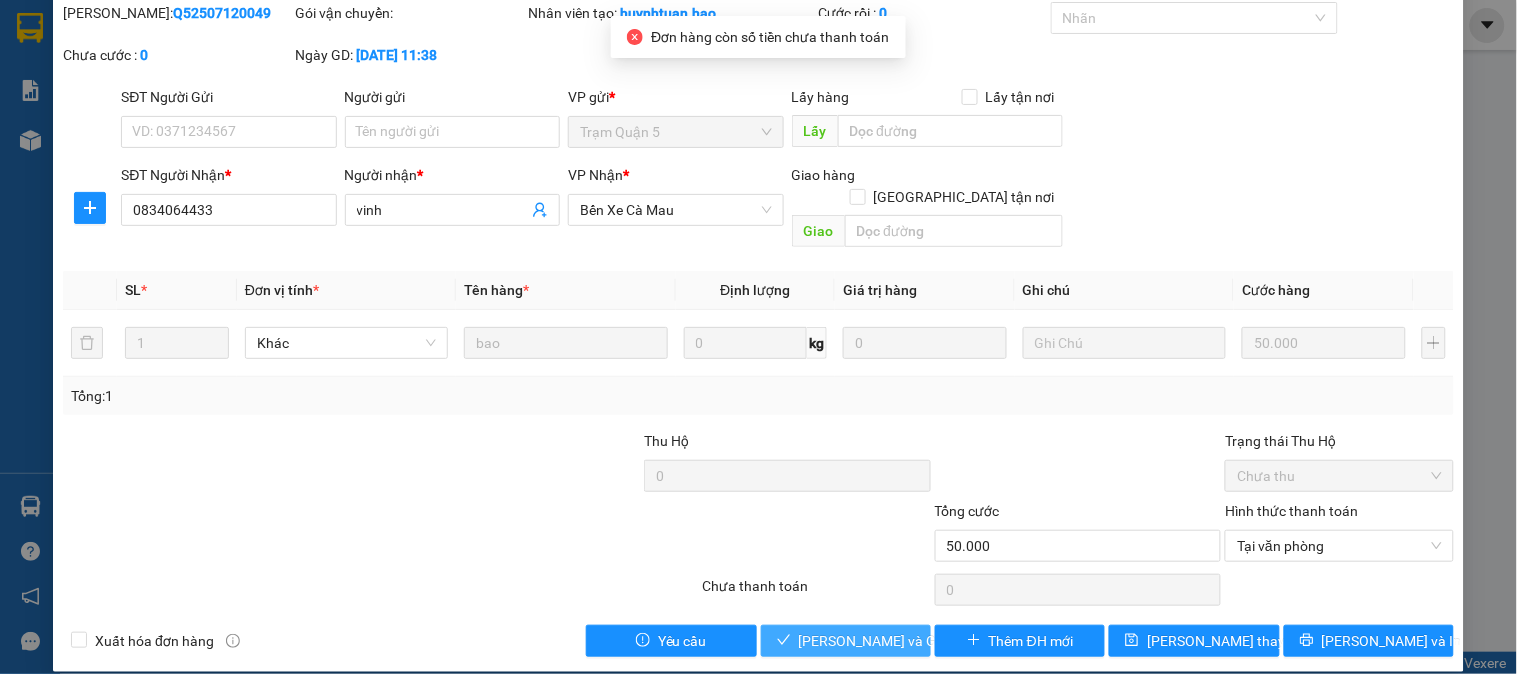 click on "[PERSON_NAME] và Giao hàng" at bounding box center [895, 641] 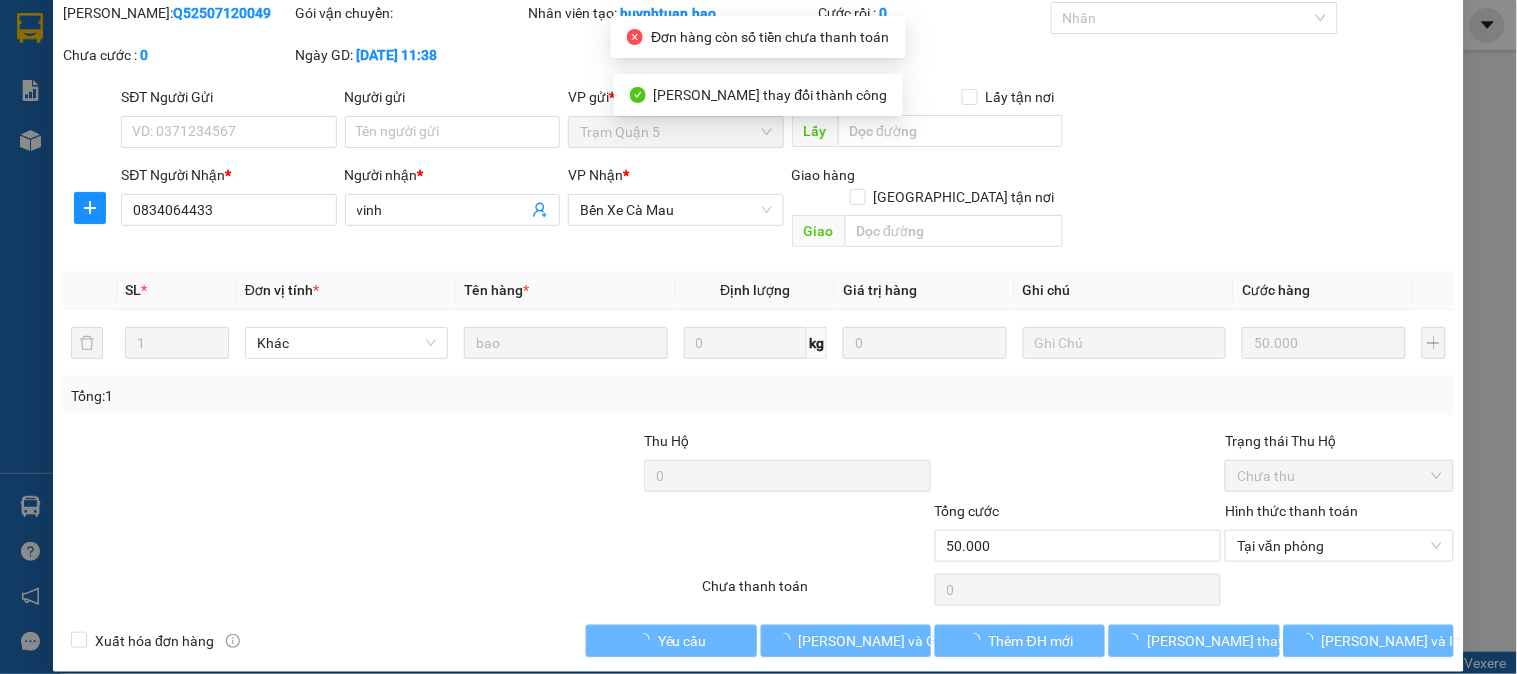 scroll, scrollTop: 0, scrollLeft: 0, axis: both 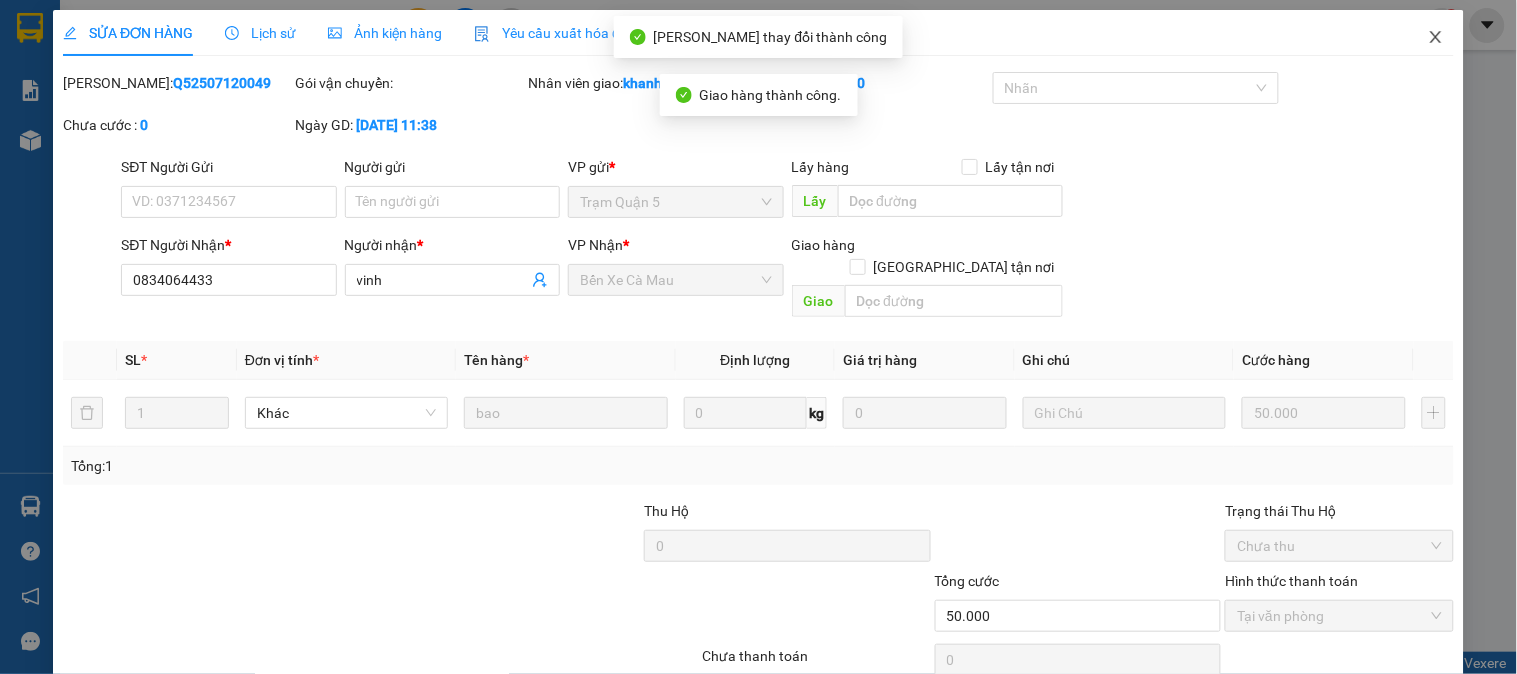 click 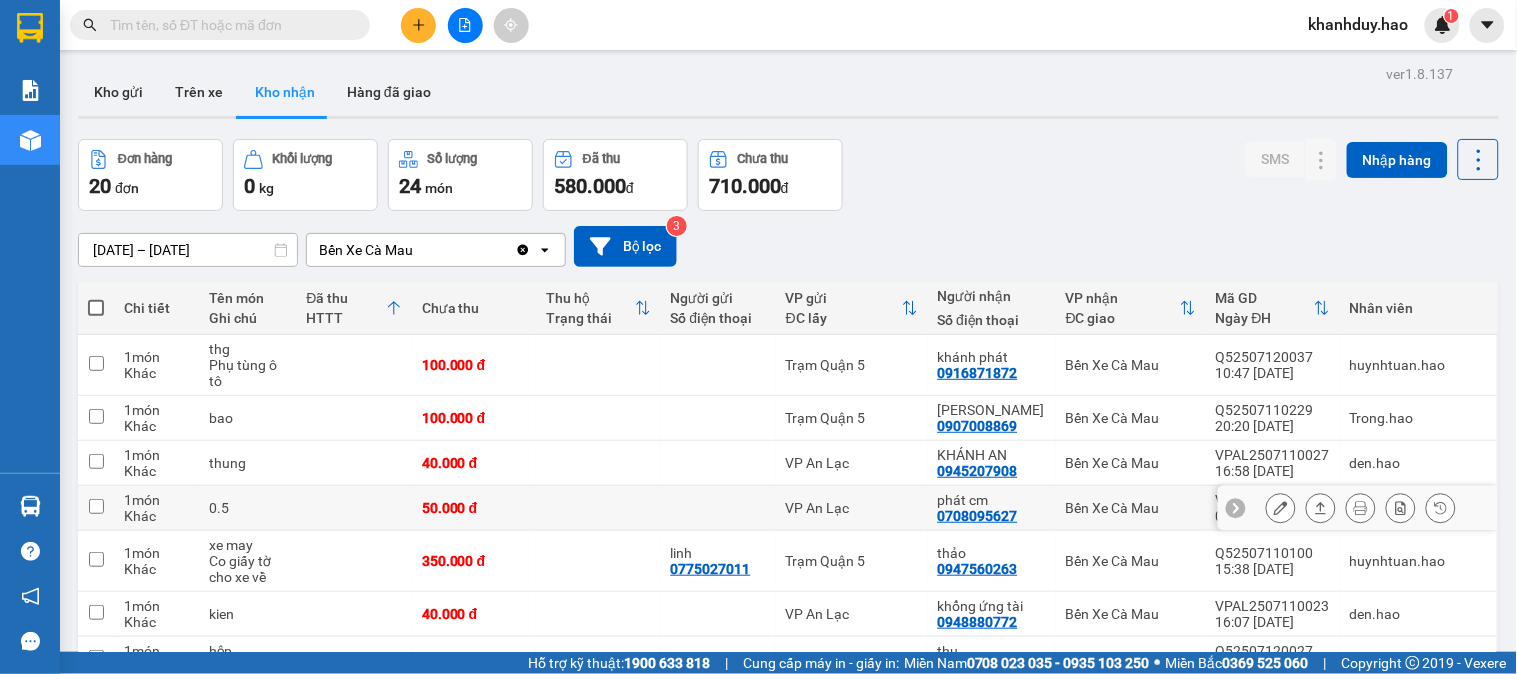 scroll, scrollTop: 111, scrollLeft: 0, axis: vertical 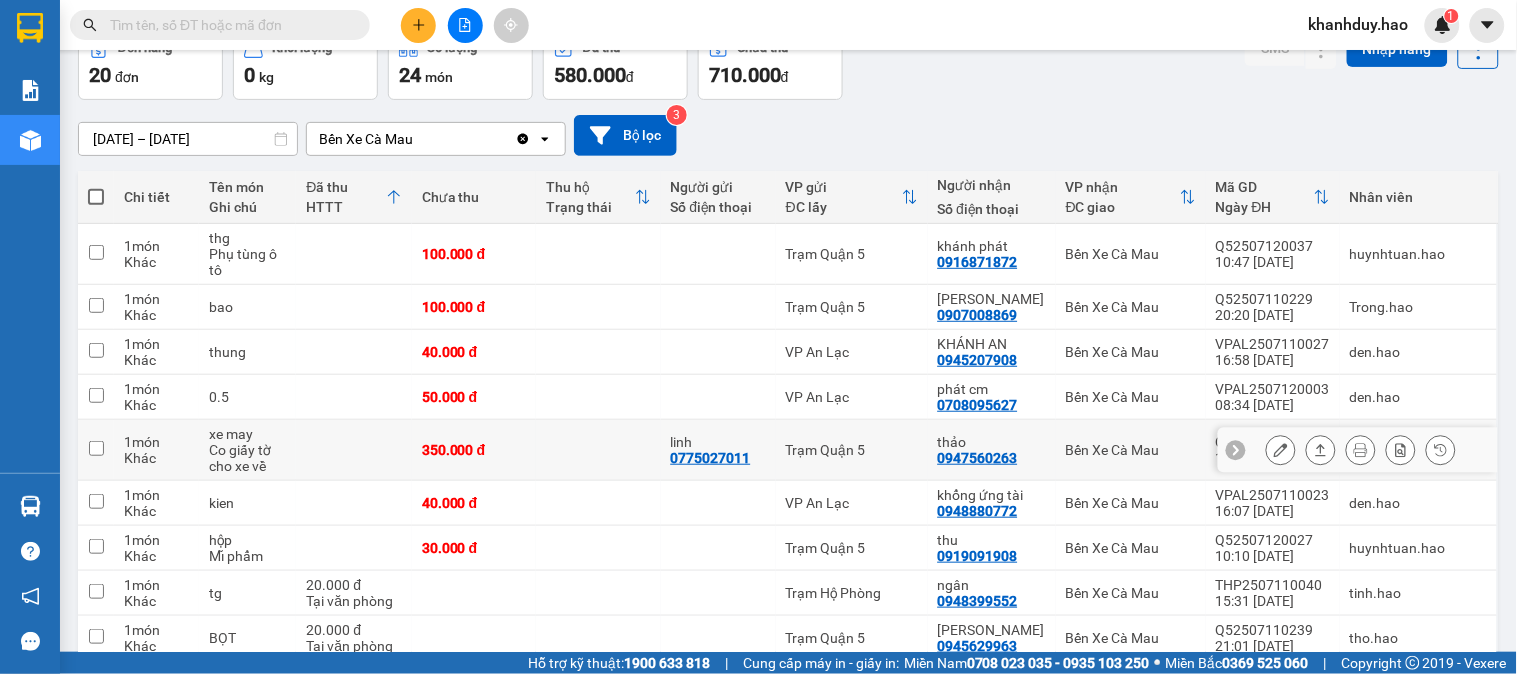 click 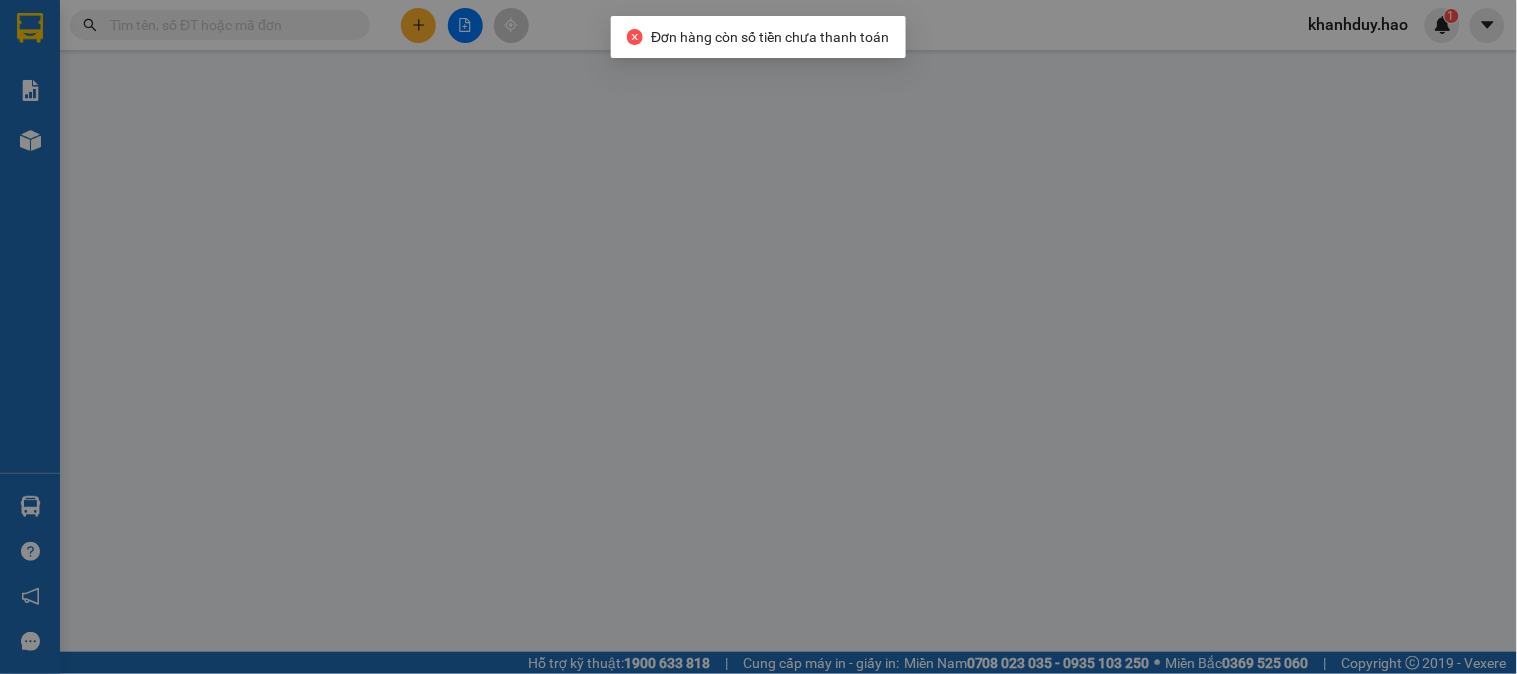 type on "0775027011" 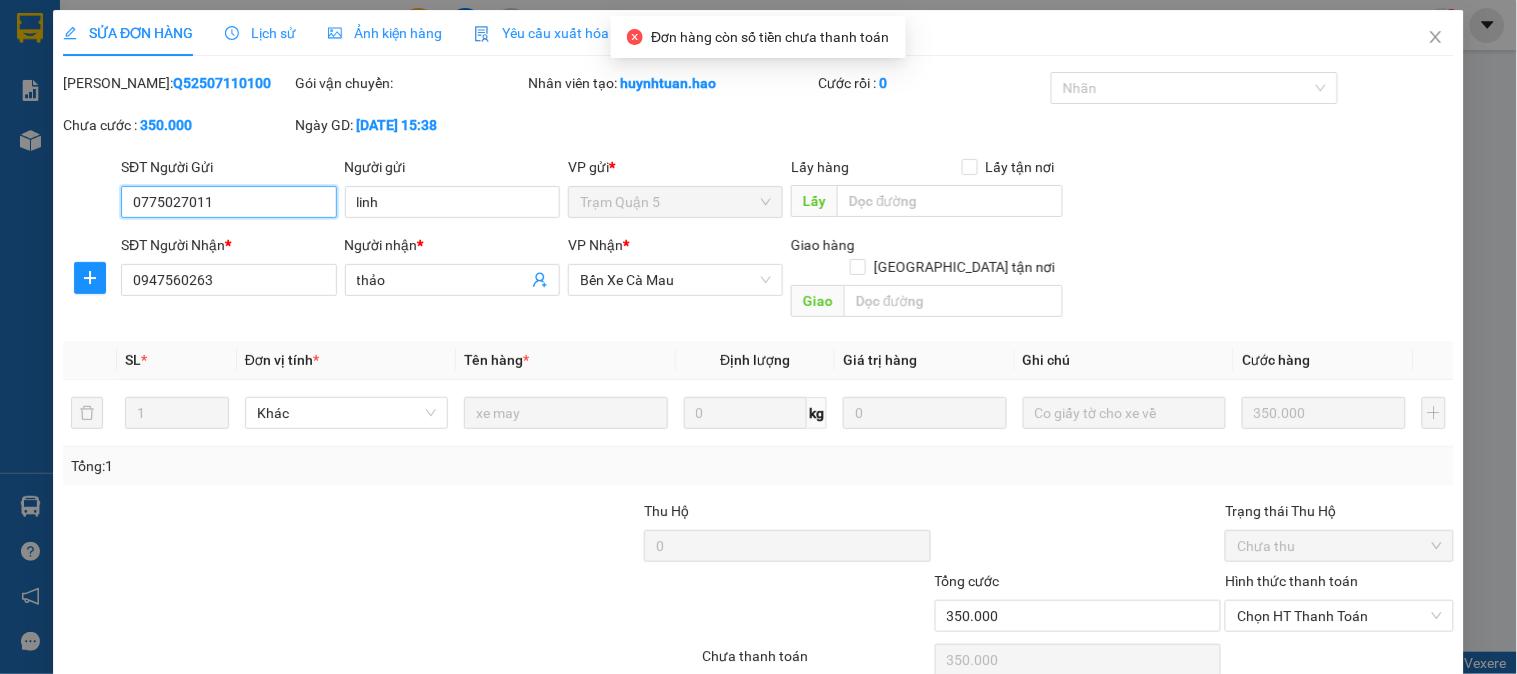 scroll, scrollTop: 0, scrollLeft: 0, axis: both 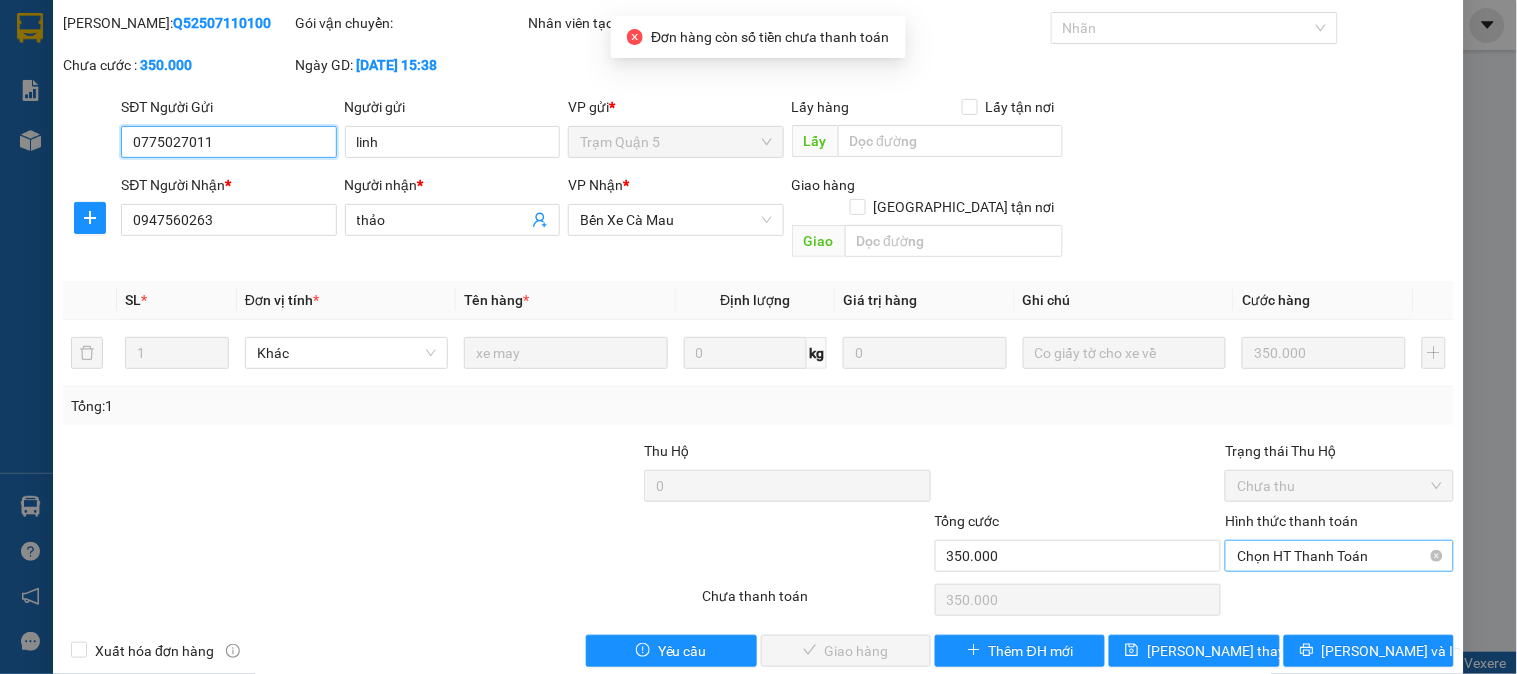 click on "Chọn HT Thanh Toán" at bounding box center (1339, 556) 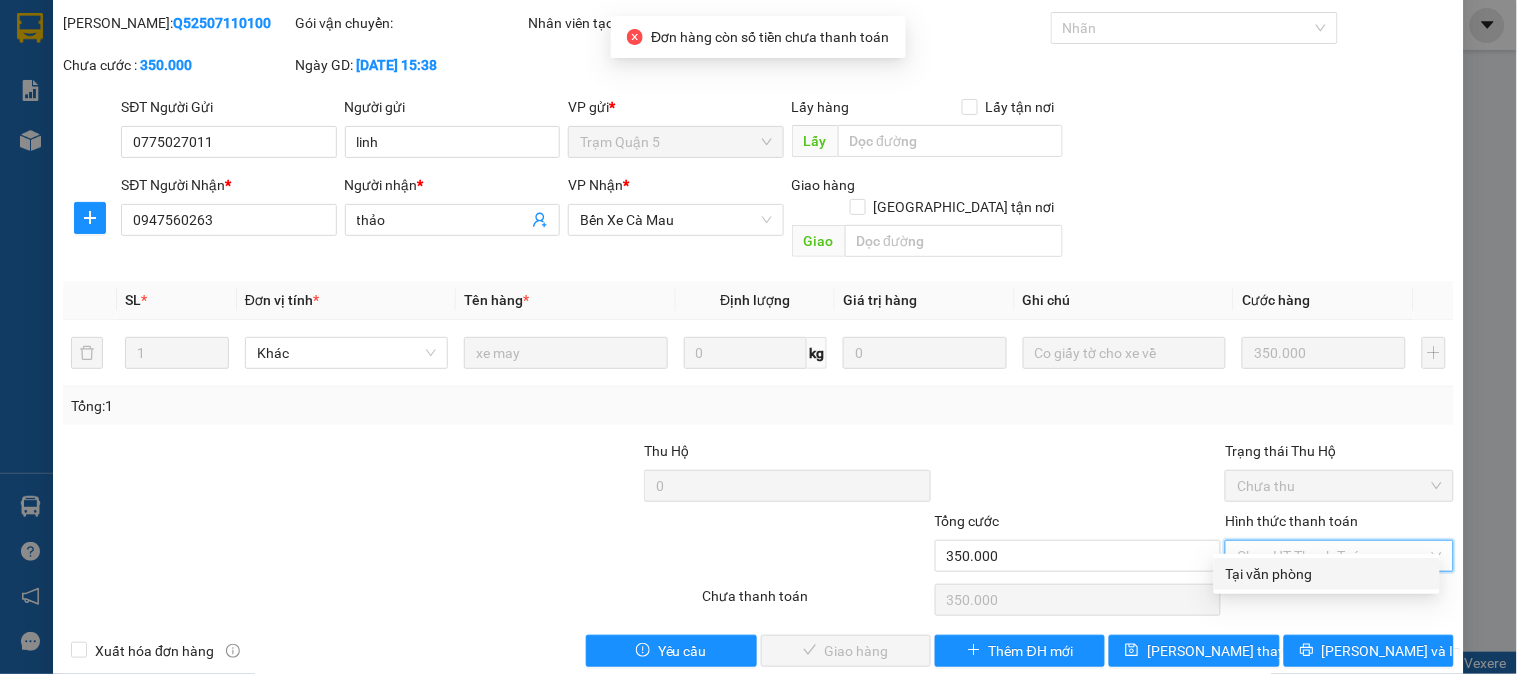 click on "Tại văn phòng" at bounding box center [1327, 574] 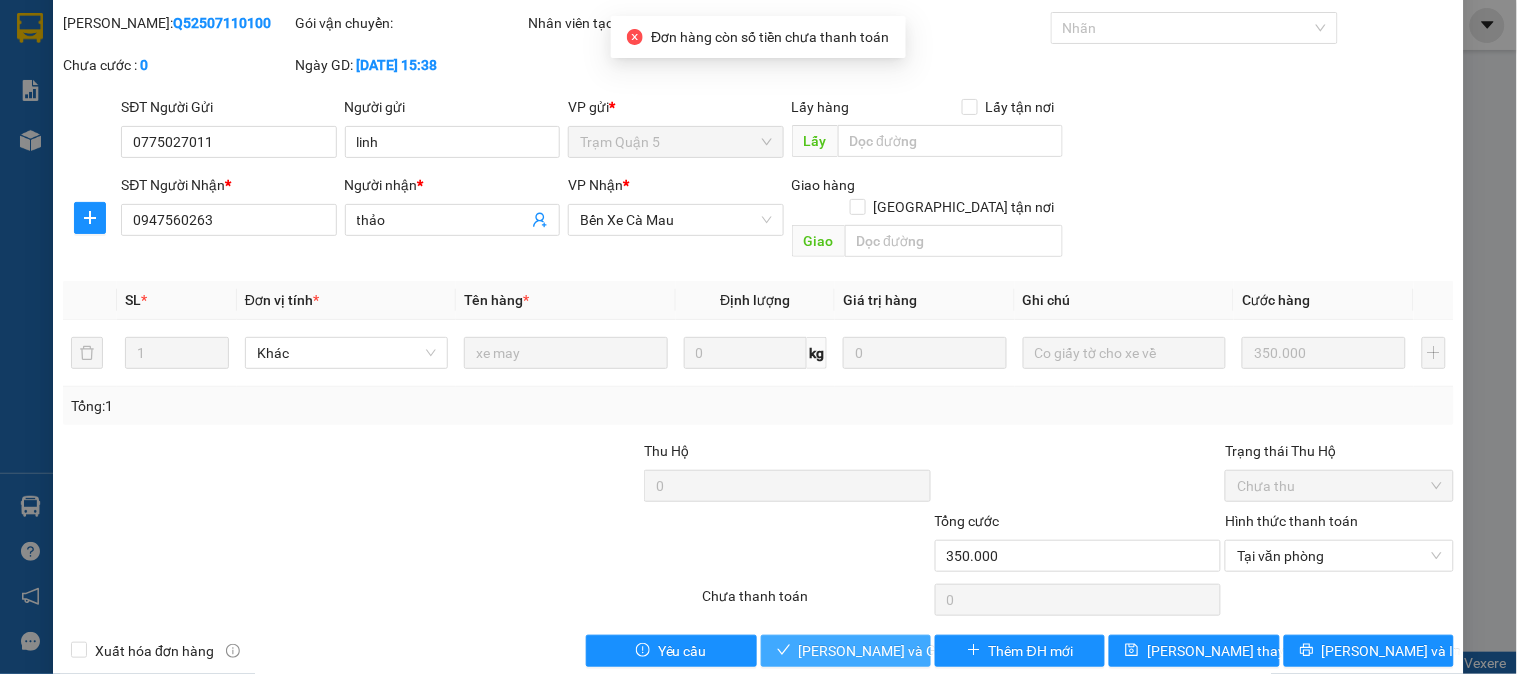 click on "[PERSON_NAME] và Giao hàng" at bounding box center (895, 651) 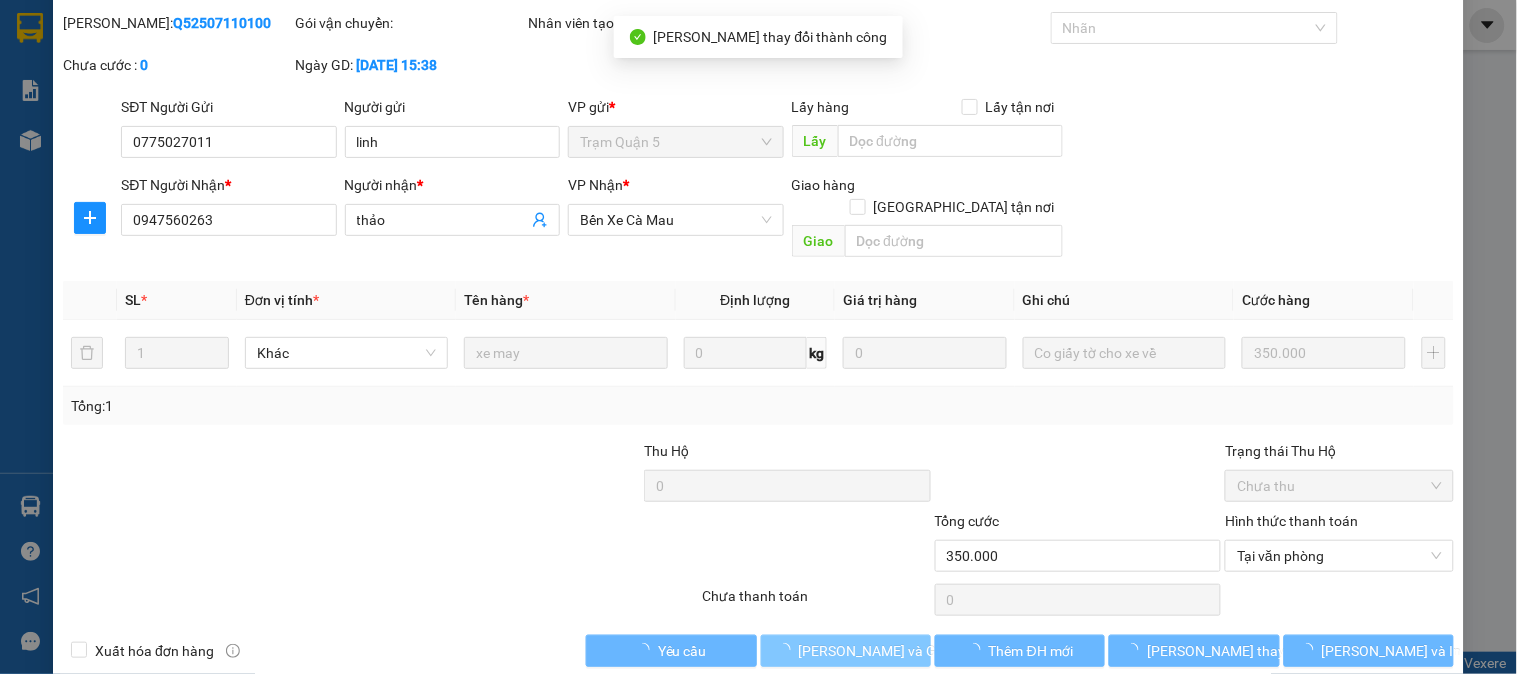 scroll, scrollTop: 56, scrollLeft: 0, axis: vertical 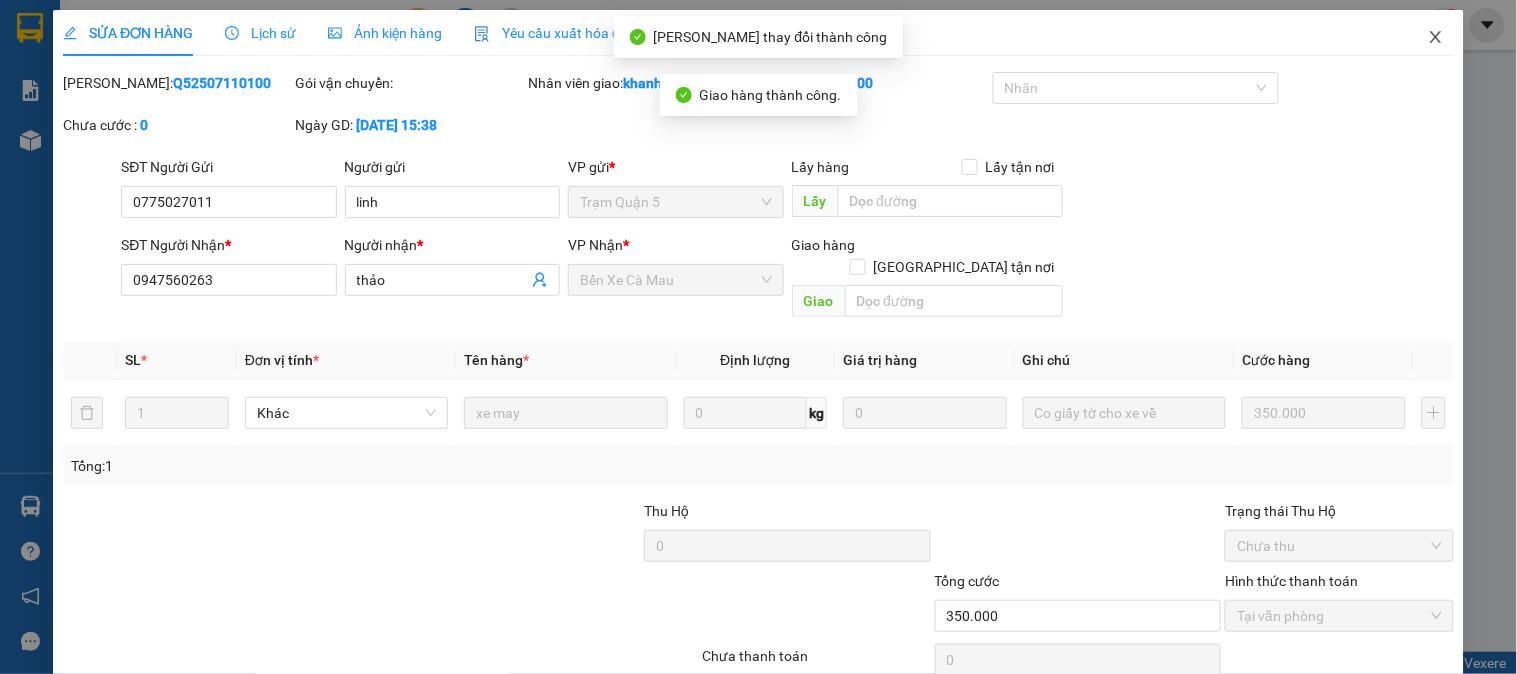 click 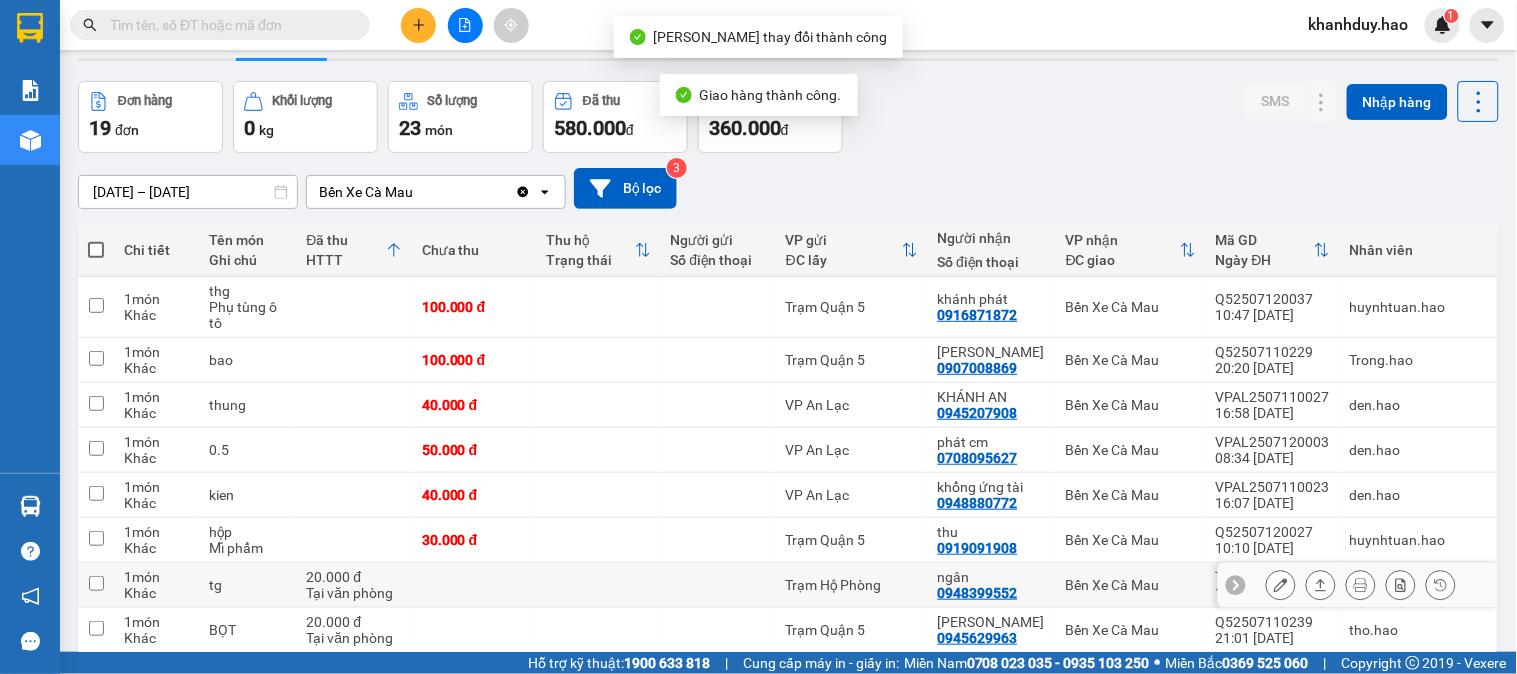 scroll, scrollTop: 111, scrollLeft: 0, axis: vertical 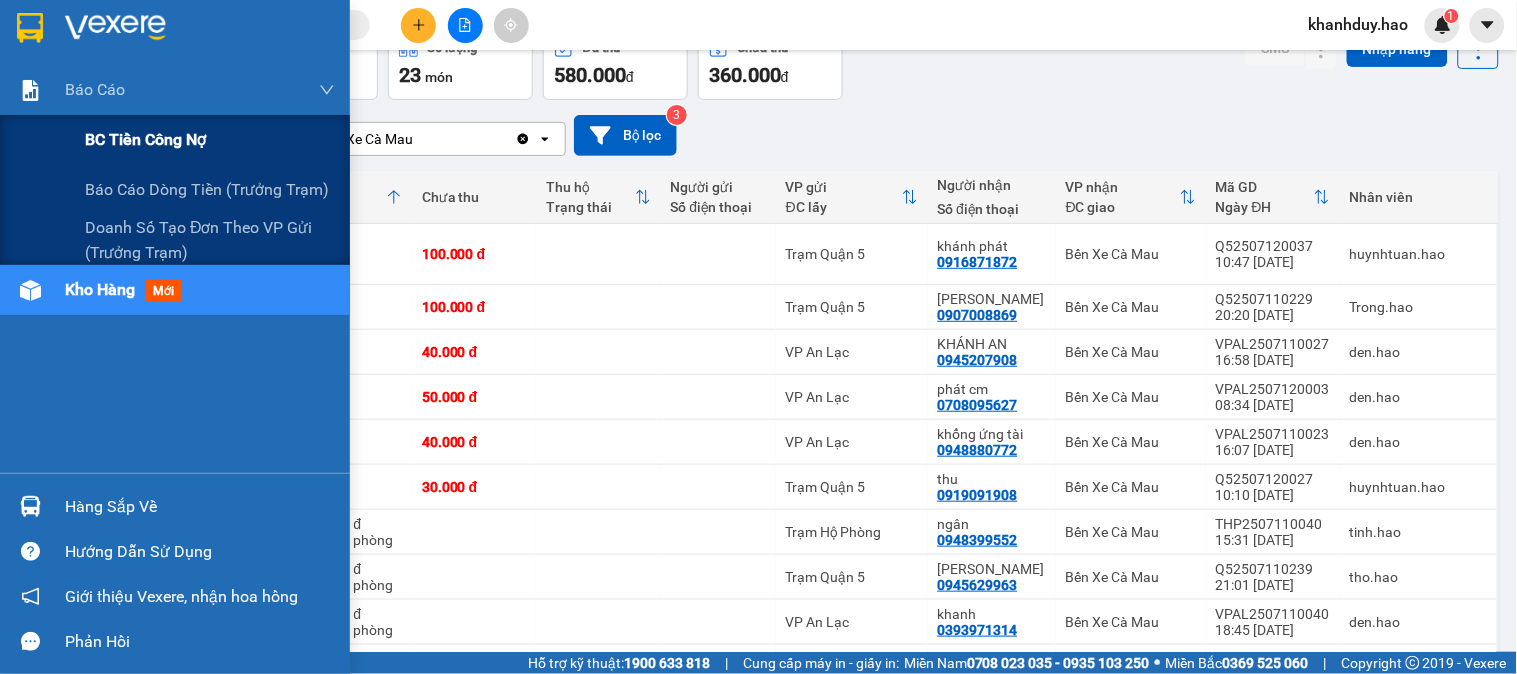 click on "BC tiền công nợ" at bounding box center [210, 140] 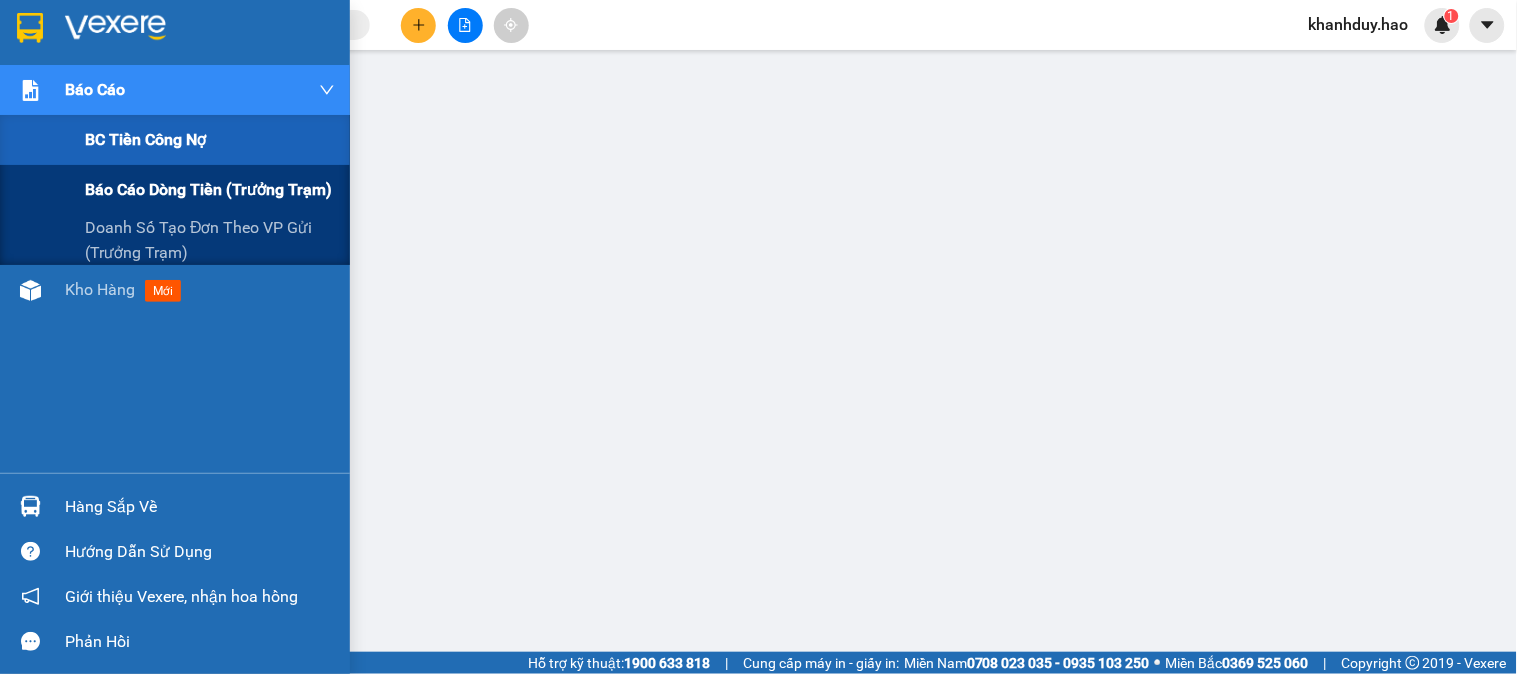 click on "Báo cáo dòng tiền (trưởng trạm)" at bounding box center (210, 190) 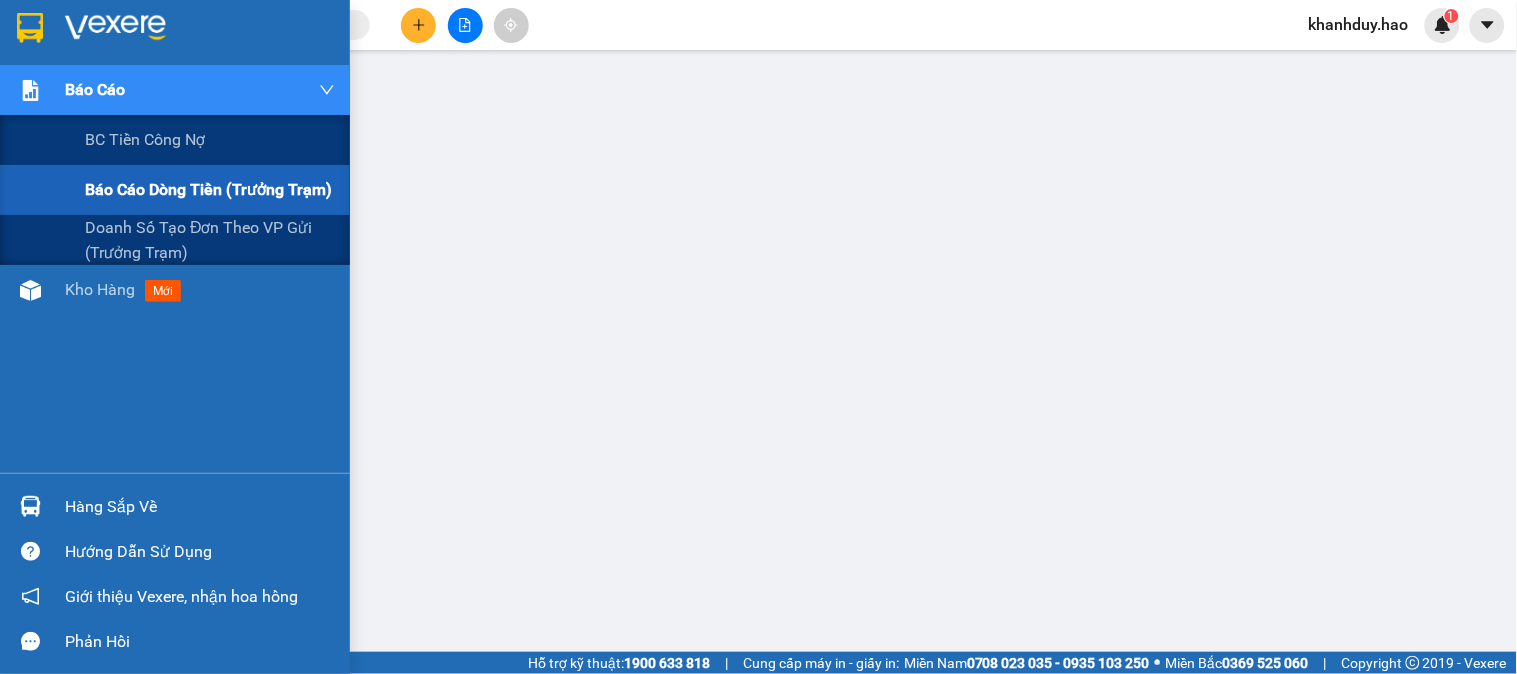 click on "Báo cáo dòng tiền (trưởng trạm)" at bounding box center (208, 189) 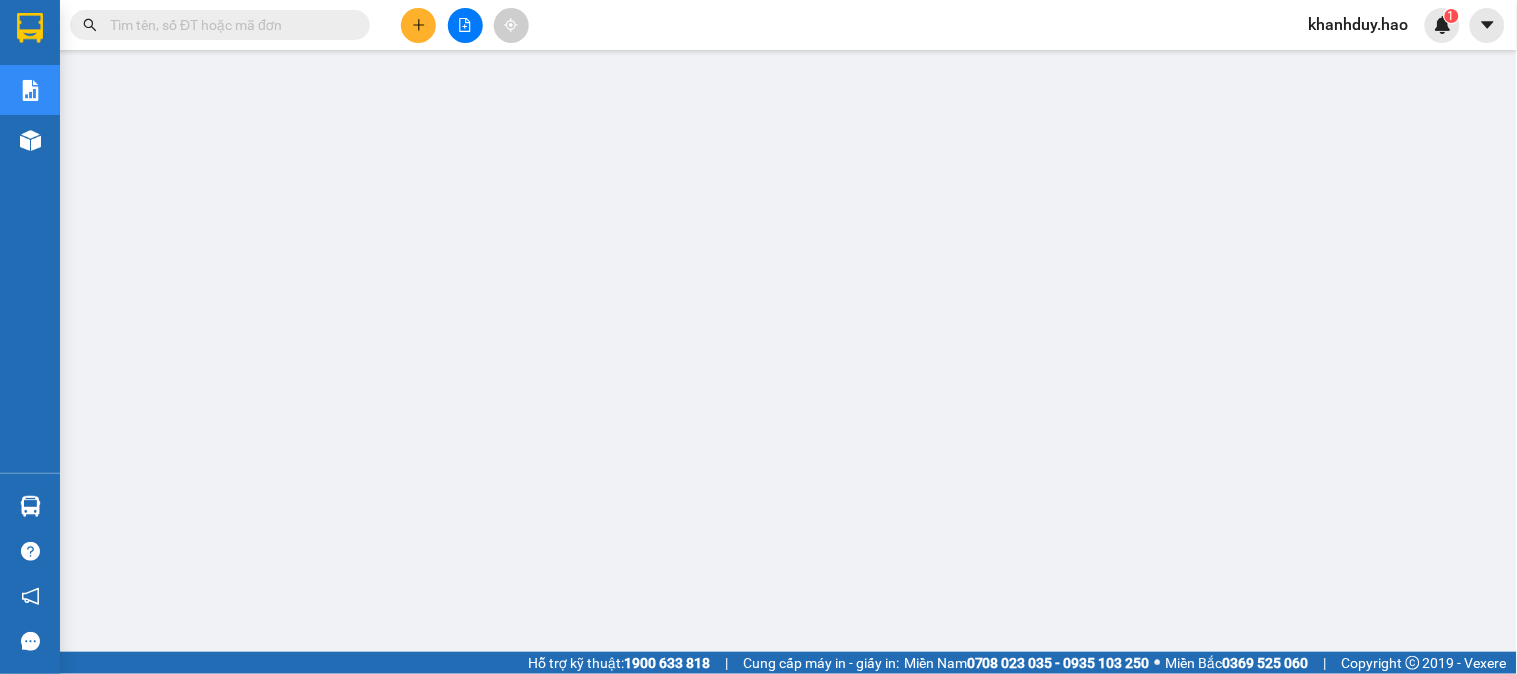 scroll, scrollTop: 0, scrollLeft: 0, axis: both 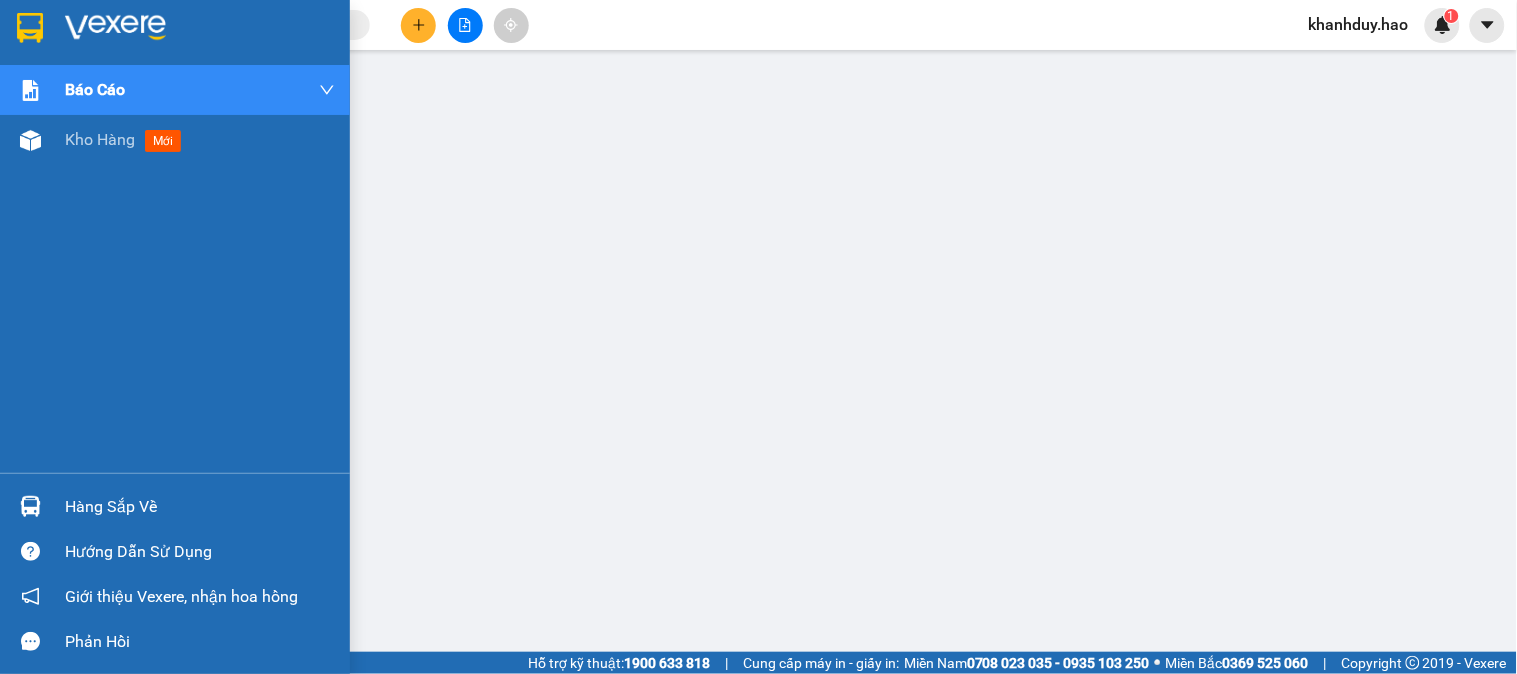 drag, startPoint x: 66, startPoint y: 147, endPoint x: 81, endPoint y: 185, distance: 40.853397 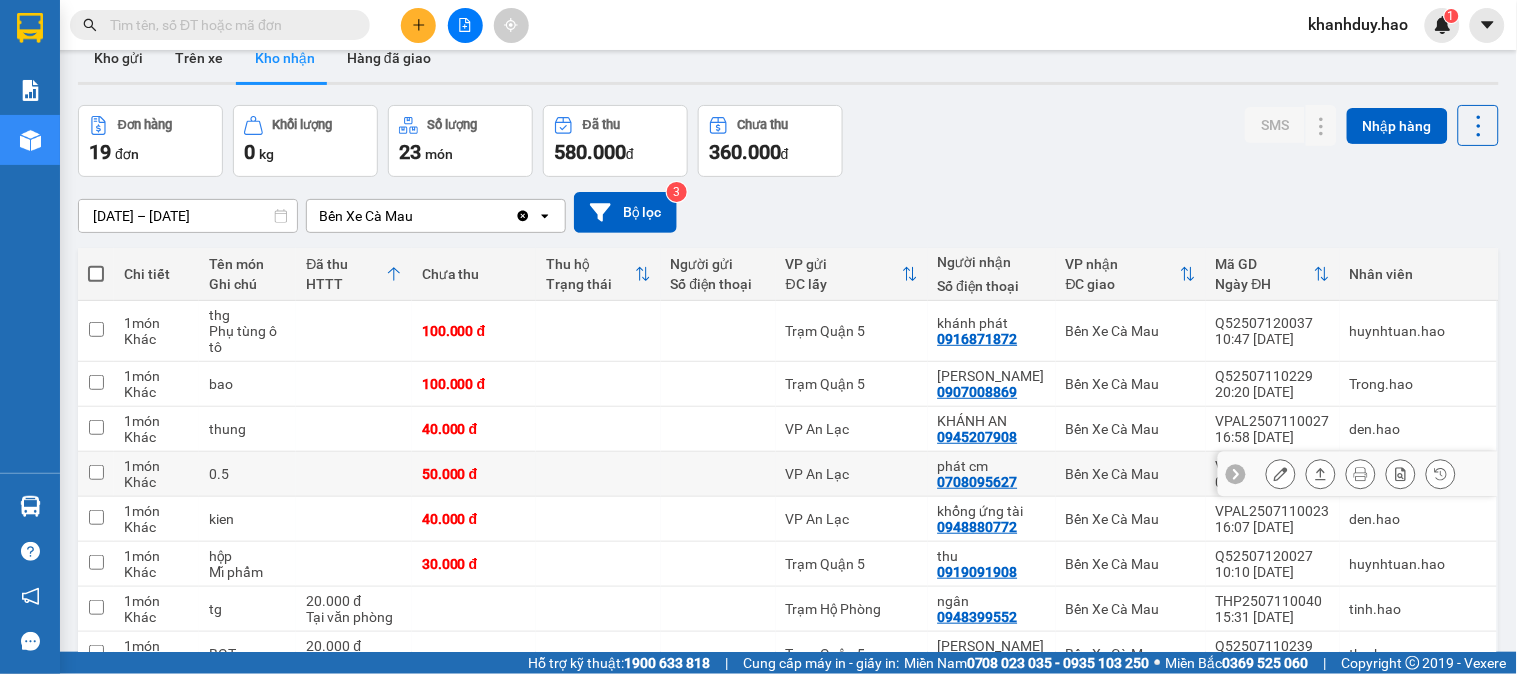 scroll, scrollTop: 0, scrollLeft: 0, axis: both 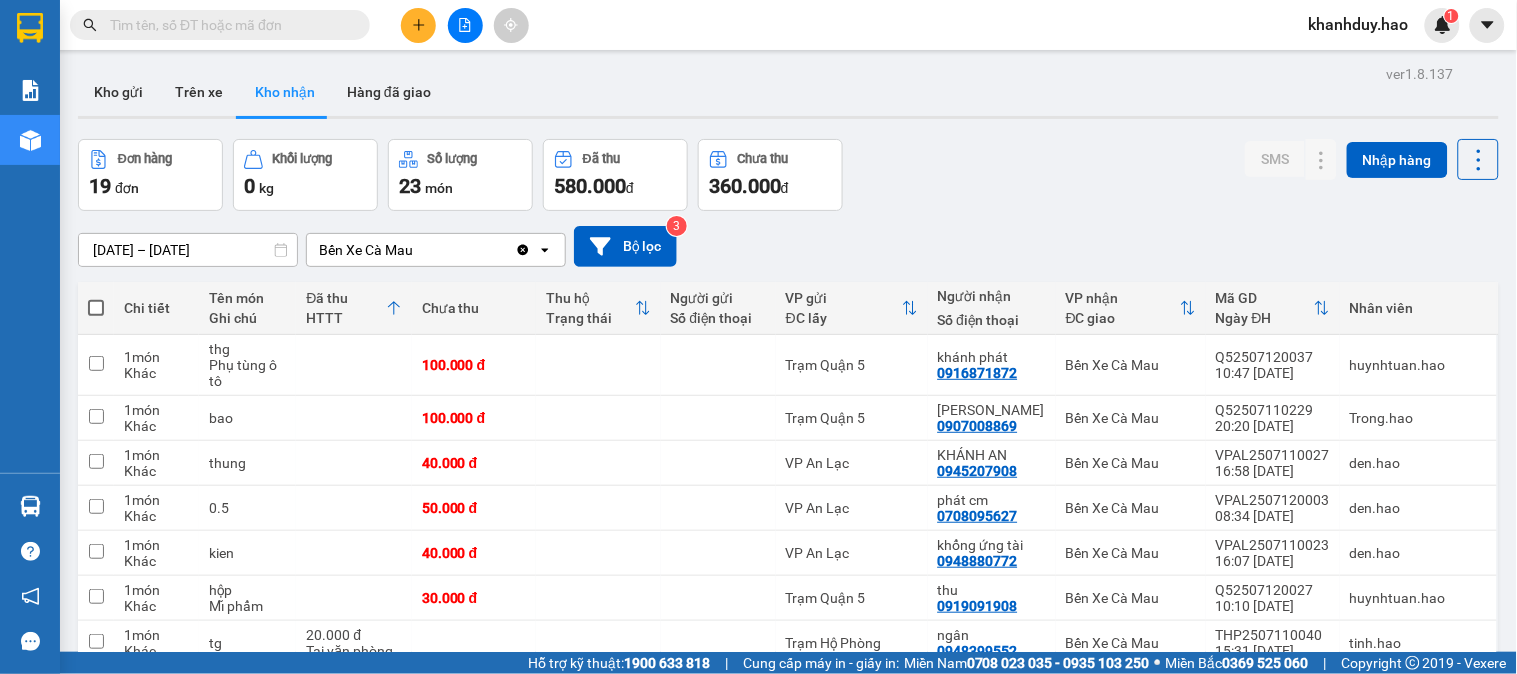 click on "[DATE] – [DATE]" at bounding box center [188, 250] 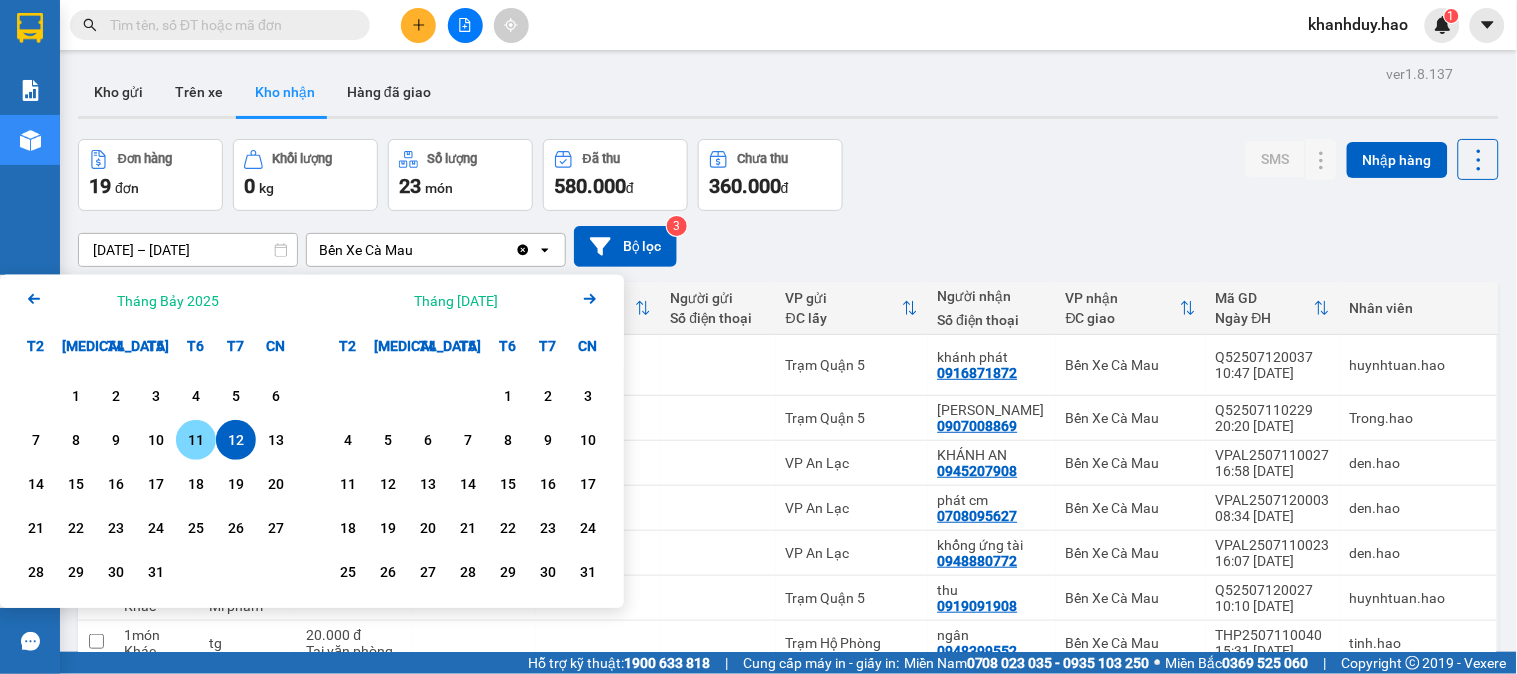 click on "11" at bounding box center (196, 440) 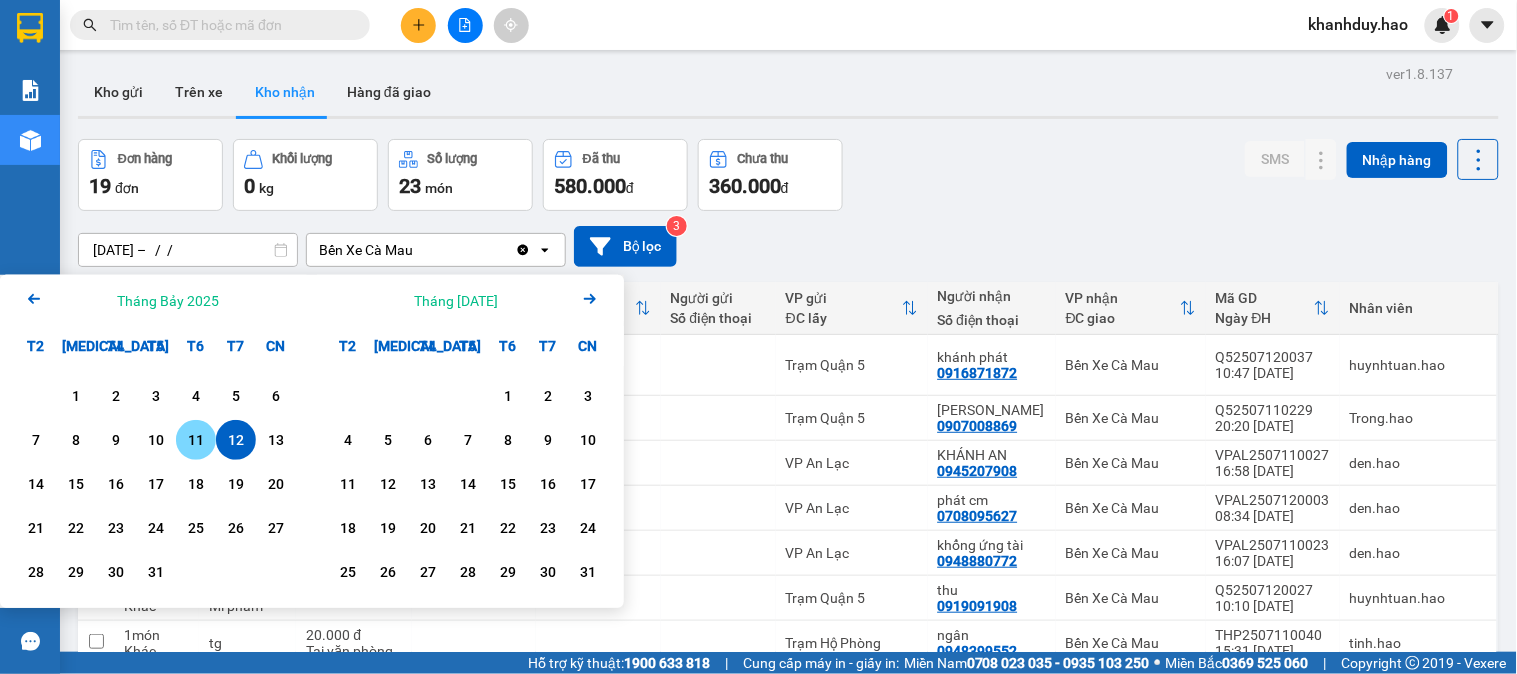 click on "11" at bounding box center (196, 440) 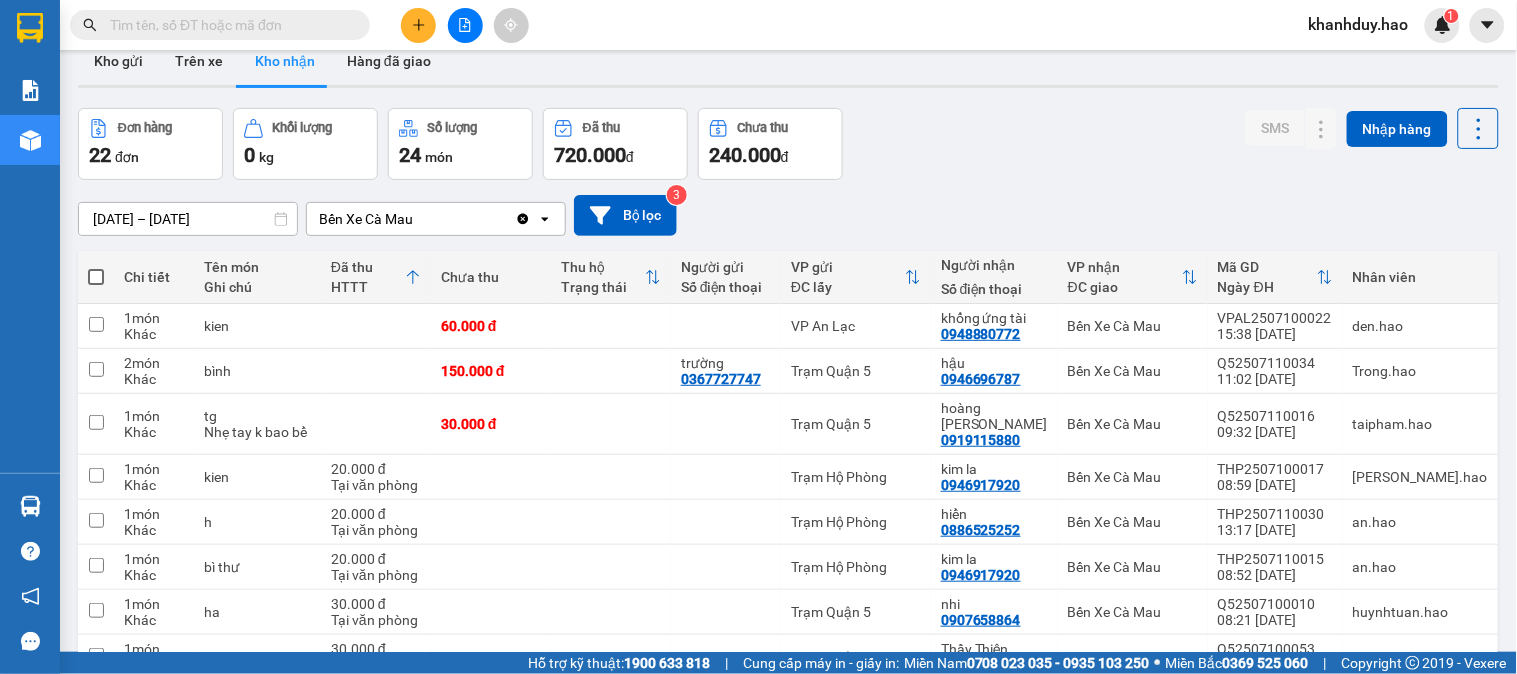 scroll, scrollTop: 0, scrollLeft: 0, axis: both 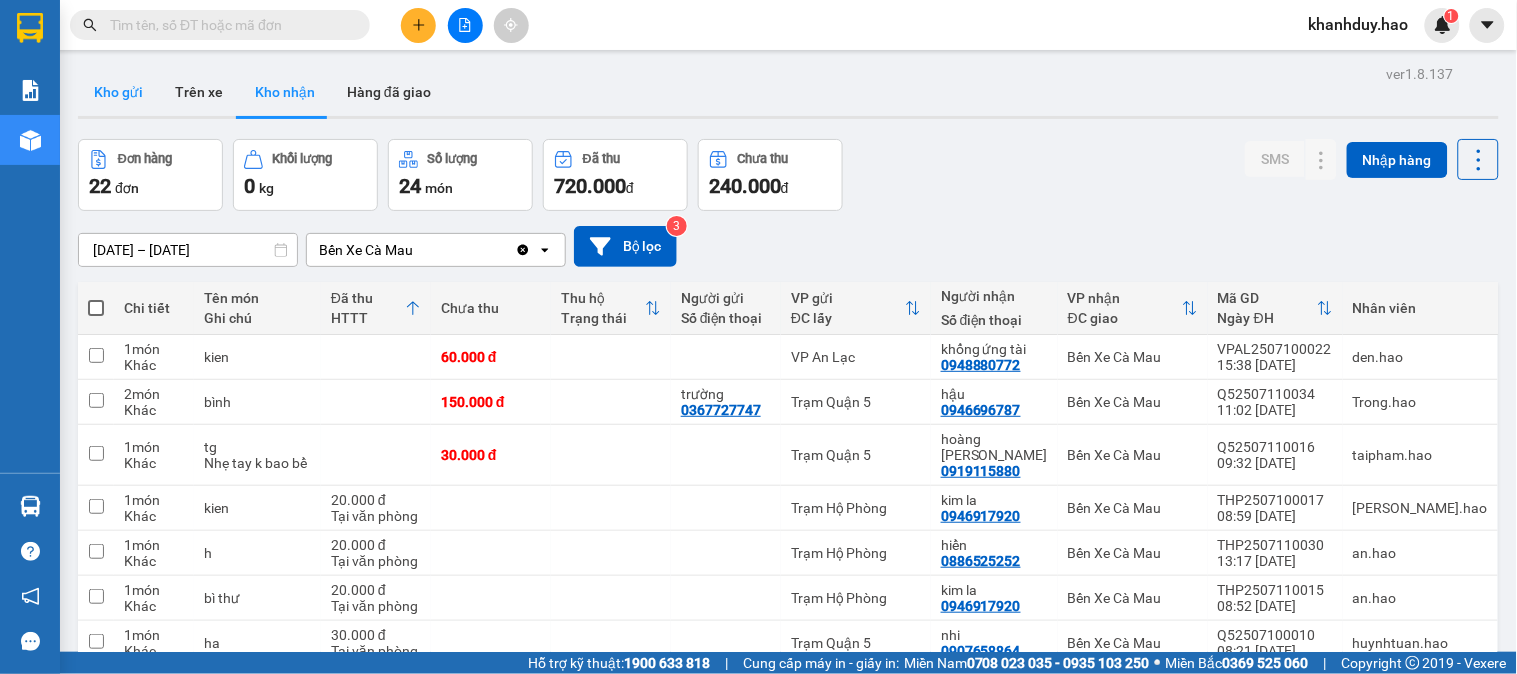 click on "Kho gửi" at bounding box center (118, 92) 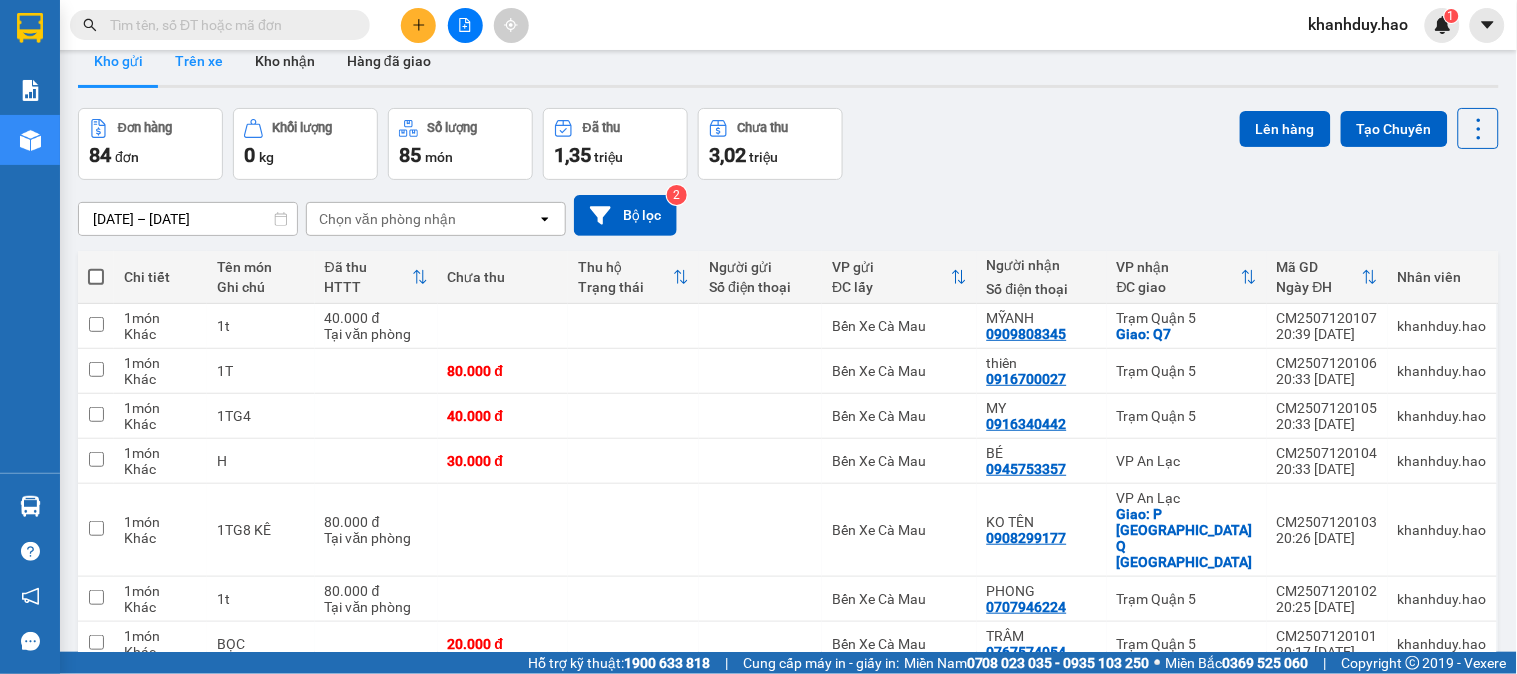 scroll, scrollTop: 0, scrollLeft: 0, axis: both 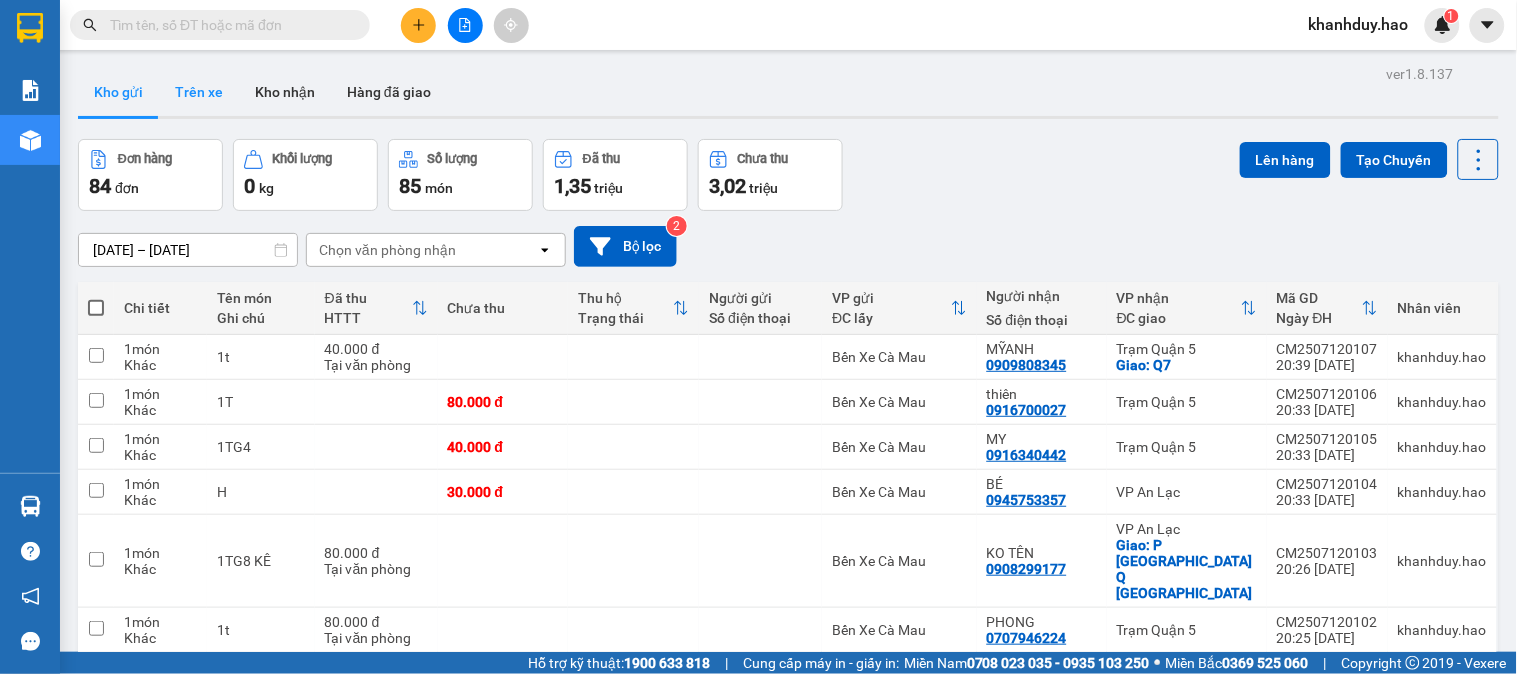 click on "Trên xe" at bounding box center (199, 92) 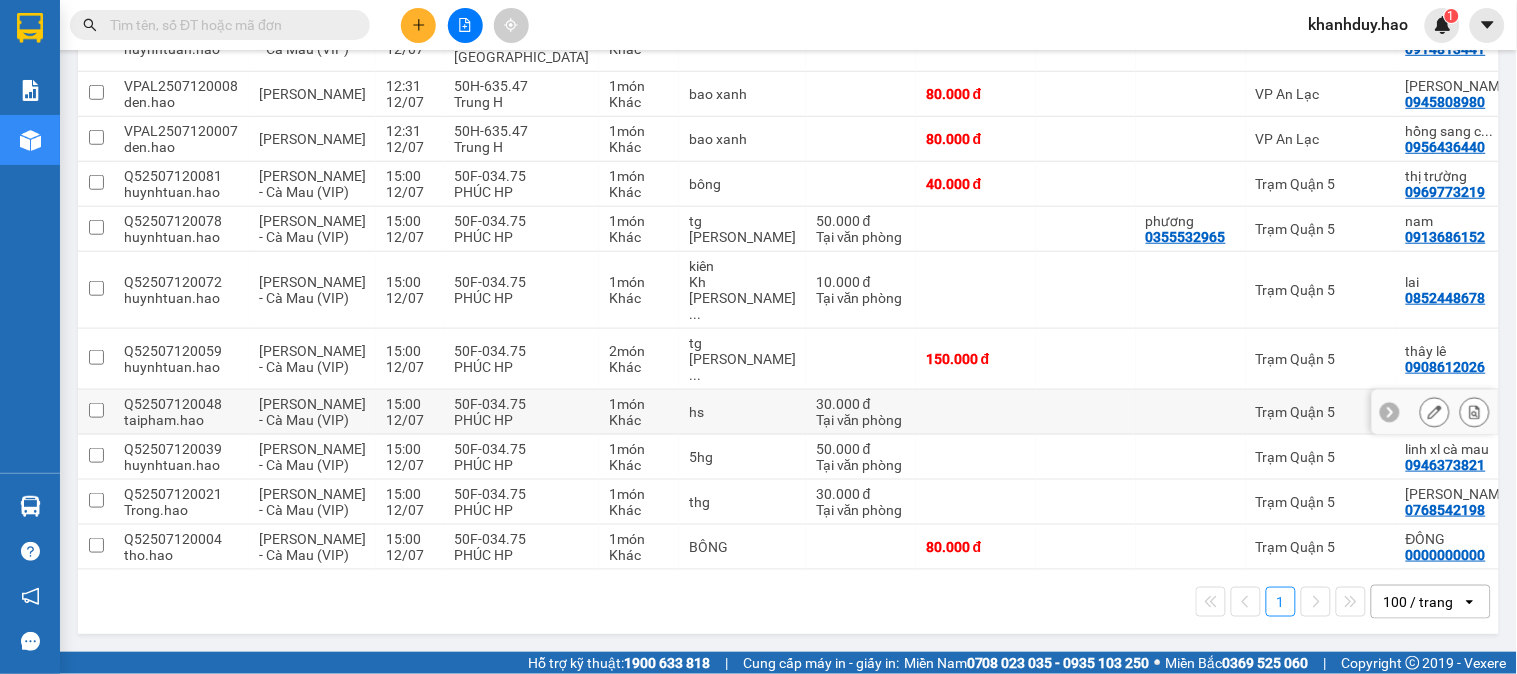 scroll, scrollTop: 2344, scrollLeft: 0, axis: vertical 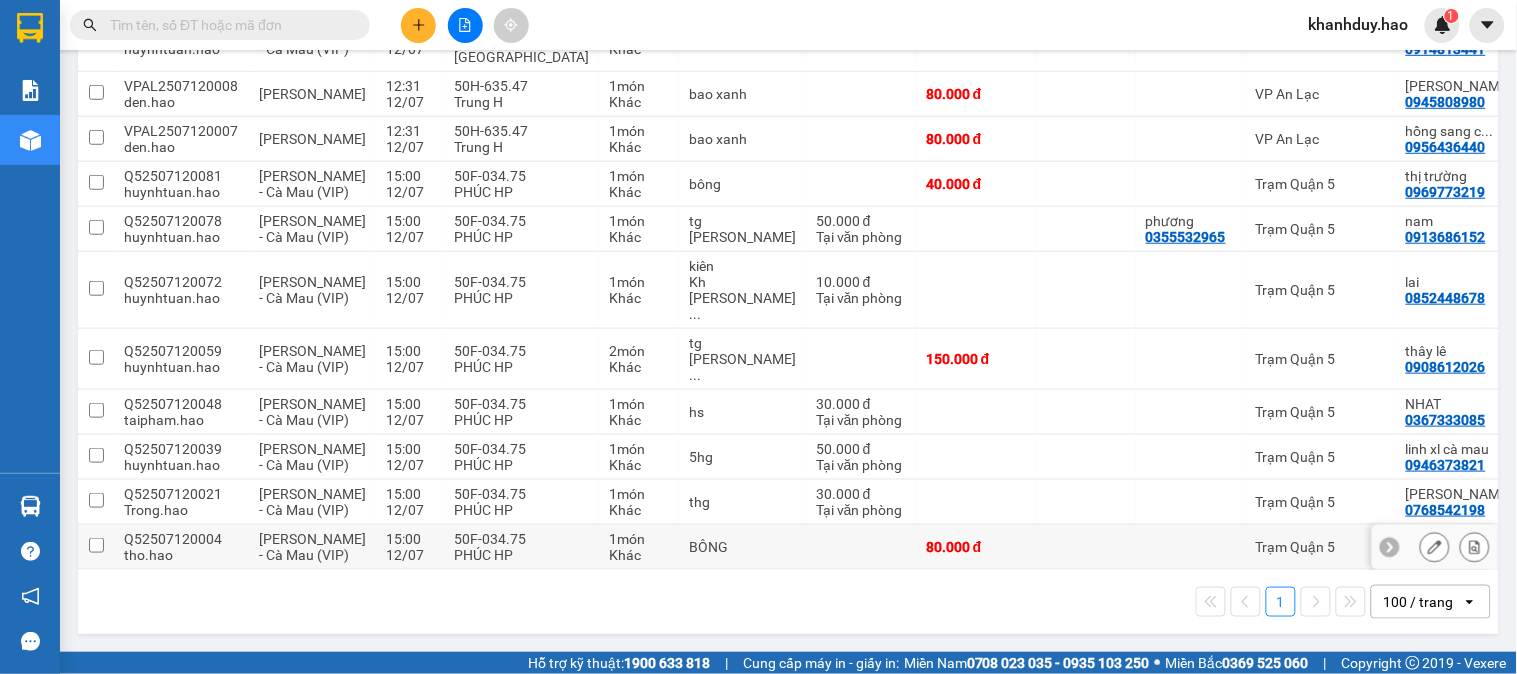 click at bounding box center (1191, 547) 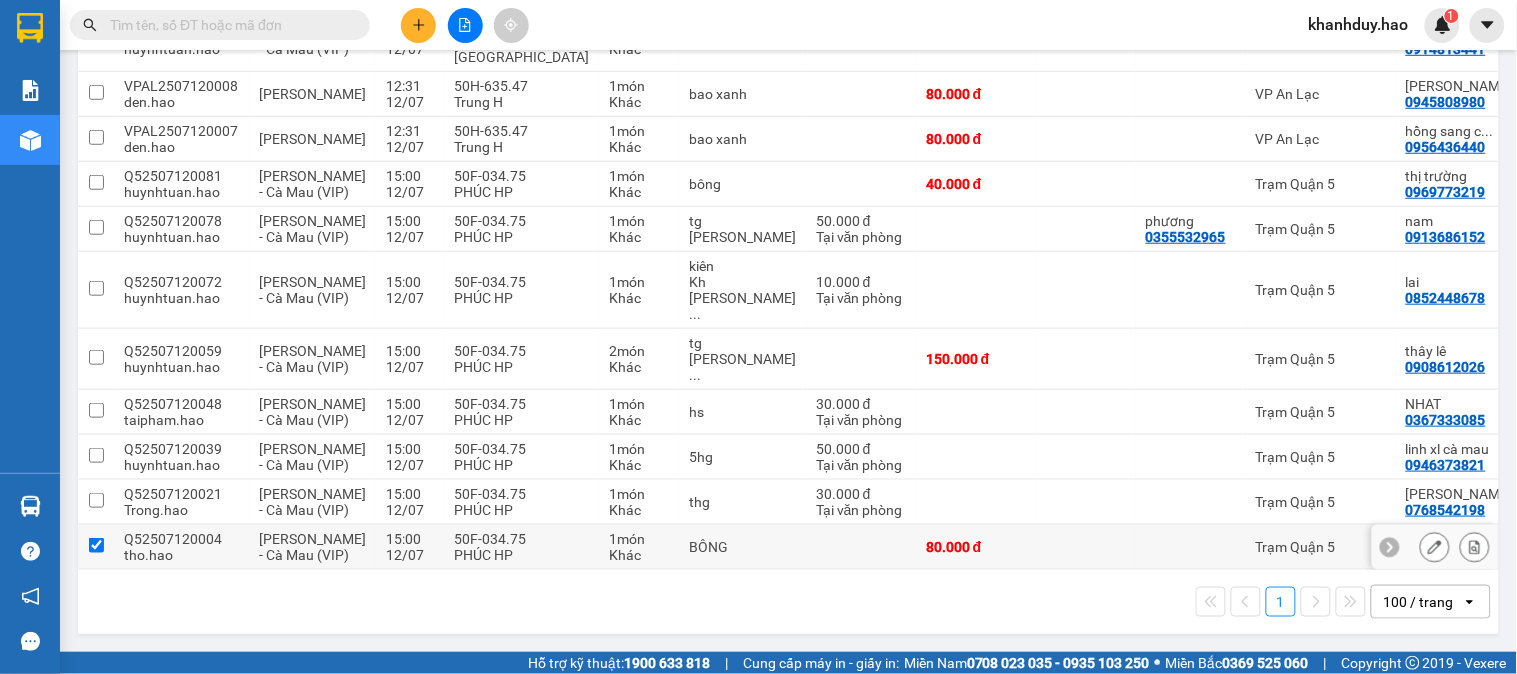 checkbox on "true" 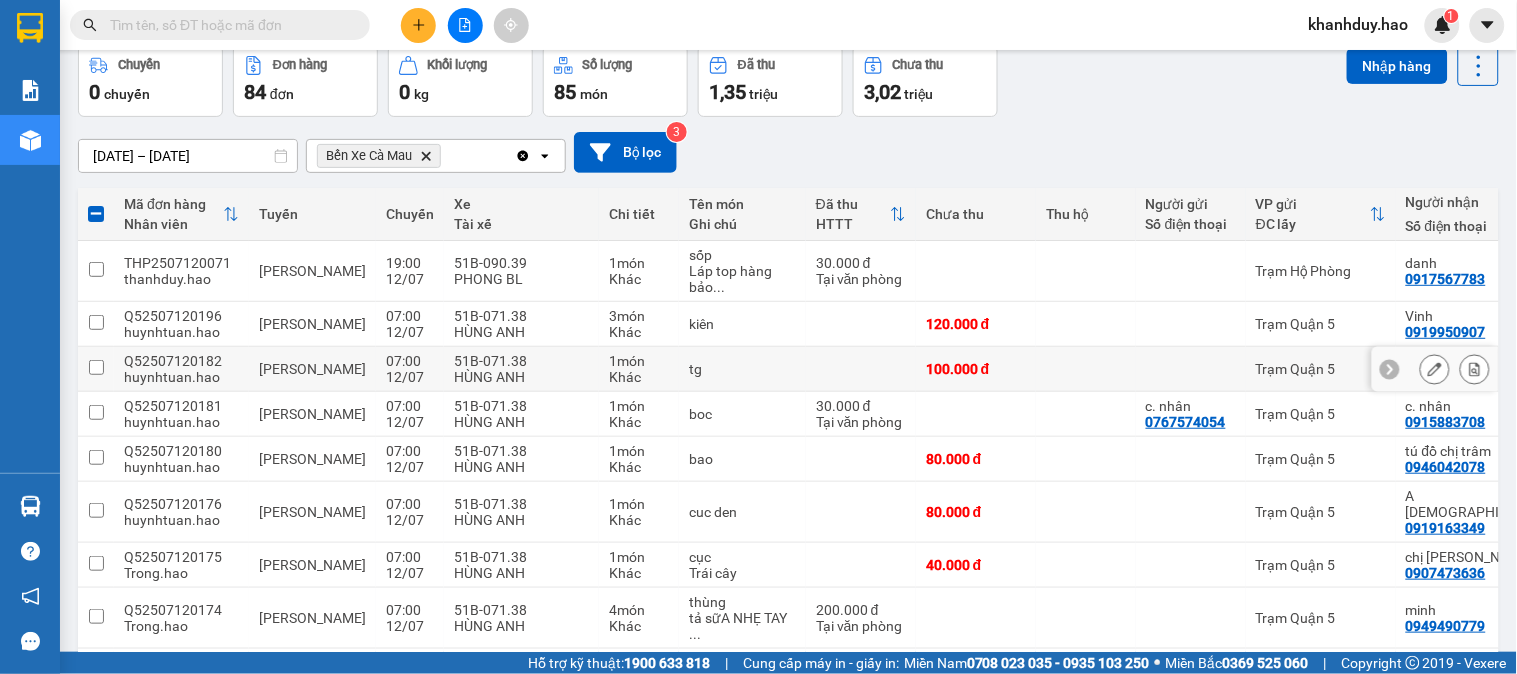 scroll, scrollTop: 0, scrollLeft: 0, axis: both 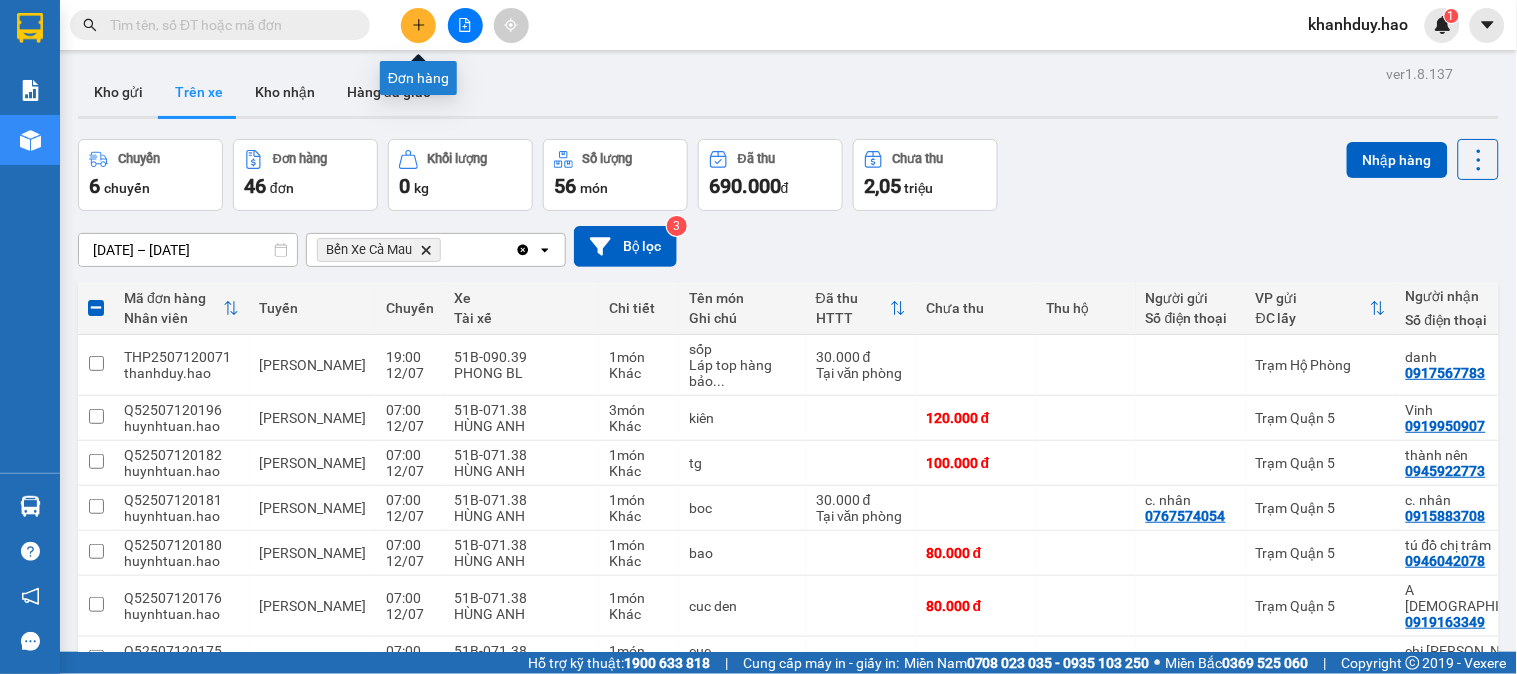 click at bounding box center (418, 25) 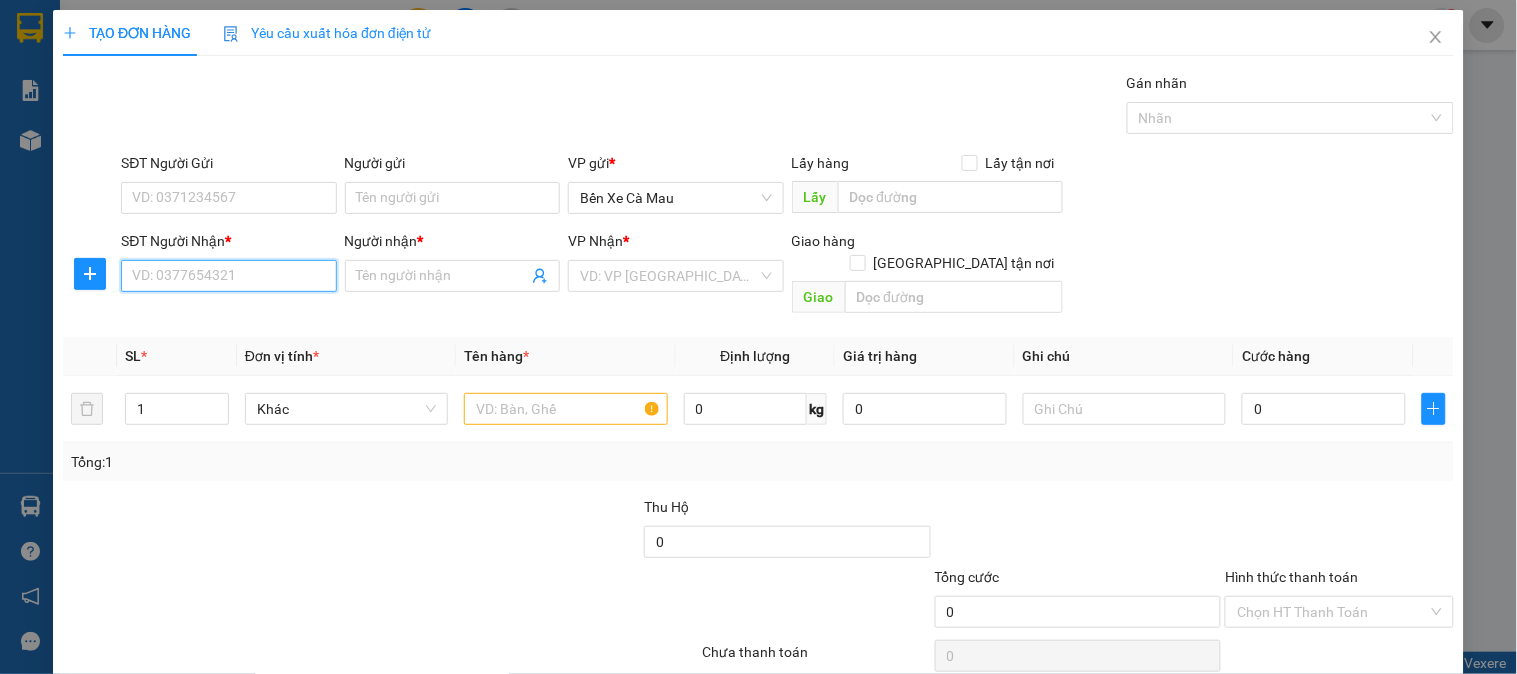 click on "SĐT Người Nhận  *" at bounding box center [228, 276] 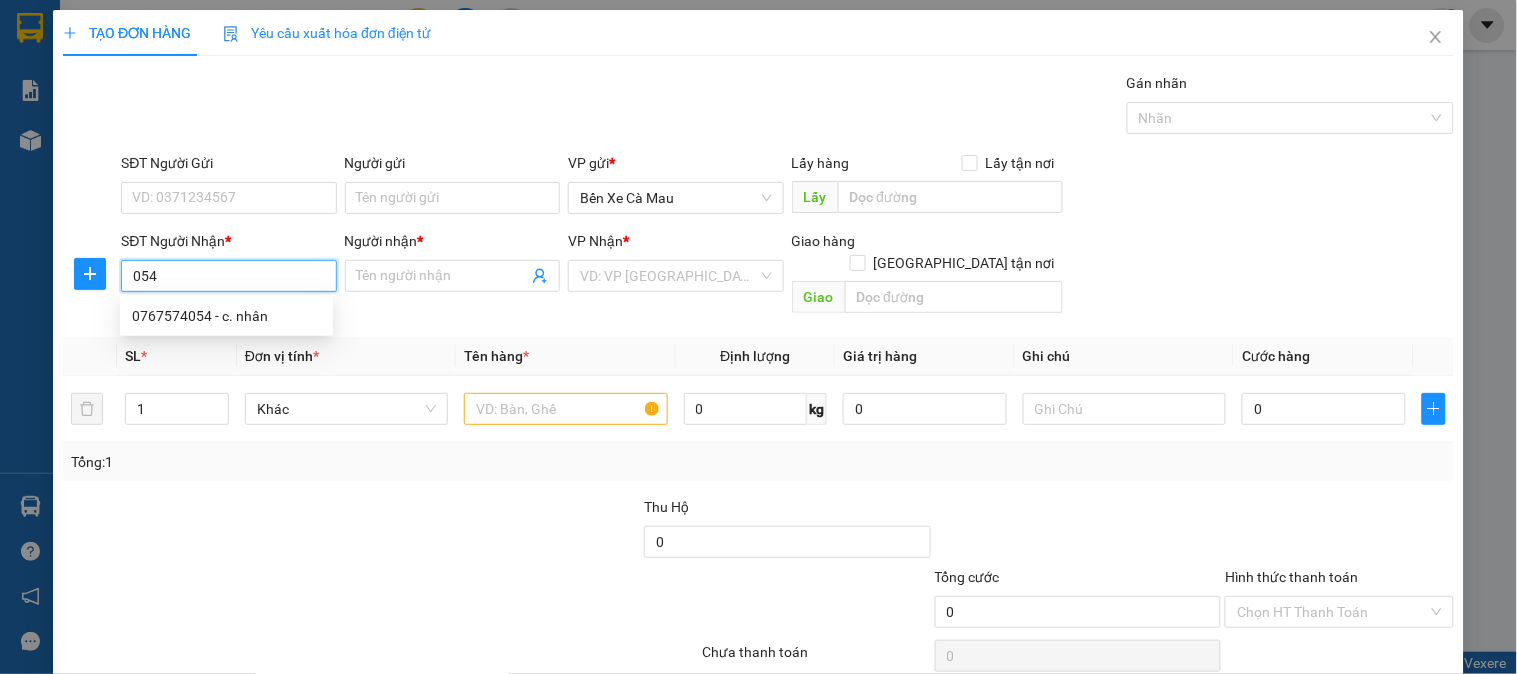 click on "0767574054 - c. nhân" at bounding box center (226, 316) 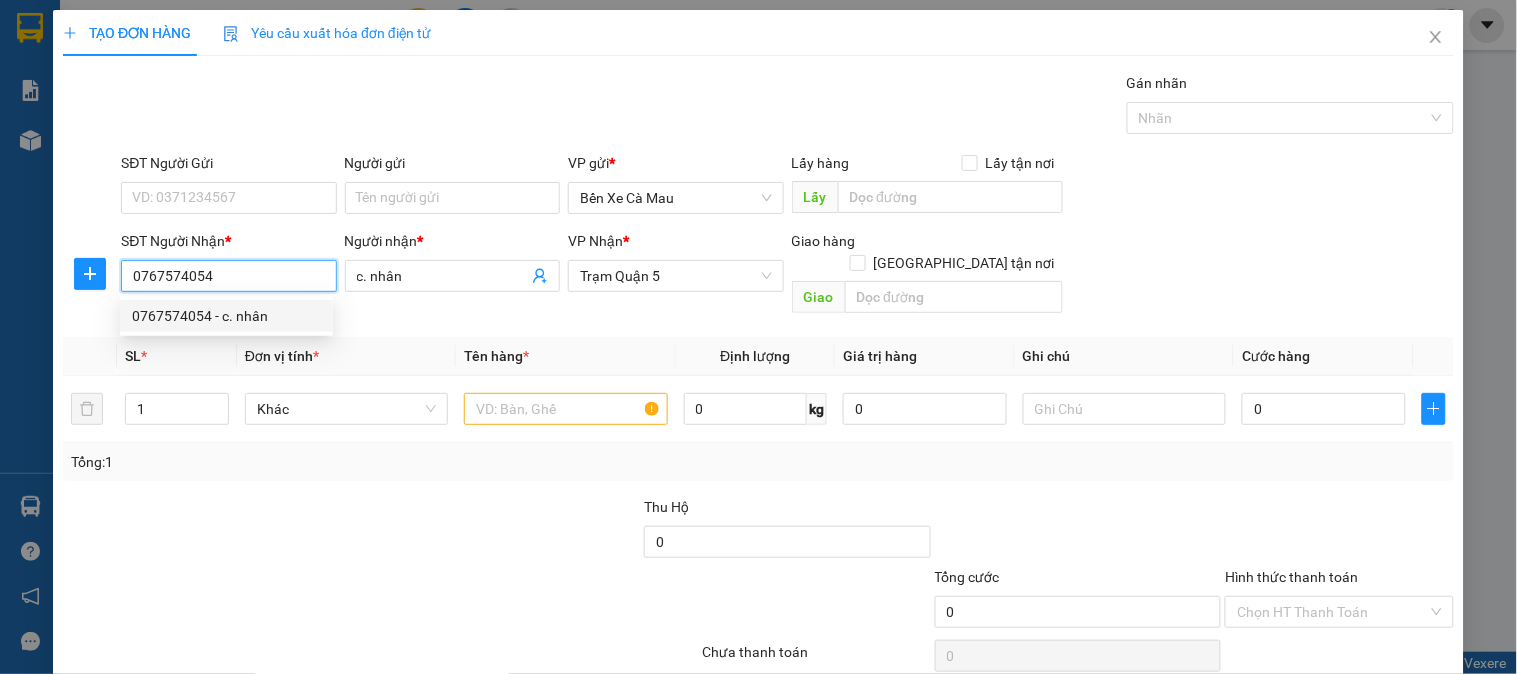 type on "20.000" 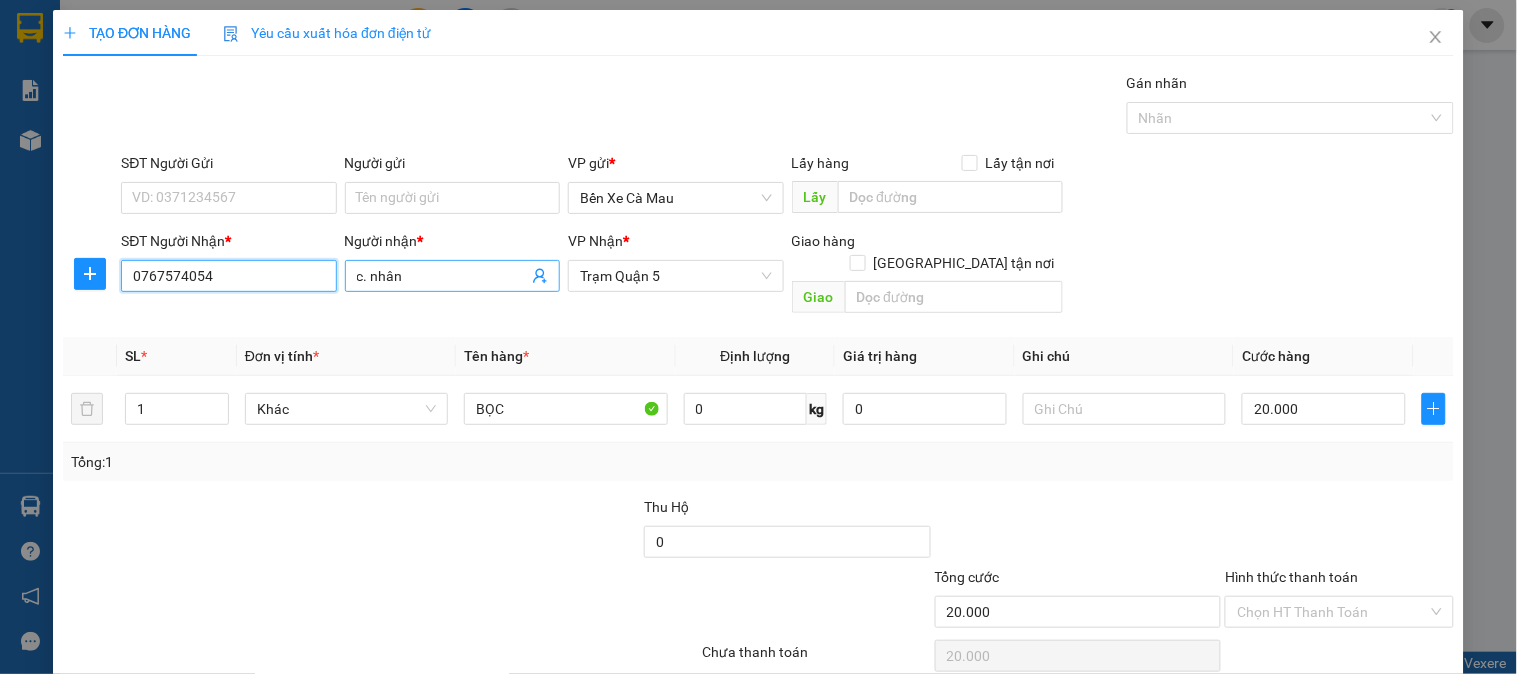 type on "0767574054" 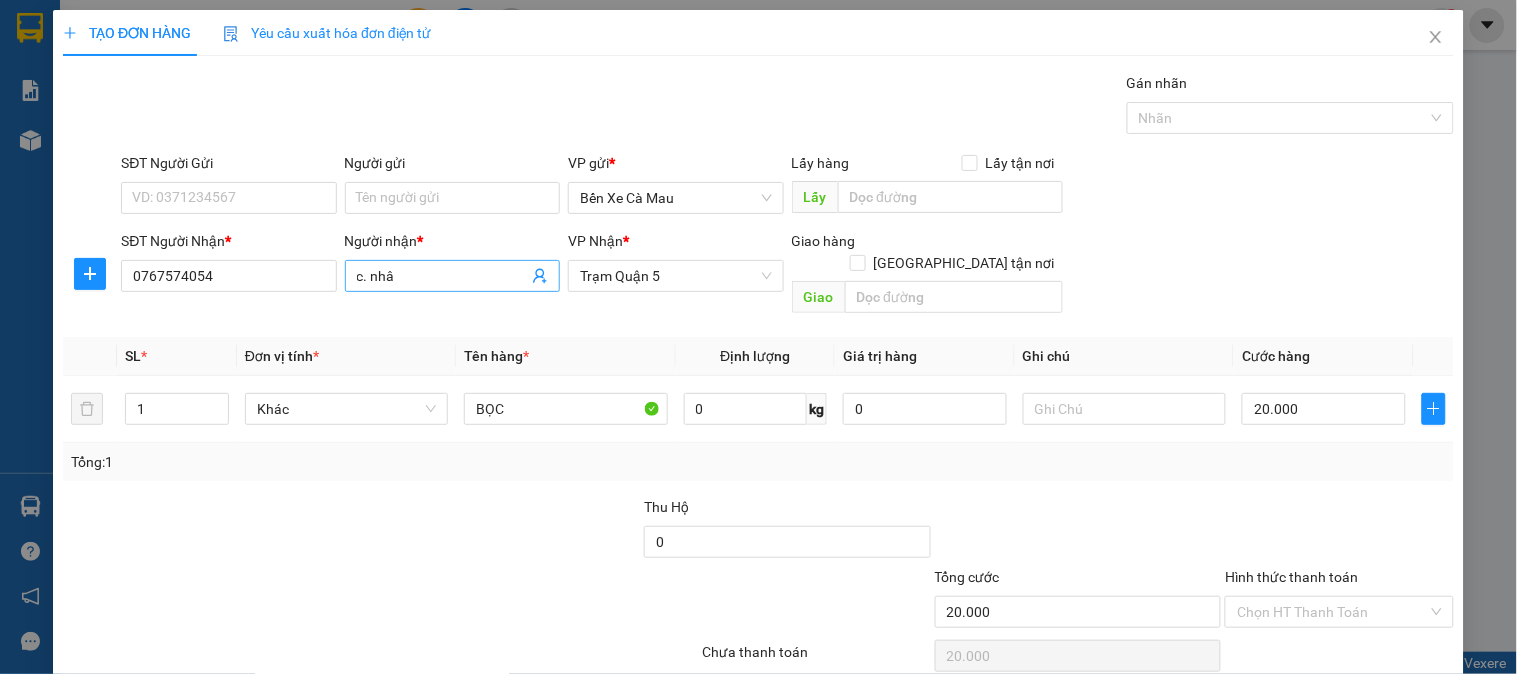 click on "c. nhâ" at bounding box center [442, 276] 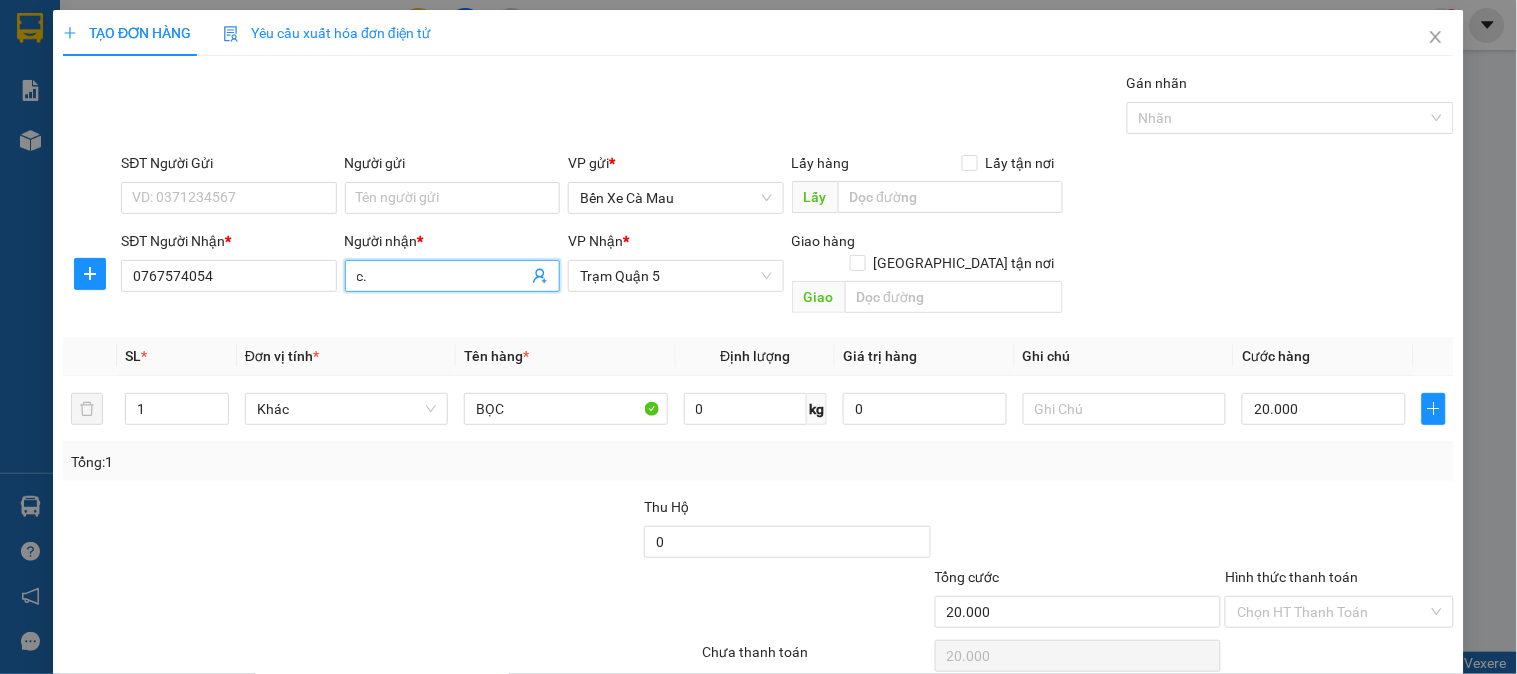 type on "c" 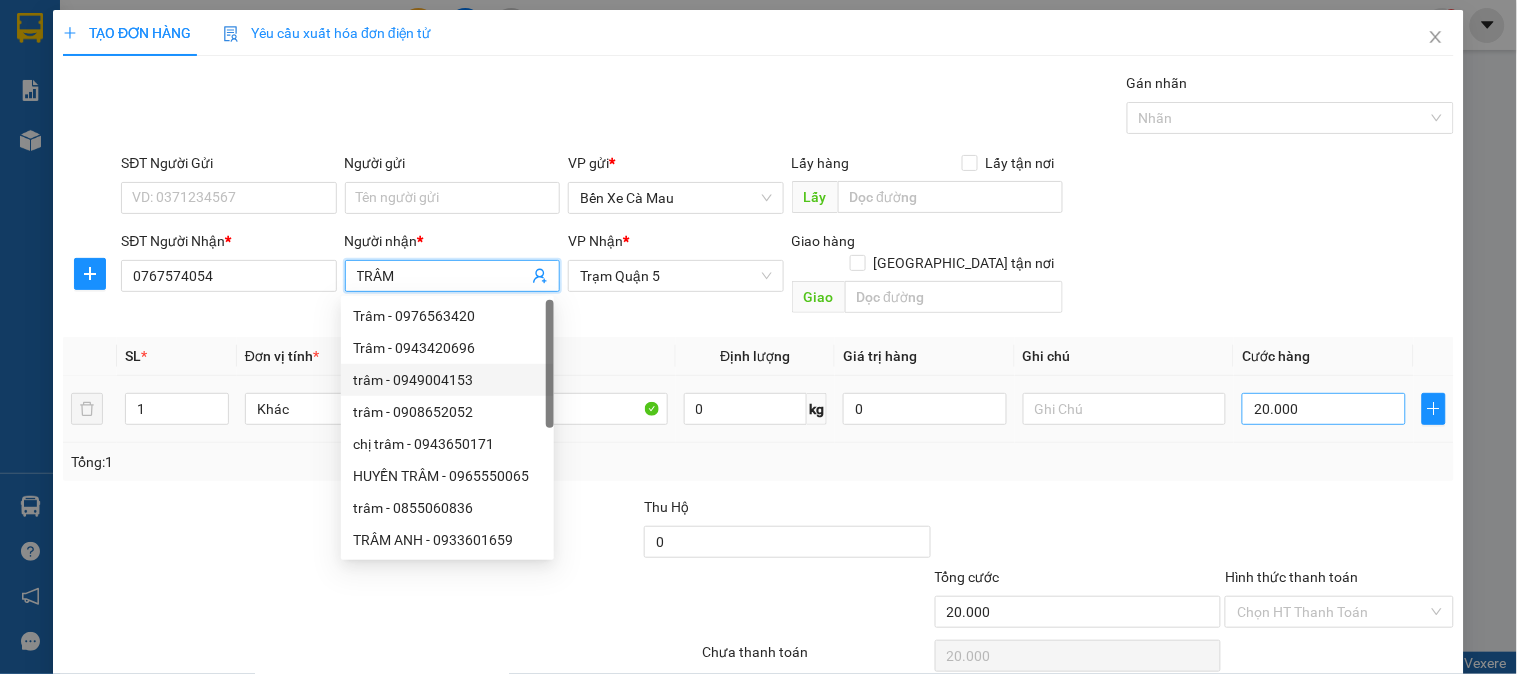 type on "TRÂM" 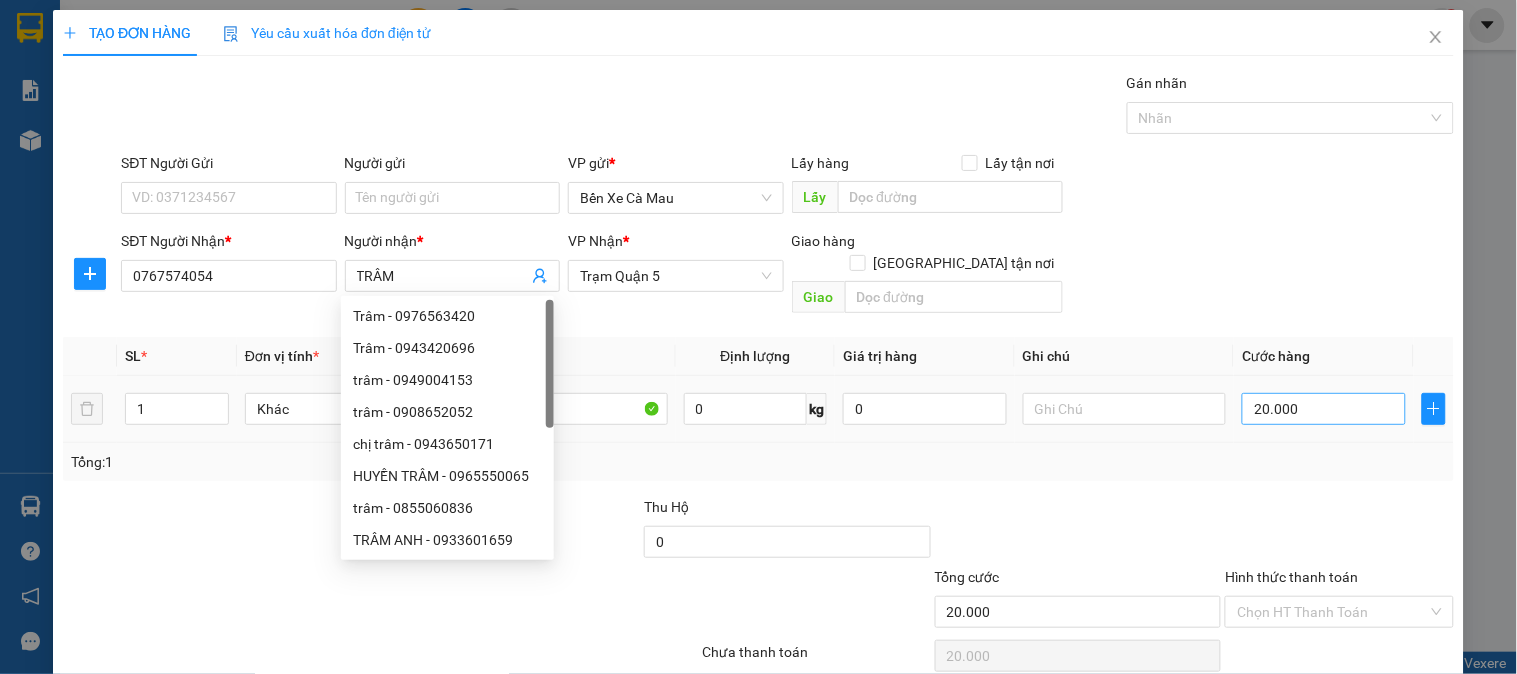 click on "20.000" at bounding box center (1324, 409) 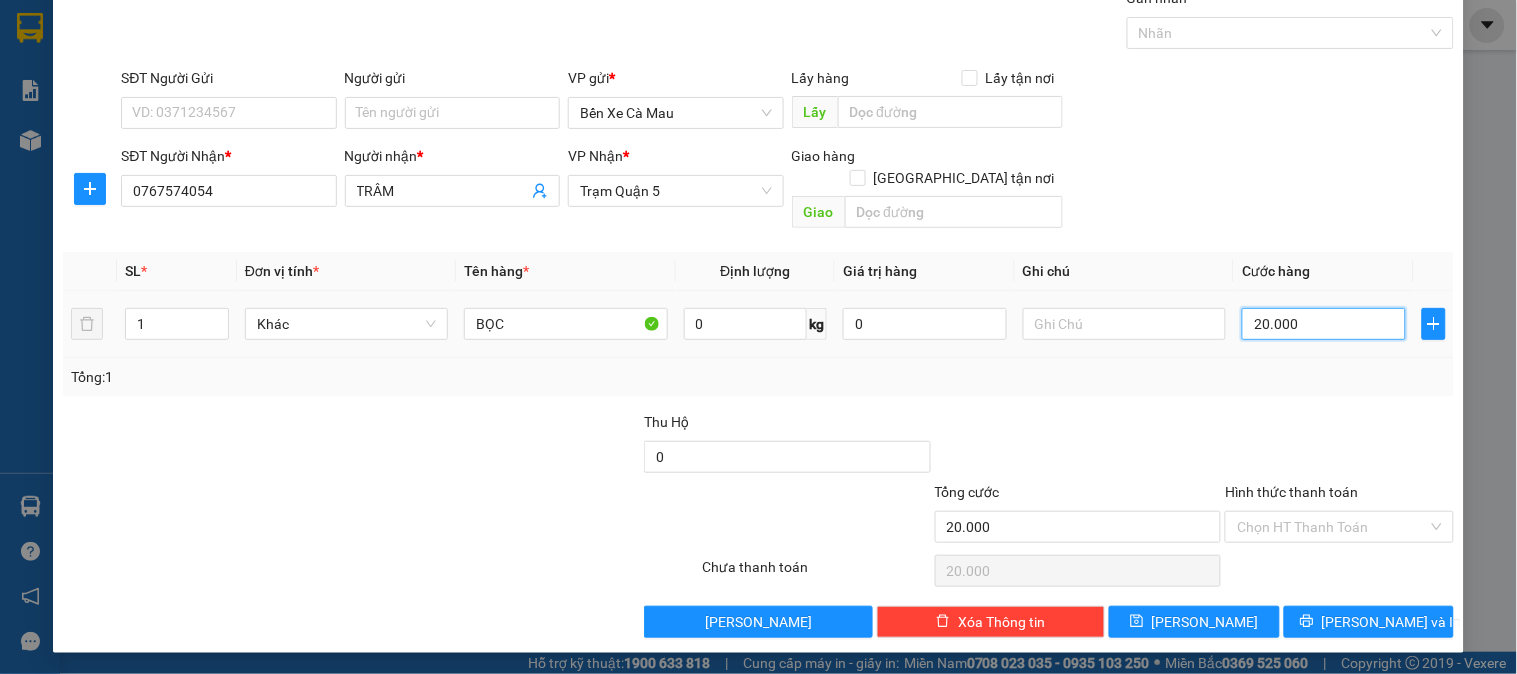 scroll, scrollTop: 65, scrollLeft: 0, axis: vertical 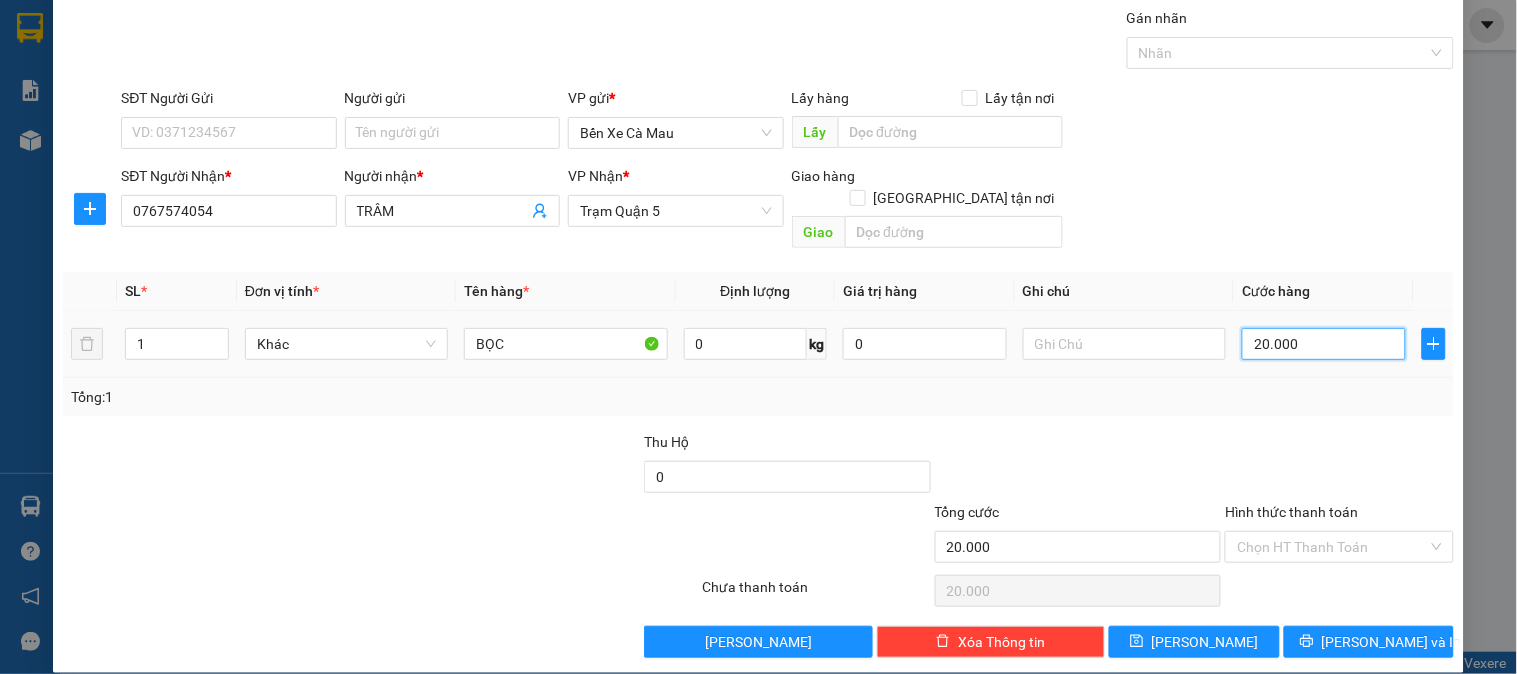 click on "20.000" at bounding box center (1324, 344) 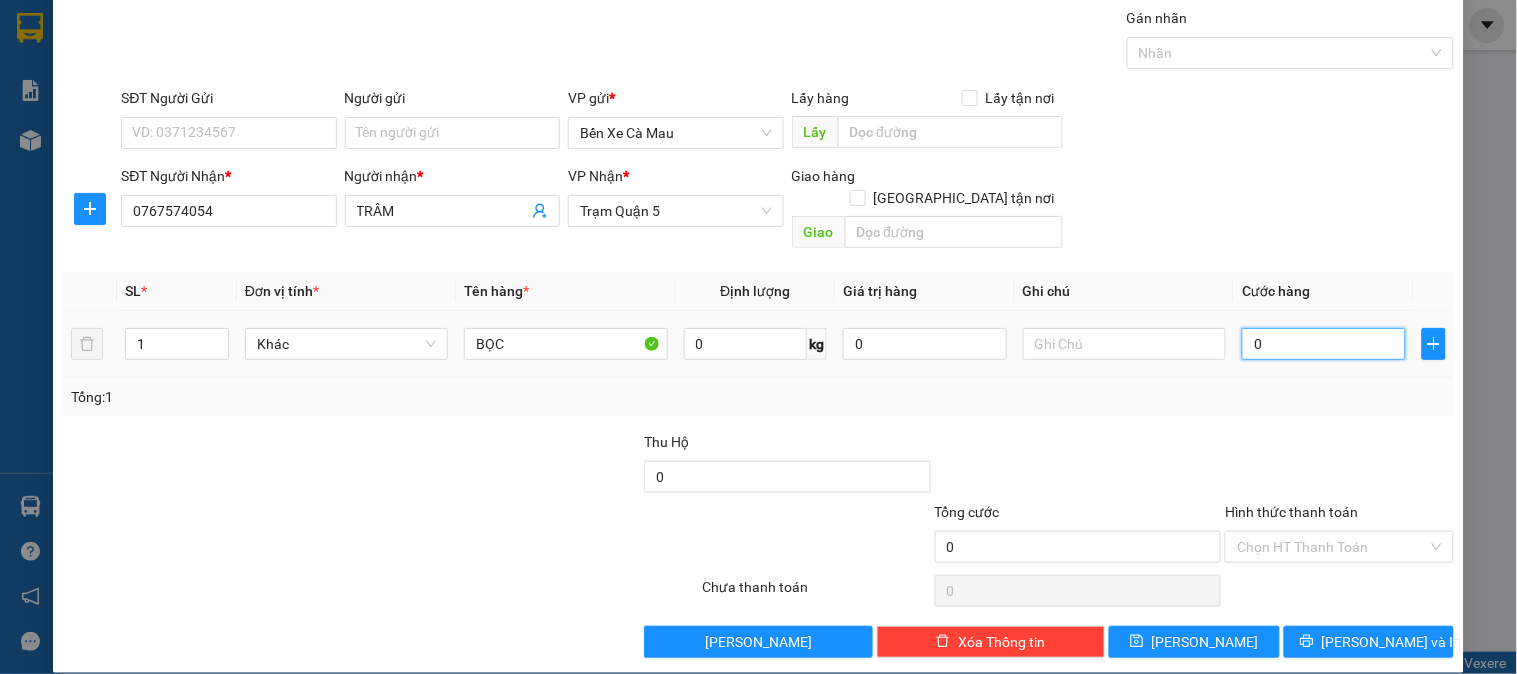 type on "001" 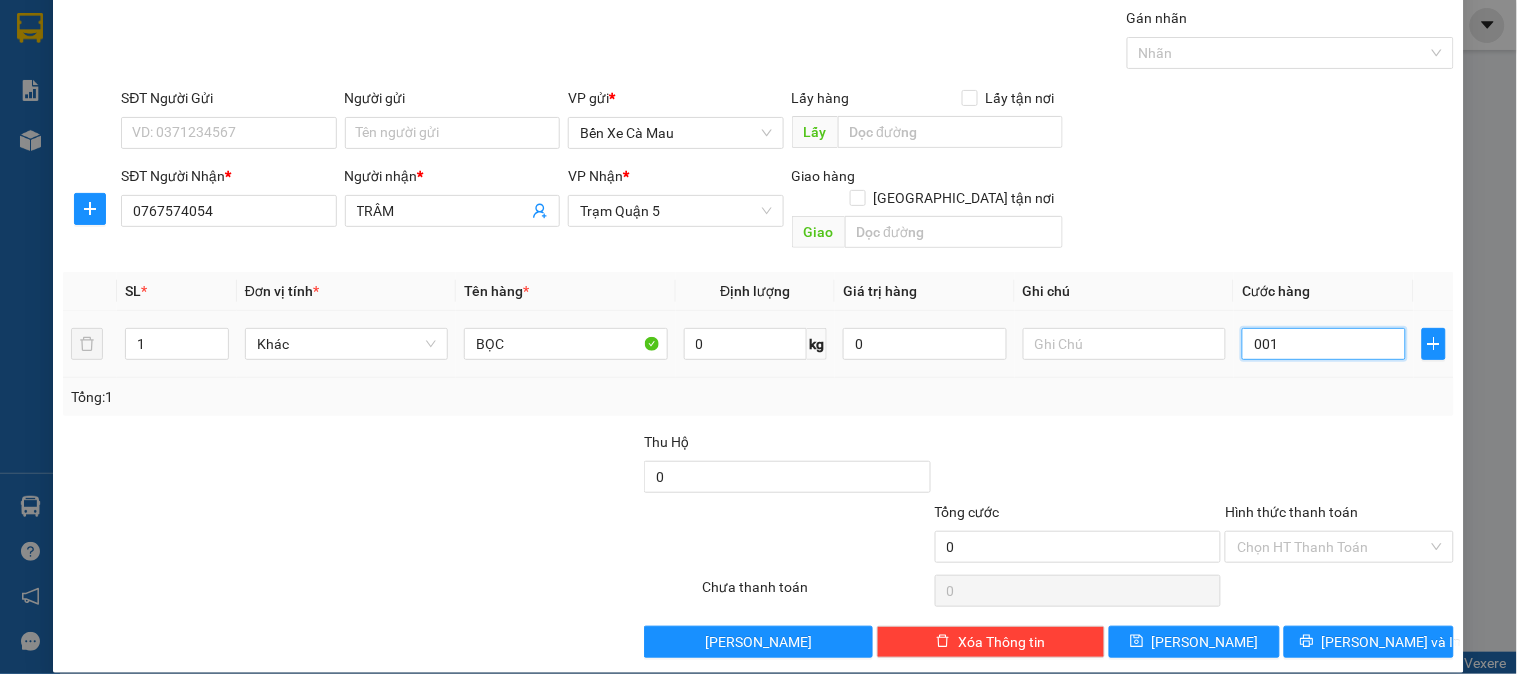 type on "1" 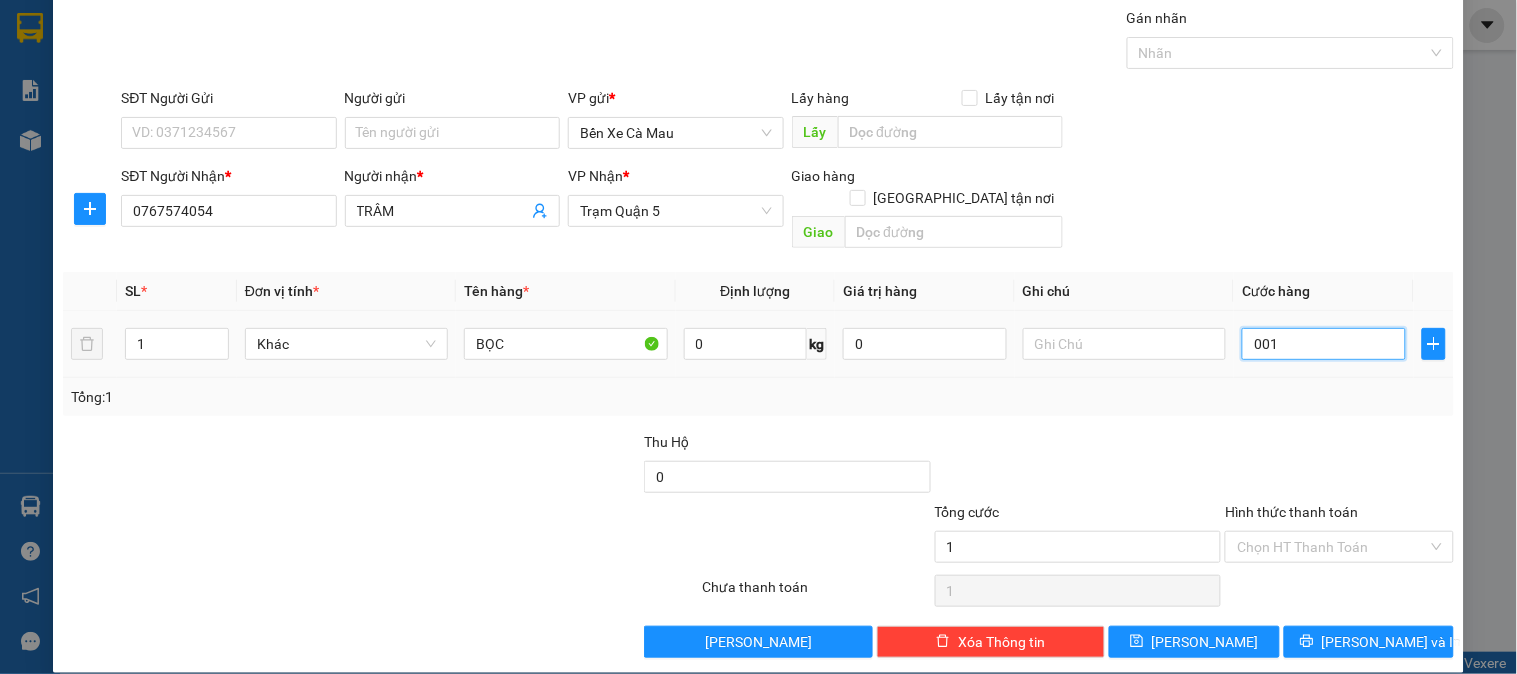 type on "0.010" 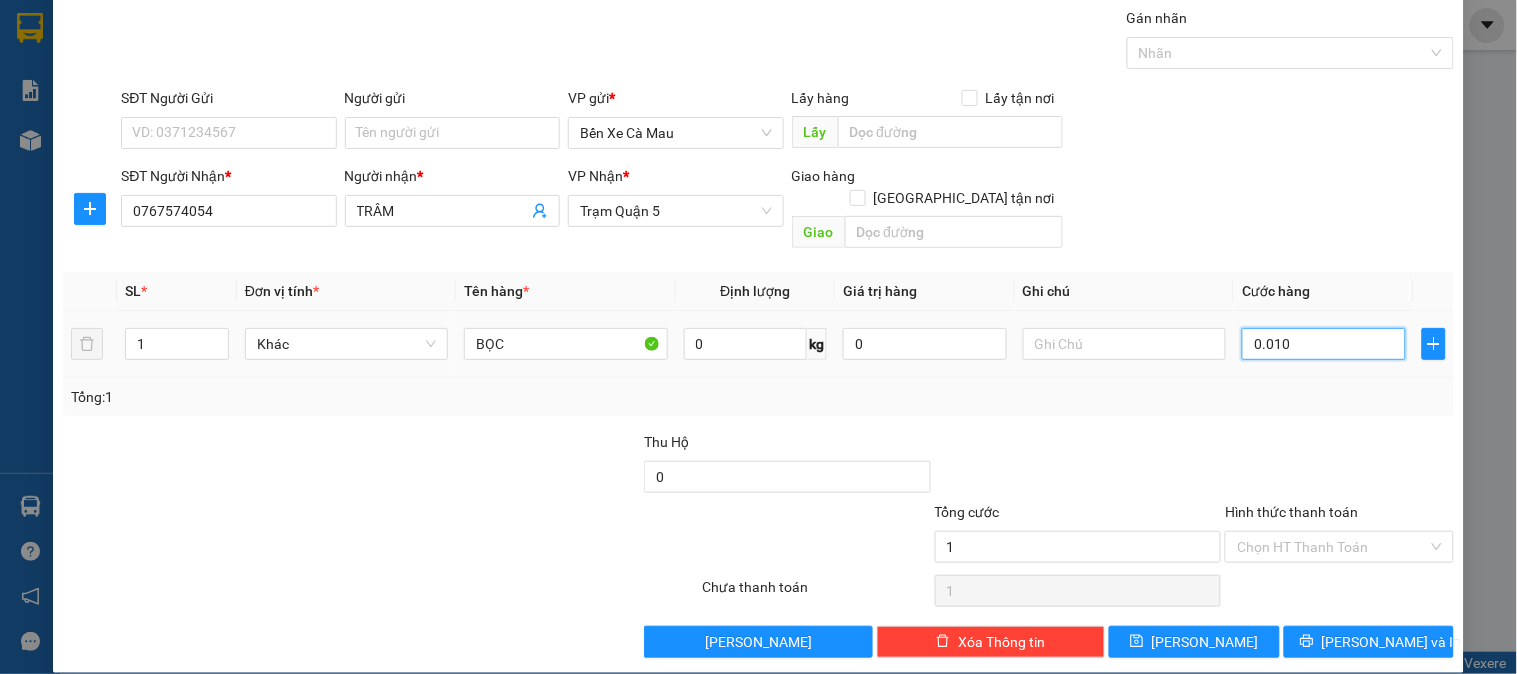 type on "10" 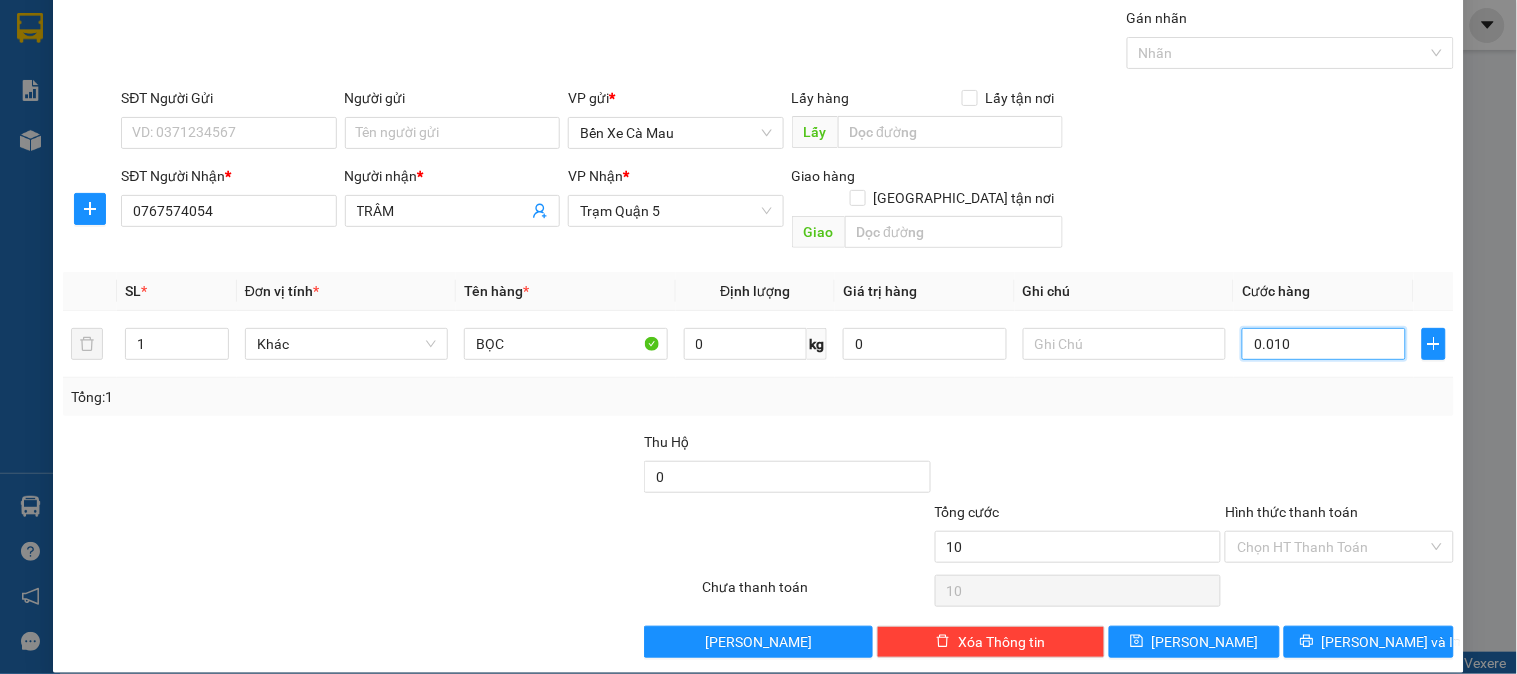 type on "100" 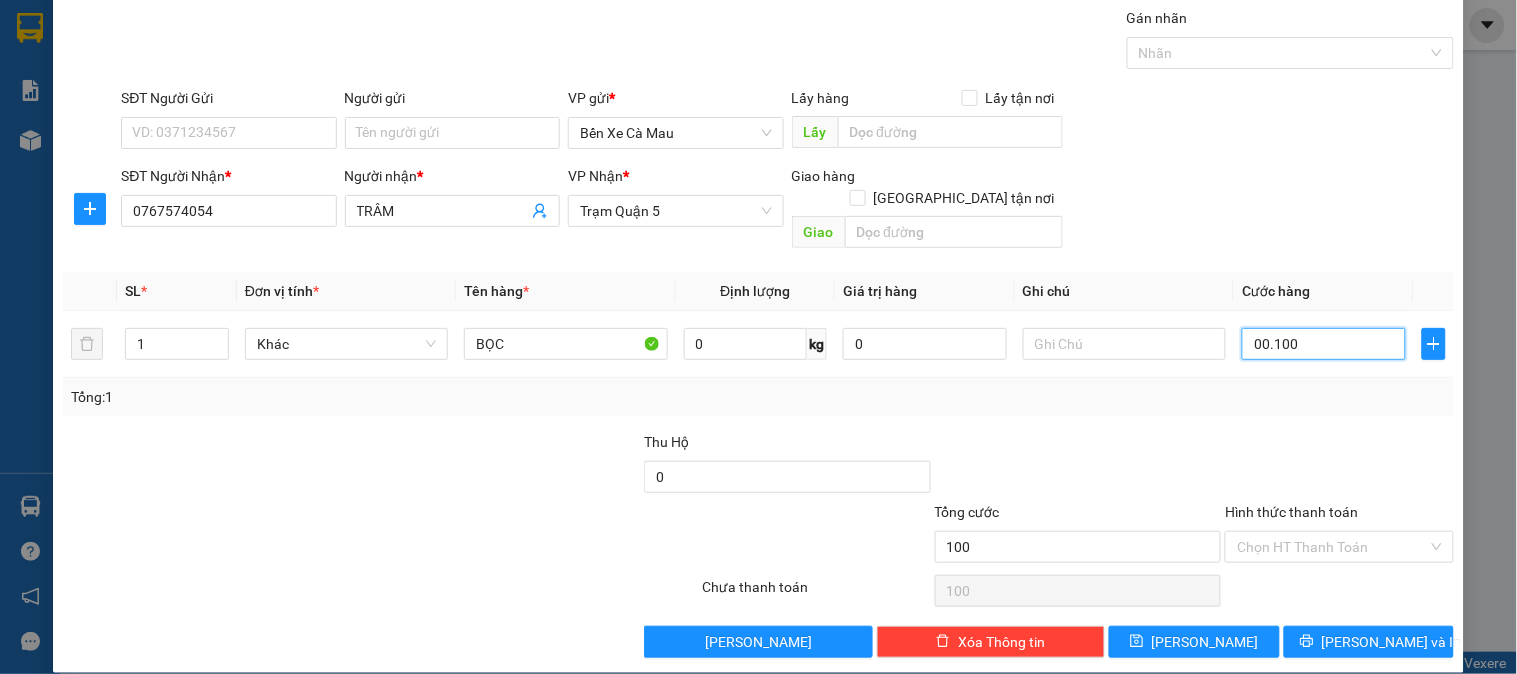 type on "00.100" 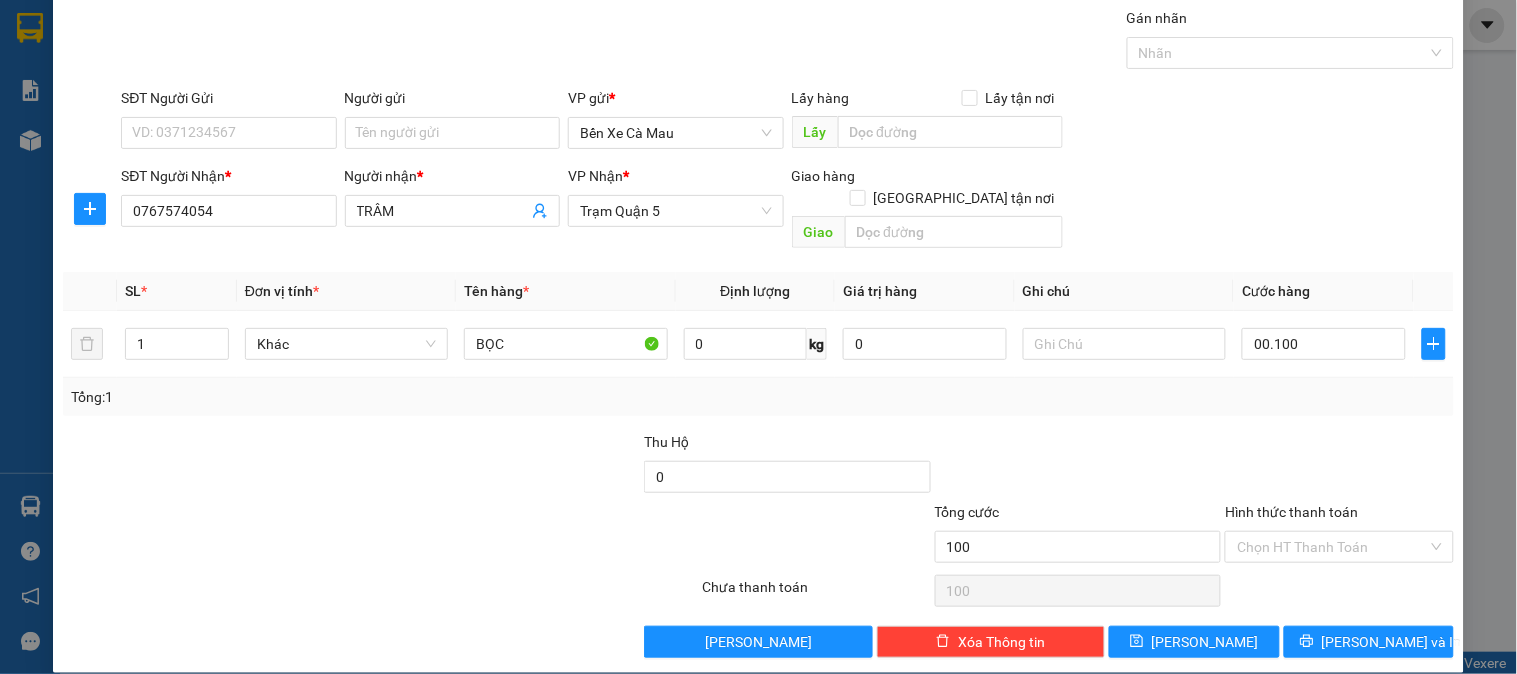 click on "Transit Pickup Surcharge Ids Transit Deliver Surcharge Ids Transit Deliver Surcharge Transit Deliver Surcharge Gán nhãn   Nhãn SĐT Người Gửi VD: 0371234567 Người gửi Tên người gửi VP gửi  * Bến Xe Cà Mau Lấy hàng Lấy tận nơi Lấy SĐT Người Nhận  * 0767574054 Người nhận  * TRÂM VP Nhận  * Trạm Quận 5 Giao hàng Giao tận nơi Giao SL  * Đơn vị tính  * Tên hàng  * Định lượng Giá trị hàng Ghi chú Cước hàng                   1 Khác BỌC 0 kg 0 00.100 Tổng:  1 Thu Hộ 0 Tổng cước 100 Hình thức thanh toán Chọn HT Thanh Toán Số tiền thu trước 0 Chưa thanh toán 100 Chọn HT Thanh Toán Lưu nháp Xóa Thông tin Lưu Lưu và In" at bounding box center (758, 332) 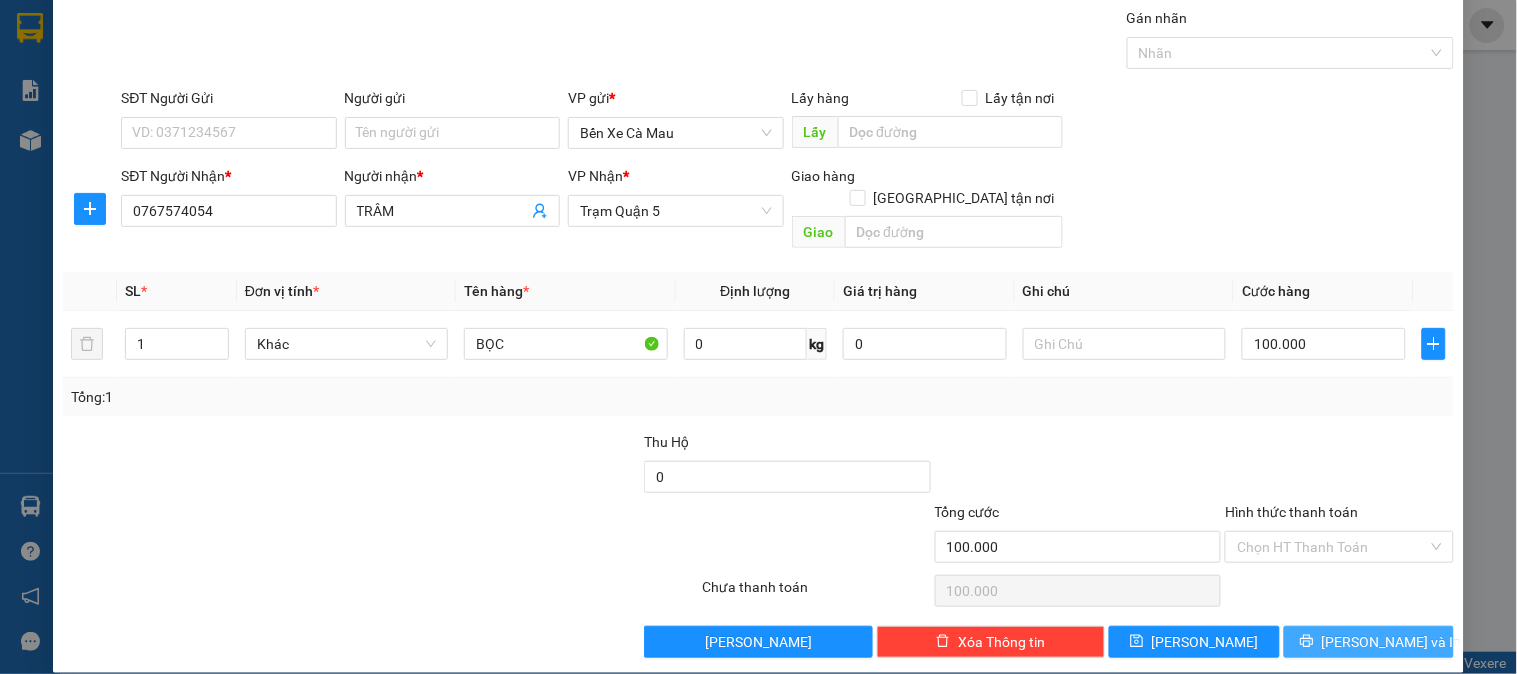 click on "Lưu và In" at bounding box center [1392, 642] 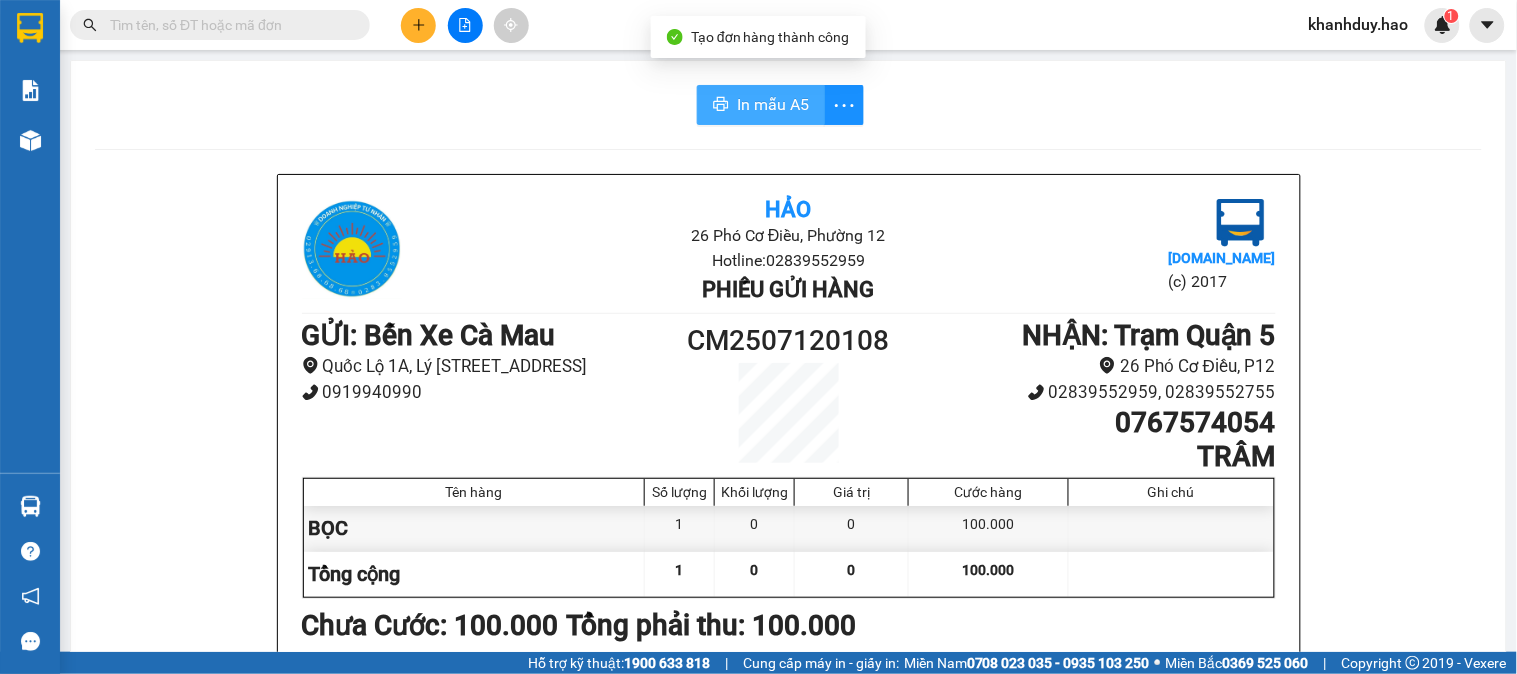 click on "In mẫu A5" at bounding box center (773, 104) 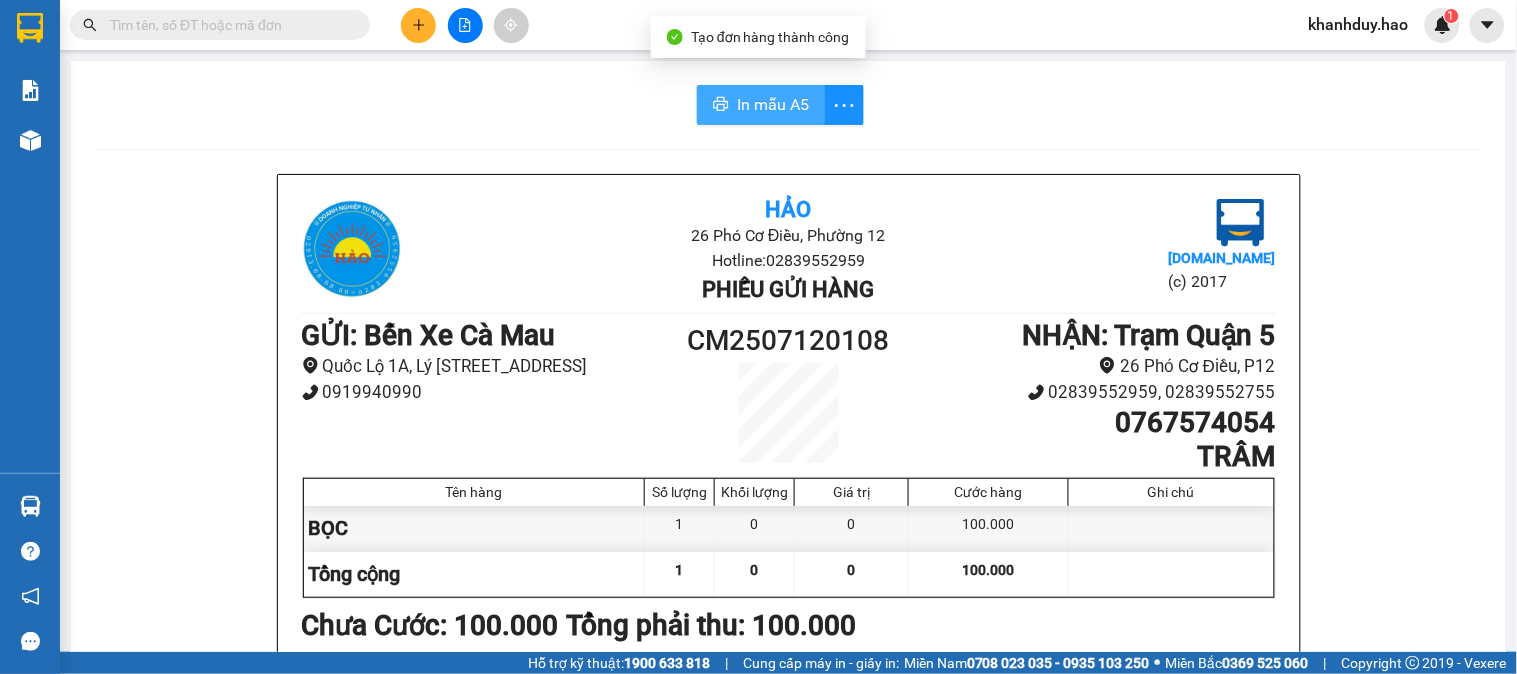 scroll, scrollTop: 0, scrollLeft: 0, axis: both 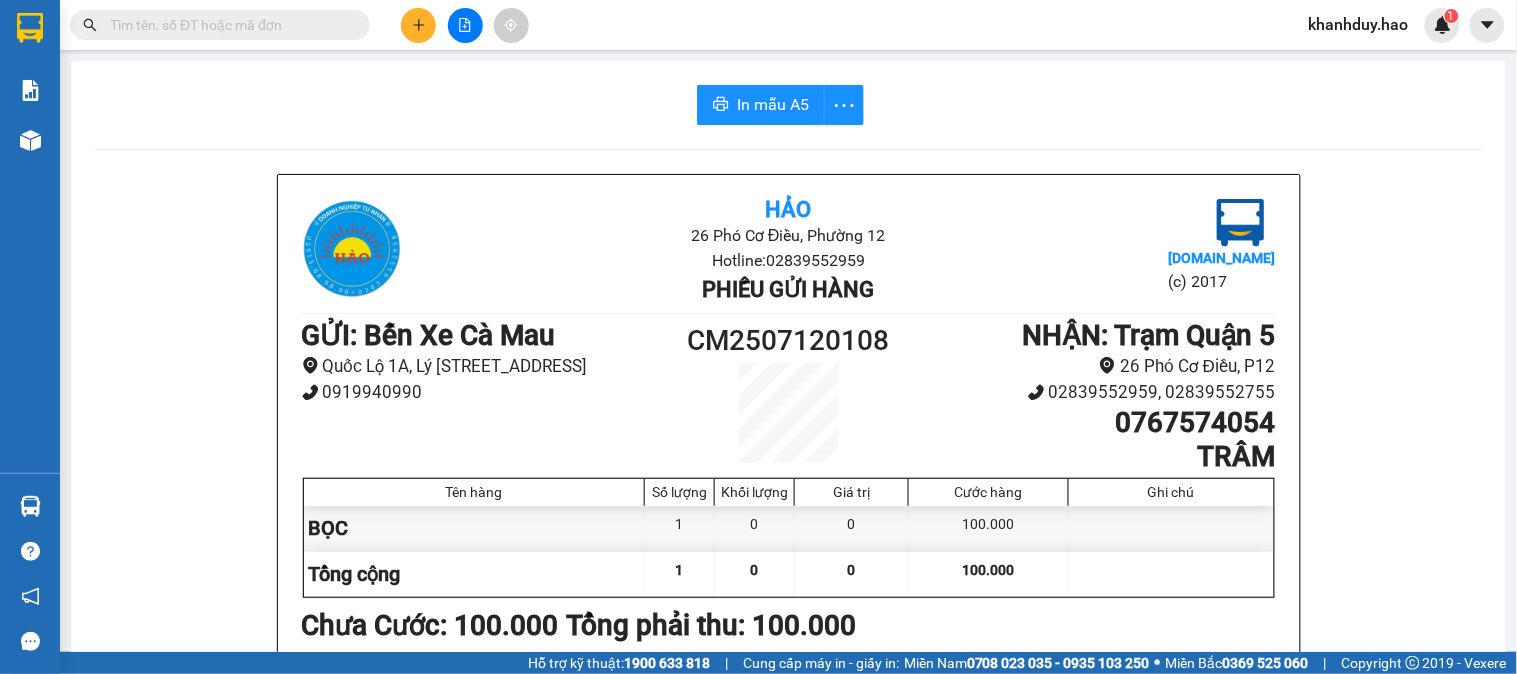 click on "Hảo" at bounding box center (788, 211) 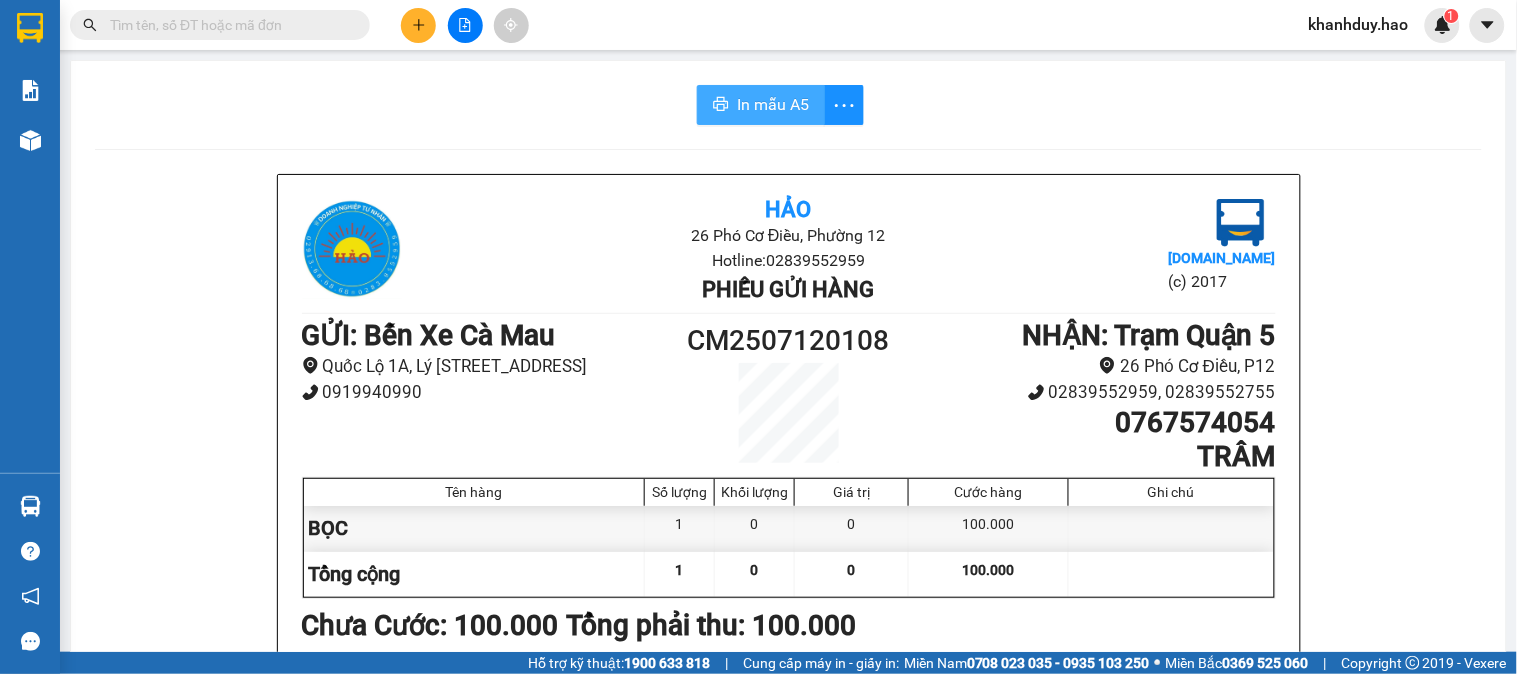 click on "In mẫu A5" at bounding box center (773, 104) 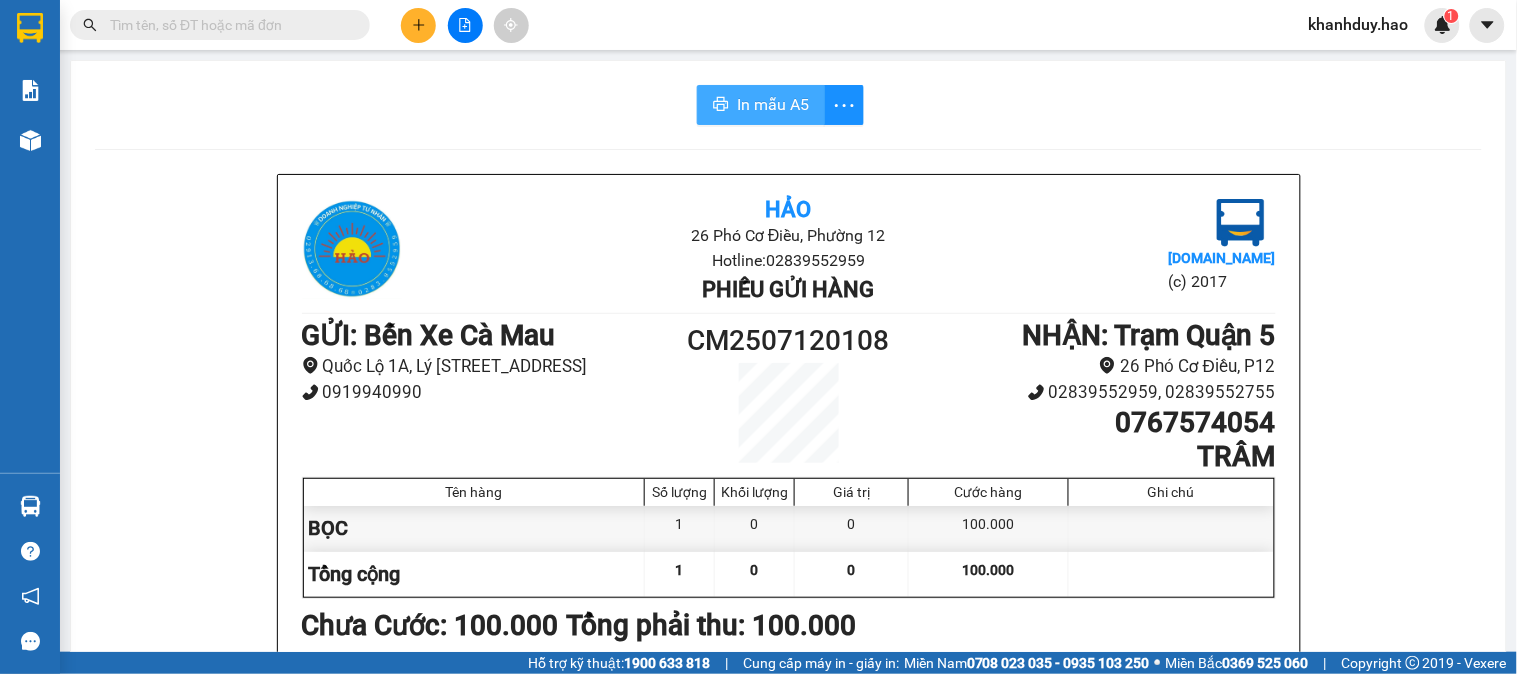 scroll, scrollTop: 0, scrollLeft: 0, axis: both 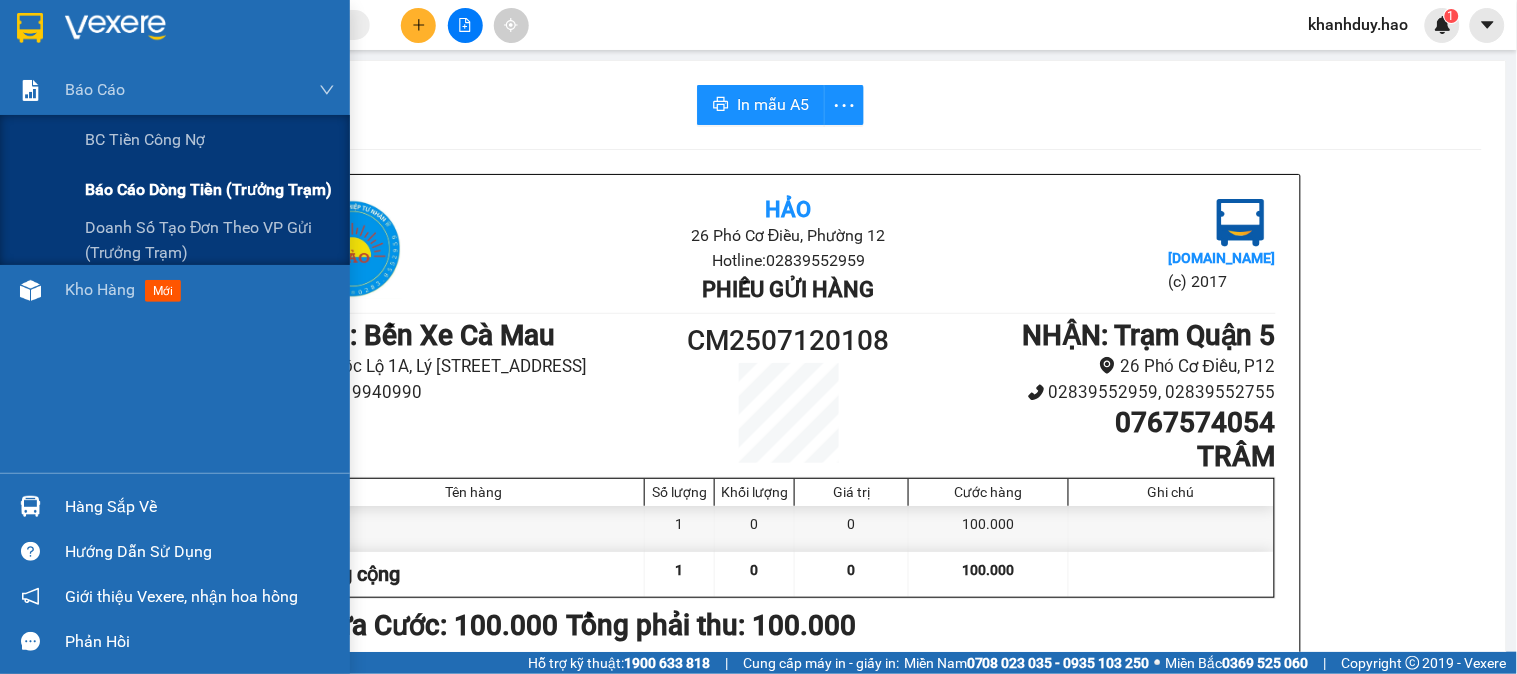 click on "Báo cáo dòng tiền (trưởng trạm)" at bounding box center (175, 190) 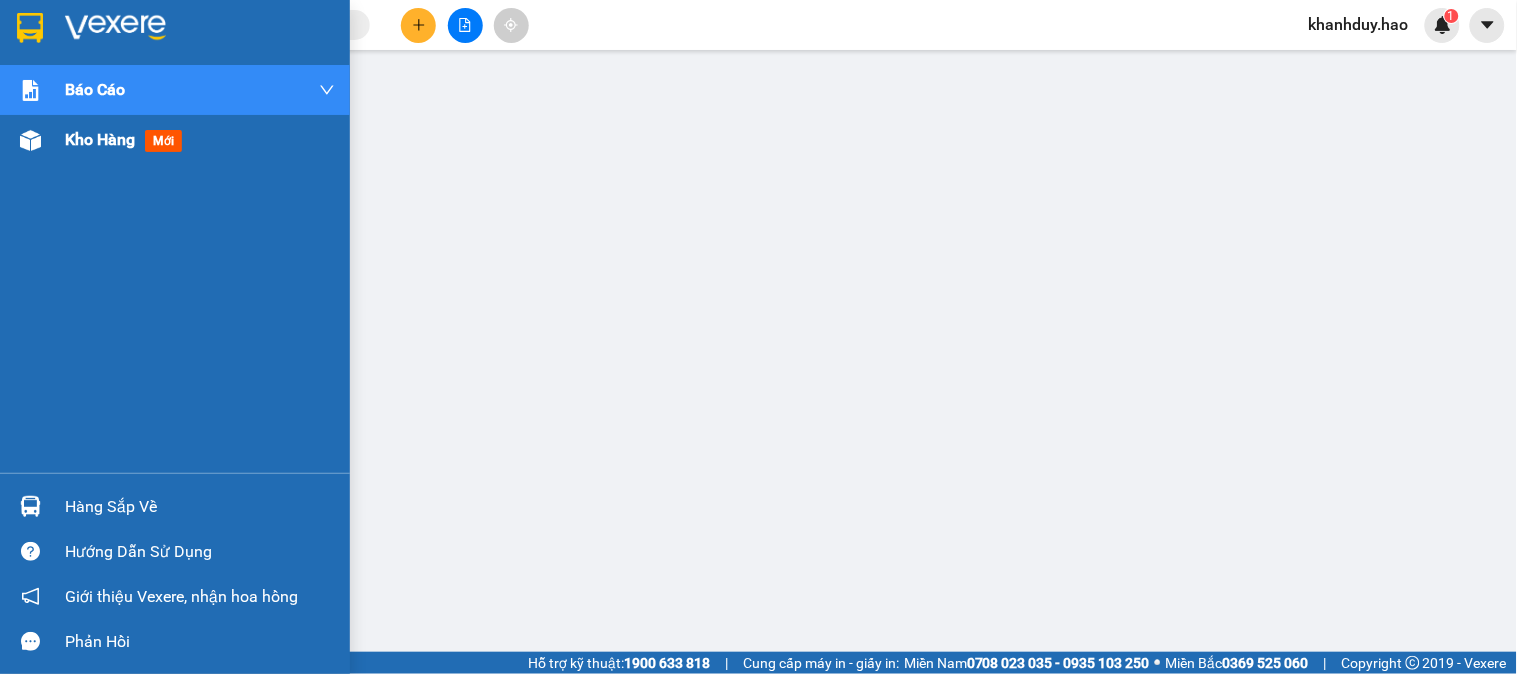 click on "Kho hàng" at bounding box center (100, 139) 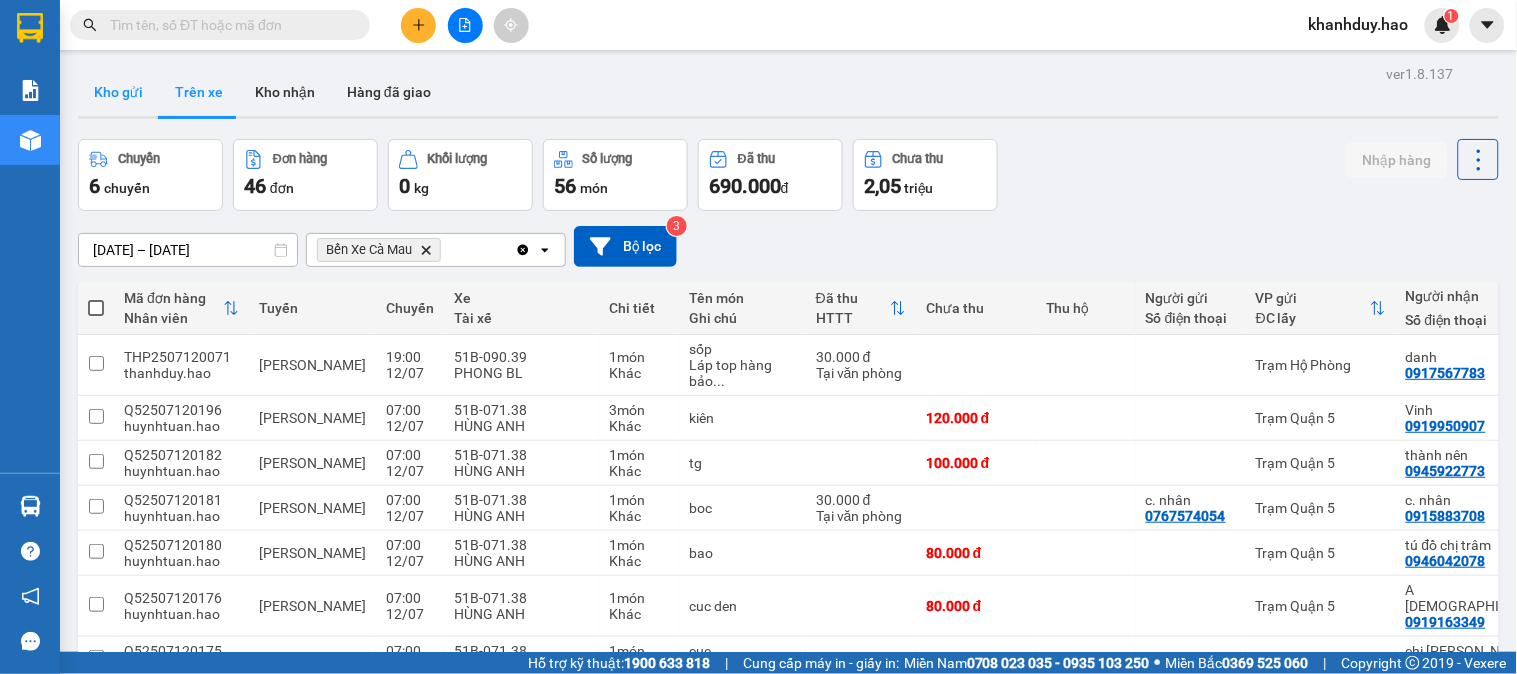 click on "Kho gửi" at bounding box center [118, 92] 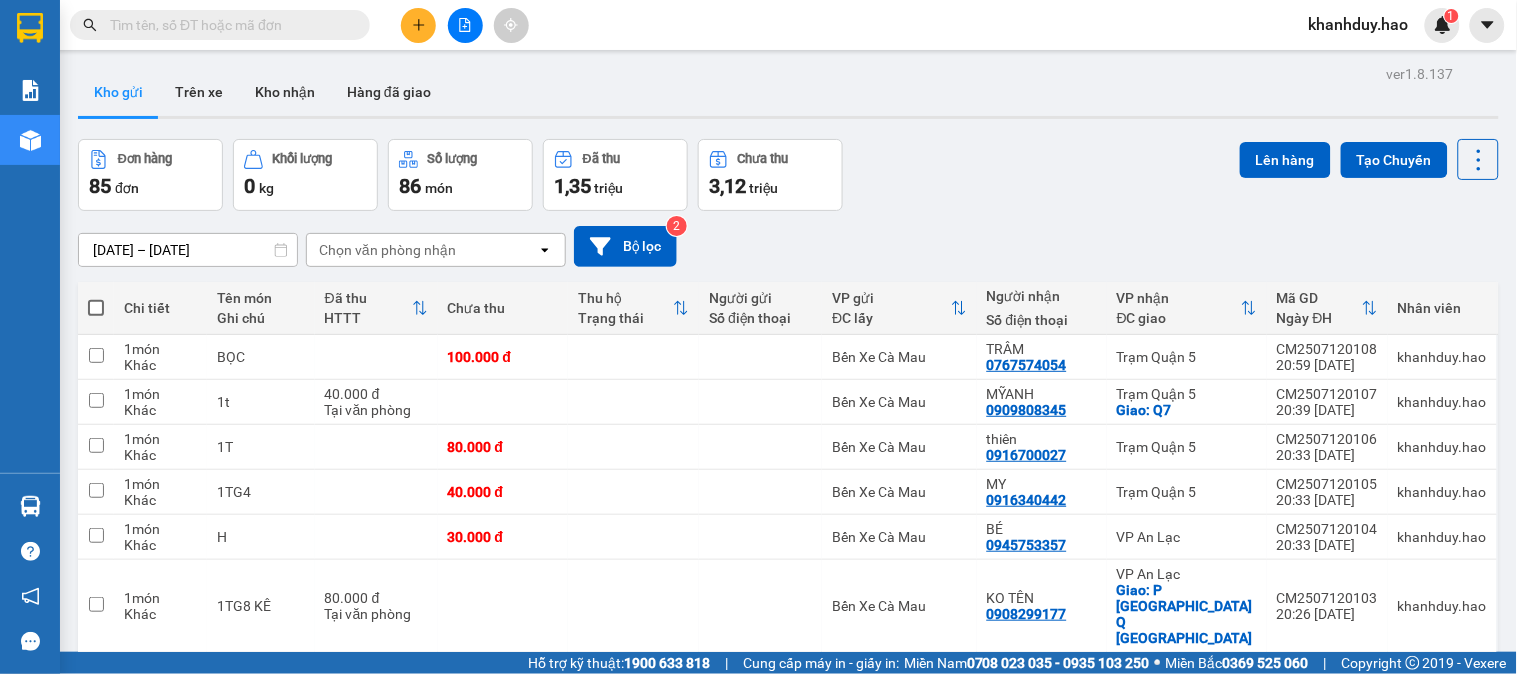 click at bounding box center (96, 308) 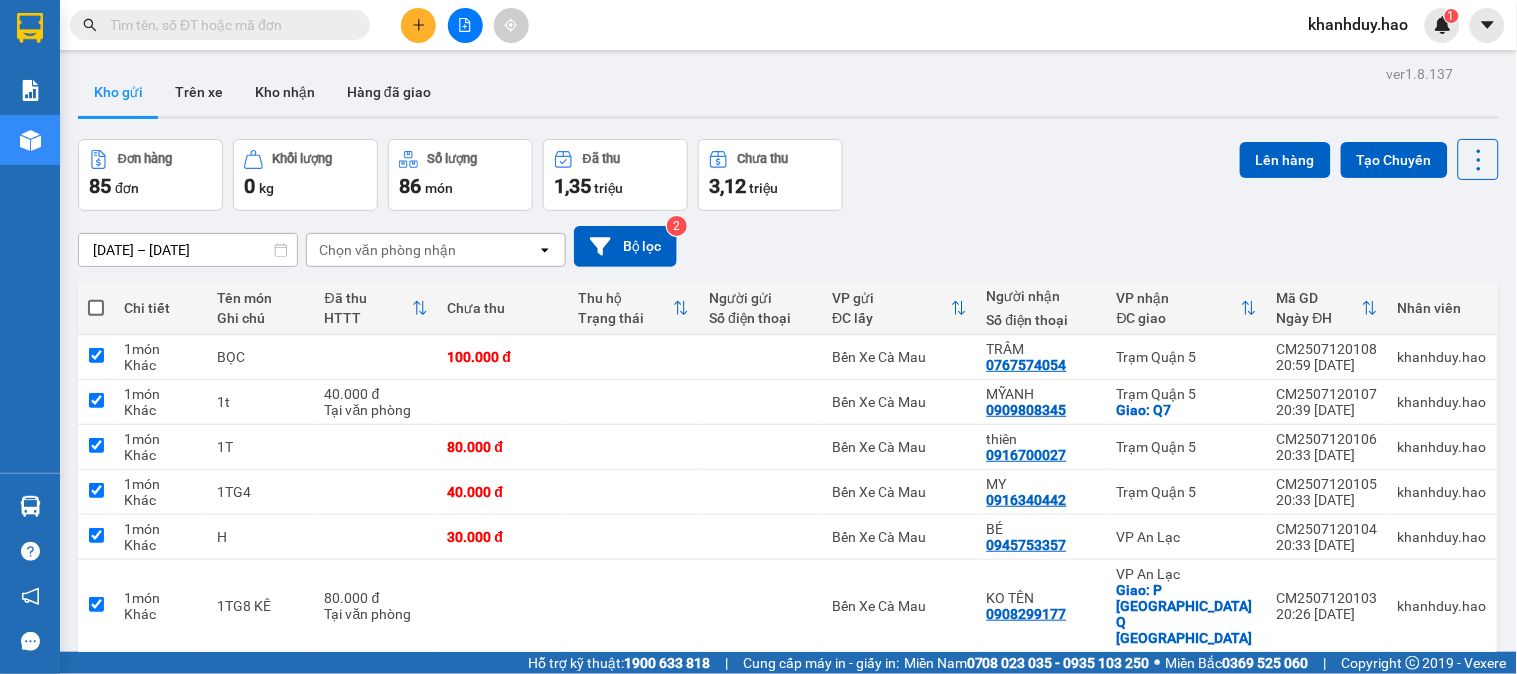 checkbox on "true" 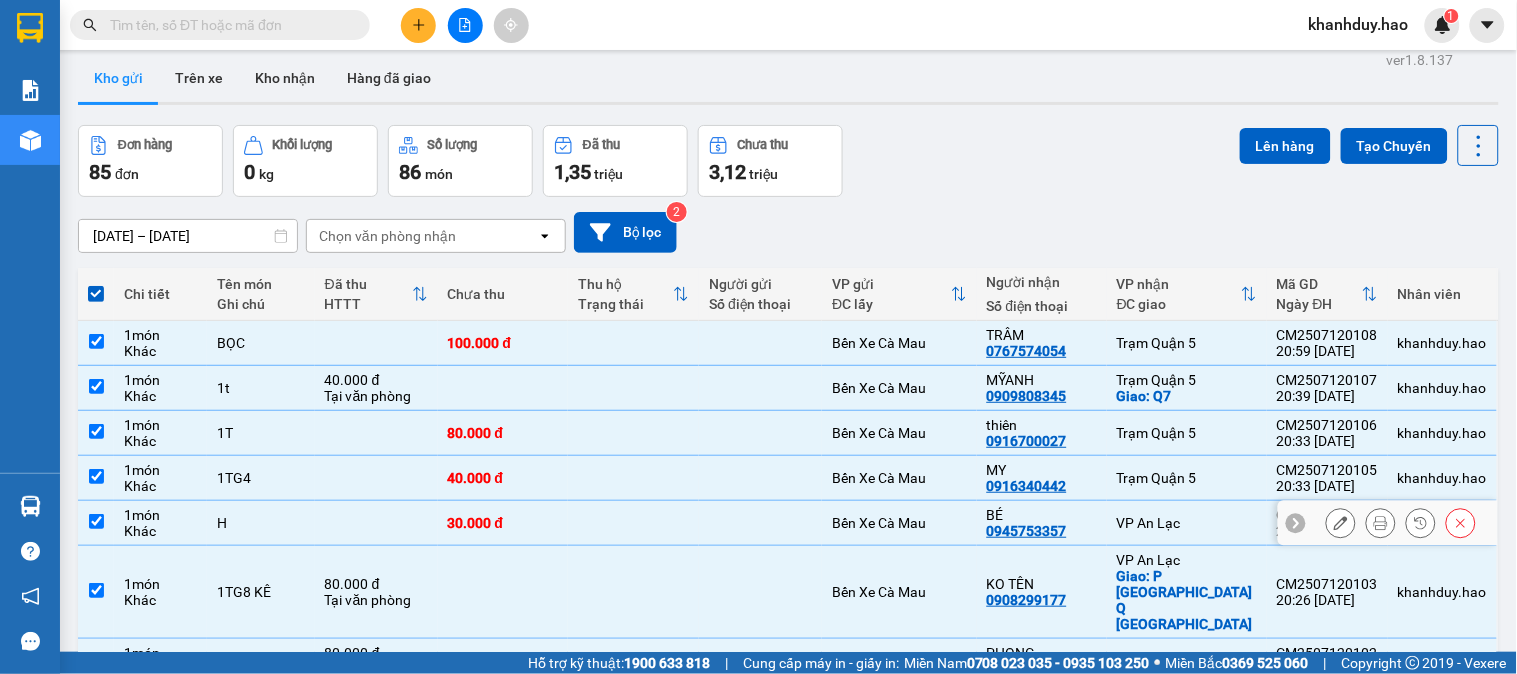 scroll, scrollTop: 0, scrollLeft: 0, axis: both 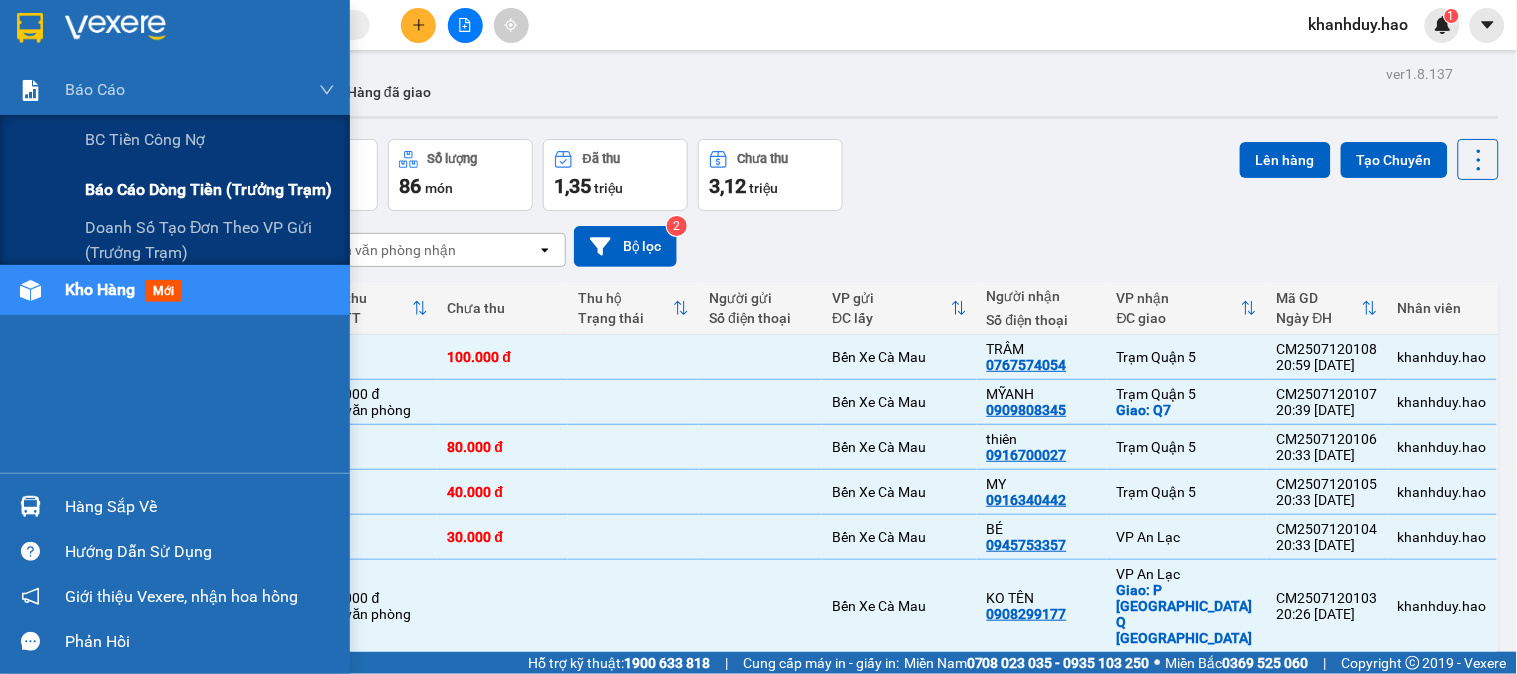 click on "Báo cáo dòng tiền (trưởng trạm)" at bounding box center (208, 189) 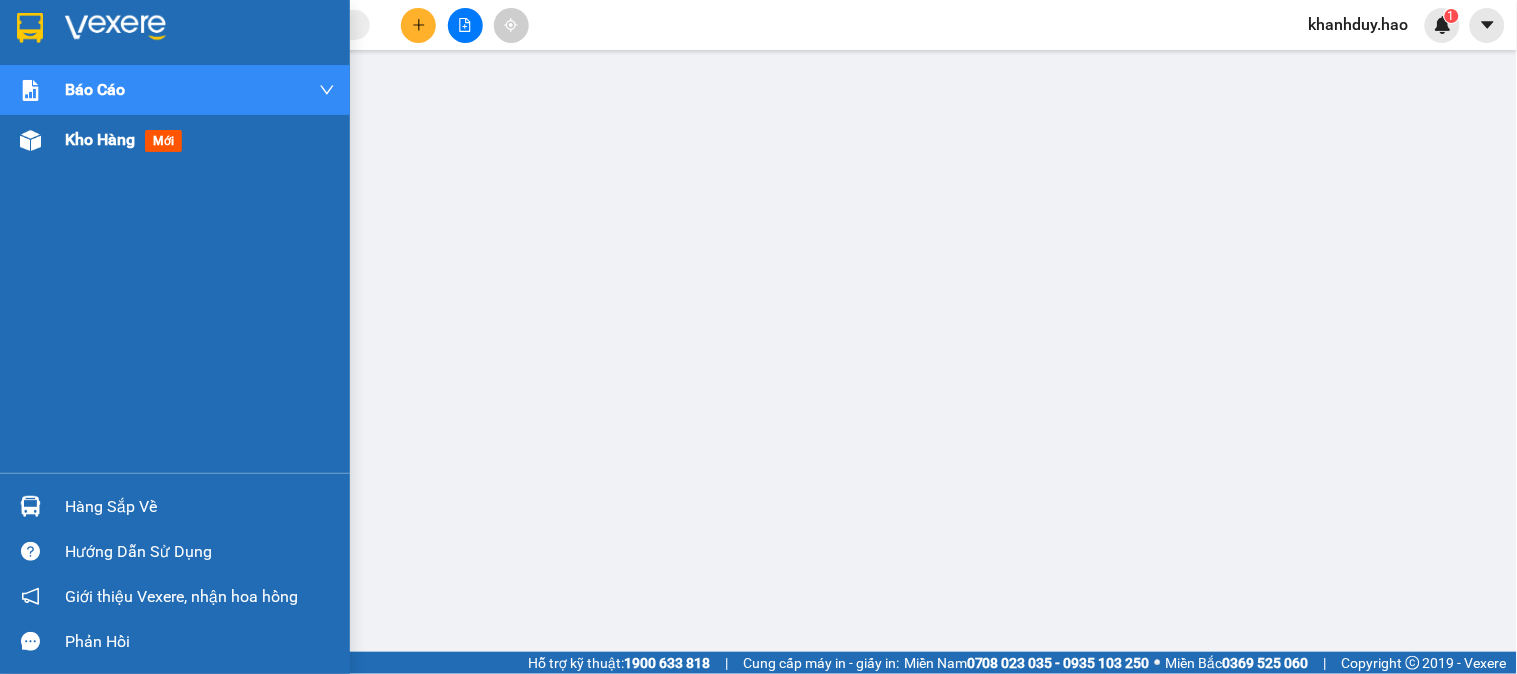 click at bounding box center (30, 140) 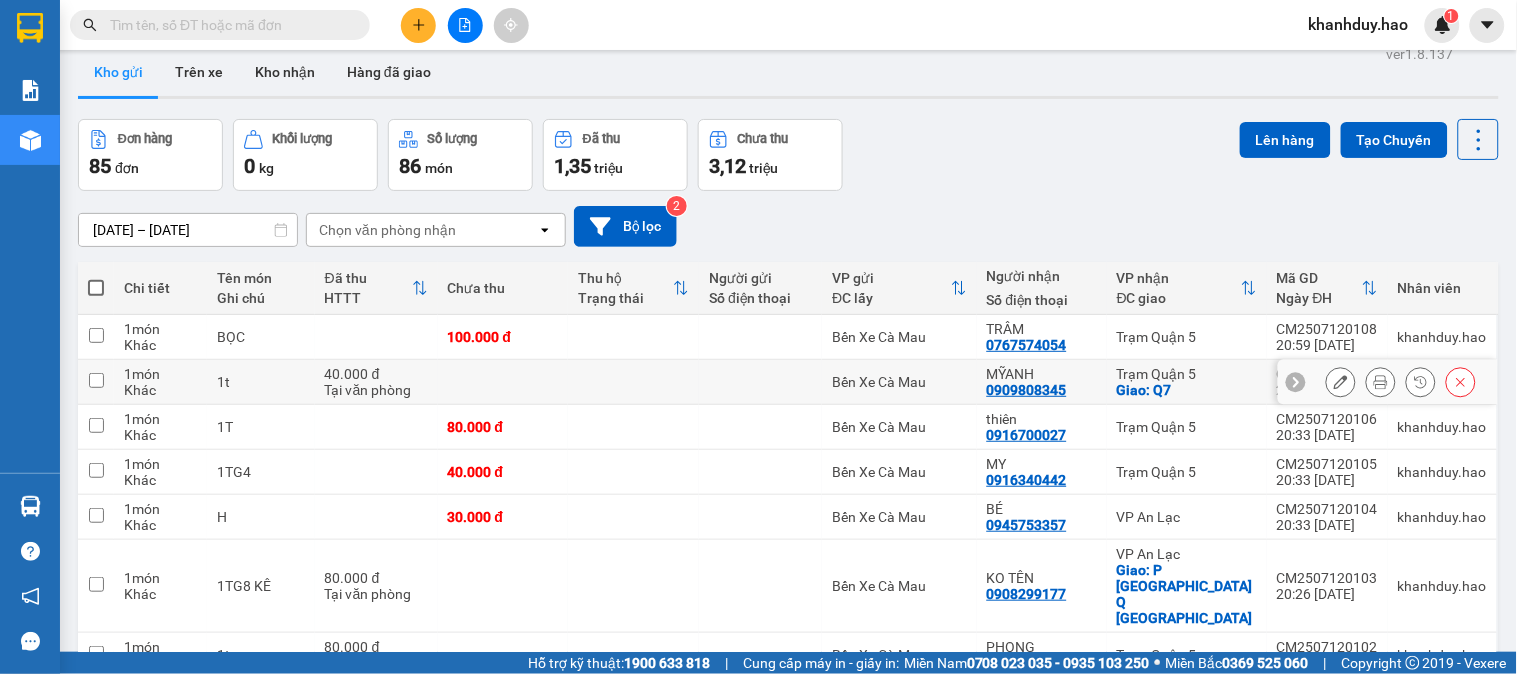 scroll, scrollTop: 0, scrollLeft: 0, axis: both 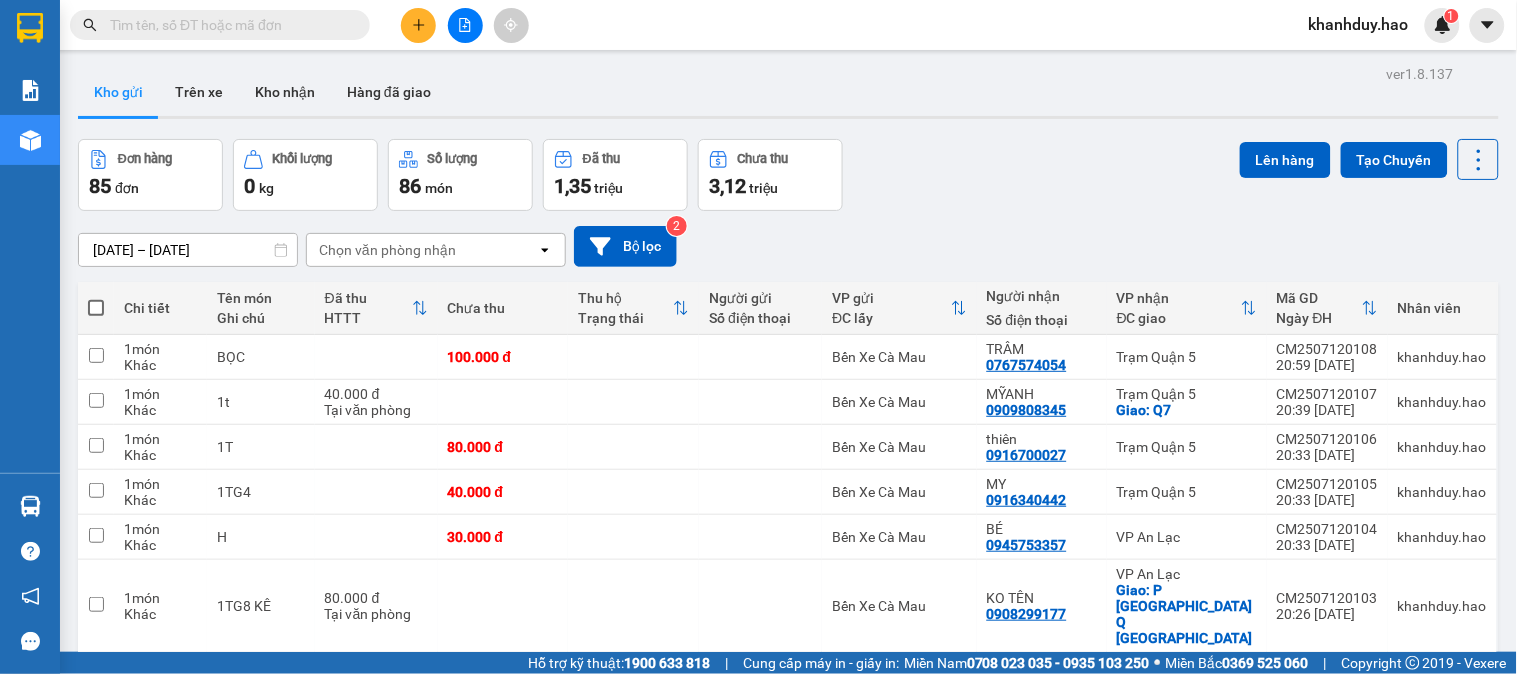 click at bounding box center (96, 308) 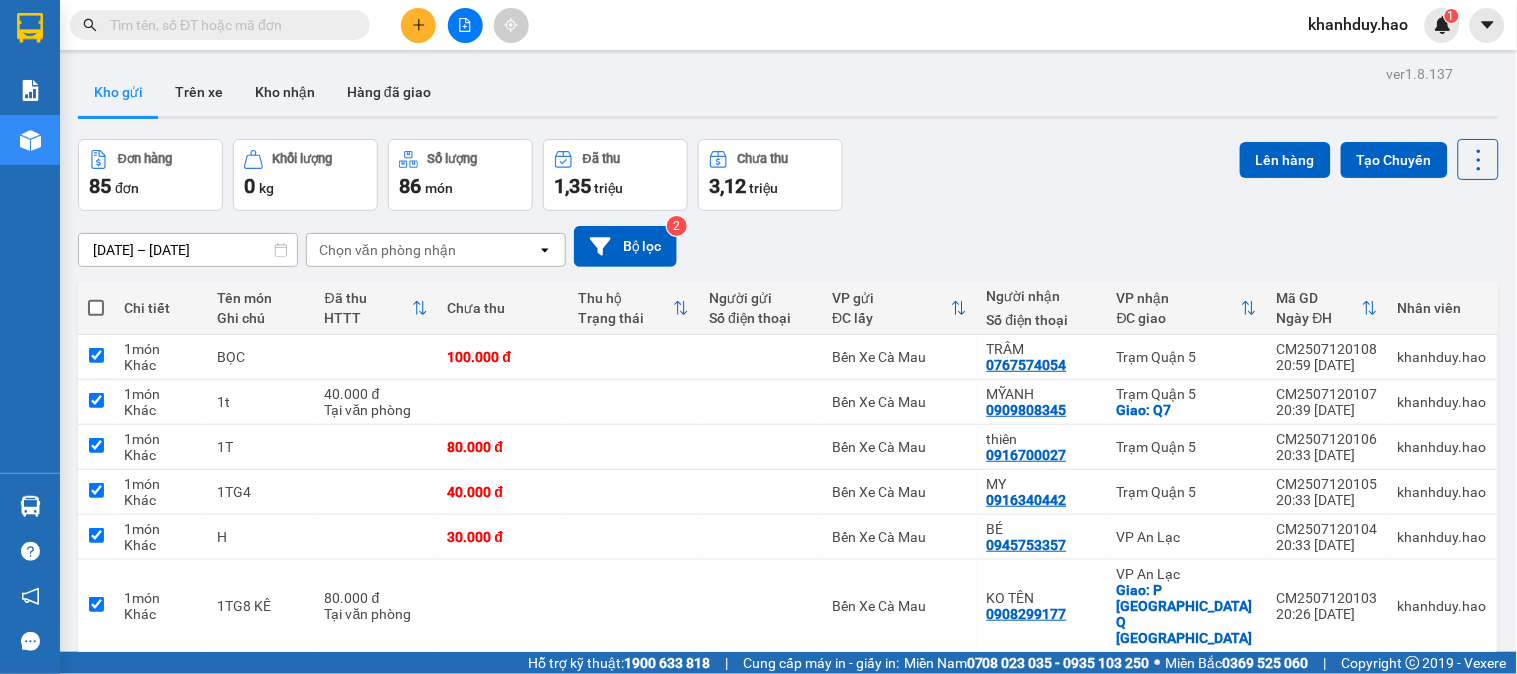checkbox on "true" 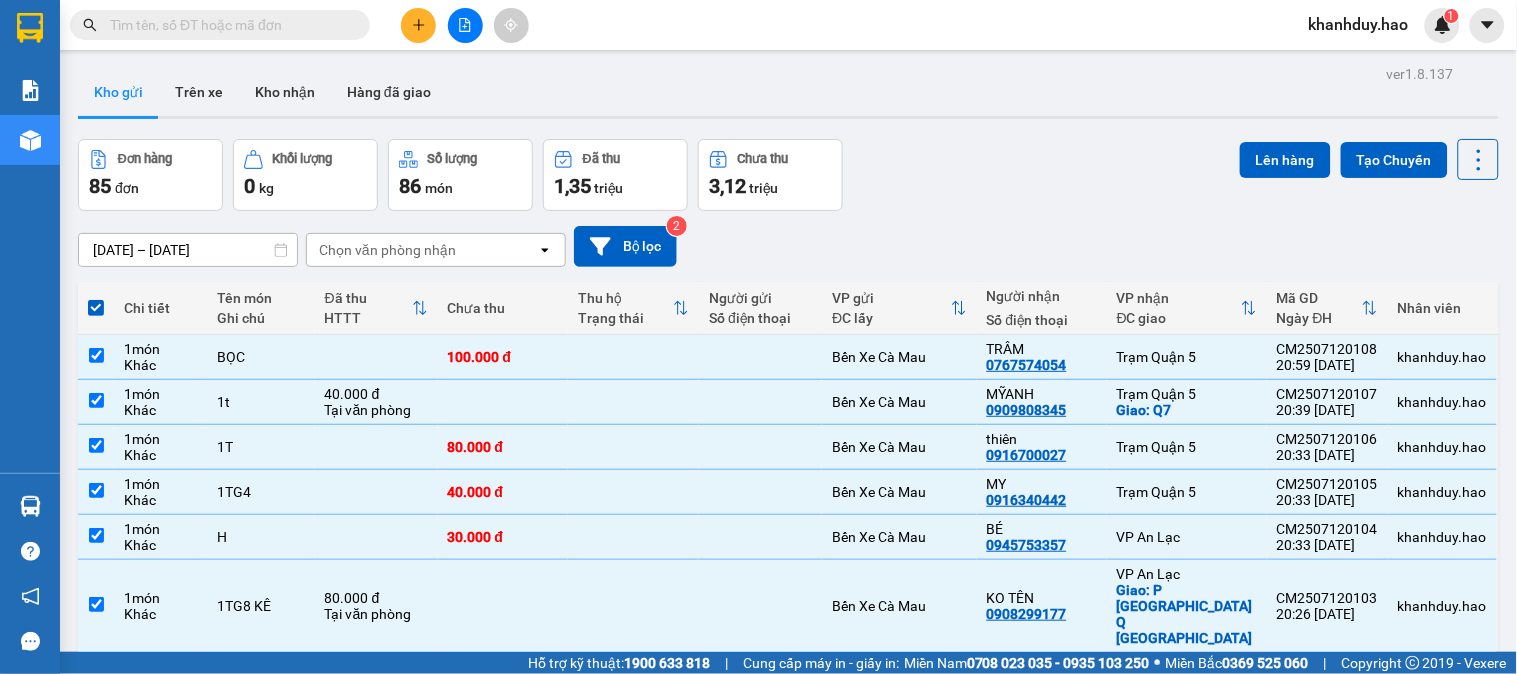 click on "Đơn hàng 85 đơn Khối lượng 0 kg Số lượng 86 món Đã thu 1,35   triệu Chưa thu 3,12   triệu Lên hàng Tạo Chuyến" at bounding box center [788, 175] 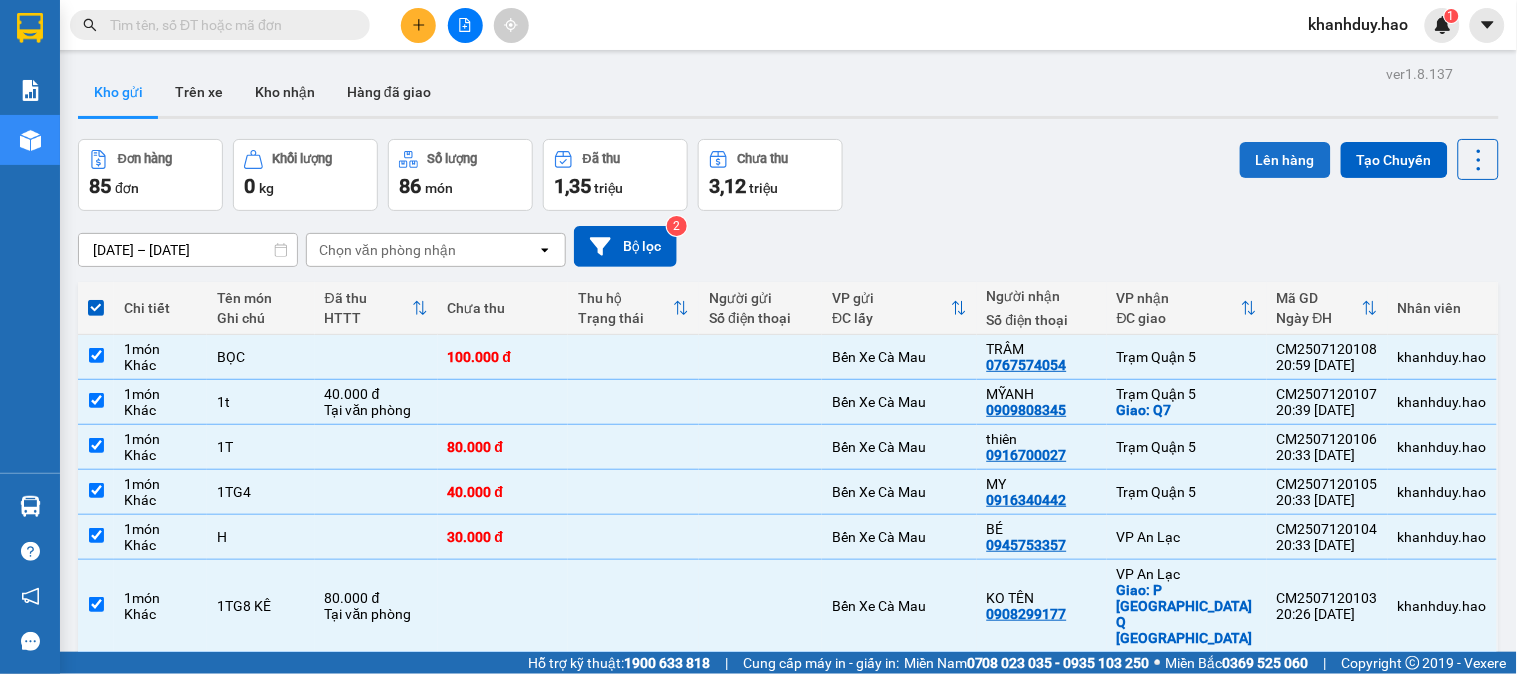 click on "Lên hàng" at bounding box center [1285, 160] 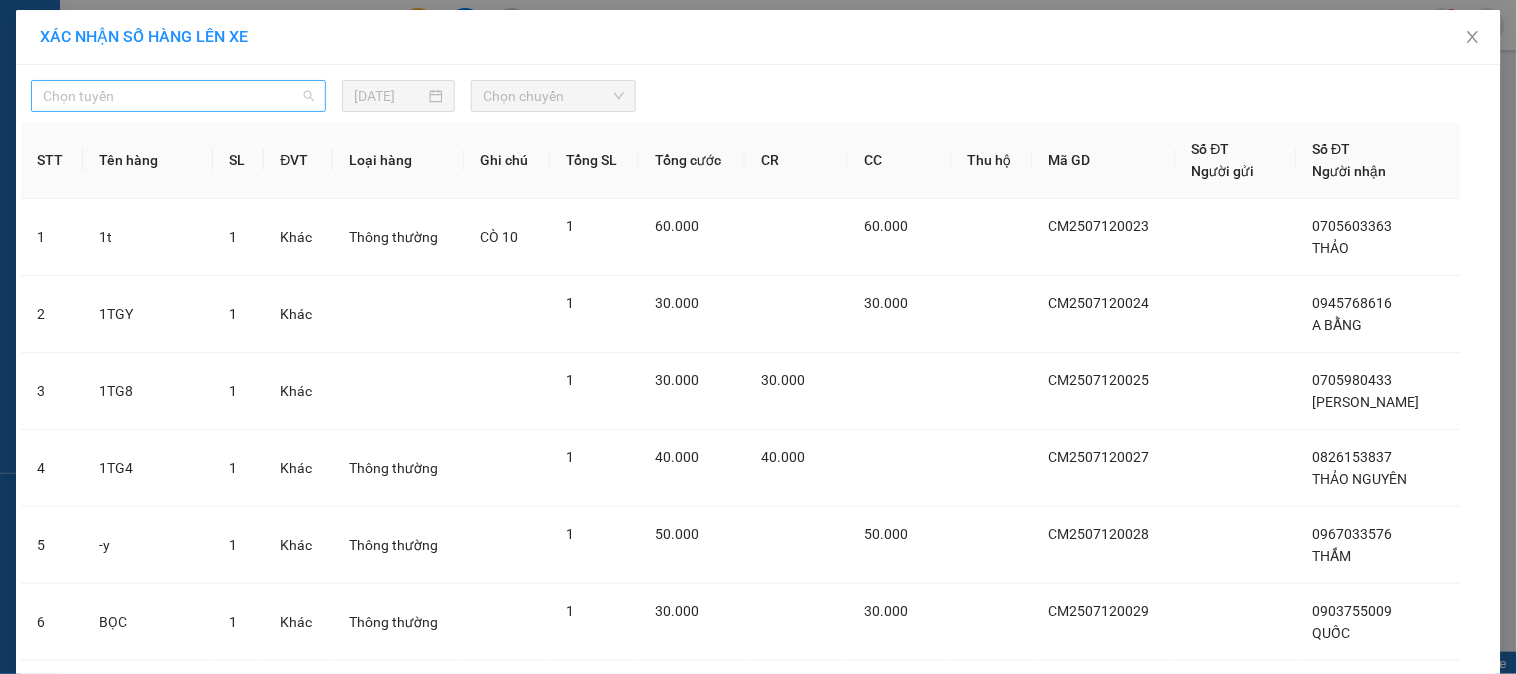 click on "Chọn tuyến" at bounding box center [178, 96] 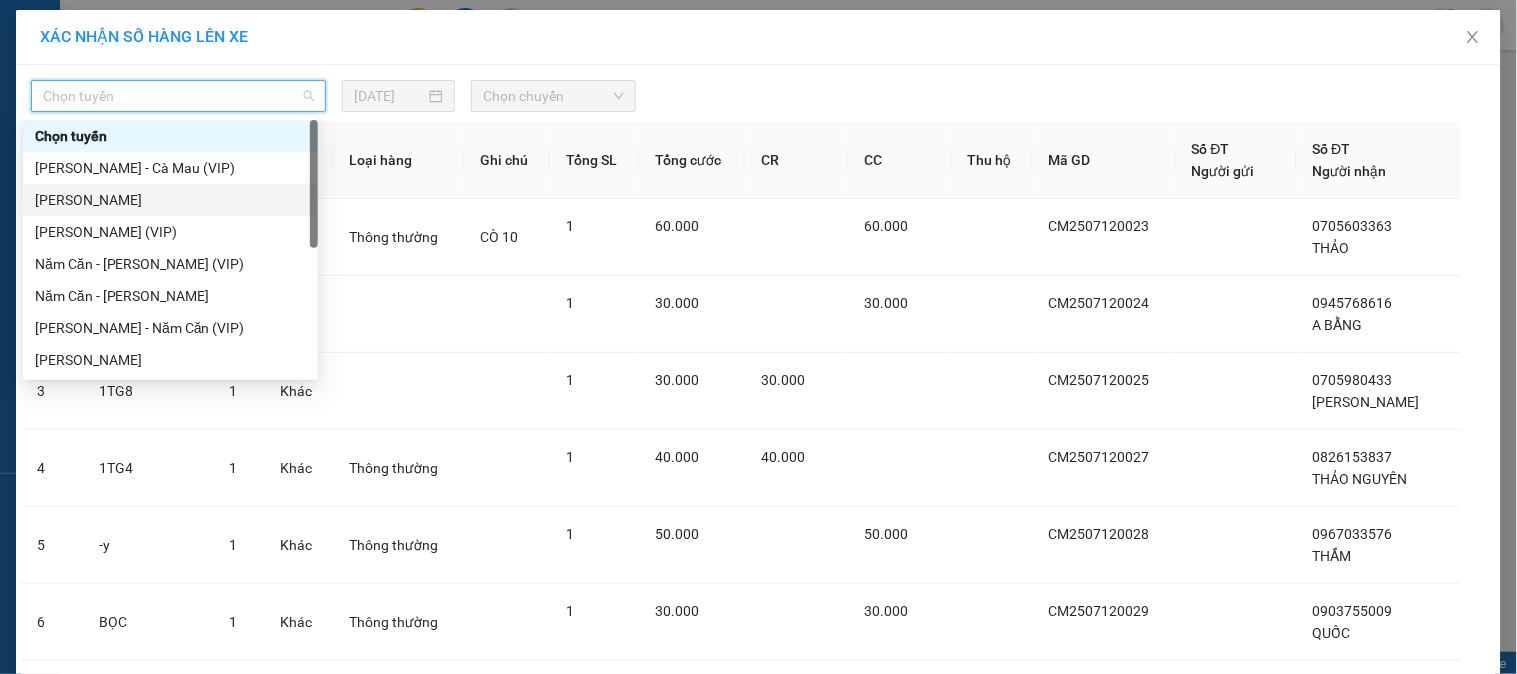 click on "[PERSON_NAME]" at bounding box center (170, 200) 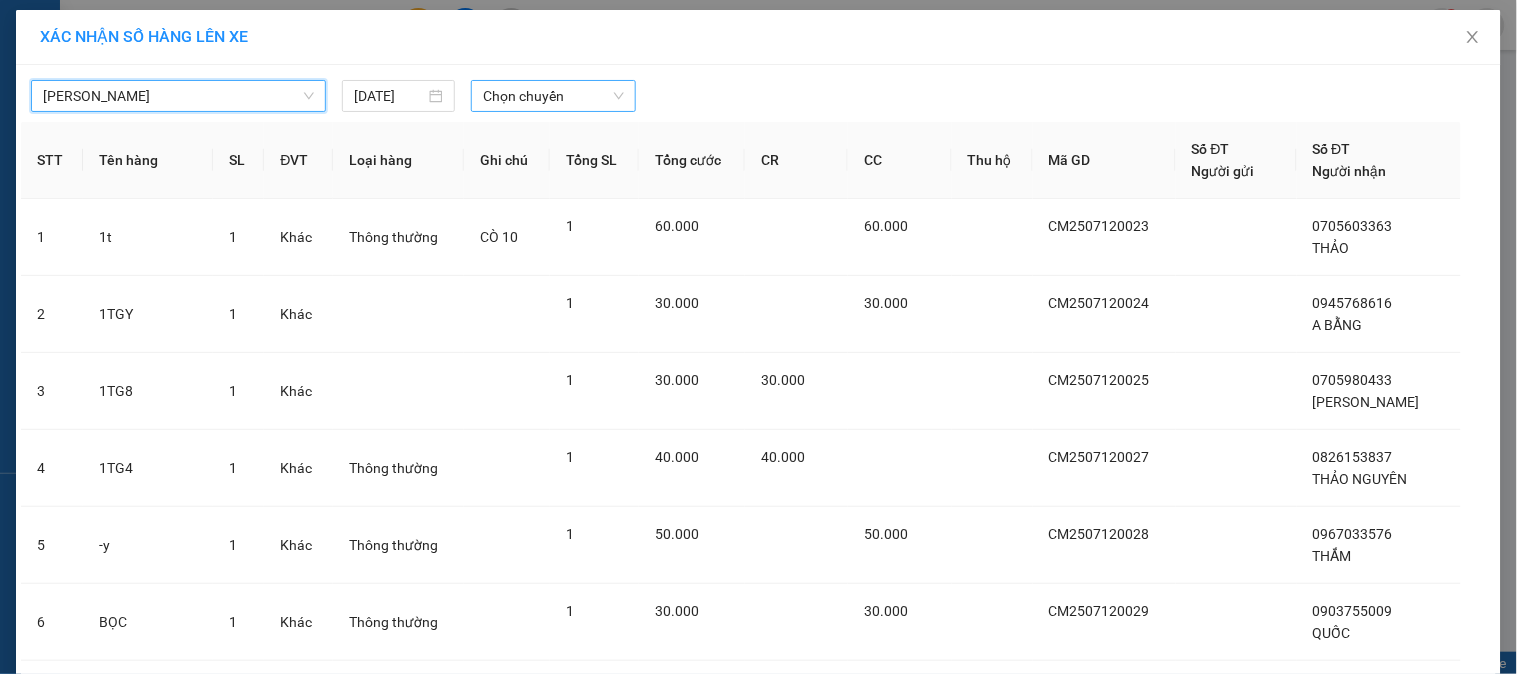 click on "Chọn chuyến" at bounding box center (553, 96) 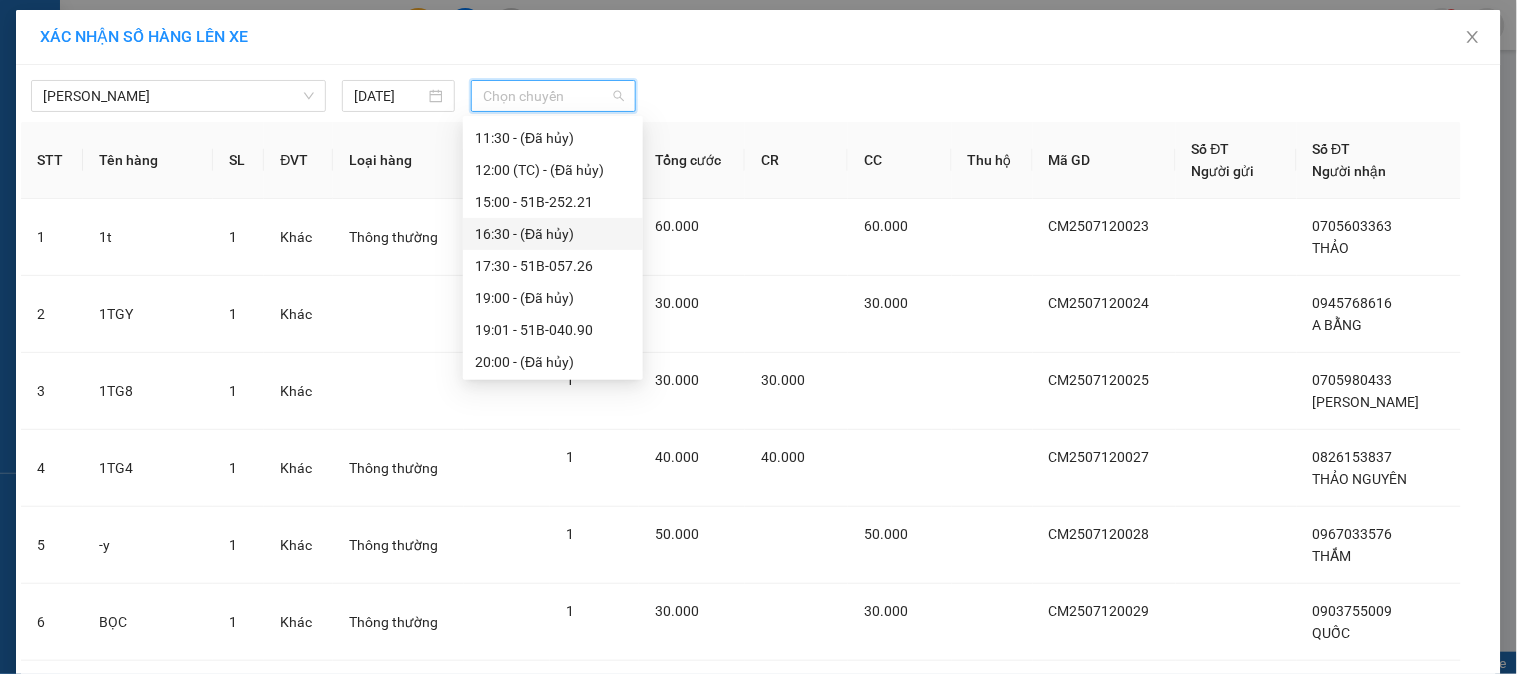 scroll, scrollTop: 222, scrollLeft: 0, axis: vertical 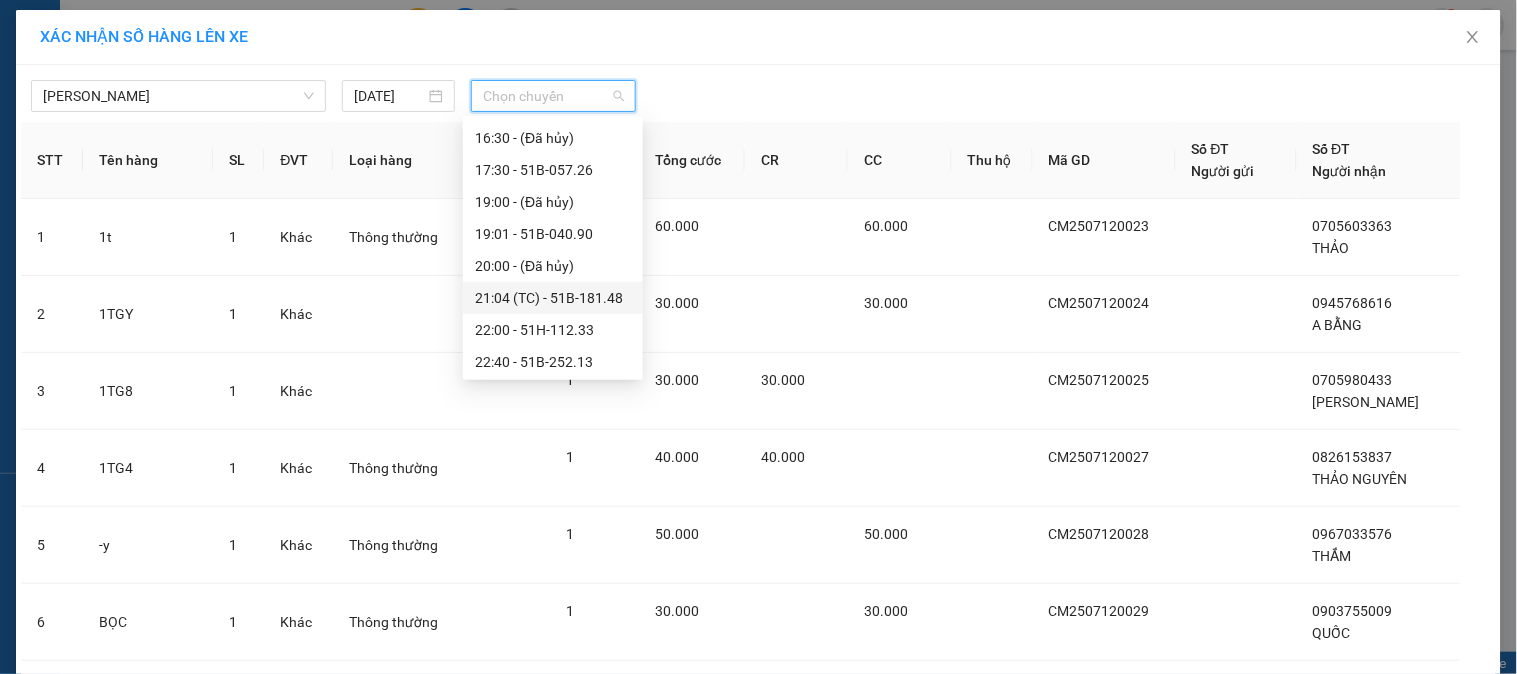 click on "21:04   (TC)   - 51B-181.48" at bounding box center [553, 298] 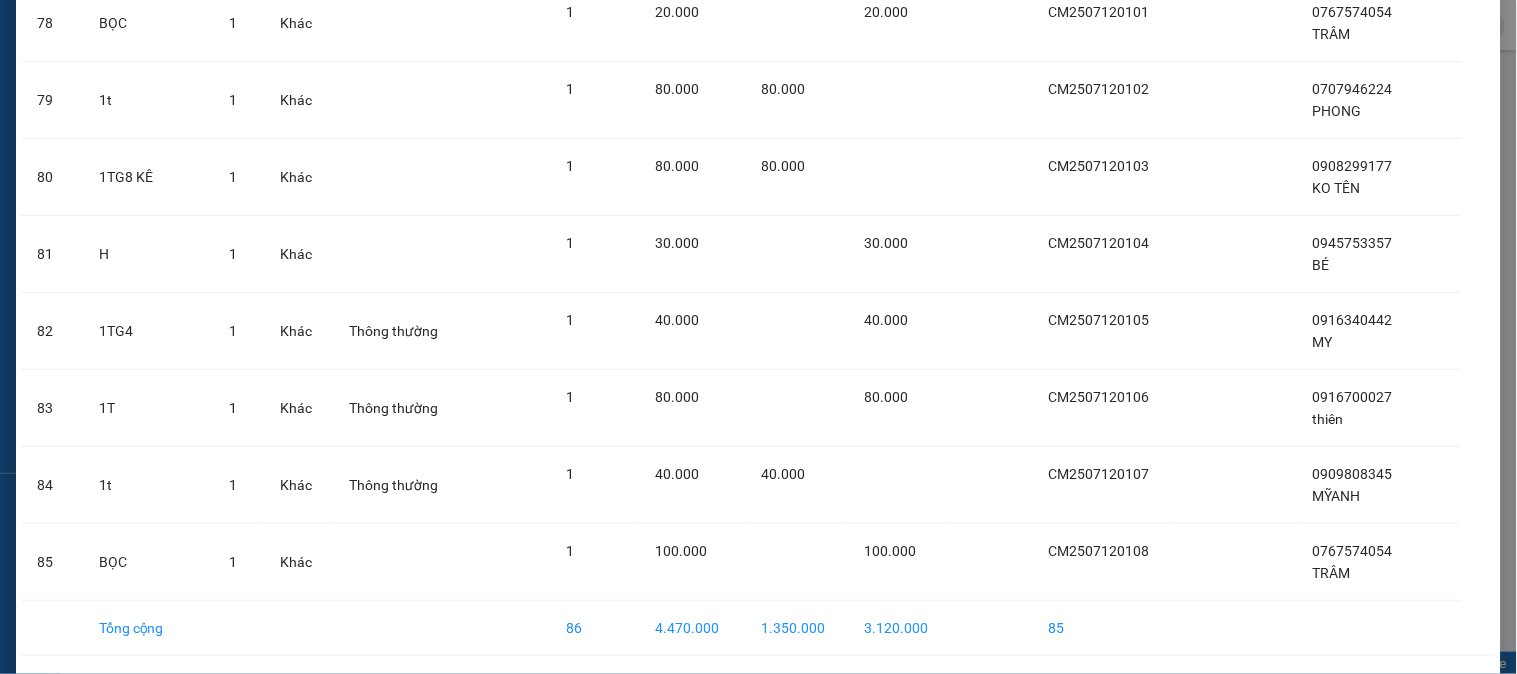 scroll, scrollTop: 6232, scrollLeft: 0, axis: vertical 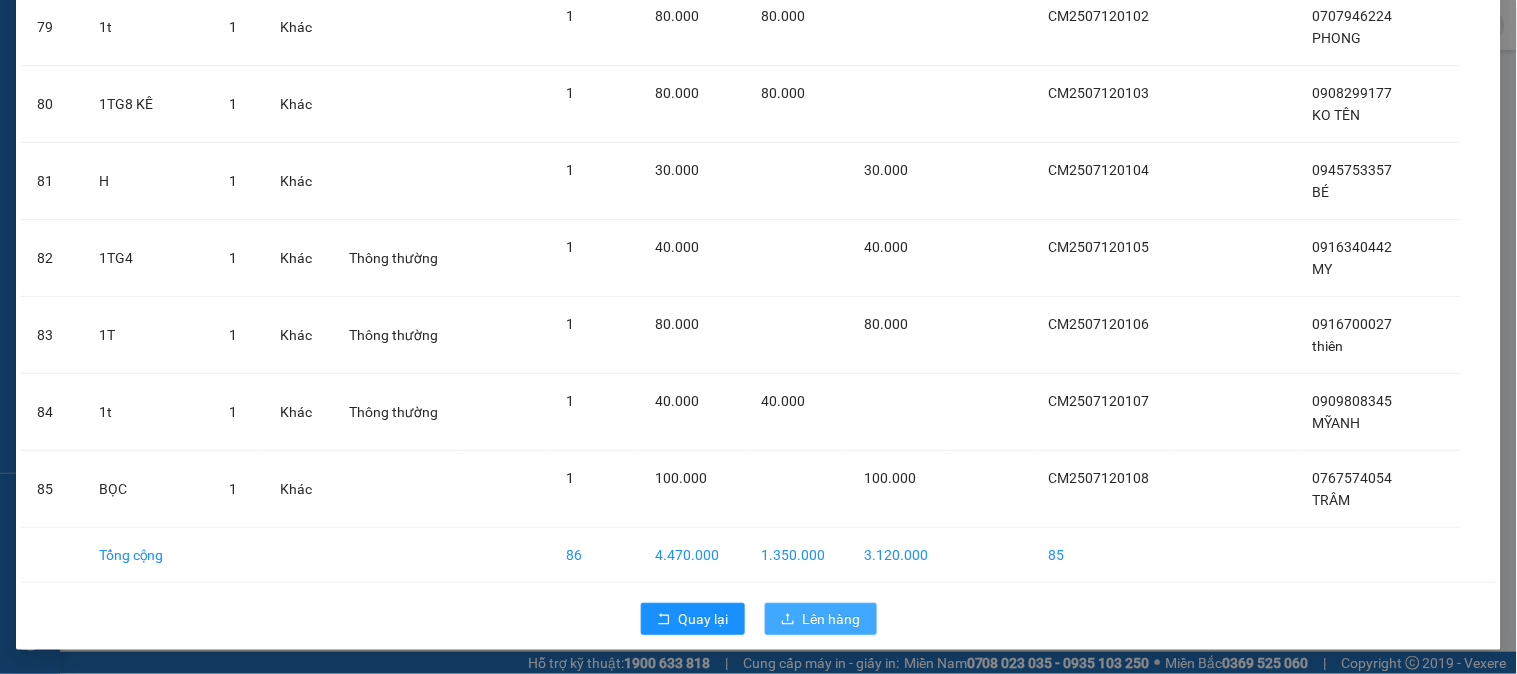 click on "Lên hàng" at bounding box center [832, 619] 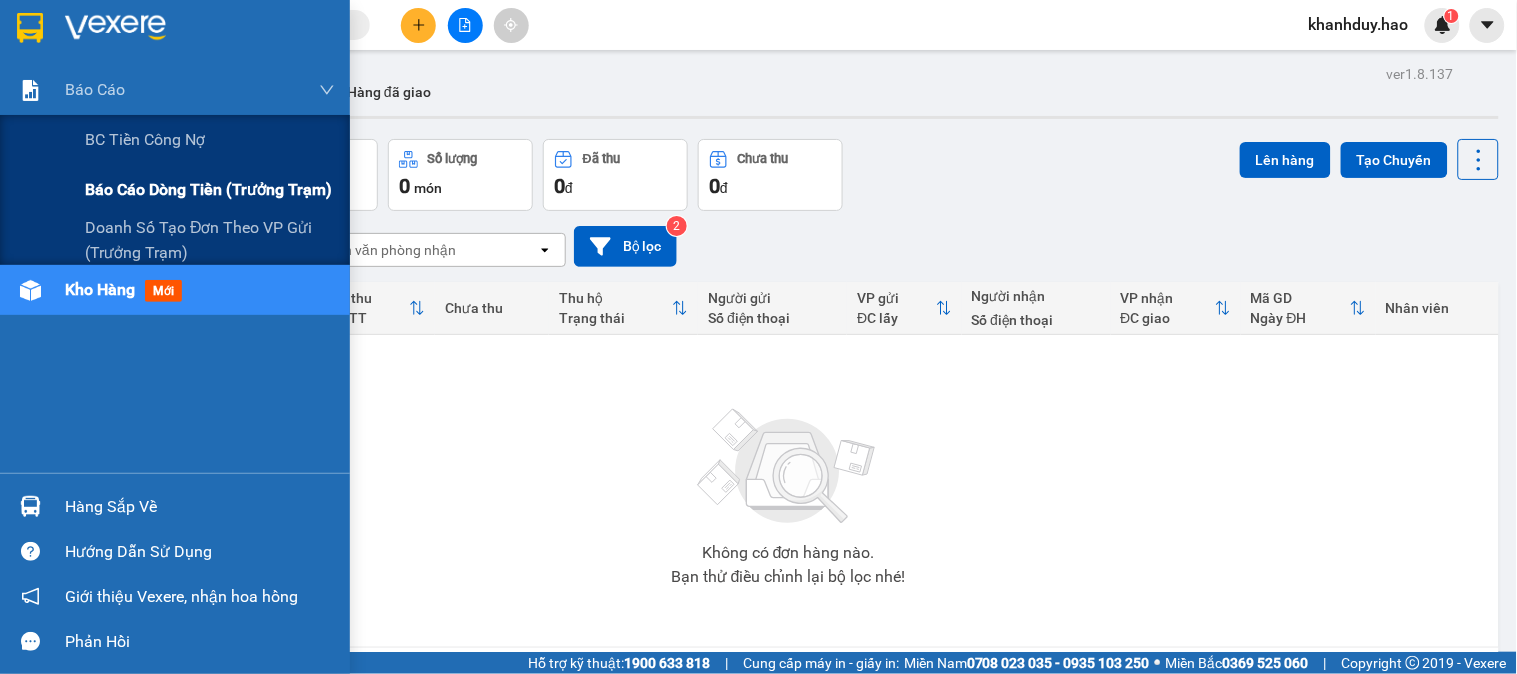 click on "Báo cáo dòng tiền (trưởng trạm)" at bounding box center (208, 189) 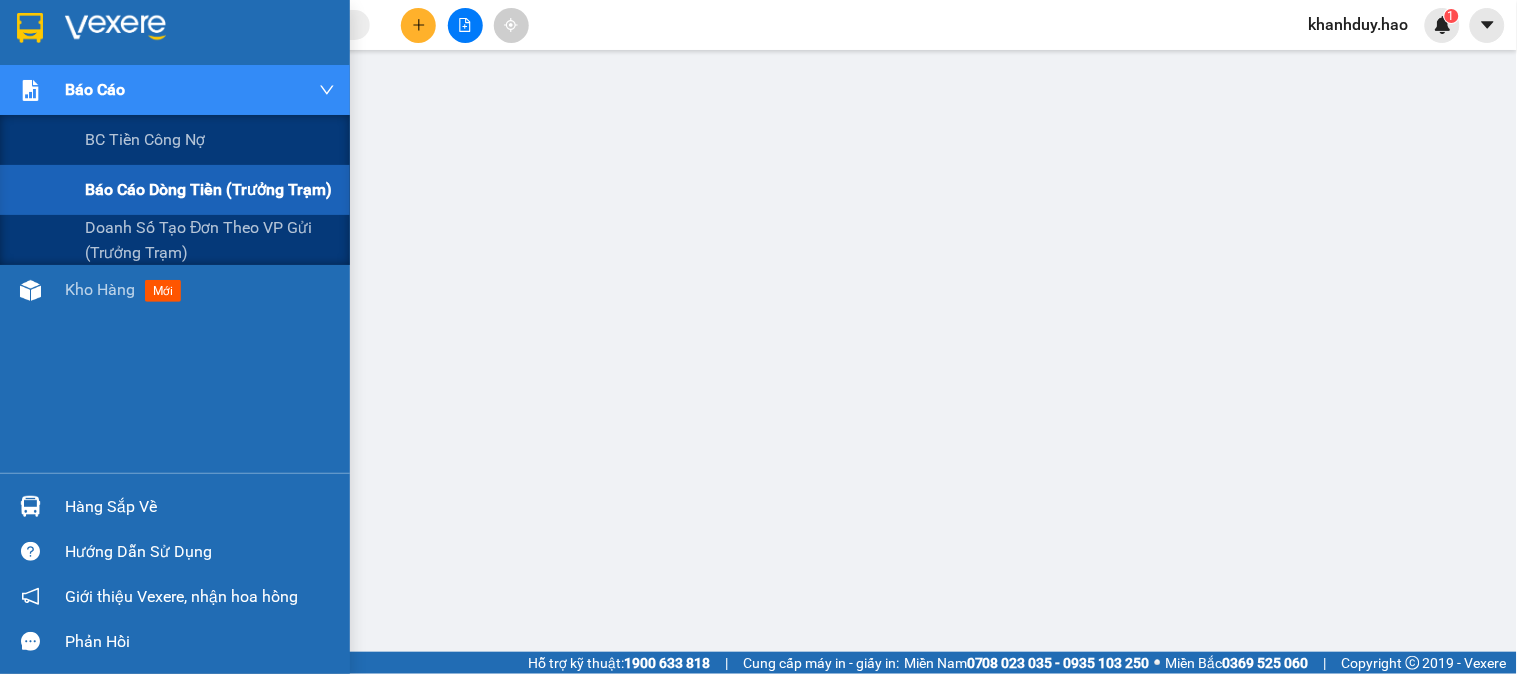 click on "Báo cáo dòng tiền (trưởng trạm)" at bounding box center [210, 190] 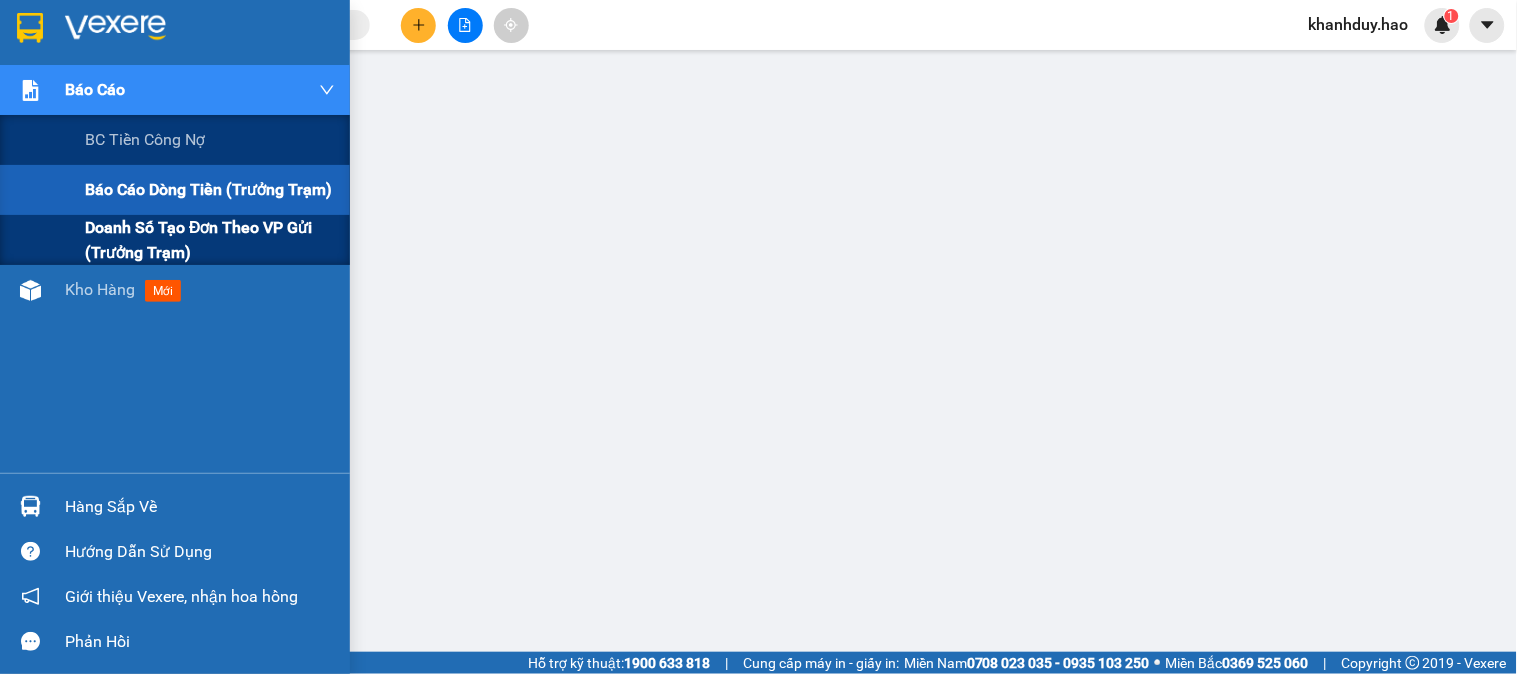 drag, startPoint x: 115, startPoint y: 240, endPoint x: 331, endPoint y: 236, distance: 216.03703 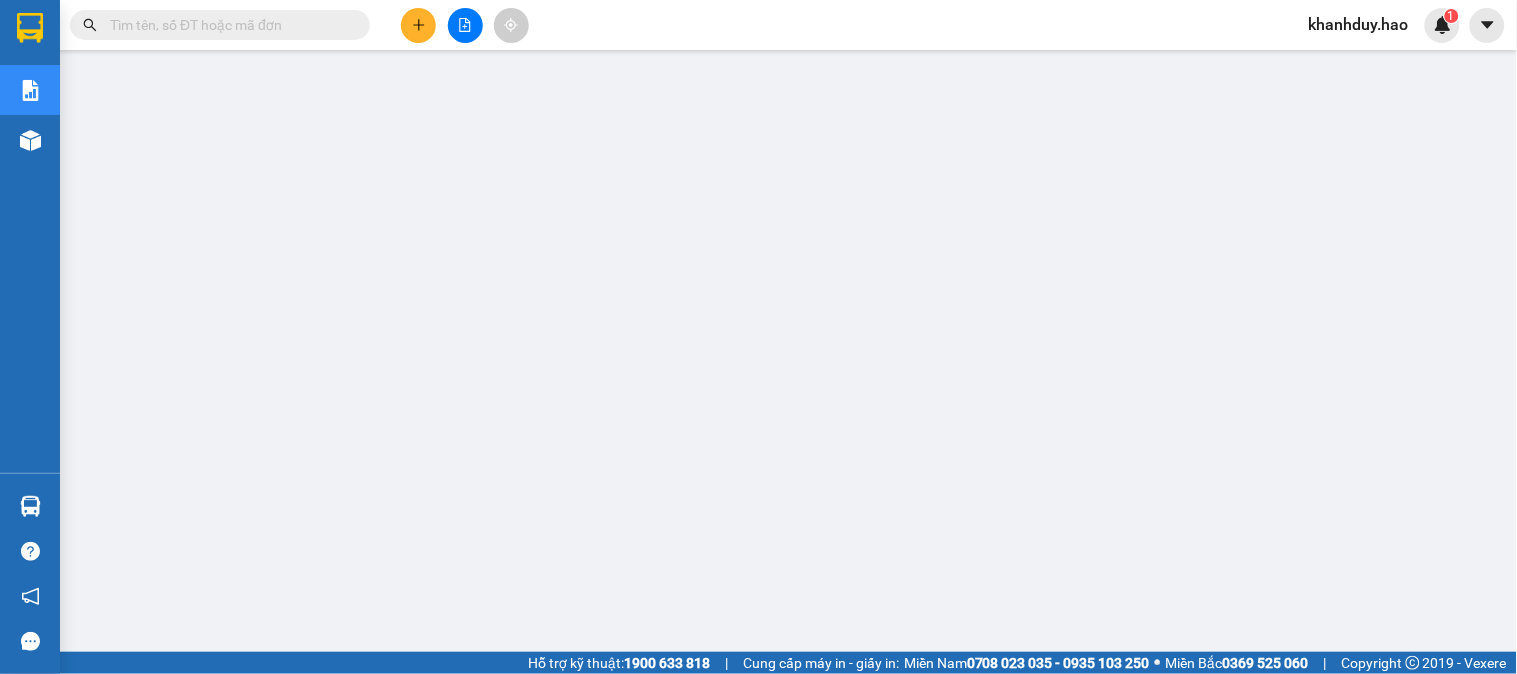 click at bounding box center (228, 25) 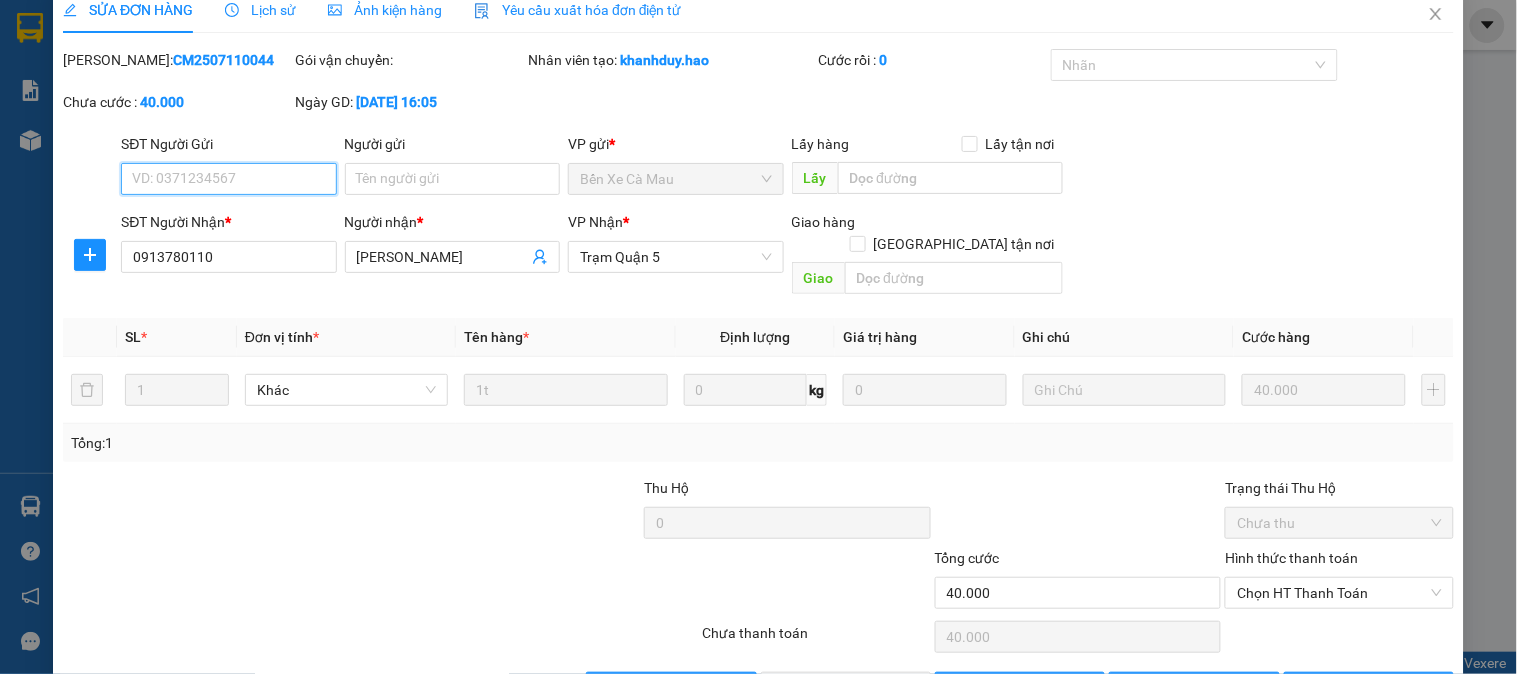 scroll, scrollTop: 0, scrollLeft: 0, axis: both 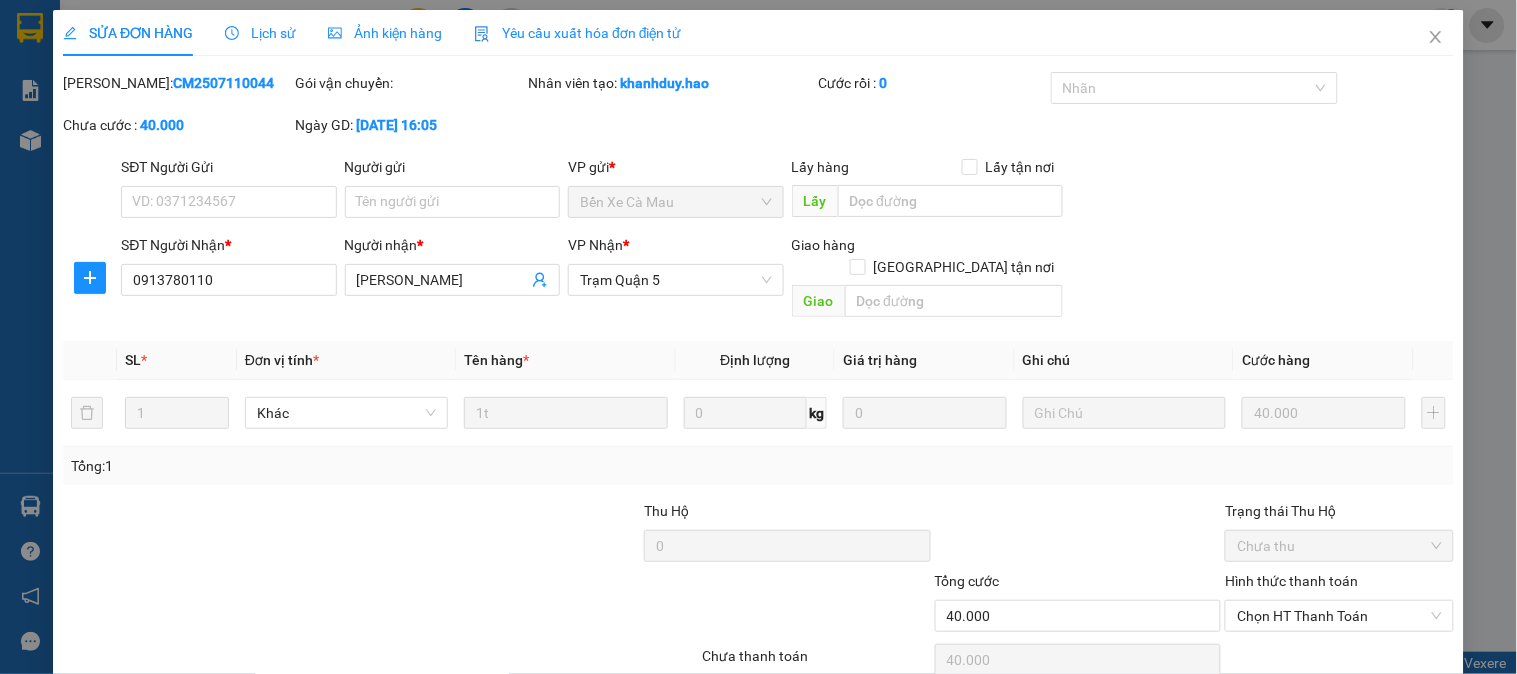click on "Ảnh kiện hàng" at bounding box center (385, 33) 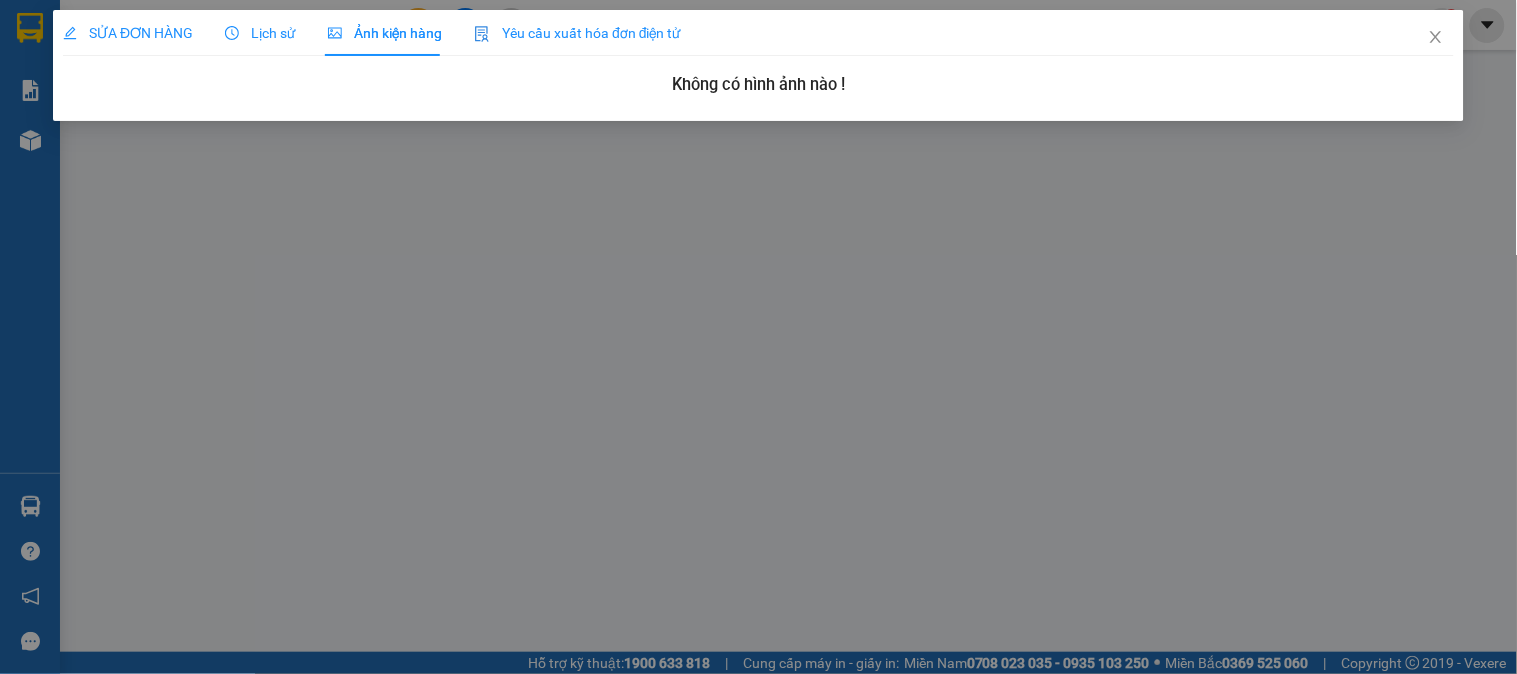 click on "Lịch sử" at bounding box center [260, 33] 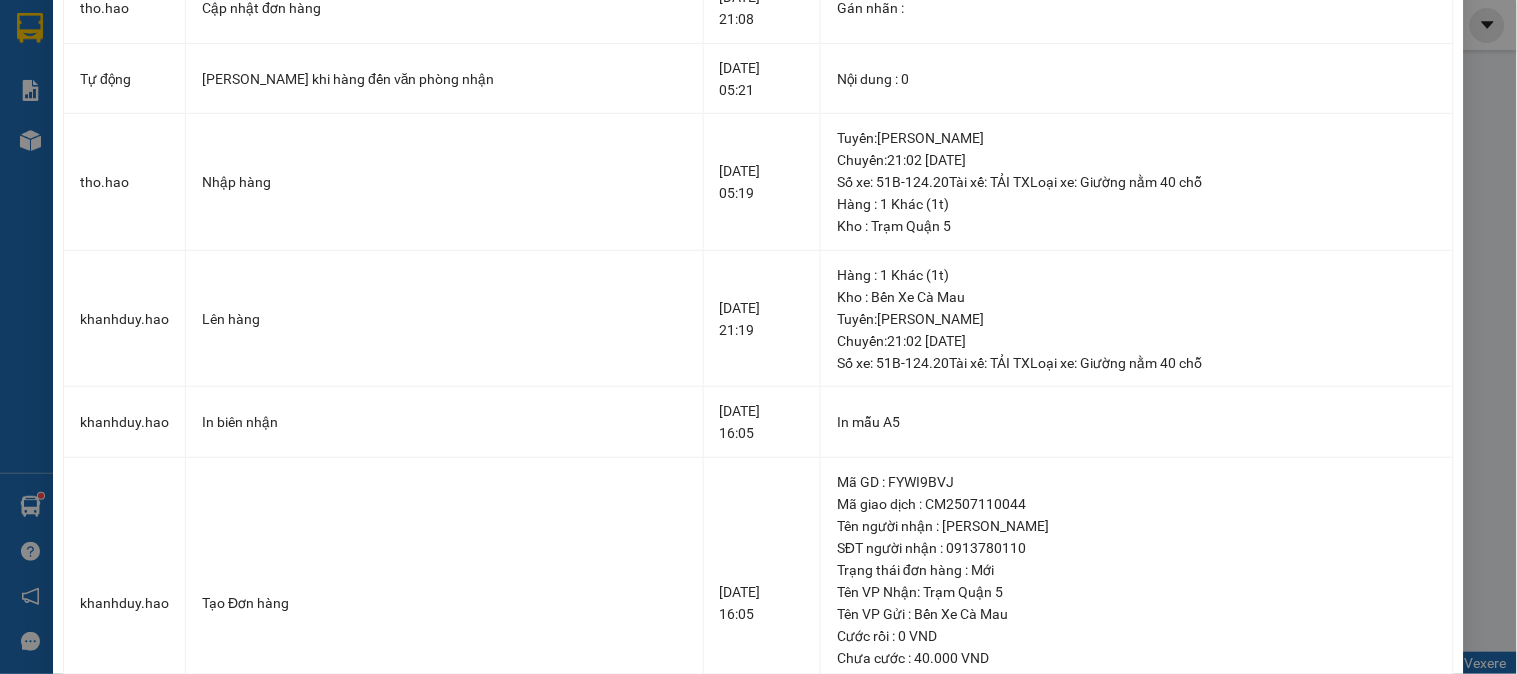 scroll, scrollTop: 0, scrollLeft: 0, axis: both 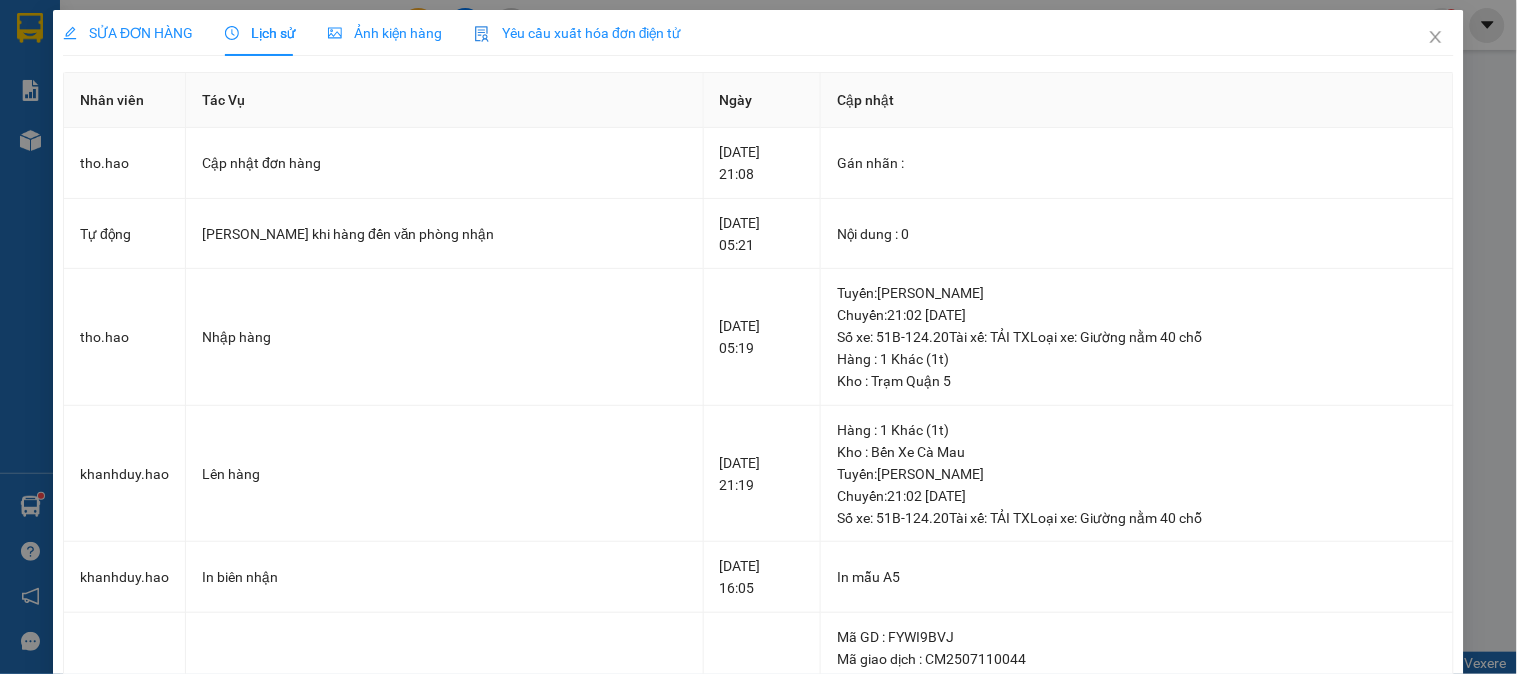 click on "SỬA ĐƠN HÀNG" at bounding box center (128, 33) 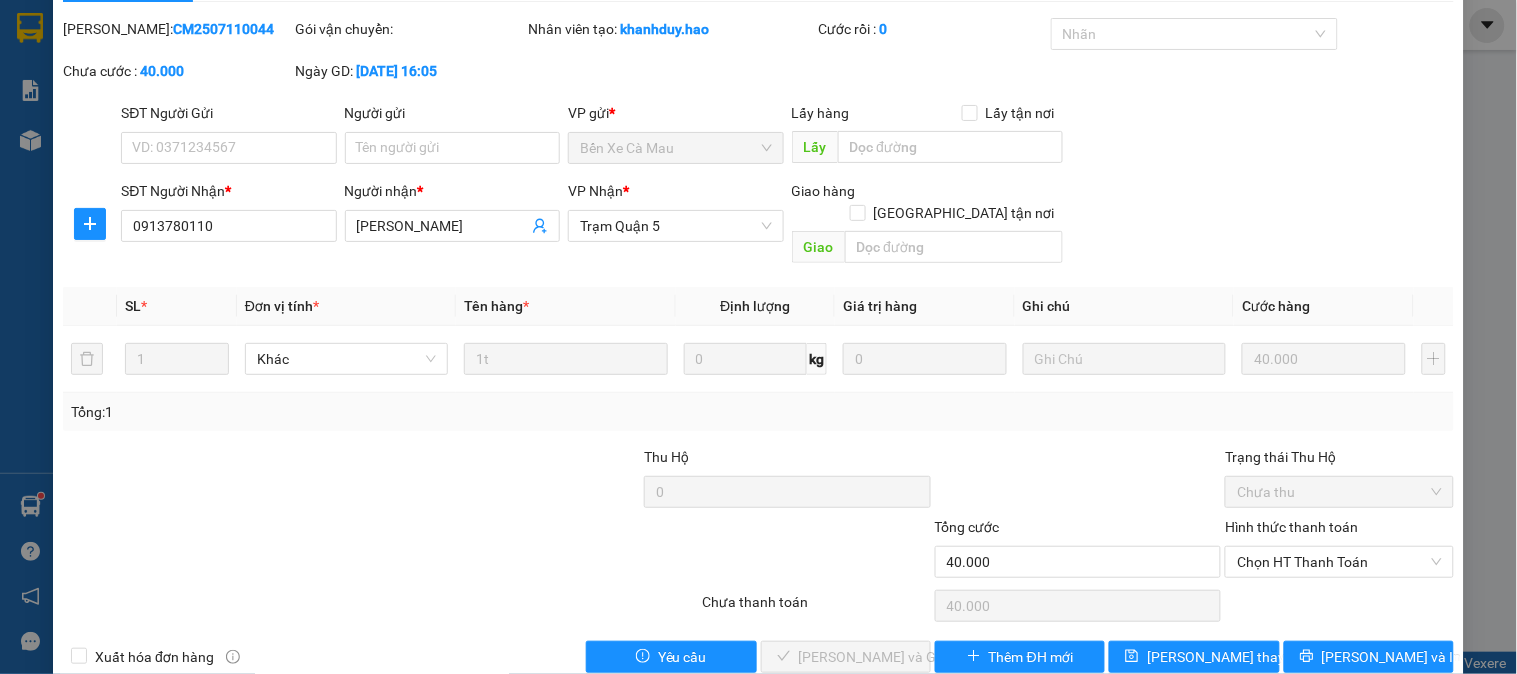 scroll, scrollTop: 70, scrollLeft: 0, axis: vertical 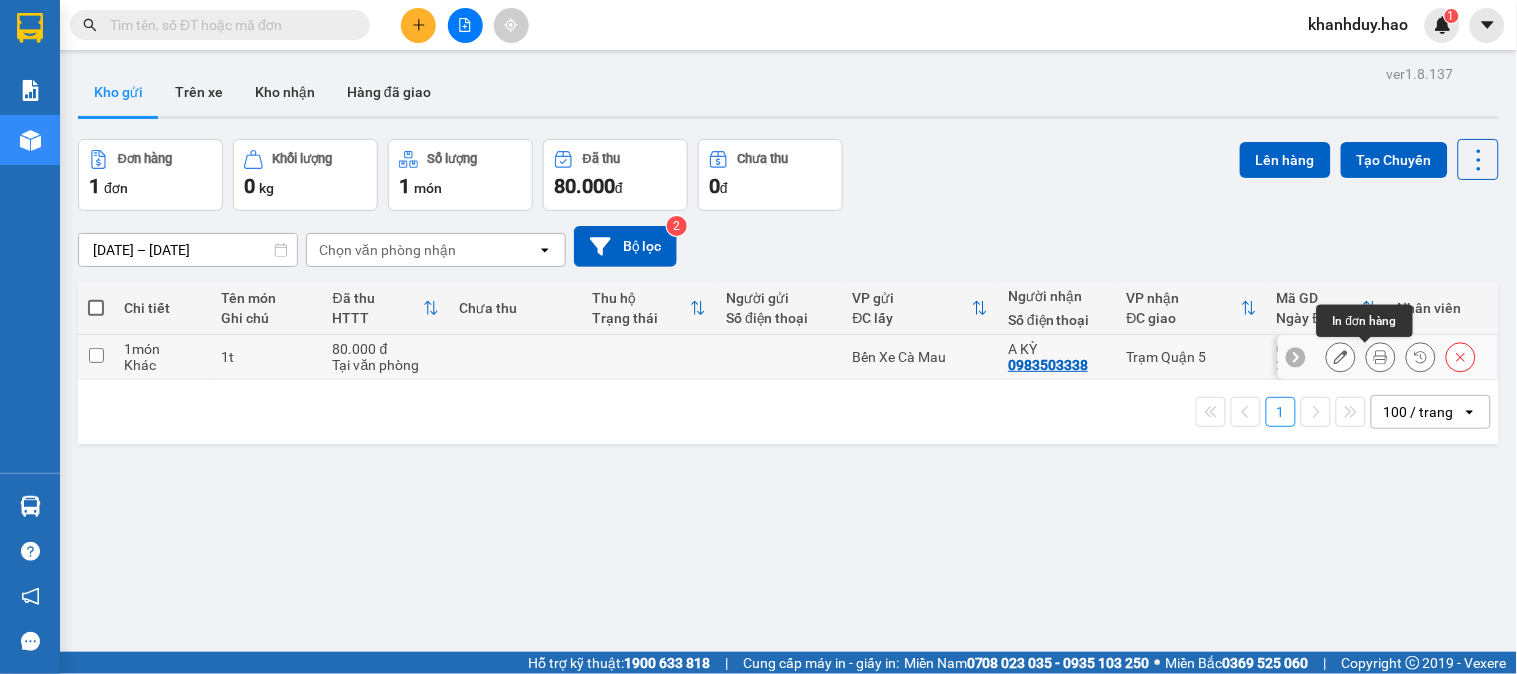click 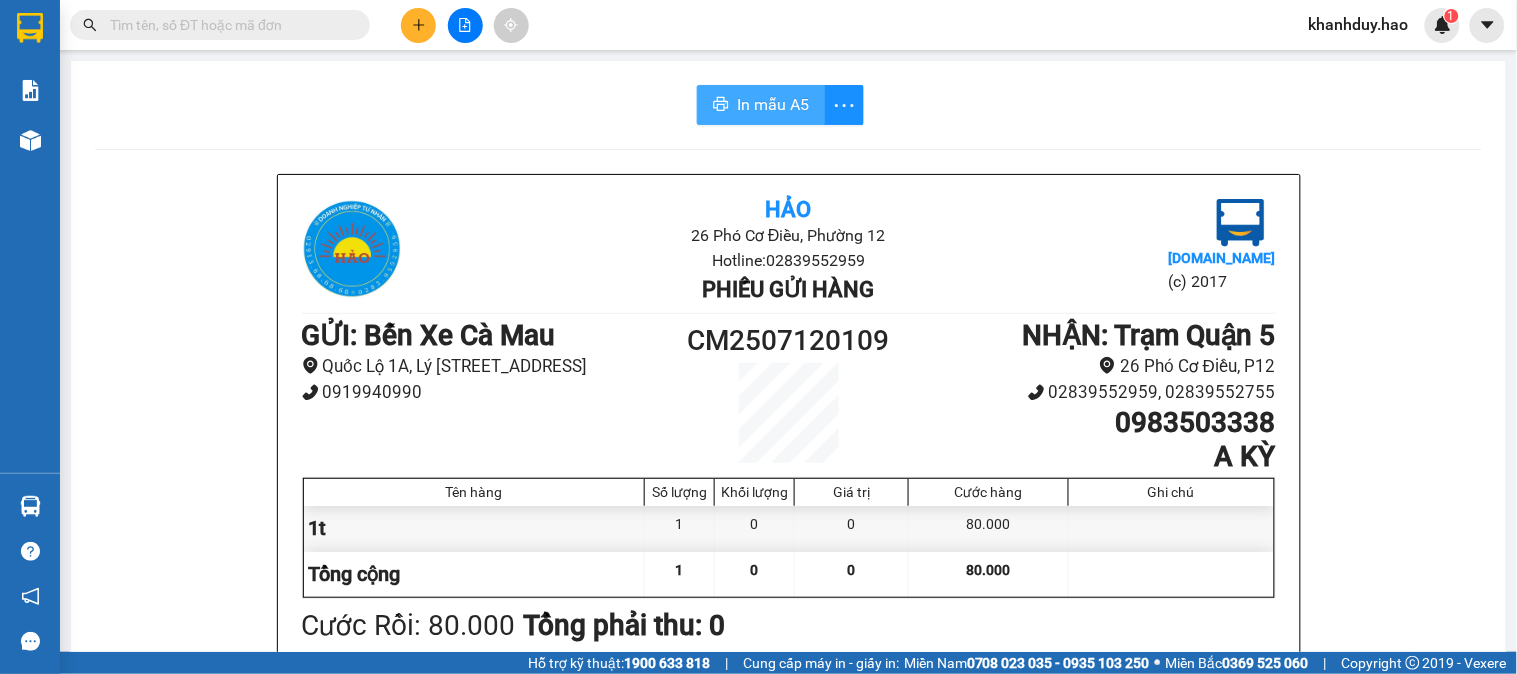 click 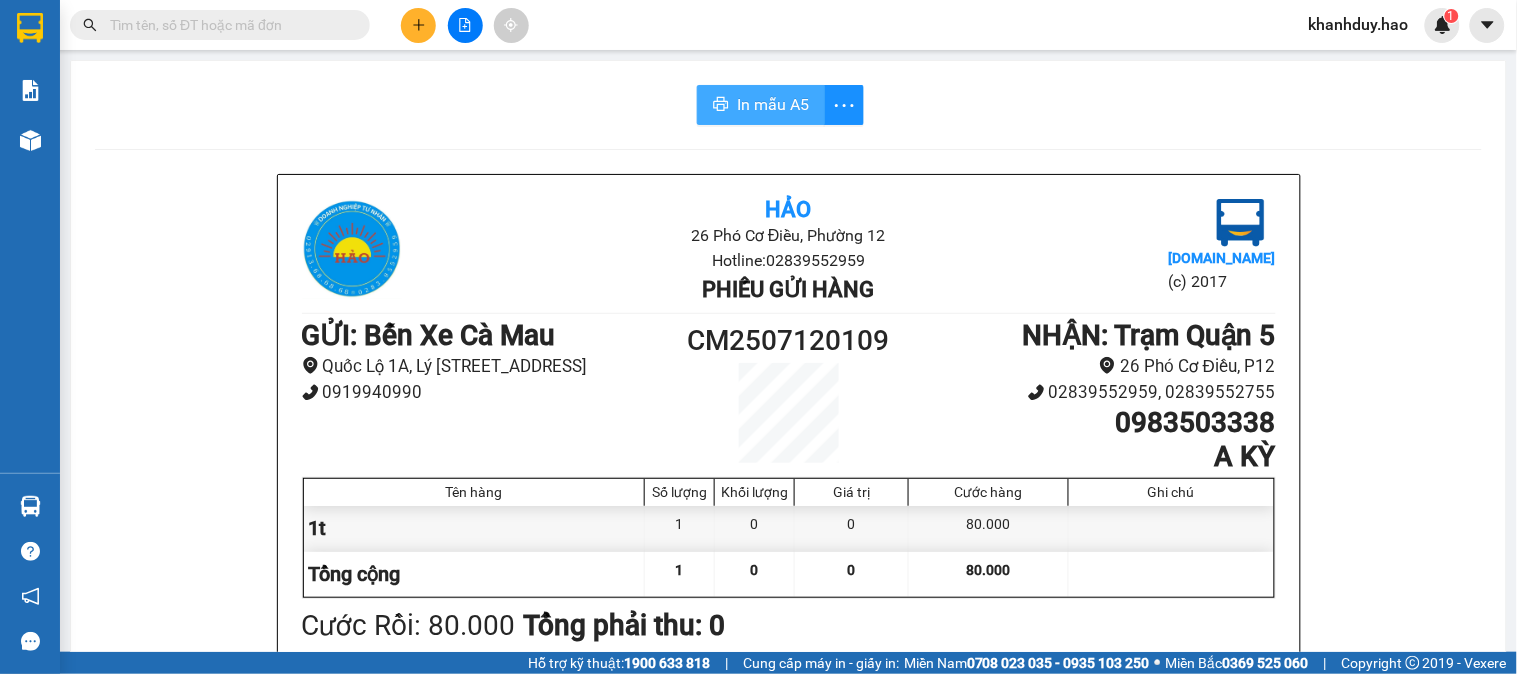 scroll, scrollTop: 0, scrollLeft: 0, axis: both 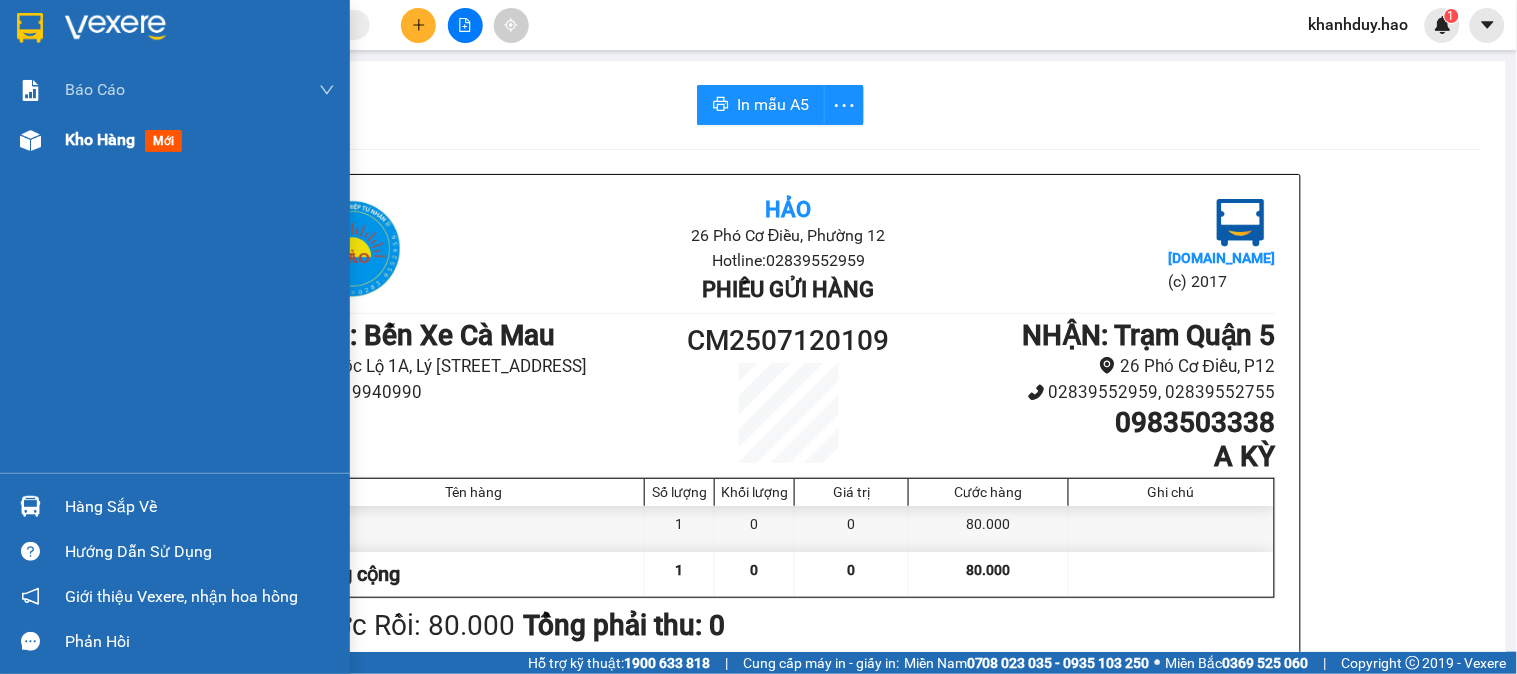 click on "Kho hàng" at bounding box center [100, 139] 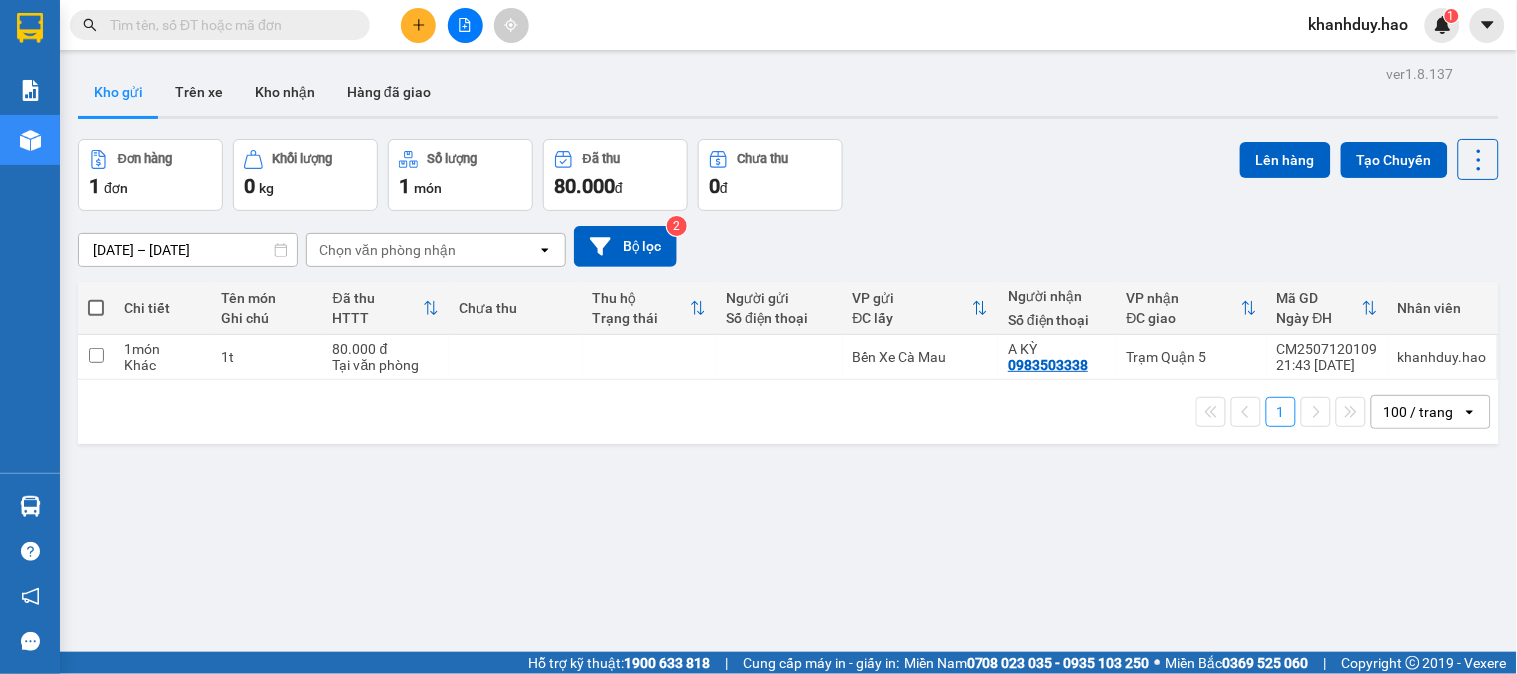 click on "Thu hộ Trạng thái" at bounding box center [650, 308] 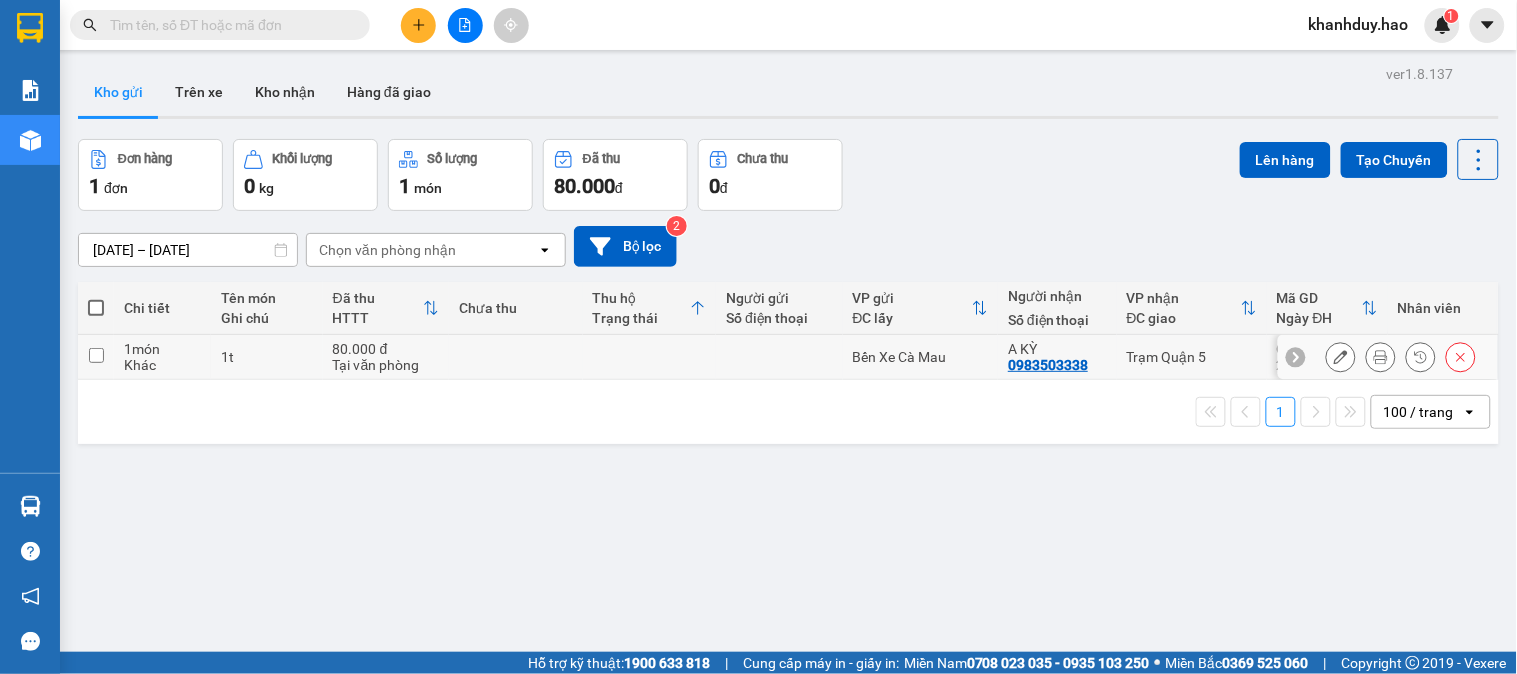 click on "0983503338" at bounding box center [1048, 365] 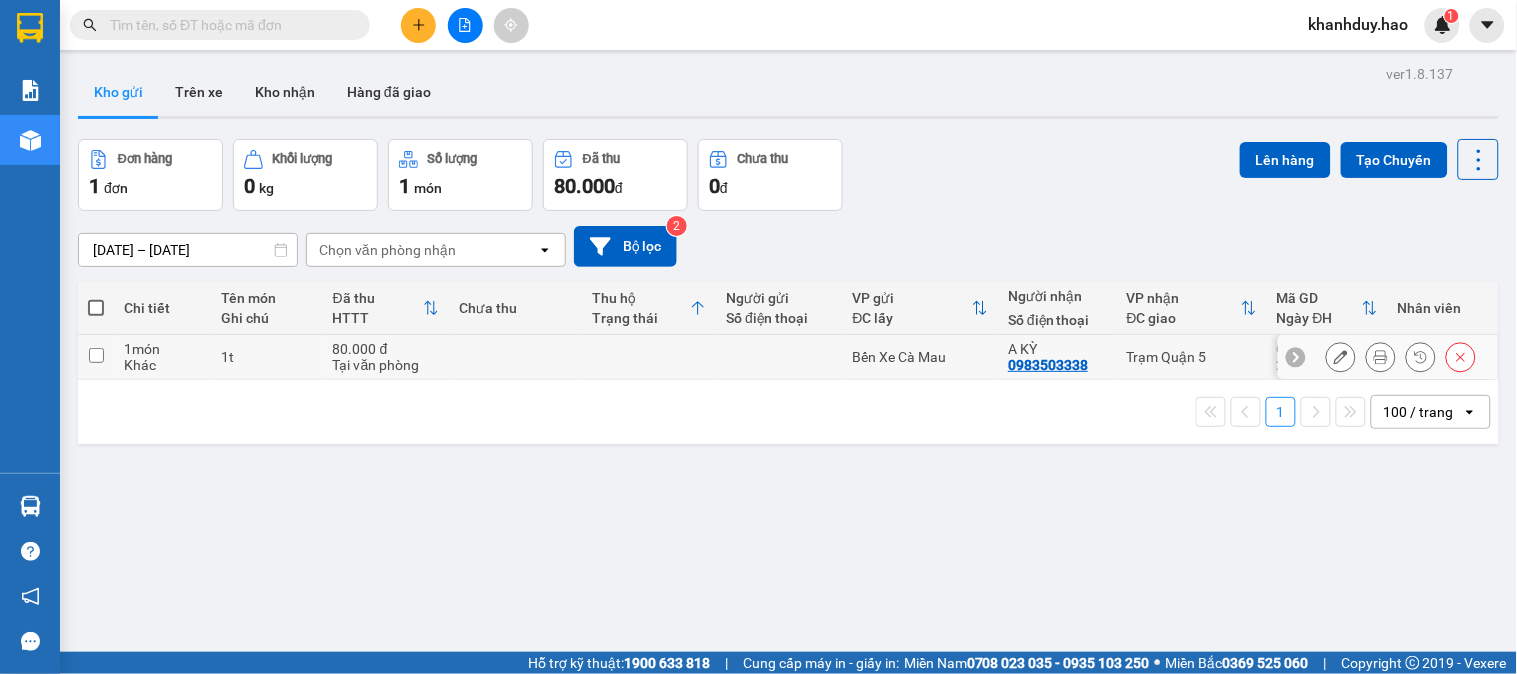 click on "Bến Xe Cà Mau" at bounding box center [921, 357] 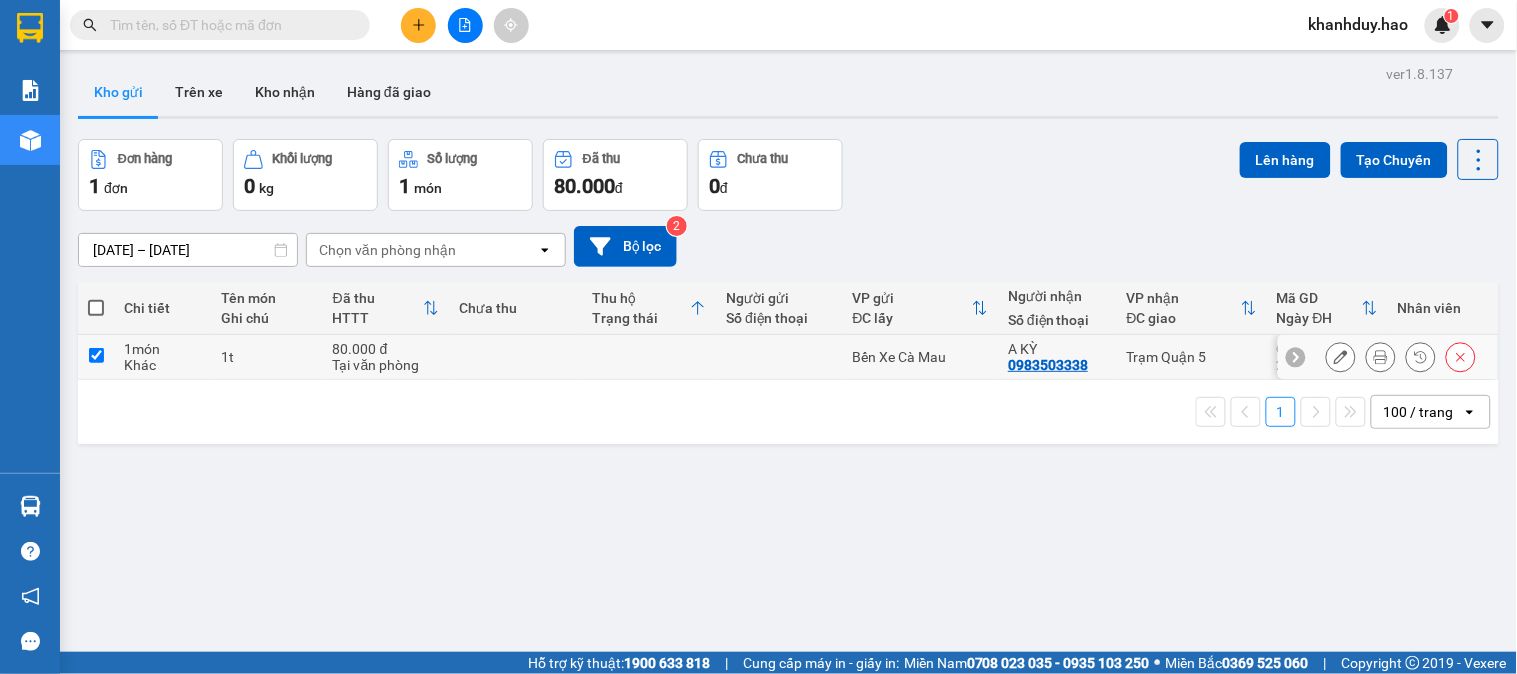 checkbox on "true" 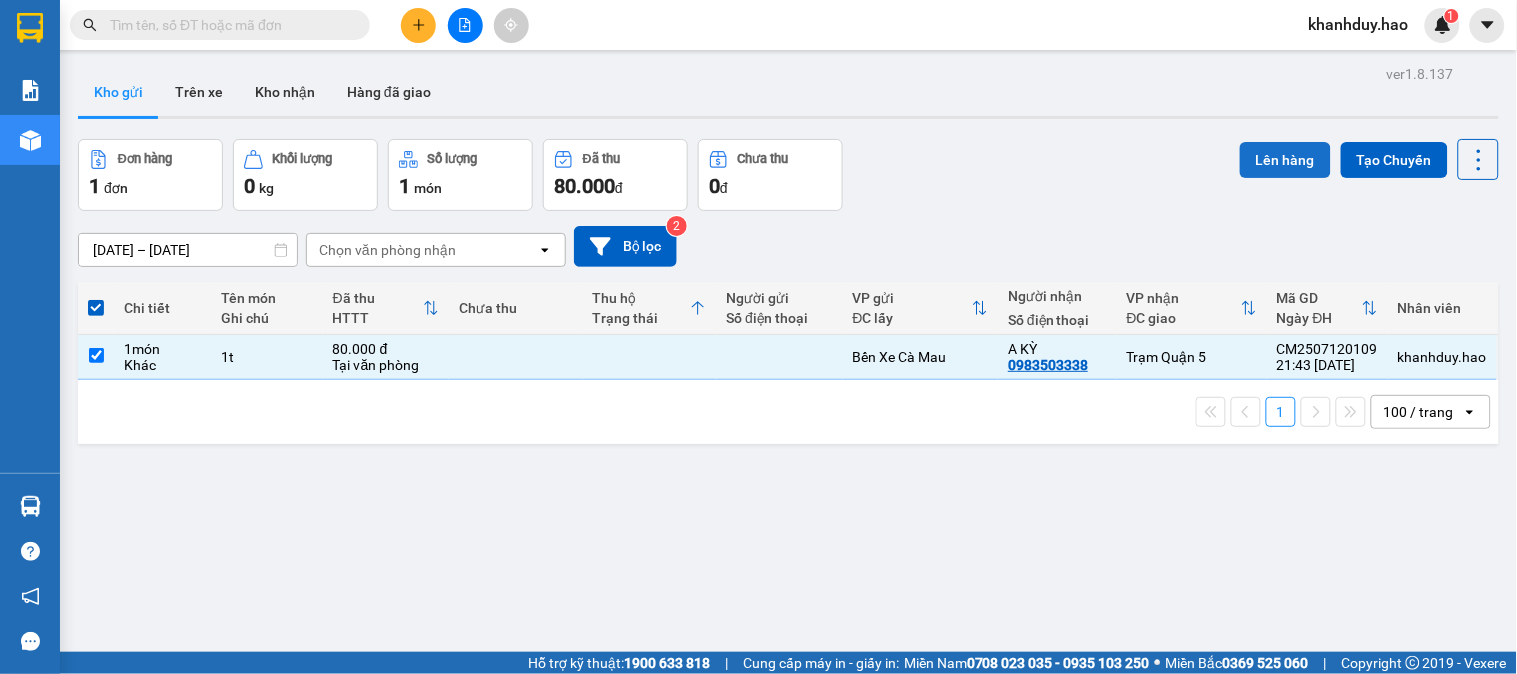 click on "Lên hàng" at bounding box center [1285, 160] 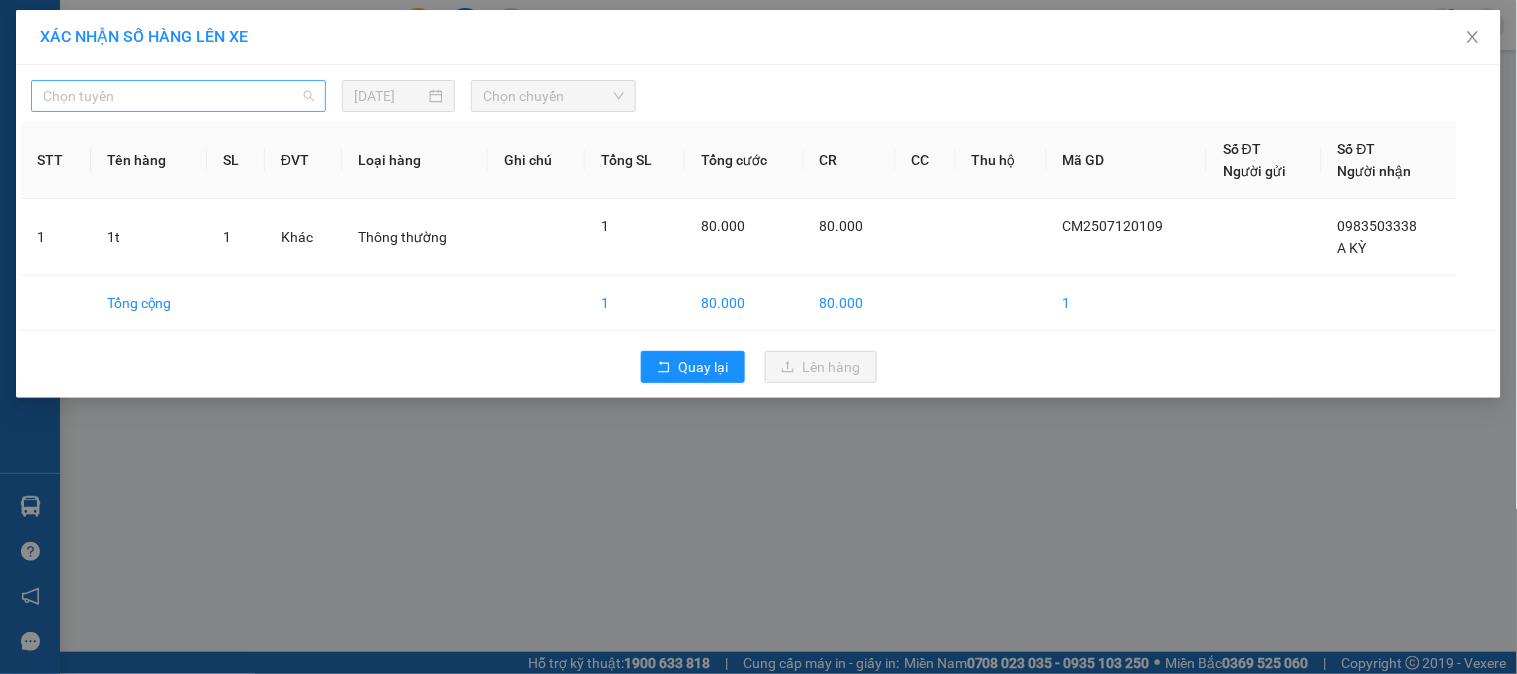 click on "Chọn tuyến" at bounding box center [178, 96] 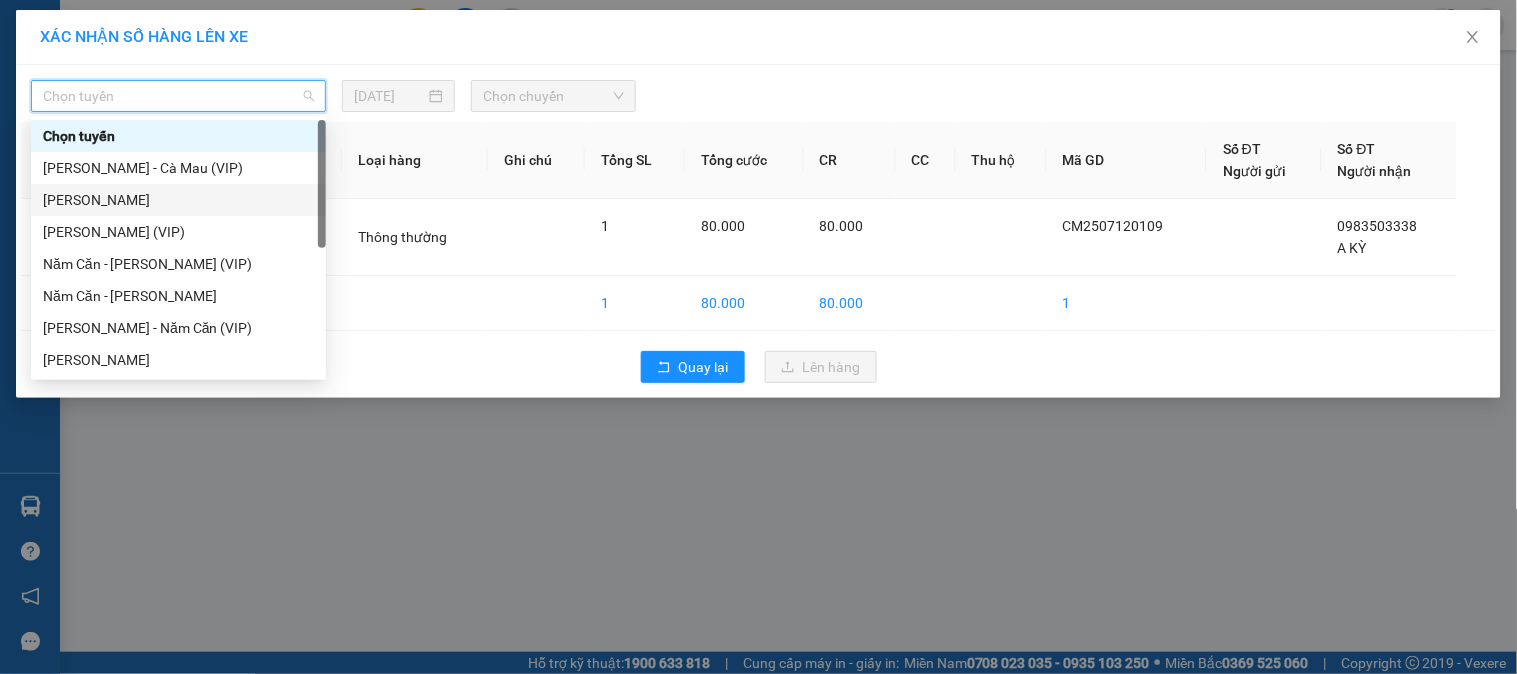 click on "[PERSON_NAME]" at bounding box center (178, 200) 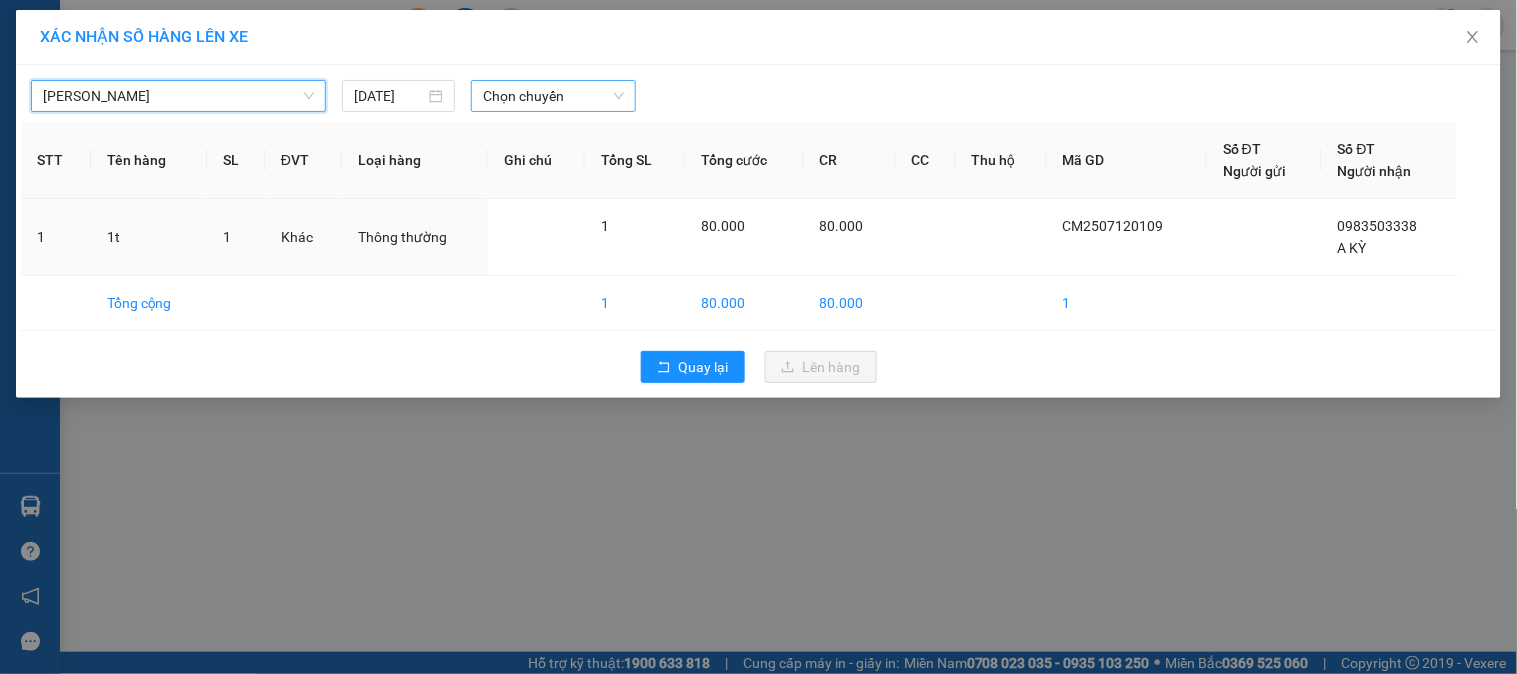 click at bounding box center [546, 96] 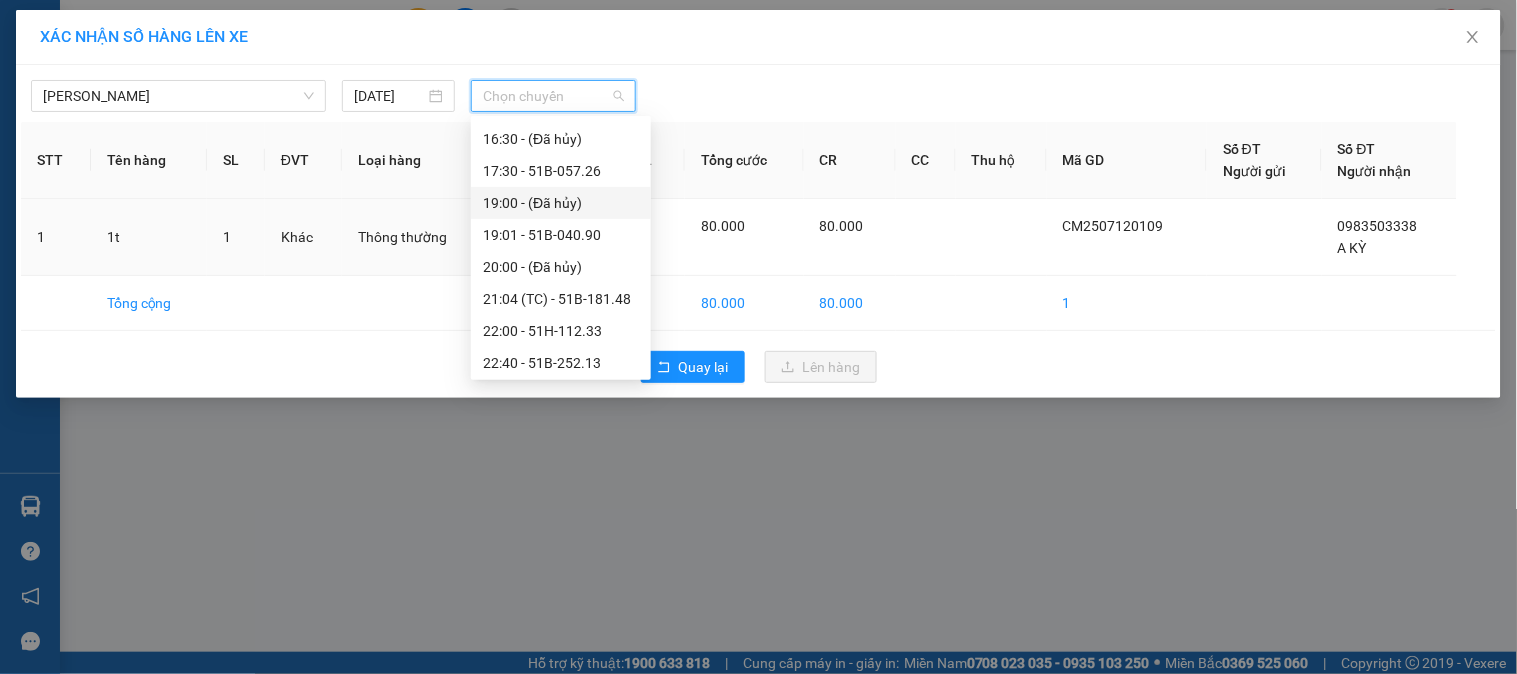 scroll, scrollTop: 222, scrollLeft: 0, axis: vertical 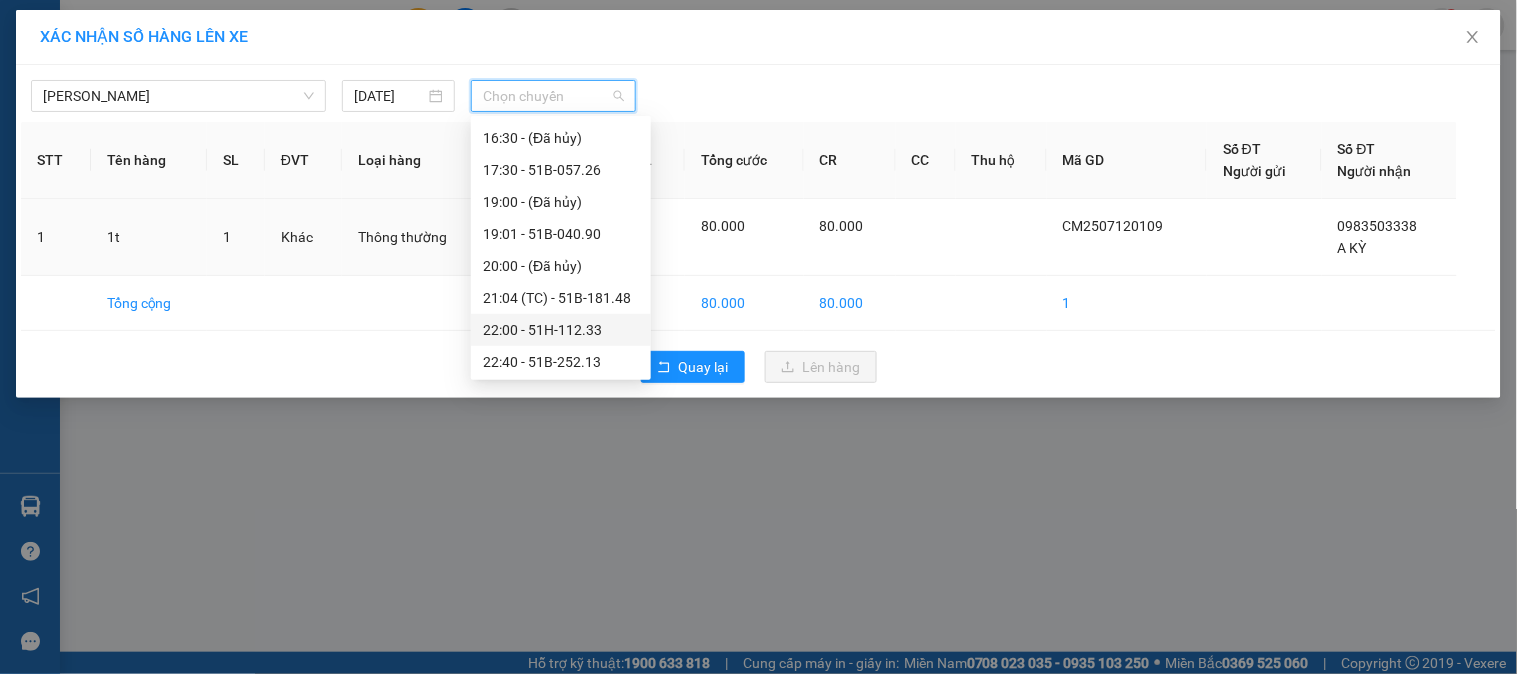 click on "22:00     - 51H-112.33" at bounding box center [561, 330] 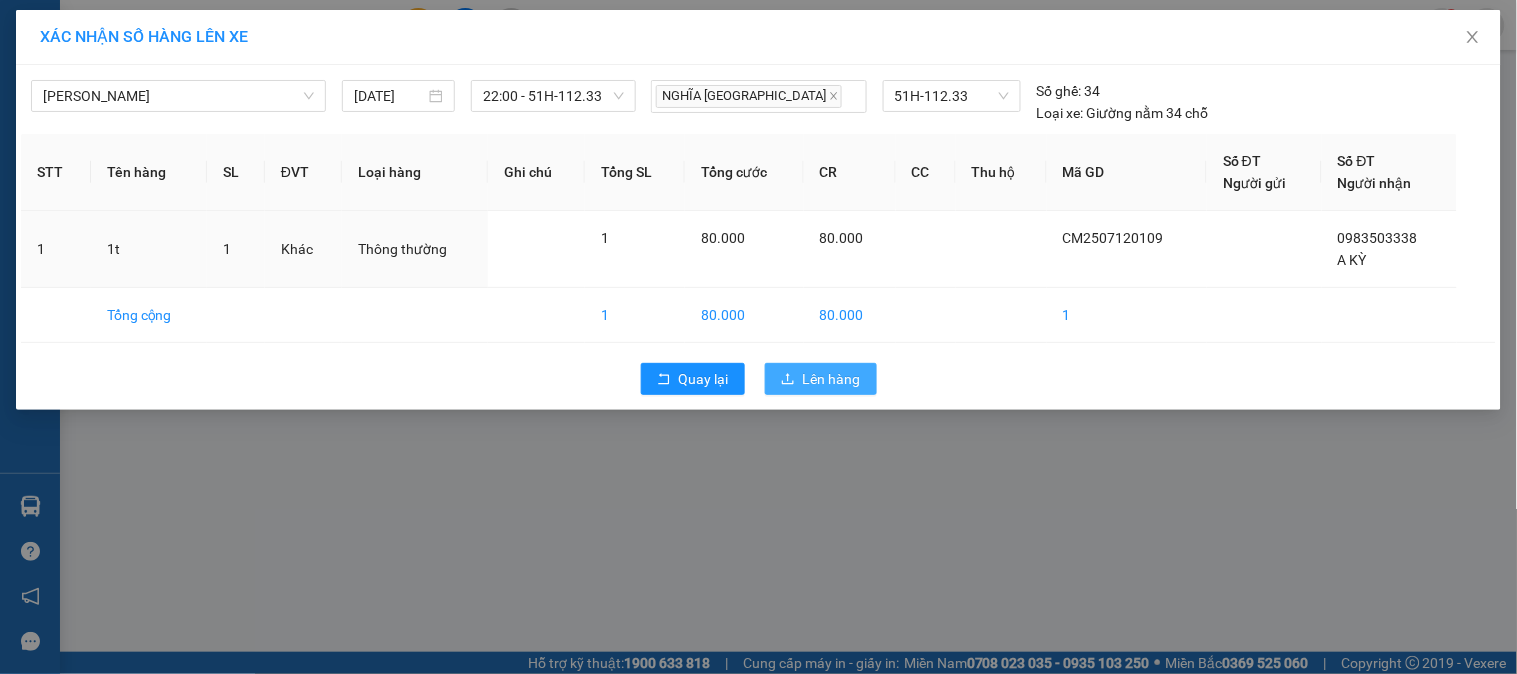 click on "Lên hàng" at bounding box center [832, 379] 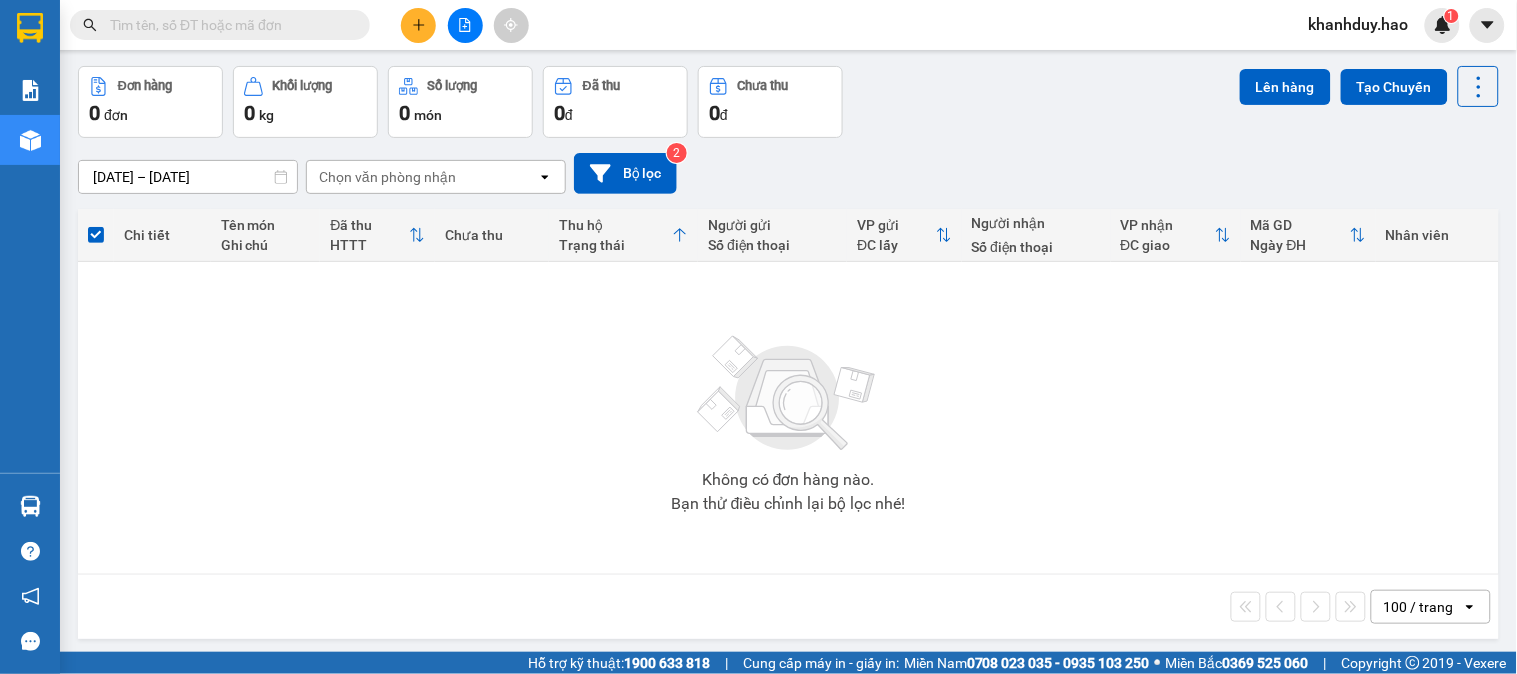 scroll, scrollTop: 92, scrollLeft: 0, axis: vertical 